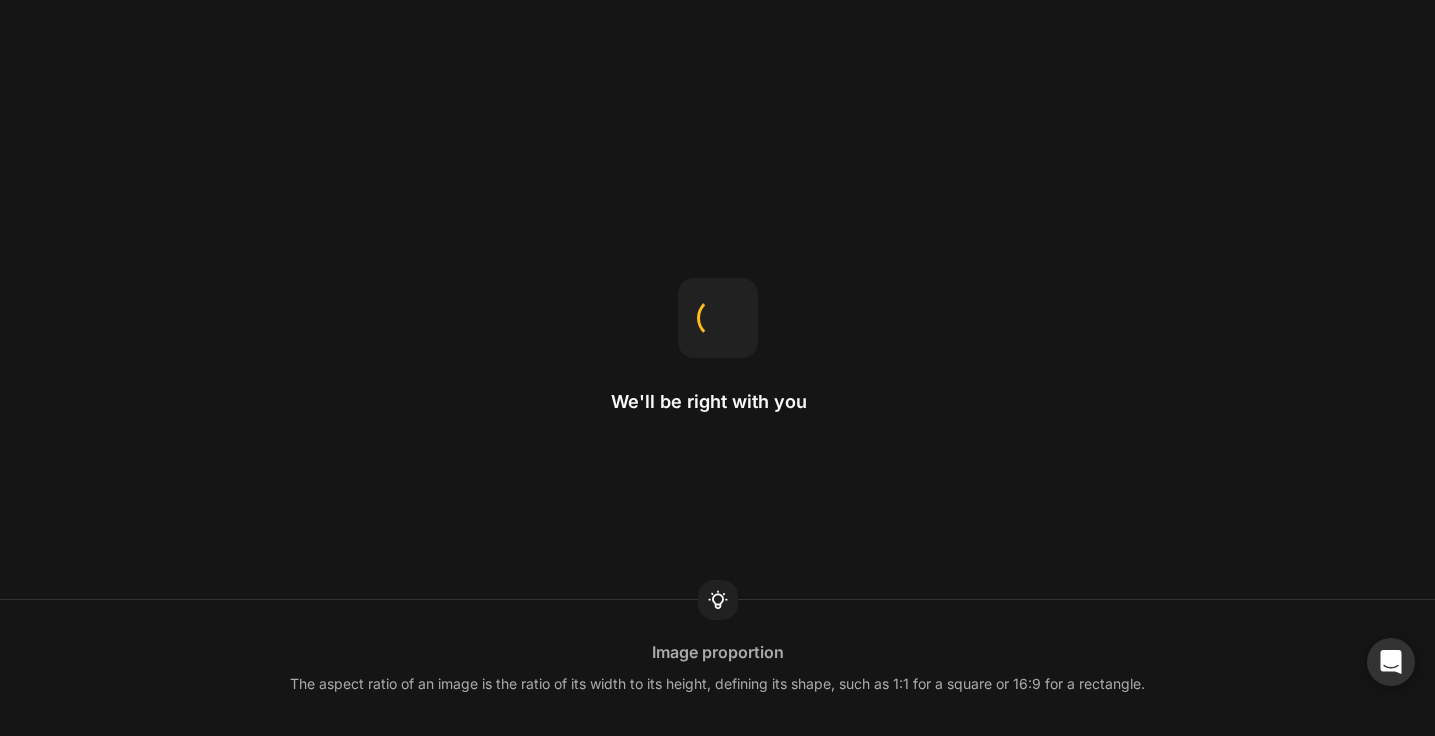 scroll, scrollTop: 0, scrollLeft: 0, axis: both 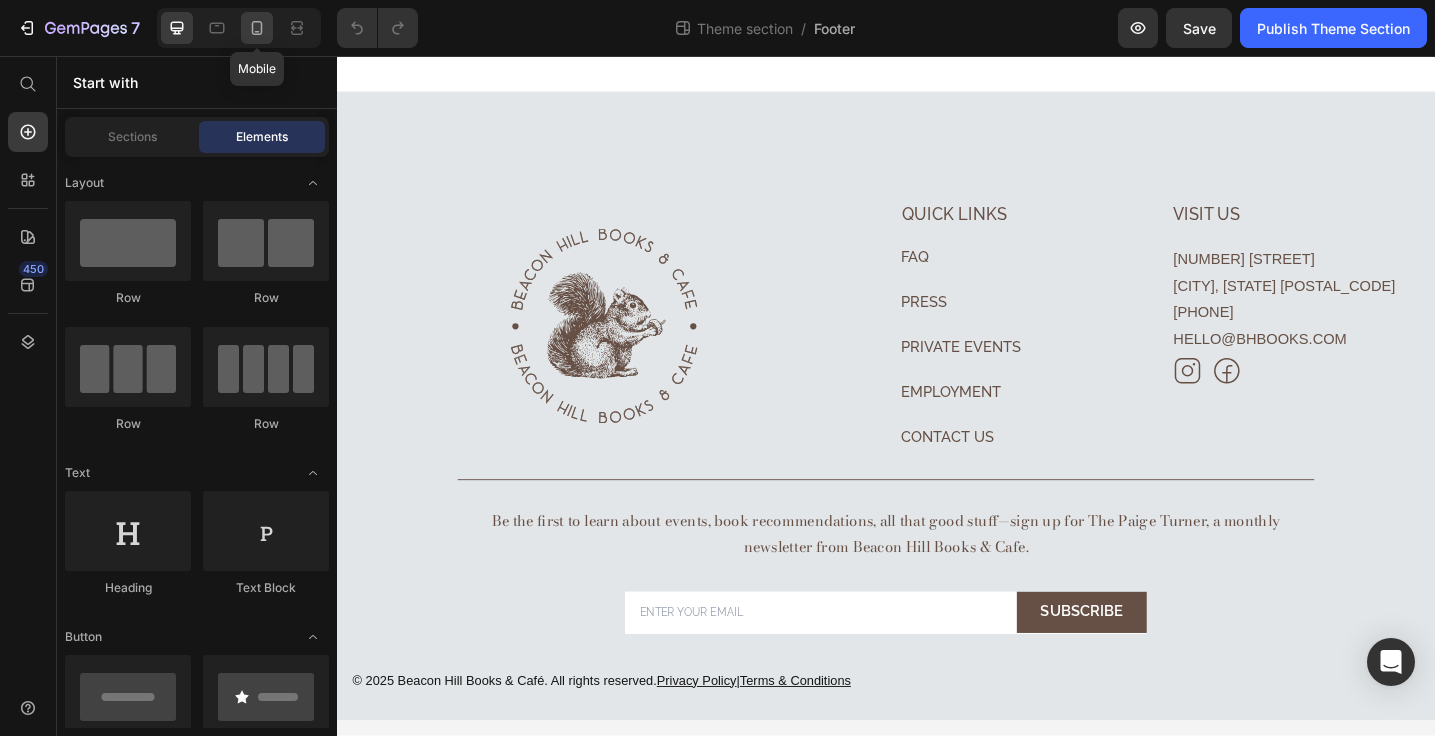 click 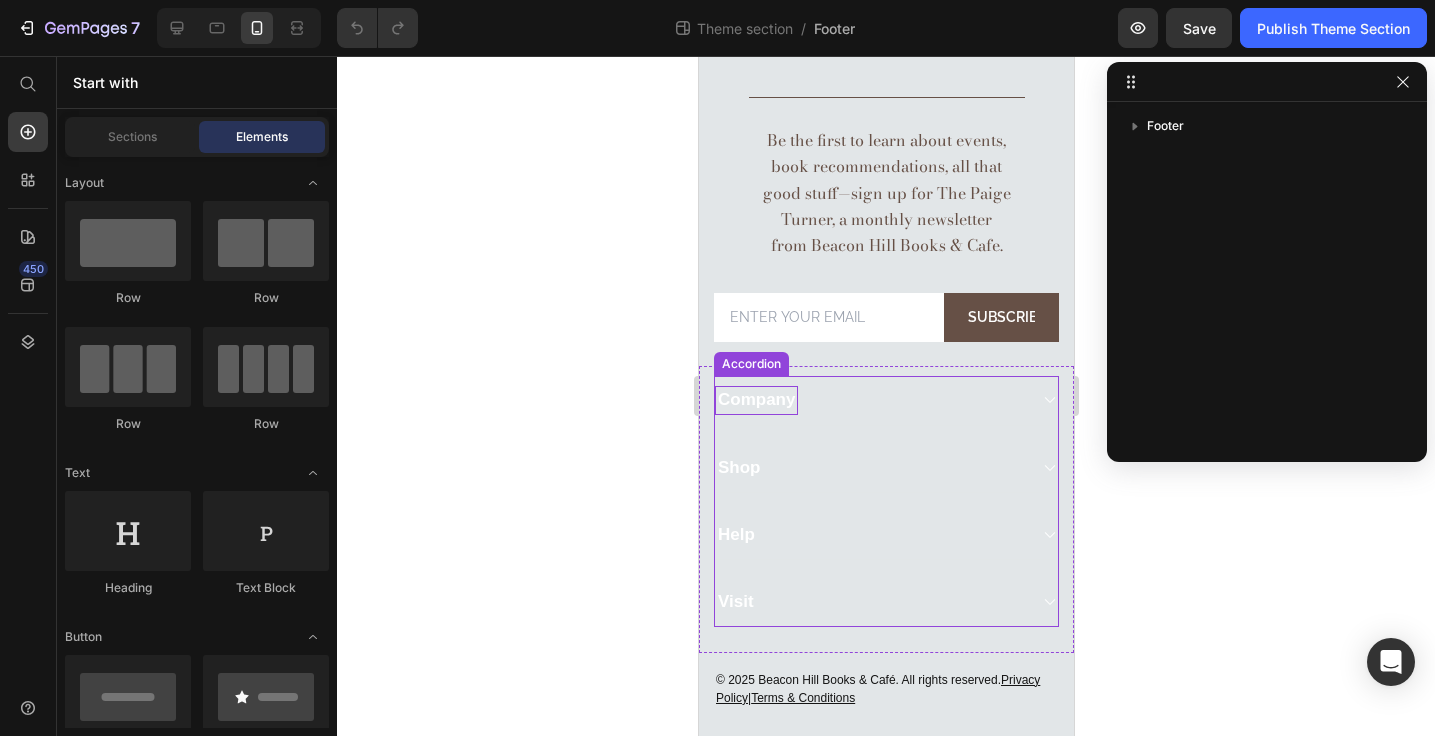 scroll, scrollTop: 847, scrollLeft: 0, axis: vertical 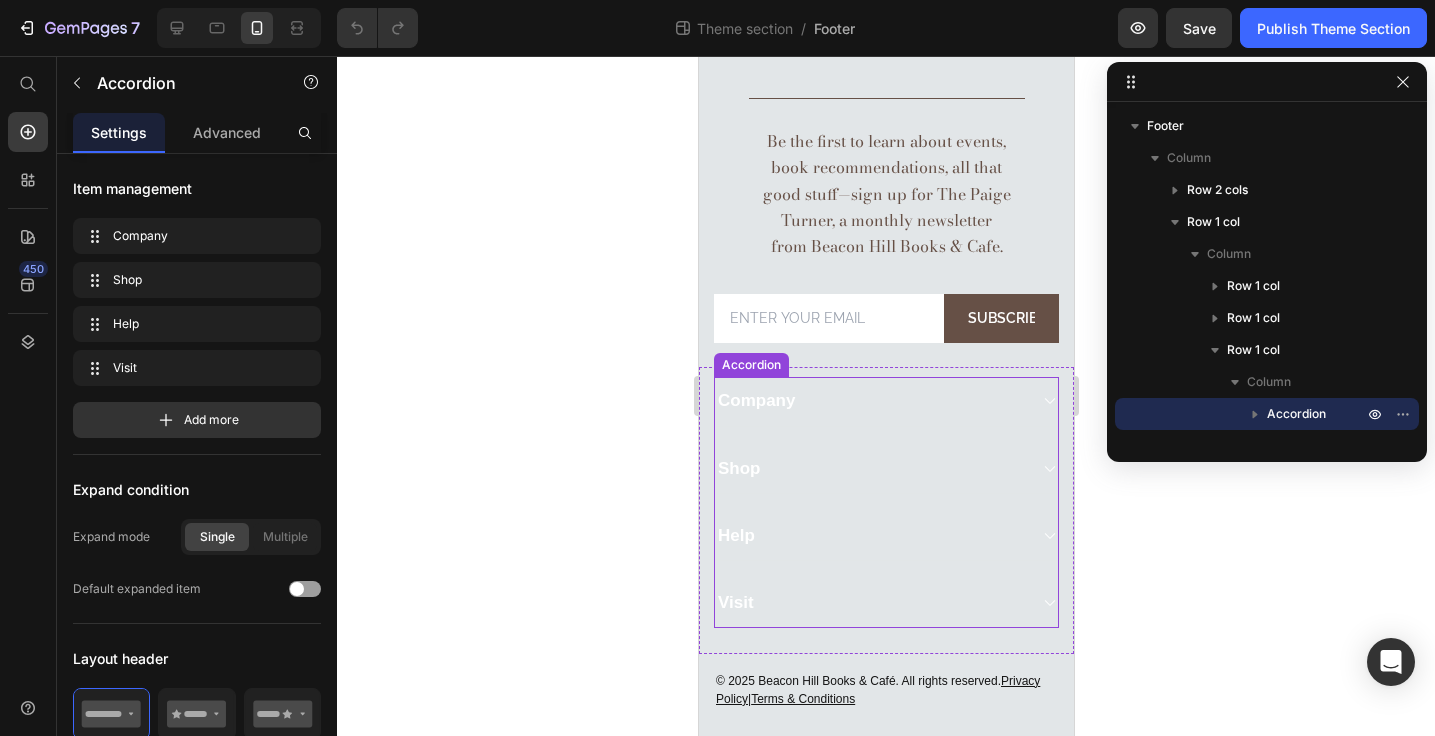 click on "Company" at bounding box center (869, 401) 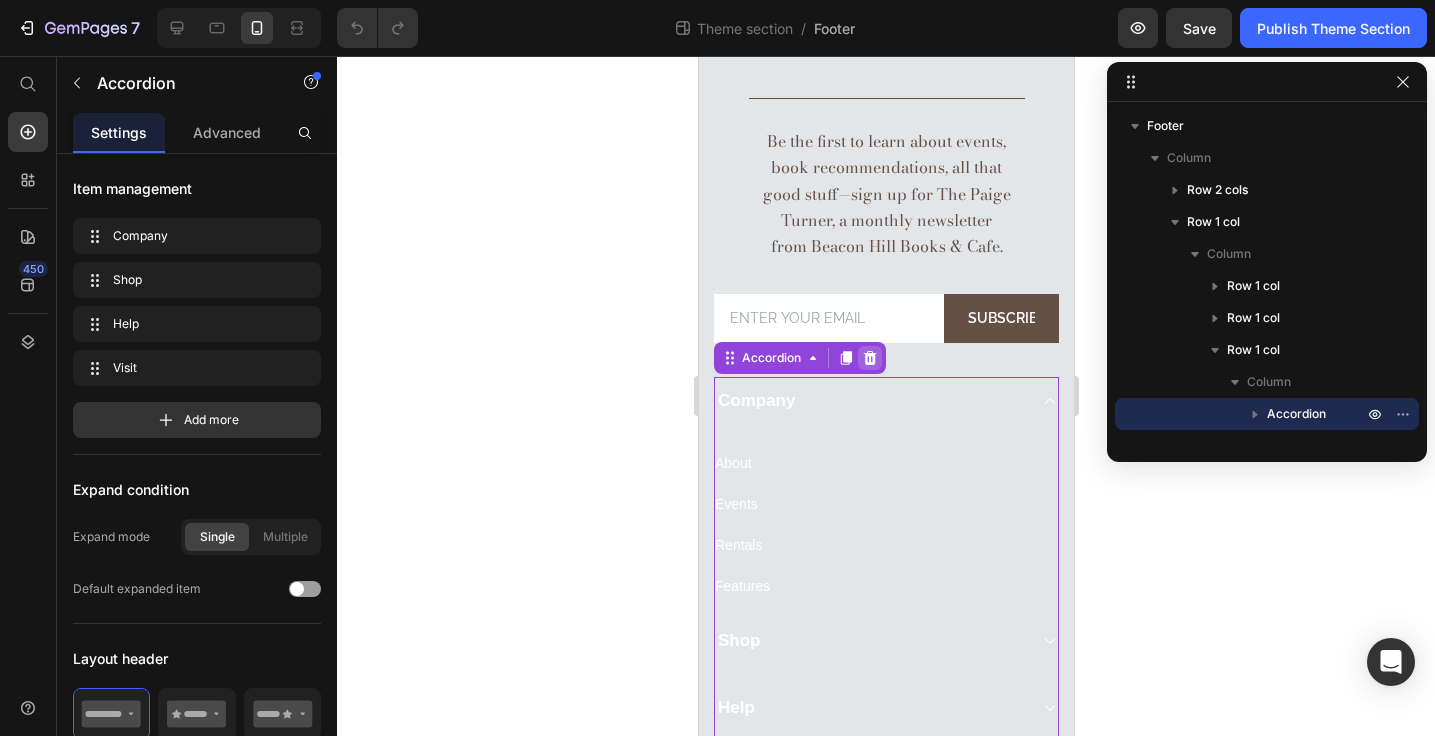 click 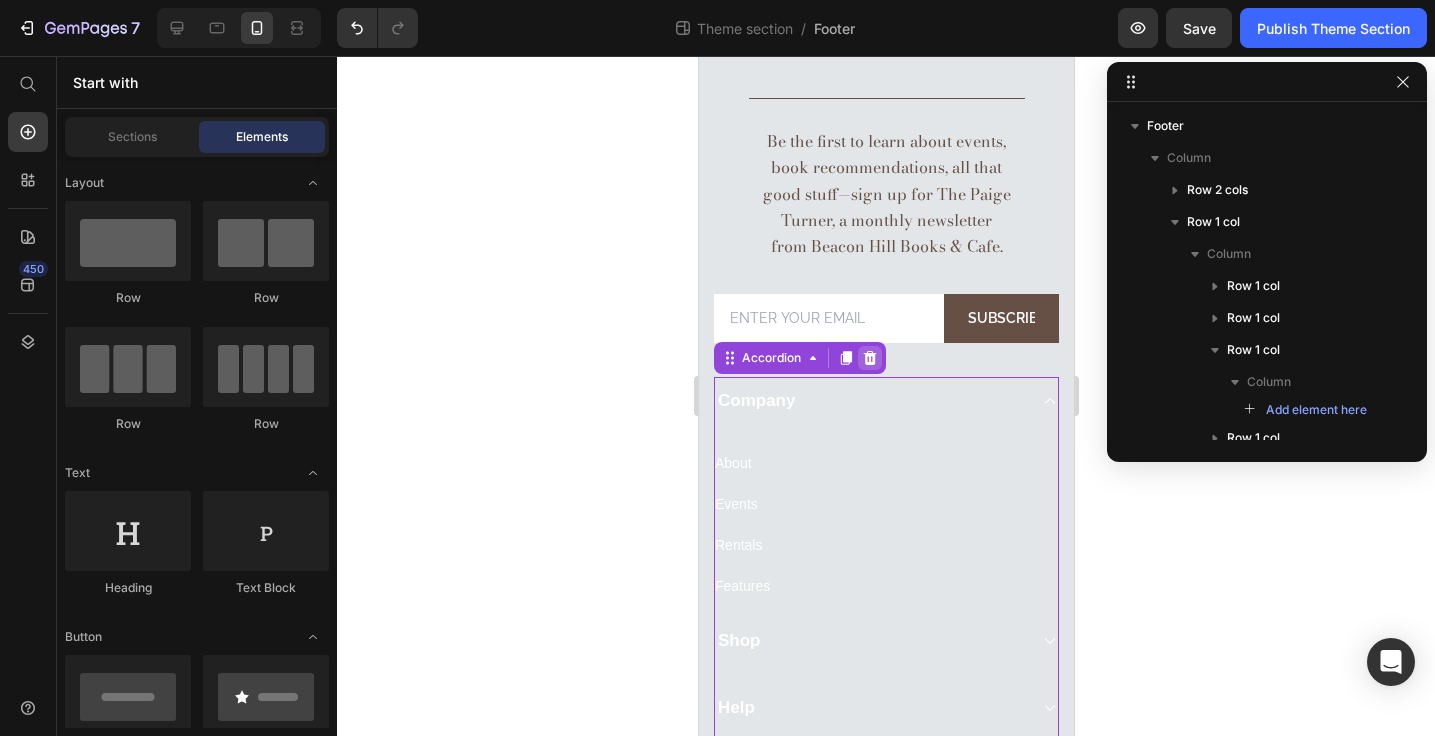 scroll, scrollTop: 641, scrollLeft: 0, axis: vertical 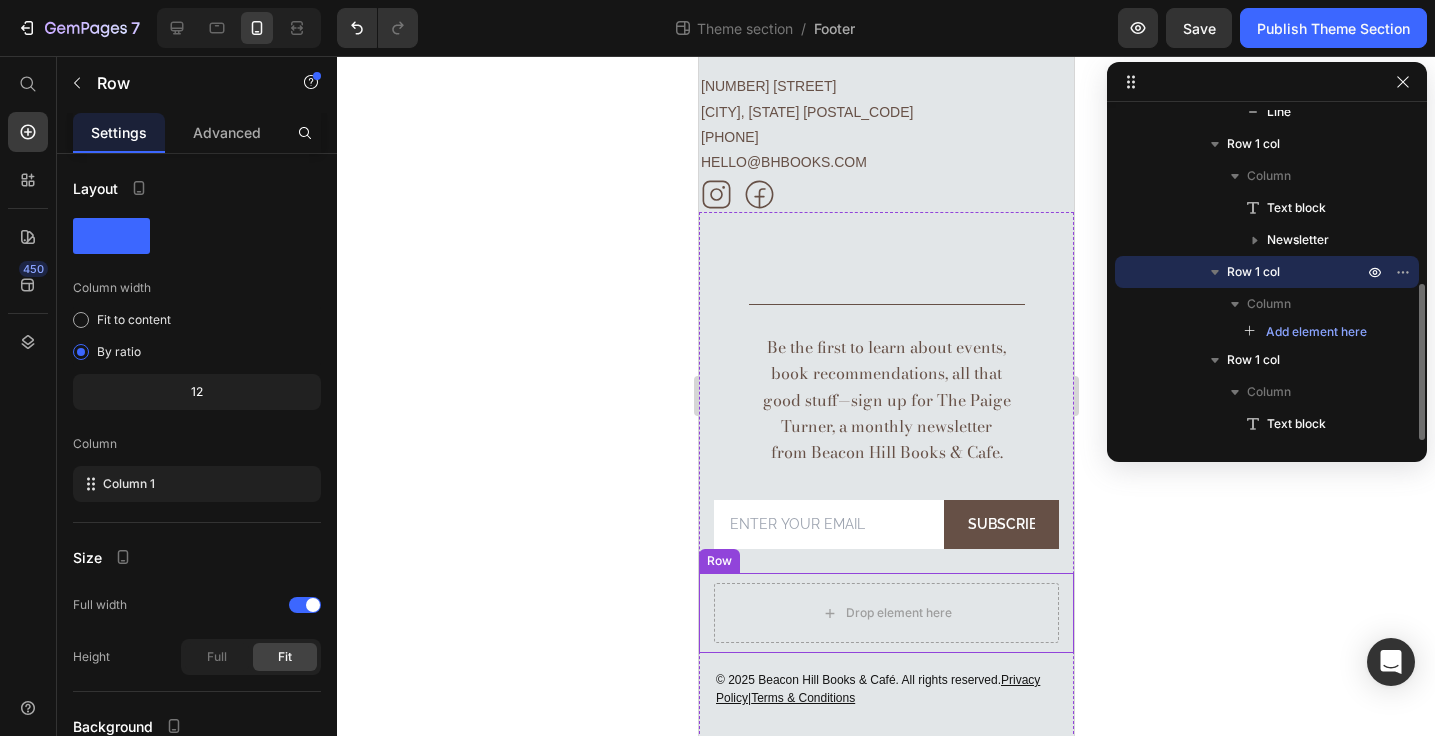 click on "Drop element here Row" at bounding box center [885, 613] 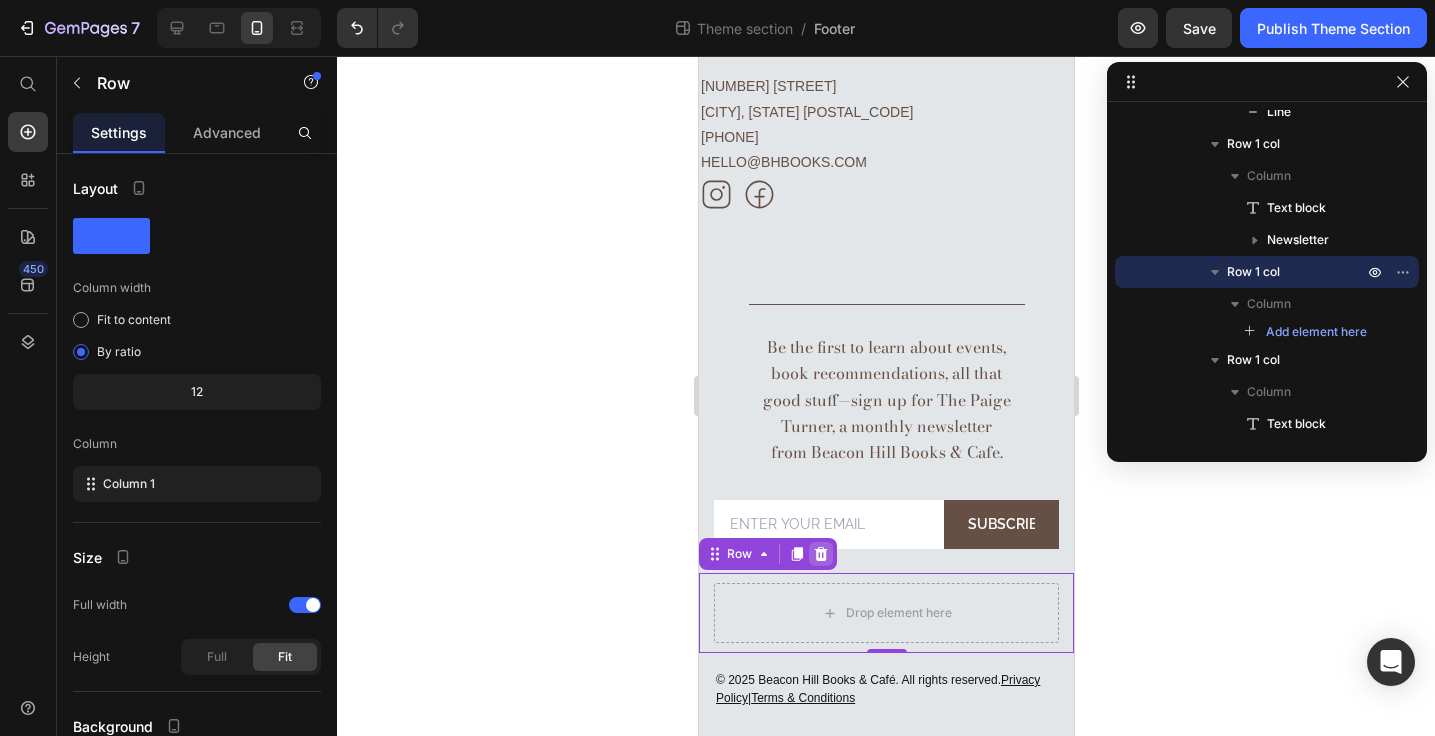 click 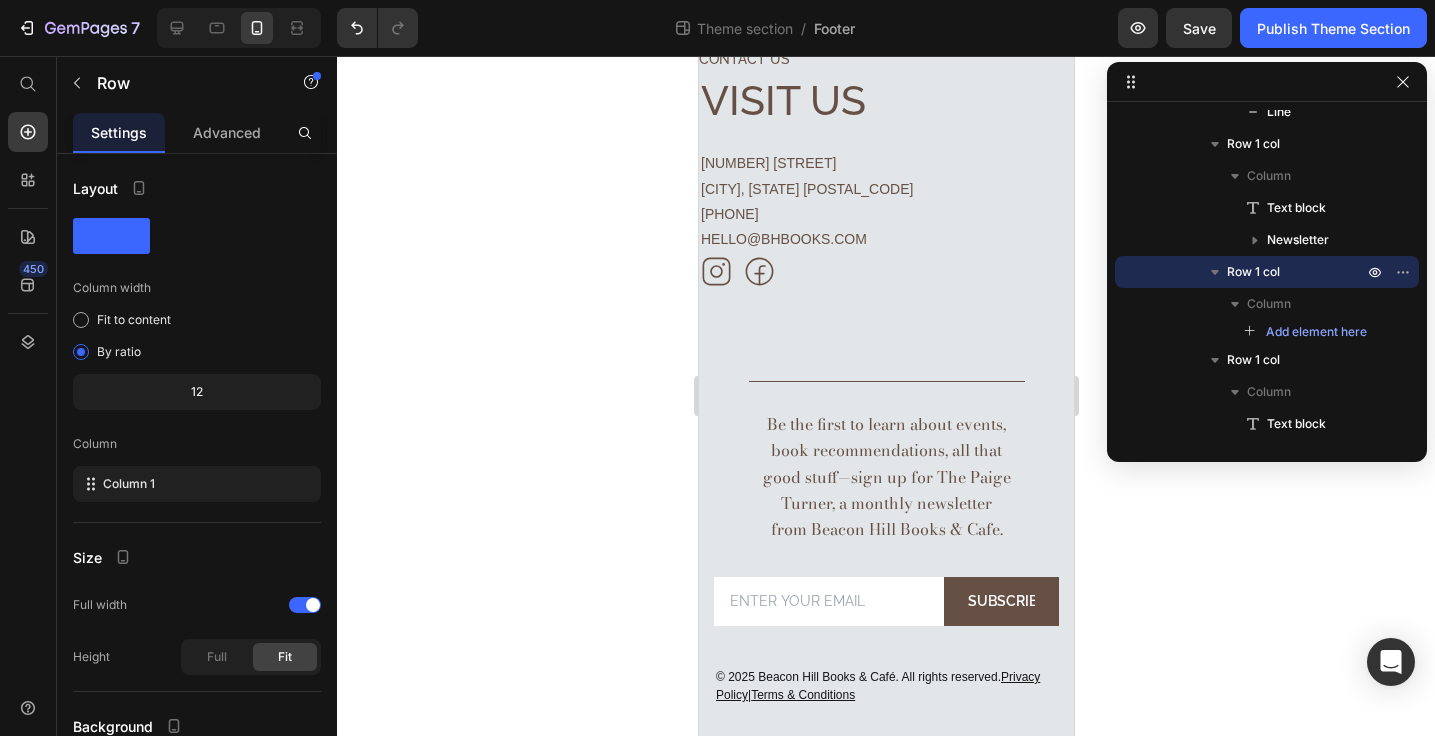 scroll, scrollTop: 561, scrollLeft: 0, axis: vertical 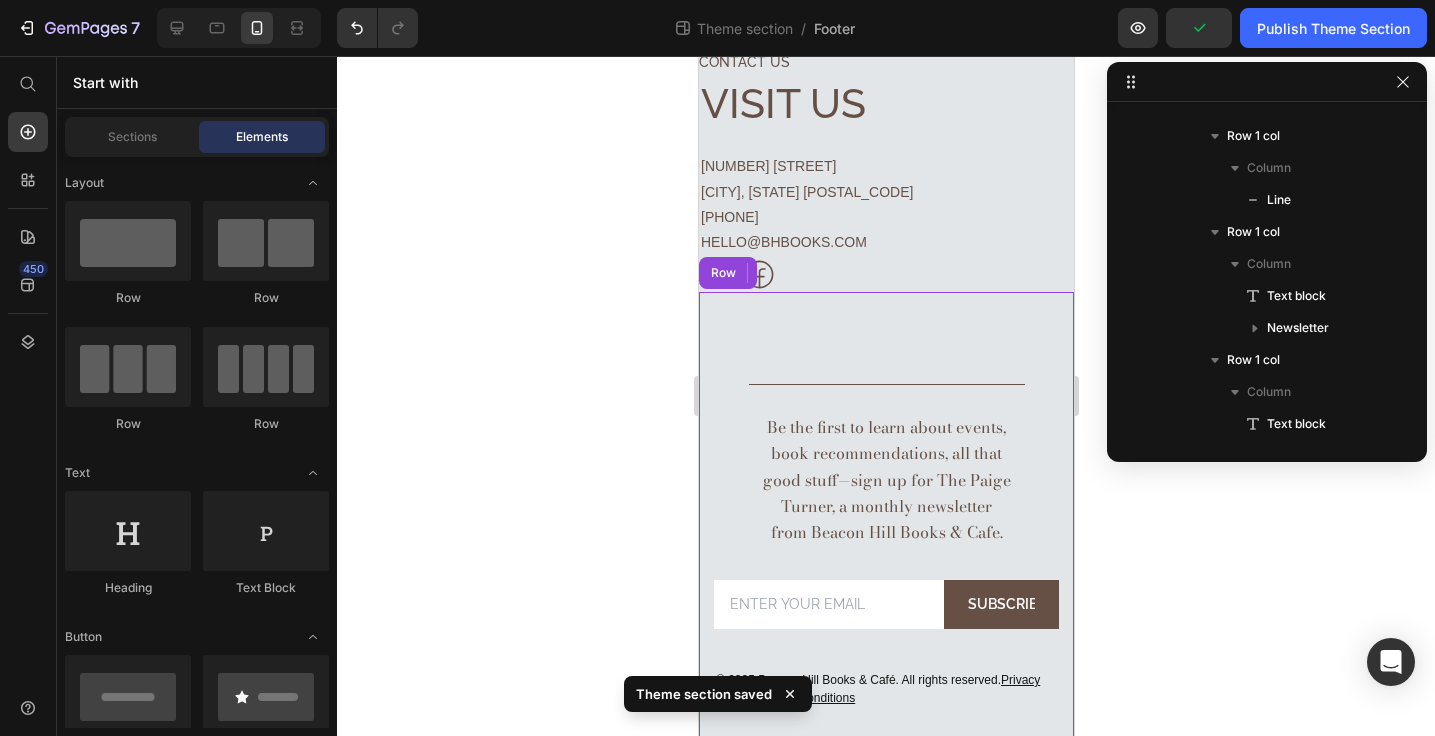 click on "Title Line Row Be the first to learn about events, book recommendations, all that good stuff—sign up for The Paige Turner, a monthly newsletter from Beacon Hill Books & Cafe. Text block Email Field Subscribe Submit Button Row Newsletter Row © 2025 Beacon Hill Books & Café. All rights reserved.   Privacy Policy   |   Terms & Conditions Text block Row Row" at bounding box center [885, 515] 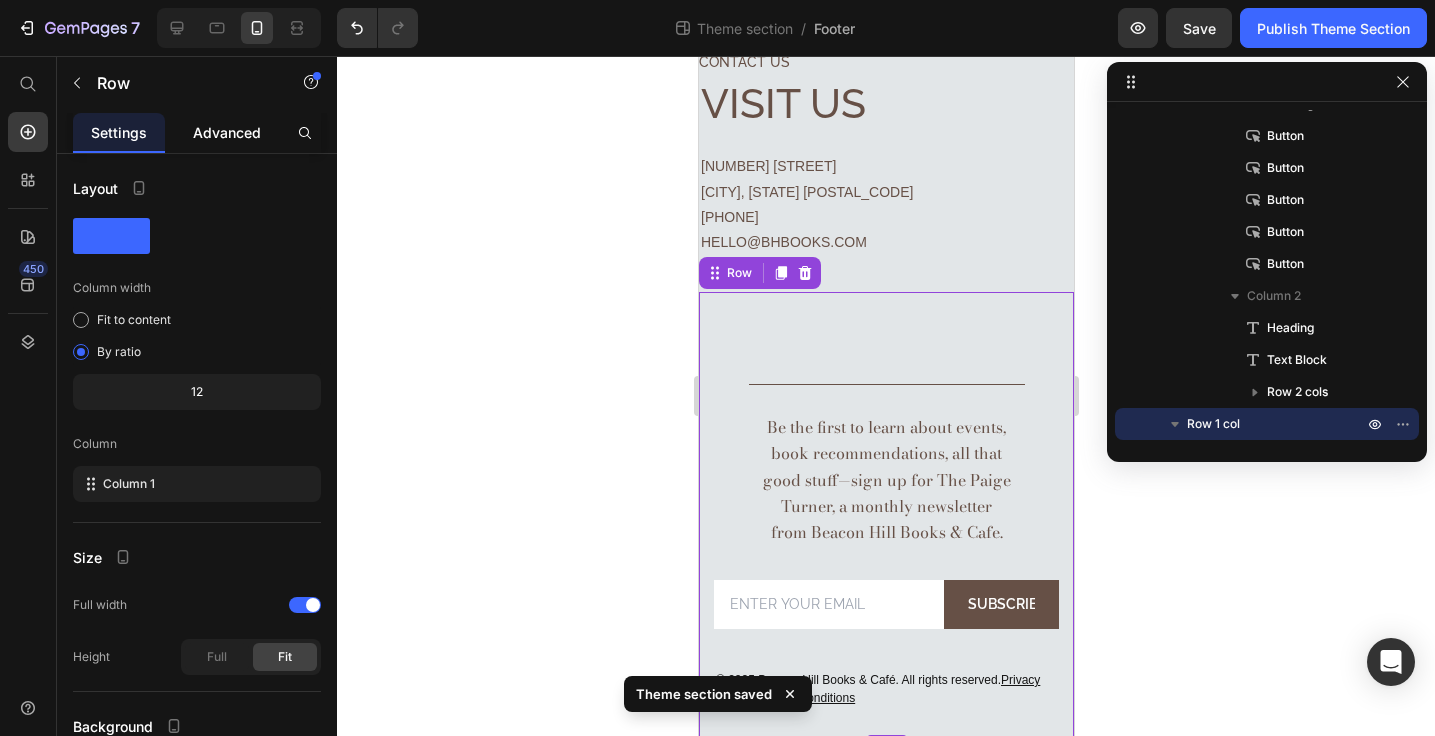 click on "Advanced" at bounding box center [227, 132] 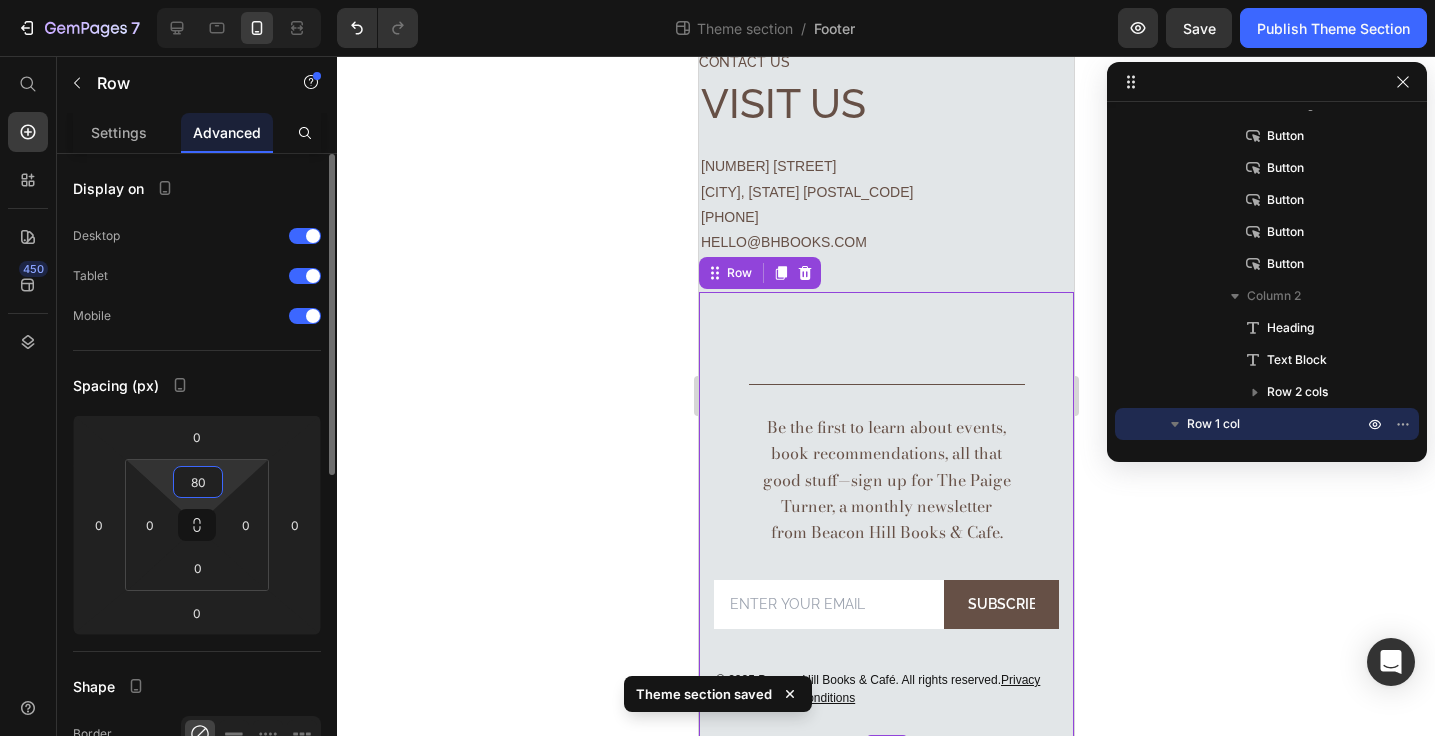click on "80" at bounding box center (198, 482) 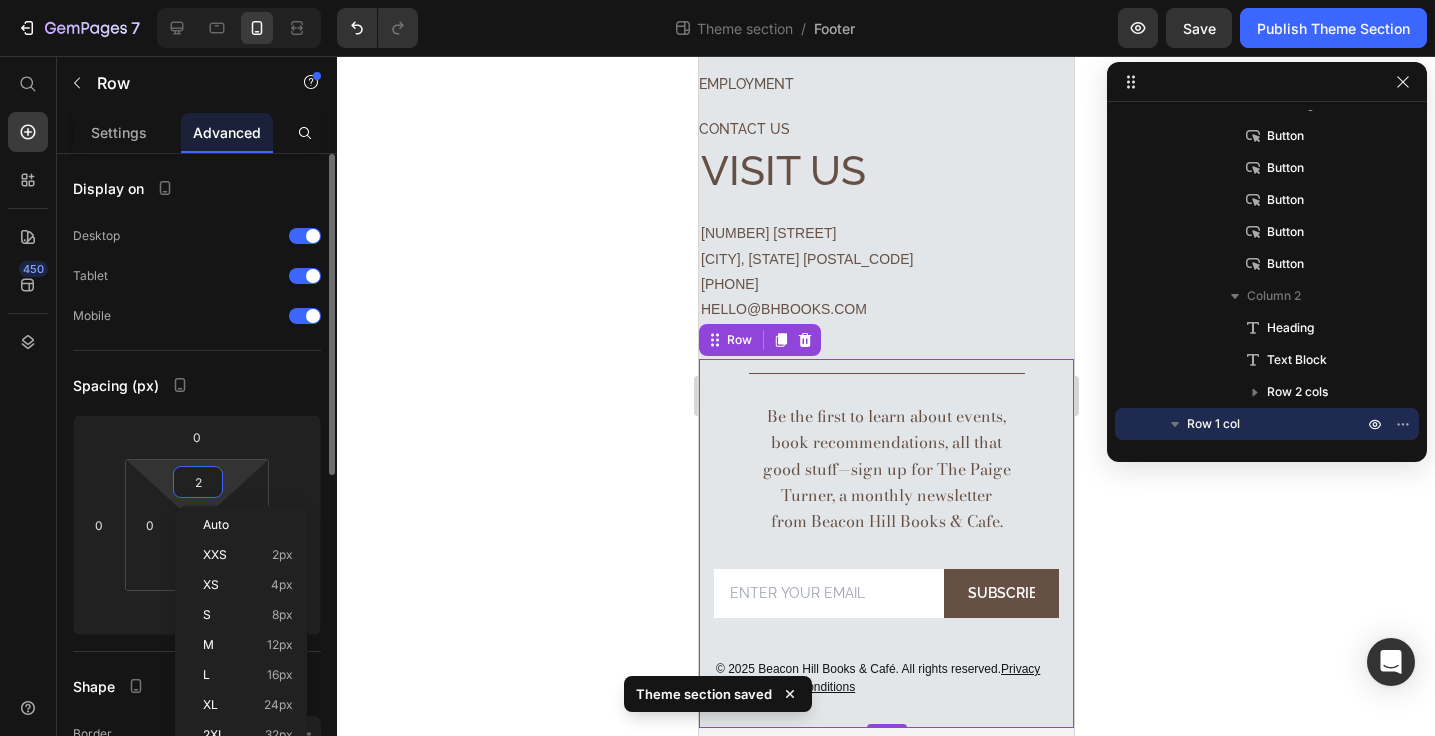 scroll, scrollTop: 491, scrollLeft: 0, axis: vertical 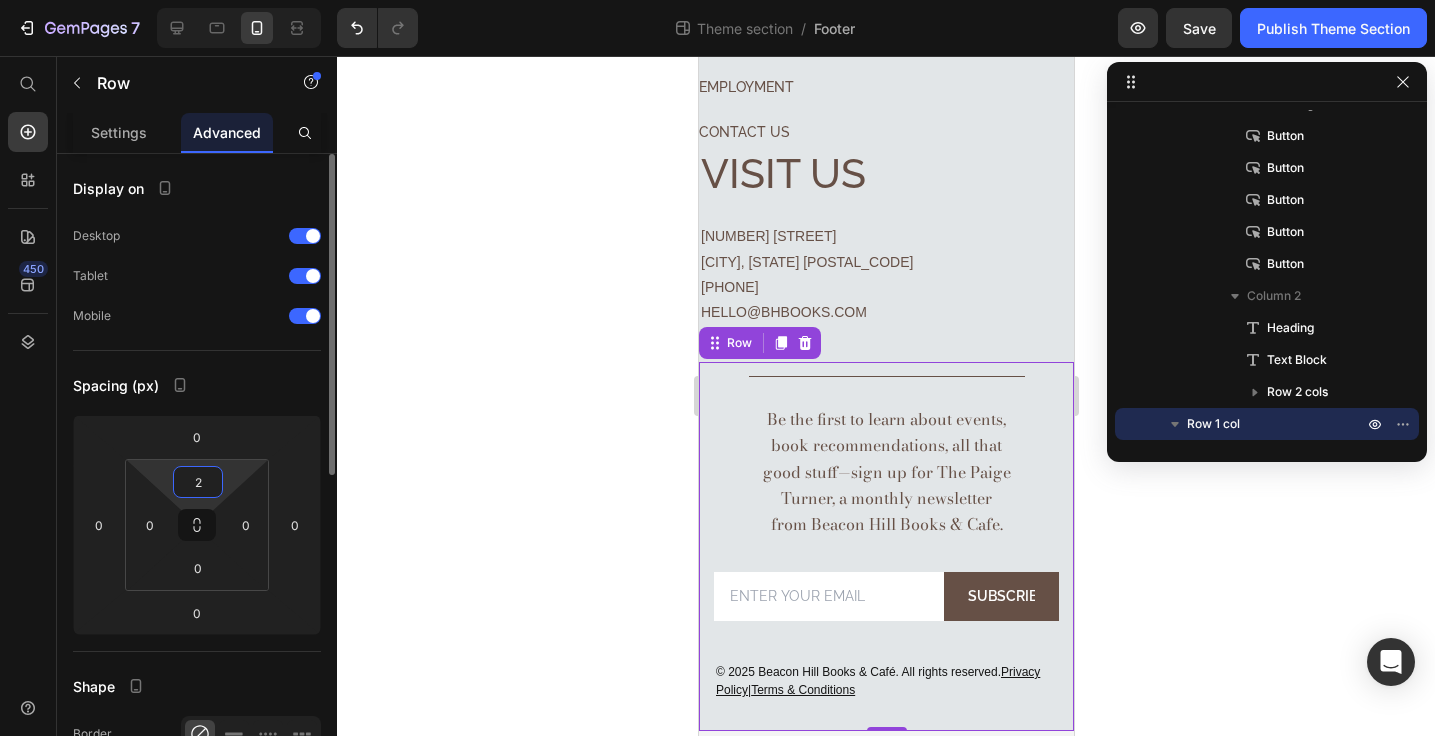 type on "25" 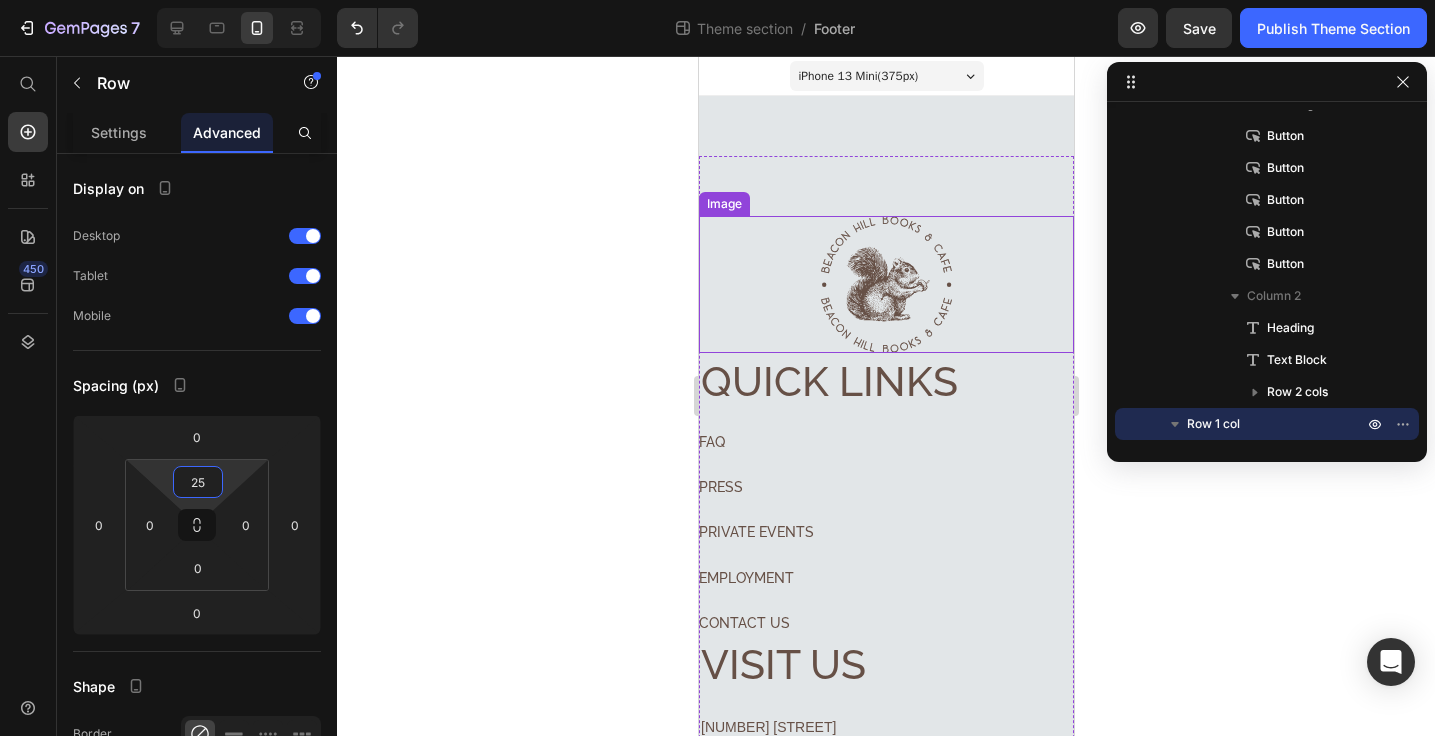 scroll, scrollTop: 0, scrollLeft: 0, axis: both 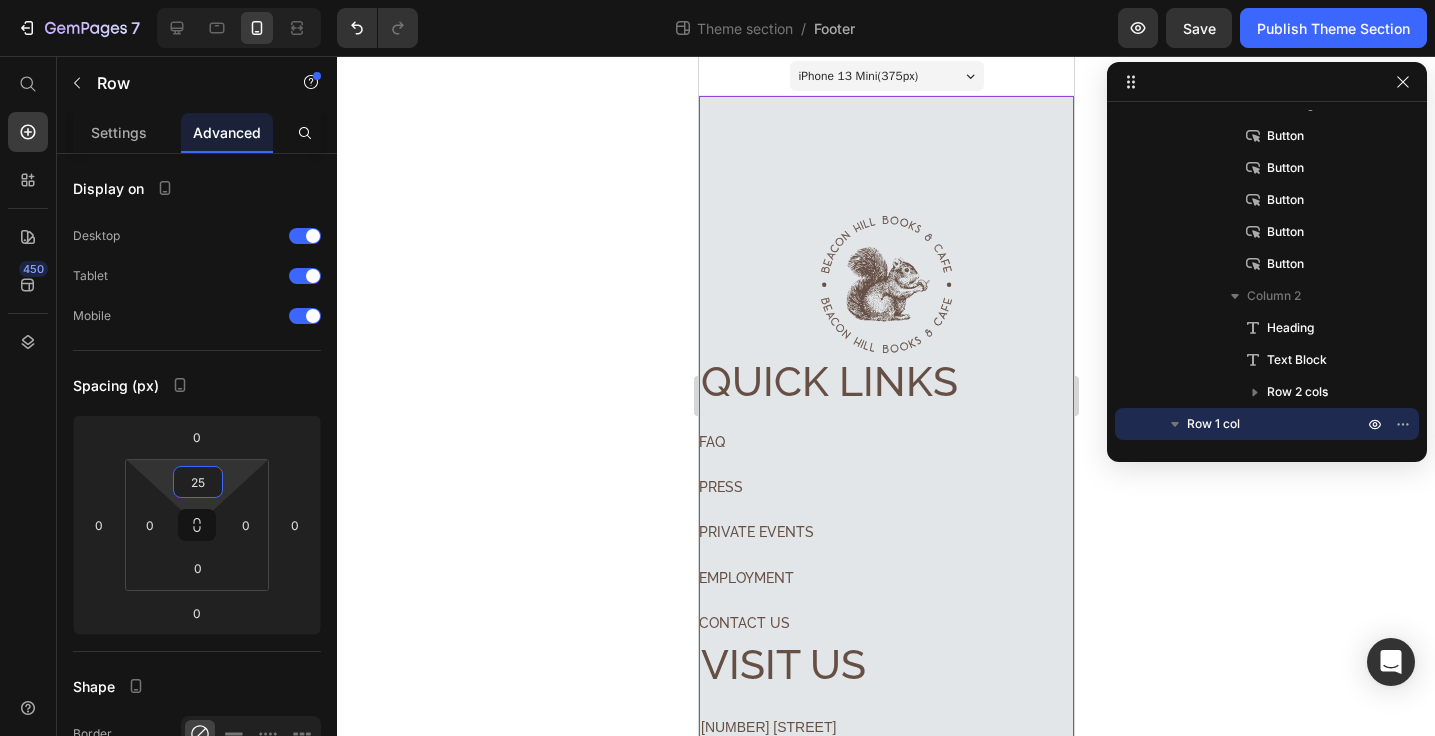 click on "Image Quick links Heading FAQ Button PRESS Button PRIVATE EVENTS Button EMPLOYMENT Button CONTACT US Button VISIT US Heading [NUMBER] [STREET] [CITY], [STATE] [POSTAL CODE] [PHONE] [EMAIL] Text Block
Icon
Icon Row Row Row                Title Line Row Be the first to learn about events, book recommendations, all that good stuff—sign up for The Paige Turner, a monthly newsletter from Beacon Hill Books & Cafe. Text block Email Field Subscribe Submit Button Row Newsletter Row © 2025 Beacon Hill Books & Café. All rights reserved.   Privacy Policy   |   Terms & Conditions Text block Row Row" at bounding box center (885, 670) 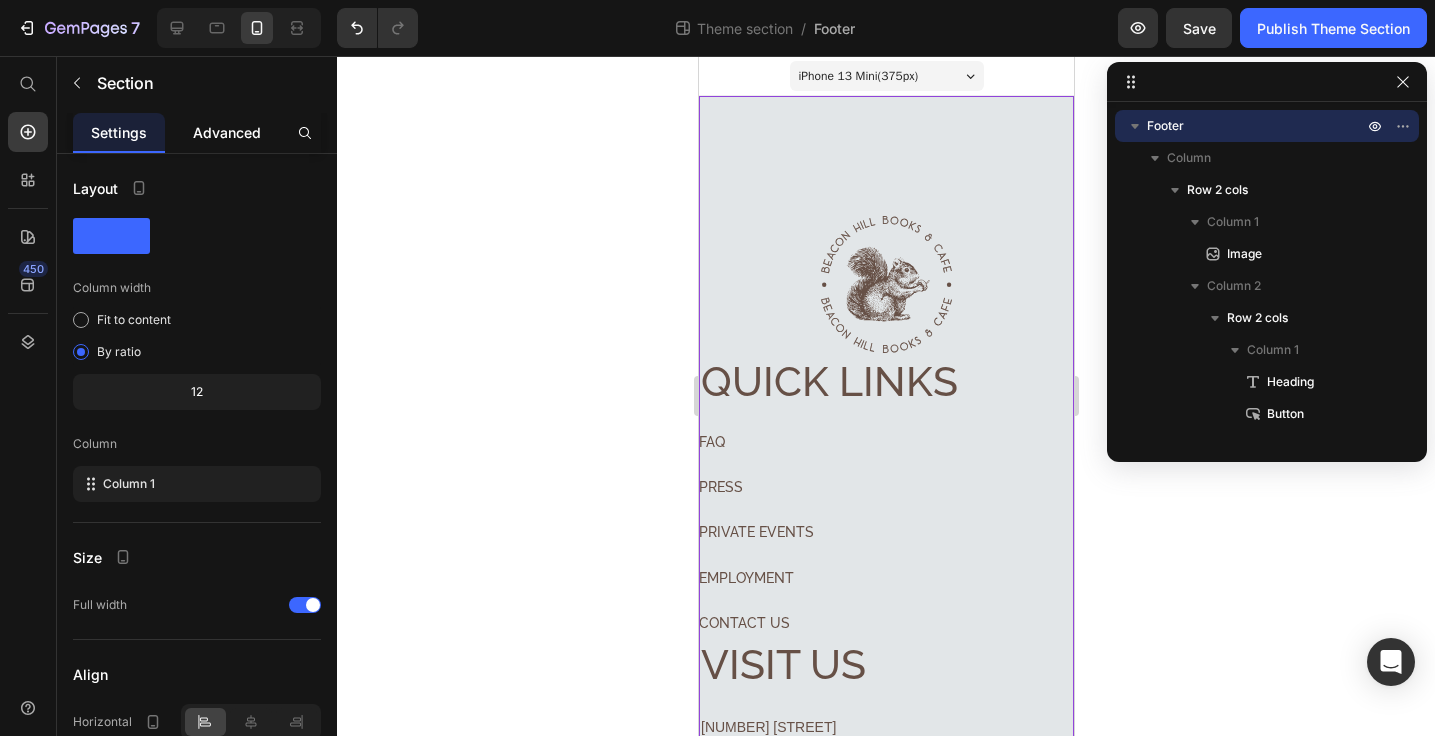 click on "Advanced" at bounding box center (227, 132) 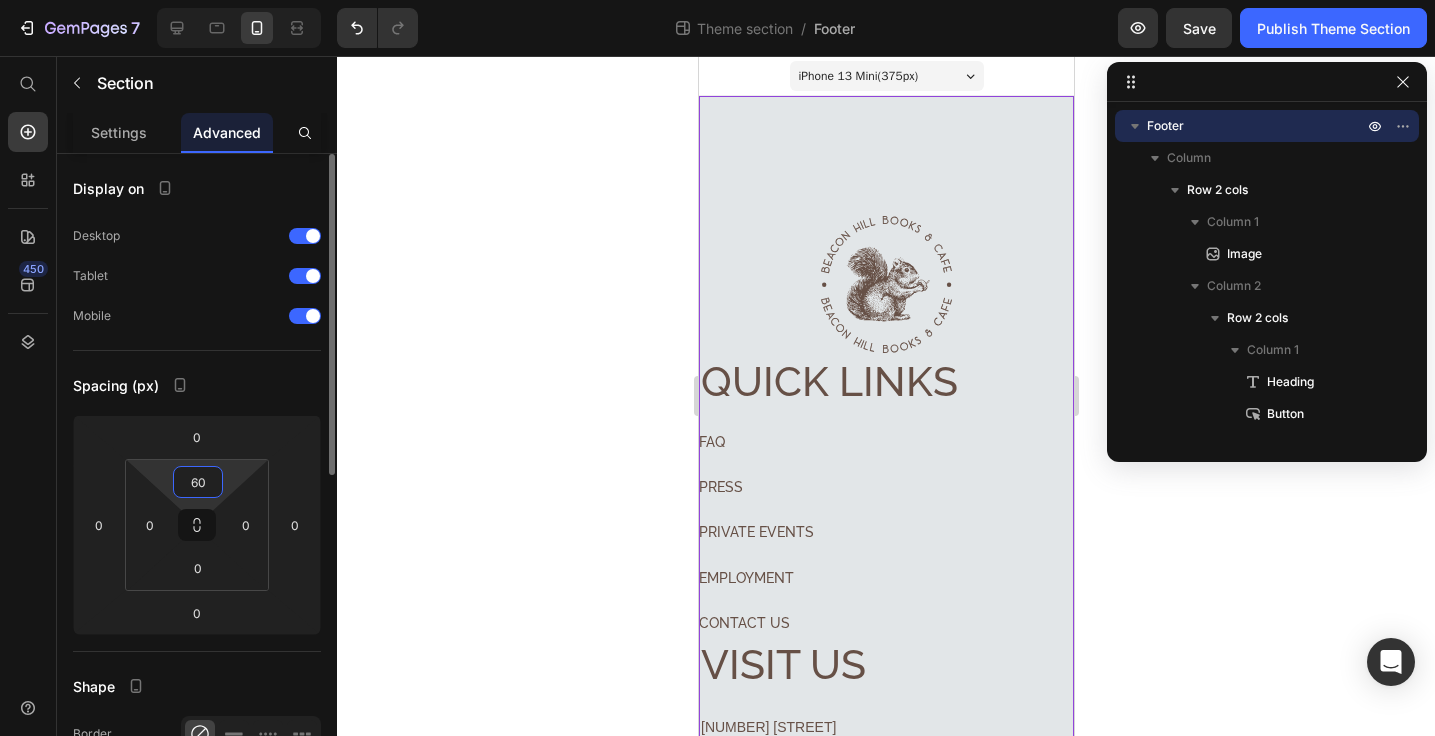 click on "60" at bounding box center [198, 482] 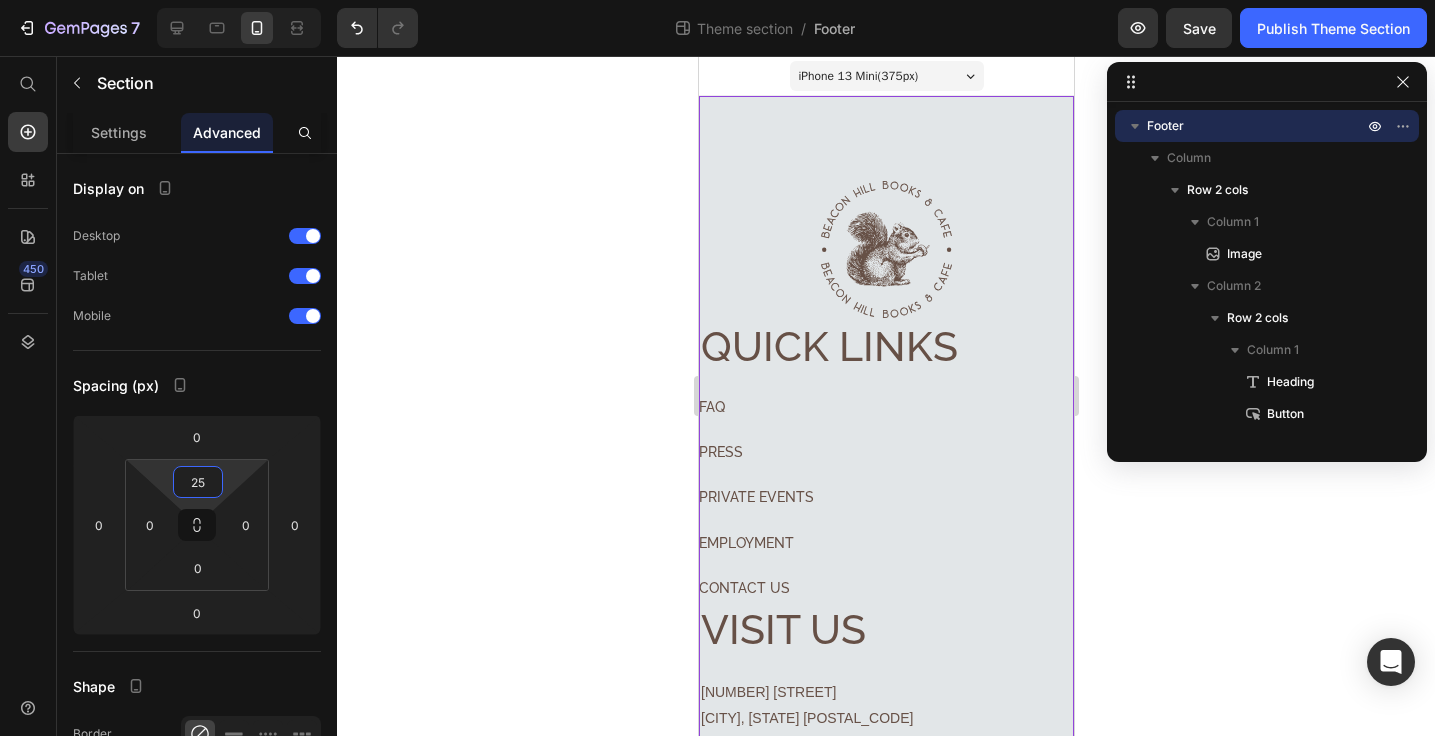 type on "25" 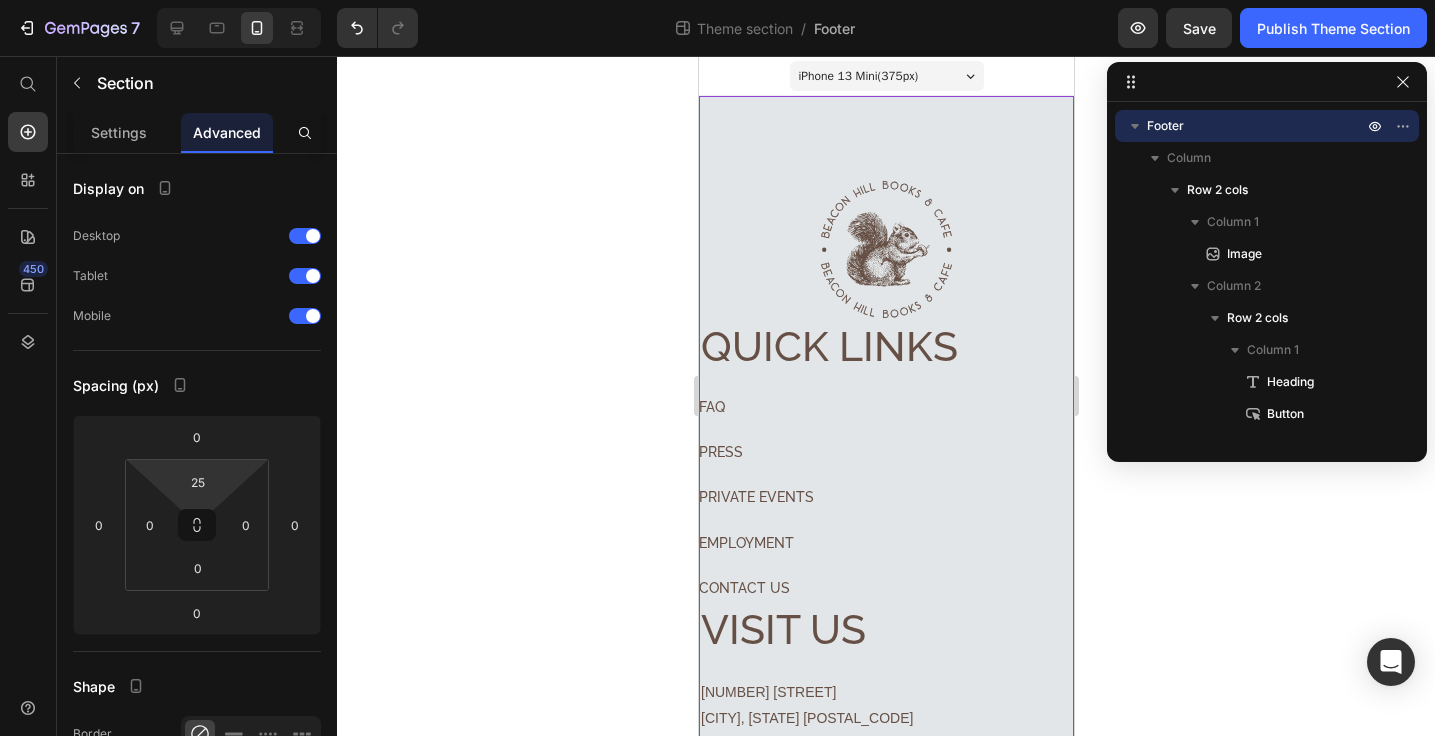 click on "Image Quick links Heading FAQ Button PRESS Button PRIVATE EVENTS Button EMPLOYMENT Button CONTACT US Button VISIT US Heading [NUMBER] [STREET] [CITY], [STATE] [POSTAL CODE] [PHONE] [EMAIL] Text Block
Icon
Icon Row Row Row                Title Line Row Be the first to learn about events, book recommendations, all that good stuff—sign up for The Paige Turner, a monthly newsletter from Beacon Hill Books & Cafe. Text block Email Field Subscribe Submit Button Row Newsletter Row © 2025 Beacon Hill Books & Café. All rights reserved.   Privacy Policy   |   Terms & Conditions Text block Row Row" at bounding box center (885, 653) 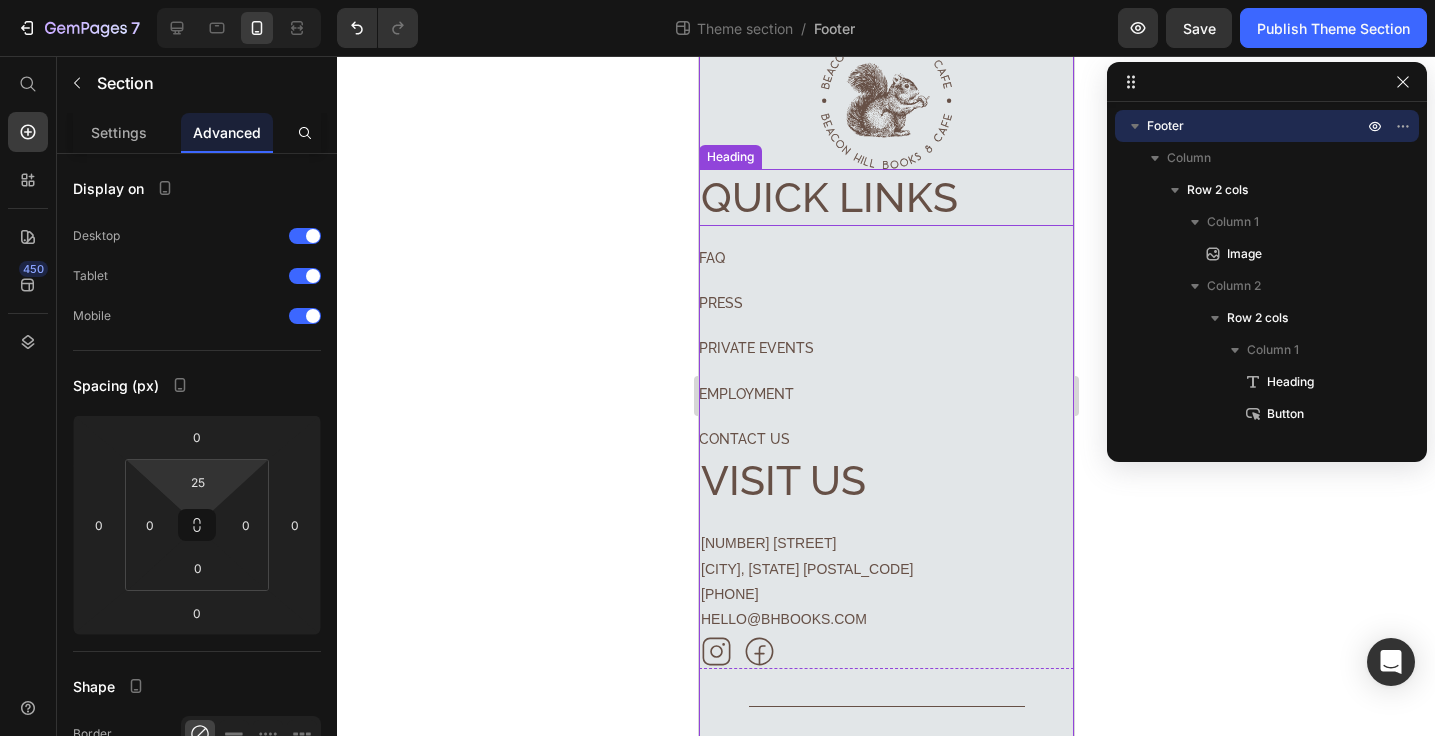 scroll, scrollTop: 359, scrollLeft: 0, axis: vertical 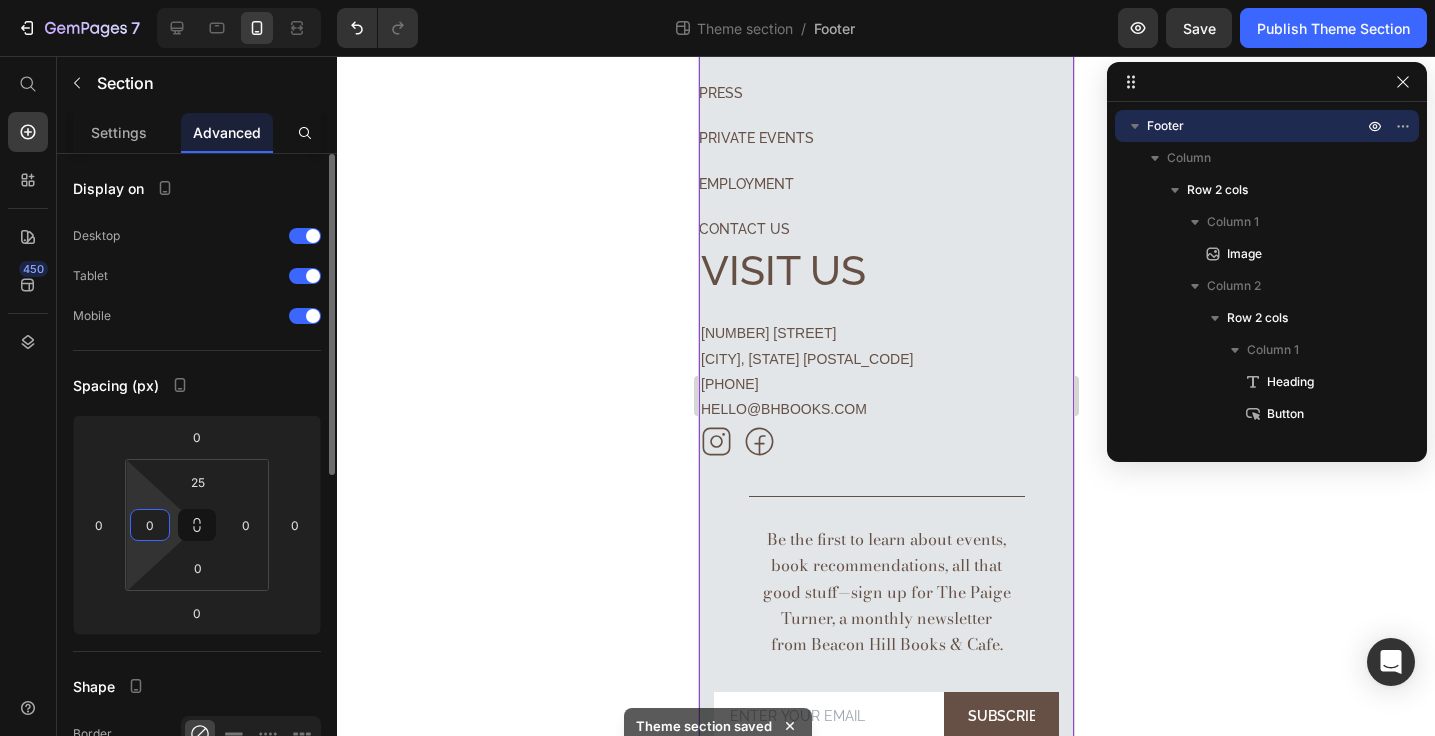 click on "0" at bounding box center (150, 525) 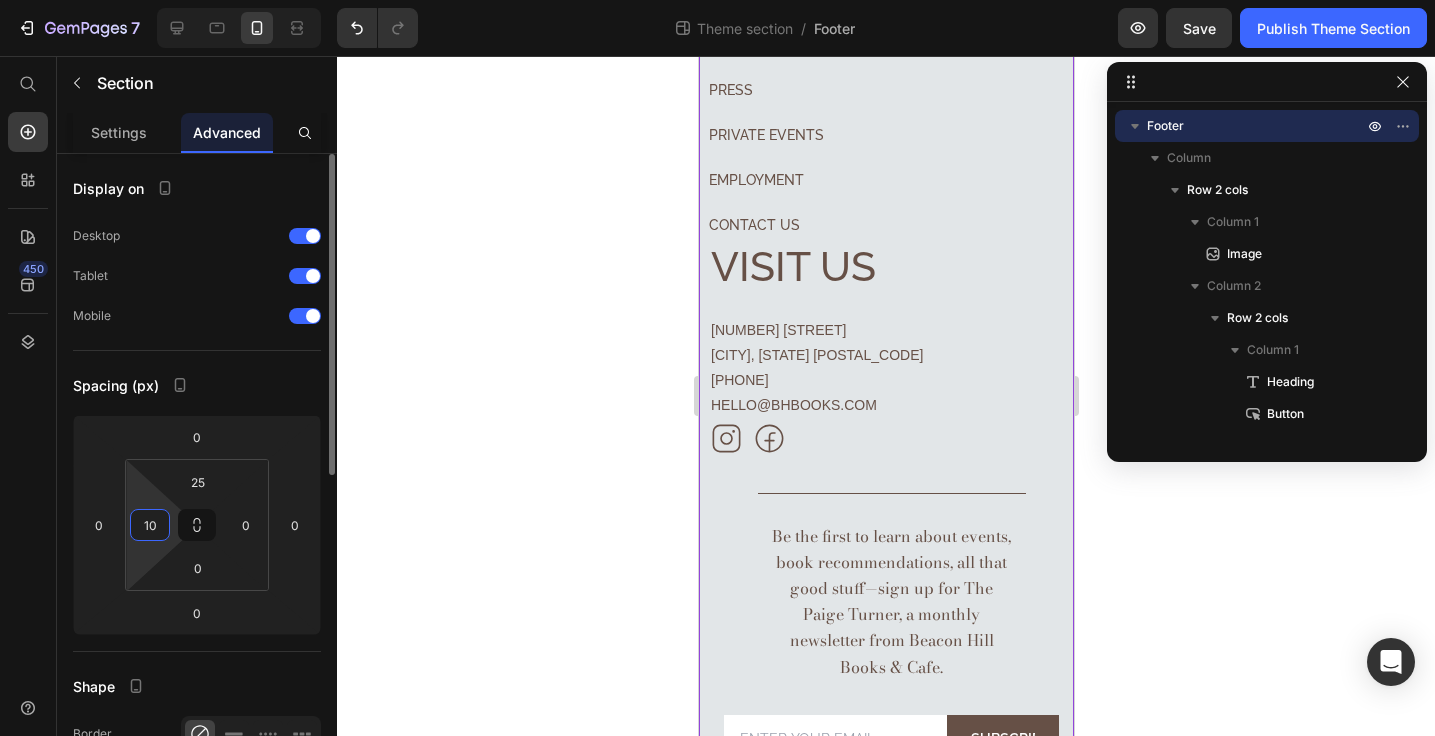 type on "10" 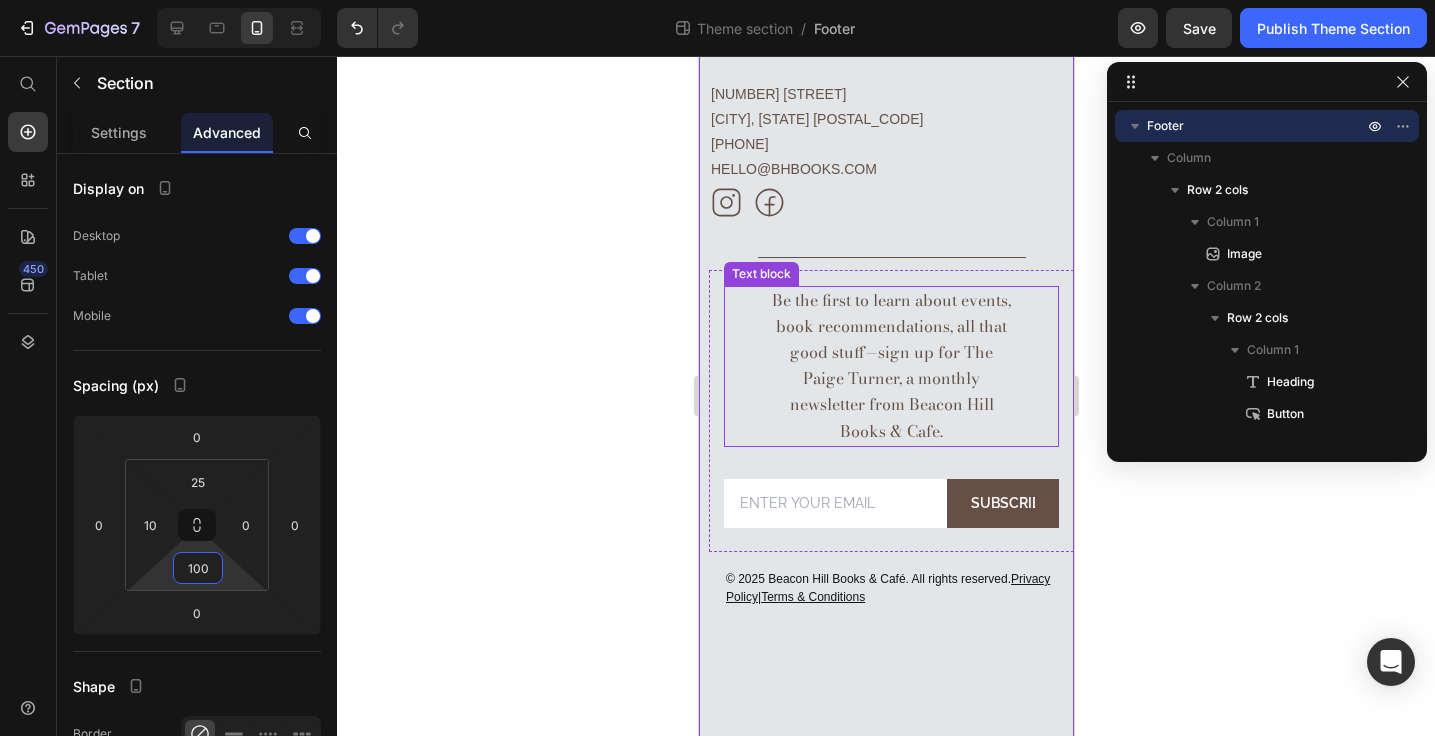 scroll, scrollTop: 593, scrollLeft: 0, axis: vertical 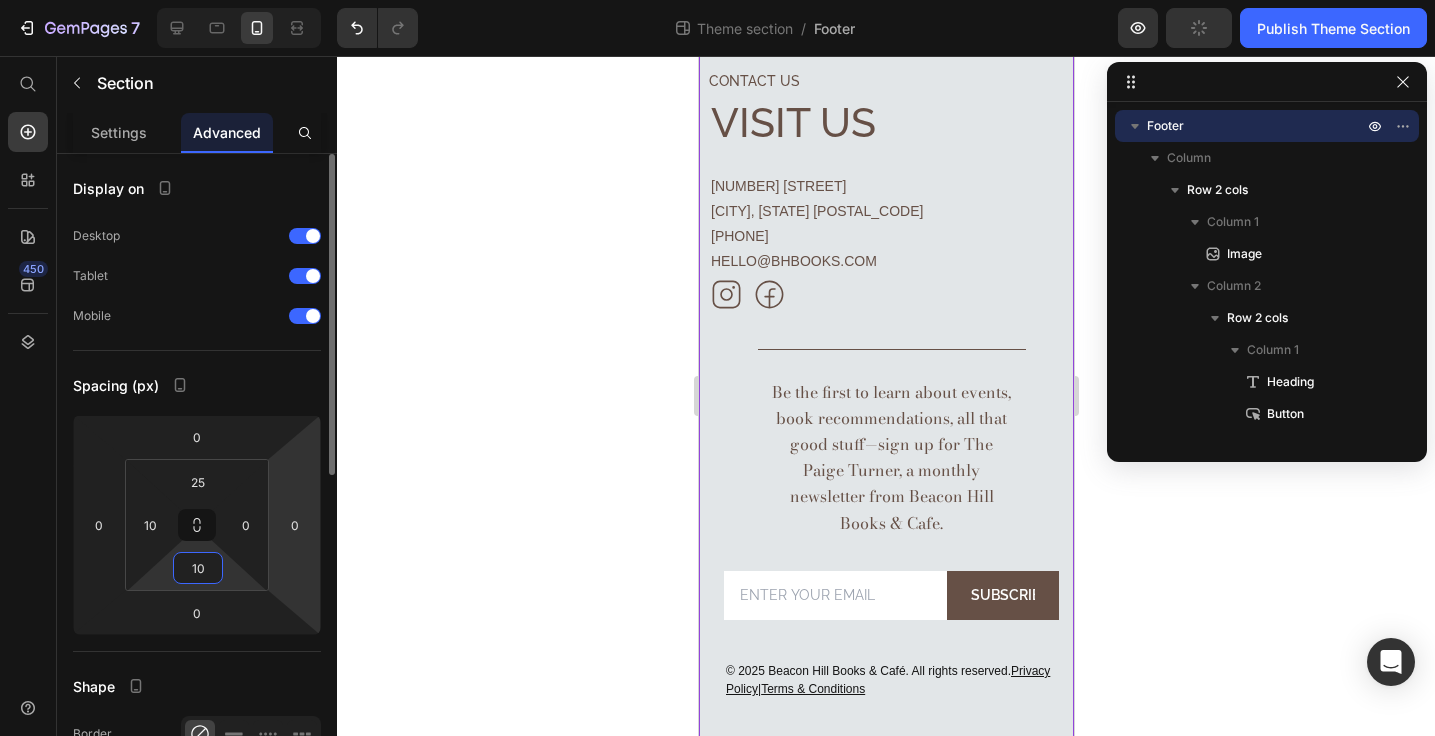 type on "1" 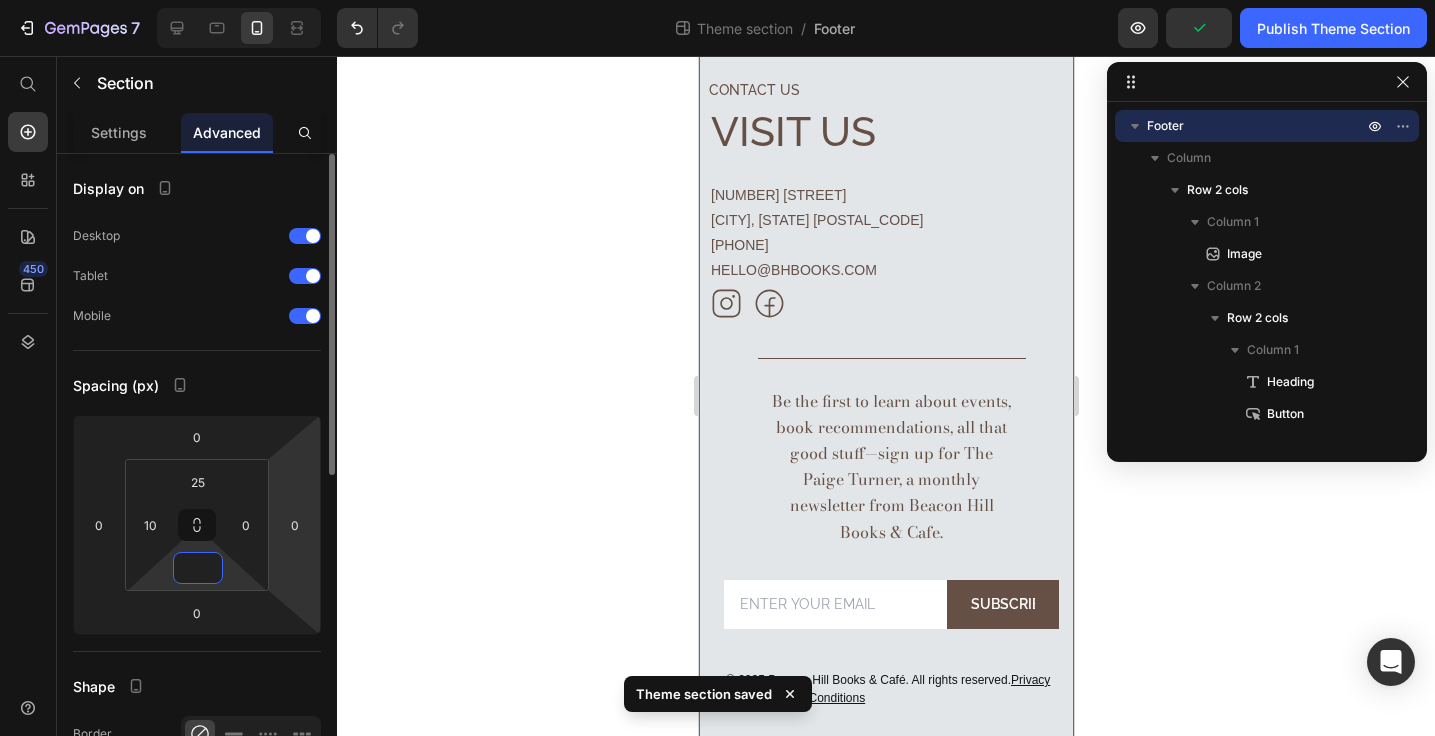scroll, scrollTop: 493, scrollLeft: 0, axis: vertical 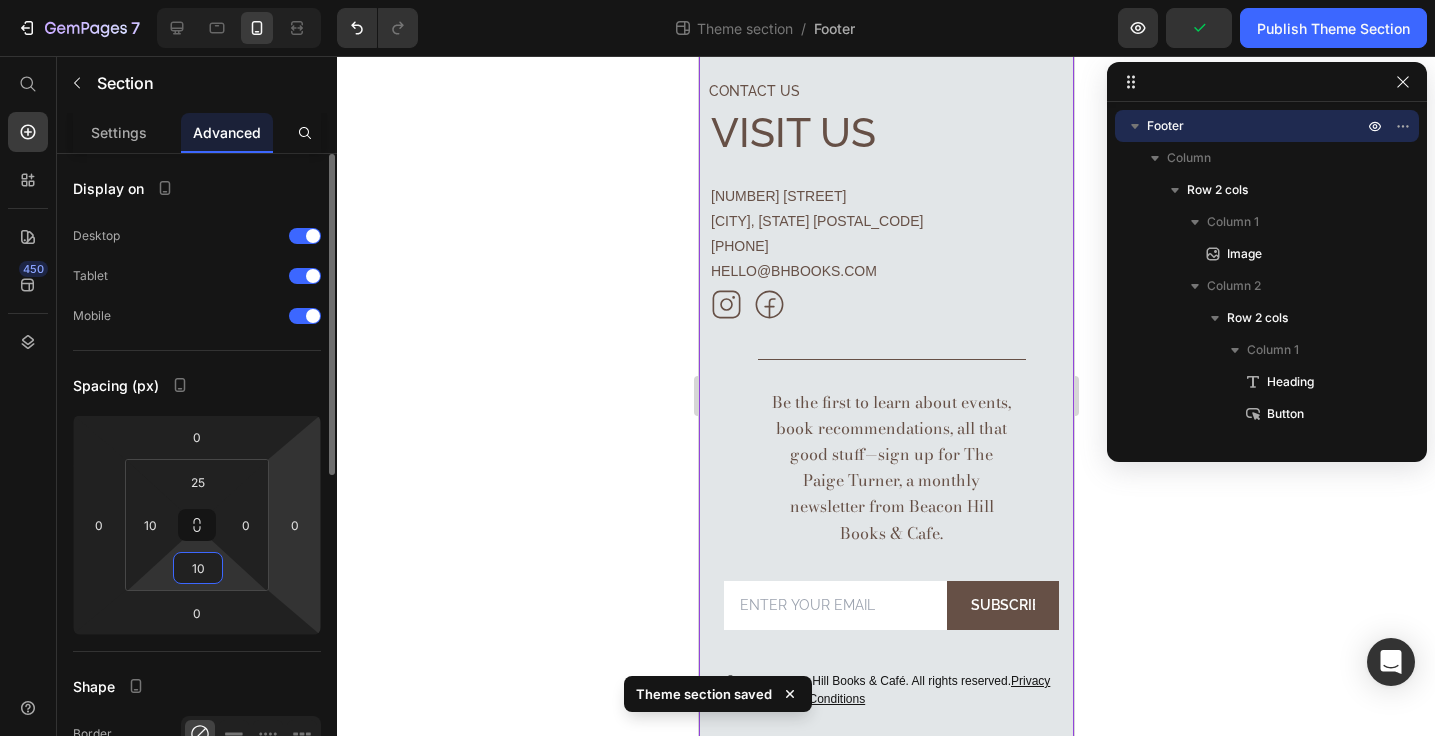 type on "10" 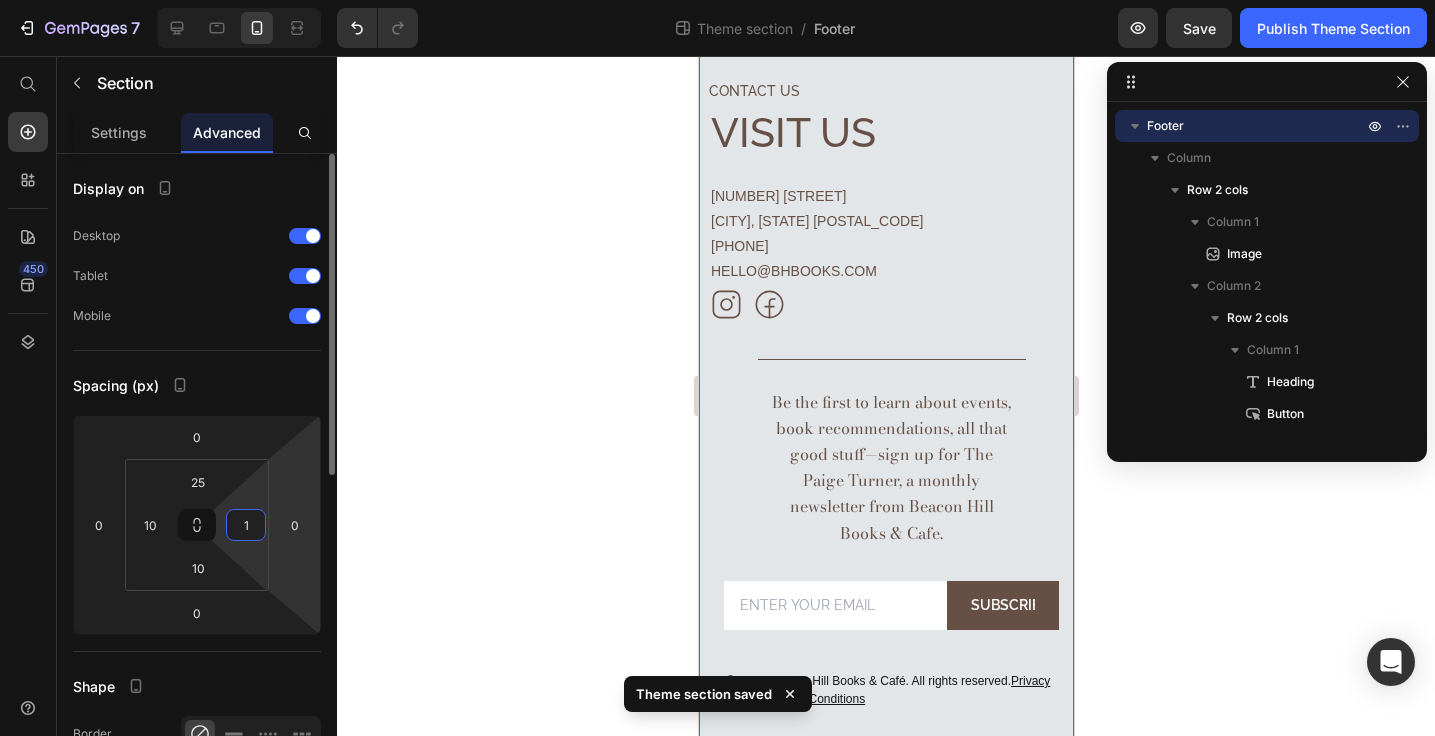 type on "10" 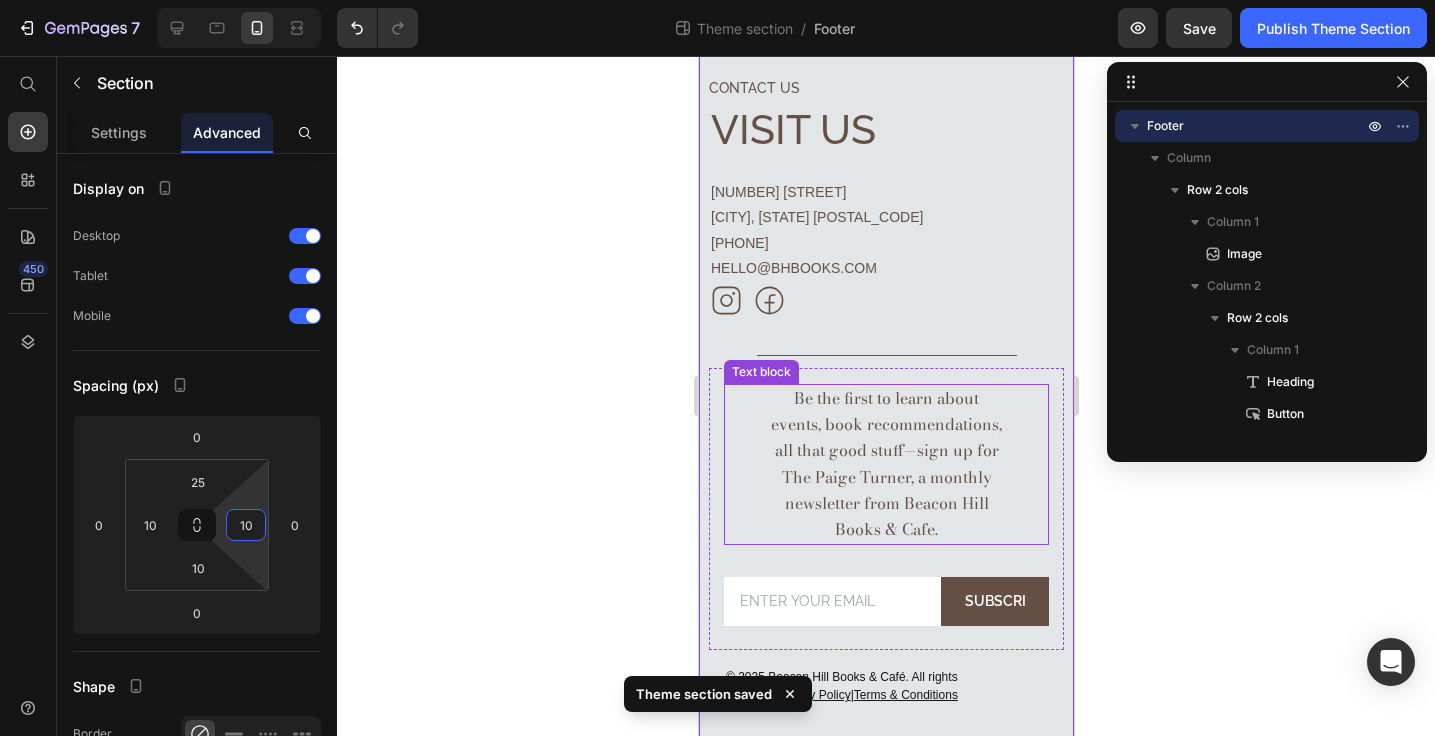 click on "Be the first to learn about events, book recommendations, all that good stuff—sign up for The Paige Turner, a monthly newsletter from Beacon Hill Books & Cafe." at bounding box center [885, 464] 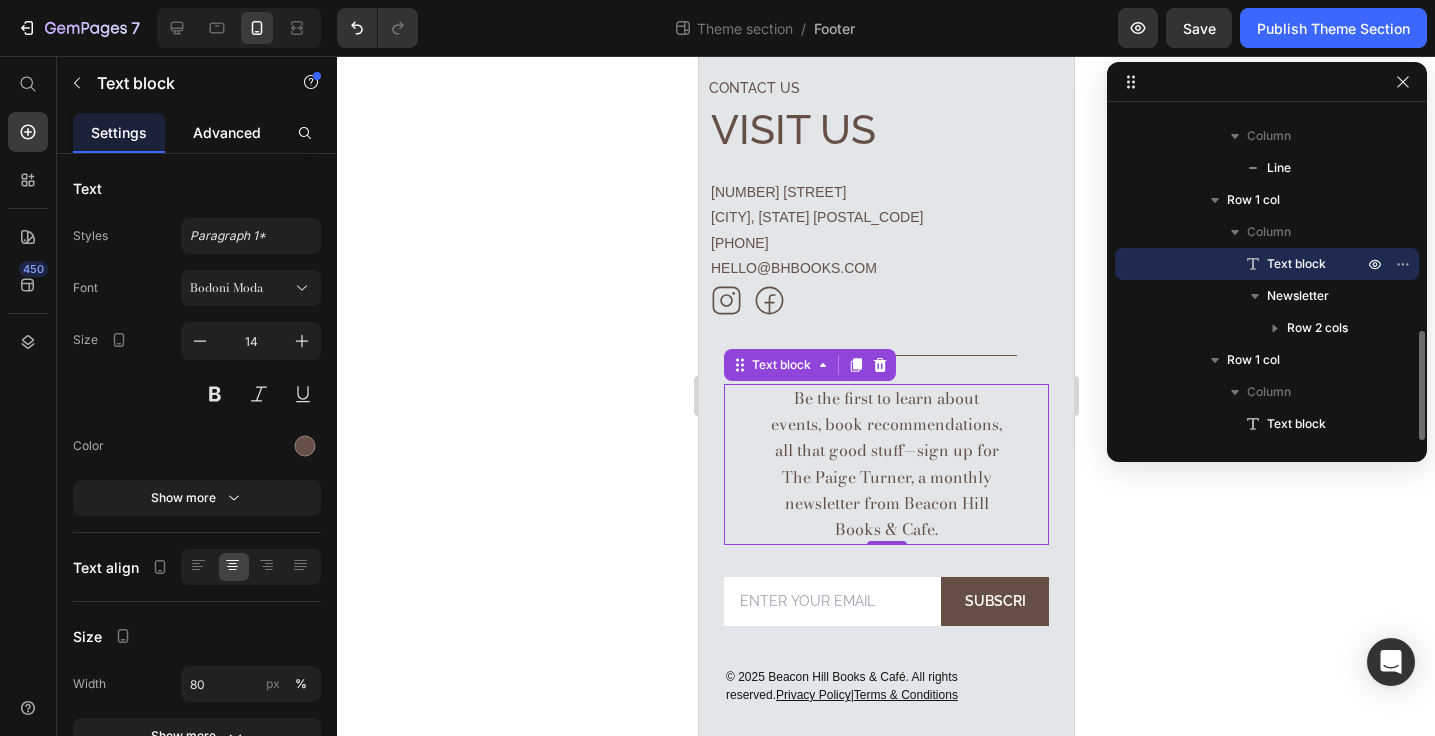 click on "Advanced" at bounding box center [227, 132] 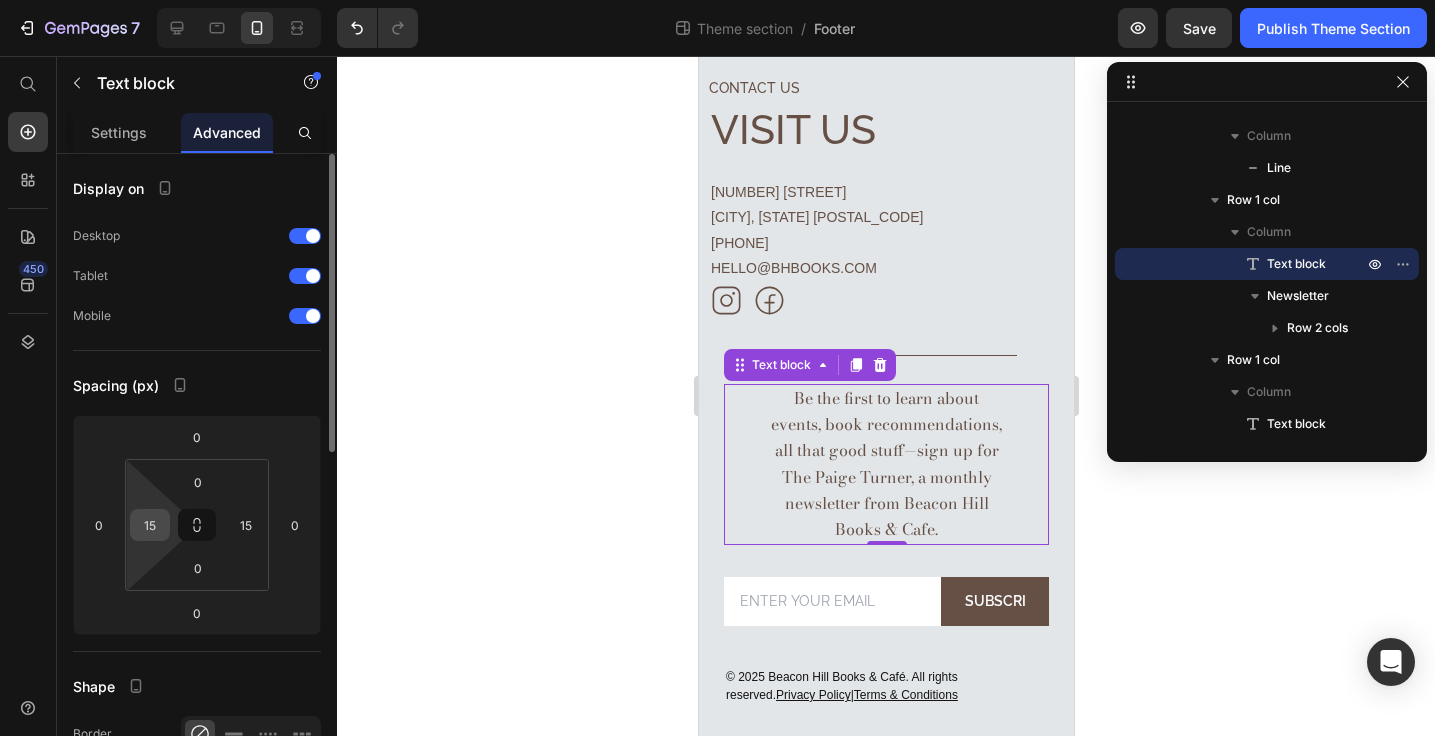 click on "15" at bounding box center (150, 525) 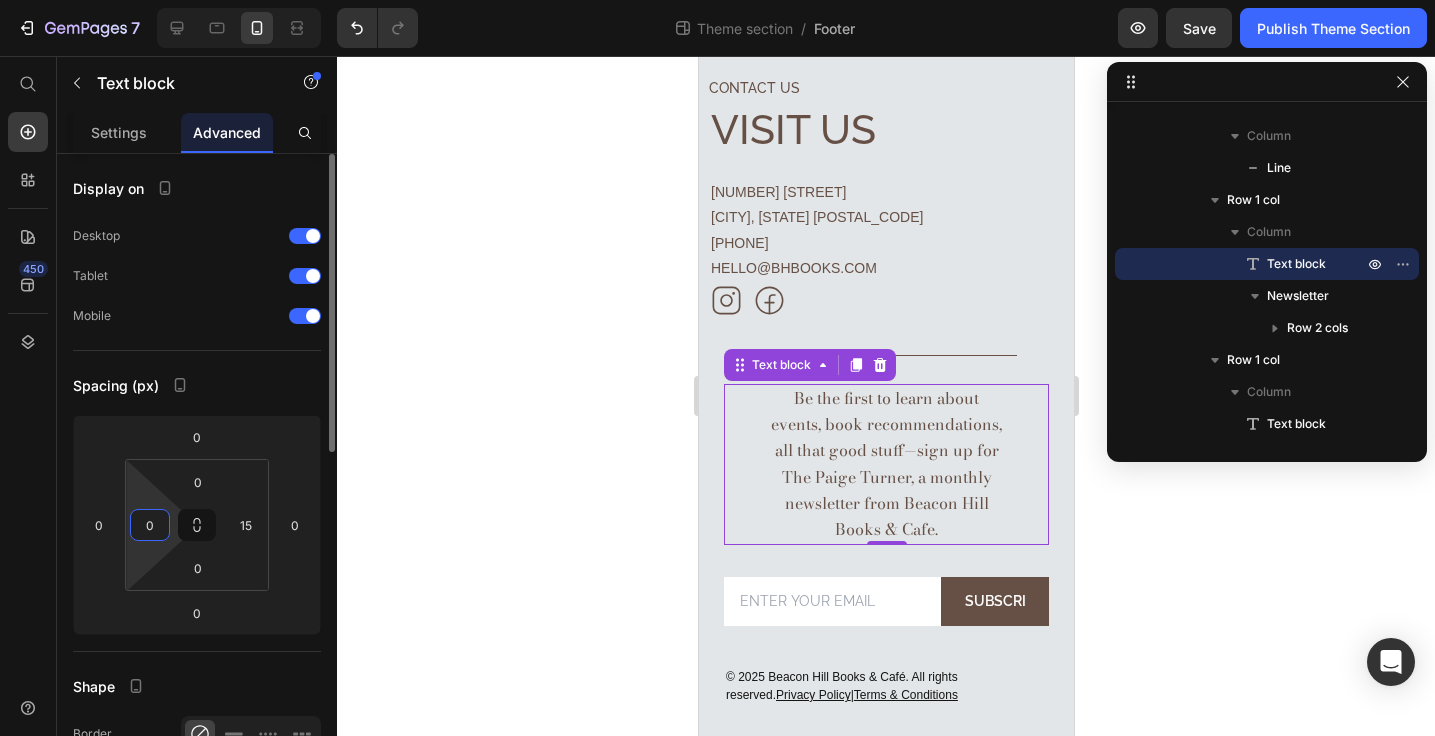 type on "0" 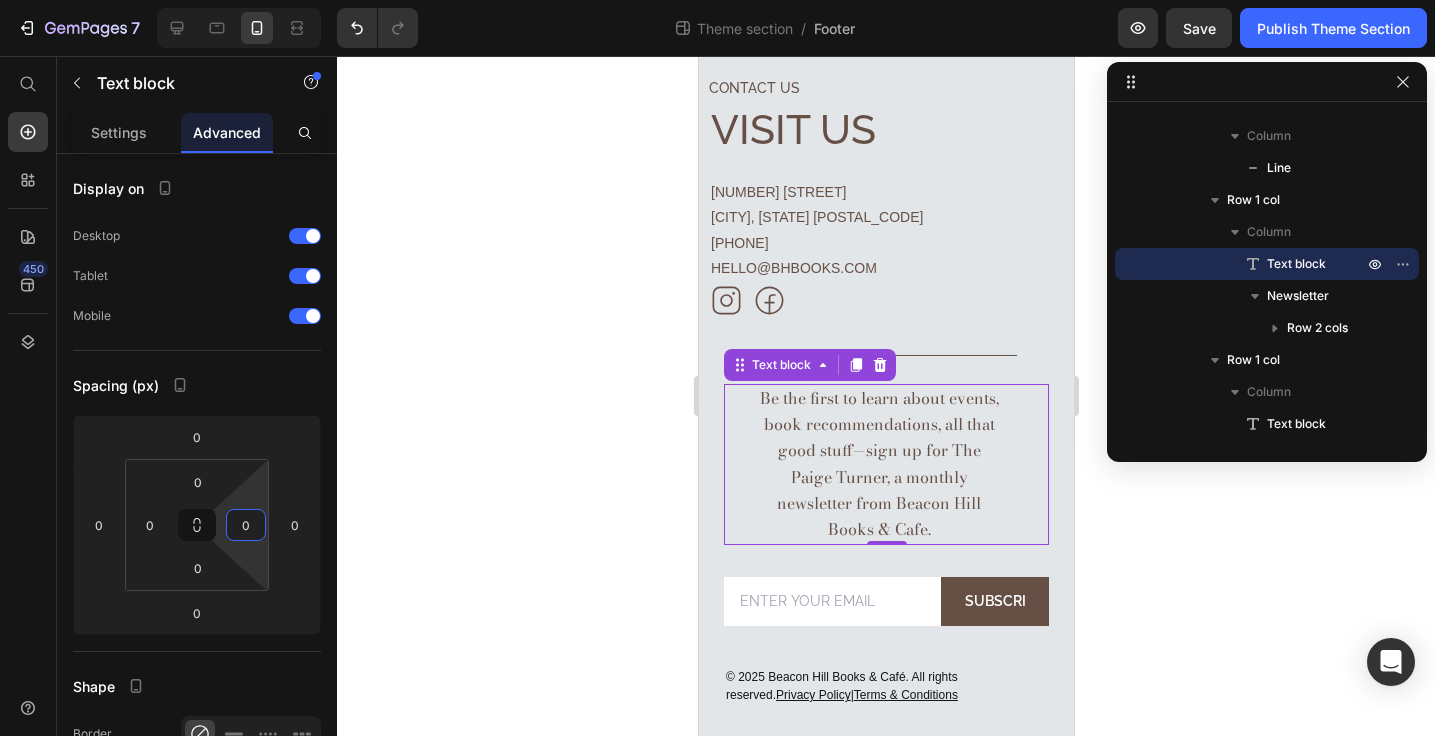 type on "0" 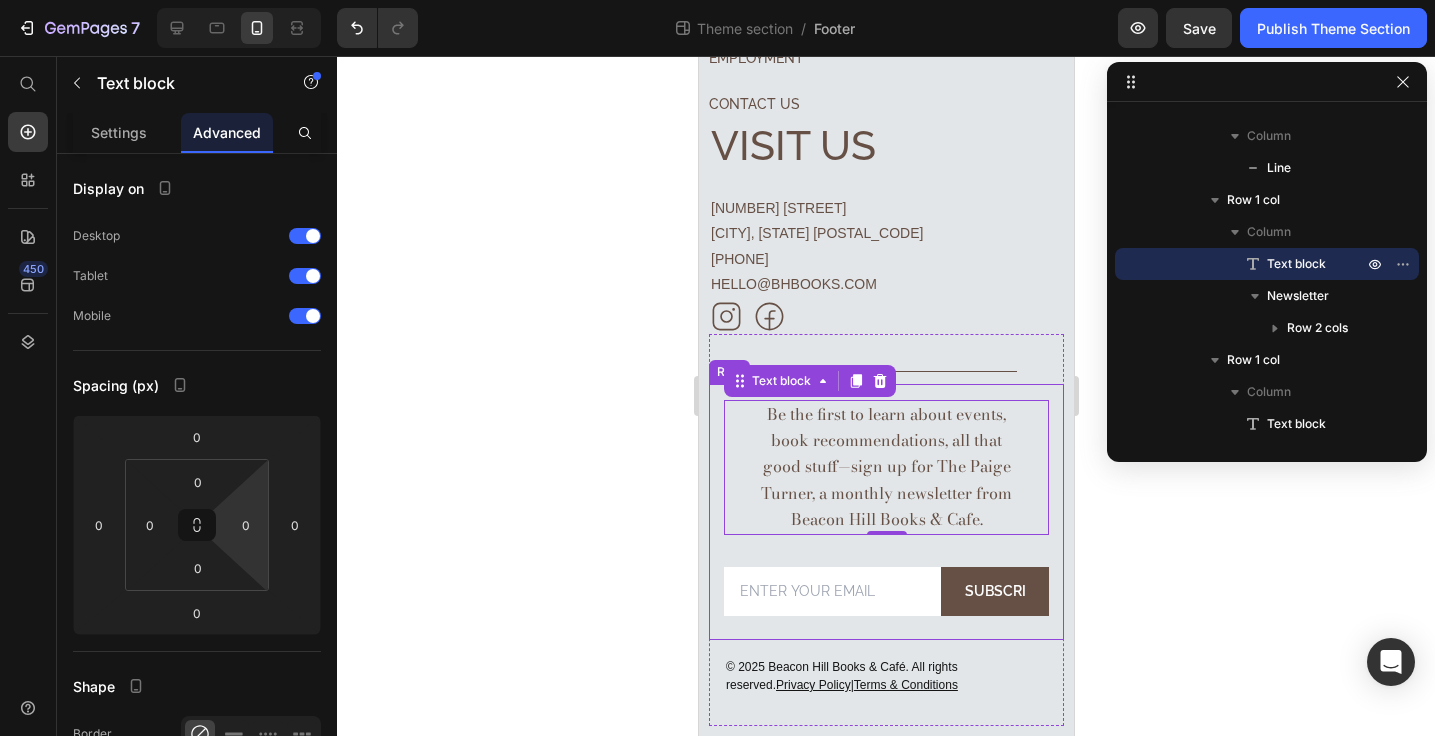 click 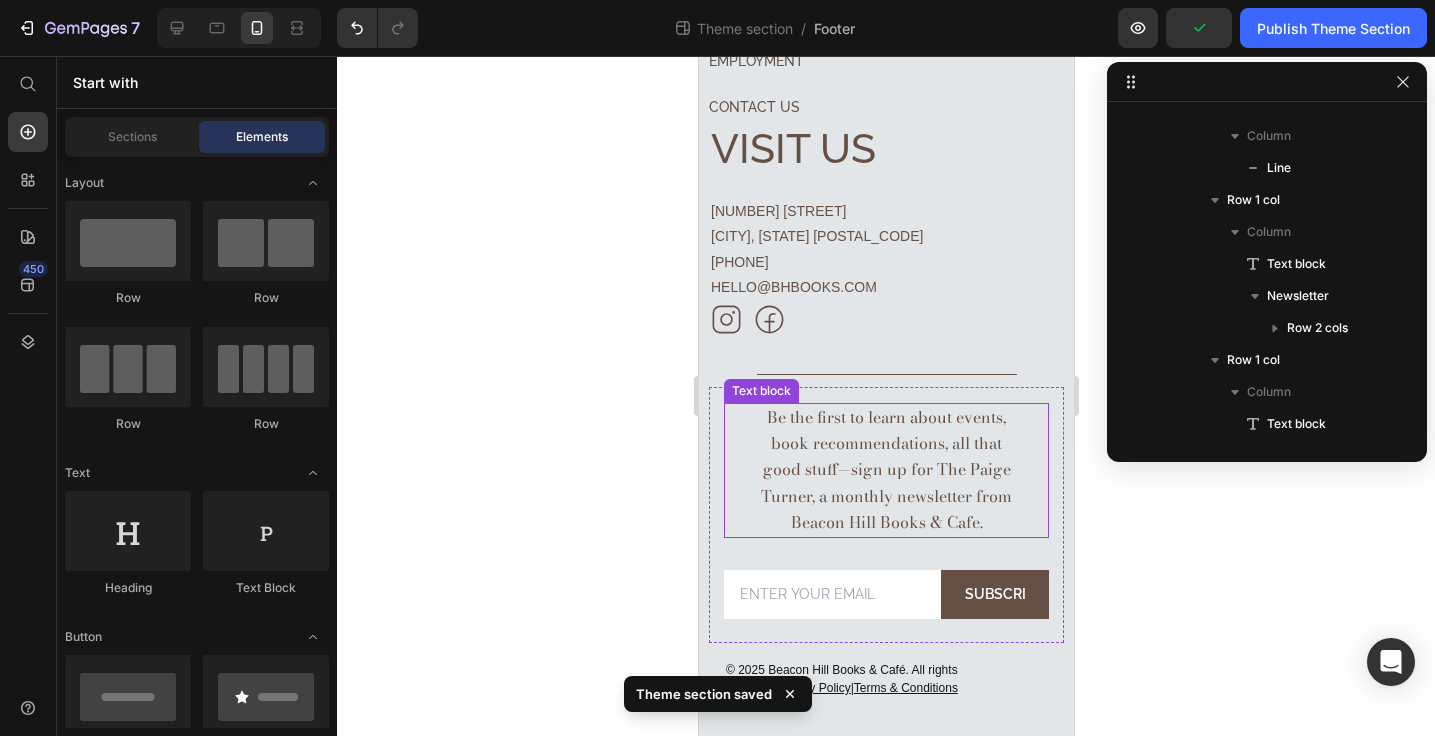 click on "Be the first to learn about events, book recommendations, all that good stuff—sign up for The Paige Turner, a monthly newsletter from Beacon Hill Books & Cafe." at bounding box center (885, 469) 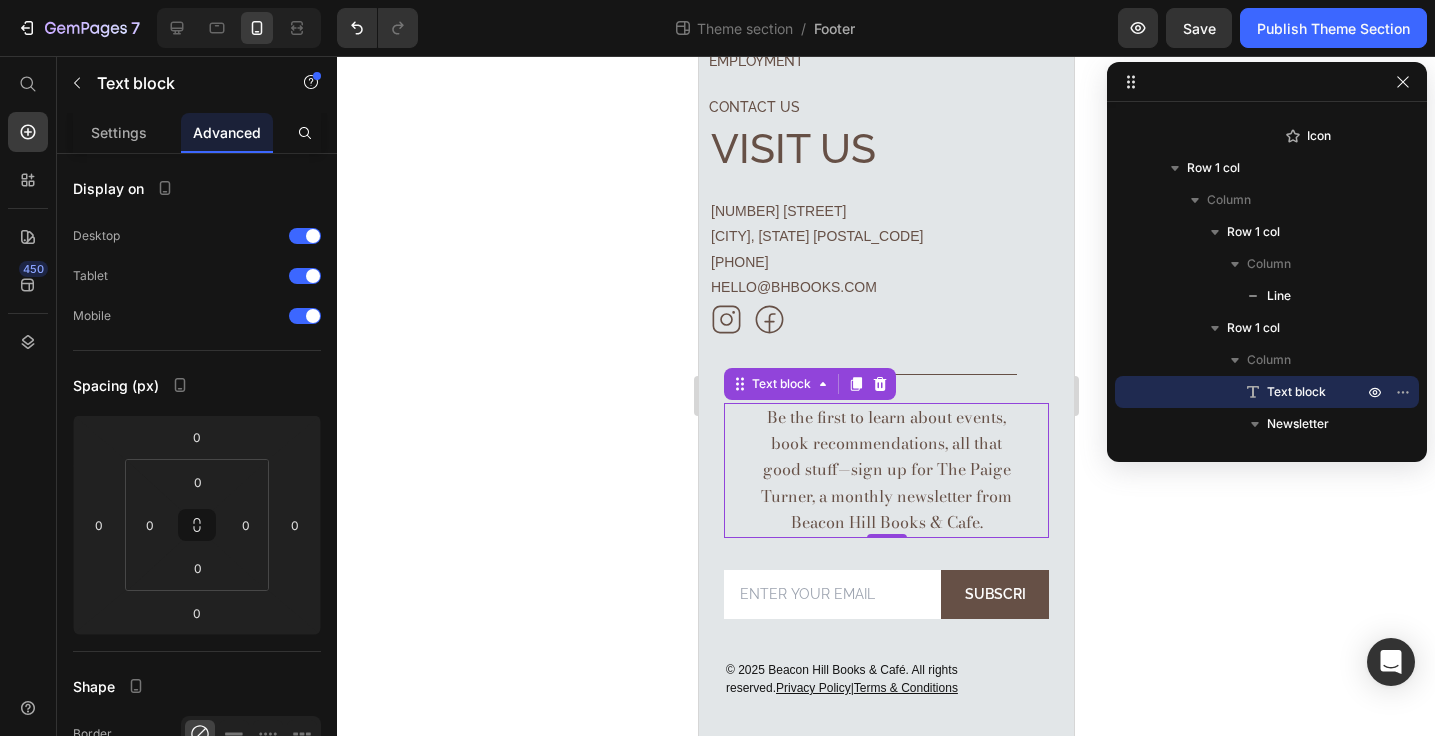 click on "Be the first to learn about events, book recommendations, all that good stuff—sign up for The Paige Turner, a monthly newsletter from Beacon Hill Books & Cafe." at bounding box center (885, 469) 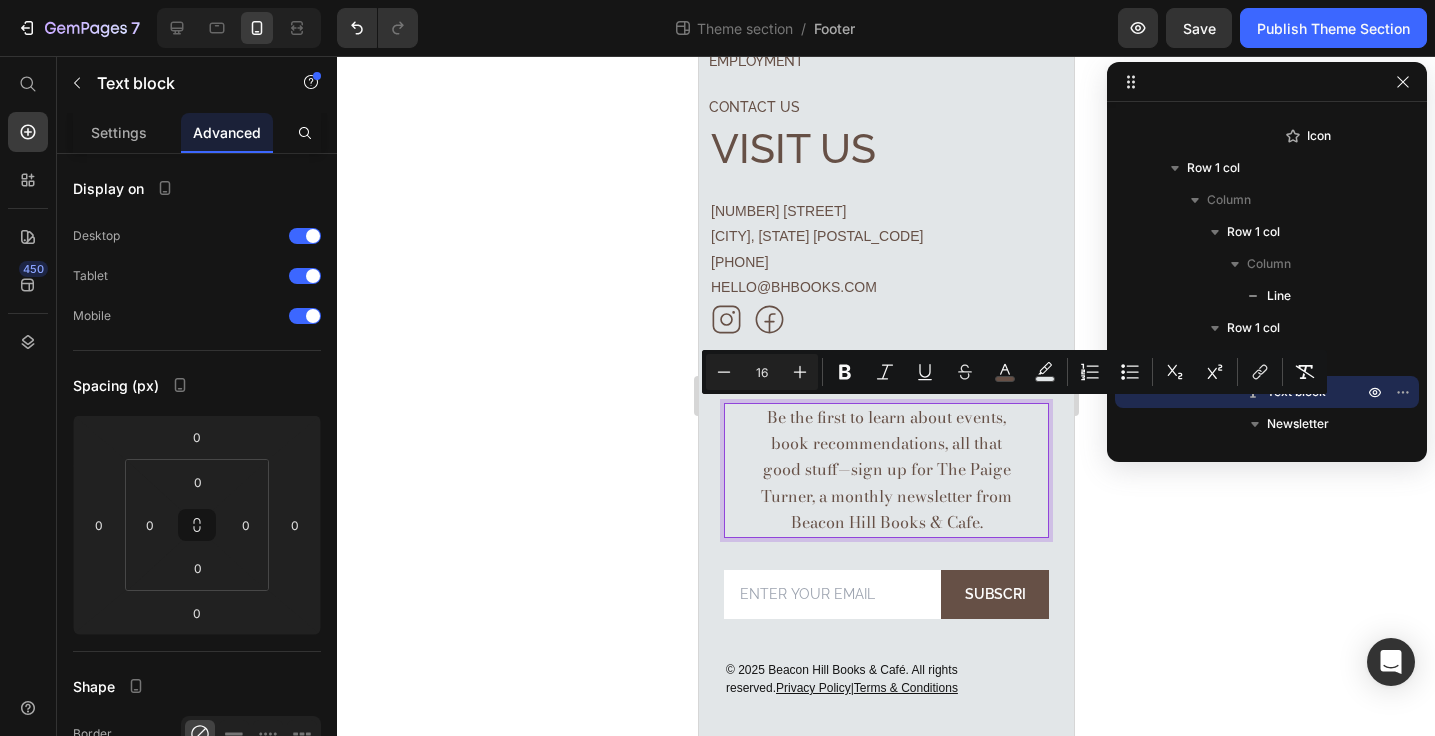 click 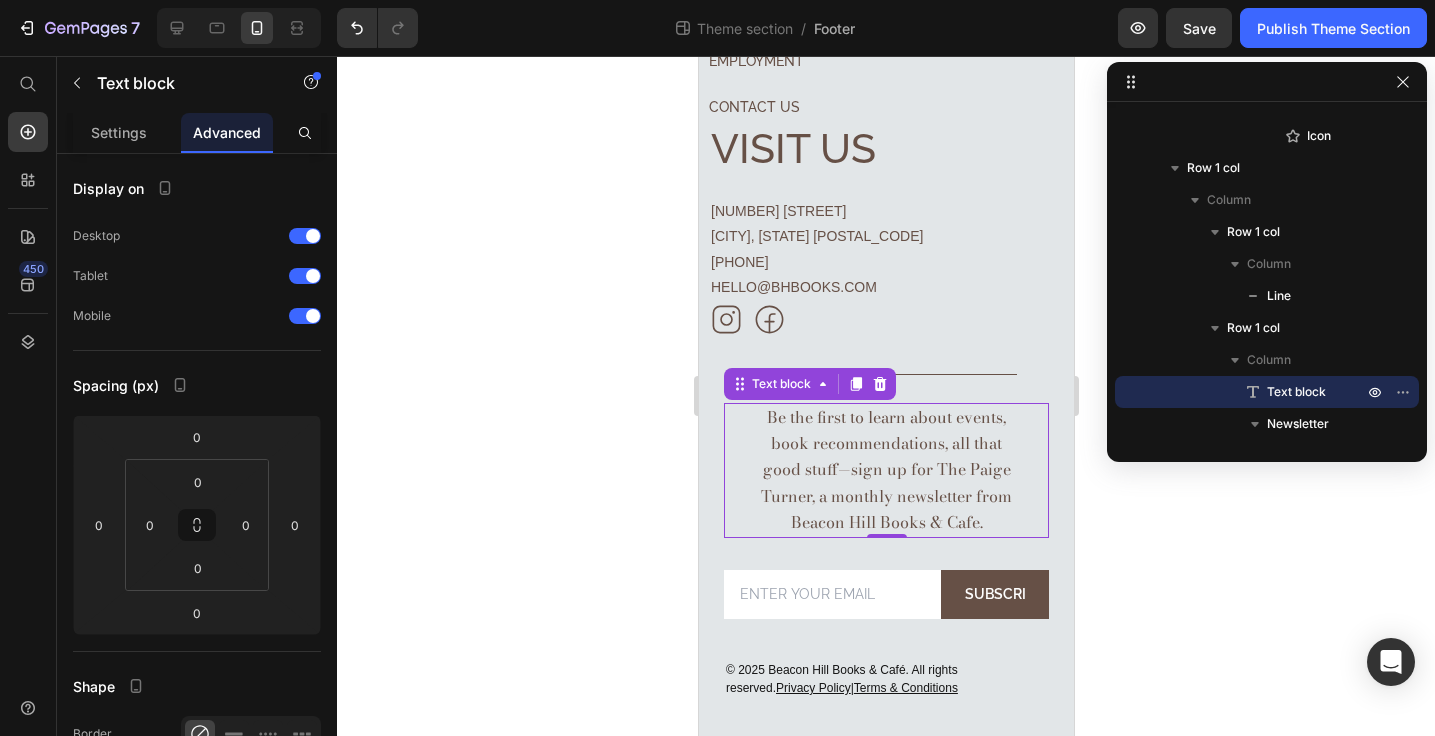 click on "Be the first to learn about events, book recommendations, all that good stuff—sign up for The Paige Turner, a monthly newsletter from Beacon Hill Books & Cafe." at bounding box center (885, 469) 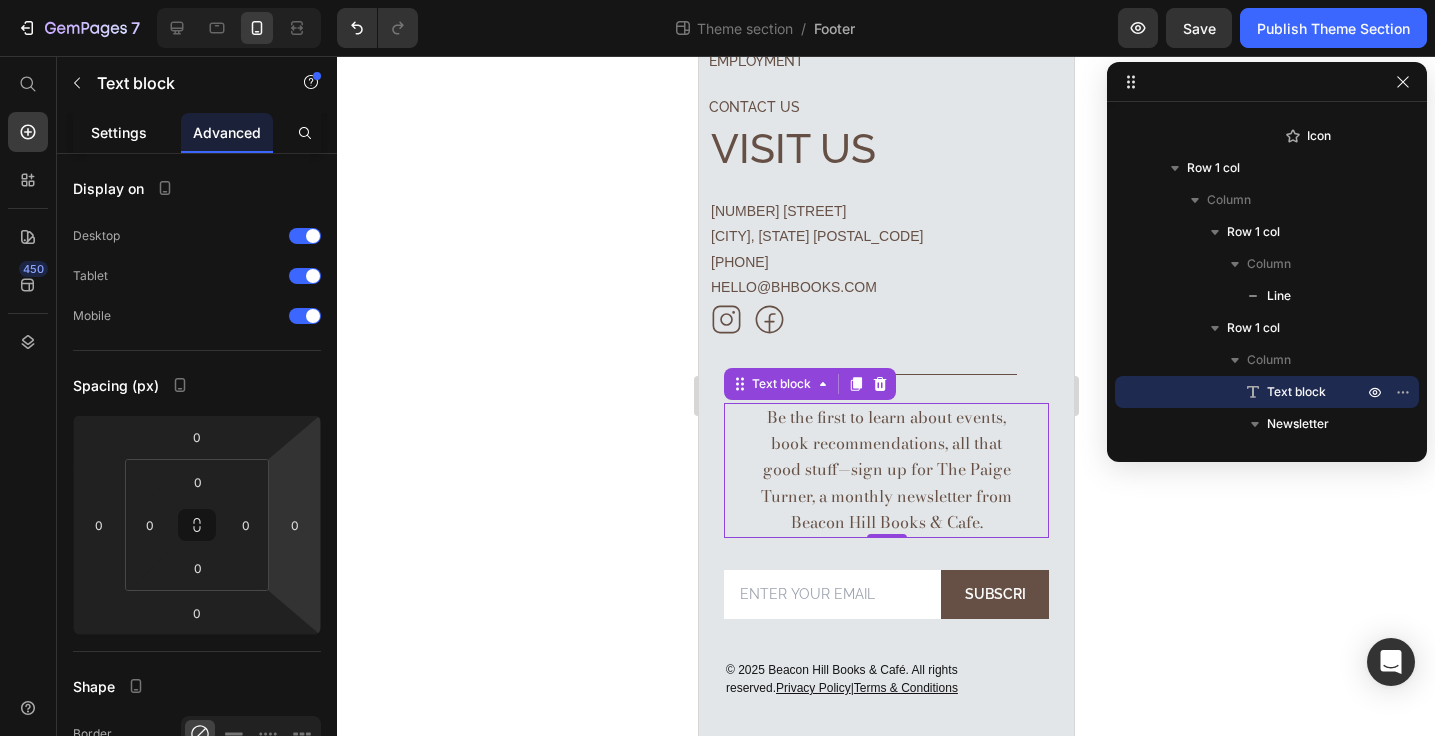 click on "Settings" at bounding box center [119, 132] 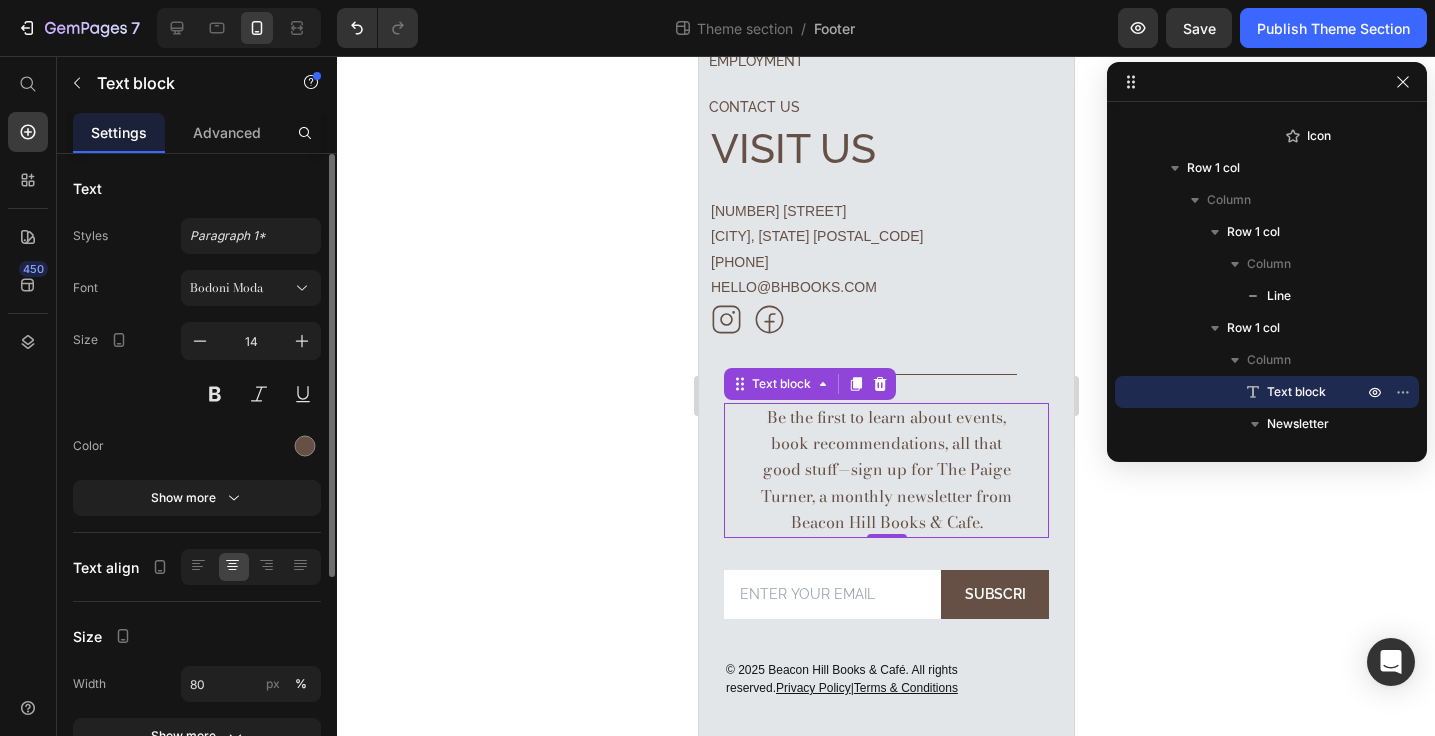 scroll, scrollTop: 22, scrollLeft: 0, axis: vertical 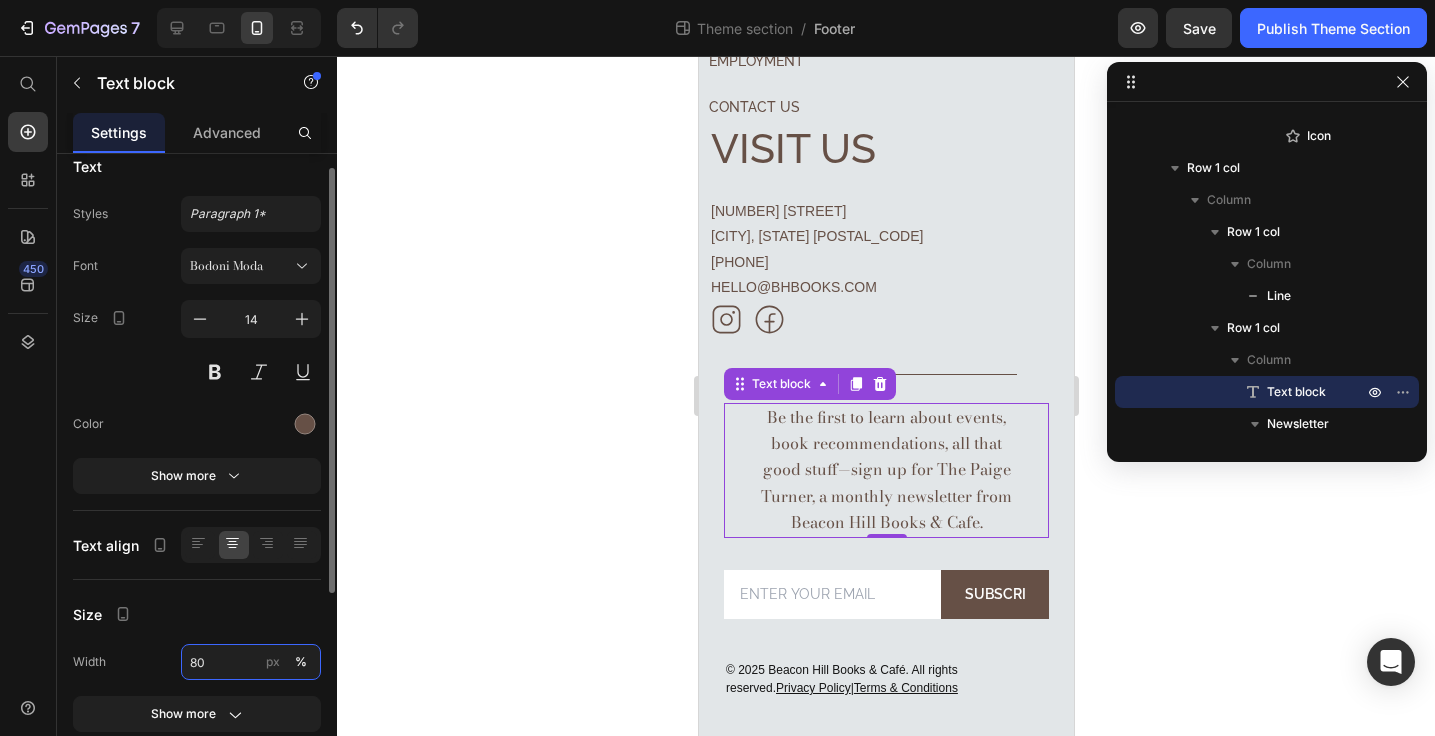 click on "80" at bounding box center [251, 662] 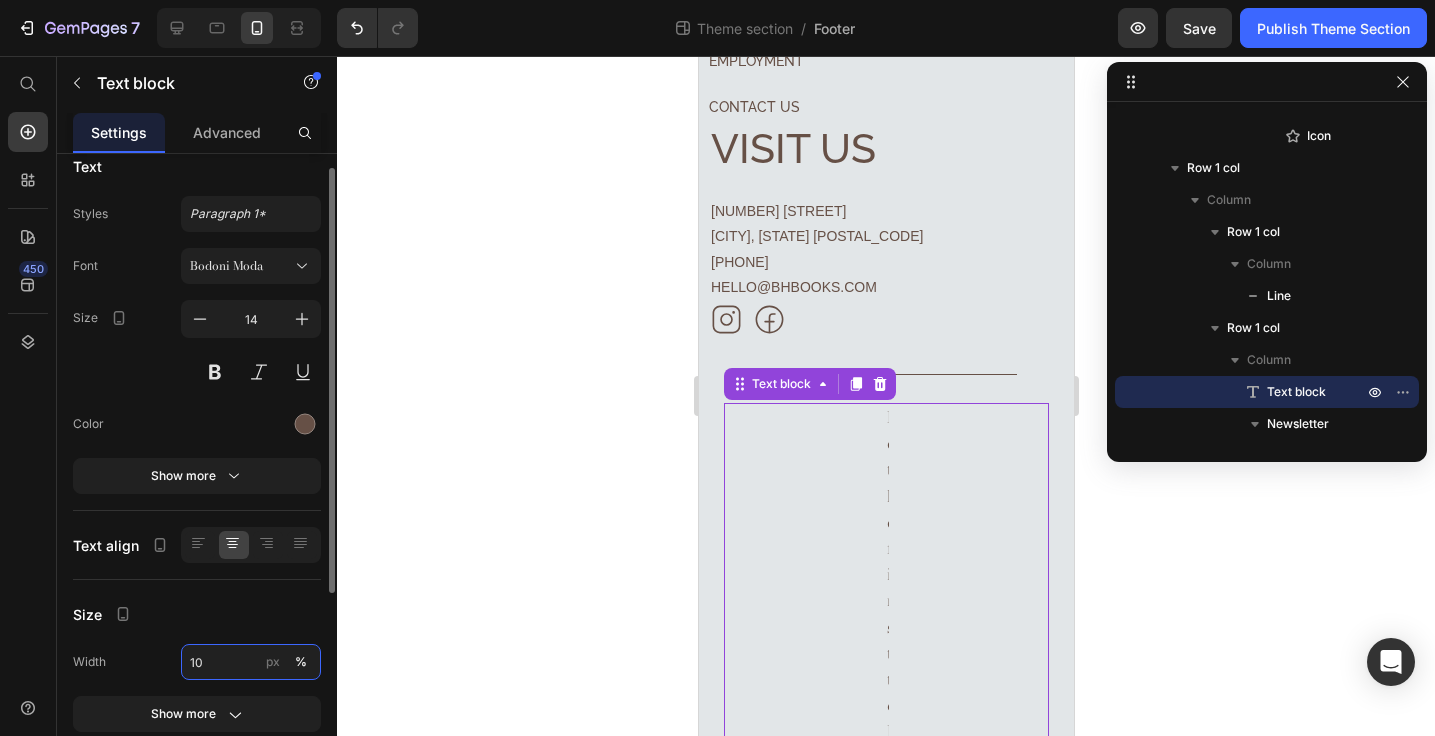 type on "100" 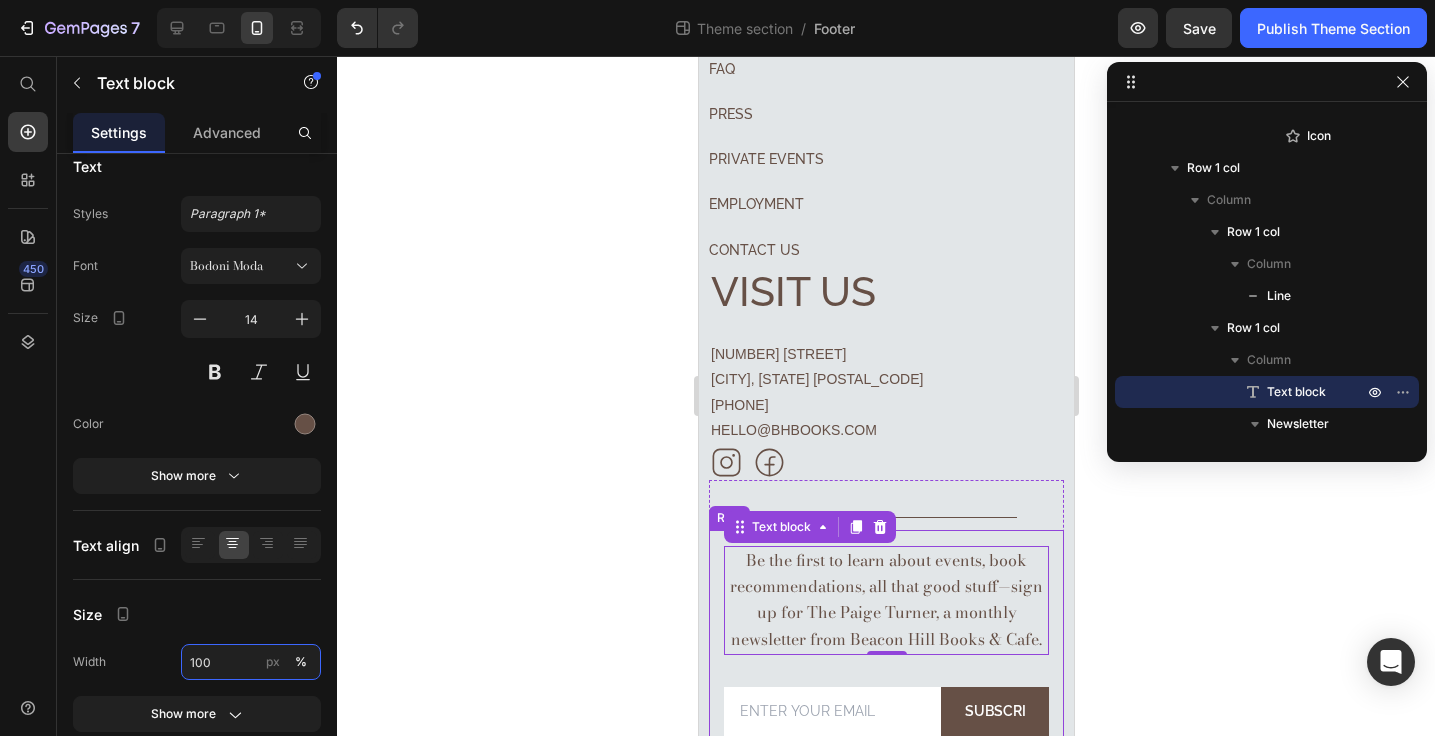 scroll, scrollTop: 206, scrollLeft: 0, axis: vertical 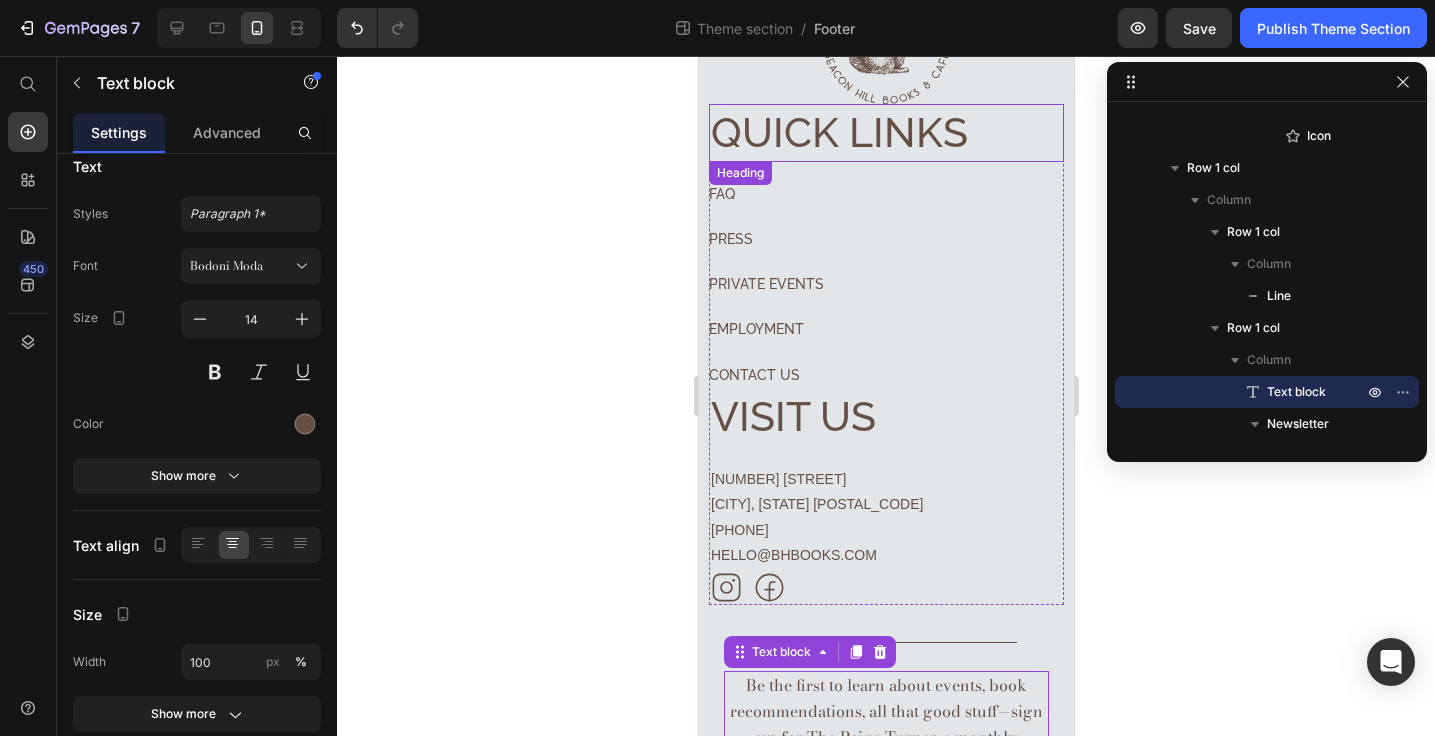 click on "Quick links" at bounding box center (885, 132) 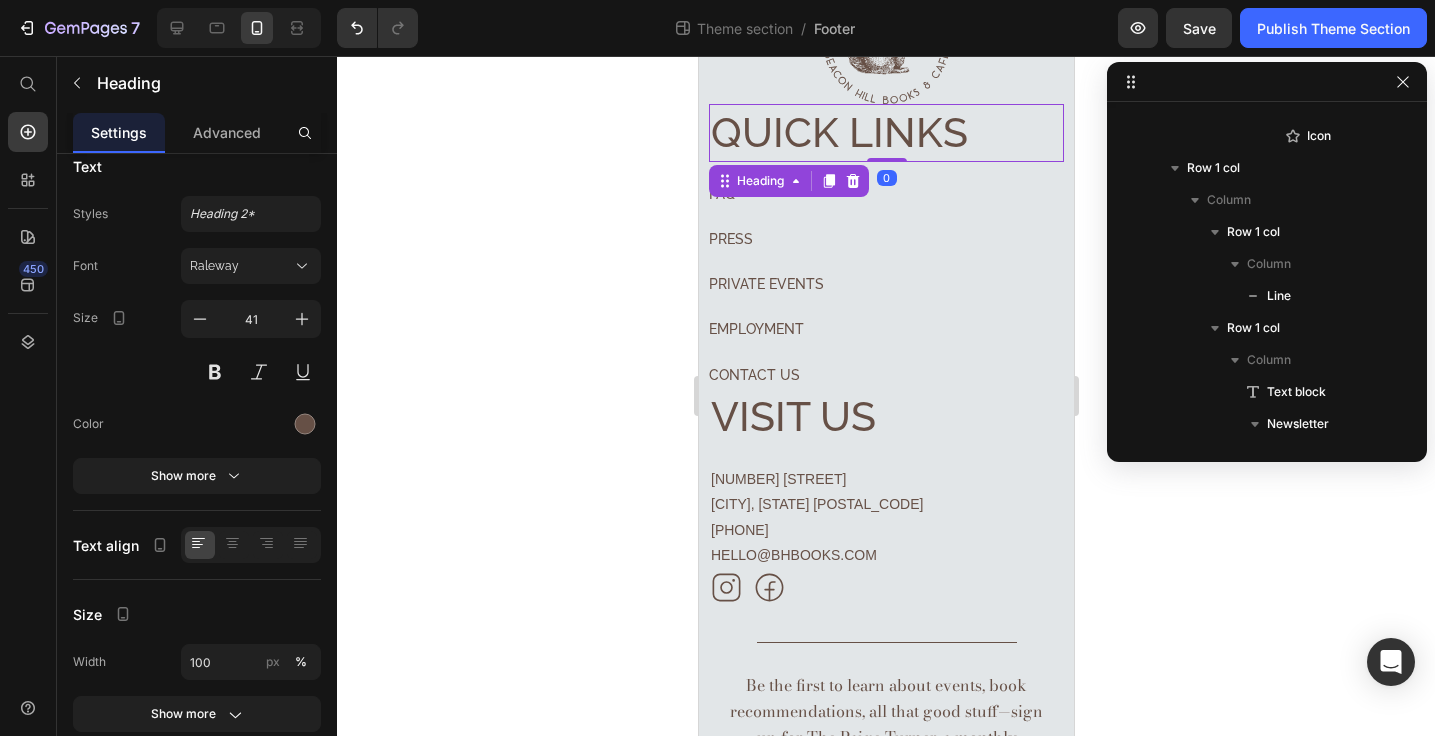 scroll, scrollTop: 122, scrollLeft: 0, axis: vertical 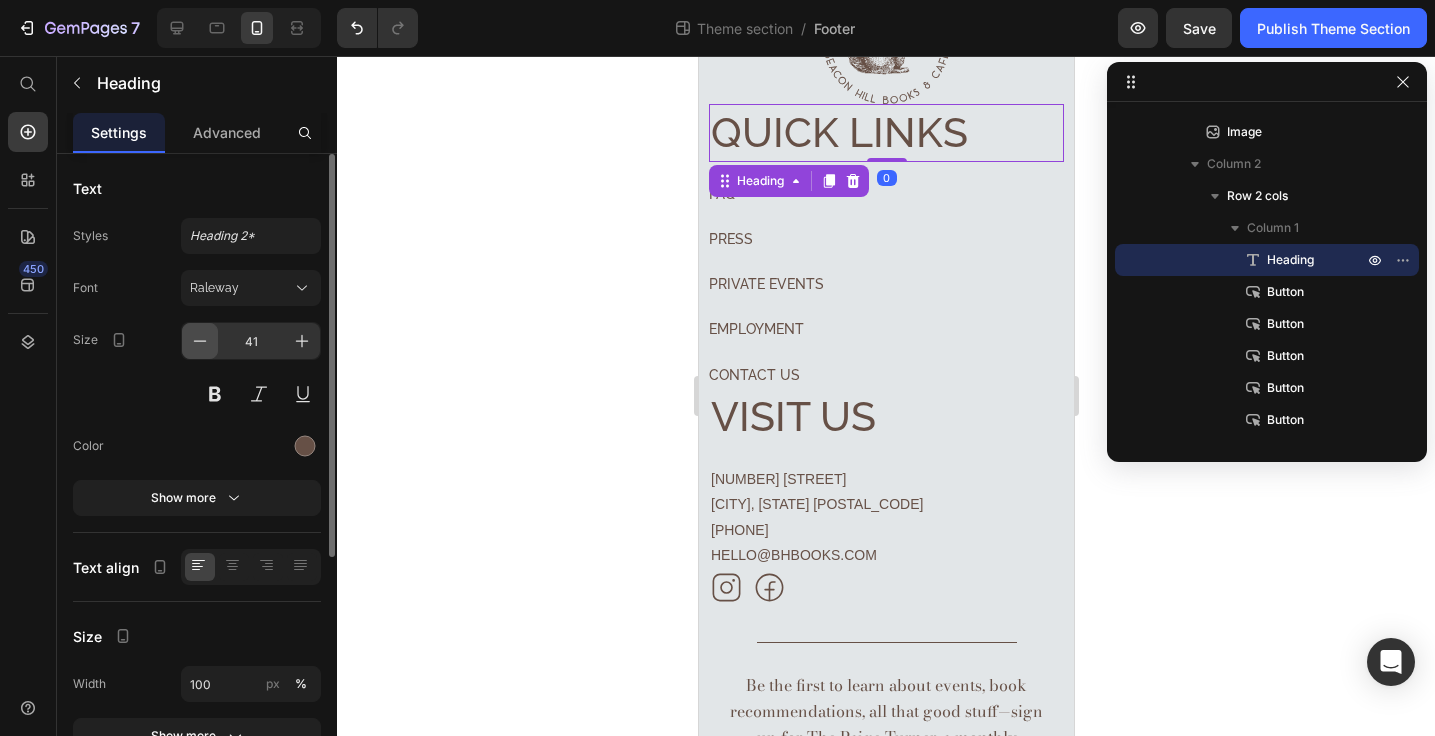 click 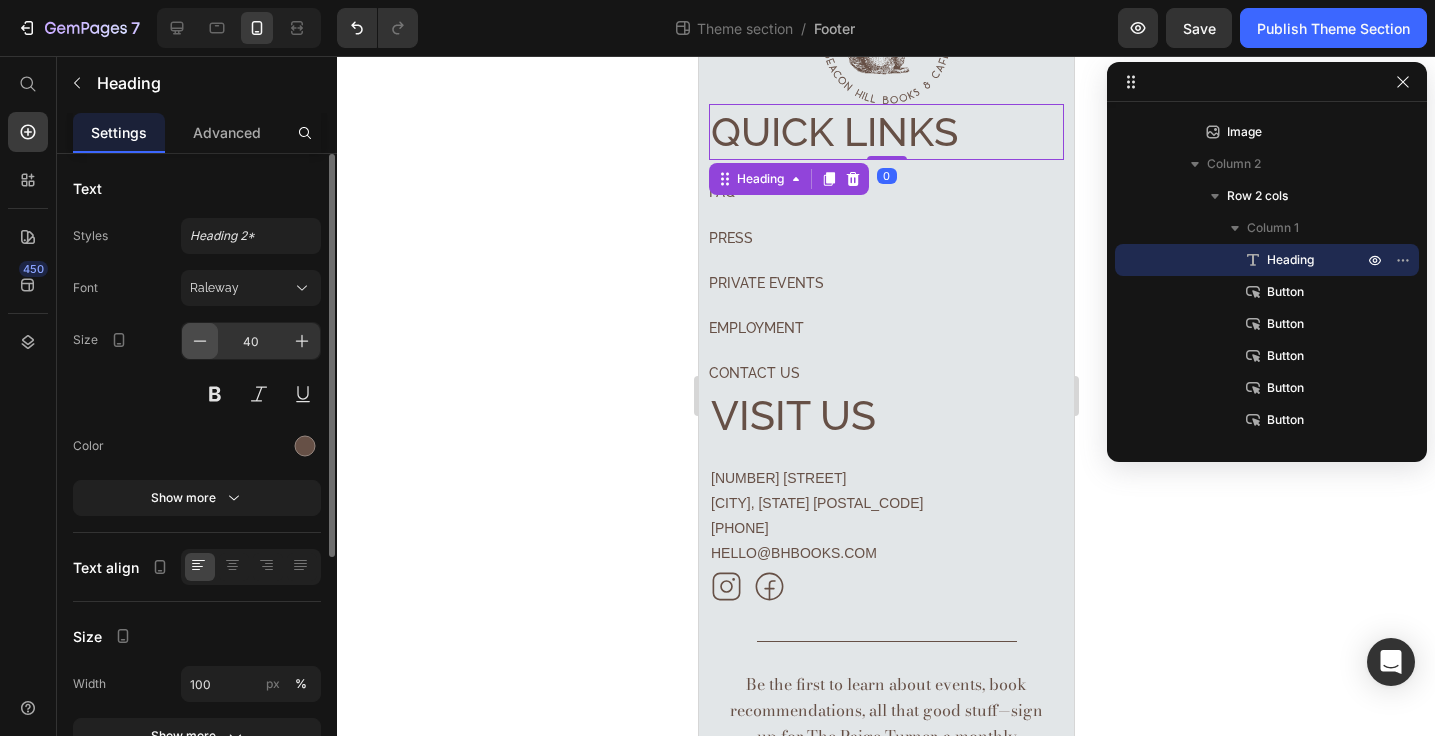 click 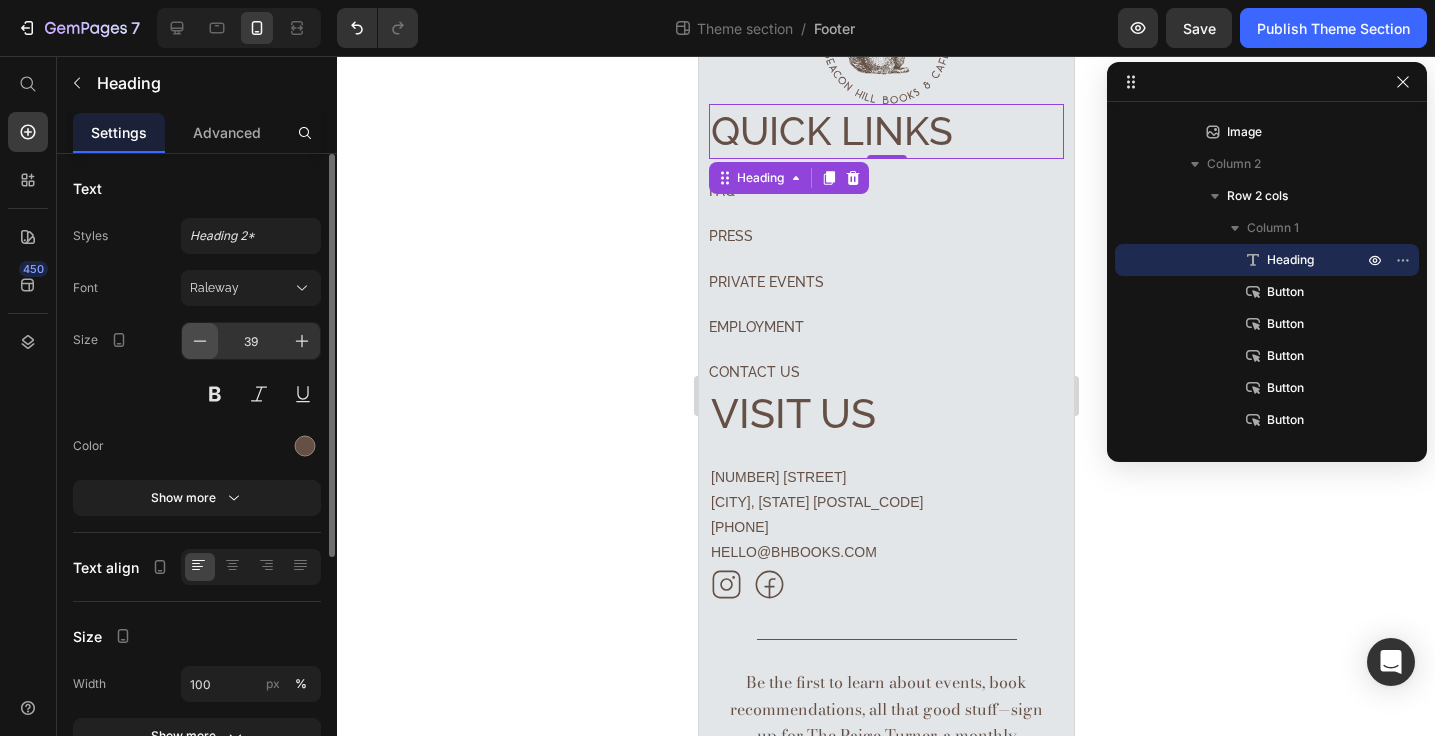 click 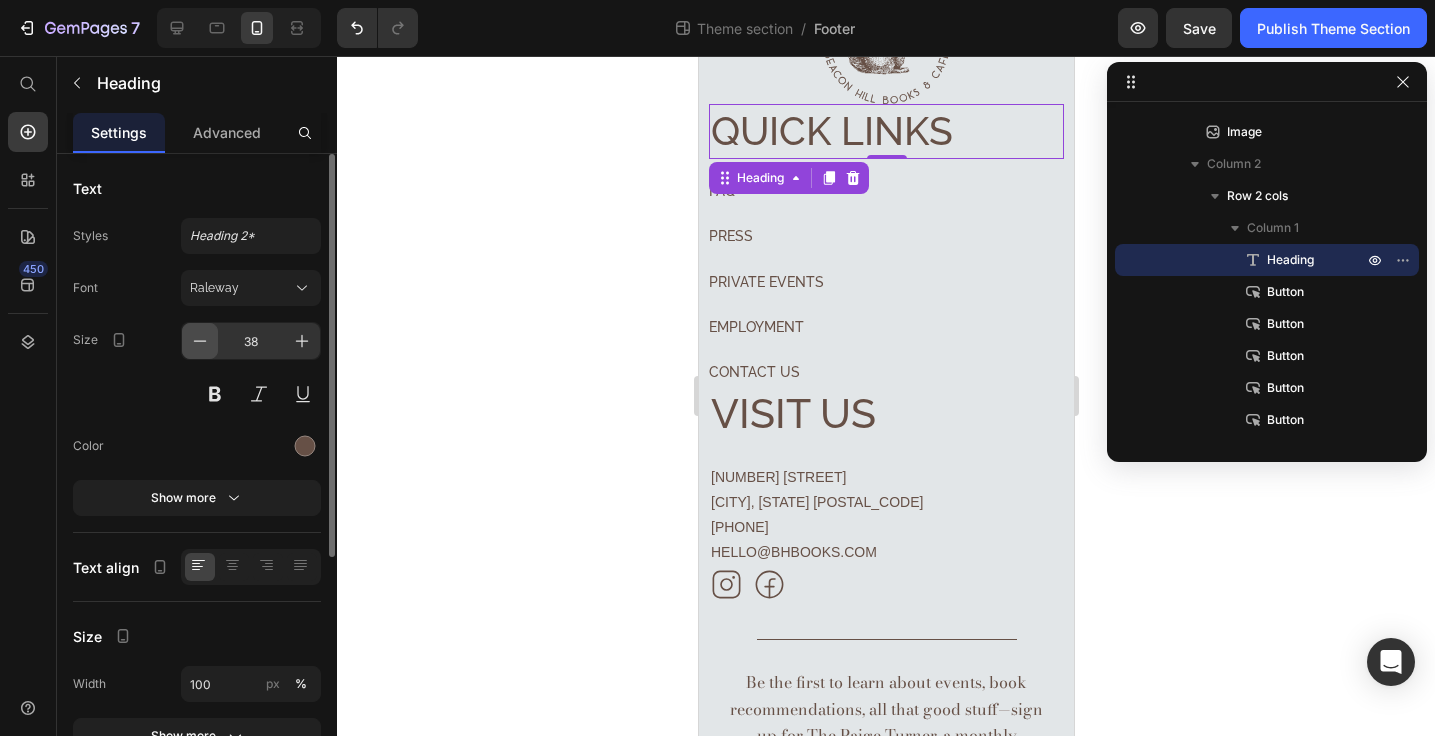 click 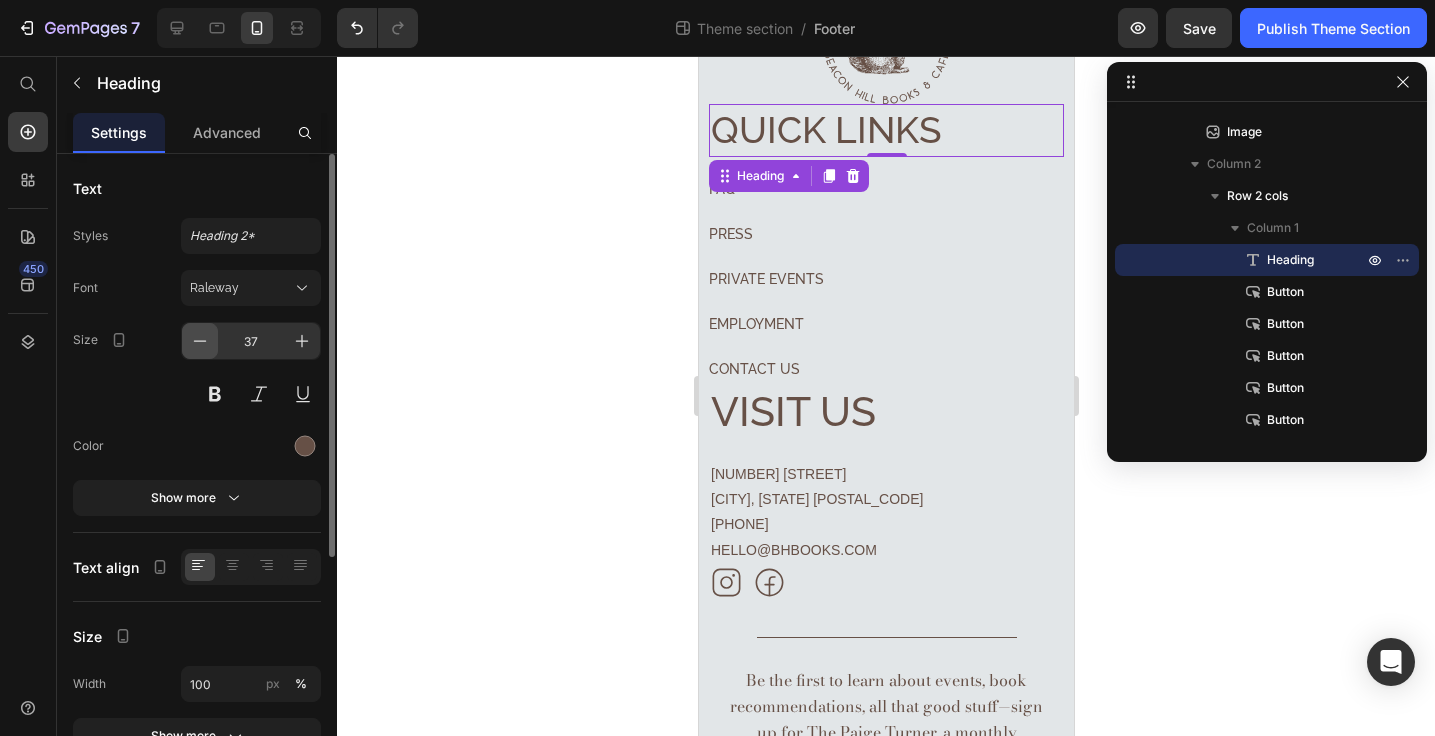 click 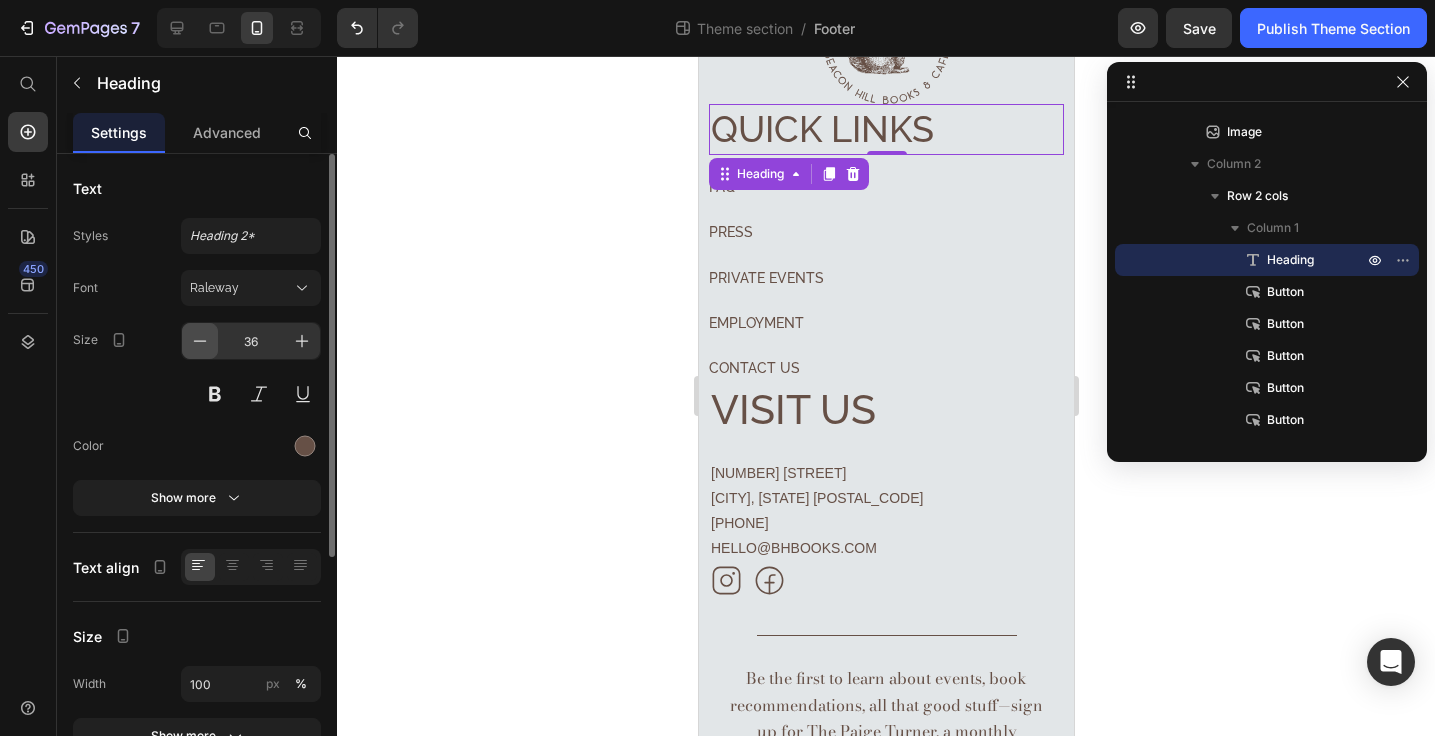 click 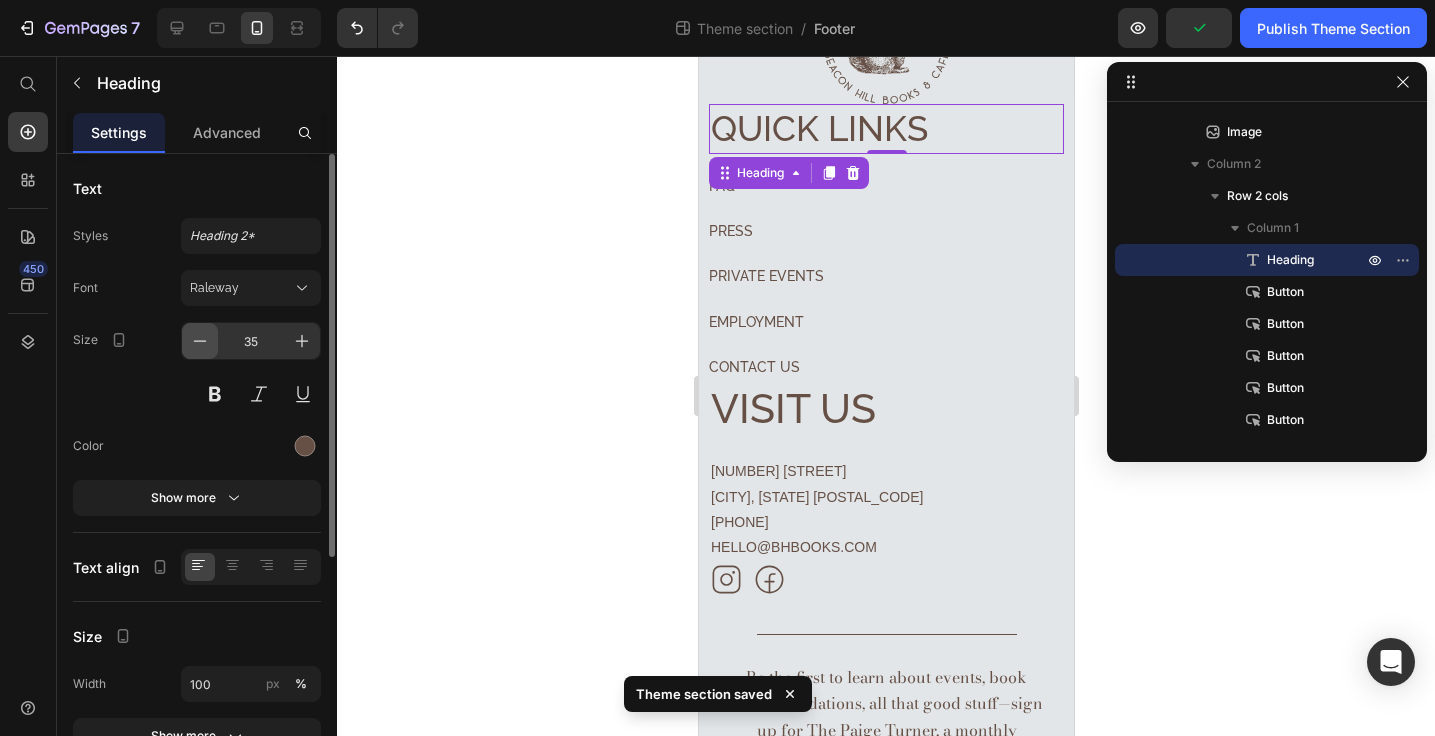 click 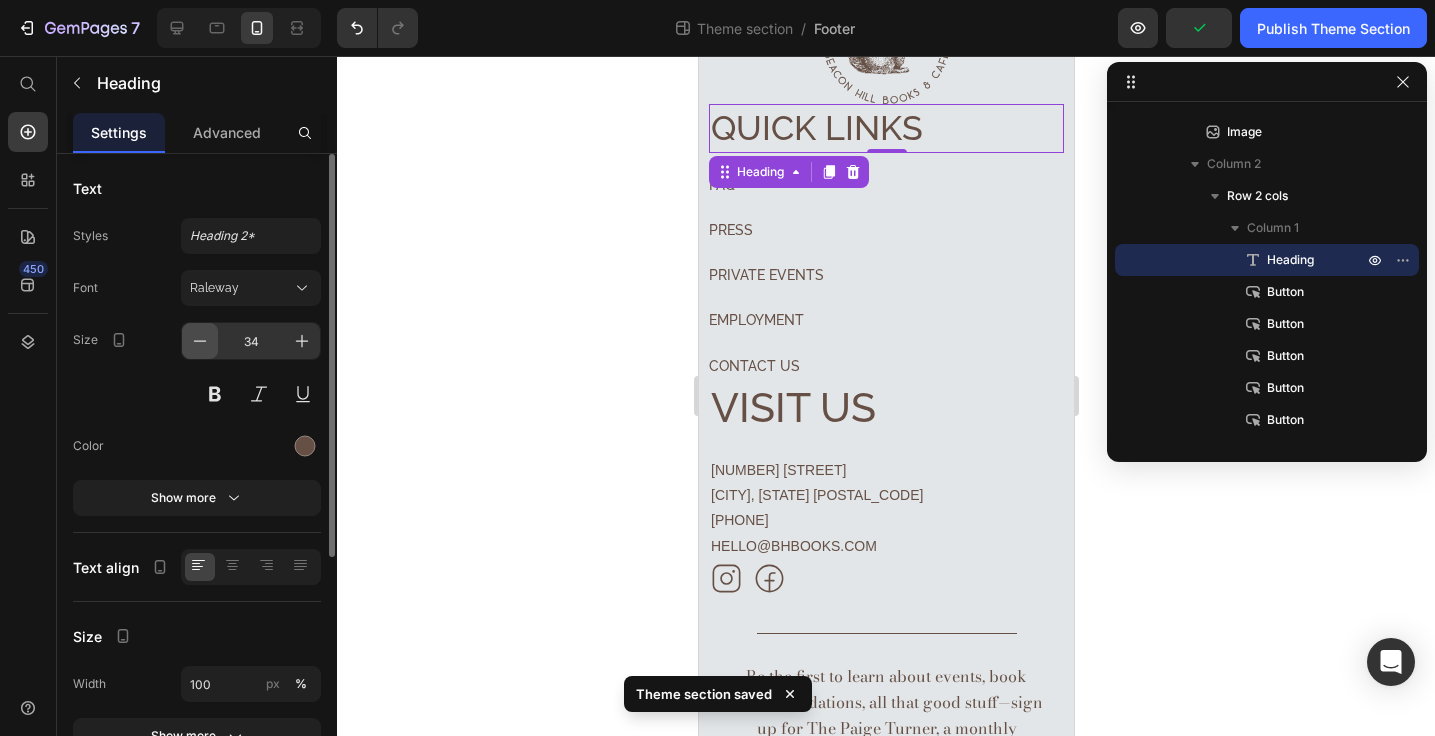 click 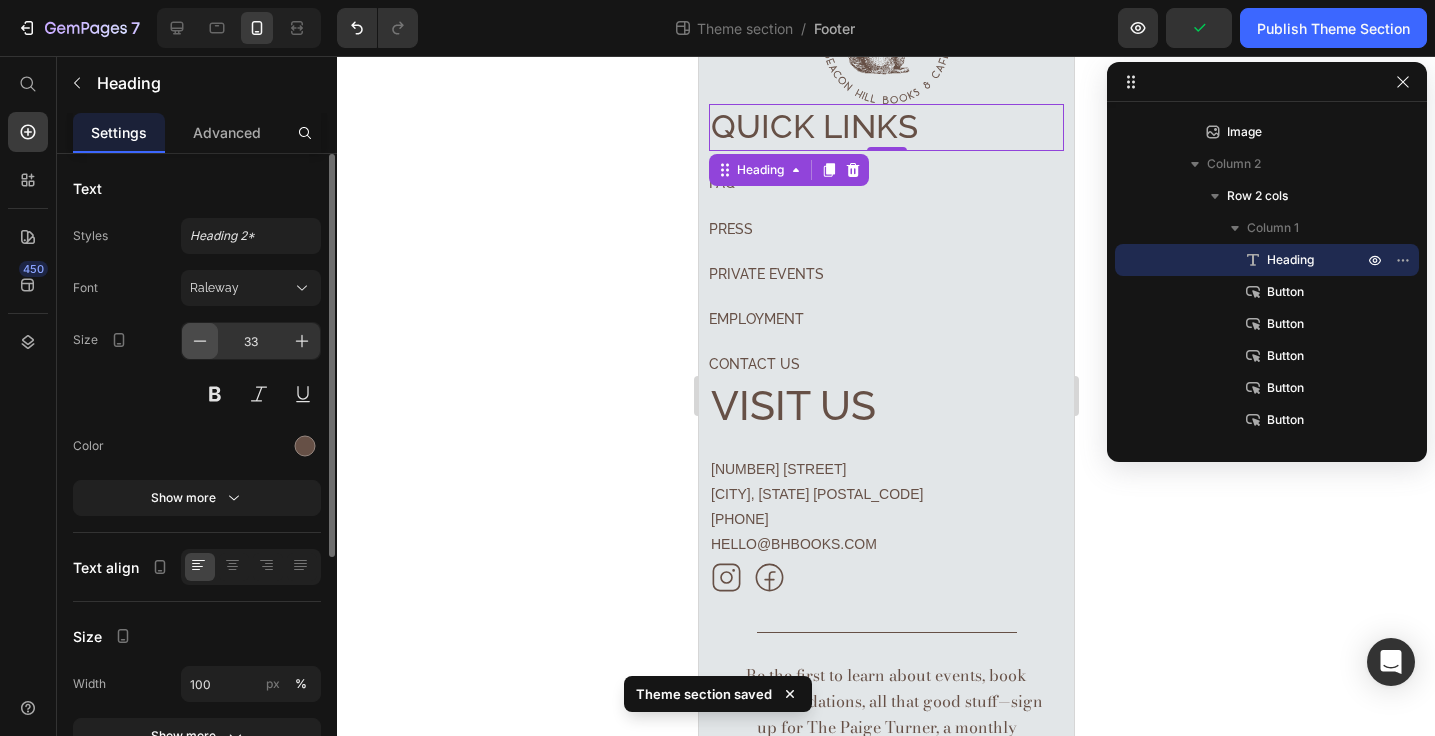 click 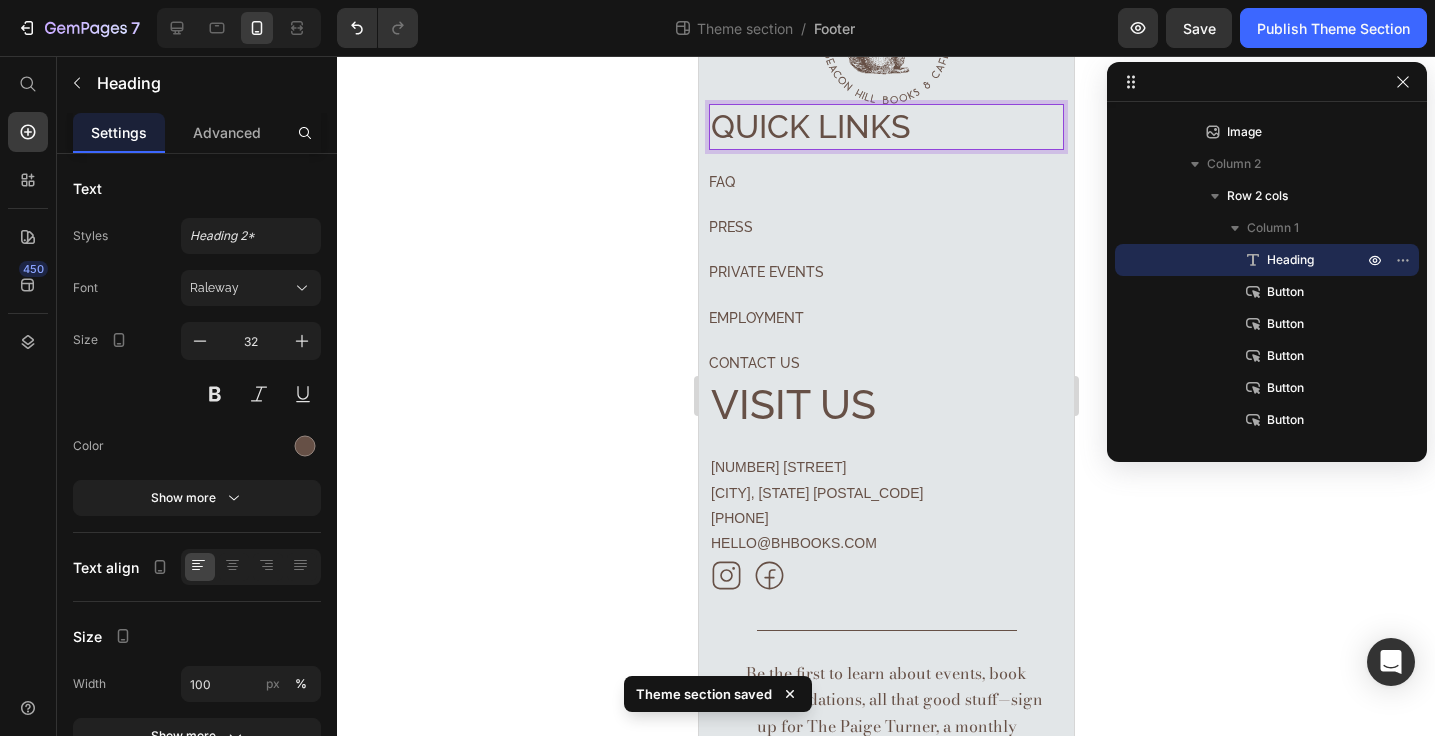 click on "Quick links" at bounding box center [885, 127] 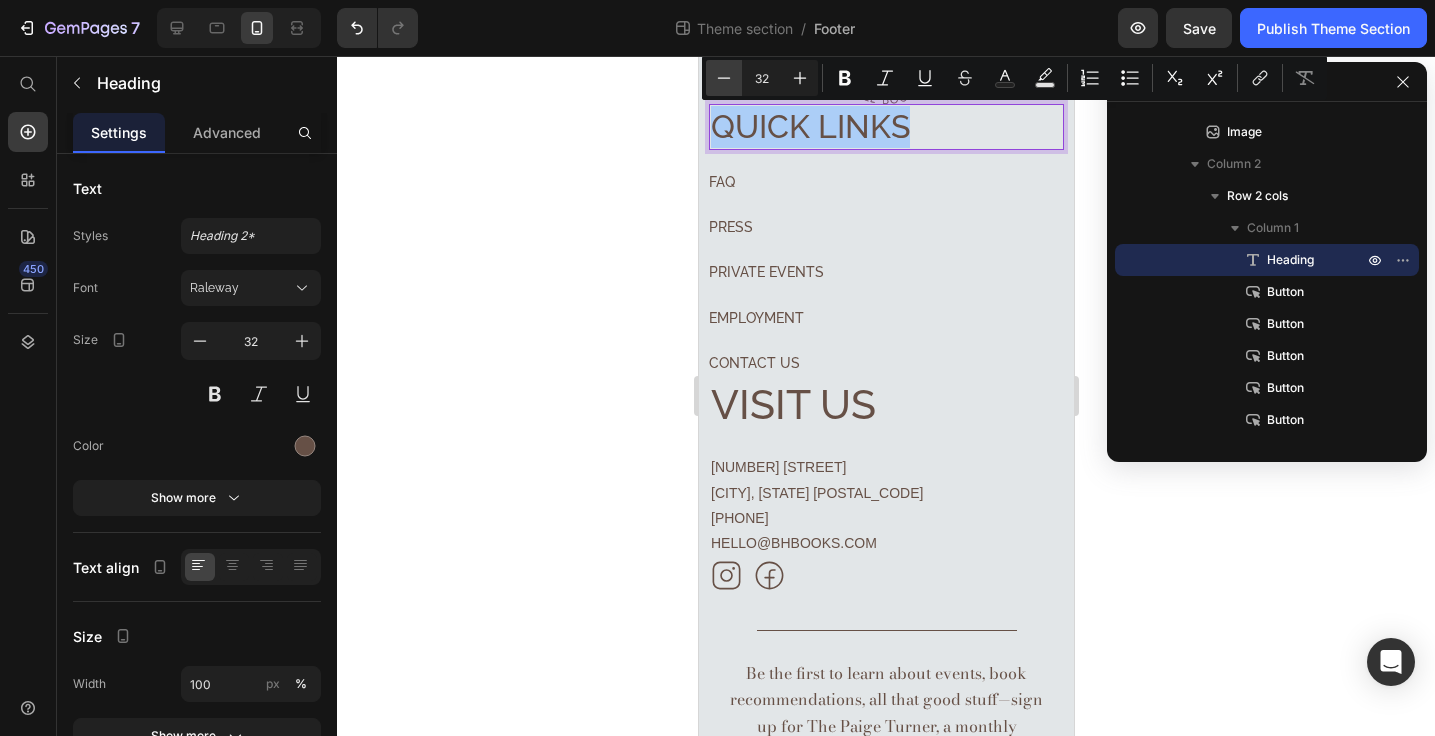 click 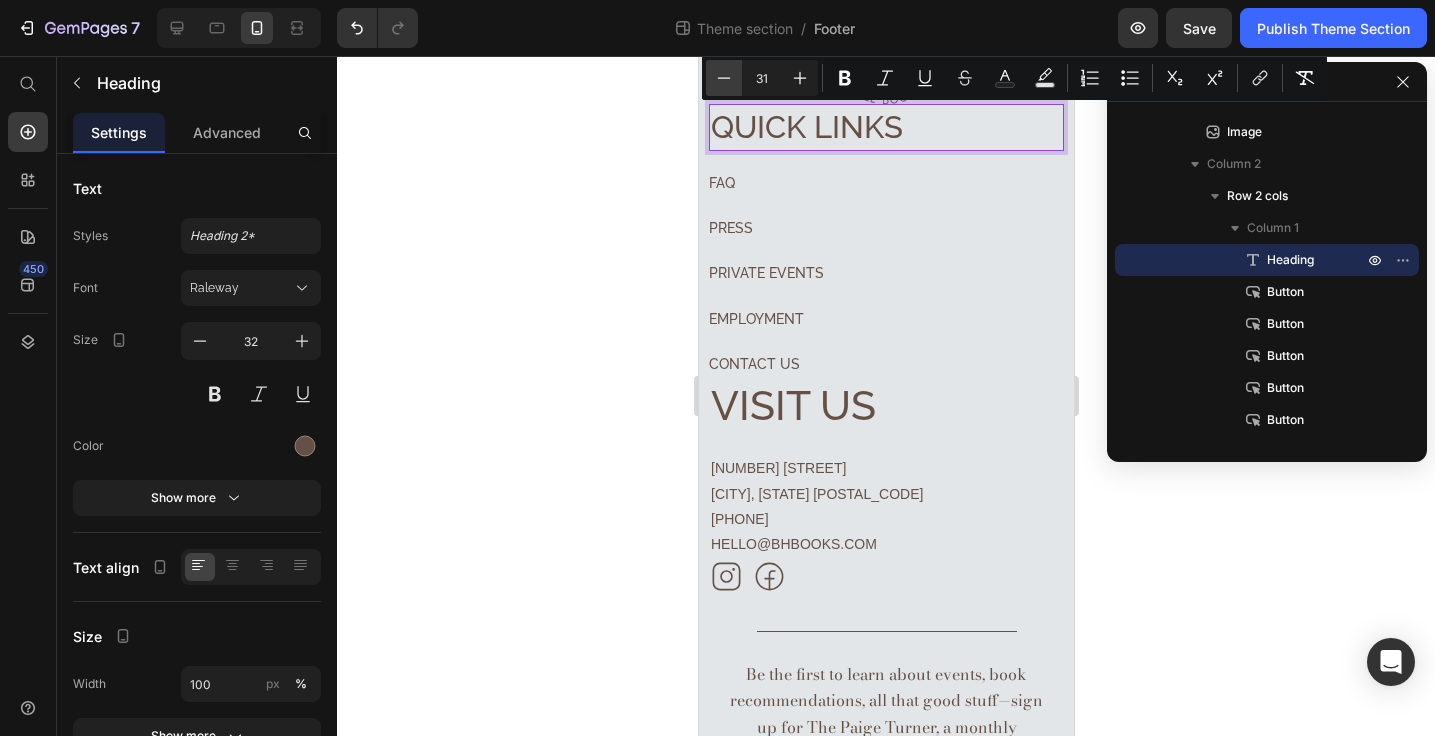click 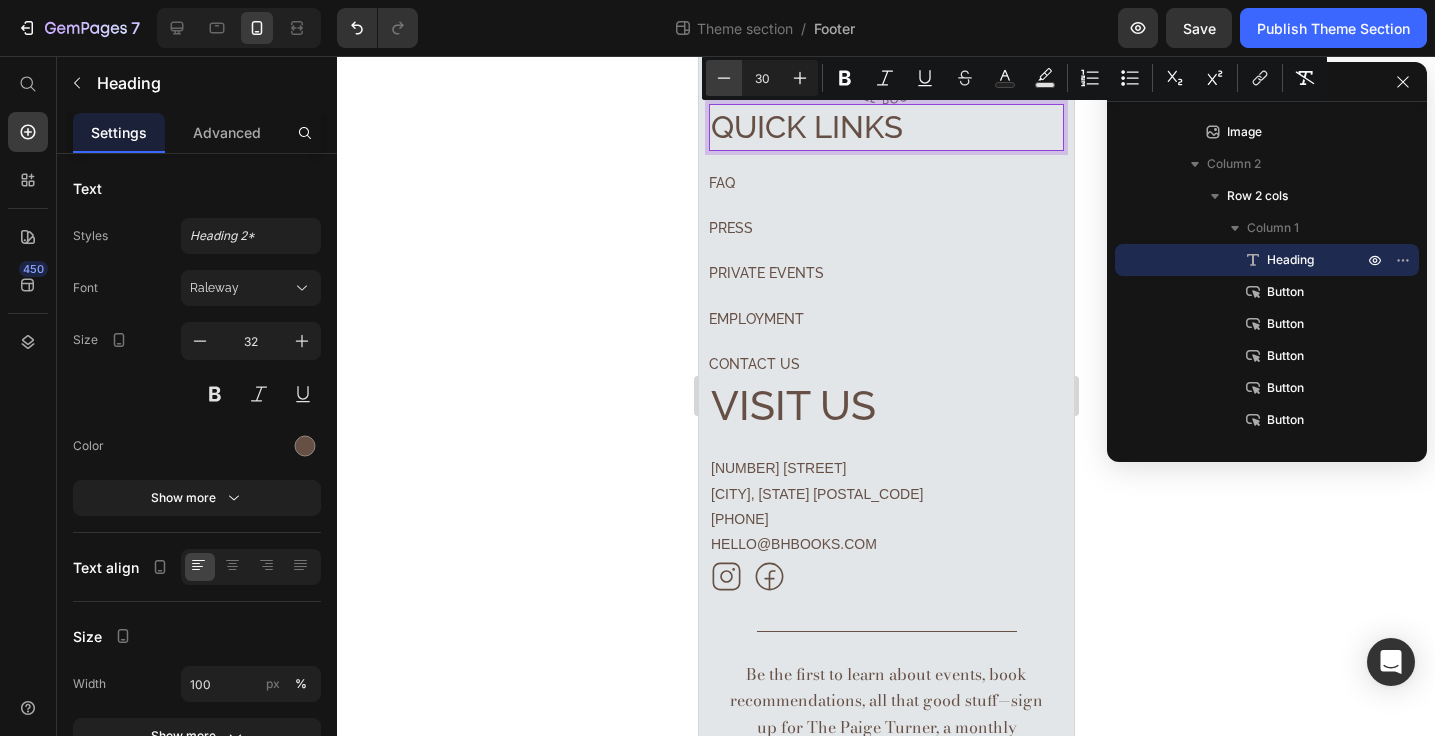 click 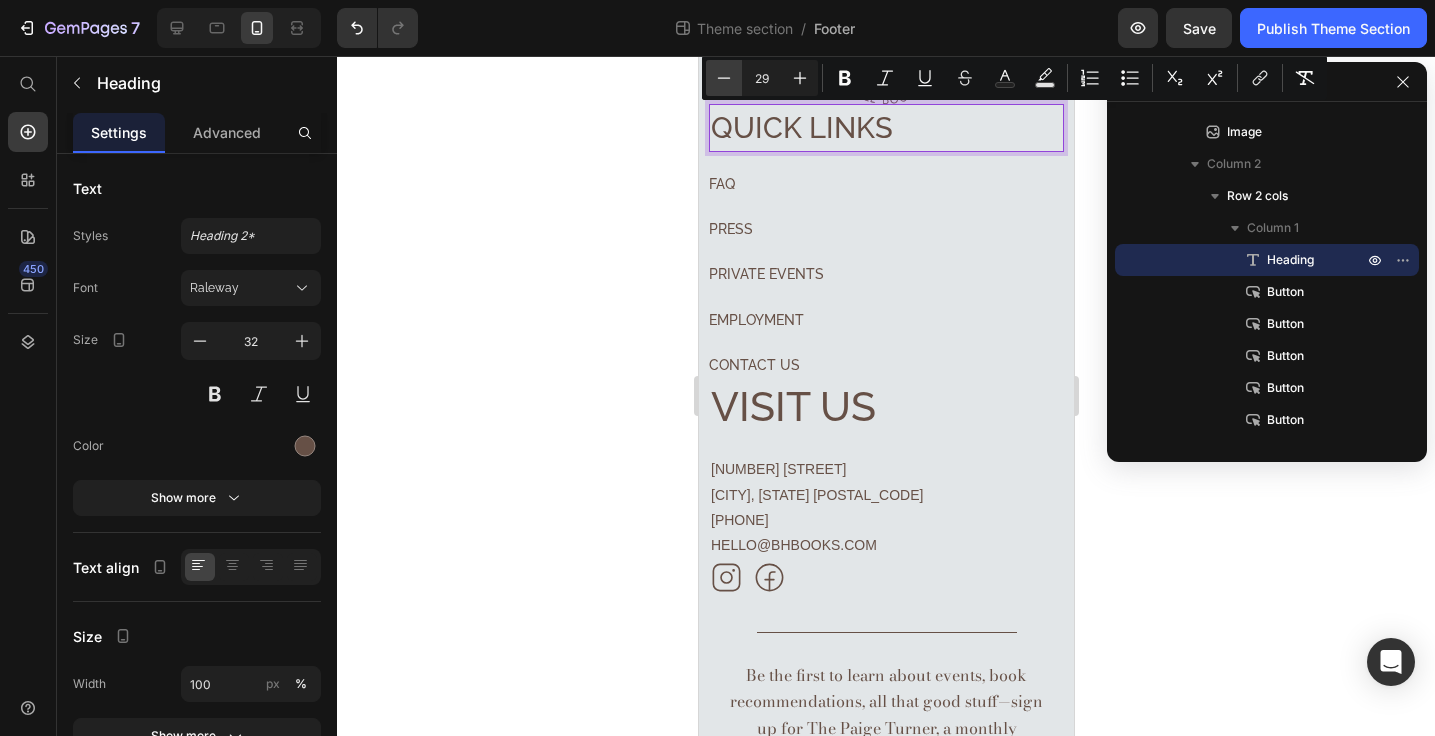 click 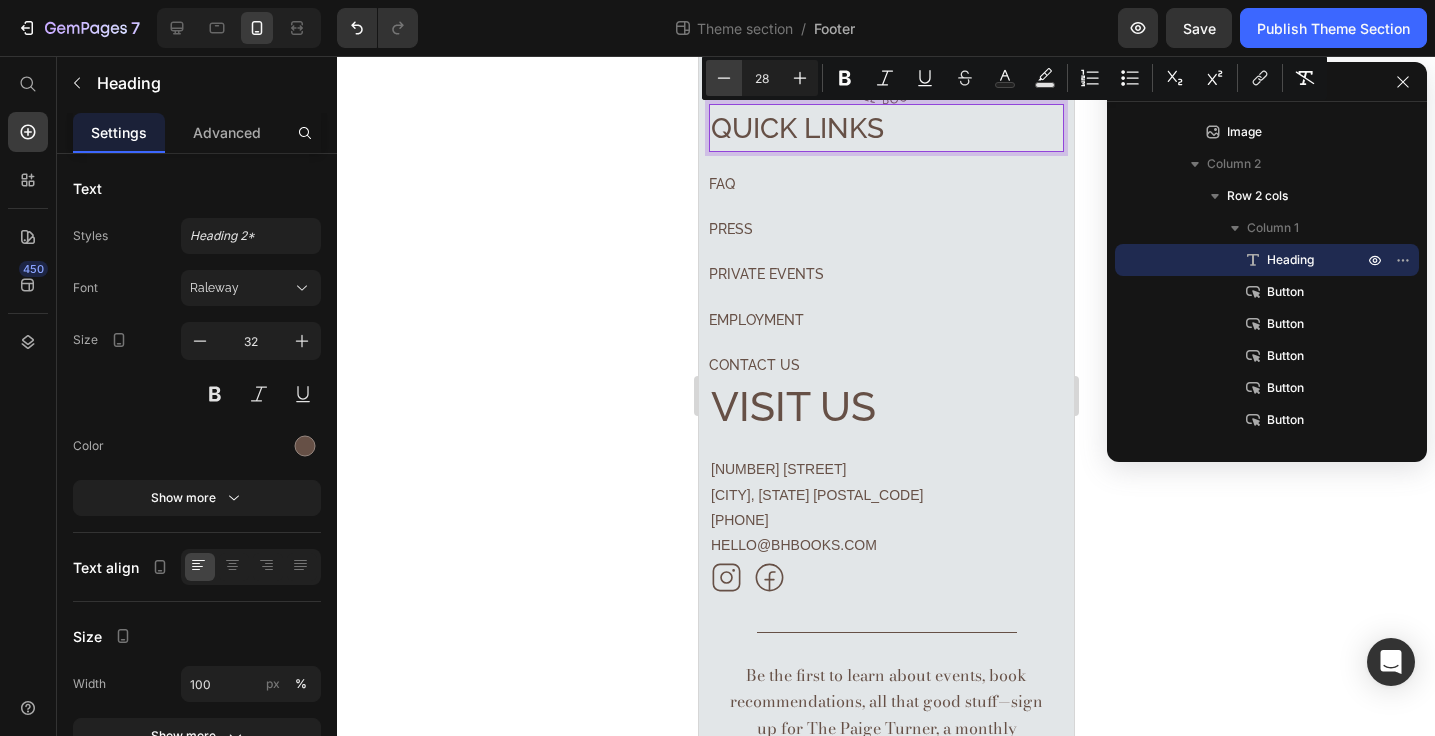 click 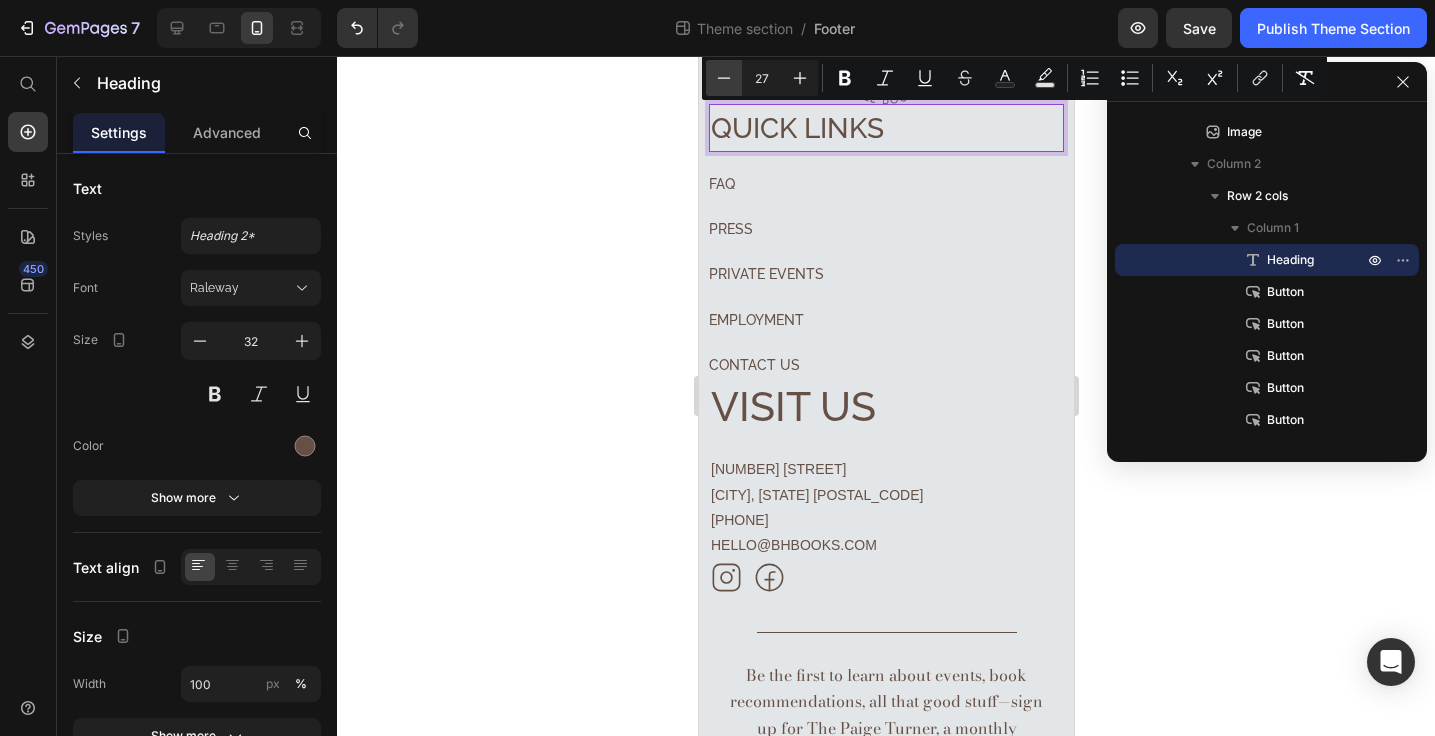 click 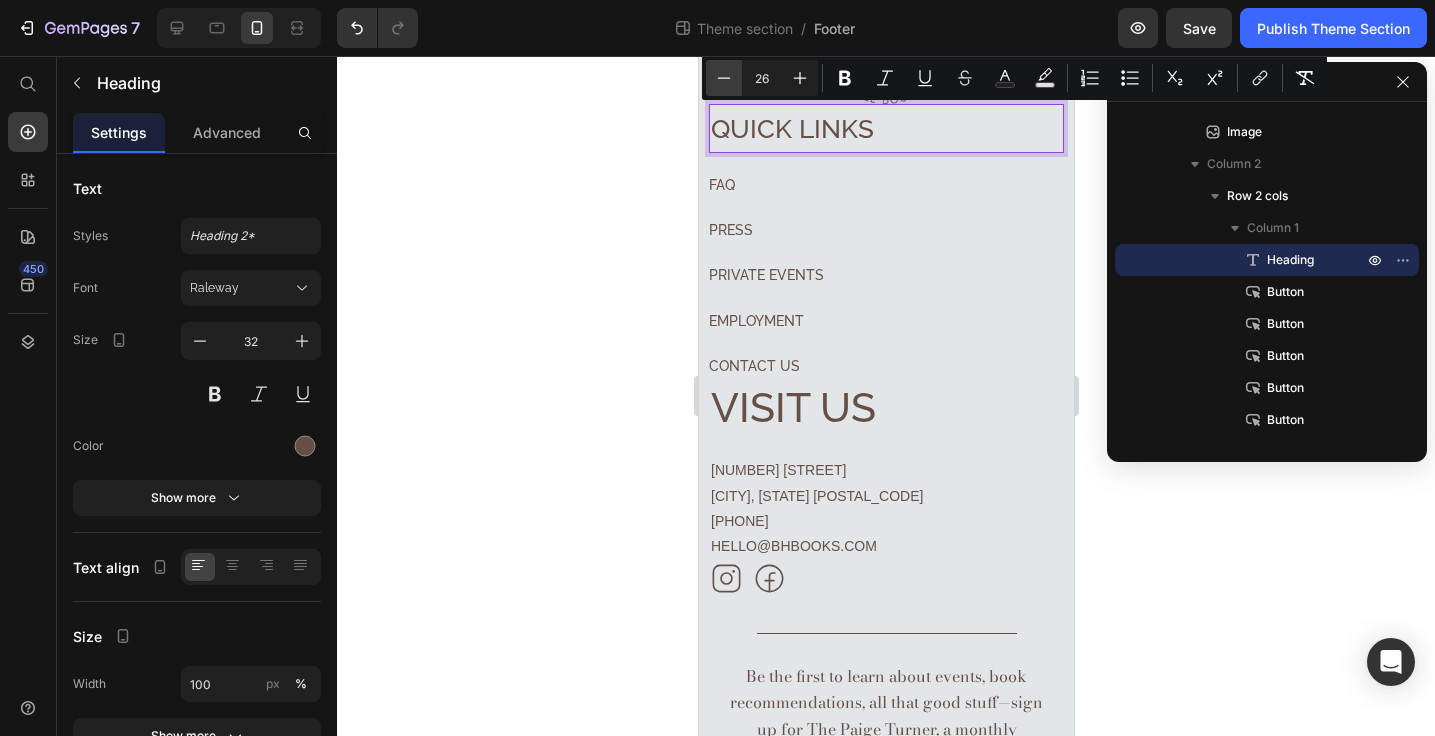 click 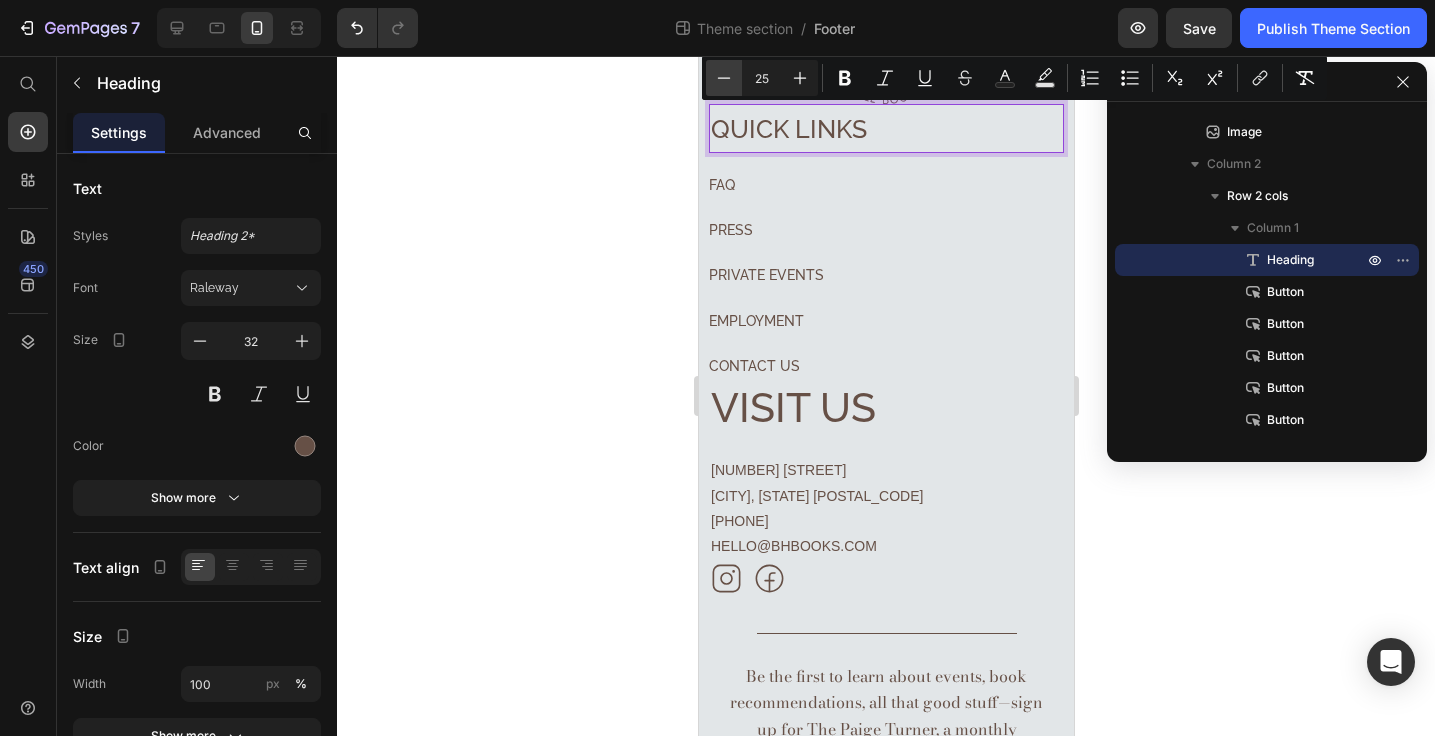 click 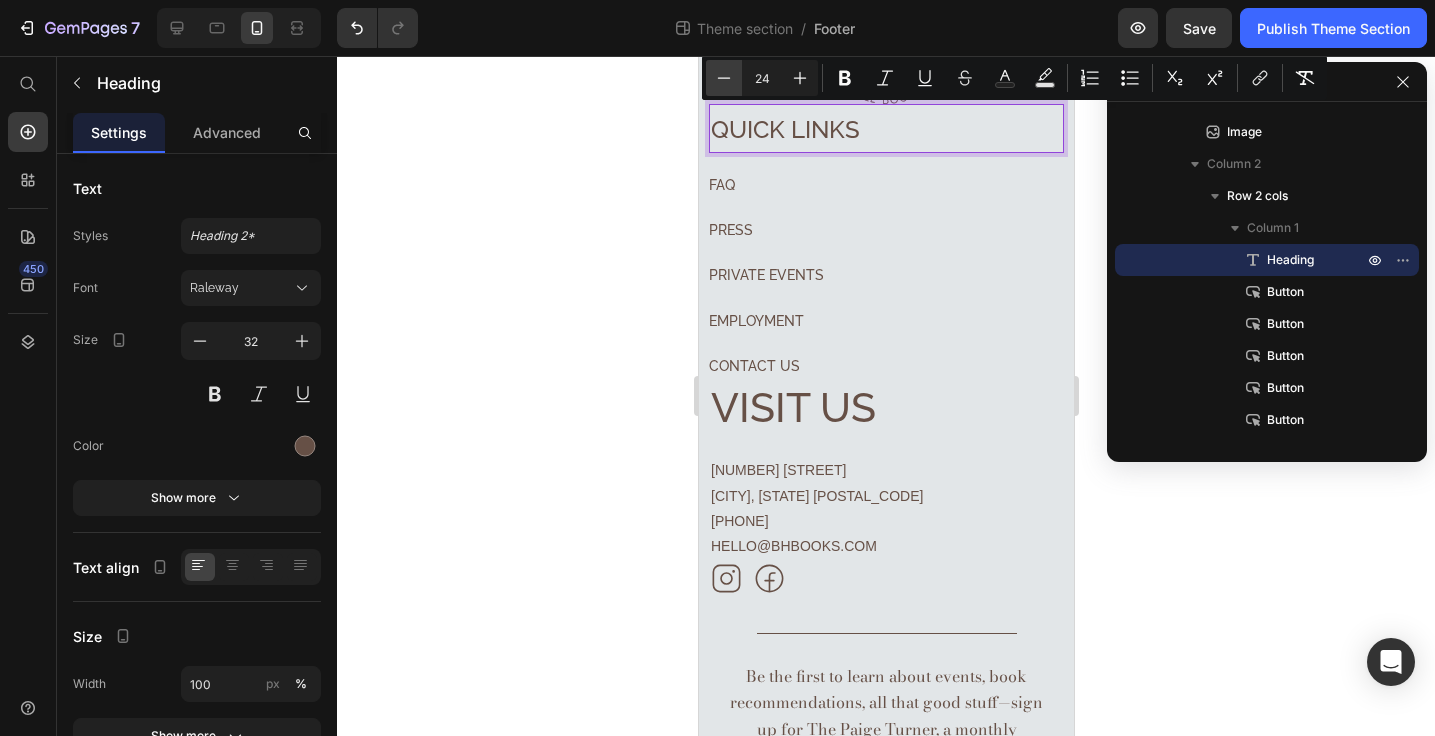 click 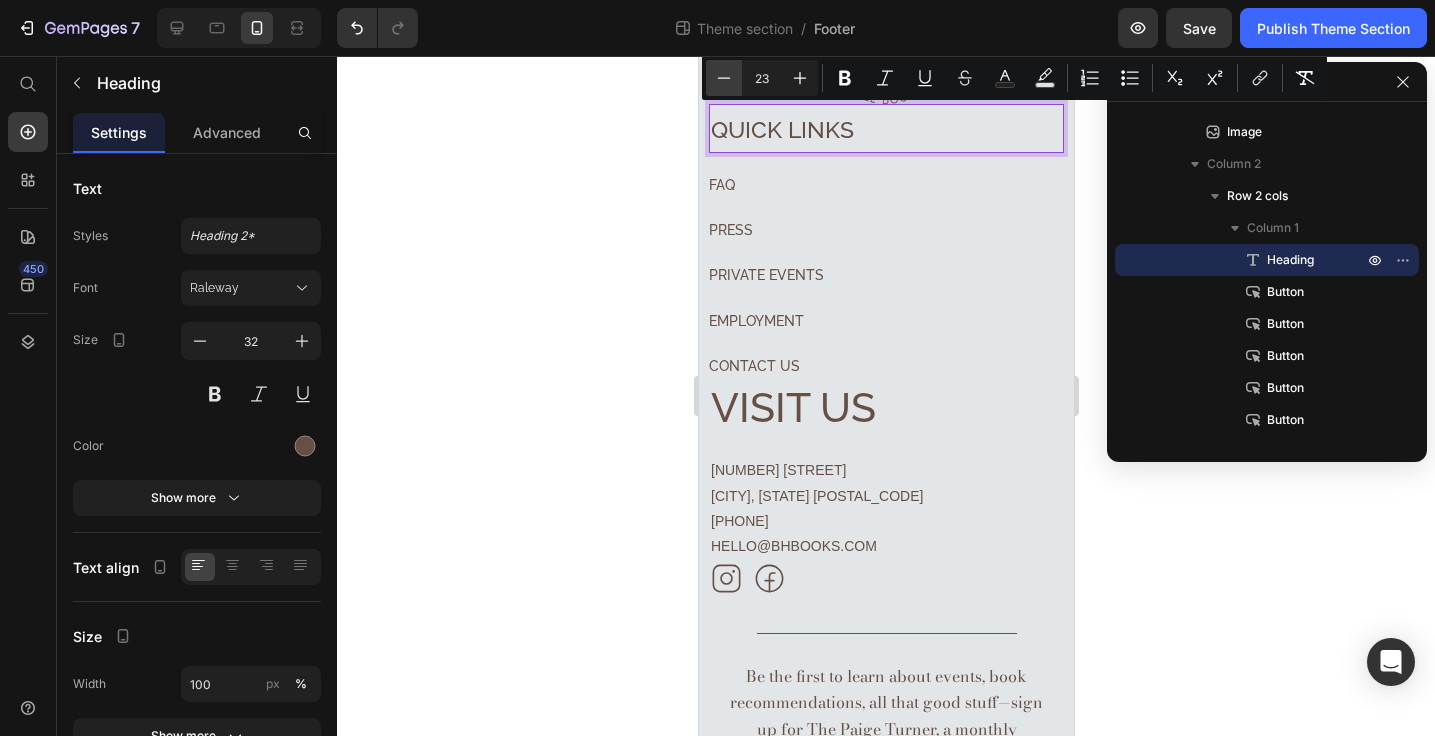 click 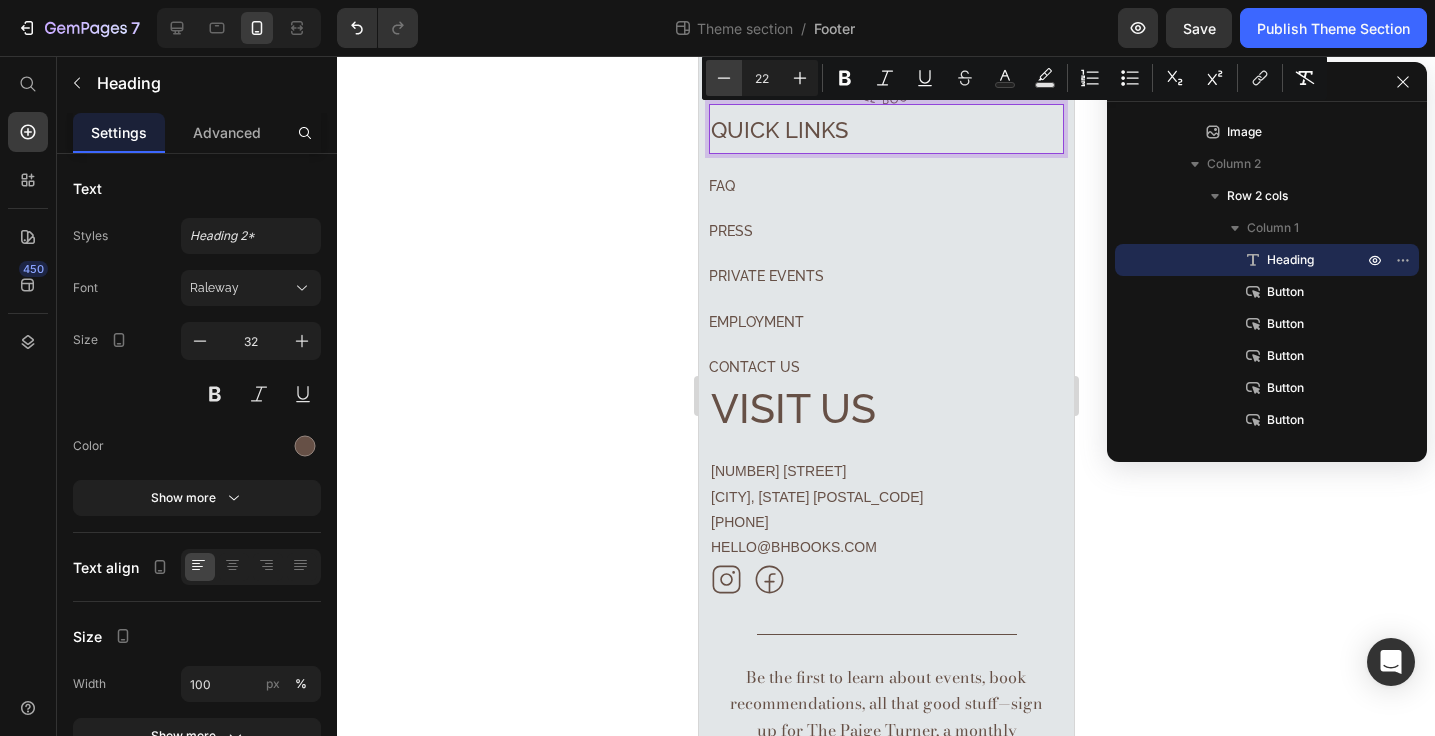 click 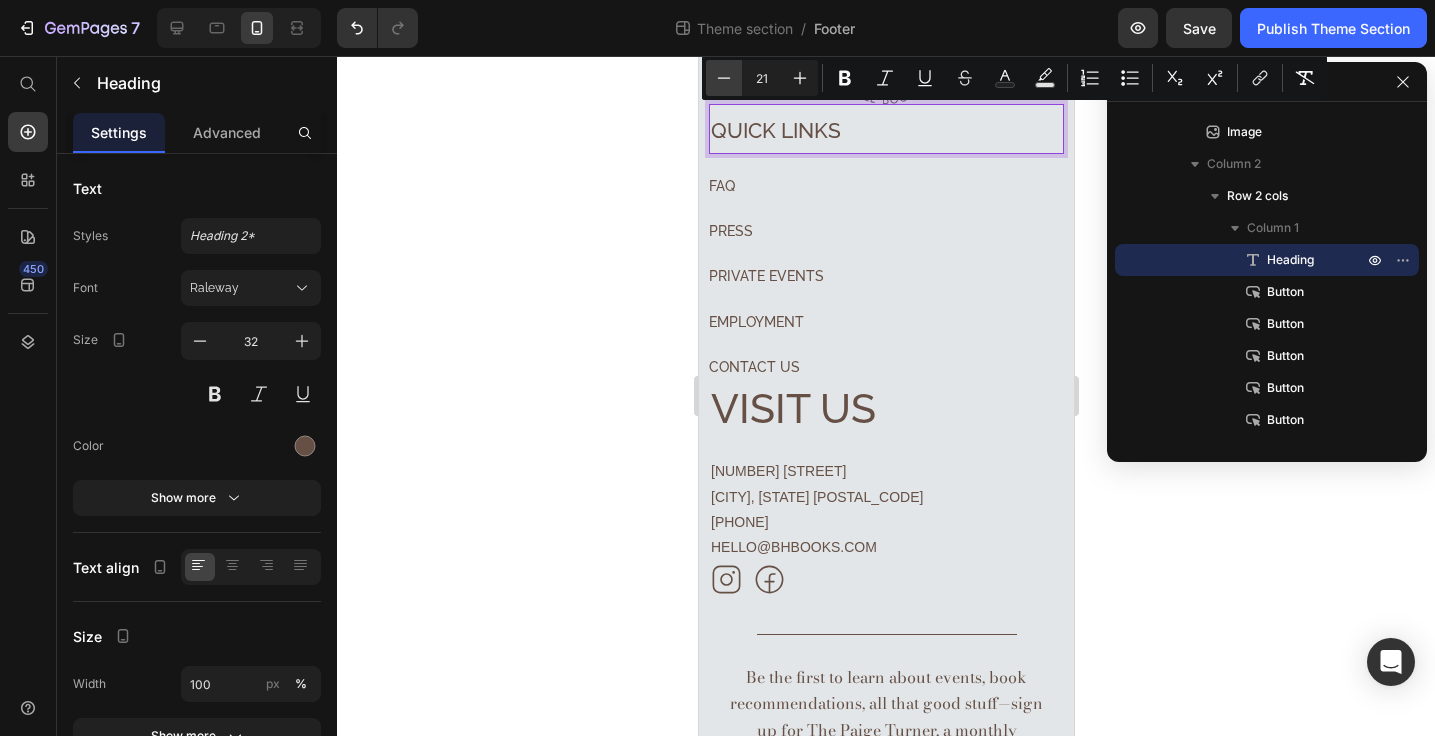 click 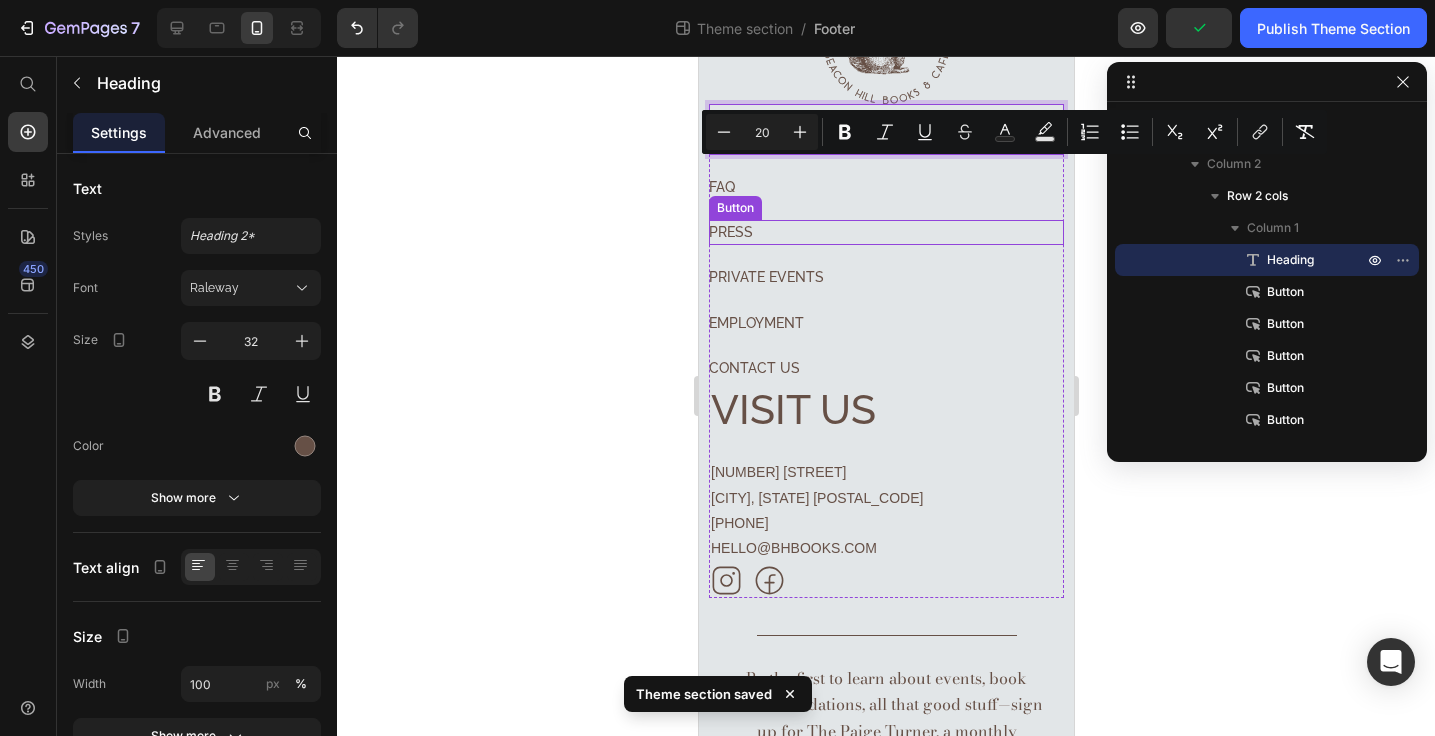 scroll, scrollTop: 139, scrollLeft: 0, axis: vertical 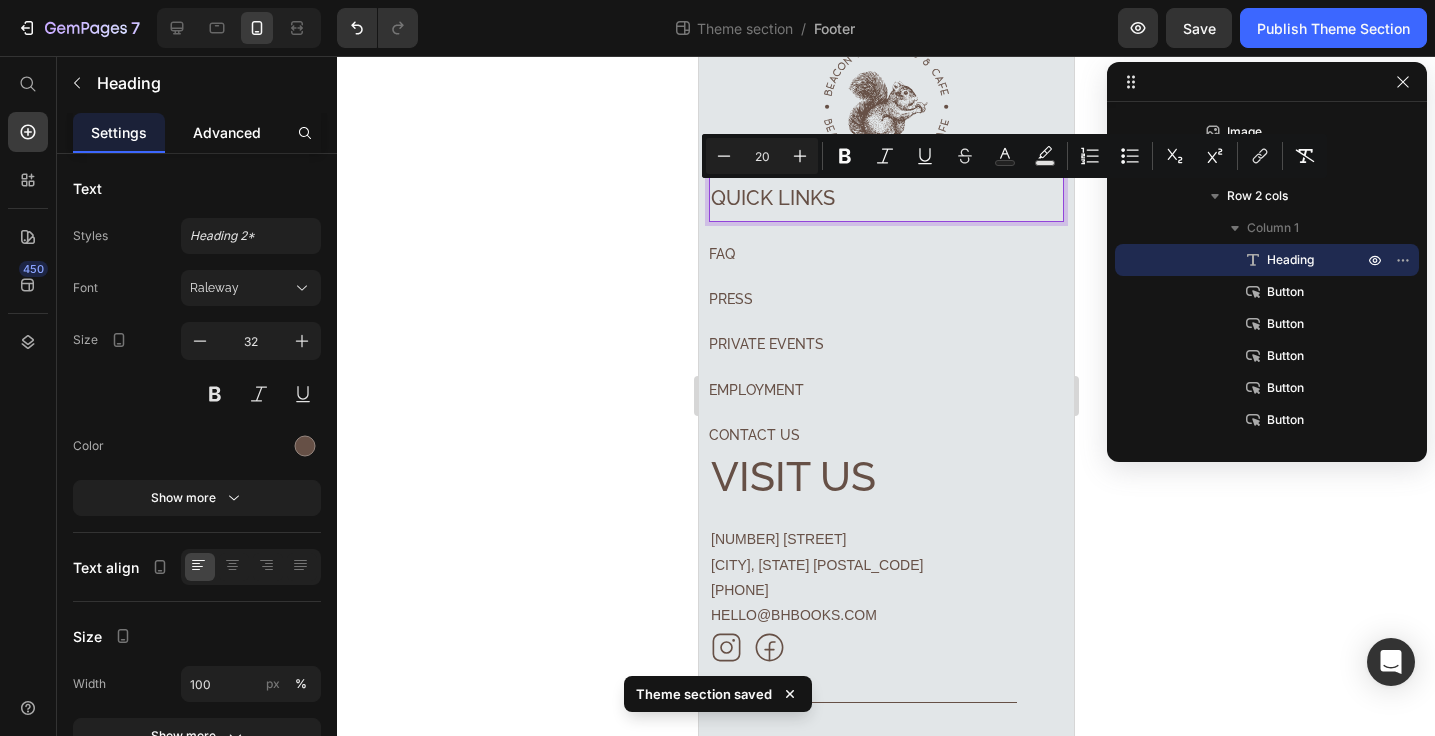 click on "Advanced" at bounding box center (227, 132) 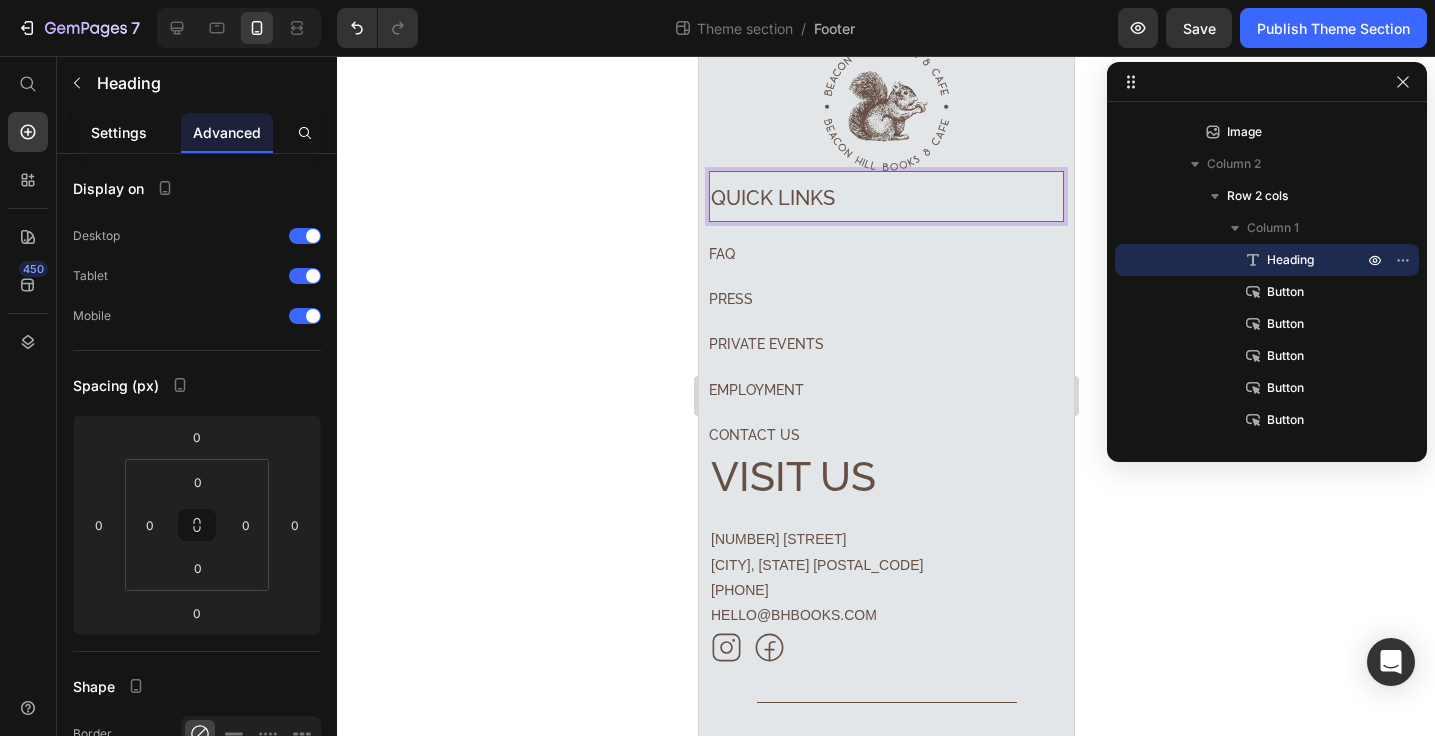 click on "Settings" at bounding box center [119, 132] 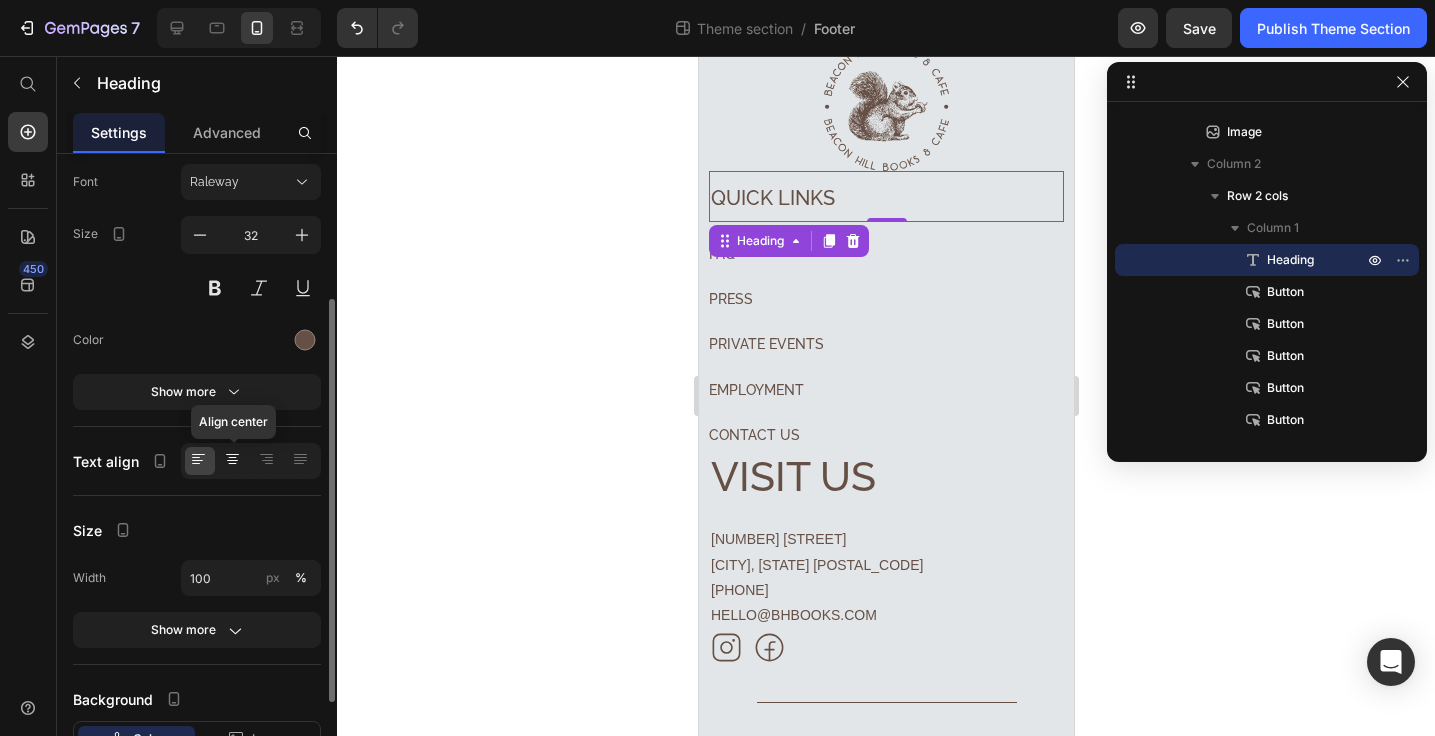 scroll, scrollTop: 163, scrollLeft: 0, axis: vertical 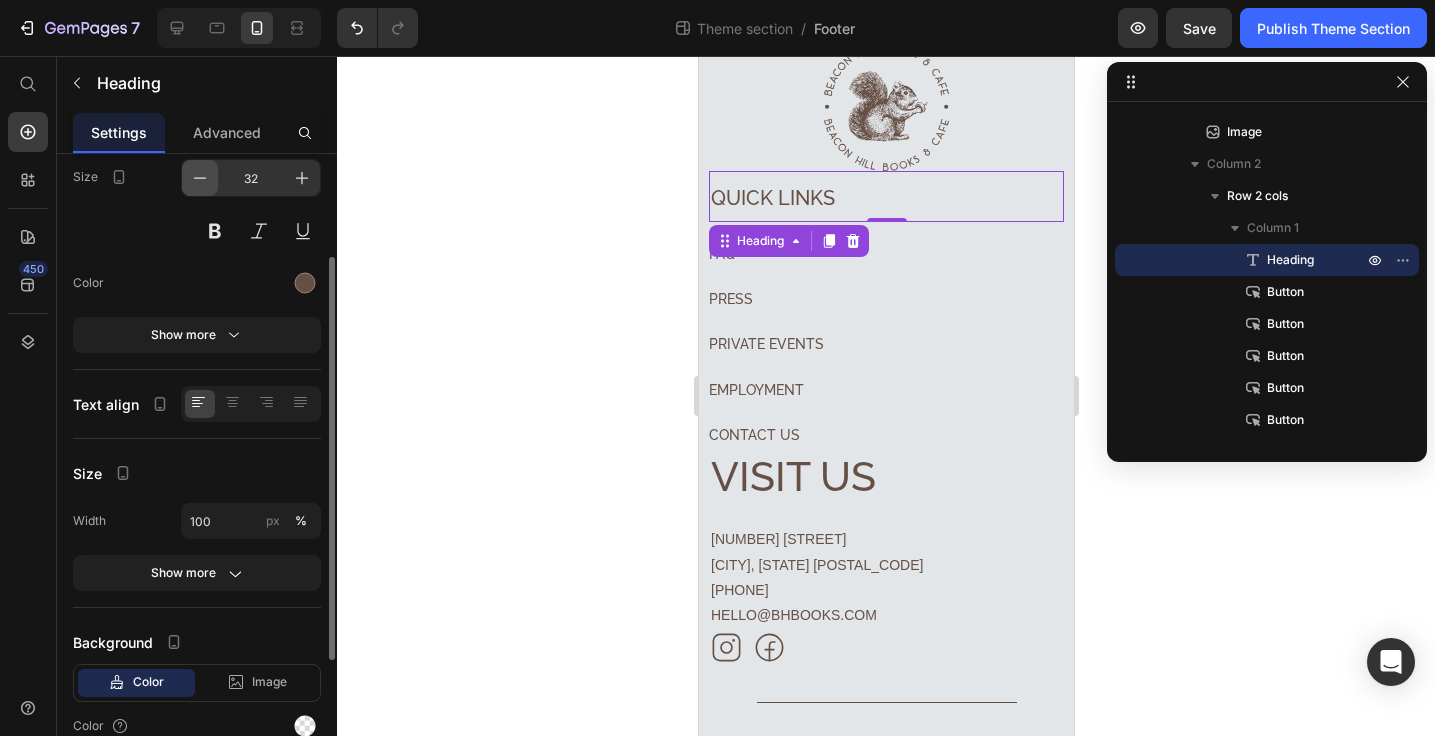 click 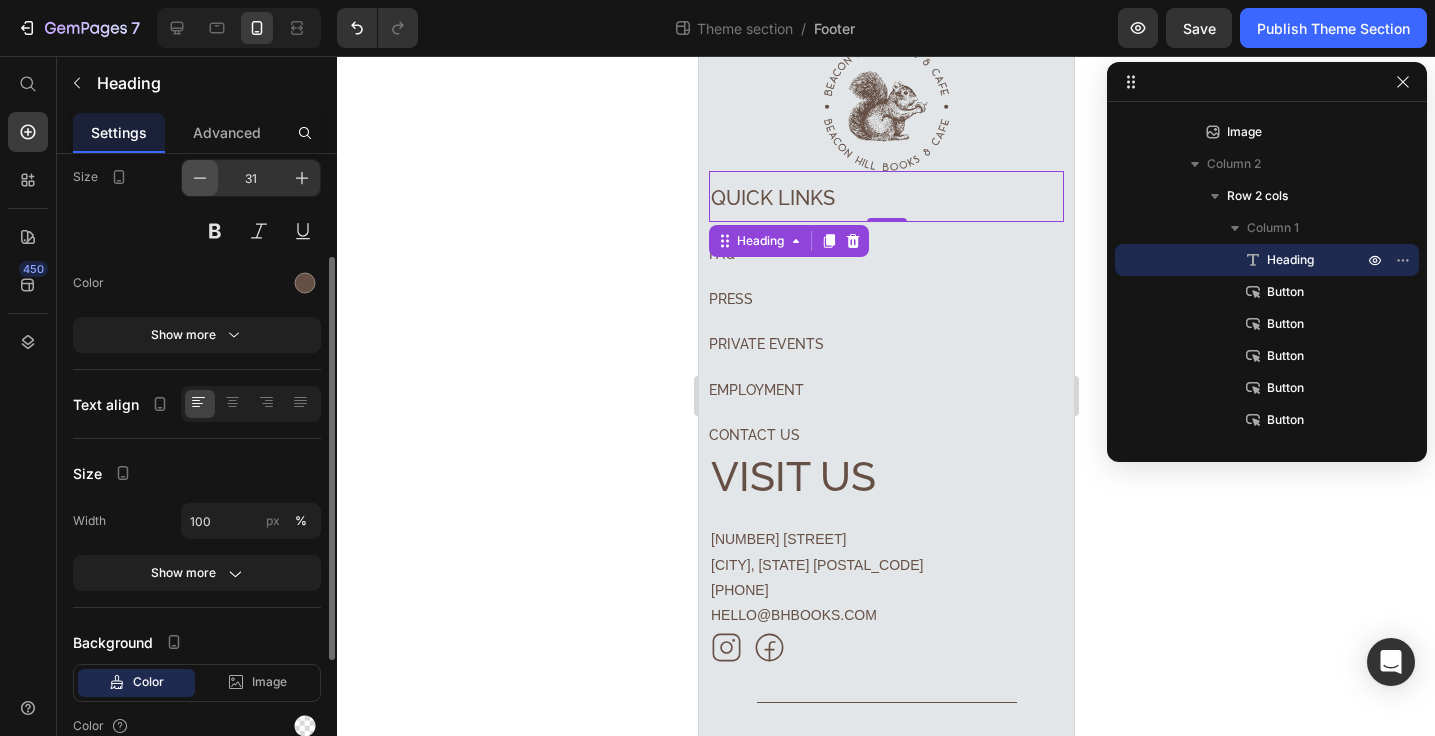 click 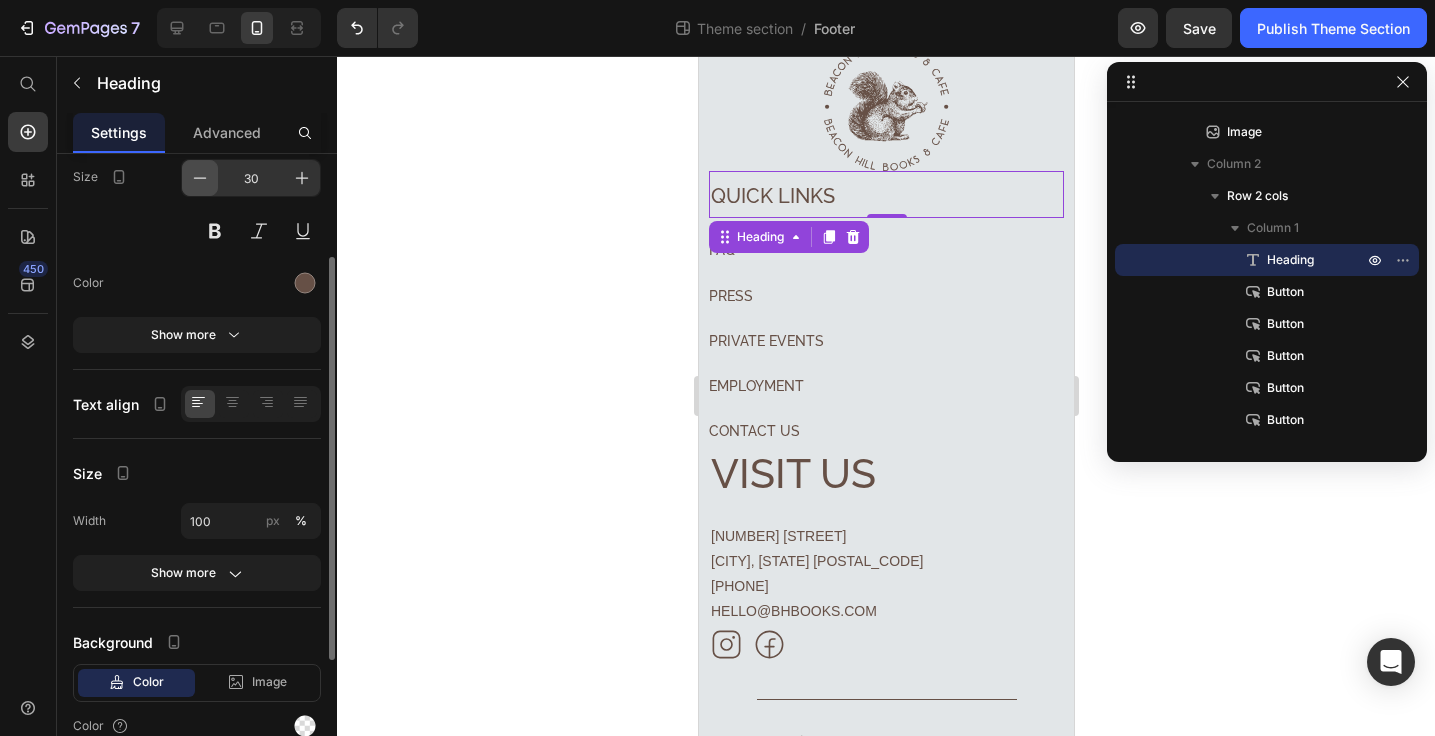 click 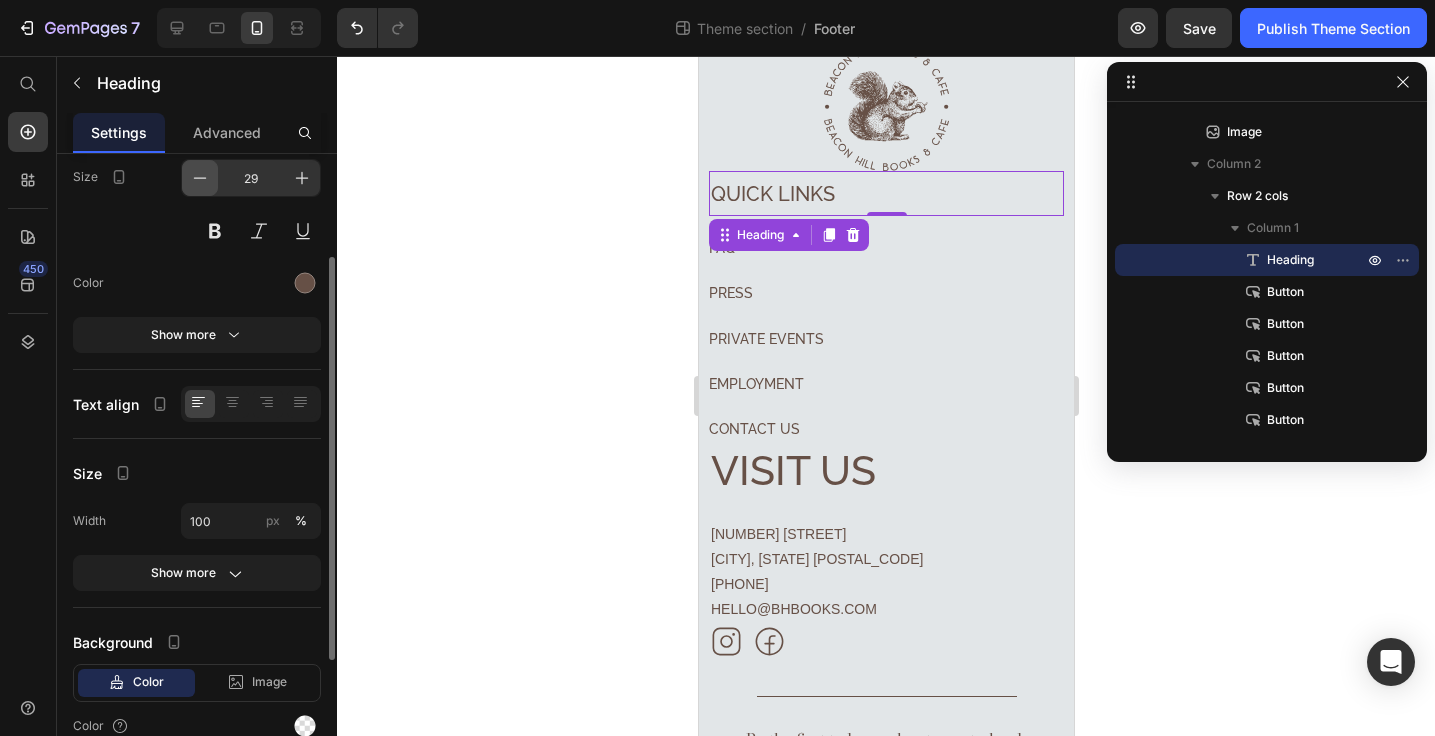 click 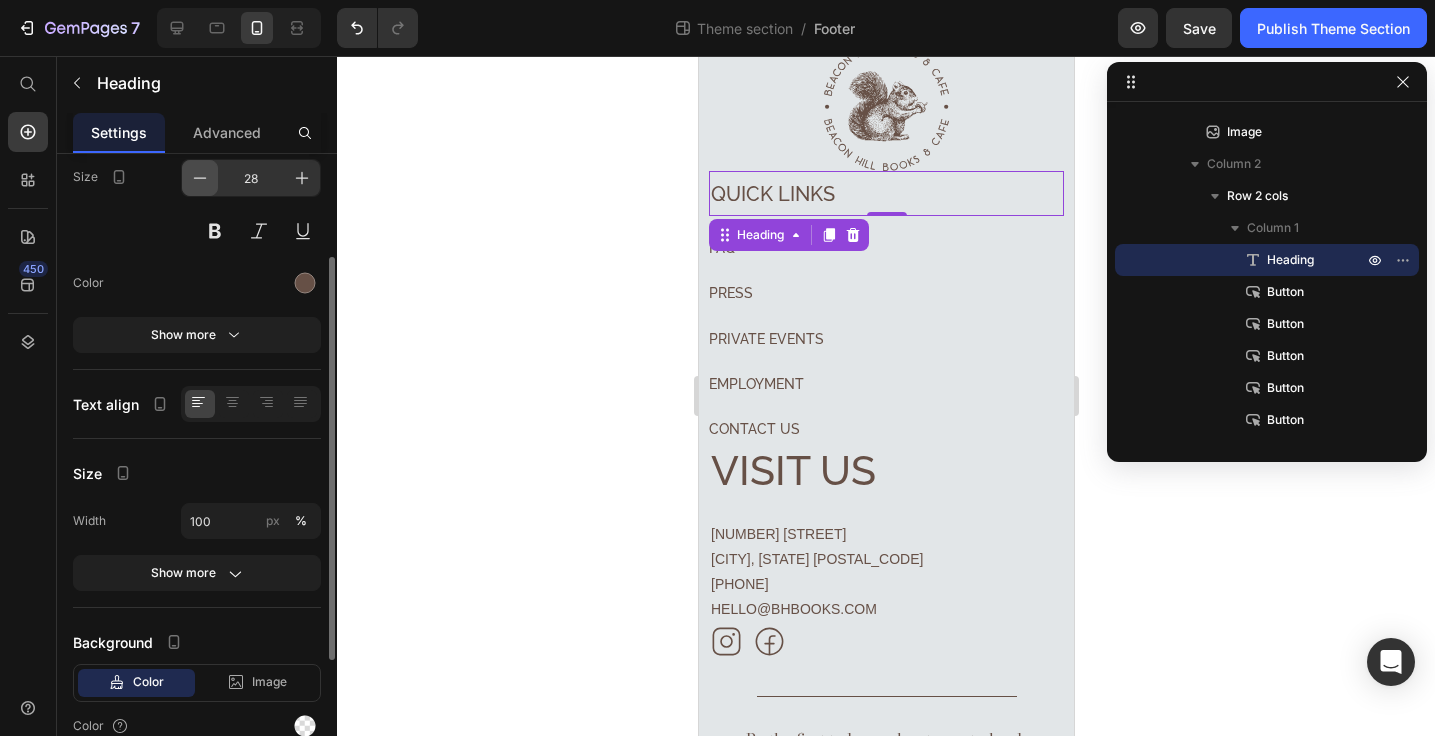 click 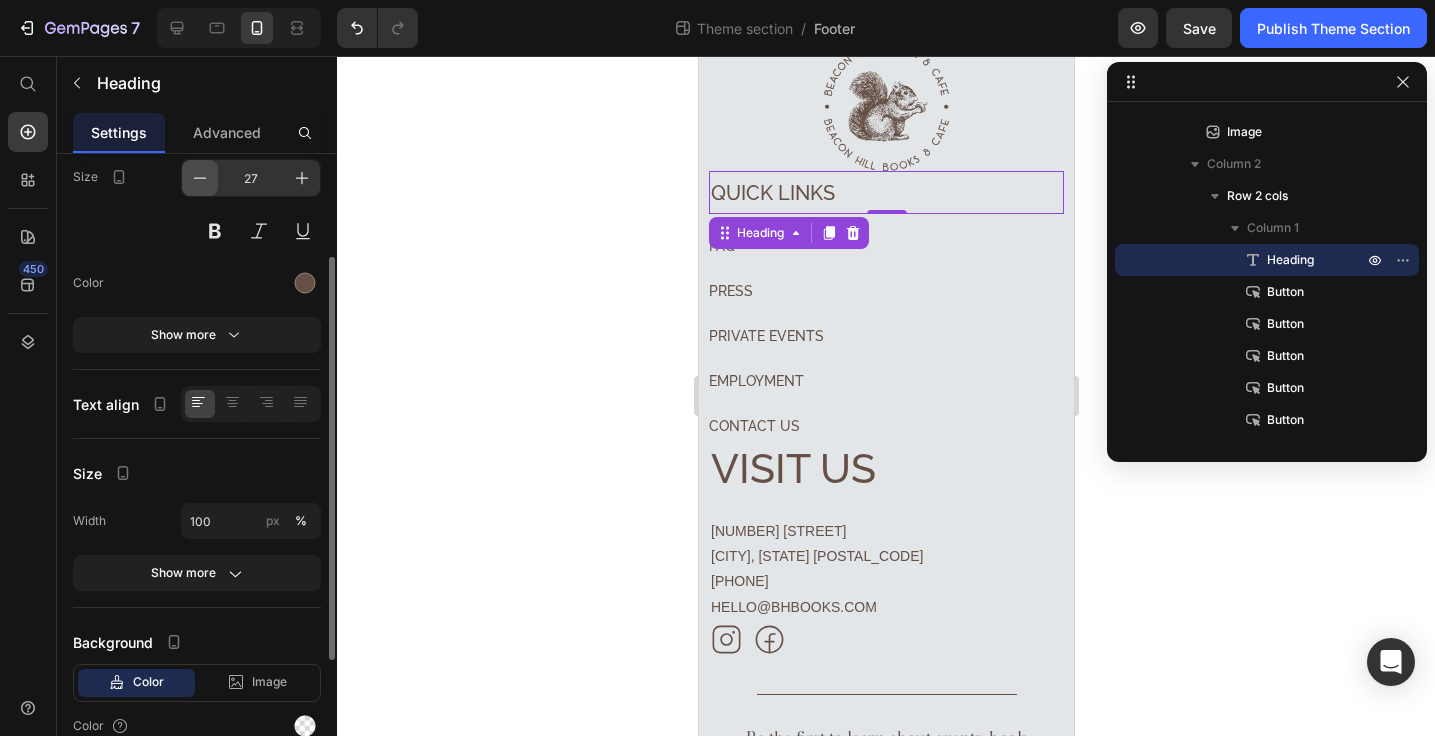 click 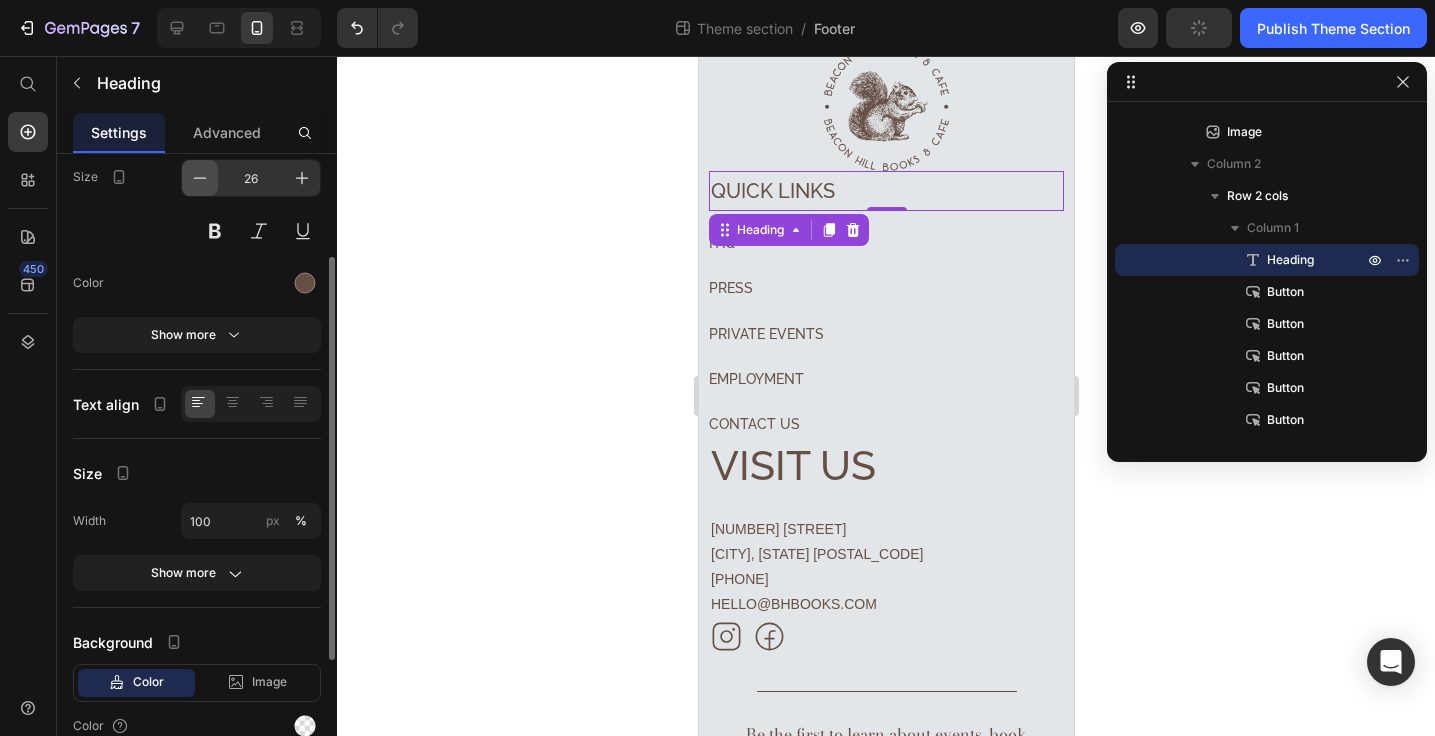 click 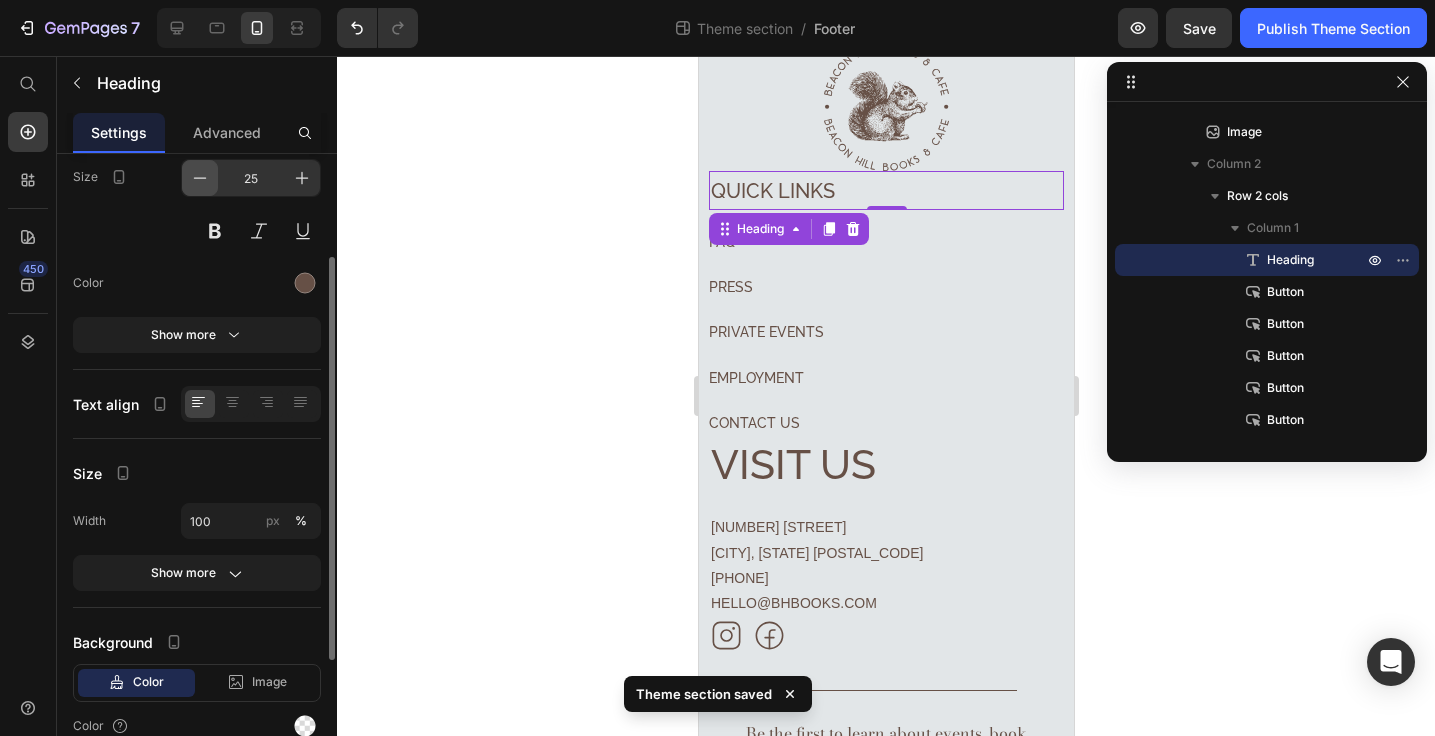 click 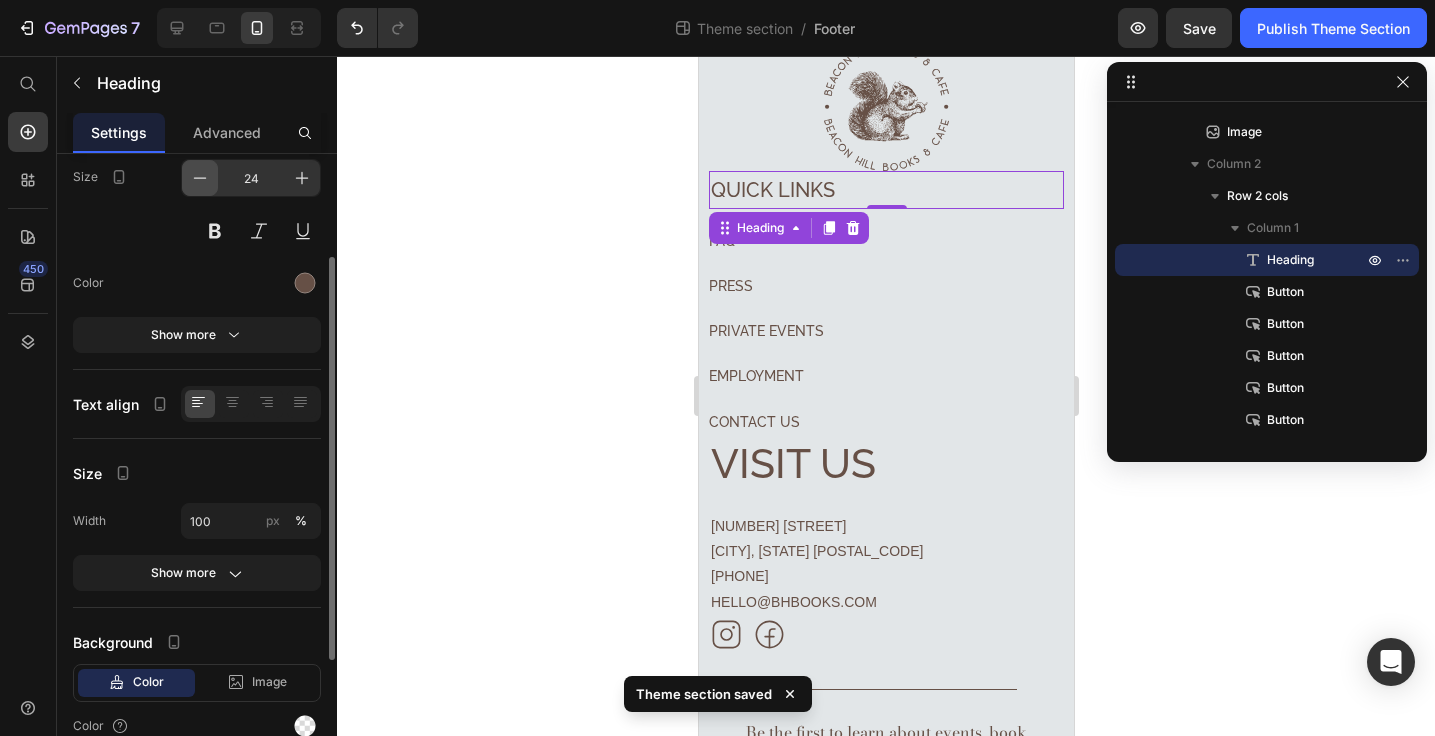 click 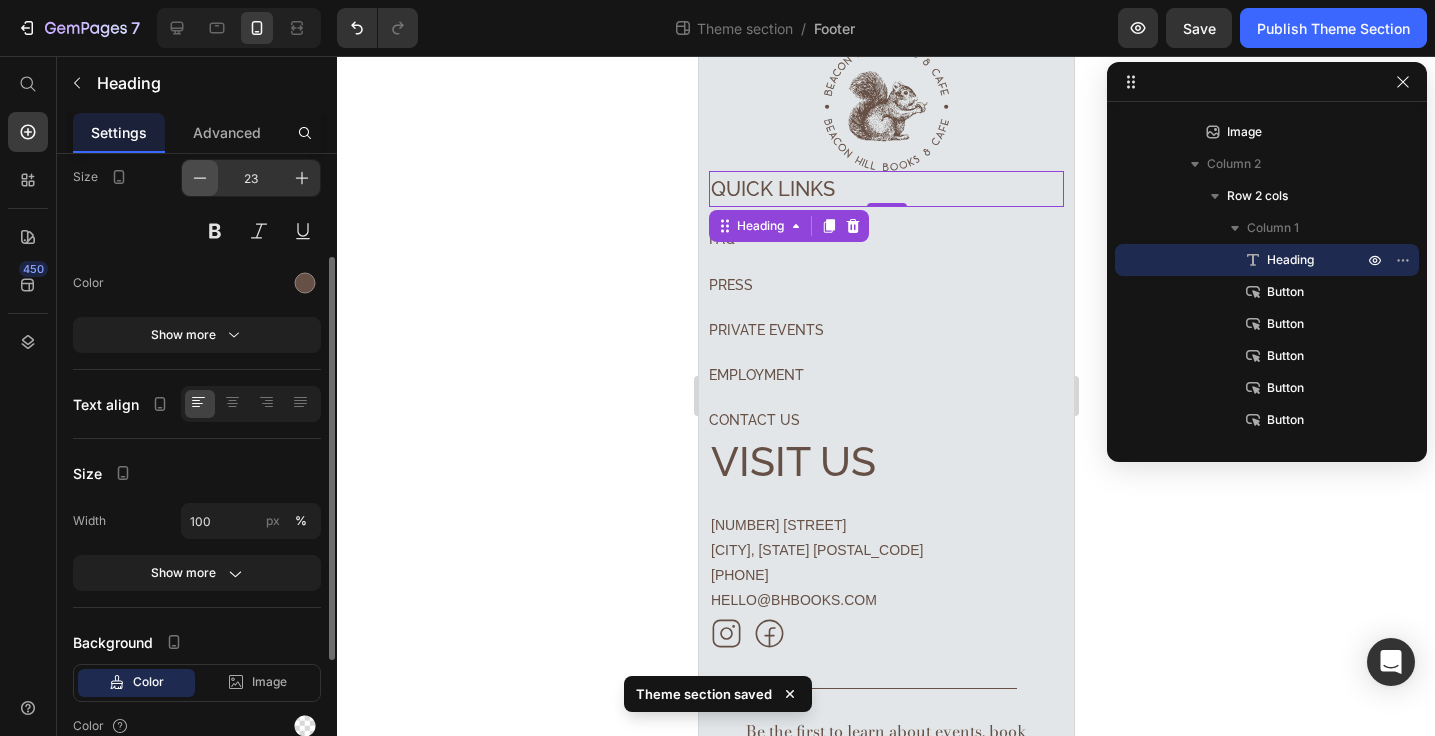 click 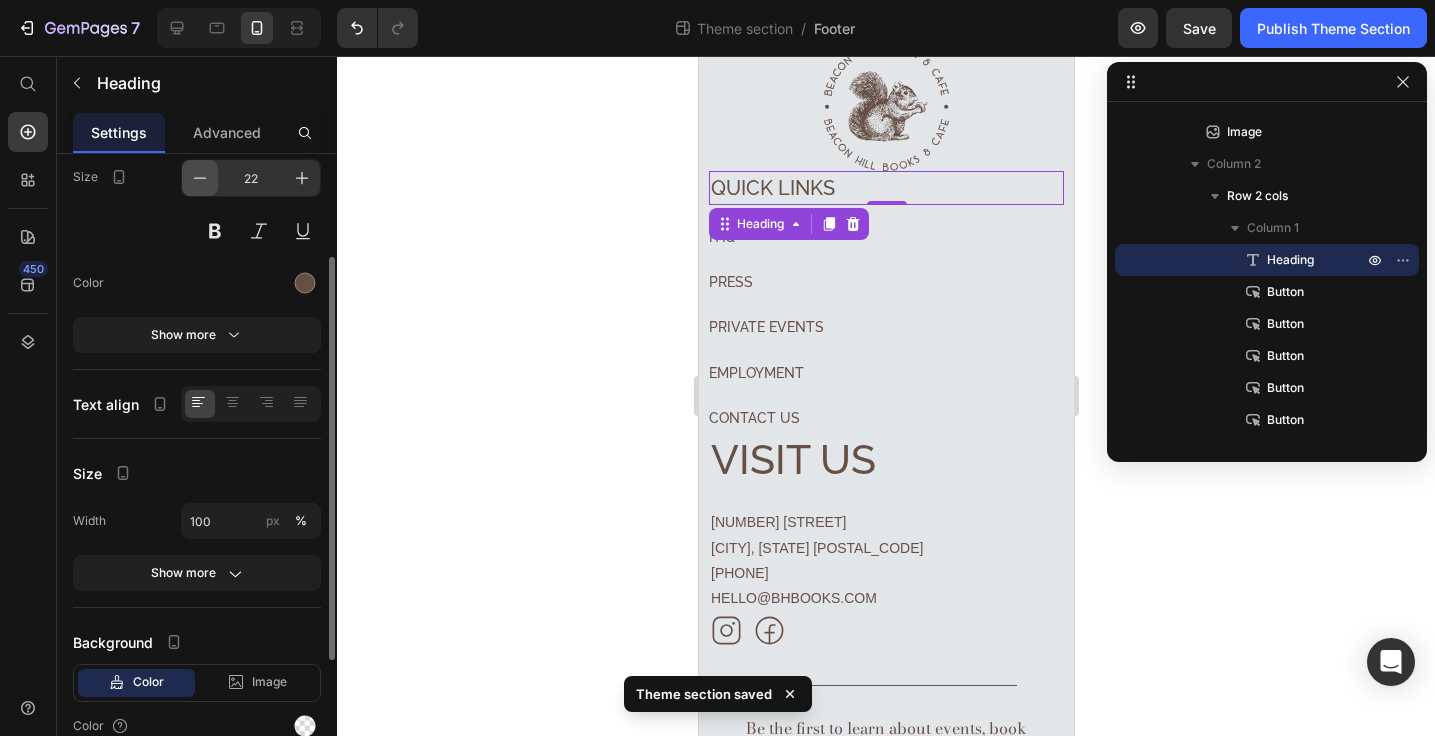 click 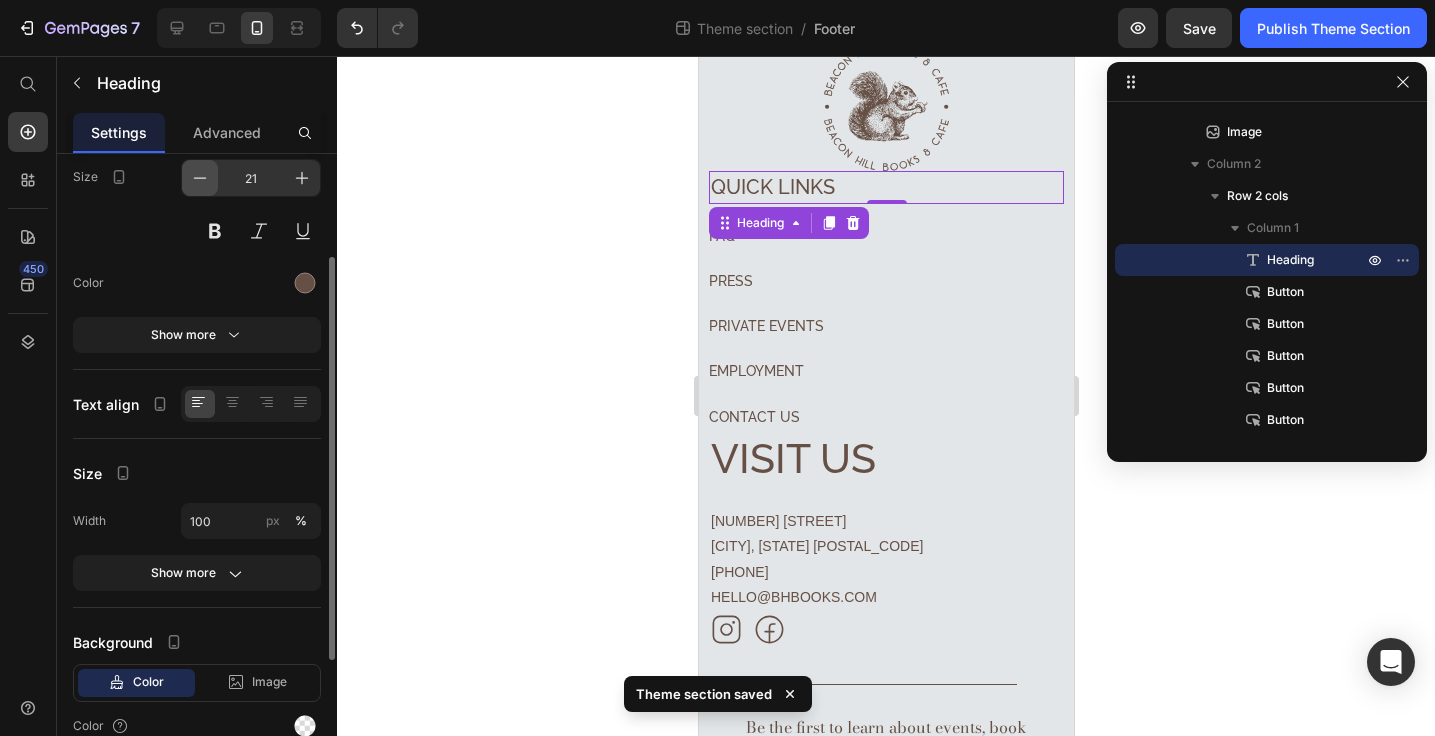 click 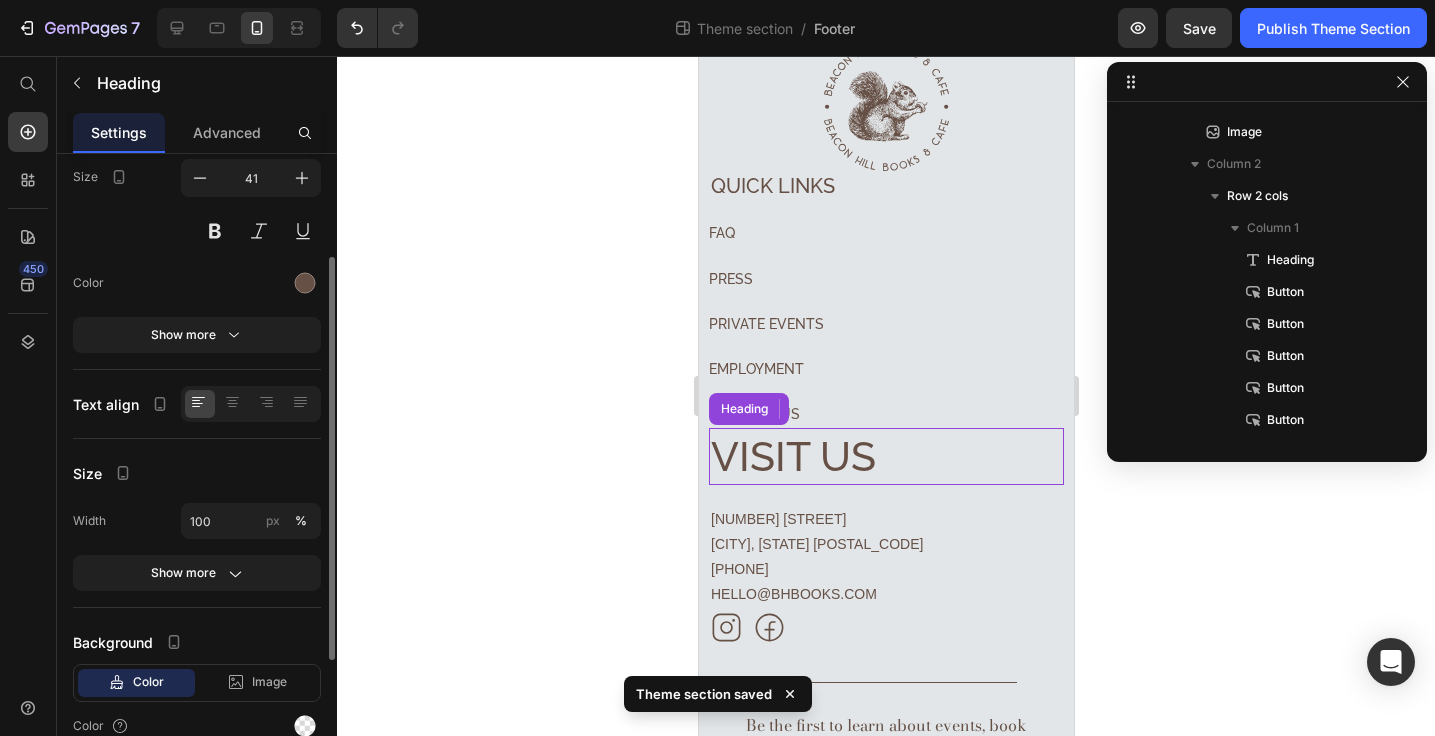 click on "VISIT US" at bounding box center [885, 456] 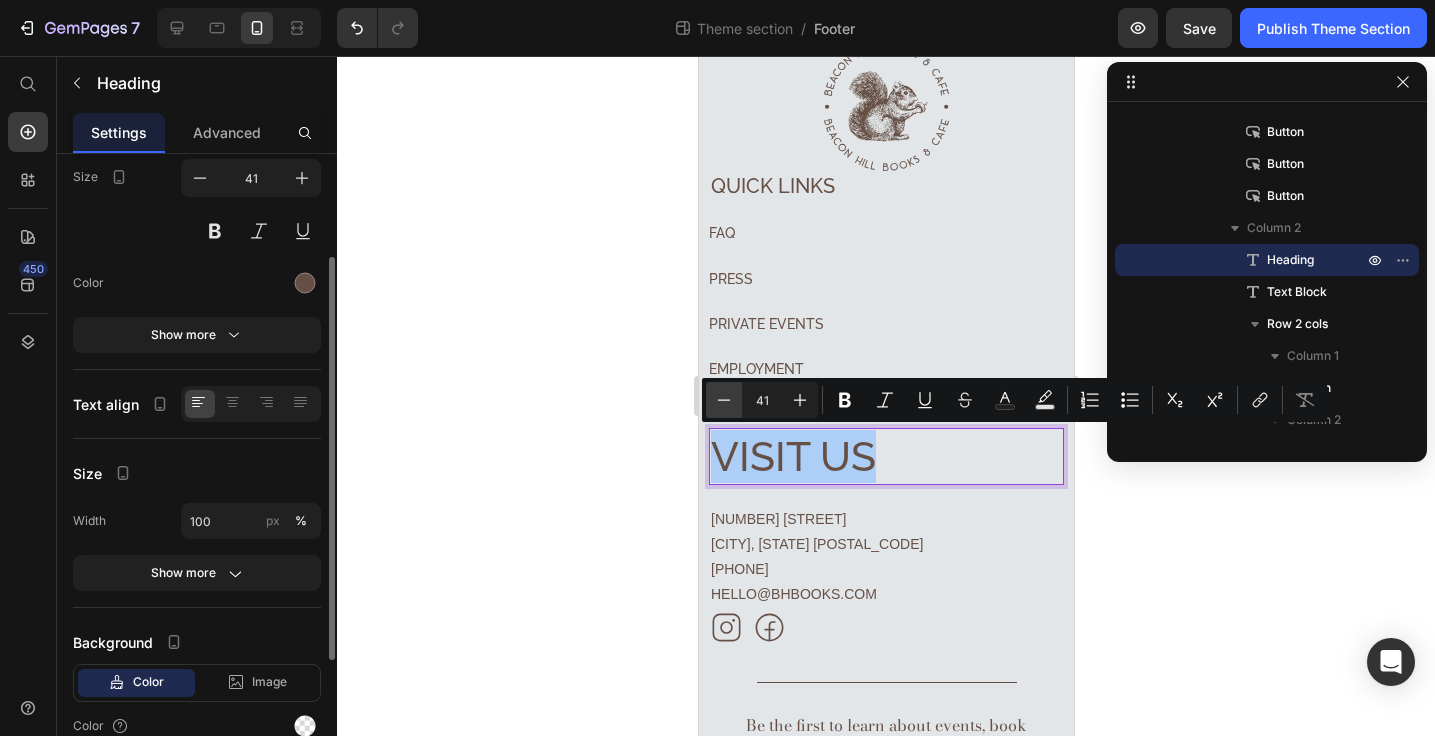 click 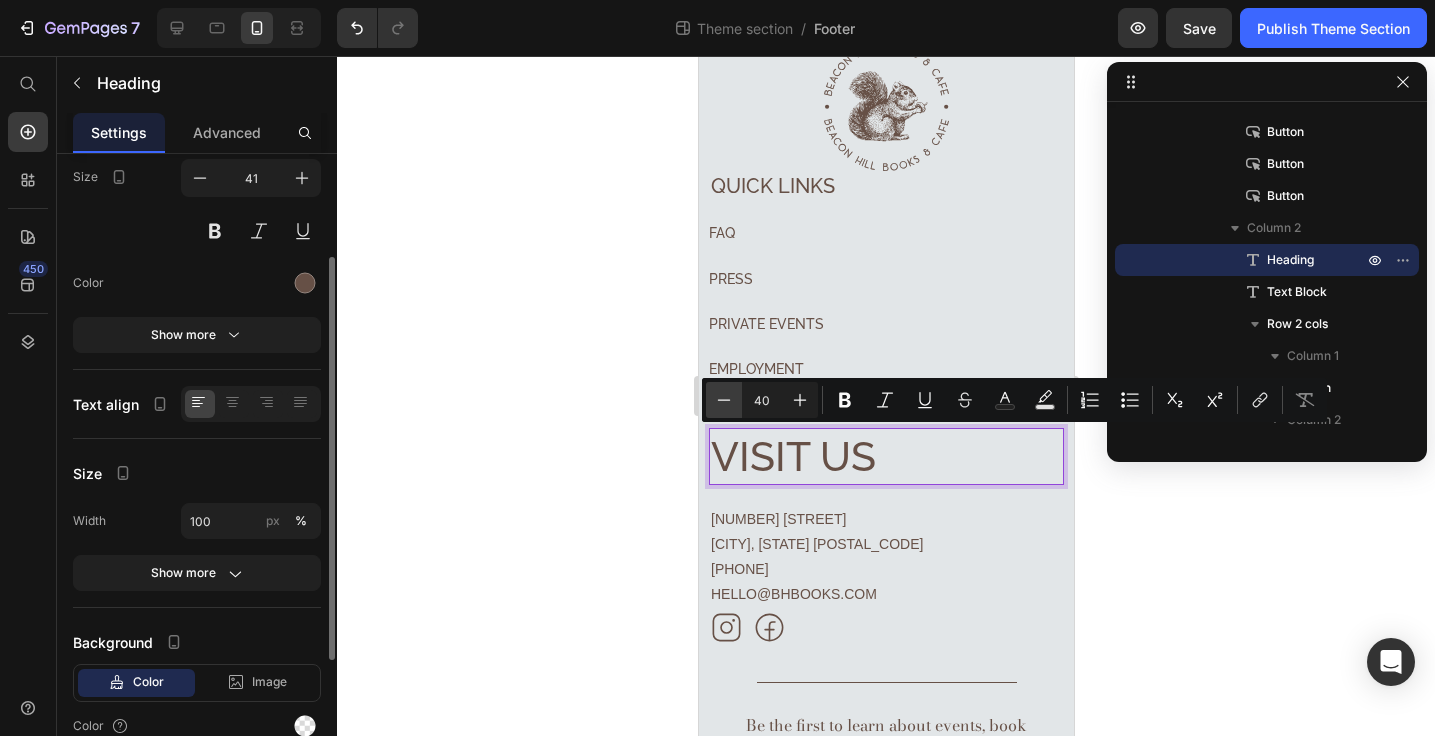 click 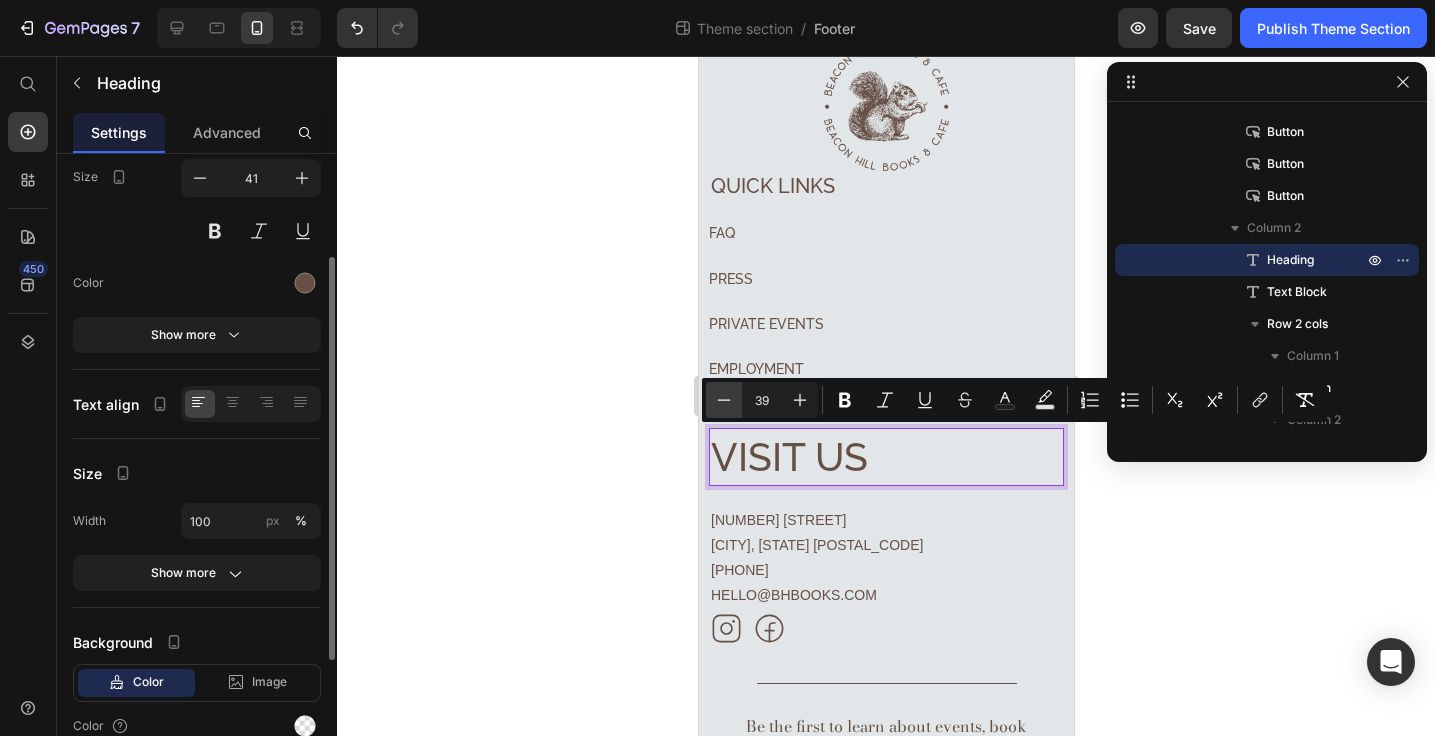 click 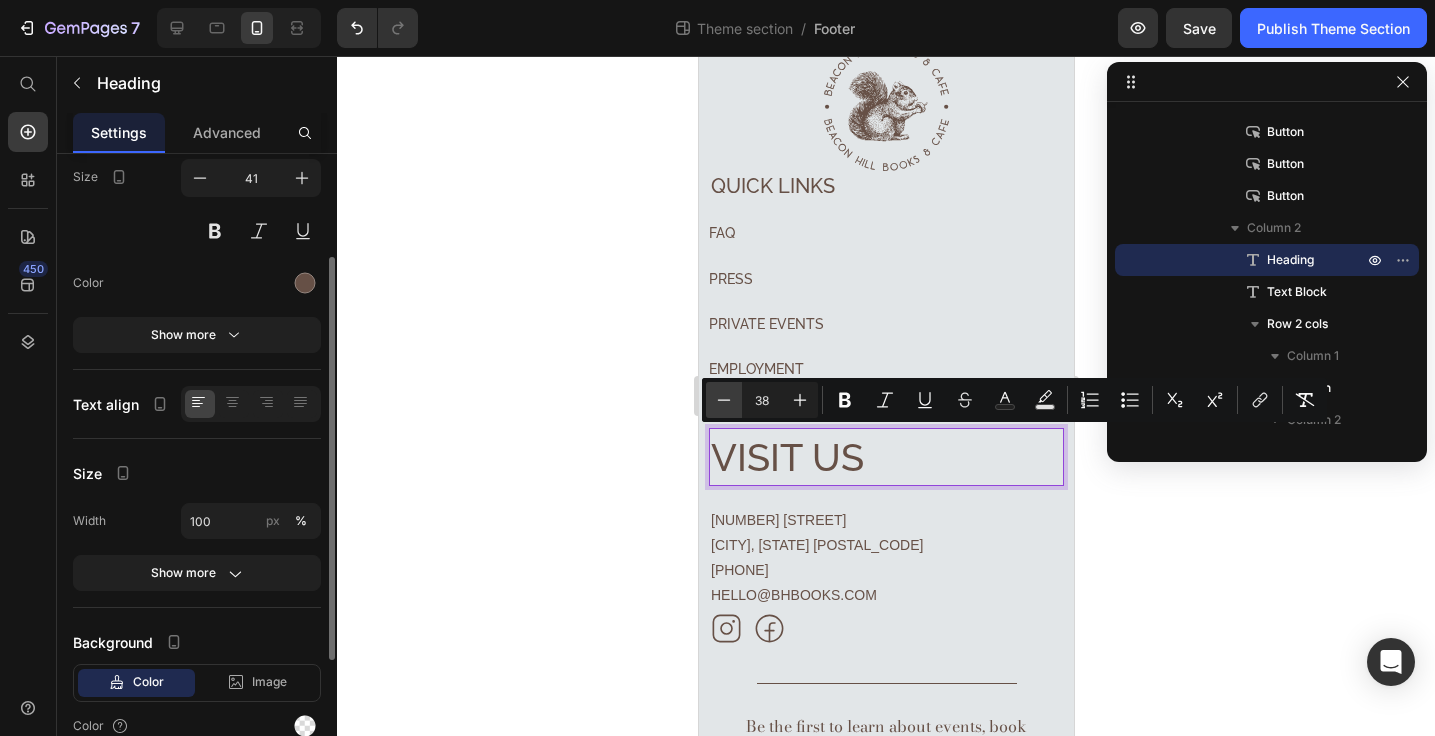 click 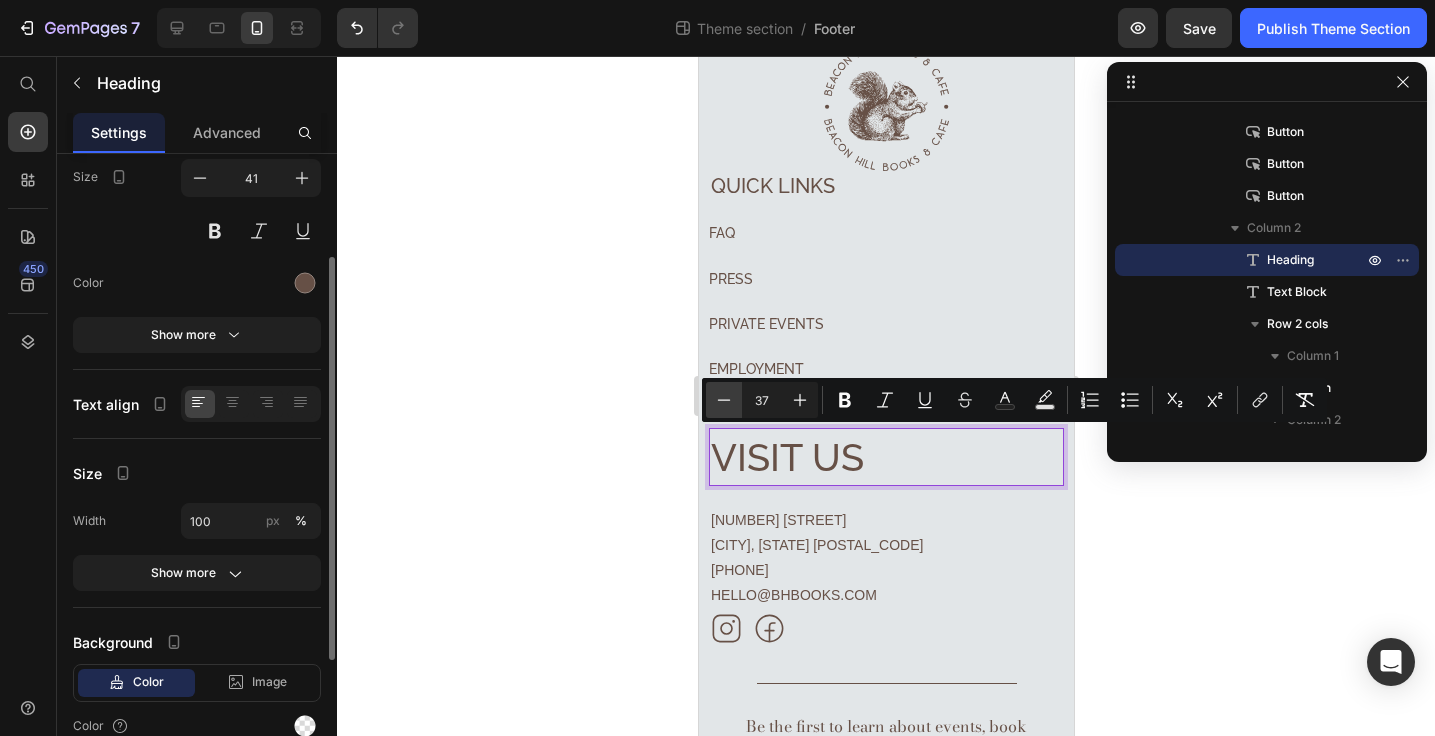 click 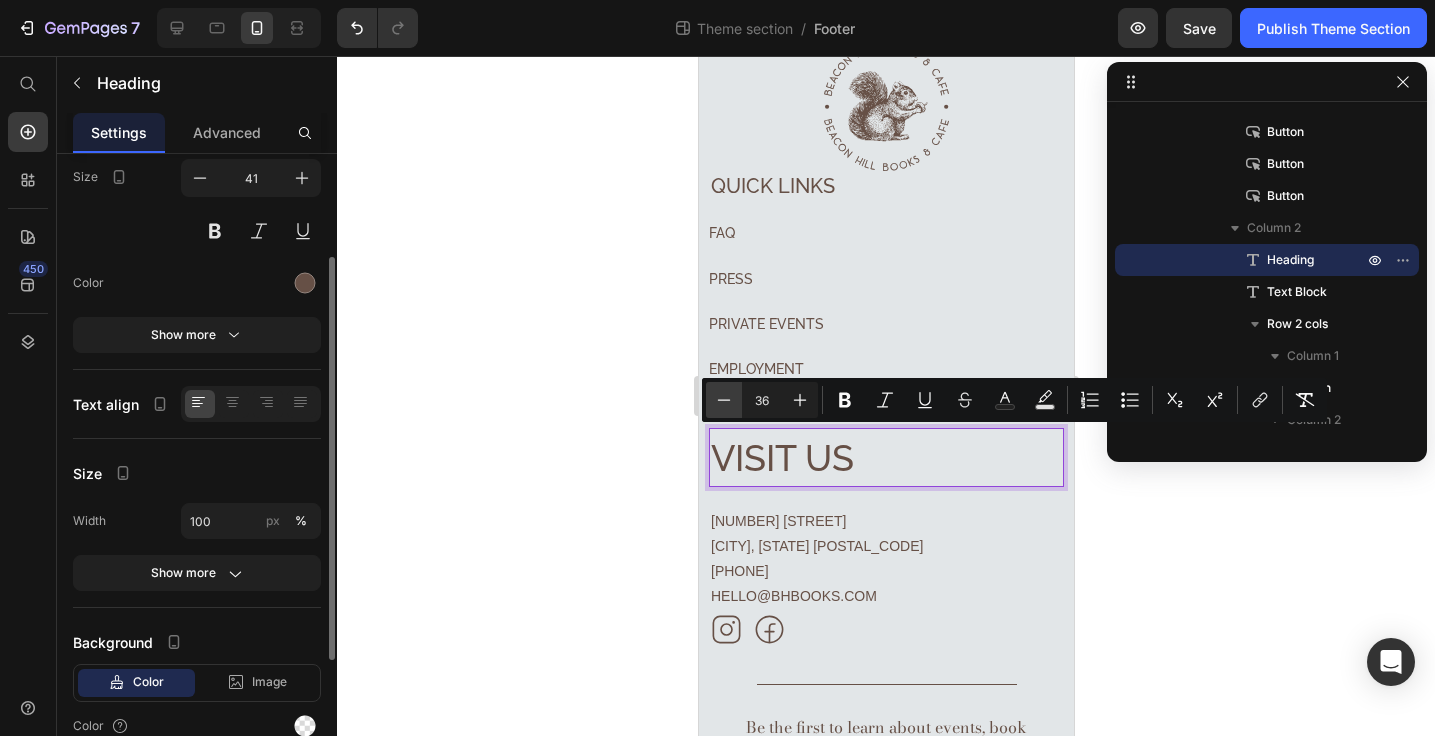 click 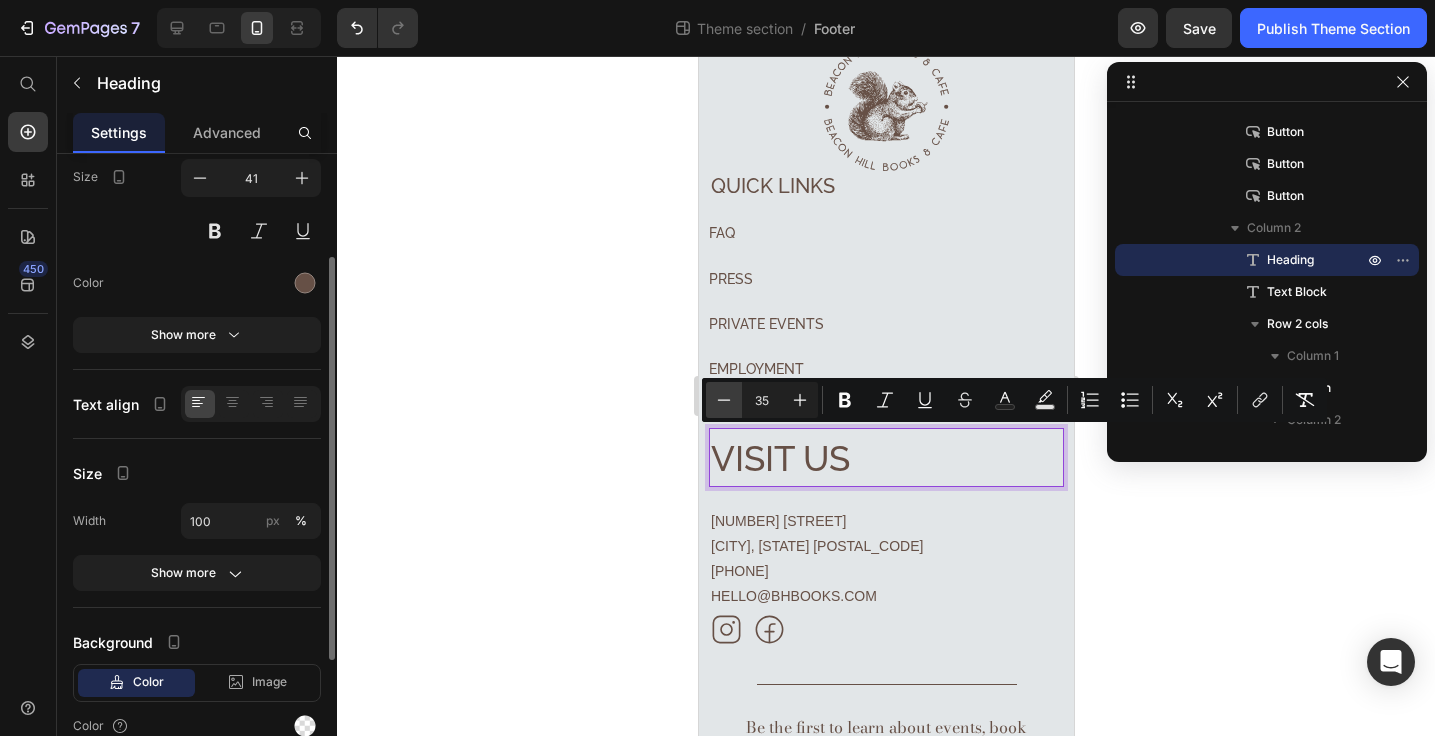 click 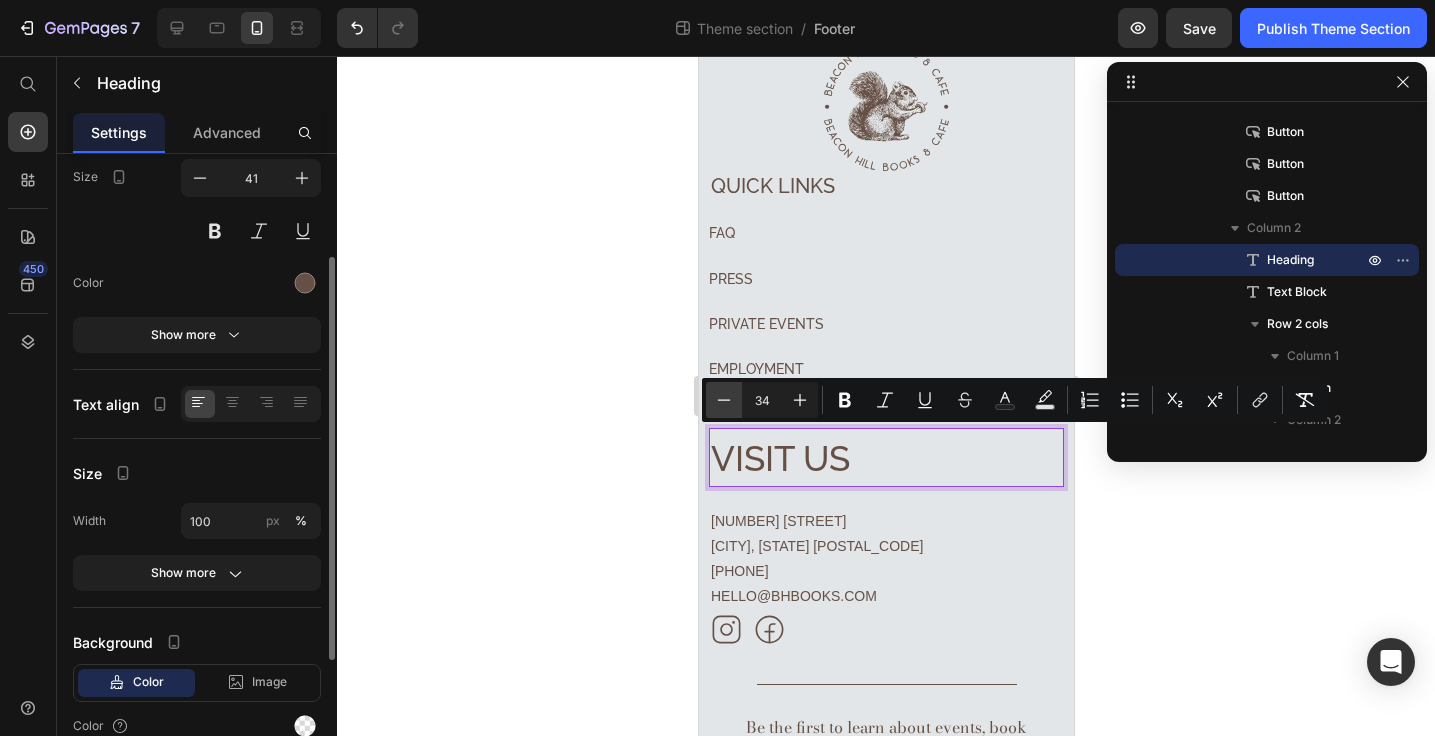 click 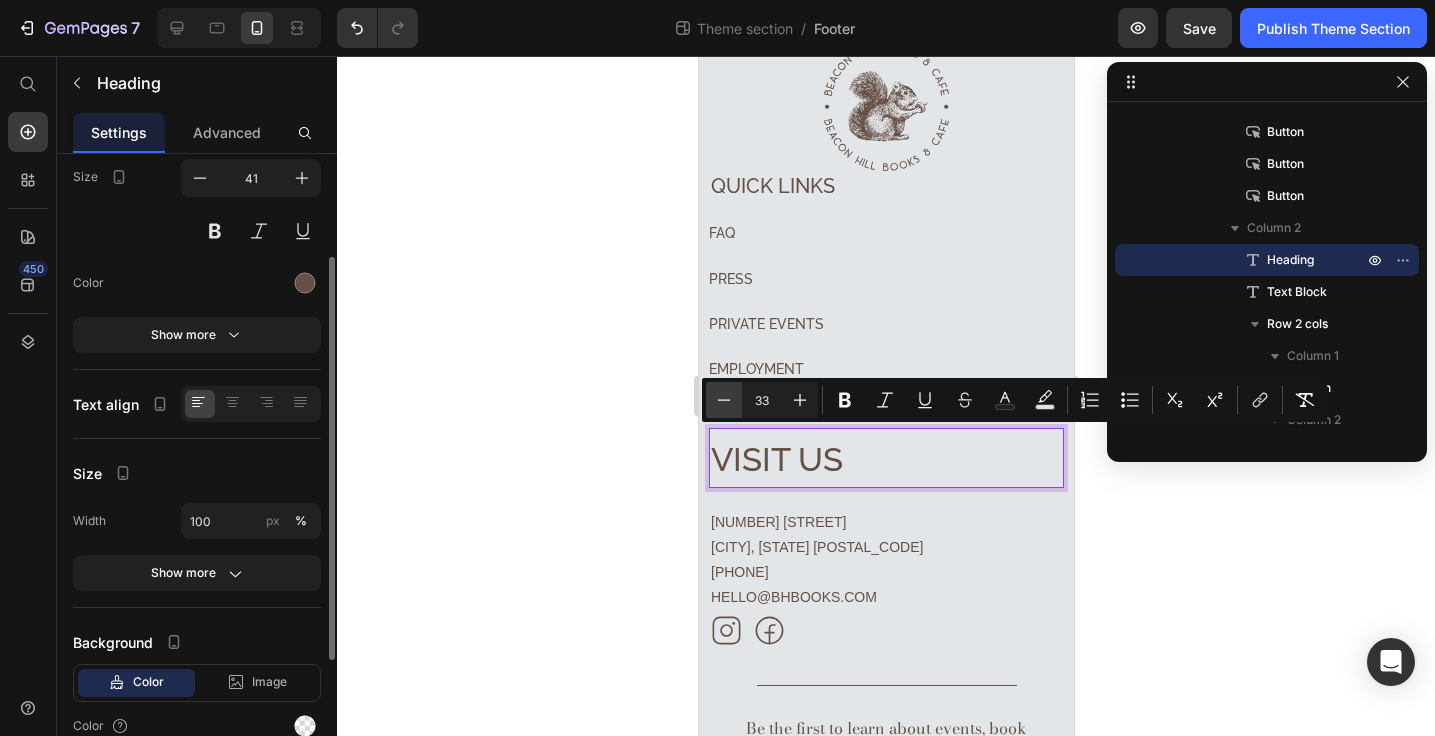 click 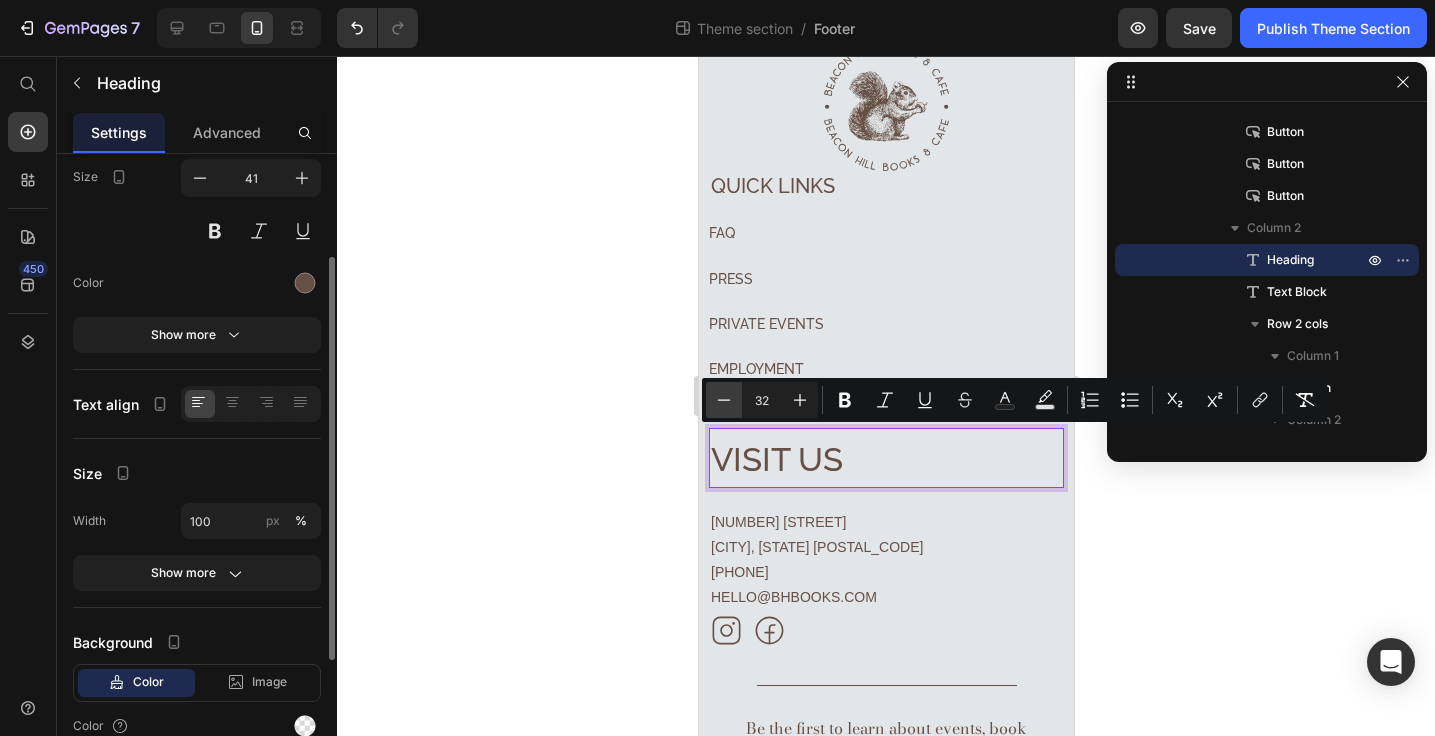 click 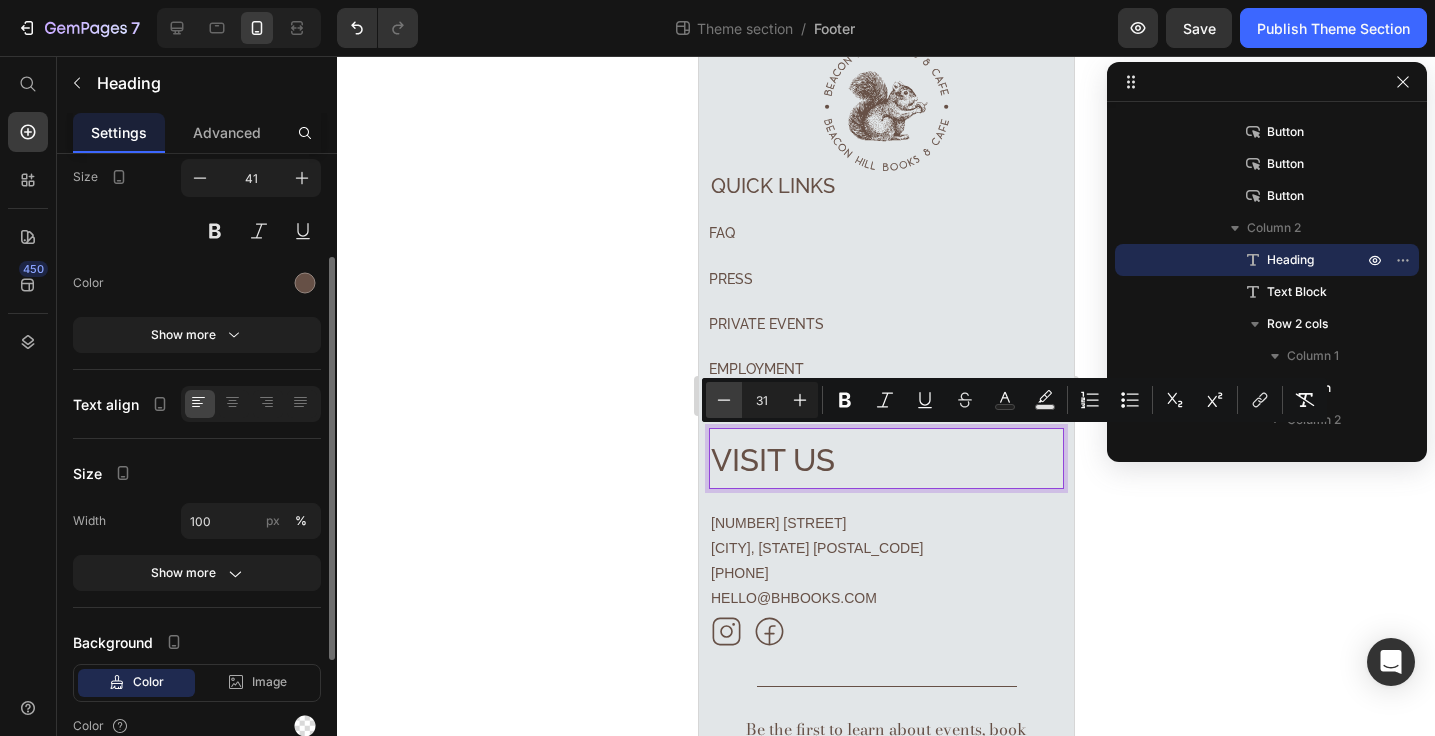 click 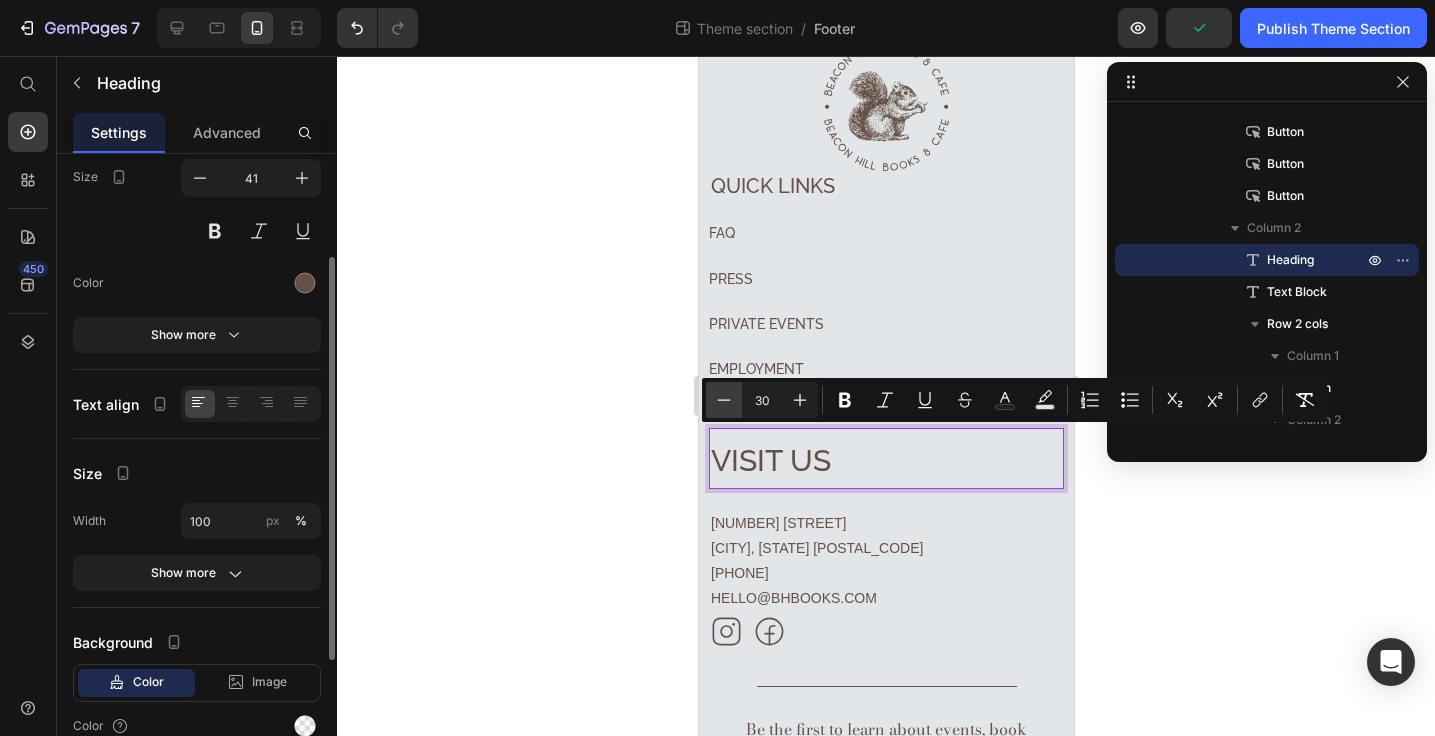 click 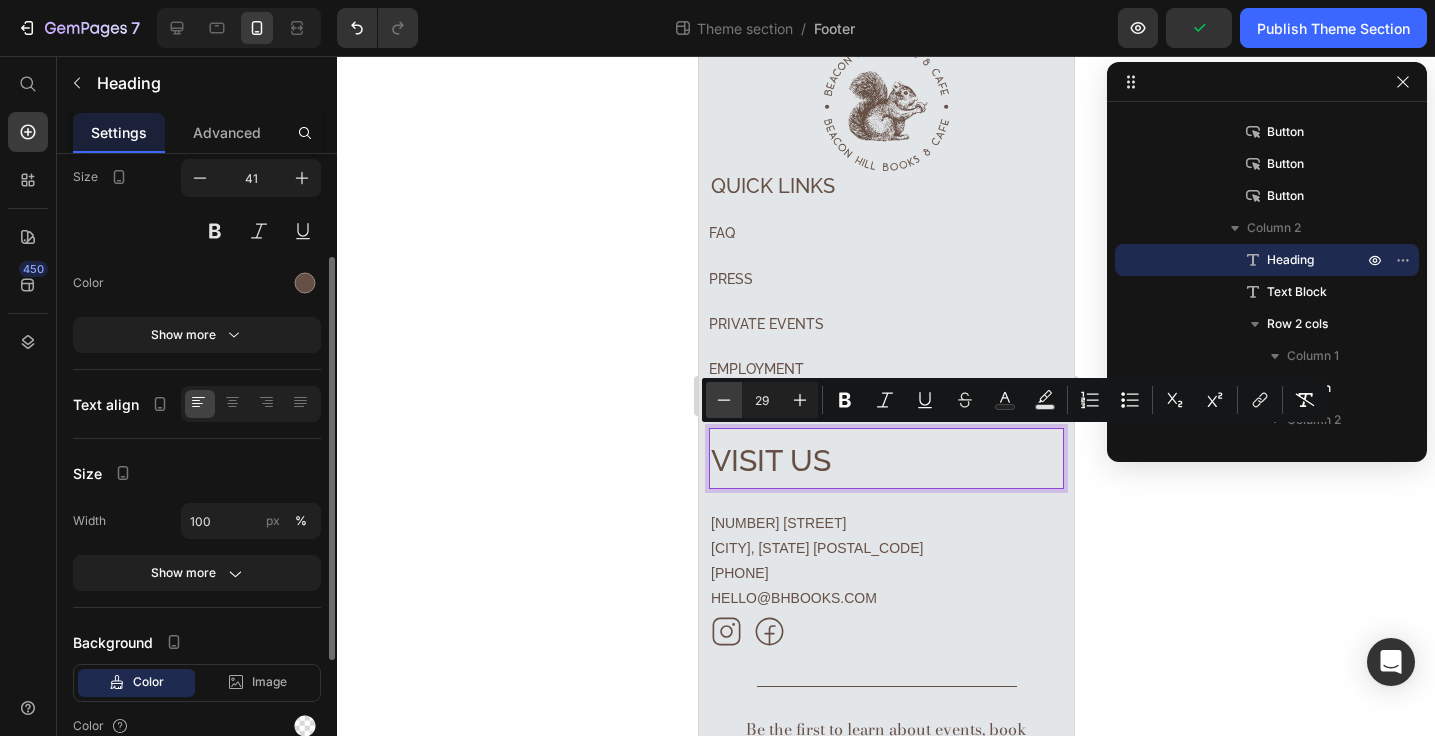 click 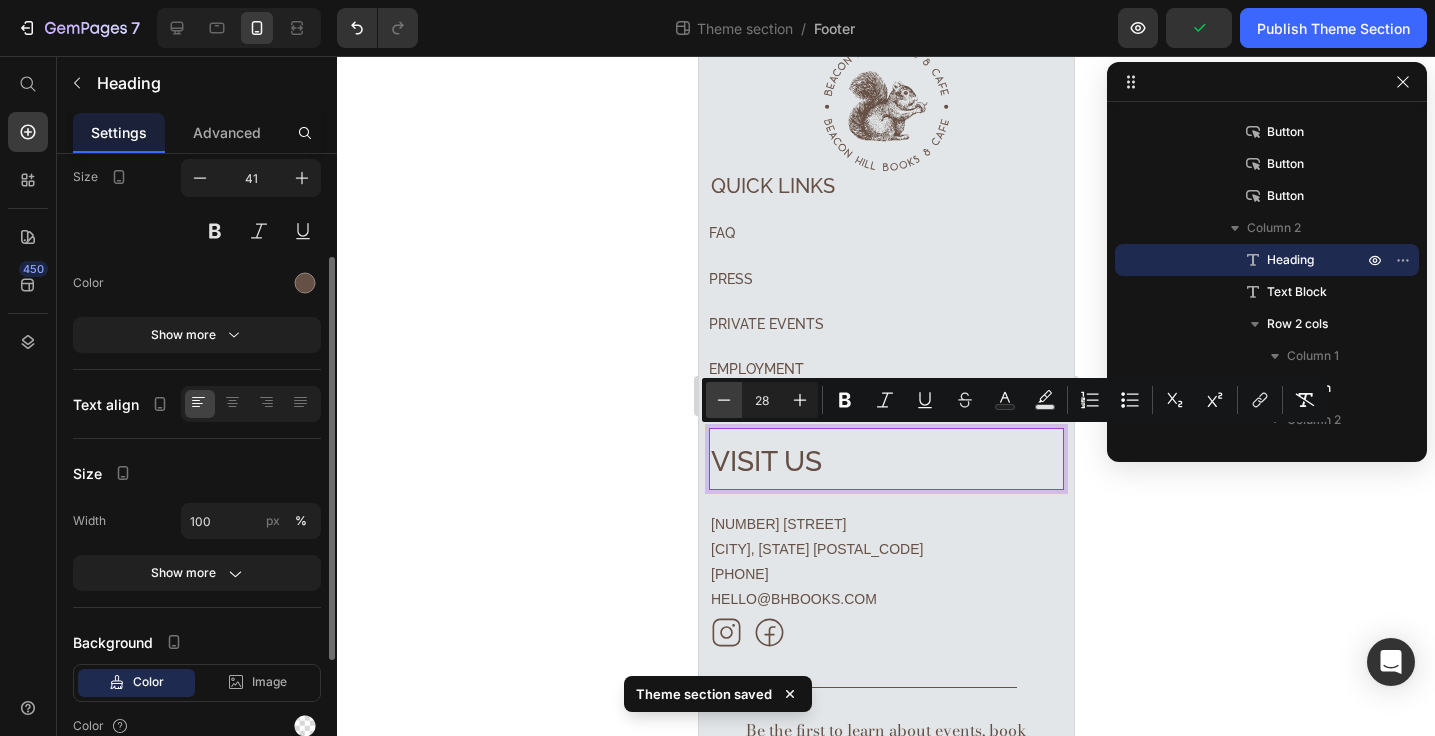 click 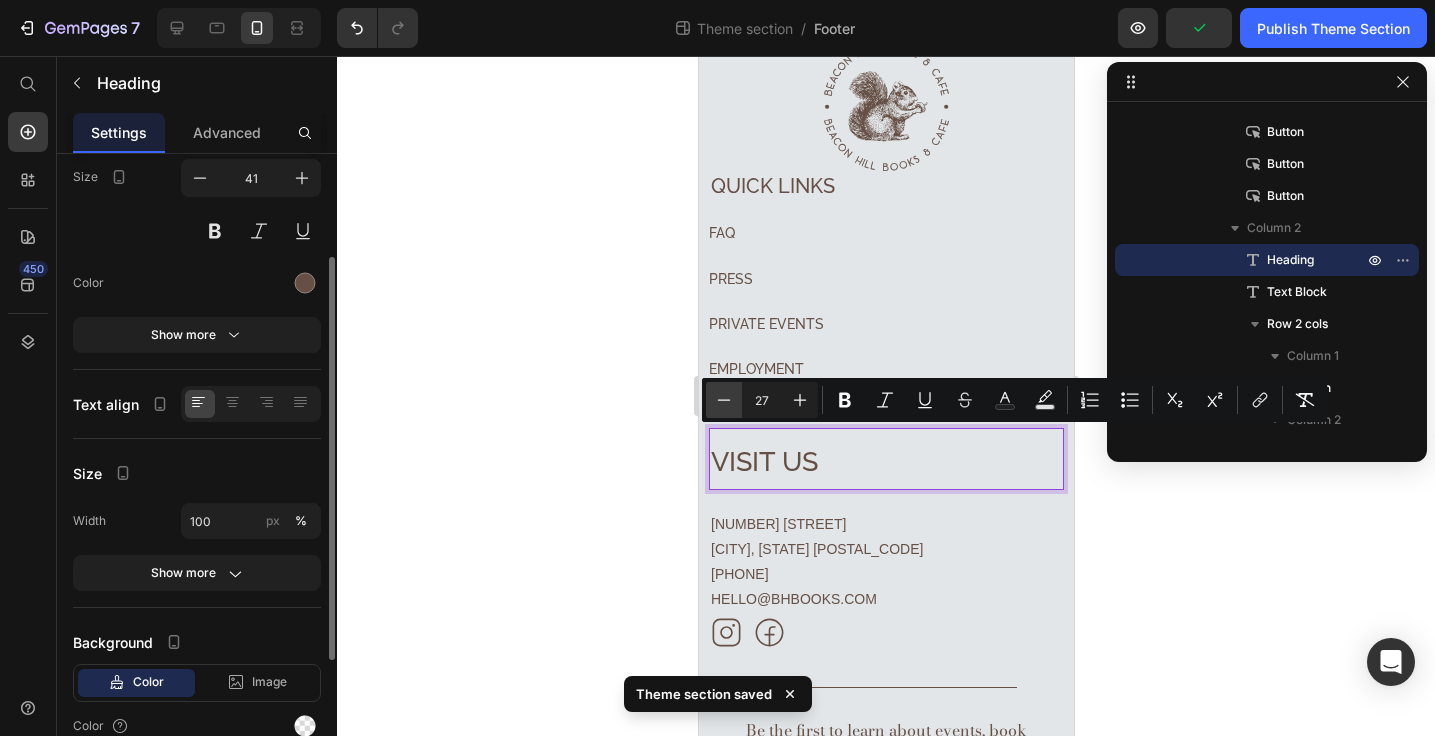 click 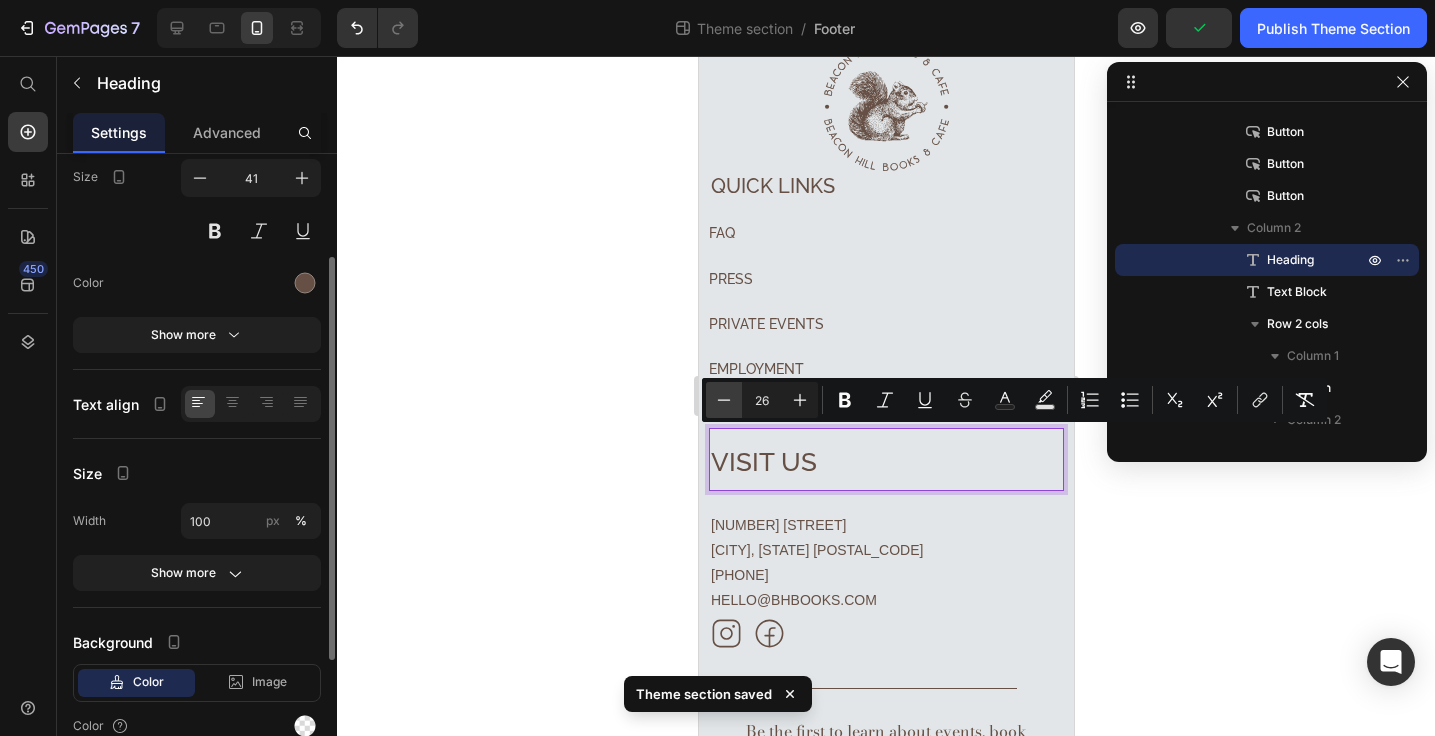 click 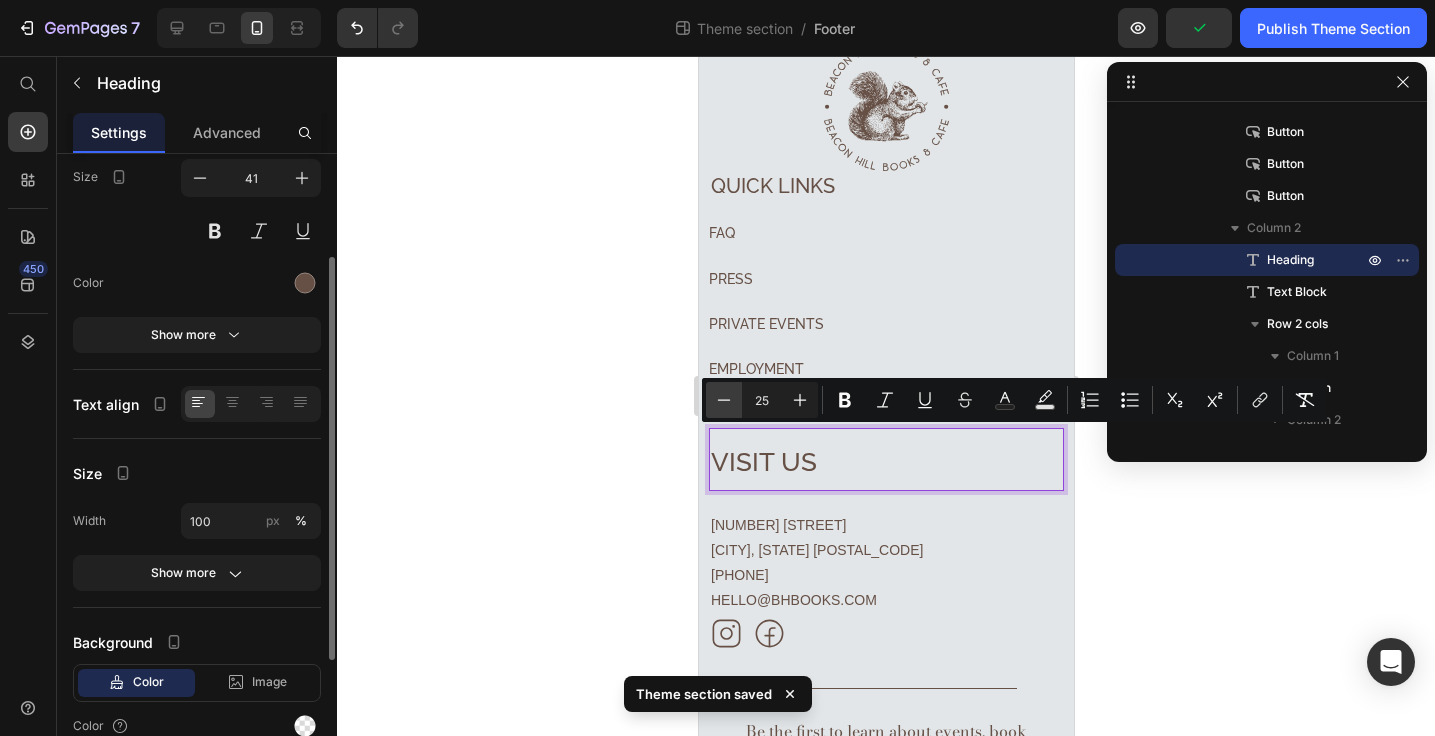 click 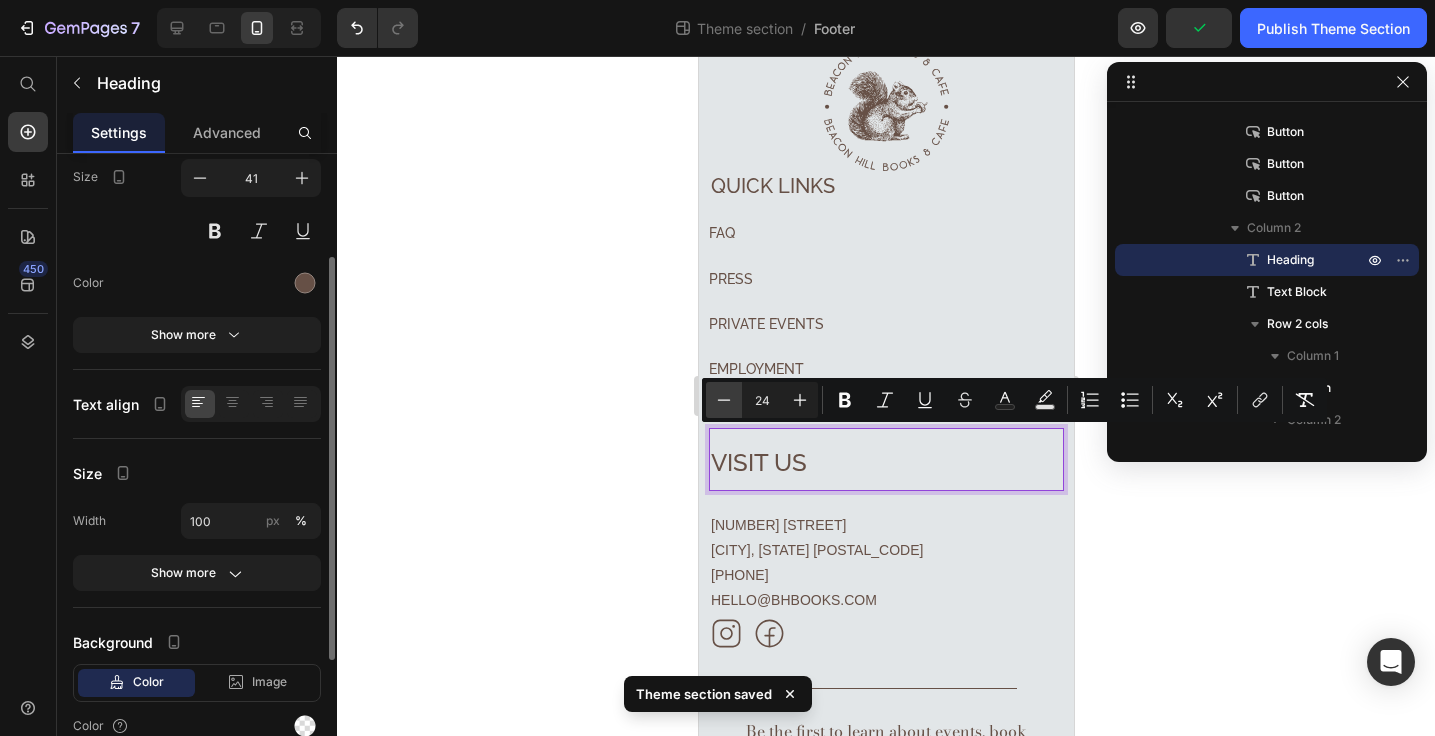 click 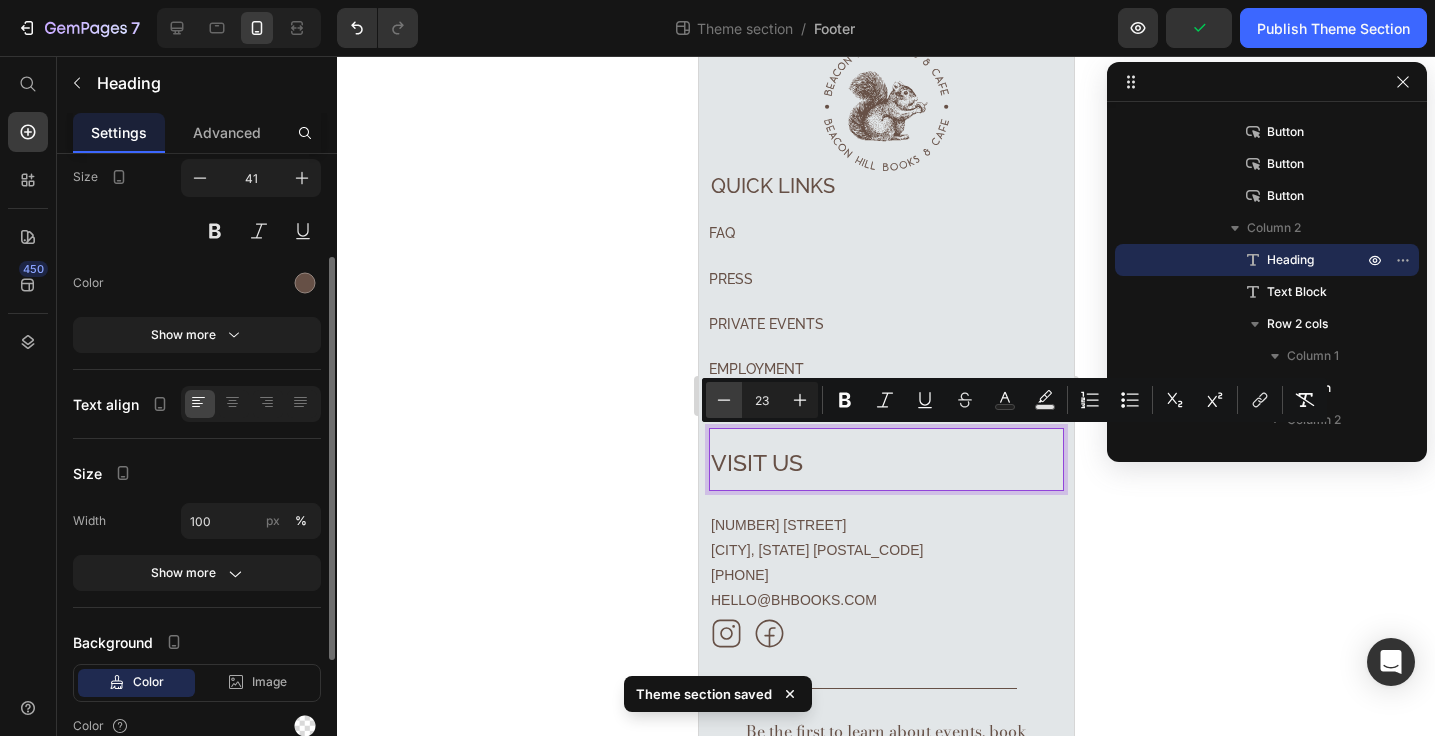 click 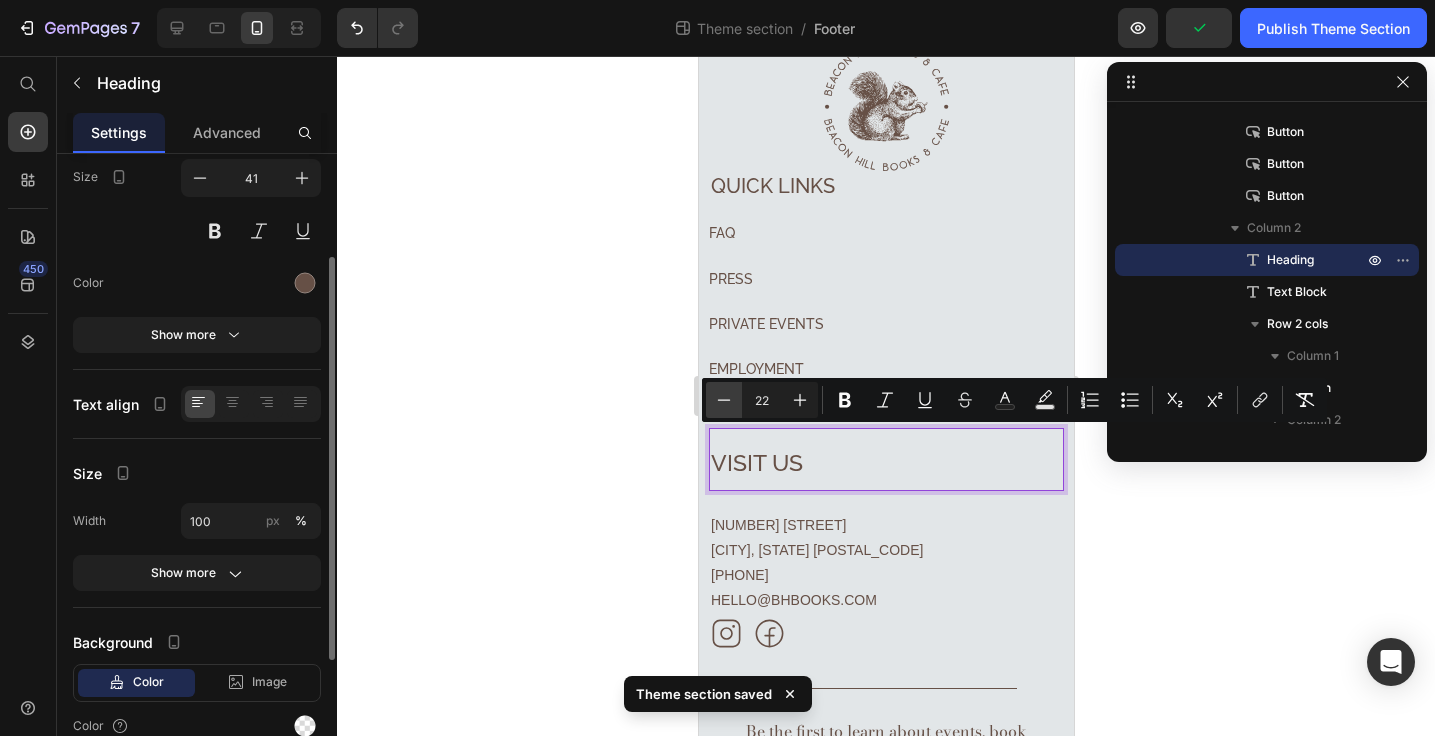 click 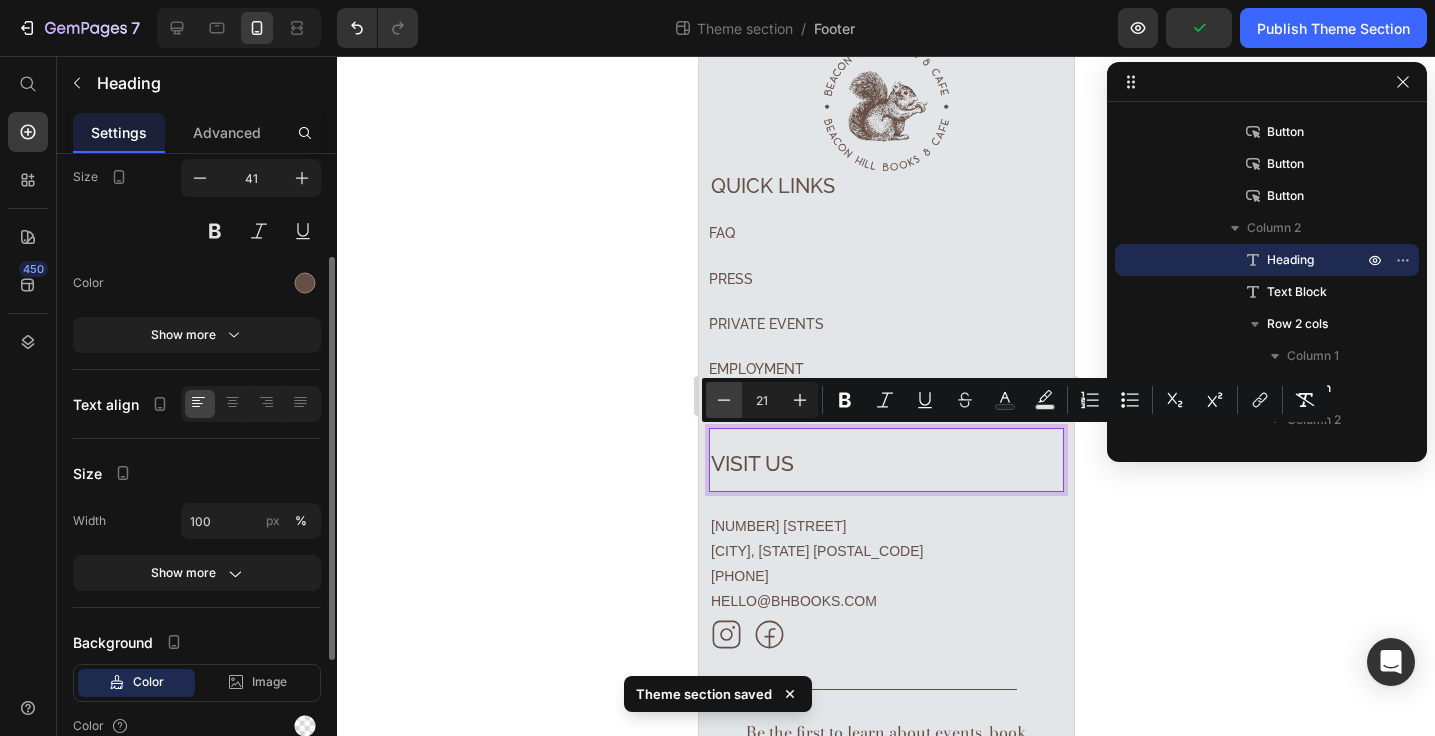 click 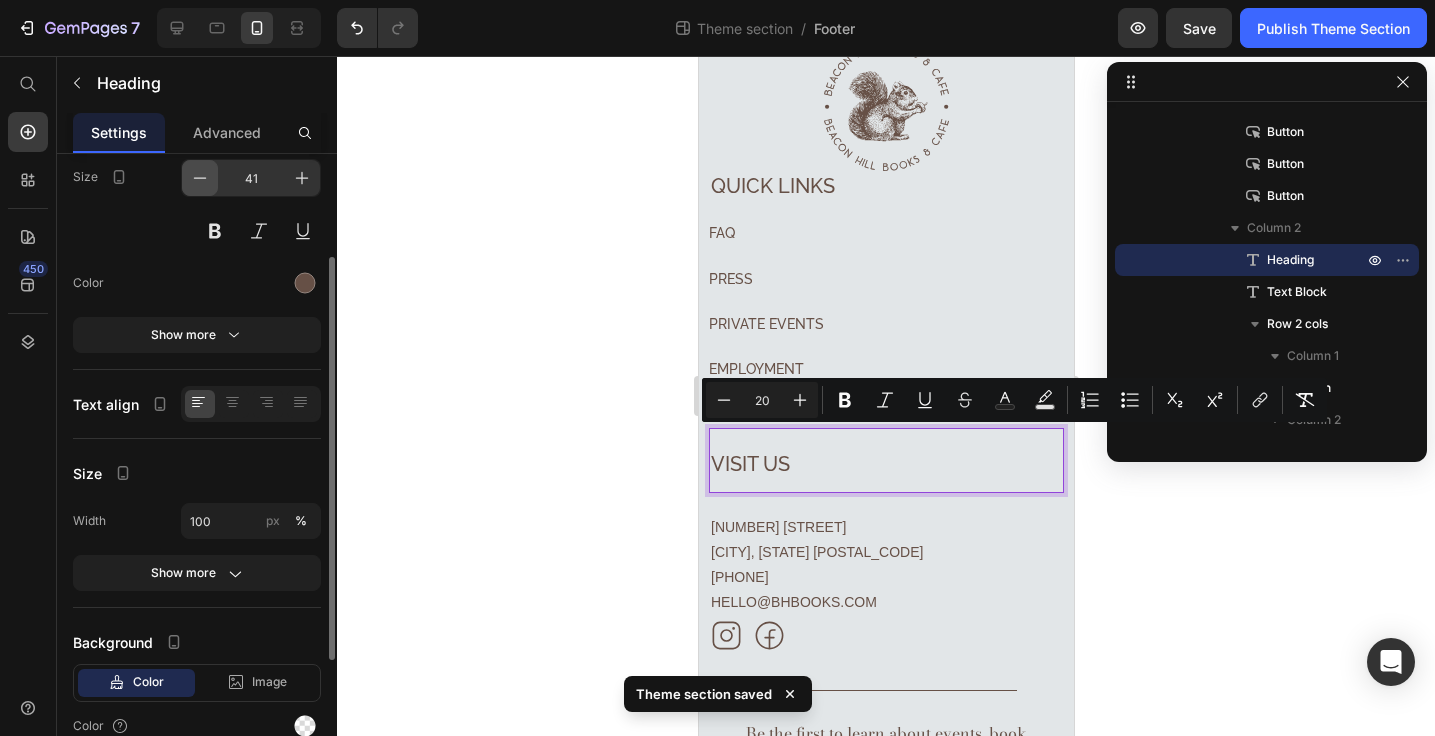 click 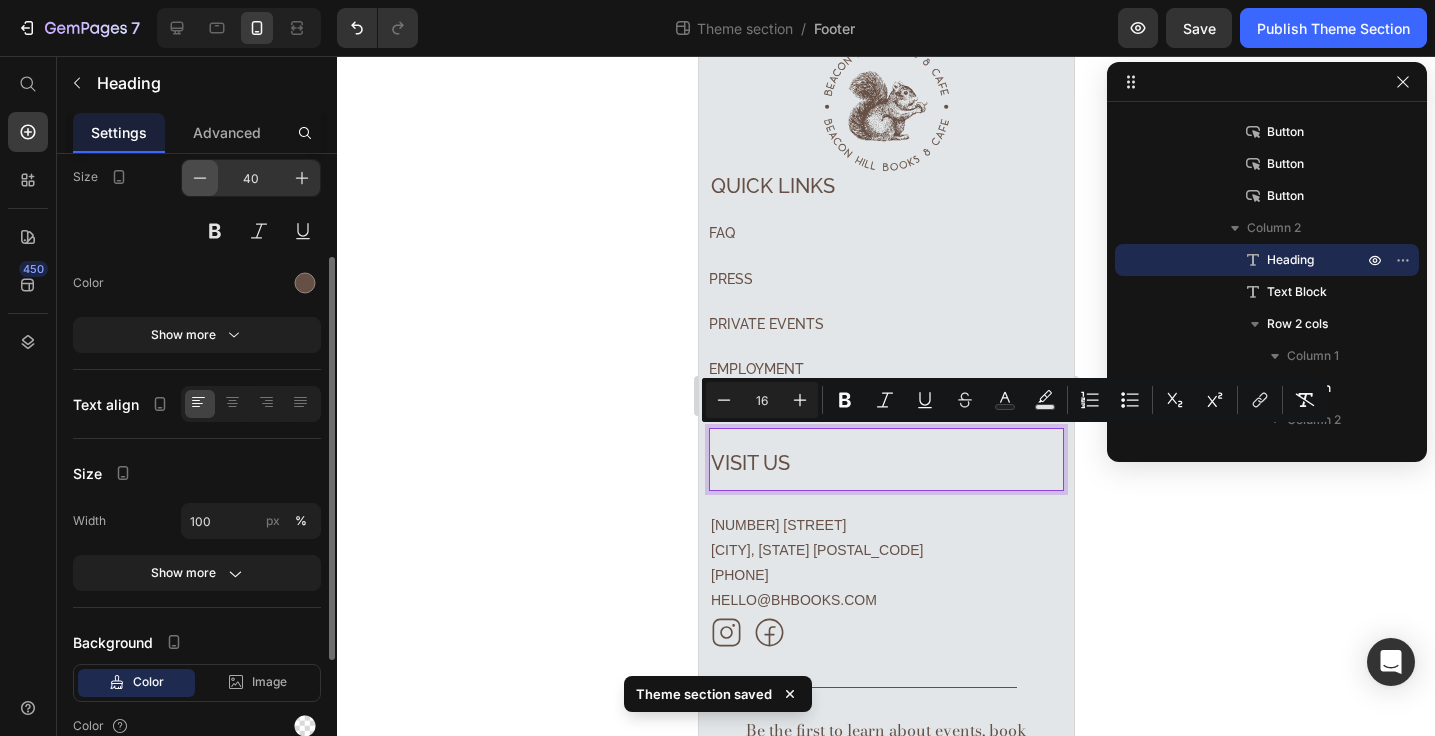 click 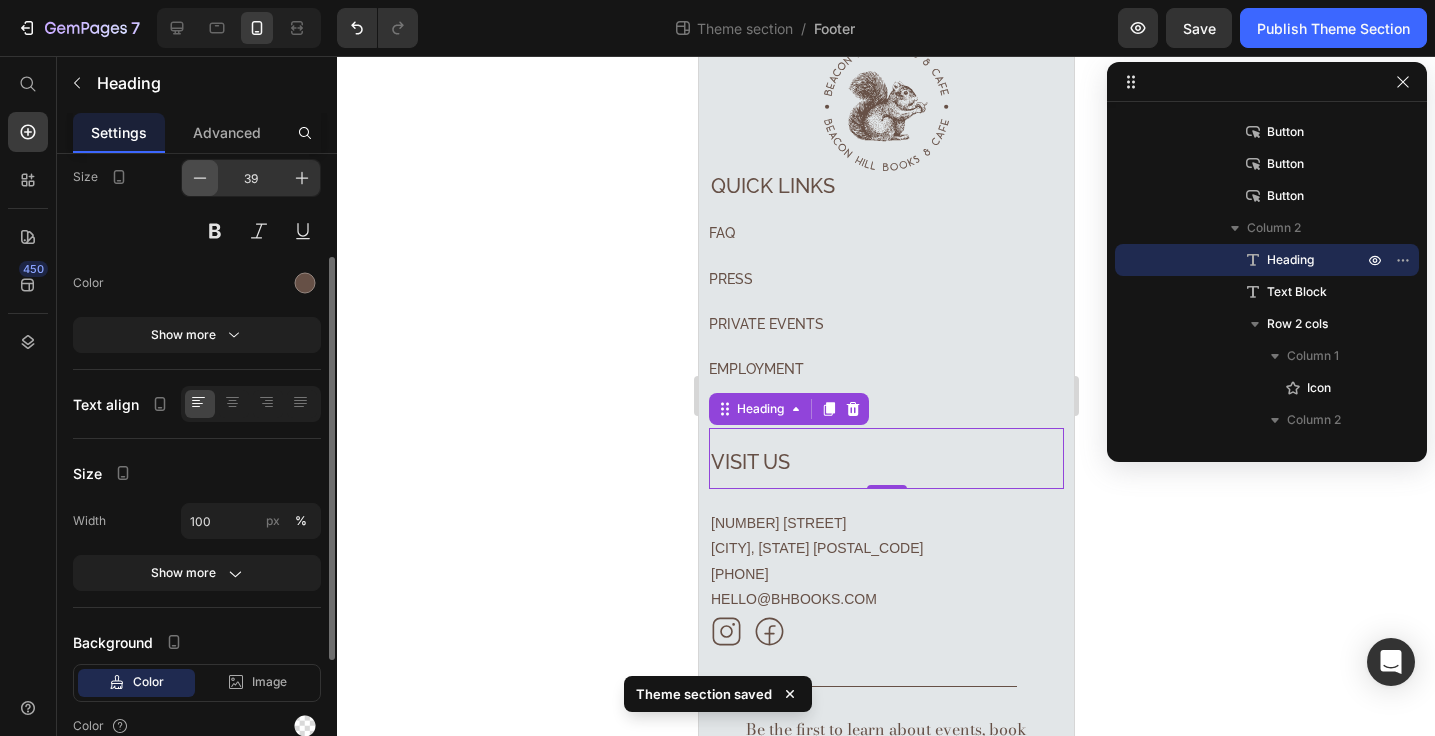 click 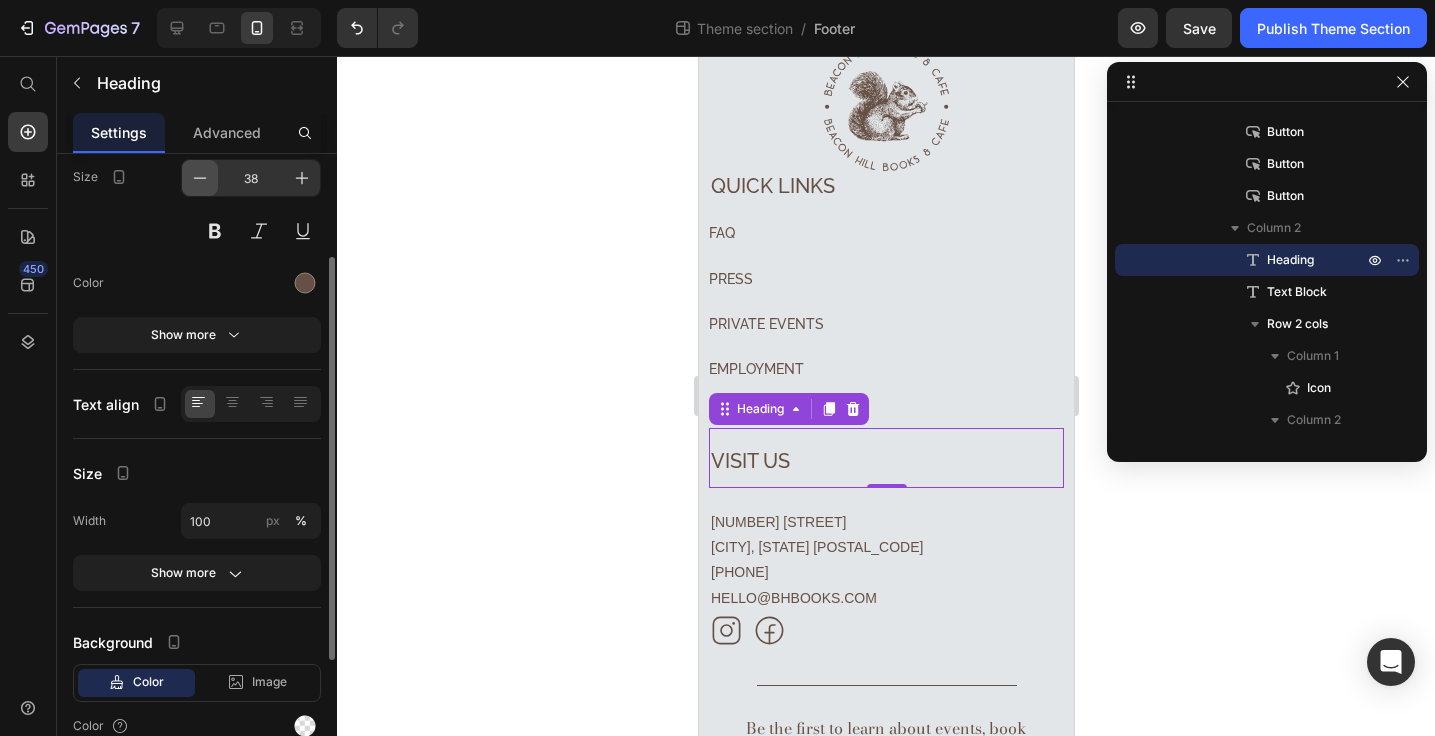 click 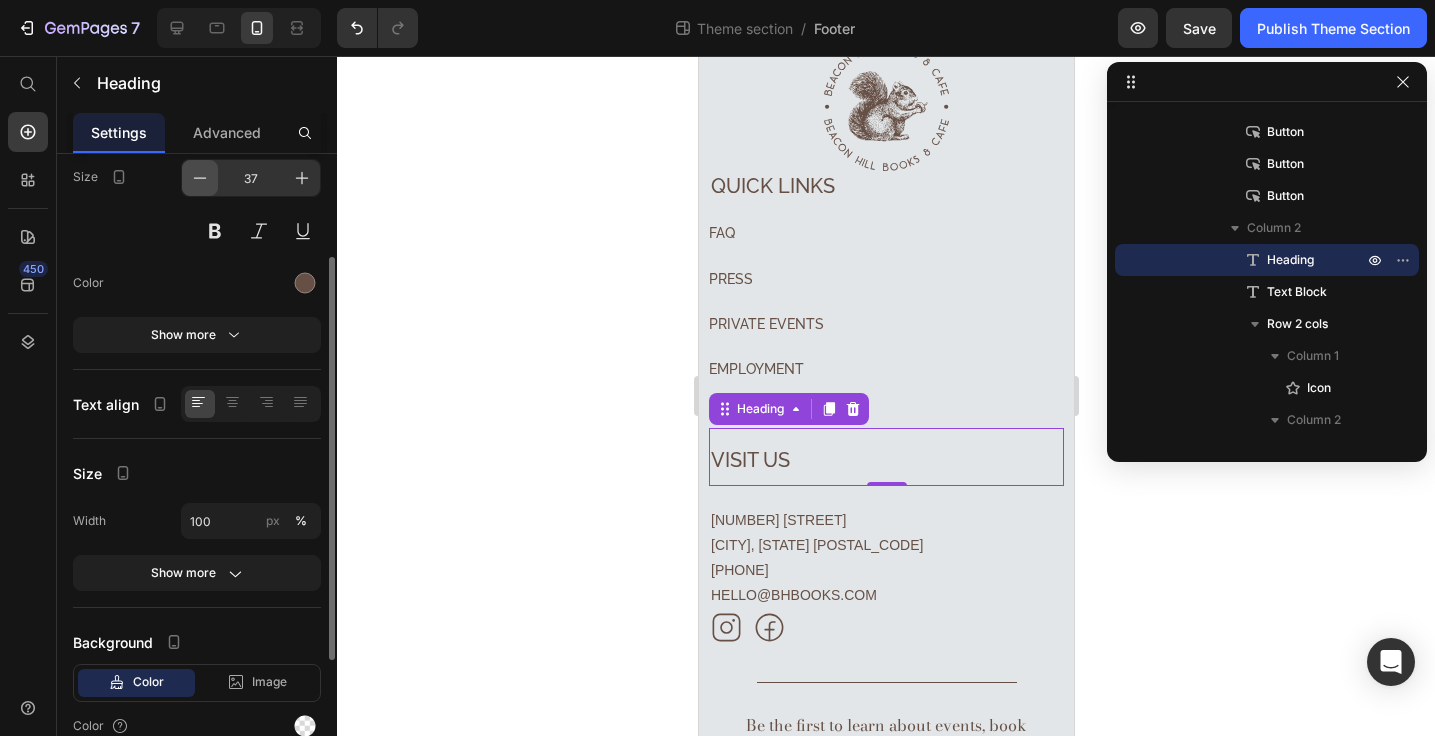 click 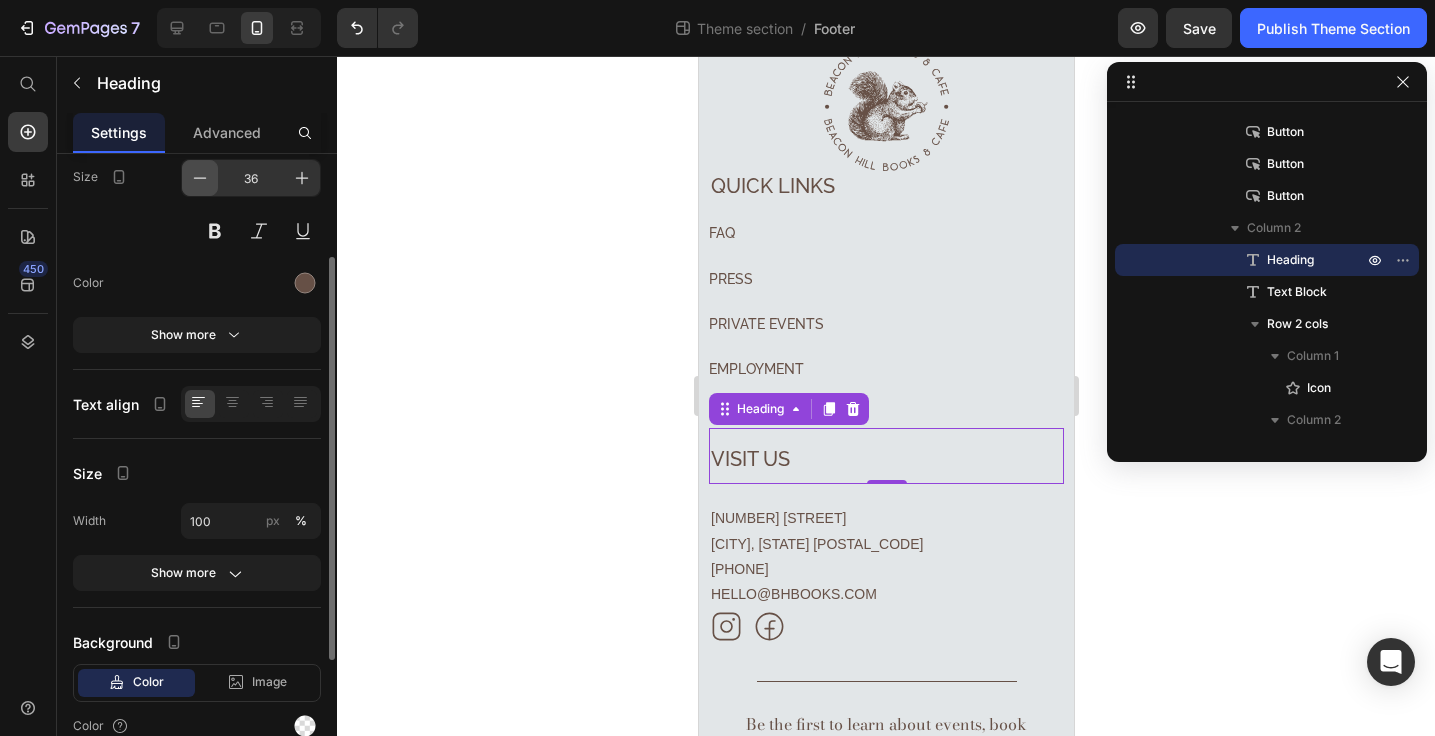 click 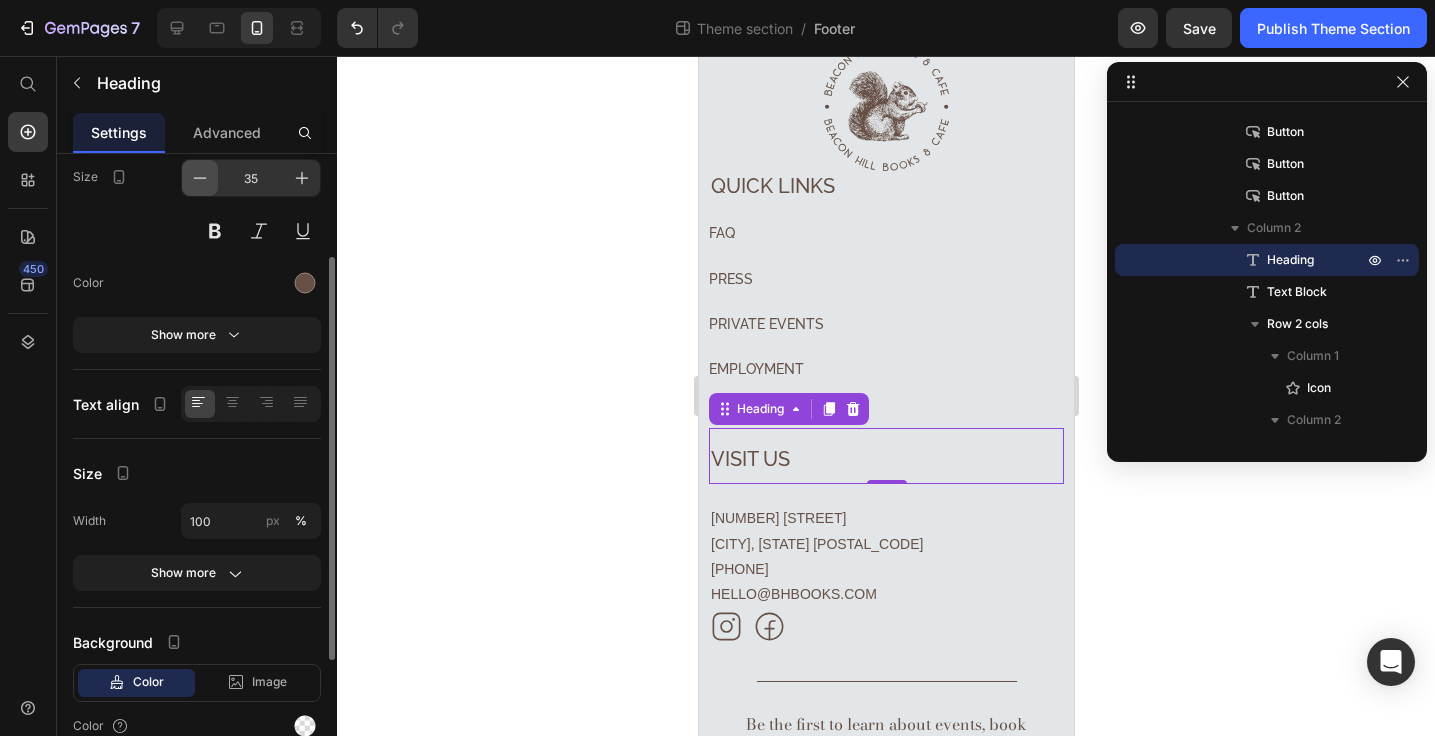 click 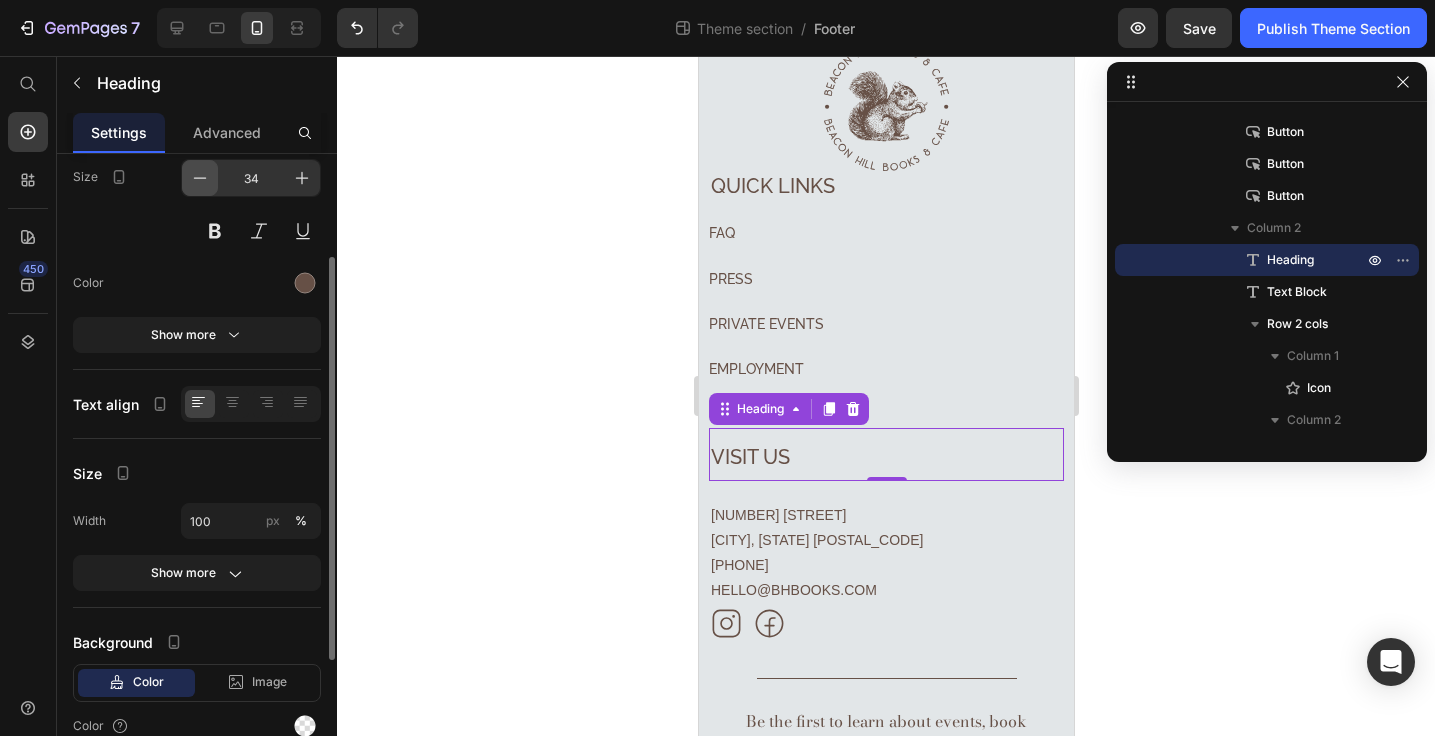 click 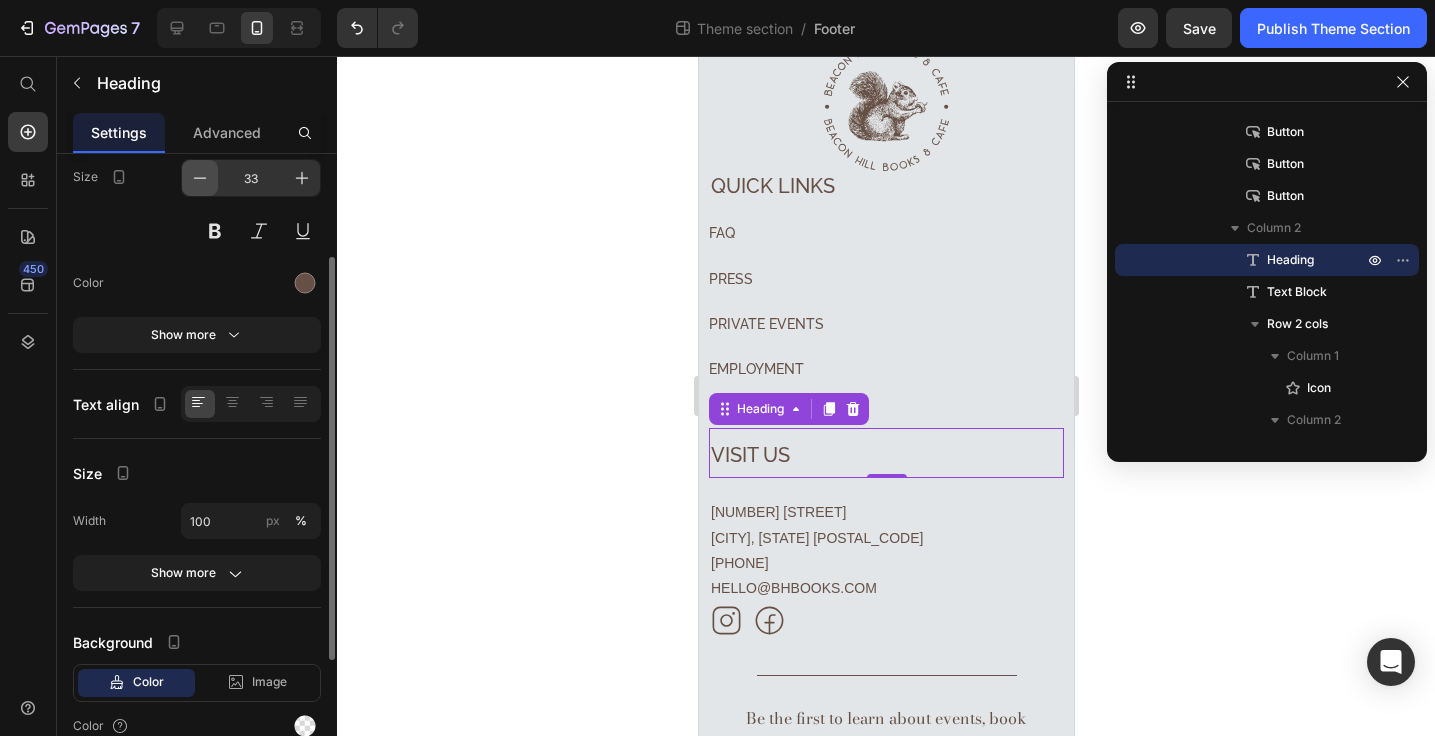 click 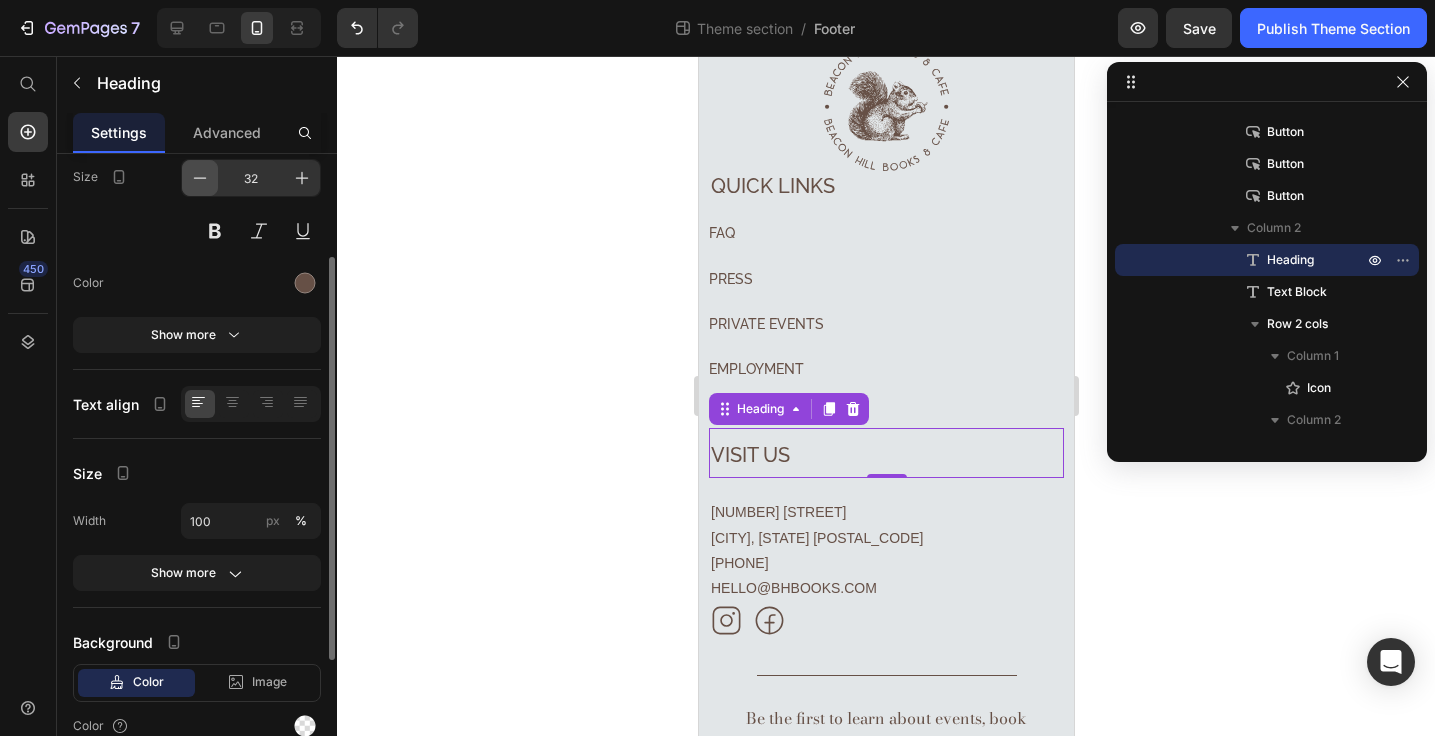 click 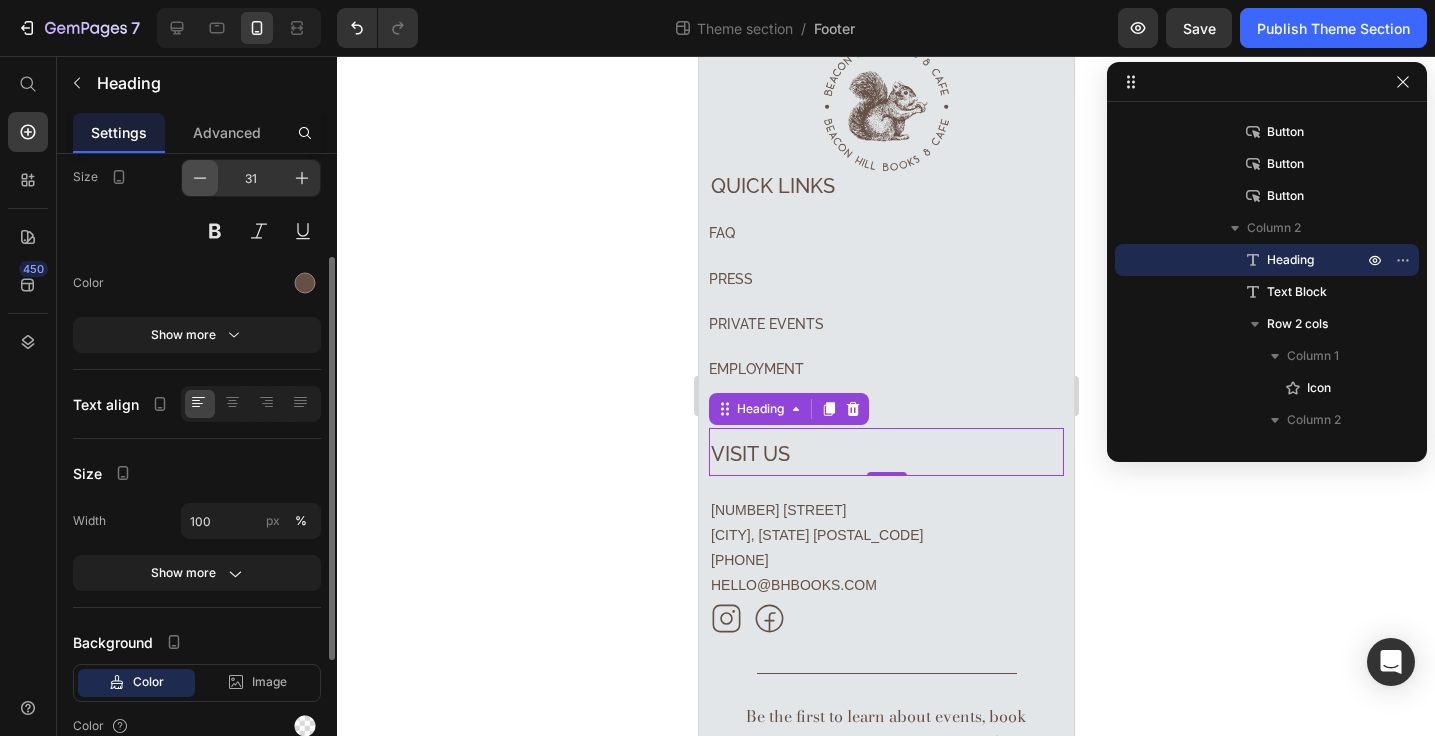 click 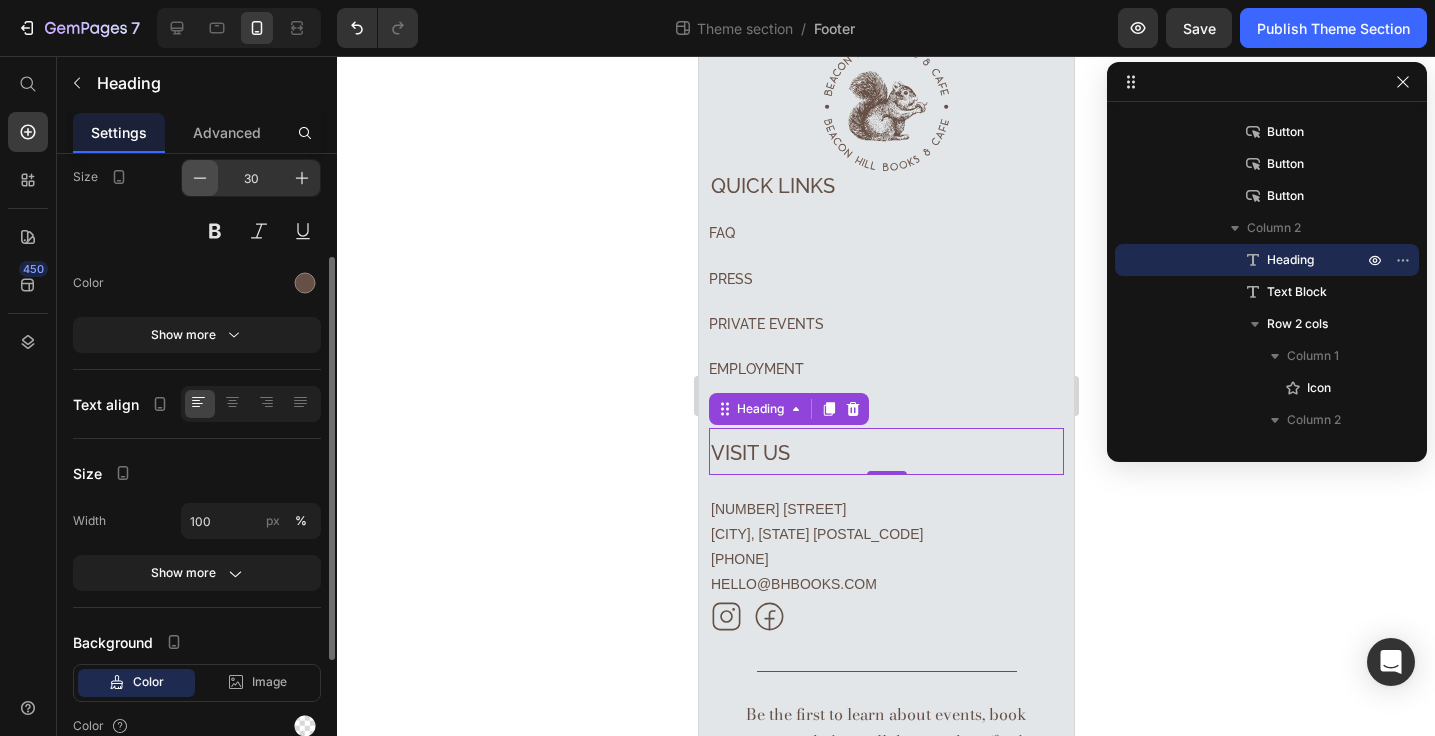 click 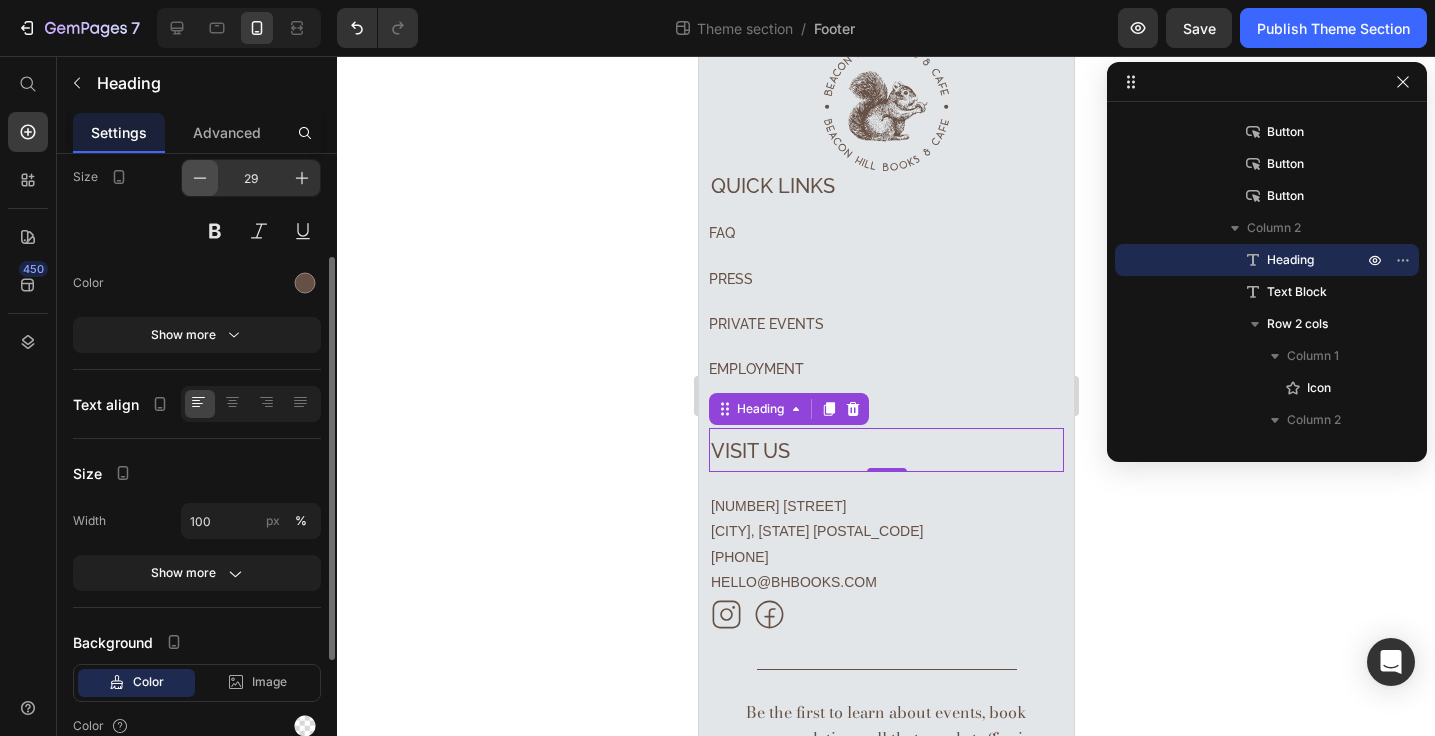 click 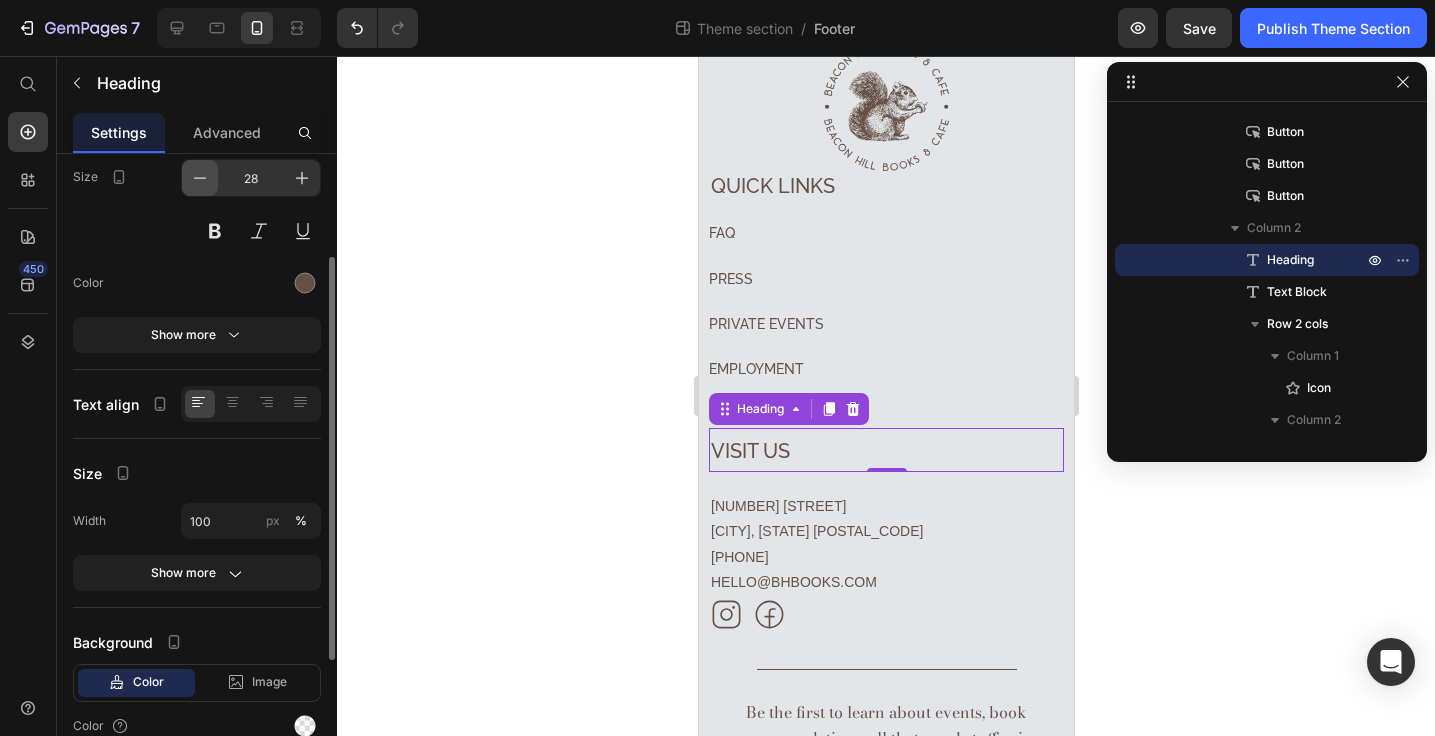 click 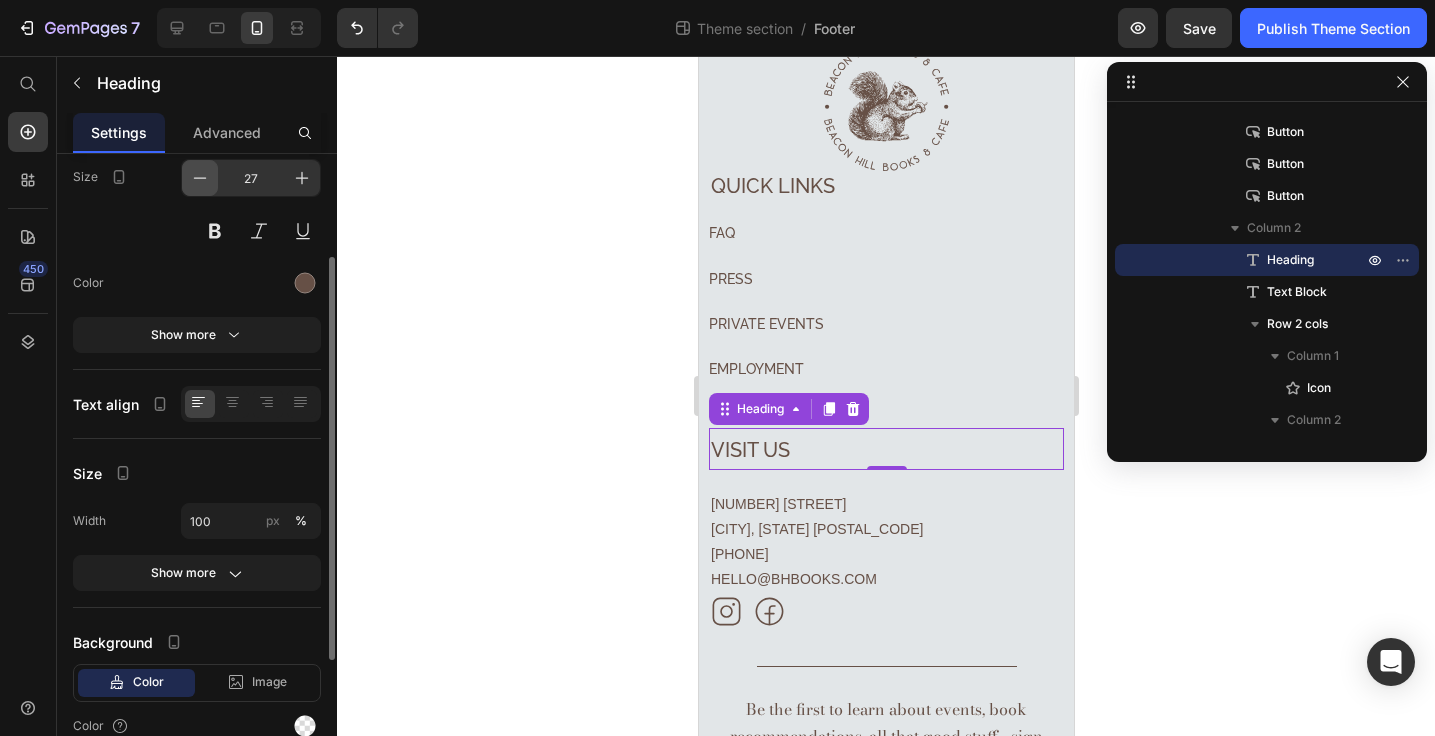 click 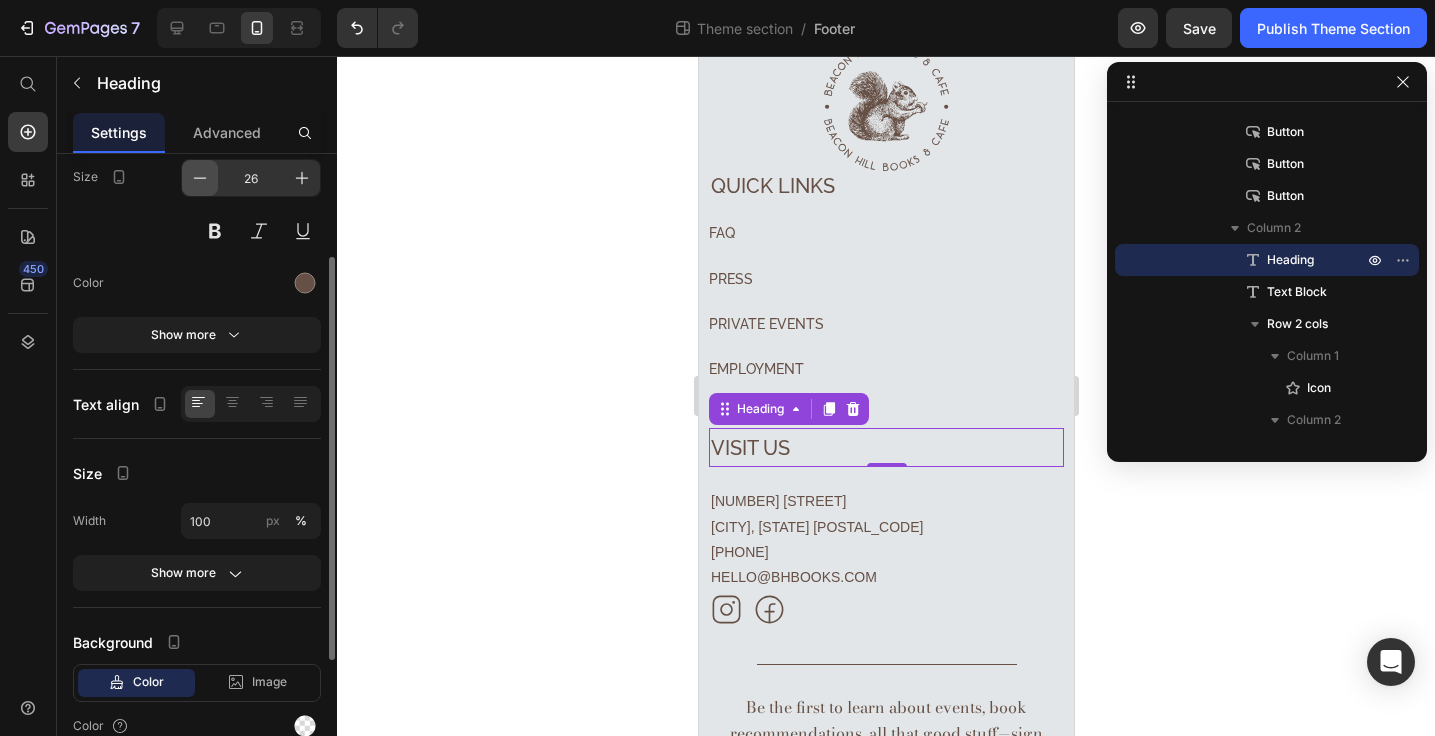 click 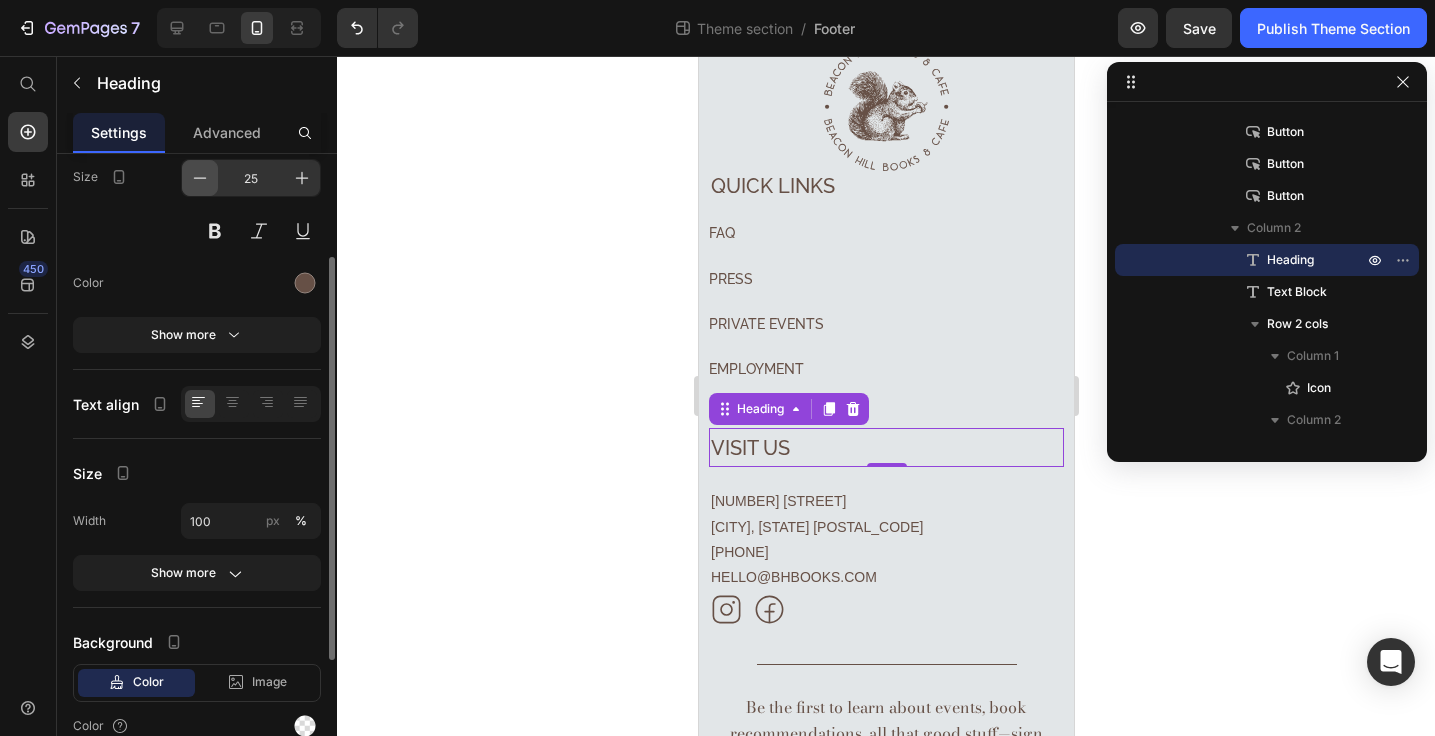 click 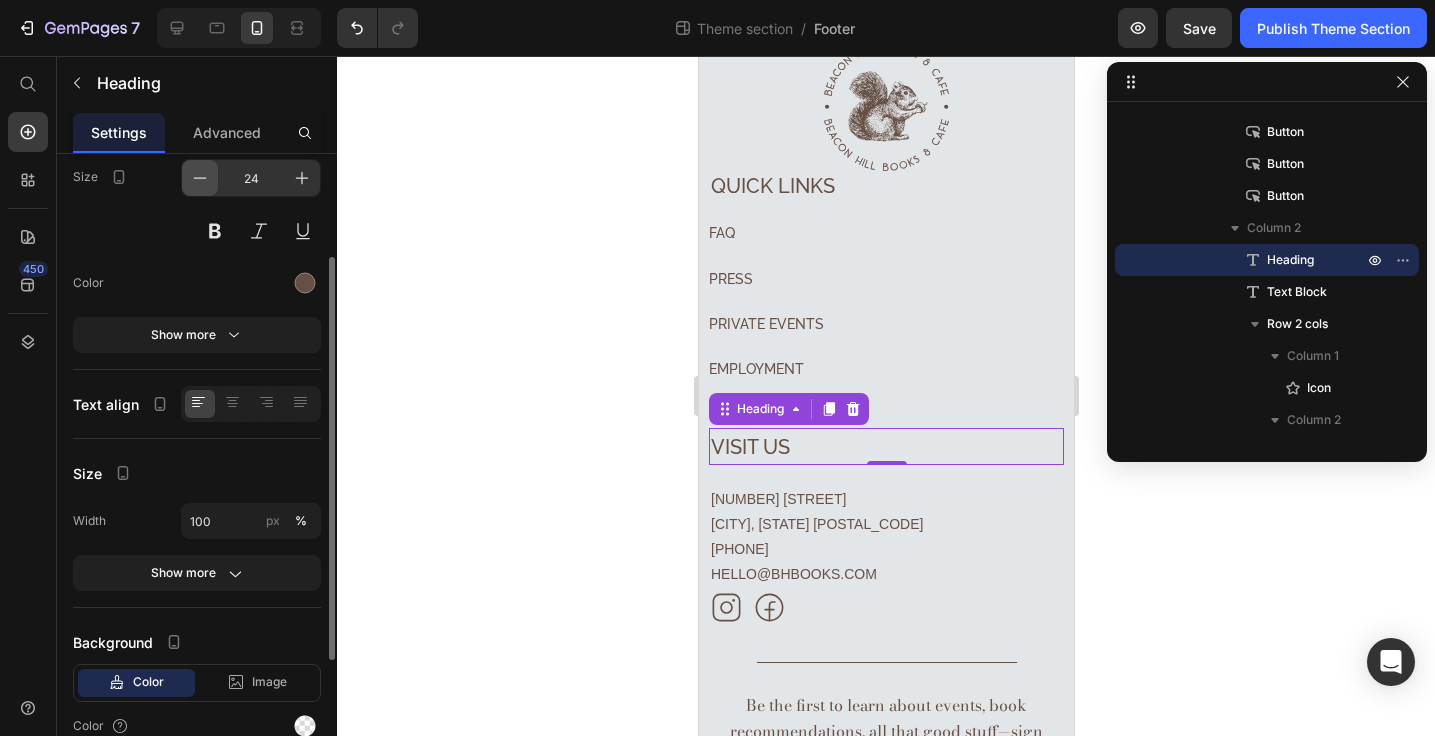 click 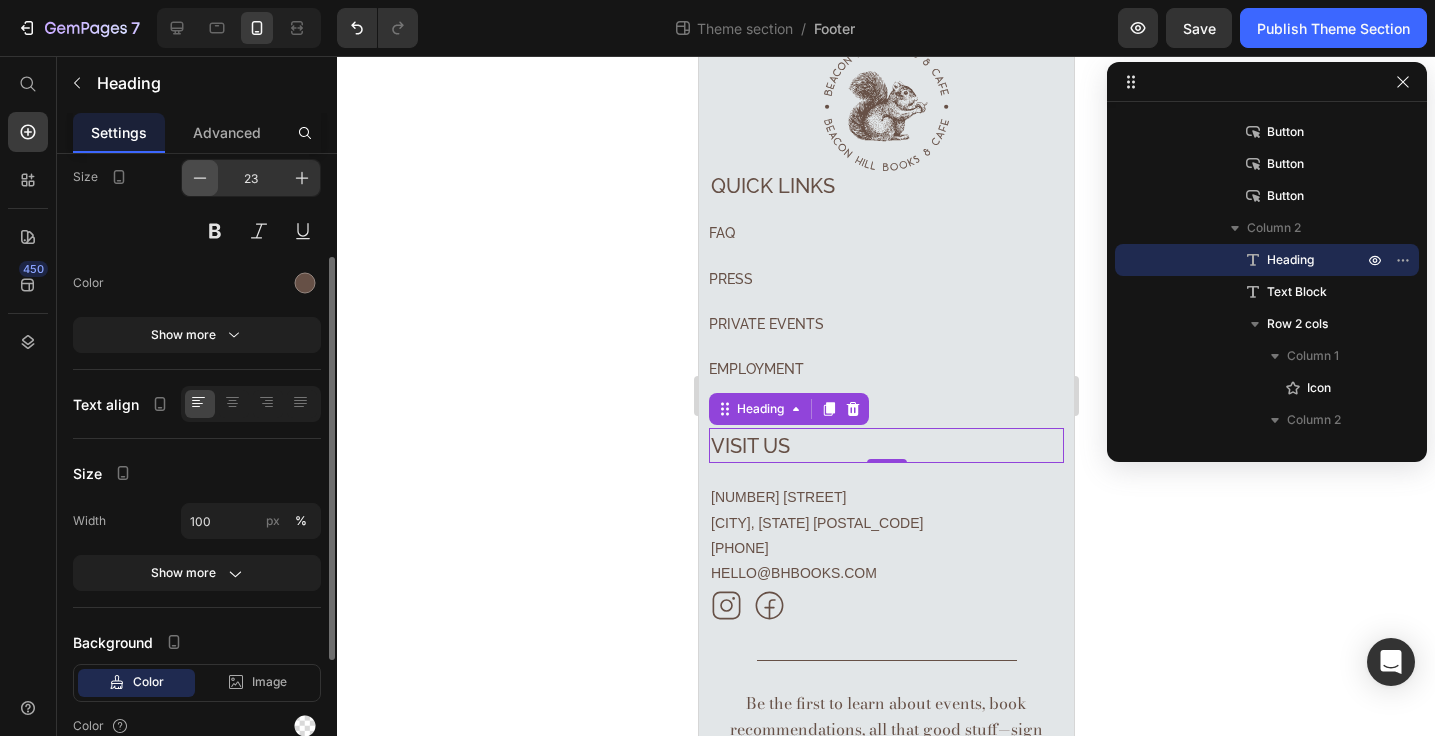 click 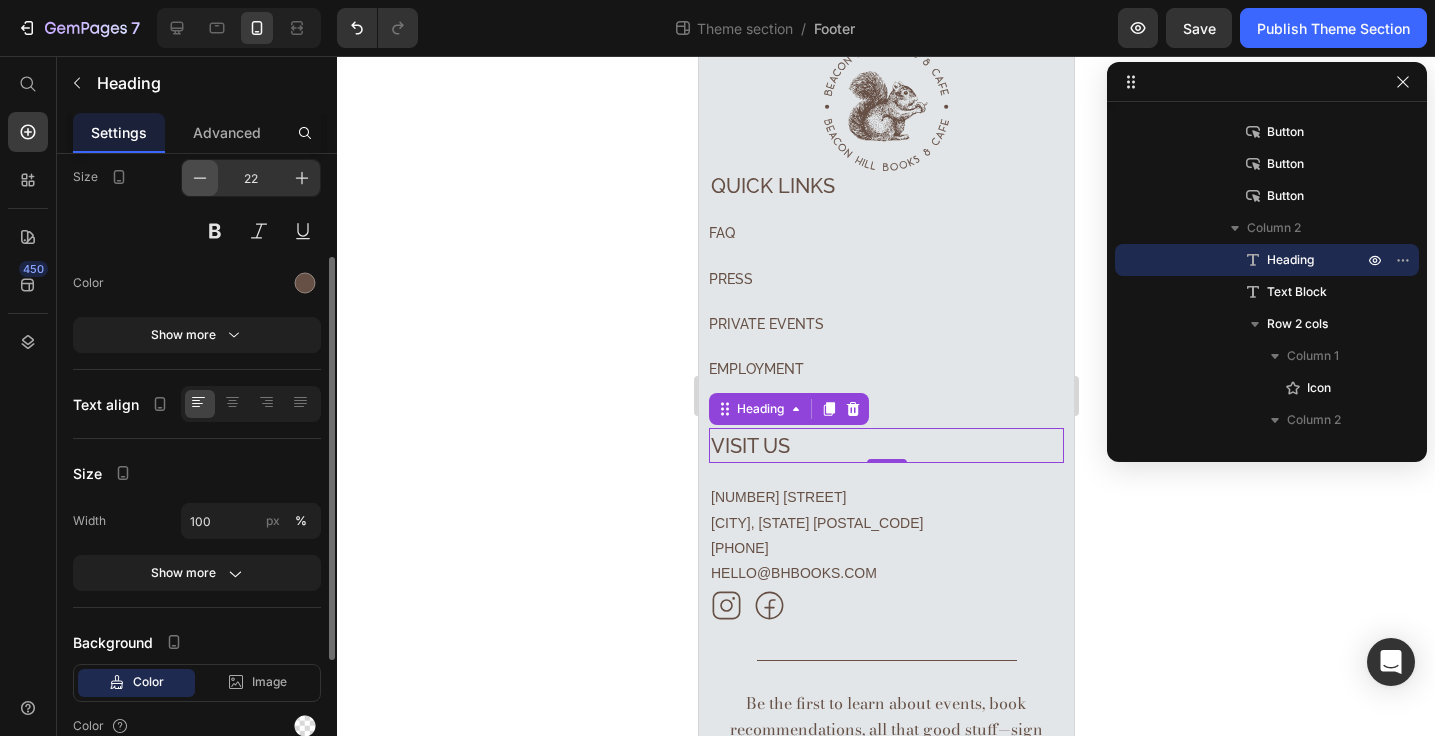 click 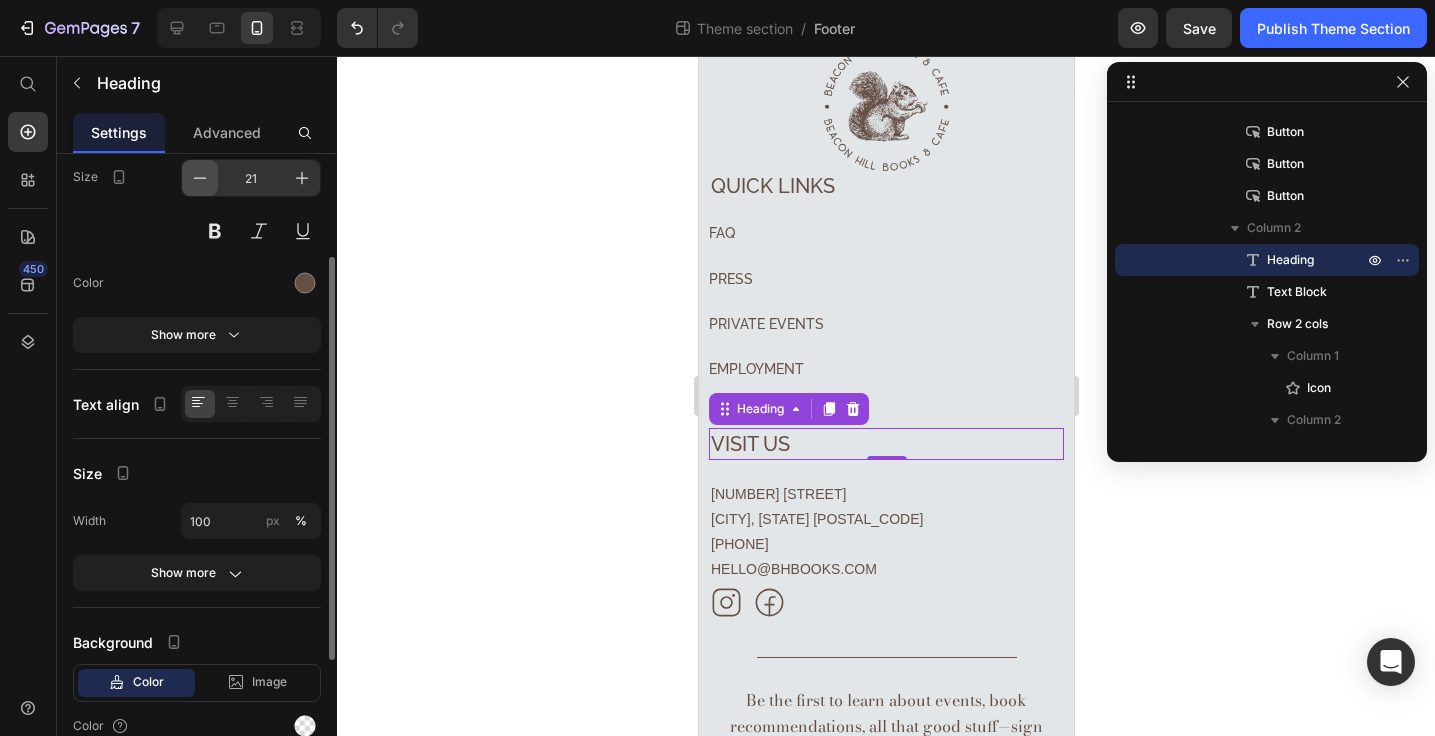 click 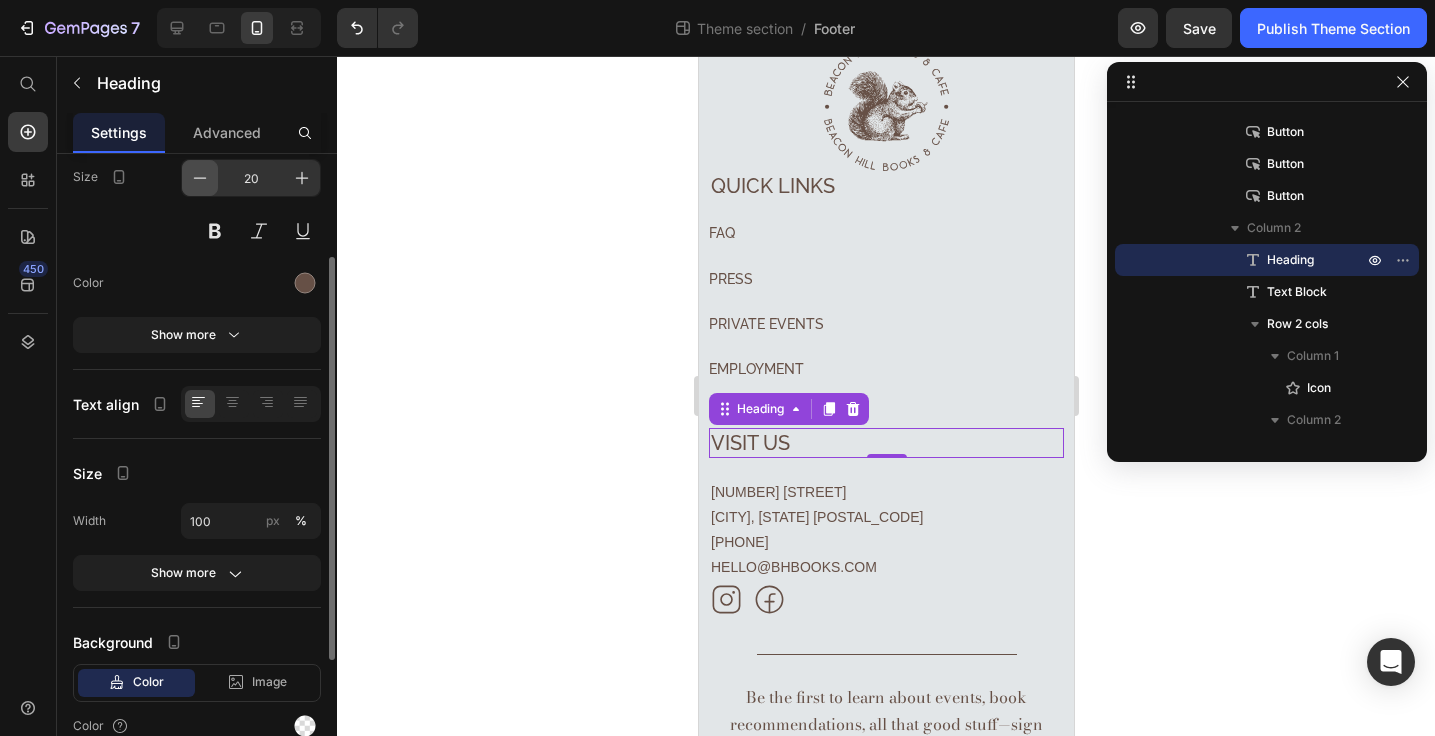 click 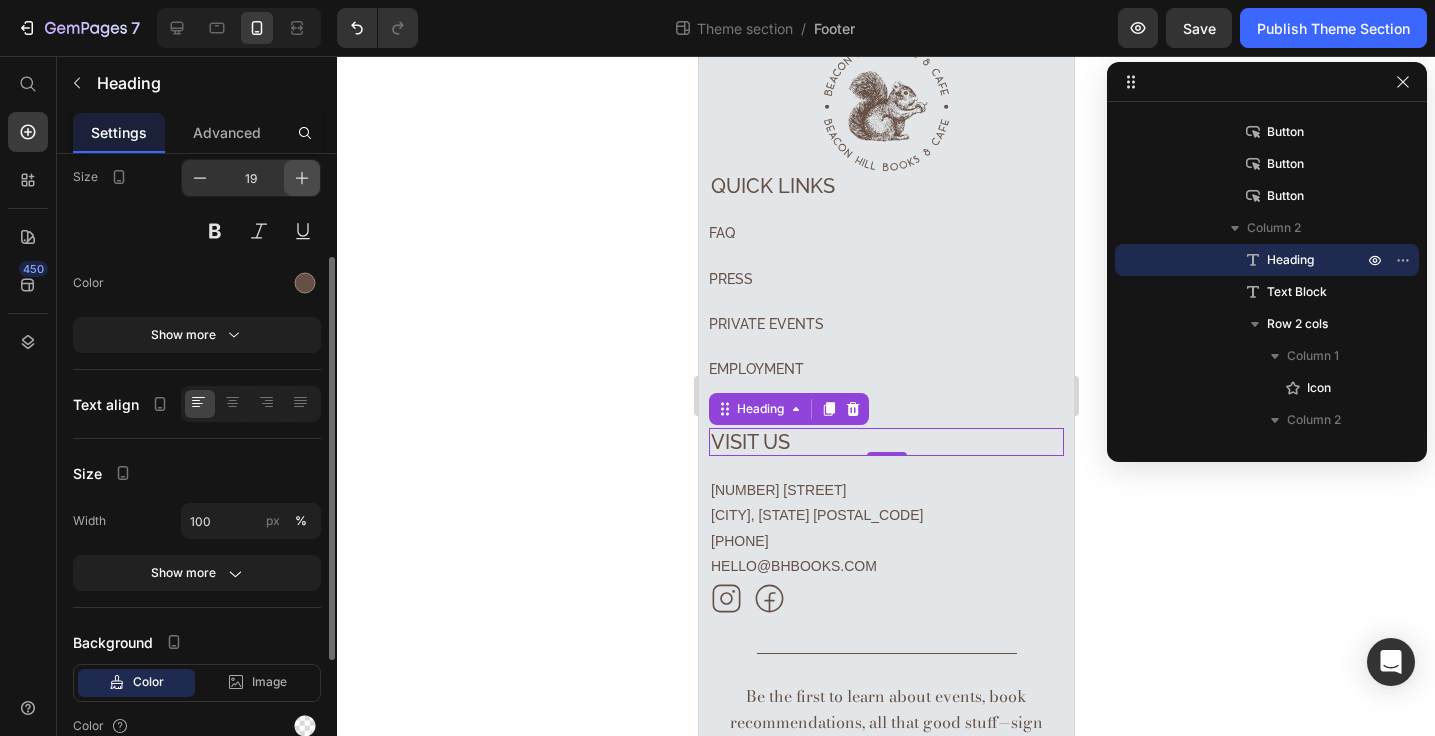 click 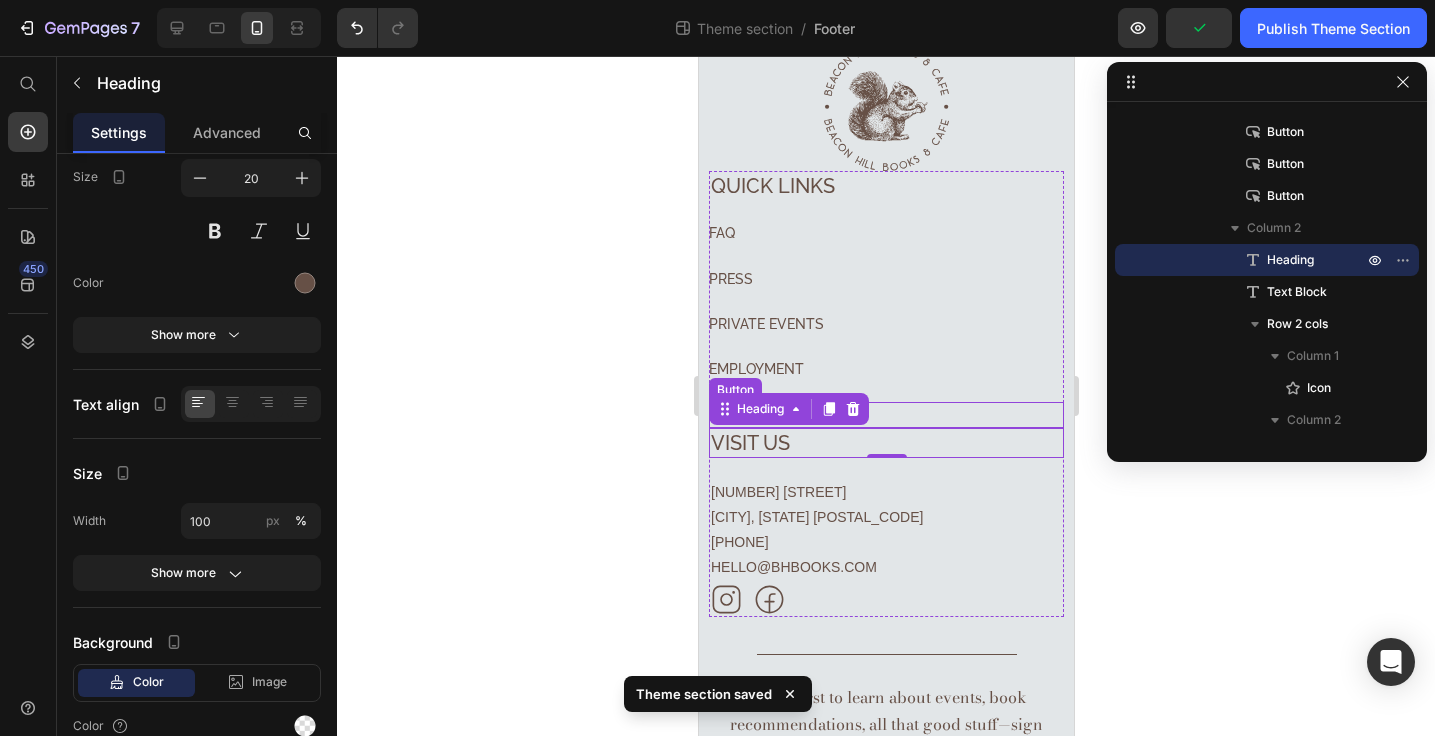 scroll, scrollTop: 113, scrollLeft: 0, axis: vertical 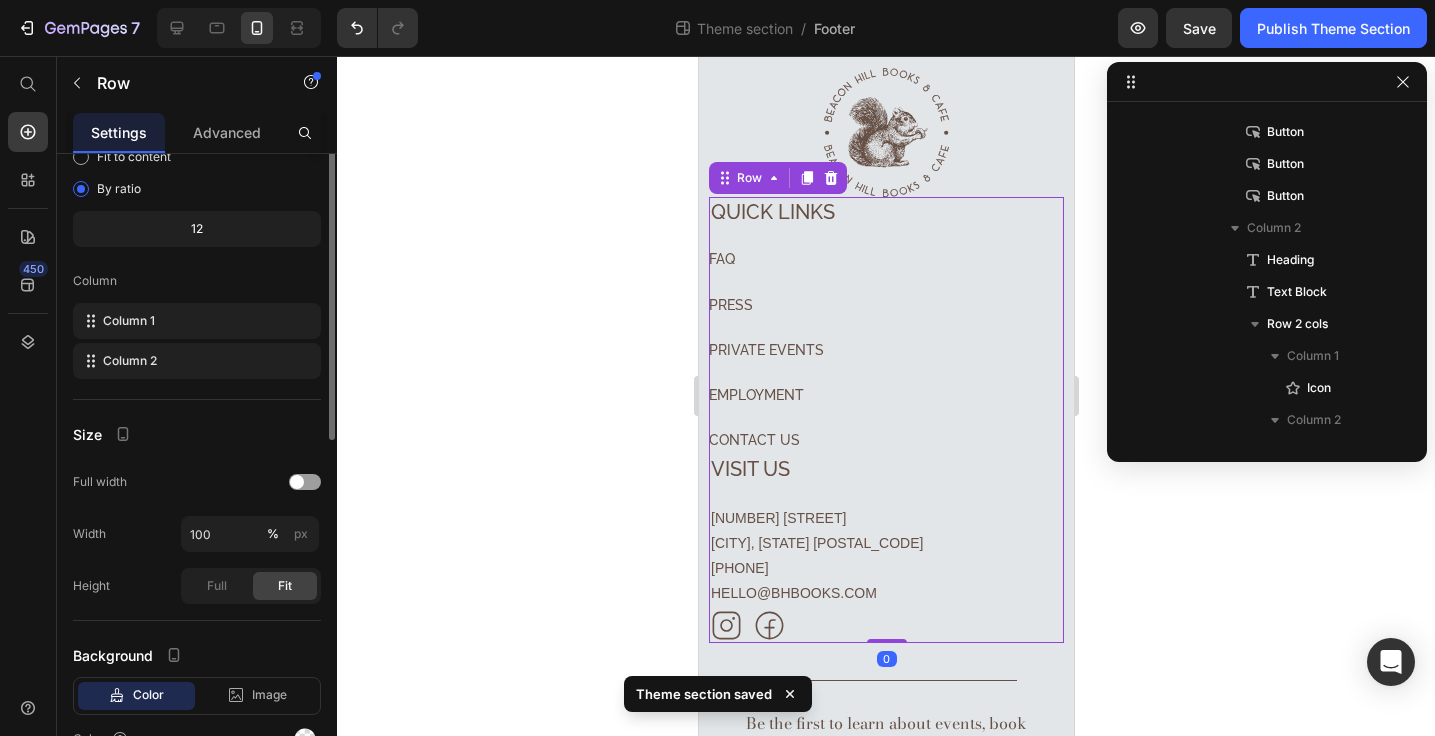 click on "⁠⁠⁠⁠⁠⁠⁠ Quick links Heading FAQ Button PRESS Button PRIVATE EVENTS Button EMPLOYMENT Button CONTACT US Button" at bounding box center (885, 325) 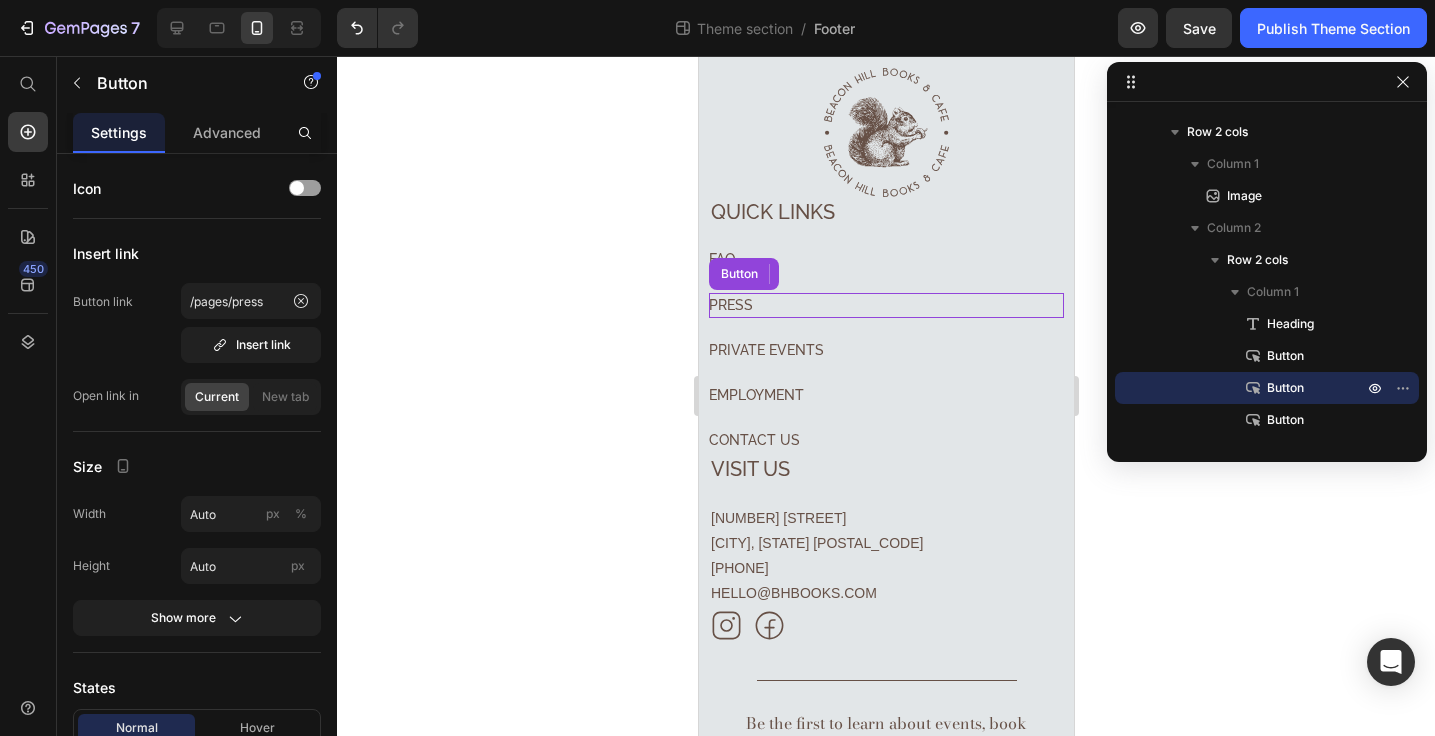 click on "PRESS Button" at bounding box center (885, 305) 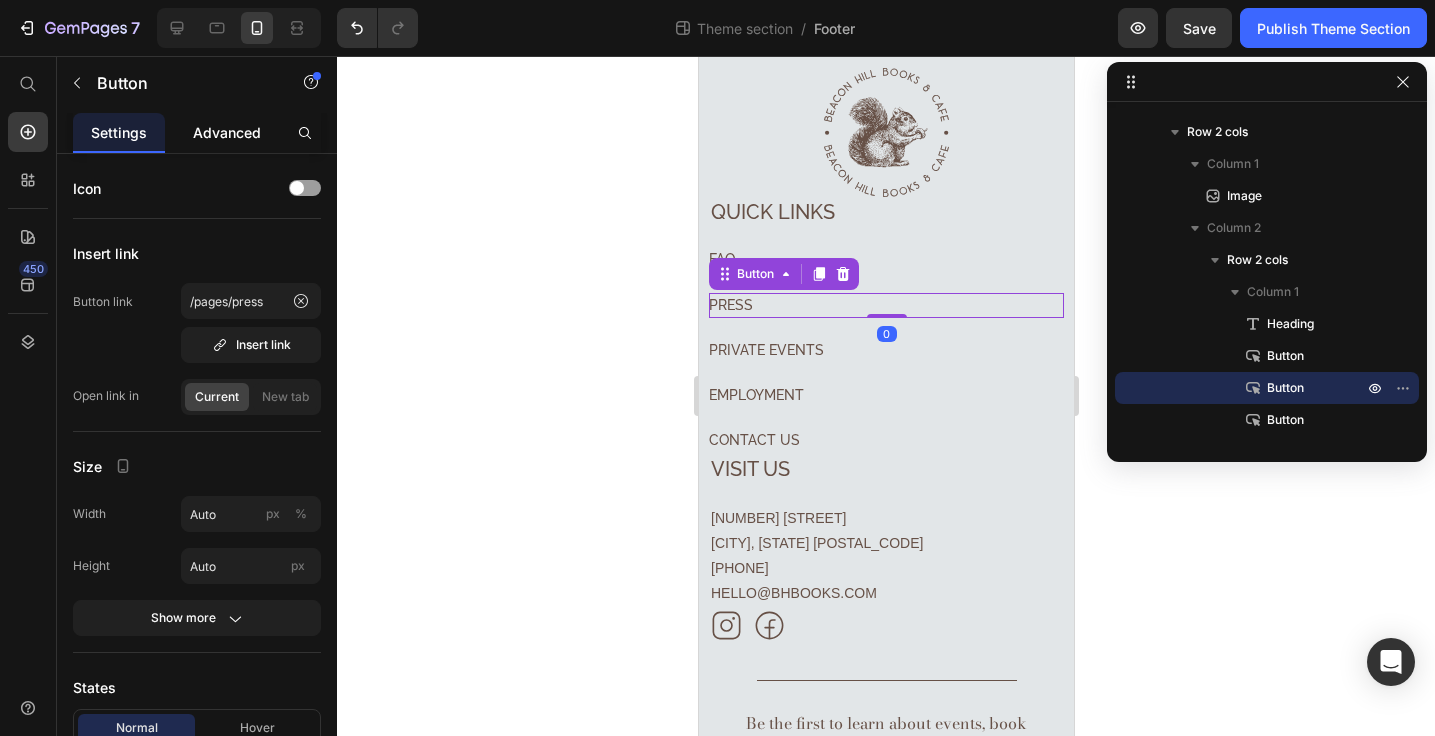 click on "Advanced" at bounding box center [227, 132] 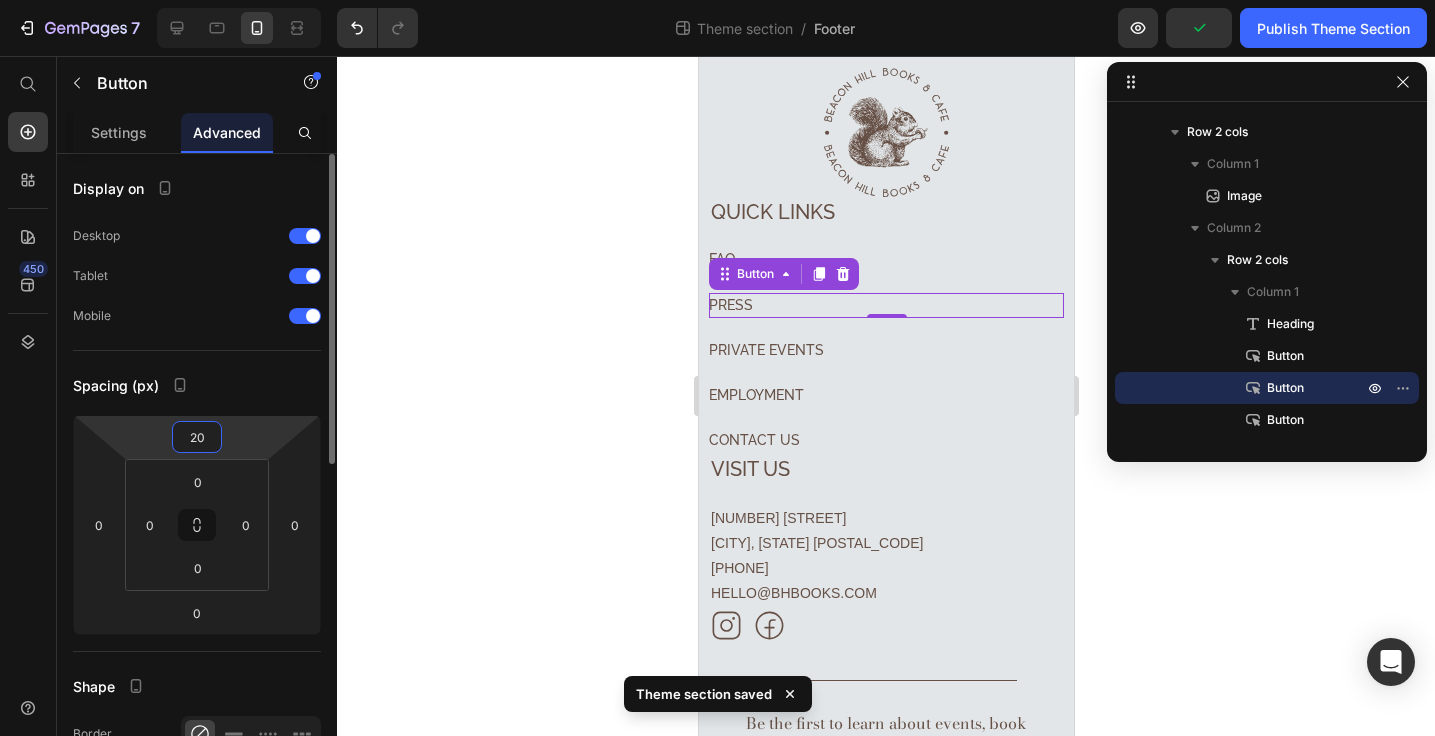 click on "20" at bounding box center [197, 437] 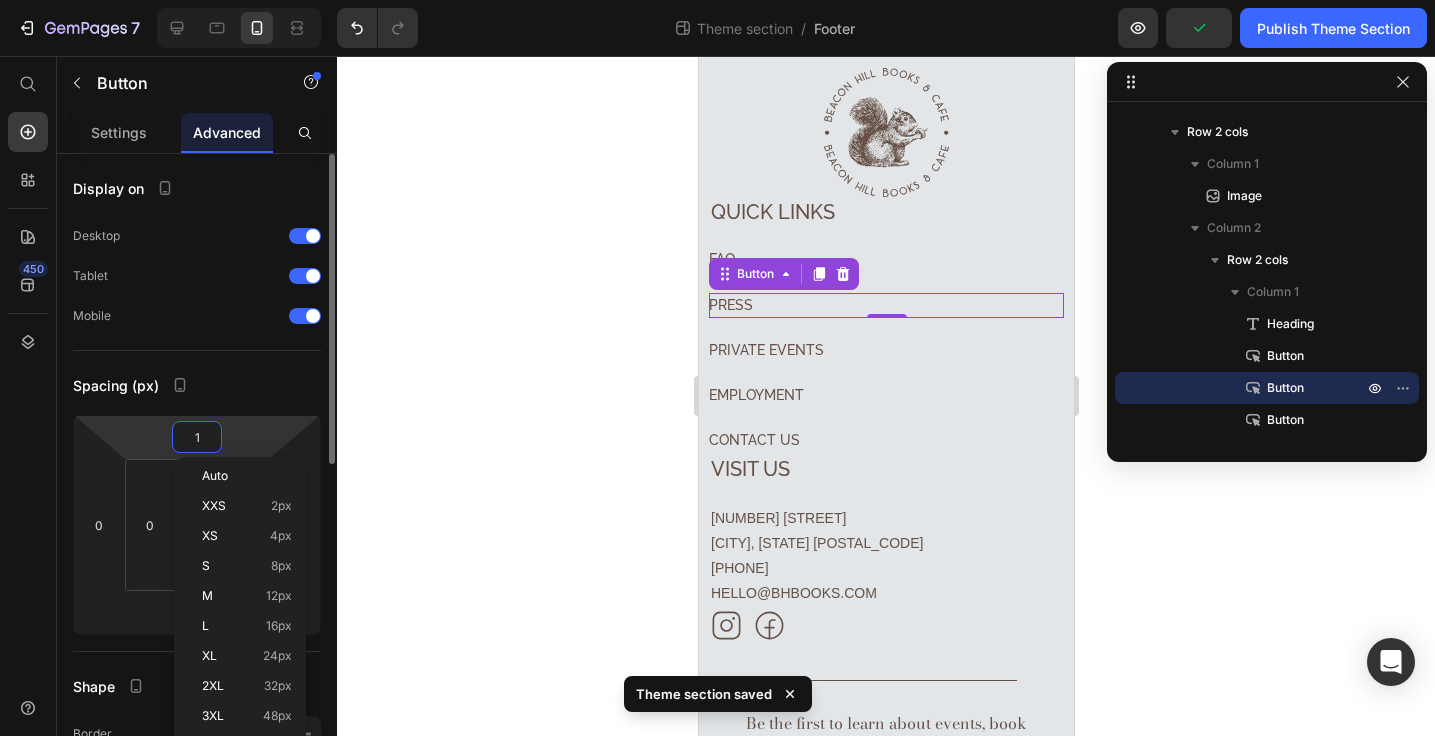 type on "10" 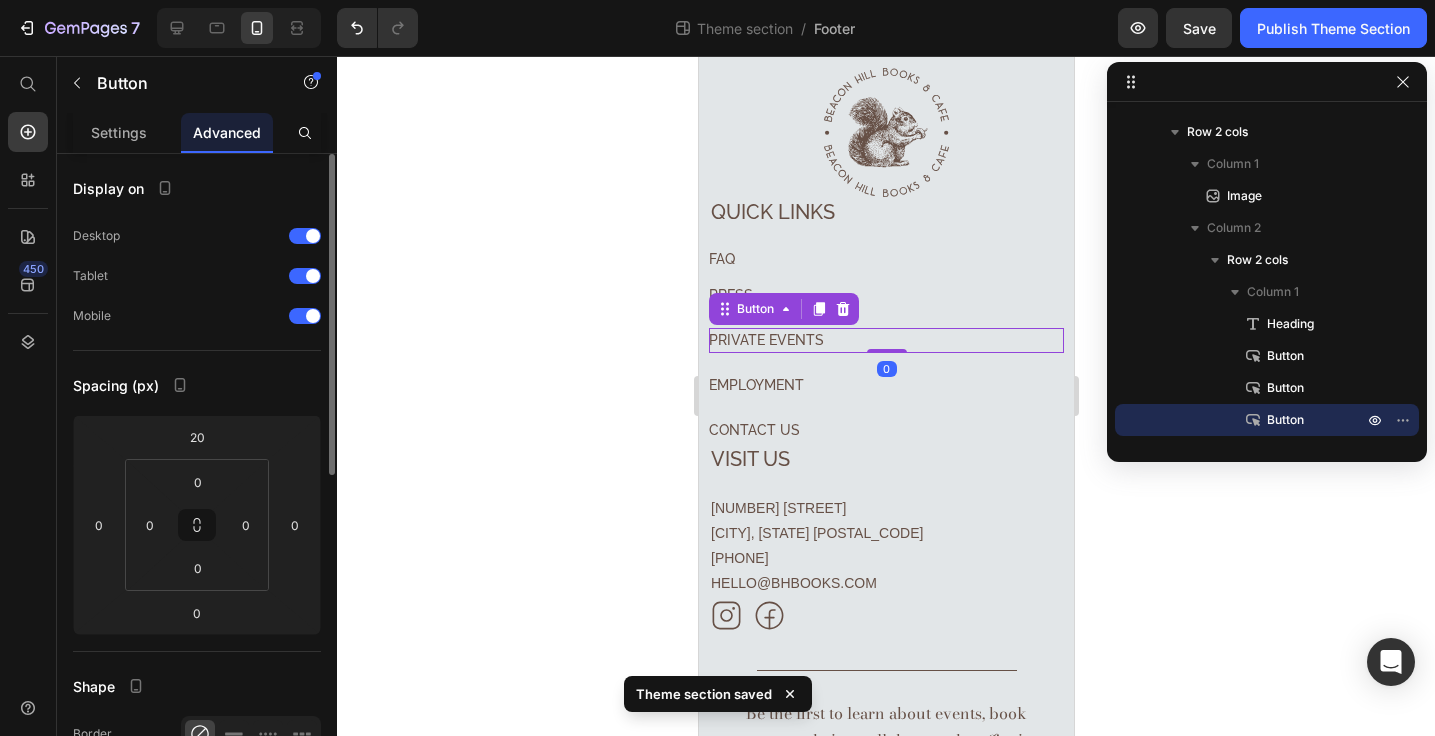 click on "PRIVATE EVENTS Button   0" at bounding box center (885, 340) 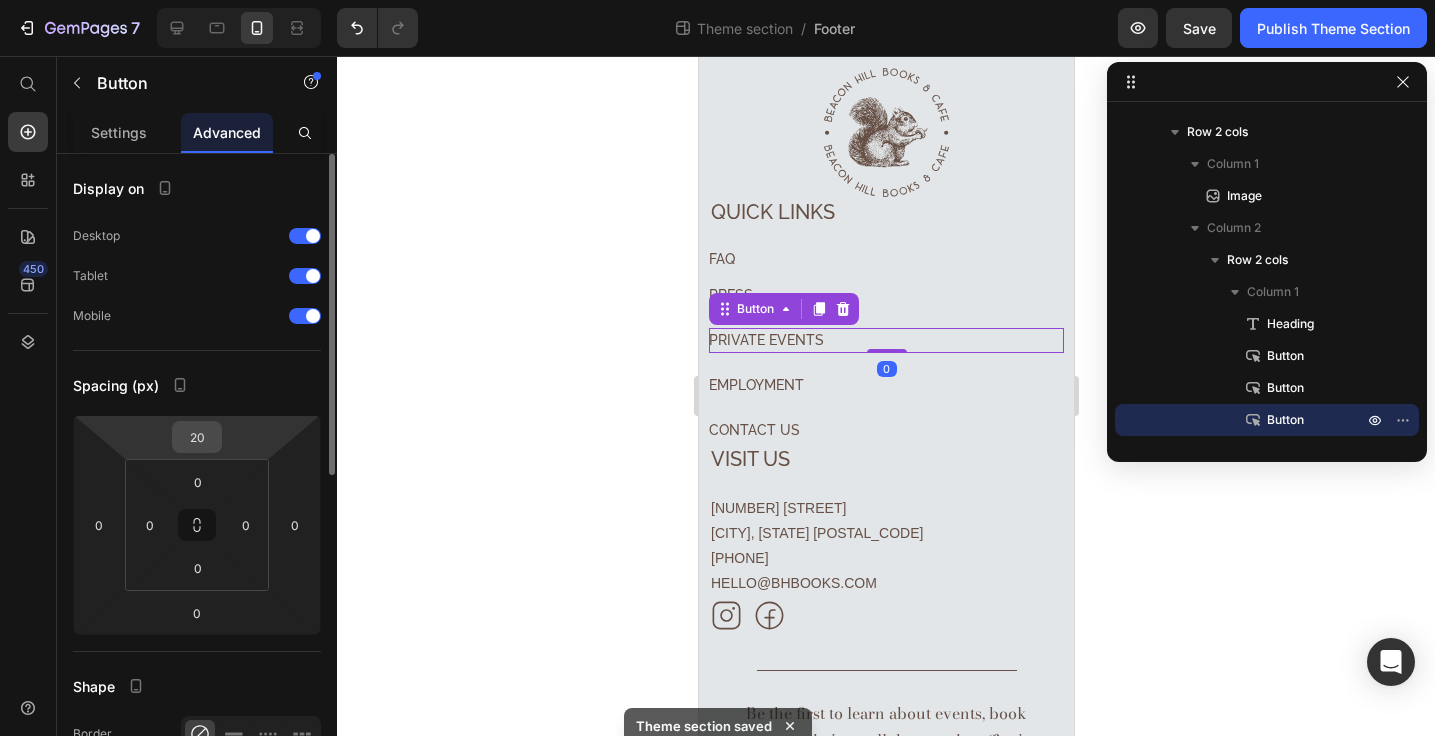 click on "20" at bounding box center [197, 437] 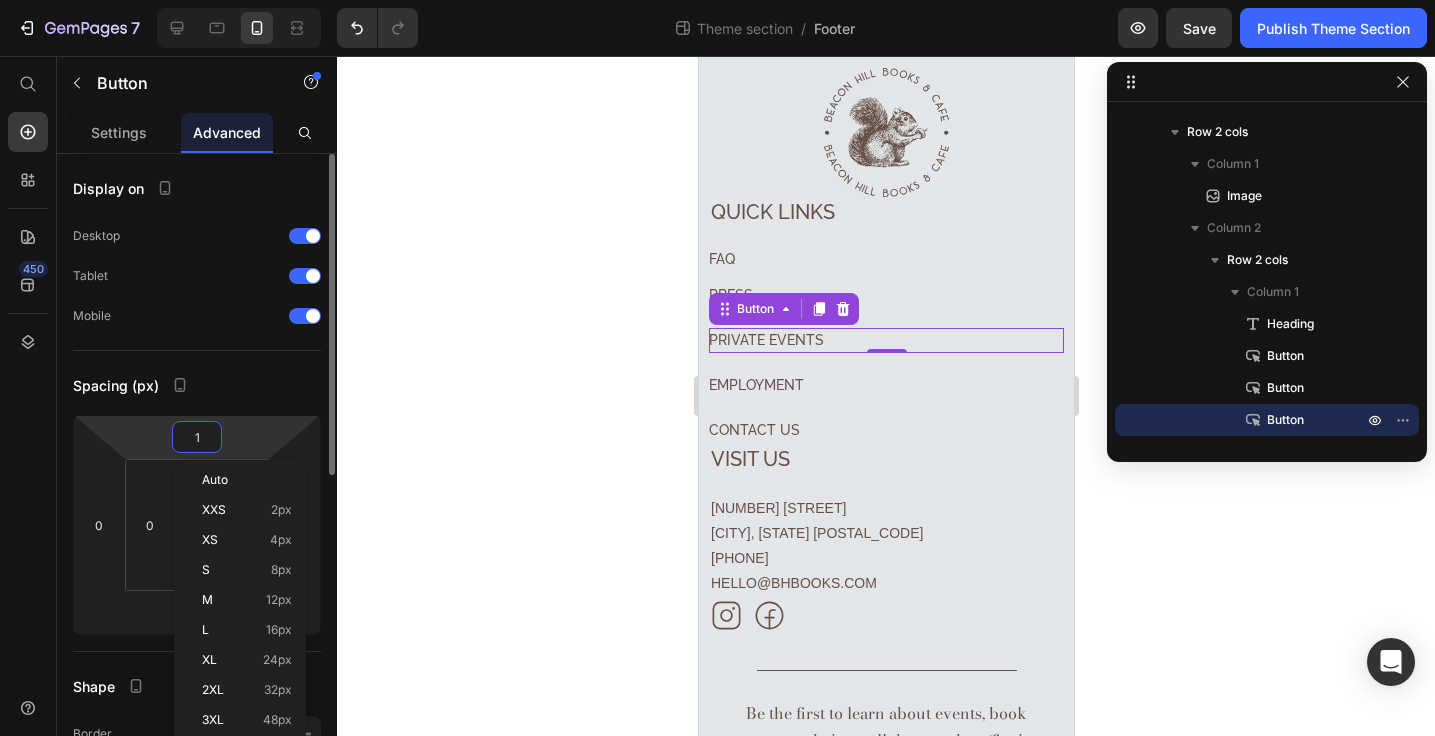 type on "10" 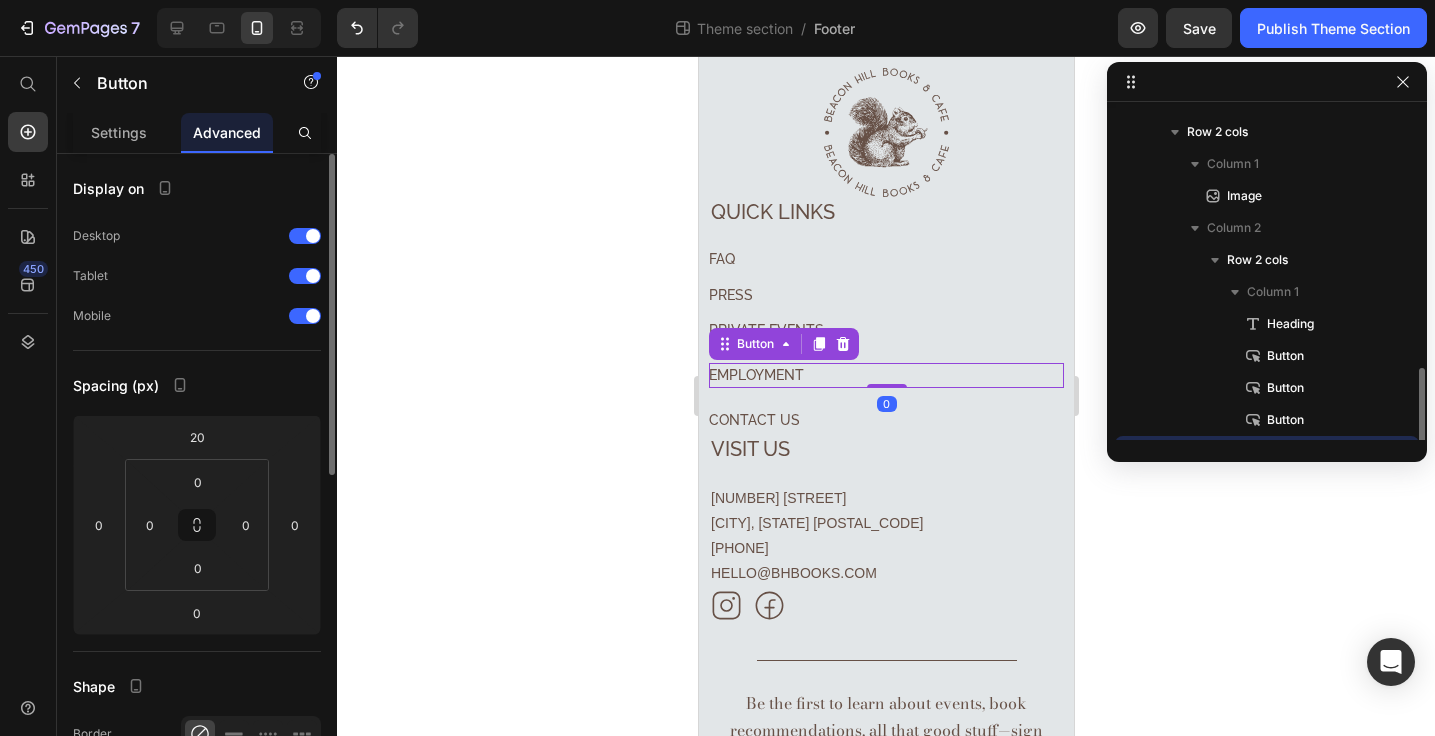 click on "EMPLOYMENT Button   0" at bounding box center [885, 375] 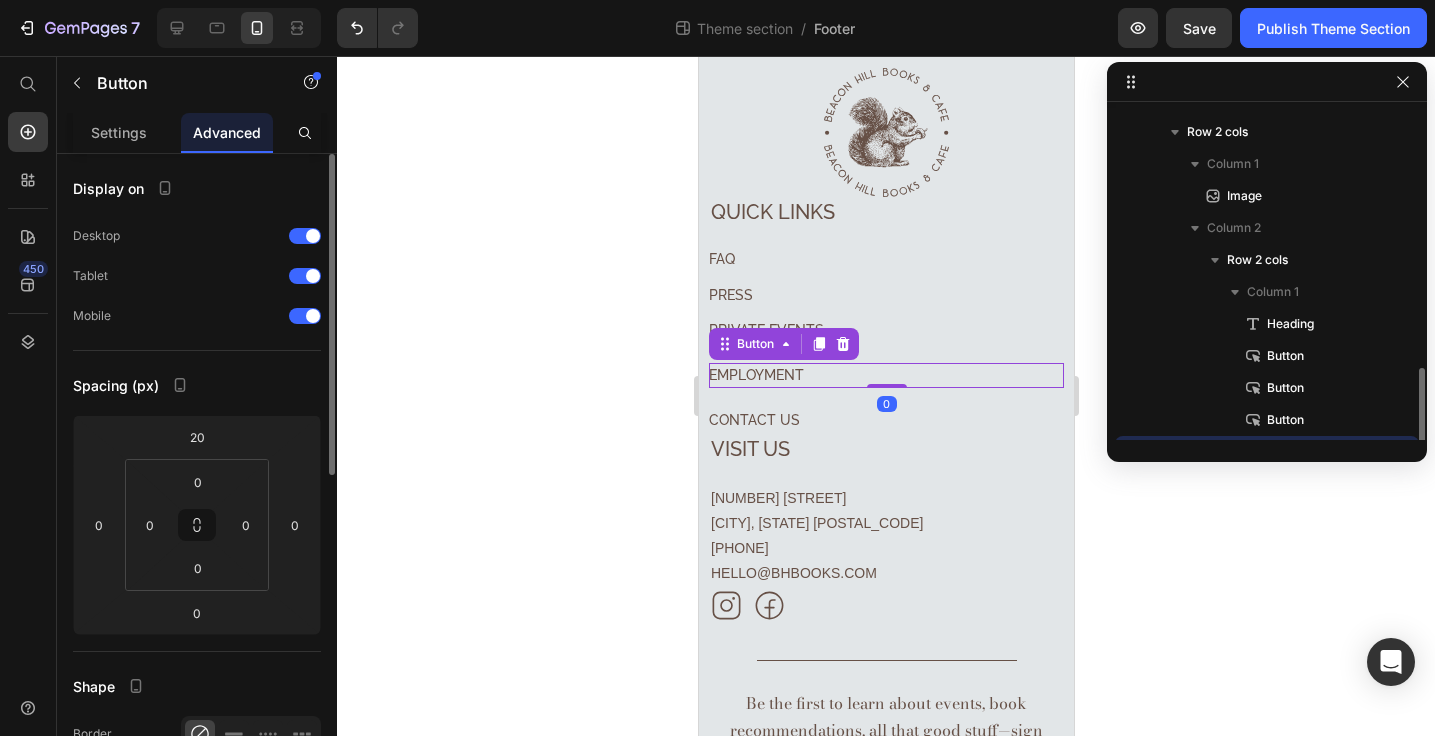 scroll, scrollTop: 250, scrollLeft: 0, axis: vertical 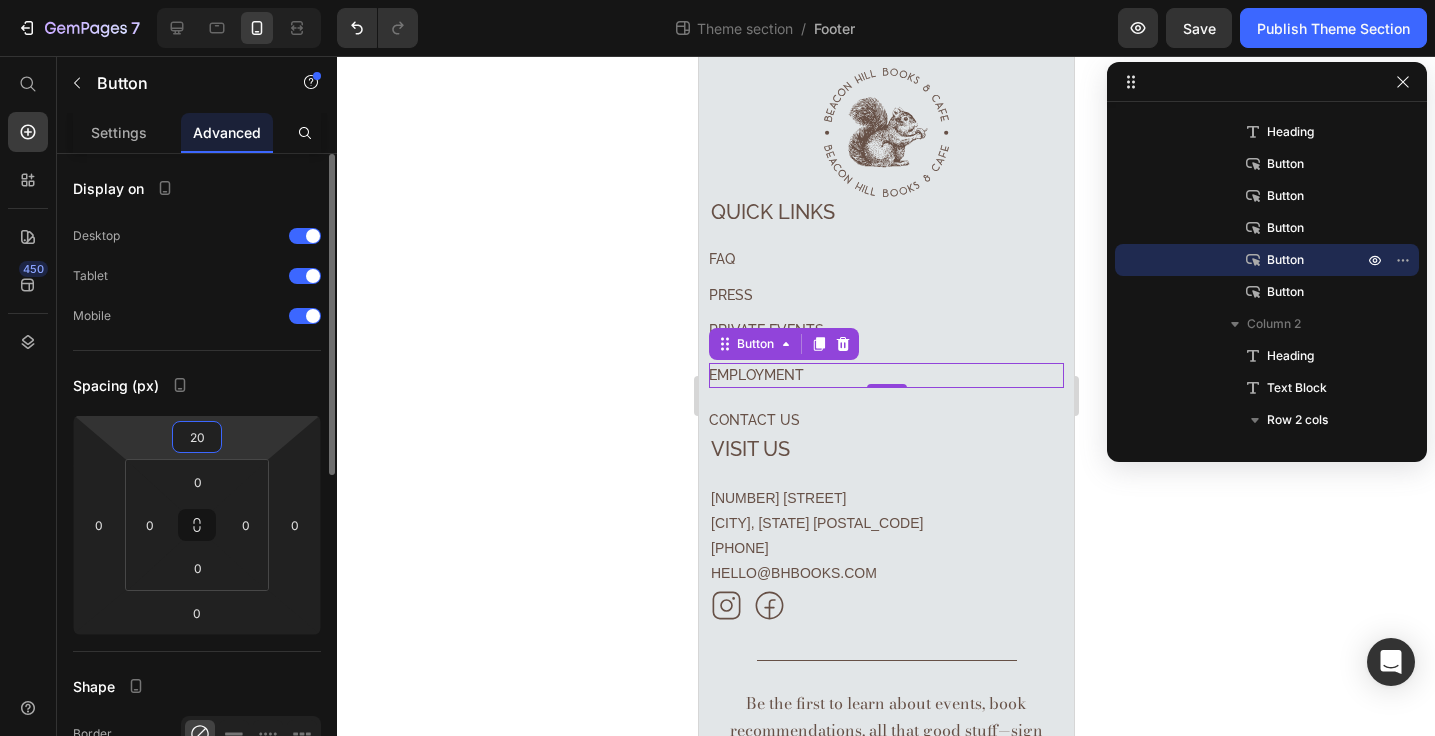 click on "20" at bounding box center [197, 437] 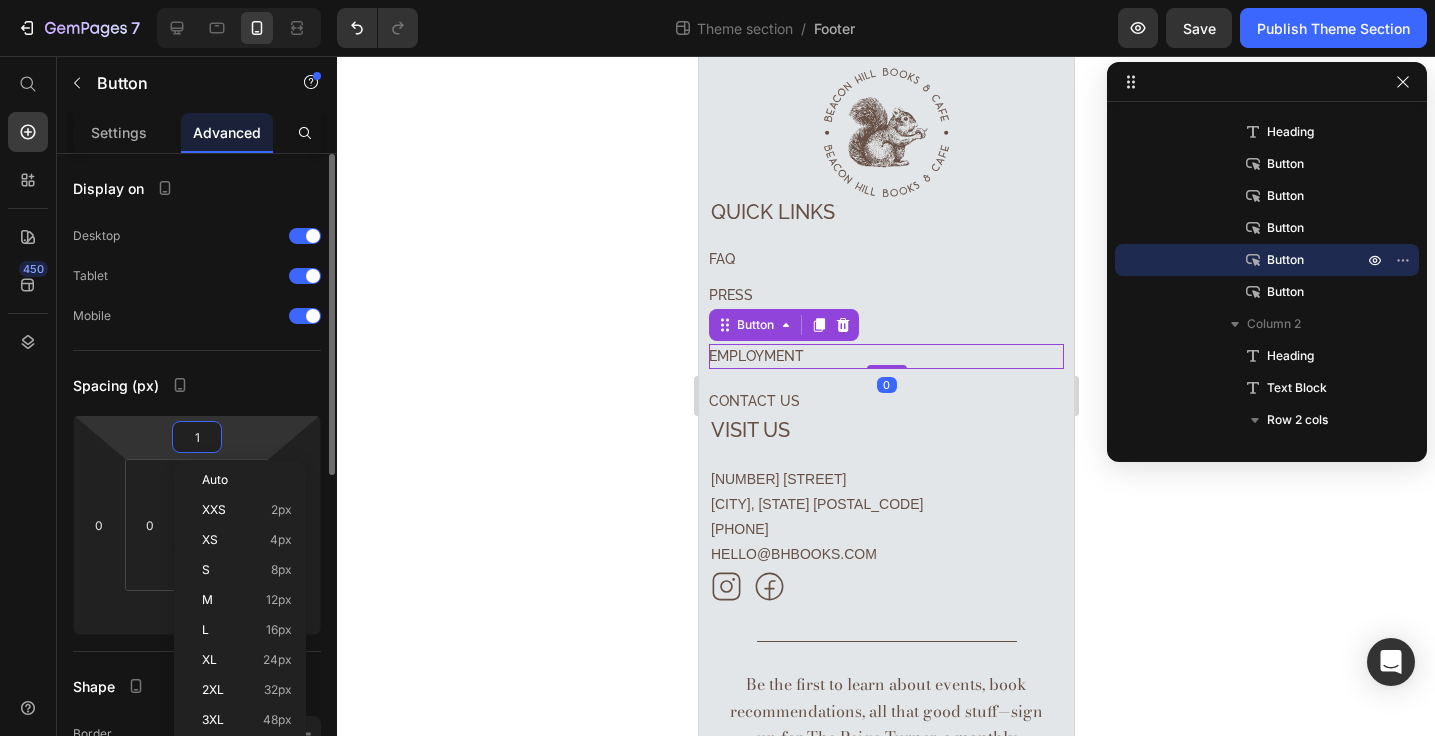 type on "10" 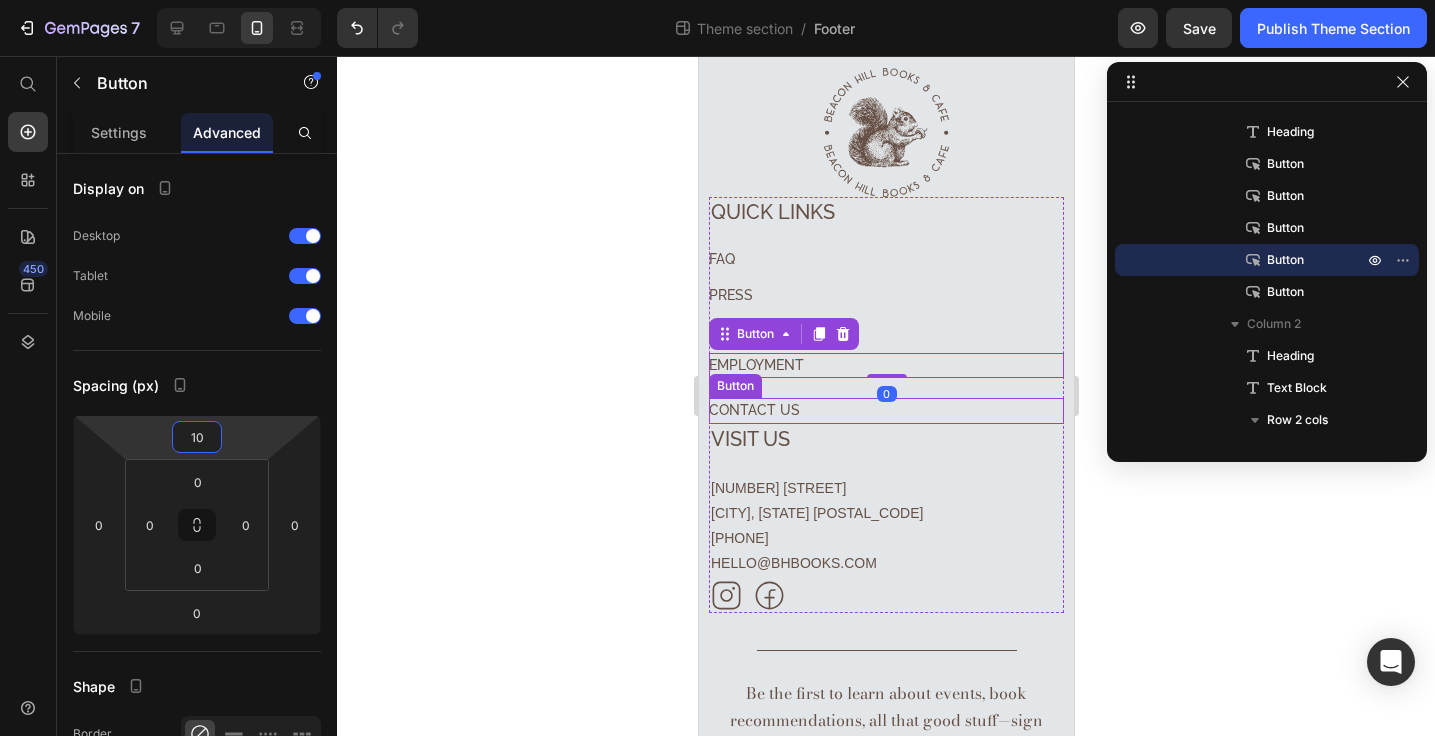 click on "CONTACT US Button" at bounding box center [885, 410] 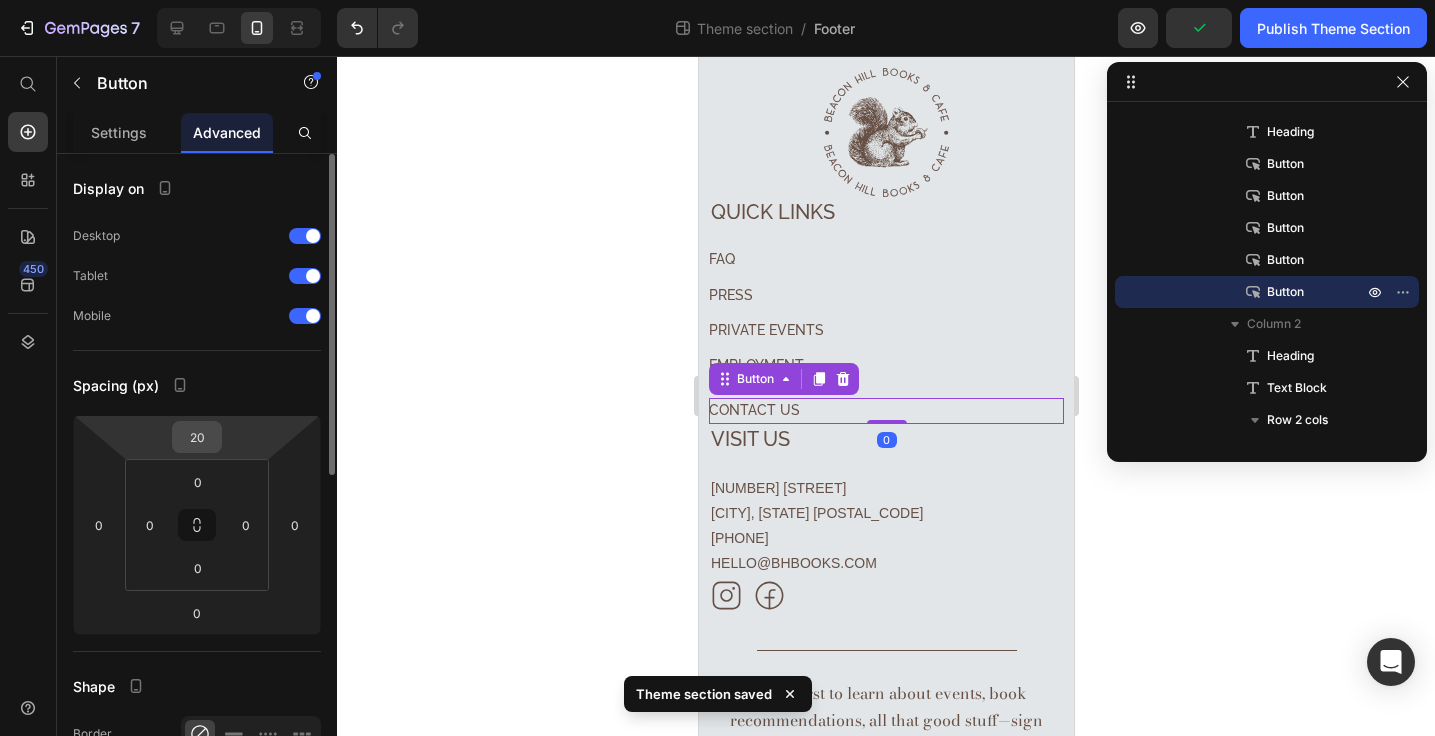 click on "20" at bounding box center (197, 437) 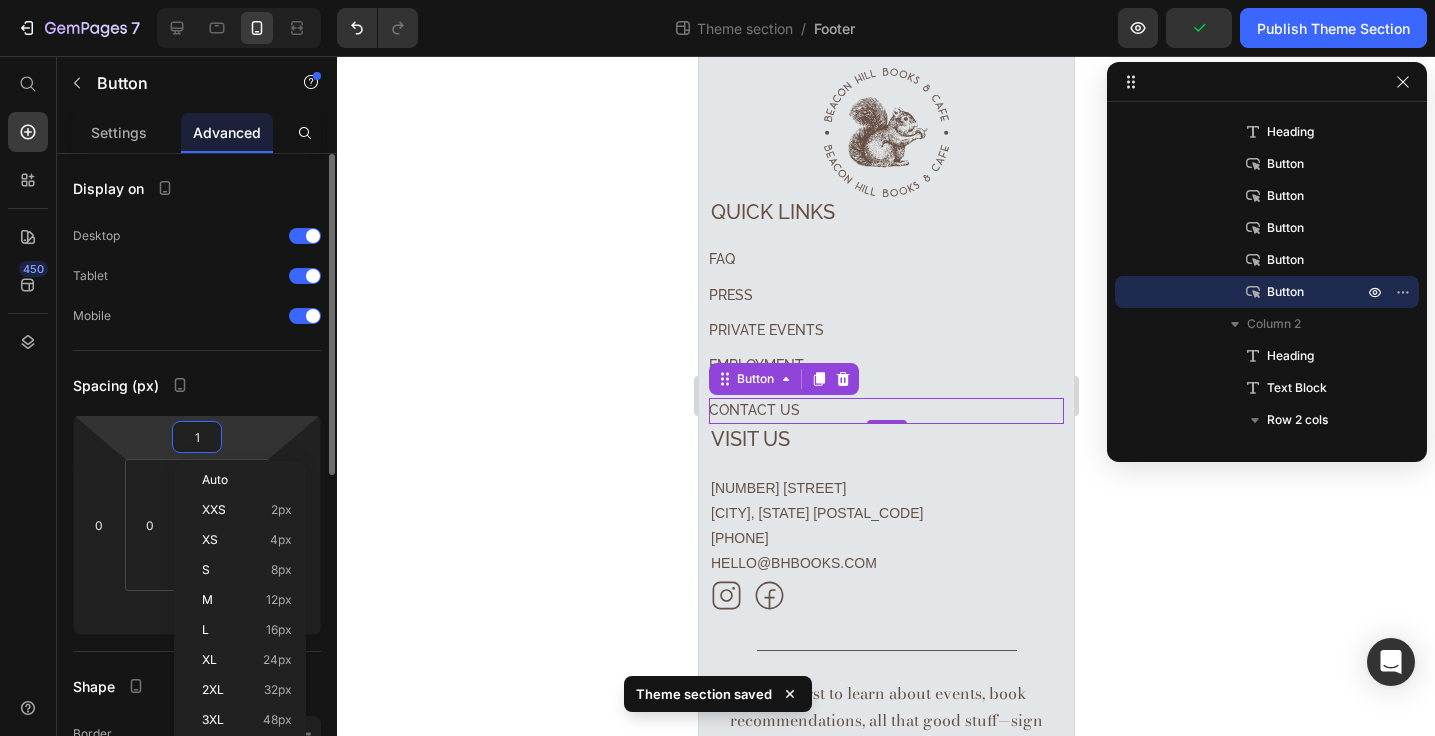 type on "10" 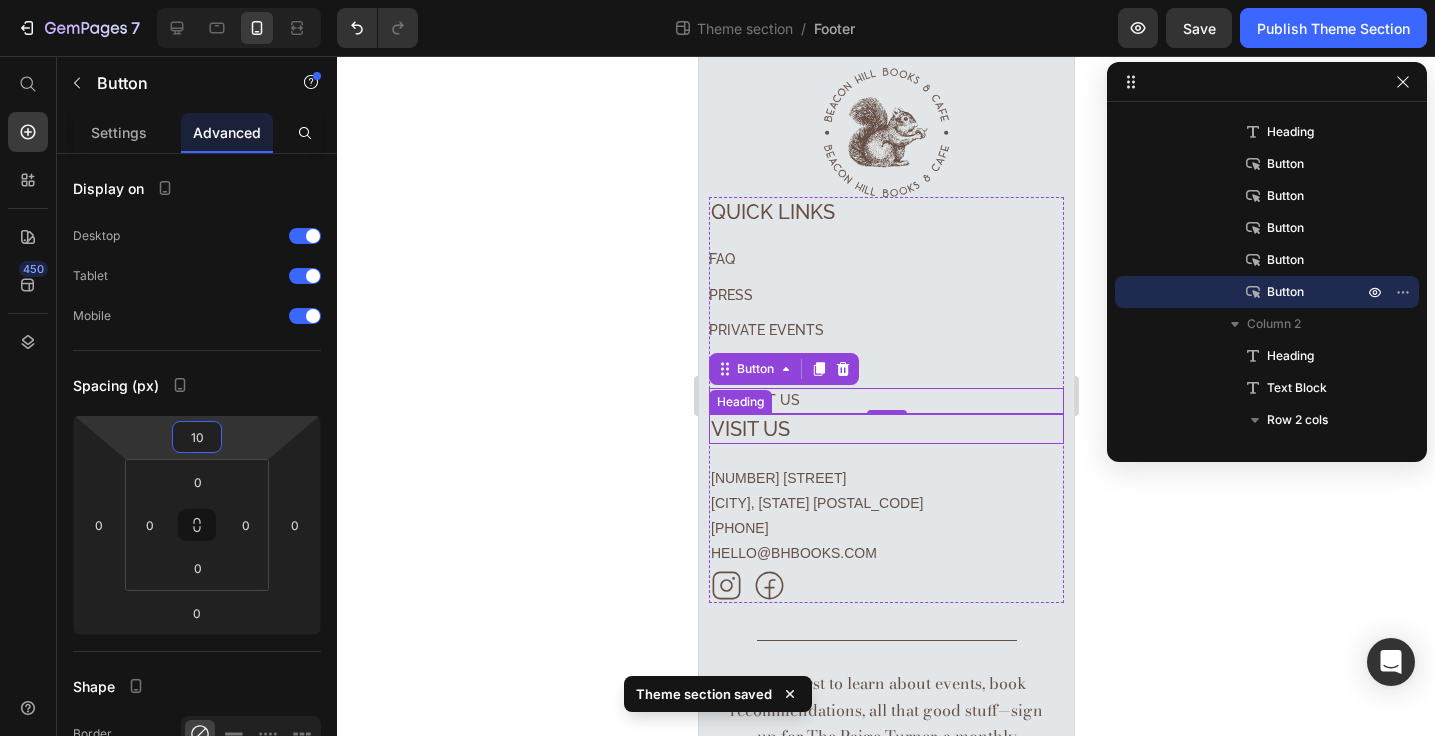 click on "⁠⁠⁠⁠⁠⁠⁠ VISIT US" at bounding box center [885, 429] 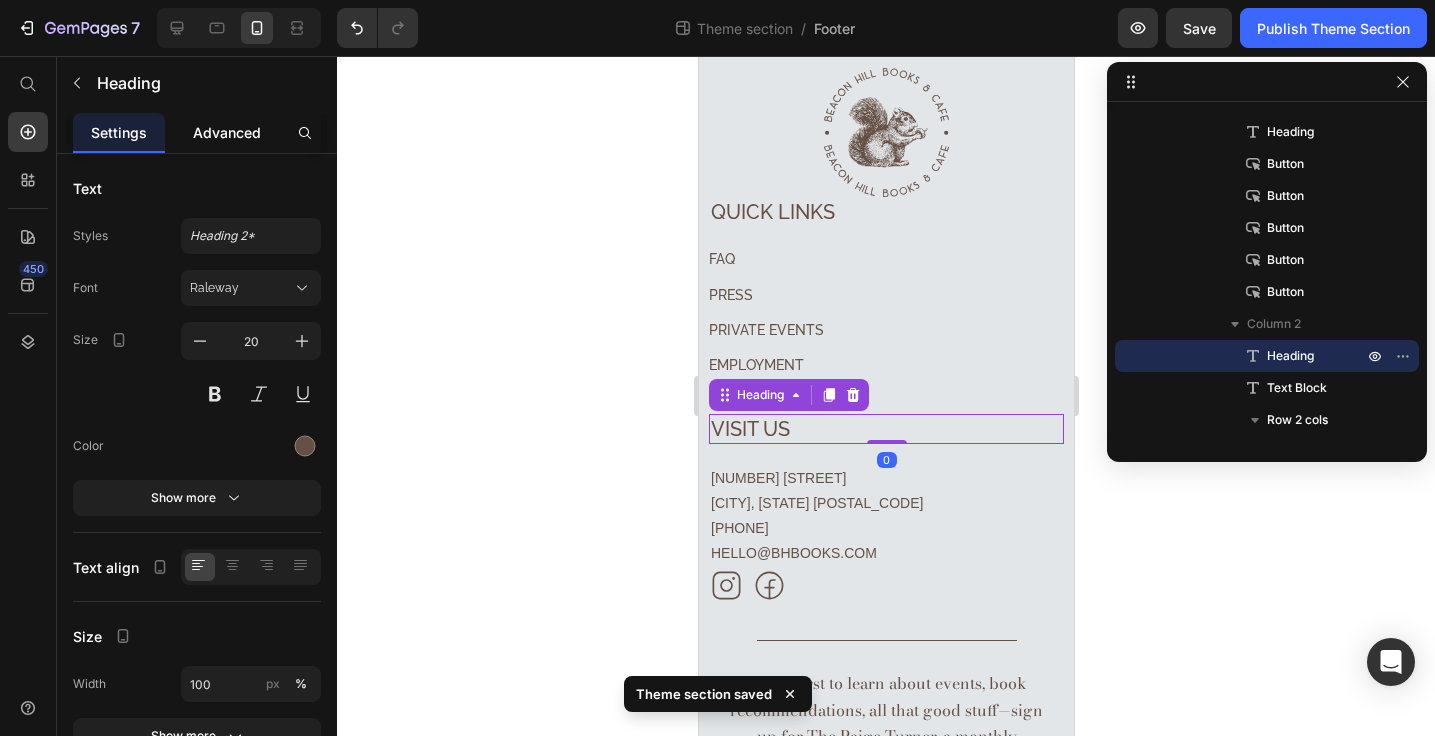 click on "Advanced" at bounding box center [227, 132] 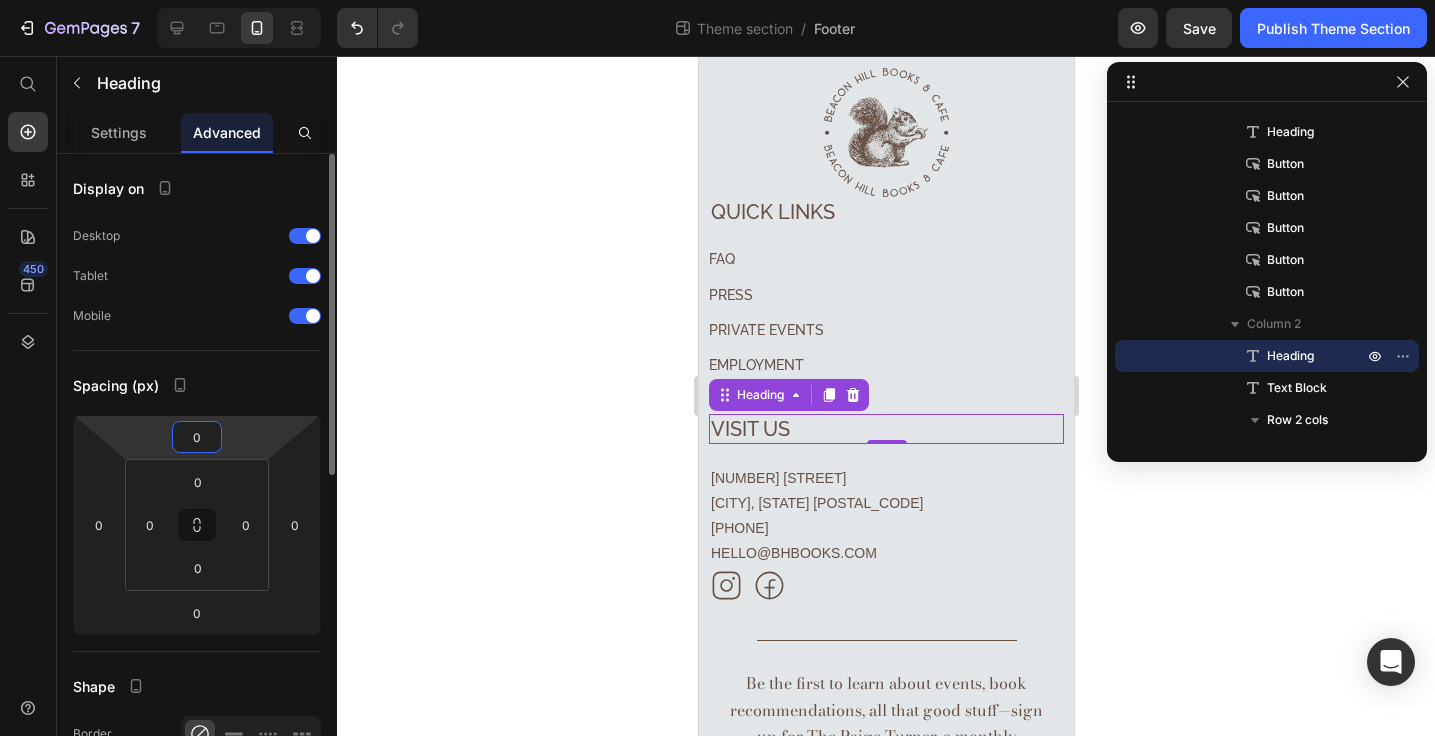 click on "0" at bounding box center [197, 437] 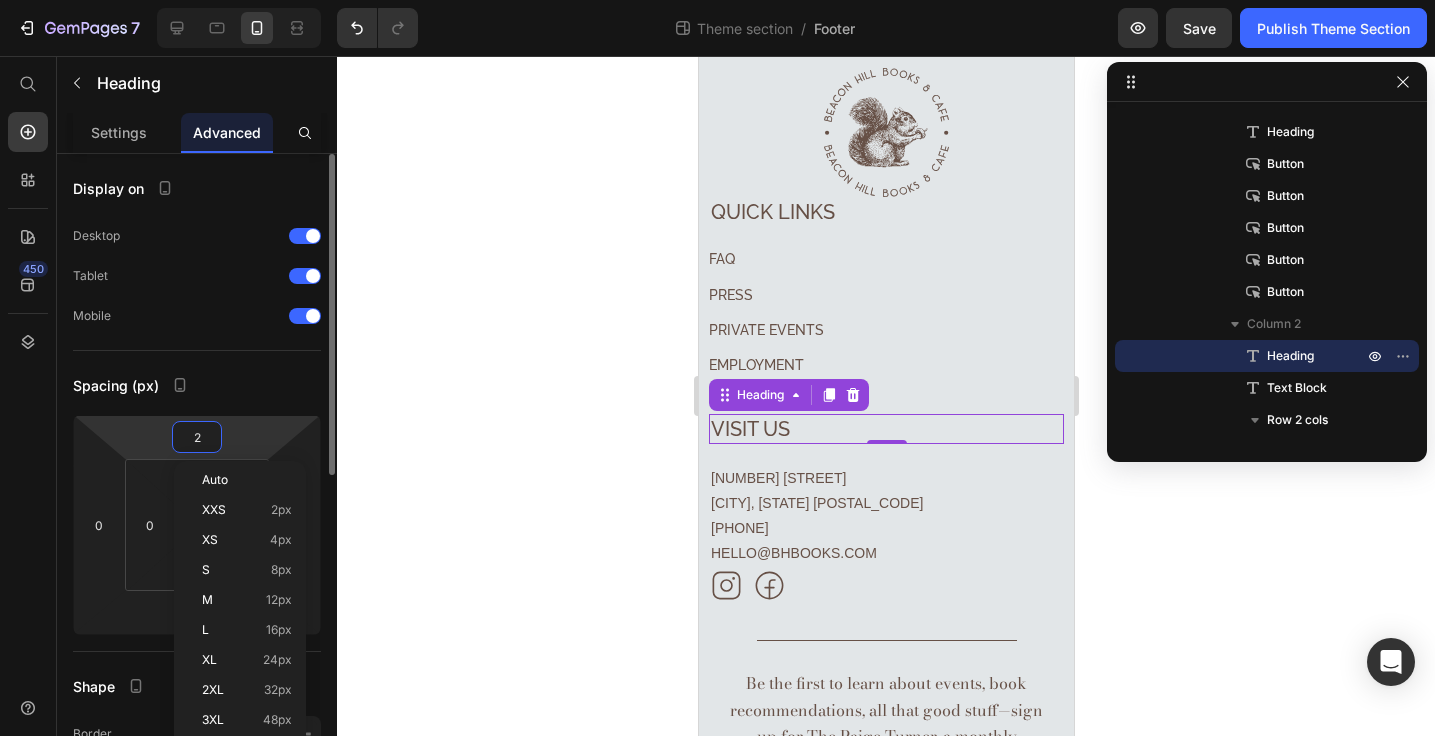 type on "25" 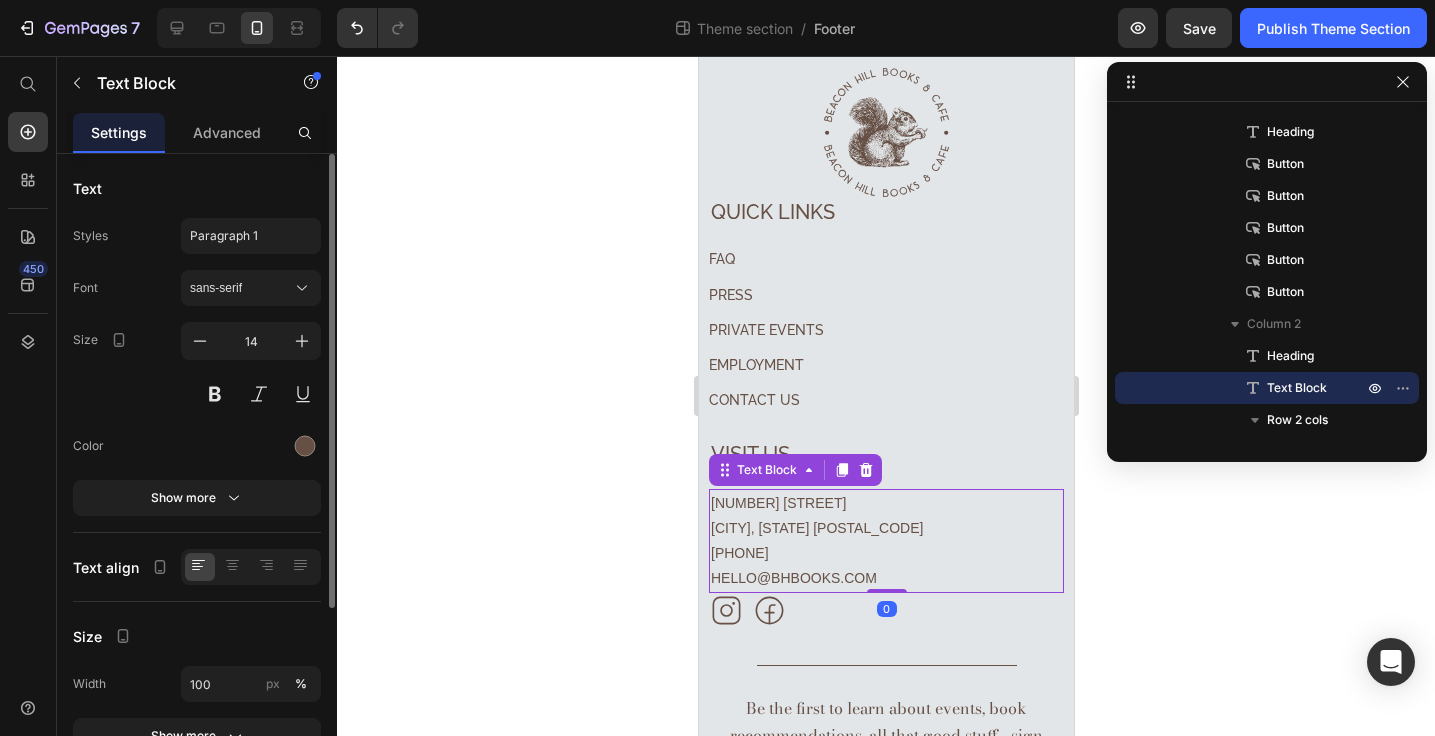 click on "71 CHARLES ST" at bounding box center [885, 503] 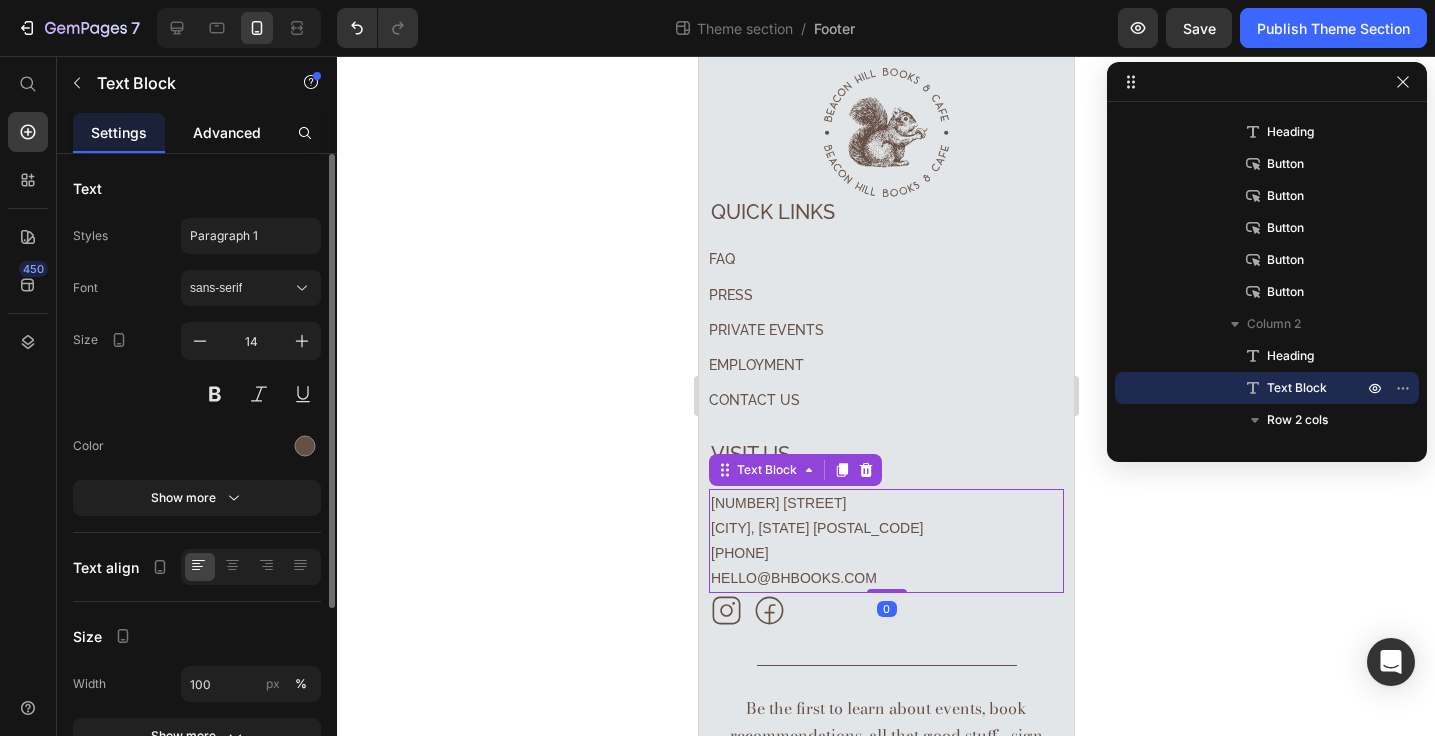 click on "Advanced" at bounding box center (227, 132) 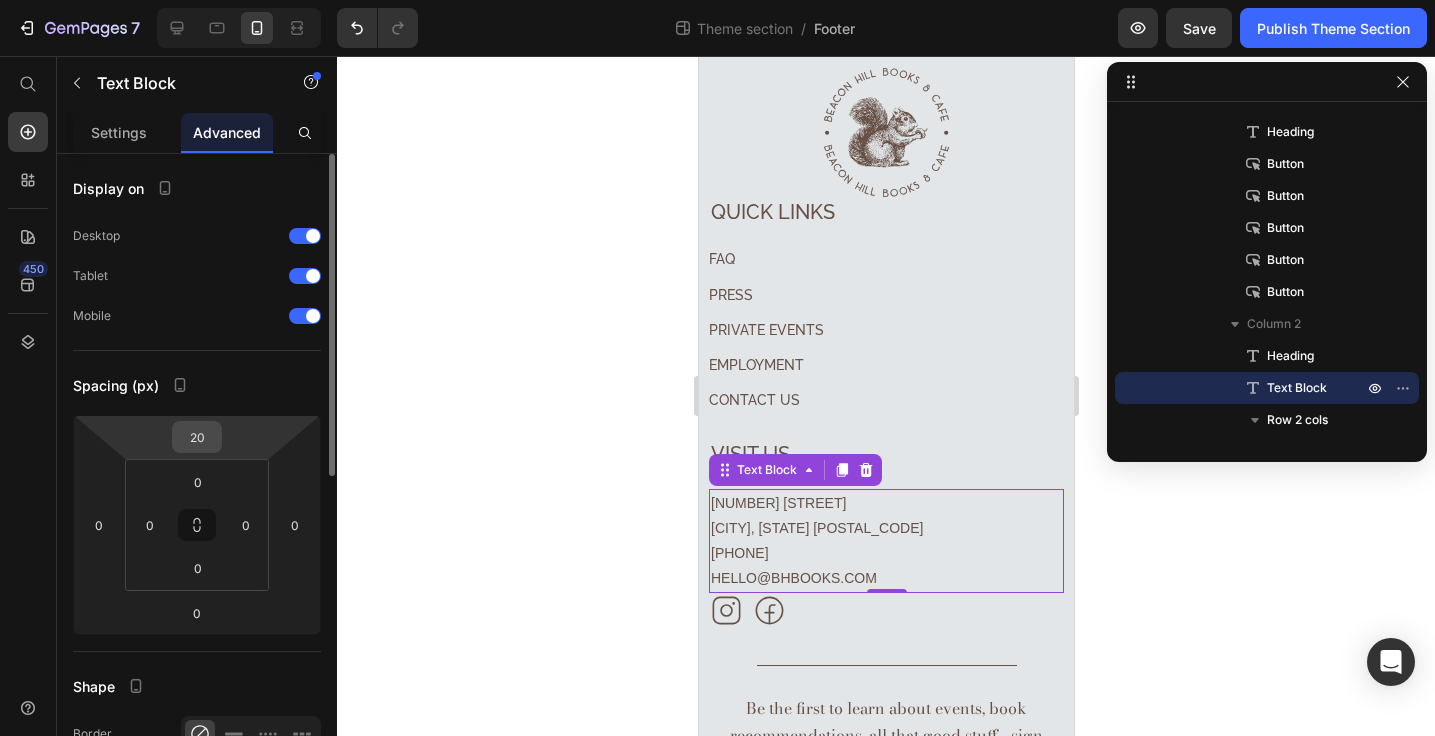 click on "20" at bounding box center [197, 437] 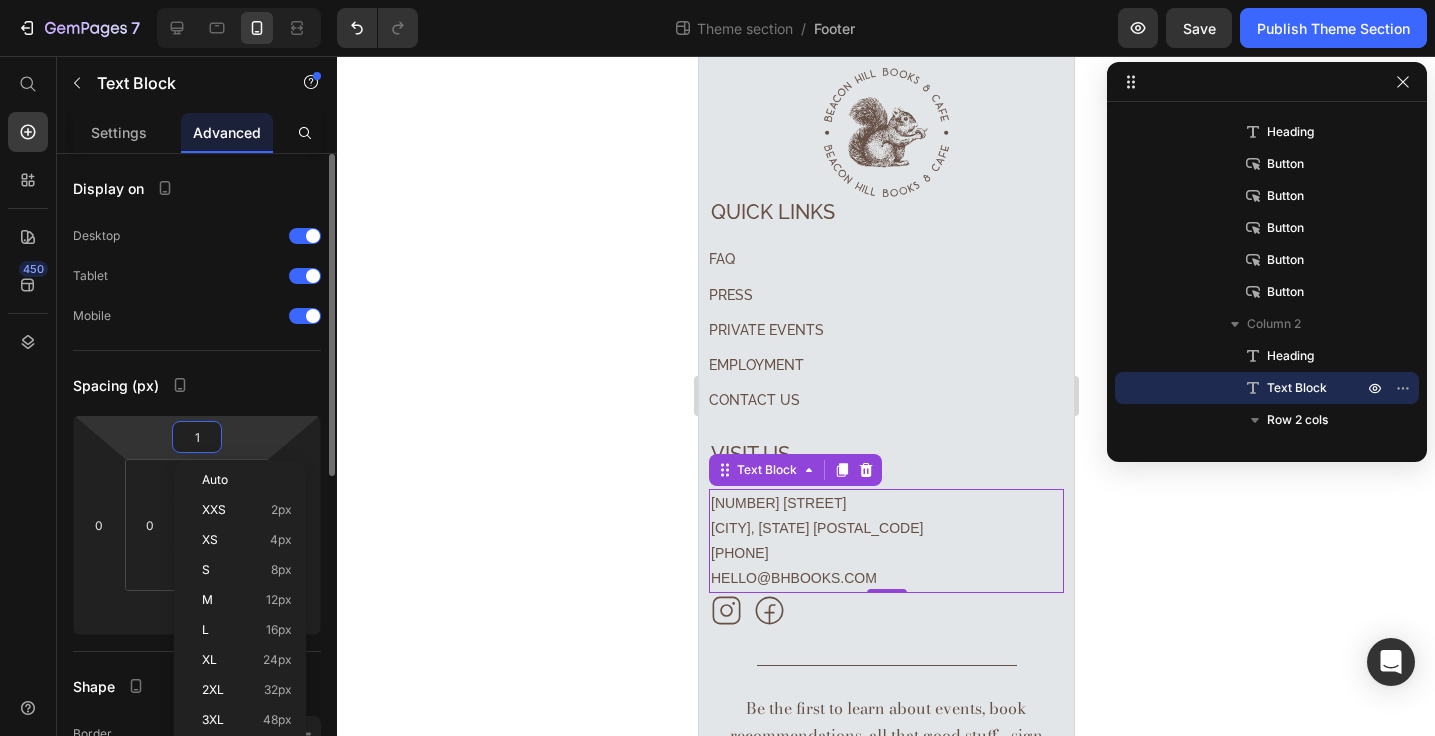 type on "10" 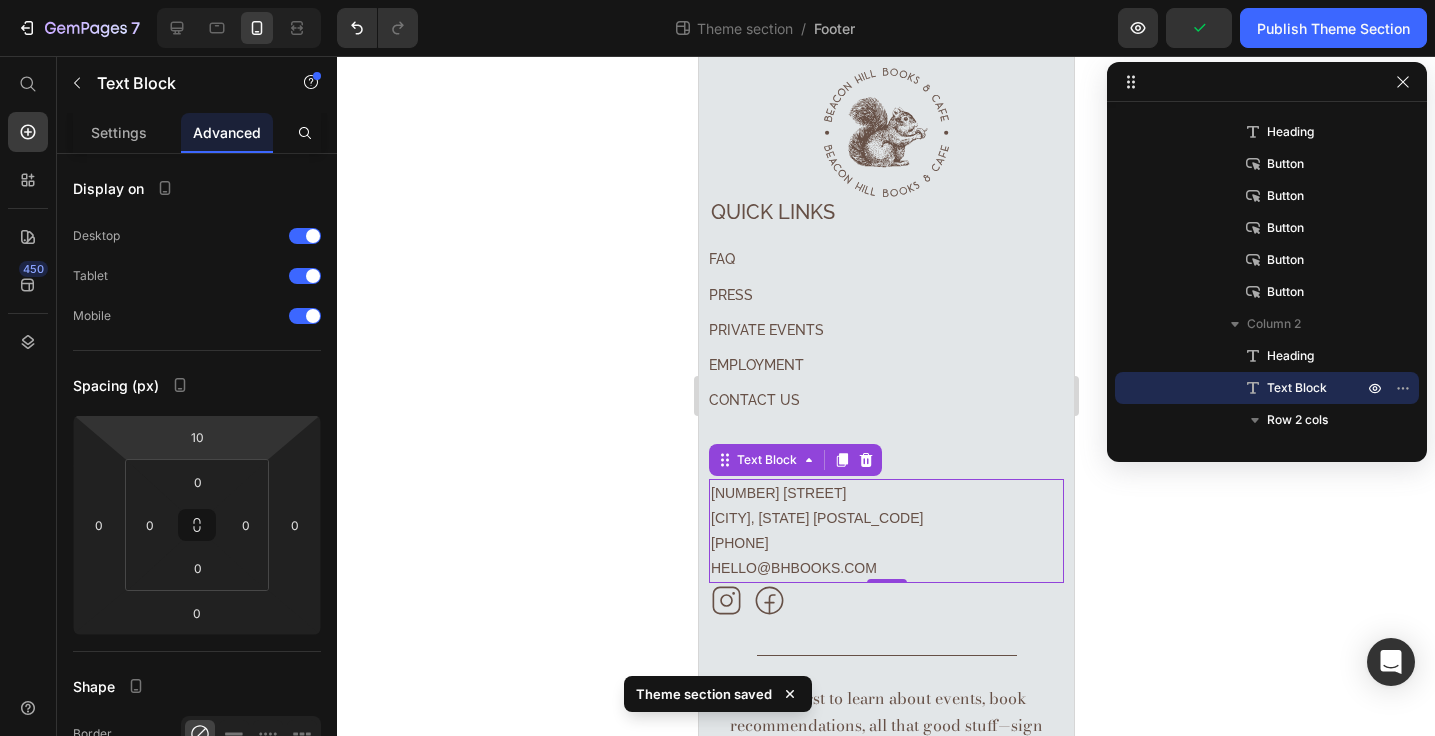 drag, startPoint x: 1167, startPoint y: 569, endPoint x: 316, endPoint y: 461, distance: 857.82574 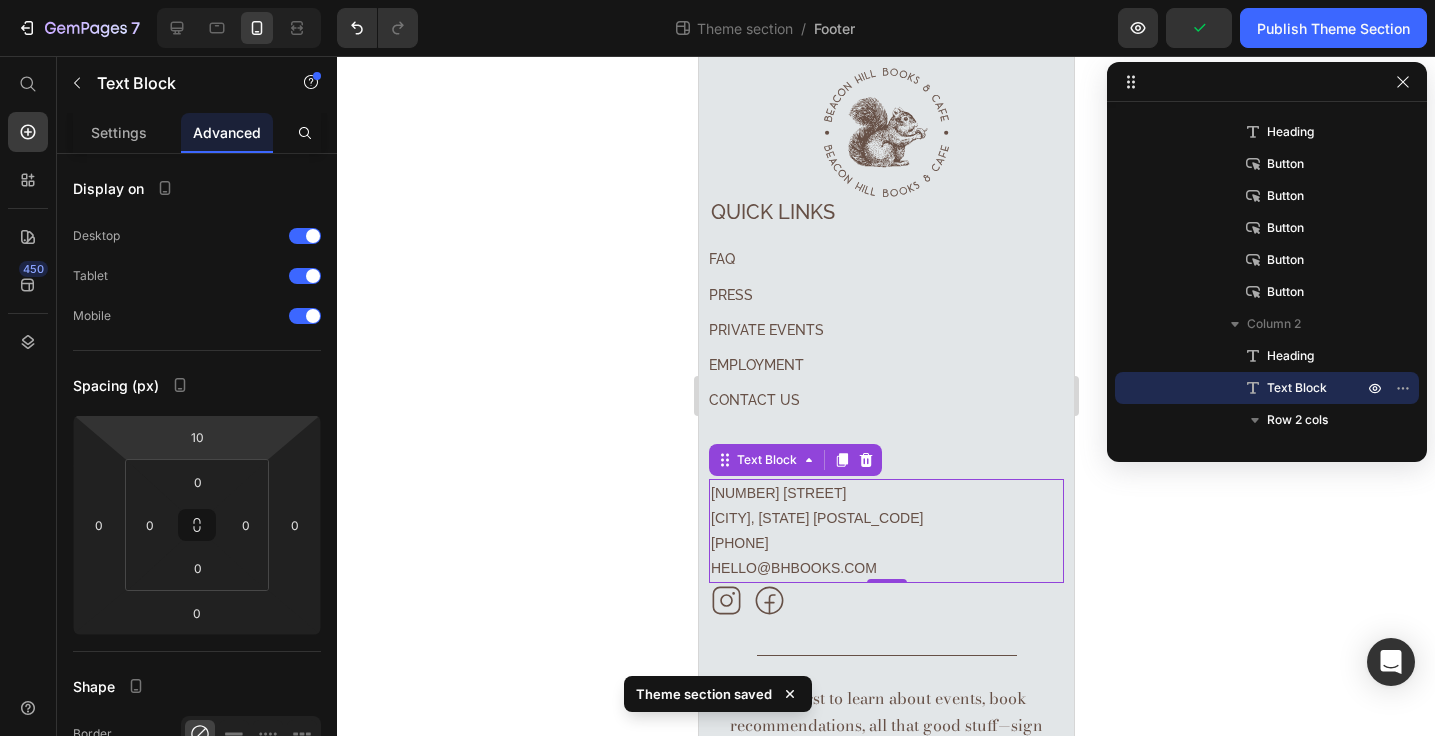 click 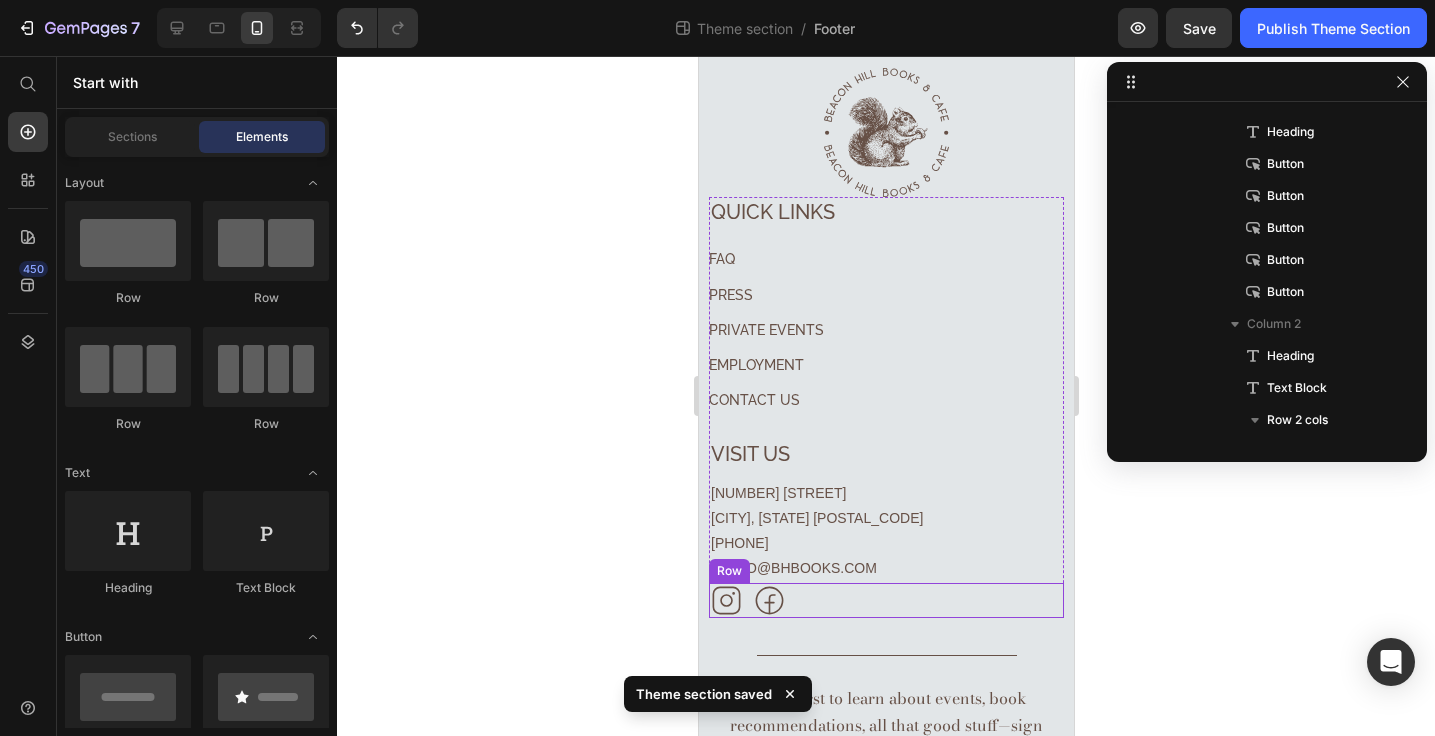 click on "Icon
Icon Row" at bounding box center [885, 600] 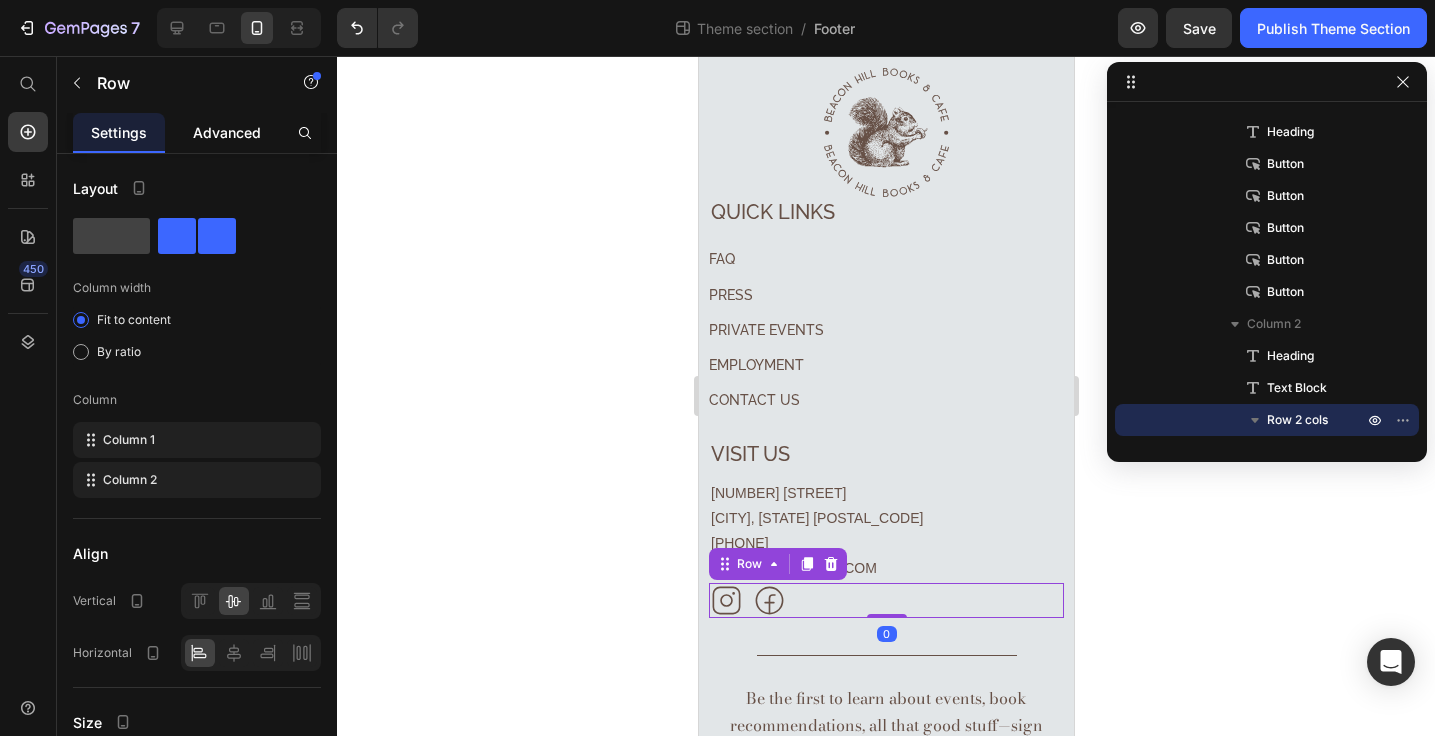 click on "Advanced" at bounding box center [227, 132] 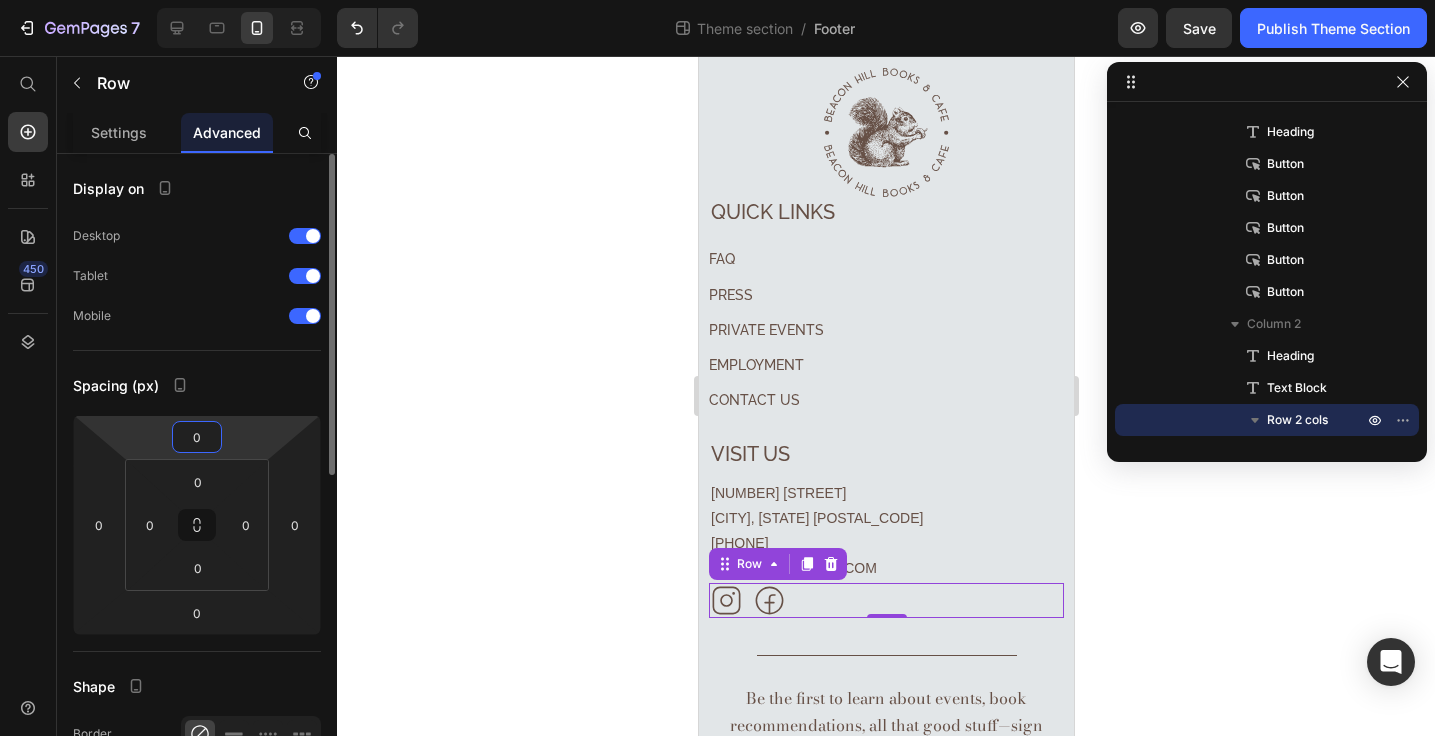 click on "0" at bounding box center (197, 437) 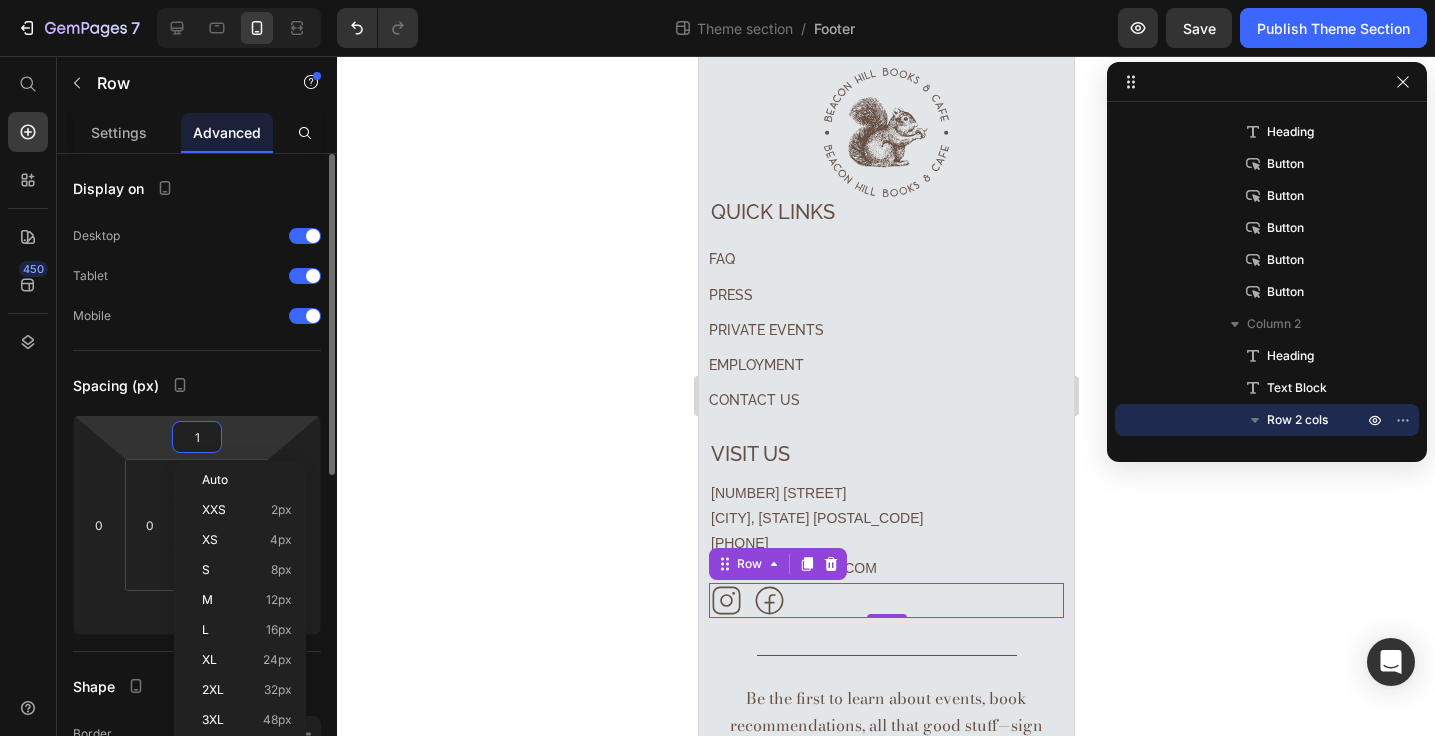 type on "10" 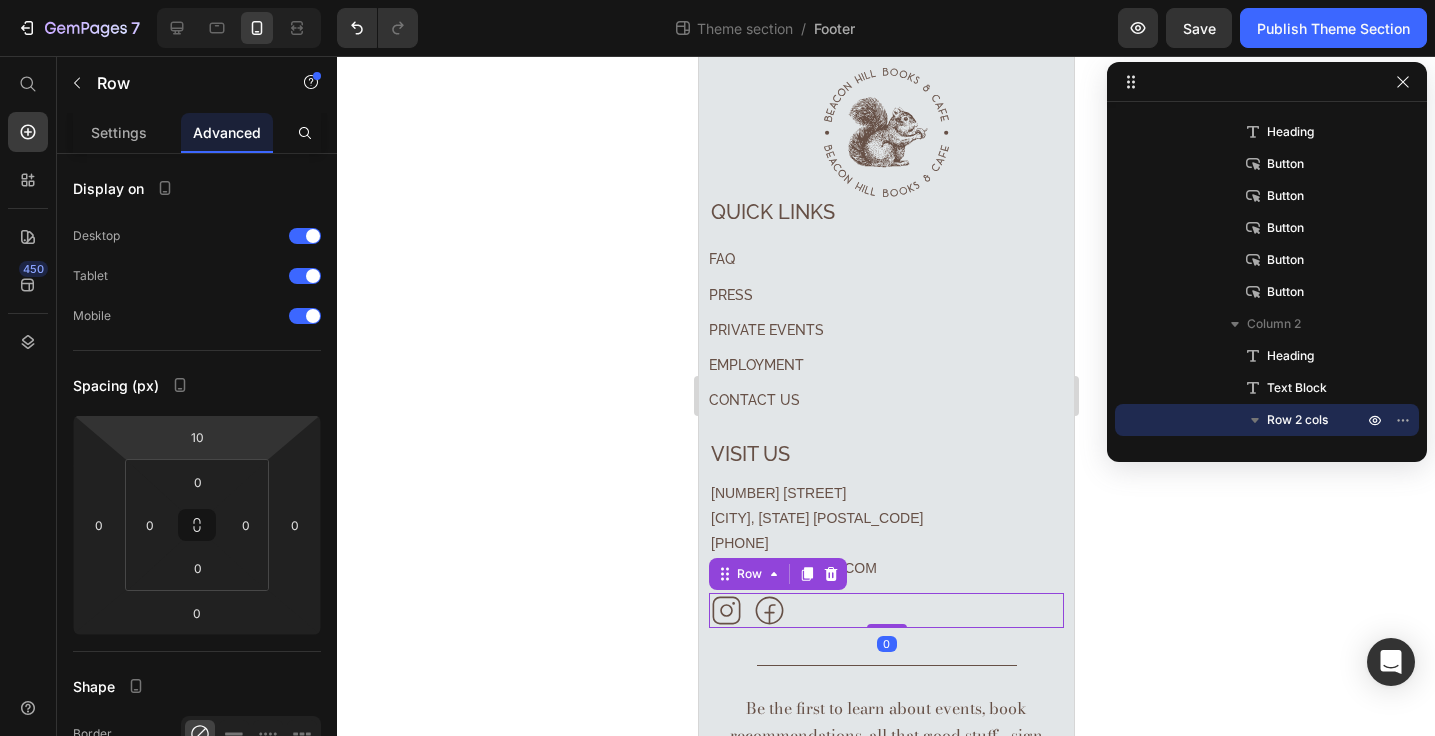 click 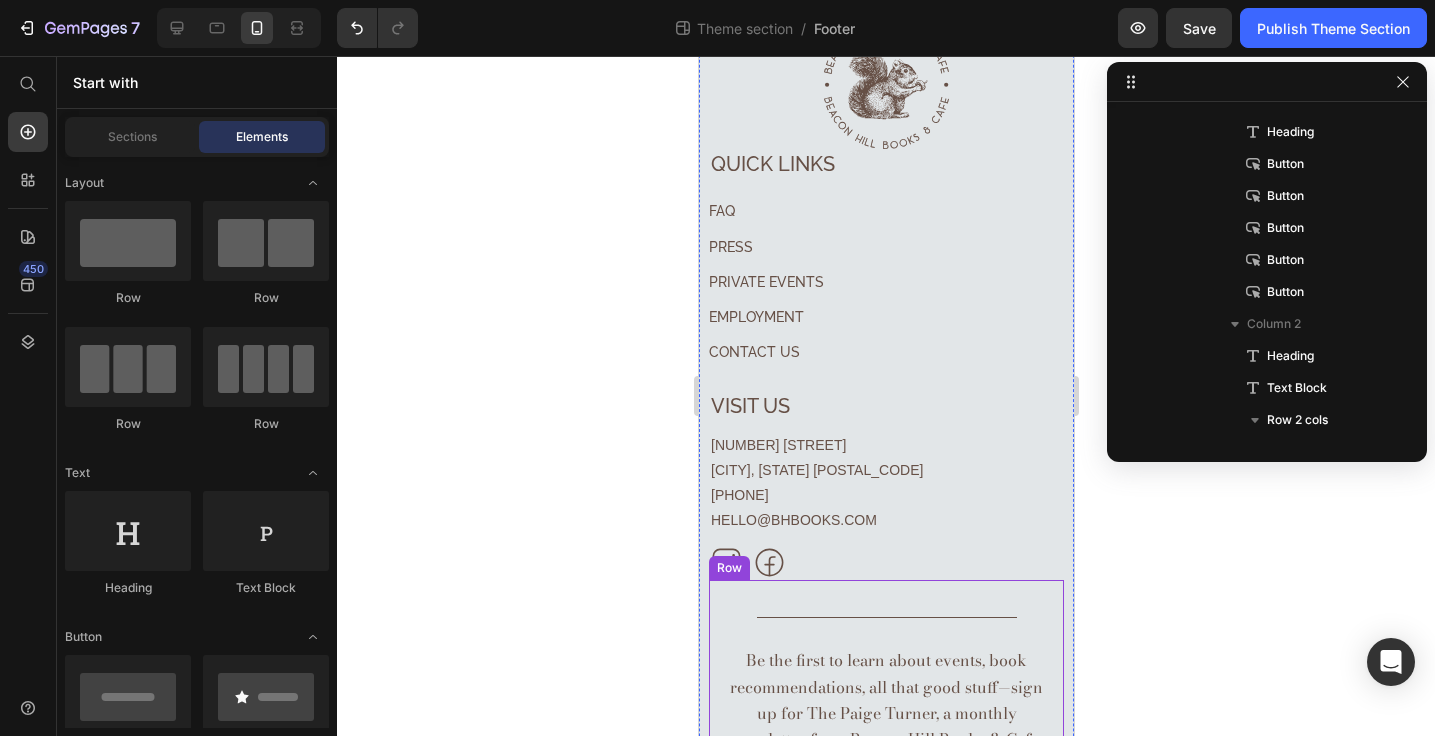 scroll, scrollTop: 116, scrollLeft: 0, axis: vertical 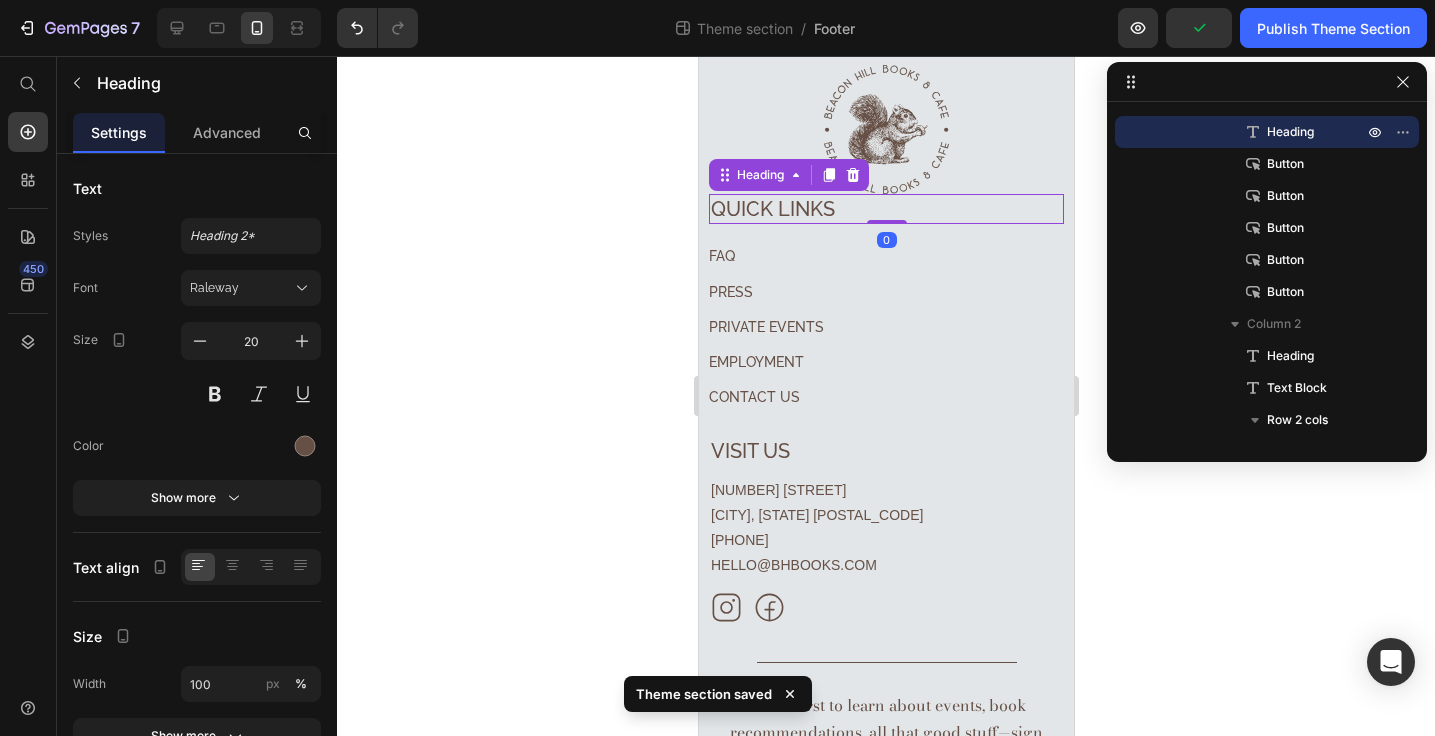 click on "⁠⁠⁠⁠⁠⁠⁠ Quick links" at bounding box center [885, 209] 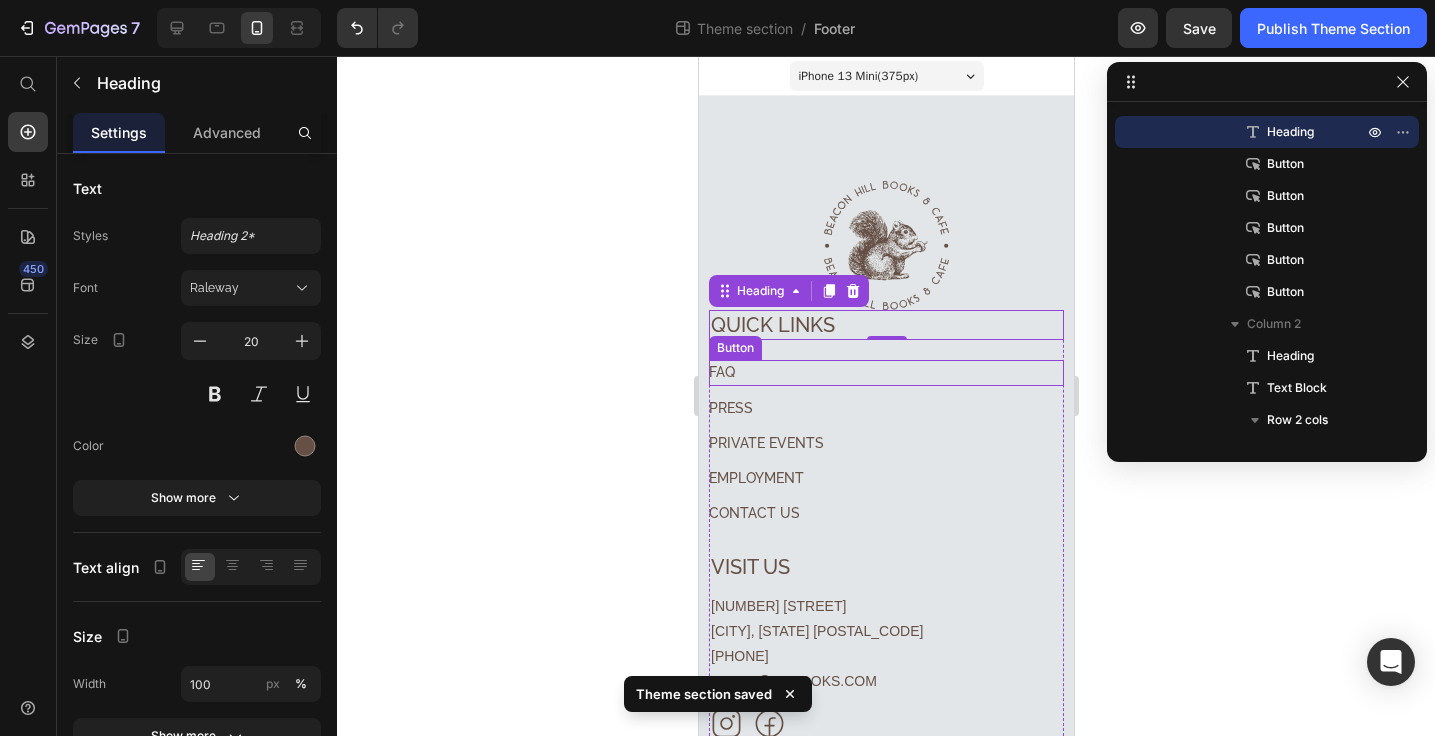 scroll, scrollTop: 0, scrollLeft: 0, axis: both 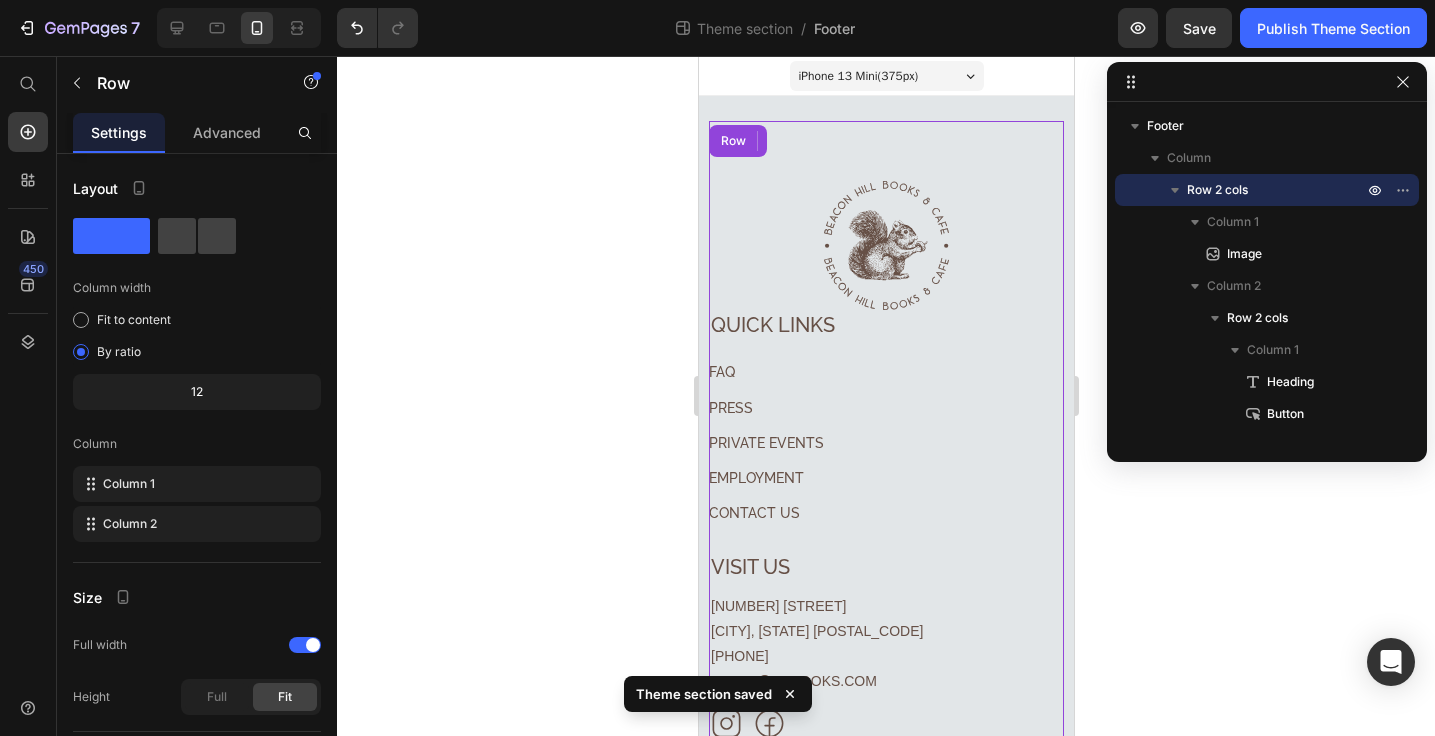 click on "Image ⁠⁠⁠⁠⁠⁠⁠ Quick links Heading   0 FAQ Button PRESS Button PRIVATE EVENTS Button EMPLOYMENT Button CONTACT US Button ⁠⁠⁠⁠⁠⁠⁠ VISIT US Heading 71 CHARLES ST BOSTON, MA 02114 617-945-4713 HELLO@BHBOOKS.COM Text Block
Icon
Icon Row Row Row" at bounding box center (885, 431) 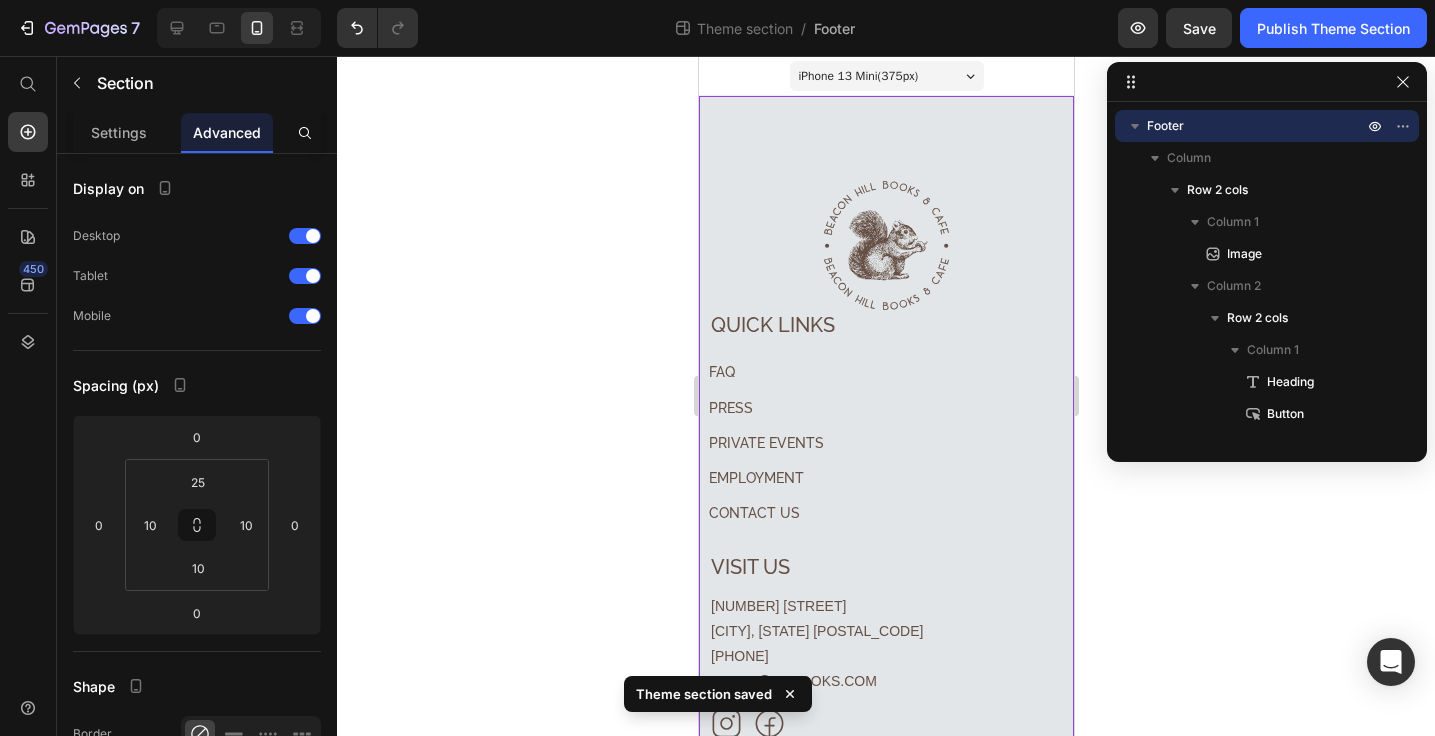 click on "Image ⁠⁠⁠⁠⁠⁠⁠ Quick links Heading FAQ Button PRESS Button PRIVATE EVENTS Button EMPLOYMENT Button CONTACT US Button ⁠⁠⁠⁠⁠⁠⁠ VISIT US Heading 71 CHARLES ST BOSTON, MA 02114 617-945-4713 HELLO@BHBOOKS.COM Text Block
Icon
Icon Row Row Row                Title Line Row Be the first to learn about events, book recommendations, all that good stuff—sign up for The Paige Turner, a monthly newsletter from Beacon Hill Books & Cafe. Text block Email Field Subscribe Submit Button Row Newsletter Row © 2025 Beacon Hill Books & Café. All rights reserved.   Privacy Policy   |   Terms & Conditions Text block Row Row" at bounding box center [885, 606] 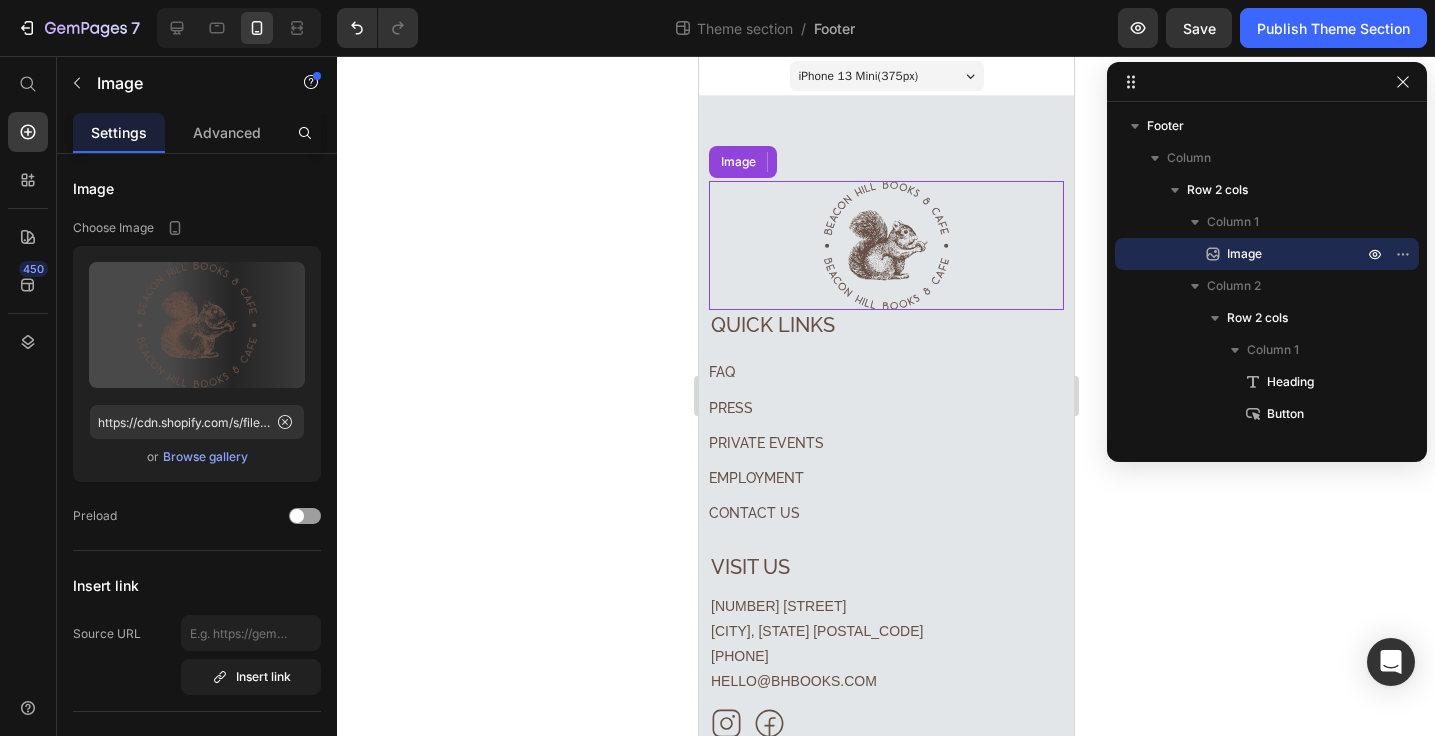 click at bounding box center [885, 245] 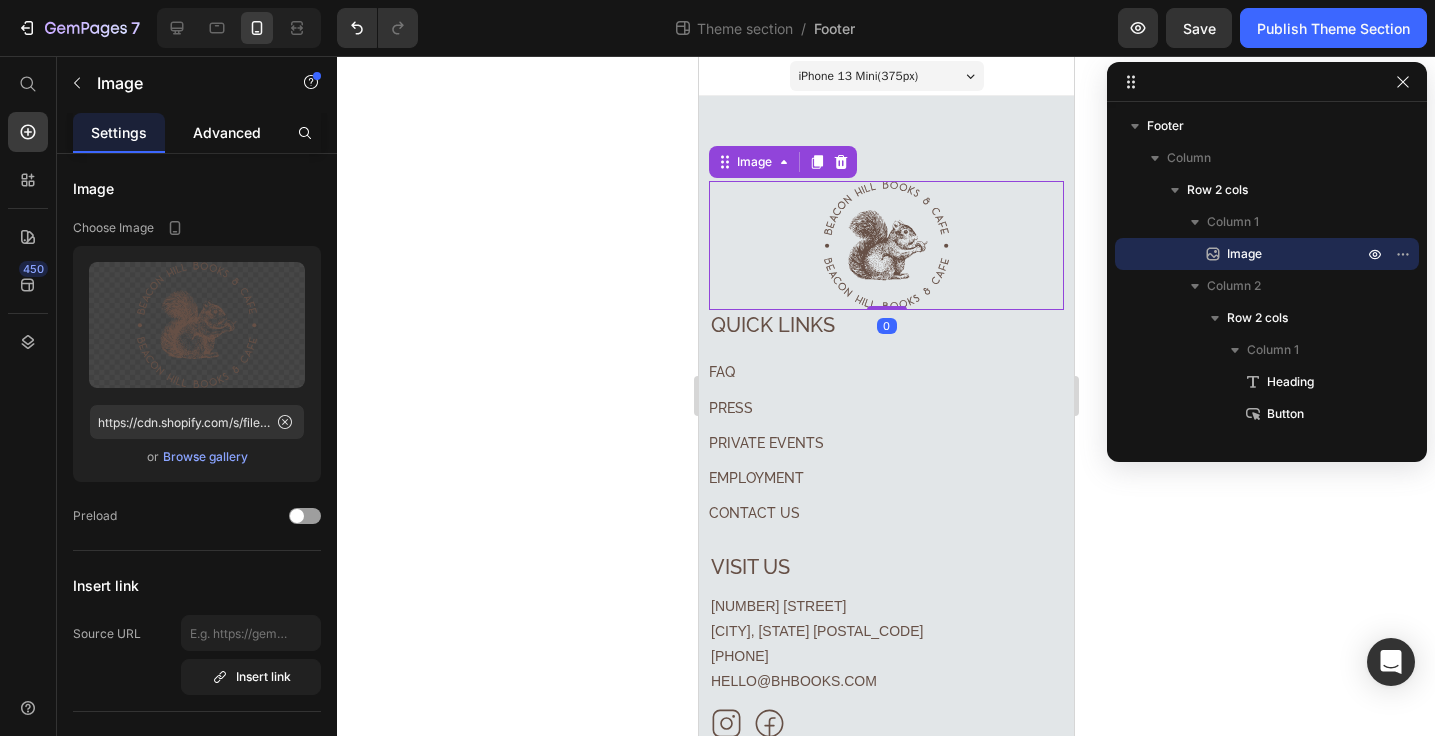 click on "Advanced" at bounding box center (227, 132) 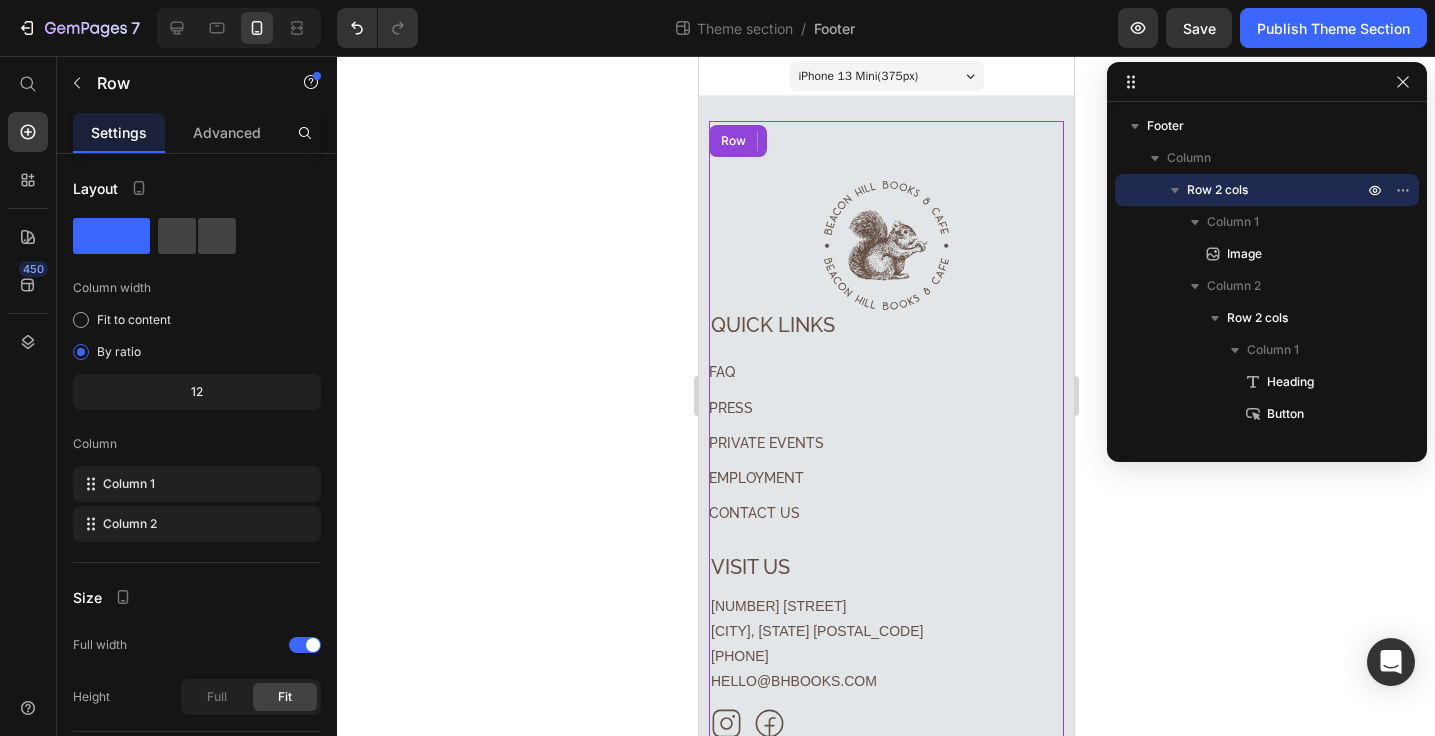 click on "Image   0 ⁠⁠⁠⁠⁠⁠⁠ Quick links Heading FAQ Button PRESS Button PRIVATE EVENTS Button EMPLOYMENT Button CONTACT US Button ⁠⁠⁠⁠⁠⁠⁠ VISIT US Heading 71 CHARLES ST BOSTON, MA 02114 617-945-4713 HELLO@BHBOOKS.COM Text Block
Icon
Icon Row Row Row" at bounding box center (885, 431) 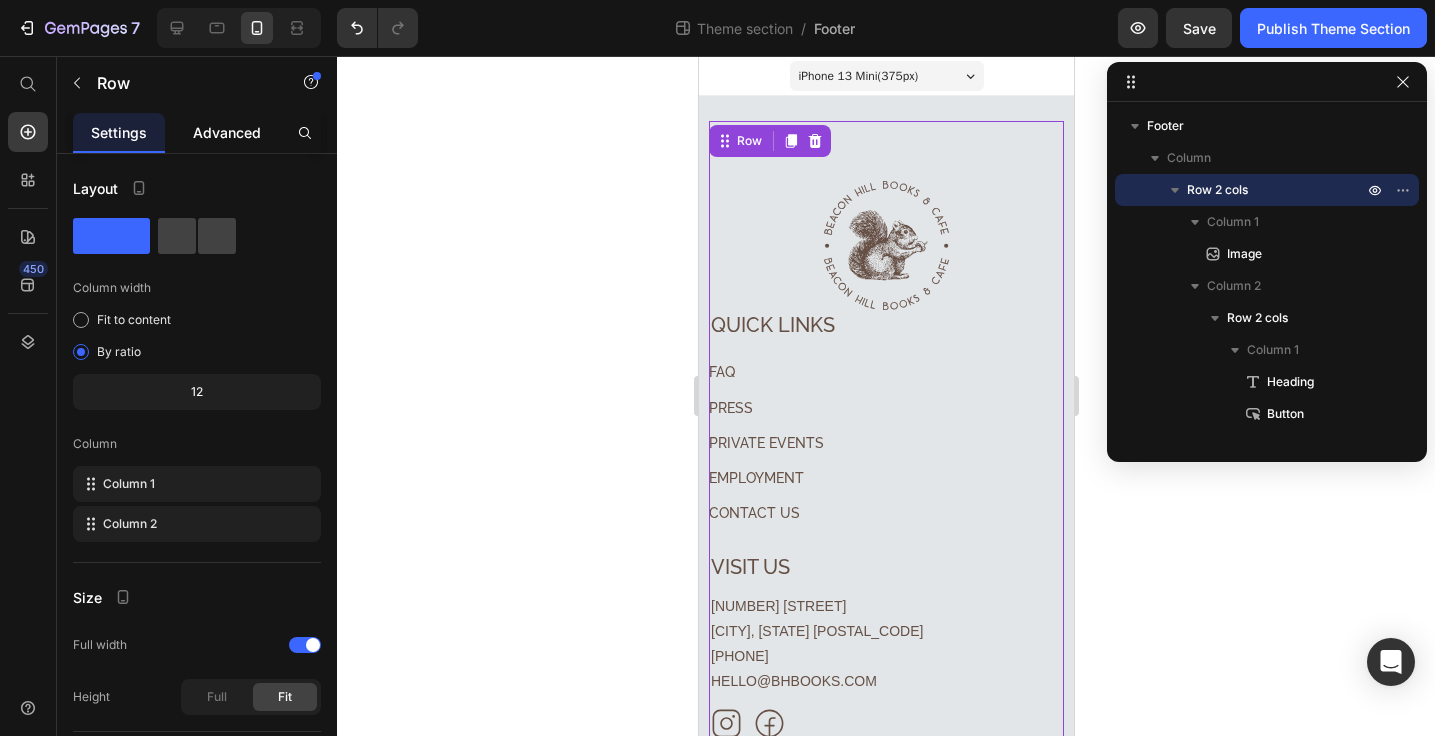 click on "Advanced" at bounding box center (227, 132) 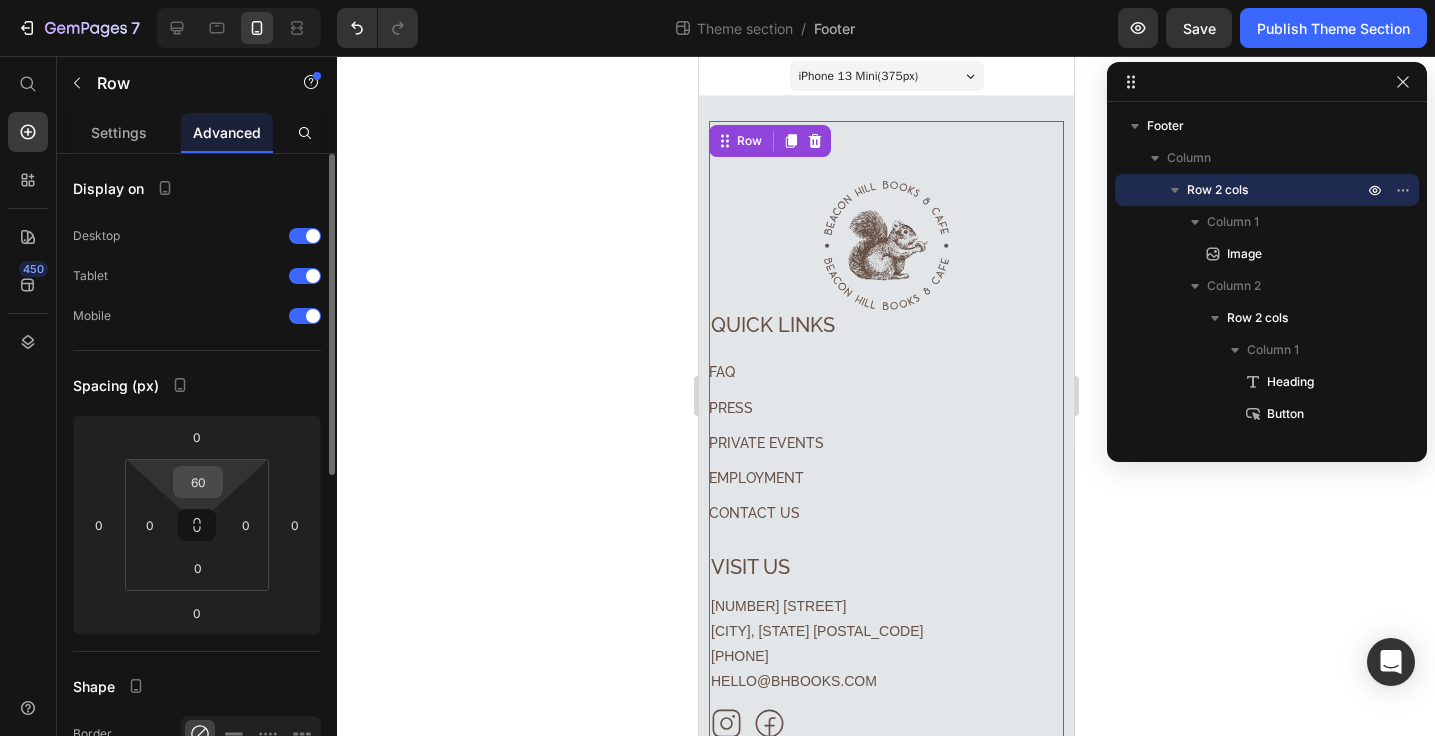 click on "60" at bounding box center (198, 482) 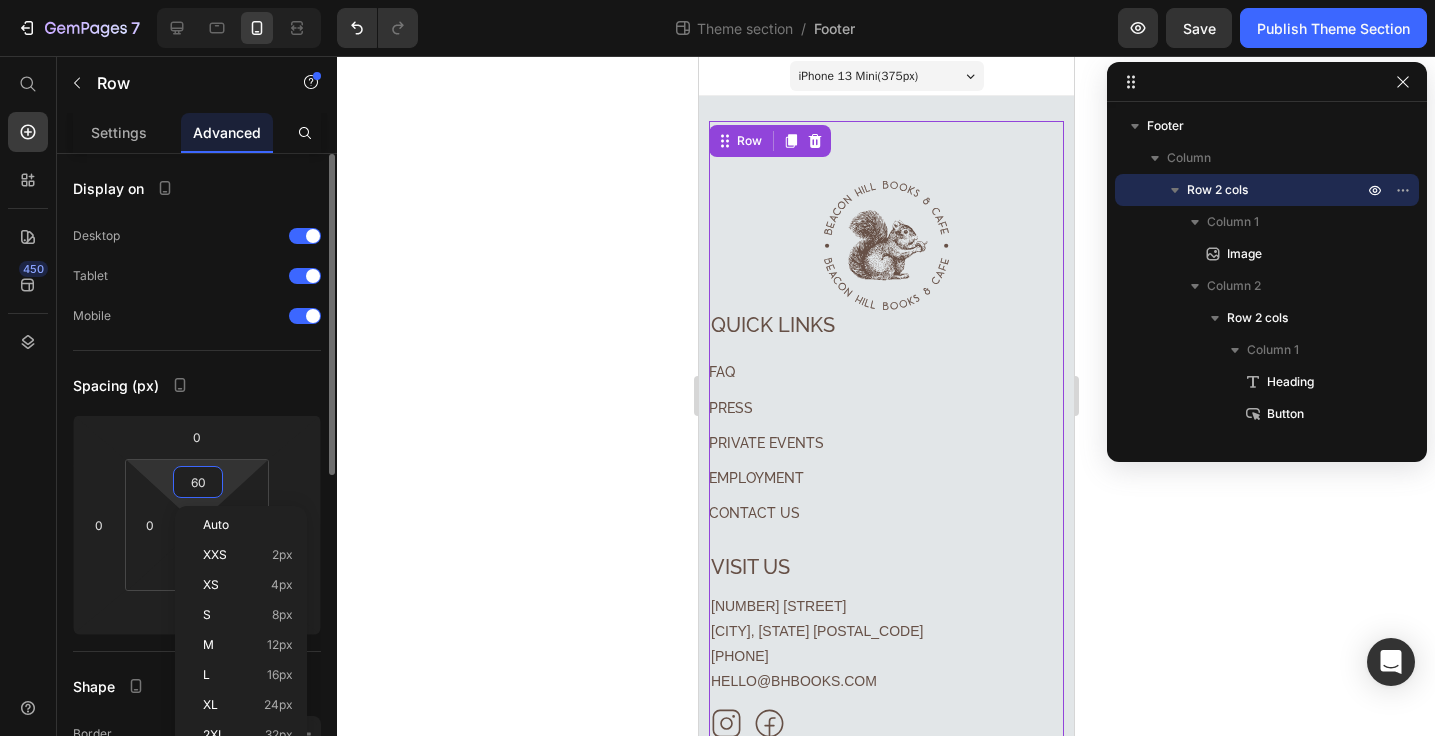 type on "0" 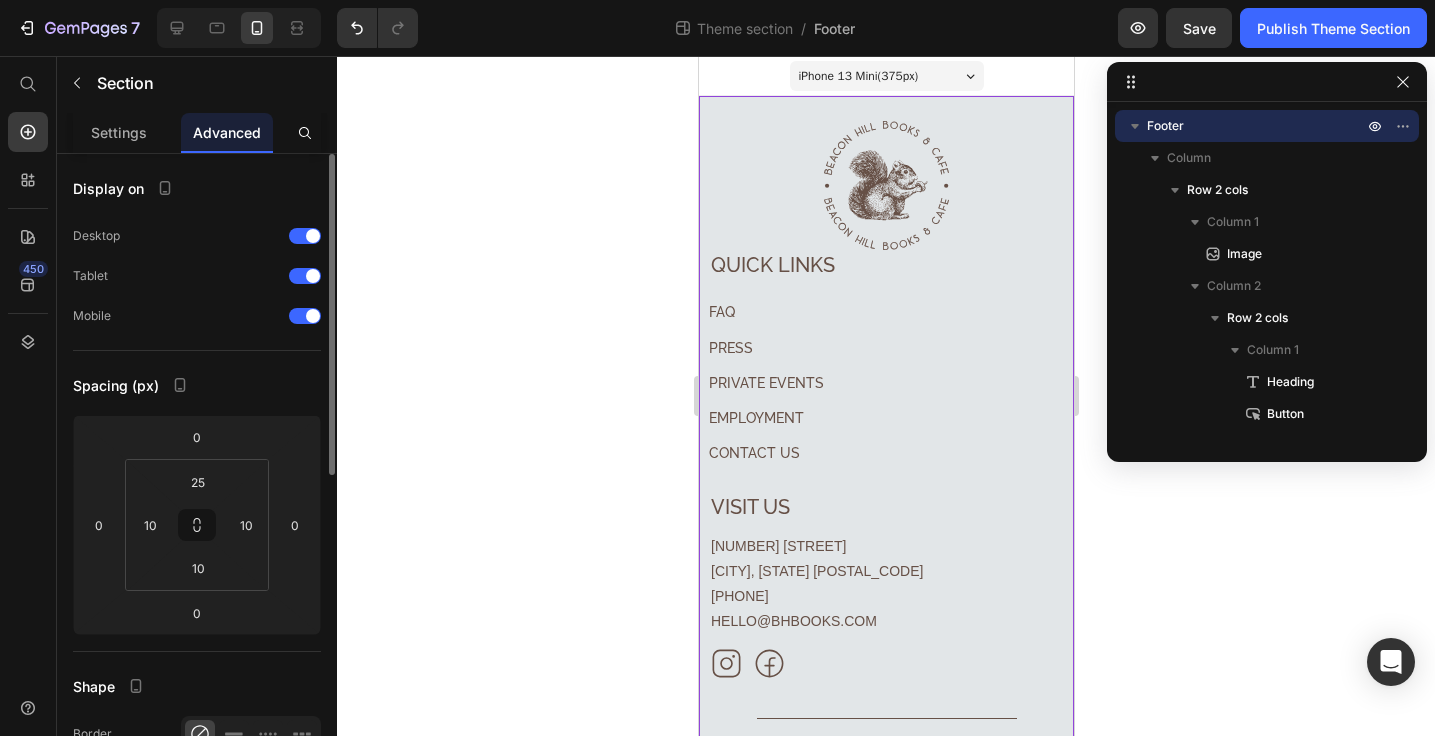 click on "Image ⁠⁠⁠⁠⁠⁠⁠ Quick links Heading FAQ Button PRESS Button PRIVATE EVENTS Button EMPLOYMENT Button CONTACT US Button ⁠⁠⁠⁠⁠⁠⁠ VISIT US Heading 71 CHARLES ST BOSTON, MA 02114 617-945-4713 HELLO@BHBOOKS.COM Text Block
Icon
Icon Row Row Row                Title Line Row Be the first to learn about events, book recommendations, all that good stuff—sign up for The Paige Turner, a monthly newsletter from Beacon Hill Books & Cafe. Text block Email Field Subscribe Submit Button Row Newsletter Row © 2025 Beacon Hill Books & Café. All rights reserved.   Privacy Policy   |   Terms & Conditions Text block Row Row" at bounding box center (885, 576) 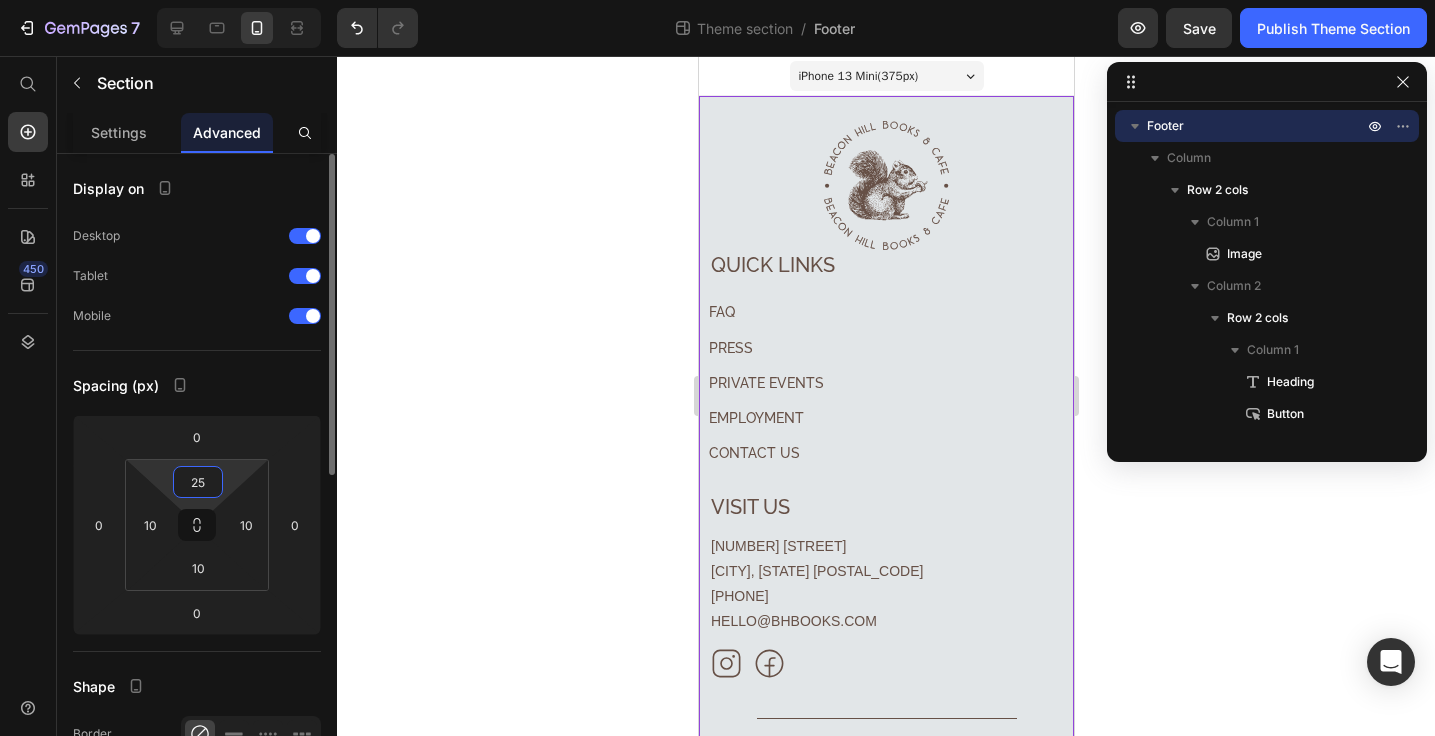 click on "25" at bounding box center (198, 482) 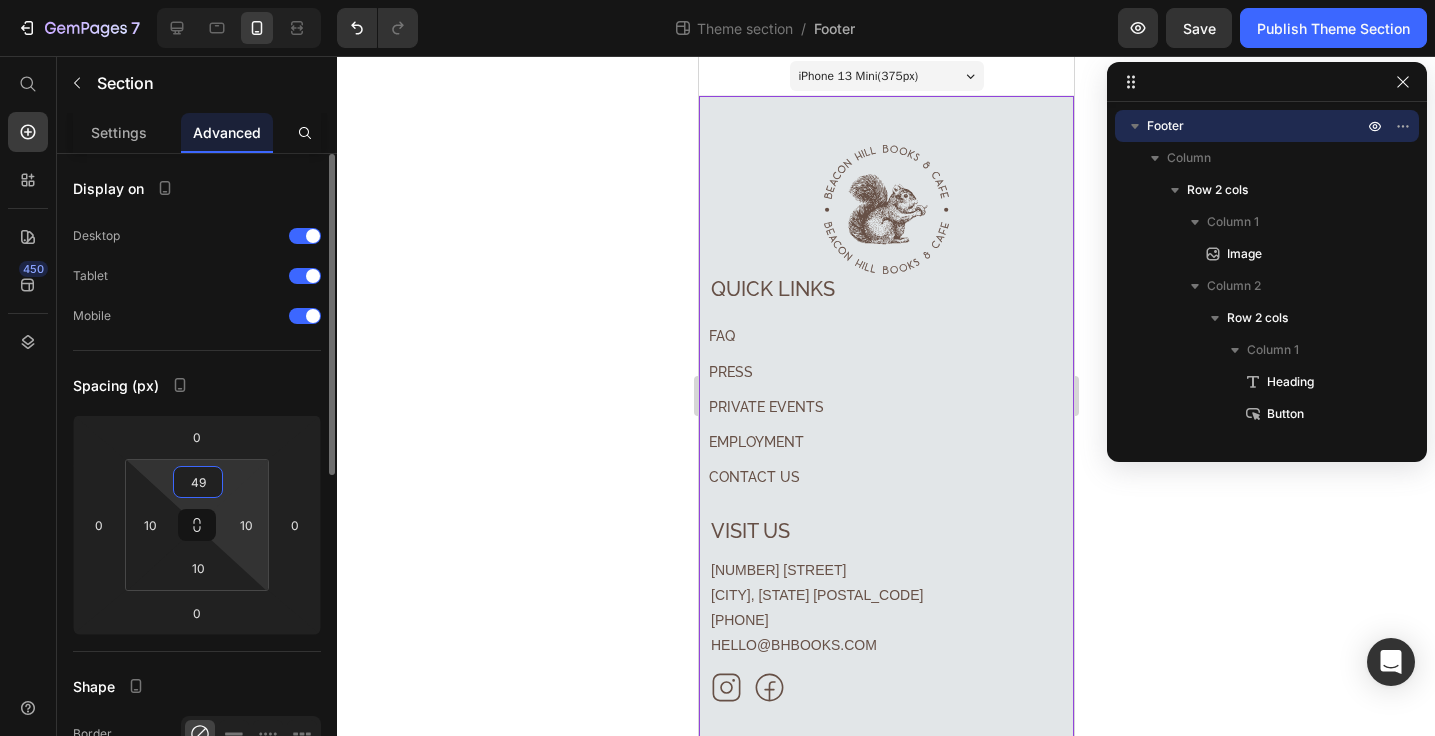 type on "50" 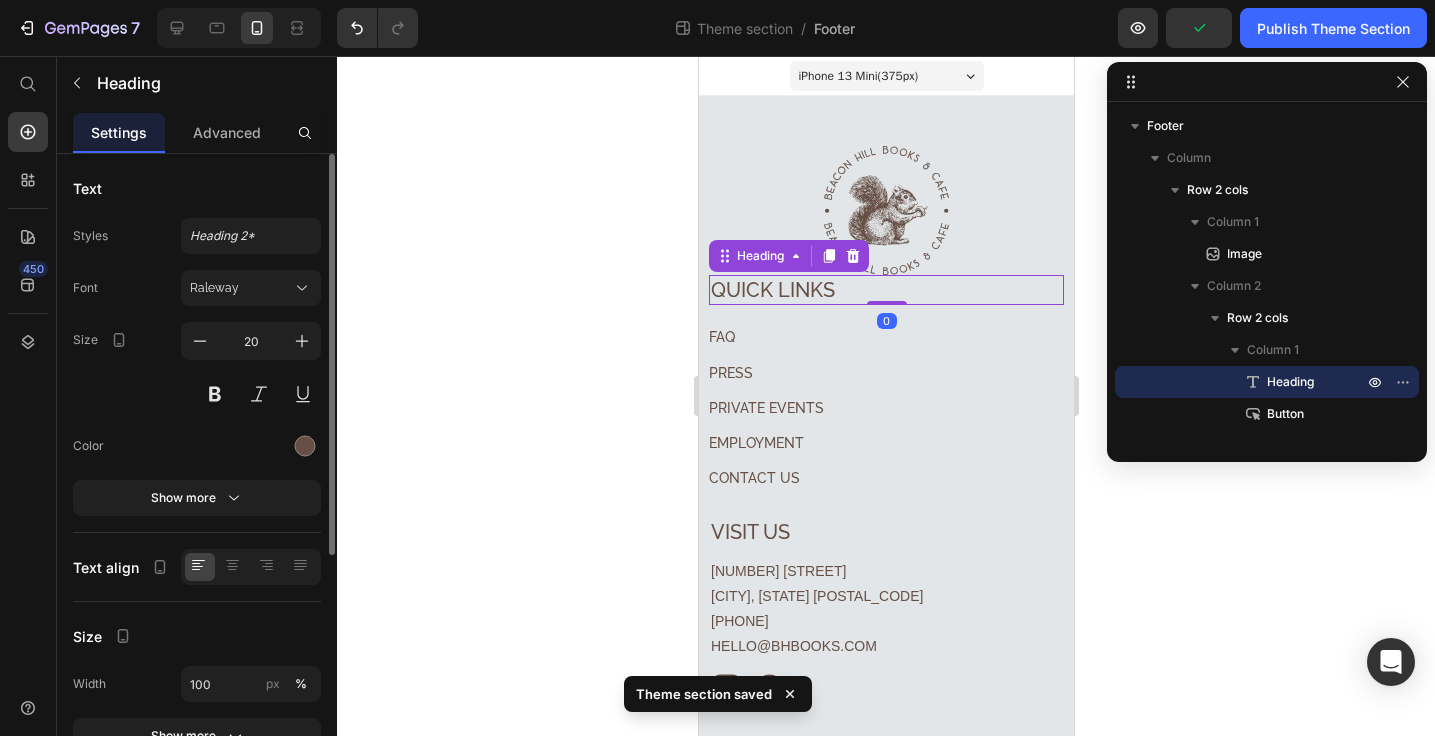 click on "⁠⁠⁠⁠⁠⁠⁠ Quick links" at bounding box center [885, 290] 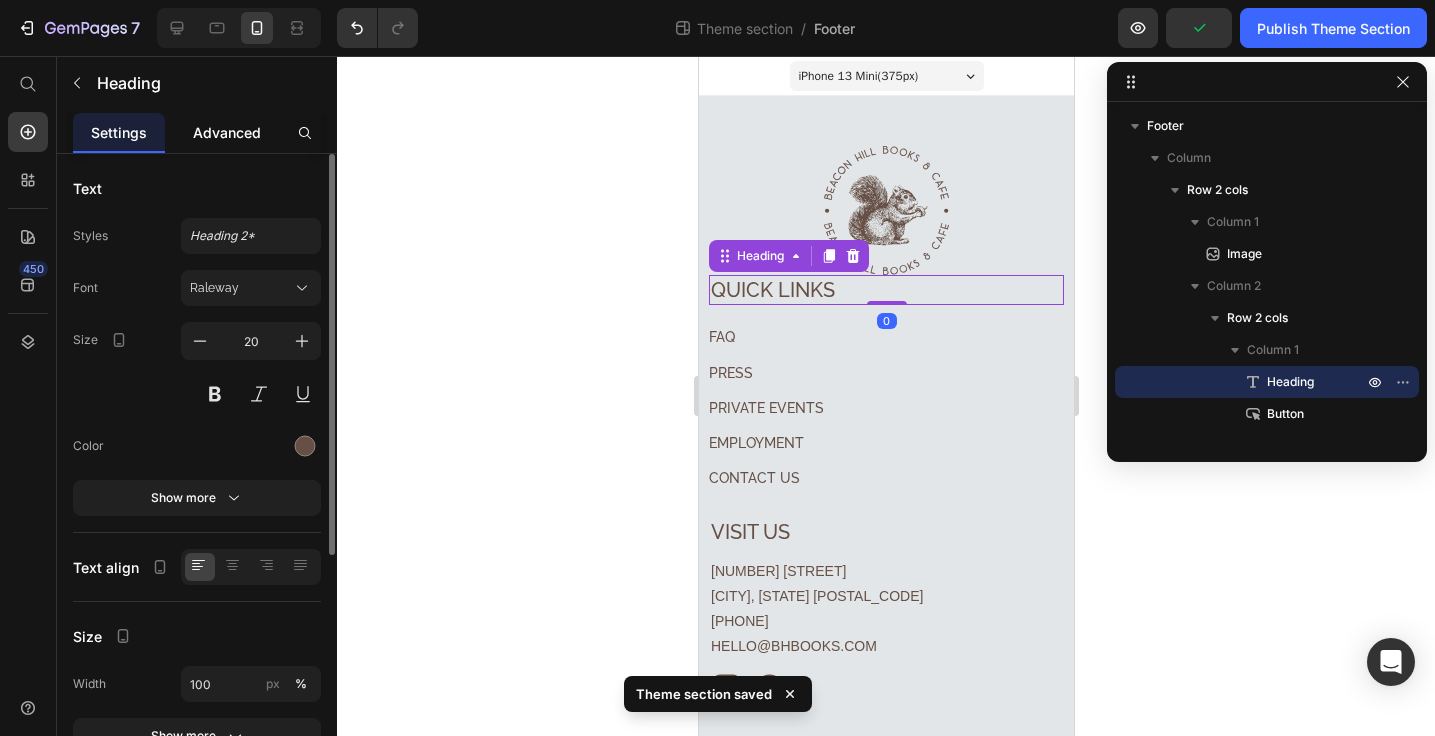 click on "Advanced" 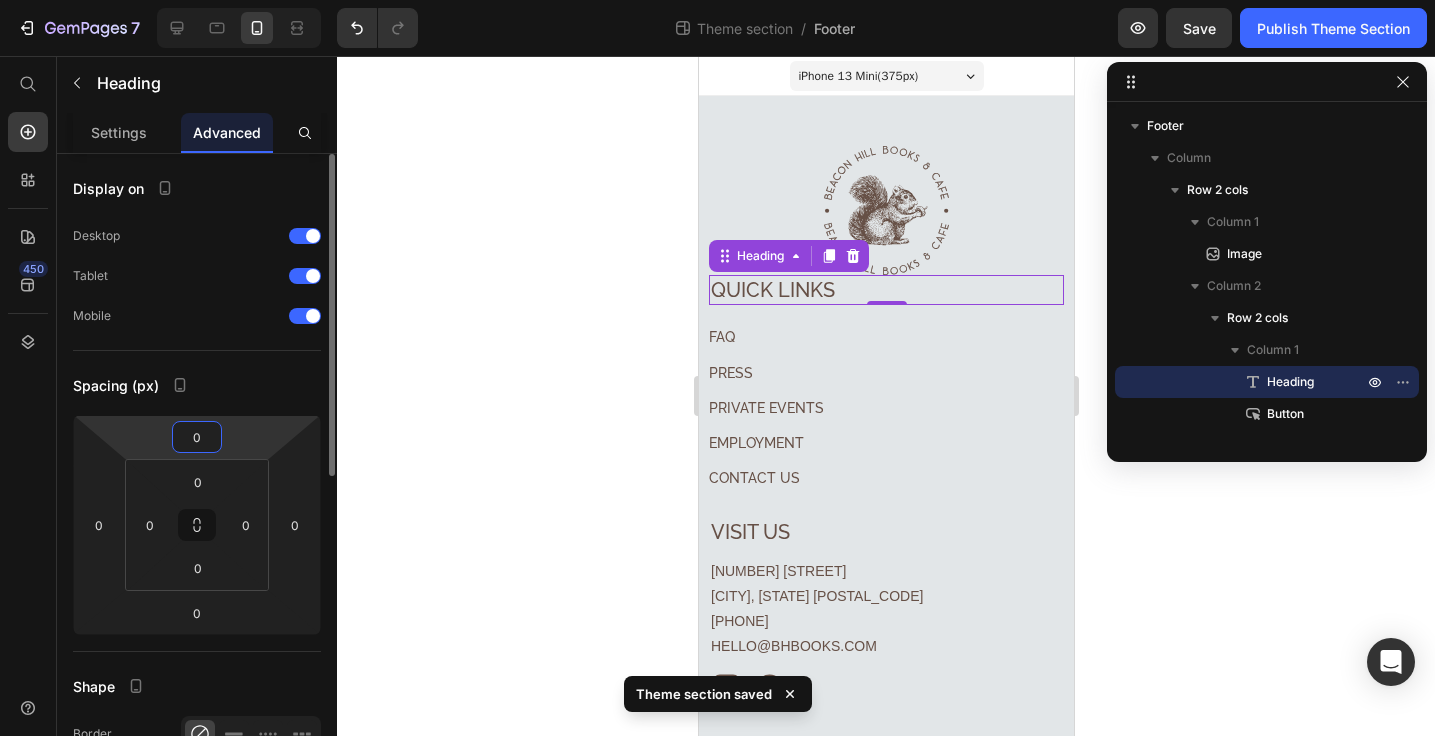 click on "0" at bounding box center (197, 437) 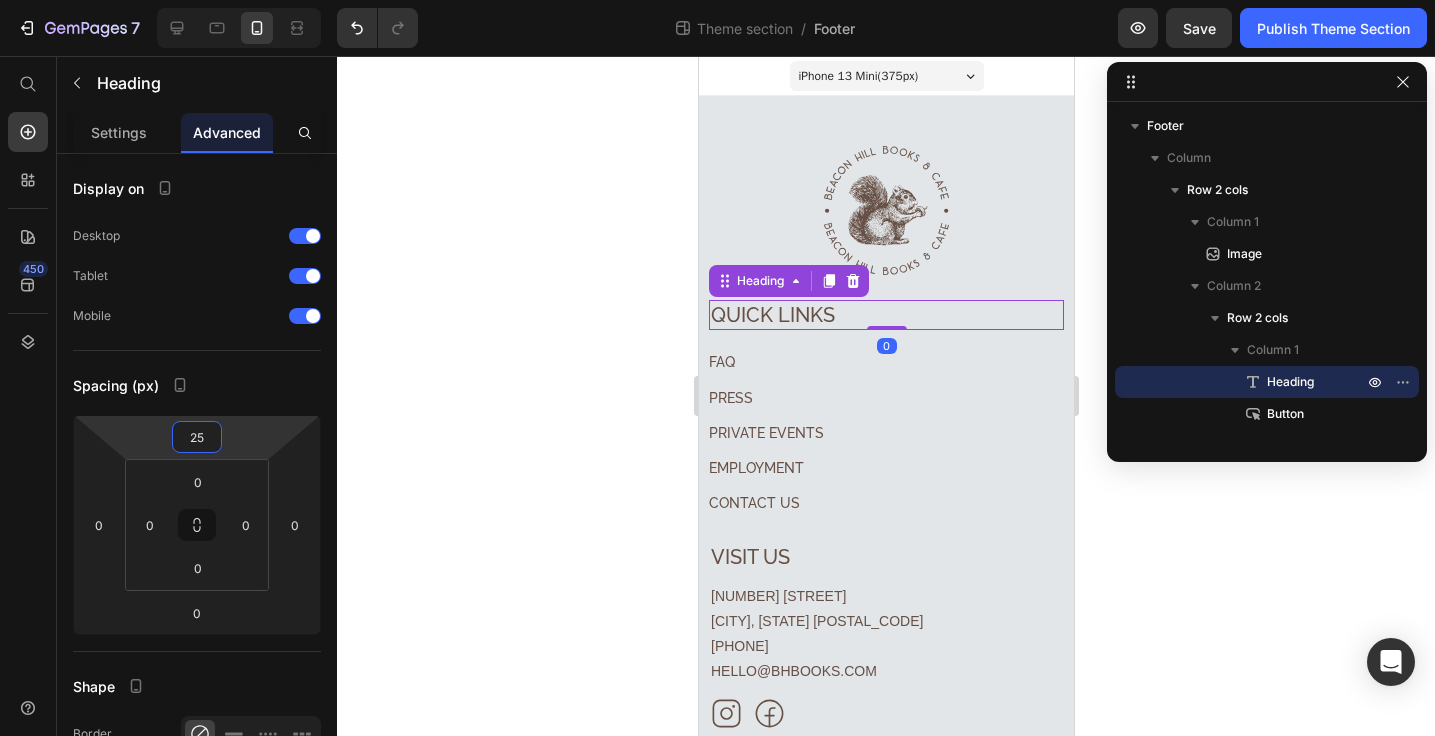 type on "25" 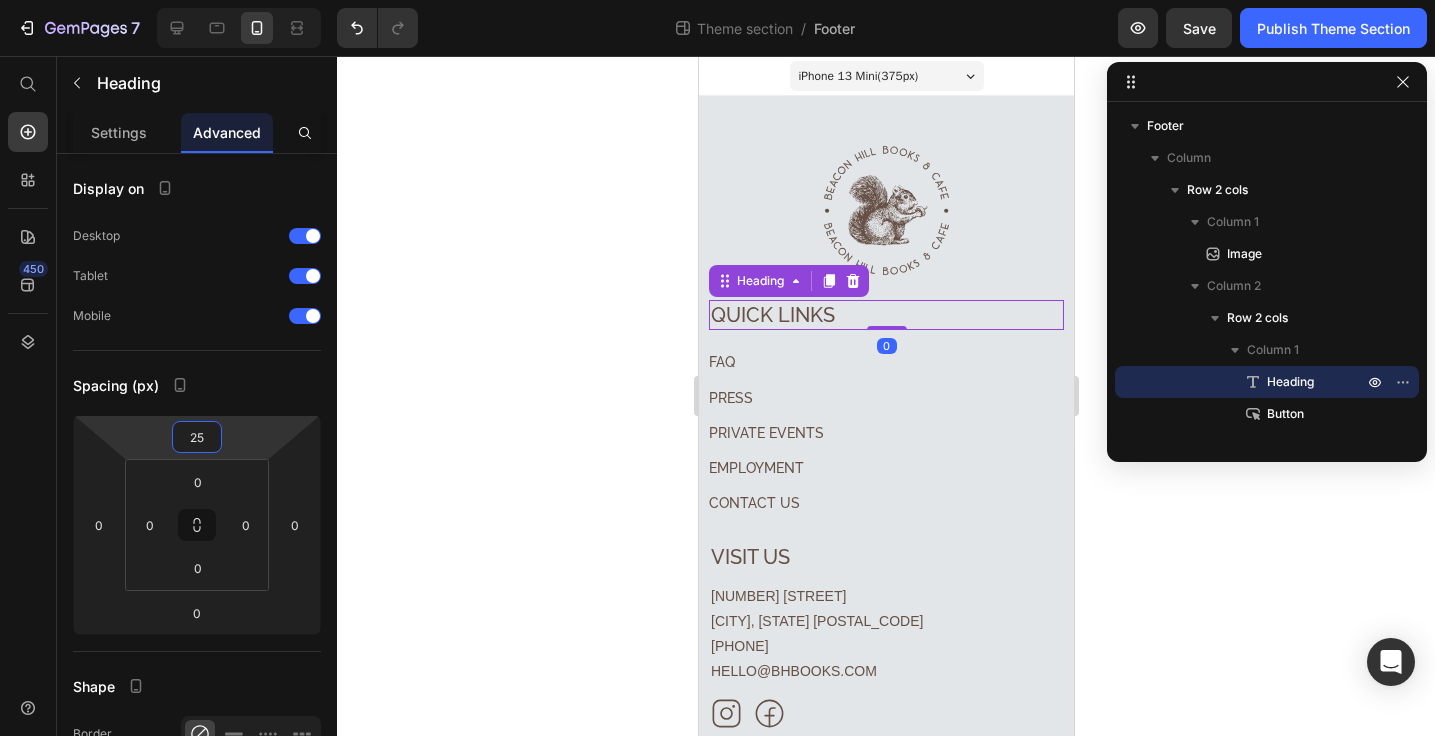 click 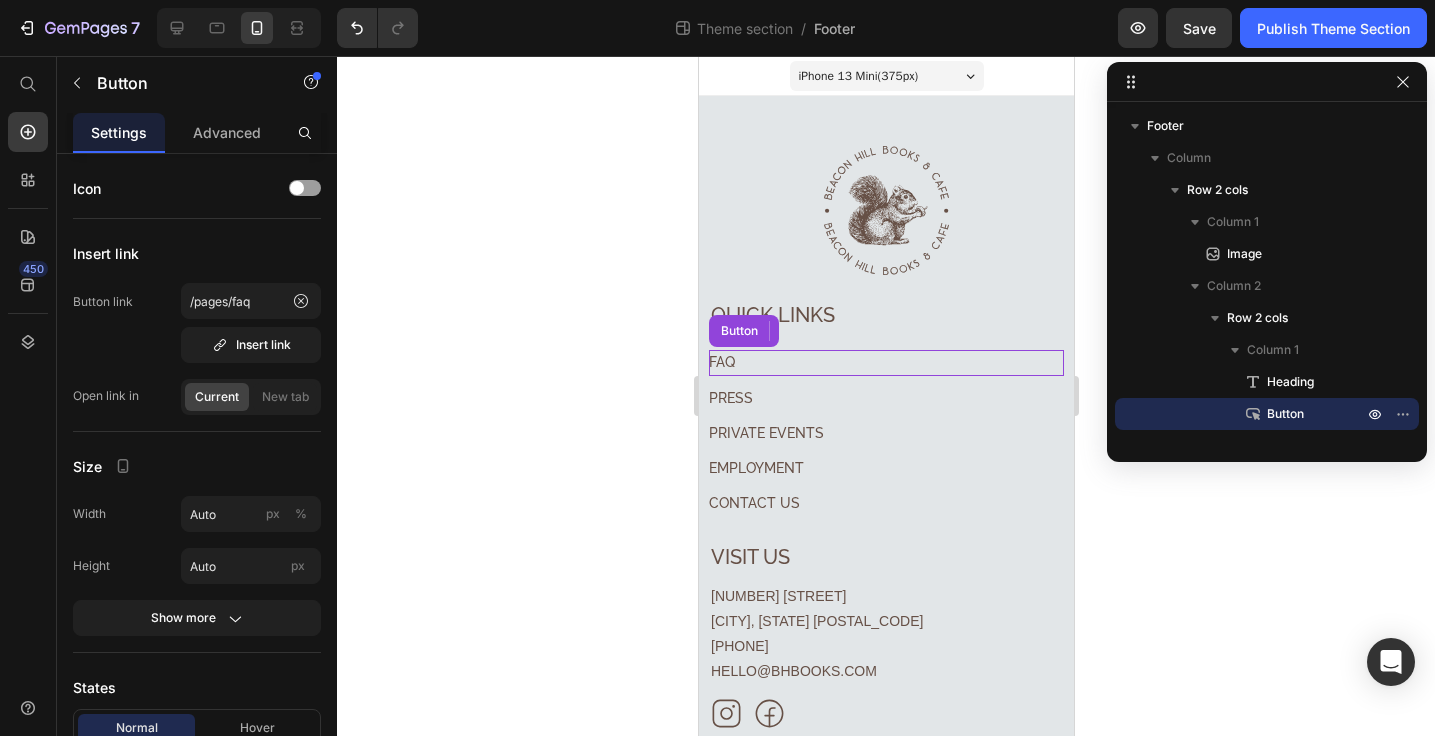 click on "FAQ Button" at bounding box center [885, 362] 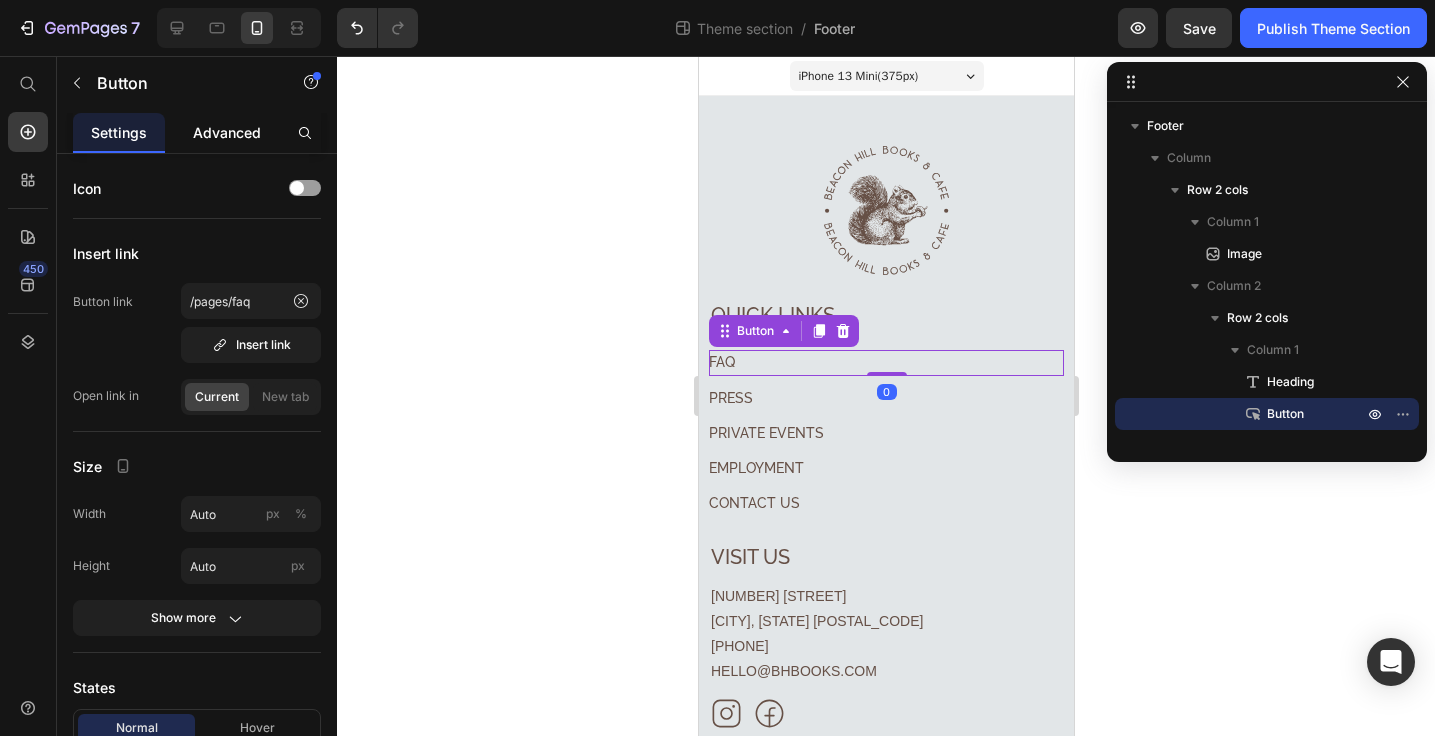 click on "Advanced" at bounding box center [227, 132] 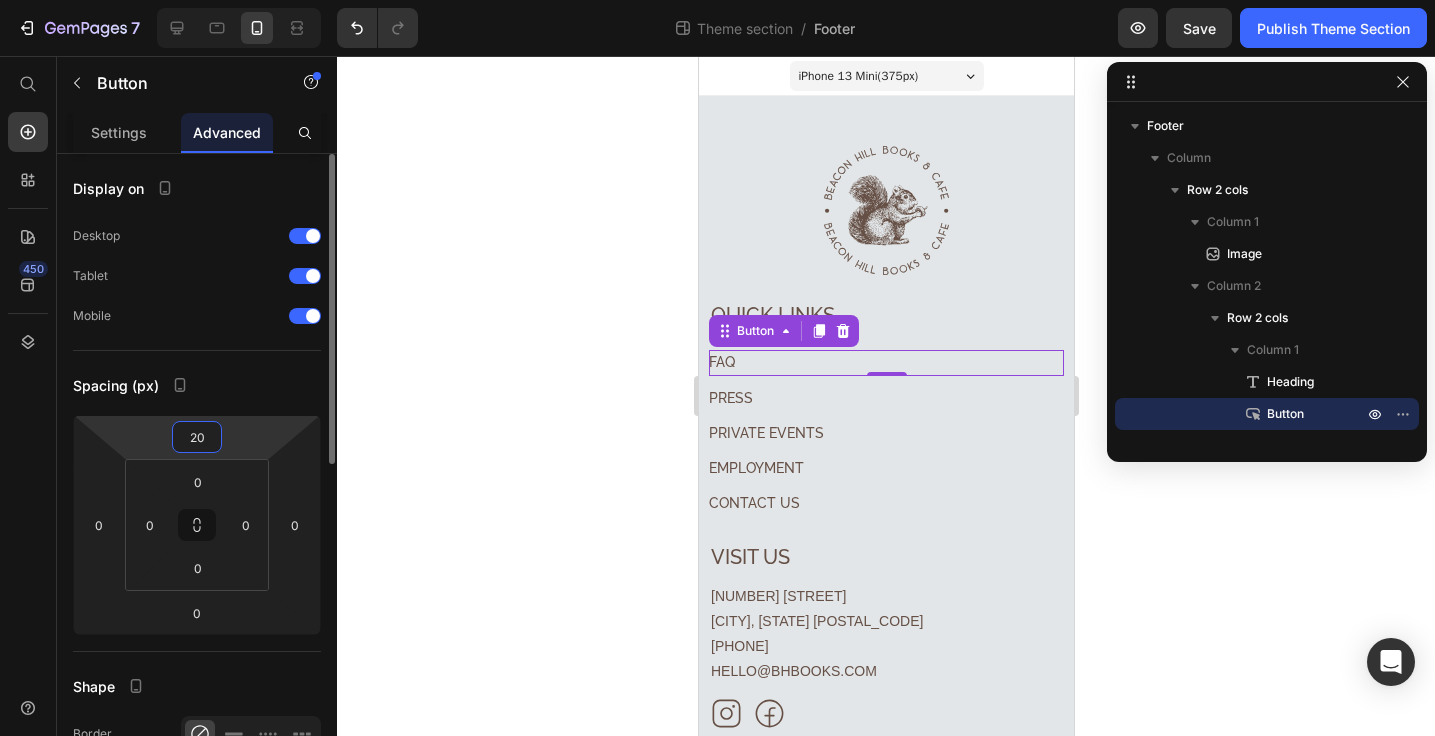click on "20" at bounding box center [197, 437] 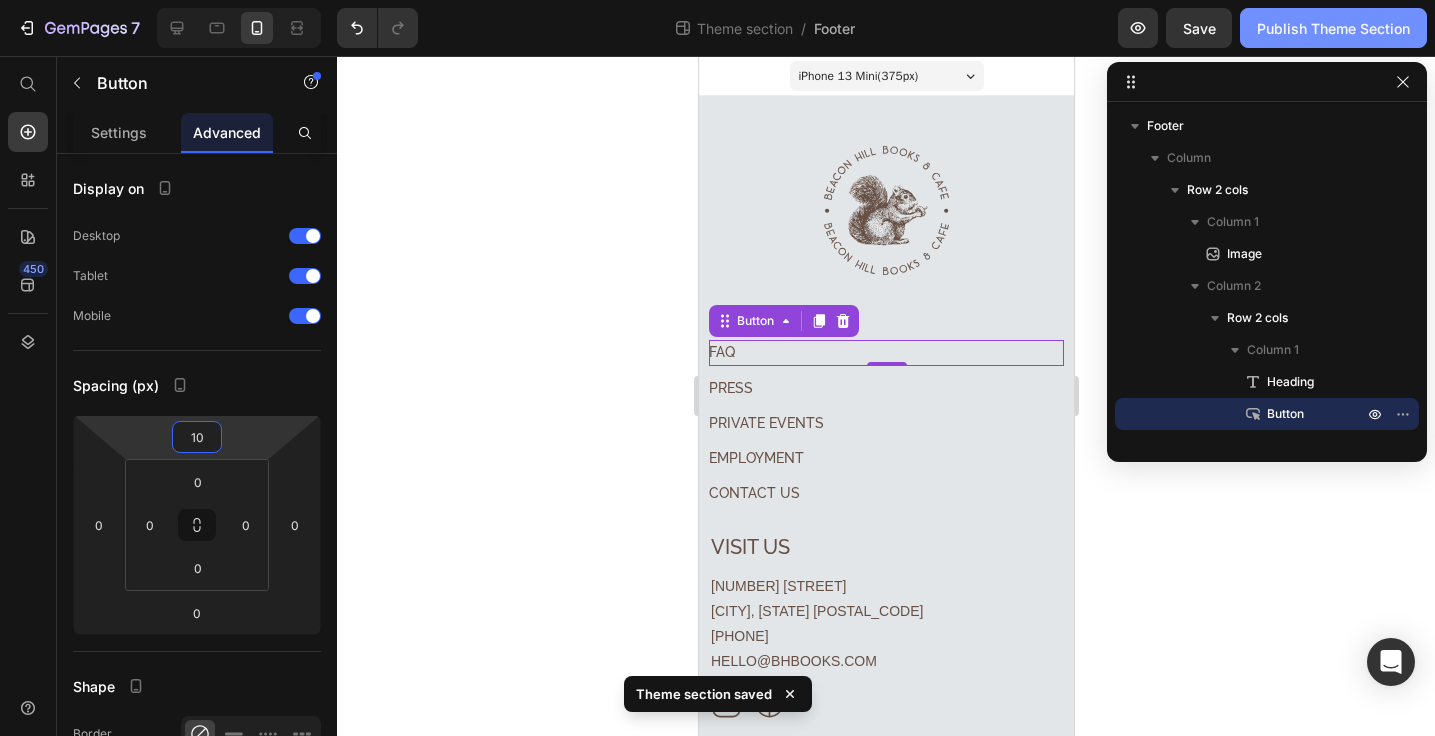 click on "Publish Theme Section" at bounding box center (1333, 28) 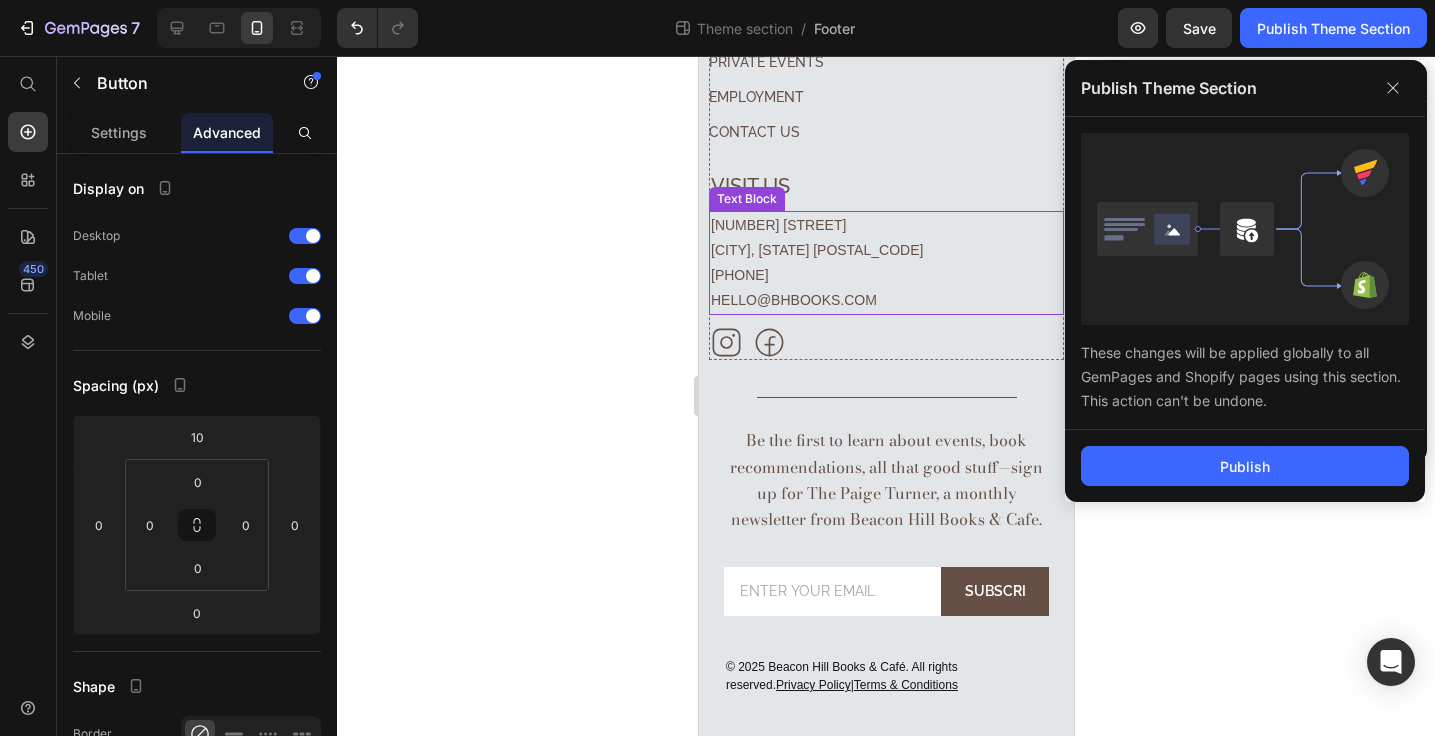 scroll, scrollTop: 359, scrollLeft: 0, axis: vertical 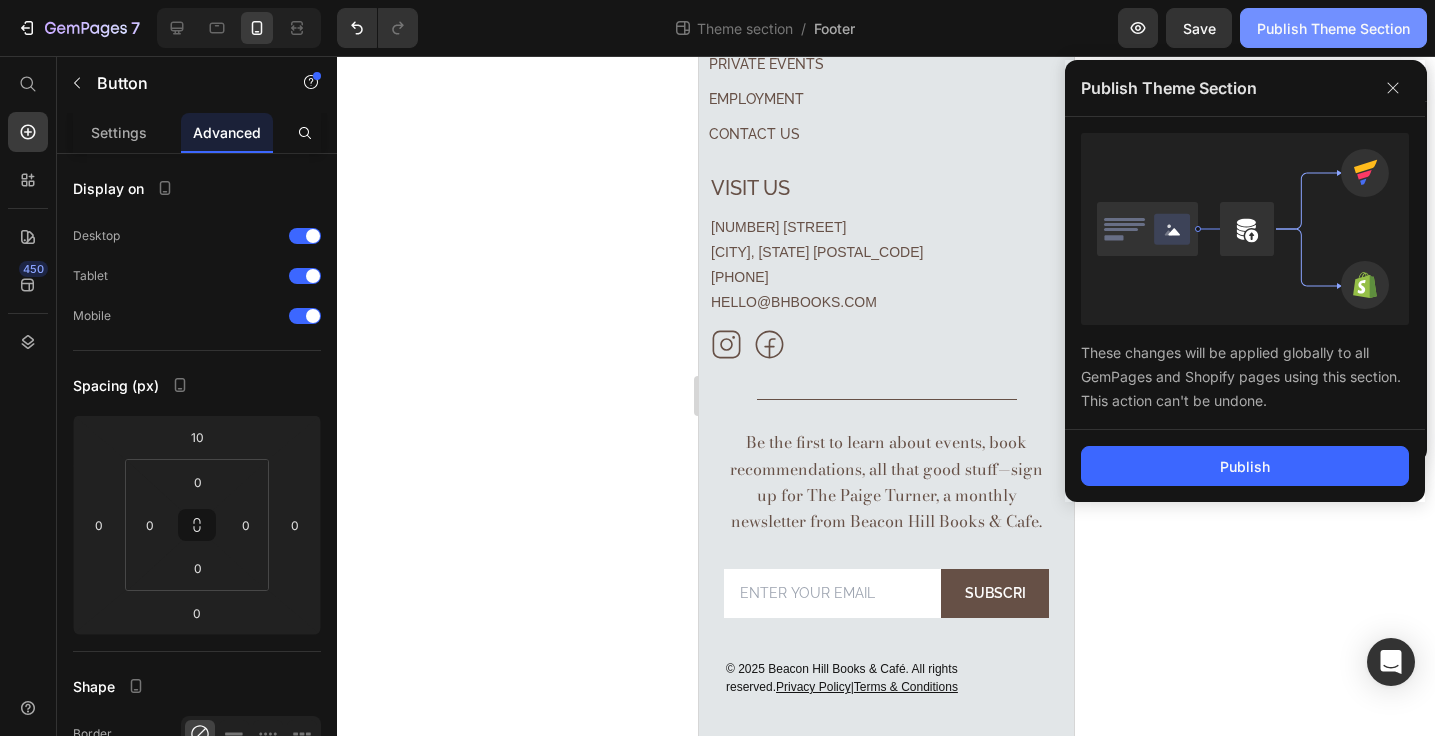 click on "Publish Theme Section" at bounding box center (1333, 28) 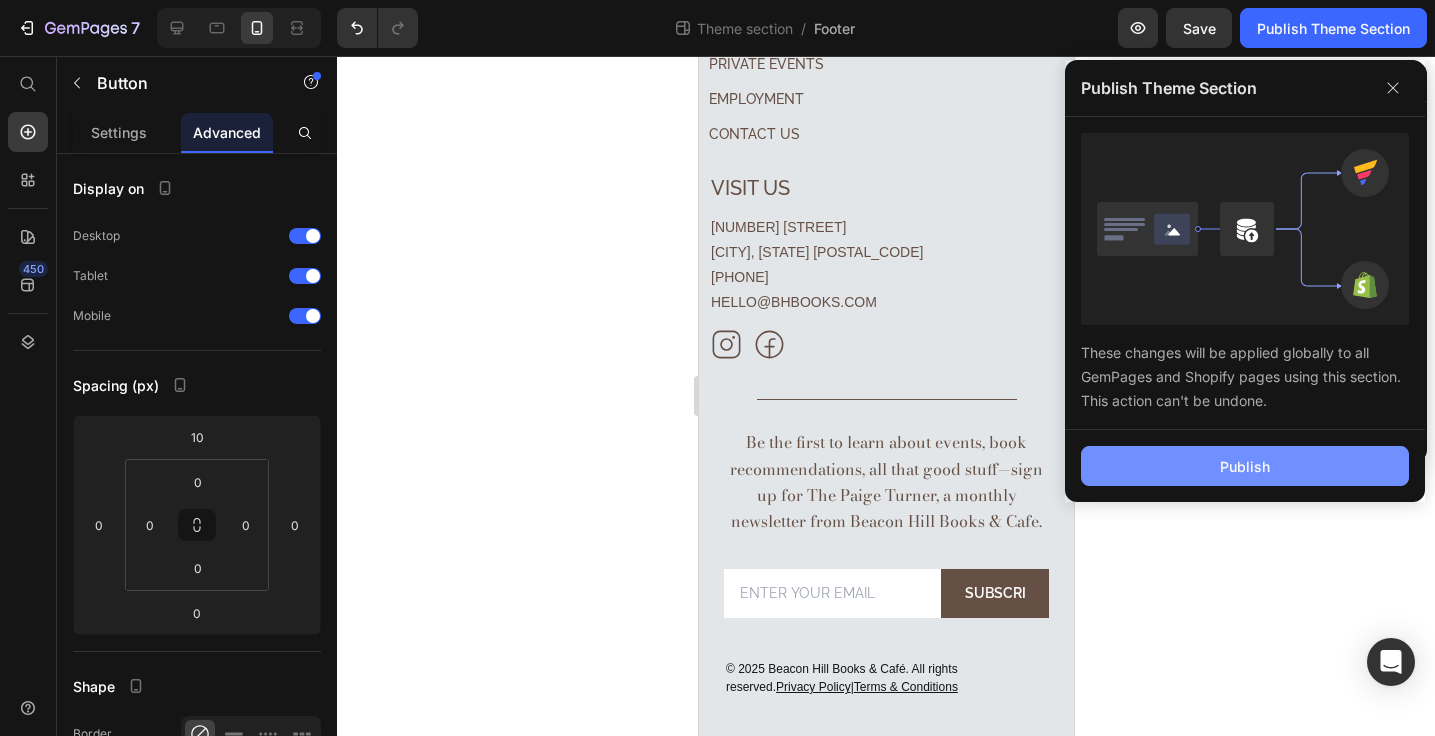 click on "Publish" 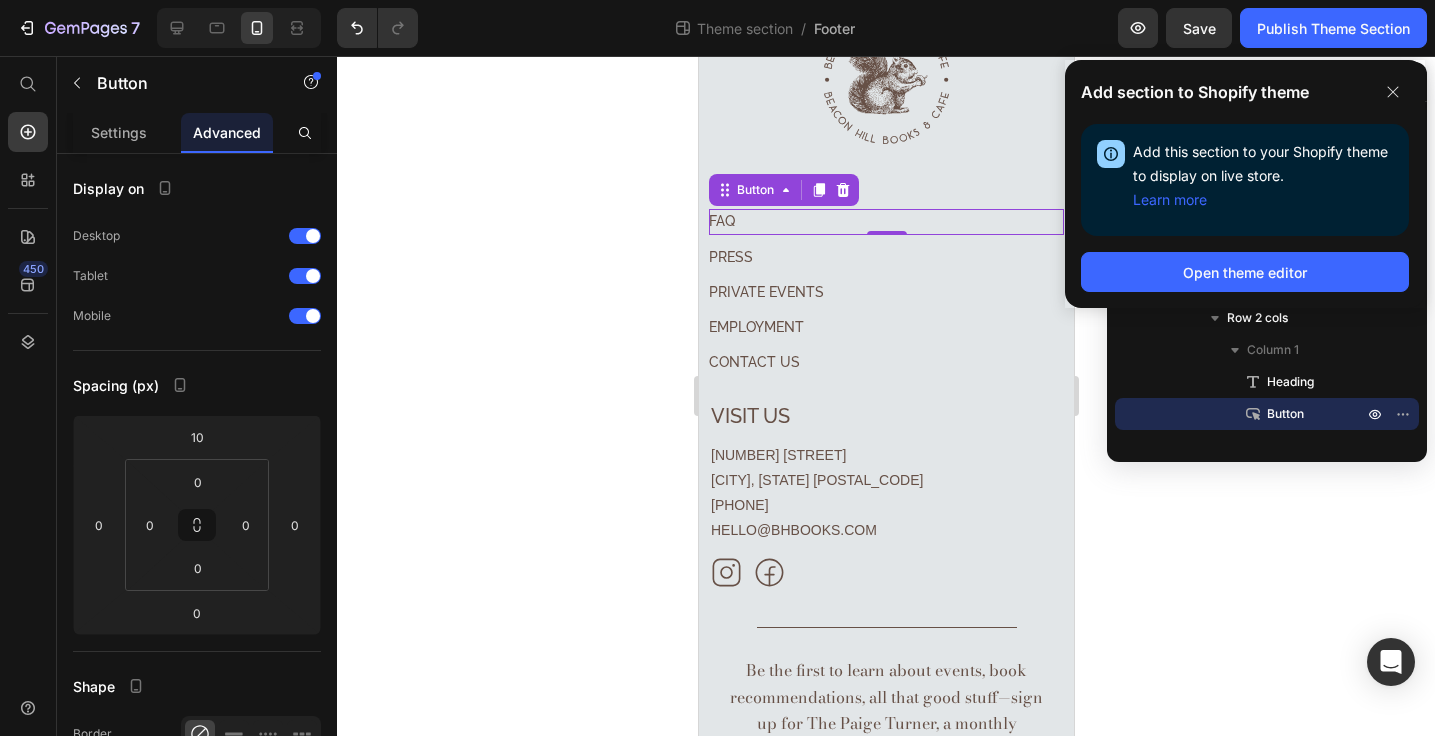 scroll, scrollTop: 96, scrollLeft: 0, axis: vertical 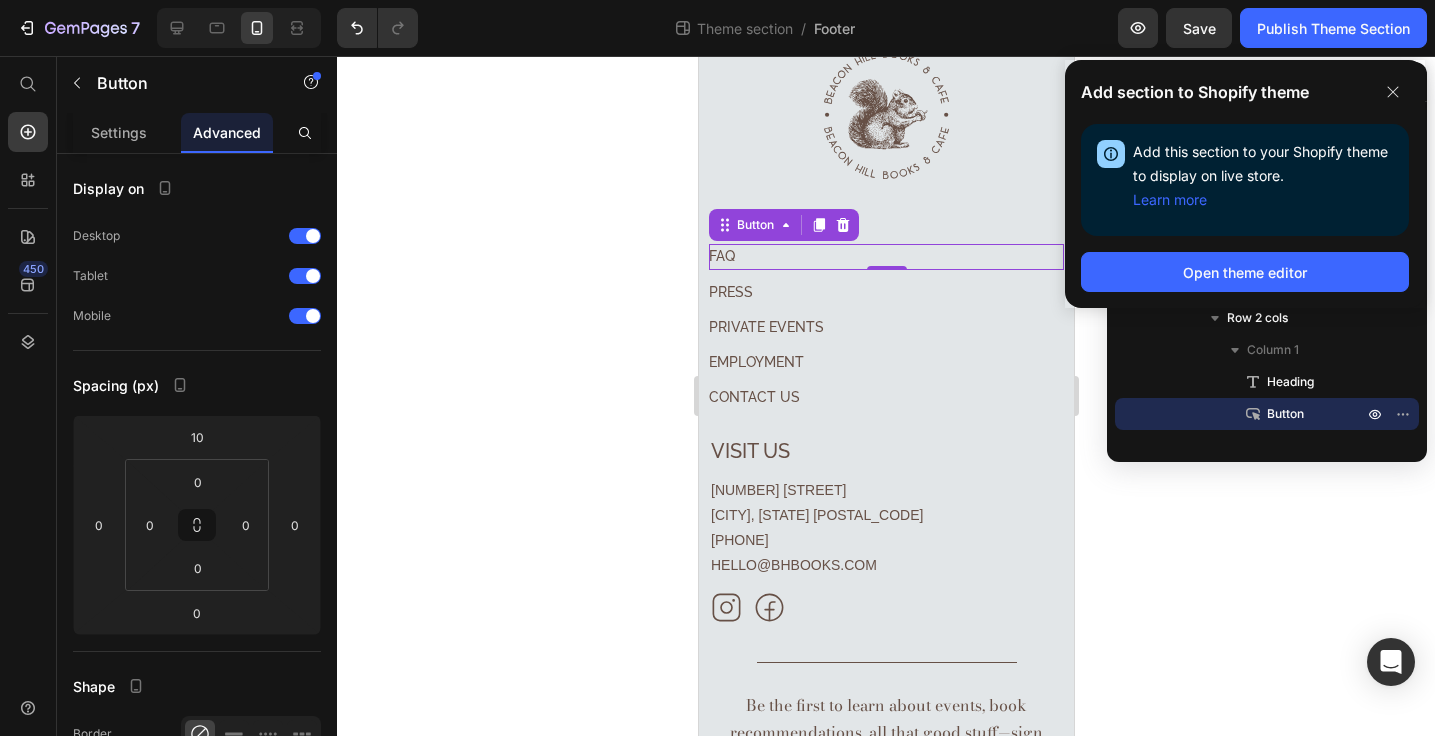 click on "FAQ Button   0" at bounding box center (885, 256) 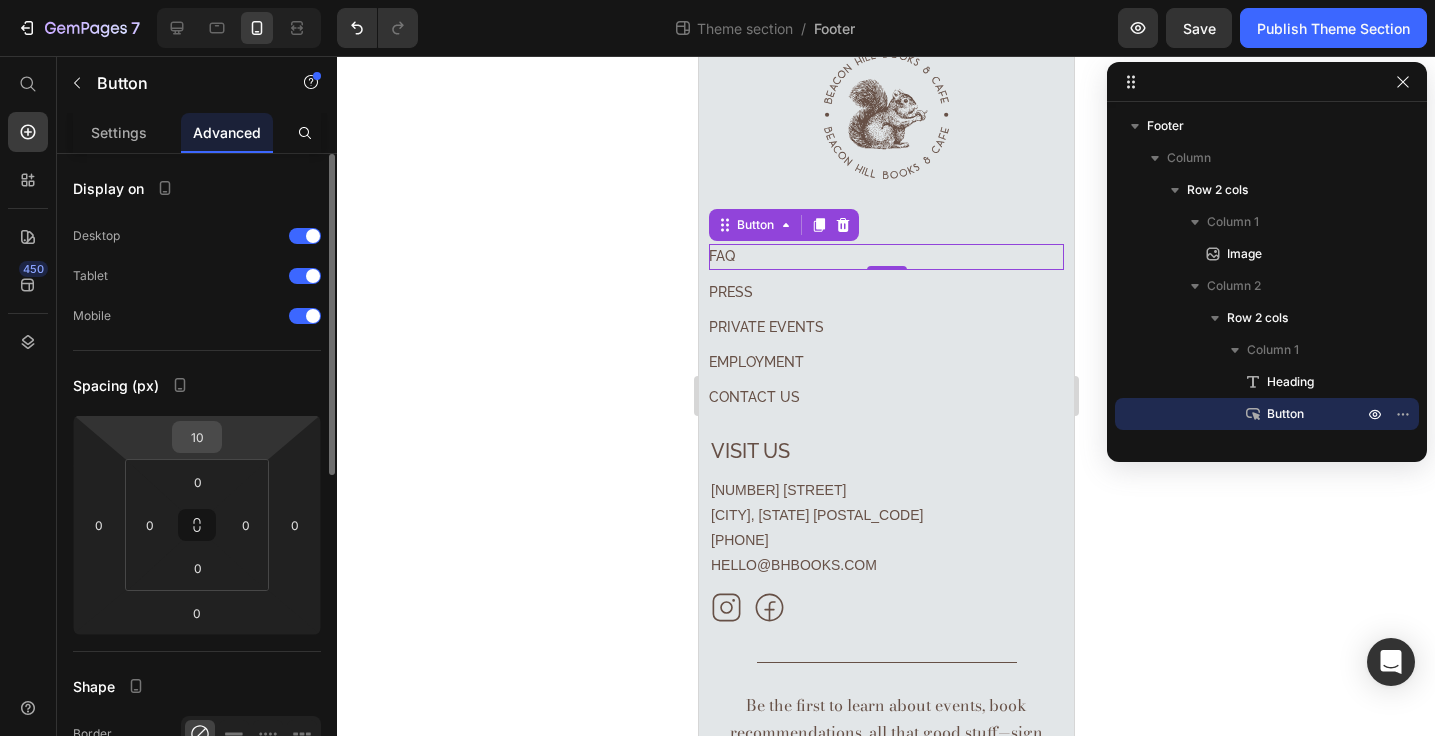 click on "10" at bounding box center [197, 437] 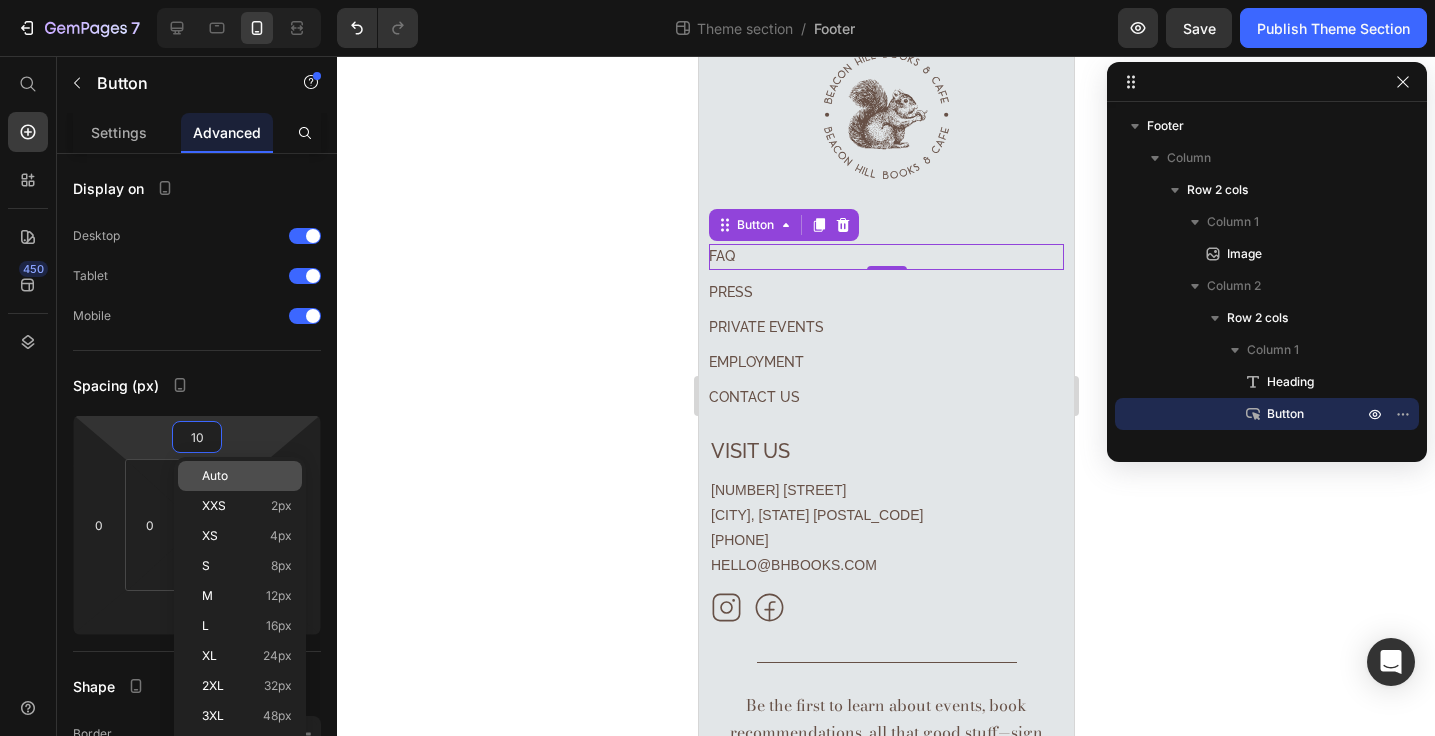 type on "5" 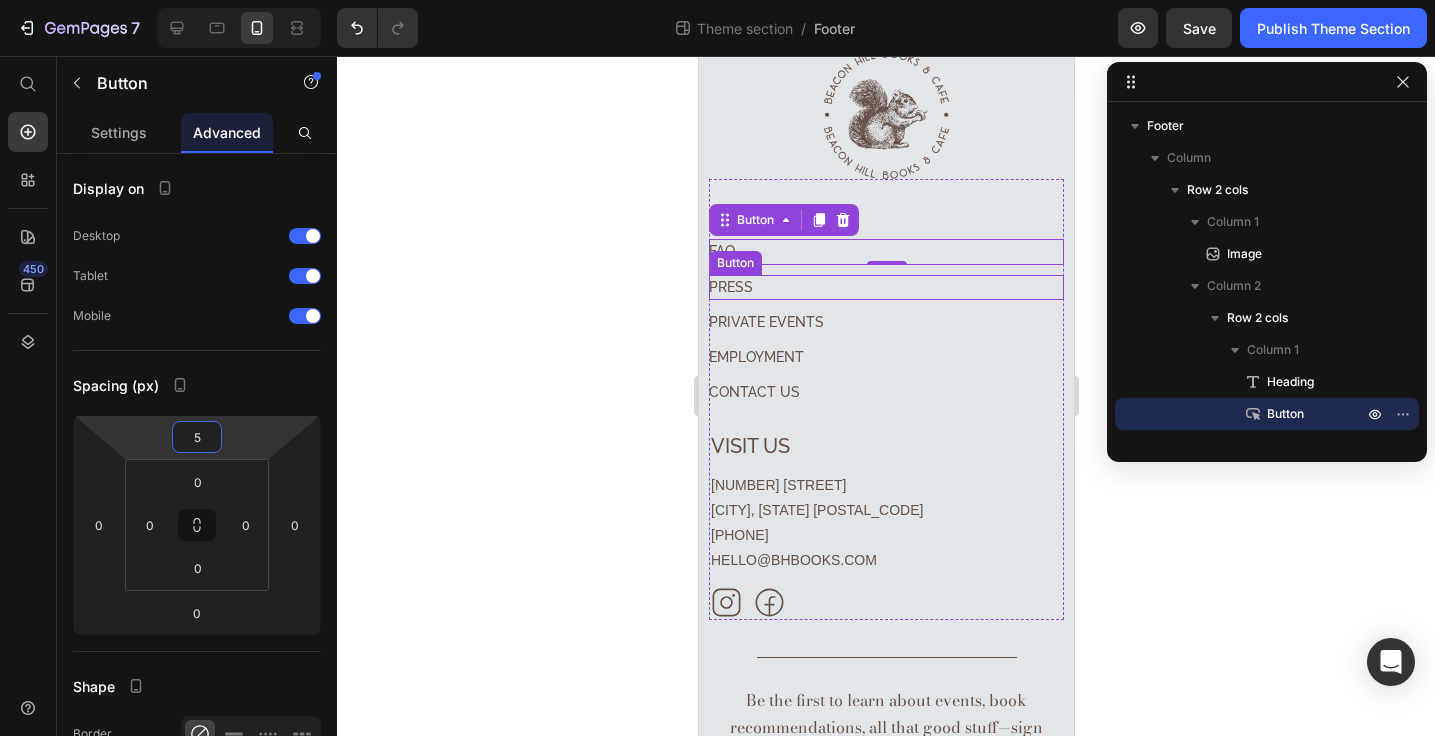 click on "PRESS Button" at bounding box center [885, 287] 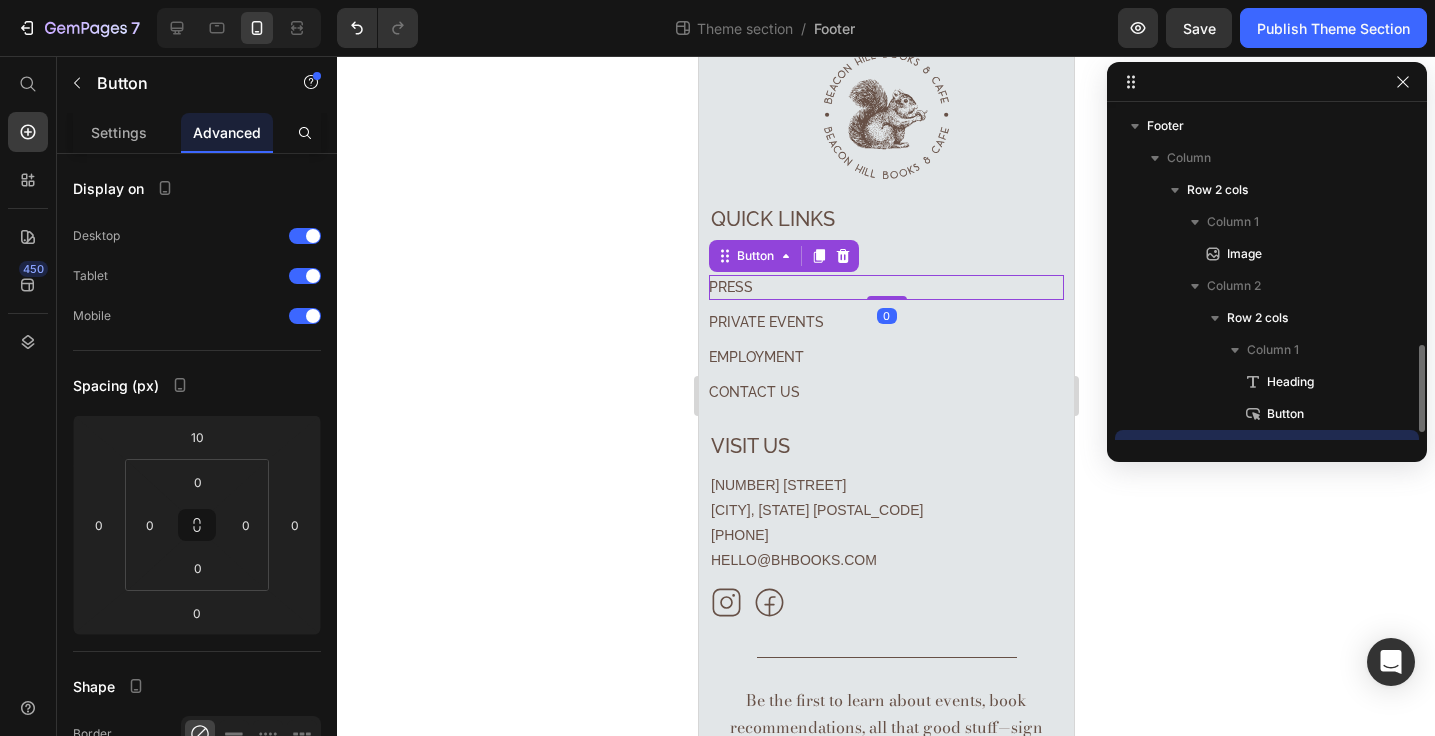 scroll, scrollTop: 186, scrollLeft: 0, axis: vertical 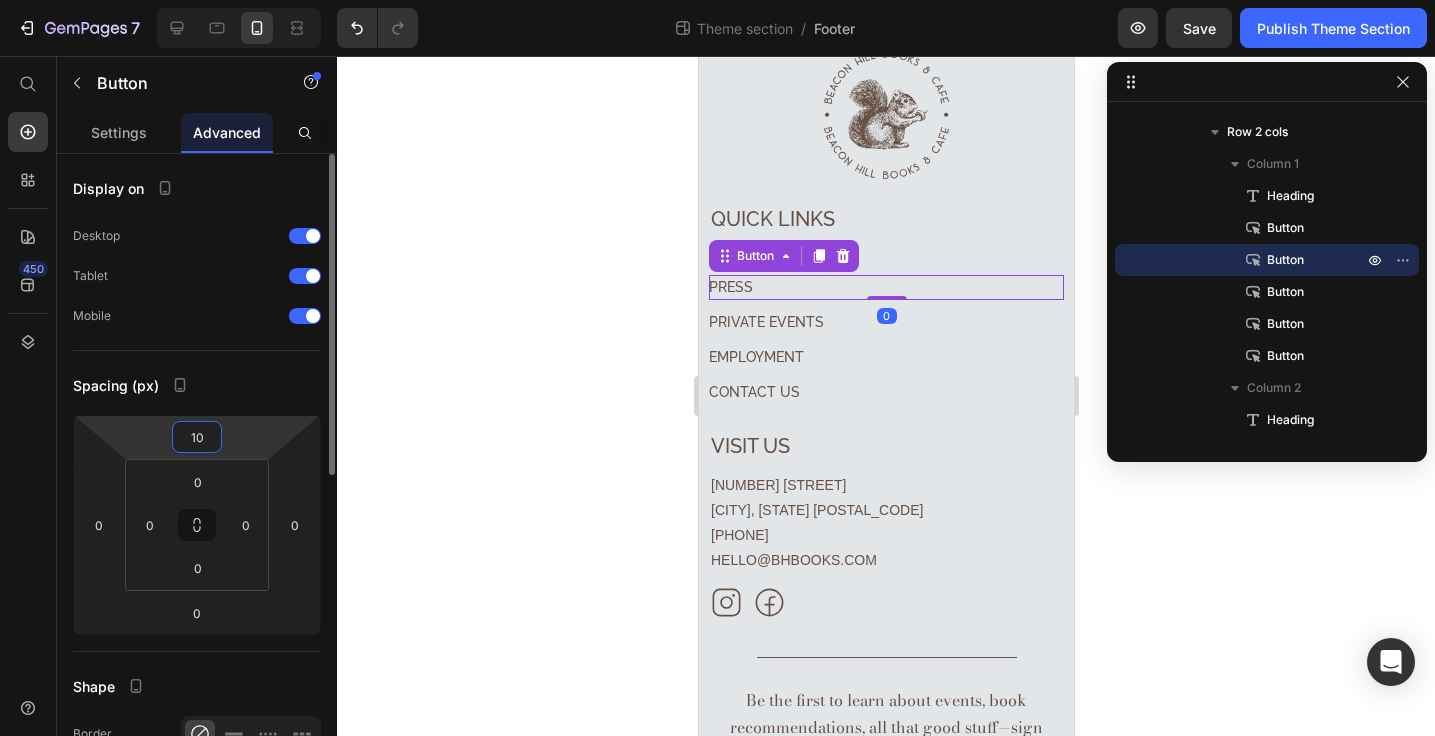 click on "10" at bounding box center [197, 437] 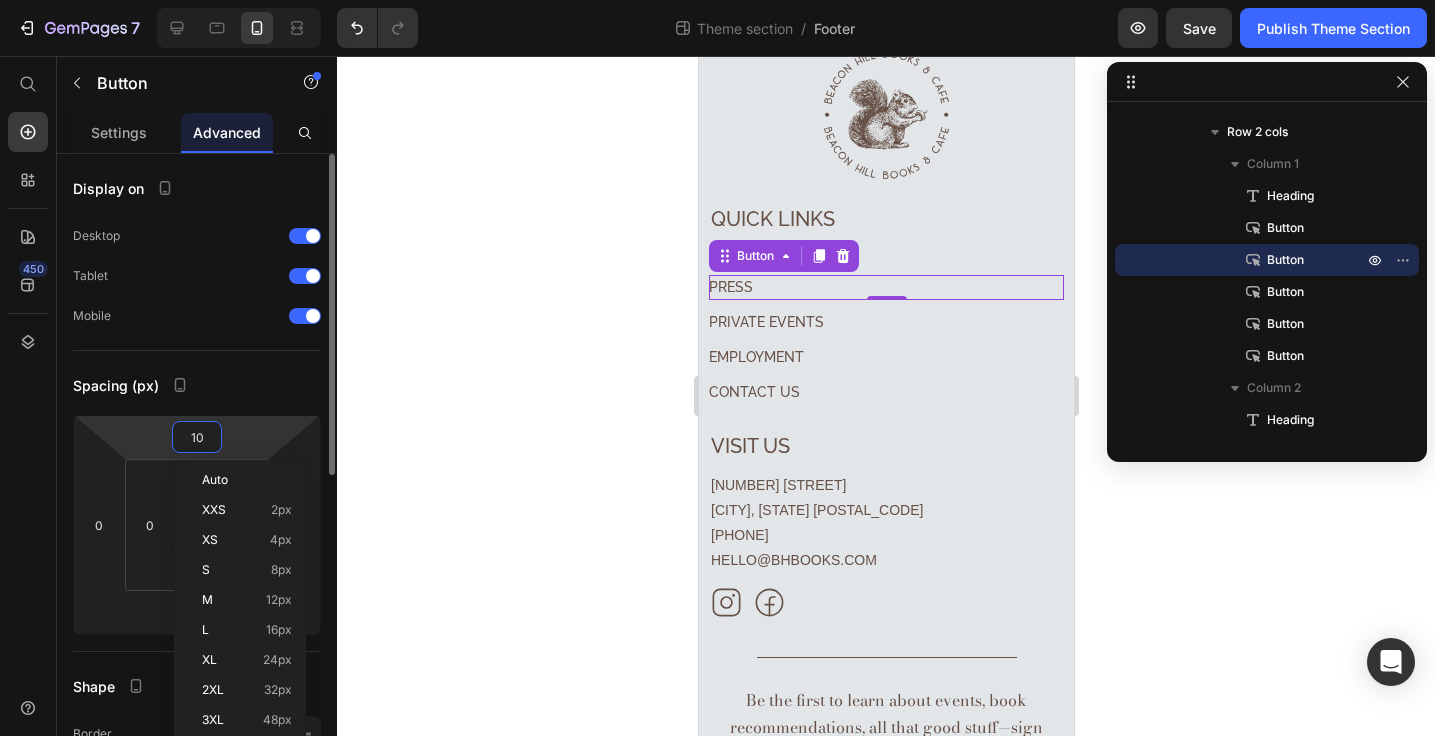 type on "5" 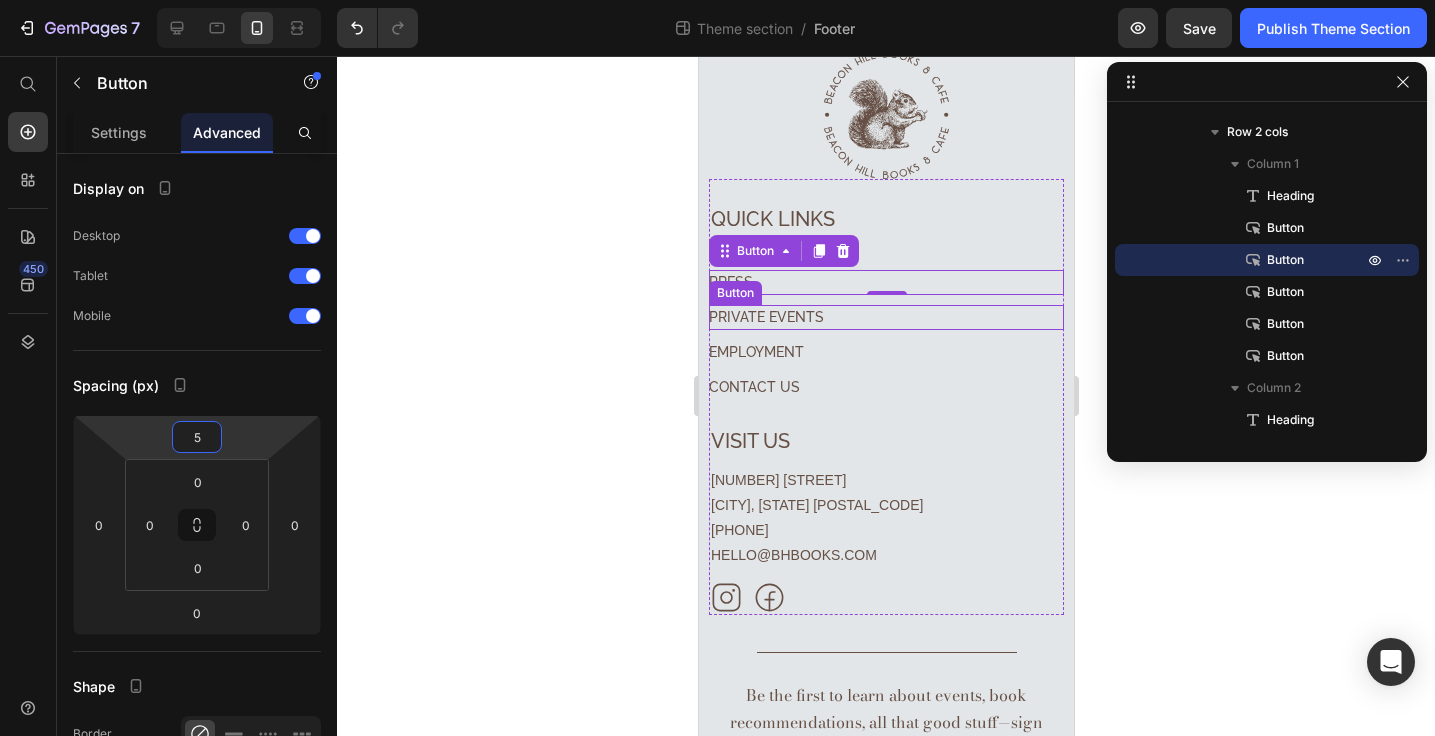 click on "PRIVATE EVENTS Button" at bounding box center (885, 317) 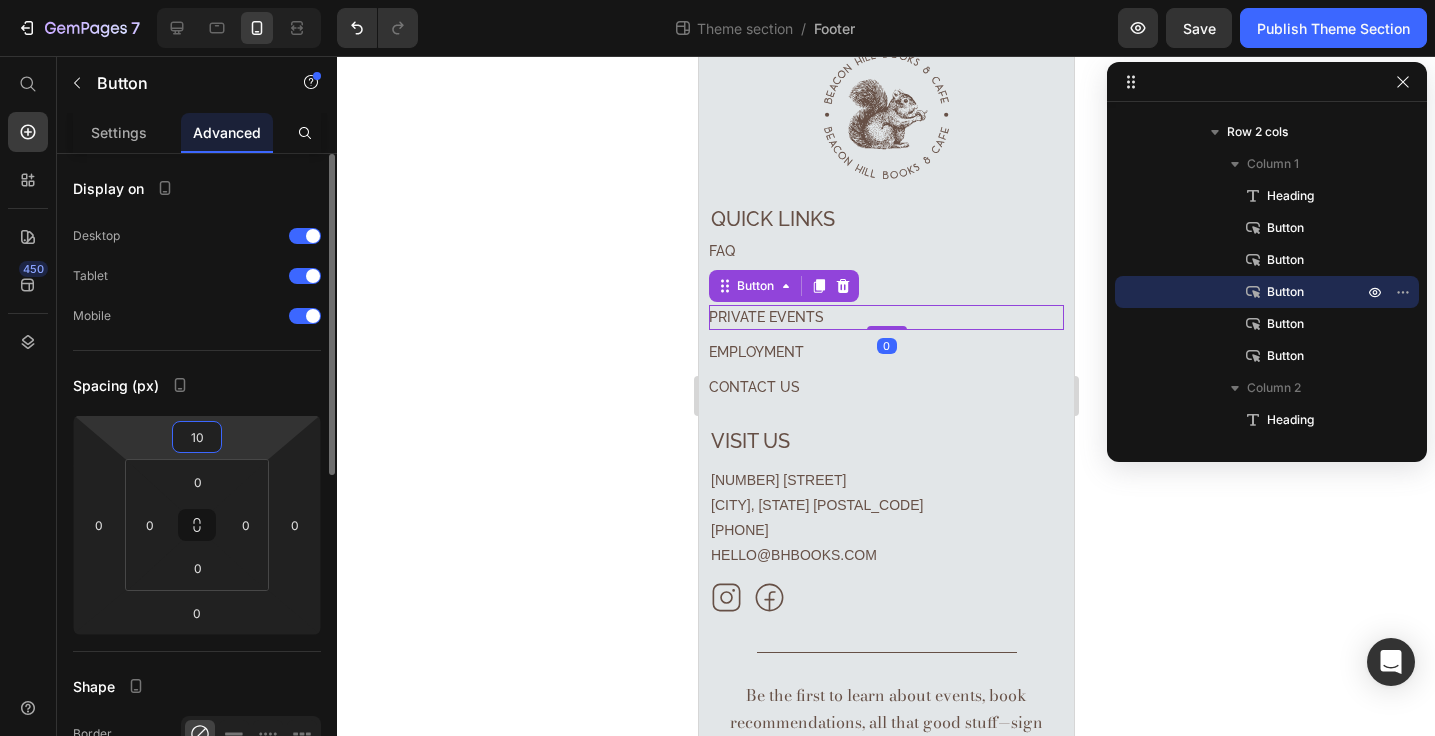 click on "10" at bounding box center [197, 437] 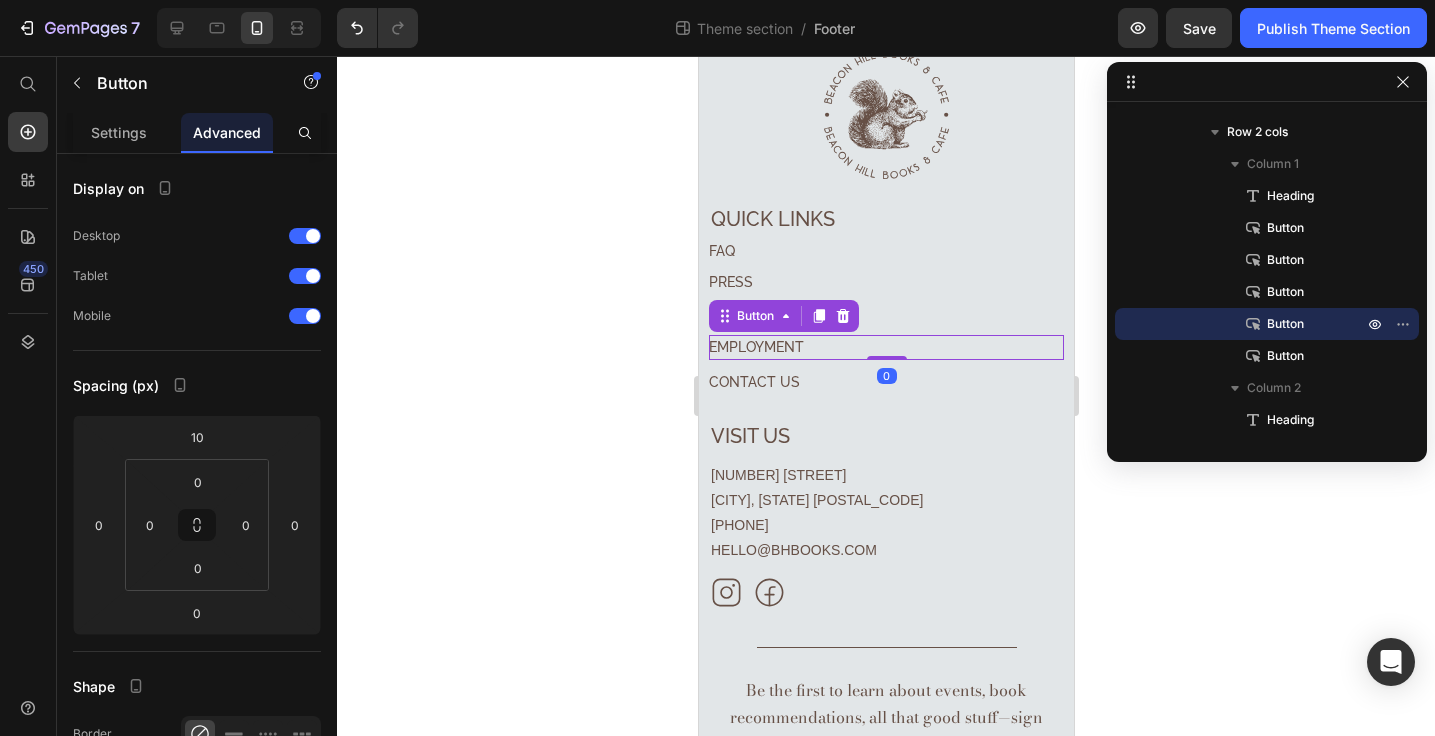 click on "EMPLOYMENT Button   0" at bounding box center (885, 347) 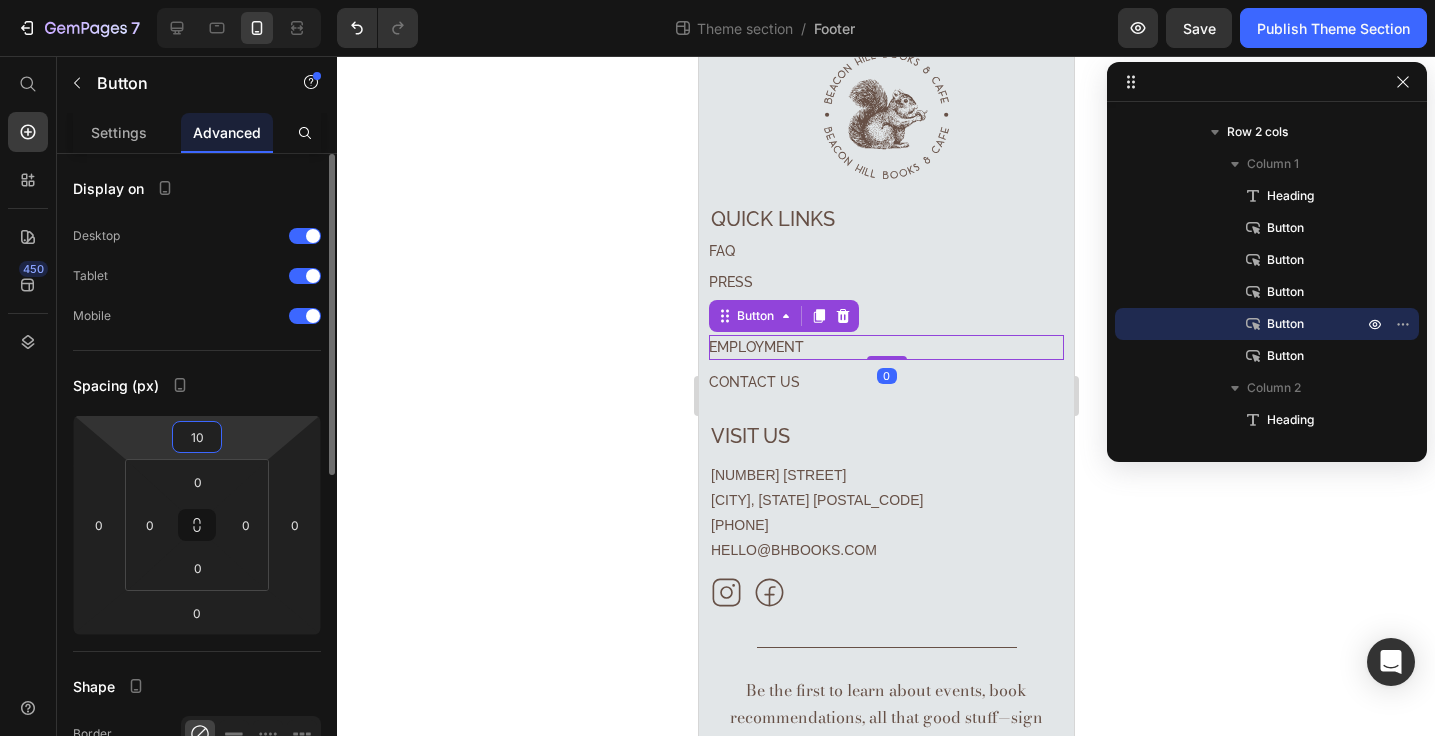 click on "10" at bounding box center (197, 437) 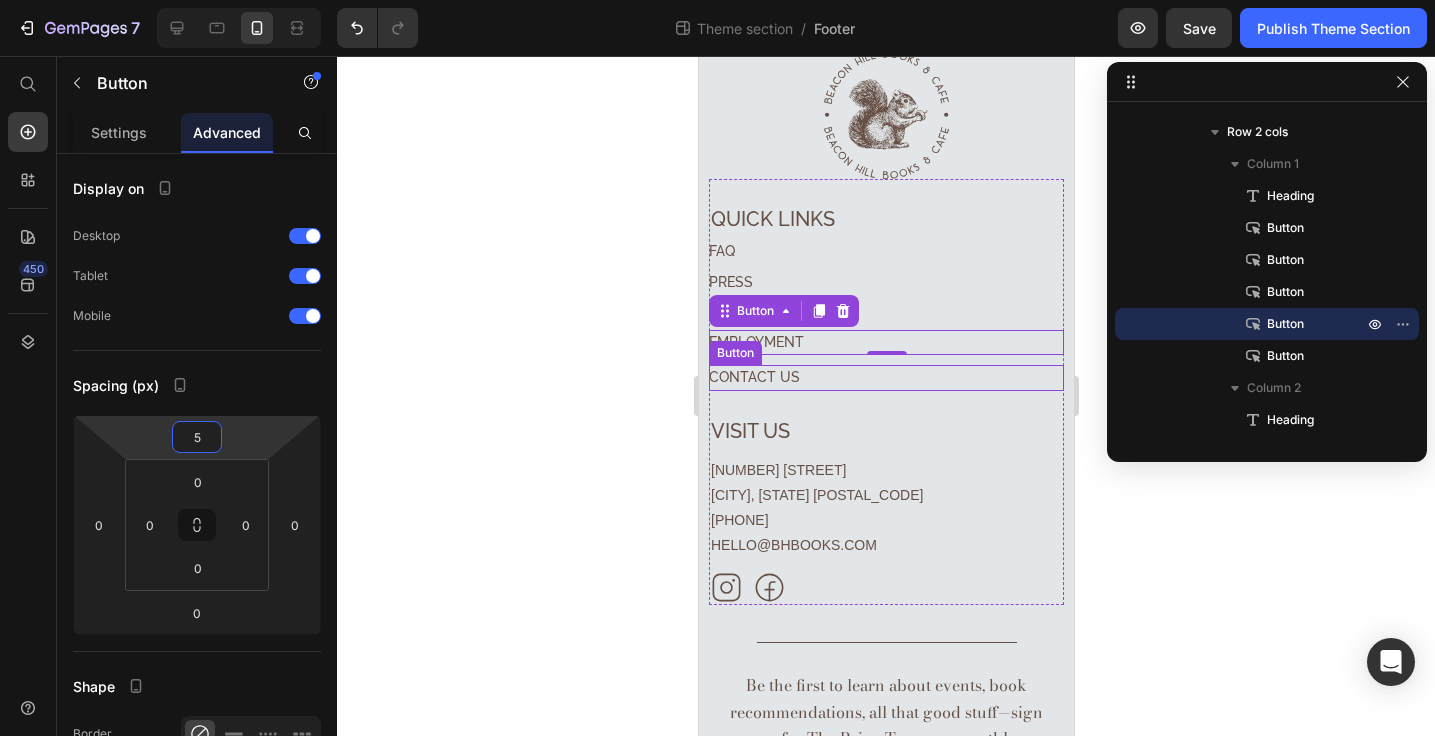 click on "CONTACT US Button" at bounding box center (885, 377) 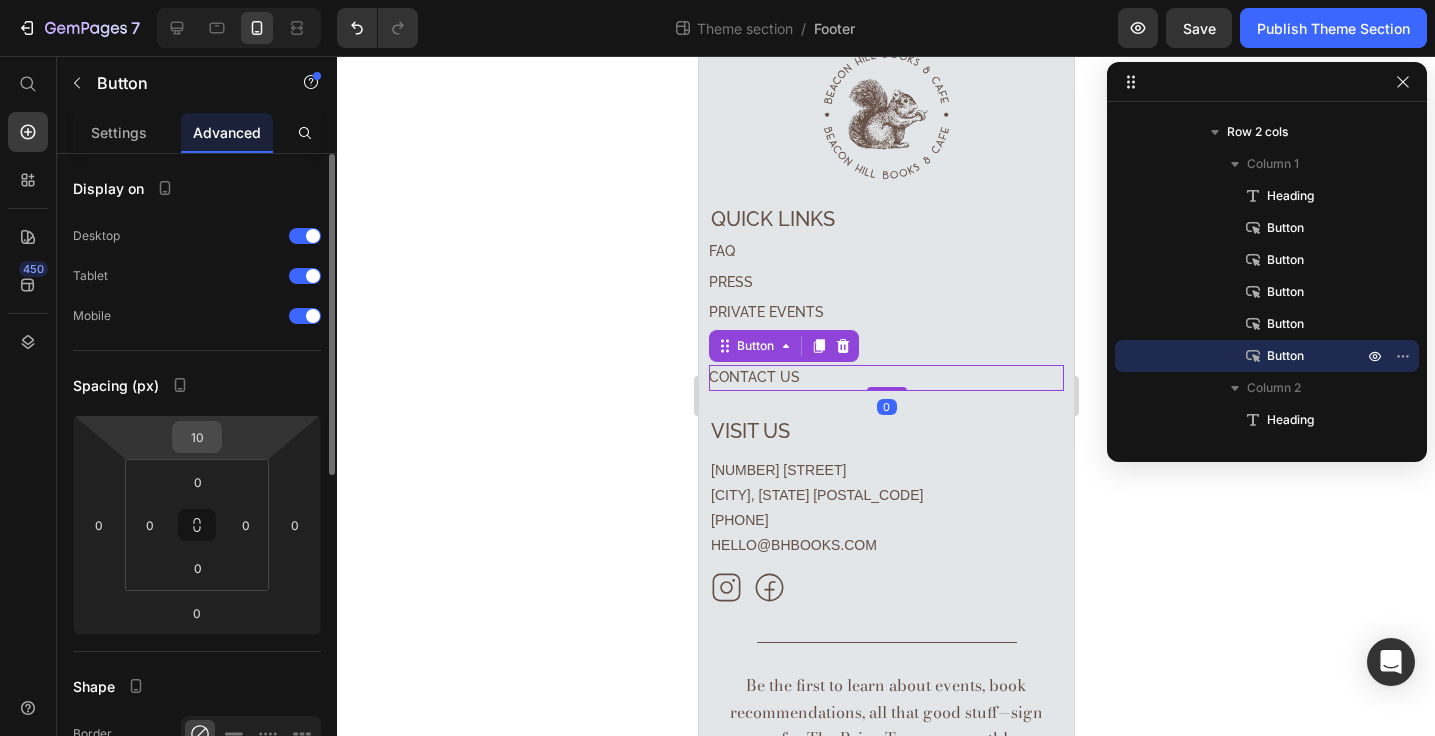 click on "10" at bounding box center (197, 437) 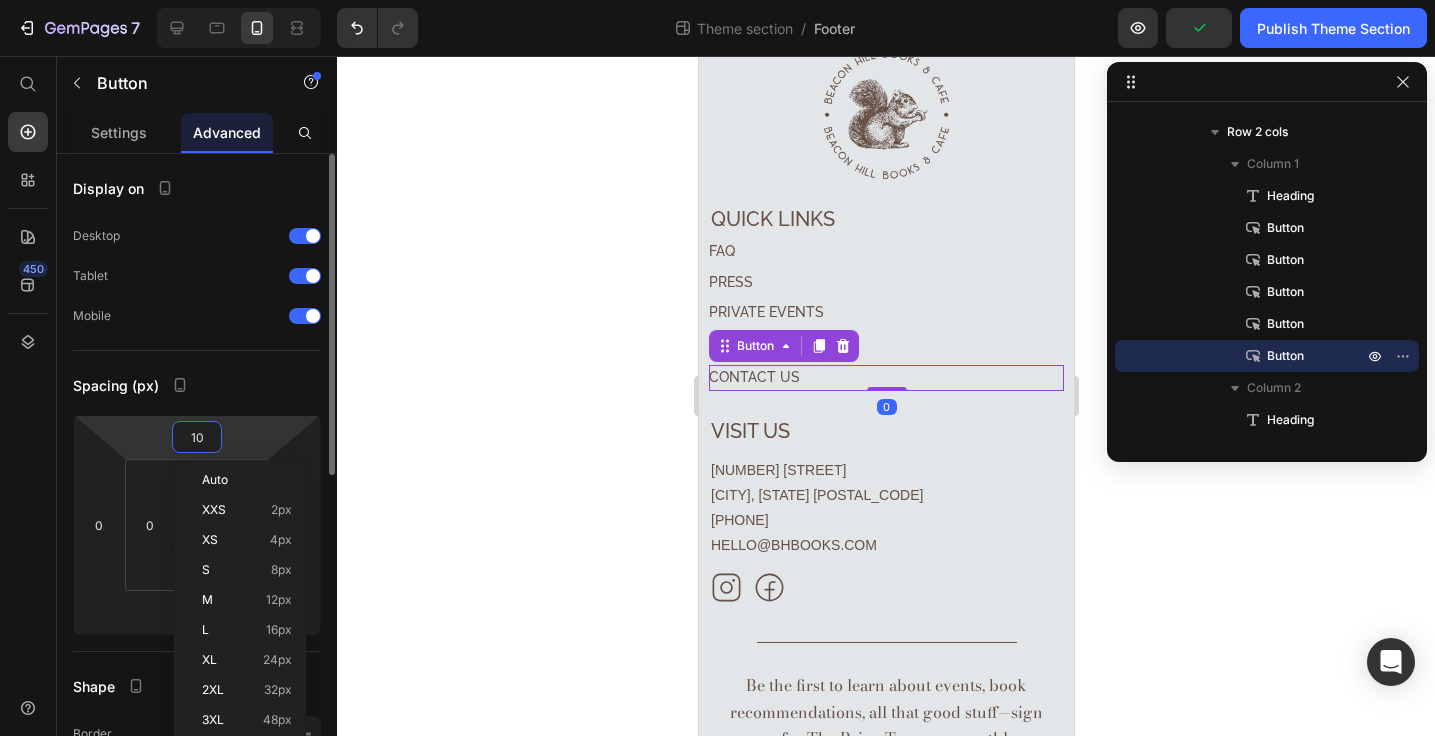 type on "5" 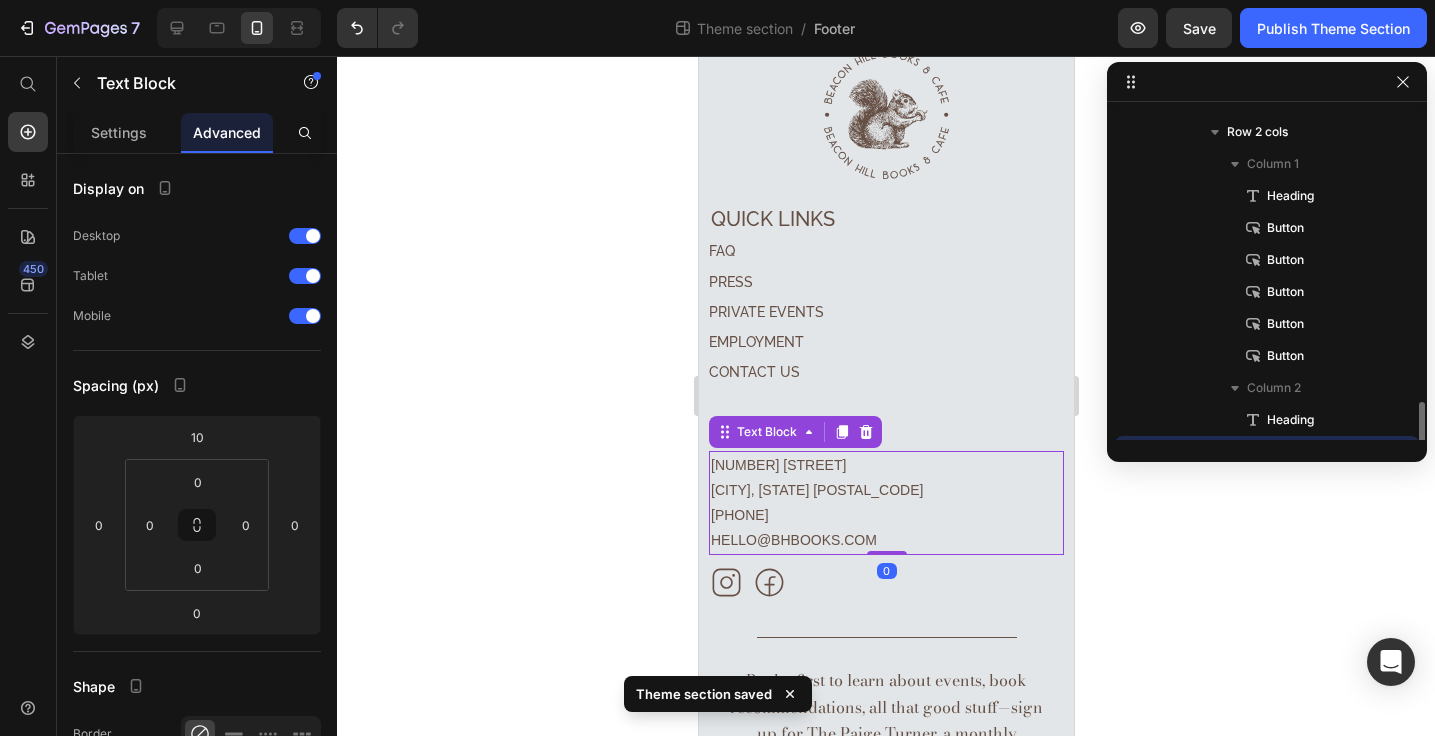 click on "71 CHARLES ST" at bounding box center (885, 465) 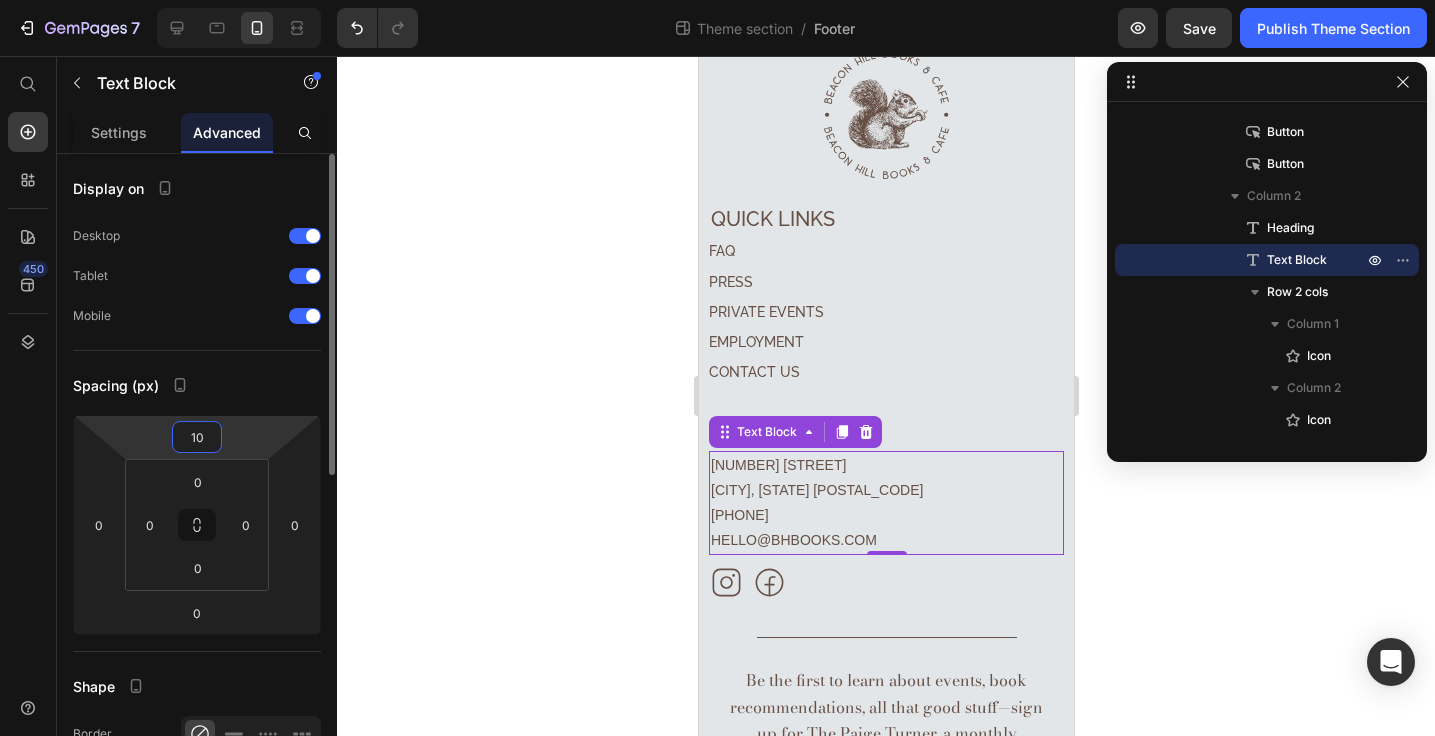 click on "10" at bounding box center [197, 437] 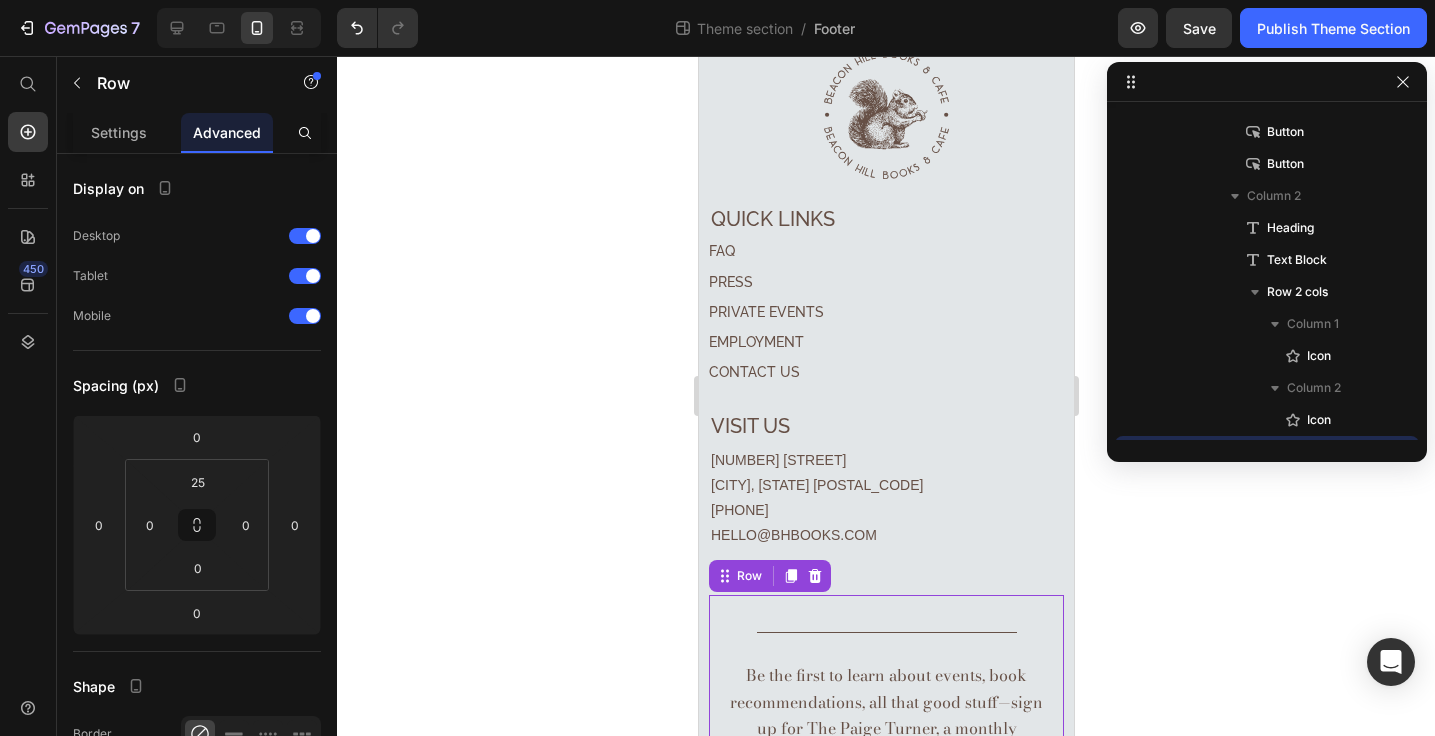 click on "Title Line Row Be the first to learn about events, book recommendations, all that good stuff—sign up for The Paige Turner, a monthly newsletter from Beacon Hill Books & Cafe. Text block Email Field Subscribe Submit Button Row Newsletter Row © 2025 Beacon Hill Books & Café. All rights reserved.   Privacy Policy   |   Terms & Conditions Text block Row Row   0" at bounding box center [885, 778] 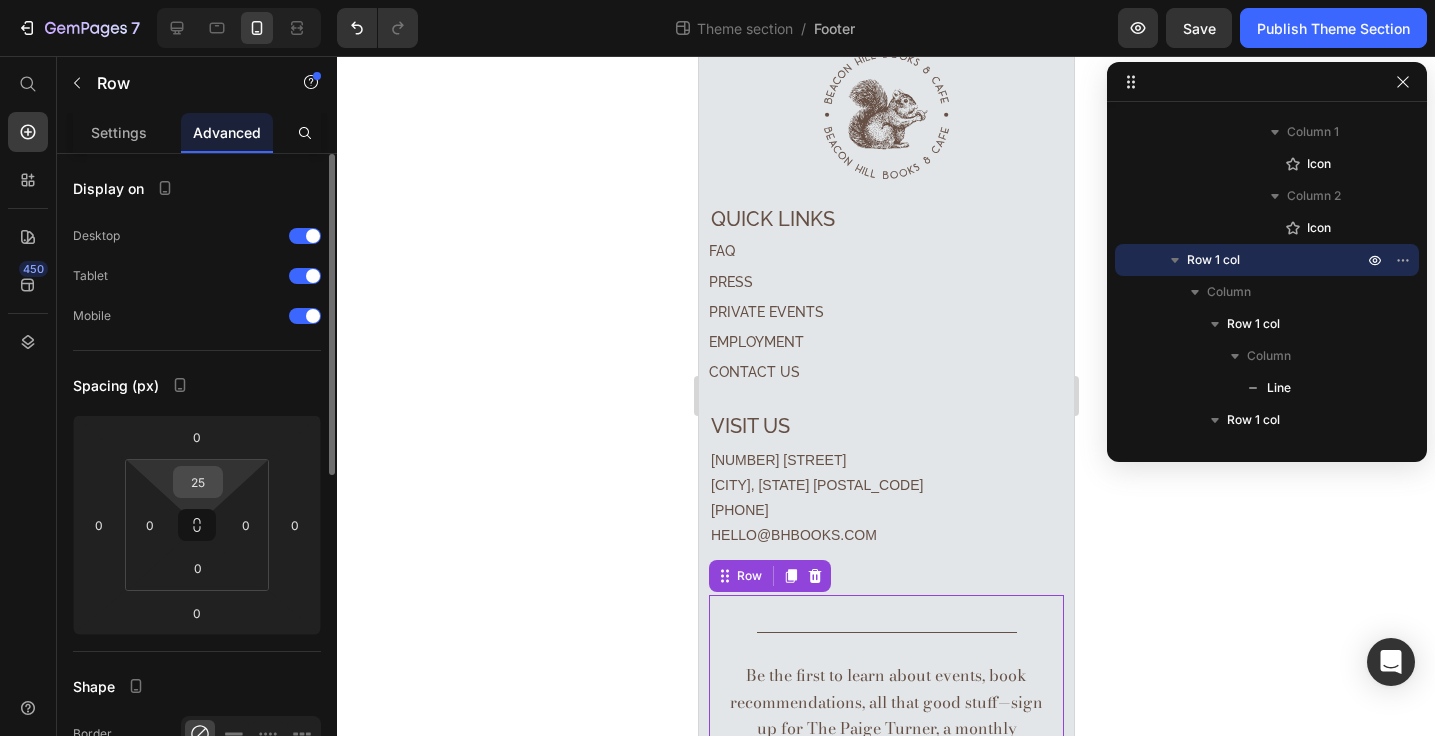 click on "25" at bounding box center (198, 482) 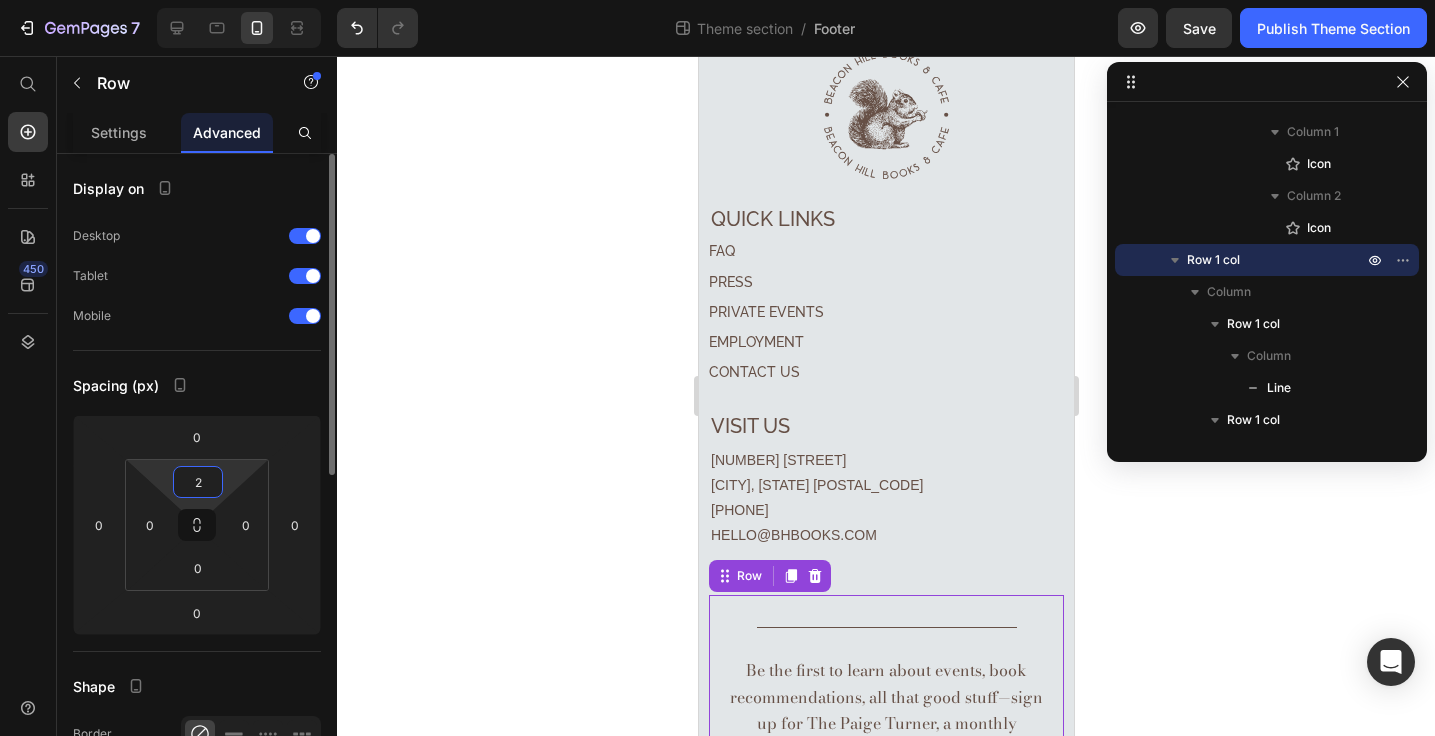 type on "20" 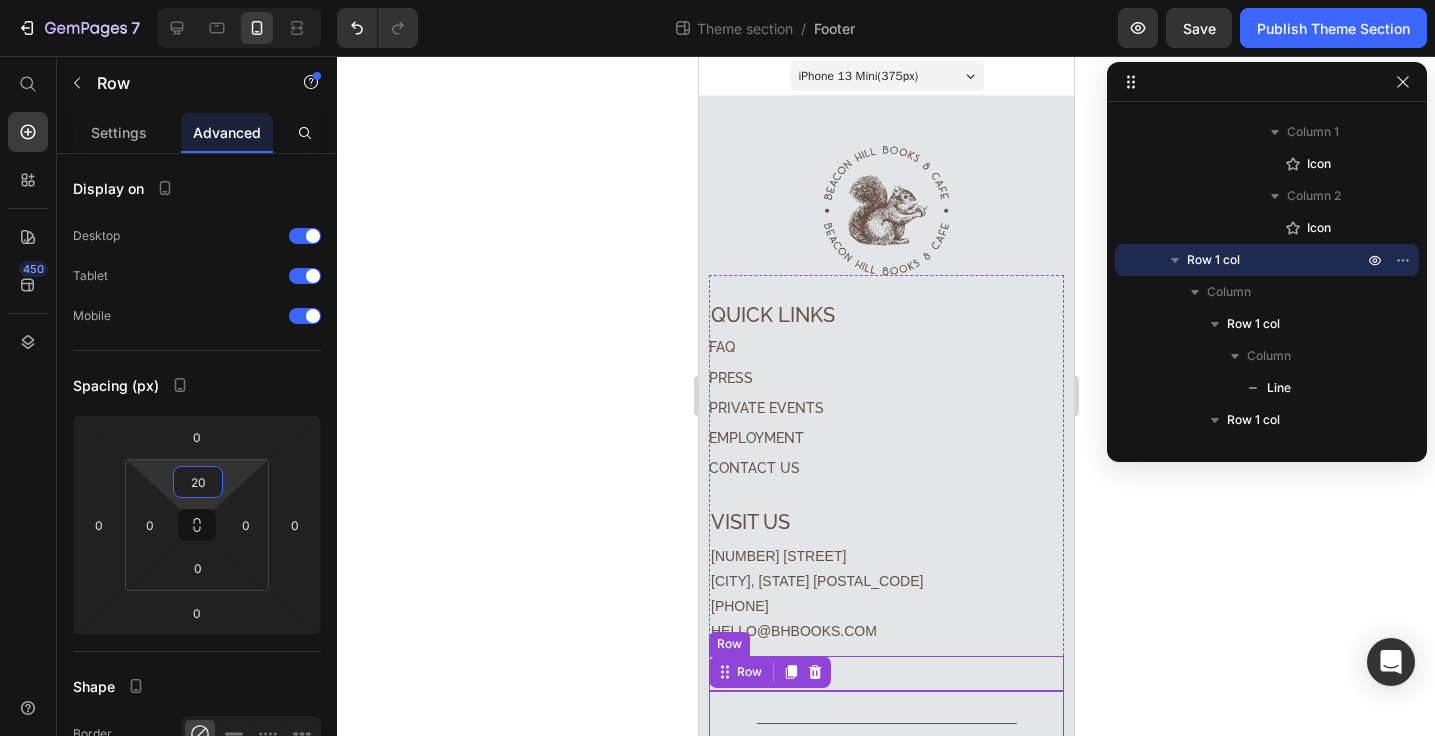 scroll, scrollTop: 0, scrollLeft: 0, axis: both 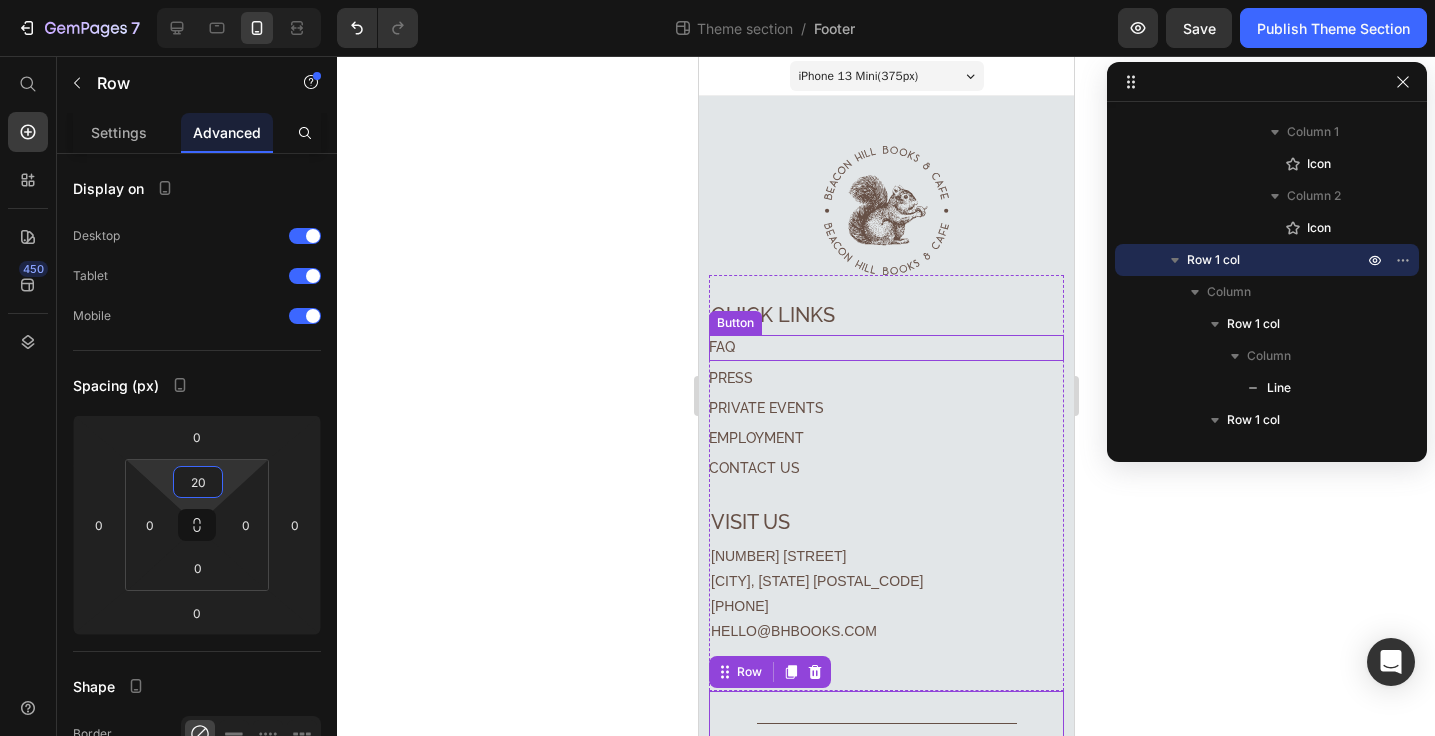 click on "FAQ Button" at bounding box center [885, 347] 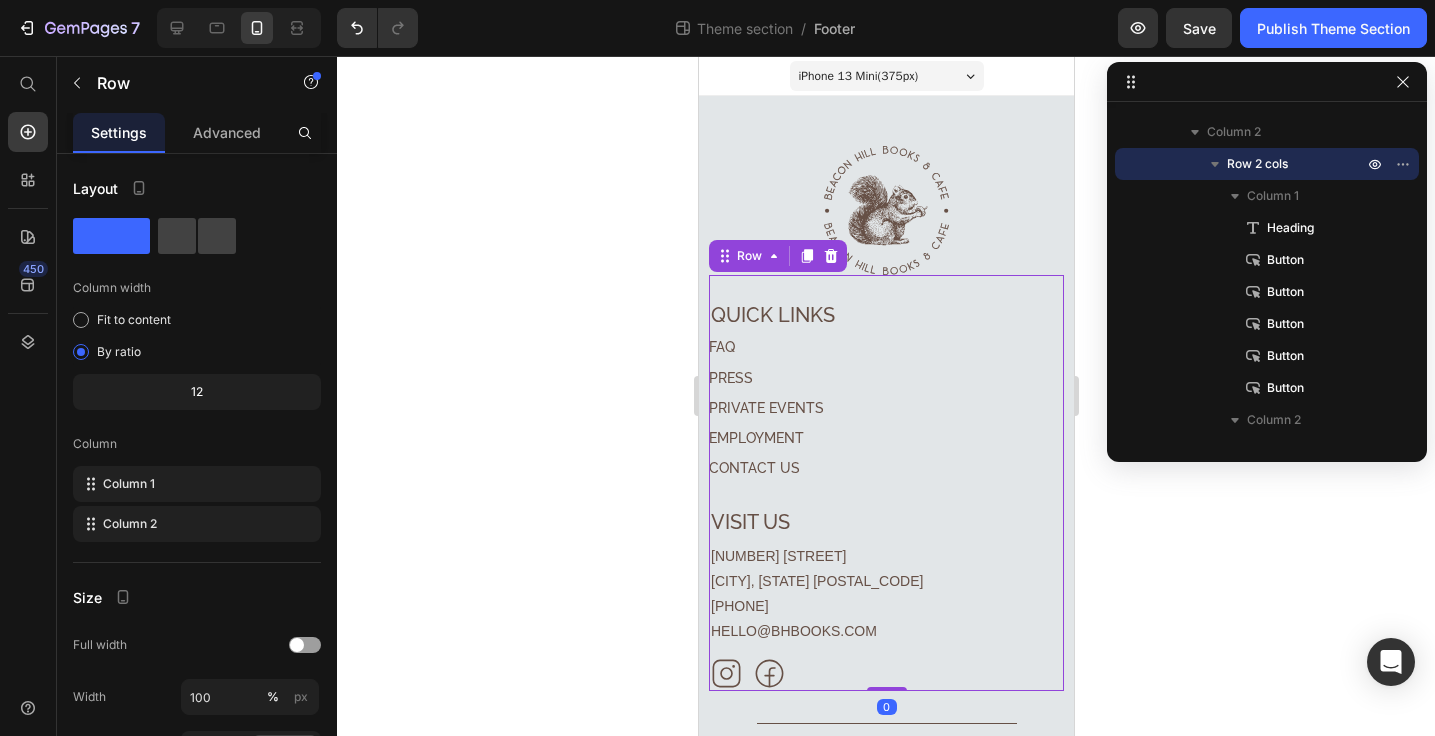 click on "⁠⁠⁠⁠⁠⁠⁠ Quick links Heading FAQ Button PRESS Button PRIVATE EVENTS Button EMPLOYMENT Button CONTACT US Button" at bounding box center [885, 378] 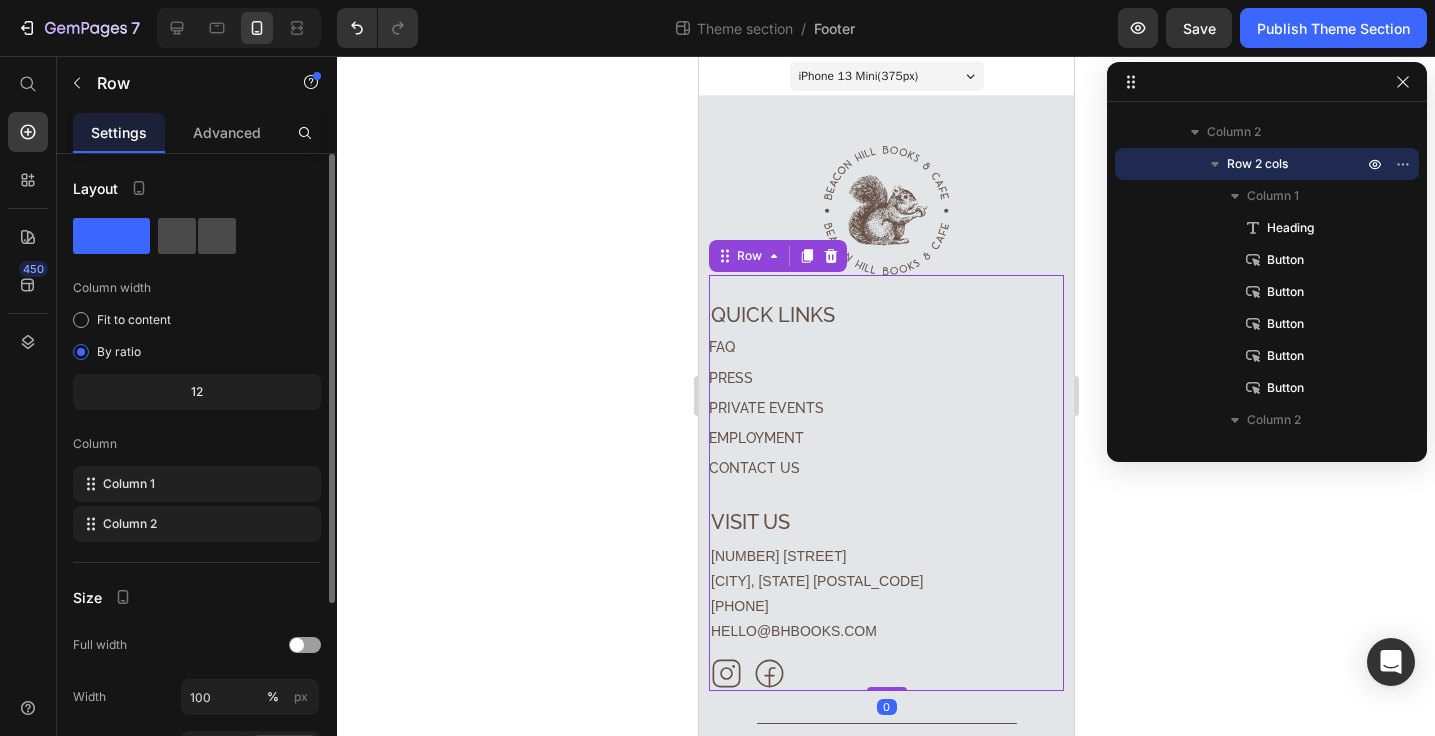 click 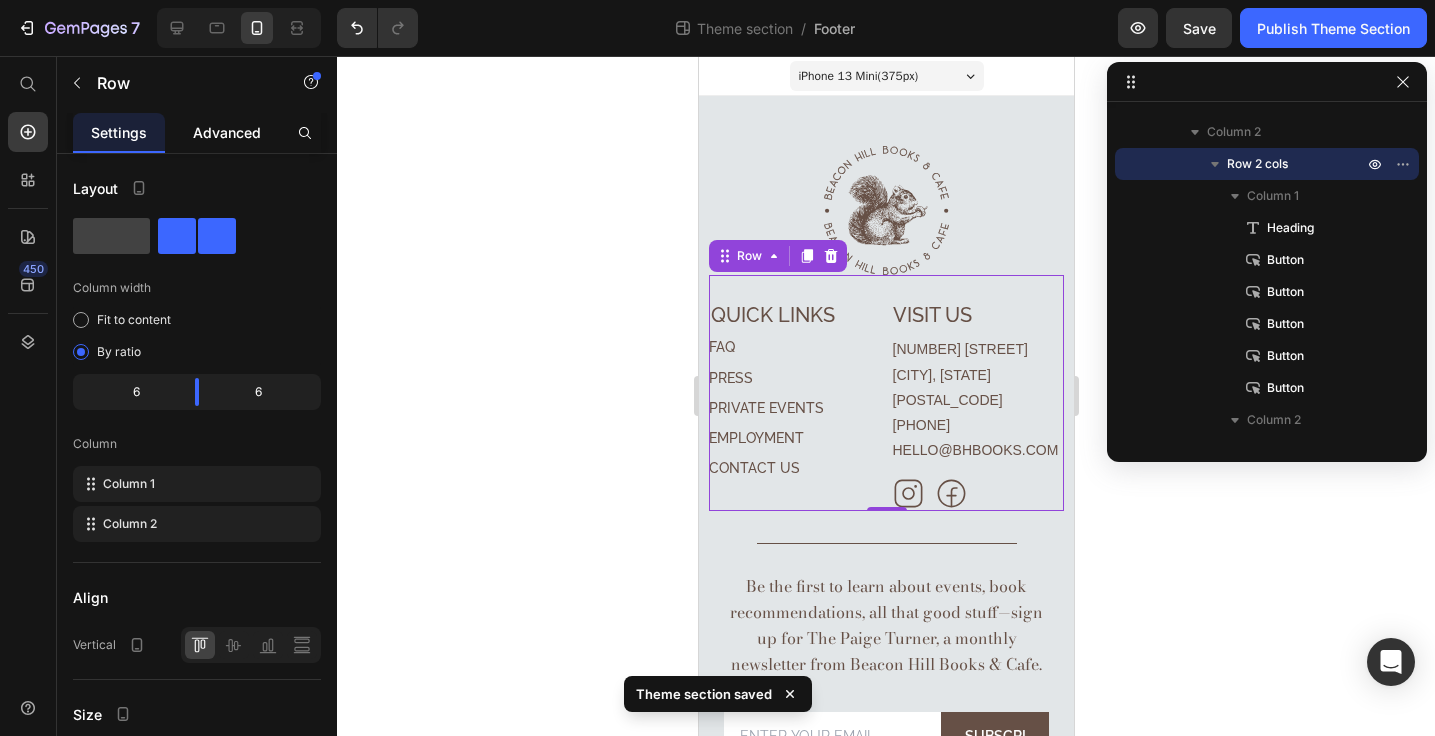 click on "Advanced" at bounding box center (227, 132) 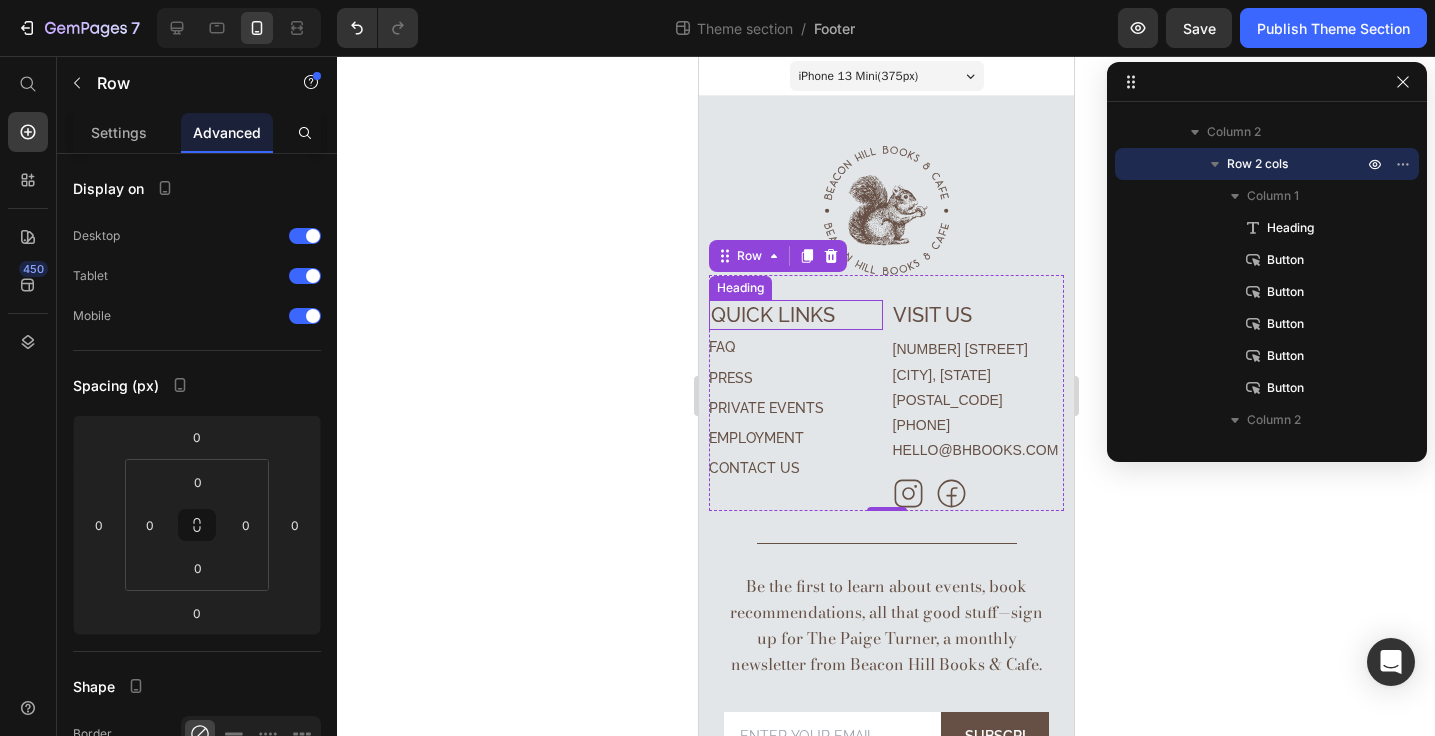click on "⁠⁠⁠⁠⁠⁠⁠ Quick links" at bounding box center (795, 315) 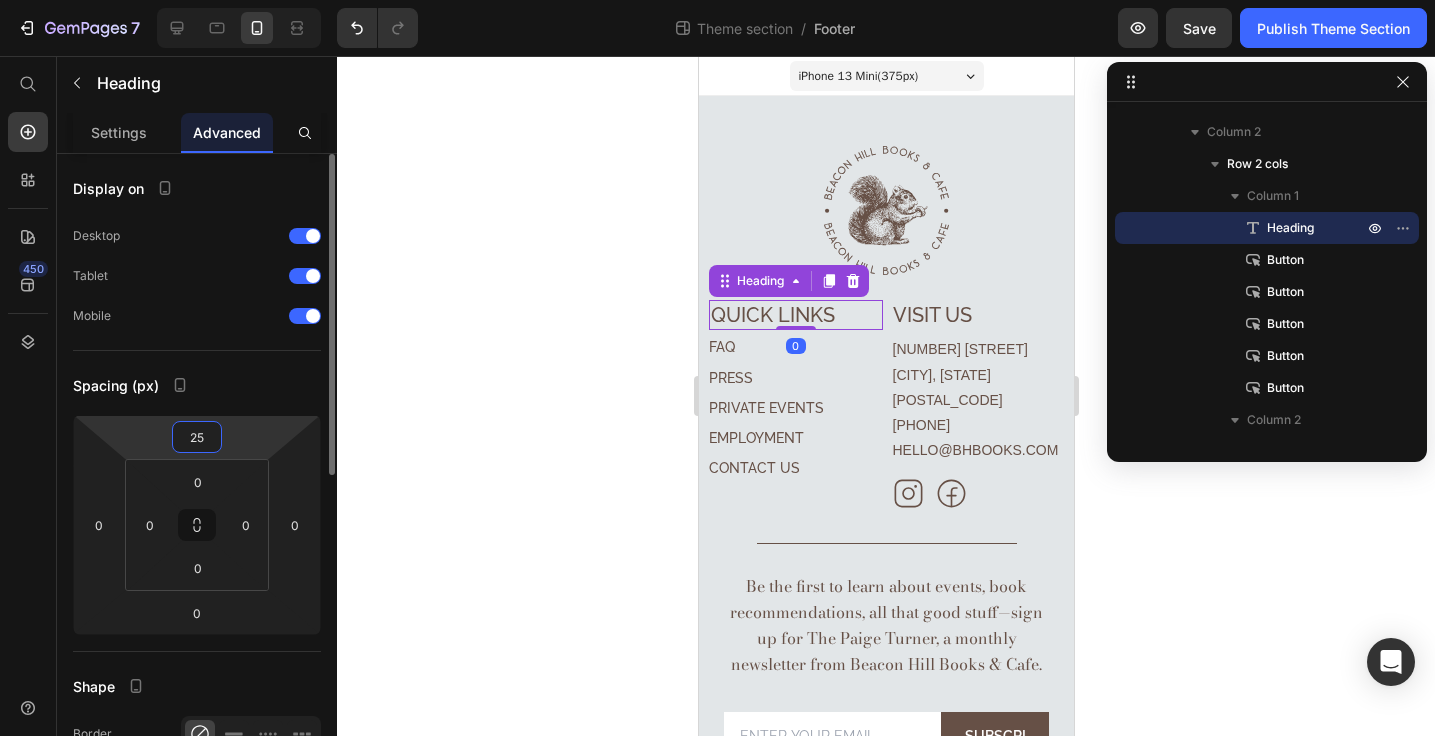 click on "25" at bounding box center [197, 437] 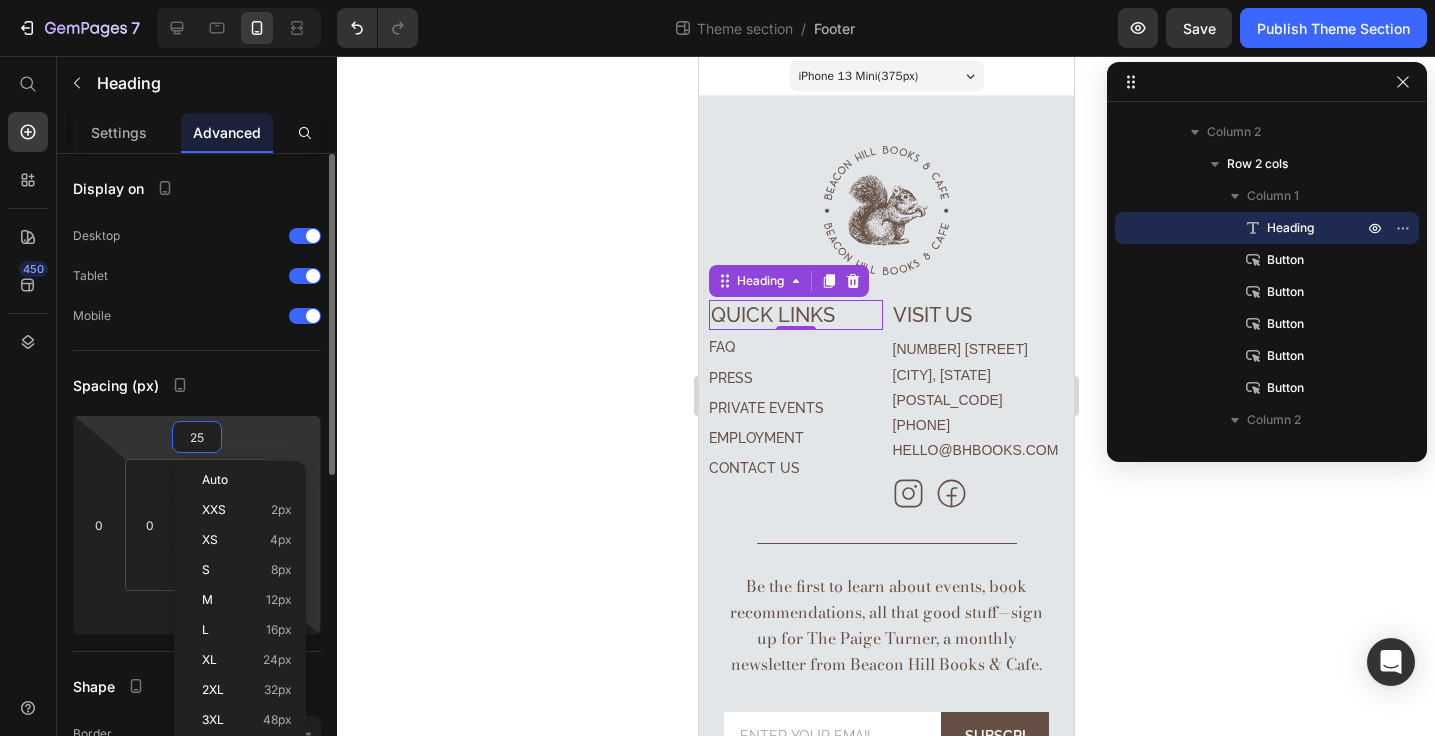 type on "0" 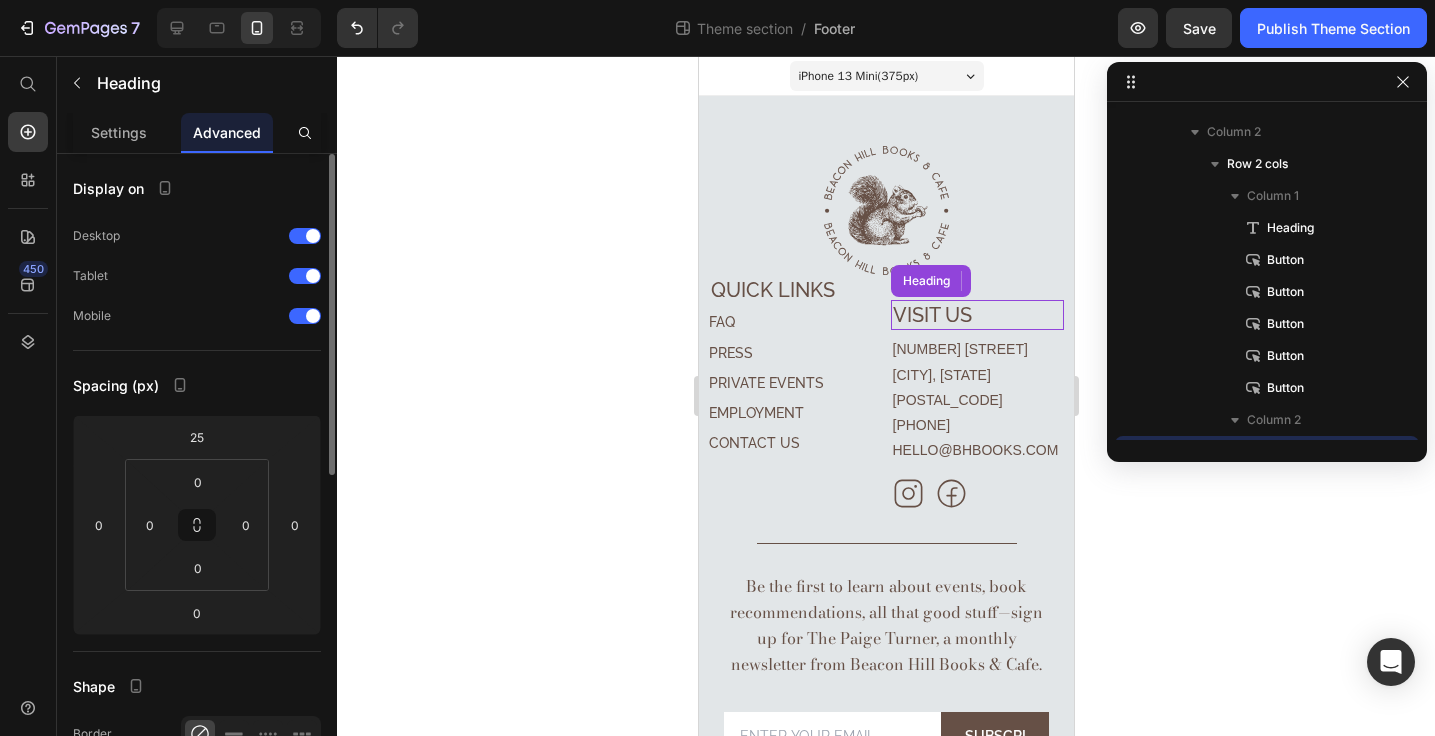 click on "⁠⁠⁠⁠⁠⁠⁠ VISIT US" at bounding box center (977, 315) 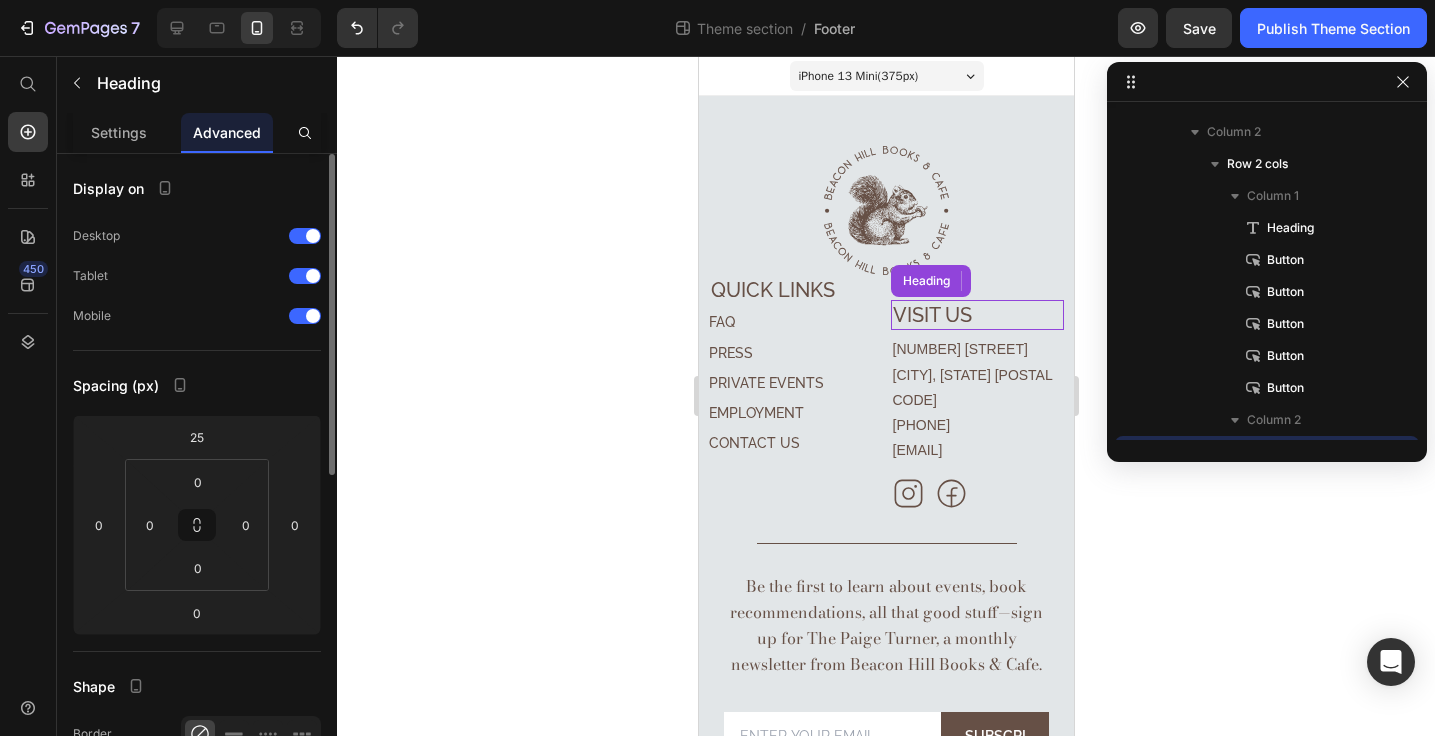 scroll, scrollTop: 346, scrollLeft: 0, axis: vertical 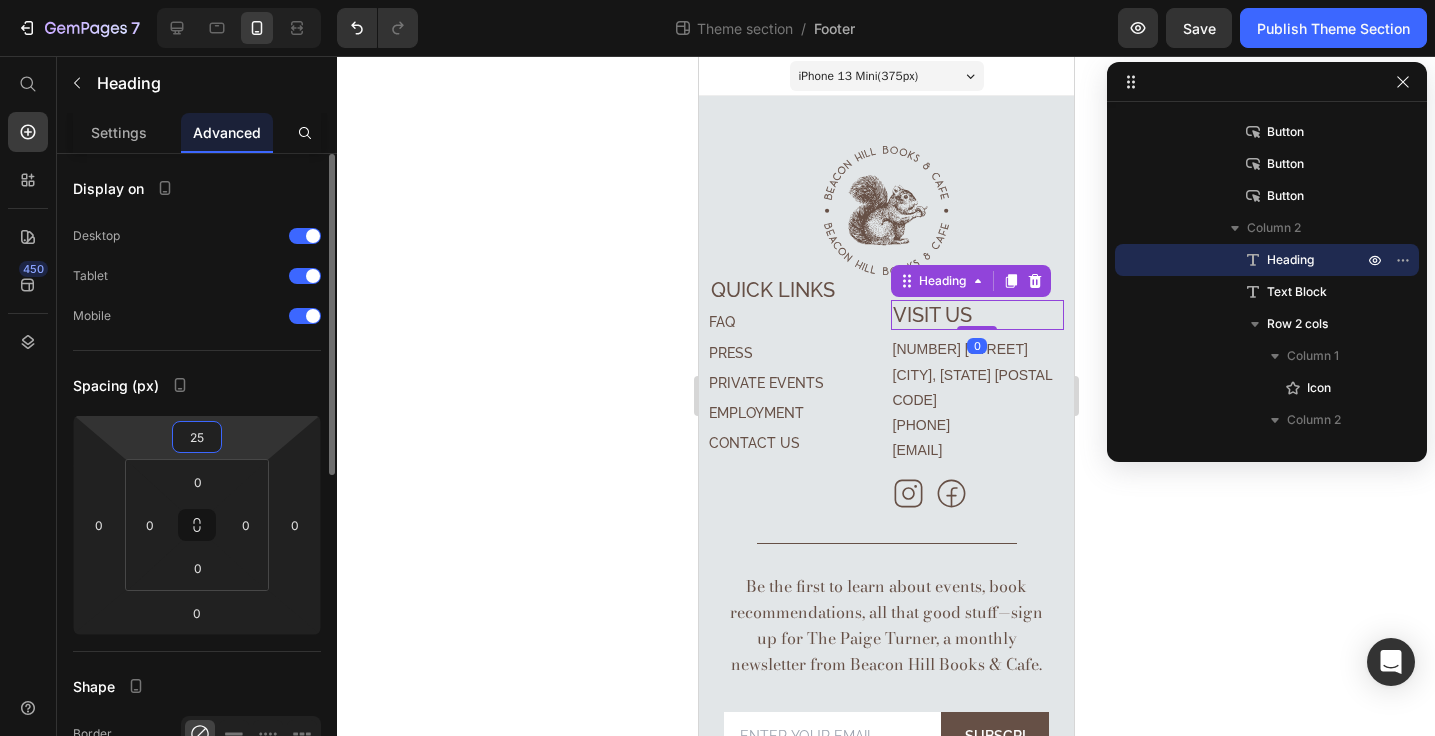 click on "25" at bounding box center (197, 437) 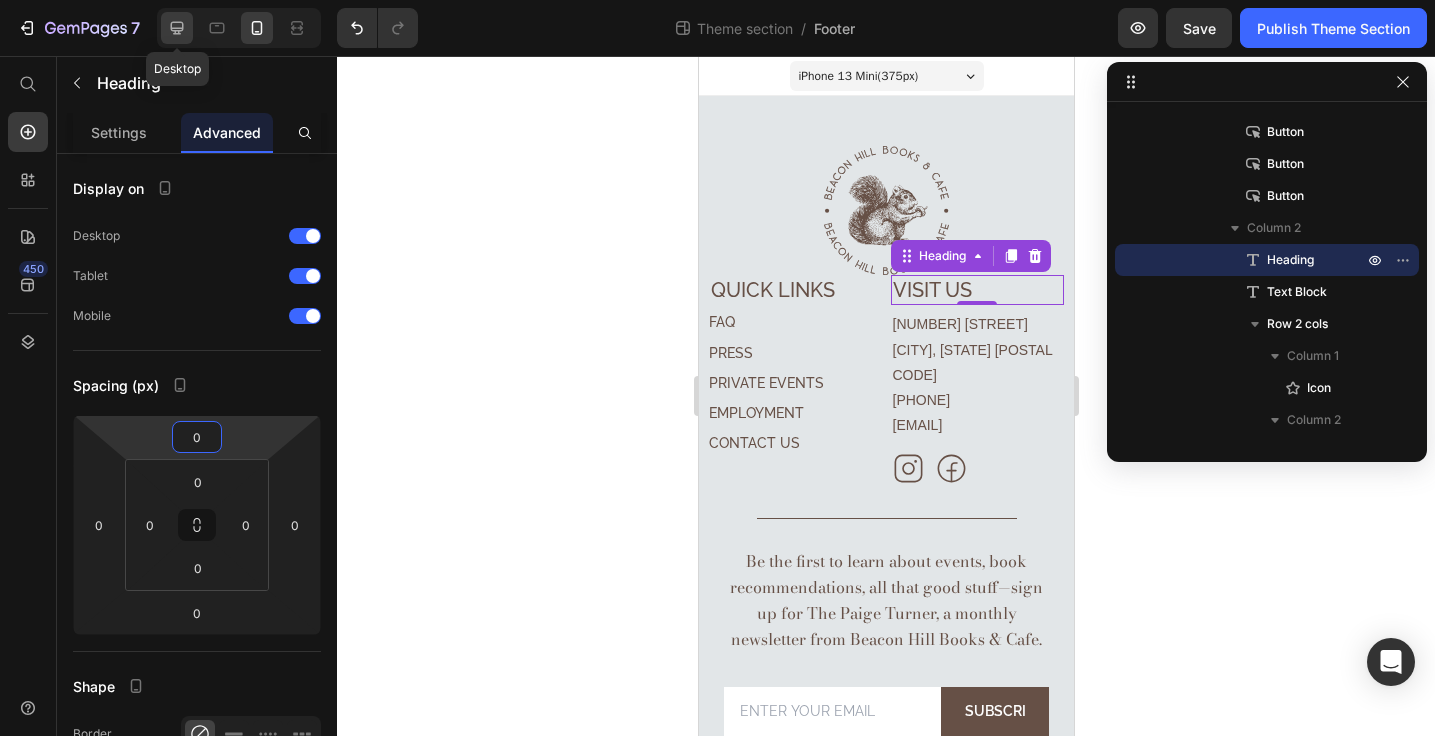 type on "0" 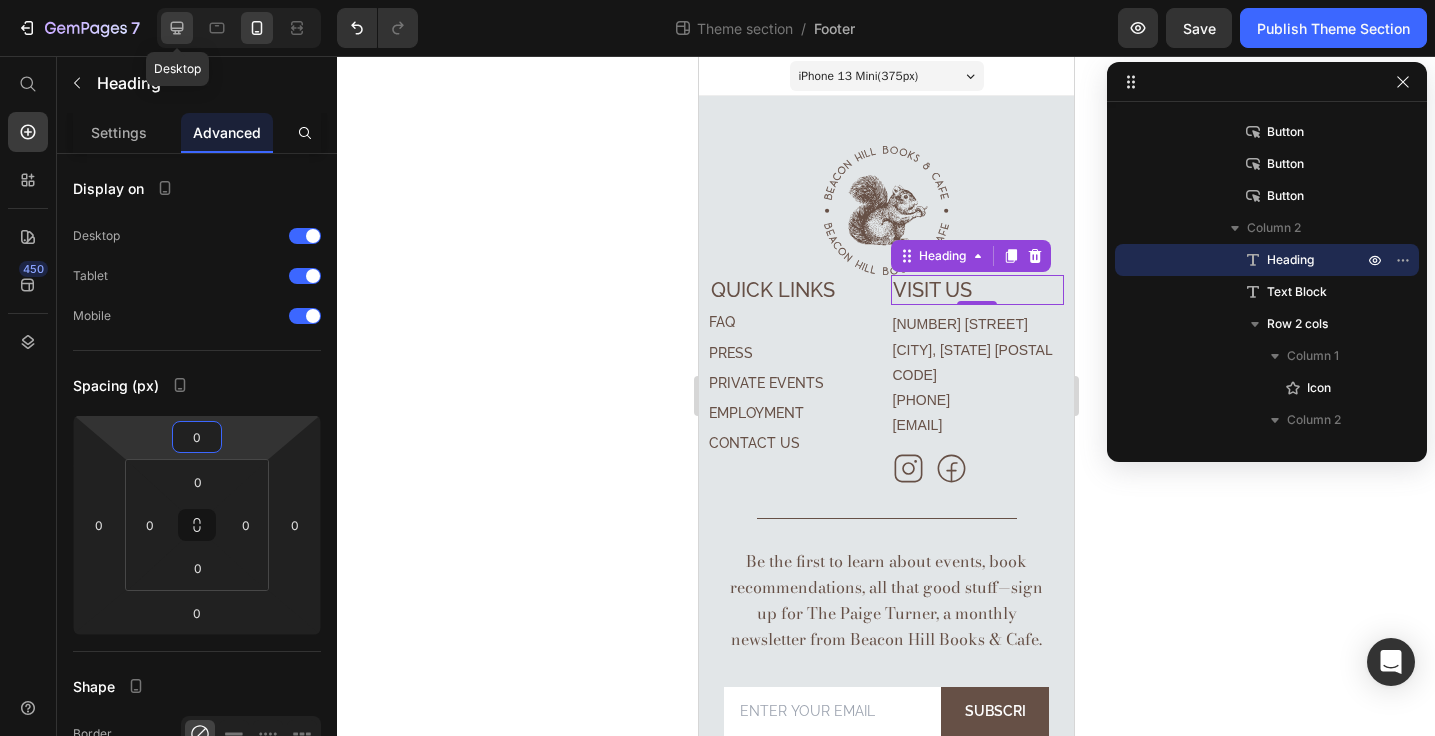 click 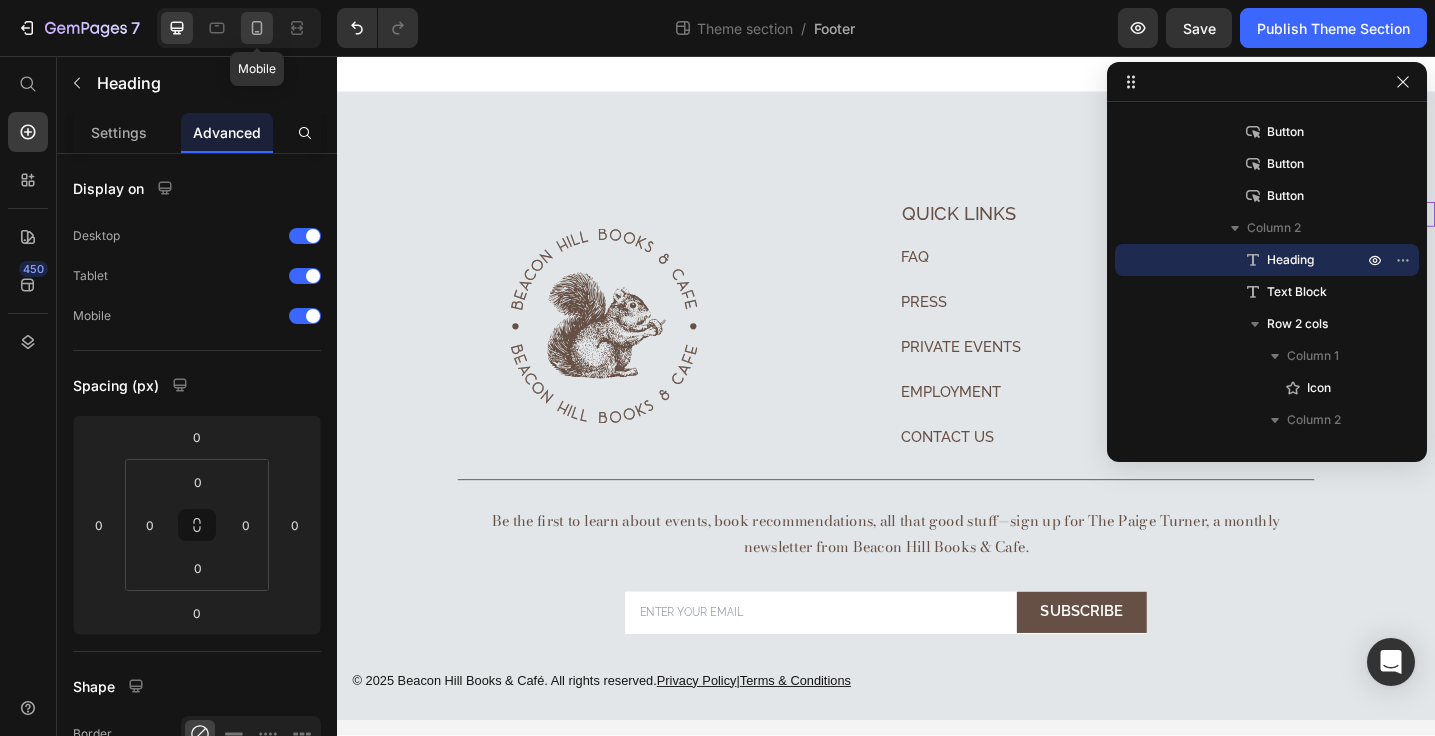 click 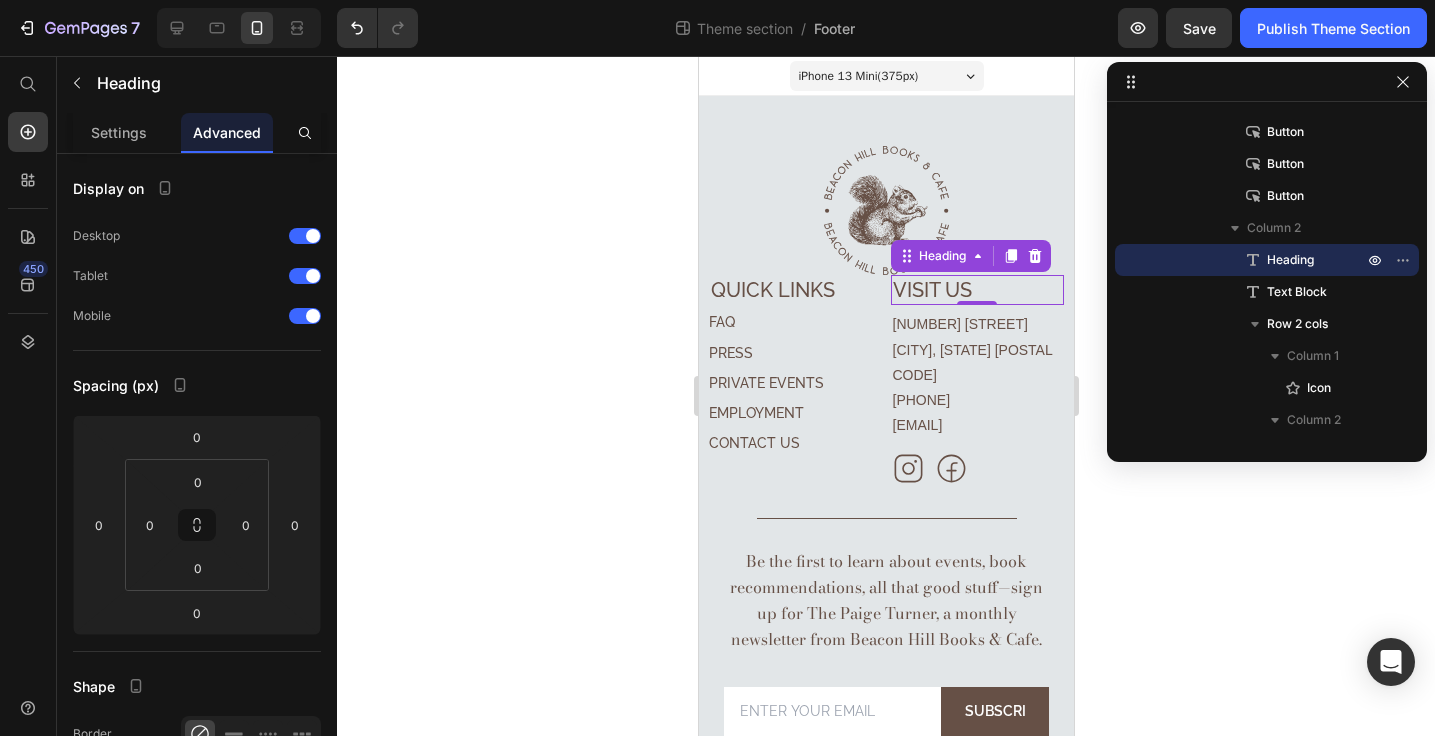 scroll, scrollTop: 94, scrollLeft: 0, axis: vertical 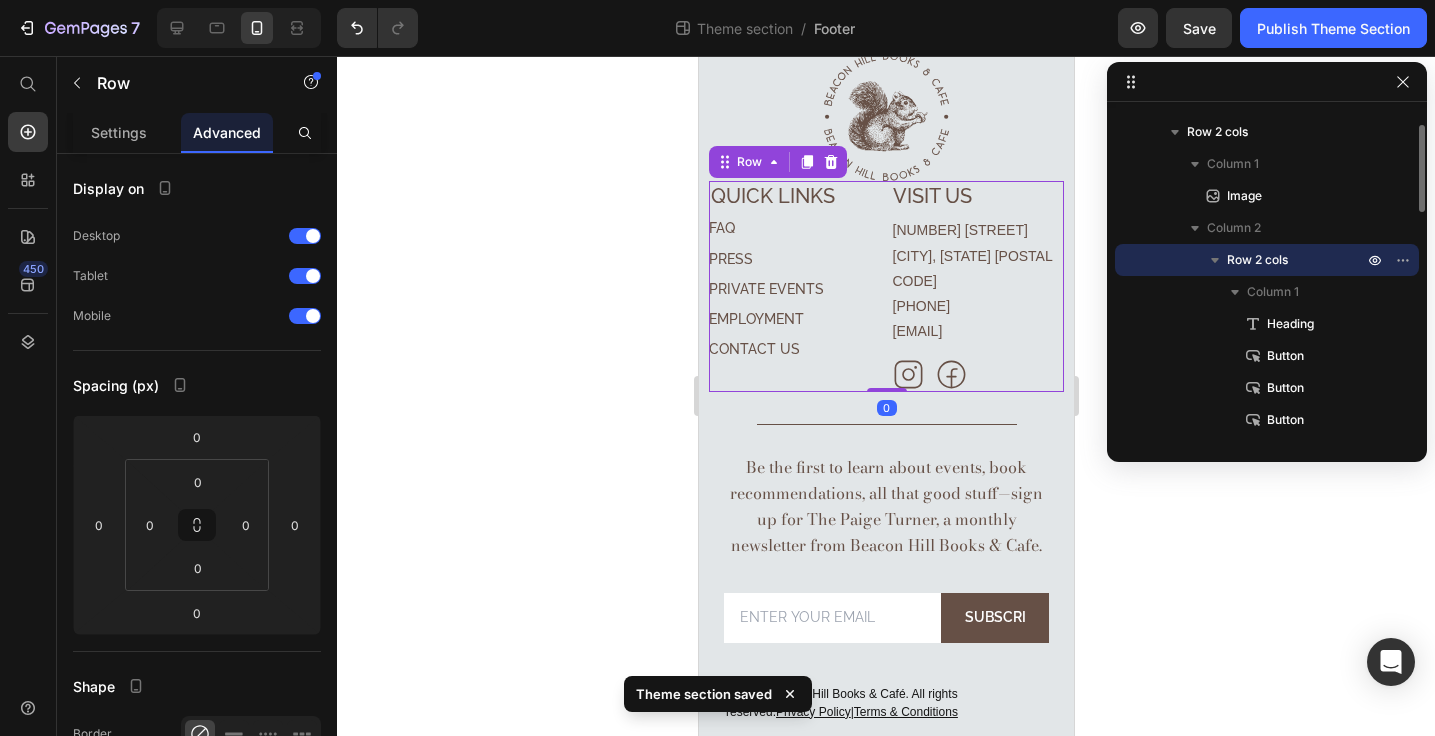 click on "⁠⁠⁠⁠⁠⁠⁠ Quick links Heading FAQ Button PRESS Button PRIVATE EVENTS Button EMPLOYMENT Button CONTACT US Button ⁠⁠⁠⁠⁠⁠⁠ VISIT US Heading 71 CHARLES ST BOSTON, MA 02114 617-945-4713 HELLO@BHBOOKS.COM Text Block
Icon
Icon Row Row   0" at bounding box center (885, 286) 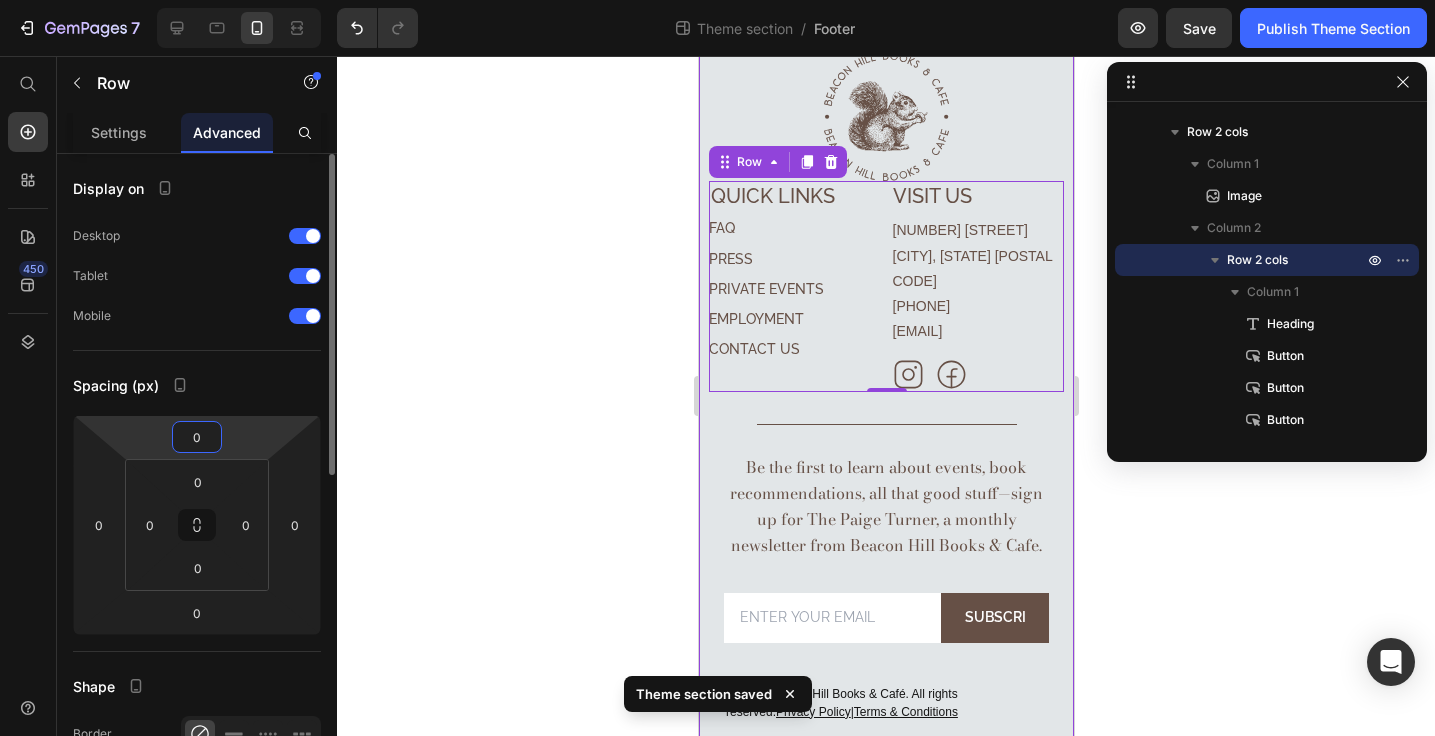 click on "0" at bounding box center [197, 437] 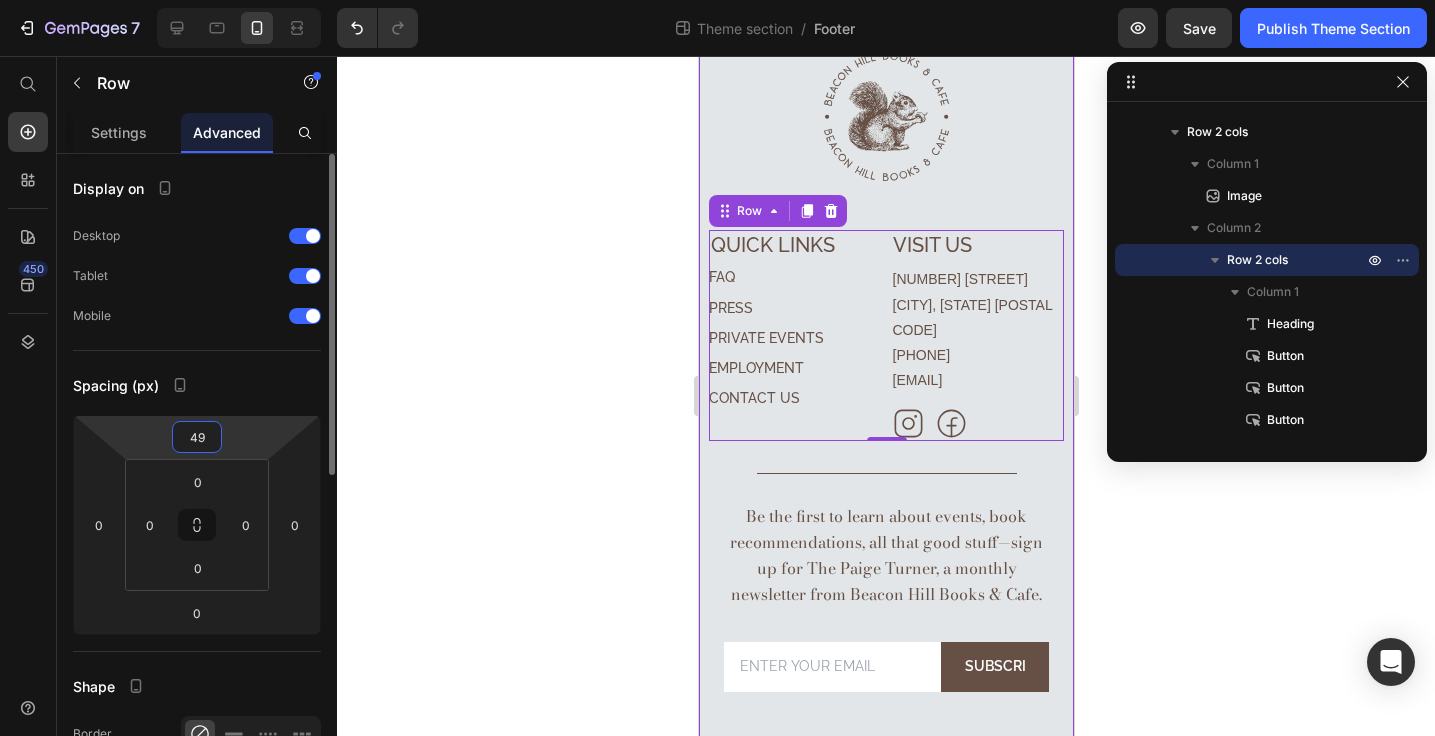 type on "50" 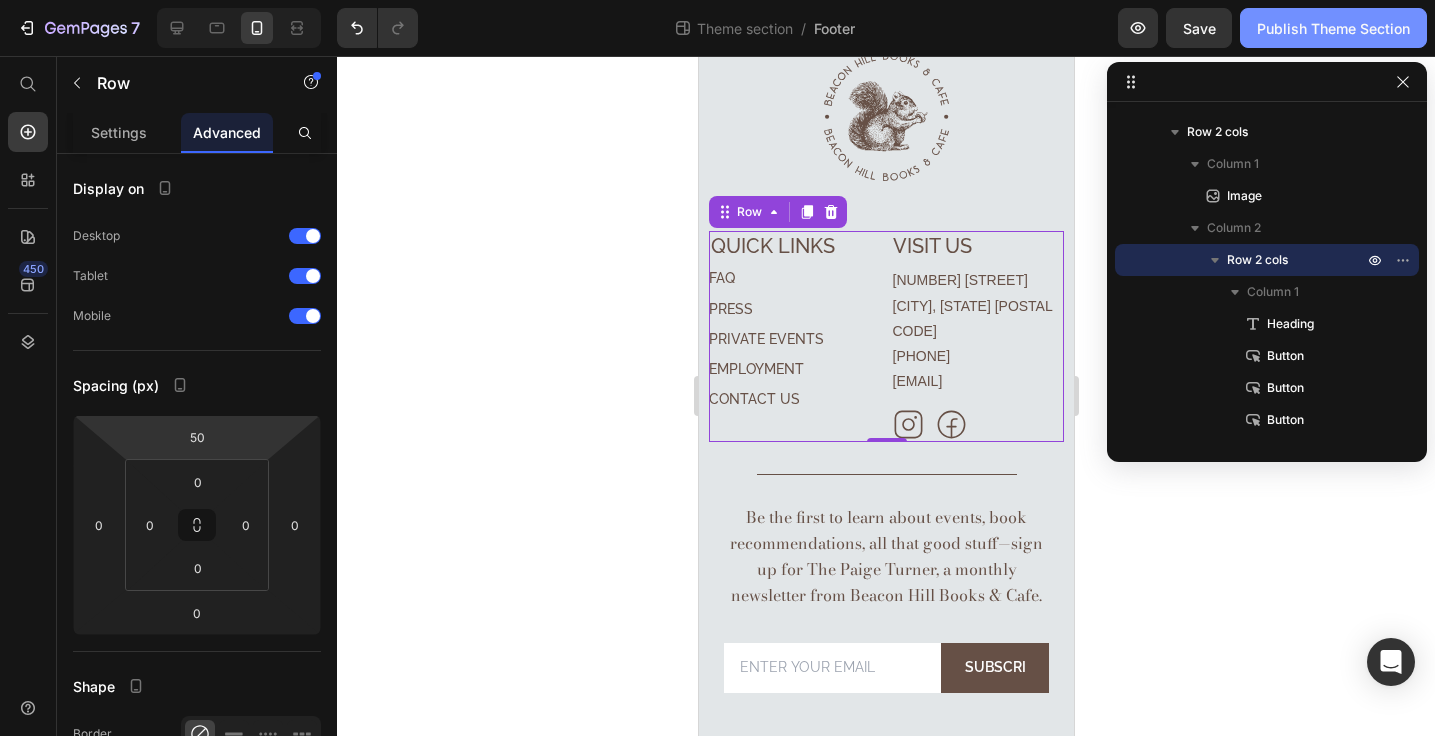 click on "Publish Theme Section" at bounding box center (1333, 28) 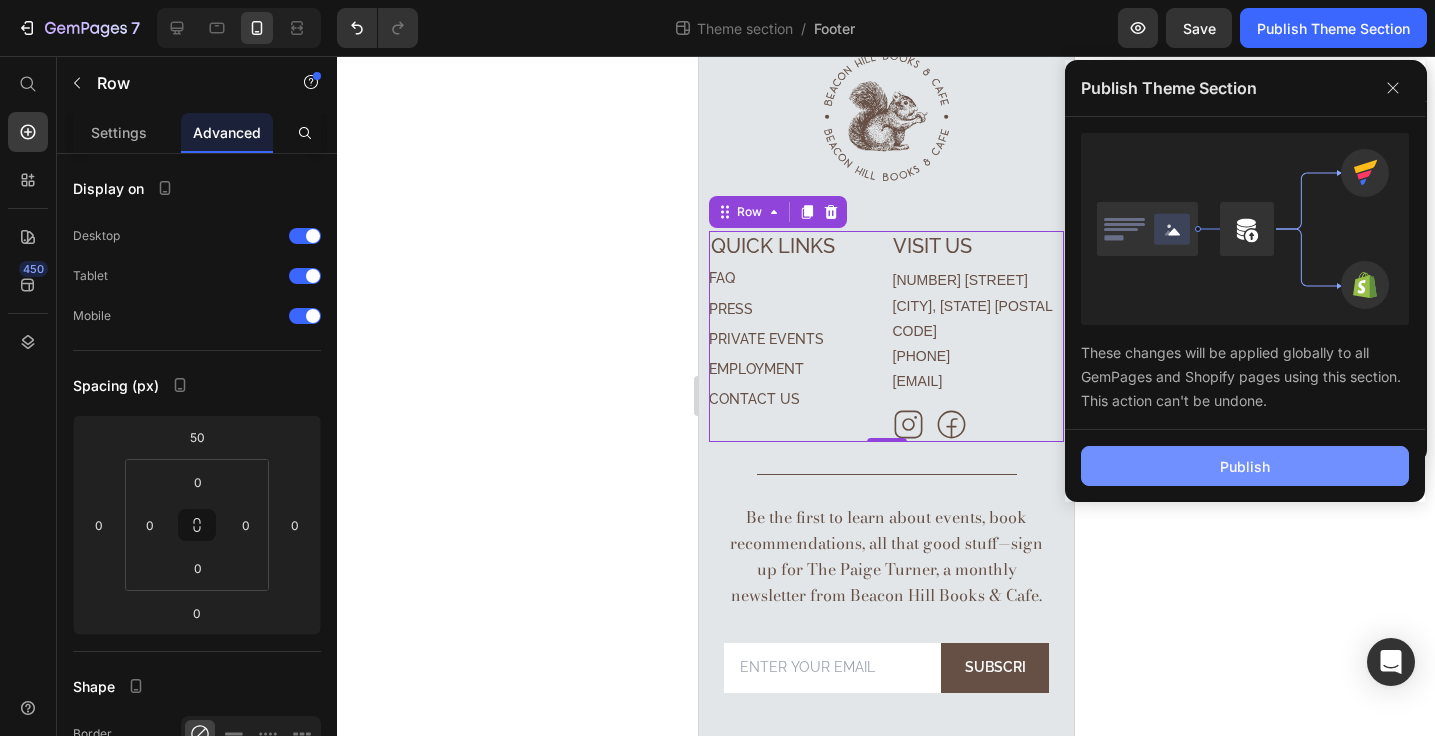 click on "Publish" at bounding box center [1245, 466] 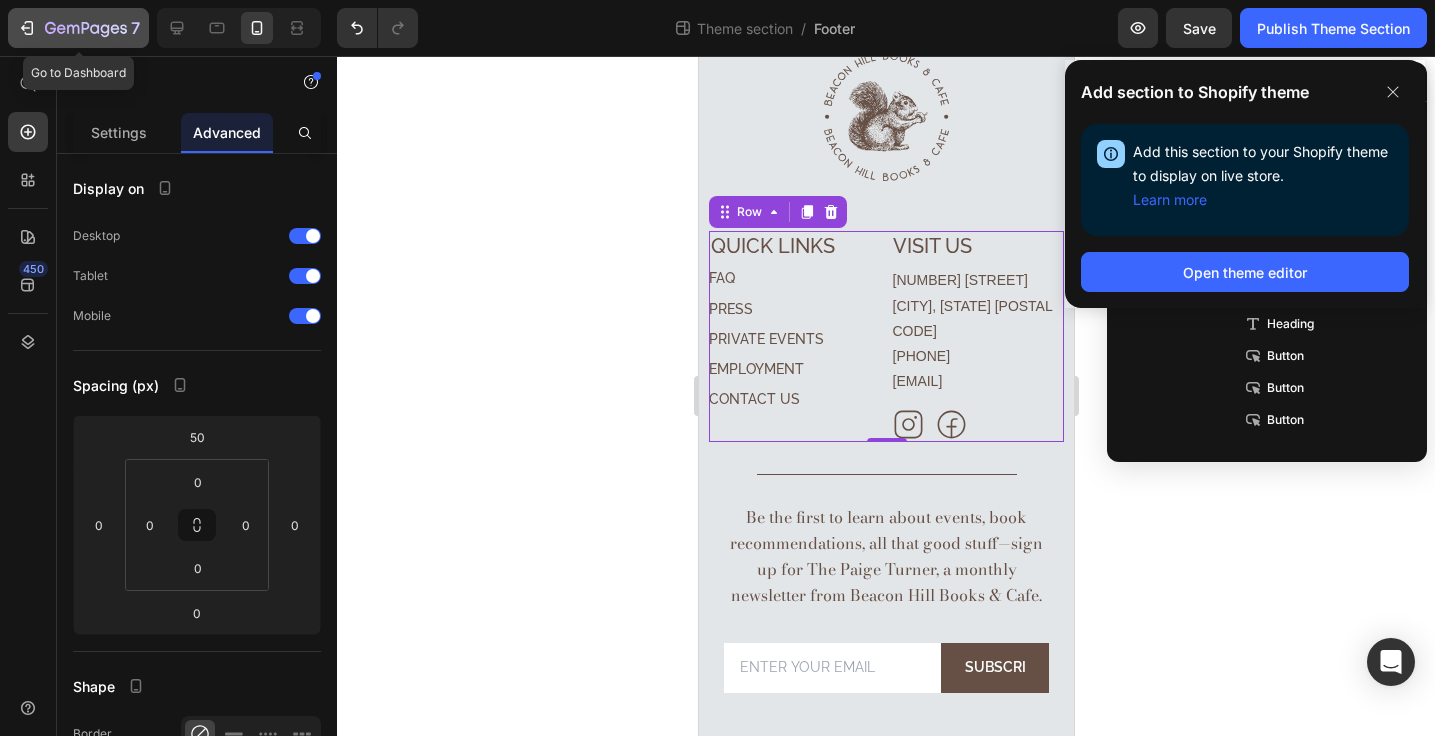 click 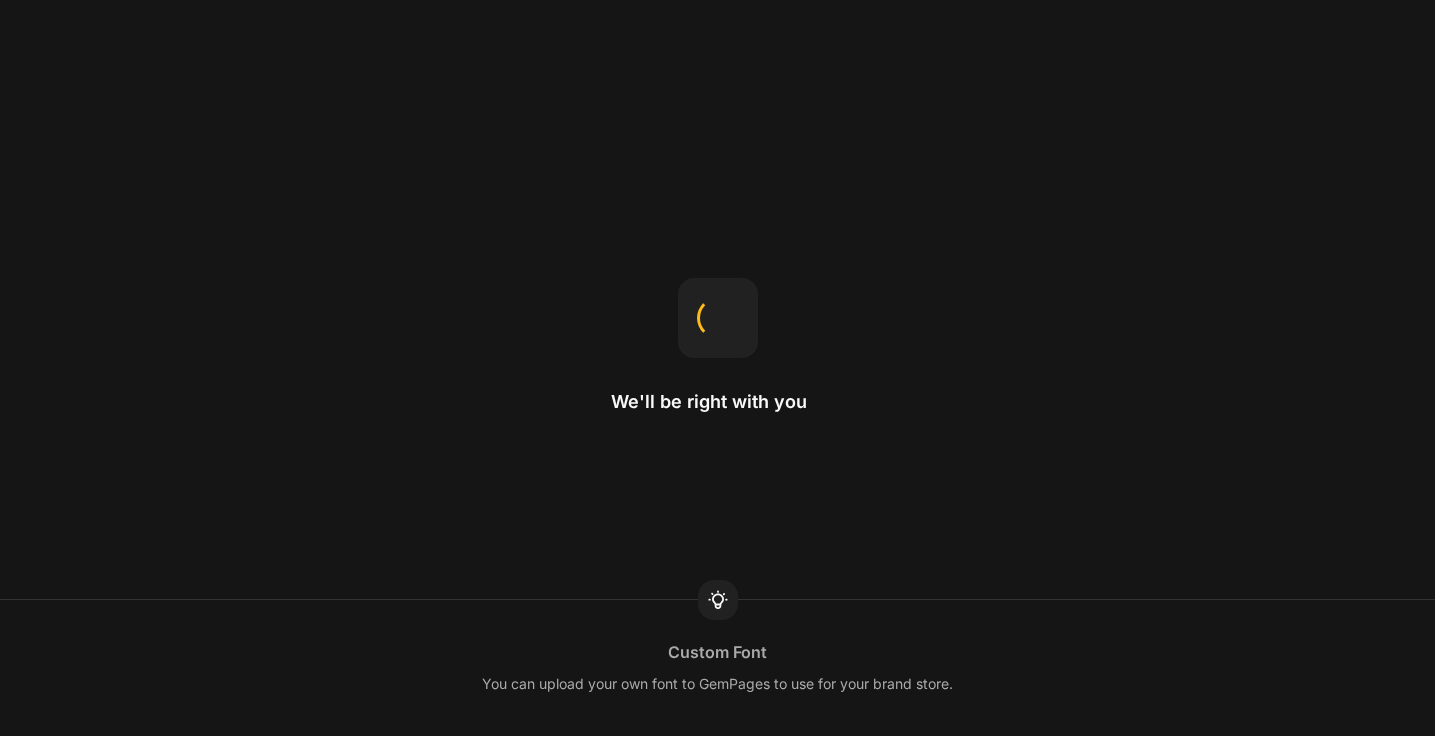 scroll, scrollTop: 0, scrollLeft: 0, axis: both 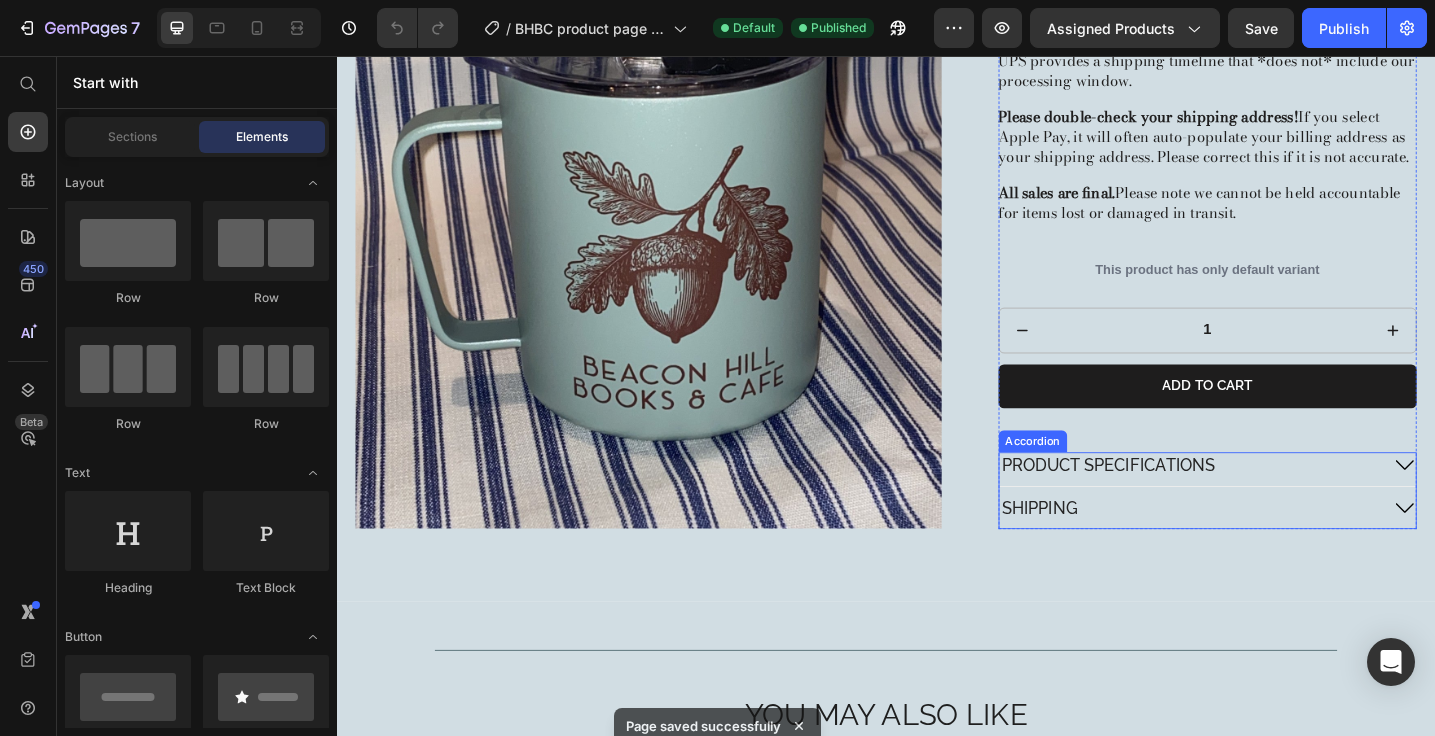 click on "Accordion" at bounding box center (1097, 476) 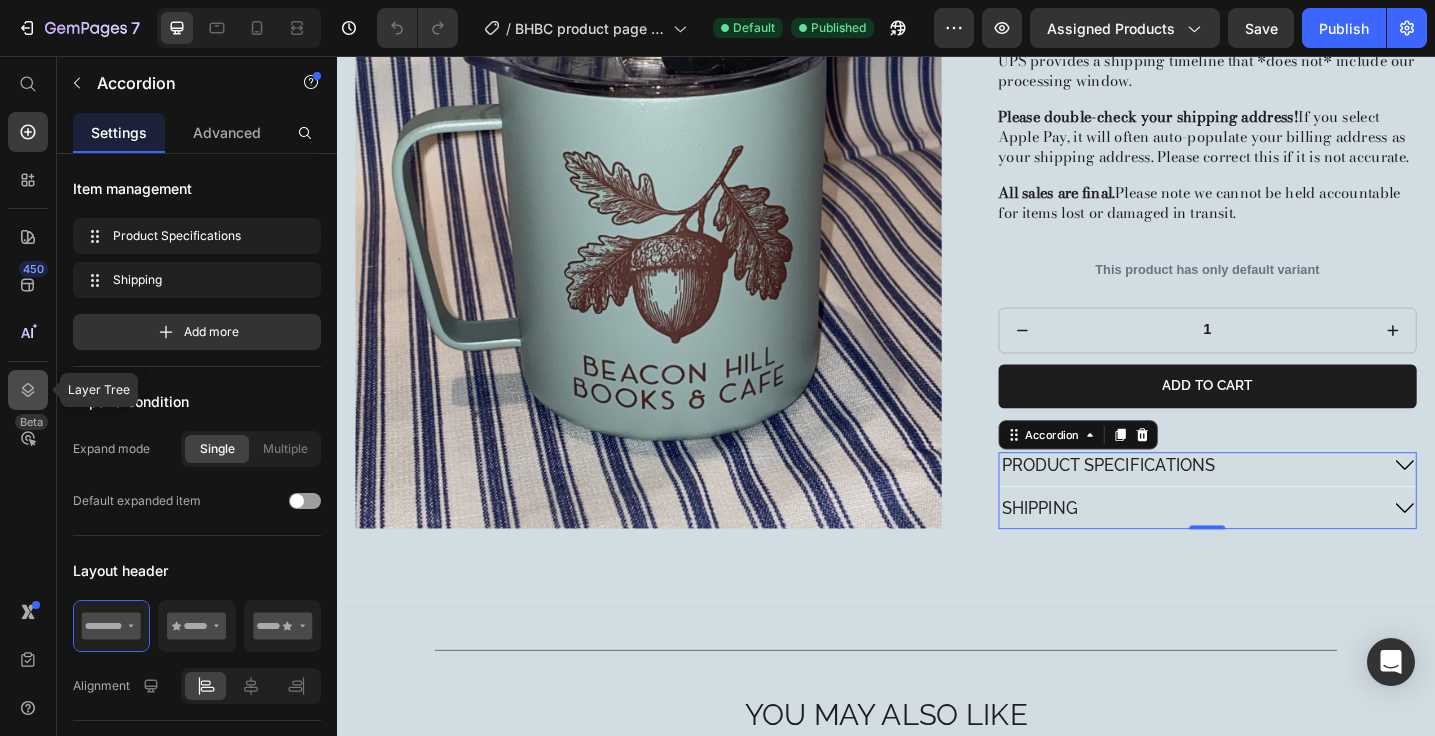 click 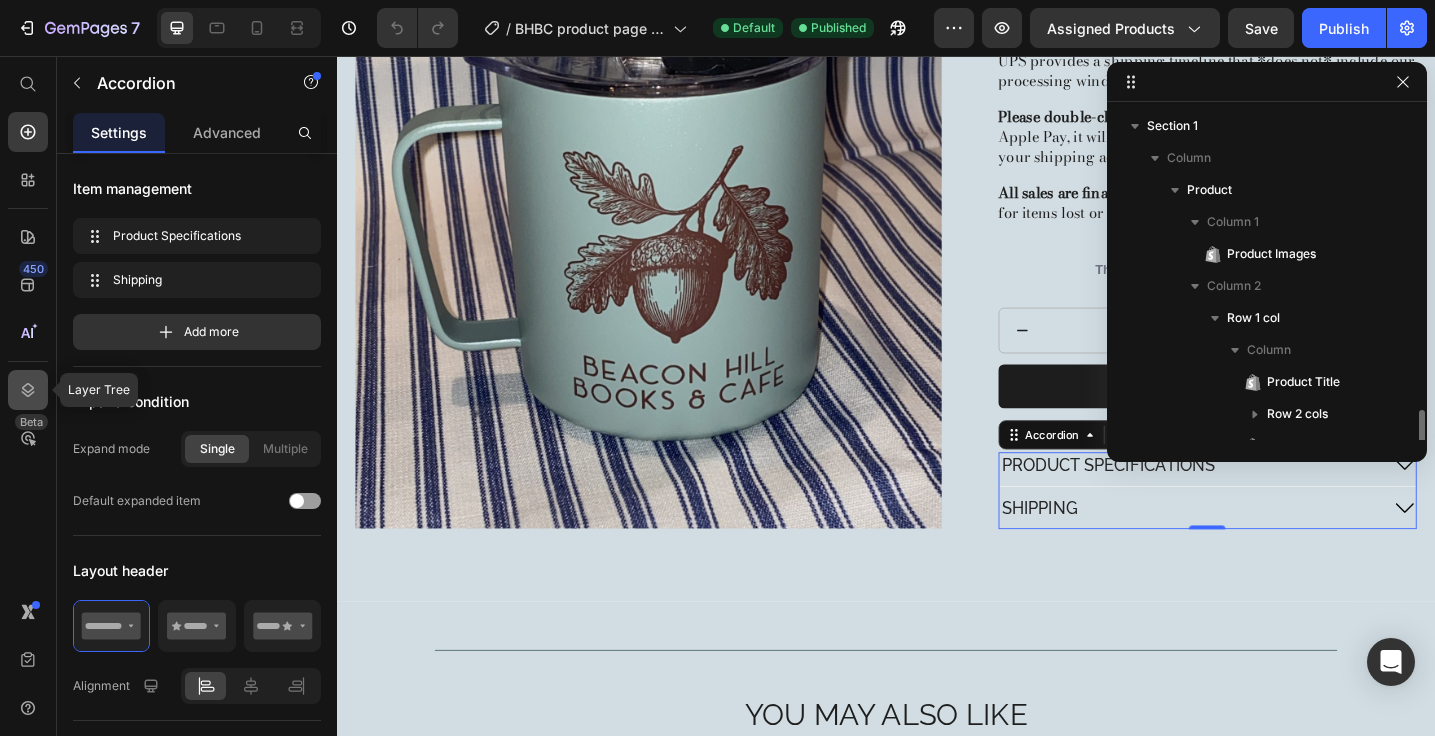 scroll, scrollTop: 182, scrollLeft: 0, axis: vertical 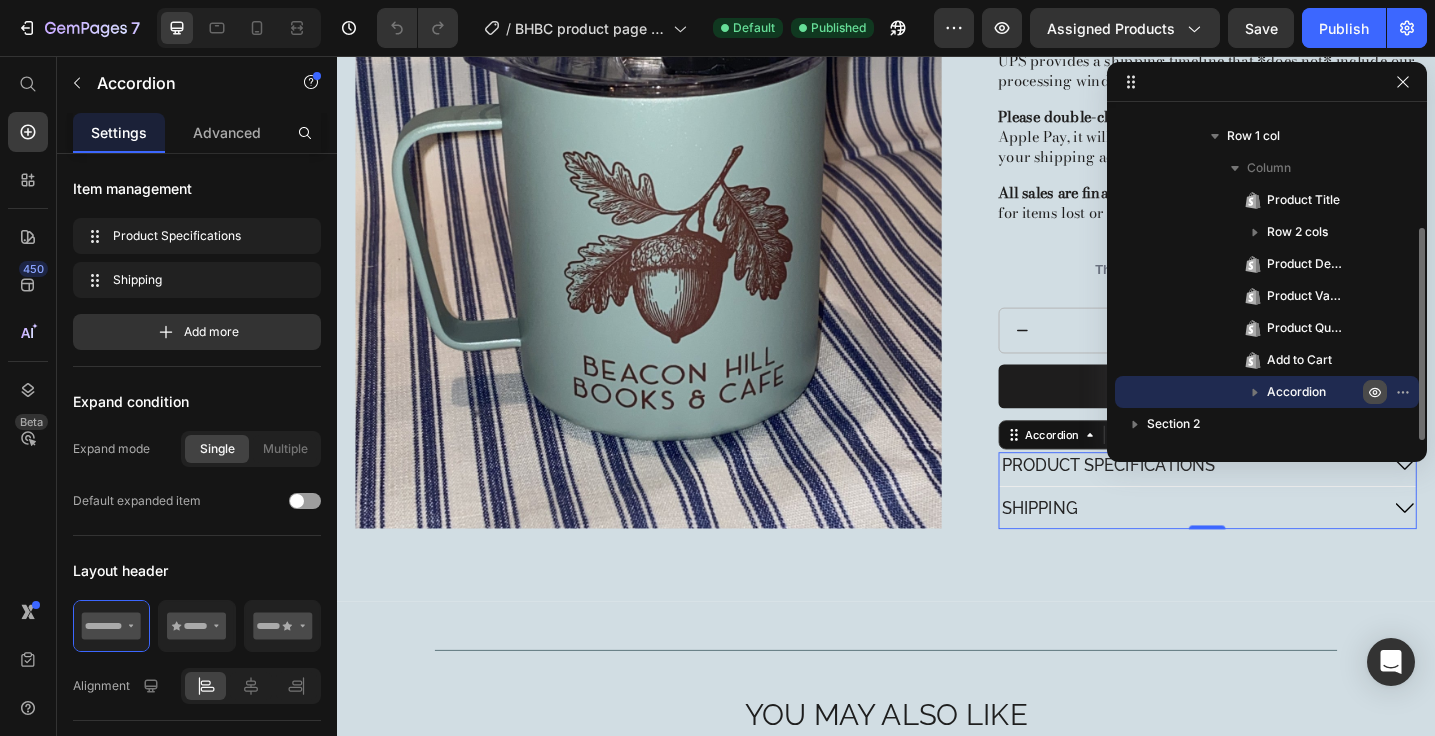click 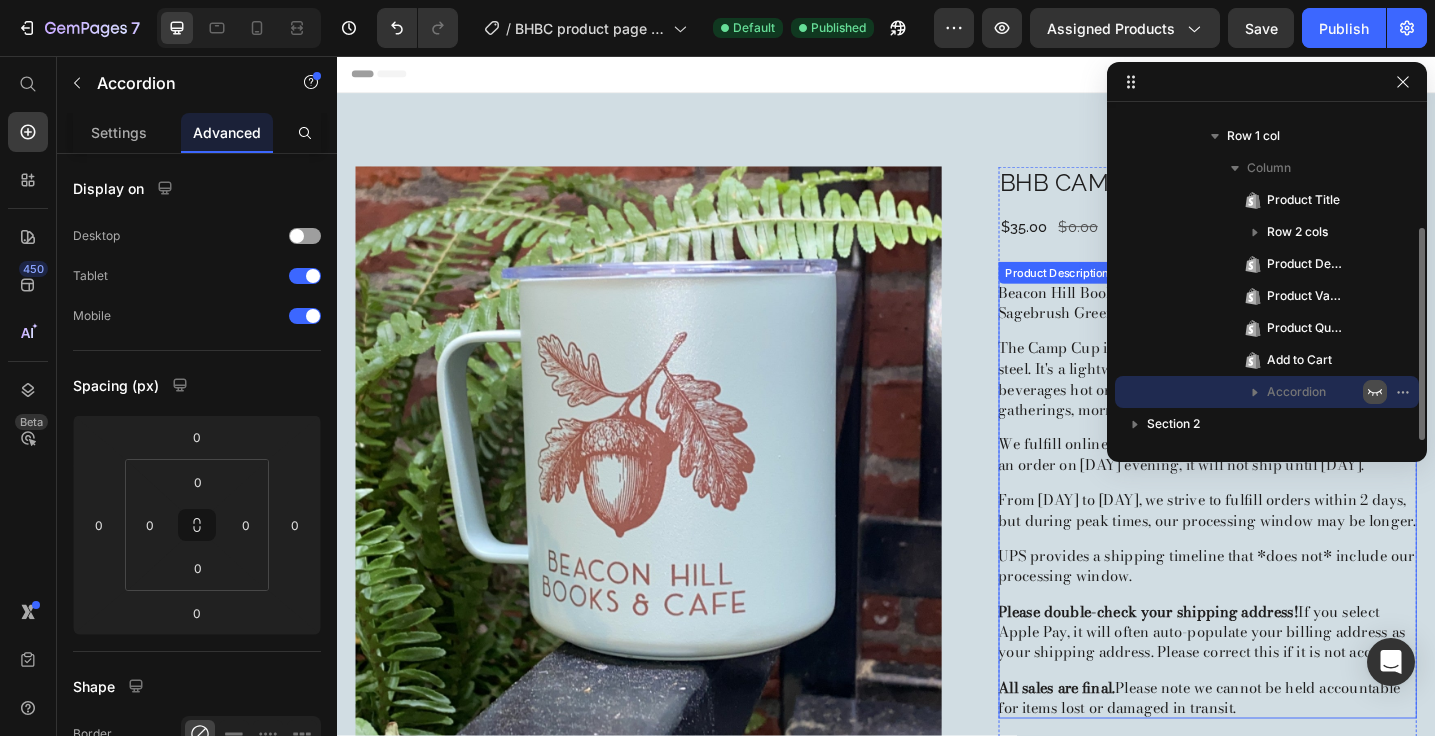 scroll, scrollTop: 0, scrollLeft: 0, axis: both 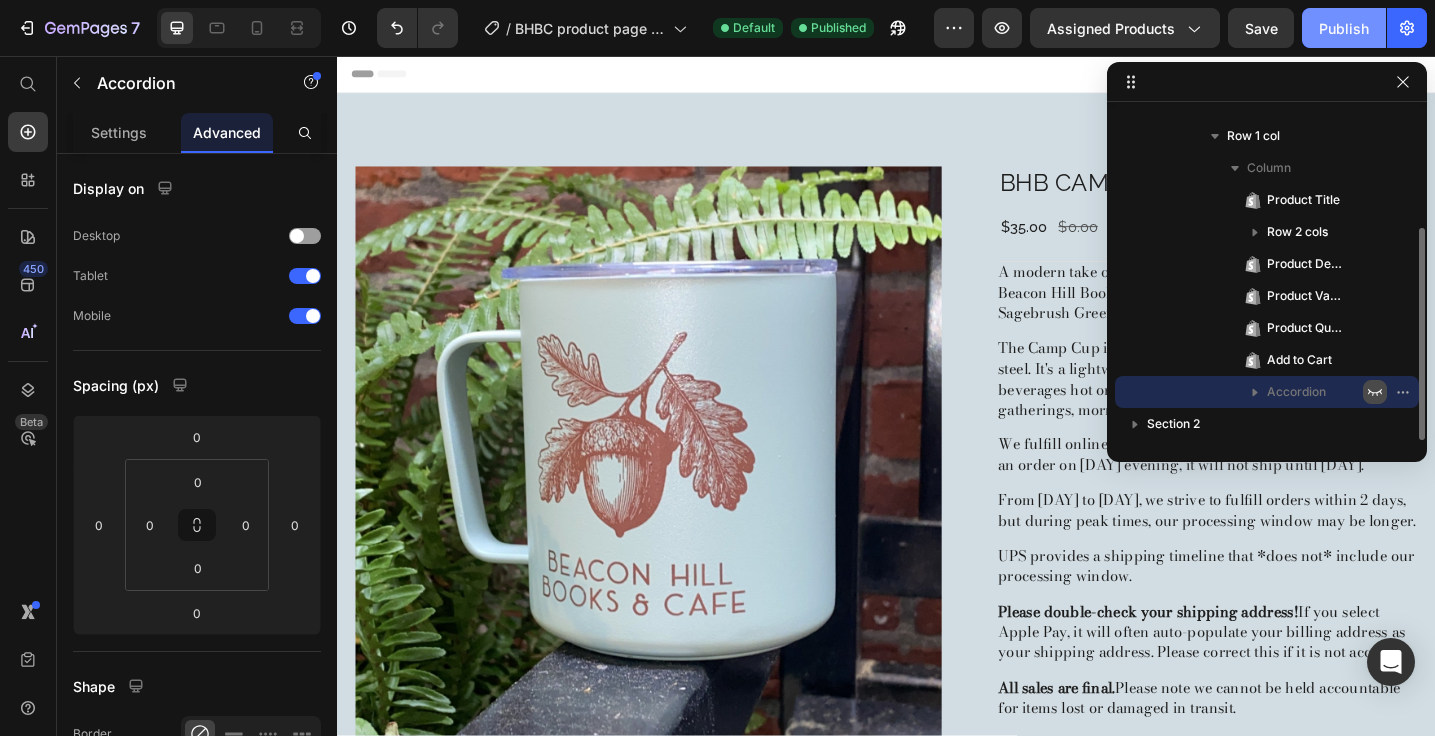 click on "Publish" at bounding box center (1344, 28) 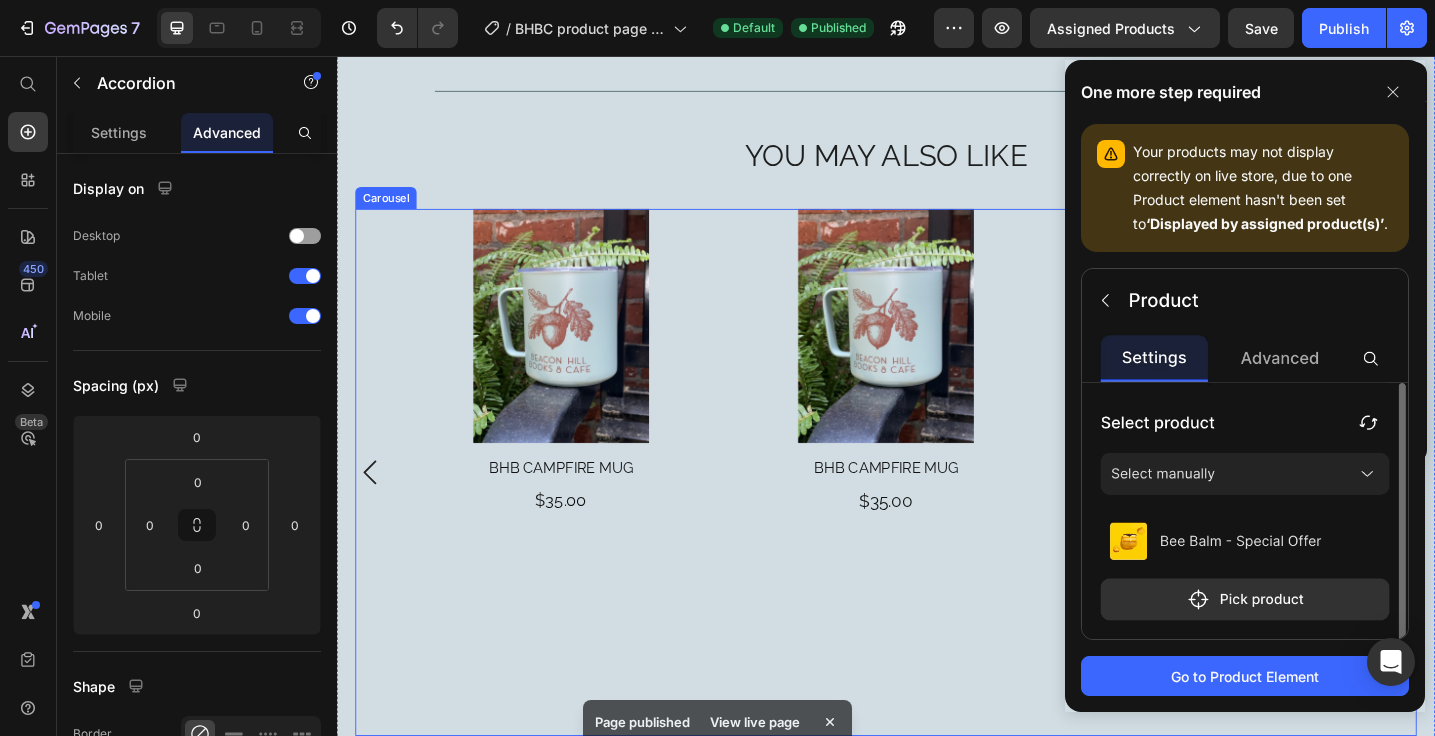 scroll, scrollTop: 1533, scrollLeft: 0, axis: vertical 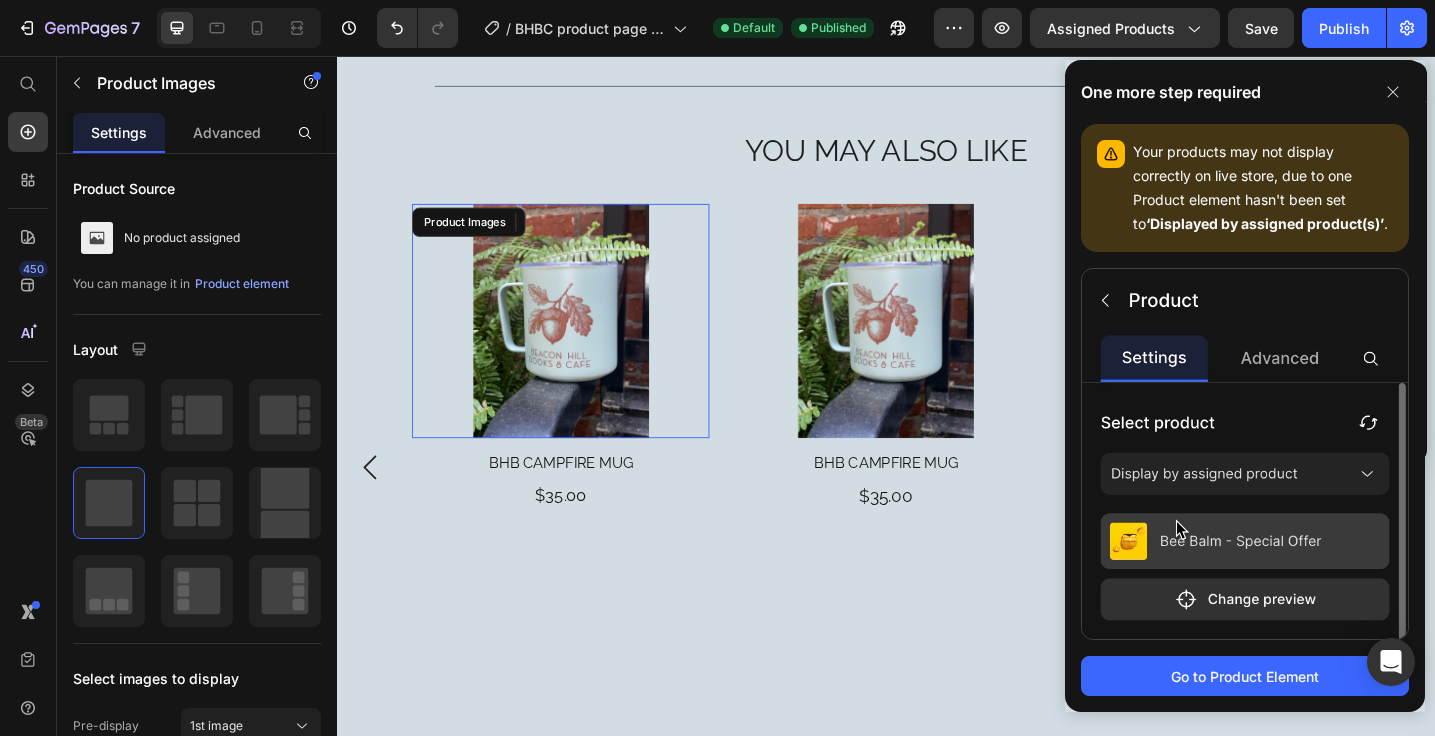 click at bounding box center [581, 346] 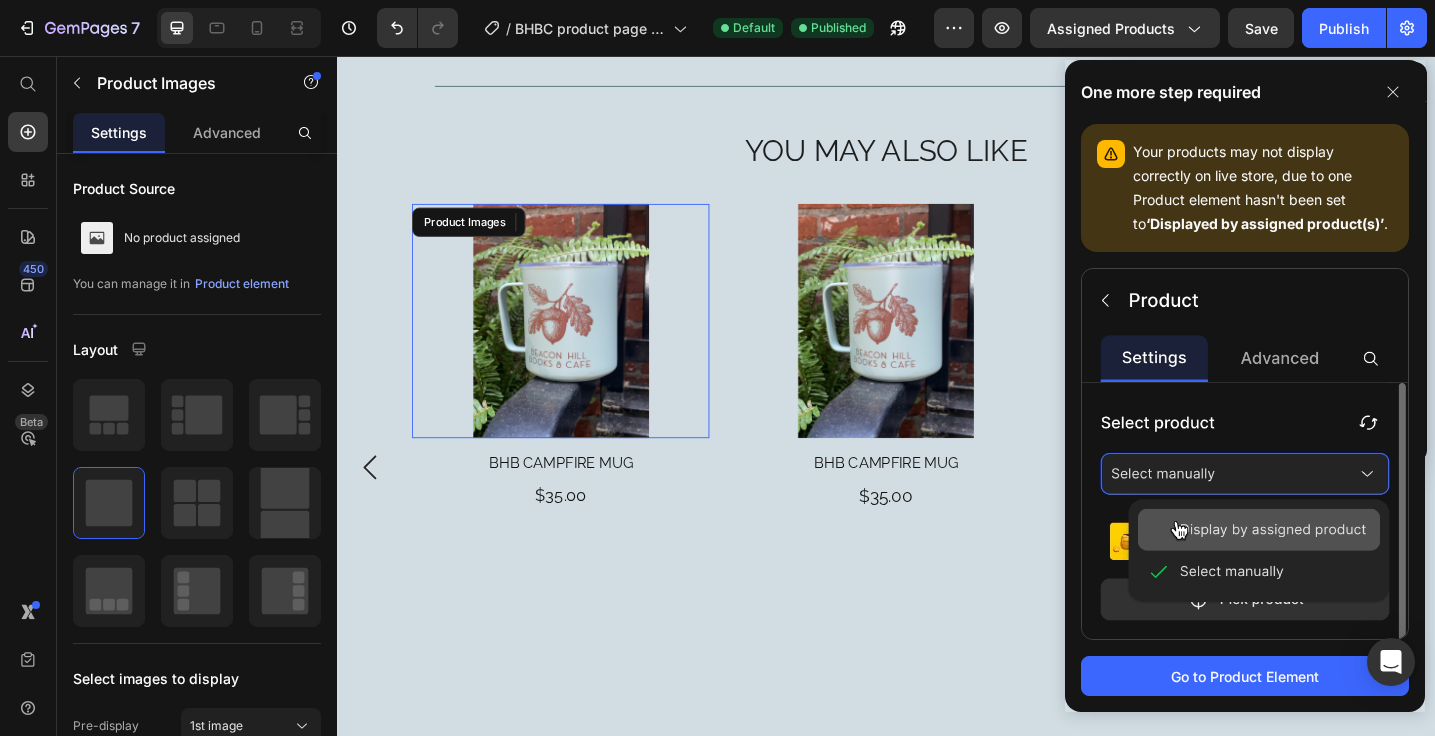 scroll, scrollTop: 602, scrollLeft: 0, axis: vertical 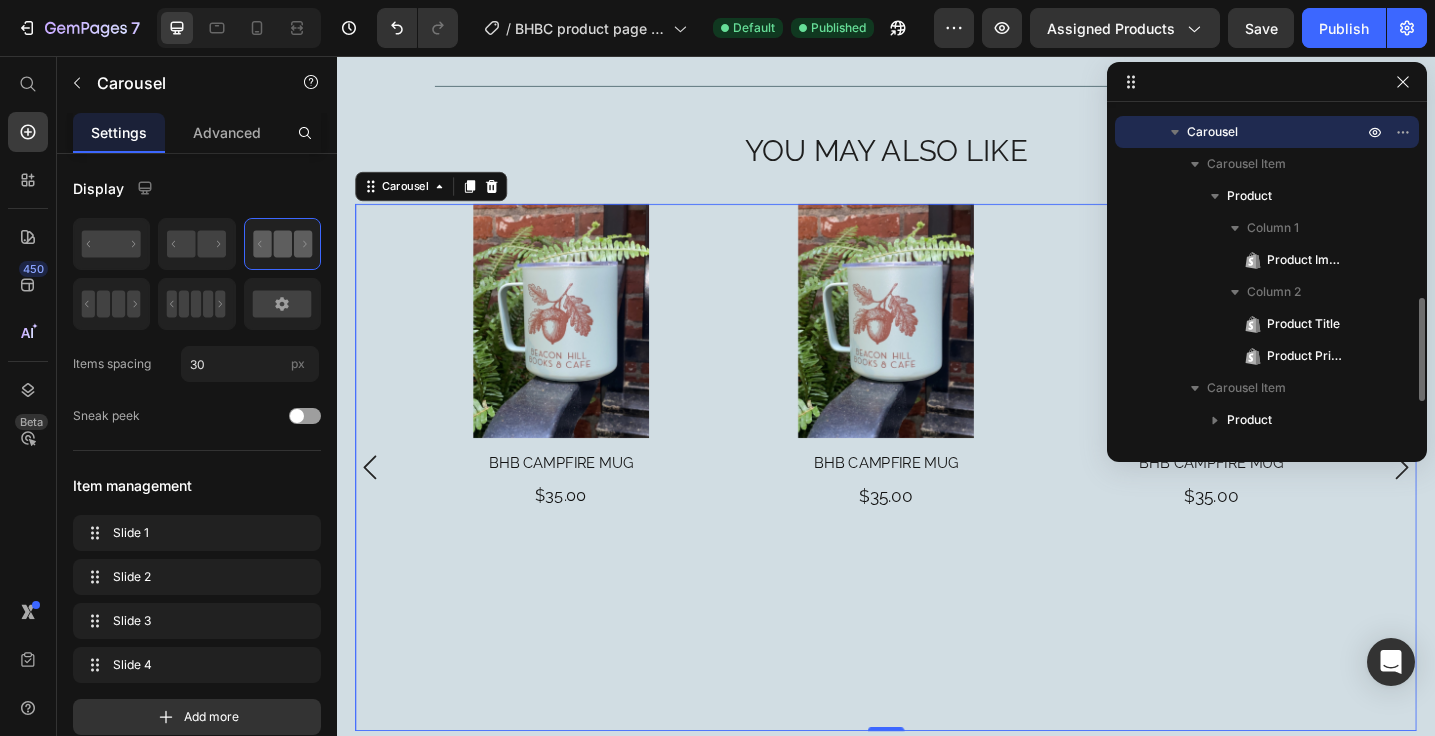 click on "Product Images BHB Campfire Mug Product Title $35.00 Product Price Product Product Images BHB Campfire Mug Product Title $35.00 Product Price Product Product Images BHB Campfire Mug Product Title $35.00 Product Price Product Product Images BHB Campfire Mug Product Title $35.00 Product Price Add to cart Add to Cart Product" at bounding box center [937, 506] 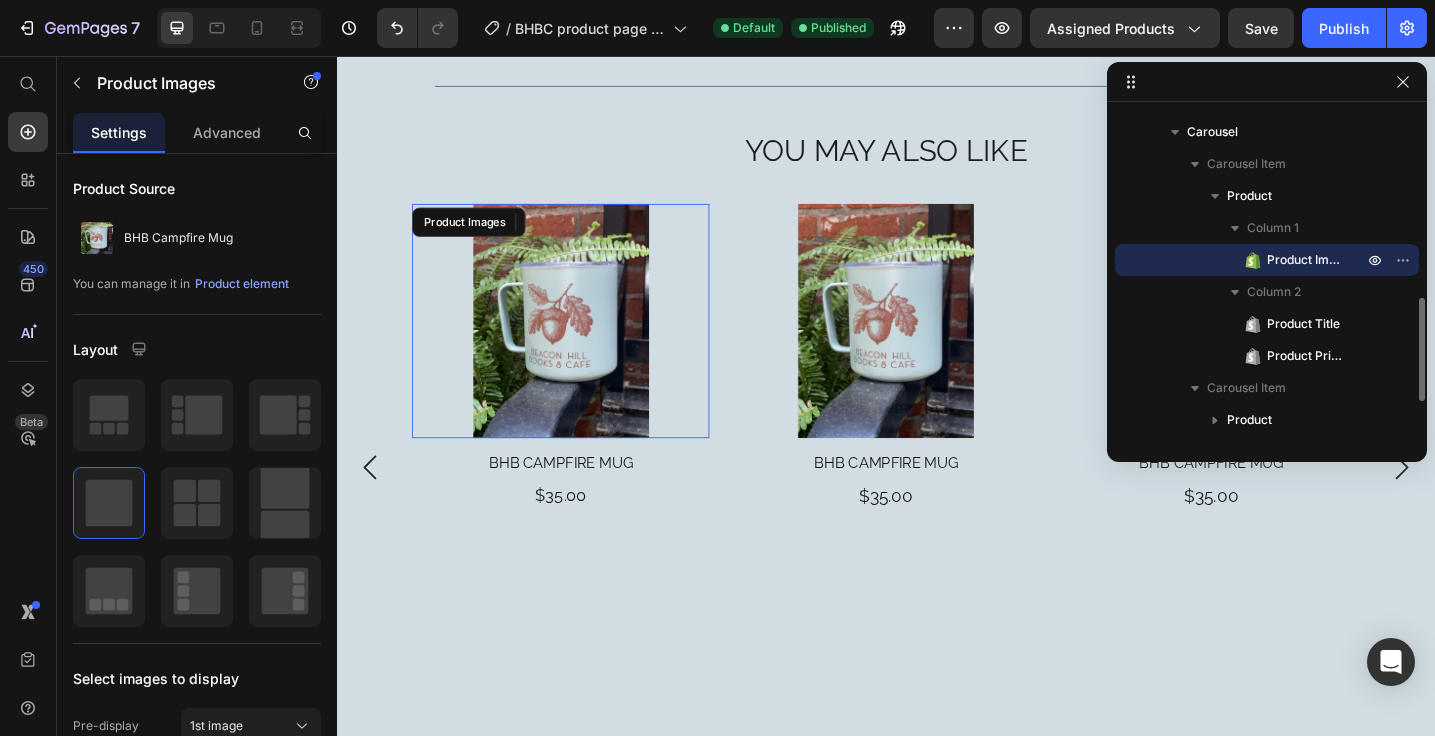 click at bounding box center (581, 346) 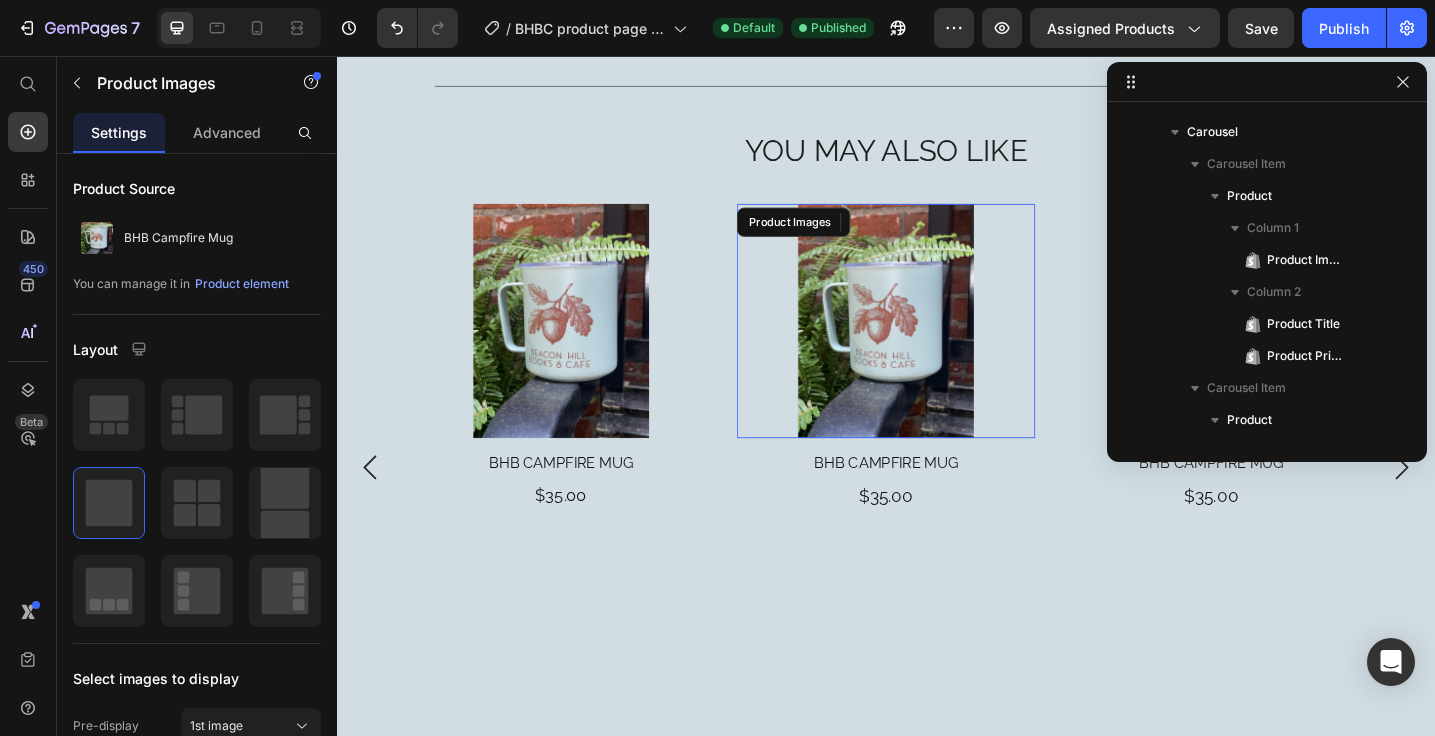 click at bounding box center [936, 346] 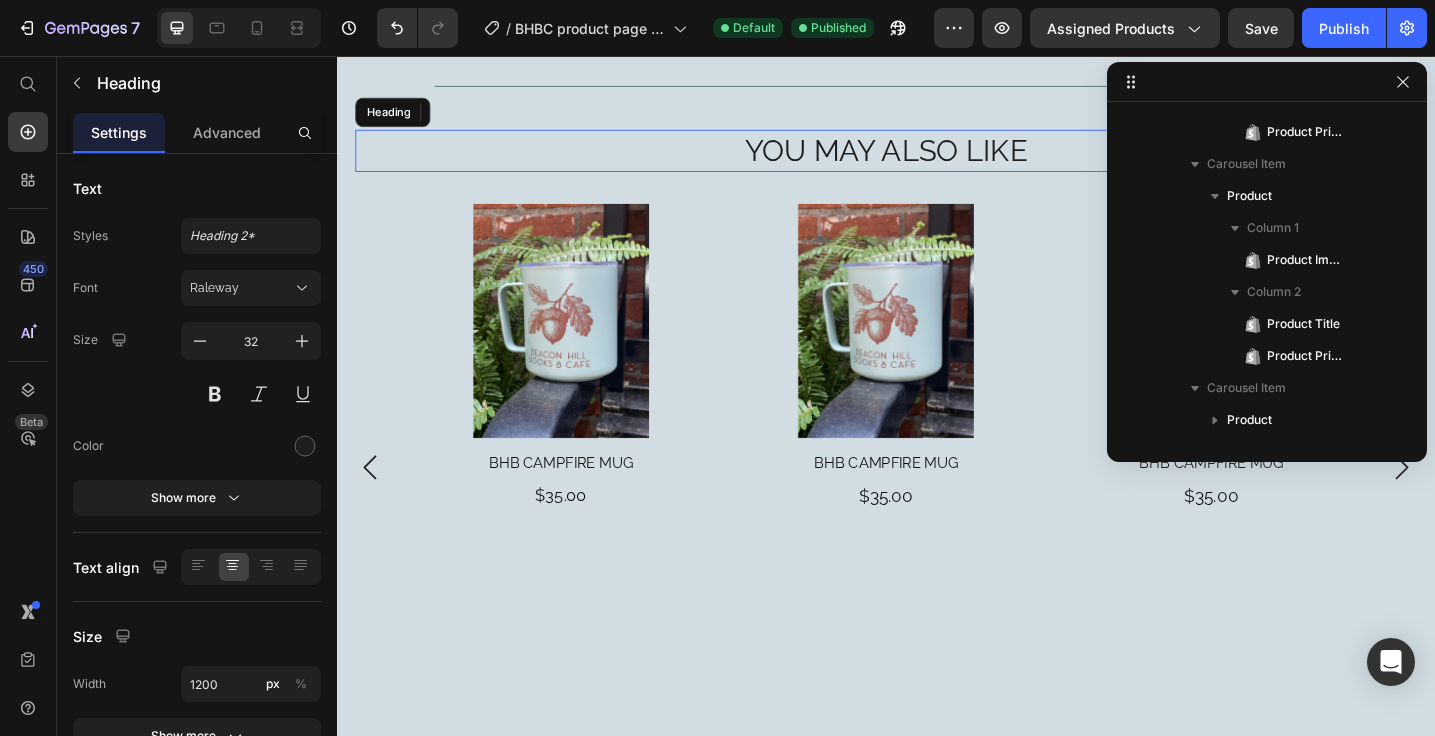 scroll, scrollTop: 442, scrollLeft: 0, axis: vertical 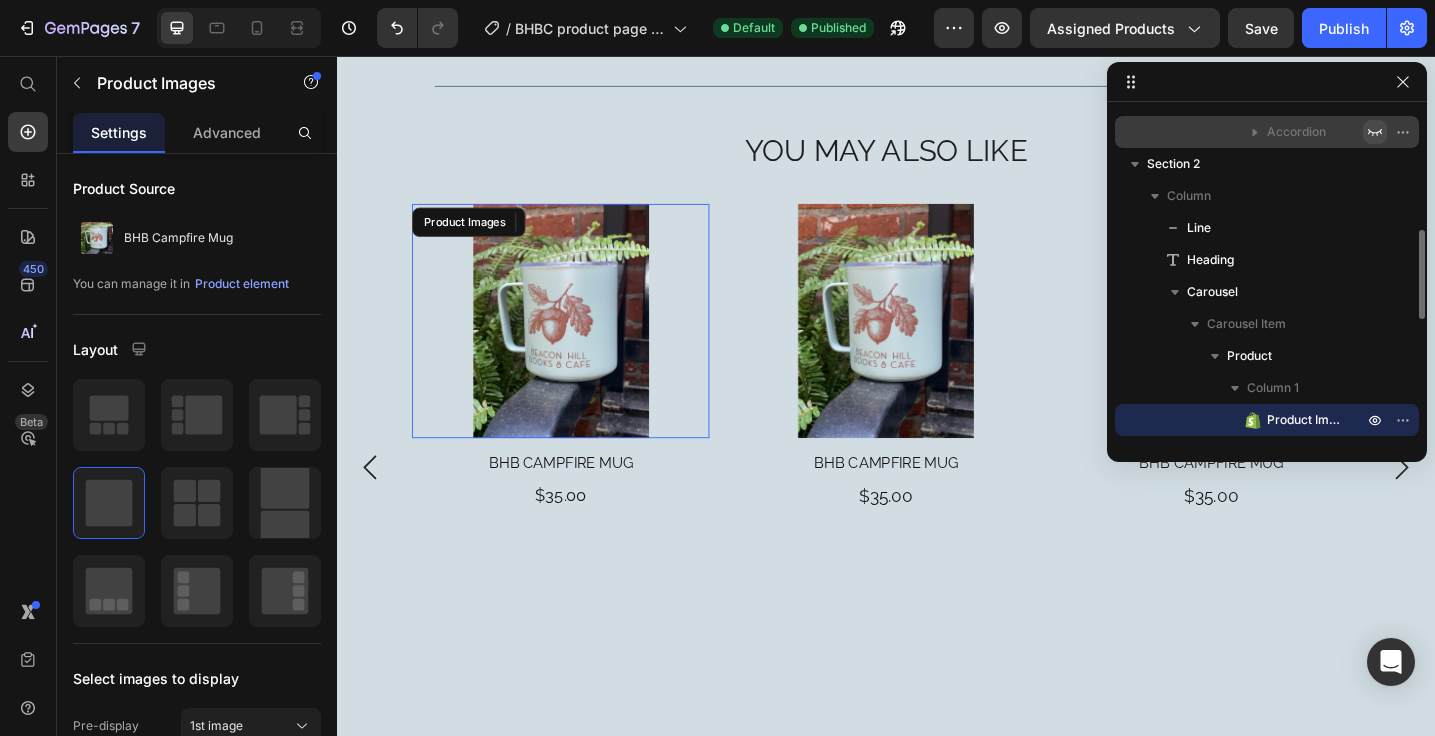 click at bounding box center (581, 346) 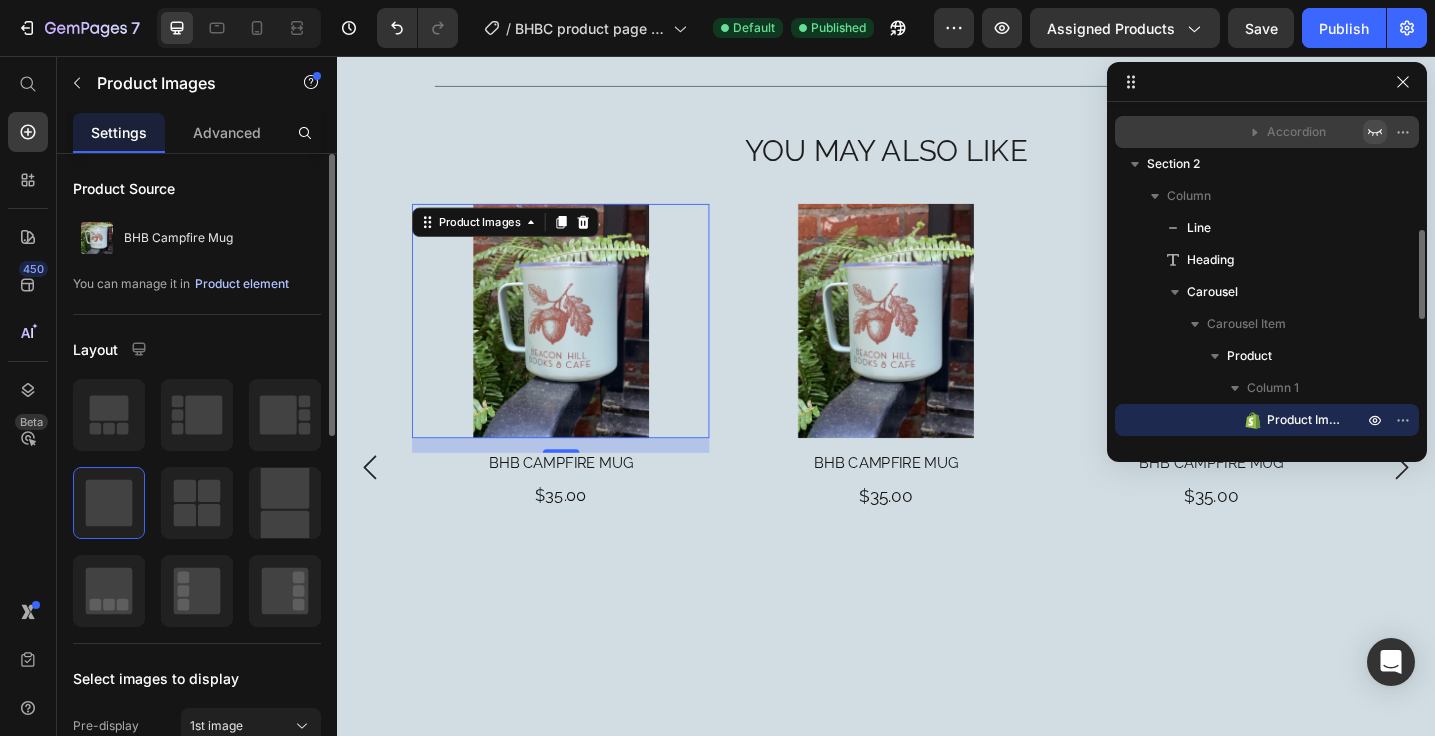 click on "Product element" at bounding box center [242, 284] 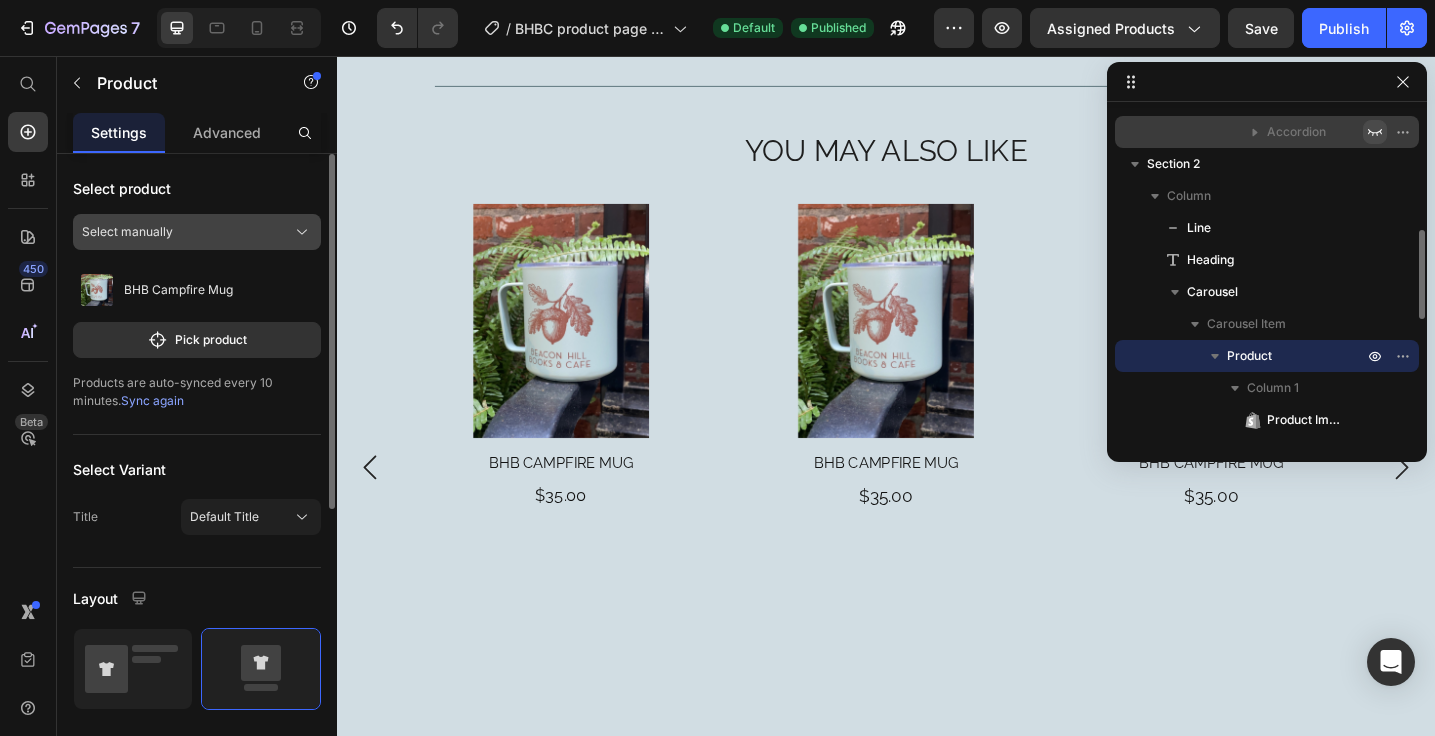 click 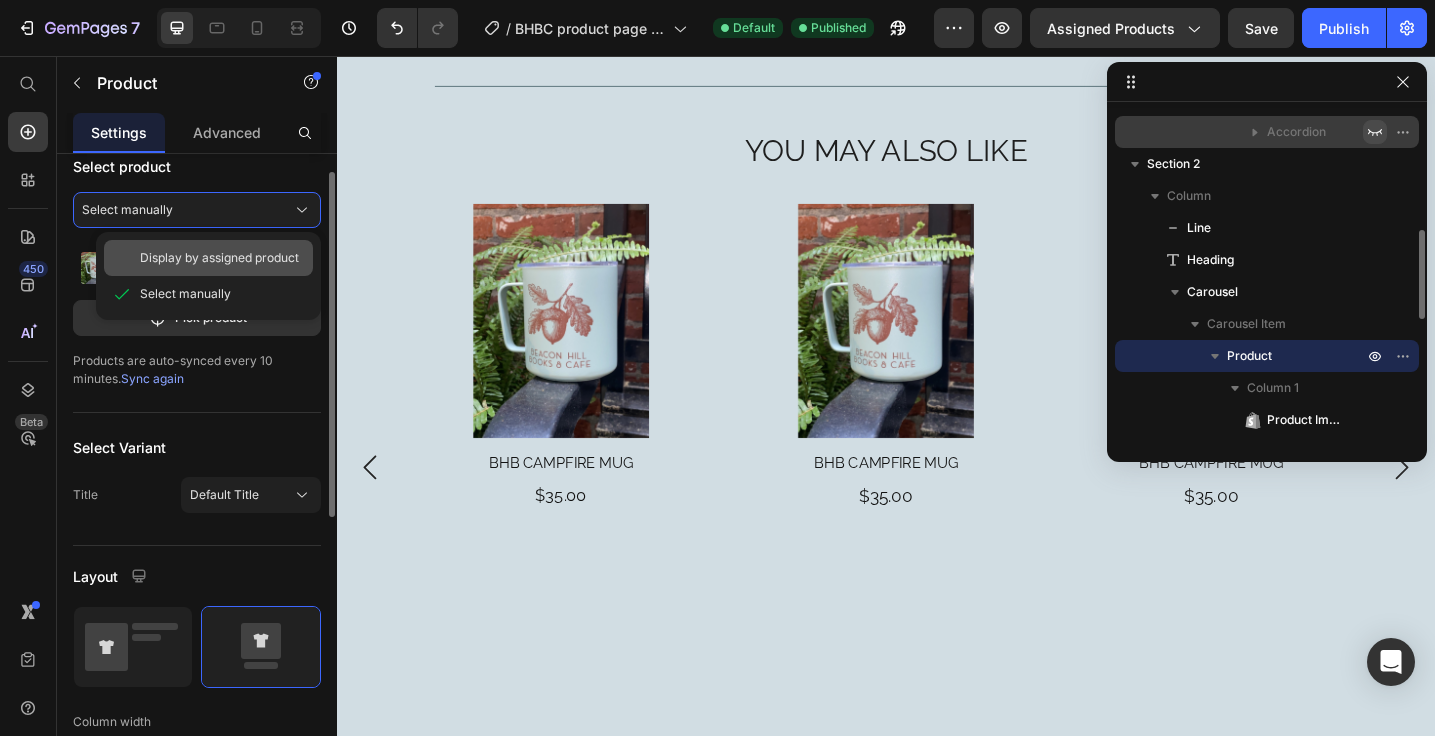 scroll, scrollTop: 32, scrollLeft: 0, axis: vertical 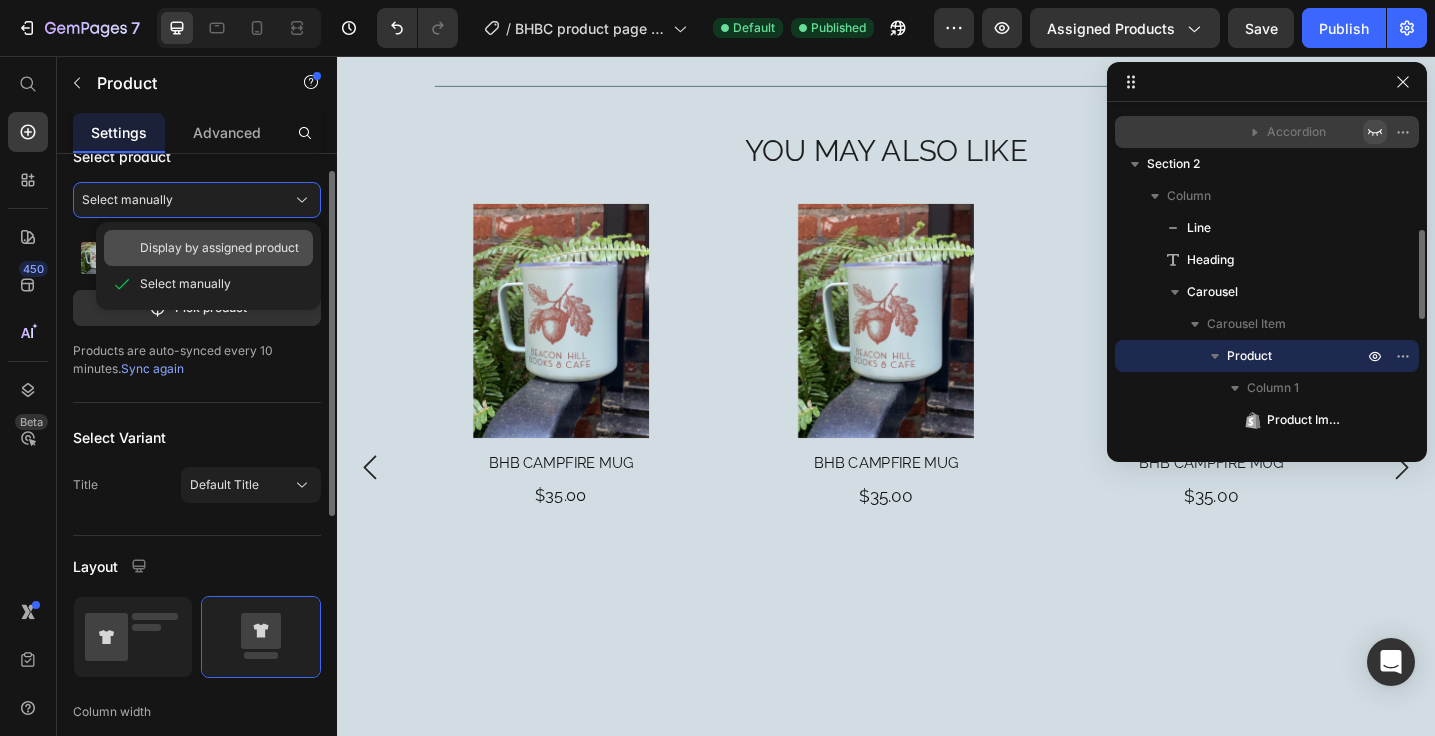 click on "Display by assigned product" 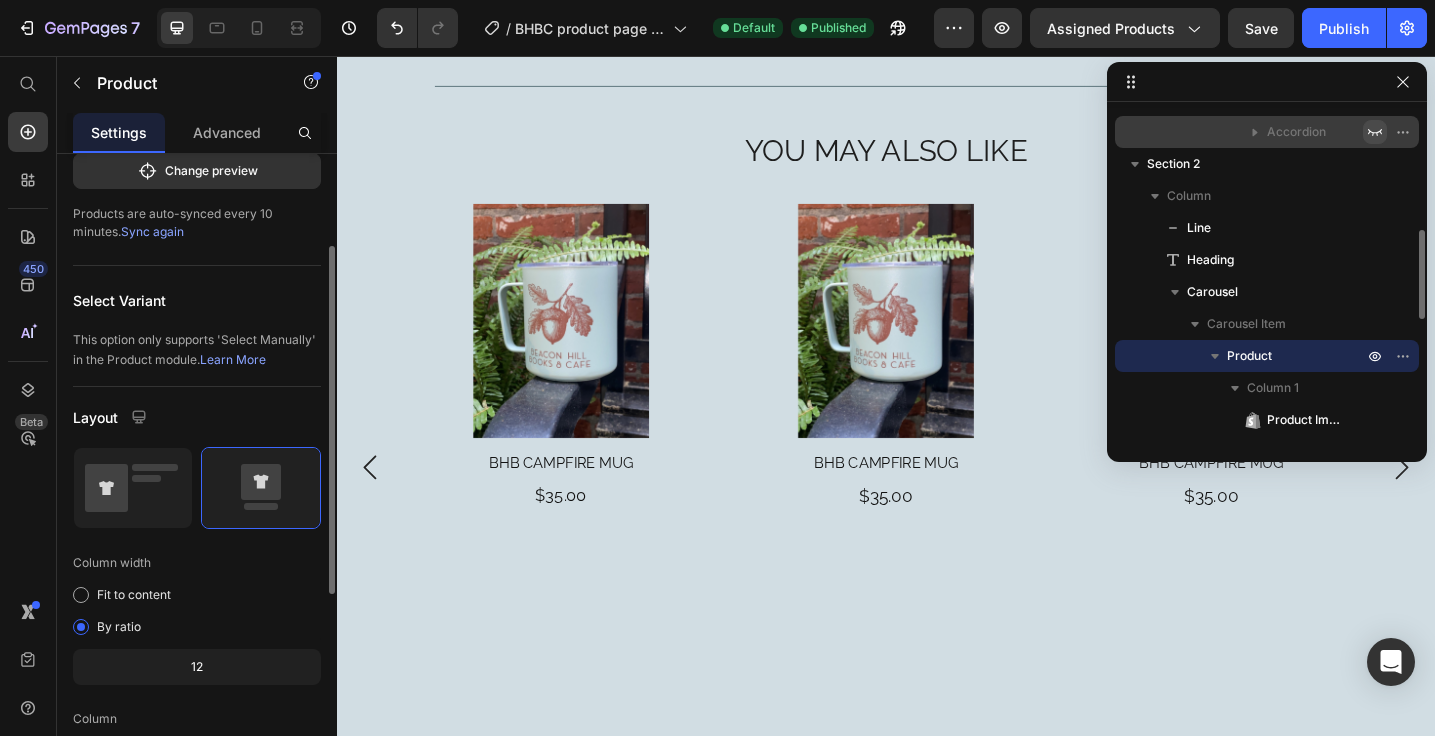 scroll, scrollTop: 0, scrollLeft: 0, axis: both 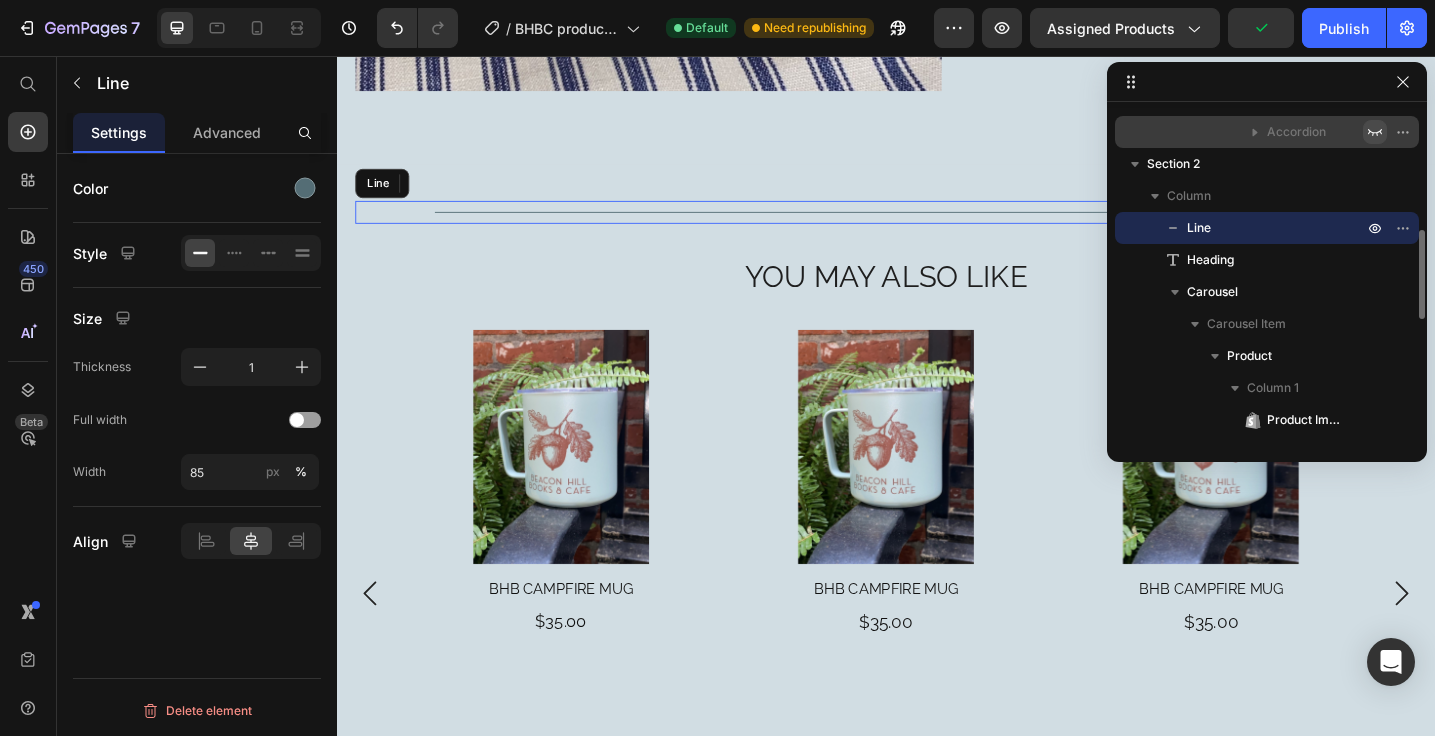 click on "Title Line" at bounding box center [937, 227] 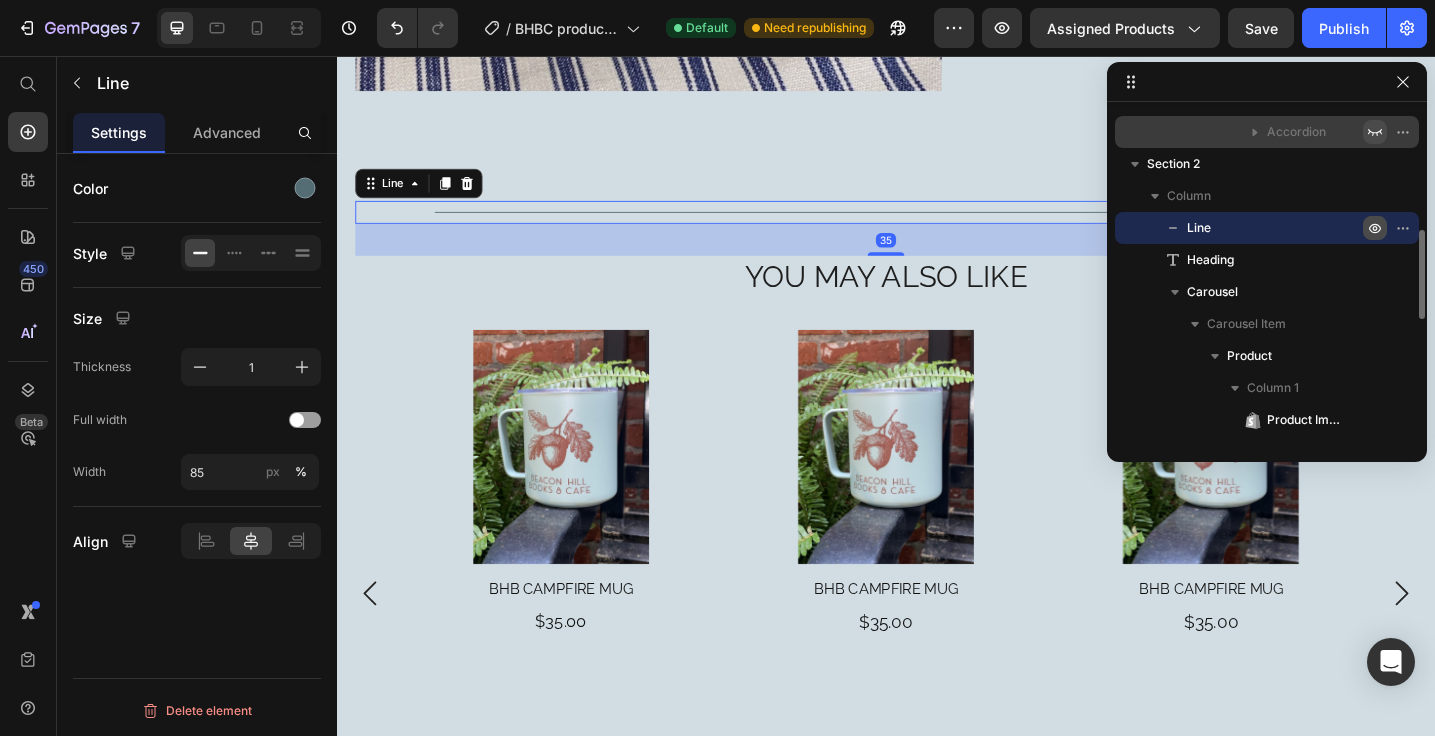 click 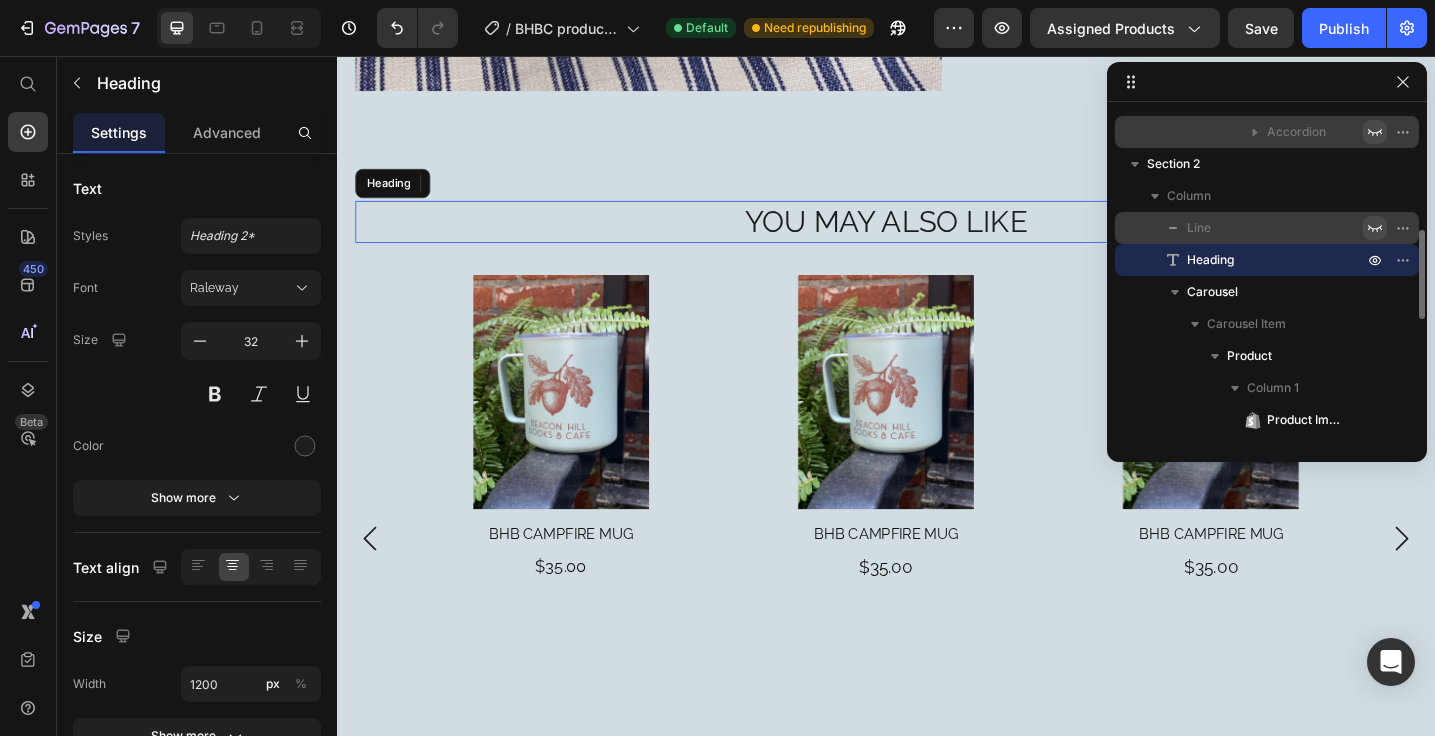 click on "You May Also Like" at bounding box center (937, 238) 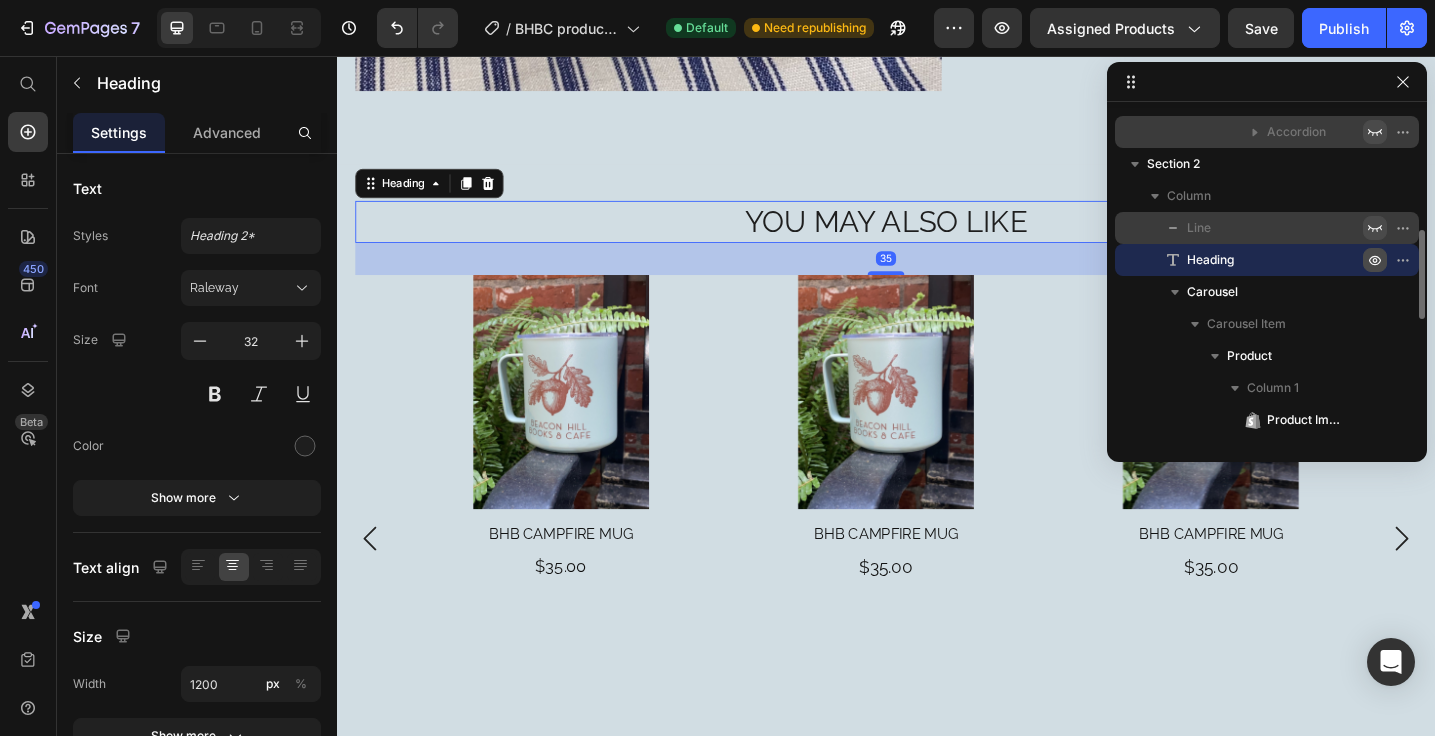 click 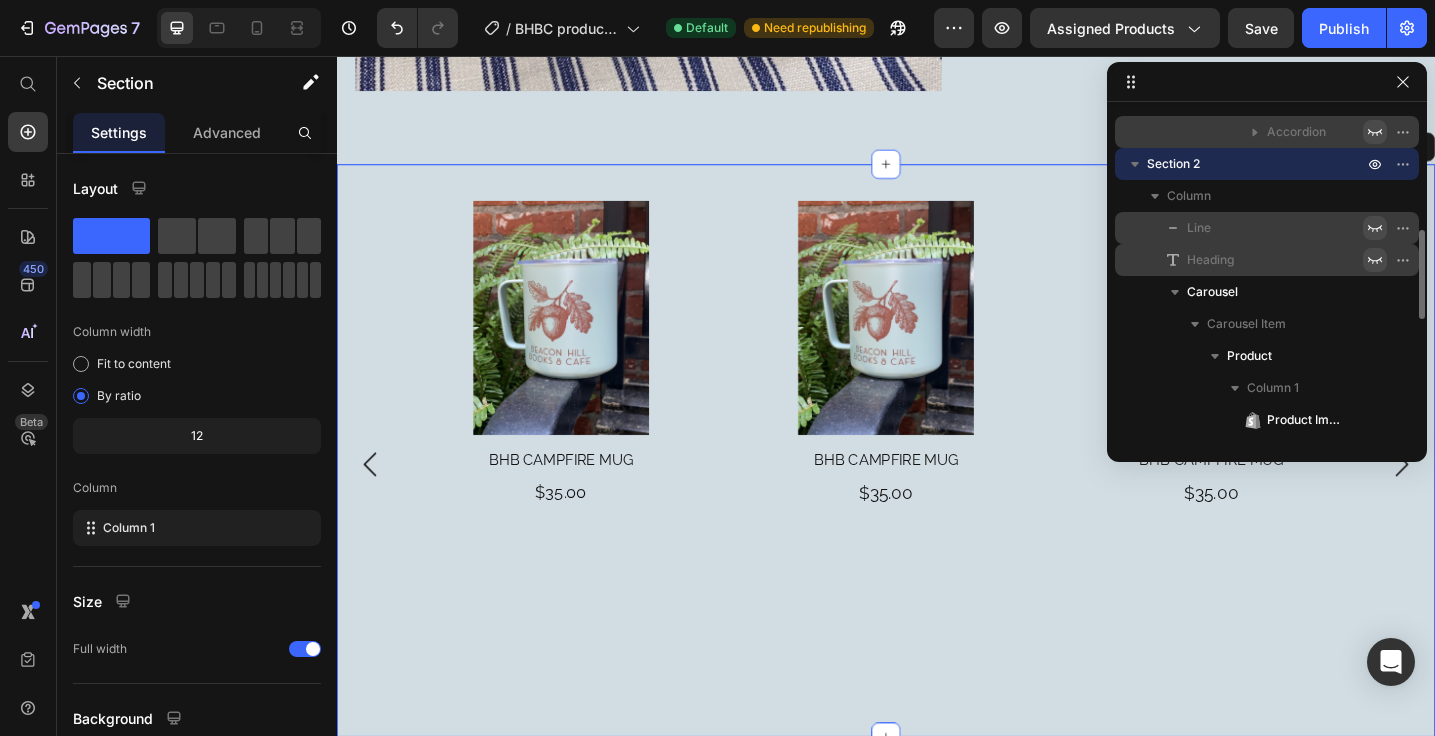 click on "Title Line You May Also Like Heading   35
Product Images BHB Campfire Mug Product Title $35.00 Product Price Product Product Images BHB Campfire Mug Product Title $35.00 Product Price Product Product Images BHB Campfire Mug Product Title $35.00 Product Price Product Product Images BHB Campfire Mug Product Title $35.00 Product Price Add to cart Add to Cart Product
Carousel Section 2" at bounding box center (937, 488) 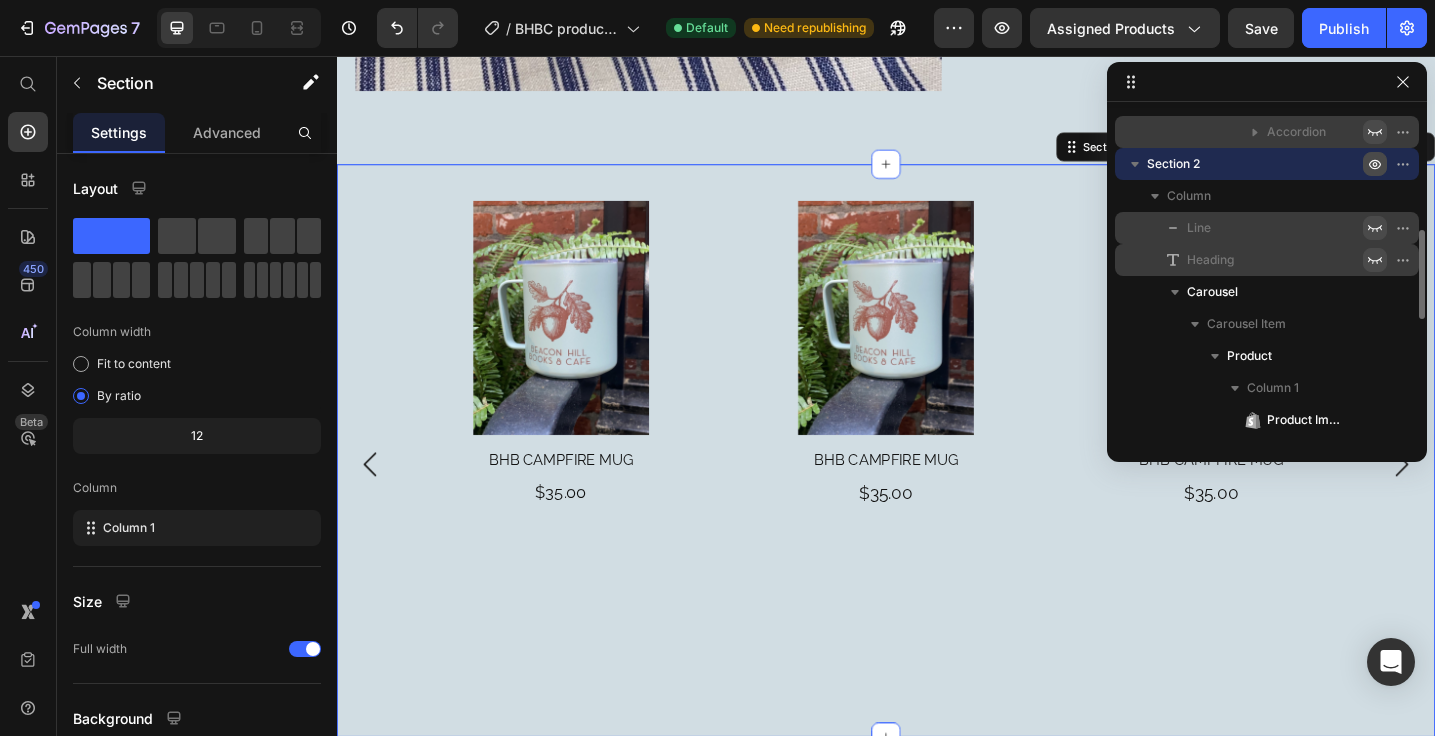 click 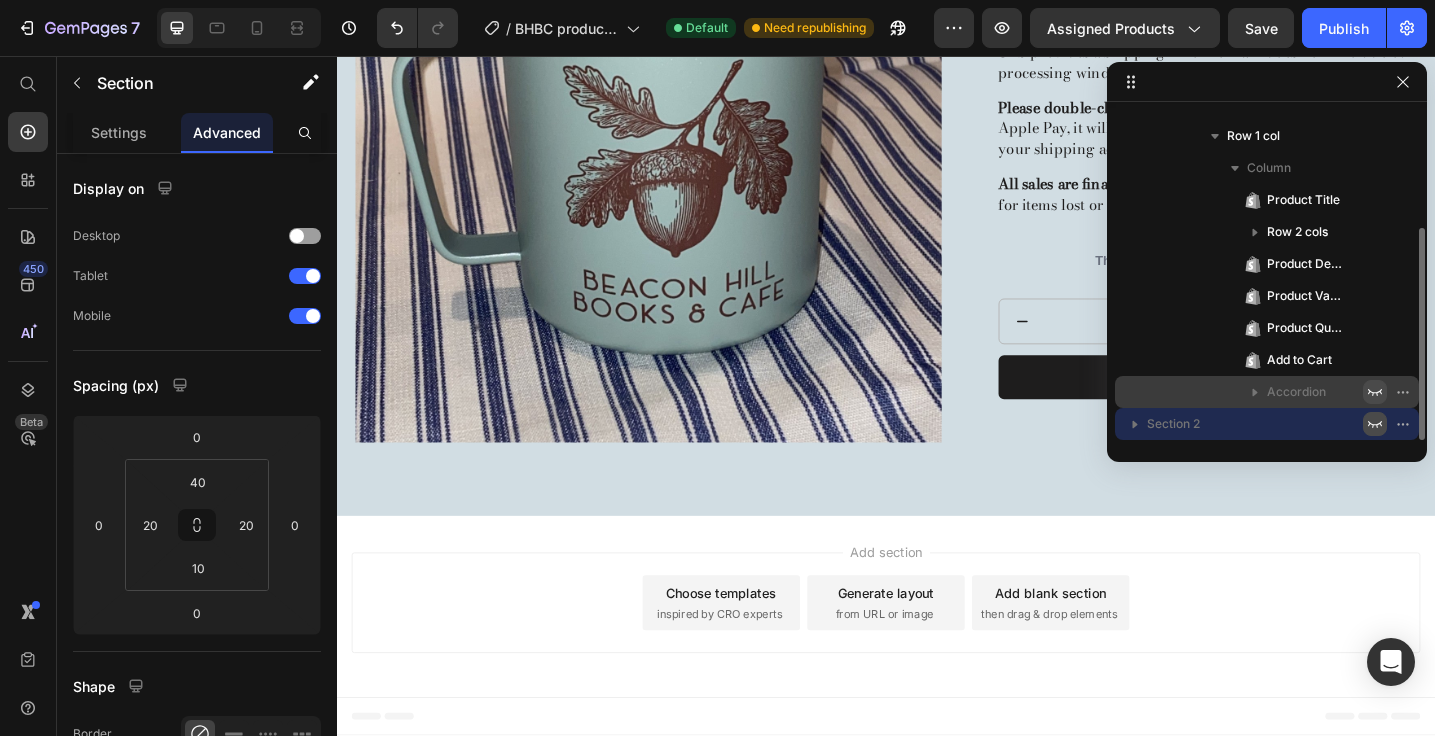 scroll, scrollTop: 1011, scrollLeft: 0, axis: vertical 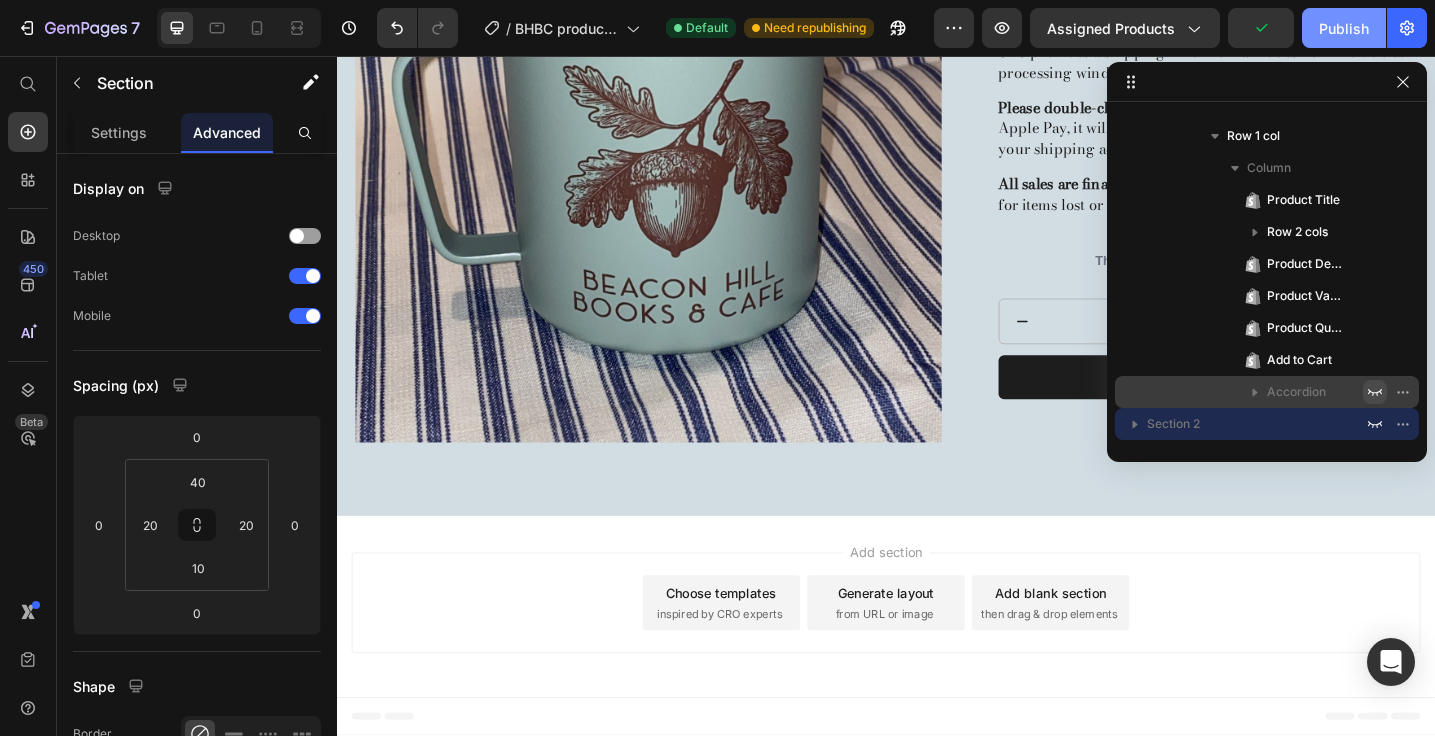 click on "Publish" at bounding box center [1344, 28] 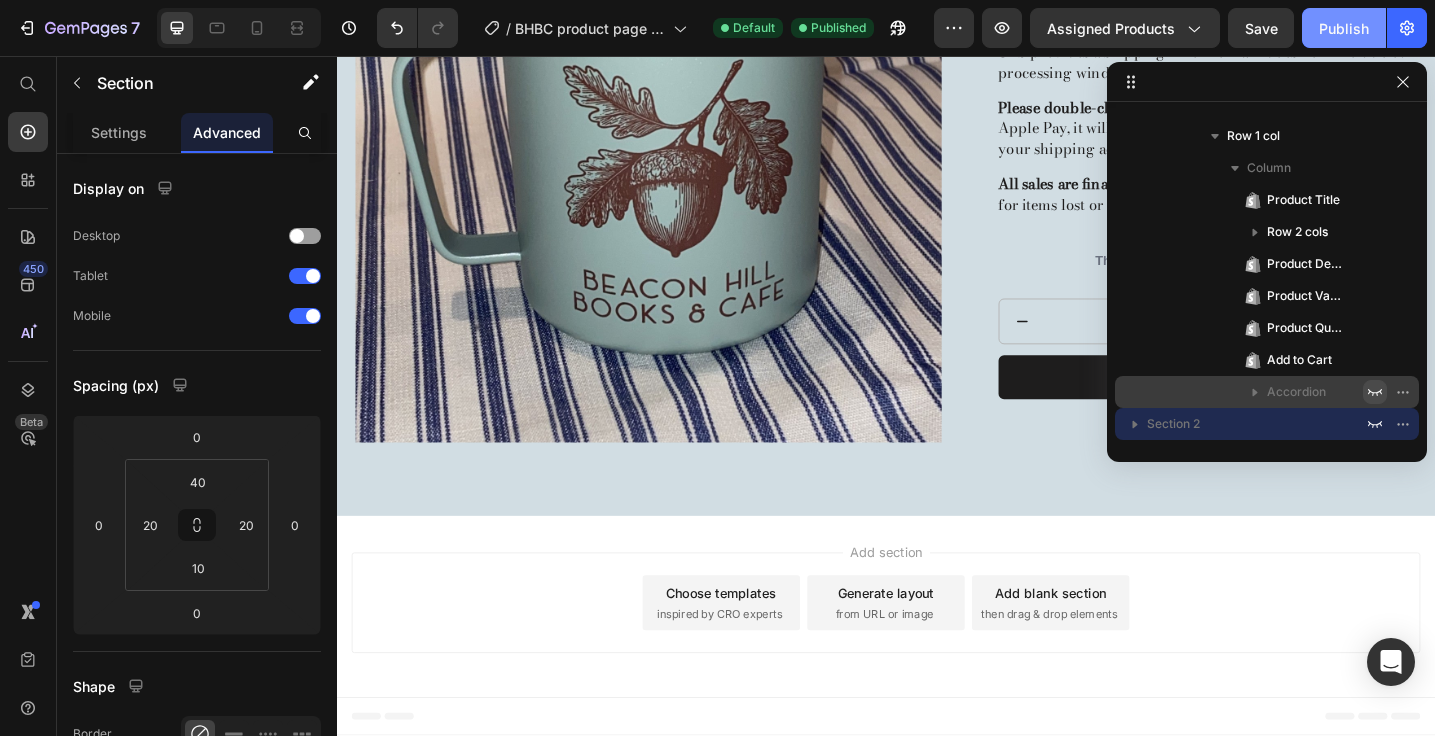 click on "Publish" at bounding box center [1344, 28] 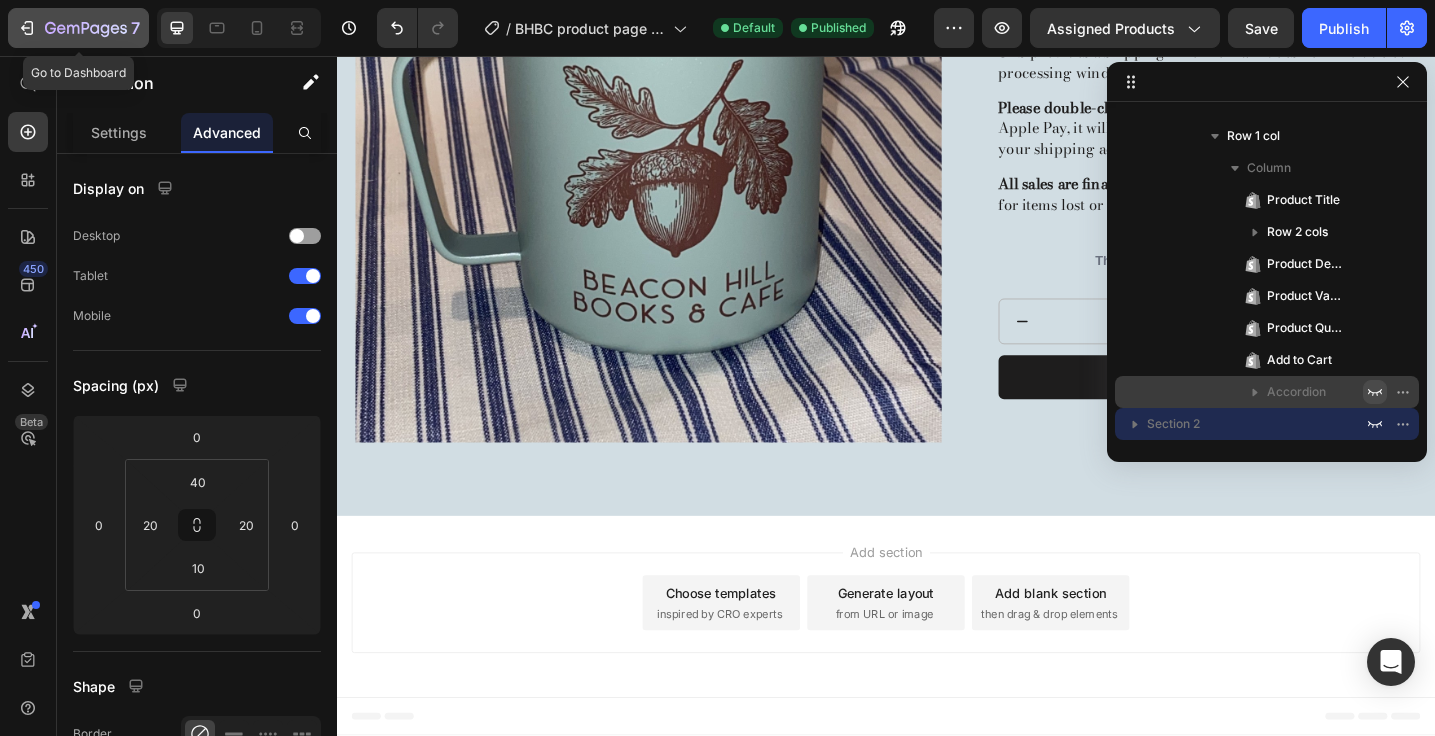 click on "7" at bounding box center [78, 28] 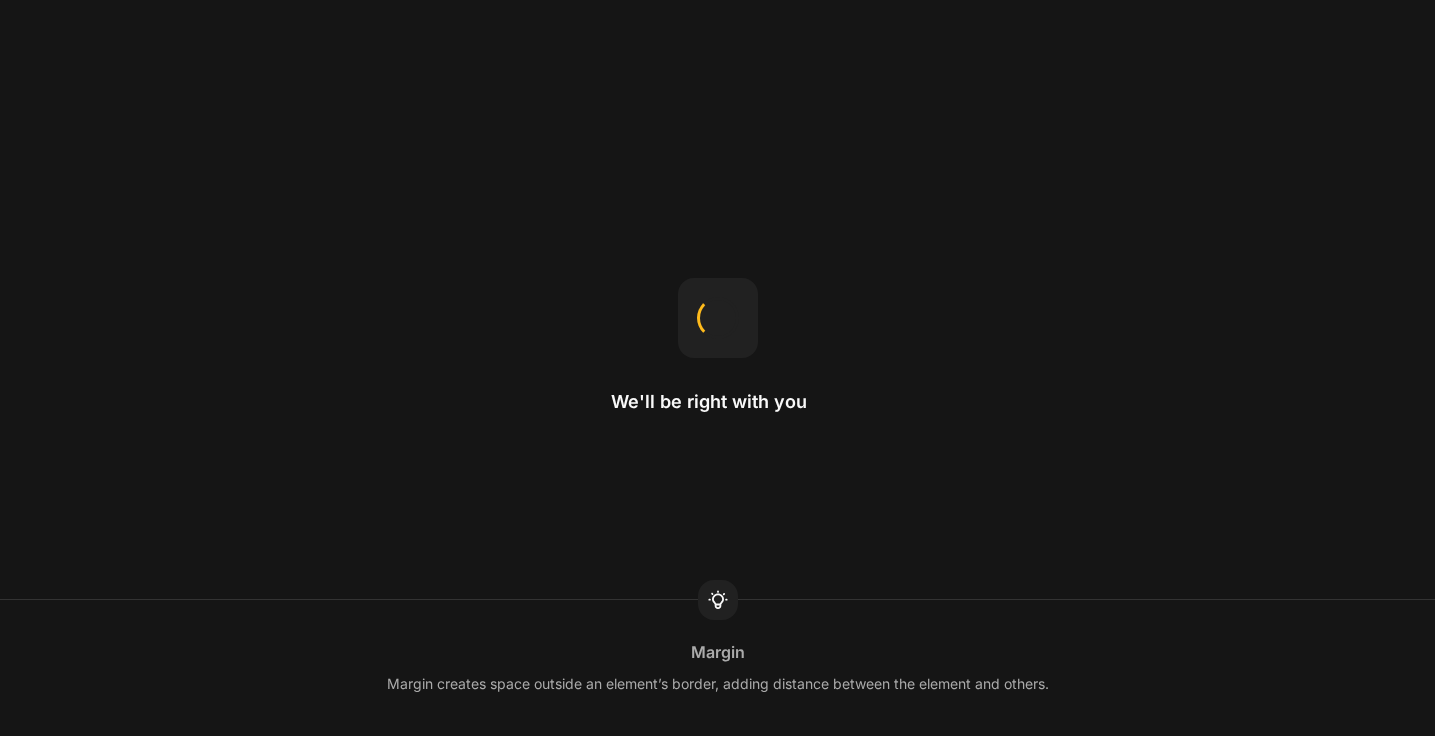 scroll, scrollTop: 0, scrollLeft: 0, axis: both 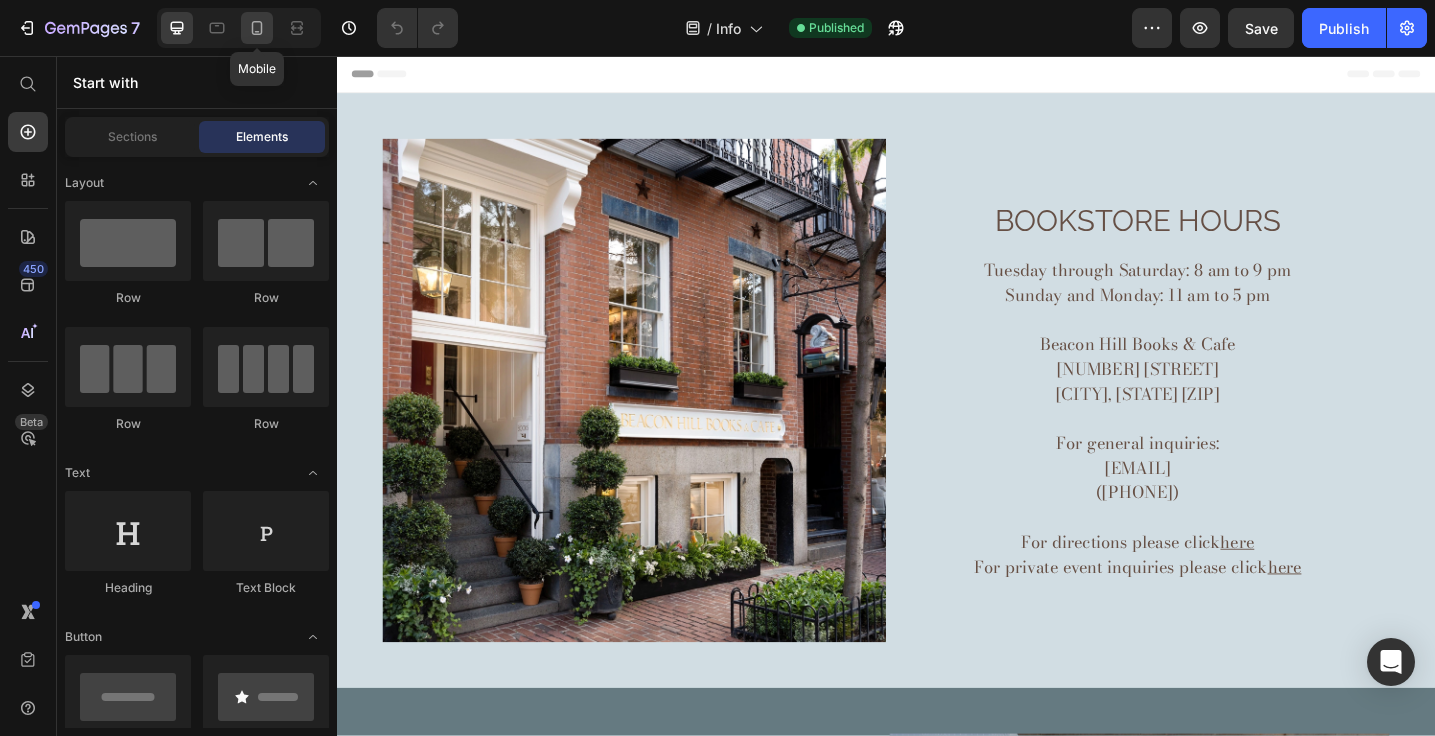 click 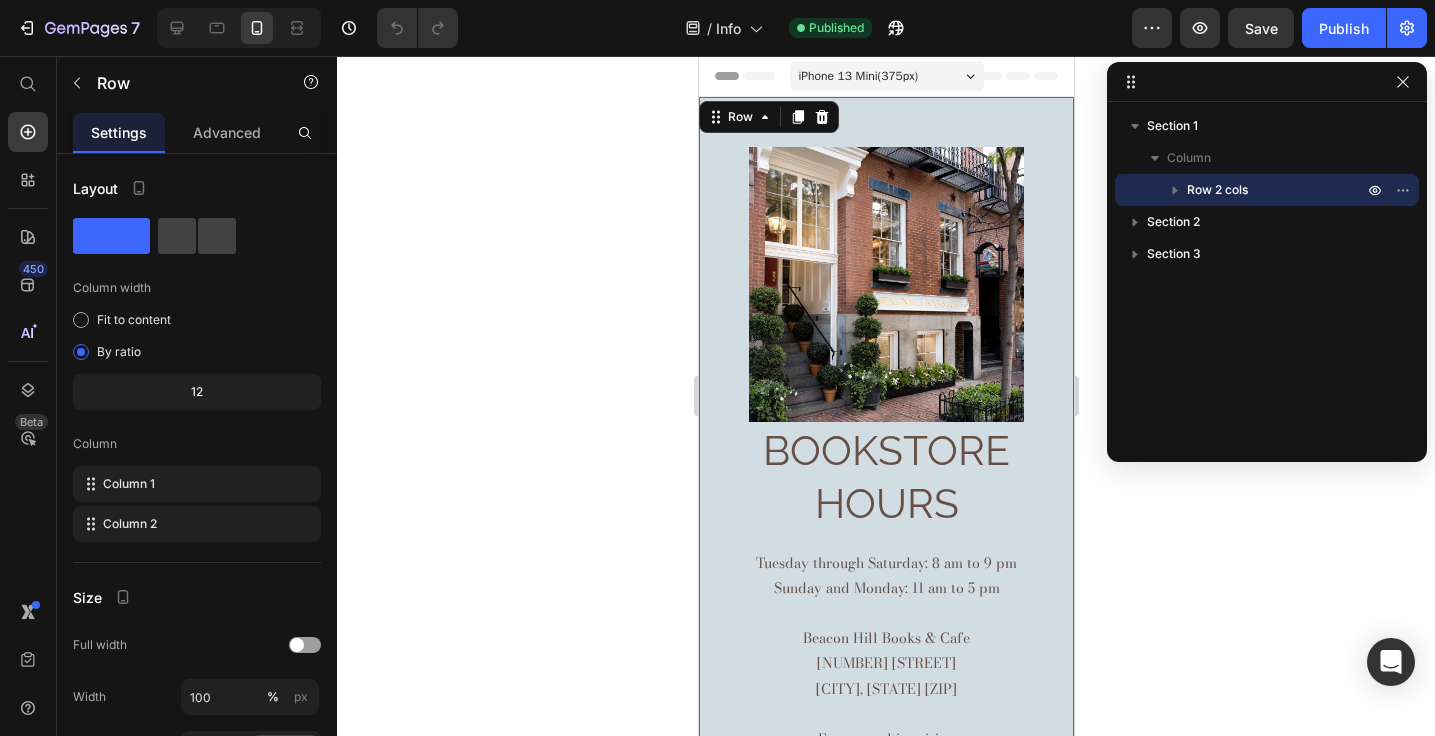 click on "Image Bookstore Hours Heading Tuesday through Saturday: 8 am to 9 pm Sunday and Monday: 11 am to 5 pm   Beacon Hill Books & Cafe 71 Charles Street Boston, MA 02114   For general inquiries: hello@bhbooks.com (617) 945-4713   For directions please click  here For private event inquiries please click  here Text Block Row   0" at bounding box center [885, 526] 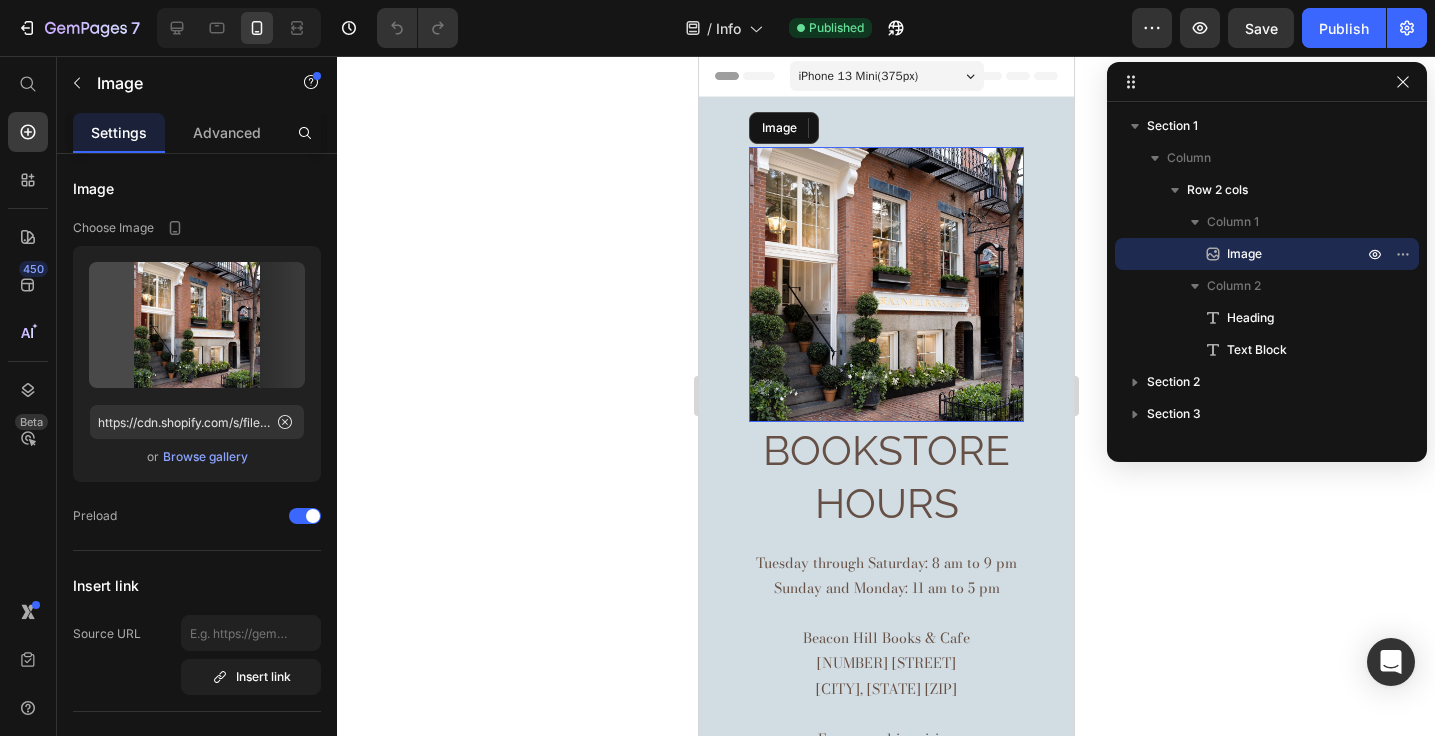 click at bounding box center (885, 284) 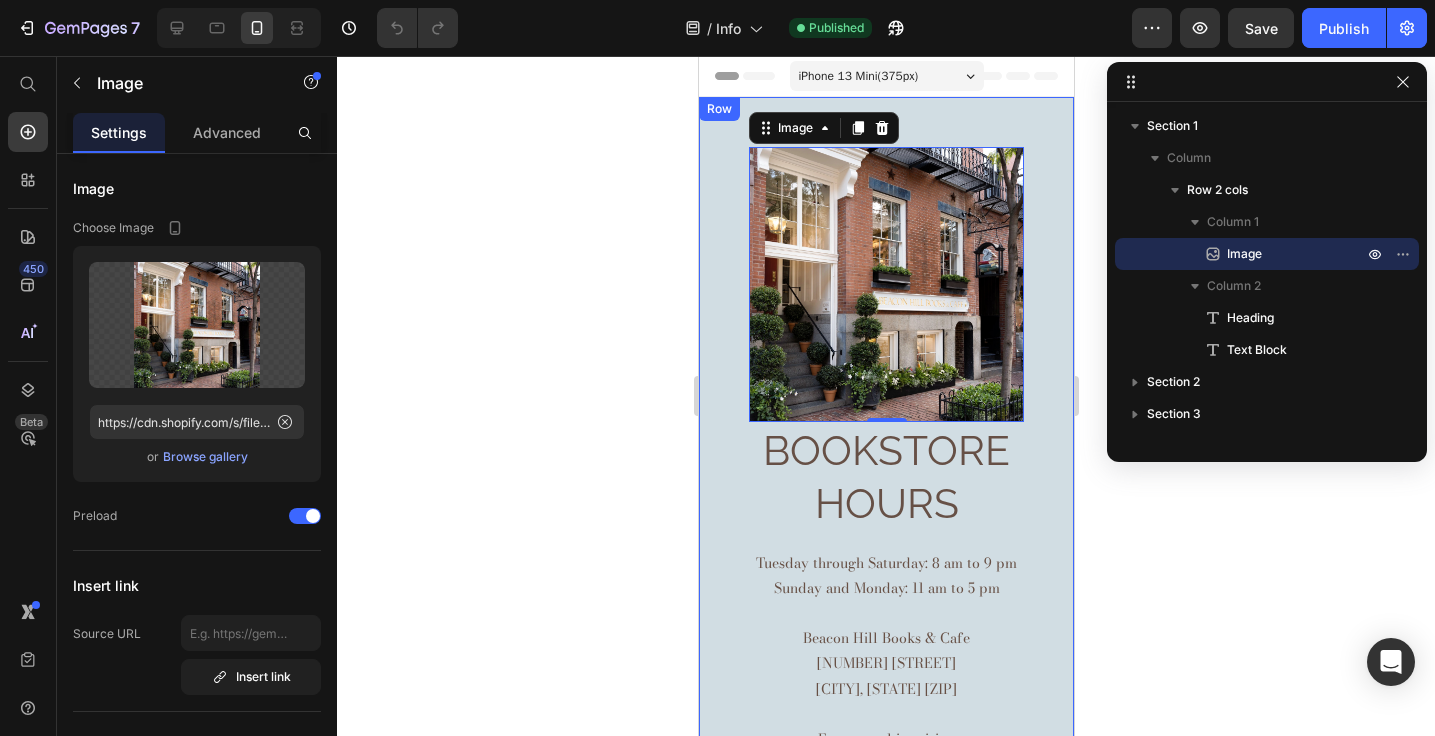 click on "Image   0 Bookstore Hours Heading Tuesday through Saturday: 8 am to 9 pm Sunday and Monday: 11 am to 5 pm   Beacon Hill Books & Cafe 71 Charles Street Boston, MA 02114   For general inquiries: hello@bhbooks.com (617) 945-4713   For directions please click  here For private event inquiries please click  here Text Block Row" at bounding box center [885, 526] 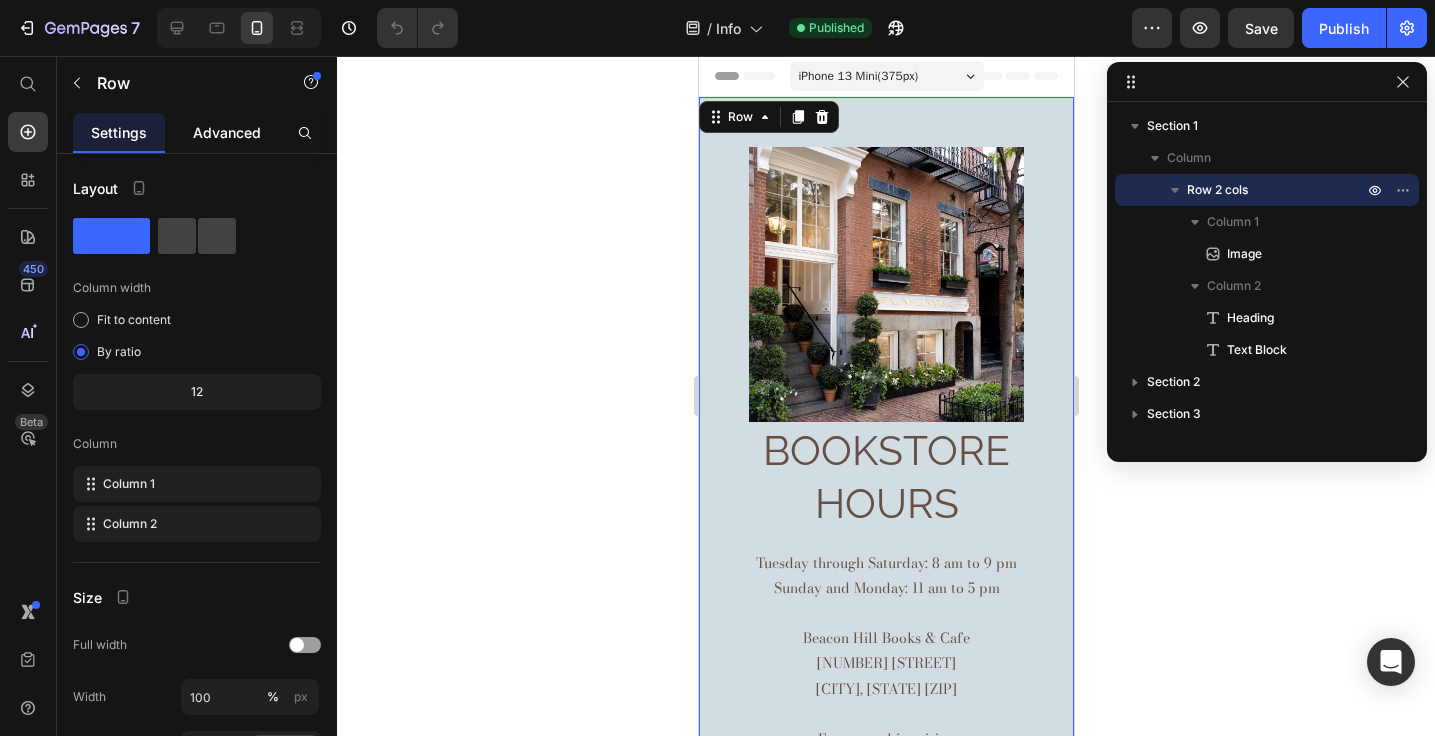click on "Advanced" at bounding box center [227, 132] 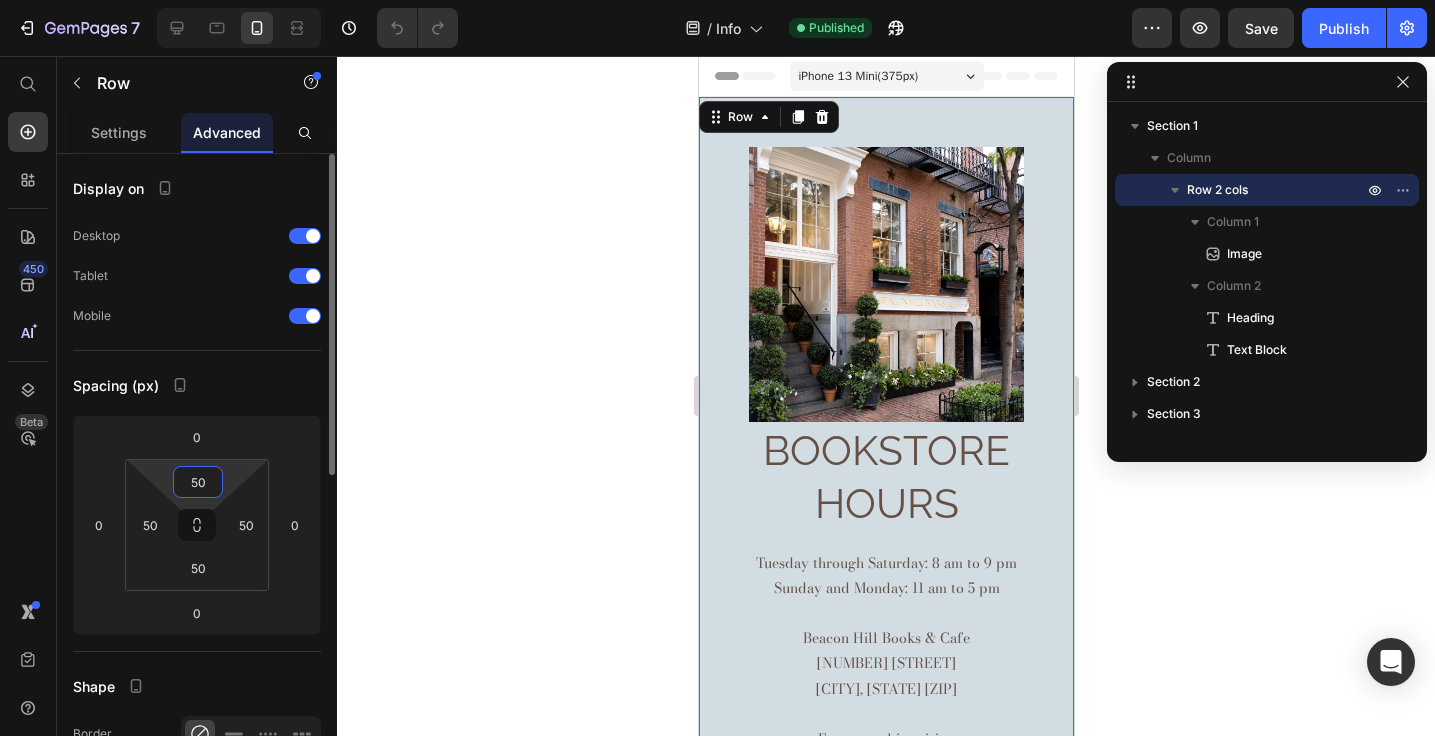 click on "50" at bounding box center (198, 482) 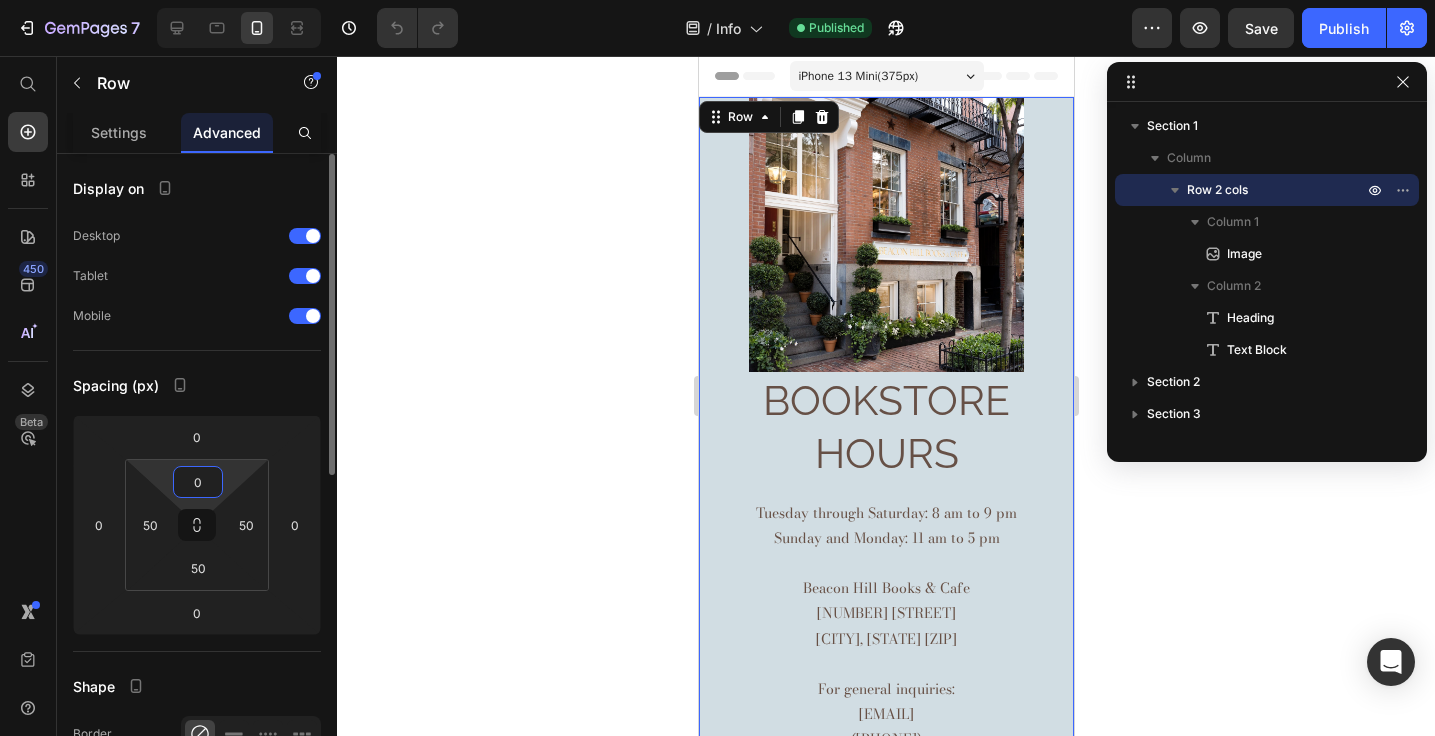 type on "0" 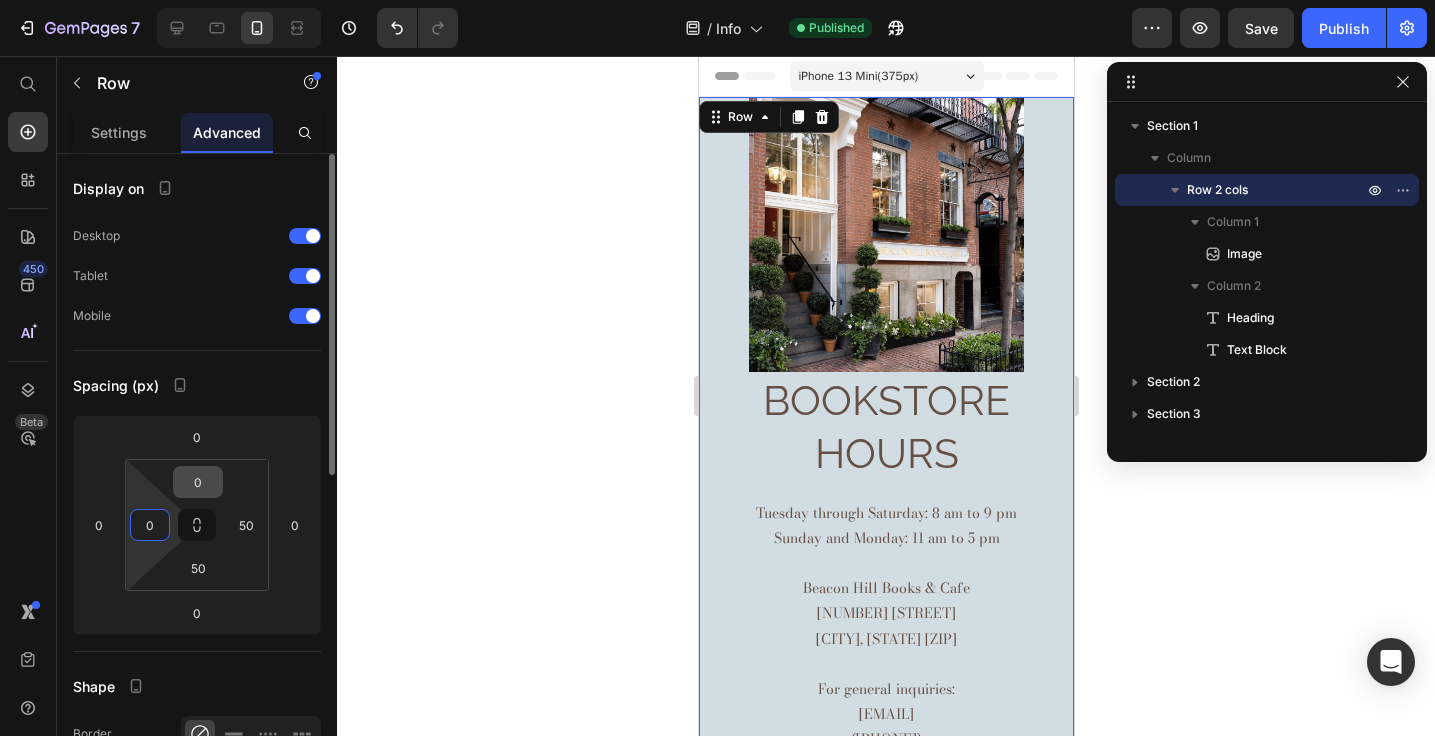 type on "0" 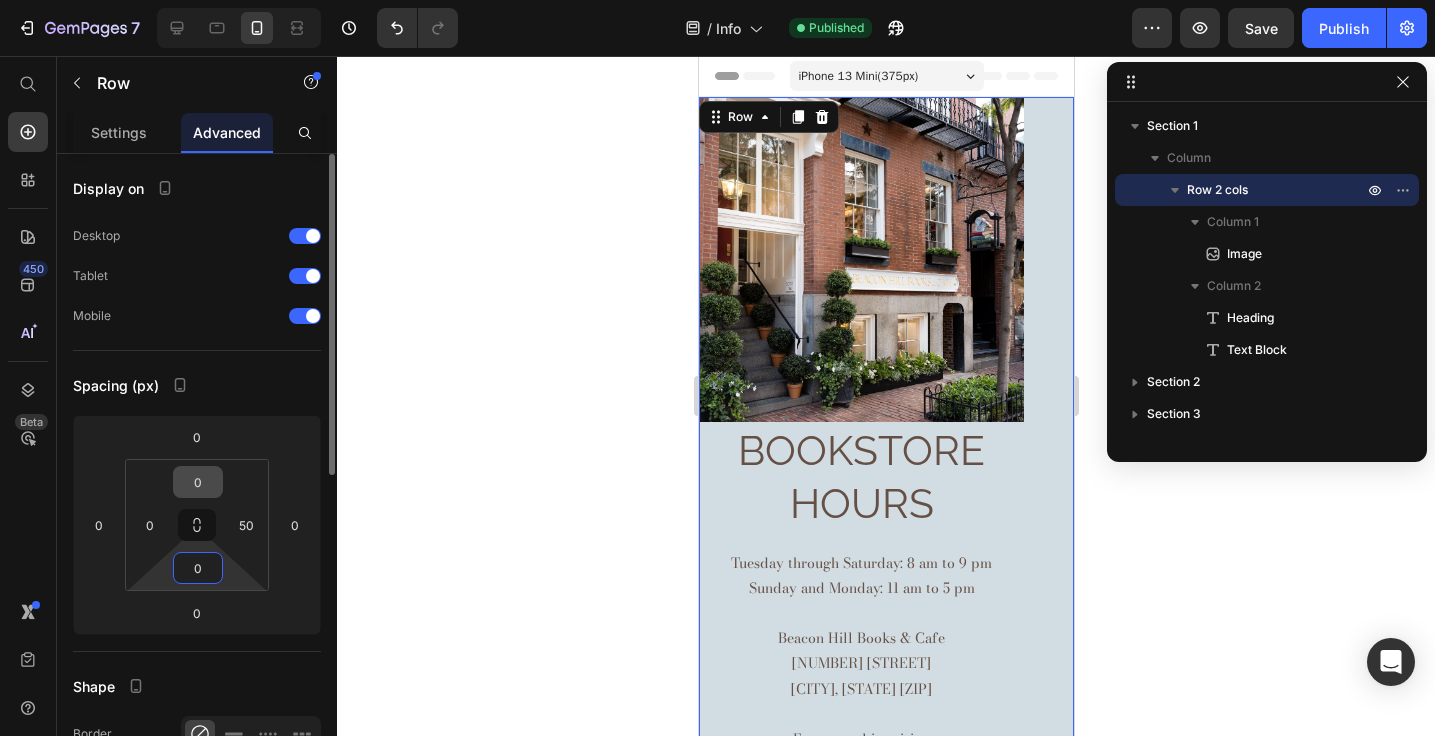 type on "0" 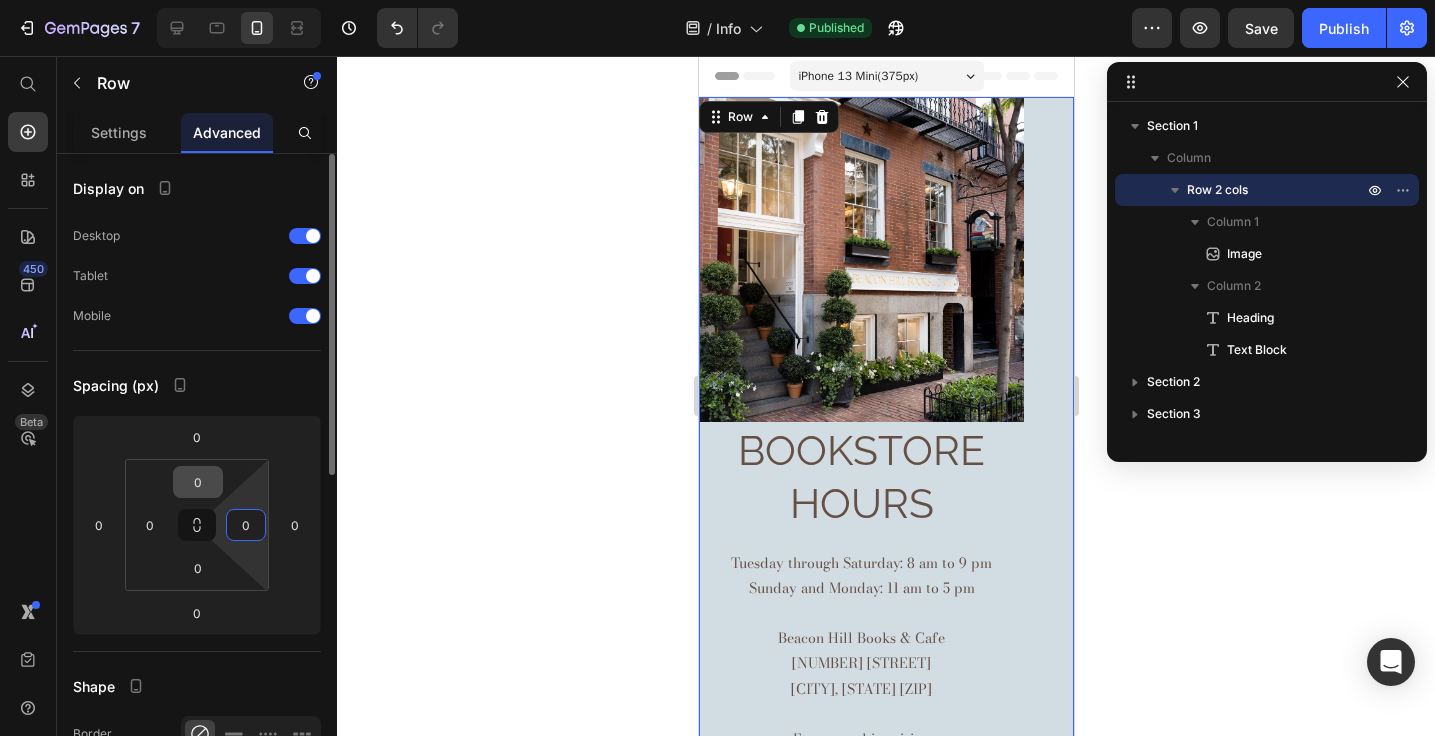 type on "0" 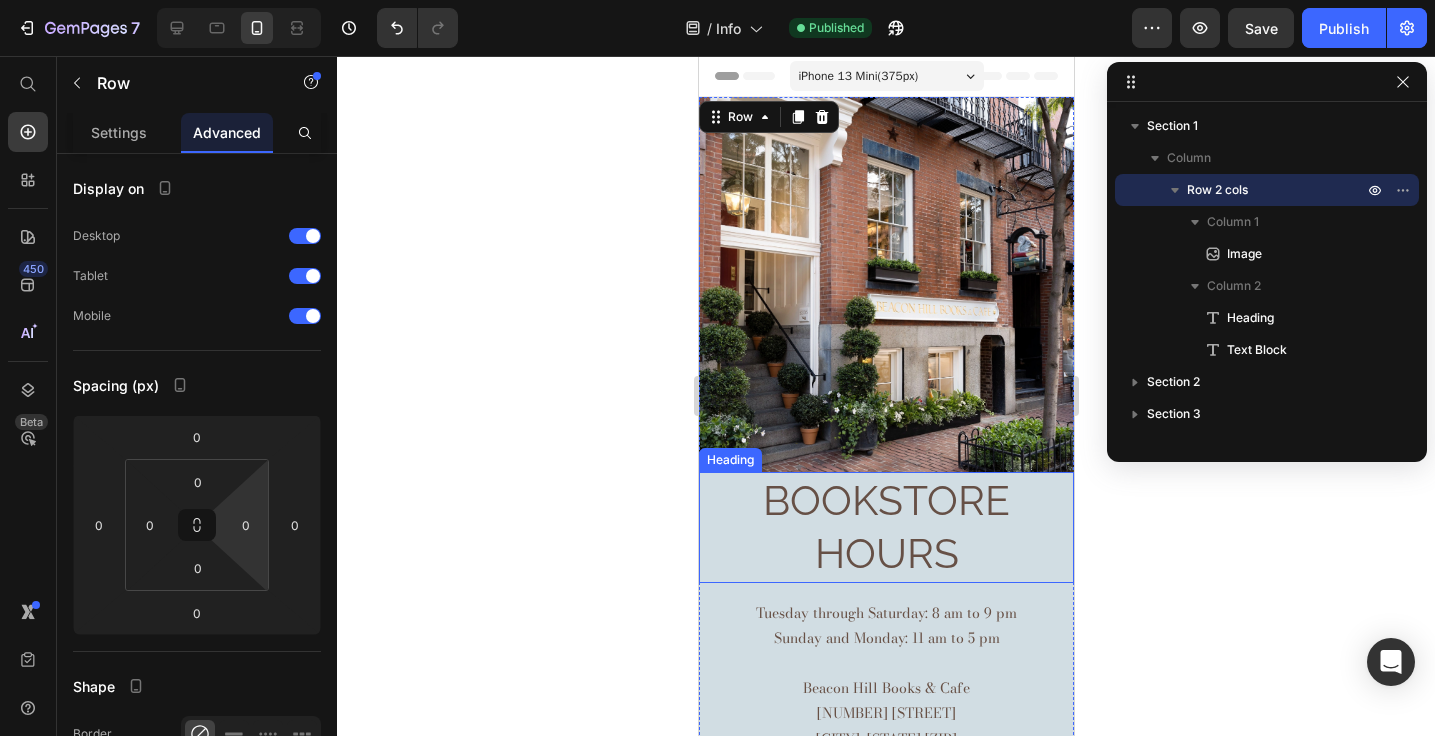 click on "Bookstore Hours" at bounding box center (885, 527) 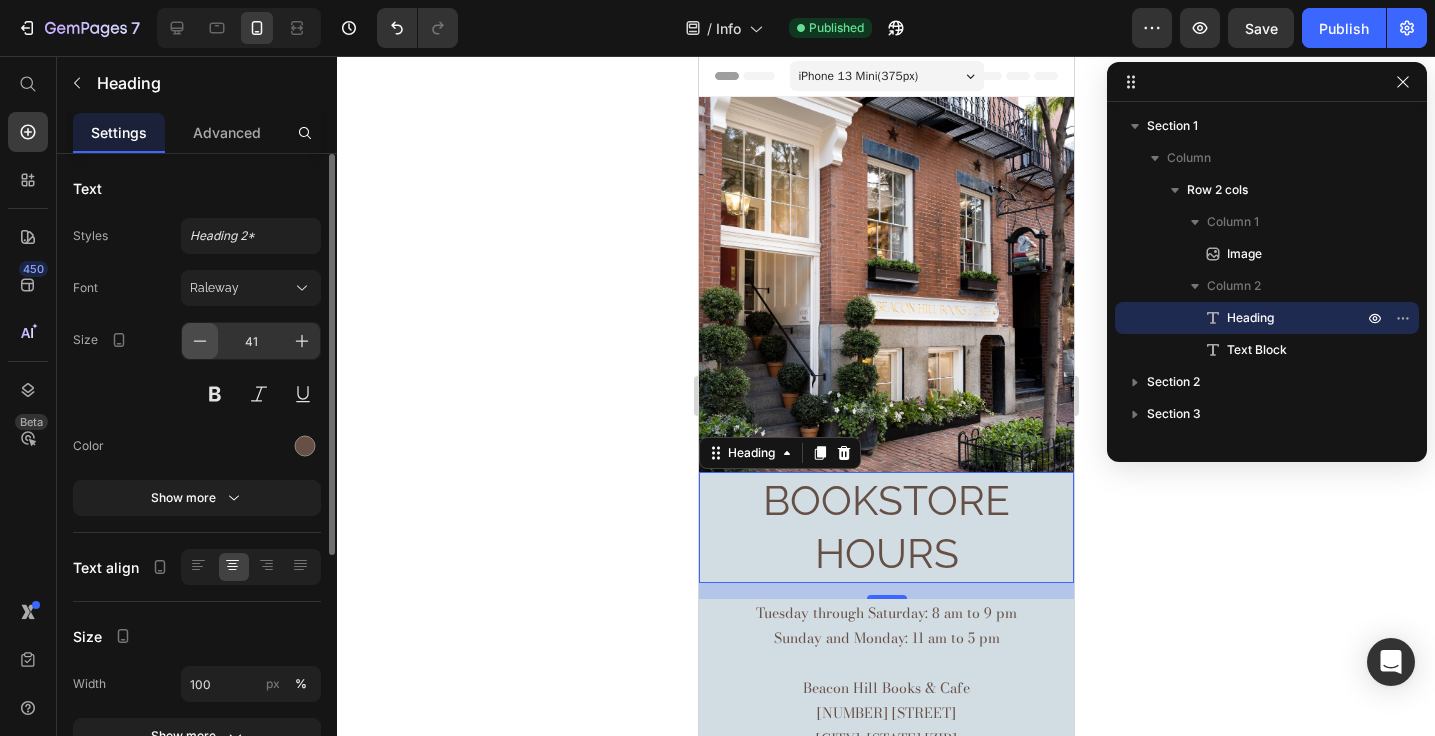 click 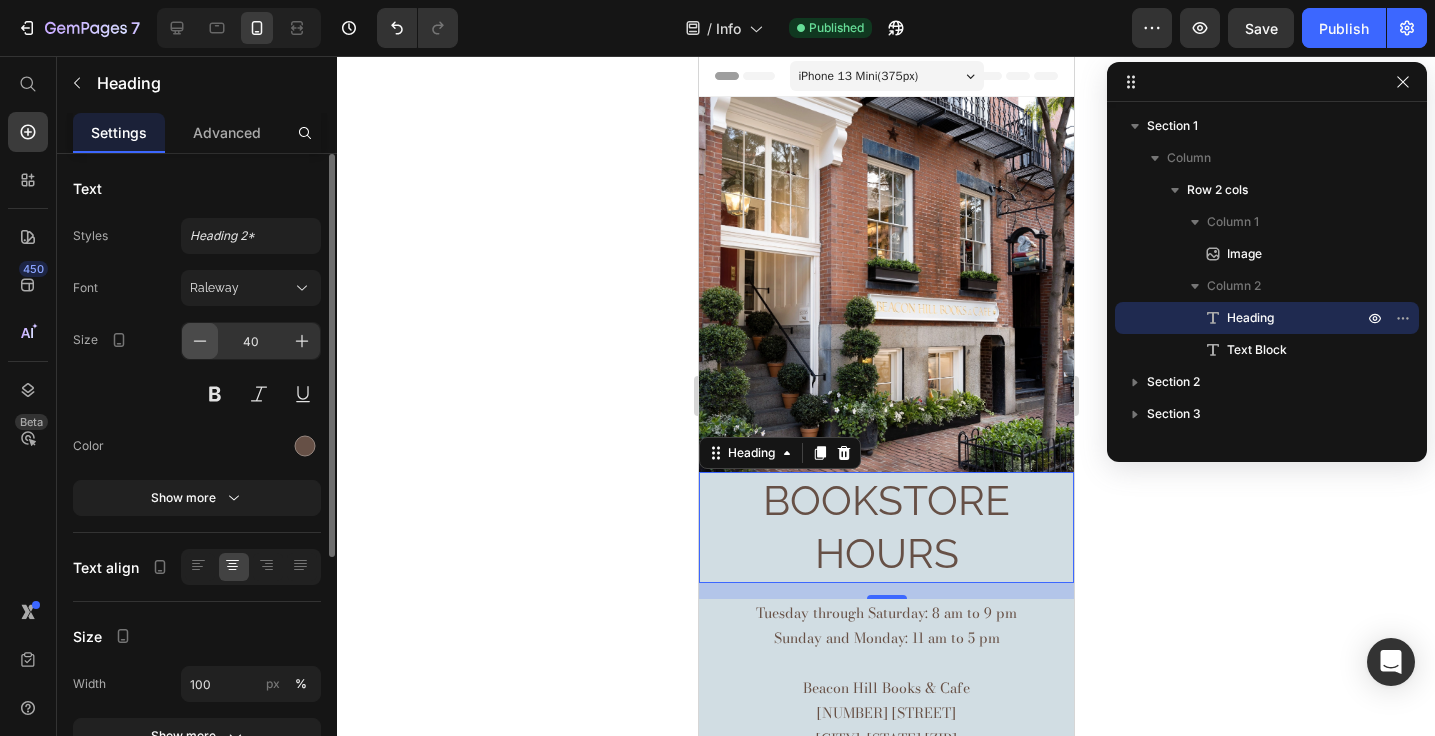 click 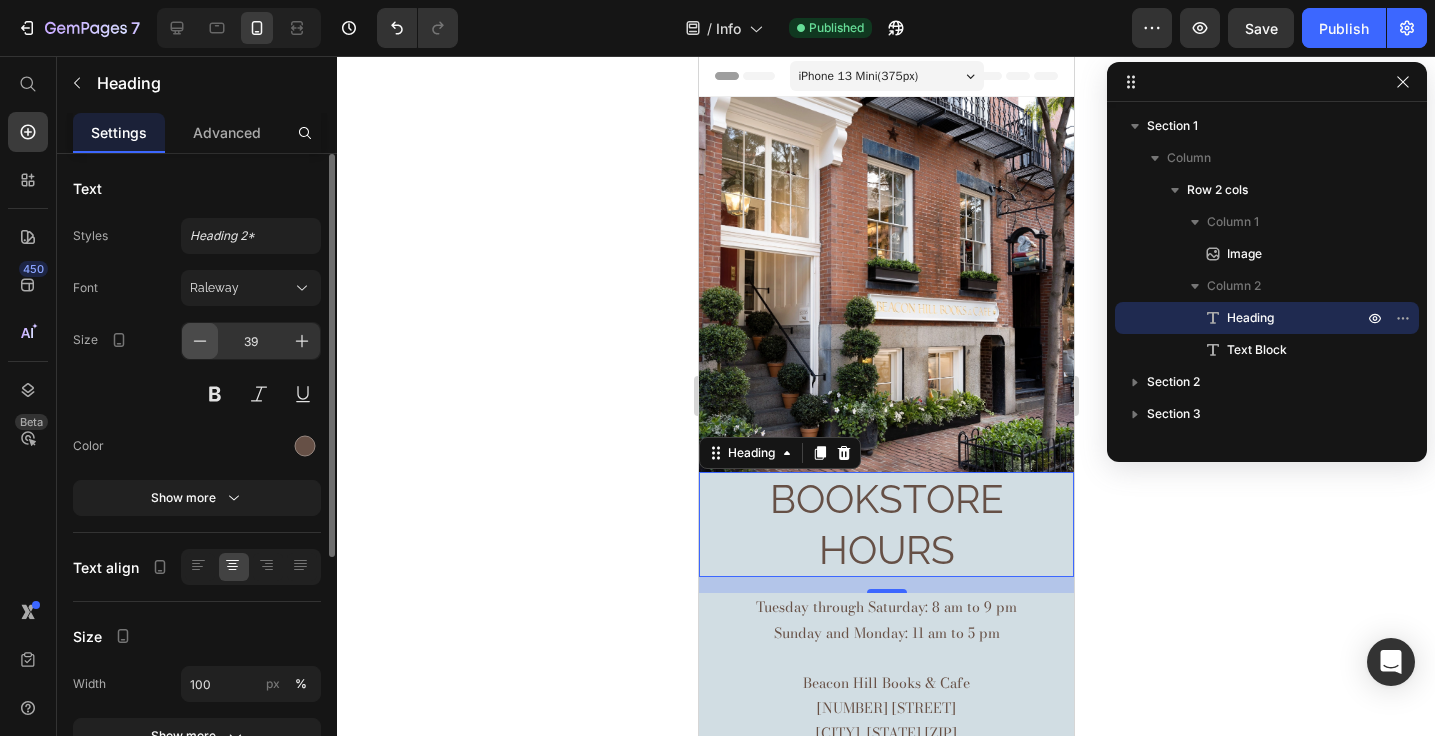 click 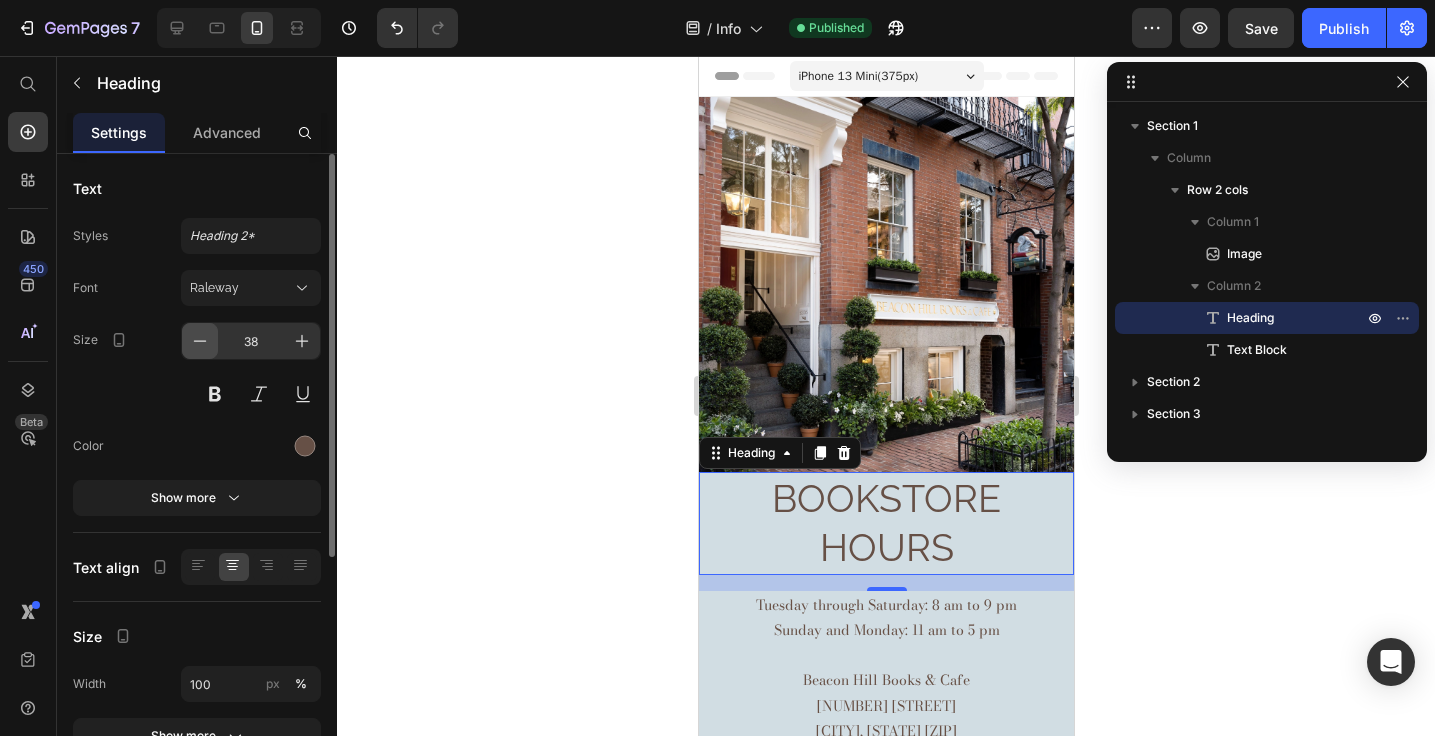 click 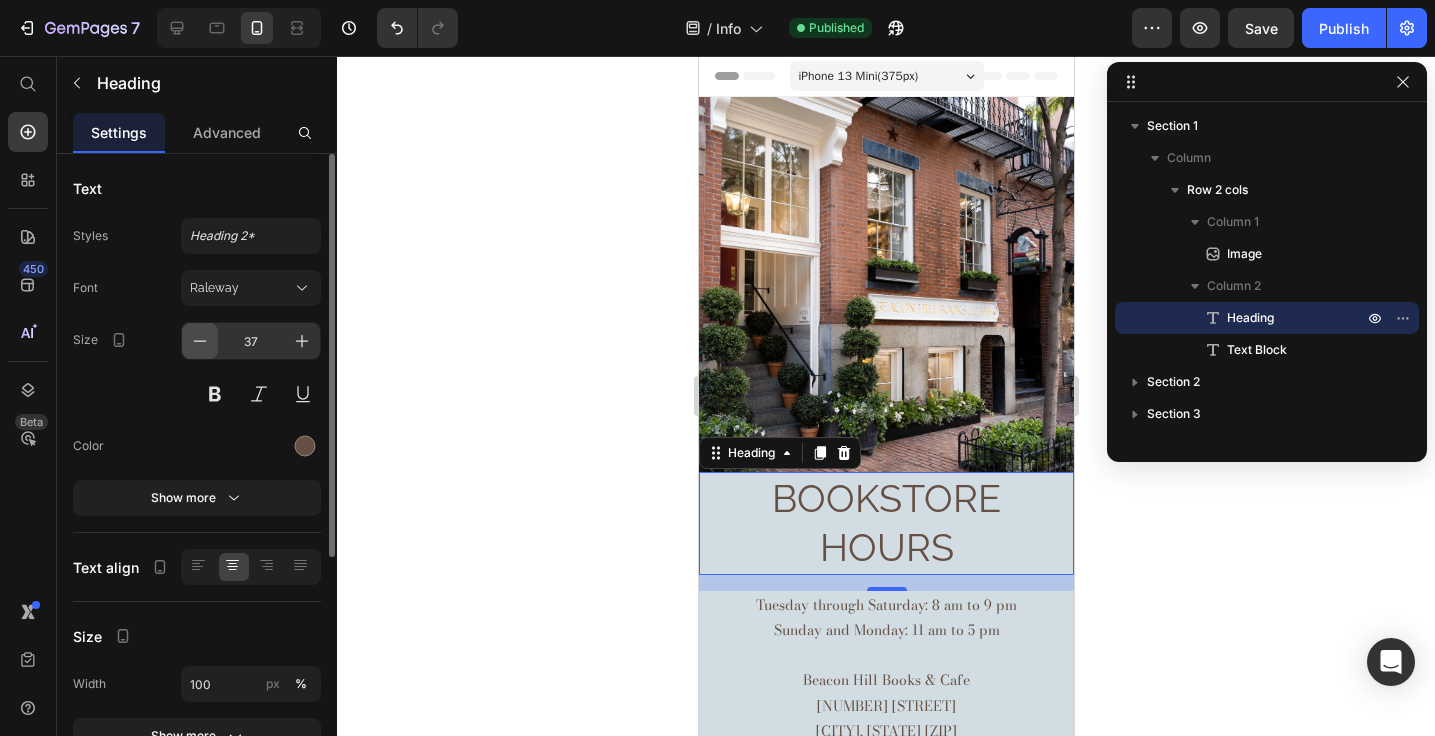 click 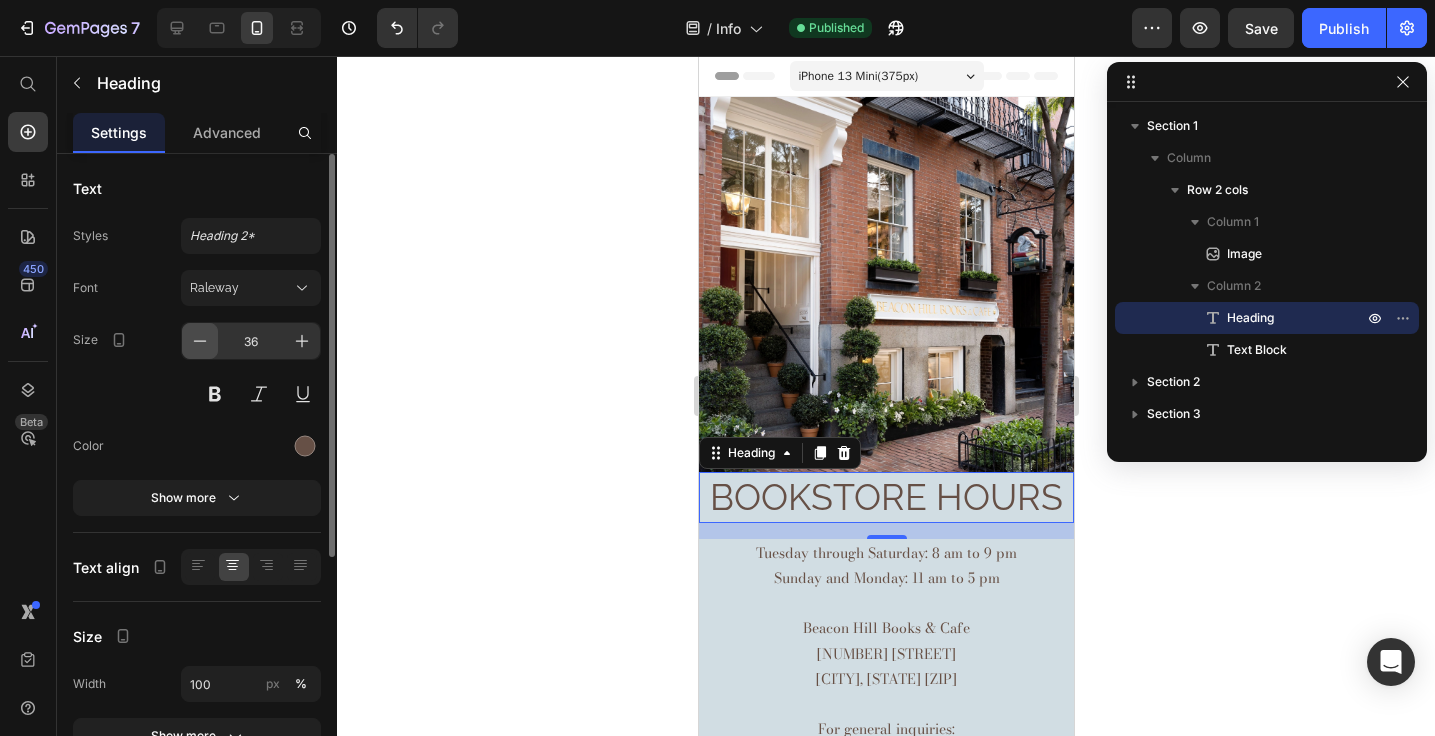 click 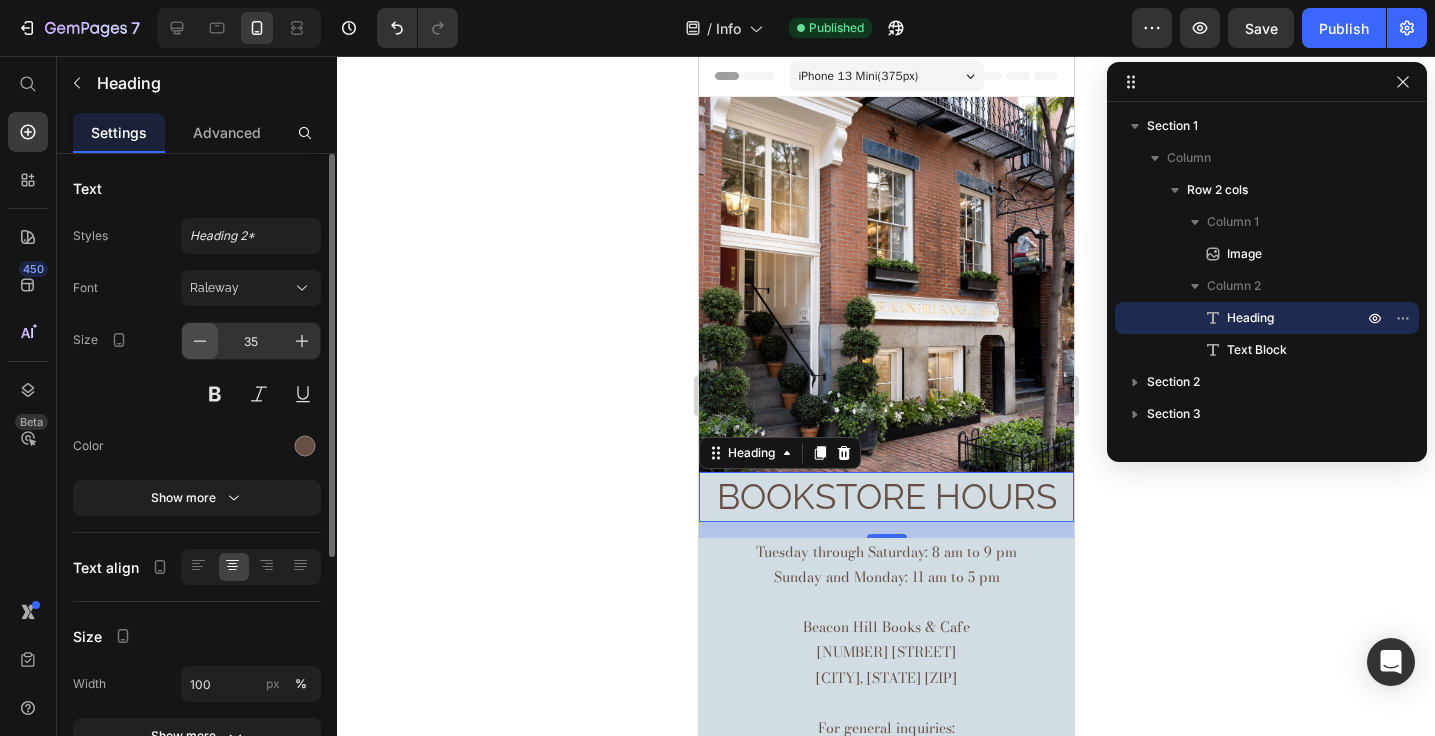 click 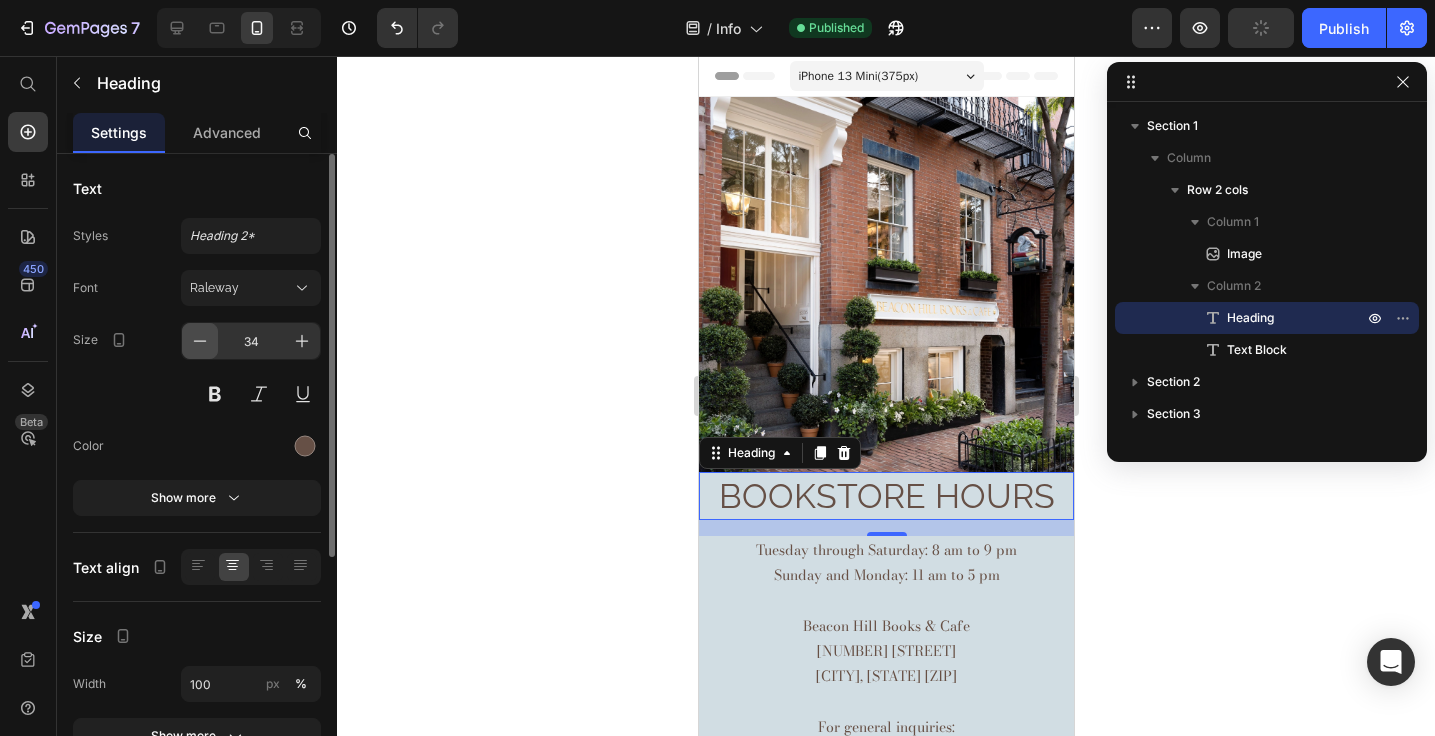 click 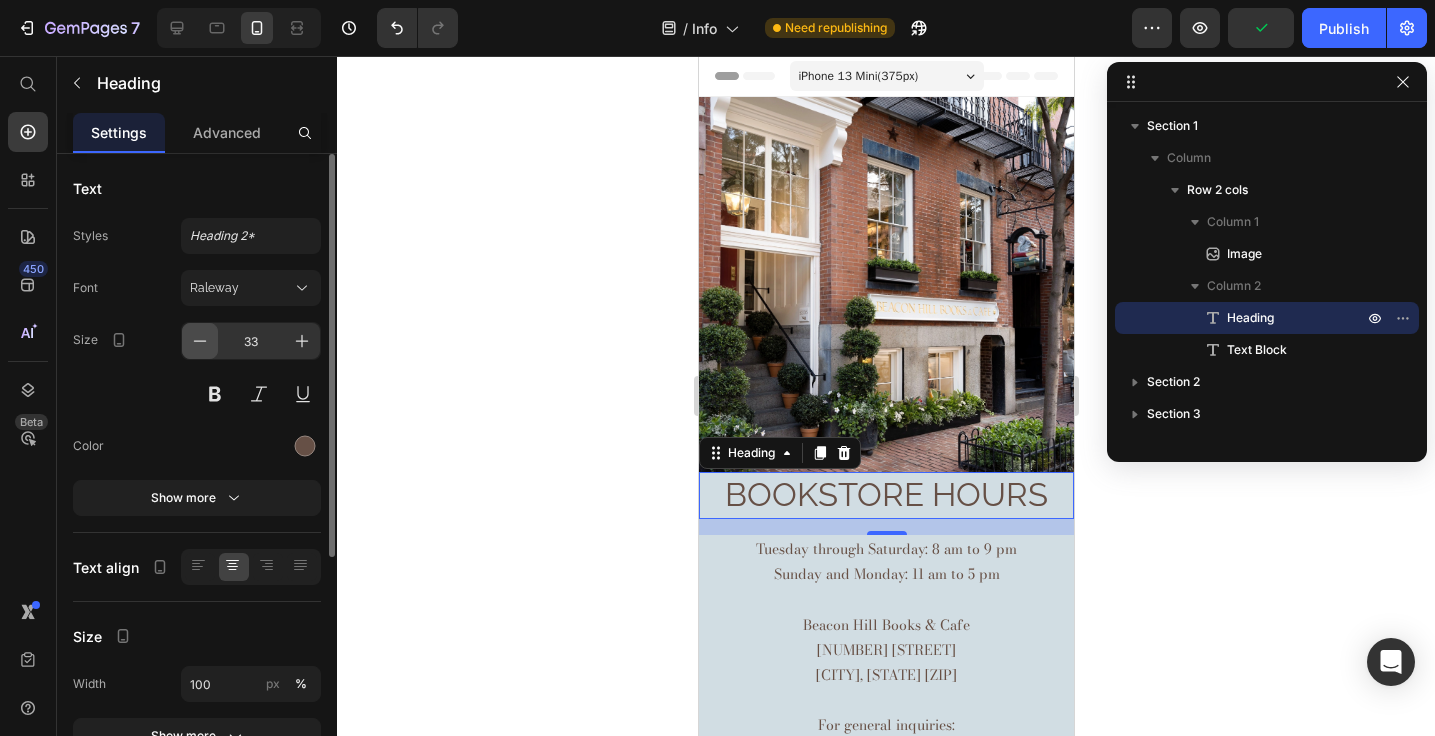 click 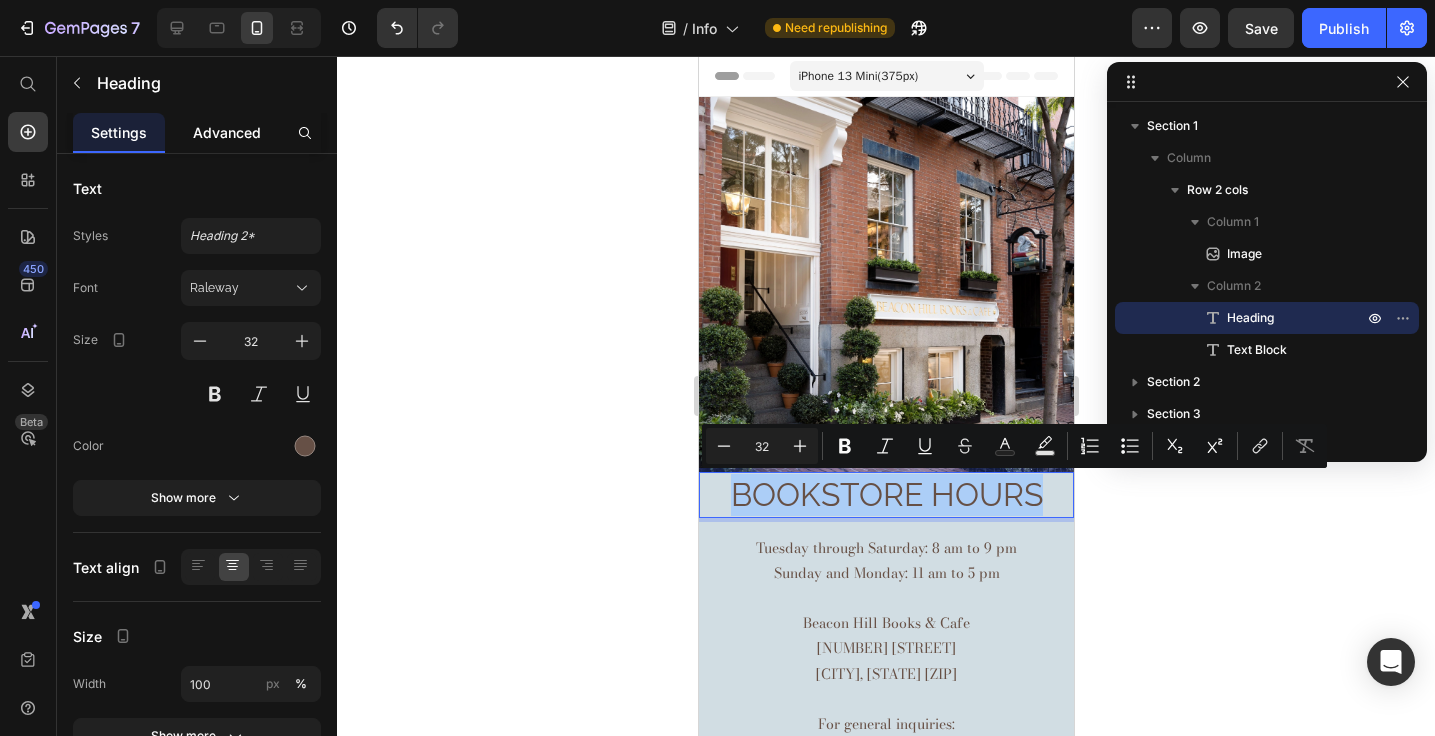 click on "Advanced" at bounding box center [227, 132] 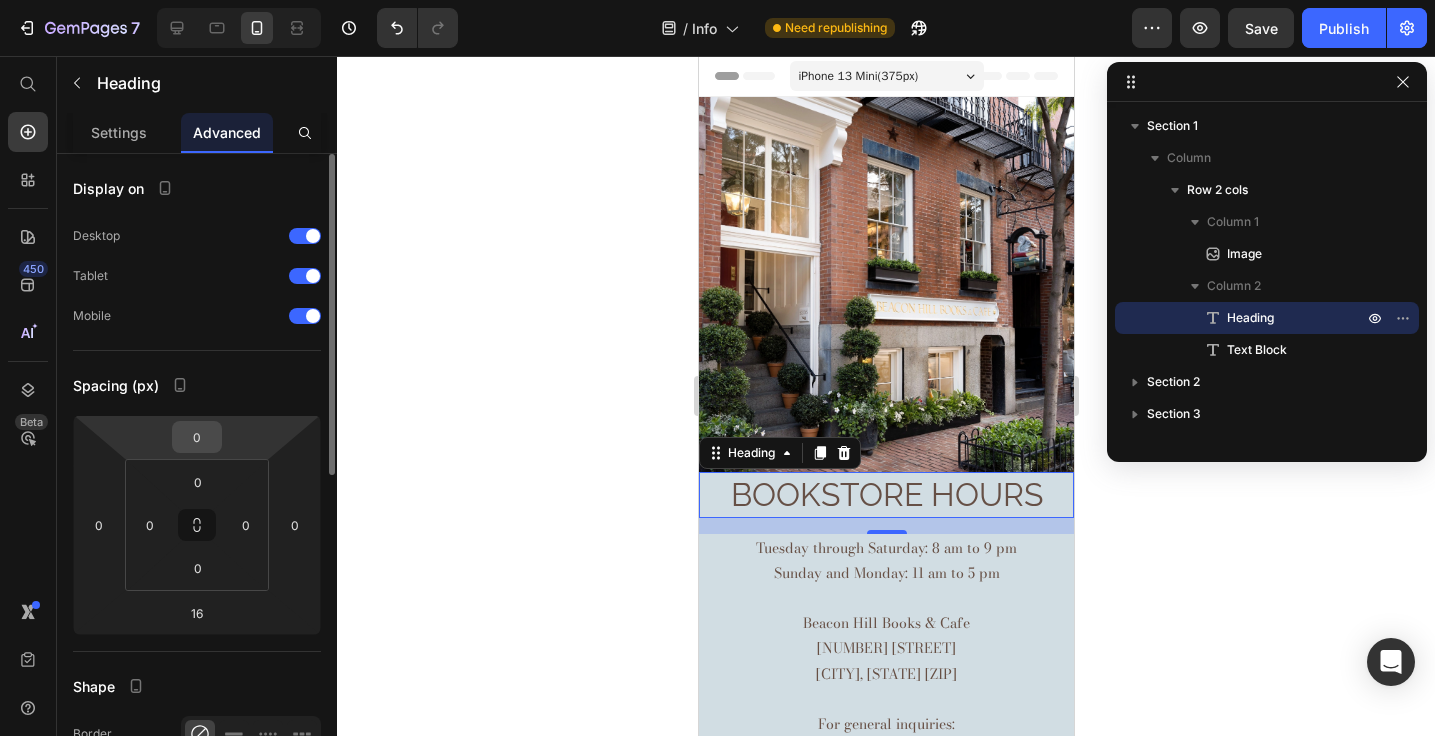 click on "0" at bounding box center [197, 437] 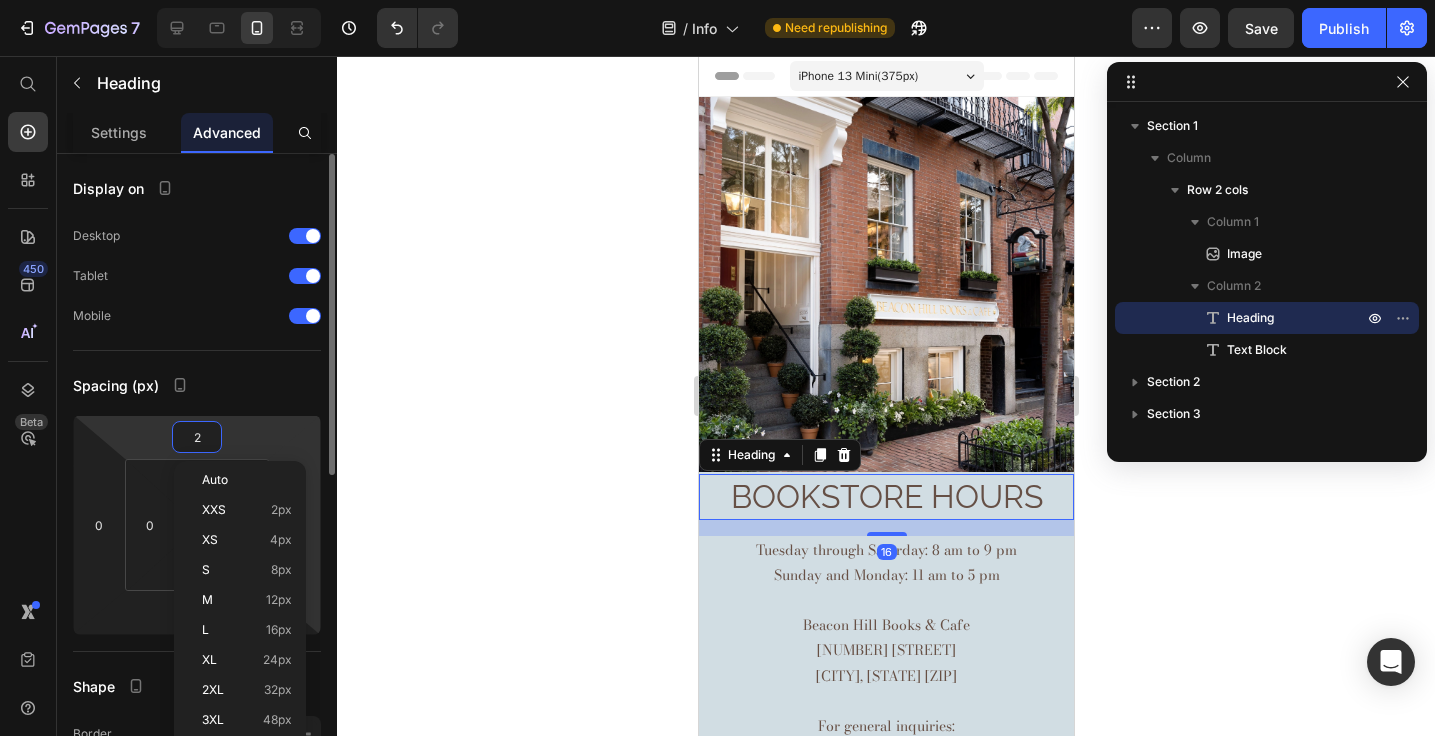 type on "25" 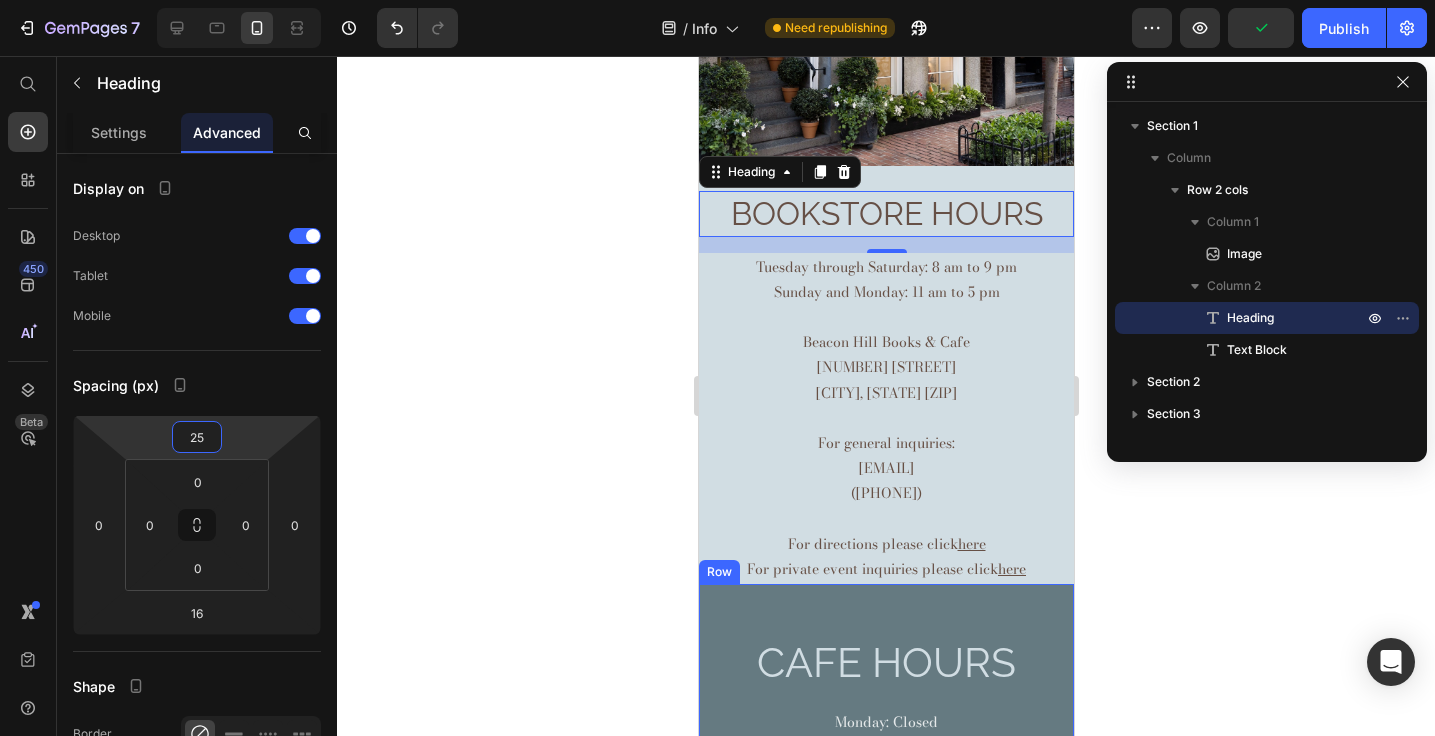 scroll, scrollTop: 313, scrollLeft: 0, axis: vertical 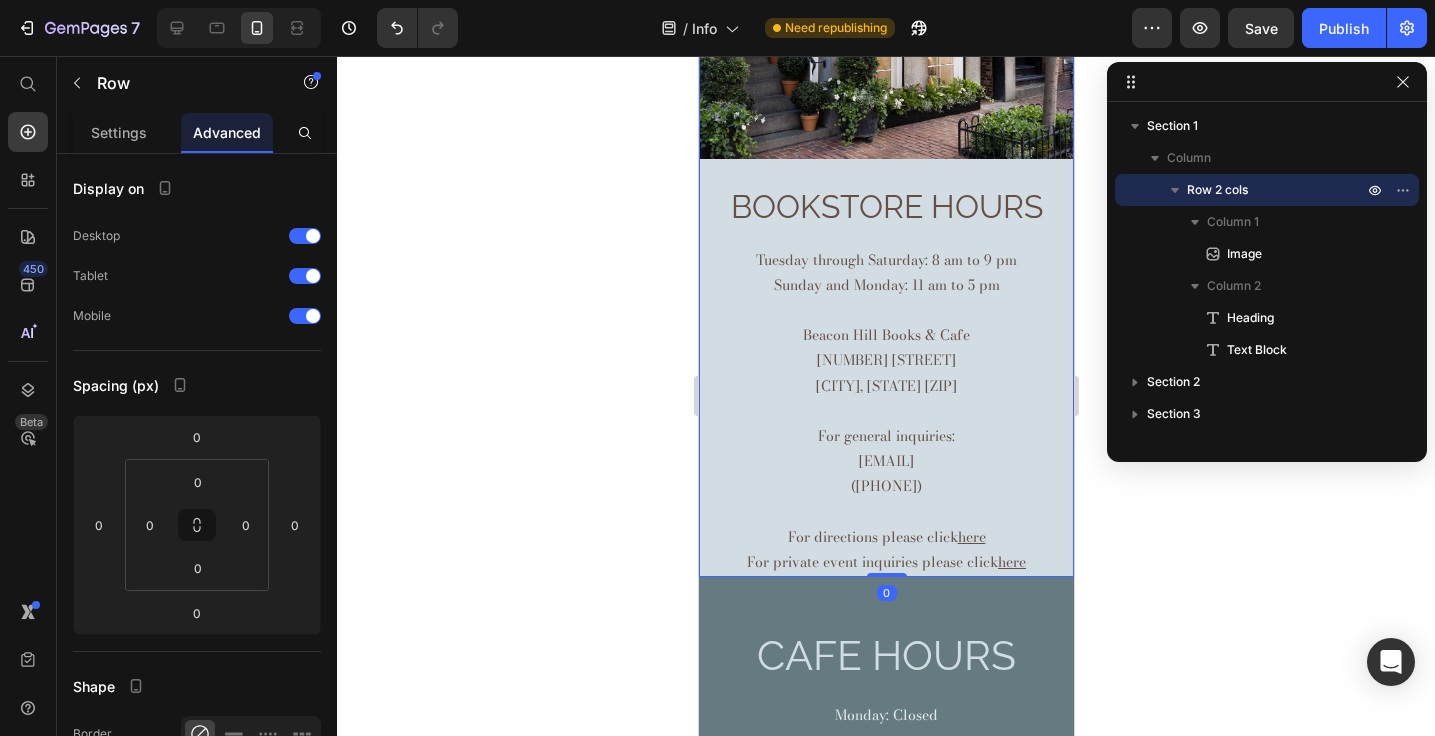 click on "Bookstore Hours Heading Tuesday through Saturday: 8 am to 9 pm Sunday and Monday: 11 am to 5 pm   Beacon Hill Books & Cafe 71 Charles Street Boston, MA 02114   For general inquiries: hello@bhbooks.com (617) 945-4713   For directions please click  here For private event inquiries please click  here Text Block" at bounding box center (885, 368) 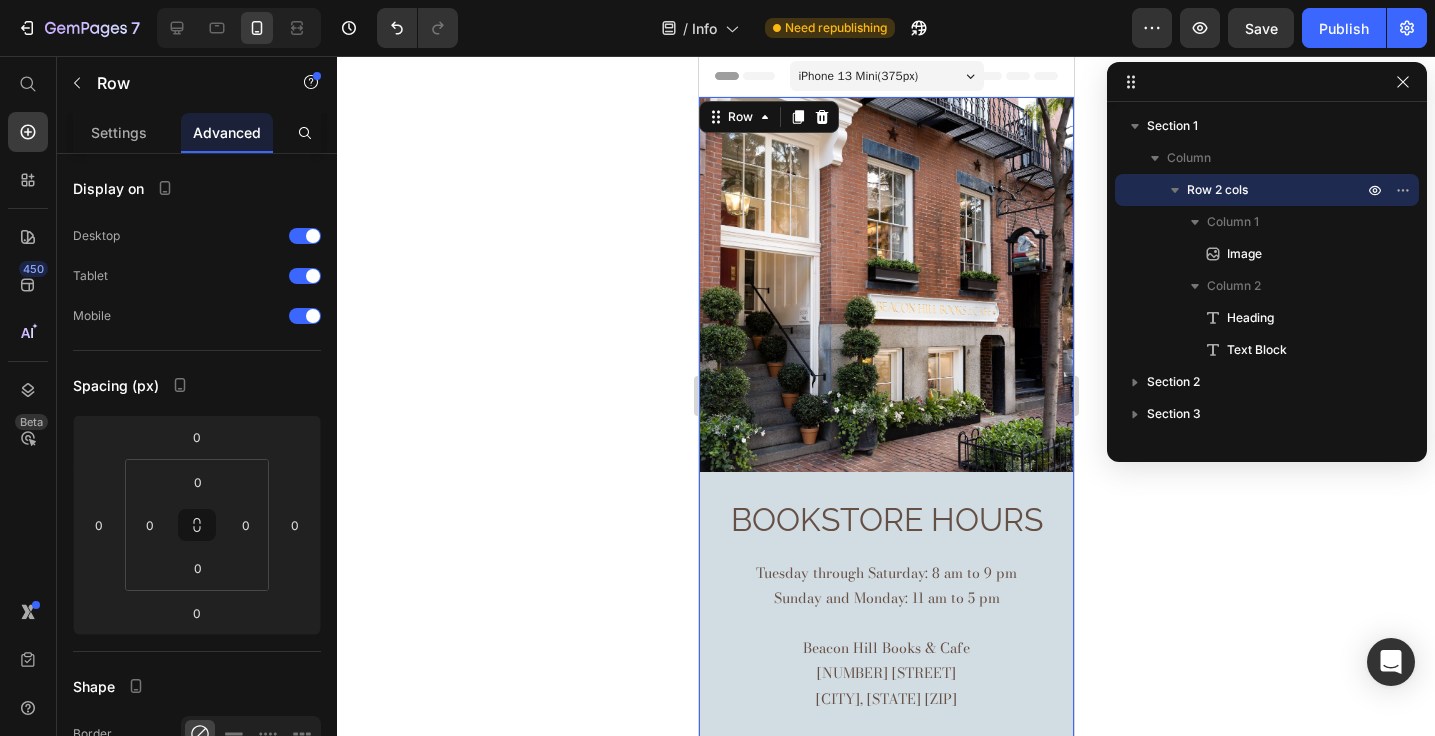 scroll, scrollTop: 0, scrollLeft: 0, axis: both 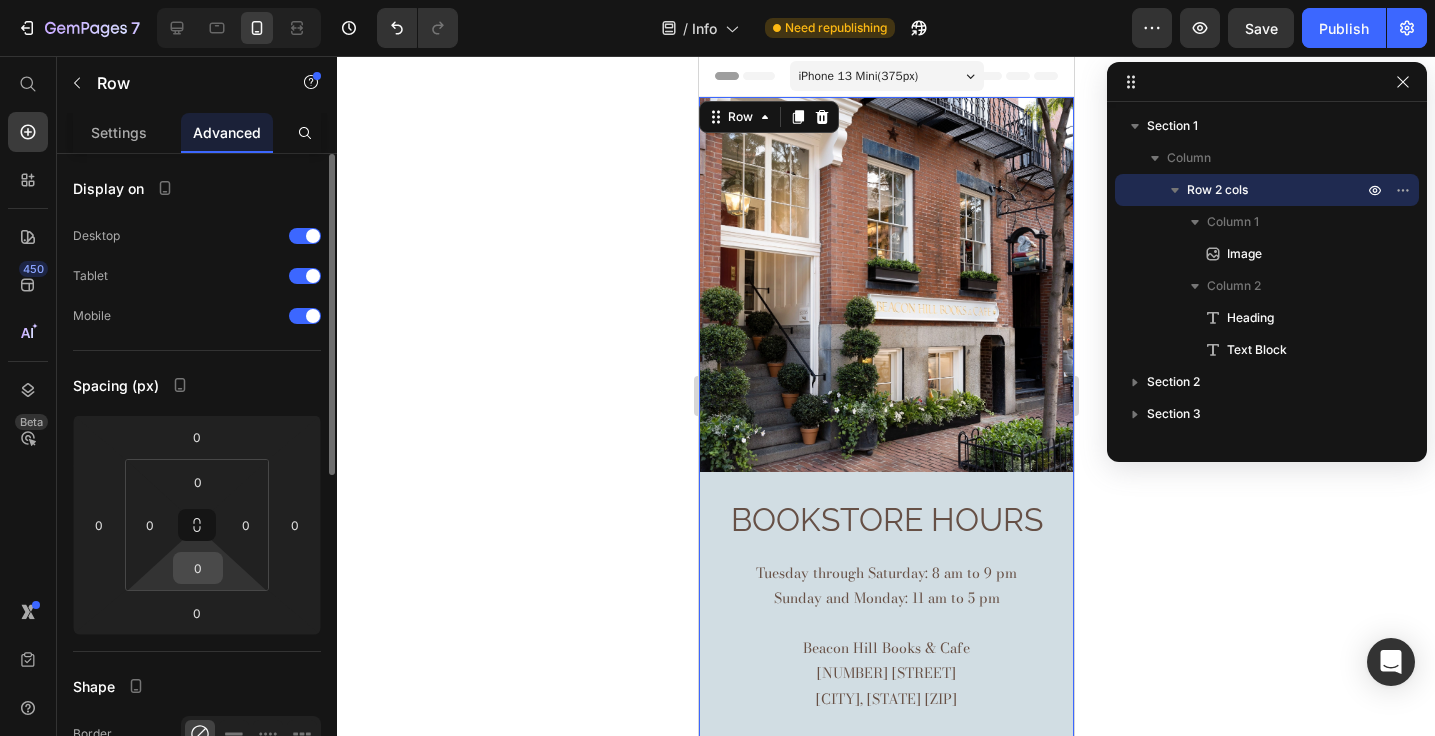 click on "0" at bounding box center (198, 568) 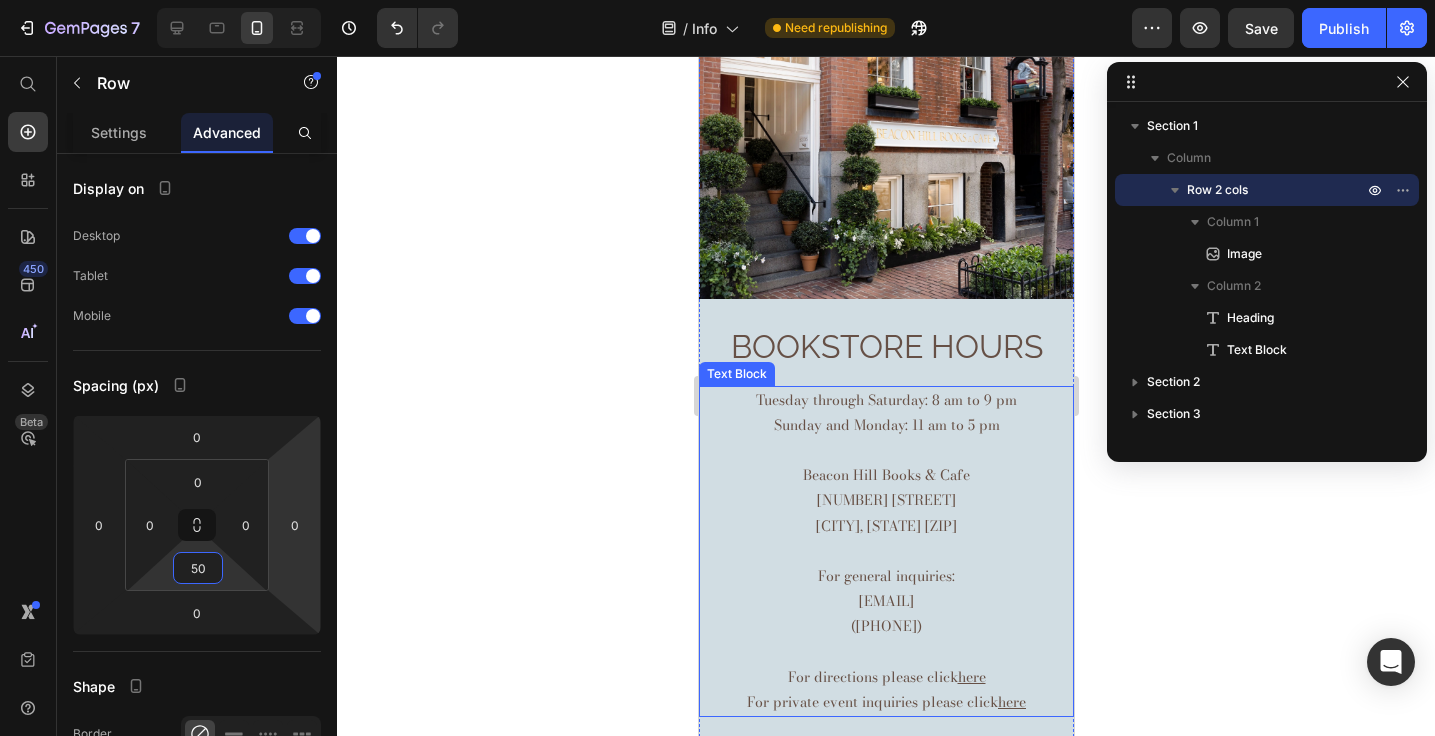 scroll, scrollTop: 297, scrollLeft: 0, axis: vertical 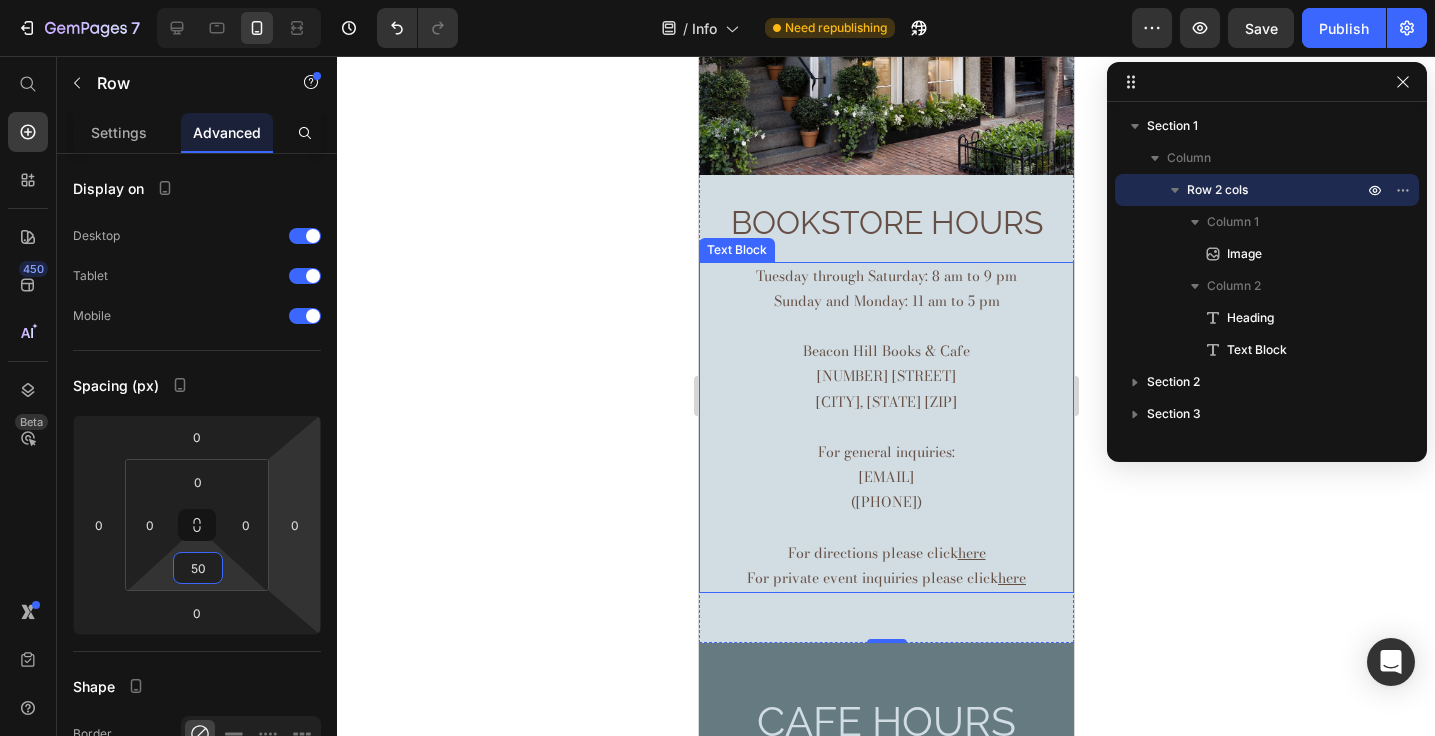 type on "50" 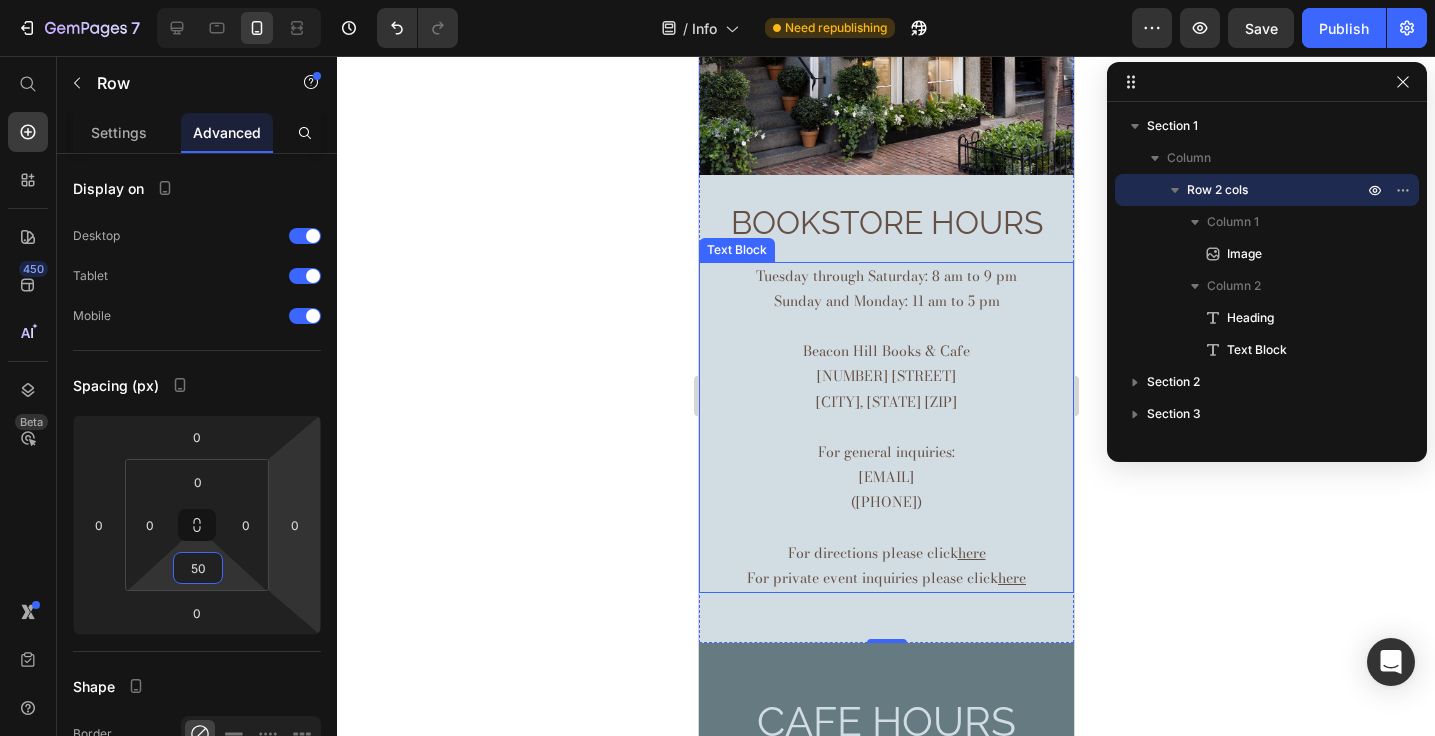 click 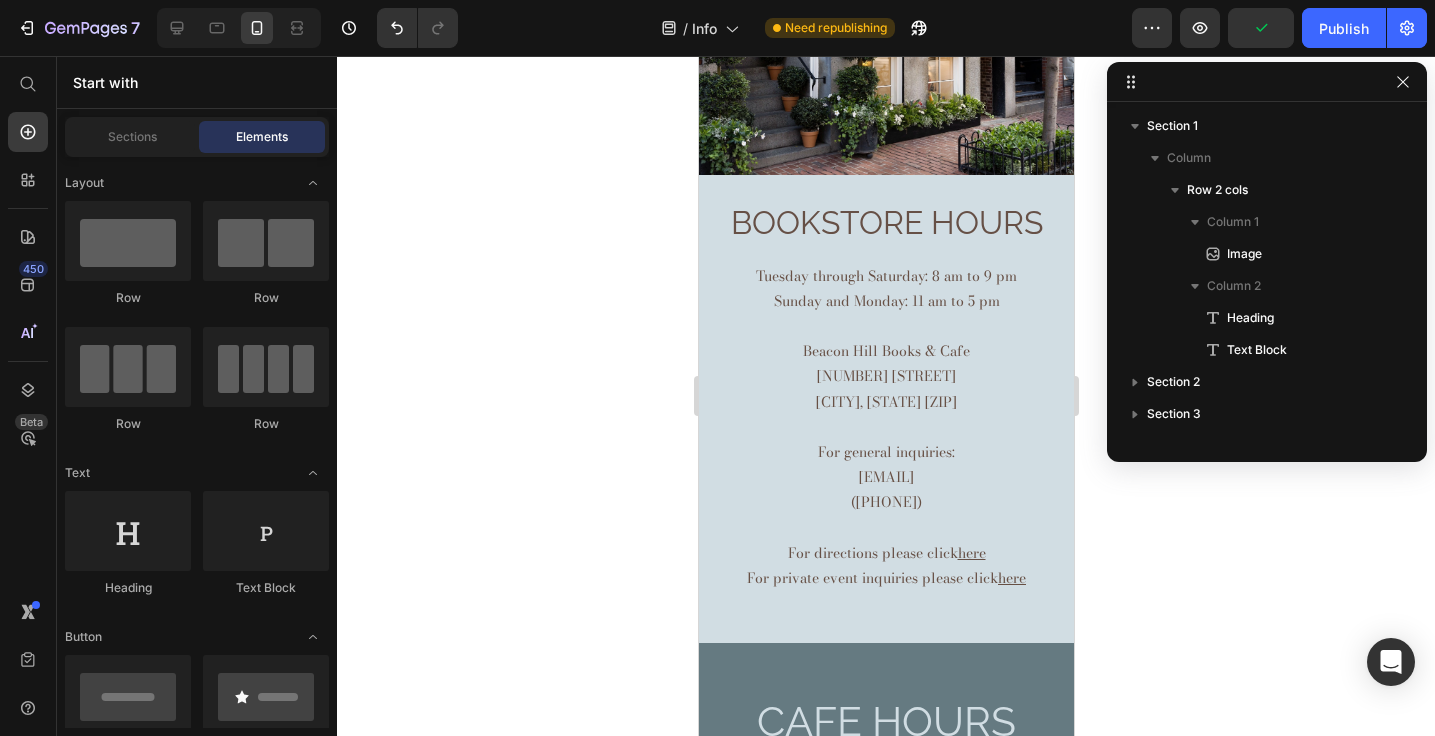 click 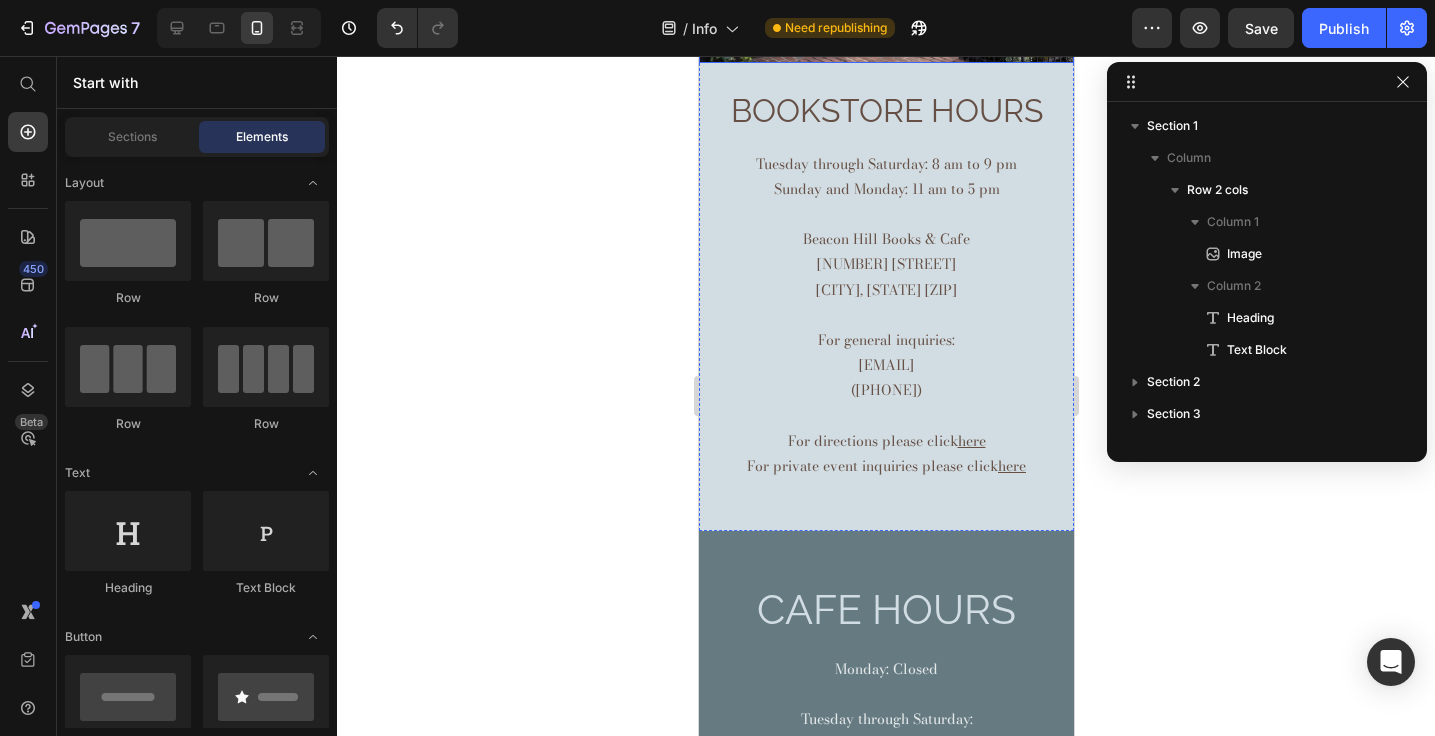 scroll, scrollTop: 609, scrollLeft: 0, axis: vertical 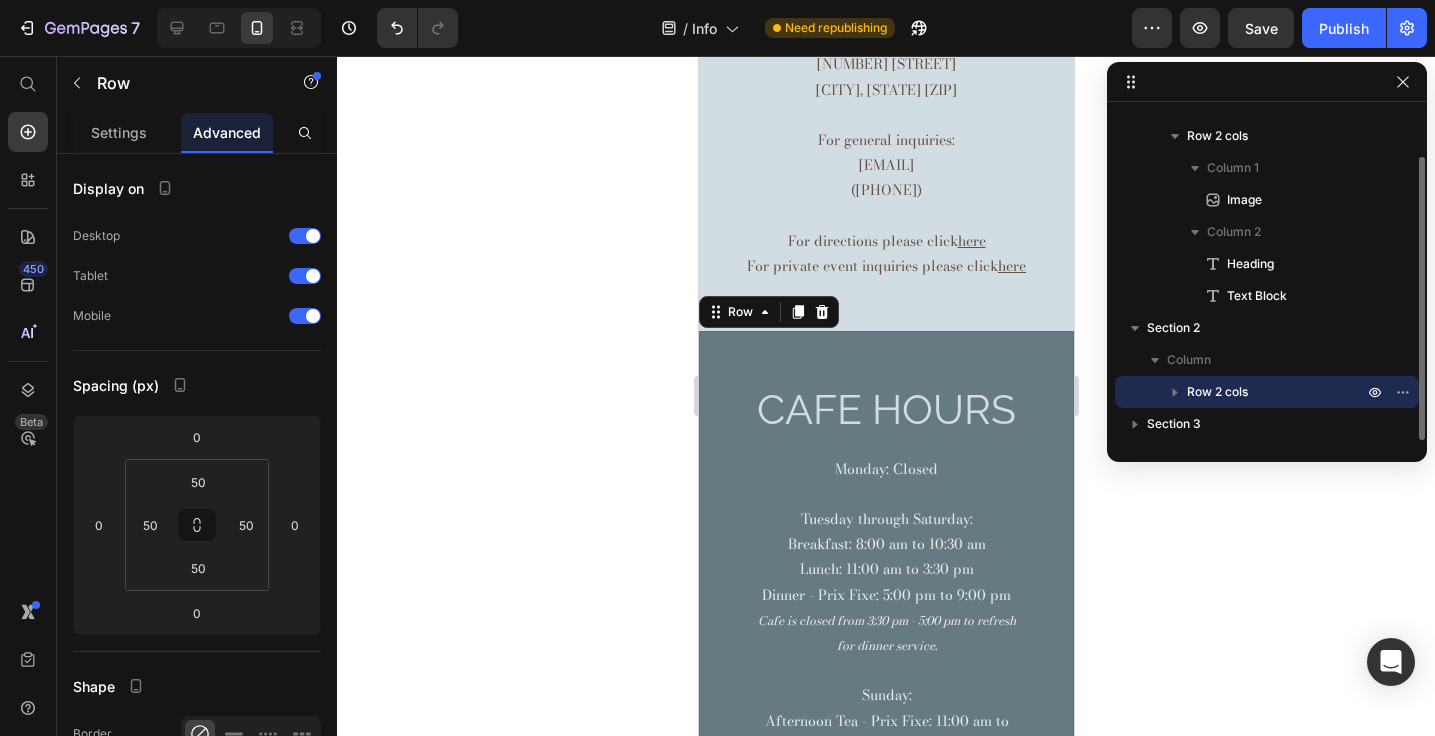 click on "CAFE Hours Heading Monday: Closed   Tuesday through Saturday:  Breakfast: 8:00 am to 10:30 am  Lunch: 11:00 am to 3:30 pm  Dinner - Prix Fixe: 5:00 pm to 9:00 pm  Cafe is closed from 3:30 pm - 5:00 pm to refresh for dinner service.    Sunday: Afternoon Tea - Prix Fixe: 11:00 am to 5:00 pm   Any schedule changes or upcoming events will be shared via our  Instagram   Click here to make a reservation Text Block Image Row   0" at bounding box center (885, 784) 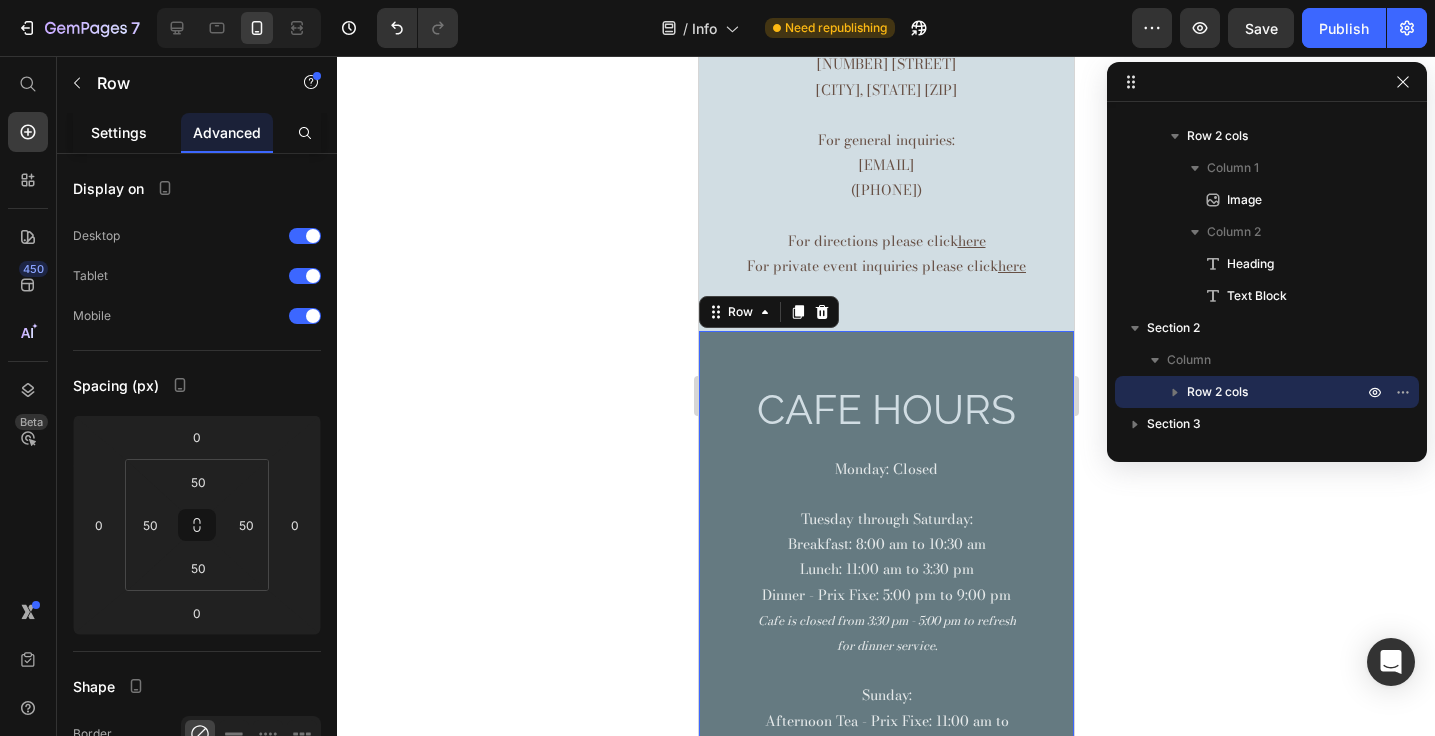 click on "Settings" at bounding box center [119, 132] 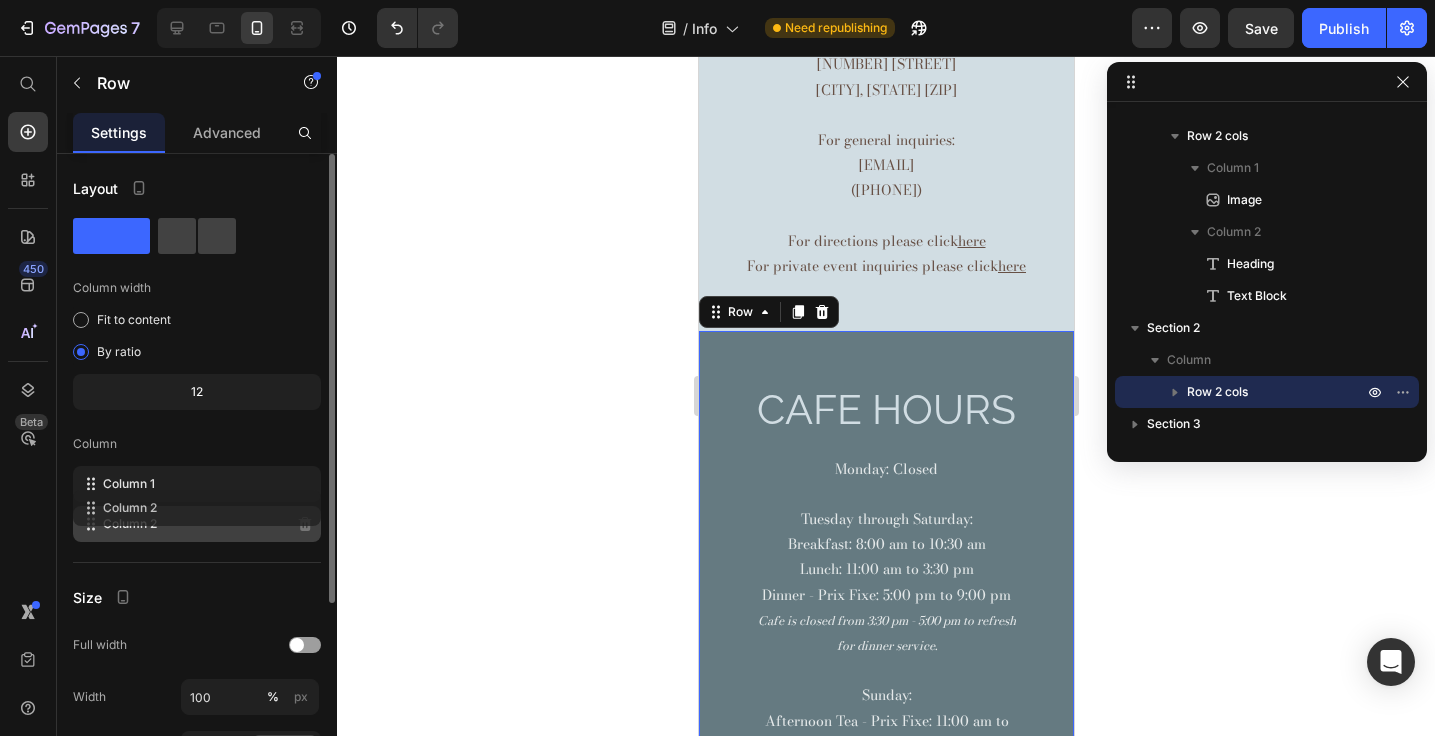 type 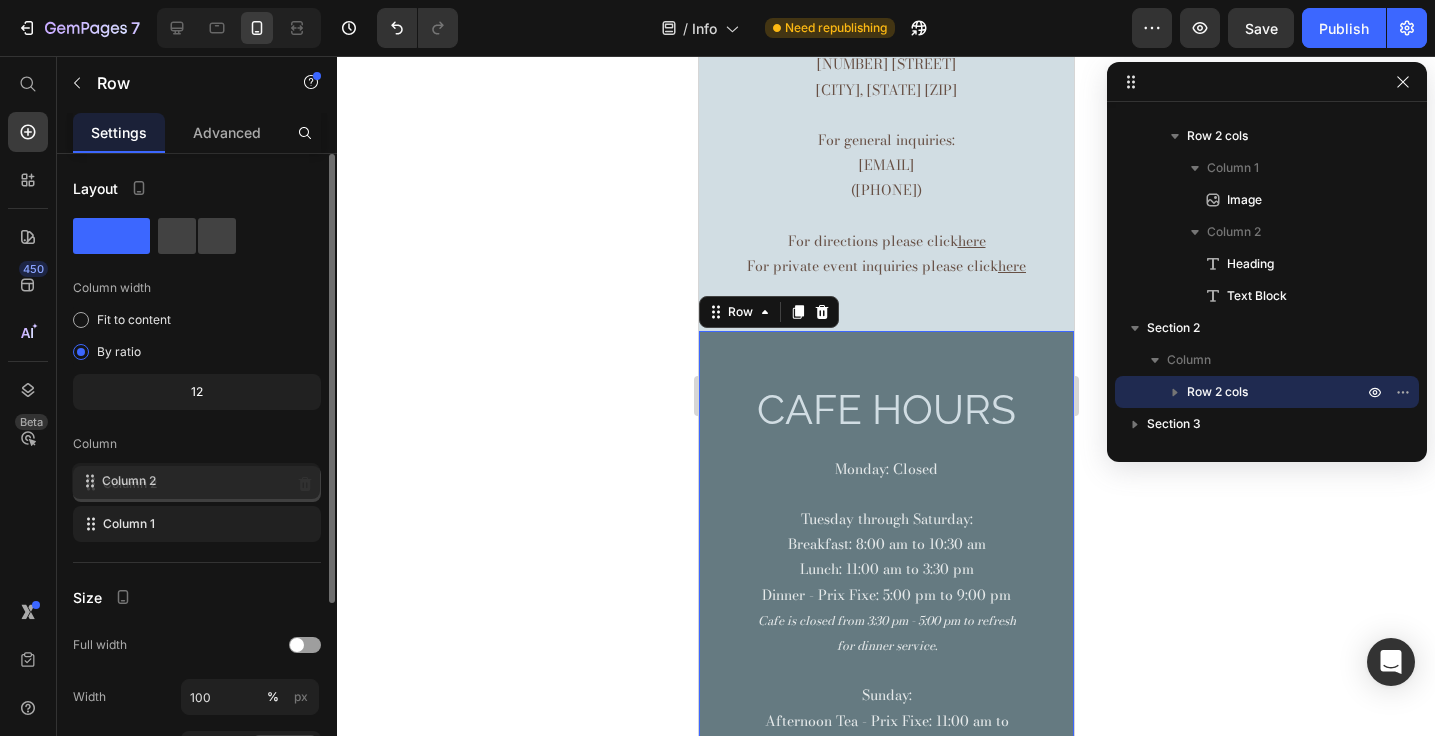 drag, startPoint x: 91, startPoint y: 533, endPoint x: 90, endPoint y: 486, distance: 47.010635 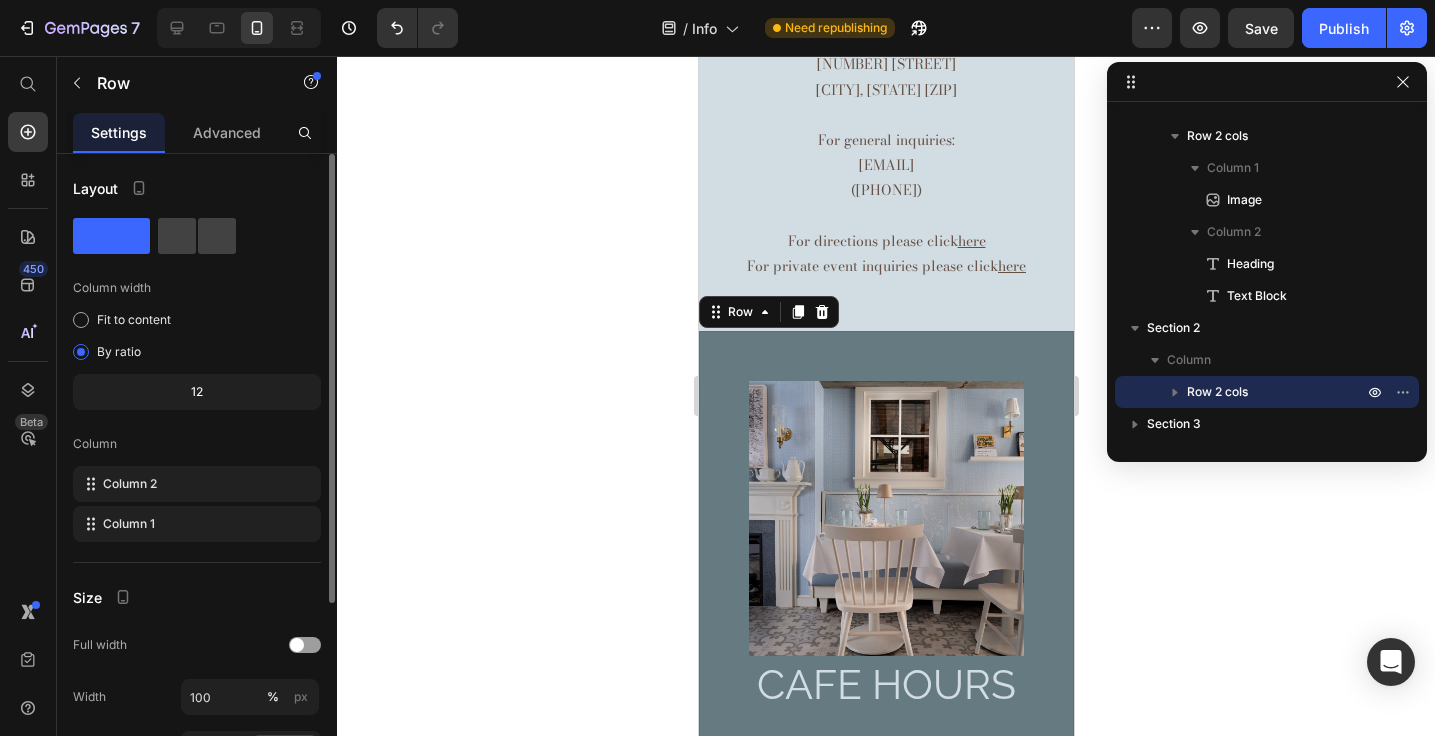 click on "CAFE Hours Heading Monday: Closed   Tuesday through Saturday:  Breakfast: 8:00 am to 10:30 am  Lunch: 11:00 am to 3:30 pm  Dinner - Prix Fixe: 5:00 pm to 9:00 pm  Cafe is closed from 3:30 pm - 5:00 pm to refresh for dinner service.    Sunday: Afternoon Tea - Prix Fixe: 11:00 am to 5:00 pm   Any schedule changes or upcoming events will be shared via our  Instagram   Click here to make a reservation Text Block Image Row   0" at bounding box center (885, 784) 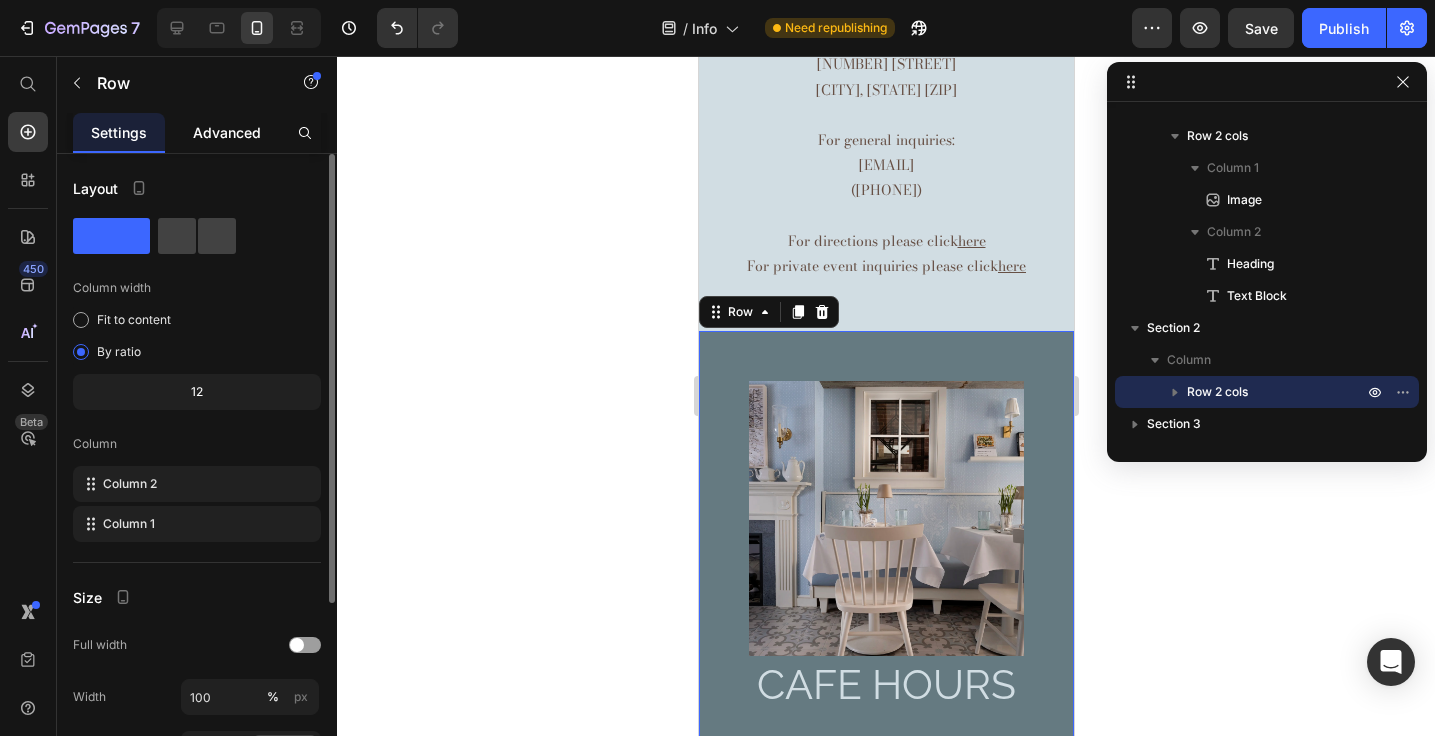 click on "Advanced" at bounding box center [227, 132] 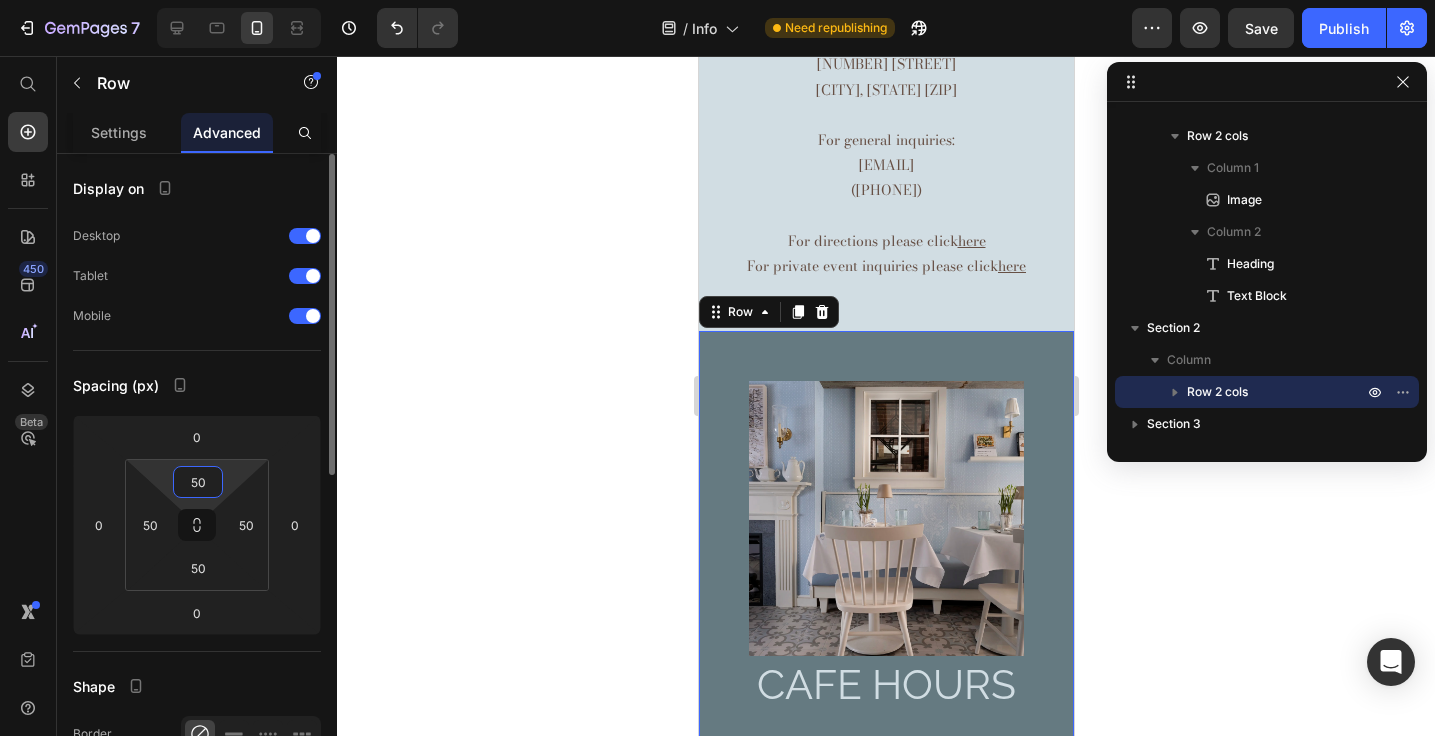 click on "50" at bounding box center [198, 482] 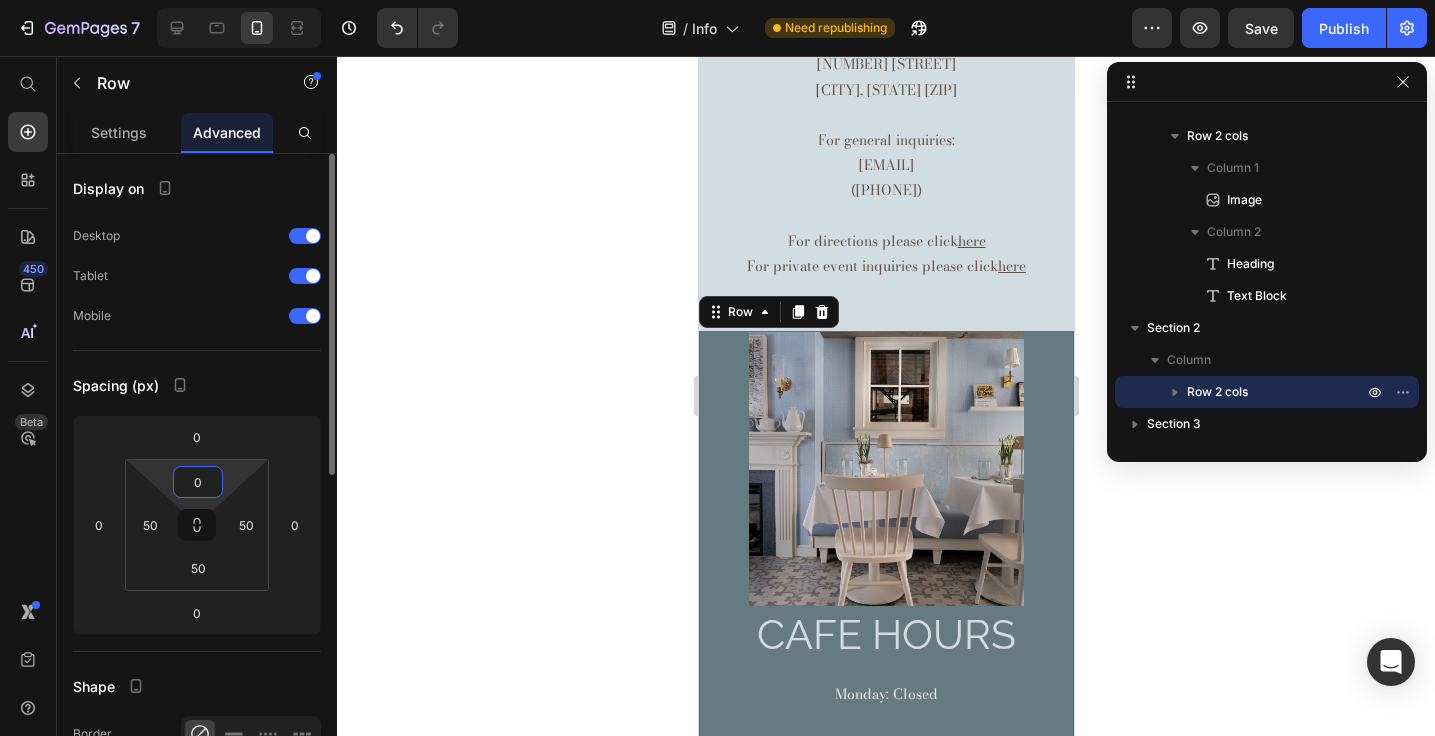 type on "0" 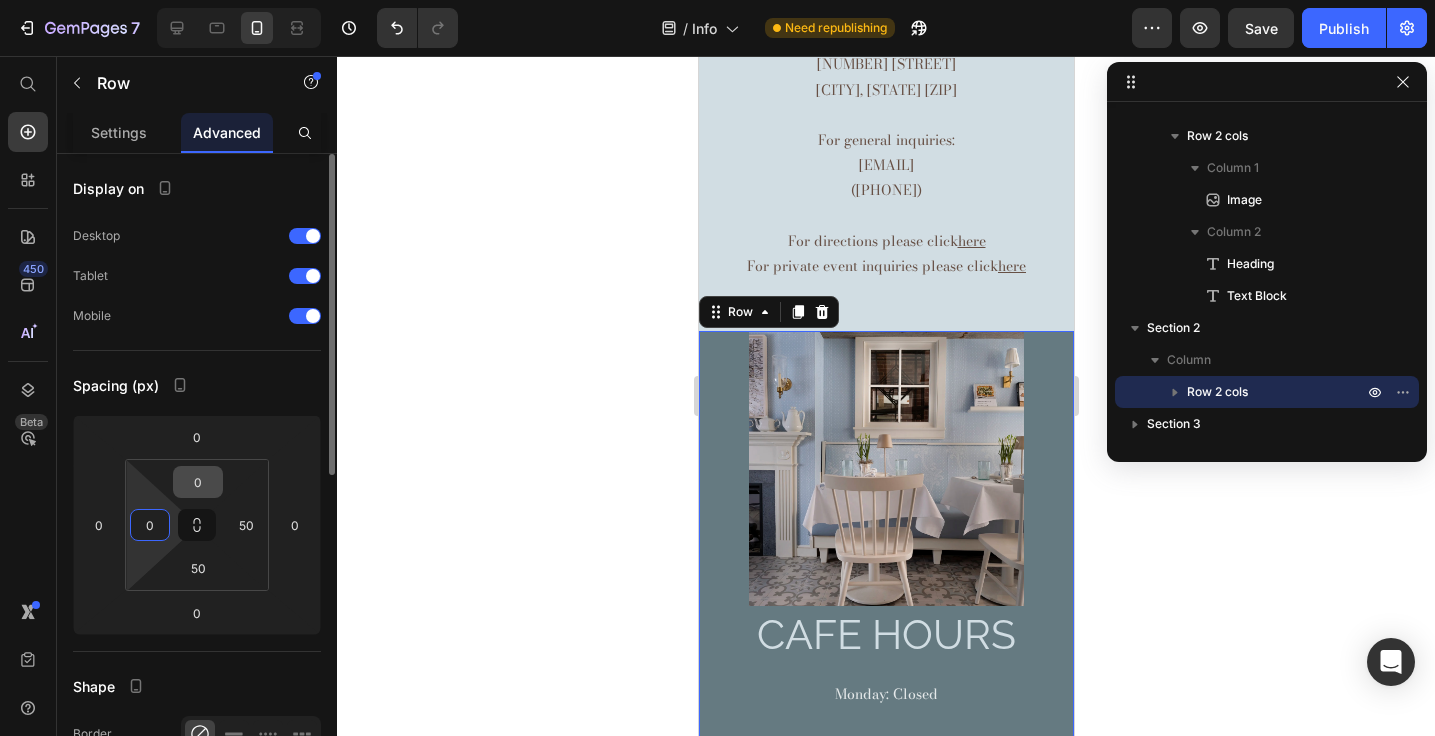 type on "0" 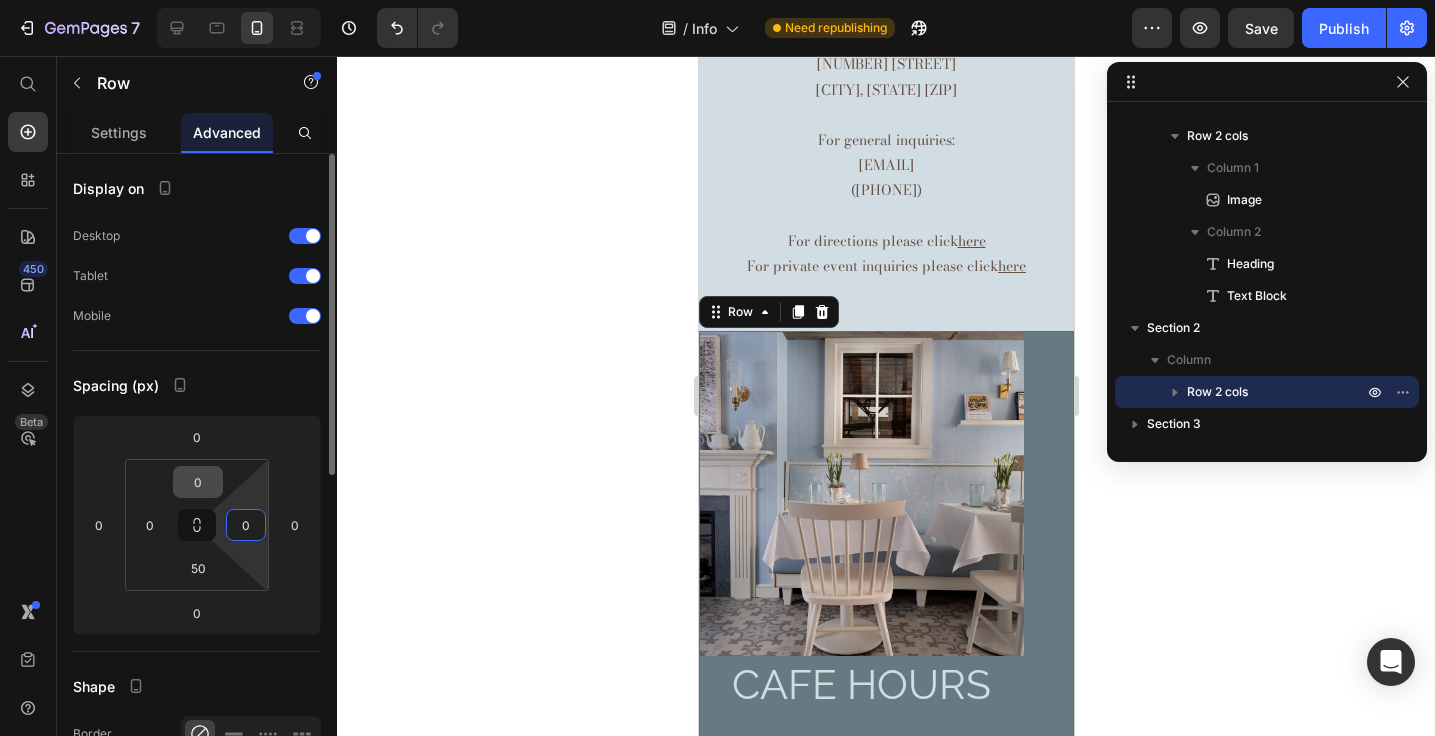 type on "0" 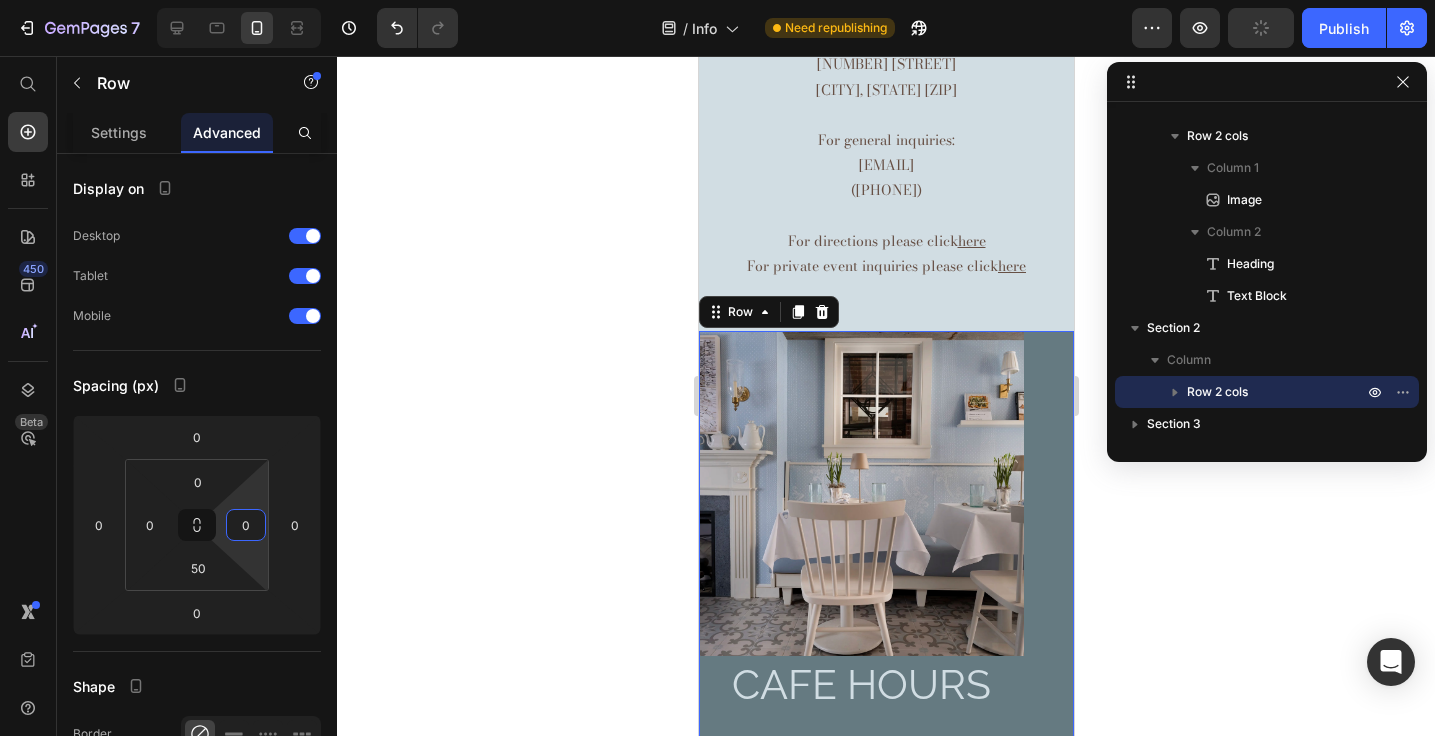 click 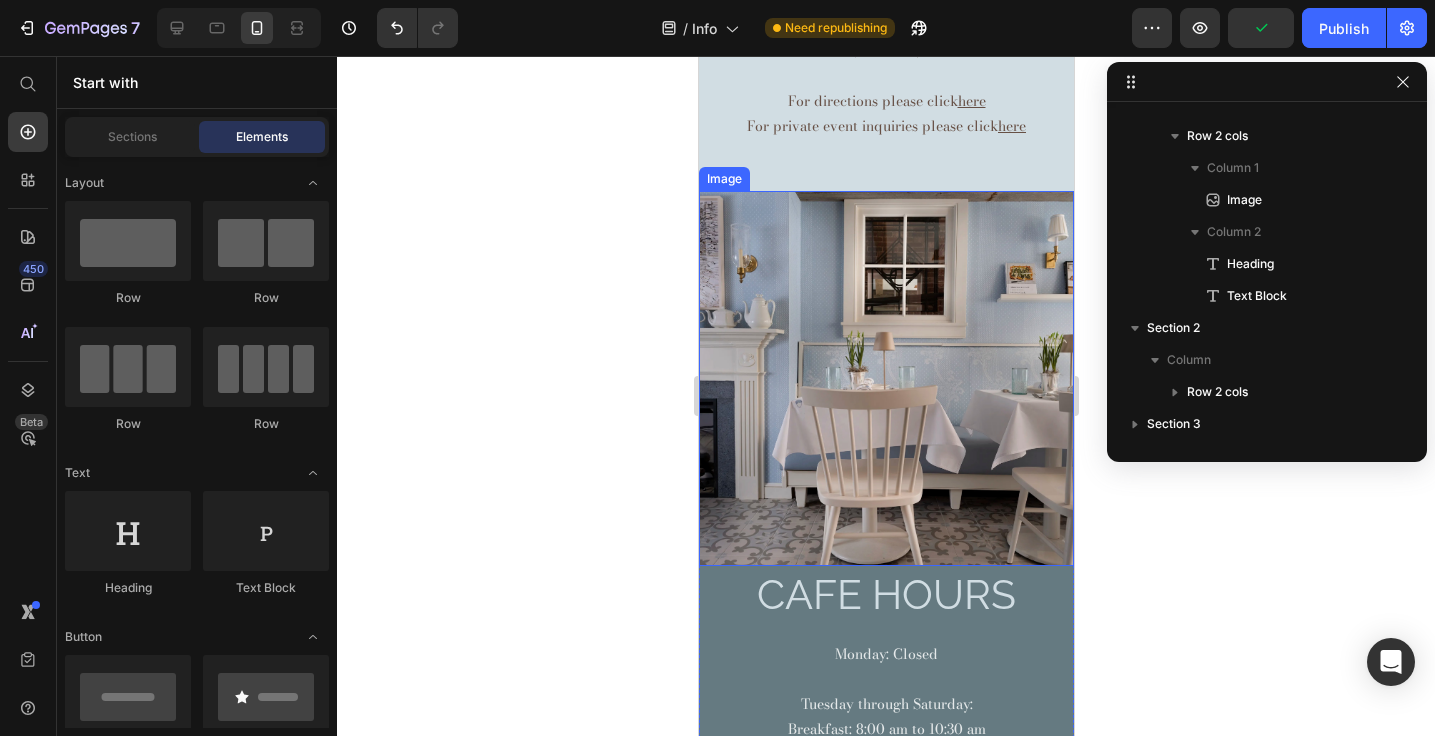 scroll, scrollTop: 915, scrollLeft: 0, axis: vertical 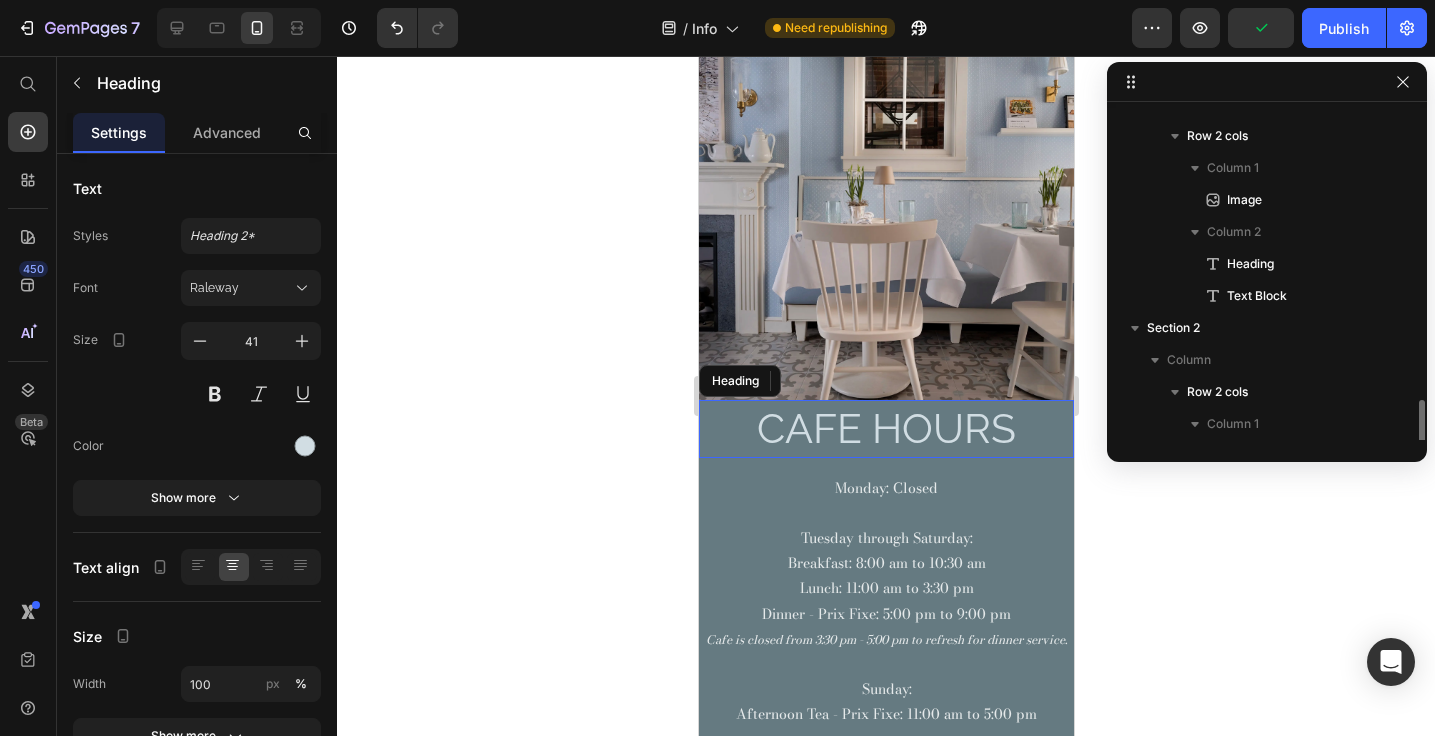 click on "CAFE Hours" at bounding box center [885, 428] 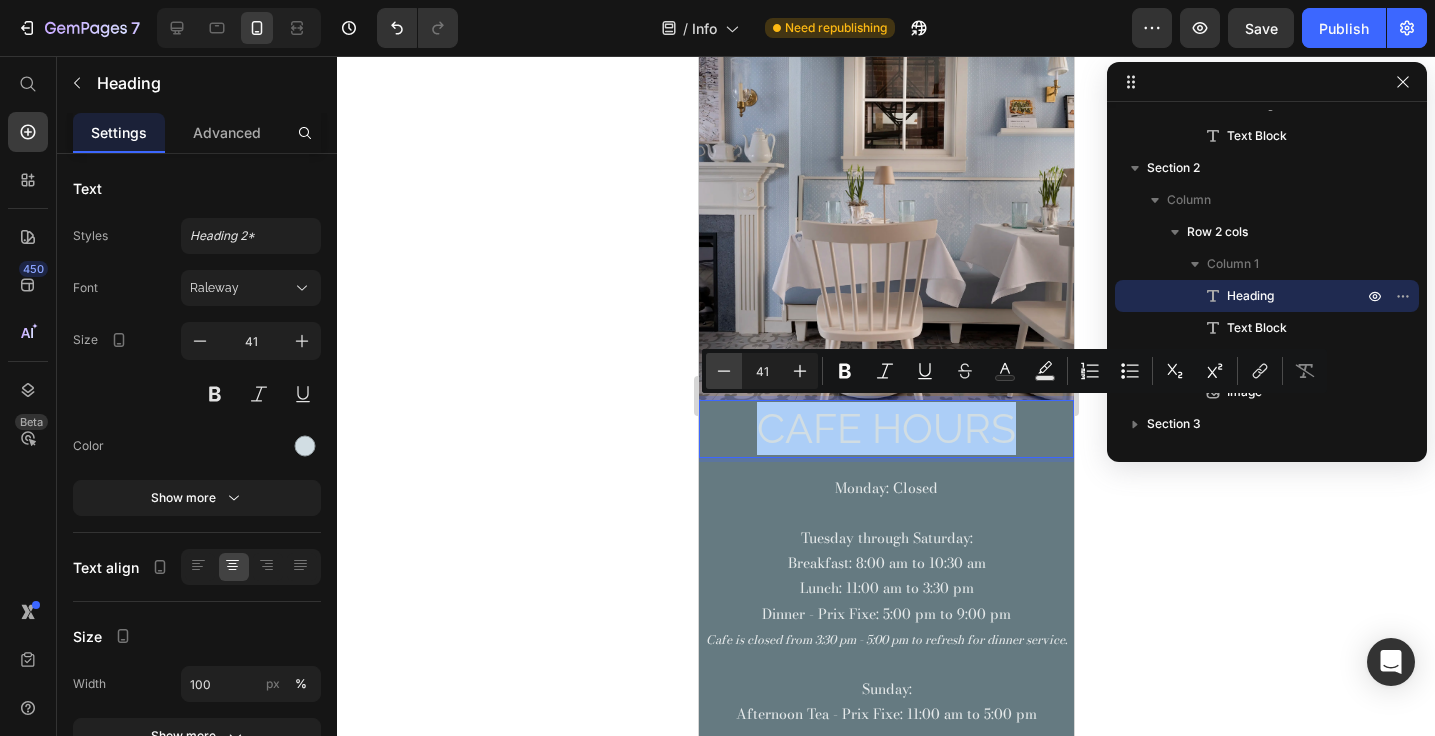 click 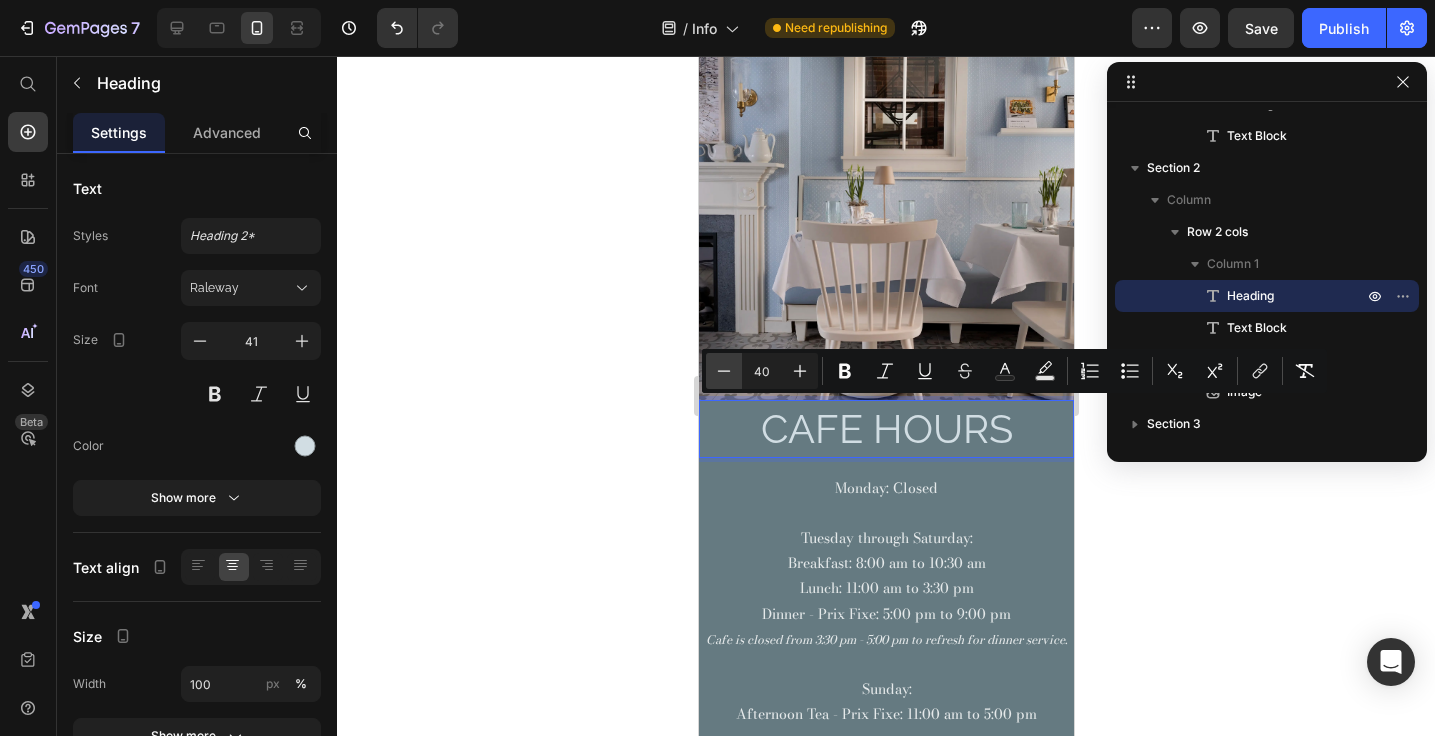 click 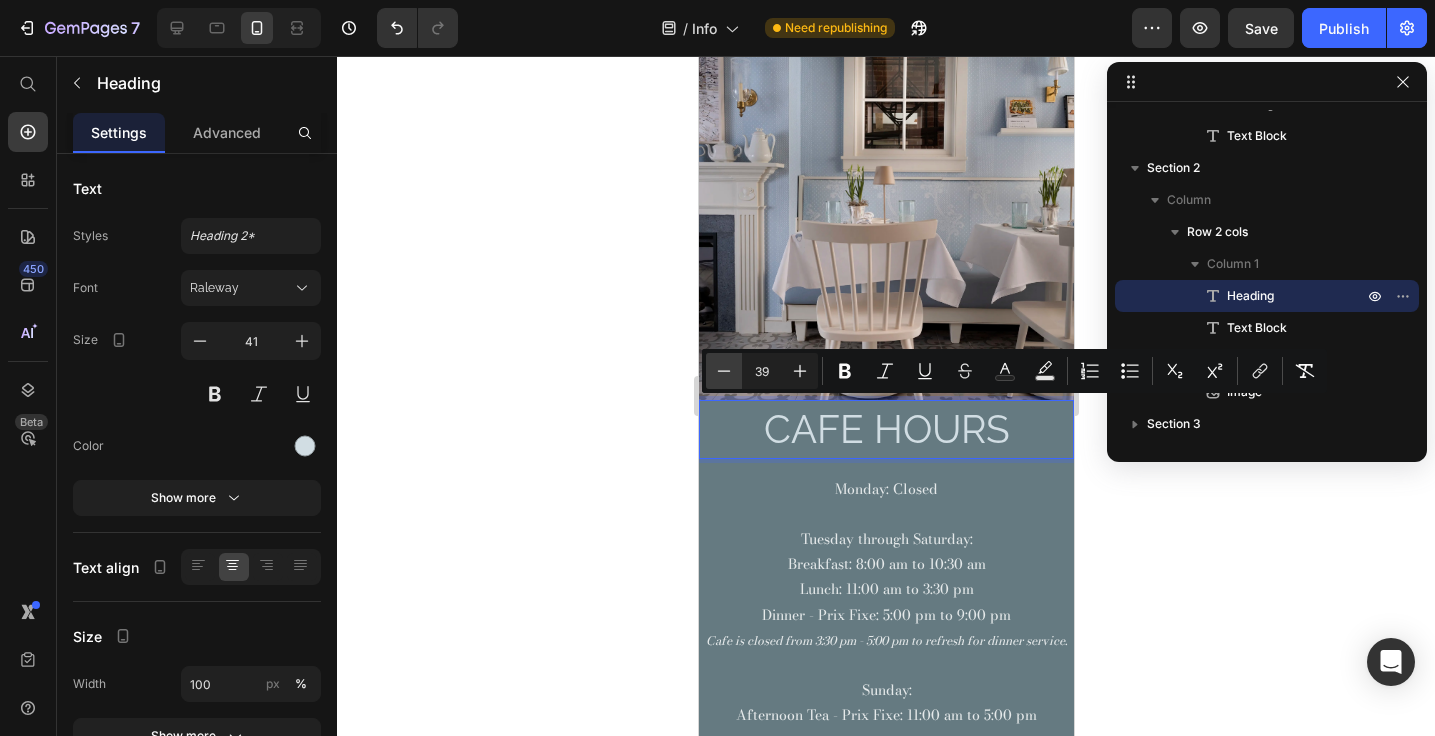 click 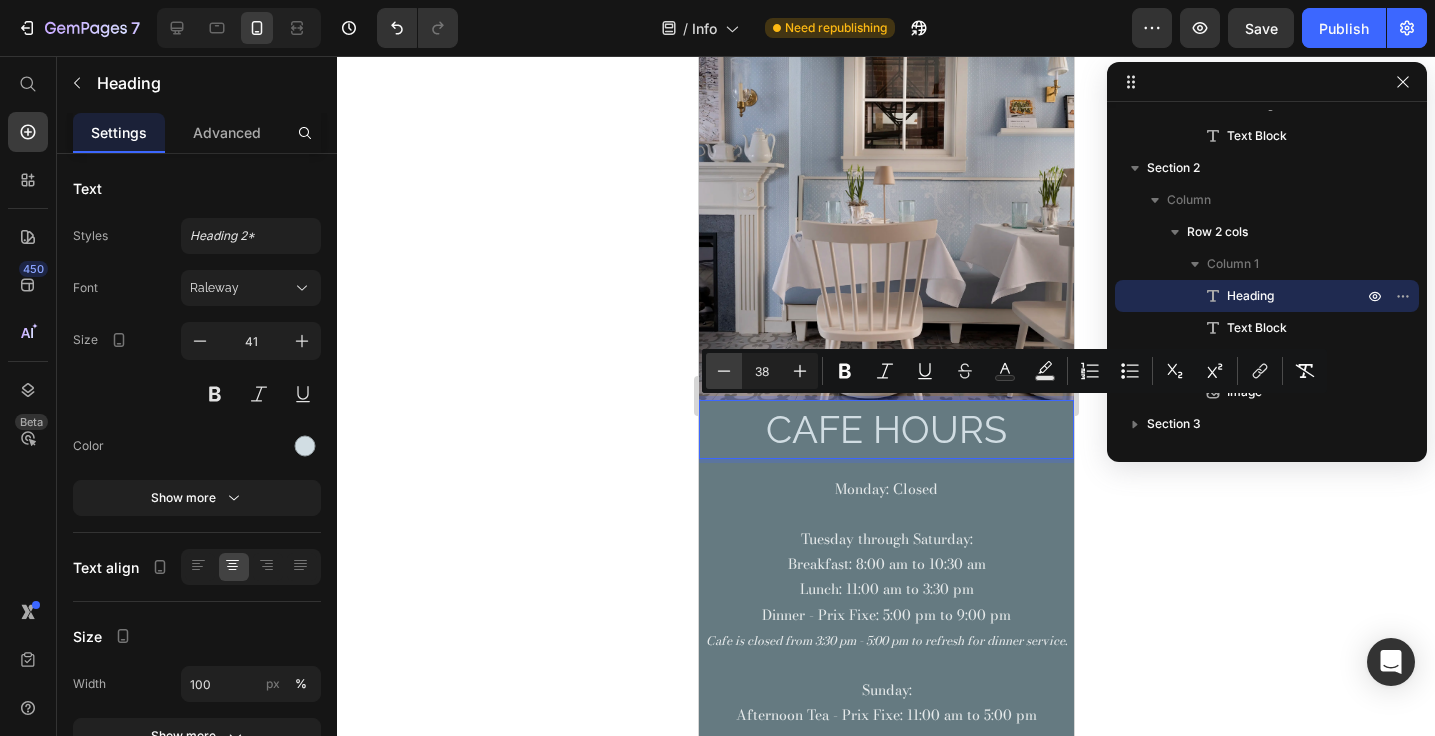 click 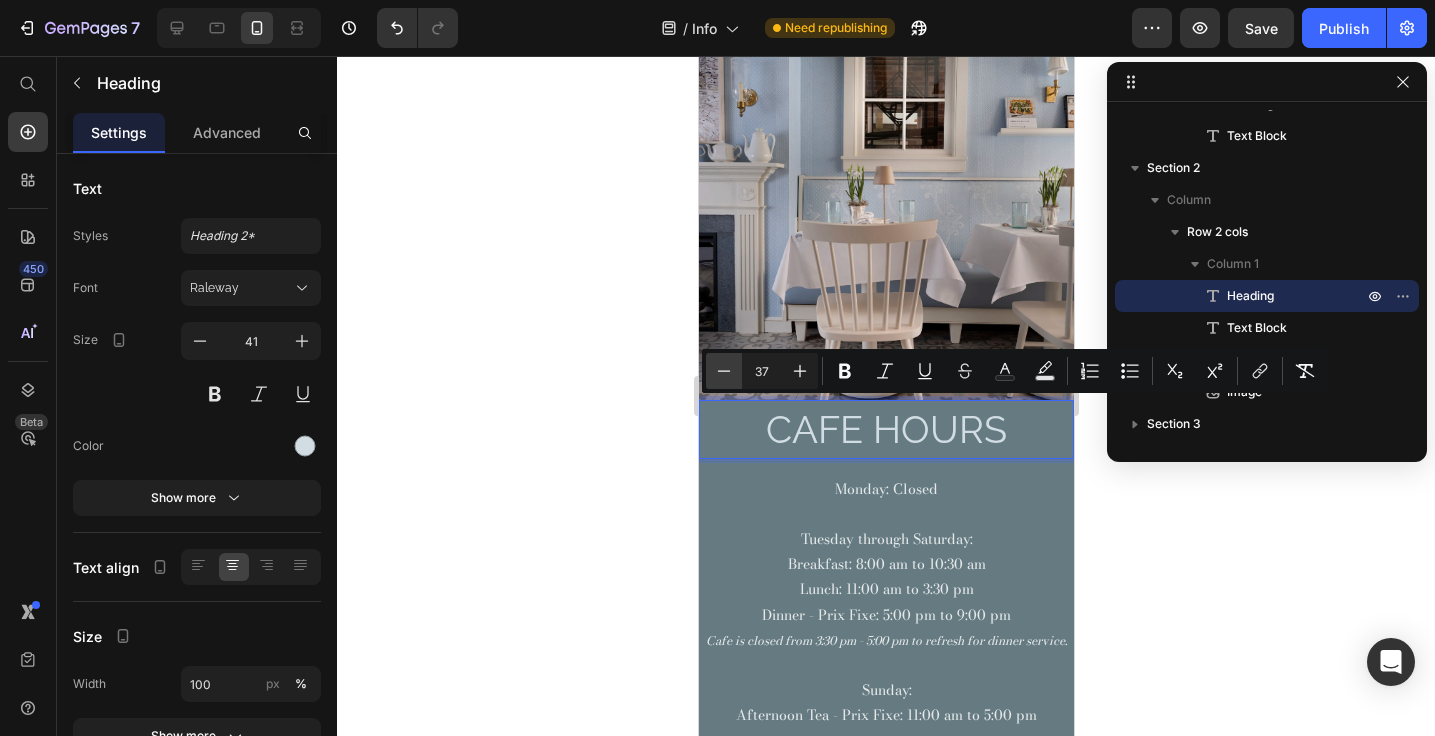 click 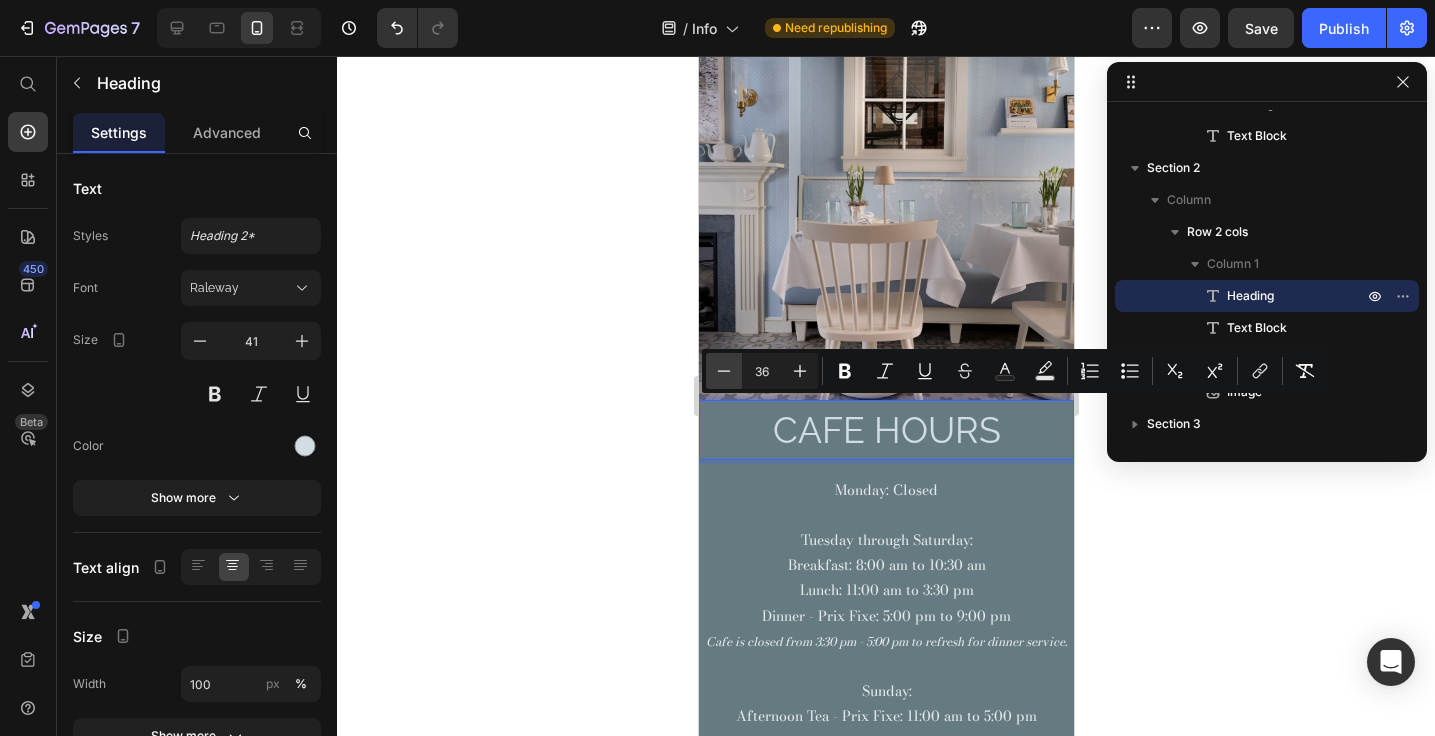 click 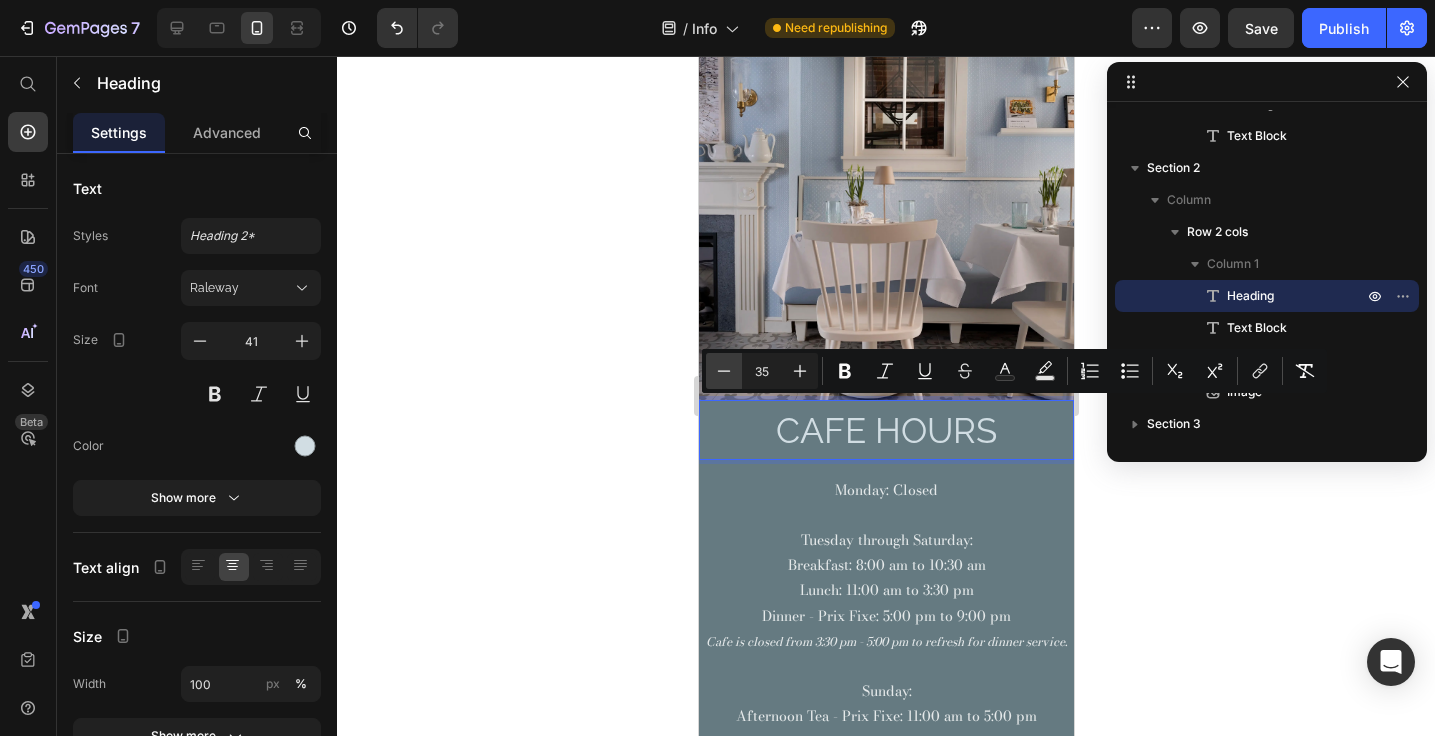 click 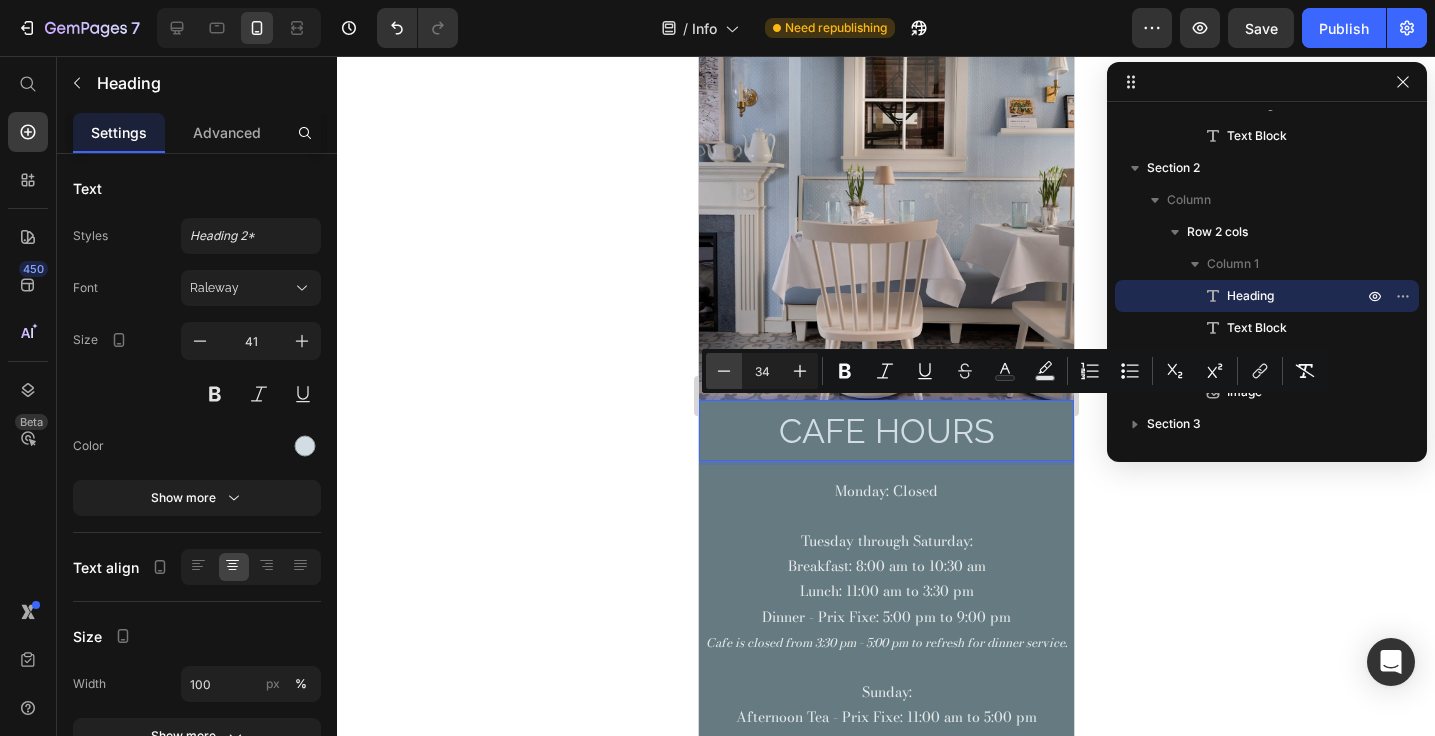 click 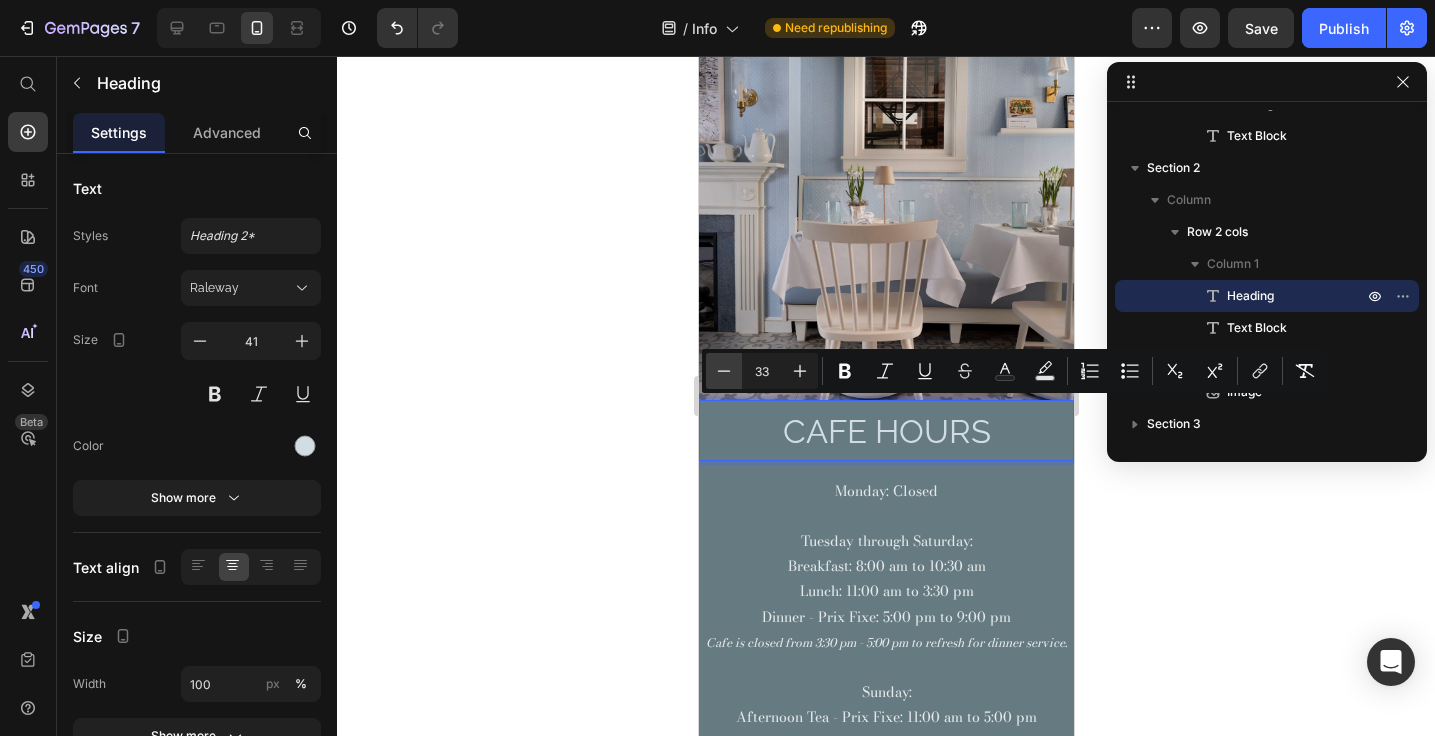 click 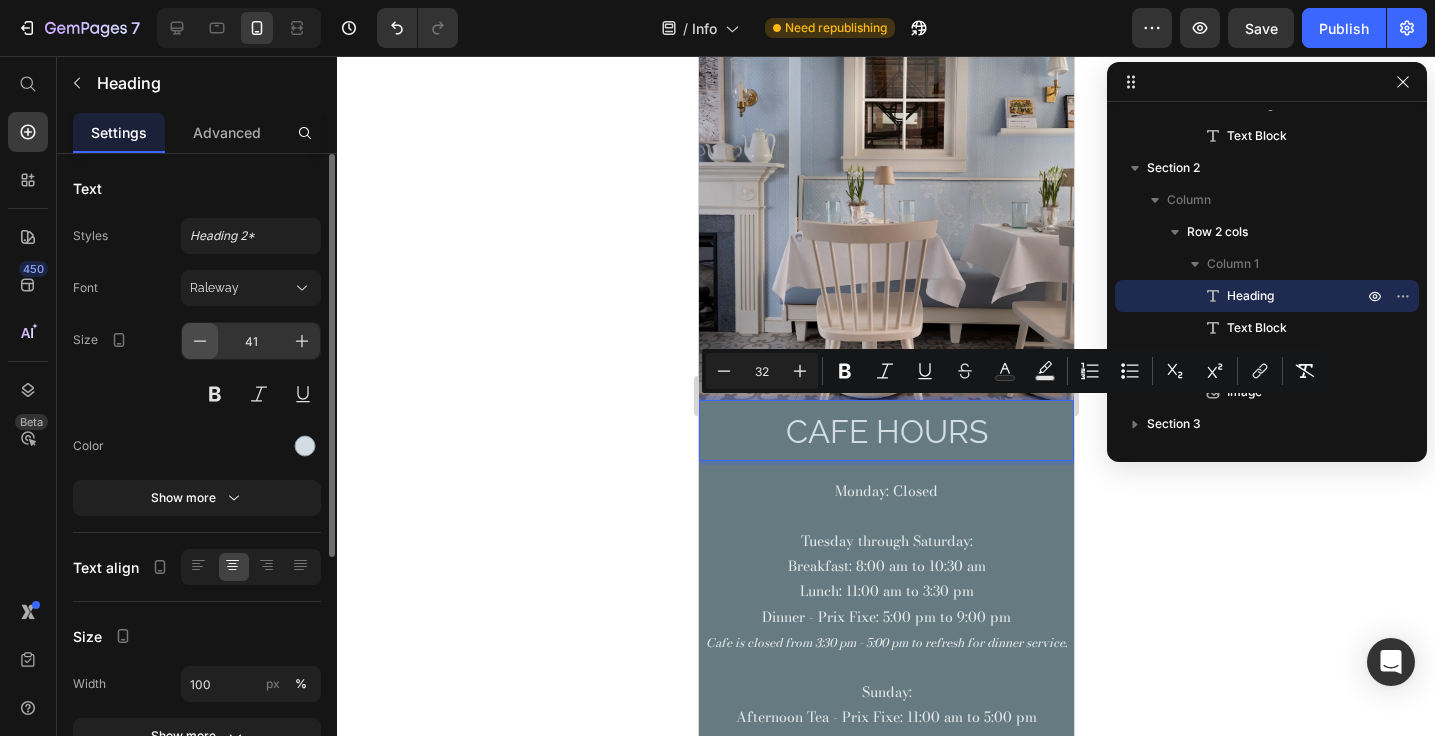 click 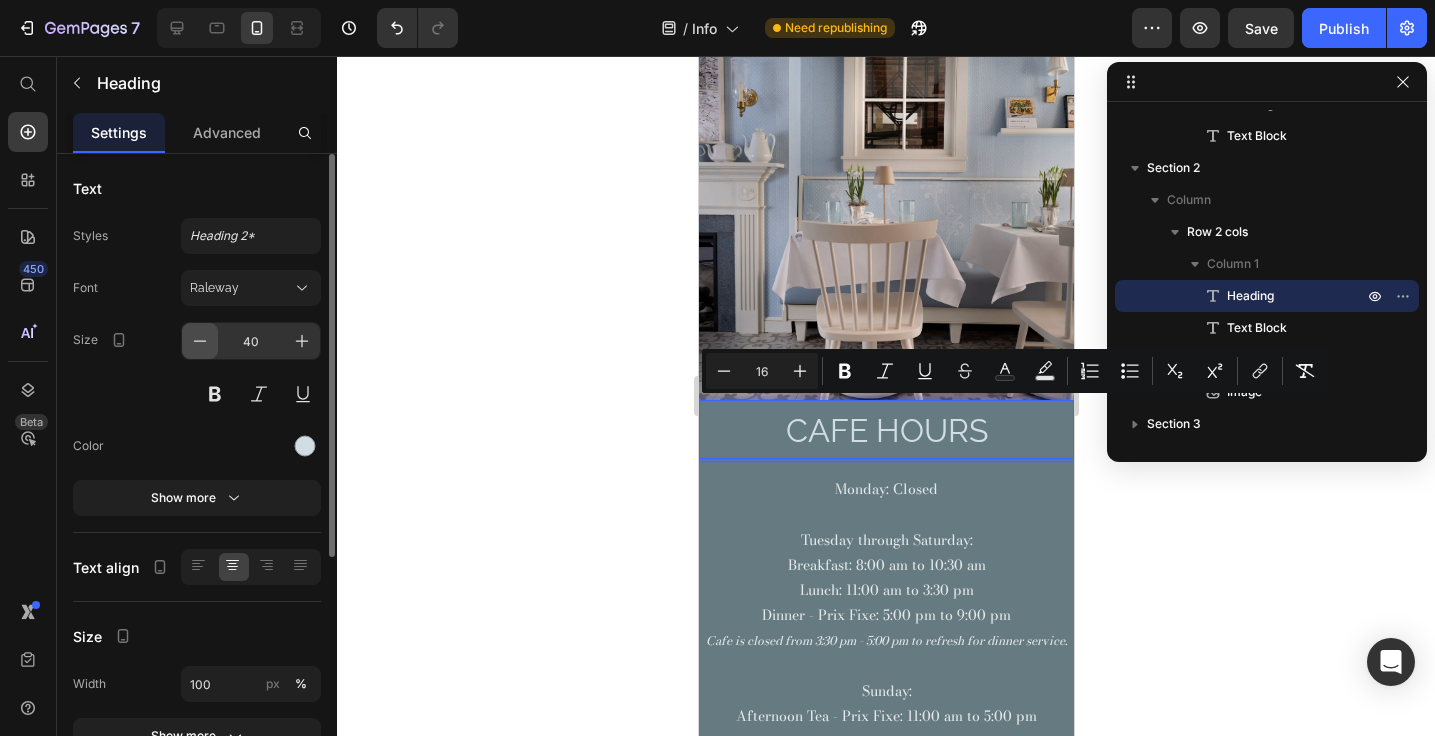 click 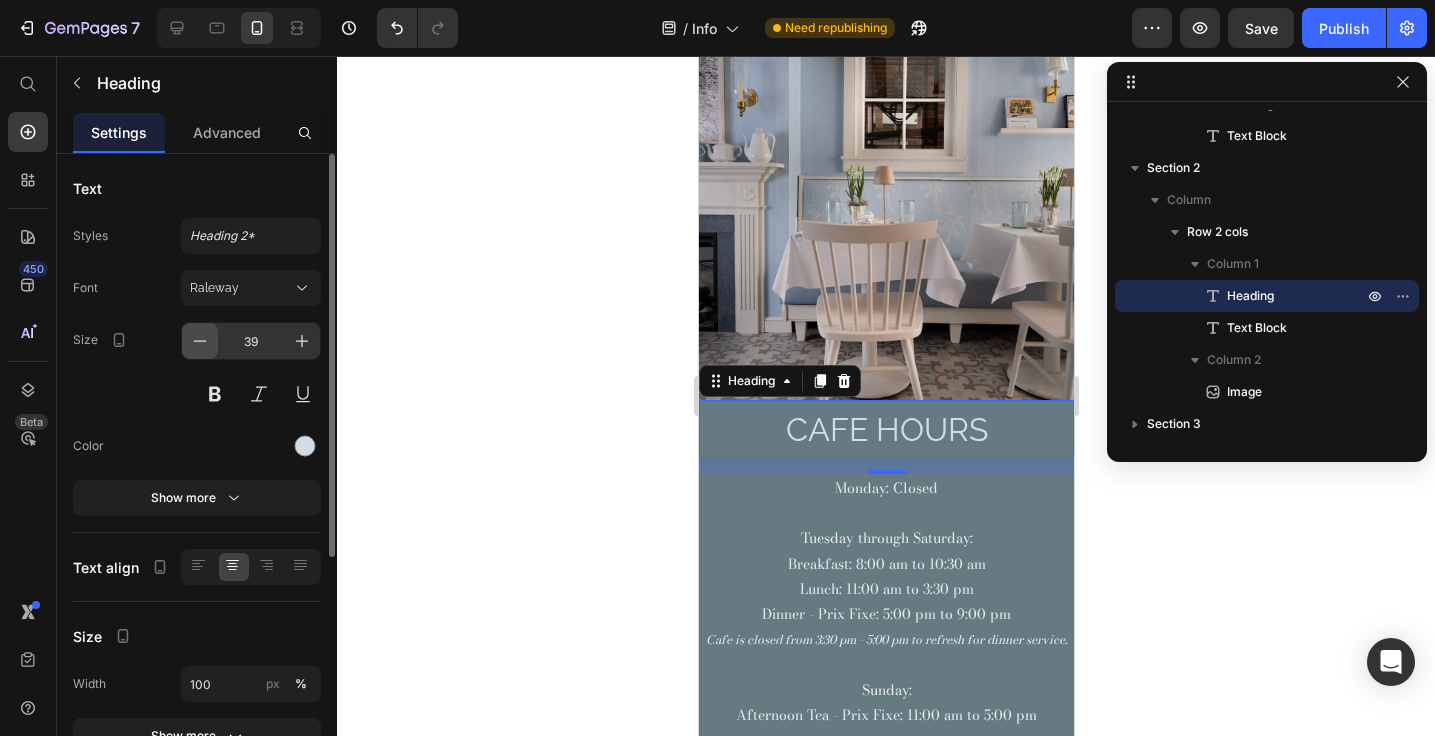 click 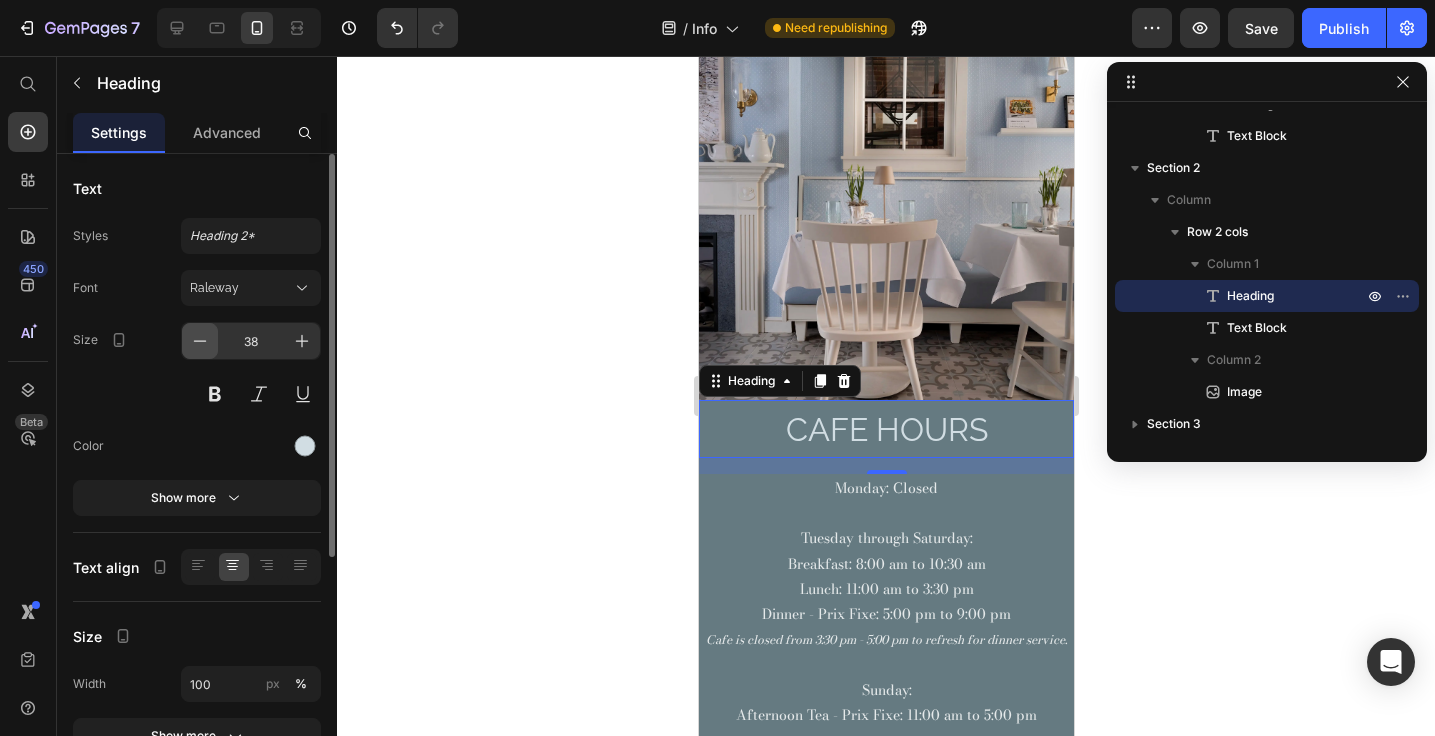 click 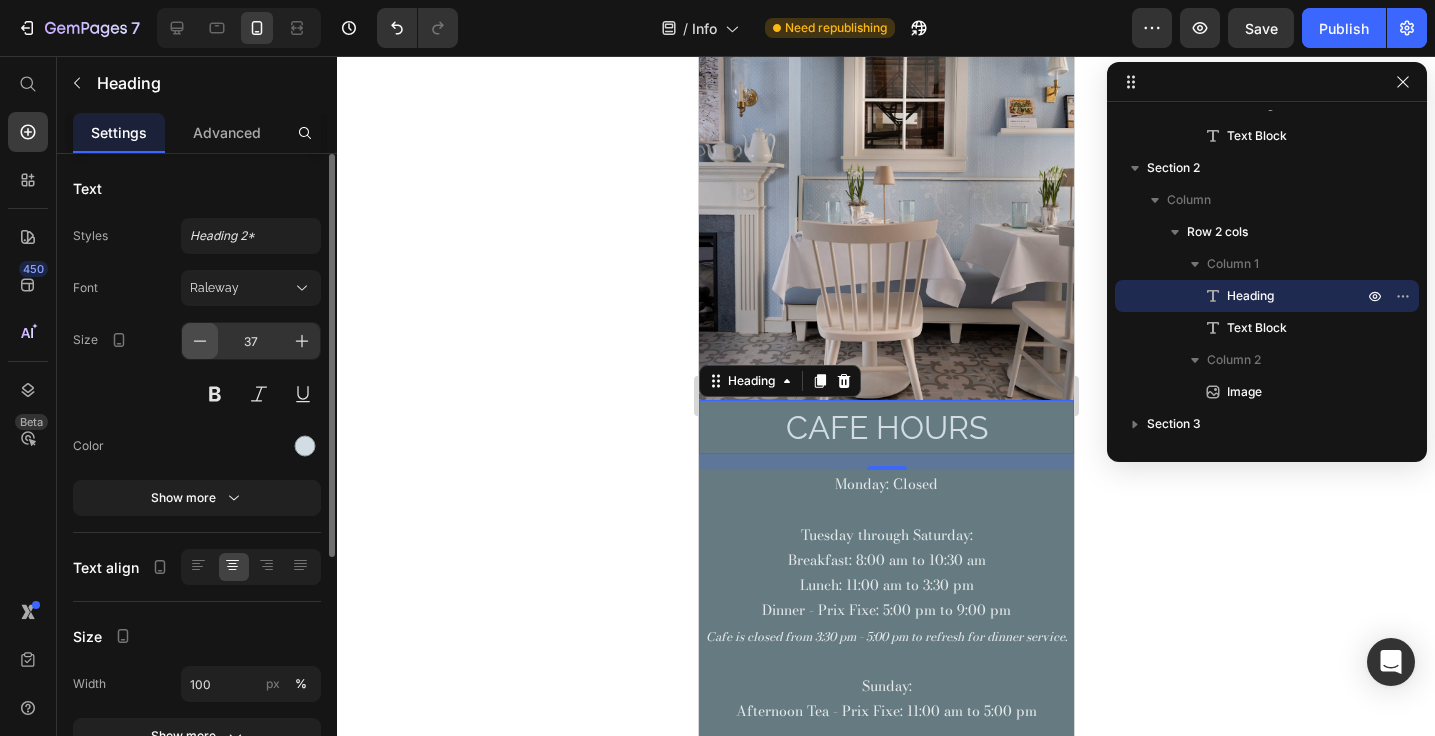 click 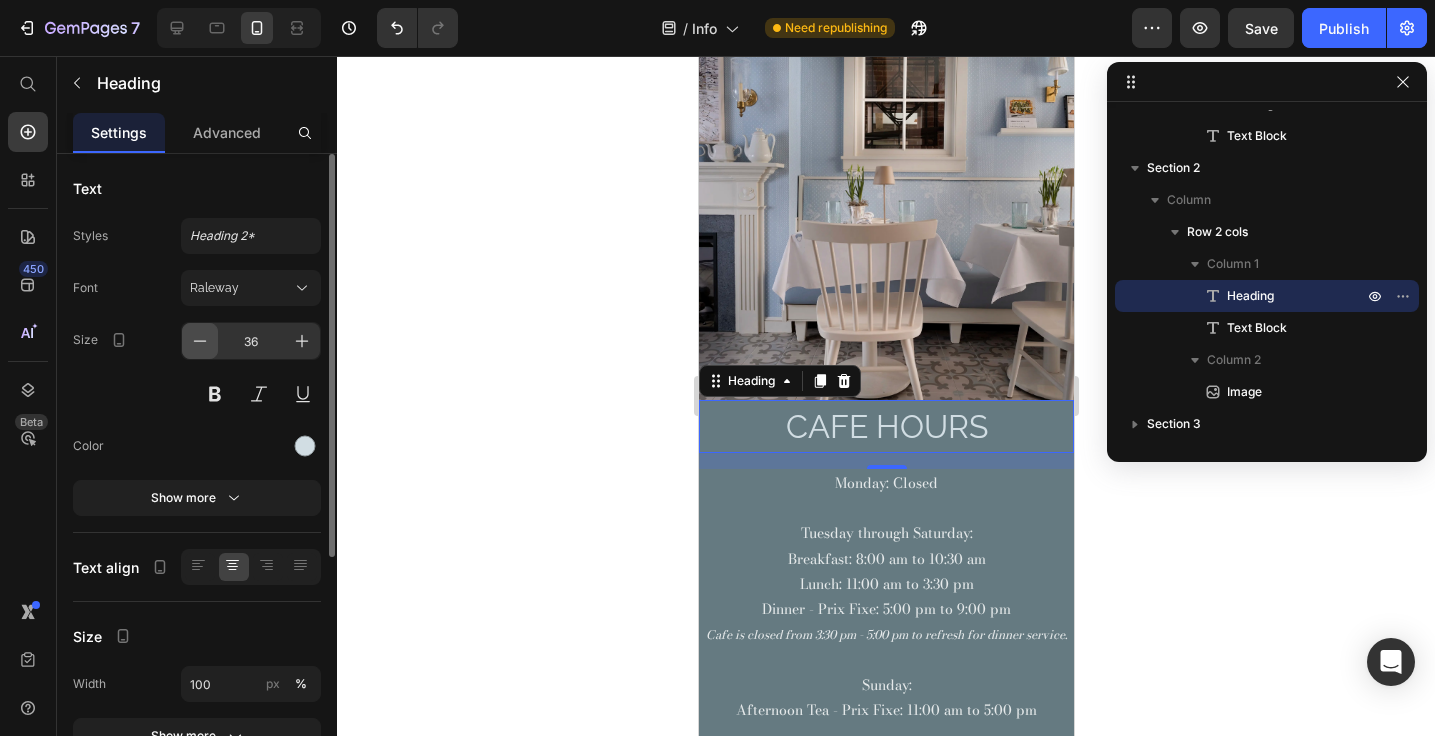 click 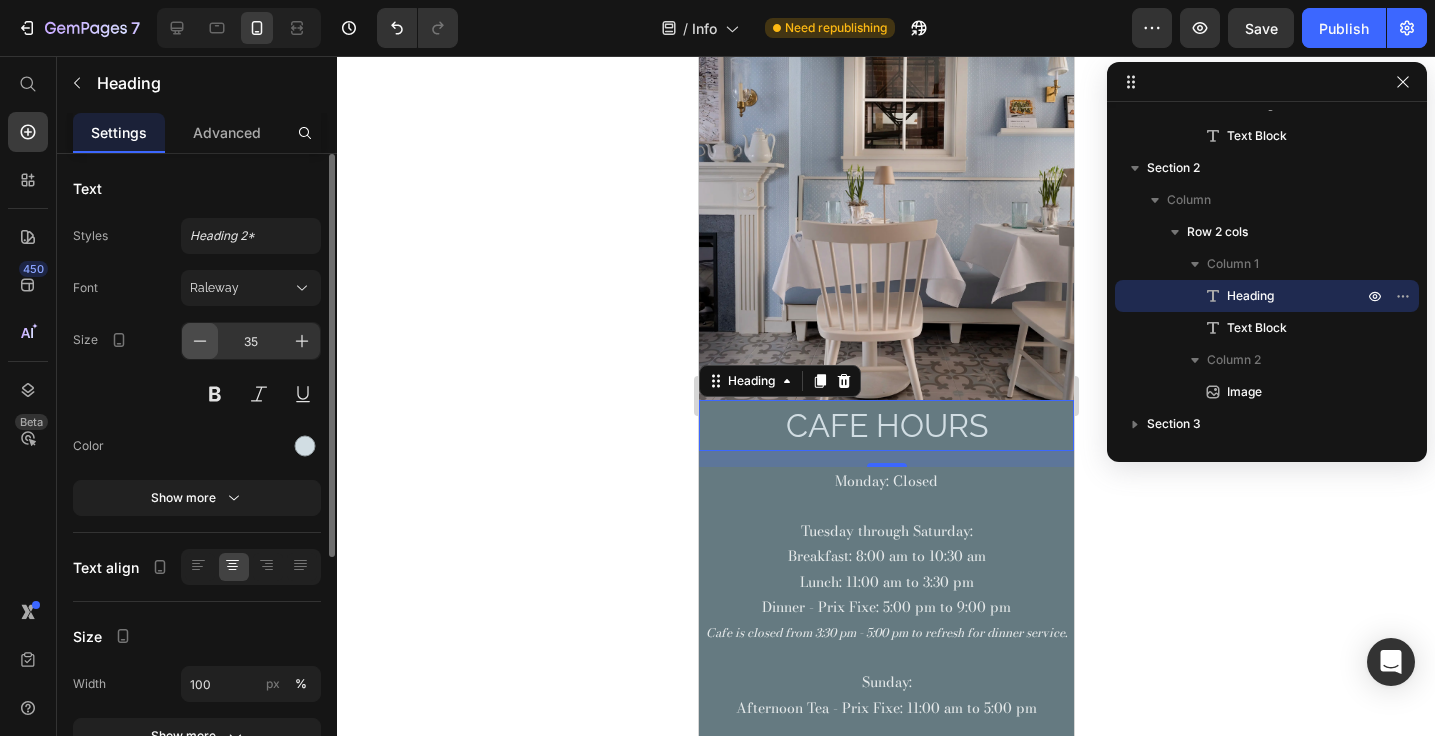 click 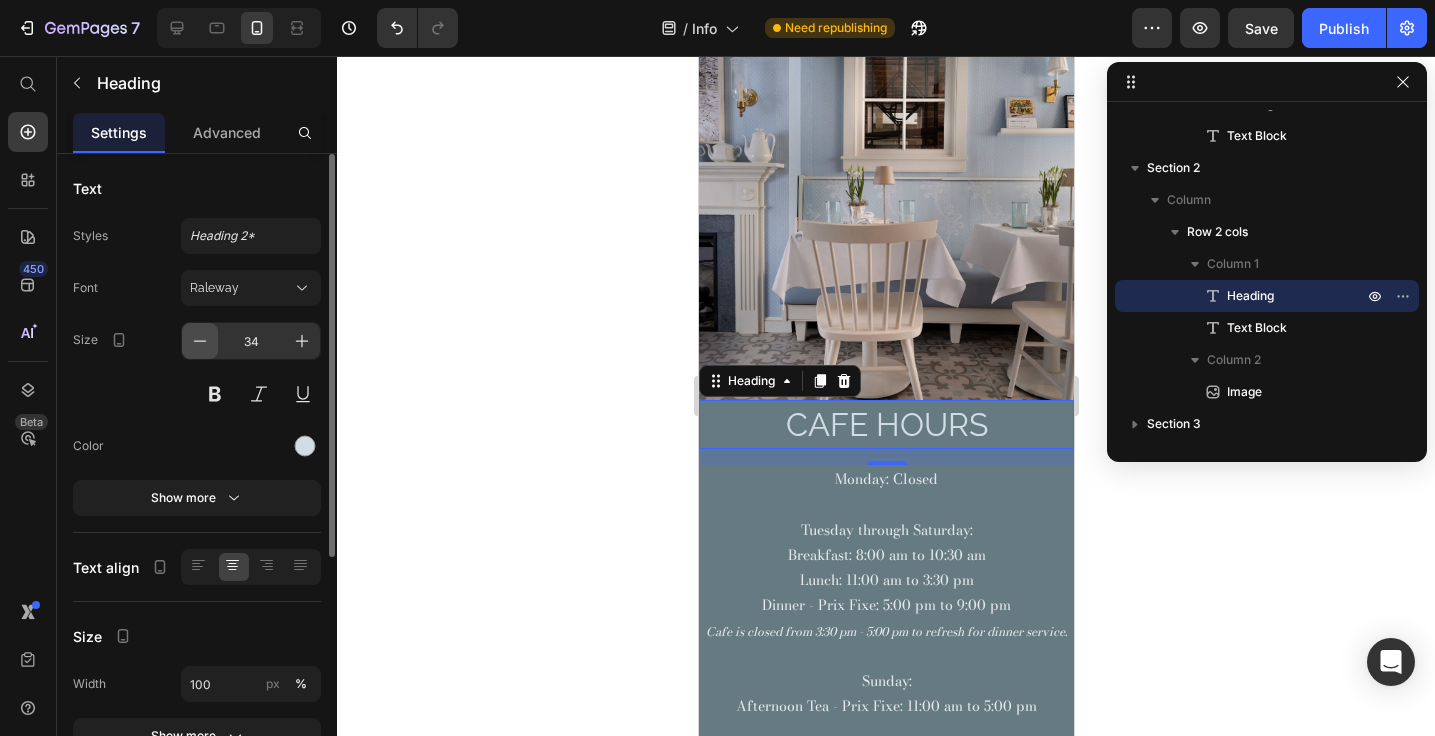 click 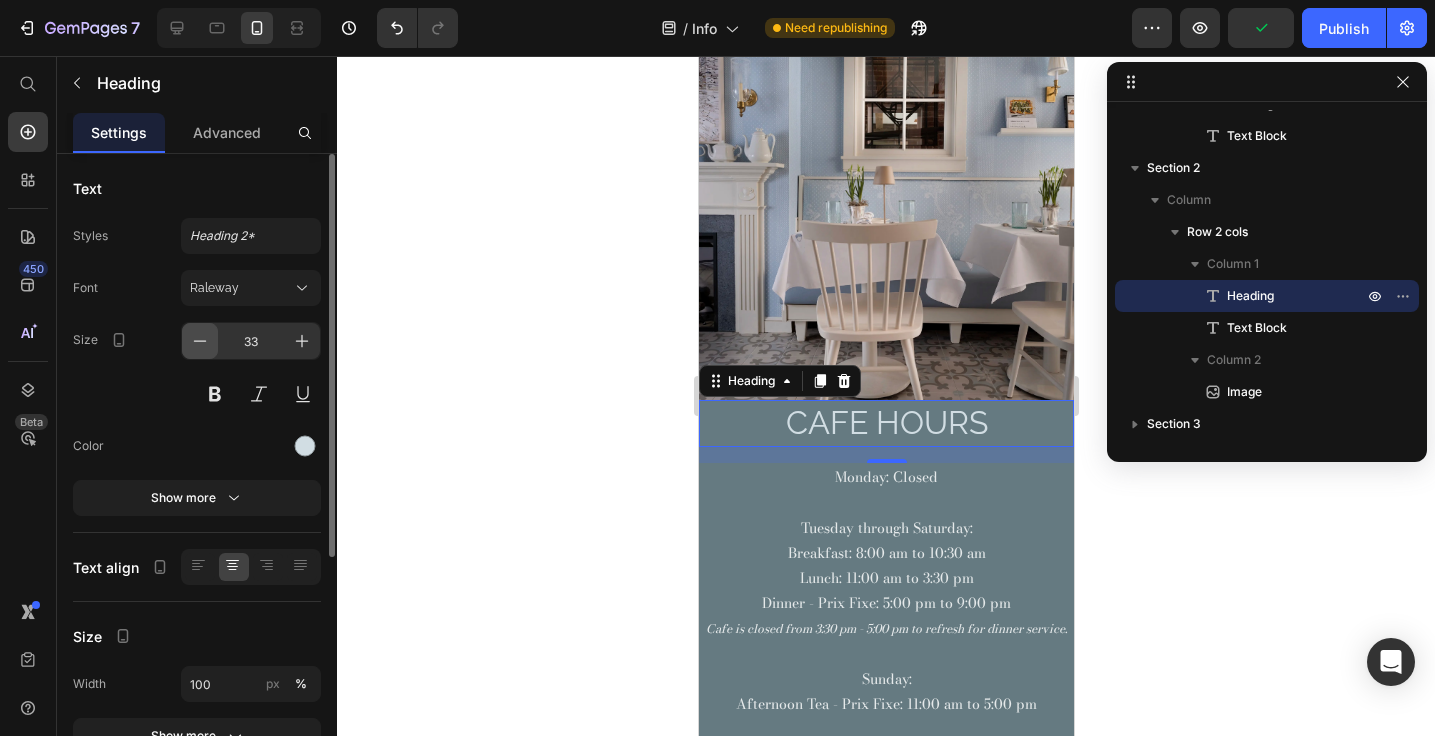 click 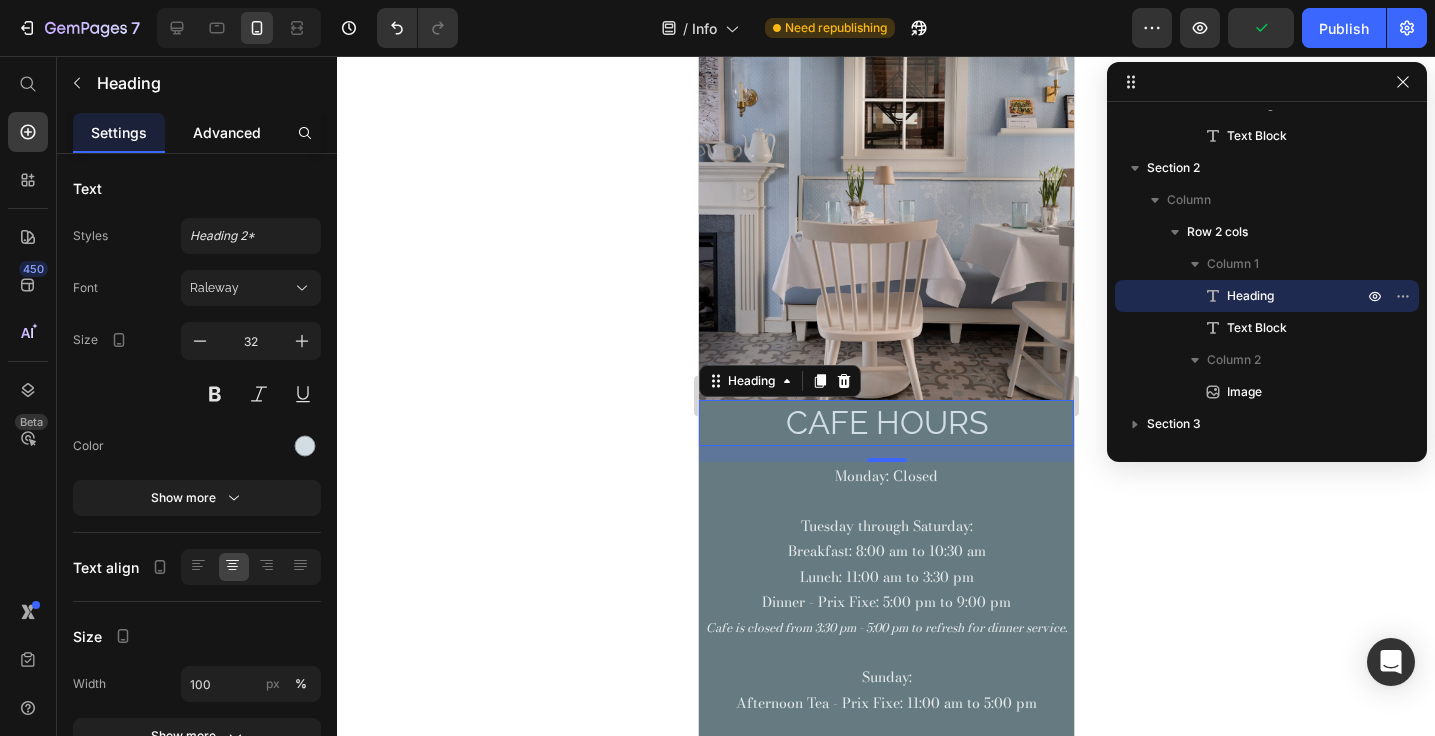 click on "Advanced" at bounding box center [227, 132] 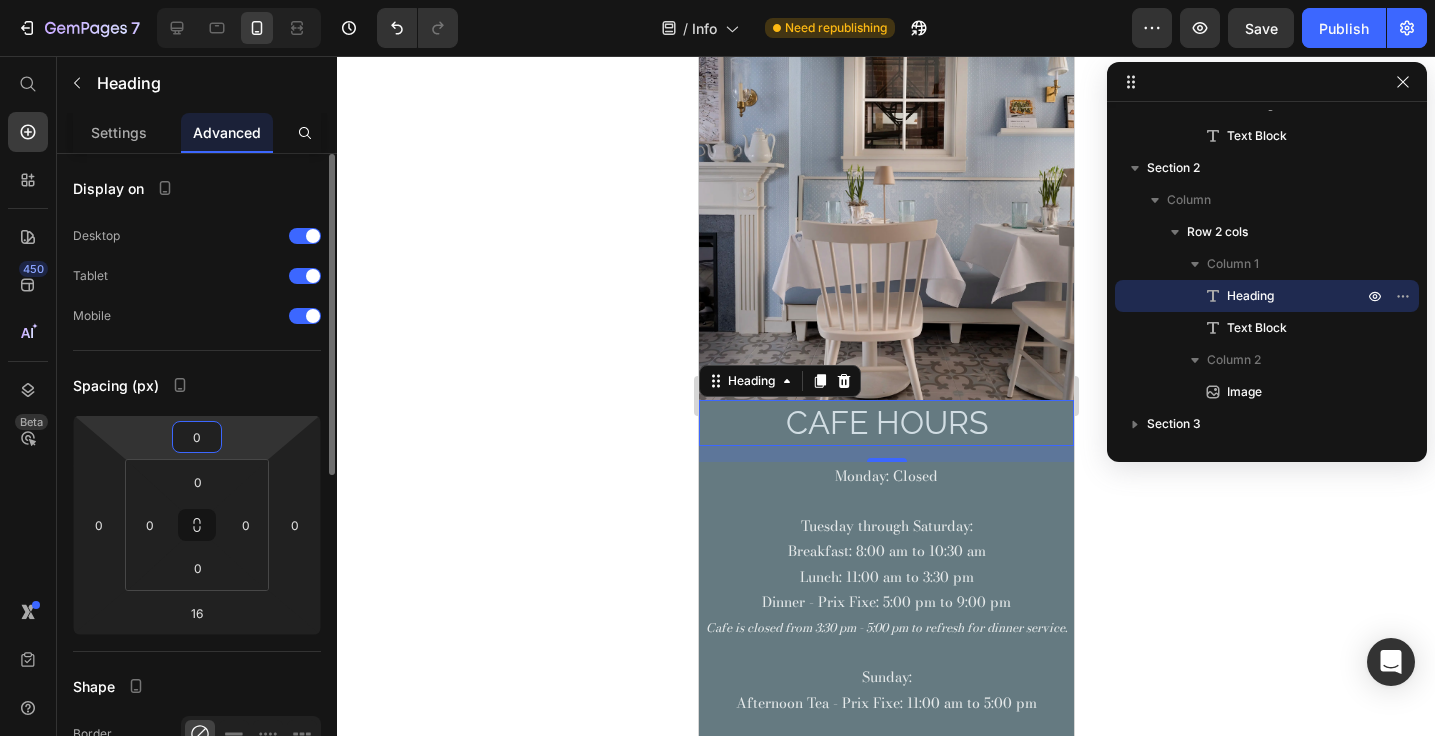 click on "0" at bounding box center [197, 437] 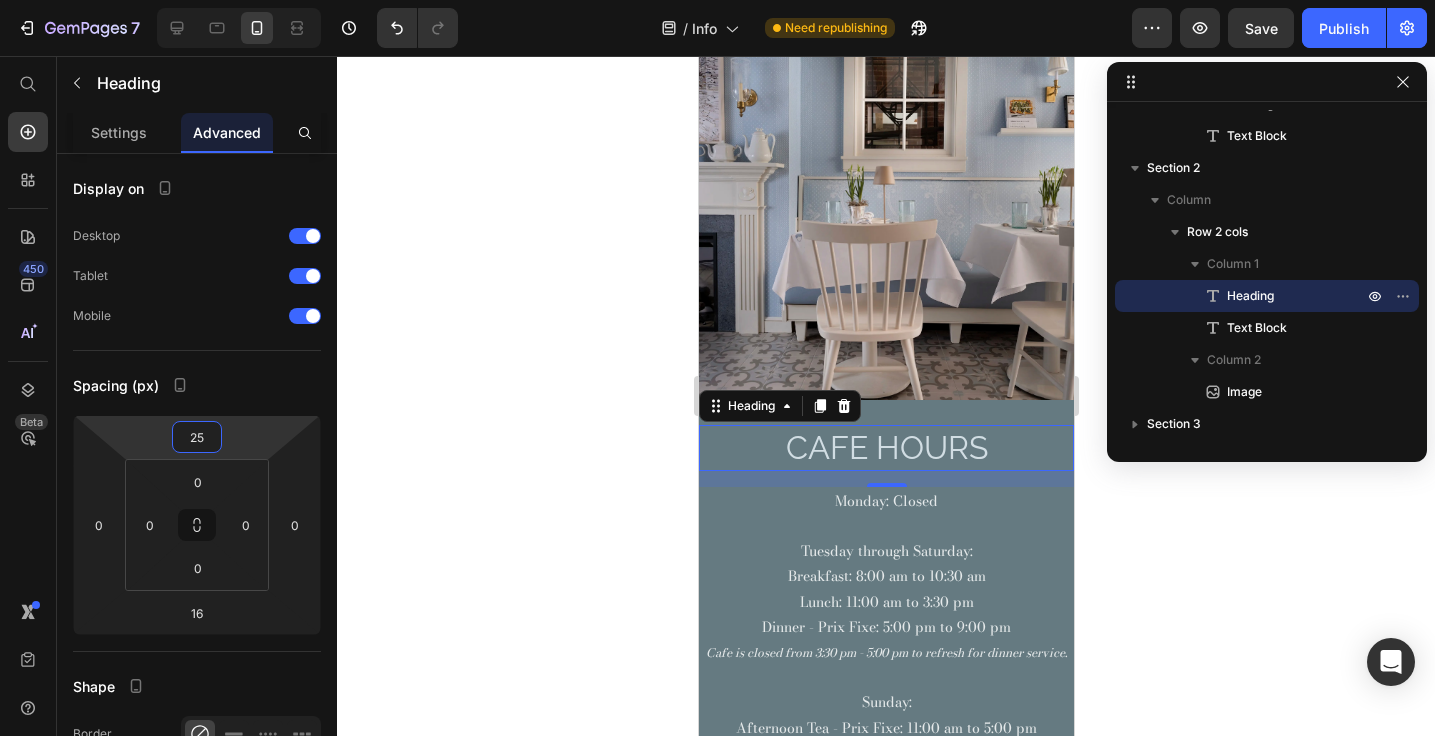 type on "25" 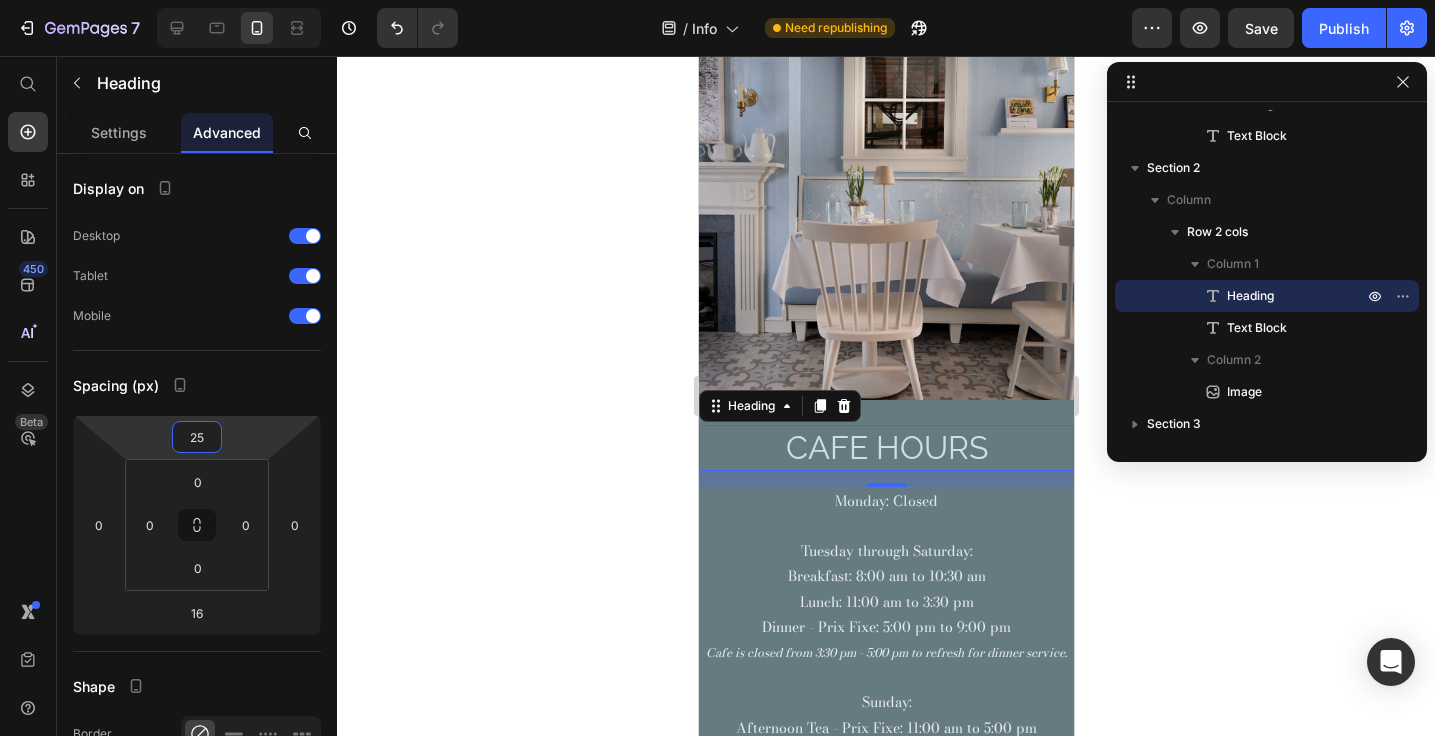 click 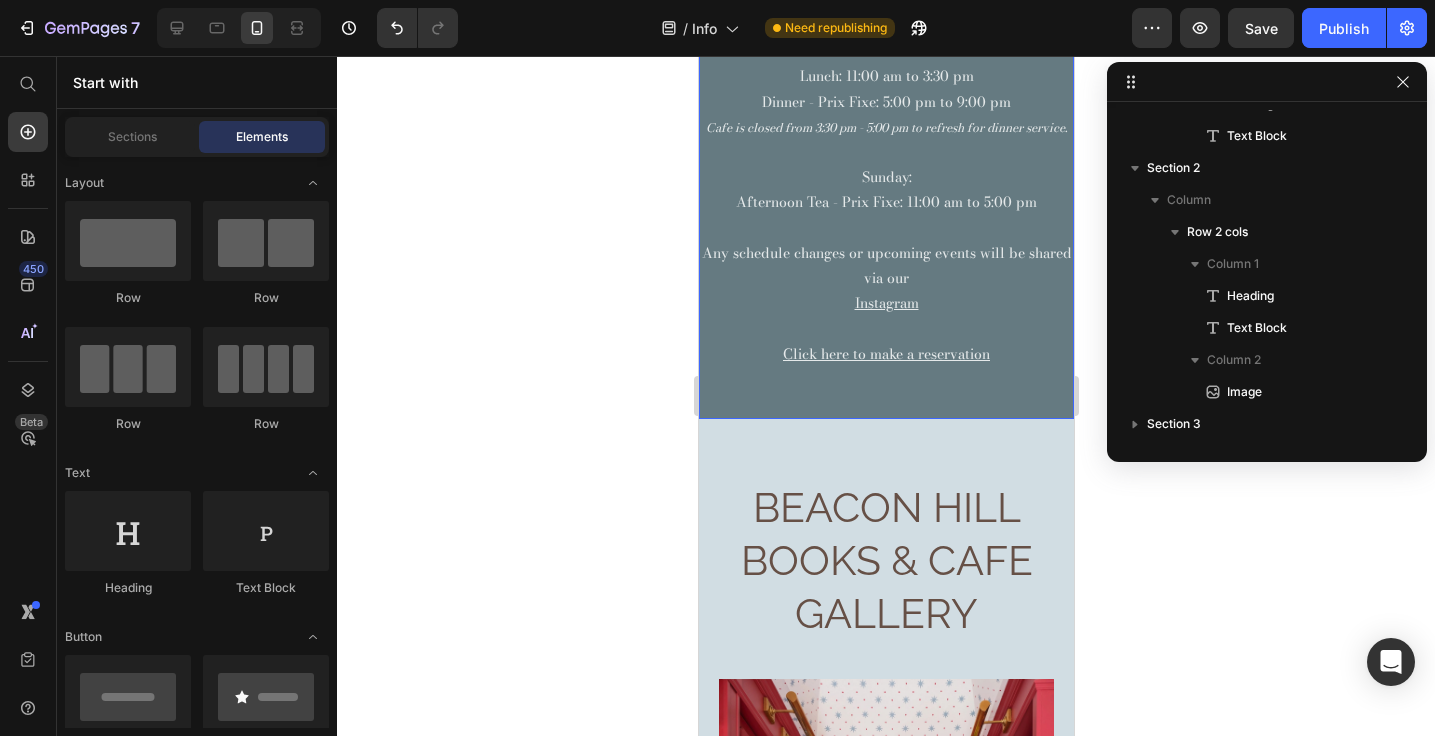 scroll, scrollTop: 1545, scrollLeft: 0, axis: vertical 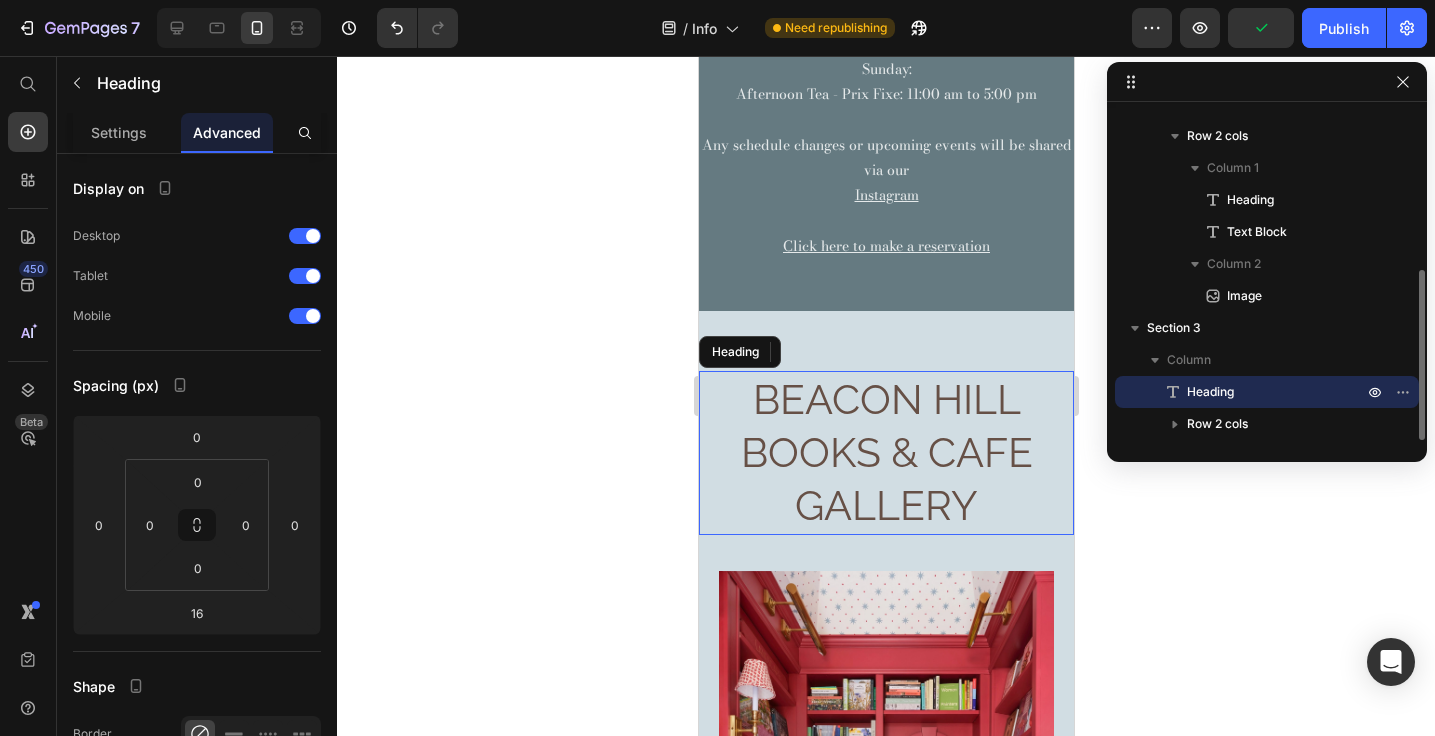 click on "Beacon Hill Books & Cafe Gallery" at bounding box center [885, 453] 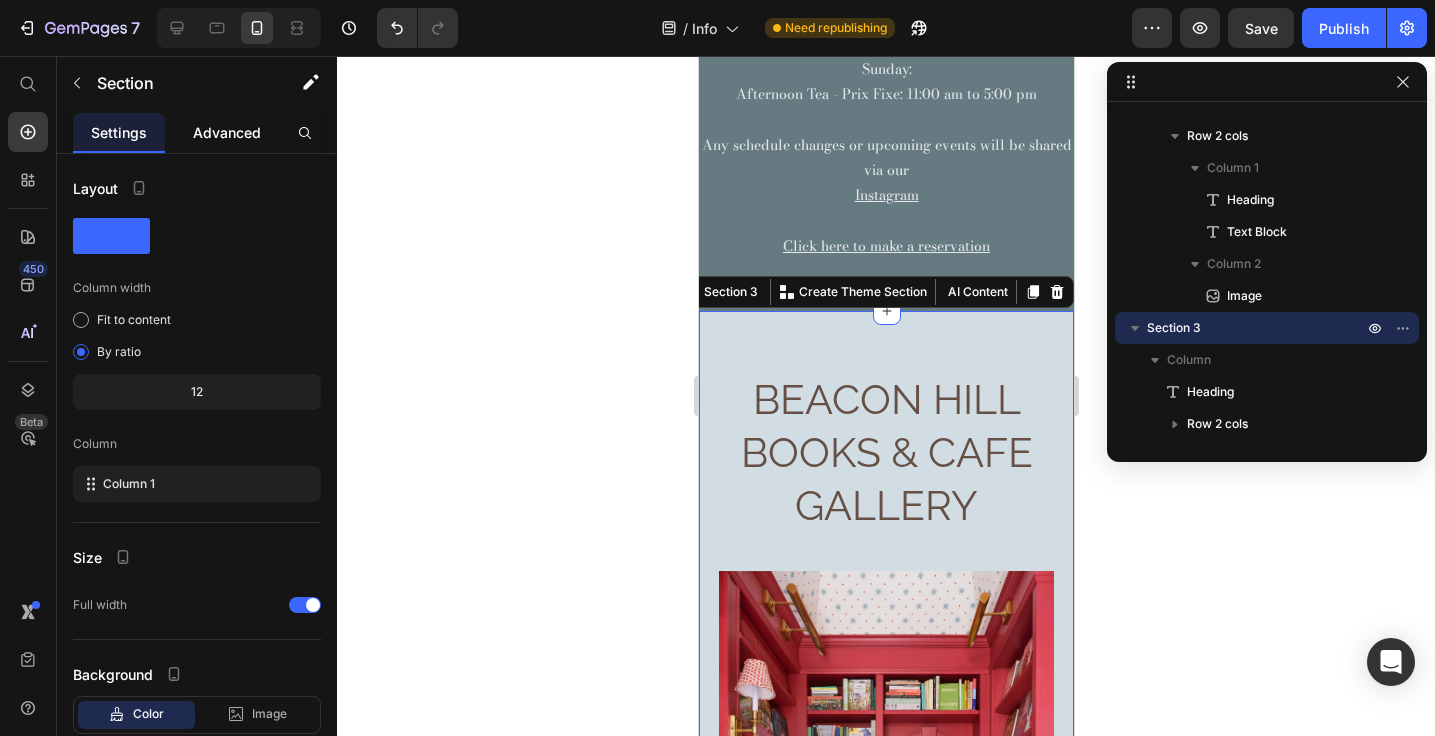 click on "Advanced" at bounding box center [227, 132] 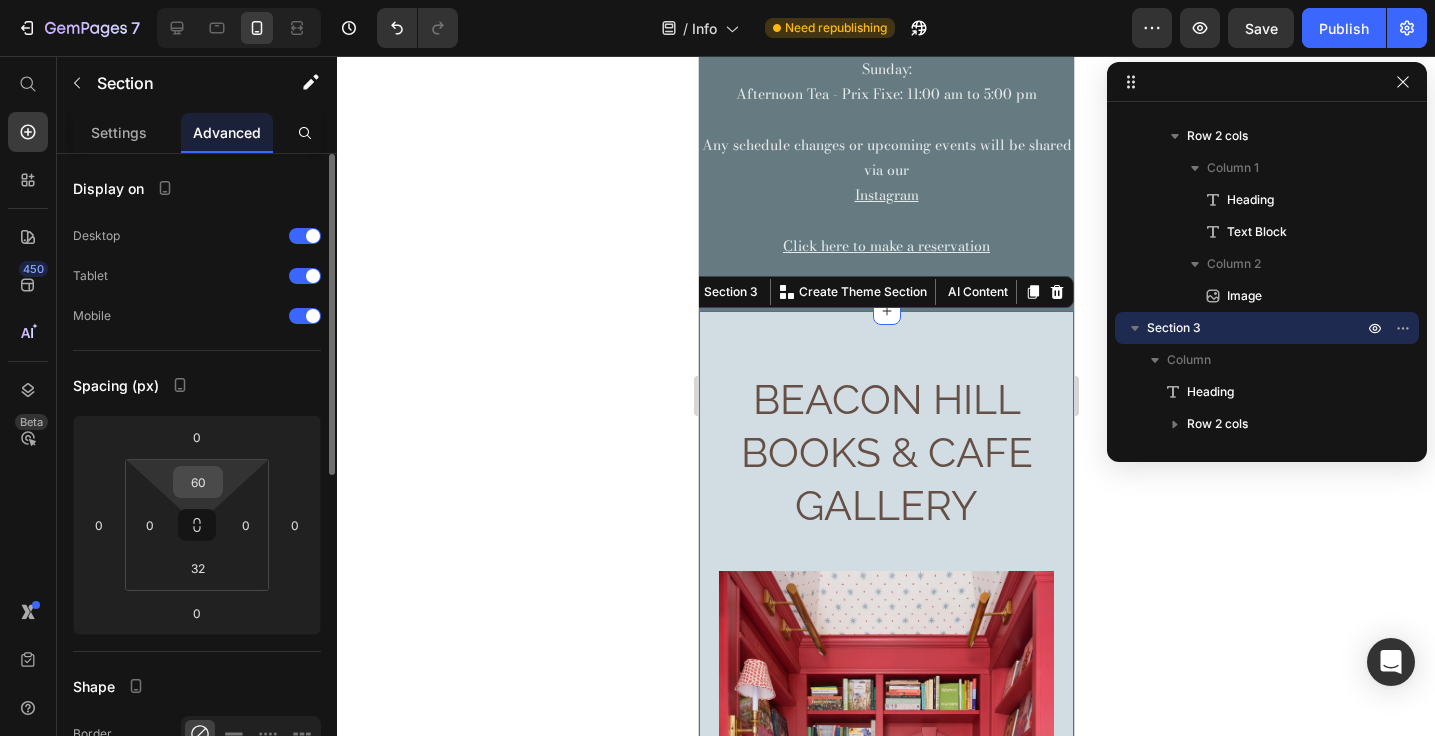 click on "60" at bounding box center [198, 482] 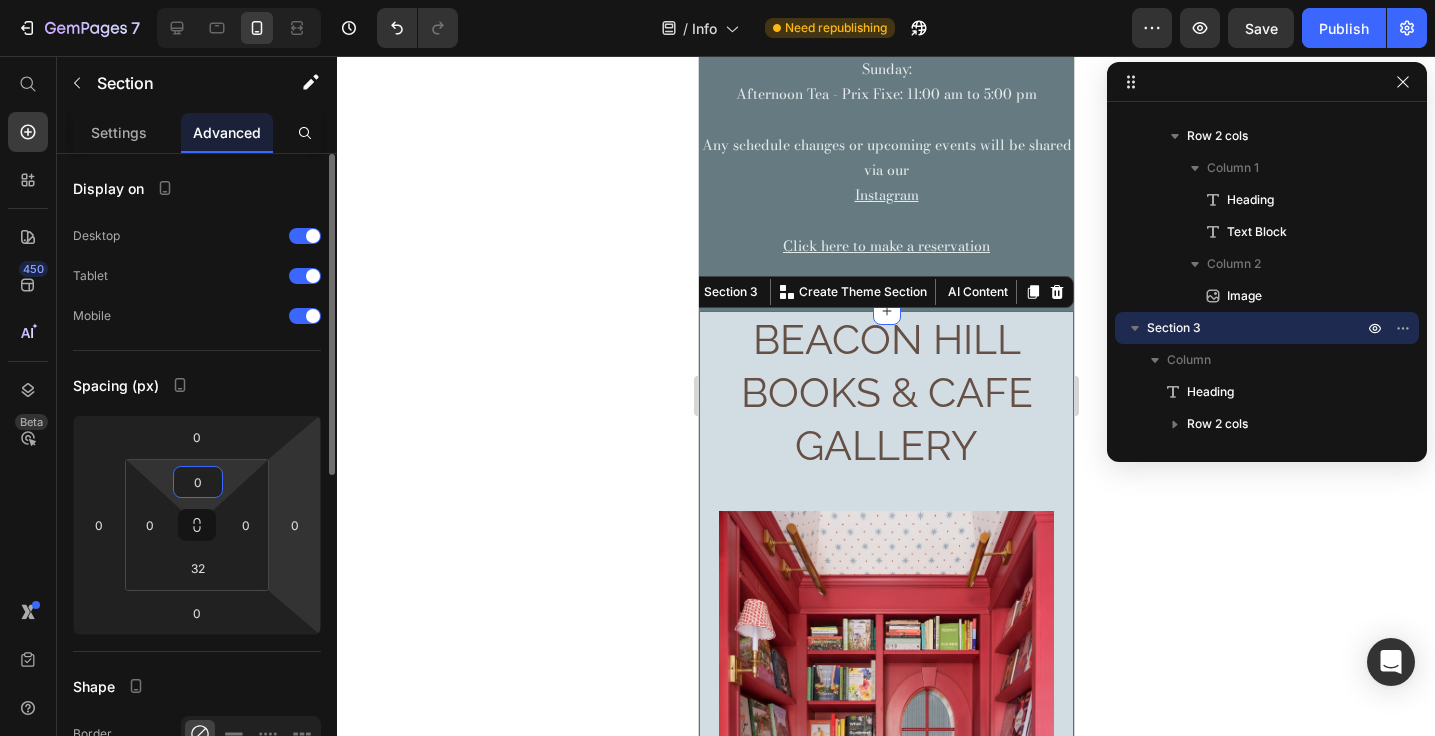 type on "0" 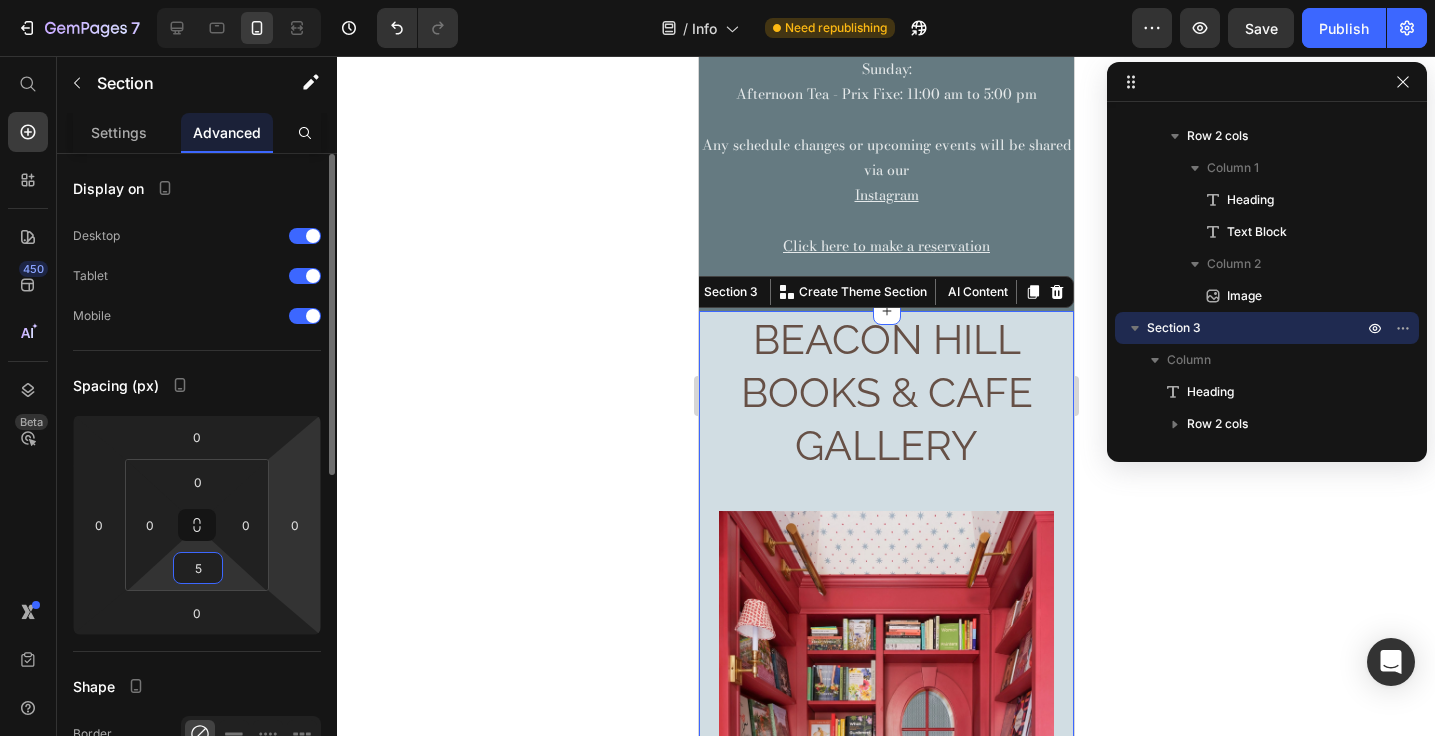 type on "50" 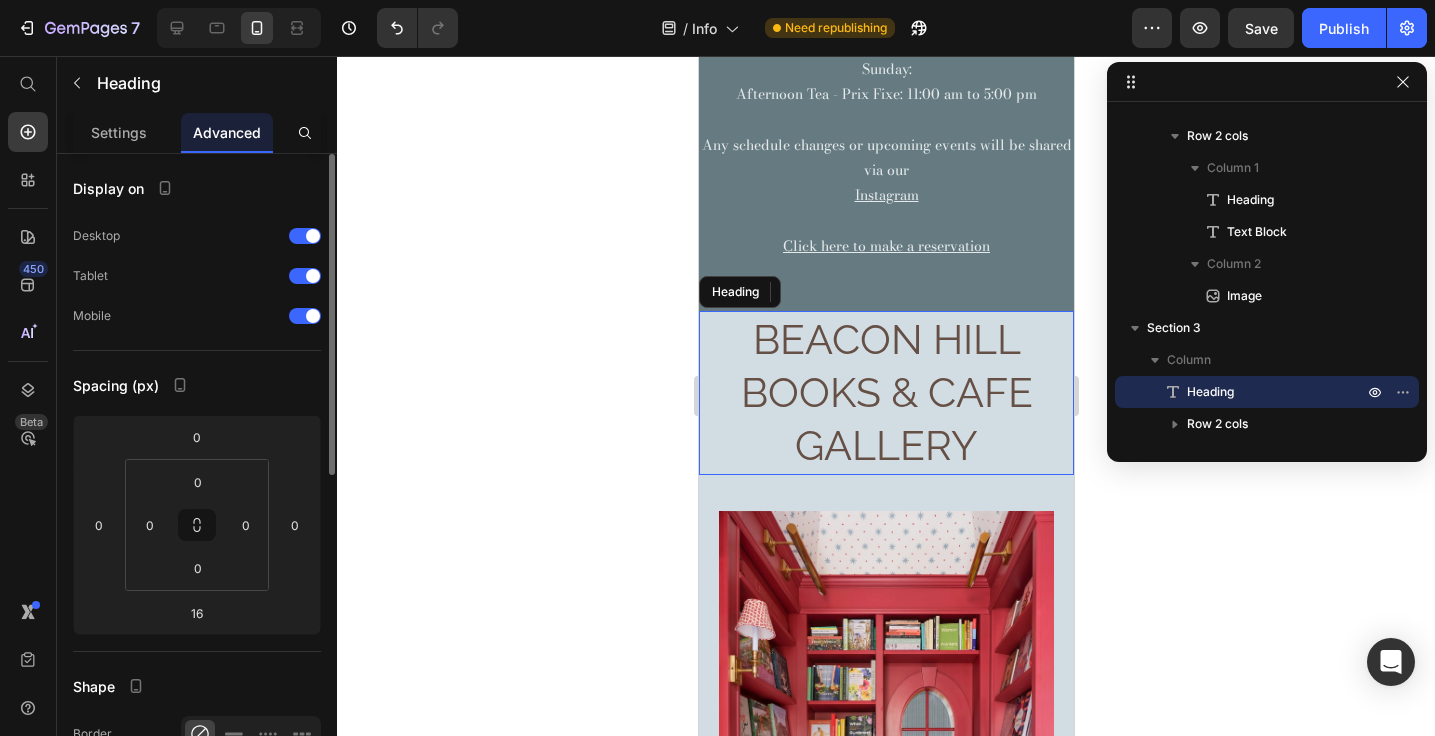click on "Beacon Hill Books & Cafe Gallery" at bounding box center (885, 393) 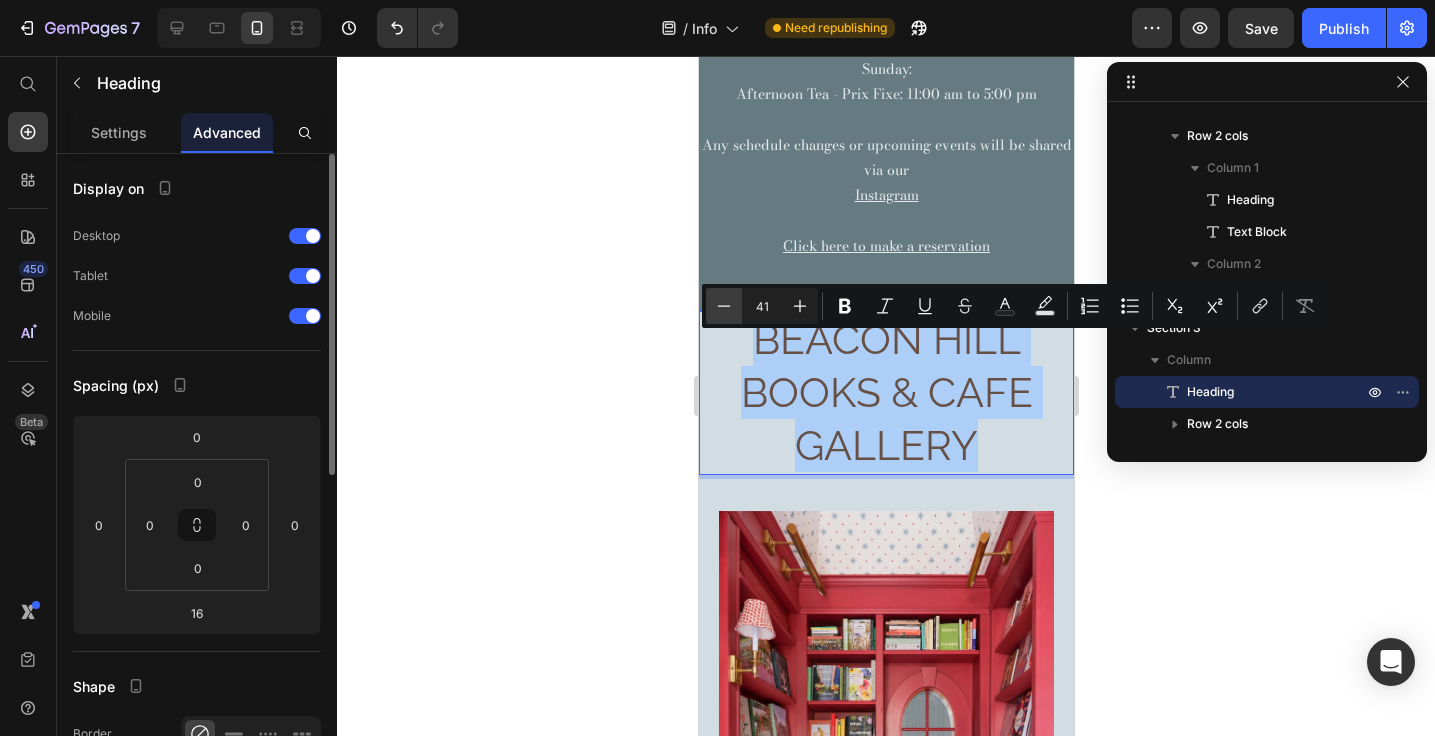 click 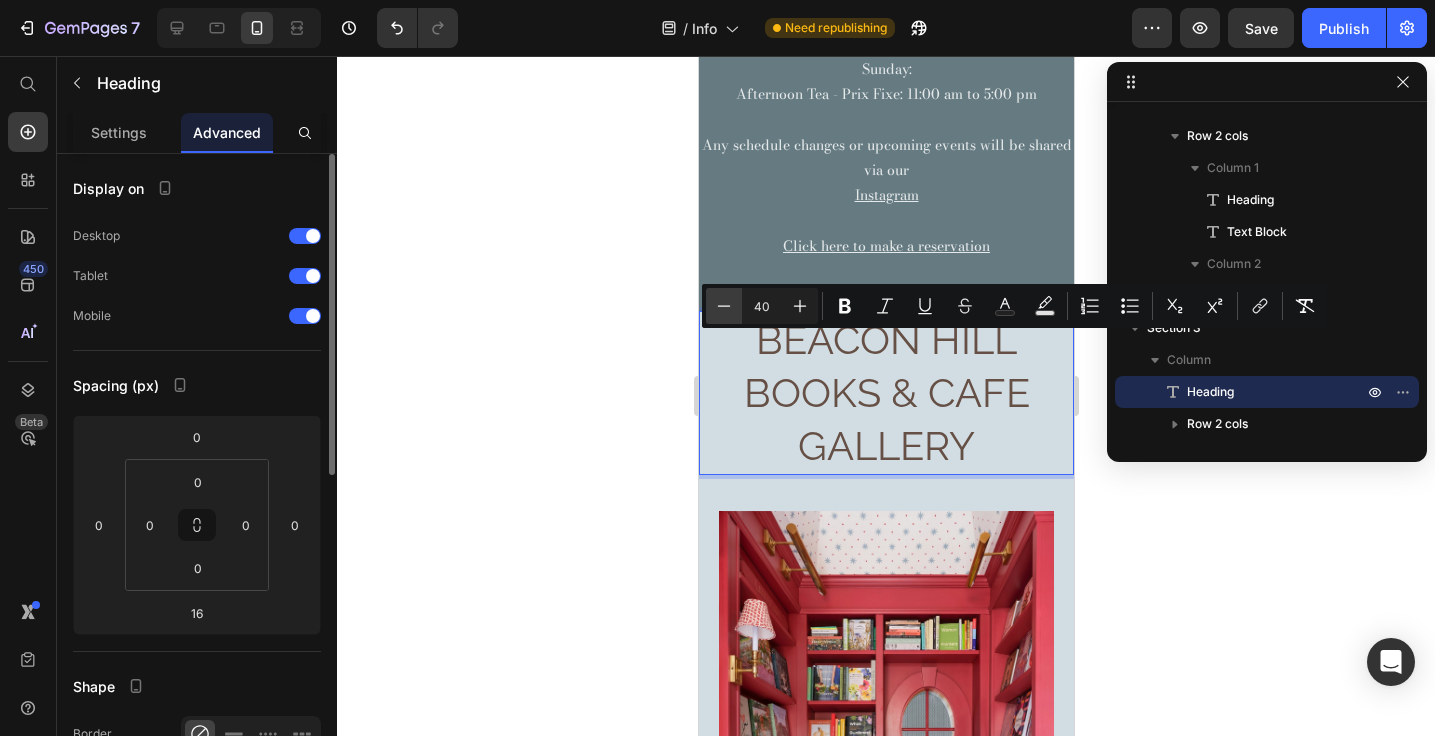 click 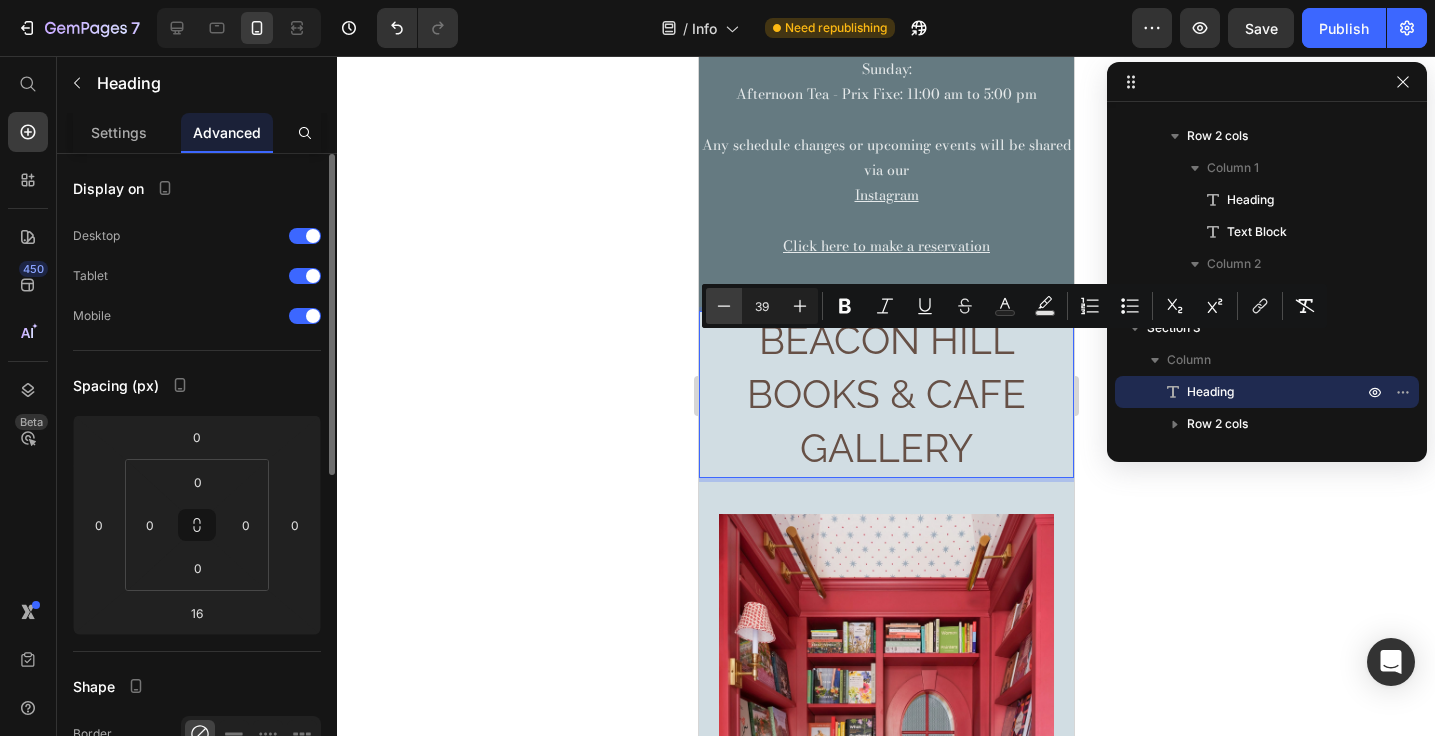 click 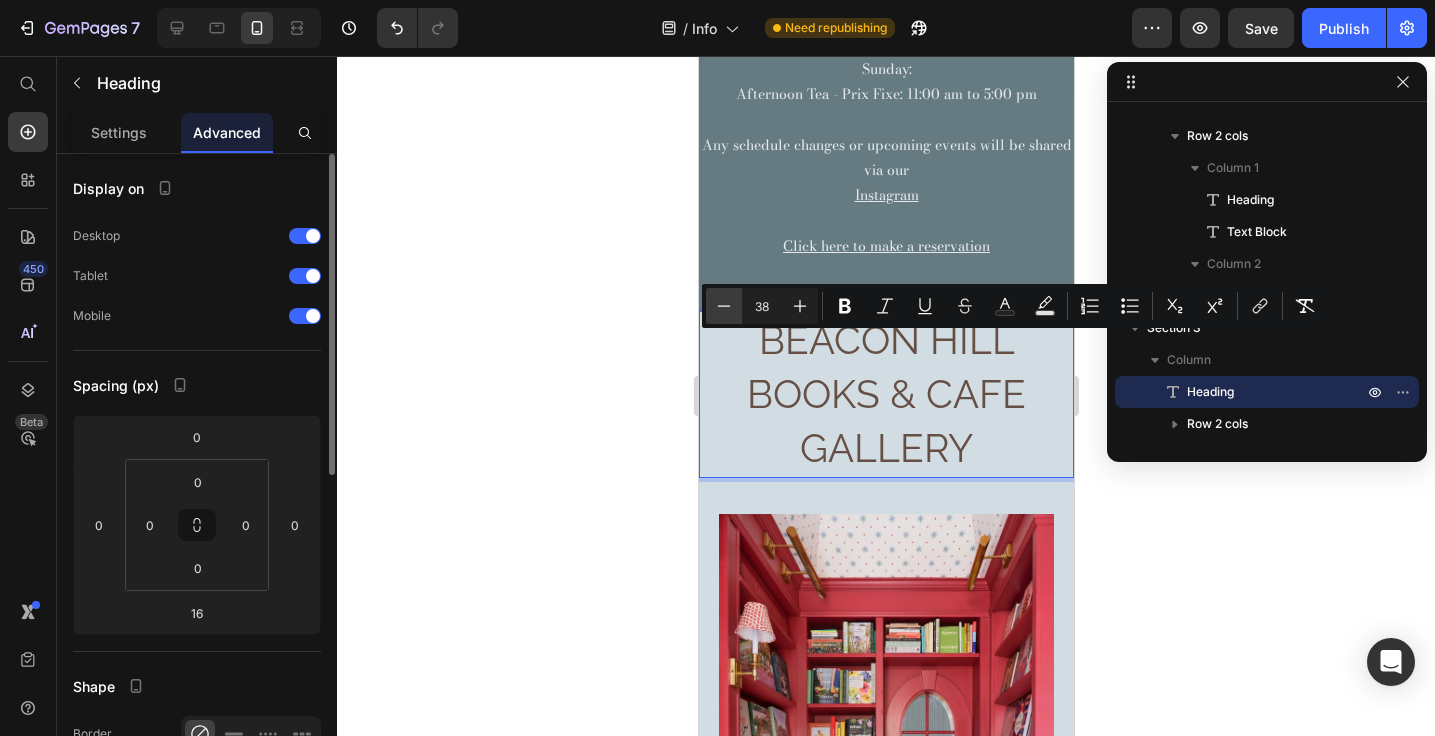 click 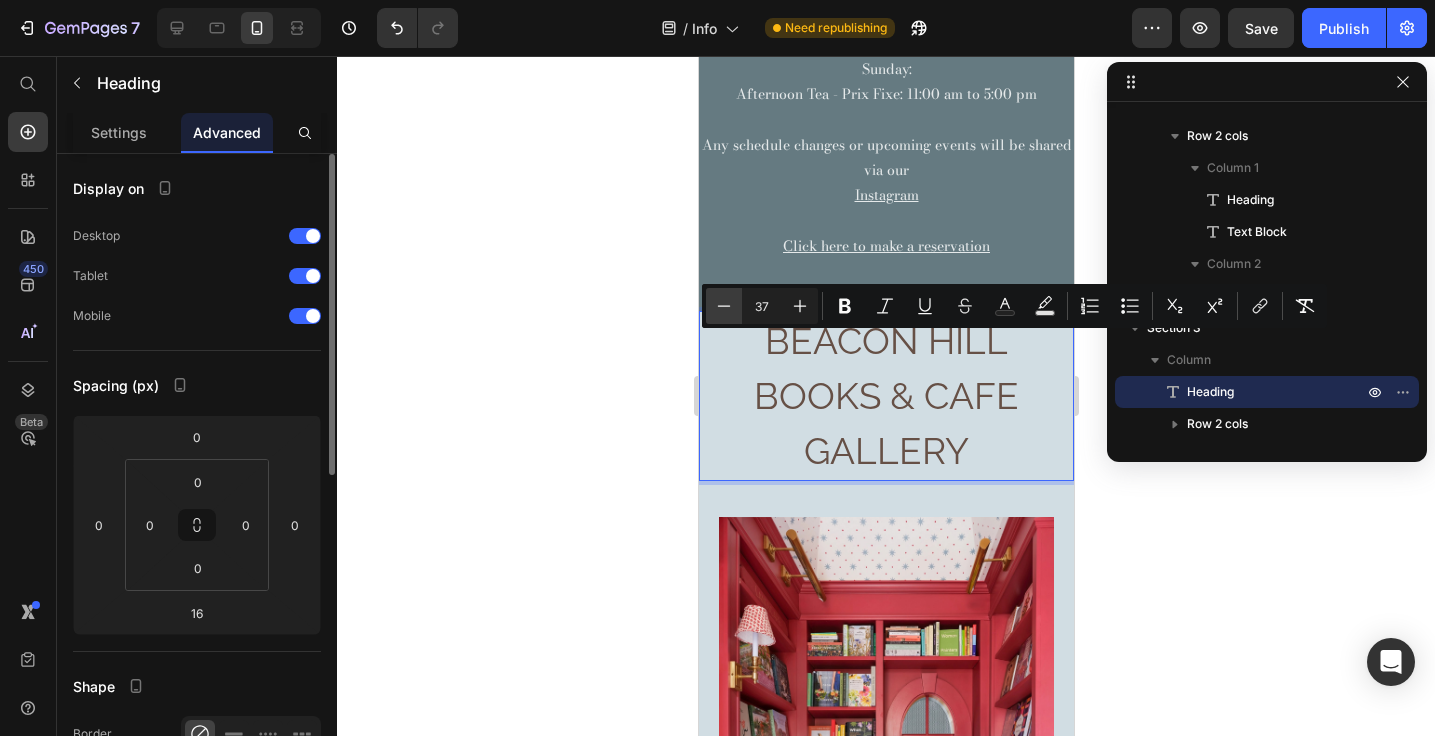 click 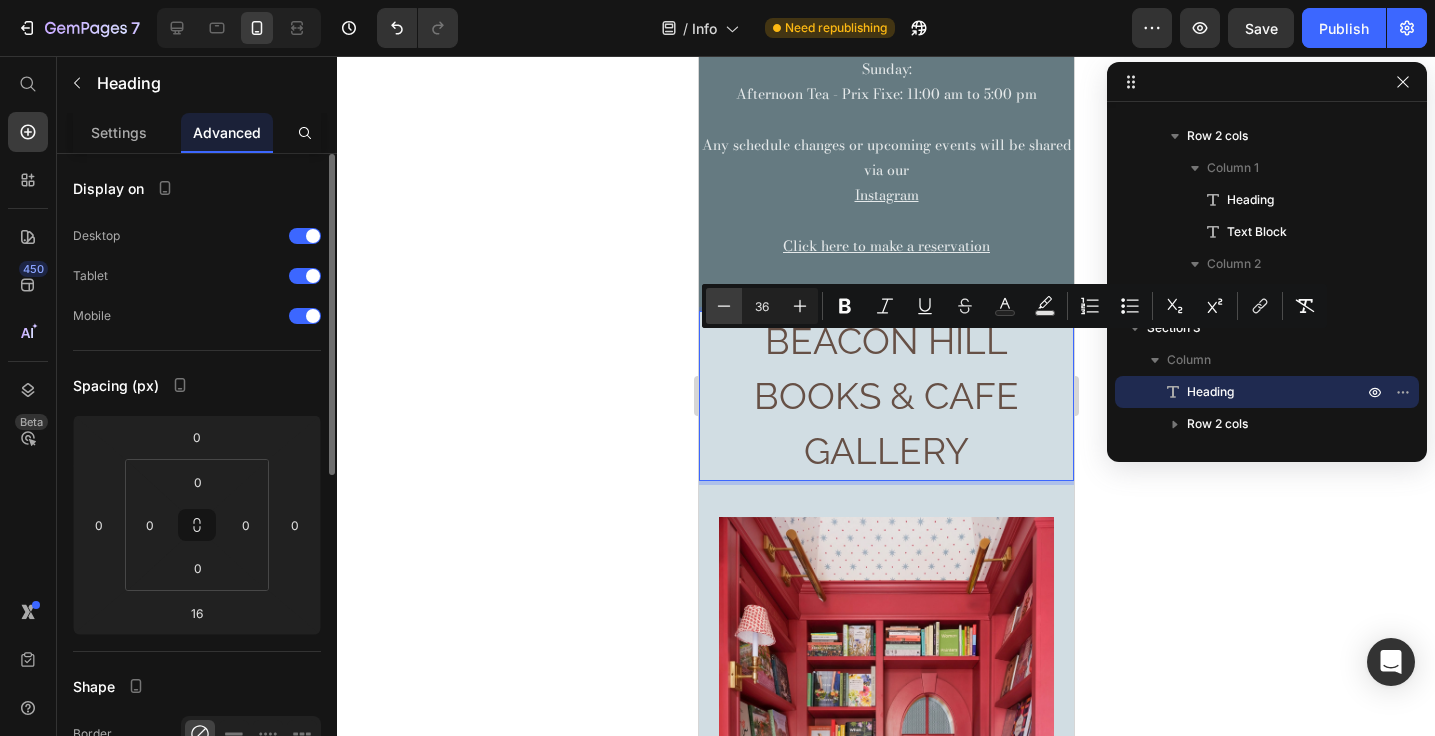 click 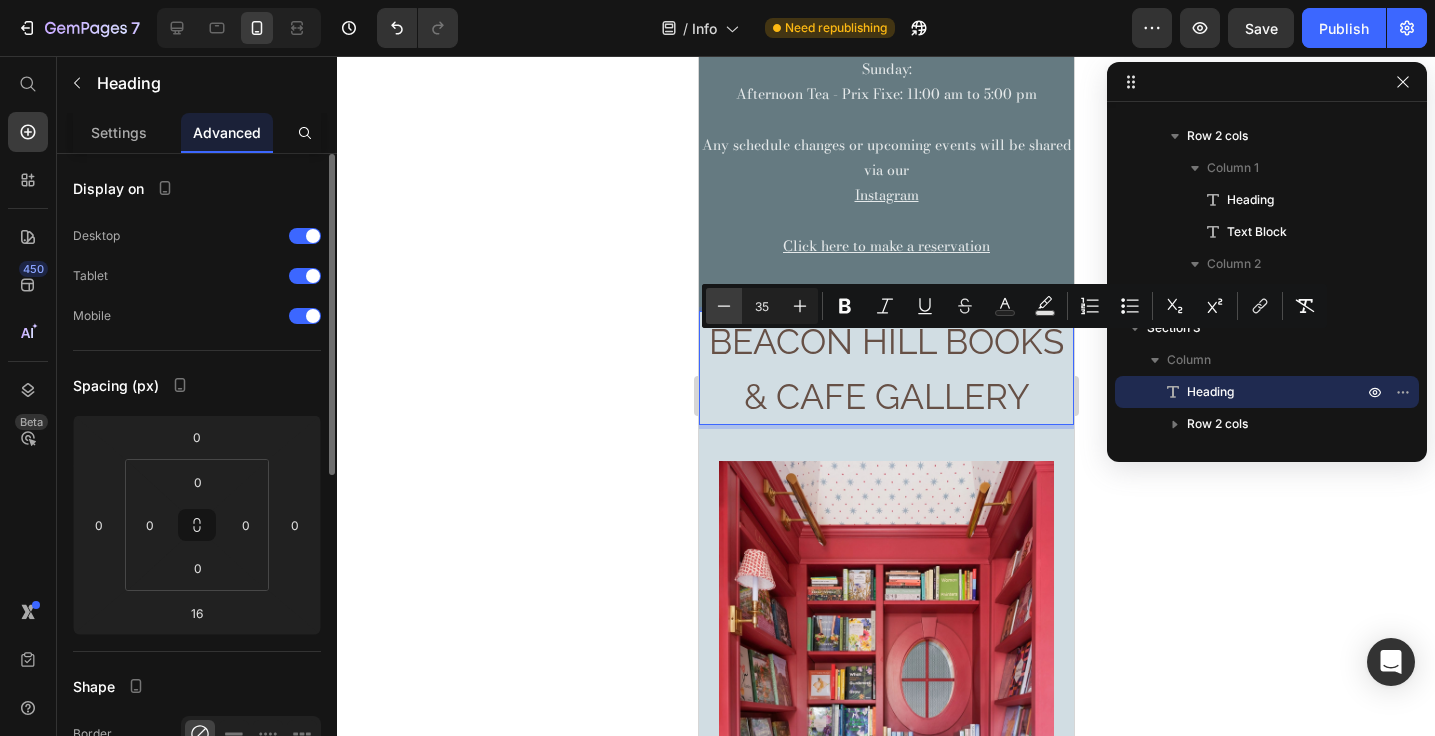 click 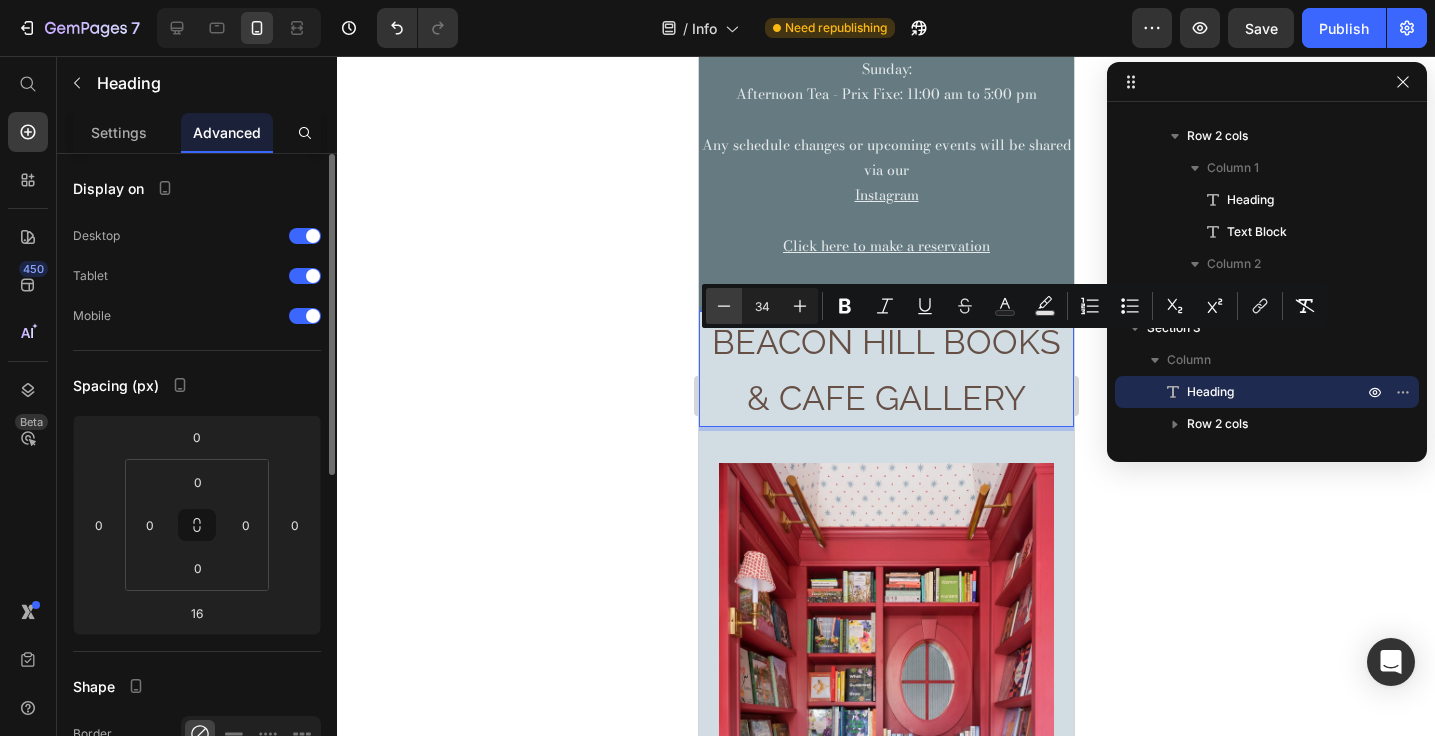 click 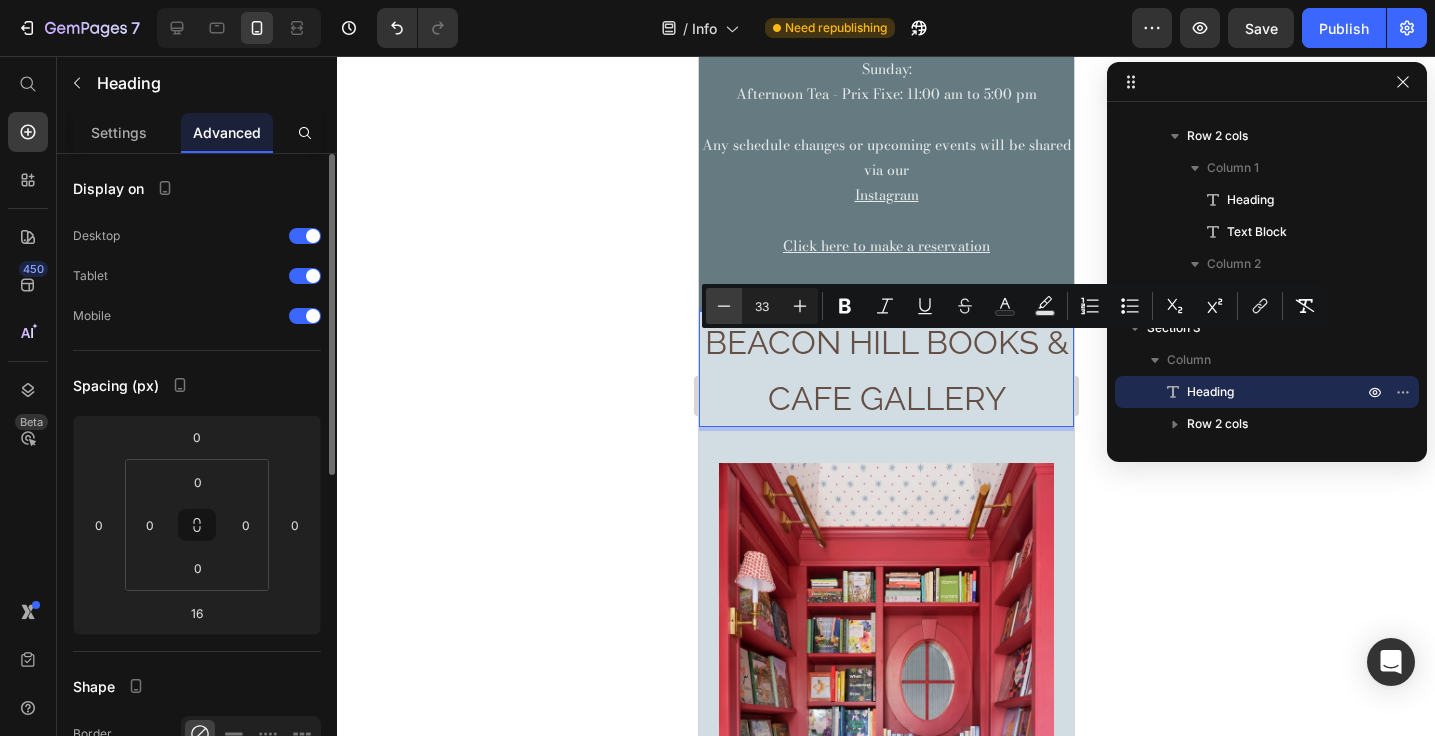 click 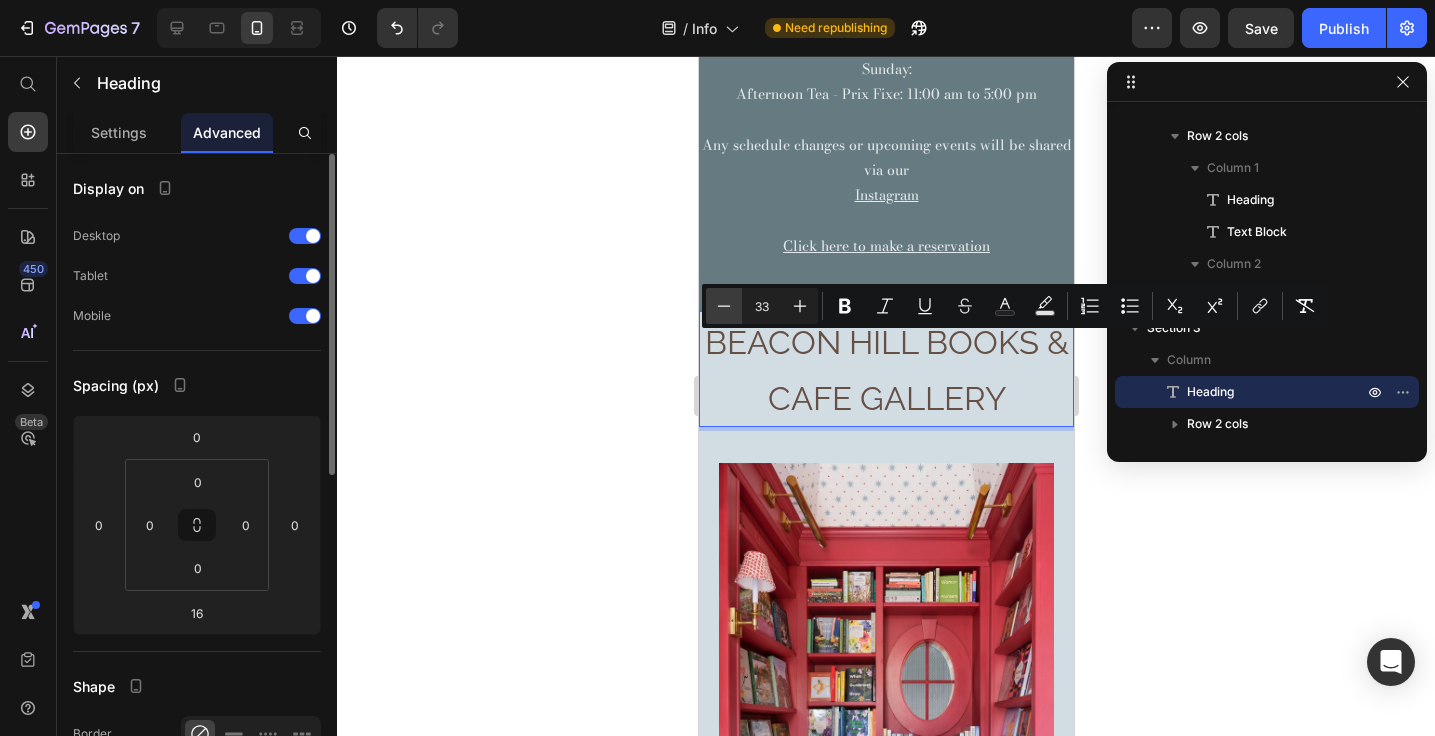 type on "32" 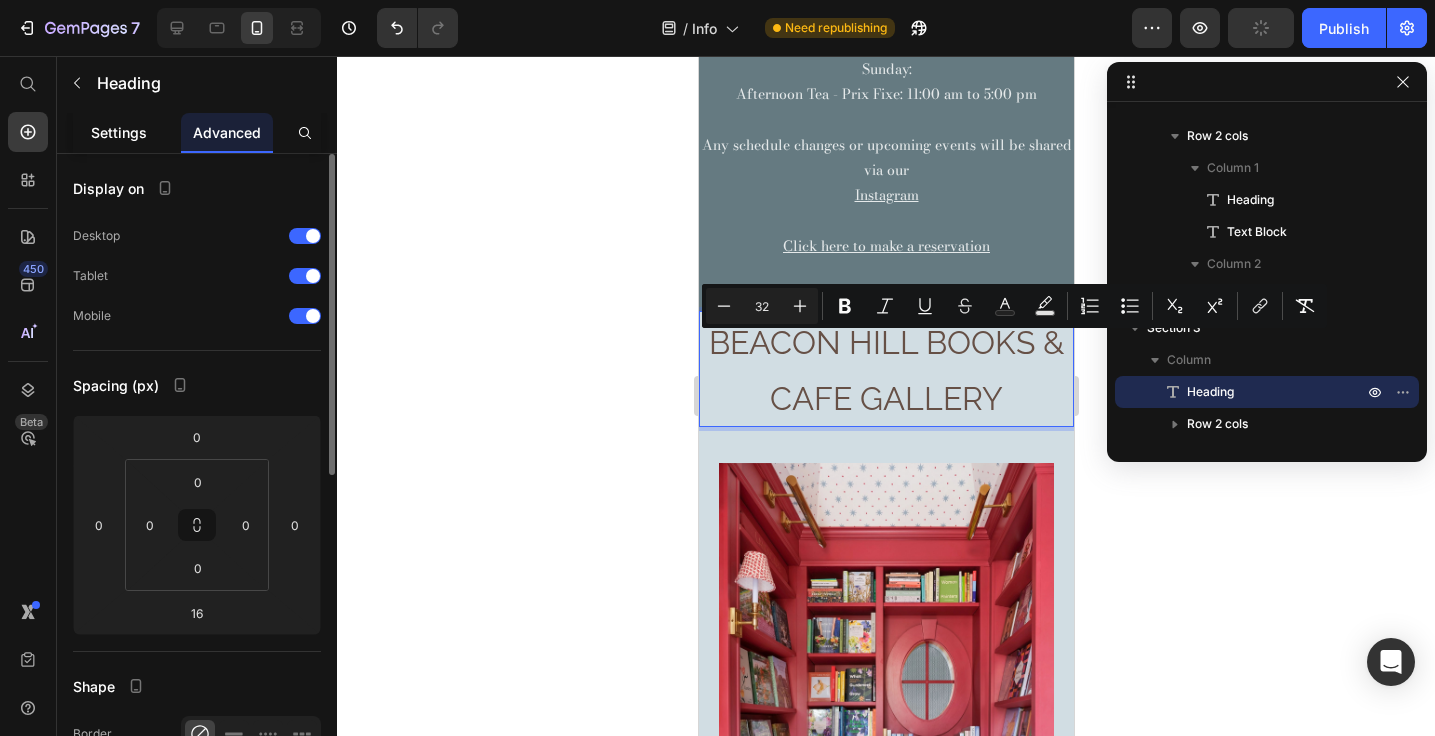 click on "Settings" at bounding box center [119, 132] 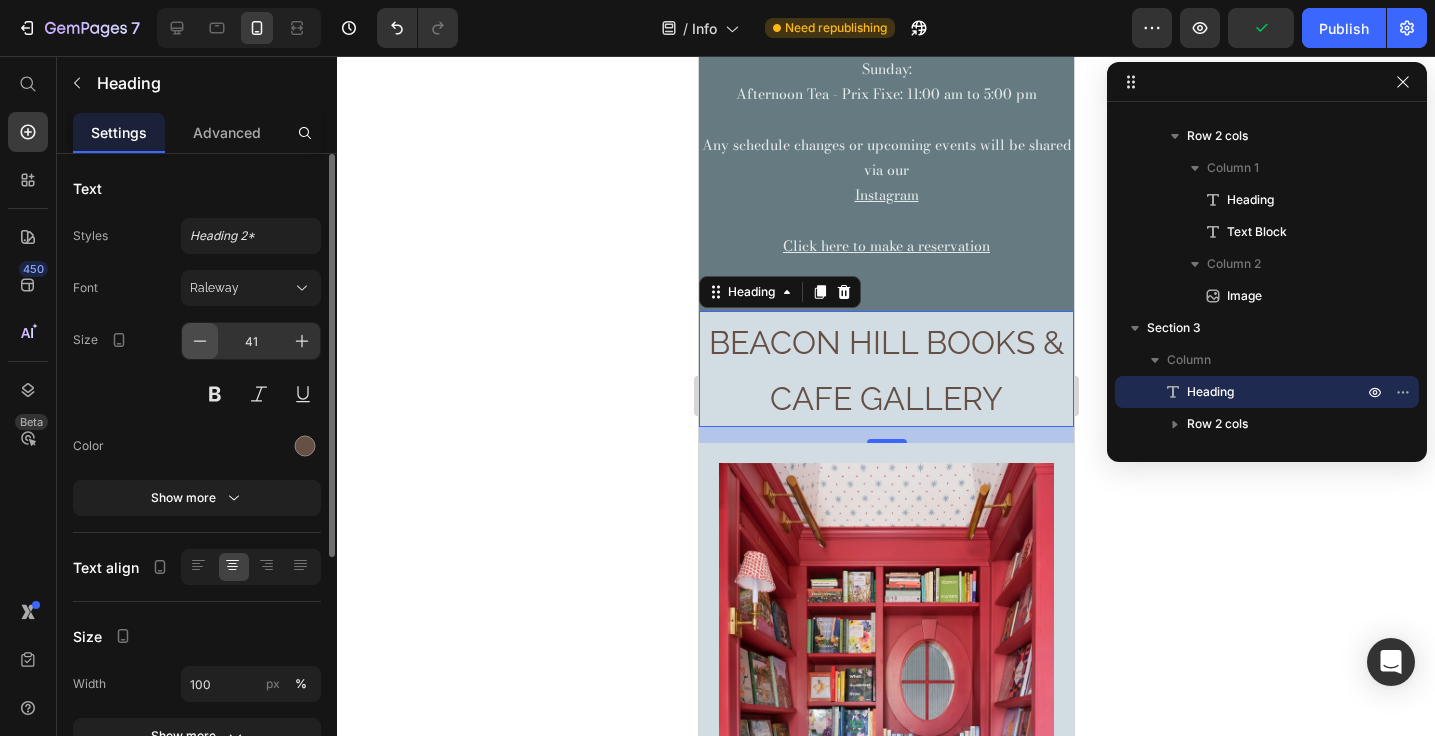 click 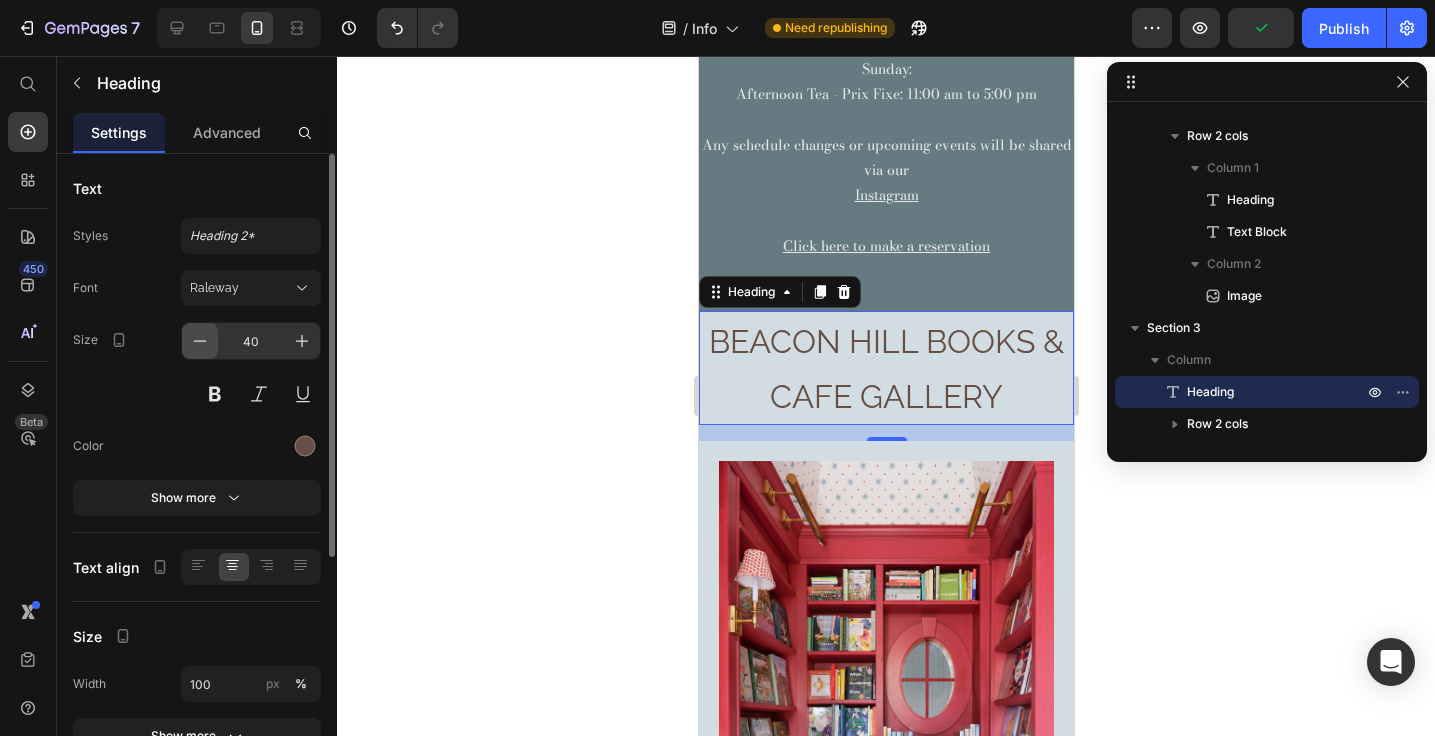click 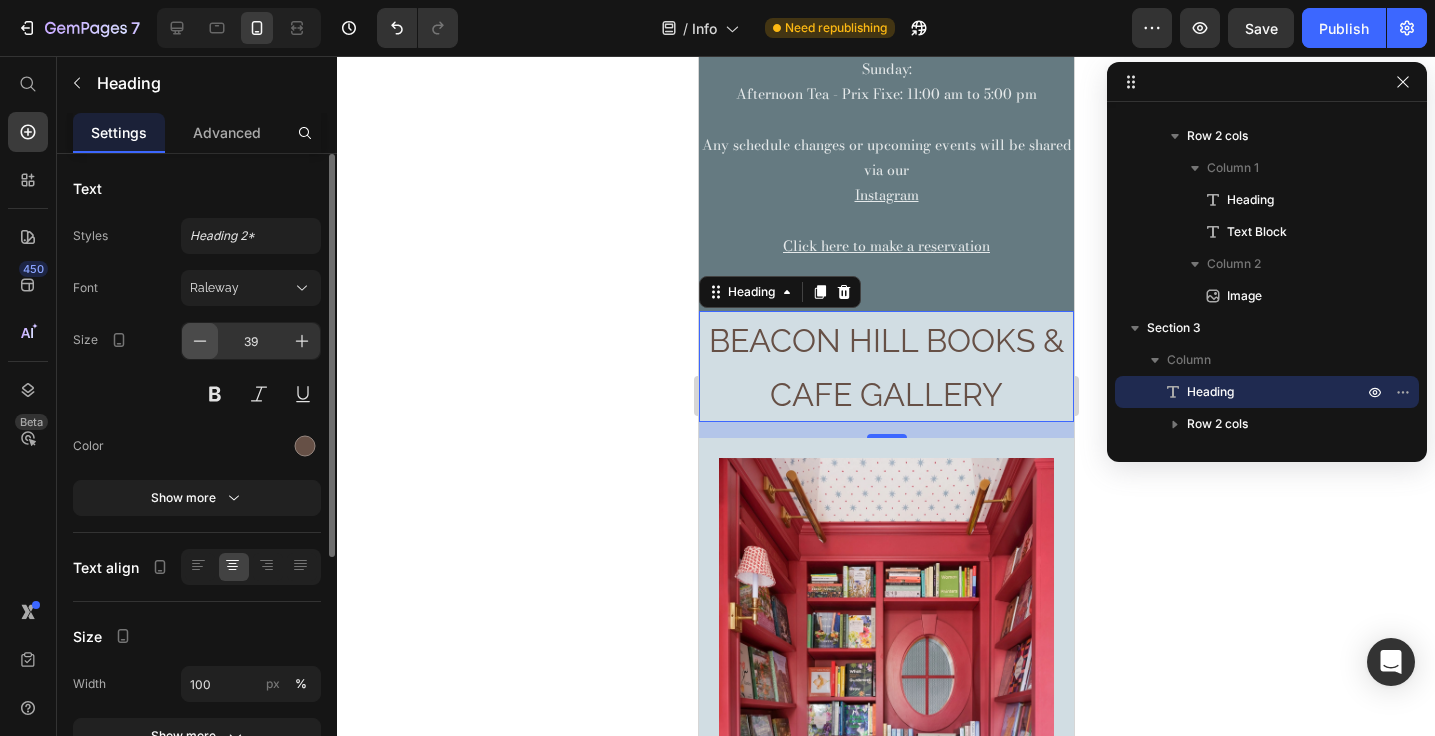 click 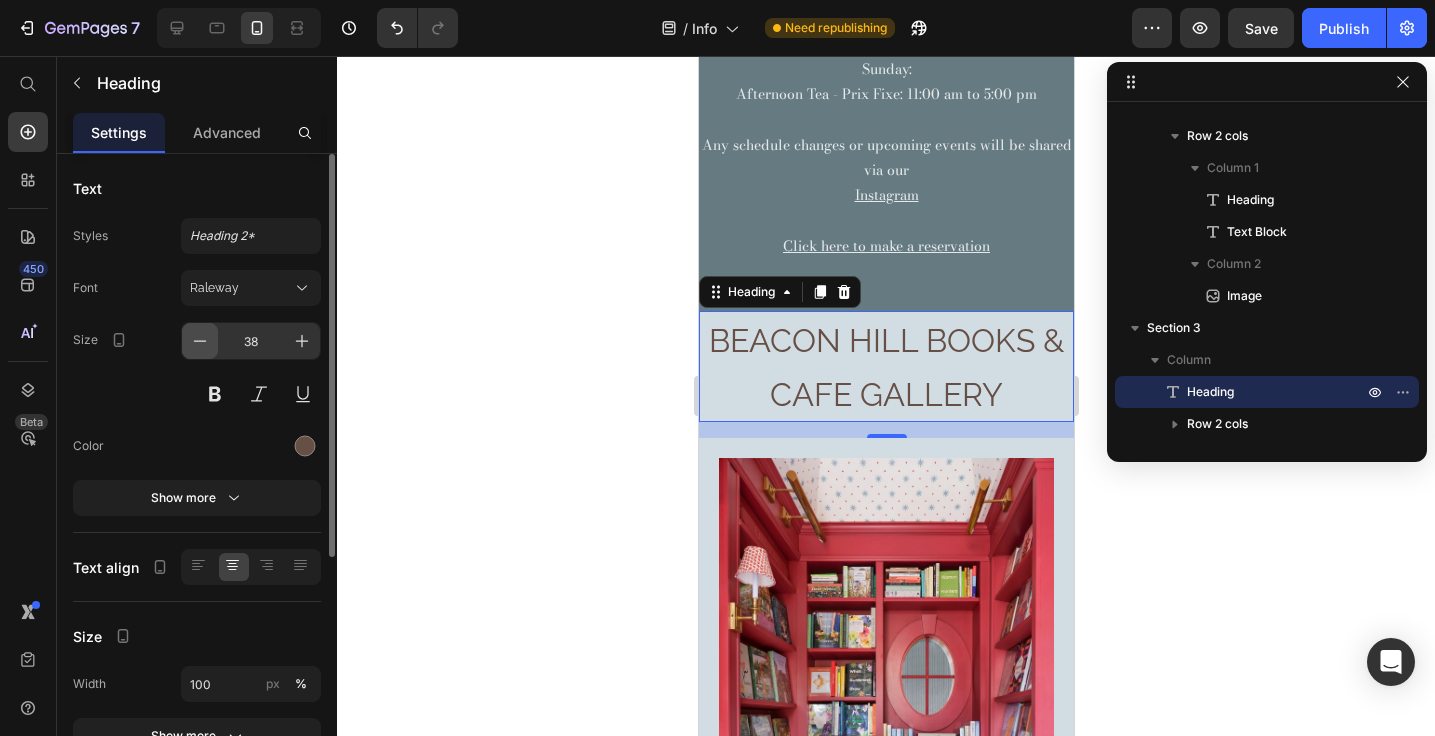 click 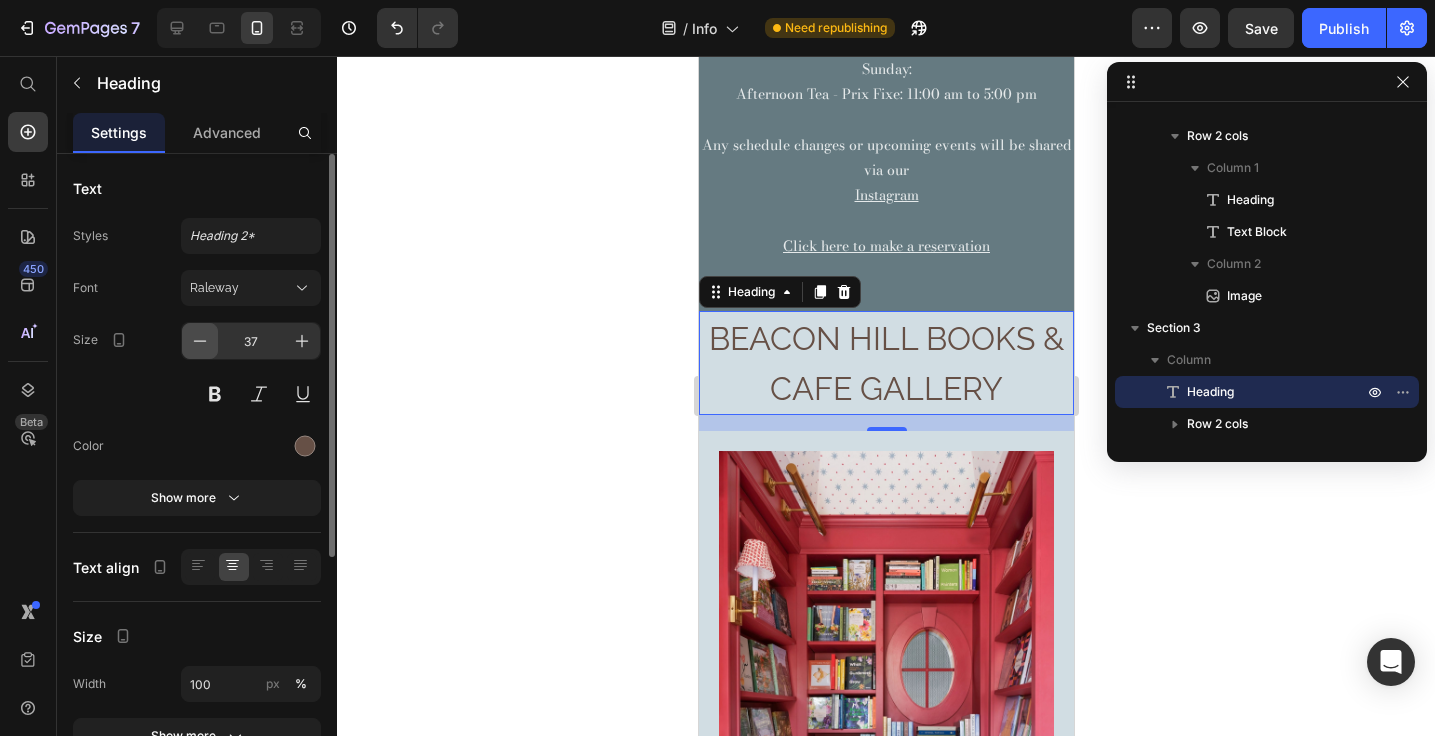 click 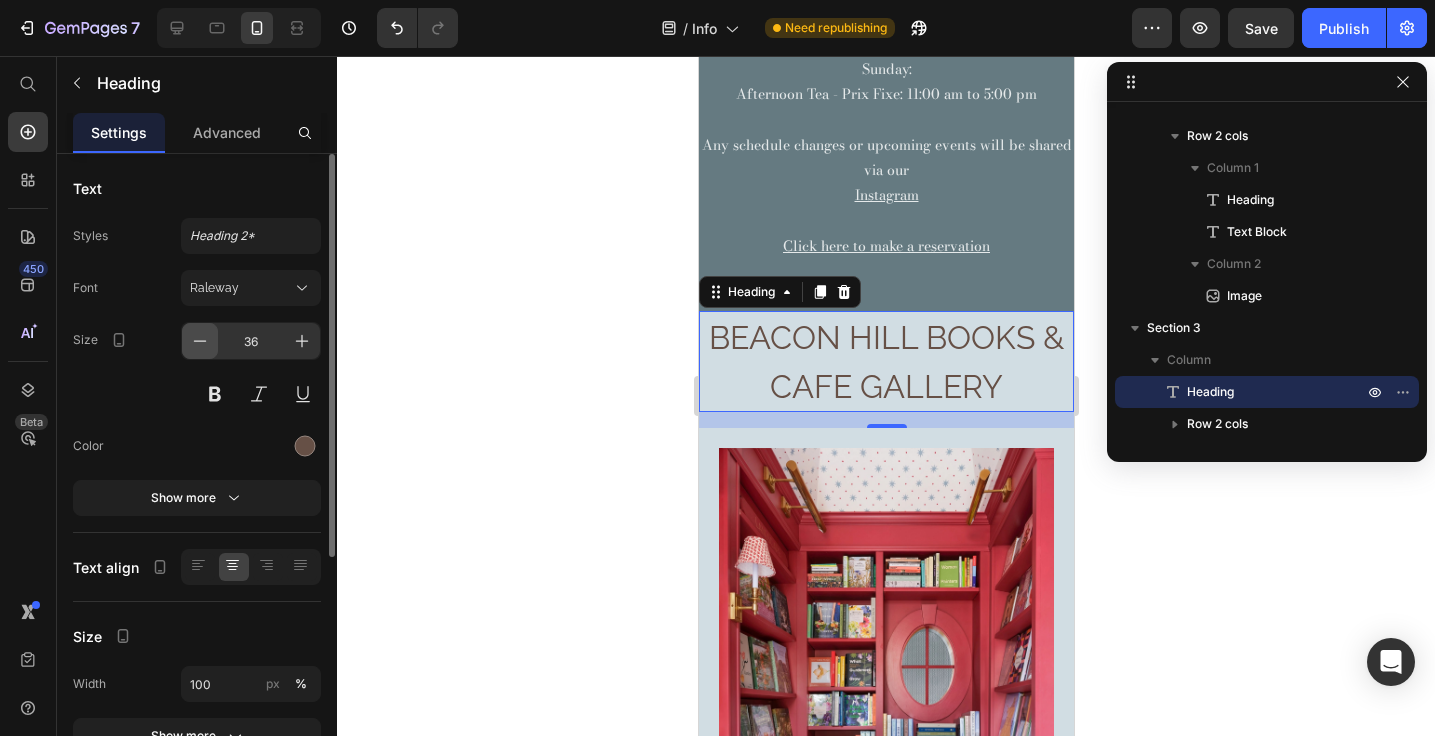 click 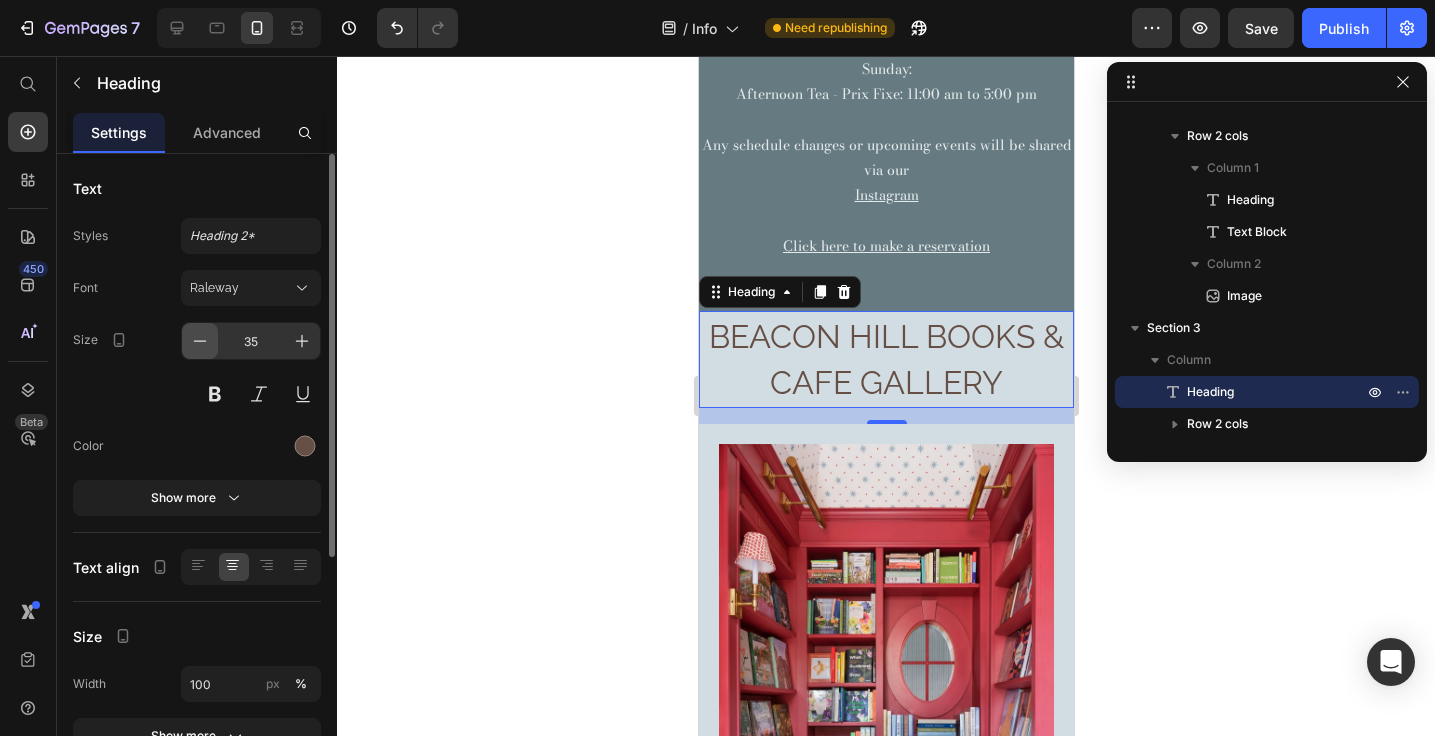 click 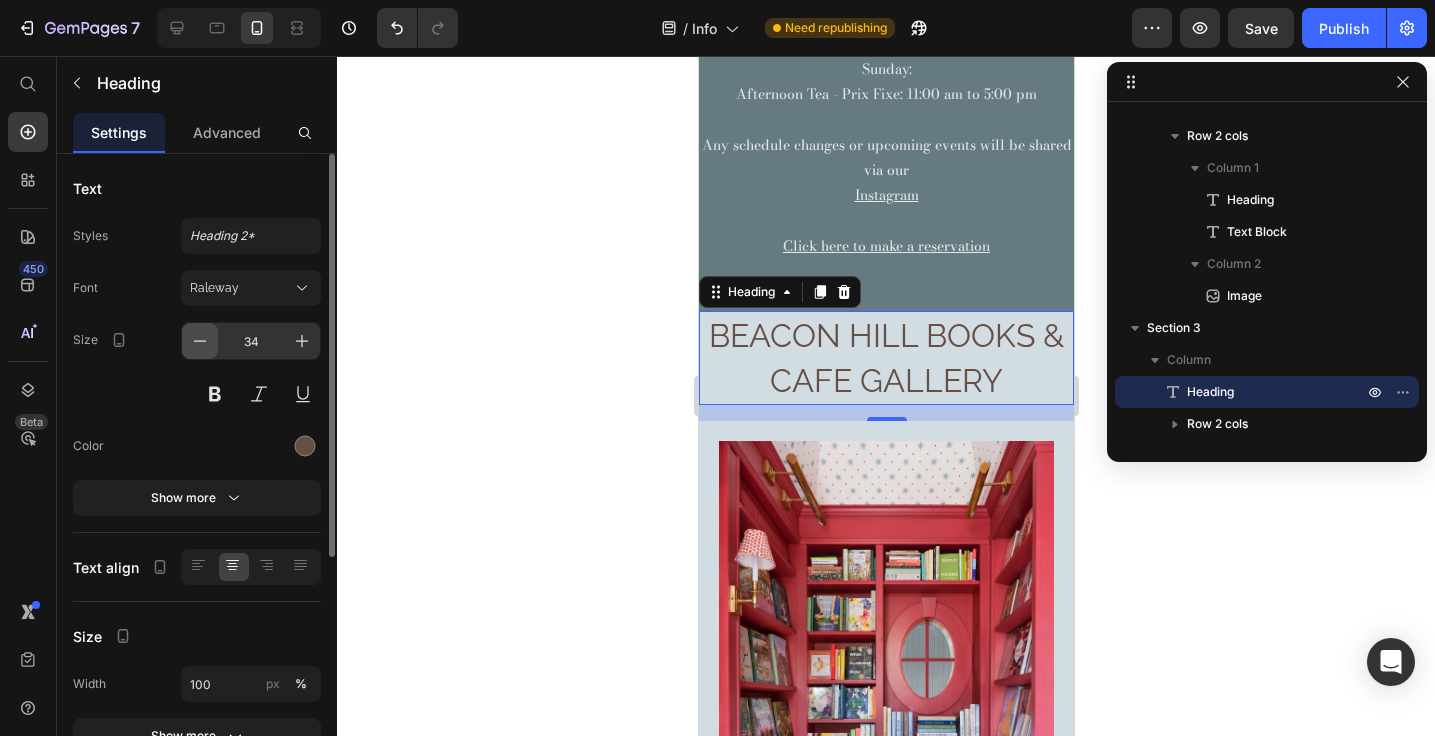 click 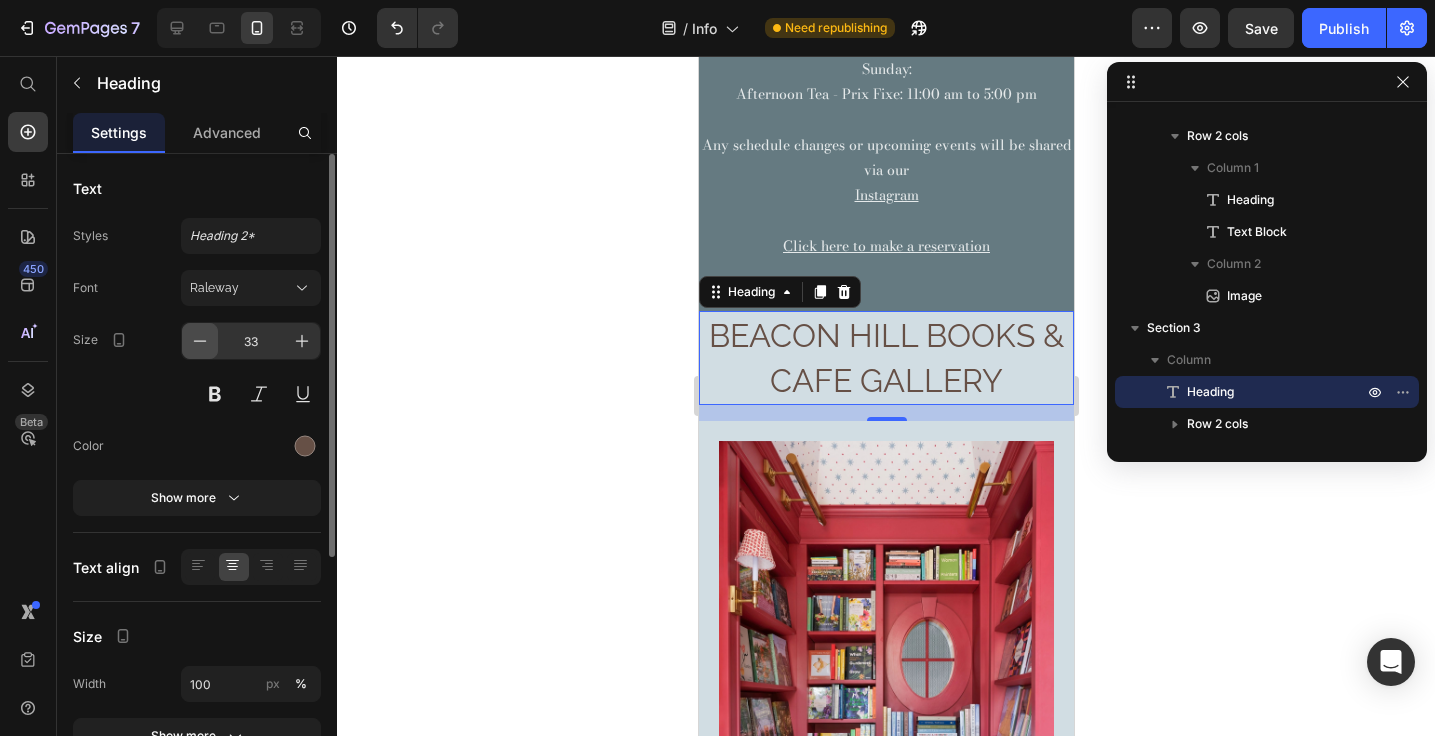 click 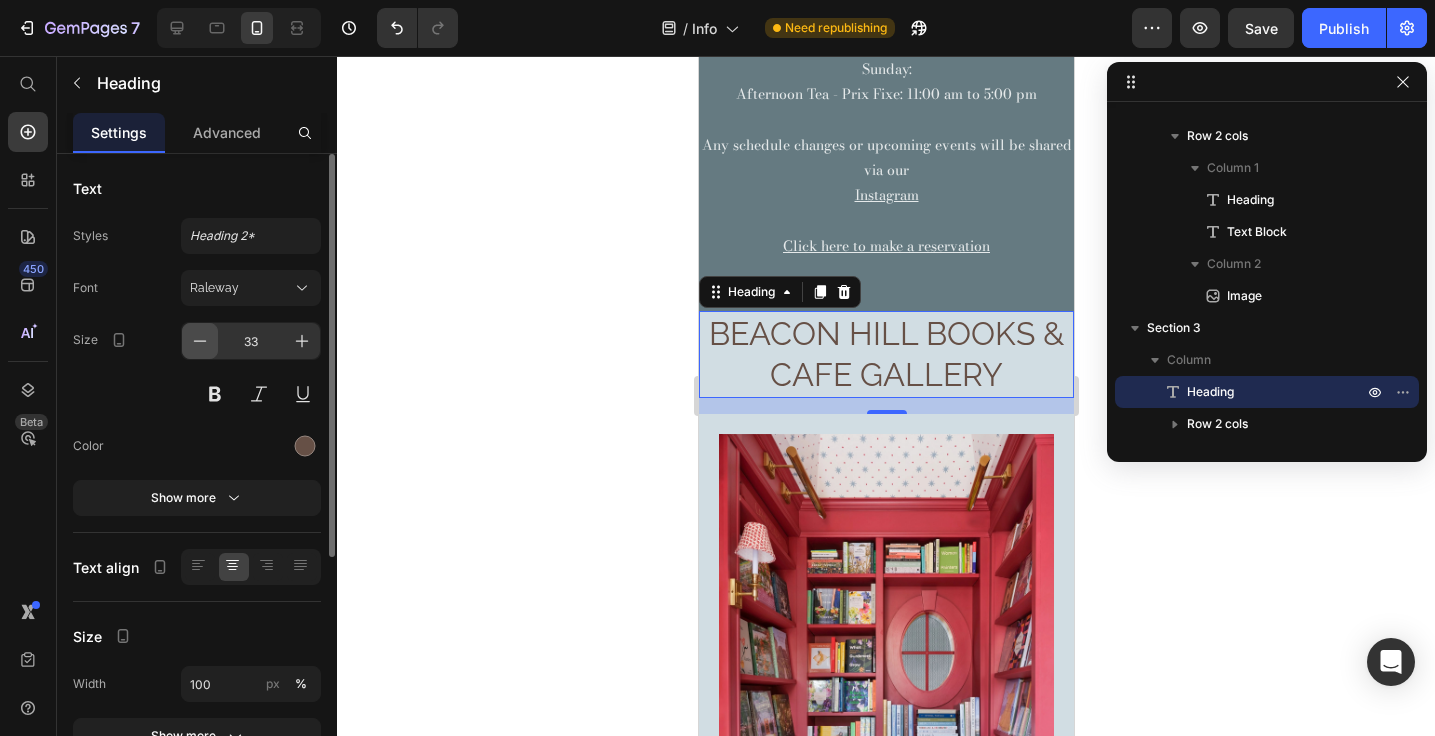 type on "32" 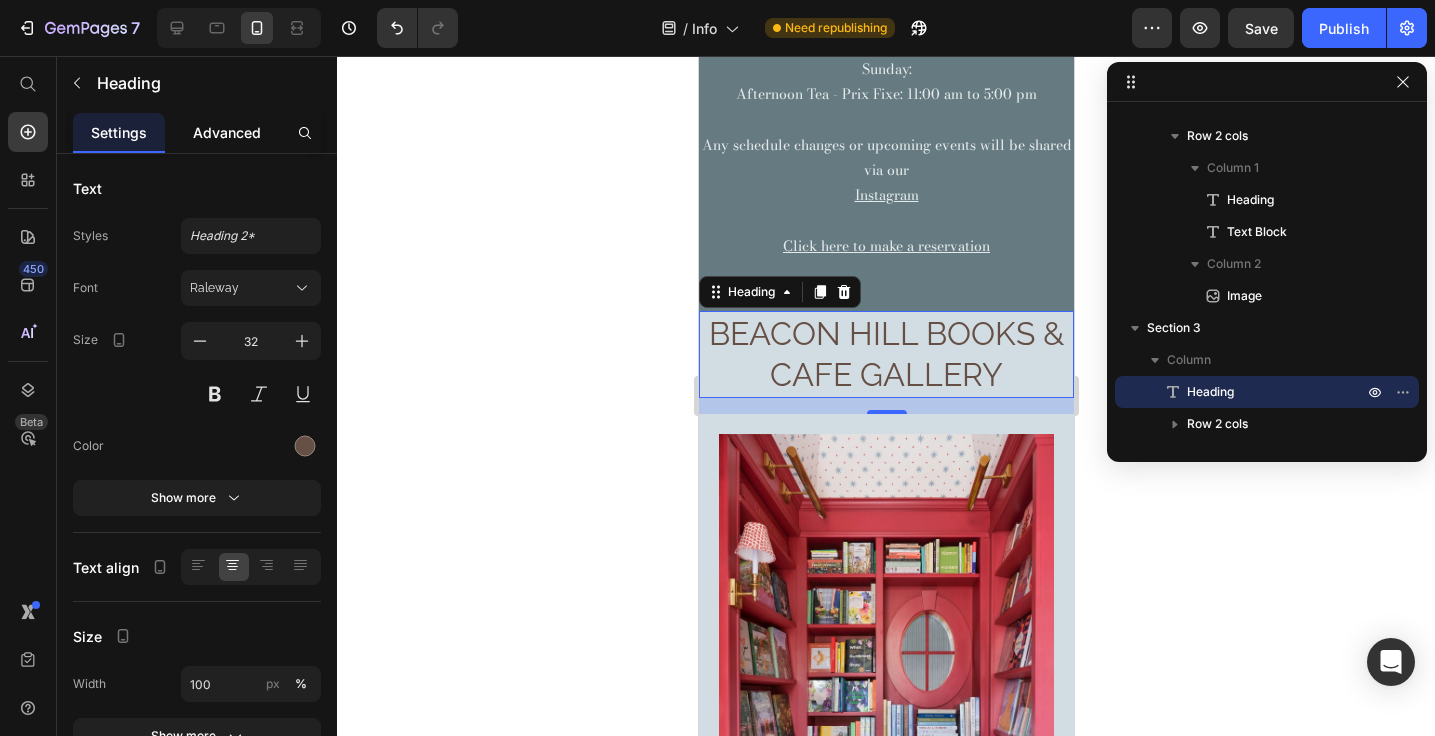 click on "Advanced" at bounding box center (227, 132) 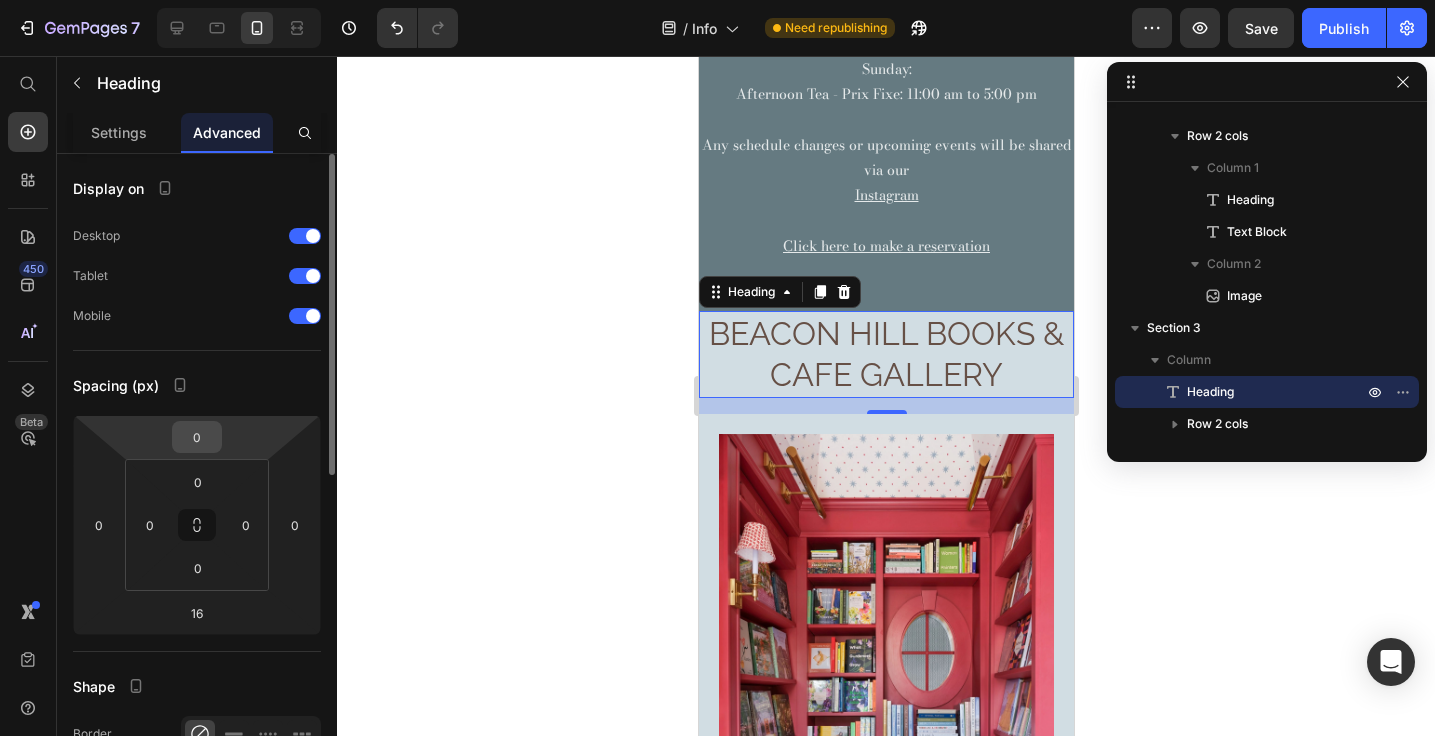 click on "0" at bounding box center (197, 437) 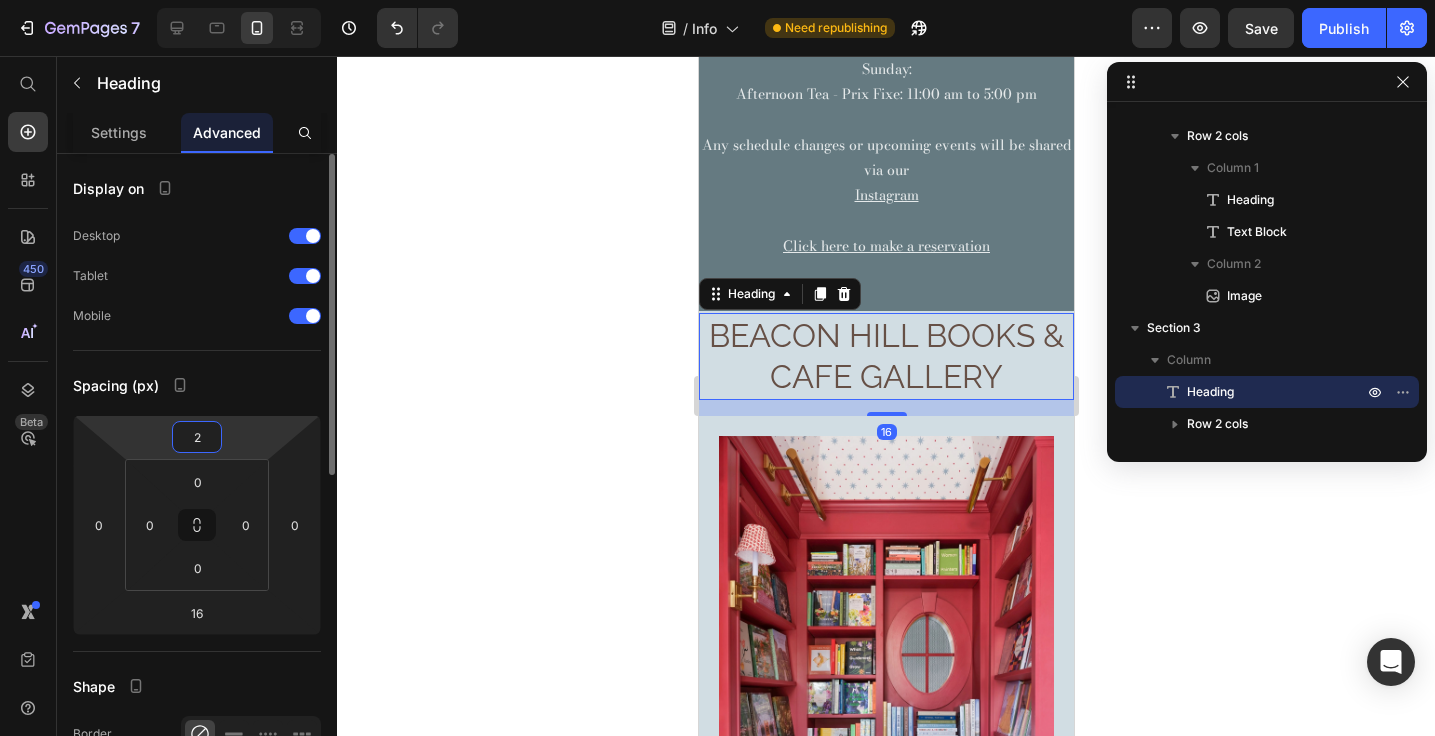 type on "25" 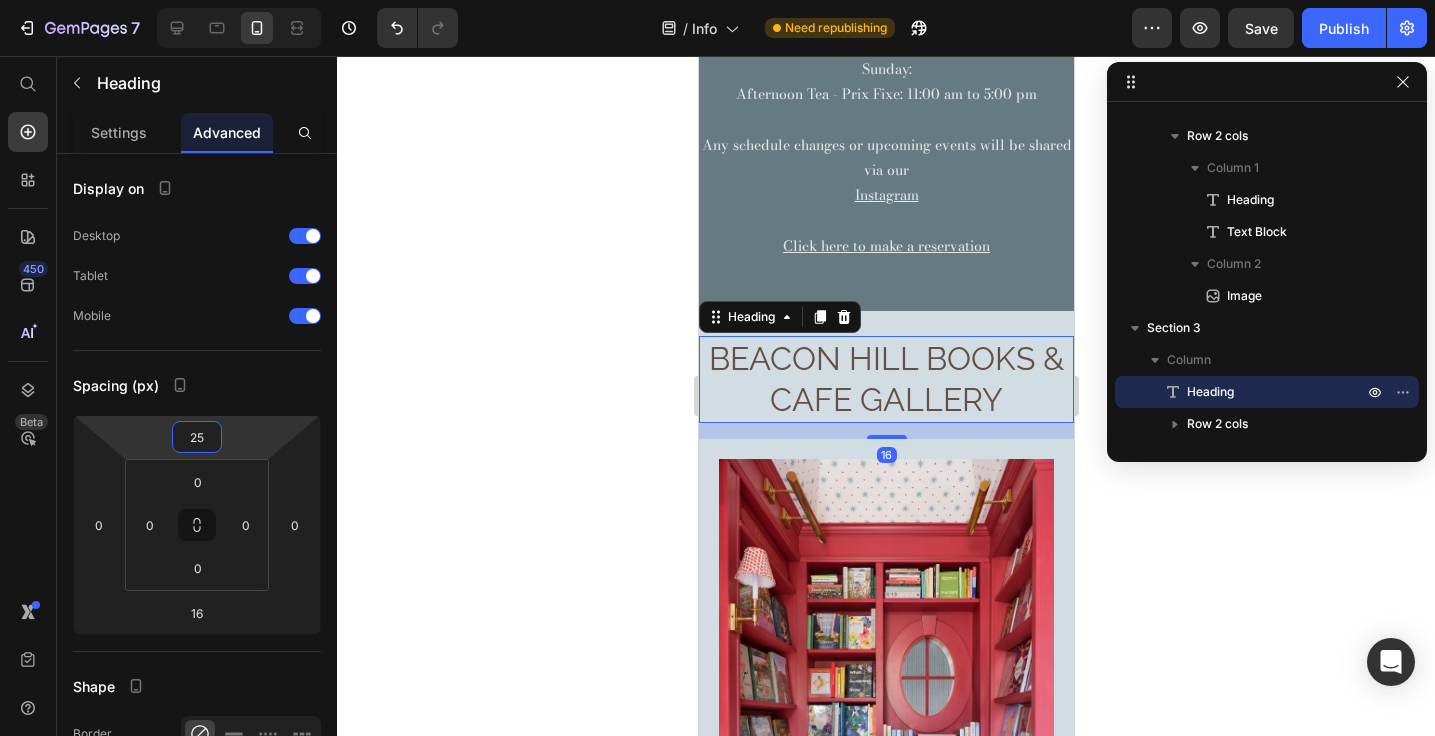 click 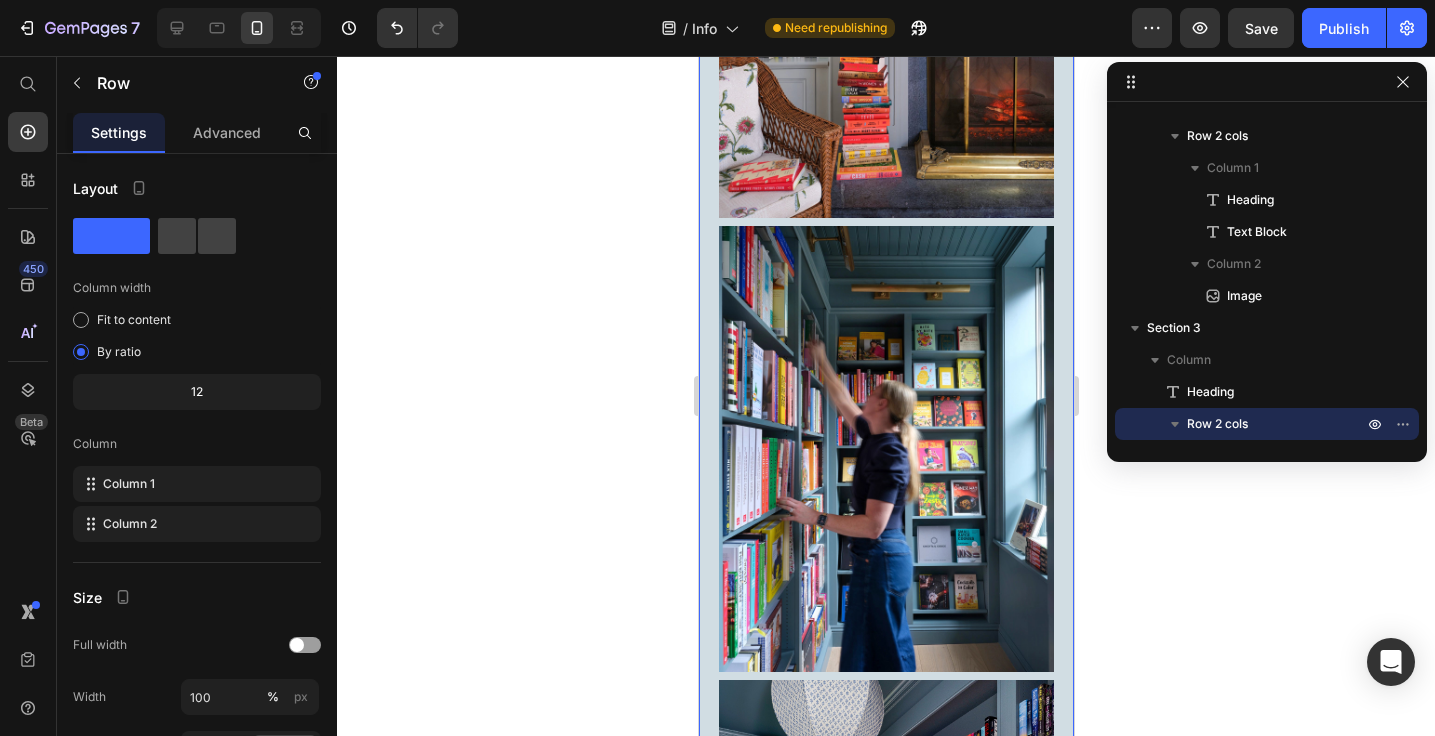 scroll, scrollTop: 2820, scrollLeft: 0, axis: vertical 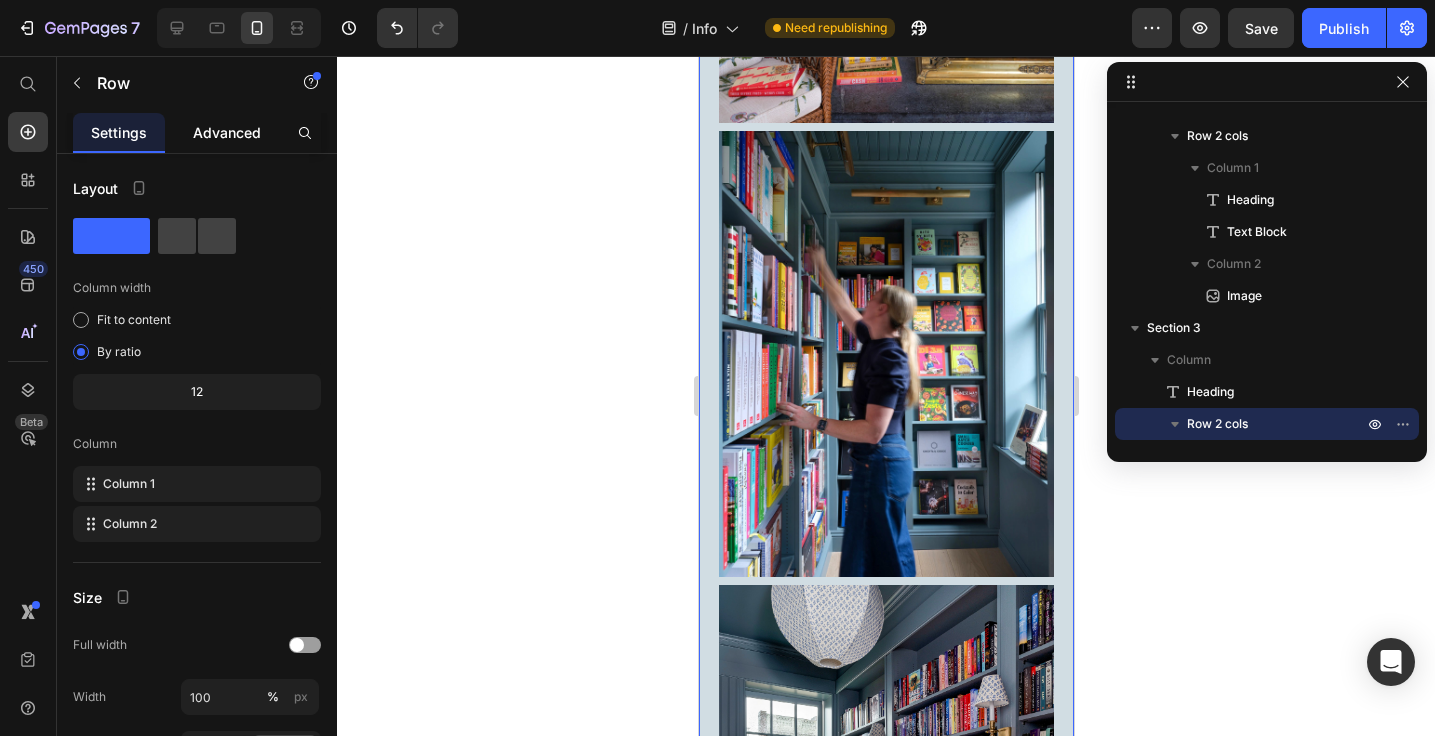 click on "Advanced" at bounding box center [227, 132] 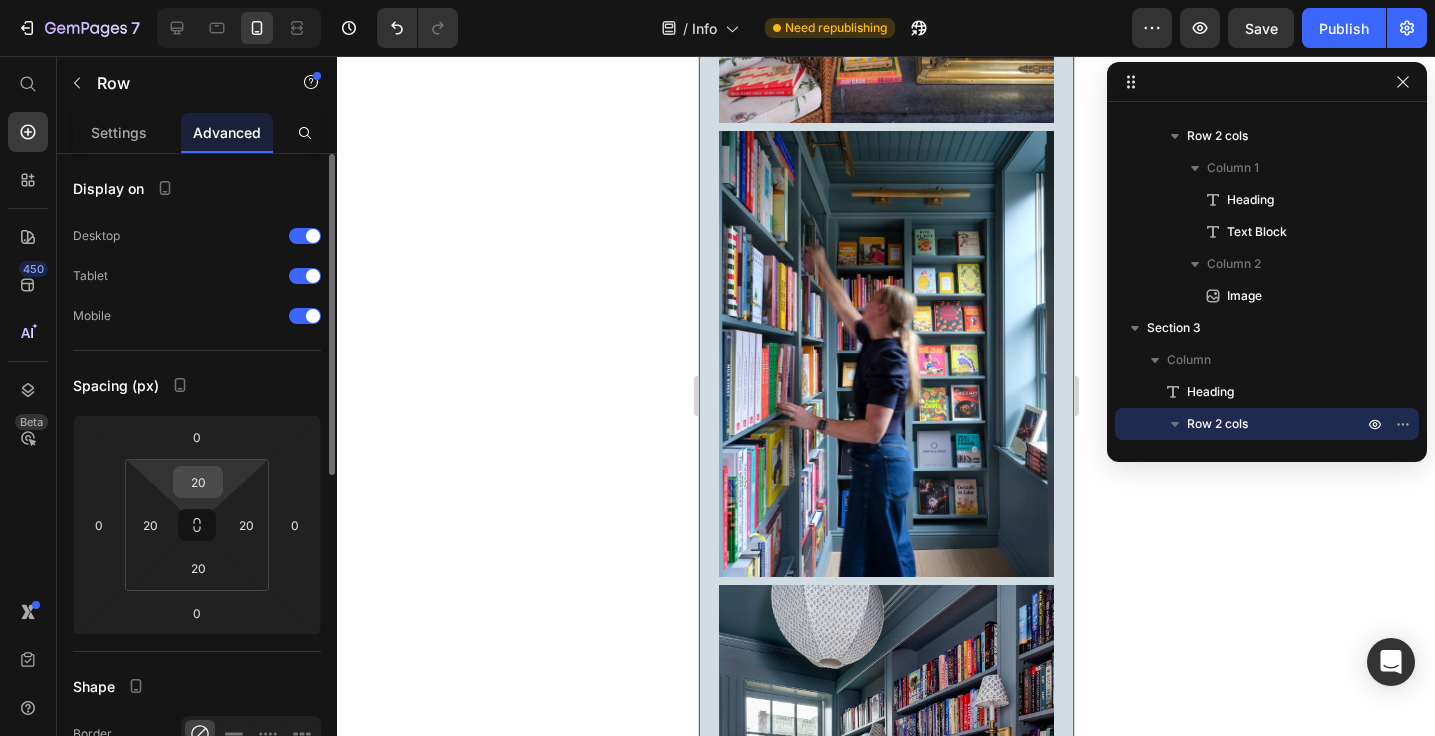 click on "20" at bounding box center [198, 482] 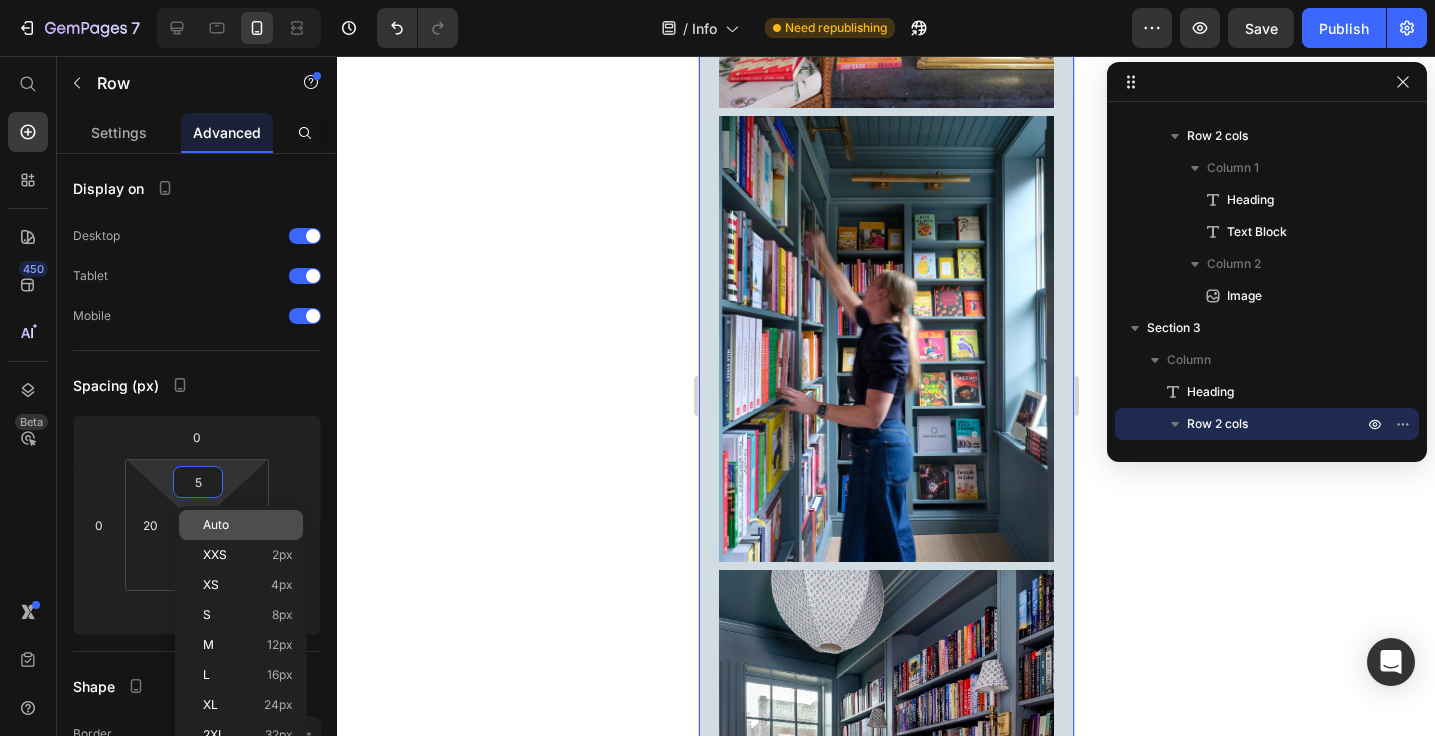 type on "5" 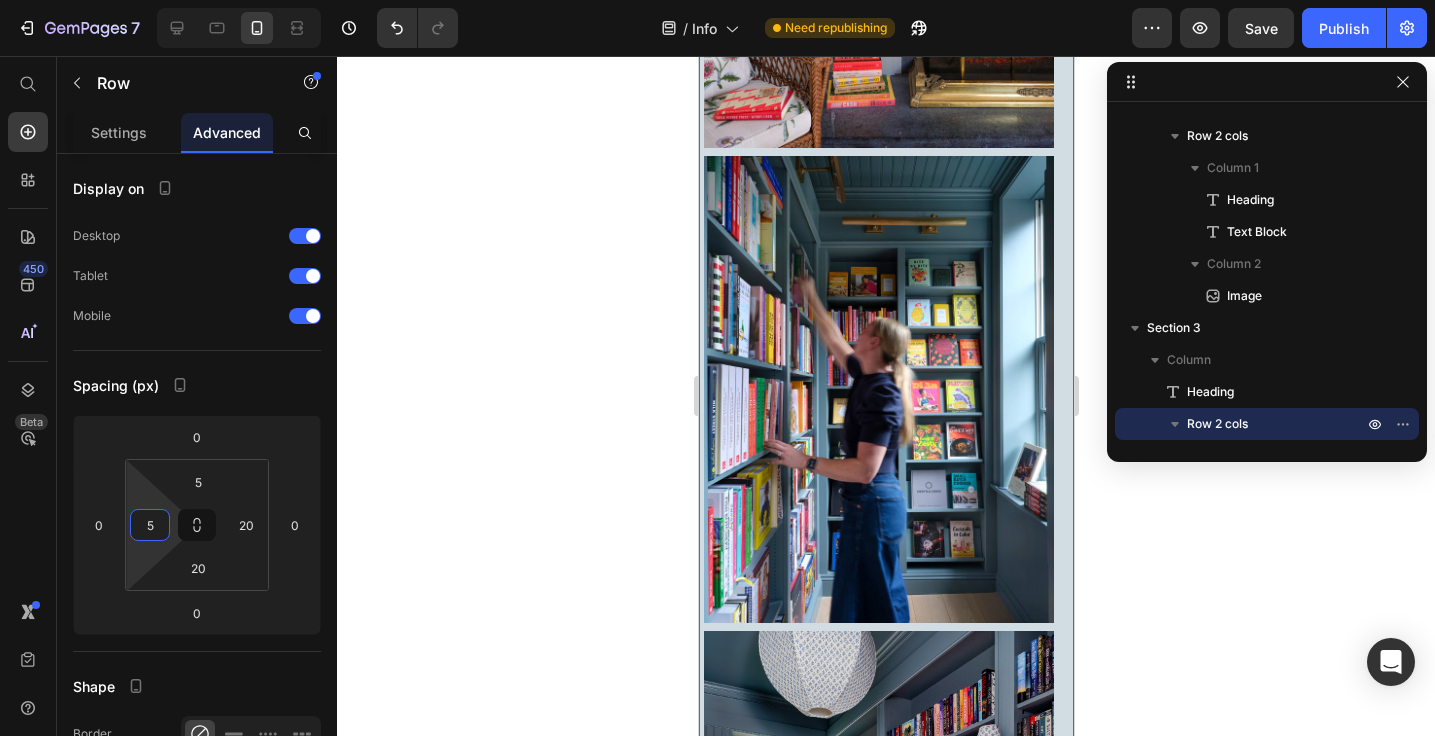 type on "5" 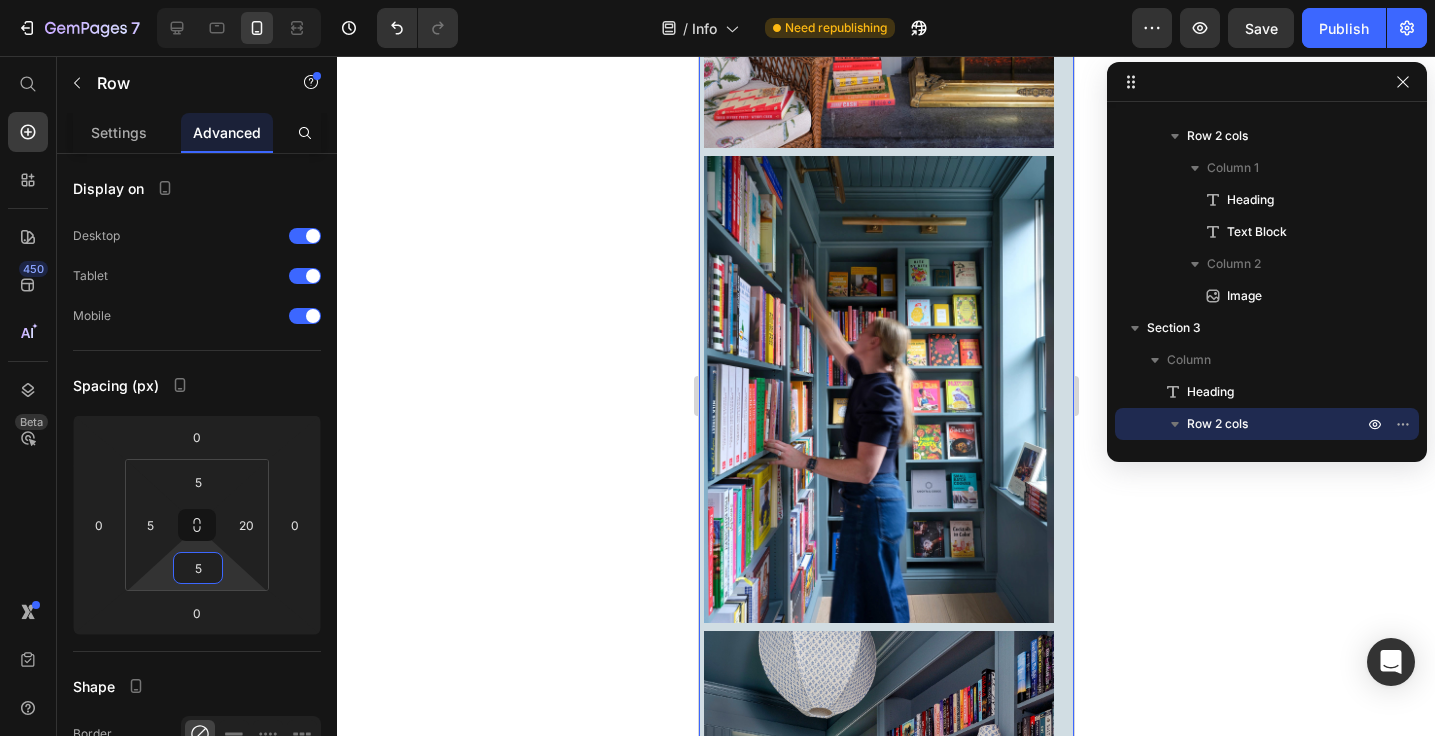 type on "5" 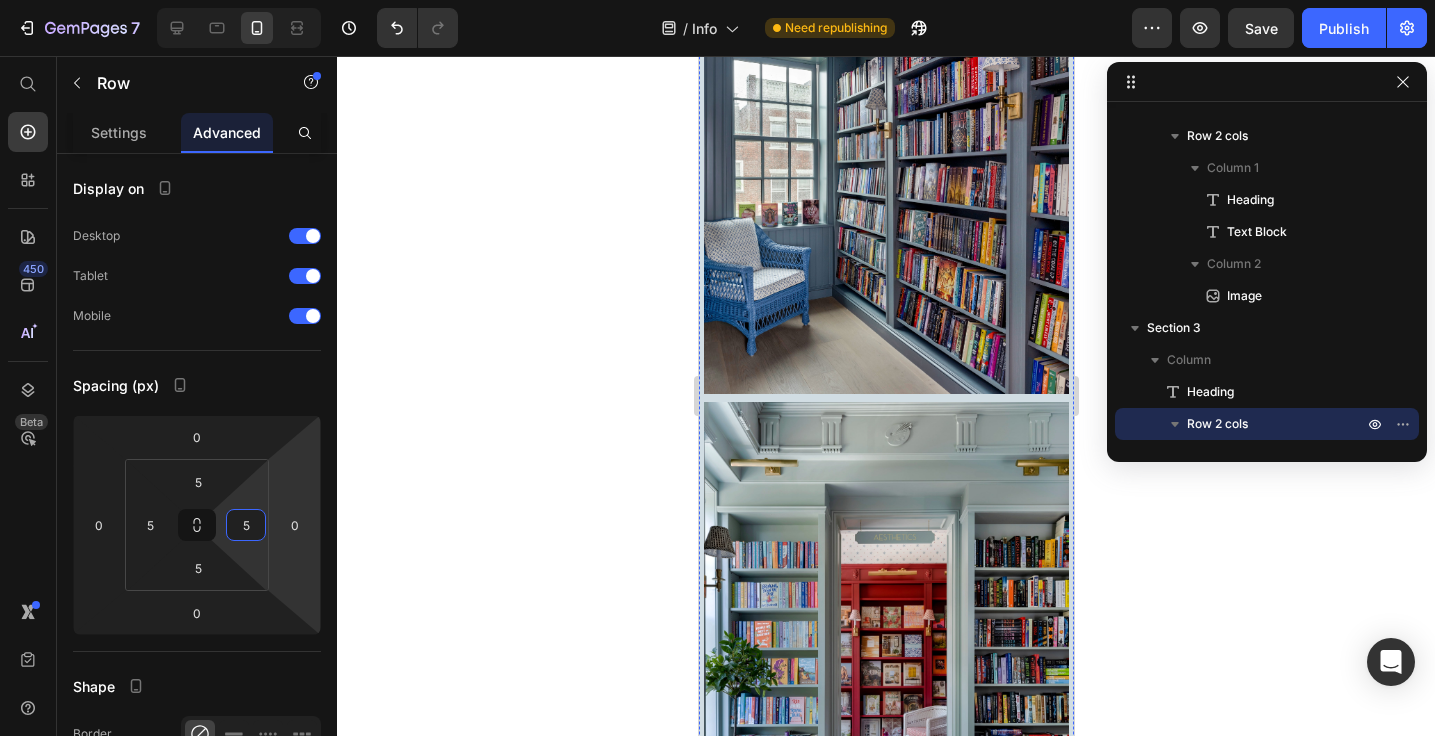 scroll, scrollTop: 3614, scrollLeft: 0, axis: vertical 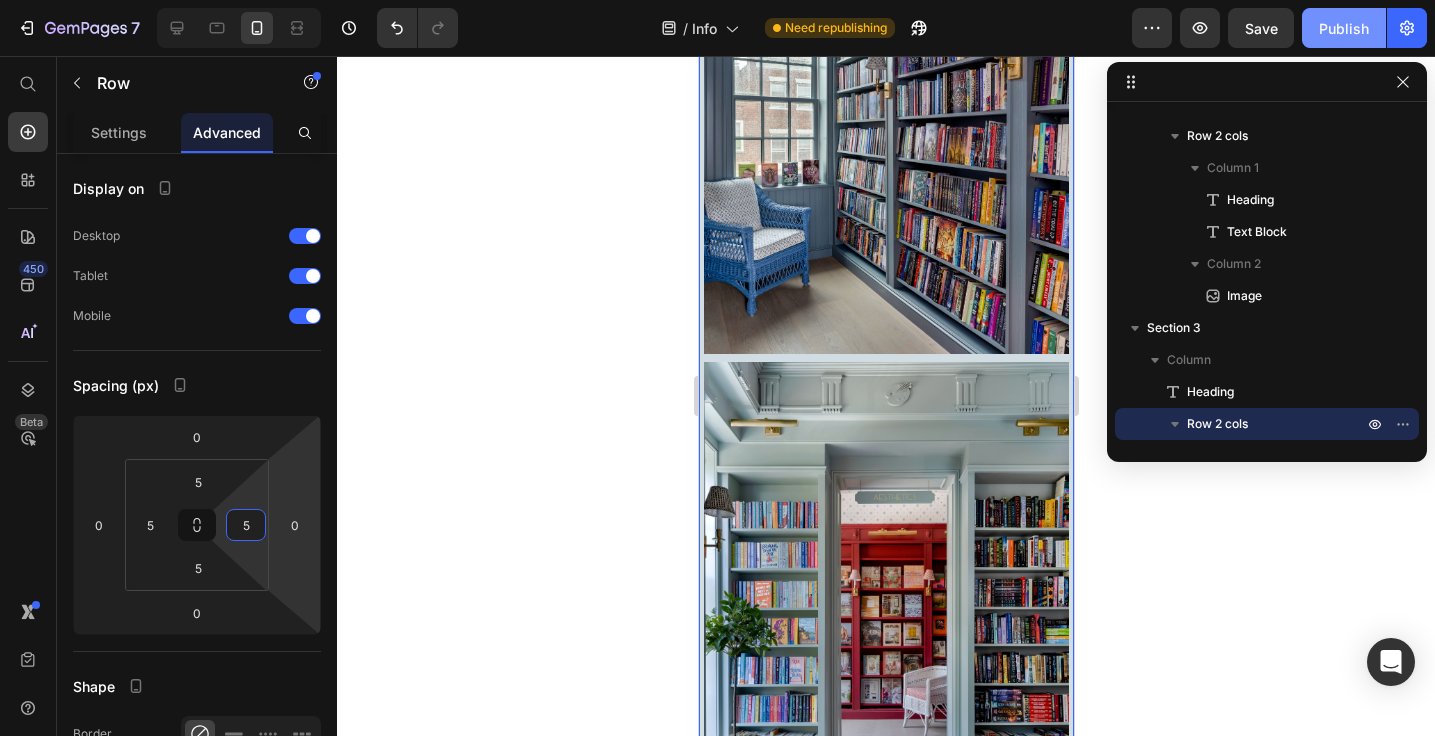 type on "5" 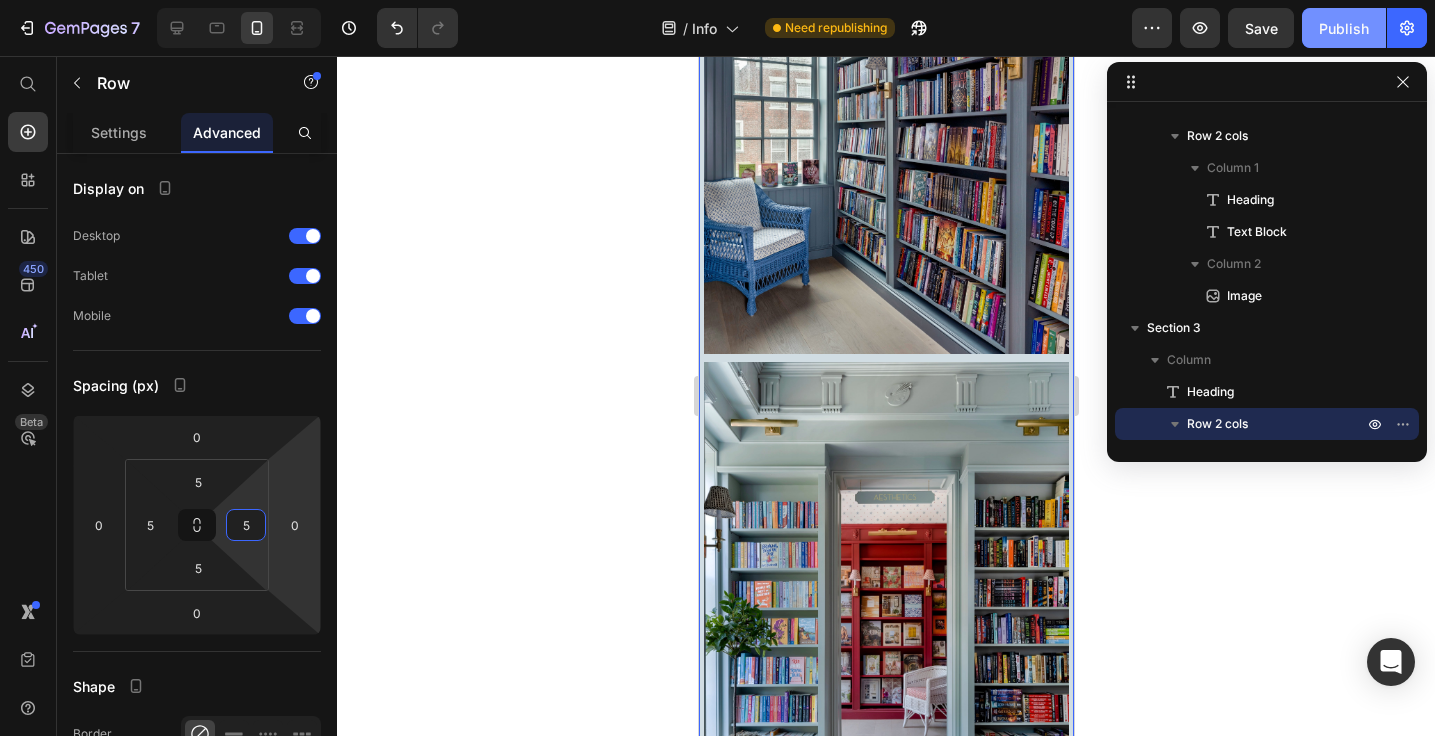 click on "Publish" at bounding box center [1344, 28] 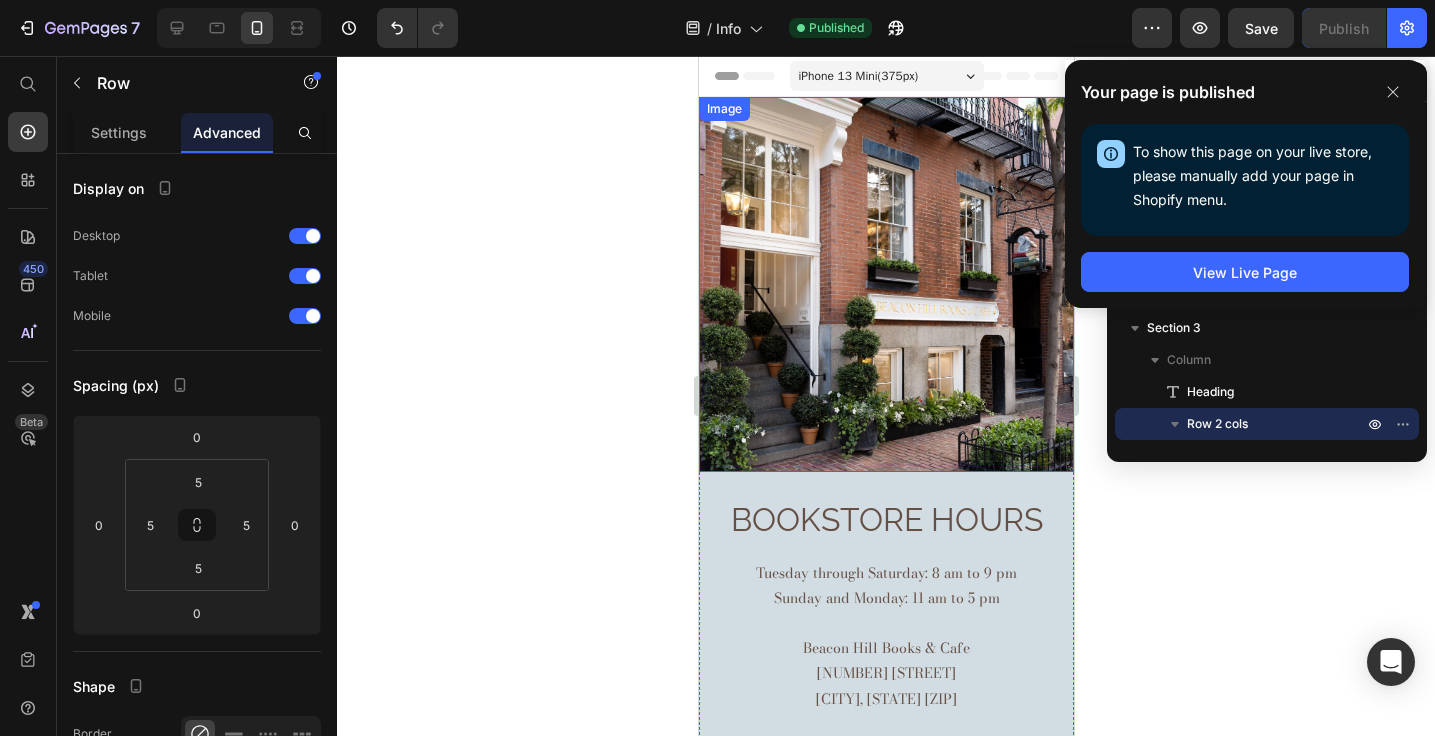 scroll, scrollTop: 0, scrollLeft: 0, axis: both 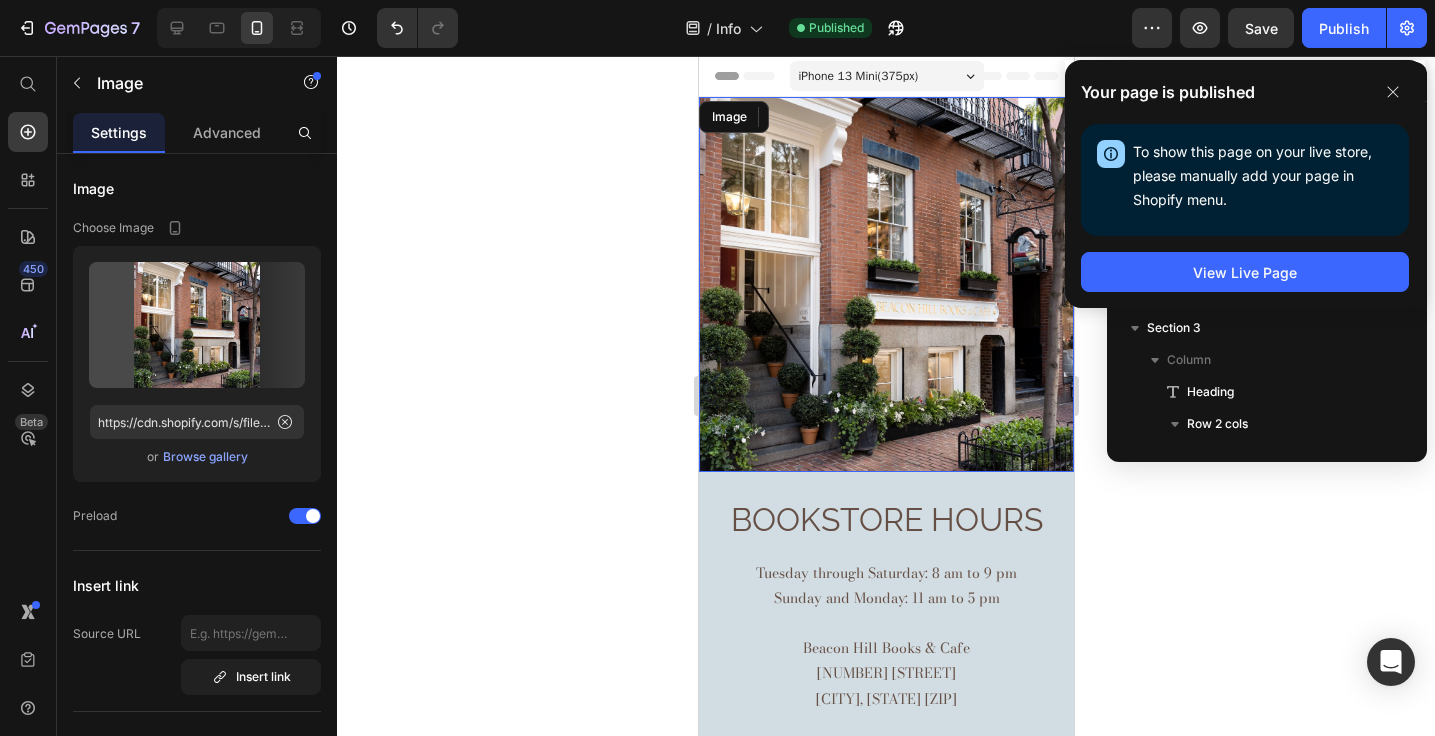 click at bounding box center [885, 284] 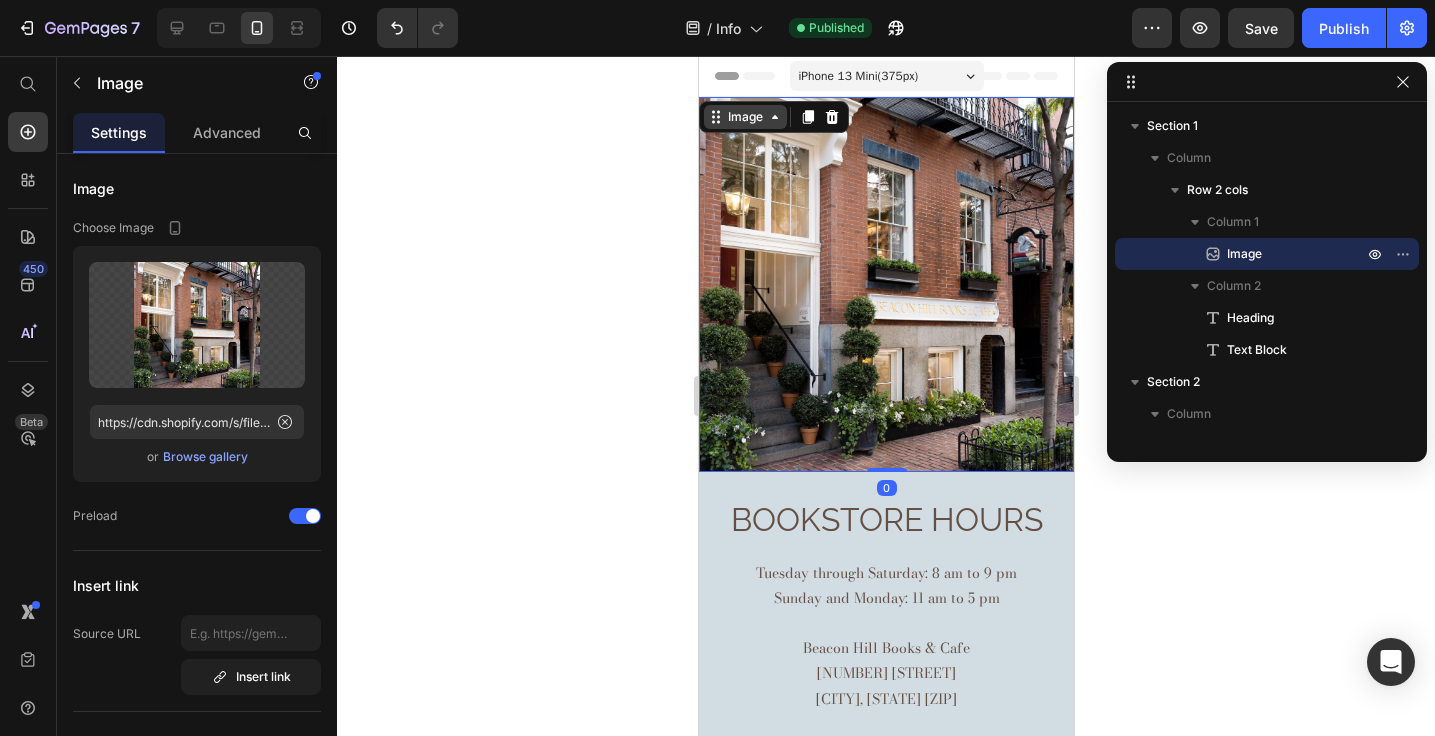 click 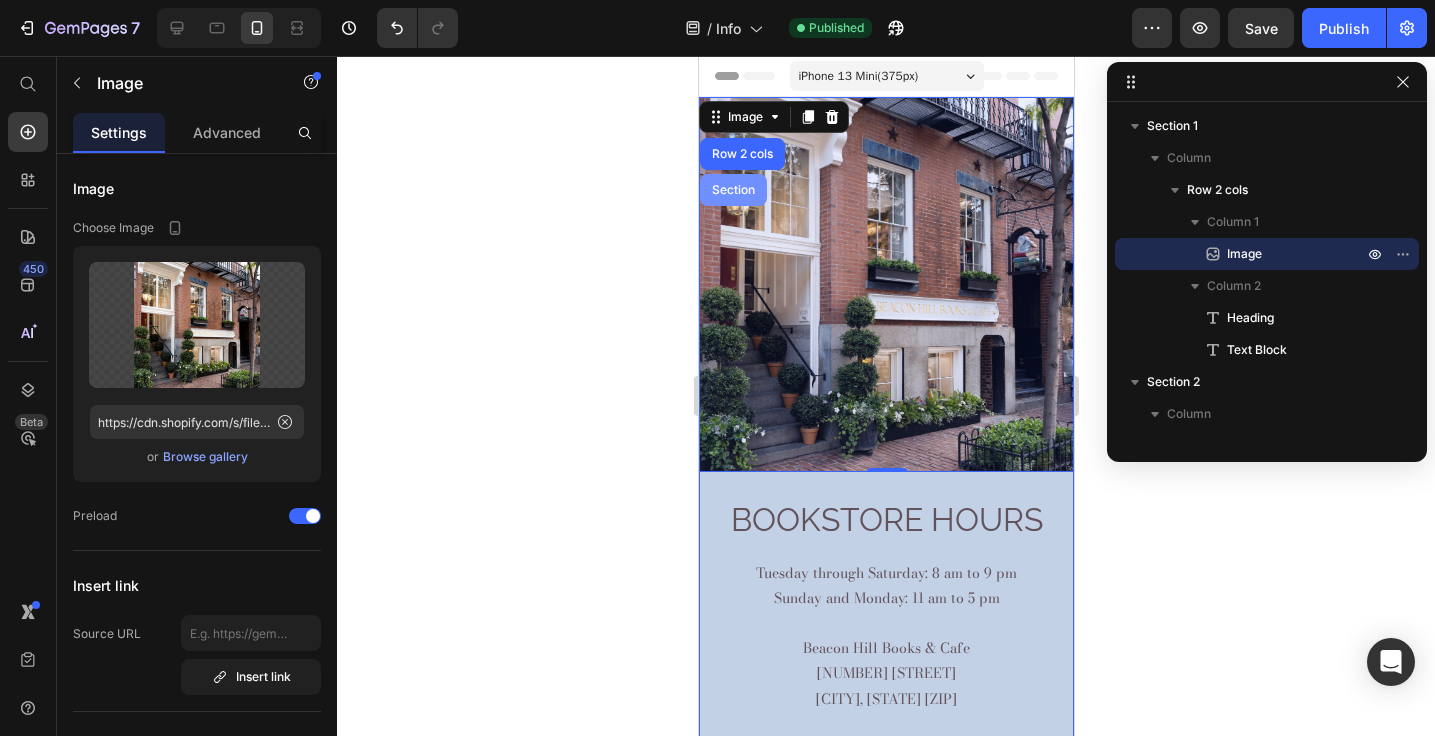 click on "Section" at bounding box center [732, 190] 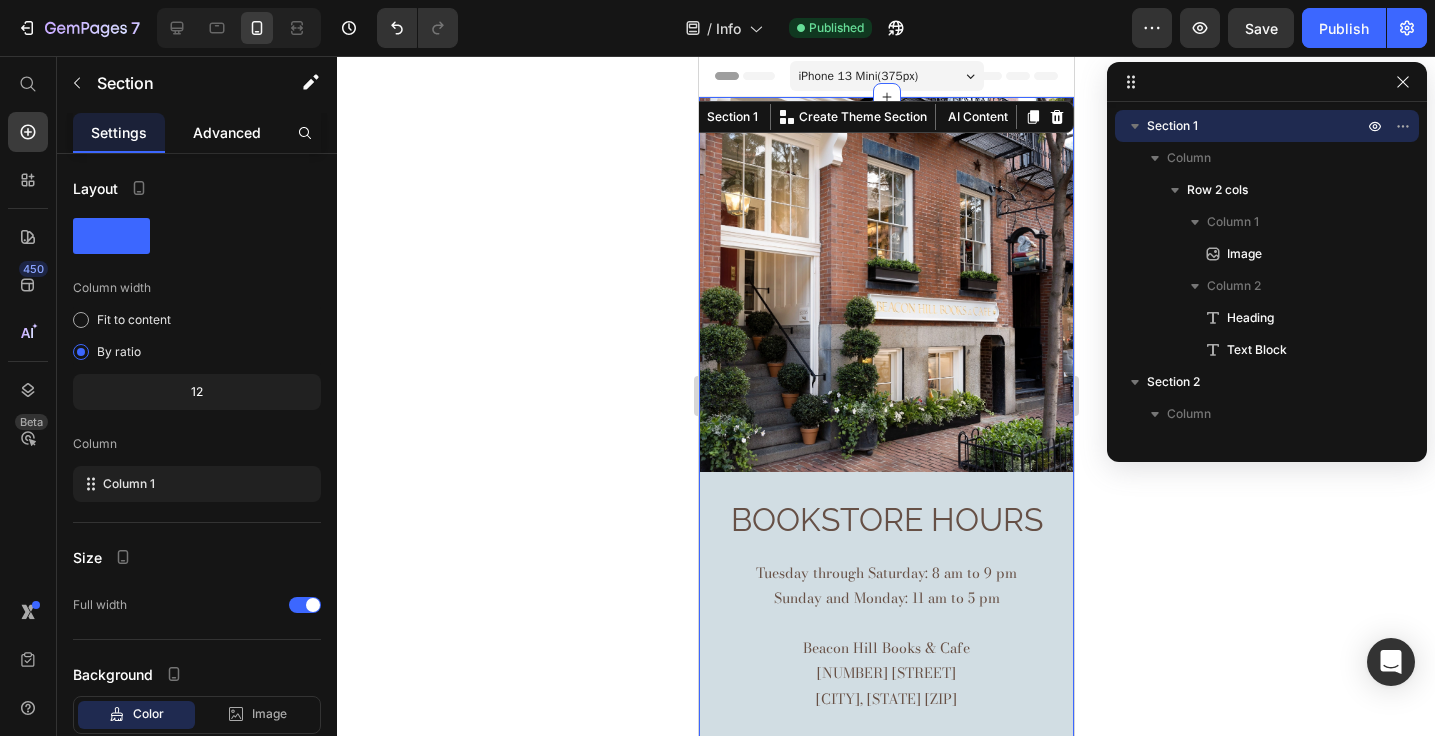 click on "Advanced" at bounding box center [227, 132] 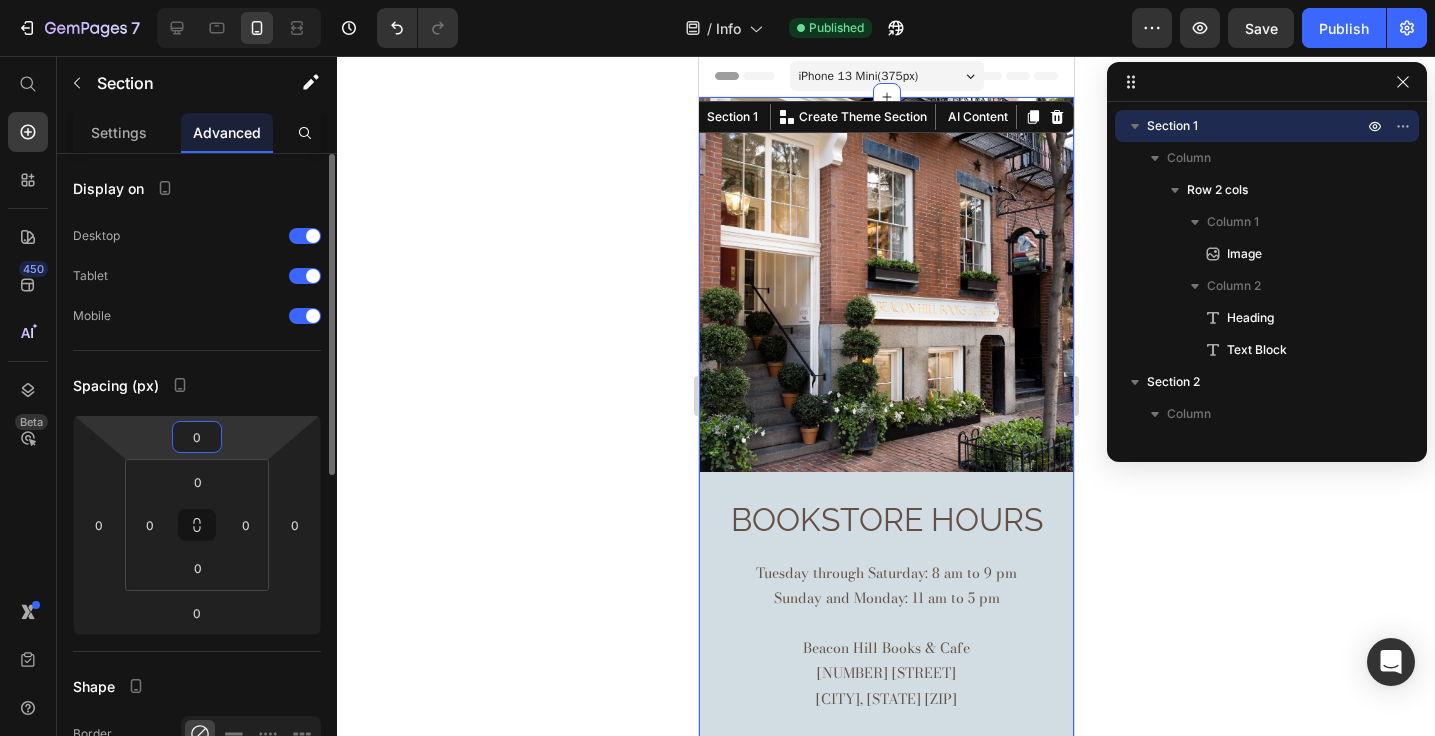 click on "0" at bounding box center [197, 437] 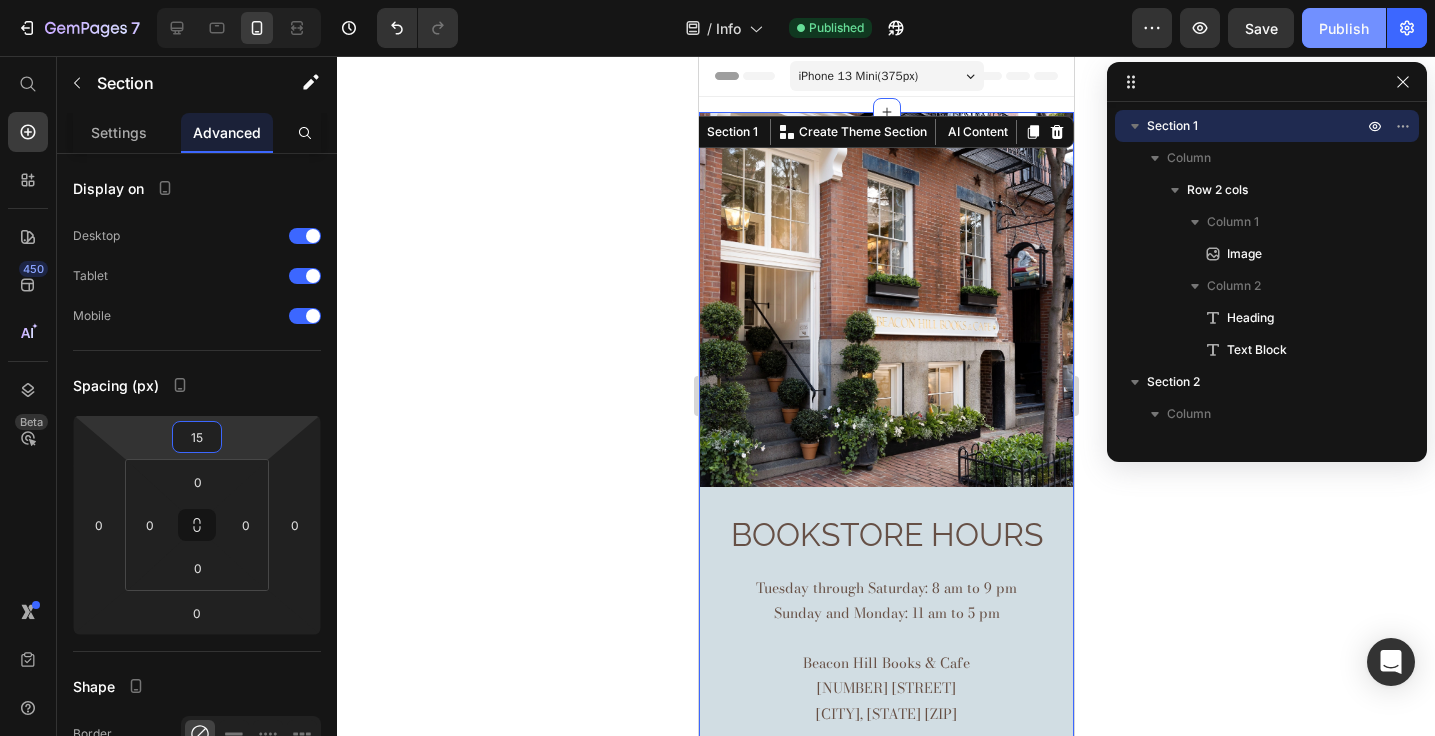 click on "Publish" at bounding box center [1344, 28] 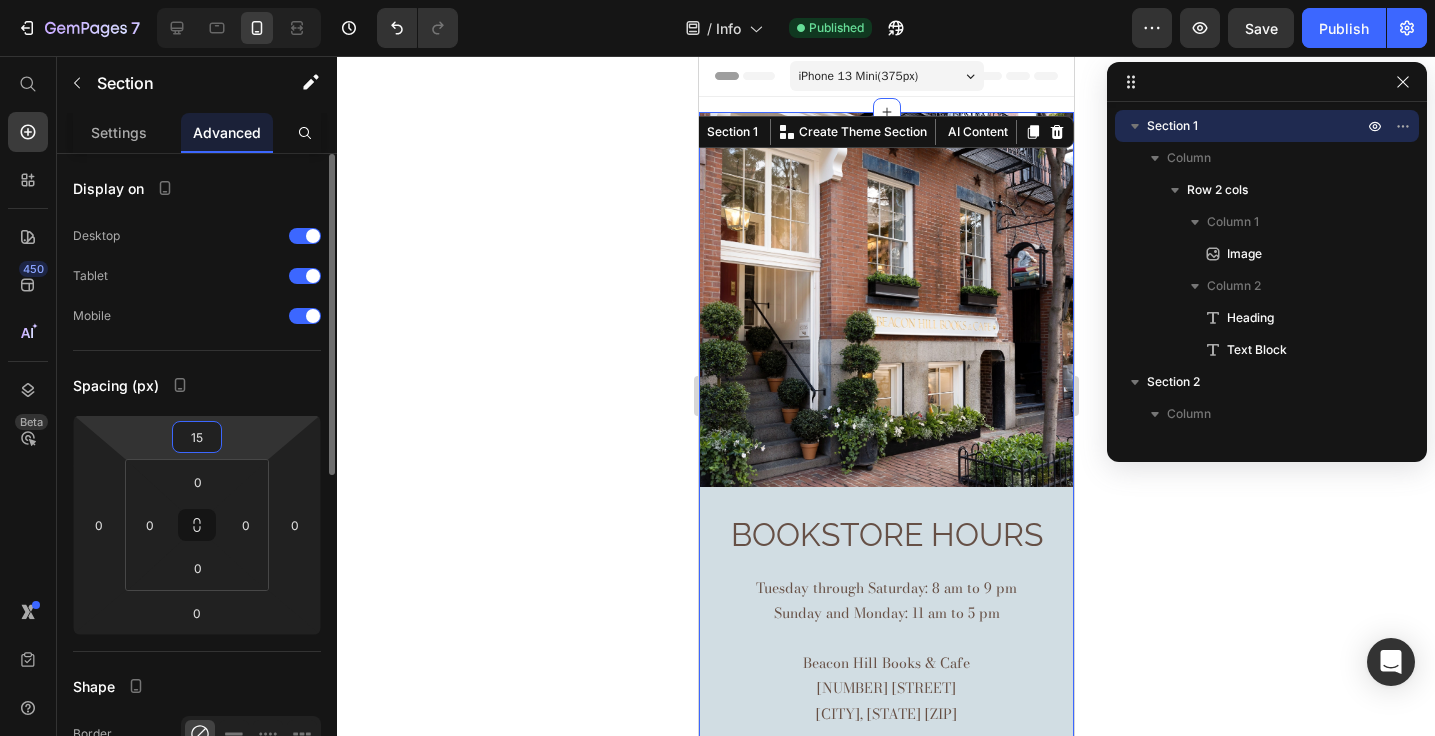 click on "15" at bounding box center (197, 437) 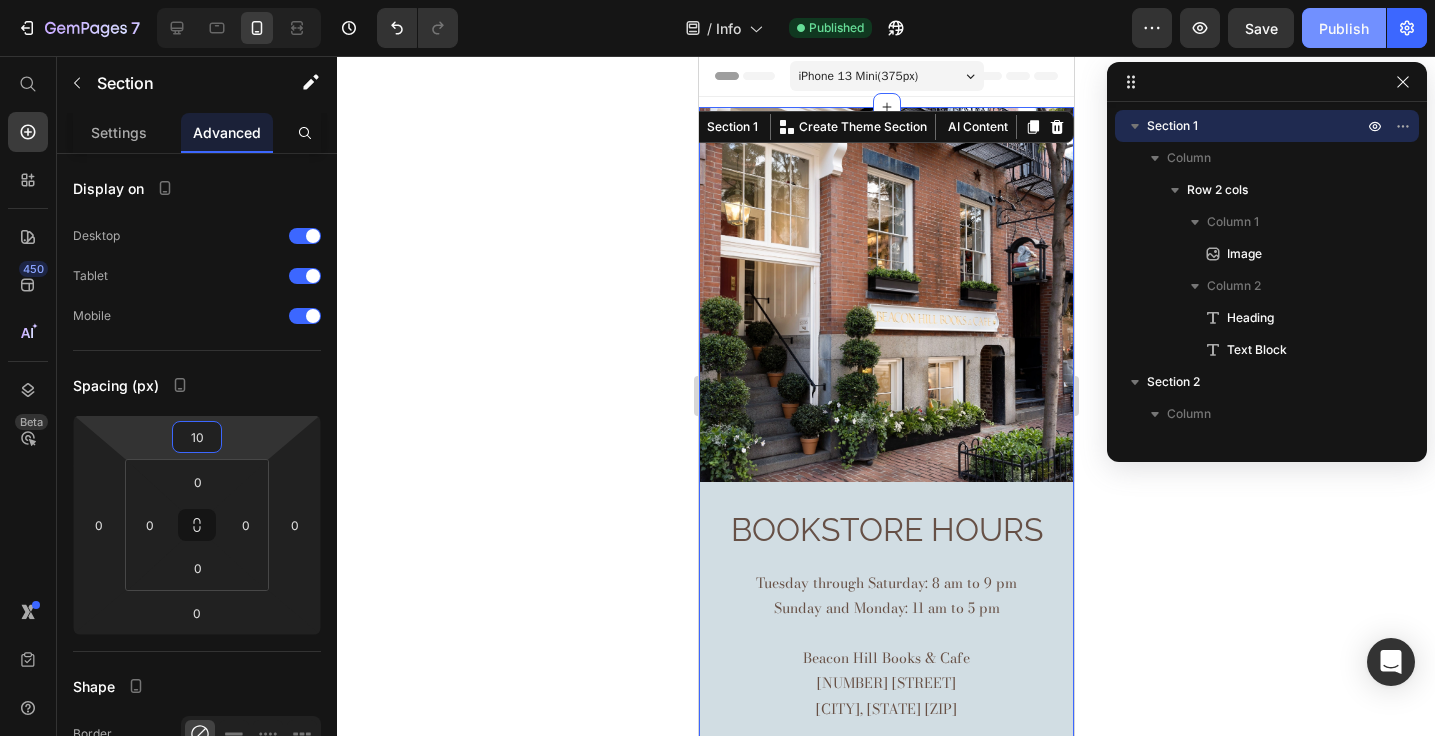 type on "10" 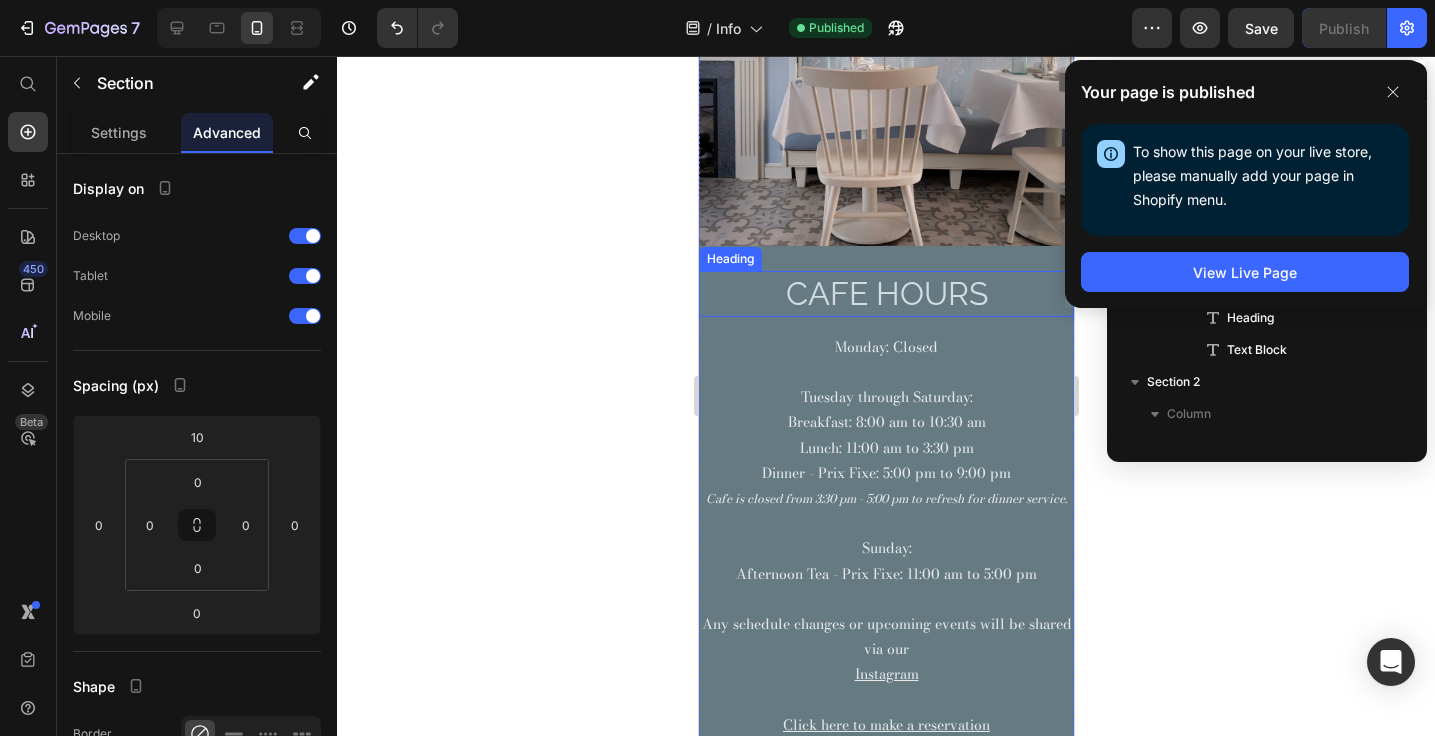 scroll, scrollTop: 964, scrollLeft: 0, axis: vertical 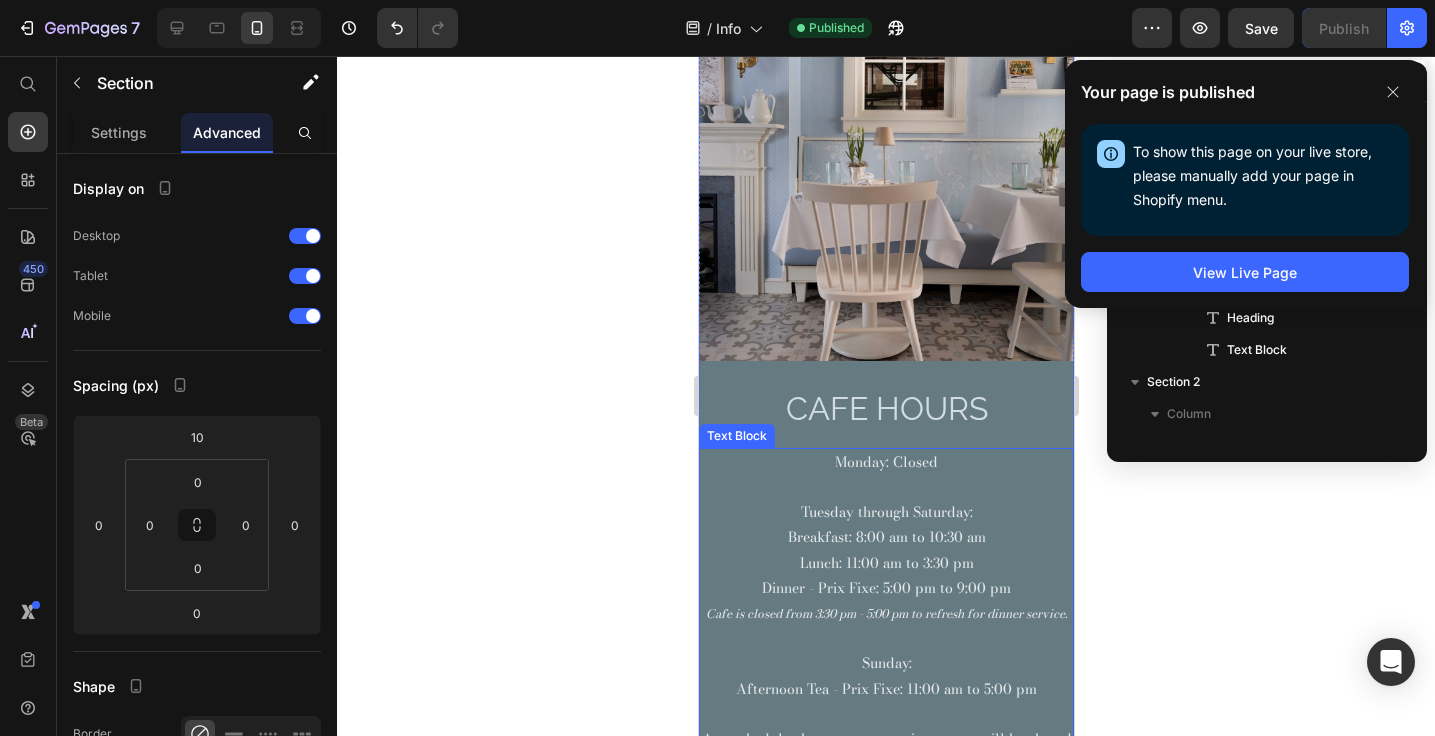 click at bounding box center (885, 487) 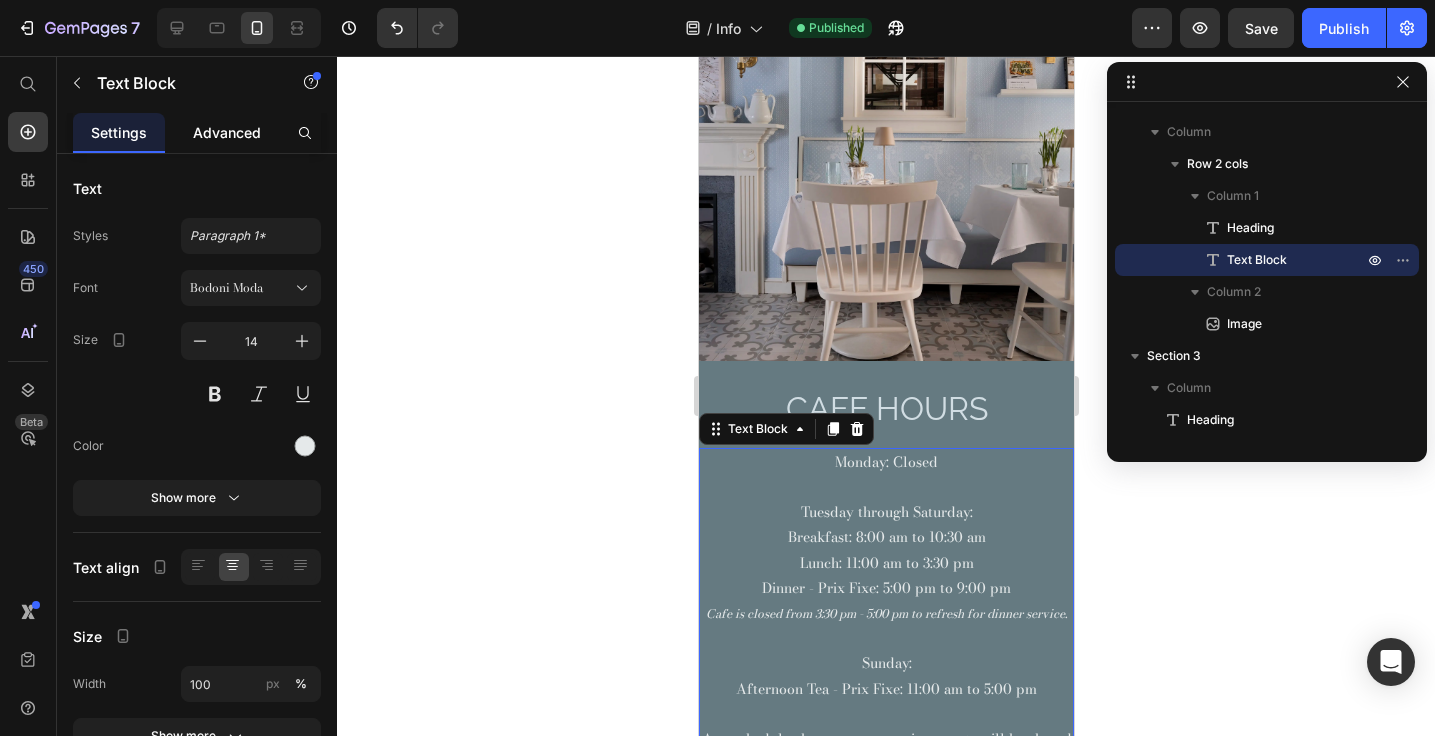 click on "Advanced" at bounding box center (227, 132) 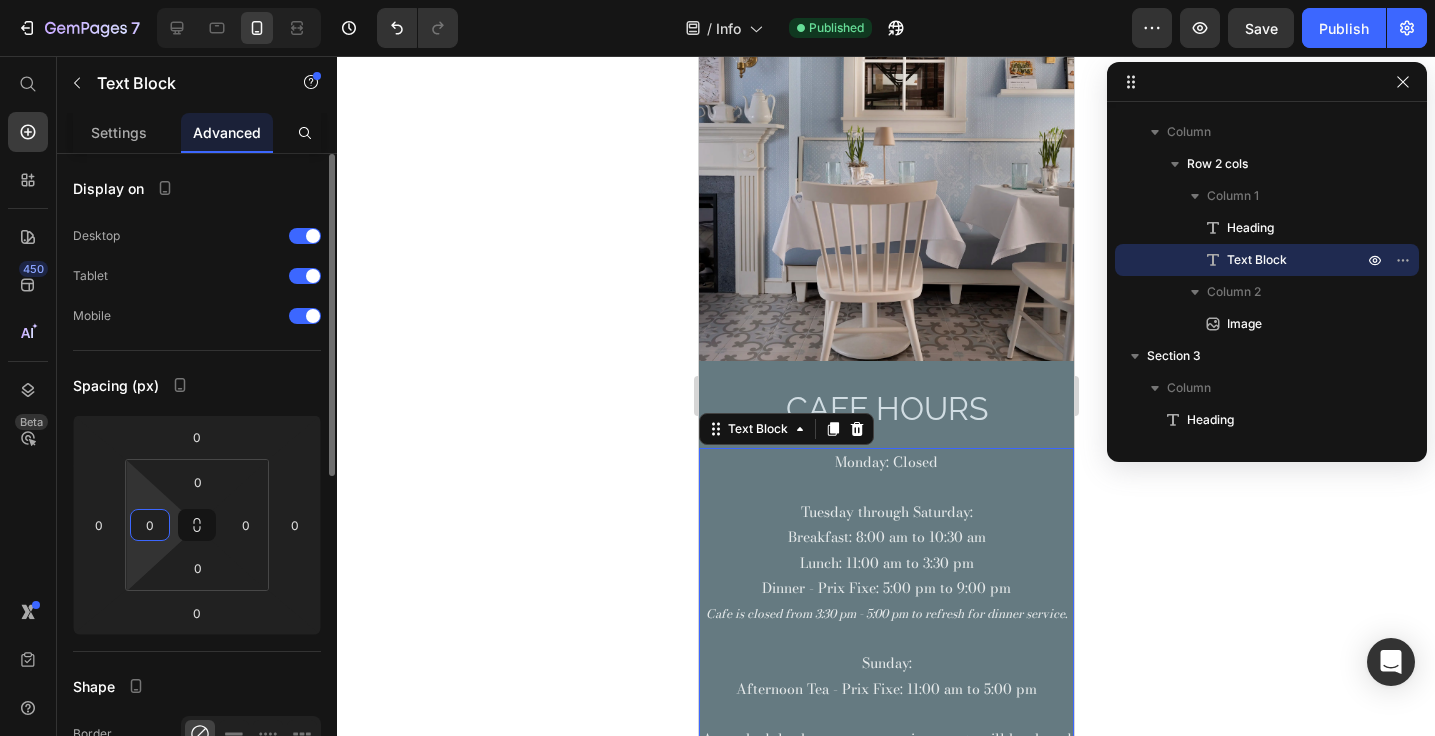 click on "0" at bounding box center (150, 525) 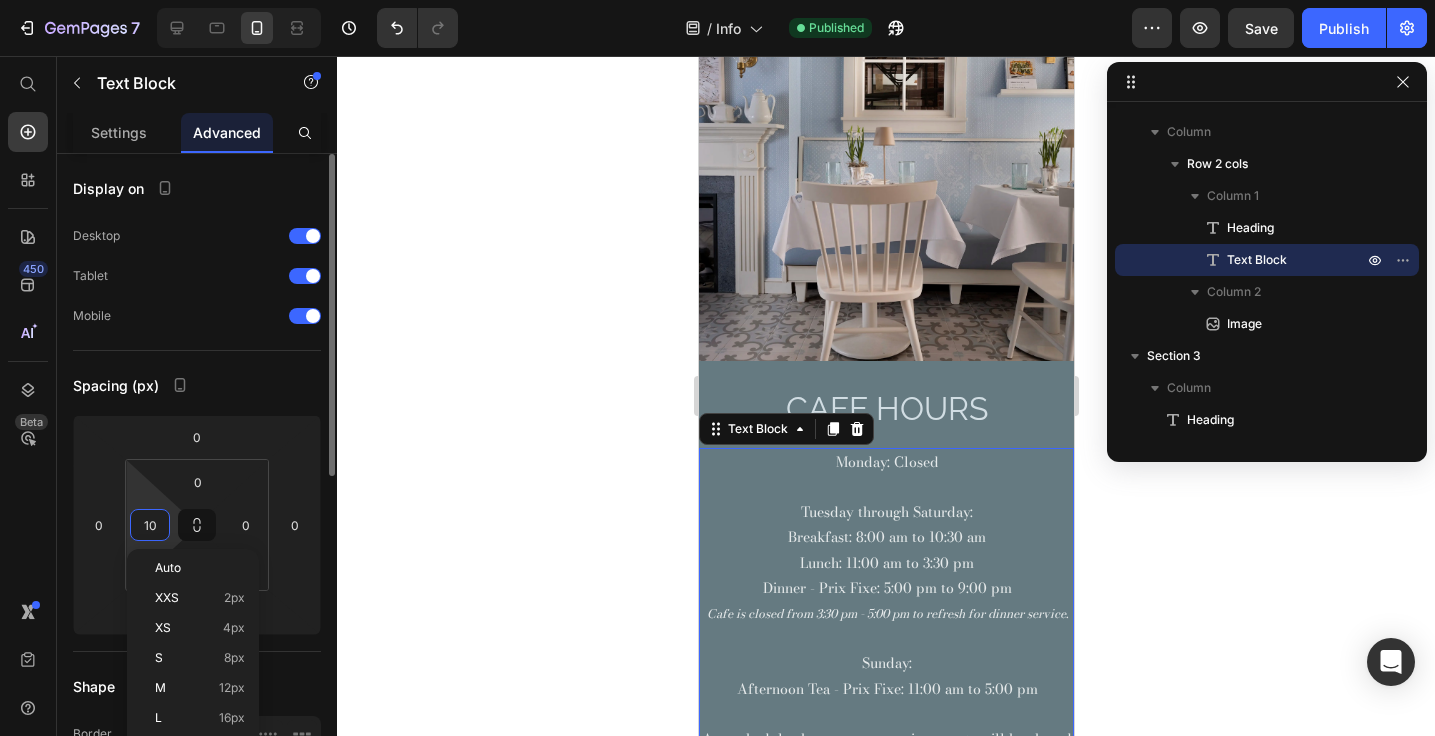 type on "10" 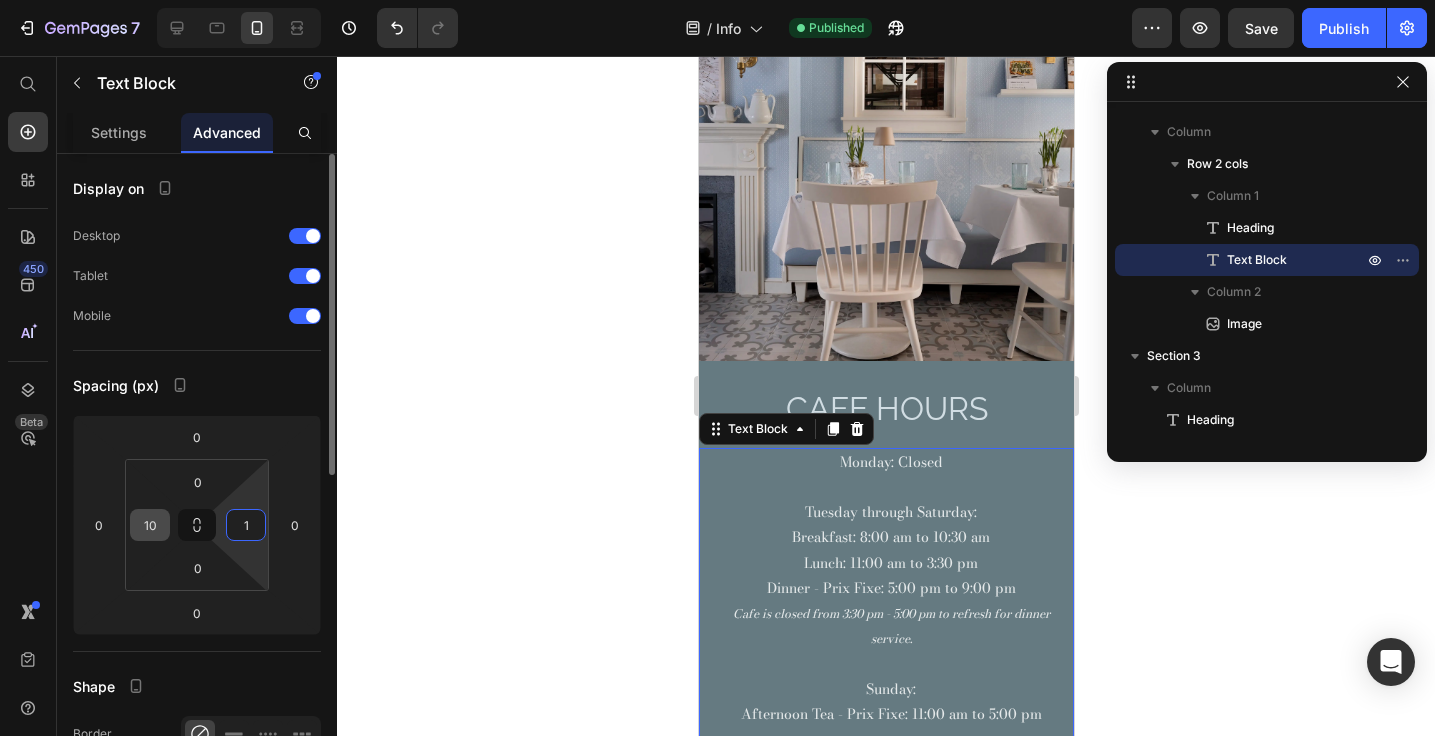type on "10" 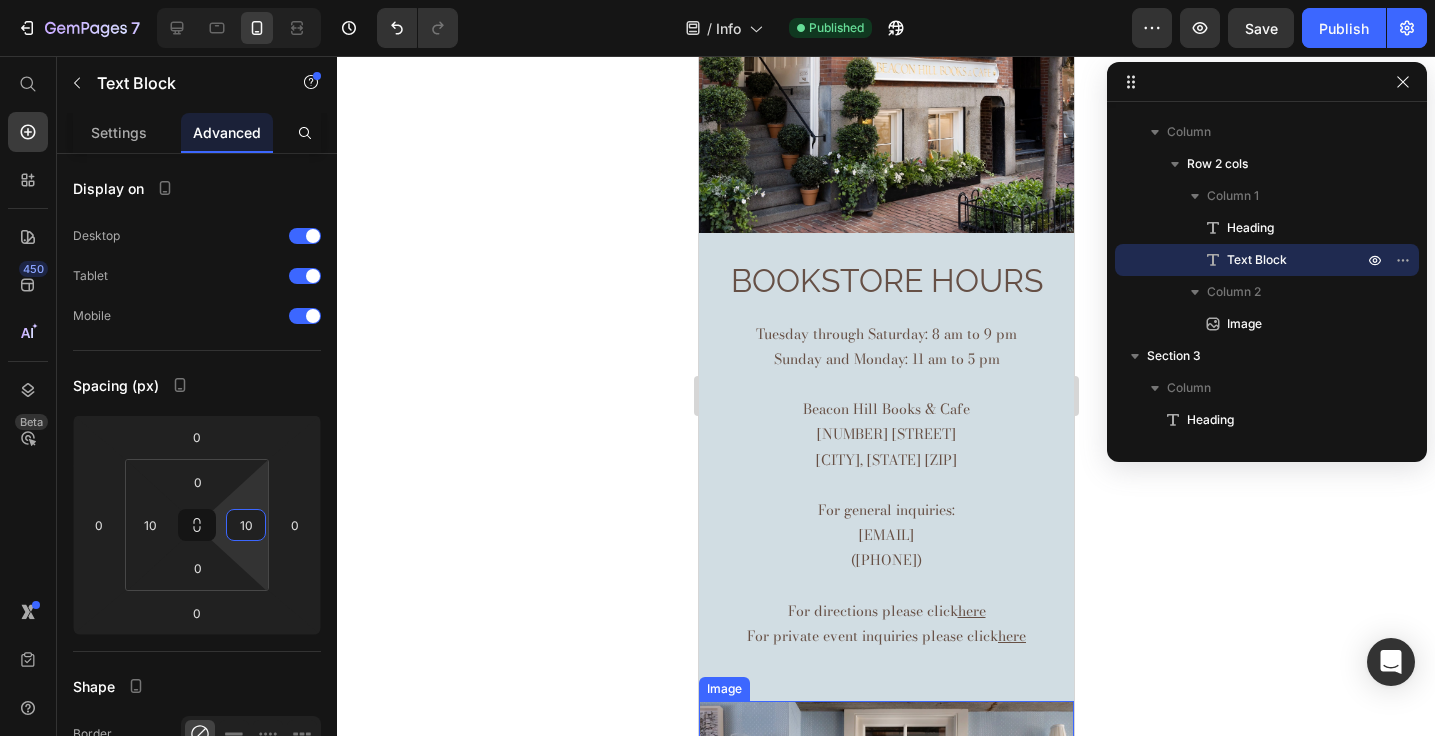 scroll, scrollTop: 195, scrollLeft: 0, axis: vertical 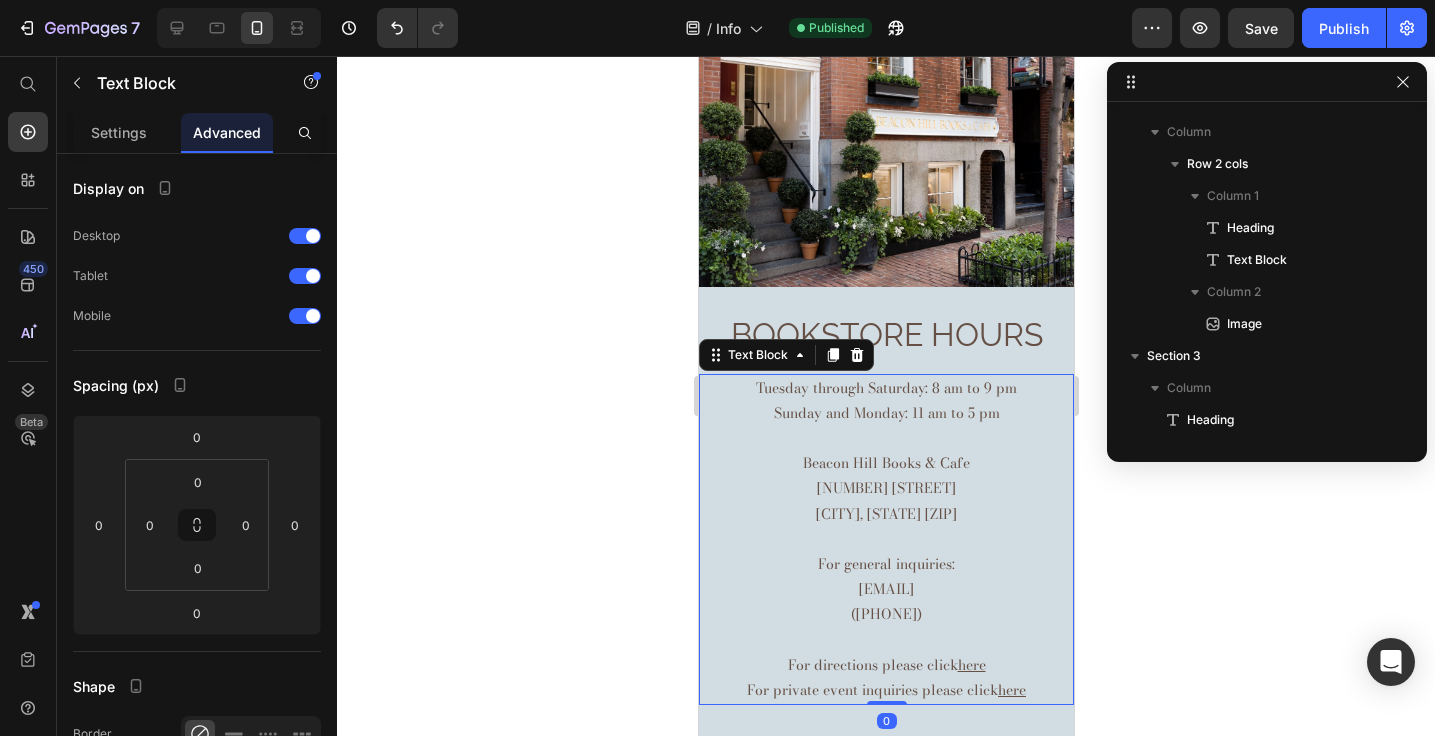 click at bounding box center (885, 438) 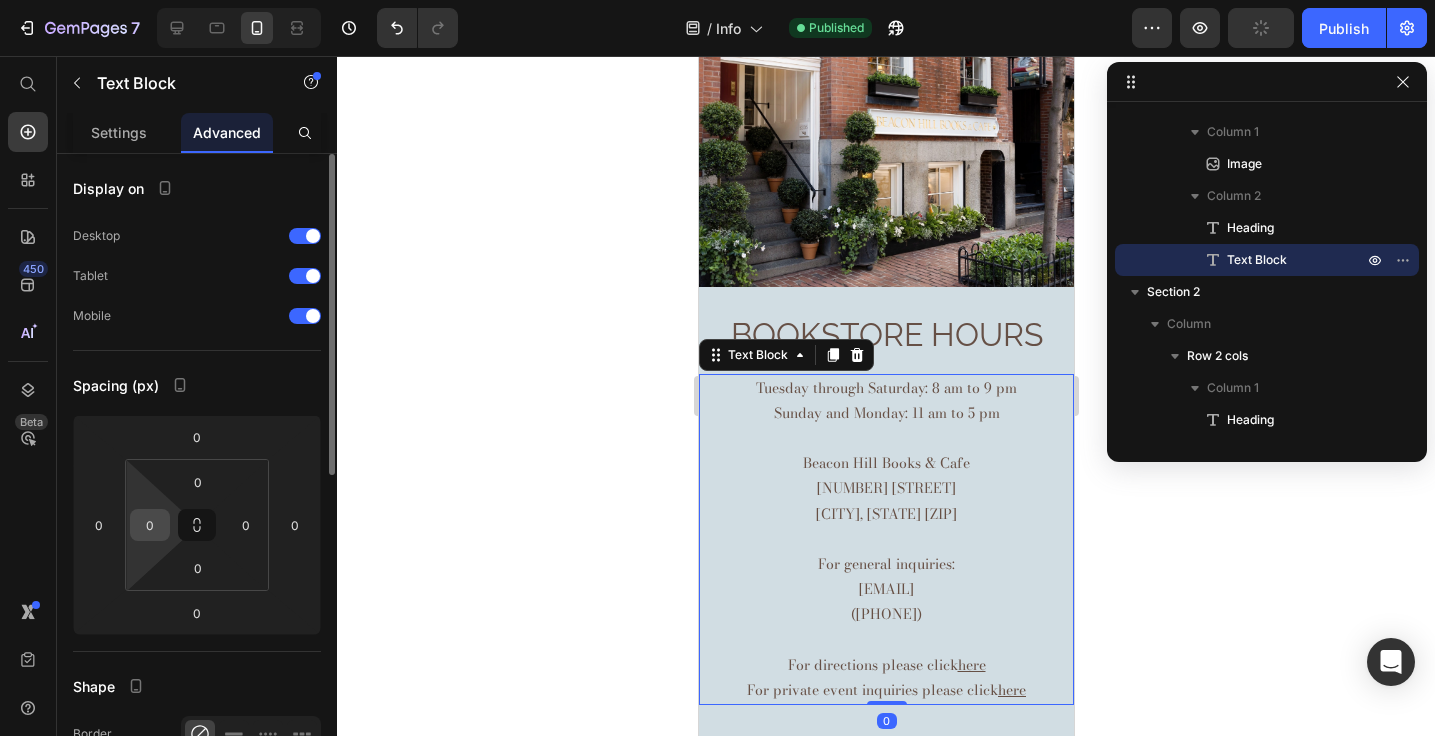 click on "0" at bounding box center (150, 525) 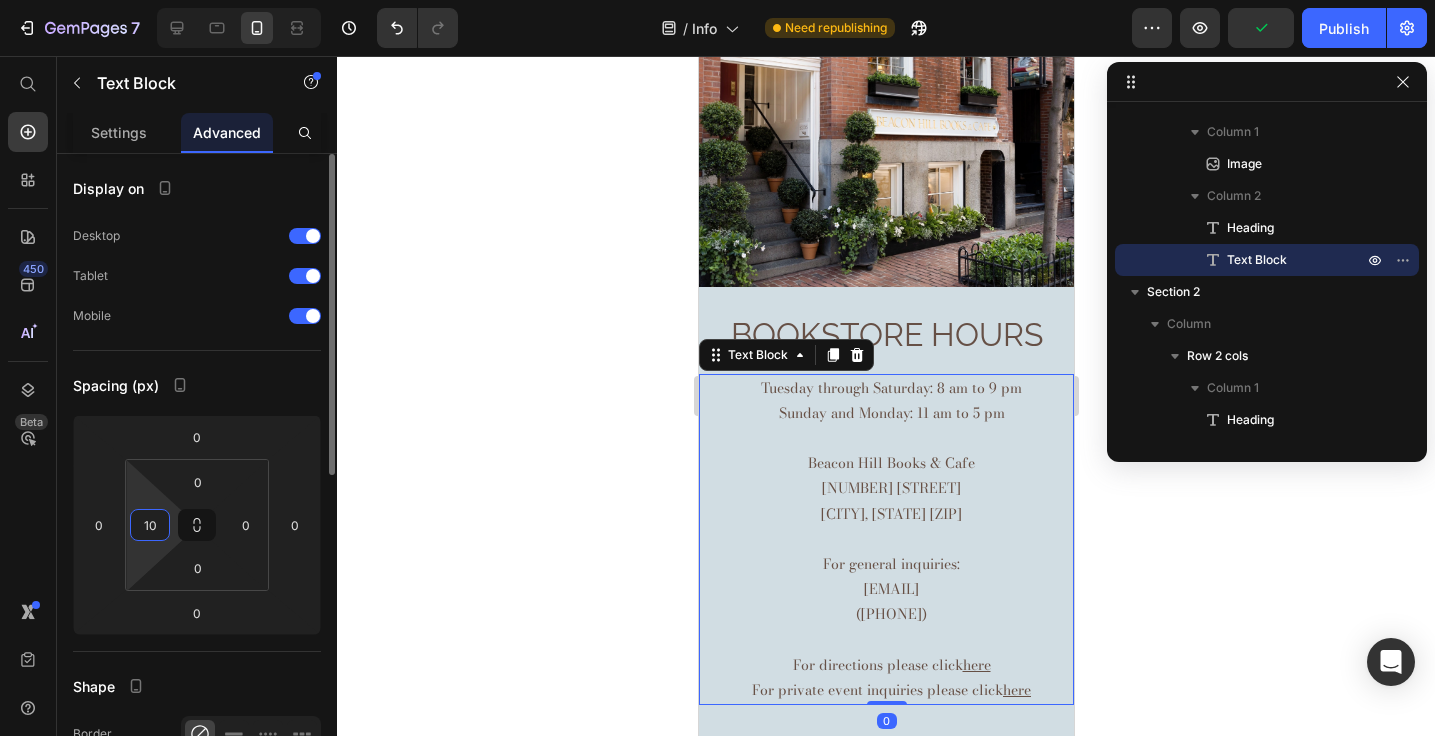 type on "10" 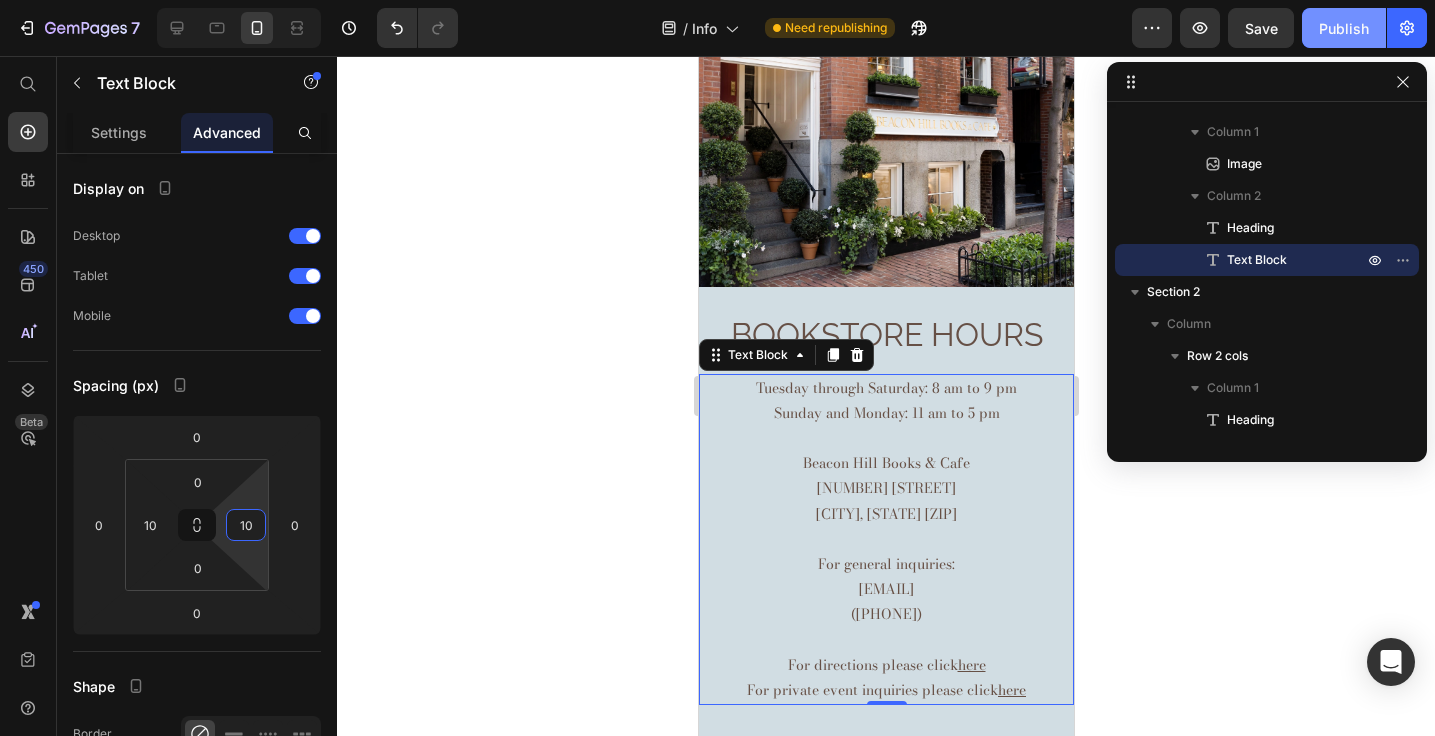 type on "10" 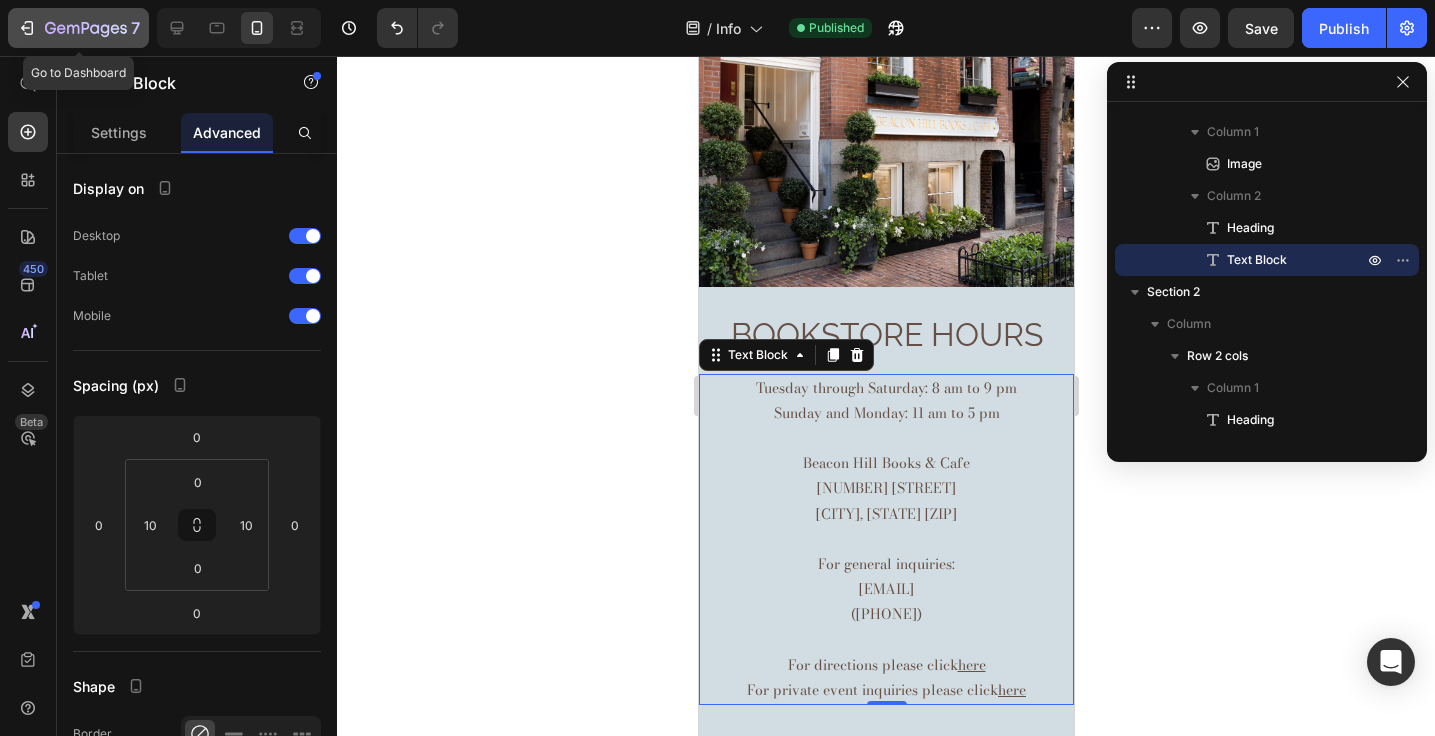 click 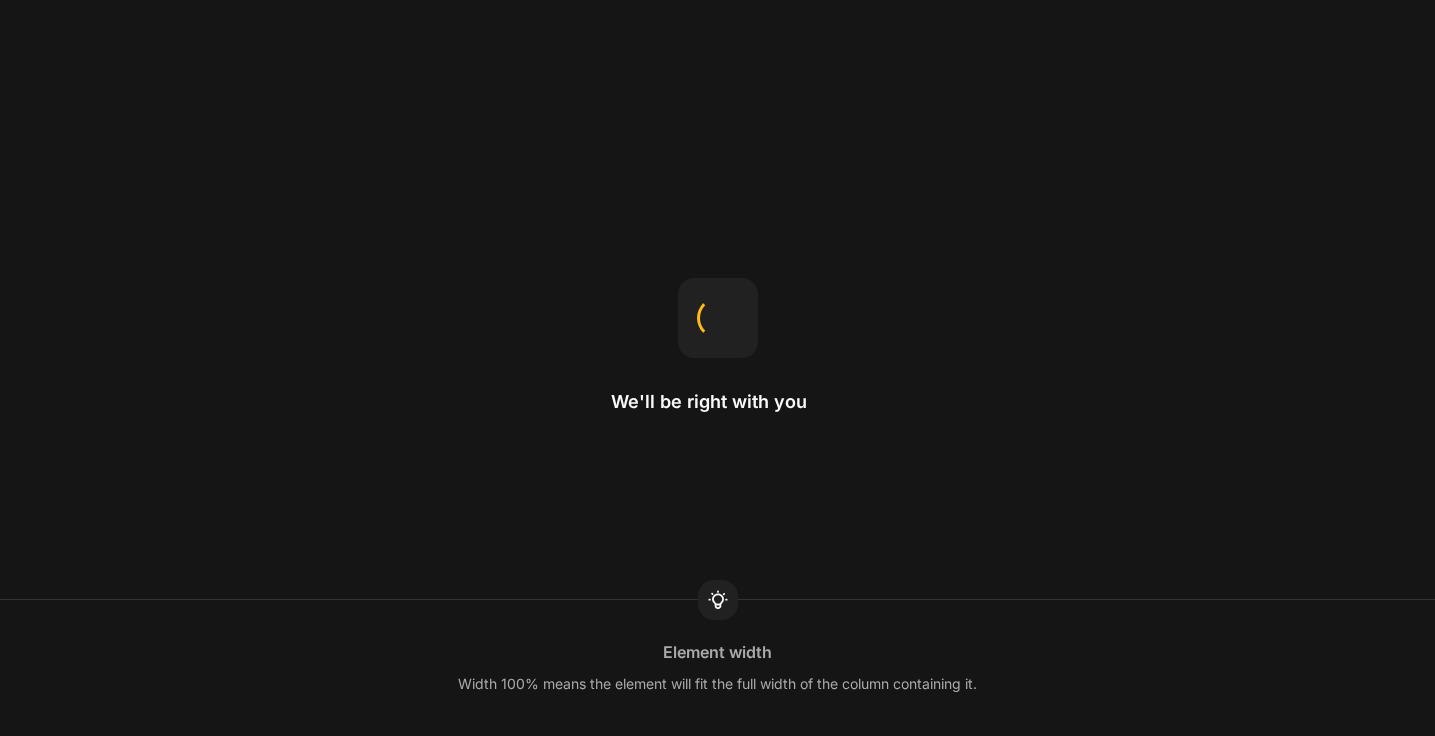 scroll, scrollTop: 0, scrollLeft: 0, axis: both 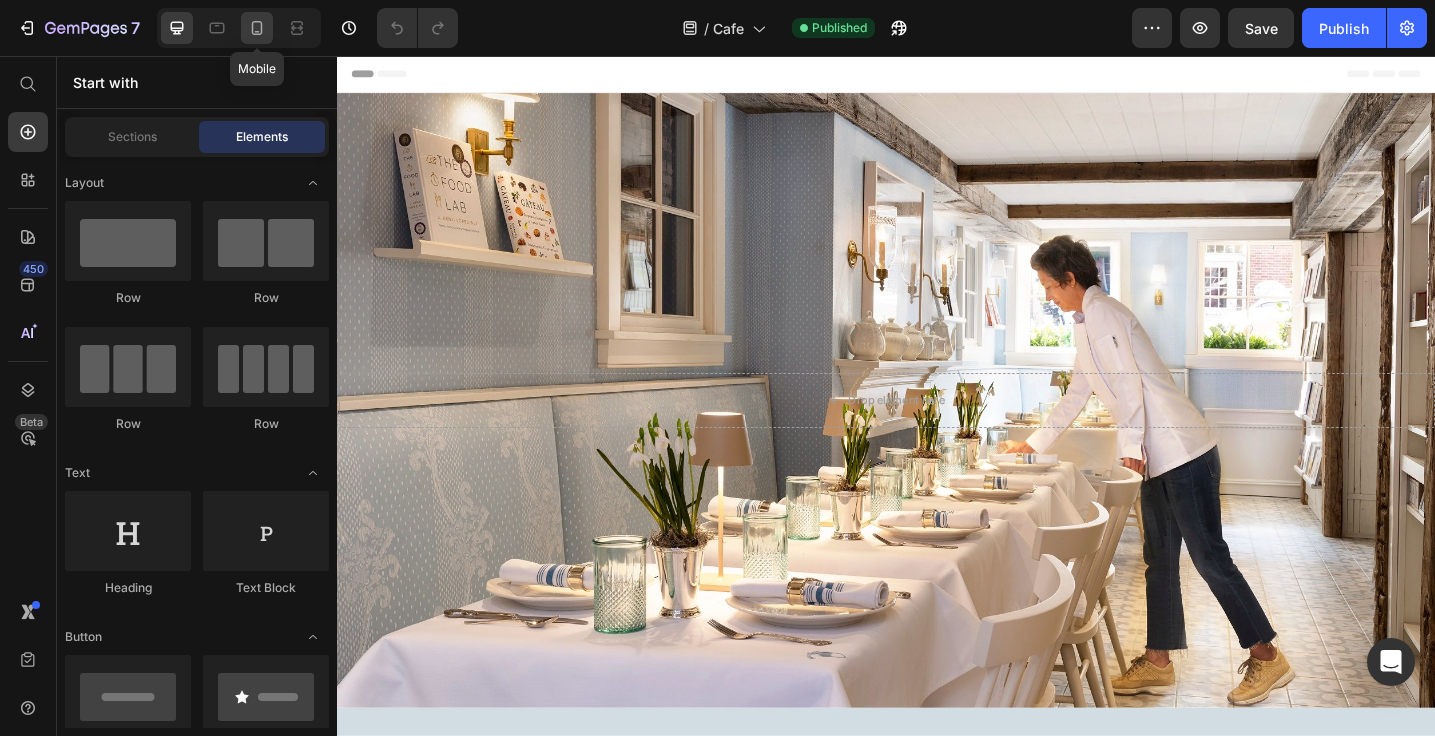 click 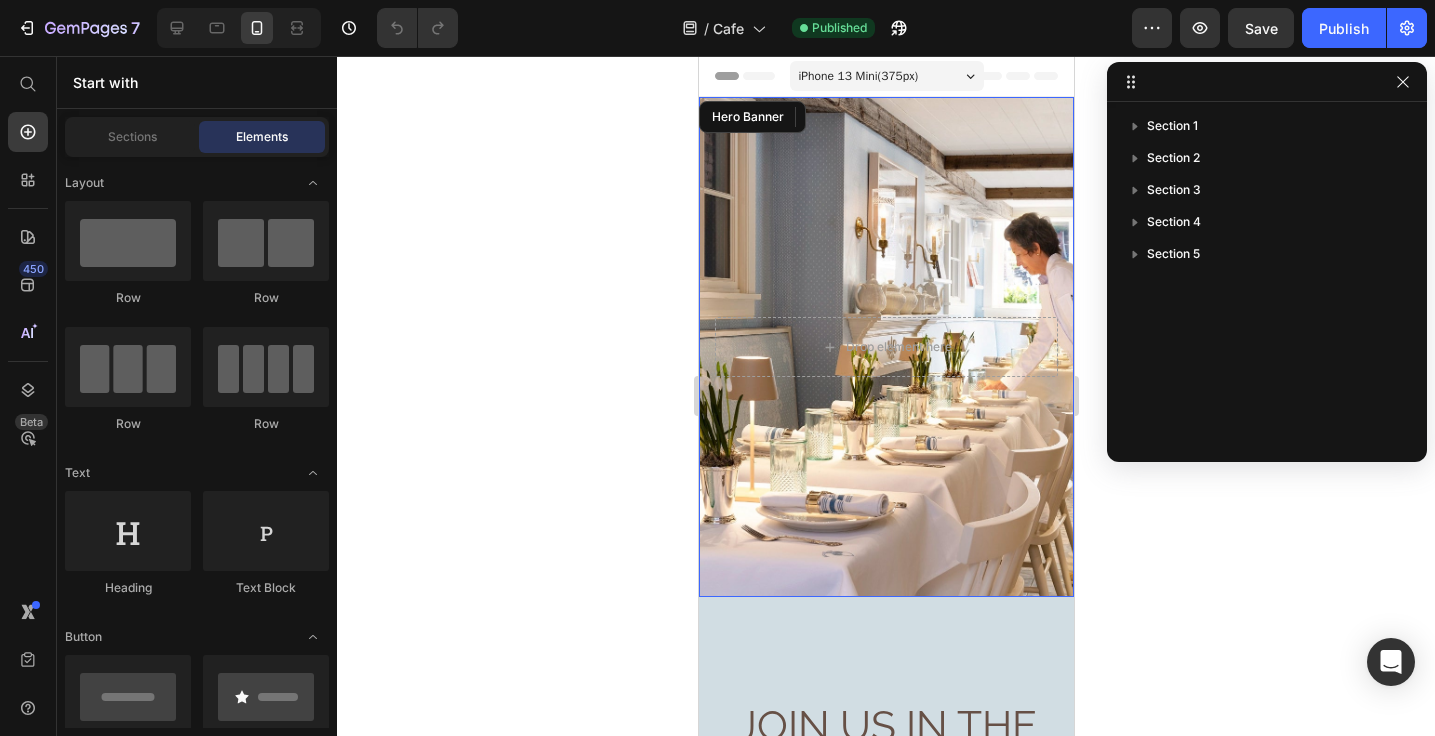 click at bounding box center (885, 347) 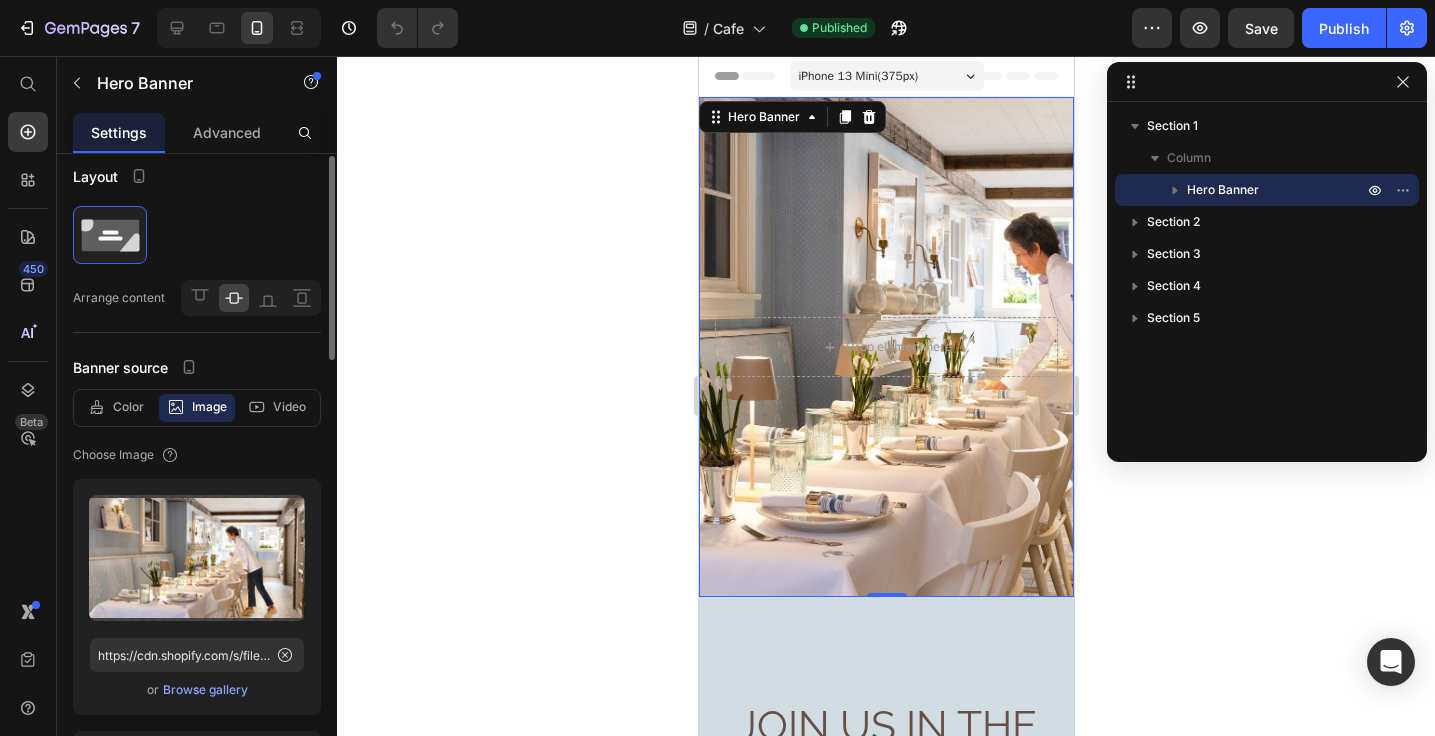 scroll, scrollTop: 0, scrollLeft: 0, axis: both 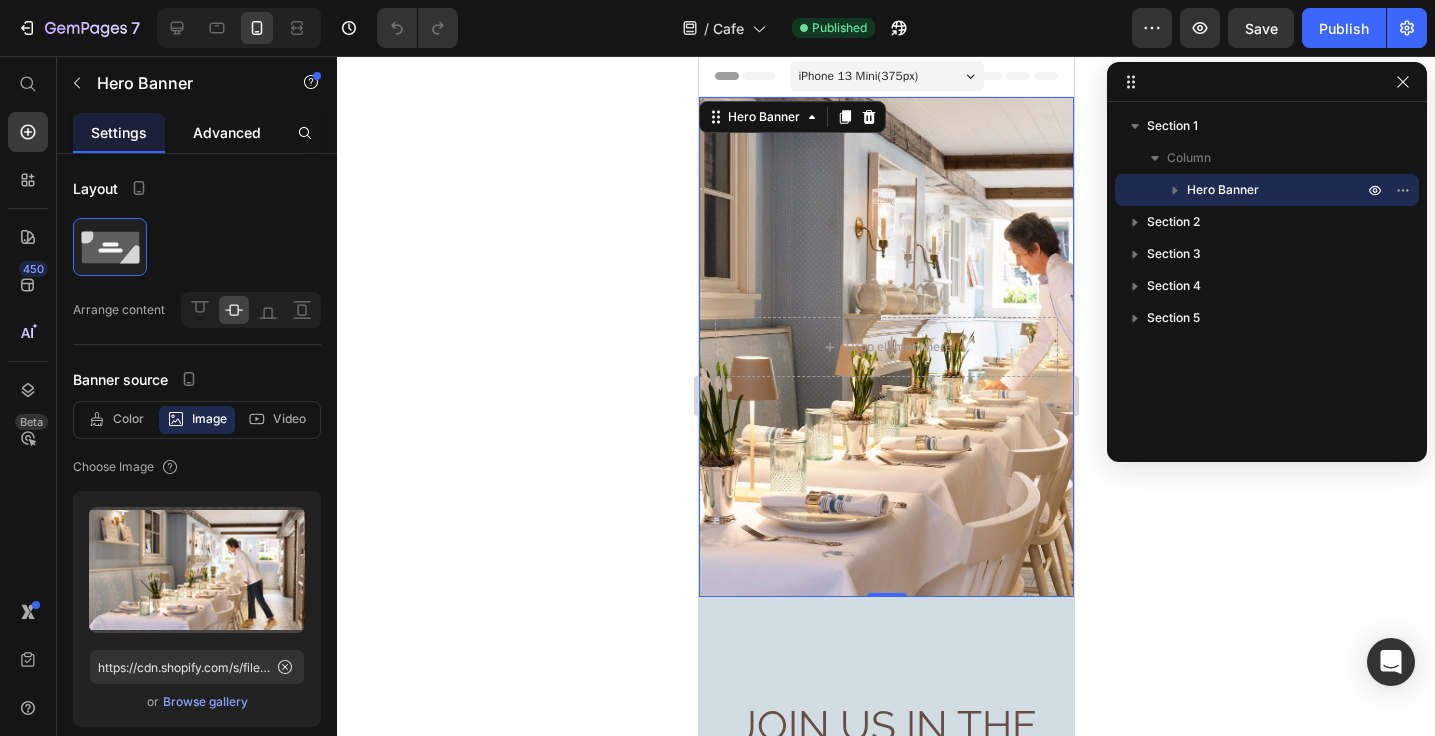 click on "Advanced" at bounding box center (227, 132) 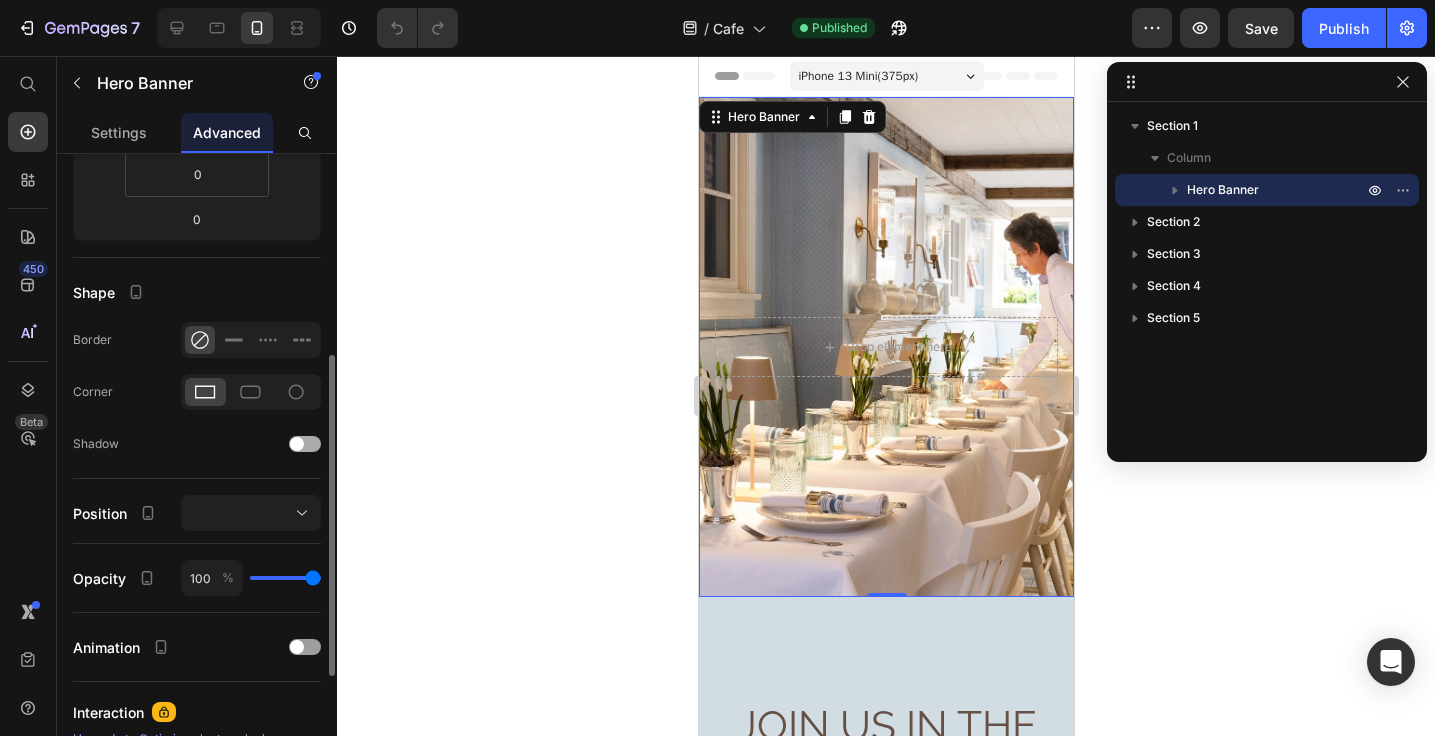 scroll, scrollTop: 397, scrollLeft: 0, axis: vertical 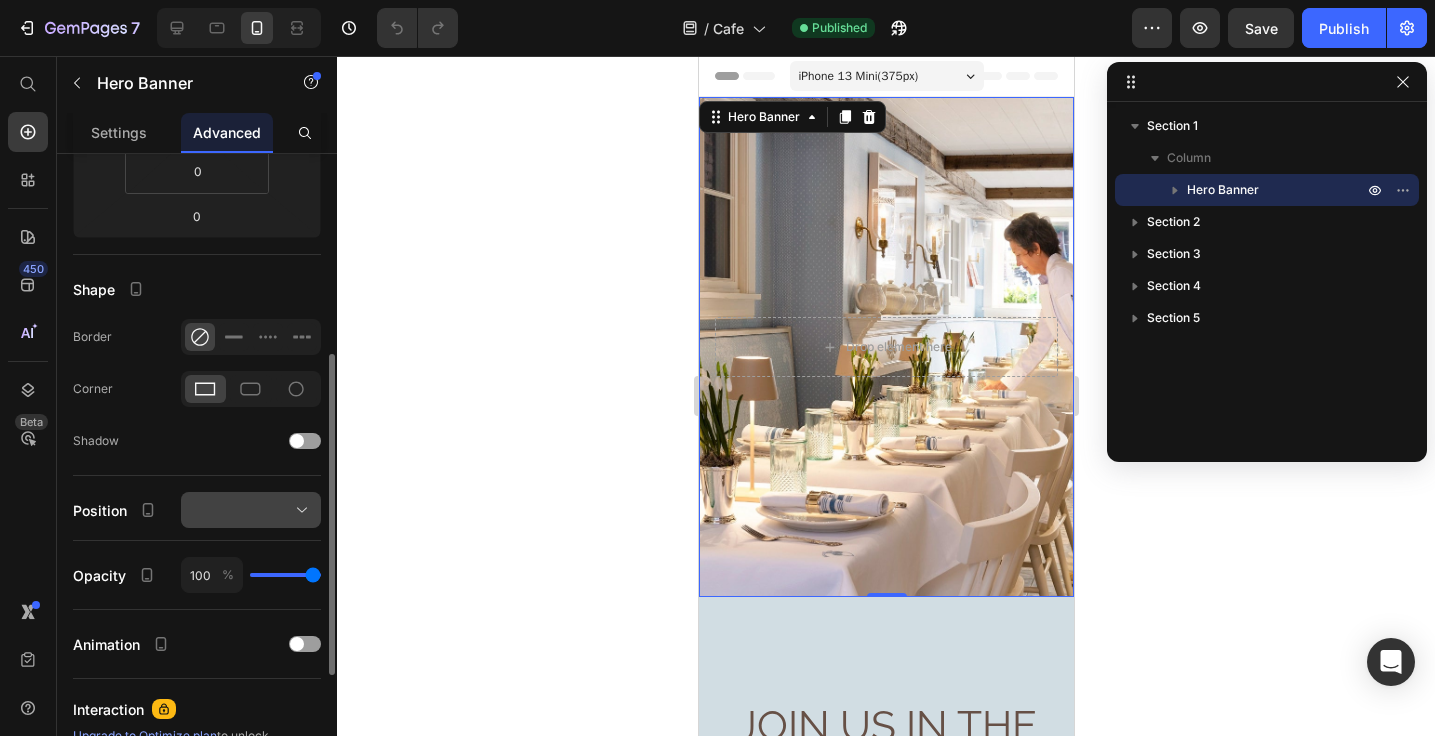 click 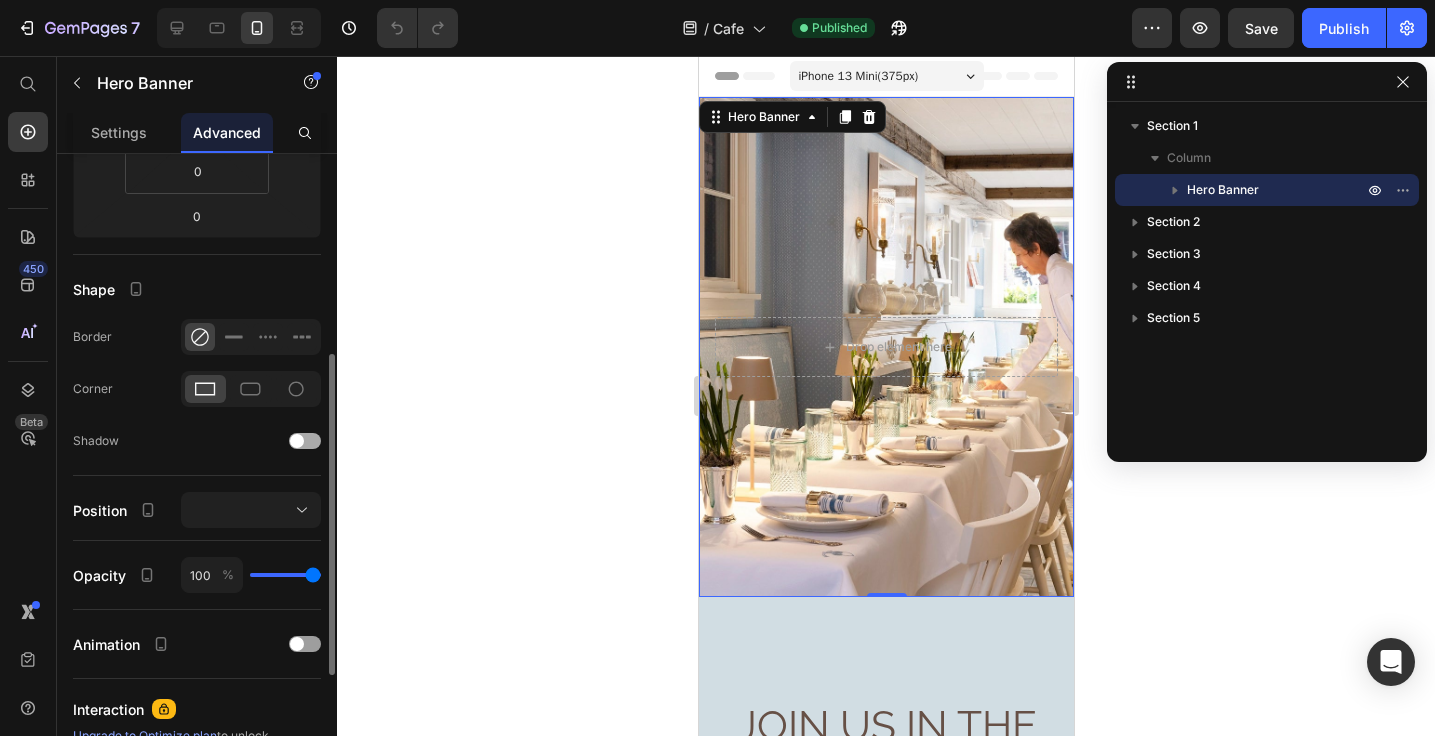 click on "Shadow" 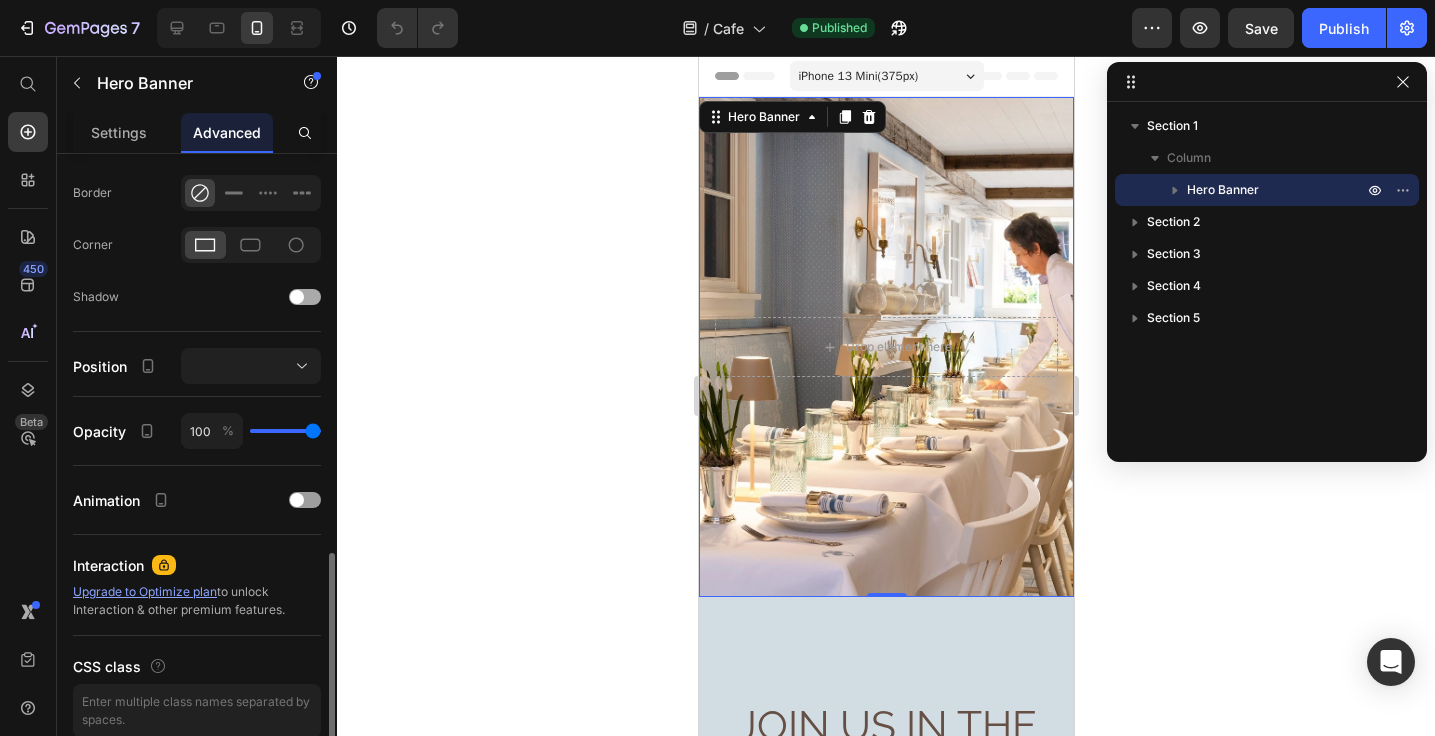scroll, scrollTop: 630, scrollLeft: 0, axis: vertical 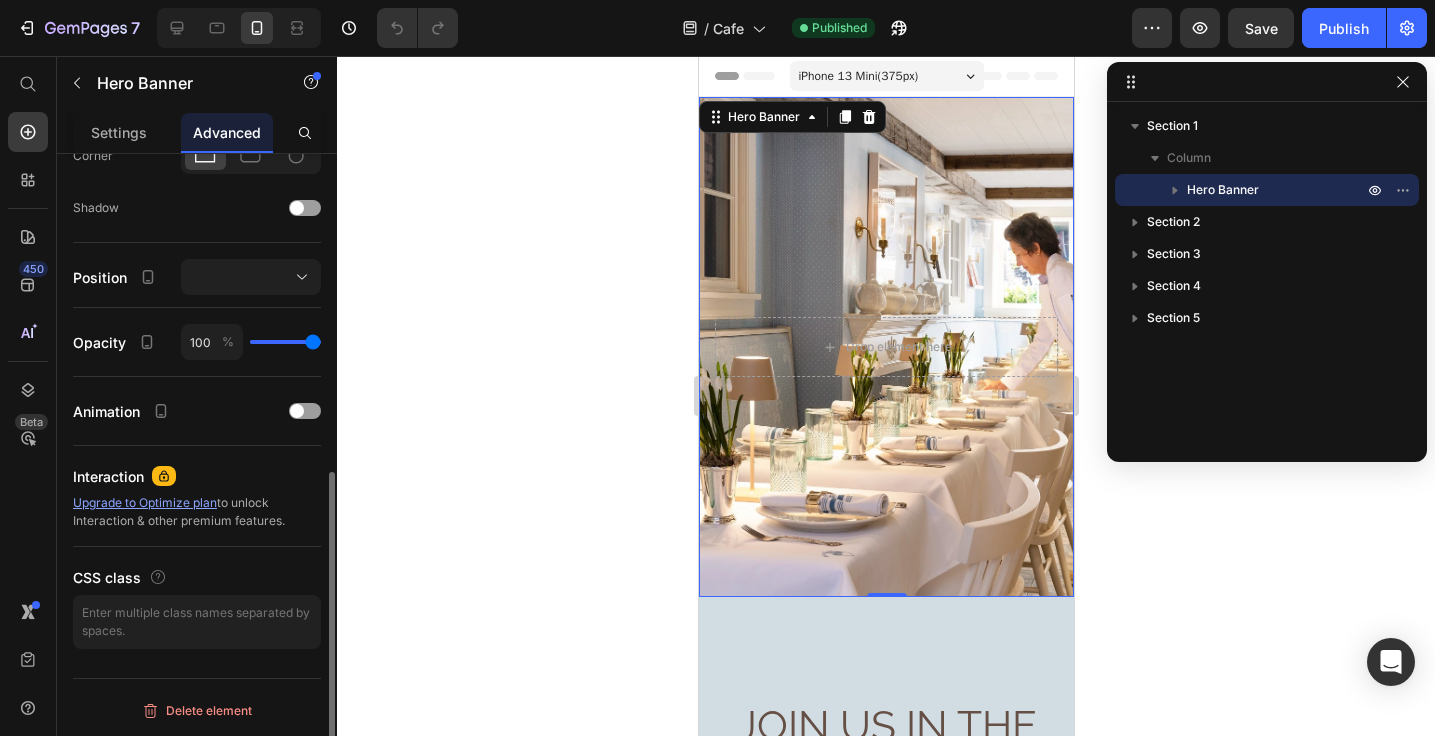 click at bounding box center [885, 347] 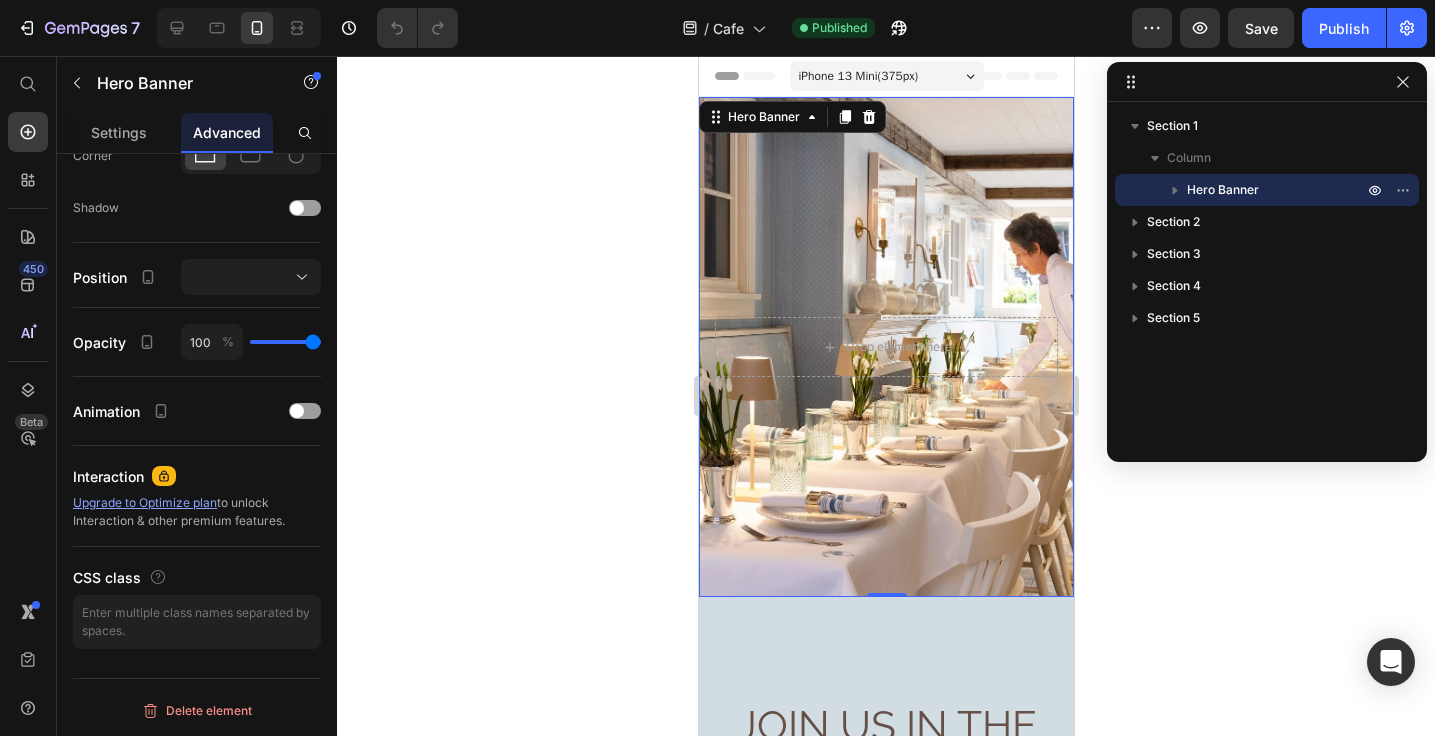 click 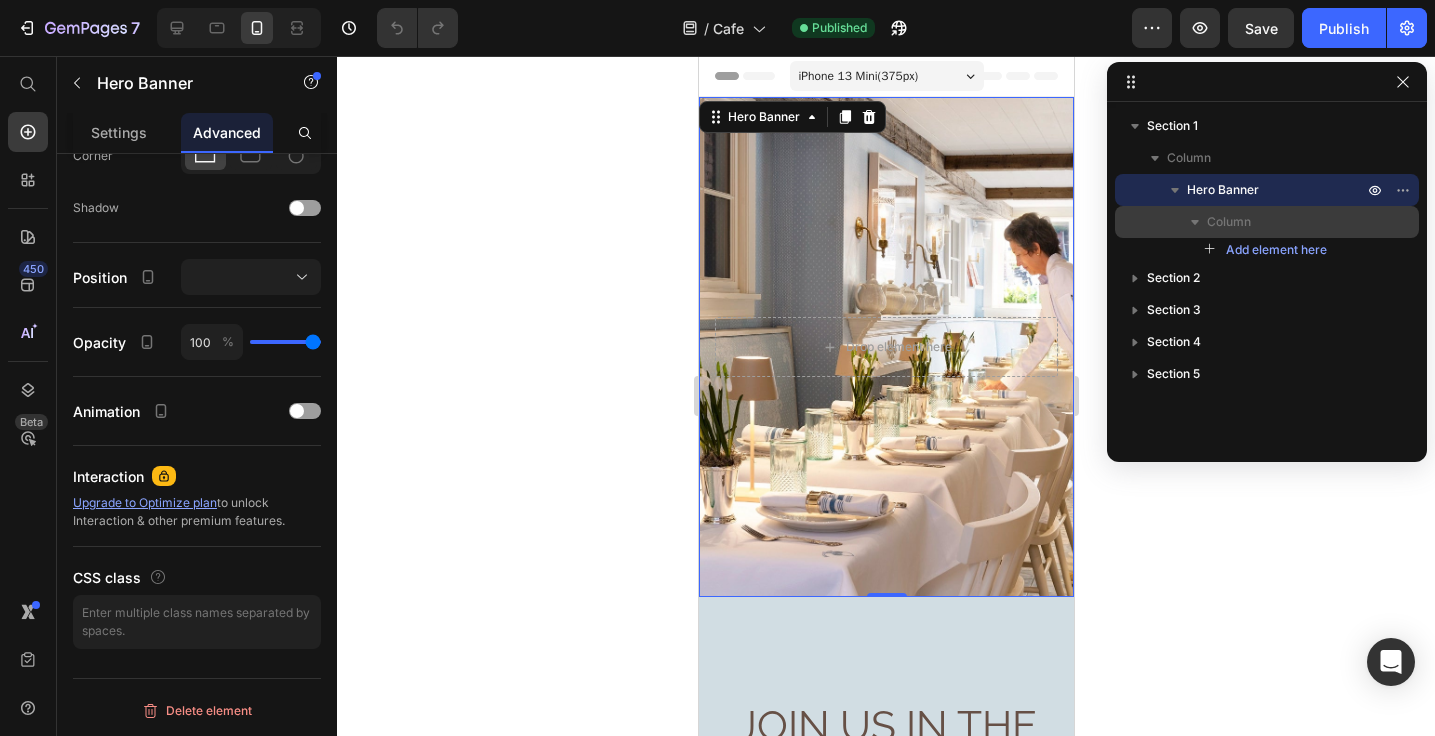 click on "Column" at bounding box center [1229, 222] 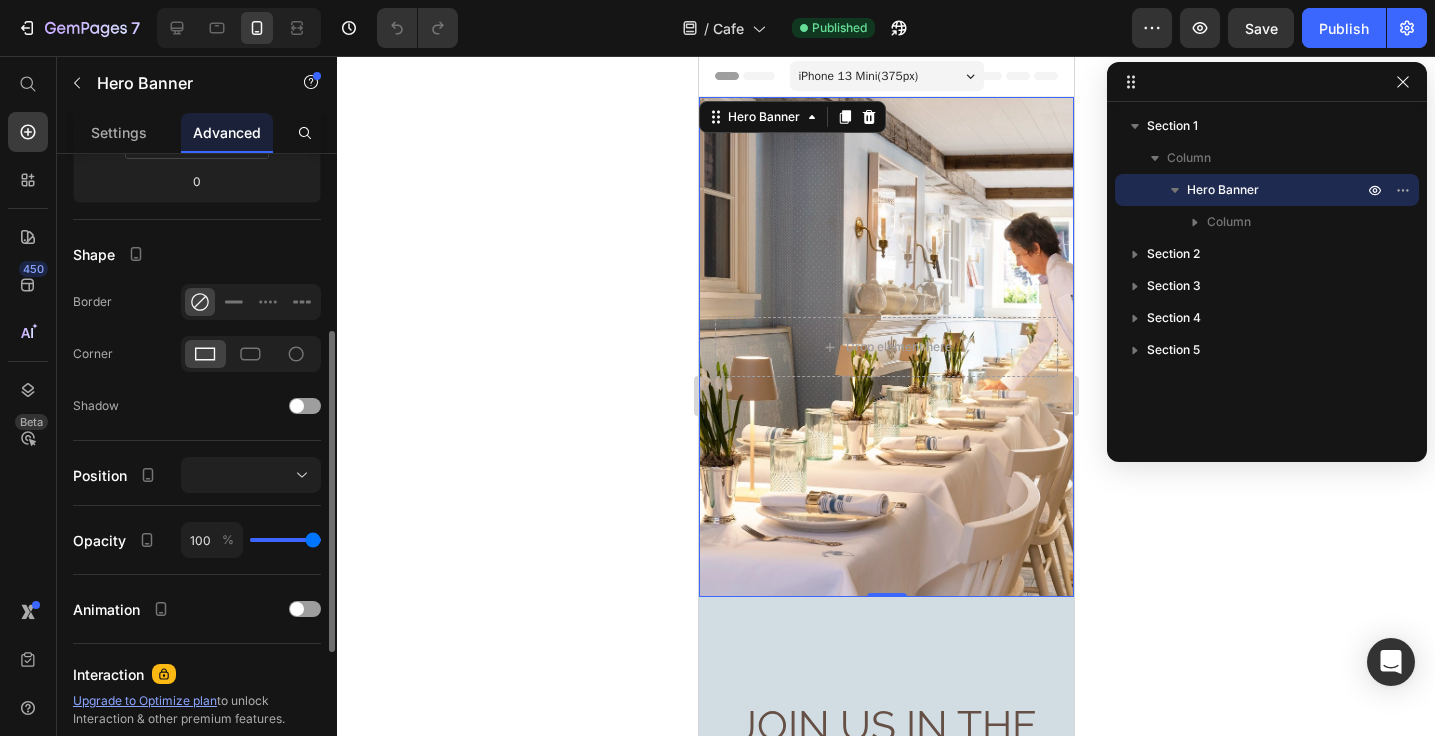 scroll, scrollTop: 375, scrollLeft: 0, axis: vertical 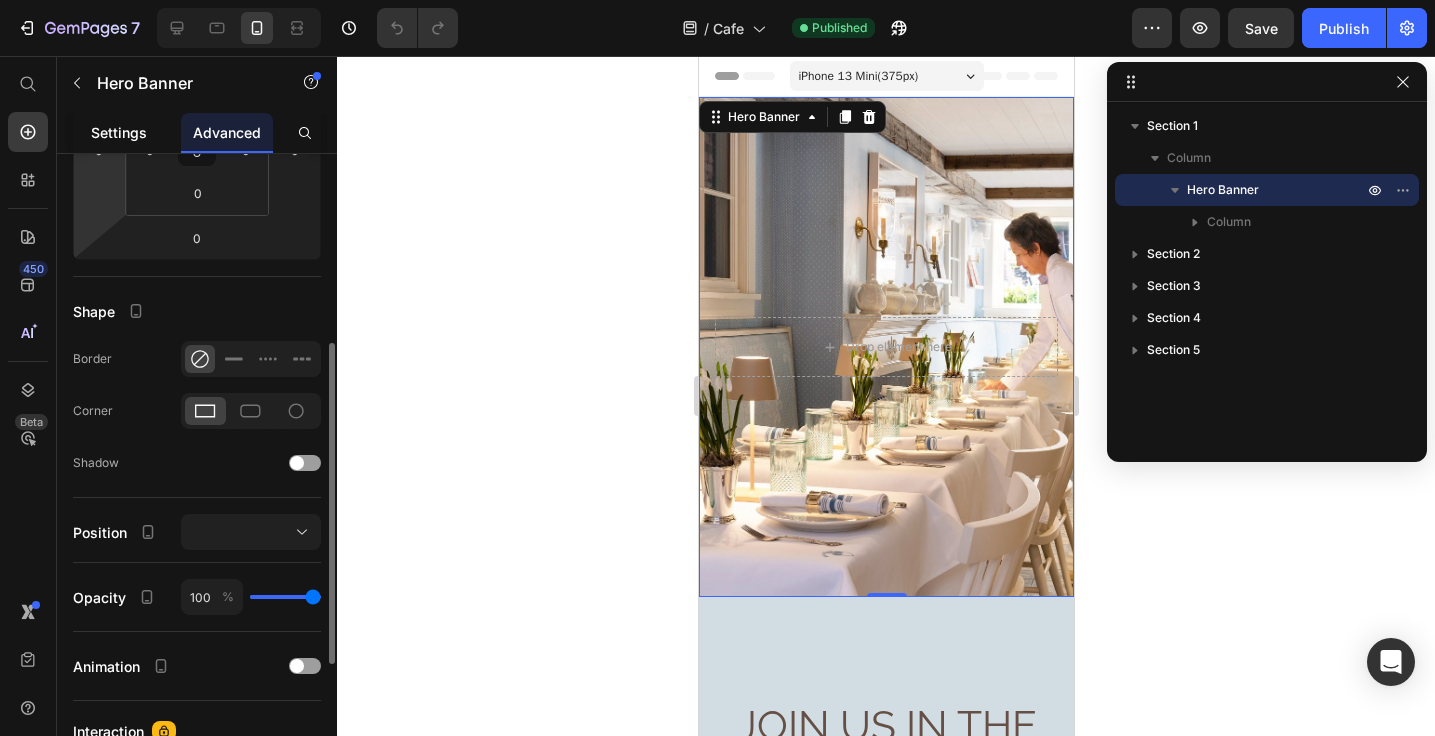 click on "Settings" 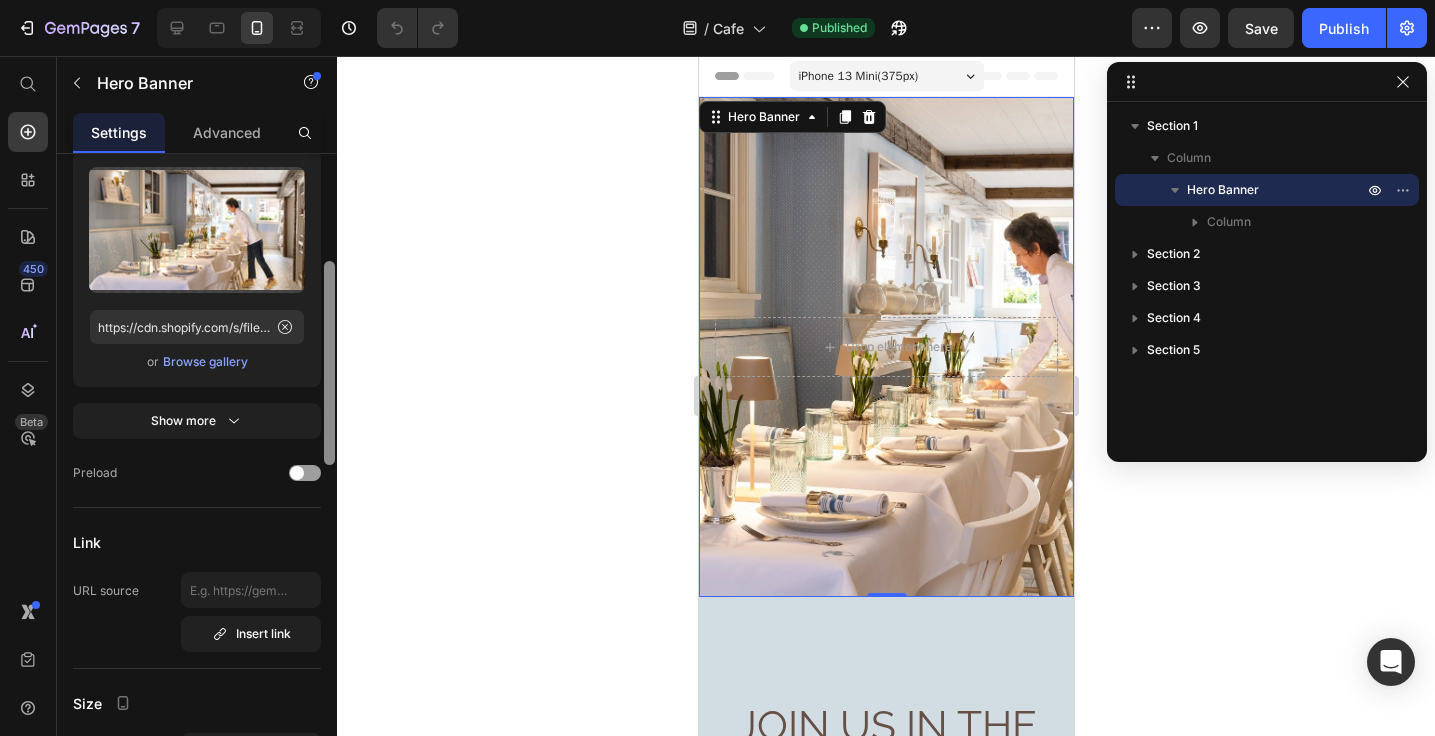 scroll, scrollTop: 339, scrollLeft: 0, axis: vertical 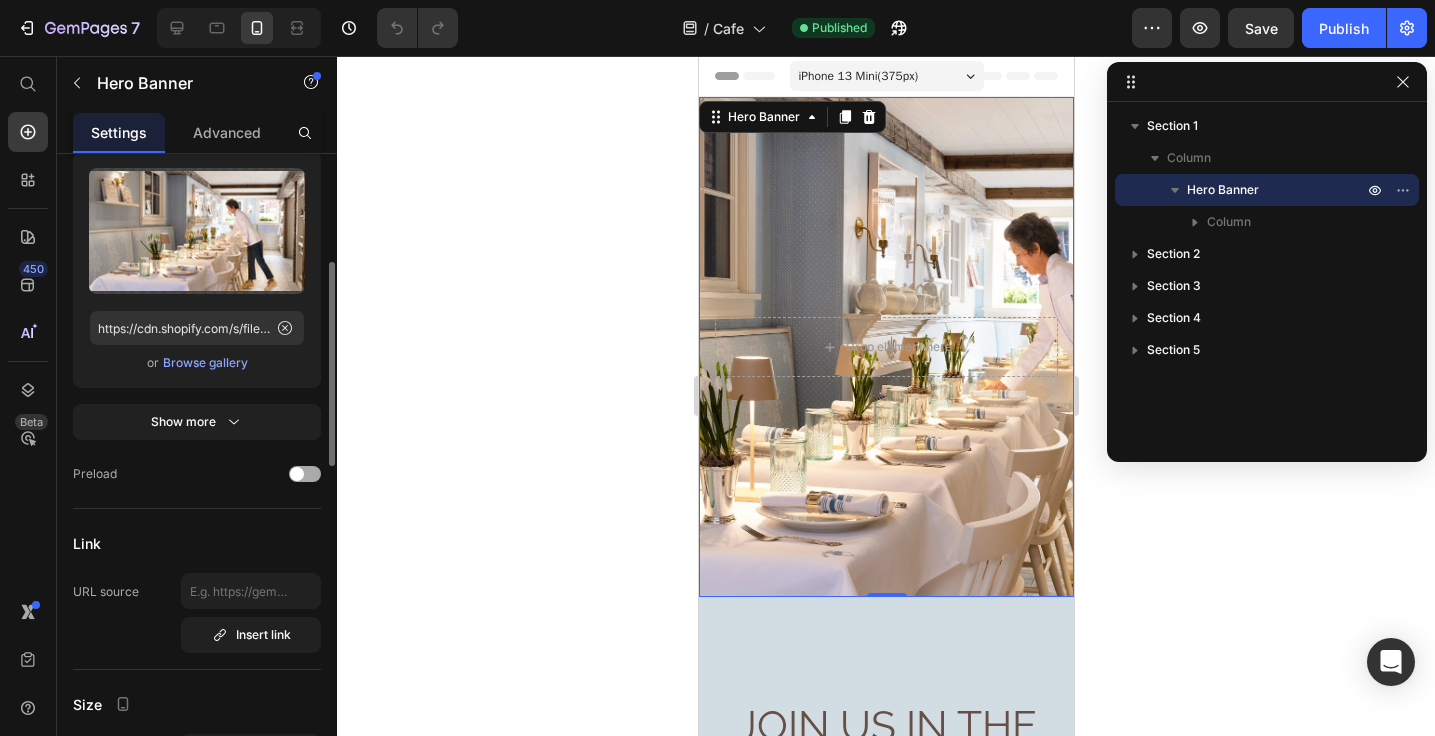 click at bounding box center [305, 474] 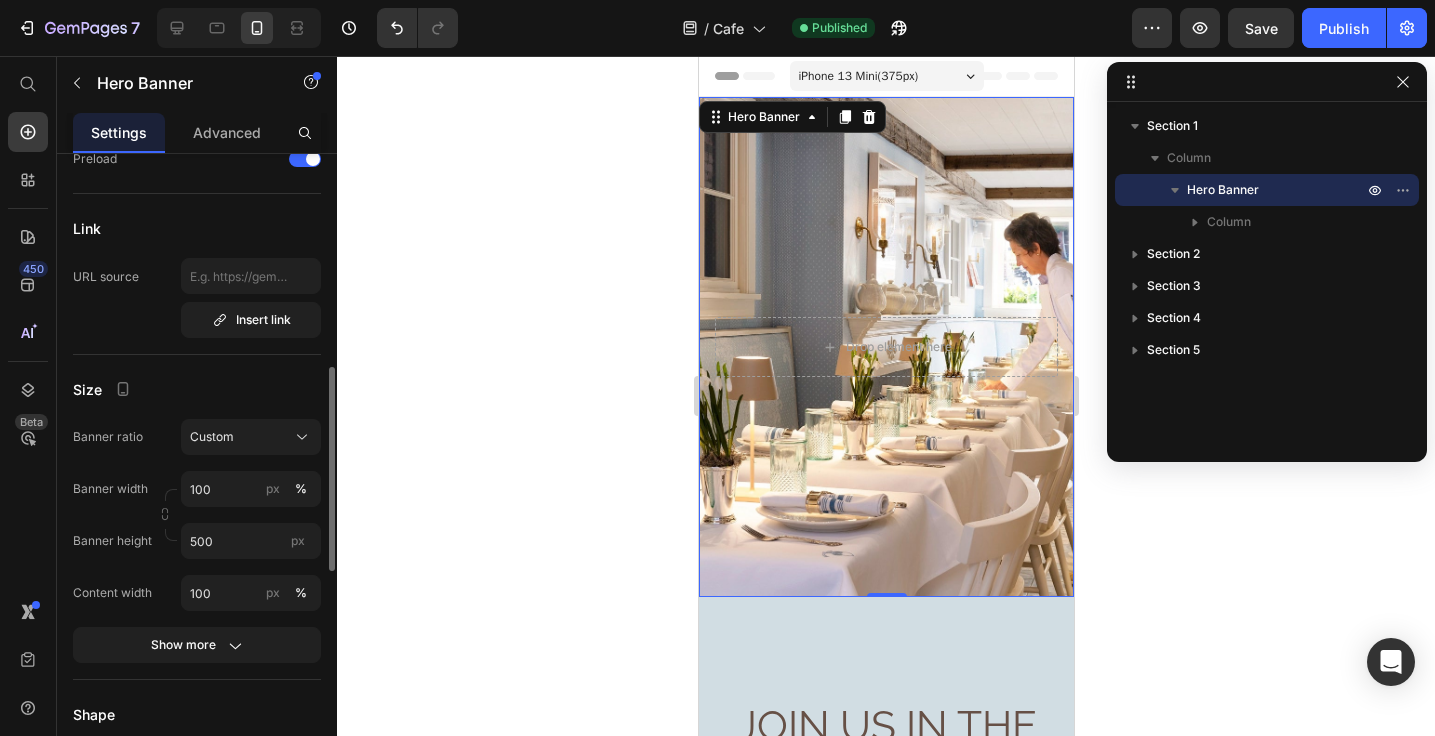 scroll, scrollTop: 657, scrollLeft: 0, axis: vertical 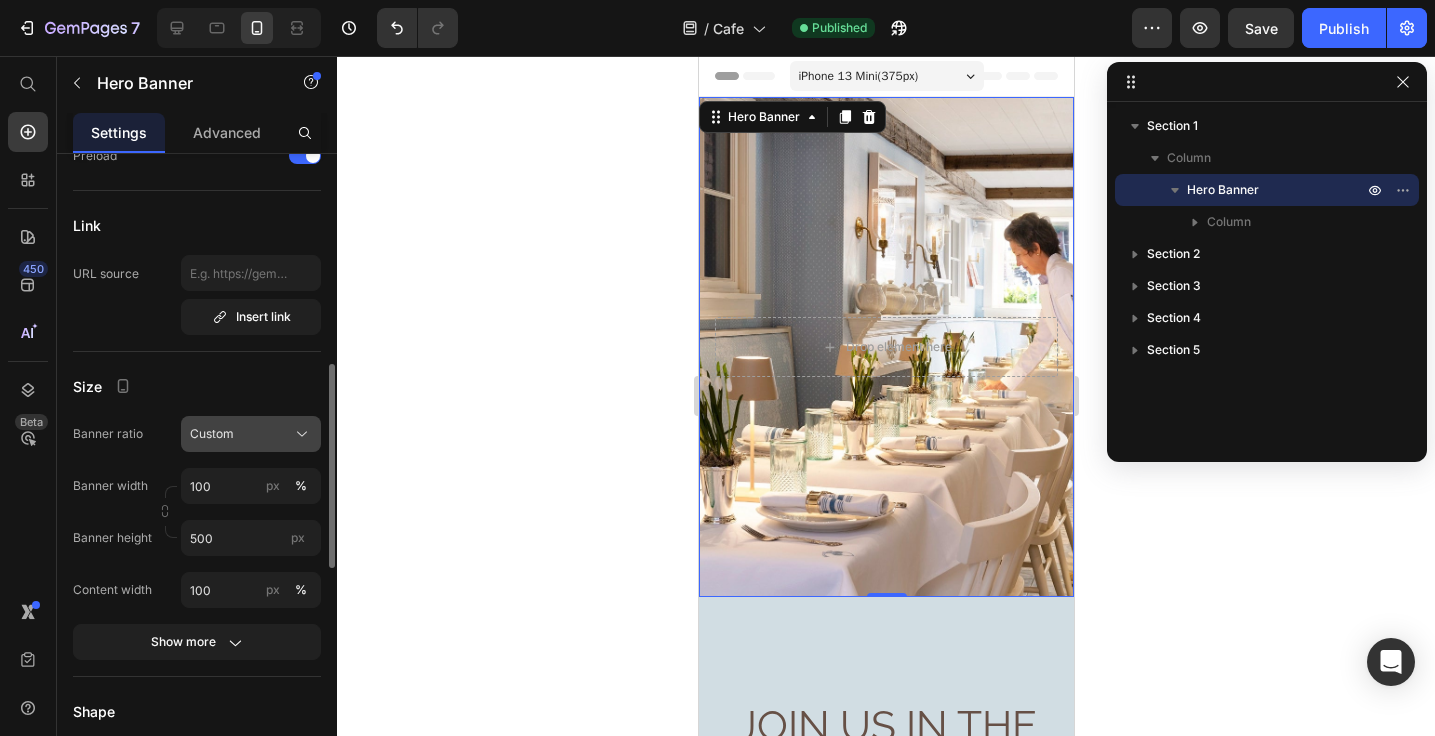 click on "Custom" 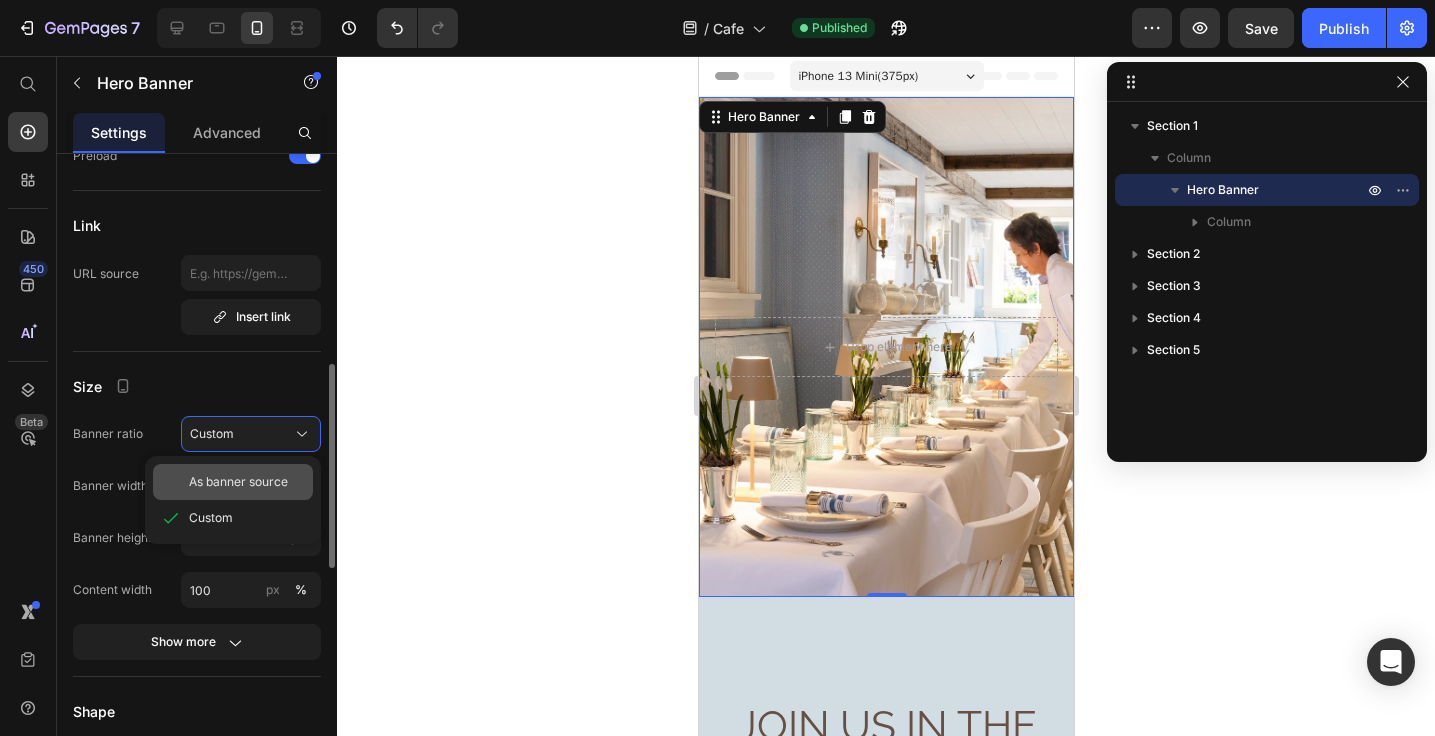 click on "As banner source" at bounding box center (238, 482) 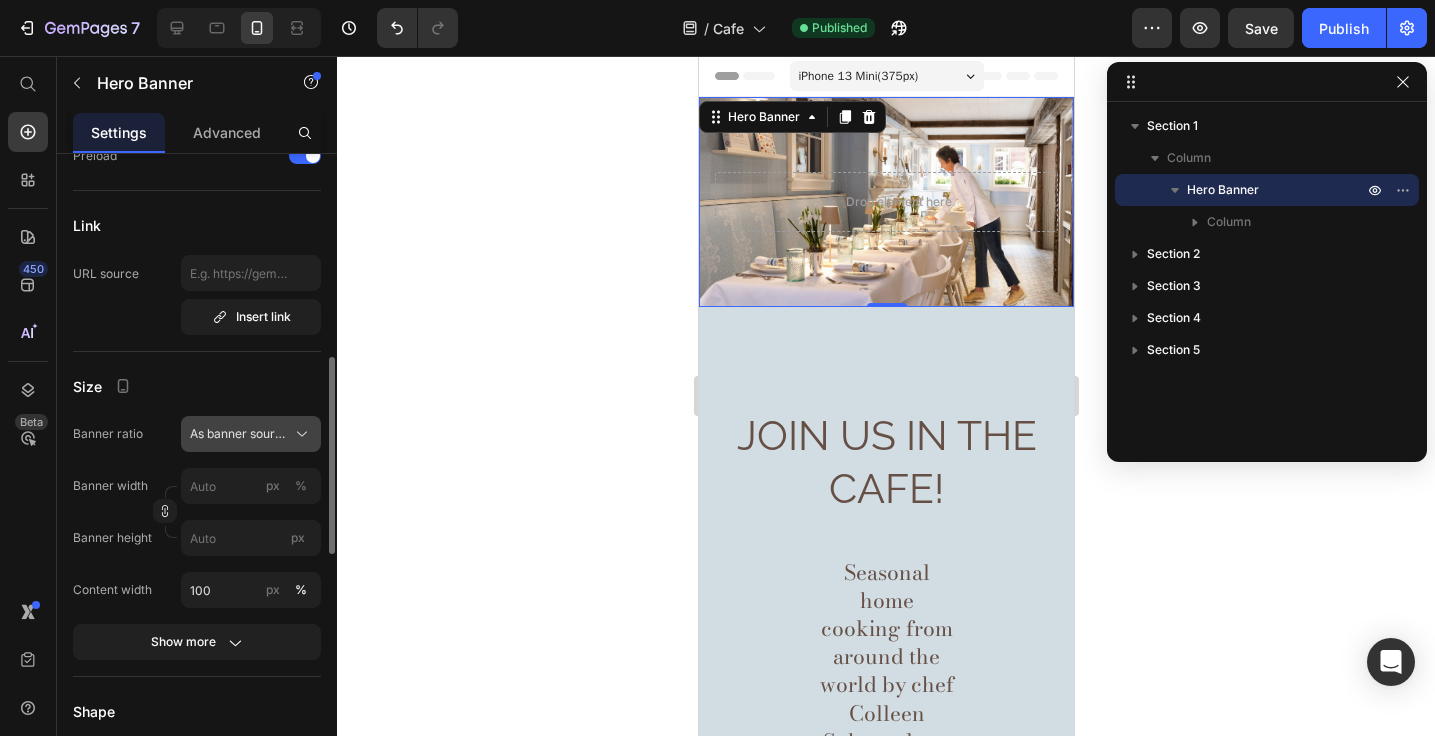 click on "As banner source" at bounding box center [239, 434] 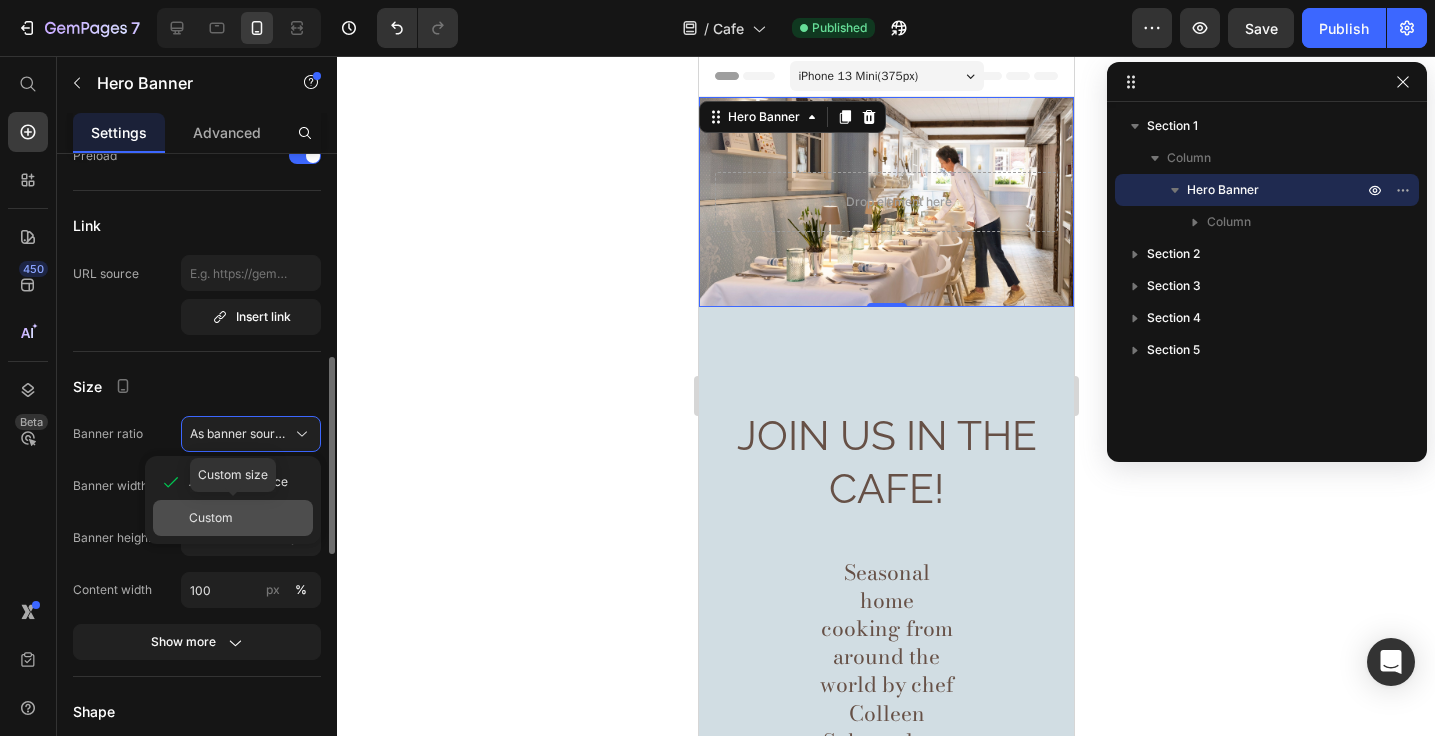 click on "Custom" at bounding box center [211, 518] 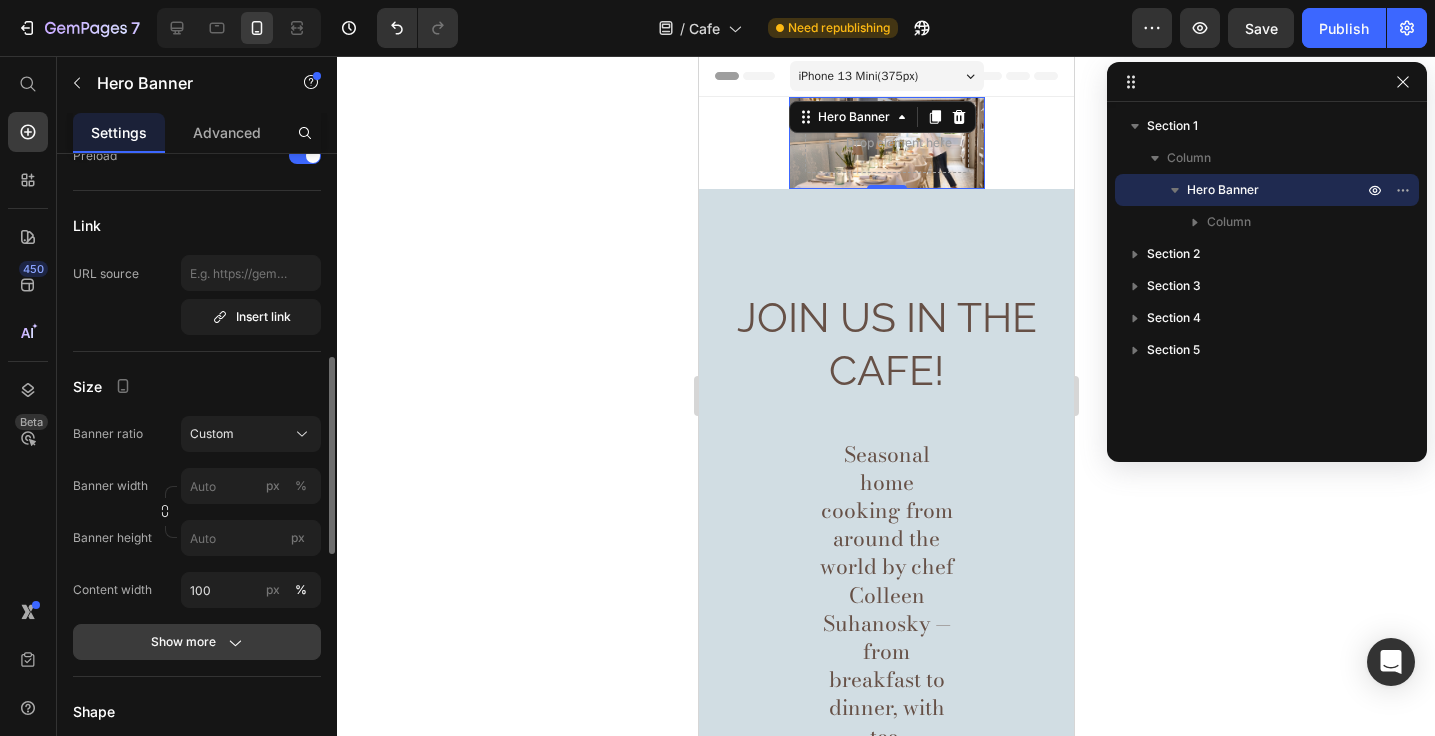 click on "Show more" at bounding box center (197, 642) 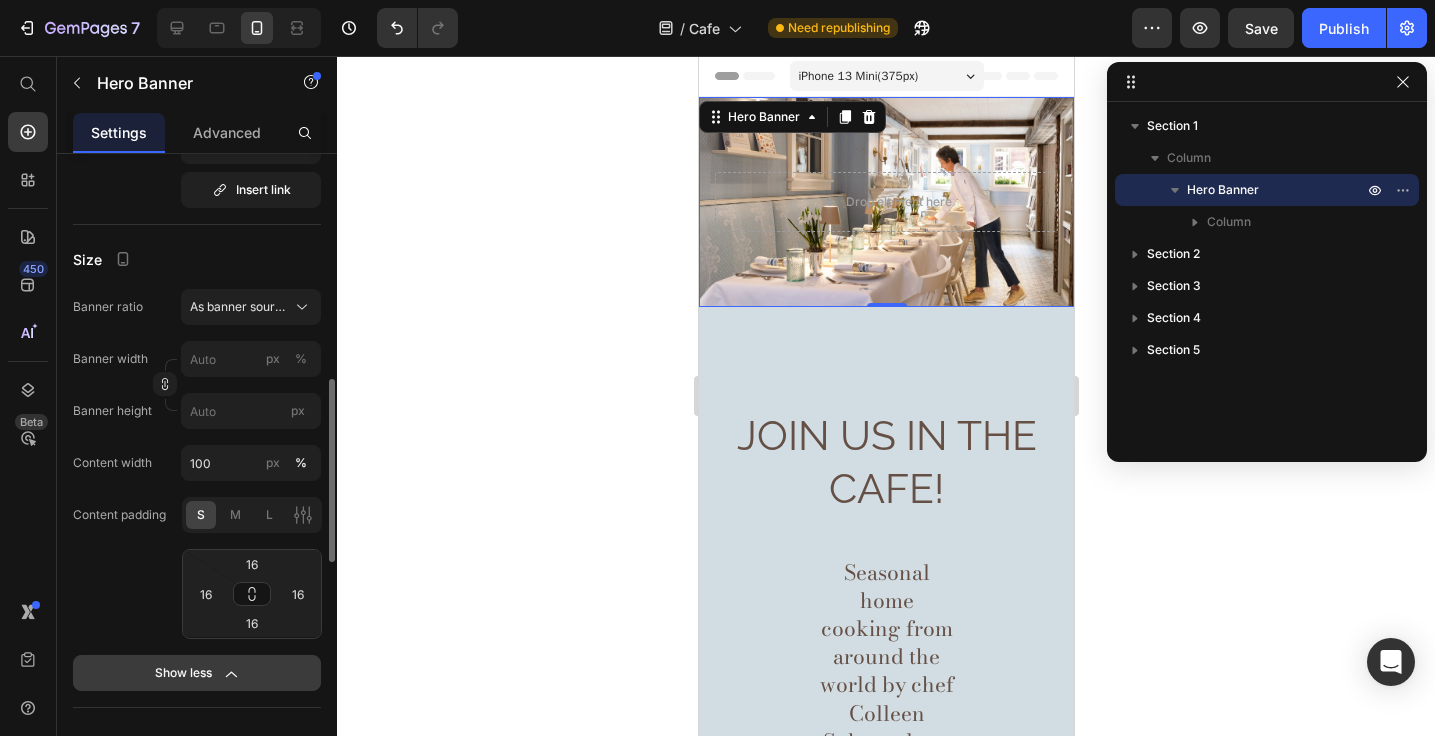 scroll, scrollTop: 784, scrollLeft: 0, axis: vertical 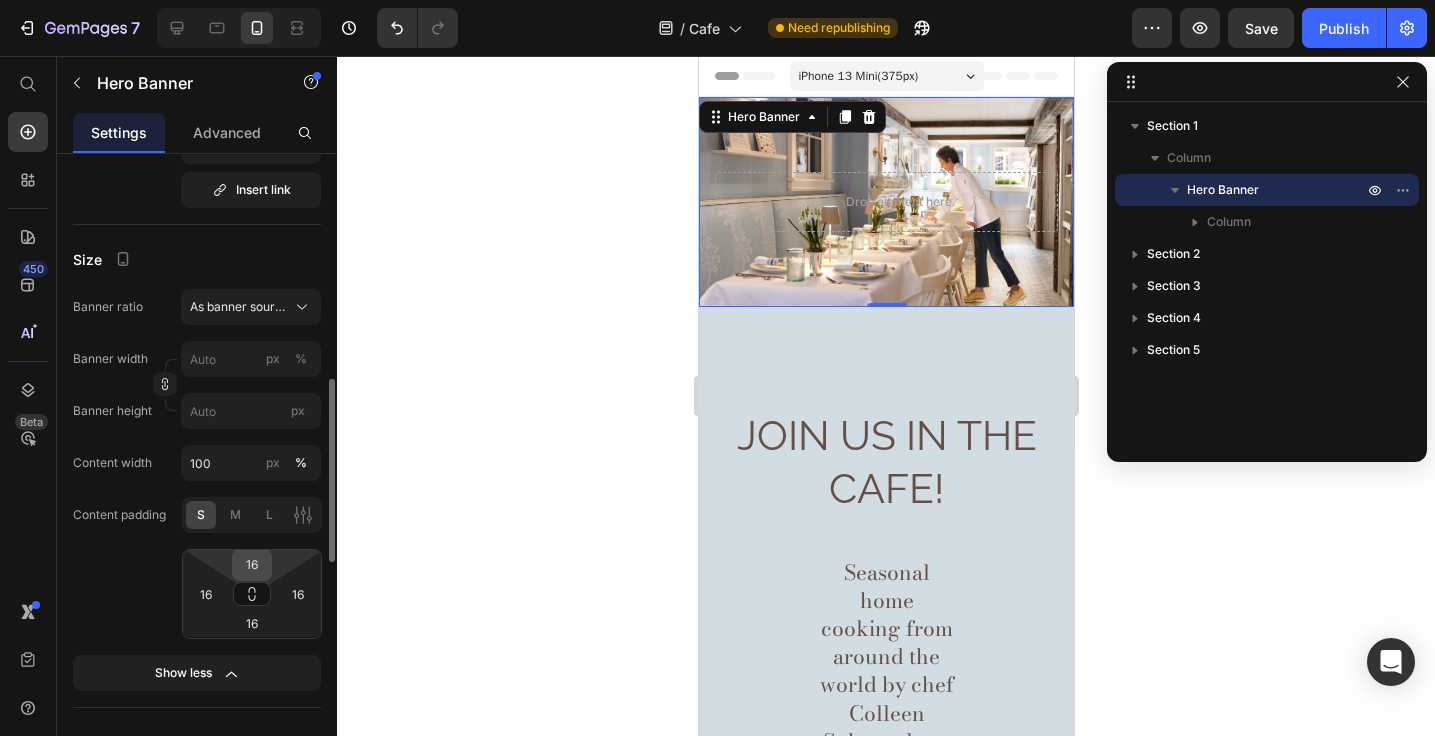 click on "16" at bounding box center (252, 565) 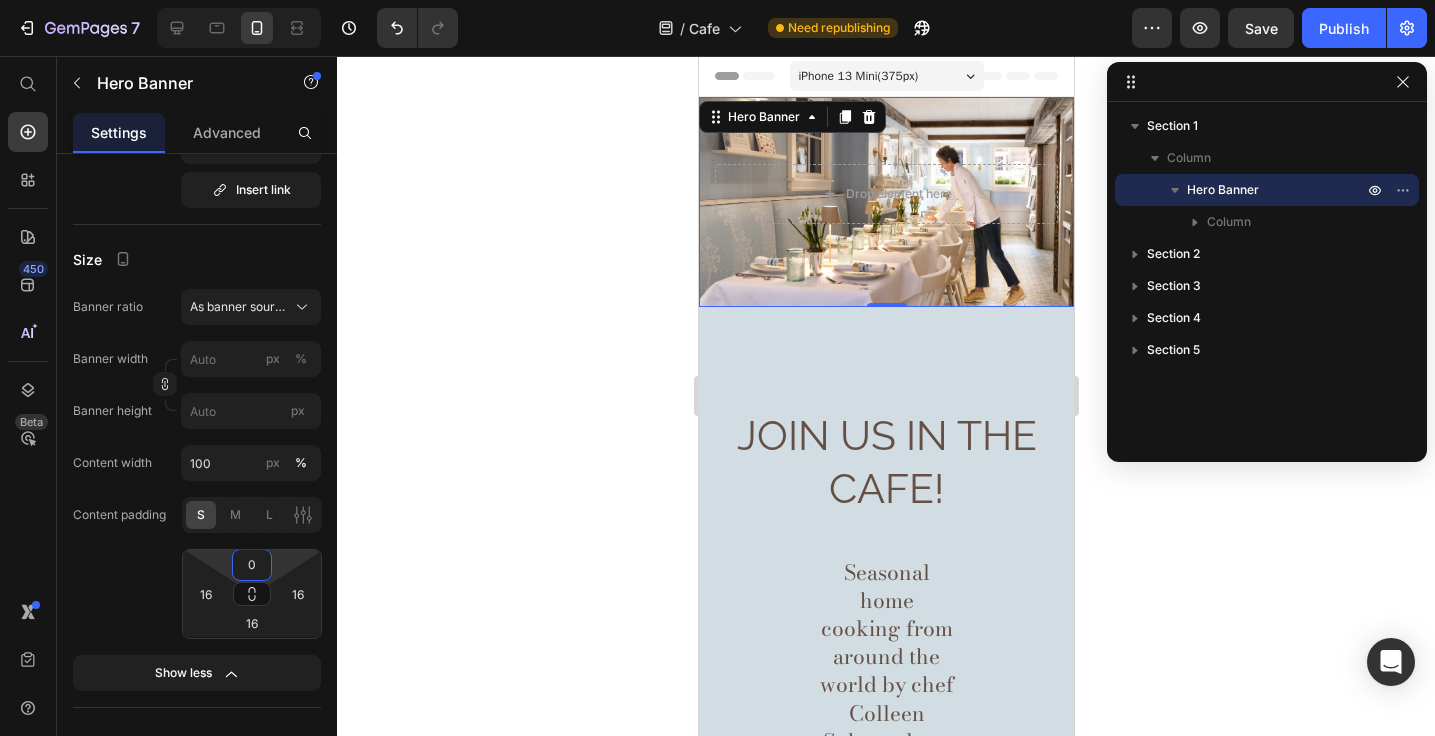 type on "0" 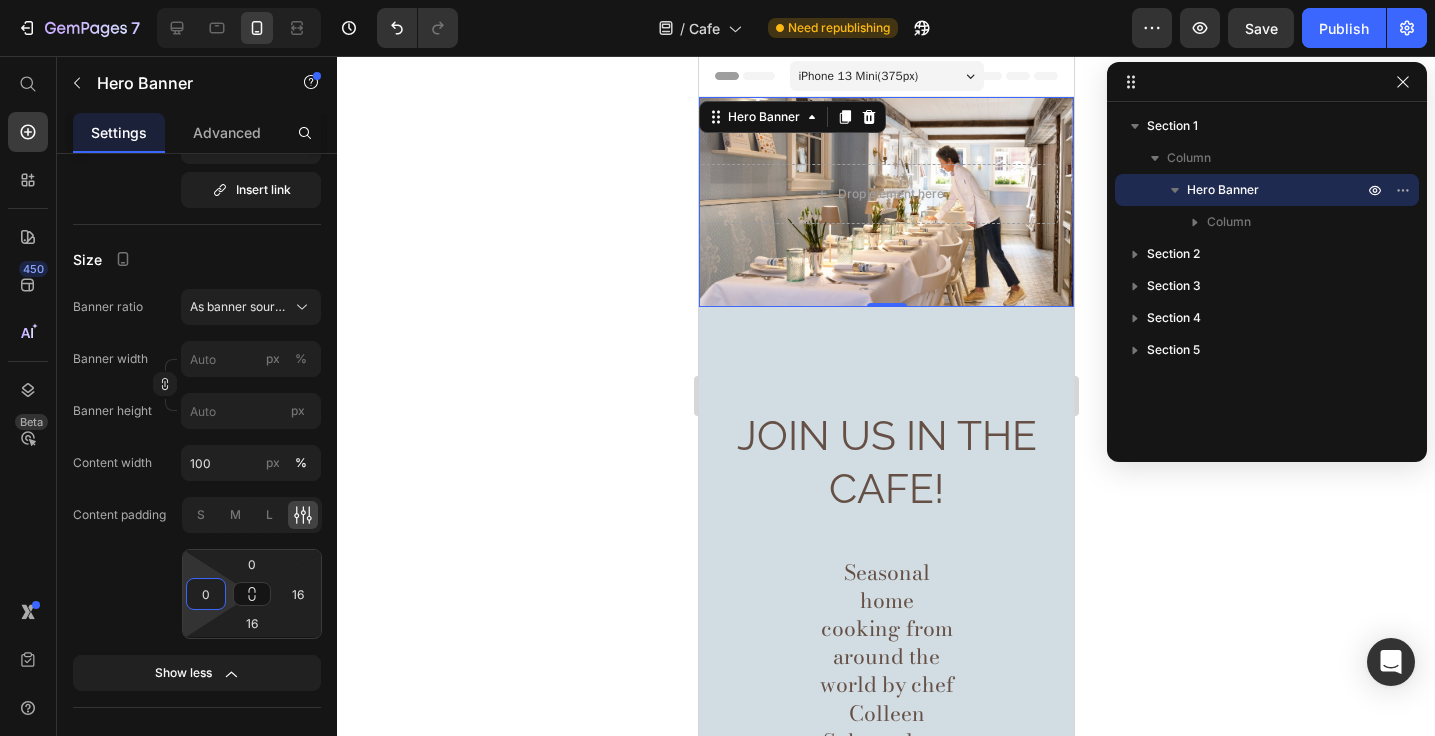 type on "0" 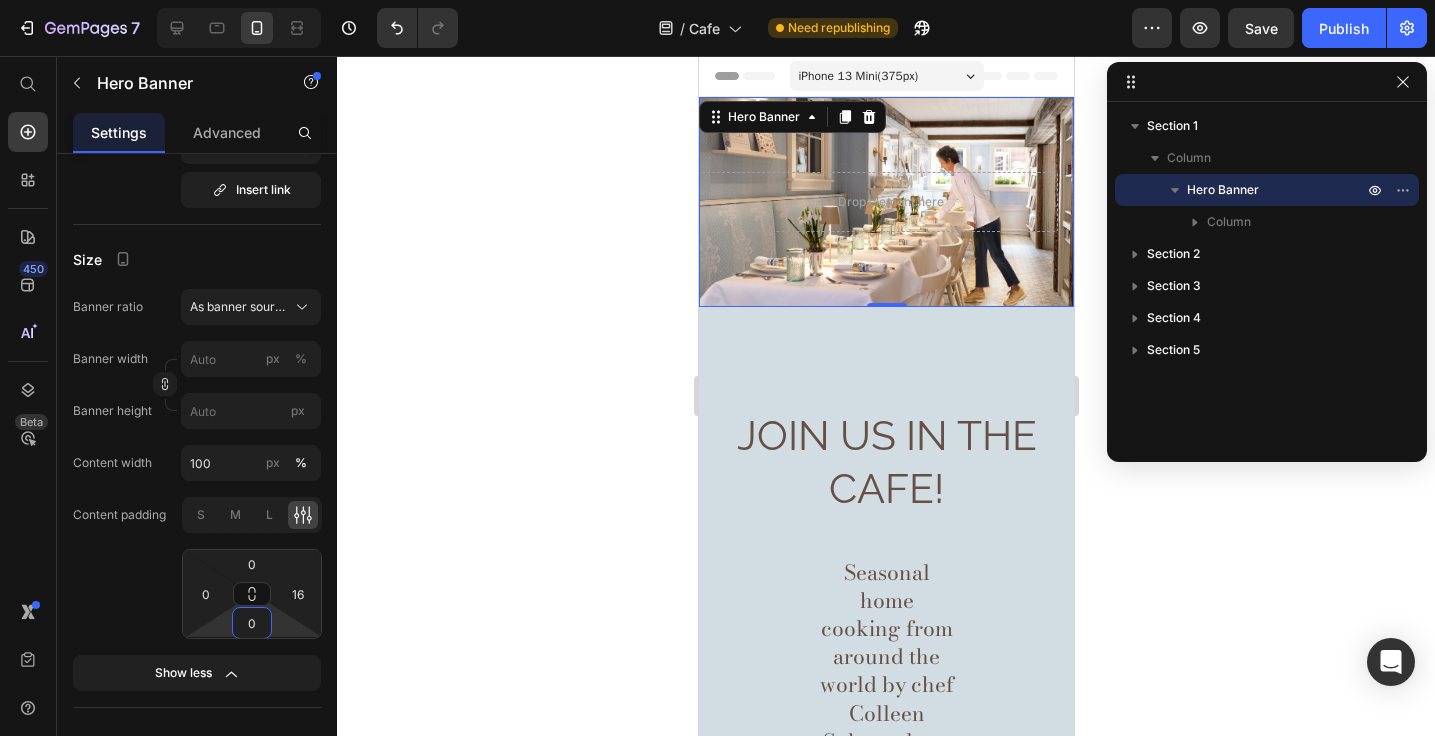 type on "0" 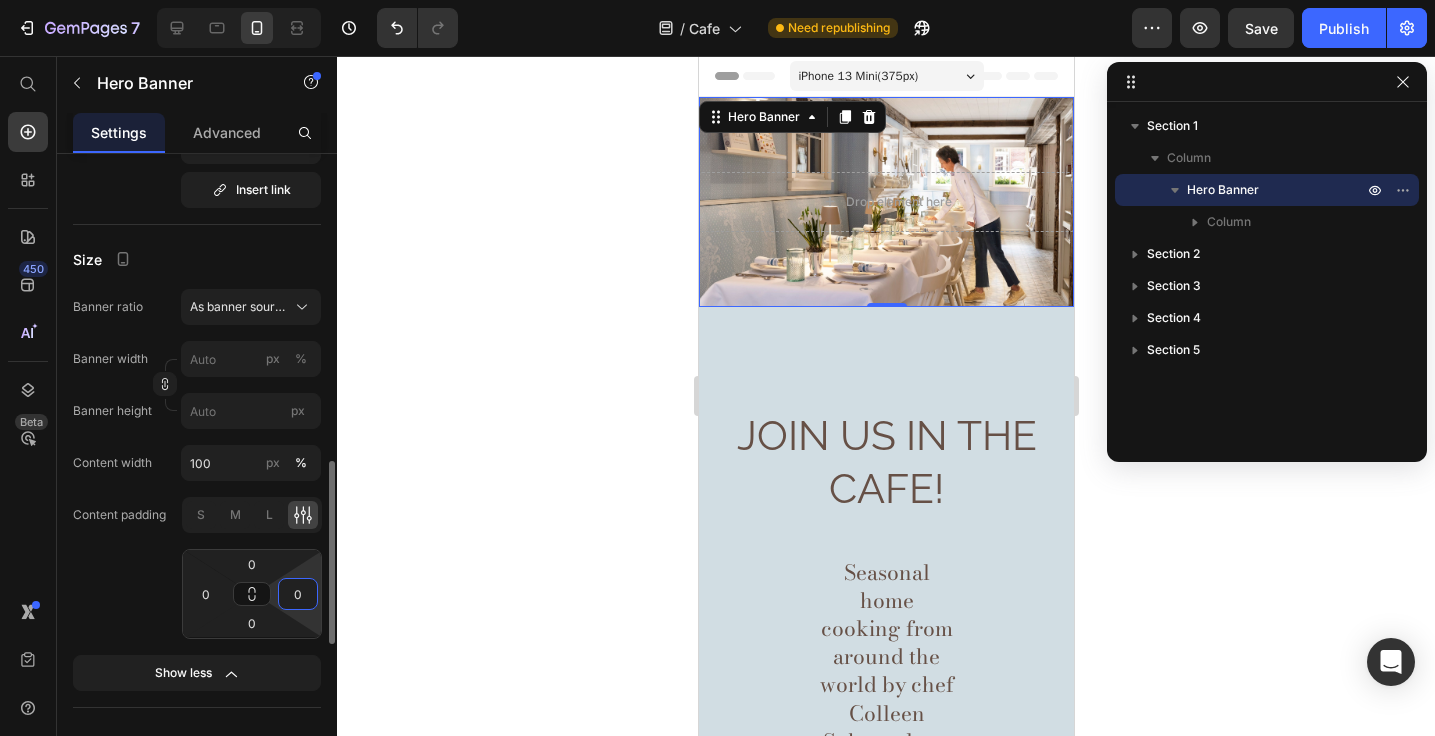 scroll, scrollTop: 754, scrollLeft: 0, axis: vertical 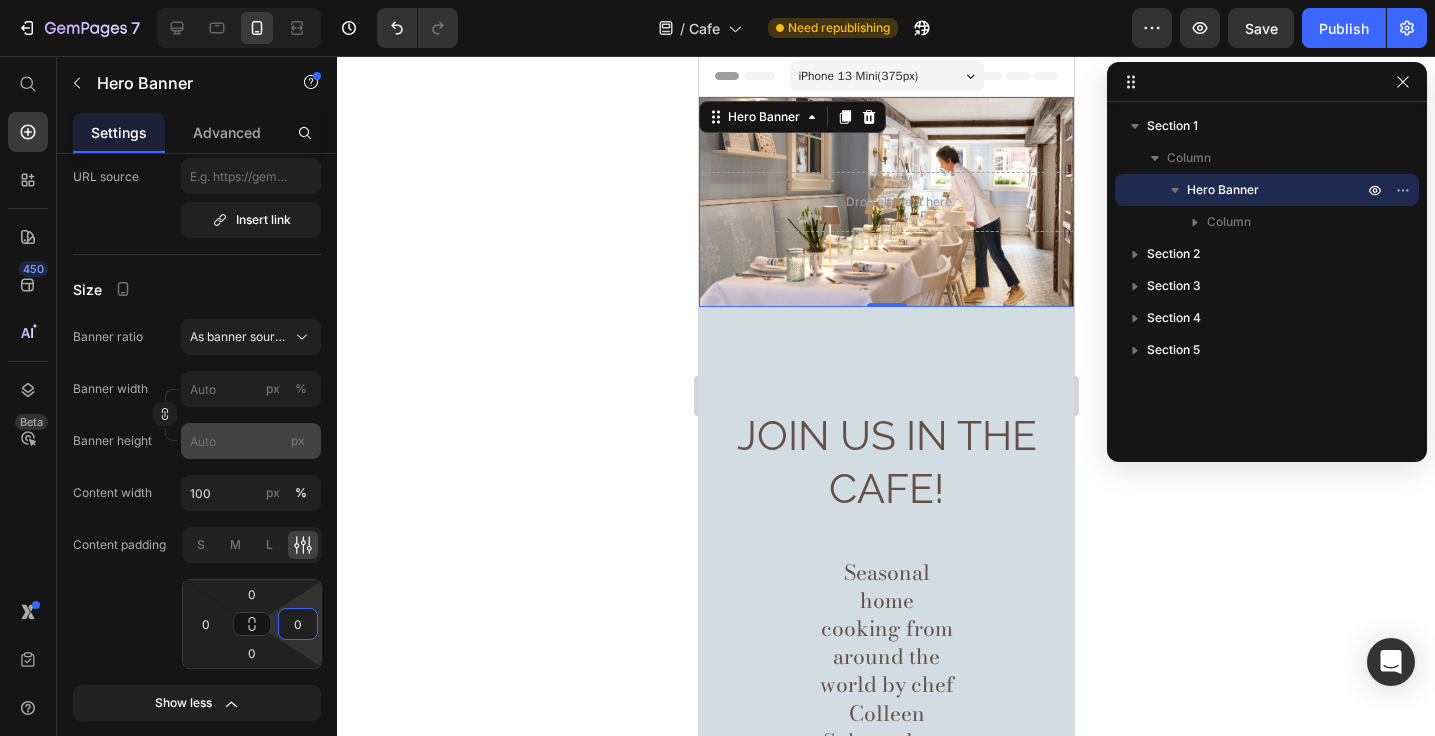 type on "0" 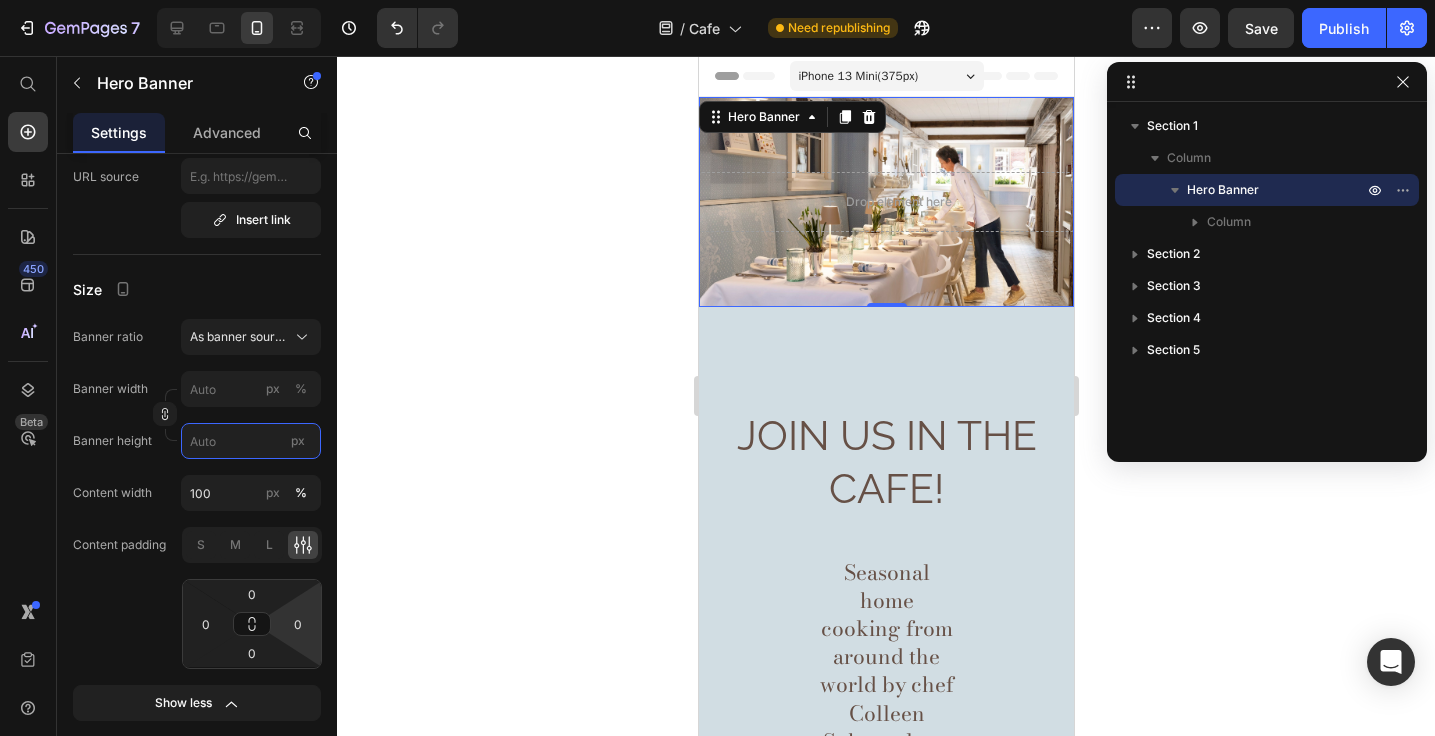 click on "px" at bounding box center (251, 441) 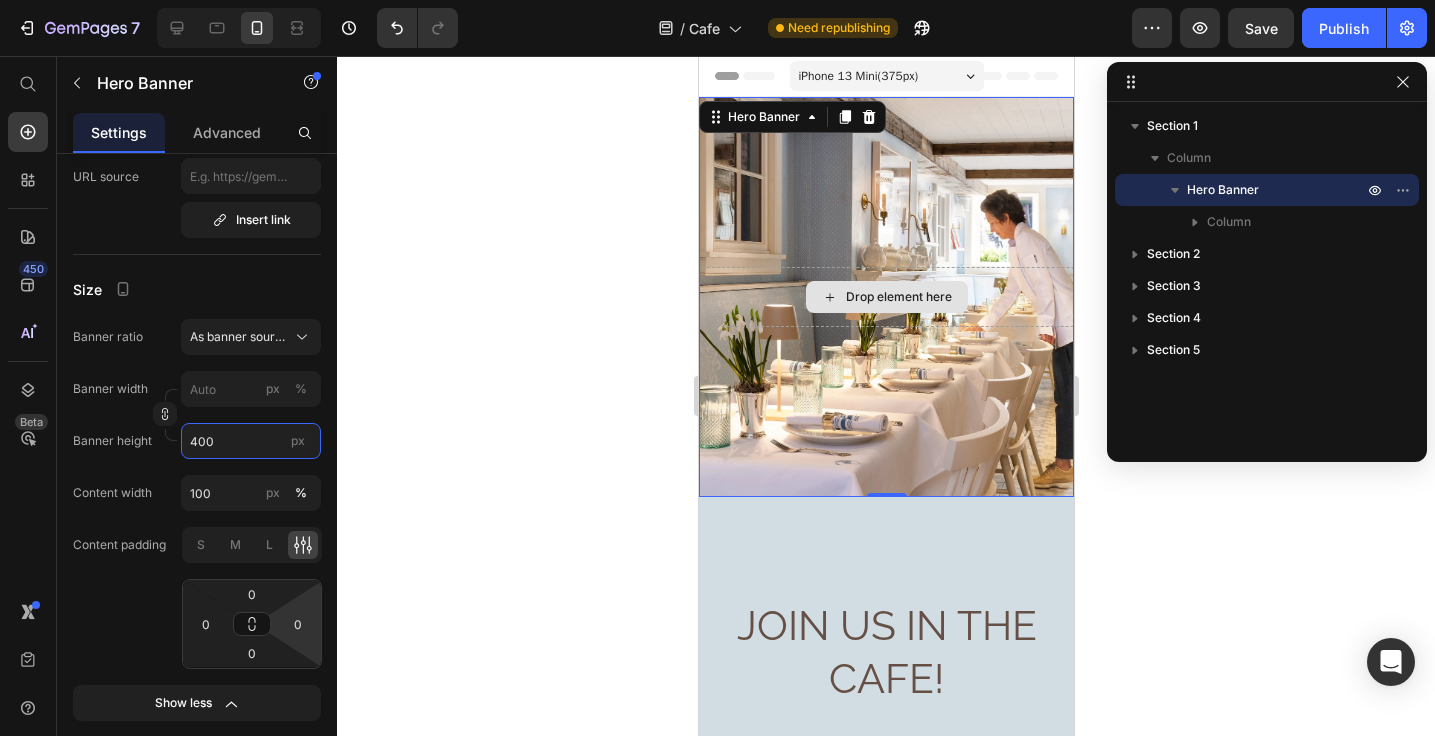 scroll, scrollTop: 0, scrollLeft: 0, axis: both 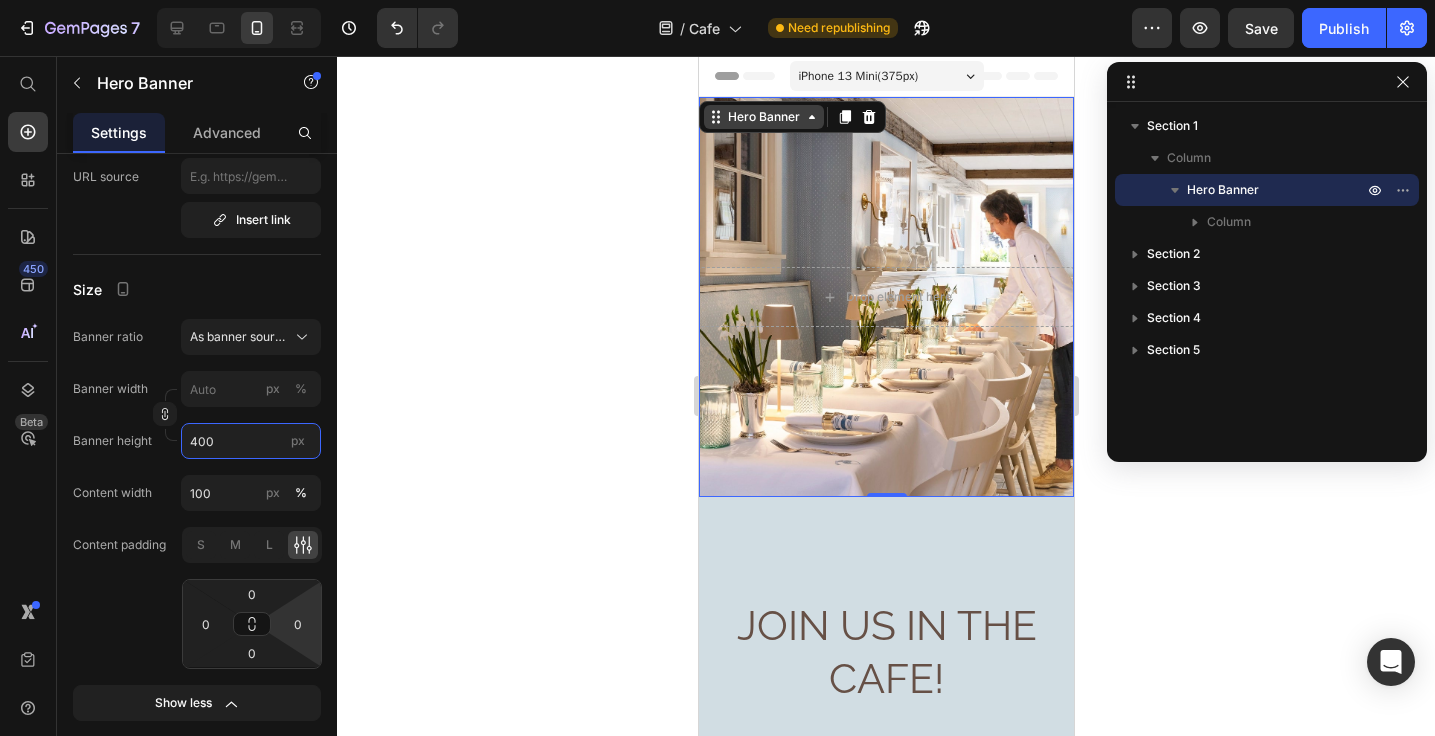 type on "400" 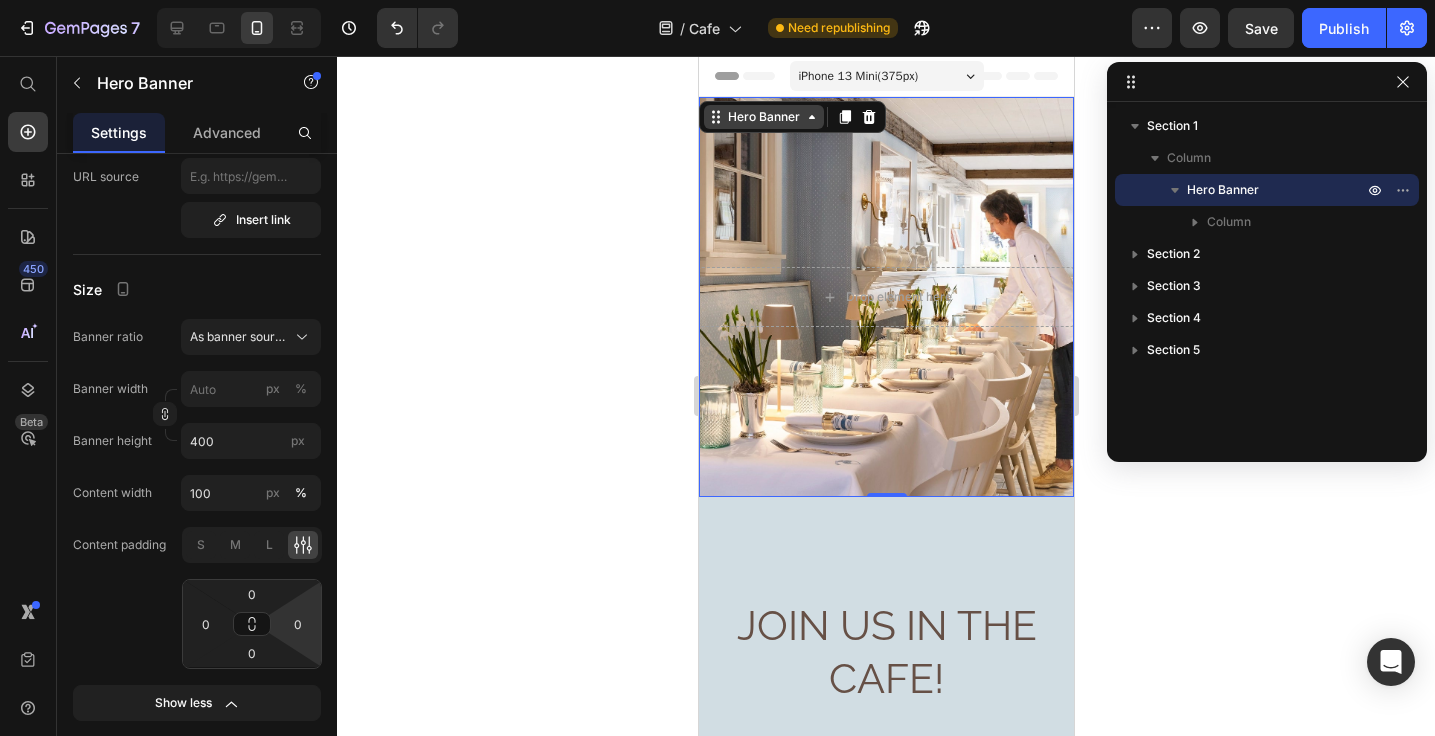 click 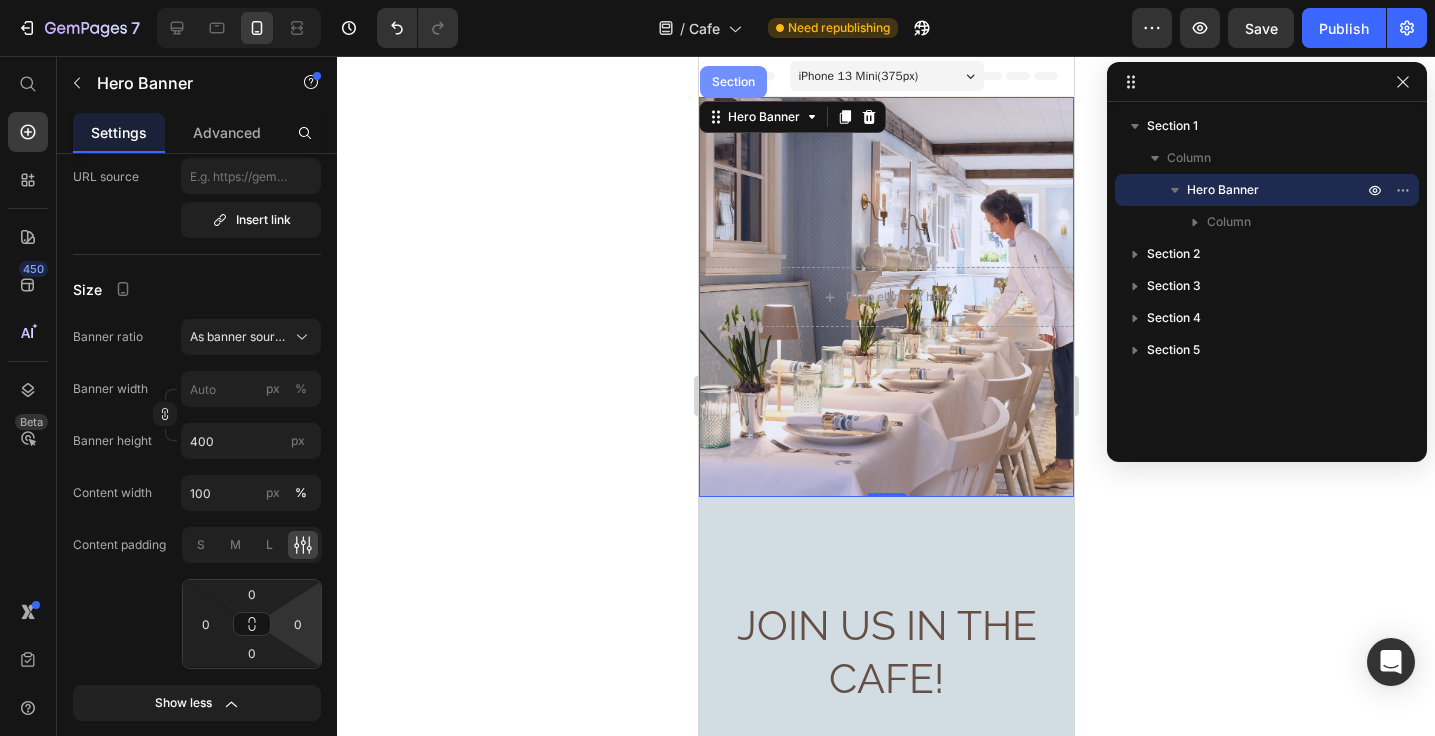 click on "Section" at bounding box center [732, 82] 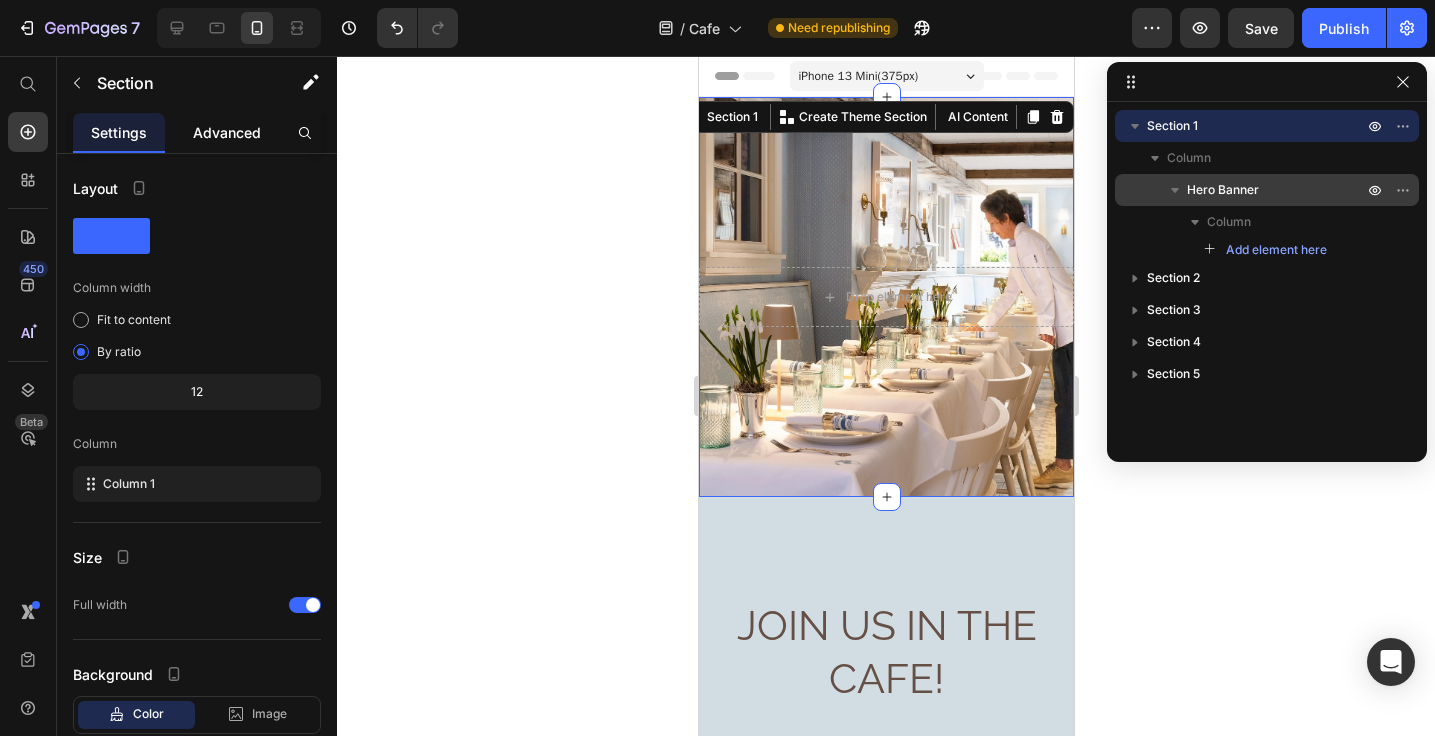 click on "Advanced" 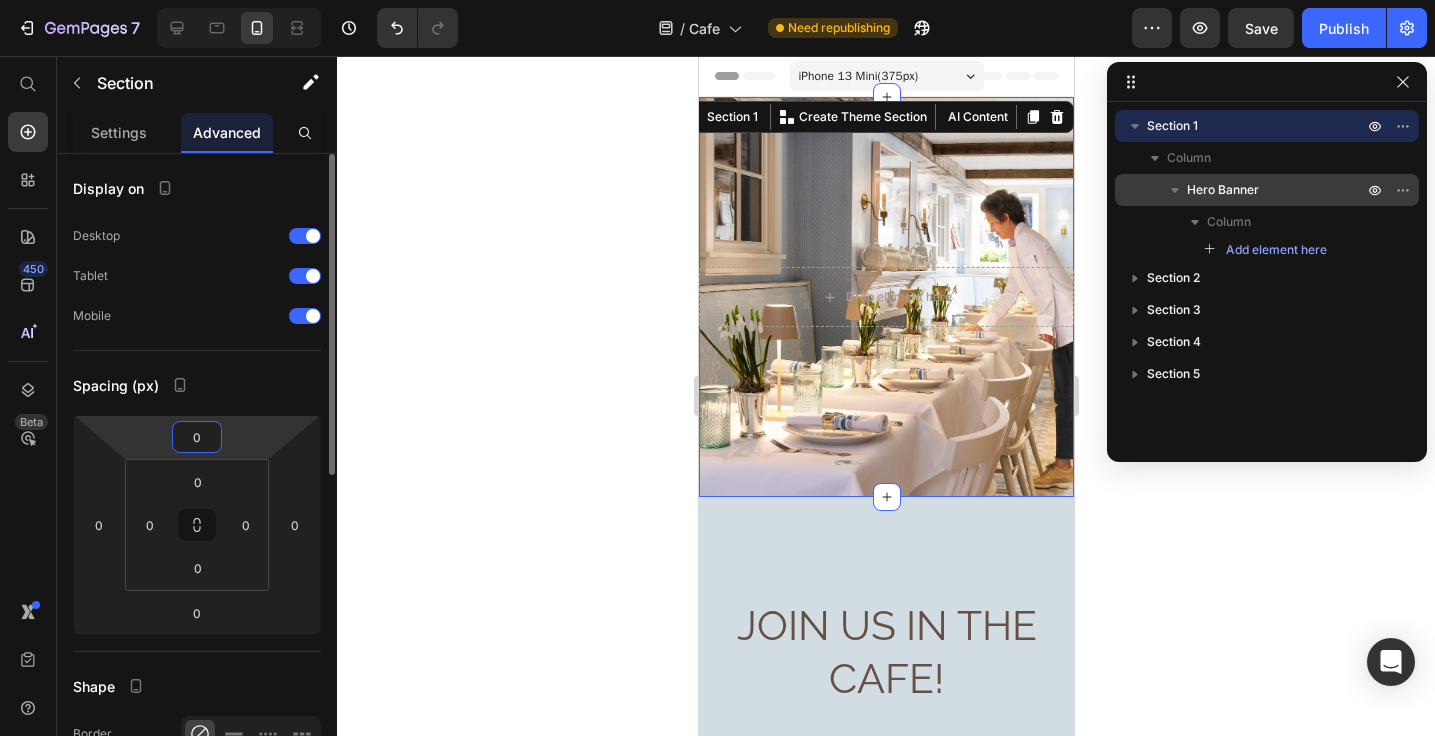 click on "0" at bounding box center (197, 437) 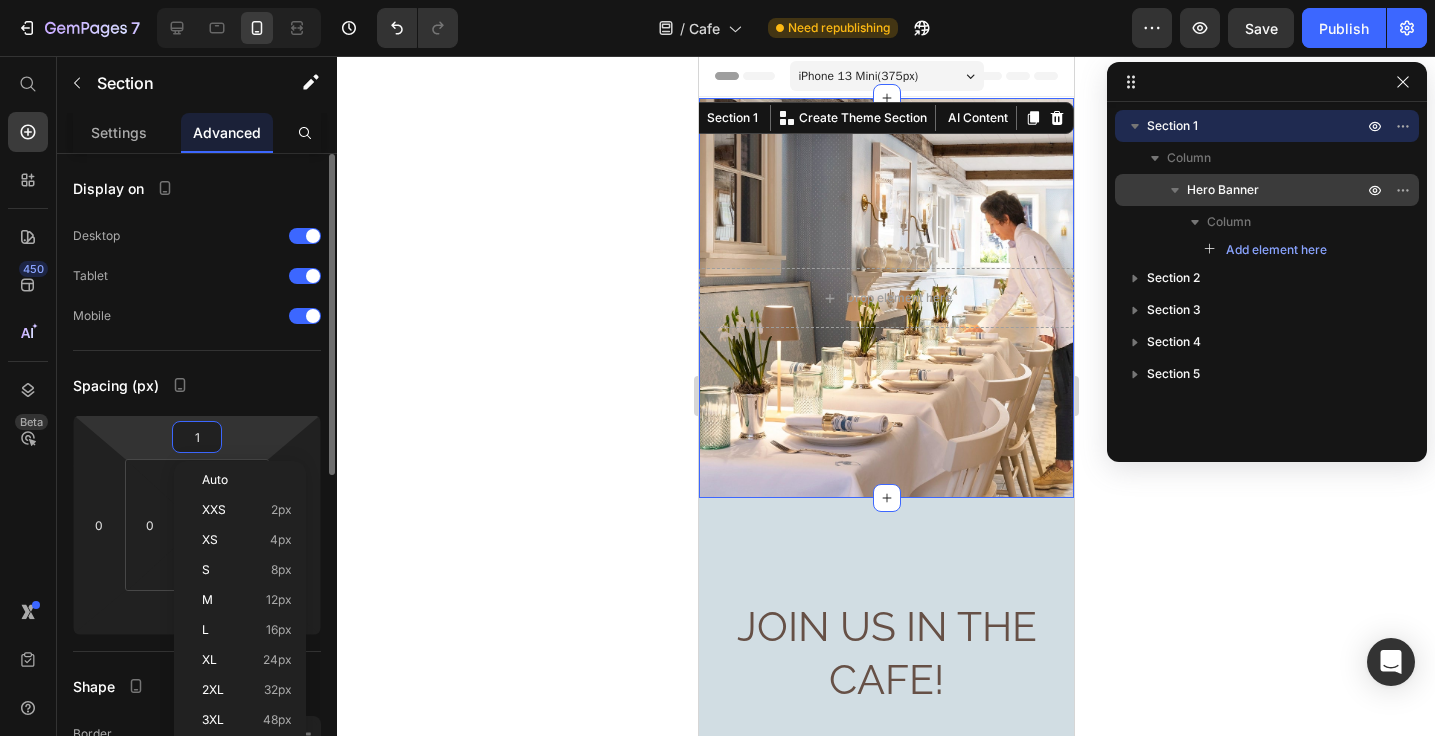 type on "10" 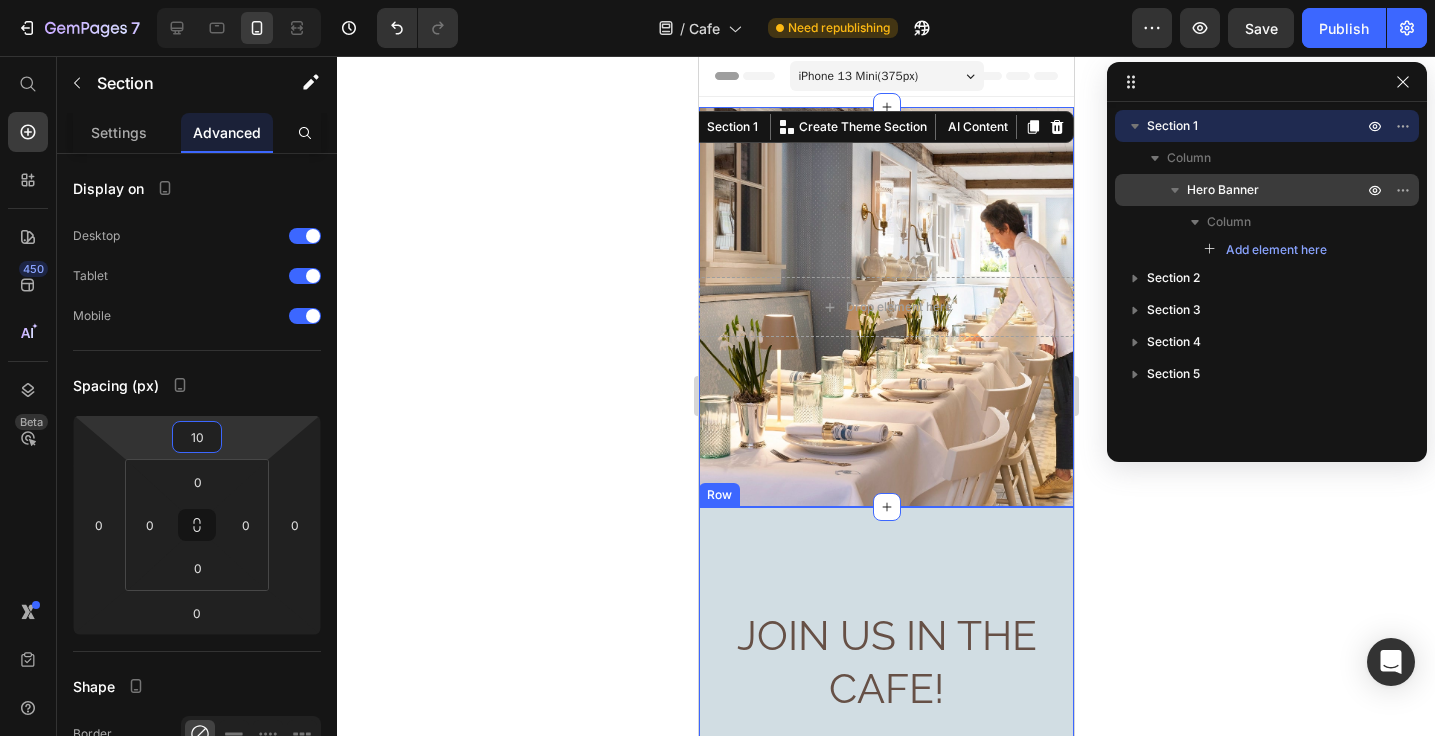 click on "JOIN US IN THE CAFE! Heading Seasonal home cooking from around the world by chef Colleen Suhanosky — from breakfast to dinner, with tea, mocktails, and wine in between.   Reservations are recommended and walk-ins will be accommodated whenever possible. Reservations can be made below or directly via OpenTable. We hope you visit us soon!   Monday: Closed Tuesday thru Saturday: 8:00 am - 10:30 am: Breakfast 11:00 am - 3:30 pm: Lunch 5:00 pm - 9:00 pm: Dinner - Prix Fixe Cafe is closed from 3:30 pm - 5:00 pm to refresh for dinner service.  Sundays: 11:00 am - 5:00pm:  Afternoon Tea - Prix Fixe   We do not accept reservations made over the phone. Text Block Row" at bounding box center (885, 1451) 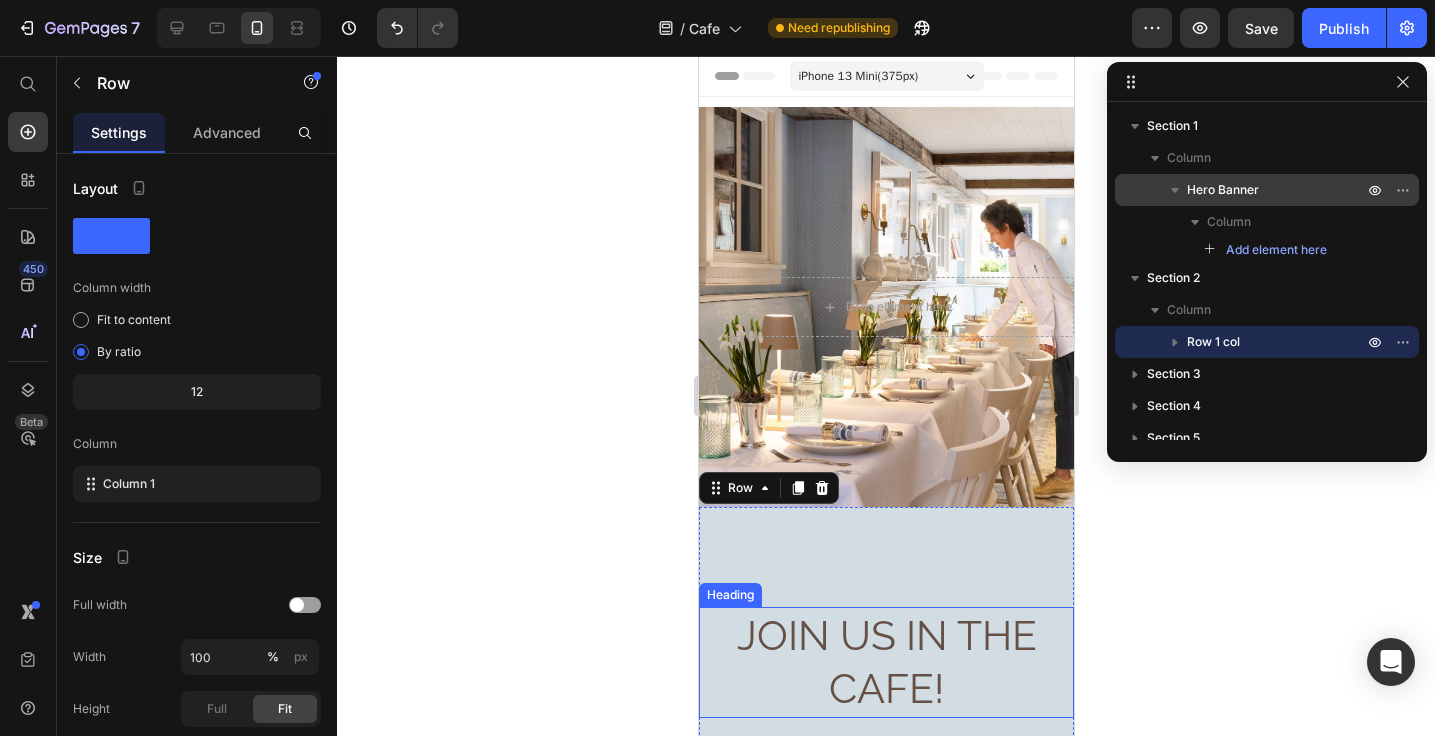 click on "JOIN US IN THE CAFE!" at bounding box center (885, 662) 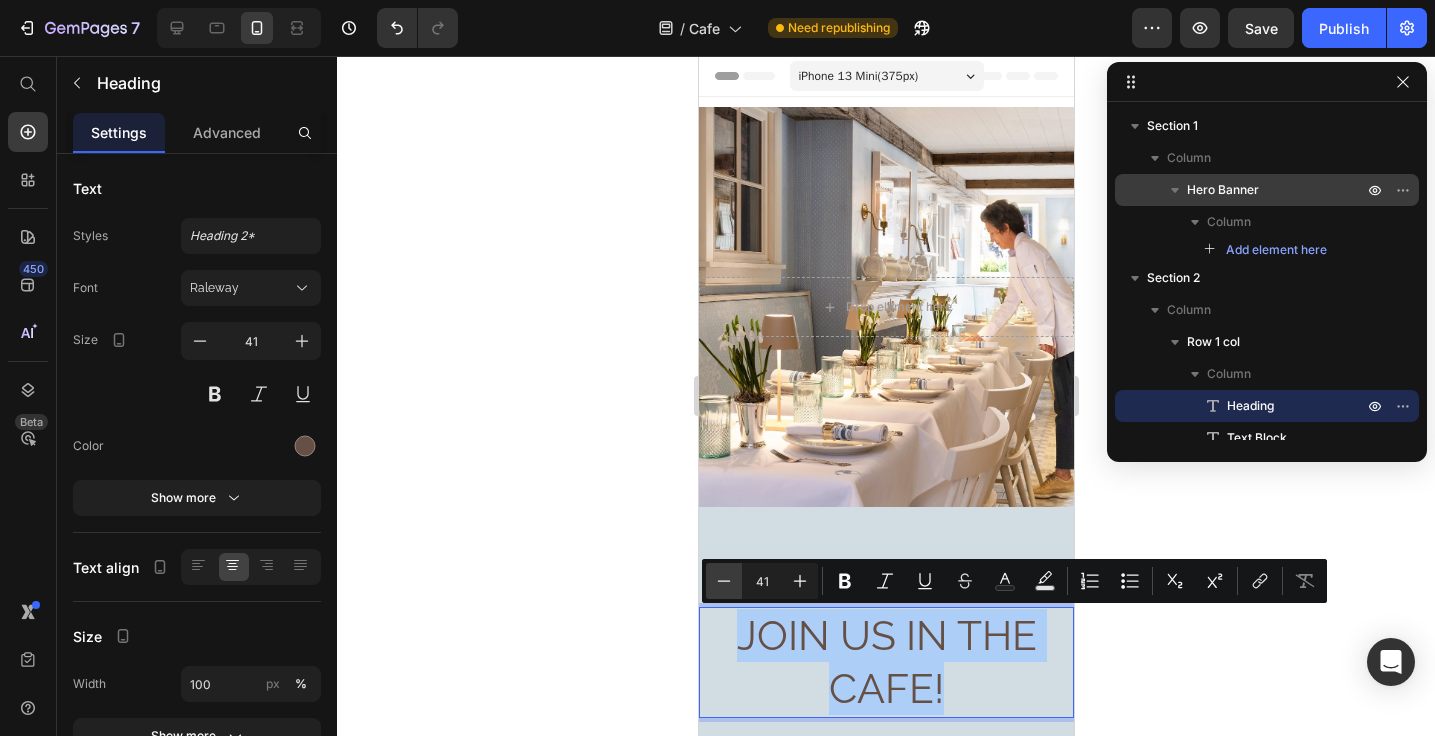 click 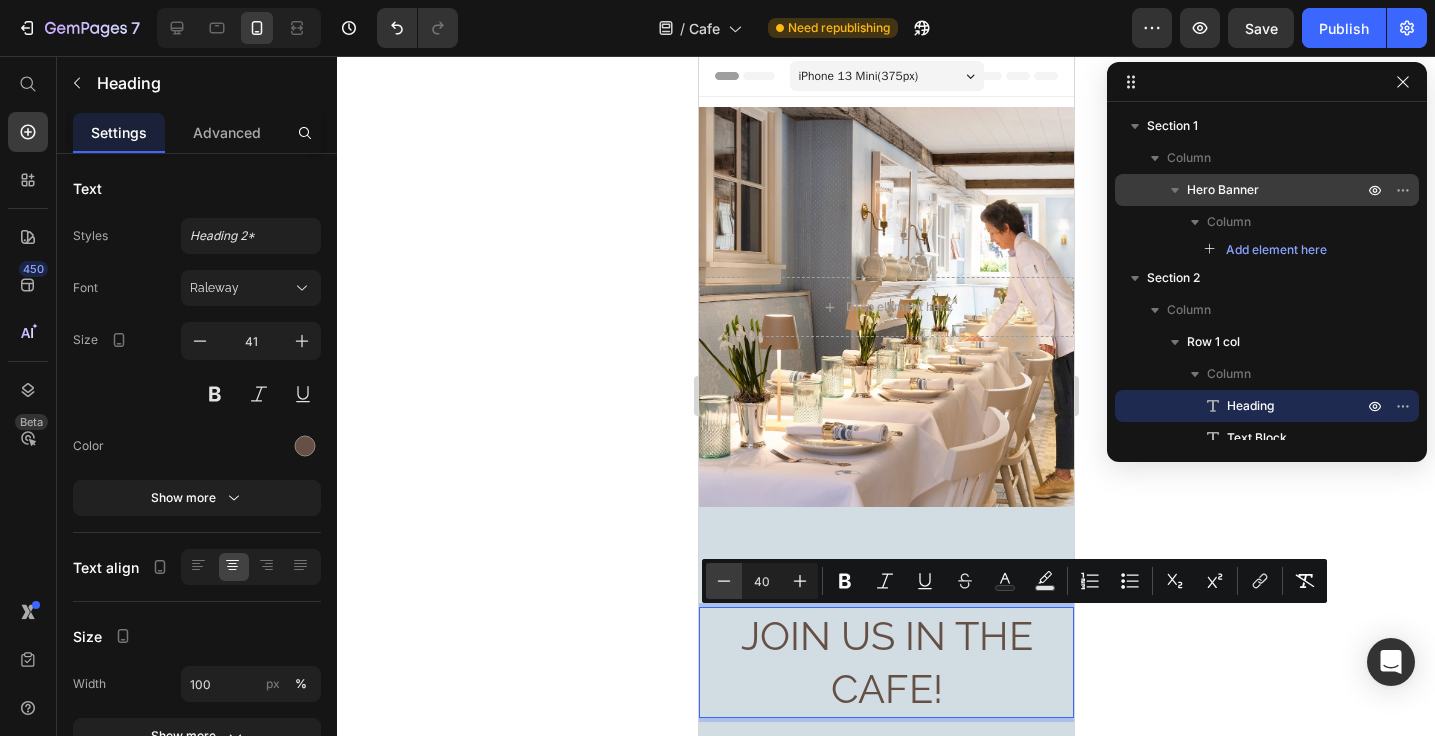 click 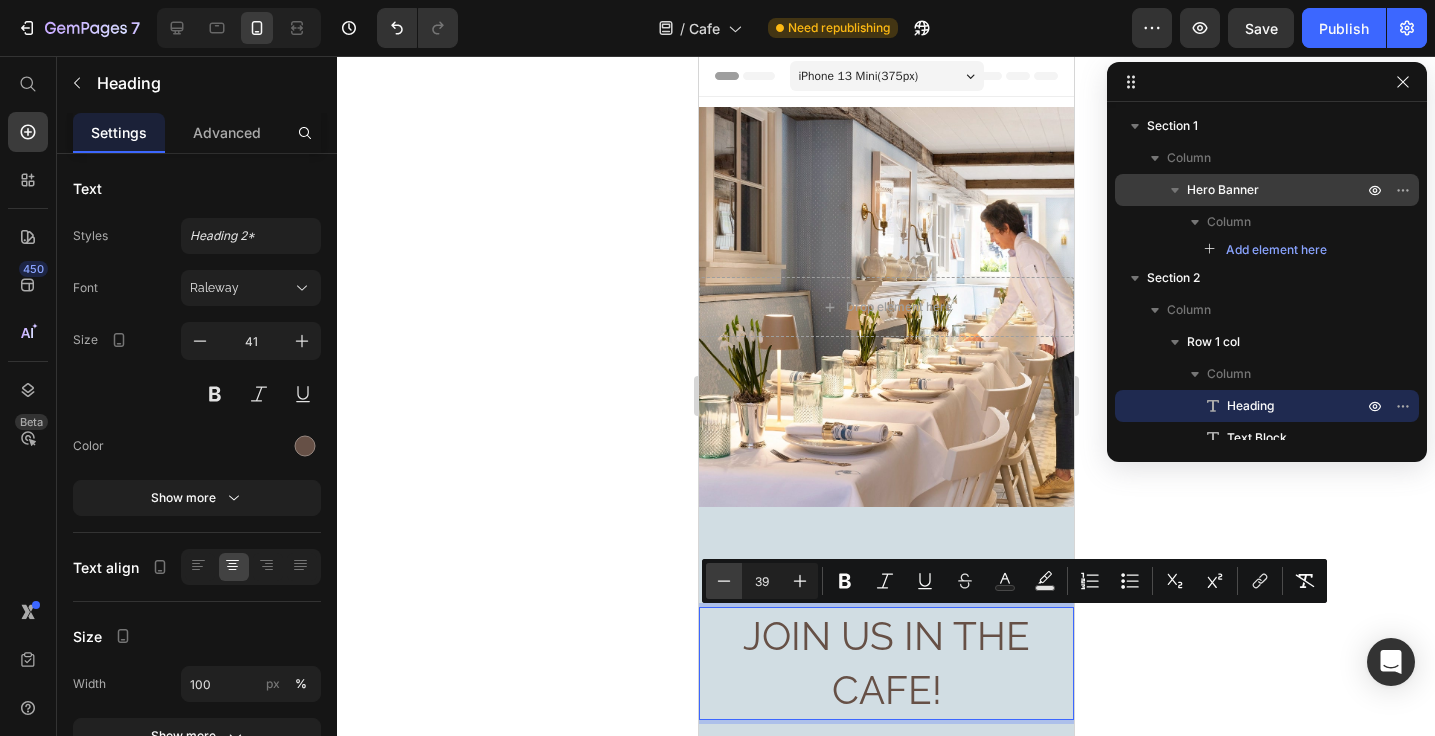 click 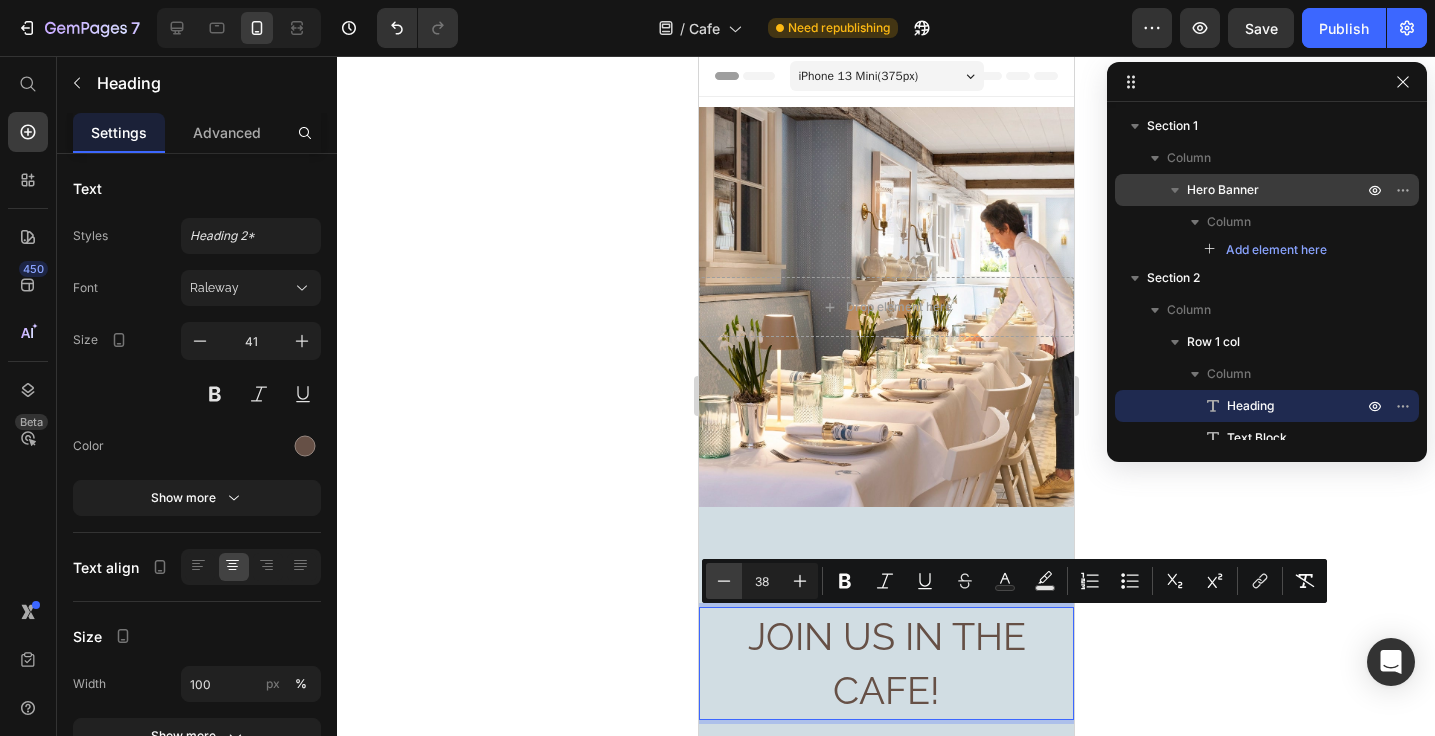 click 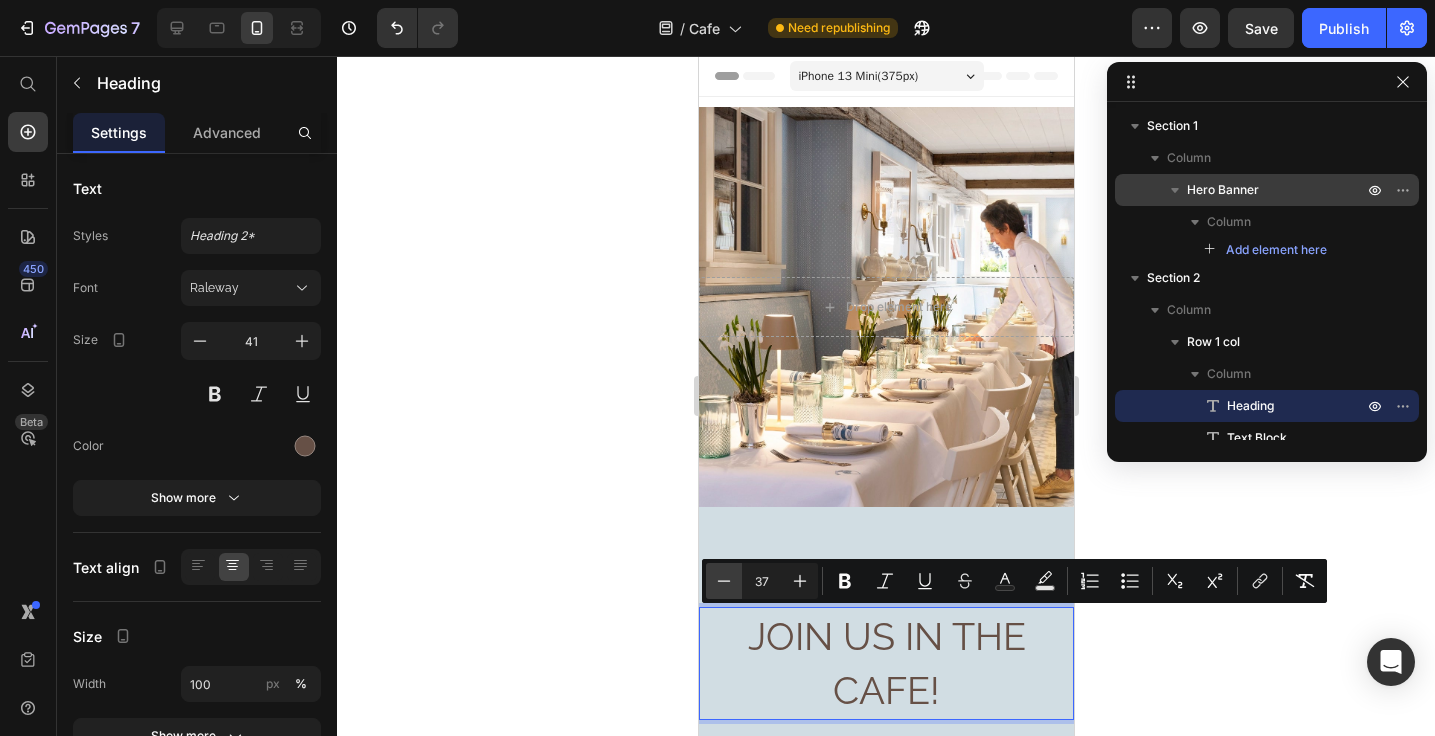 click 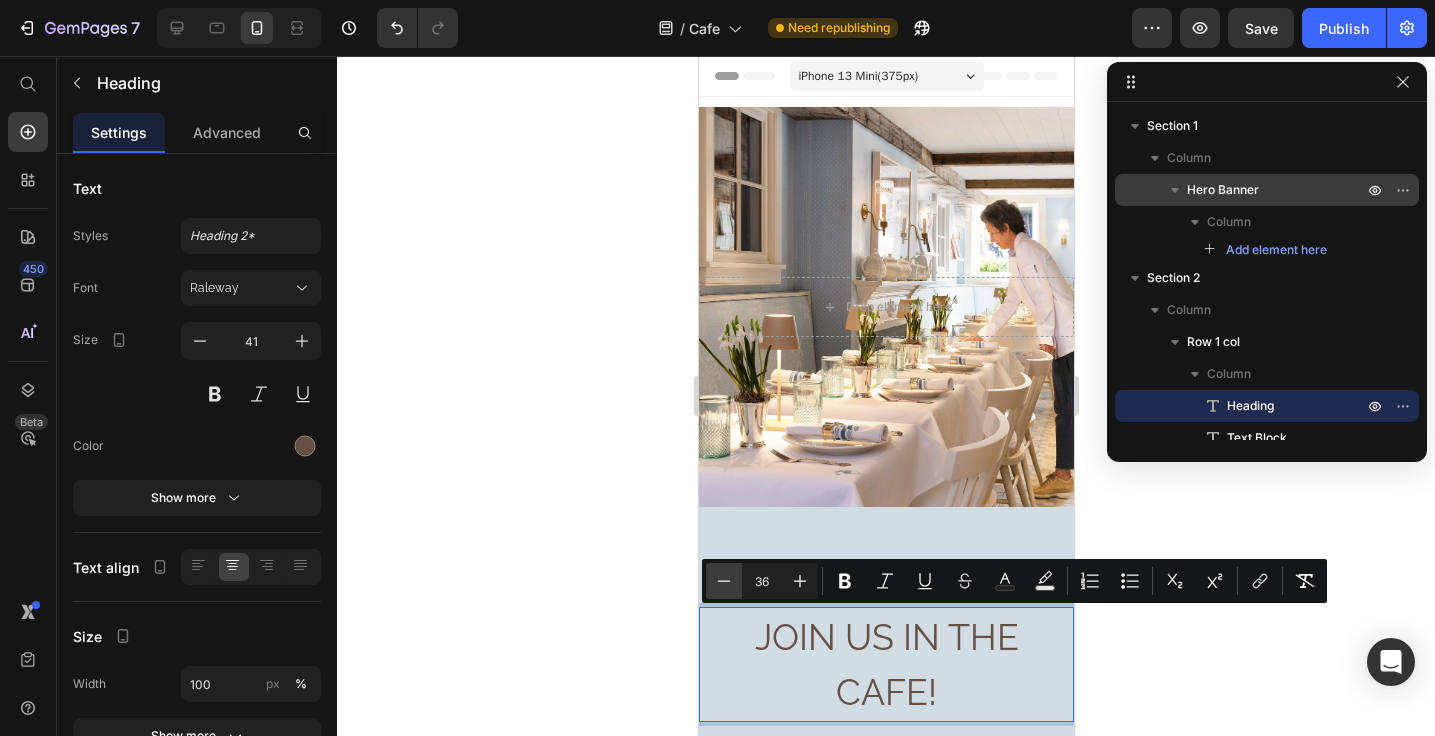 click 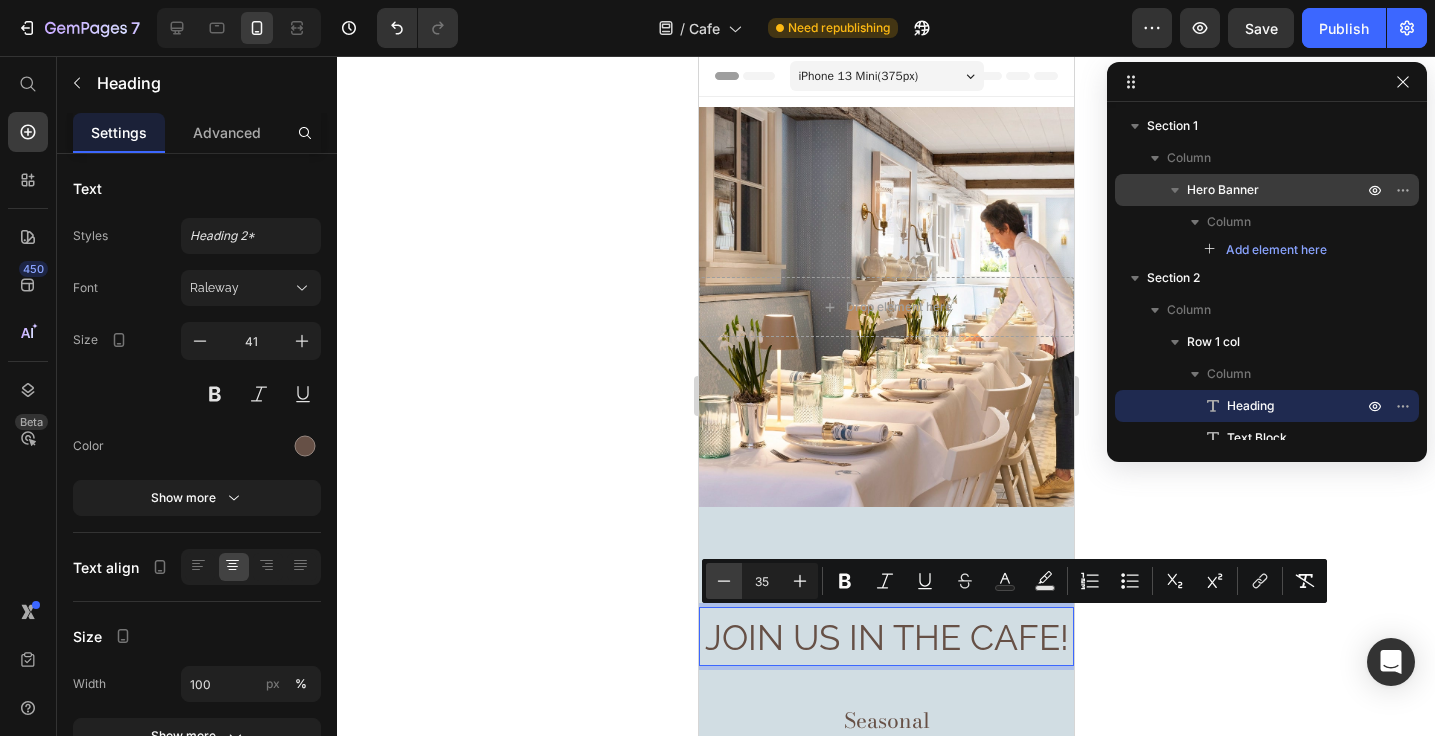 click 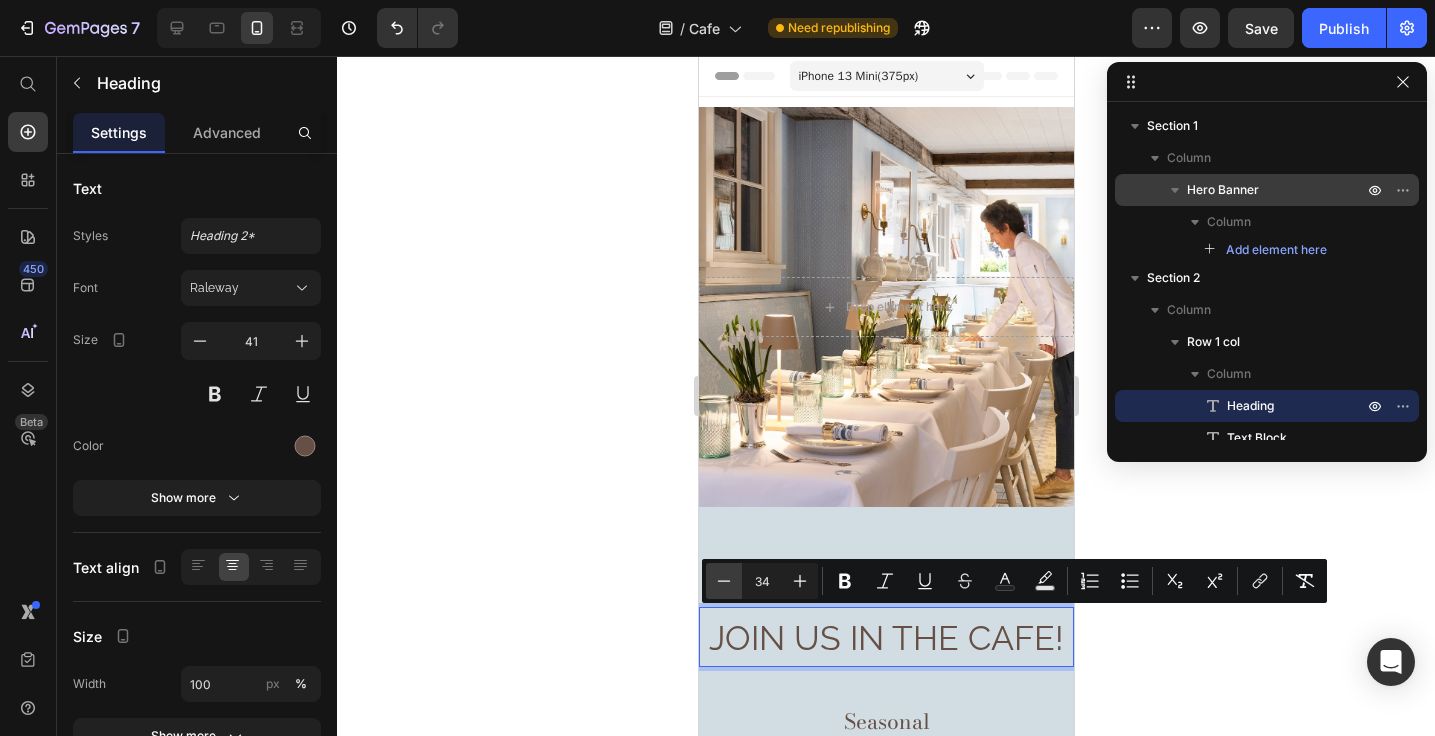click 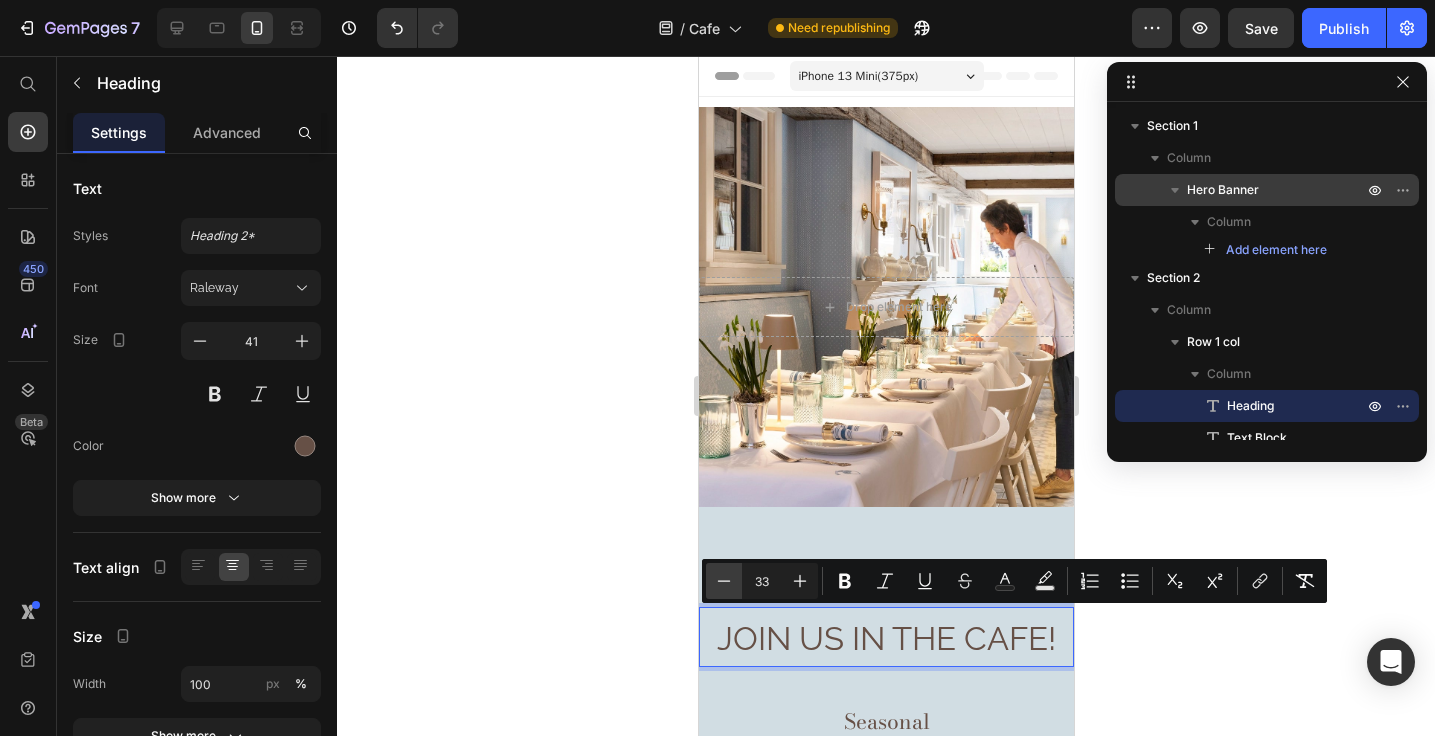 click 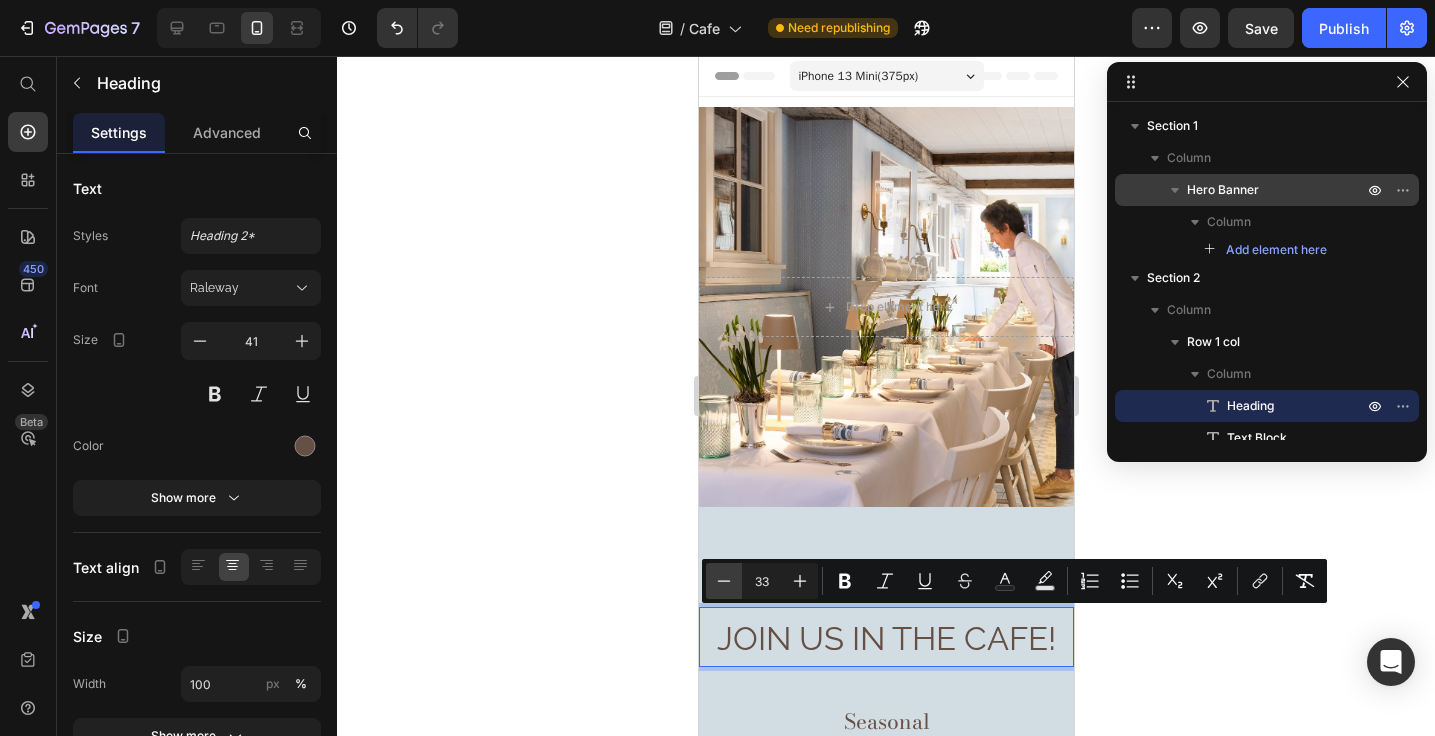type on "32" 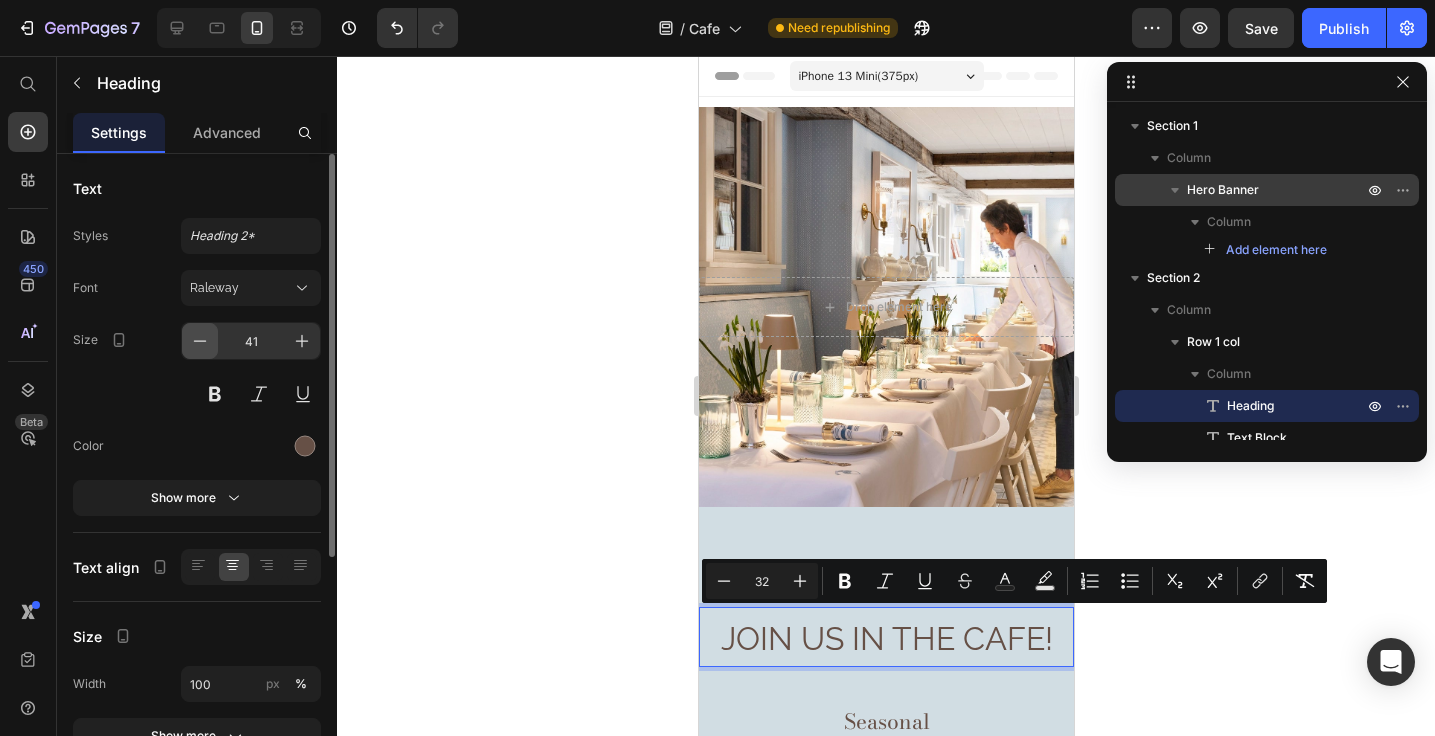 click 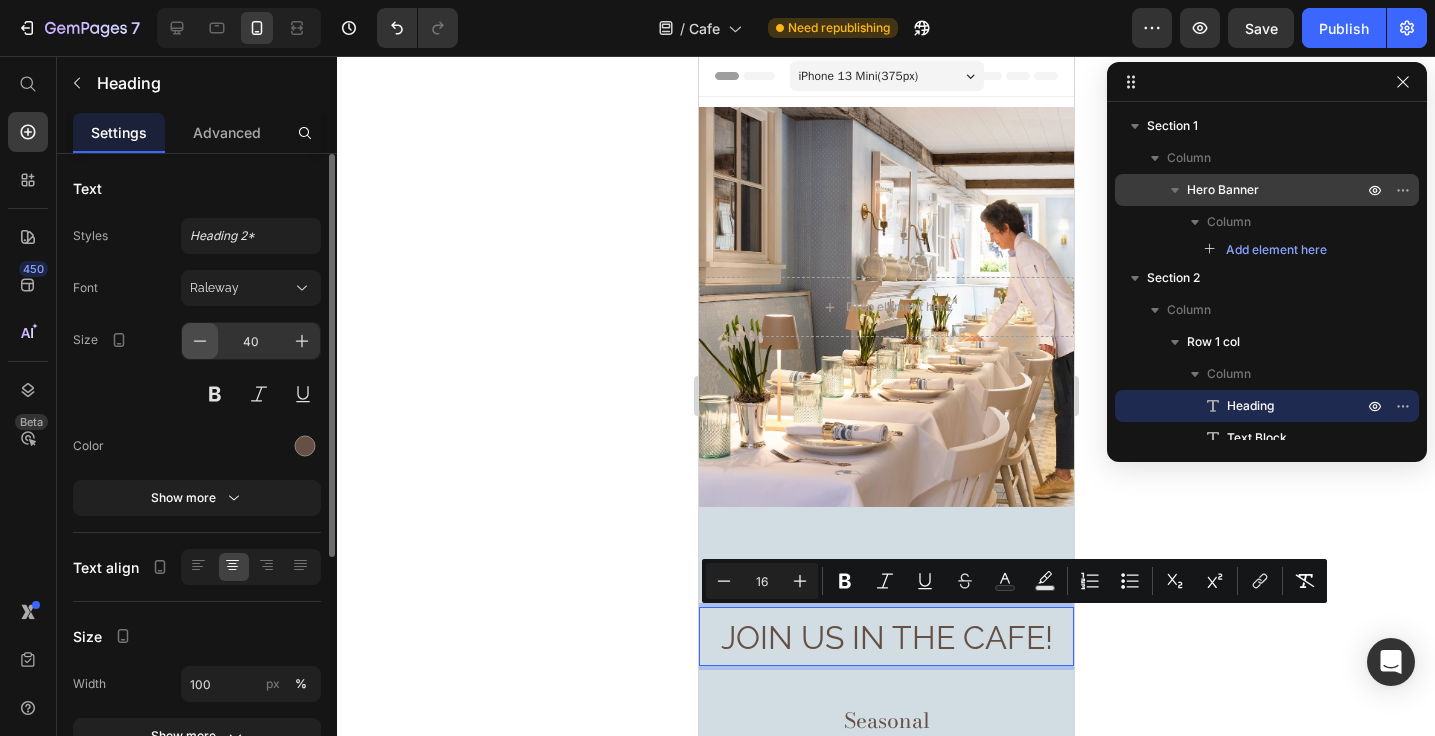 click 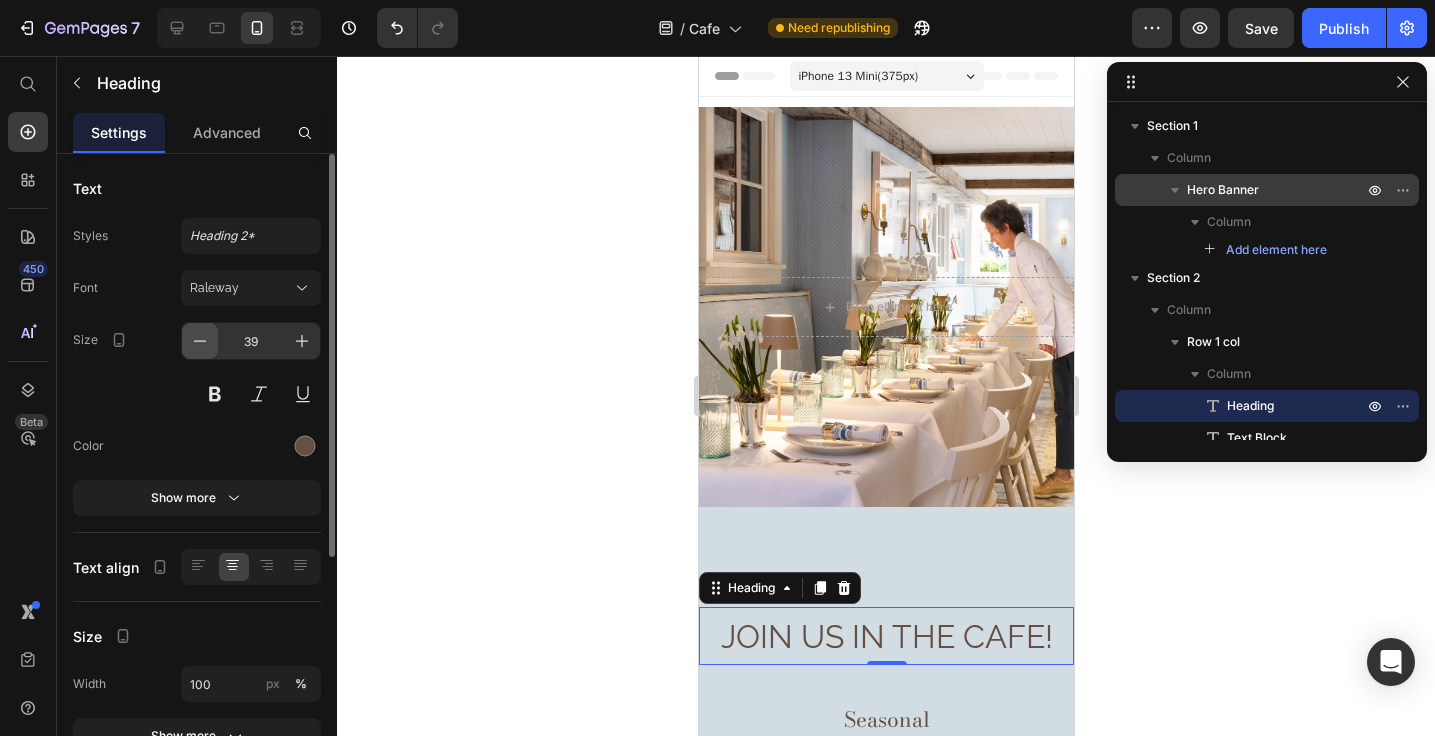 click 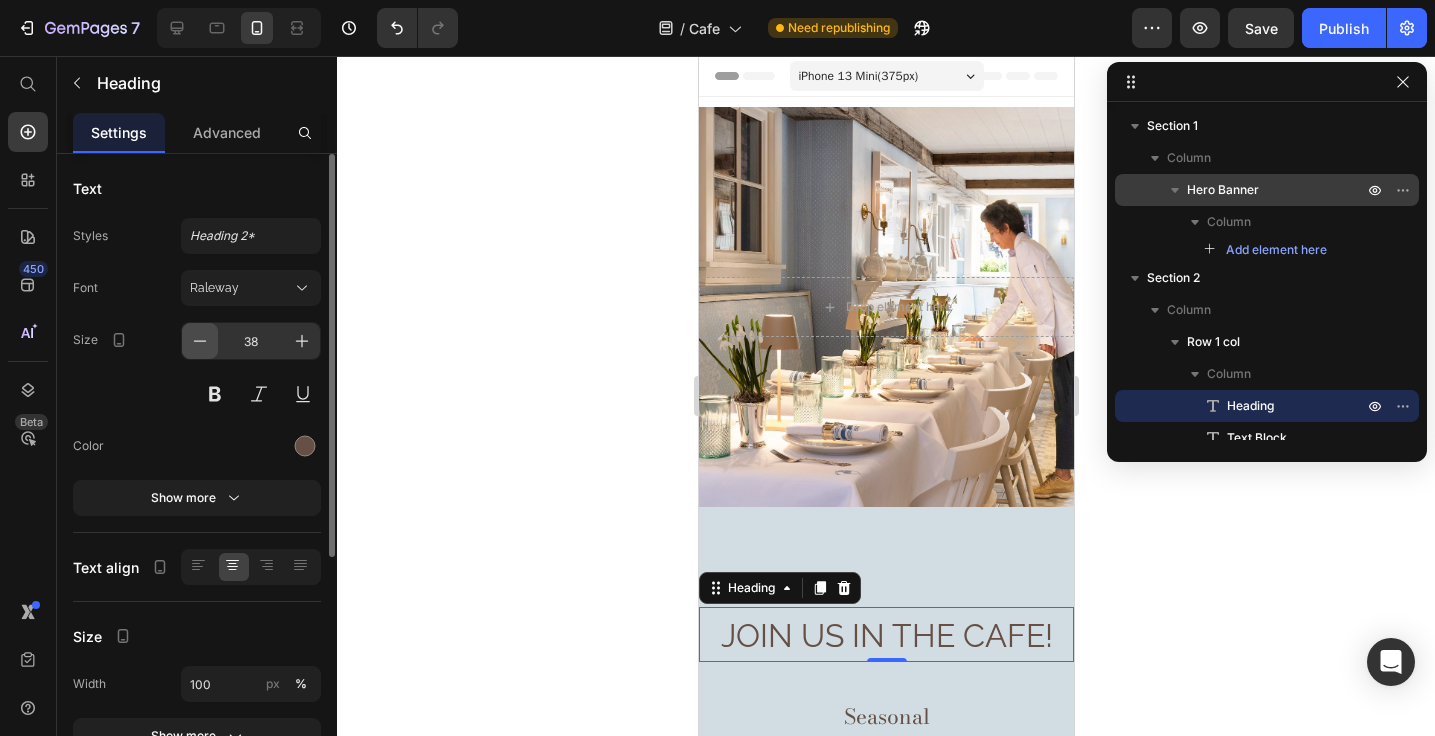 click 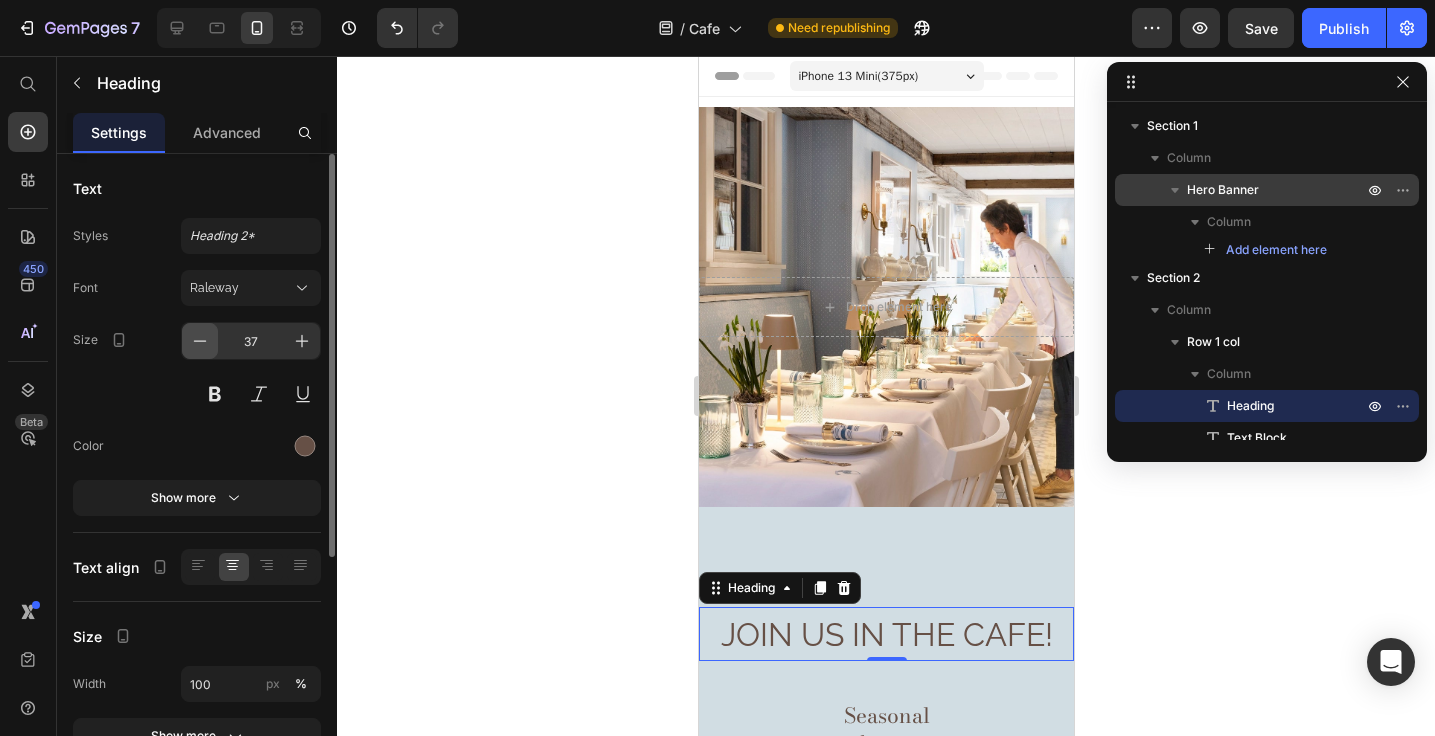 click 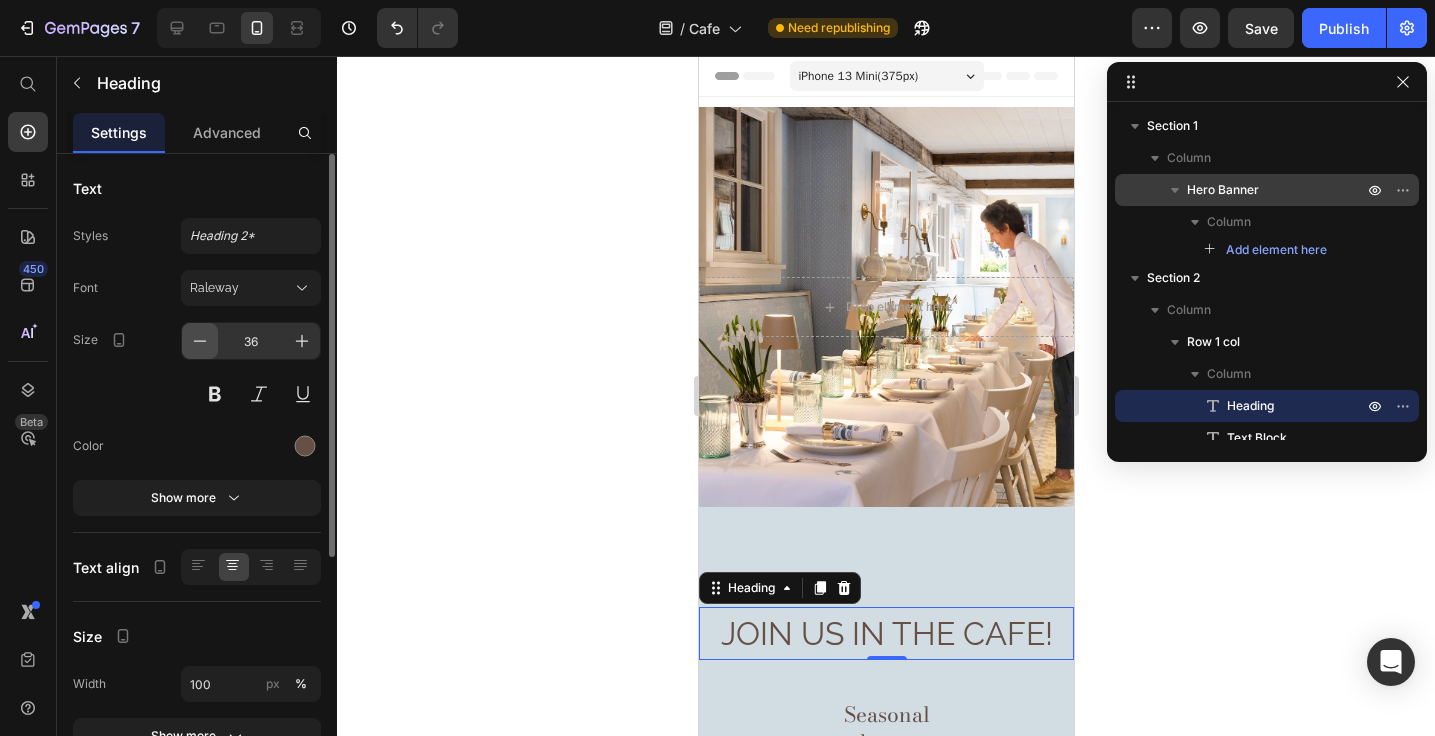 click 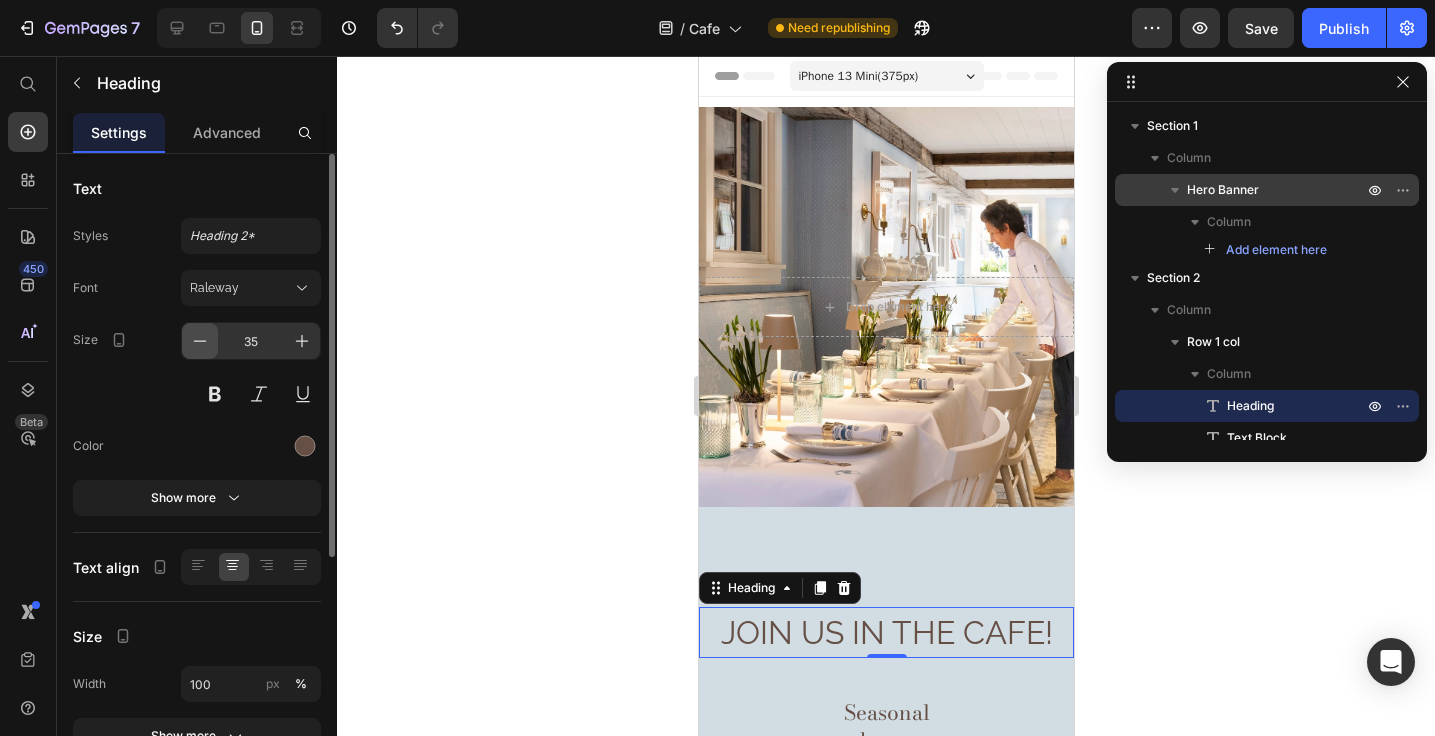 click 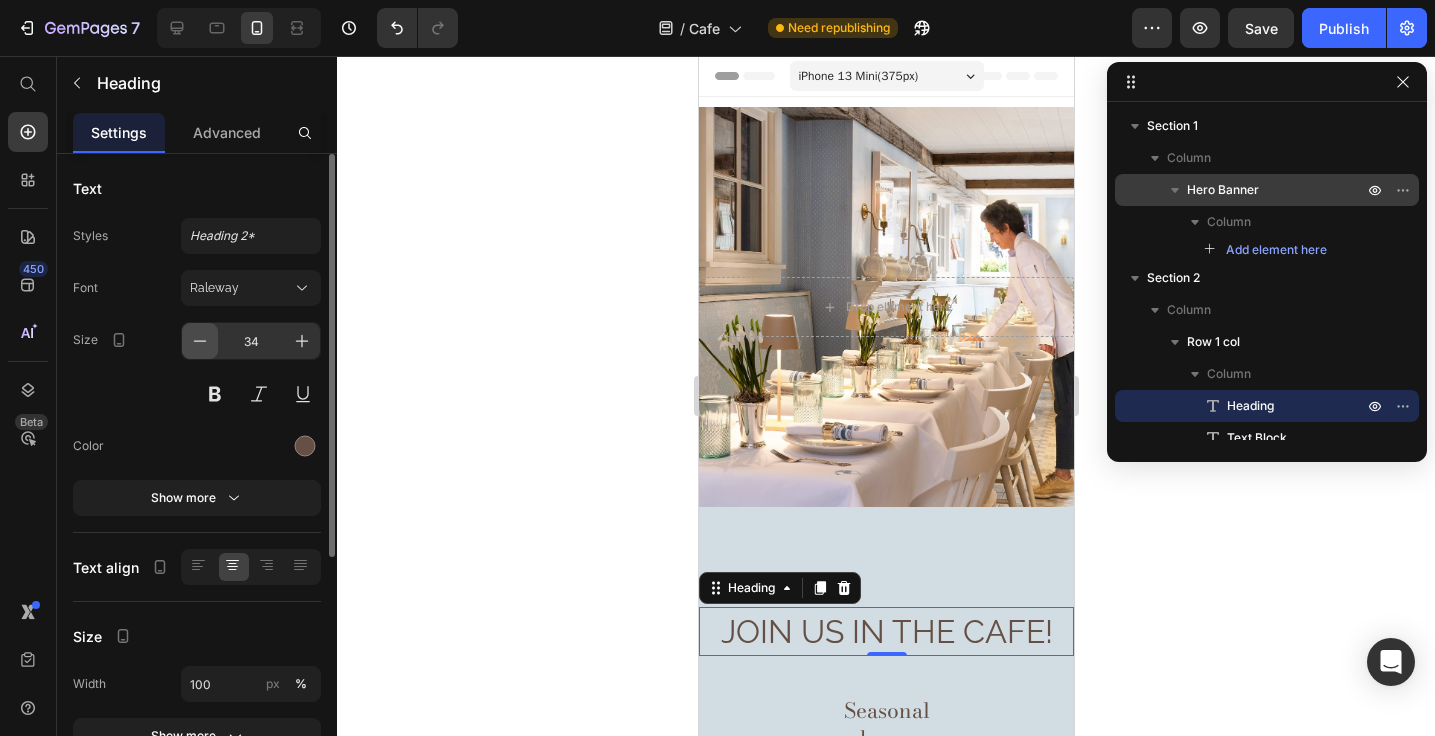 click 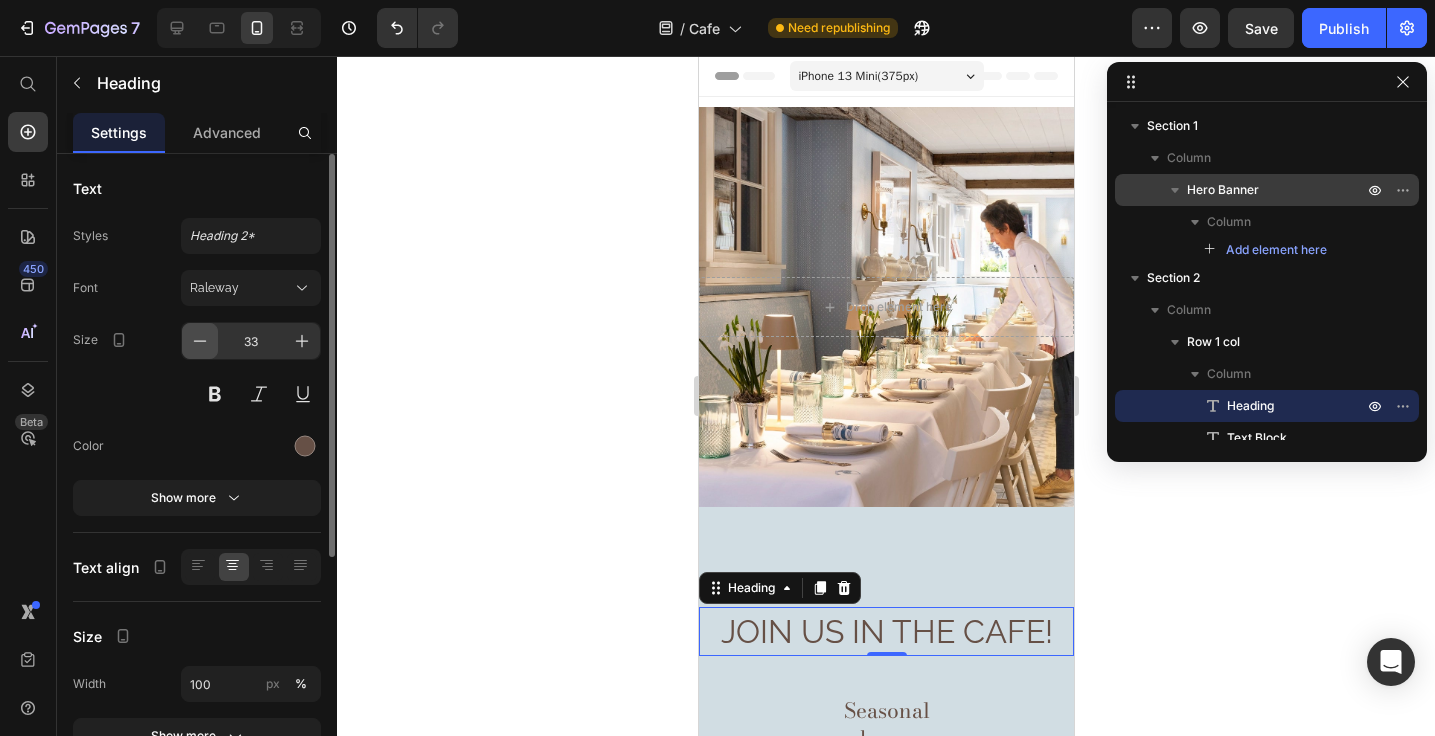 click 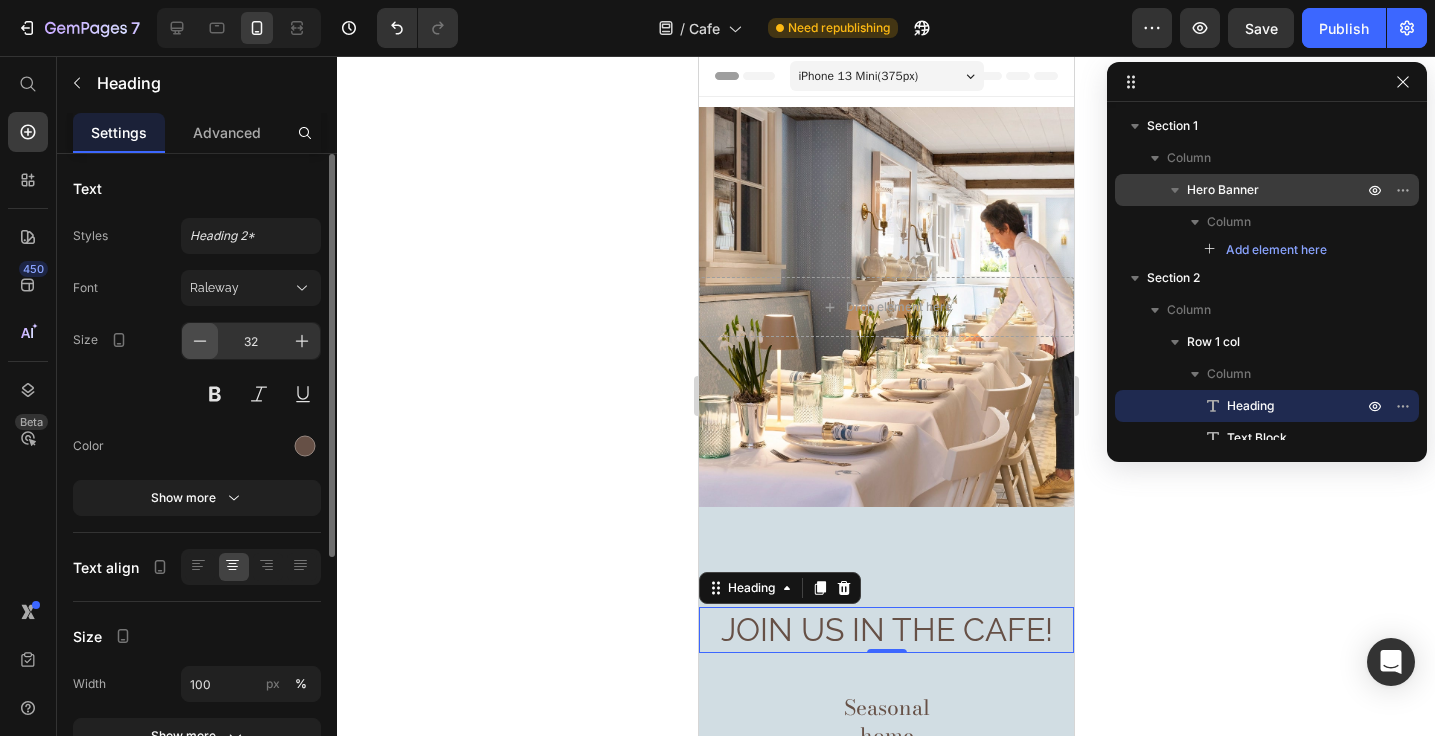 click 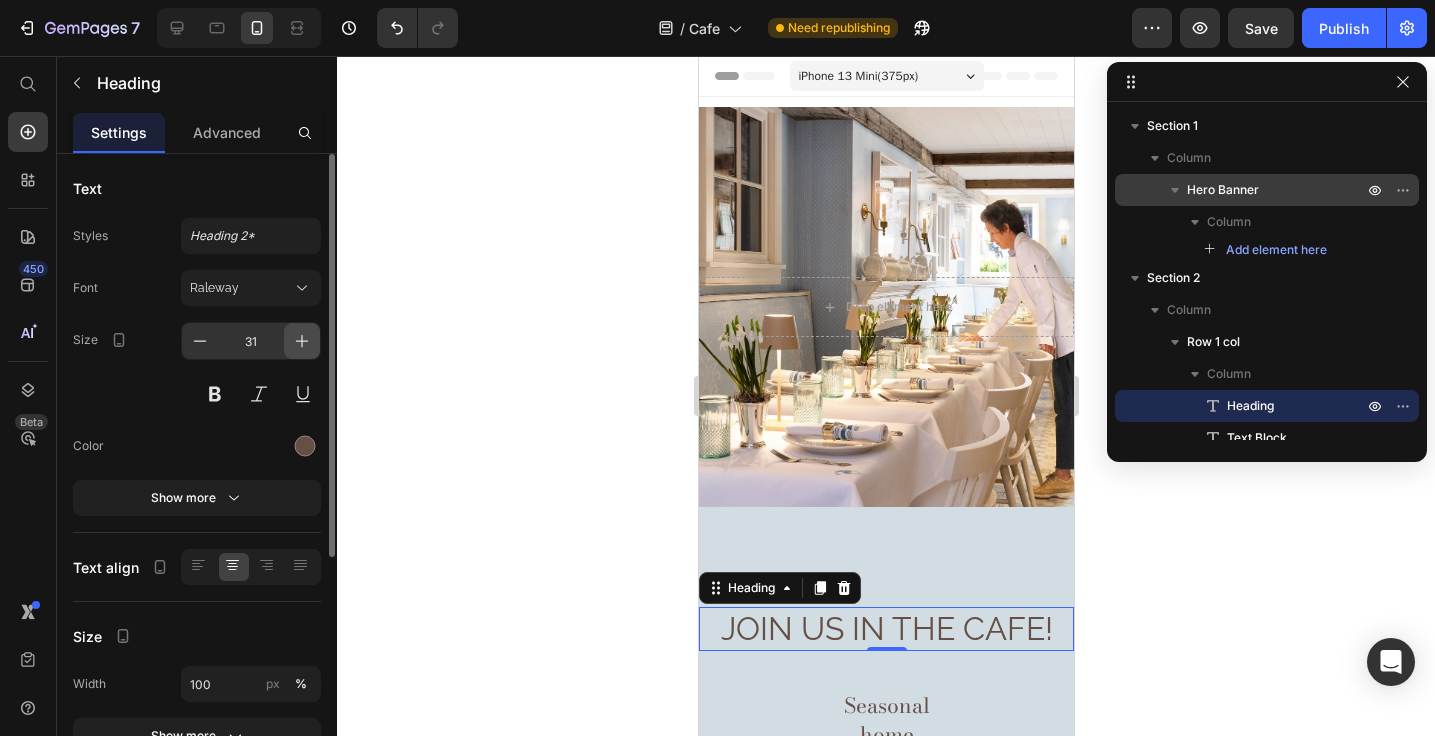 click 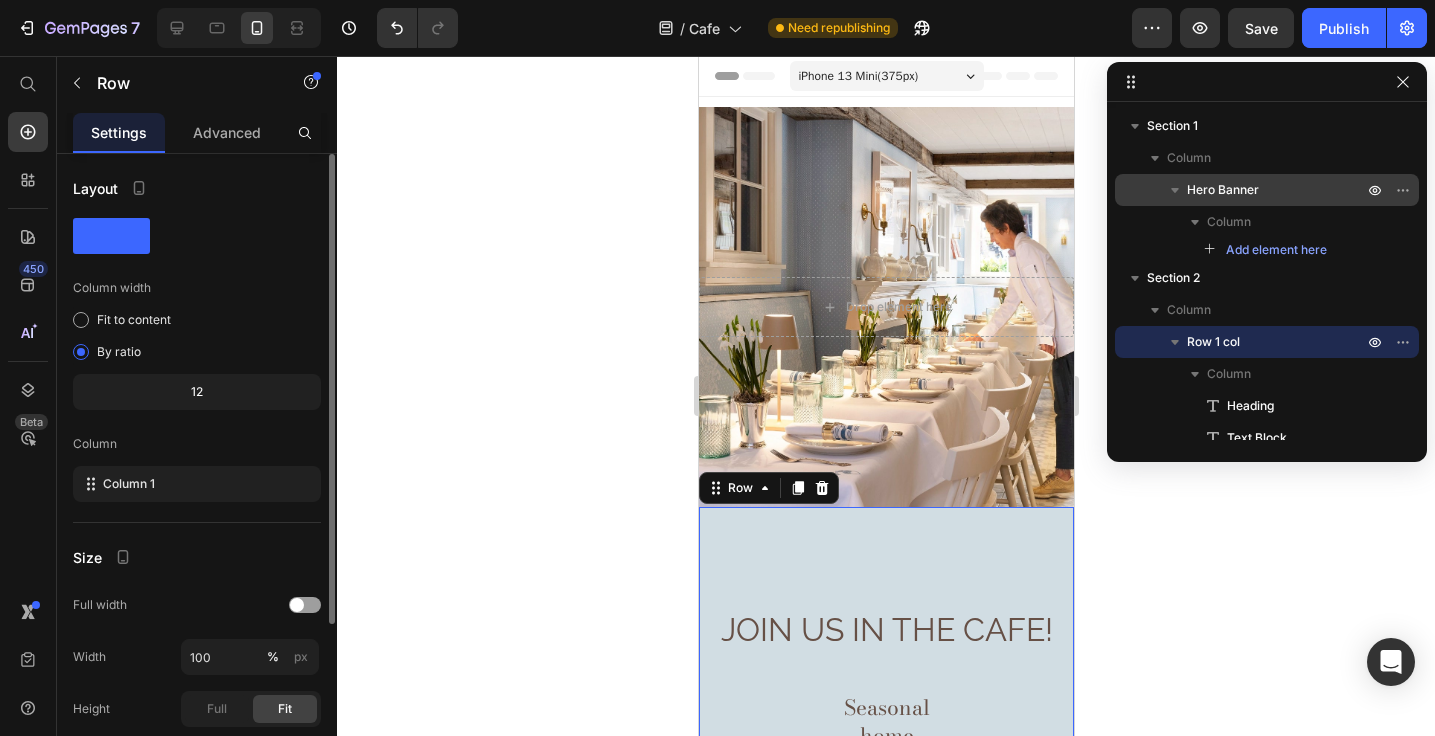 click on "⁠⁠⁠⁠⁠⁠⁠ JOIN US IN THE CAFE! Heading Seasonal home cooking from around the world by chef Colleen Suhanosky — from breakfast to dinner, with tea, mocktails, and wine in between.   Reservations are recommended and walk-ins will be accommodated whenever possible. Reservations can be made below or directly via OpenTable. We hope you visit us soon!   Monday: Closed Tuesday thru Saturday: 8:00 am - 10:30 am: Breakfast 11:00 am - 3:30 pm: Lunch 5:00 pm - 9:00 pm: Dinner - Prix Fixe Cafe is closed from 3:30 pm - 5:00 pm to refresh for dinner service.  Sundays: 11:00 am - 5:00pm:  Afternoon Tea - Prix Fixe   We do not accept reservations made over the phone. Text Block Row   0" at bounding box center (885, 1418) 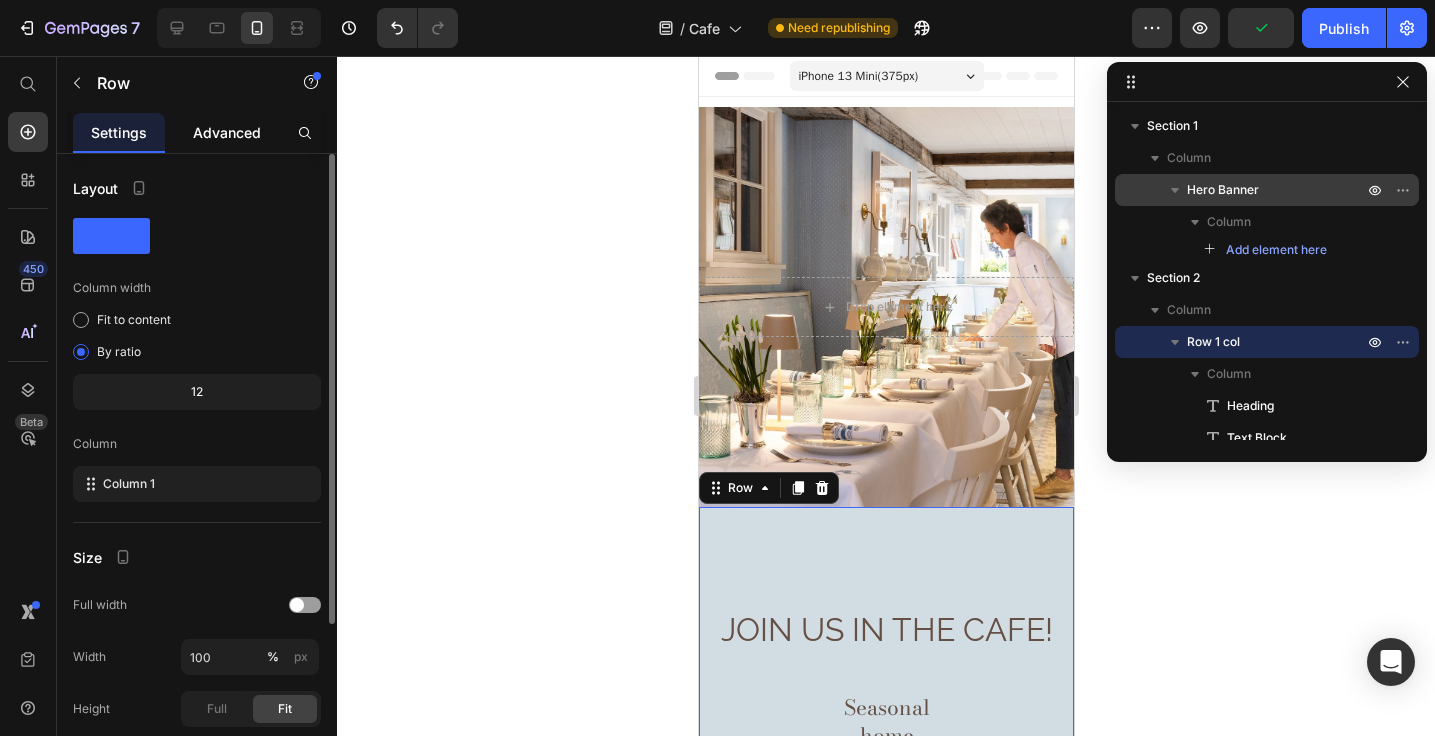 click on "Advanced" at bounding box center (227, 132) 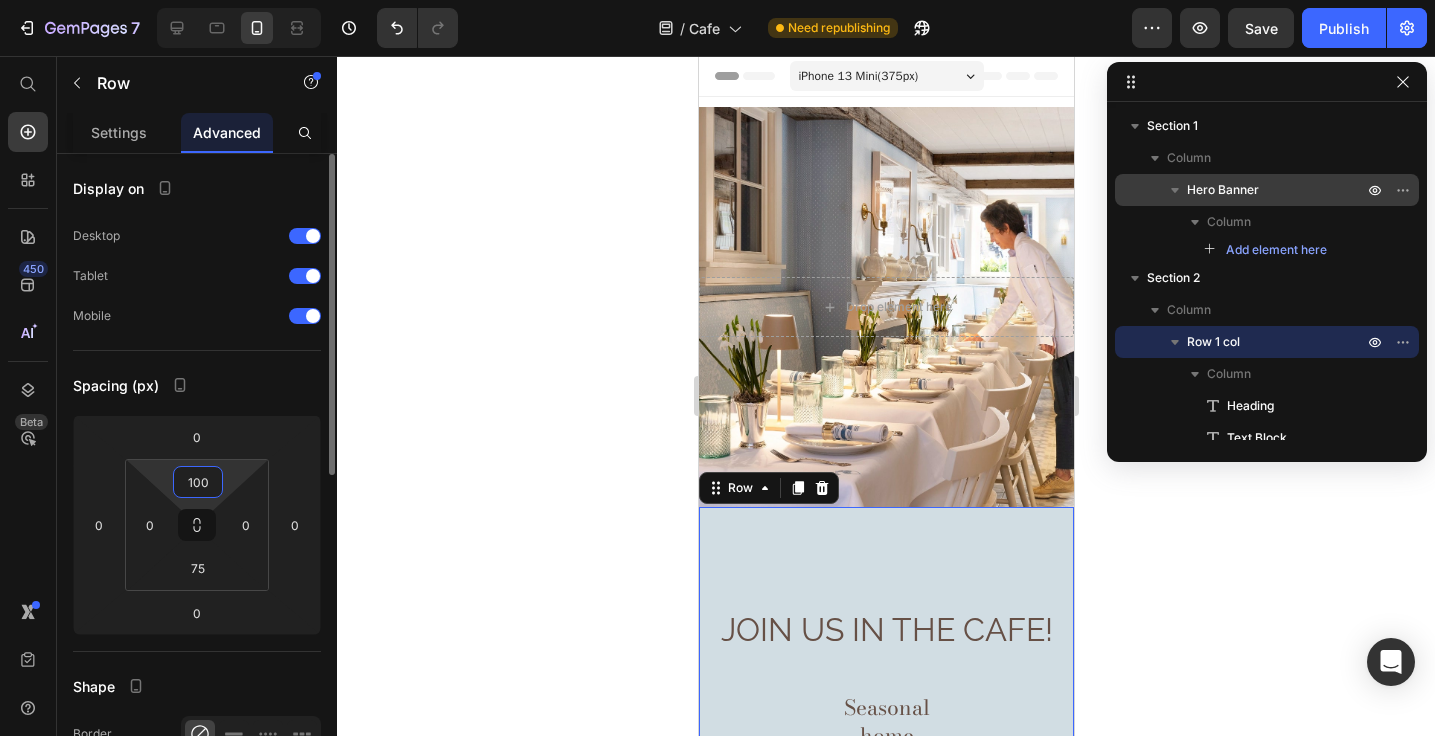 click on "100" at bounding box center (198, 482) 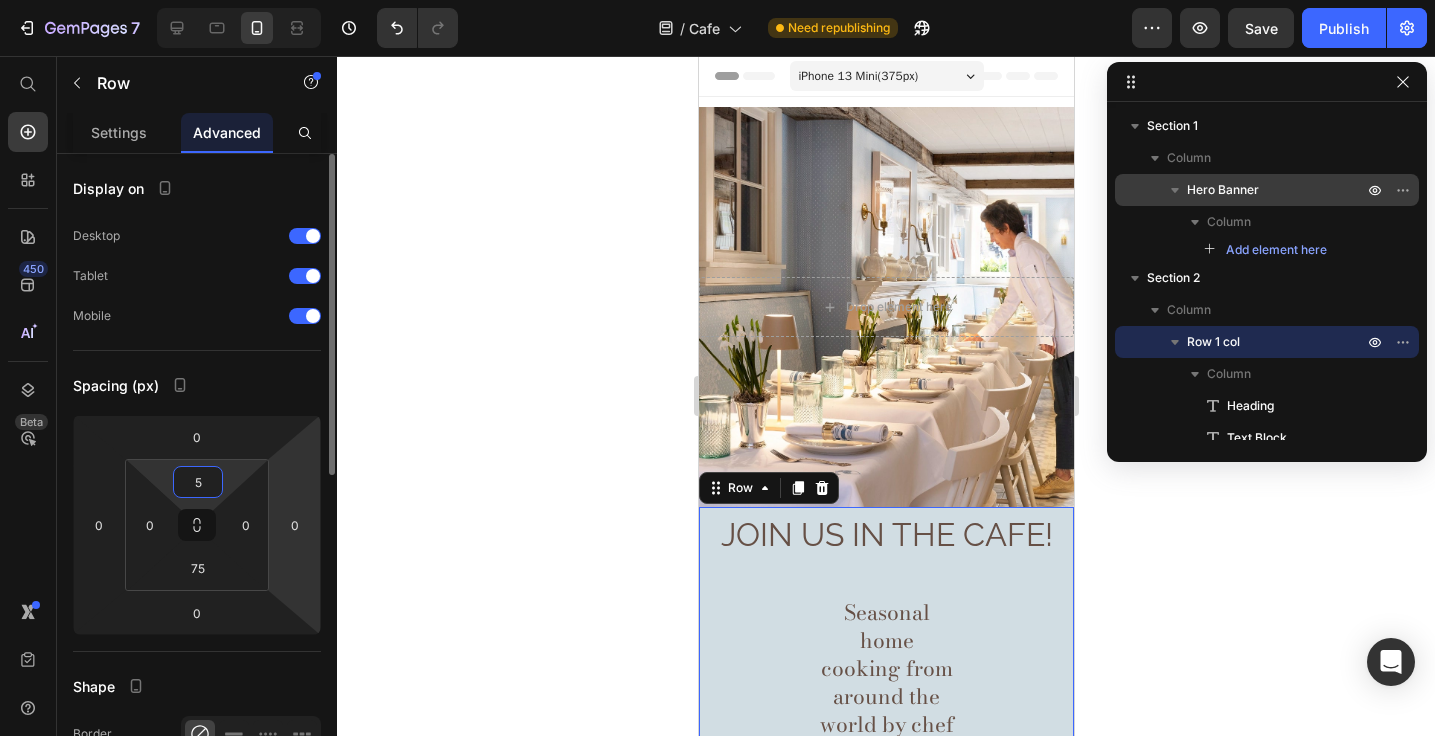 type on "50" 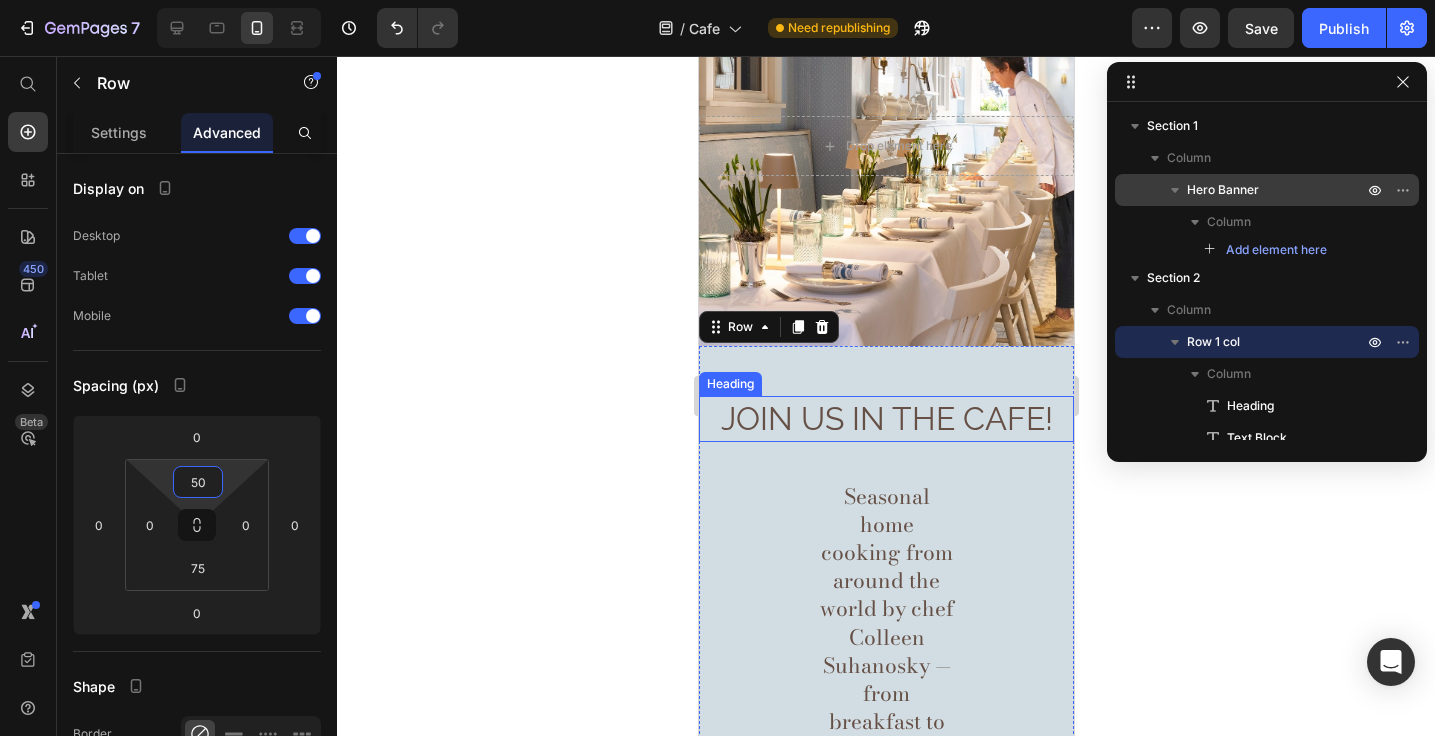 scroll, scrollTop: 268, scrollLeft: 0, axis: vertical 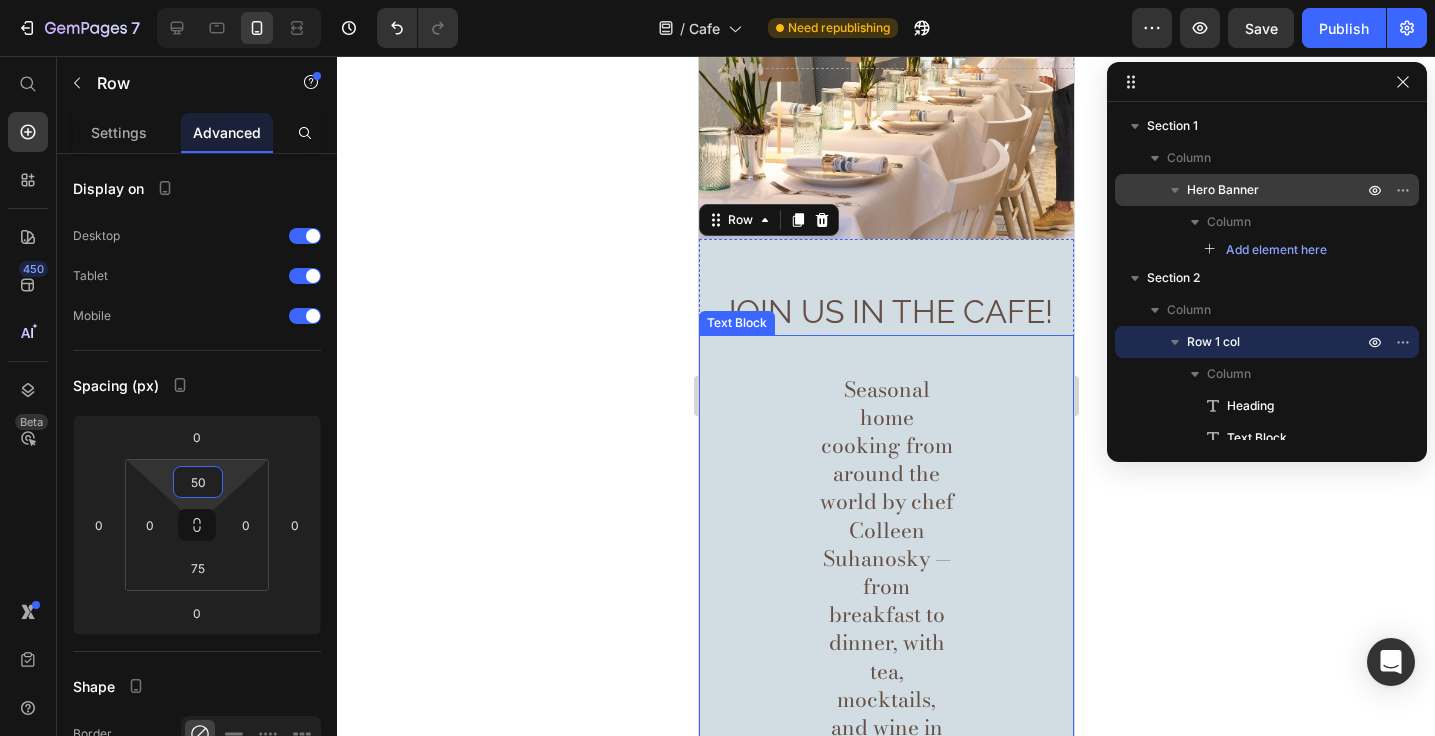 click on "Seasonal home cooking from around the world by chef Colleen Suhanosky — from breakfast to dinner, with tea, mocktails, and wine in between.   Reservations are recommended and walk-ins will be accommodated whenever possible. Reservations can be made below or directly via OpenTable. We hope you visit us soon!   Monday: Closed Tuesday thru Saturday: 8:00 am - 10:30 am: Breakfast 11:00 am - 3:30 pm: Lunch 5:00 pm - 9:00 pm: Dinner - Prix Fixe Cafe is closed from 3:30 pm - 5:00 pm to refresh for dinner service.  Sundays: 11:00 am - 5:00pm:  Afternoon Tea - Prix Fixe   We do not accept reservations made over the phone. Text Block" at bounding box center [885, 1136] 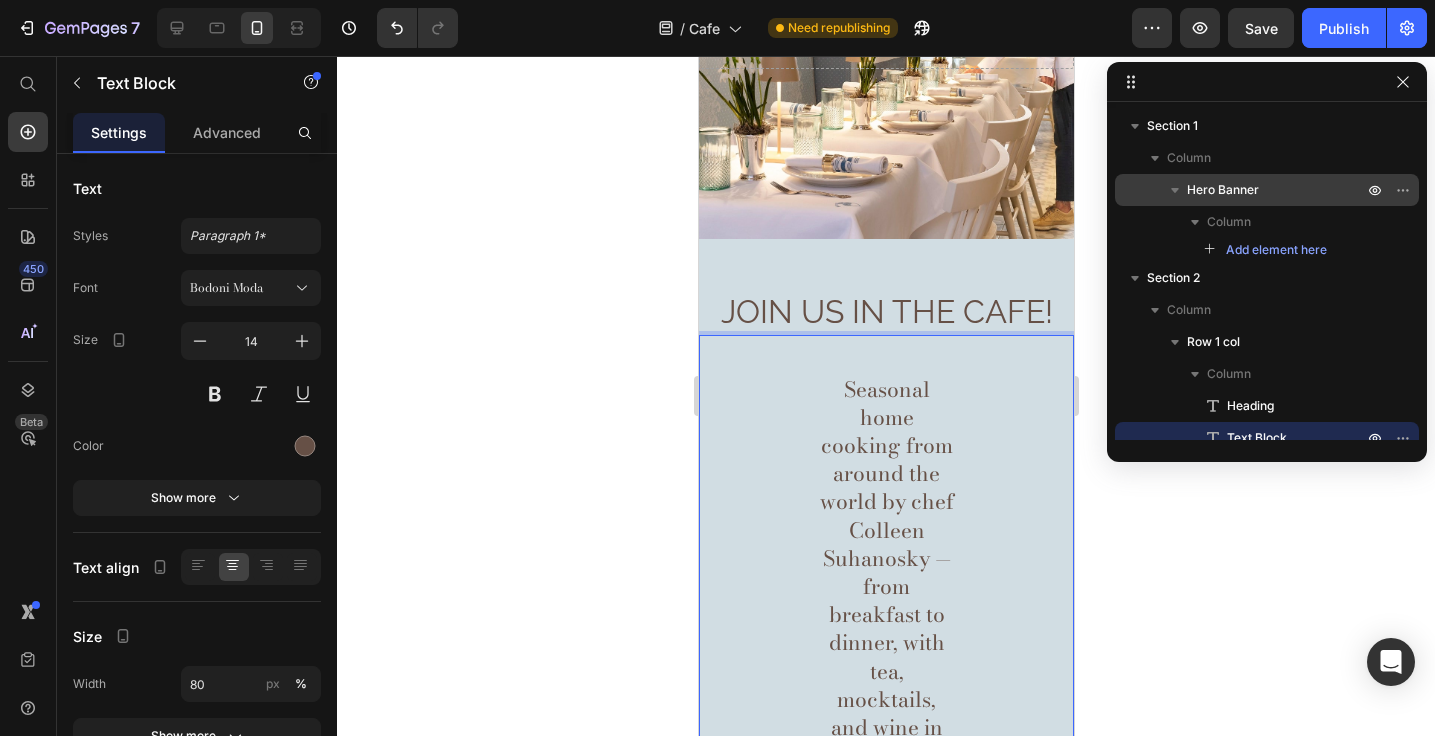 click on "Seasonal home cooking from around the world by chef Colleen Suhanosky — from breakfast to dinner, with tea, mocktails, and wine in between." at bounding box center (886, 572) 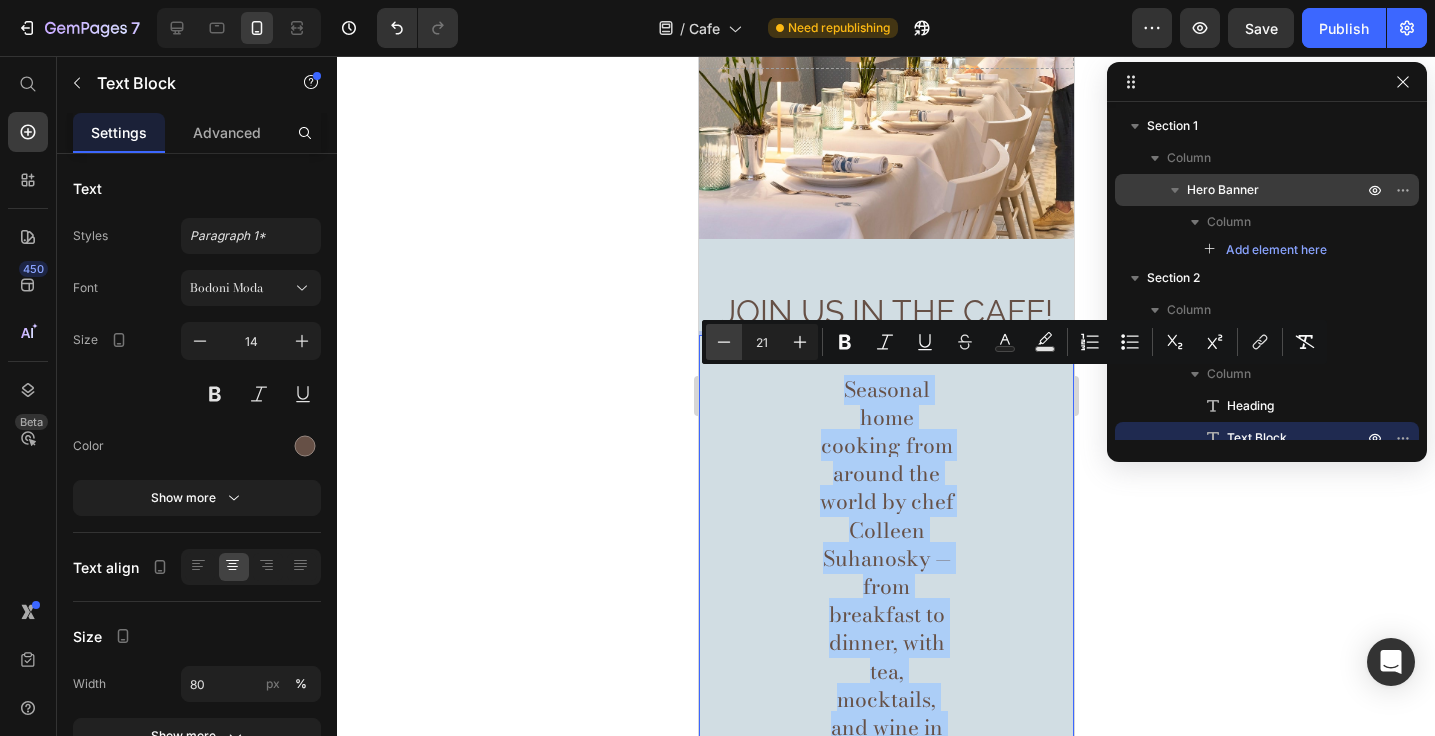 click 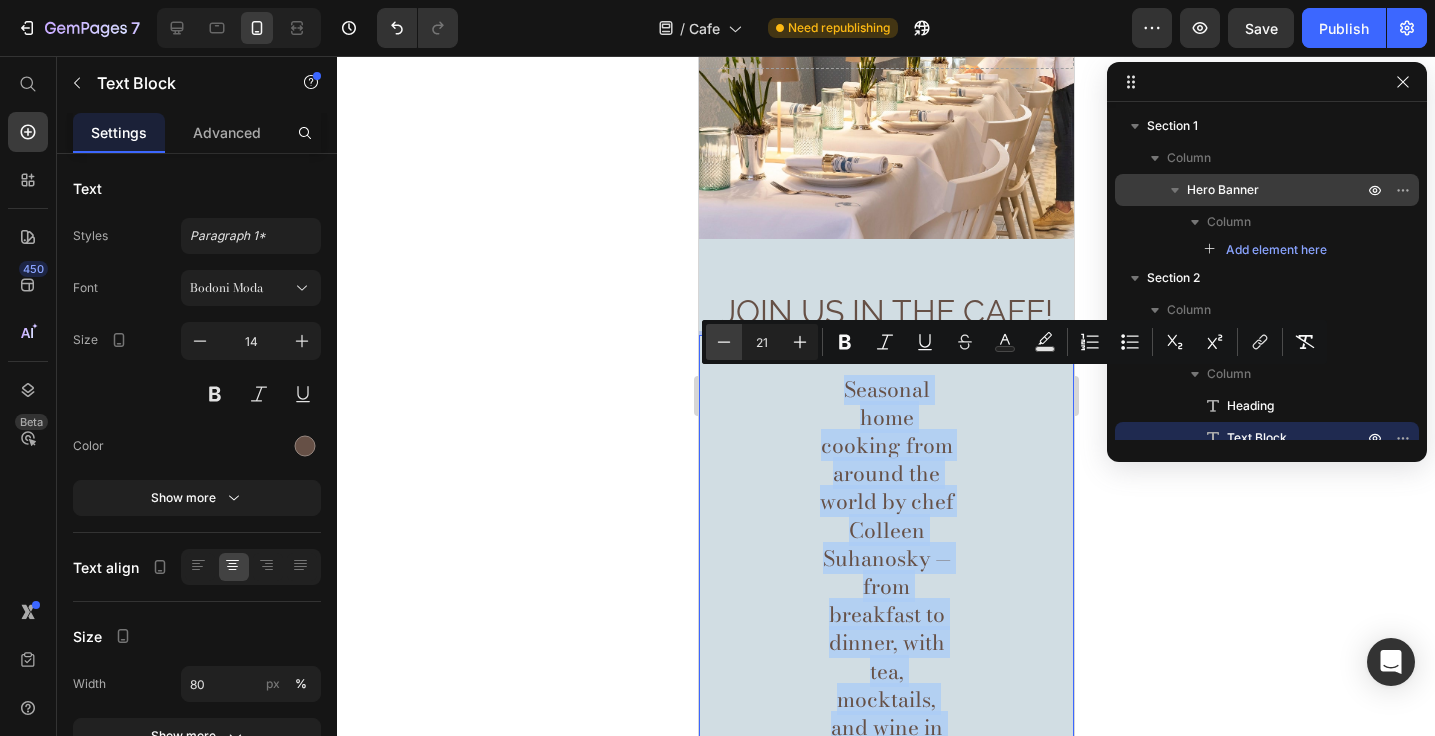 type on "20" 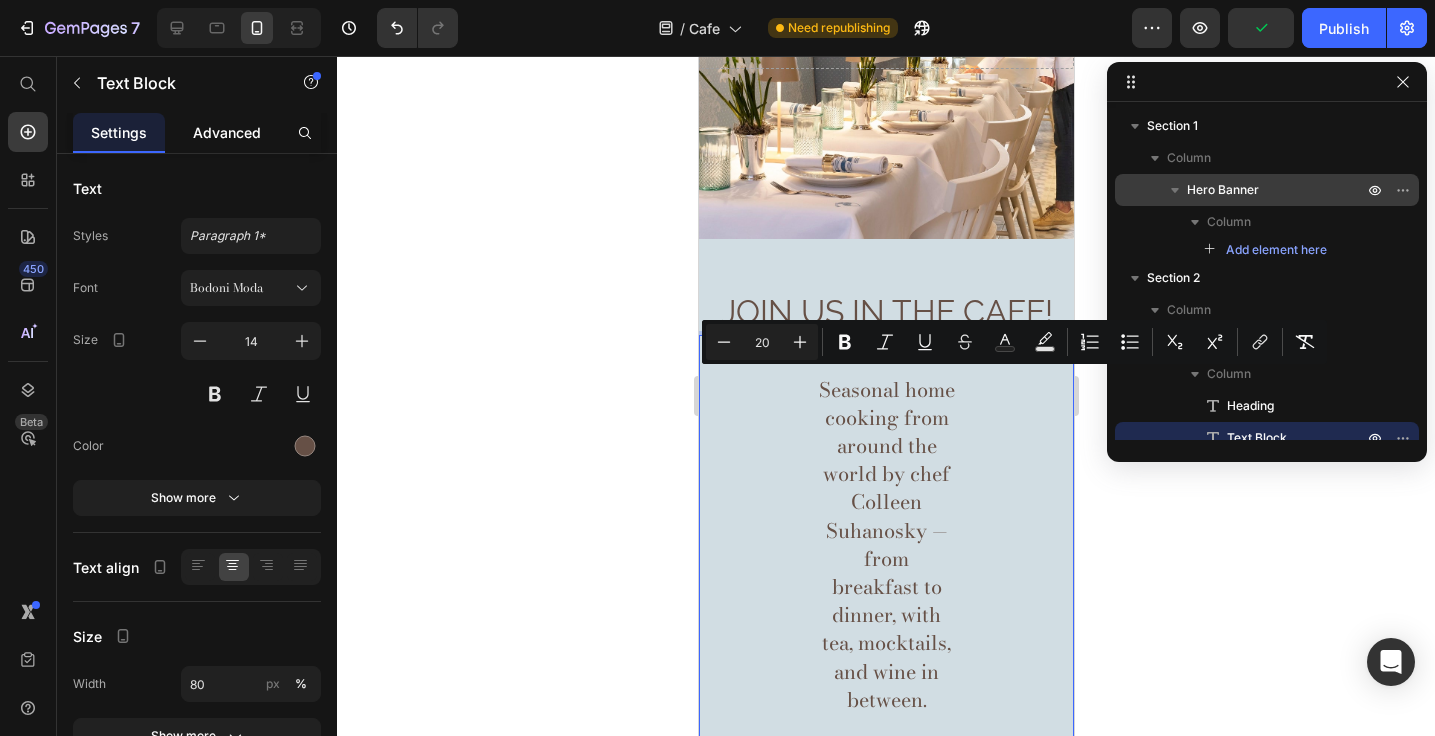 click on "Advanced" at bounding box center [227, 132] 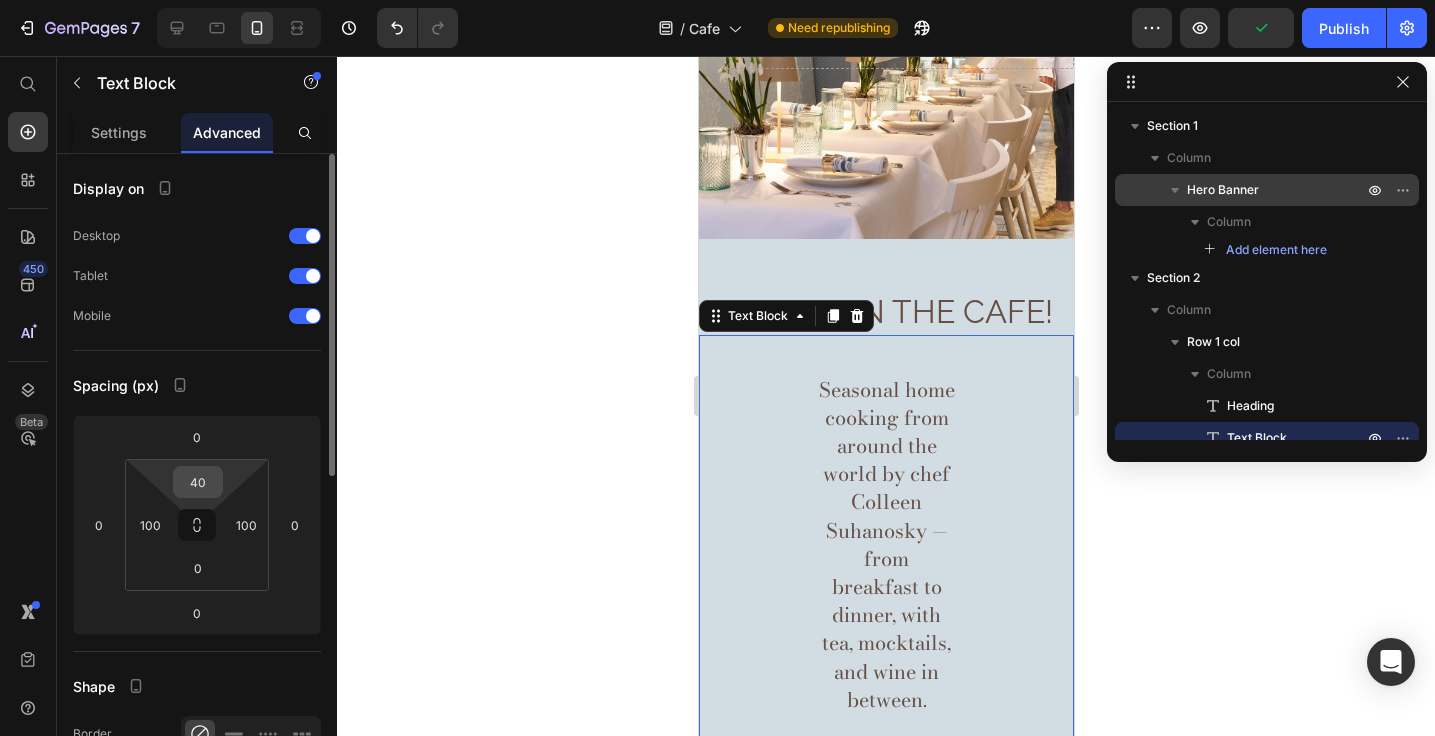 click on "40" at bounding box center (198, 482) 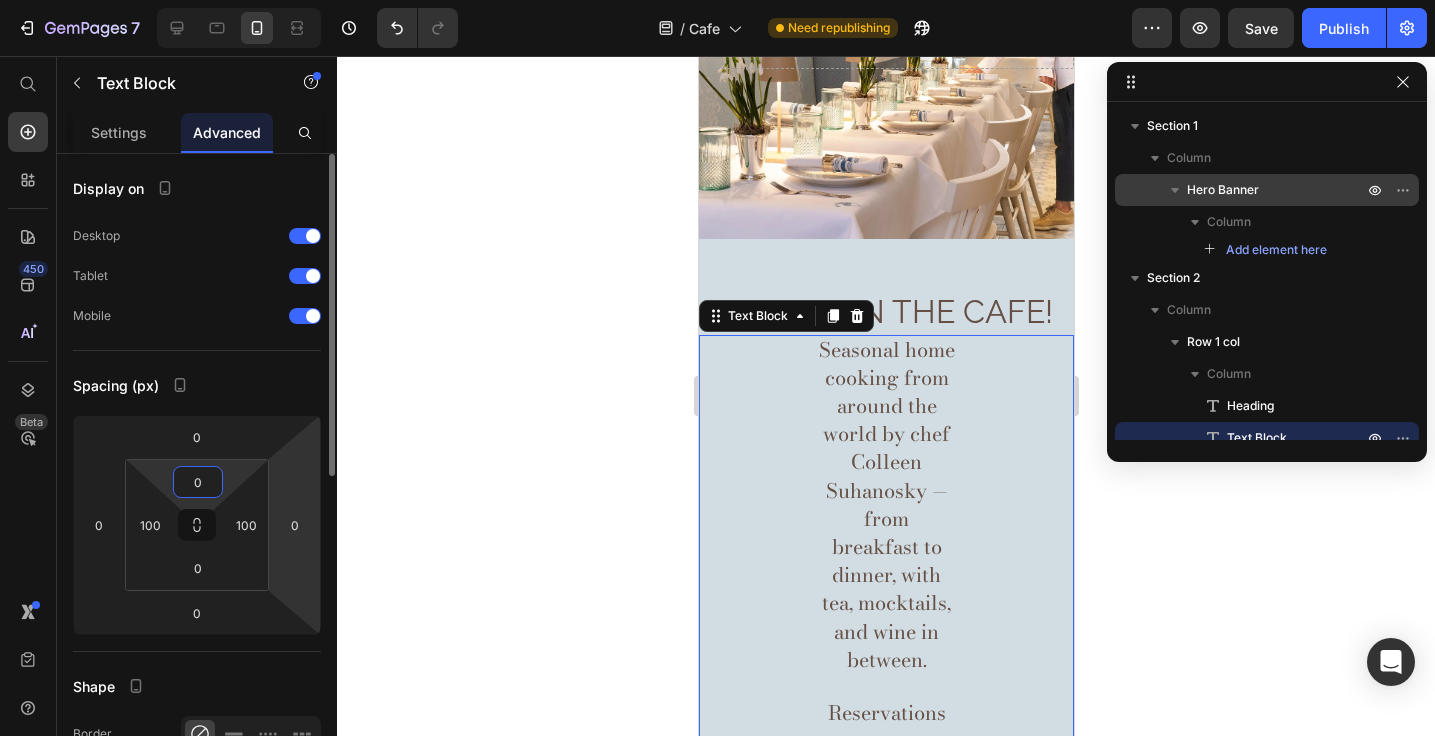 type on "0" 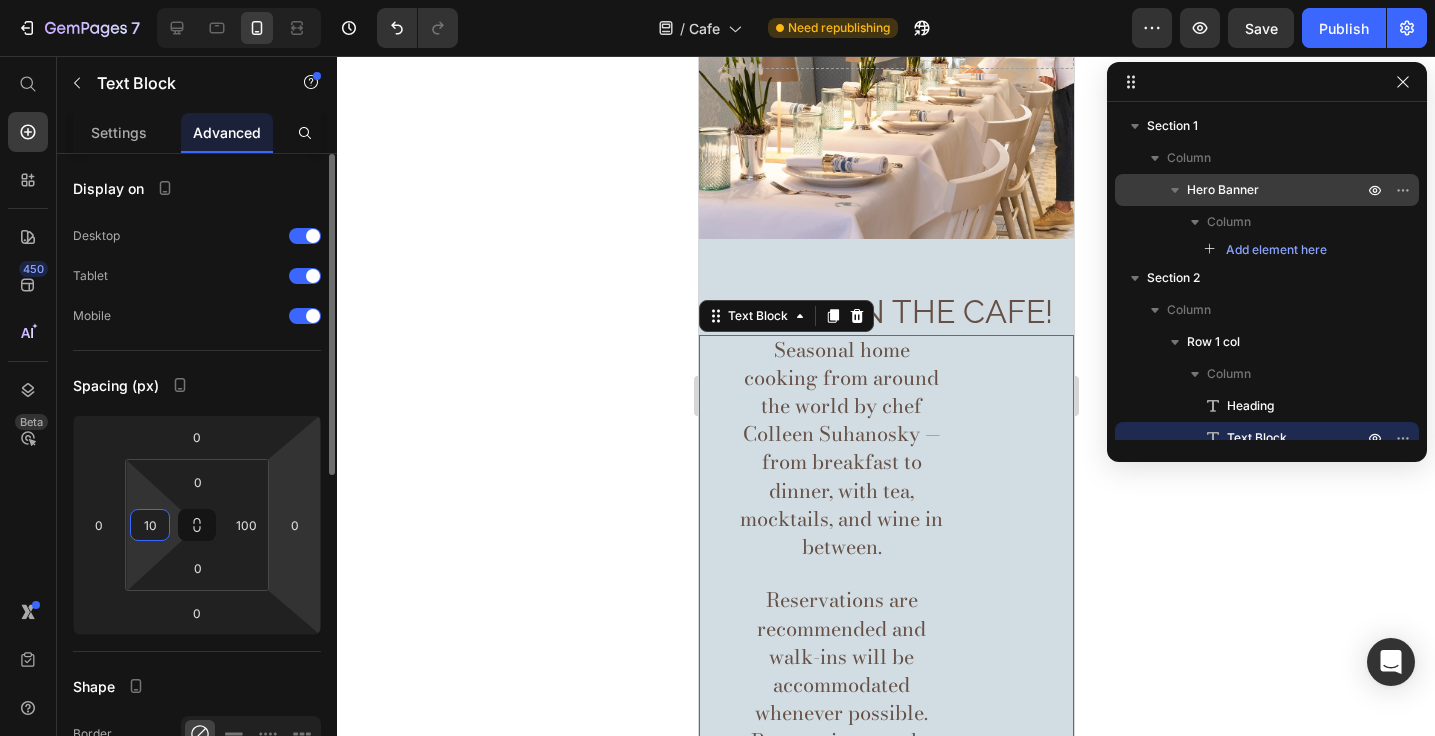 type on "10" 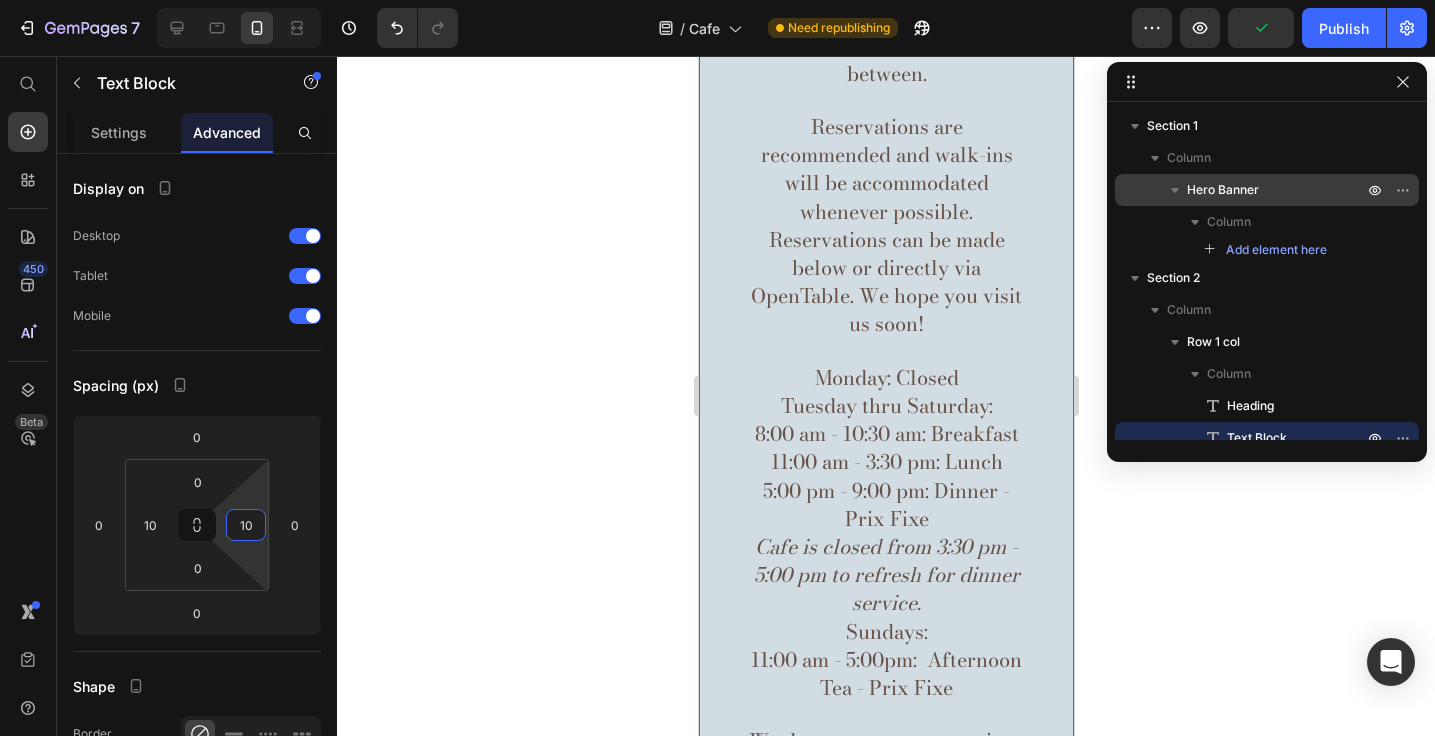 scroll, scrollTop: 634, scrollLeft: 0, axis: vertical 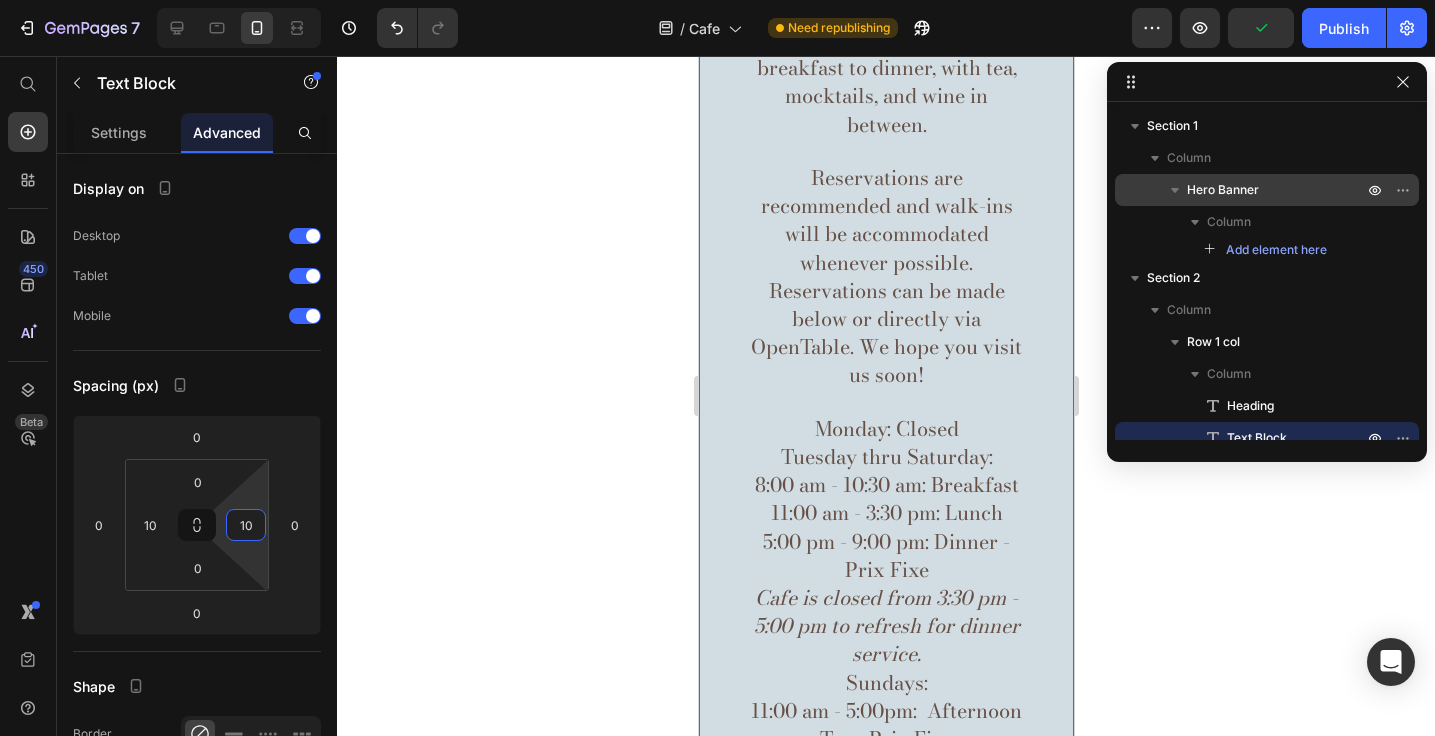 type on "10" 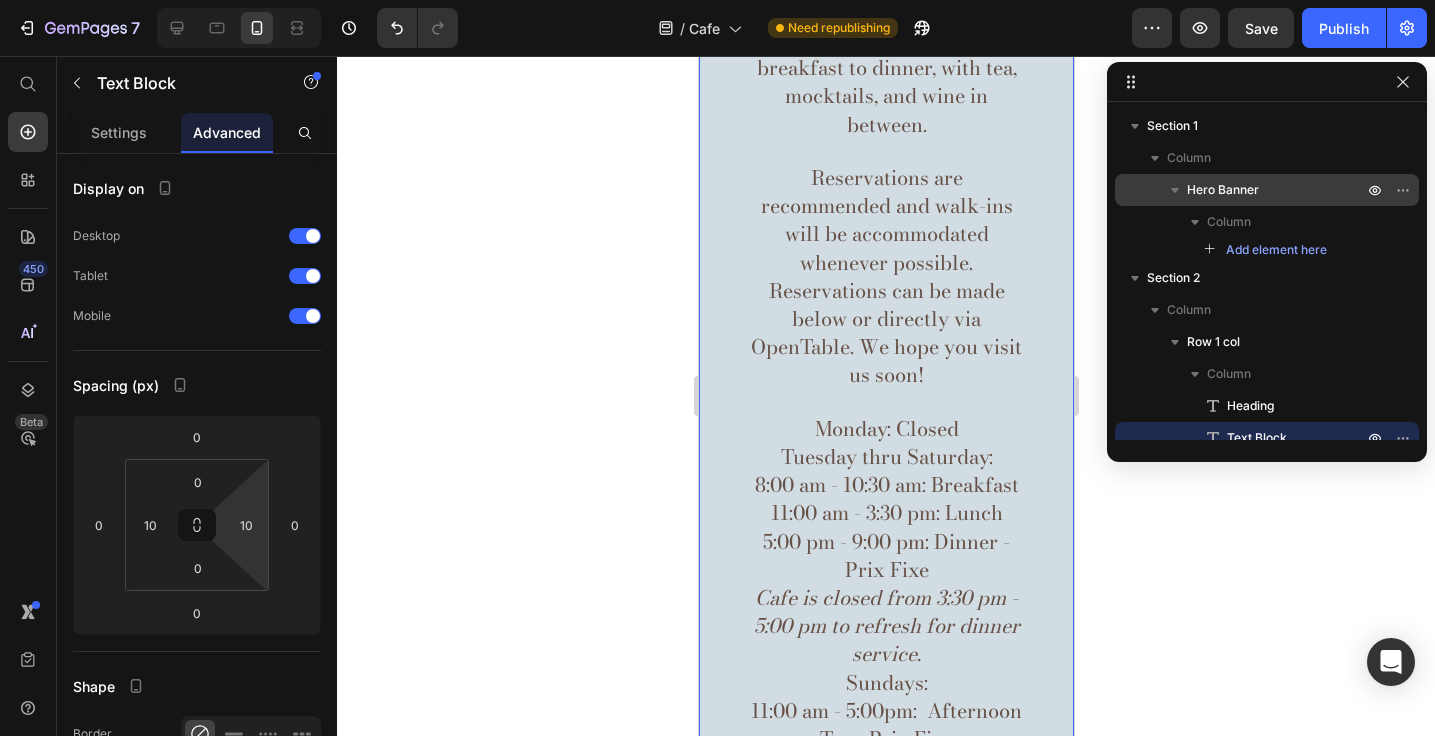 click on "Monday: Closed" at bounding box center [886, 428] 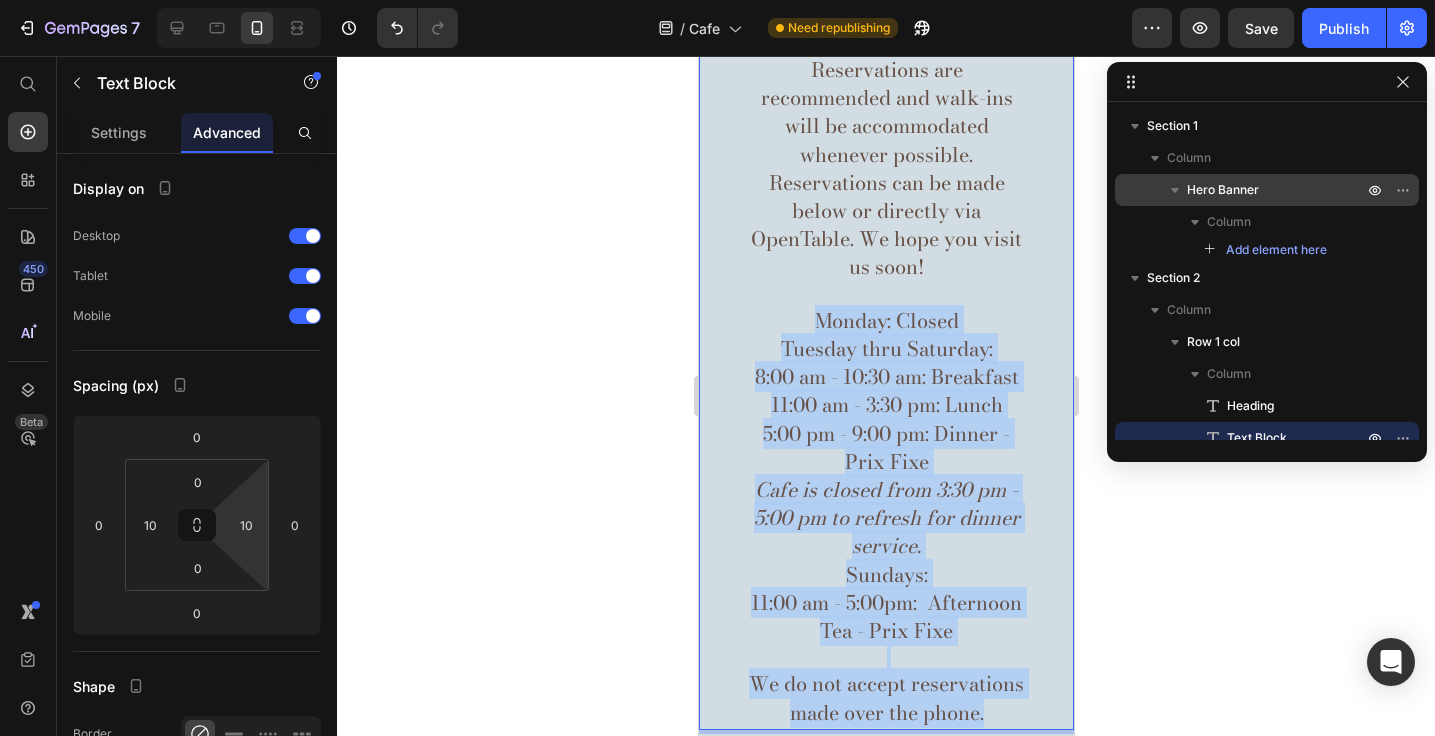 scroll, scrollTop: 829, scrollLeft: 0, axis: vertical 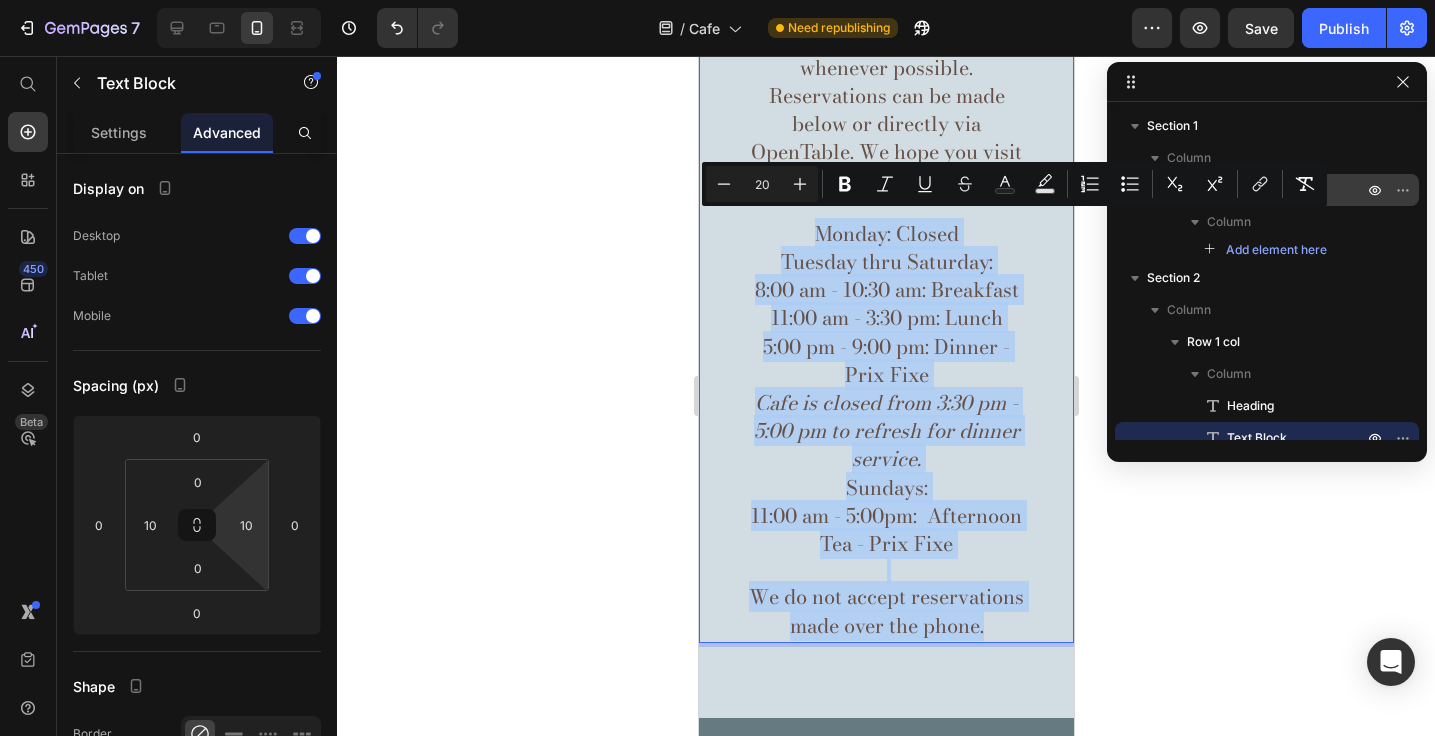 drag, startPoint x: 815, startPoint y: 425, endPoint x: 1030, endPoint y: 613, distance: 285.60287 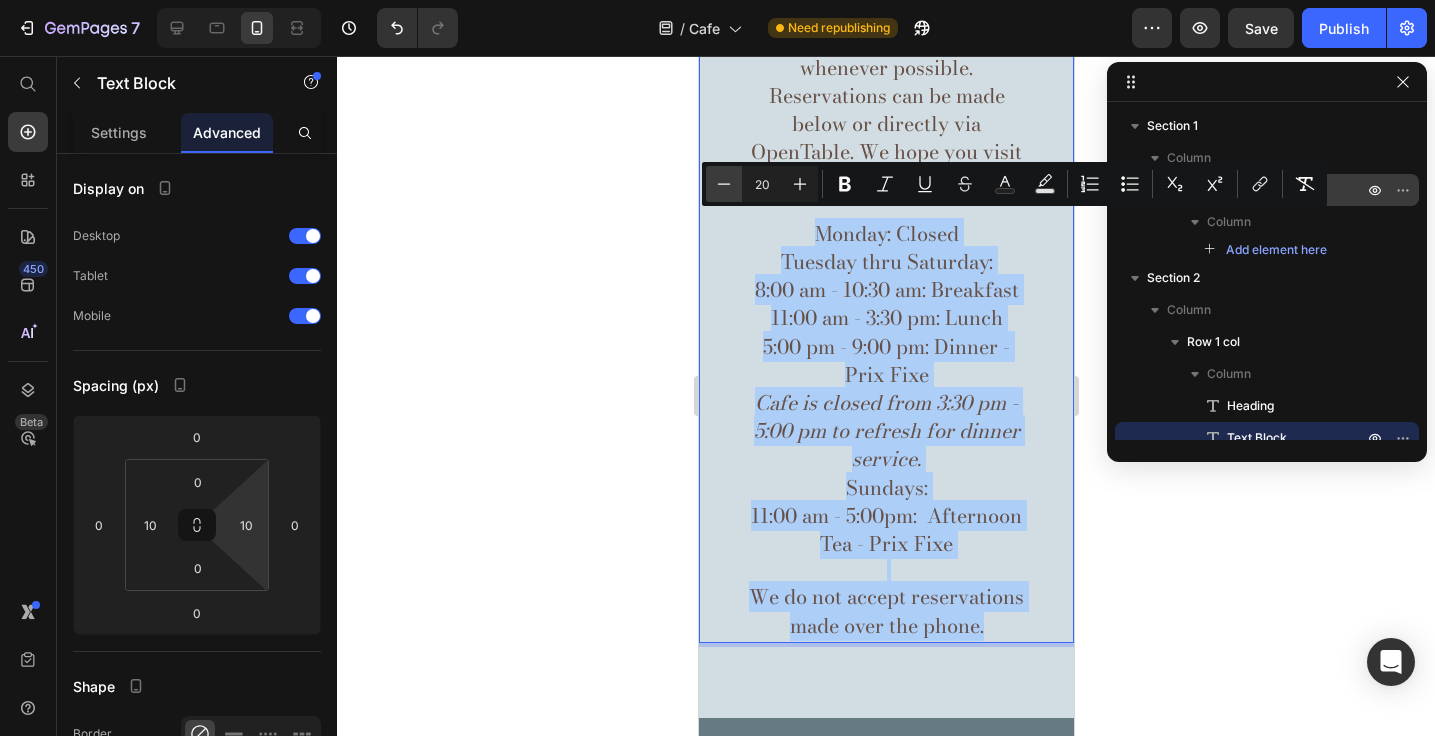 click 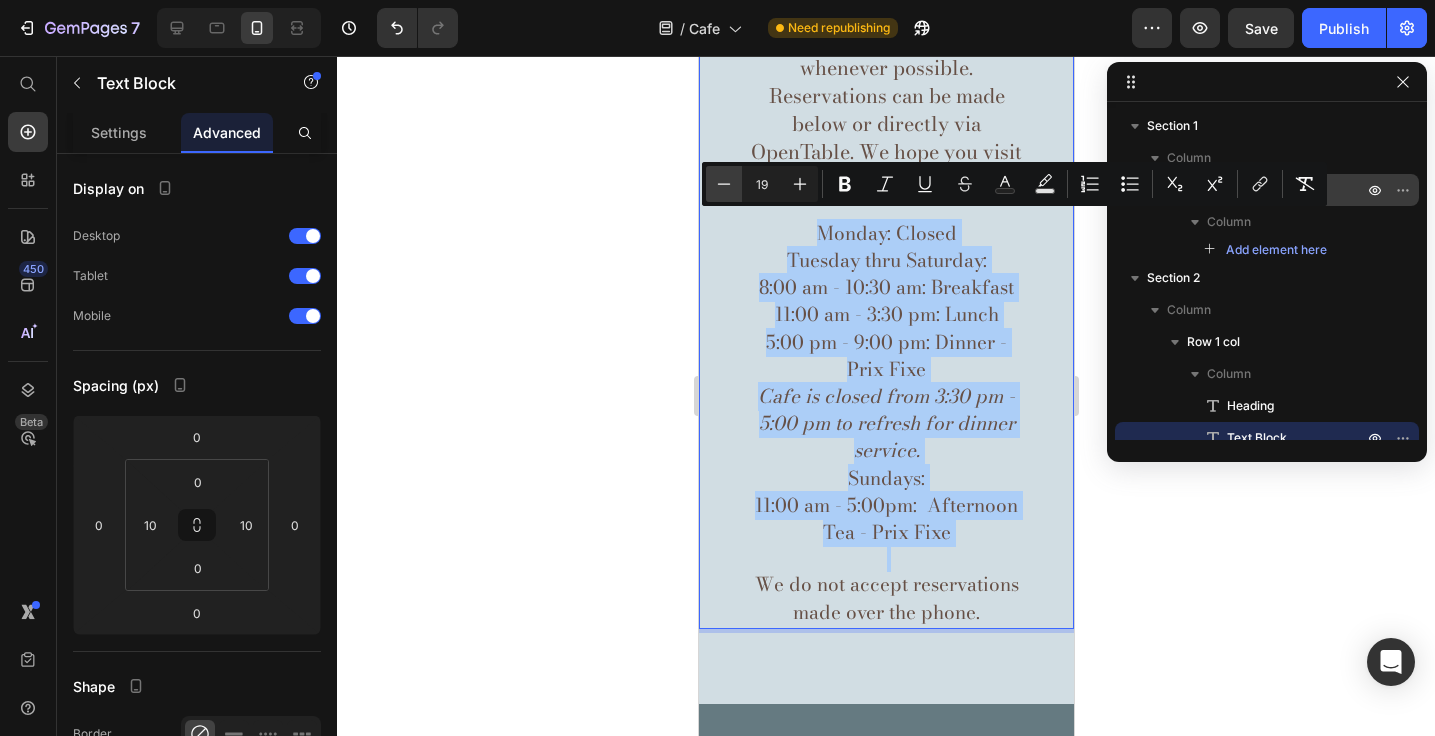 click 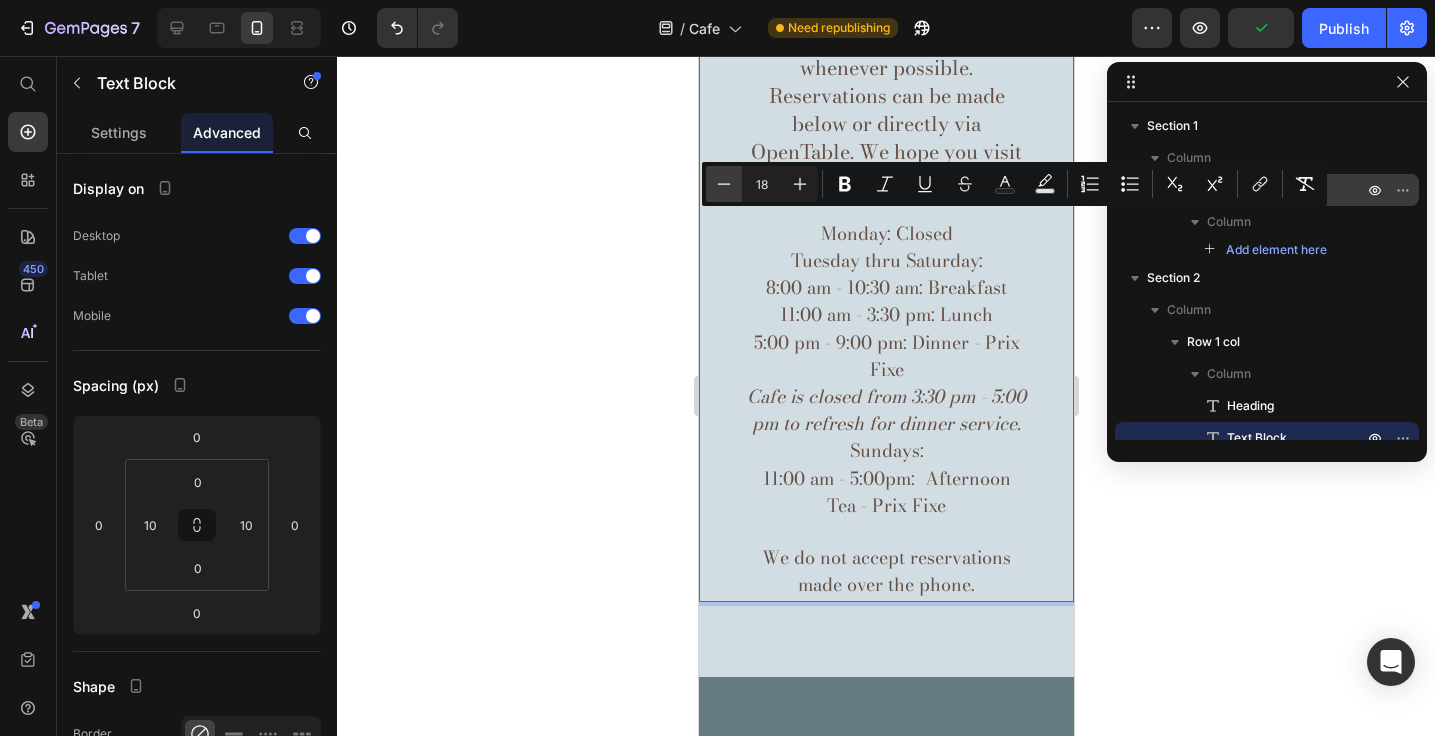 click 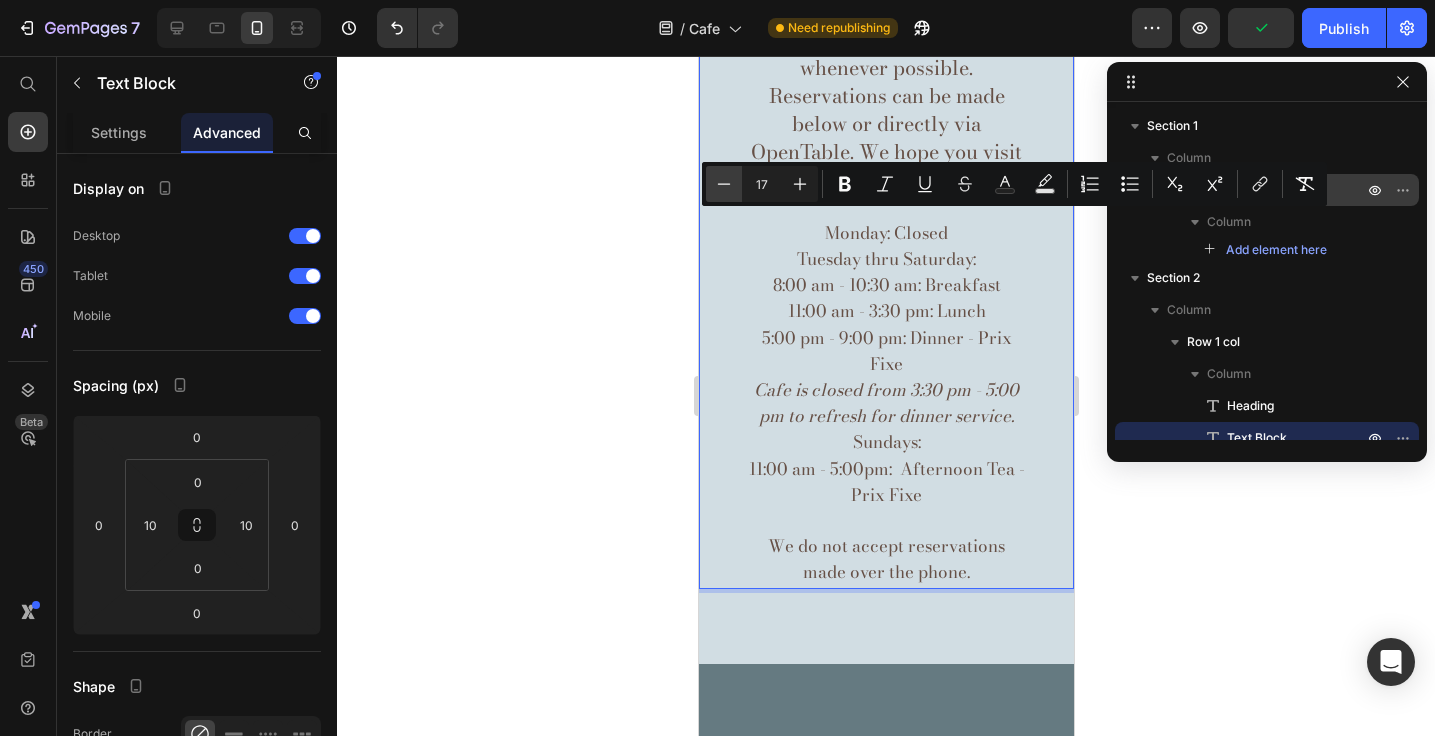 click 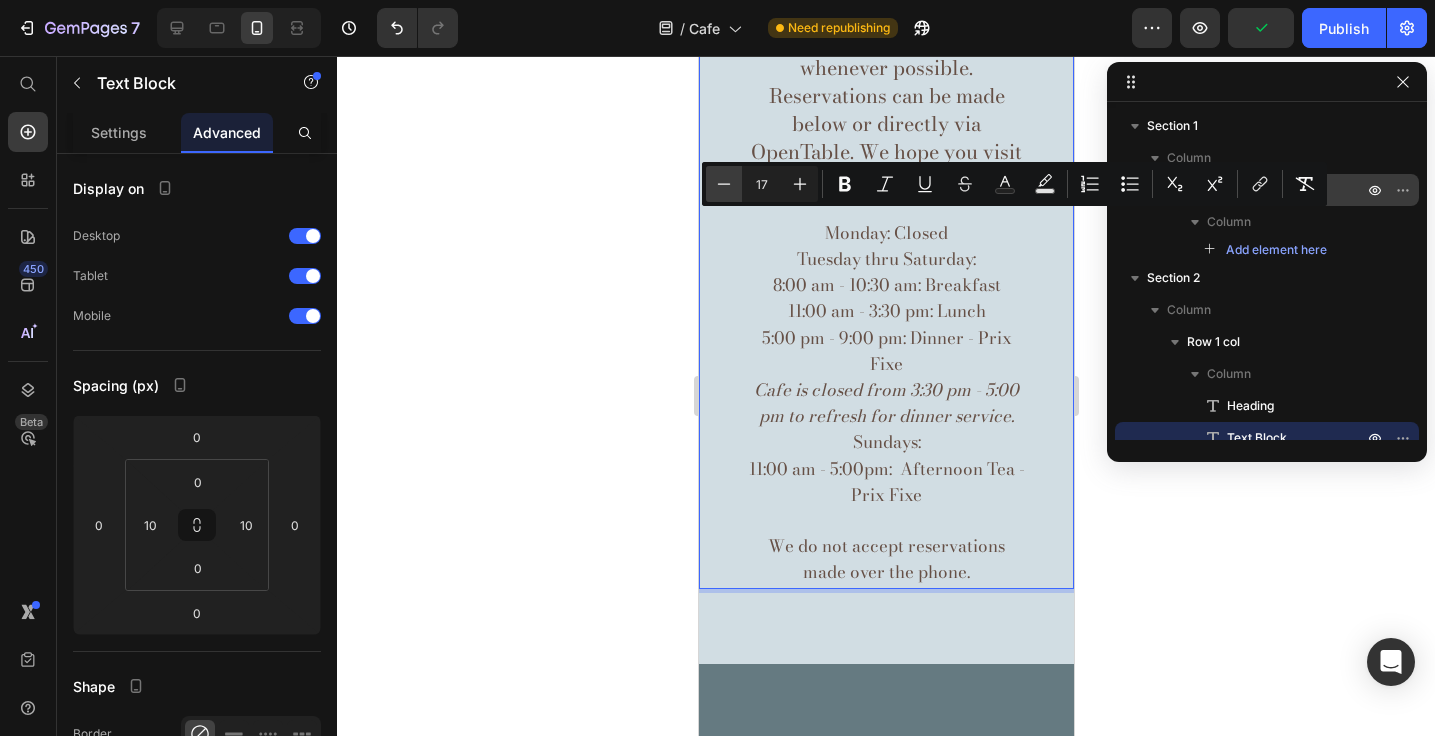 type on "16" 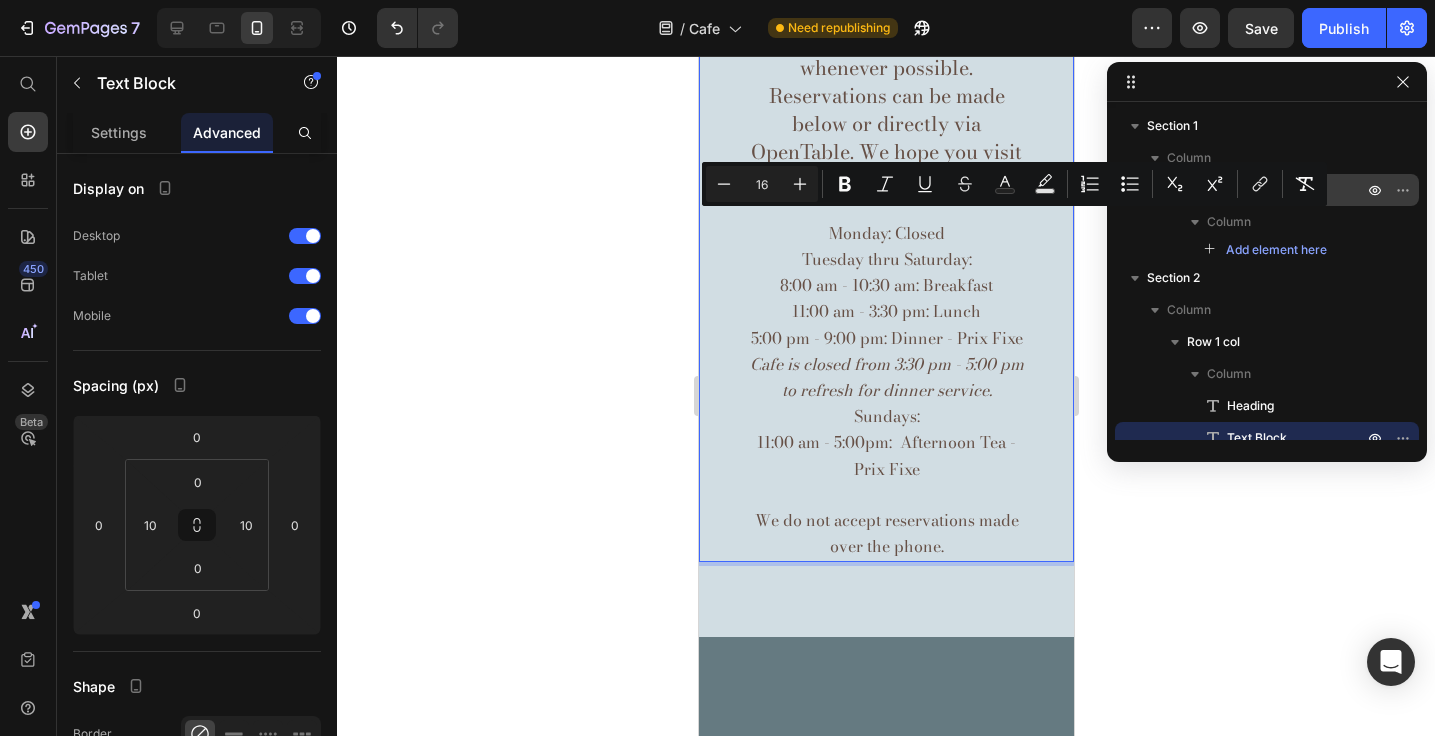 click 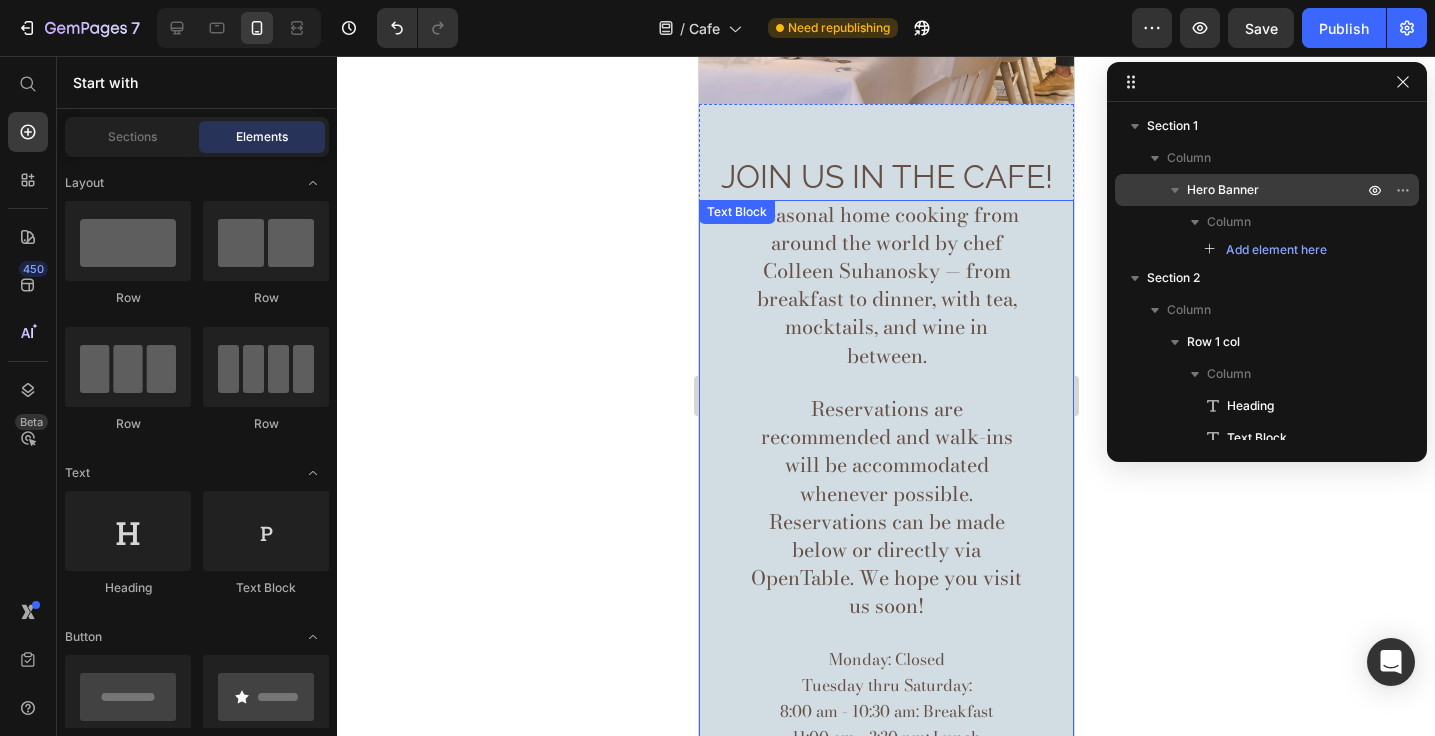 scroll, scrollTop: 401, scrollLeft: 0, axis: vertical 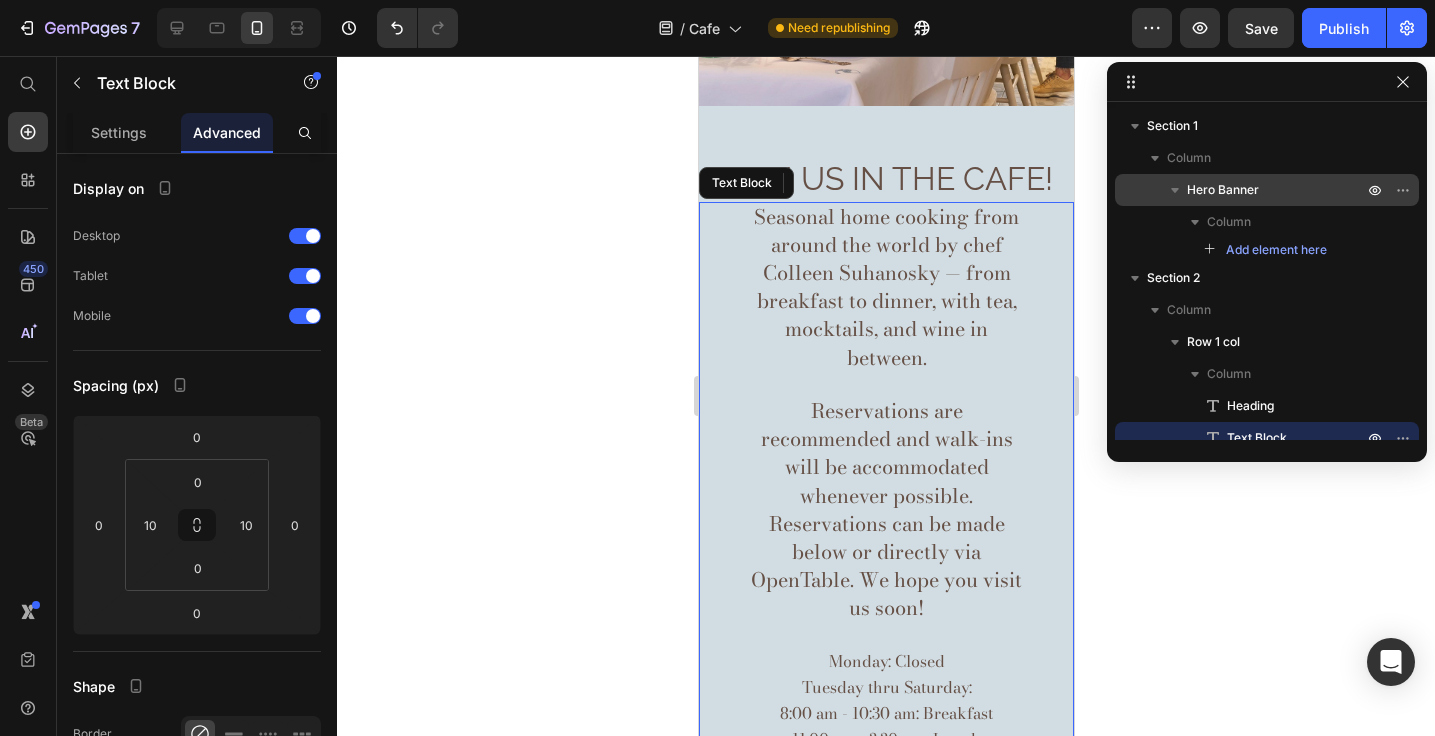 click on "Seasonal home cooking from around the world by chef Colleen Suhanosky — from breakfast to dinner, with tea, mocktails, and wine in between. Reservations are recommended and walk-ins will be accommodated whenever possible. Reservations can be made below or directly via OpenTable. We hope you visit us soon! Monday: Closed Tuesday thru Saturday: 8:00 am - 10:30 am: Breakfast 11:00 am - 3:30 pm: Lunch 5:00 pm - 9:00 pm: Dinner - Prix Fixe Cafe is closed from 3:30 pm - 5:00 pm to refresh for dinner service.  Sundays: 11:00 am - 5:00pm:  Afternoon Tea - Prix Fixe We do not accept reservations made over the phone." at bounding box center (885, 596) 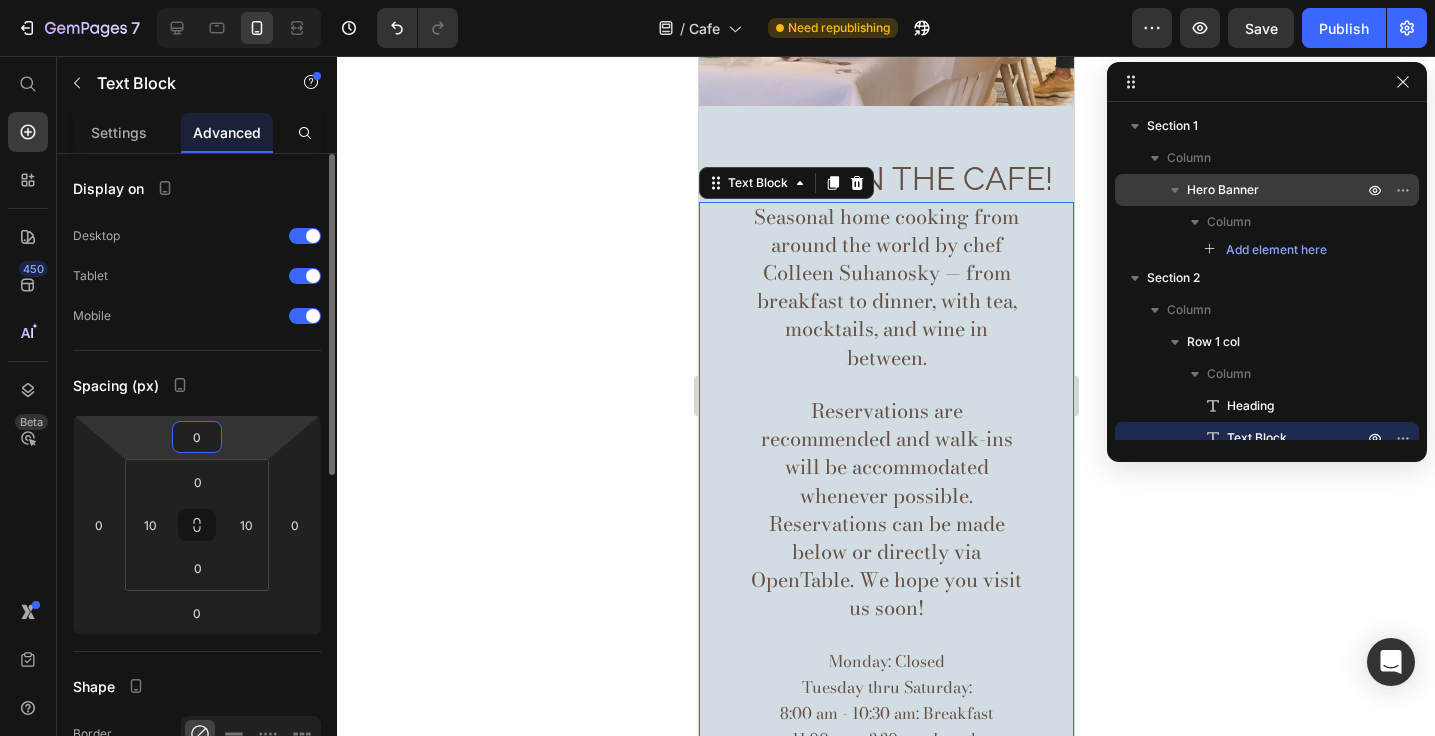 click on "0" at bounding box center [197, 437] 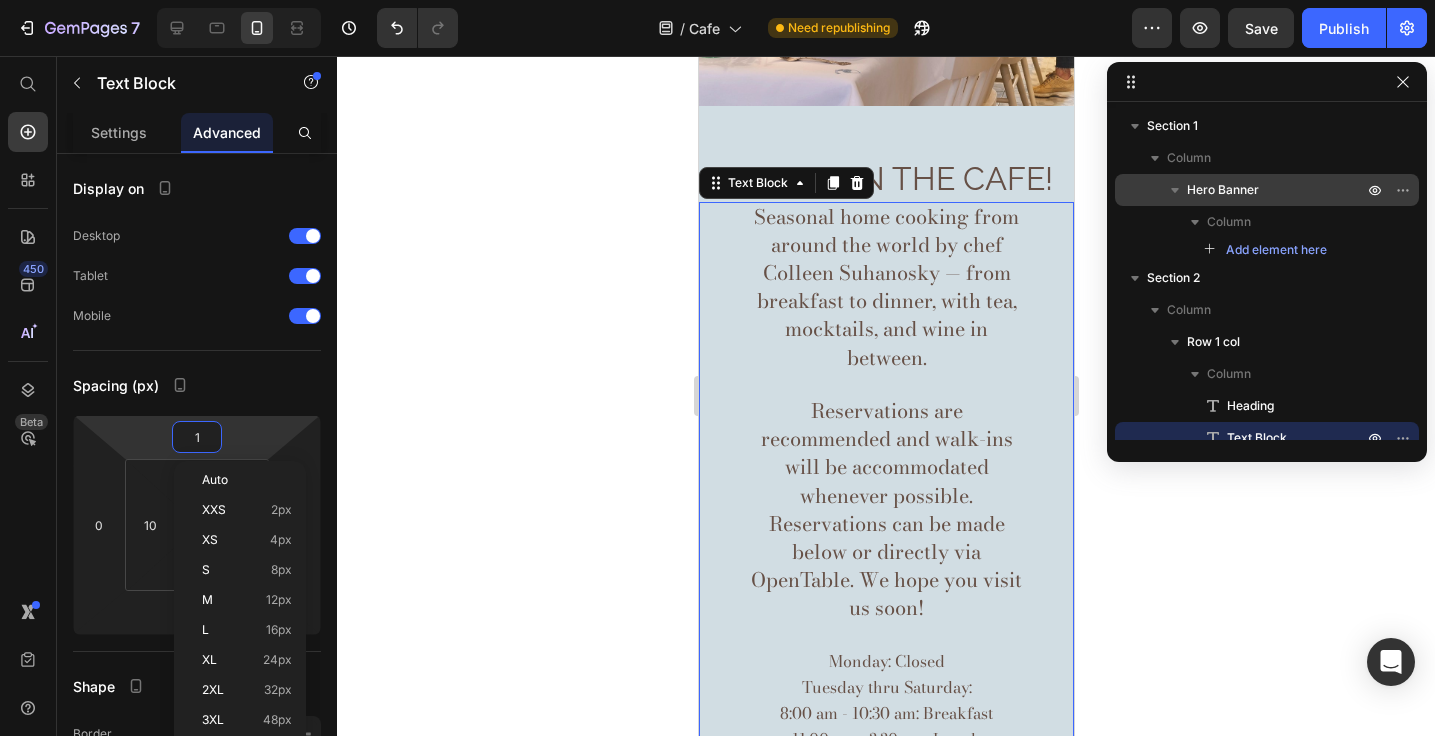 type on "10" 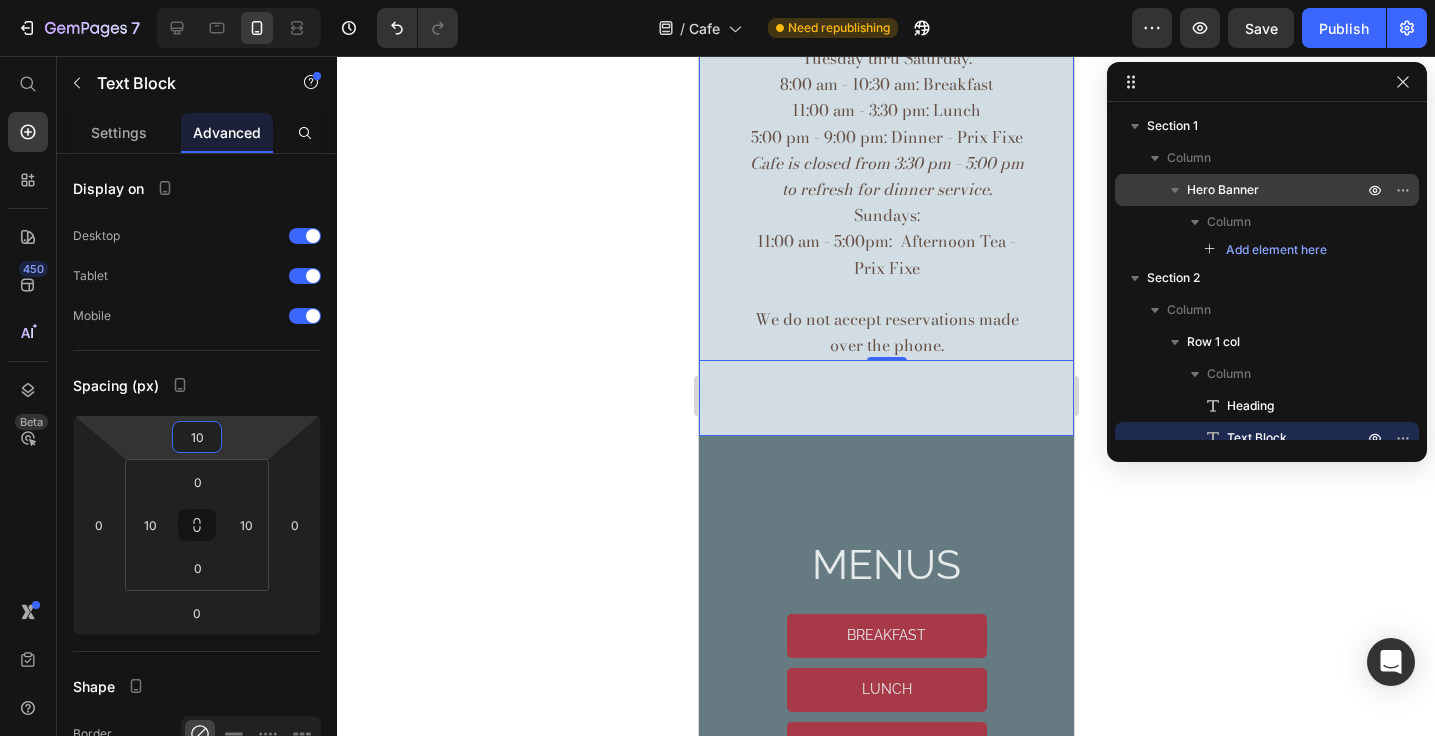 scroll, scrollTop: 1192, scrollLeft: 0, axis: vertical 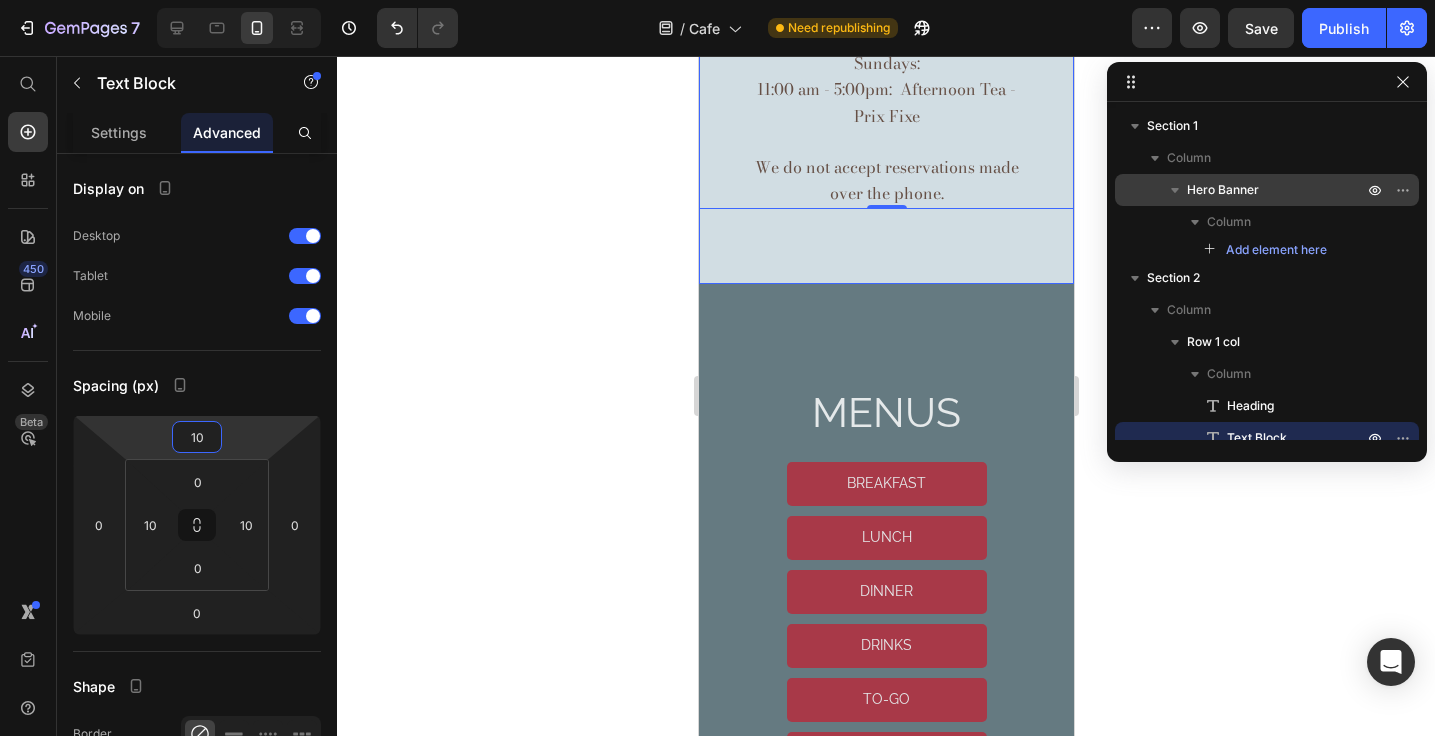 click on "⁠⁠⁠⁠⁠⁠⁠ JOIN US IN THE CAFE! Heading Seasonal home cooking from around the world by chef Colleen Suhanosky — from breakfast to dinner, with tea, mocktails, and wine in between. Reservations are recommended and walk-ins will be accommodated whenever possible. Reservations can be made below or directly via OpenTable. We hope you visit us soon! Monday: Closed Tuesday thru Saturday: 8:00 am - 10:30 am: Breakfast 11:00 am - 3:30 pm: Lunch 5:00 pm - 9:00 pm: Dinner - Prix Fixe Cafe is closed from 3:30 pm - 5:00 pm to refresh for dinner service.  Sundays: 11:00 am - 5:00pm:  Afternoon Tea - Prix Fixe We do not accept reservations made over the phone. Text Block   0 Row" at bounding box center (885, -201) 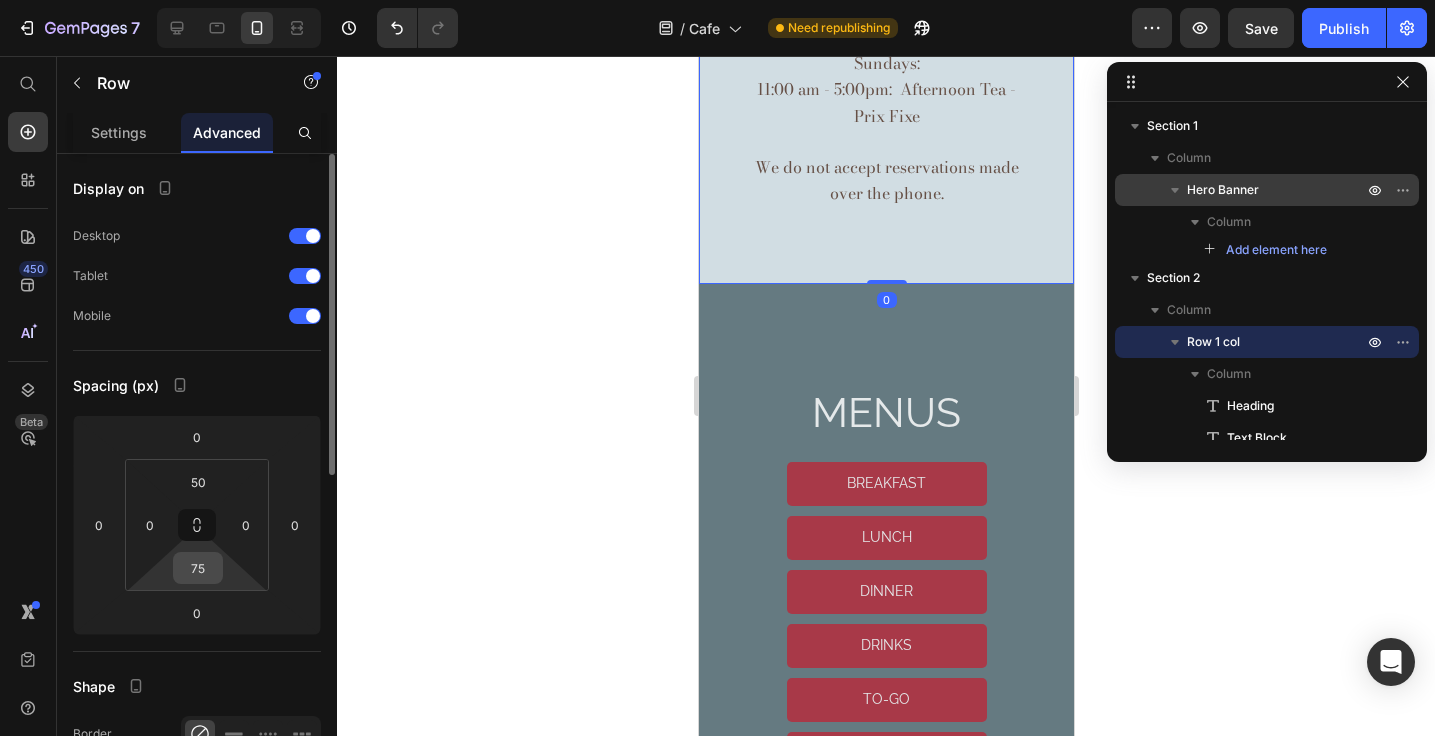 click on "75" at bounding box center (198, 568) 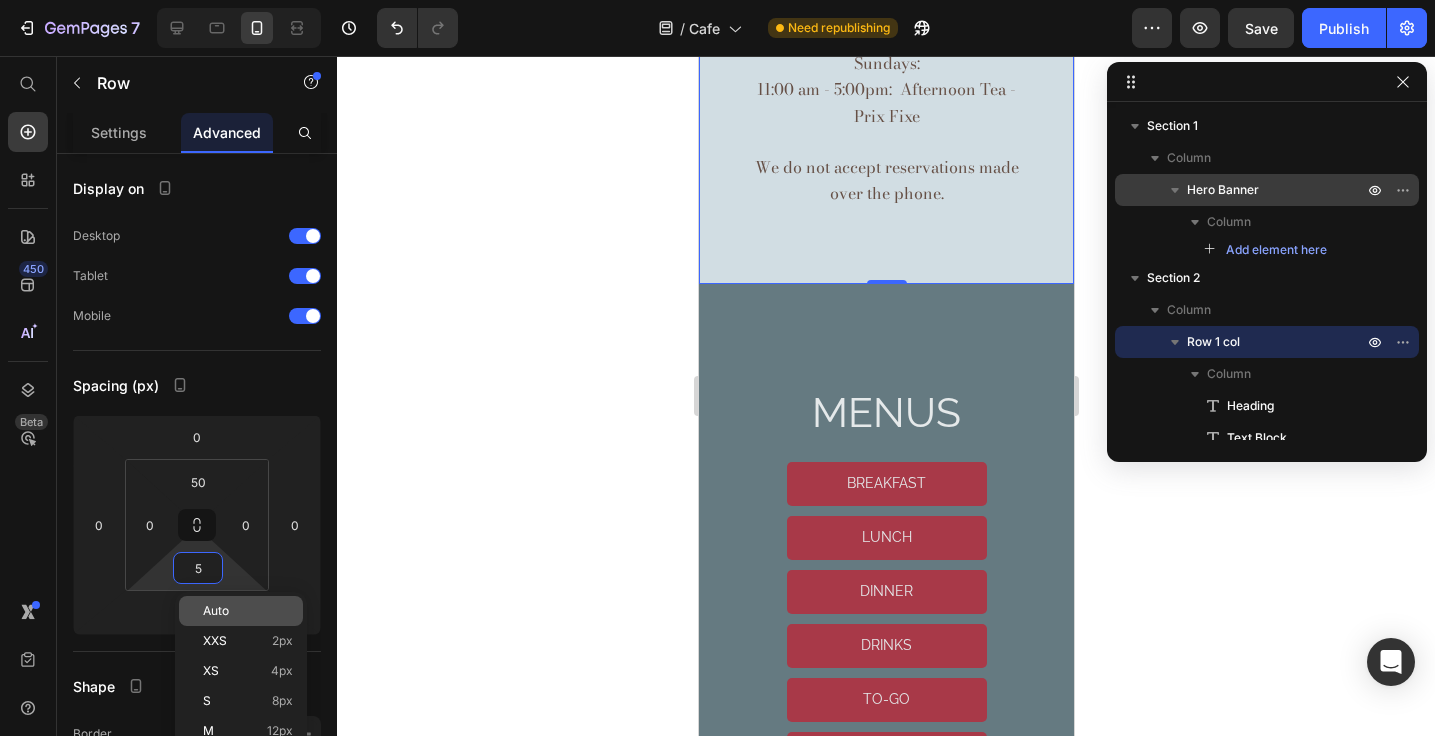 type on "50" 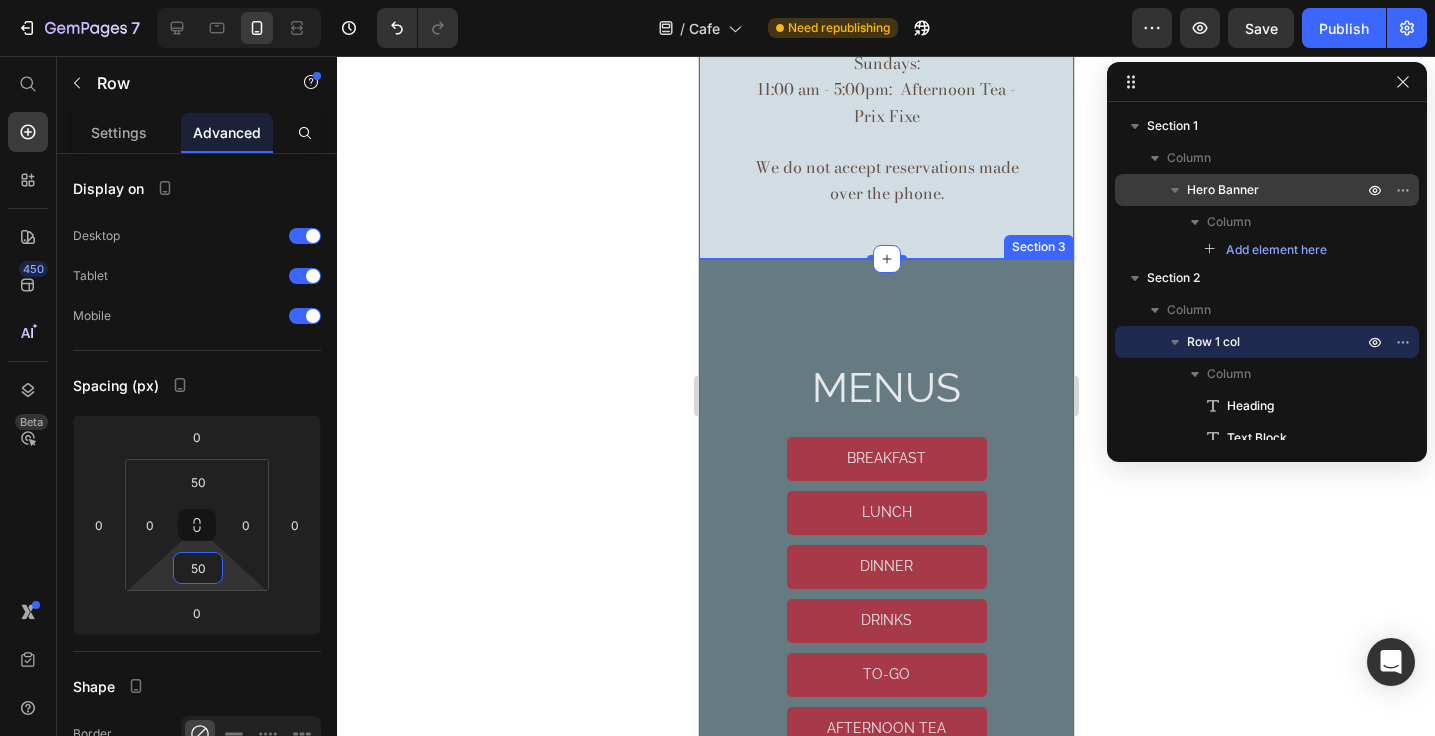 click on "MENUS Heading BREAKFAST Button LUNCH Button DINNER Button Row DRINKS Button TO-GO Button AFTERNOON TEA Button Row GARDEN Button Row Section 3" at bounding box center (885, 581) 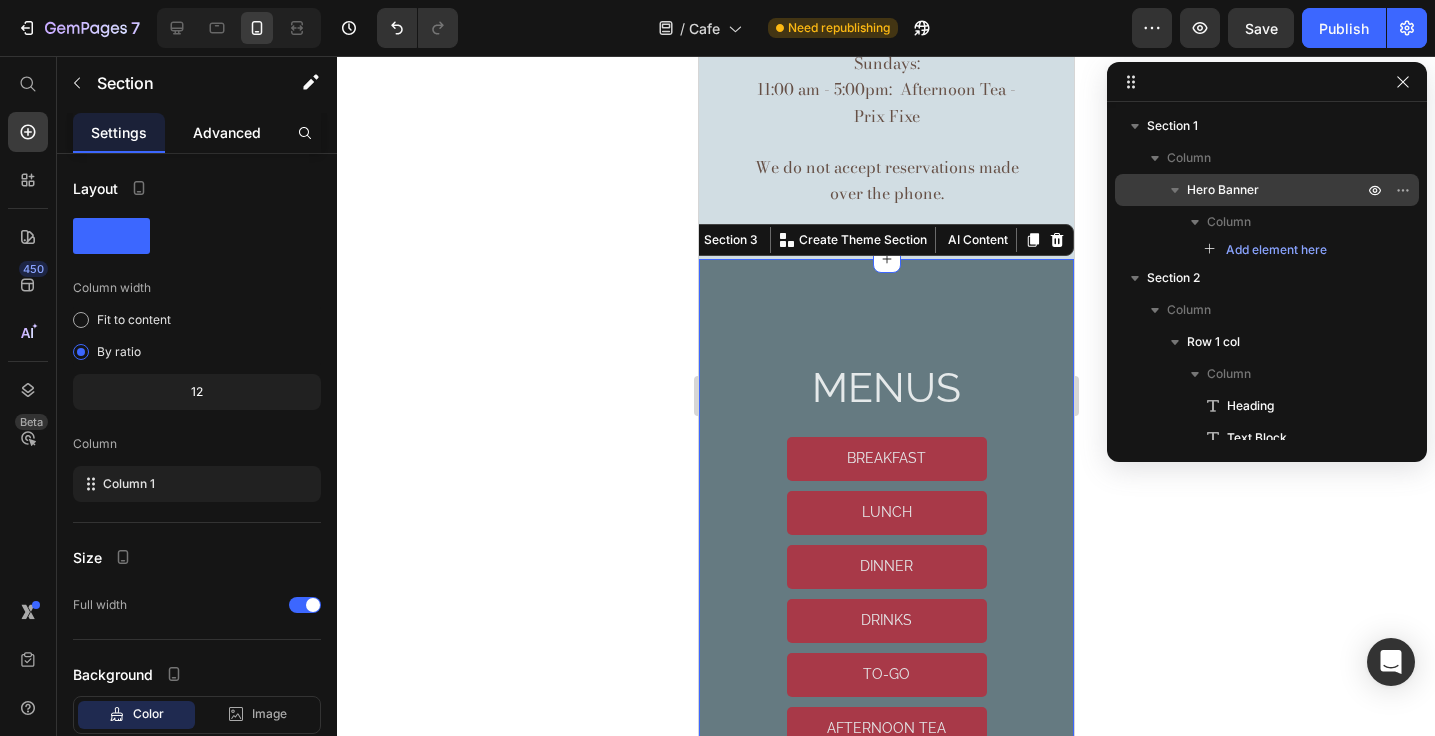 click on "Advanced" at bounding box center (227, 132) 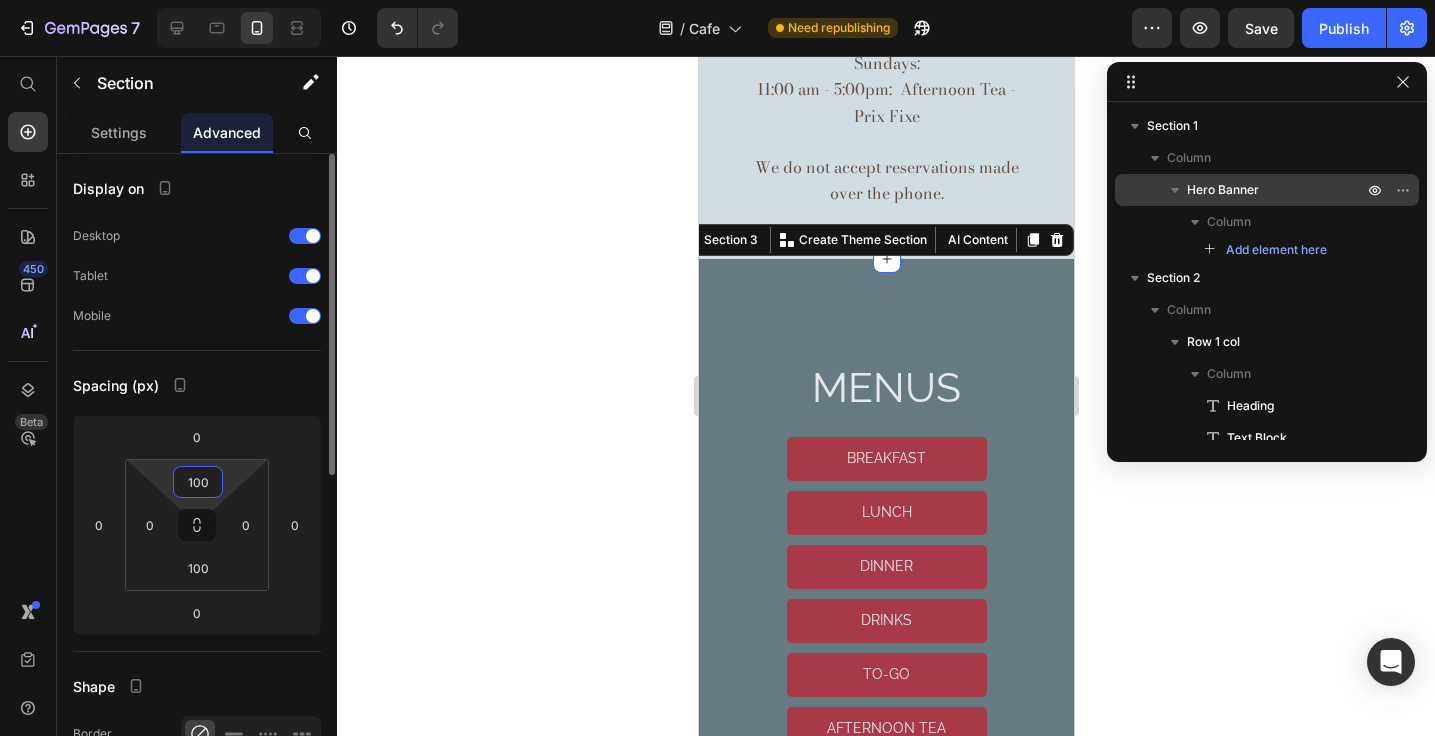 click on "100" at bounding box center [198, 482] 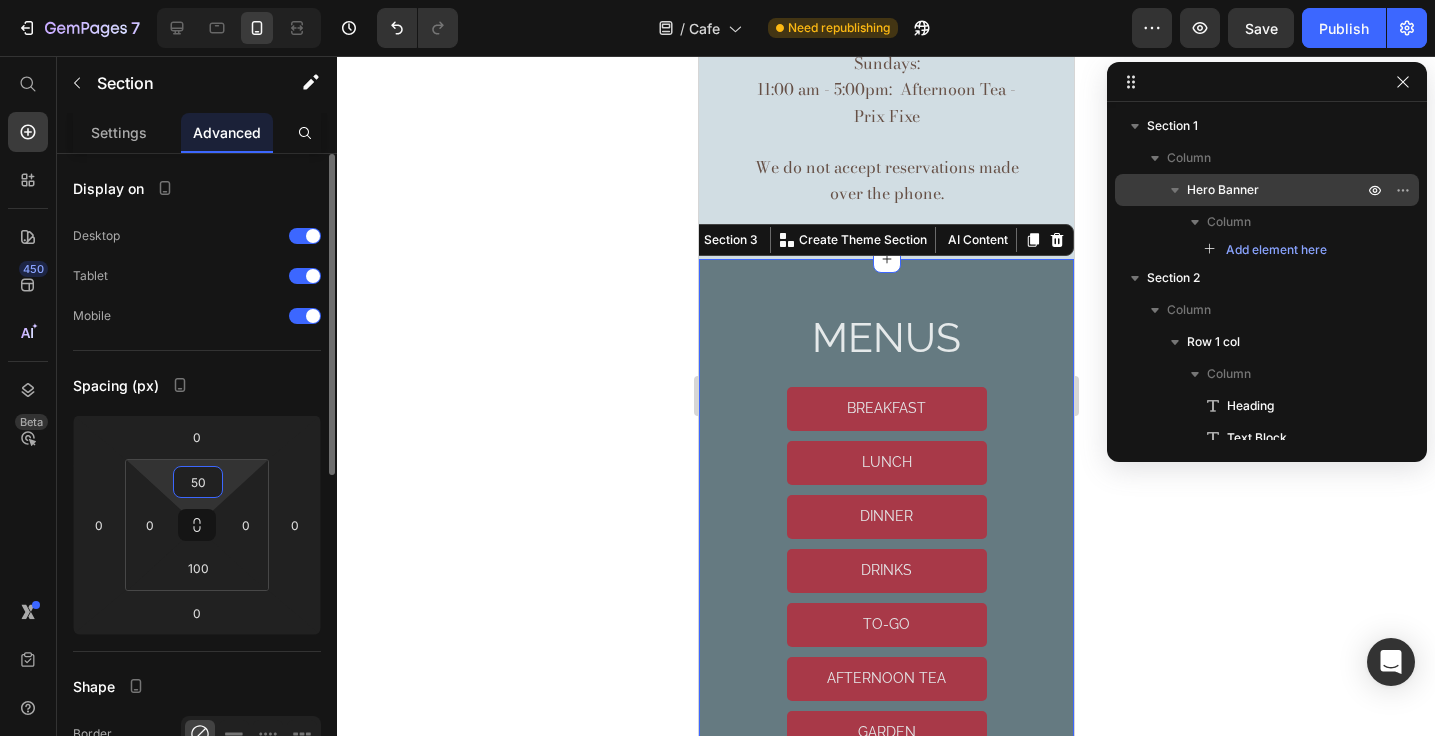type on "50" 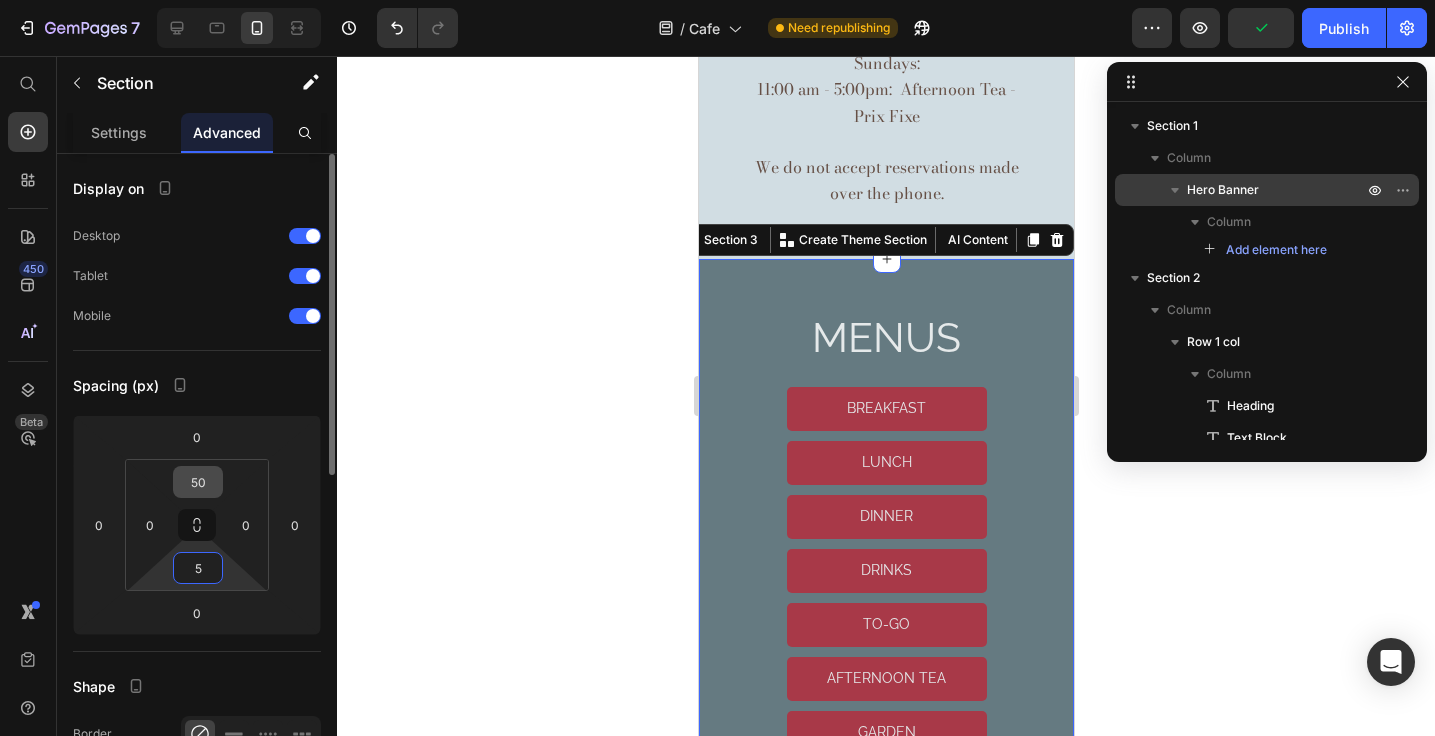 type on "50" 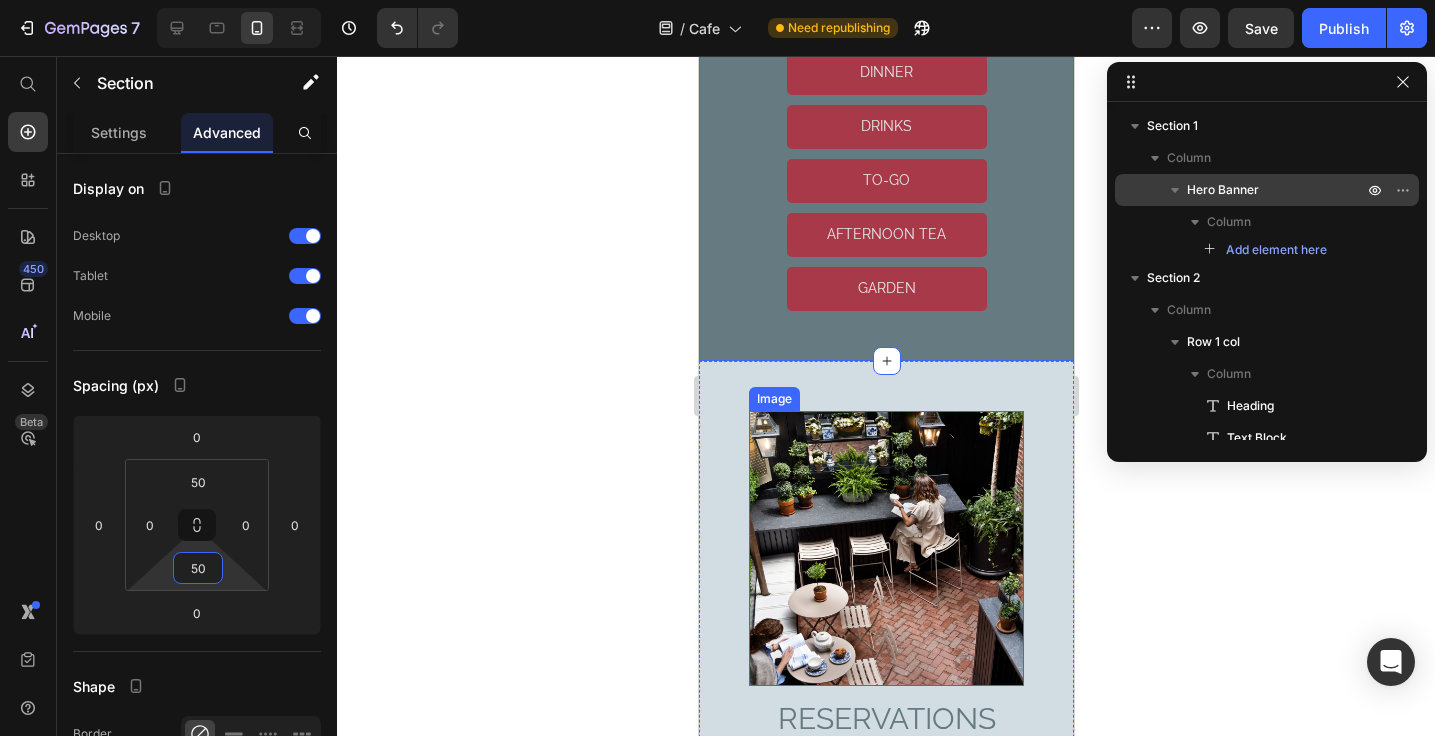 scroll, scrollTop: 1668, scrollLeft: 0, axis: vertical 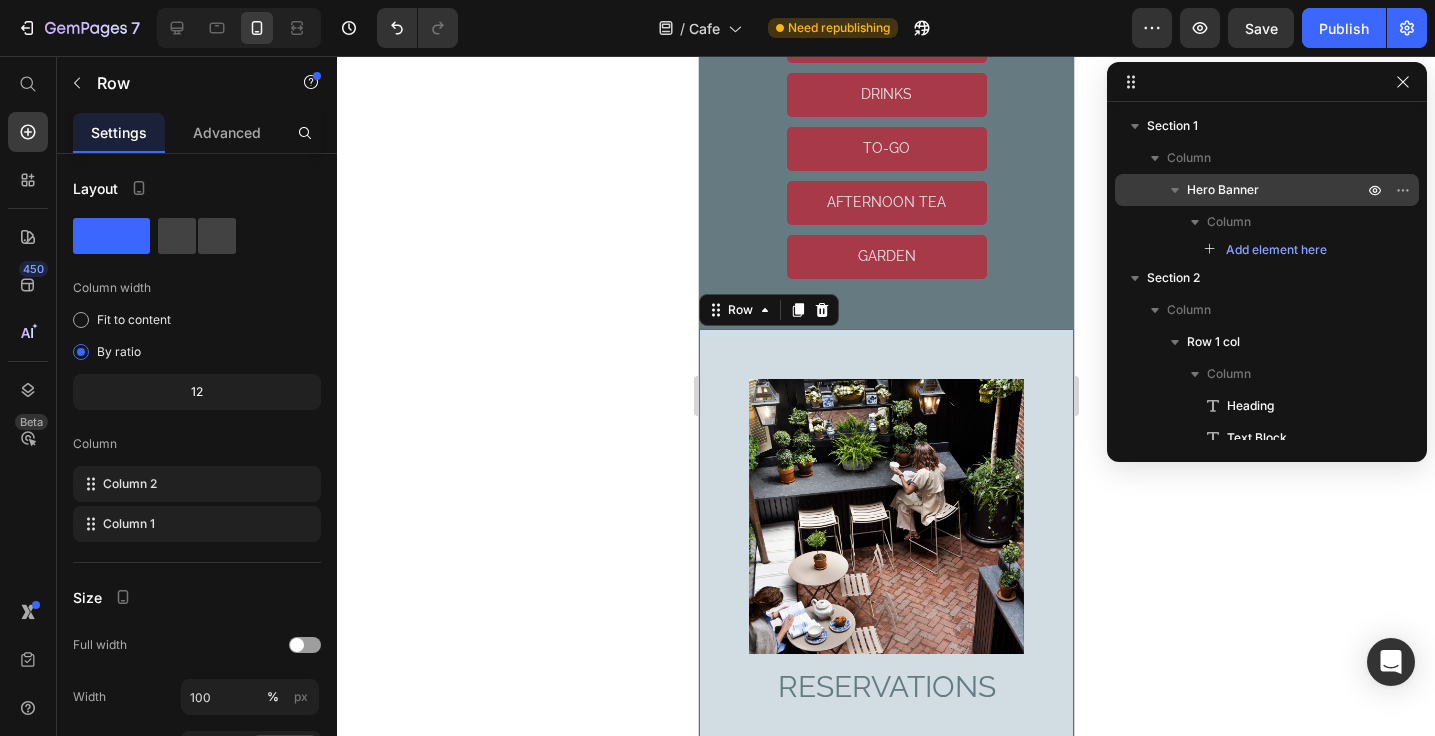 click on "RESERVATIONS Heading
Custom Code
Preview or Publish the page to see the content. Custom Code Image Row   0" at bounding box center [885, 602] 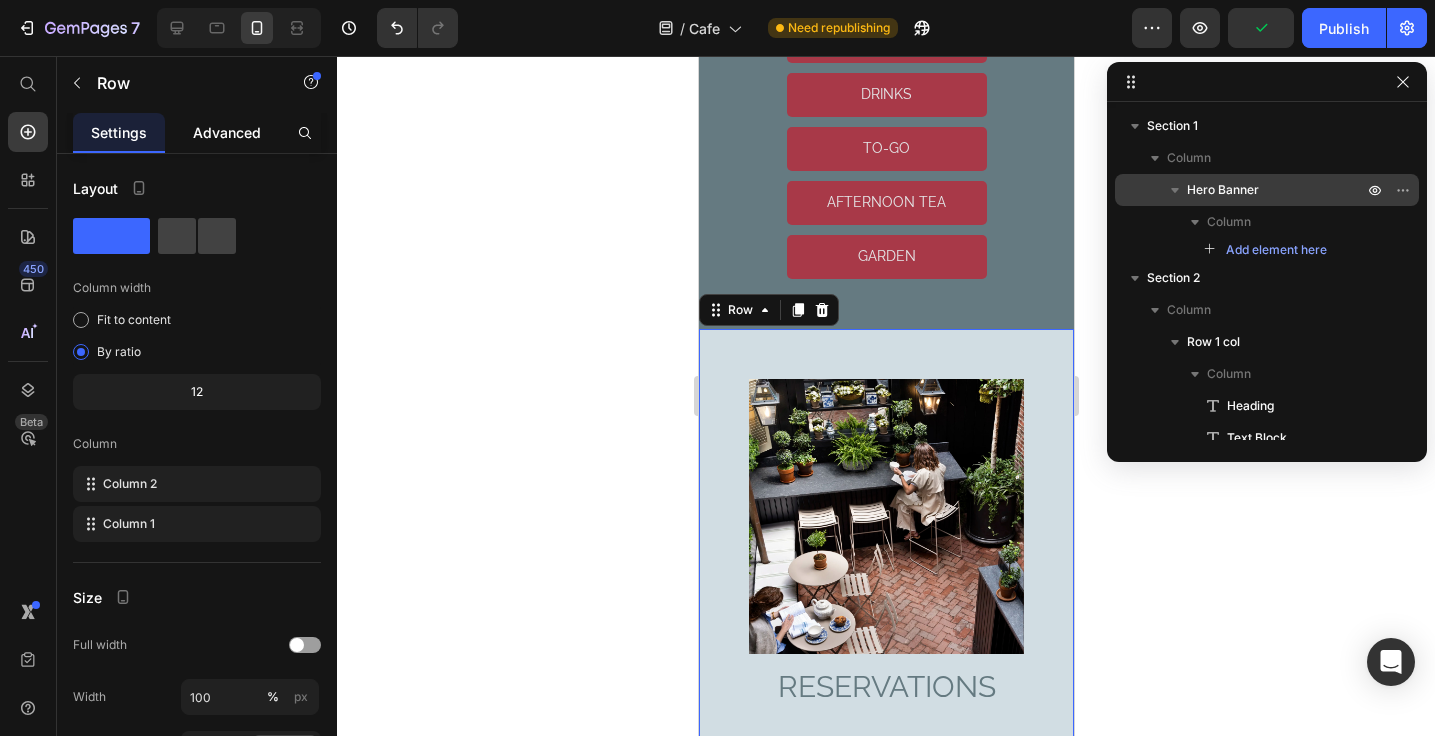 click on "Advanced" at bounding box center (227, 132) 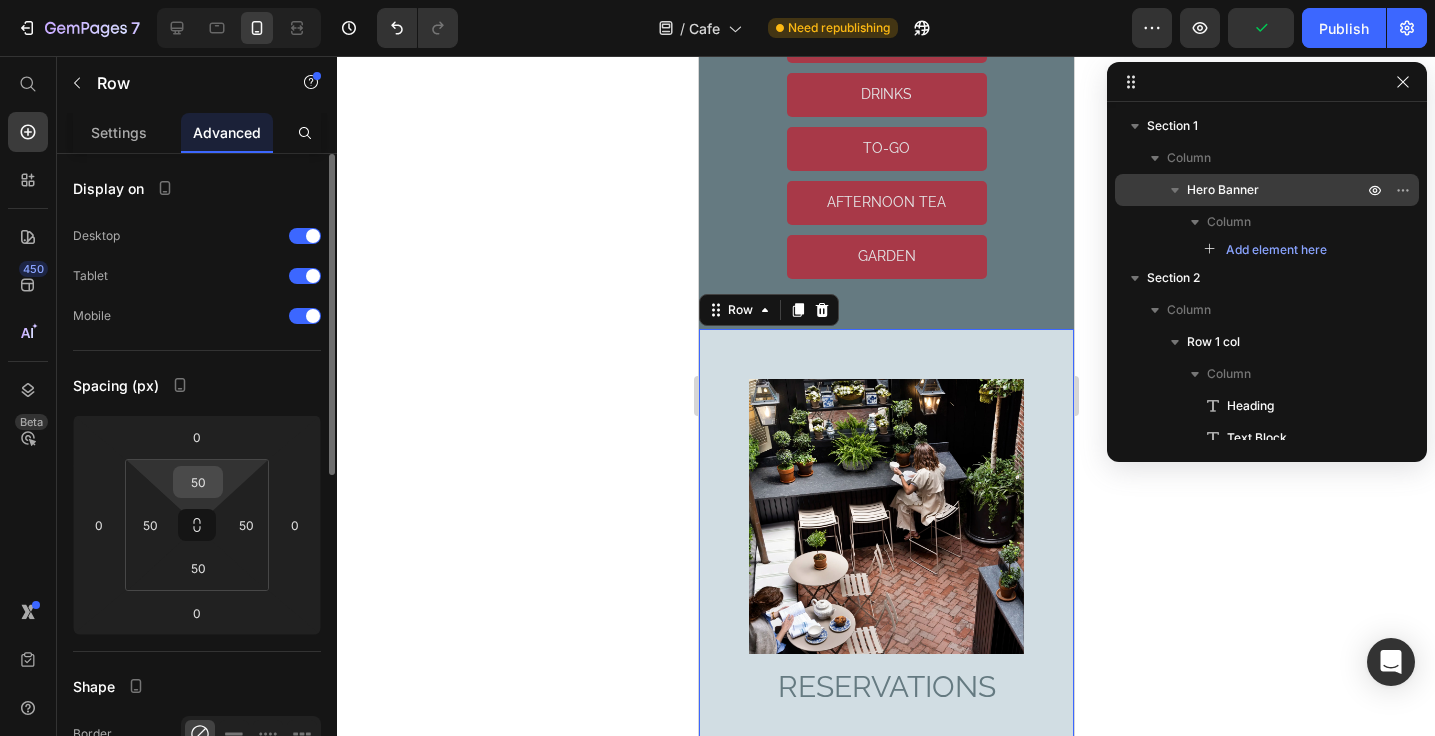 click on "50" at bounding box center (198, 482) 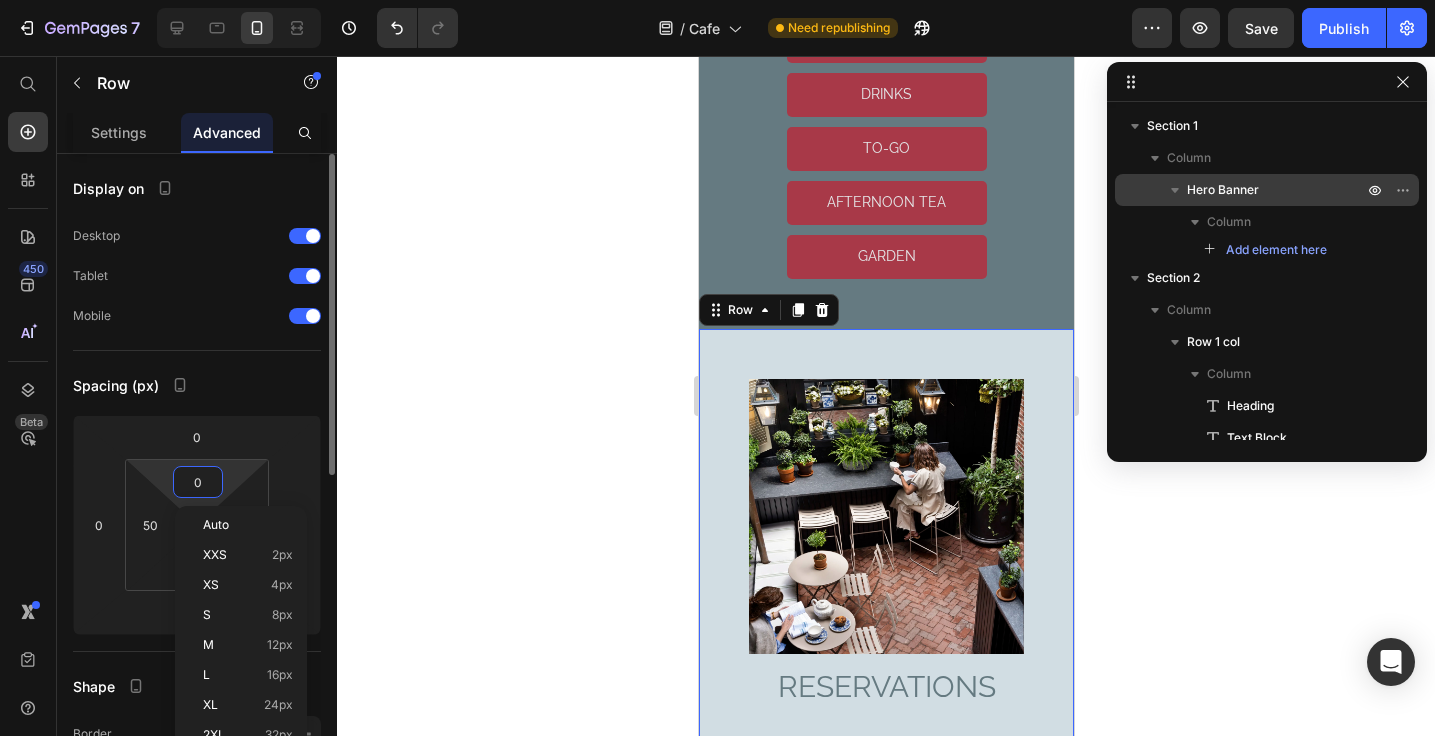 type on "0" 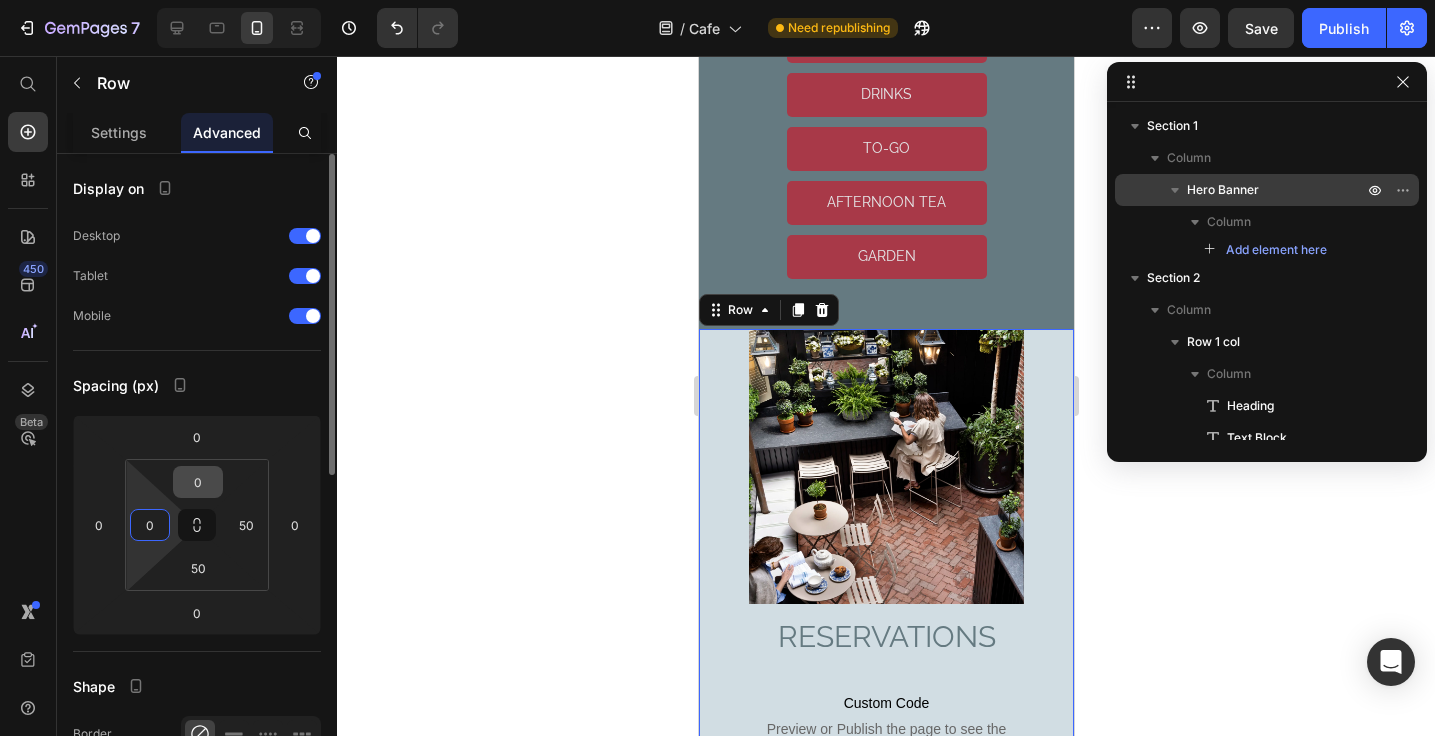 type on "0" 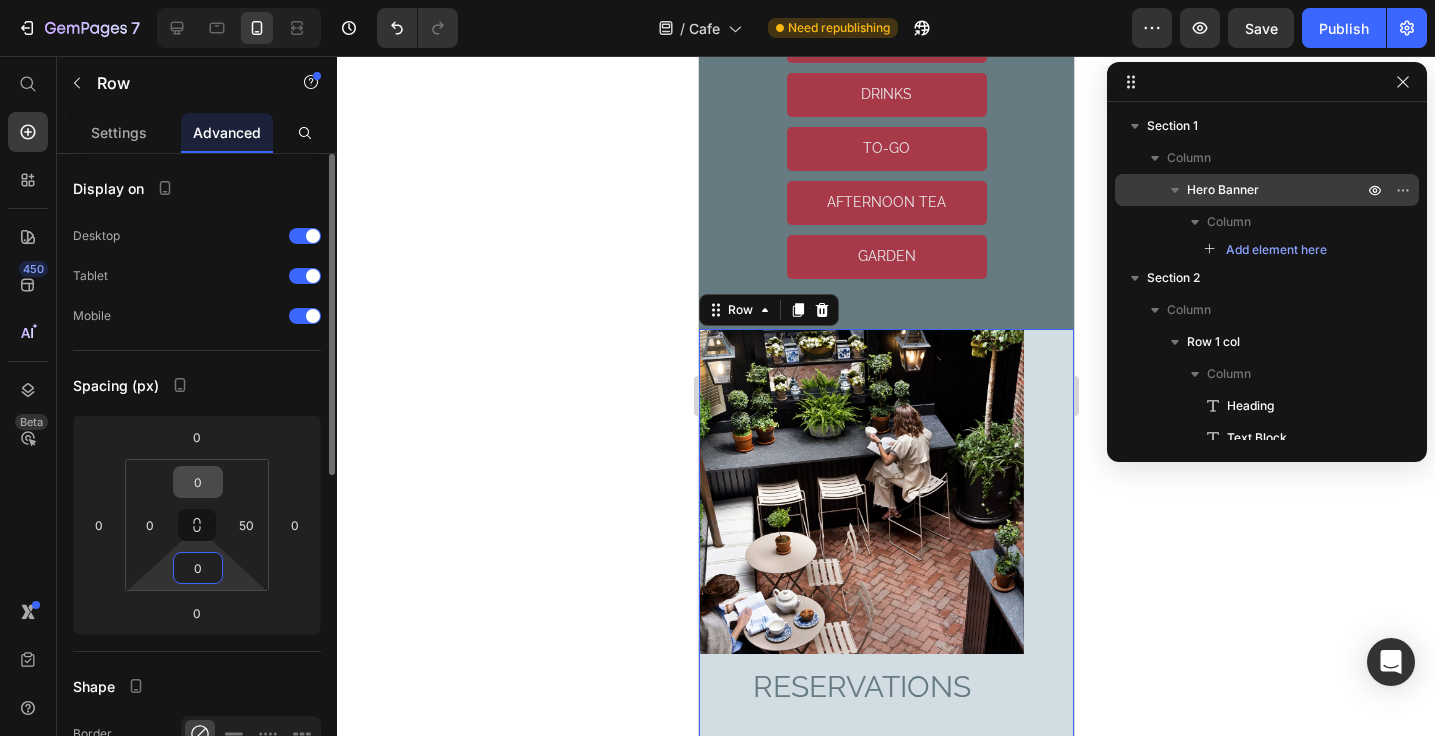 type on "0" 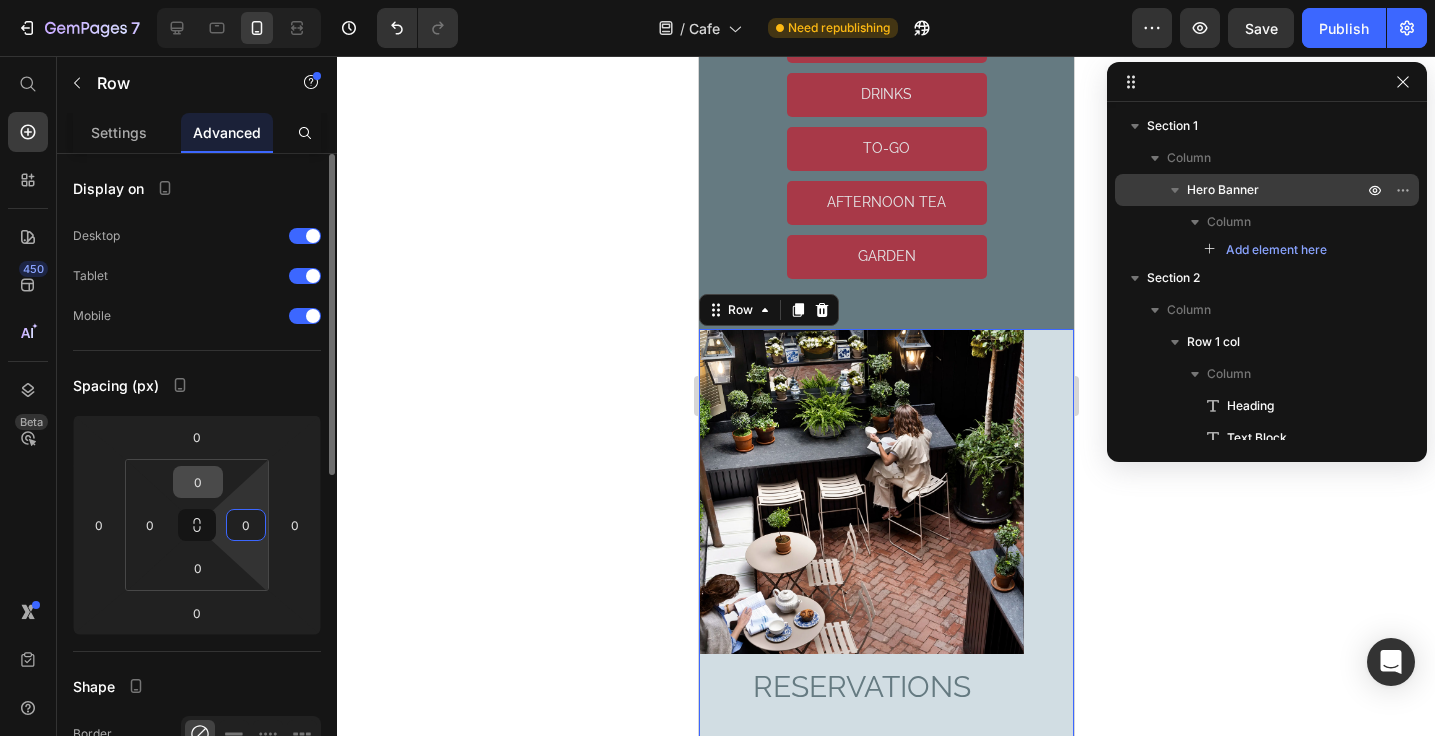 type on "0" 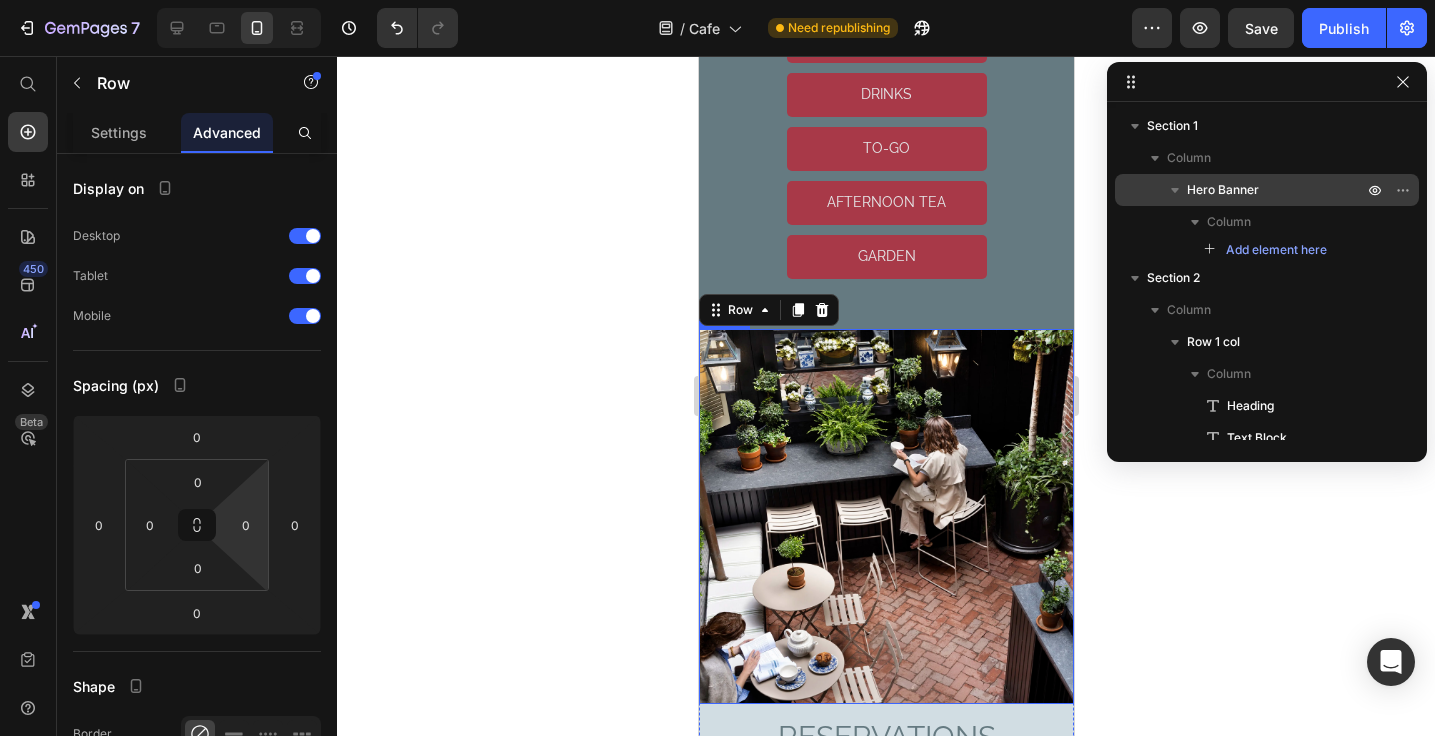 scroll, scrollTop: 1944, scrollLeft: 0, axis: vertical 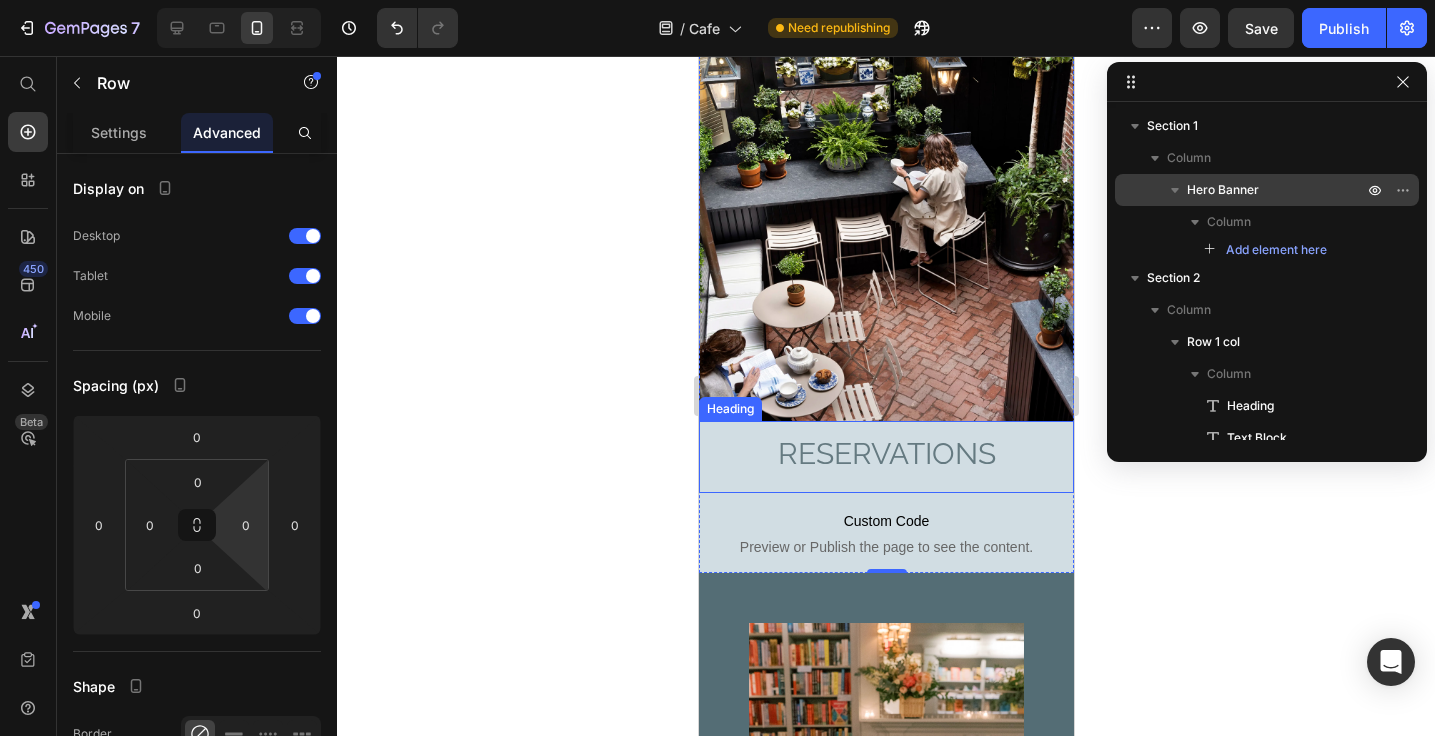 click on "RESERVATIONS" at bounding box center (885, 451) 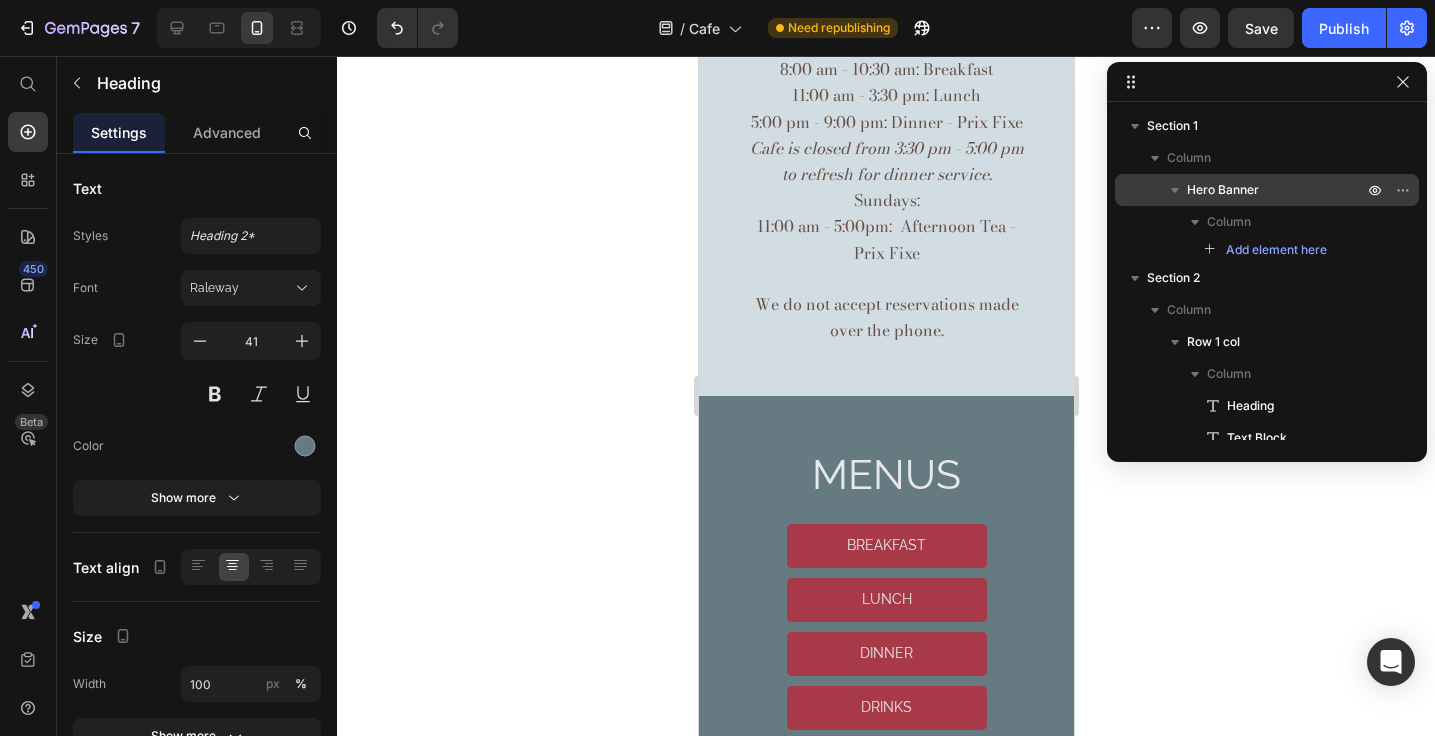 scroll, scrollTop: 911, scrollLeft: 0, axis: vertical 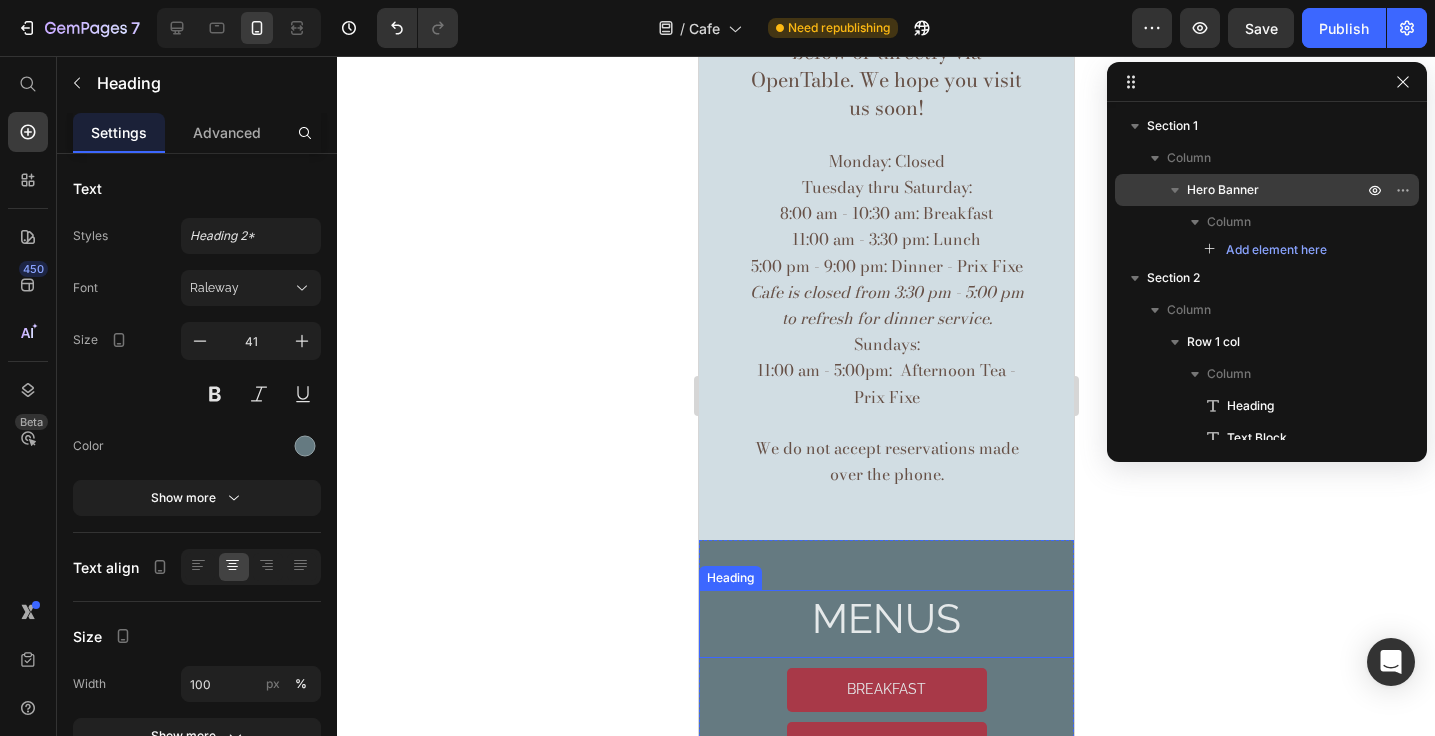 click on "MENUS" at bounding box center (885, 618) 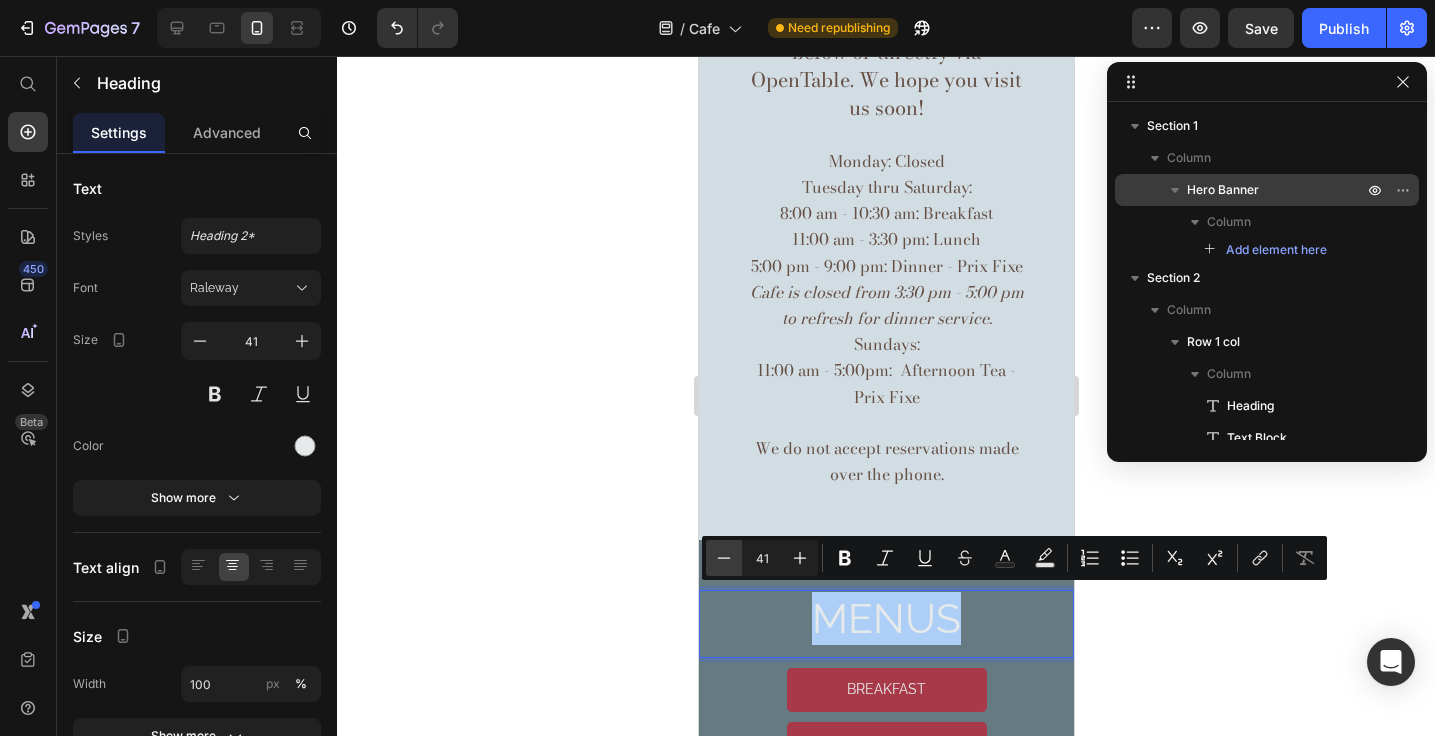 click 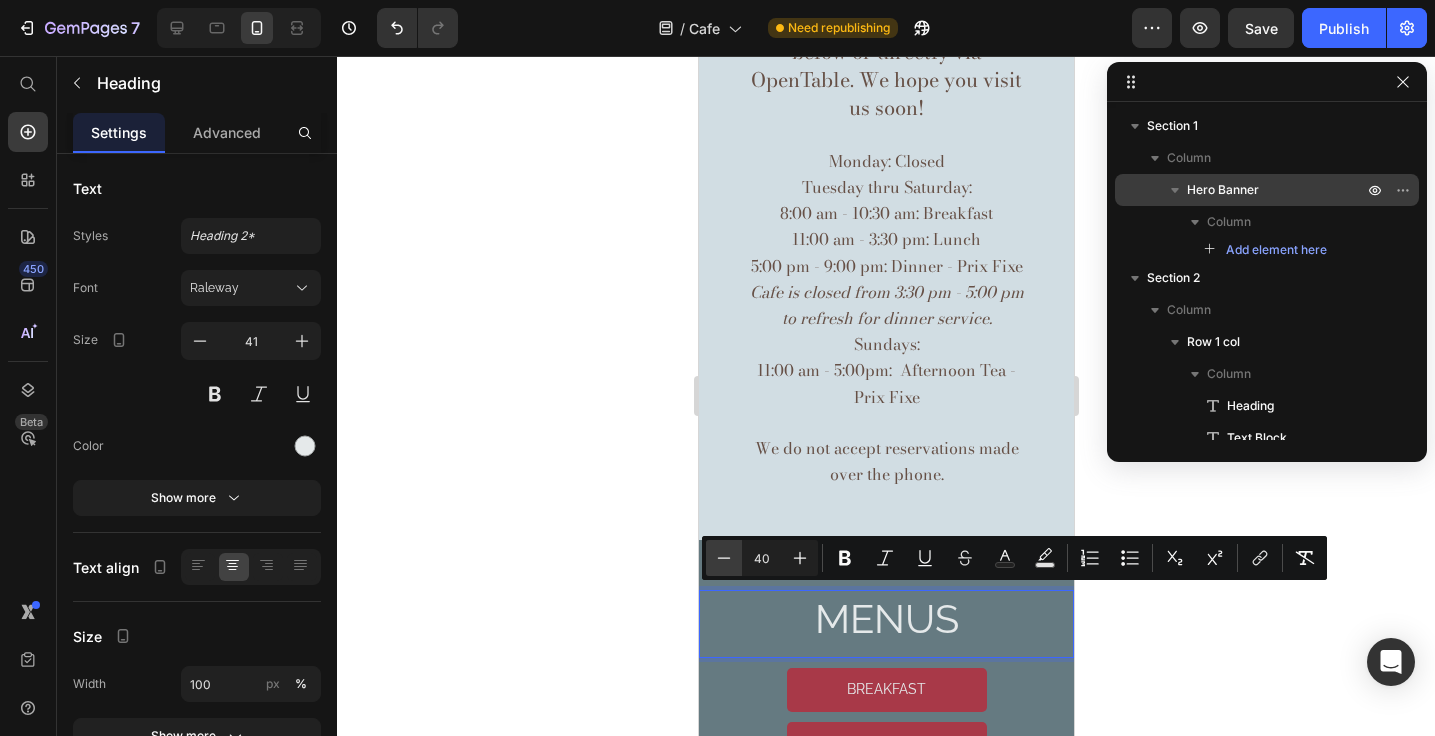 click 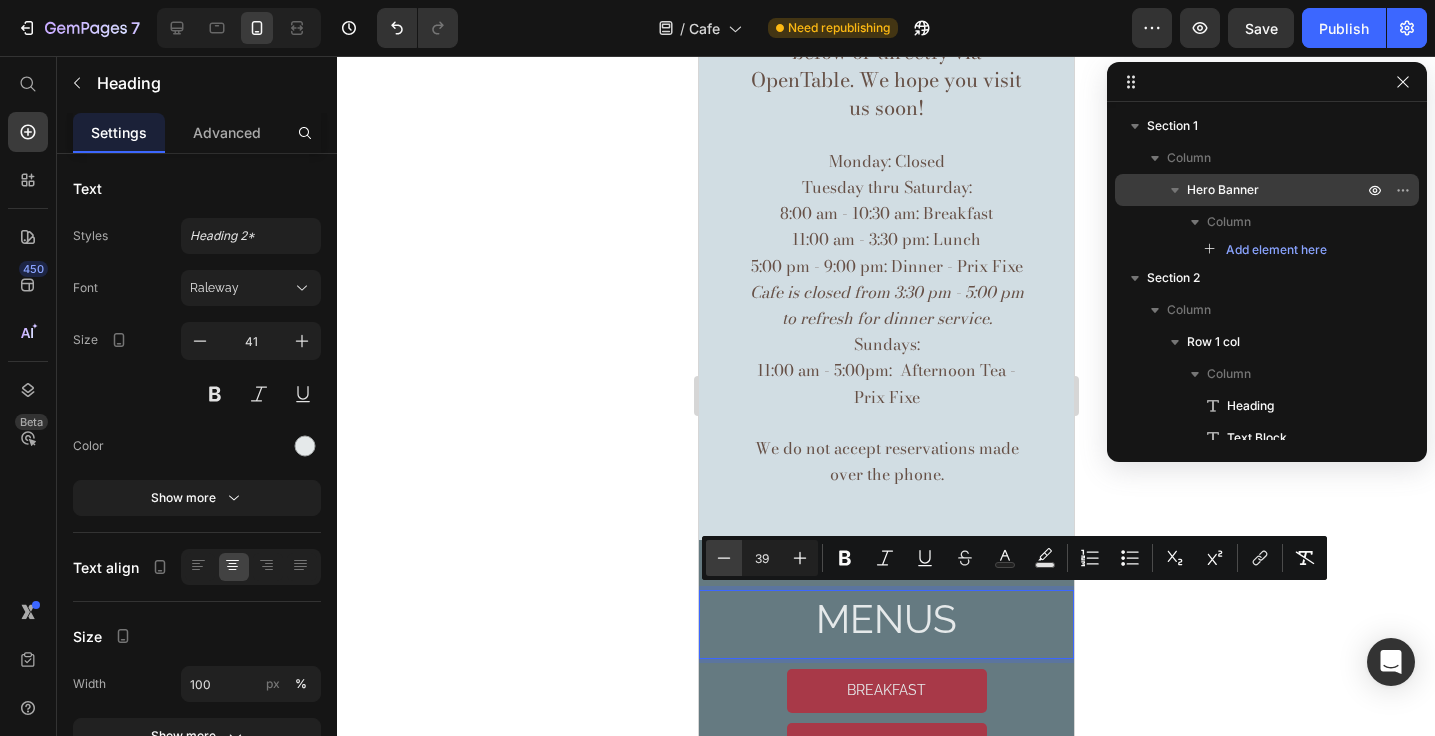 click 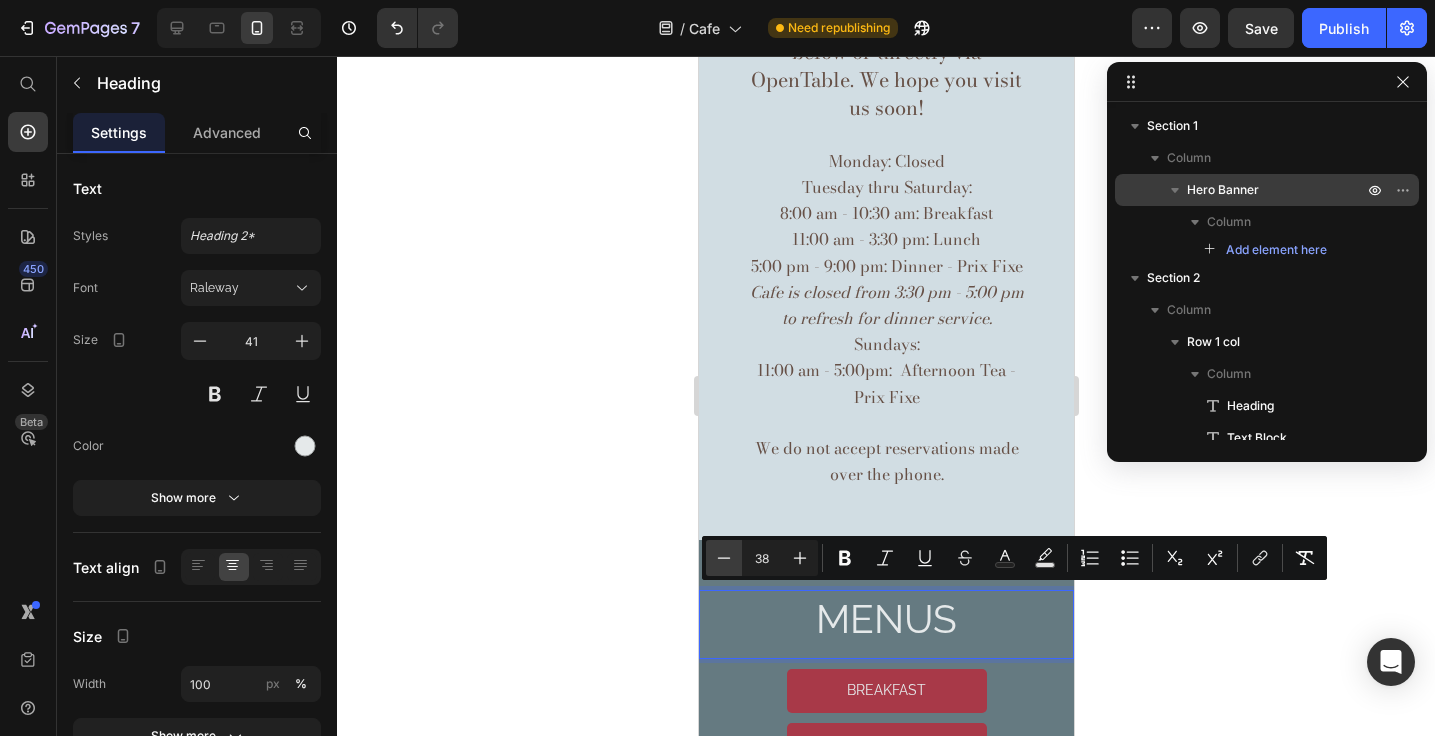 click 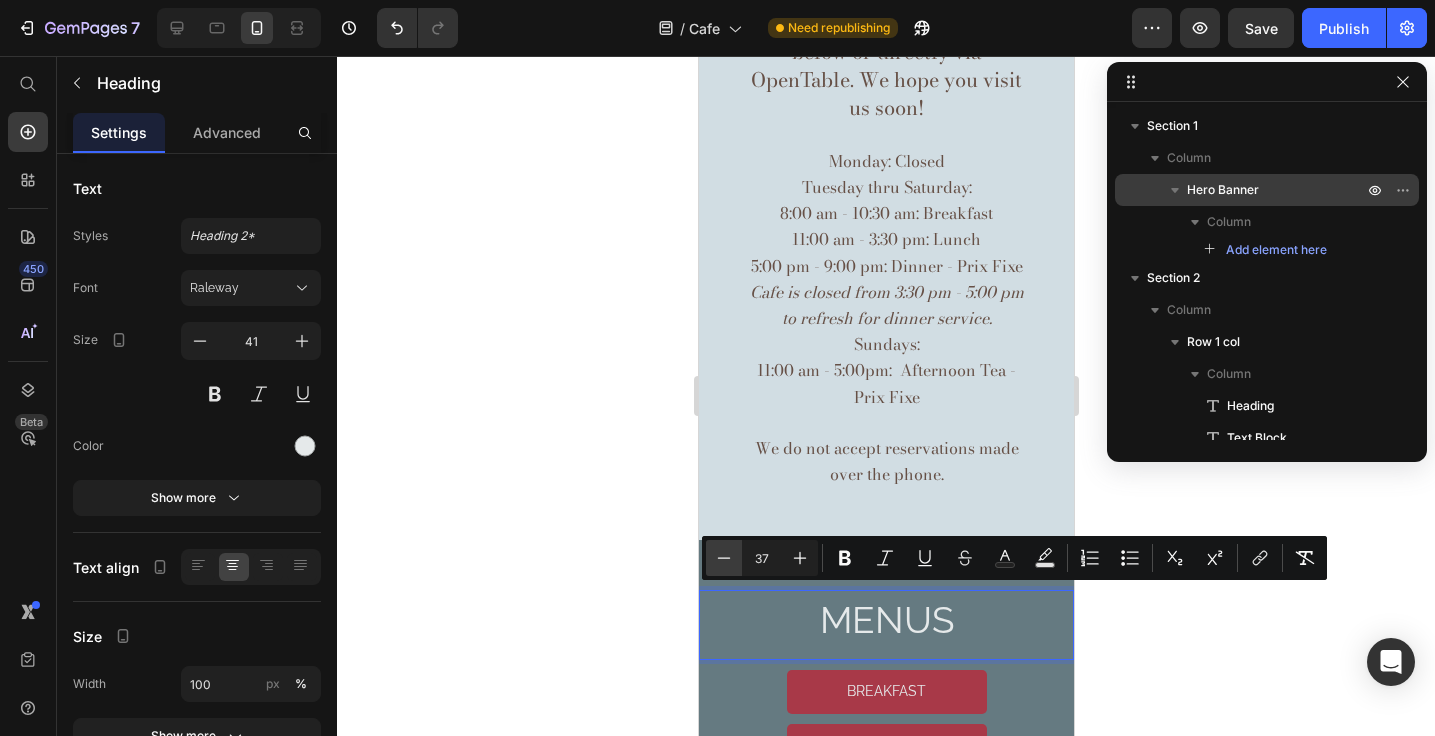 click 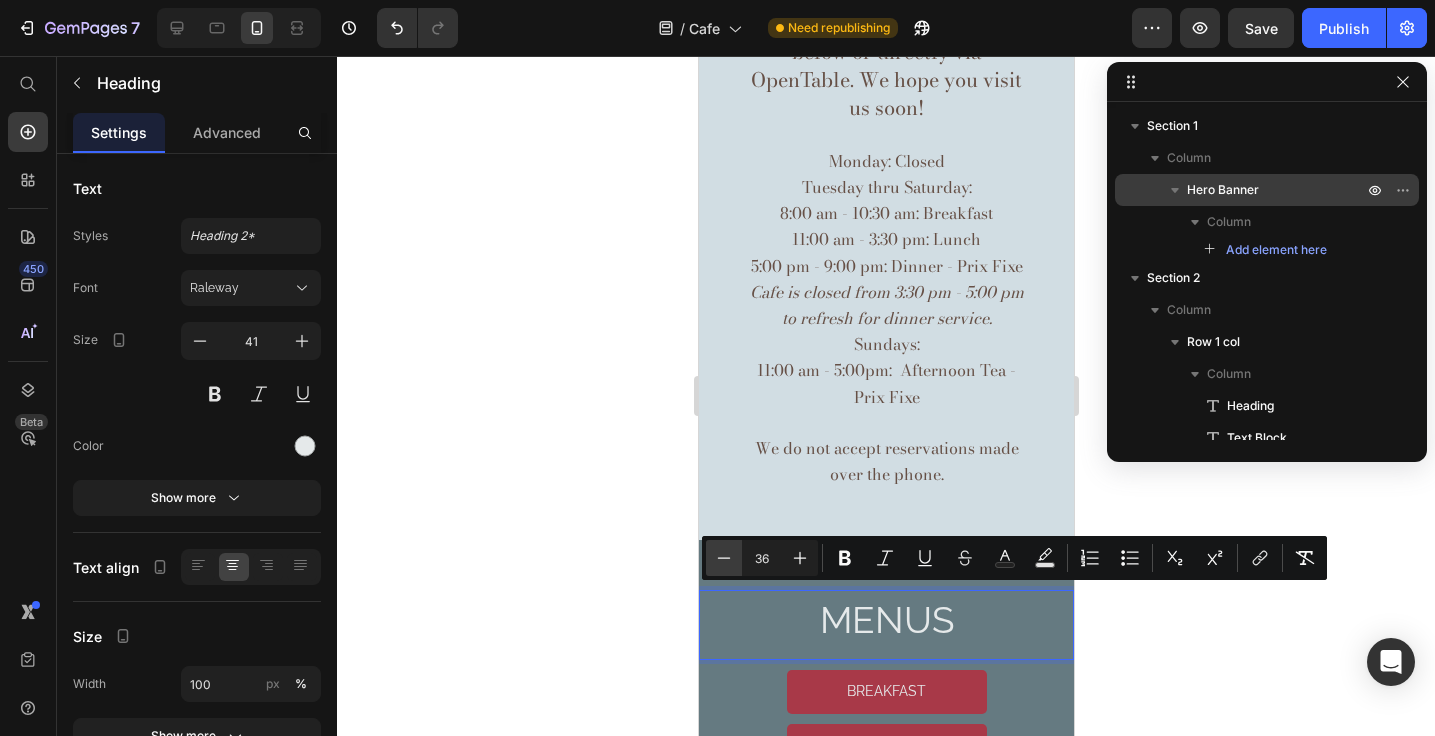 click 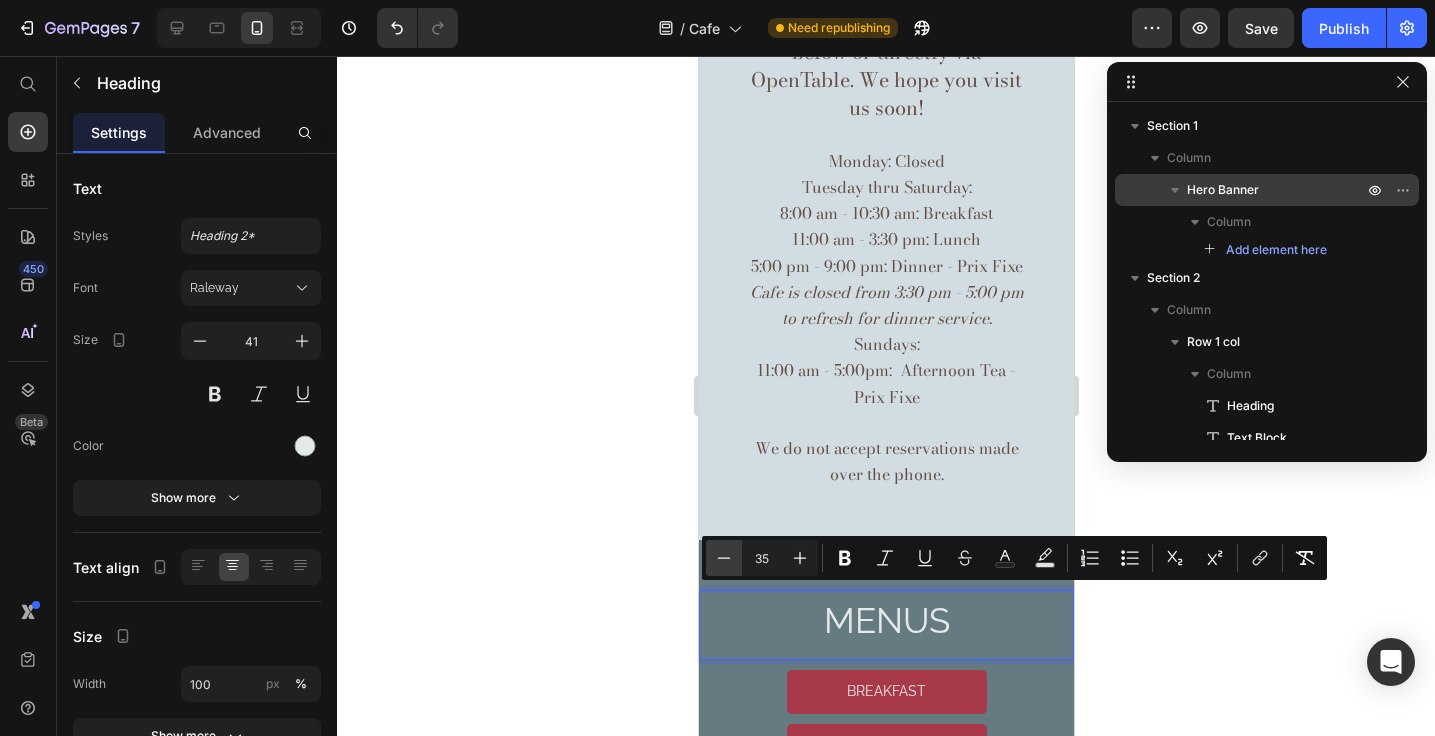 click 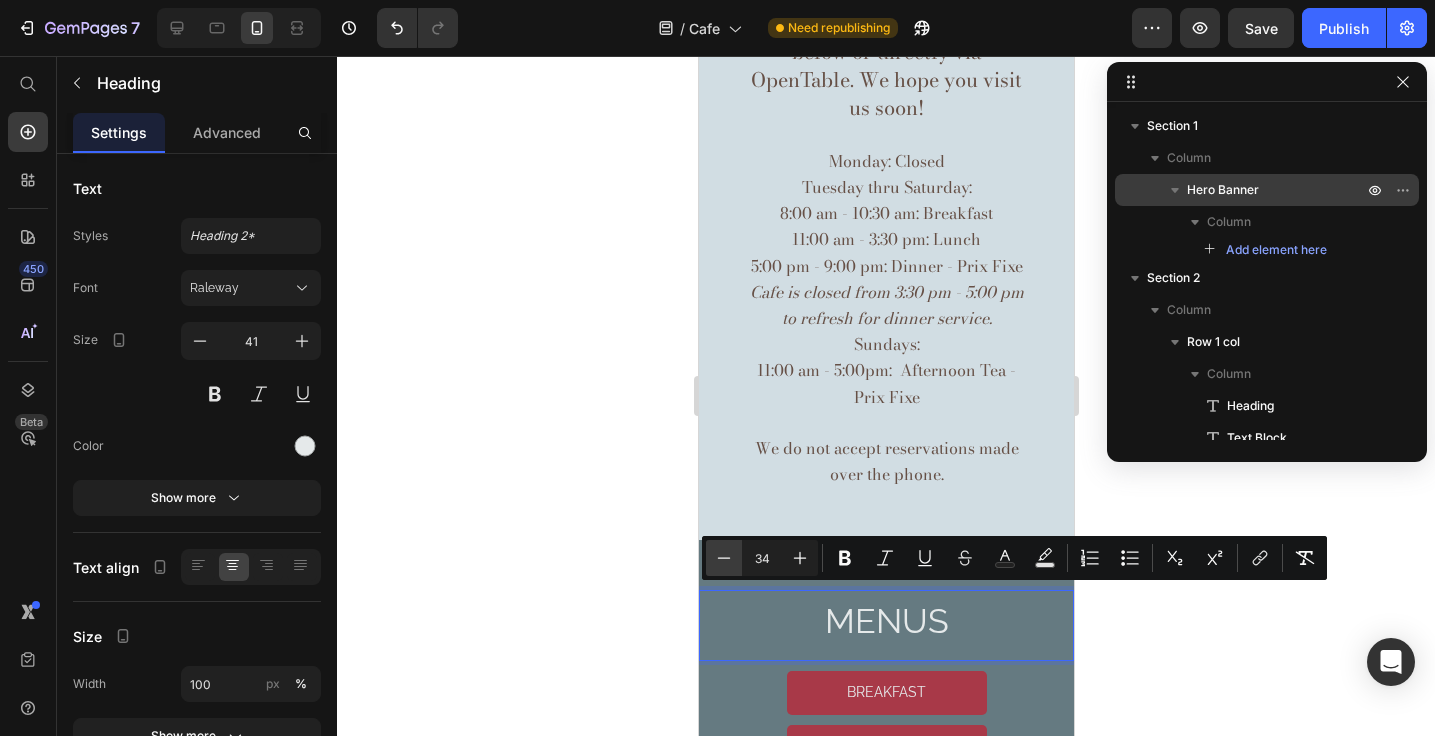 click 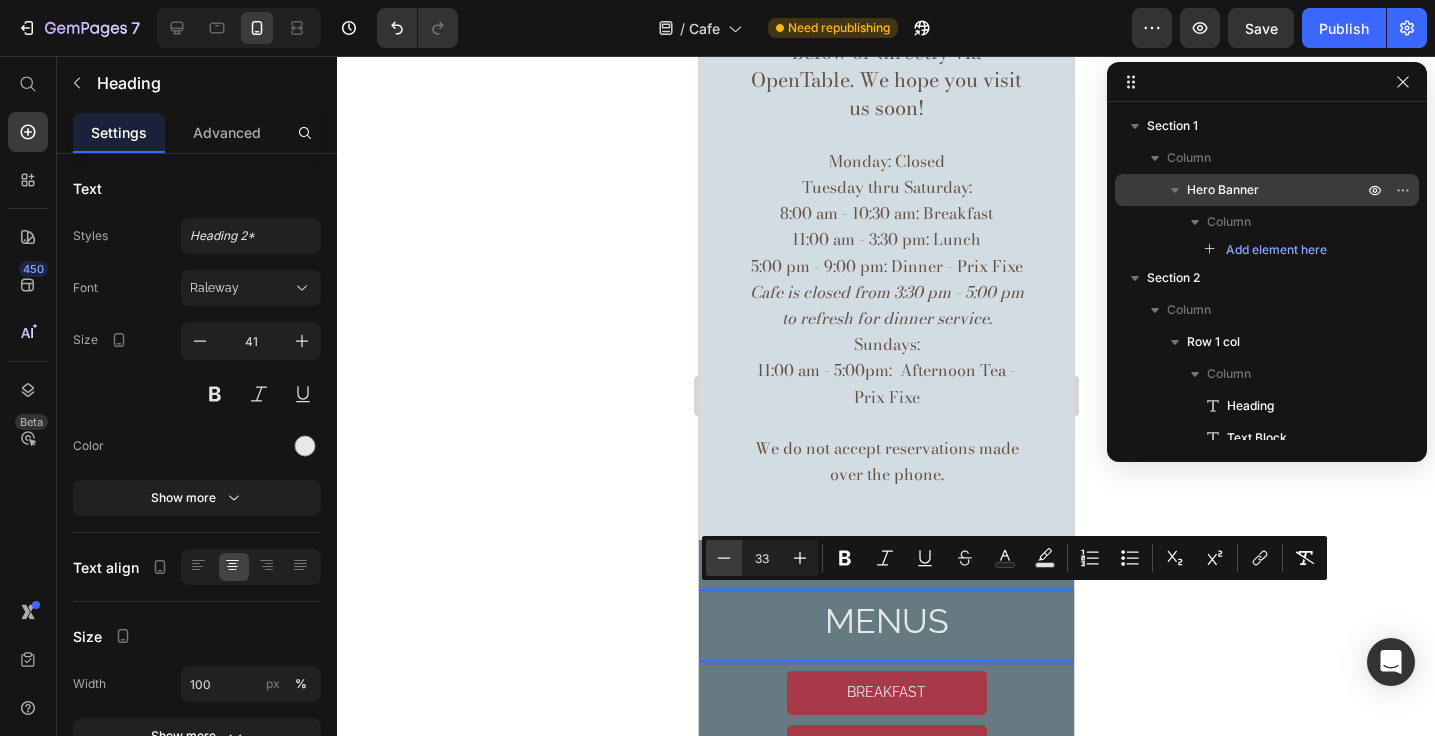 click 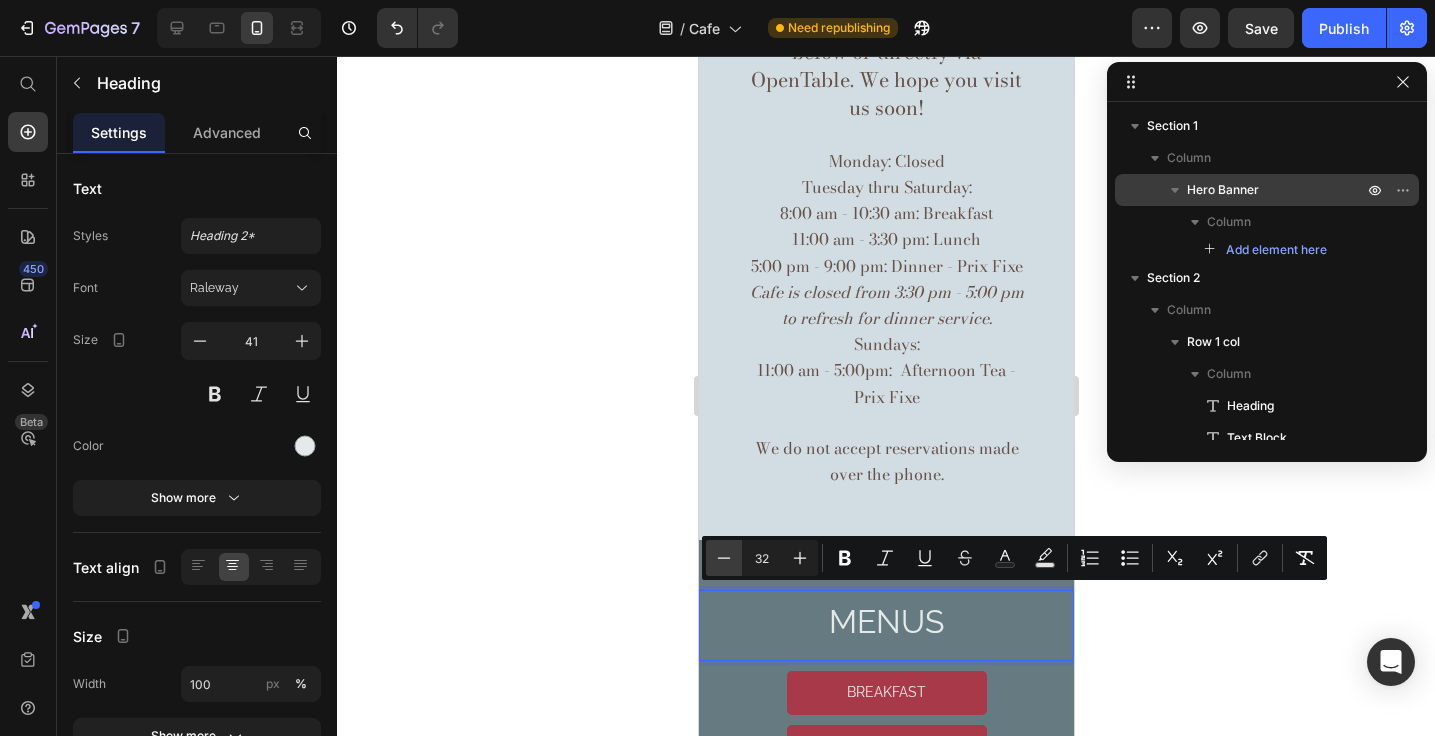 click 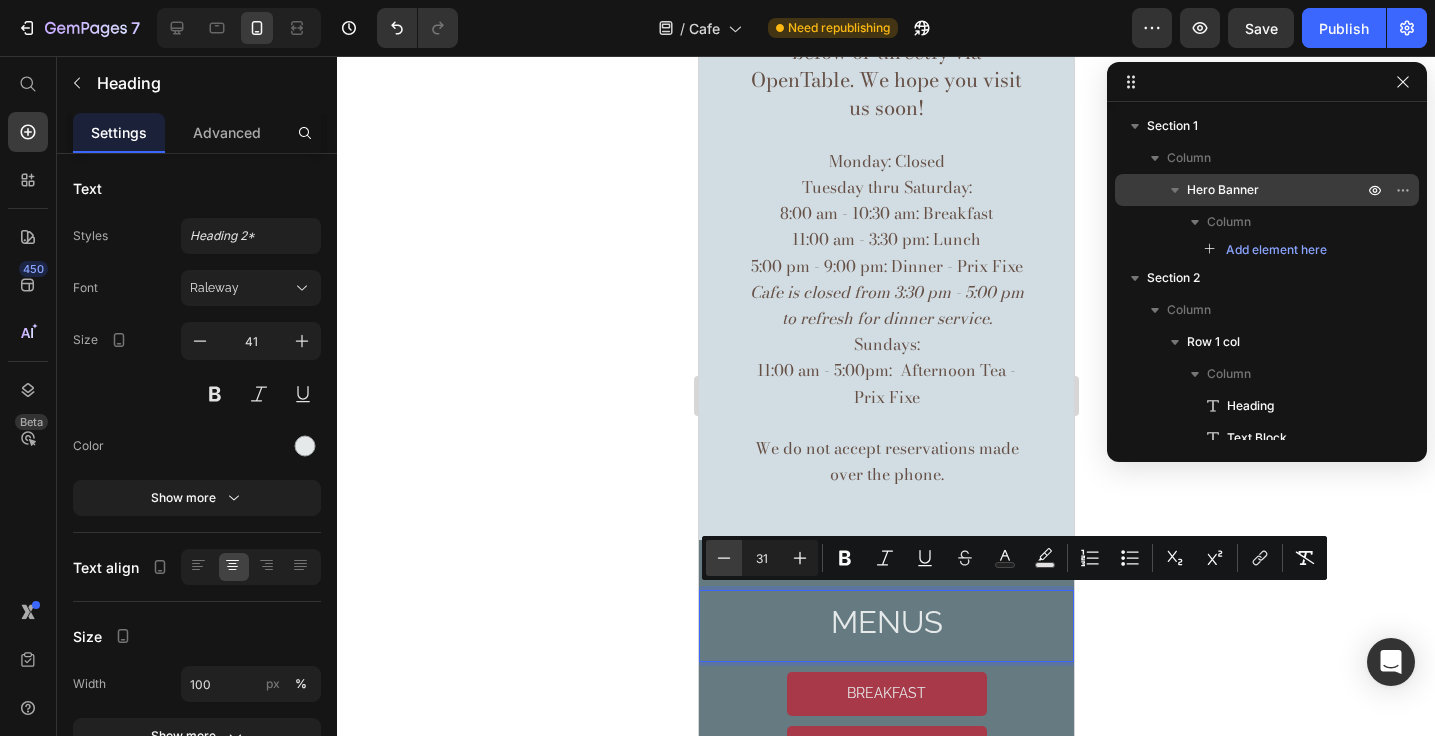 click 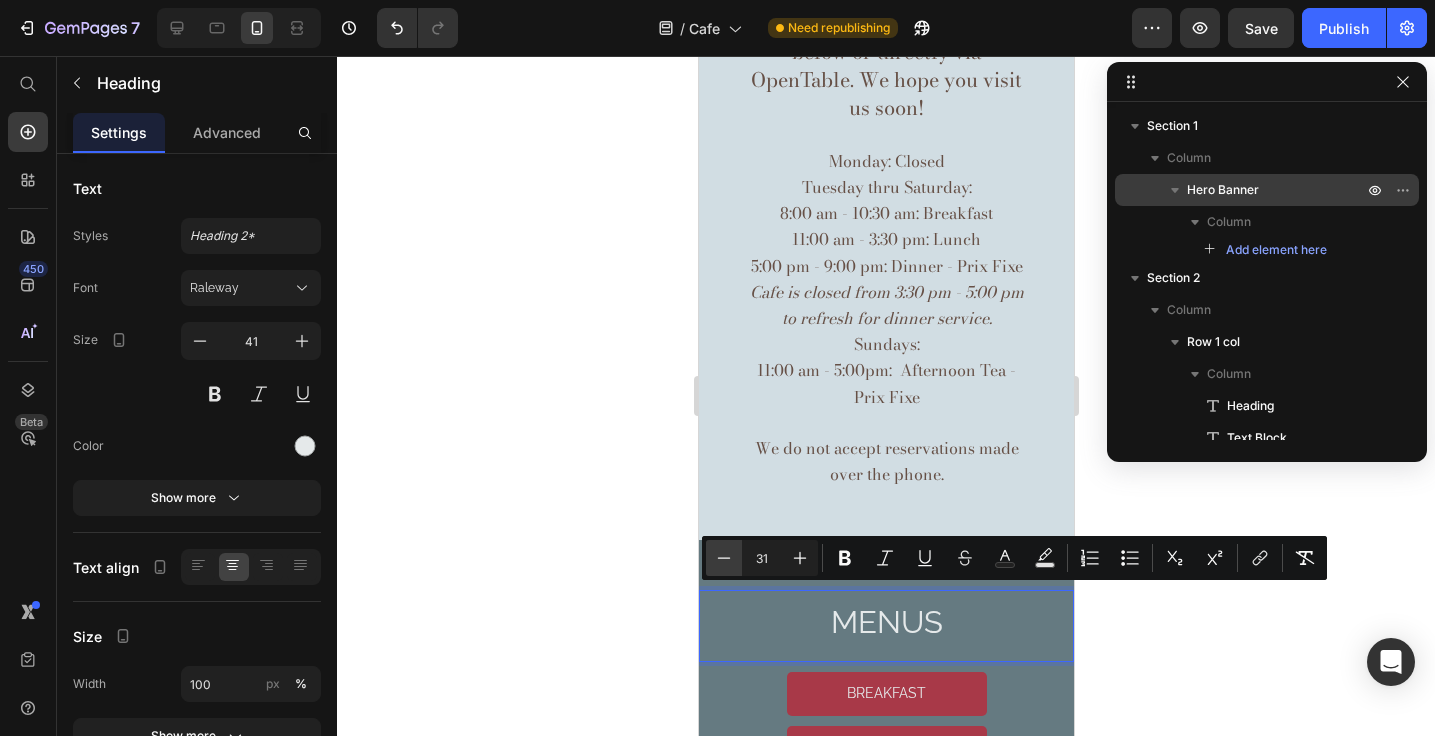 type on "30" 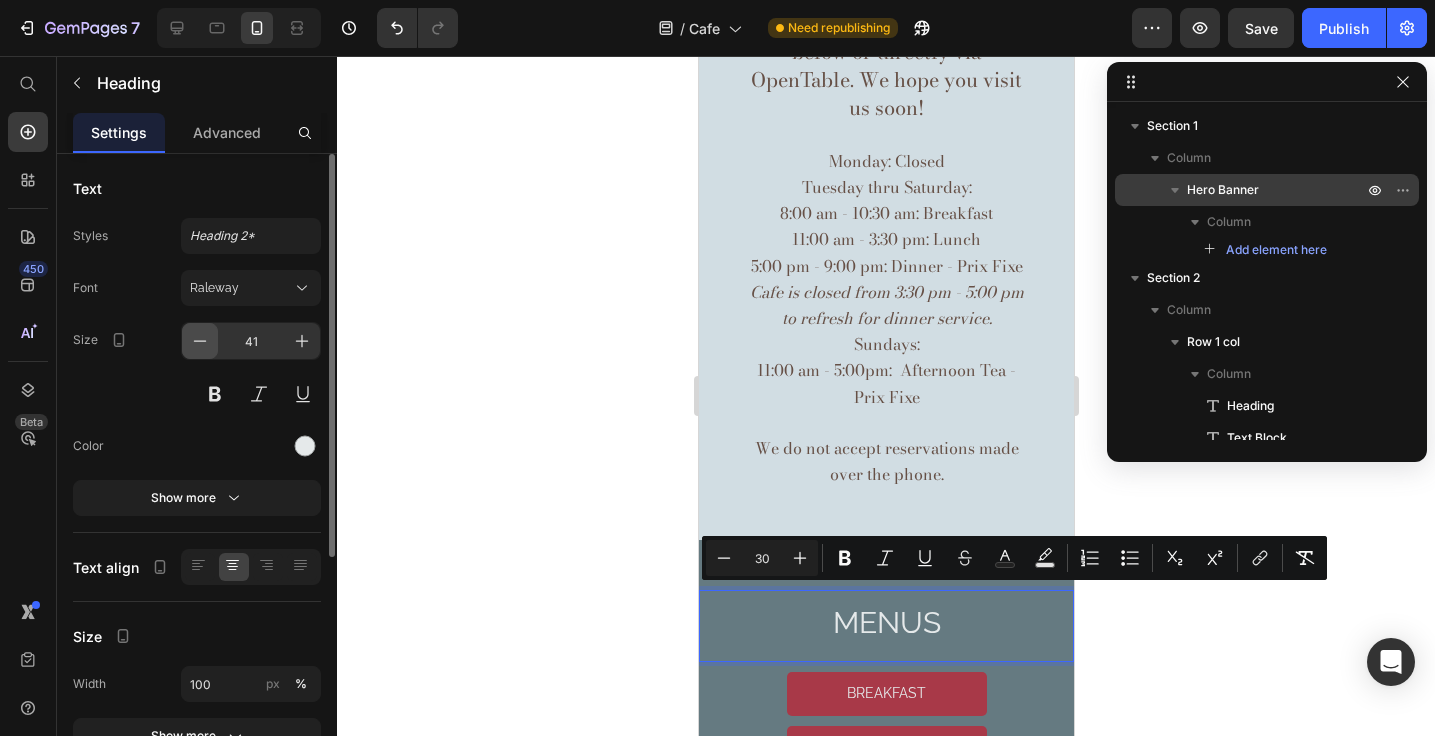 click 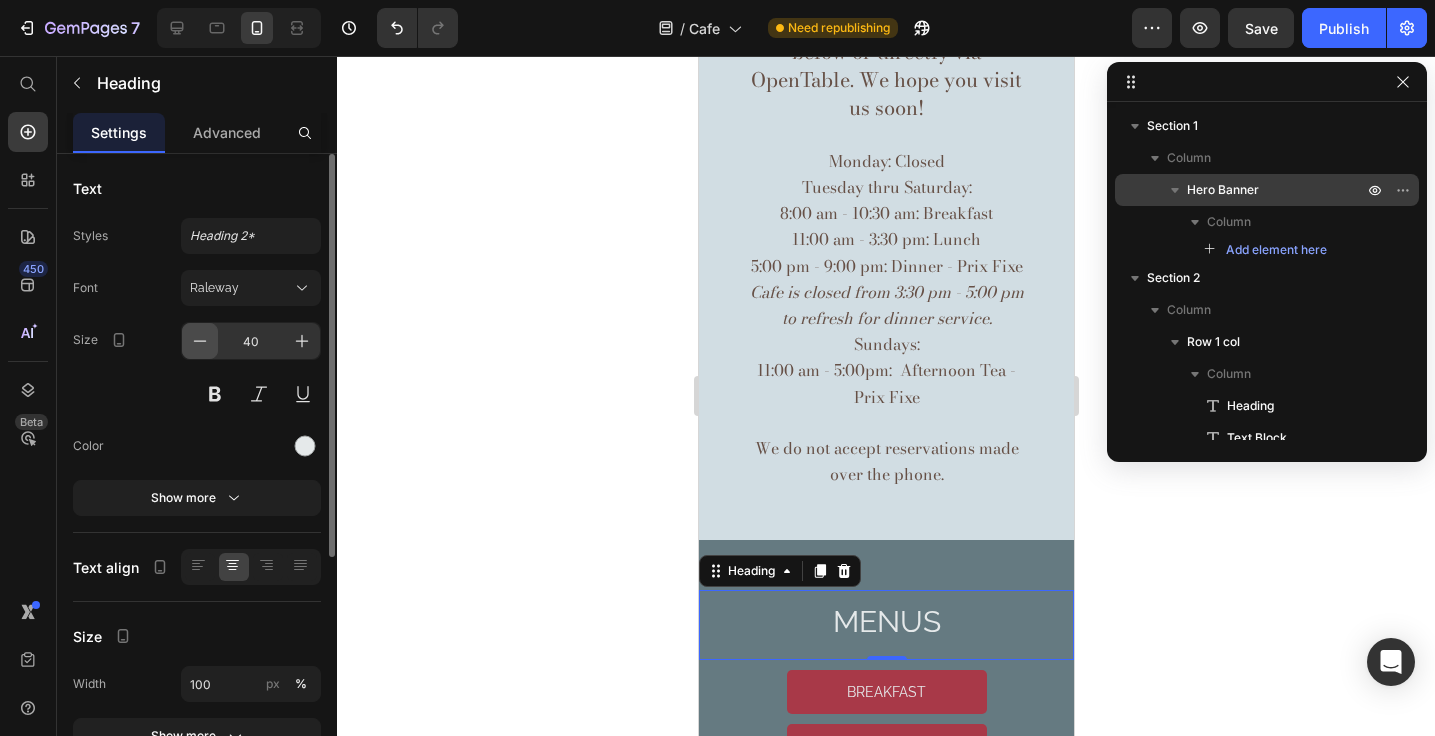 click 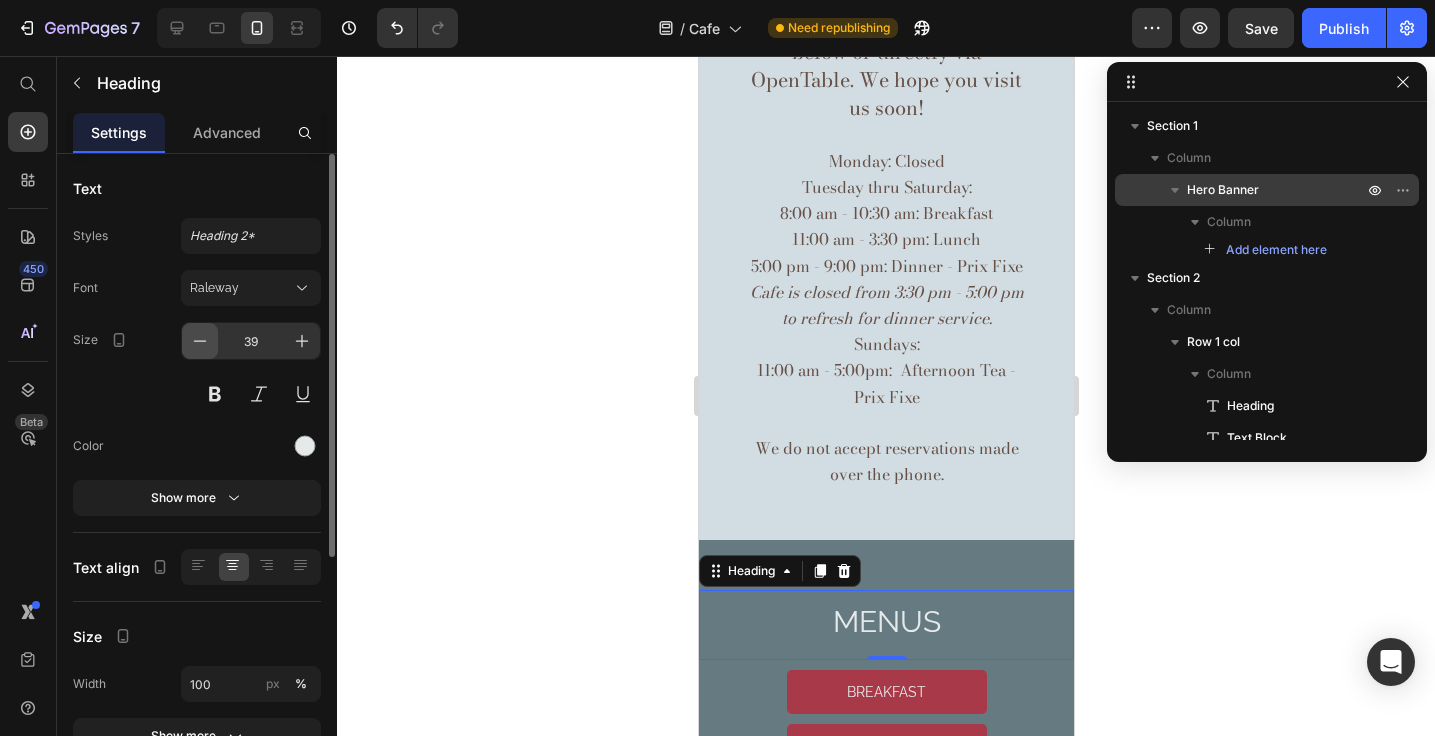 click 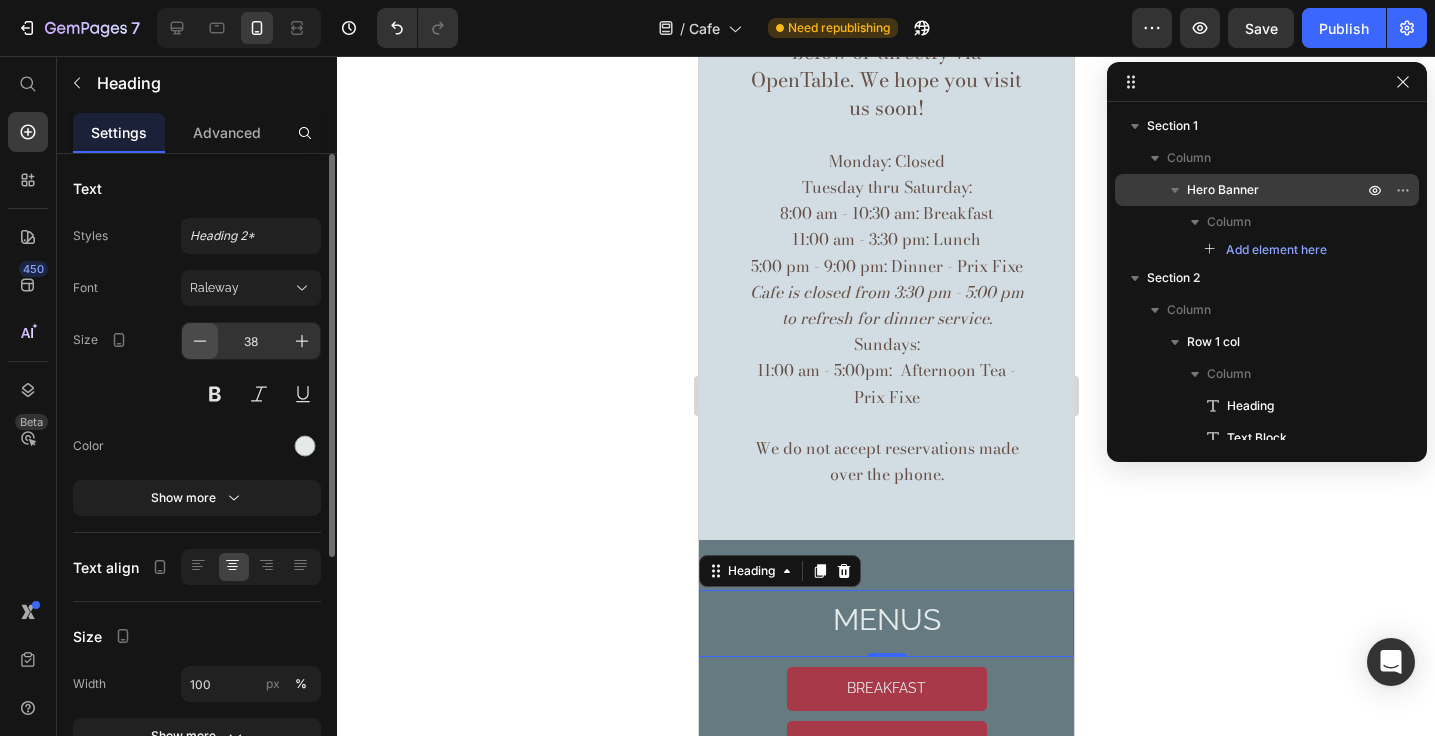 click 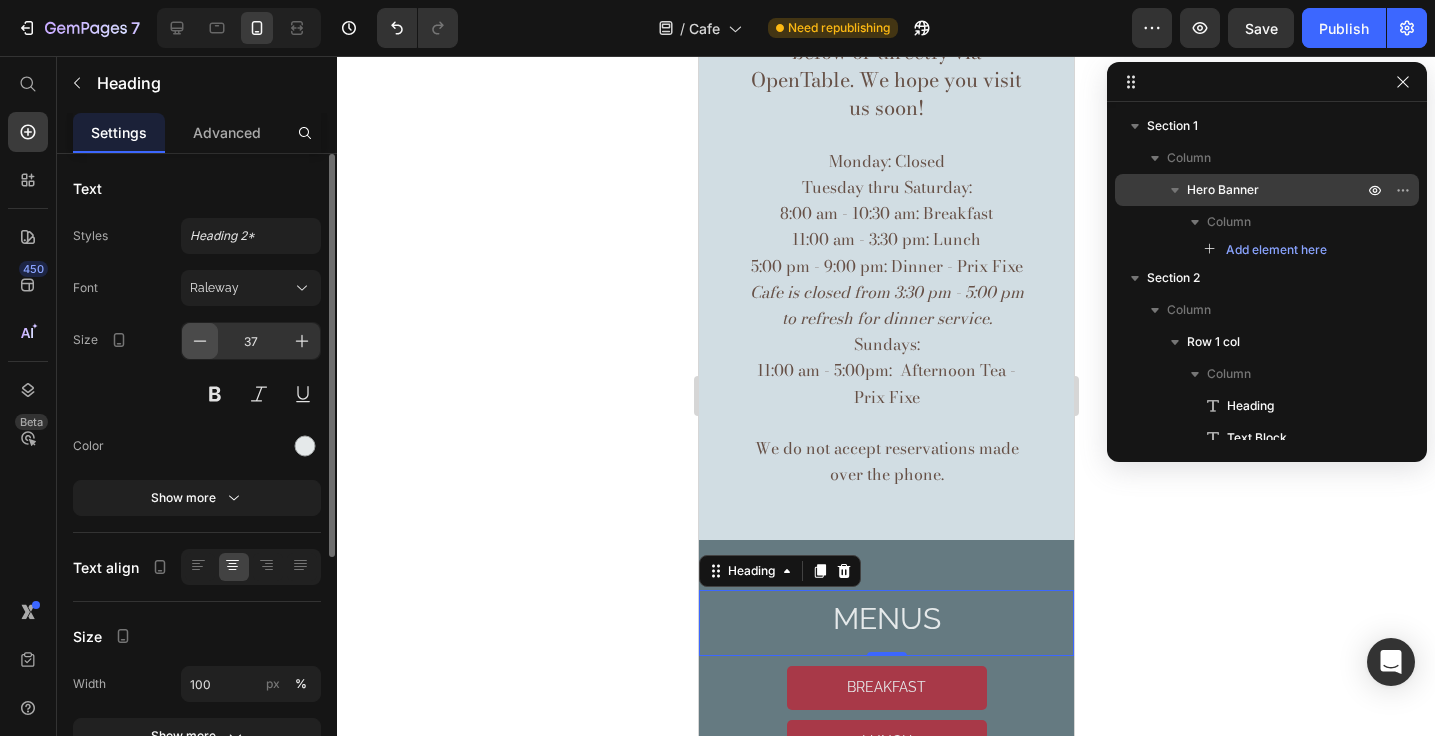 click 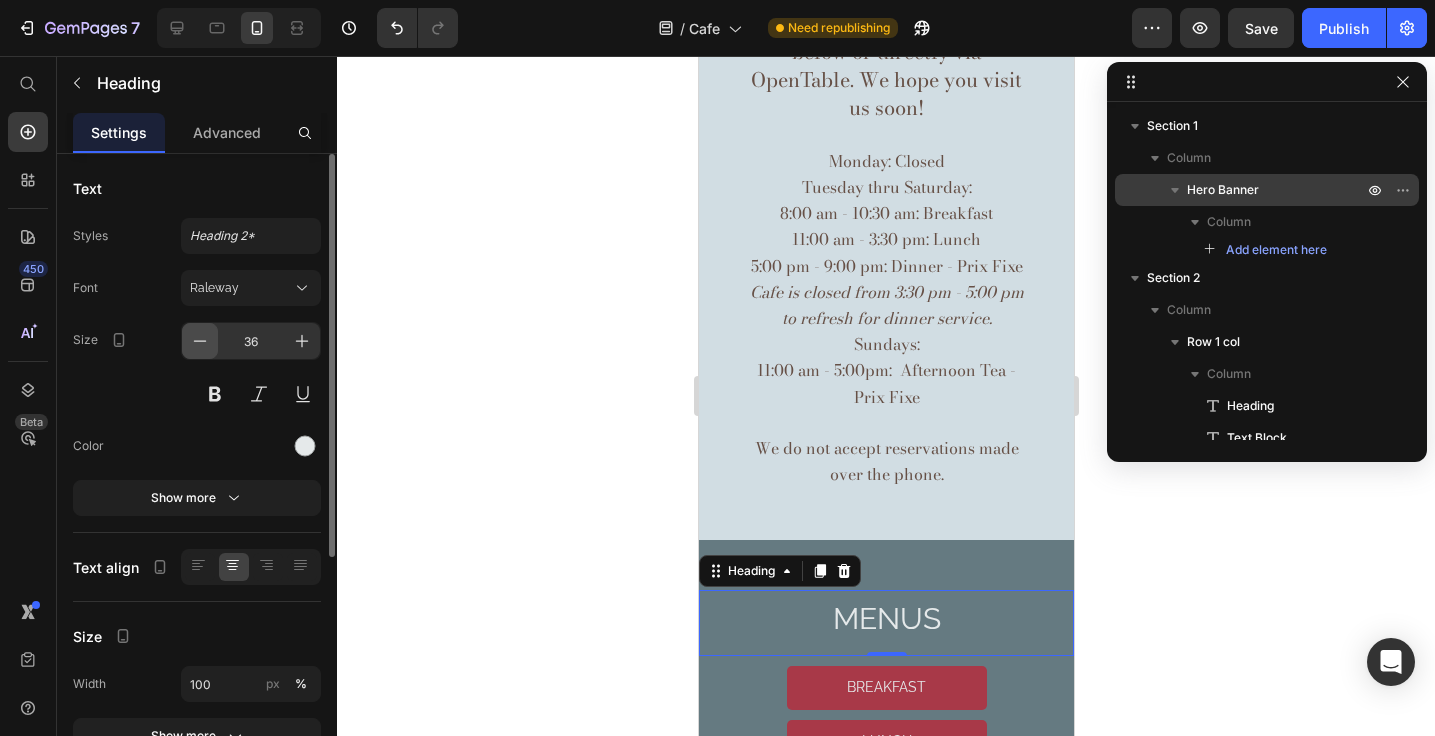 click 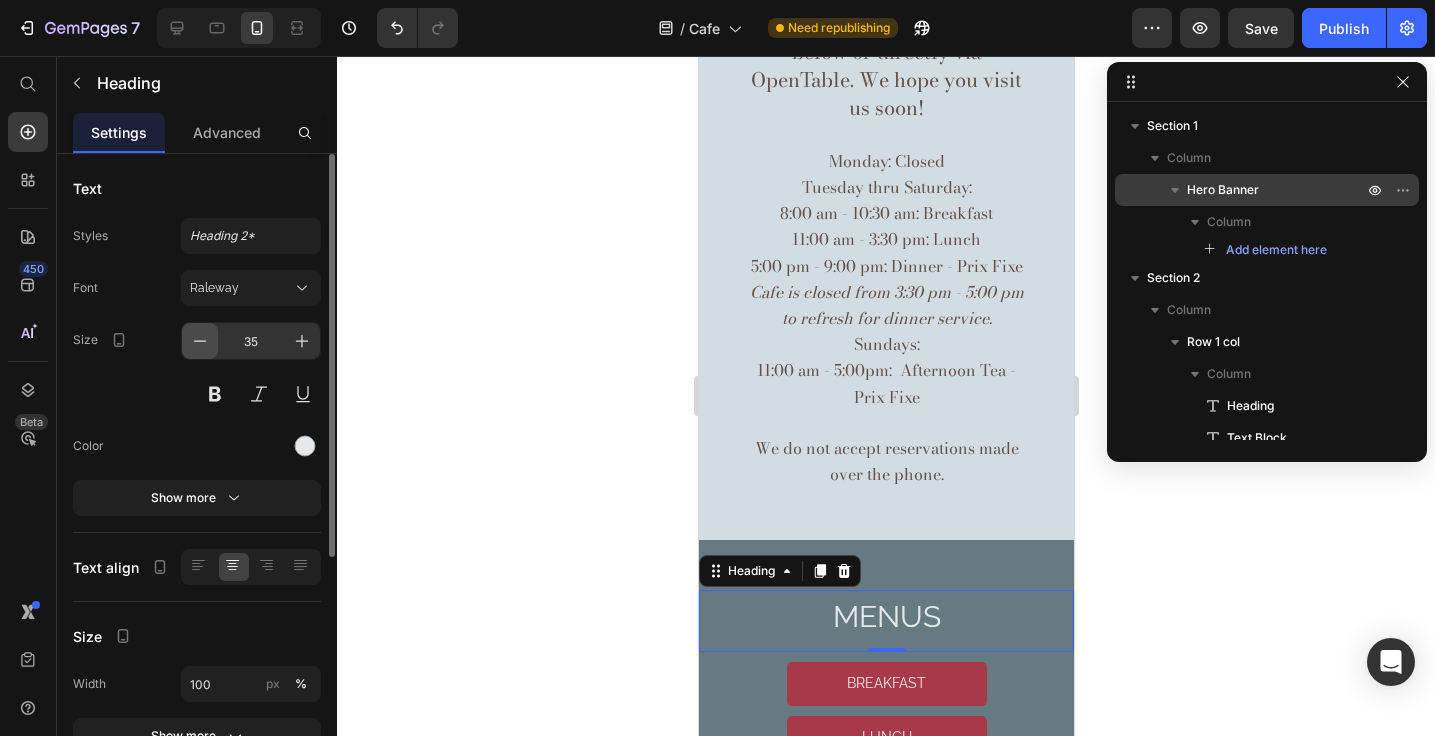click 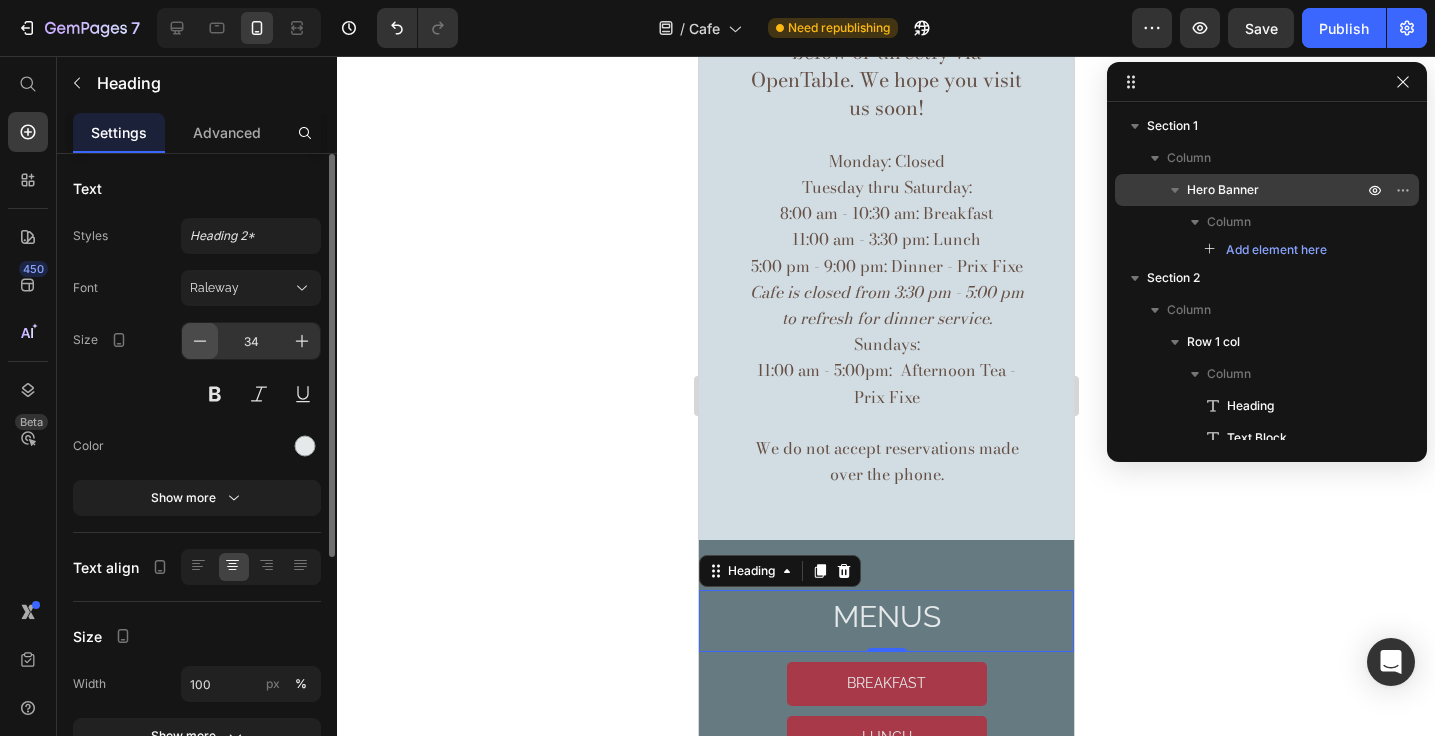 click 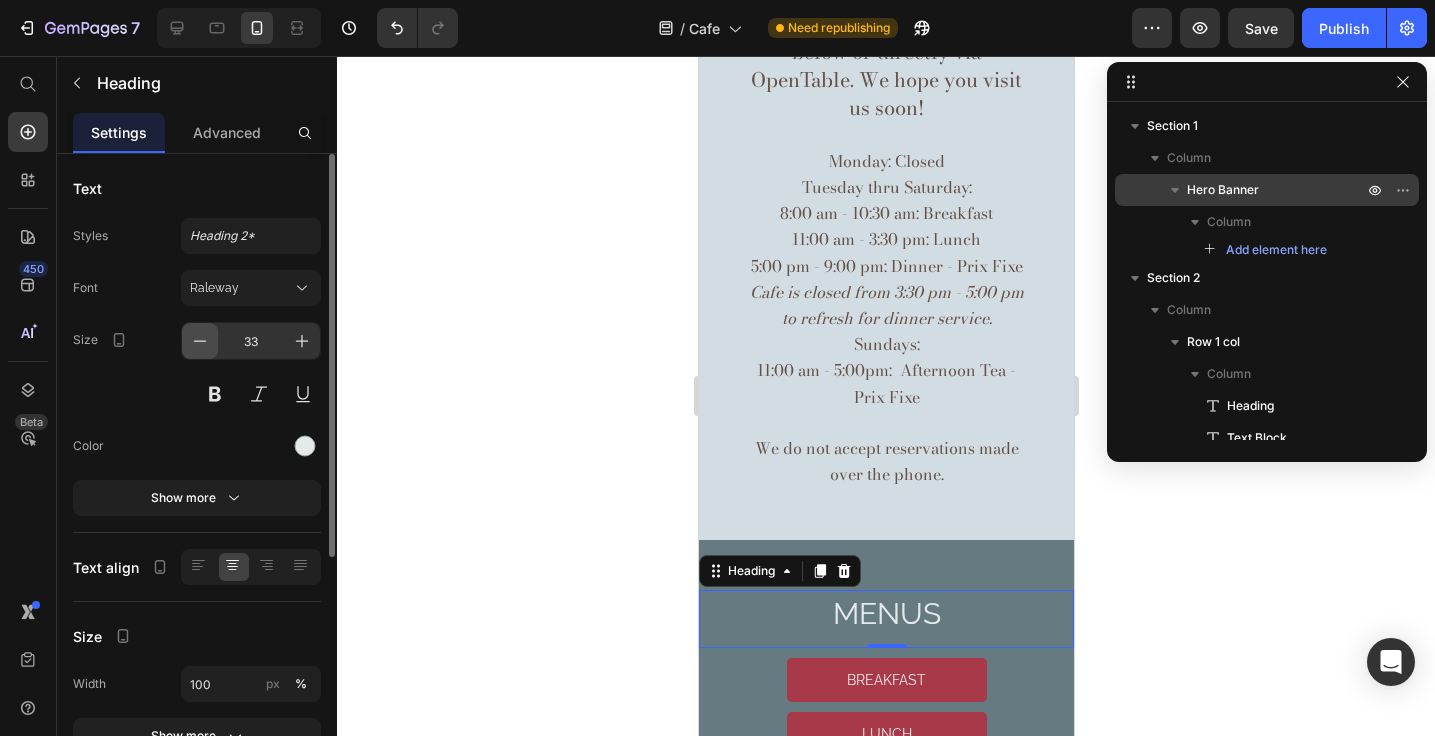 click 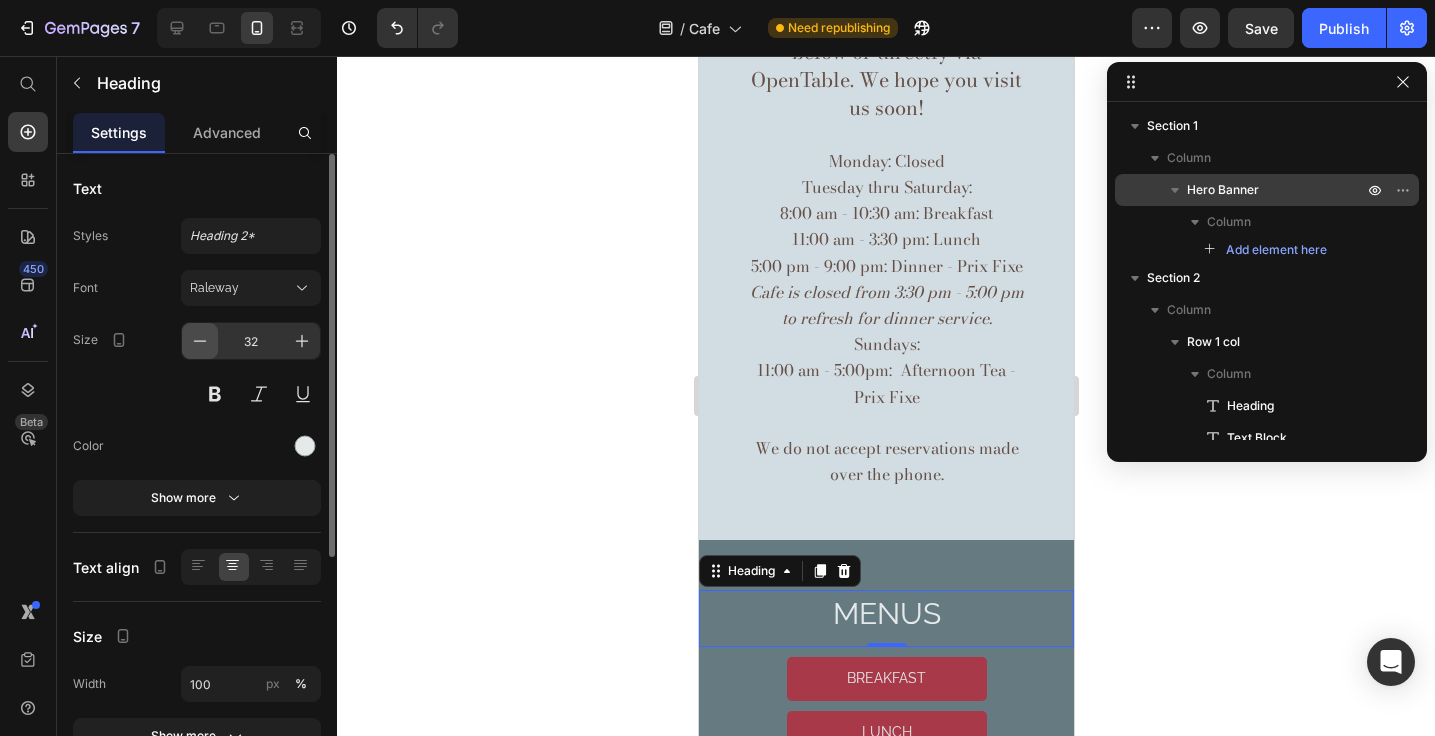 click 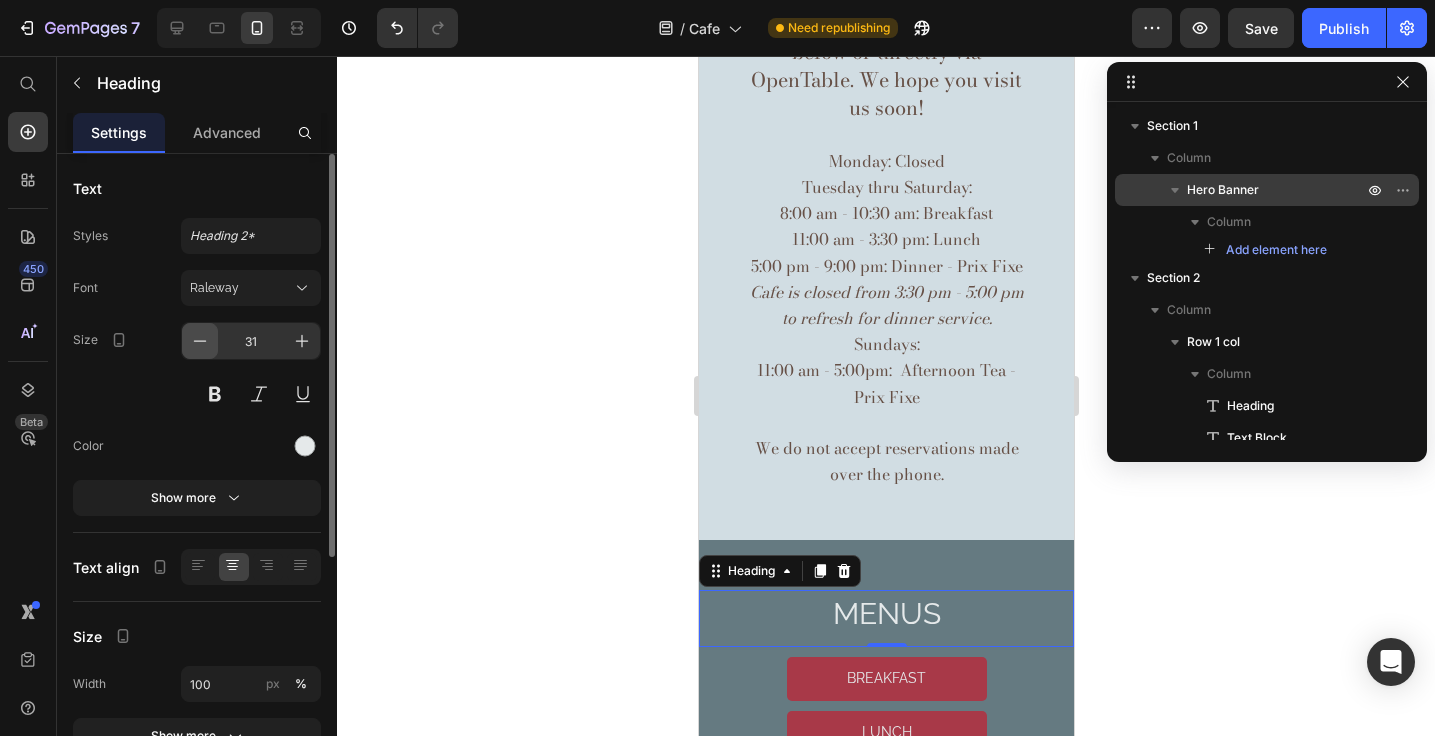 click 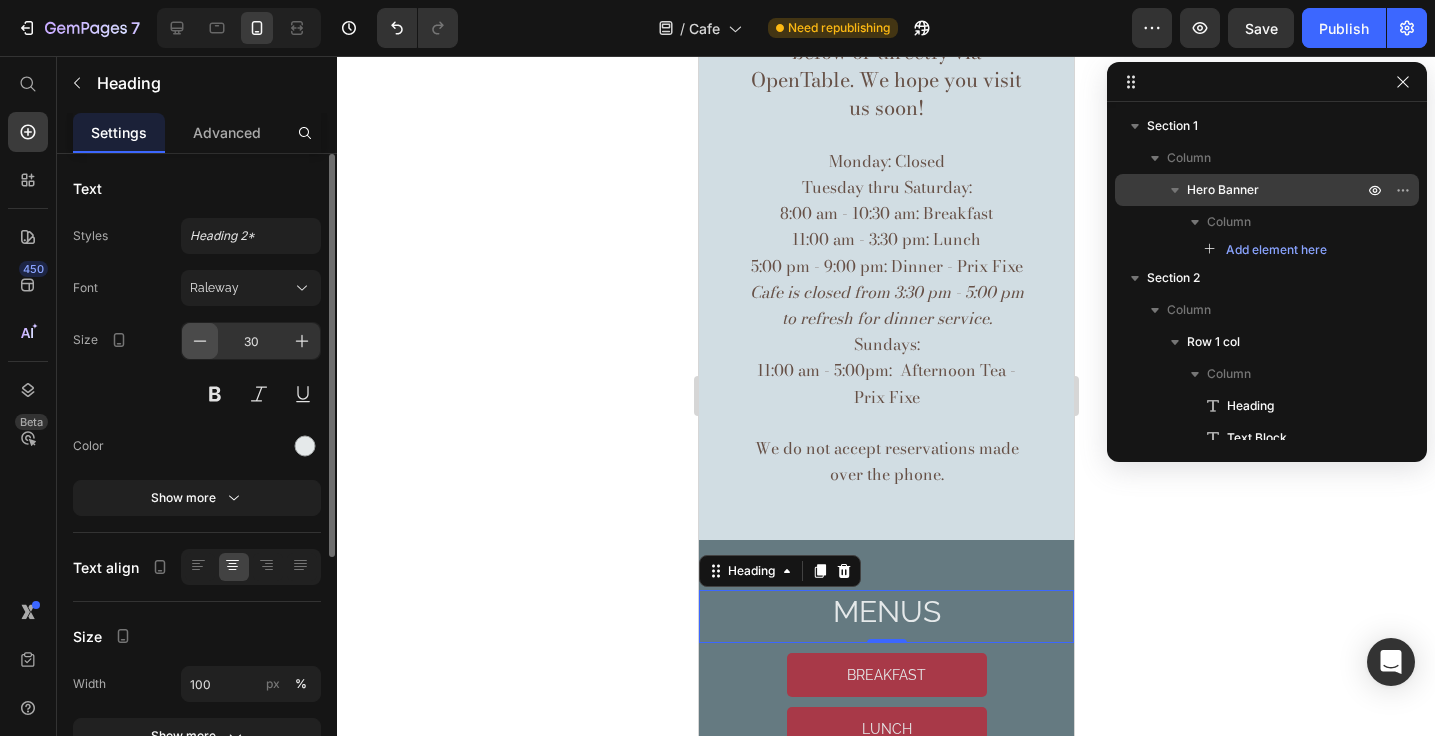 click 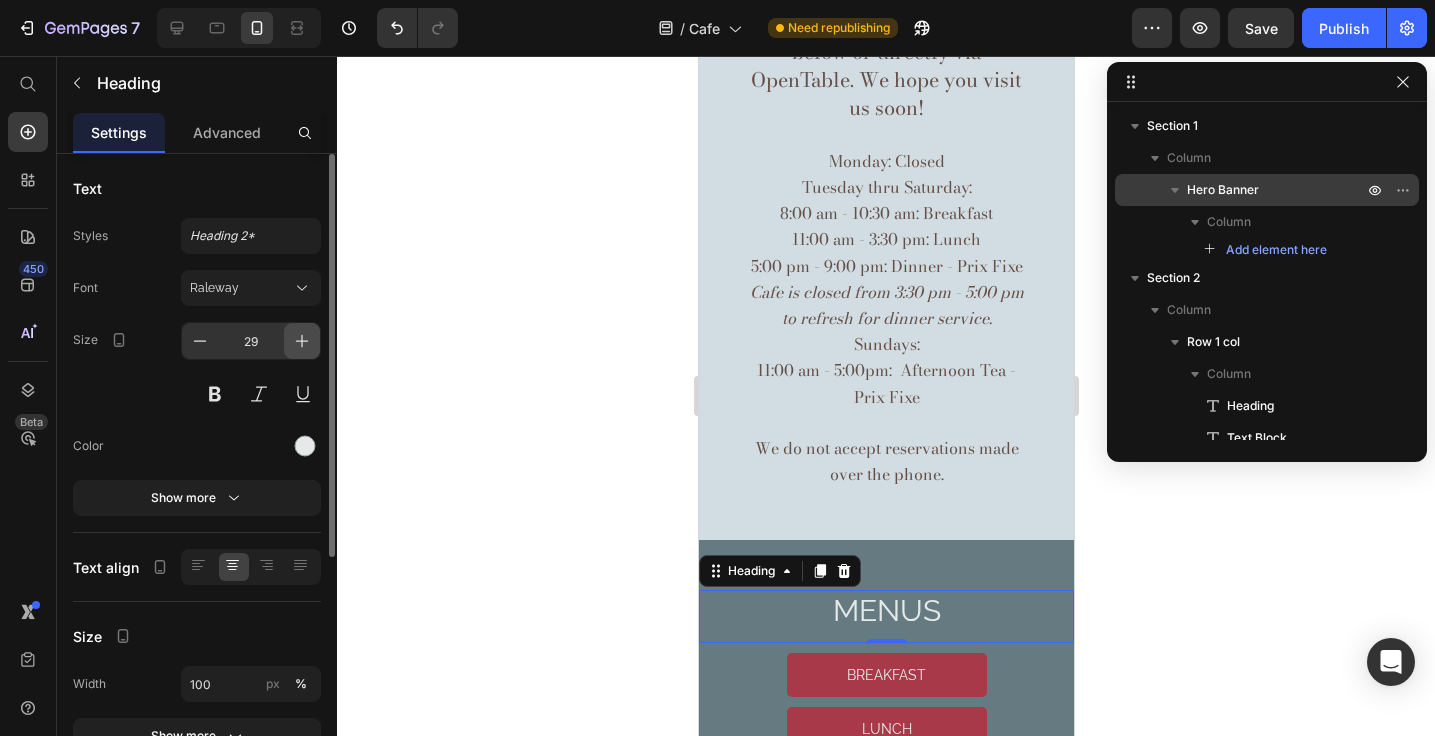 click 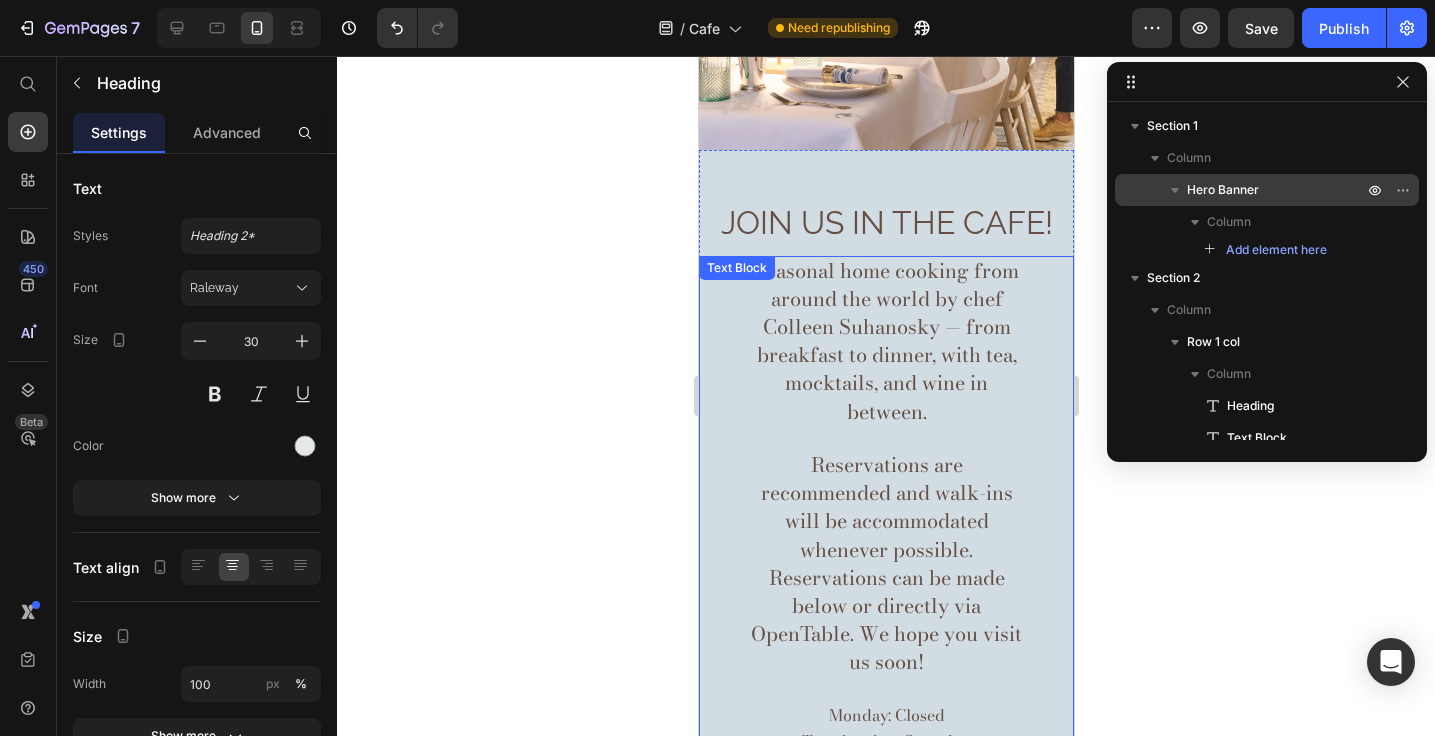 scroll, scrollTop: 346, scrollLeft: 0, axis: vertical 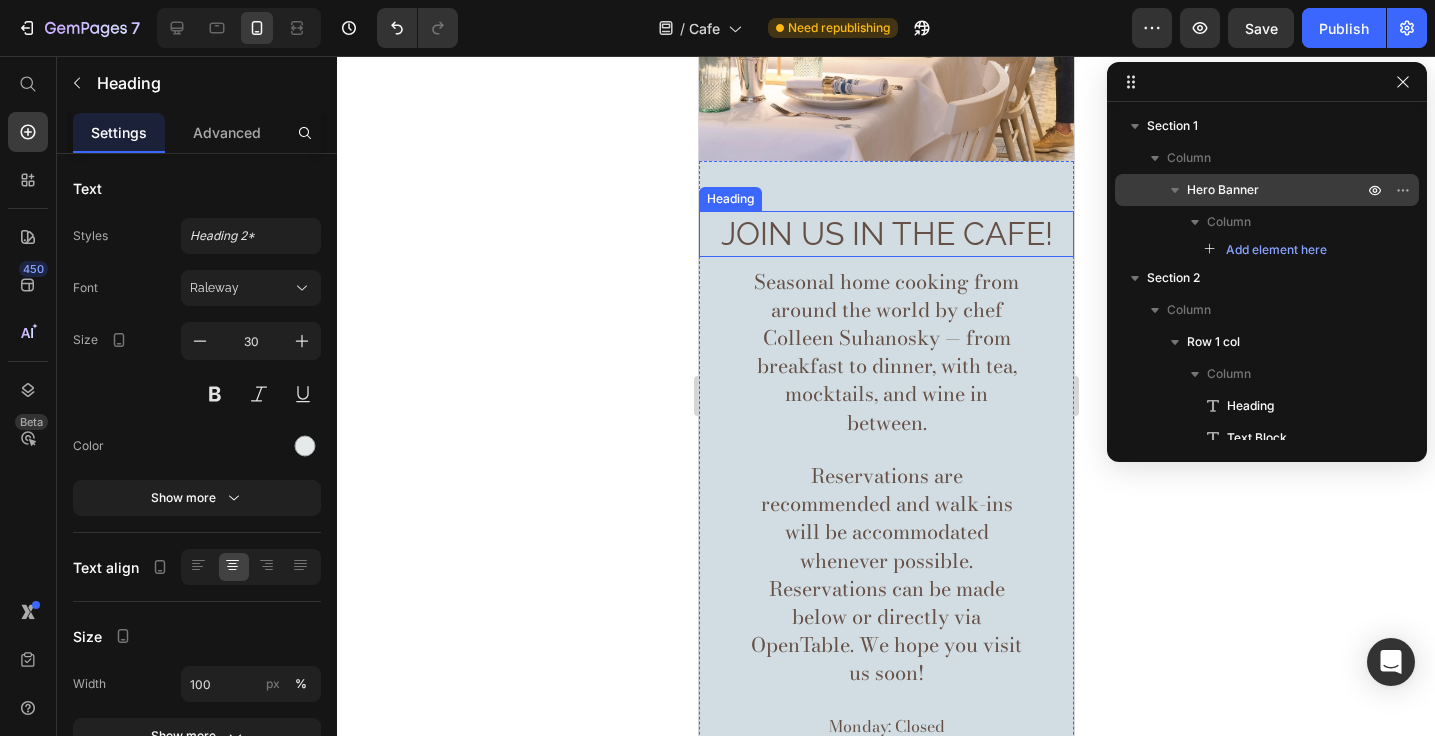 click on "JOIN US IN THE CAFE!" at bounding box center [886, 233] 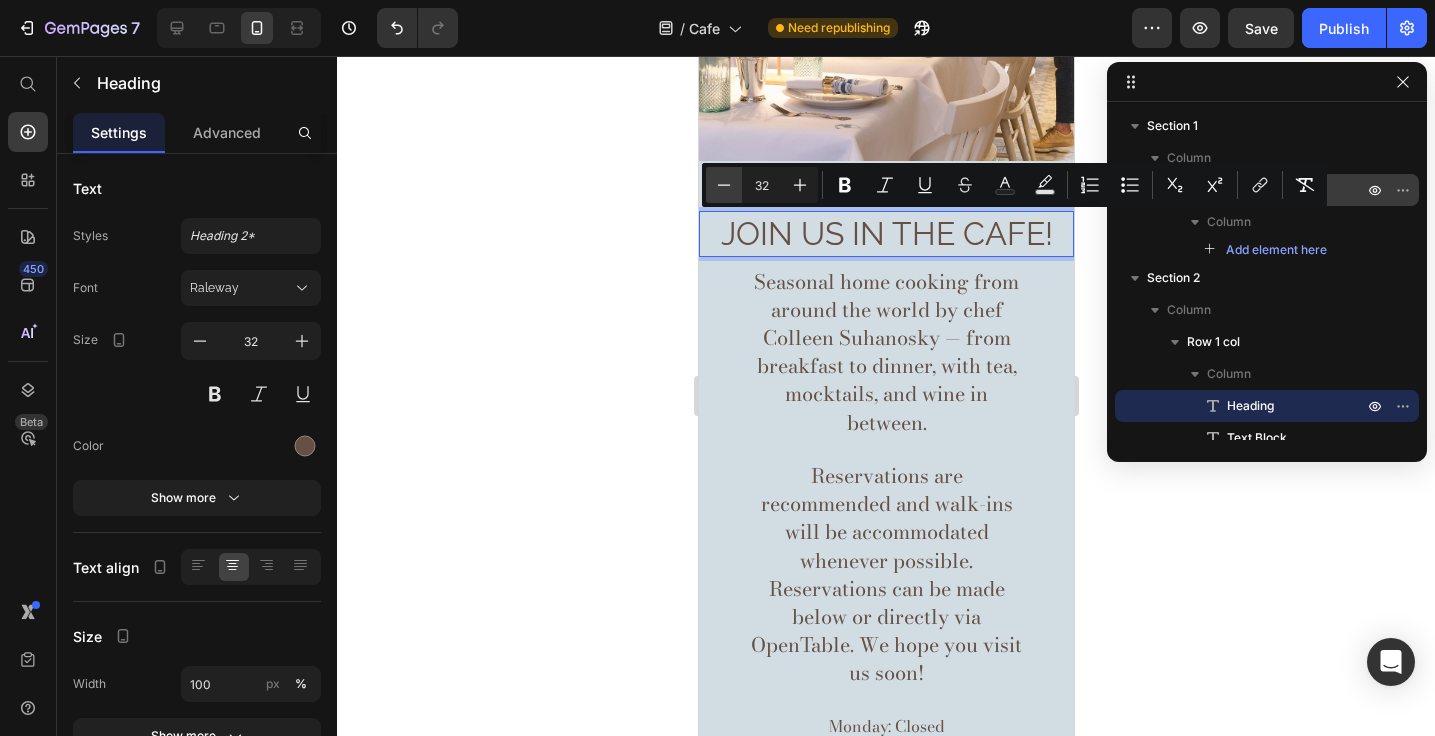 click 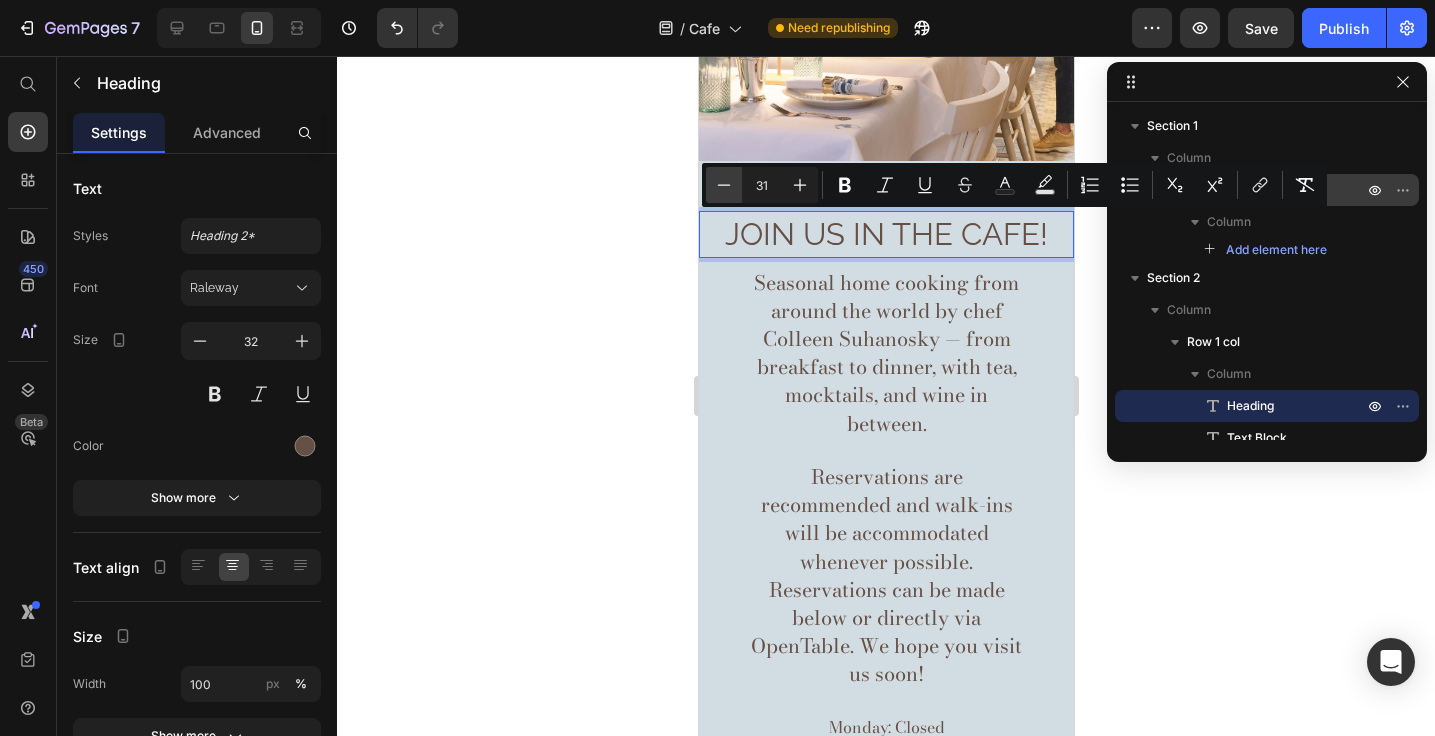 click 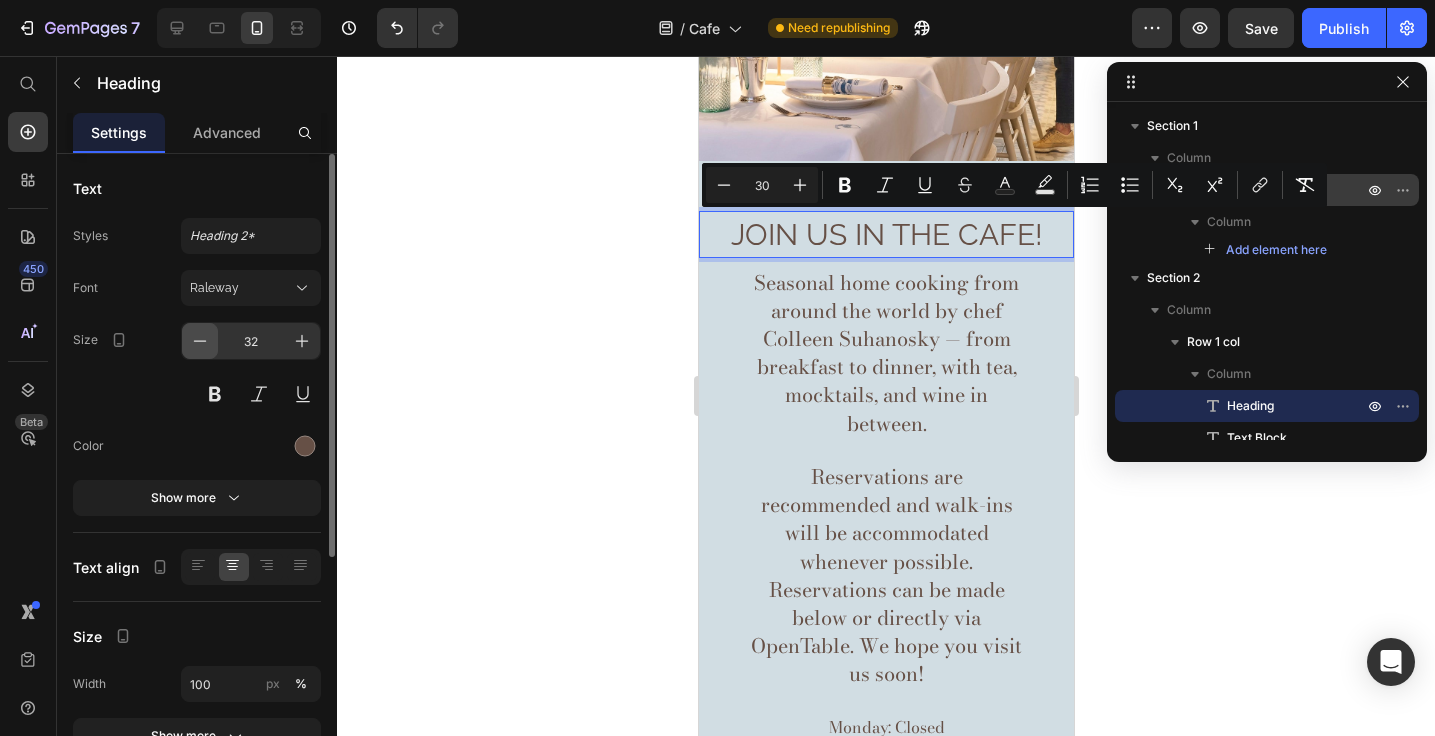 click 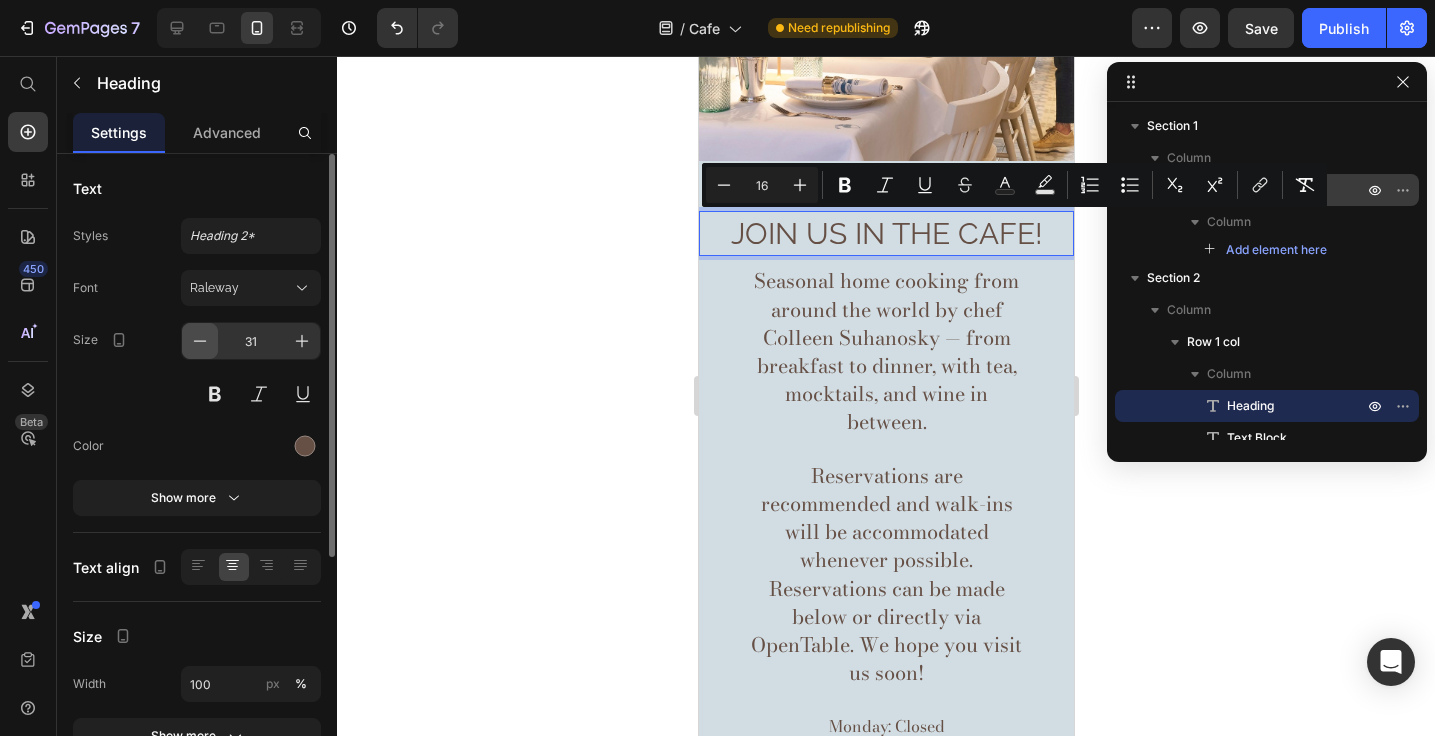 click 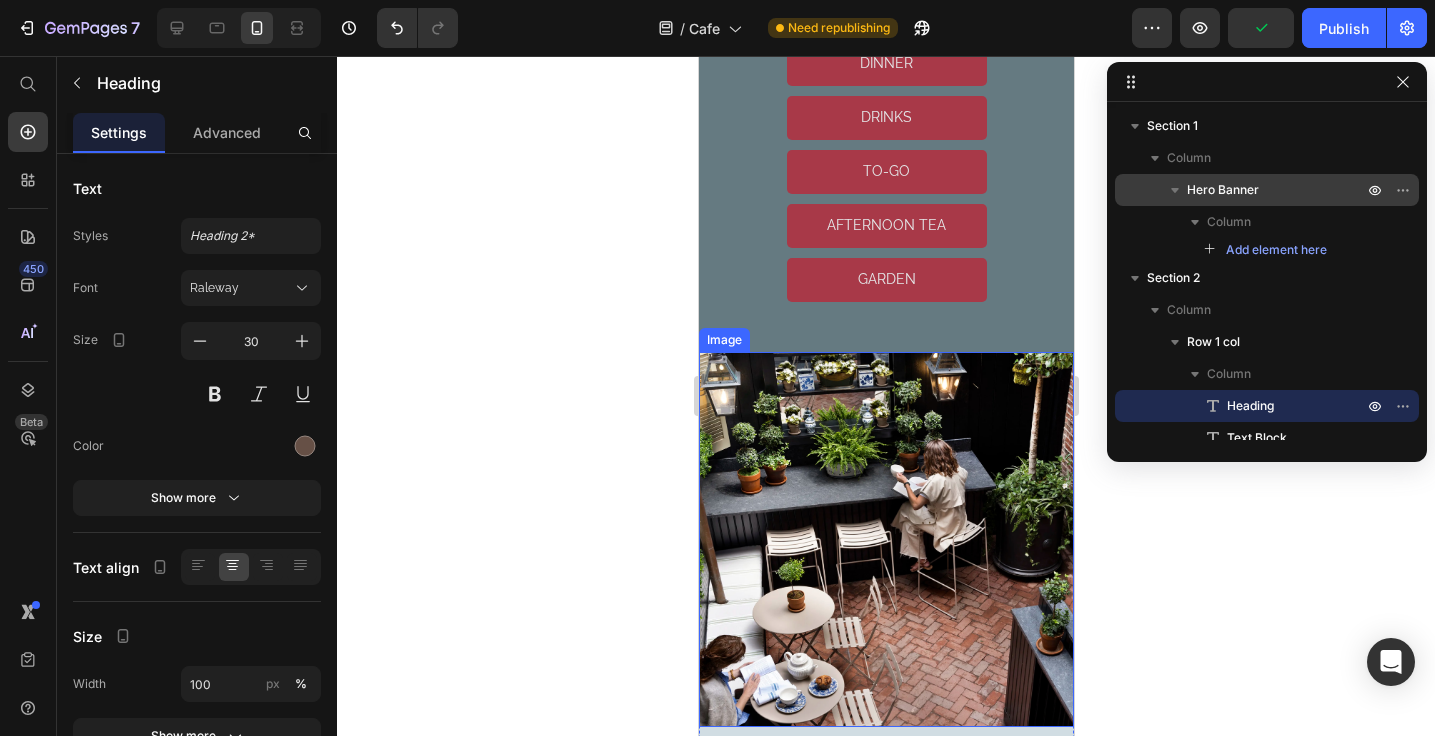 scroll, scrollTop: 1938, scrollLeft: 0, axis: vertical 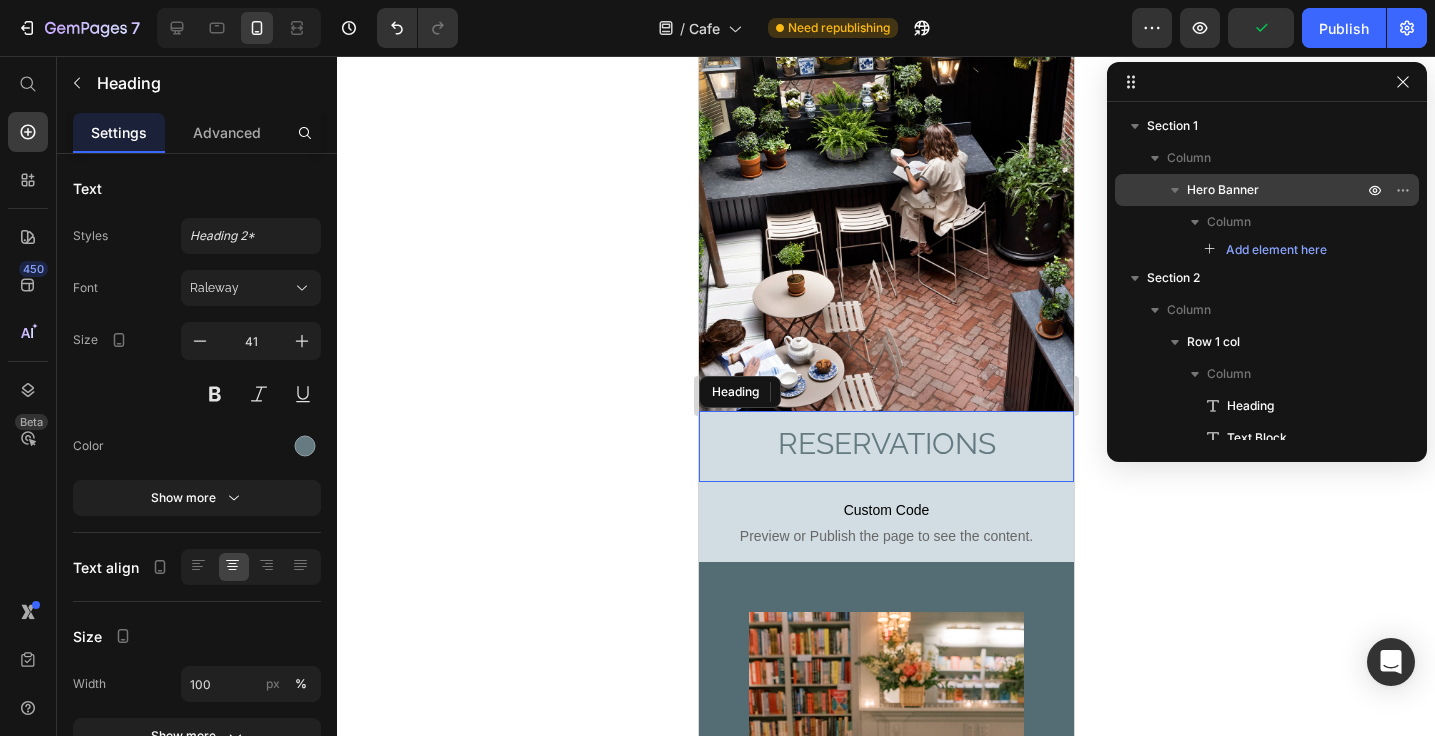 click on "RESERVATIONS" at bounding box center [886, 443] 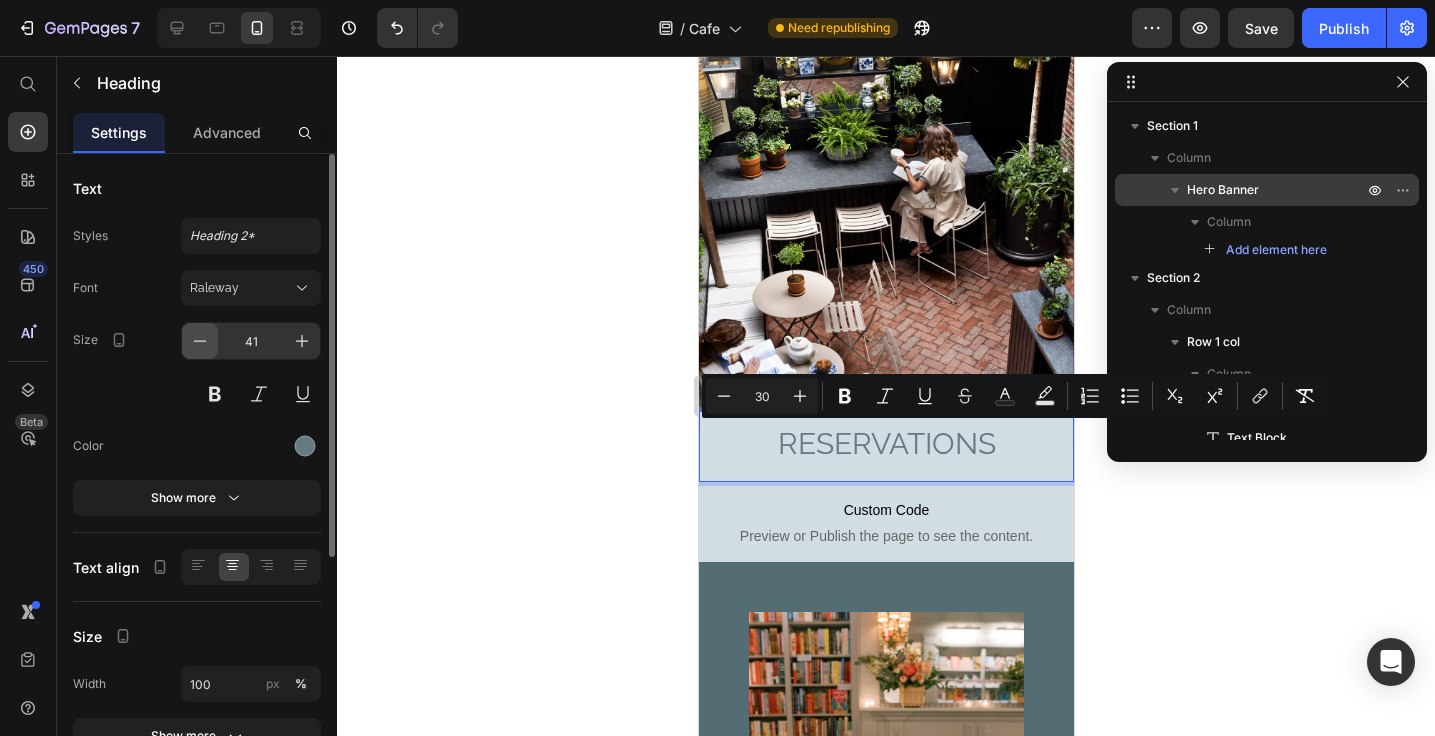 click 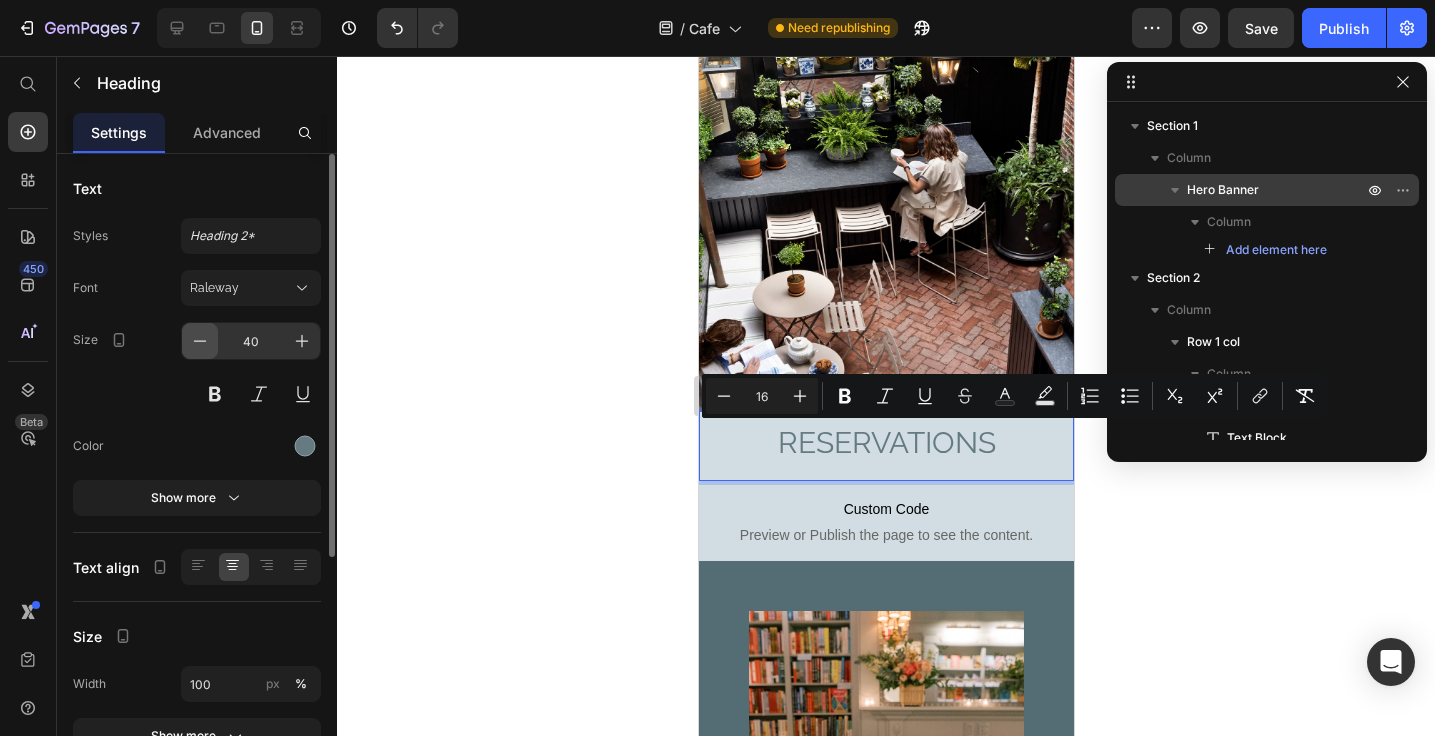 click 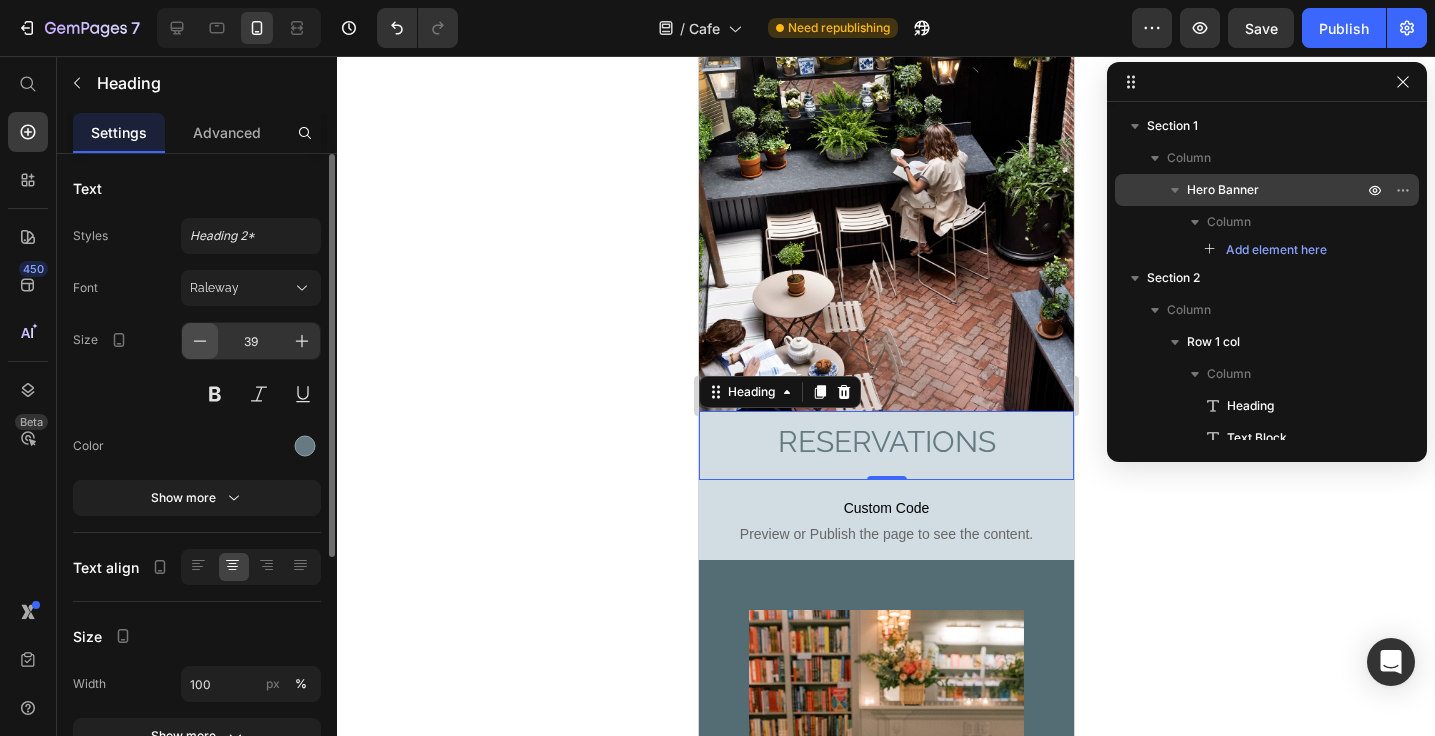click 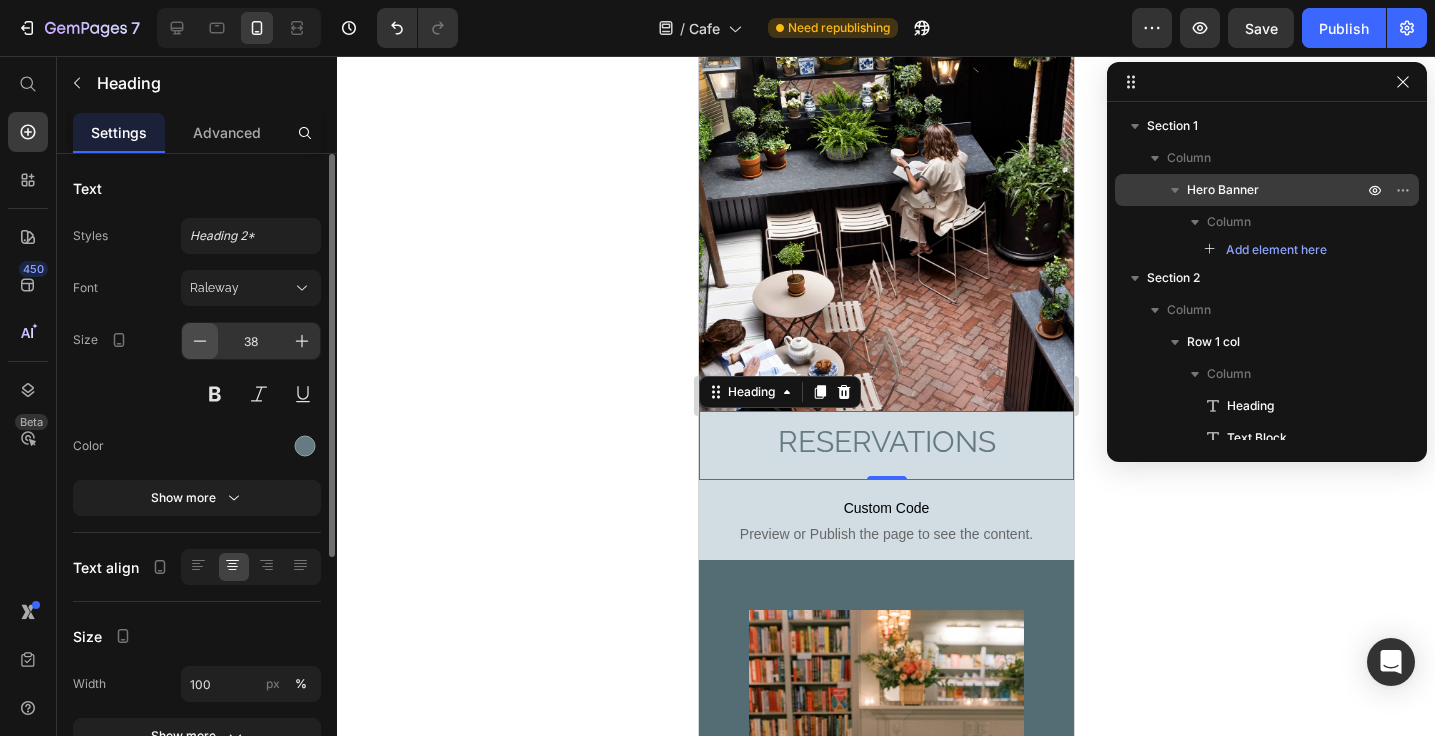click 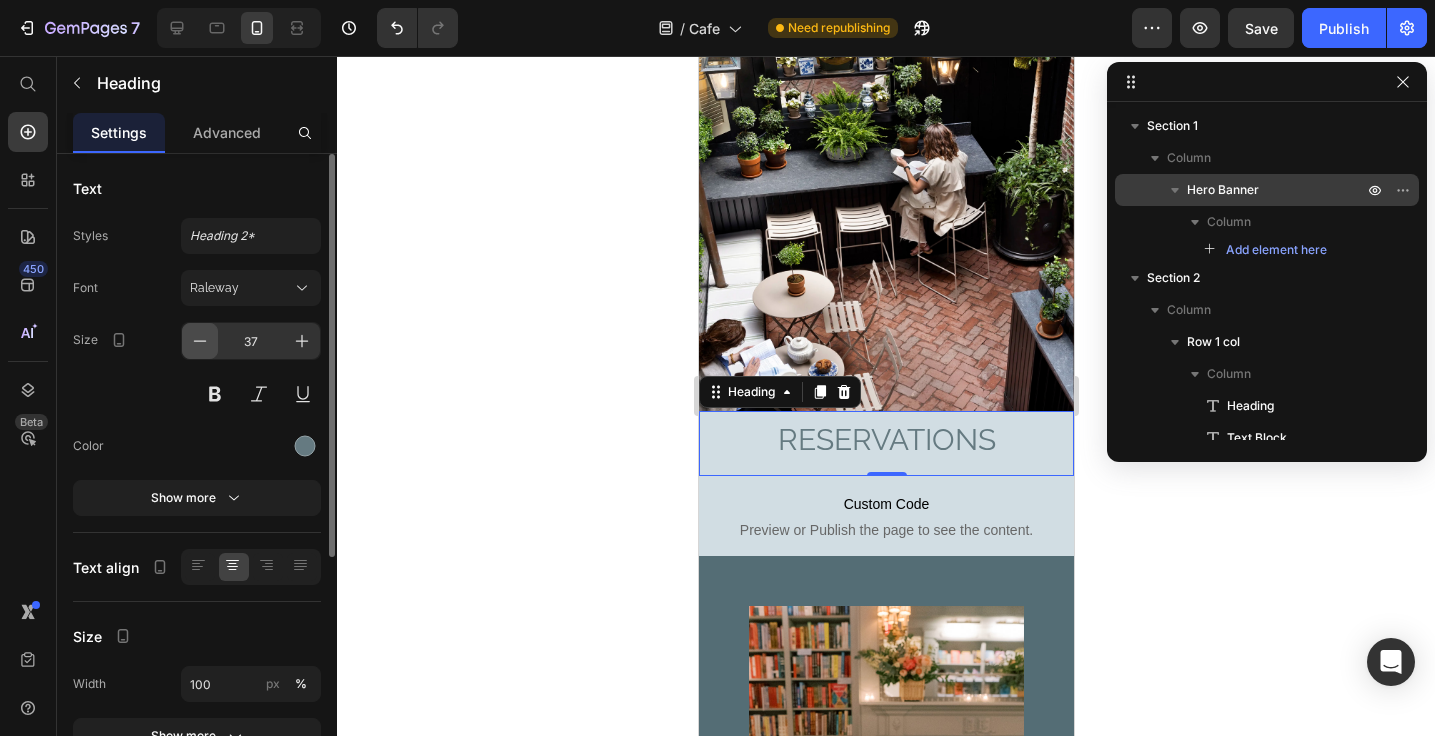 click 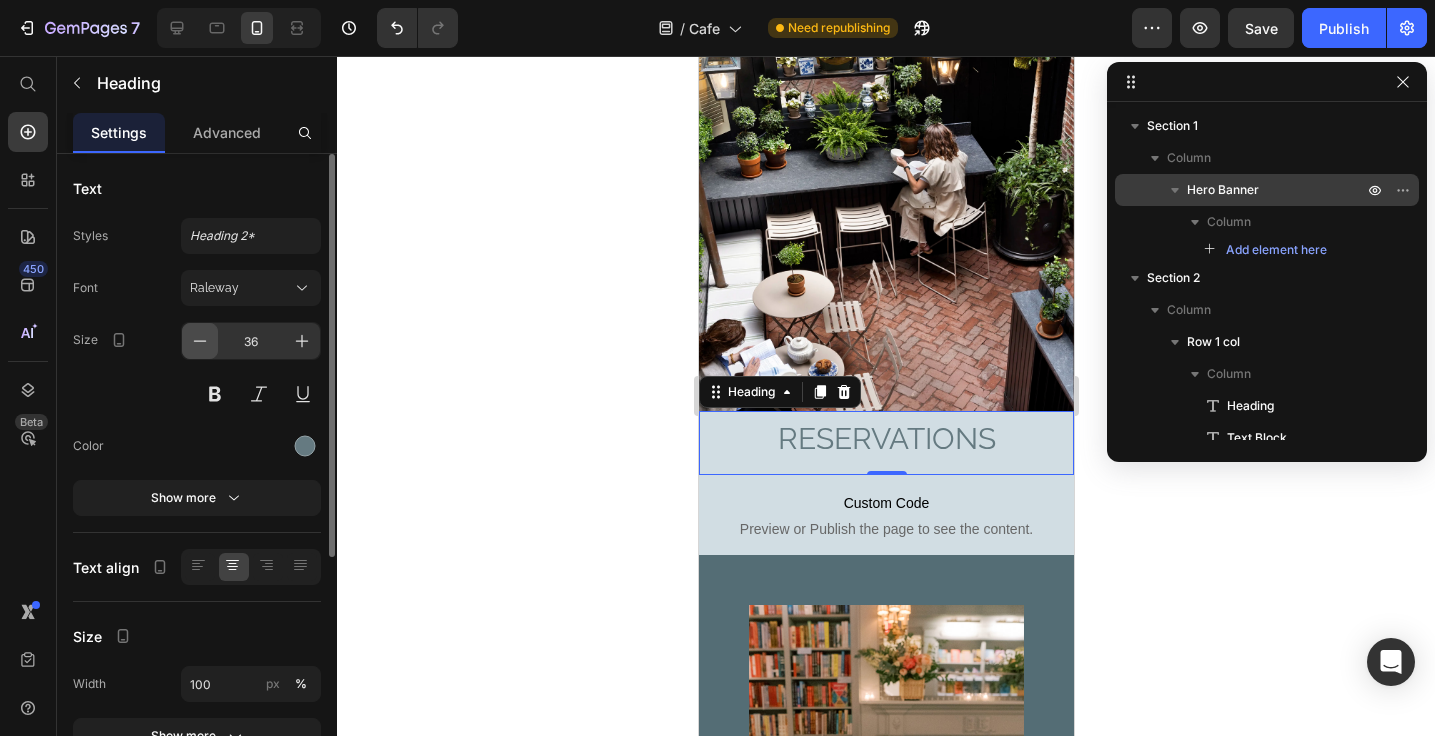 click 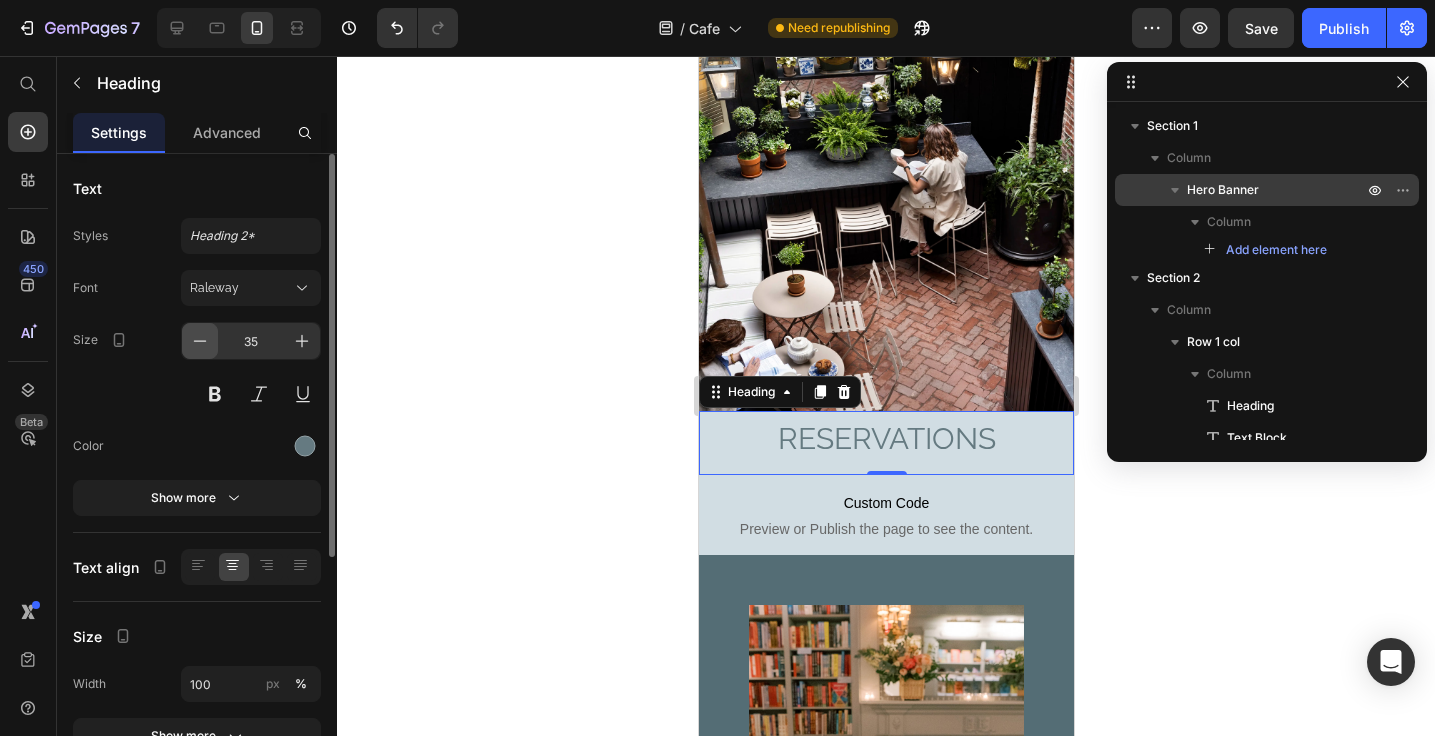 click 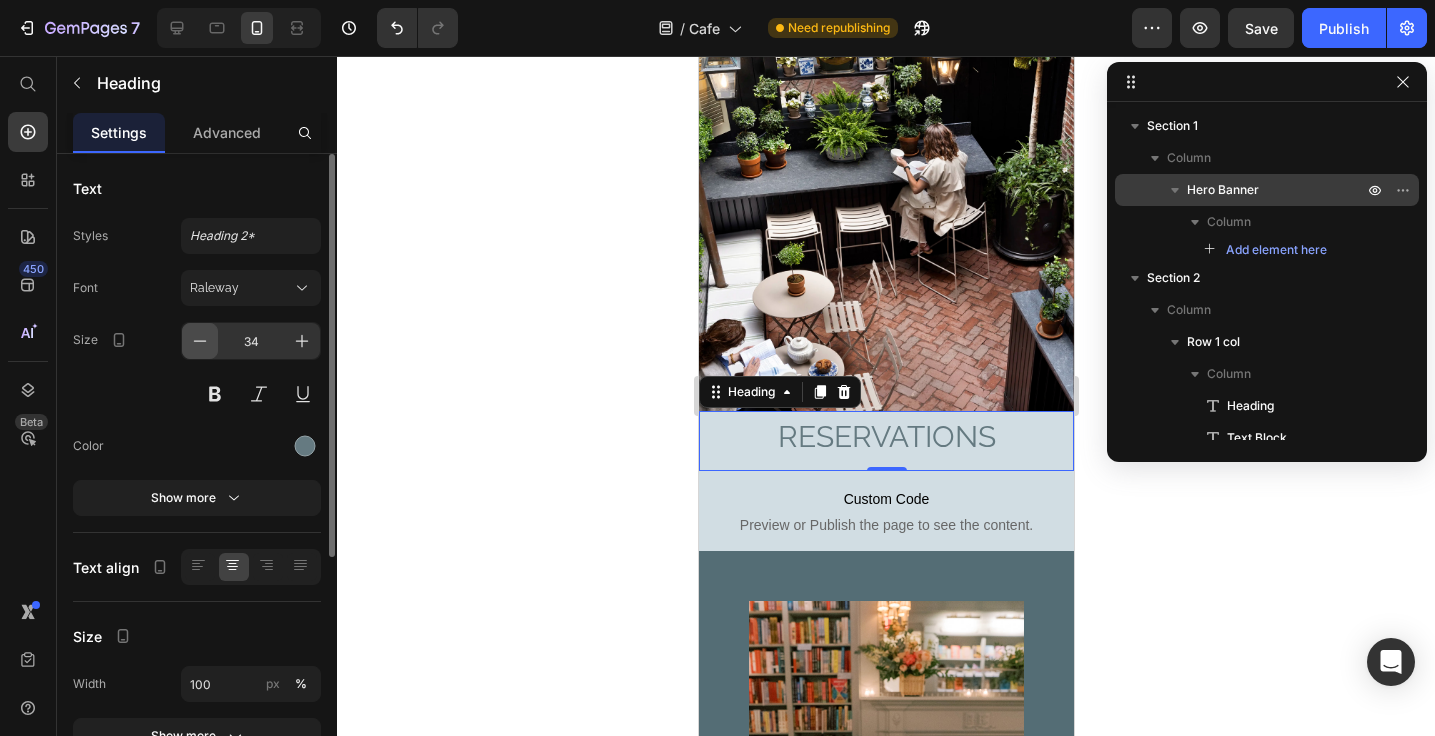 click 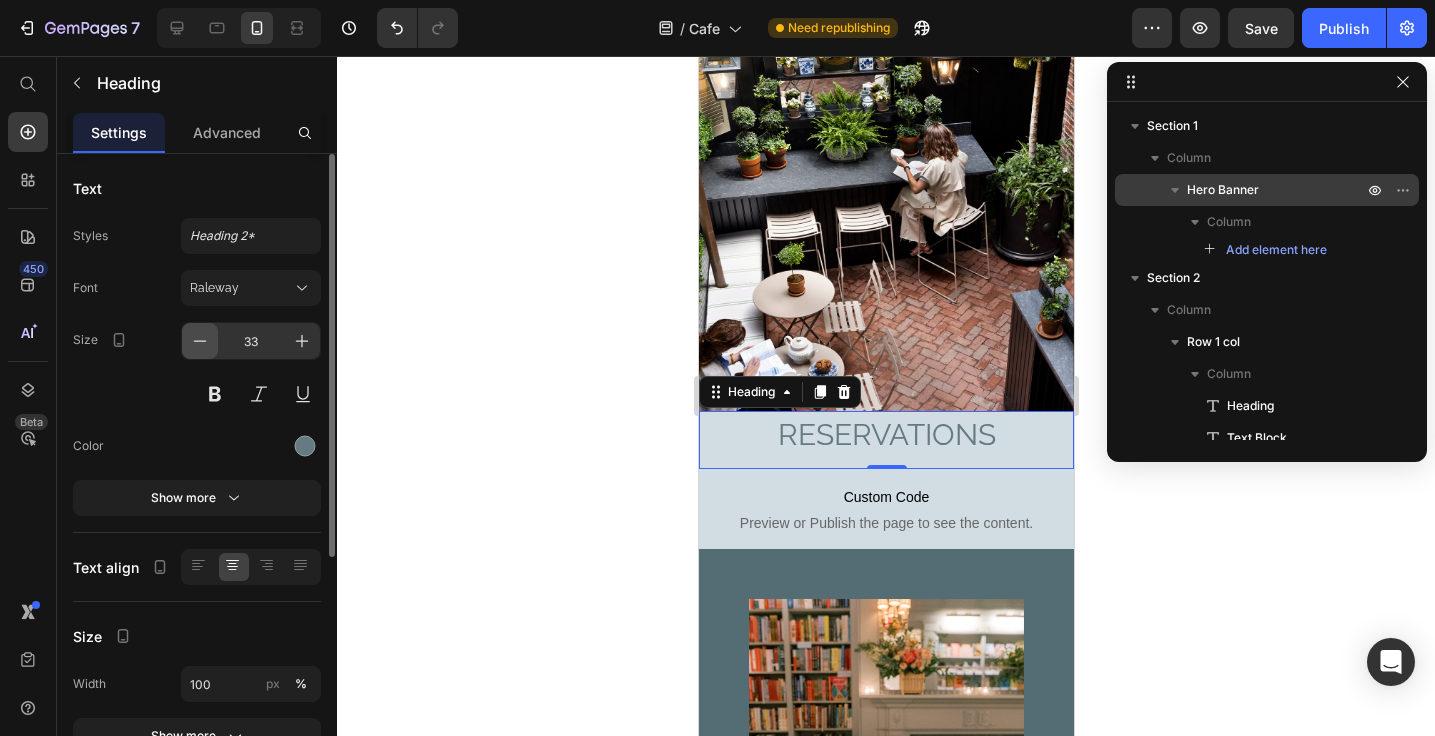 click 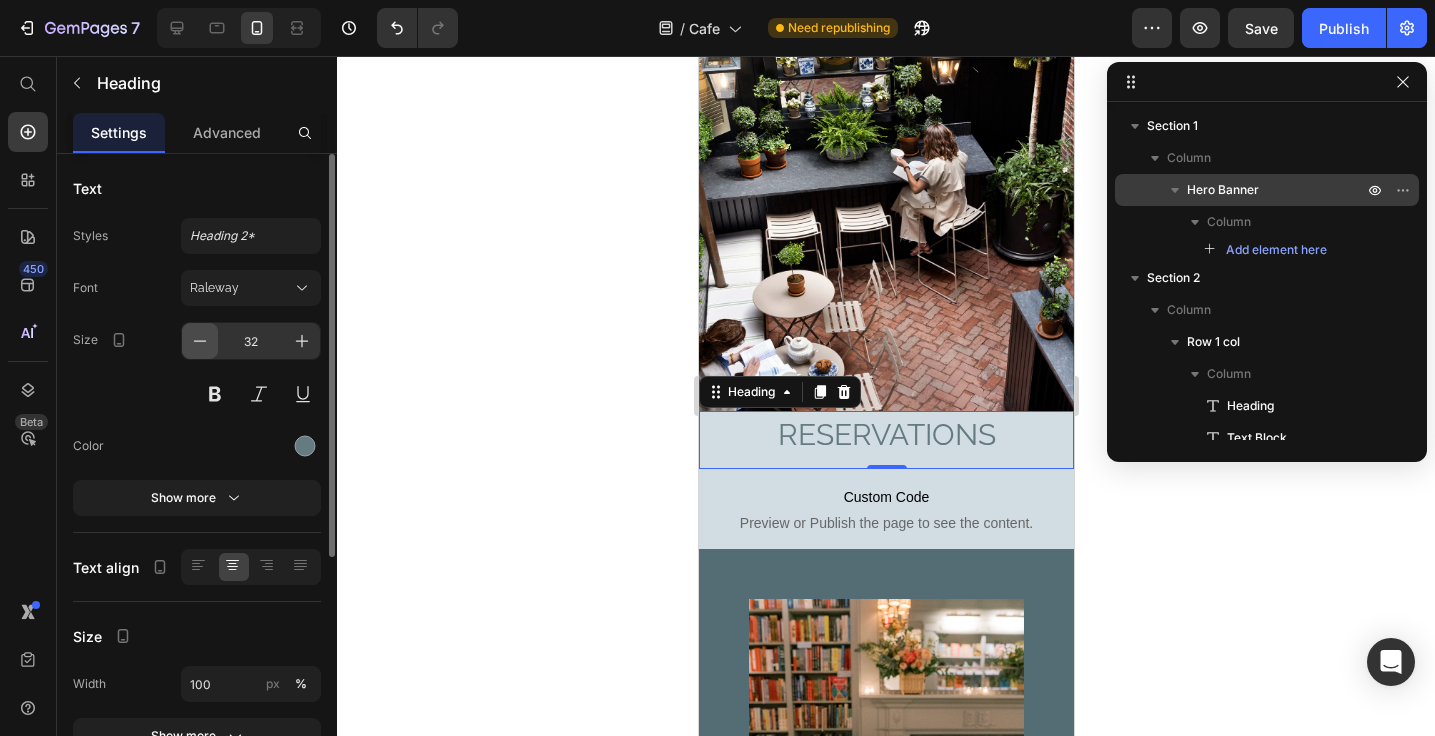click 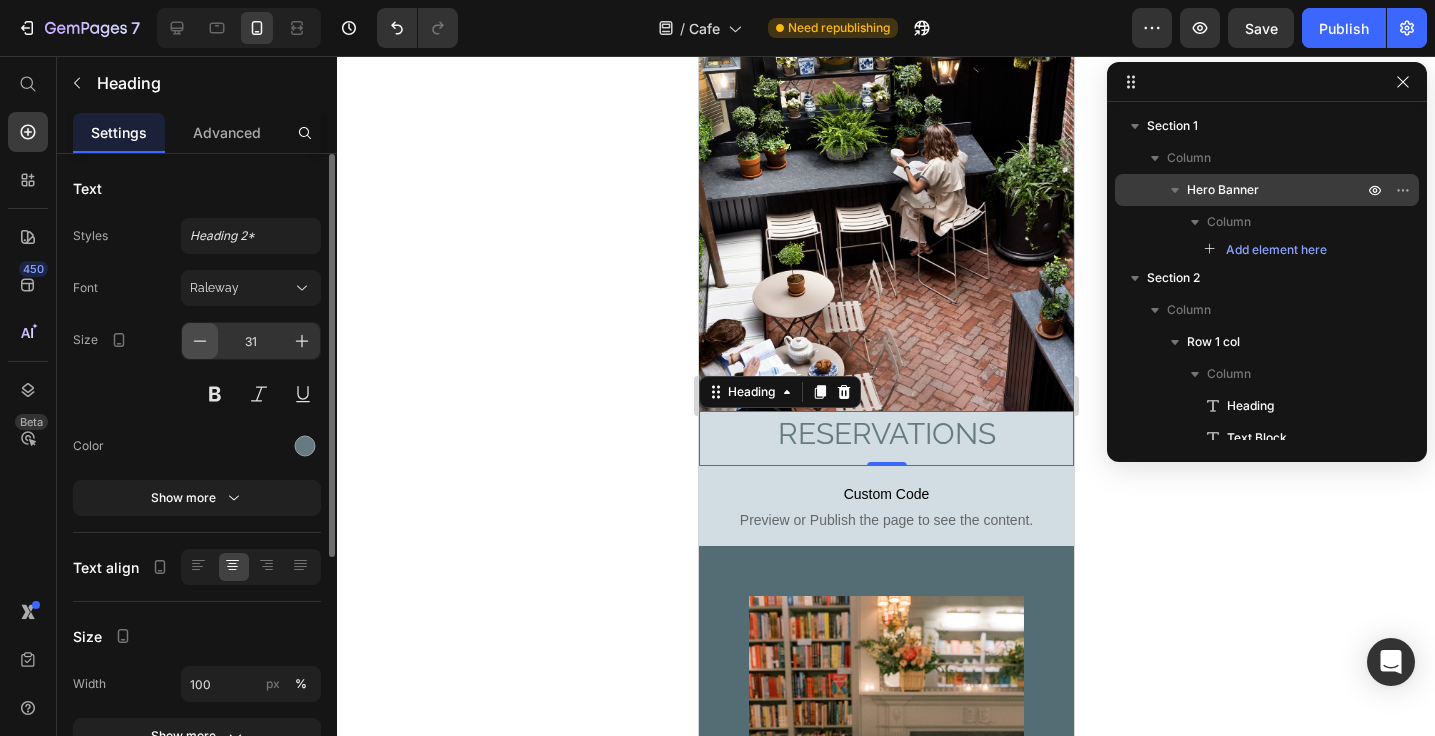 click 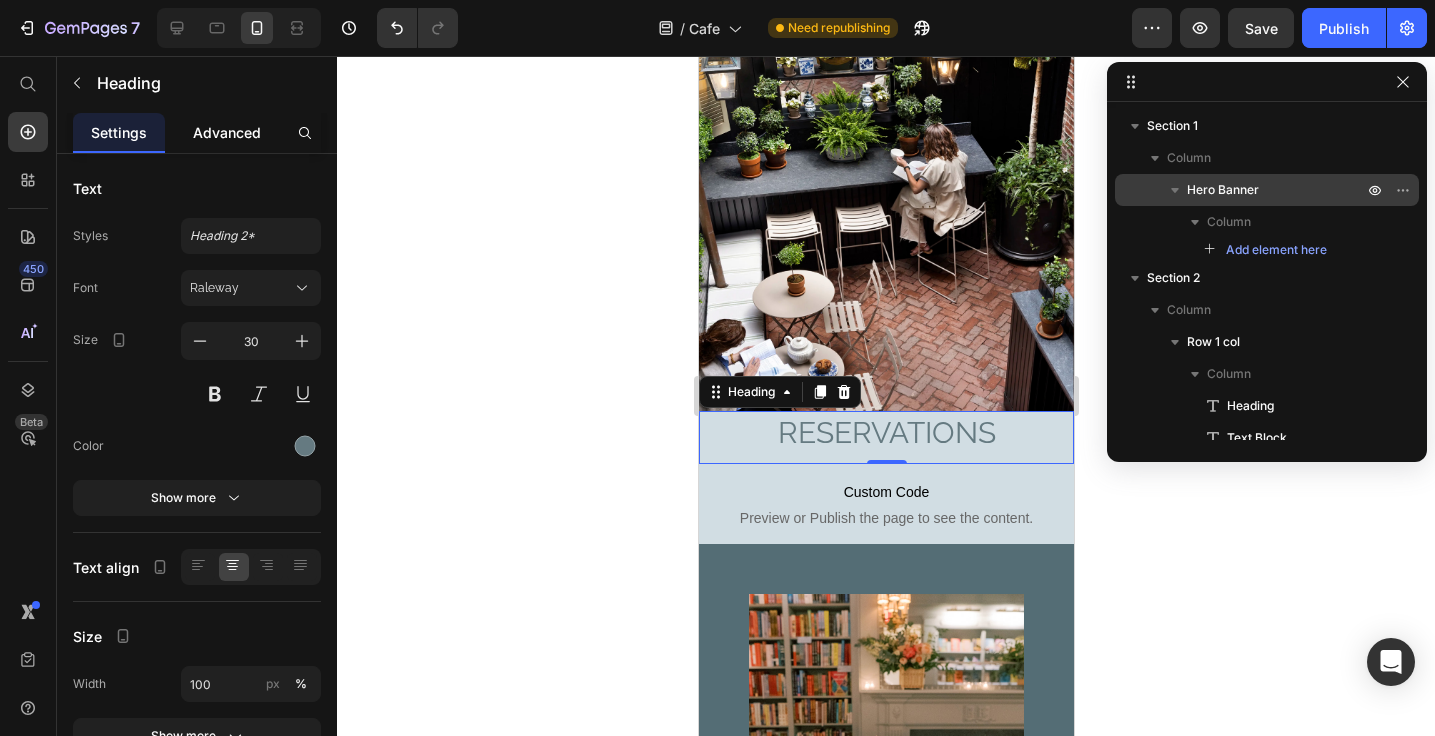 click on "Advanced" at bounding box center (227, 132) 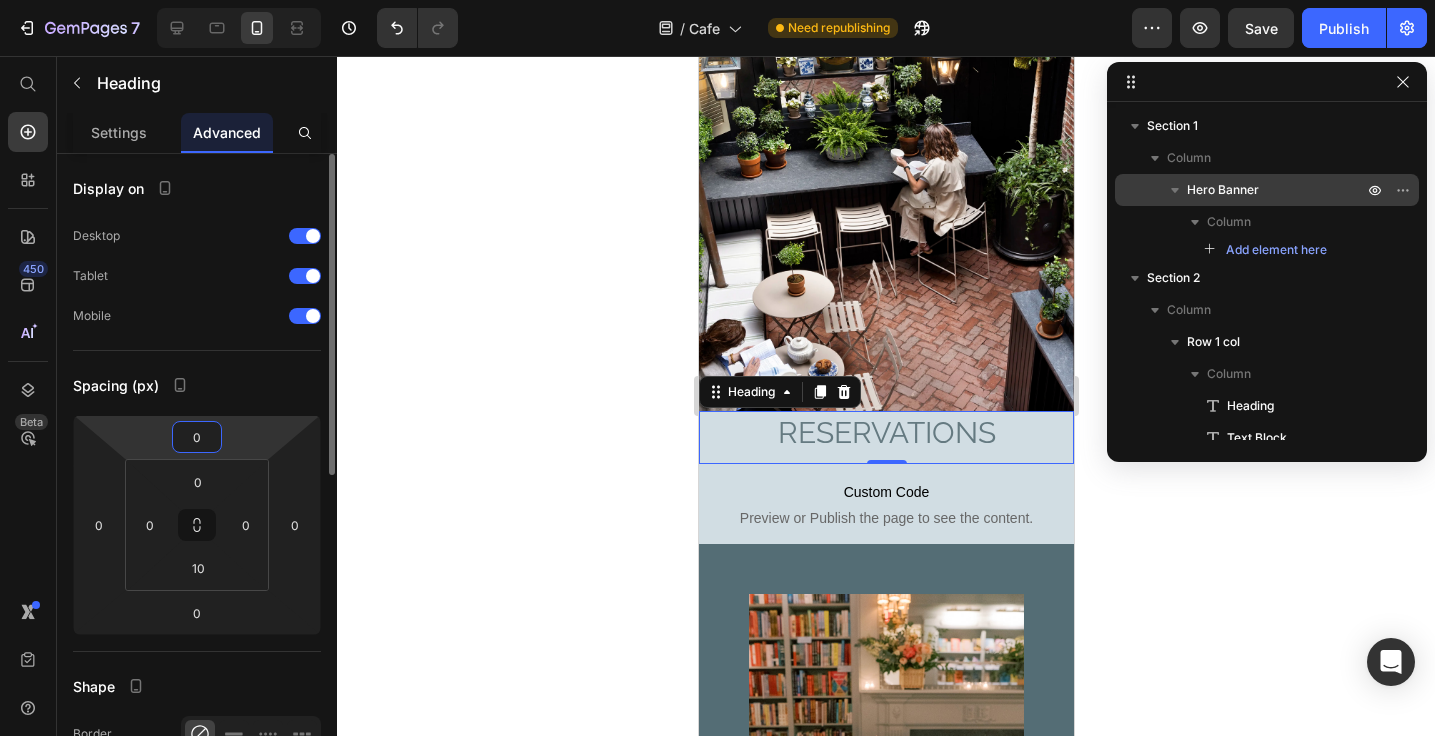click on "0" at bounding box center (197, 437) 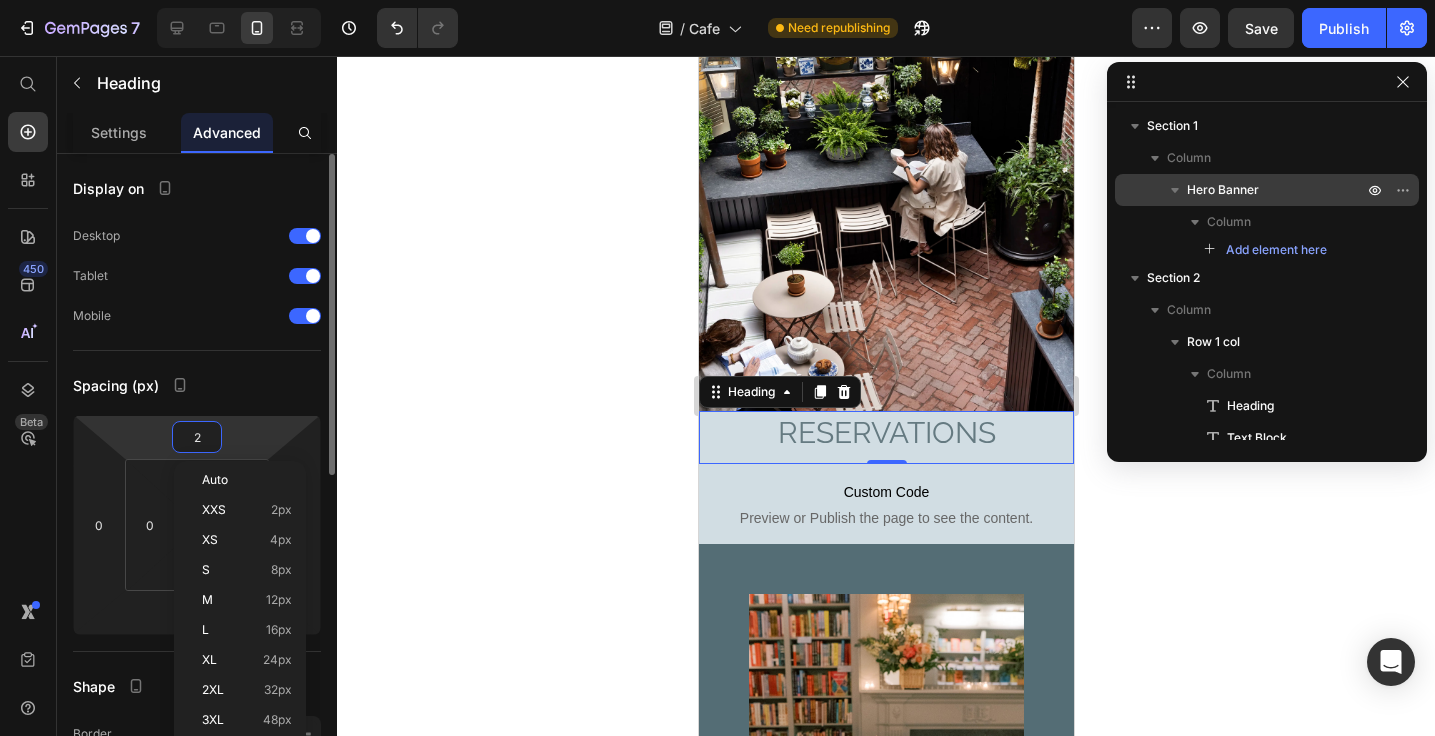 type on "25" 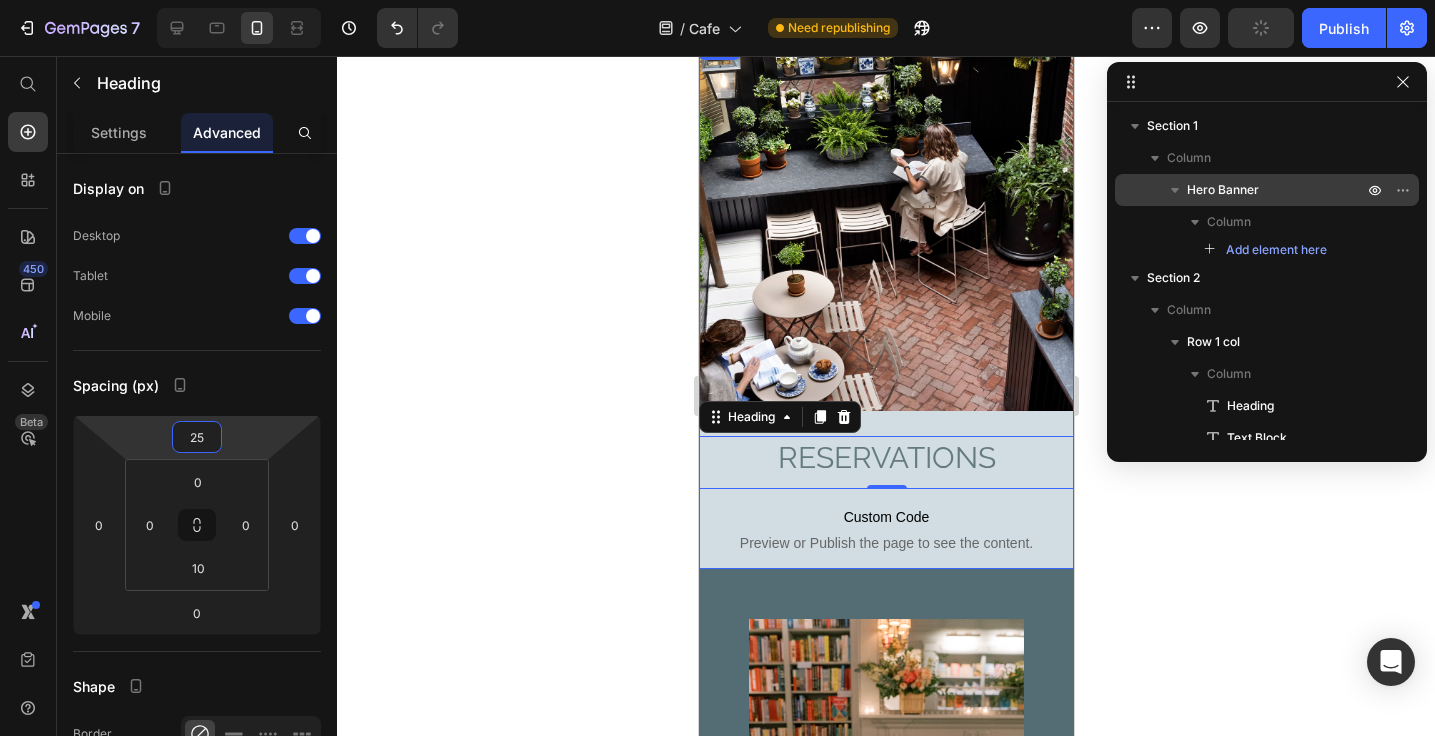 click on "⁠⁠⁠⁠⁠⁠⁠ RESERVATIONS Heading   0
Custom Code
Preview or Publish the page to see the content. Custom Code" at bounding box center [885, 490] 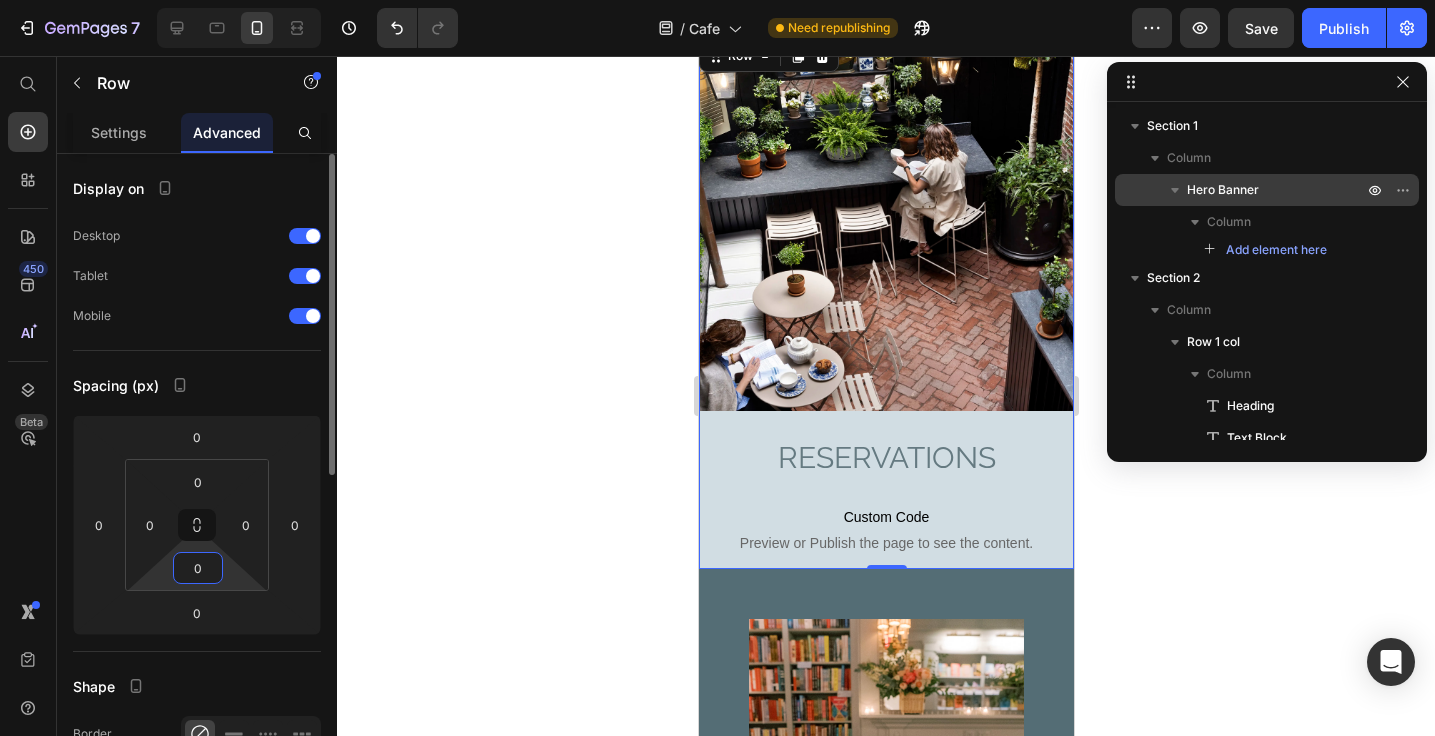 click on "0" at bounding box center (198, 568) 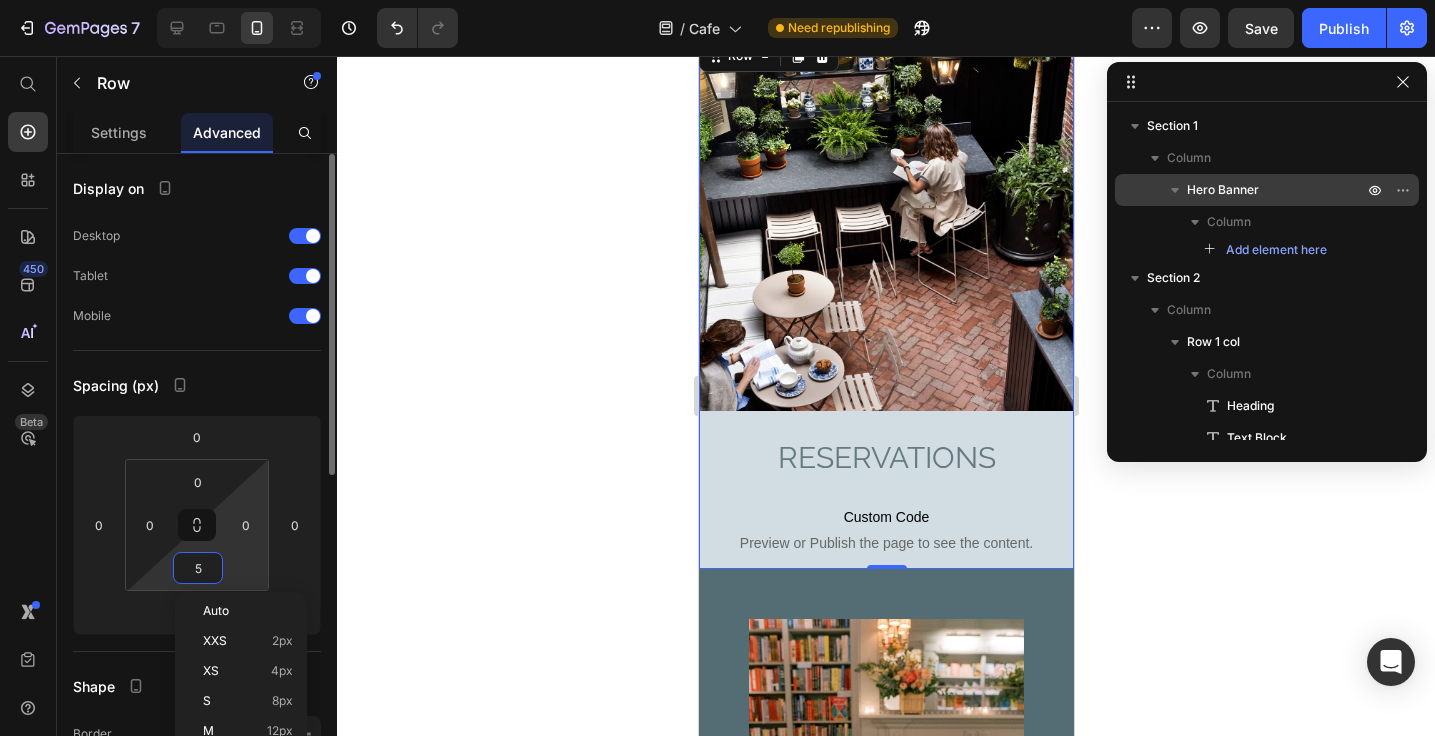 type on "50" 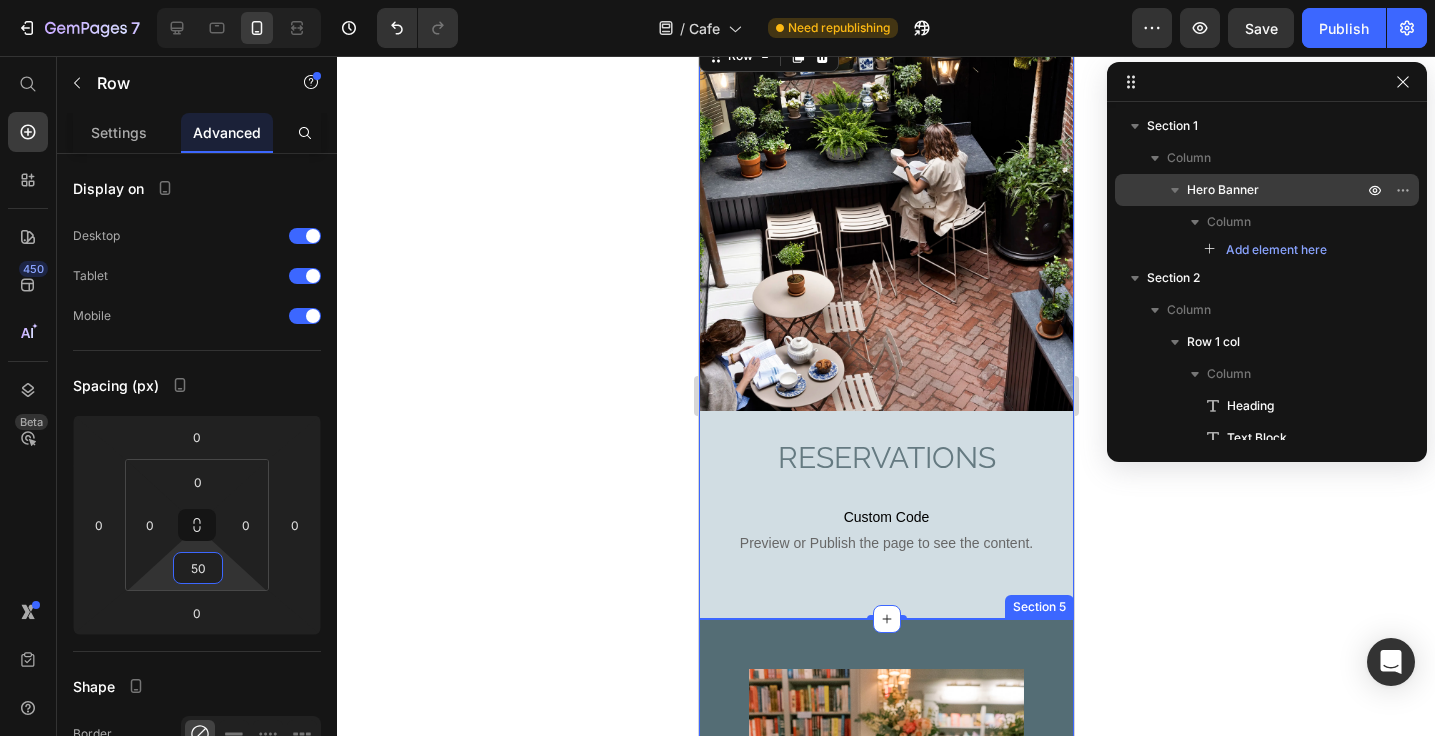 click on "Image PLANNING A SPECIAL EVENT? Heading CLICK HERE TO ENQUIRE Button Section 5" at bounding box center (885, 904) 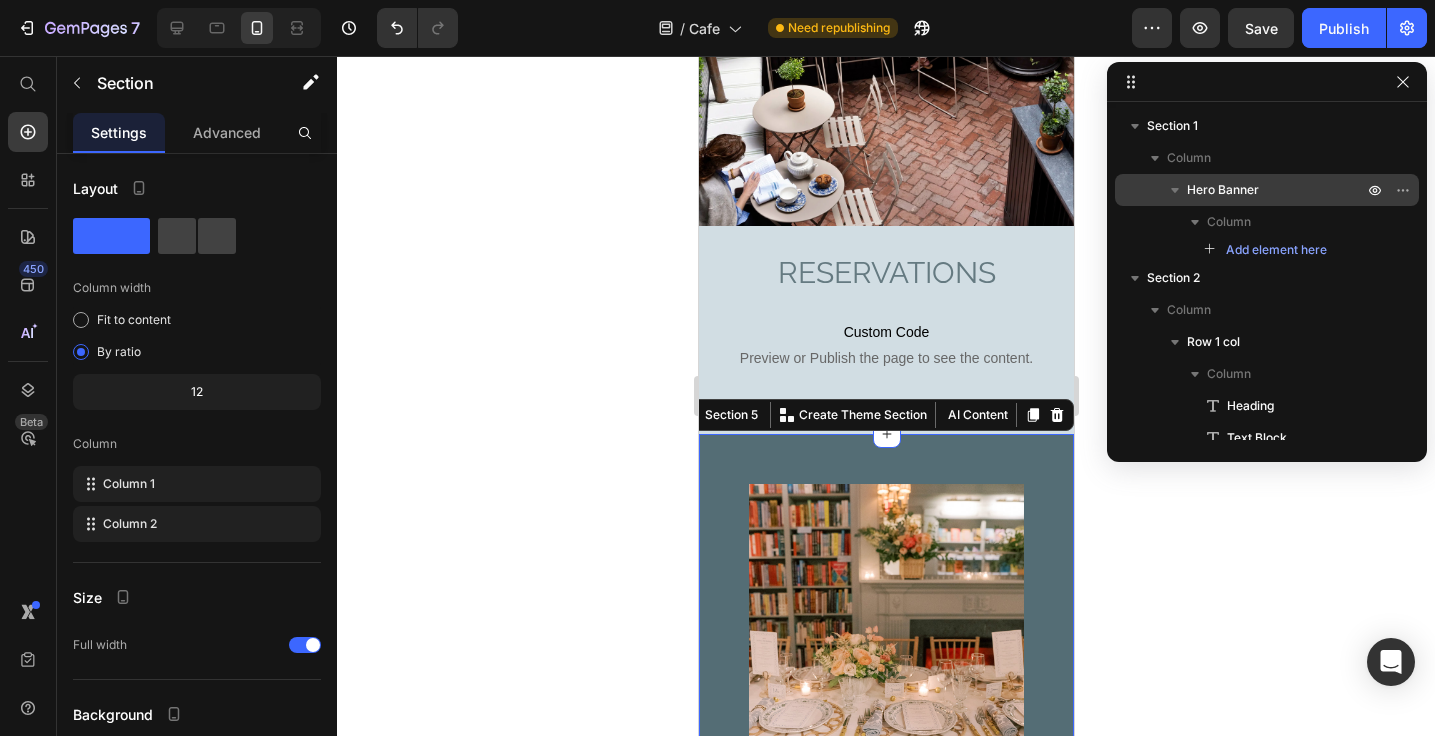 scroll, scrollTop: 2295, scrollLeft: 0, axis: vertical 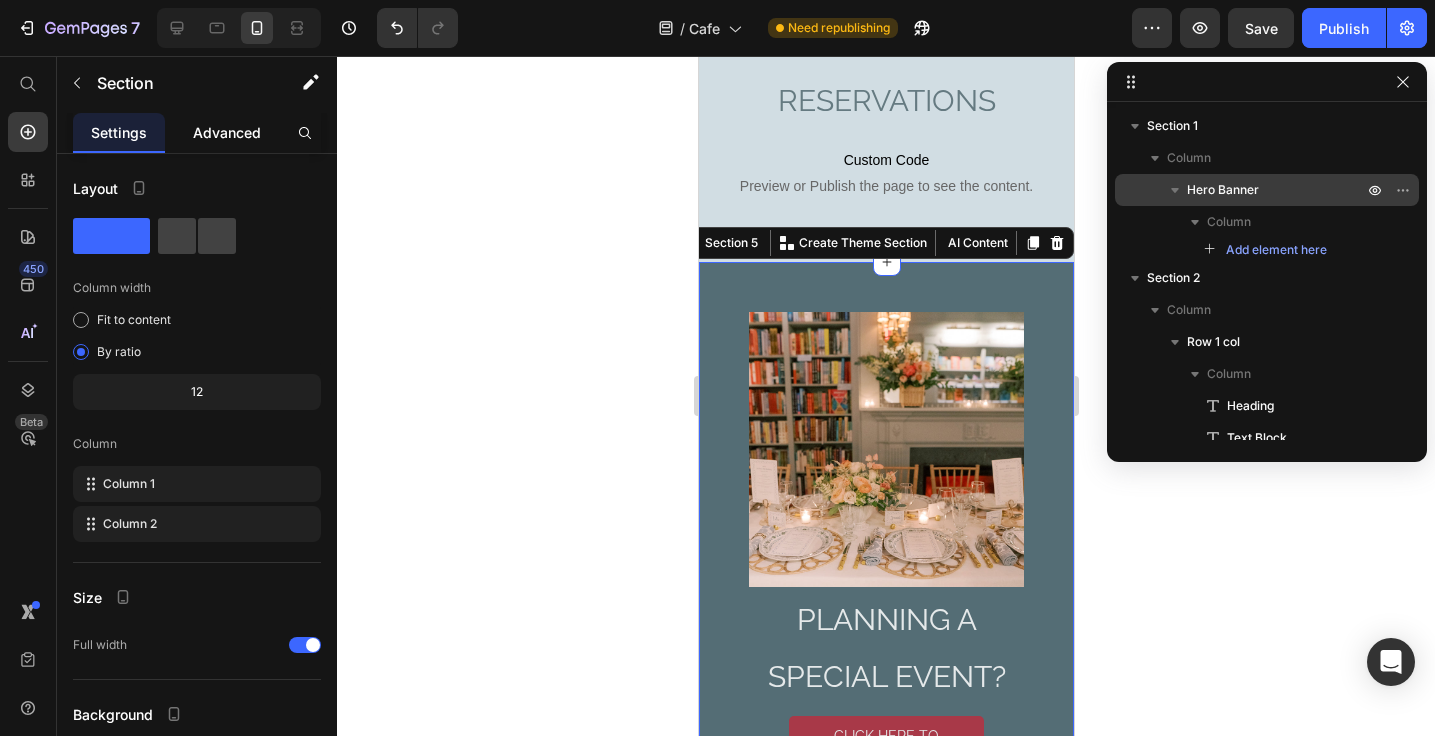 click on "Advanced" at bounding box center [227, 132] 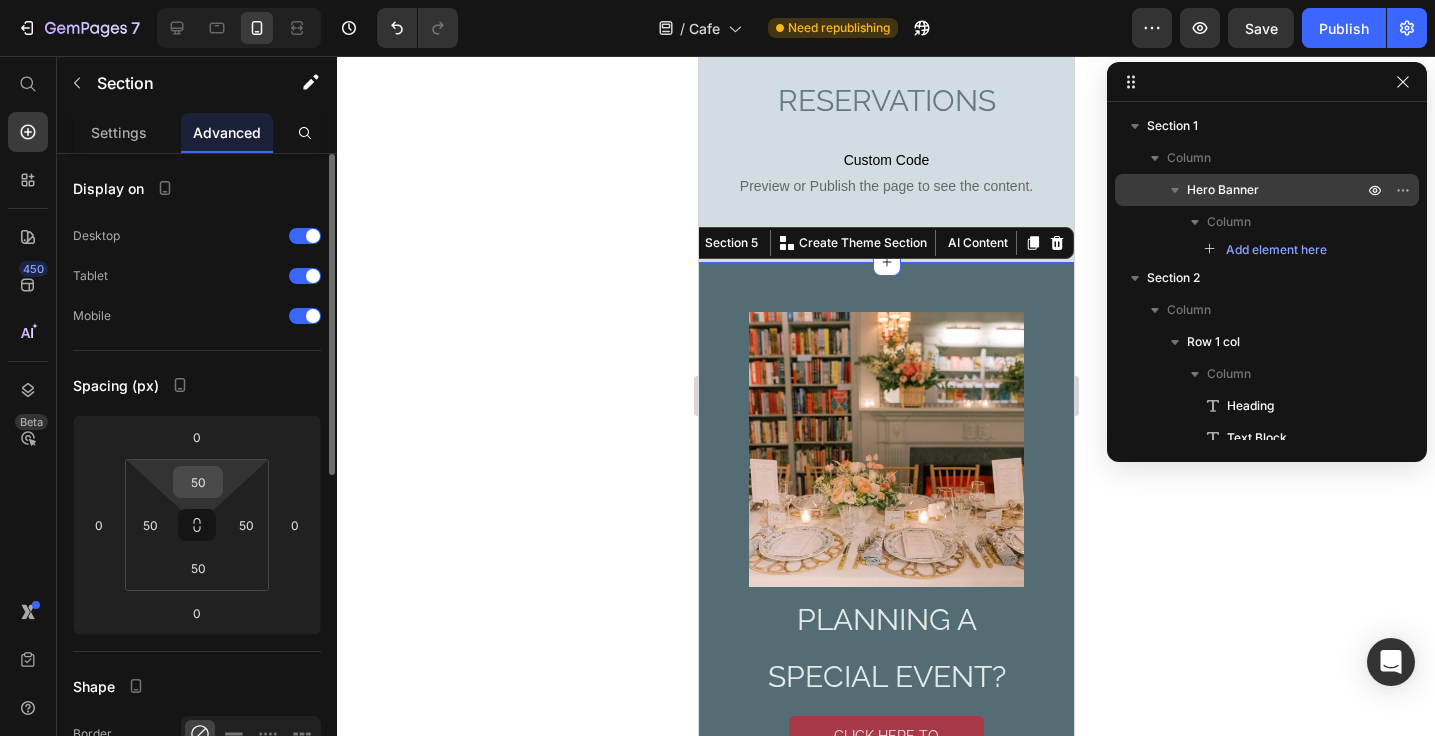 click on "50" at bounding box center [198, 482] 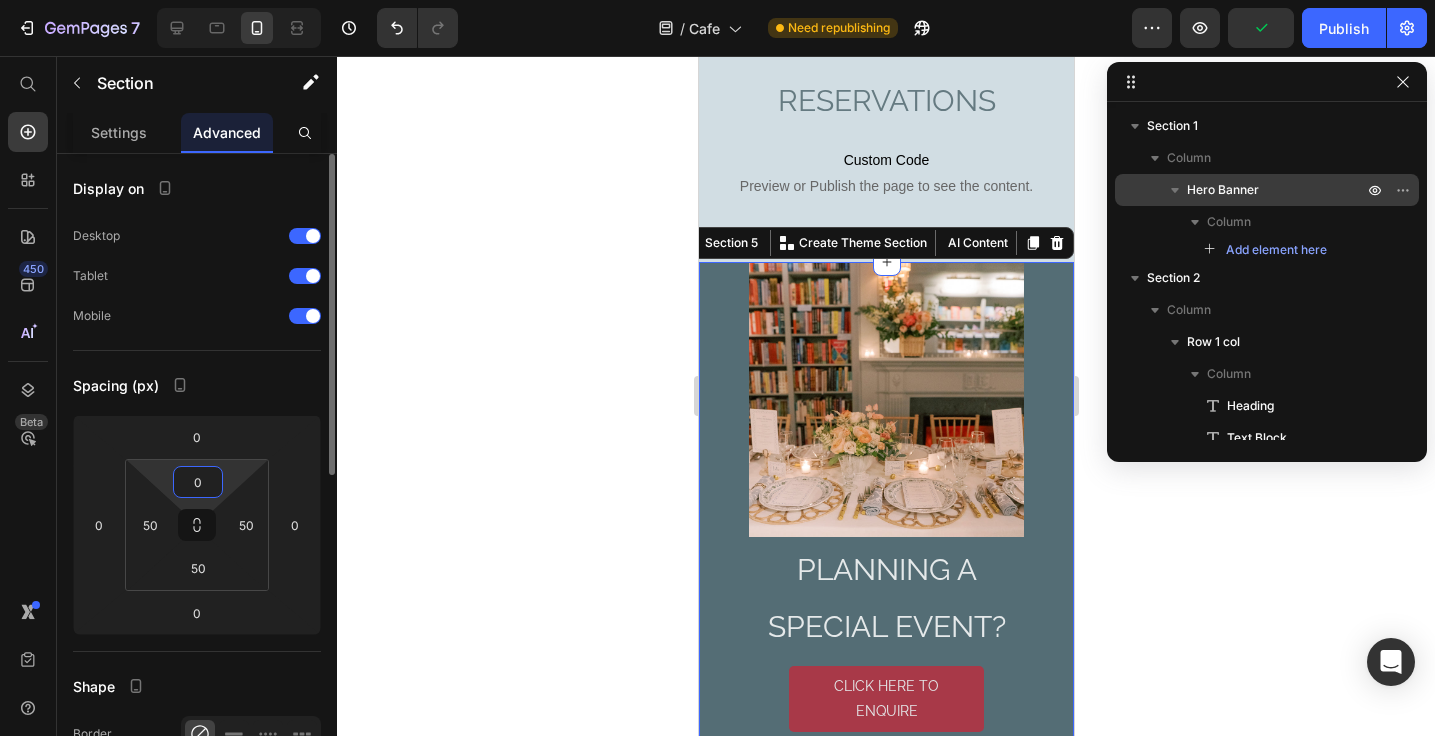 type on "0" 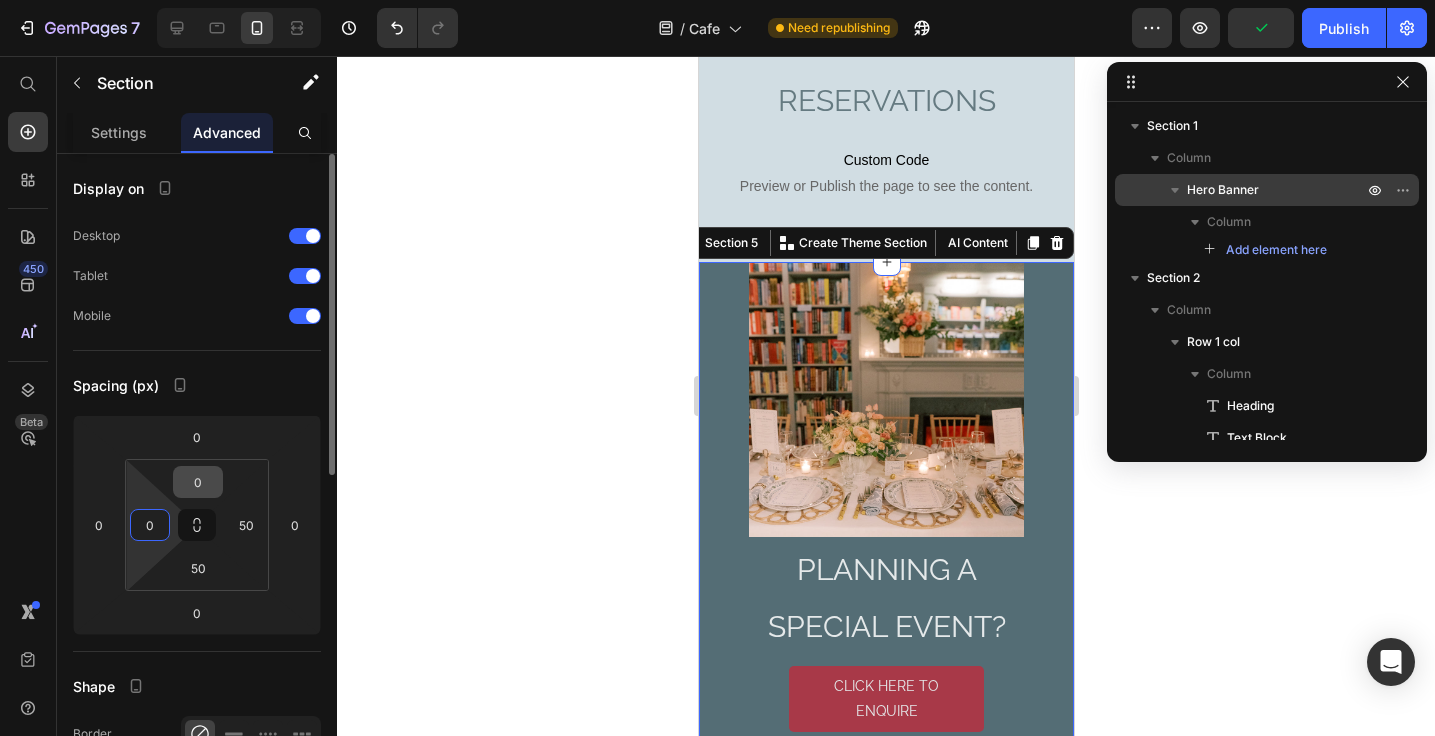type on "0" 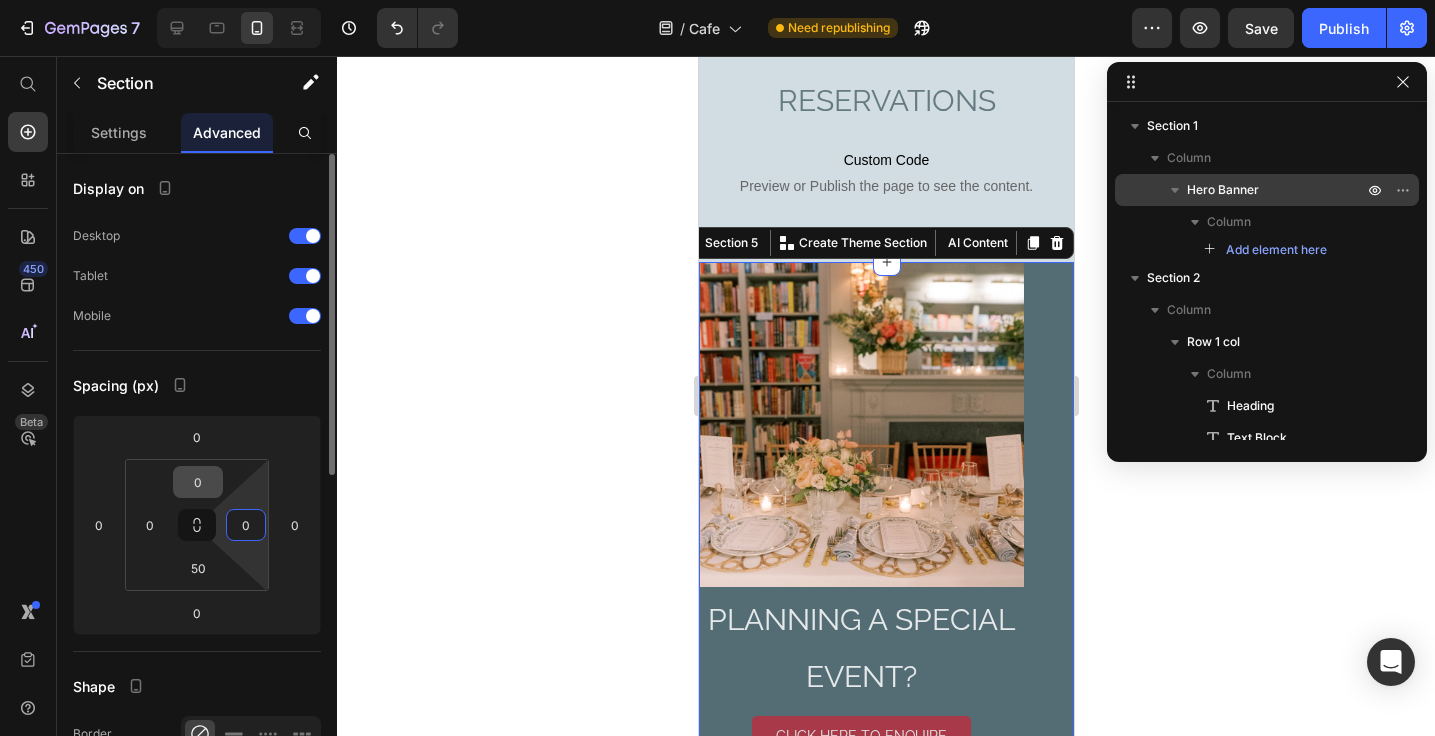 type on "0" 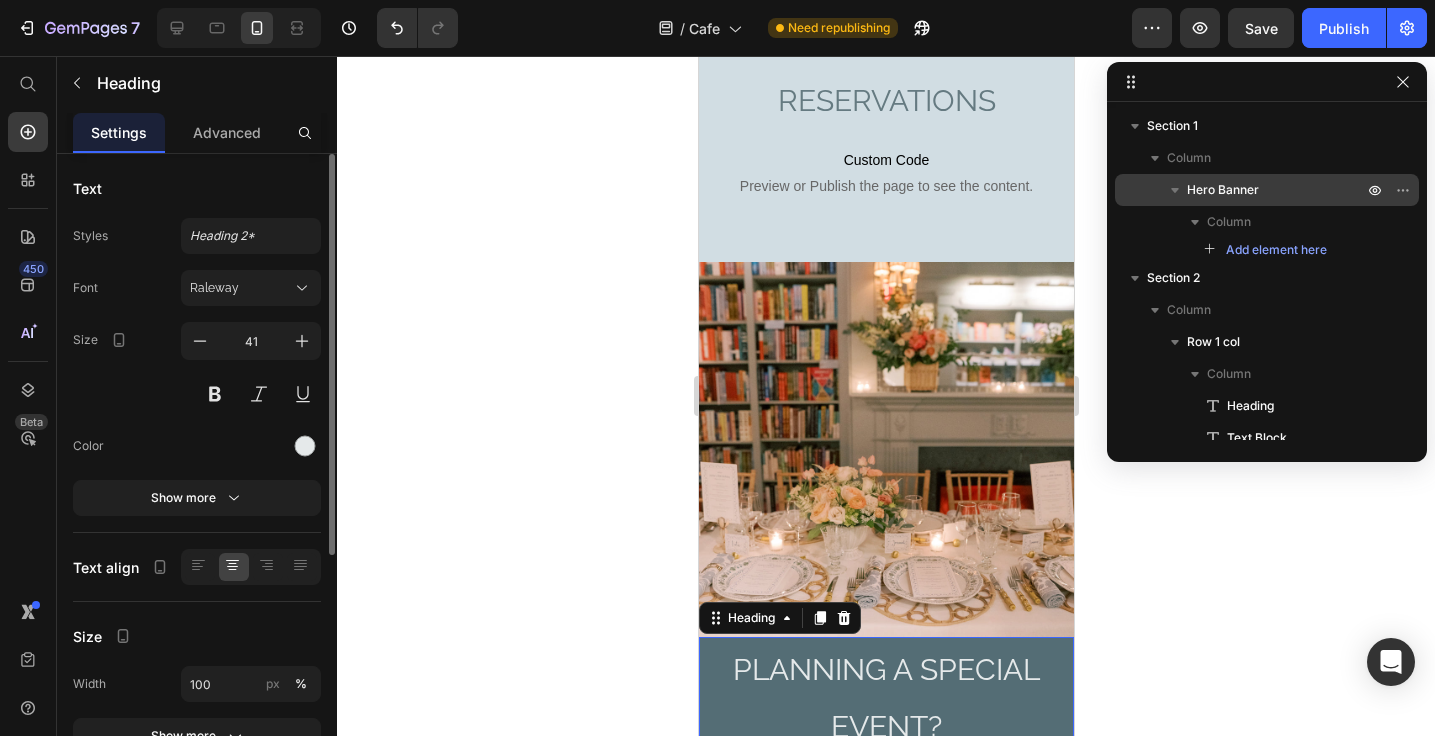 click on "PLANNING A SPECIAL EVENT?" at bounding box center (885, 698) 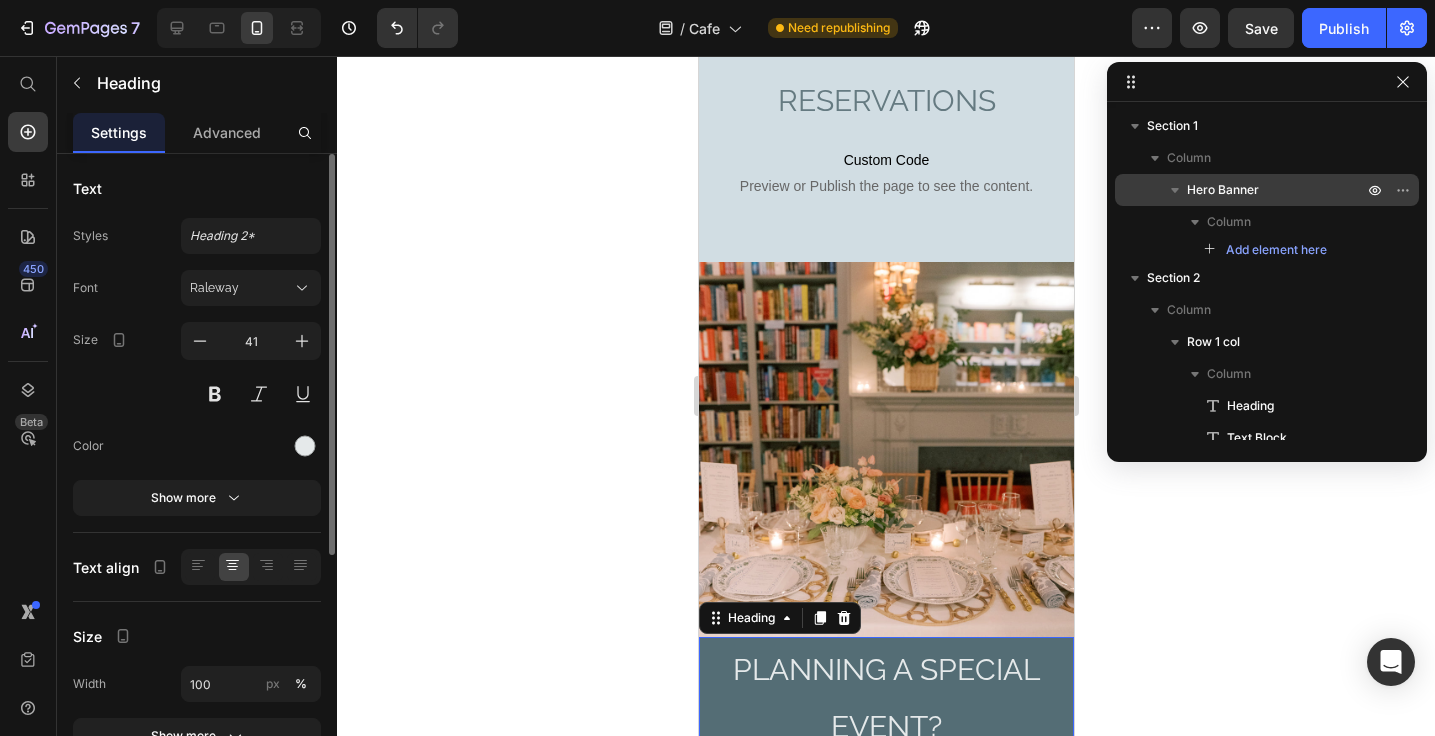 click on "PLANNING A SPECIAL EVENT?" at bounding box center (885, 696) 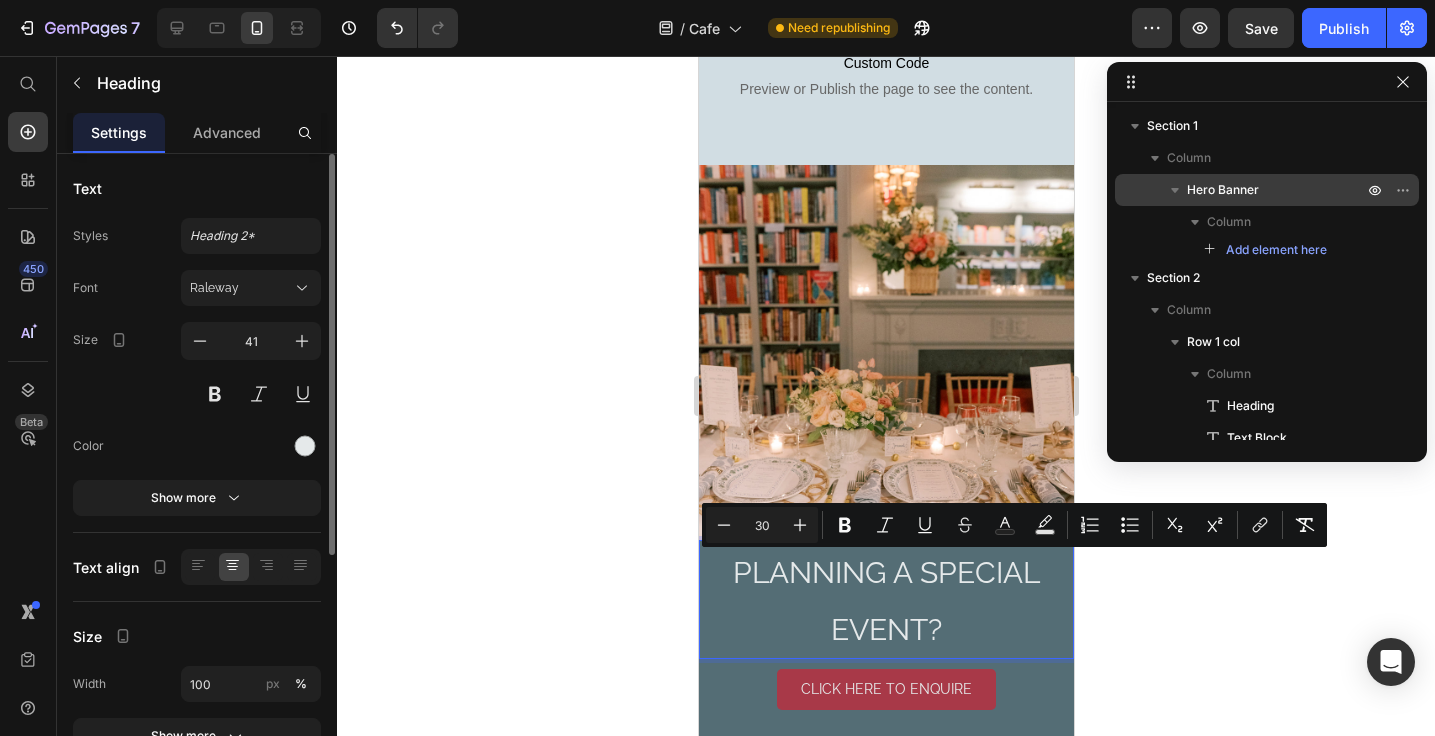 scroll, scrollTop: 2395, scrollLeft: 0, axis: vertical 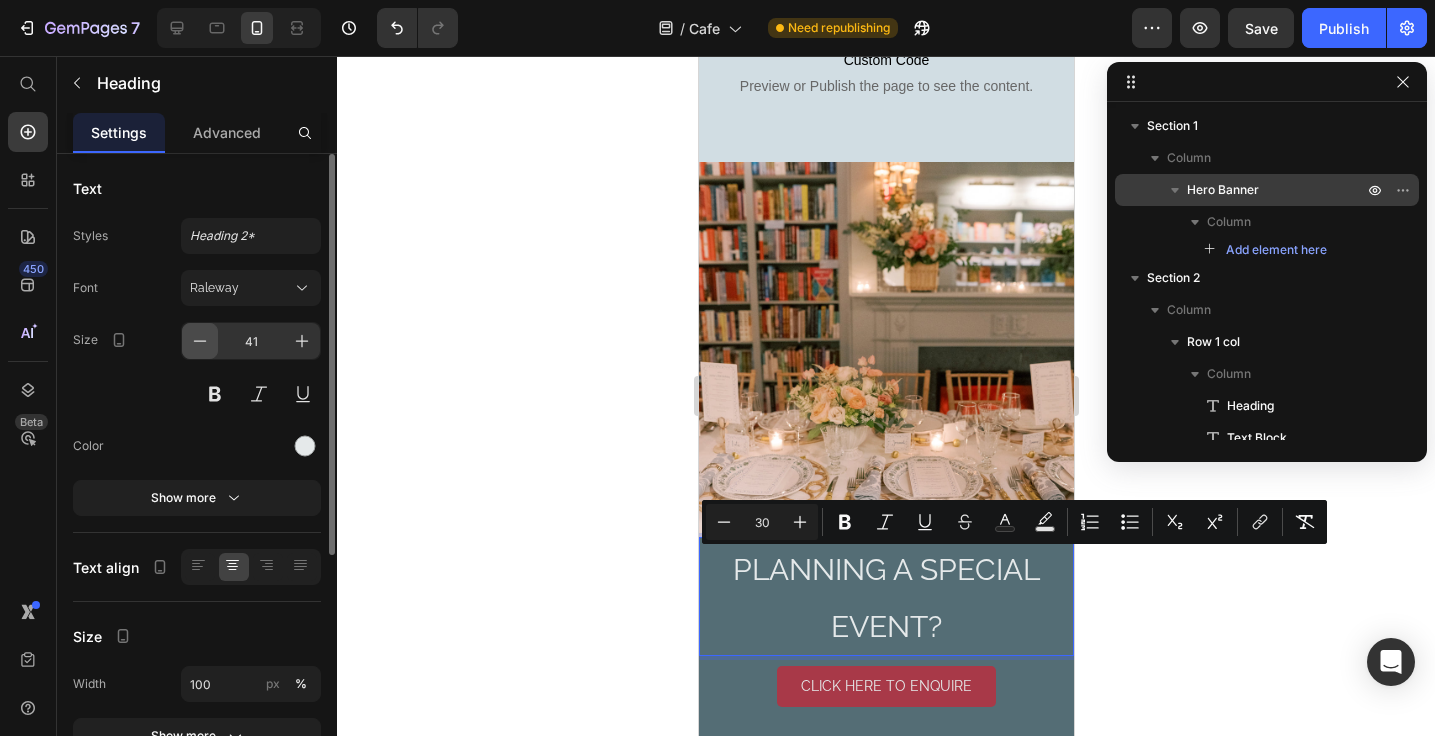 click 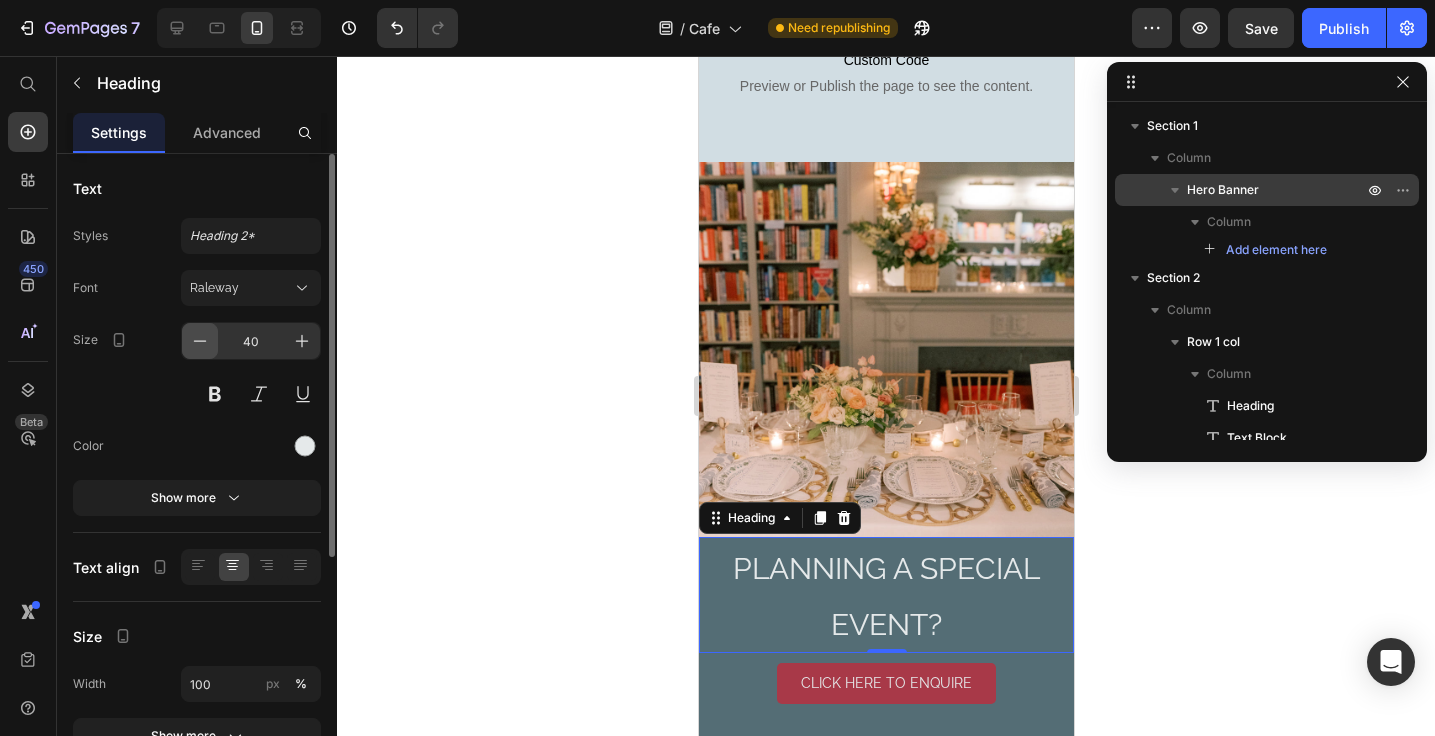 click 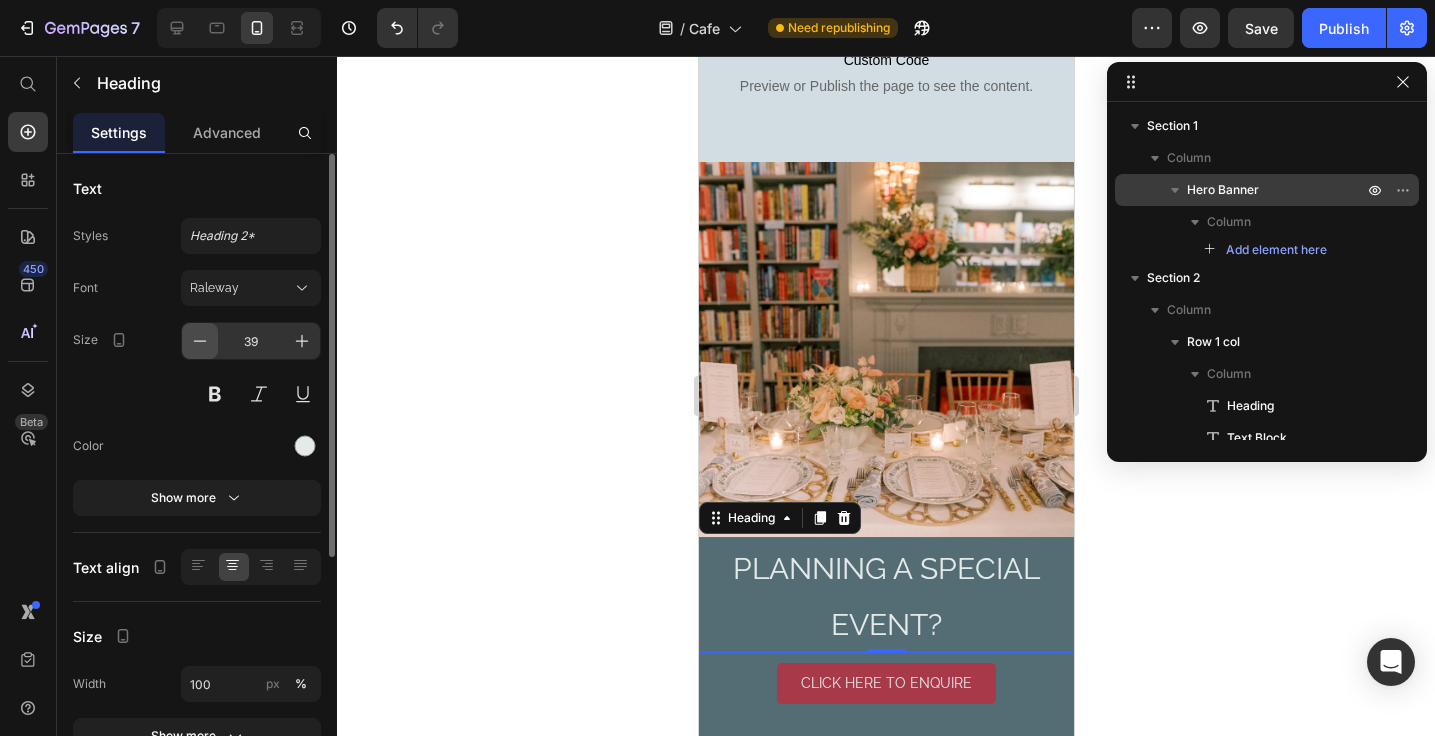 click 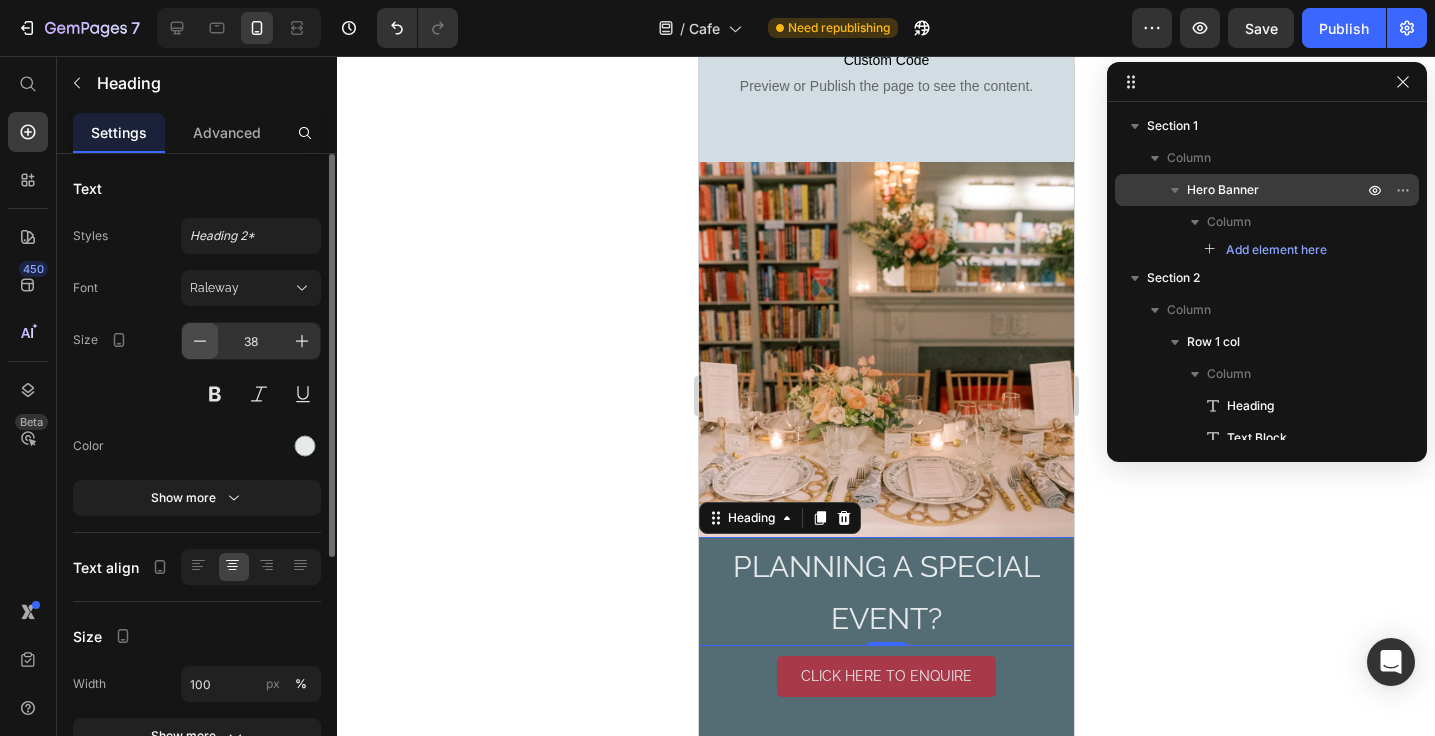 click 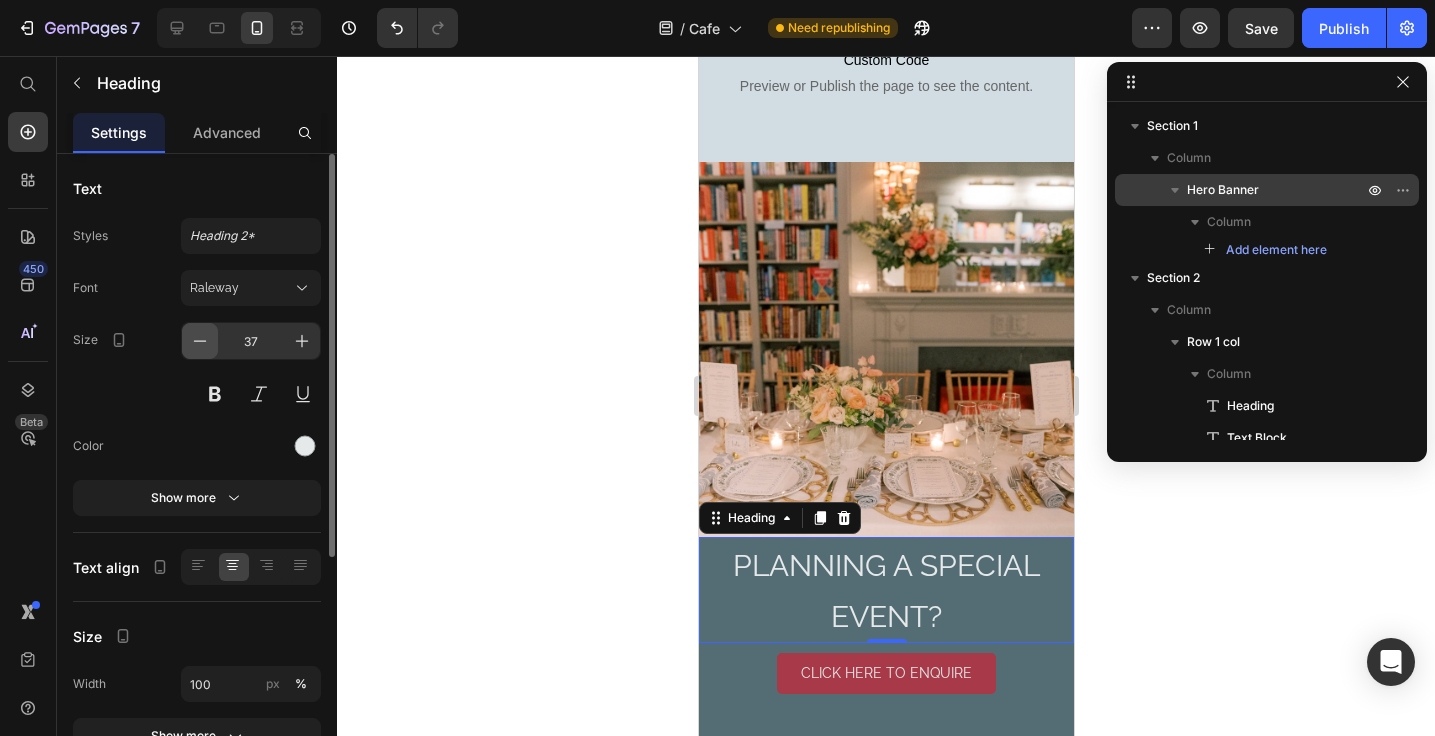 click 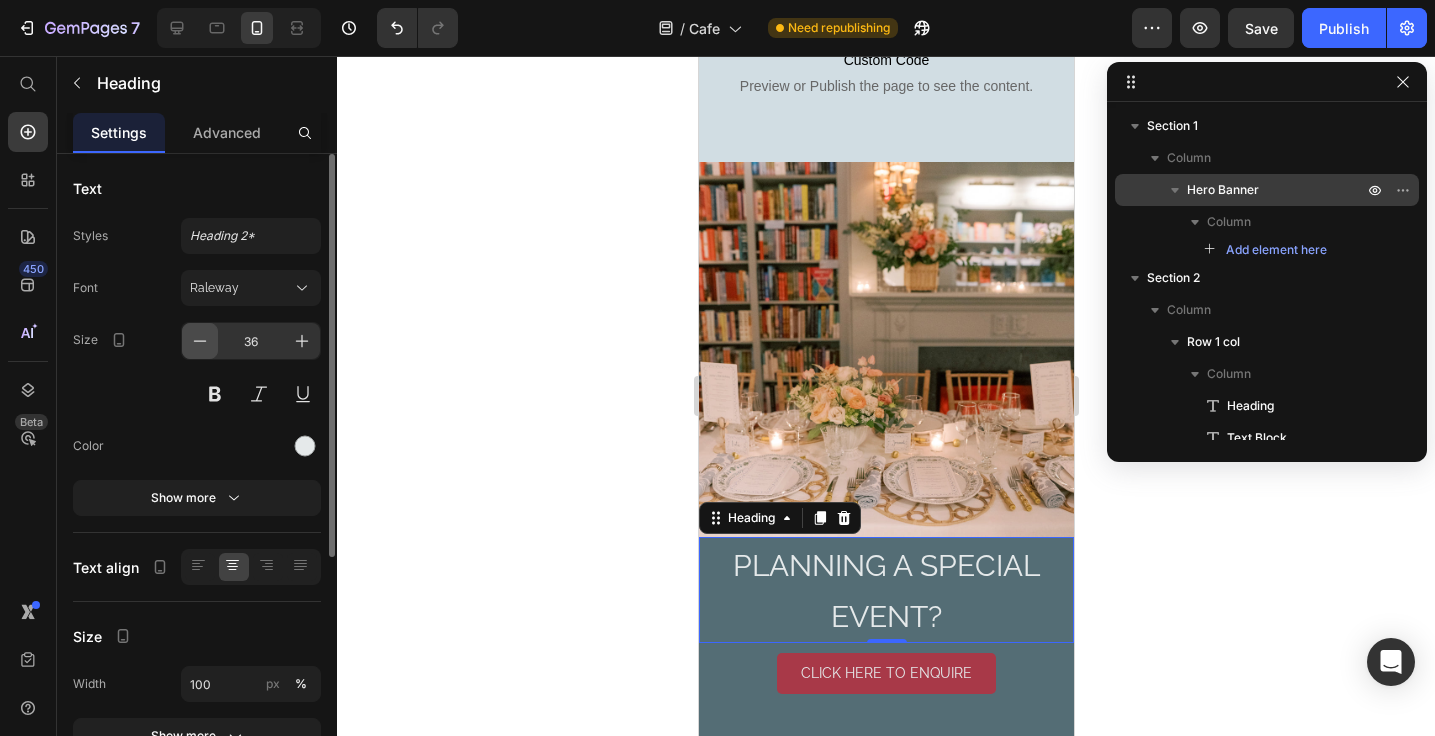 click 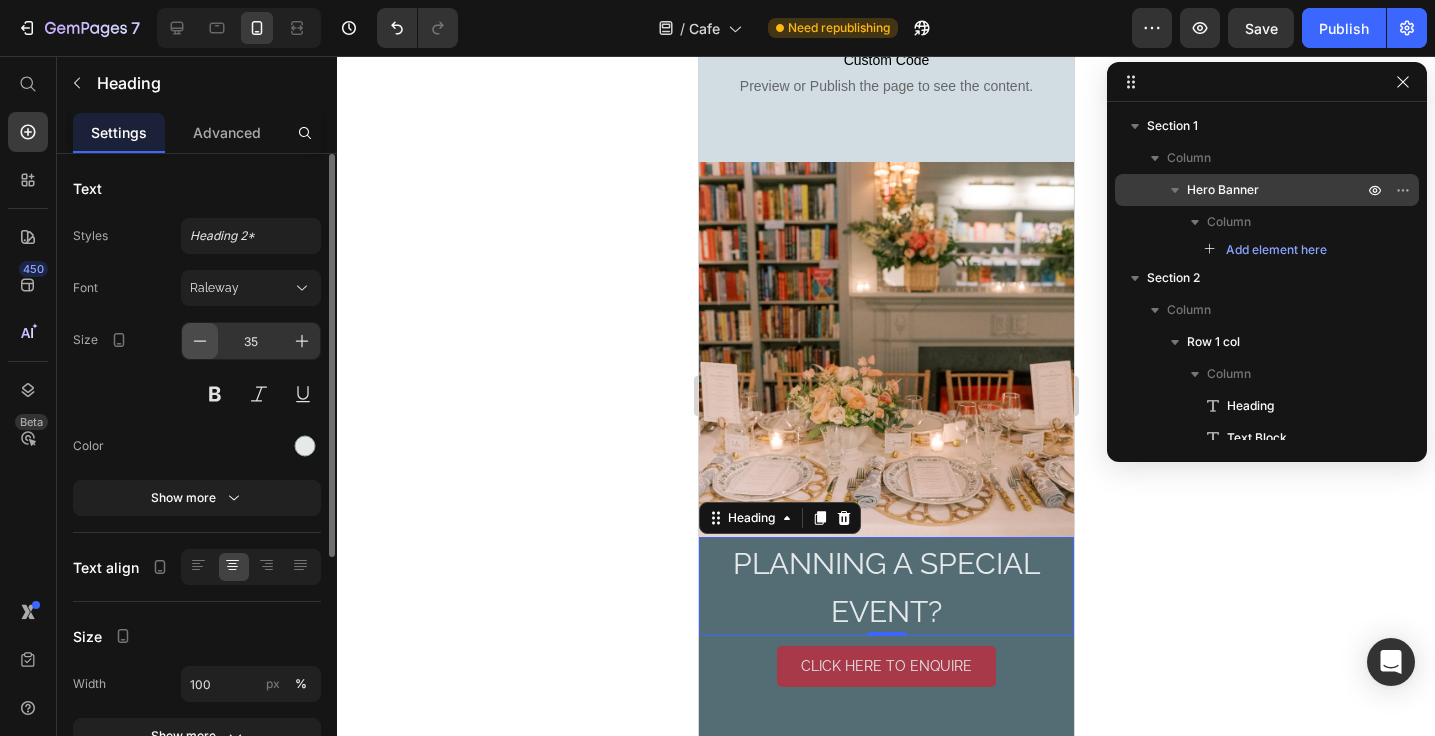 click 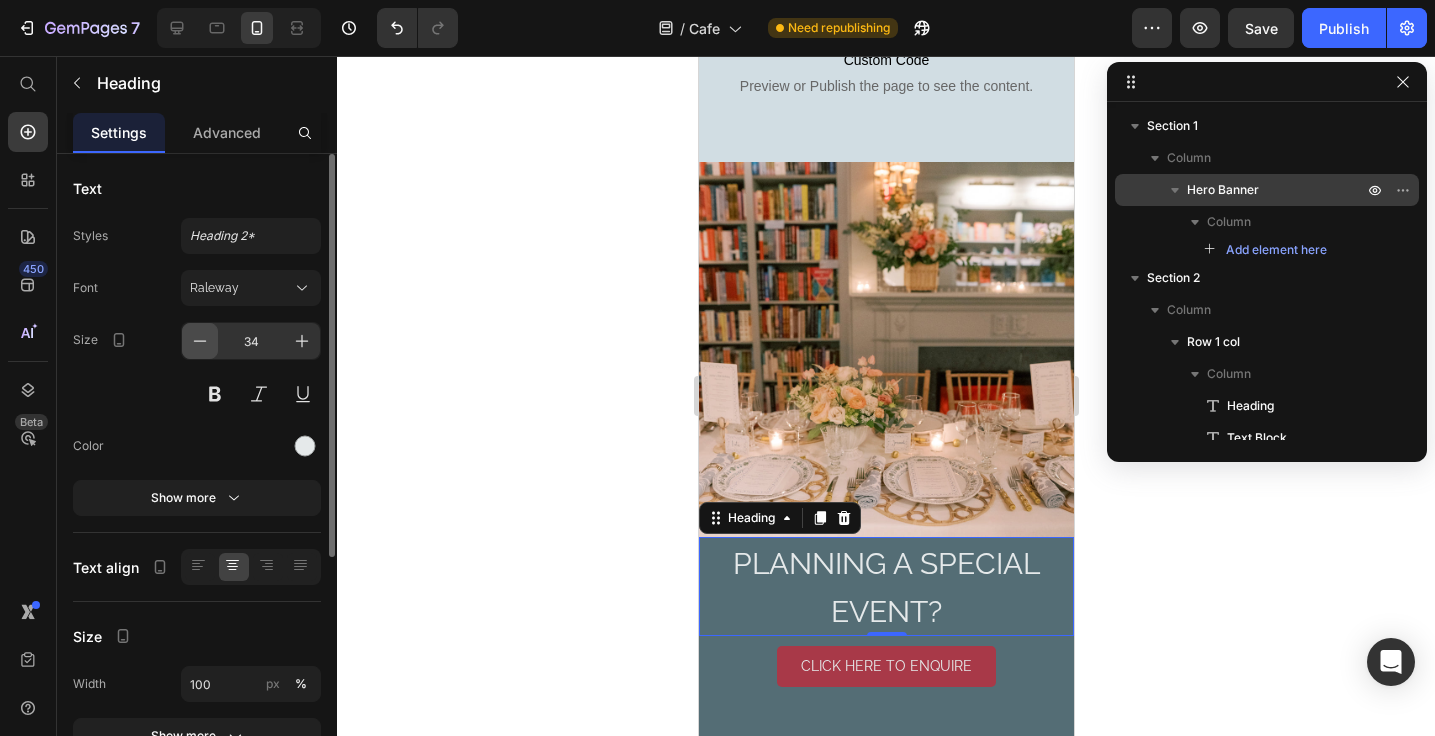 click 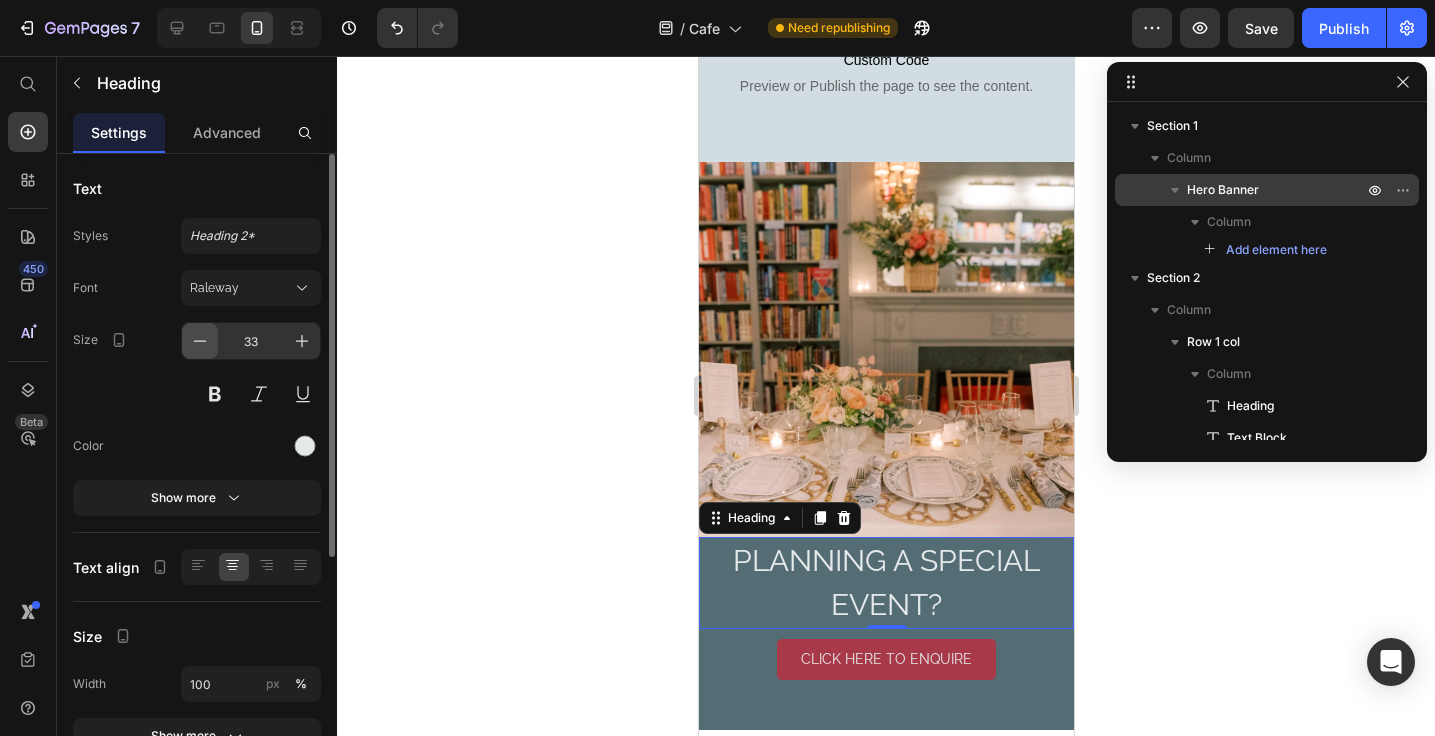click 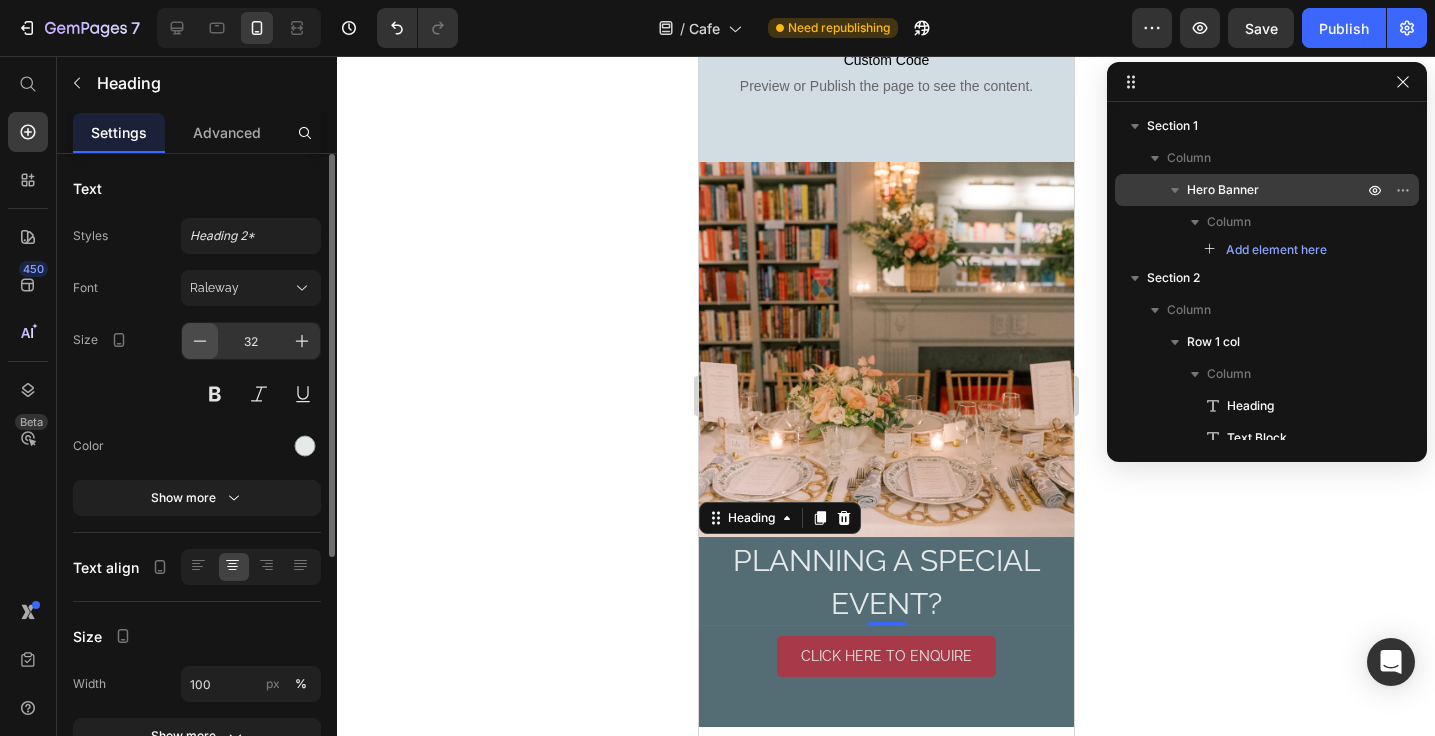 click 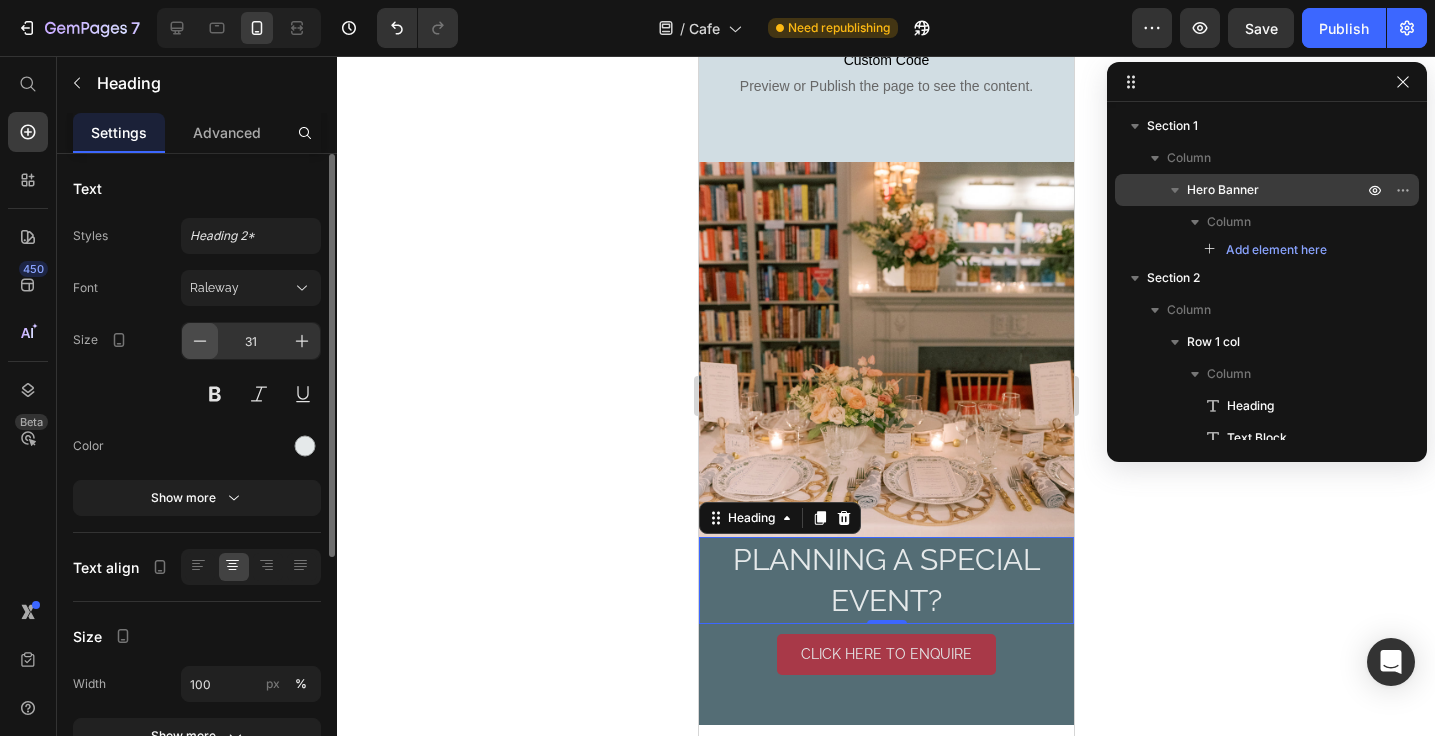 click 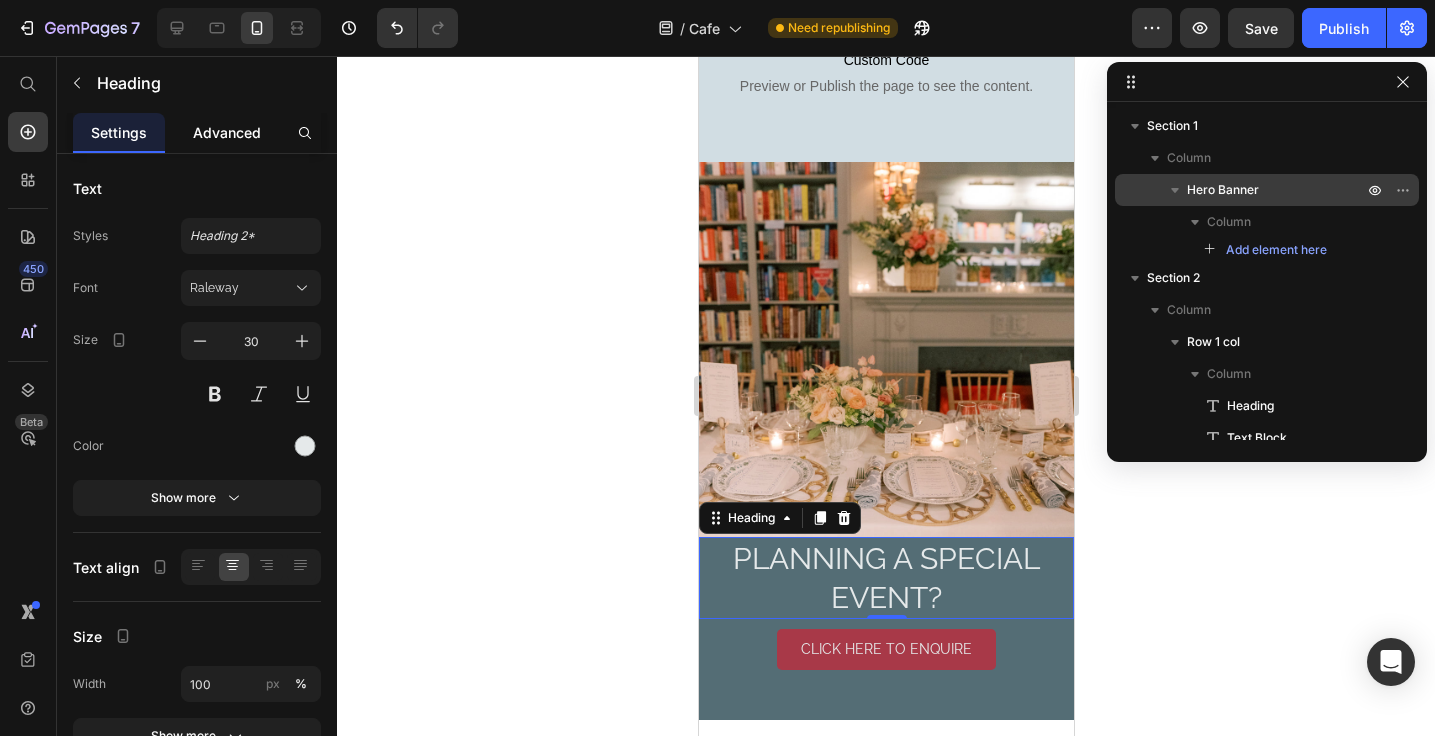 click on "Advanced" at bounding box center (227, 132) 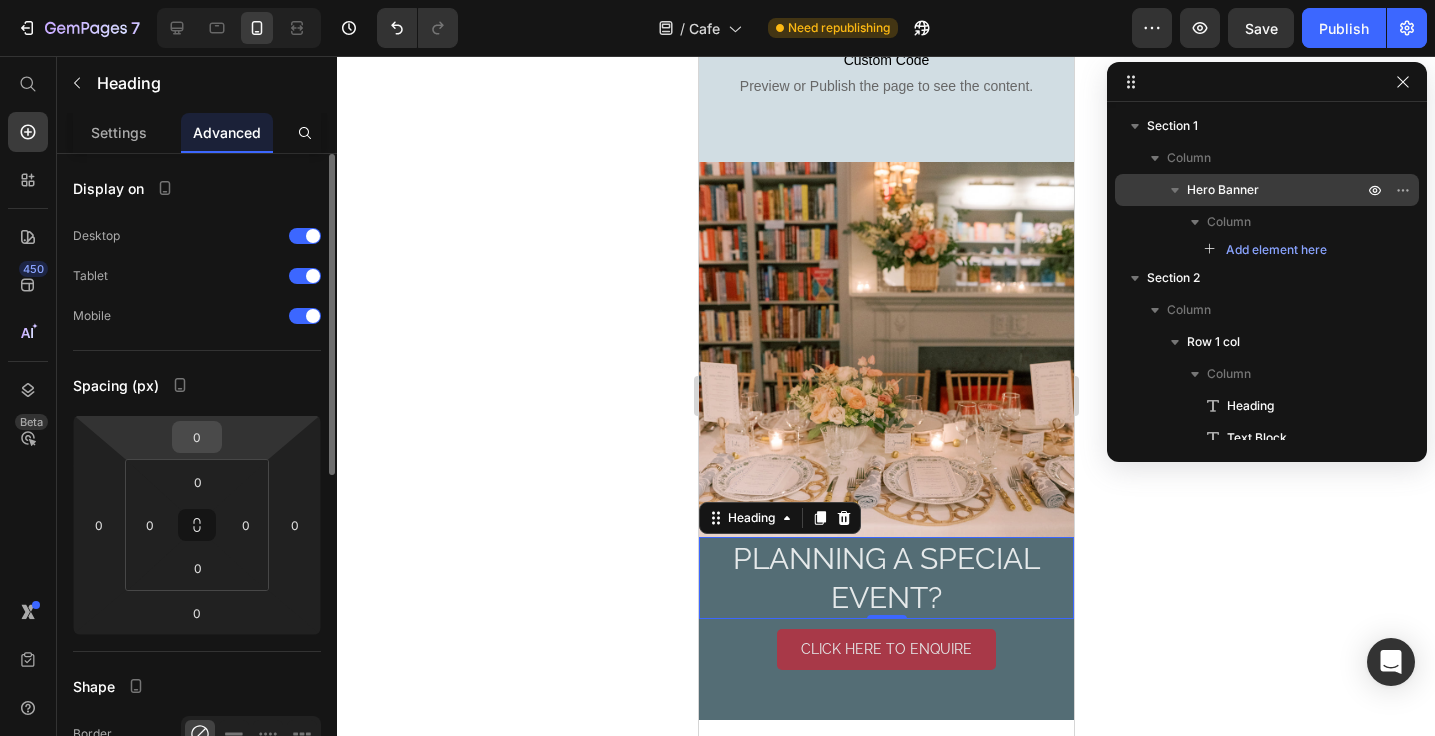 click on "0" at bounding box center [197, 437] 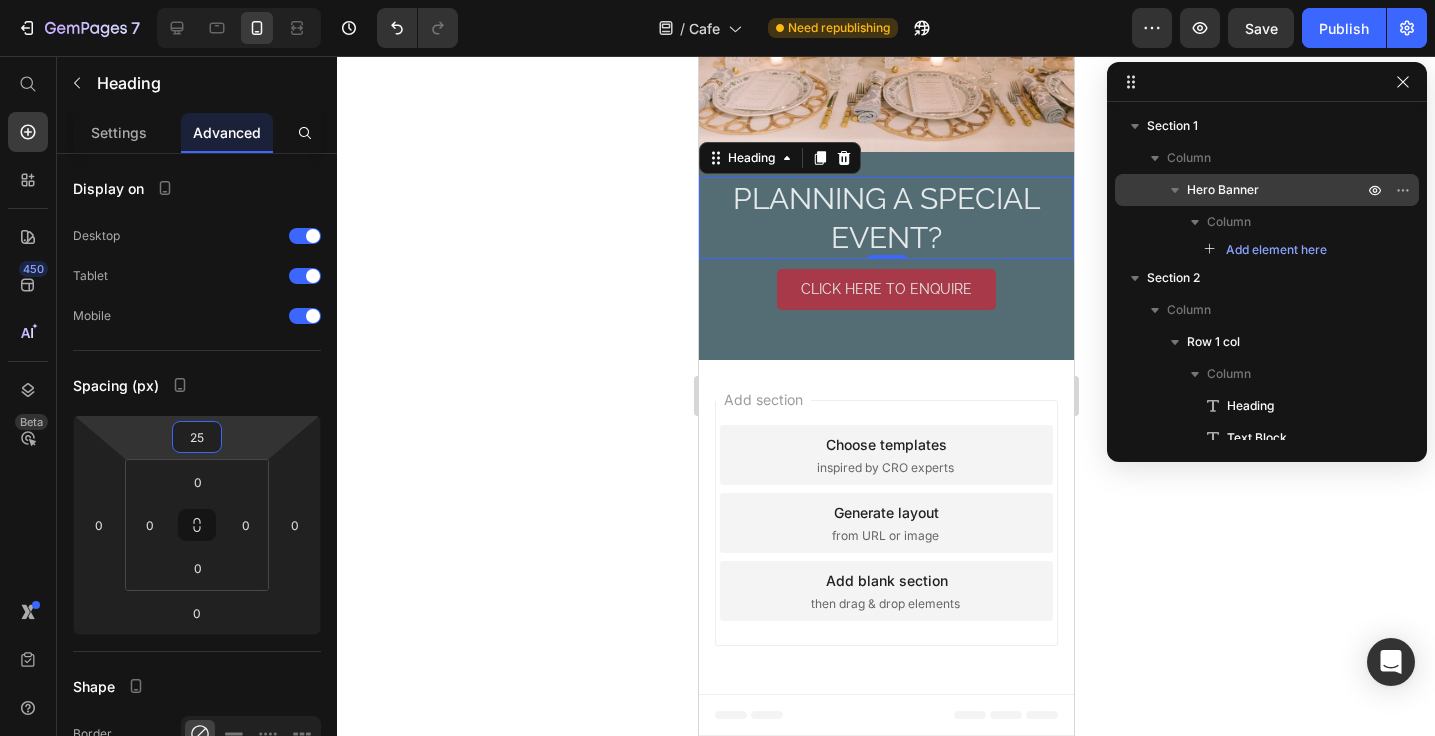 scroll, scrollTop: 2780, scrollLeft: 0, axis: vertical 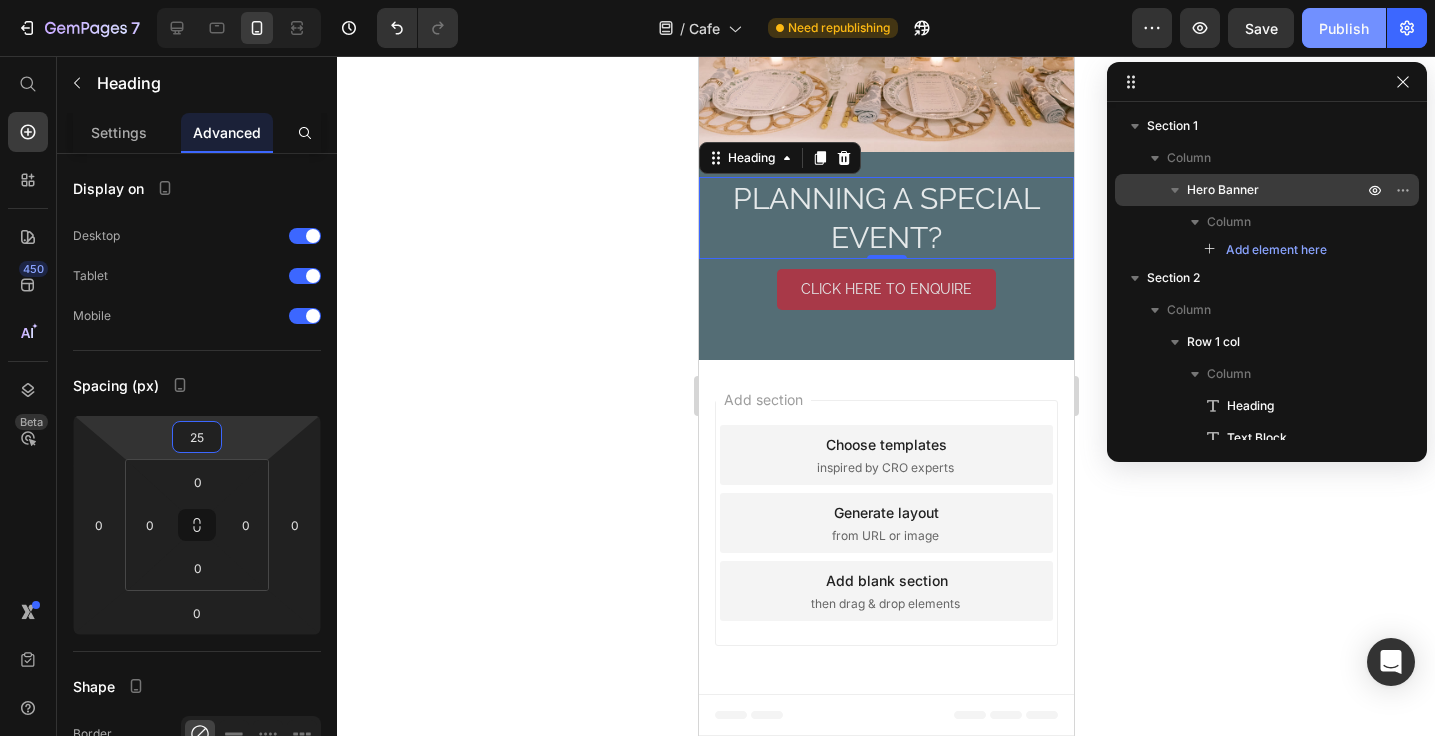 type on "25" 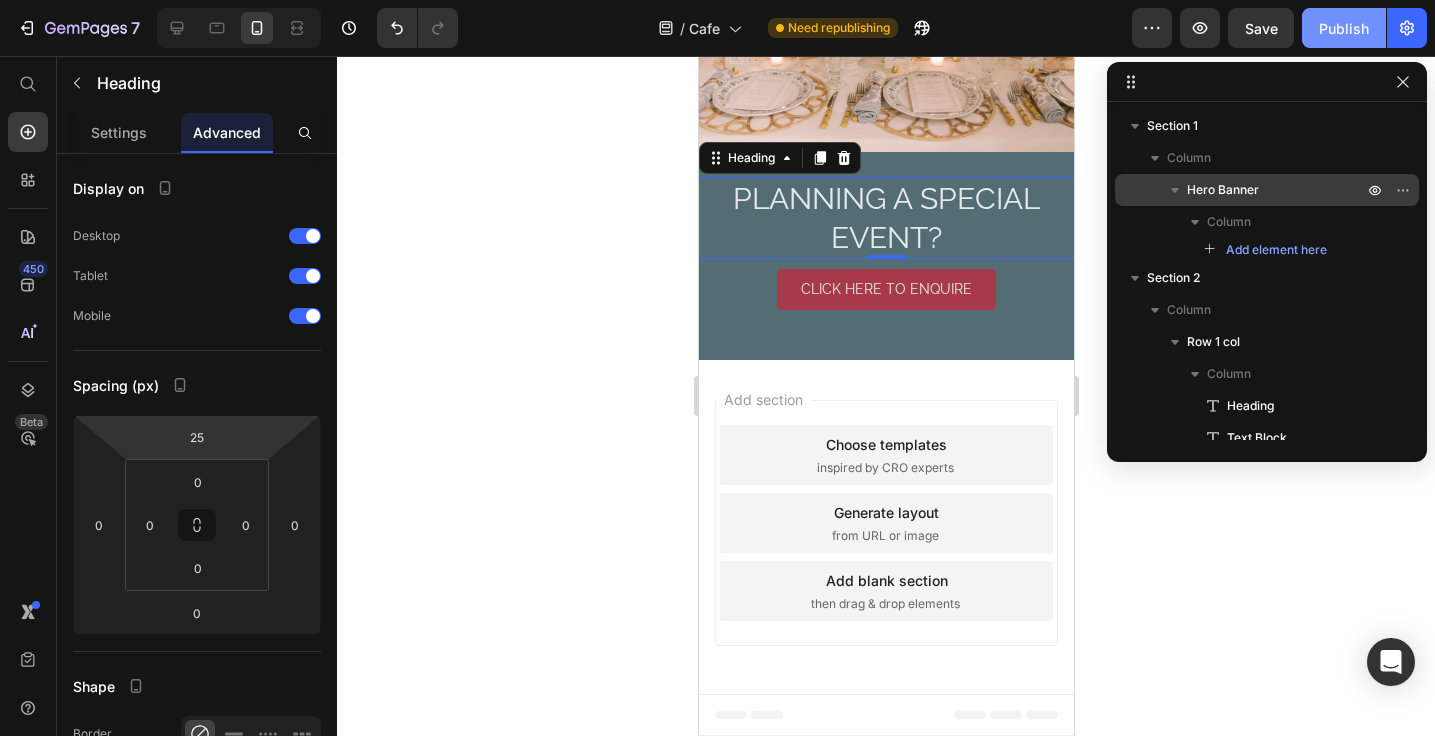 click on "Publish" at bounding box center [1344, 28] 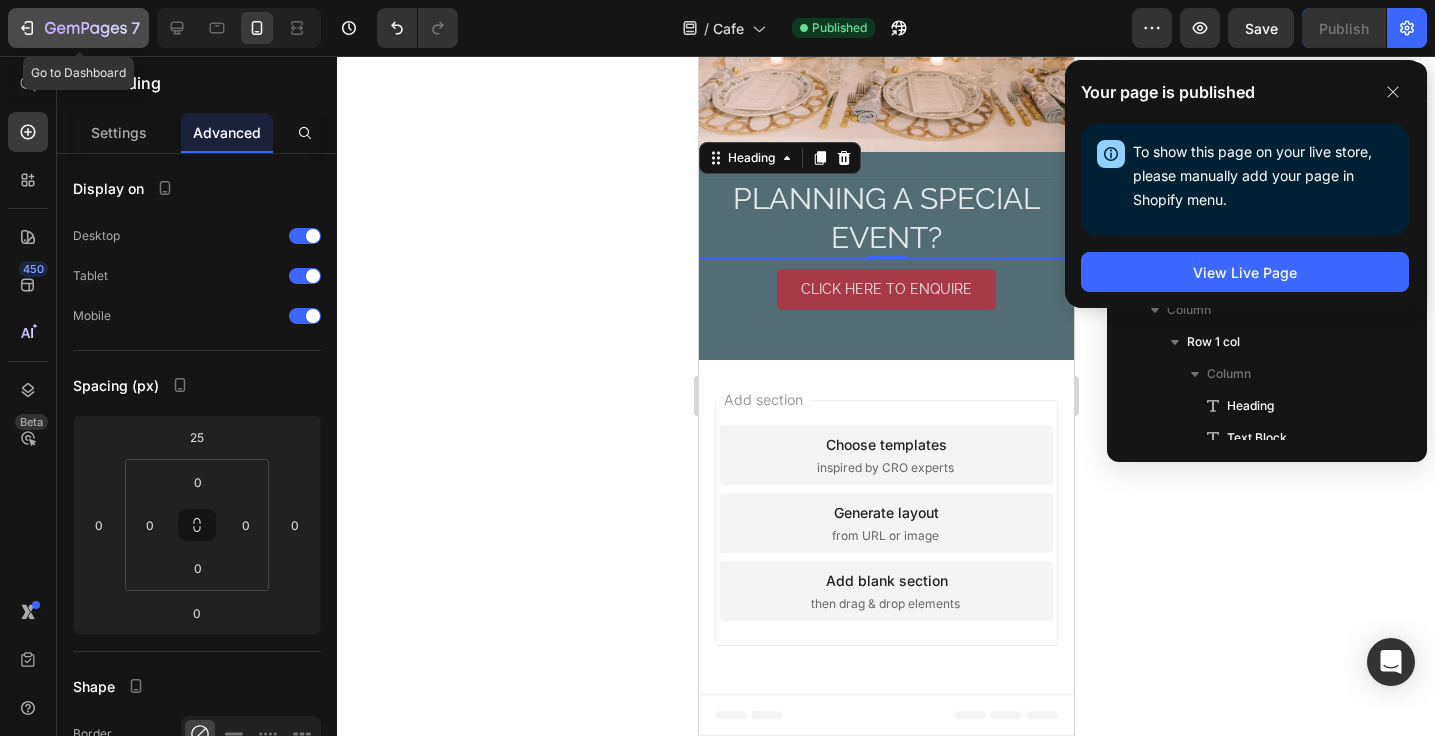 click 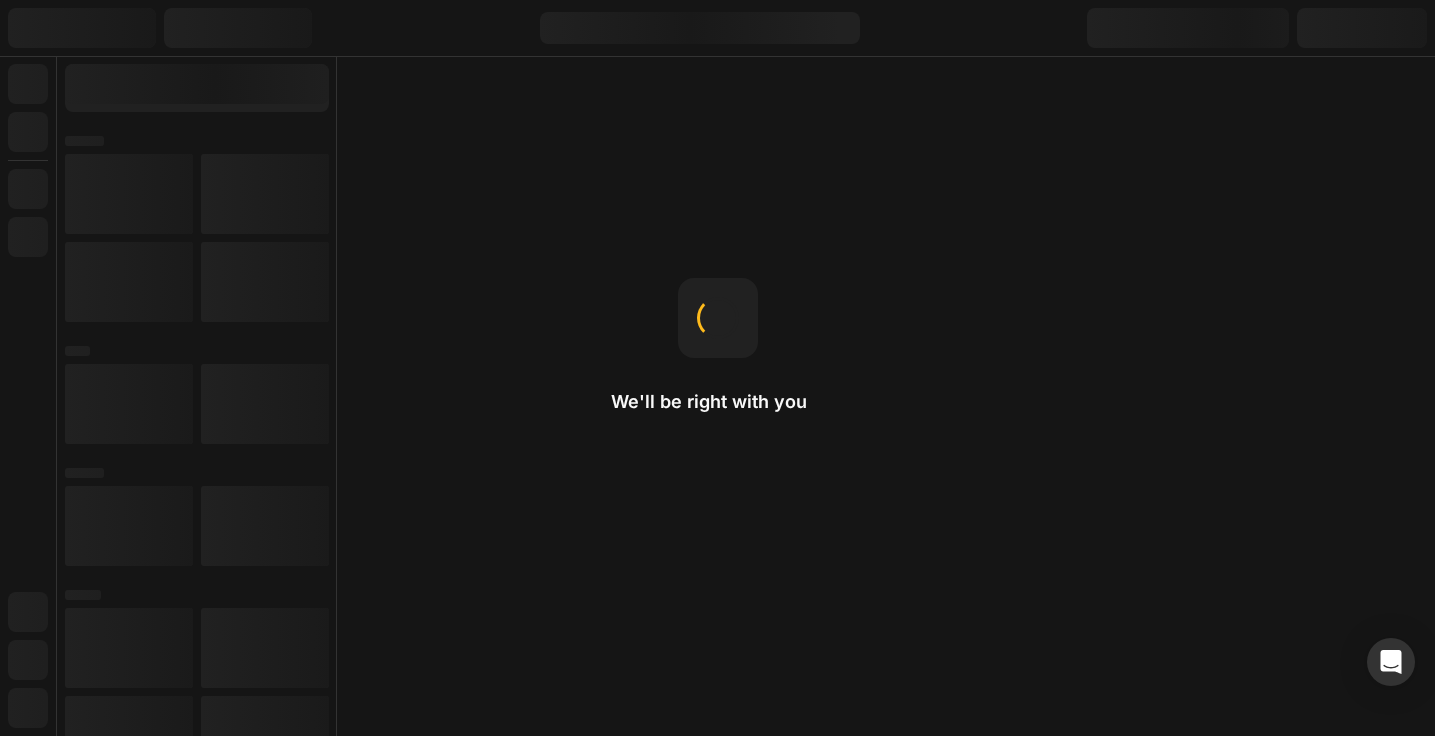 scroll, scrollTop: 0, scrollLeft: 0, axis: both 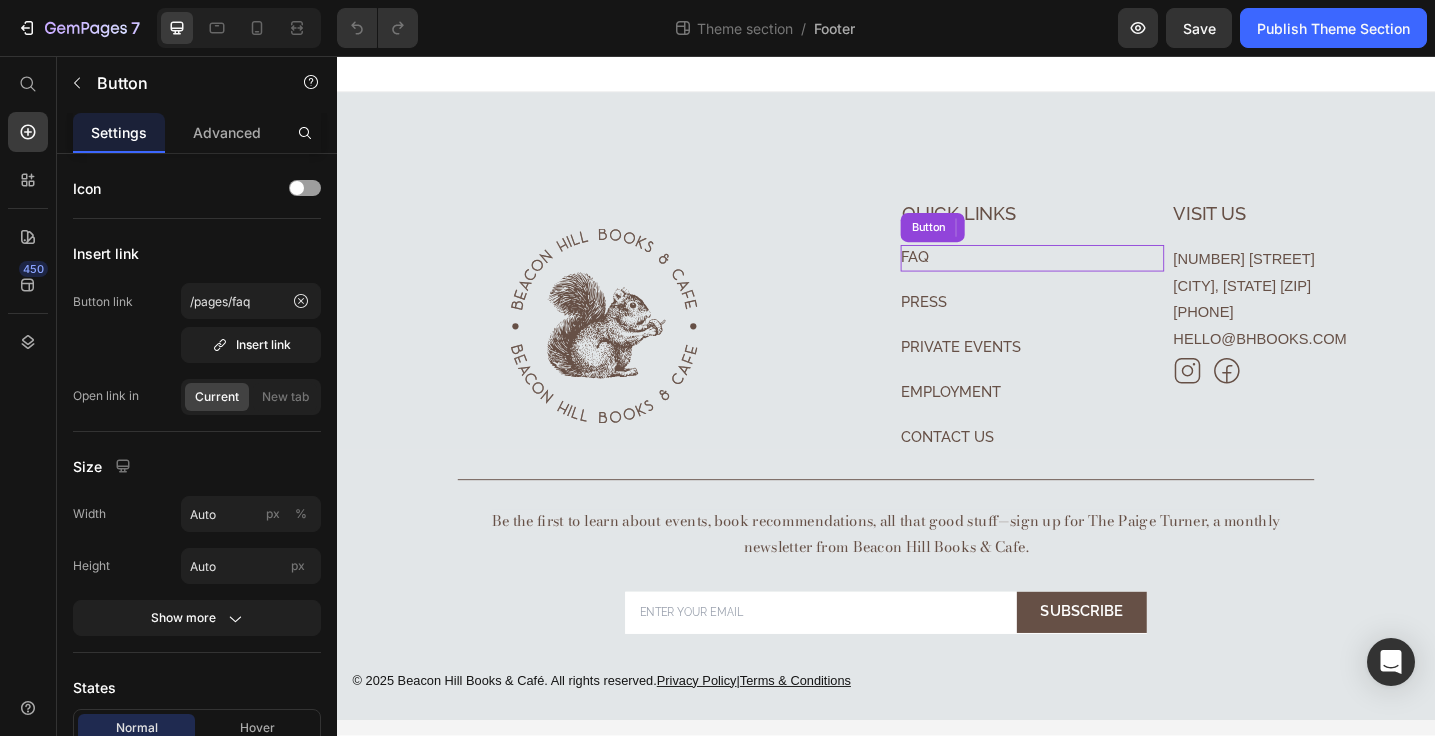 click on "FAQ Button" at bounding box center (1097, 277) 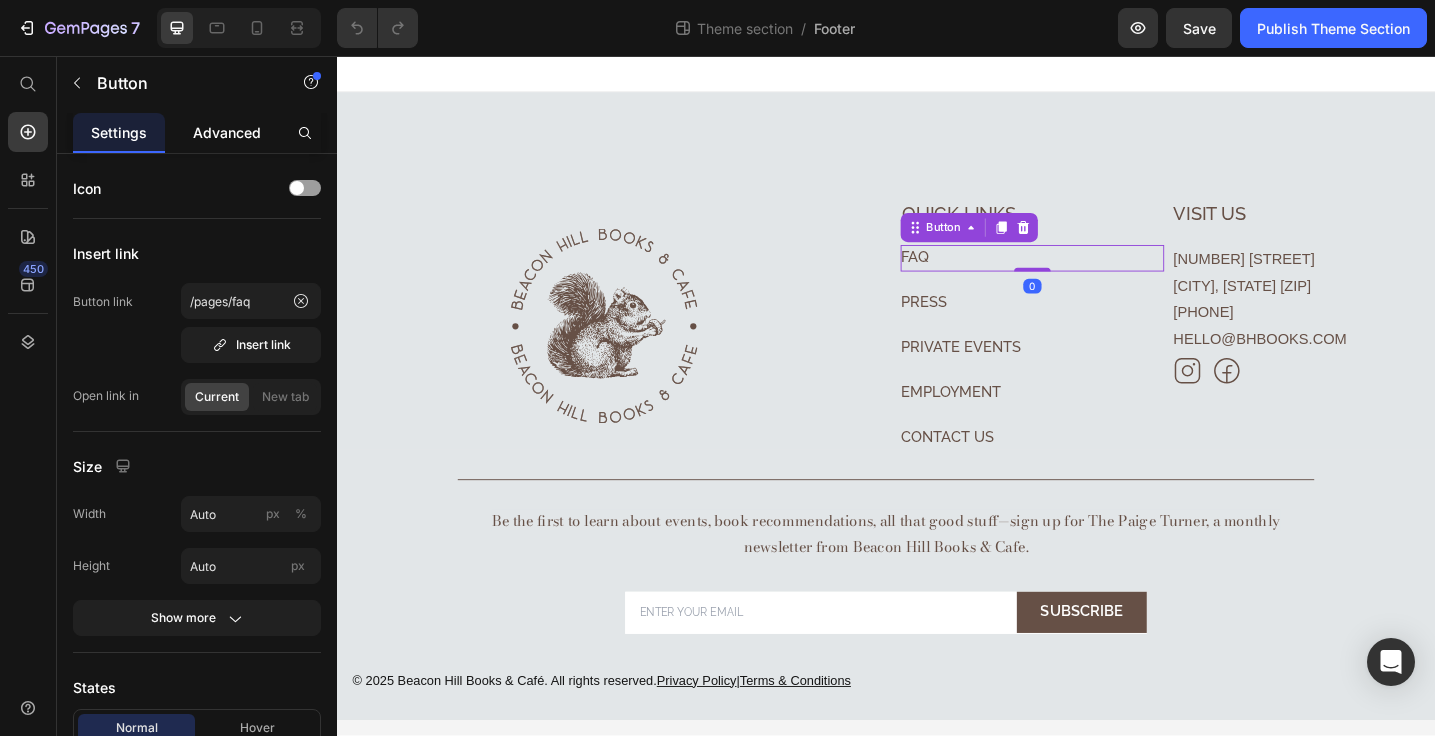 click on "Advanced" at bounding box center [227, 132] 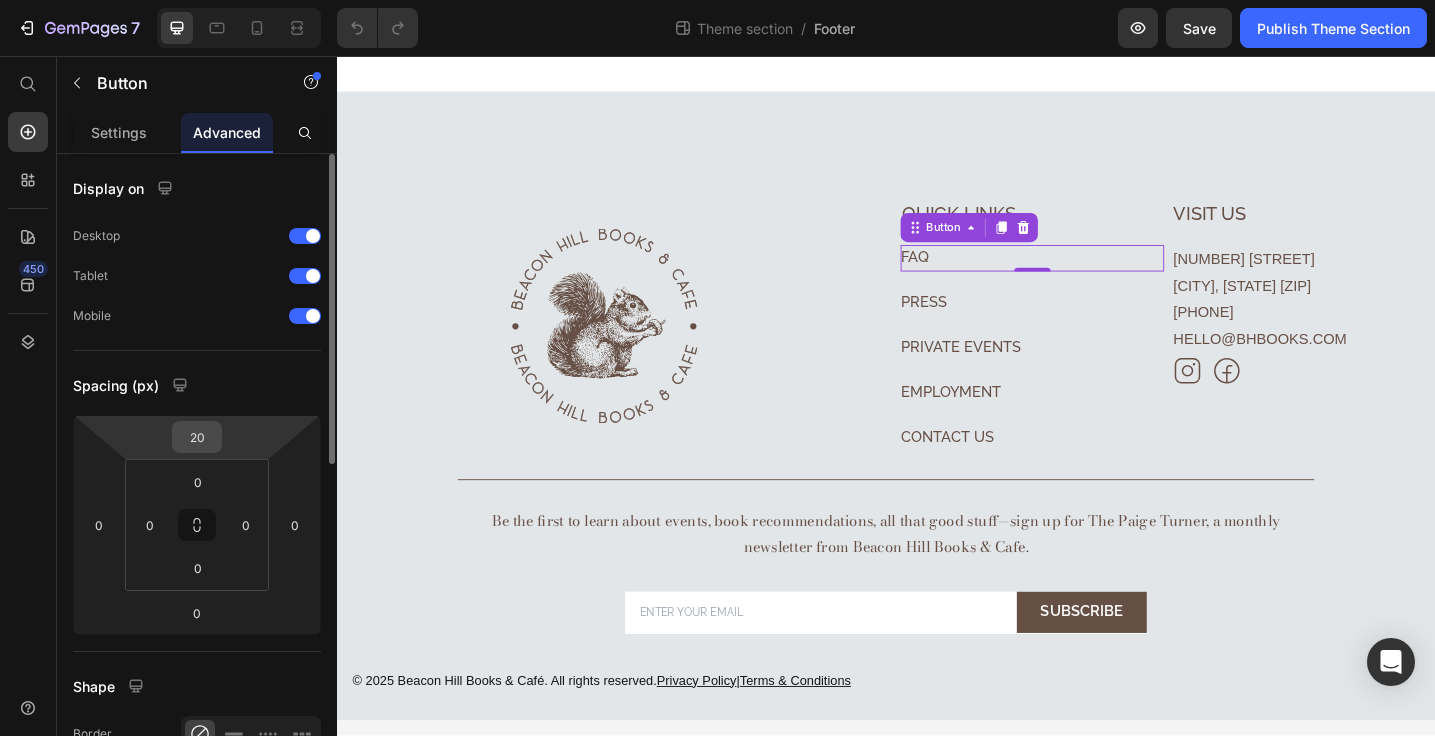 click on "20" at bounding box center [197, 437] 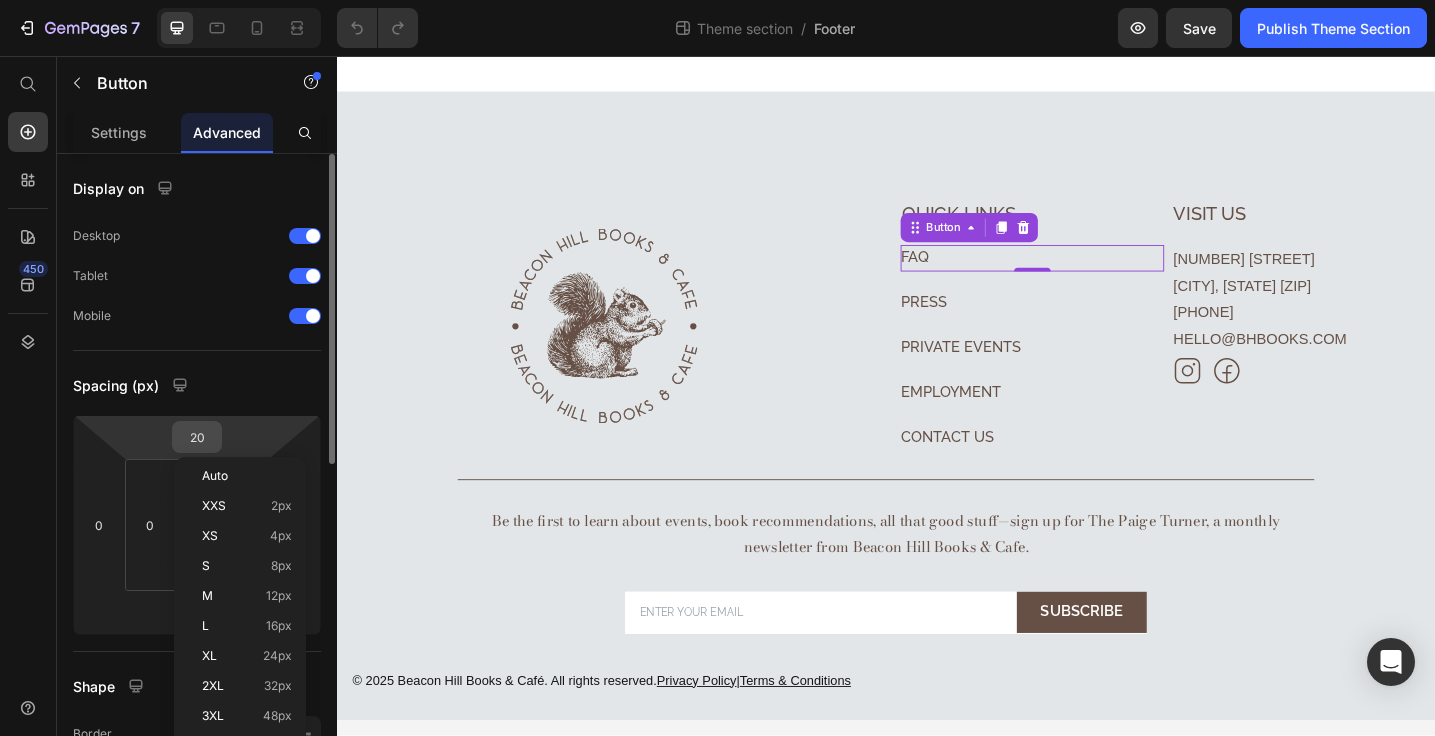click on "20" at bounding box center (197, 437) 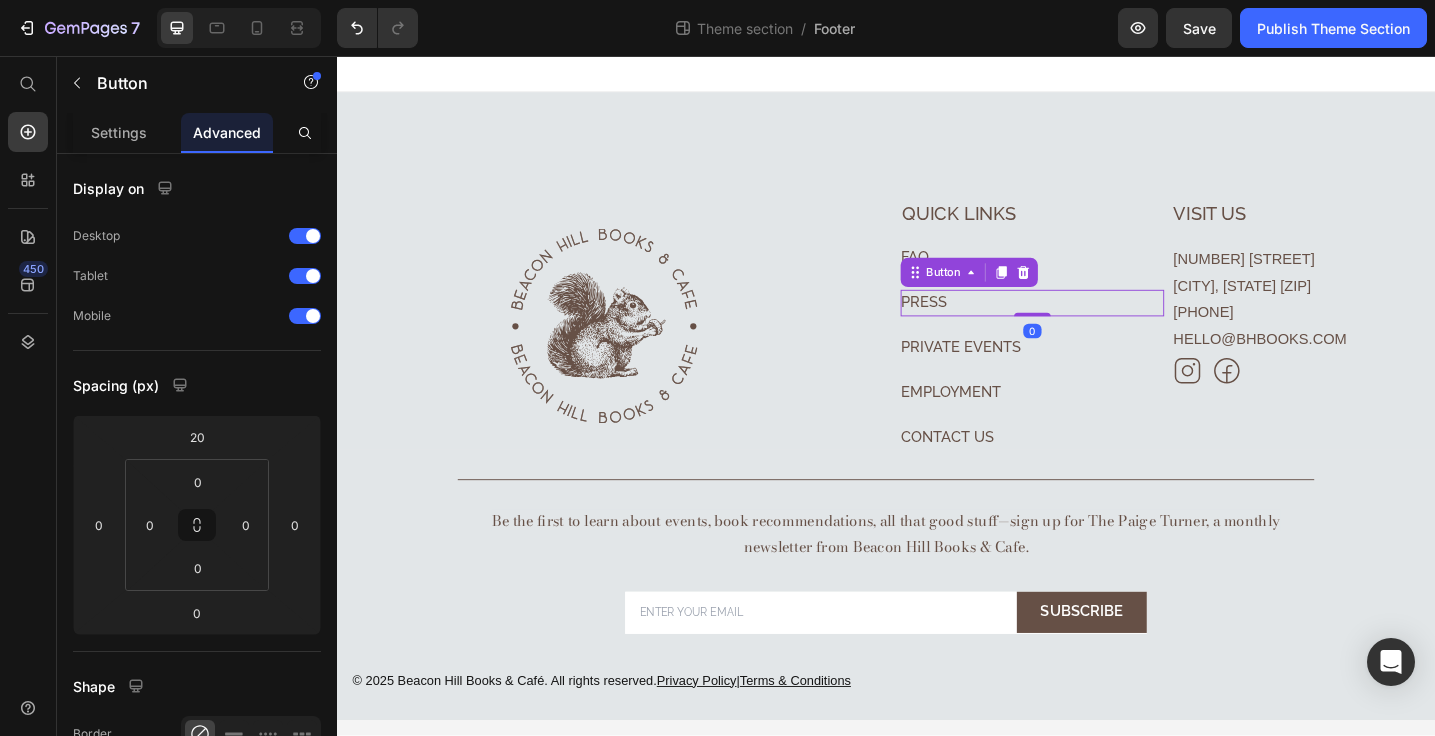 click on "PRESS Button   0" at bounding box center (1097, 326) 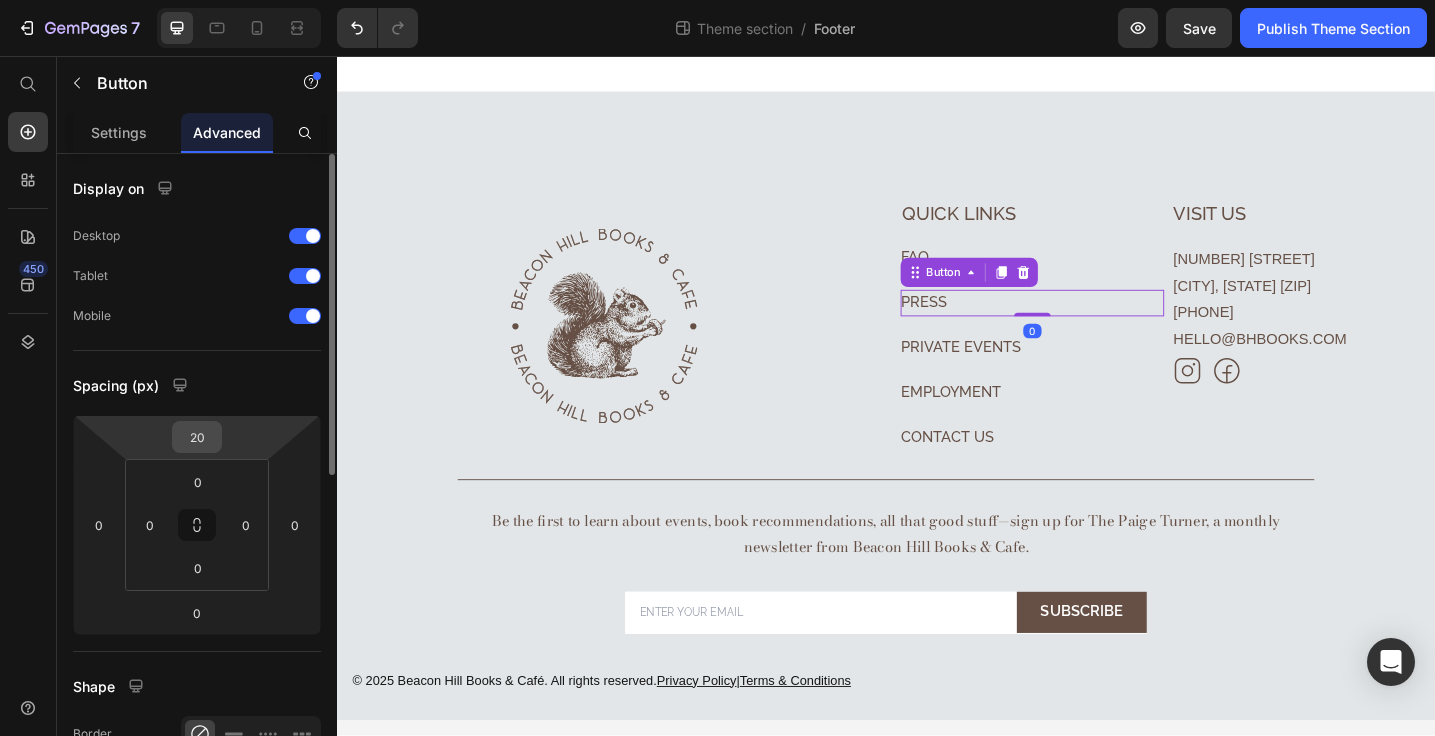 click on "20" at bounding box center [197, 437] 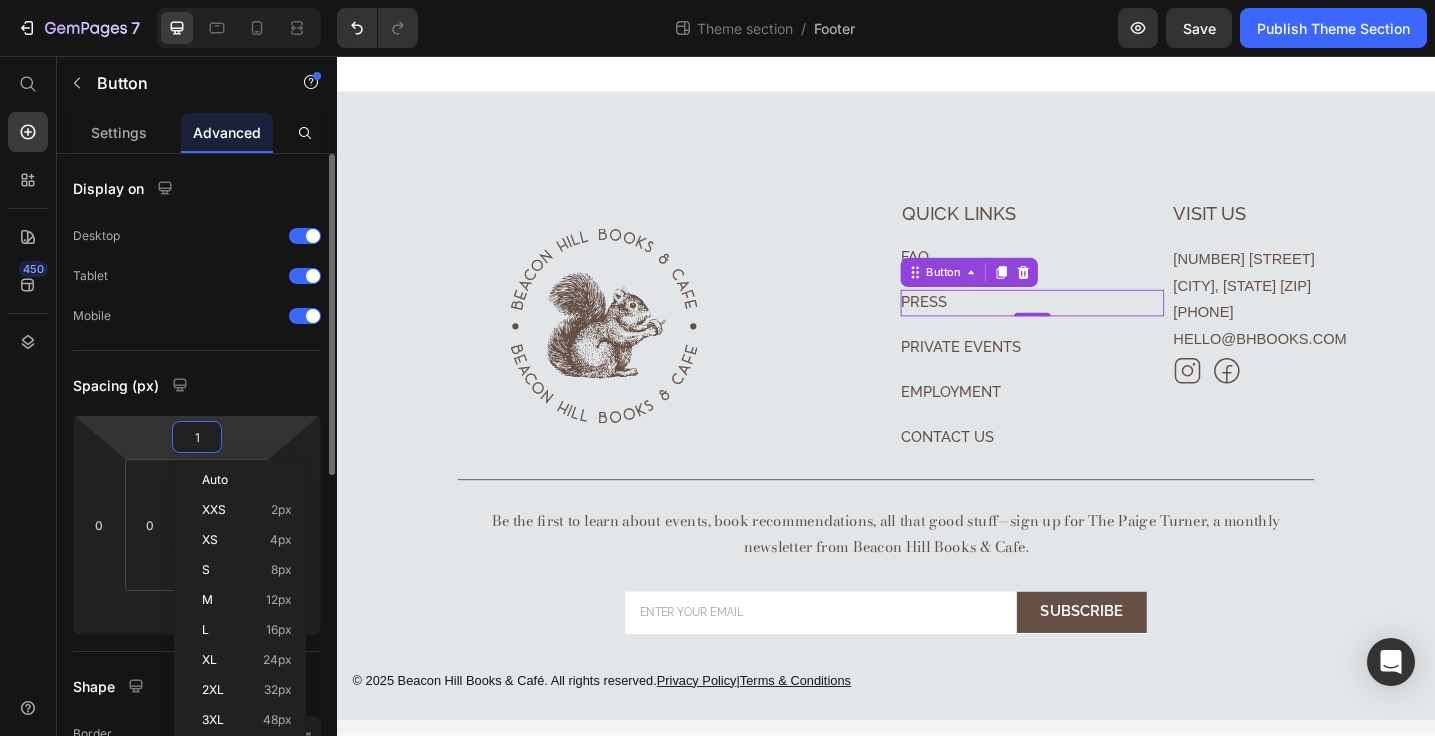 type on "10" 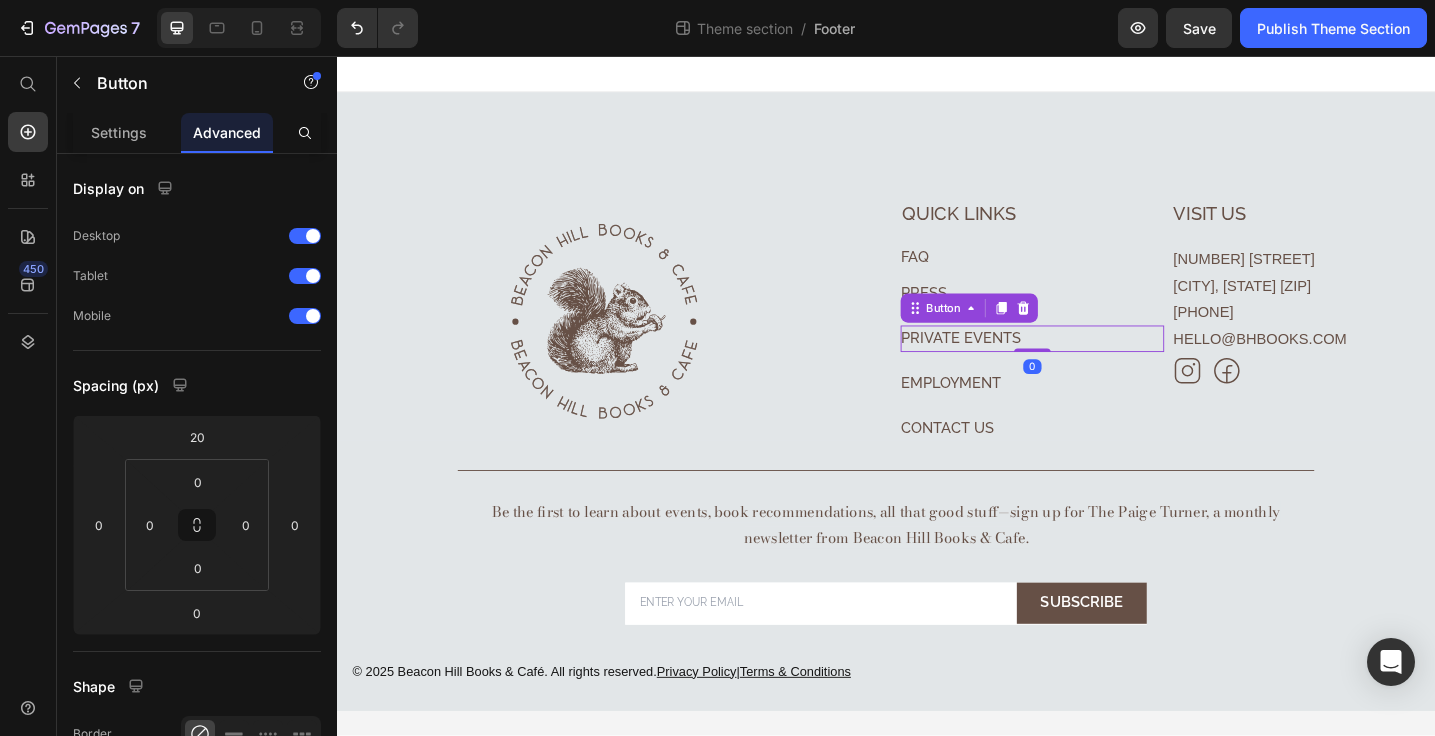 click on "PRIVATE EVENTS Button   0" at bounding box center [1097, 365] 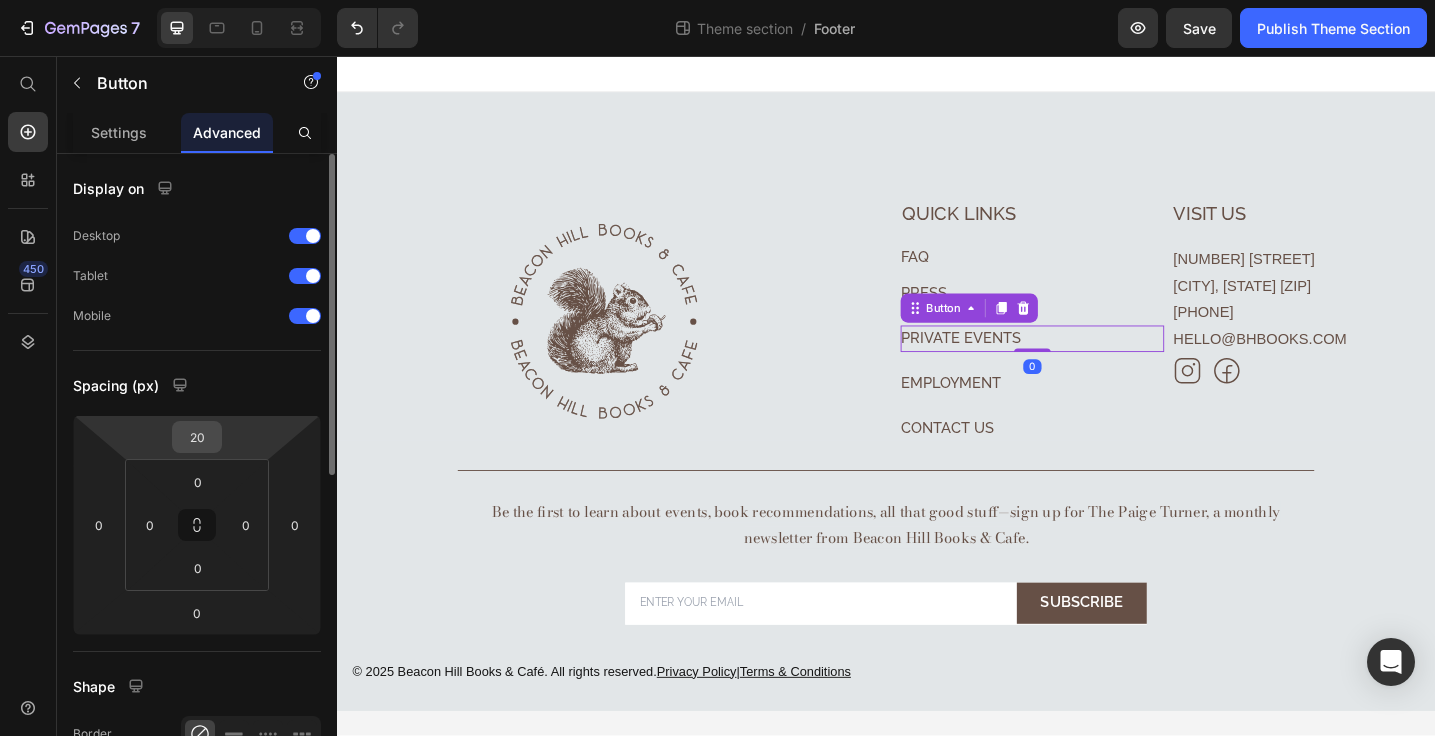 click on "20" at bounding box center [197, 437] 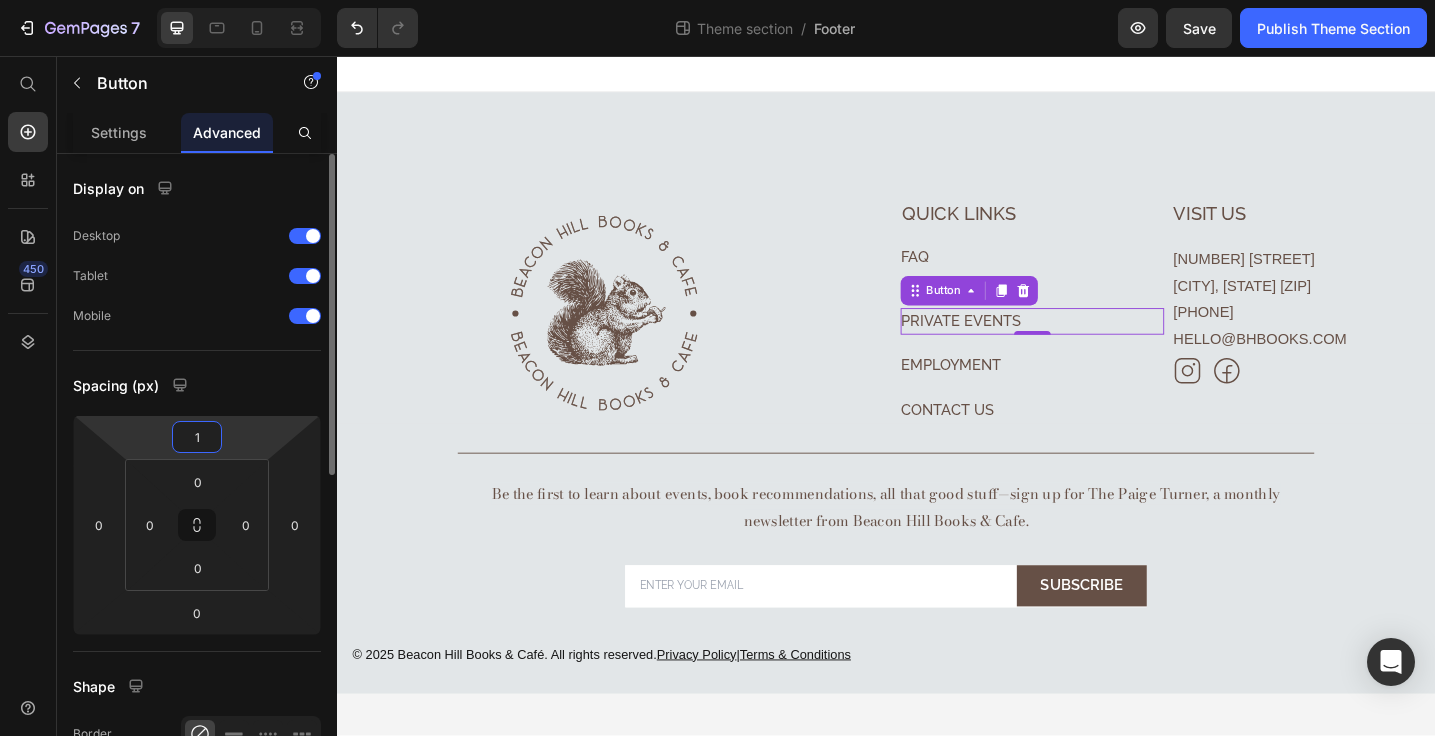 type on "10" 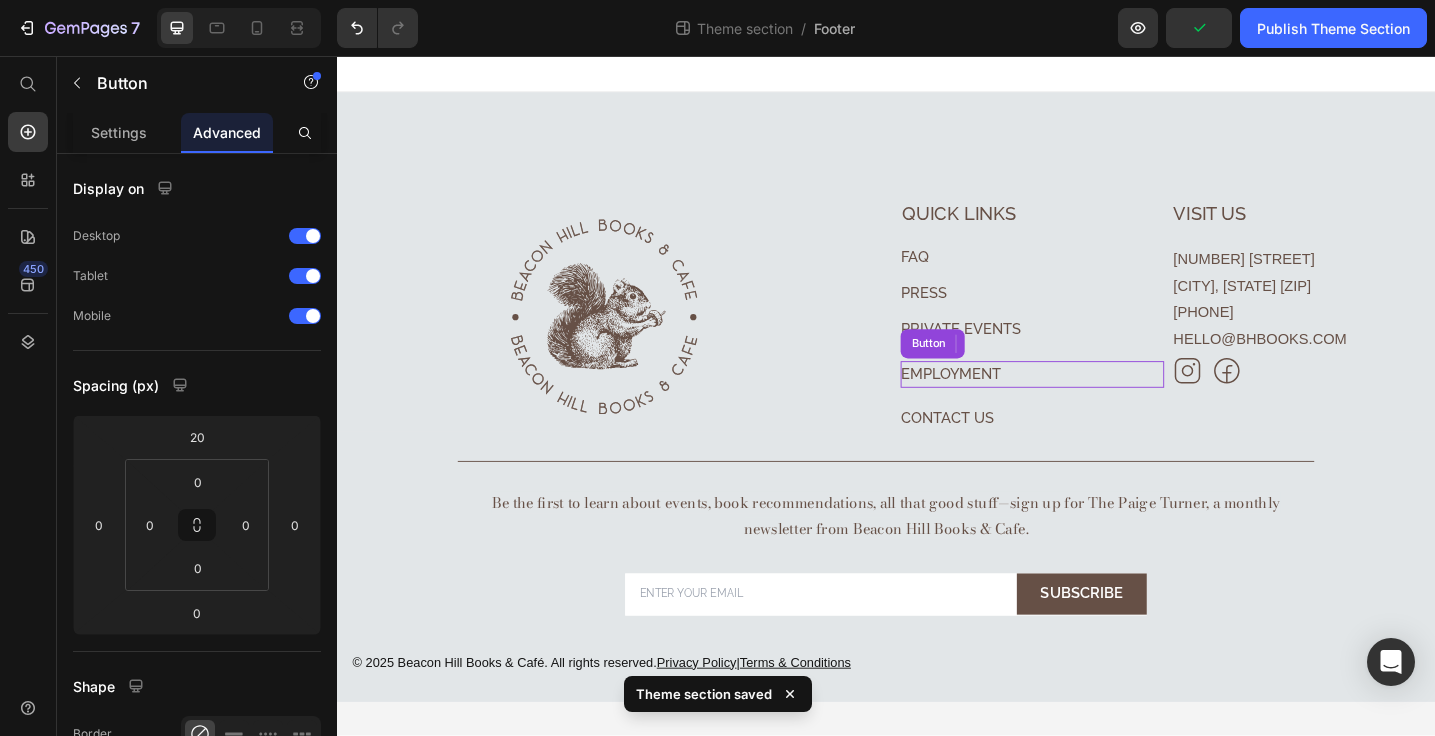 click on "EMPLOYMENT Button" at bounding box center (1097, 404) 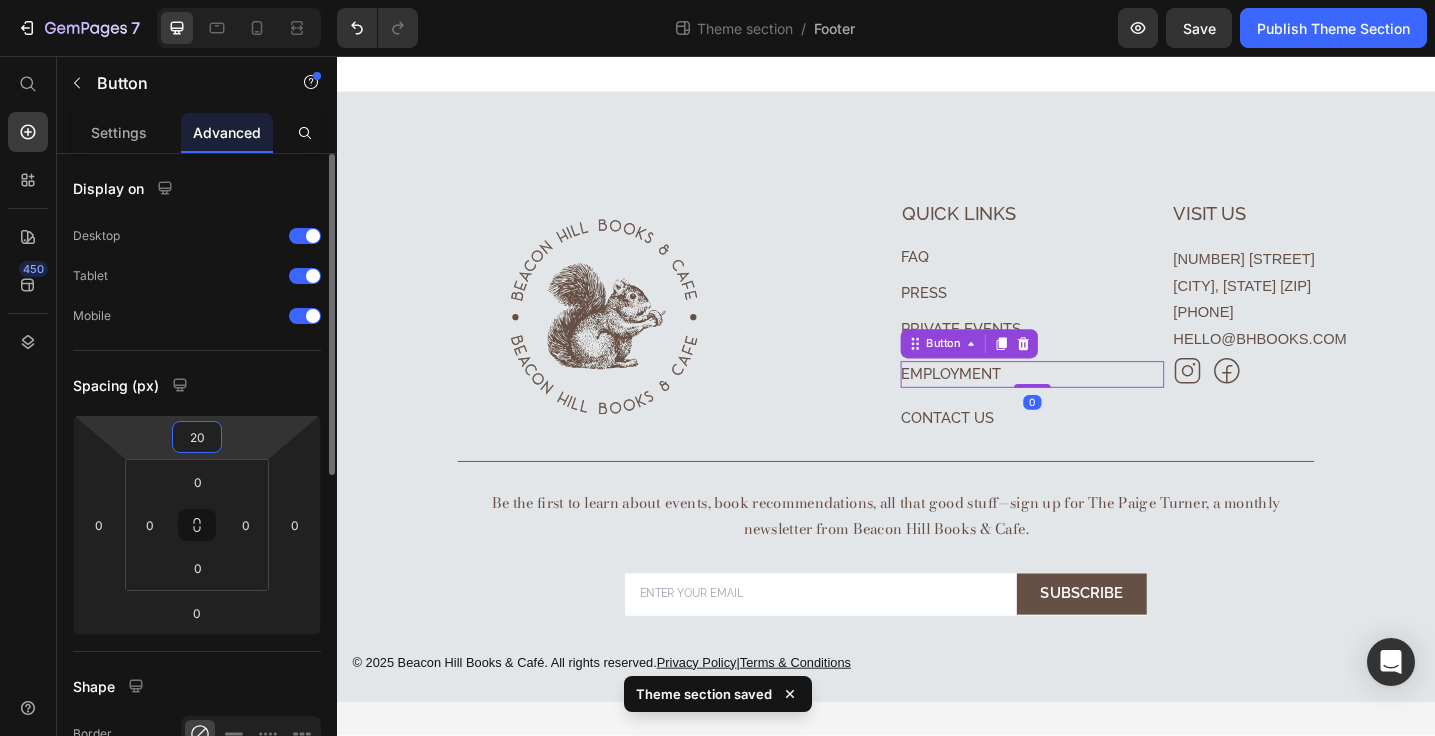 click on "20" at bounding box center (197, 437) 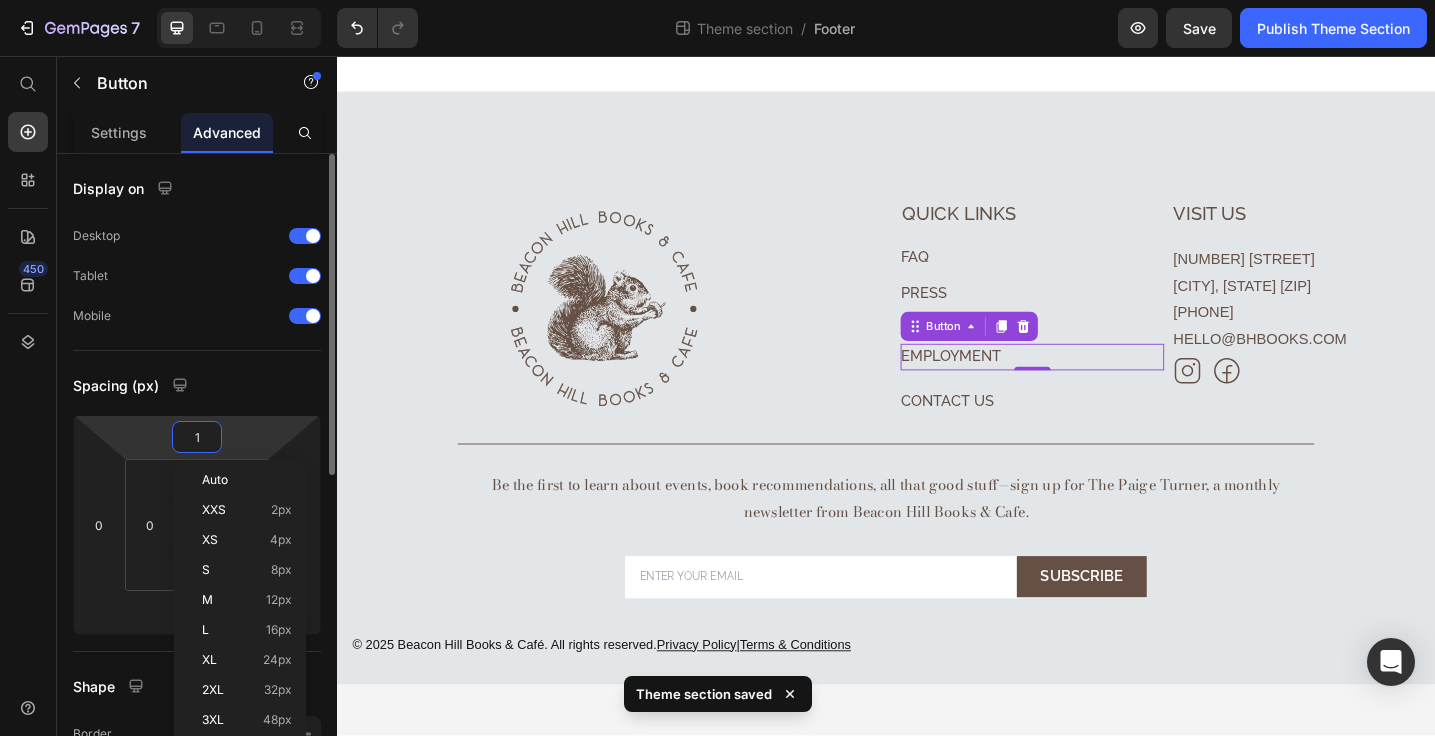 type on "10" 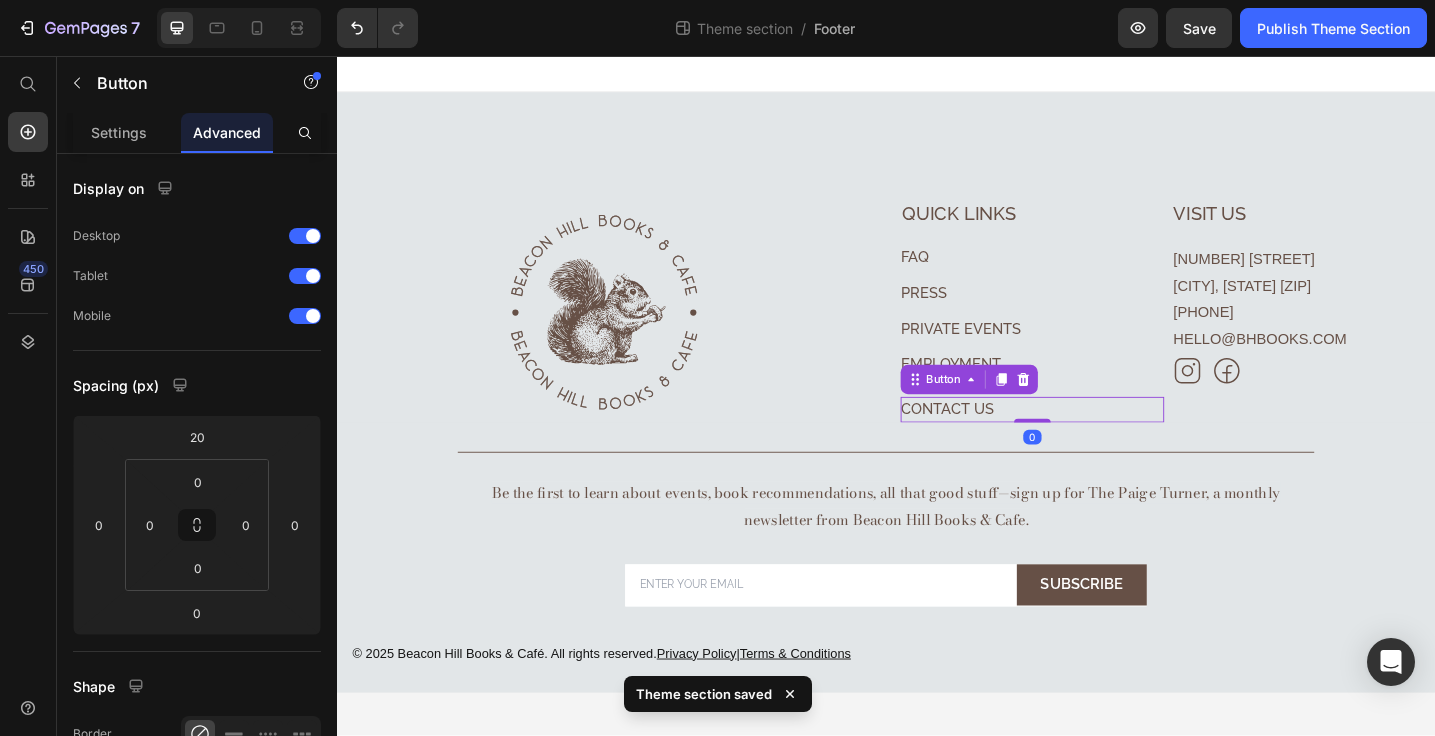 click on "CONTACT US Button   0" at bounding box center (1097, 443) 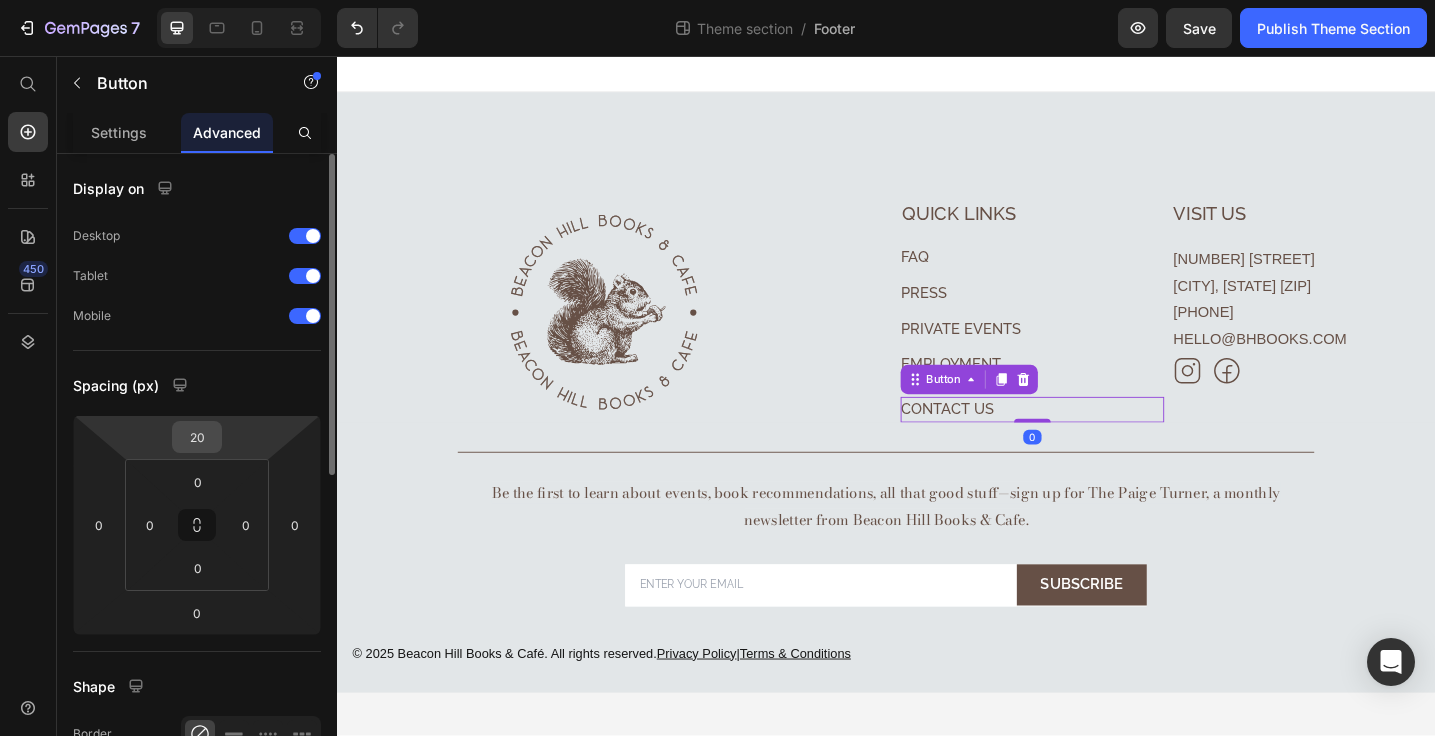 click on "20" at bounding box center (197, 437) 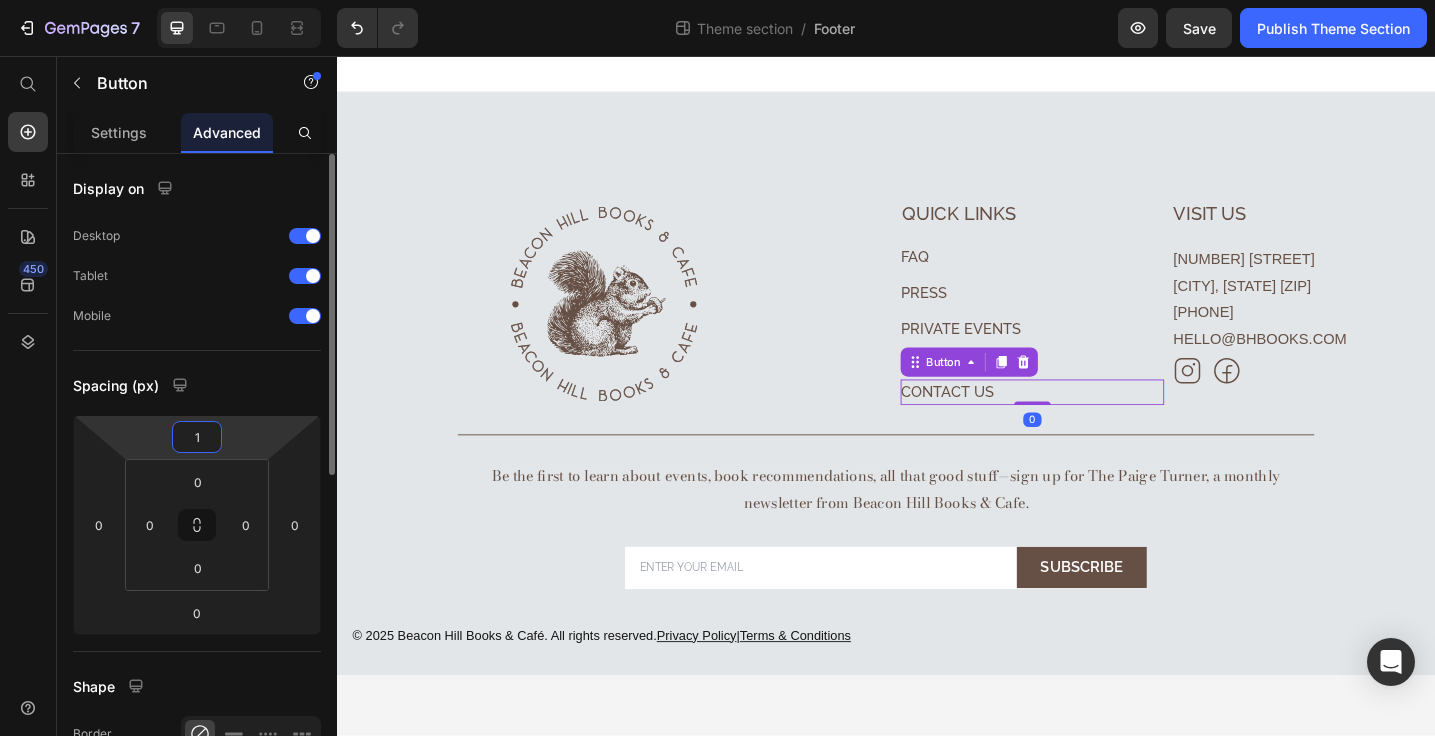 type on "10" 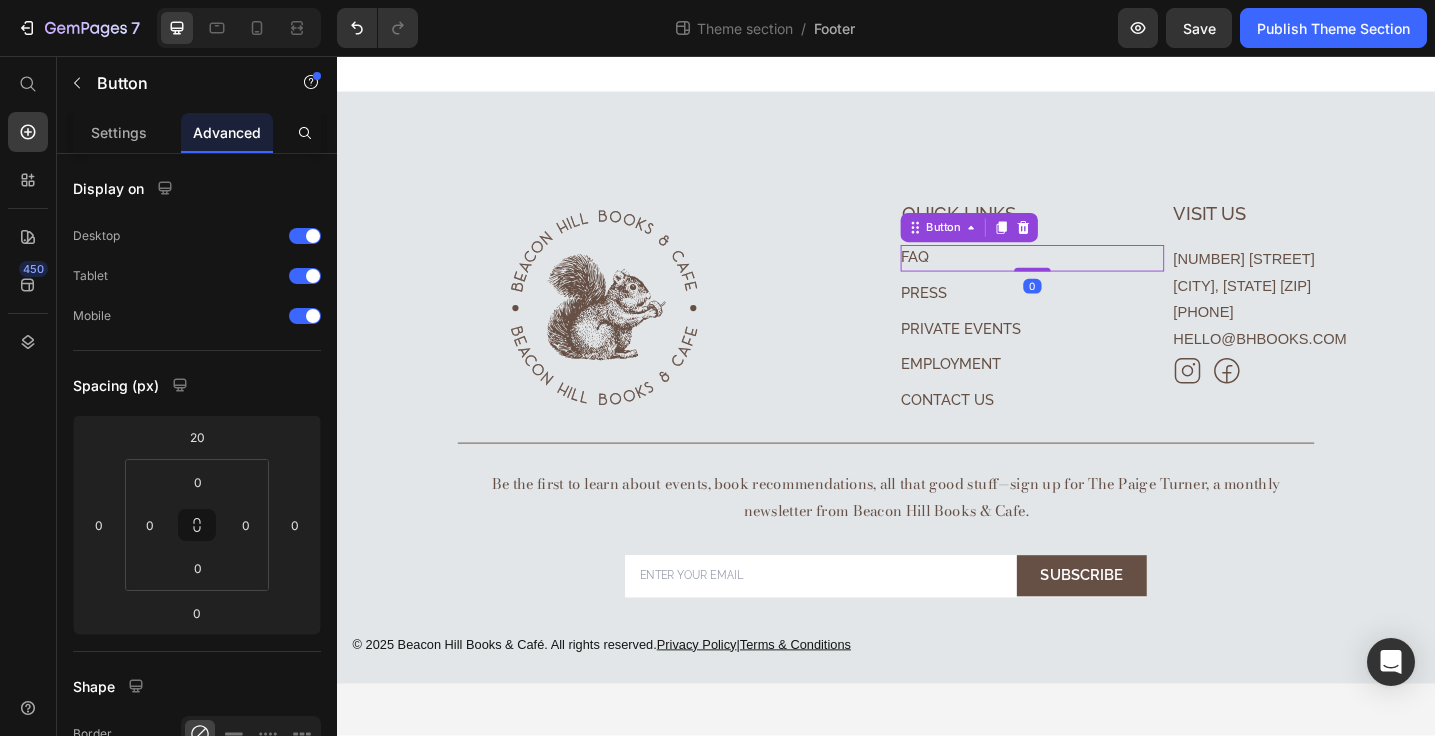 click on "FAQ Button   0" at bounding box center (1097, 277) 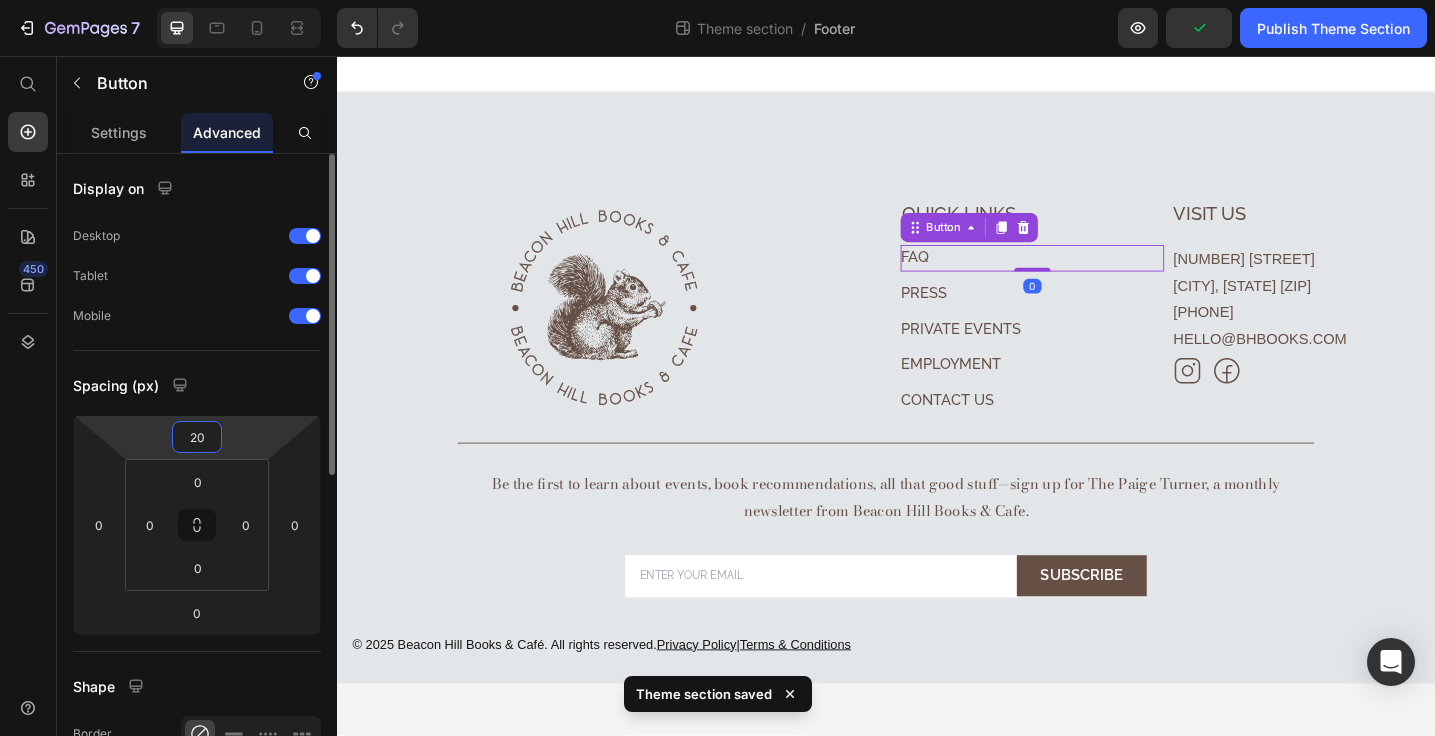 click on "20" at bounding box center [197, 437] 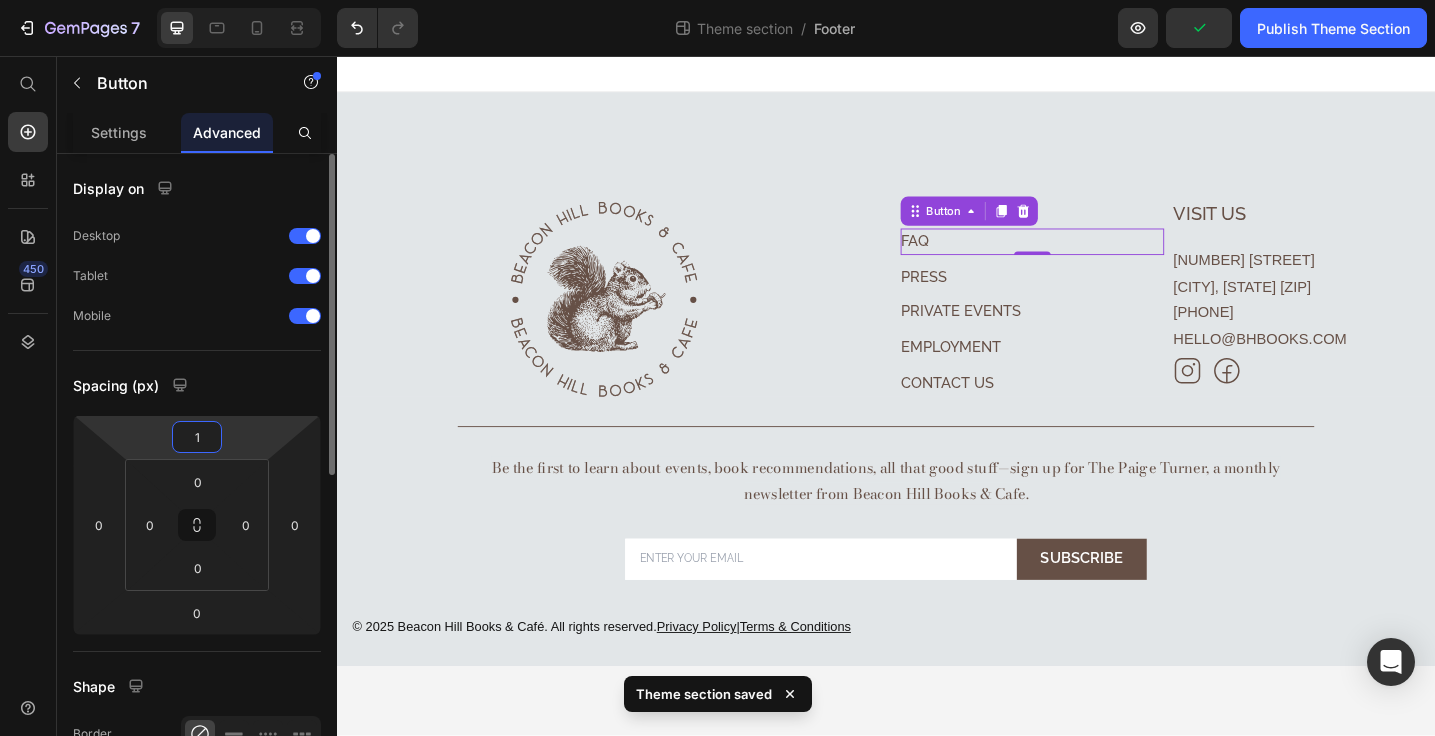 type on "10" 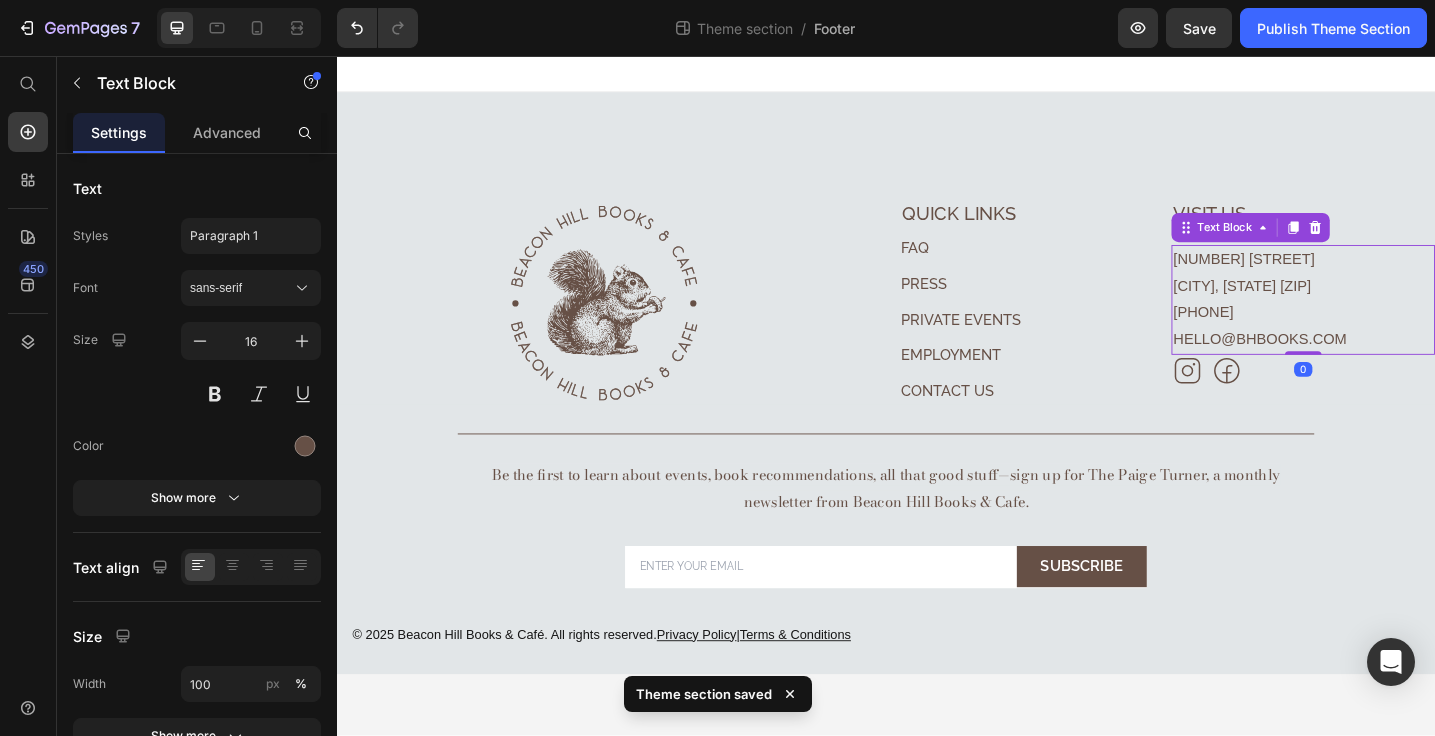 click on "[NUMBER] [STREET]" at bounding box center (1393, 279) 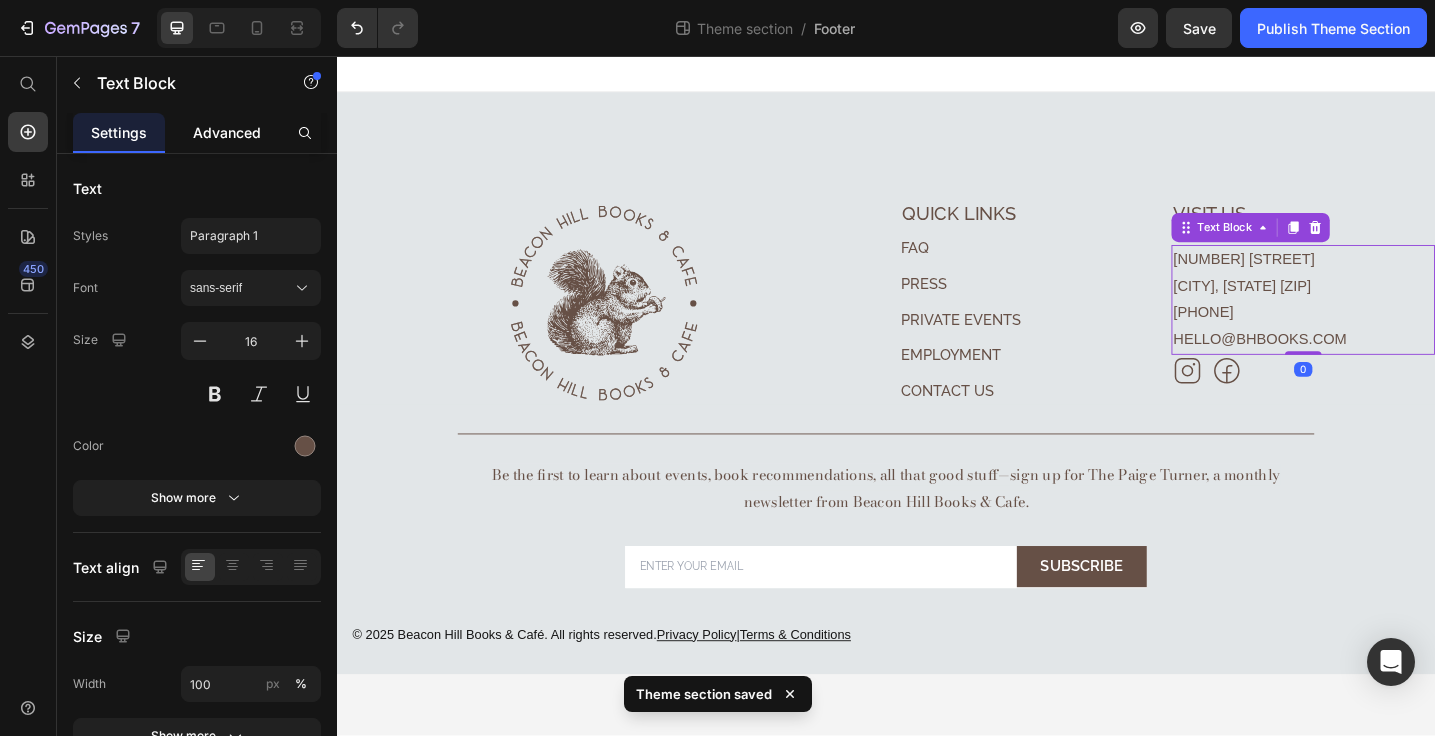 click on "Advanced" 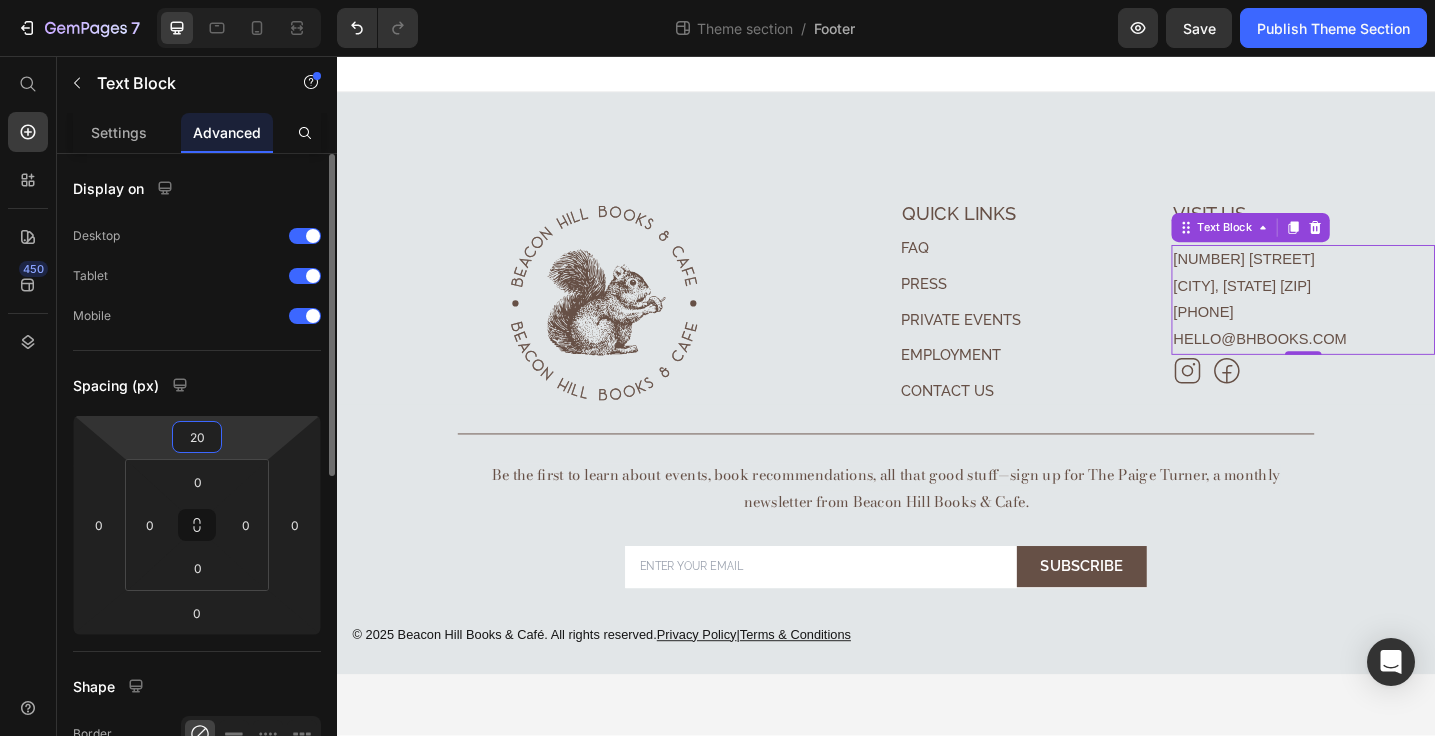 click on "20" at bounding box center (197, 437) 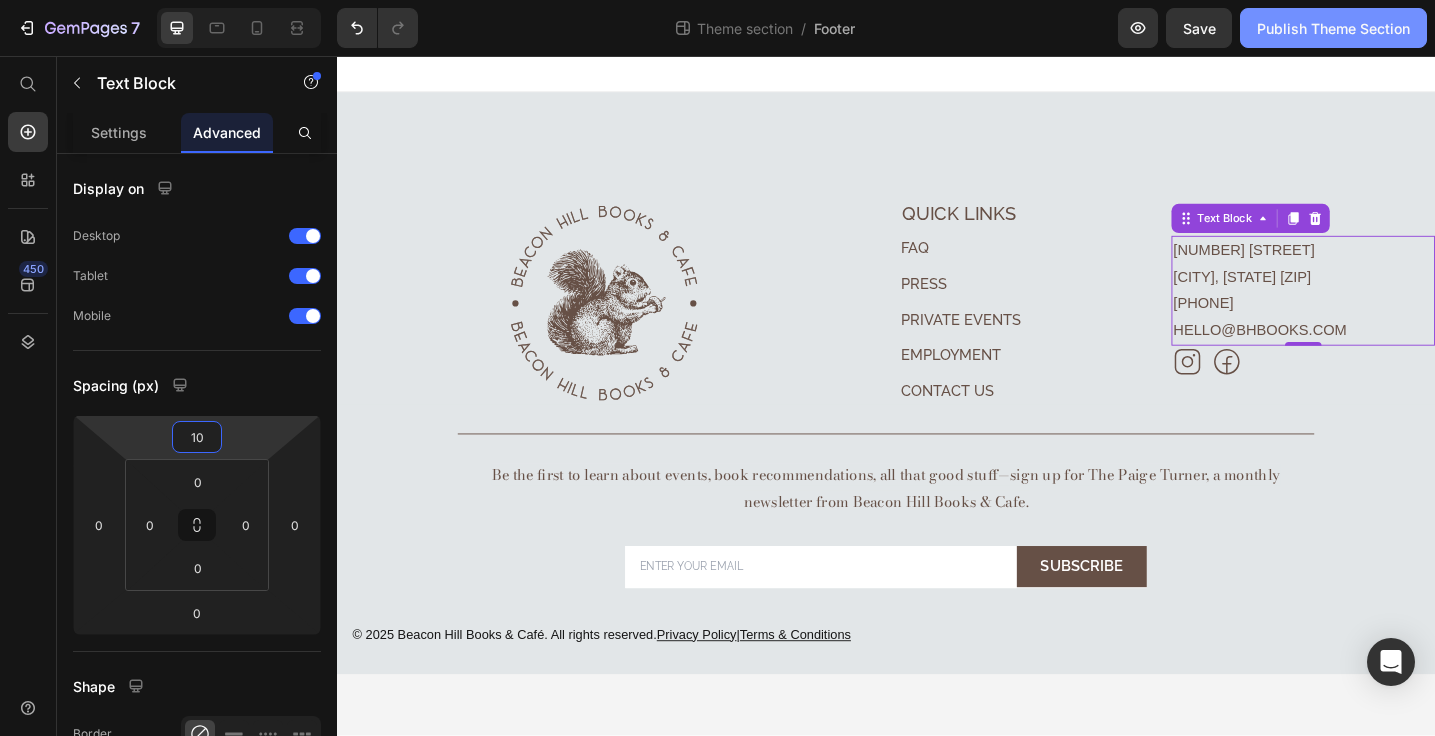 type on "10" 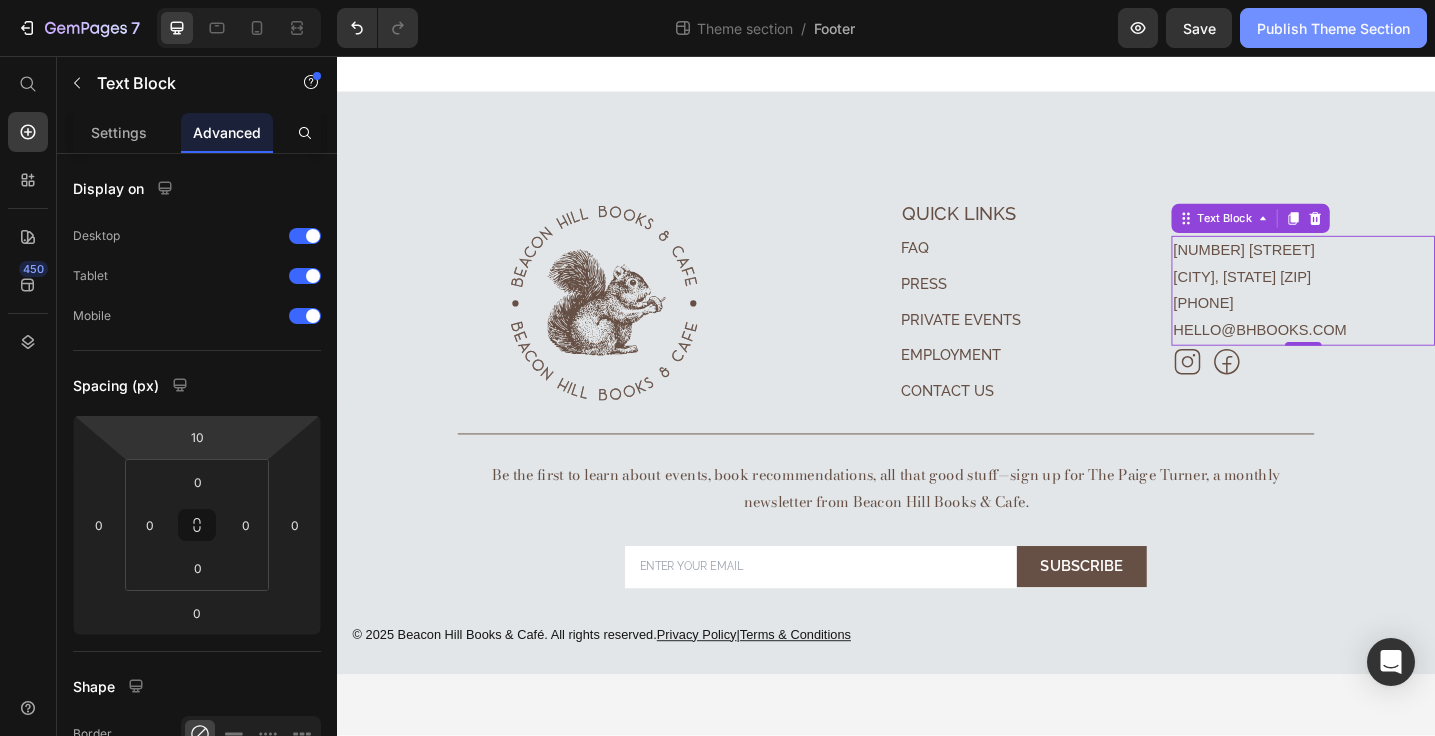 click on "Publish Theme Section" at bounding box center (1333, 28) 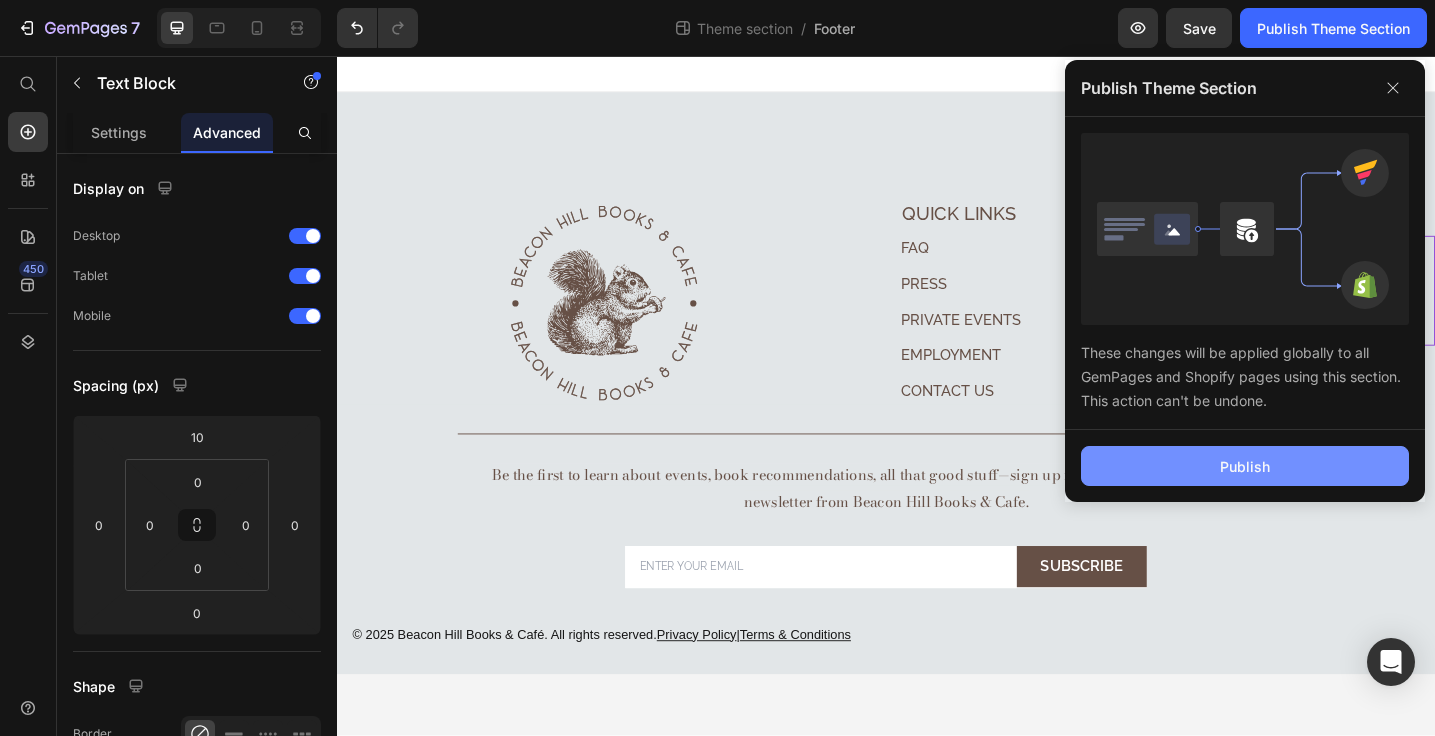 click on "Publish" at bounding box center (1245, 466) 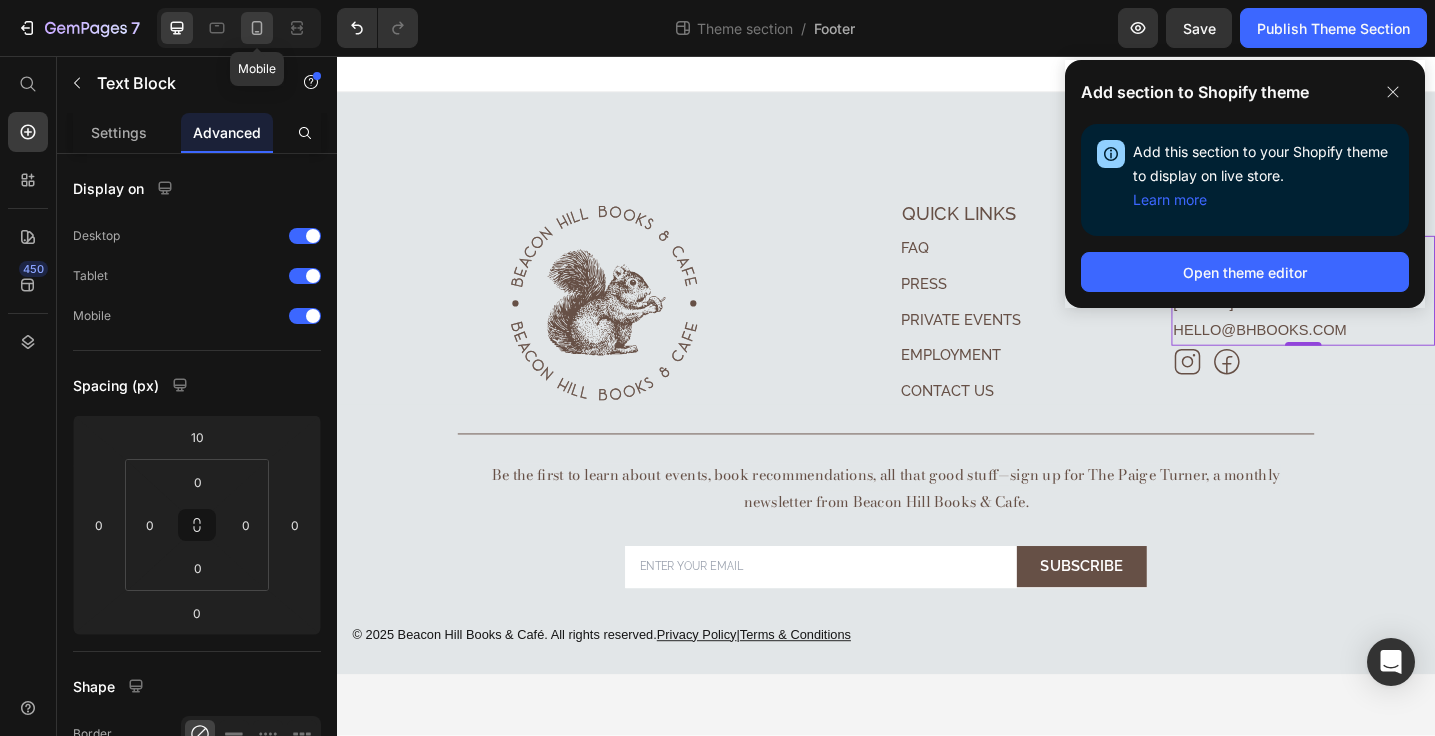 click 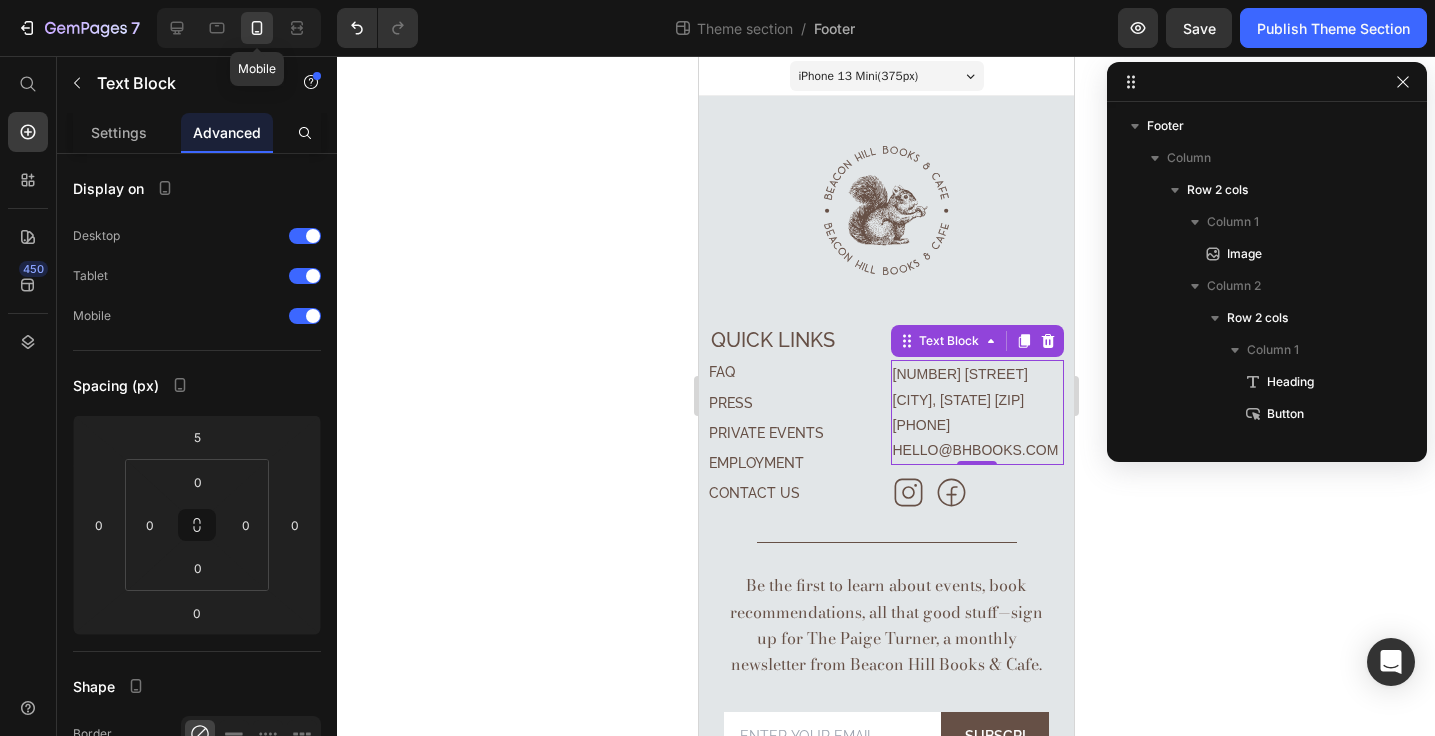 scroll, scrollTop: 278, scrollLeft: 0, axis: vertical 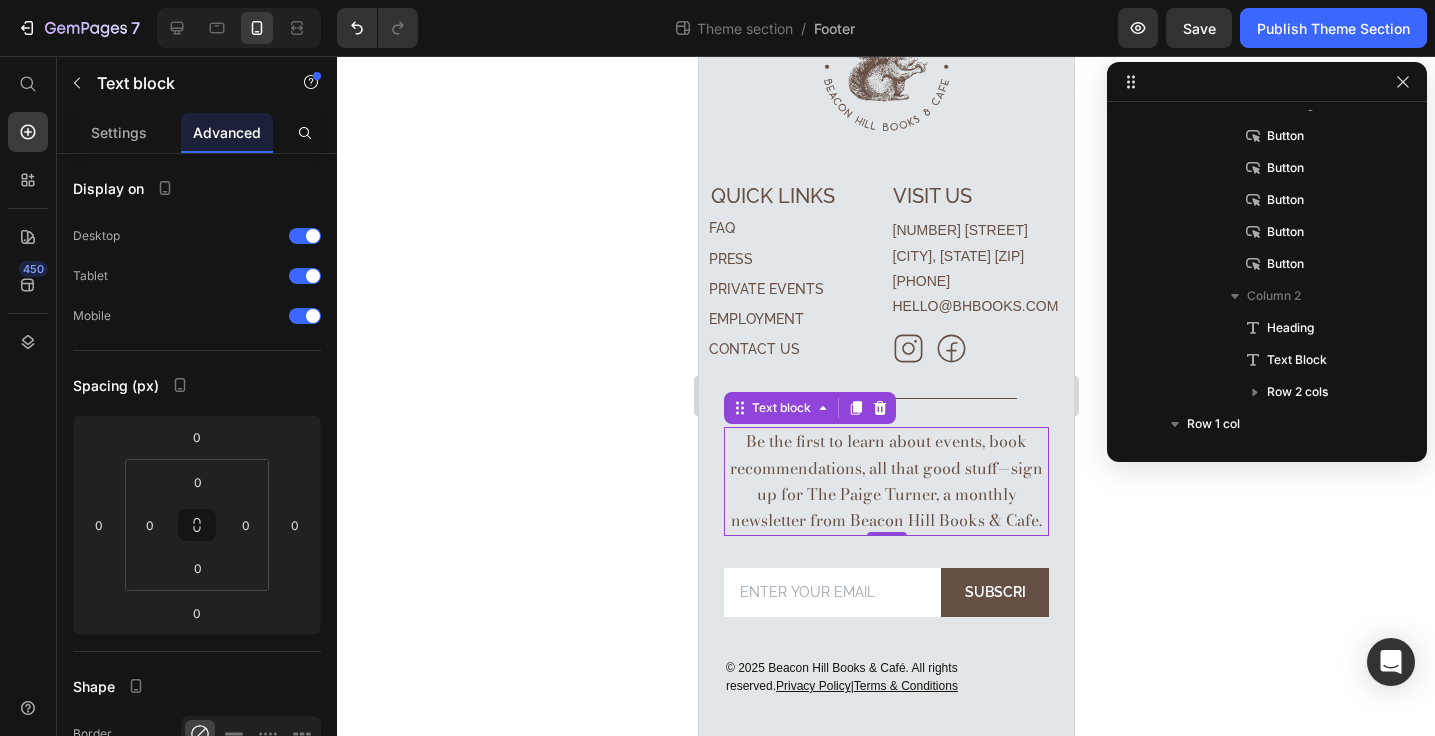 click on "Be the first to learn about events, book recommendations, all that good stuff—sign up for The Paige Turner, a monthly newsletter from Beacon Hill Books & Cafe." at bounding box center [885, 506] 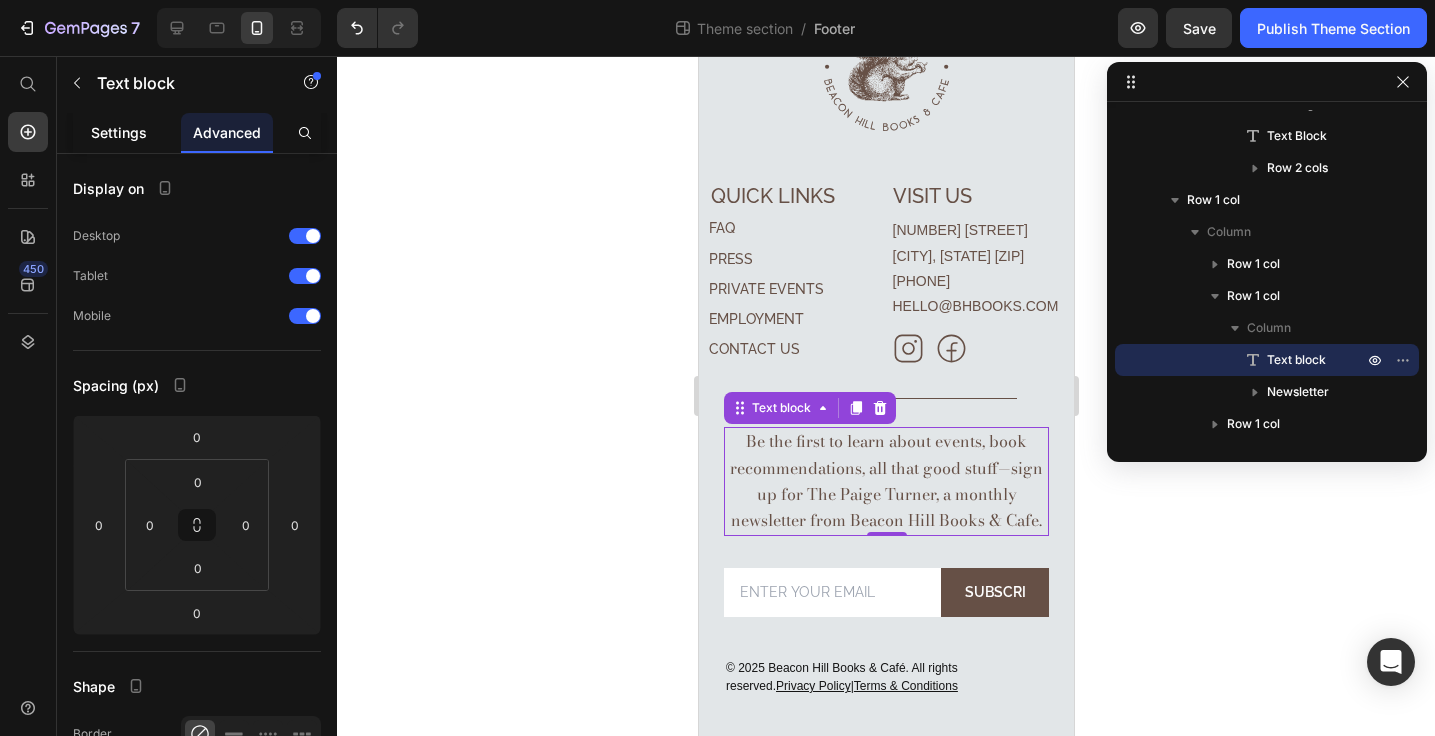 click on "Settings" at bounding box center [119, 132] 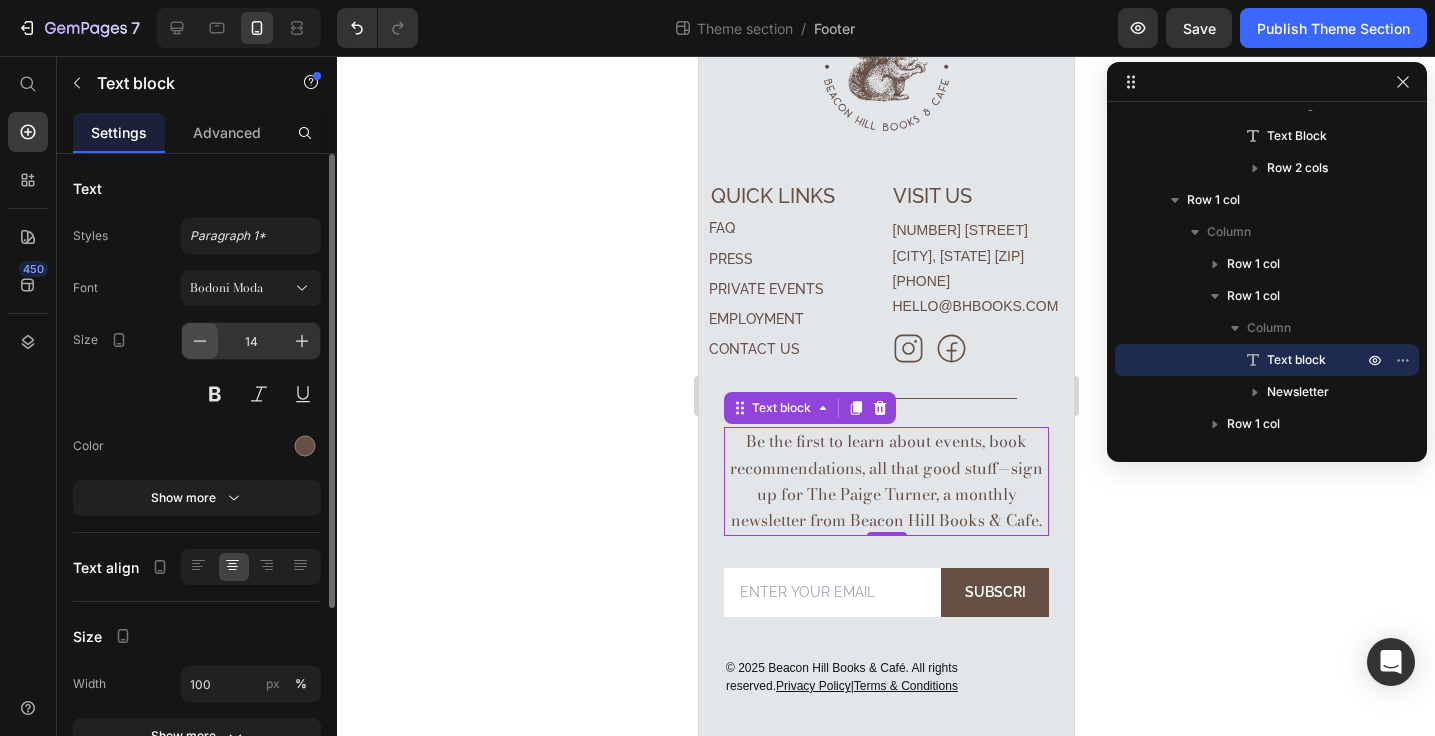 click 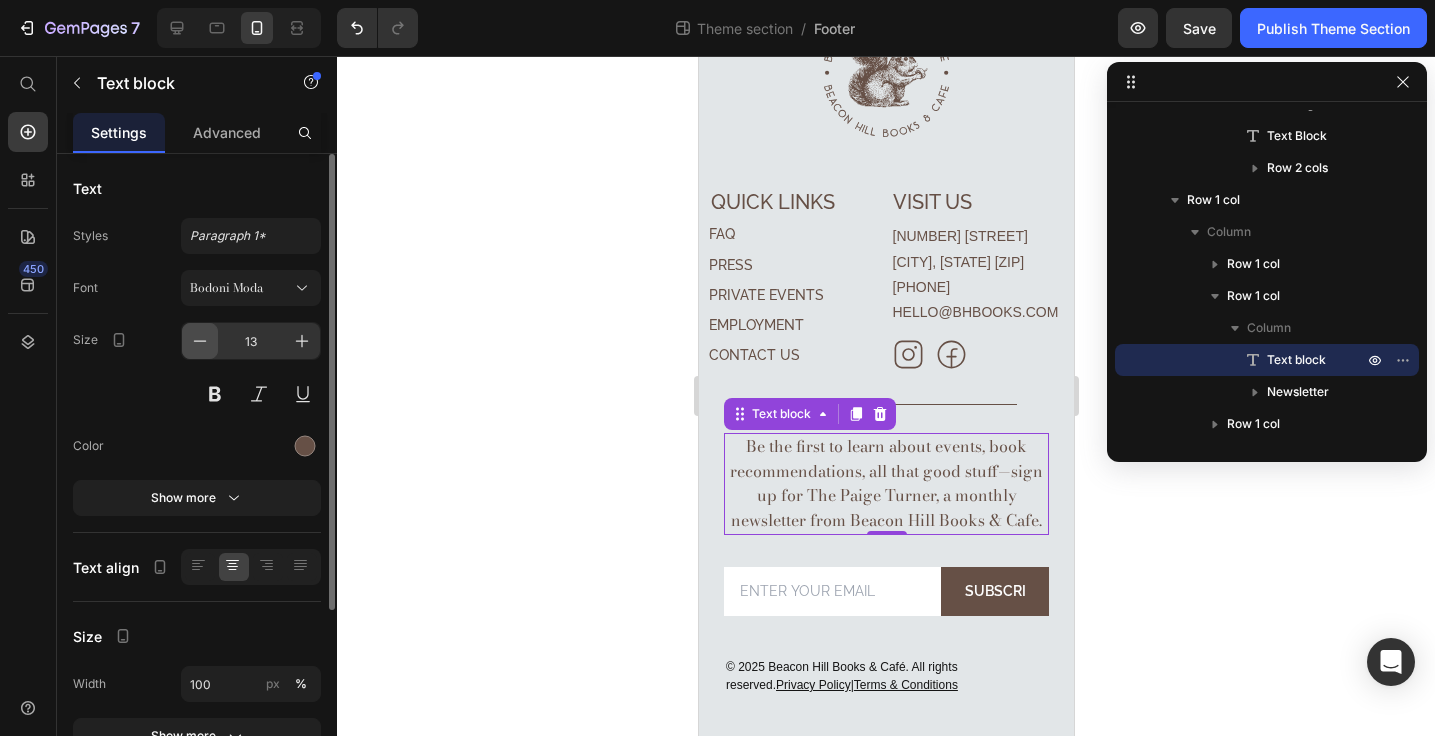 scroll, scrollTop: 136, scrollLeft: 0, axis: vertical 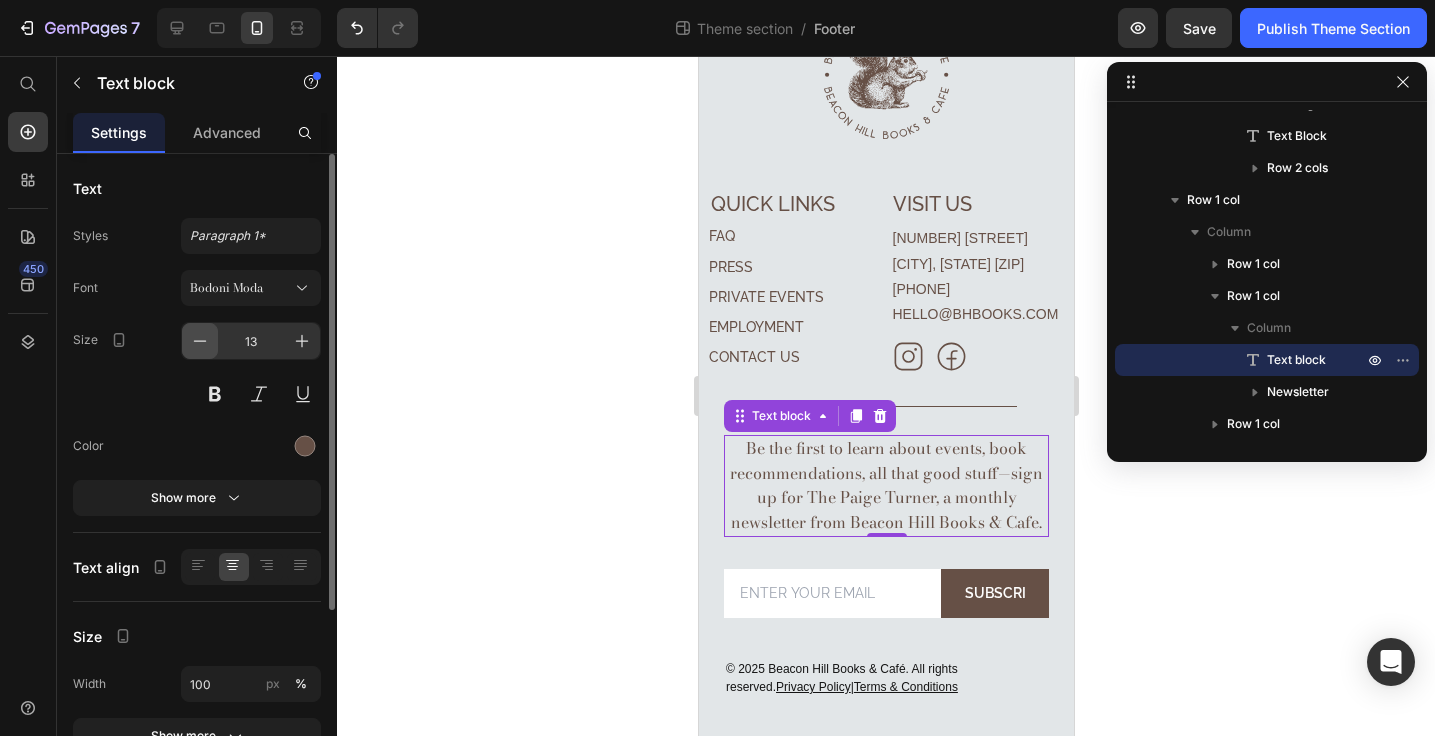 click 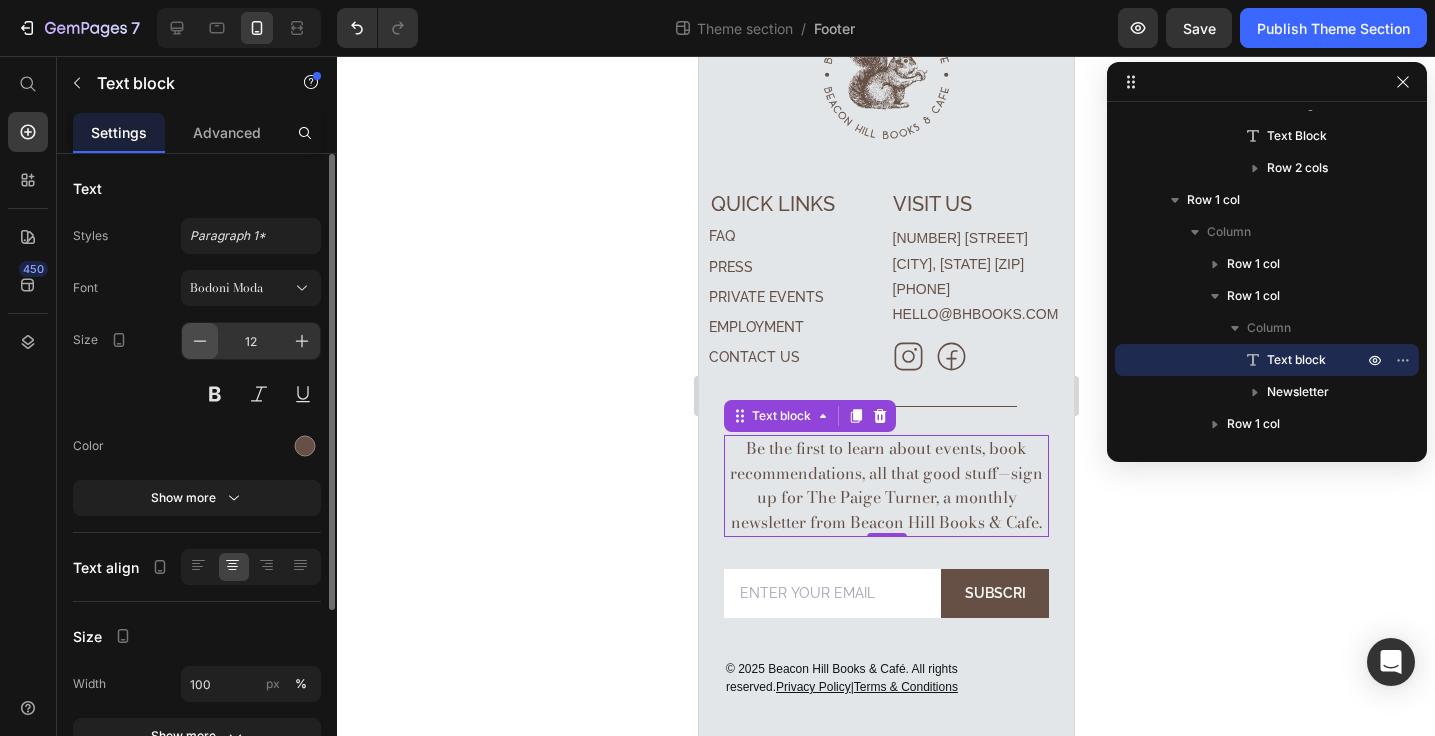 scroll, scrollTop: 128, scrollLeft: 0, axis: vertical 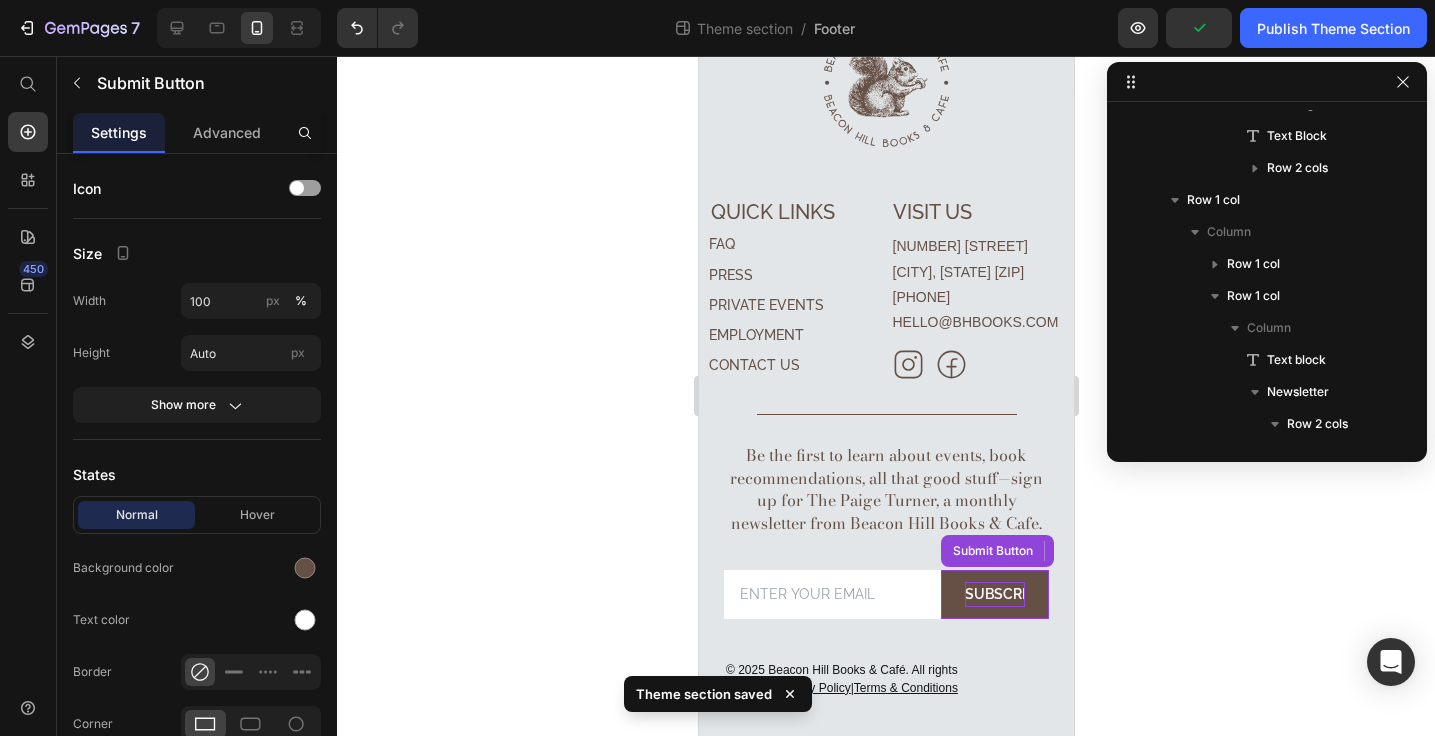 click on "Subscribe" at bounding box center [994, 619] 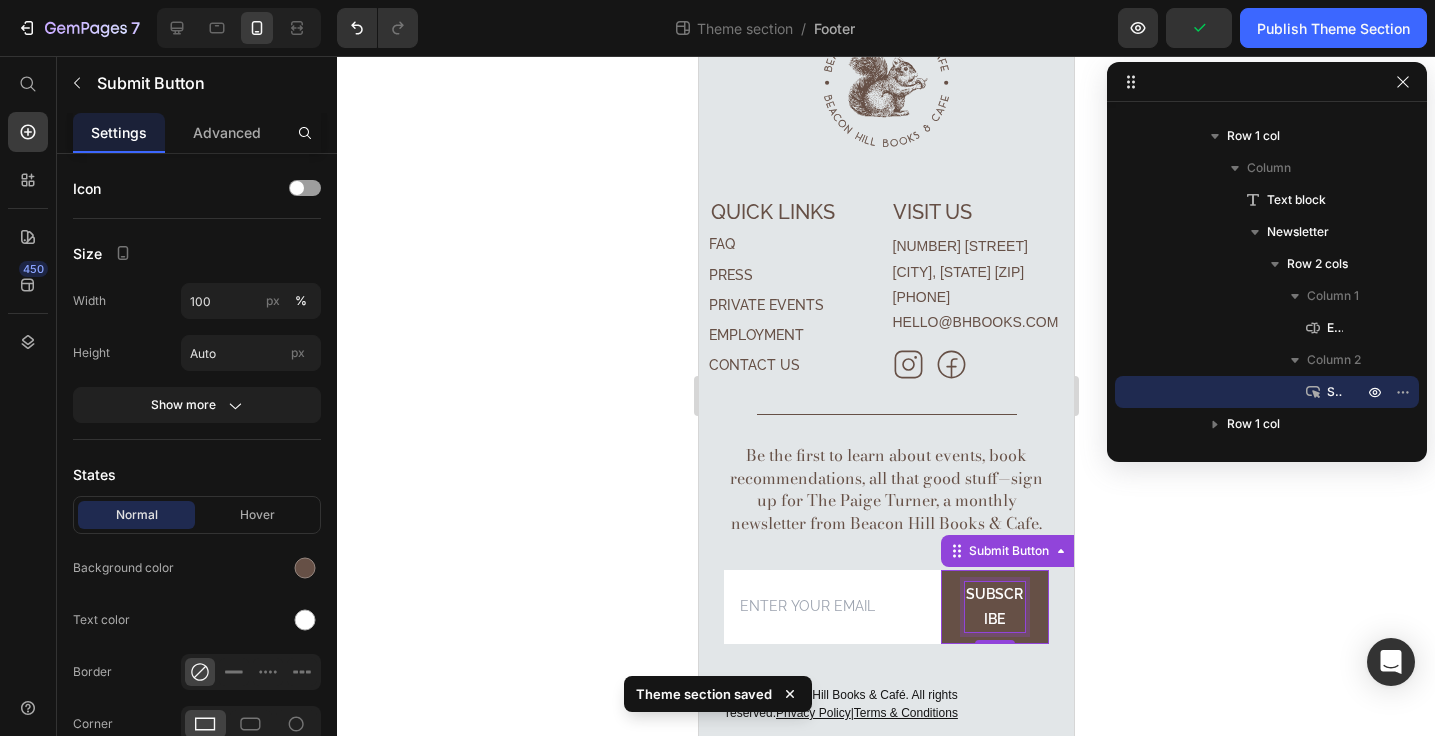 click on "Subscribe" at bounding box center [994, 632] 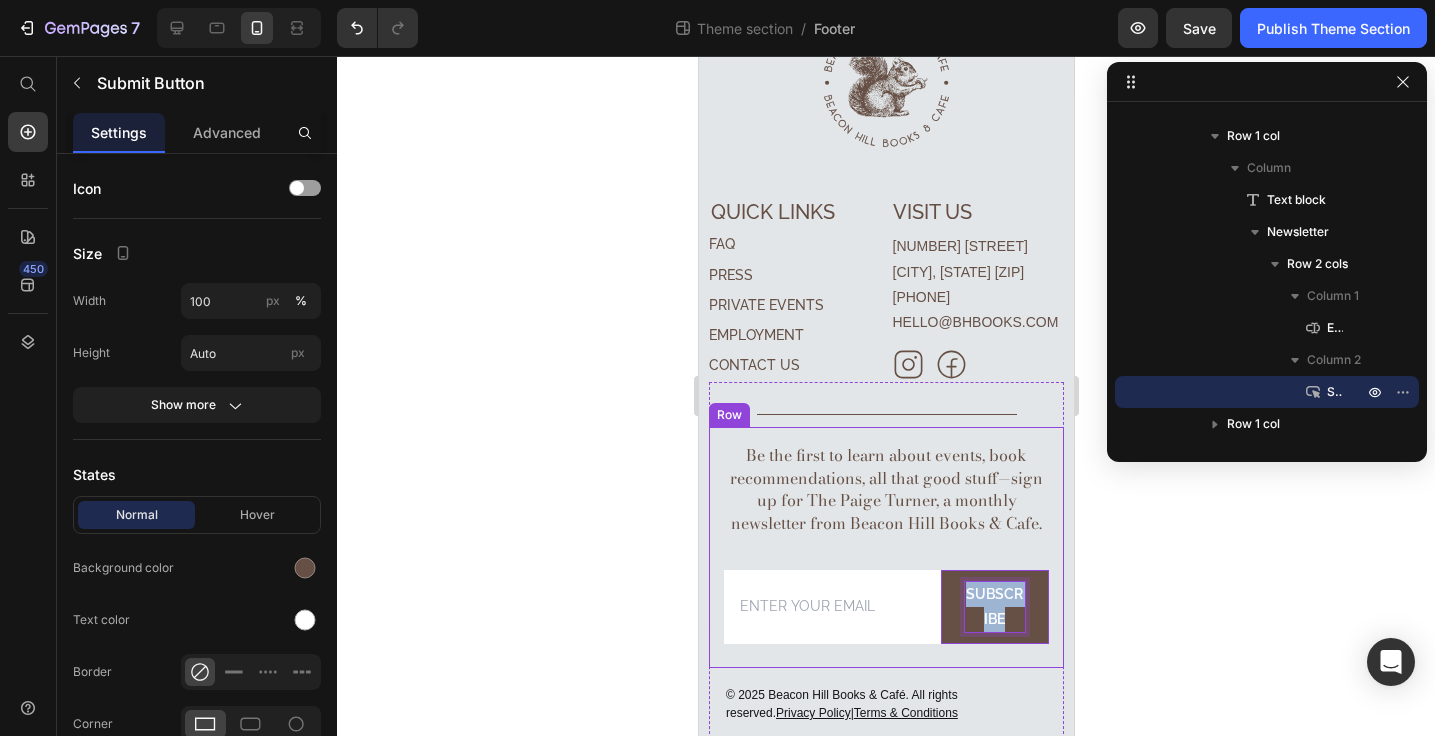 click on "Be the first to learn about events, book recommendations, all that good stuff—sign up for The Paige Turner, a monthly newsletter from Beacon Hill Books & Cafe. Text block Email Field Subscribe Submit Button 0 Row Newsletter Row" at bounding box center (885, 573) 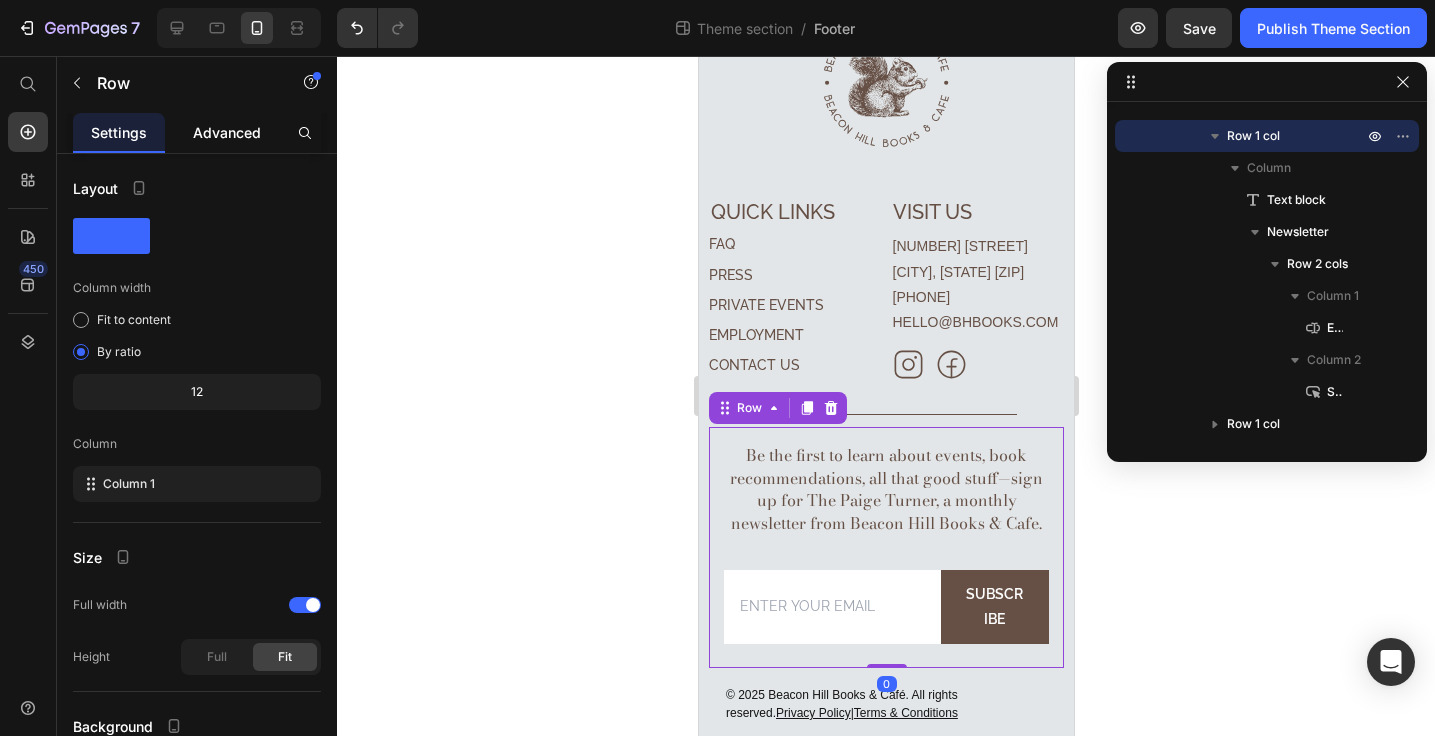 click on "Advanced" 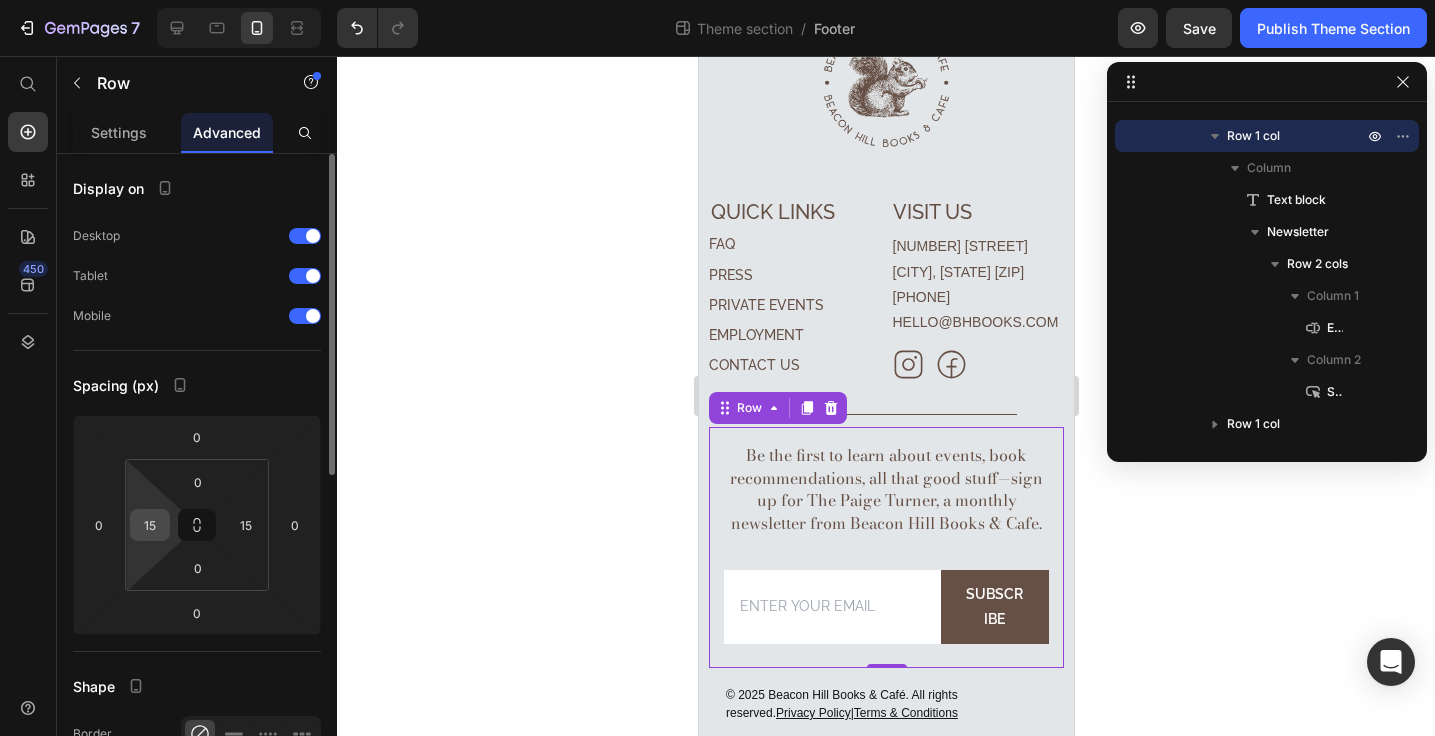 click on "15" at bounding box center (150, 525) 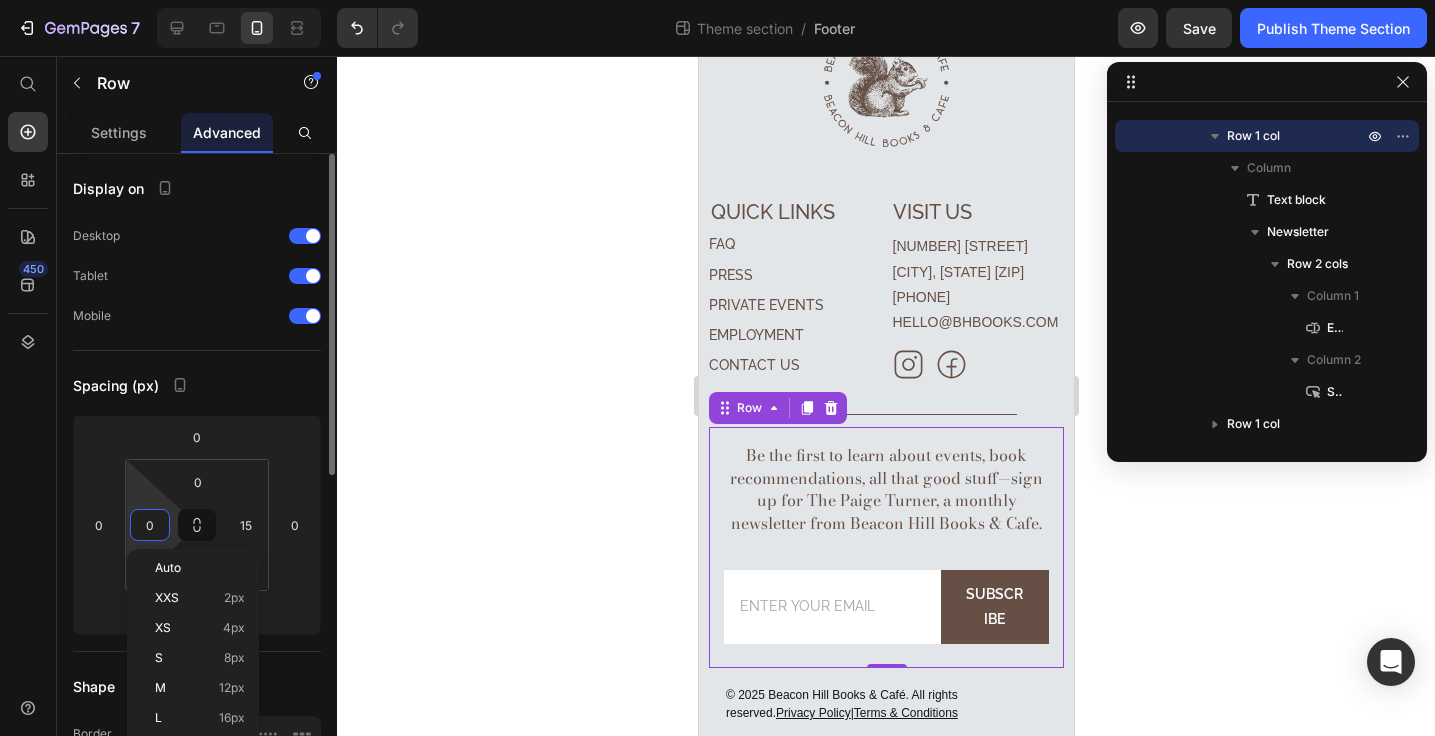 type on "0" 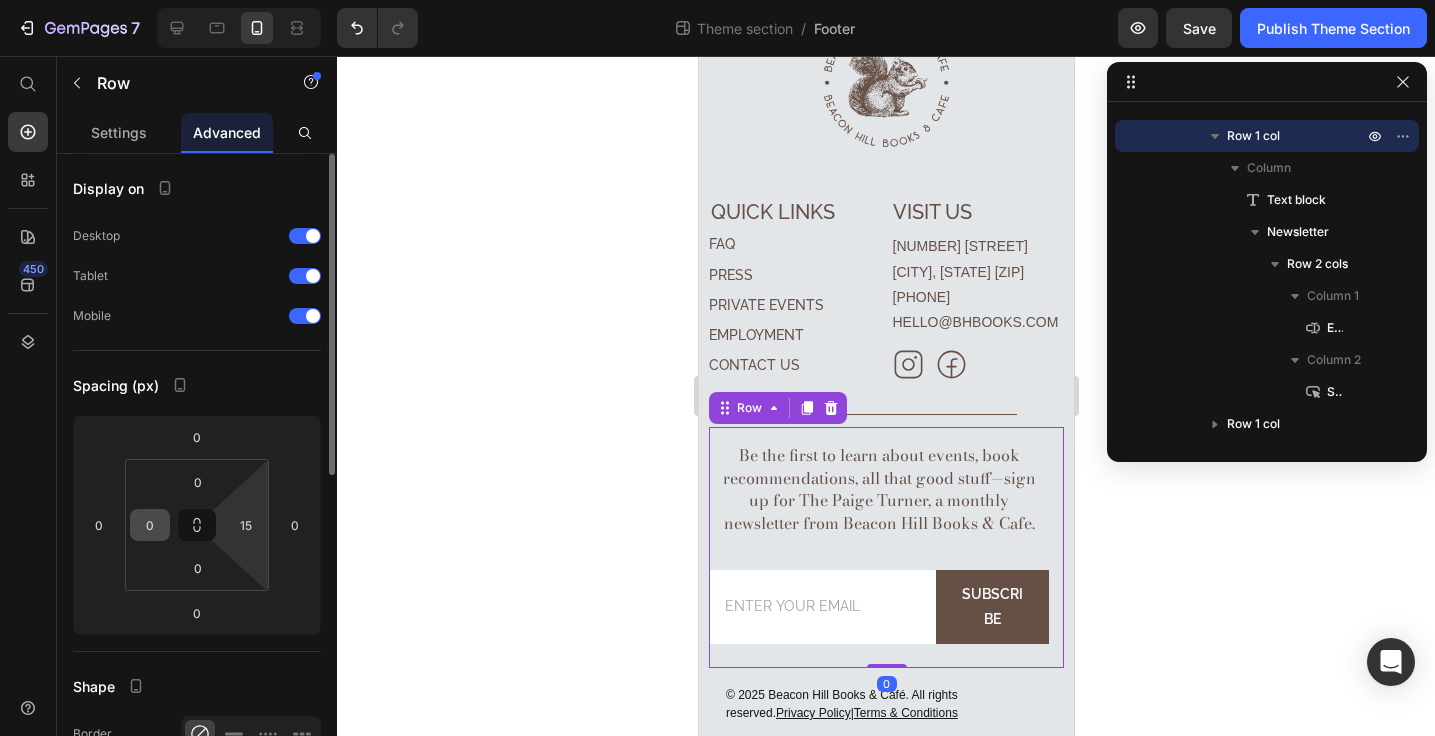 type on "0" 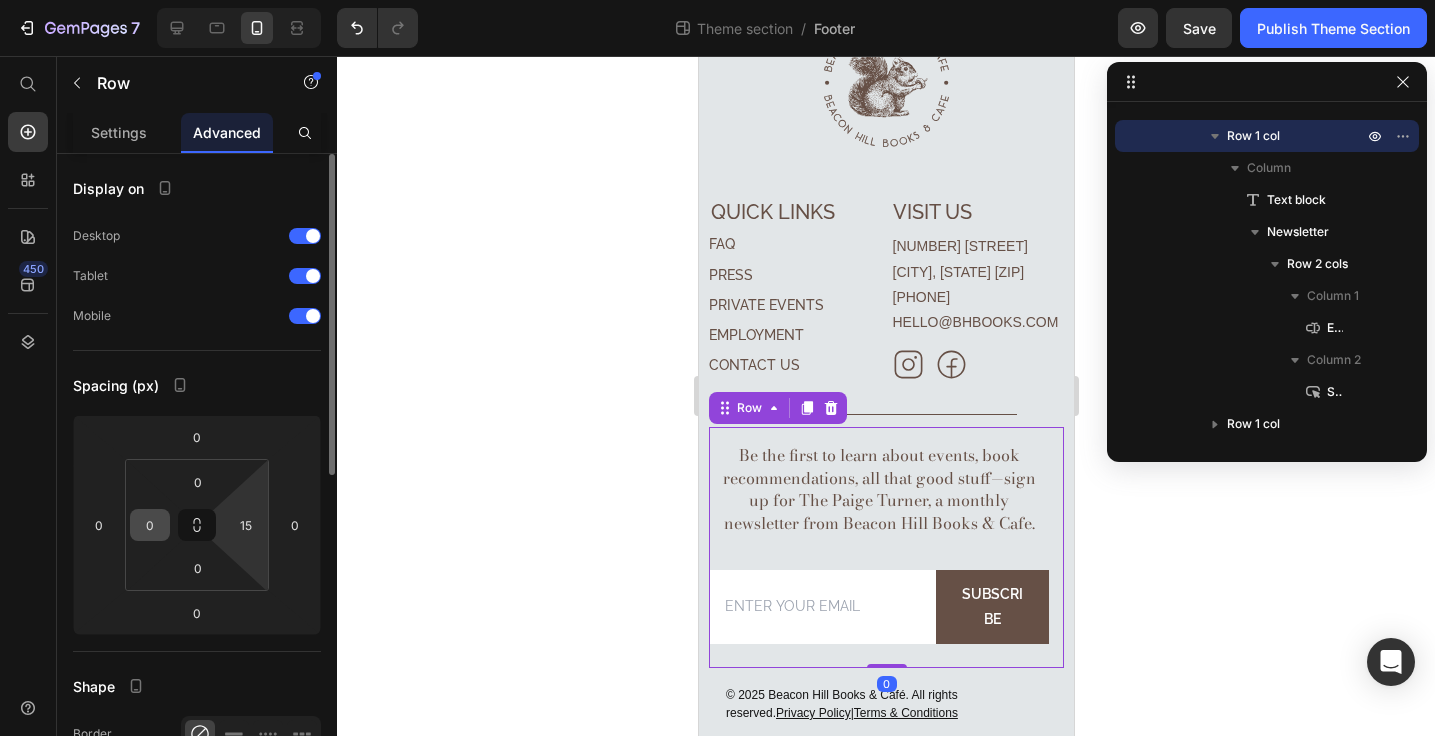 type on "0" 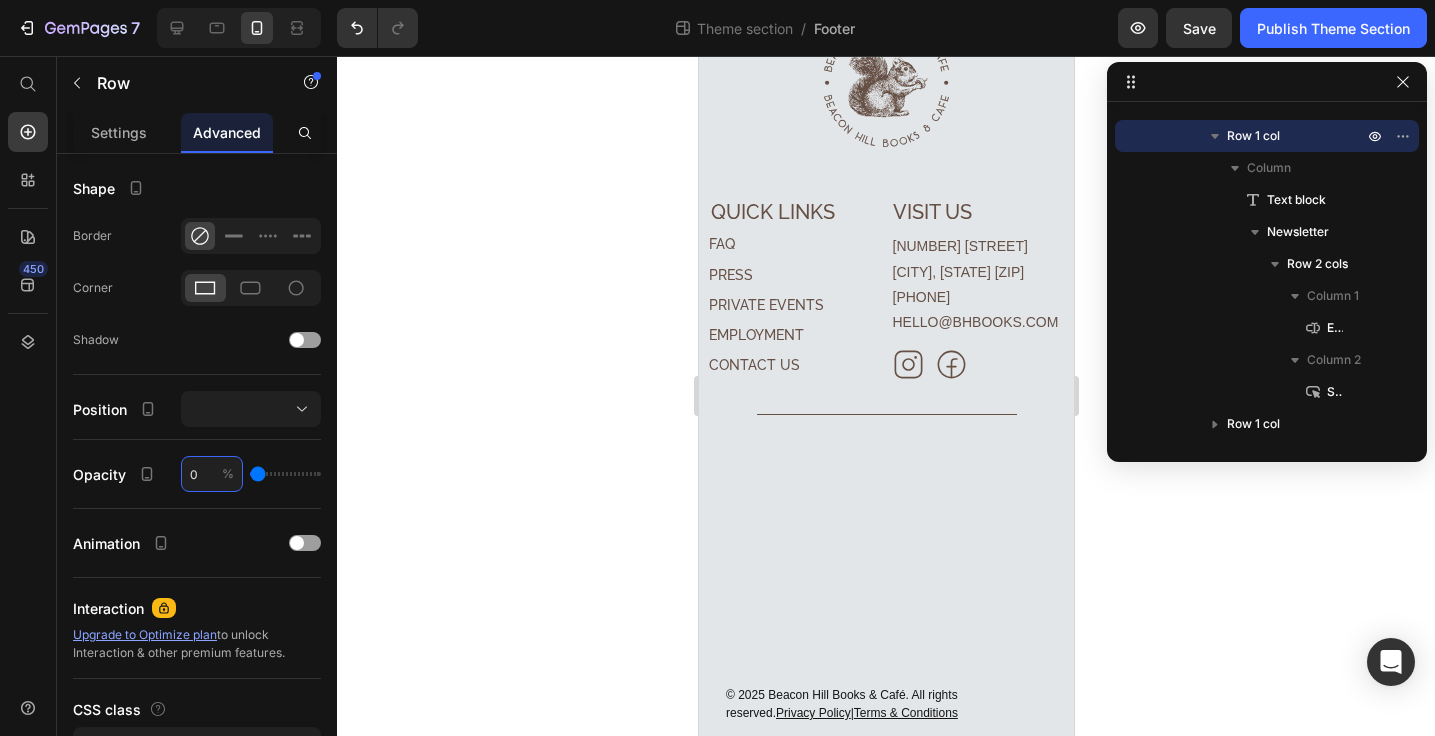 type on "100" 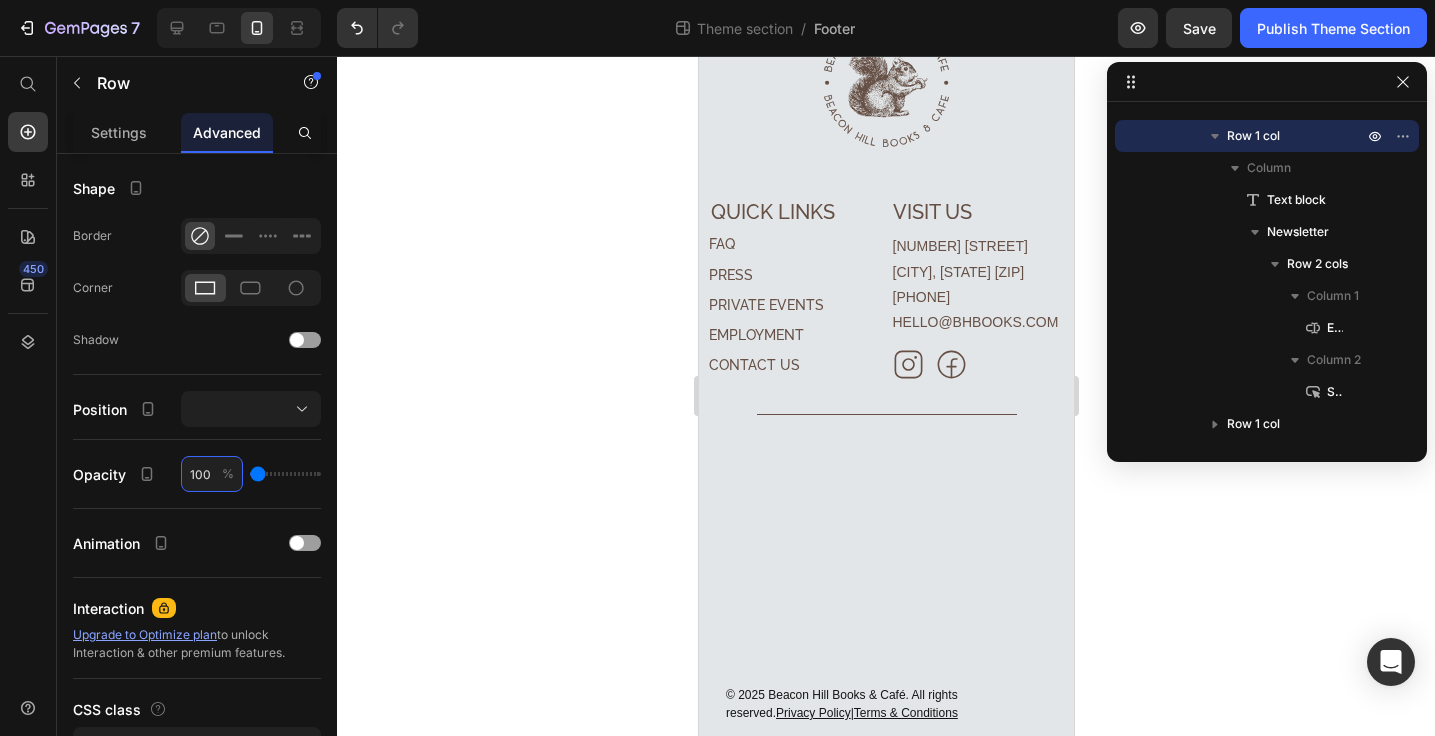 type on "100" 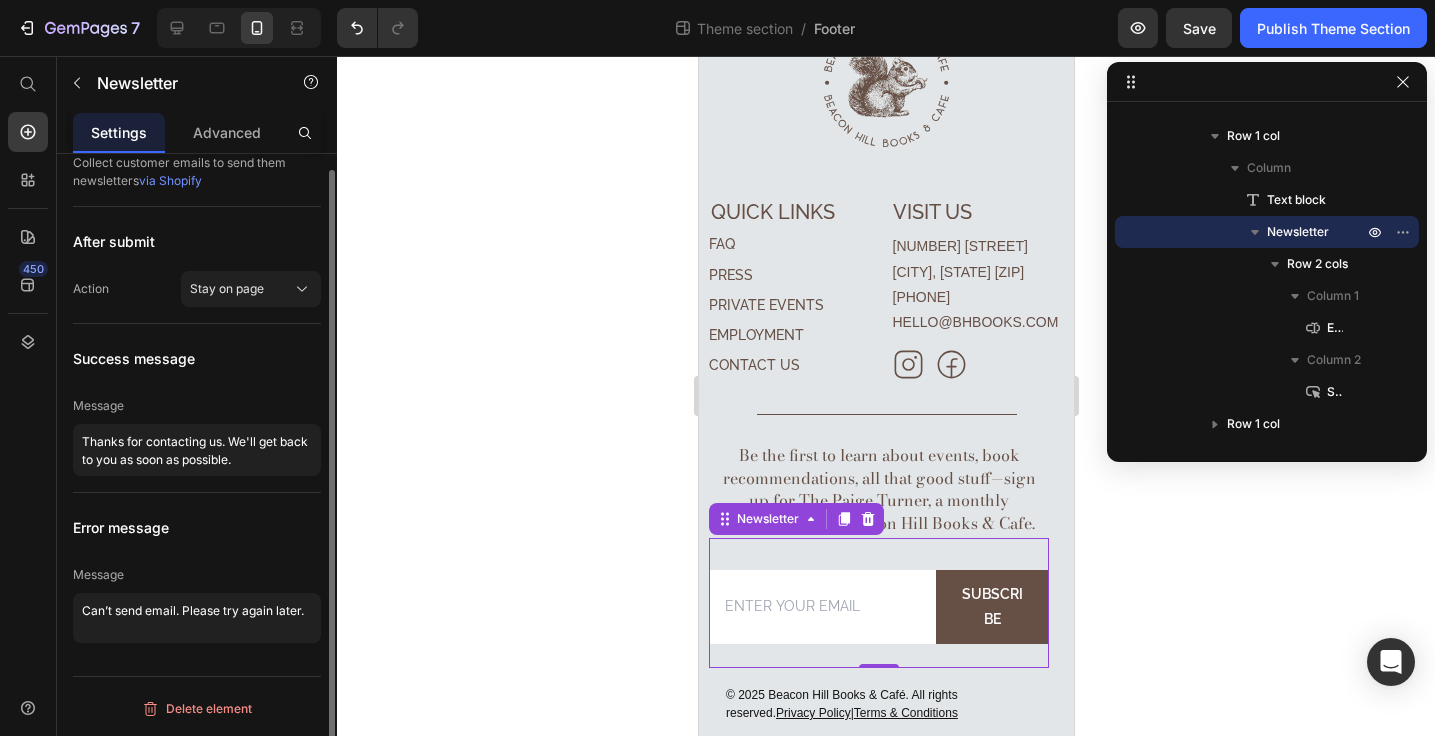 scroll, scrollTop: 0, scrollLeft: 0, axis: both 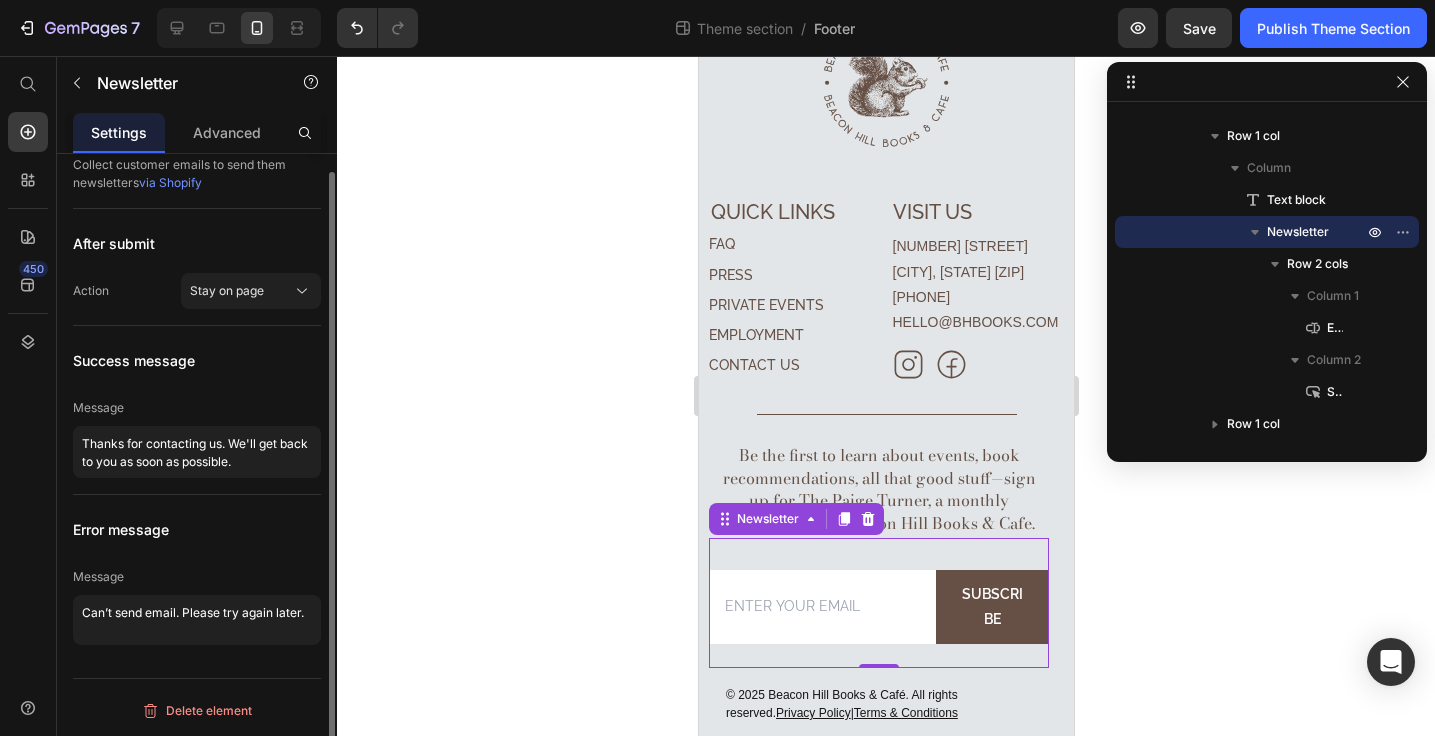 click on "Email Field Subscribe Submit Button Row Newsletter   0" at bounding box center [878, 628] 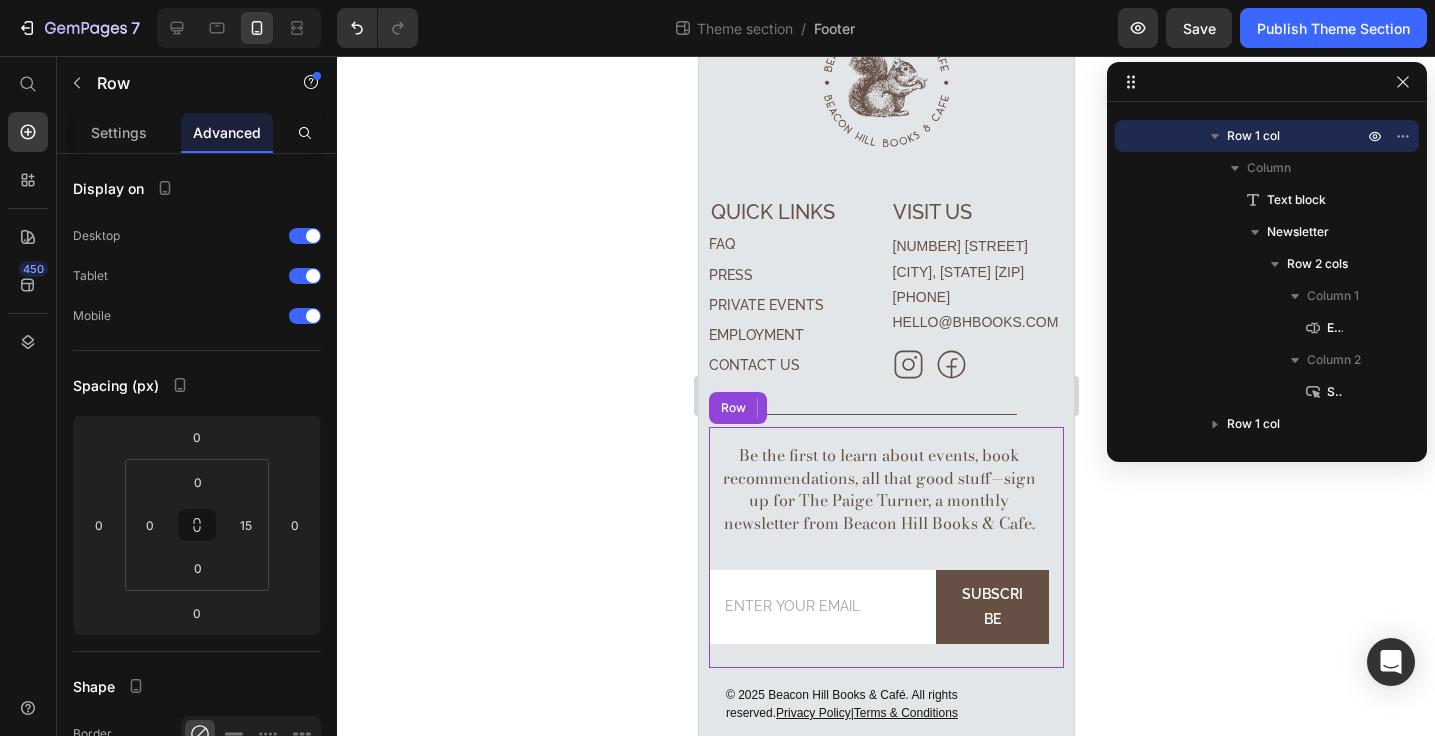 click on "Be the first to learn about events, book recommendations, all that good stuff—sign up for The Paige Turner, a monthly newsletter from Beacon Hill Books & Cafe. Text block Email Field Subscribe Submit Button Row Newsletter 0 Row Newsletter Row" at bounding box center [885, 573] 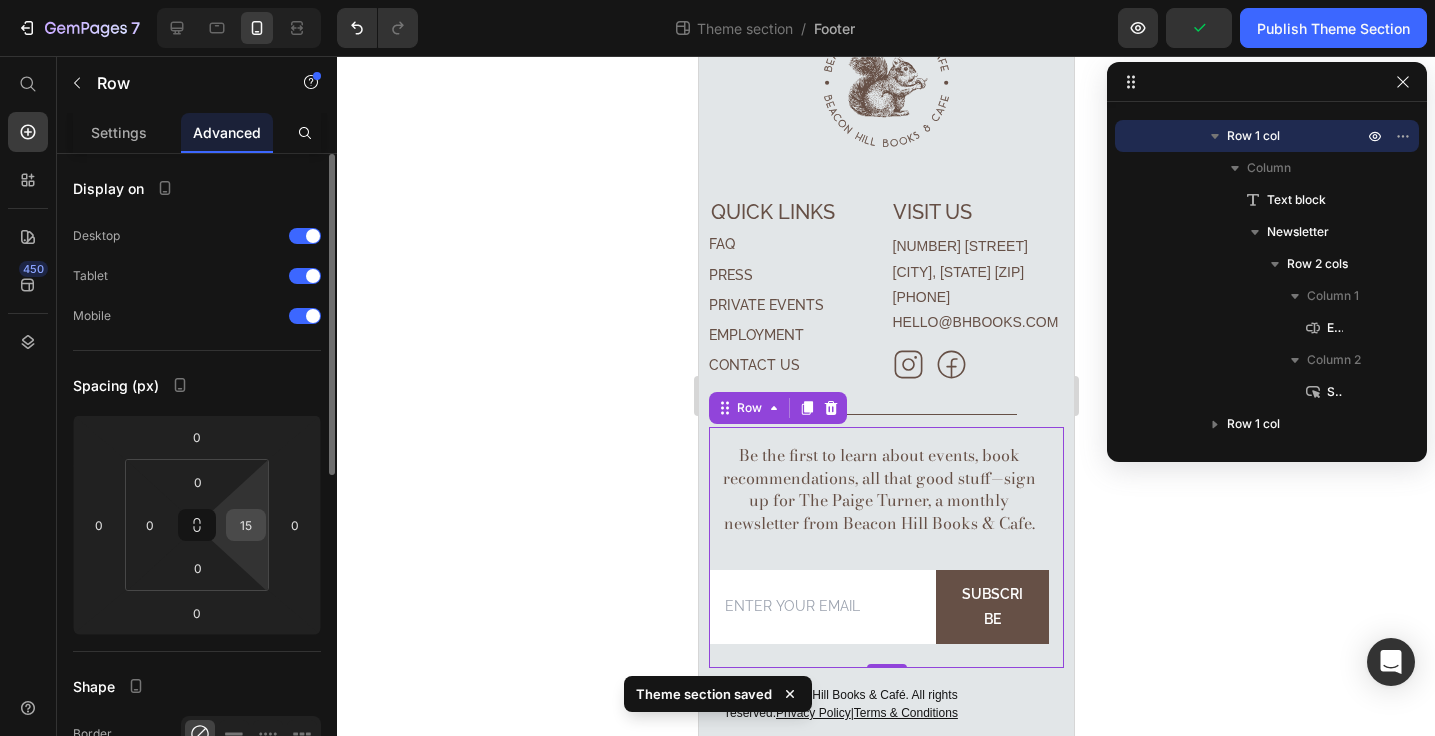 click on "15" at bounding box center [246, 525] 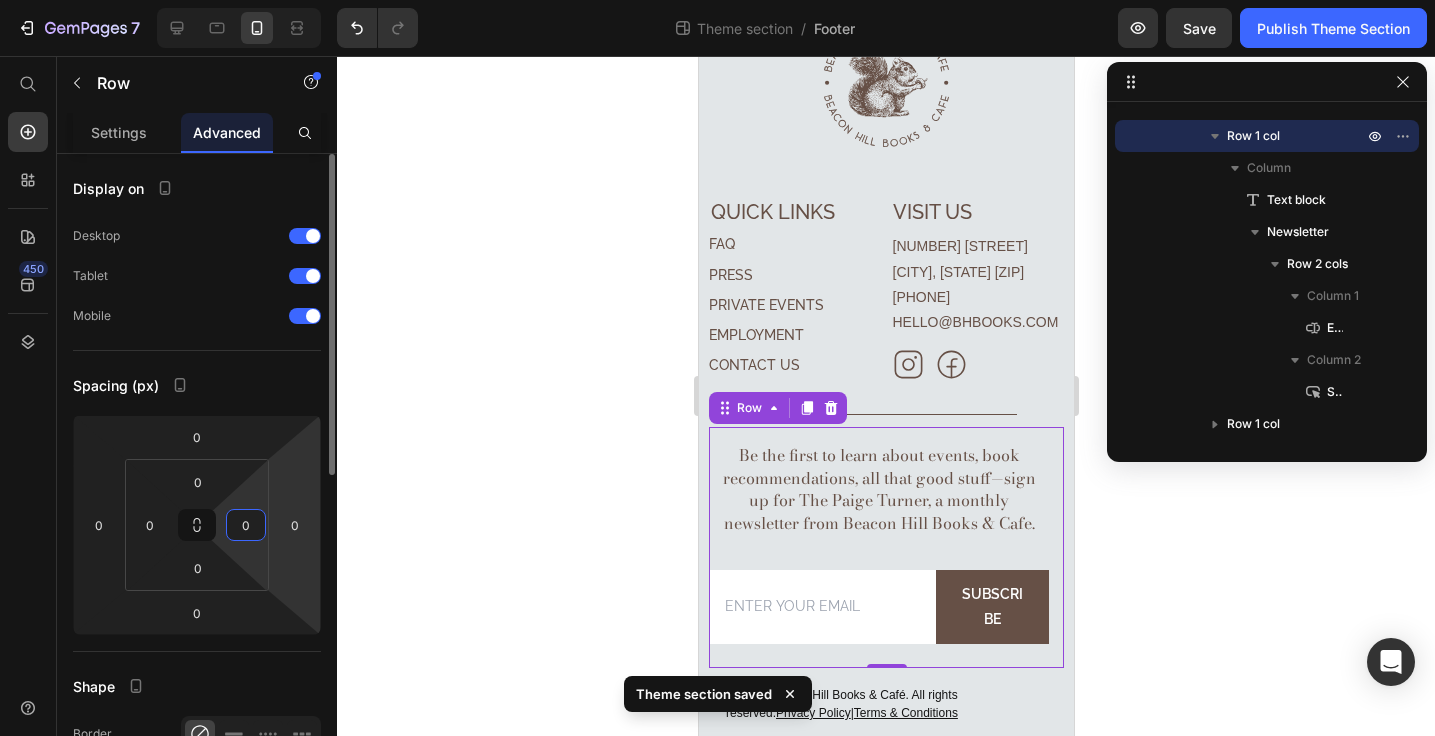 type on "0" 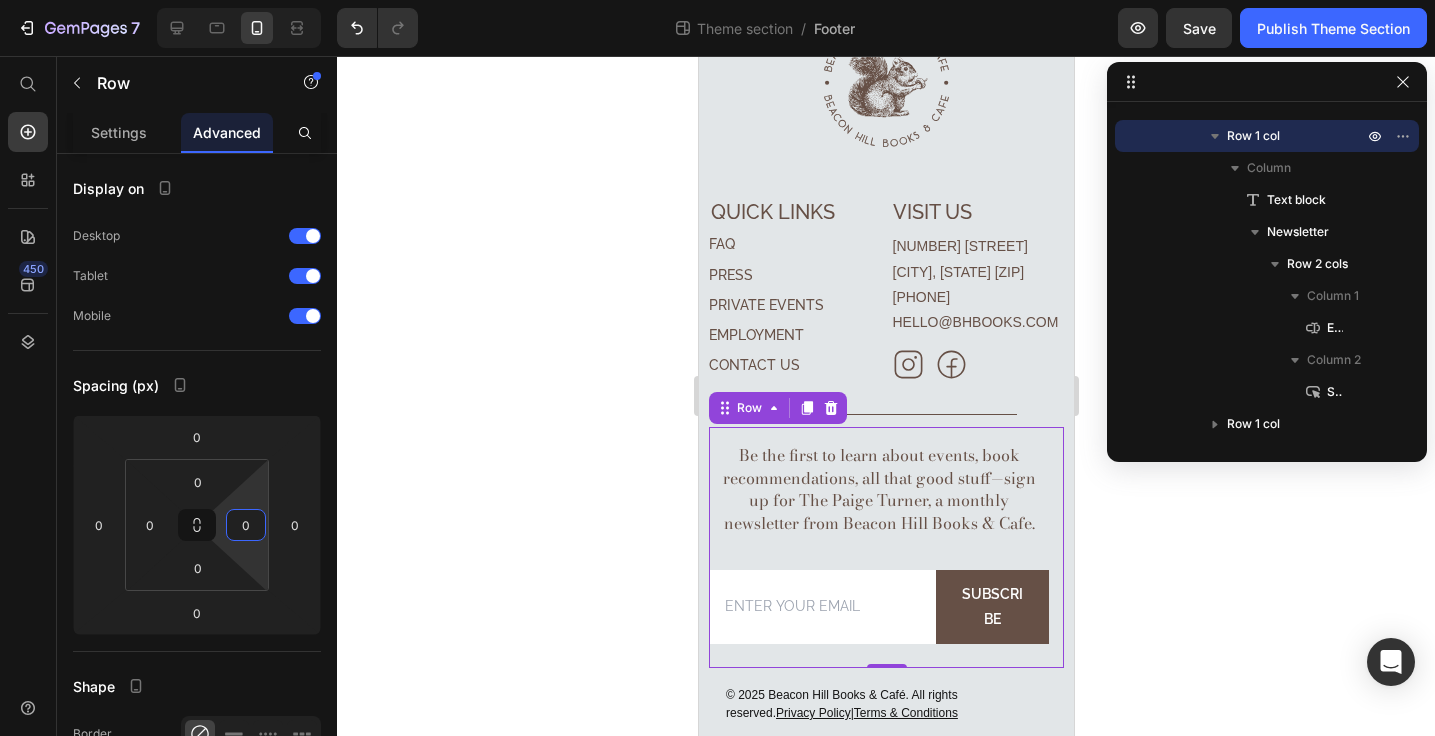 click 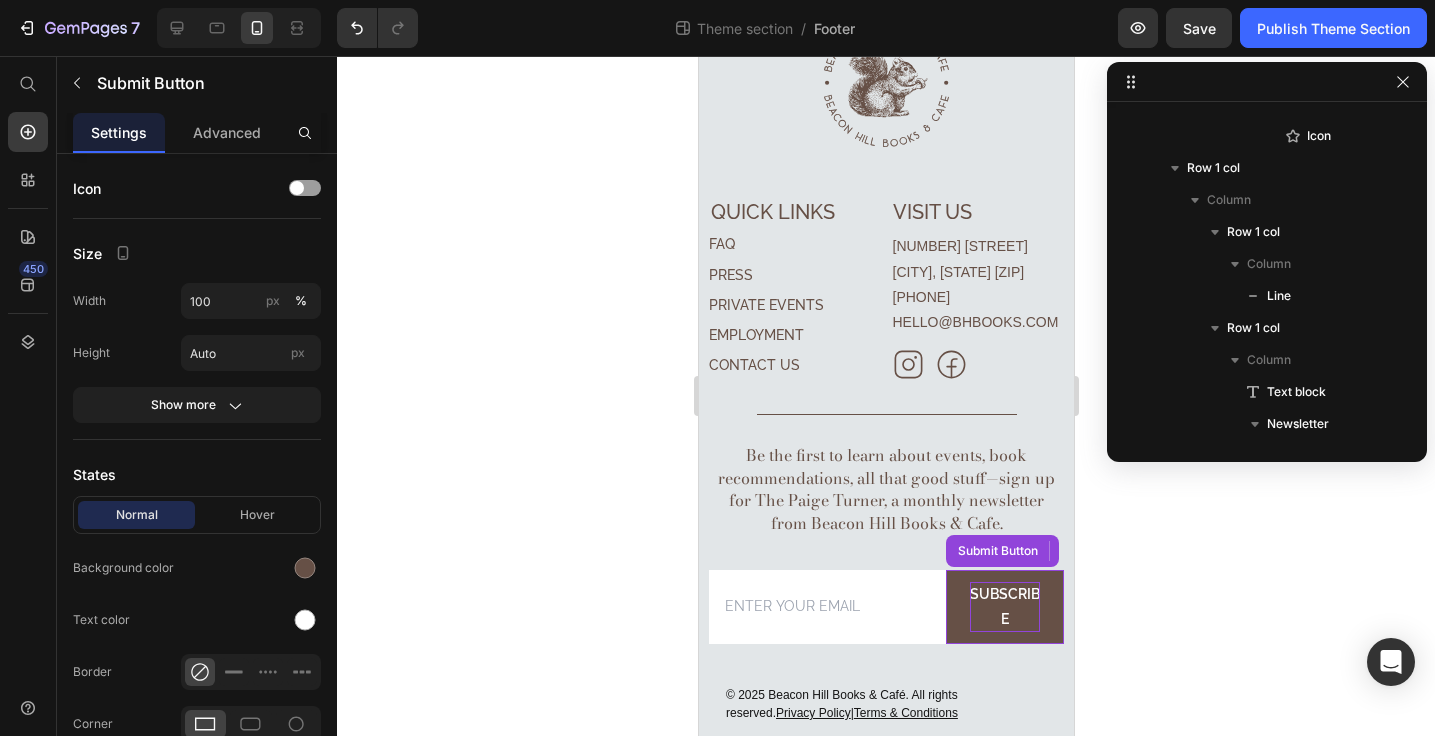 click on "Subscribe" at bounding box center (1004, 632) 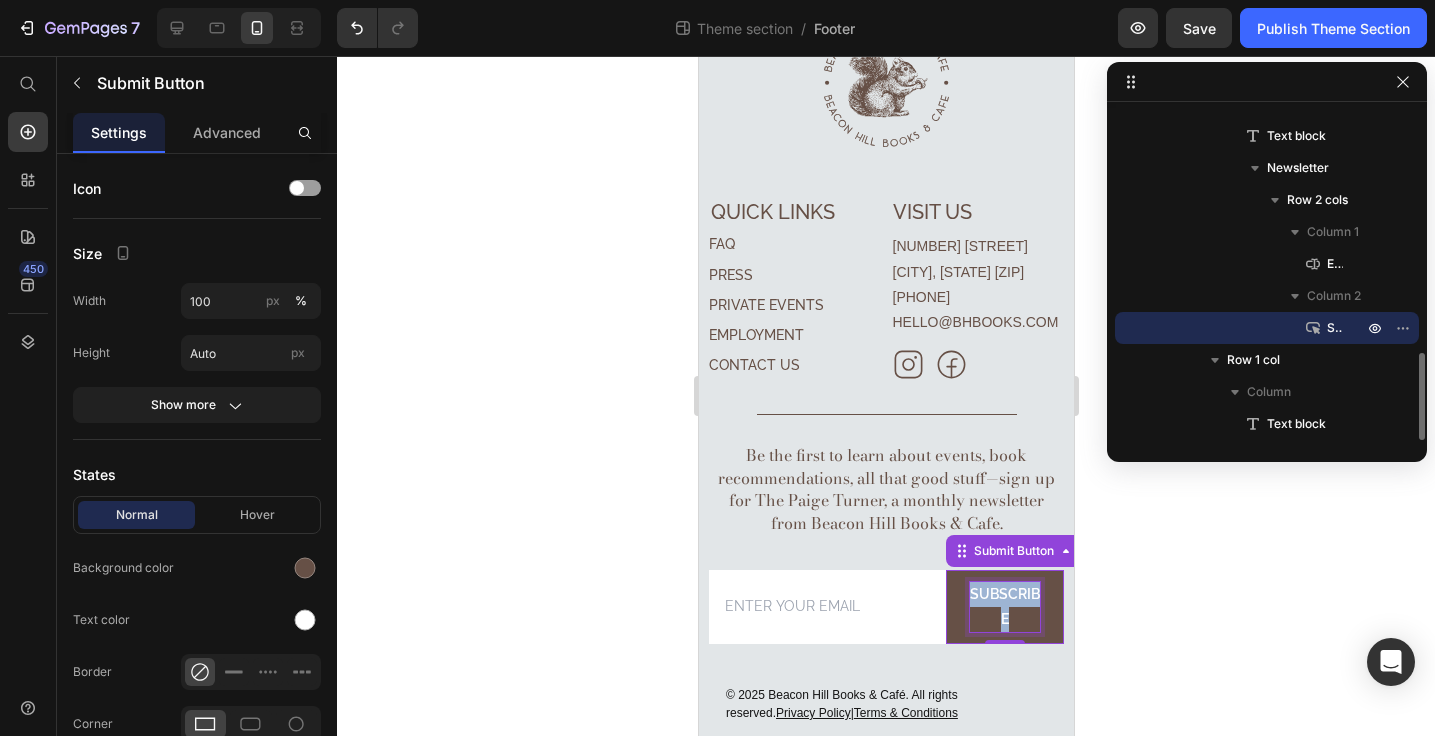 click on "Subscribe" at bounding box center [1004, 632] 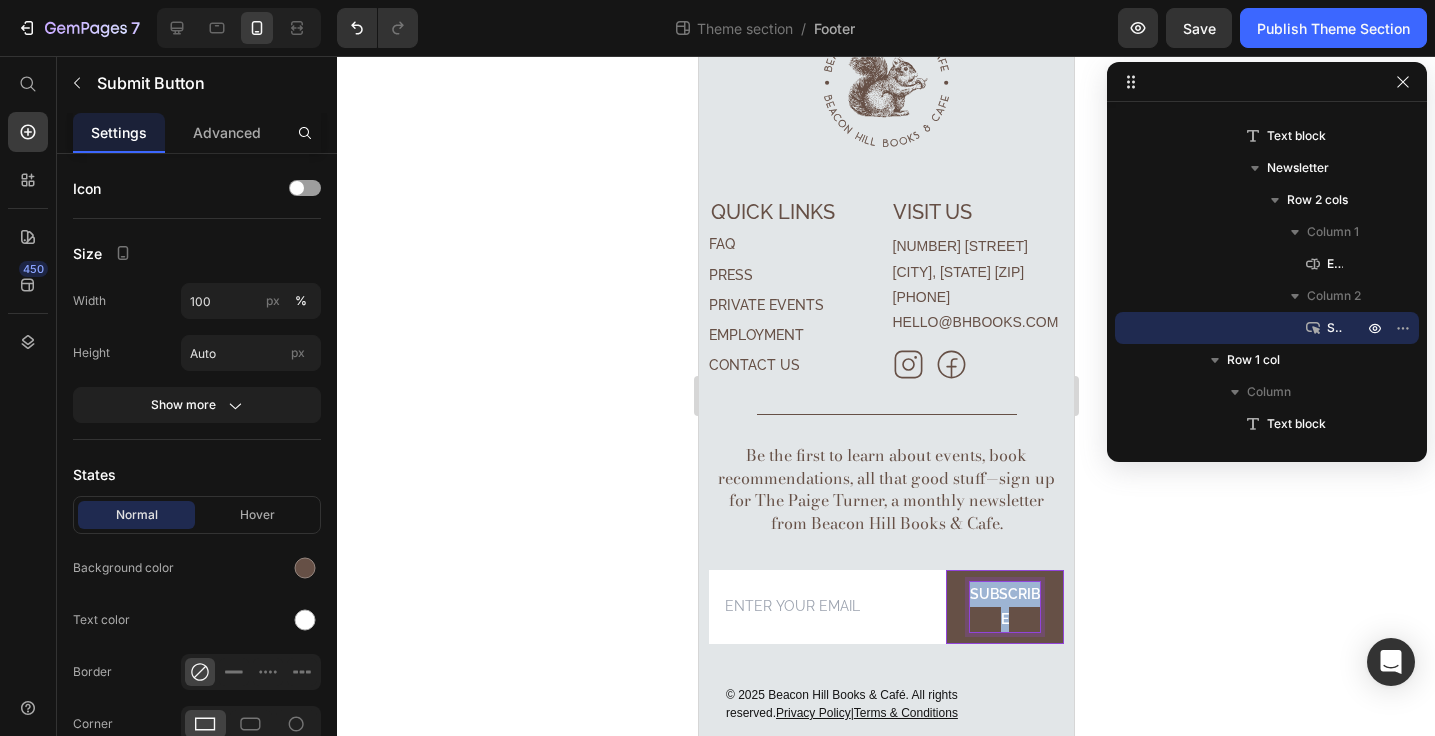 click on "Subscribe" at bounding box center [1004, 632] 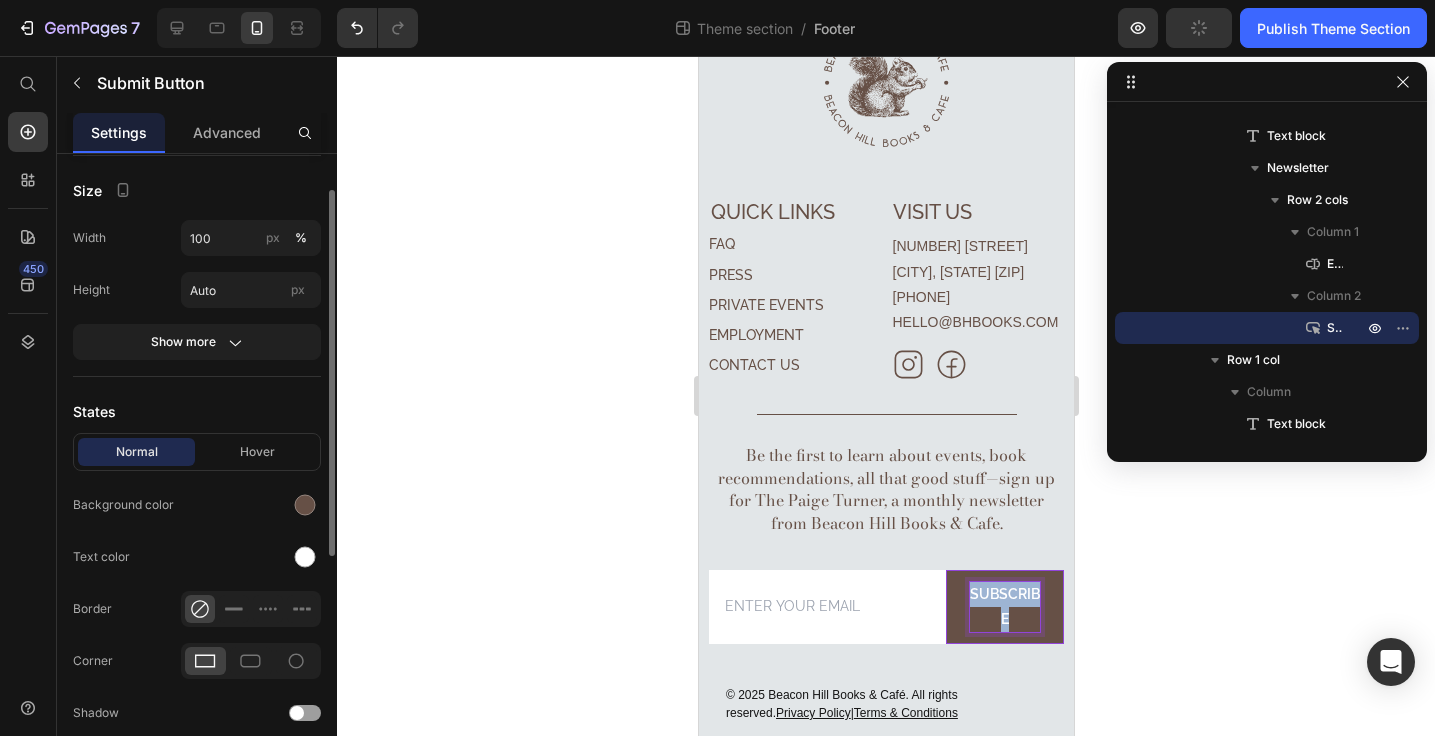 scroll, scrollTop: 0, scrollLeft: 0, axis: both 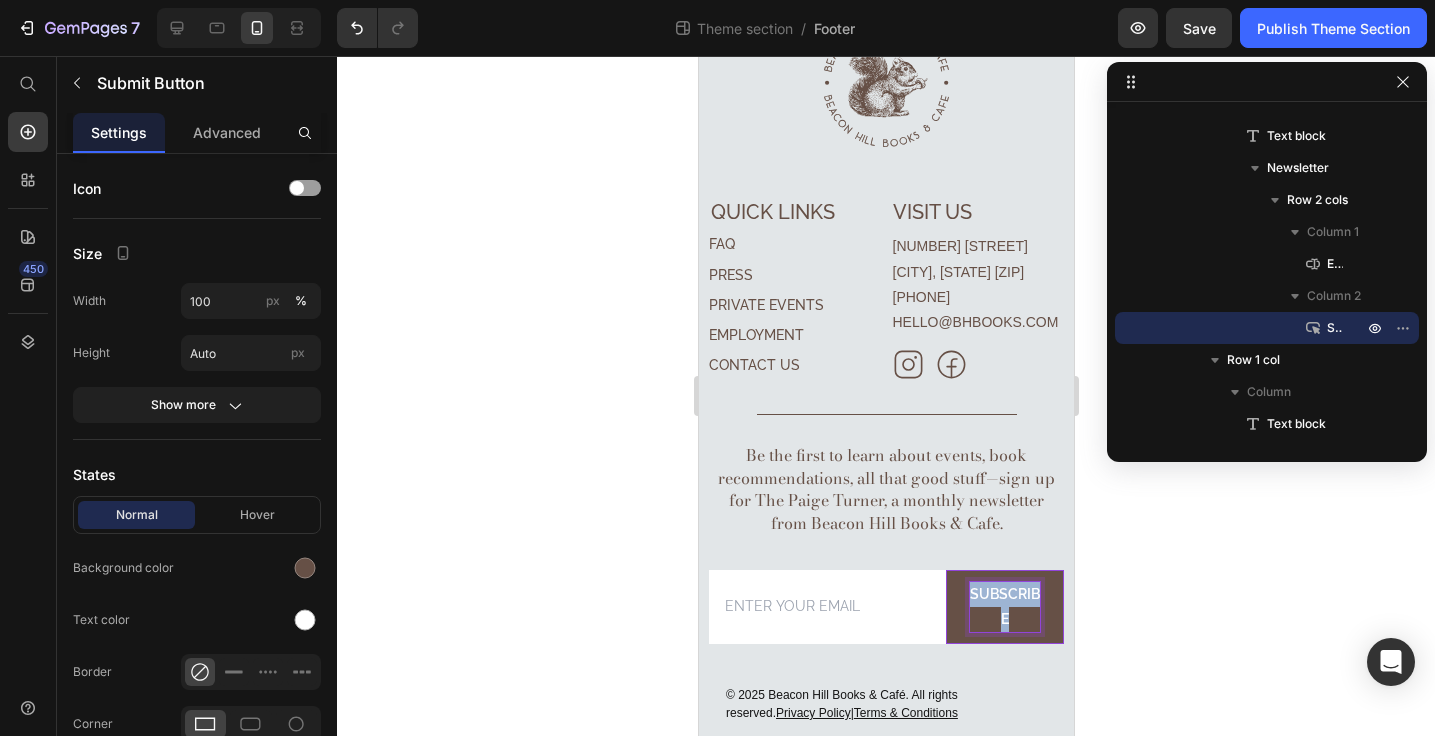 click on "Subscribe" at bounding box center (1004, 632) 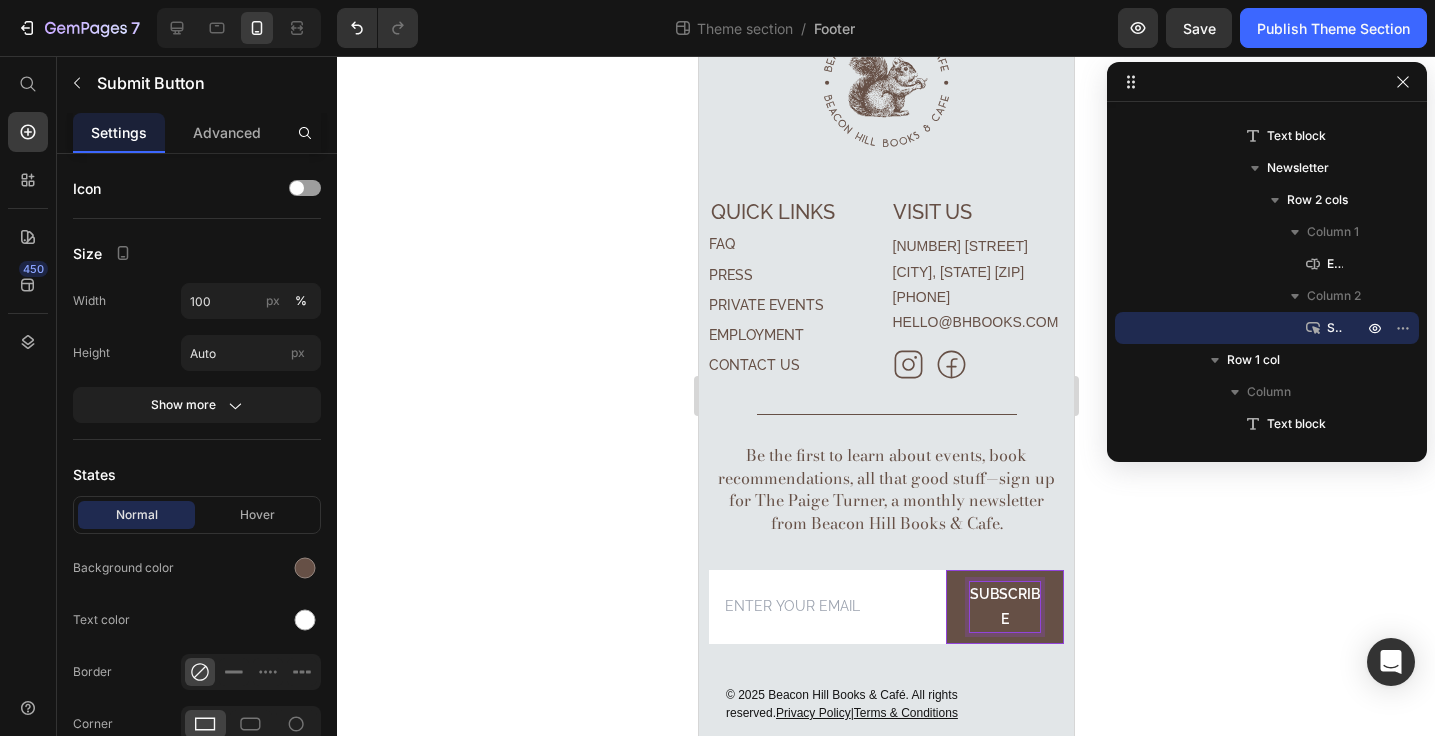 click on "Subscribe" at bounding box center [1004, 632] 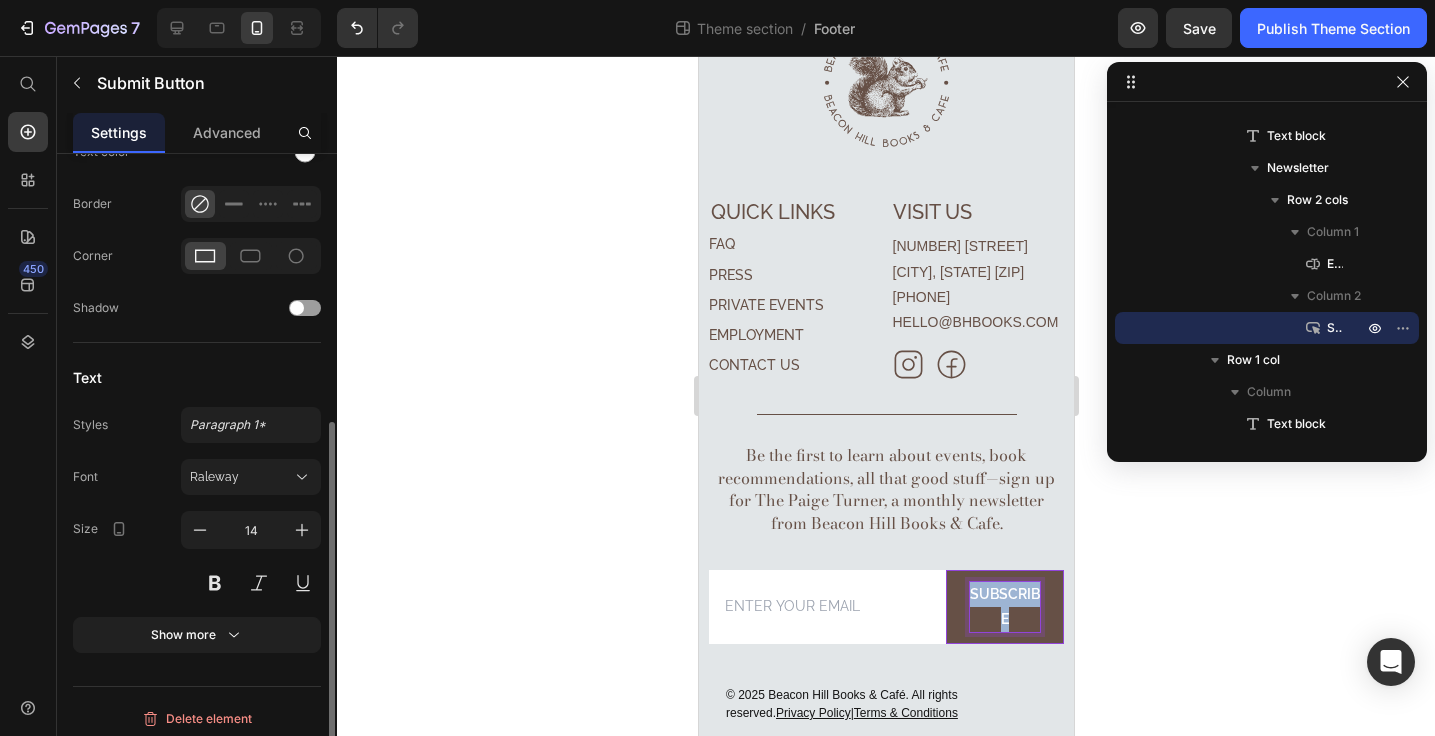 scroll, scrollTop: 468, scrollLeft: 0, axis: vertical 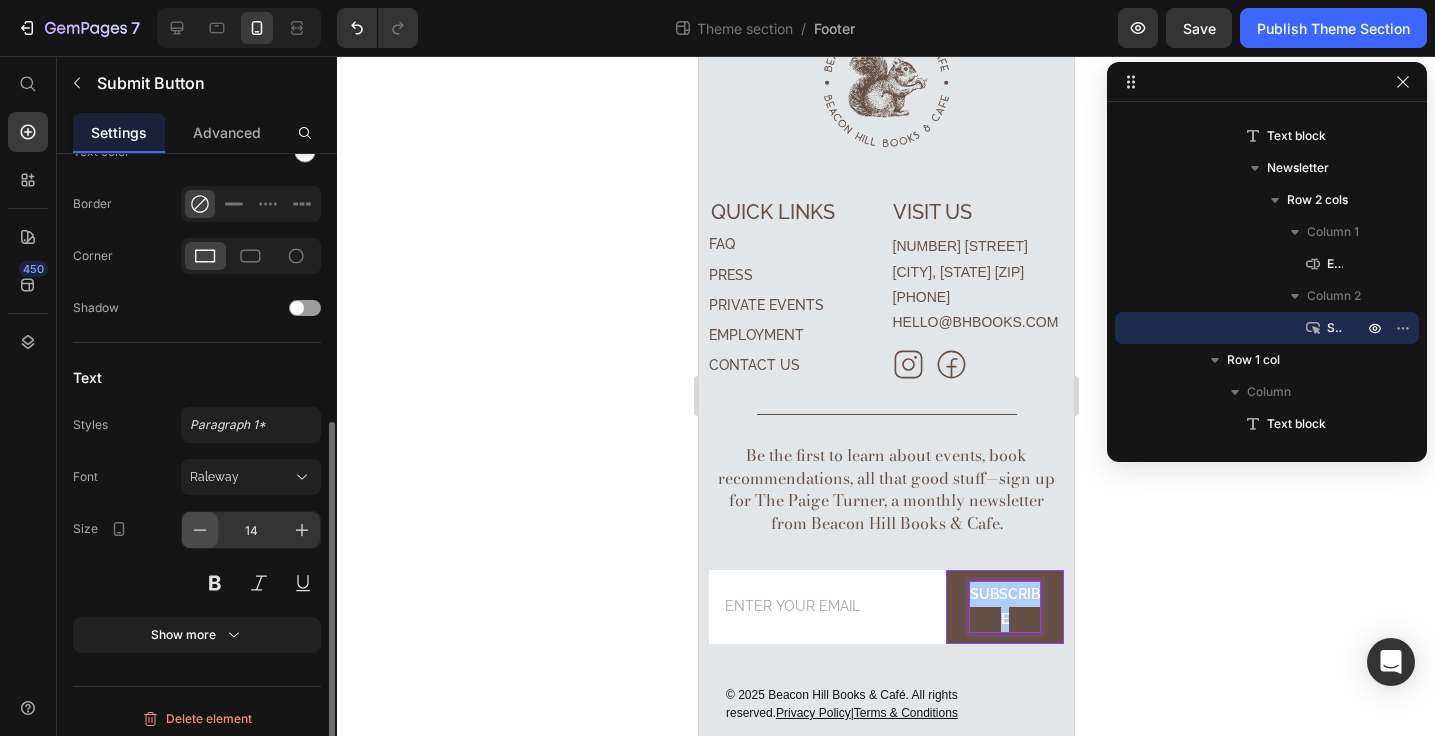 click 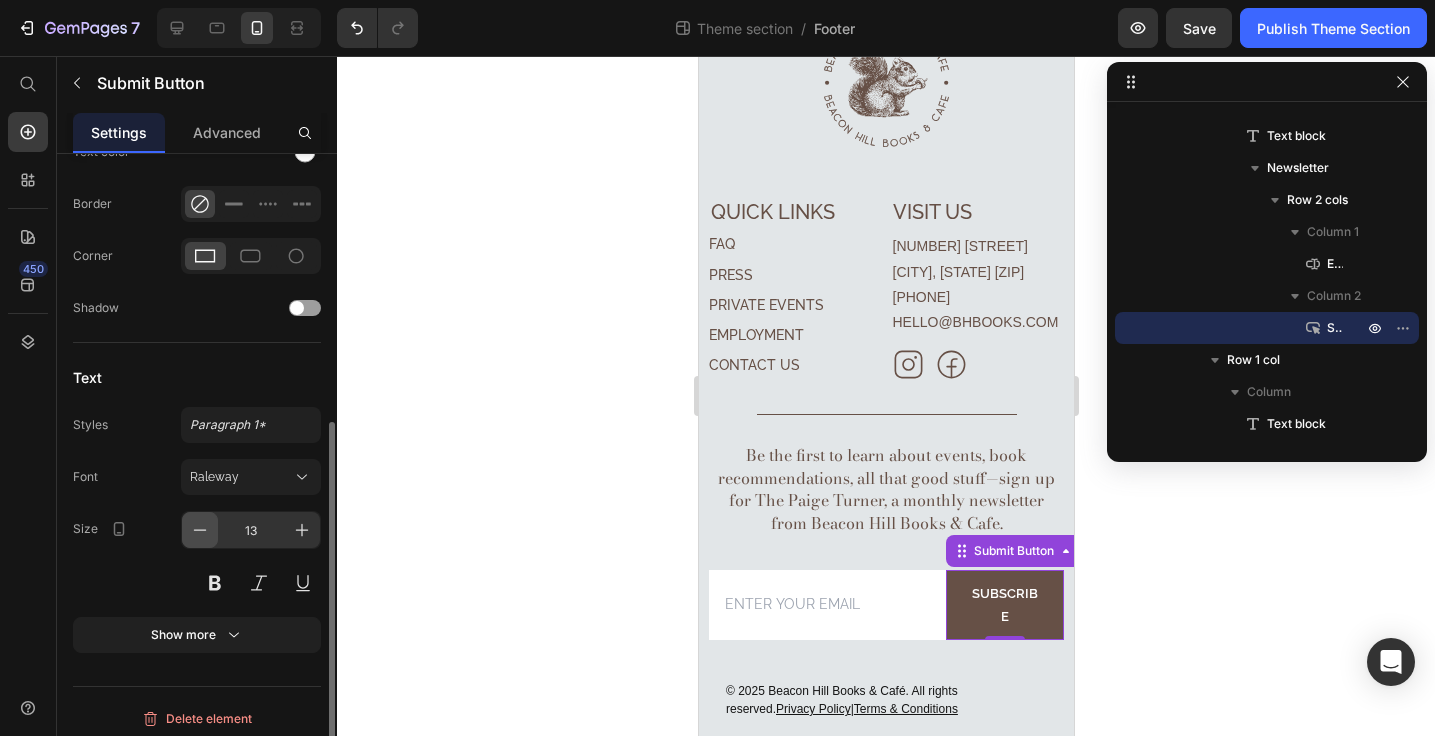 click 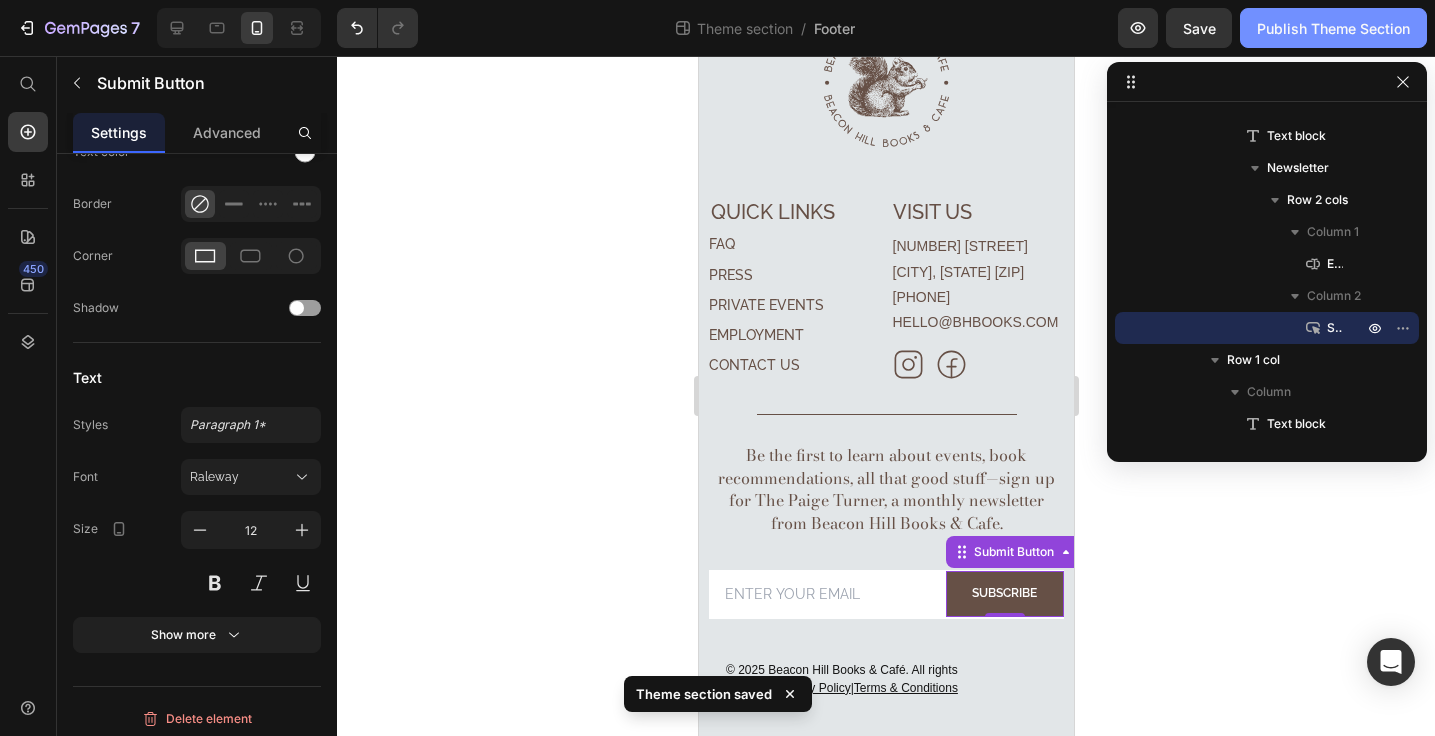 click on "Publish Theme Section" at bounding box center [1333, 28] 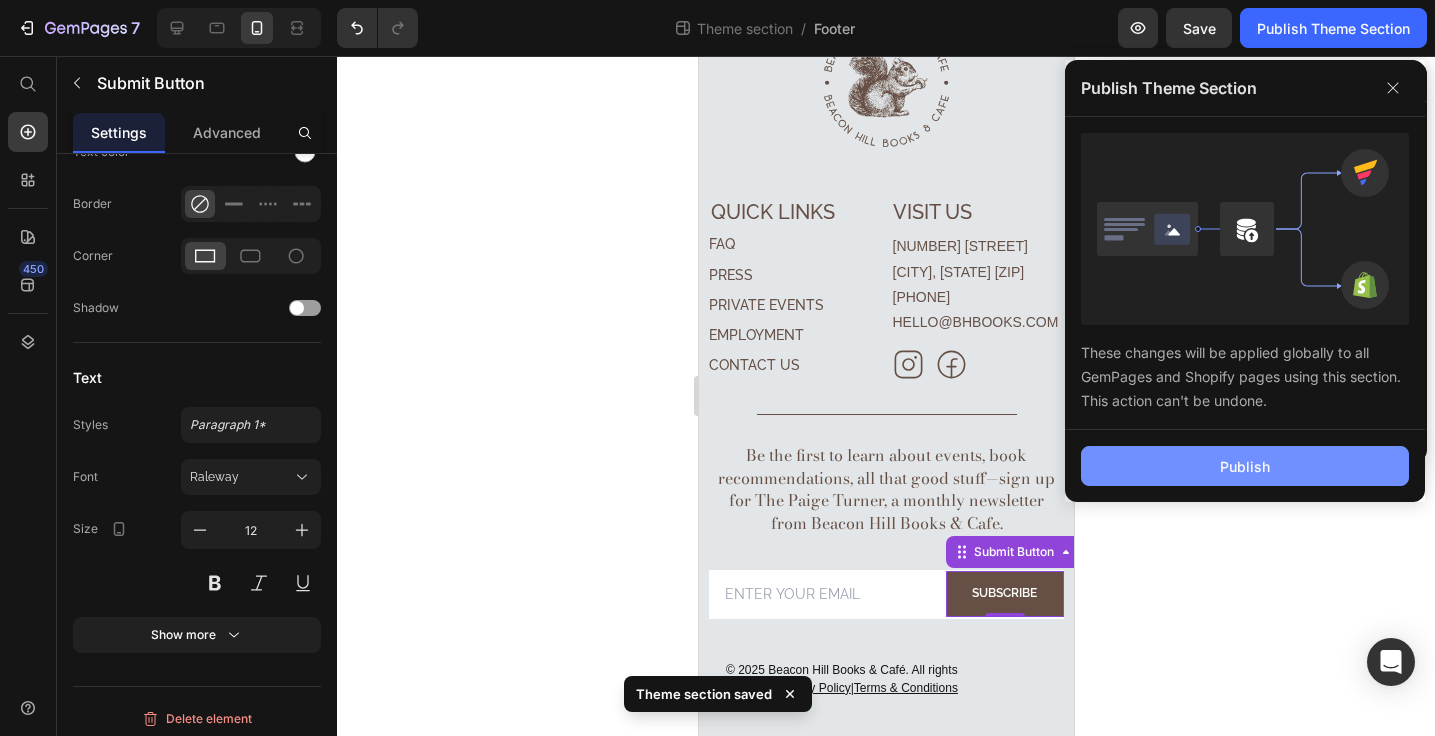 click on "Publish" at bounding box center (1245, 466) 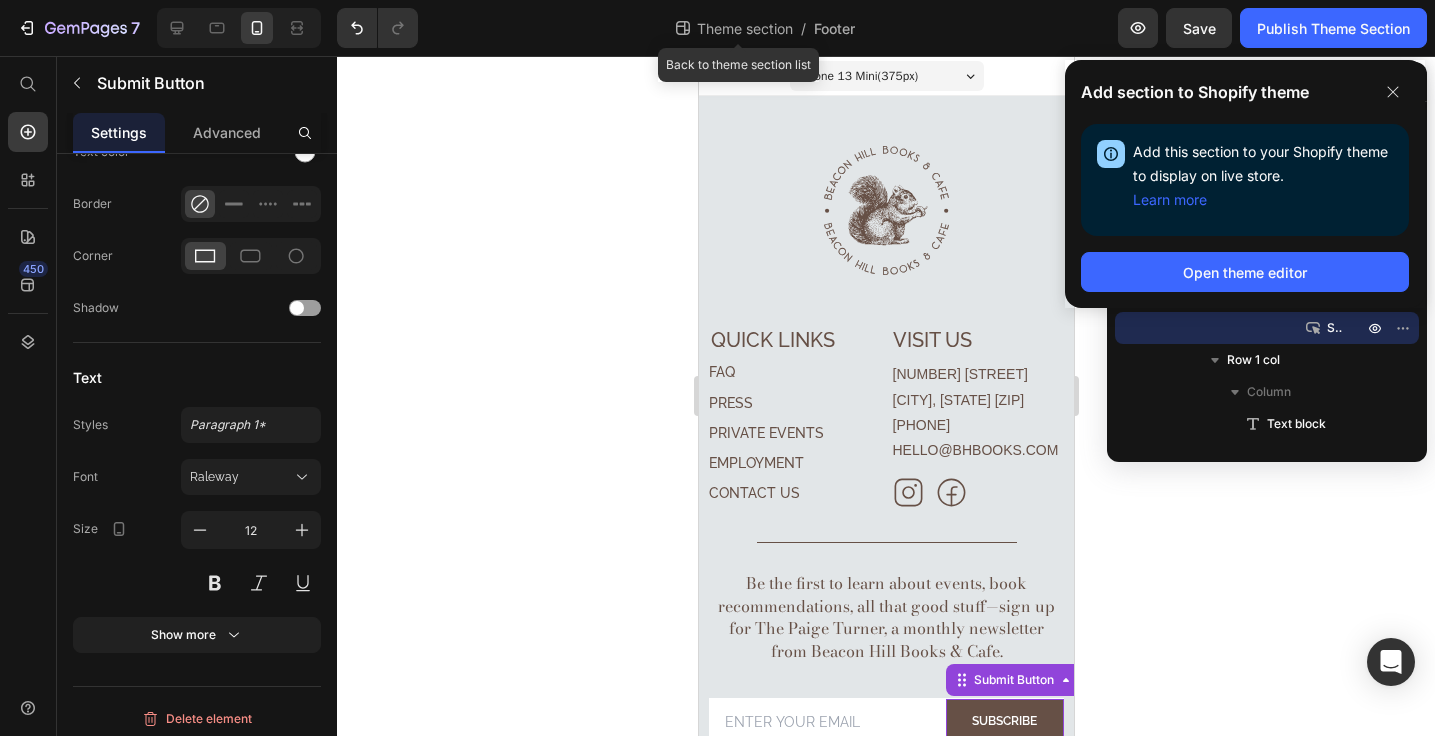 scroll, scrollTop: 0, scrollLeft: 0, axis: both 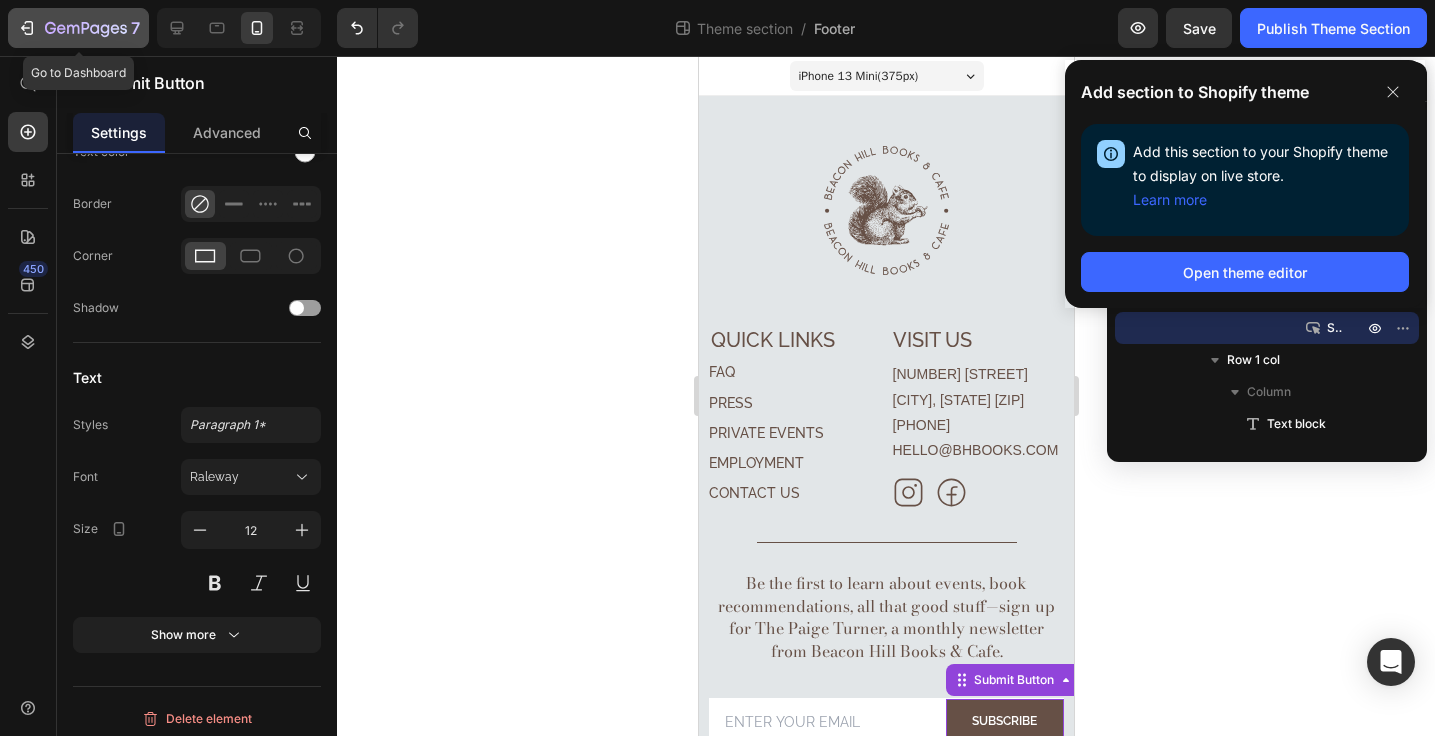 click on "7" 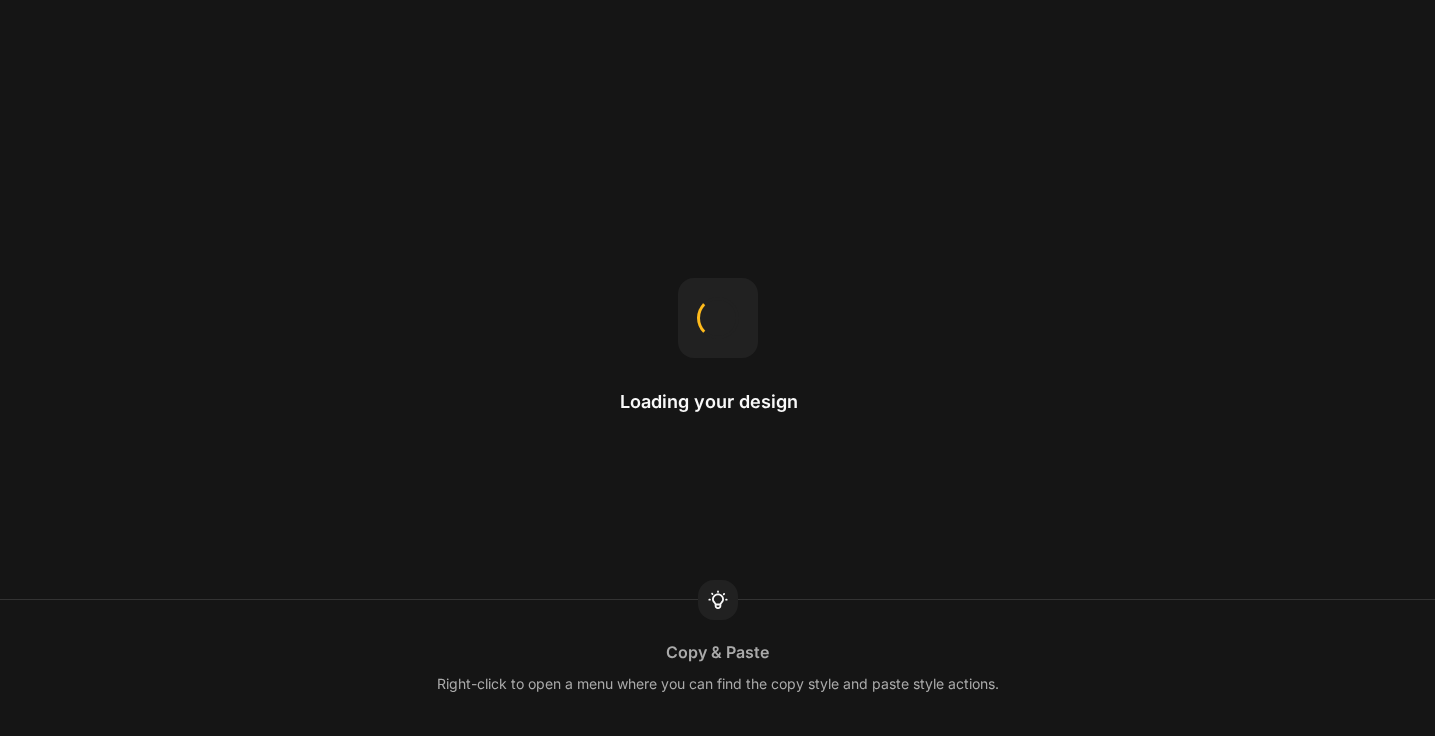 scroll, scrollTop: 0, scrollLeft: 0, axis: both 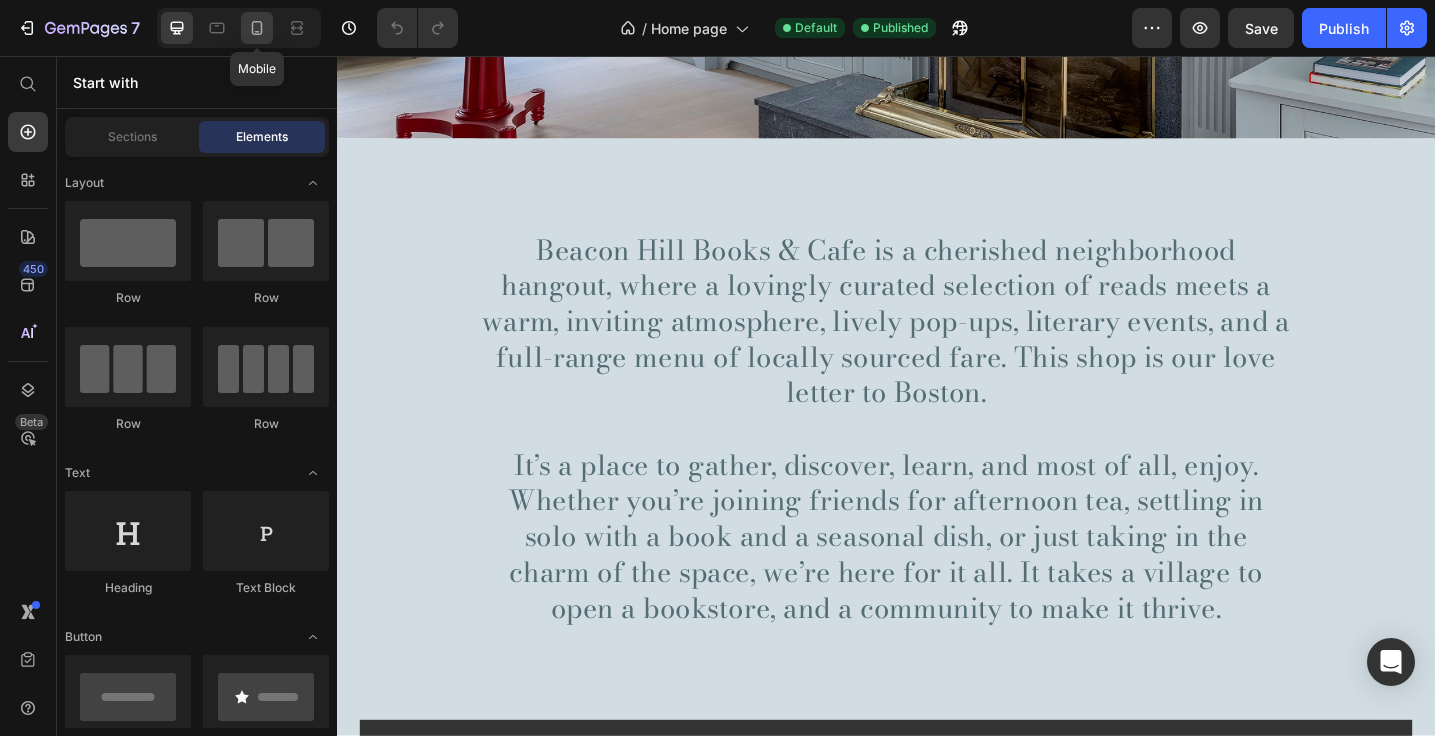 click 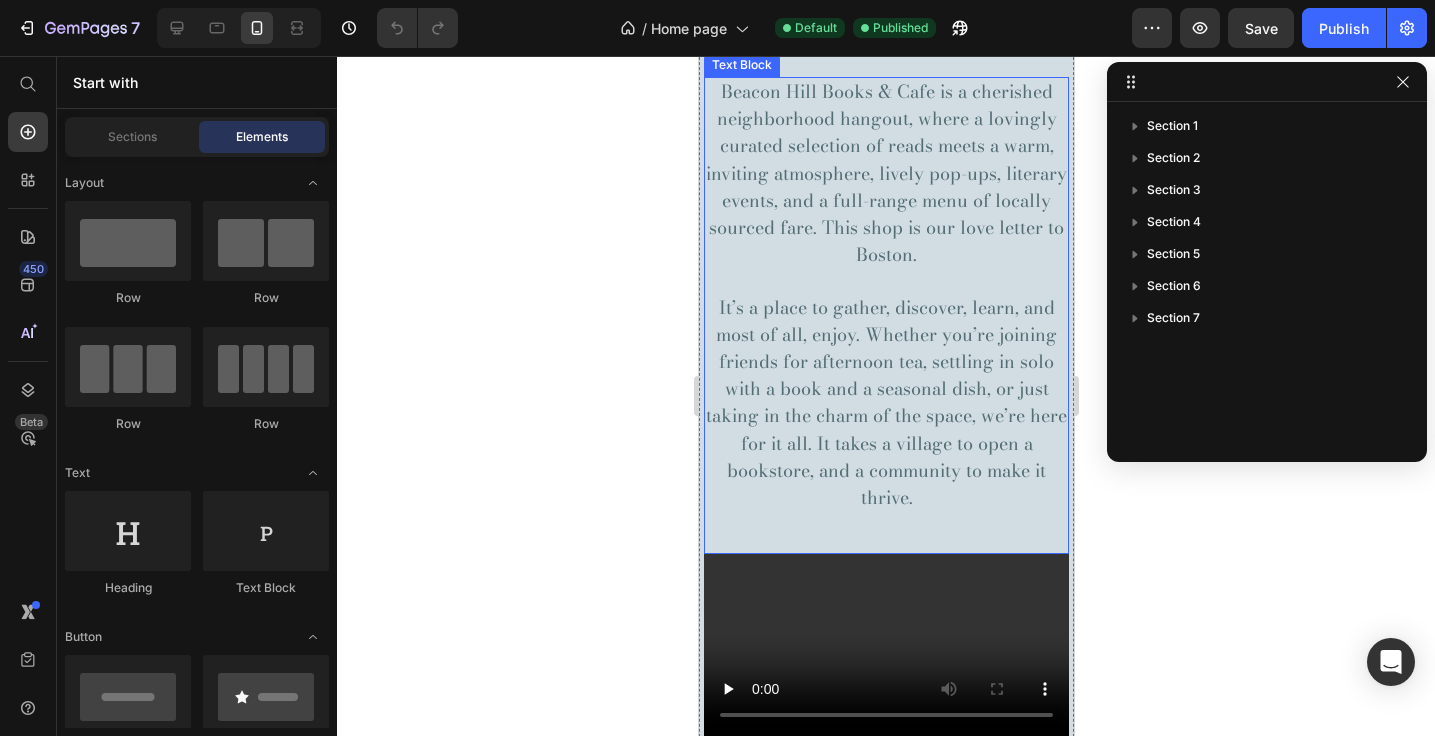 scroll, scrollTop: 764, scrollLeft: 0, axis: vertical 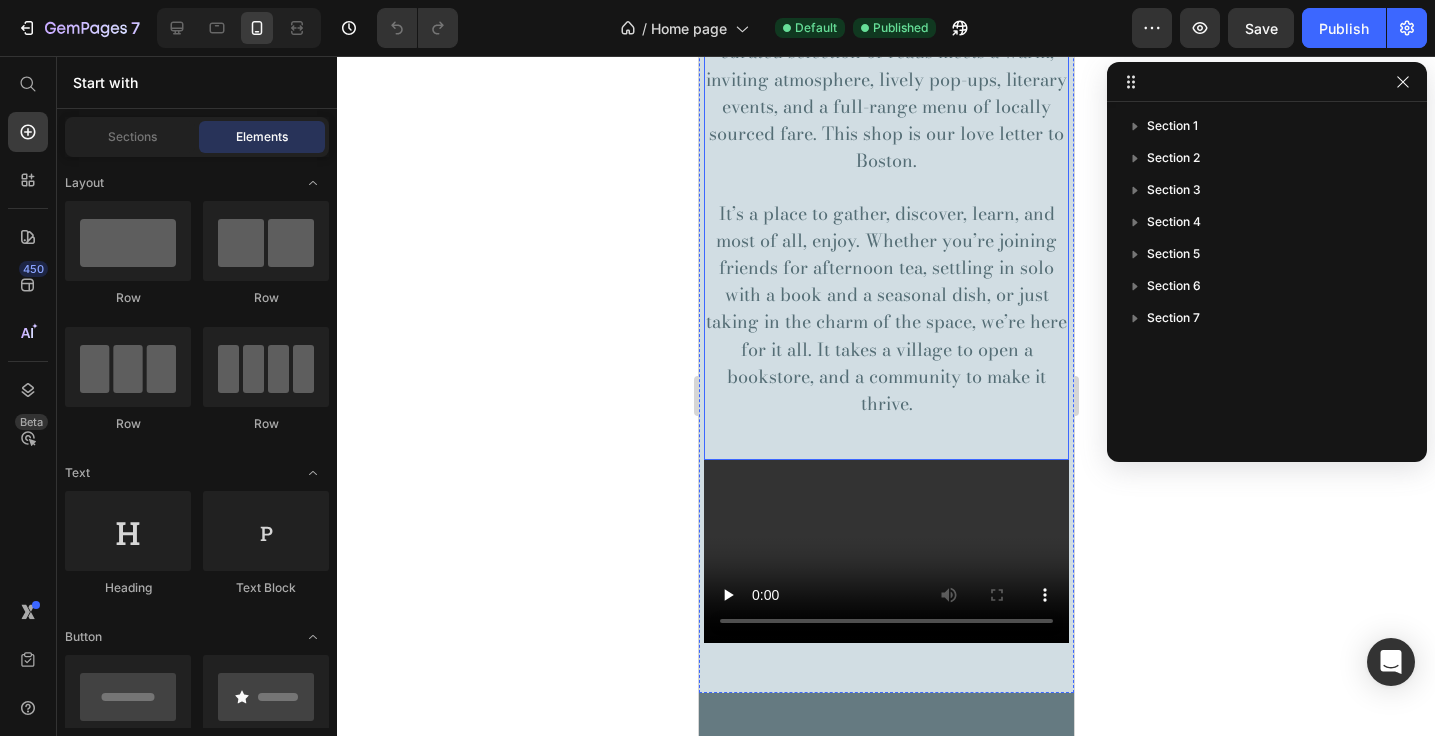 click on "It’s a place to gather, discover, learn, and most of all, enjoy. Whether you’re joining friends for afternoon tea, settling in solo with a book and a seasonal dish, or just taking in the charm of the space, we’re here for it all. It takes a village to open a bookstore, and a community to make it thrive." at bounding box center (885, 308) 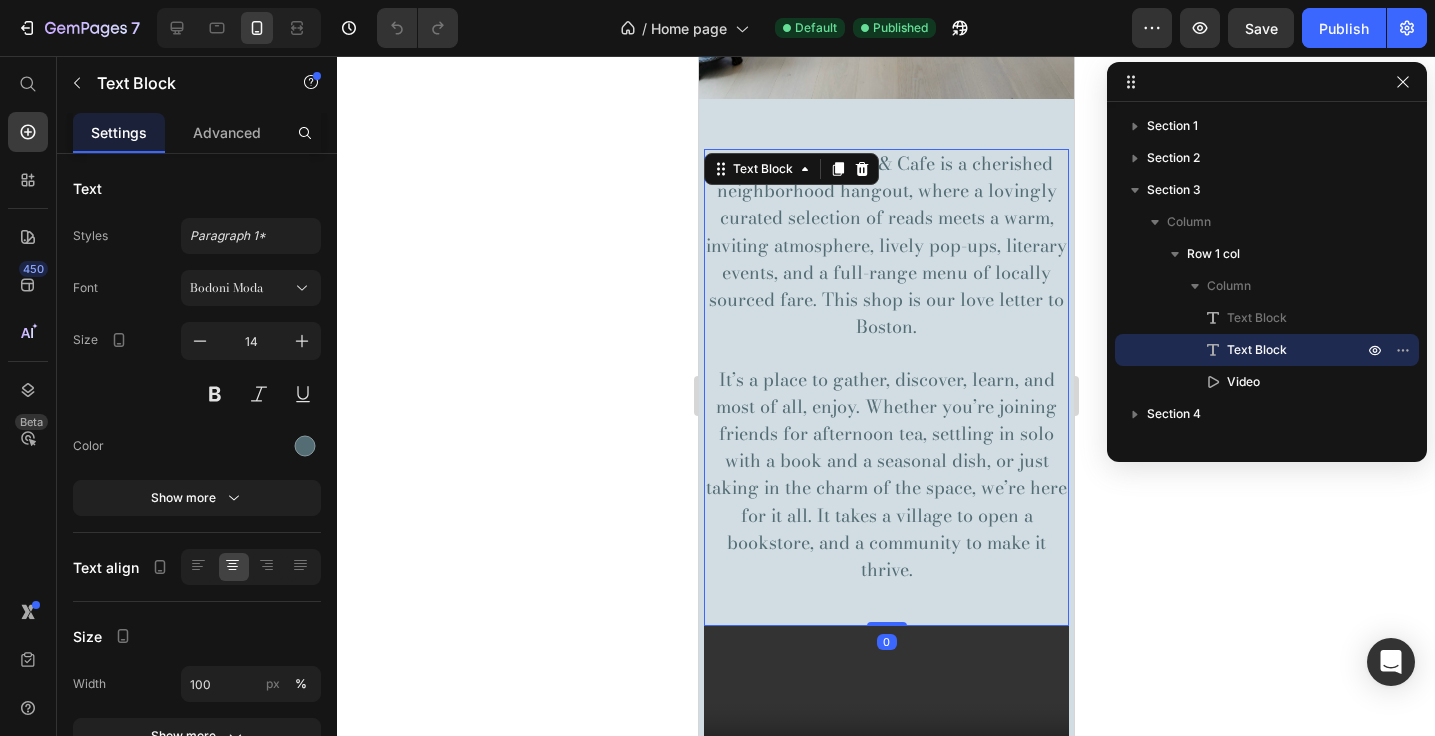 scroll, scrollTop: 488, scrollLeft: 0, axis: vertical 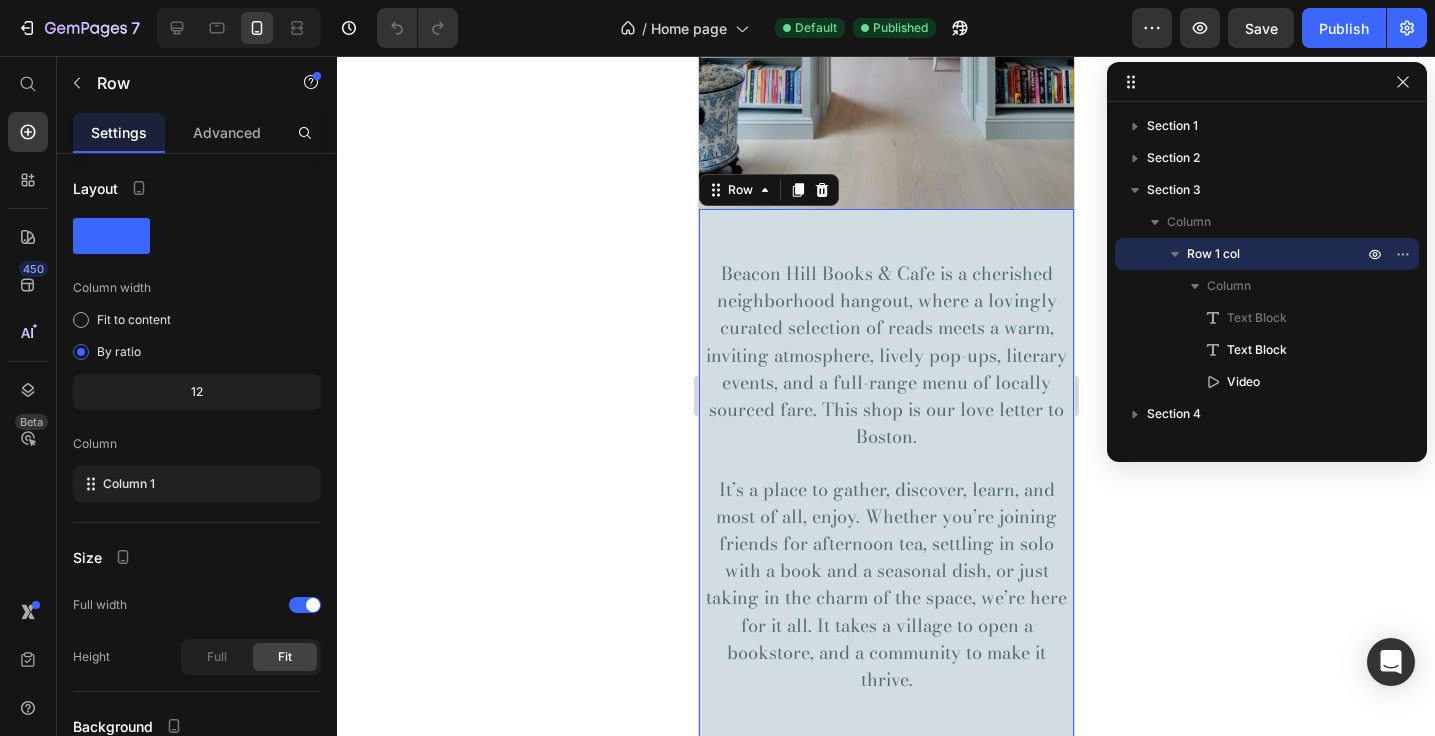 click on "Beacon Hill Books & Cafe is a cherished neighborhood hangout, where a lovingly curated selection of reads meets a warm, inviting atmosphere, lively pop-ups, literary events, and a full-range menu of locally sourced fare. This shop is our love letter to Boston. Text Block Beacon Hill Books & Cafe is a cherished neighborhood hangout, where a lovingly curated selection of reads meets a warm, inviting atmosphere, lively pop-ups, literary events, and a full-range menu of locally sourced fare. This shop is our love letter to Boston. Text Block Video Row 0" at bounding box center [885, 589] 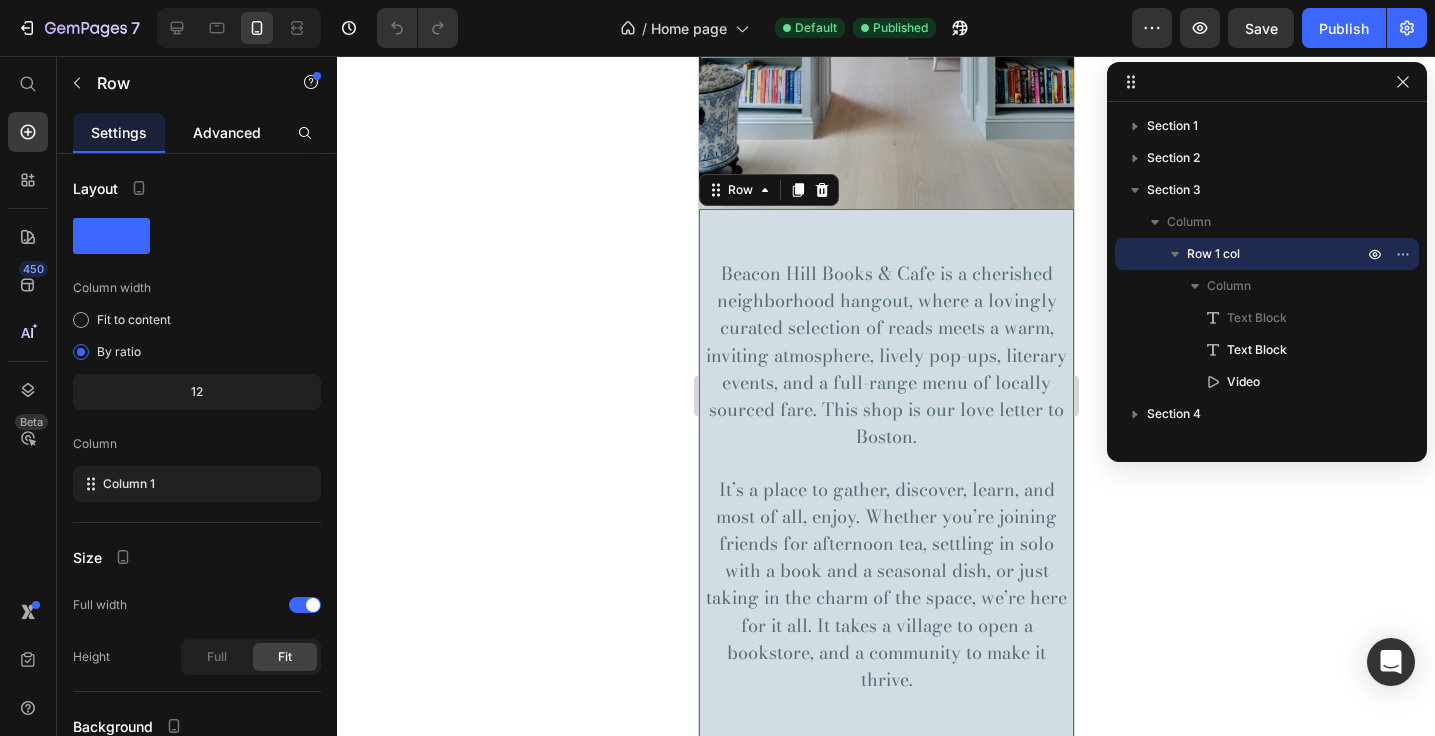 click on "Advanced" at bounding box center (227, 132) 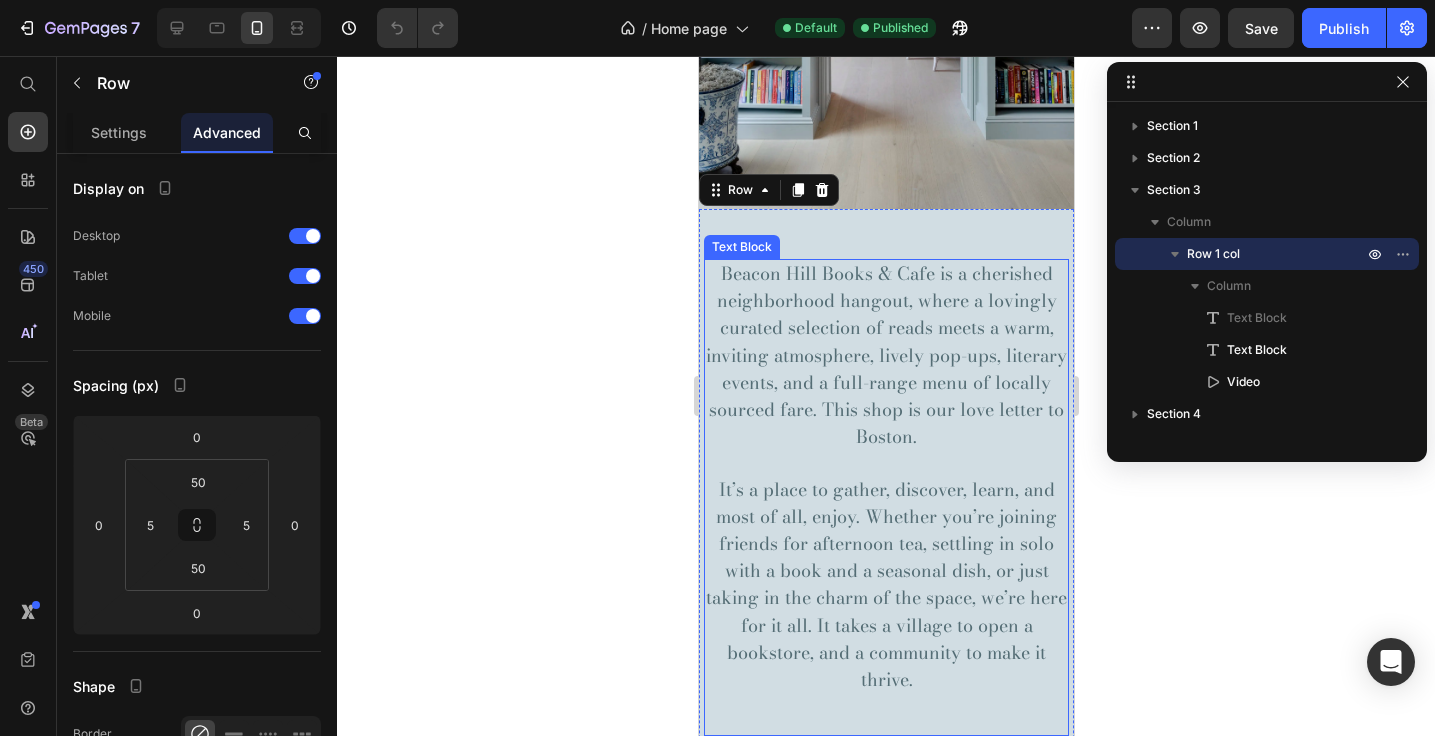 click on "Beacon Hill Books & Cafe is a cherished neighborhood hangout, where a lovingly curated selection of reads meets a warm, inviting atmosphere, lively pop-ups, literary events, and a full-range menu of locally sourced fare. This shop is our love letter to Boston." at bounding box center (885, 355) 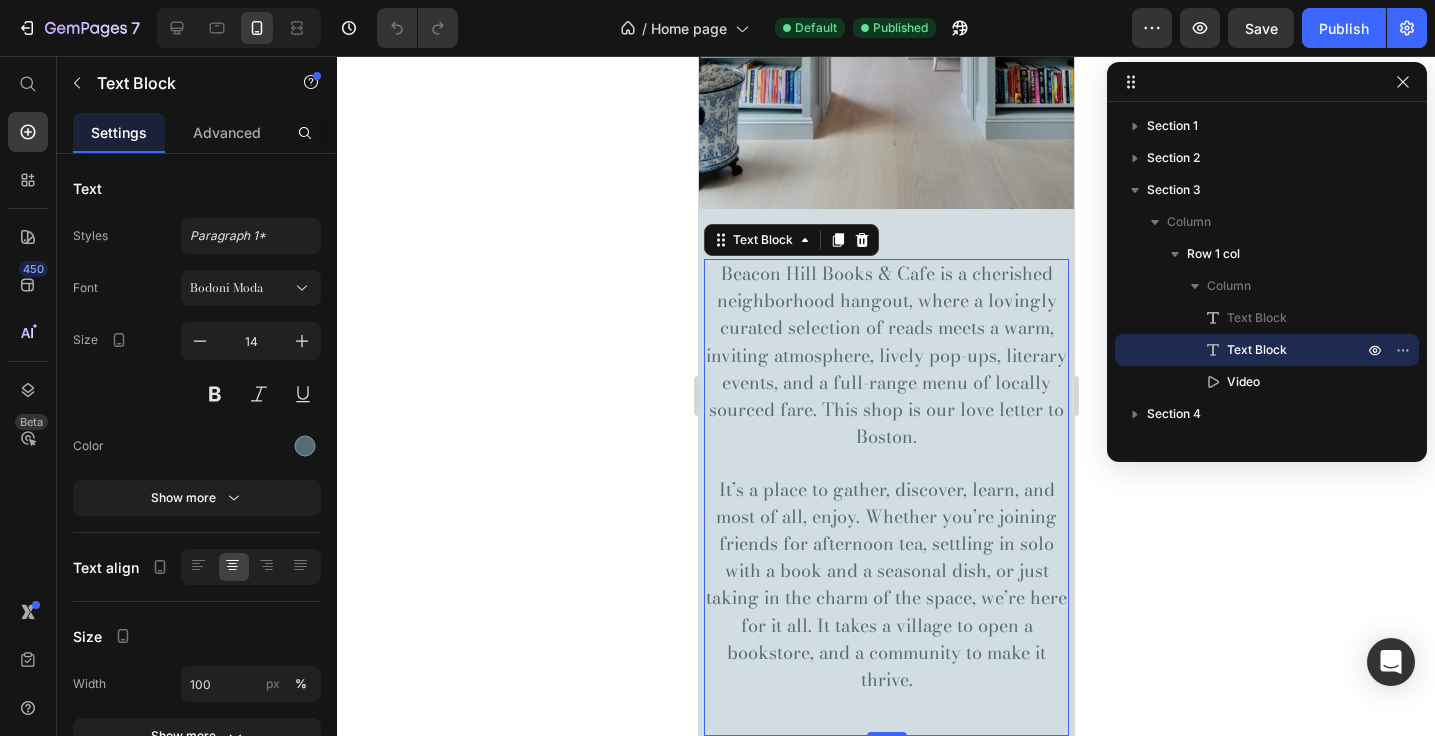 click on "Beacon Hill Books & Cafe is a cherished neighborhood hangout, where a lovingly curated selection of reads meets a warm, inviting atmosphere, lively pop-ups, literary events, and a full-range menu of locally sourced fare. This shop is our love letter to Boston." at bounding box center [885, 355] 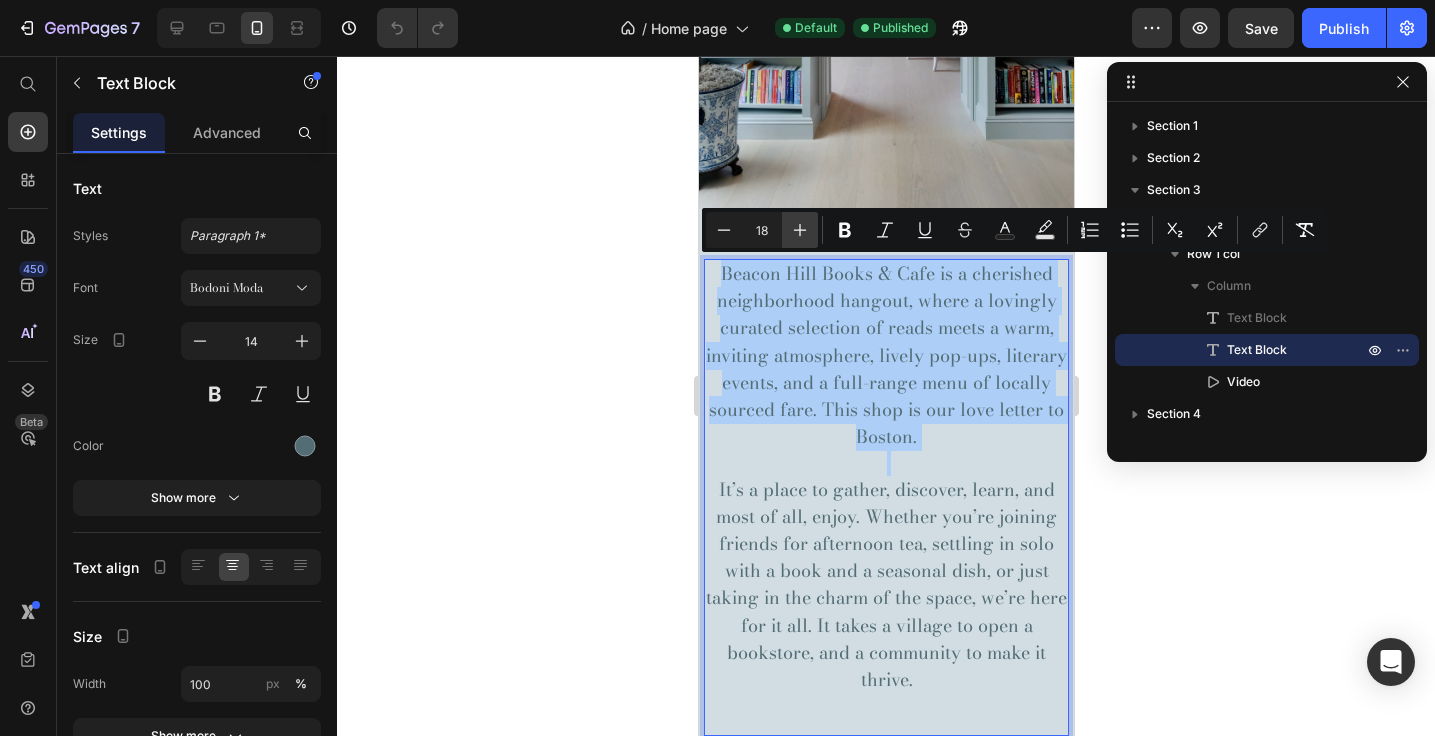 click 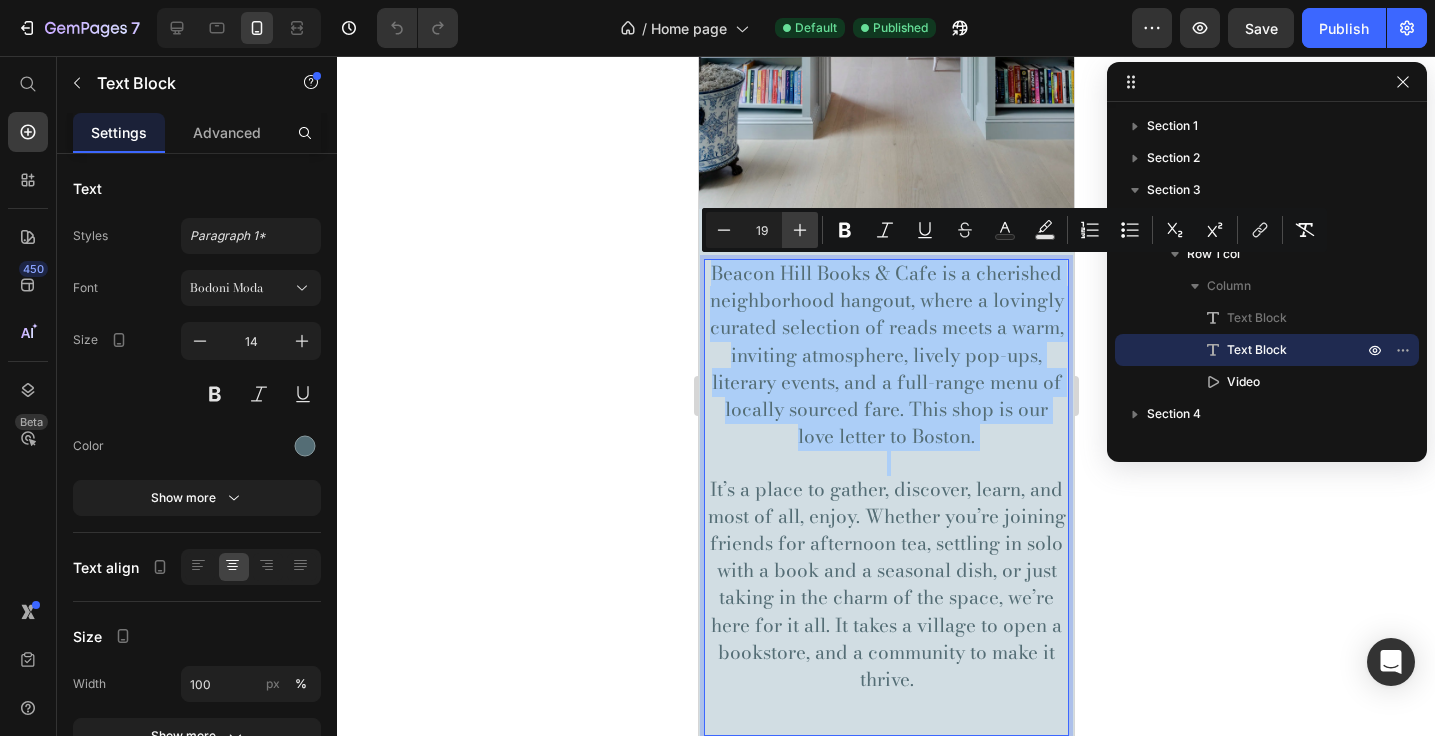 click 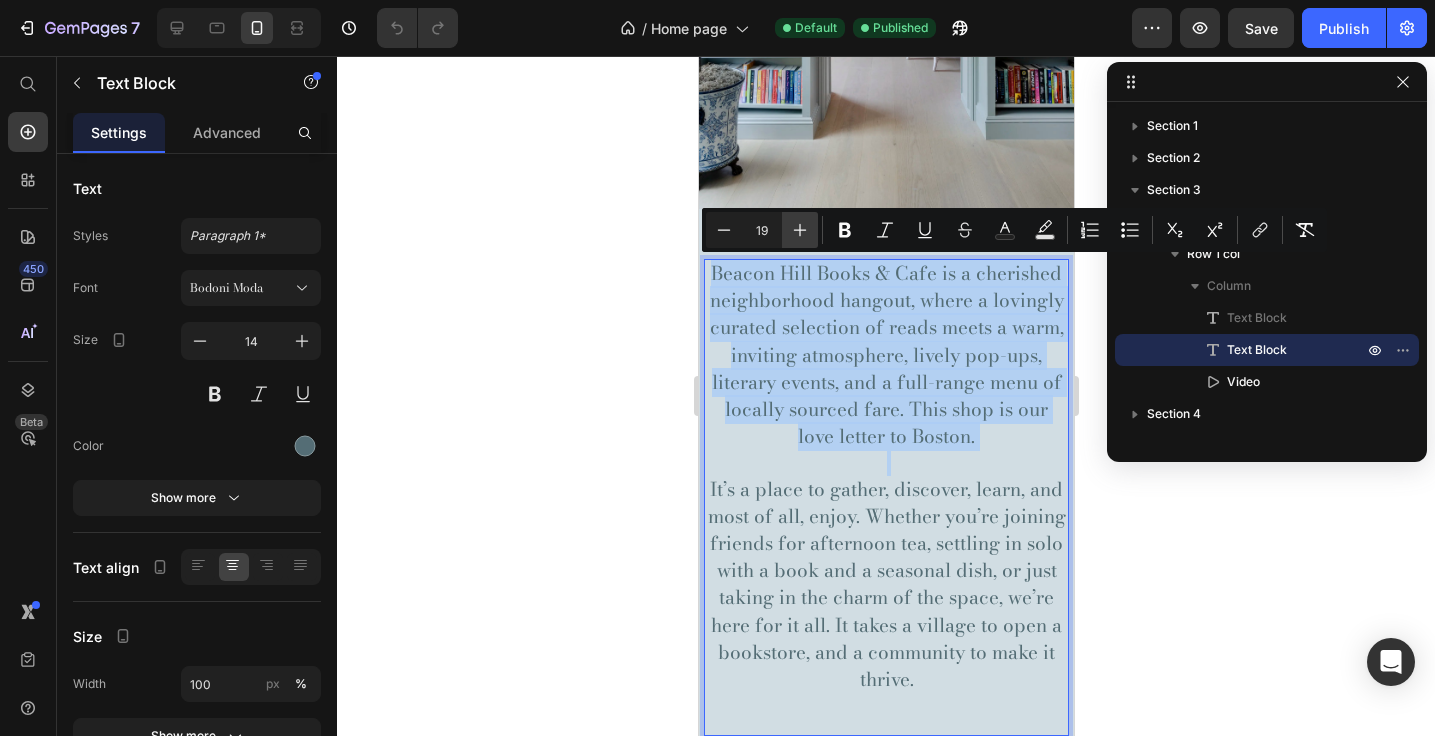 type on "20" 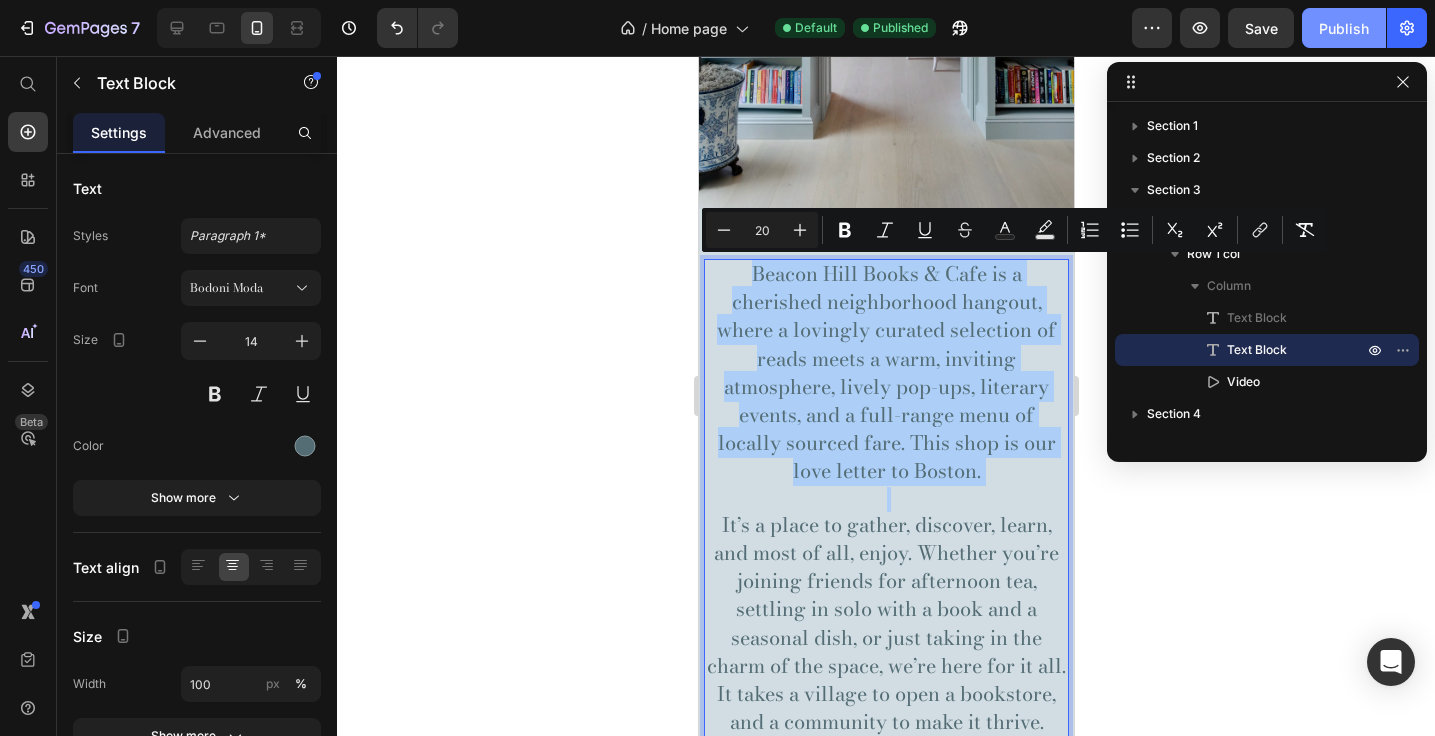 click on "Publish" at bounding box center [1344, 28] 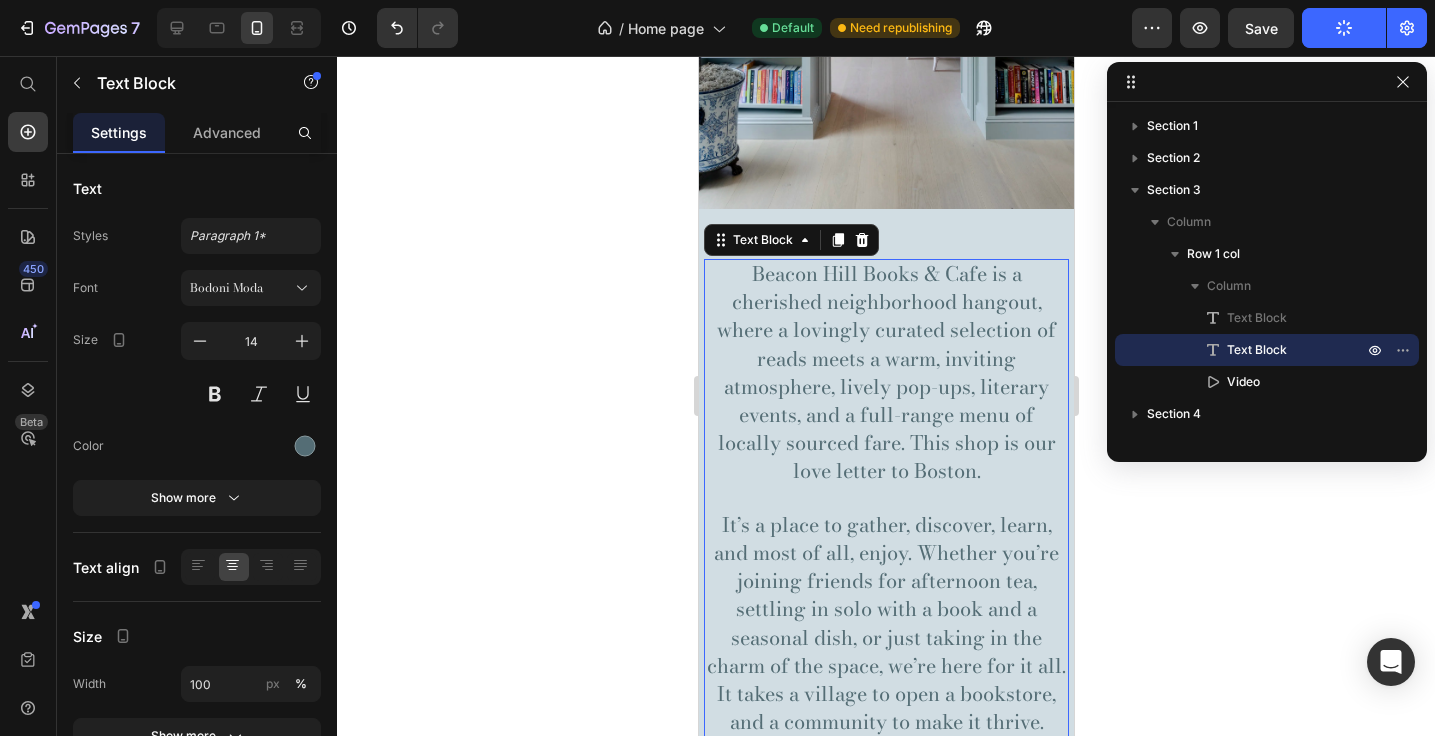 click 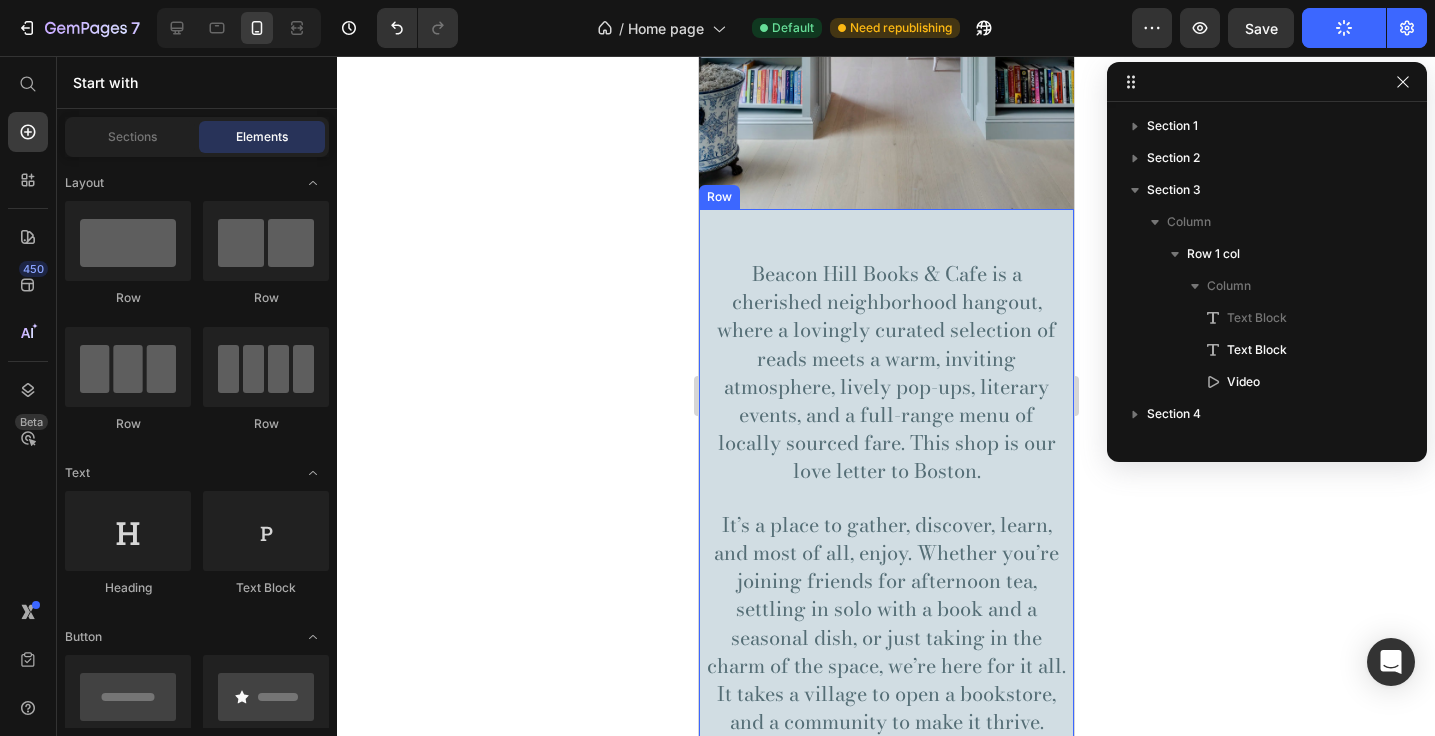 click on "Beacon Hill Books & Cafe is a cherished neighborhood hangout, where a lovingly curated selection of reads meets a warm, inviting atmosphere, lively pop-ups, literary events, and a full-range menu of locally sourced fare. This shop is our love letter to Boston. It’s a place to gather, discover, learn, and most of all, enjoy. Whether you’re joining friends for afternoon tea, settling in solo with a book and a seasonal dish, or just taking in the charm of the space, we’re here for it all. It takes a village to open a bookstore, and a community to make it thrive. Text Block Beacon Hill Books & Cafe is a cherished neighborhood hangout, where a lovingly curated selection of reads meets a warm, inviting atmosphere, lively pop-ups, literary events, and a full-range menu of locally sourced fare. This shop is our love letter to Boston. Text Block Video Row" at bounding box center (885, 610) 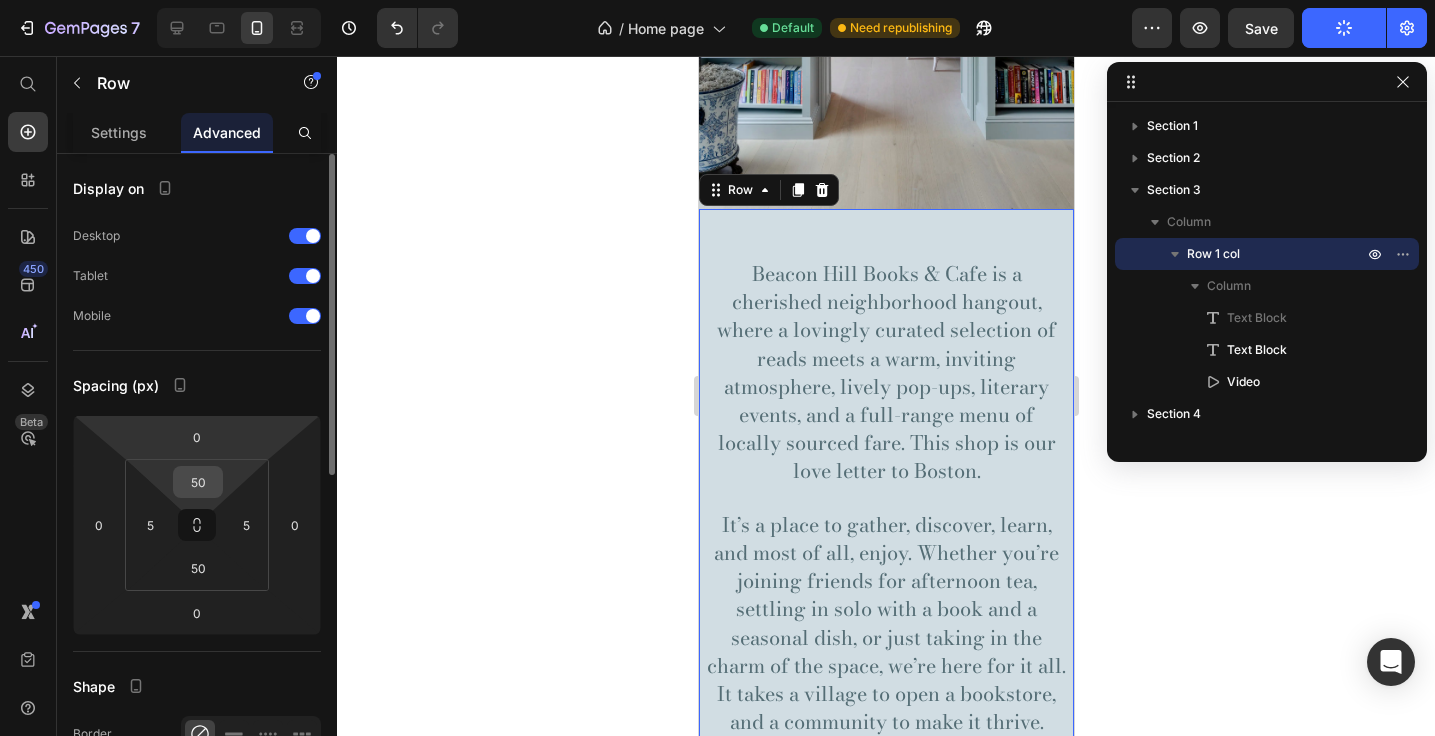 click on "50" at bounding box center (198, 482) 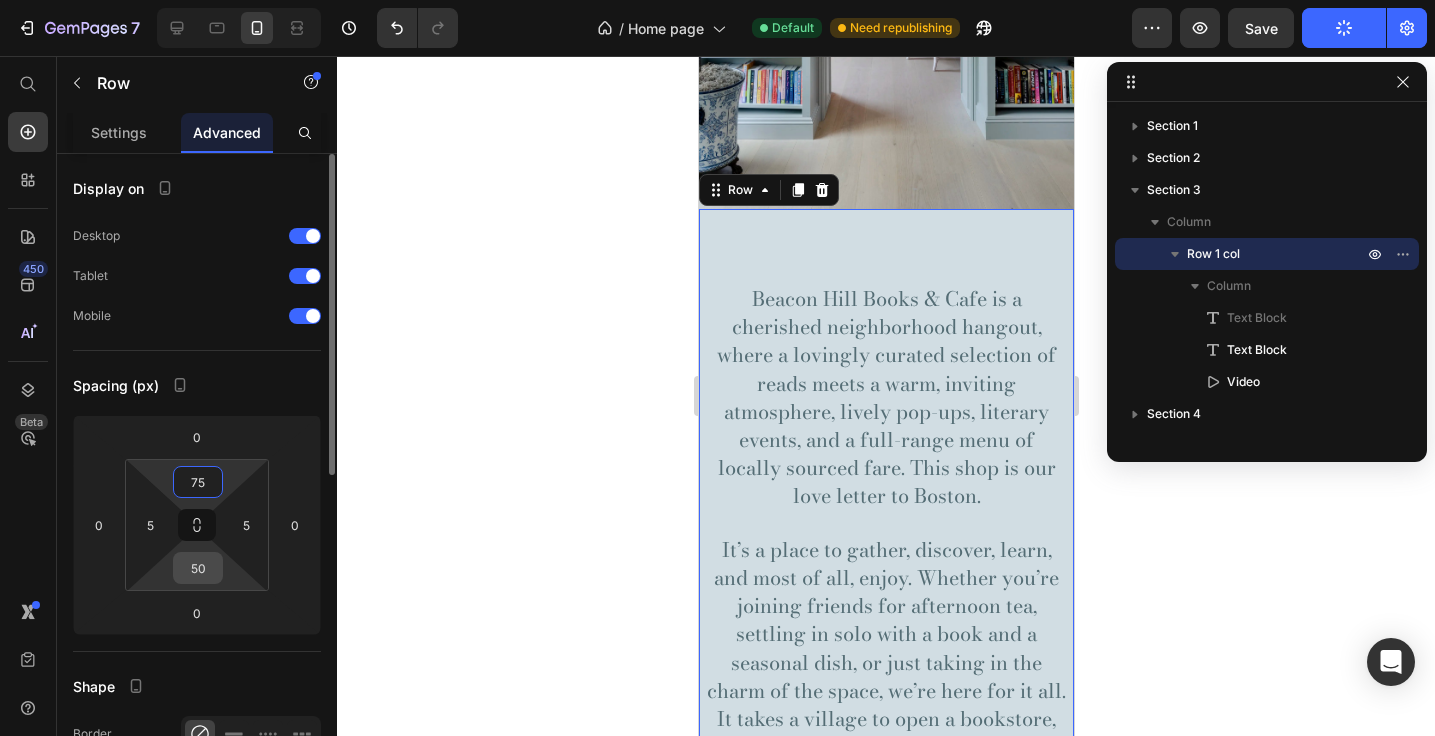 type on "75" 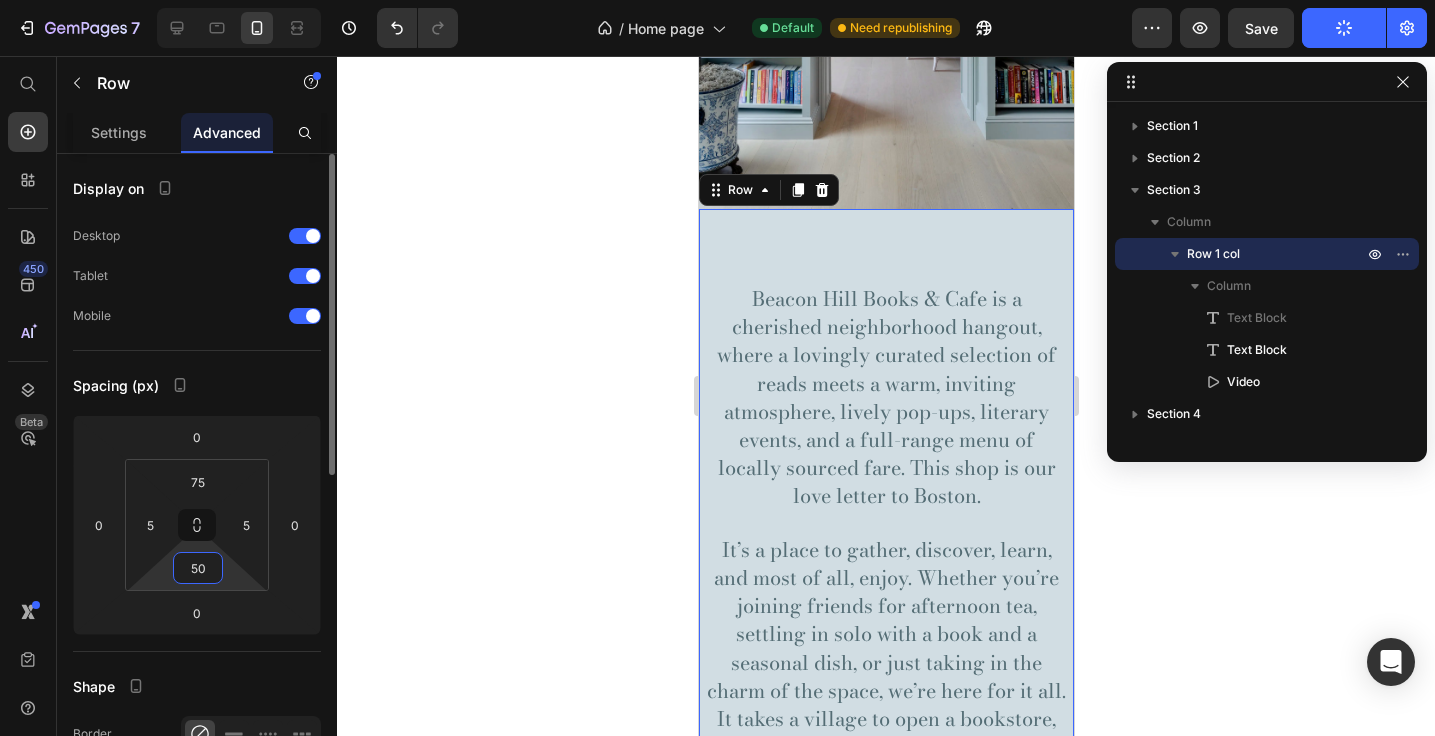 click on "50" at bounding box center (198, 568) 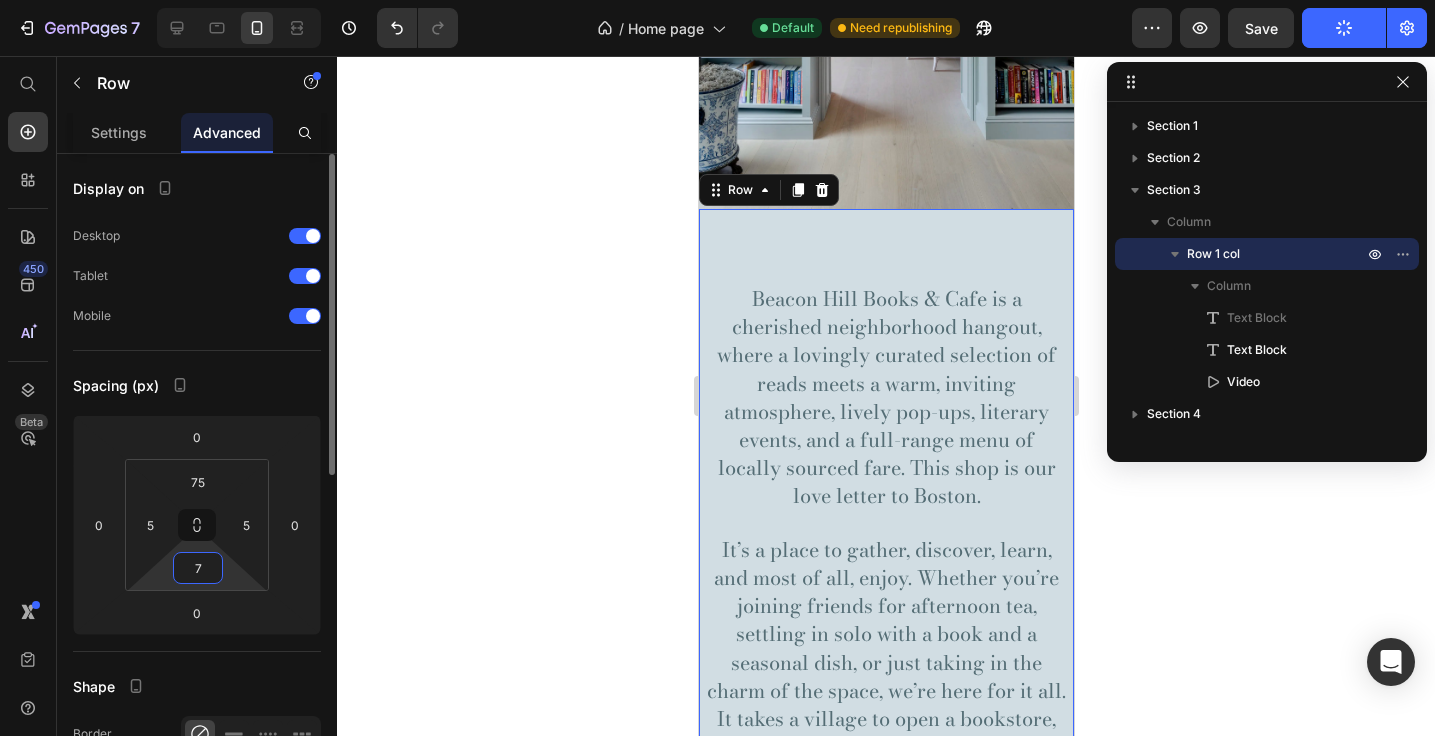 type on "75" 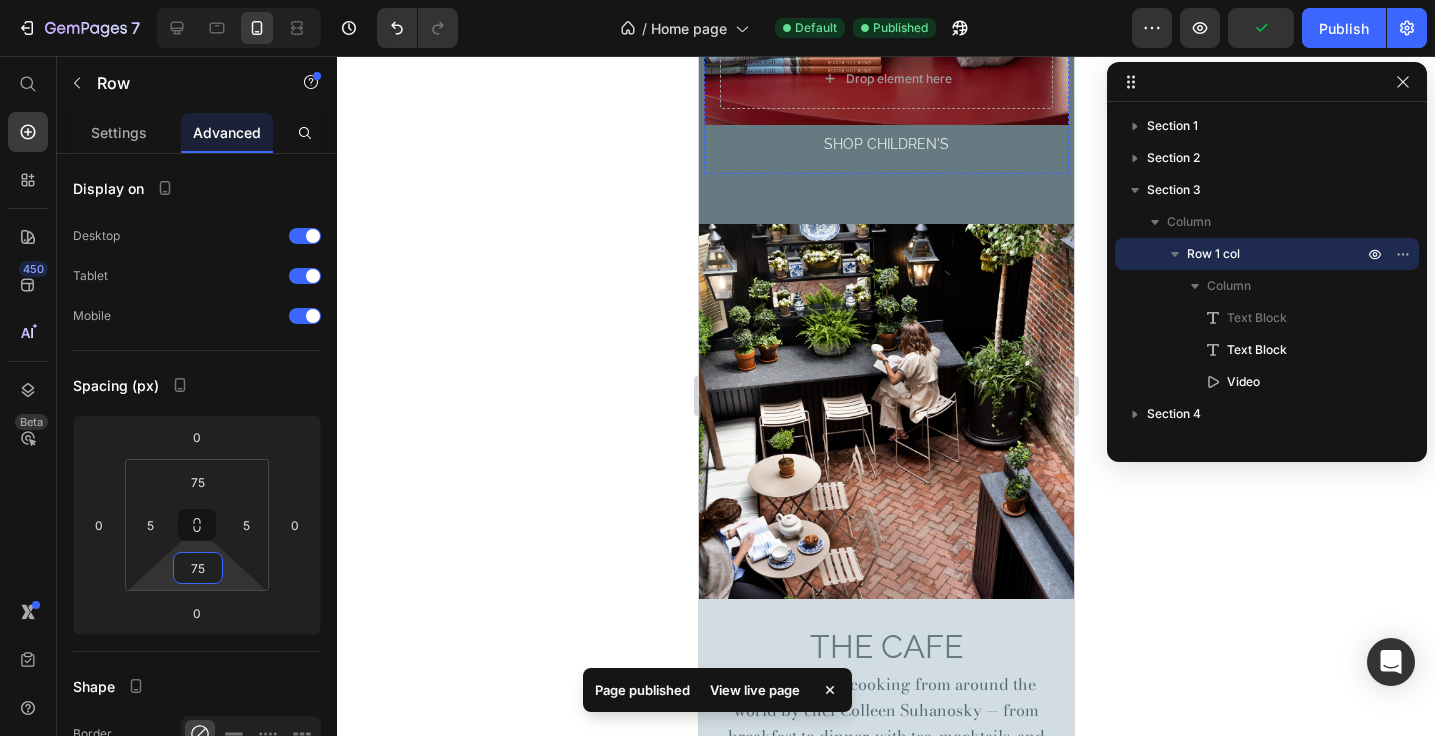 scroll, scrollTop: 4013, scrollLeft: 0, axis: vertical 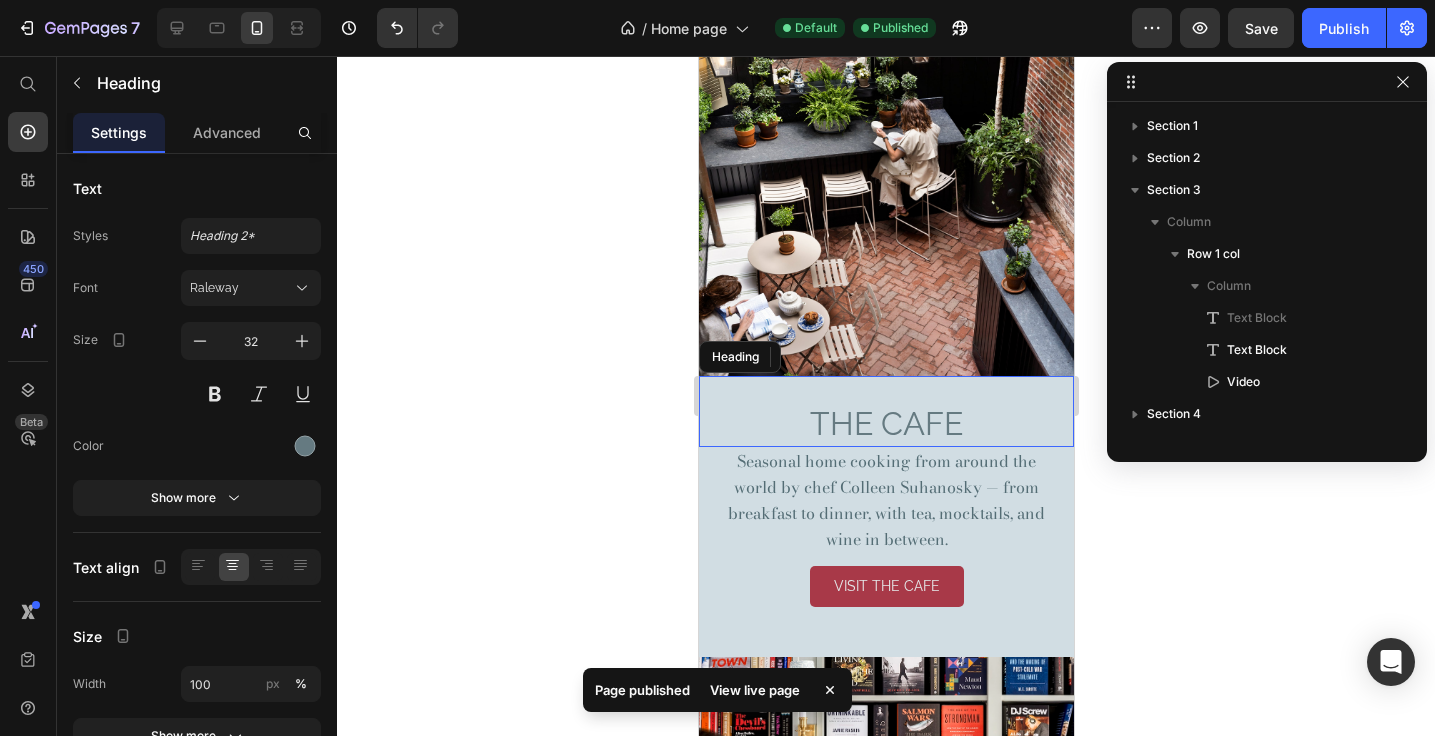click on "THE CAFE Heading" at bounding box center (885, 411) 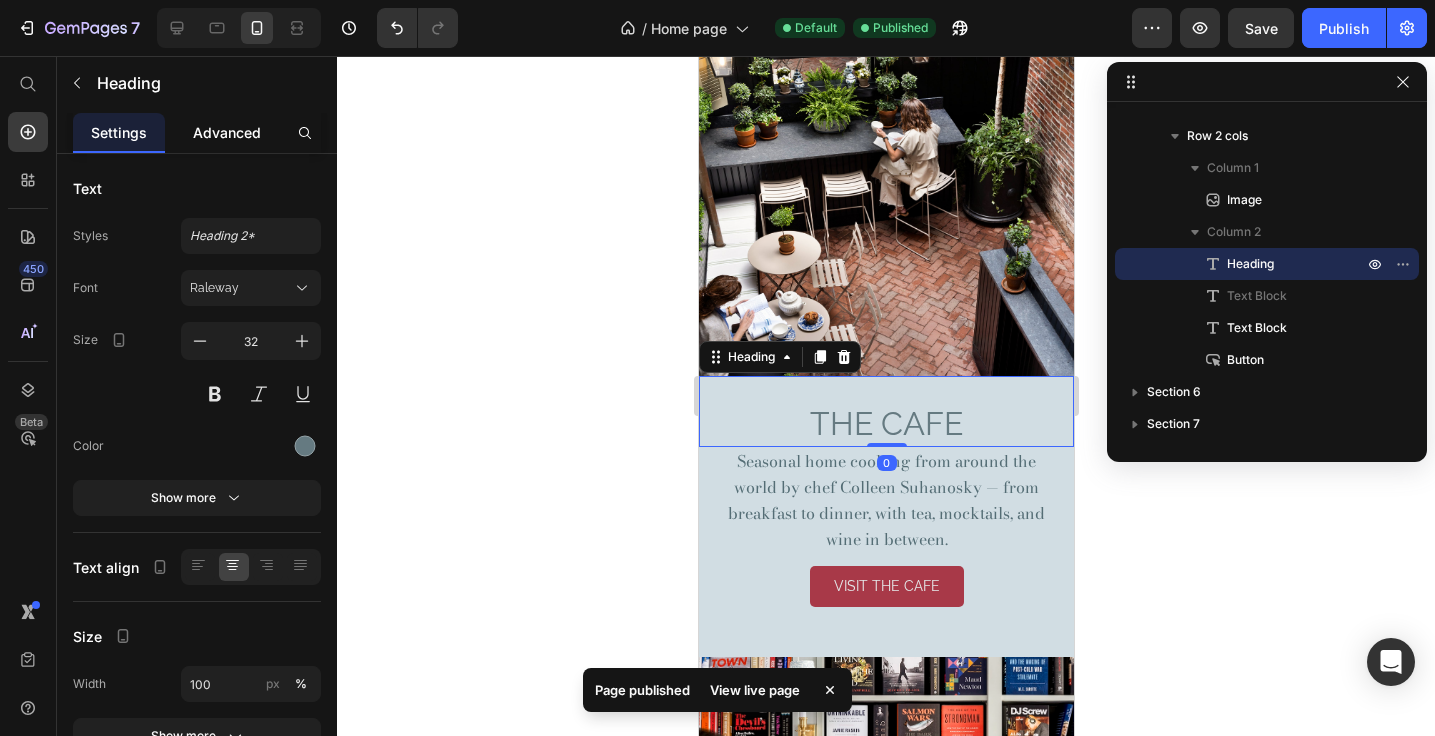 click on "Advanced" at bounding box center (227, 132) 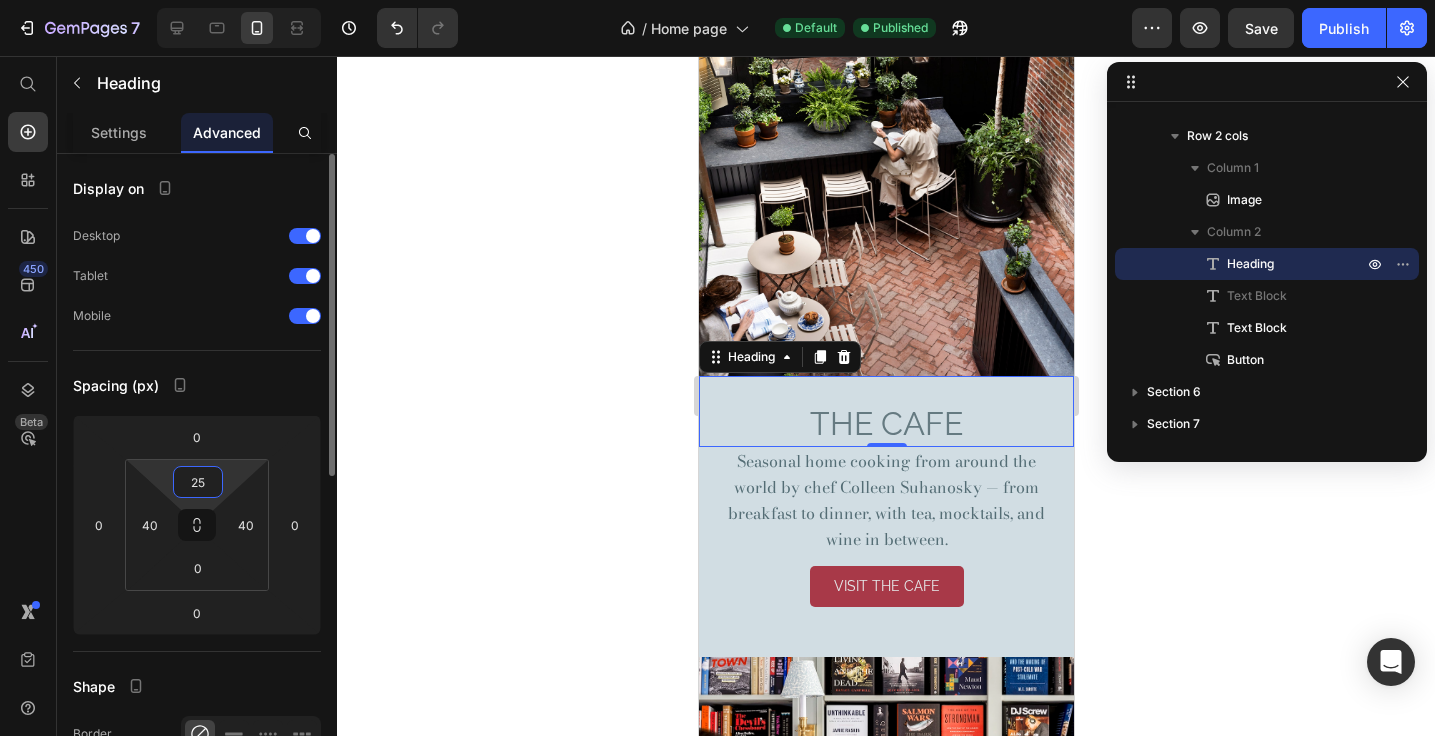 click on "25" at bounding box center [198, 482] 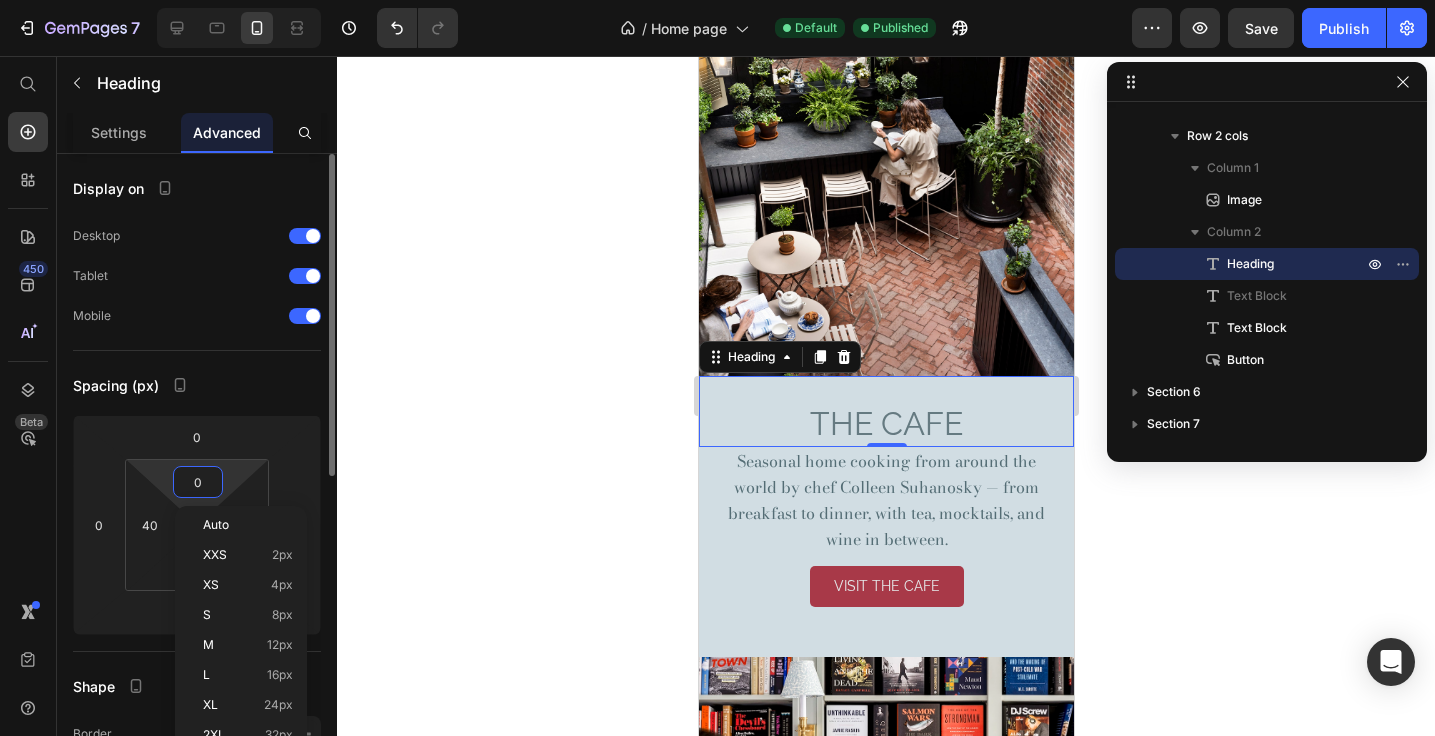type on "0" 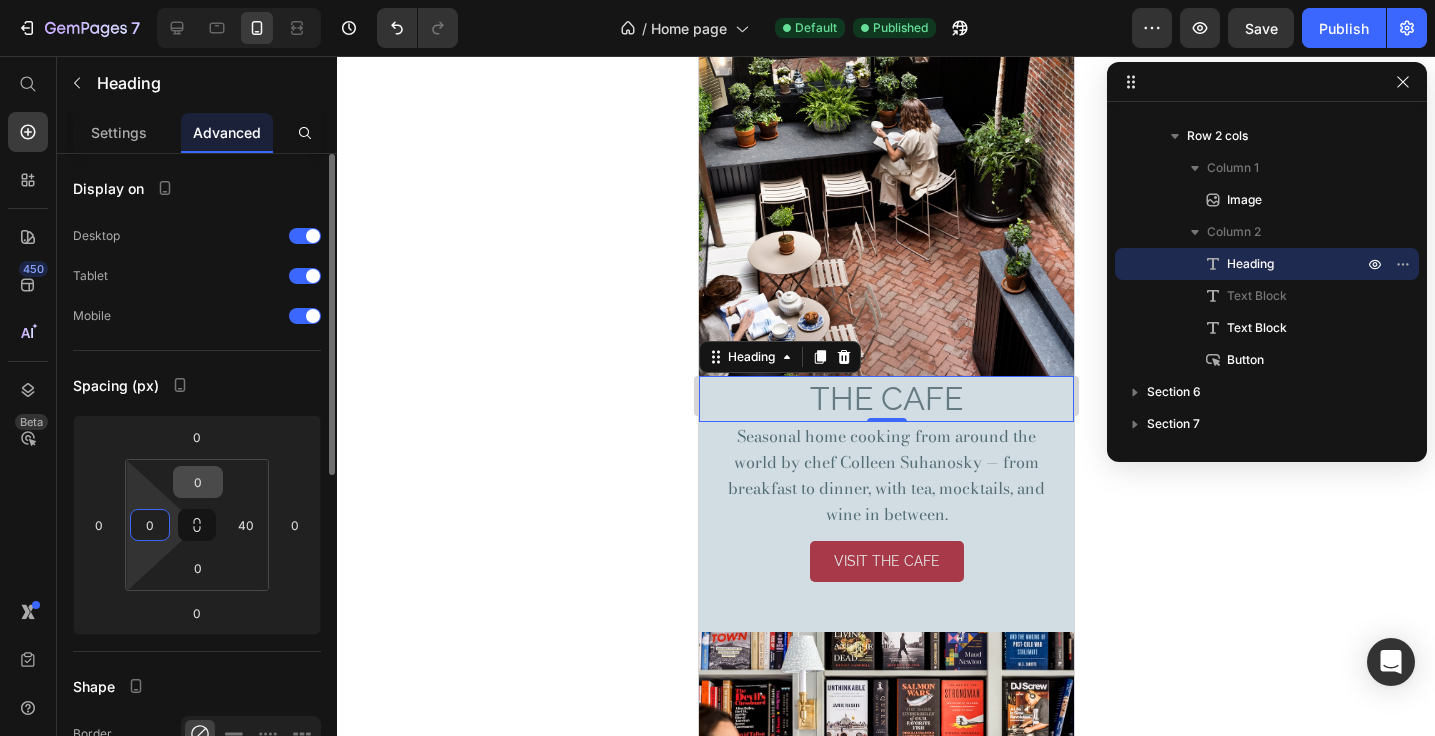 type on "0" 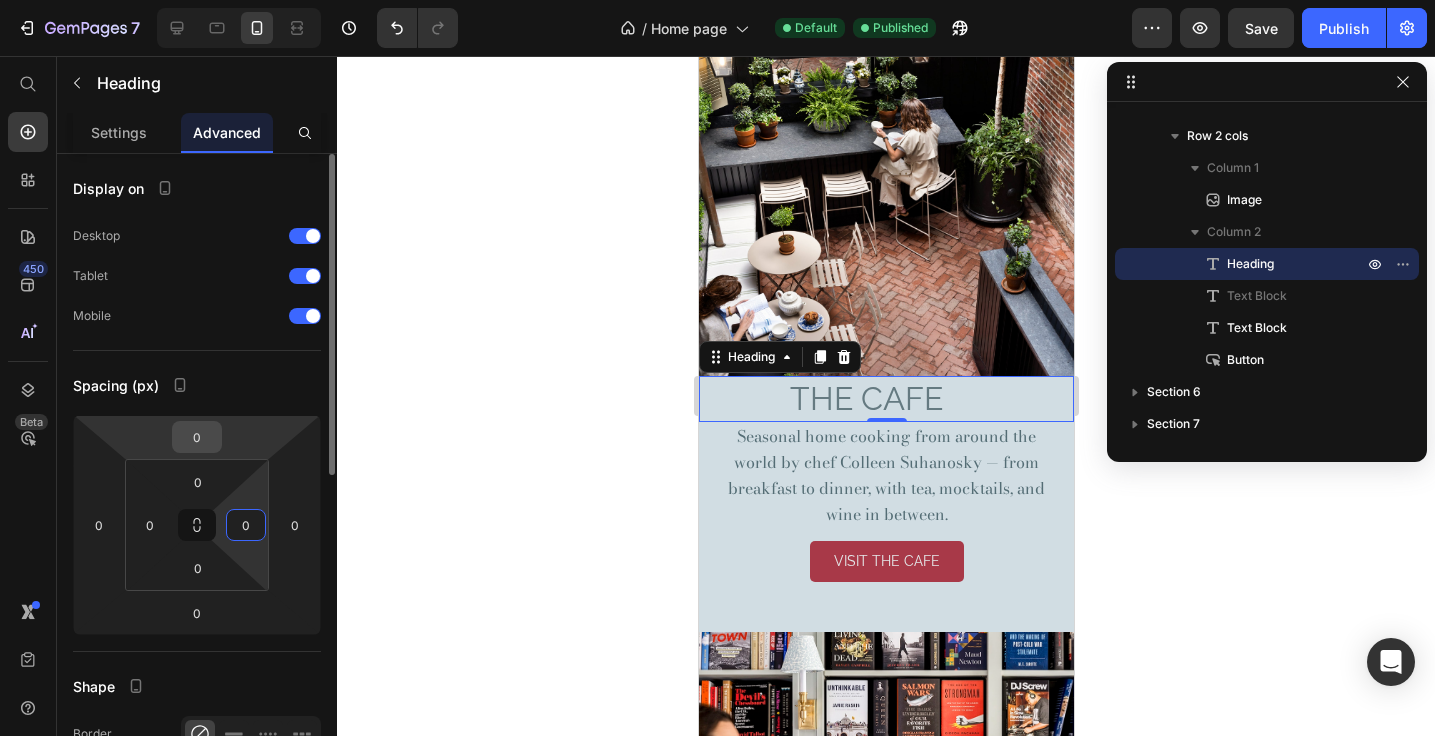 type on "0" 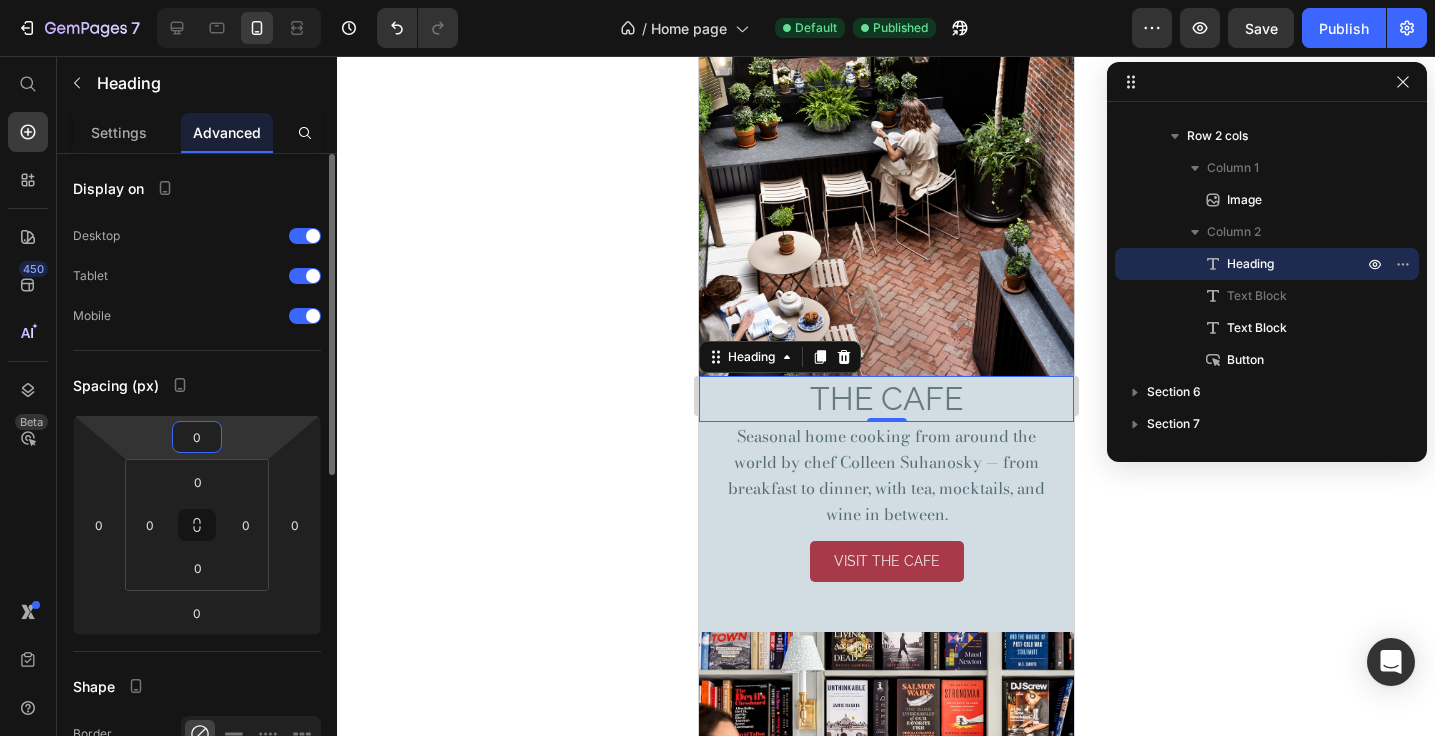 click on "0" at bounding box center [197, 437] 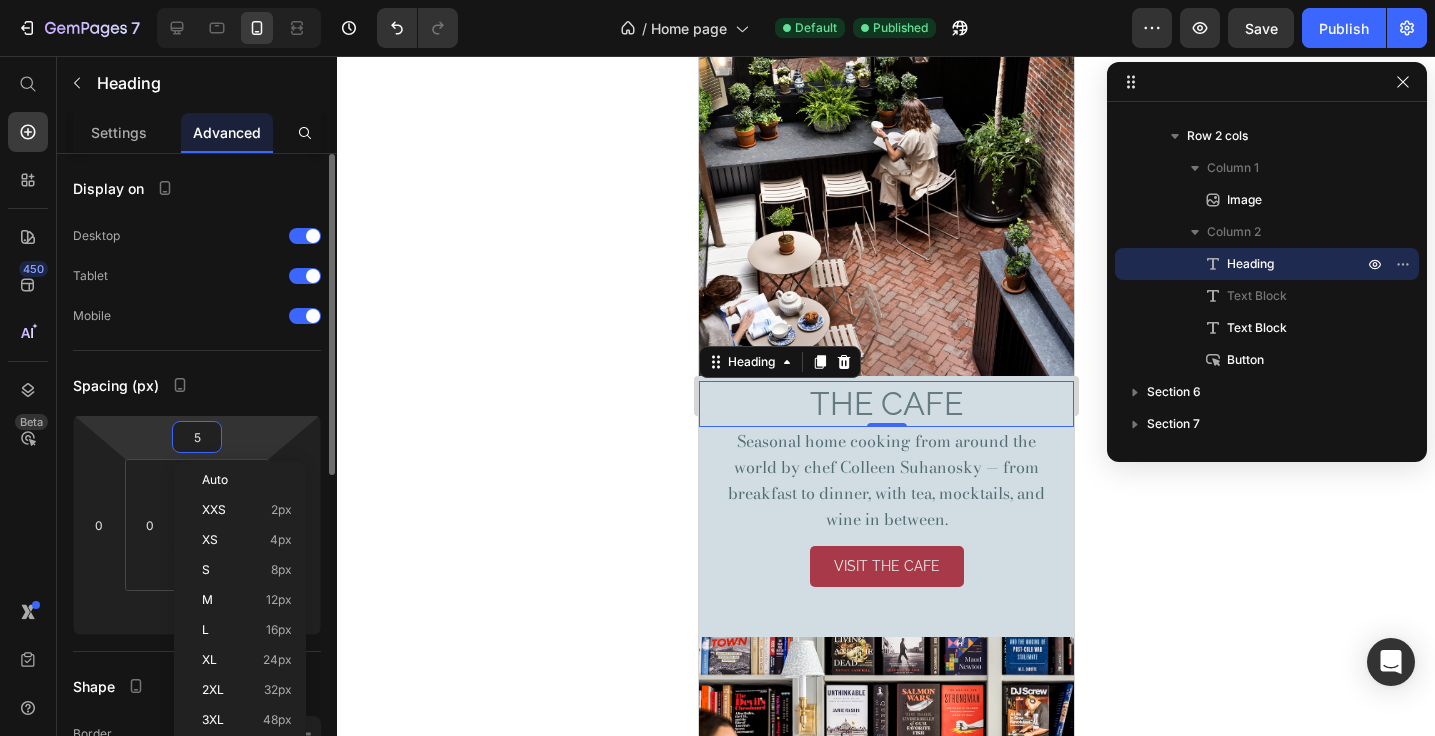type on "50" 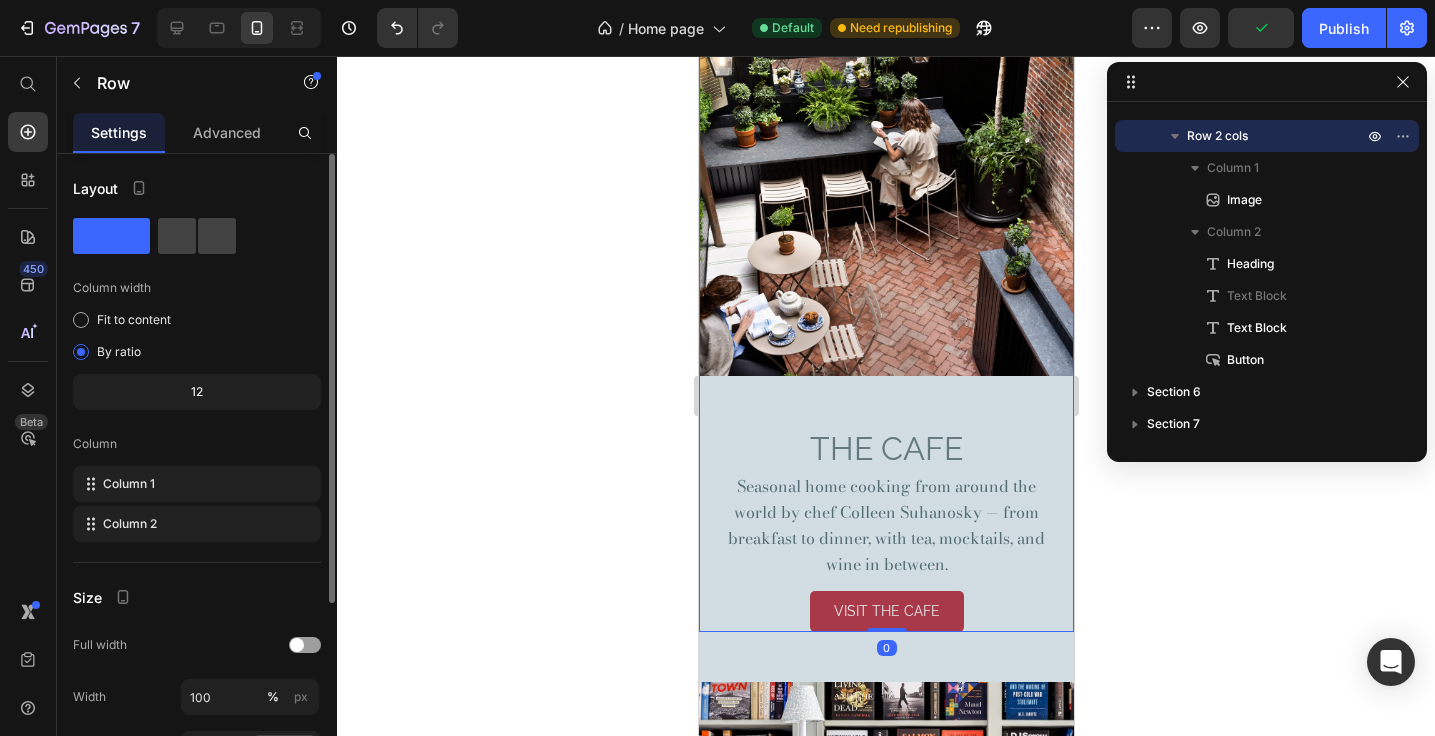 click on "THE CAFE Heading Seasonal home cooking from around the world by chef Colleen Suhanosky — from breakfast to dinner, with tea, mocktails, and wine in between. Text Block Seasonal home cooking from around the world by chef Colleen Suhanosky — from breakfast to dinner, with tea, mocktails, and wine in between. Text Block VISIT THE CAFE Button" at bounding box center (885, 504) 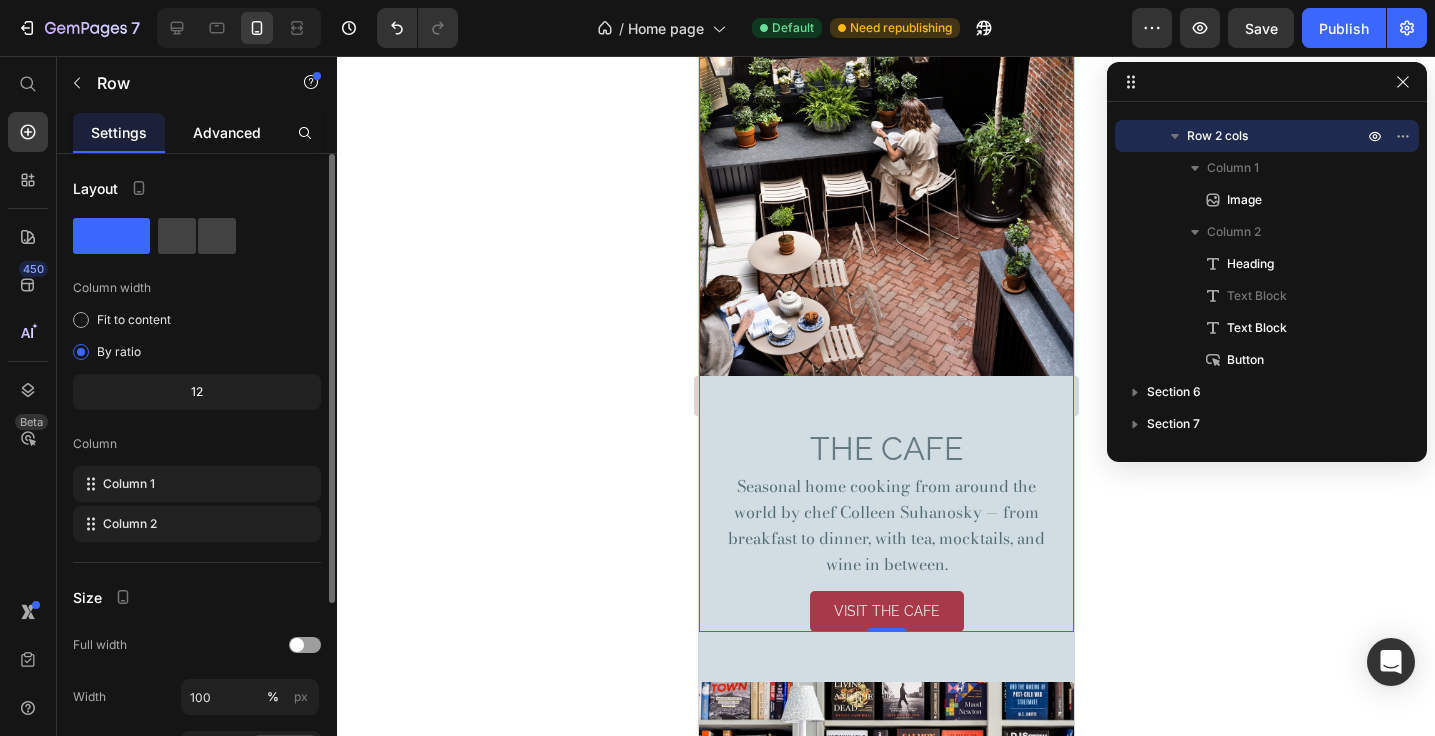 click on "Advanced" at bounding box center (227, 132) 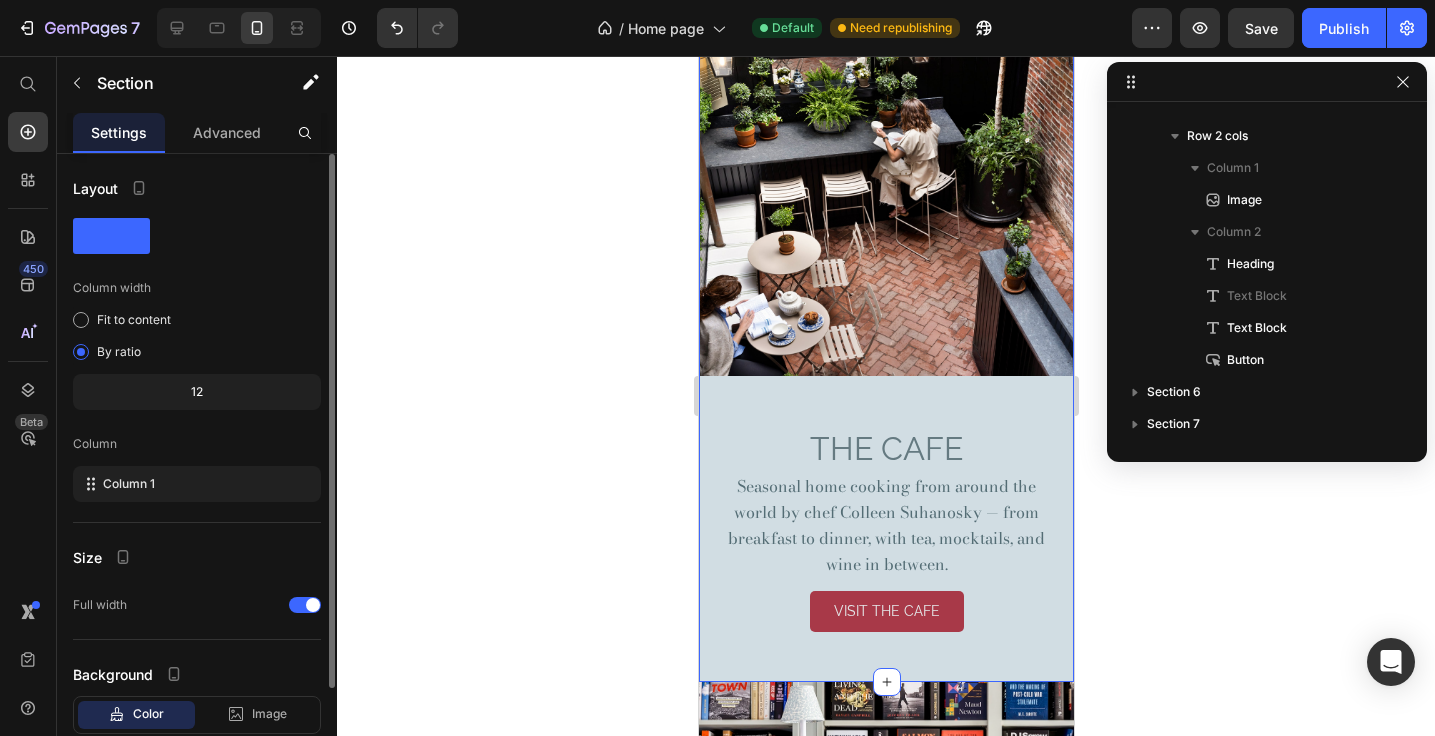 scroll, scrollTop: 186, scrollLeft: 0, axis: vertical 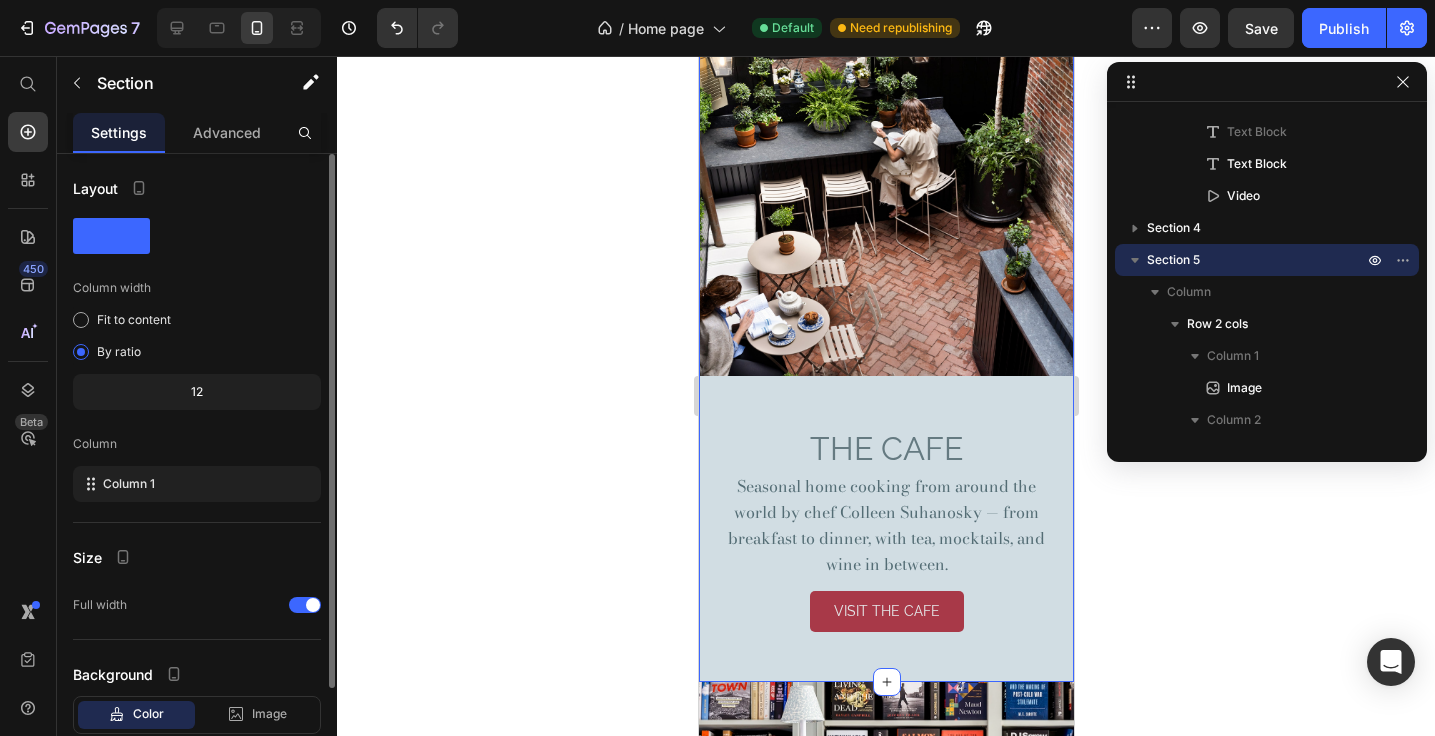 click on "Image THE CAFE Heading Seasonal home cooking from around the world by chef Colleen Suhanosky — from breakfast to dinner, with tea, mocktails, and wine in between. Text Block Seasonal home cooking from around the world by chef Colleen Suhanosky — from breakfast to dinner, with tea, mocktails, and wine in between. Text Block VISIT THE CAFE Button Row   0 Section 5" at bounding box center [885, 341] 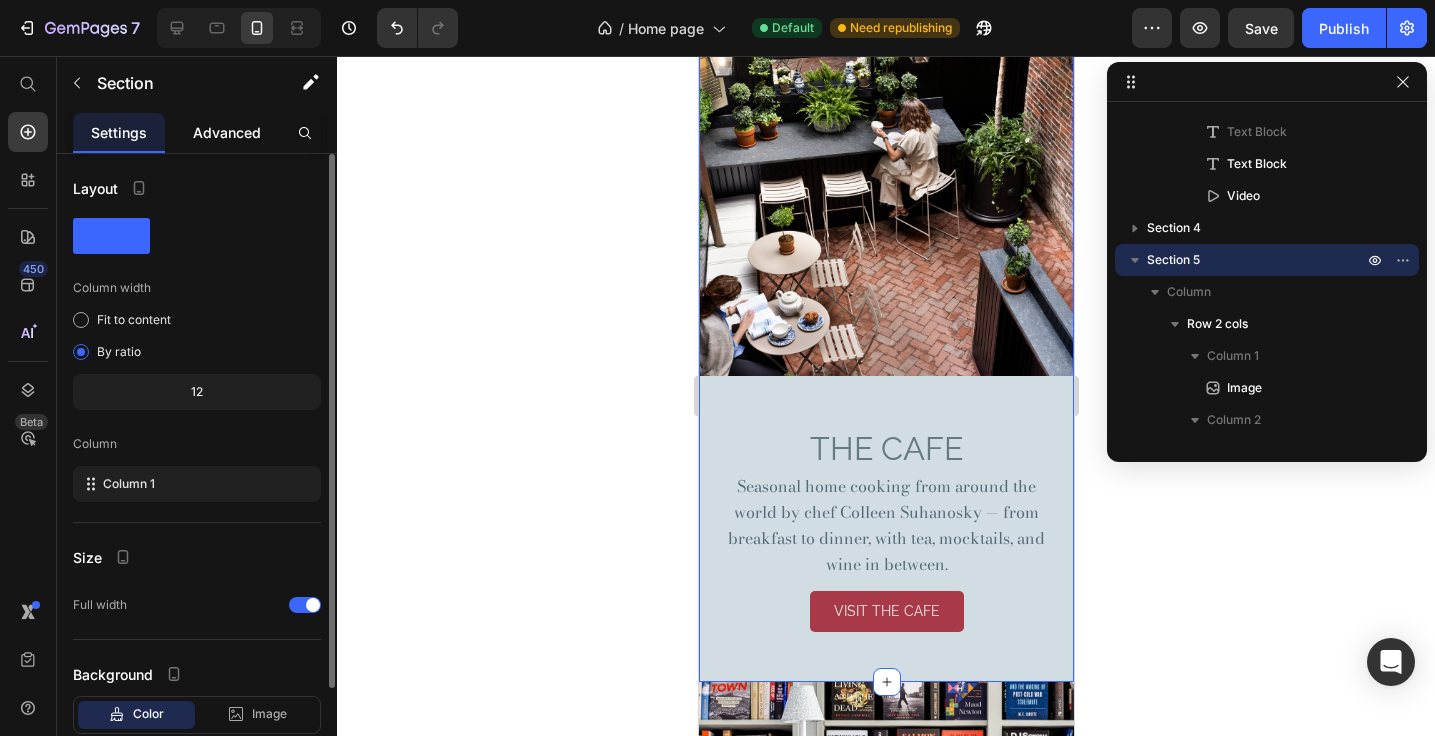 click on "Advanced" at bounding box center [227, 132] 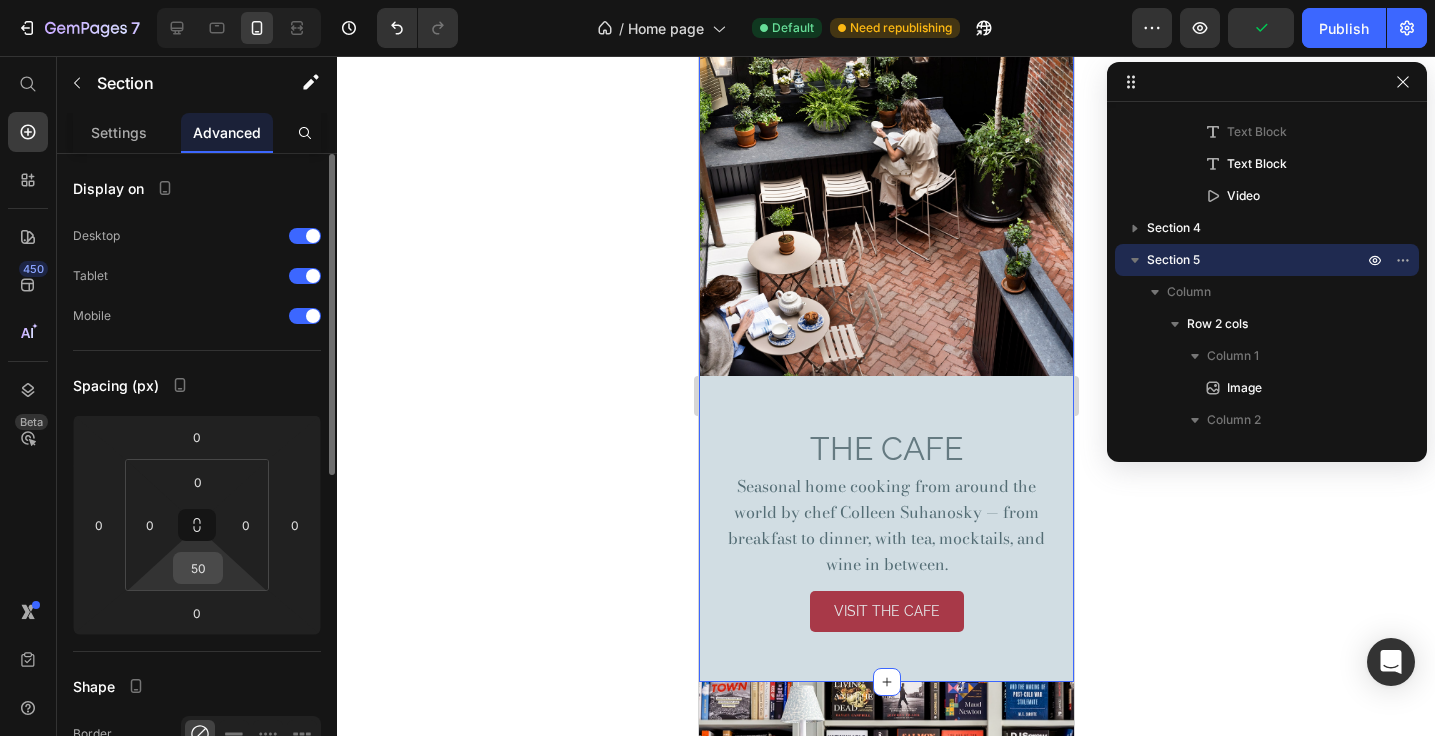 click on "50" at bounding box center [198, 568] 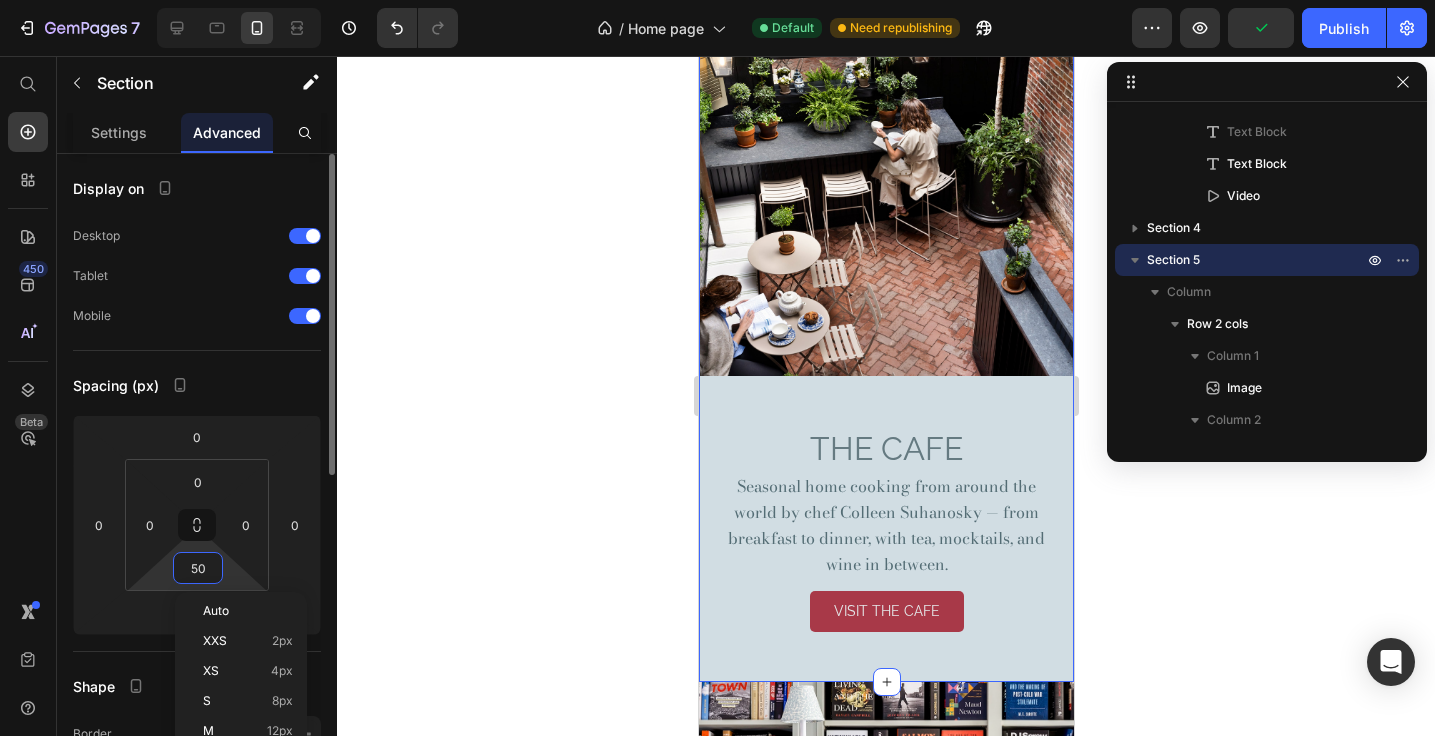 type on "0" 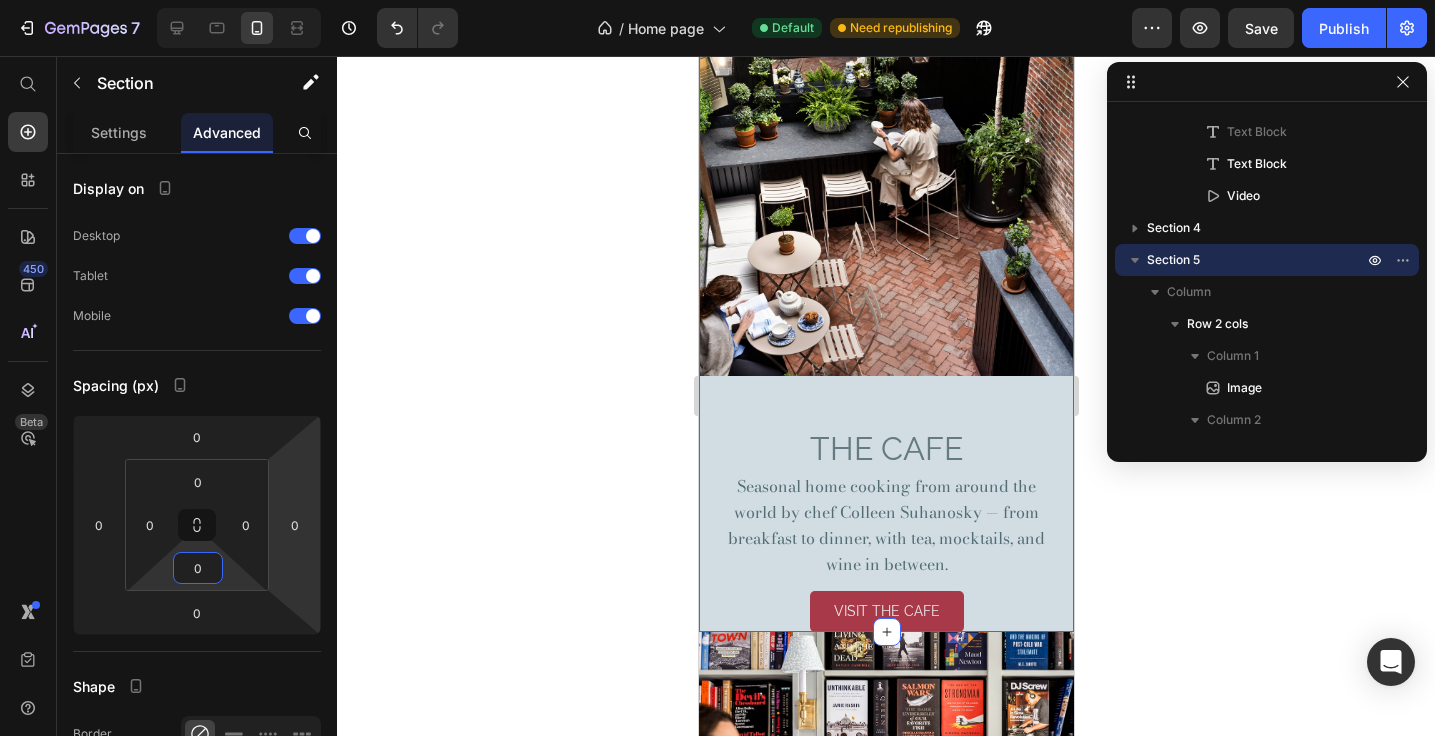 click on "THE CAFE Heading Seasonal home cooking from around the world by chef Colleen Suhanosky — from breakfast to dinner, with tea, mocktails, and wine in between. Text Block Seasonal home cooking from around the world by chef Colleen Suhanosky — from breakfast to dinner, with tea, mocktails, and wine in between. Text Block VISIT THE CAFE Button" at bounding box center (885, 504) 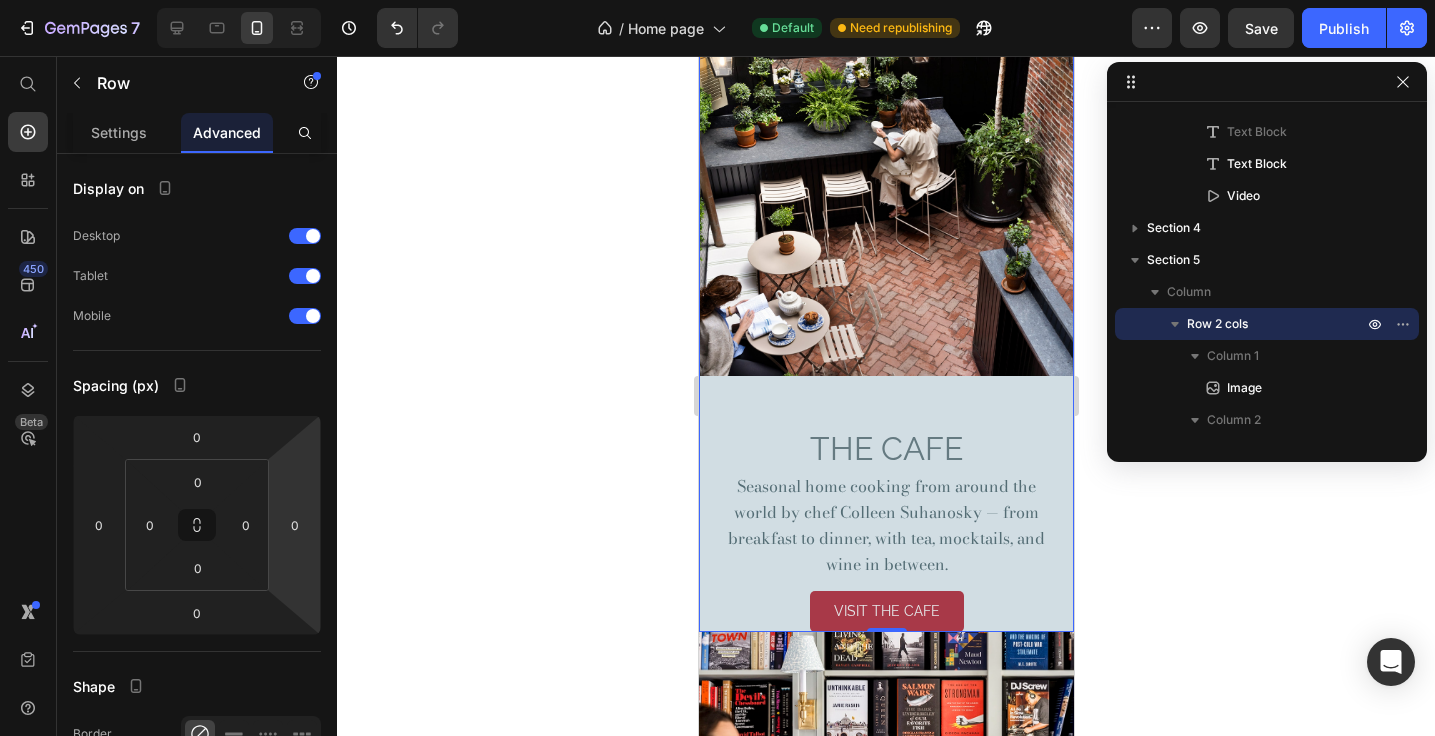 click on "THE CAFE Heading Seasonal home cooking from around the world by chef Colleen Suhanosky — from breakfast to dinner, with tea, mocktails, and wine in between. Text Block Seasonal home cooking from around the world by chef Colleen Suhanosky — from breakfast to dinner, with tea, mocktails, and wine in between. Text Block VISIT THE CAFE Button" at bounding box center (885, 504) 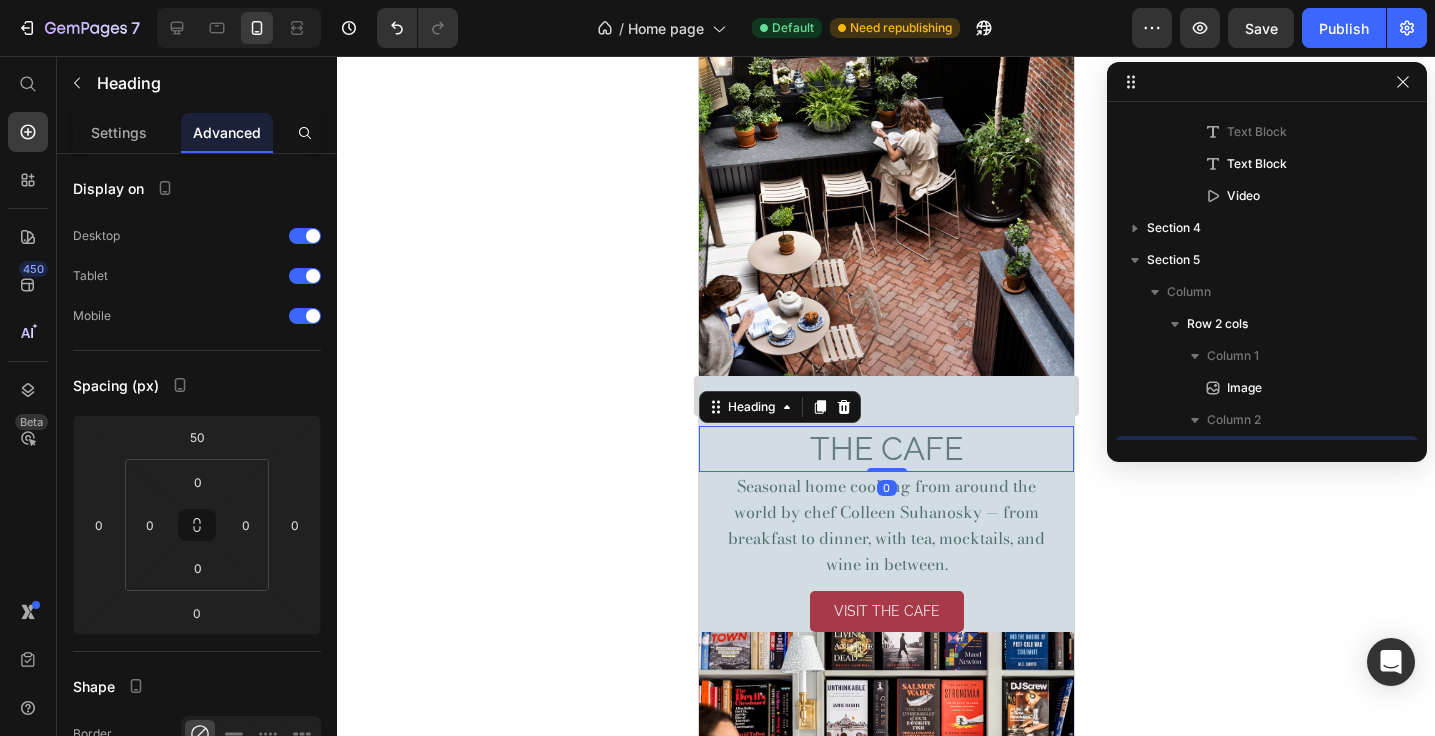 scroll, scrollTop: 374, scrollLeft: 0, axis: vertical 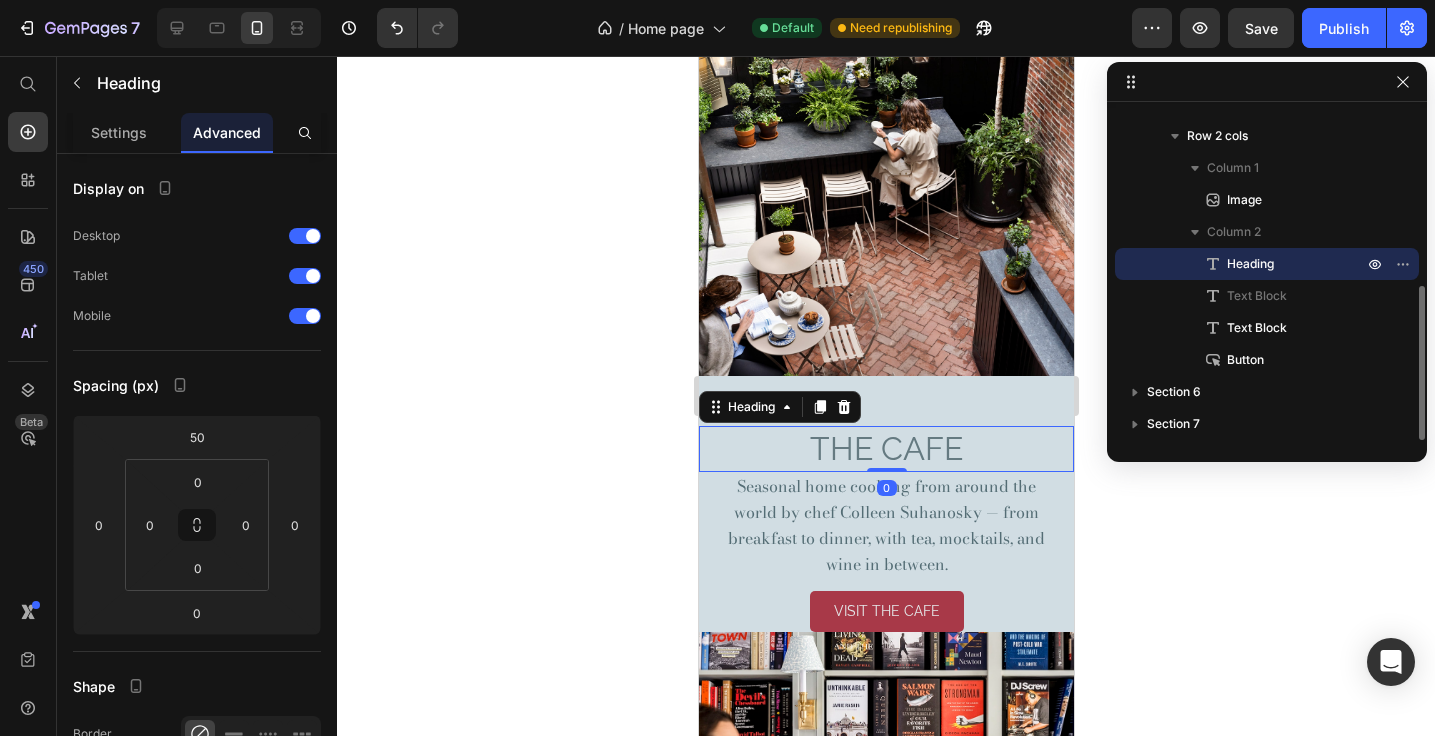 click on "THE CAFE" at bounding box center (885, 449) 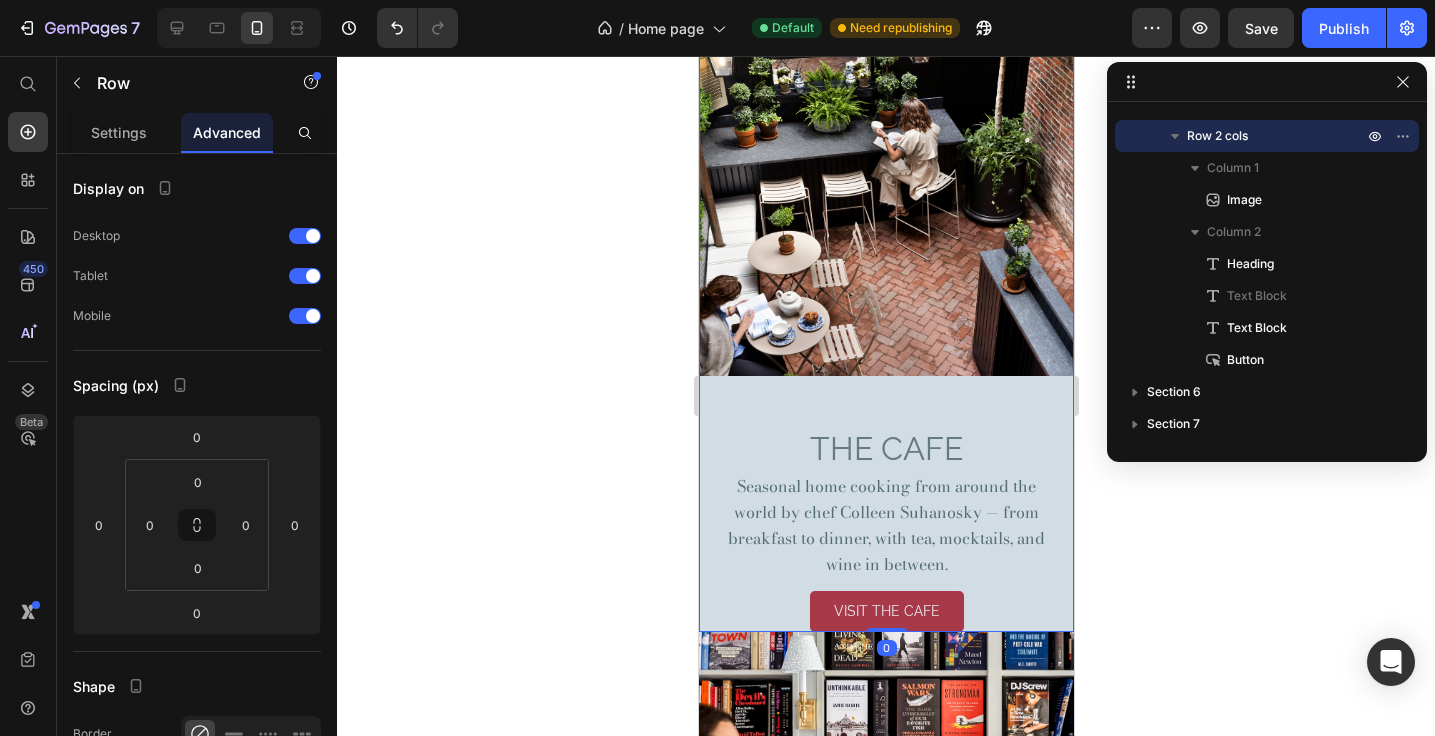 click on "THE CAFE Heading Seasonal home cooking from around the world by chef Colleen Suhanosky — from breakfast to dinner, with tea, mocktails, and wine in between. Text Block Seasonal home cooking from around the world by chef Colleen Suhanosky — from breakfast to dinner, with tea, mocktails, and wine in between. Text Block VISIT THE CAFE Button" at bounding box center [885, 504] 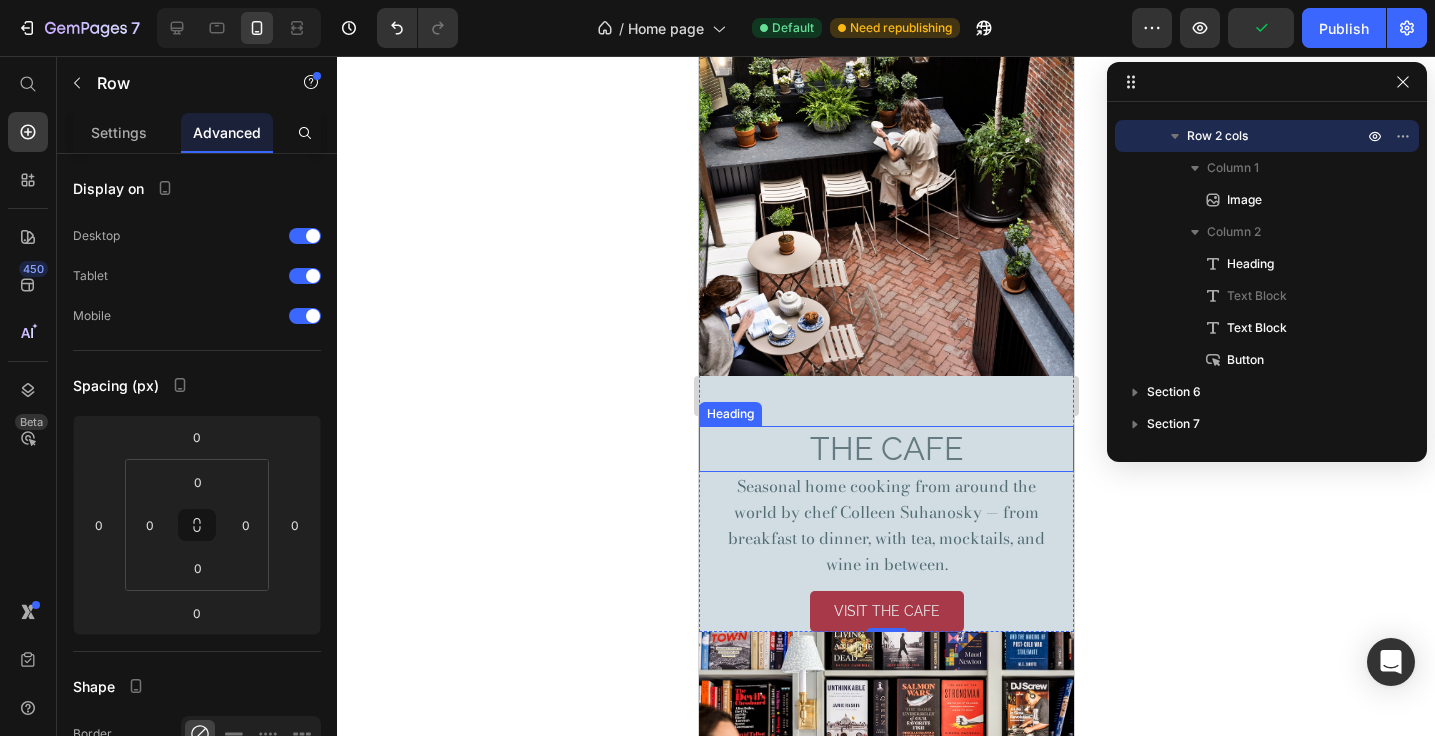 click on "THE CAFE" at bounding box center [885, 449] 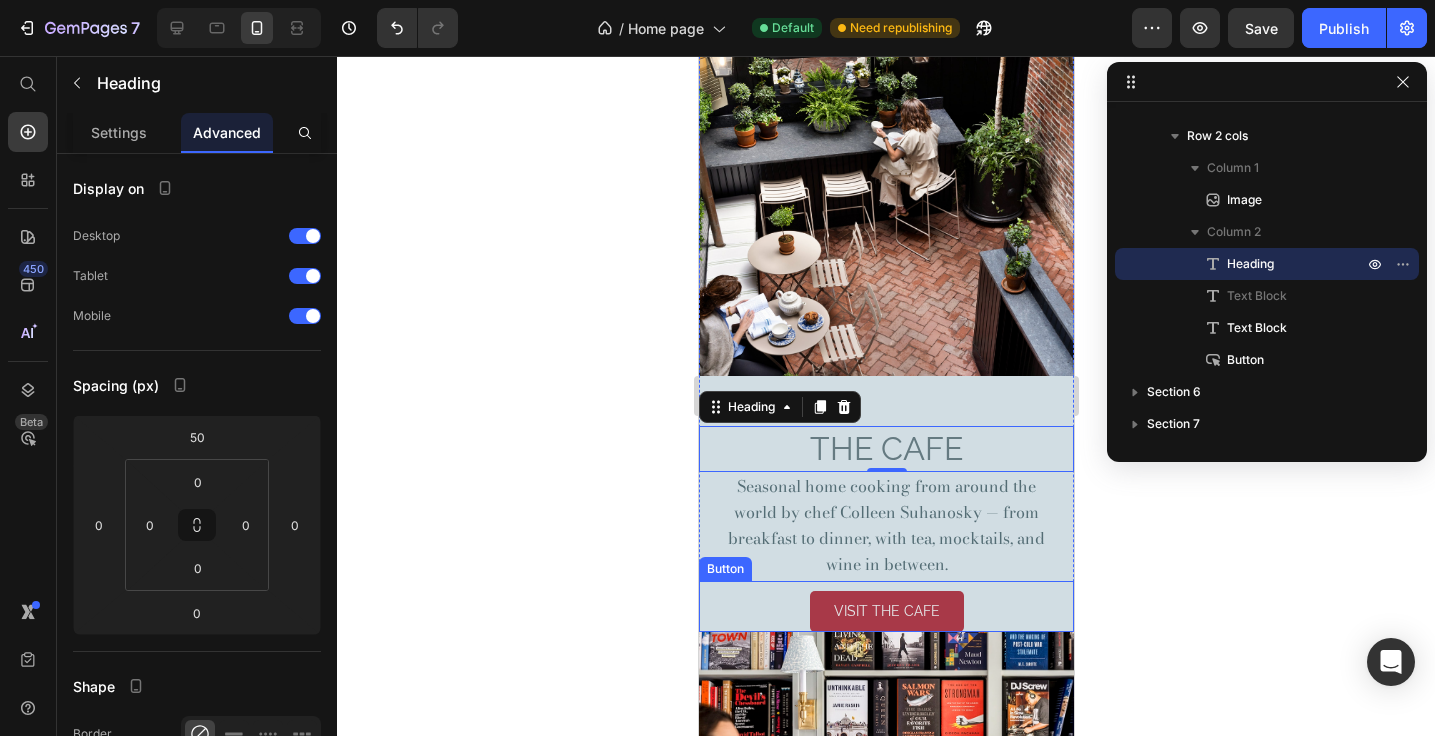 click on "VISIT THE CAFE Button" at bounding box center (885, 606) 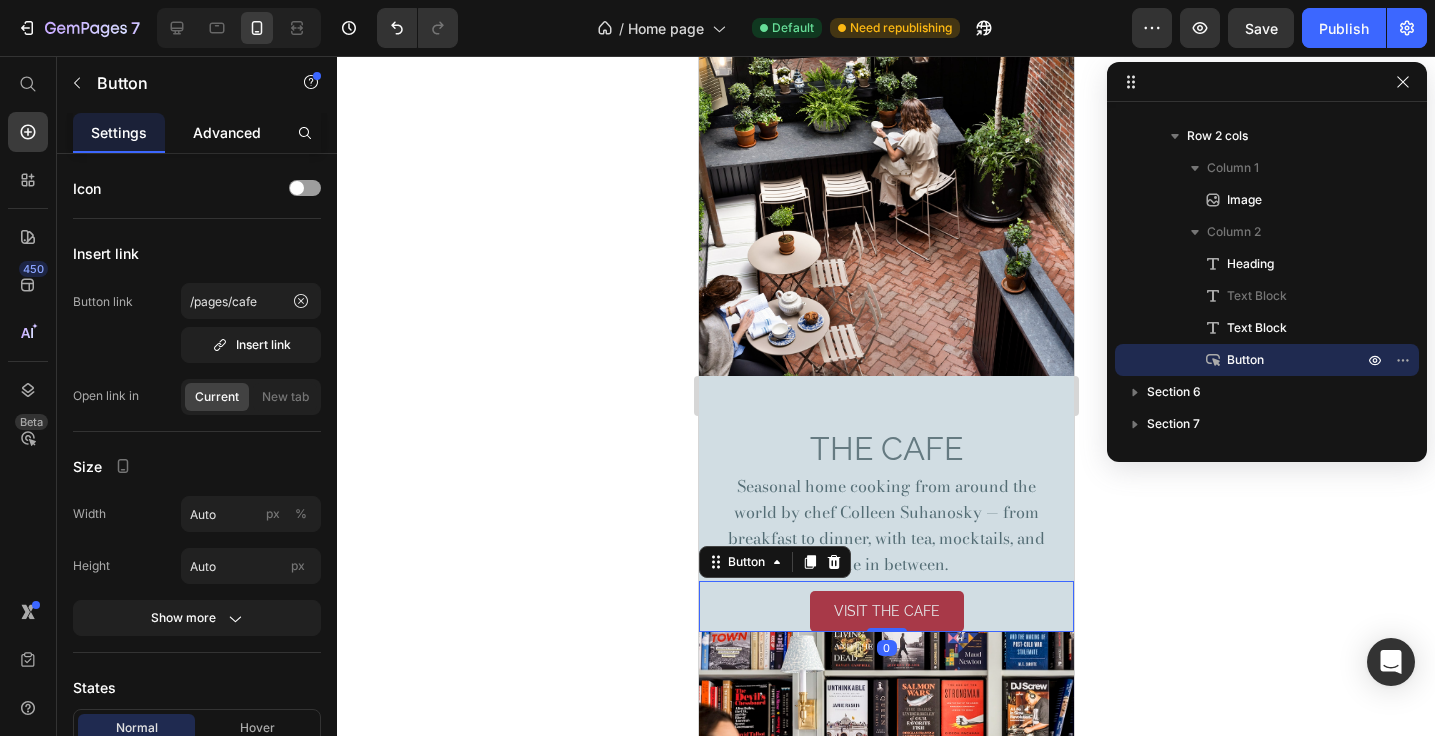 click on "Advanced" at bounding box center [227, 132] 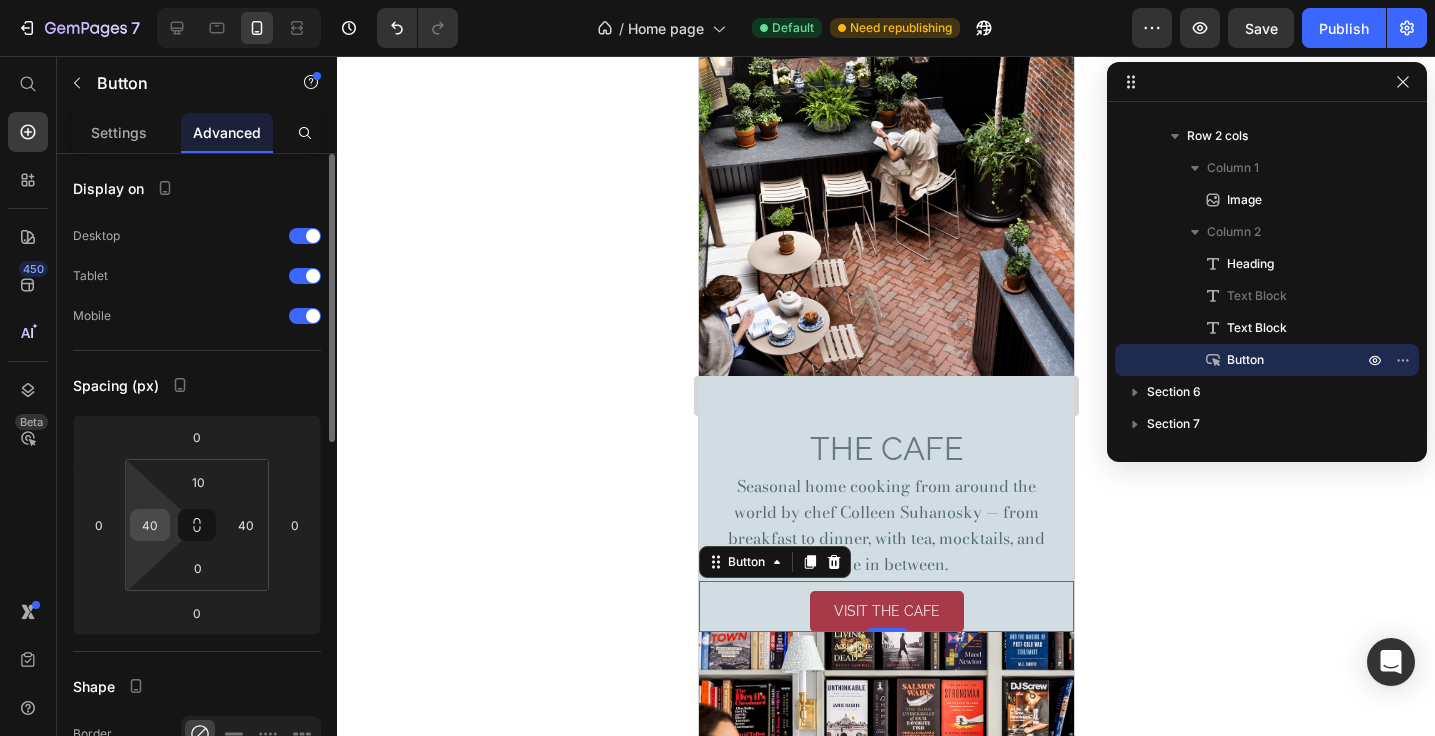 click on "40" at bounding box center [150, 525] 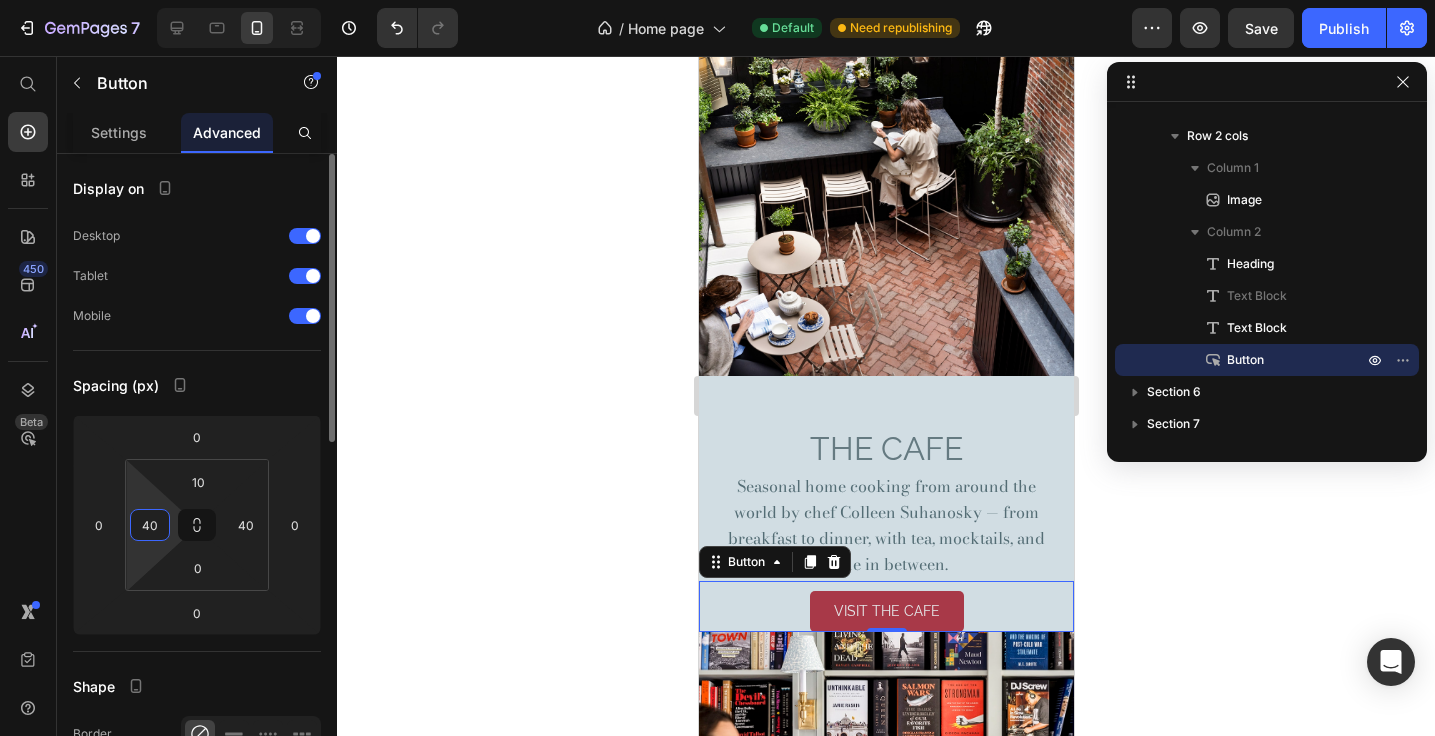 click on "40" at bounding box center (150, 525) 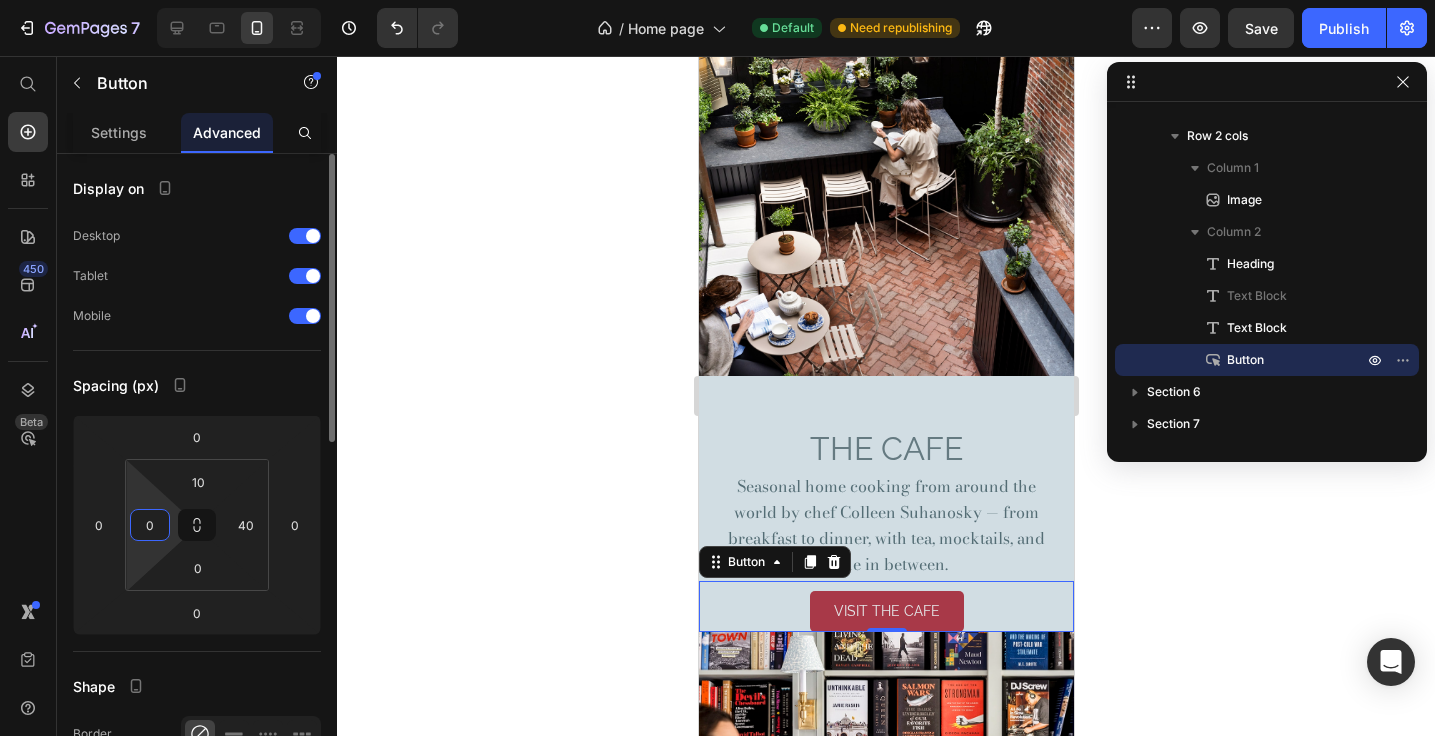 type on "0" 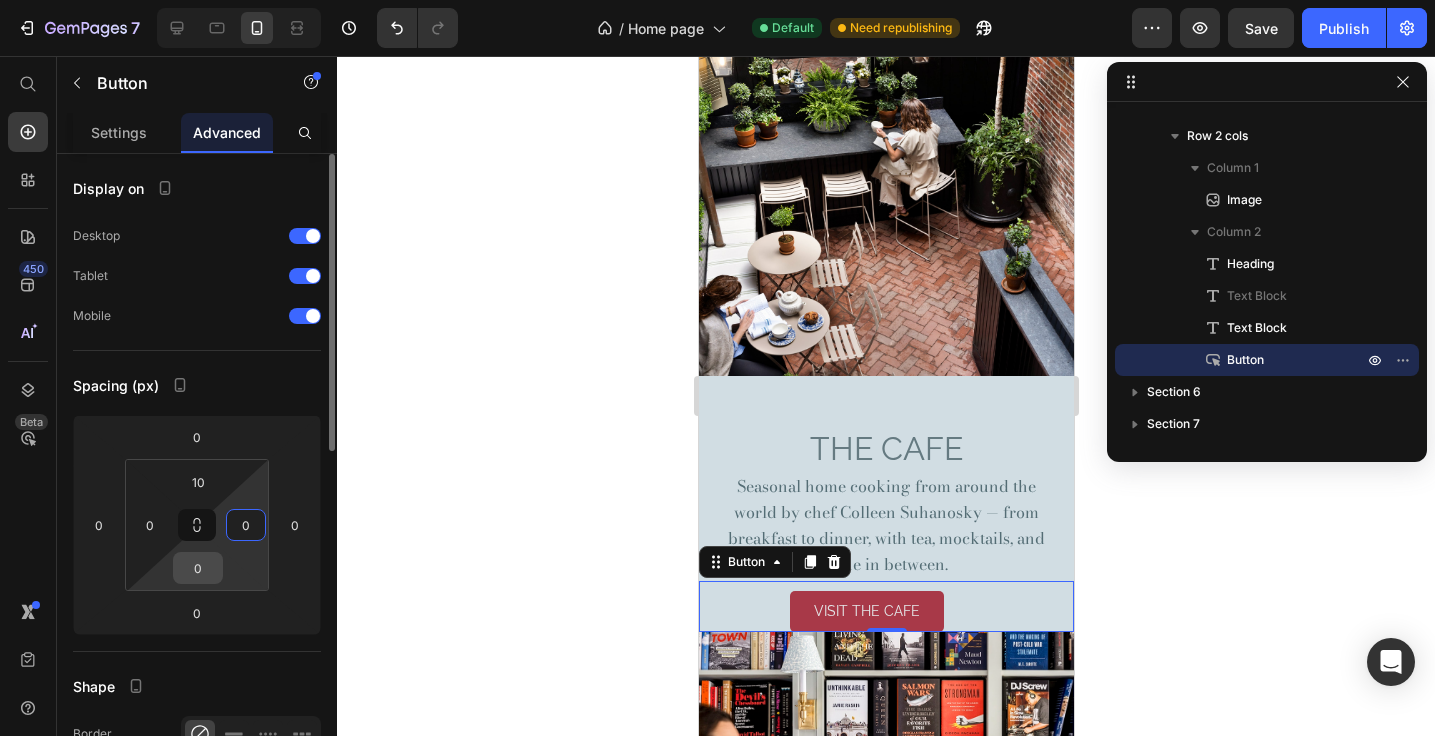 type on "0" 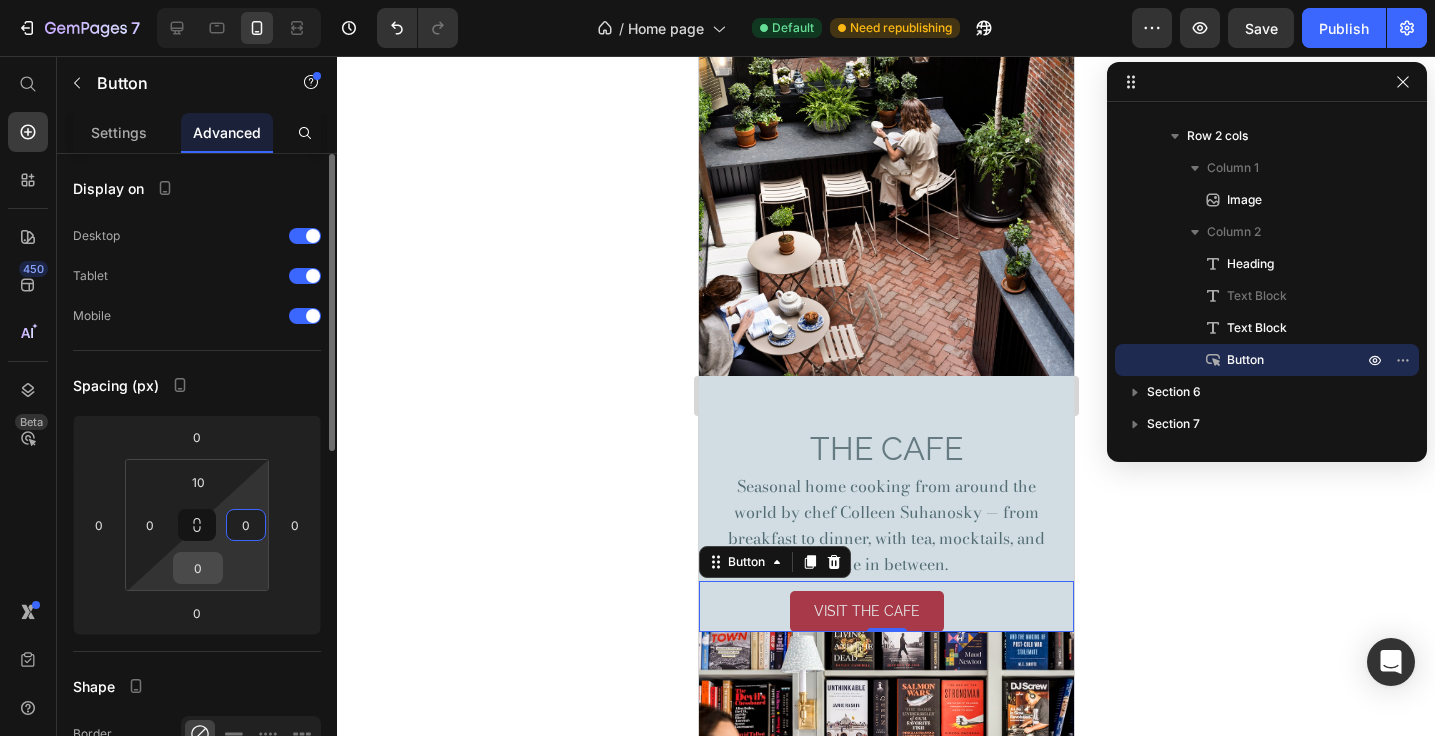 click on "0" at bounding box center (198, 568) 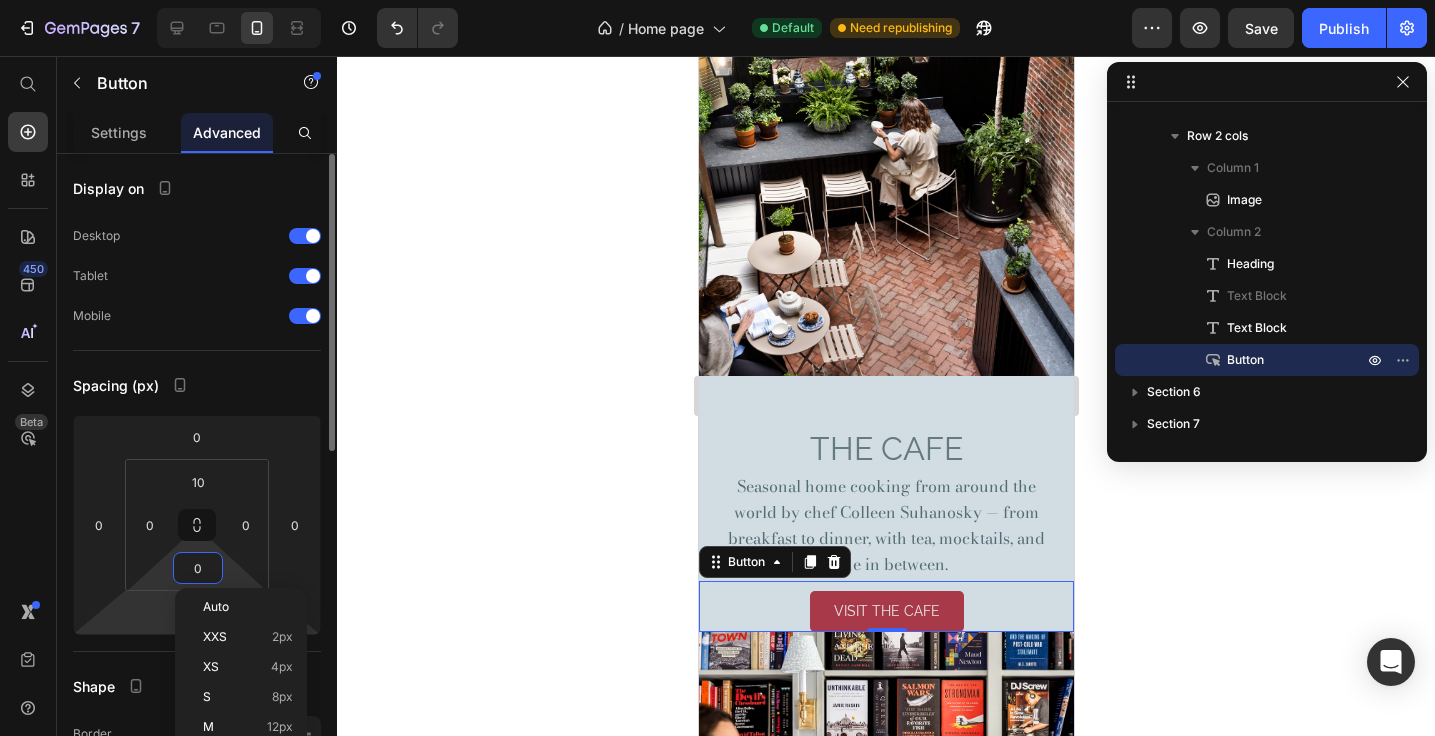 click on "7  Version history  /  Home page Default Need republishing Preview  Save   Publish  450 Beta Start with Sections Elements Hero Section Product Detail Brands Trusted Badges Guarantee Product Breakdown How to use Testimonials Compare Bundle FAQs Social Proof Brand Story Product List Collection Blog List Contact Sticky Add to Cart Custom Footer Browse Library 450 Layout
Row
Row
Row
Row Text
Heading
Text Block Button
Button
Button
Sticky Back to top Media
Image Image" at bounding box center [717, 0] 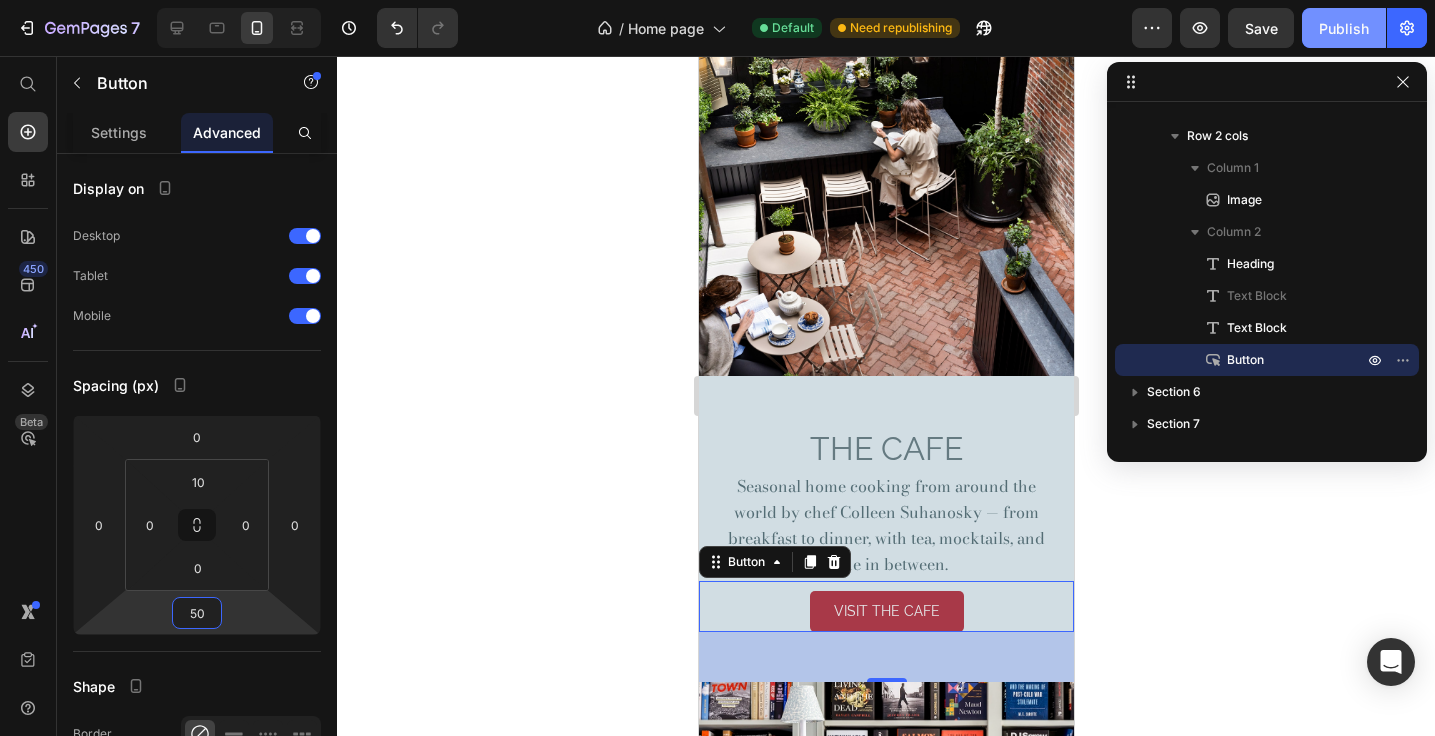 type on "50" 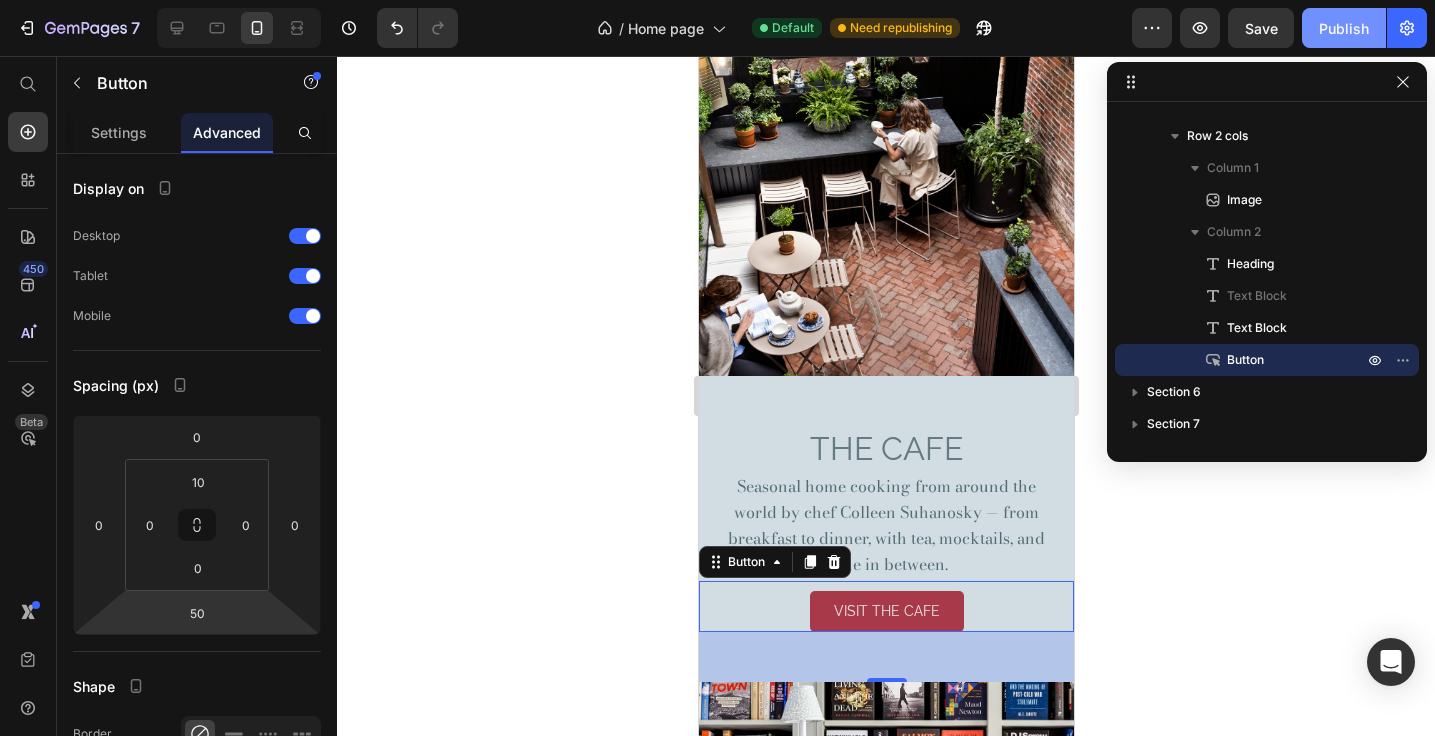 click on "Publish" at bounding box center (1344, 28) 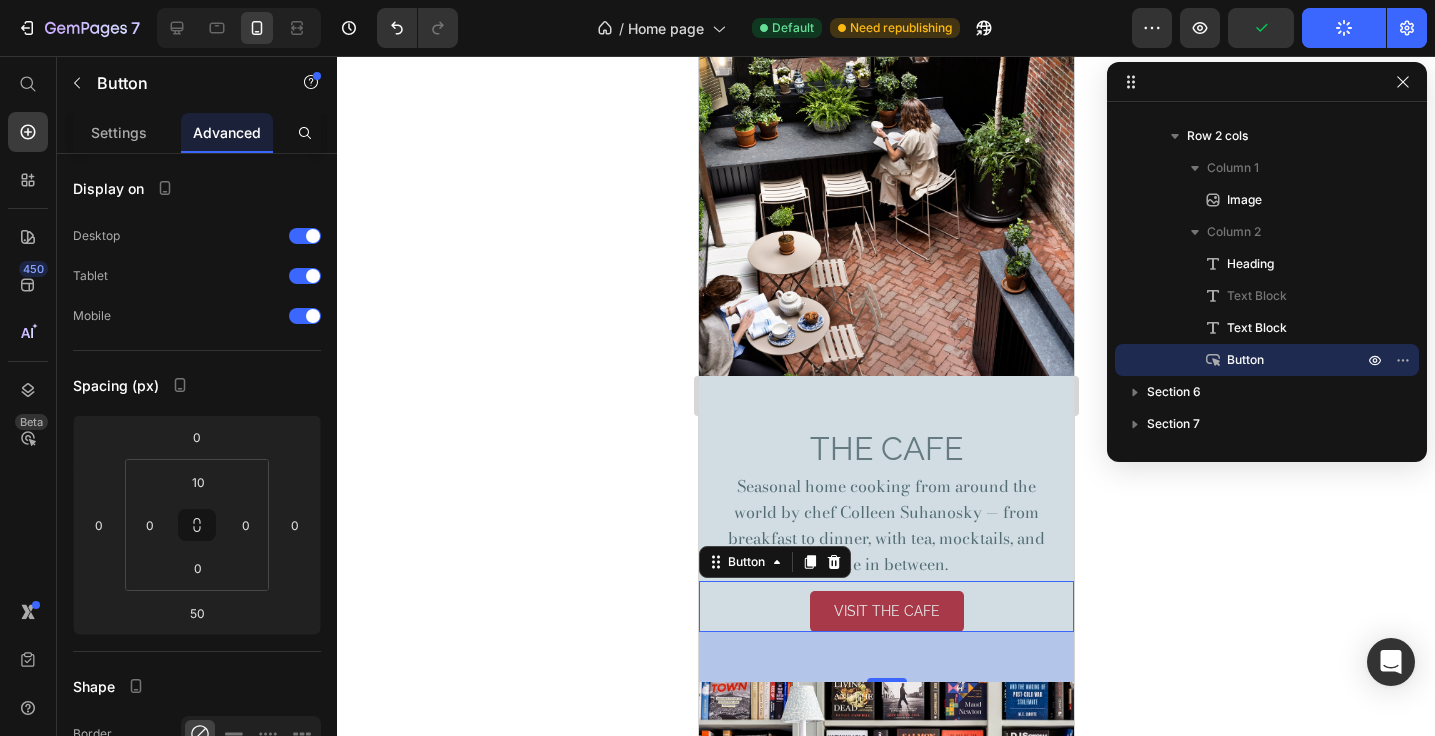 click 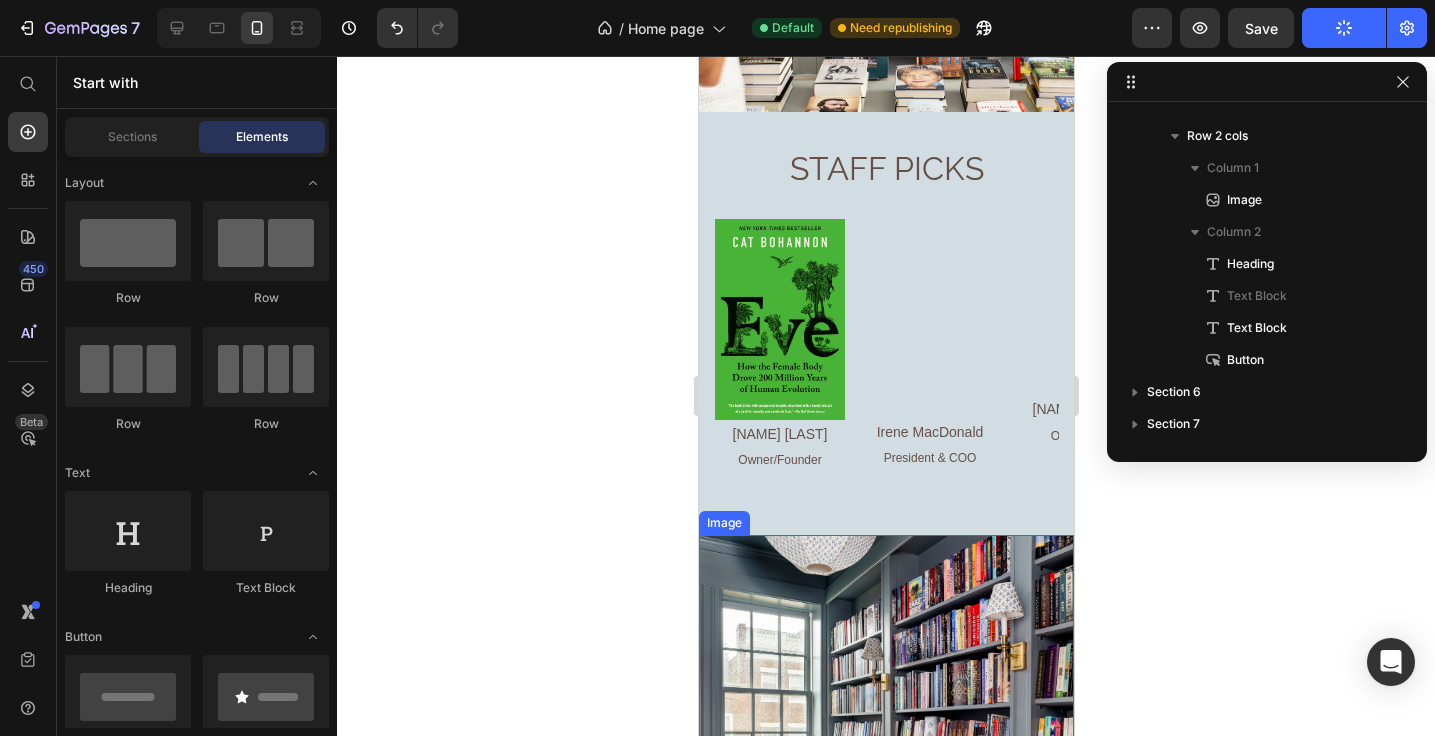 scroll, scrollTop: 4950, scrollLeft: 0, axis: vertical 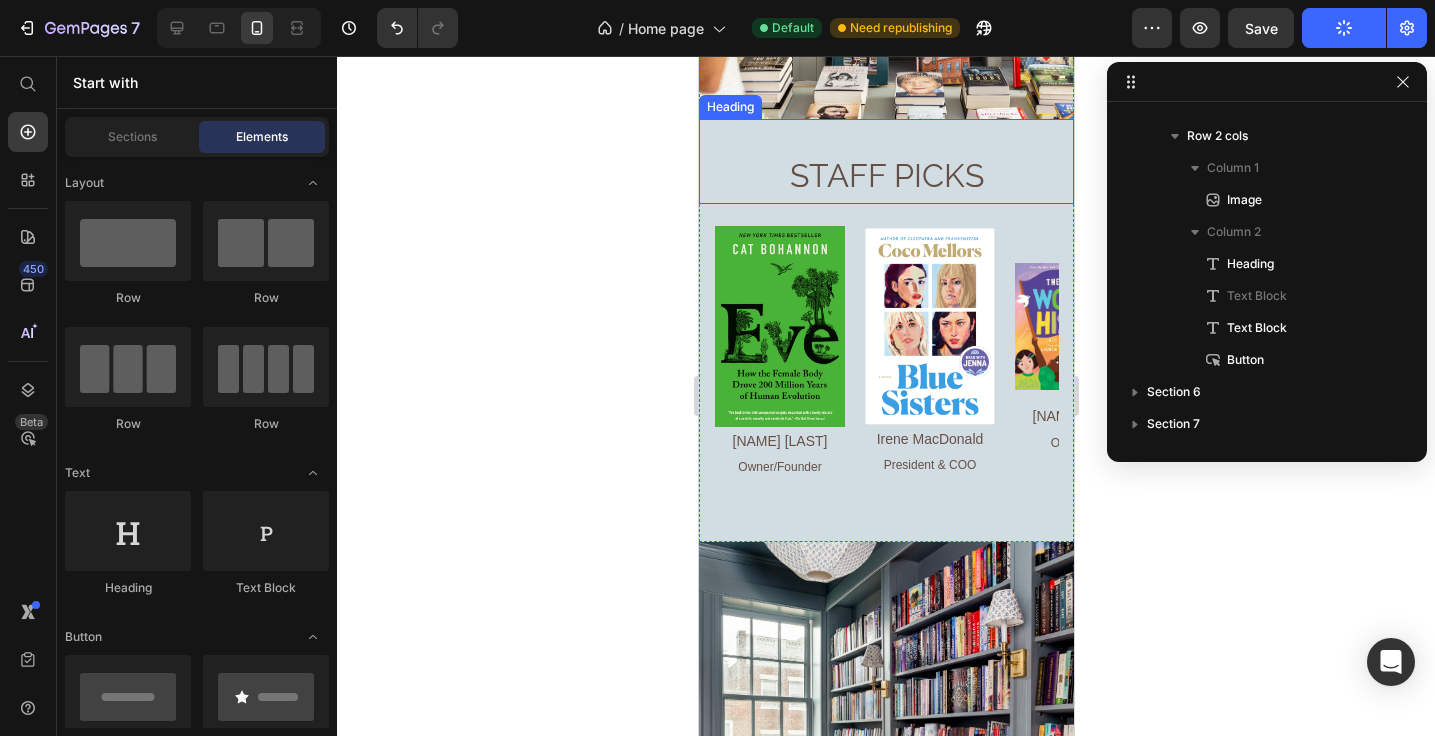 click on "STAFF PICKS Heading" at bounding box center (885, 161) 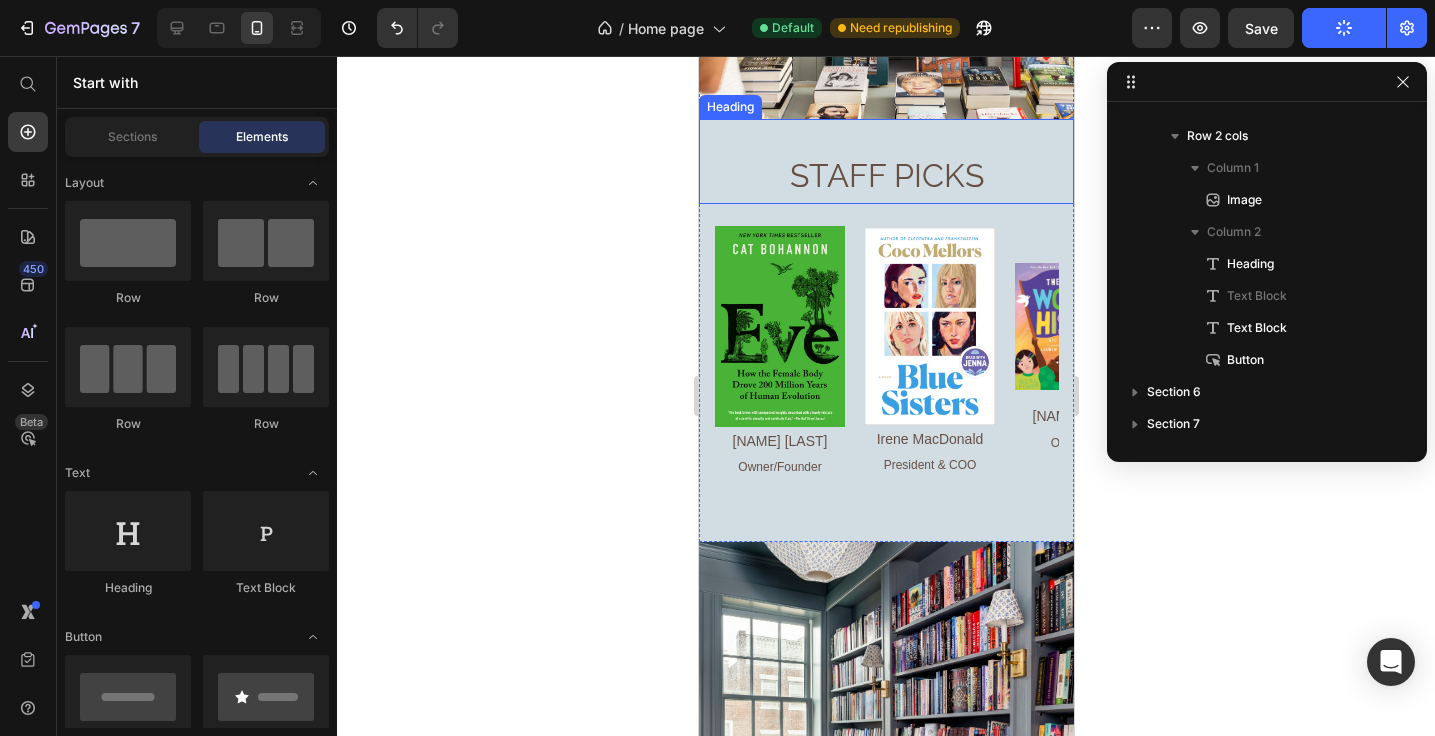 scroll, scrollTop: 566, scrollLeft: 0, axis: vertical 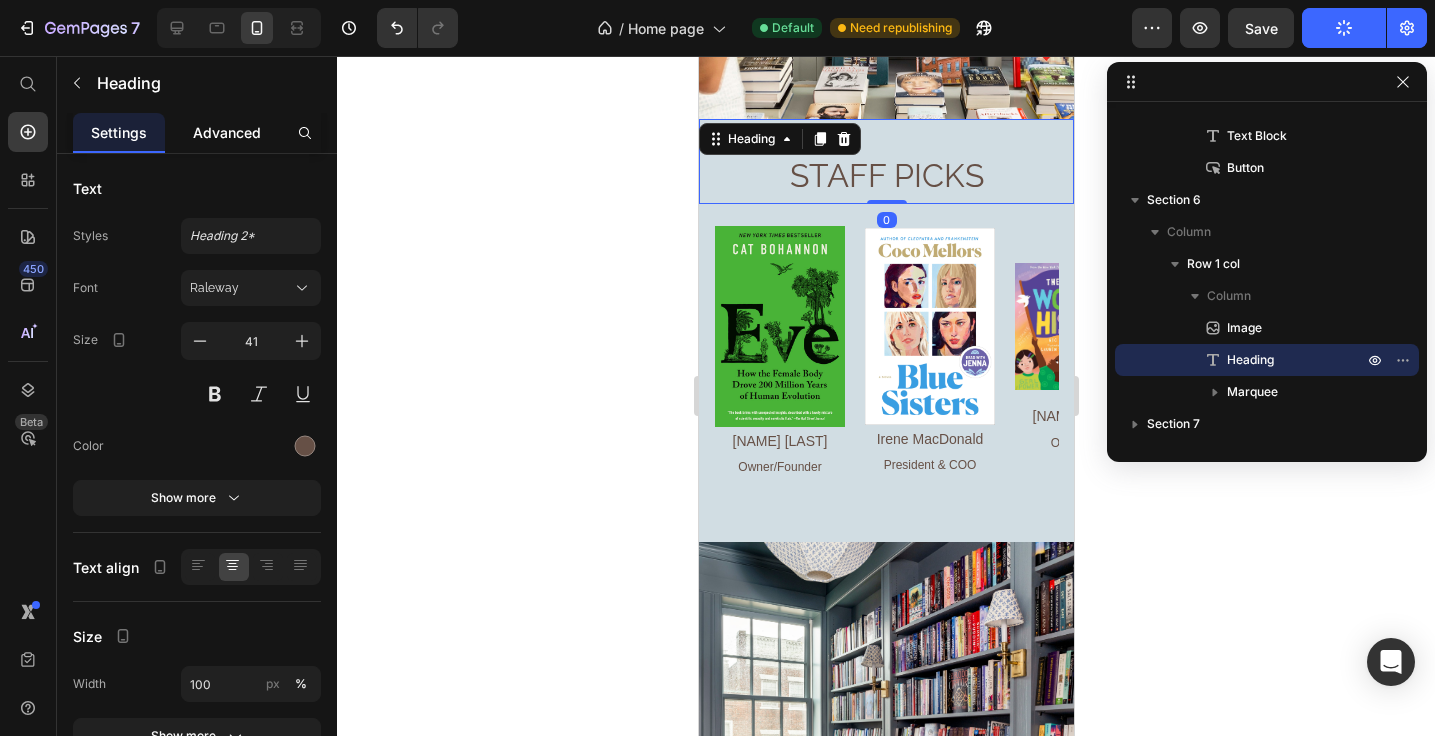 click on "Advanced" at bounding box center (227, 132) 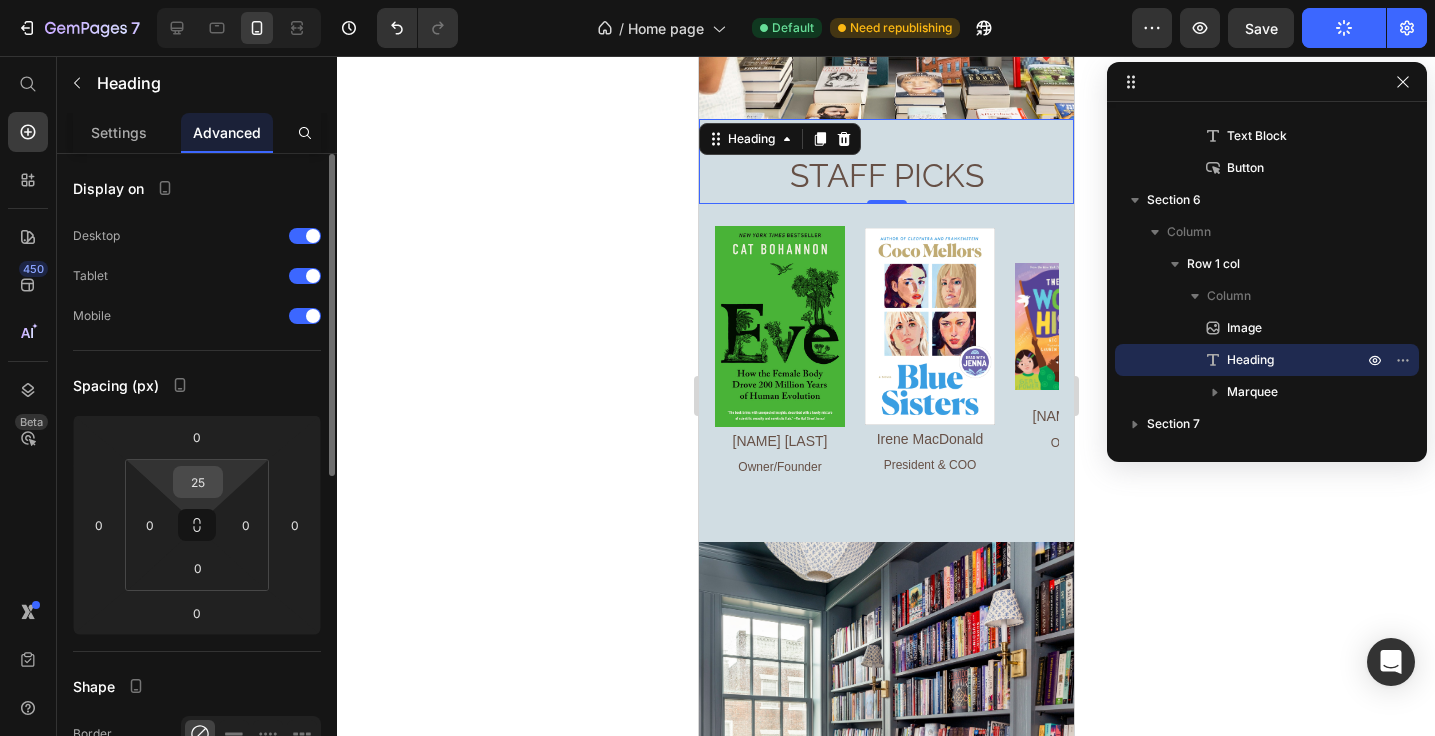 click on "25" at bounding box center [198, 482] 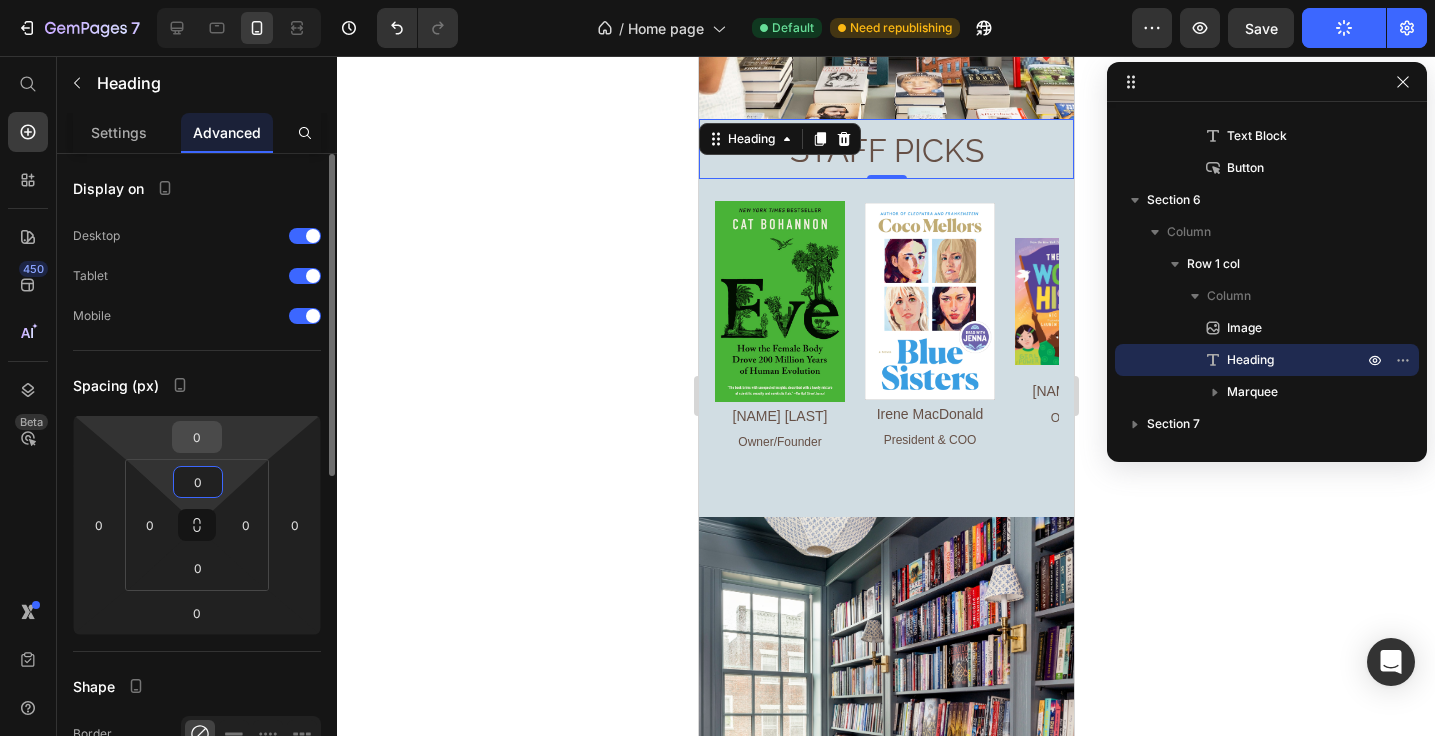 type on "0" 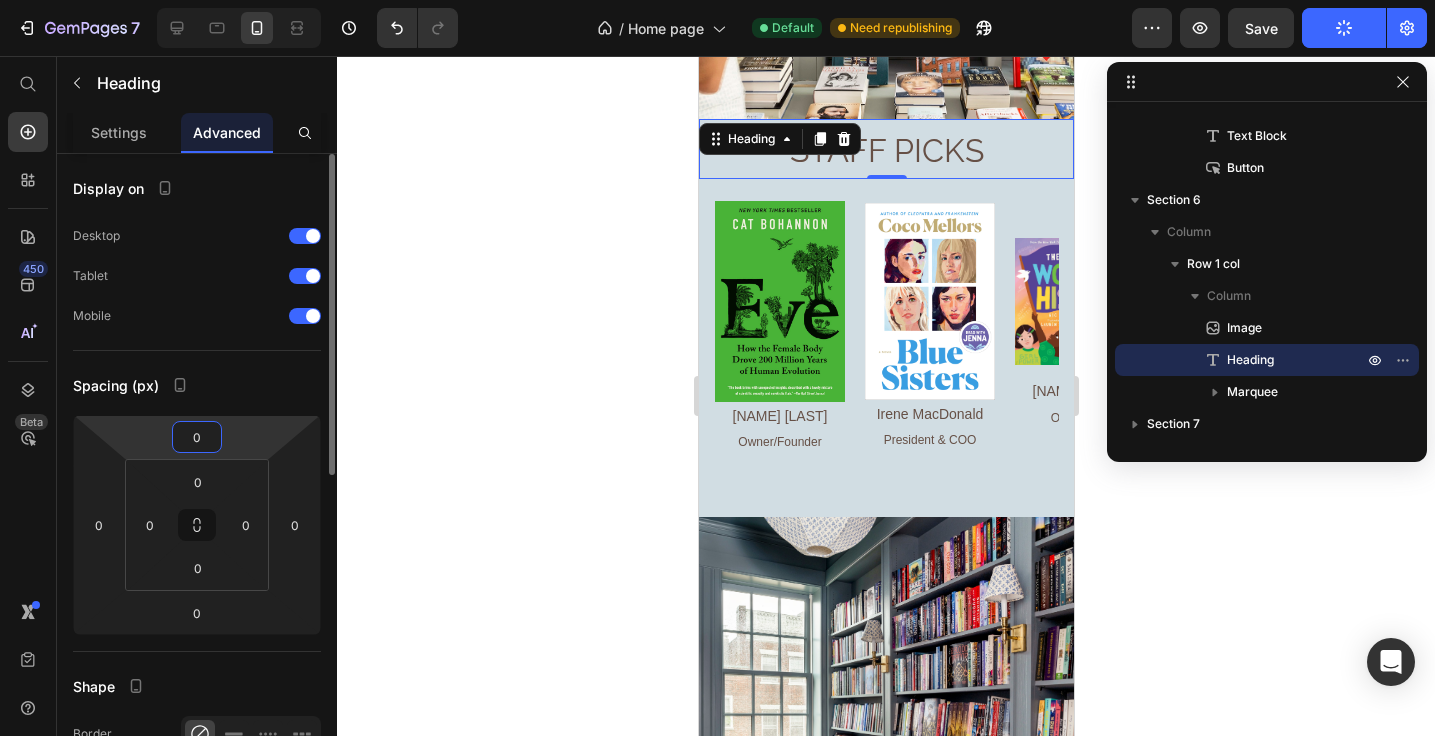 click on "0" at bounding box center (197, 437) 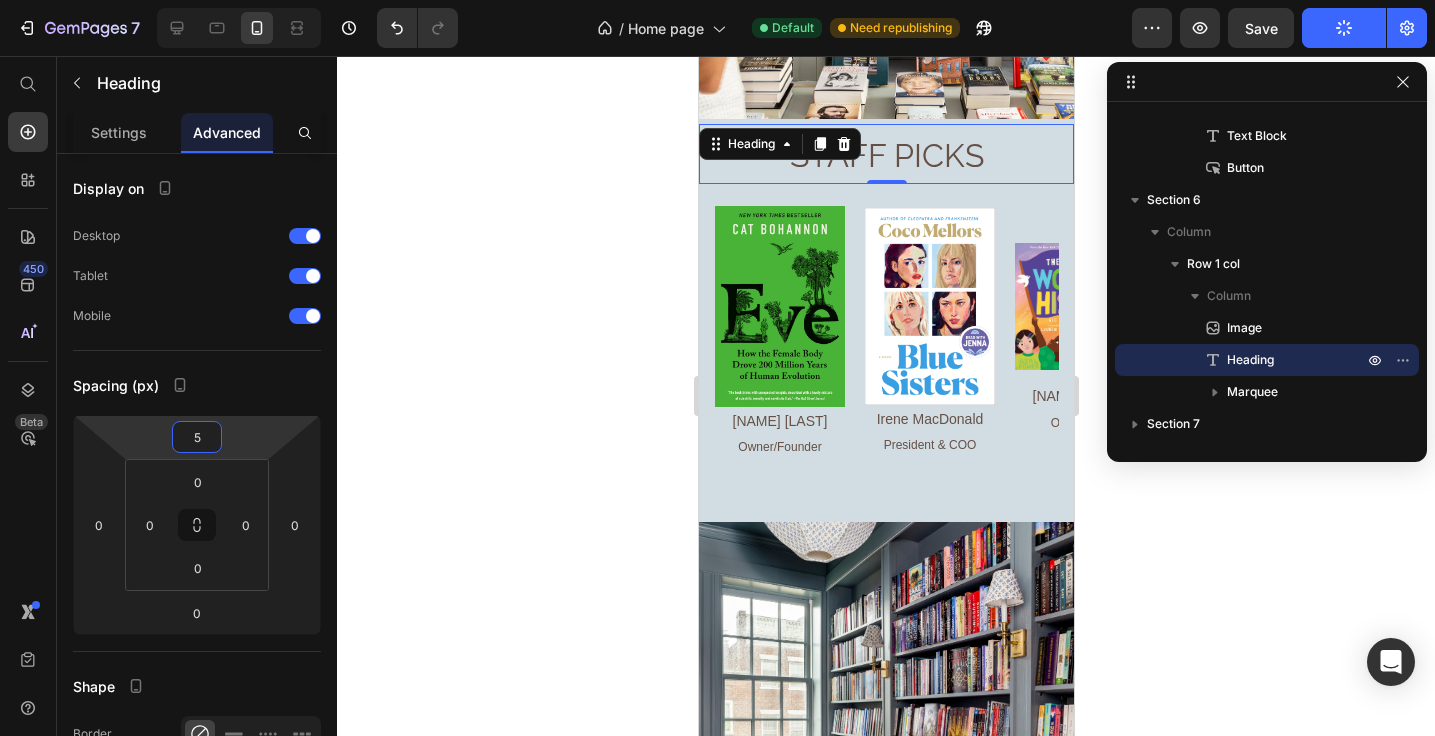 type on "50" 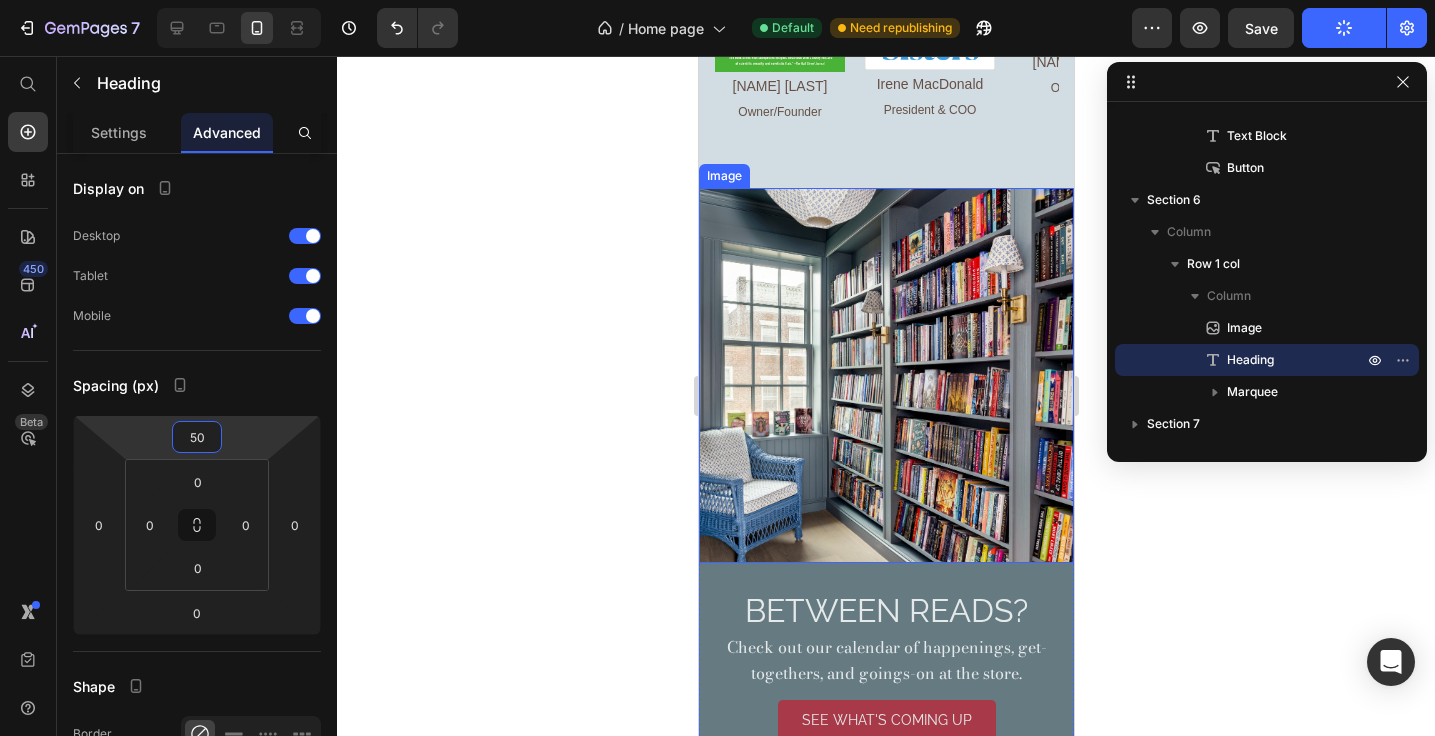 scroll, scrollTop: 5537, scrollLeft: 0, axis: vertical 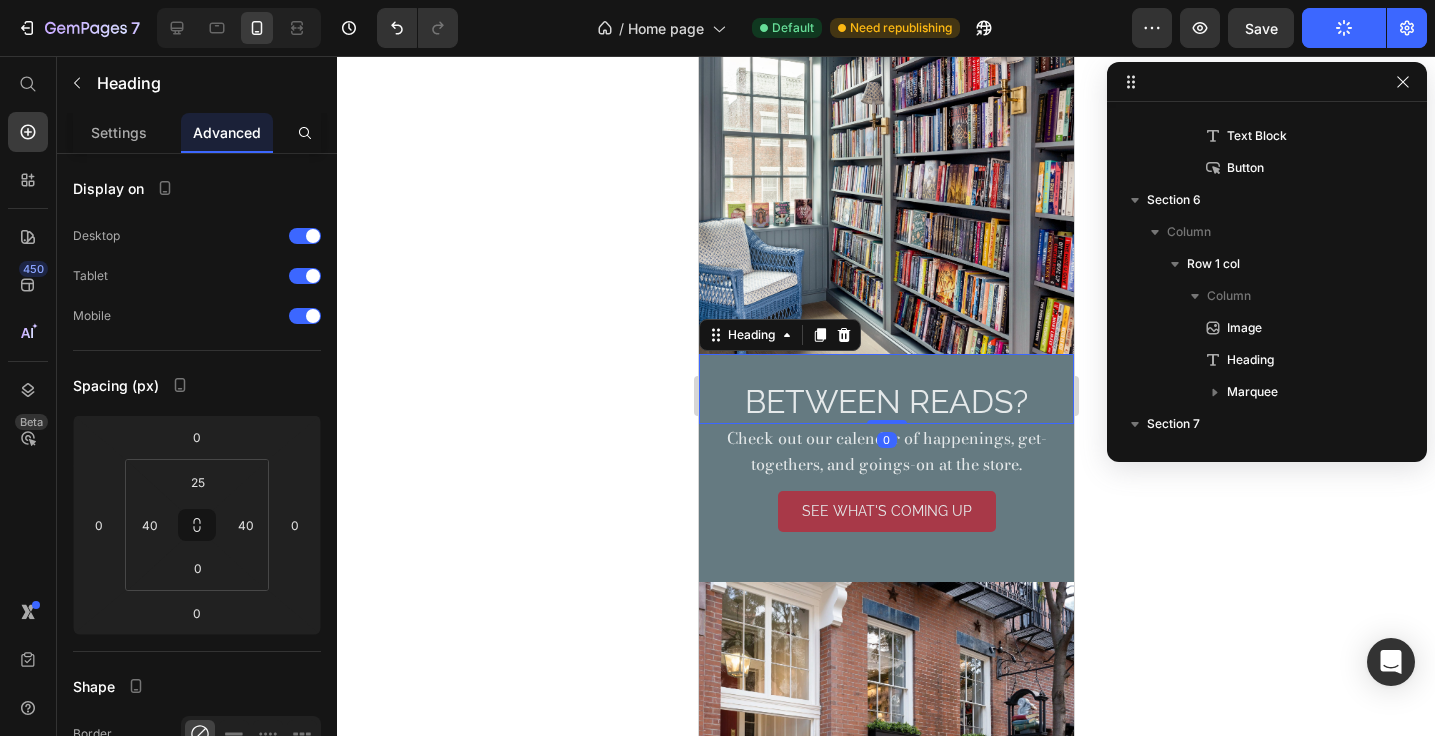 click on "BETWEEN READS? Heading   0" at bounding box center (885, 389) 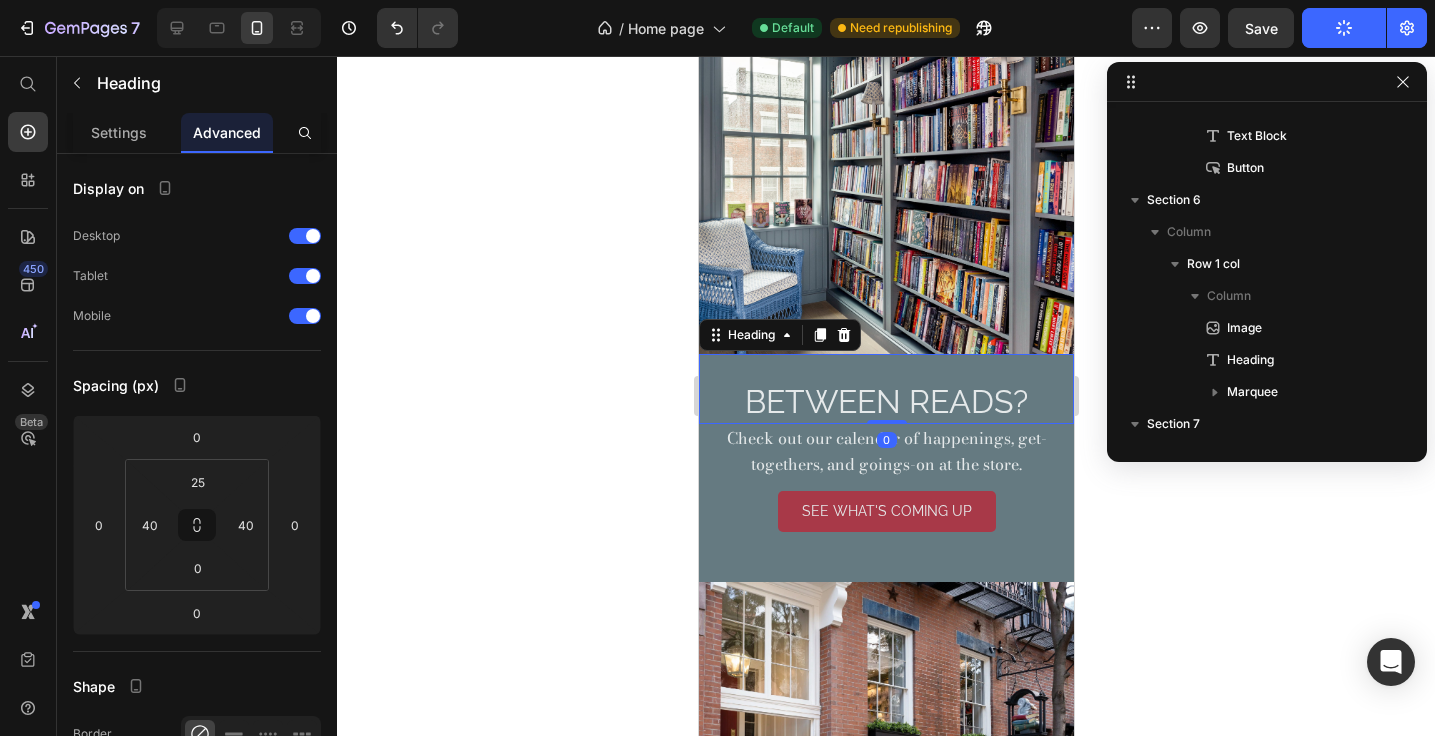 scroll, scrollTop: 886, scrollLeft: 0, axis: vertical 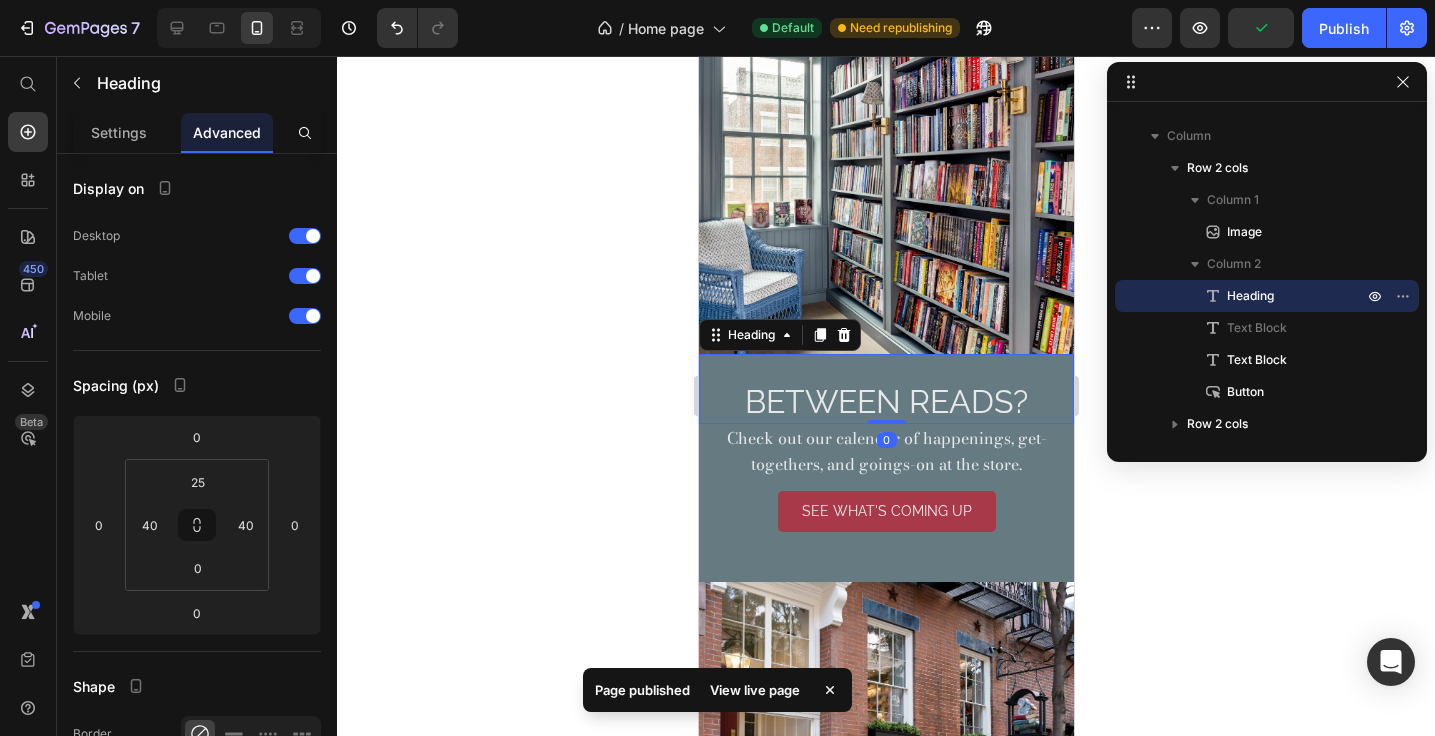 click on "Advanced" at bounding box center [227, 132] 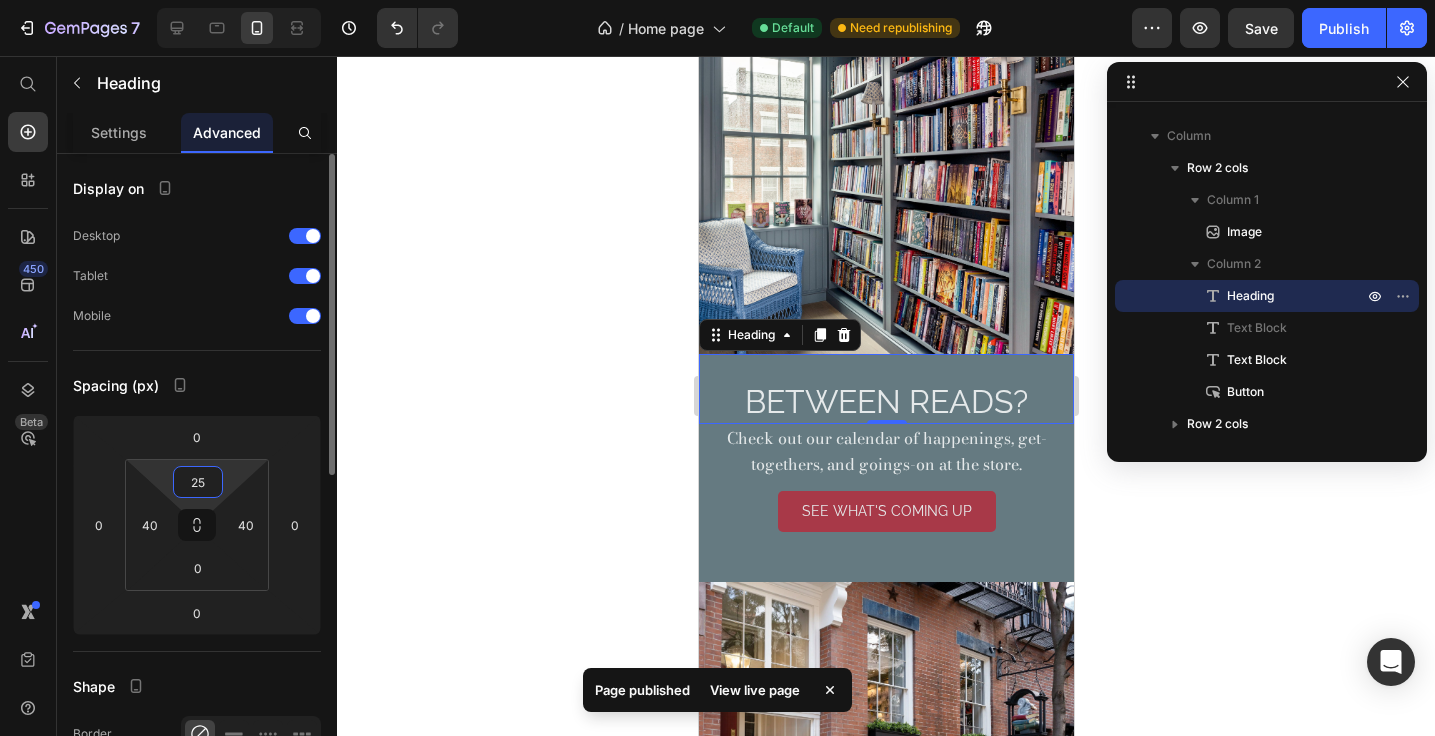 click on "25" at bounding box center (198, 482) 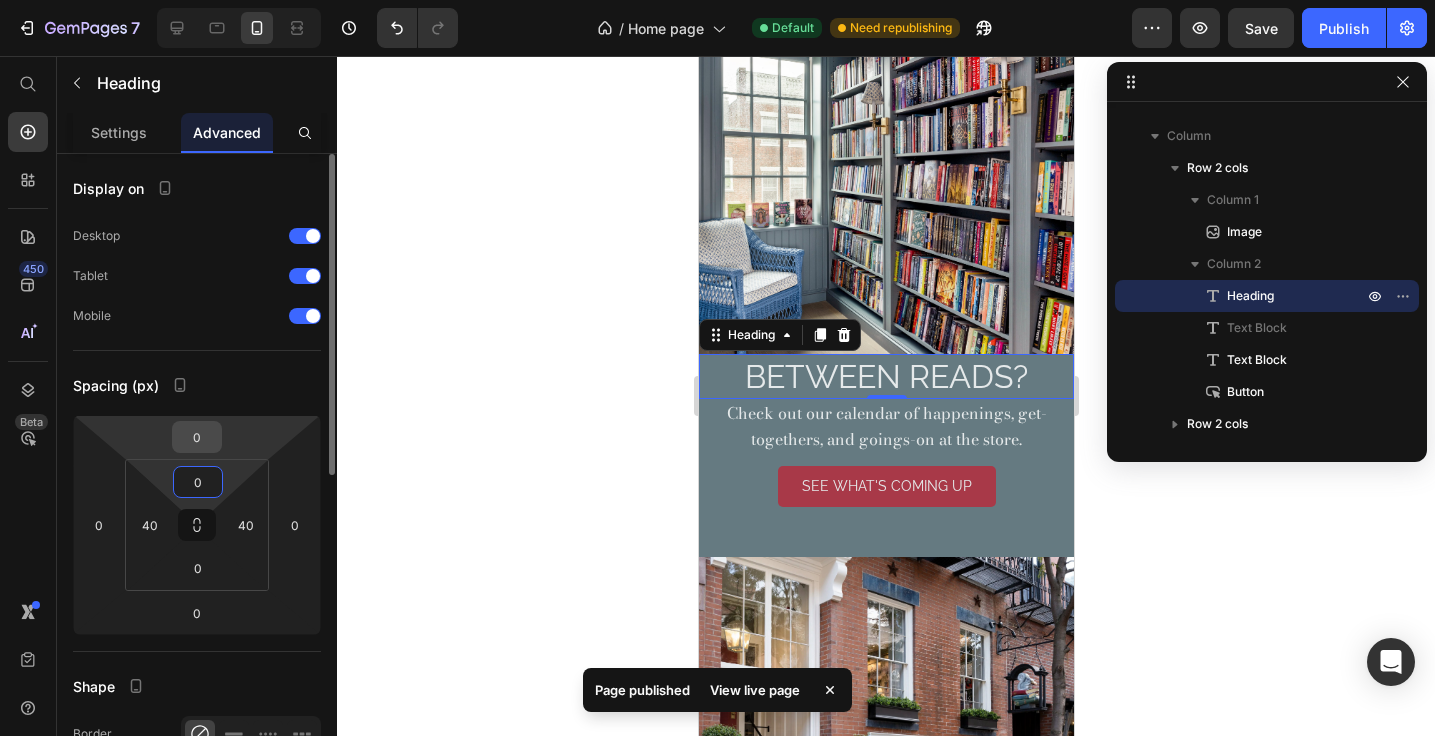 type on "0" 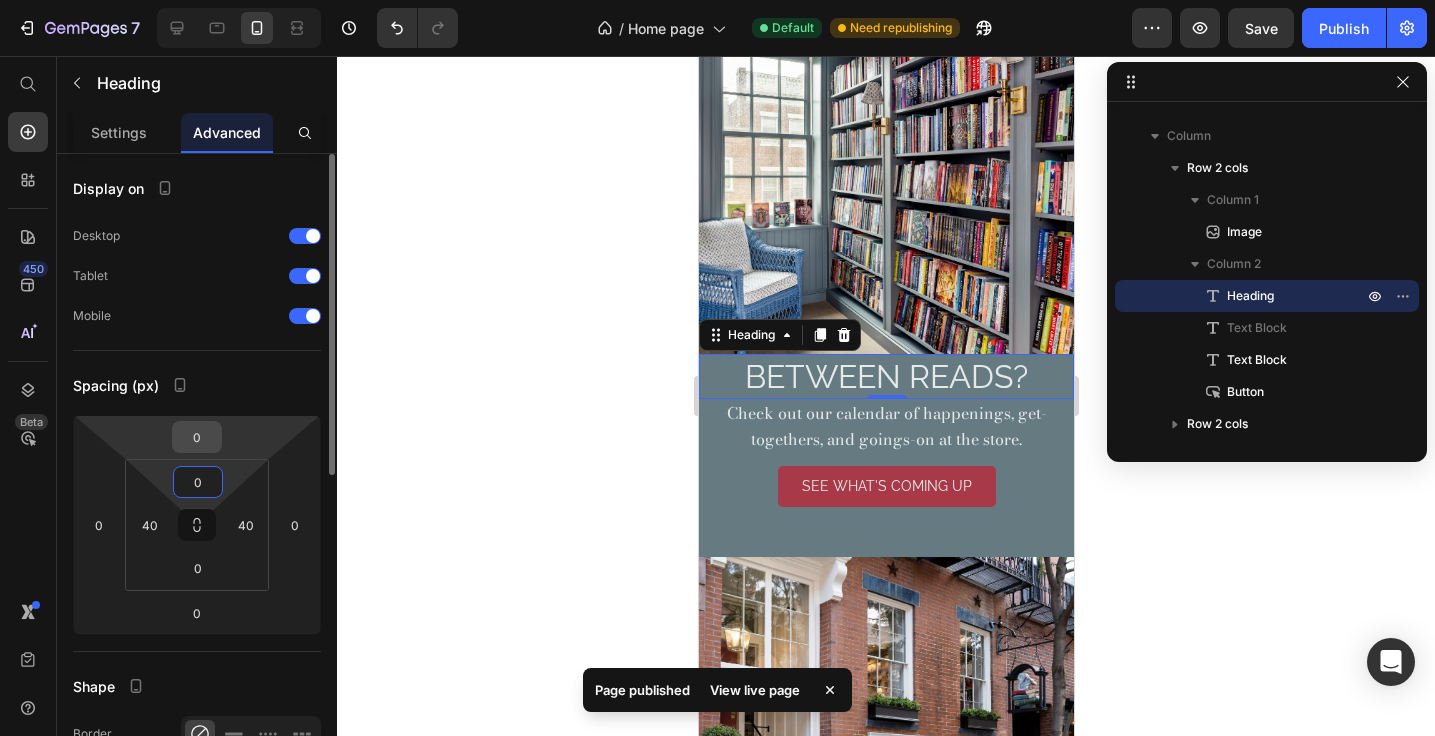 click on "0" at bounding box center (197, 437) 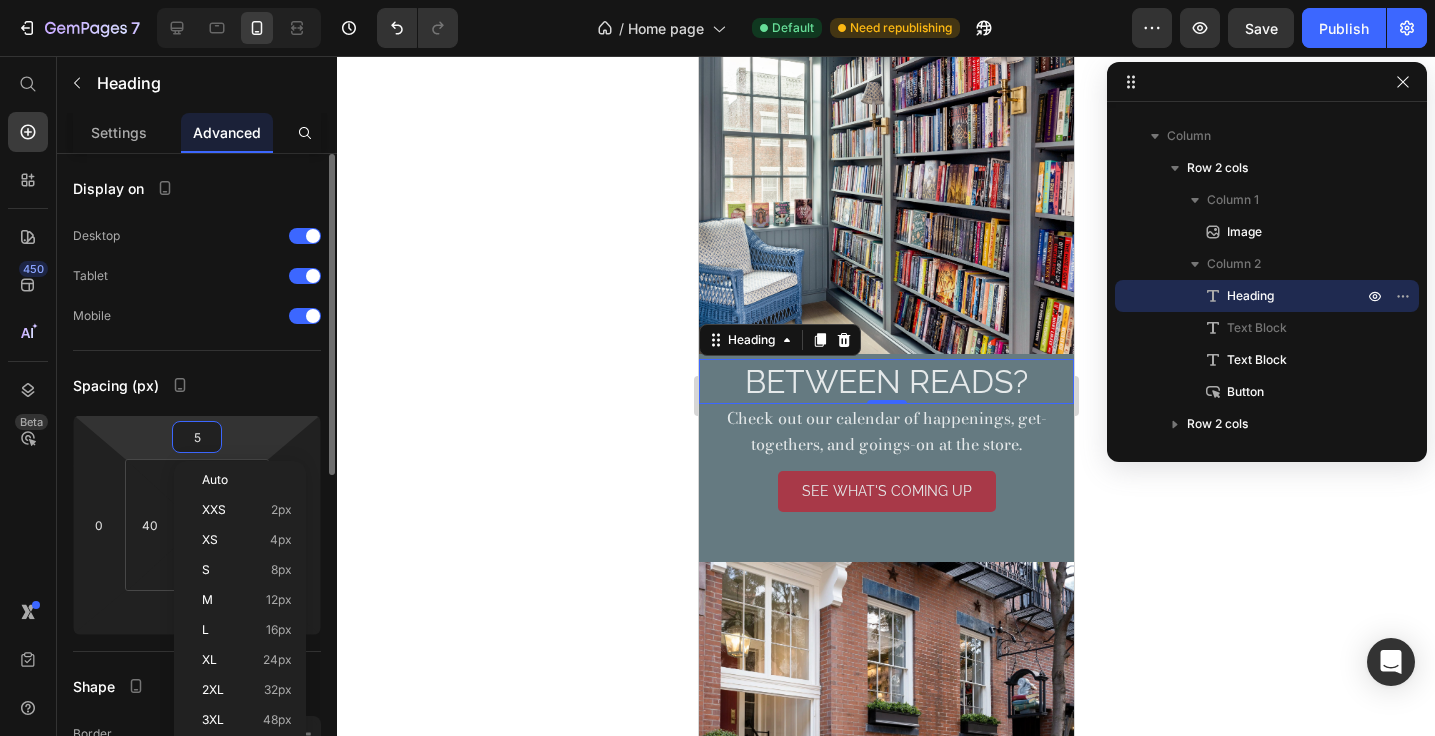 type on "50" 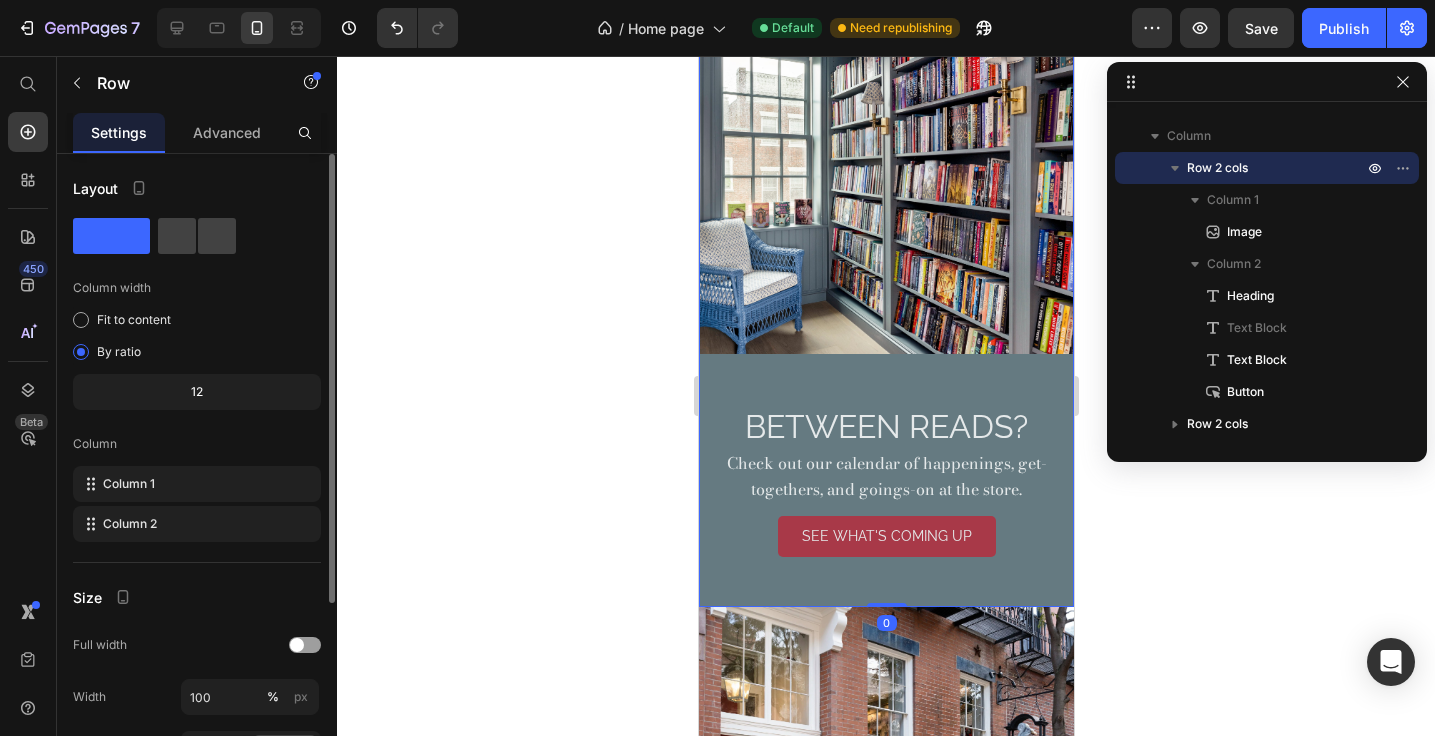 click on "Image BETWEEN READS? Heading Check out our calendar of happenings, get-togethers, and goings-on at the store. Text Block Check out our calendar of happenings, get-togethers, and goings-on at the store. Text Block SEE WHAT'S COMING UP Button Row   0" at bounding box center [885, 293] 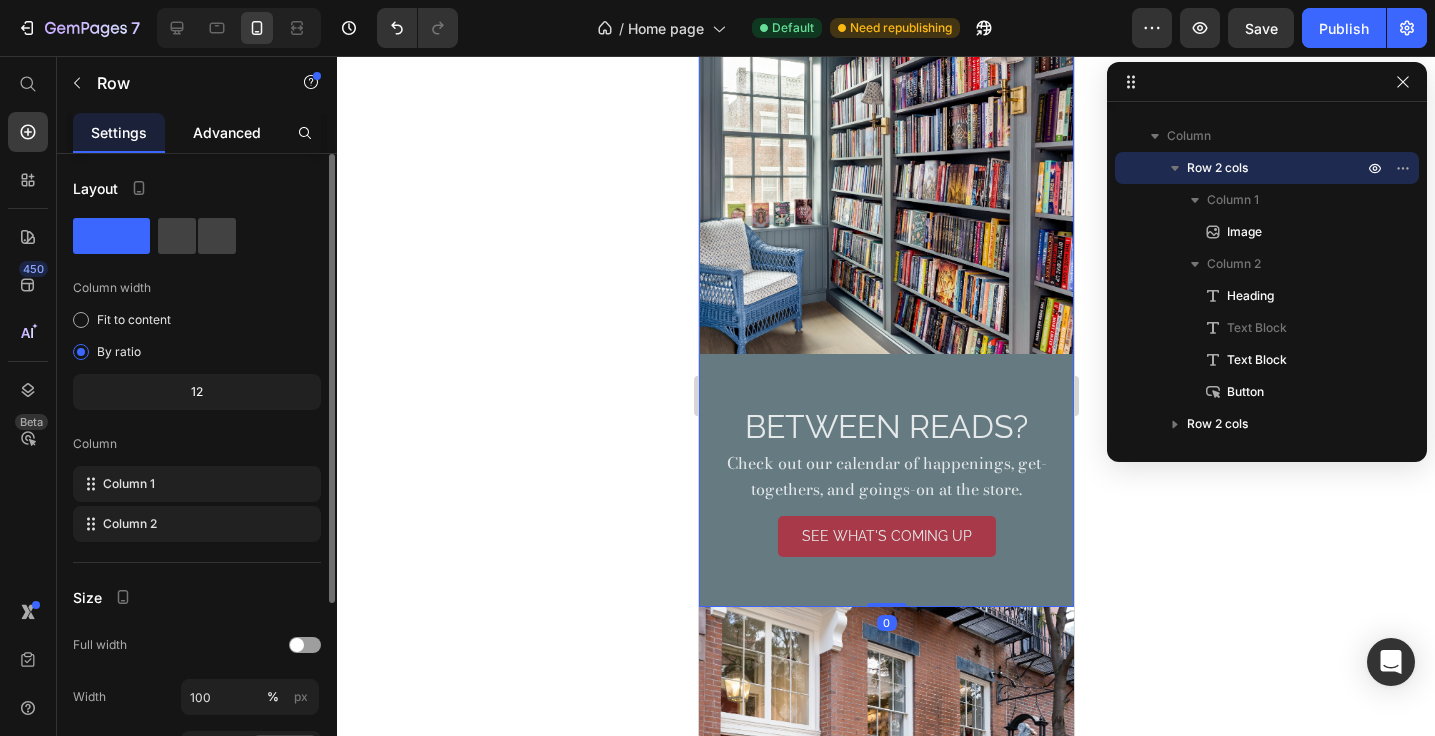 click on "Advanced" at bounding box center (227, 132) 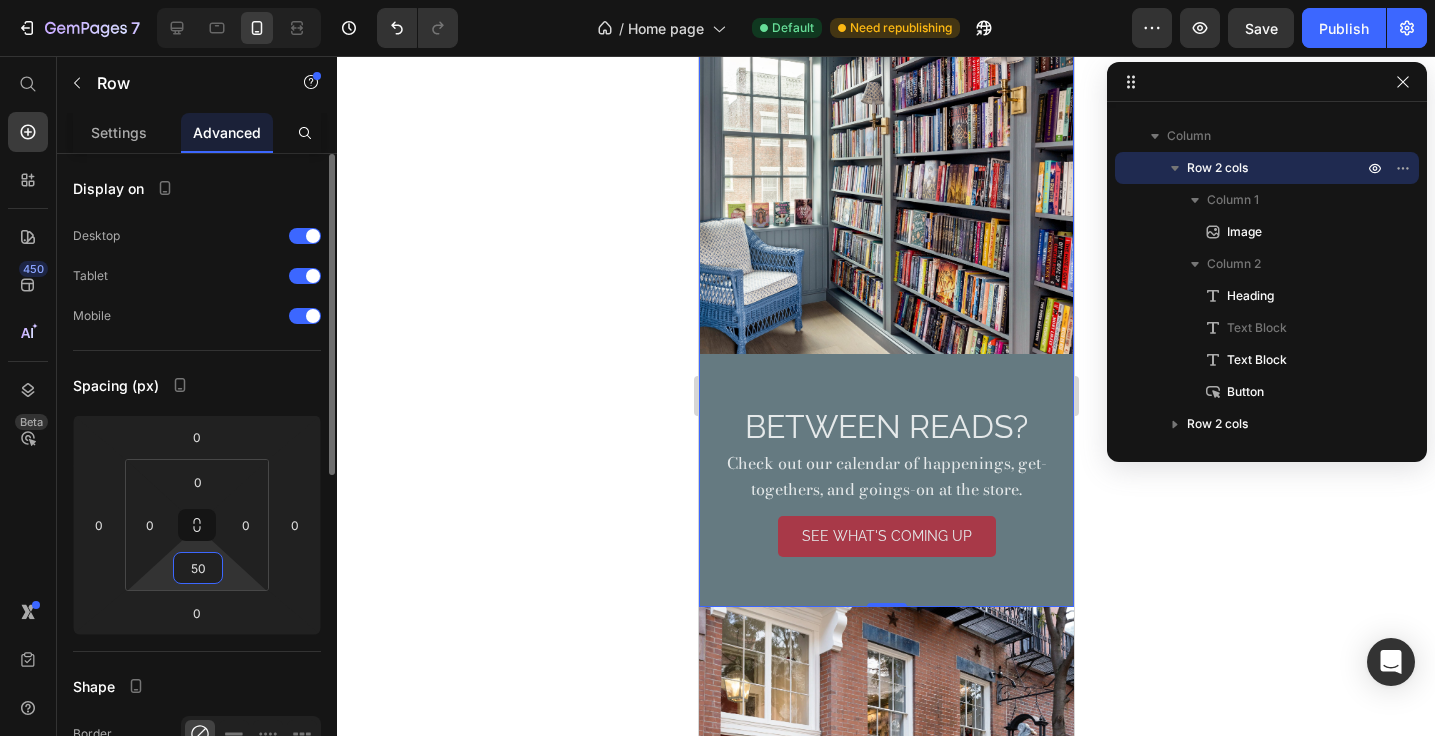 click on "50" at bounding box center (198, 568) 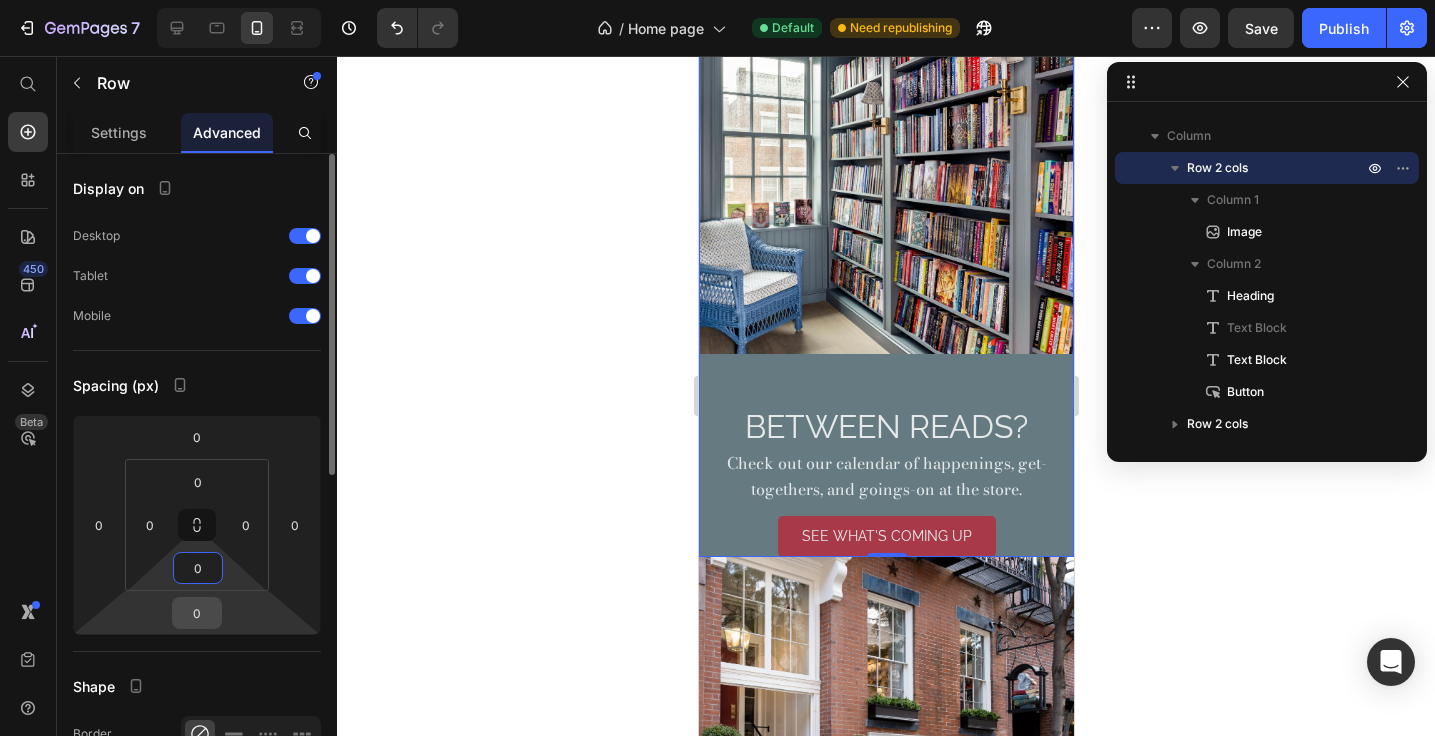 type on "0" 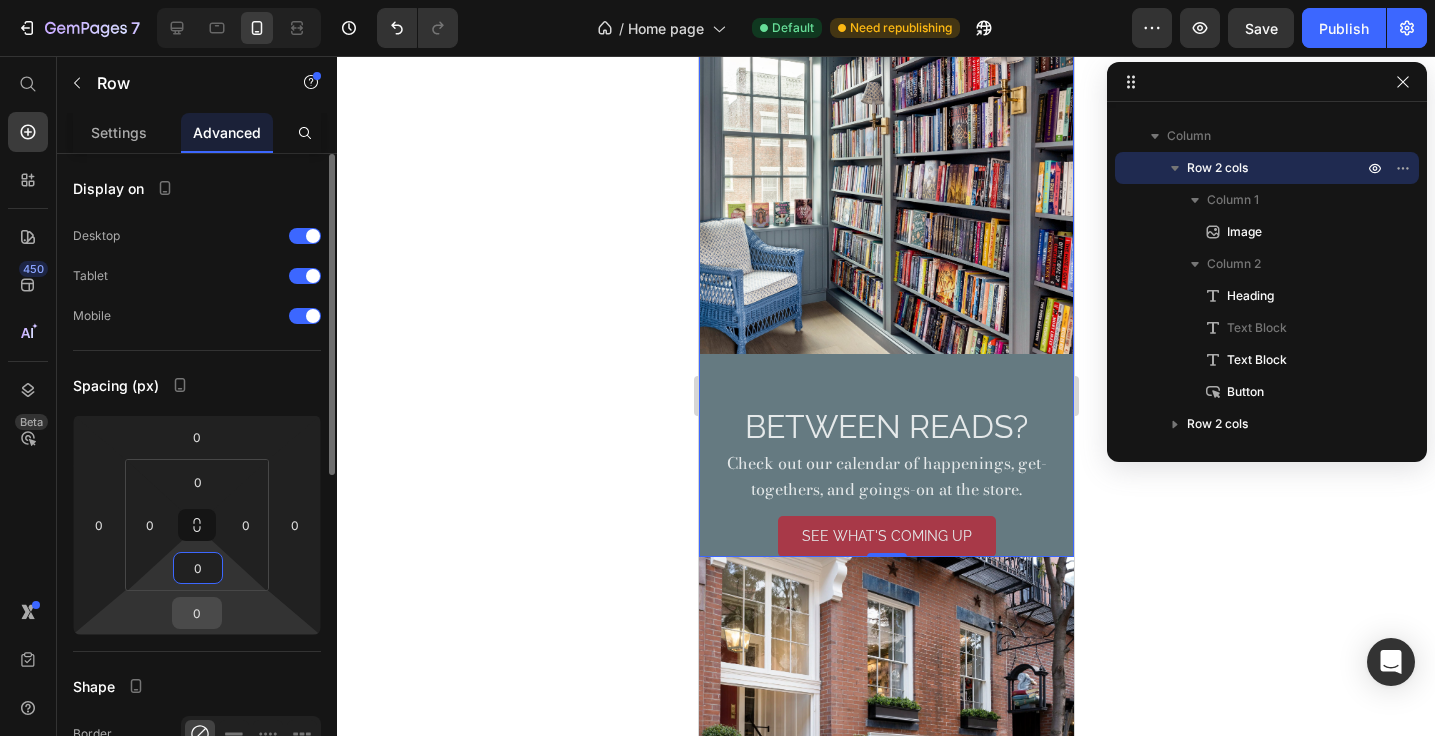 click on "0" at bounding box center (197, 613) 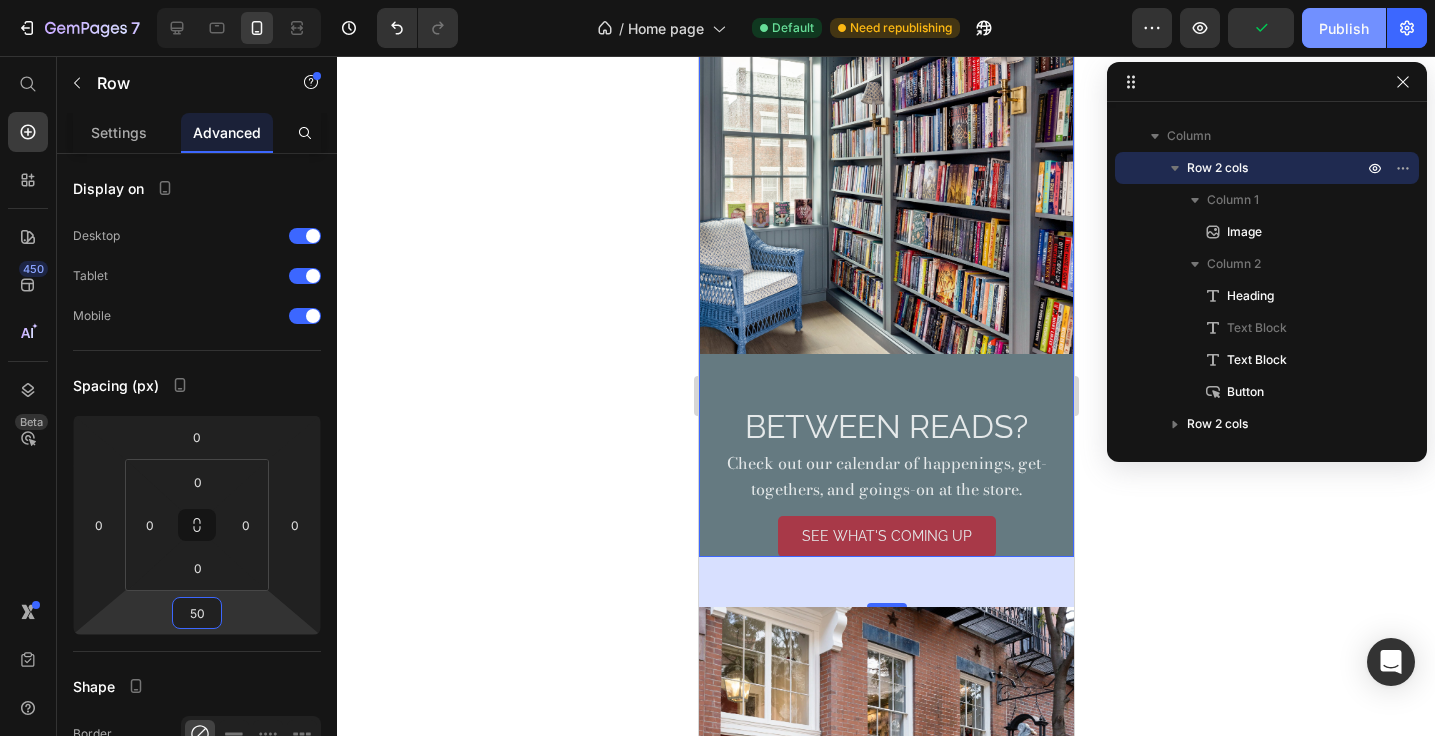 type on "50" 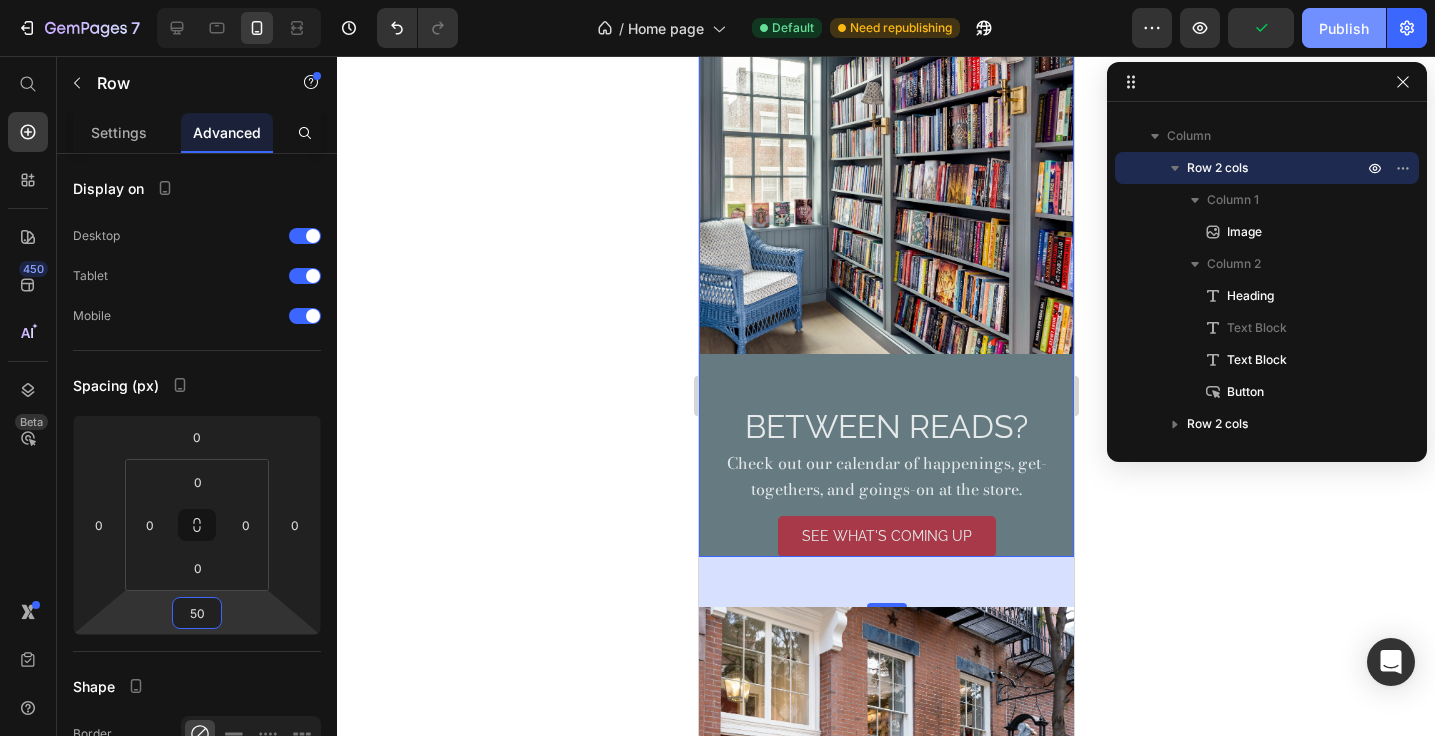 click on "Publish" at bounding box center [1344, 28] 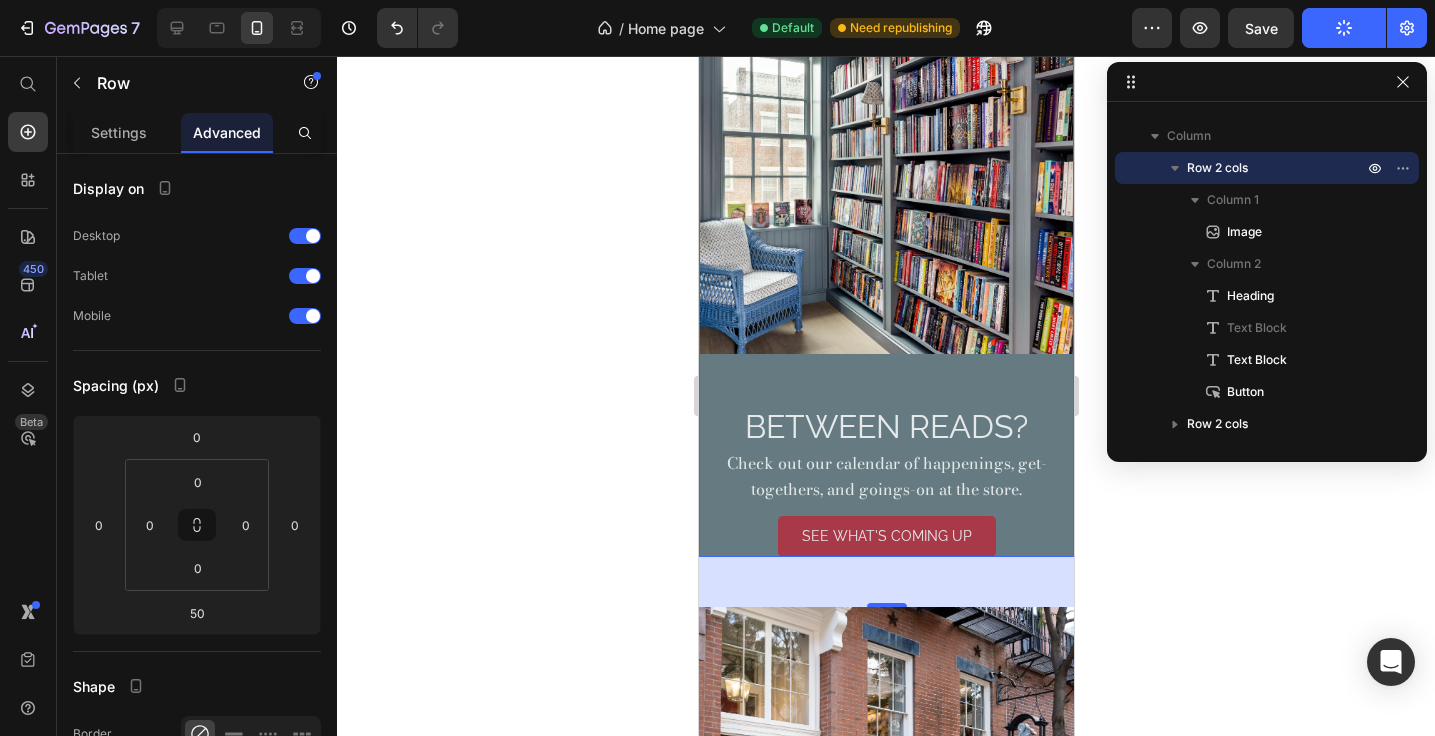 click 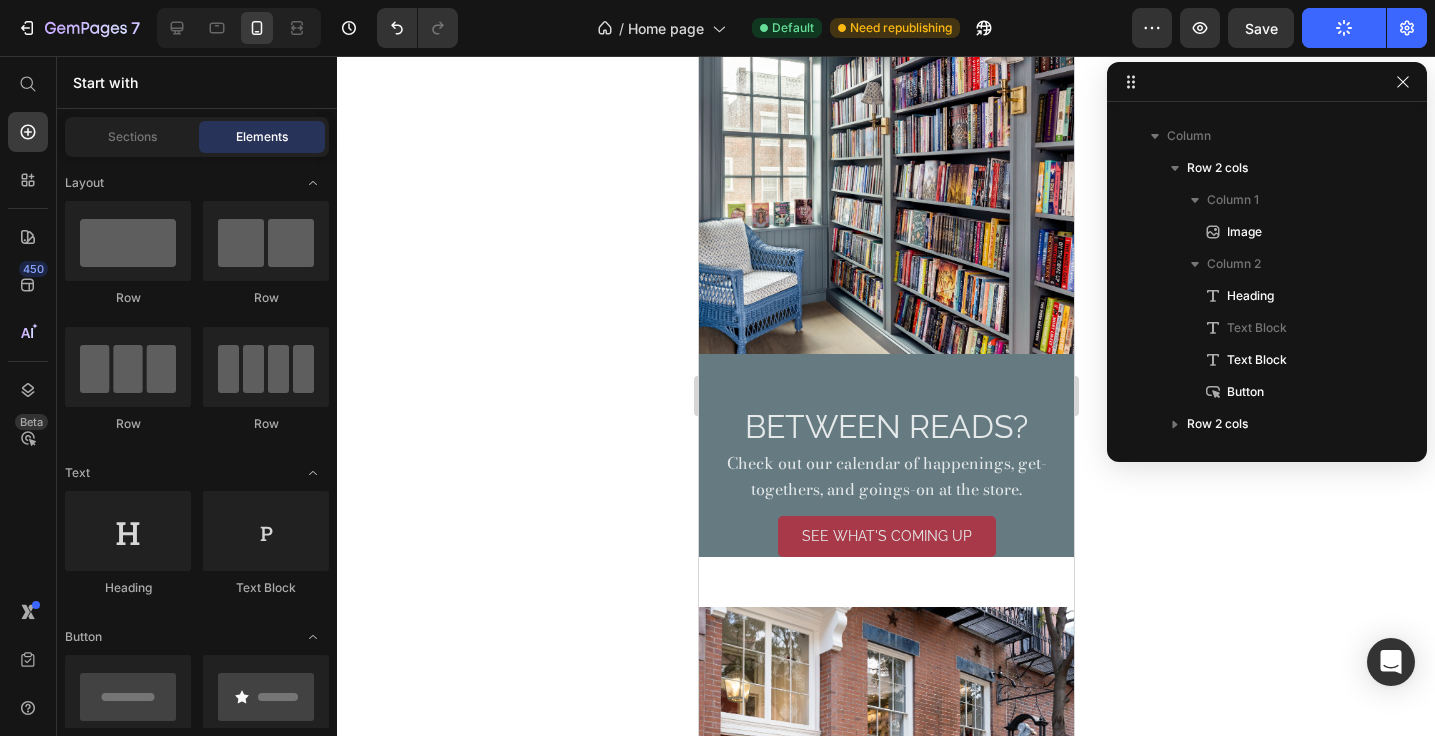 click 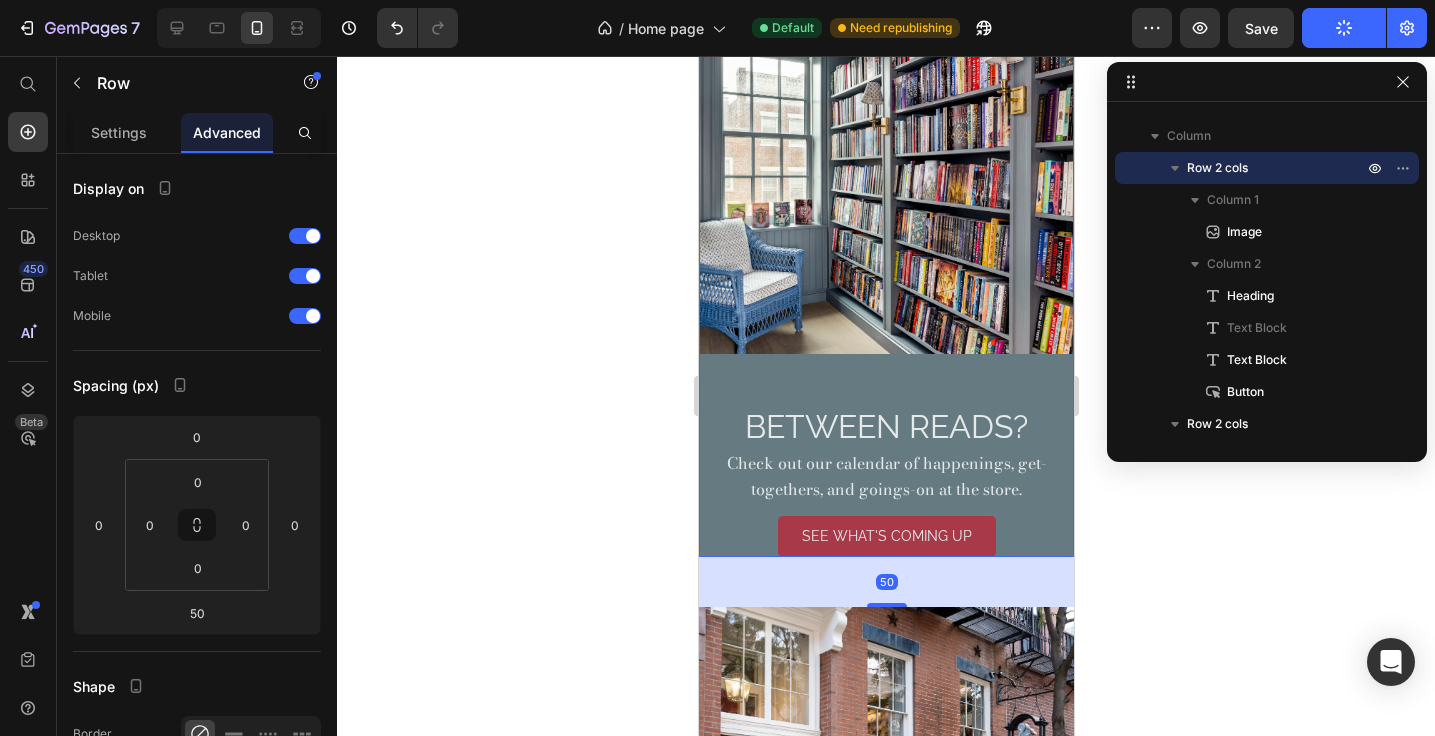 click on "BETWEEN READS? Heading Check out our calendar of happenings, get-togethers, and goings-on at the store. Text Block Check out our calendar of happenings, get-togethers, and goings-on at the store. Text Block SEE WHAT'S COMING UP Button" at bounding box center [885, 455] 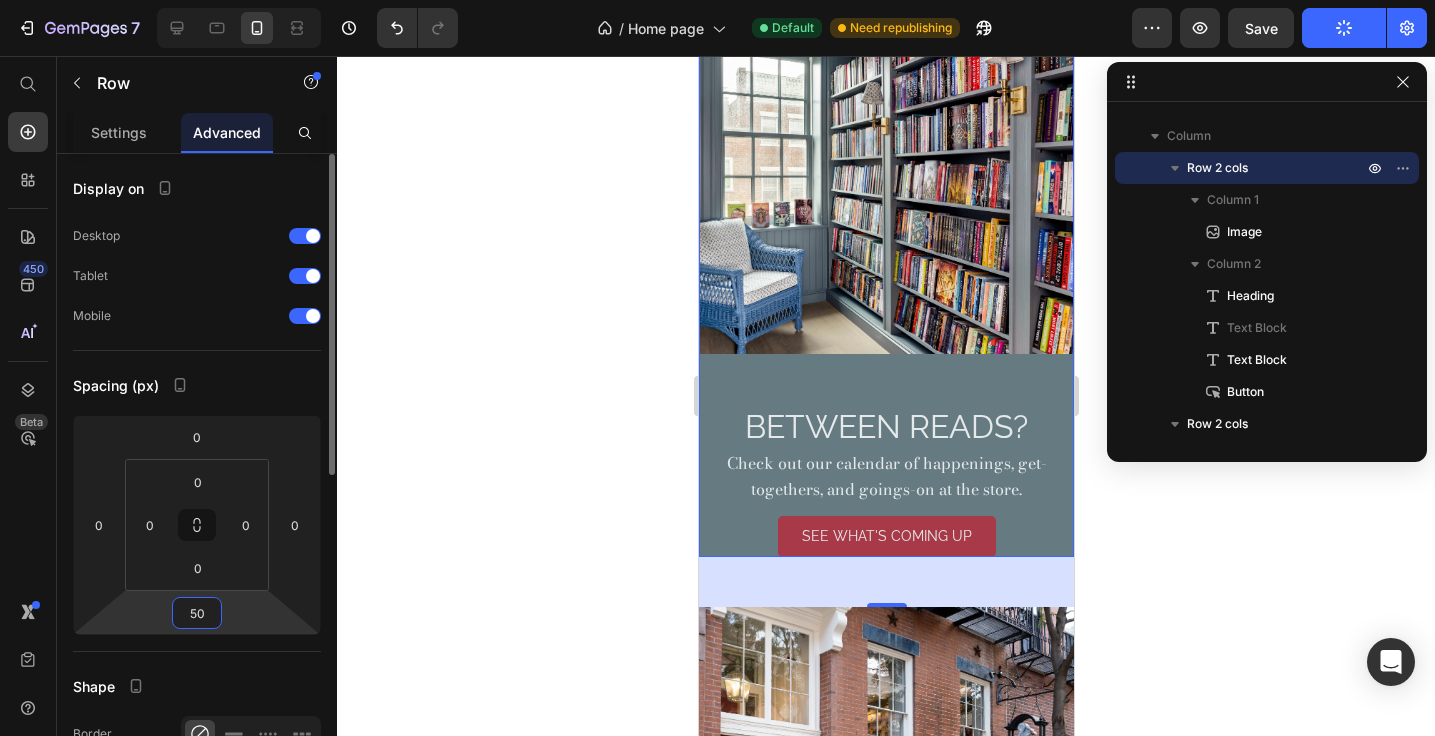 click on "50" at bounding box center (197, 613) 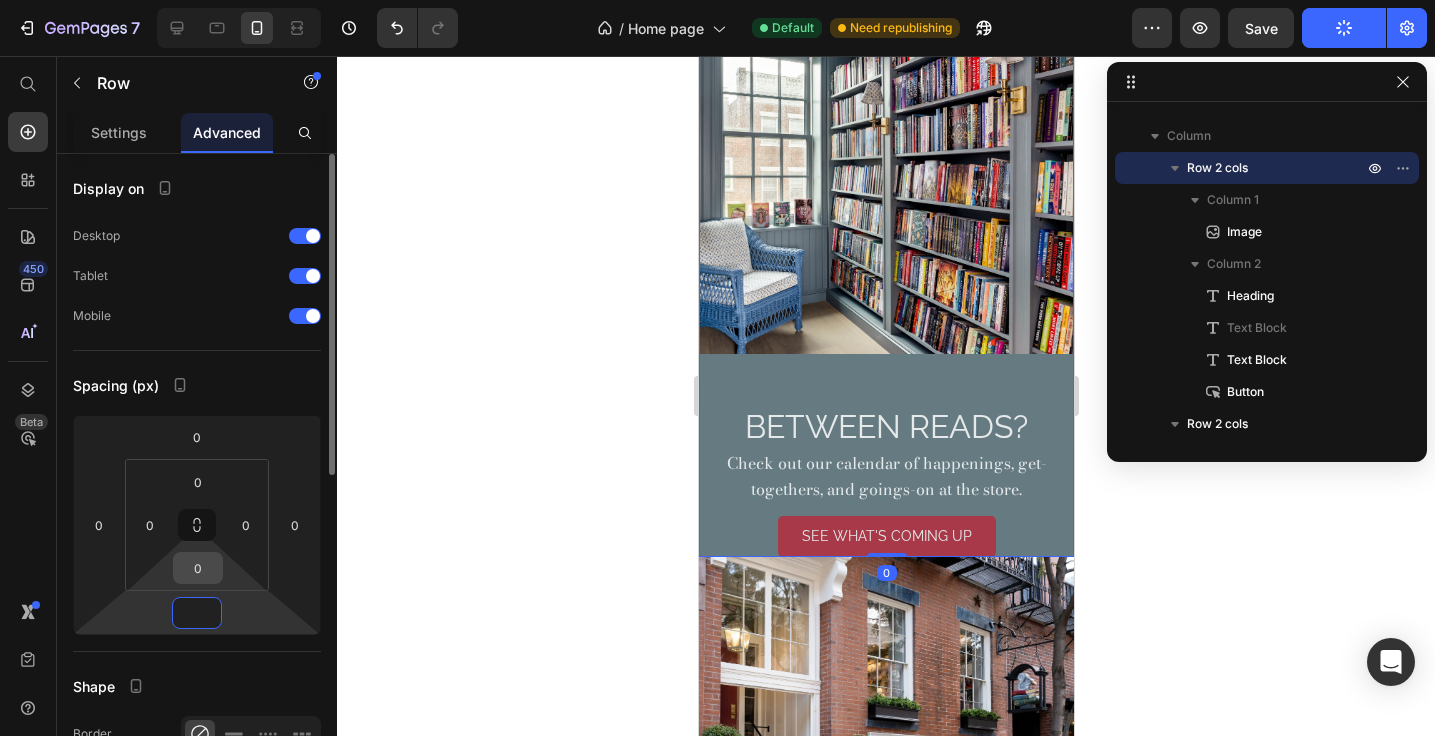 type on "0" 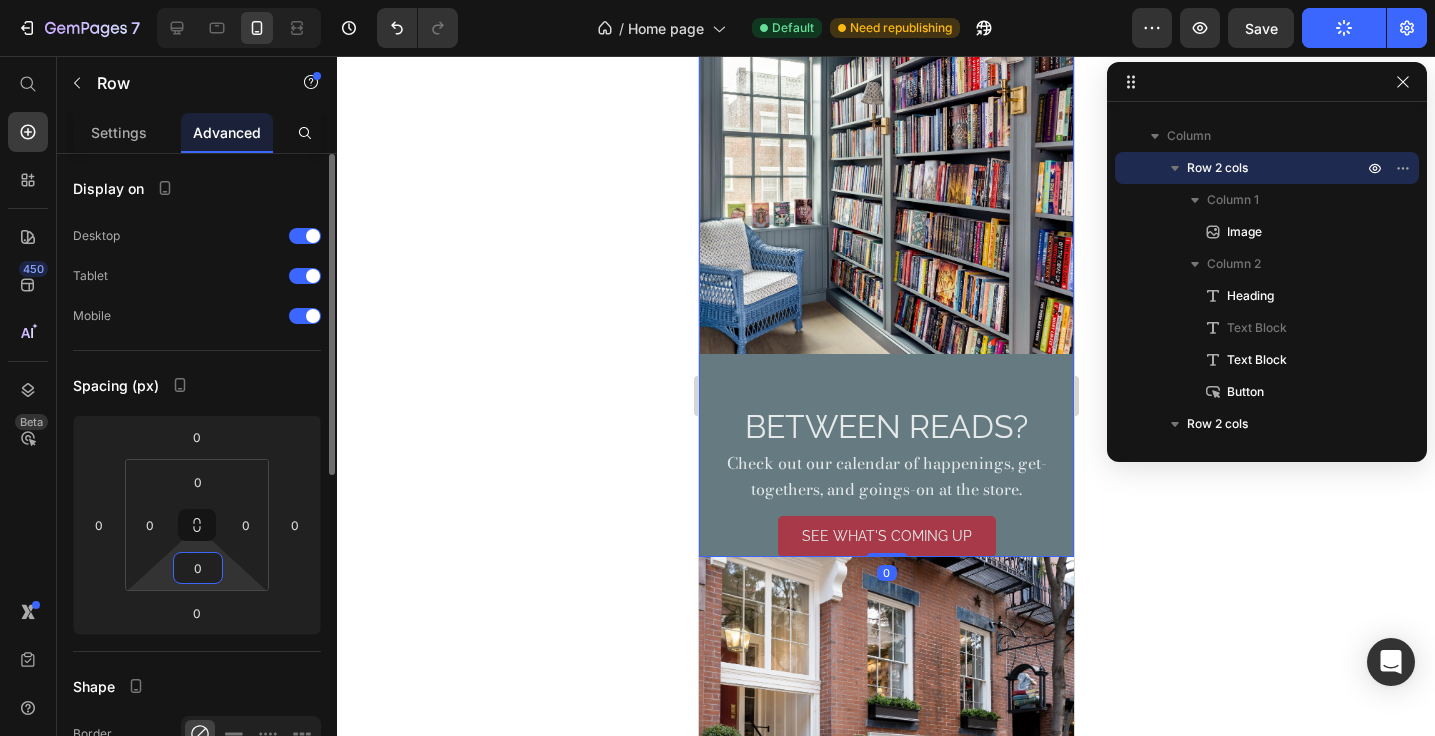 click on "0" at bounding box center [198, 568] 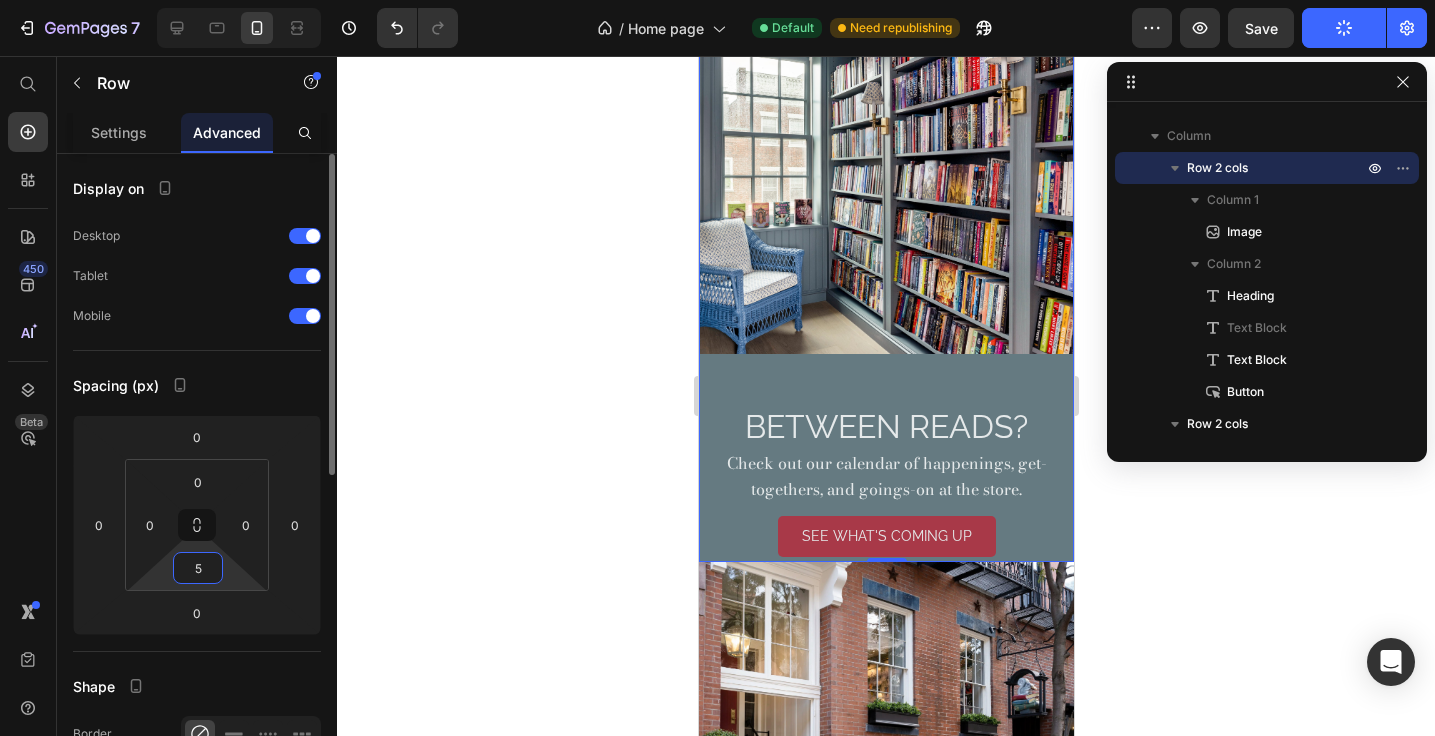 type on "50" 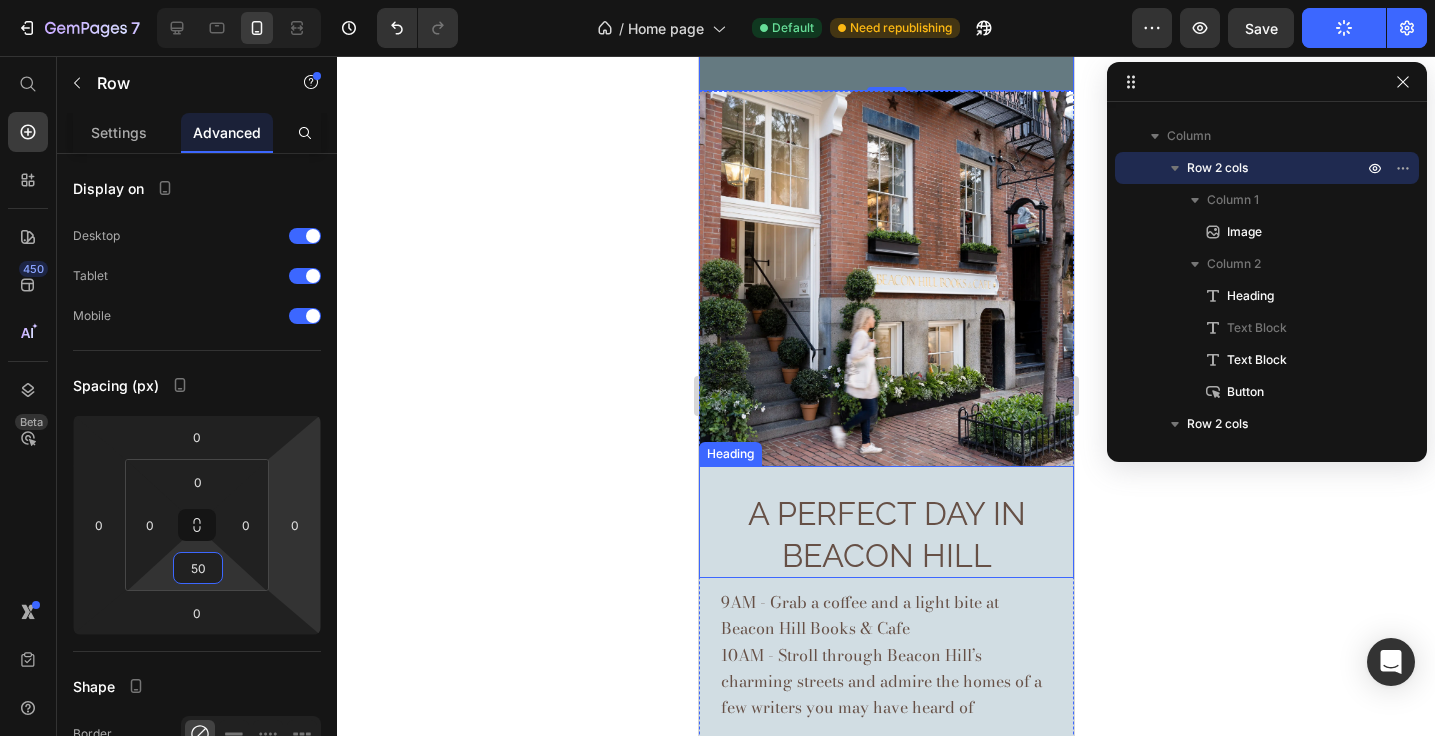 scroll, scrollTop: 6250, scrollLeft: 0, axis: vertical 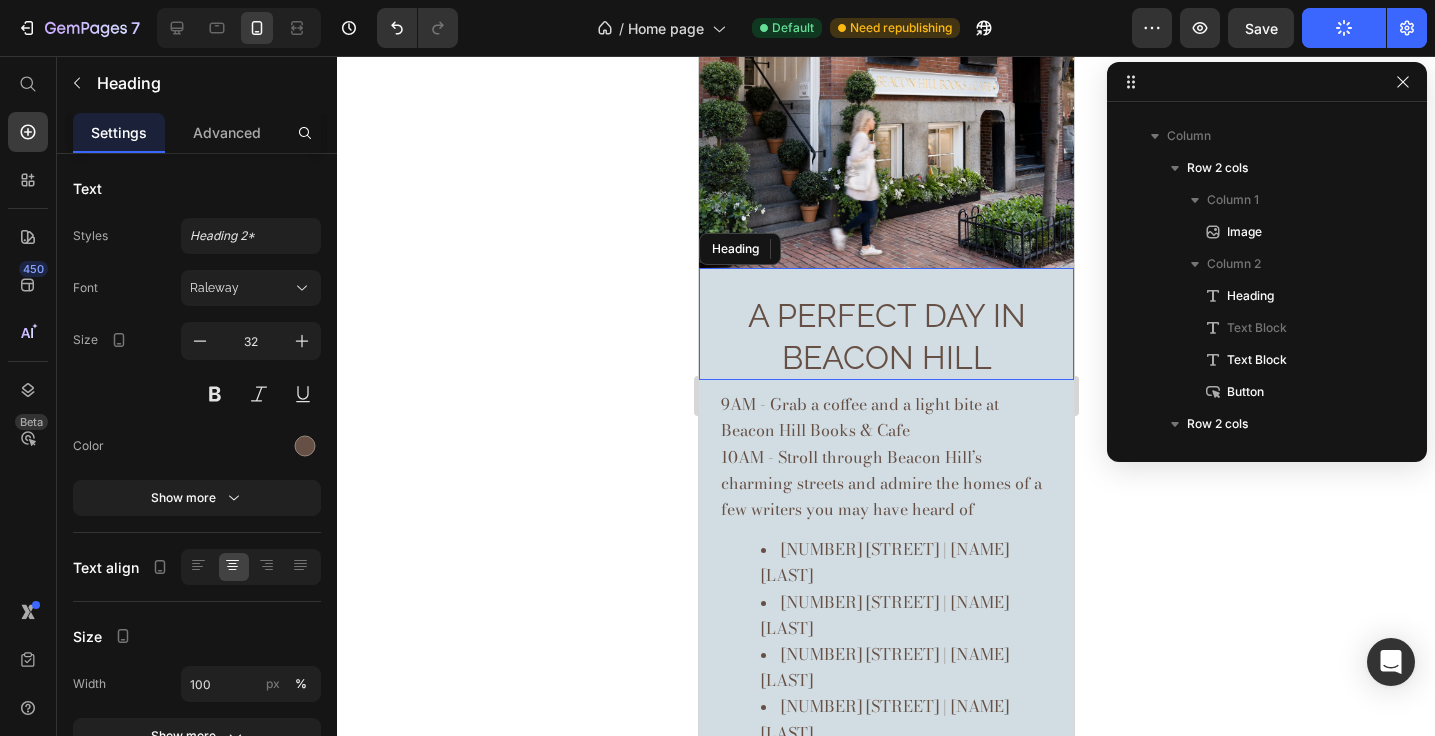 click on "A PERFECT DAY IN BEACON HILL Heading" at bounding box center [885, 324] 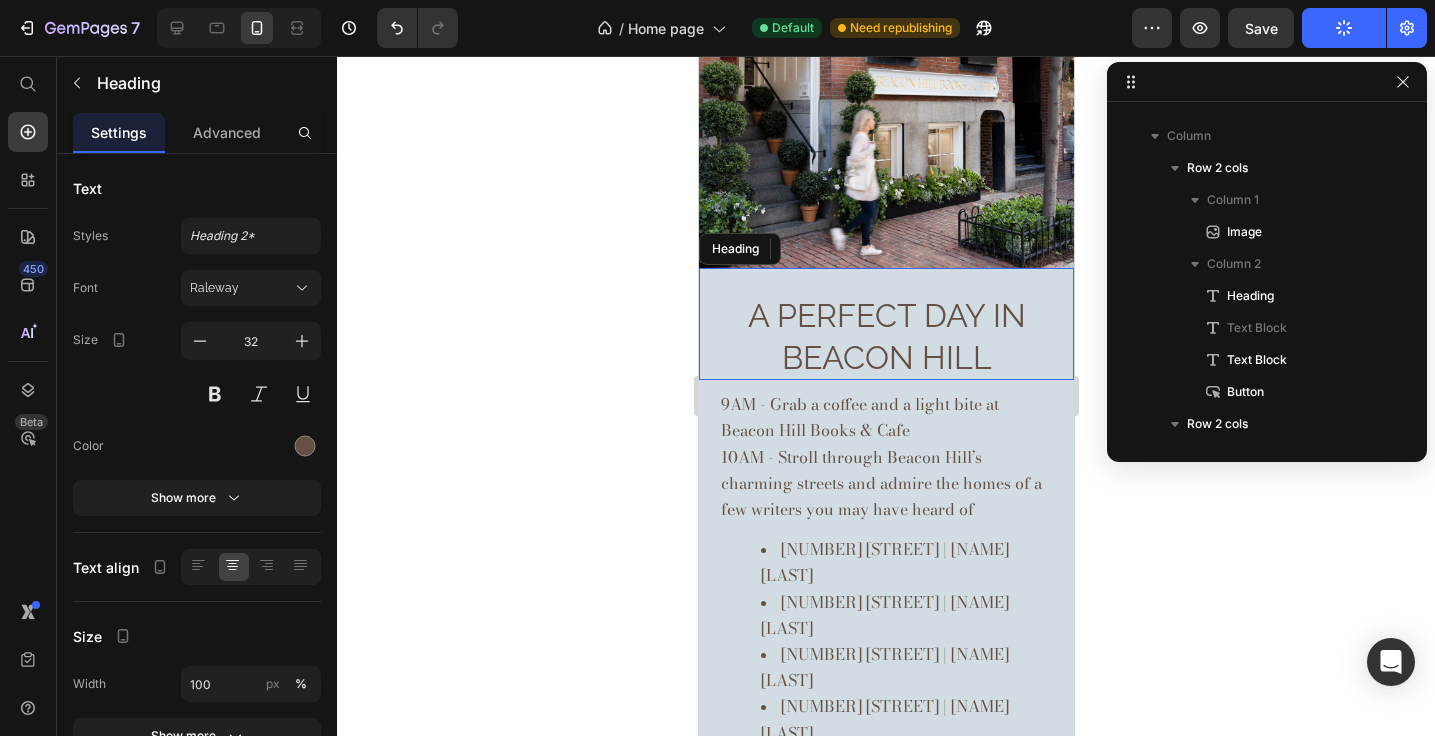 scroll, scrollTop: 1046, scrollLeft: 0, axis: vertical 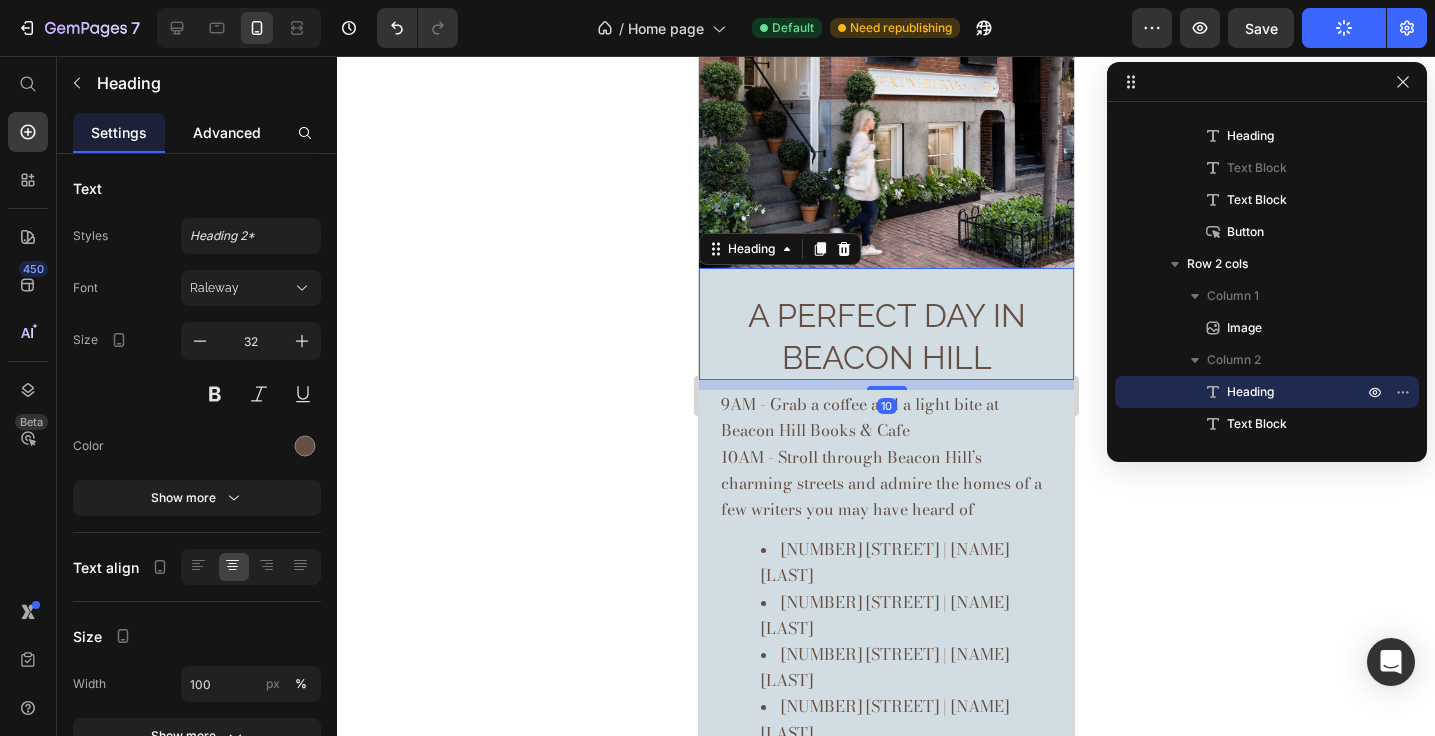 click on "Advanced" at bounding box center [227, 132] 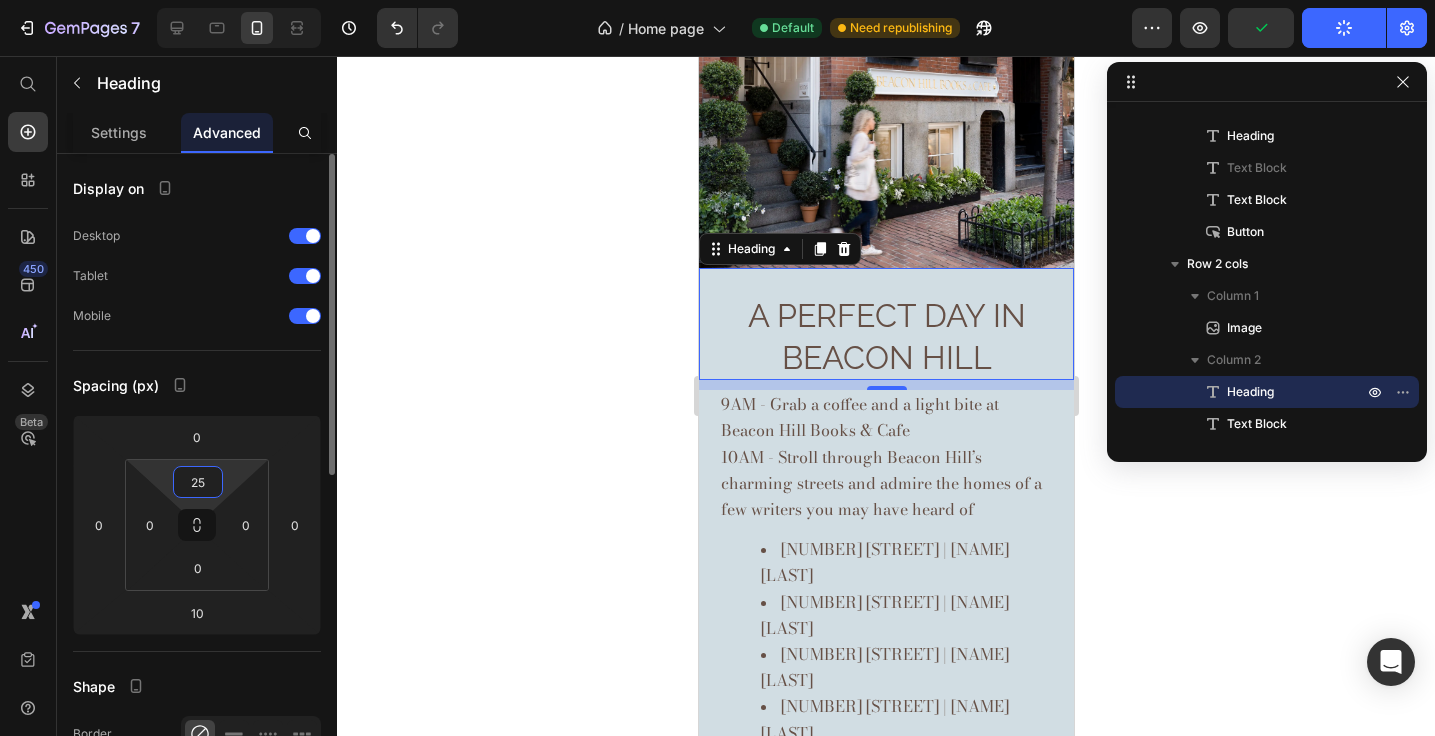 click on "25" at bounding box center [198, 482] 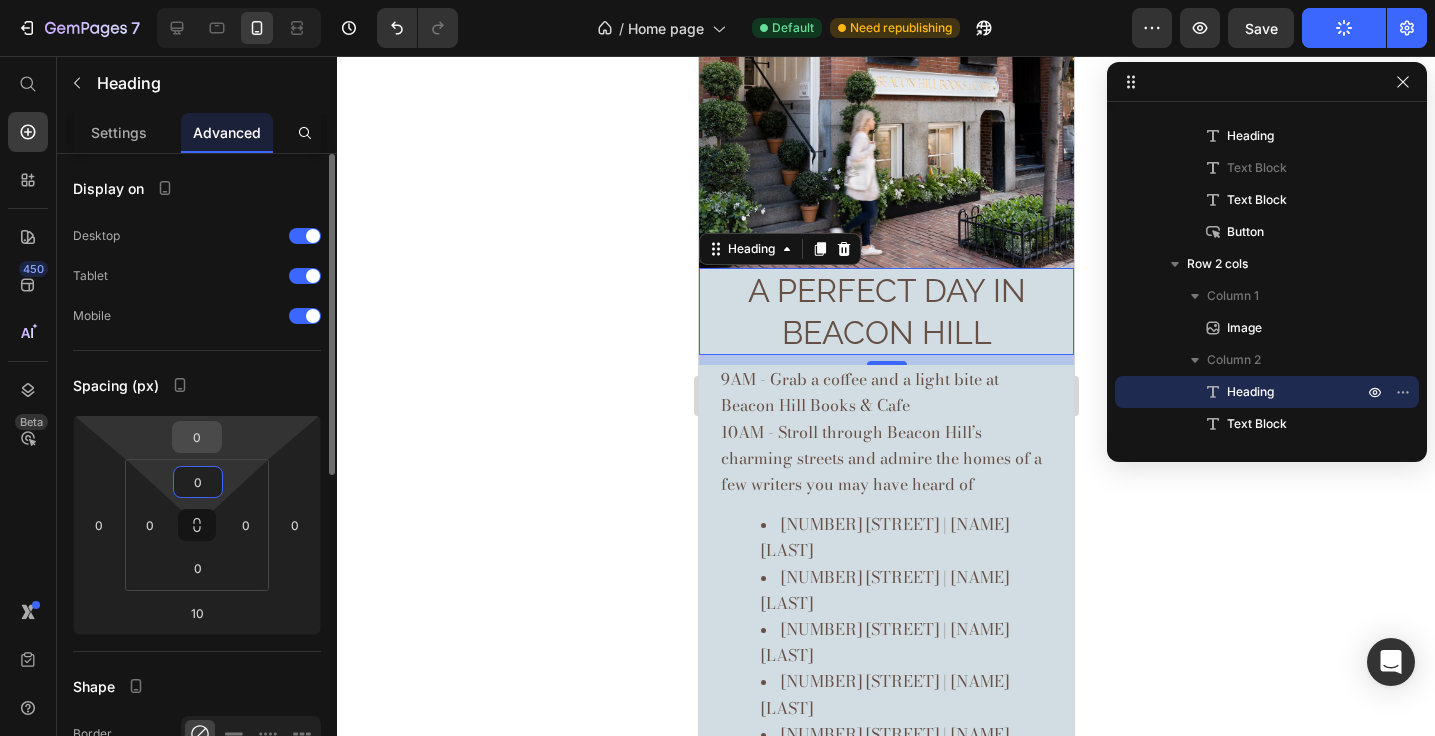 type on "0" 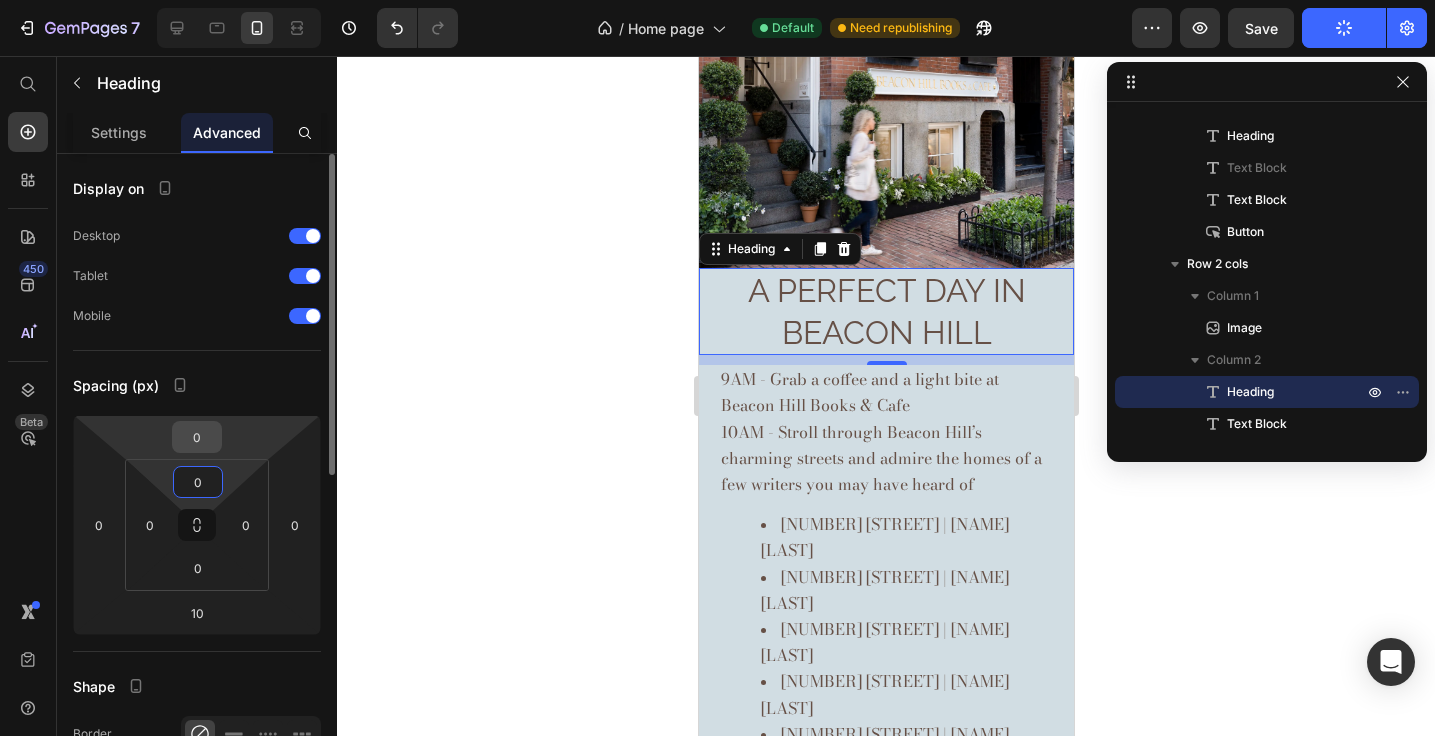 click on "0" at bounding box center (197, 437) 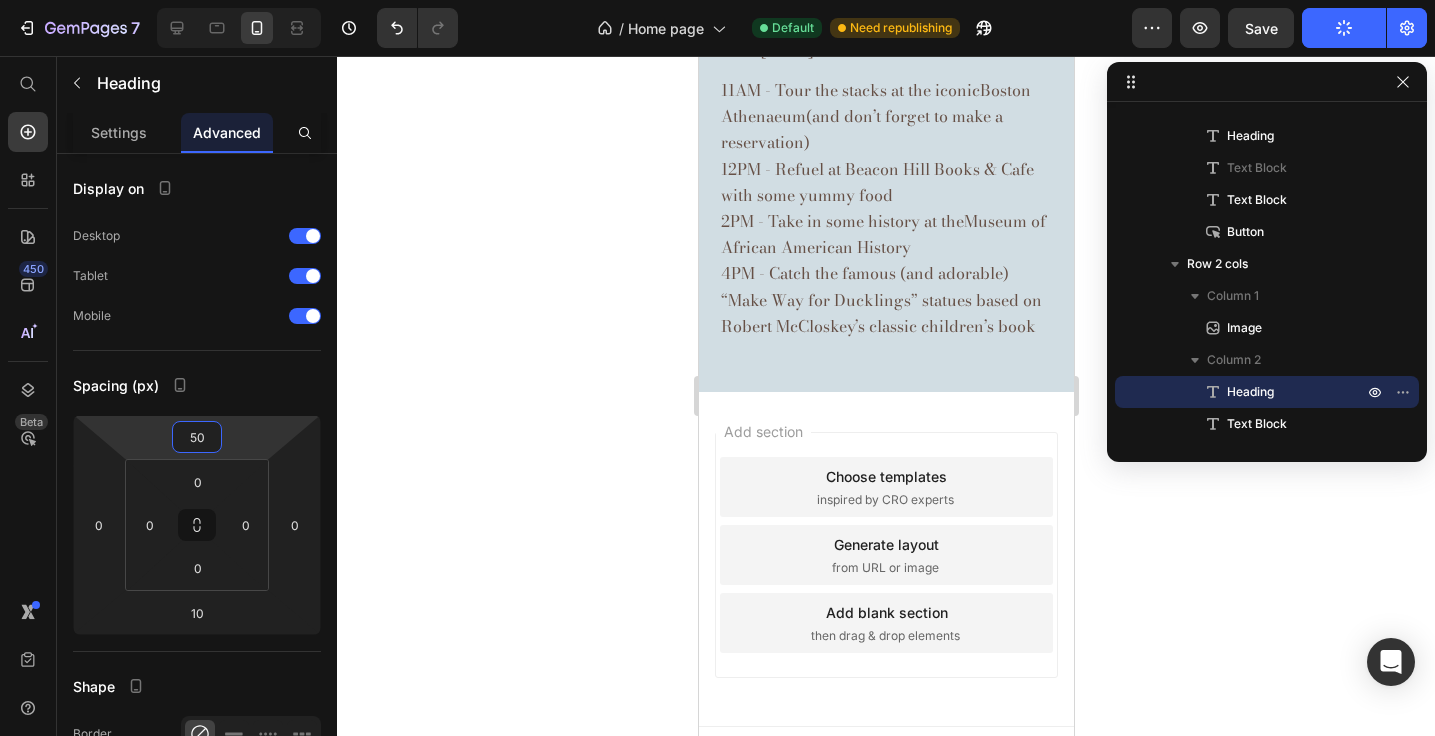 scroll, scrollTop: 7114, scrollLeft: 0, axis: vertical 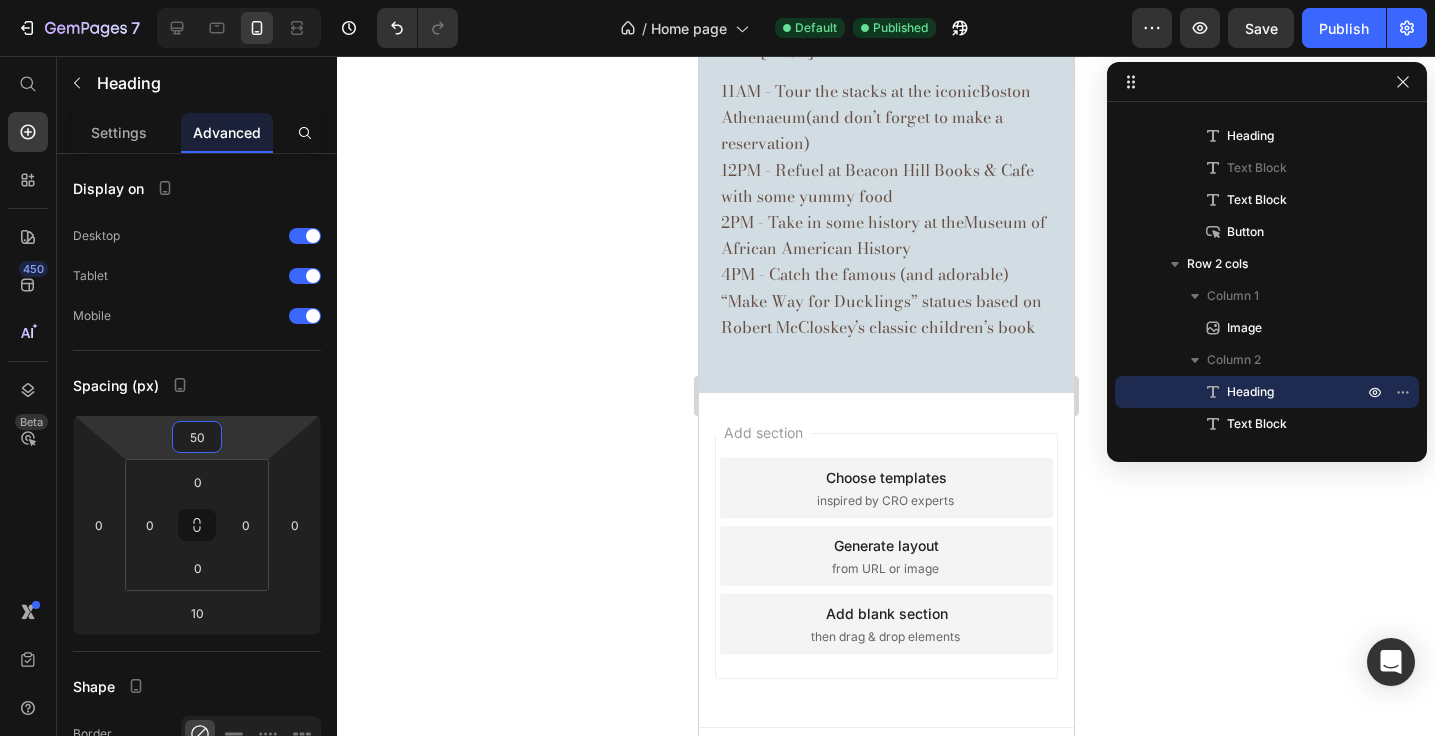 type on "50" 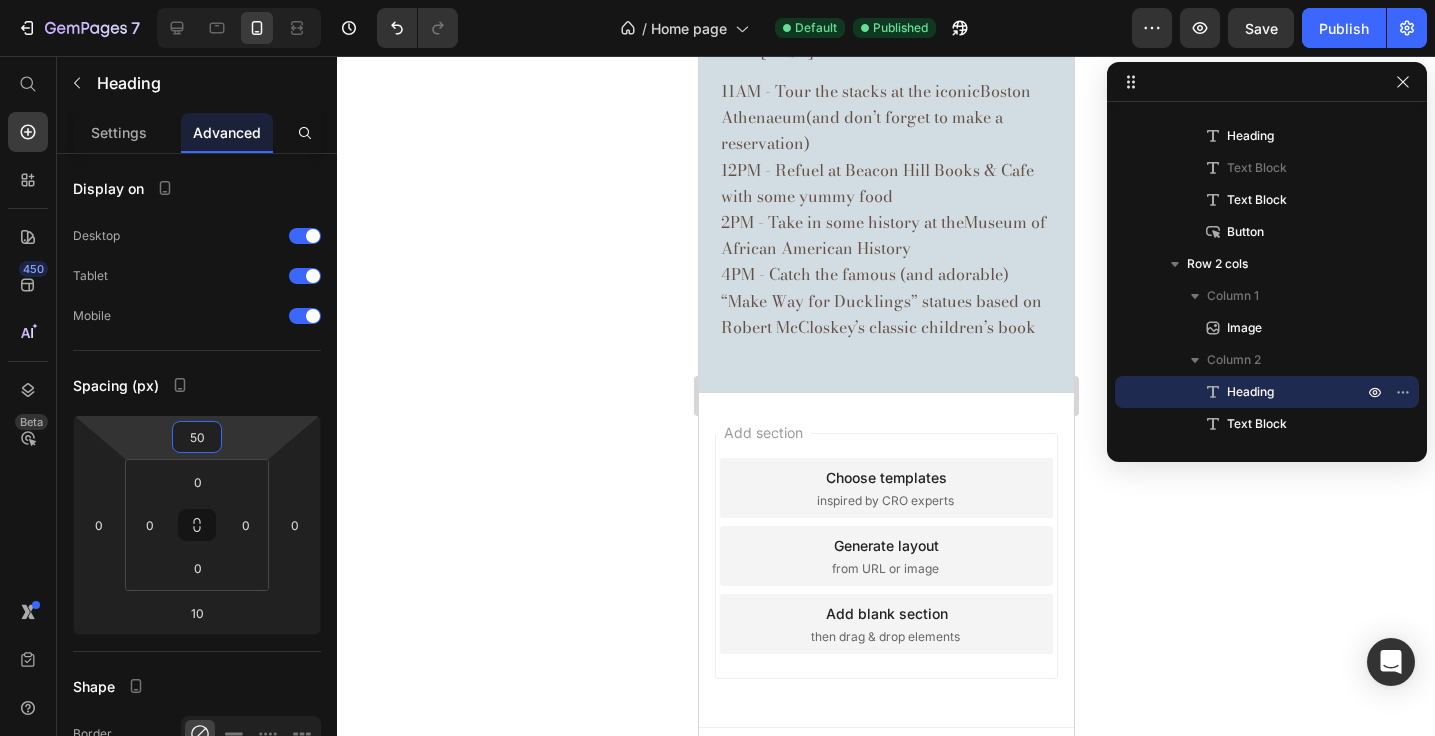 click on "Publish" at bounding box center [1344, 28] 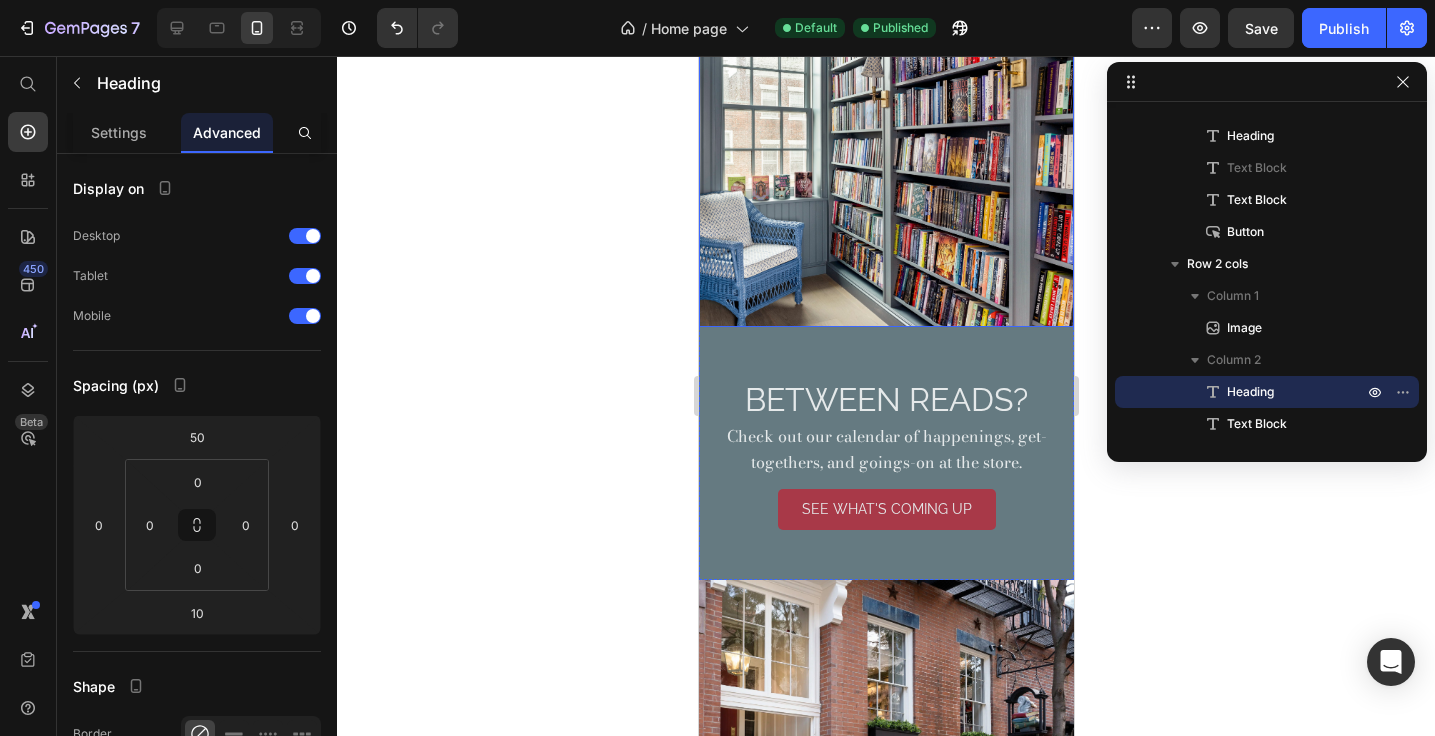 scroll, scrollTop: 5563, scrollLeft: 0, axis: vertical 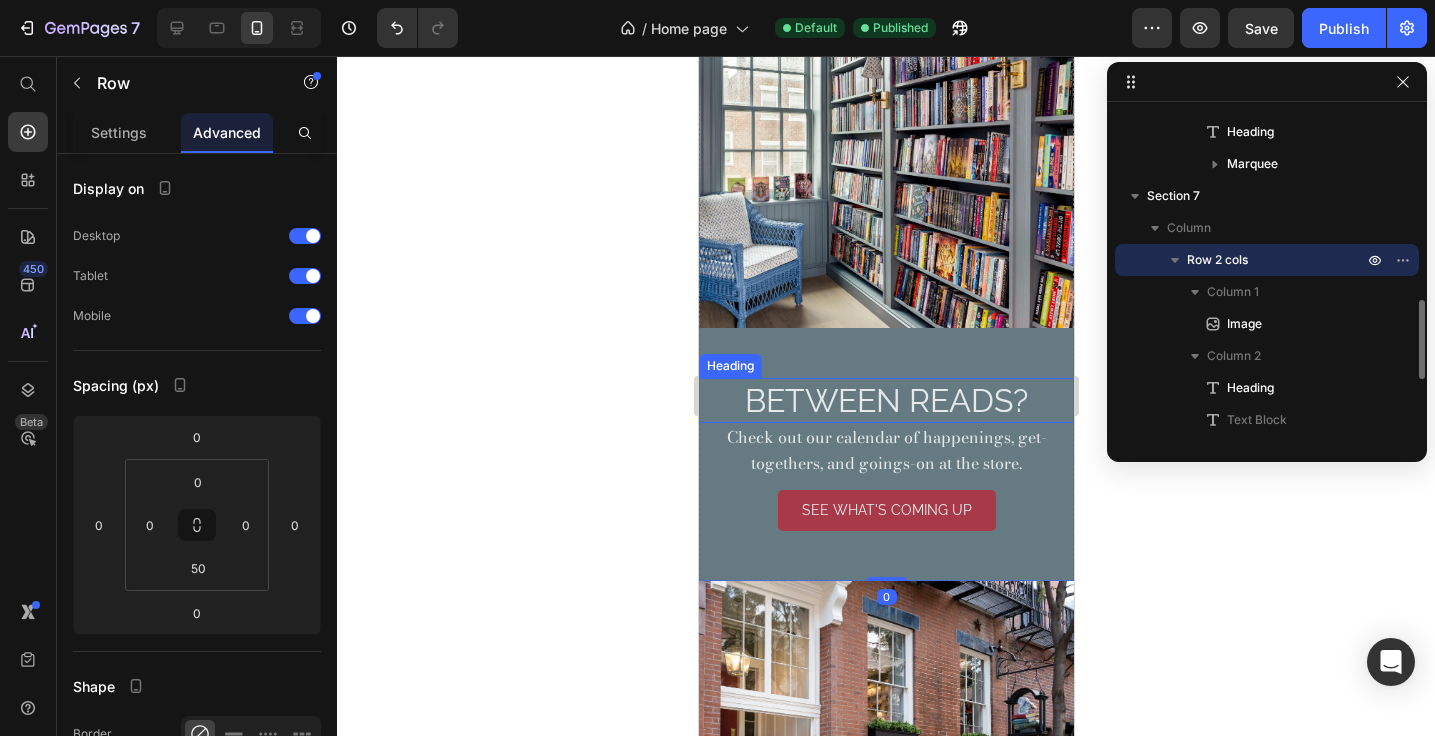 click on "BETWEEN READS?" at bounding box center (885, 400) 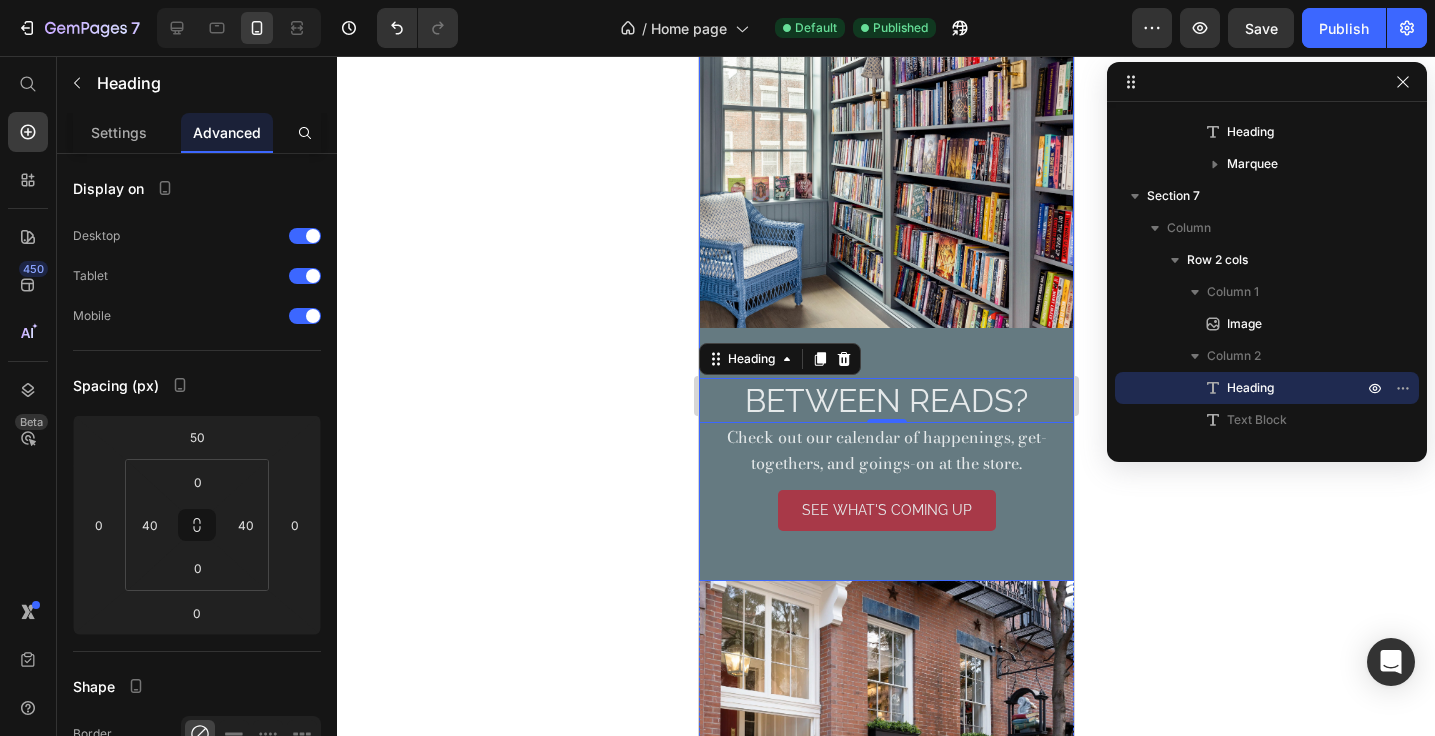 click on "BETWEEN READS? Heading   0 Check out our calendar of happenings, get-togethers, and goings-on at the store. Text Block Check out our calendar of happenings, get-togethers, and goings-on at the store. Text Block SEE WHAT'S COMING UP Button" at bounding box center [885, 429] 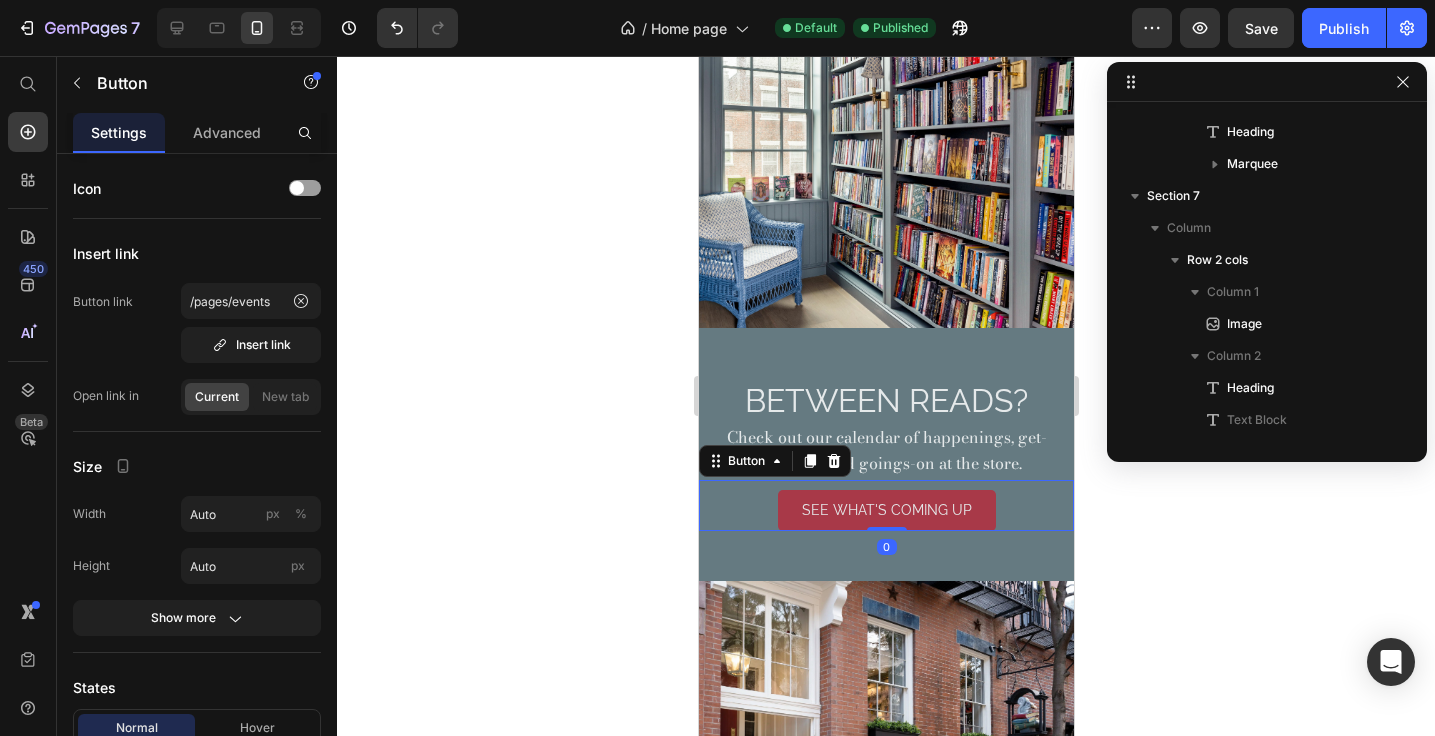 click on "SEE WHAT'S COMING UP Button   0" at bounding box center [885, 505] 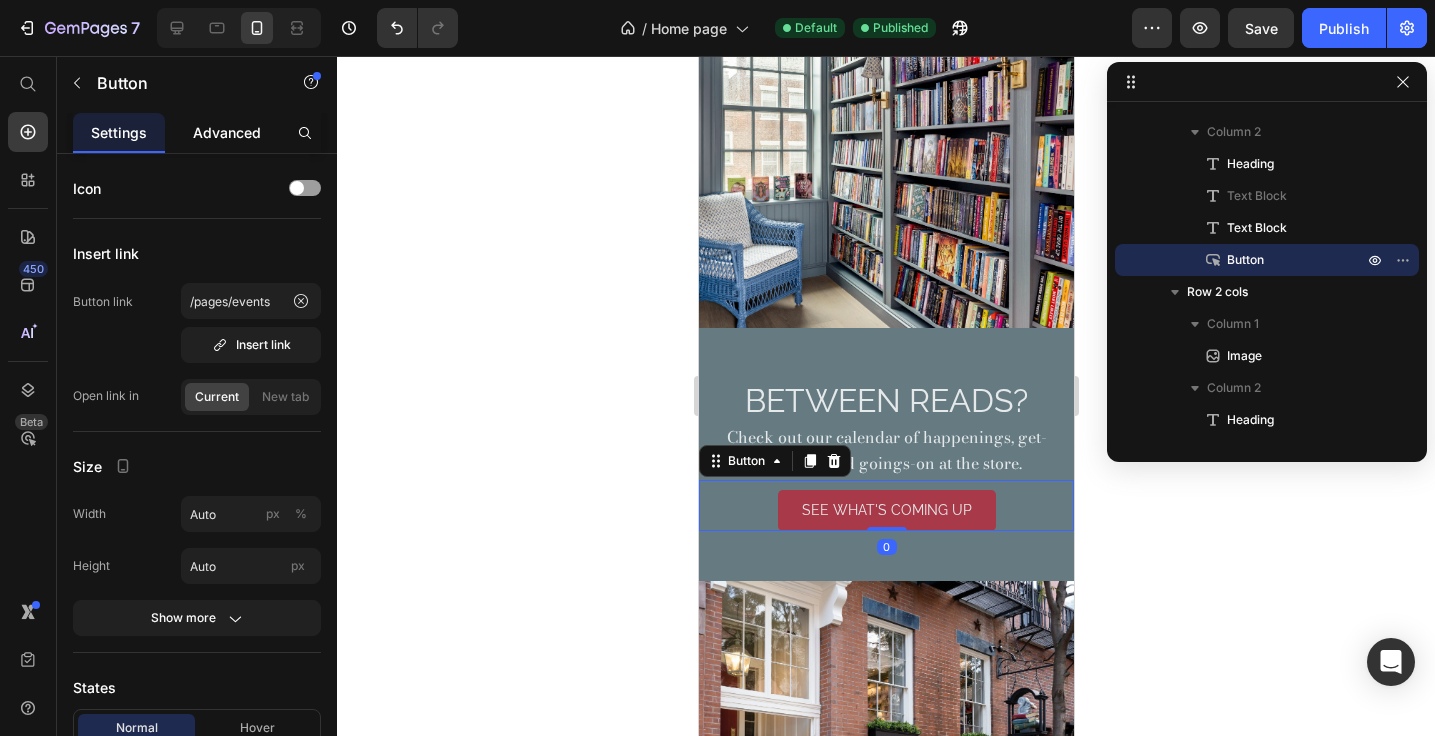 click on "Advanced" at bounding box center (227, 132) 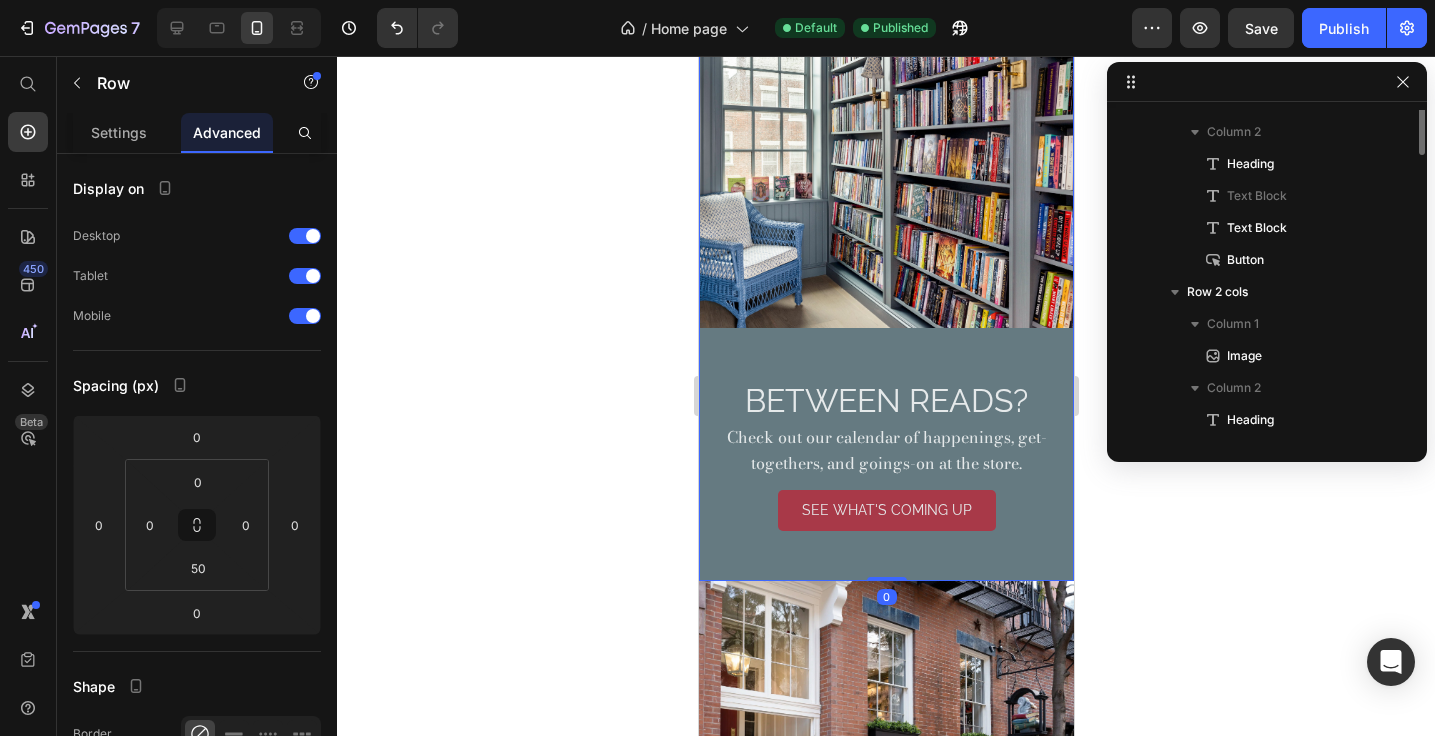 scroll, scrollTop: 794, scrollLeft: 0, axis: vertical 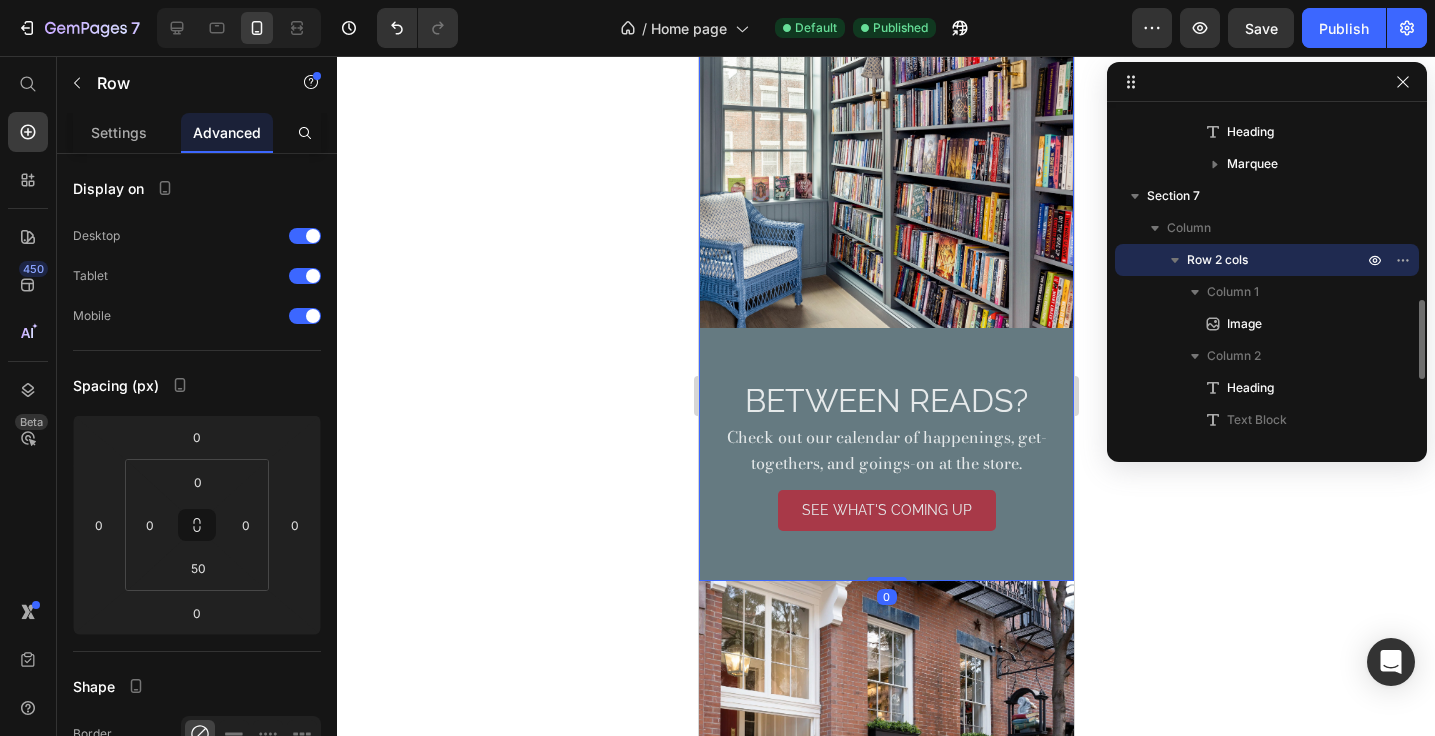 click on "Image BETWEEN READS? Heading Check out our calendar of happenings, get-togethers, and goings-on at the store. Text Block Check out our calendar of happenings, get-togethers, and goings-on at the store. Text Block SEE WHAT'S COMING UP Button Row   0" at bounding box center (885, 267) 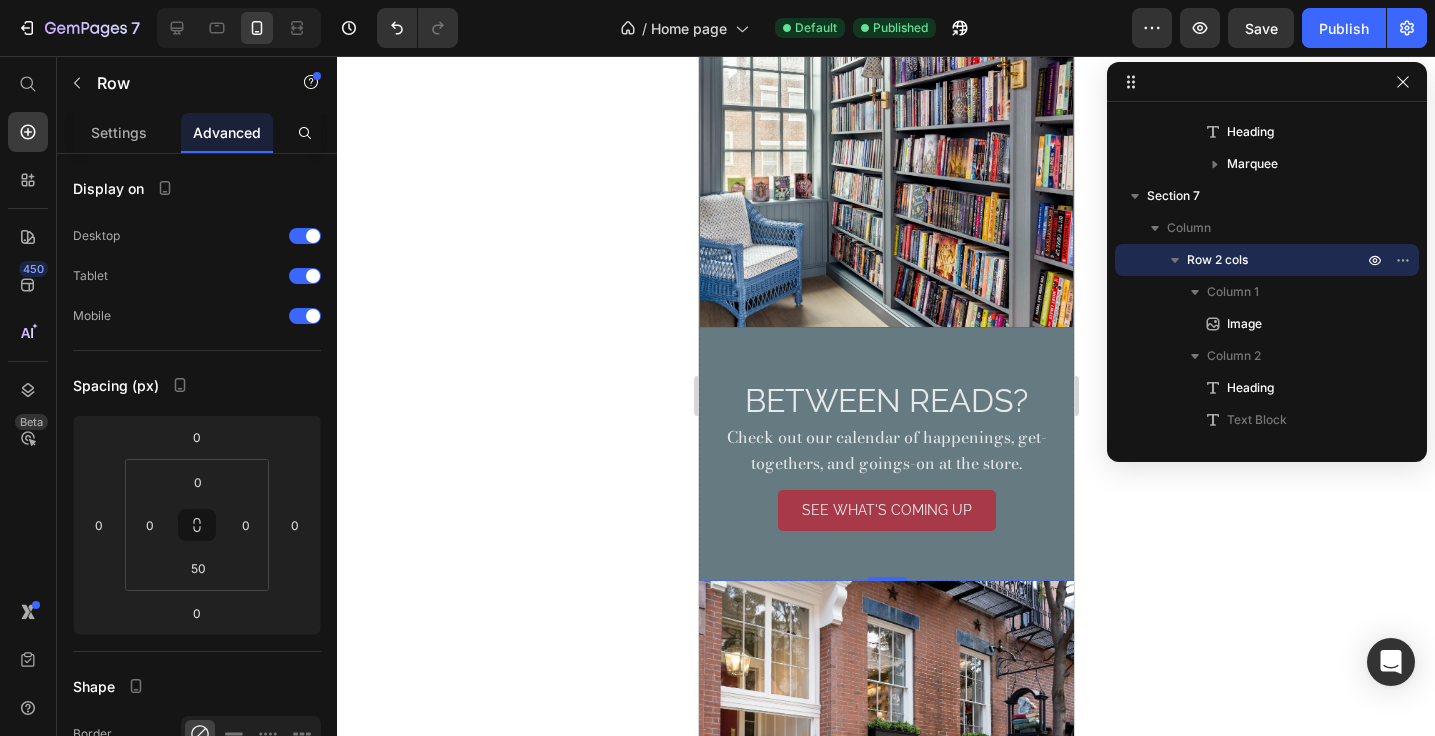 click at bounding box center (885, 140) 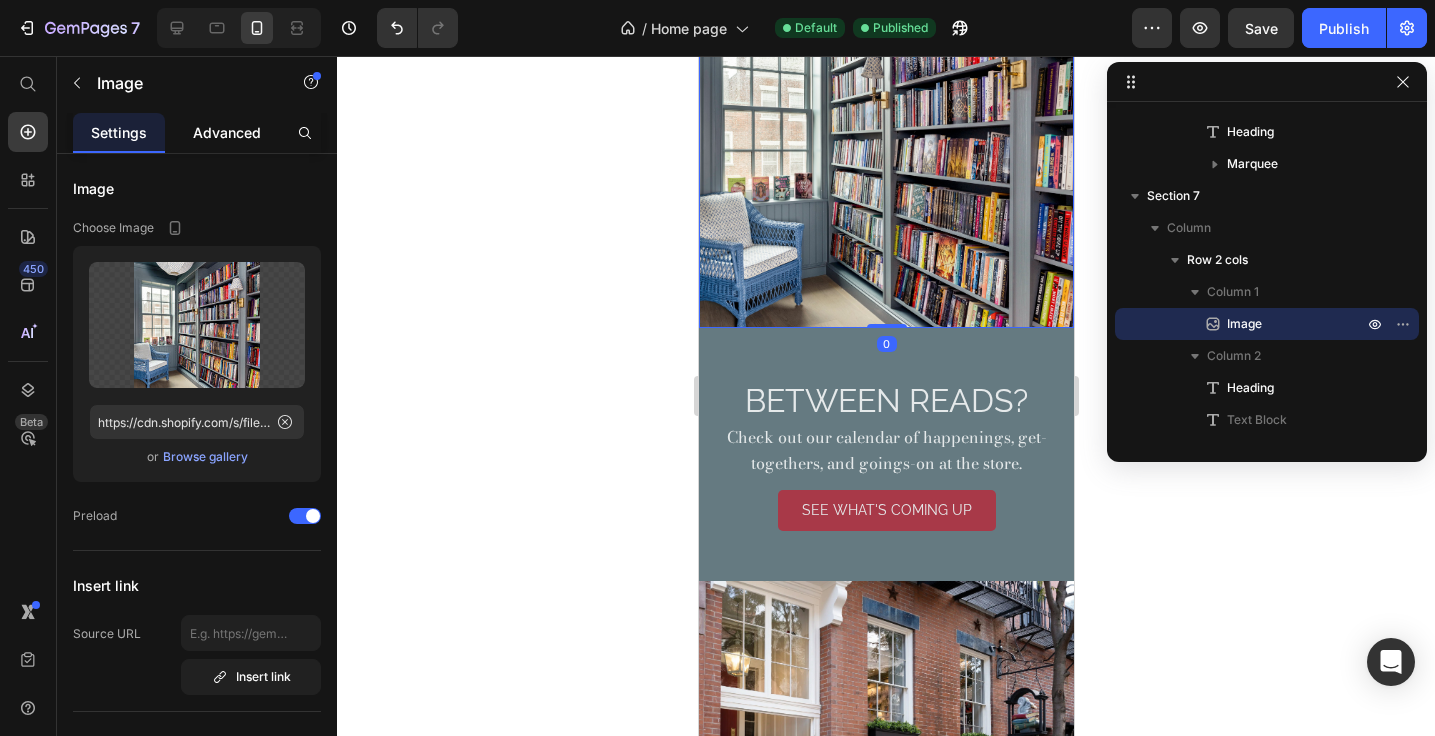 click on "Advanced" at bounding box center (227, 132) 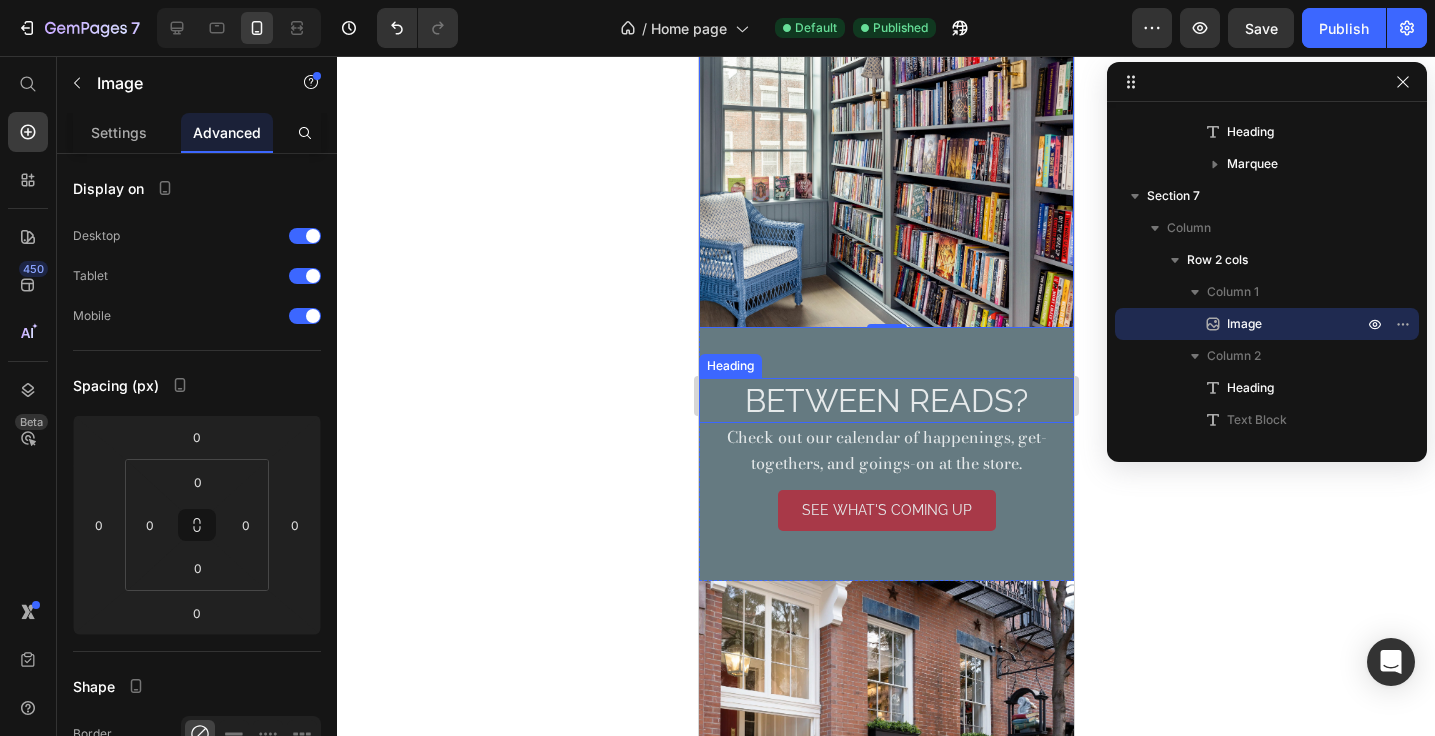 click on "BETWEEN READS?" at bounding box center [885, 400] 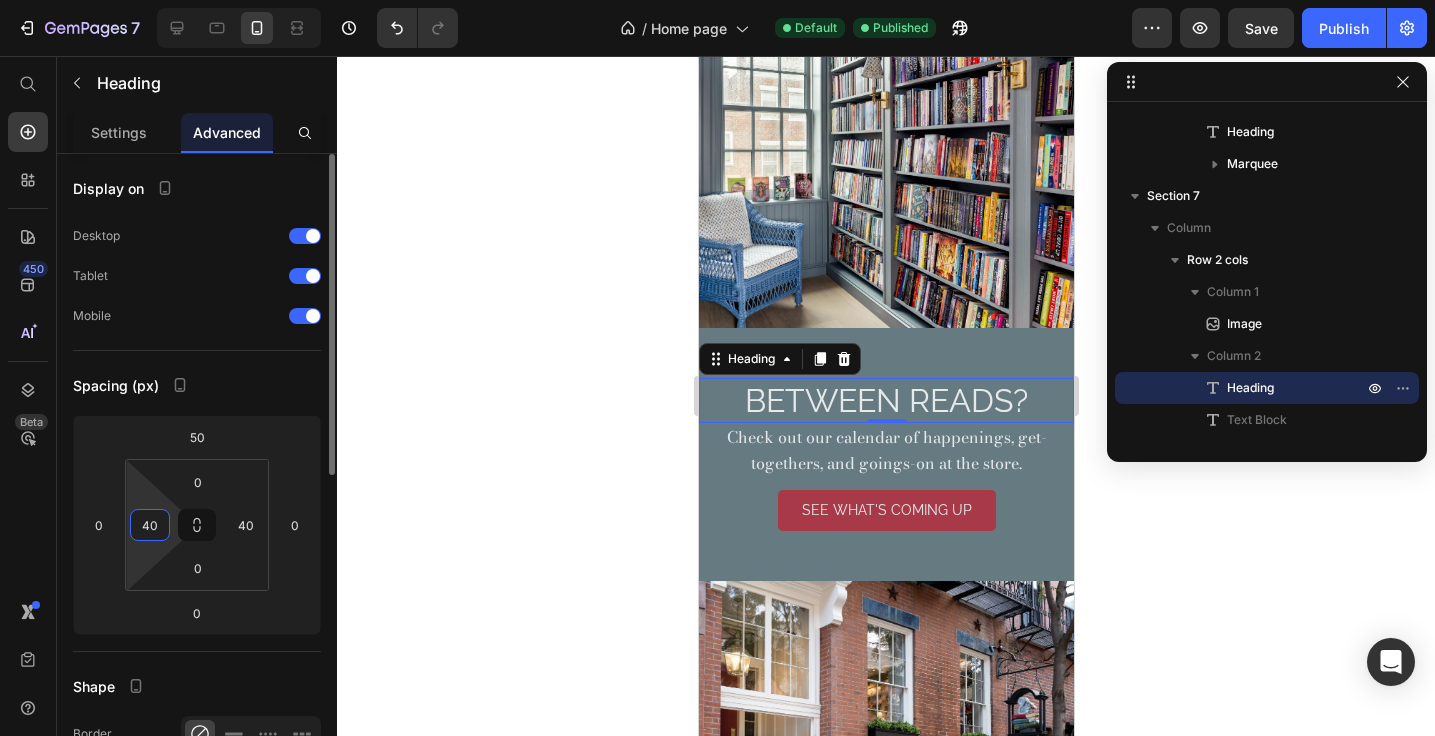 click on "40" at bounding box center [150, 525] 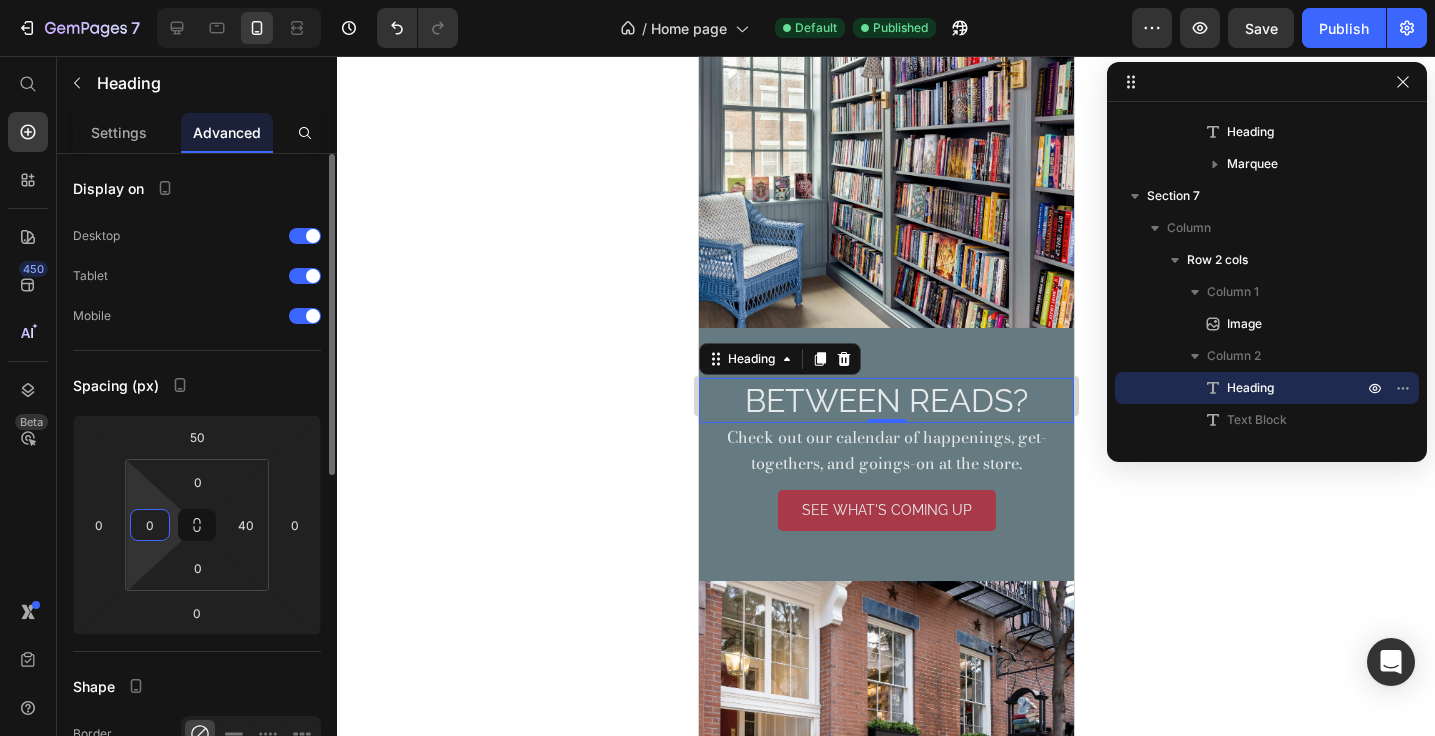 type on "0" 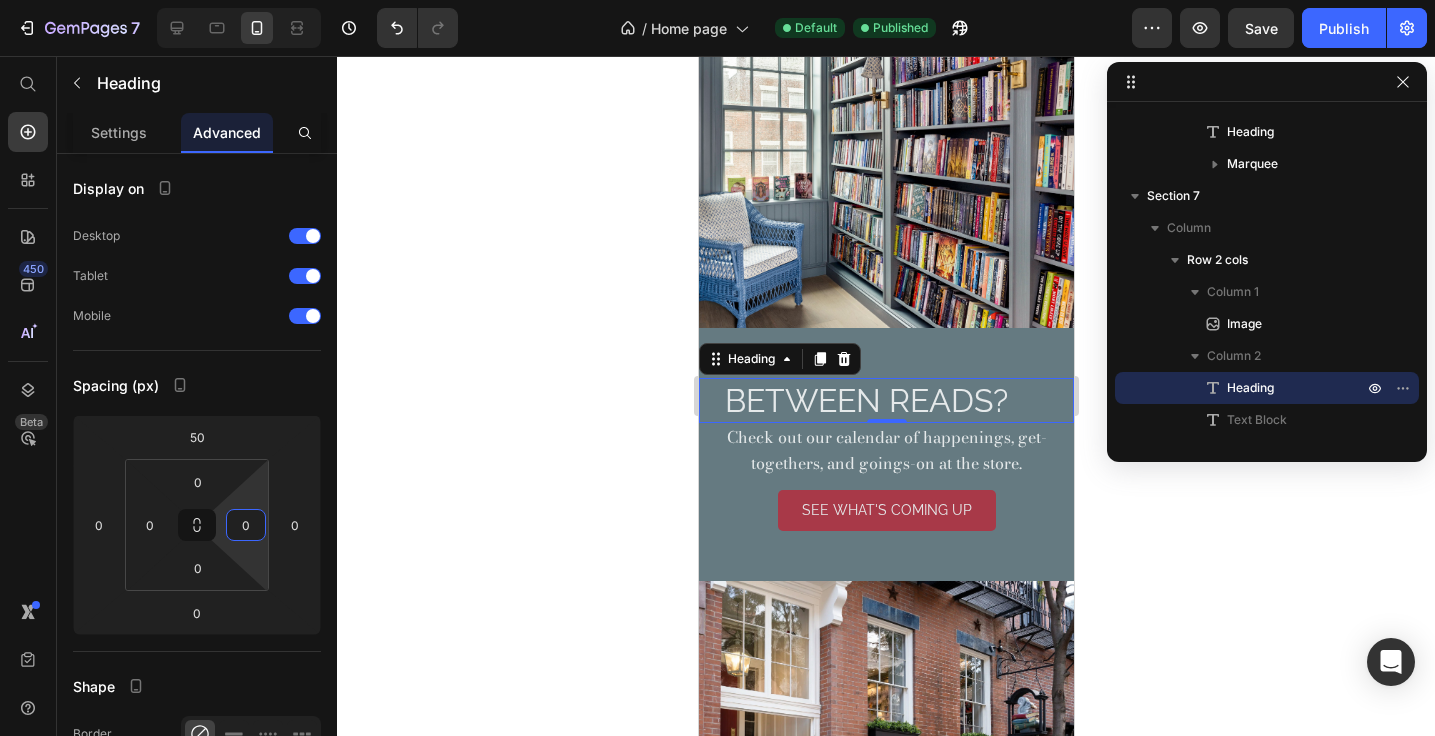 type on "0" 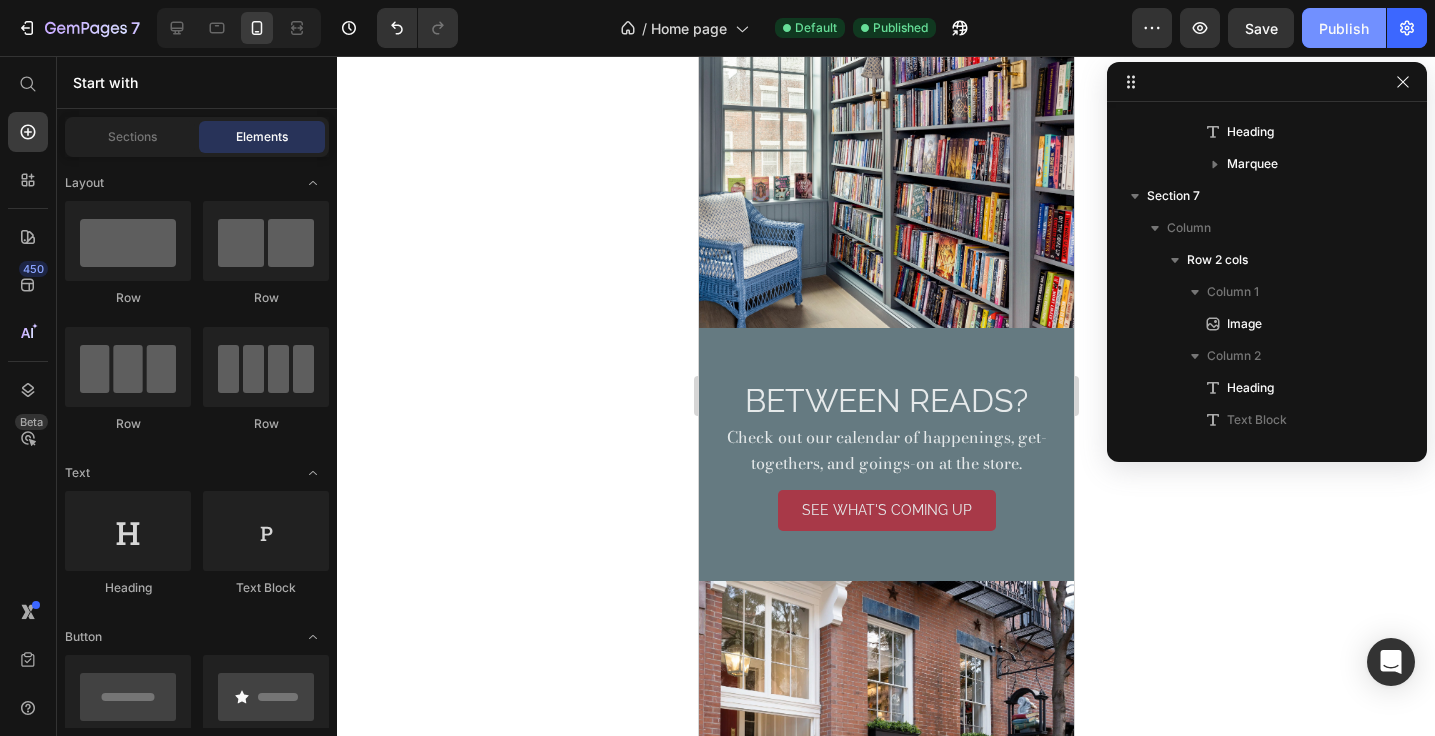 click on "Publish" at bounding box center [1344, 28] 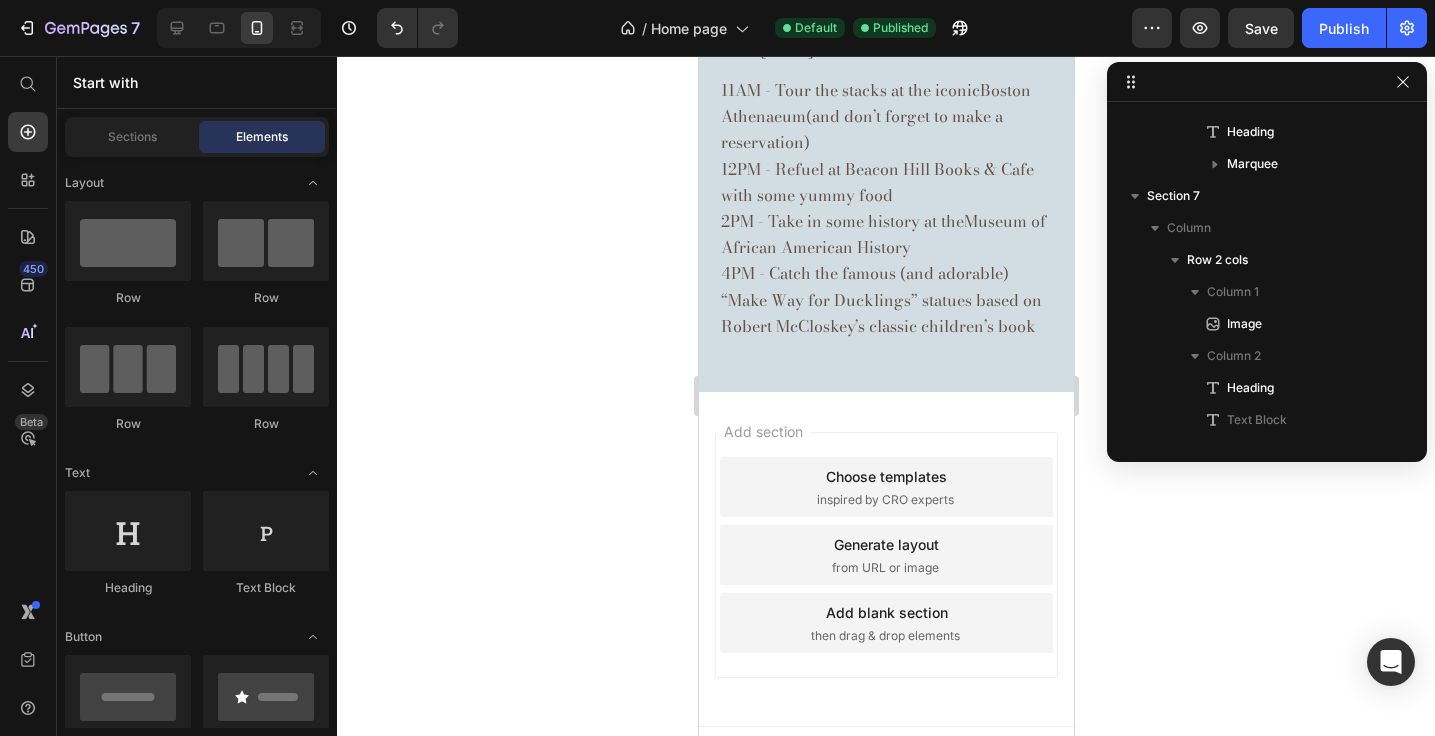 scroll, scrollTop: 7114, scrollLeft: 0, axis: vertical 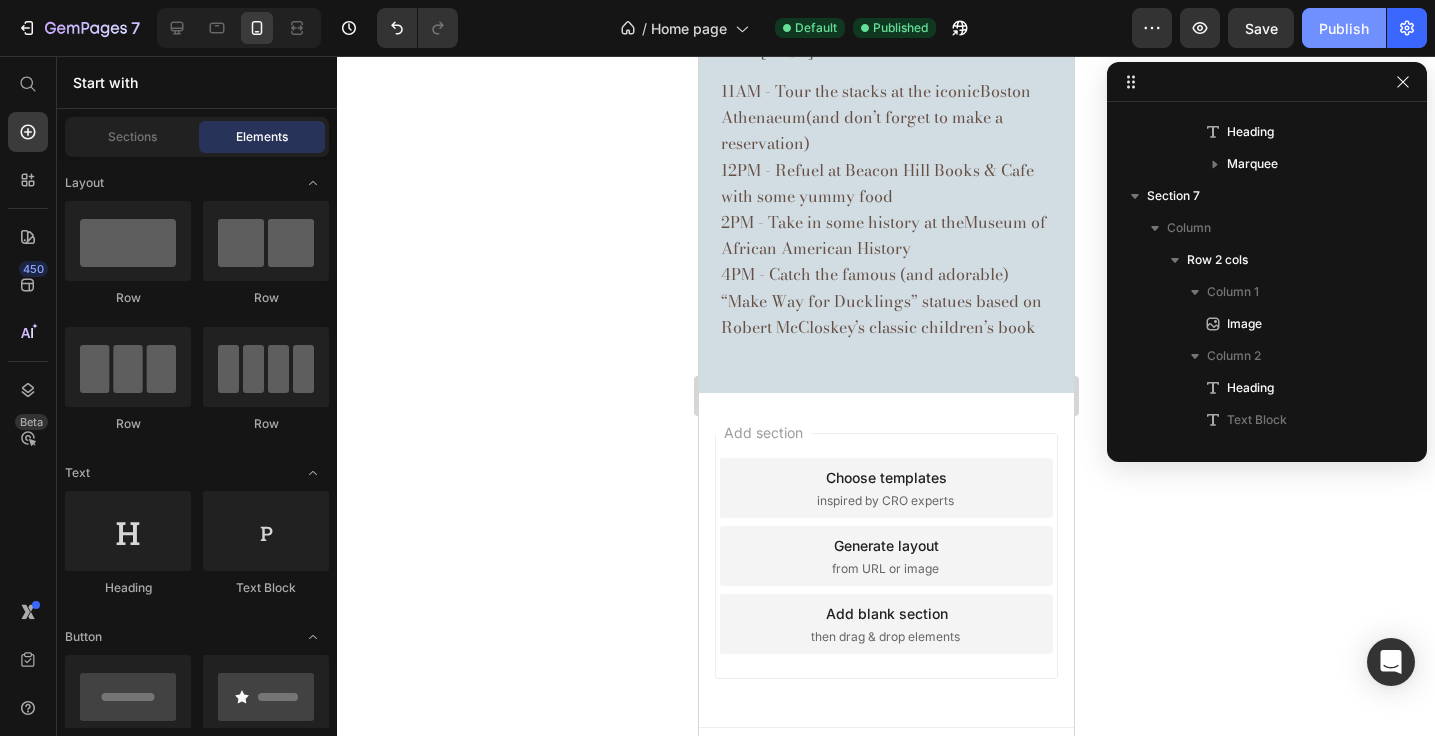click on "Publish" at bounding box center [1344, 28] 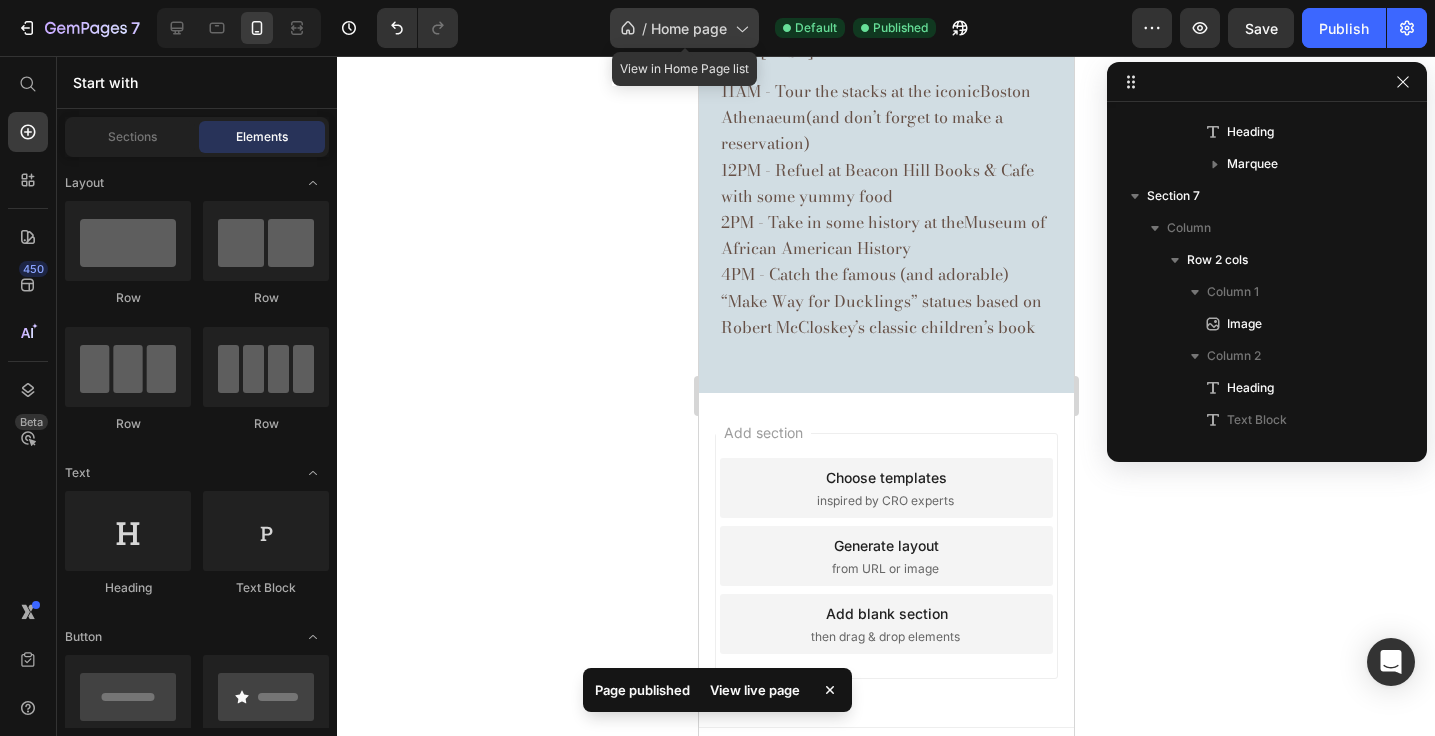 click 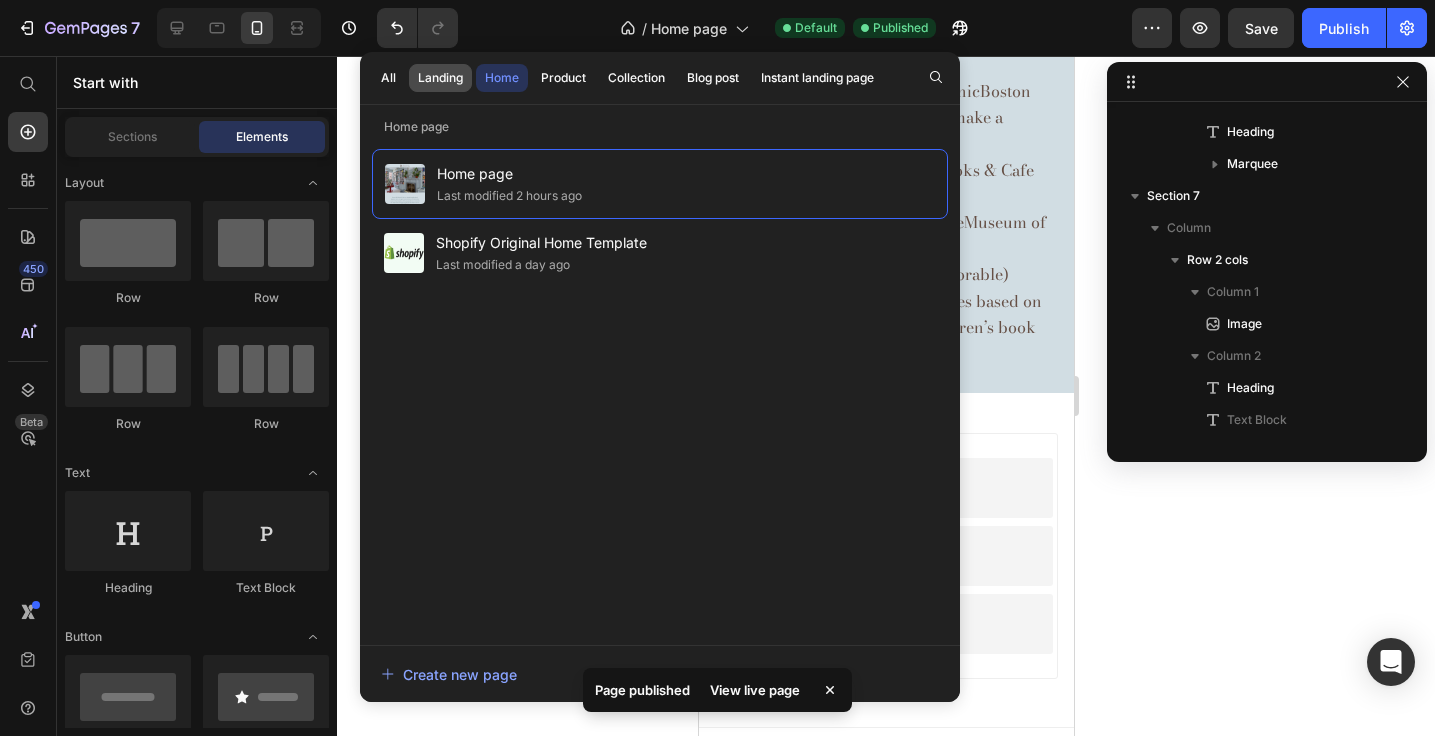 click on "Landing" at bounding box center (440, 78) 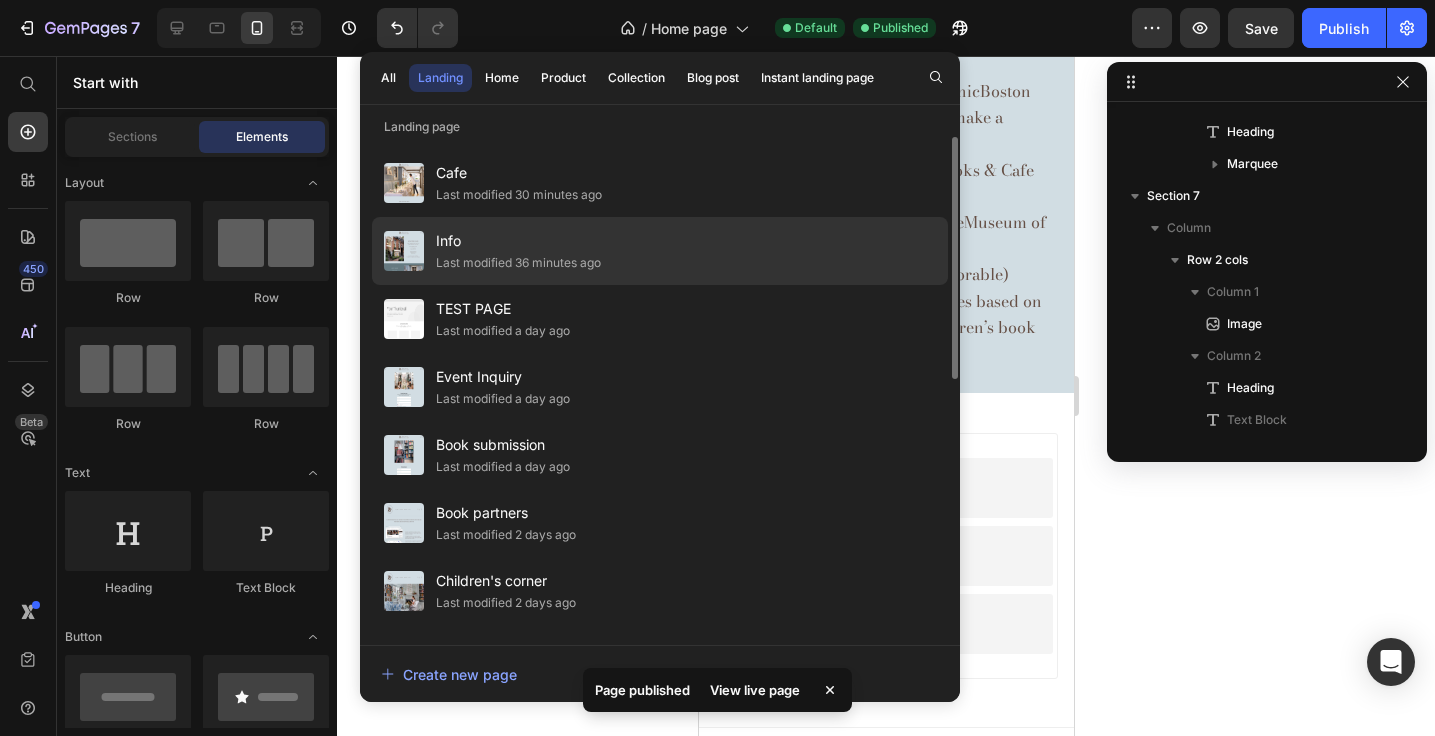 click on "Info" at bounding box center (518, 241) 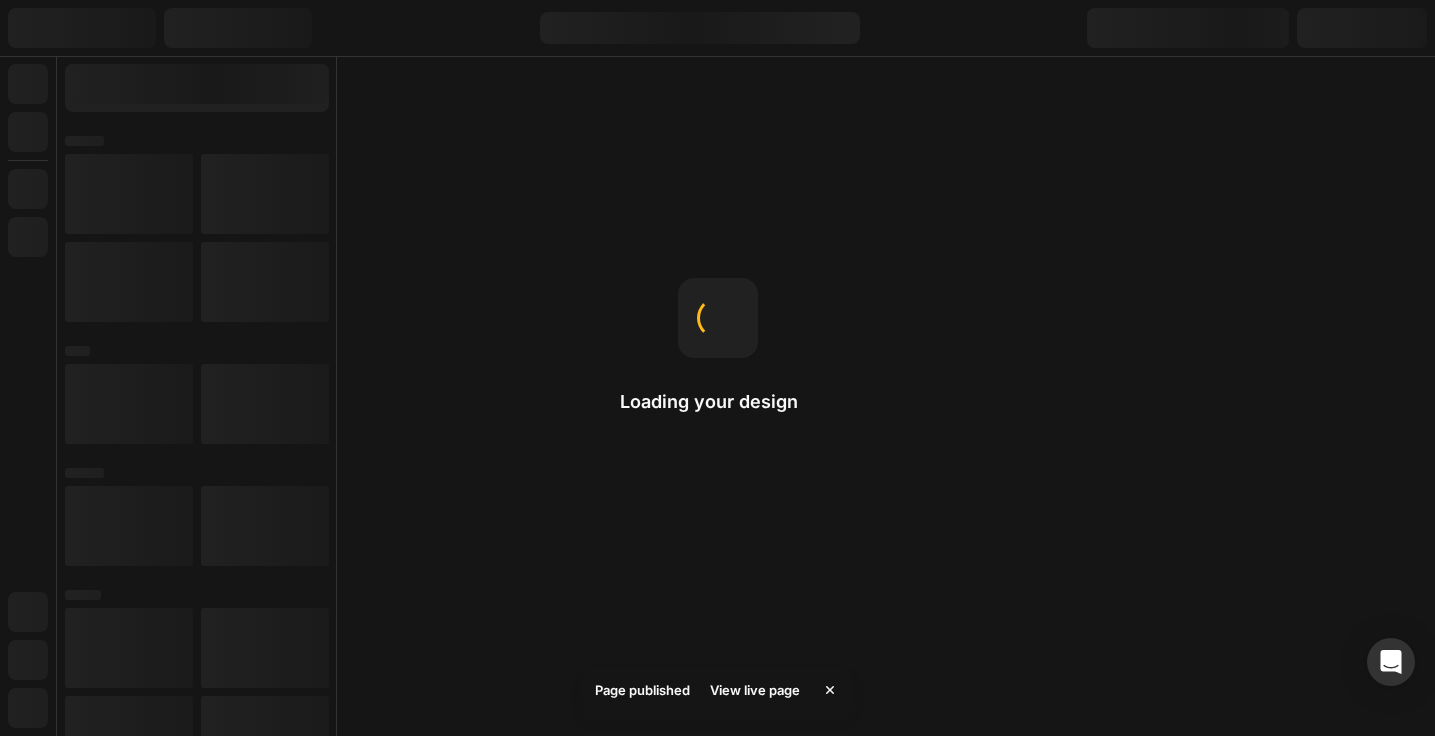 scroll, scrollTop: 0, scrollLeft: 0, axis: both 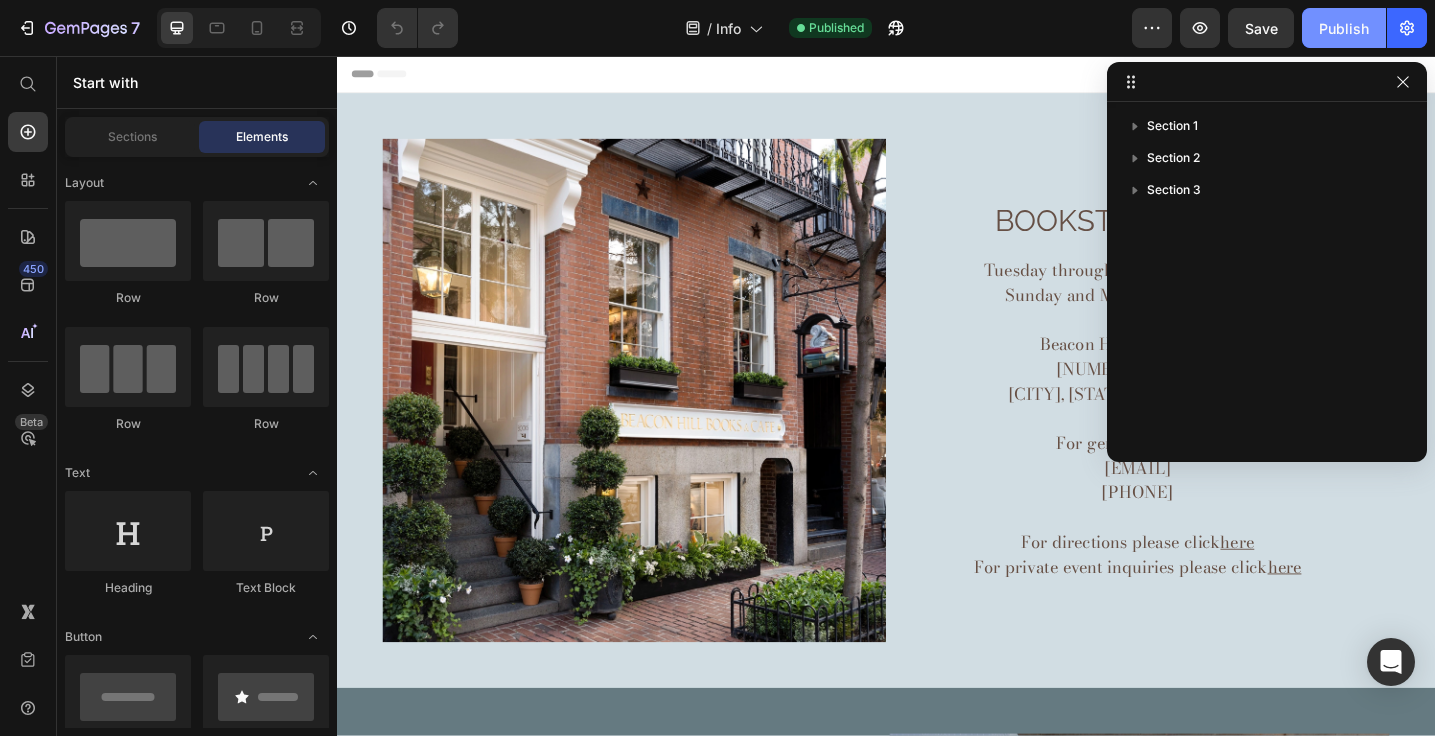 click on "Publish" at bounding box center (1344, 28) 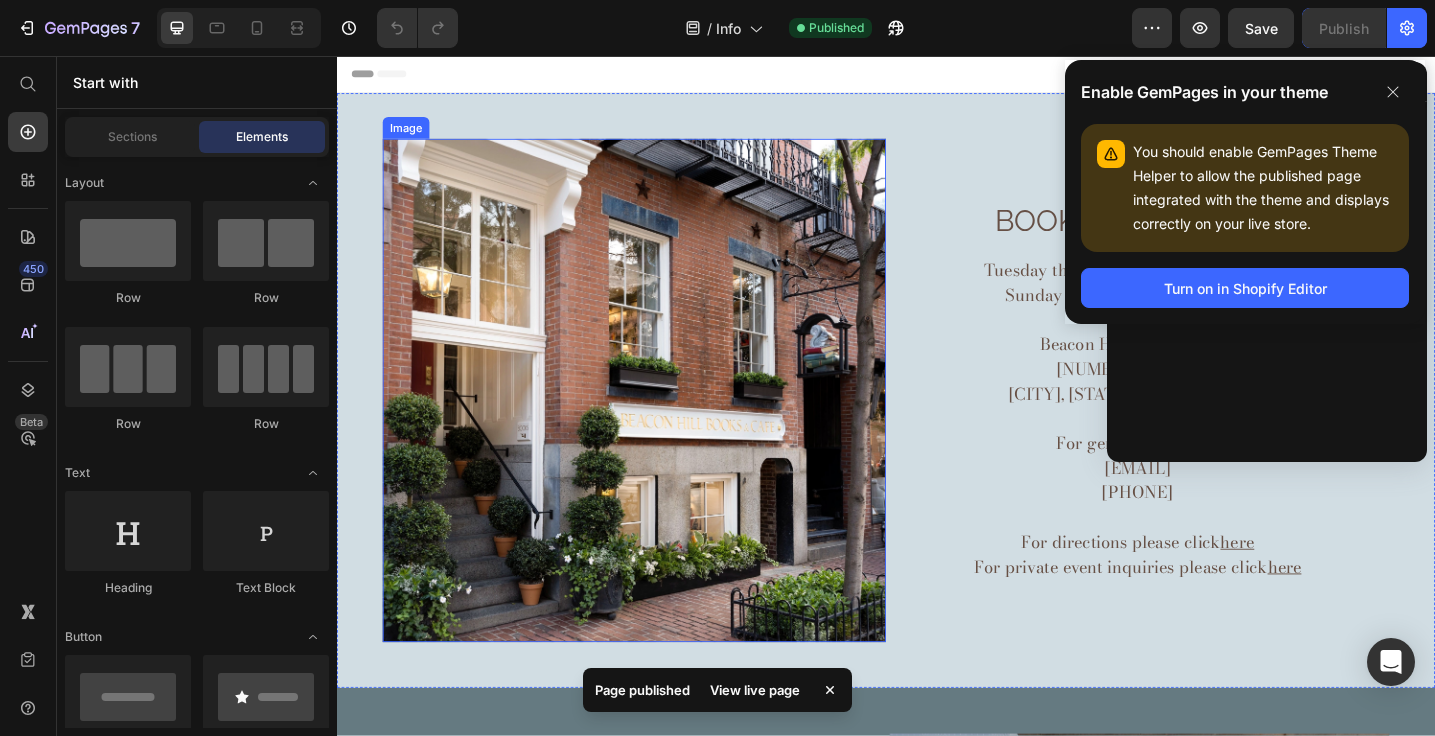 scroll, scrollTop: 0, scrollLeft: 0, axis: both 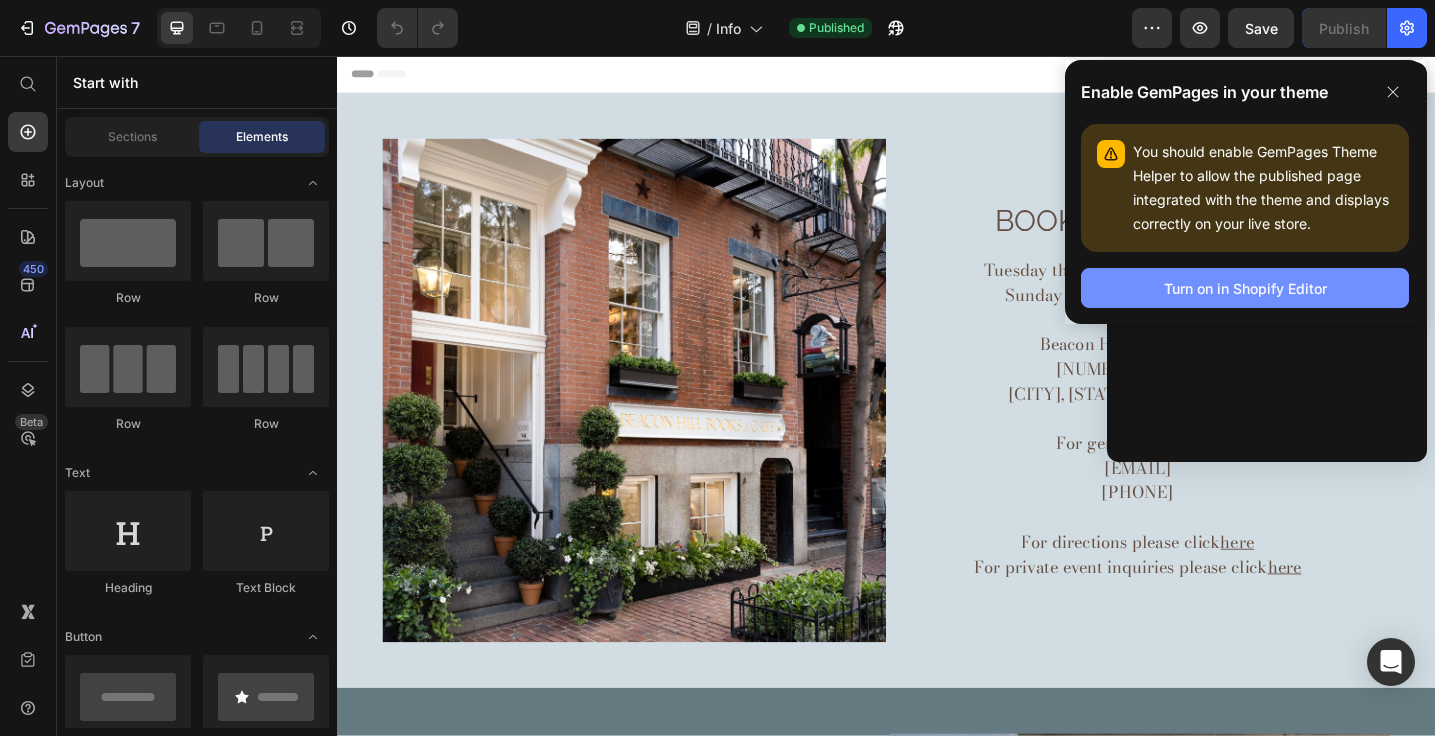 click on "Turn on in Shopify Editor" at bounding box center (1245, 288) 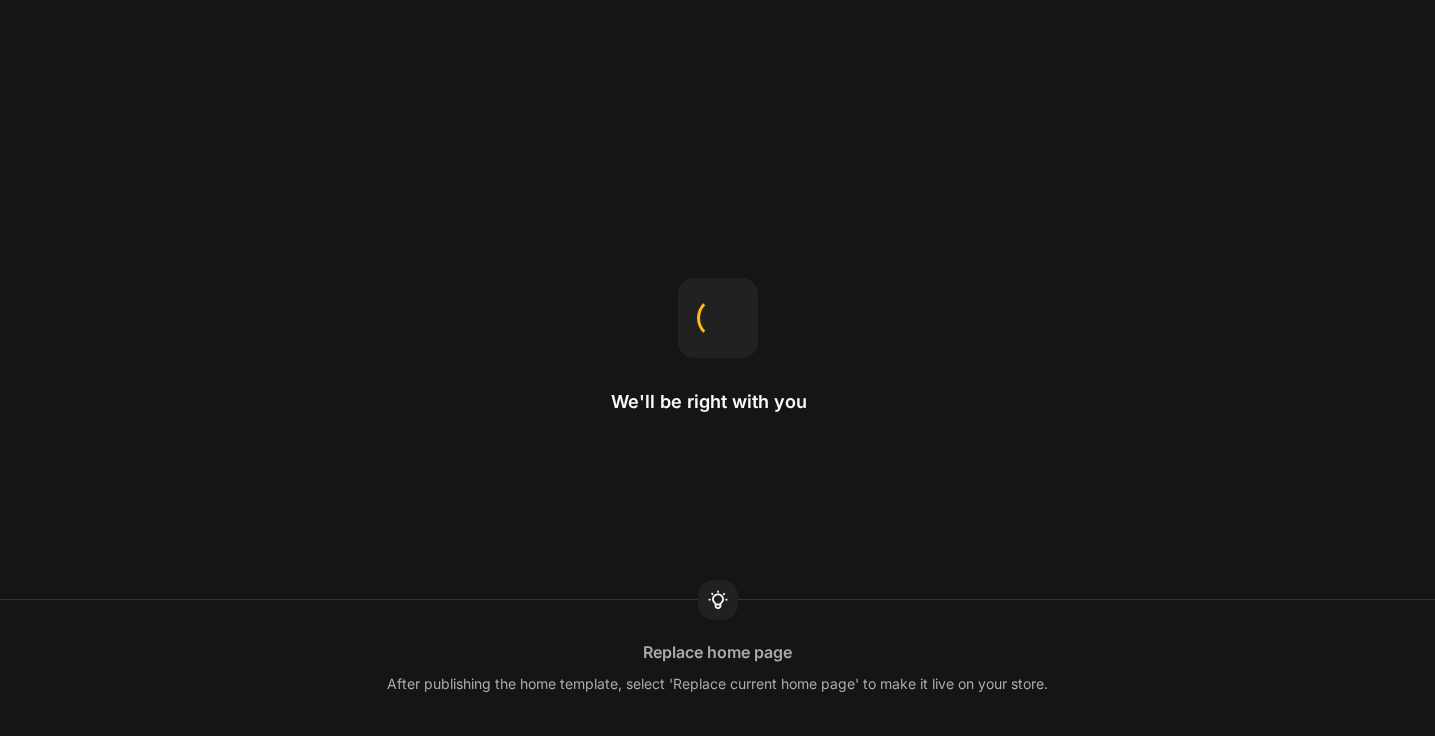 scroll, scrollTop: 0, scrollLeft: 0, axis: both 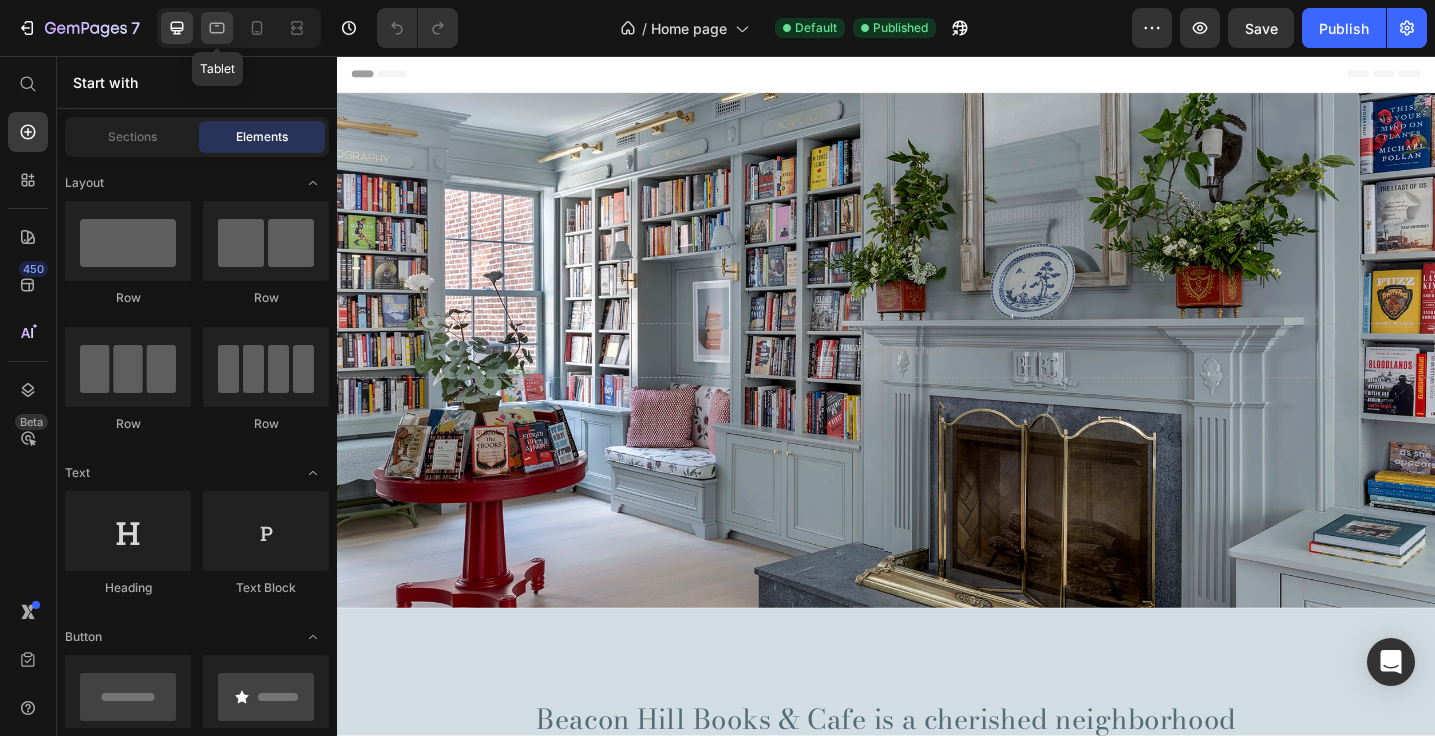 click 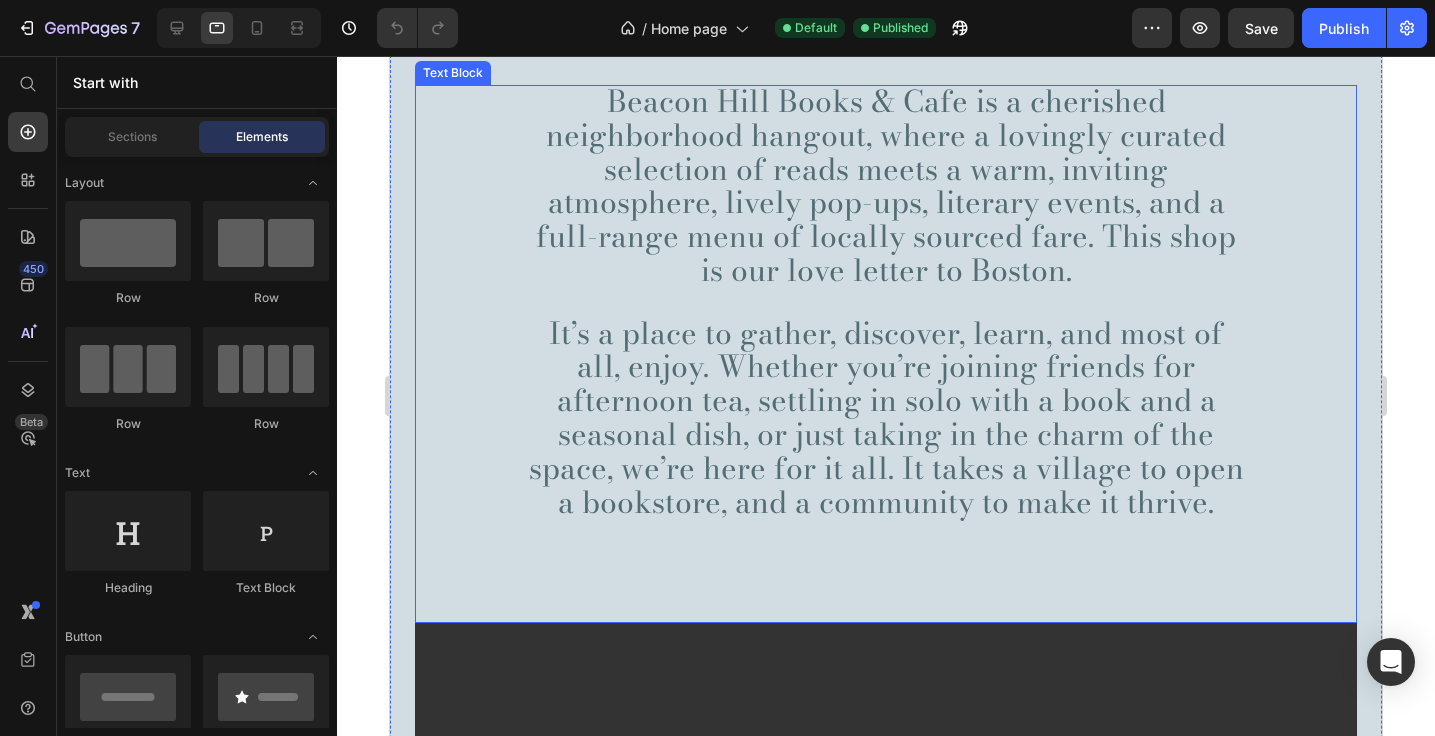 scroll, scrollTop: 585, scrollLeft: 0, axis: vertical 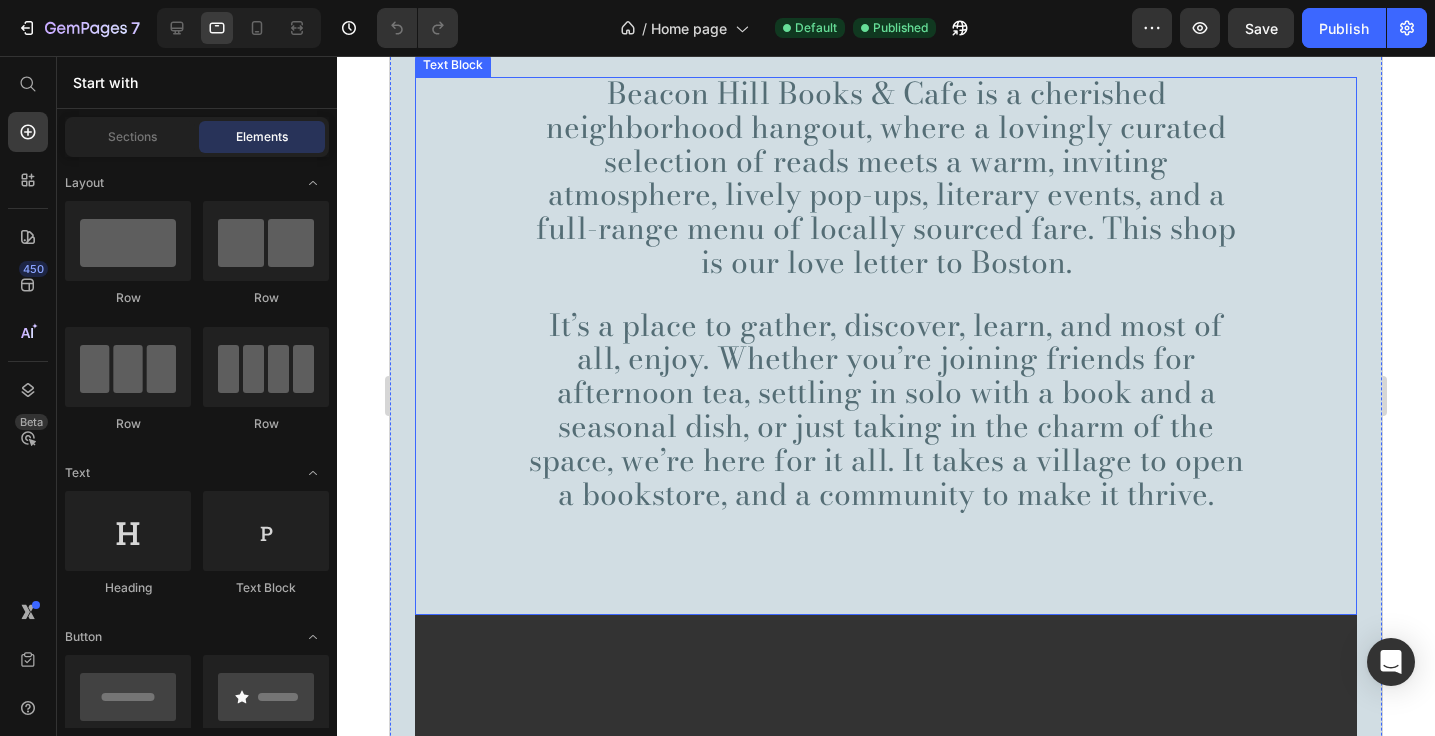 click on "Beacon Hill Books & Cafe is a cherished neighborhood hangout, where a lovingly curated selection of reads meets a warm, inviting atmosphere, lively pop-ups, literary events, and a full-range menu of locally sourced fare. This shop is our love letter to Boston." at bounding box center [886, 177] 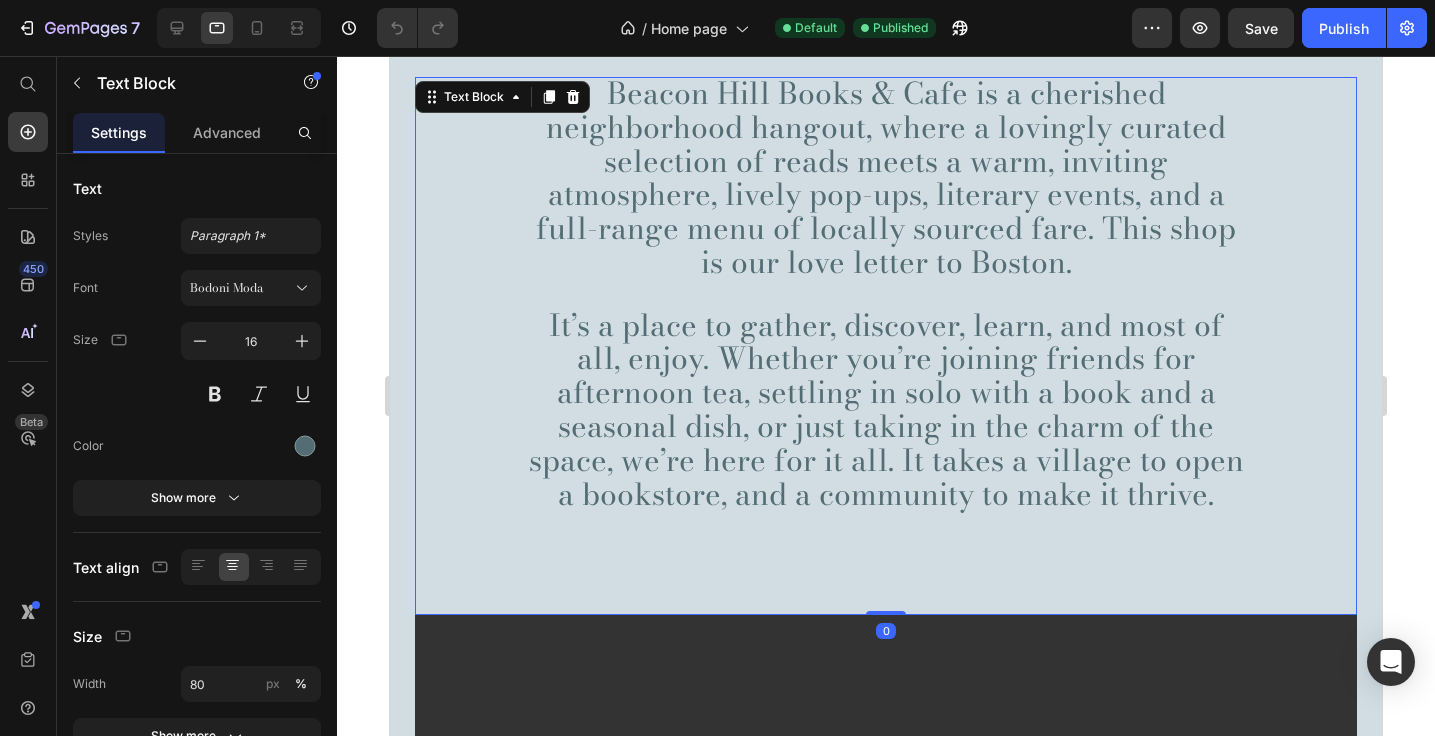 click on "Beacon Hill Books & Cafe is a cherished neighborhood hangout, where a lovingly curated selection of reads meets a warm, inviting atmosphere, lively pop-ups, literary events, and a full-range menu of locally sourced fare. This shop is our love letter to Boston." at bounding box center (886, 177) 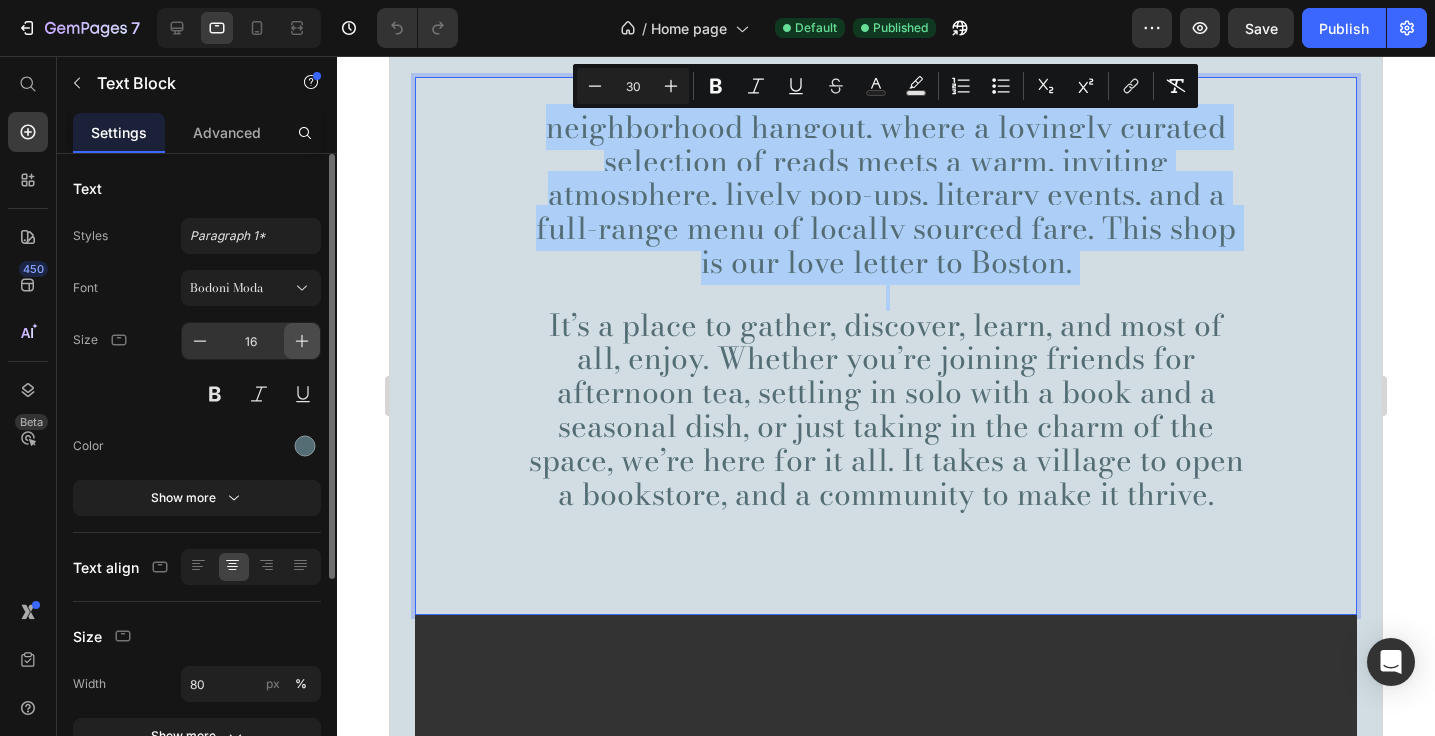 click 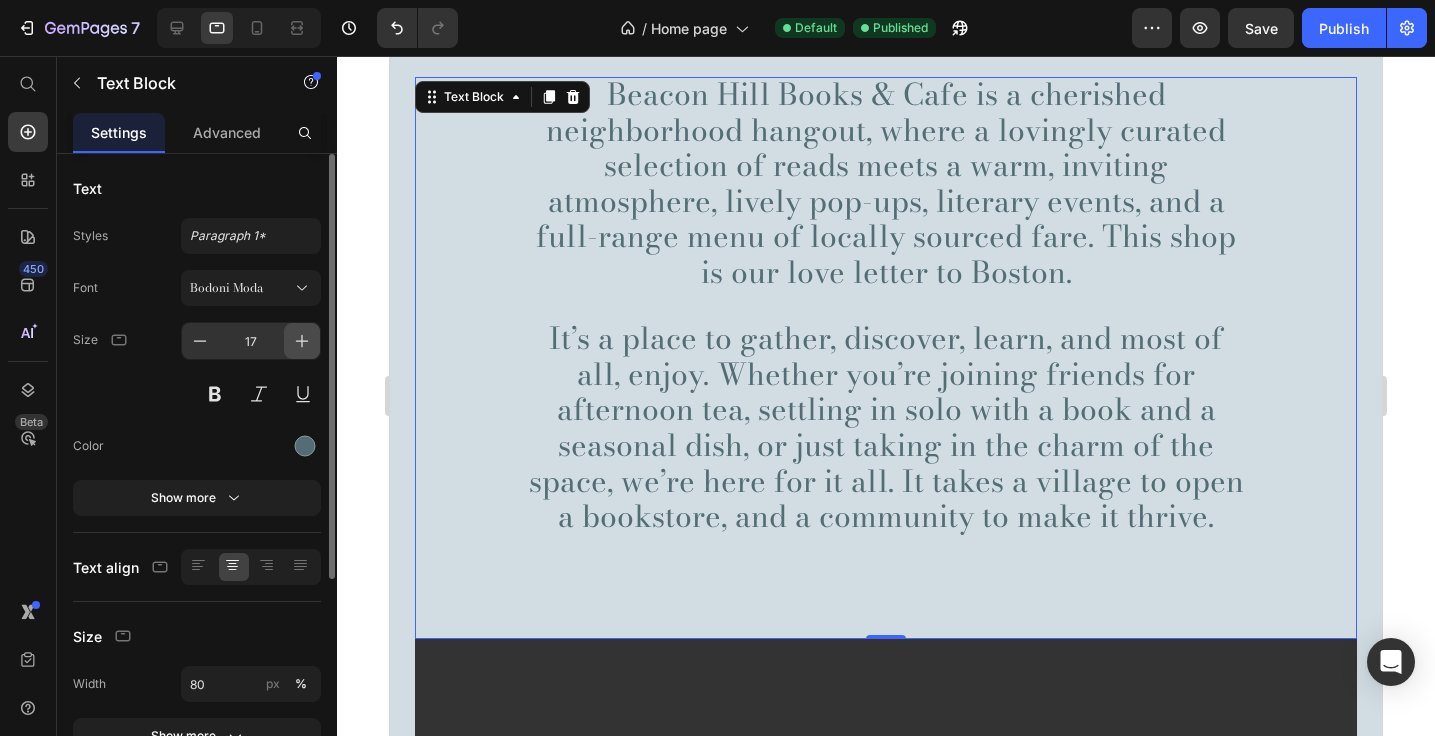click 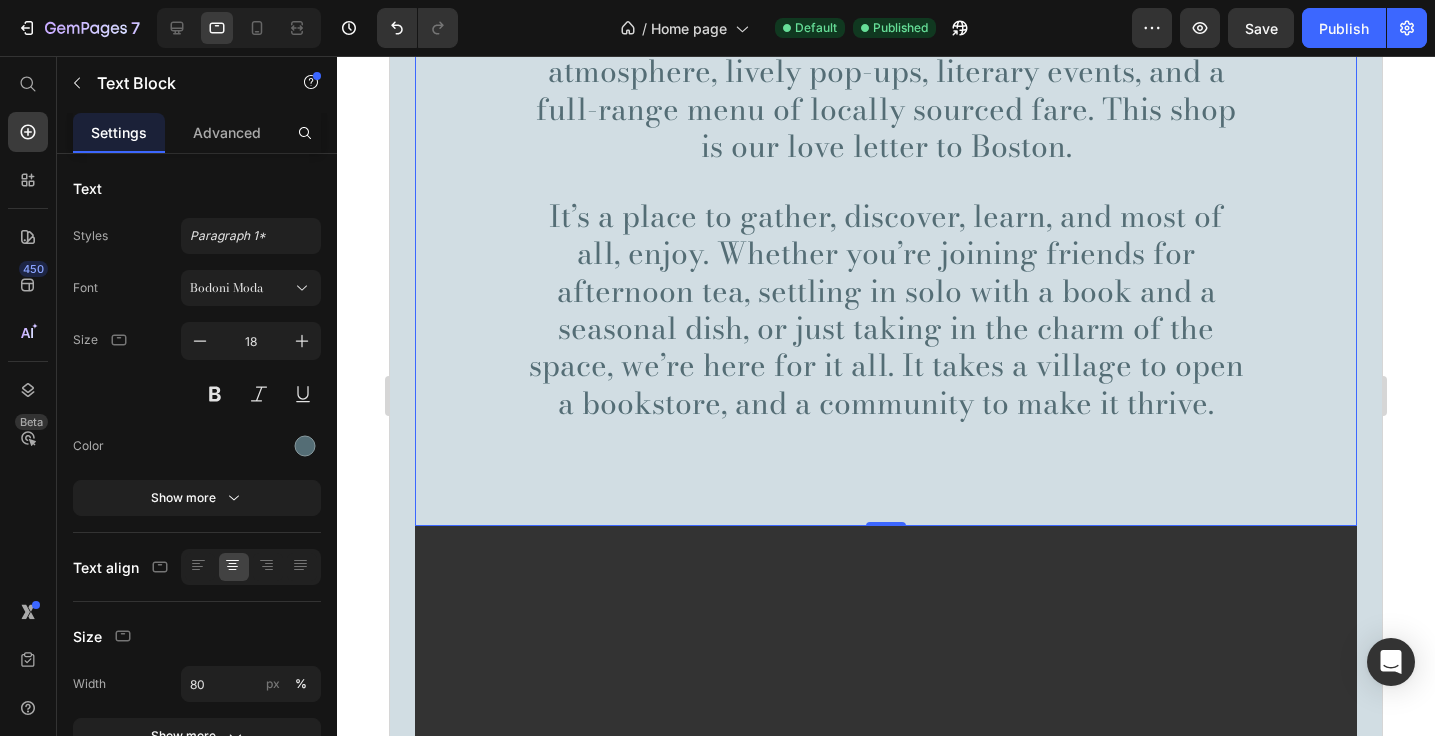 scroll, scrollTop: 745, scrollLeft: 0, axis: vertical 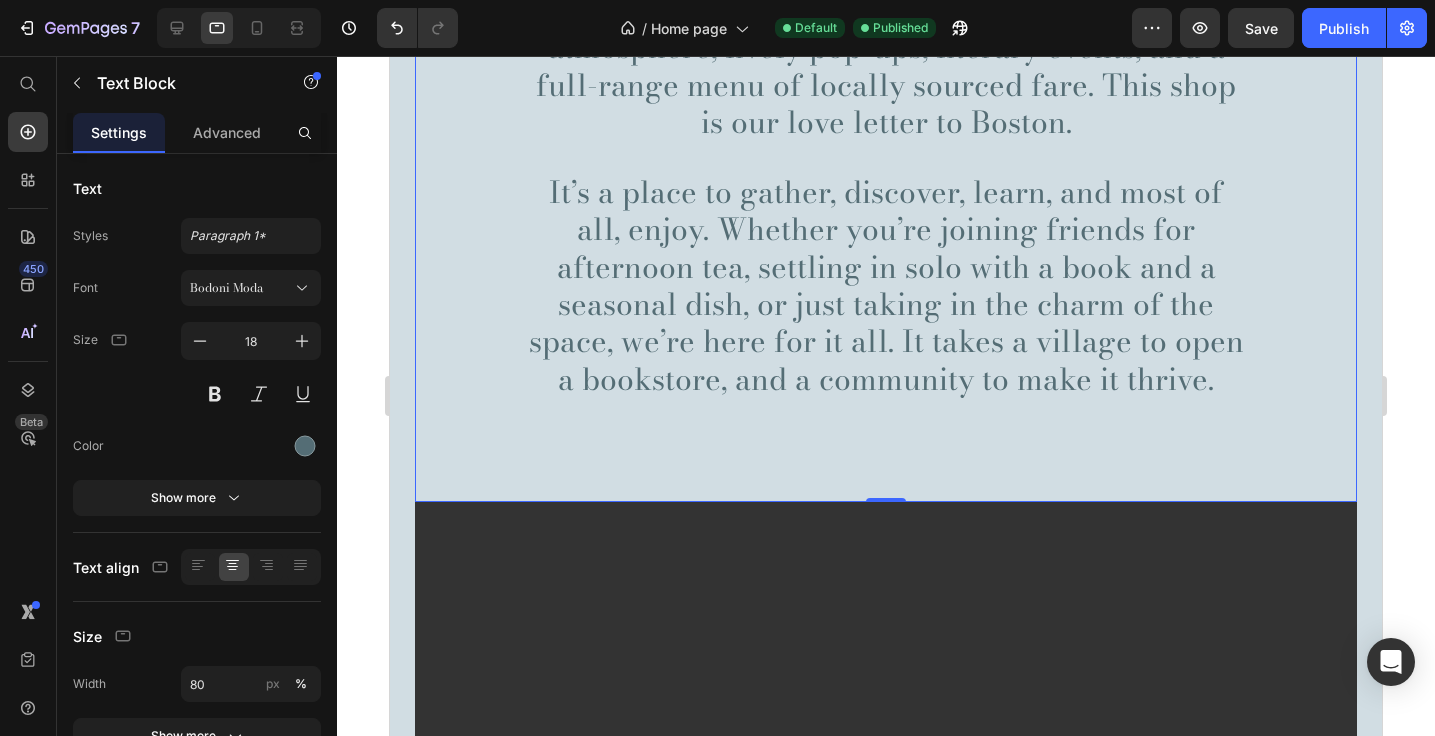click on "It’s a place to gather, discover, learn, and most of all, enjoy. Whether you’re joining friends for afternoon tea, settling in solo with a book and a seasonal dish, or just taking in the charm of the space, we’re here for it all. It takes a village to open a bookstore, and a community to make it thrive." at bounding box center [886, 285] 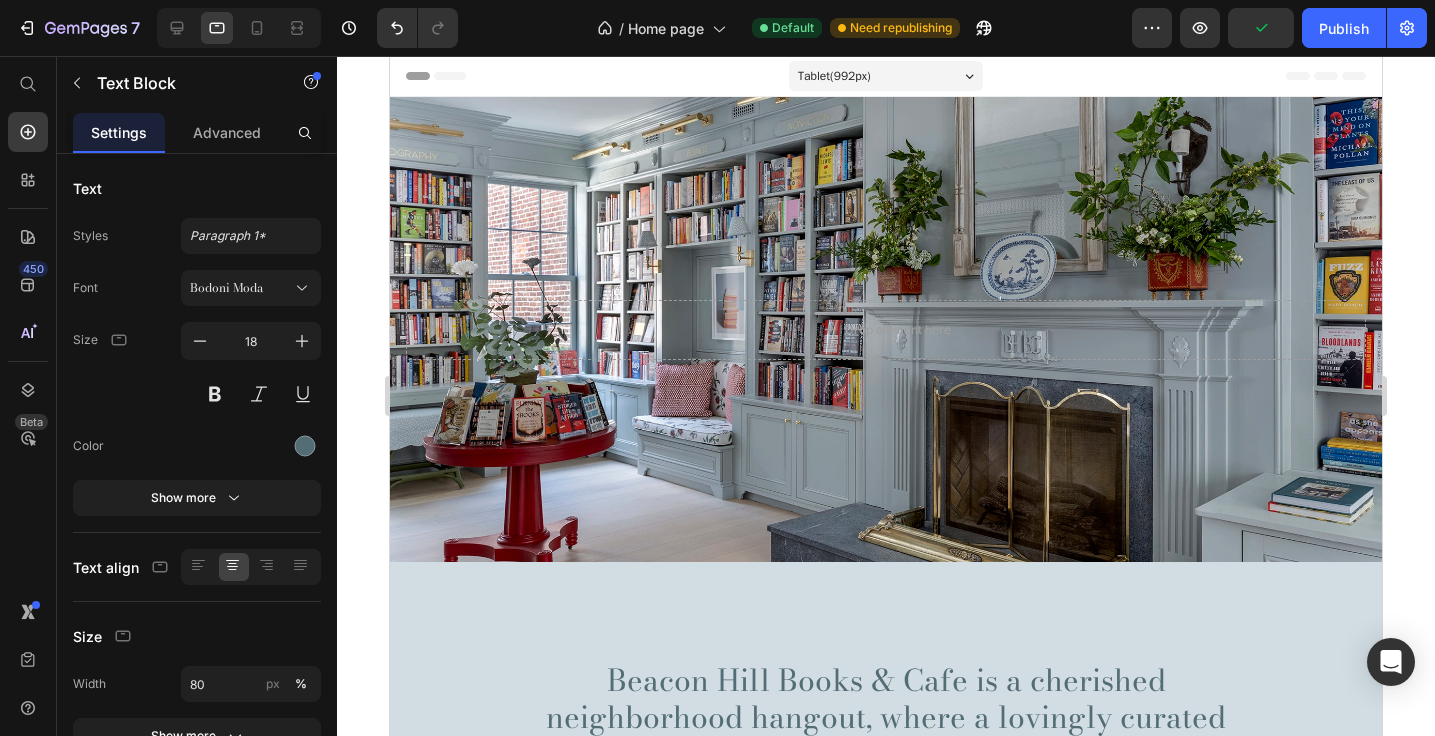 scroll, scrollTop: 0, scrollLeft: 0, axis: both 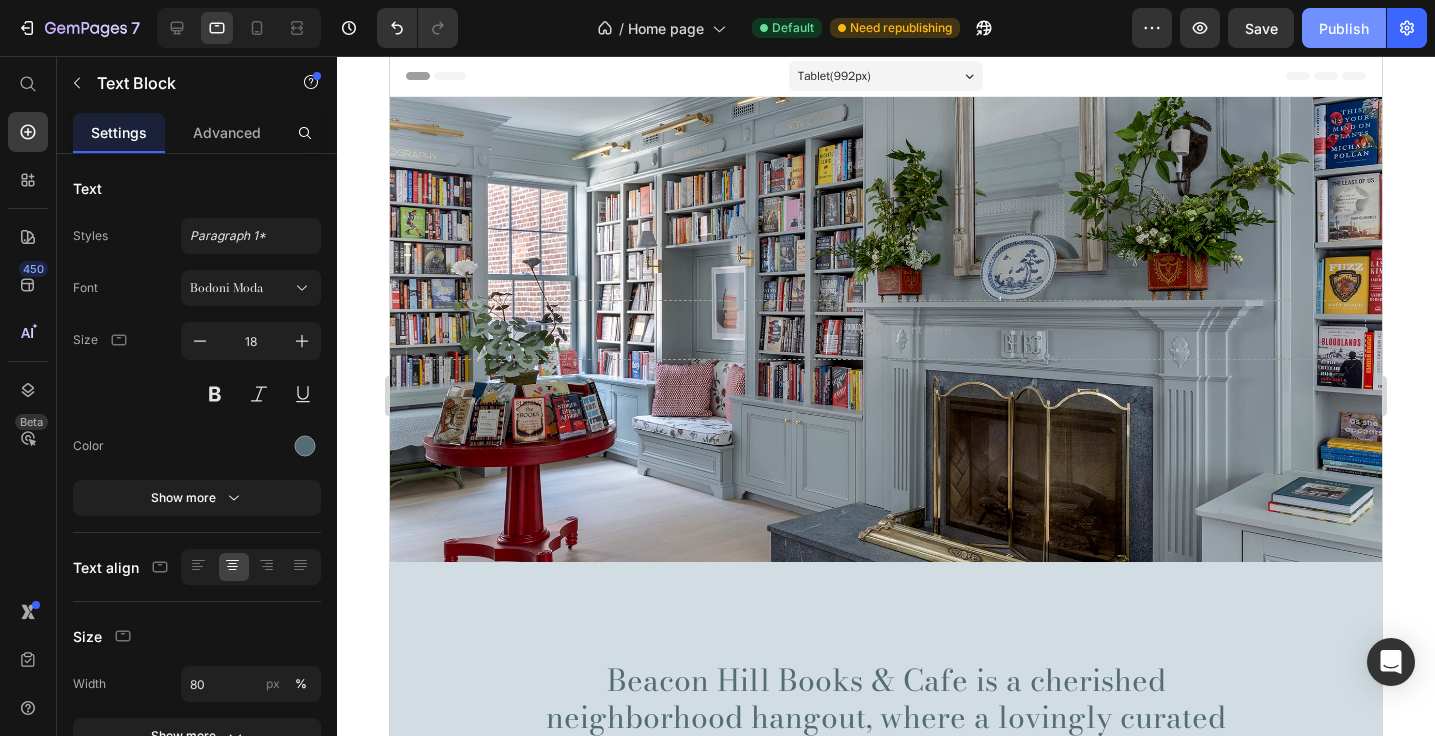 click on "Publish" at bounding box center [1344, 28] 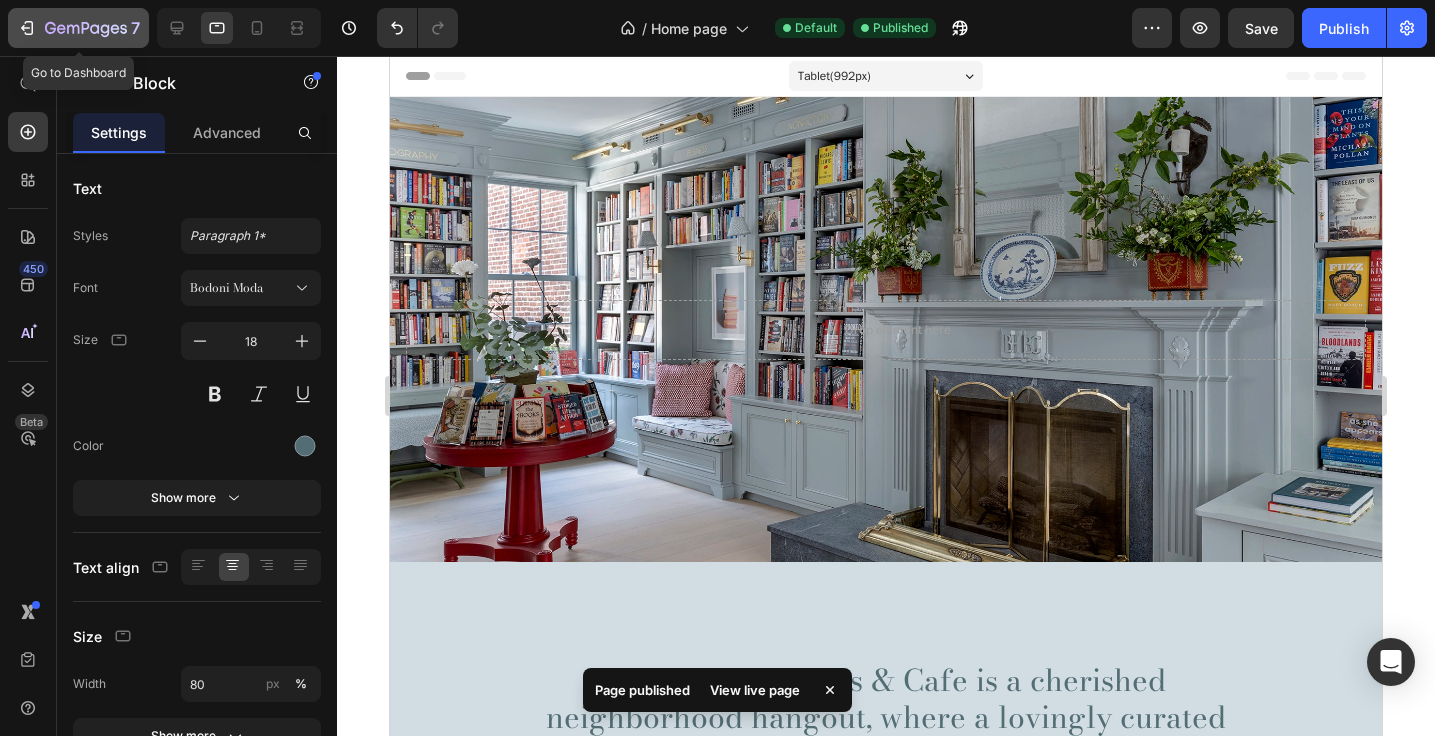 click 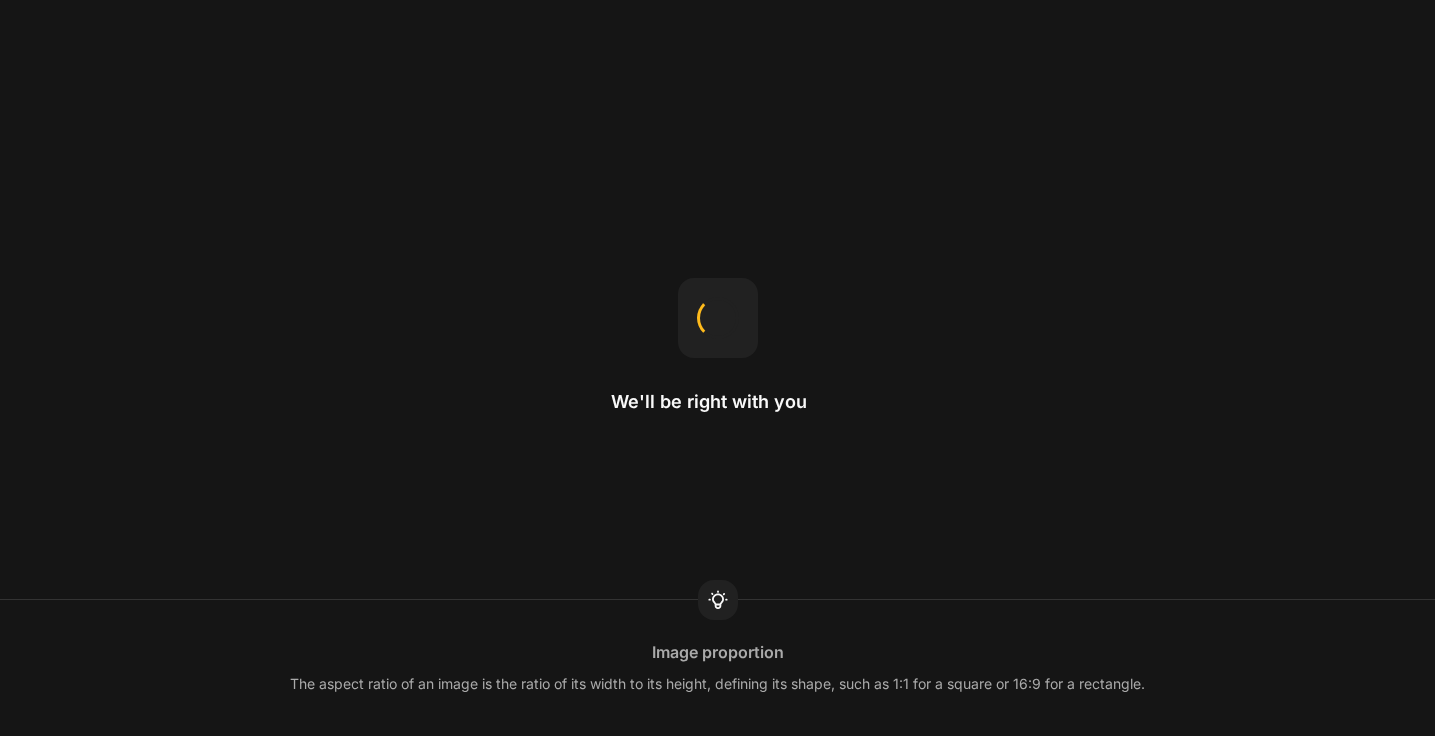 scroll, scrollTop: 0, scrollLeft: 0, axis: both 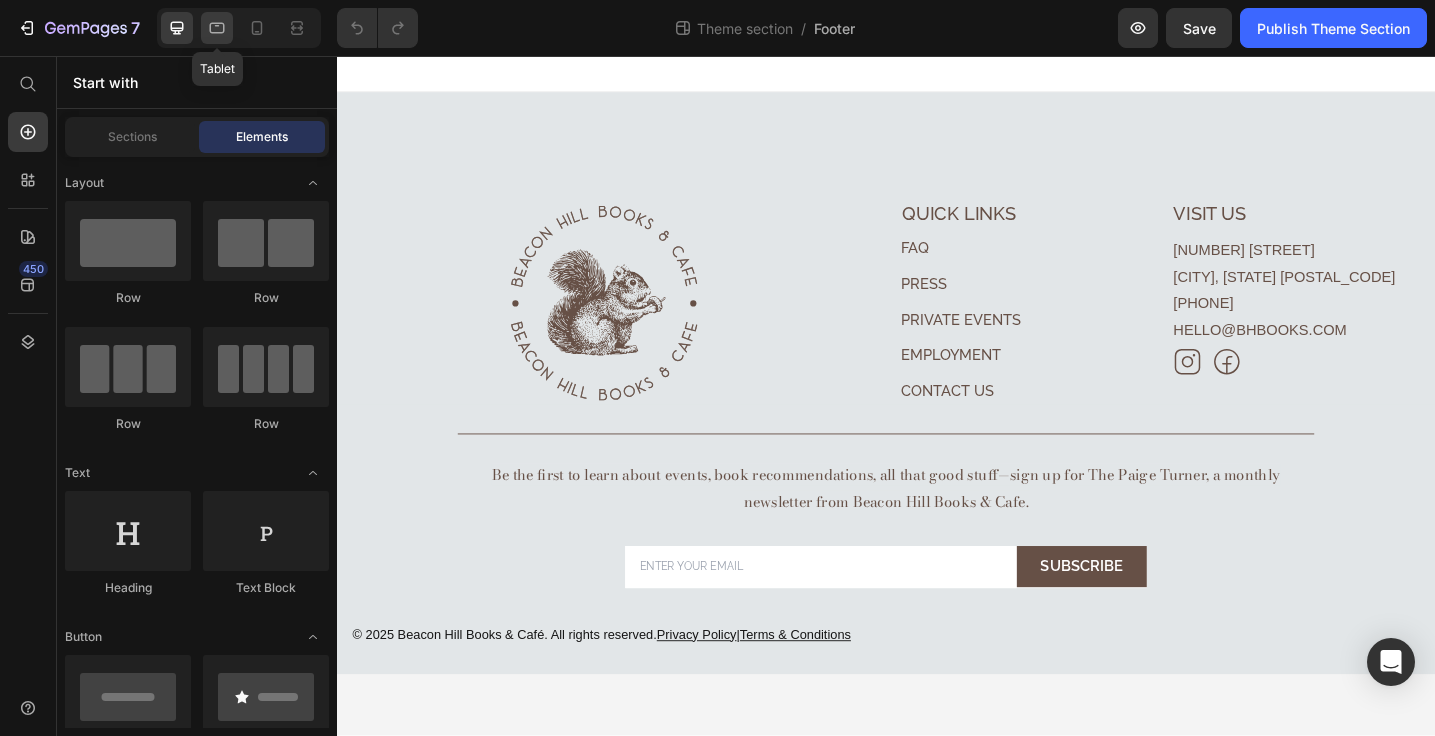 click 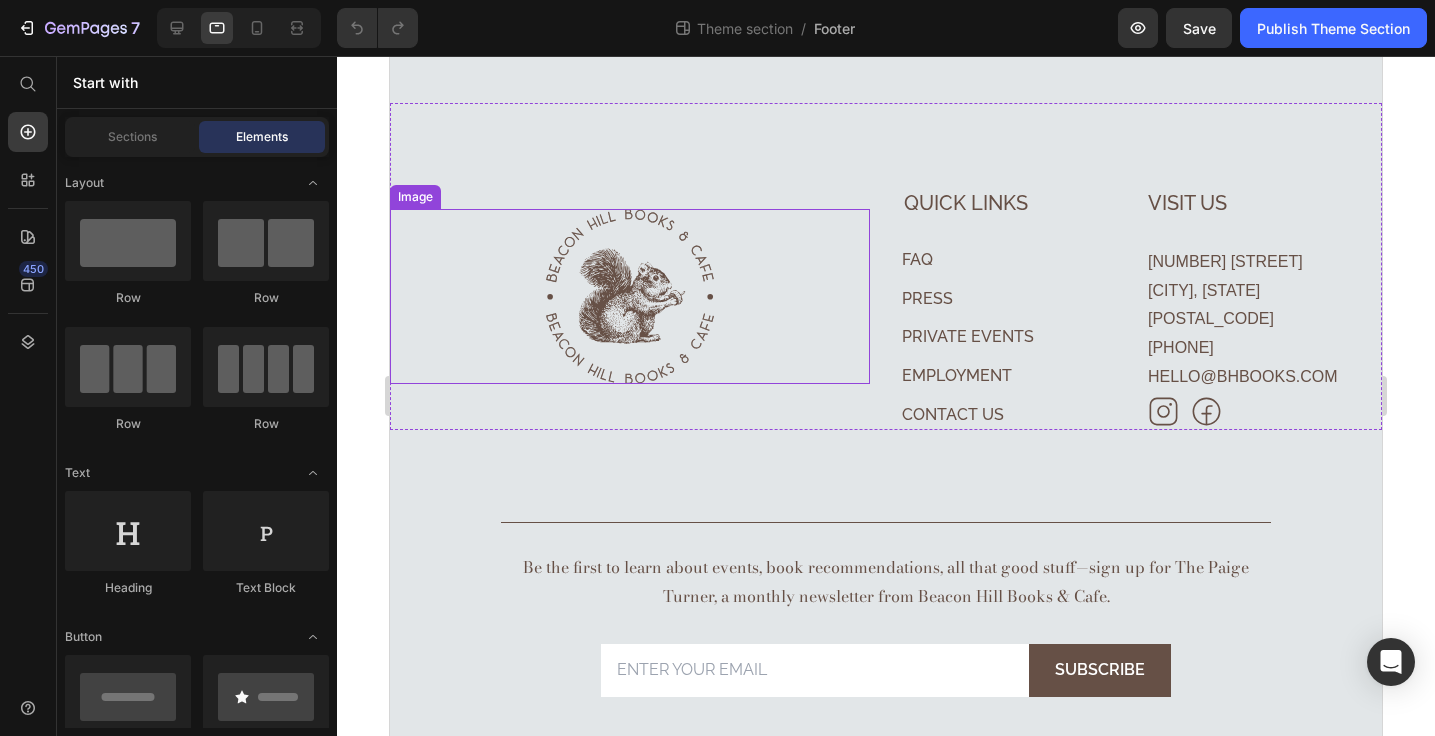 scroll, scrollTop: 36, scrollLeft: 0, axis: vertical 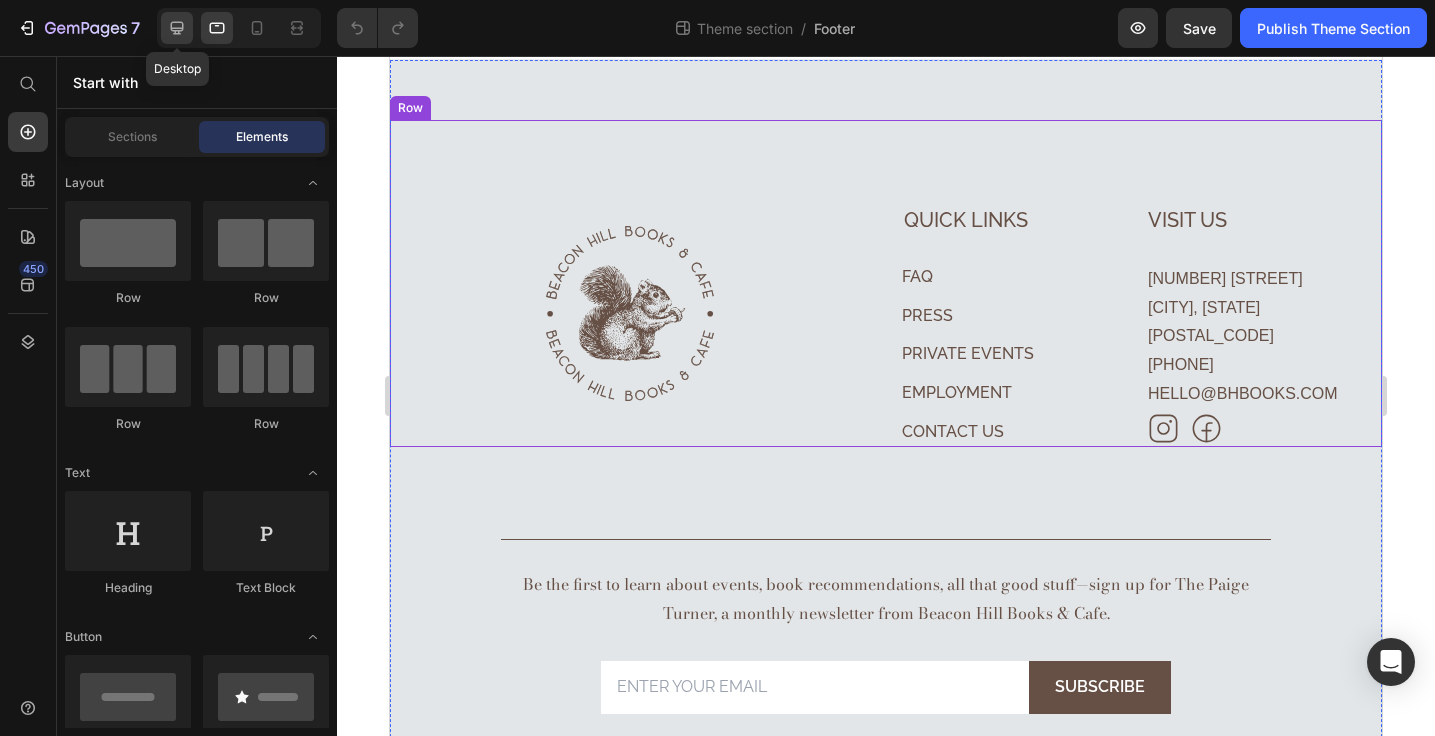 click 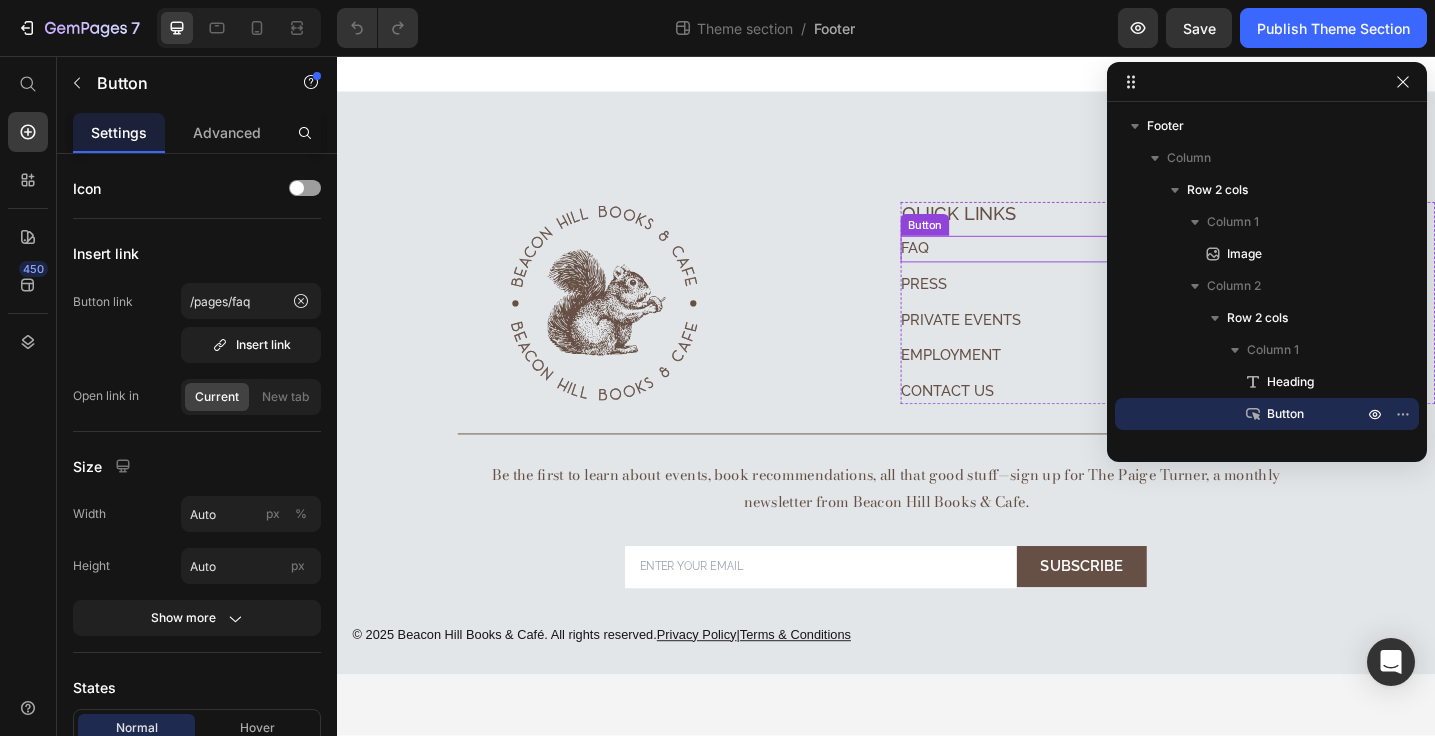 click on "FAQ Button" at bounding box center (1097, 267) 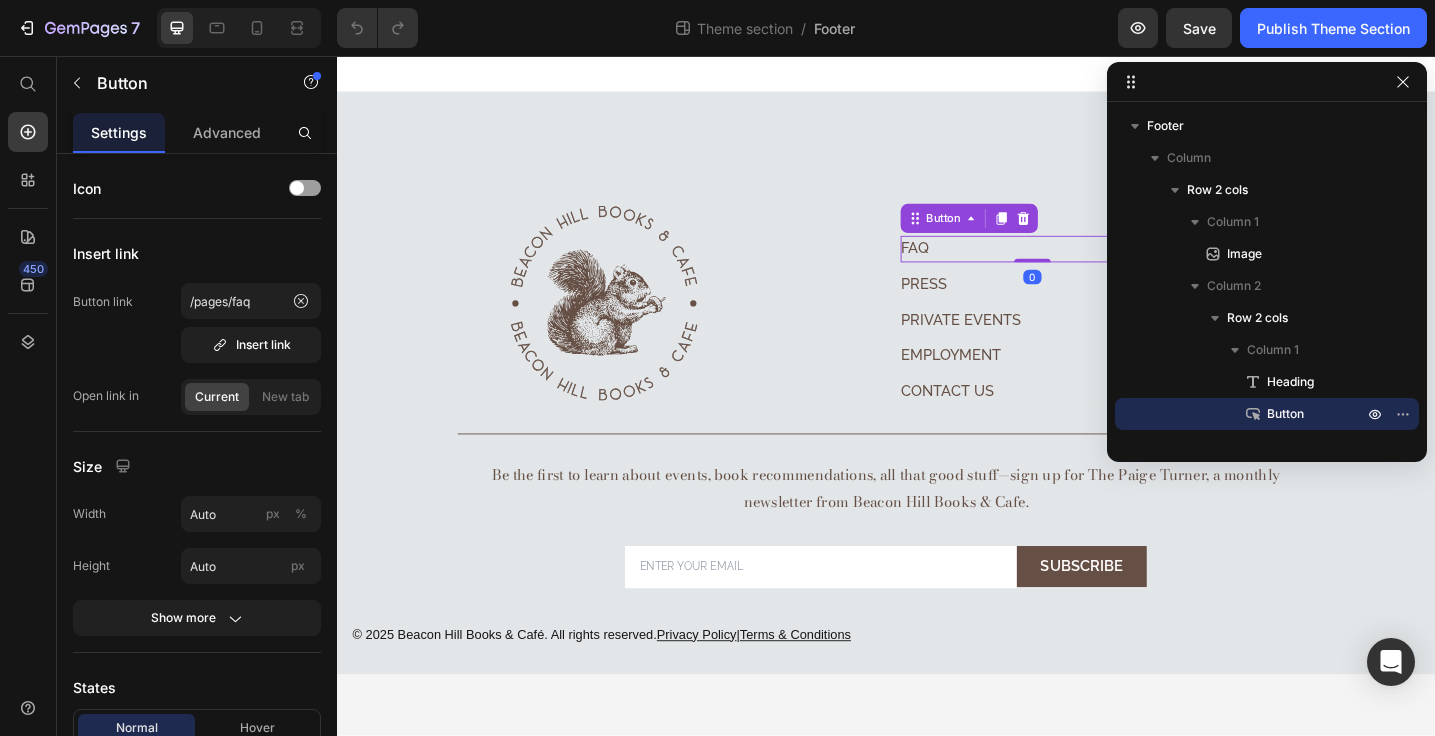 click on "FAQ Button   0" at bounding box center (1097, 267) 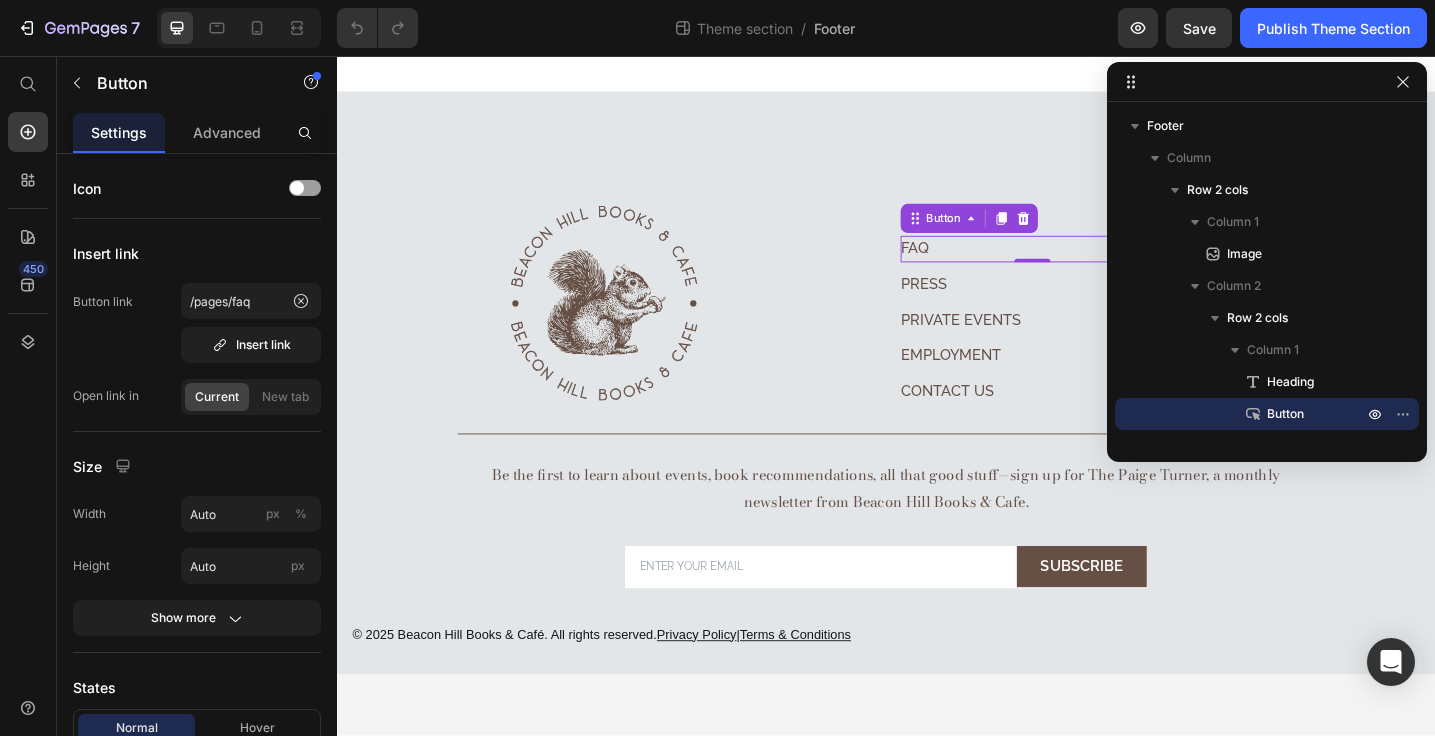 click on "FAQ Button   0" at bounding box center (1097, 267) 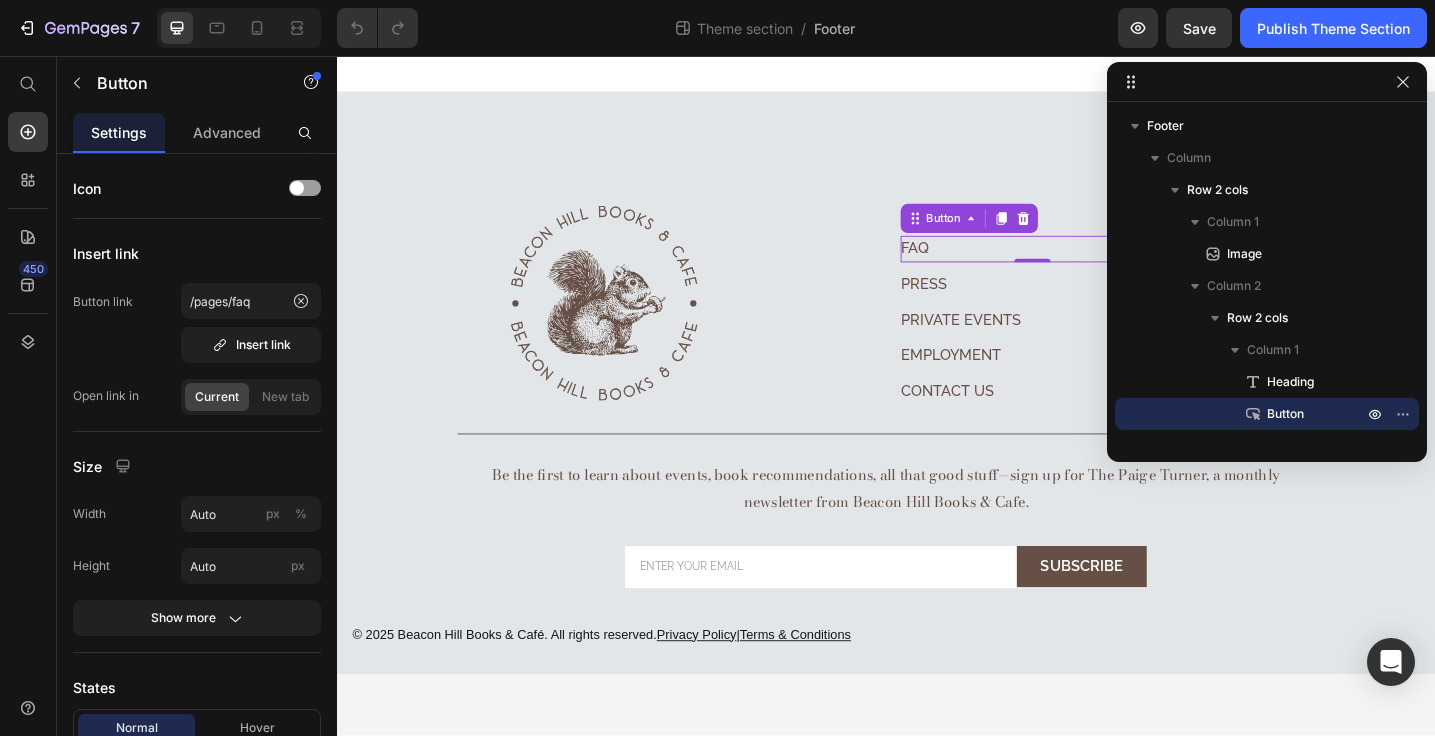 click on "FAQ Button   0" at bounding box center [1097, 267] 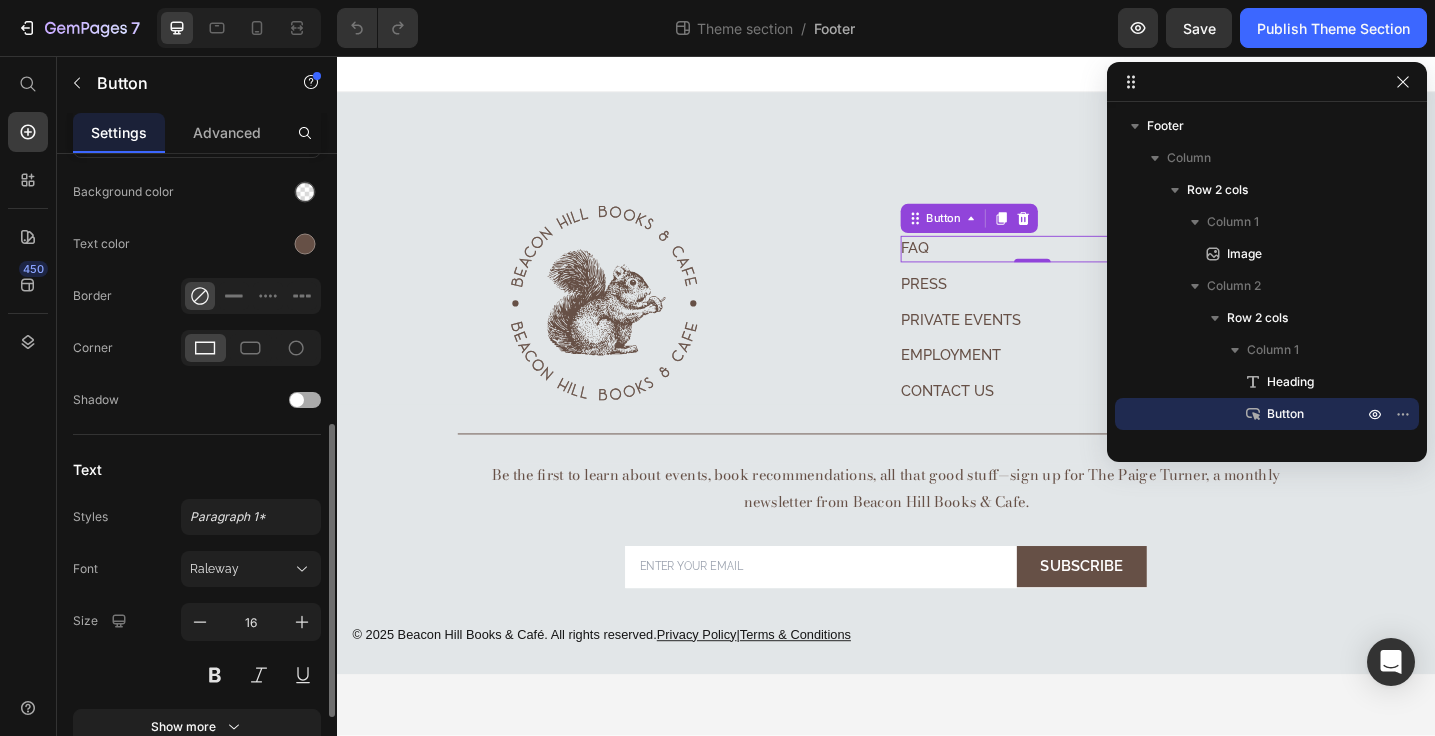 scroll, scrollTop: 620, scrollLeft: 0, axis: vertical 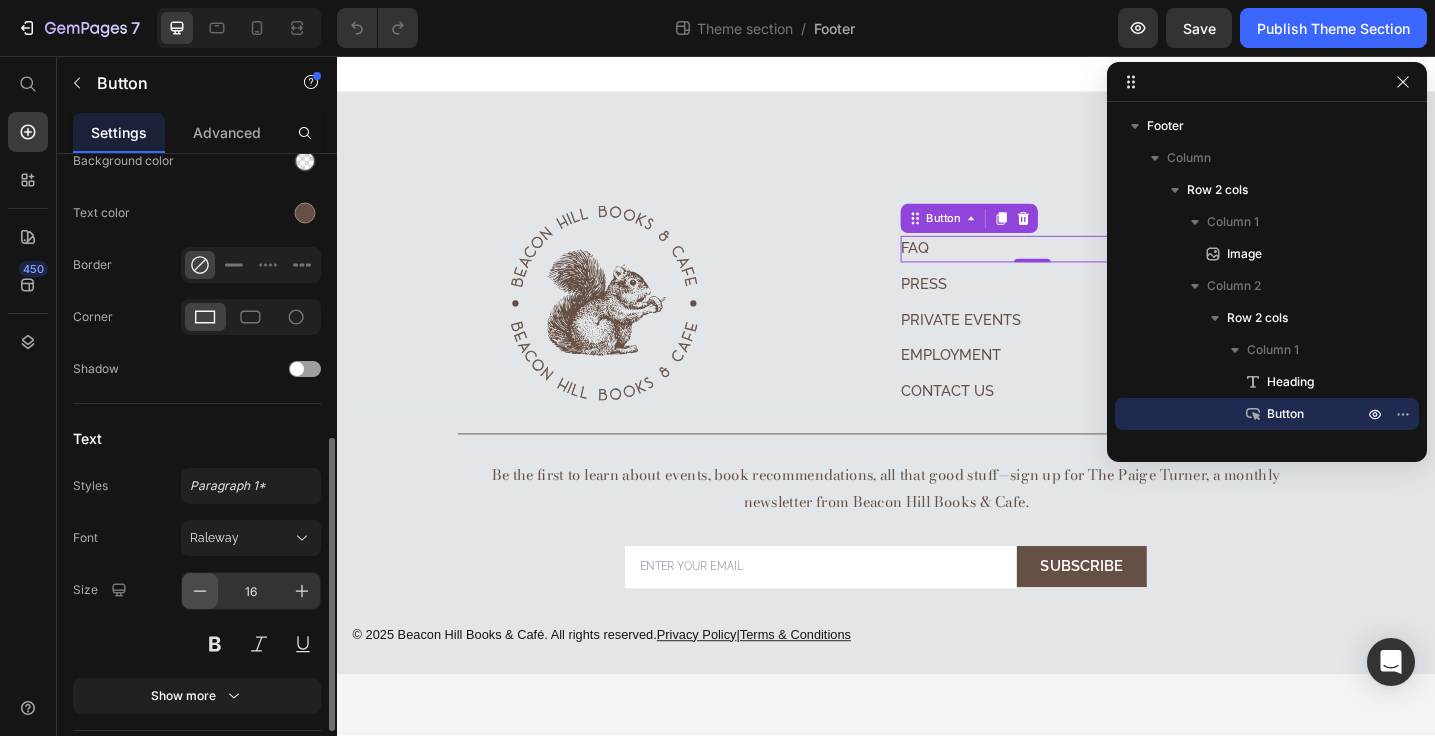 click 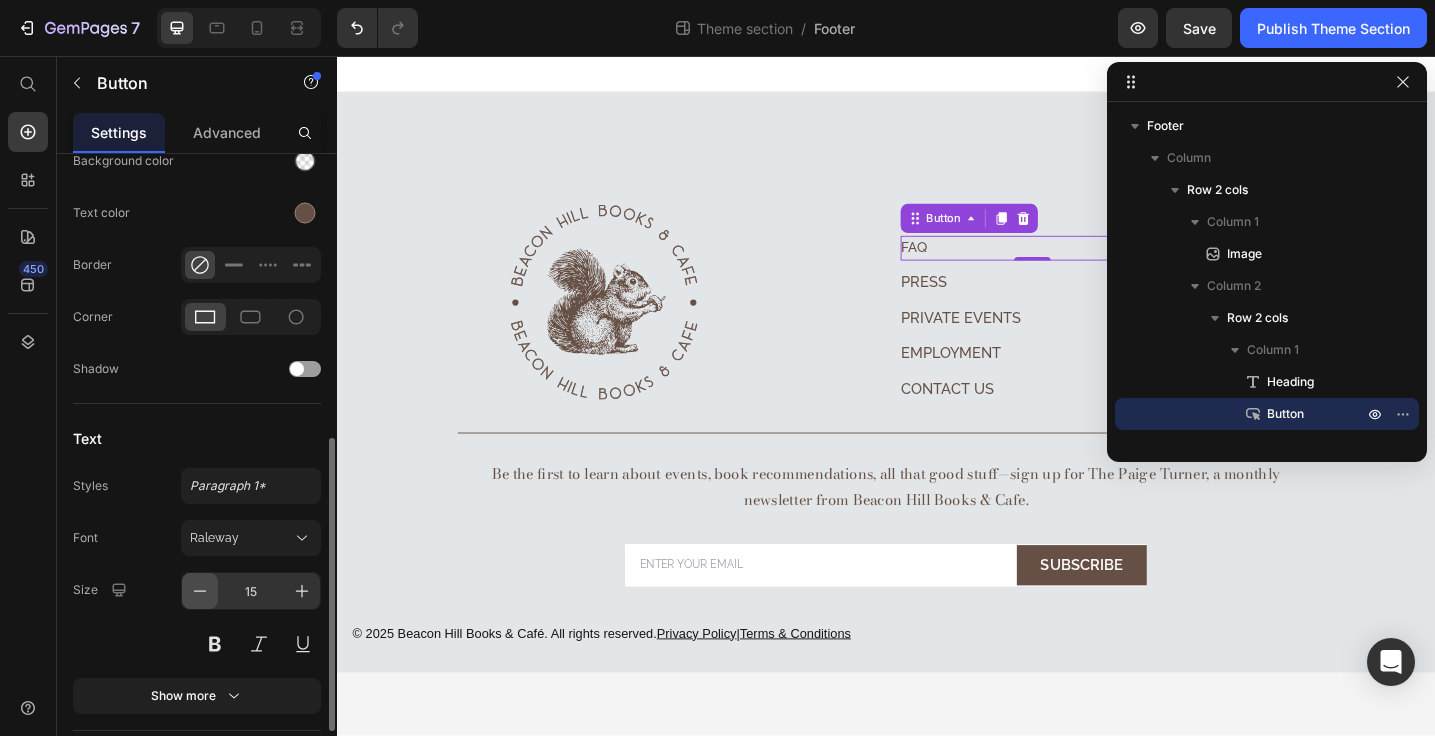 click 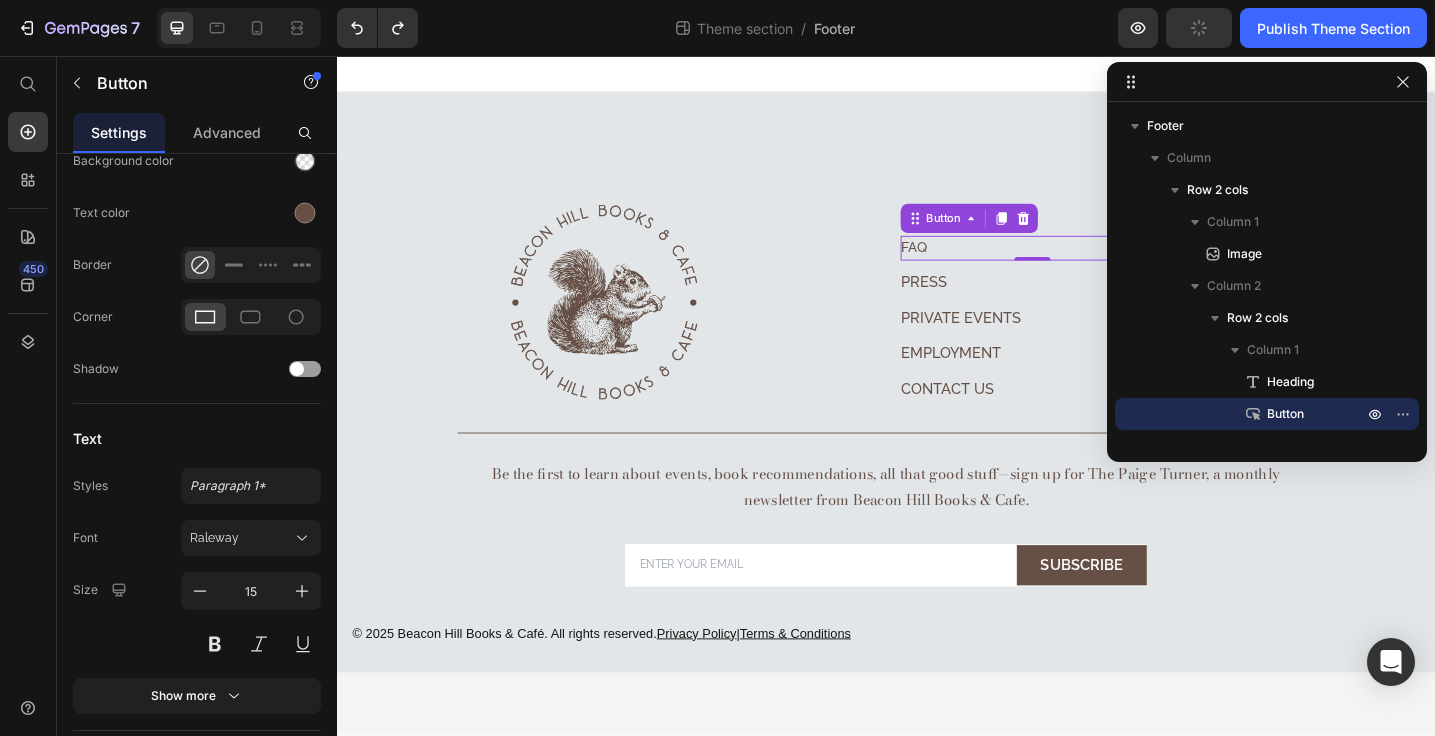 click on "FAQ Button   0" at bounding box center [1097, 266] 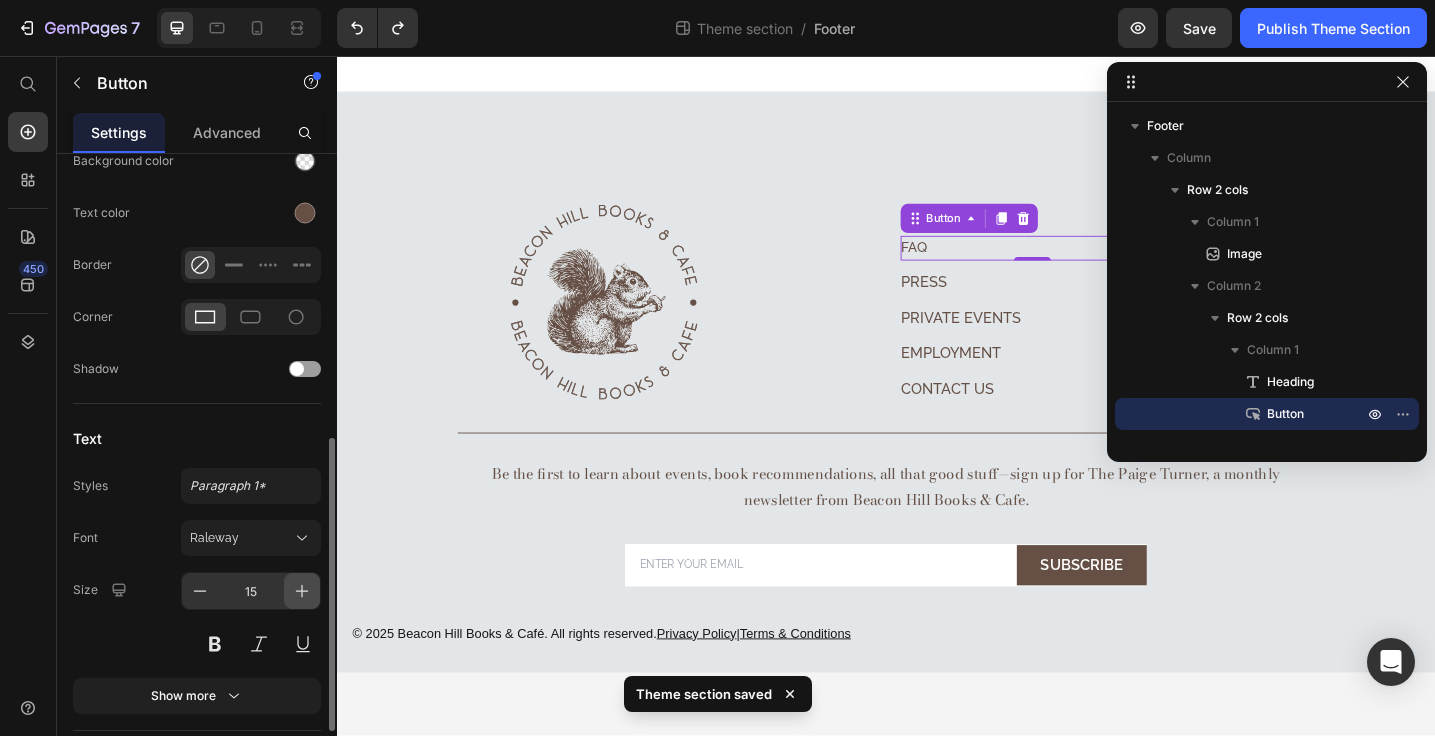 click 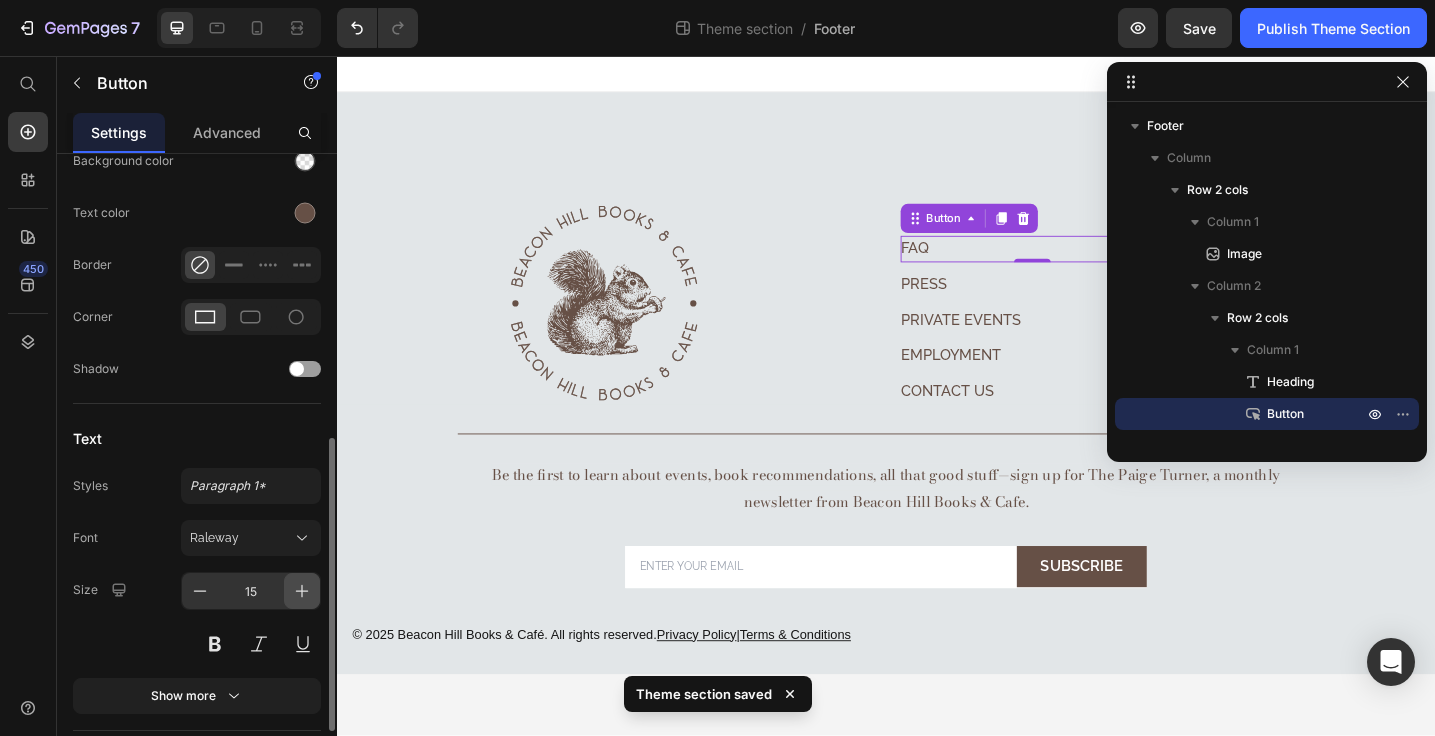 type on "16" 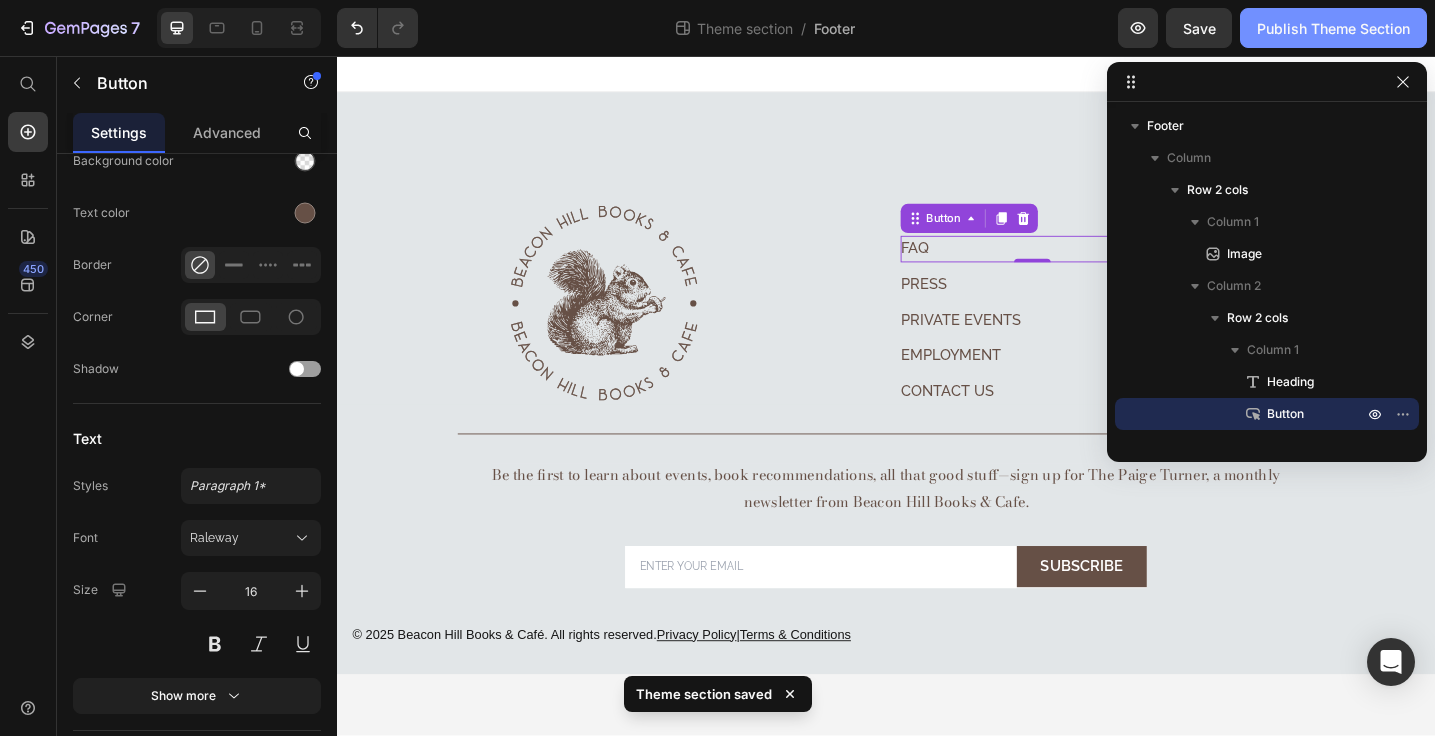 click on "Publish Theme Section" at bounding box center (1333, 28) 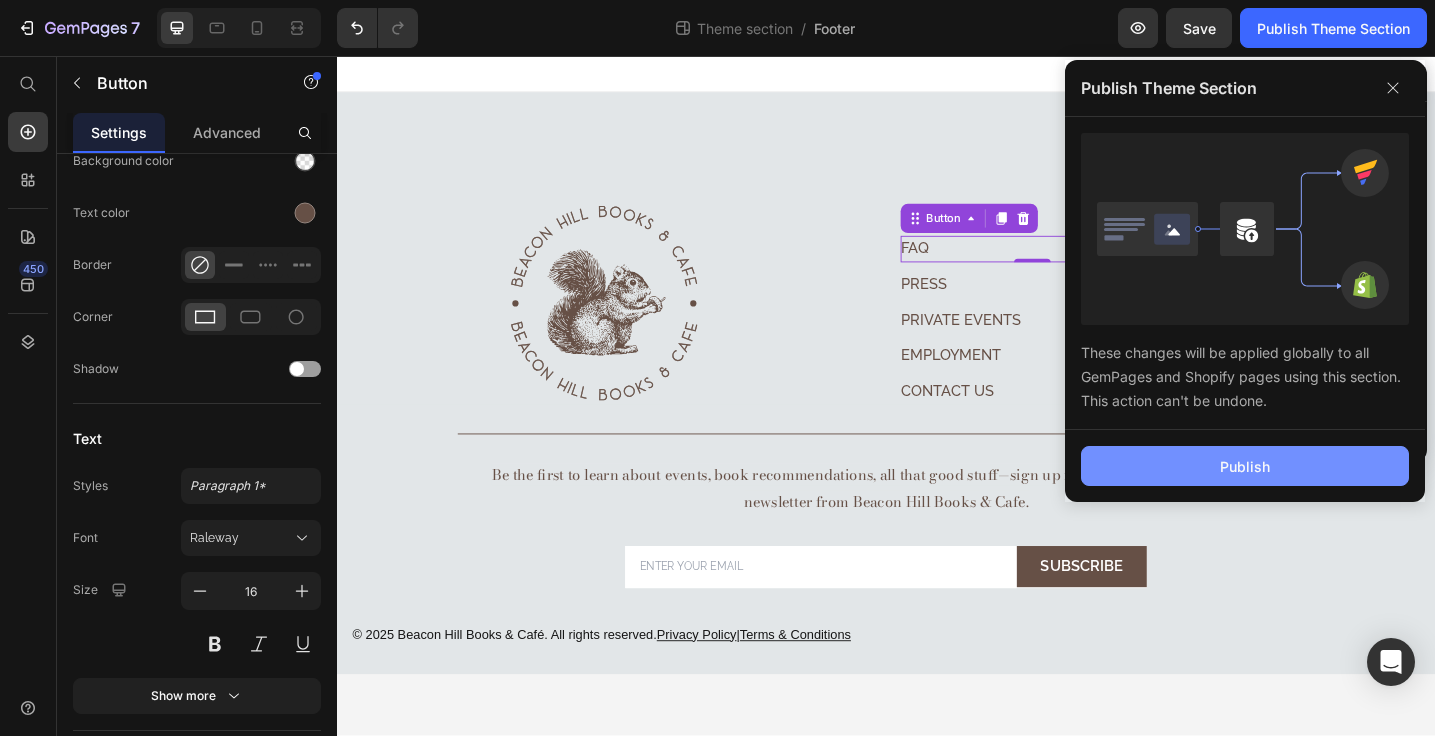 click on "Publish" at bounding box center (1245, 466) 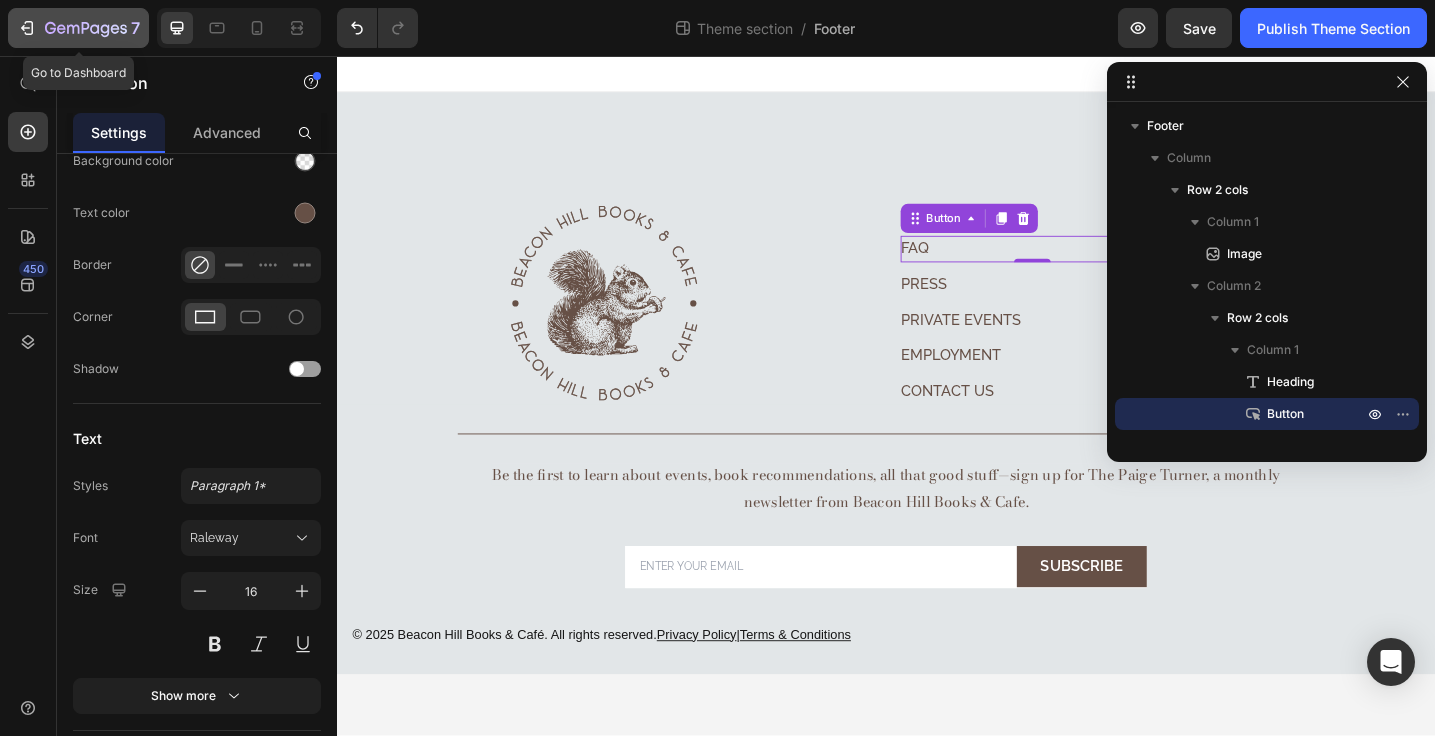 click 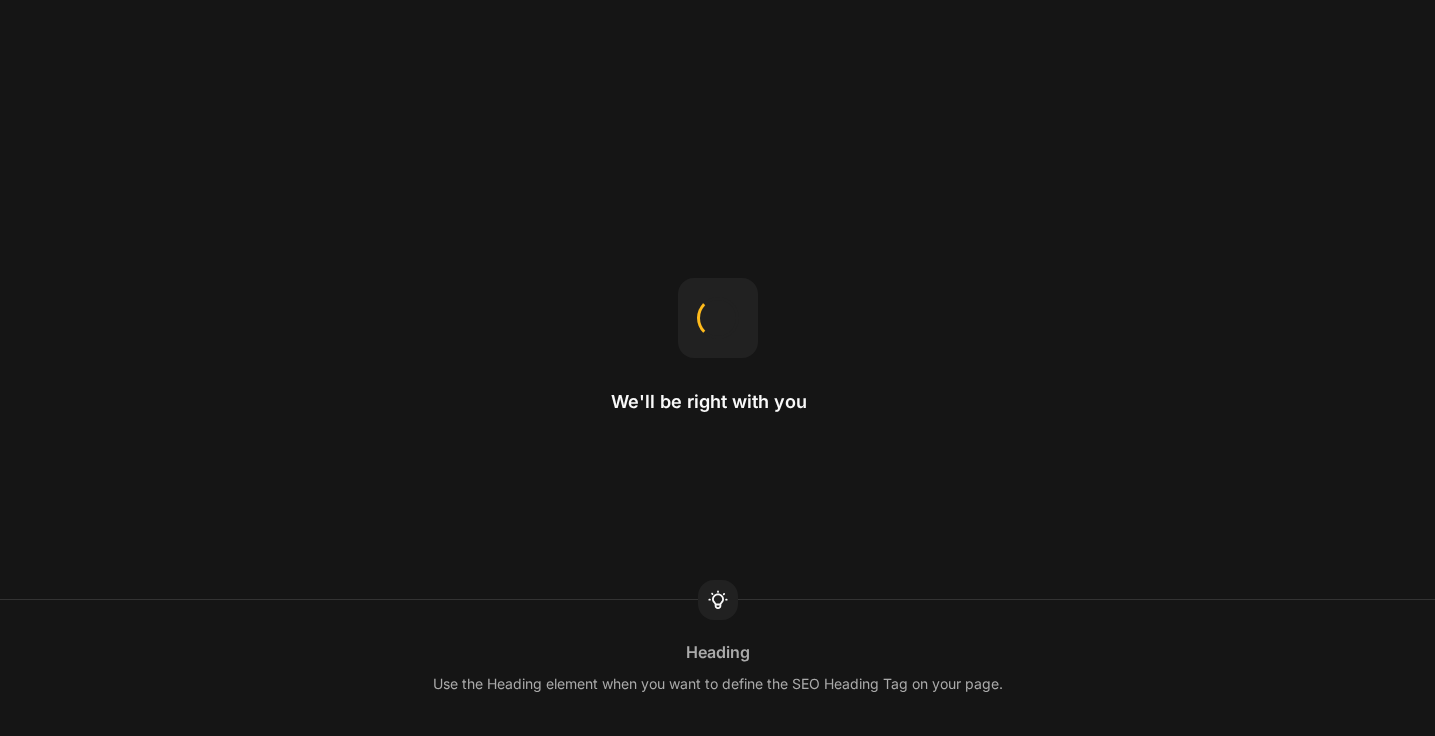 scroll, scrollTop: 0, scrollLeft: 0, axis: both 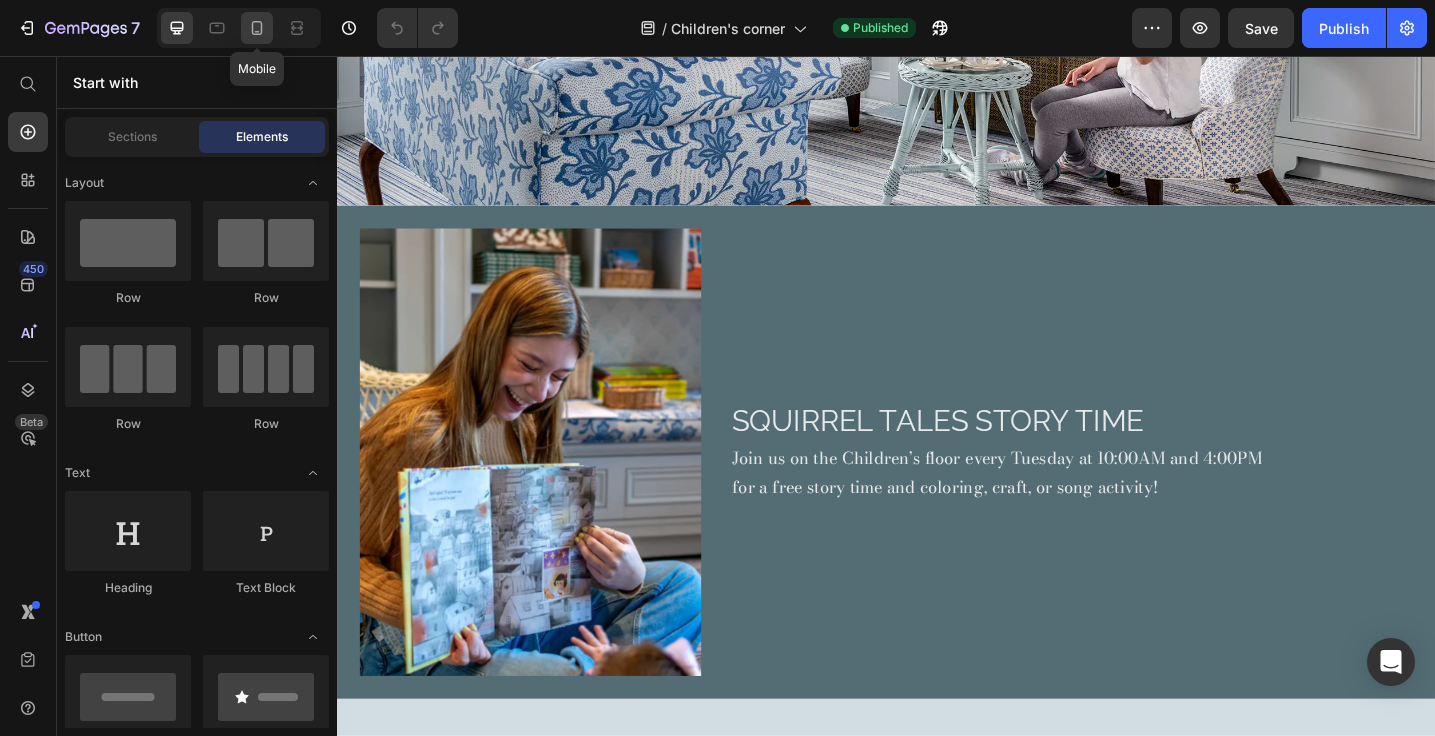 click 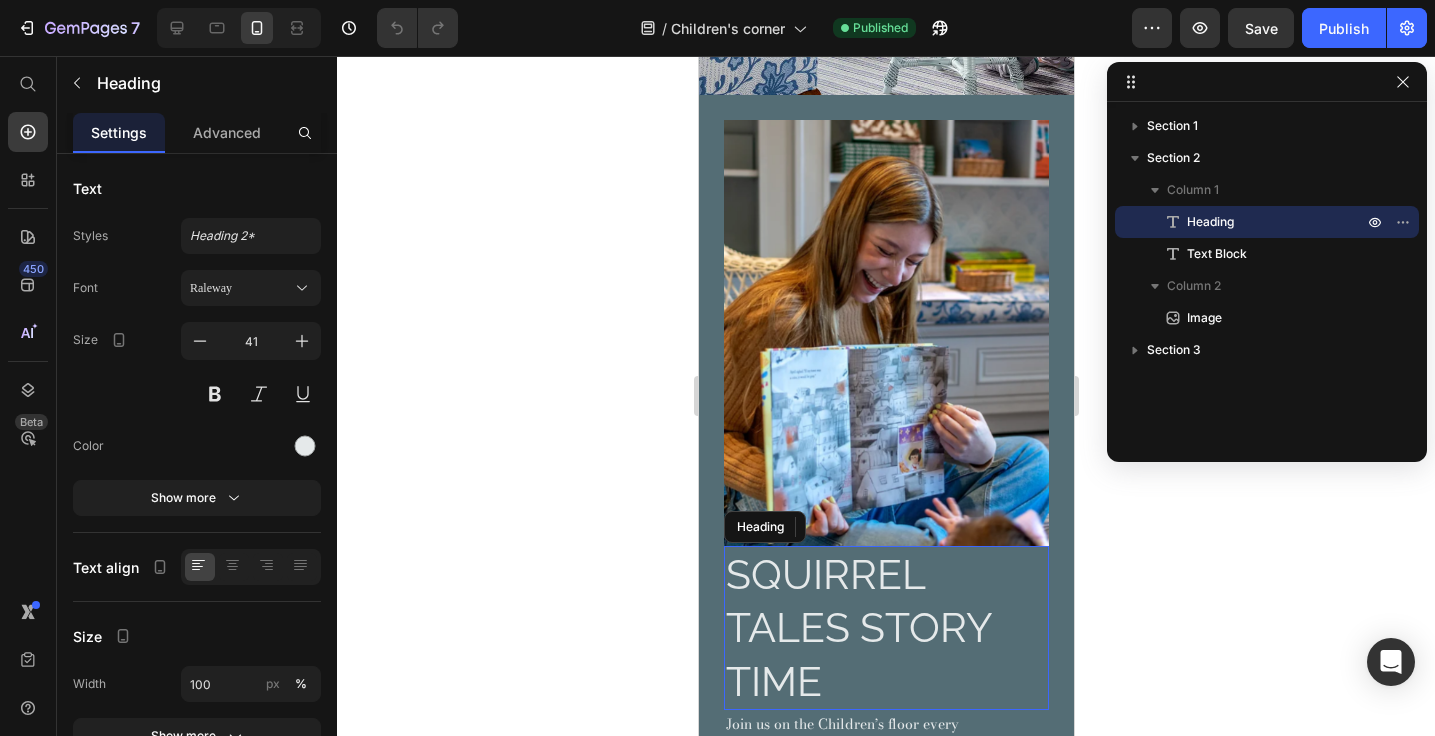click on "Squirrel Tales Story time" at bounding box center (885, 628) 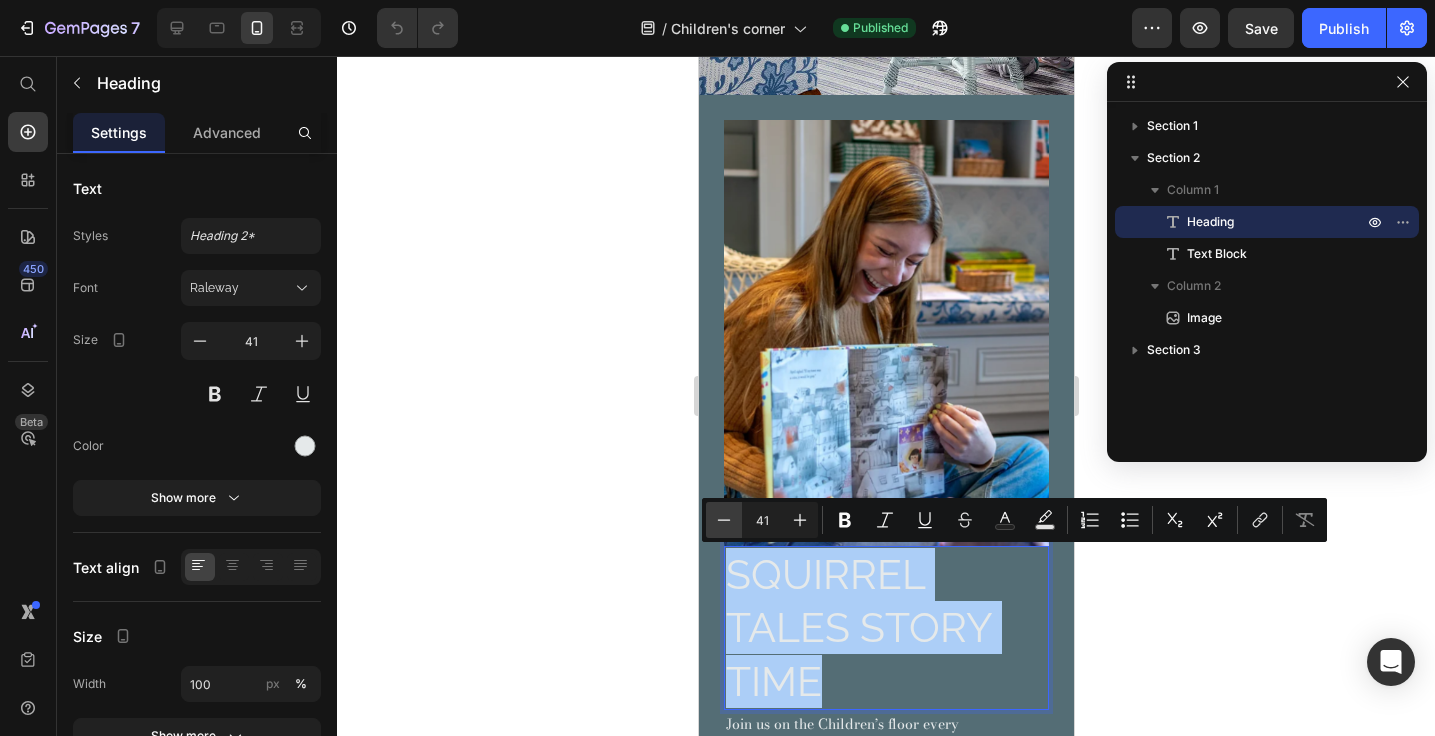 click 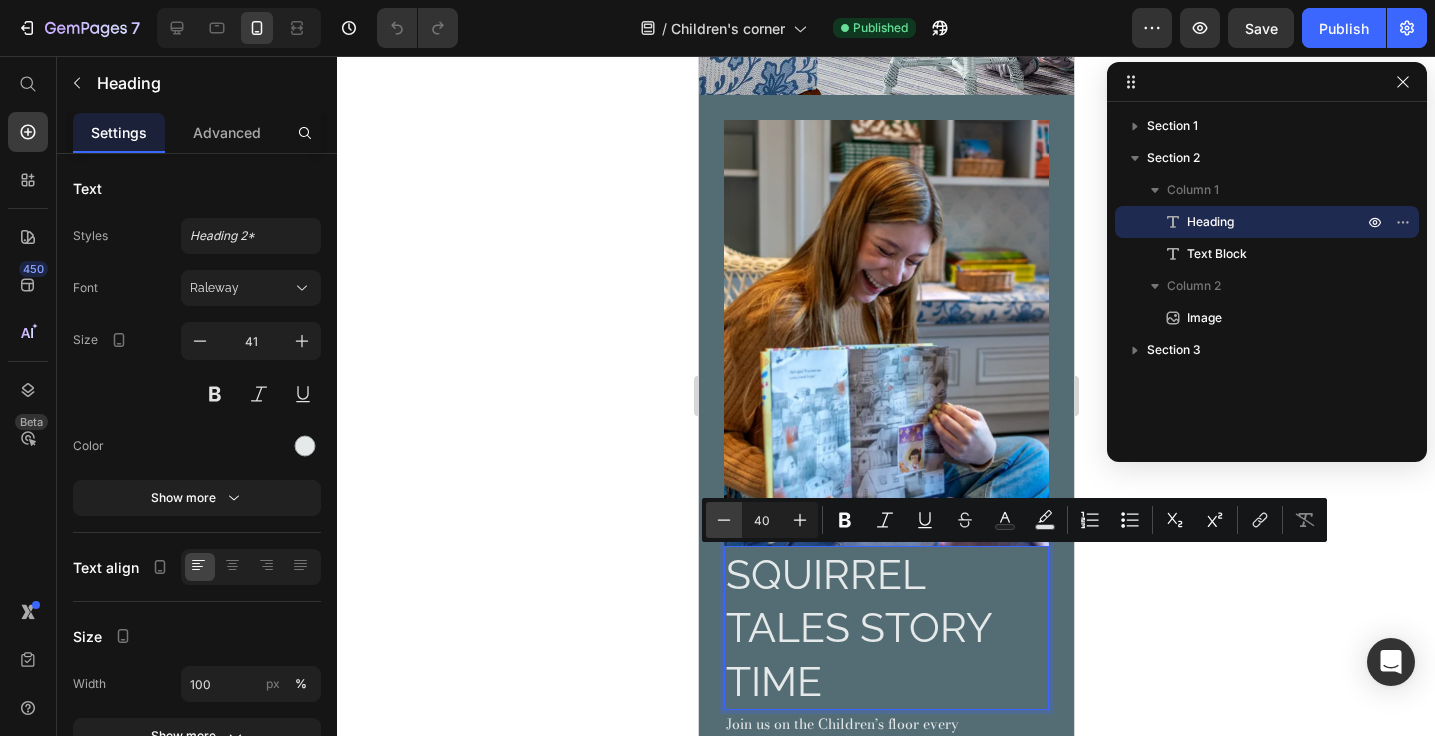 click 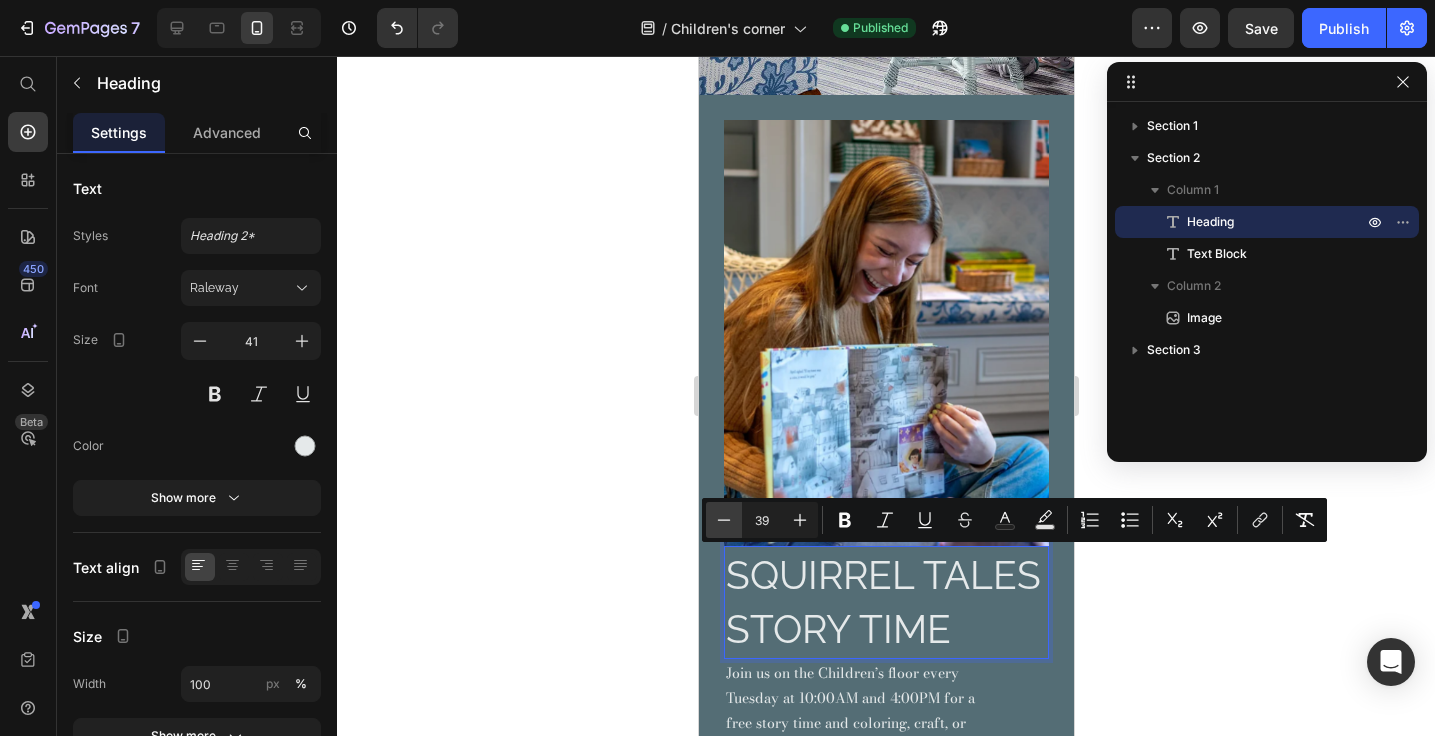 click 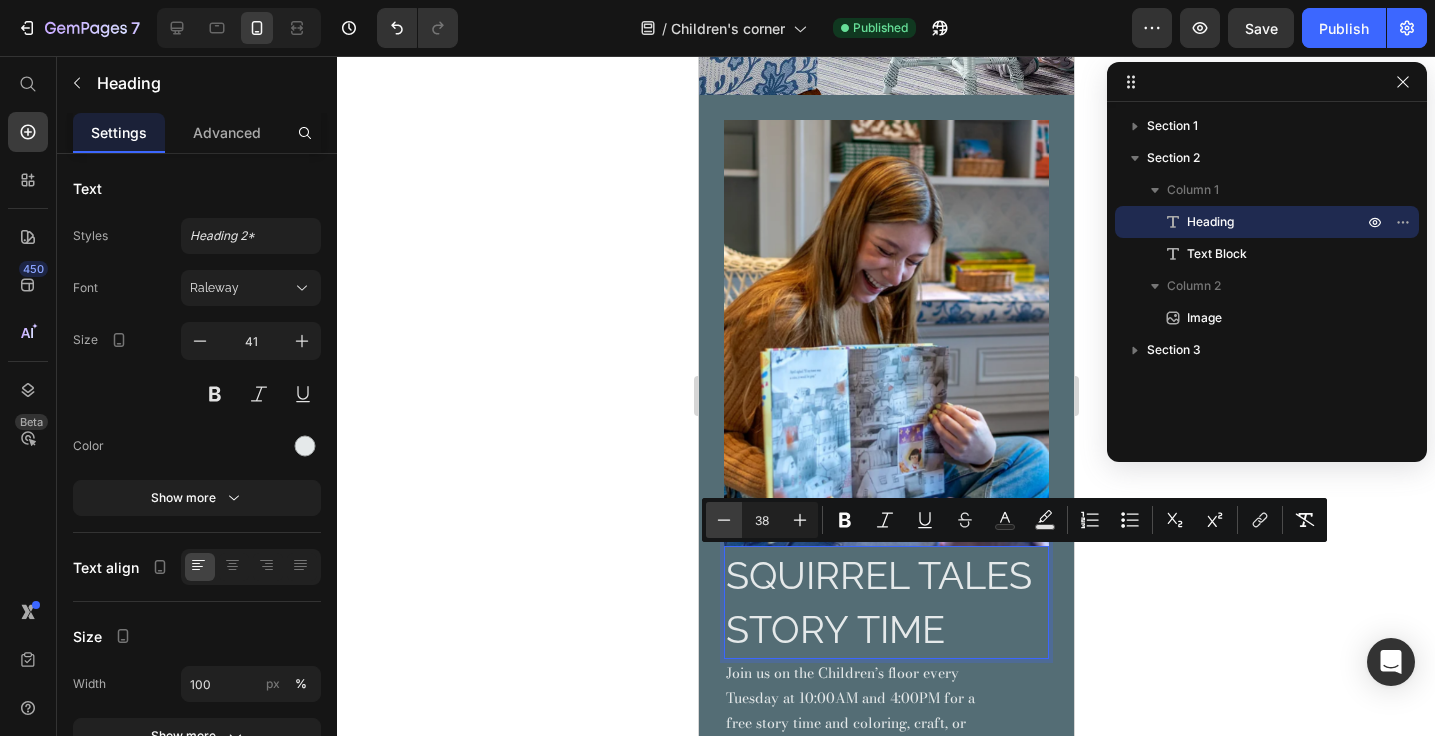 click 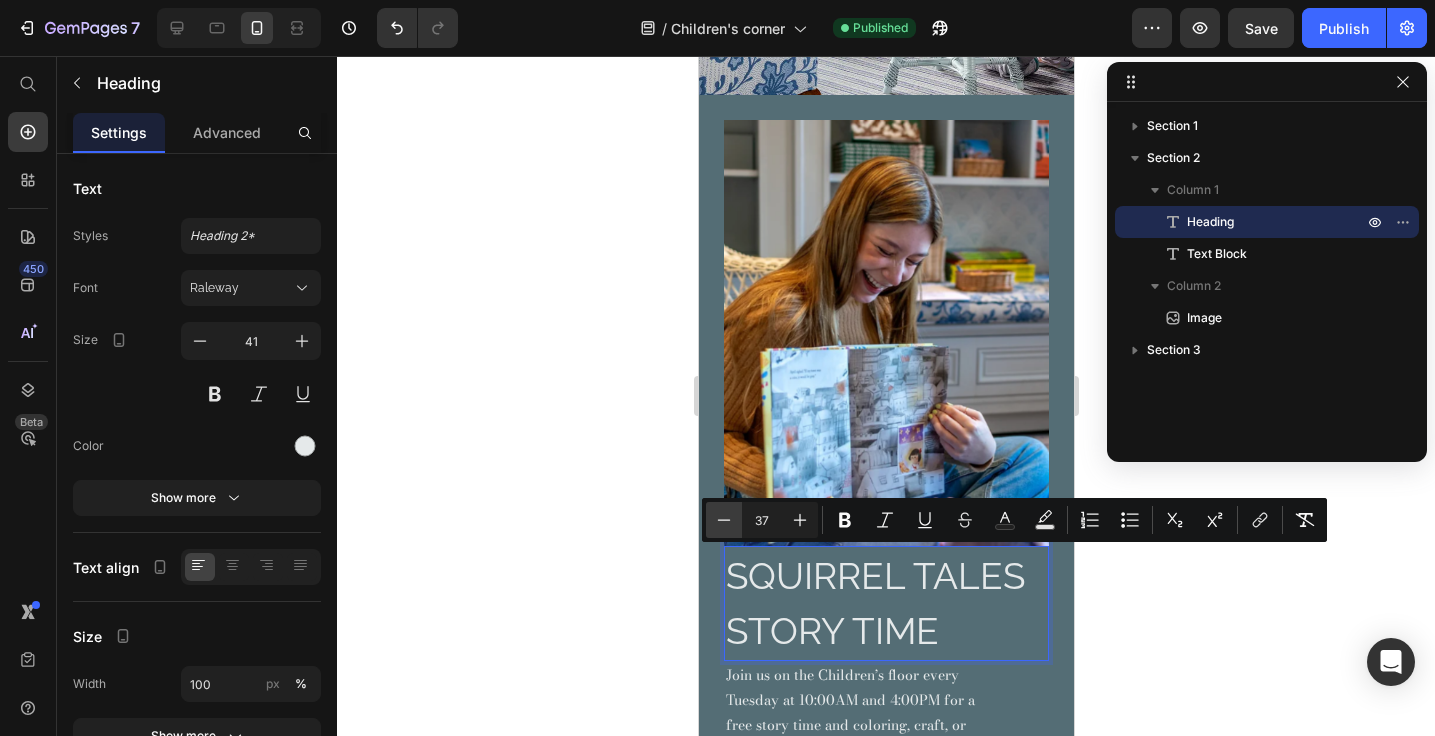 click 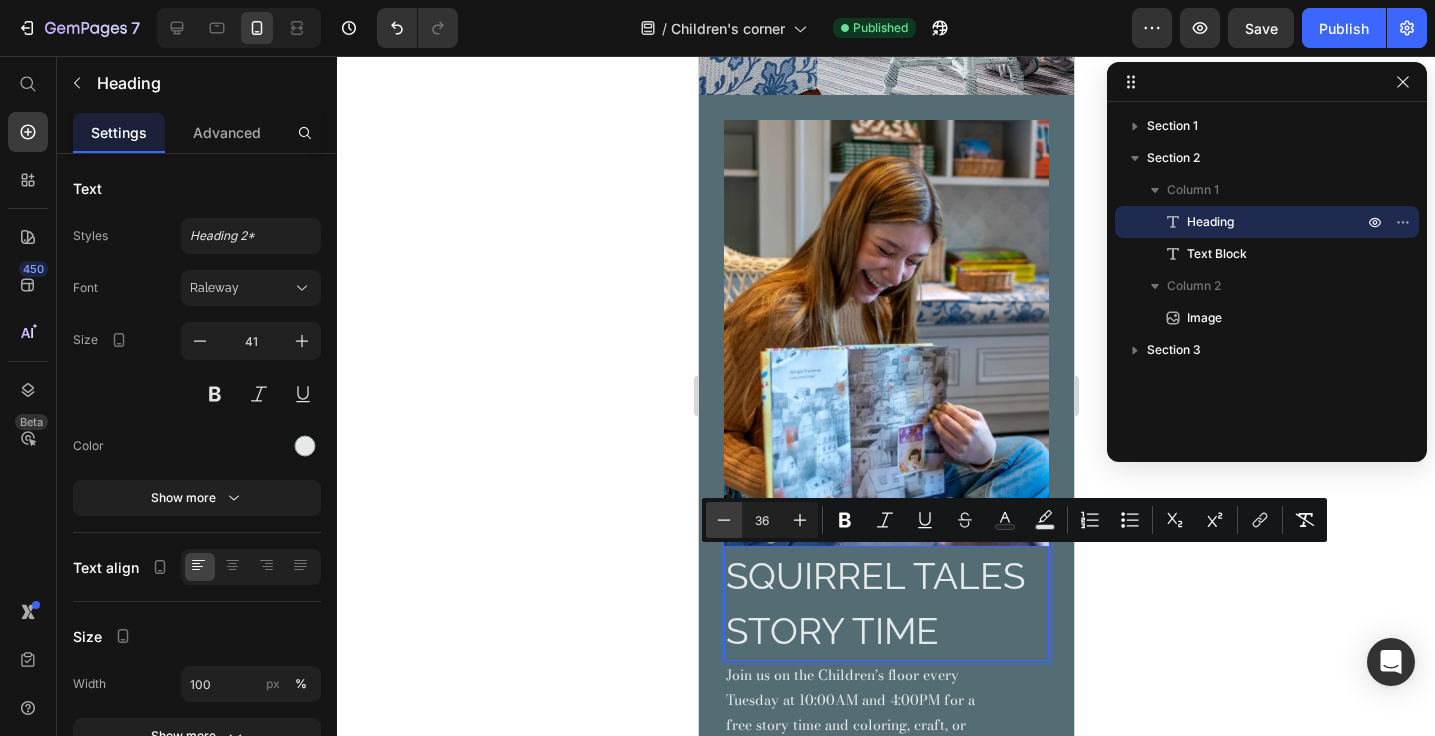 click 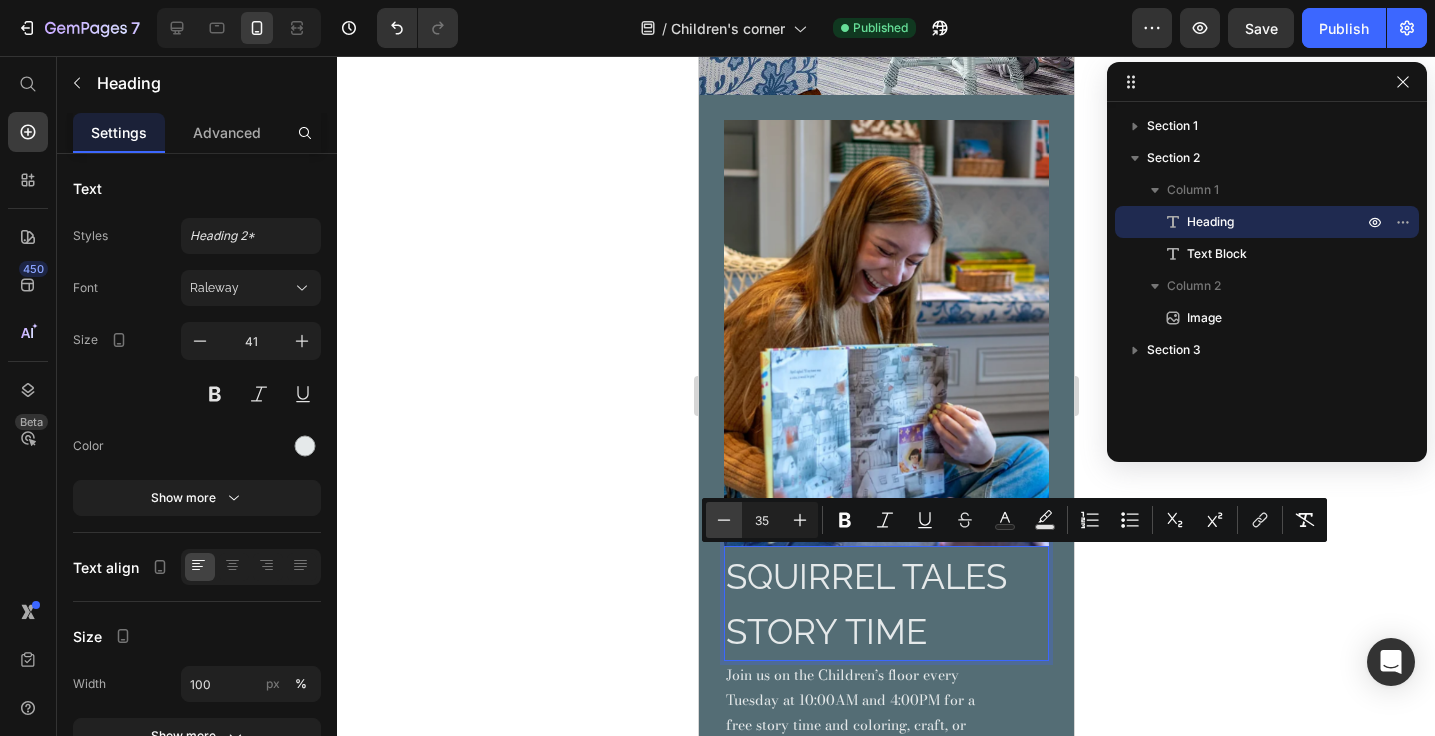 click 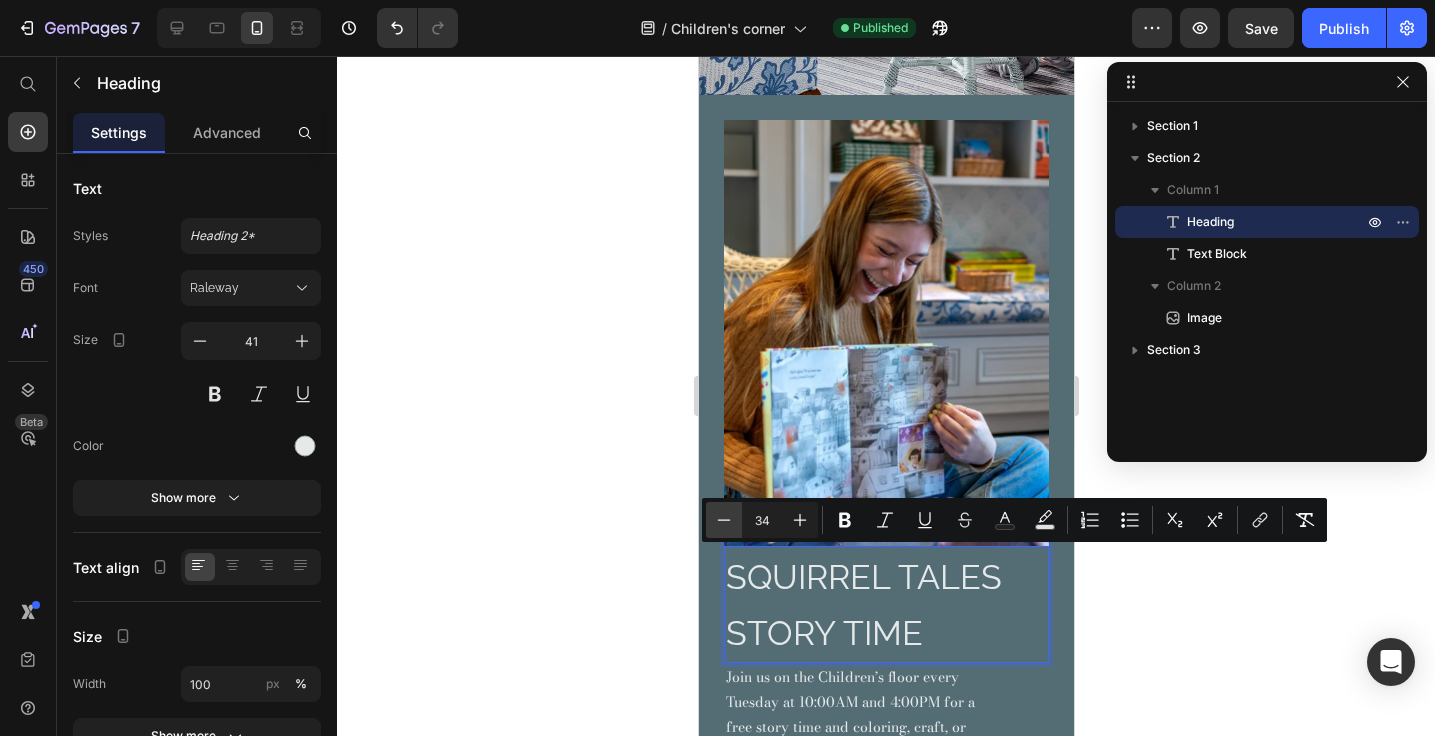 click 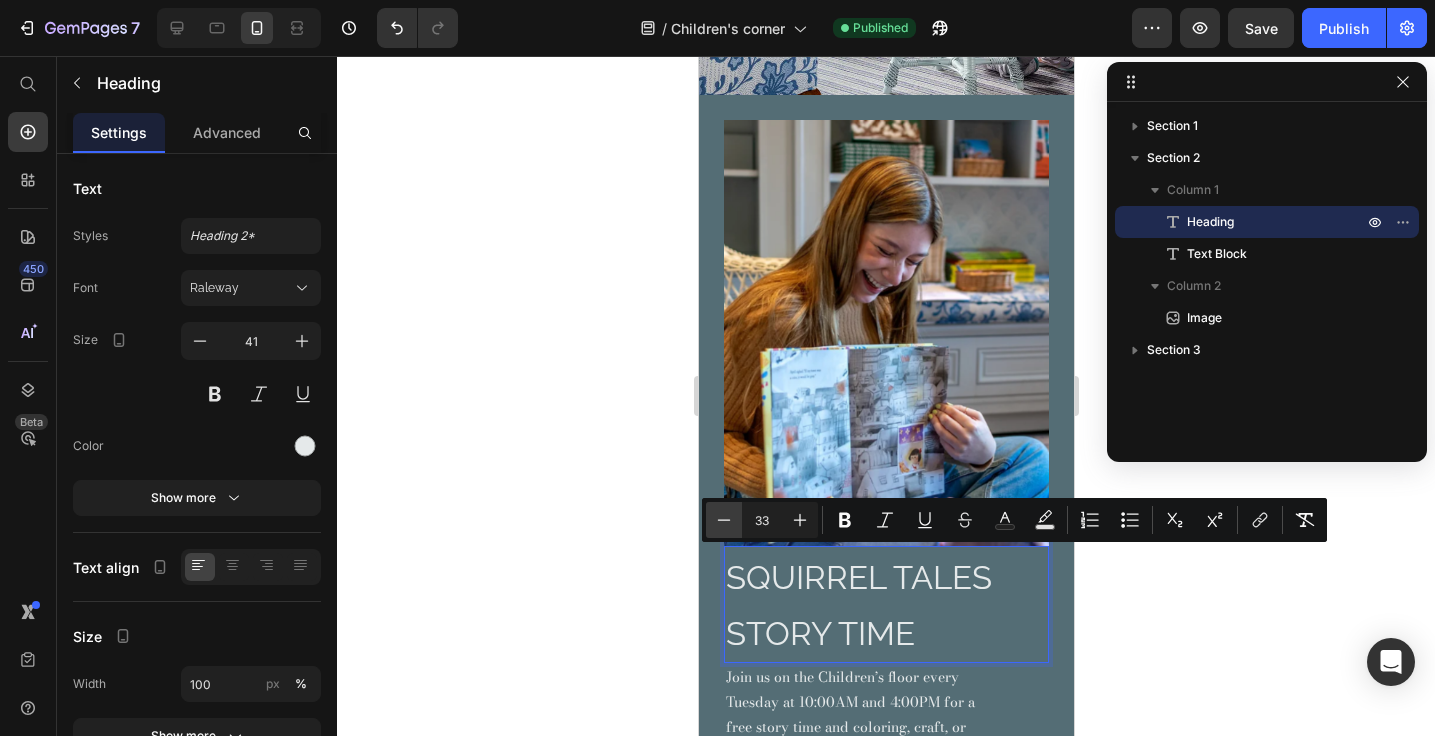click 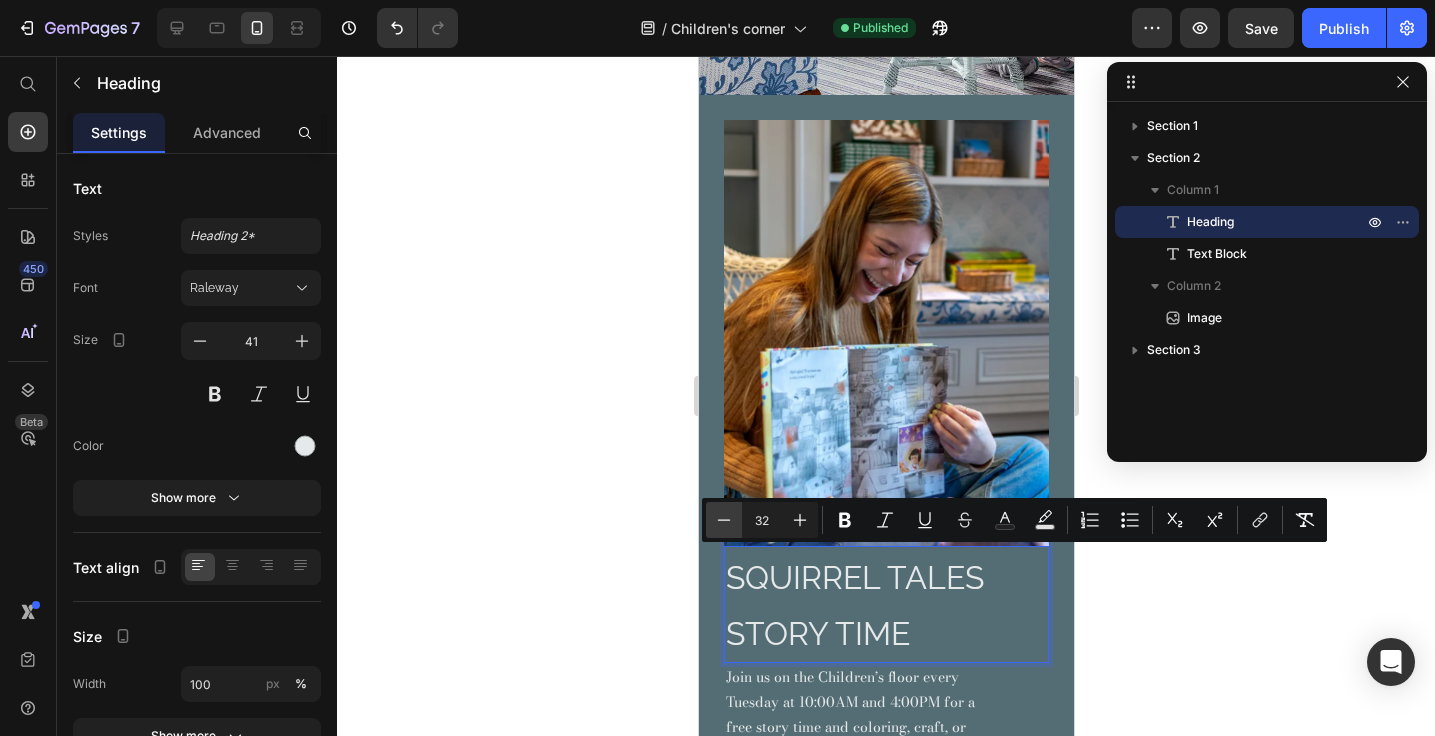 click 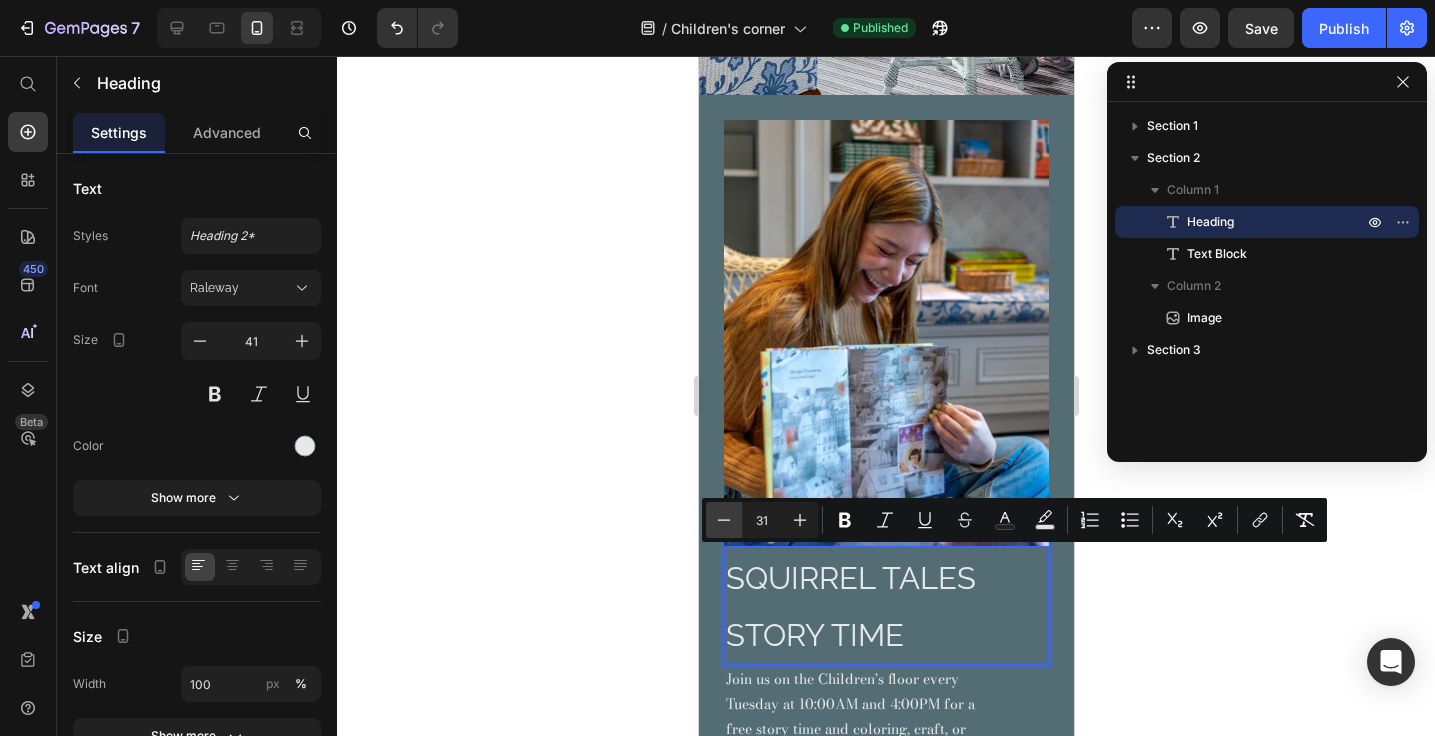 click 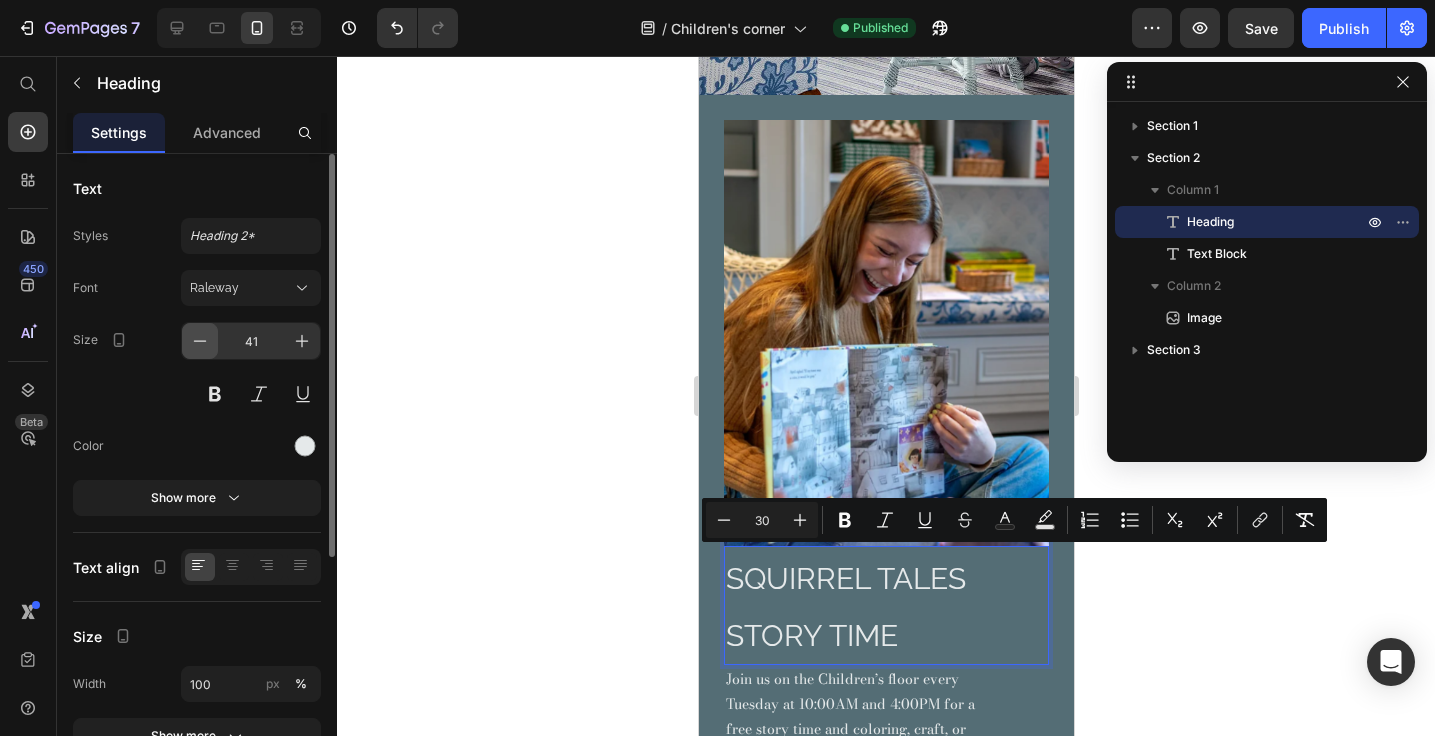 click 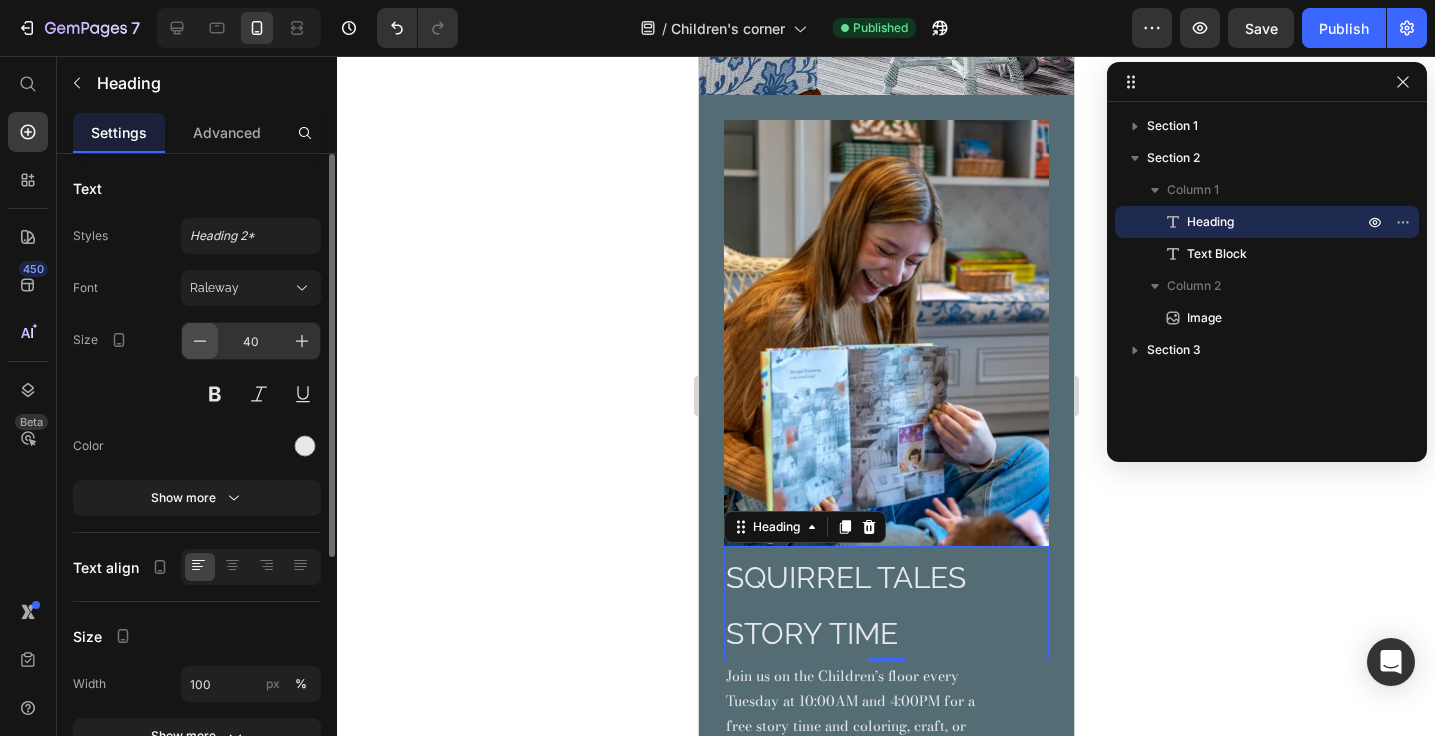 click 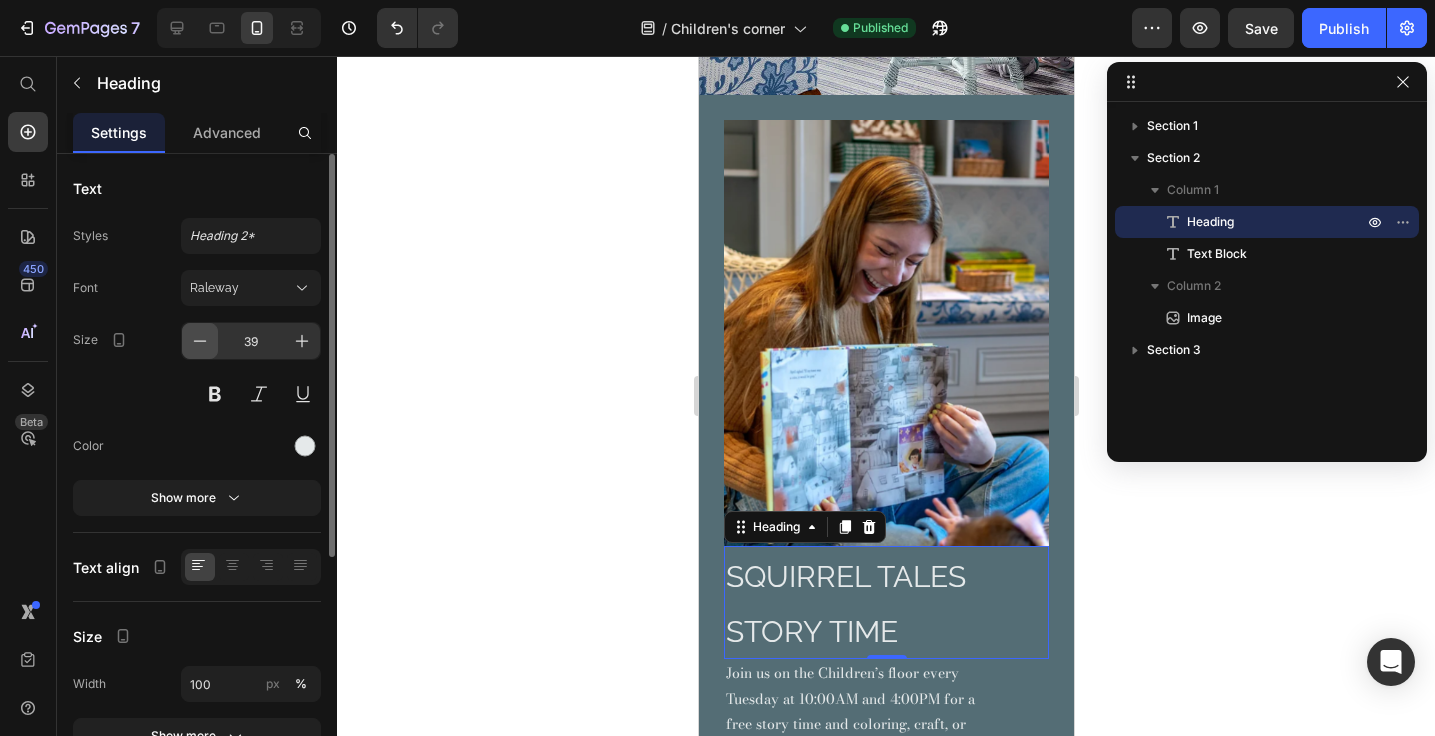click 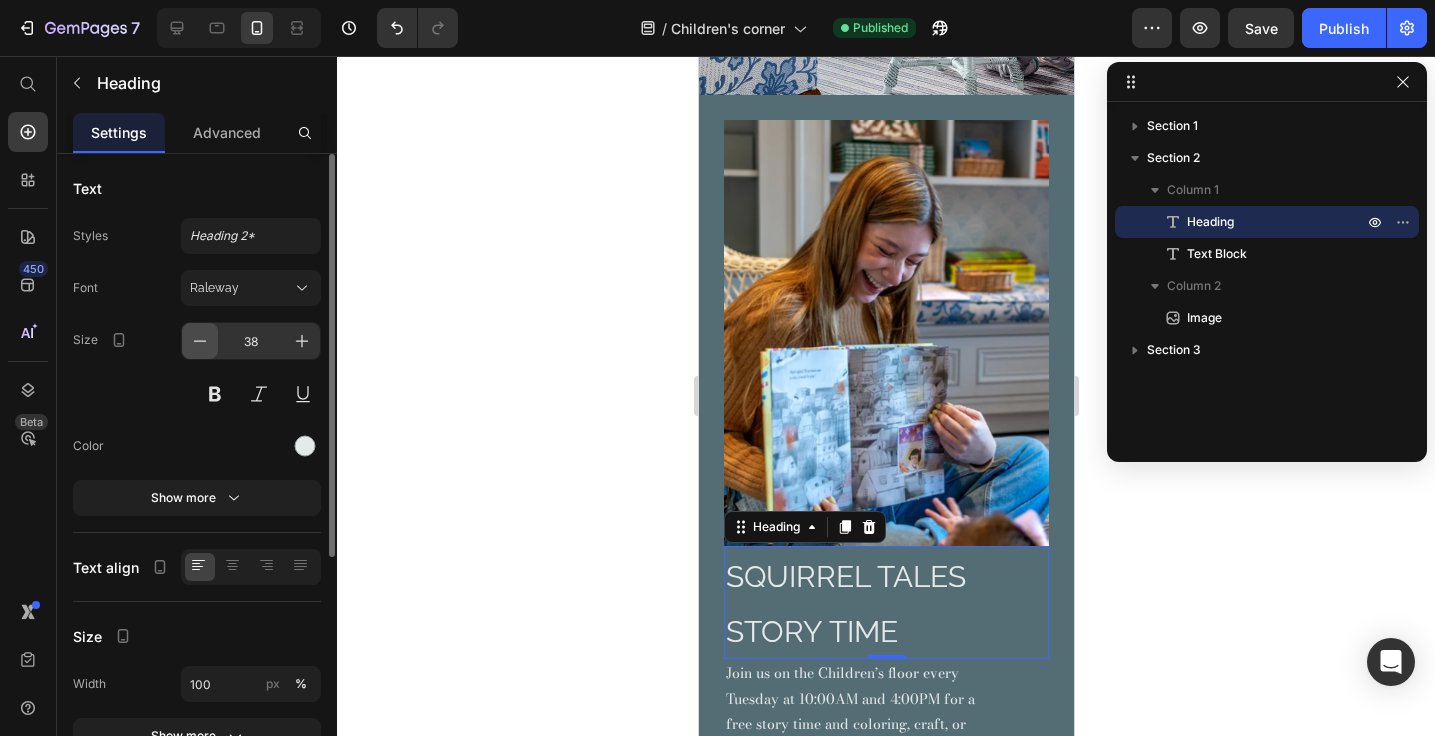 click 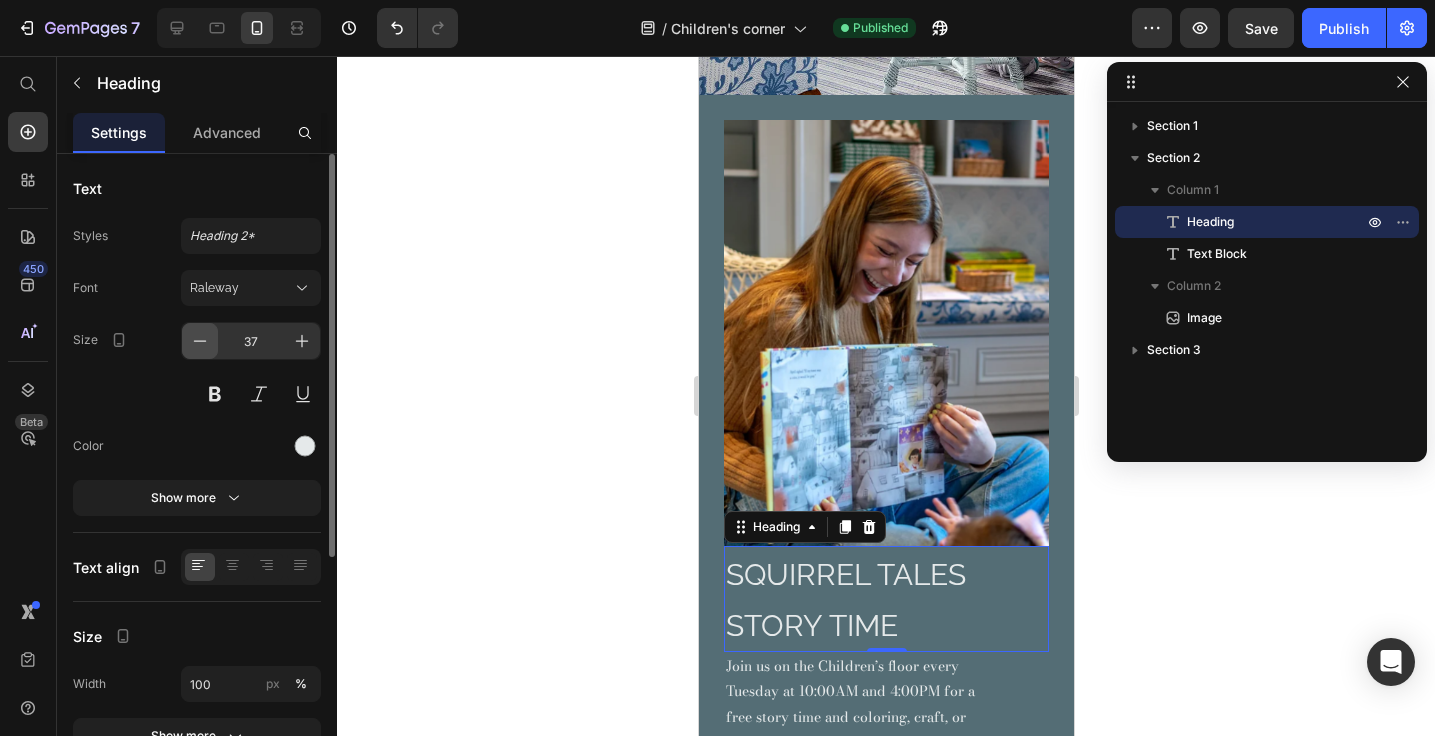 click 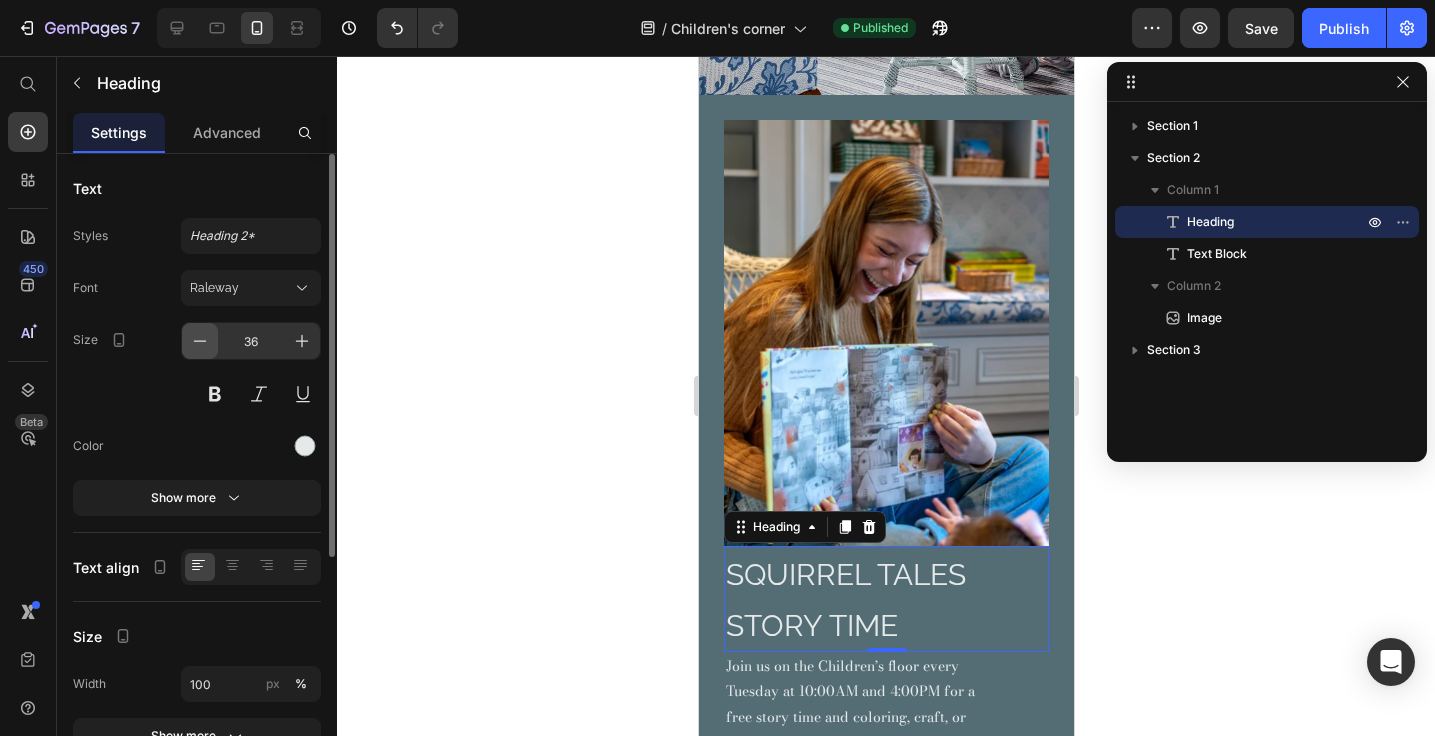 click 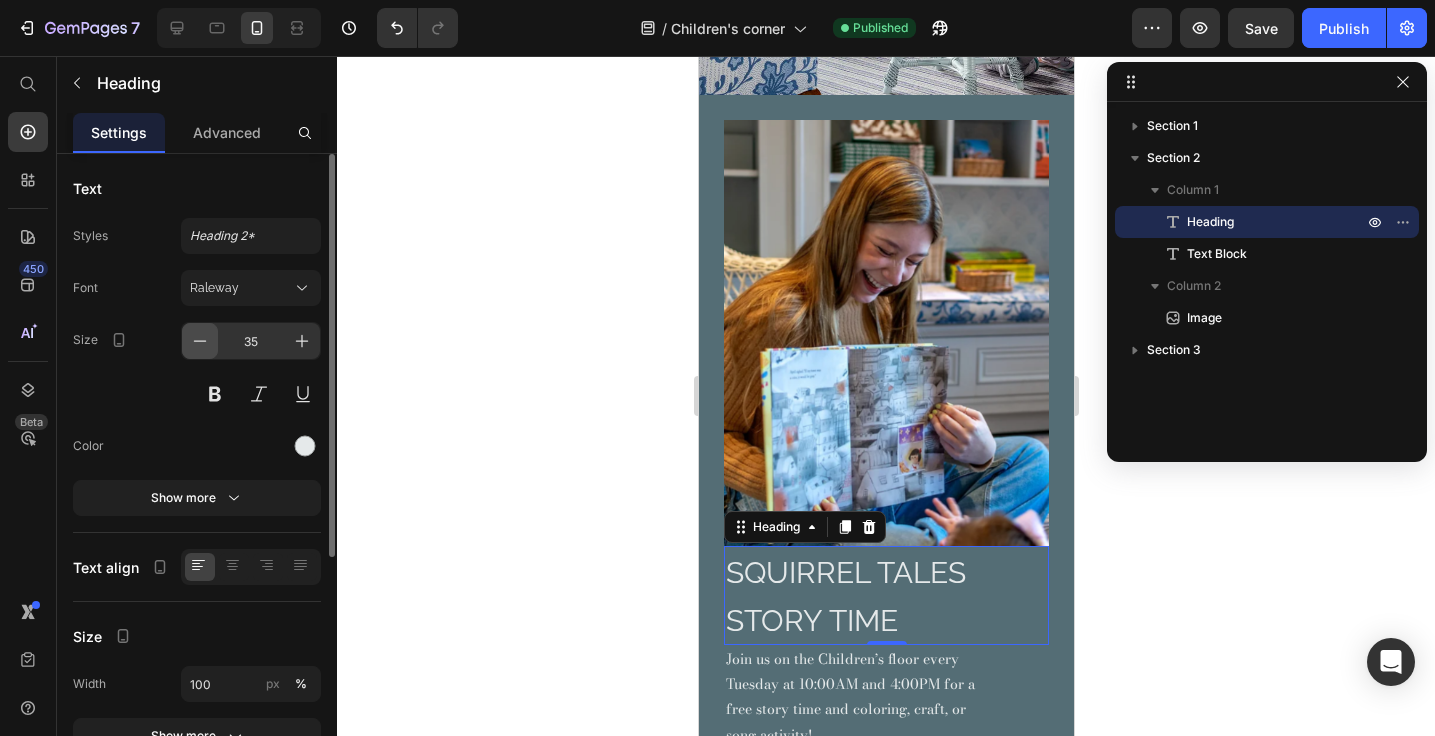 click 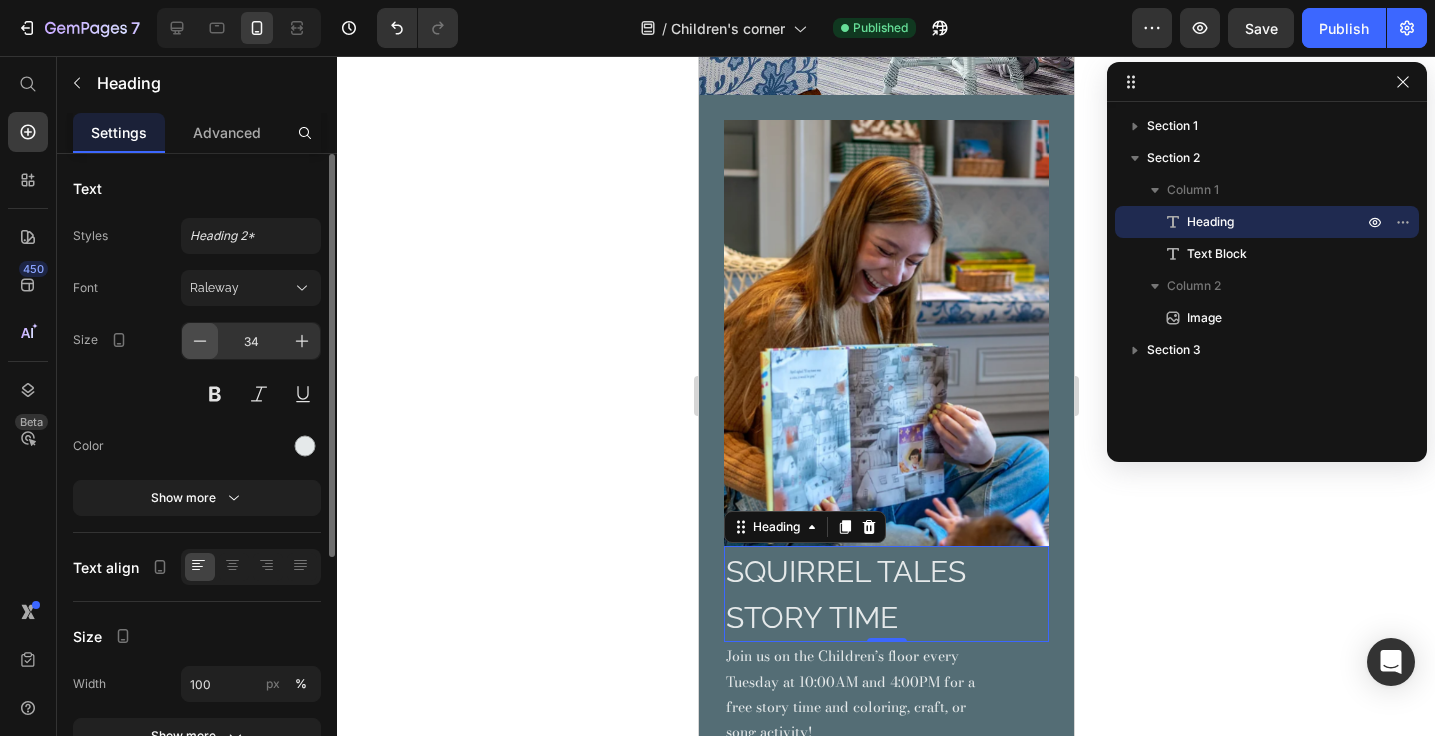 click 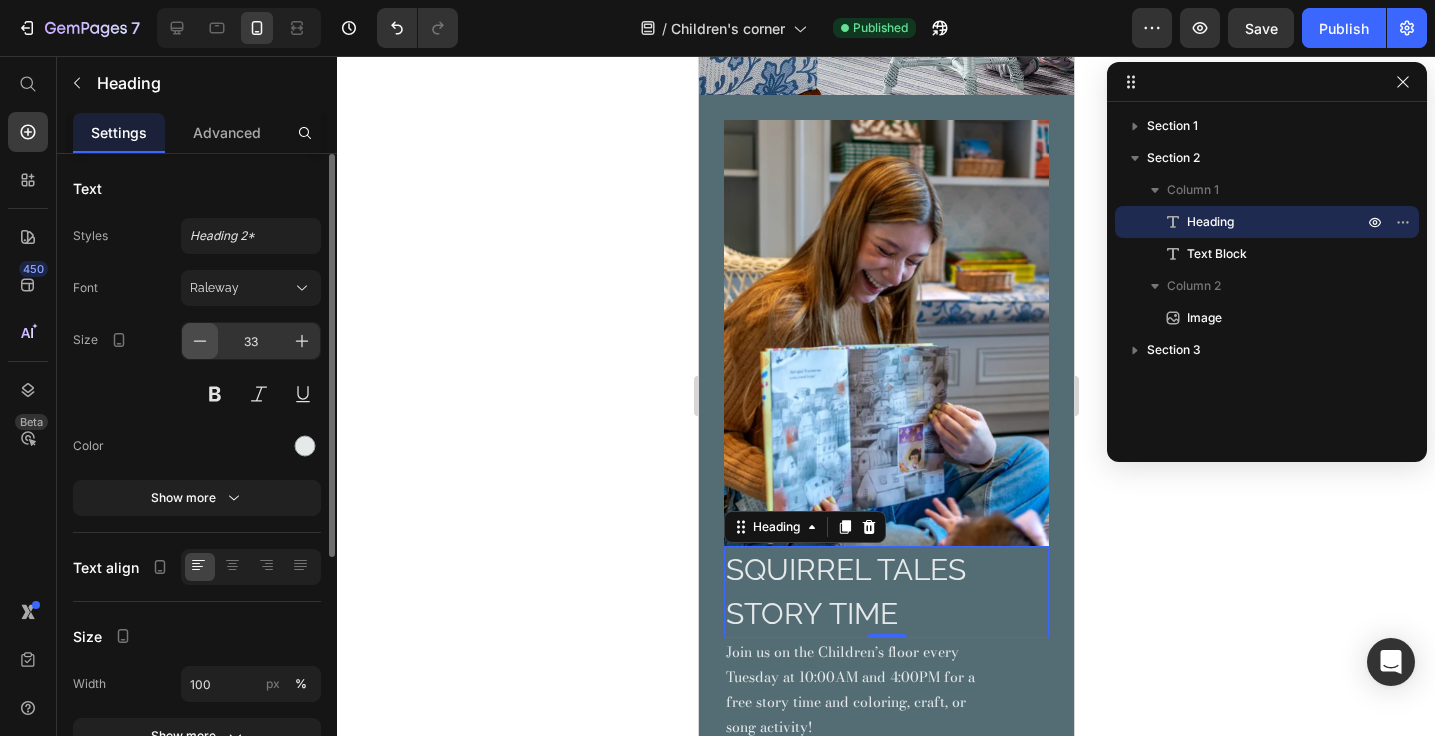 click 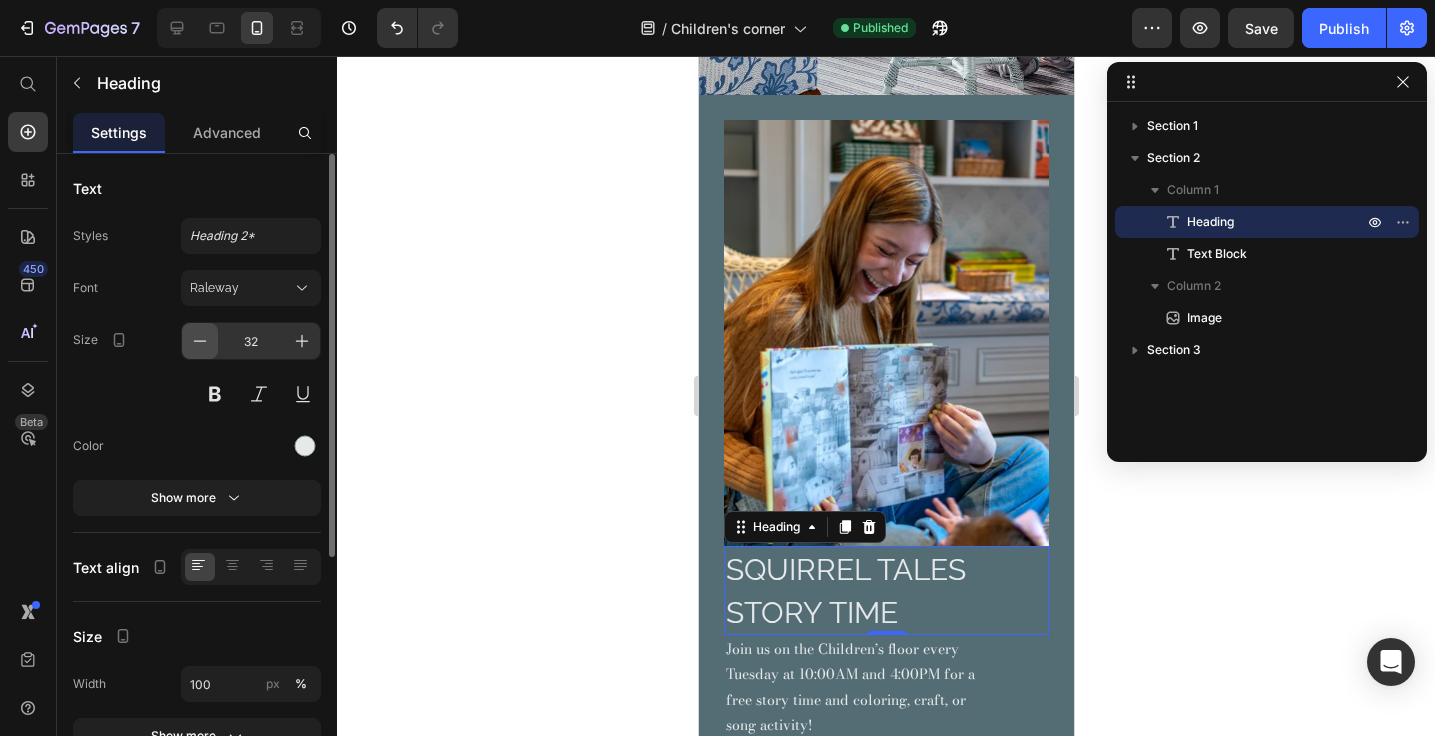 click 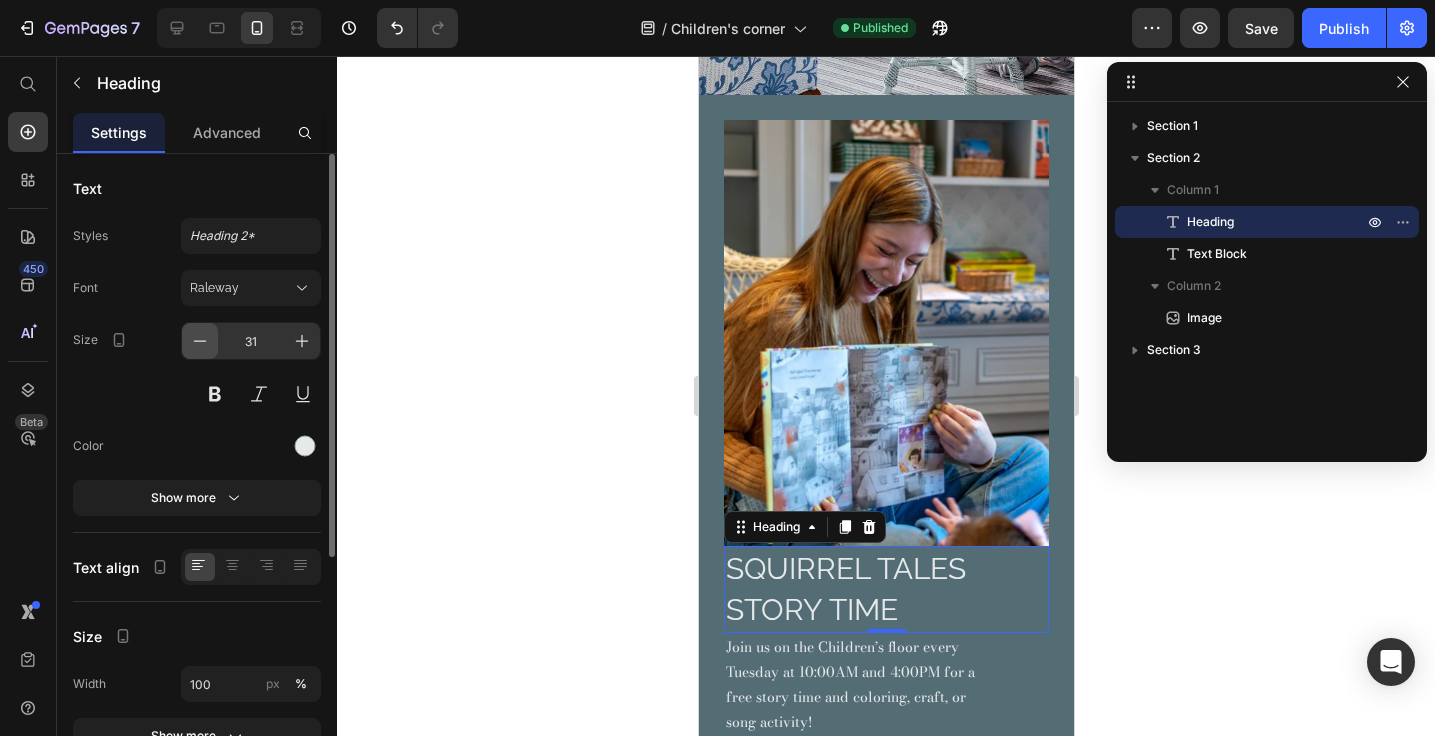 click 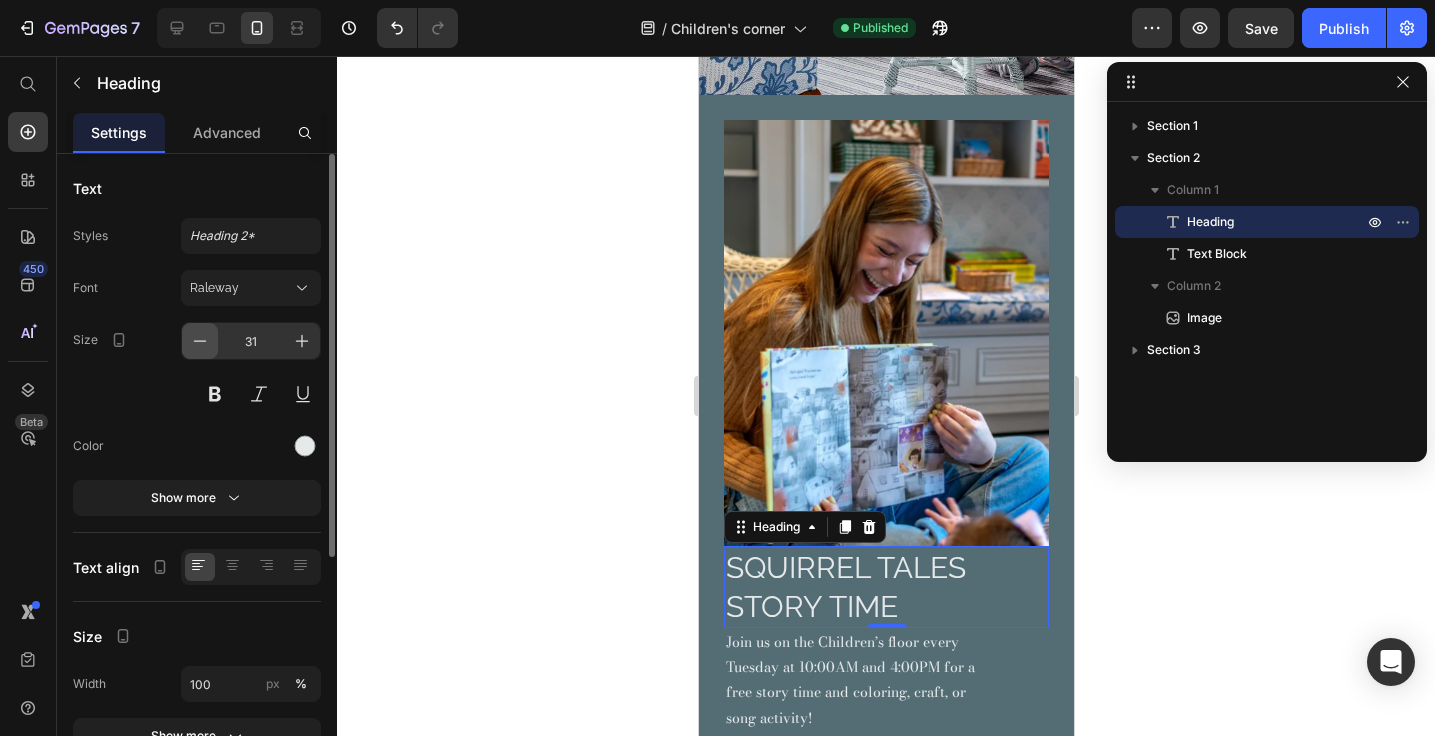 type on "30" 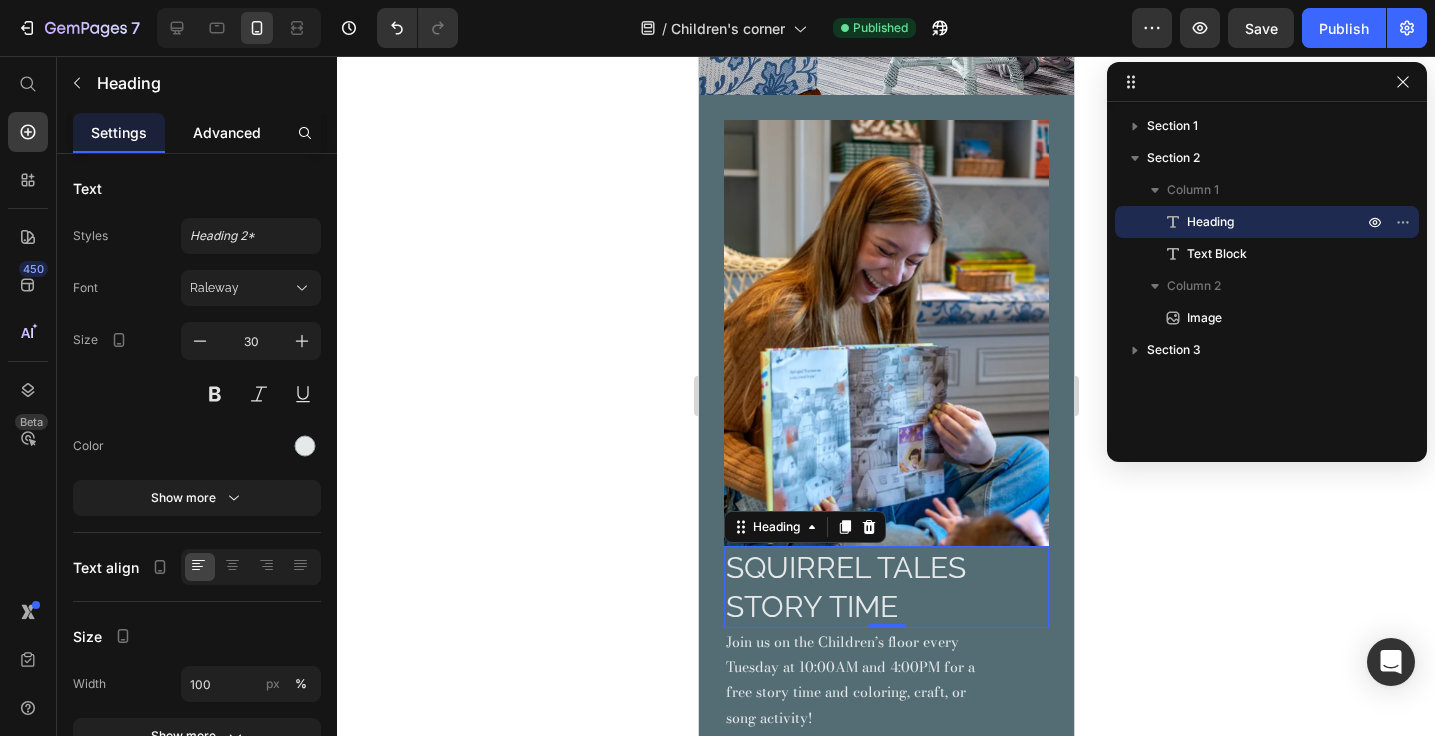 click on "Advanced" at bounding box center (227, 132) 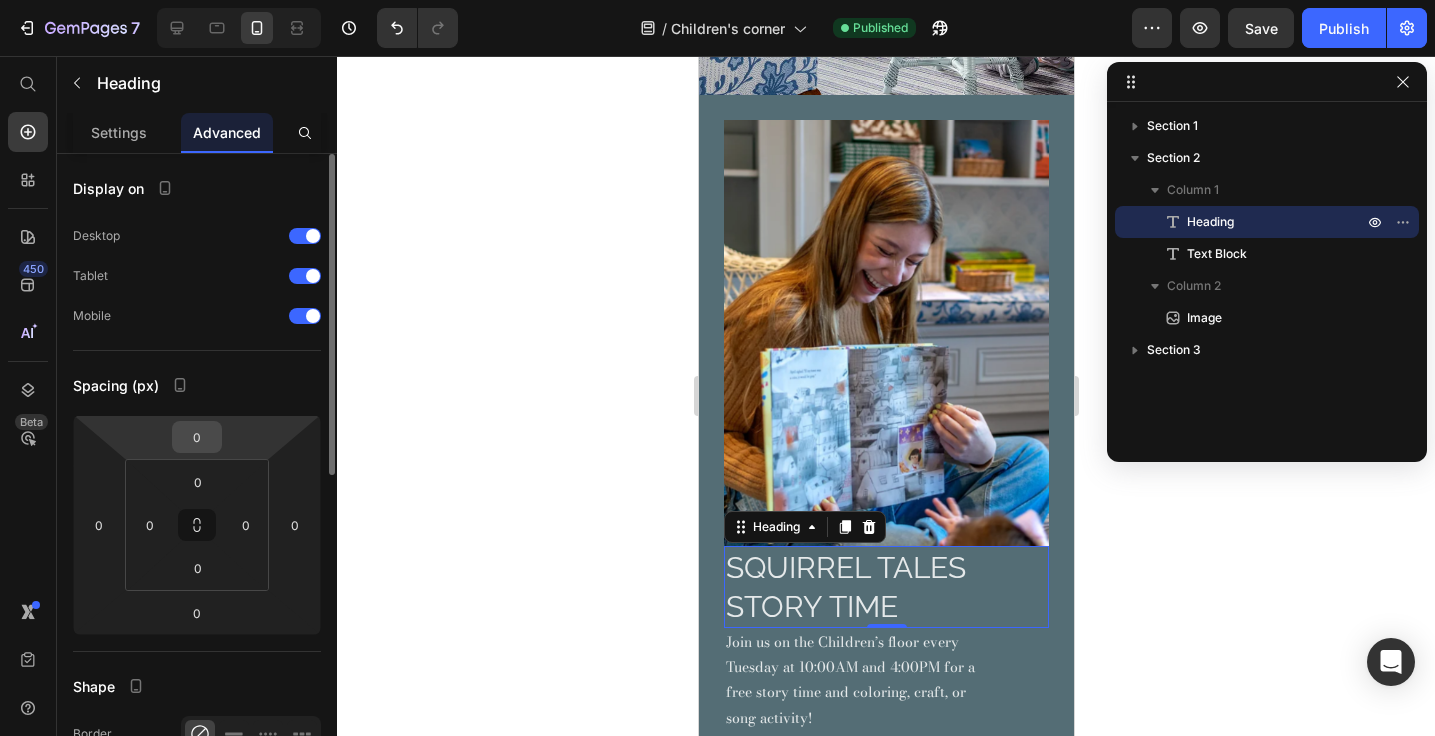 click on "0" at bounding box center [197, 437] 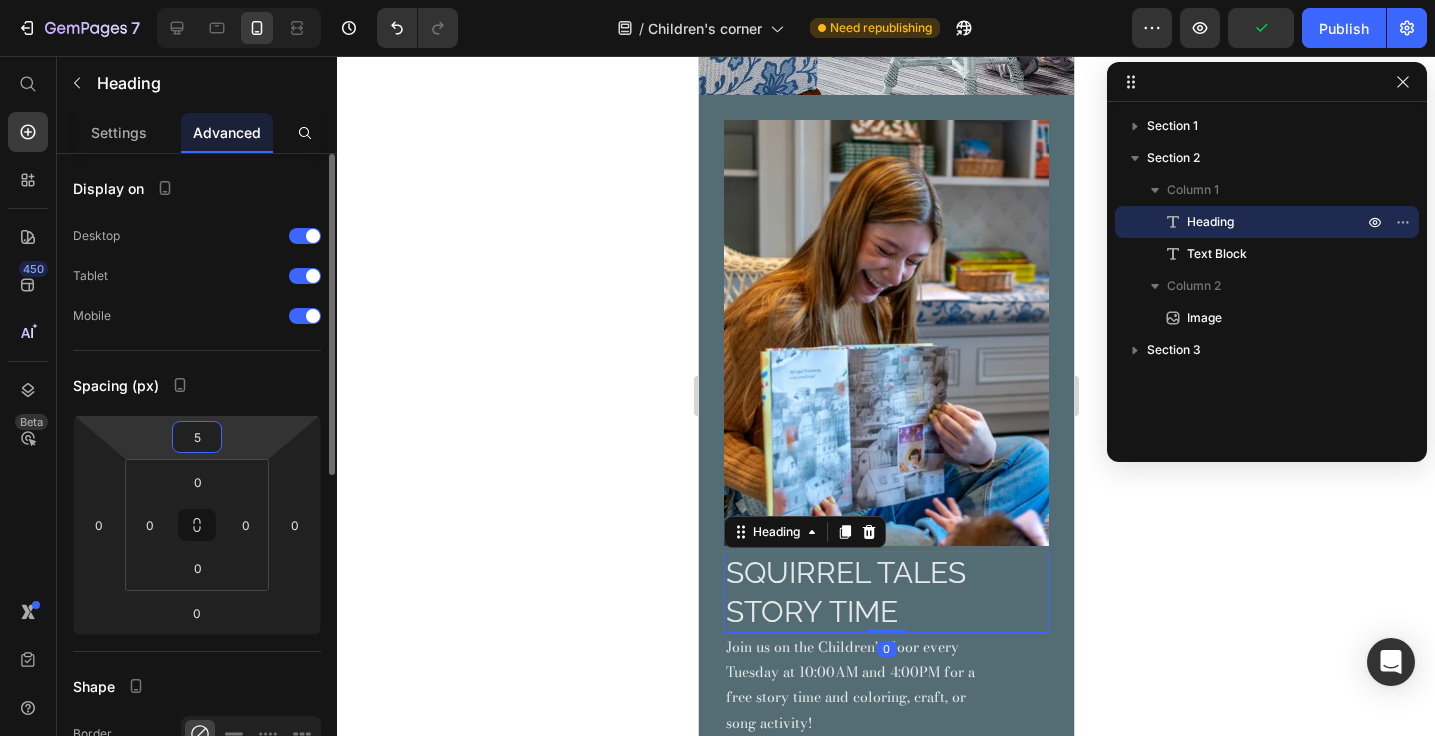 type on "50" 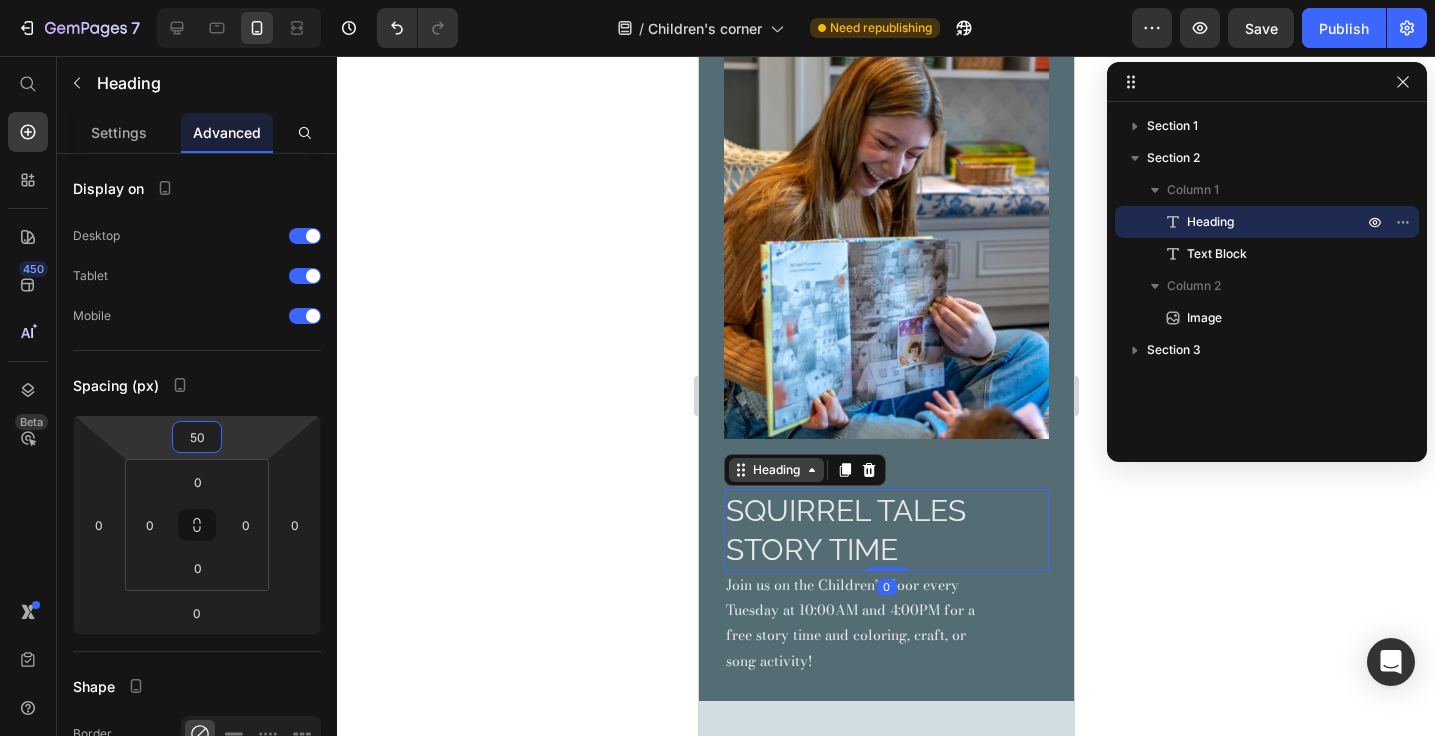 scroll, scrollTop: 722, scrollLeft: 0, axis: vertical 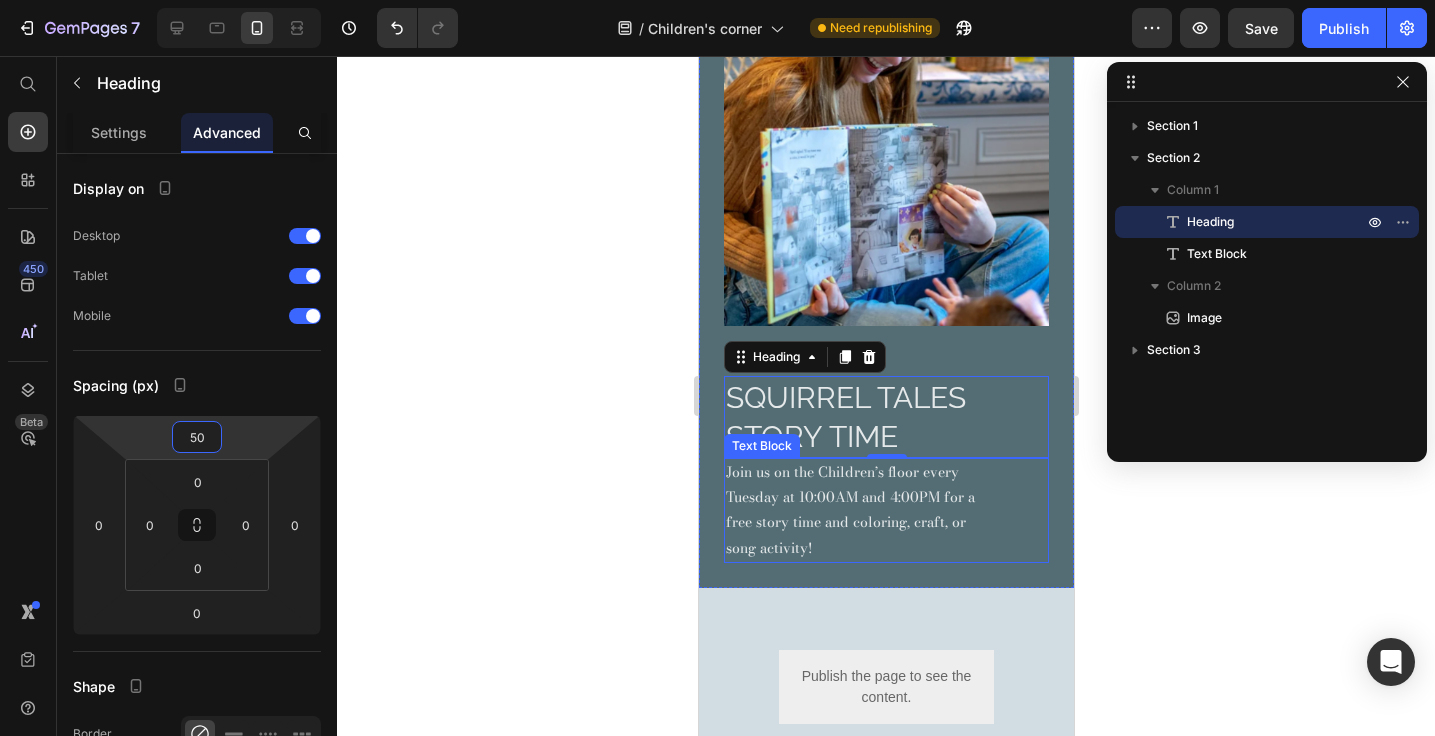 click on "Join us on the Children’s floor every Tuesday at 10:00AM and 4:00PM for a free story time and coloring, craft, or song activity!" at bounding box center [853, 510] 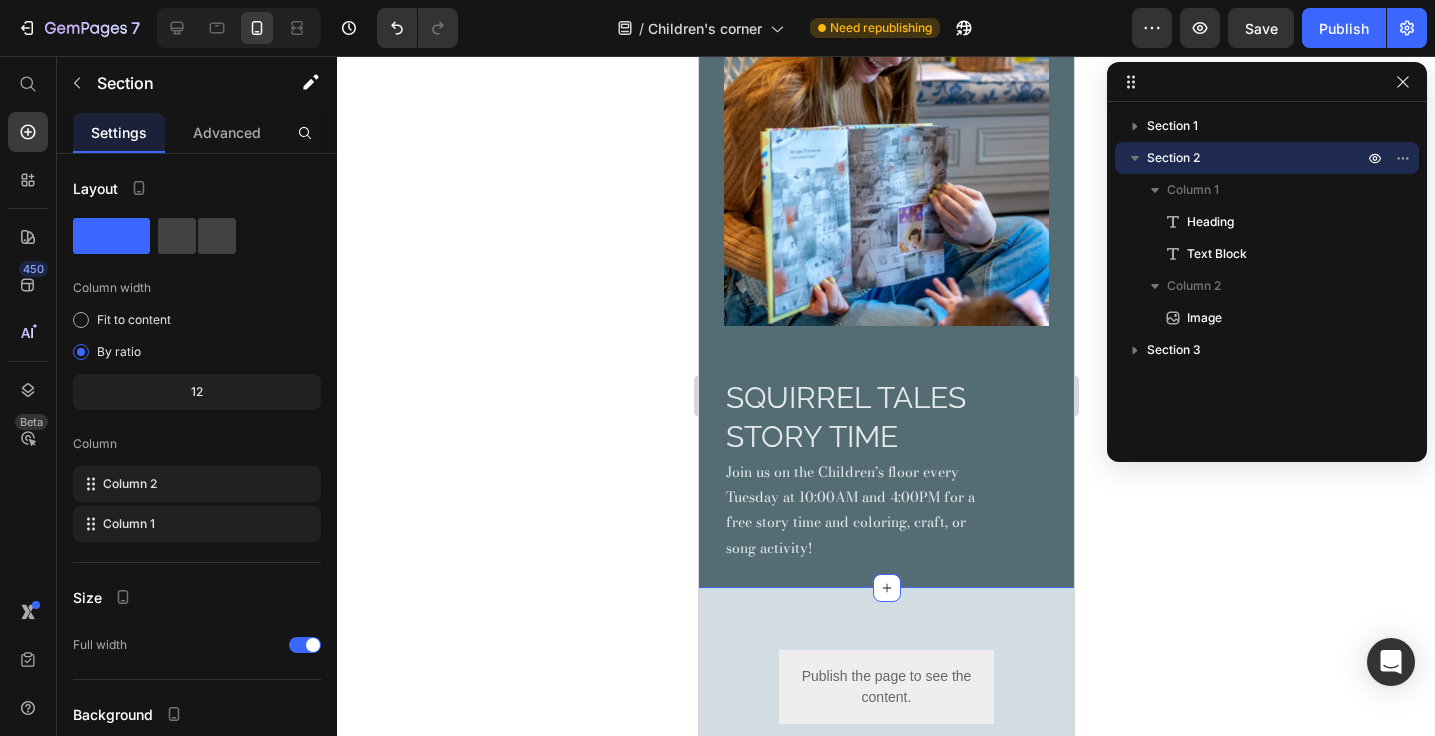 click on "⁠⁠⁠⁠⁠⁠⁠ Squirrel Tales Story time Heading Join us on the Children’s floor every Tuesday at 10:00AM and 4:00PM for a free story time and coloring, craft, or song activity! Text Block Image Section 2   You can create reusable sections Create Theme Section AI Content Write with GemAI What would you like to describe here? Tone and Voice Persuasive Product Getting products... Show more Generate" at bounding box center [885, 231] 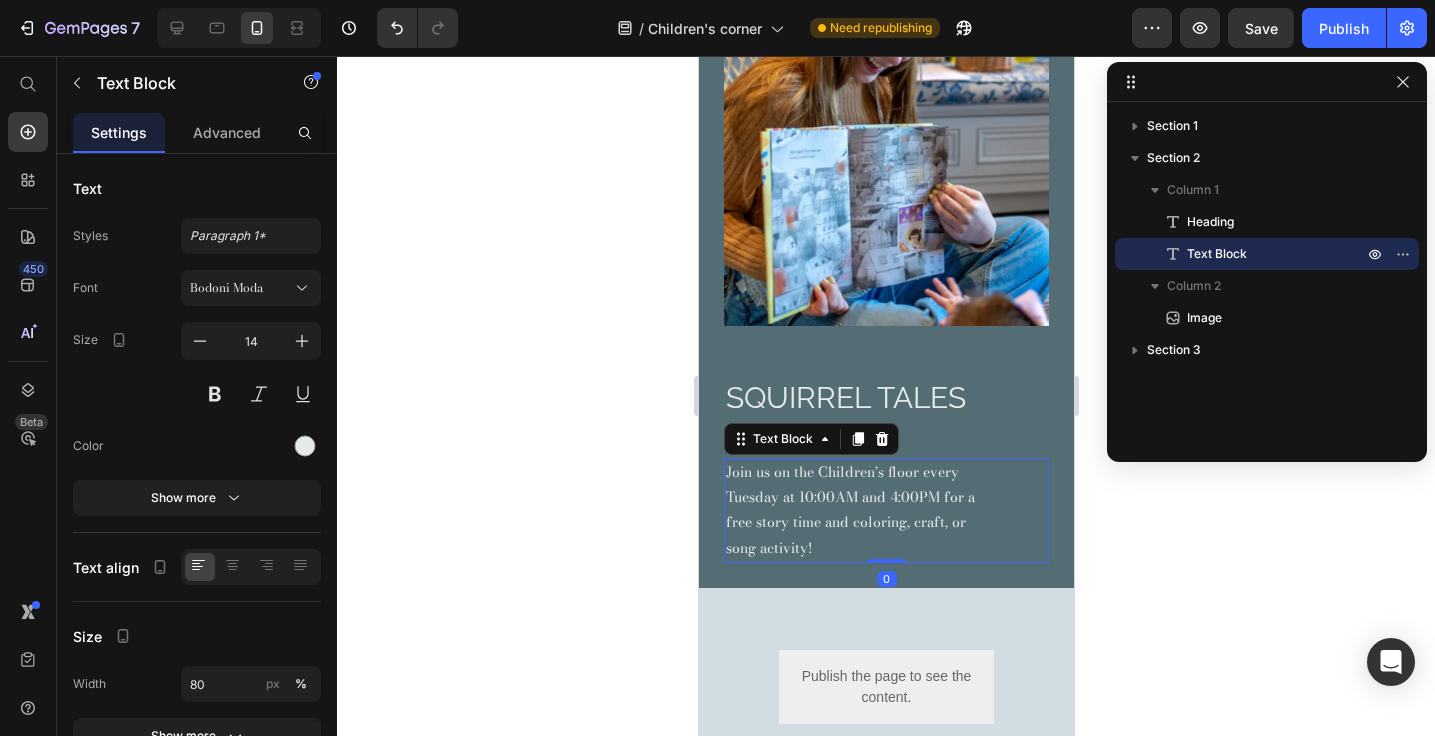 click on "Join us on the Children’s floor every Tuesday at 10:00AM and 4:00PM for a free story time and coloring, craft, or song activity!" at bounding box center (853, 510) 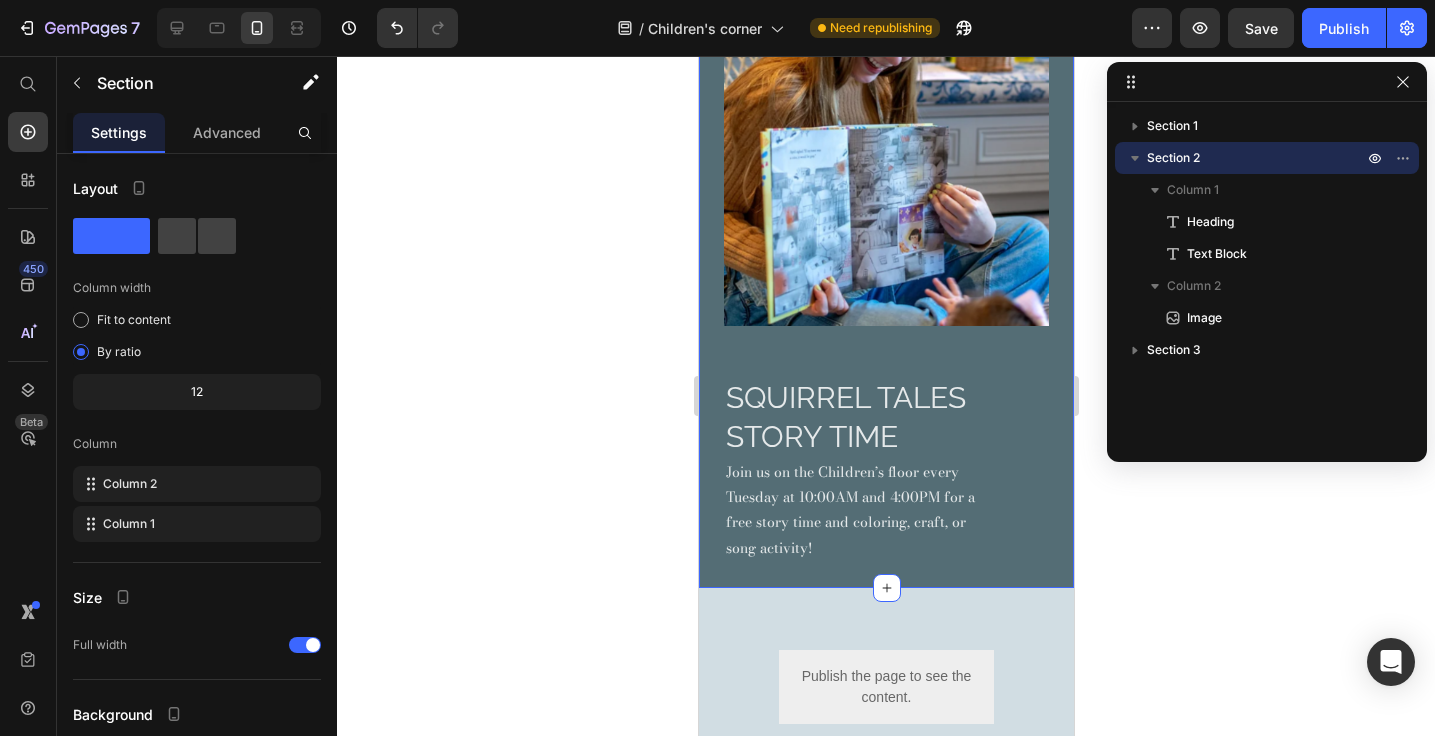 click on "⁠⁠⁠⁠⁠⁠⁠ Squirrel Tales Story time Heading Join us on the Children’s floor every Tuesday at 10:00AM and 4:00PM for a free story time and coloring, craft, or song activity! Text Block Image Section 2   You can create reusable sections Create Theme Section AI Content Write with GemAI What would you like to describe here? Tone and Voice Persuasive Product BHB Campfire Mug Show more Generate" at bounding box center (885, 231) 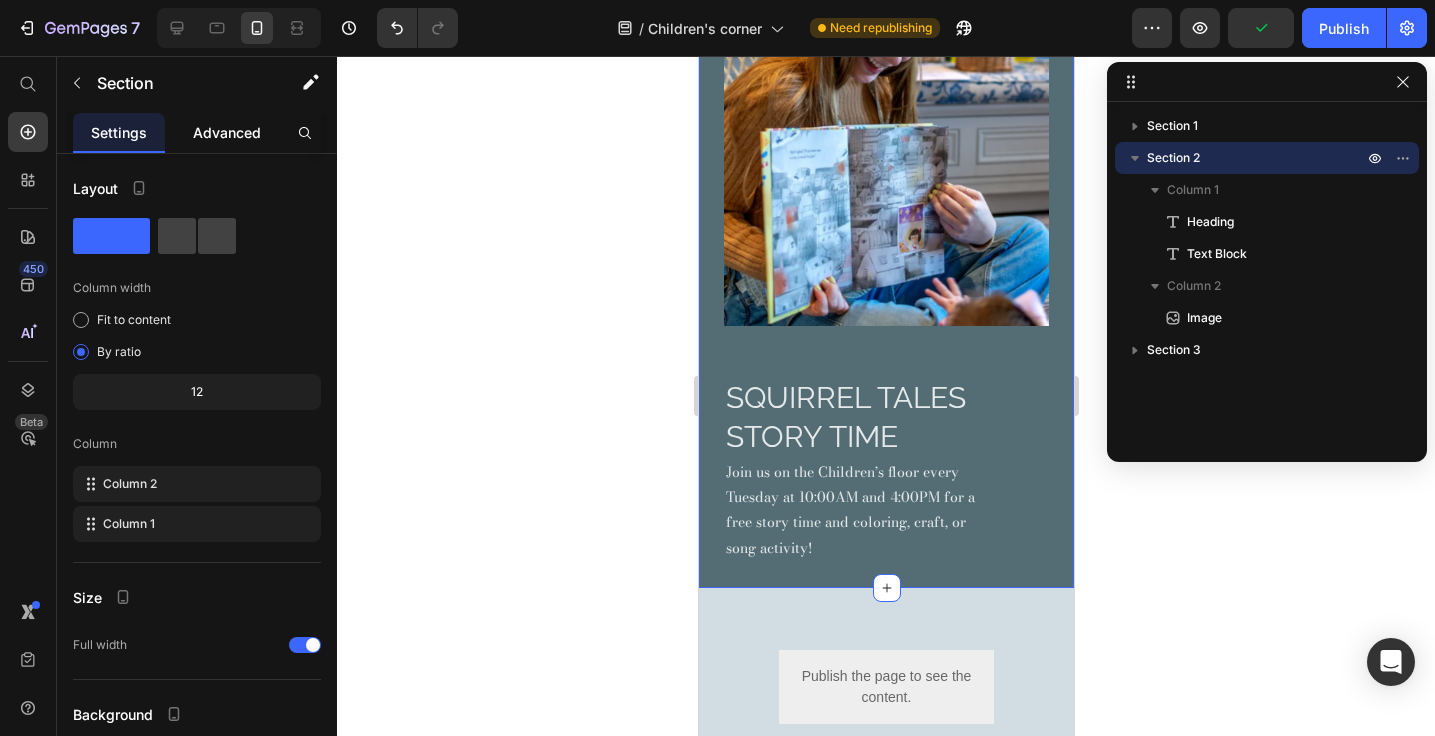click on "Advanced" at bounding box center [227, 132] 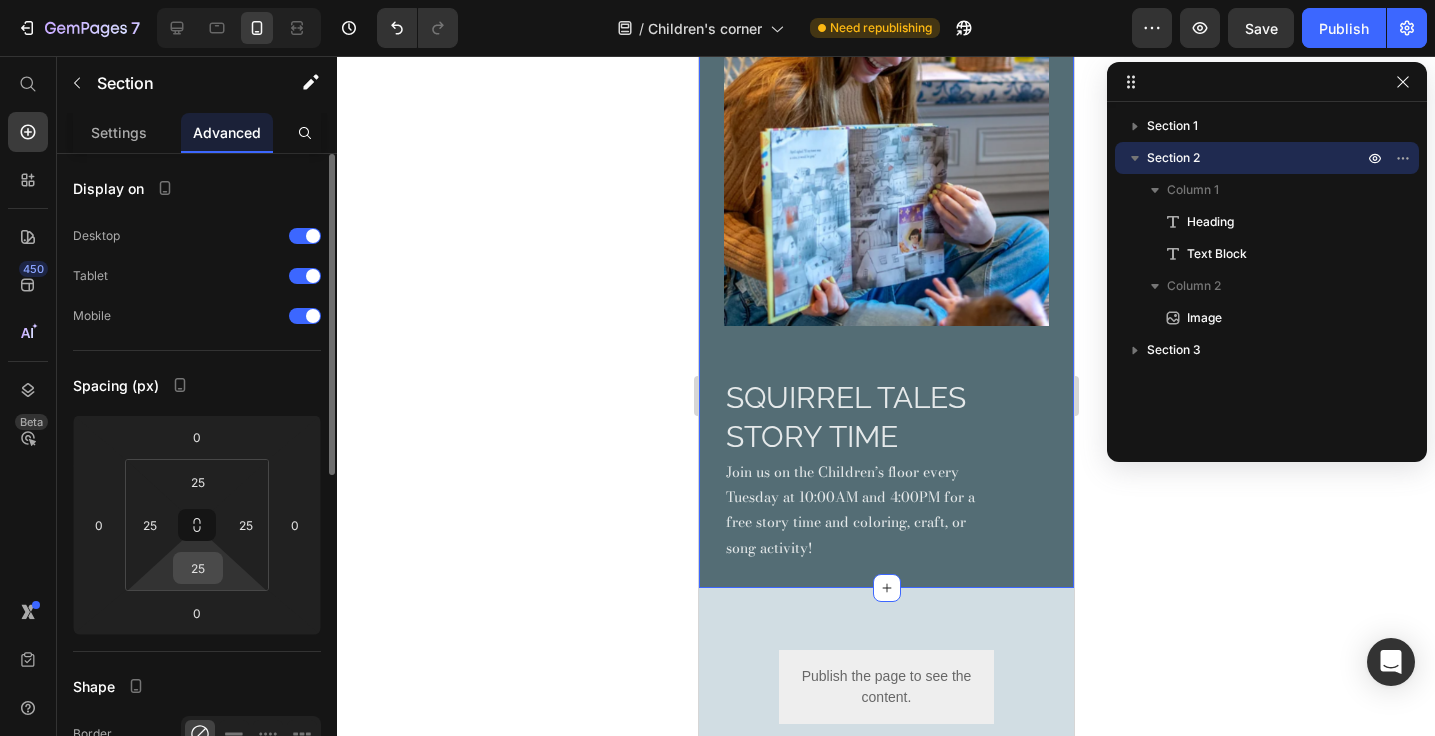 click on "25" at bounding box center (198, 568) 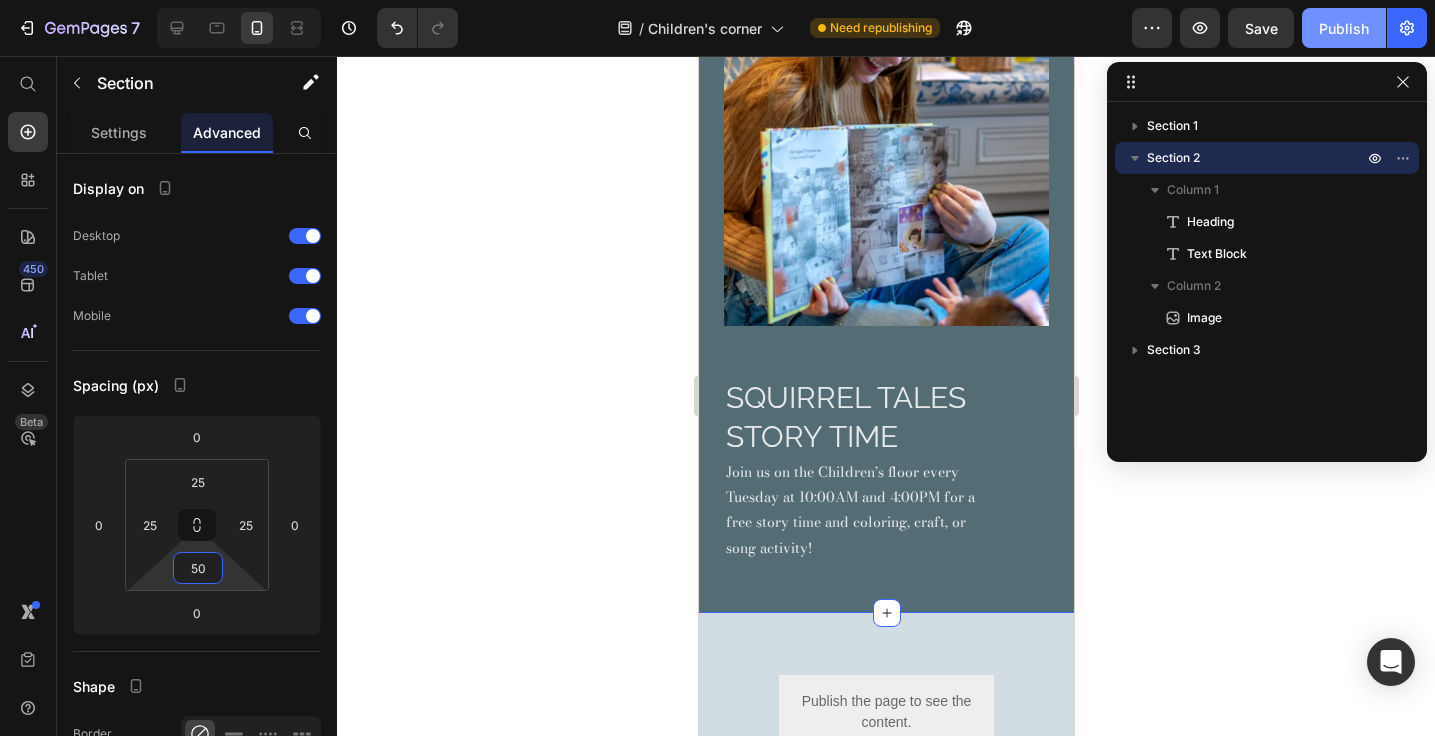 type on "50" 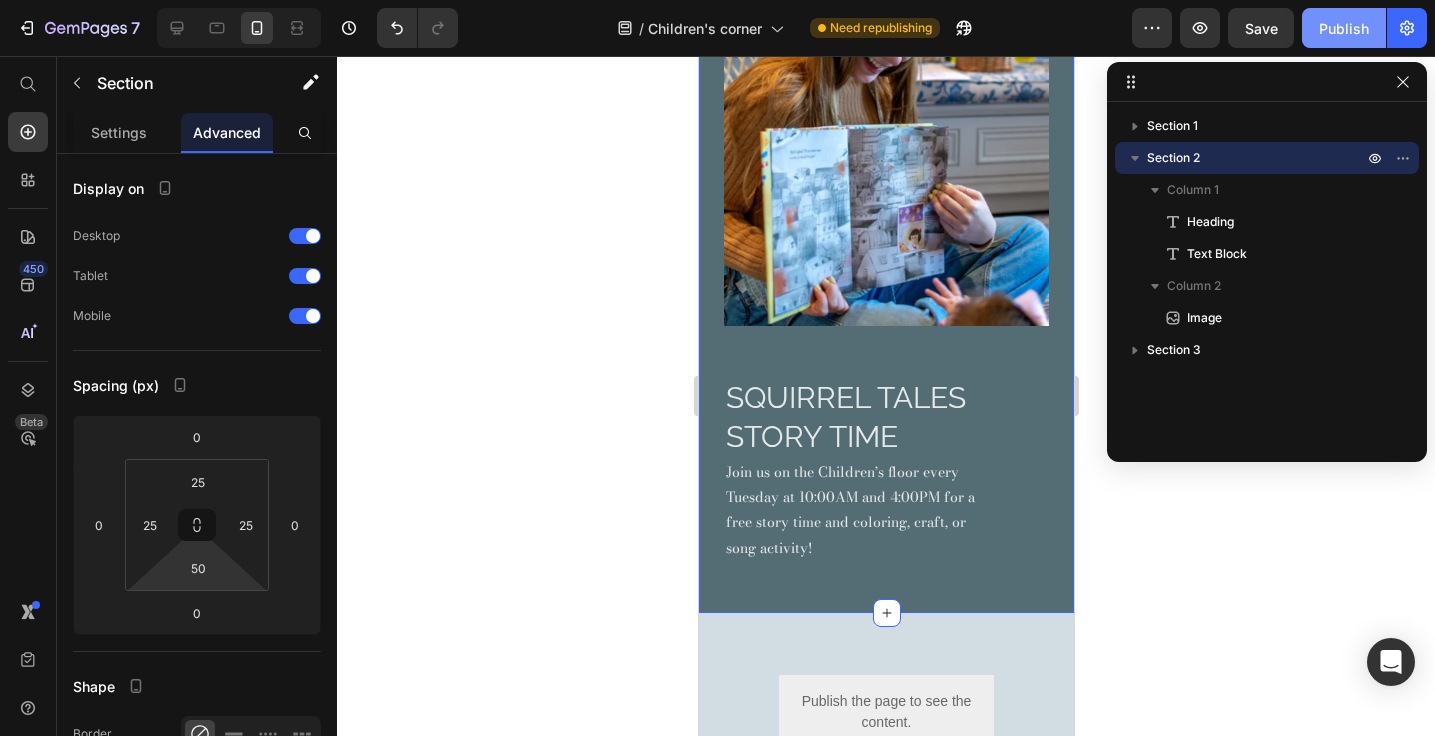 click on "Publish" at bounding box center [1344, 28] 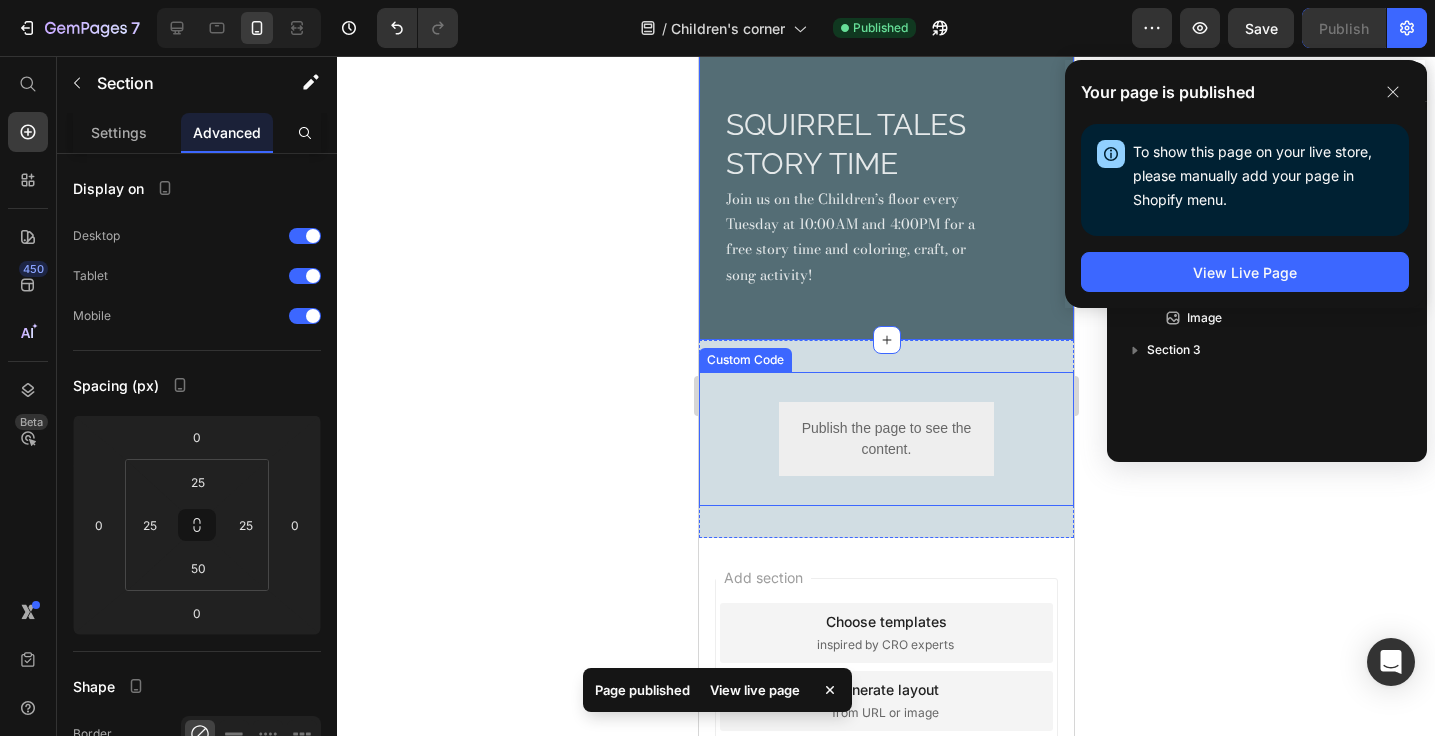 scroll, scrollTop: 1005, scrollLeft: 0, axis: vertical 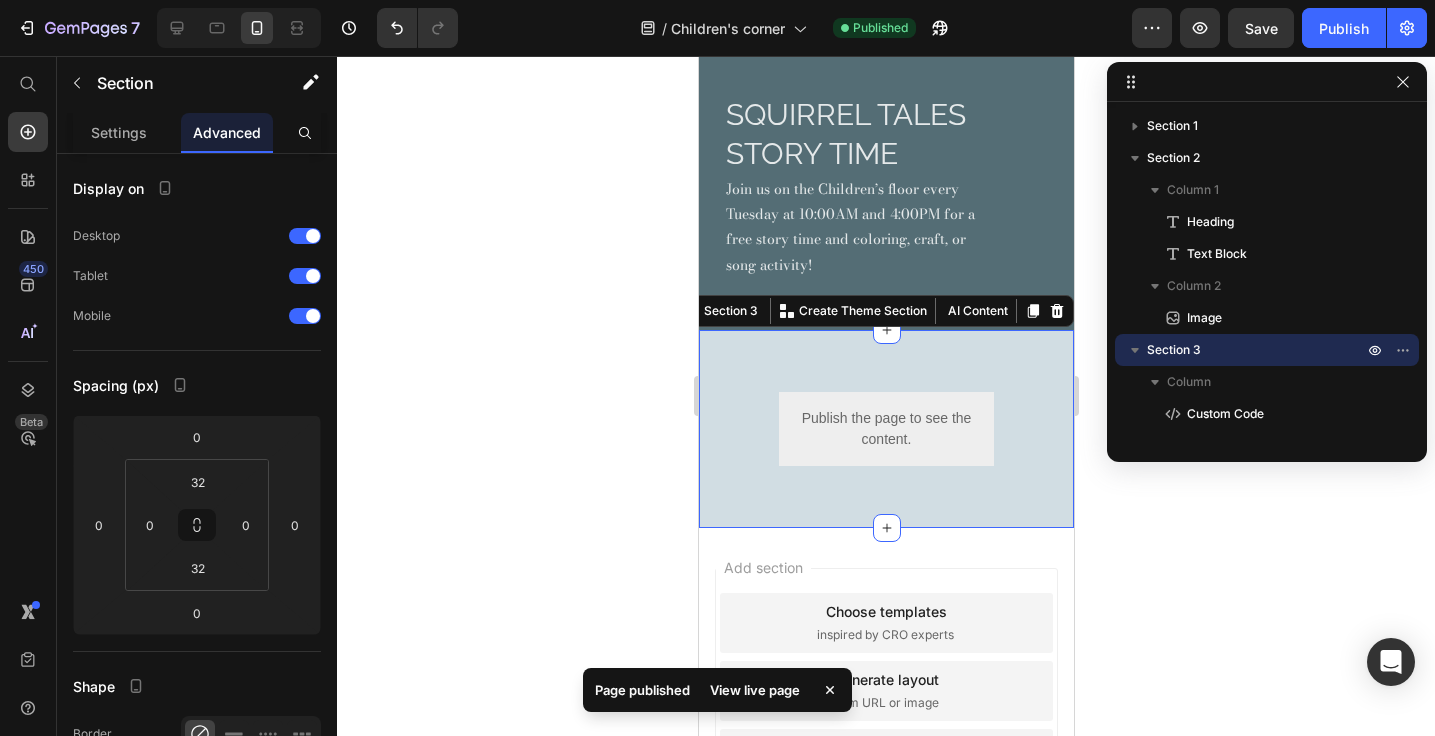 click on "Publish the page to see the content.
Custom Code Section 3   You can create reusable sections Create Theme Section AI Content Write with GemAI What would you like to describe here? Tone and Voice Persuasive Product BHB Campfire Mug Show more Generate" at bounding box center (885, 429) 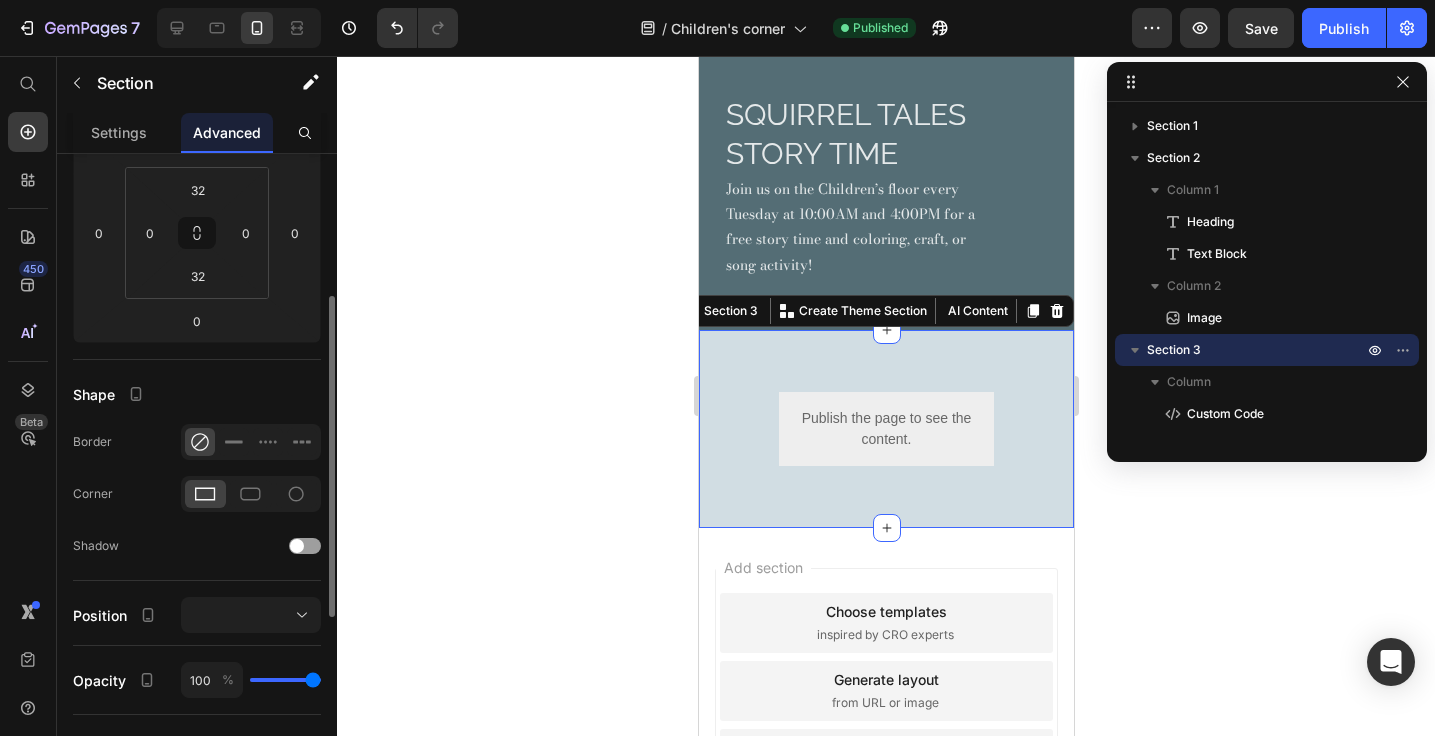 scroll, scrollTop: 293, scrollLeft: 0, axis: vertical 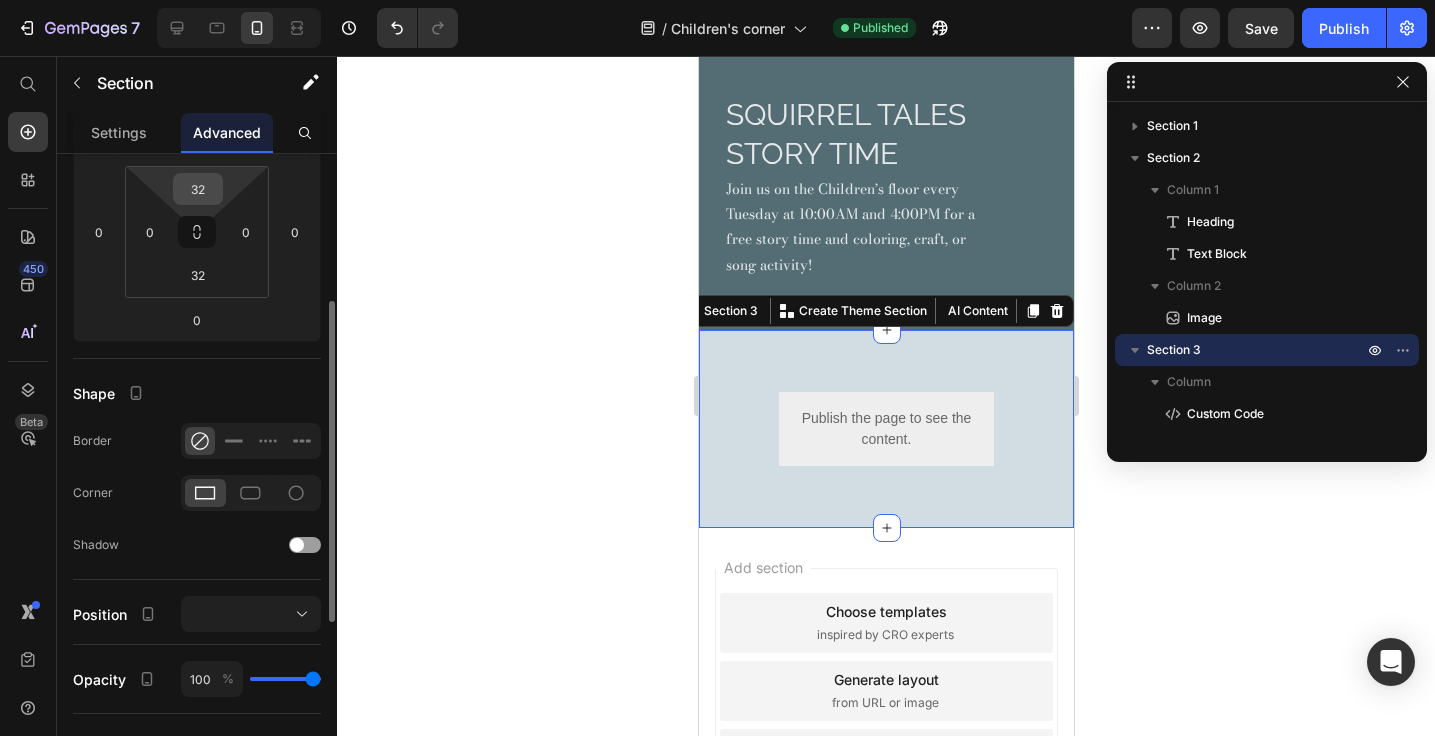 click on "32" at bounding box center (198, 189) 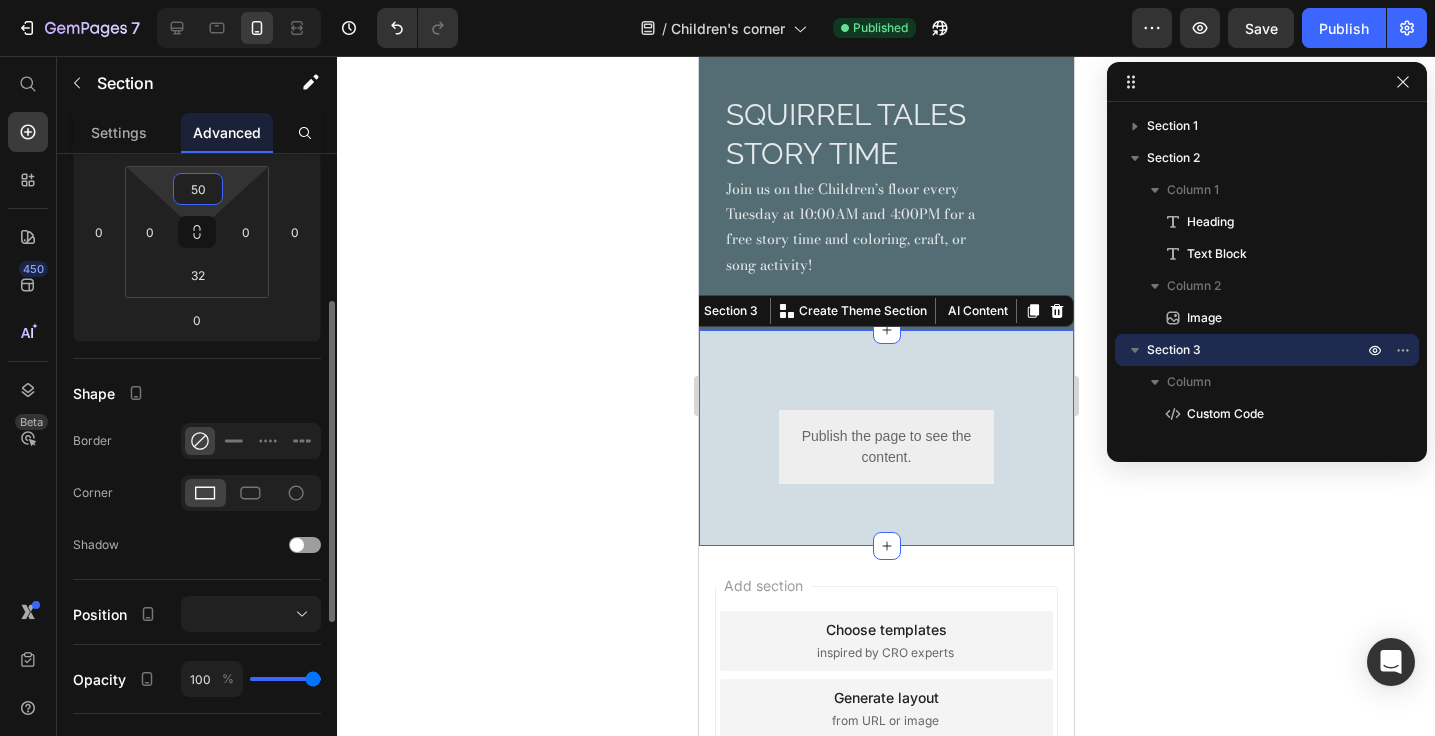 type on "50" 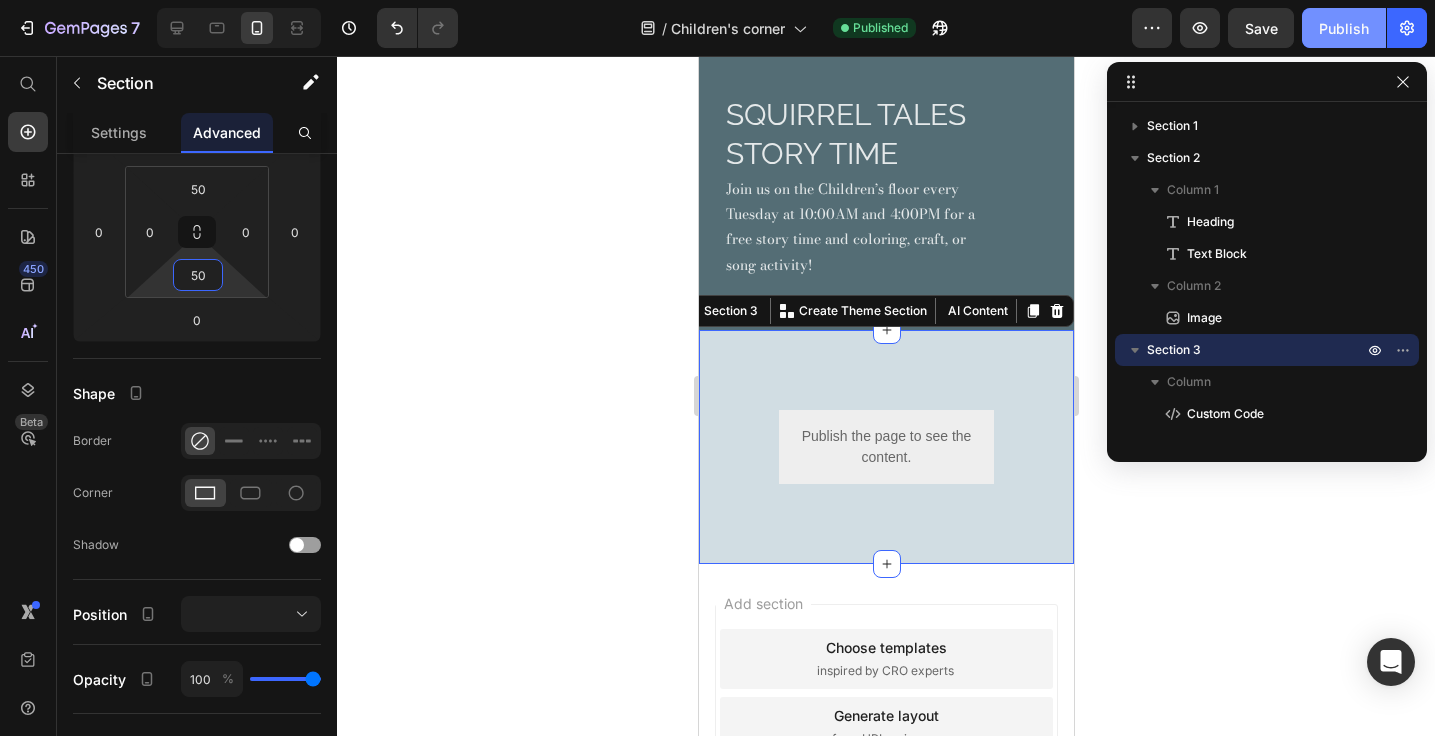type on "50" 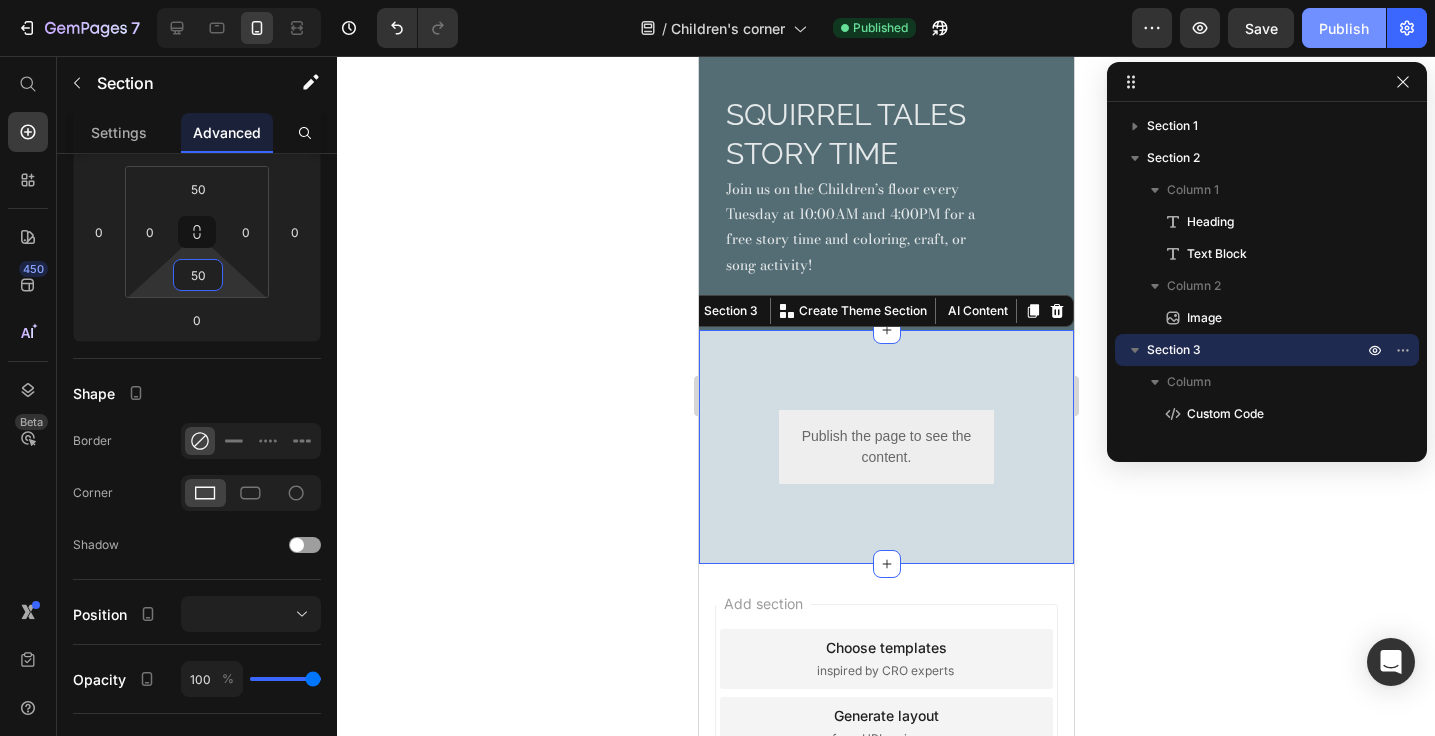 click on "Publish" at bounding box center (1344, 28) 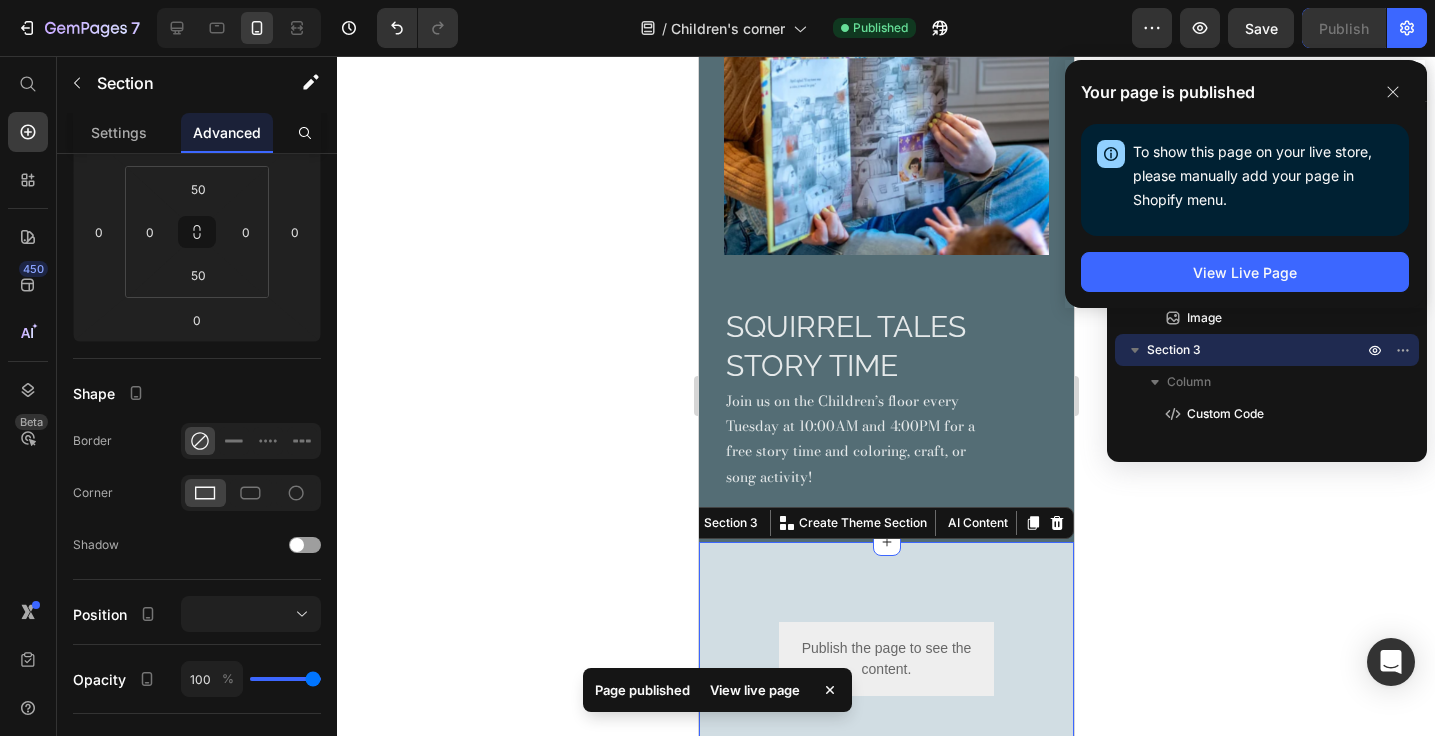 scroll, scrollTop: 763, scrollLeft: 0, axis: vertical 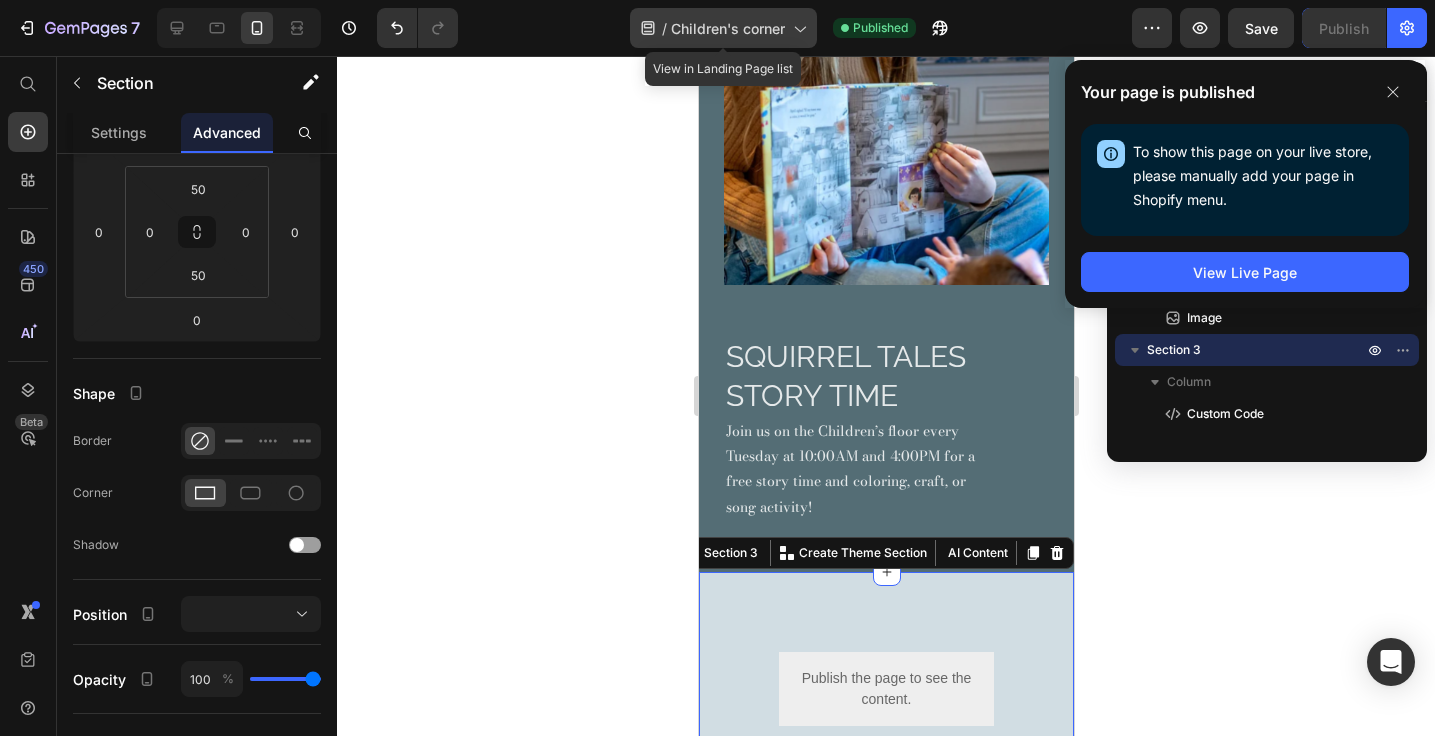 click on "Children's corner" at bounding box center (728, 28) 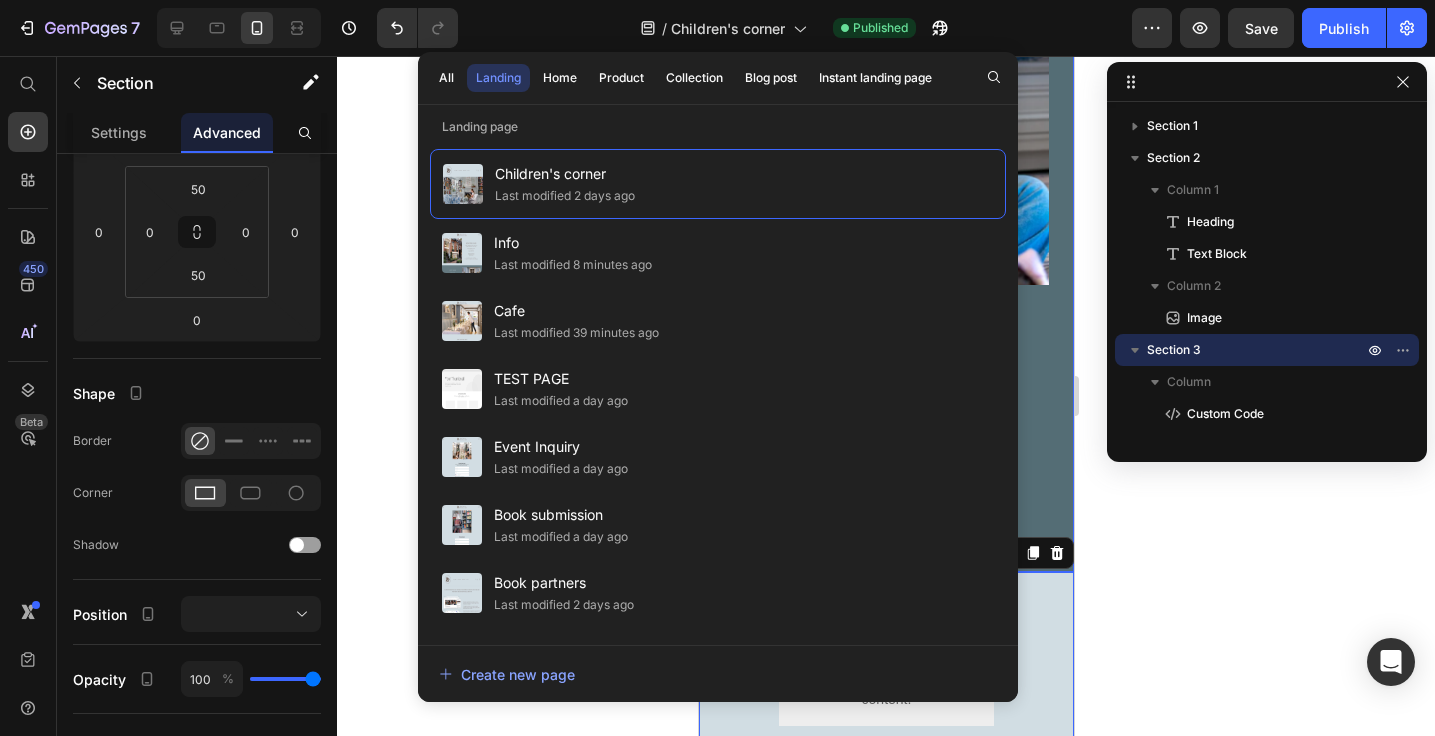 click 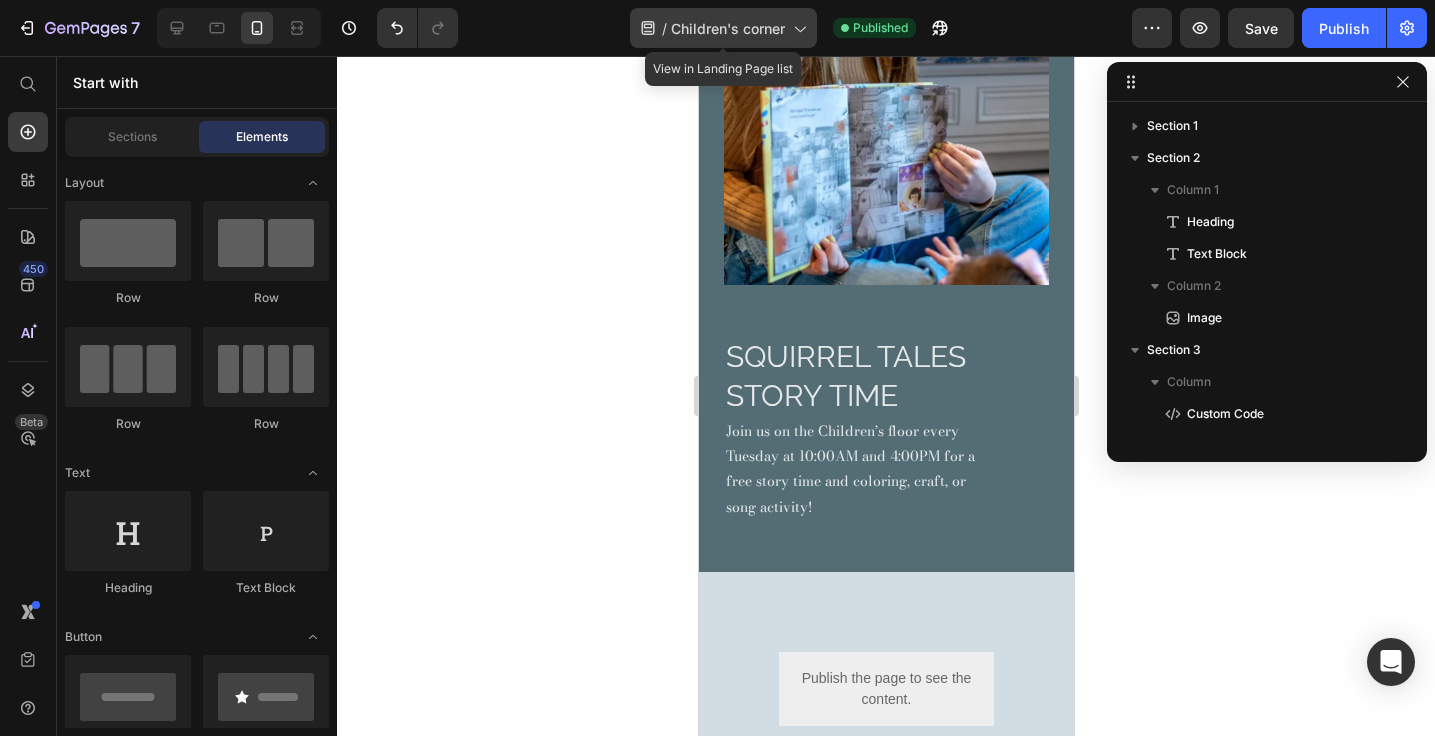 click on "Children's corner" at bounding box center (728, 28) 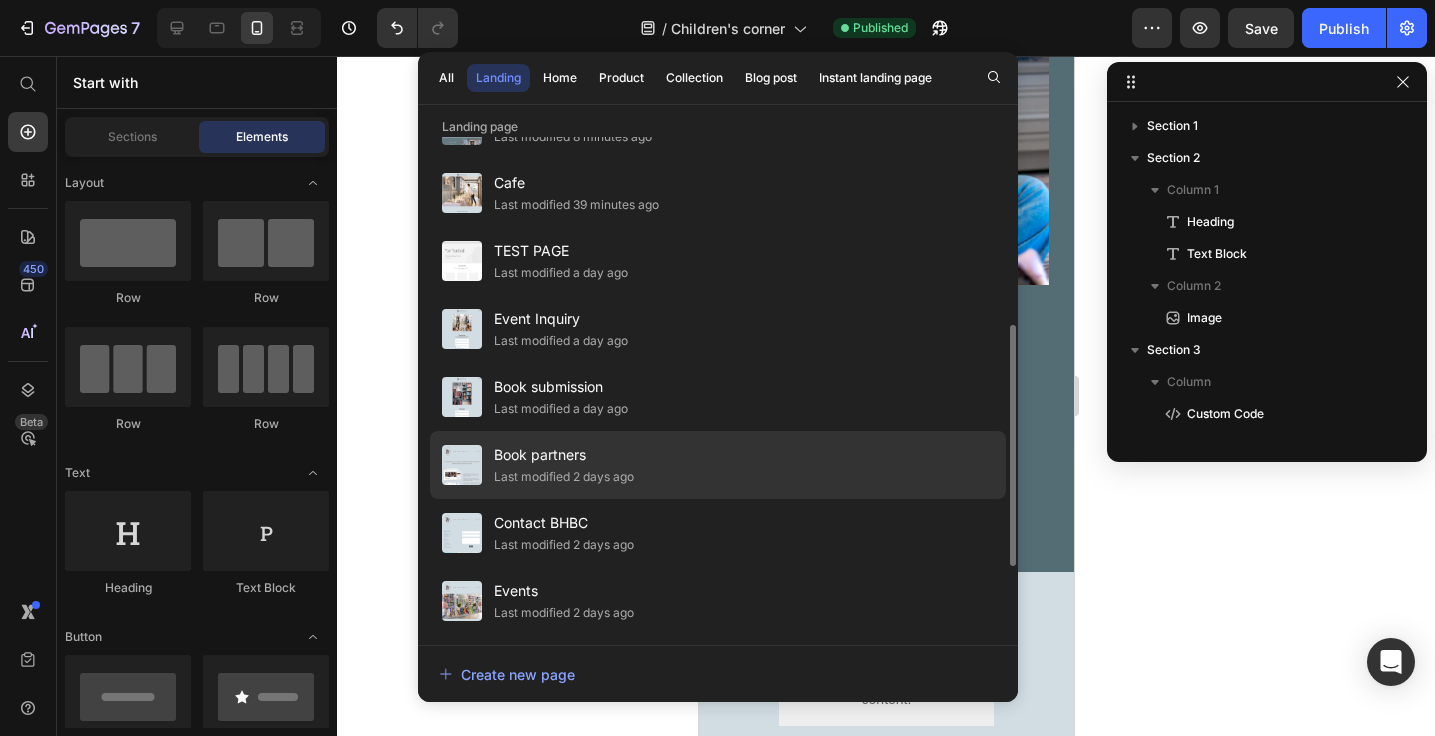 scroll, scrollTop: 246, scrollLeft: 0, axis: vertical 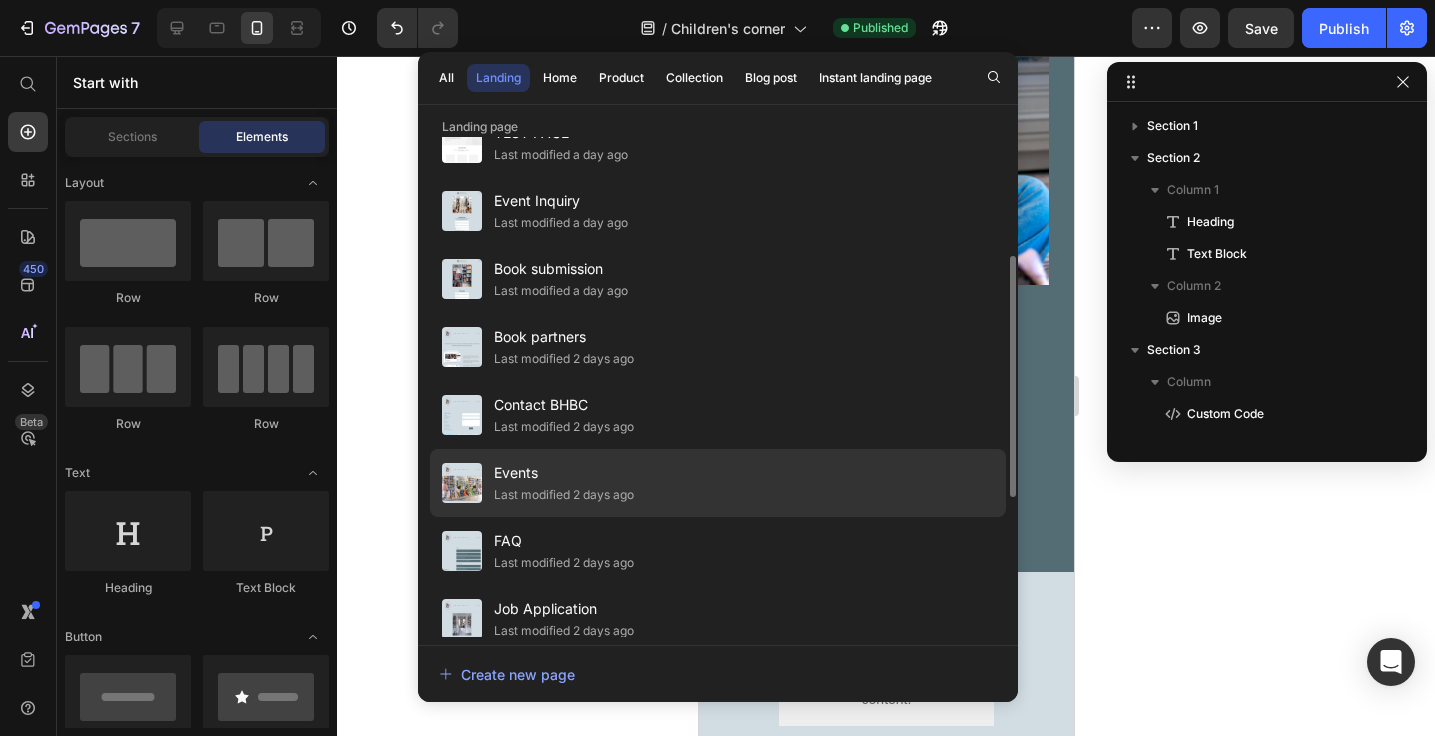 click on "Events" at bounding box center (564, 473) 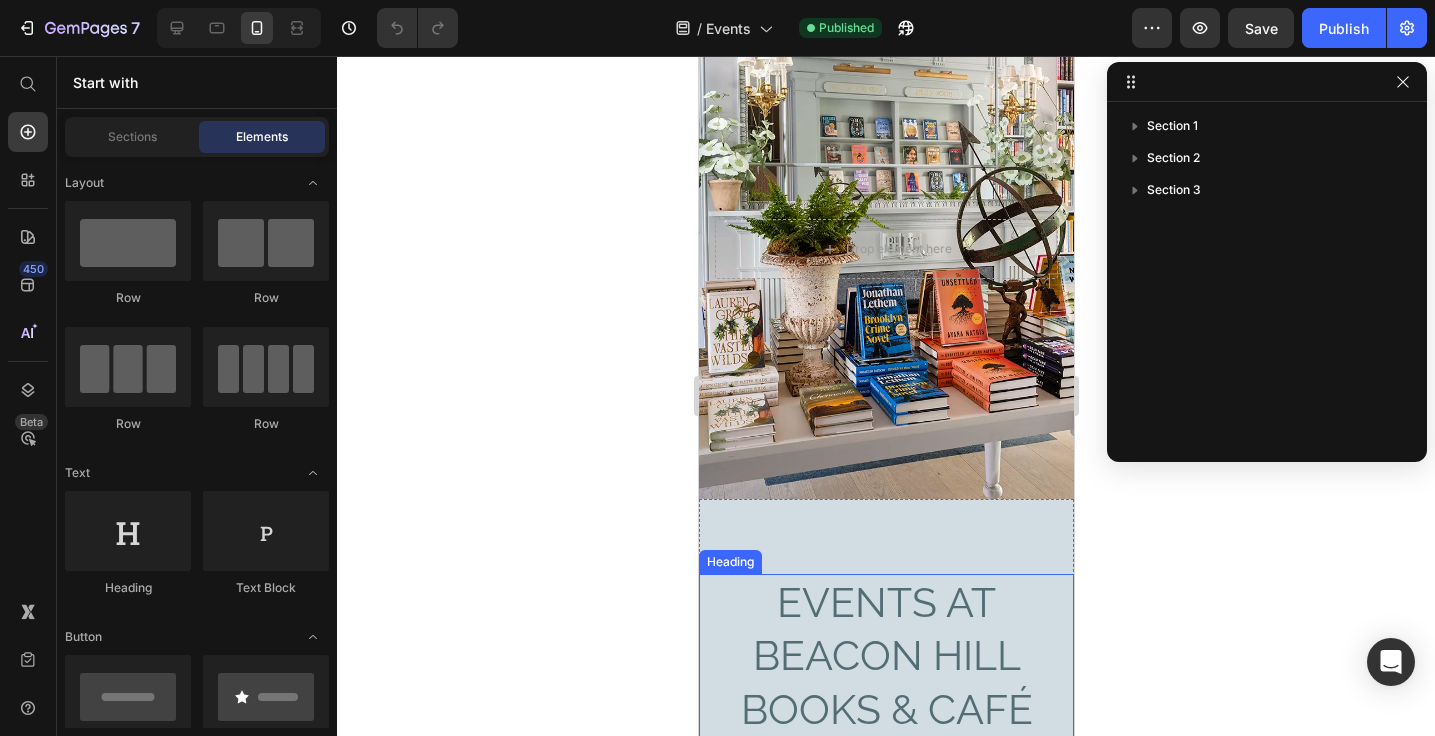 scroll, scrollTop: 446, scrollLeft: 0, axis: vertical 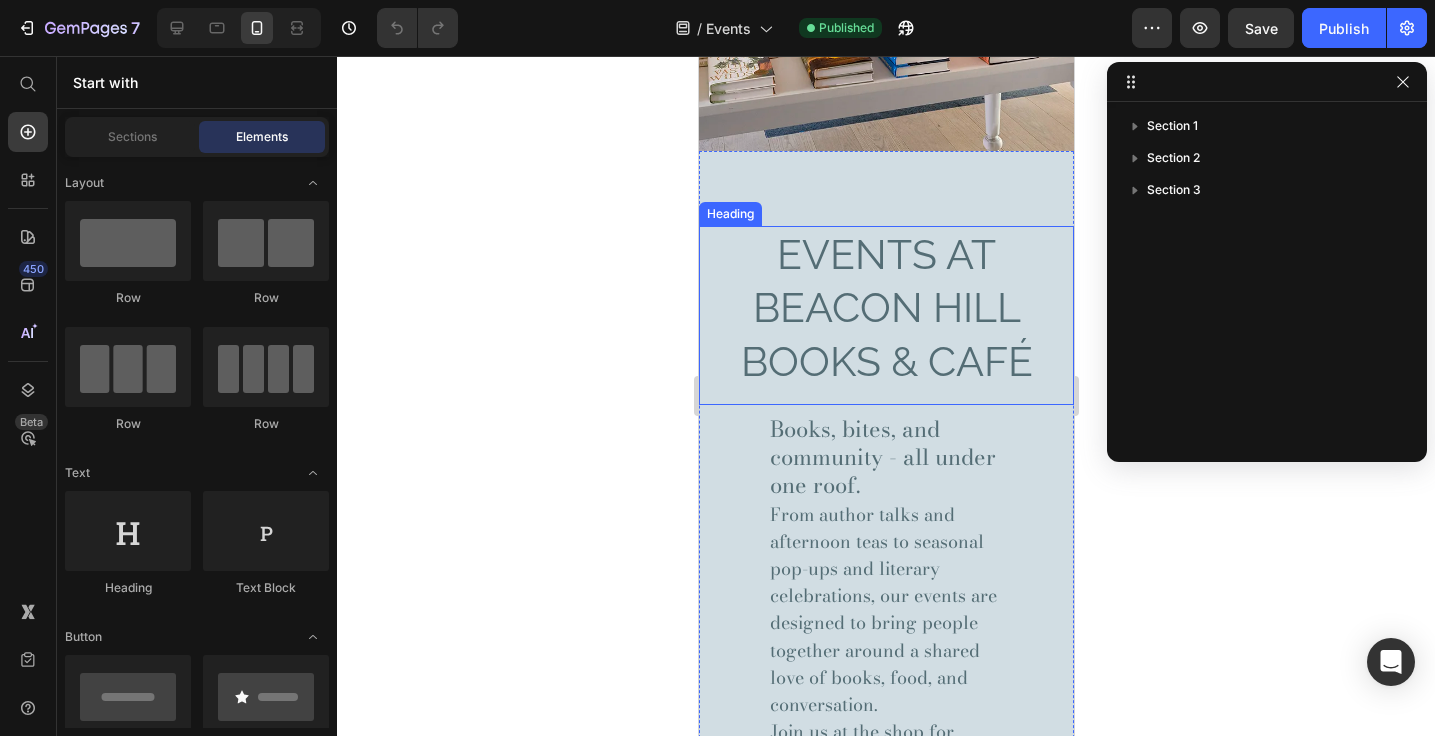 click on "Events at Beacon Hill Books & Café" at bounding box center (885, 308) 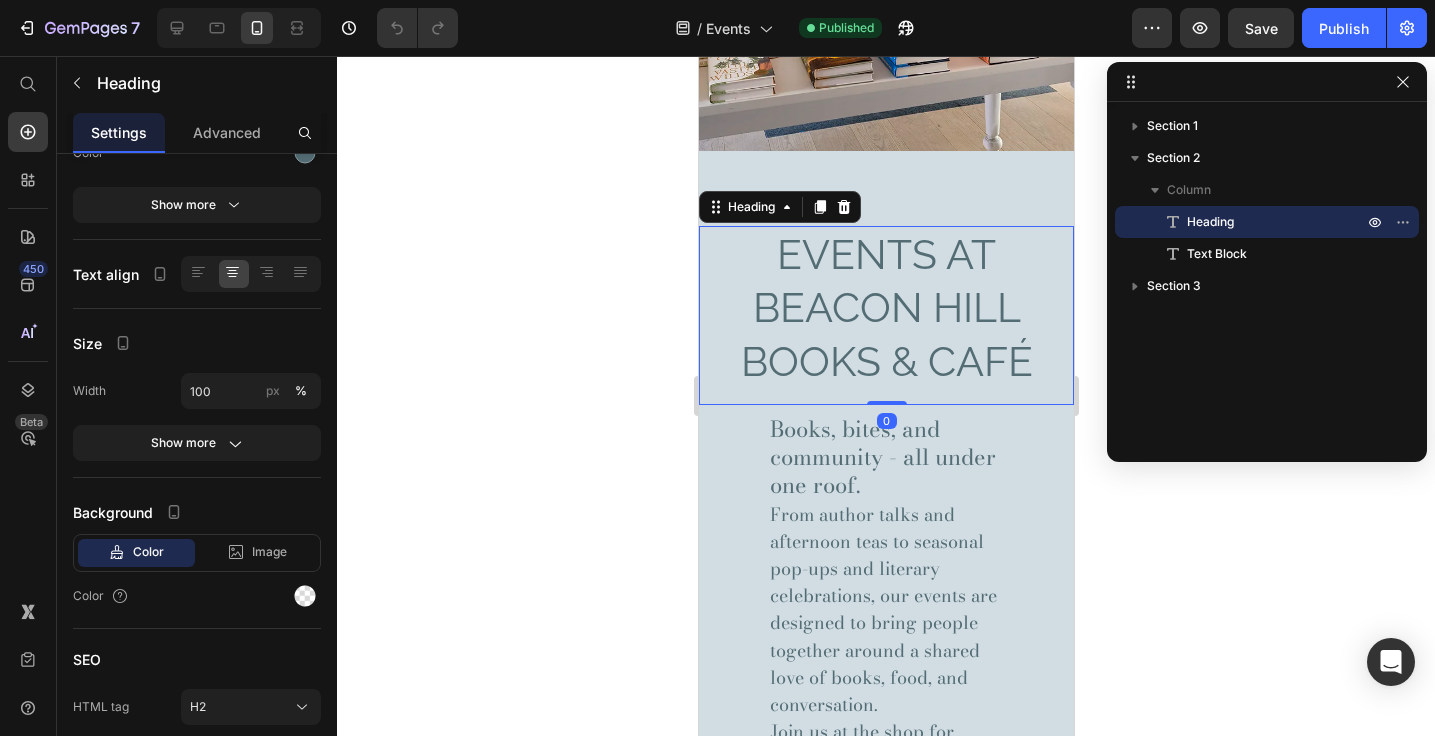 scroll, scrollTop: 0, scrollLeft: 0, axis: both 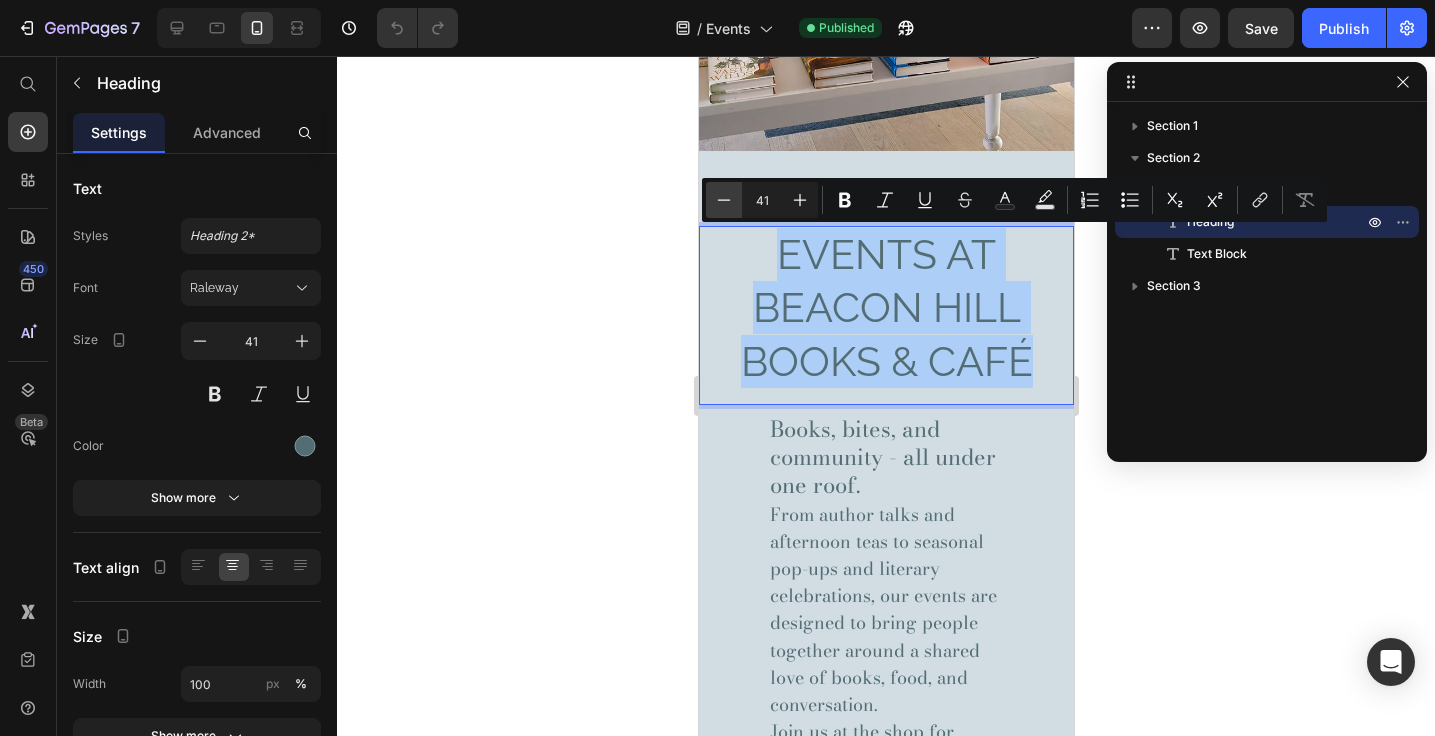 click 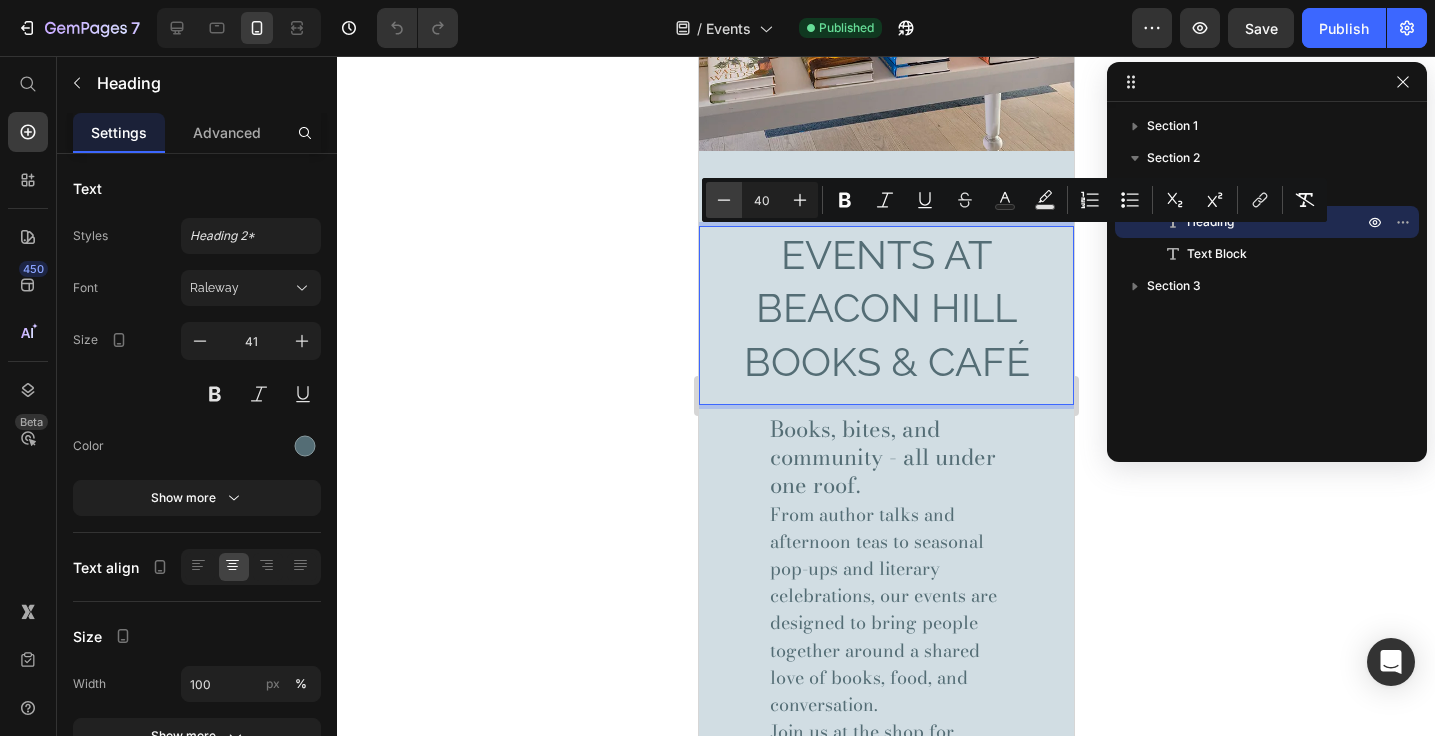 click 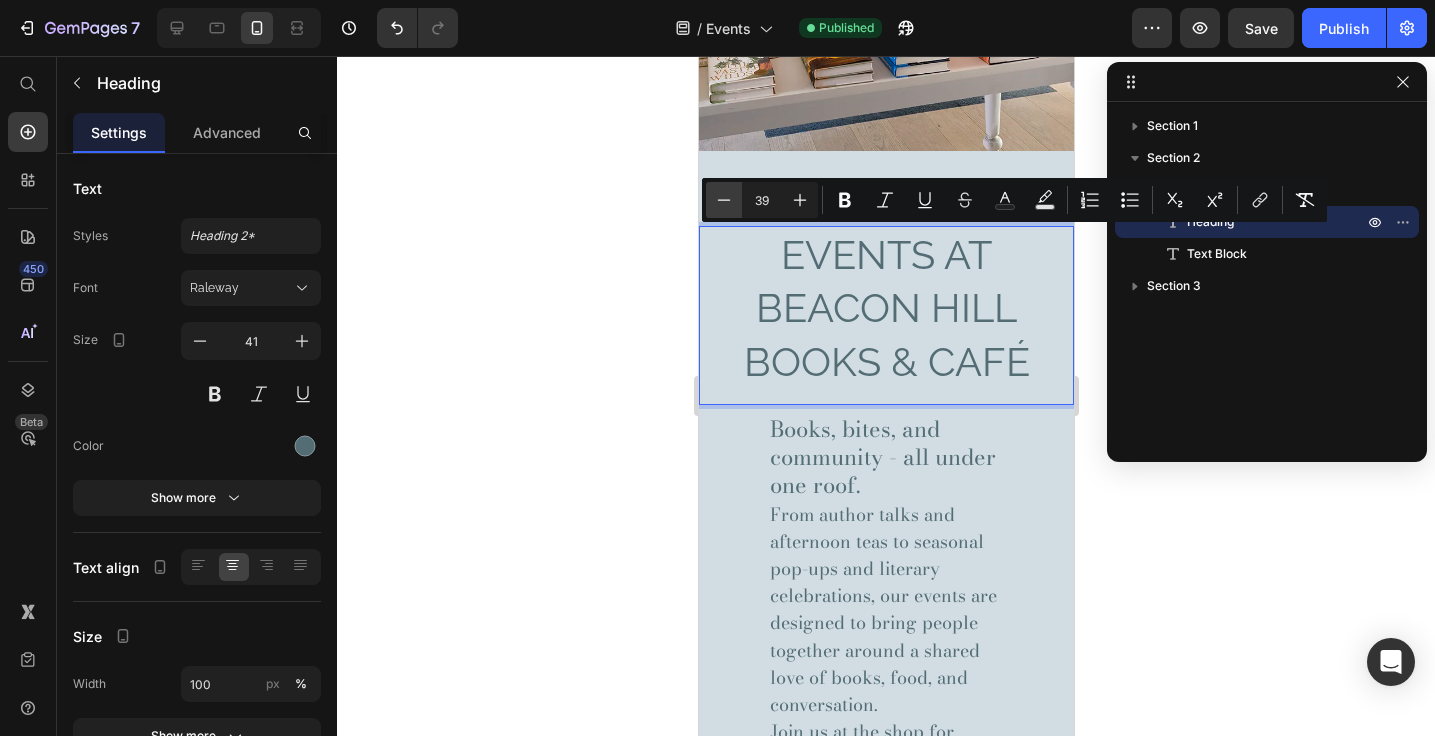 click 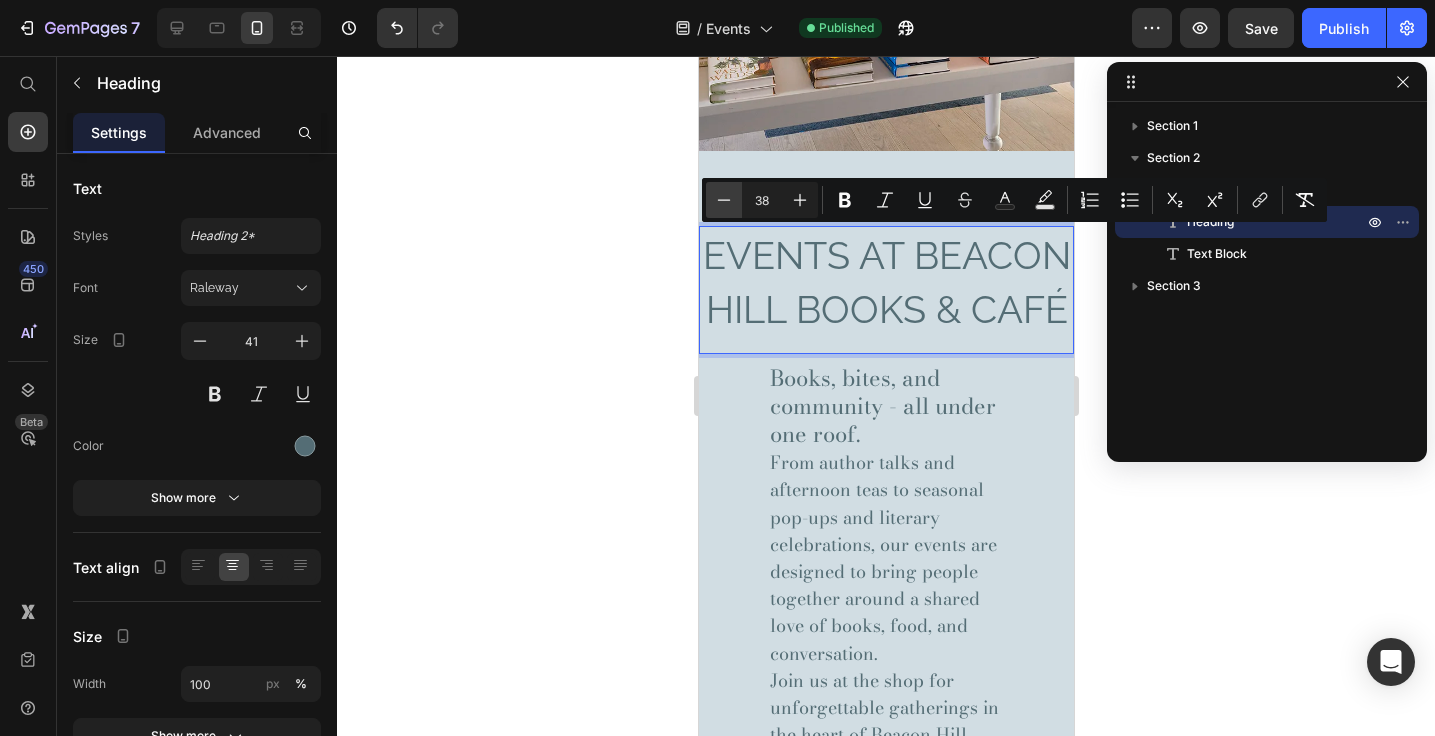 click 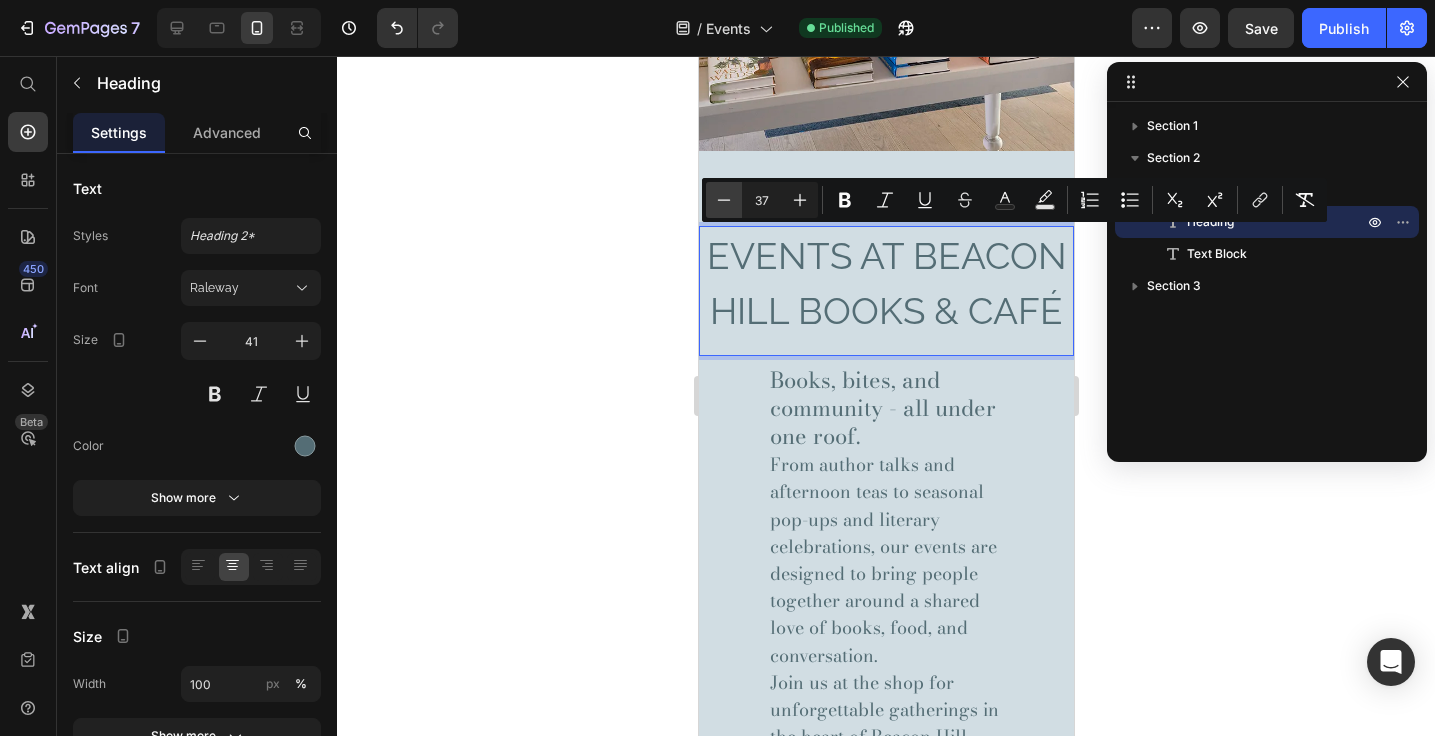 click 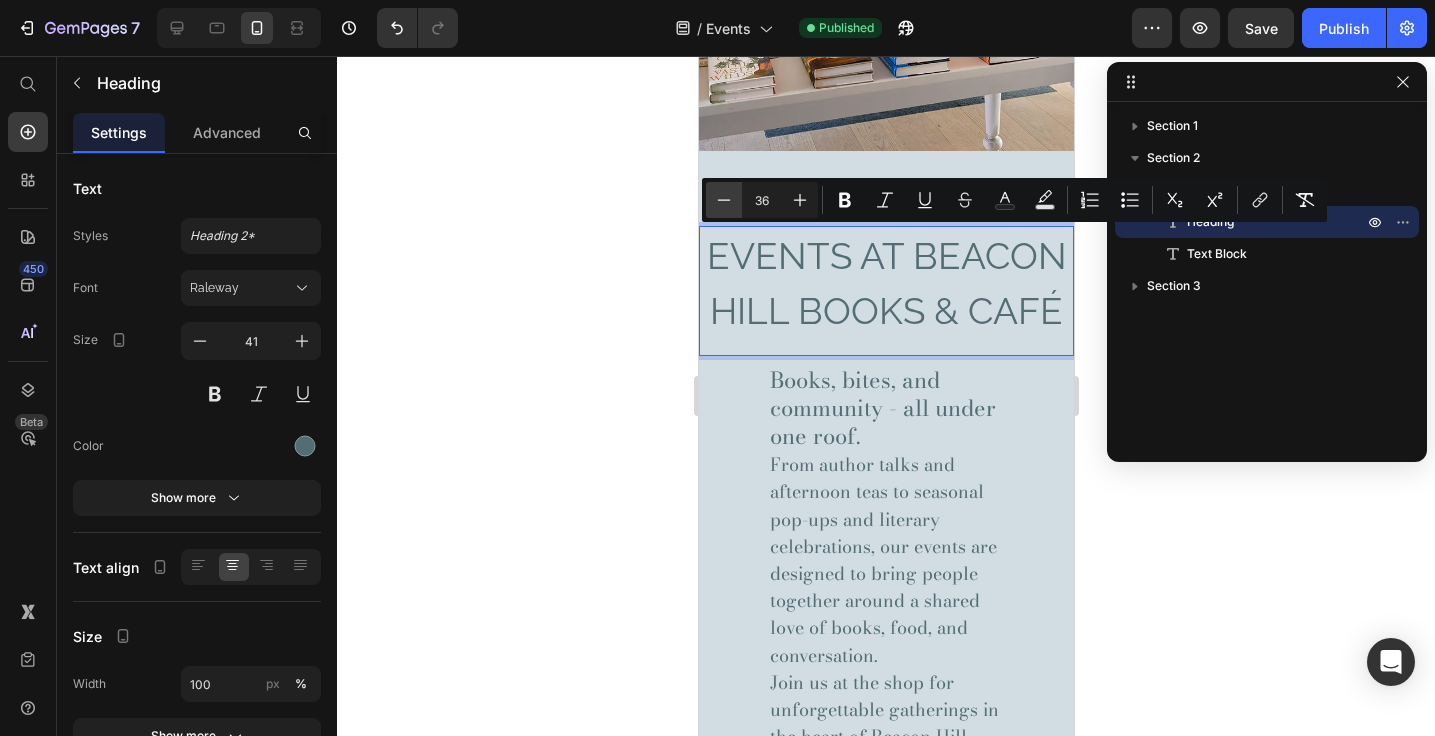 click 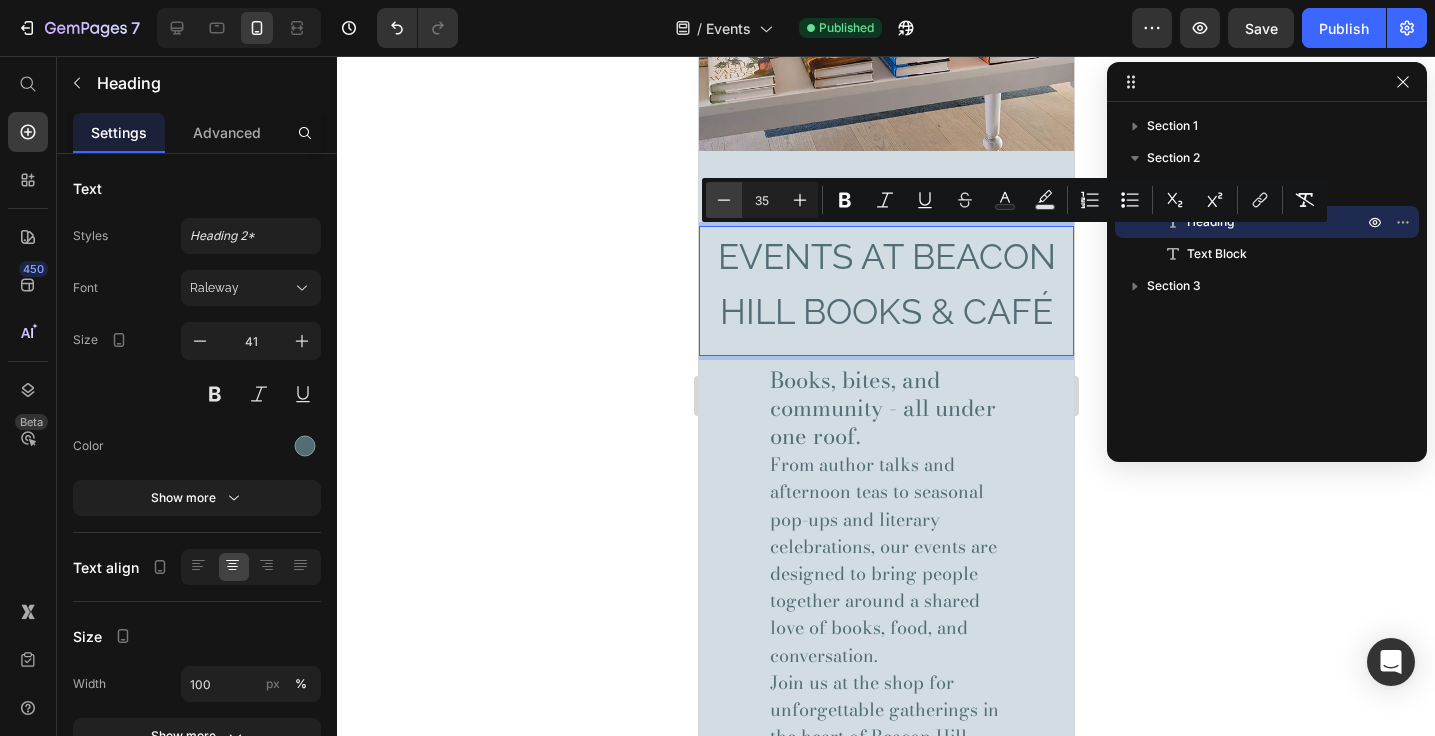 click 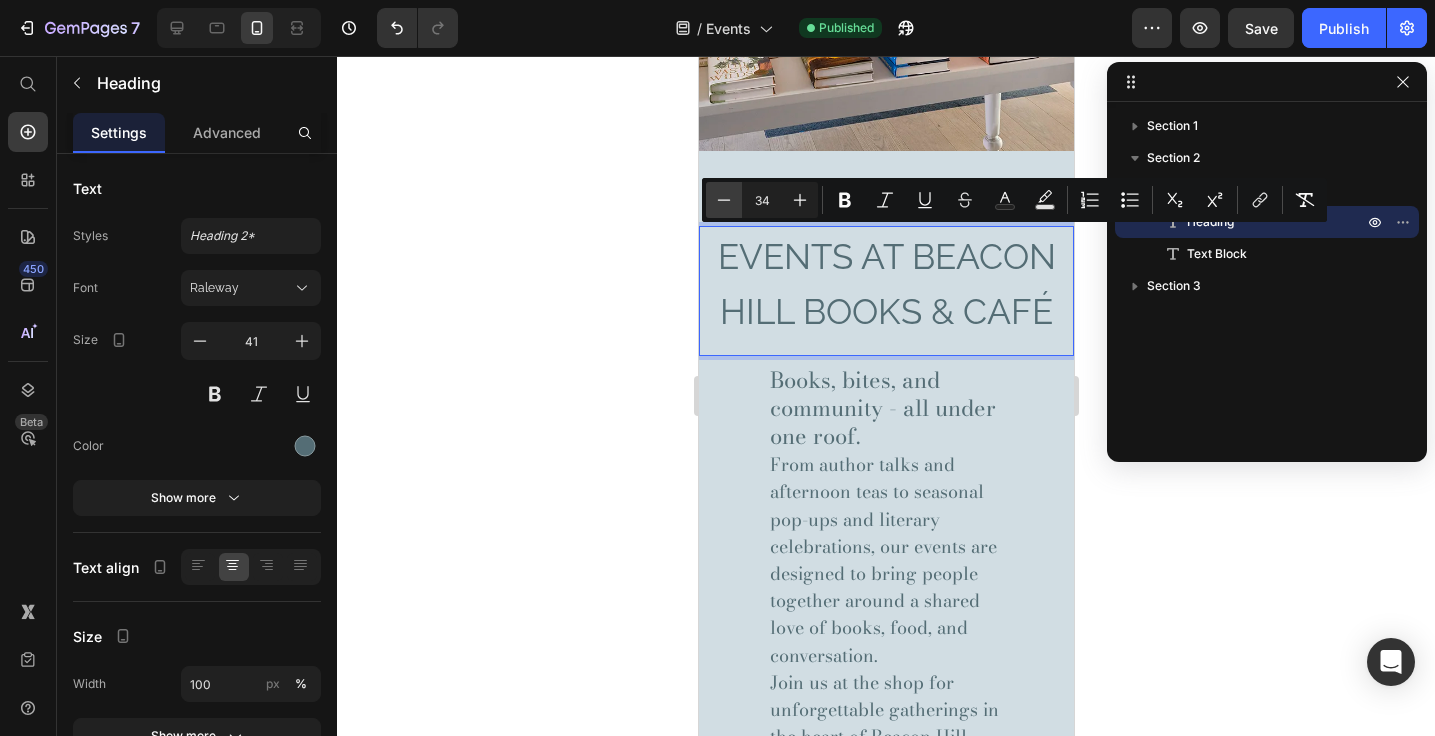 click 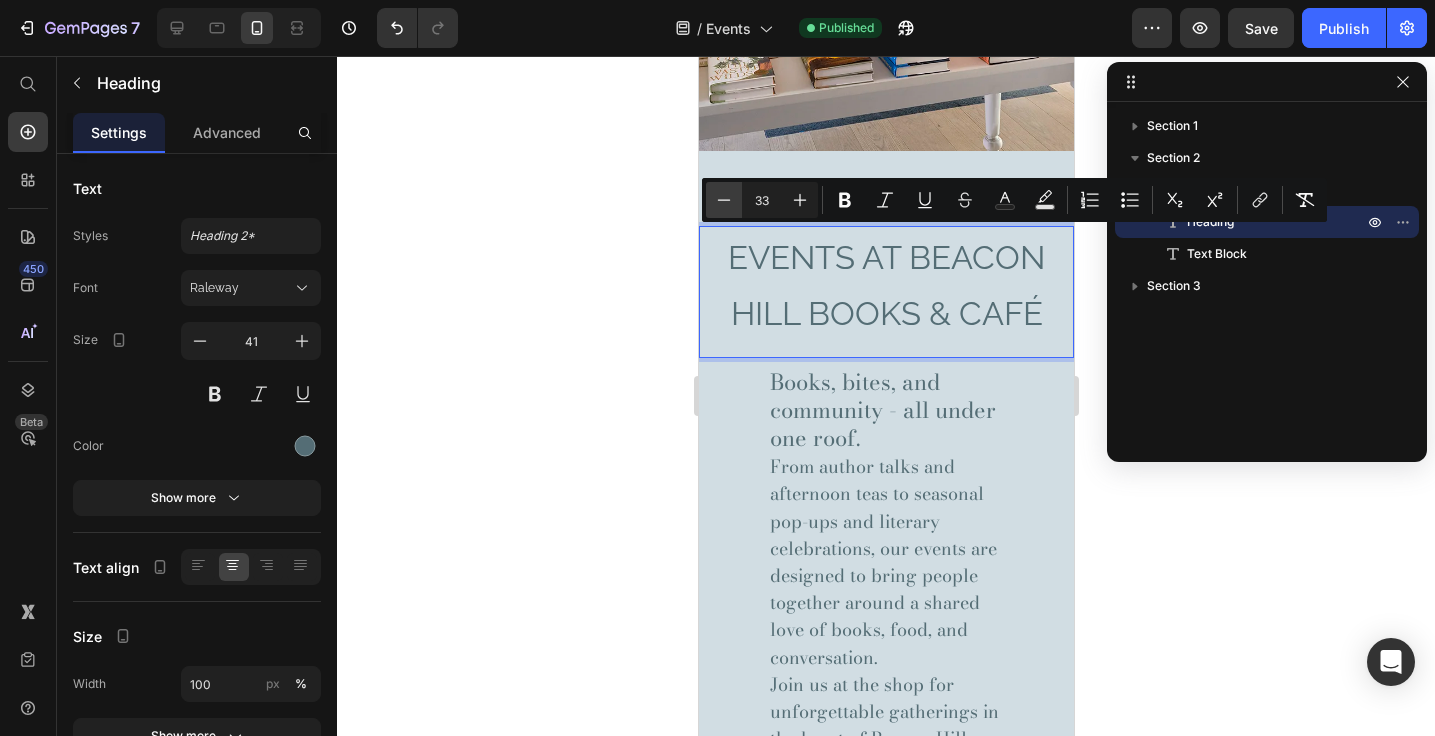 click 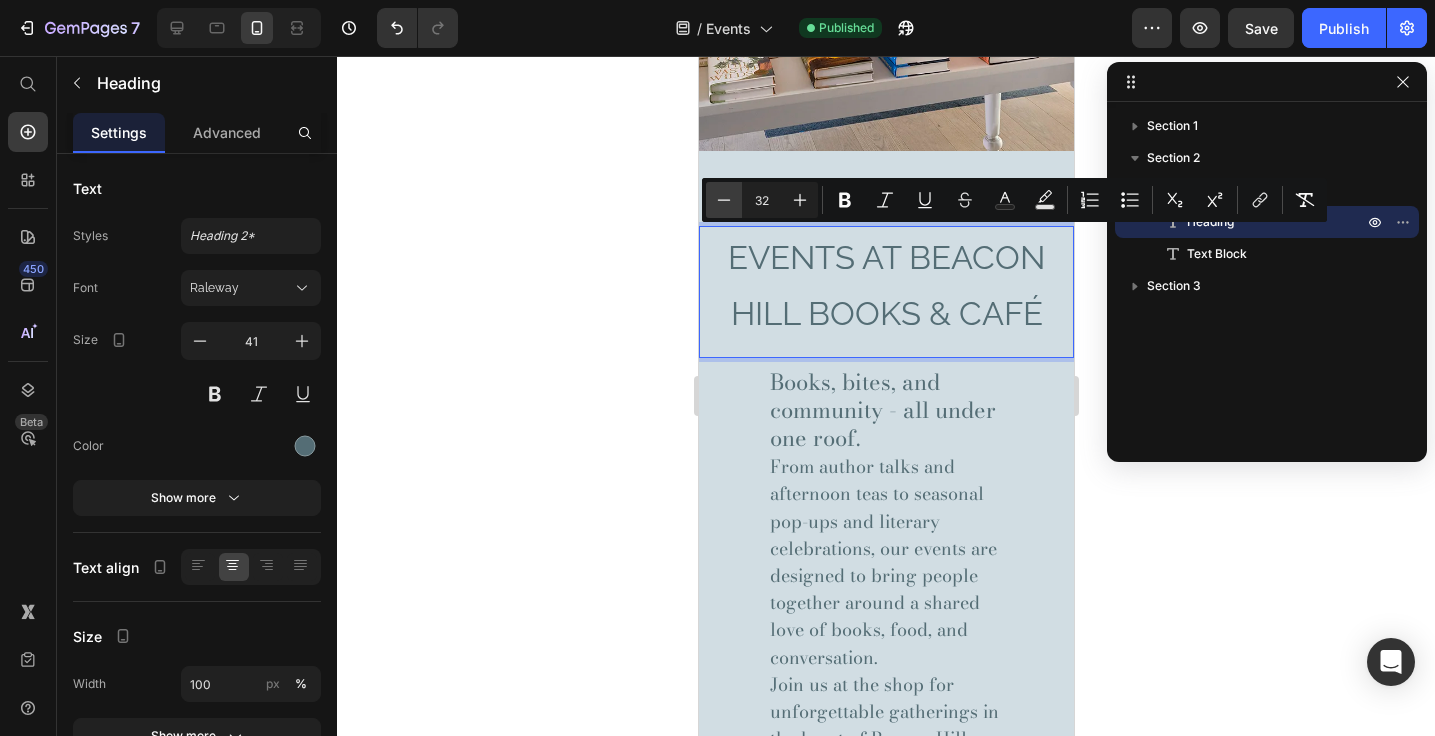 click 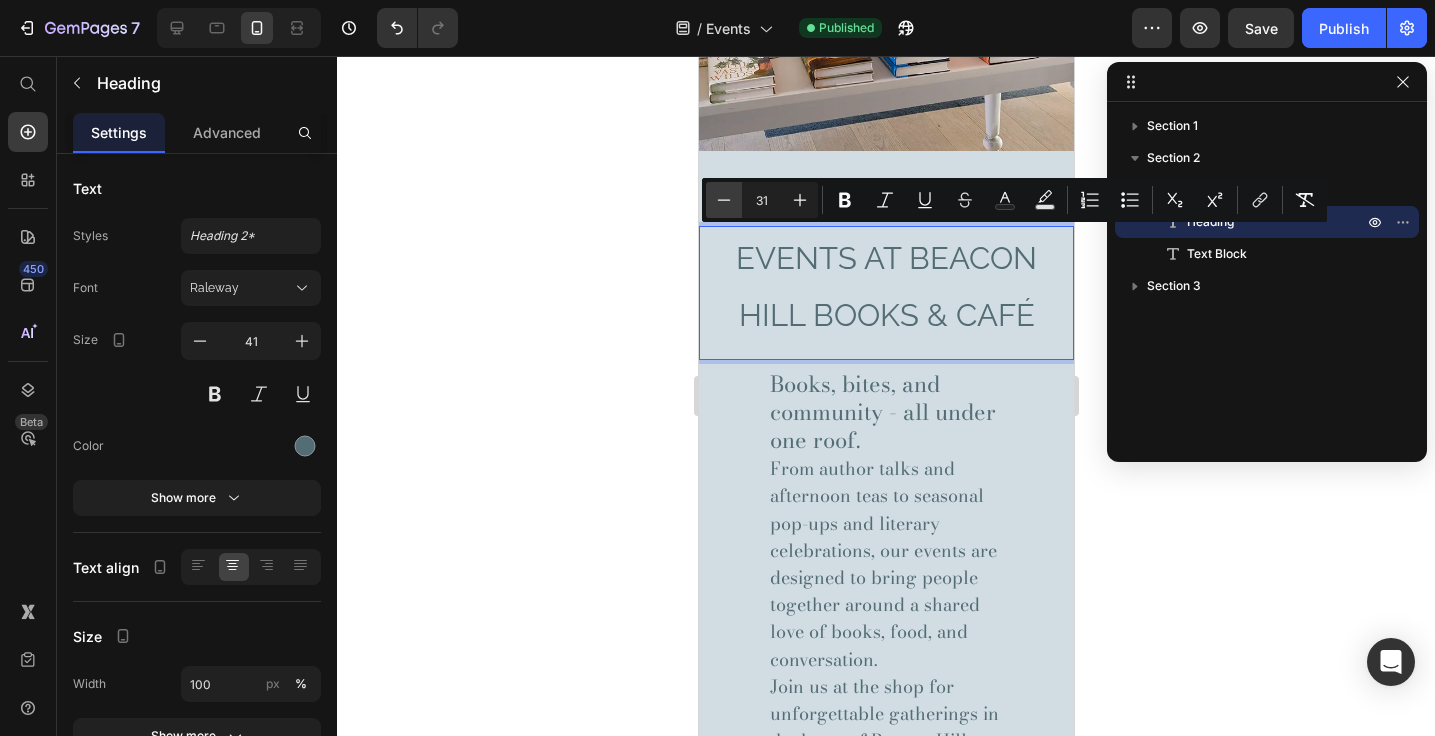click 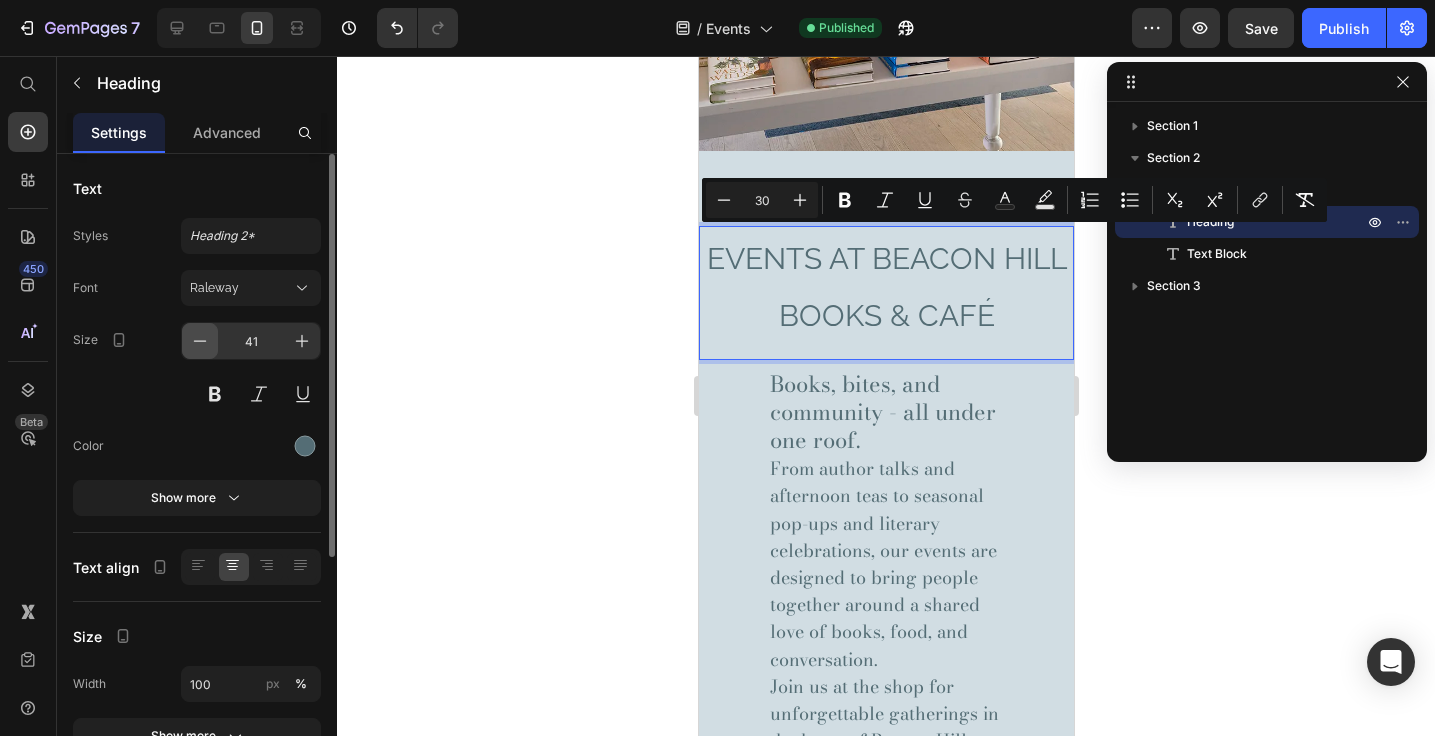 click 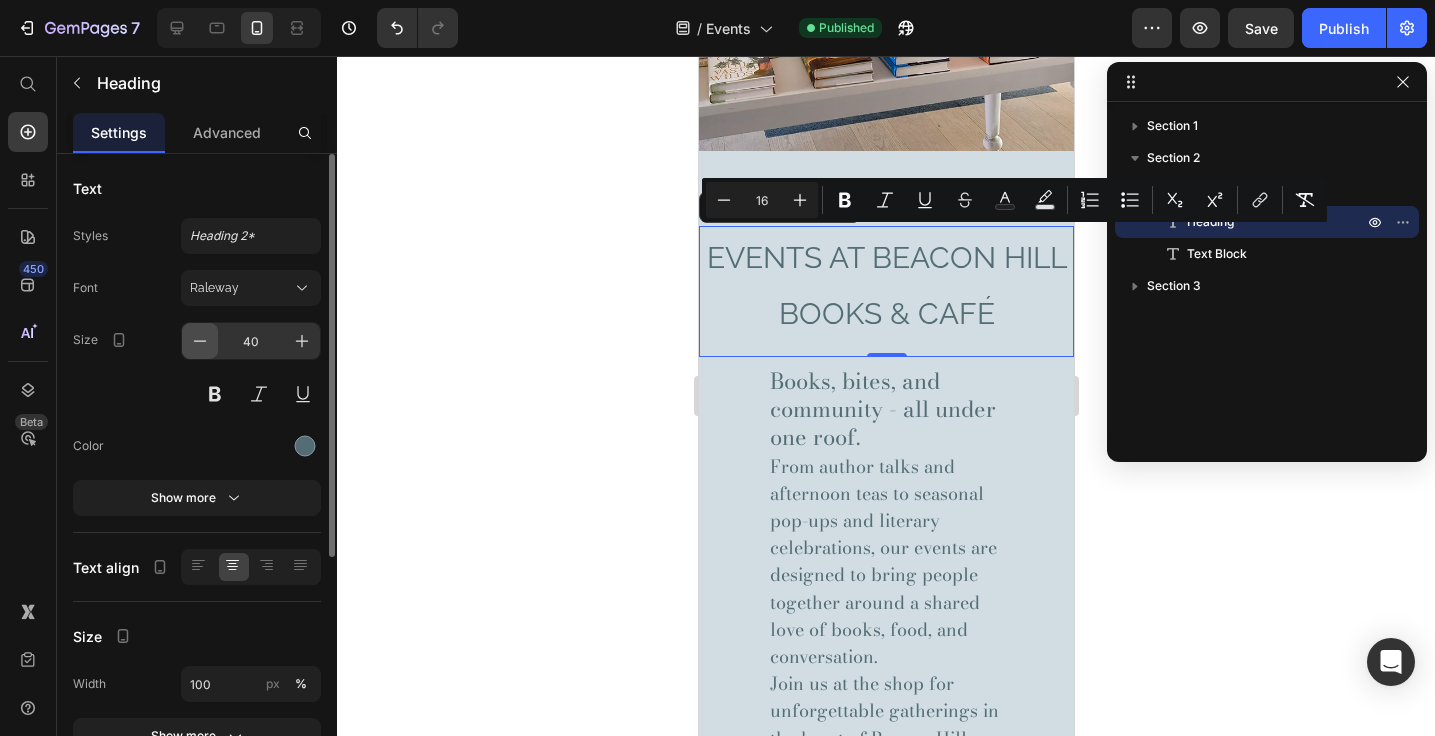 click 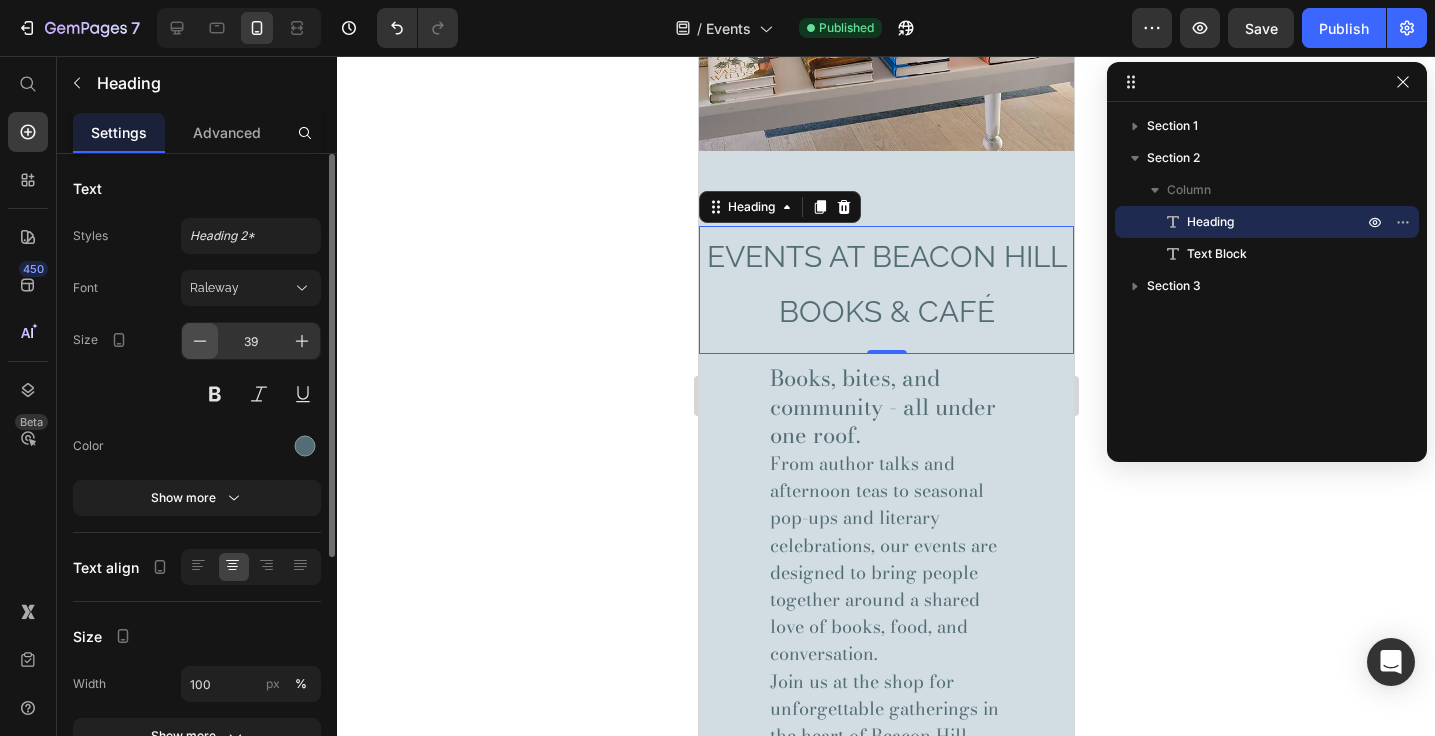 click 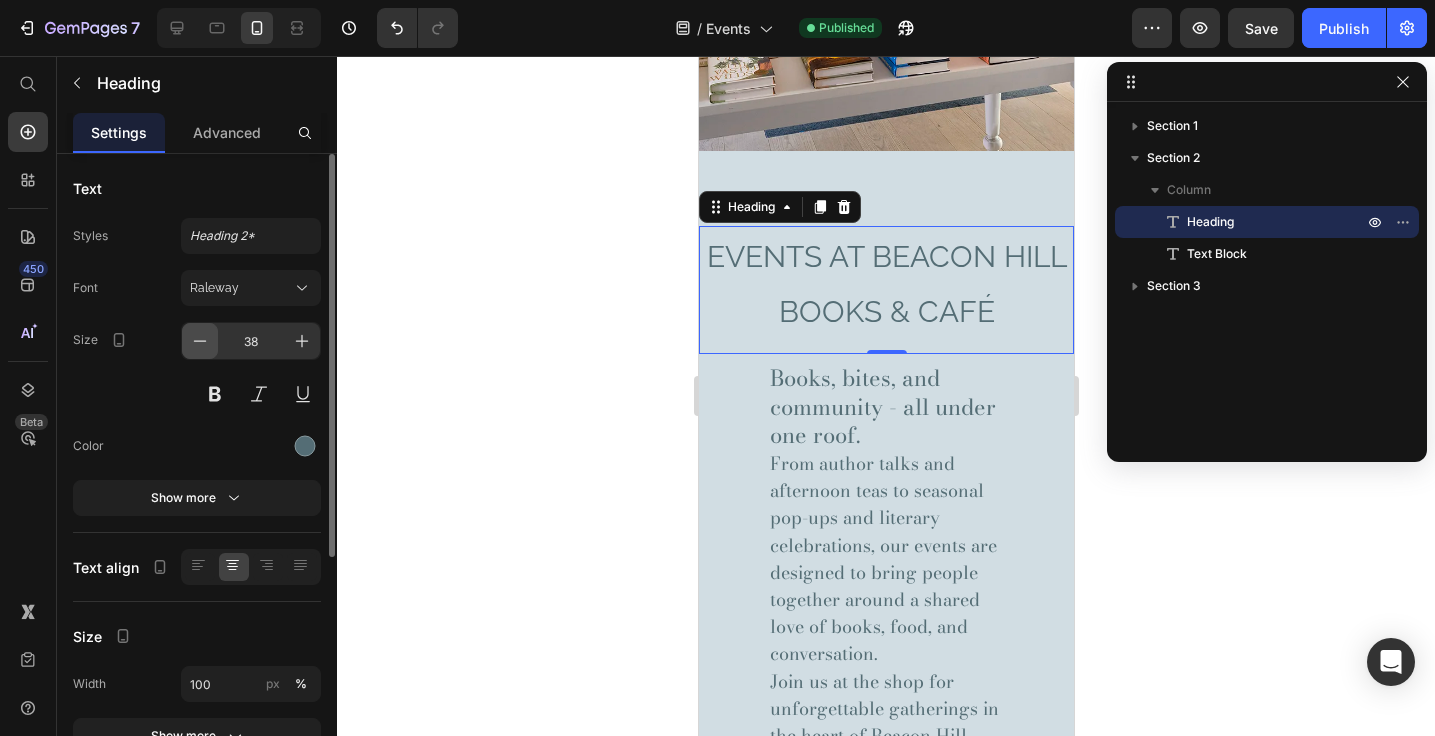 click 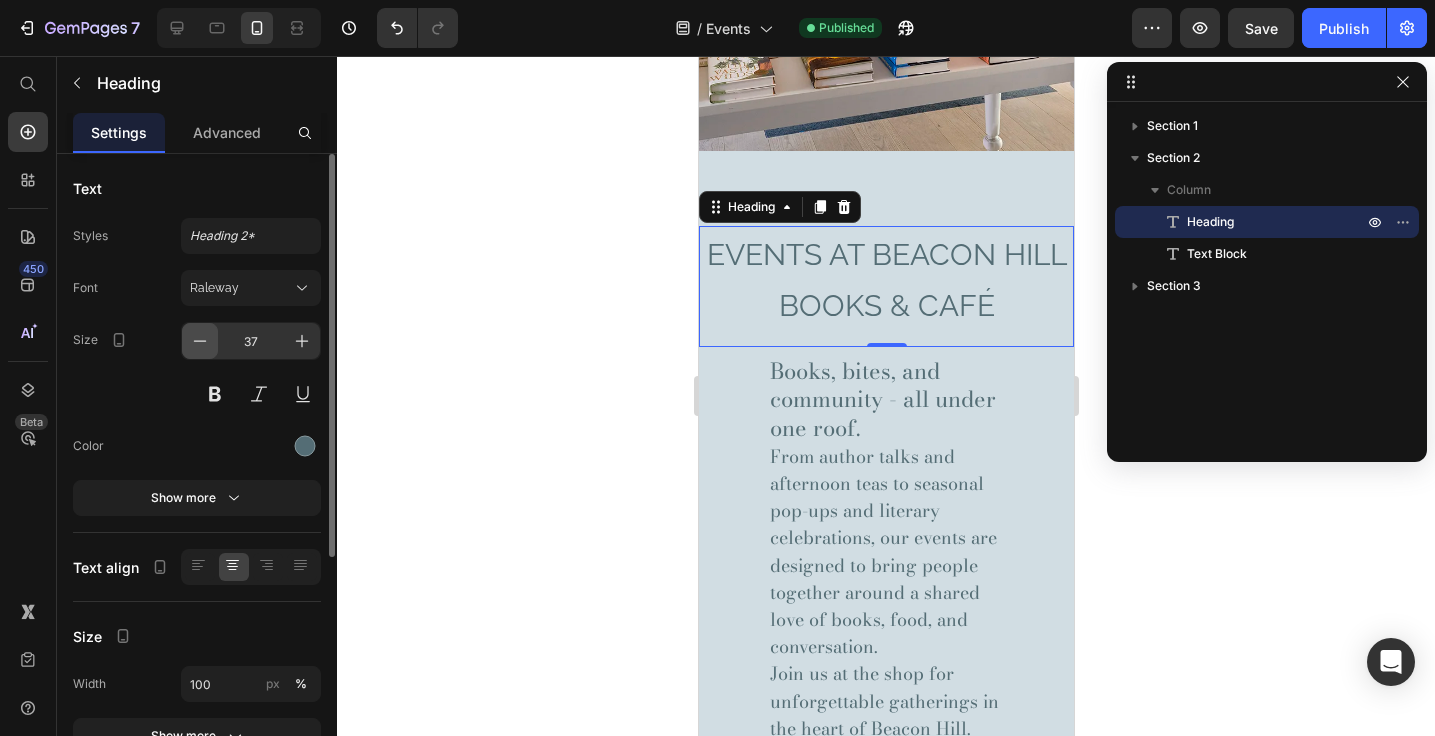 click 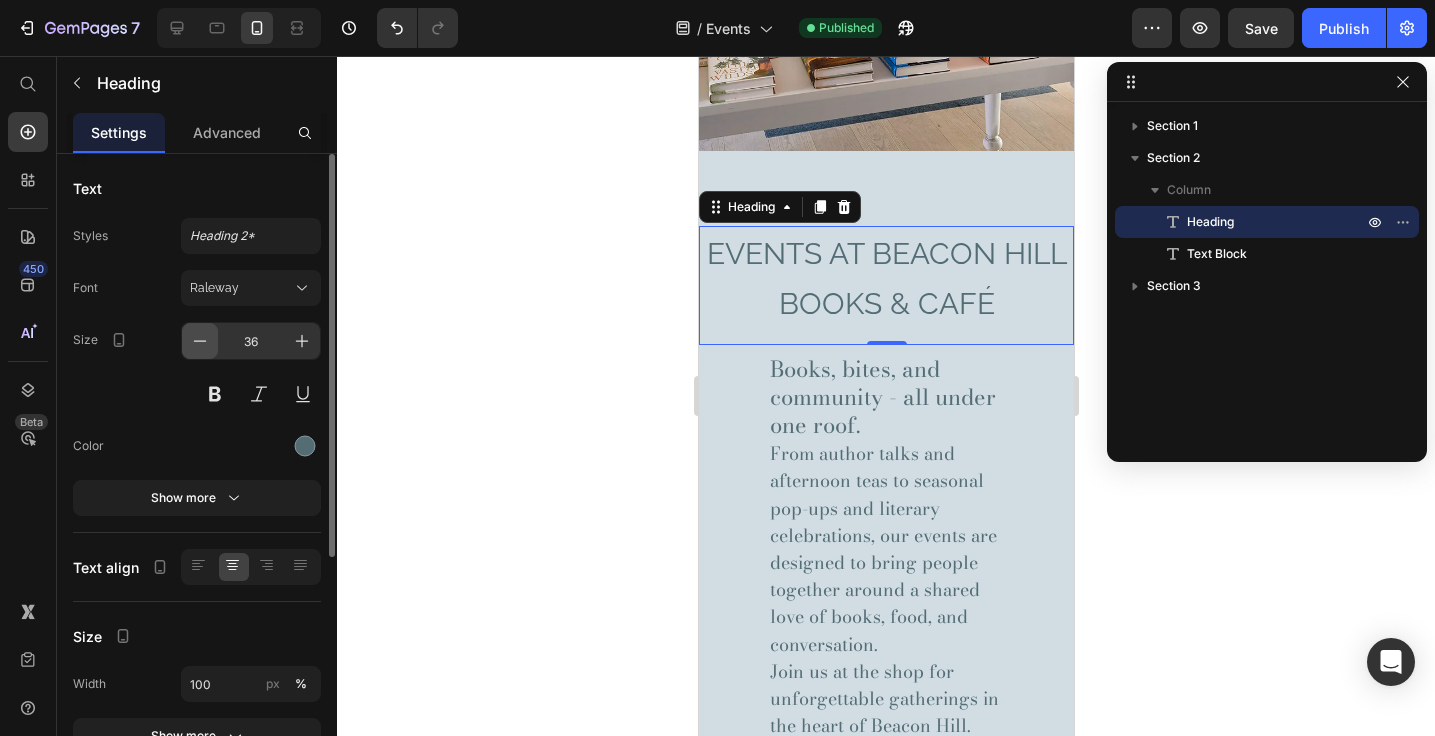 click 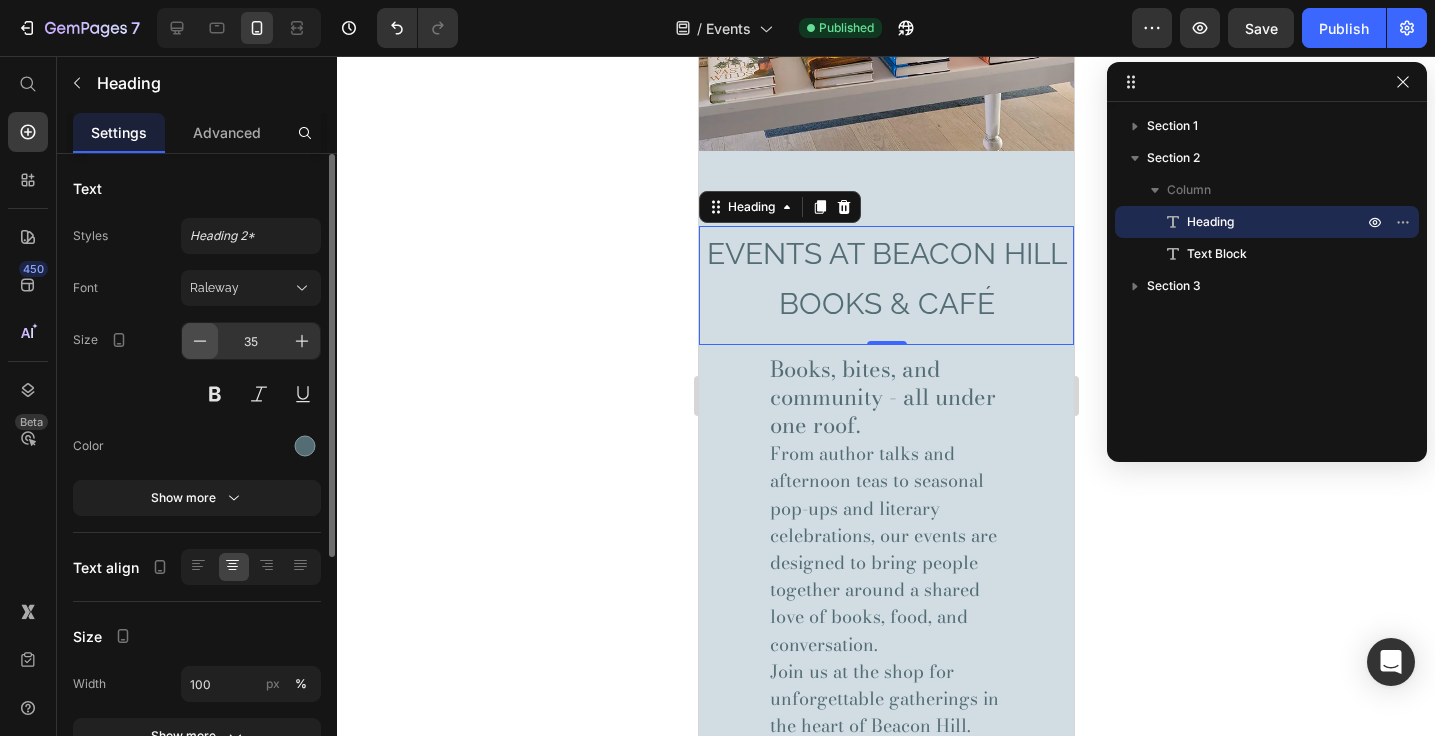 click 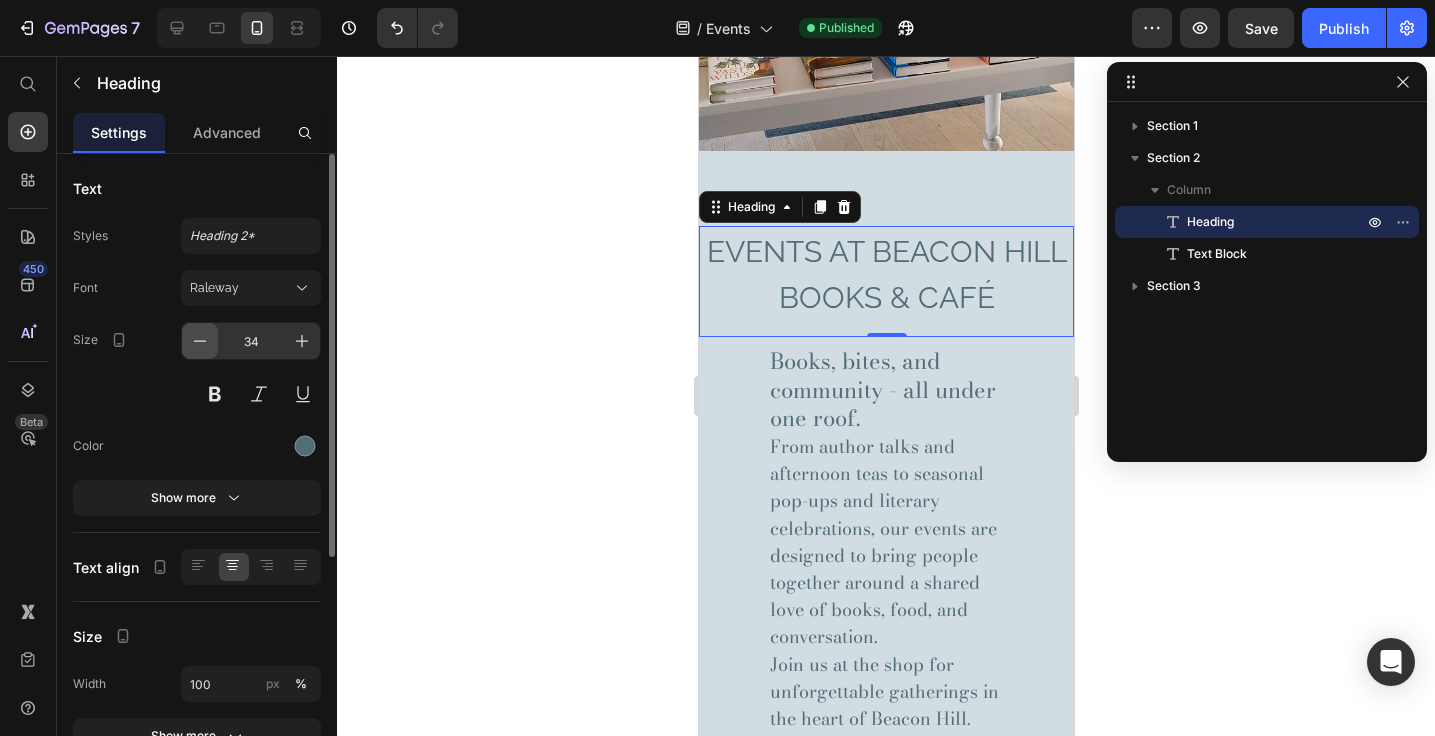 click 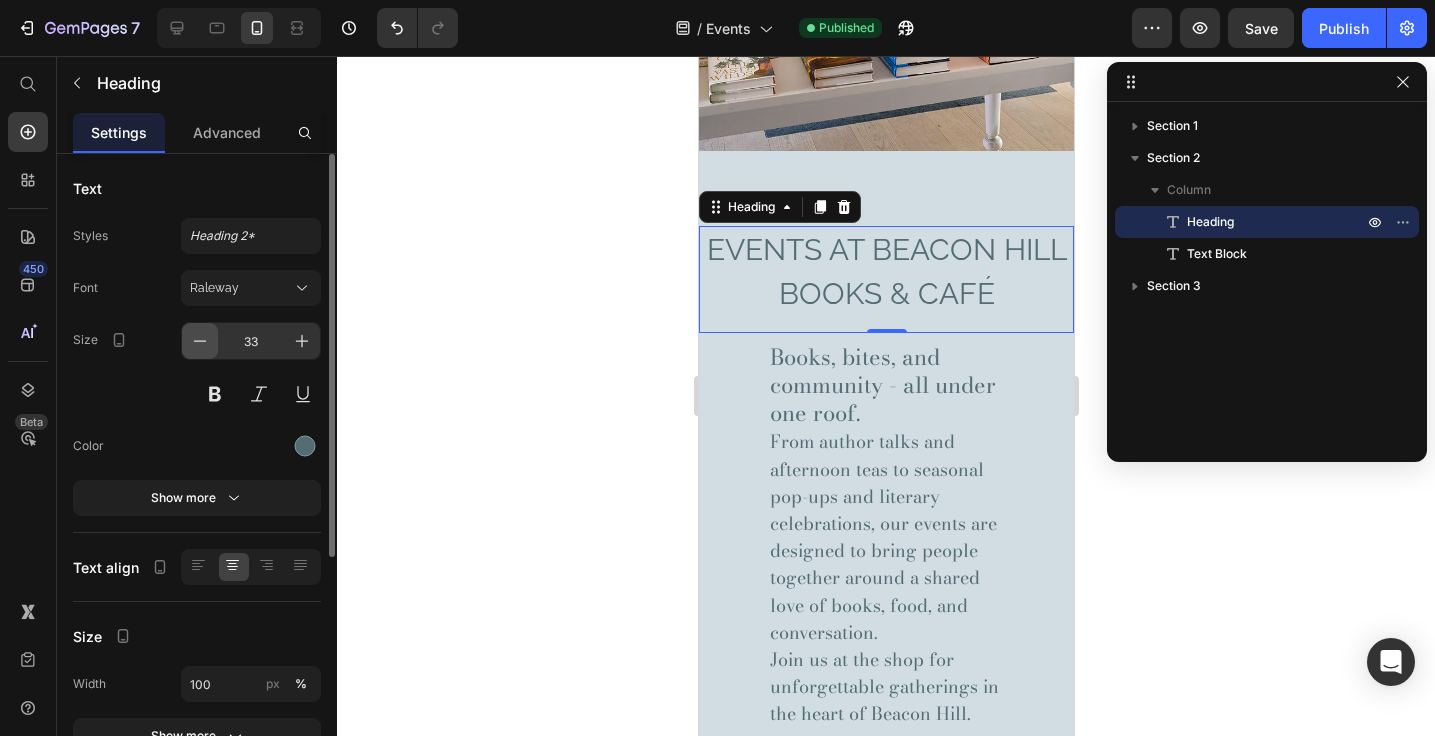 click 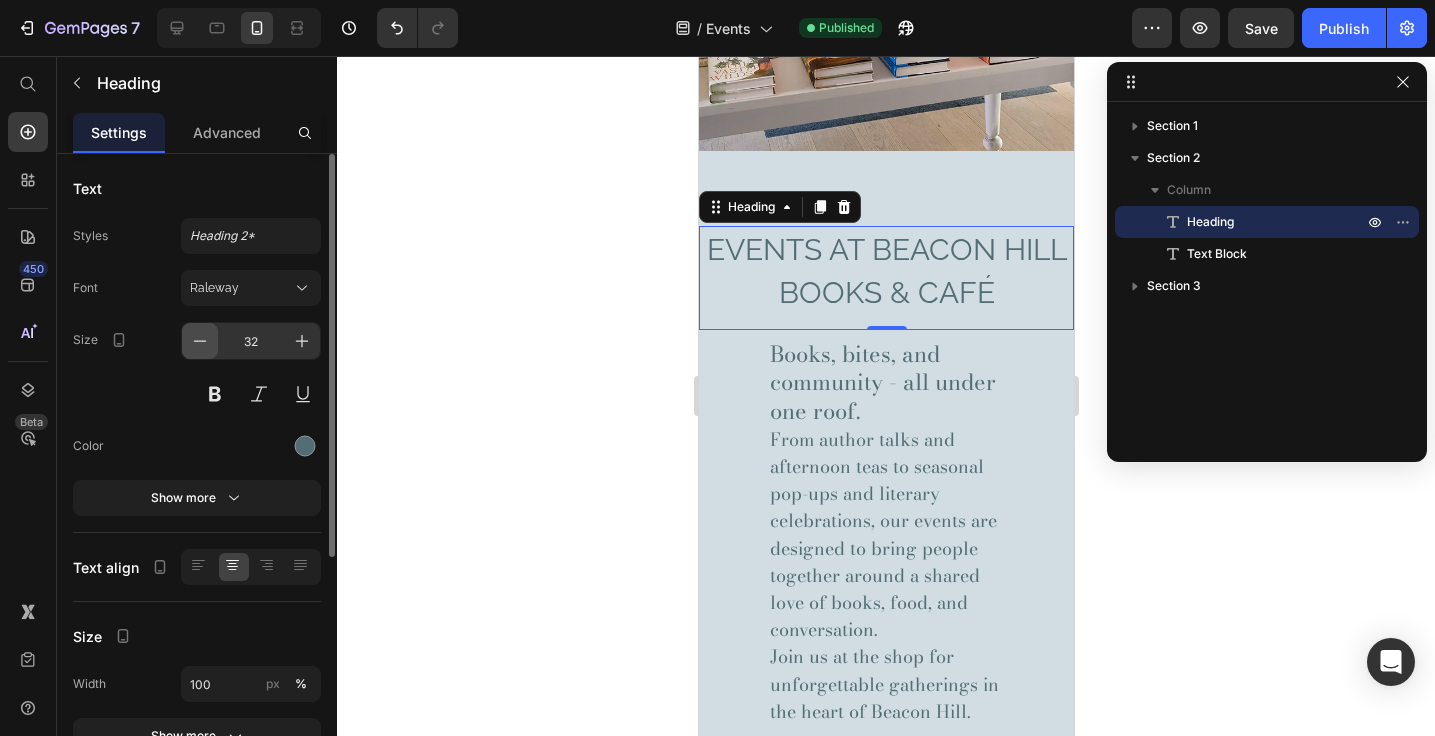 click 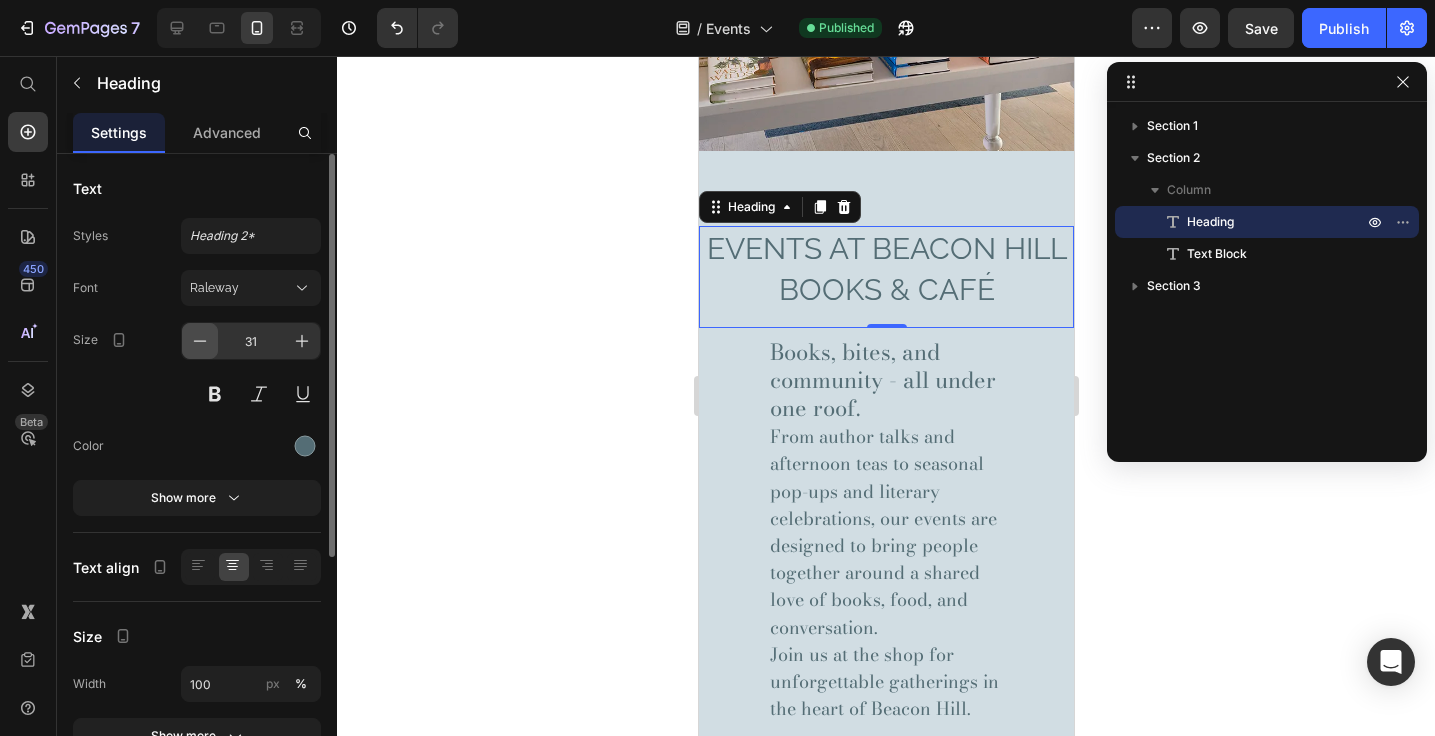 click 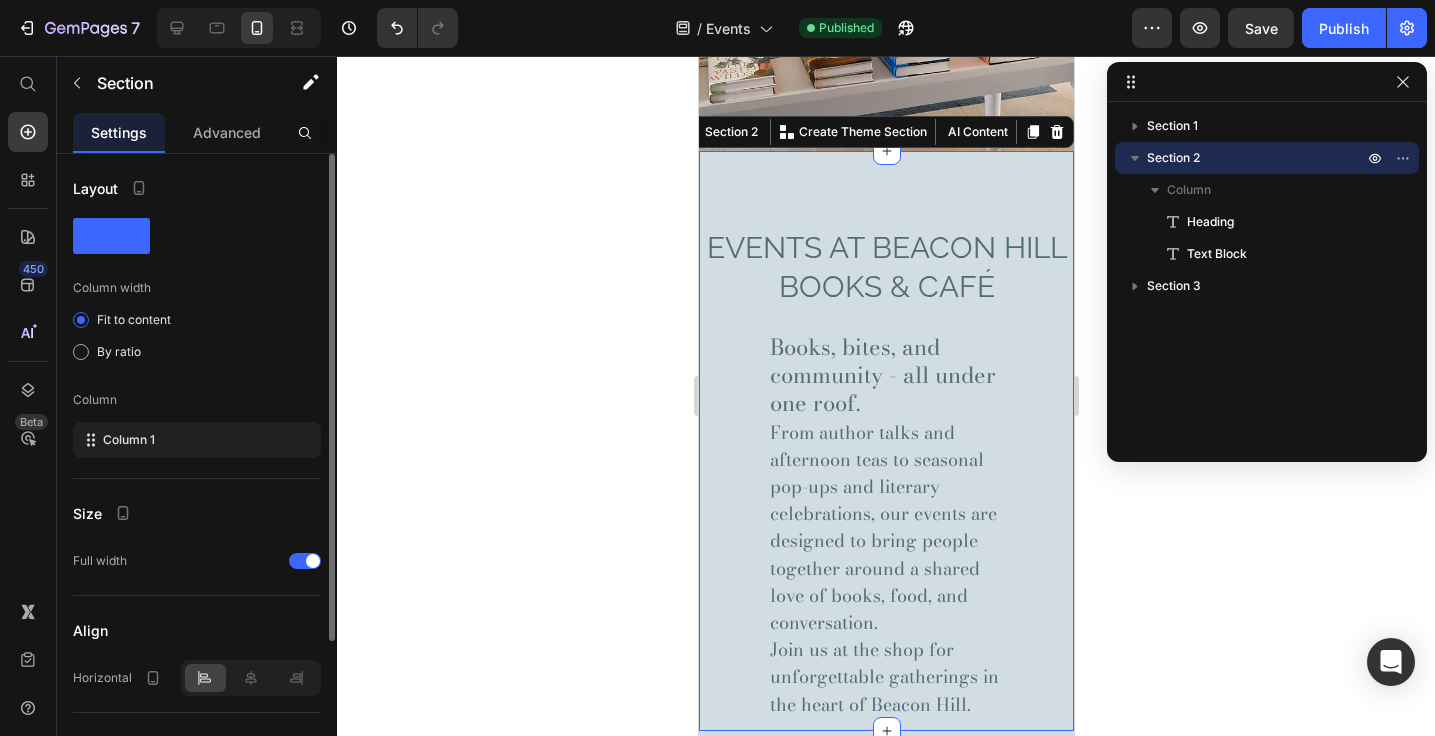 click on "⁠⁠⁠⁠⁠⁠⁠ Events at Beacon Hill Books & Café Heading Books, bites, and community - all under one roof. From author talks and afternoon teas to seasonal pop-ups and literary celebrations, our events are designed to bring people together around a shared love of books, food, and conversation. Join us at the shop for unforgettable gatherings in the heart of Beacon Hill. Text Block Section 2   You can create reusable sections Create Theme Section AI Content Write with GemAI What would you like to describe here? Tone and Voice Persuasive Product Getting products... Show more Generate" at bounding box center [885, 441] 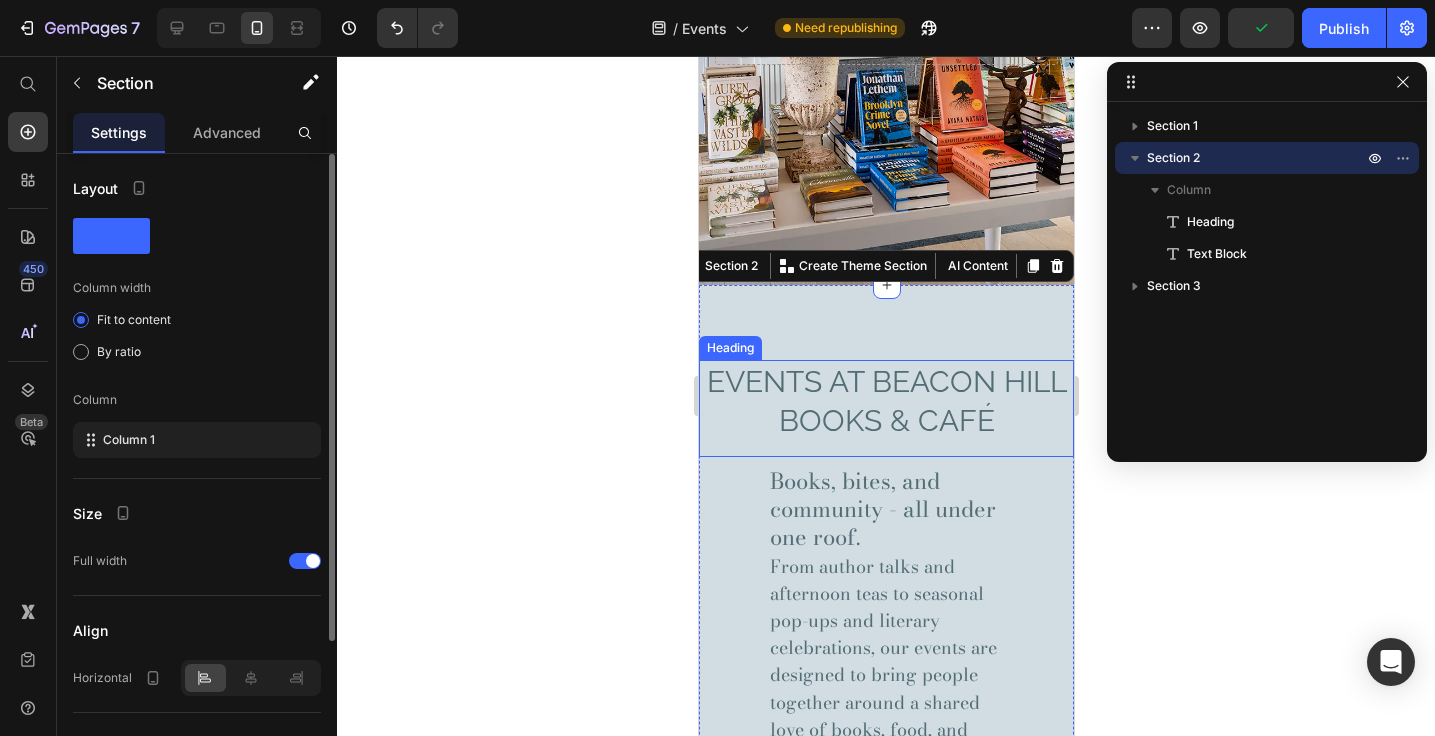 scroll, scrollTop: 252, scrollLeft: 0, axis: vertical 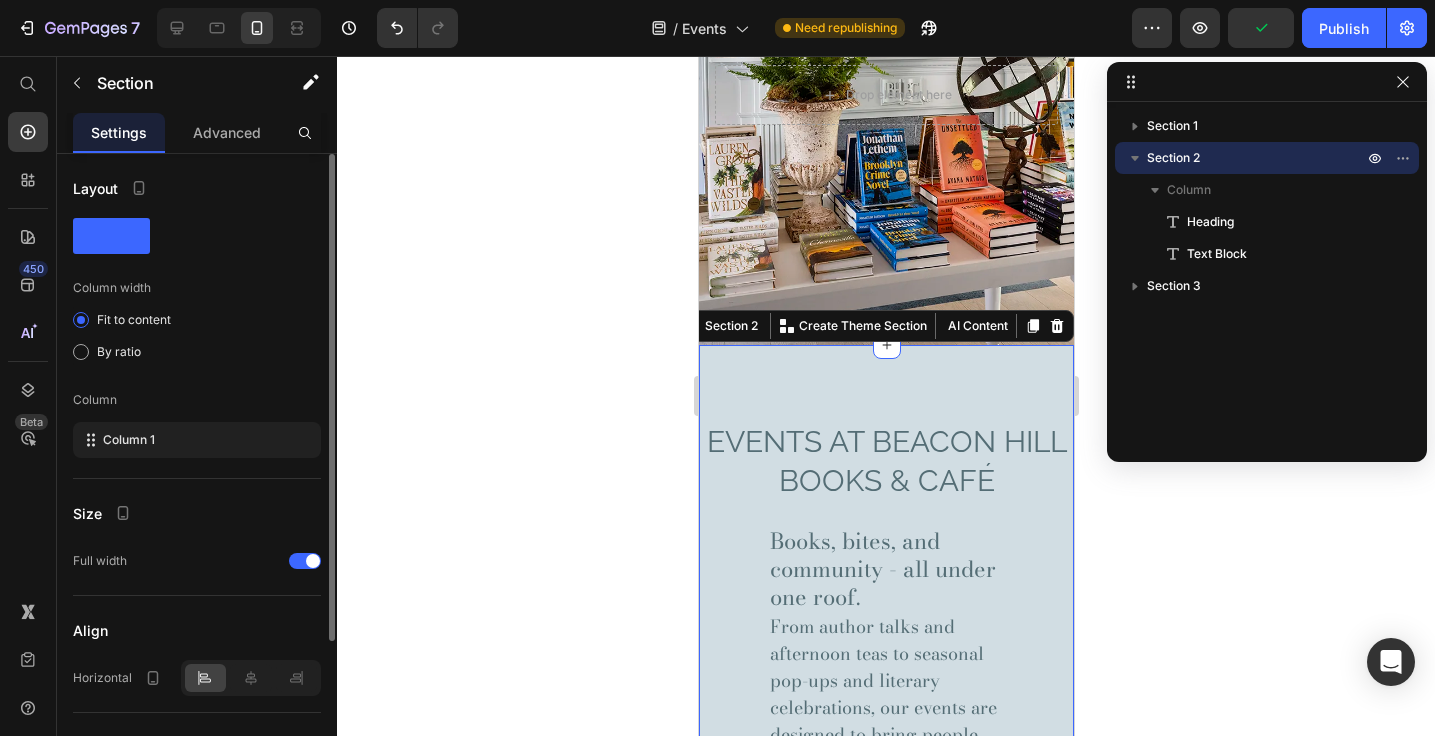 click on "⁠⁠⁠⁠⁠⁠⁠ Events at Beacon Hill Books & Café Heading Books, bites, and community - all under one roof. From author talks and afternoon teas to seasonal pop-ups and literary celebrations, our events are designed to bring people together around a shared love of books, food, and conversation. Join us at the shop for unforgettable gatherings in the heart of Beacon Hill. Text Block Section 2   You can create reusable sections Create Theme Section AI Content Write with GemAI What would you like to describe here? Tone and Voice Persuasive Product BHB Campfire Mug Show more Generate" at bounding box center (885, 635) 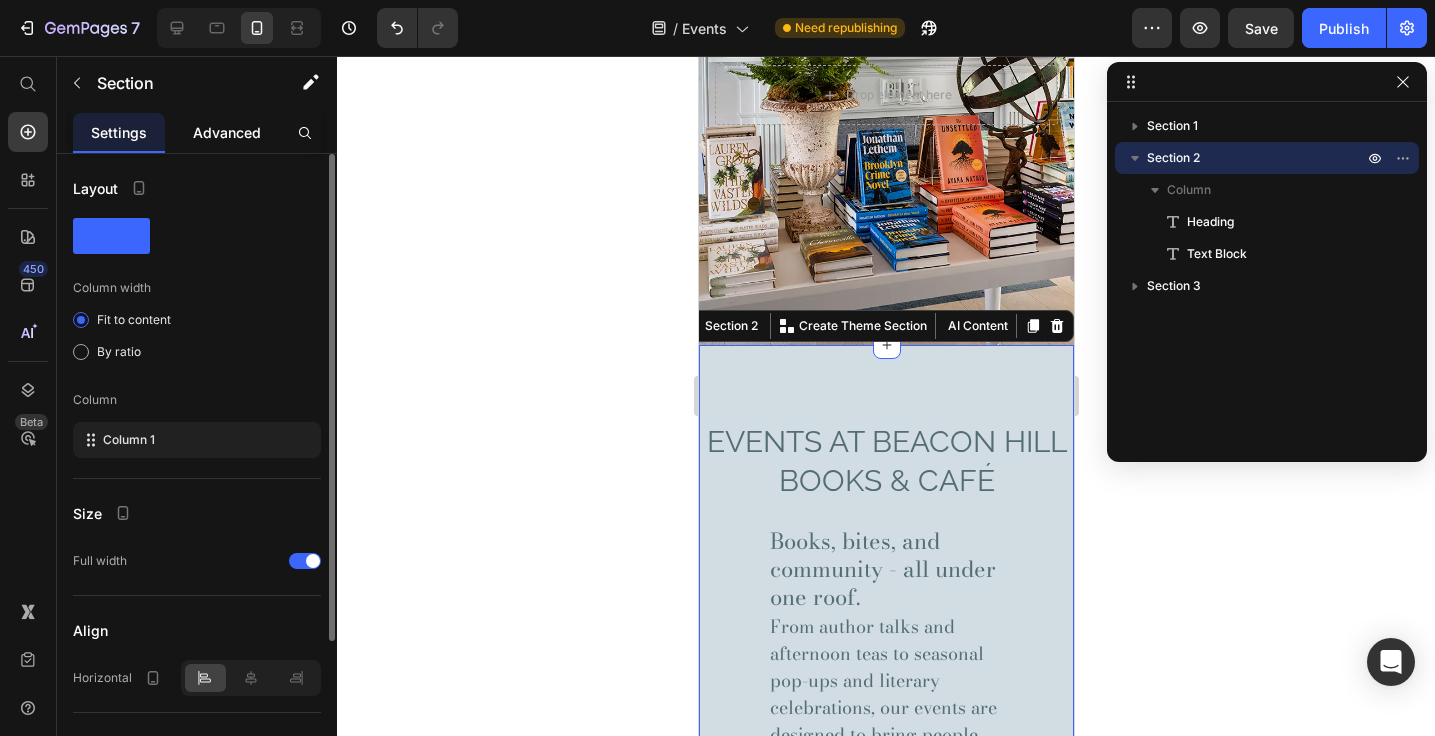 click on "Advanced" at bounding box center [227, 132] 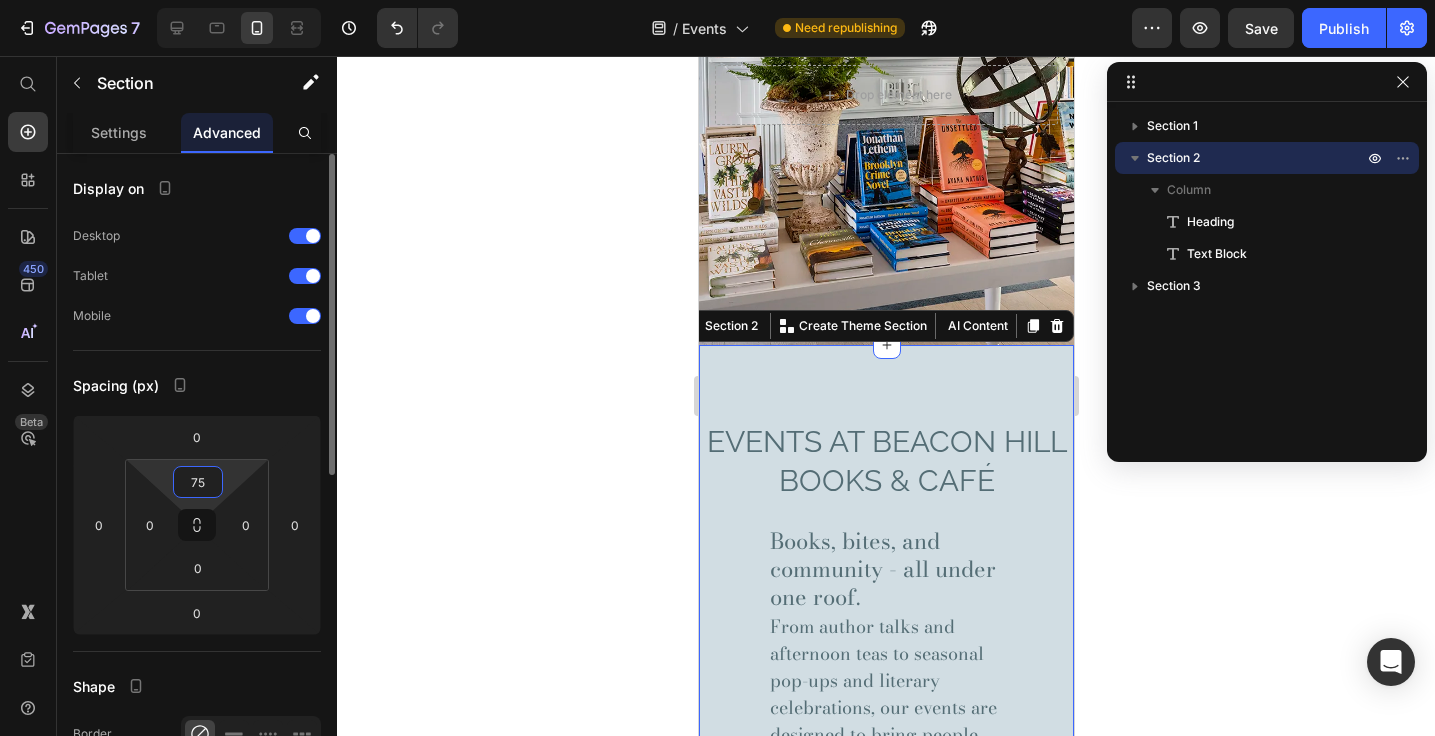 click on "75" at bounding box center (198, 482) 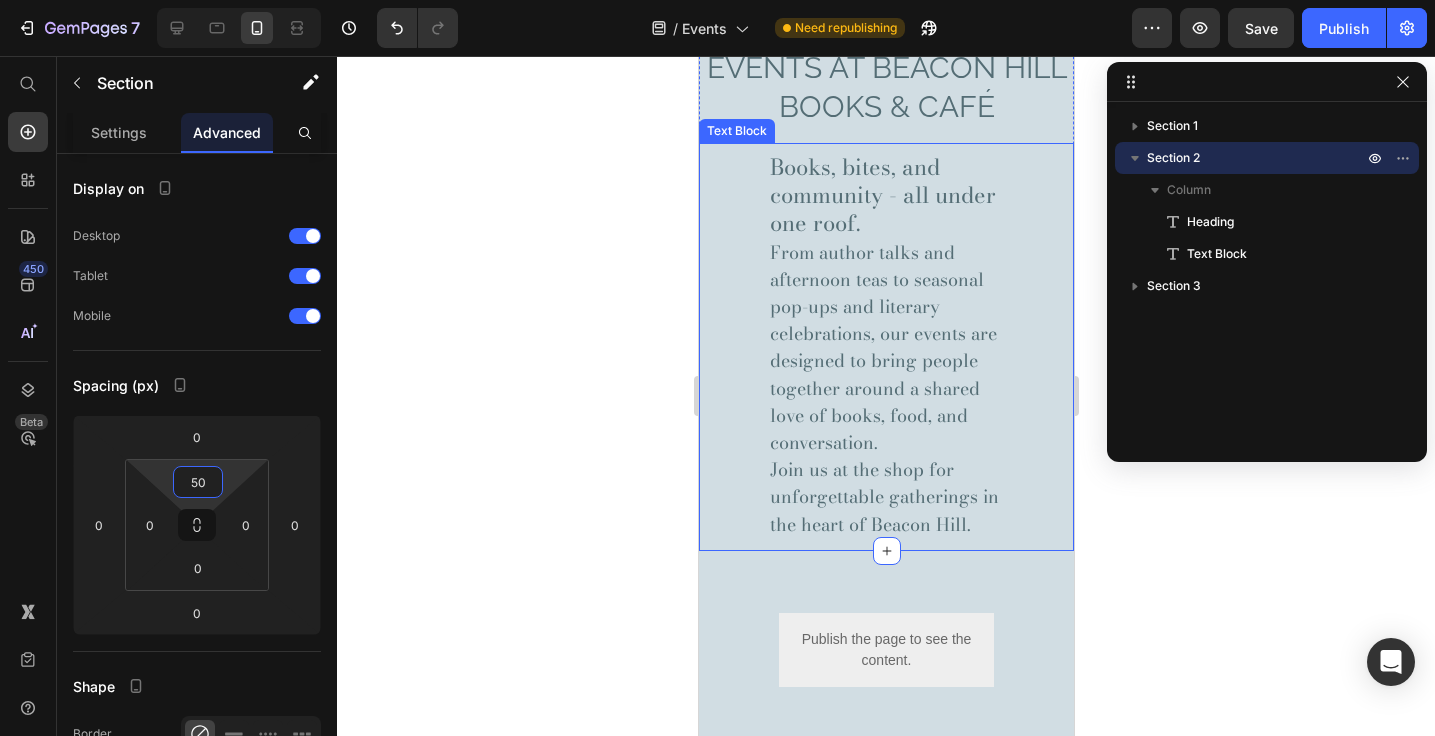 scroll, scrollTop: 602, scrollLeft: 0, axis: vertical 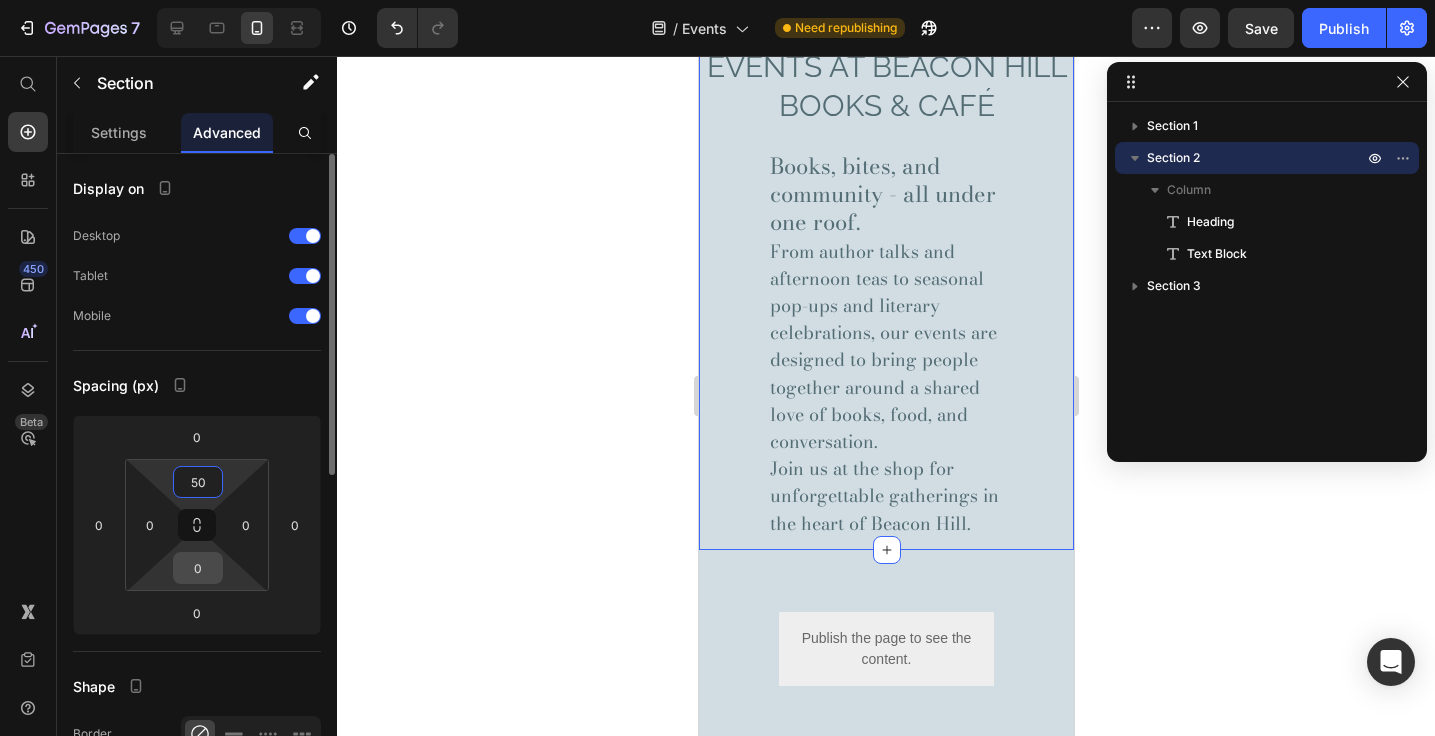 type on "50" 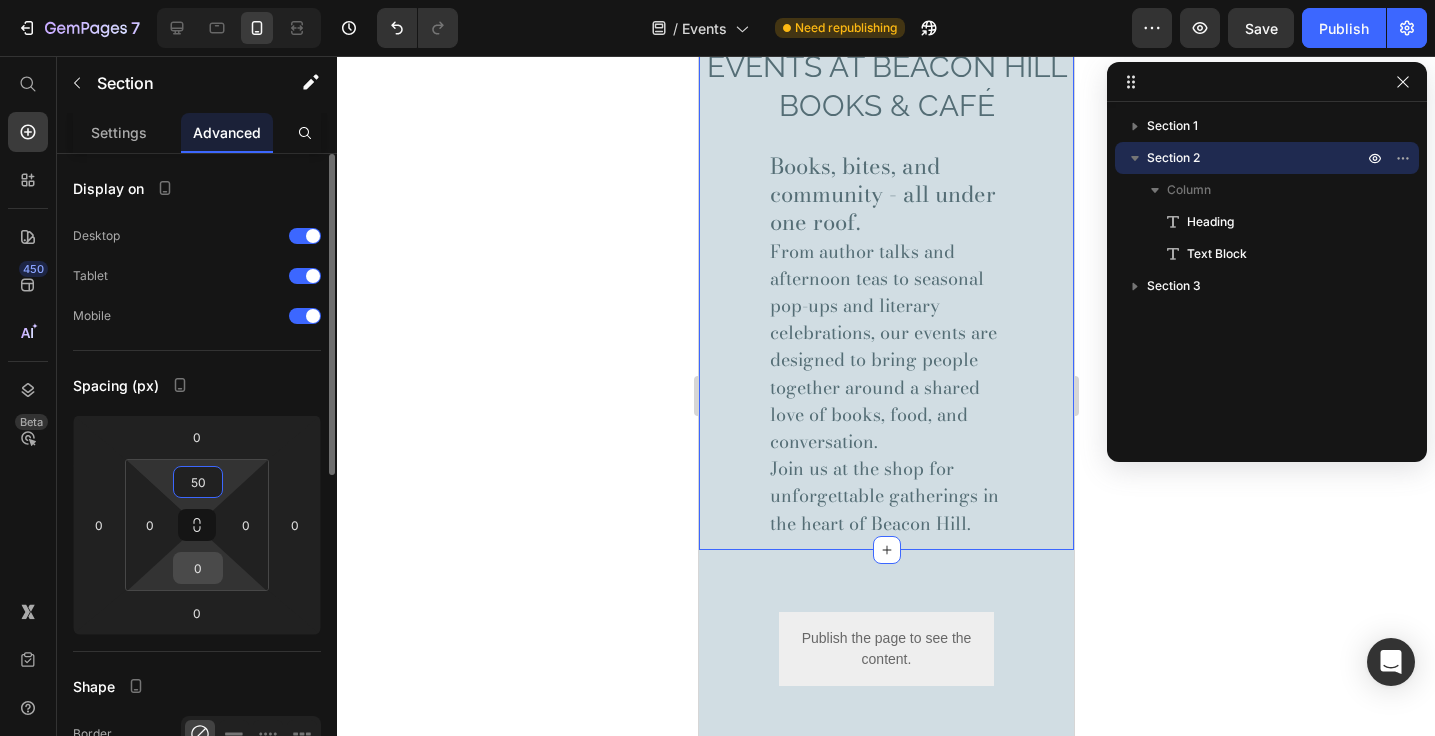 click on "0" at bounding box center (198, 568) 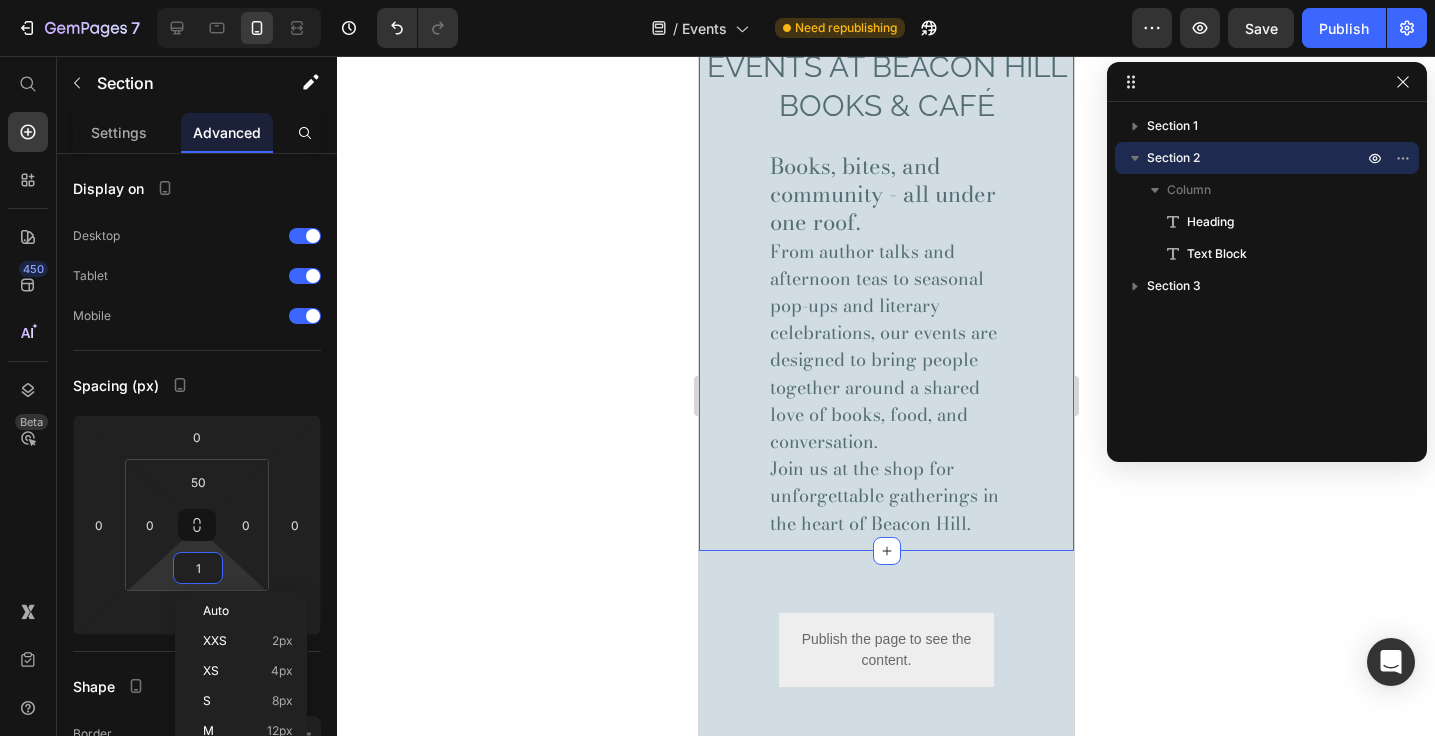 type on "10" 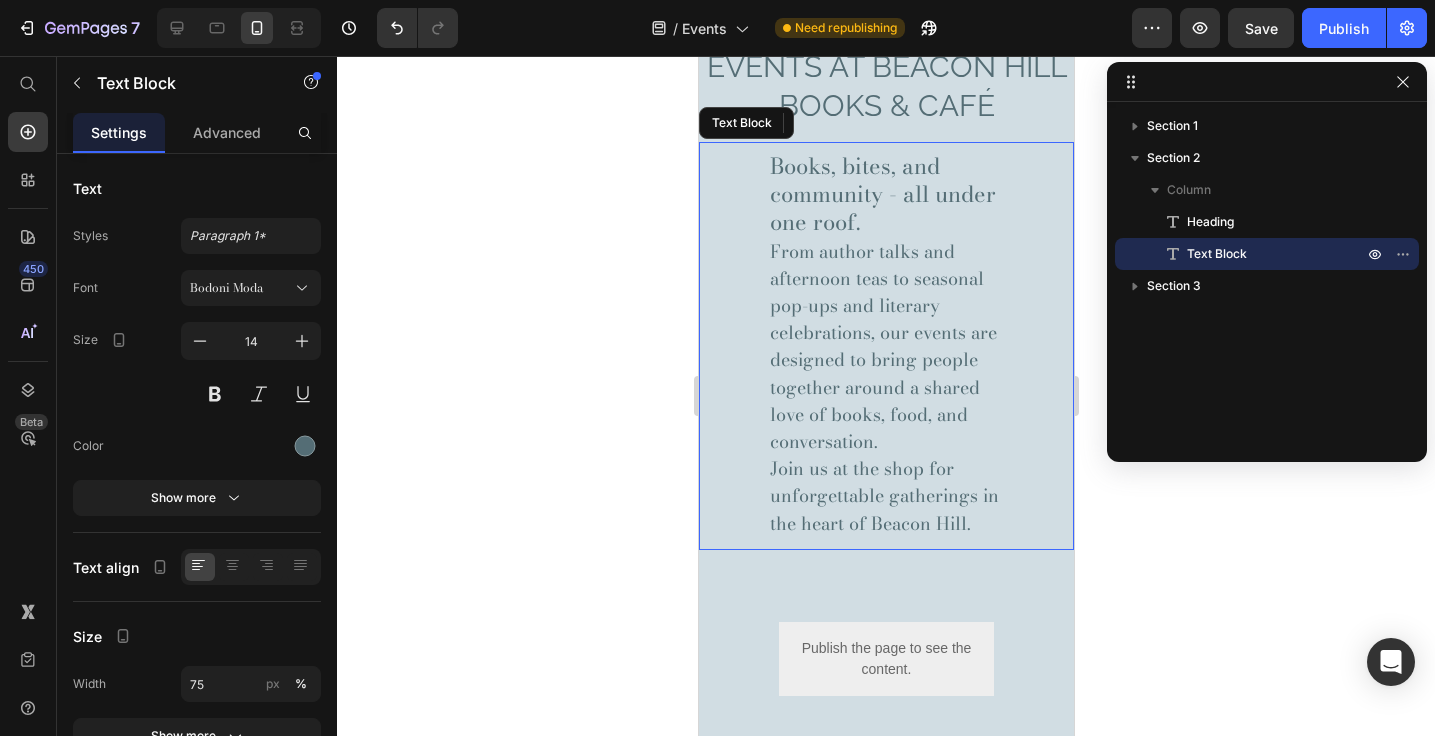 click on "Books, bites, and community - all under one roof. From author talks and afternoon teas to seasonal pop-ups and literary celebrations, our events are designed to bring people together around a shared love of books, food, and conversation. Join us at the shop for unforgettable gatherings in the heart of Beacon Hill." at bounding box center (885, 346) 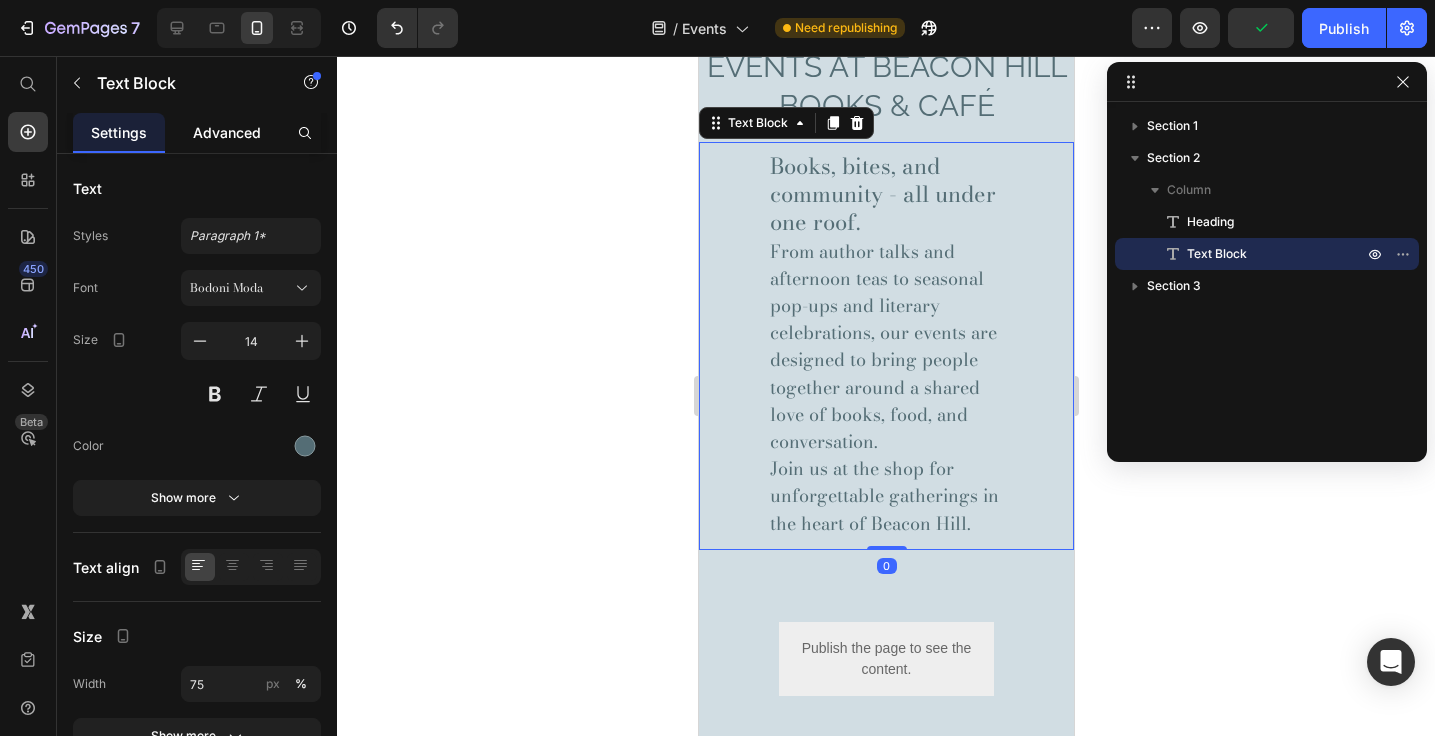 click on "Advanced" at bounding box center (227, 132) 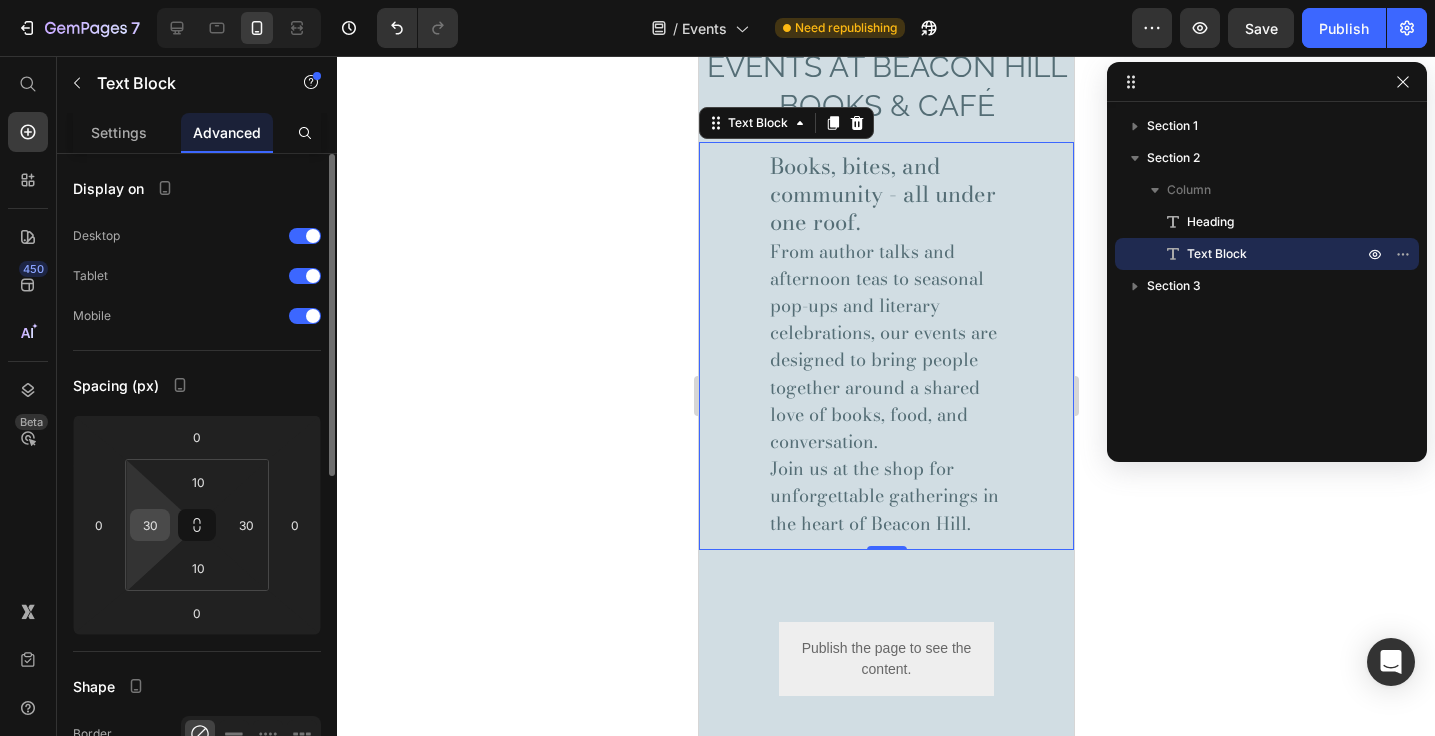 click on "30" at bounding box center [150, 525] 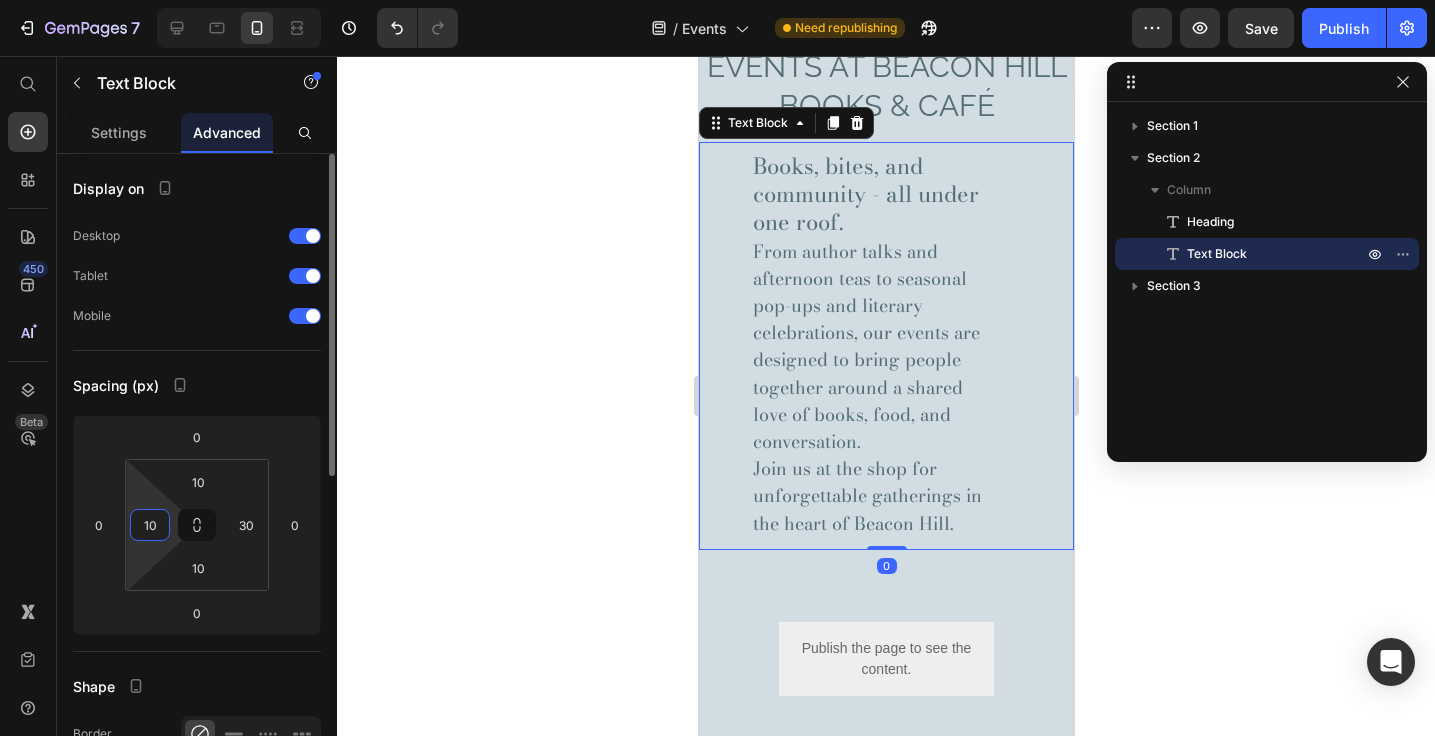 type on "10" 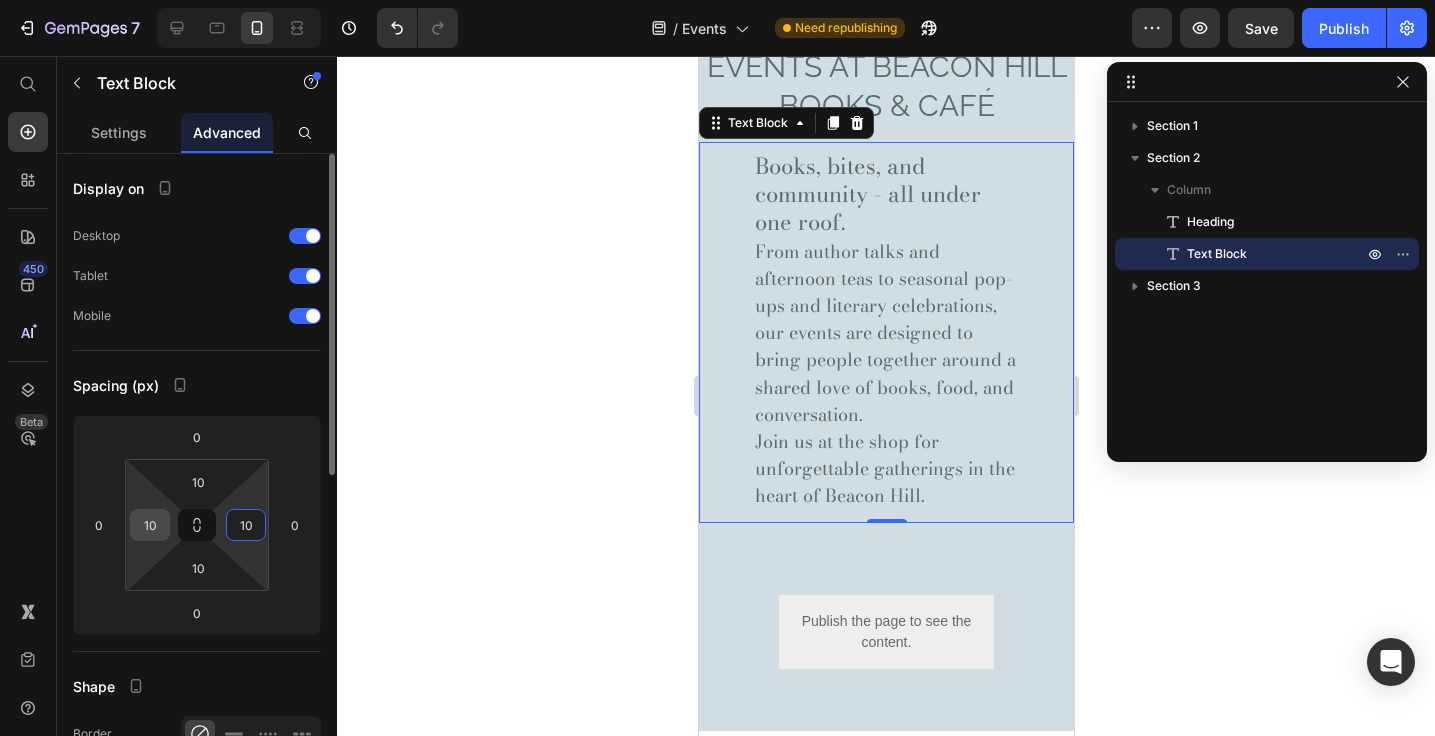 type on "10" 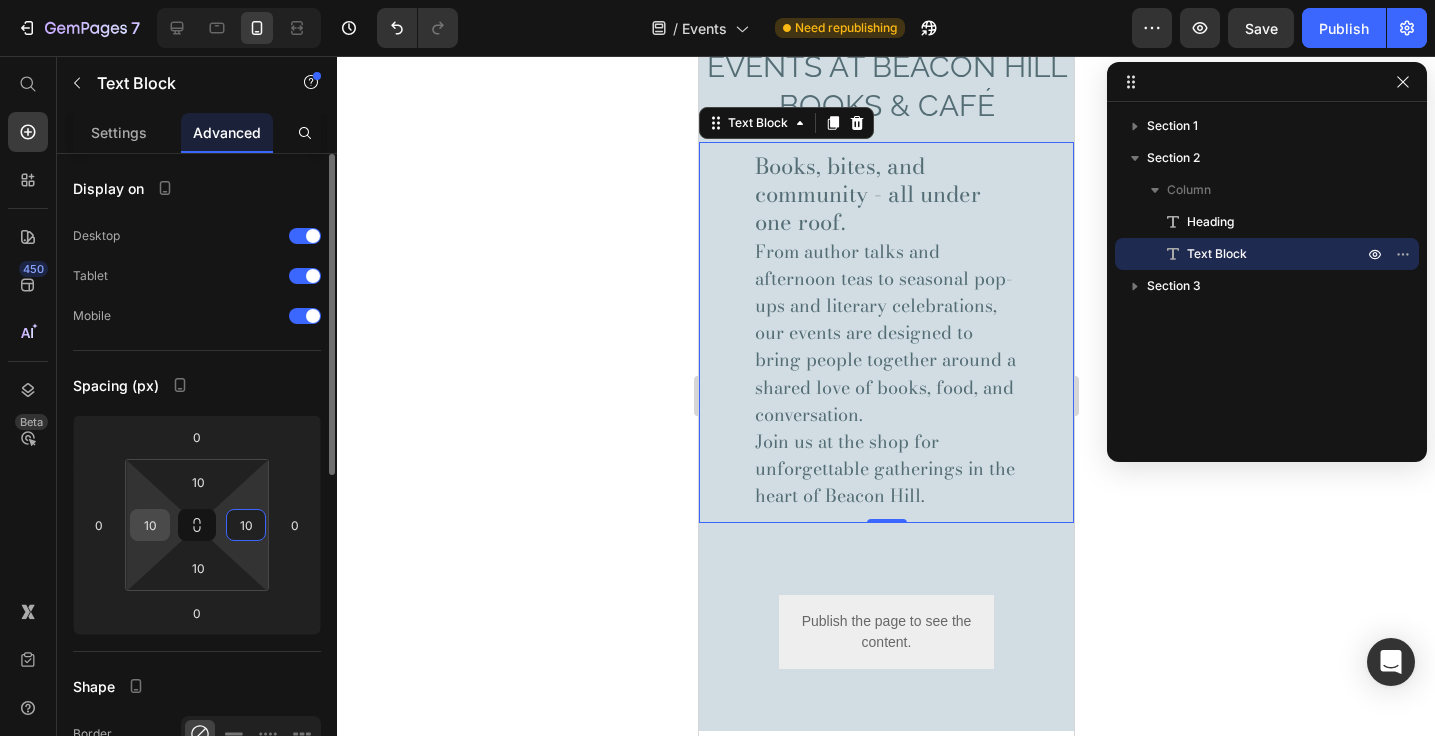 click on "10" at bounding box center (150, 525) 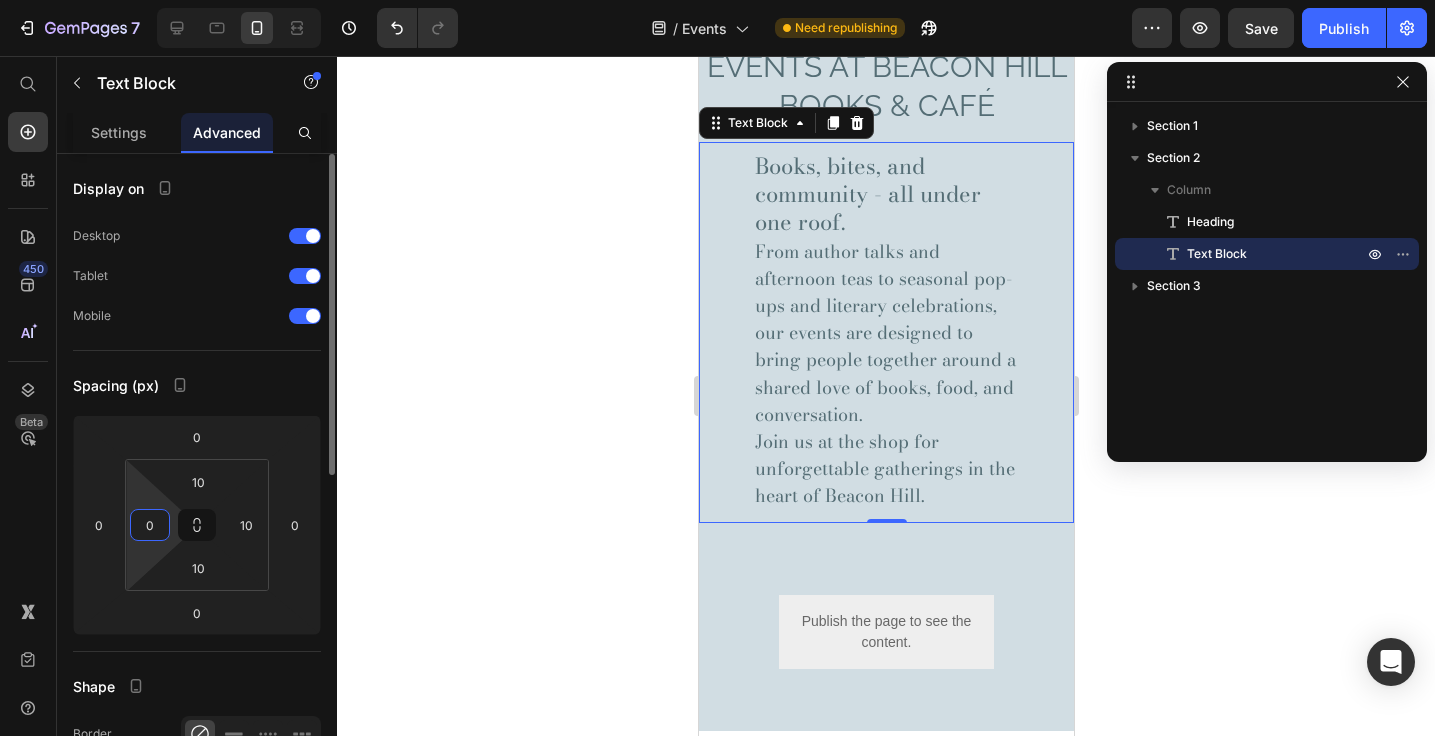 type on "0" 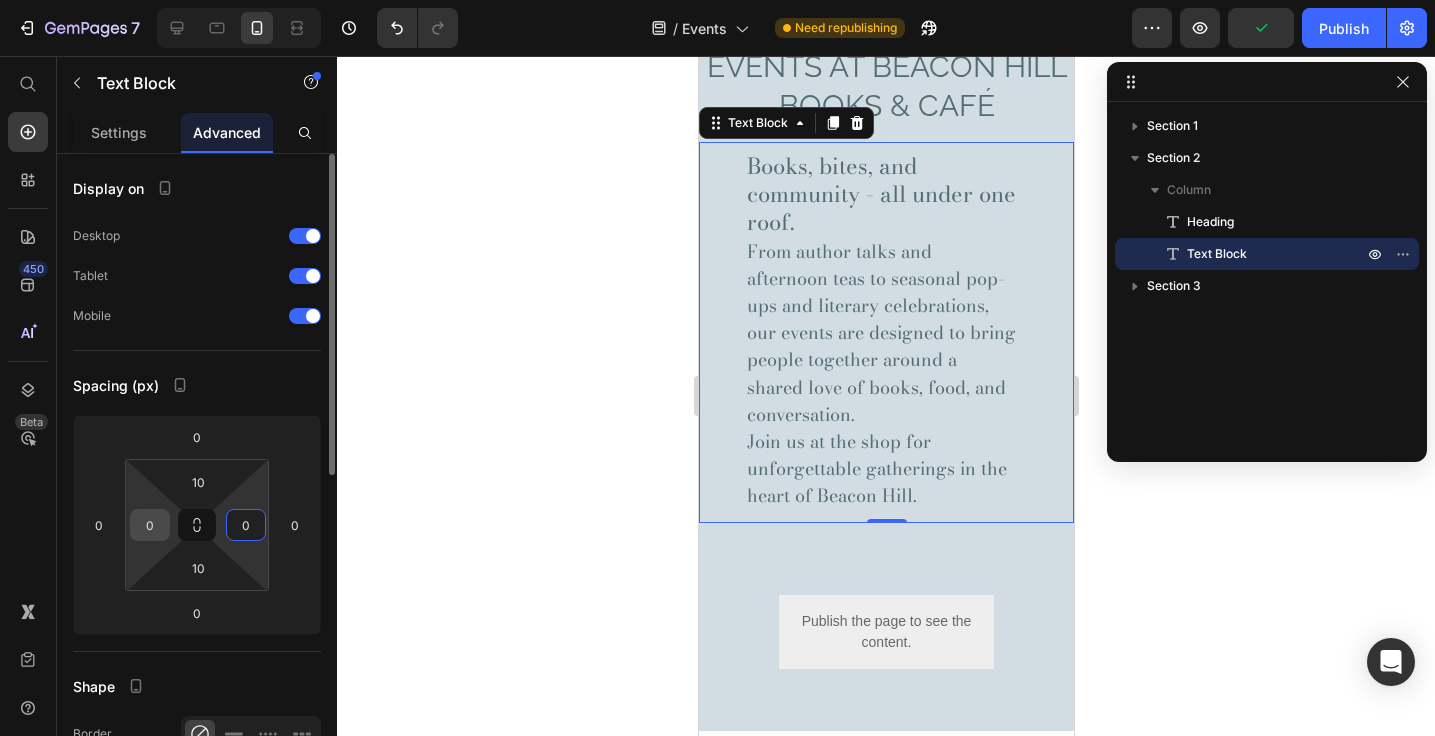 type on "0" 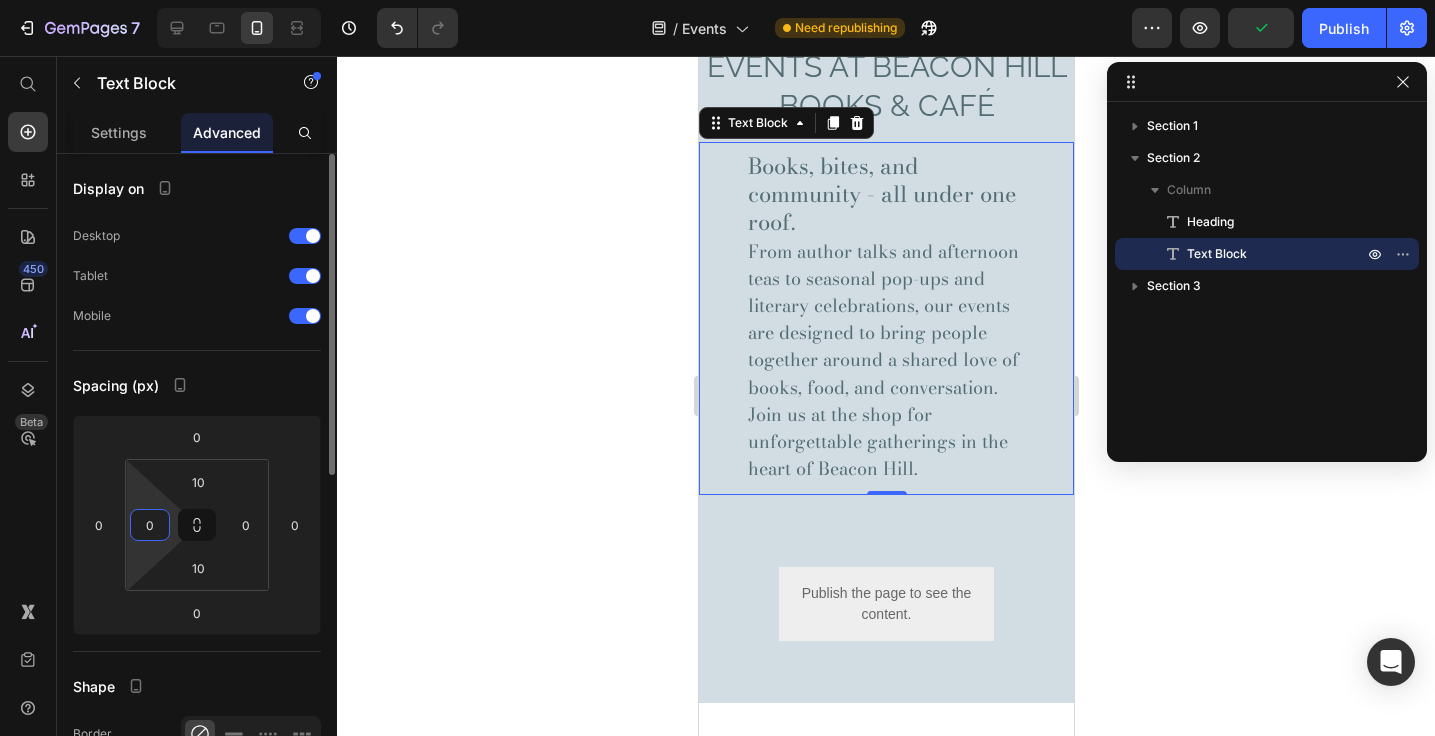 click on "0" at bounding box center (150, 525) 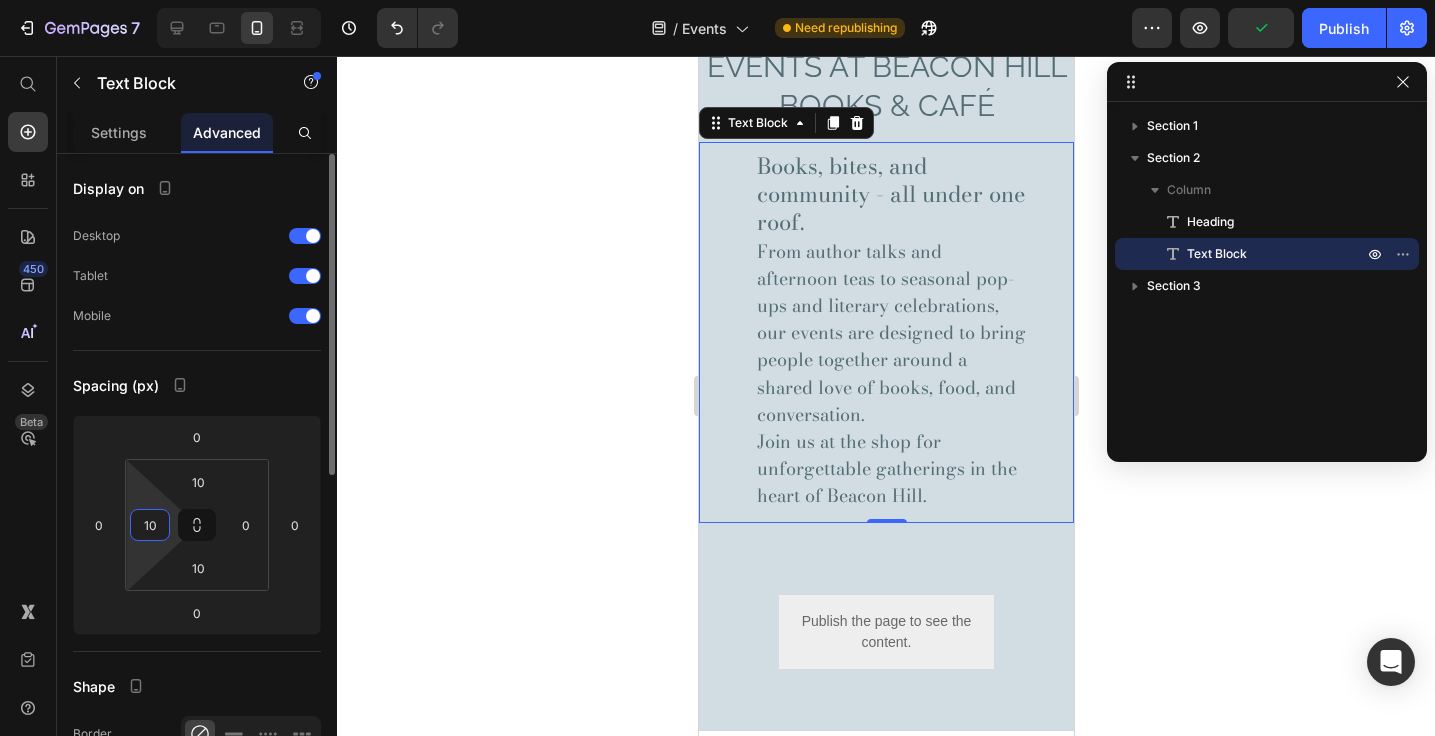 type on "10" 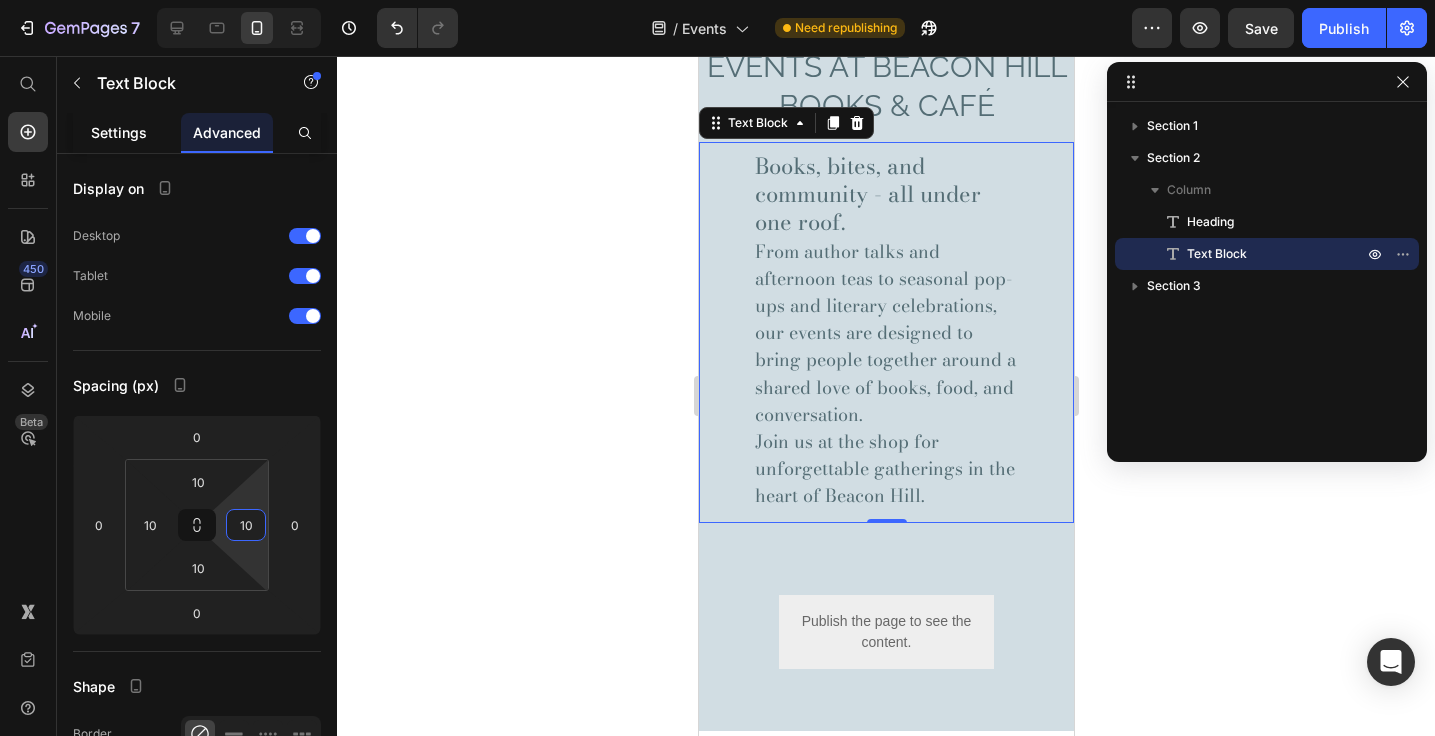 type on "10" 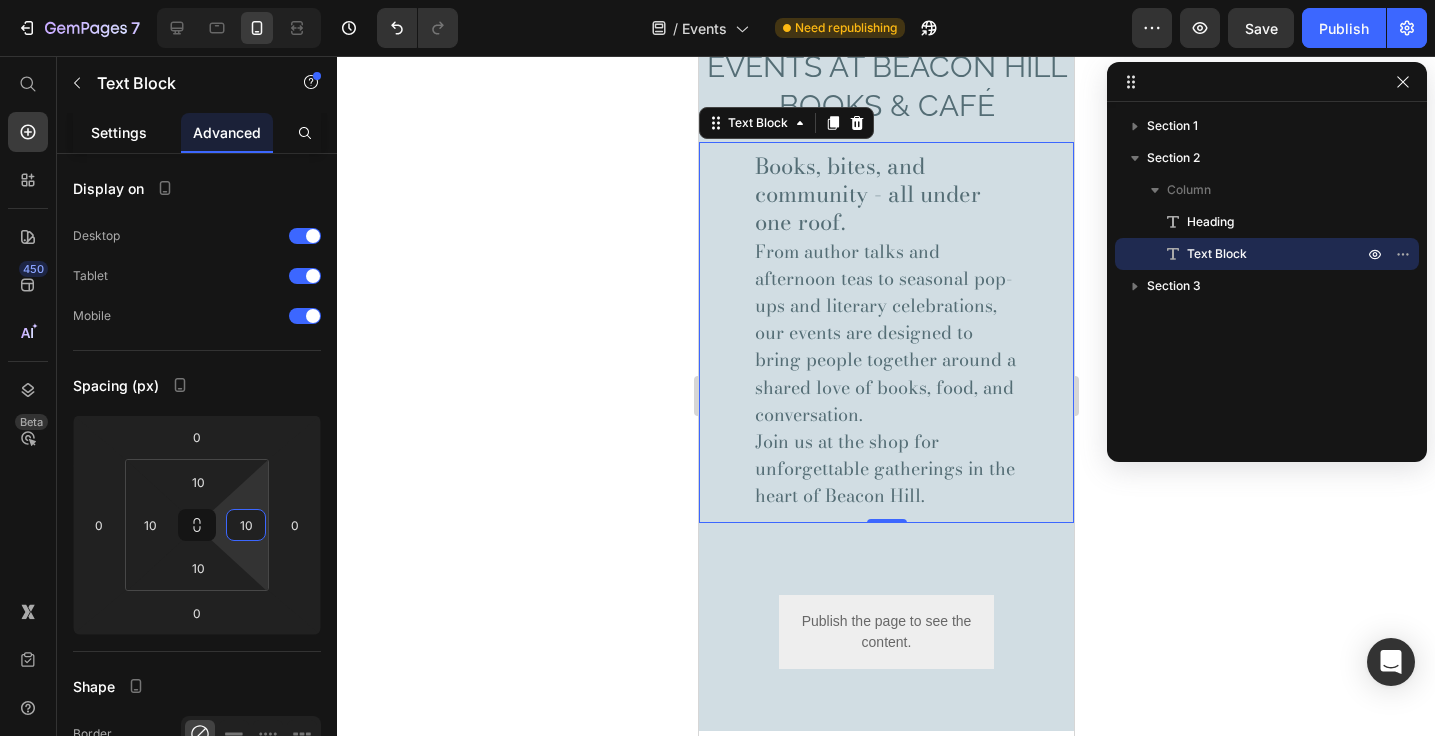click on "Settings" at bounding box center (119, 132) 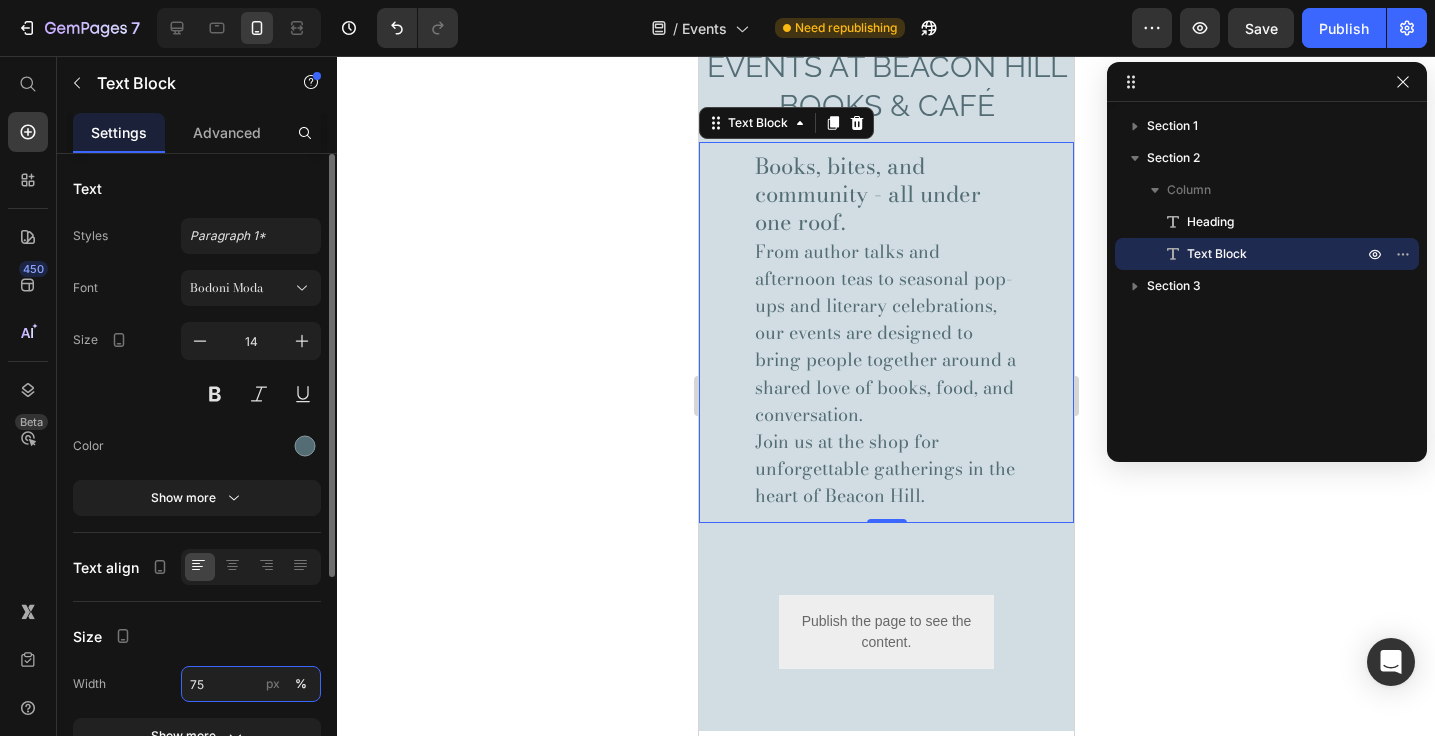 click on "75" at bounding box center (251, 684) 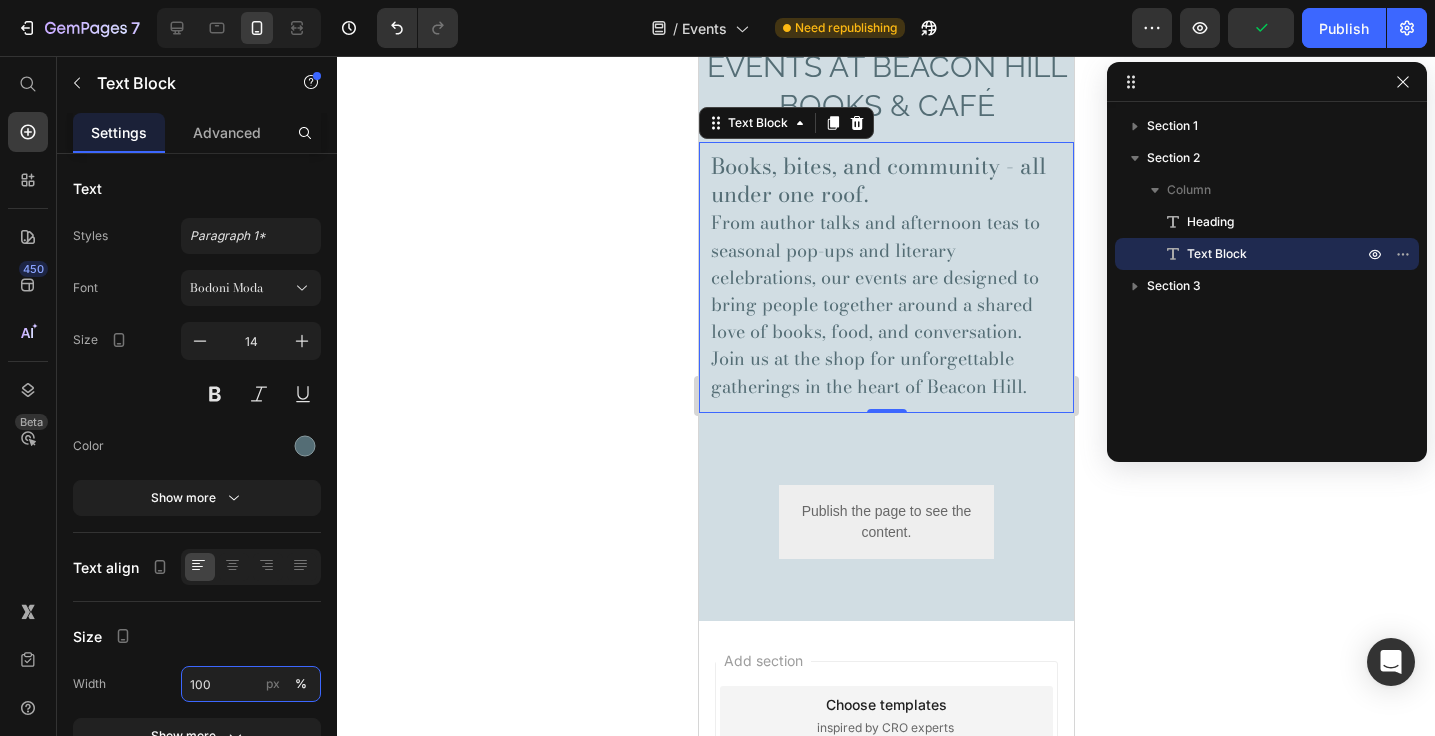 type on "100" 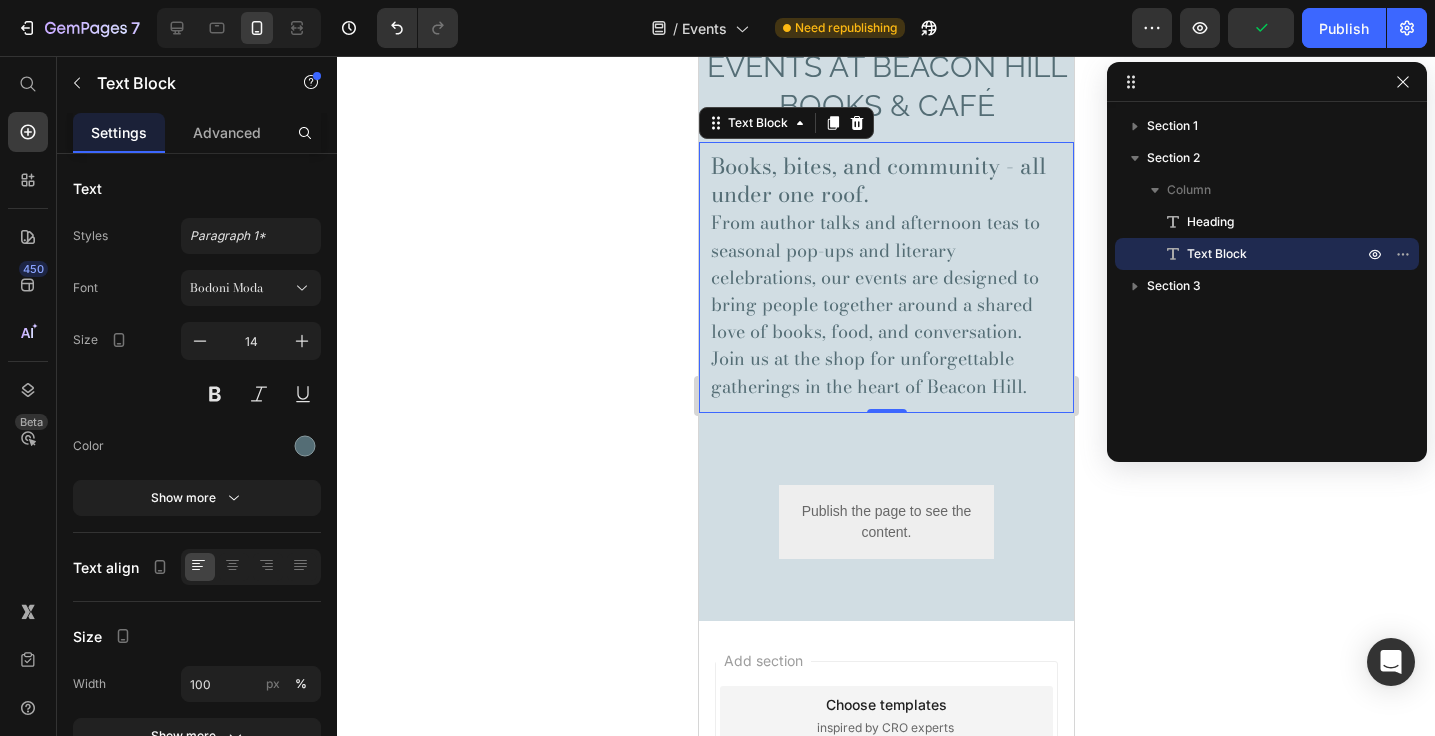 click on "From author talks and afternoon teas to seasonal pop-ups and literary celebrations, our events are designed to bring people together around a shared love of books, food, and conversation." at bounding box center [874, 277] 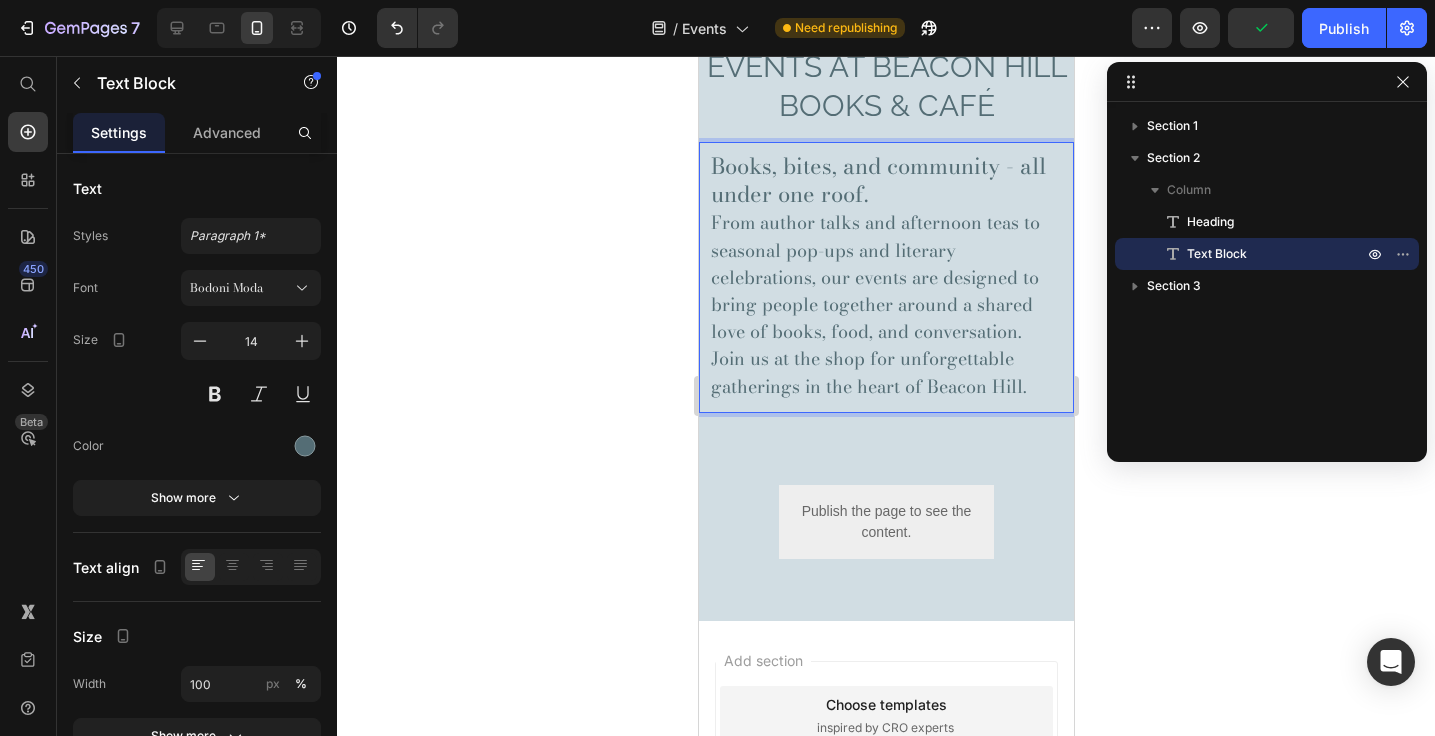 click on "From author talks and afternoon teas to seasonal pop-ups and literary celebrations, our events are designed to bring people together around a shared love of books, food, and conversation." at bounding box center [874, 277] 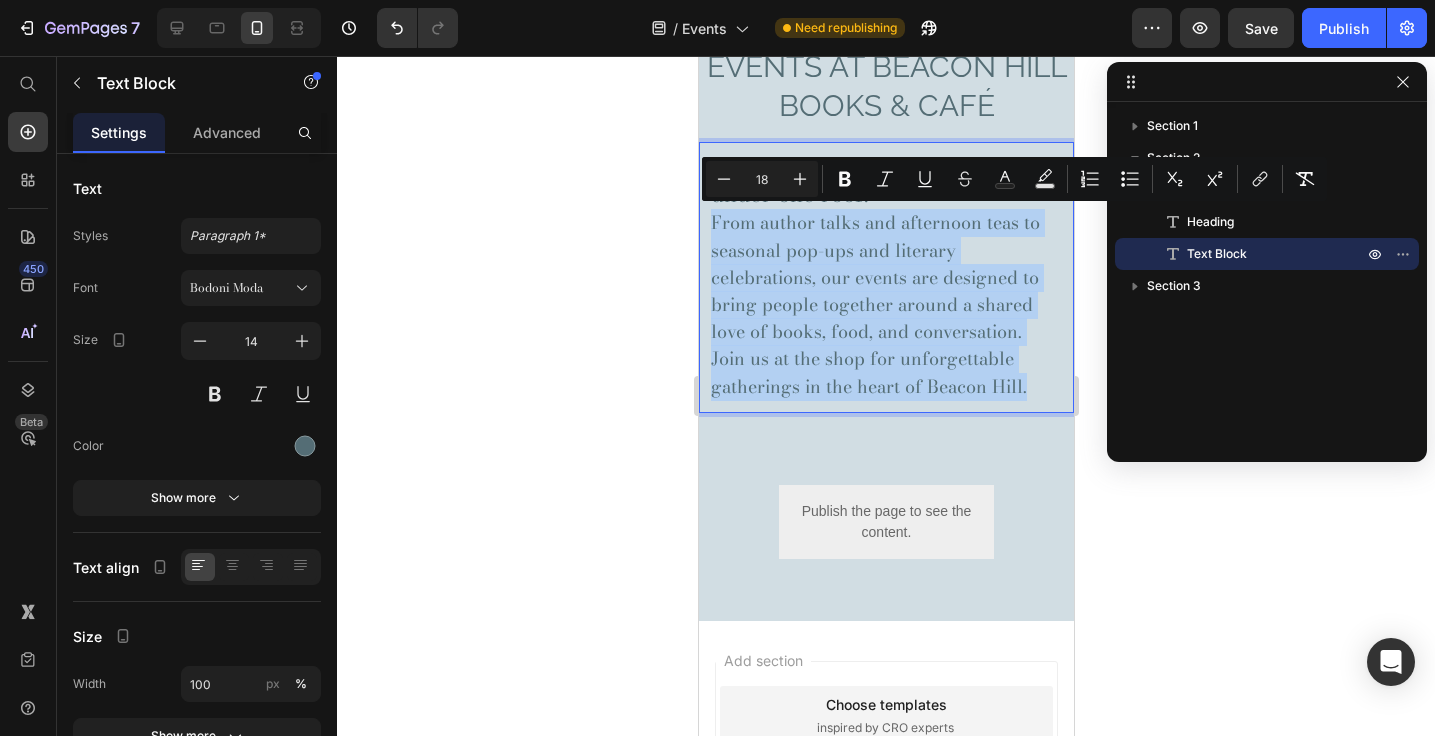 drag, startPoint x: 714, startPoint y: 227, endPoint x: 1030, endPoint y: 379, distance: 350.65652 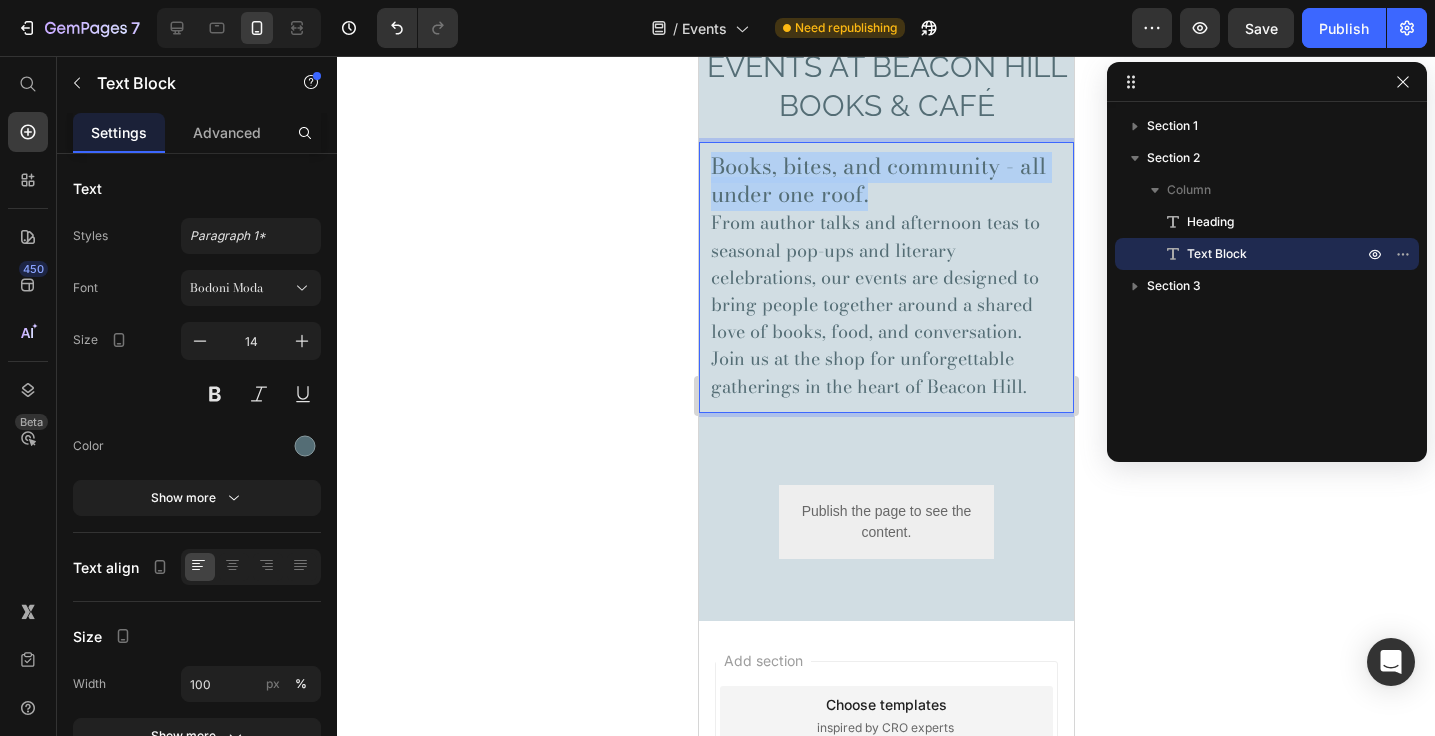 drag, startPoint x: 871, startPoint y: 192, endPoint x: 692, endPoint y: 154, distance: 182.98907 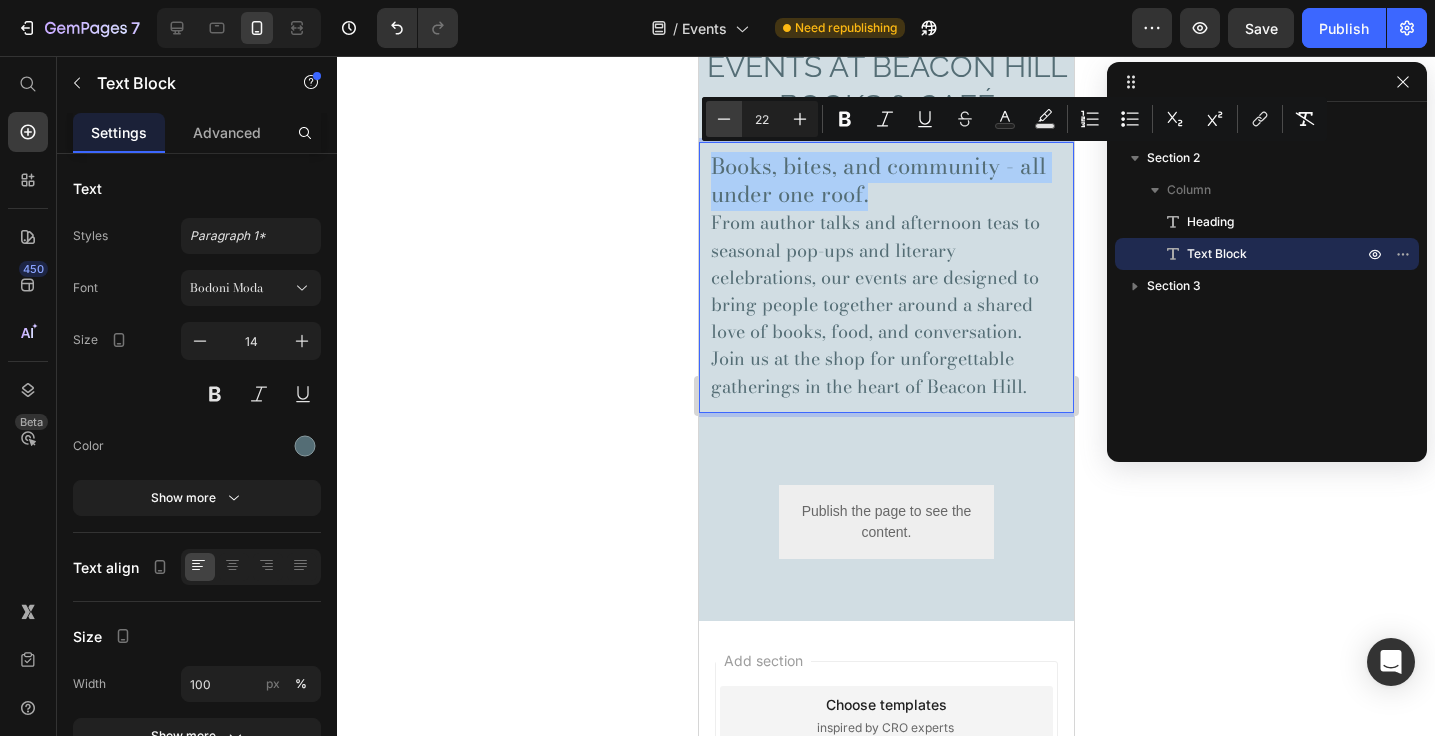 click 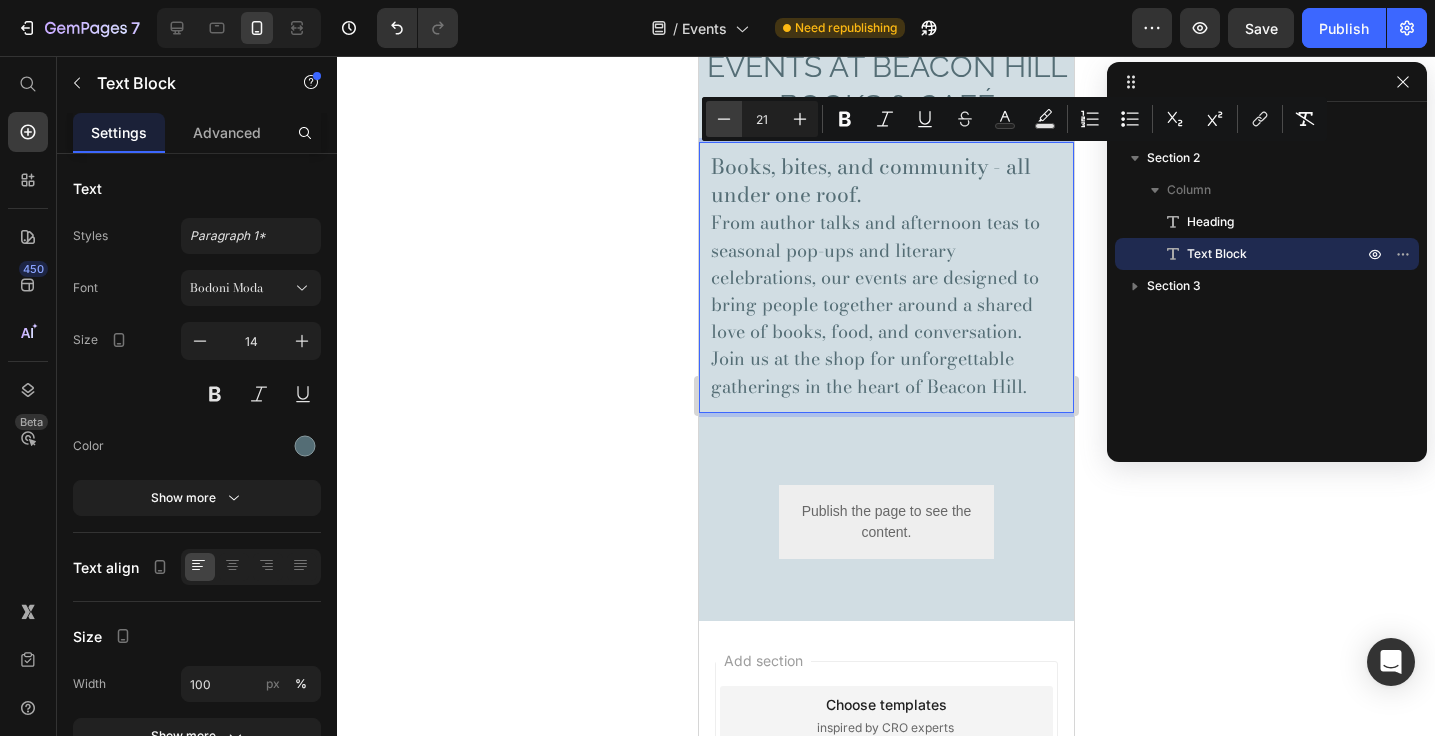 click 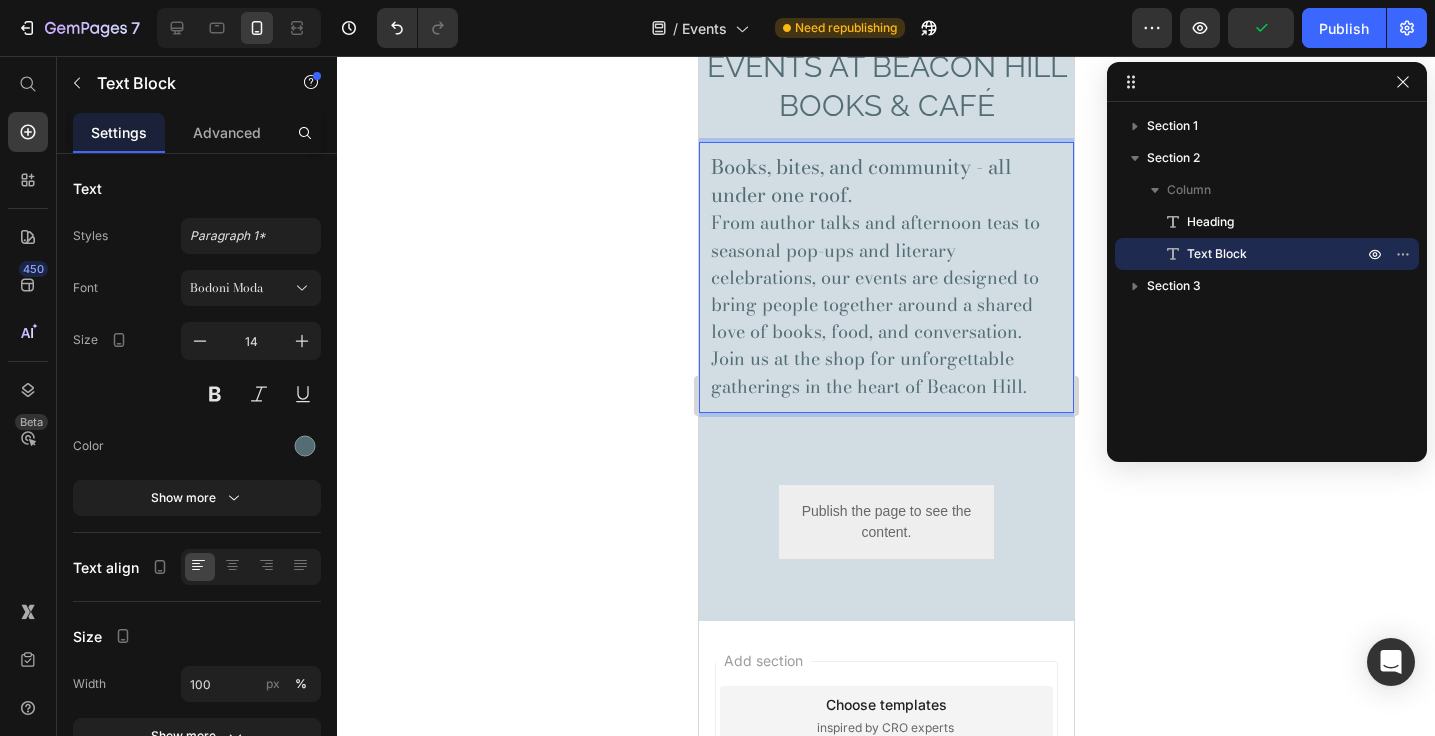 click on "From author talks and afternoon teas to seasonal pop-ups and literary celebrations, our events are designed to bring people together around a shared love of books, food, and conversation." at bounding box center [874, 277] 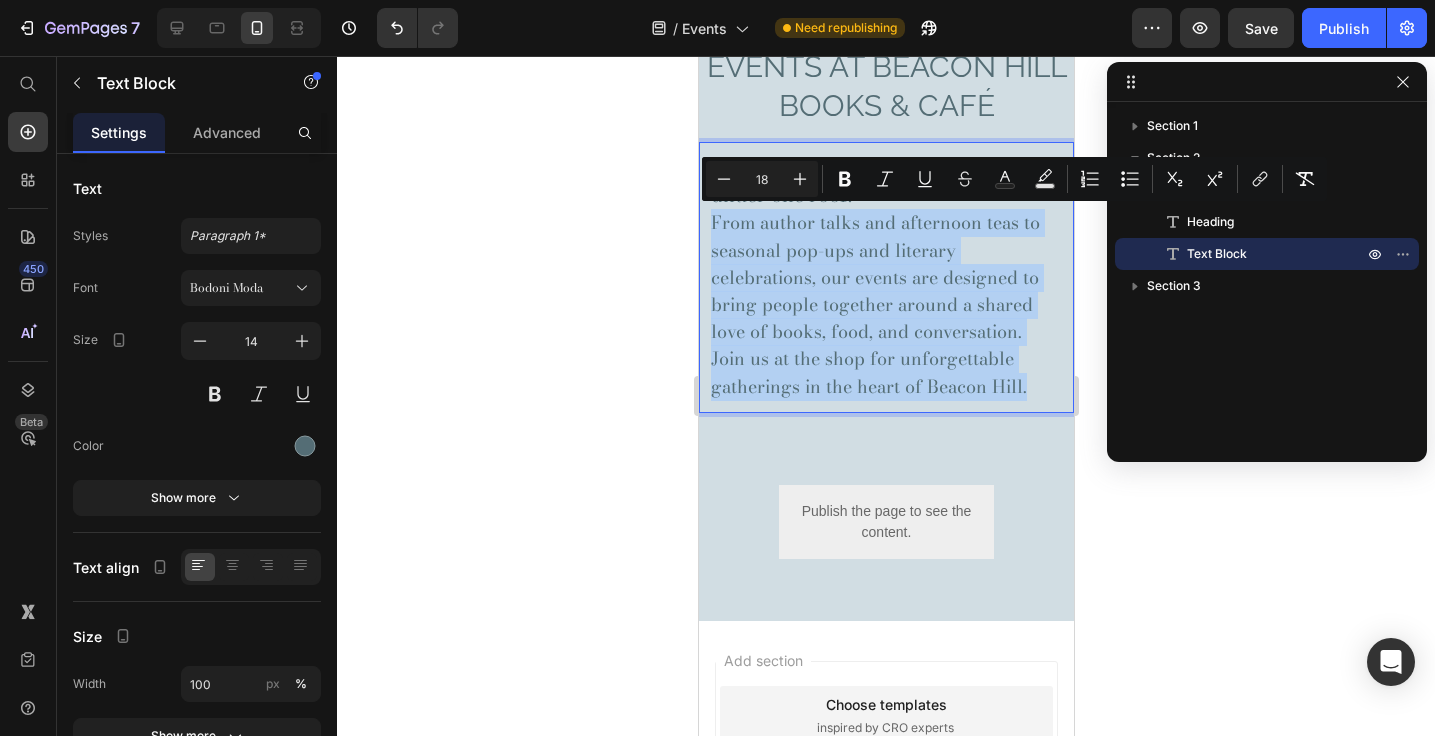 drag, startPoint x: 1032, startPoint y: 391, endPoint x: 707, endPoint y: 235, distance: 360.50104 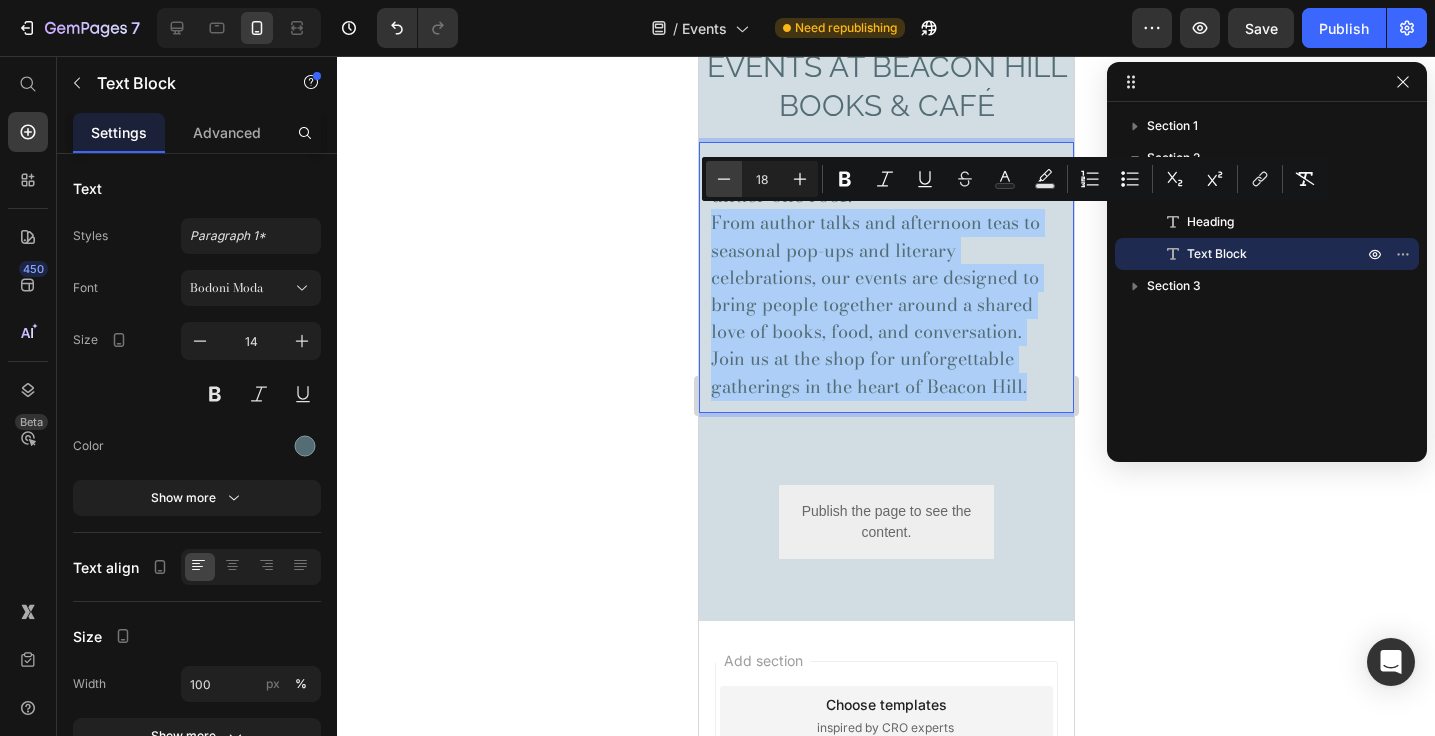 click 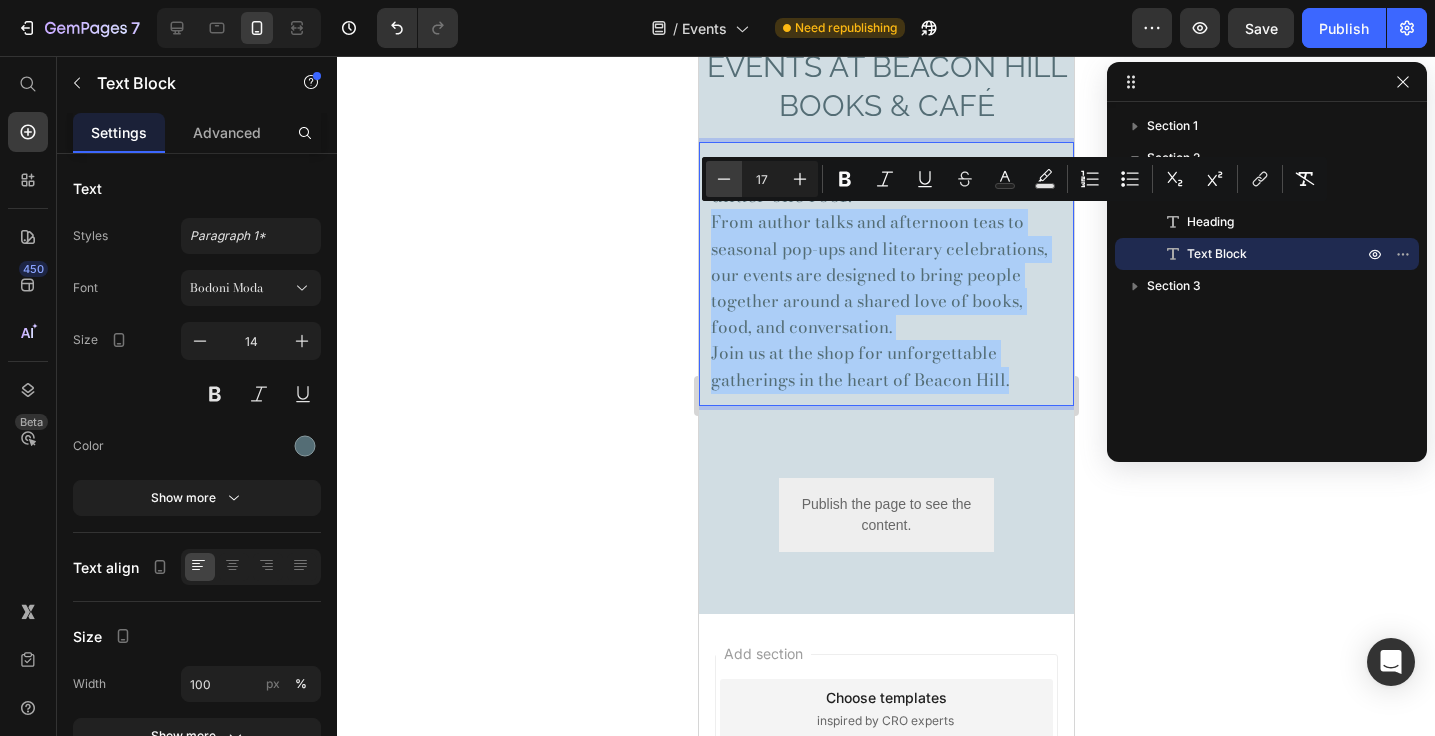click 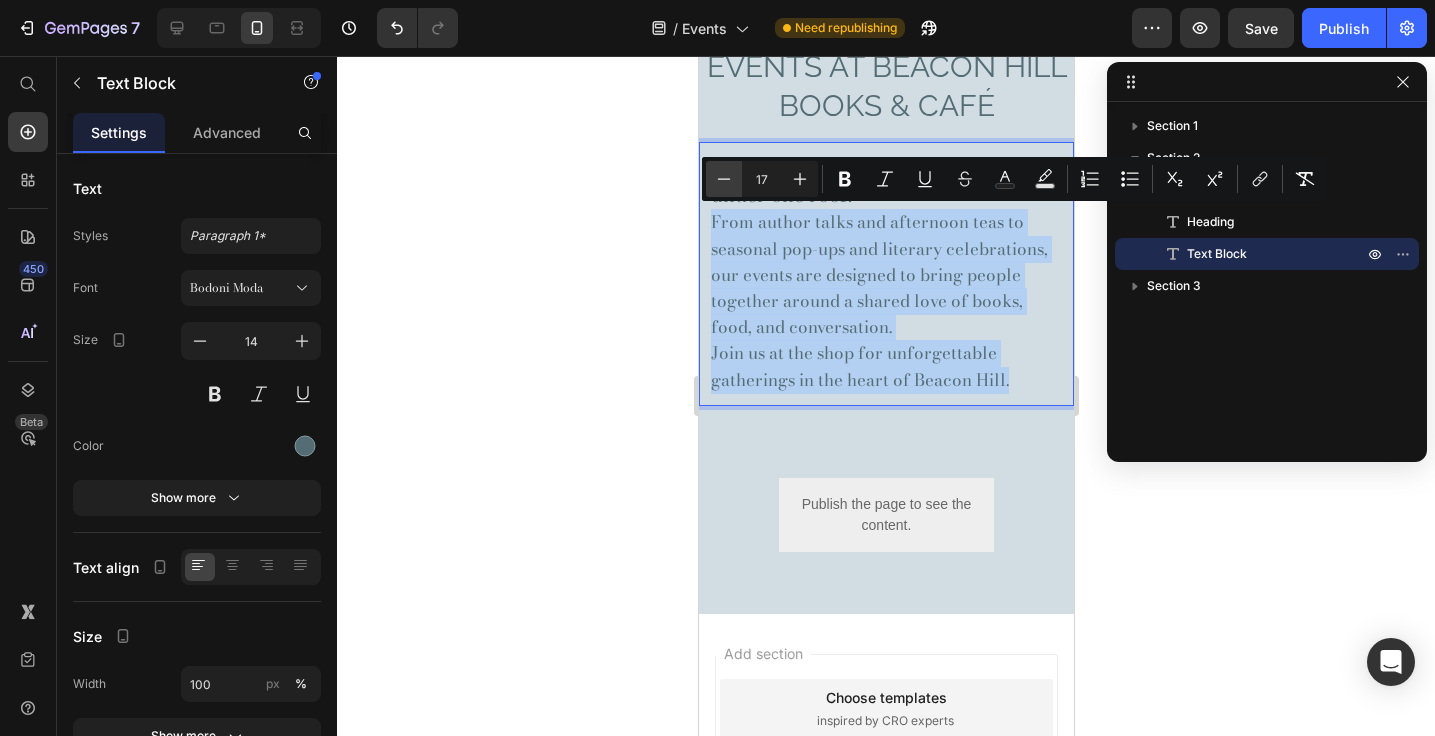 type on "16" 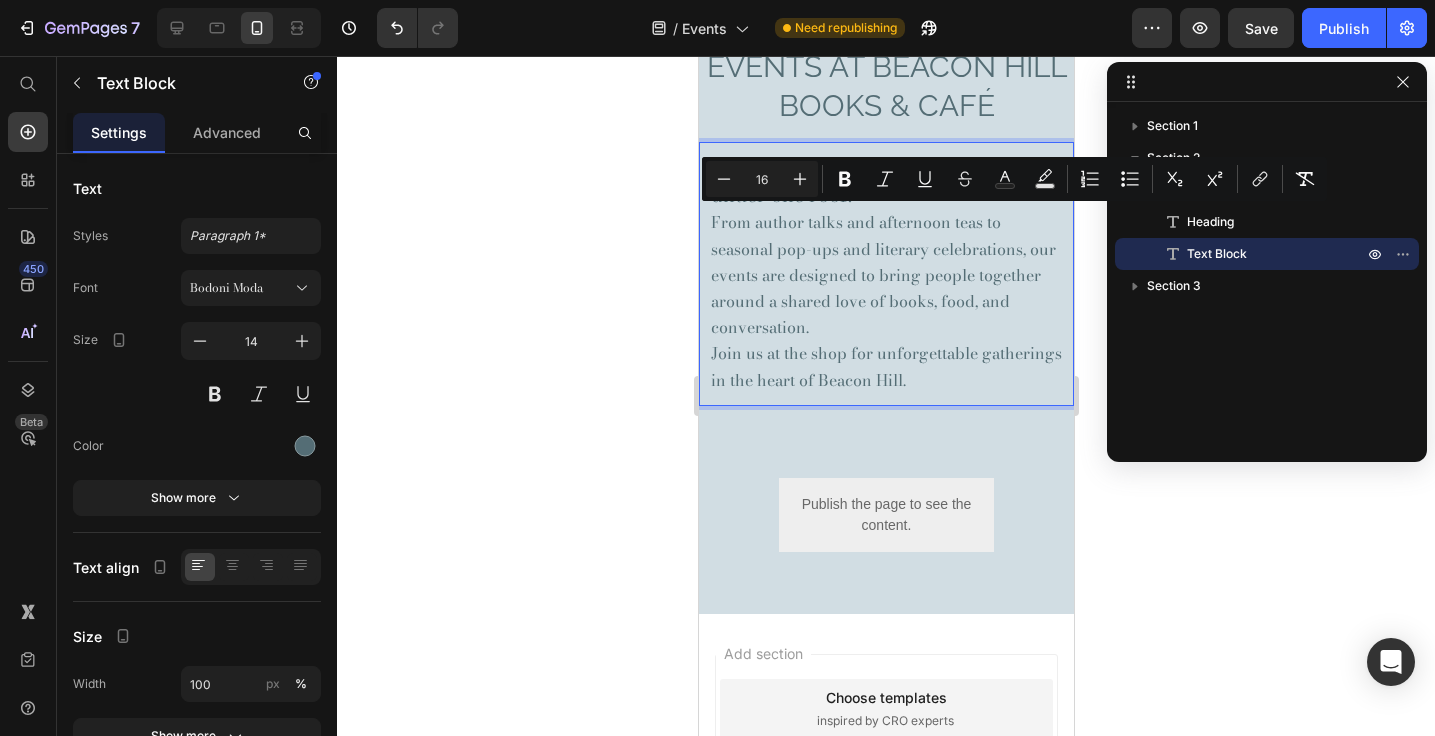 click 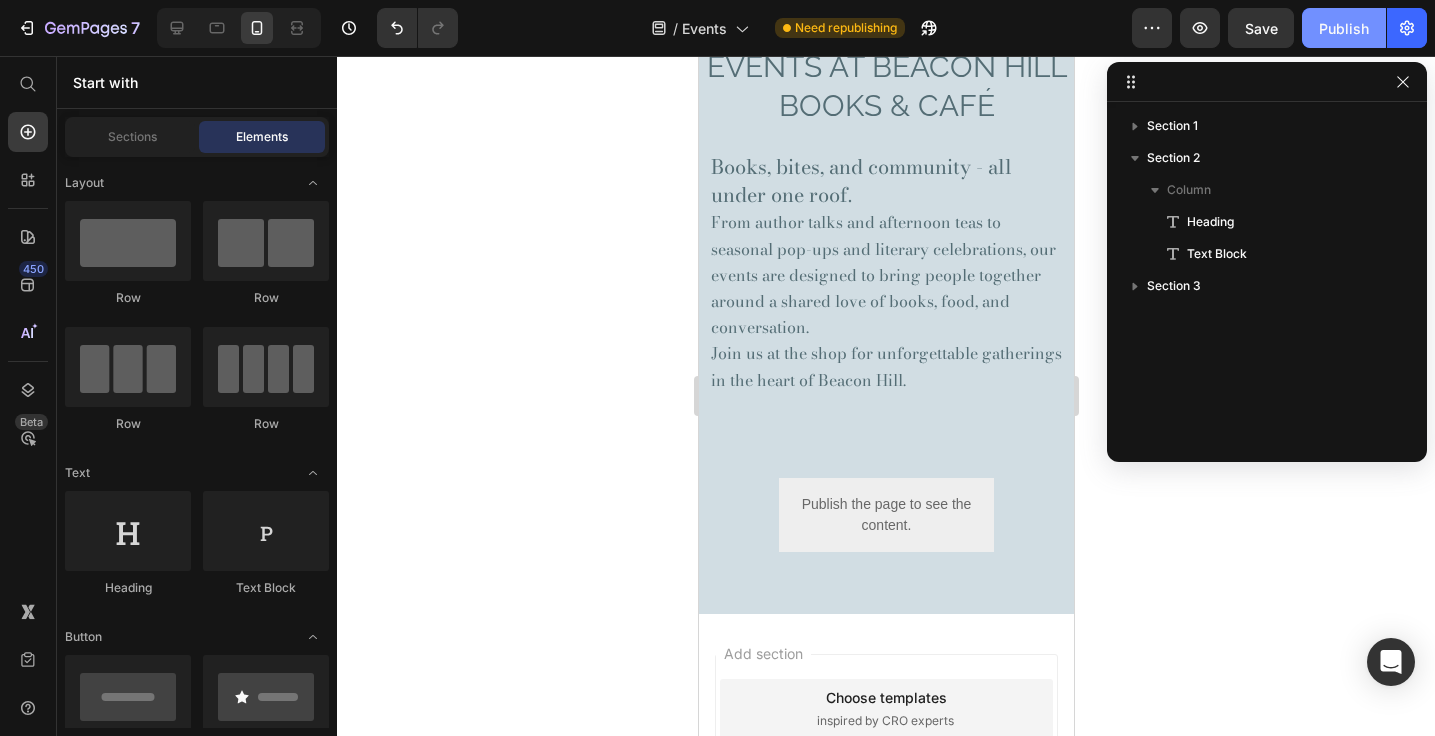 click on "Publish" at bounding box center (1344, 28) 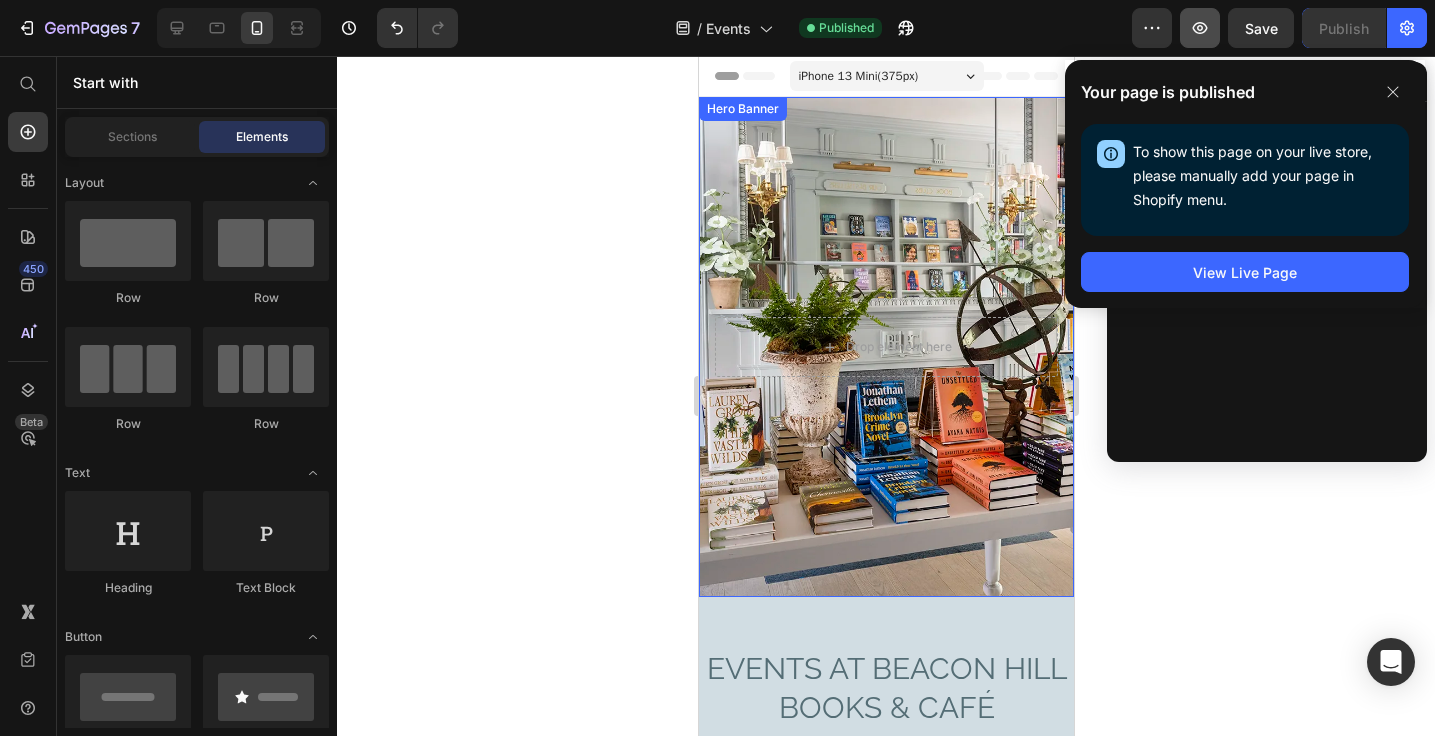 scroll, scrollTop: 0, scrollLeft: 0, axis: both 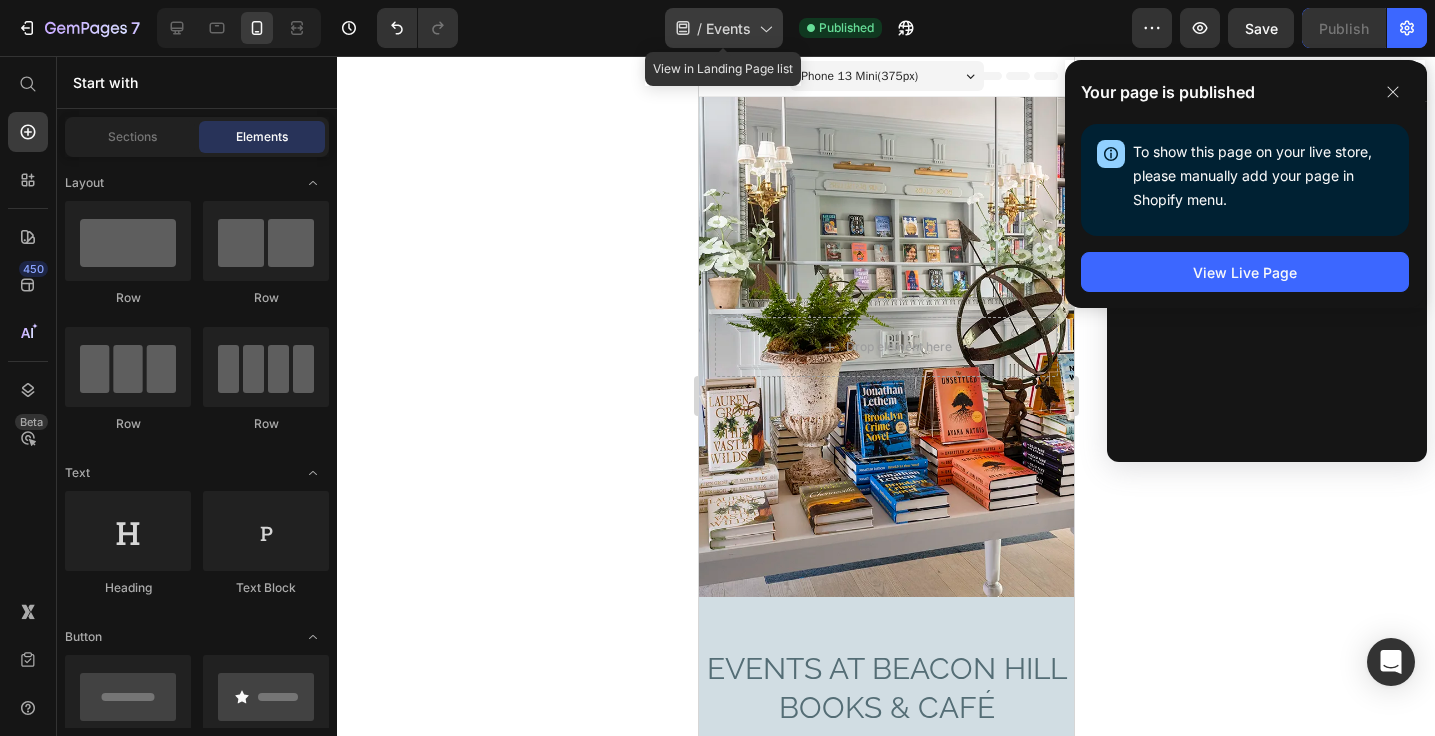 click on "Events" at bounding box center [728, 28] 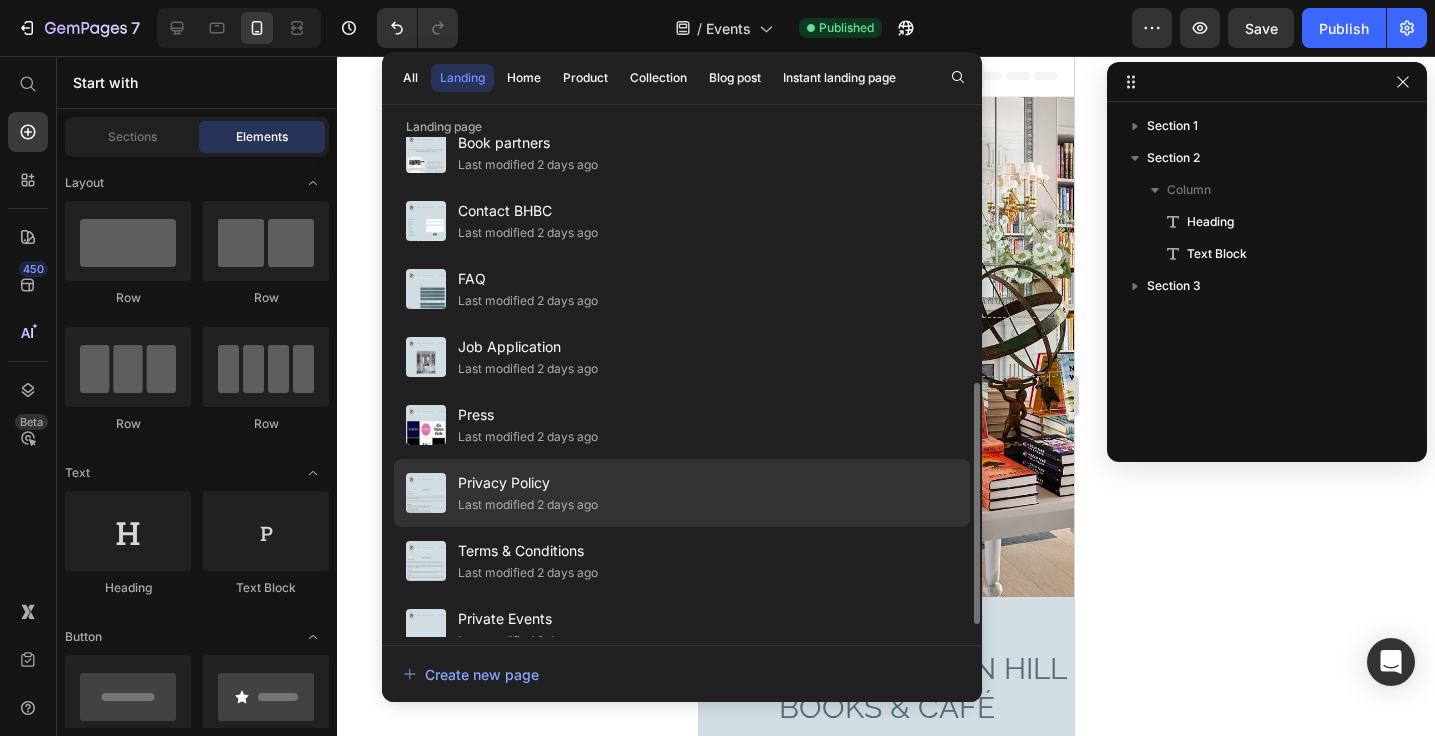 scroll, scrollTop: 534, scrollLeft: 0, axis: vertical 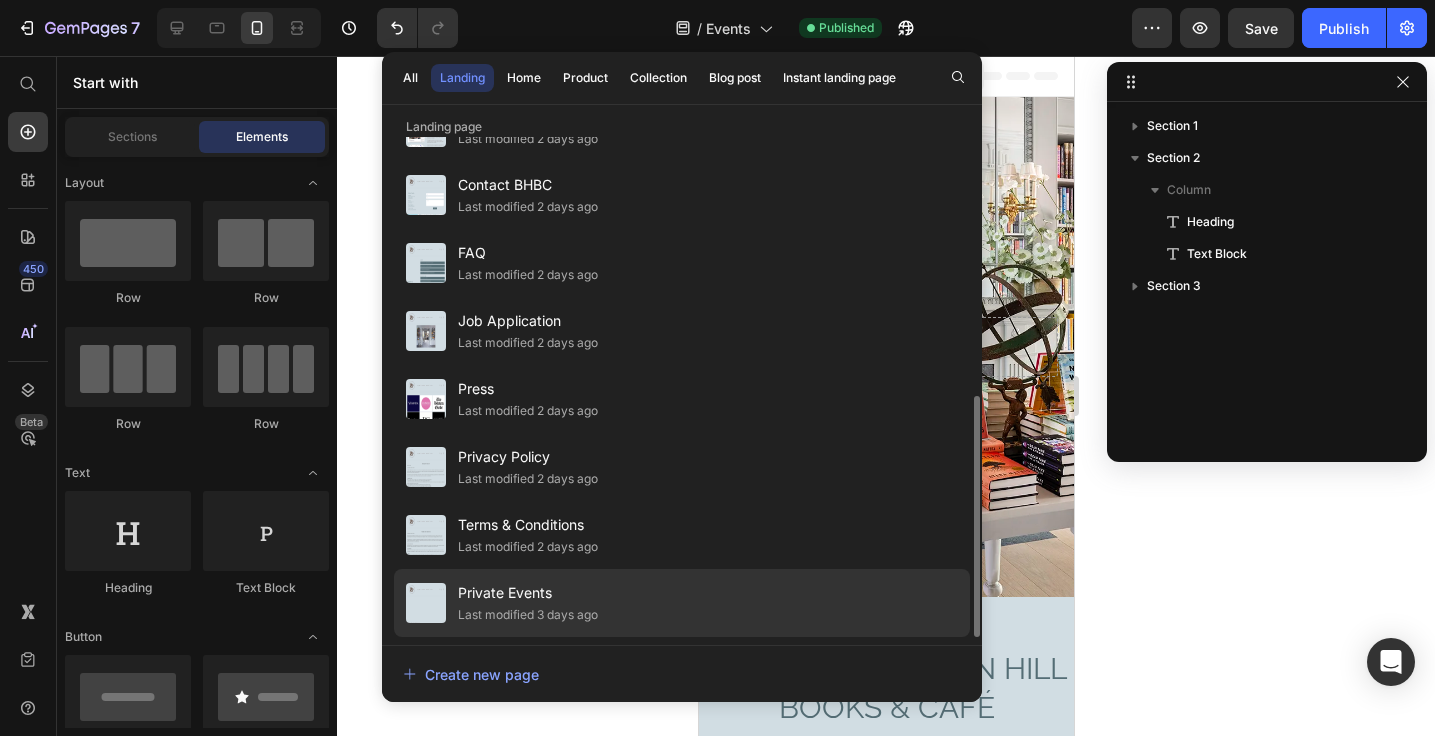 click on "Last modified 3 days ago" 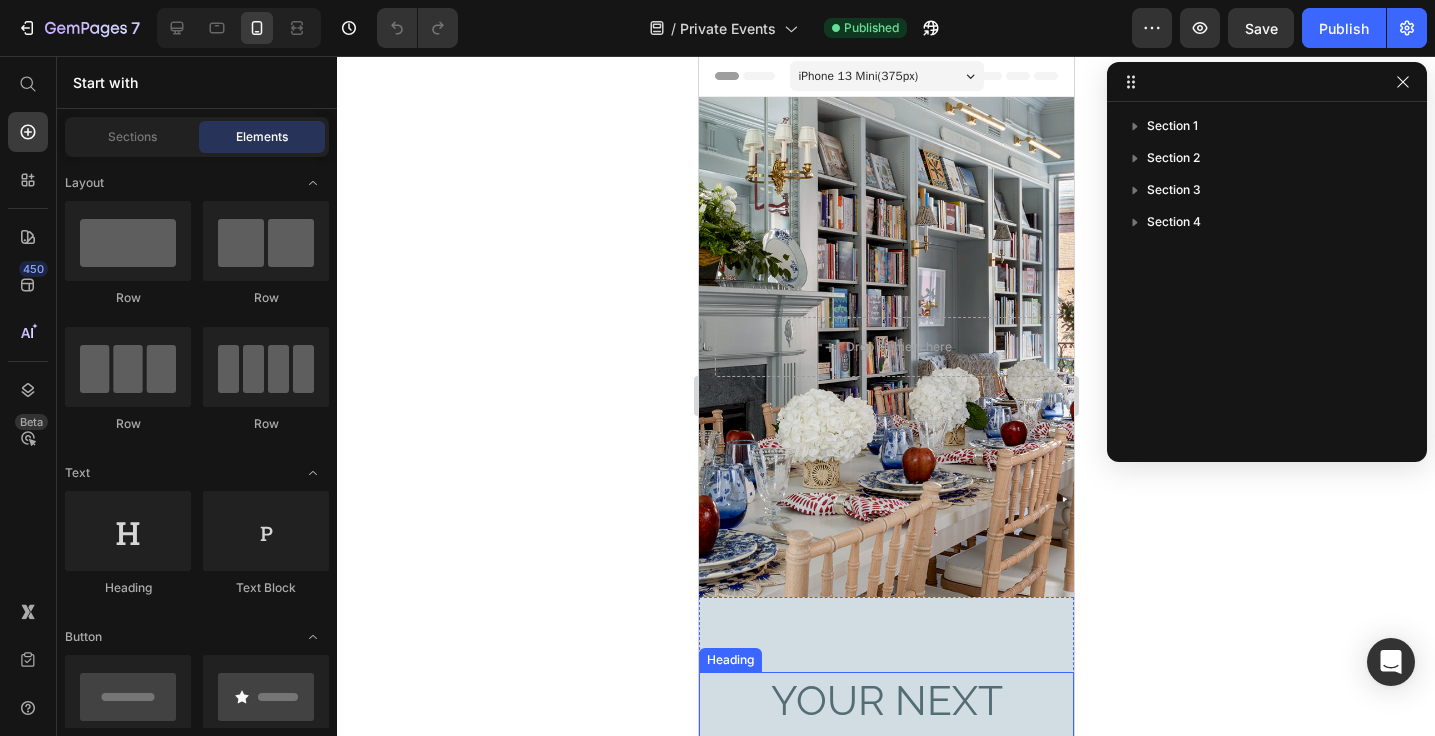 scroll, scrollTop: 257, scrollLeft: 0, axis: vertical 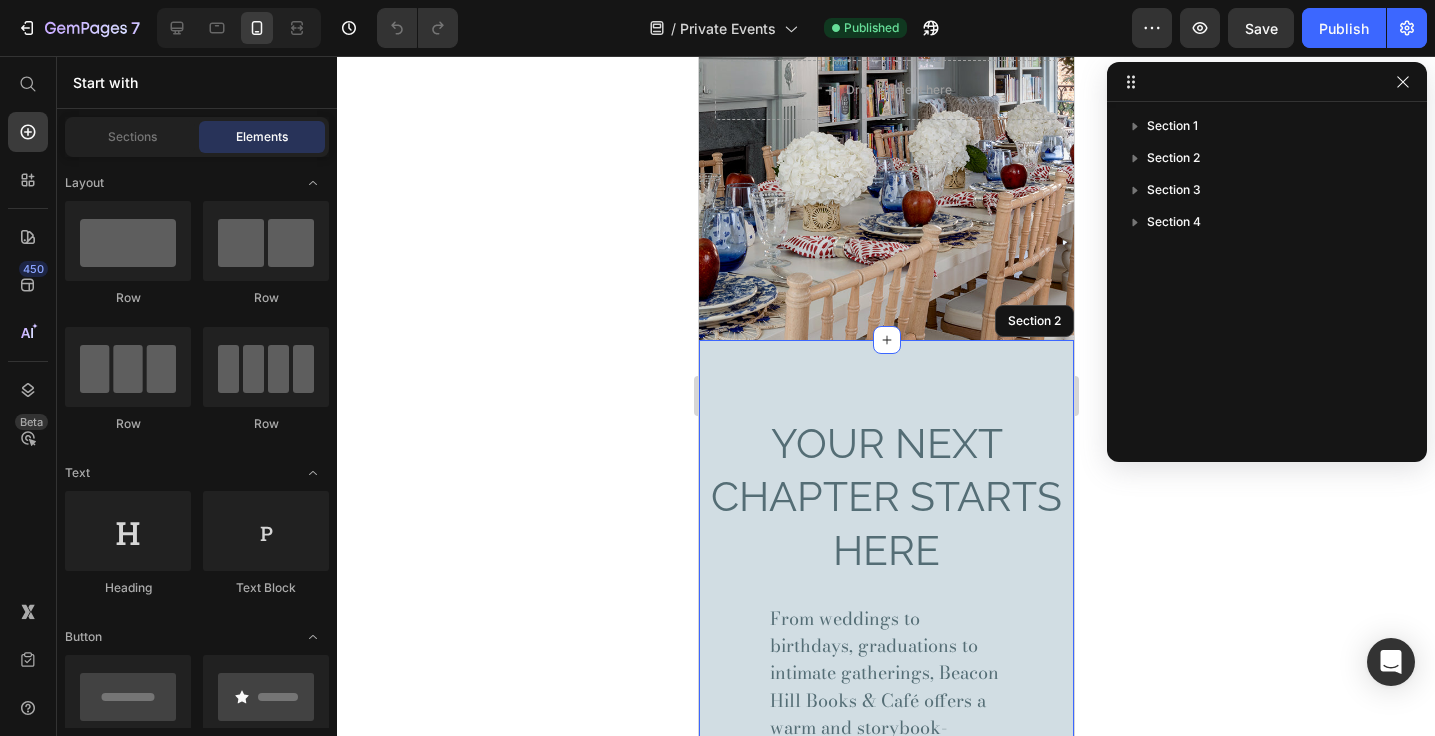 click on "Your Next Chapter Starts Here Heading From weddings to birthdays, graduations to intimate gatherings, Beacon Hill Books & Café offers a warm and storybook-perfect space for your celebration. With multiple floors of beautifully curated rooms and a welcoming café with an outdoor patio, our venue brings heart and elegance to every event. To get started, please fill out our  Private Events Inquiry Form  and our team will be in touch. Text Block Section 2" at bounding box center (885, 710) 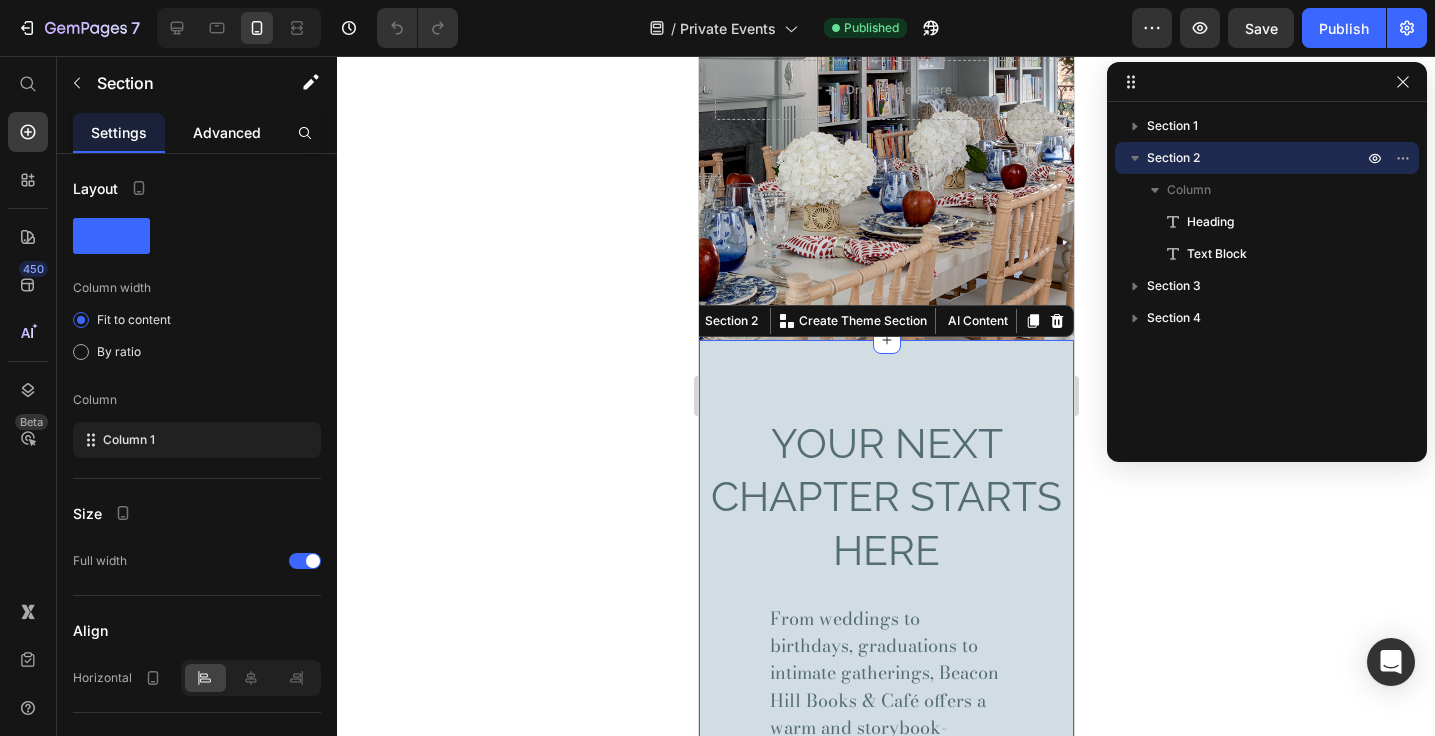 click on "Advanced" at bounding box center [227, 132] 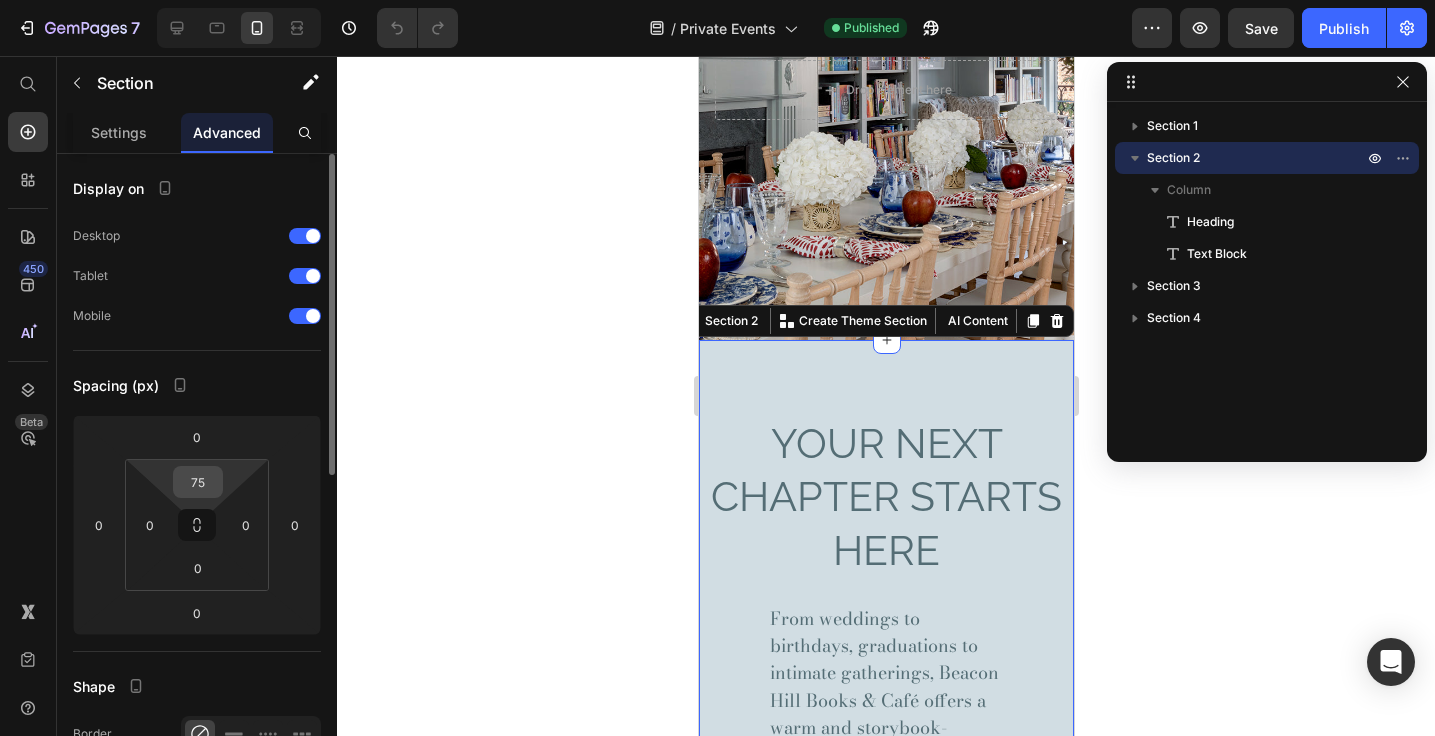 click on "75" at bounding box center (198, 482) 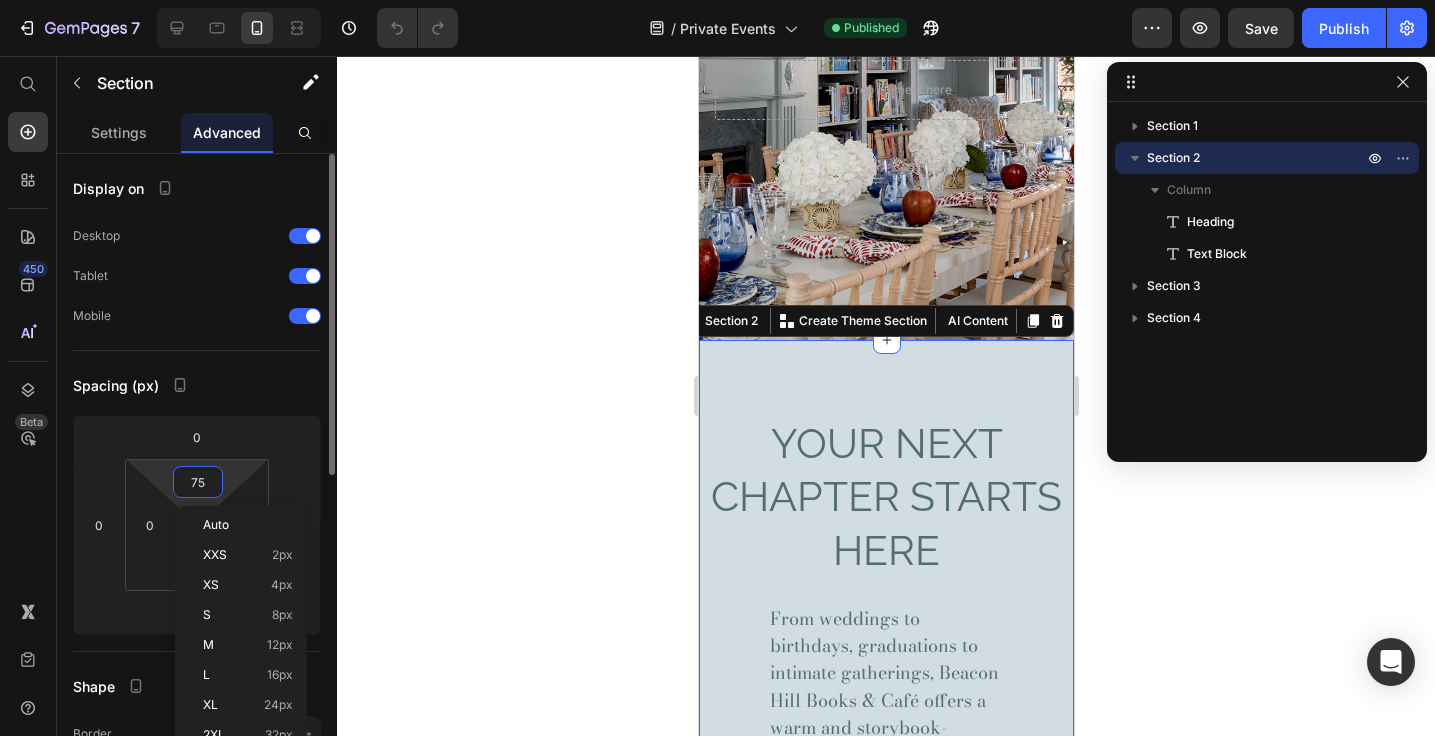 type on "5" 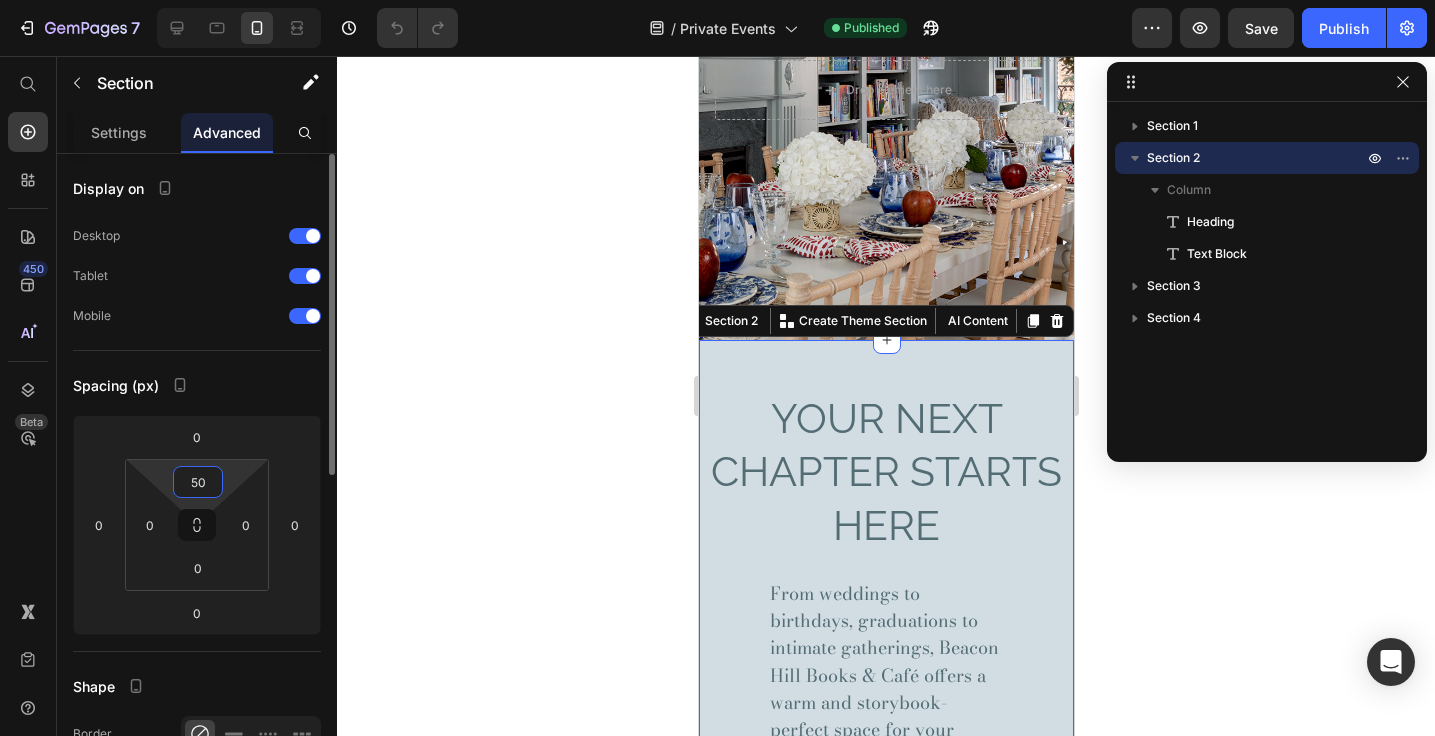 type on "50" 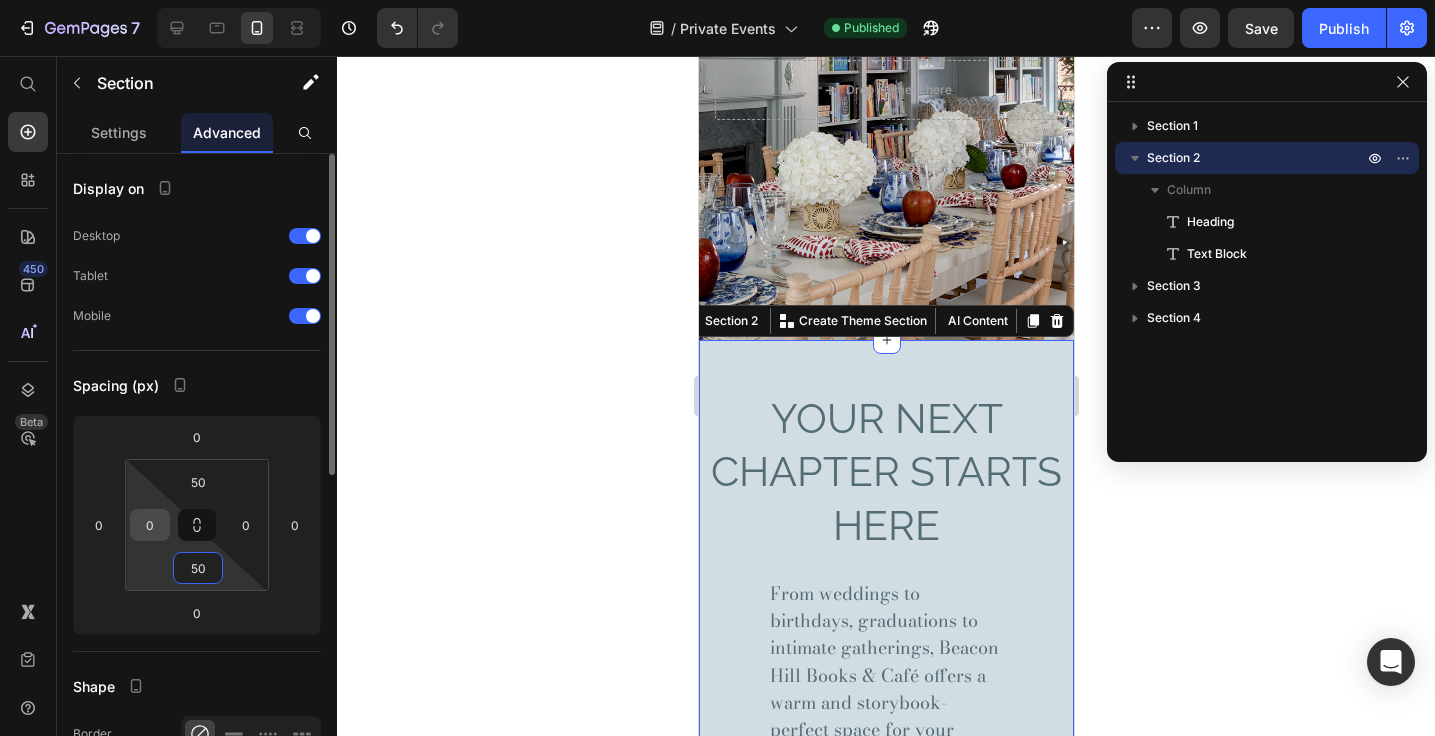 type on "50" 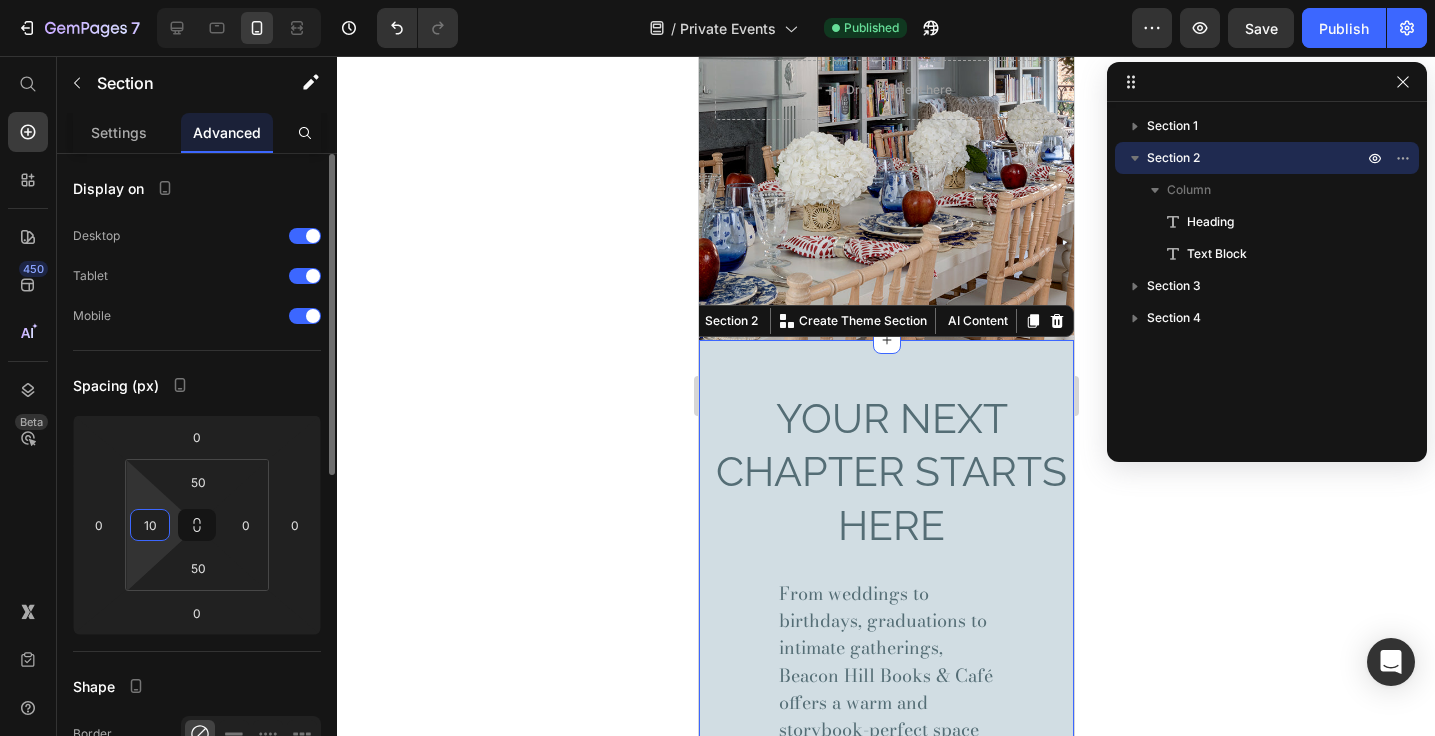 type on "10" 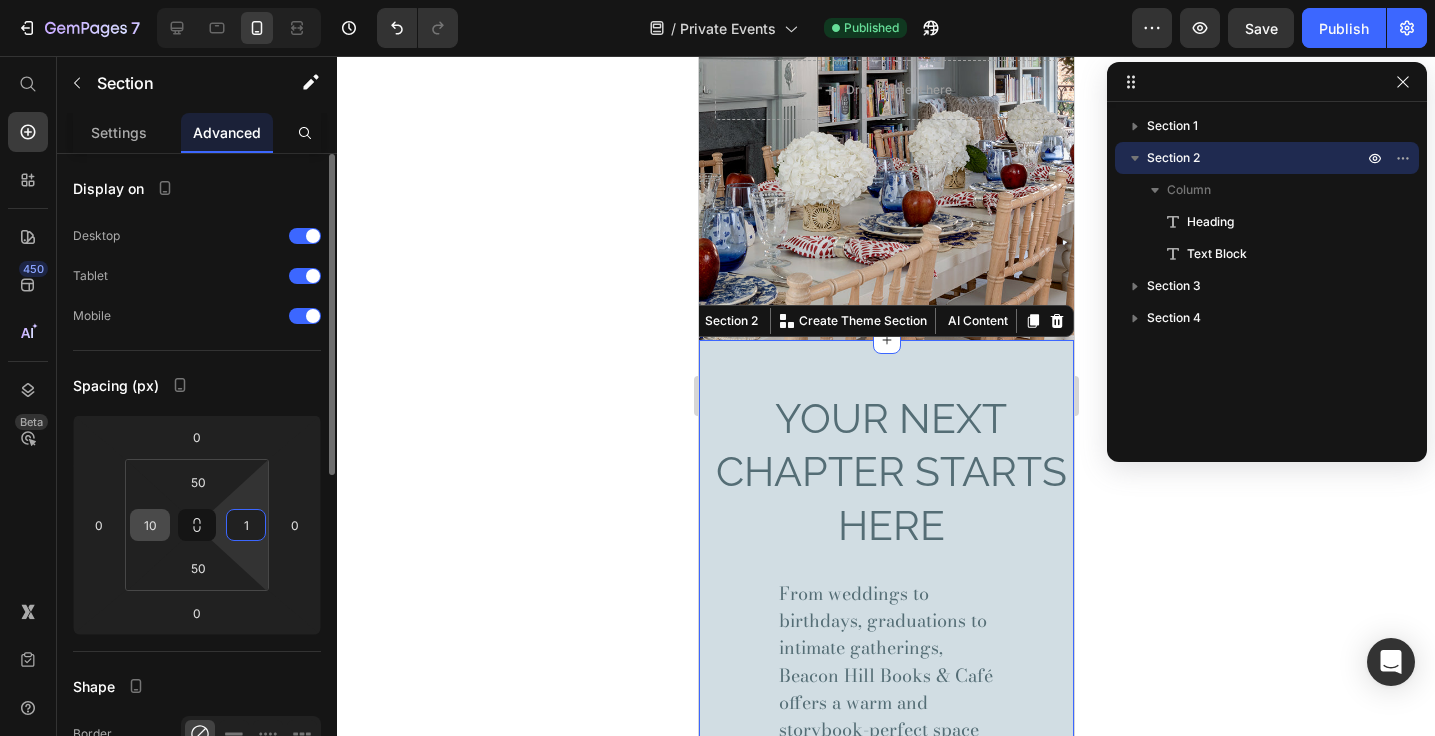 type on "10" 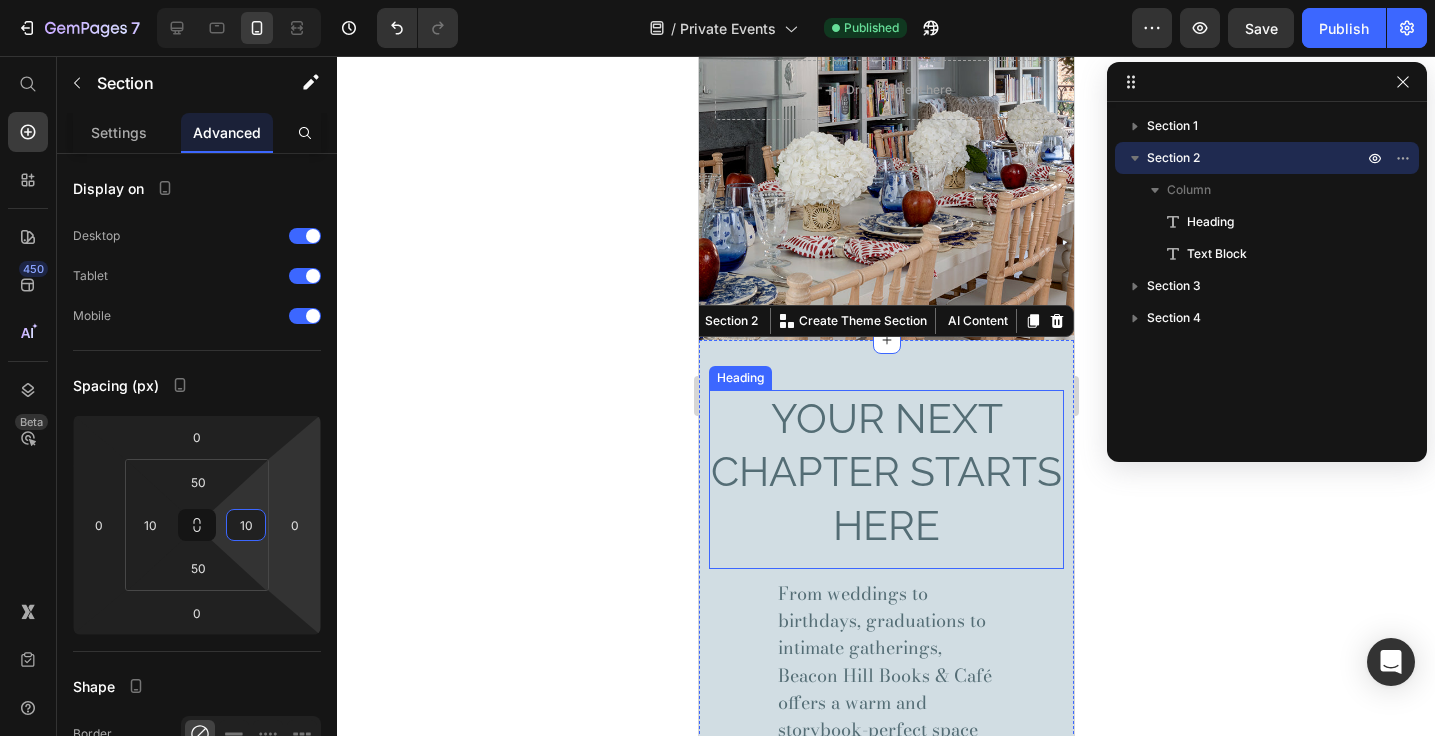 click on "Your Next Chapter Starts Here" at bounding box center (885, 472) 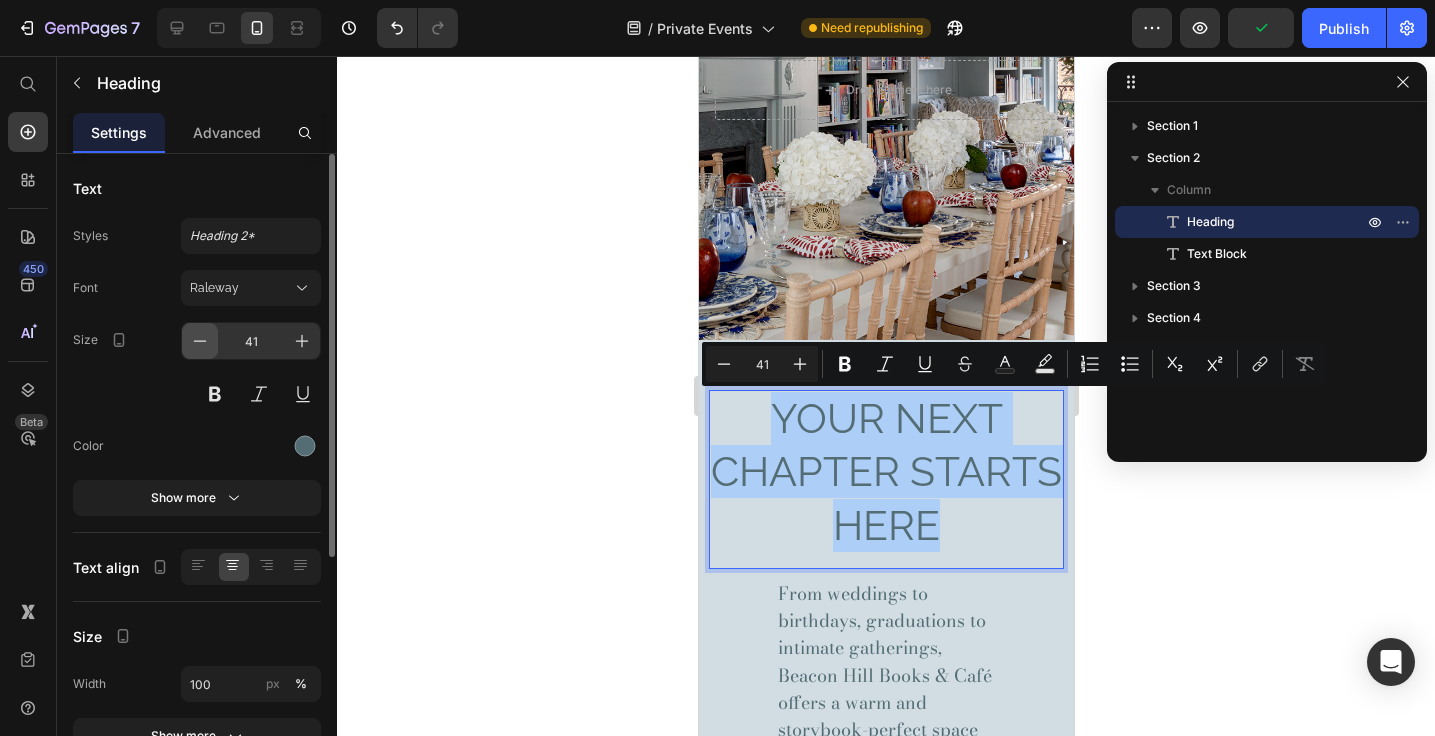 click 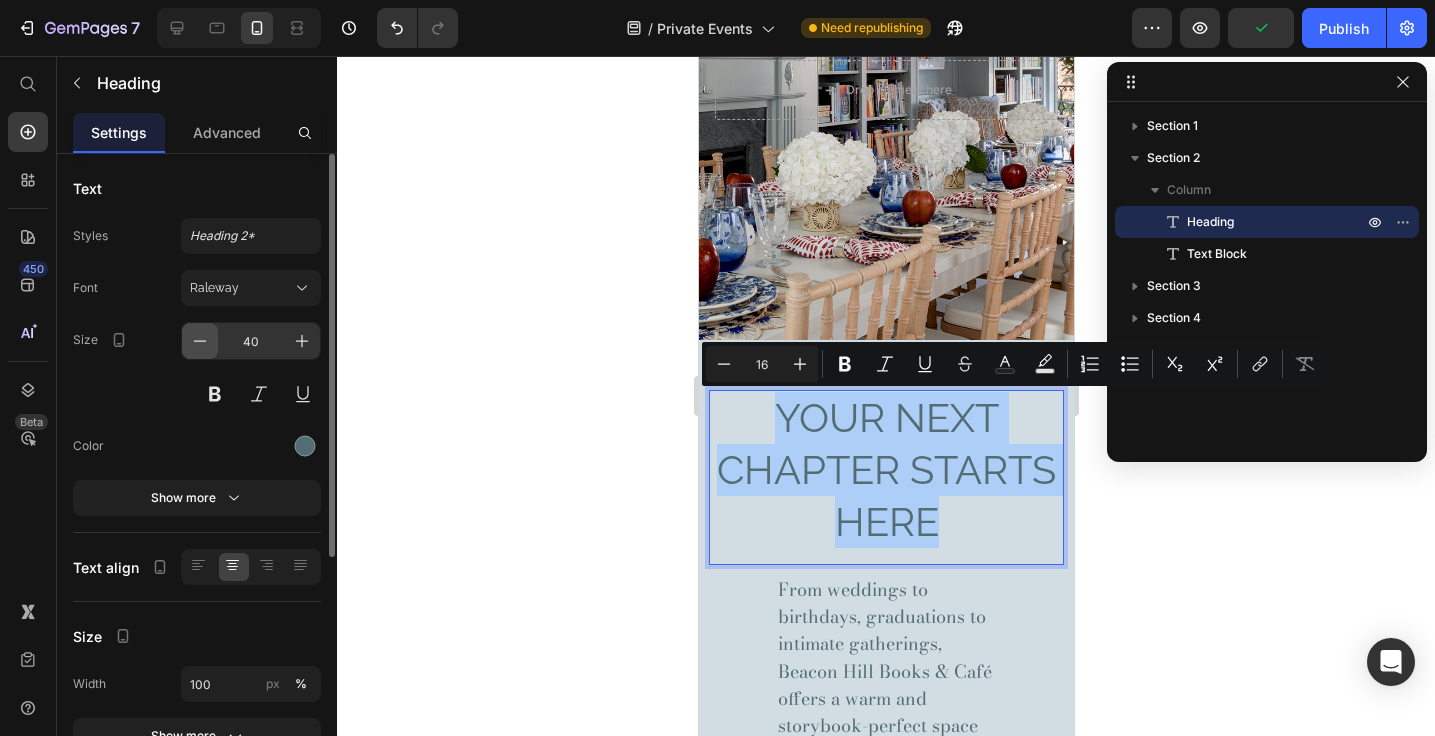click 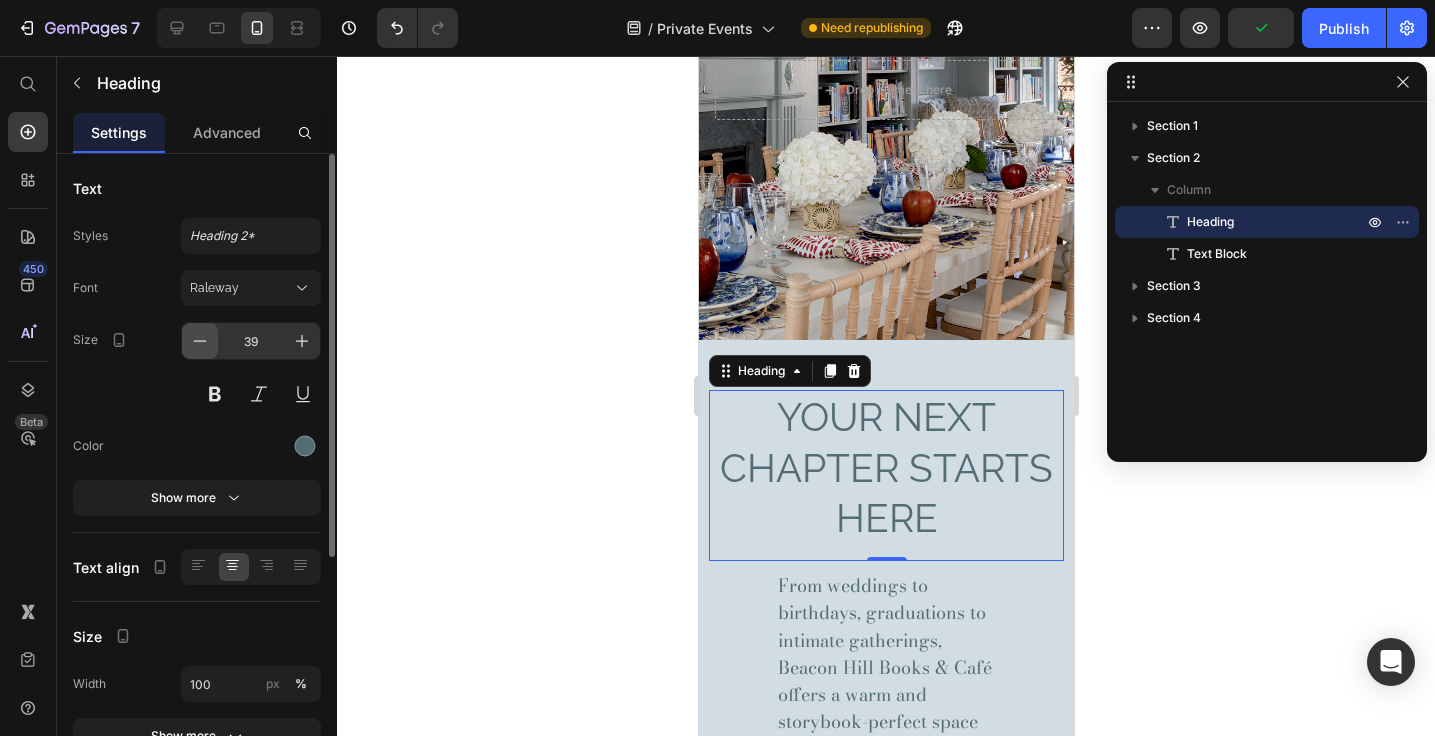 click 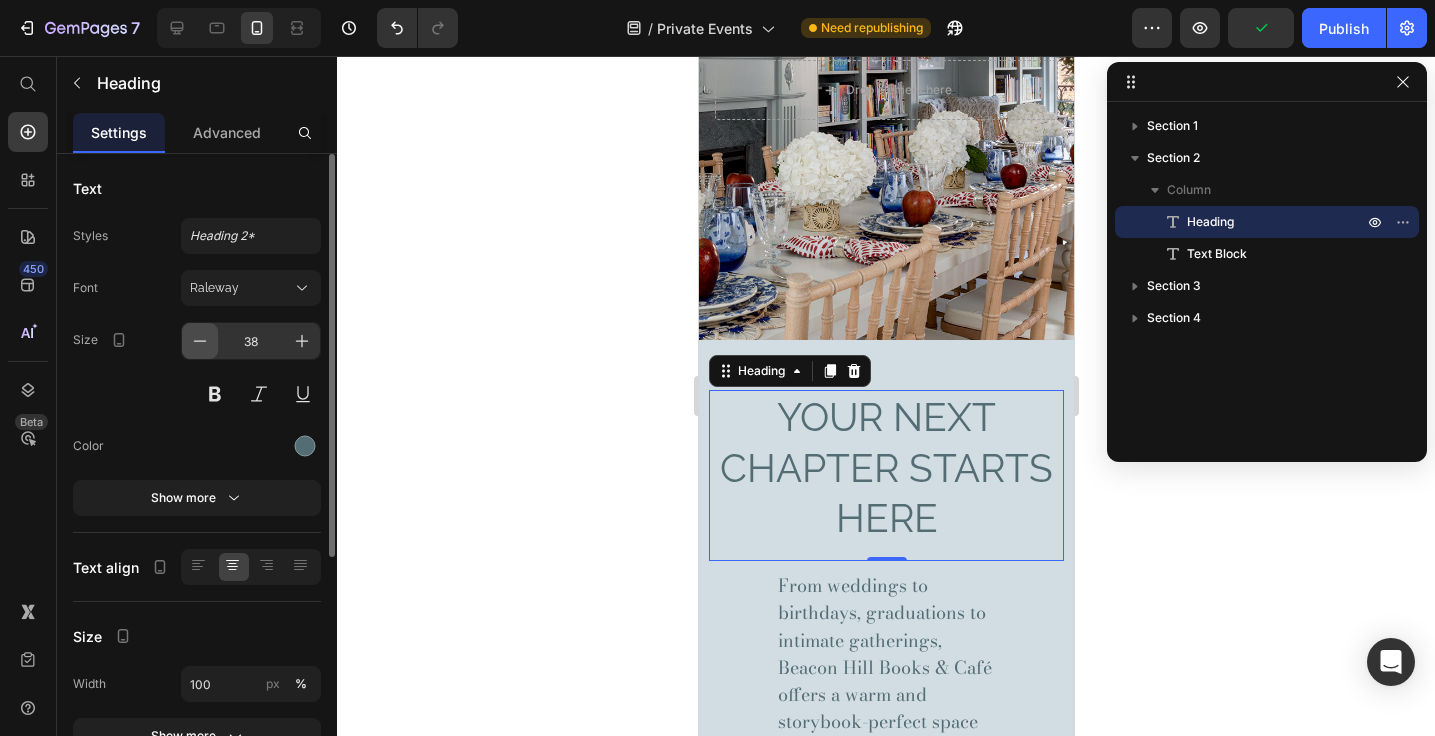 click 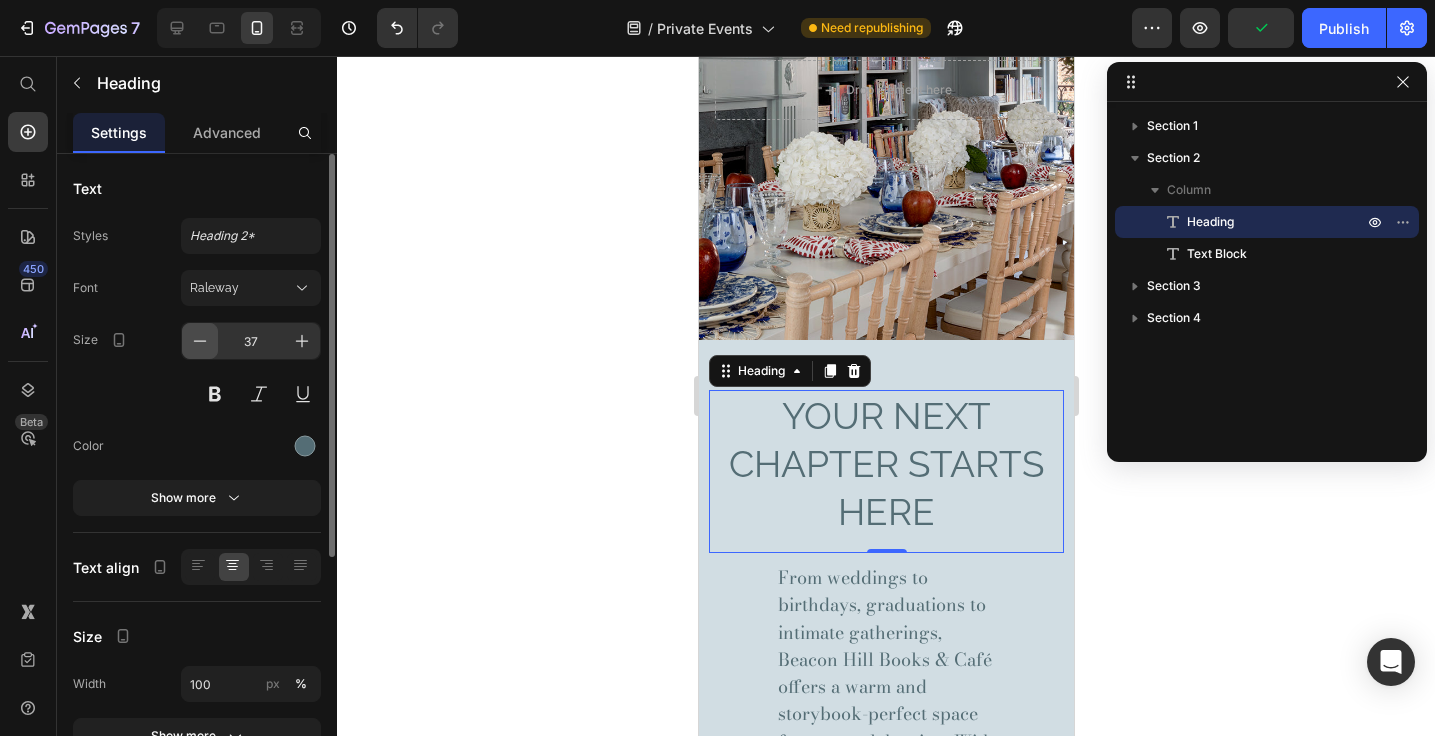 click 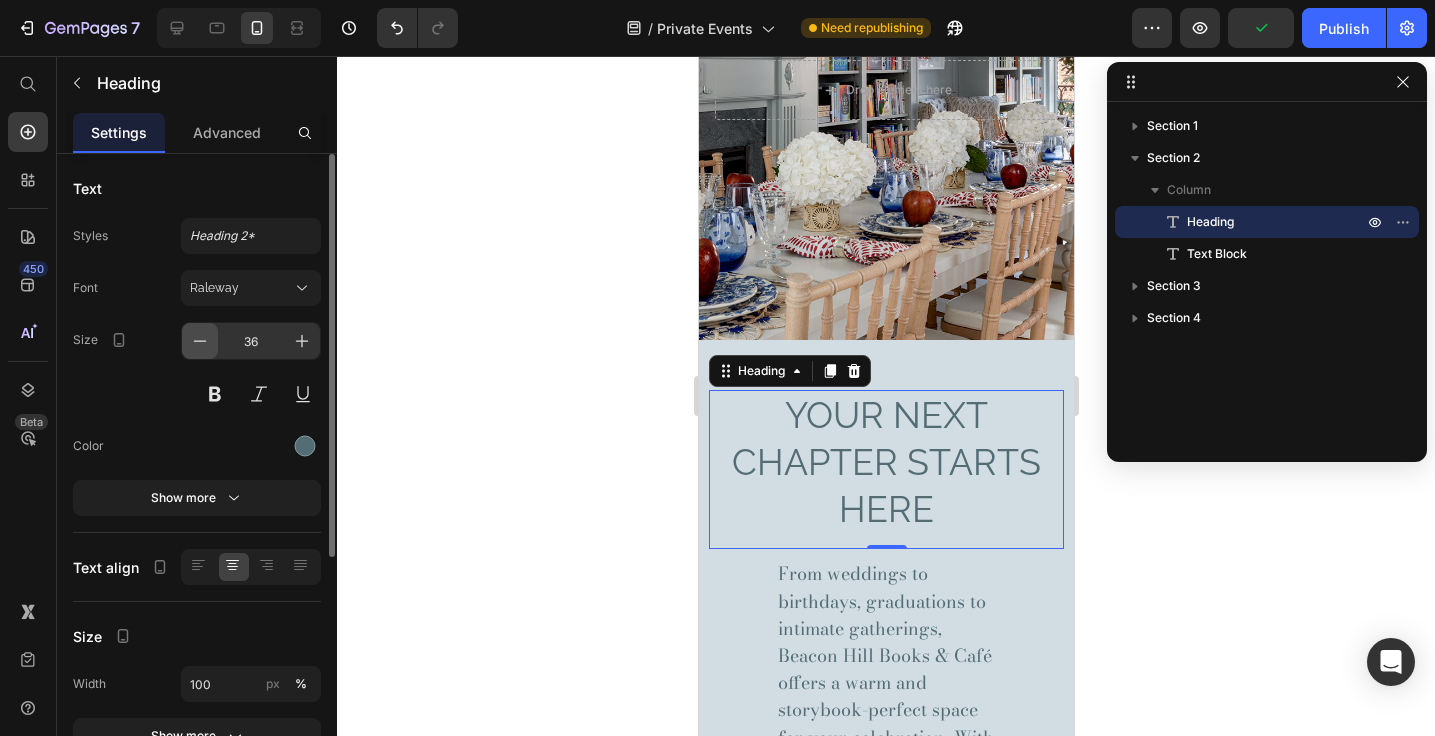 click 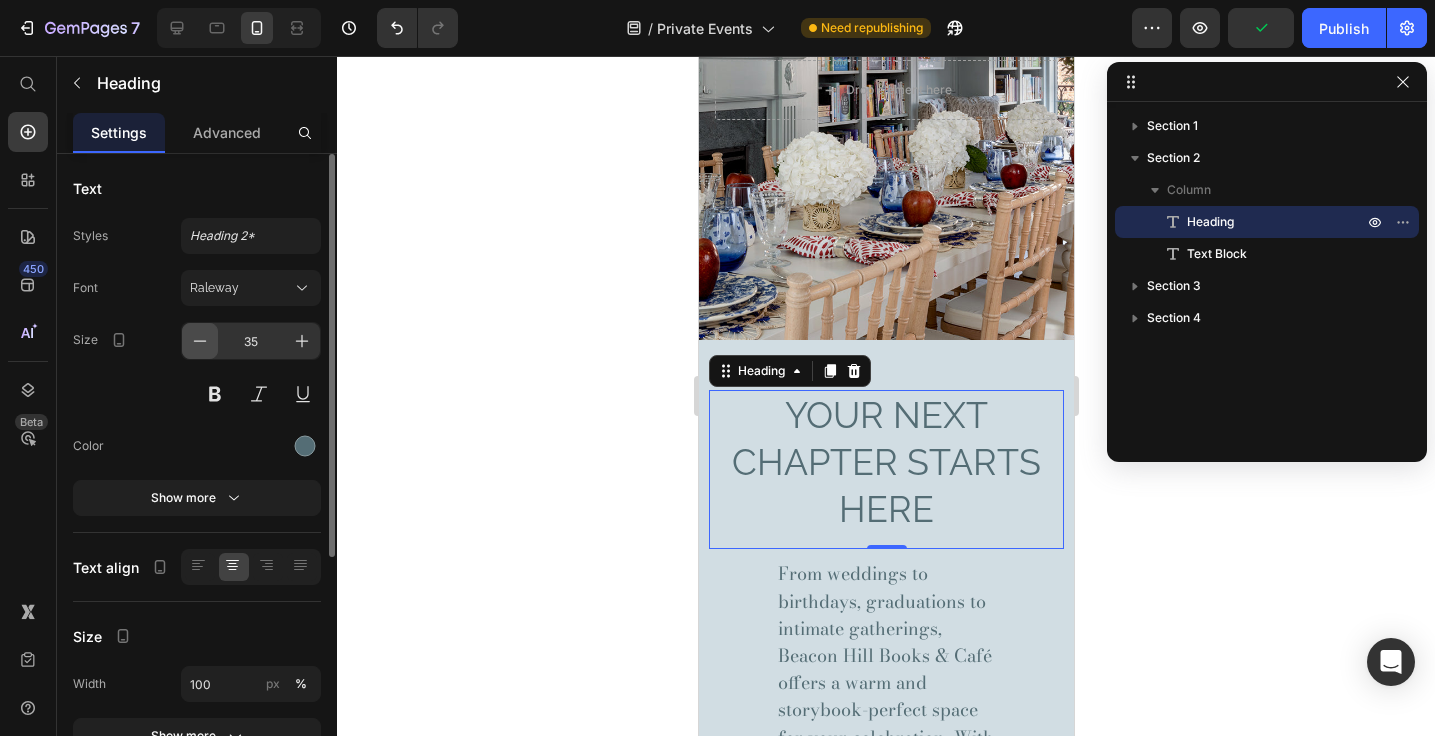 click 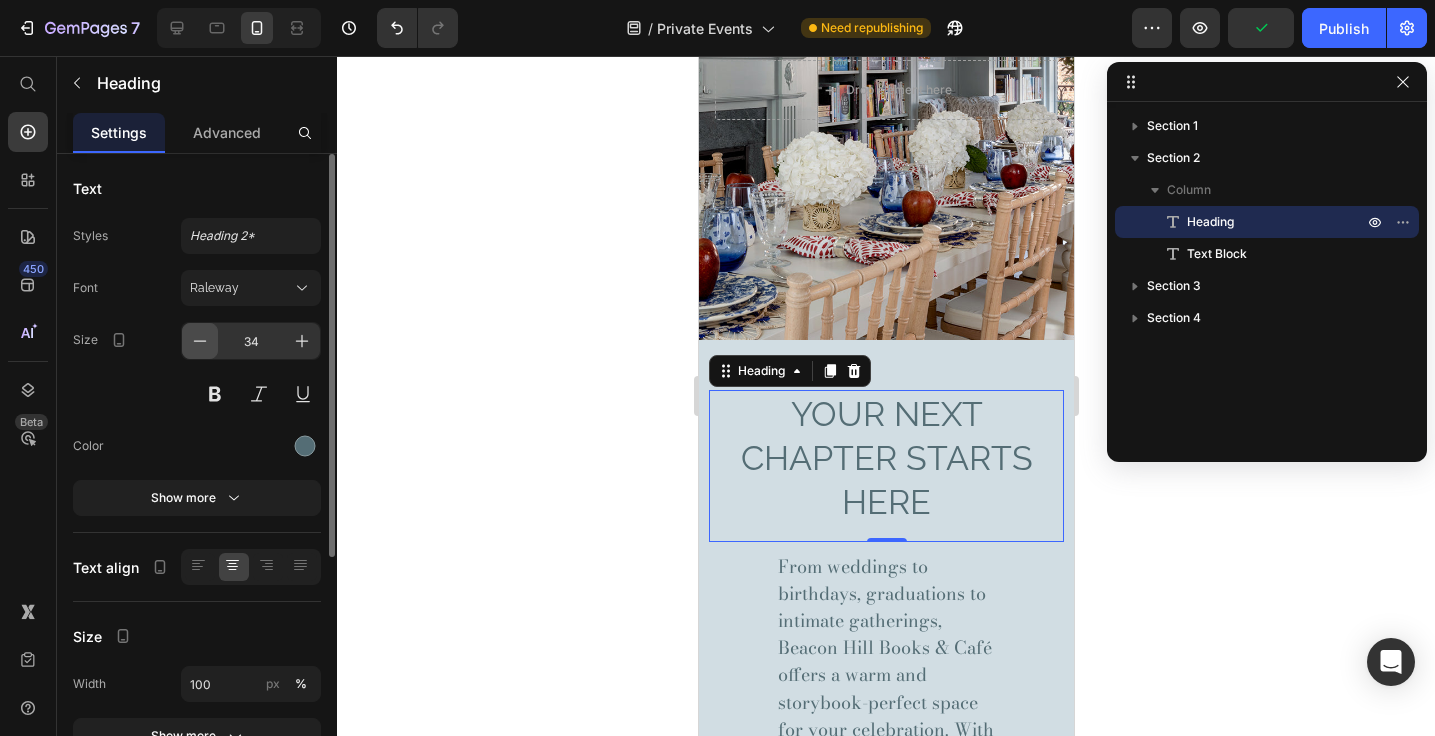 click 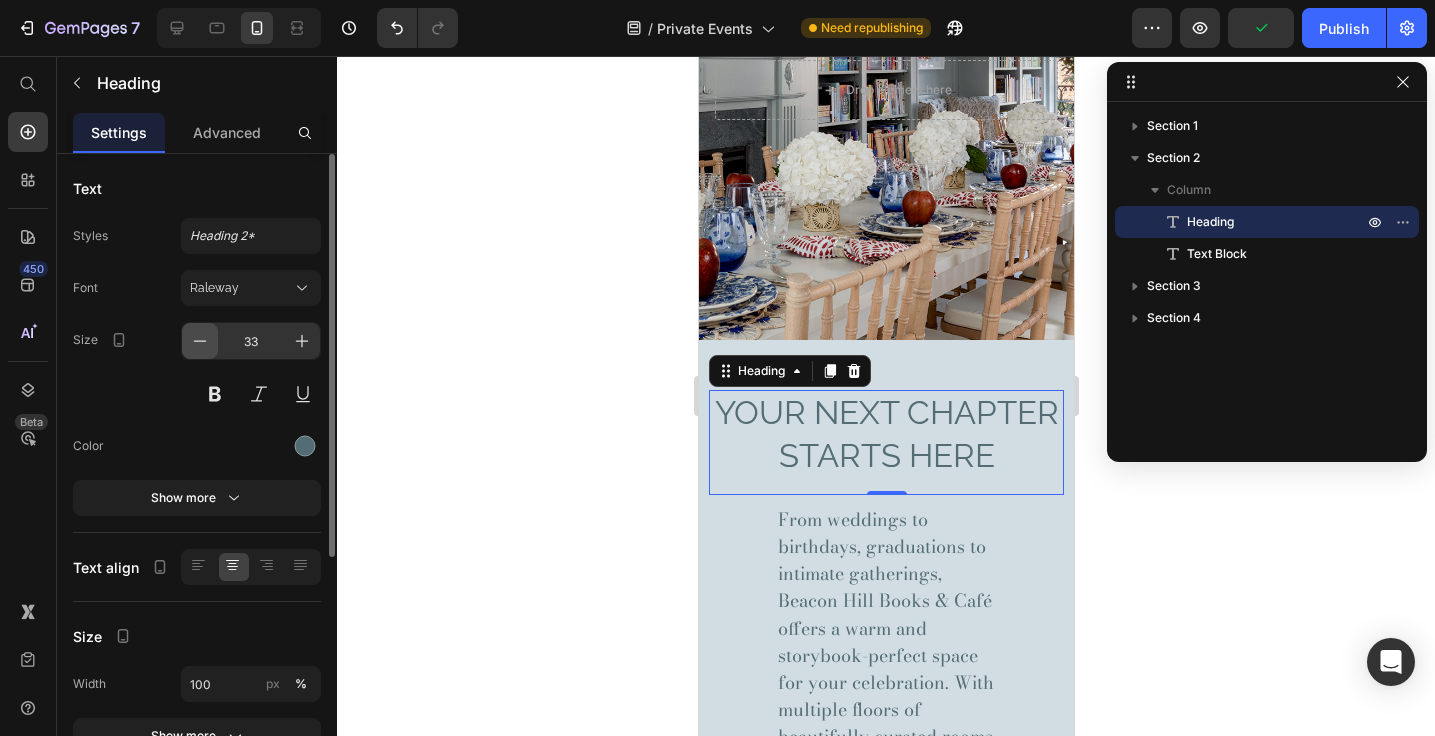 click 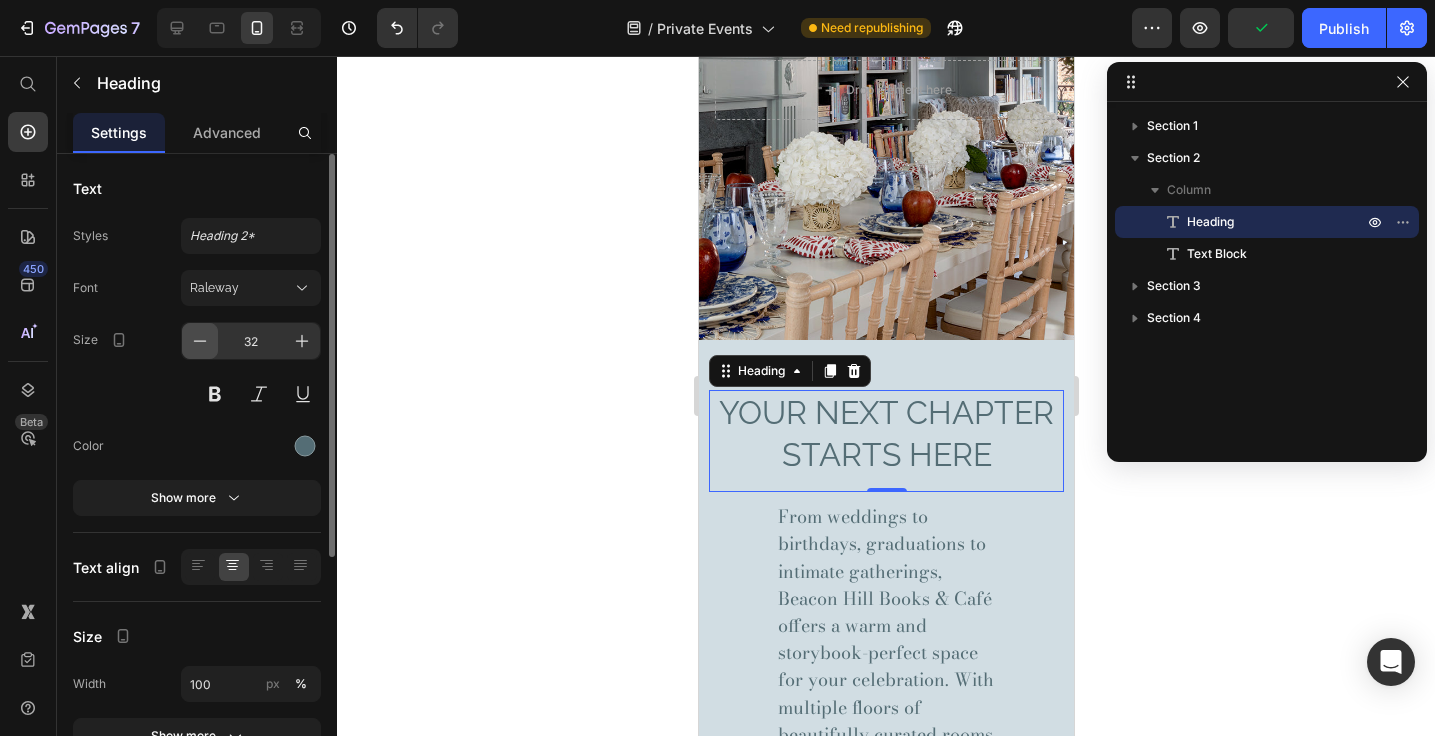 click 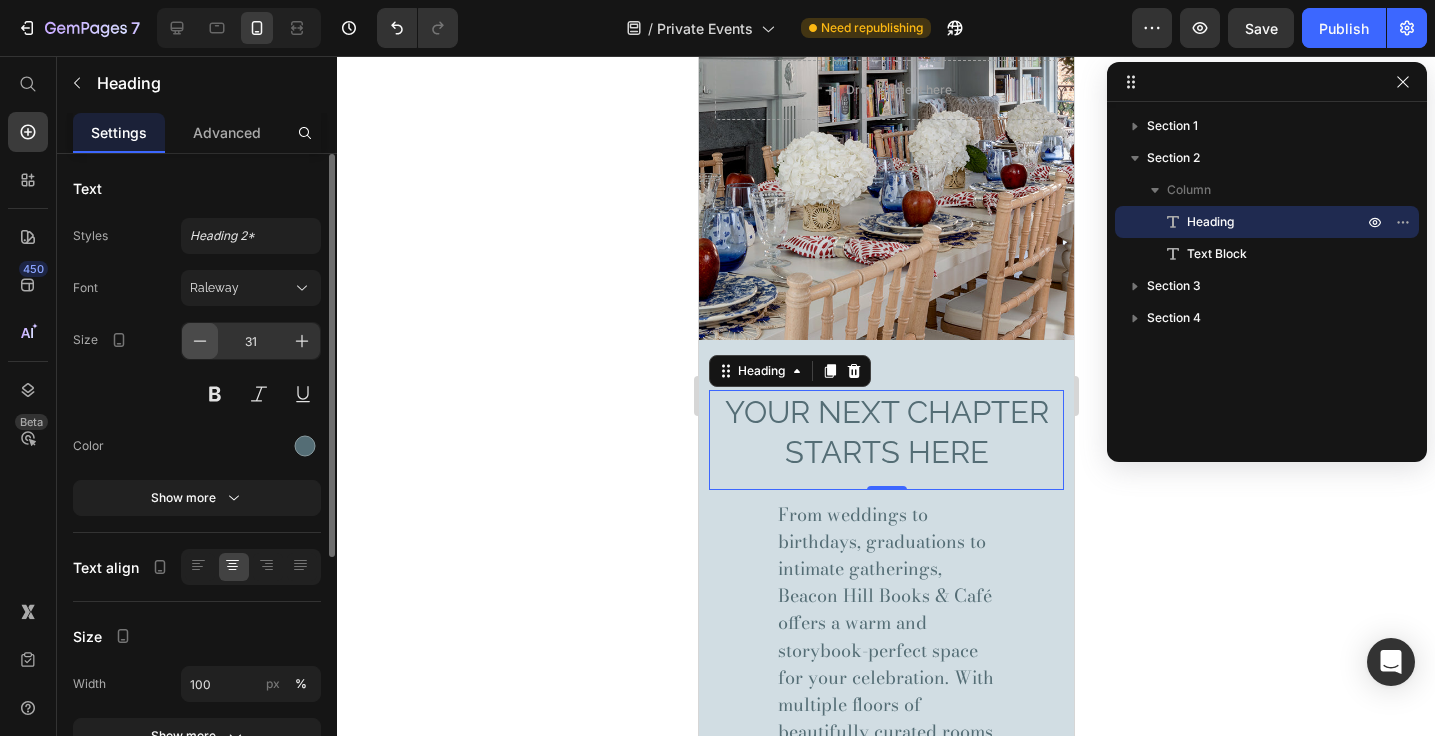 click 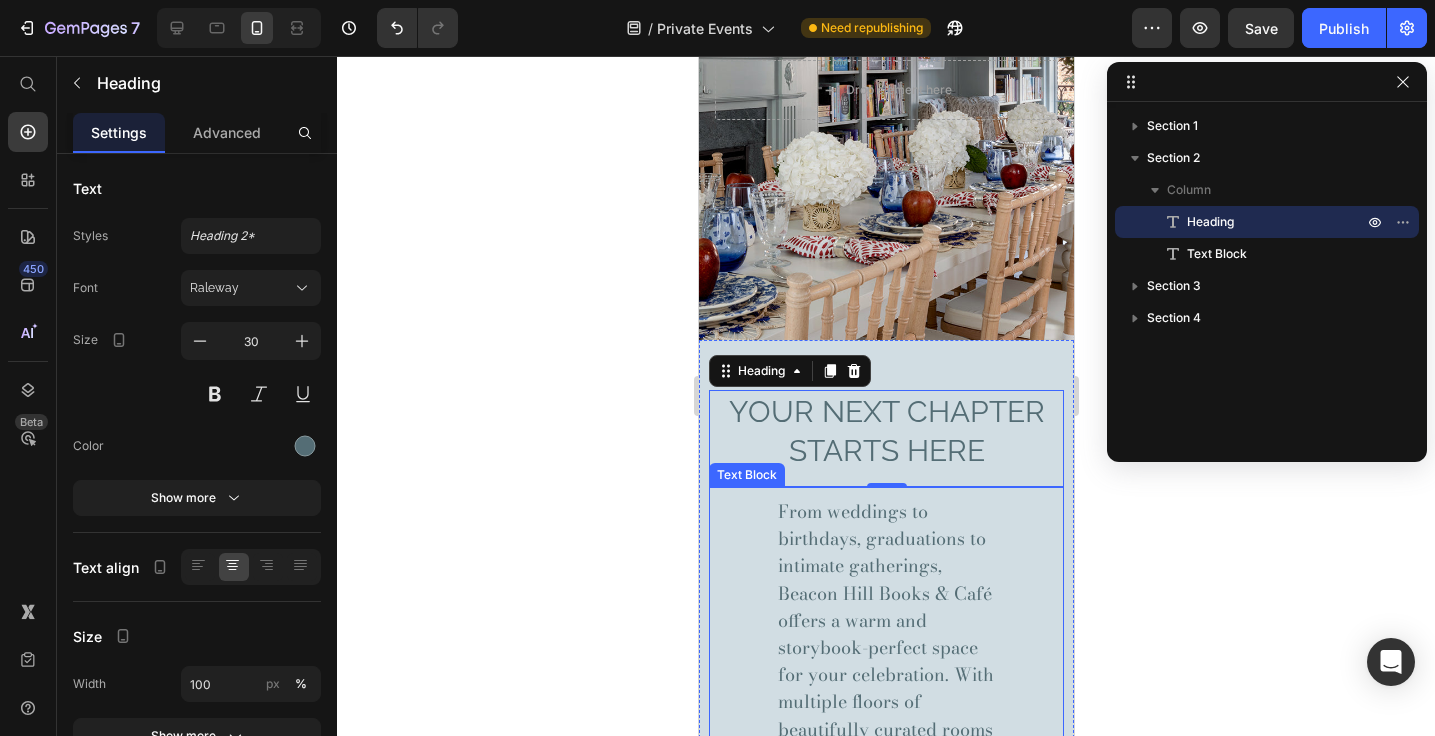 click on "From weddings to birthdays, graduations to intimate gatherings, Beacon Hill Books & Café offers a warm and storybook-perfect space for your celebration. With multiple floors of beautifully curated rooms and a welcoming café with an outdoor patio, our venue brings heart and elegance to every event." at bounding box center (885, 674) 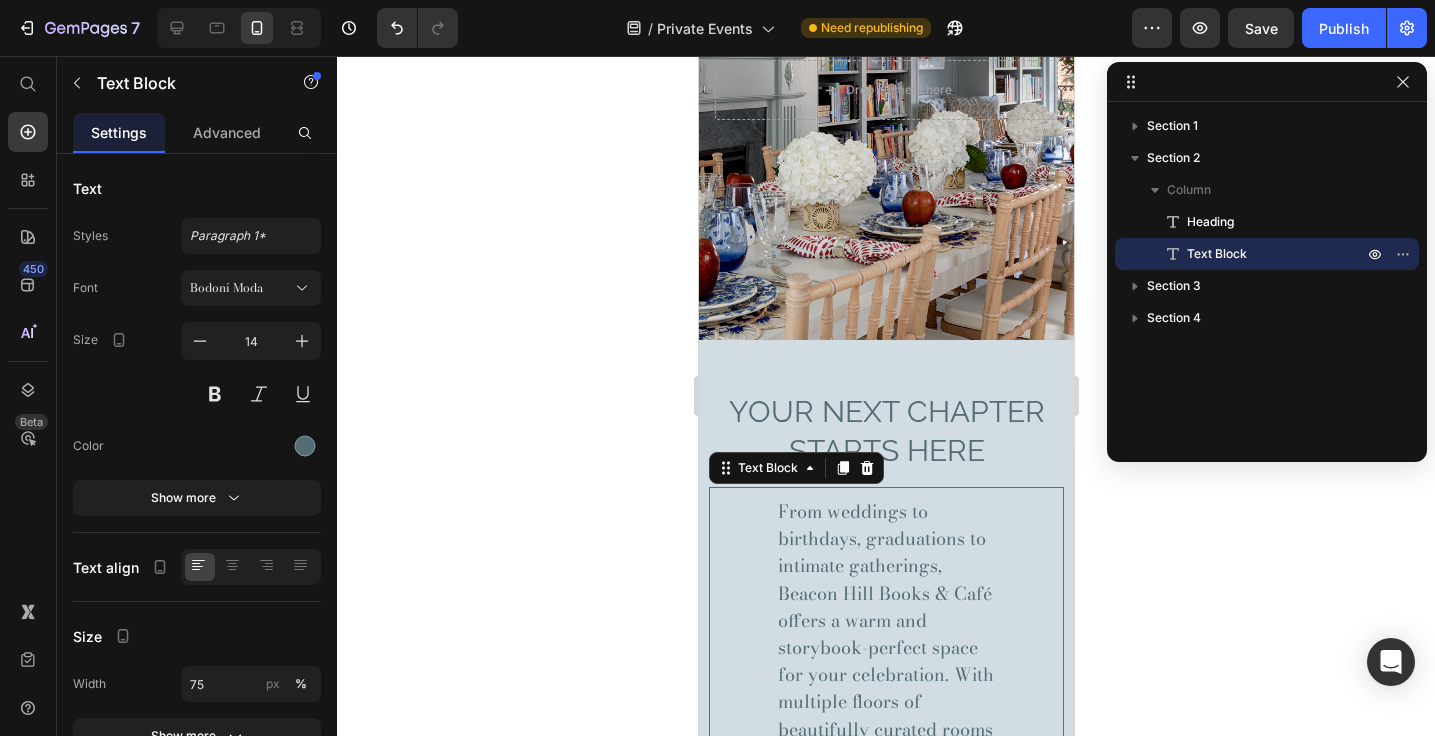 click on "From weddings to birthdays, graduations to intimate gatherings, Beacon Hill Books & Café offers a warm and storybook-perfect space for your celebration. With multiple floors of beautifully curated rooms and a welcoming café with an outdoor patio, our venue brings heart and elegance to every event." at bounding box center (885, 674) 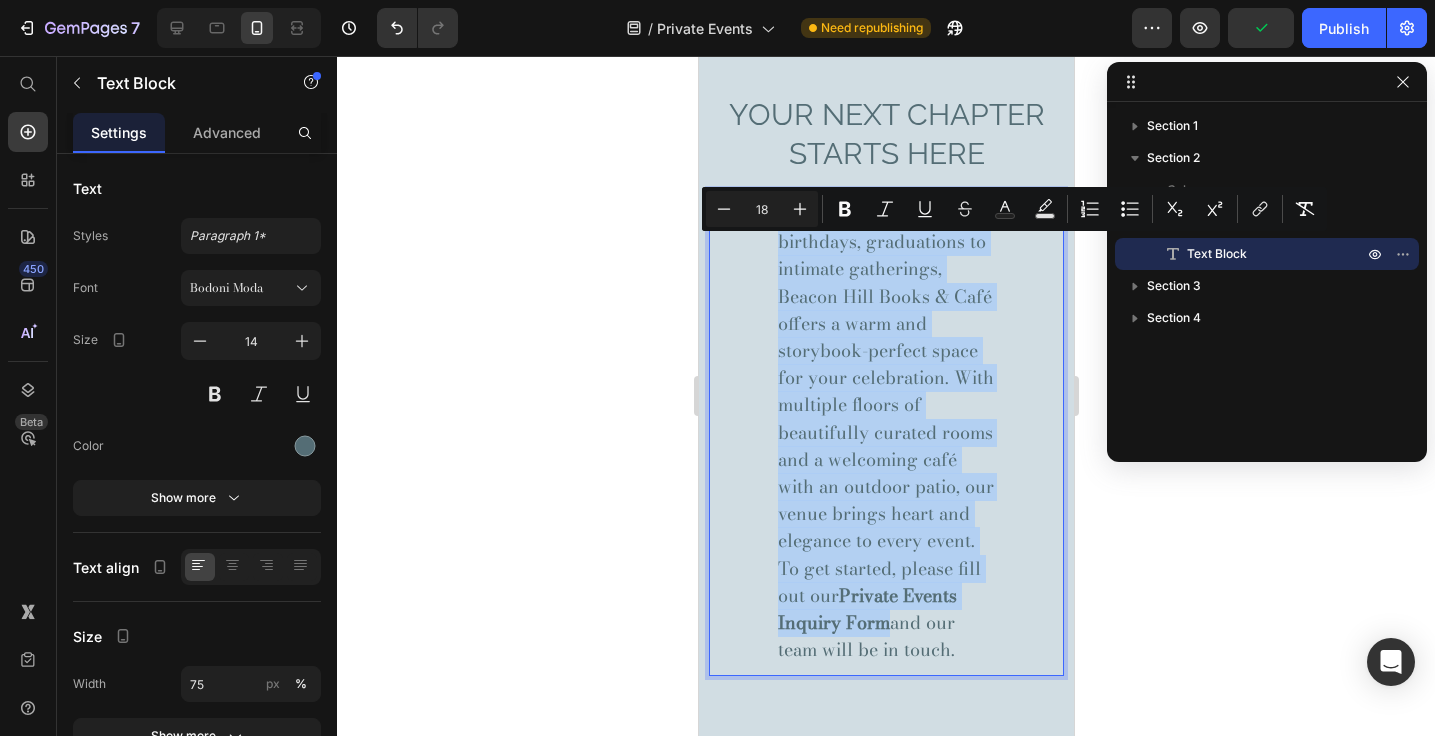 scroll, scrollTop: 561, scrollLeft: 0, axis: vertical 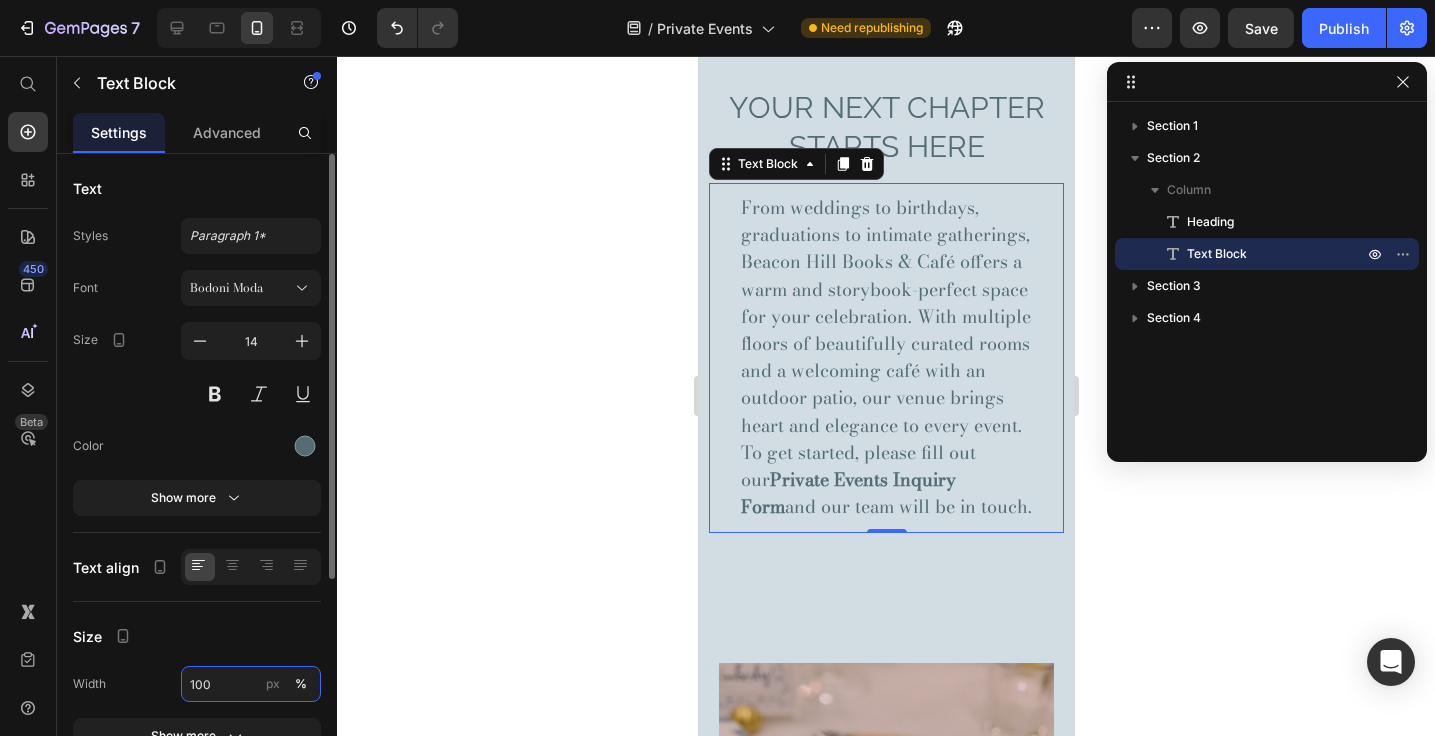 type on "100" 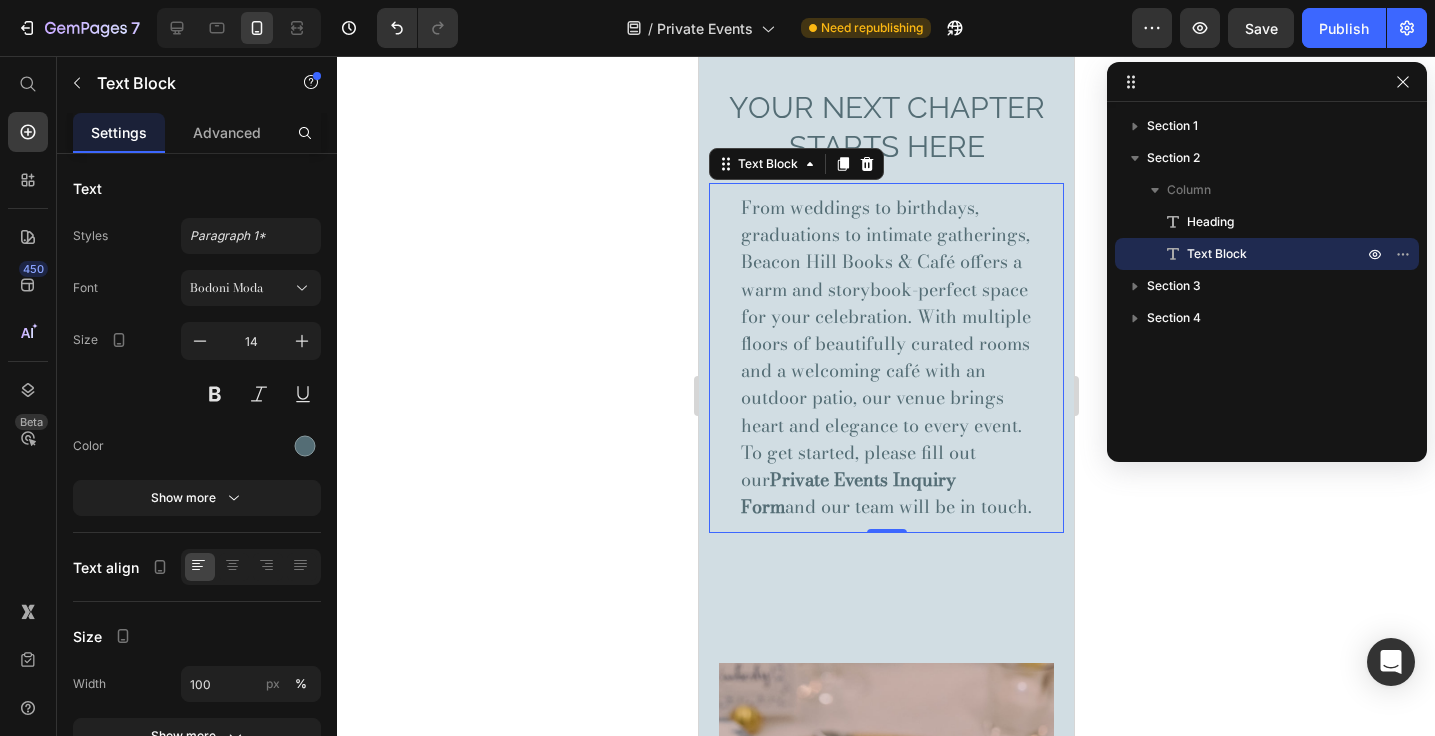 click 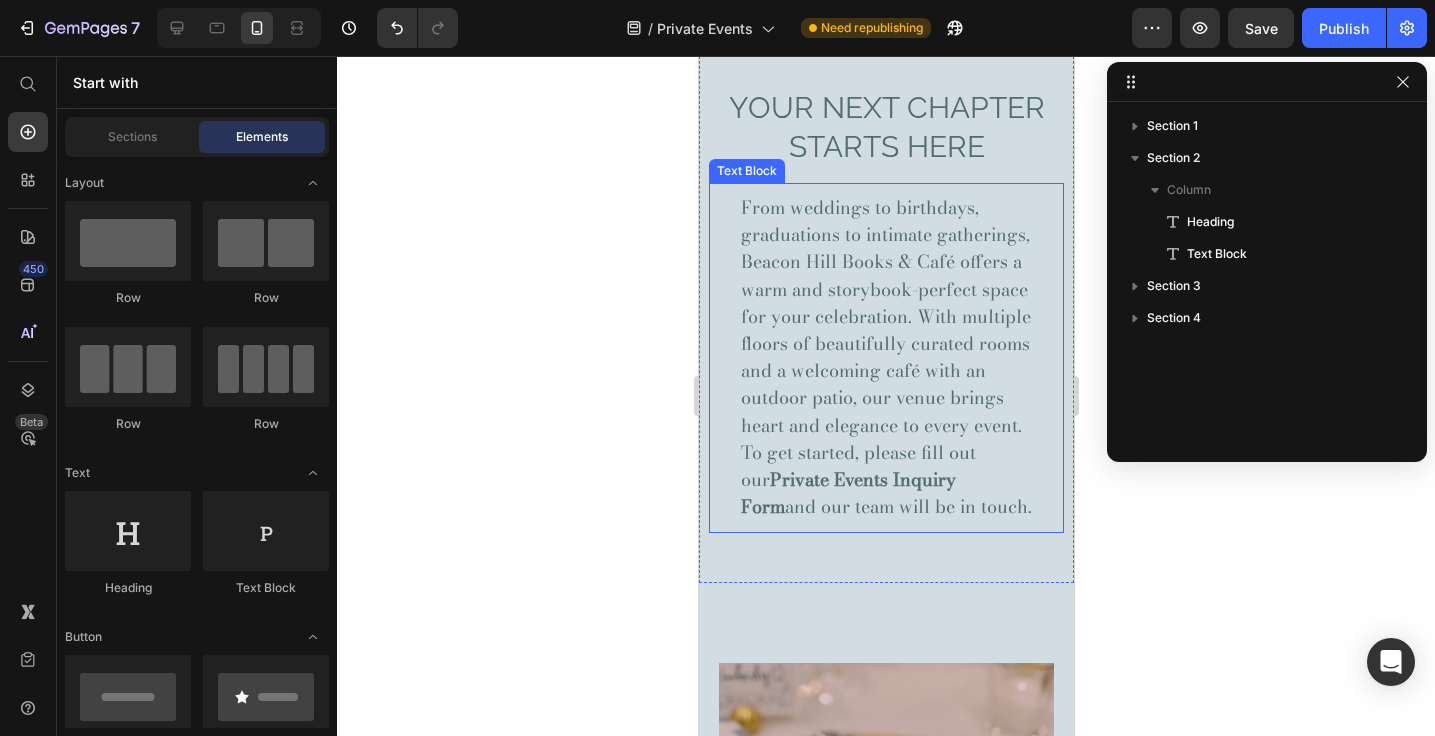 click on "From weddings to birthdays, graduations to intimate gatherings, Beacon Hill Books & Café offers a warm and storybook-perfect space for your celebration. With multiple floors of beautifully curated rooms and a welcoming café with an outdoor patio, our venue brings heart and elegance to every event." at bounding box center (885, 316) 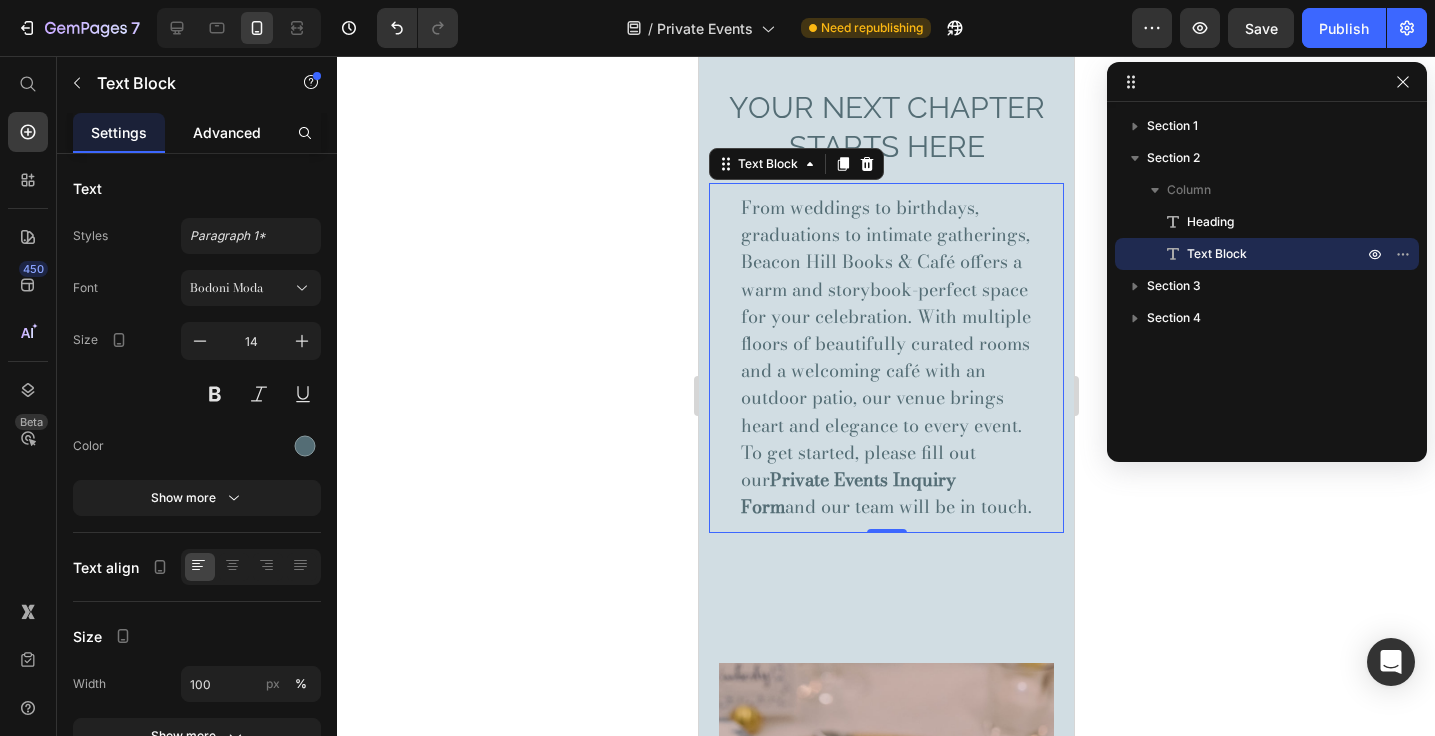click on "Advanced" at bounding box center [227, 132] 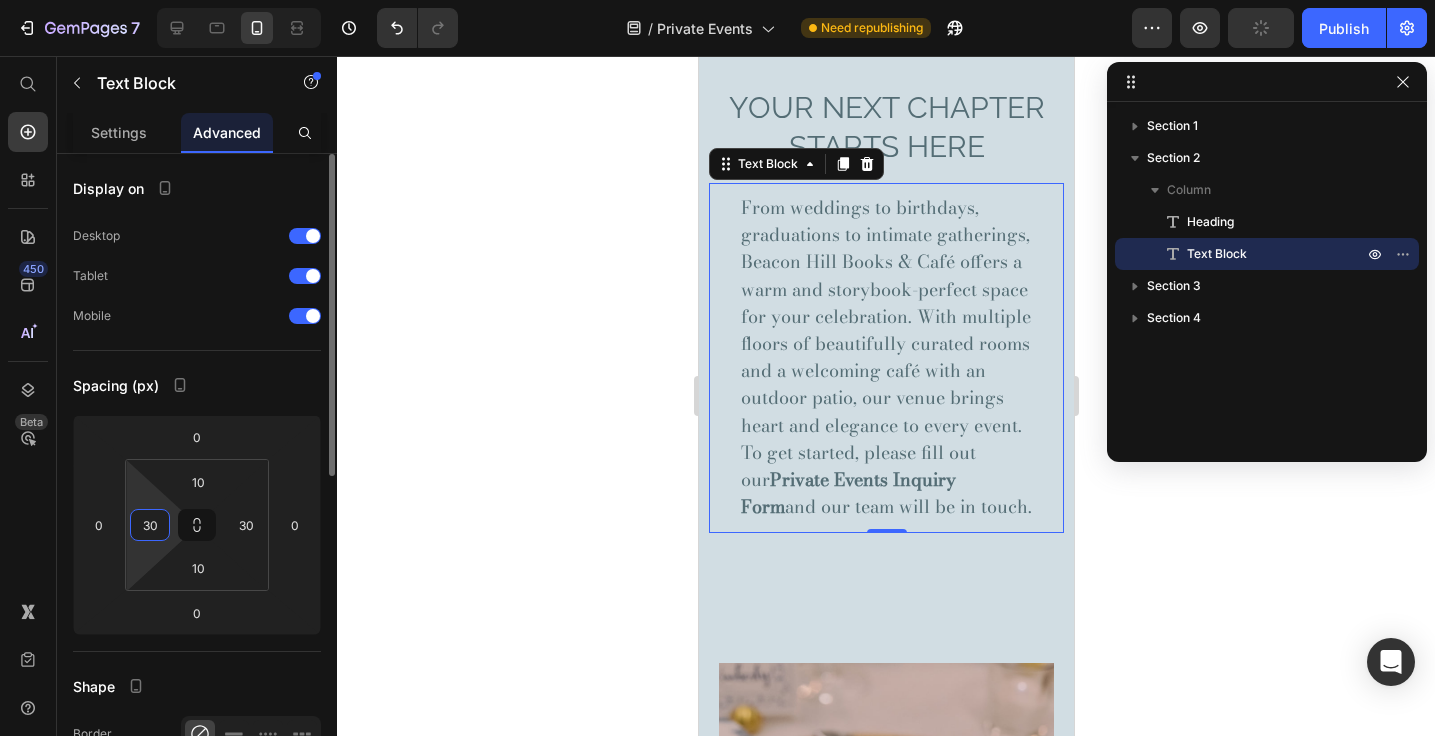 click on "30" at bounding box center [150, 525] 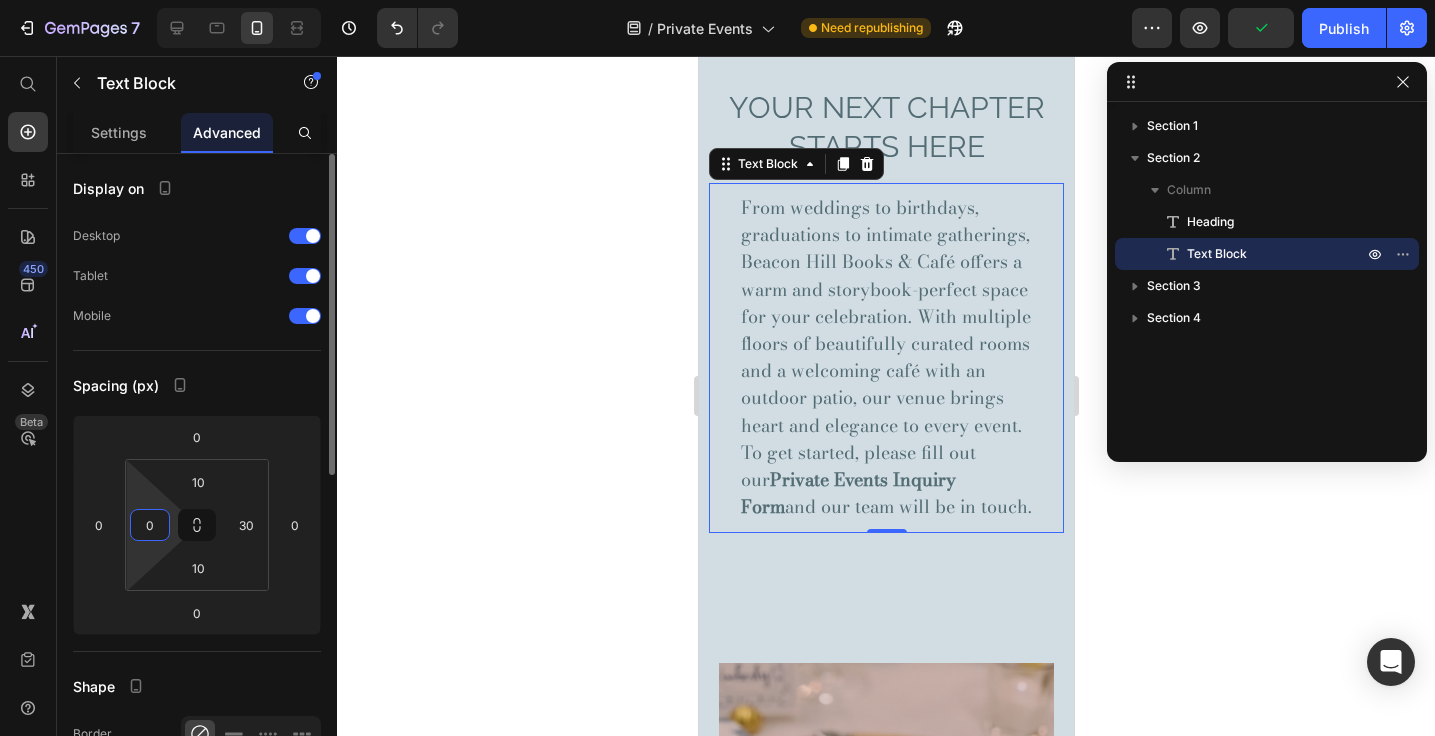 type on "0" 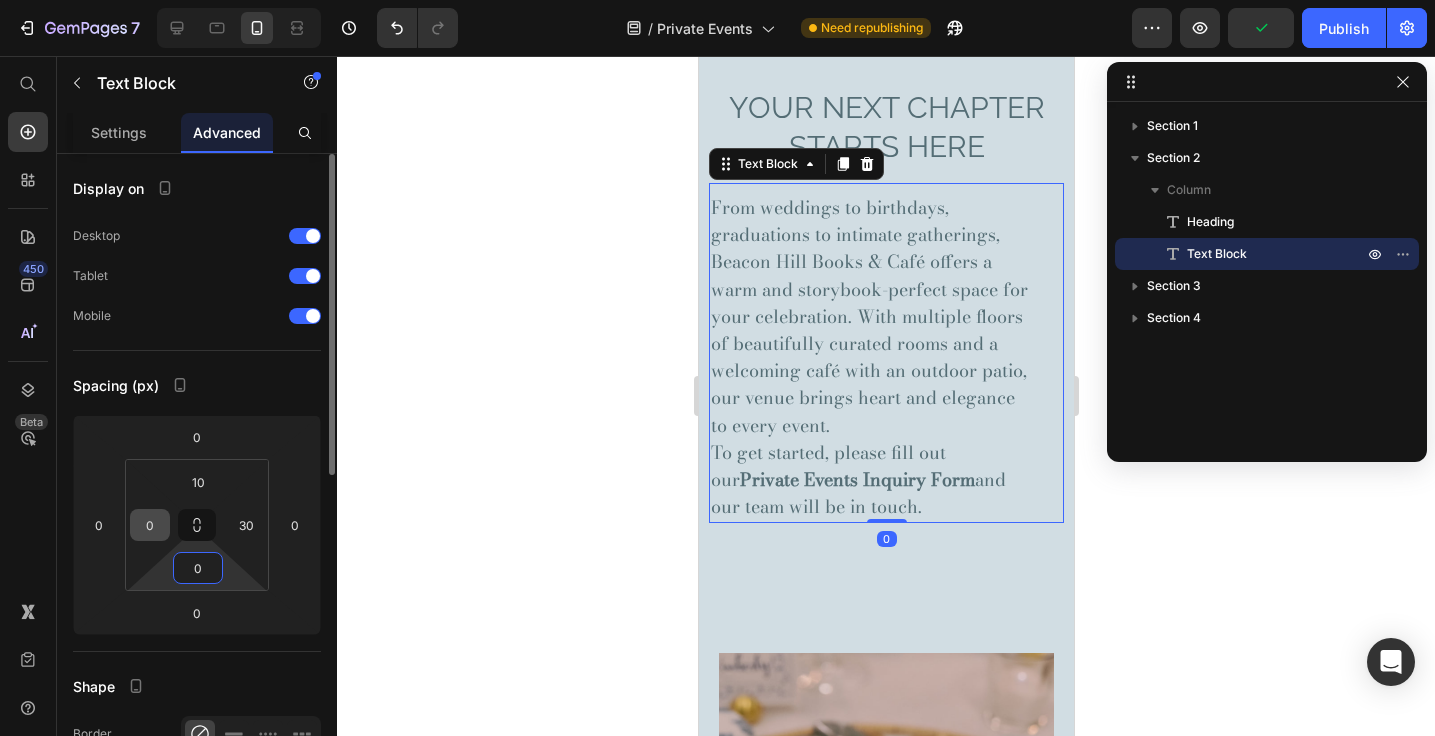 type on "0" 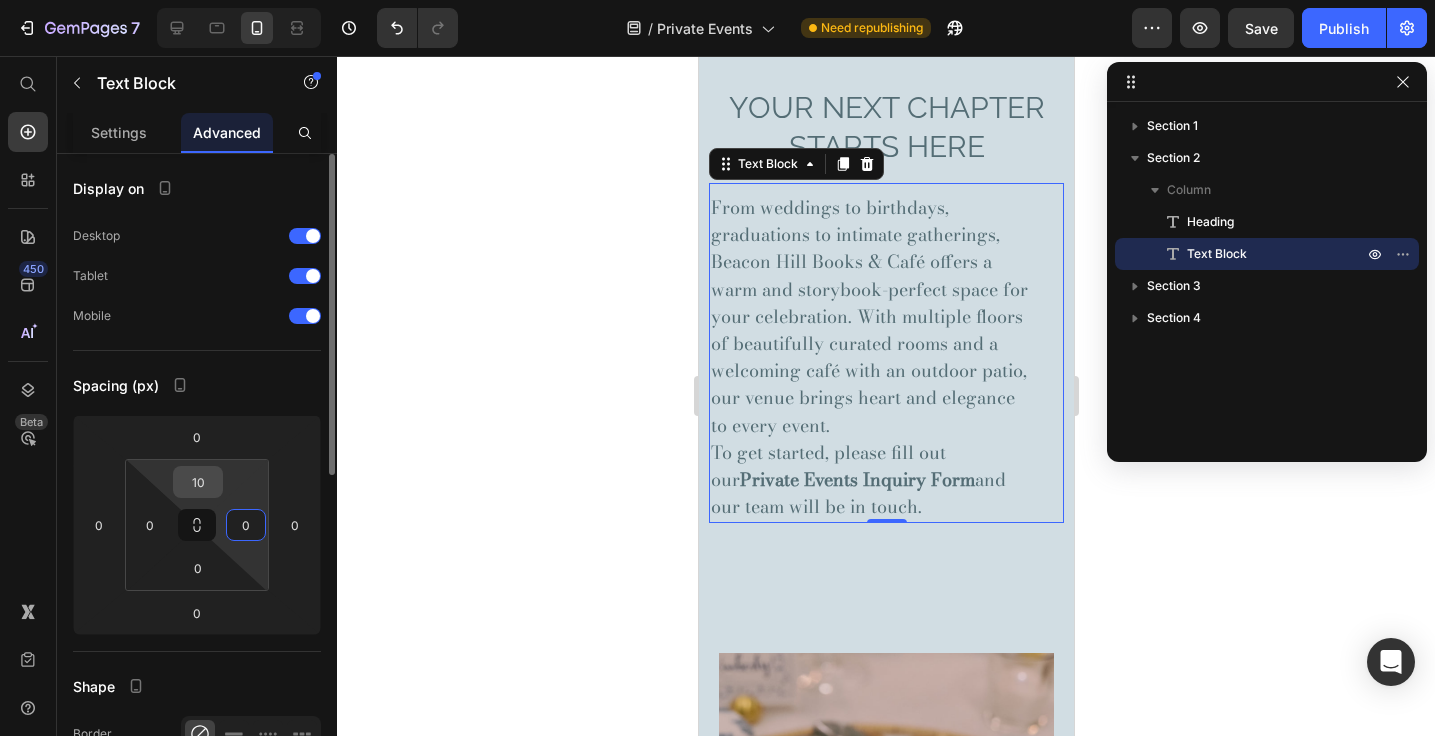 type on "0" 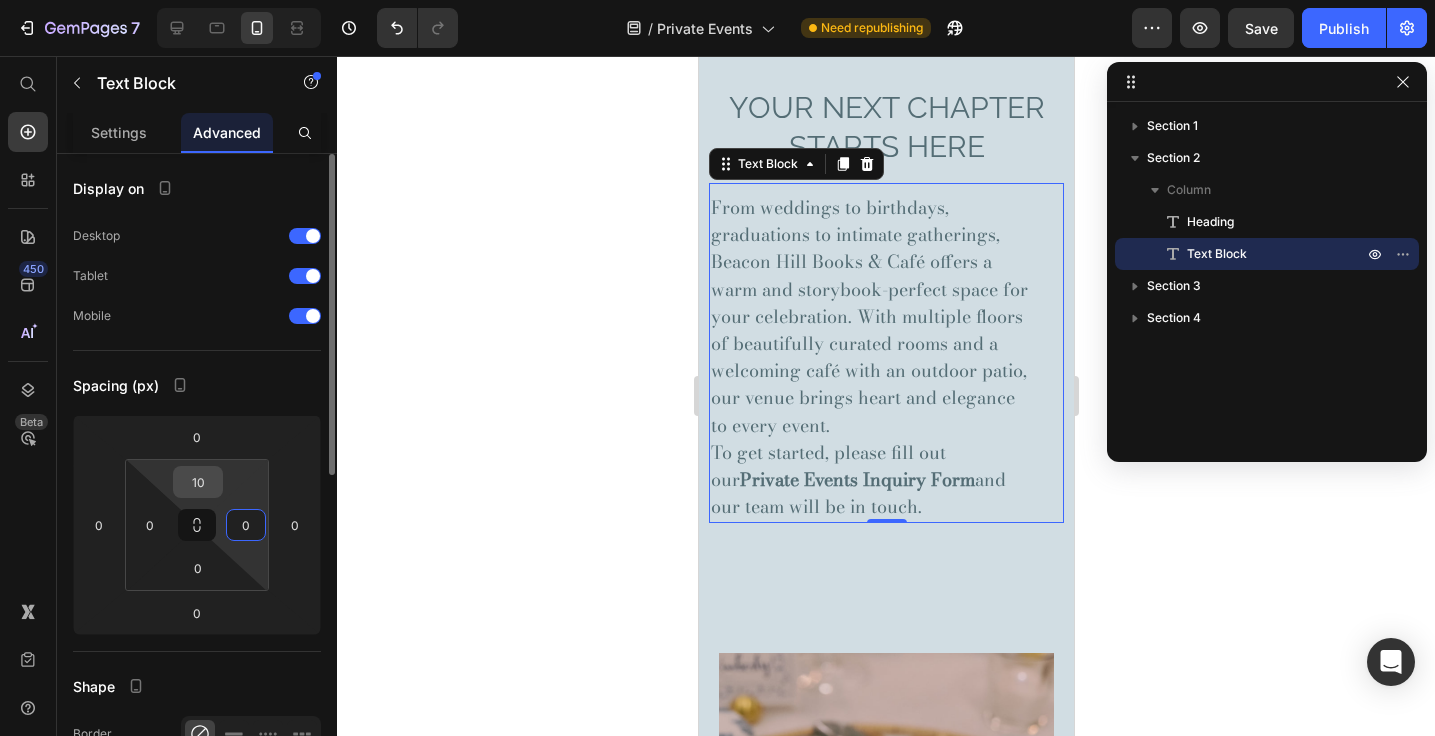 click on "10" at bounding box center [198, 482] 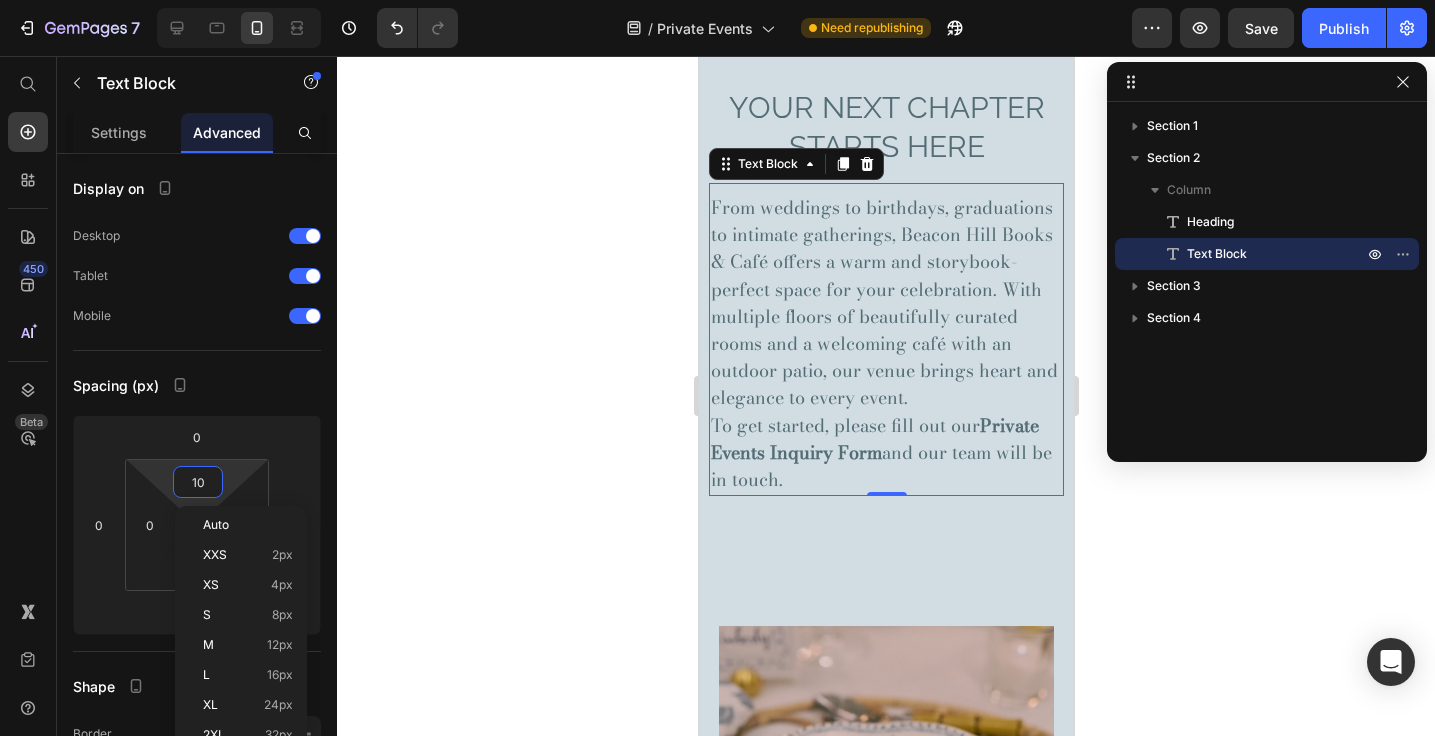 click 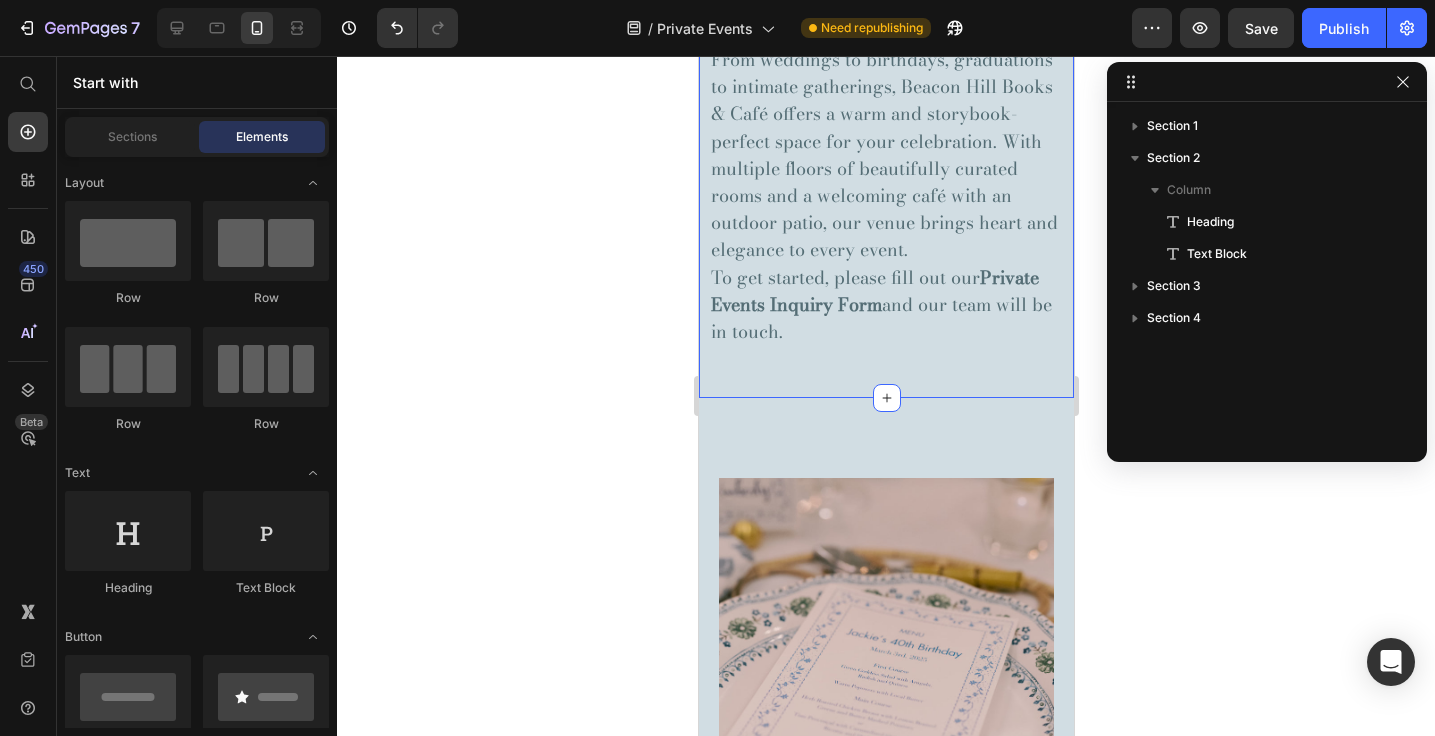 scroll, scrollTop: 1007, scrollLeft: 0, axis: vertical 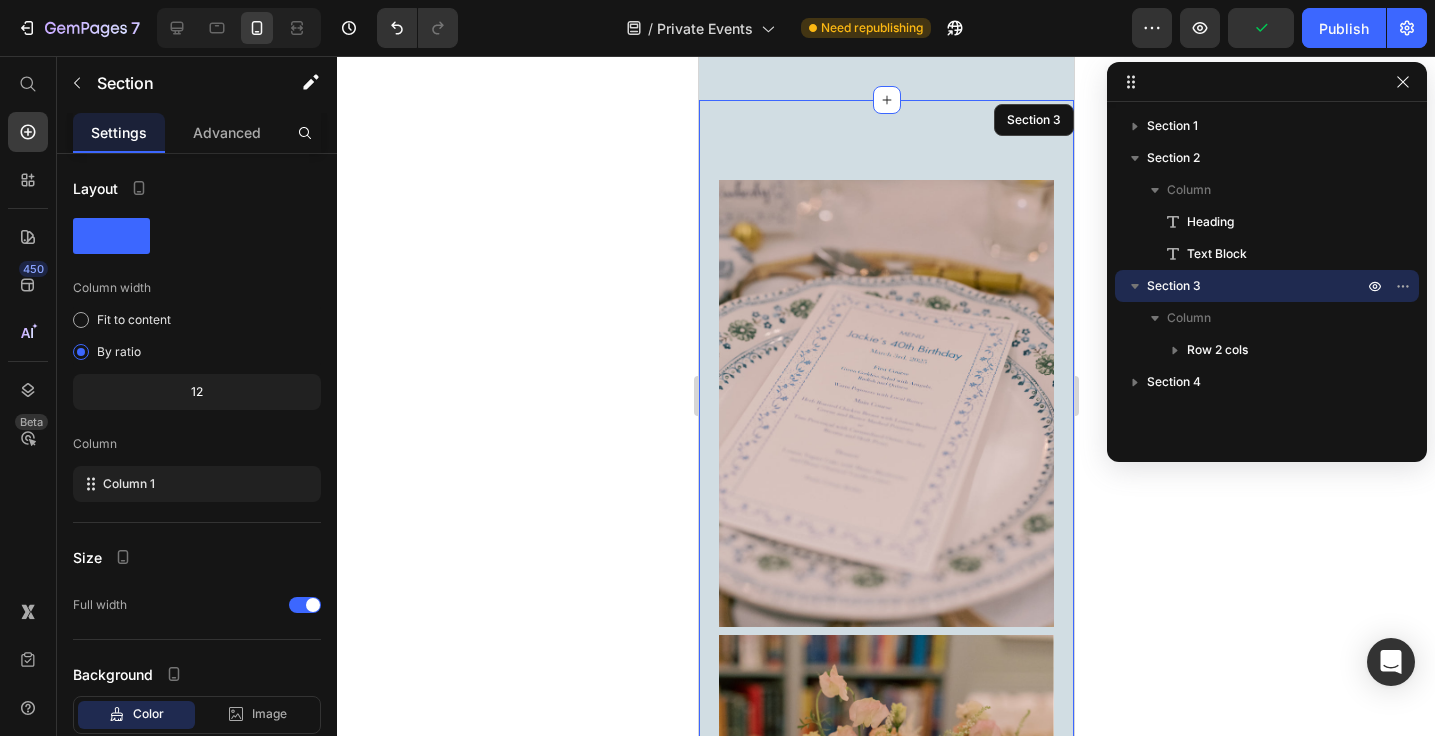 click on "Image Image Image Image Image Image Image Image Image Image Image Image Image Row Row Section 3" at bounding box center (885, 3051) 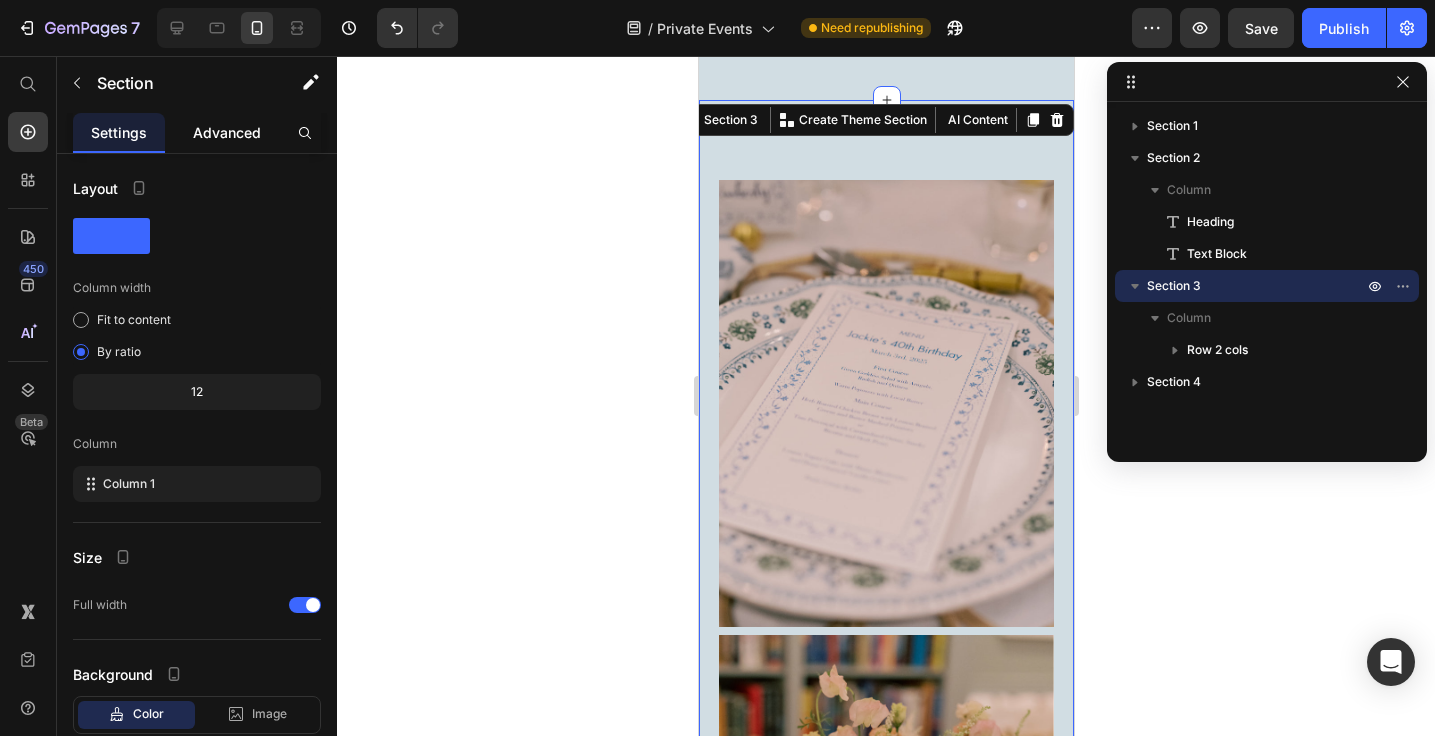 click on "Advanced" at bounding box center [227, 132] 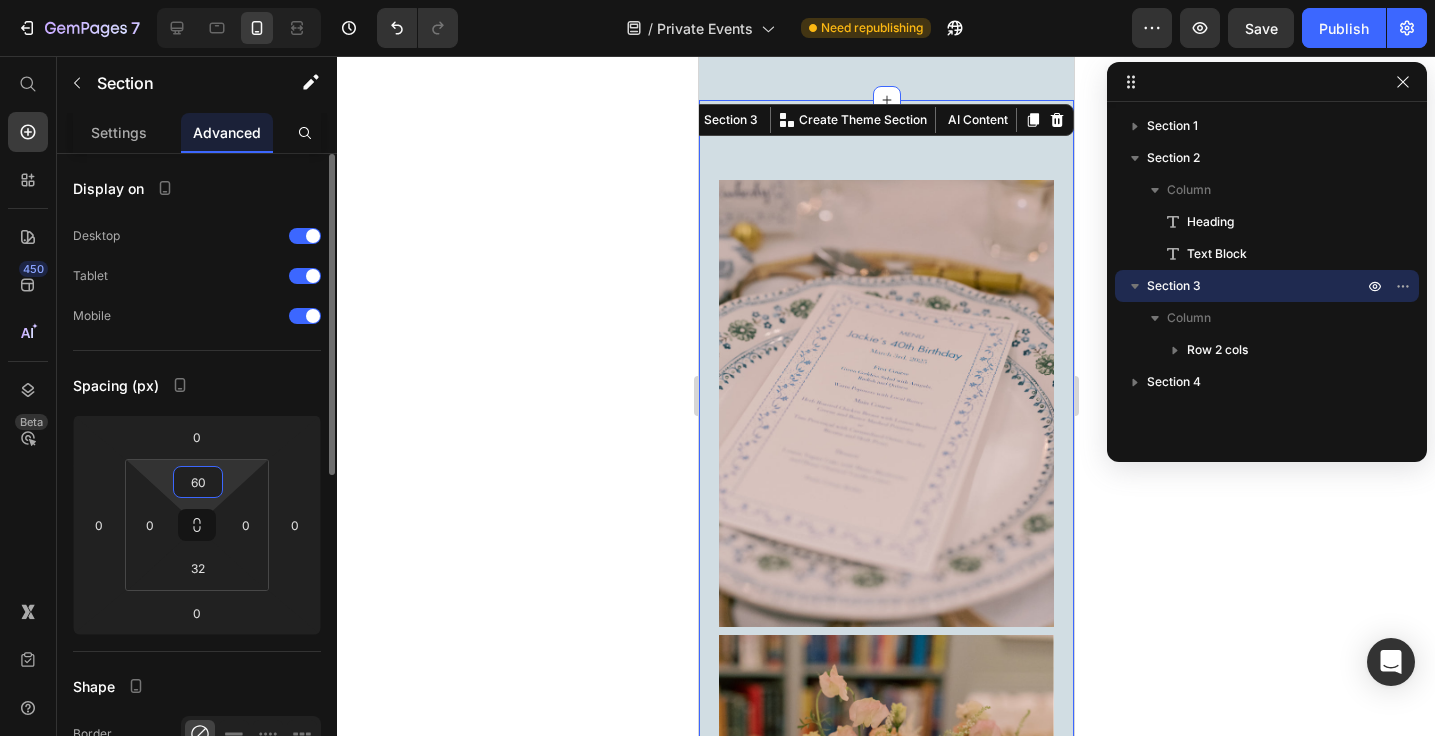 click on "60" at bounding box center (198, 482) 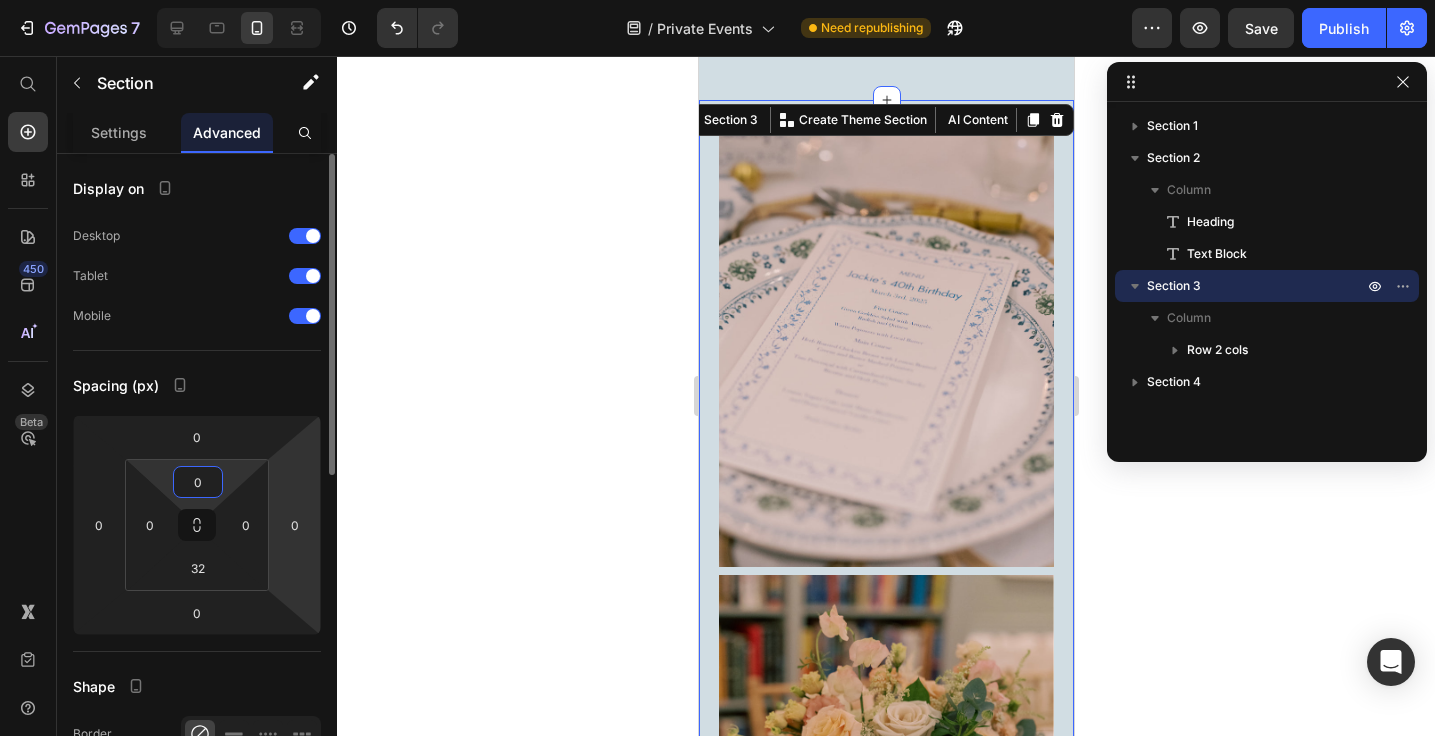 type on "0" 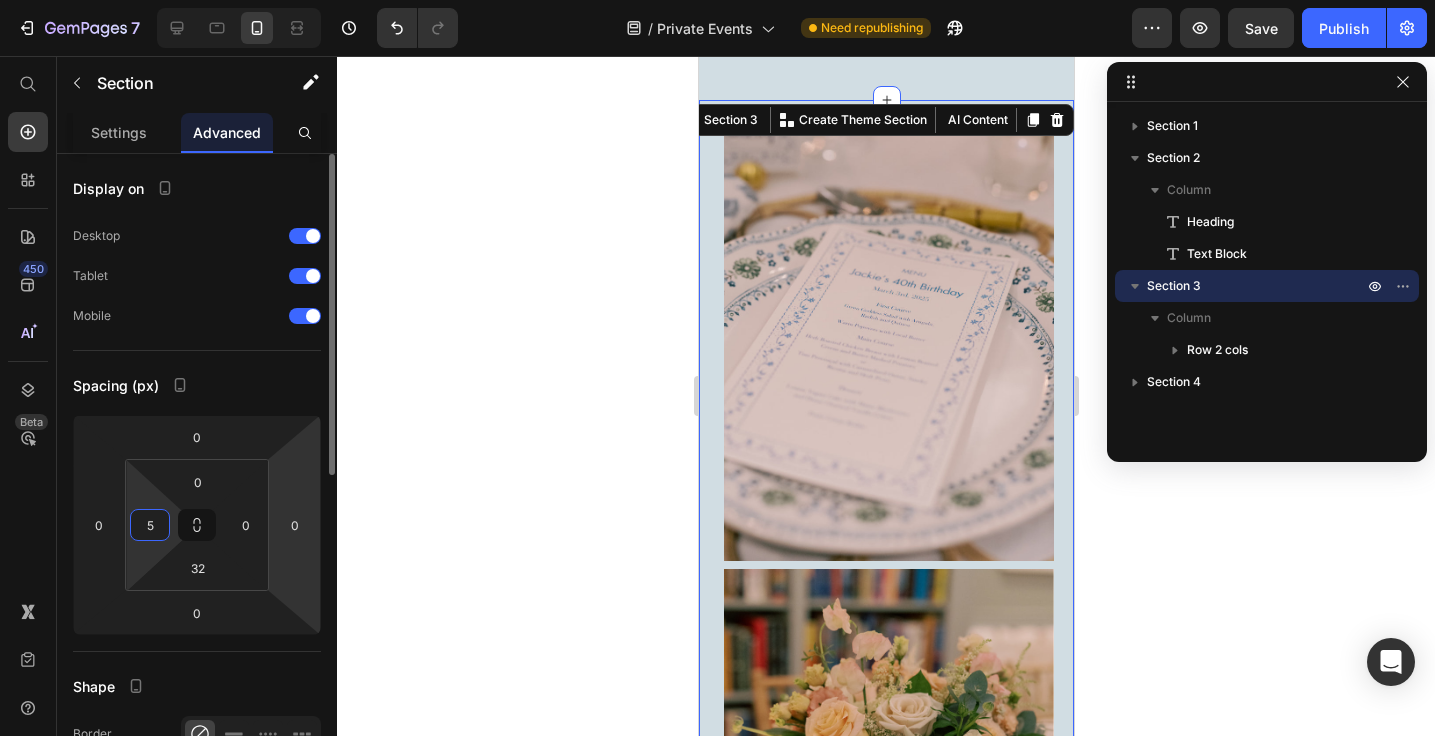 type on "5" 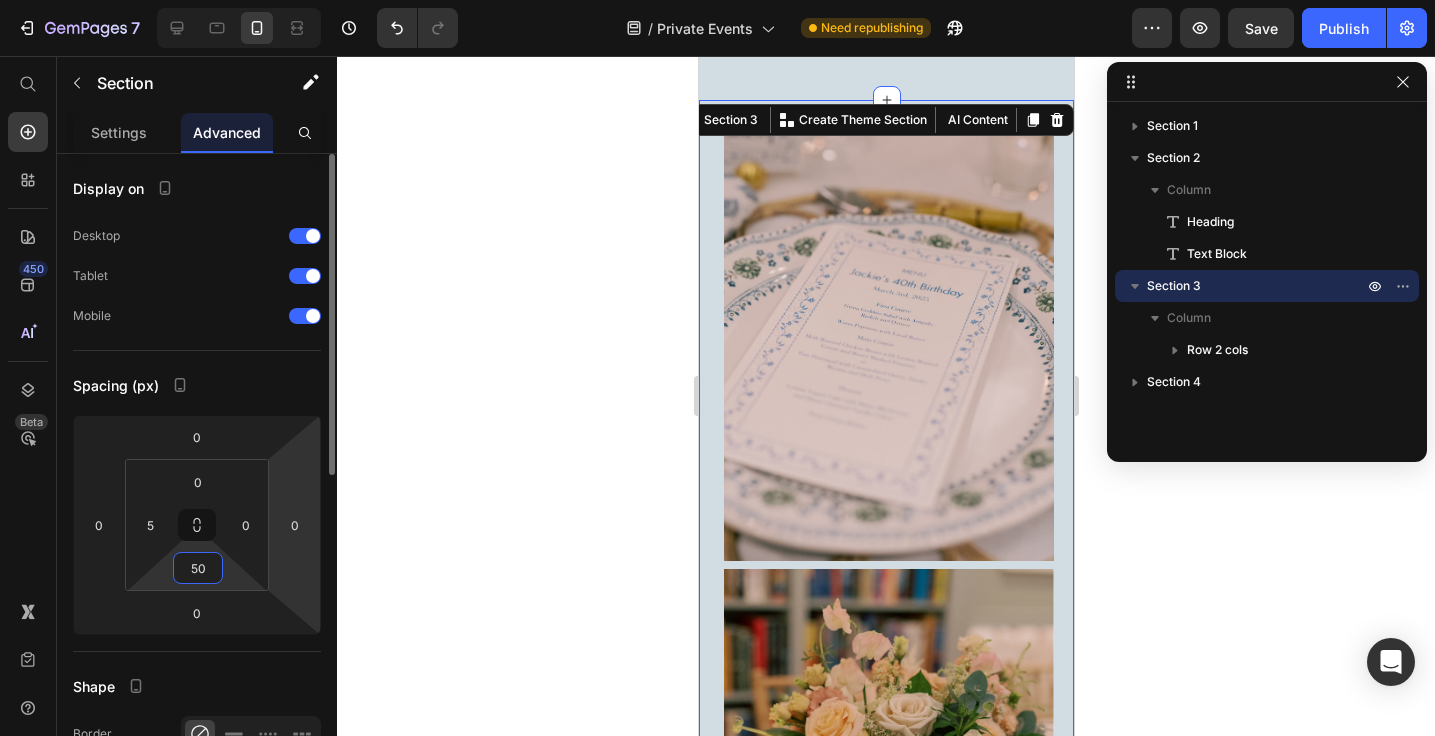 type on "50" 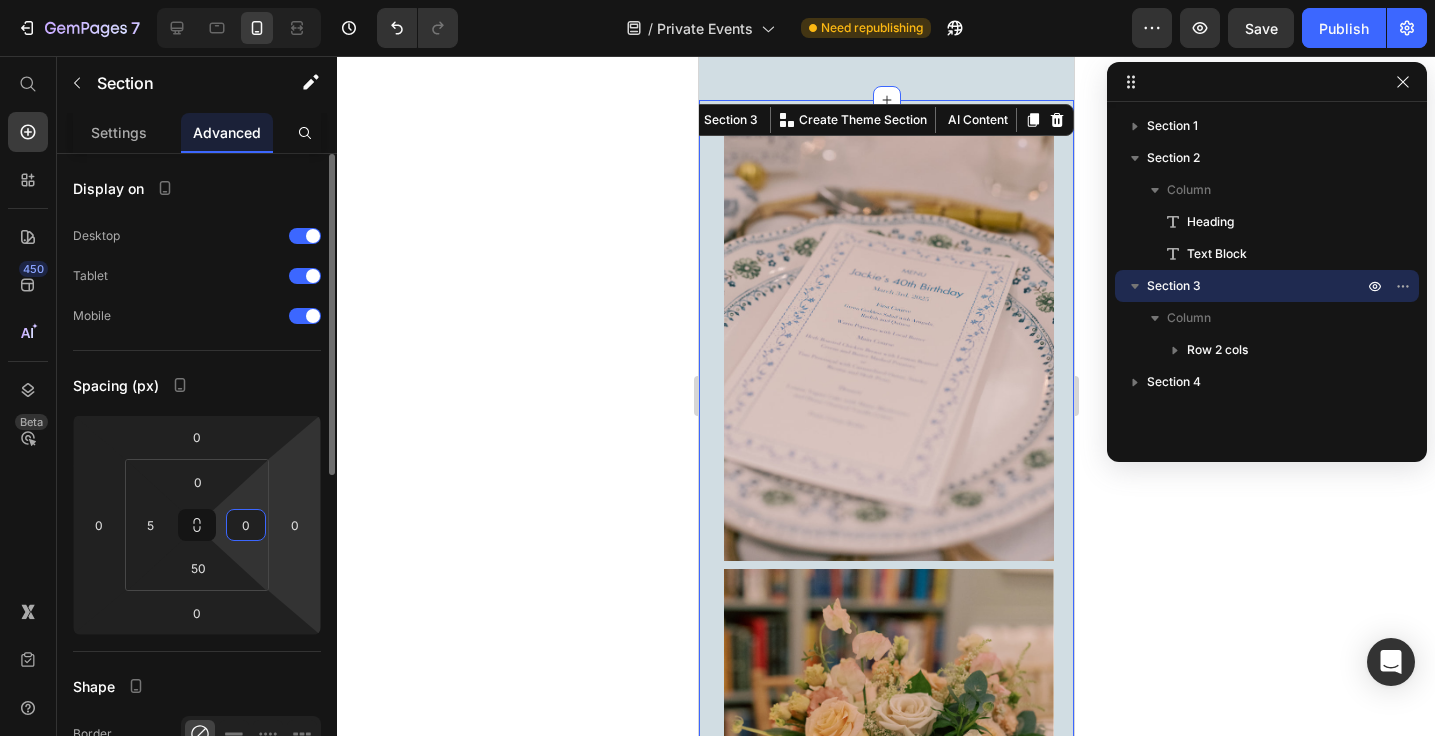 type on "5" 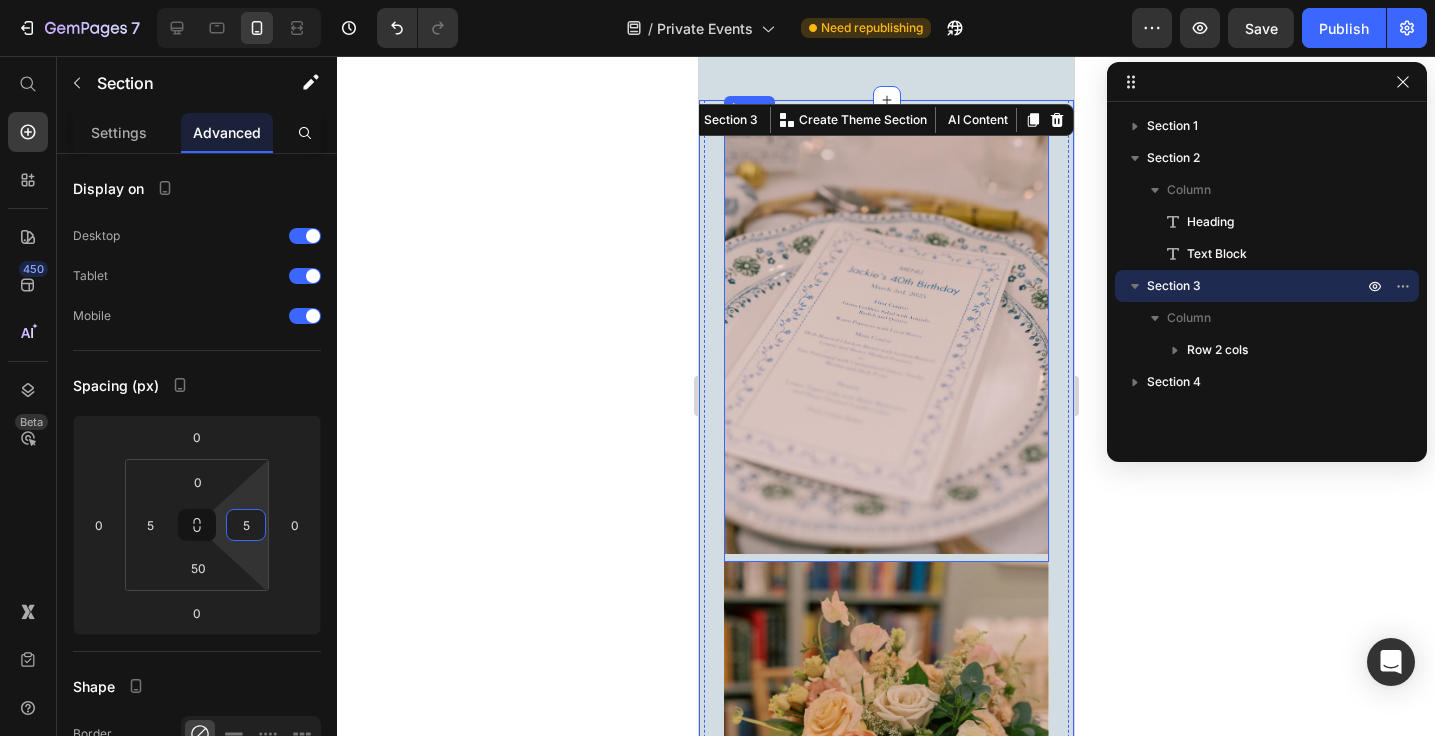 click at bounding box center [885, 341] 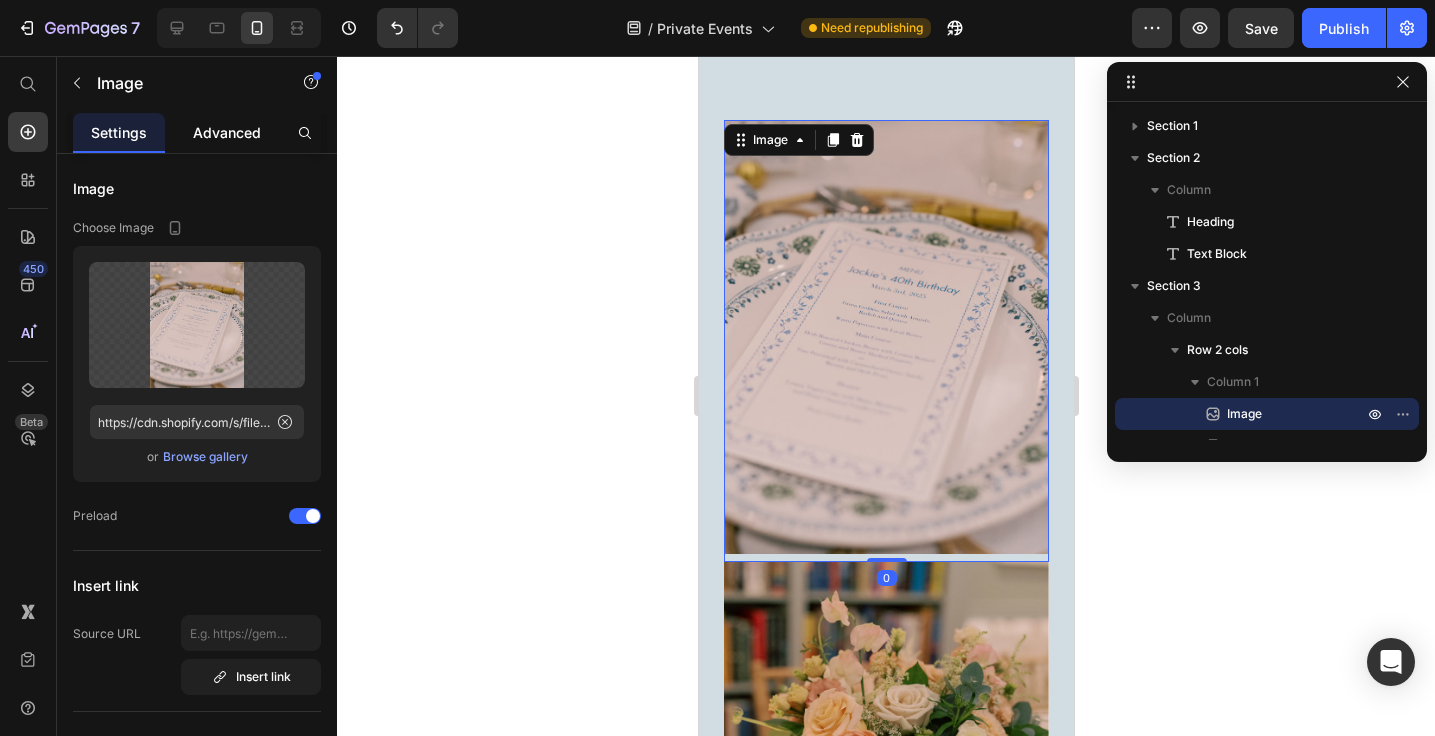click on "Advanced" at bounding box center [227, 132] 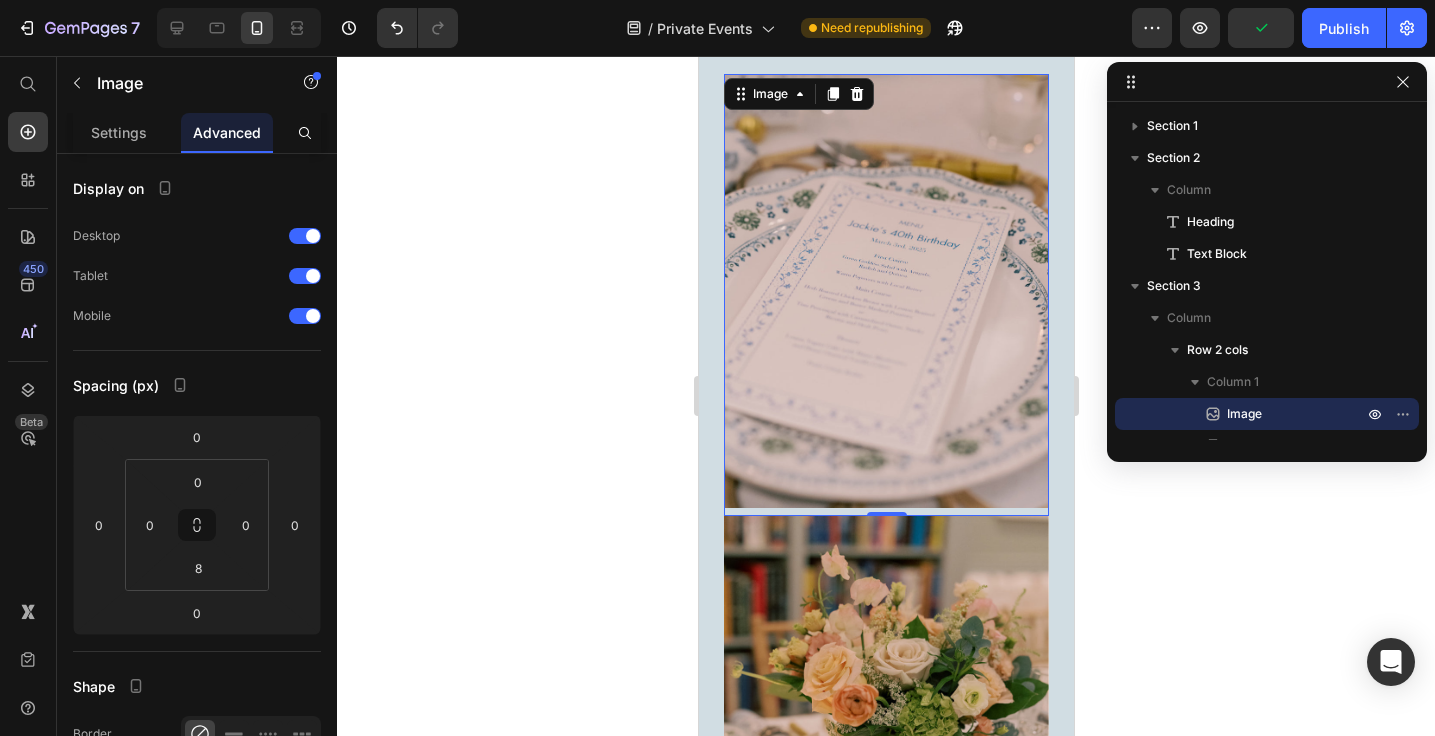 scroll, scrollTop: 947, scrollLeft: 0, axis: vertical 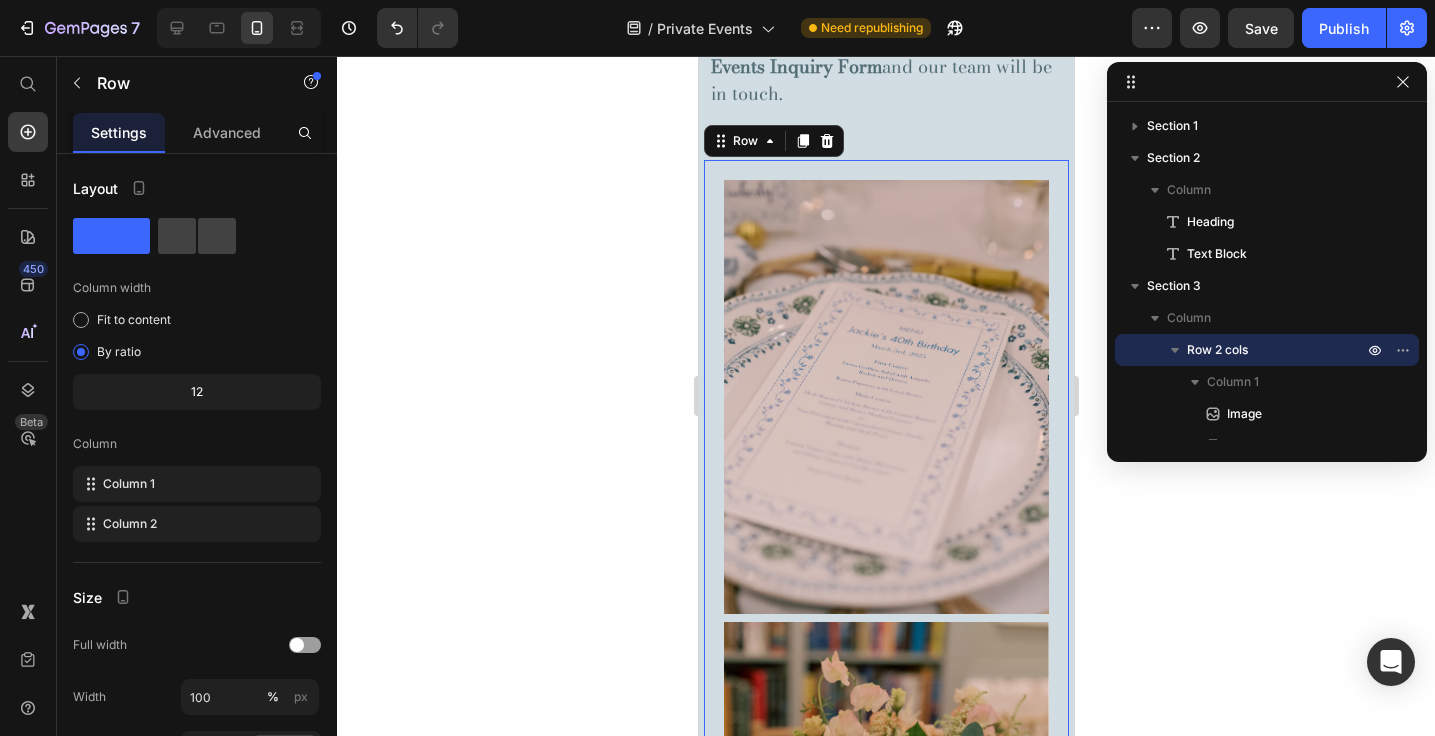 click on "Image Image Image Image Image Image Image Image Image Image Image Image Image Row Row   0" at bounding box center [885, 2980] 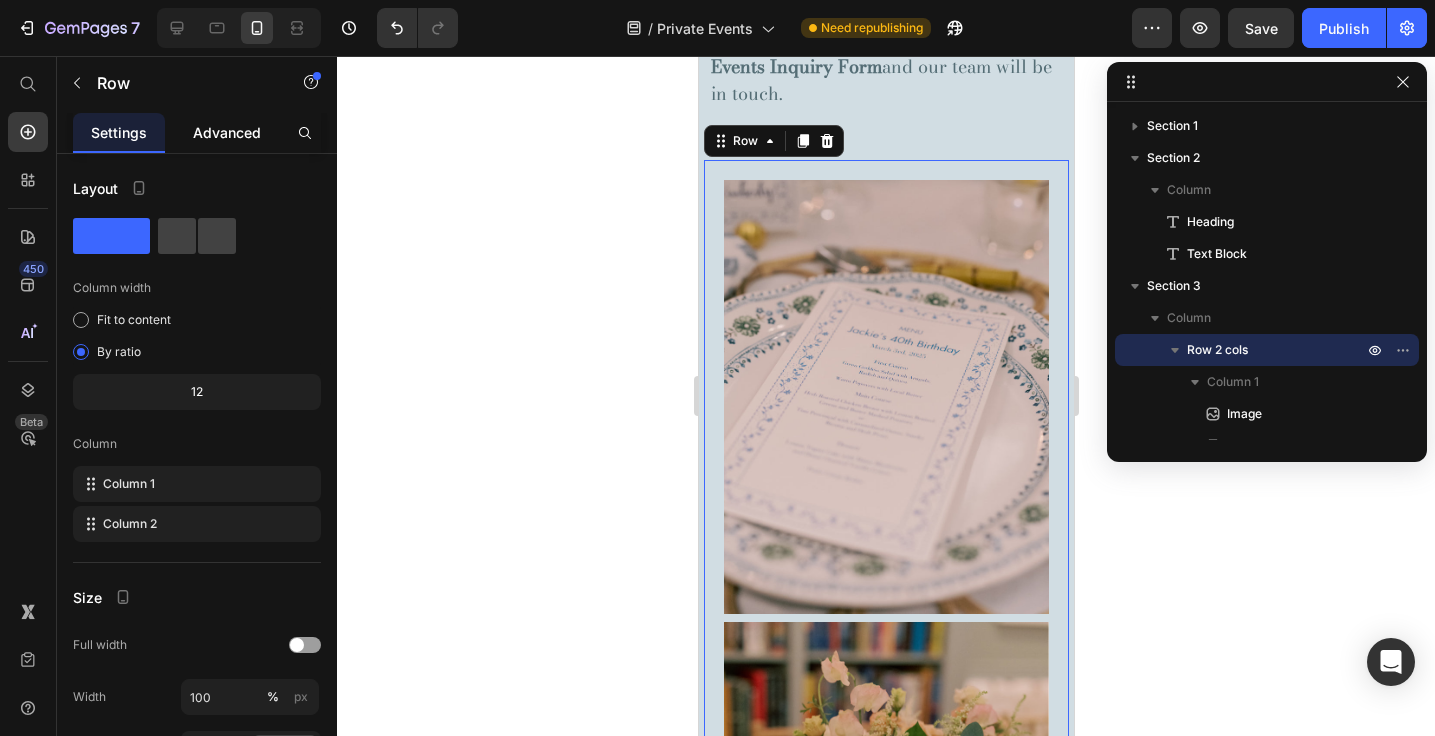 click on "Advanced" at bounding box center [227, 132] 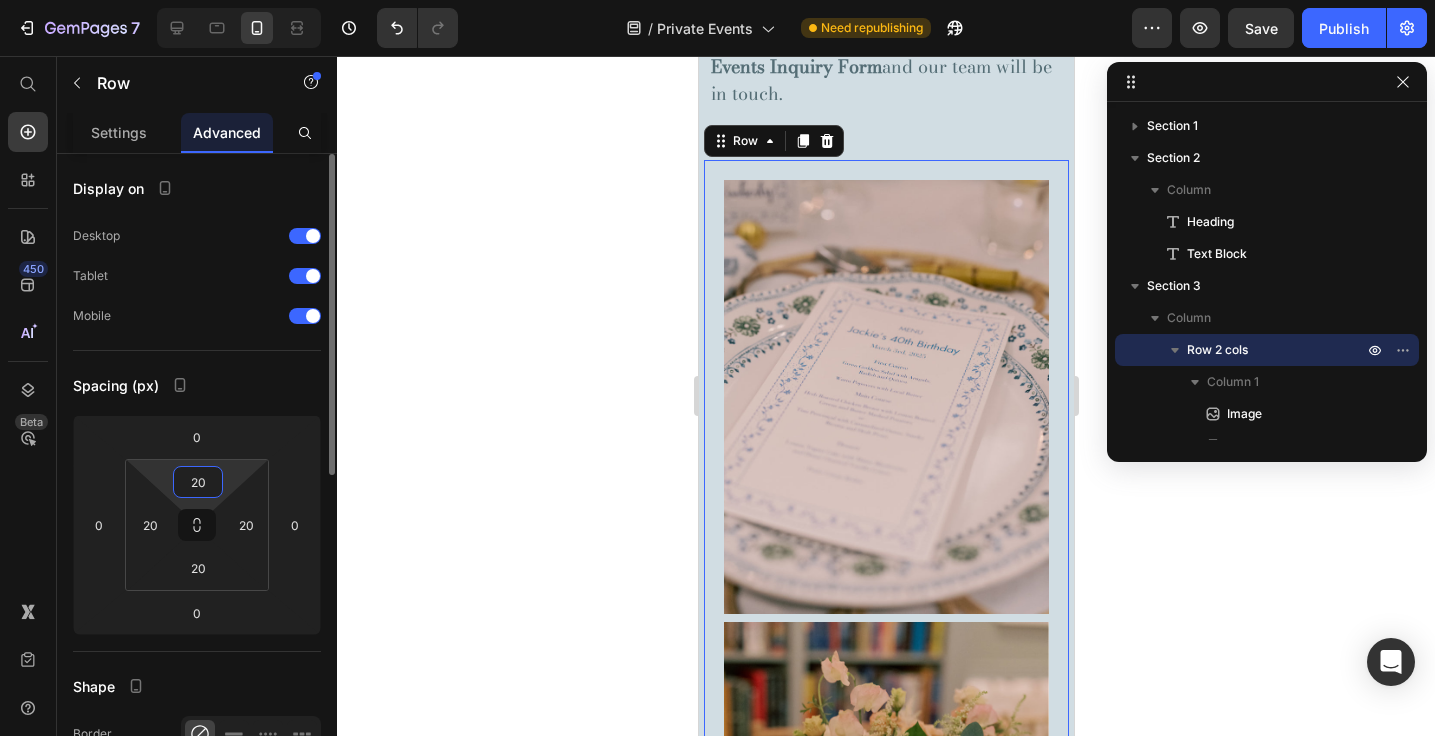 click on "20" at bounding box center [198, 482] 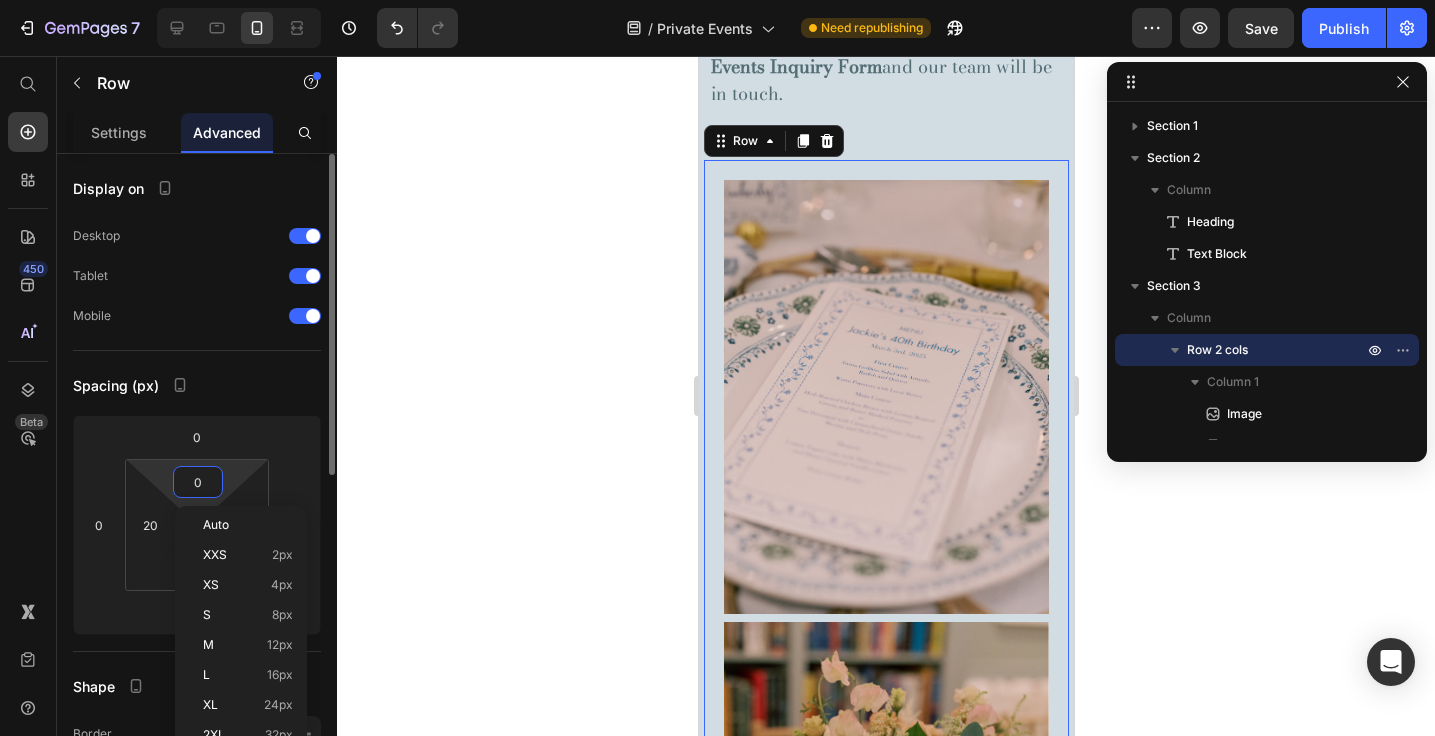 type on "0" 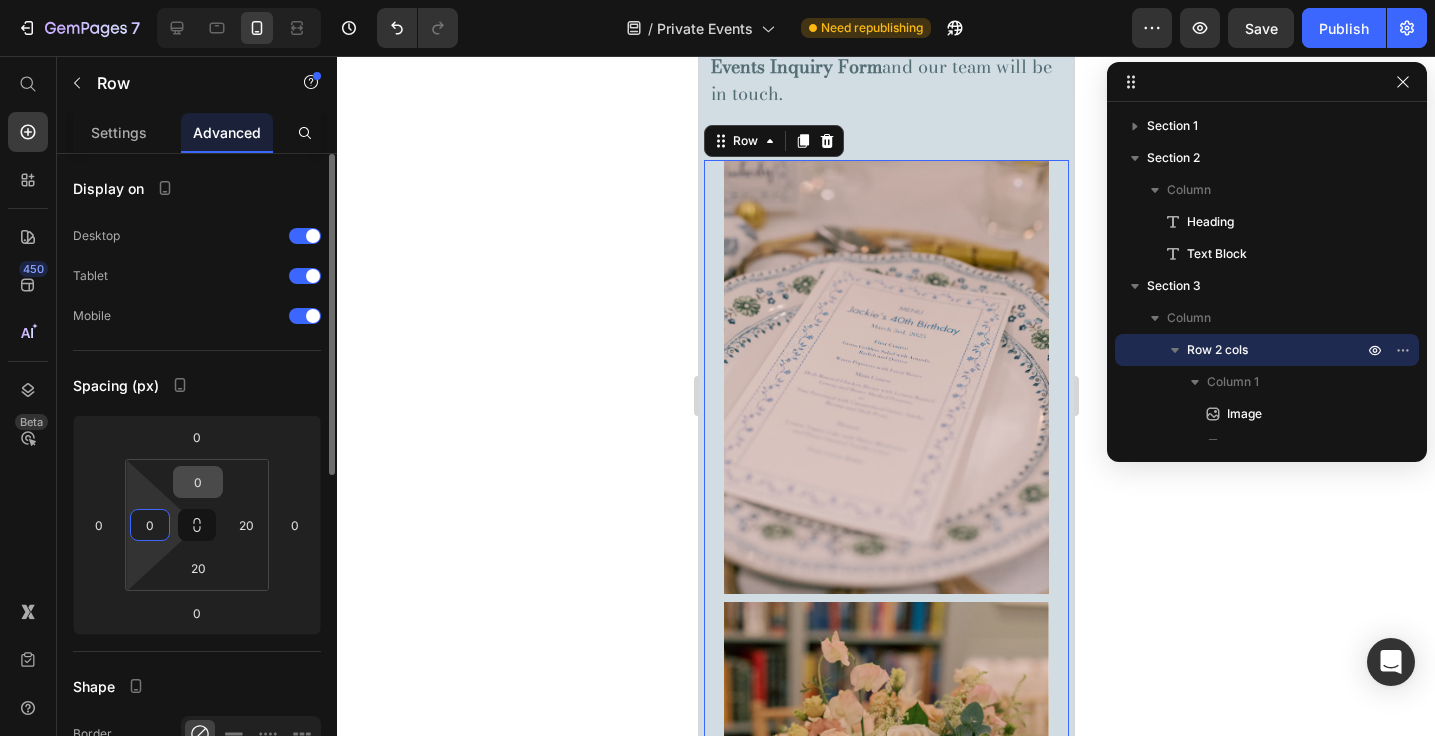 type on "0" 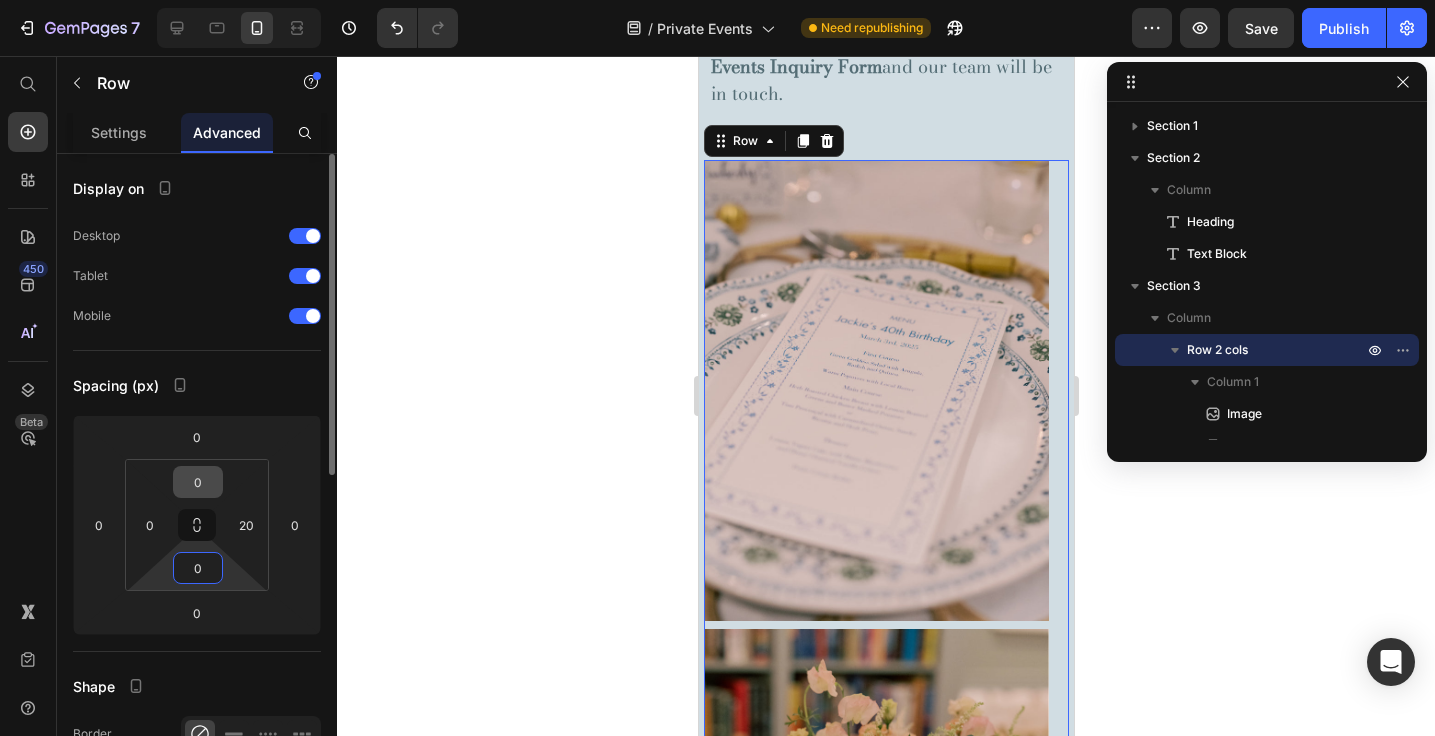 type on "0" 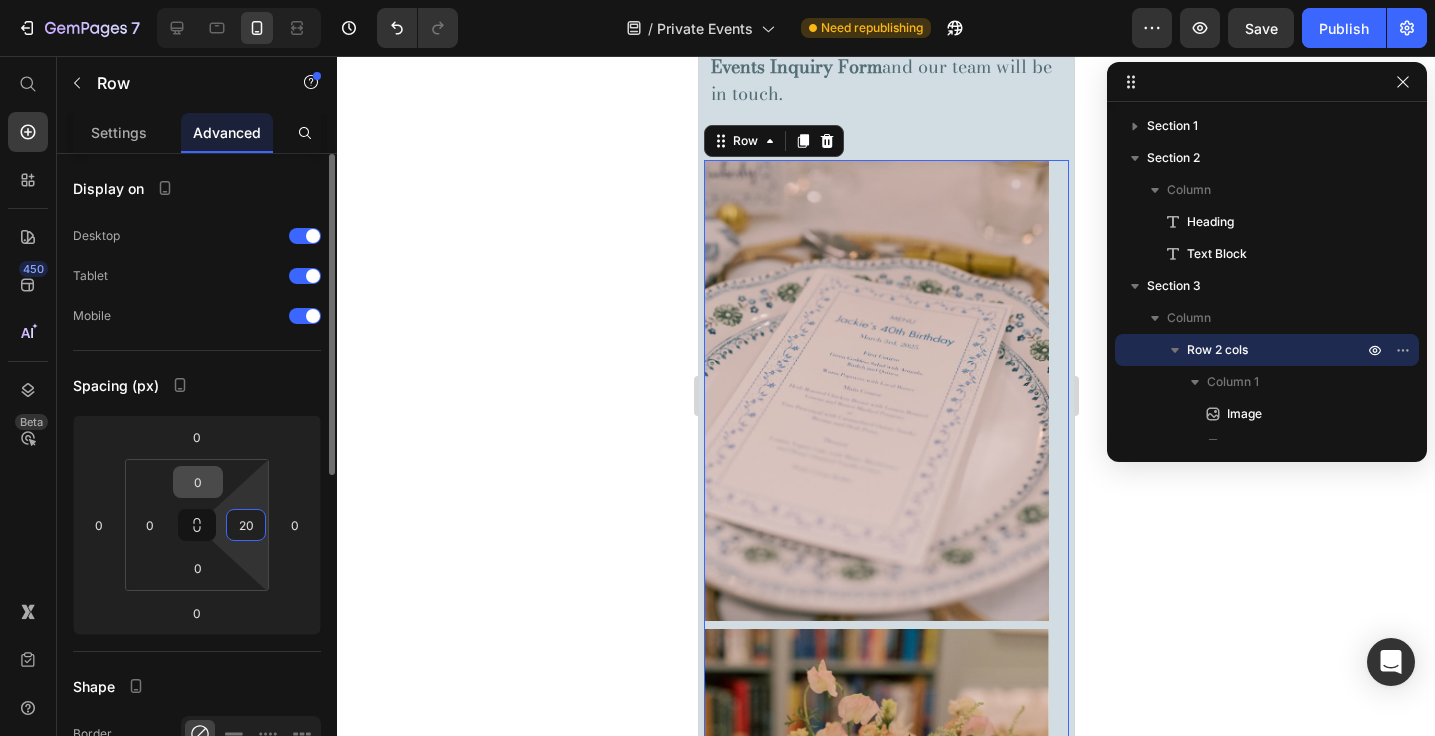 type on "0" 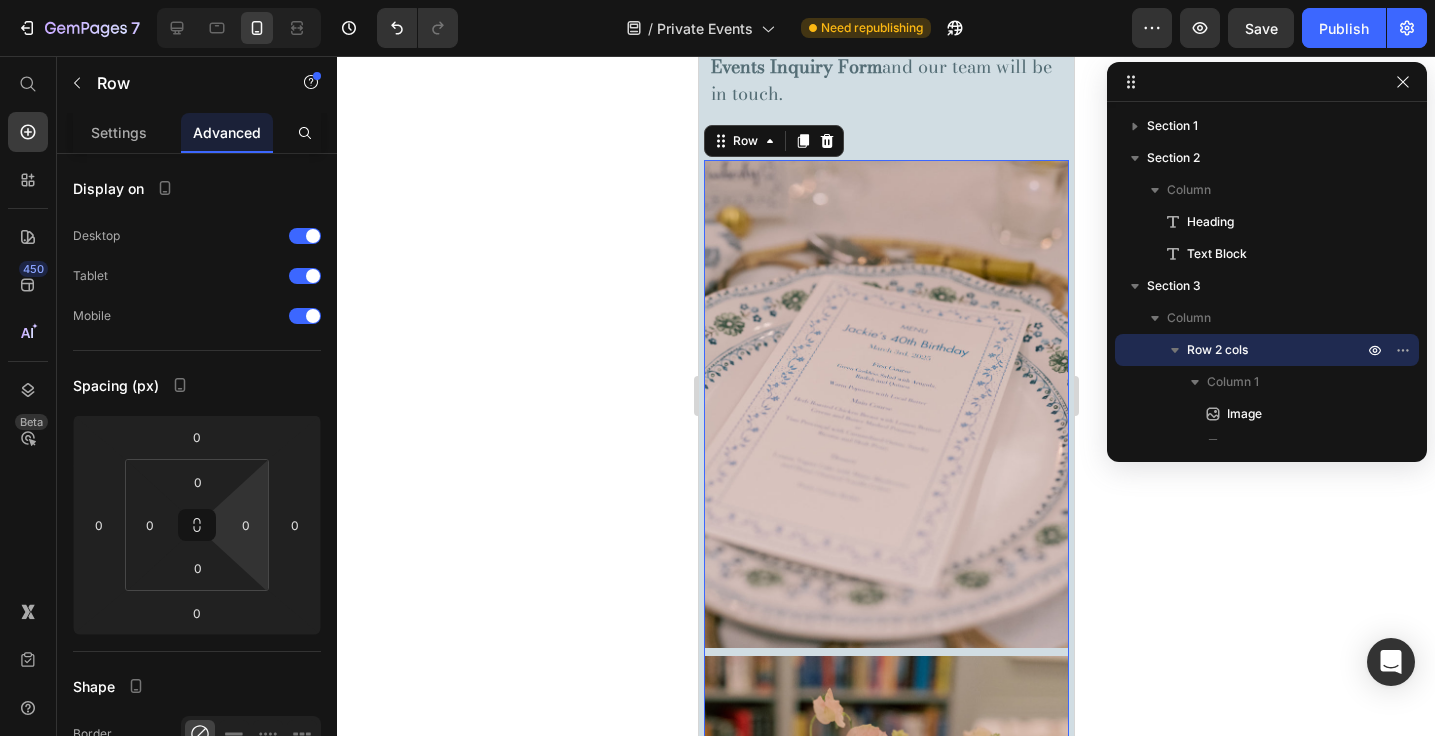 click 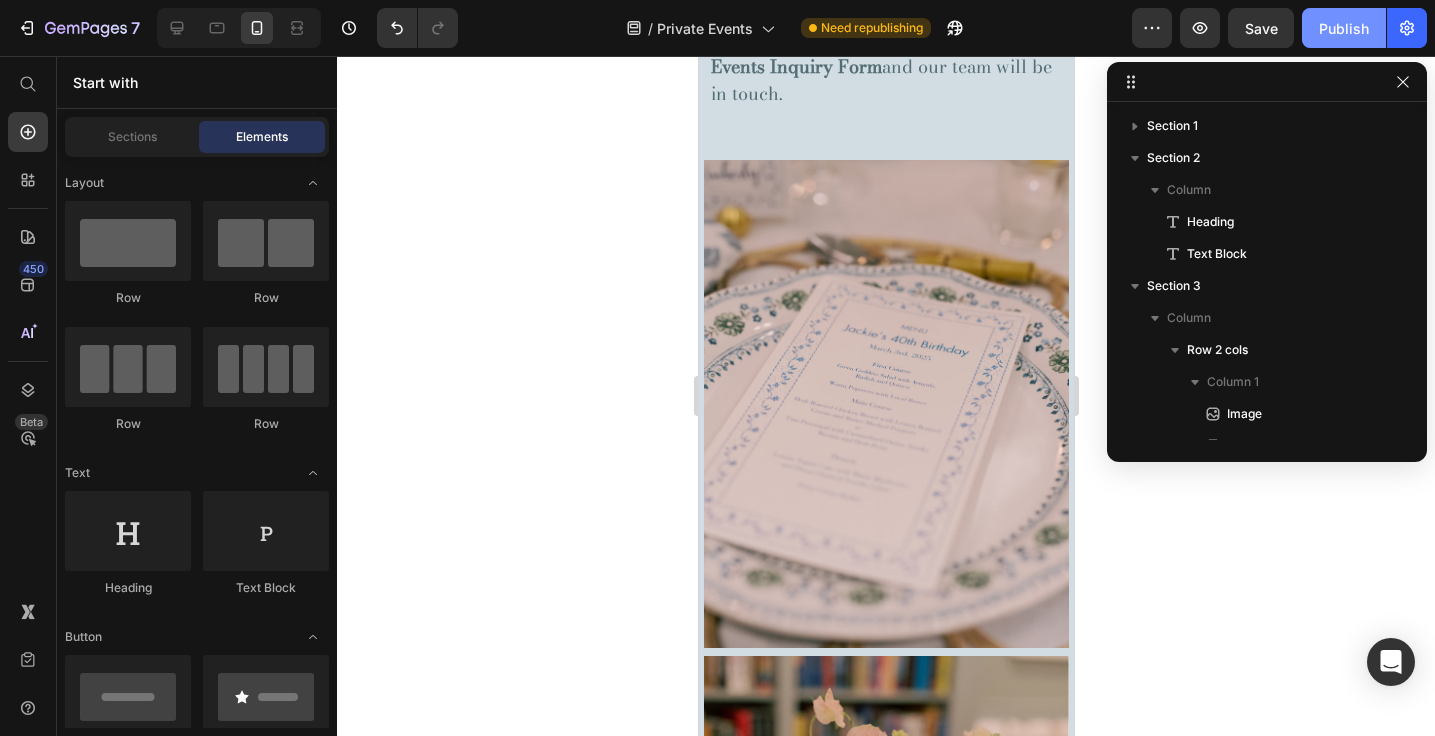 click on "Publish" at bounding box center [1344, 28] 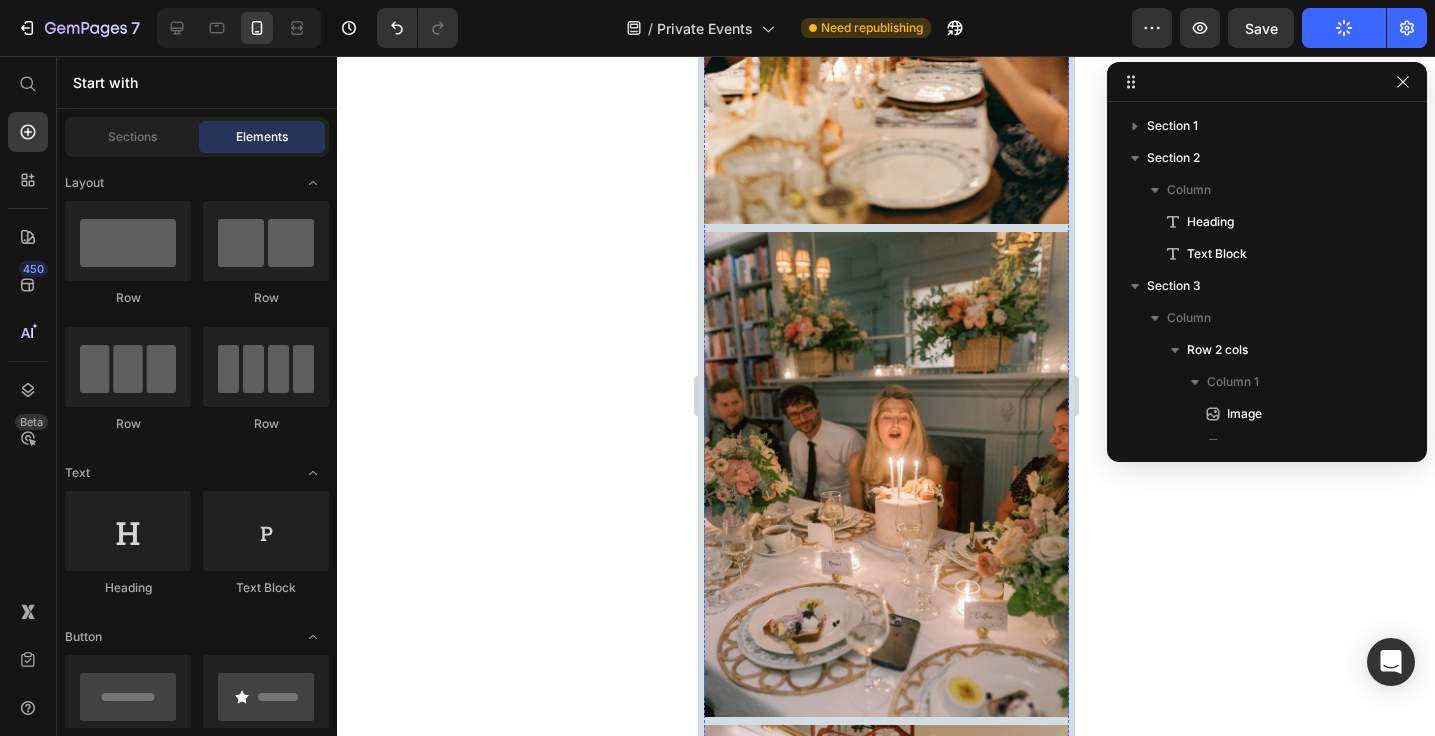 scroll, scrollTop: 5678, scrollLeft: 0, axis: vertical 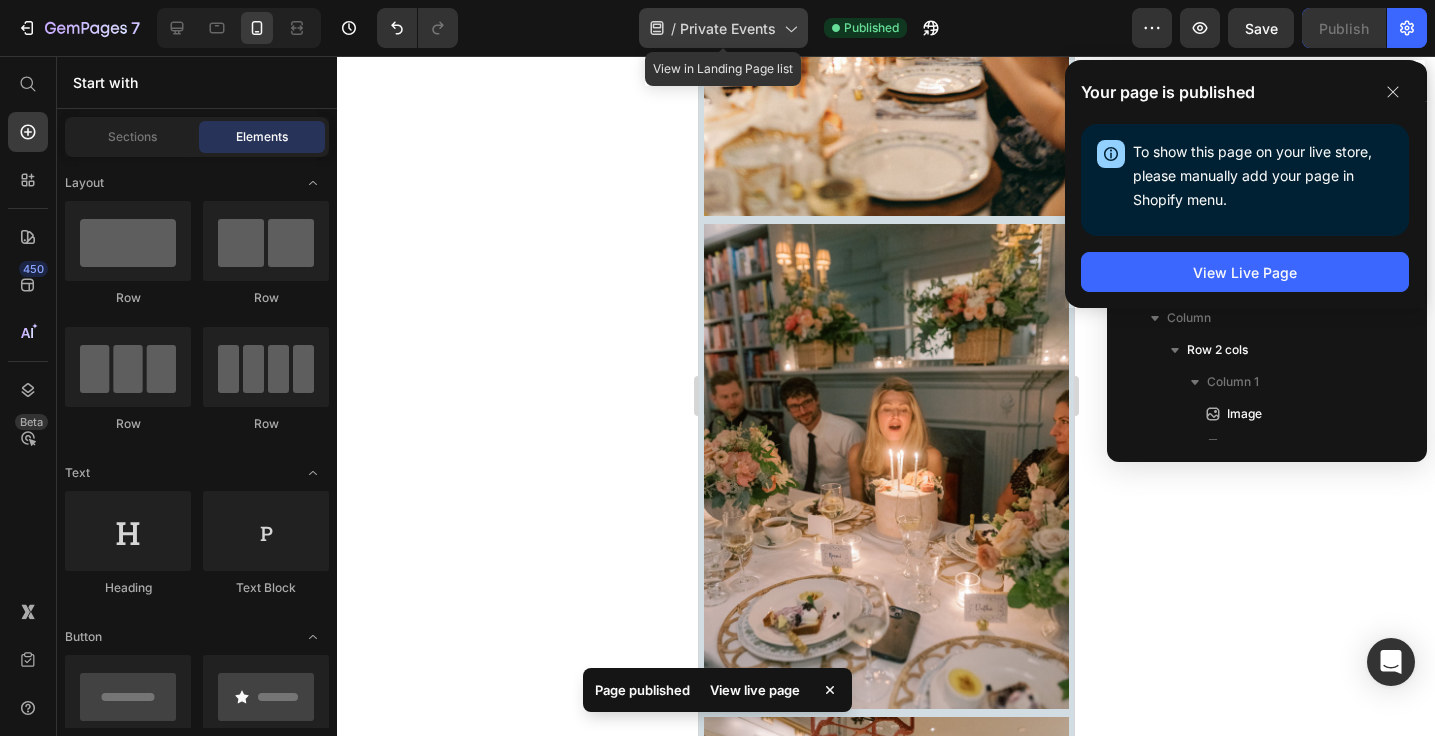 click on "Private Events" at bounding box center [728, 28] 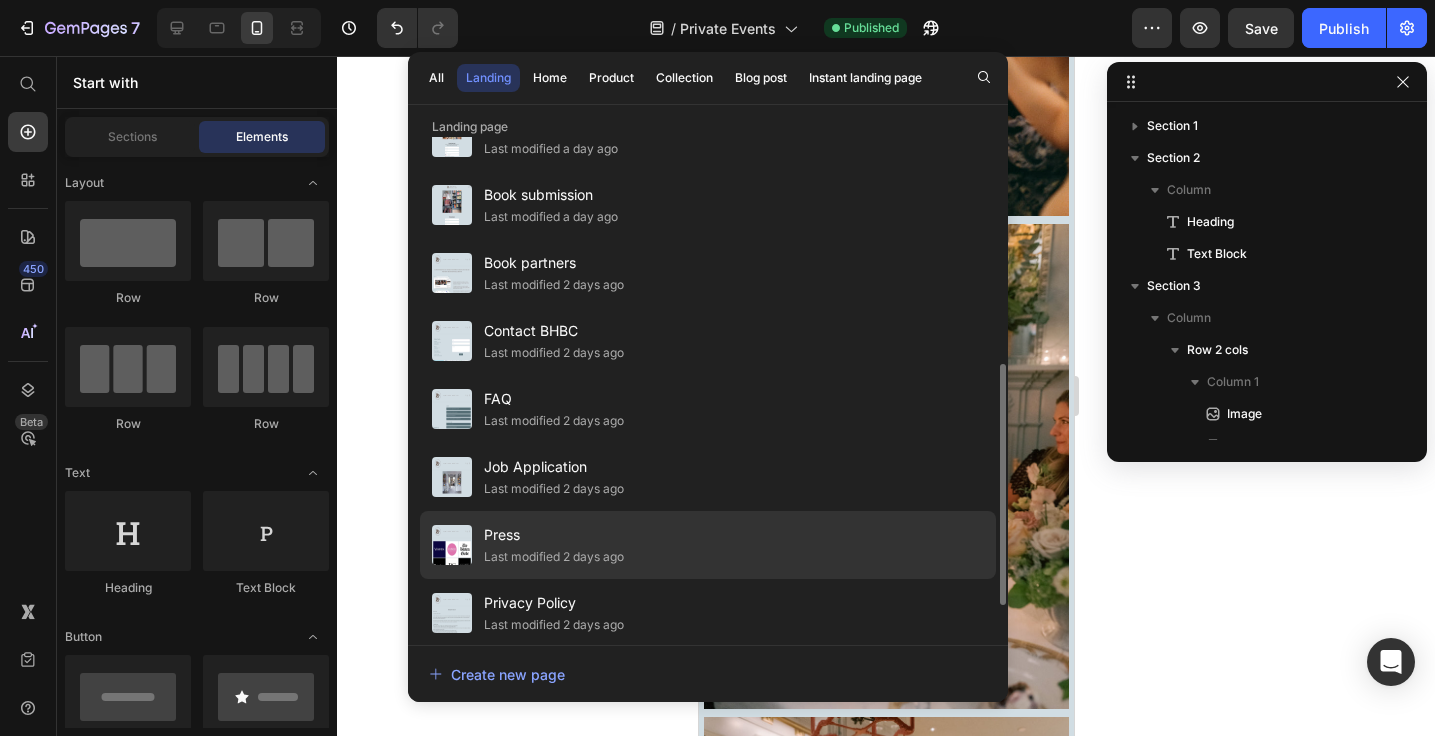 scroll, scrollTop: 452, scrollLeft: 0, axis: vertical 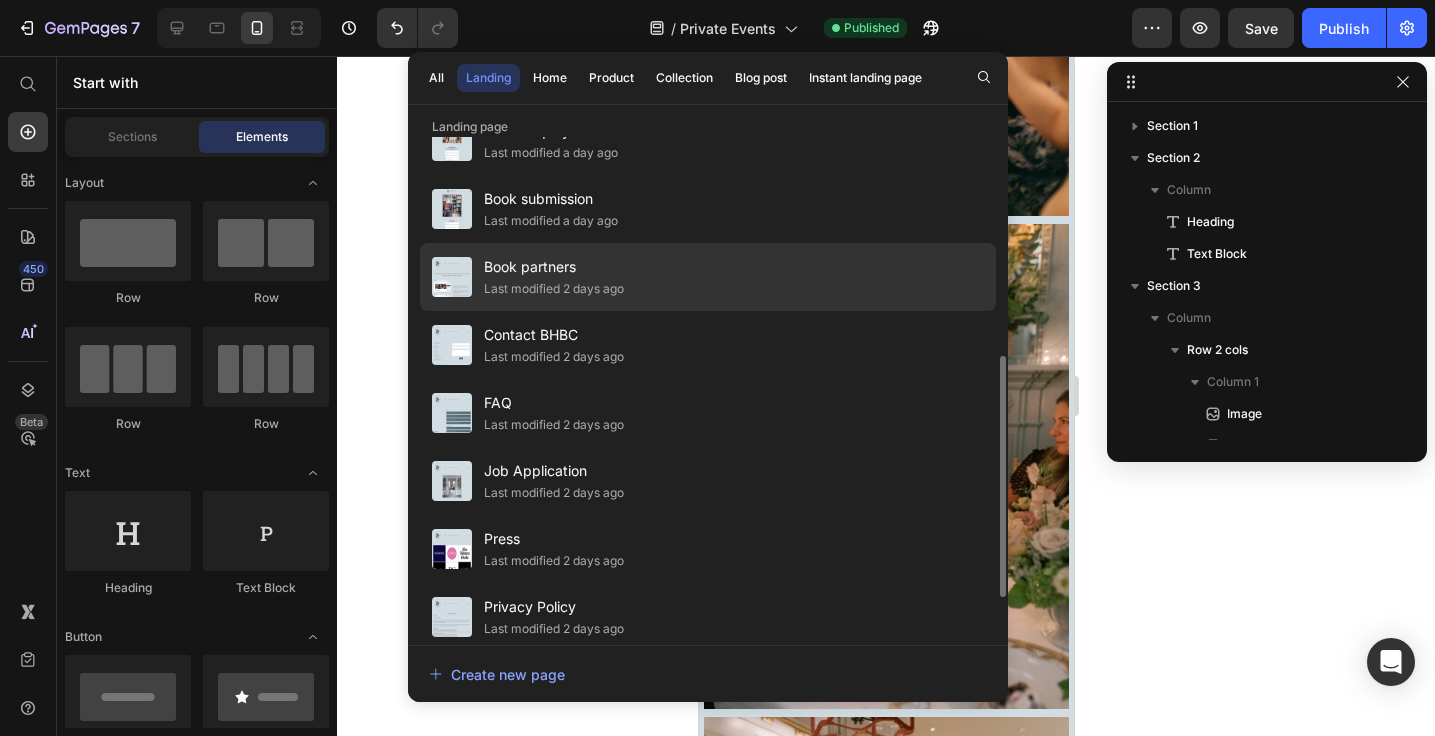 click on "Last modified 2 days ago" 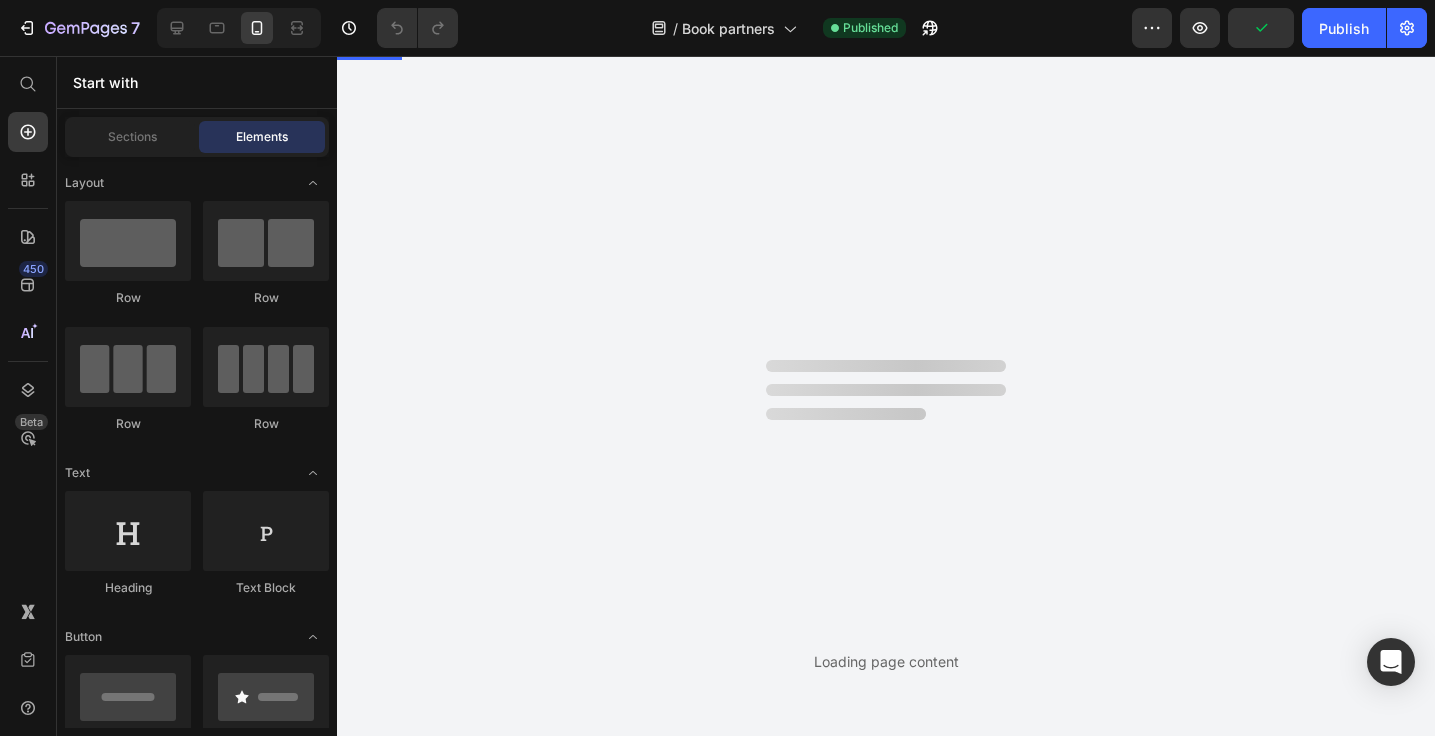scroll, scrollTop: 0, scrollLeft: 0, axis: both 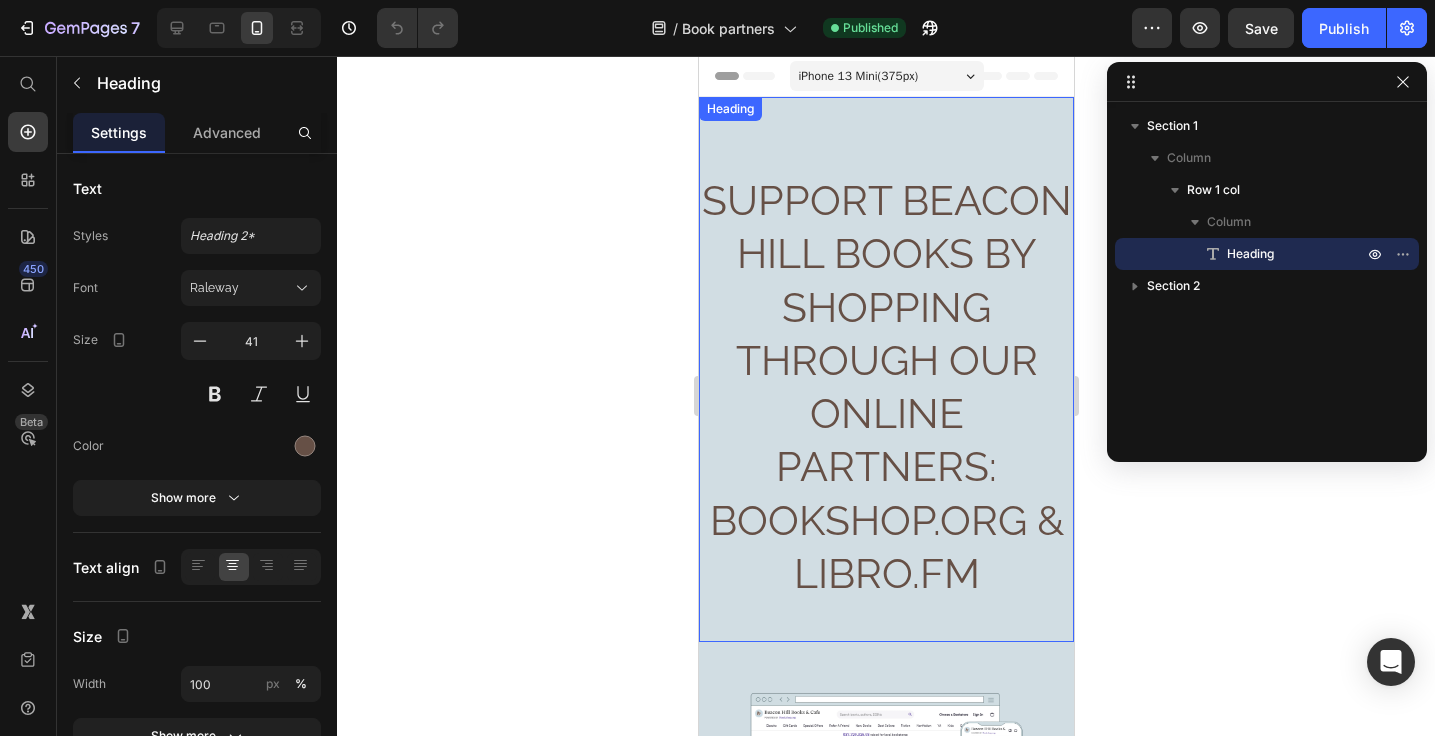 click on "Support Beacon Hill Books by shopping through our online partners: Bookshop.org & Libro.fm Heading" at bounding box center (885, 369) 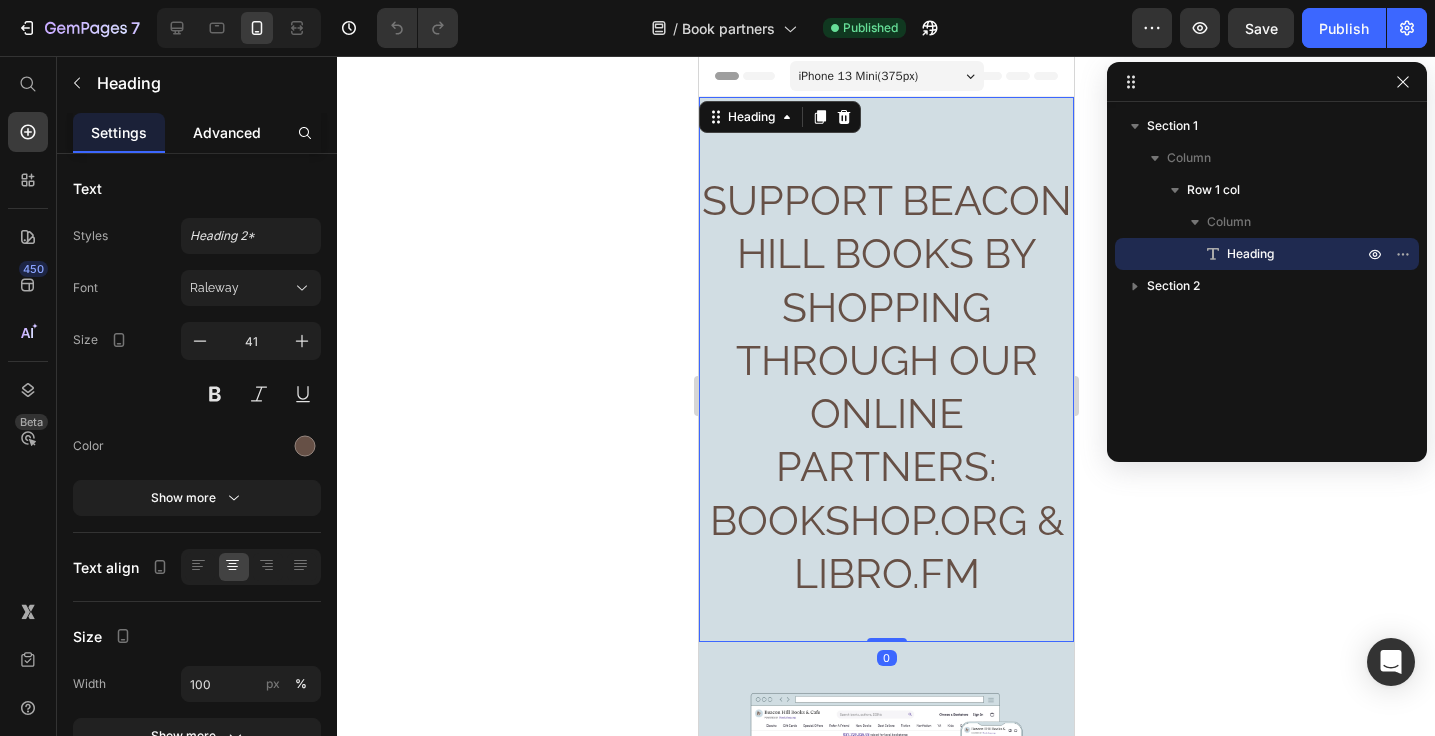 click on "Advanced" at bounding box center (227, 132) 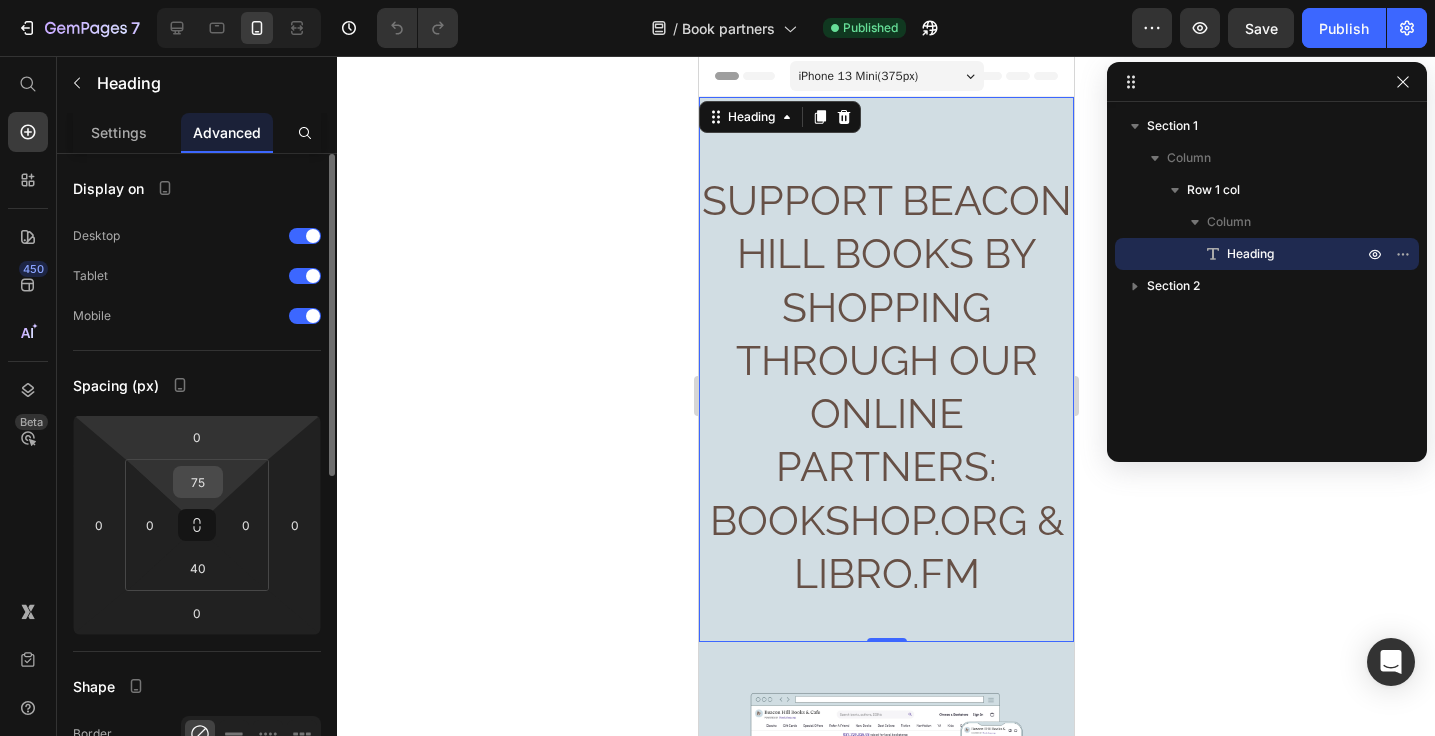 click on "75" at bounding box center [198, 482] 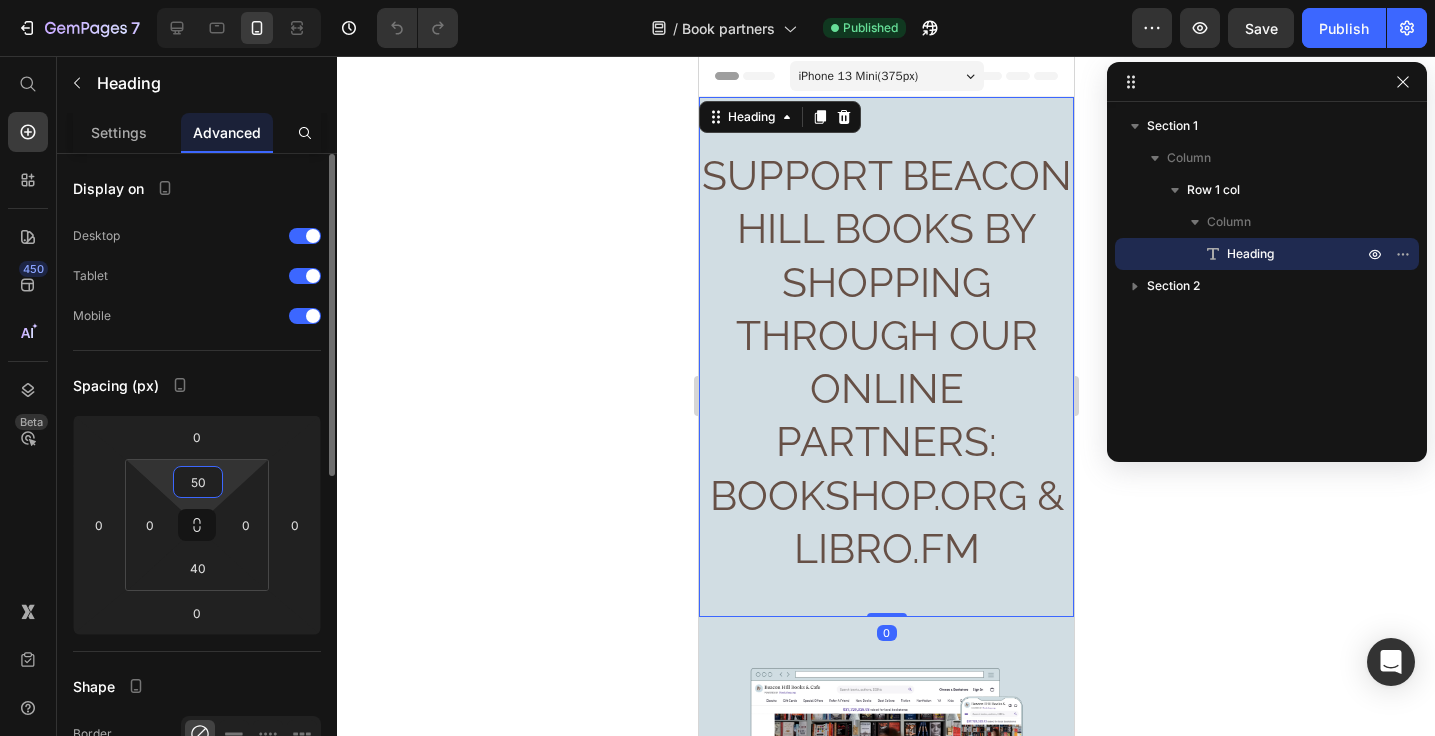 type on "50" 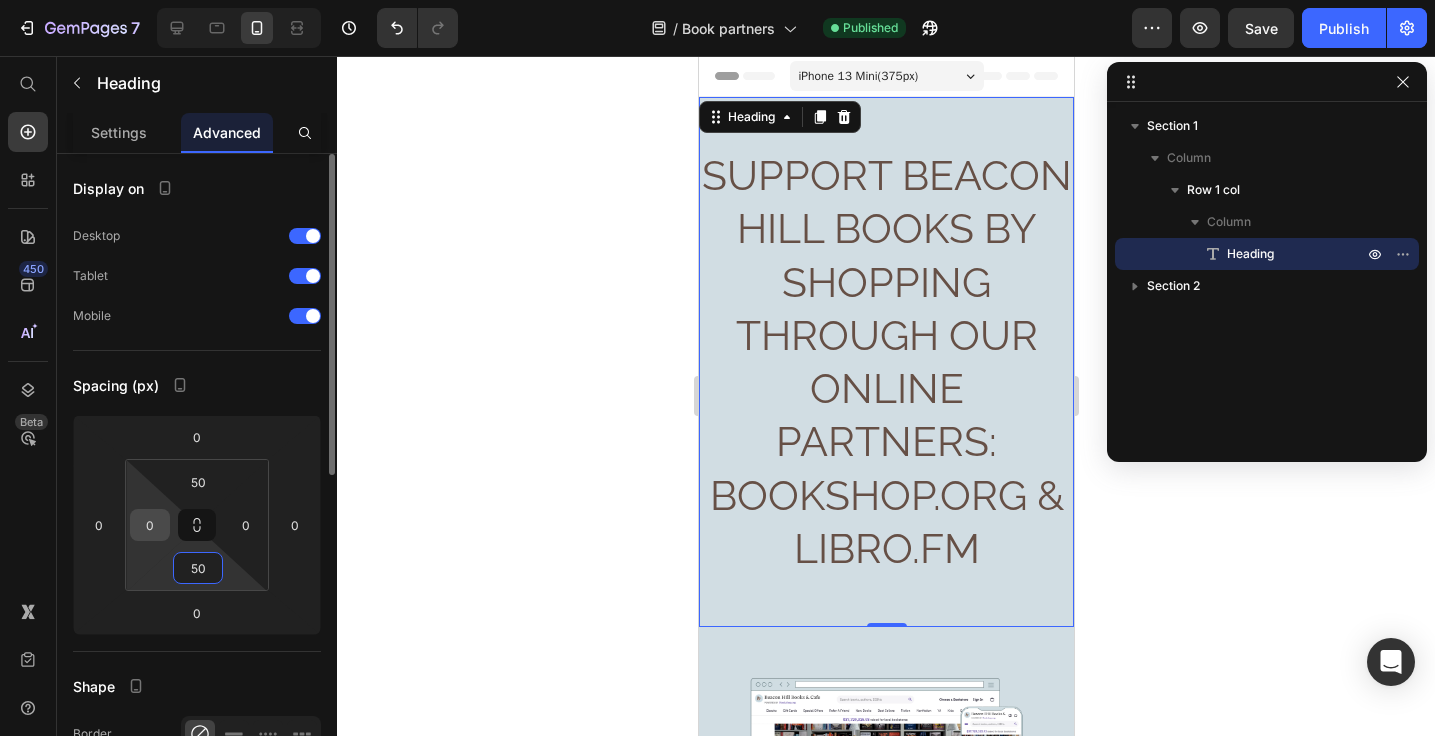 type on "50" 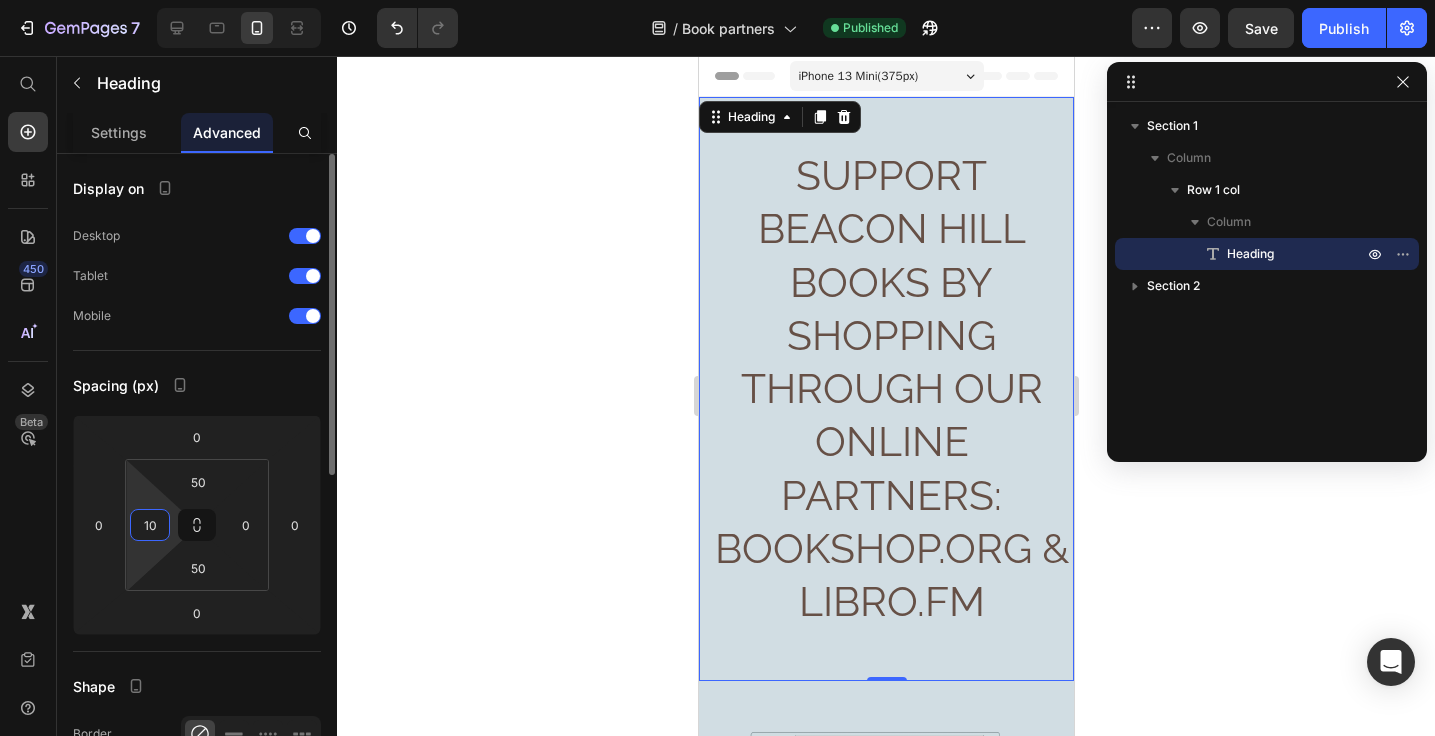 type on "10" 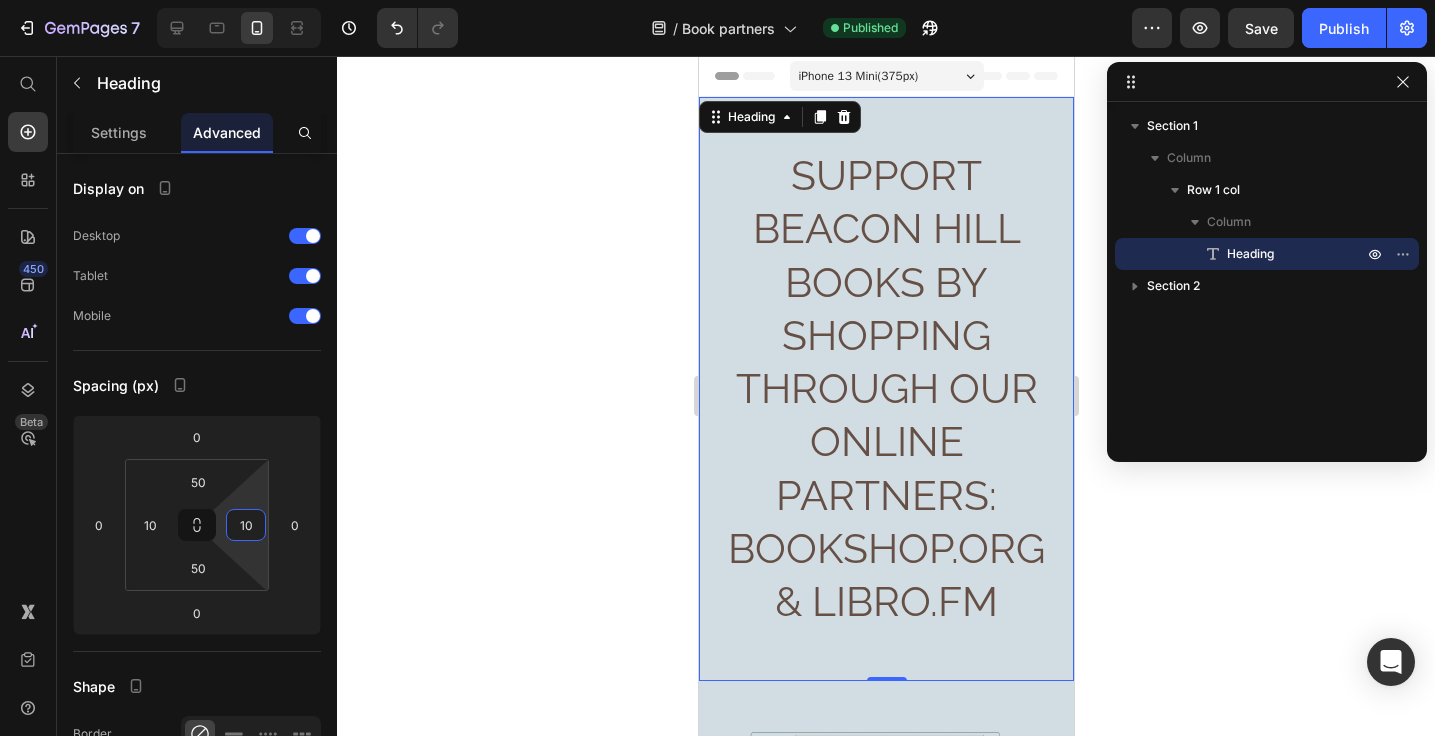 type on "10" 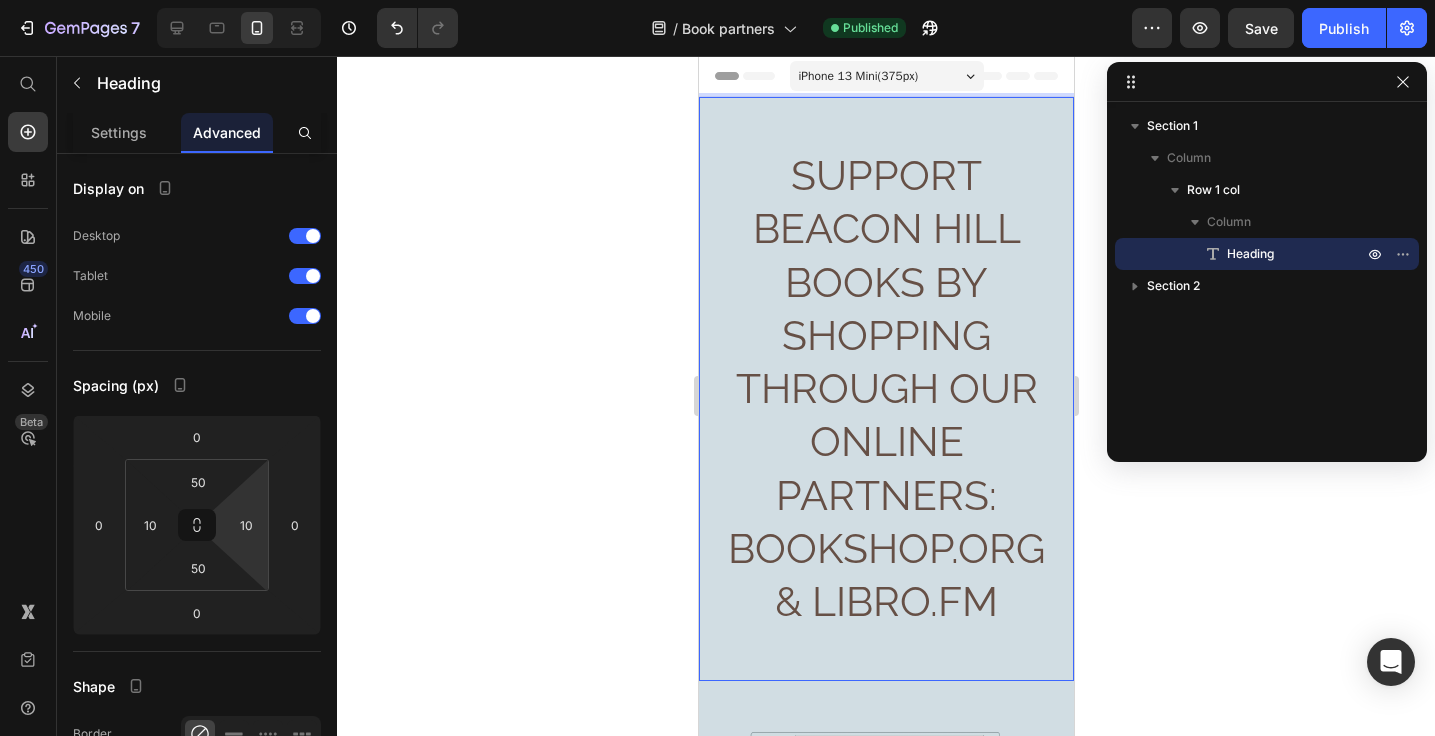 click on "Support Beacon Hill Books by shopping through our online partners: Bookshop.org & Libro.fm" at bounding box center [885, 389] 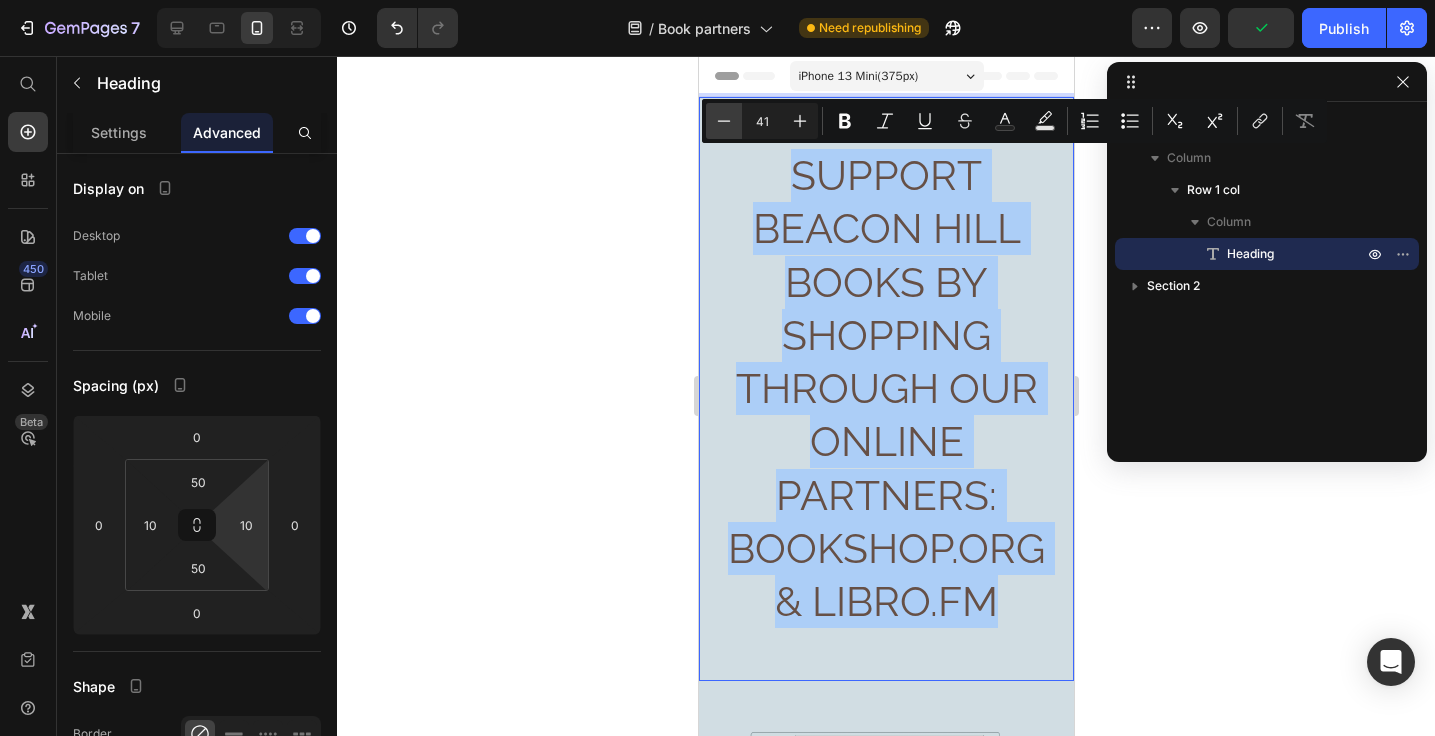 click 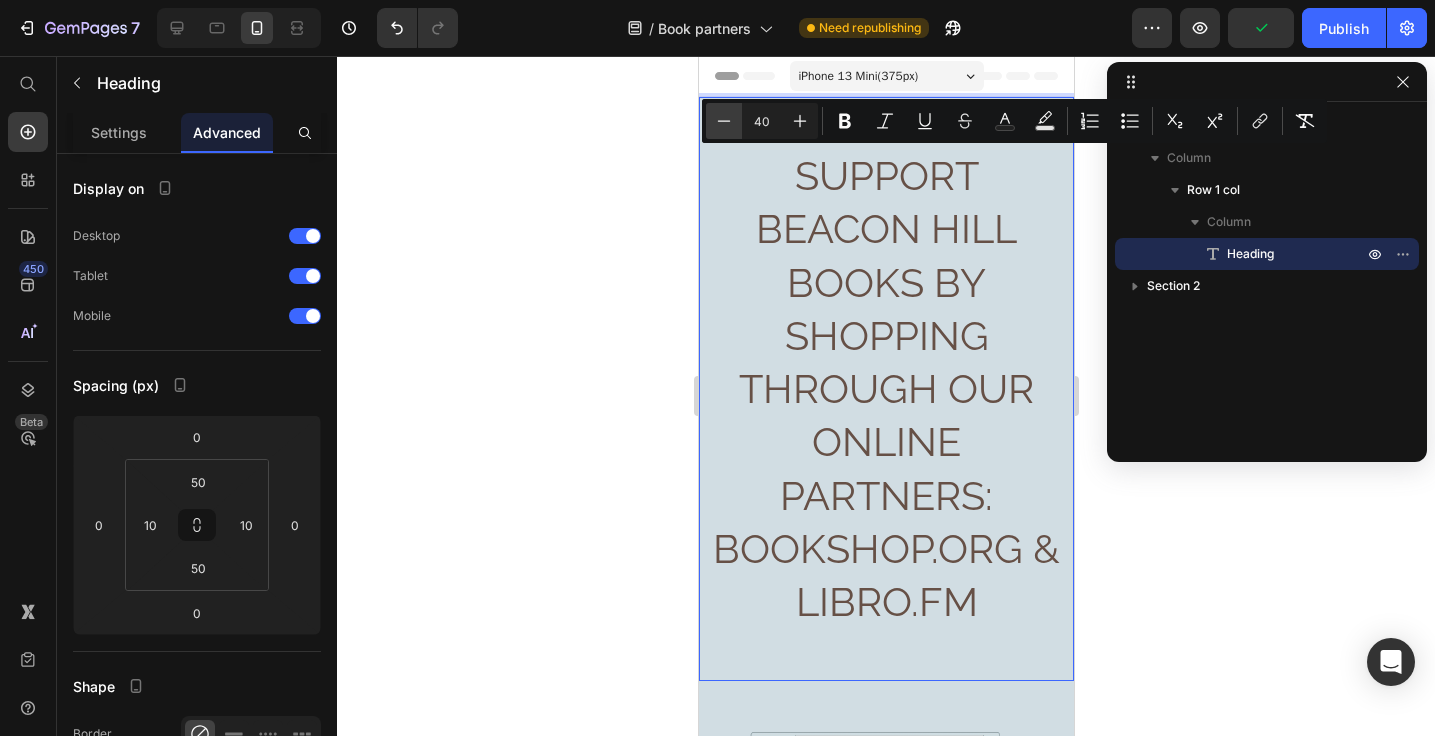 click 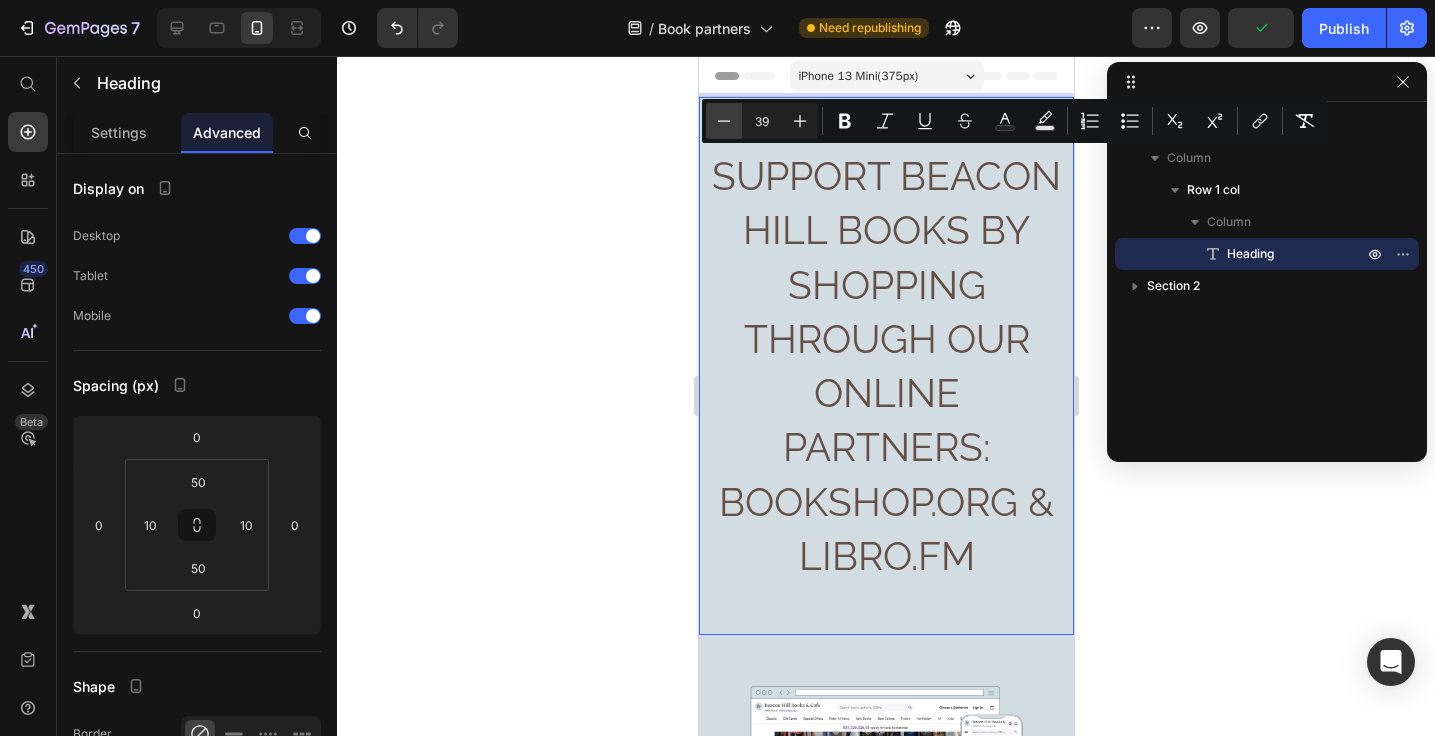click 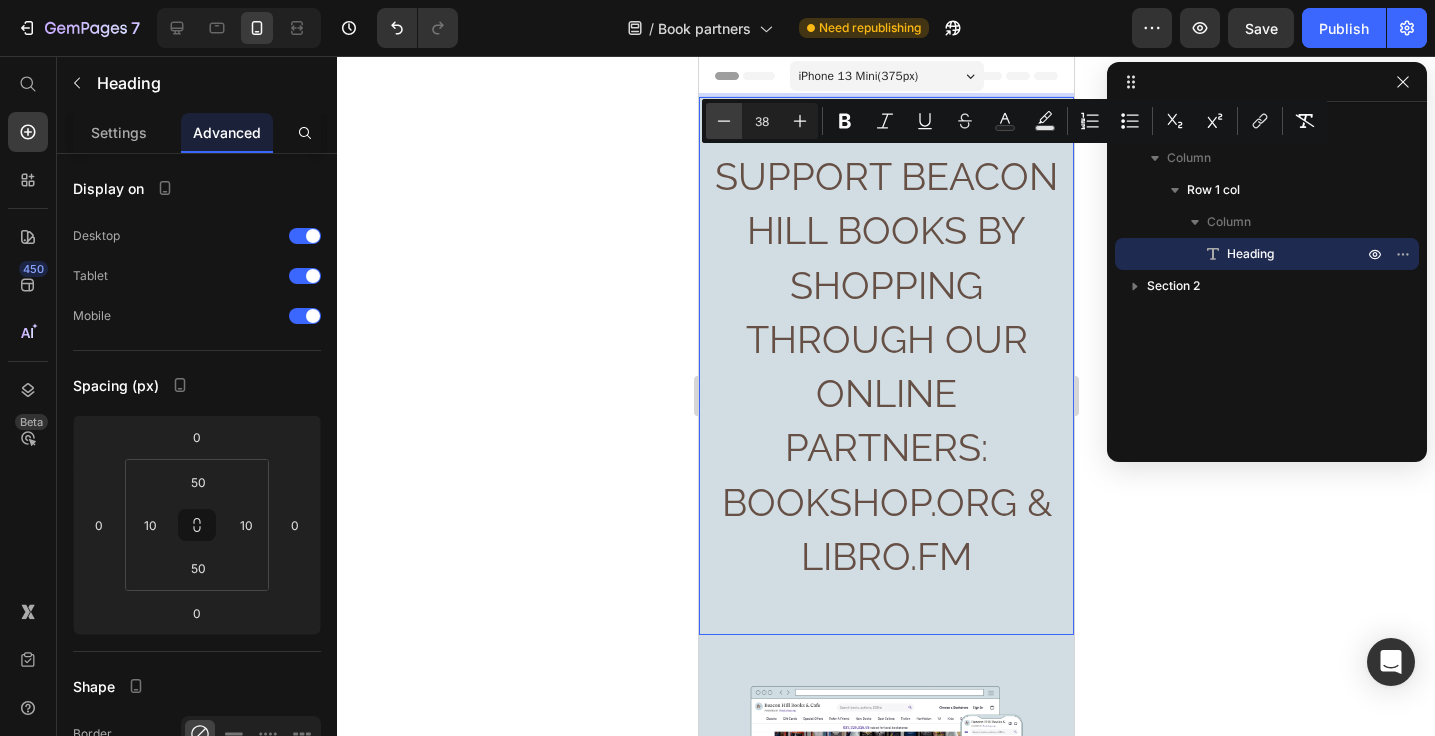 click 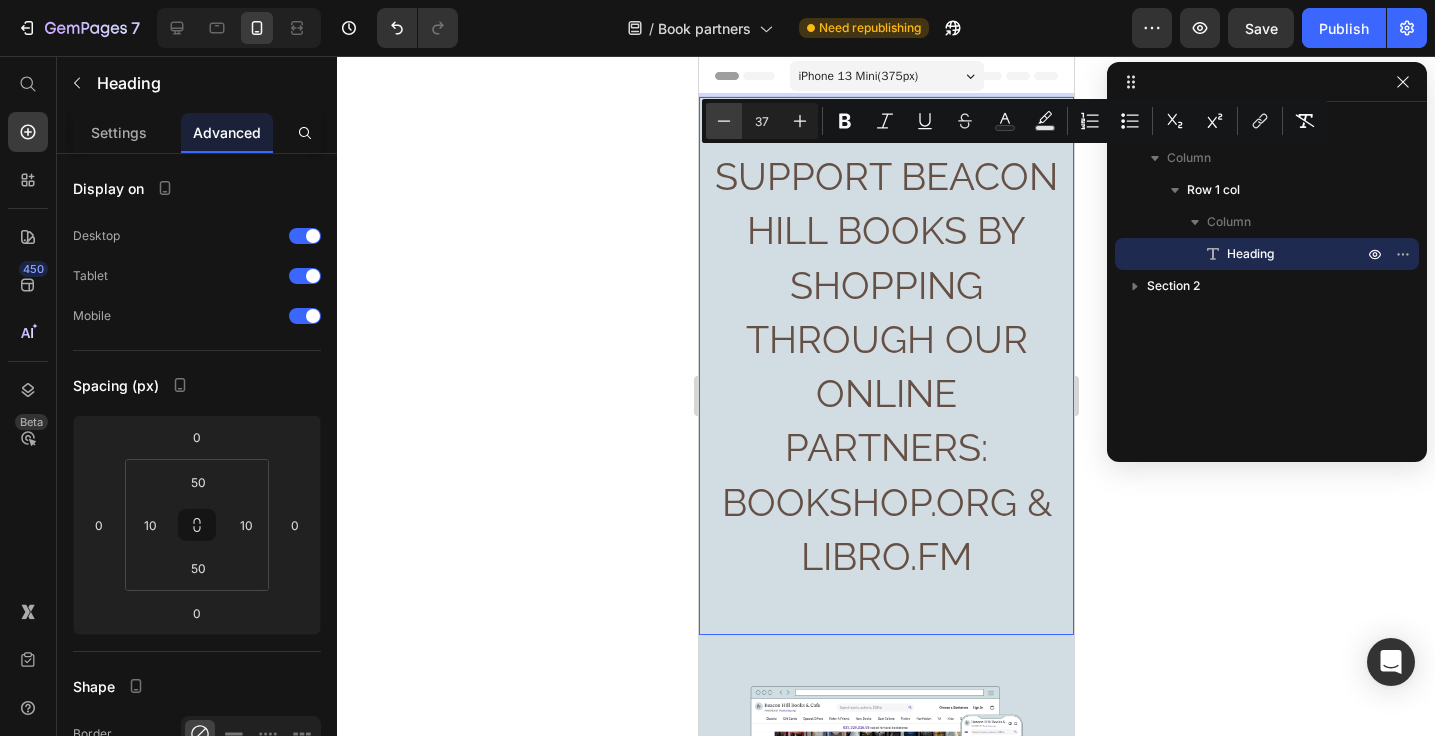 click 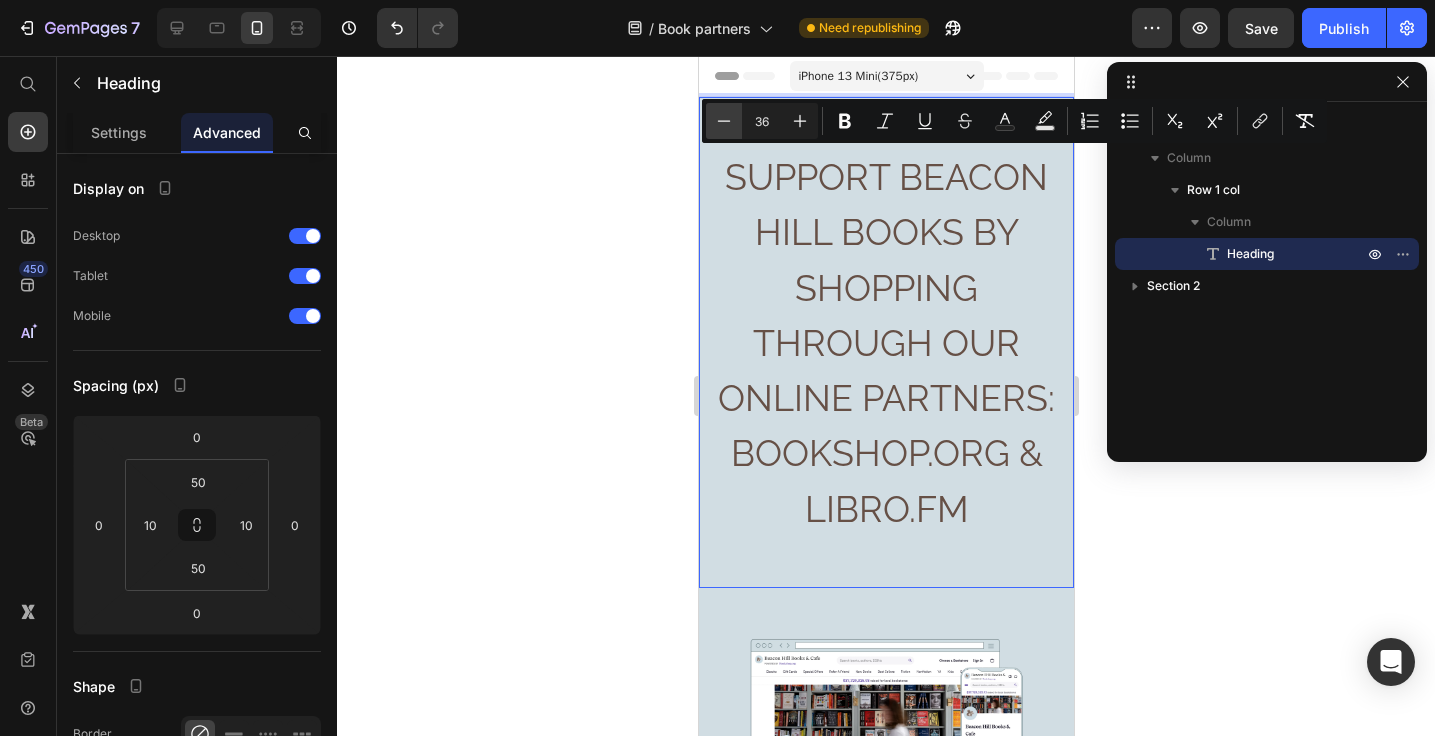 click 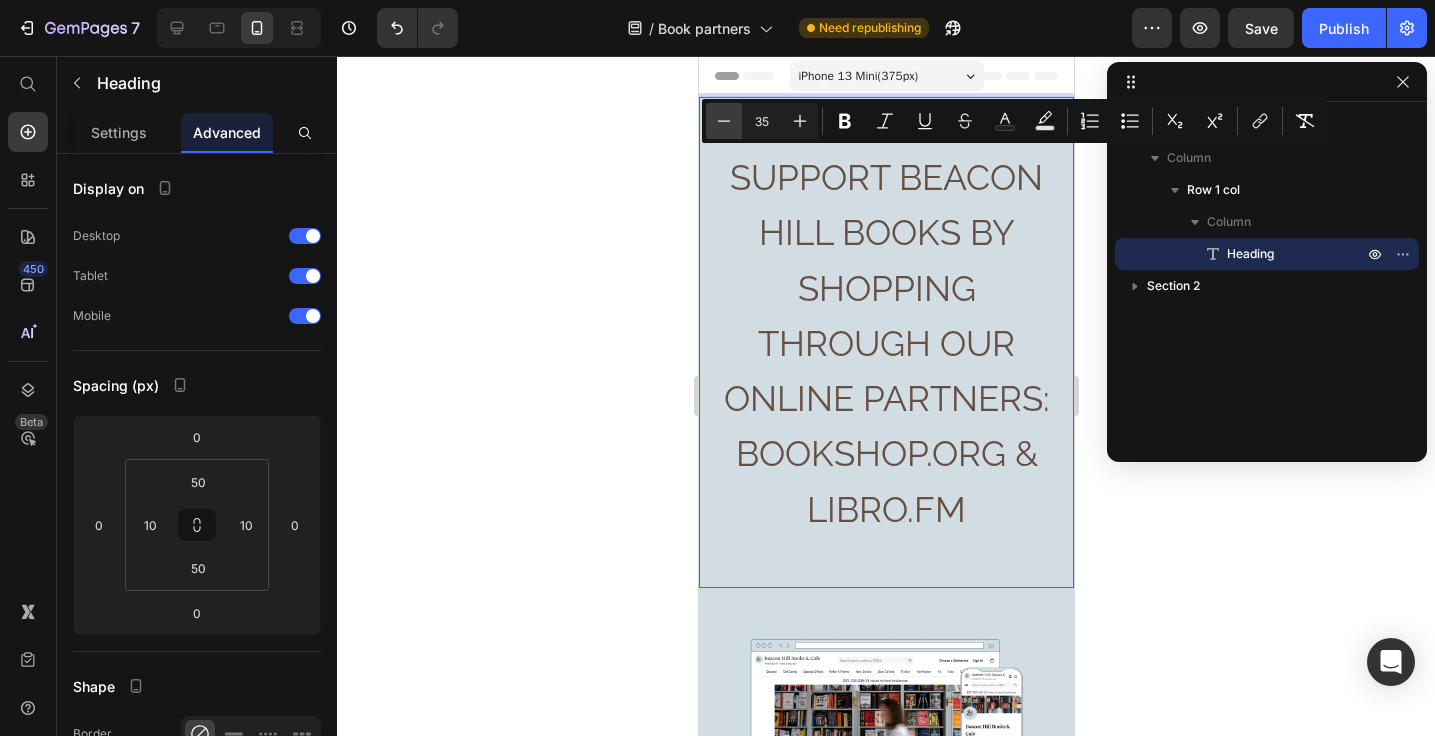 click 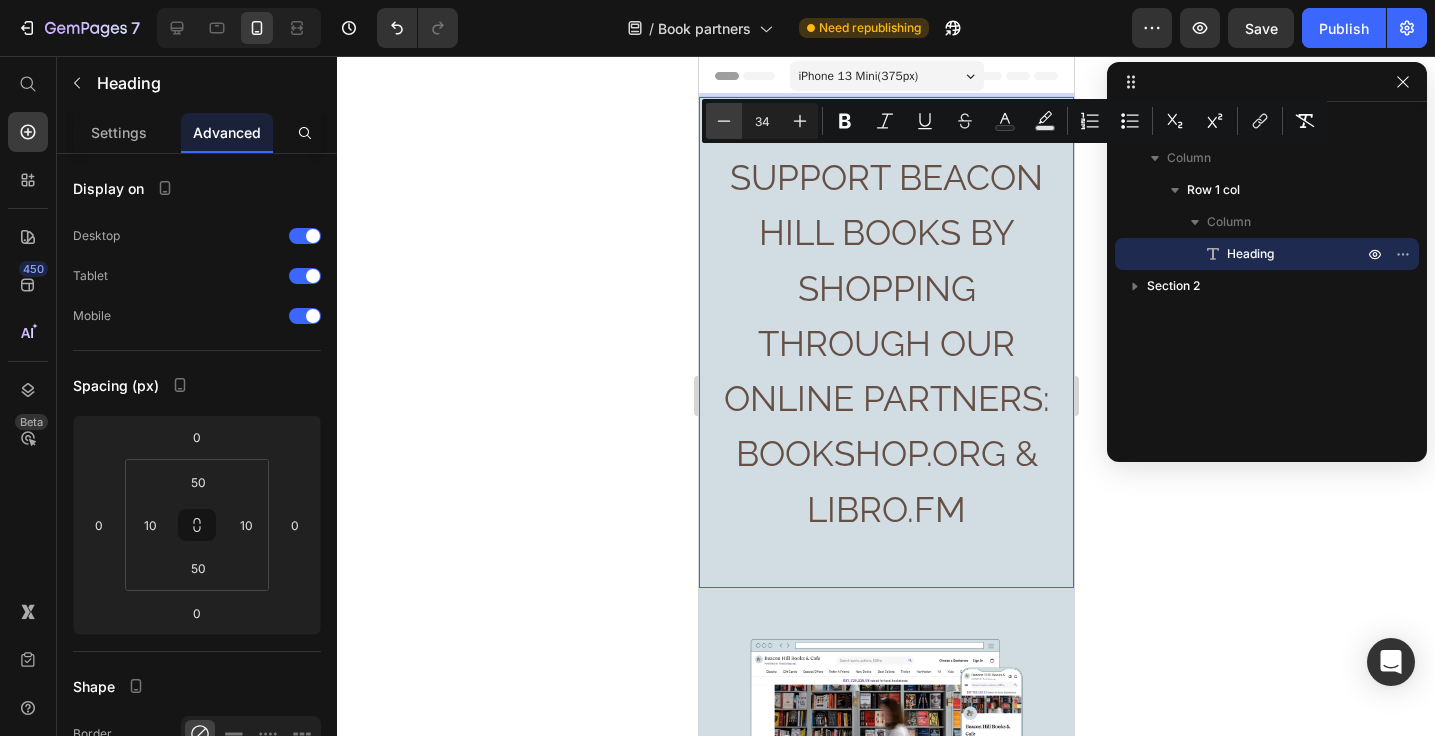 click 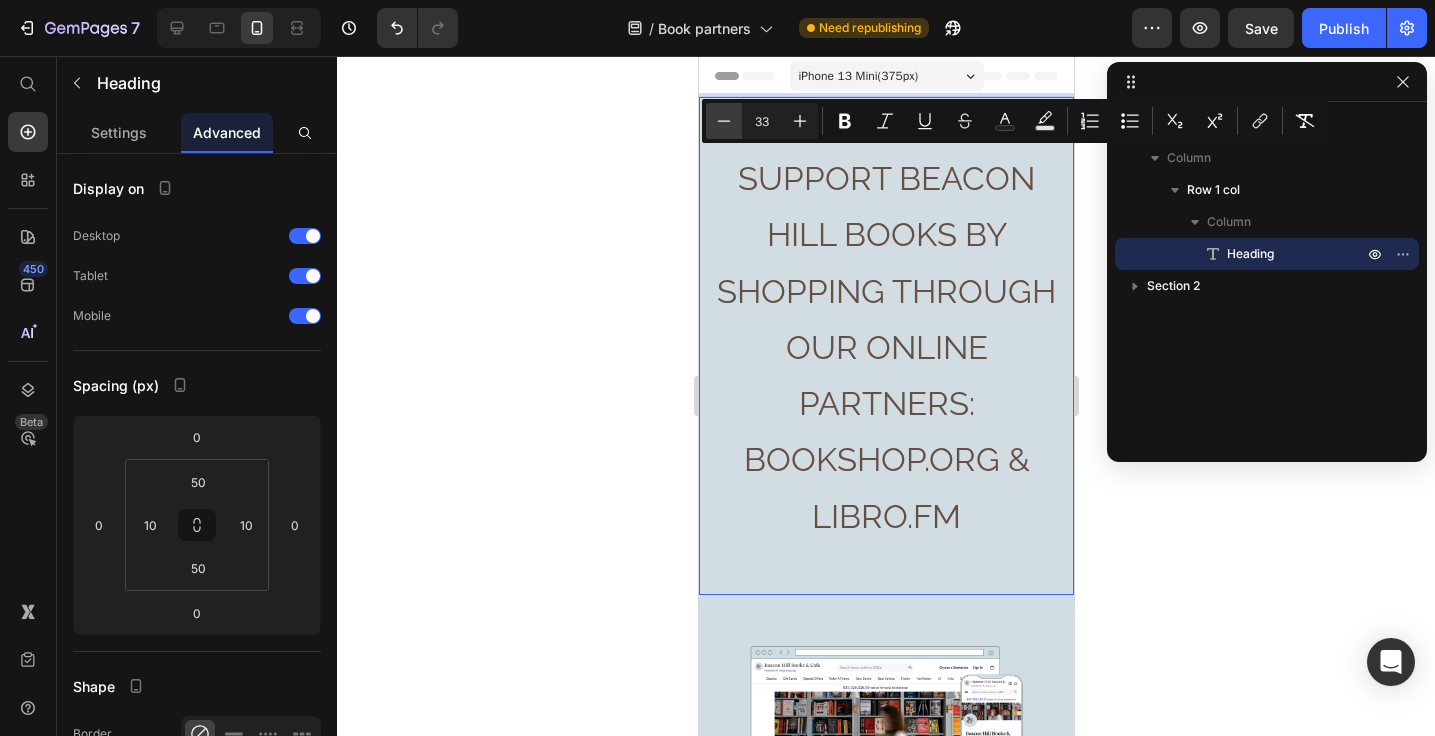 click 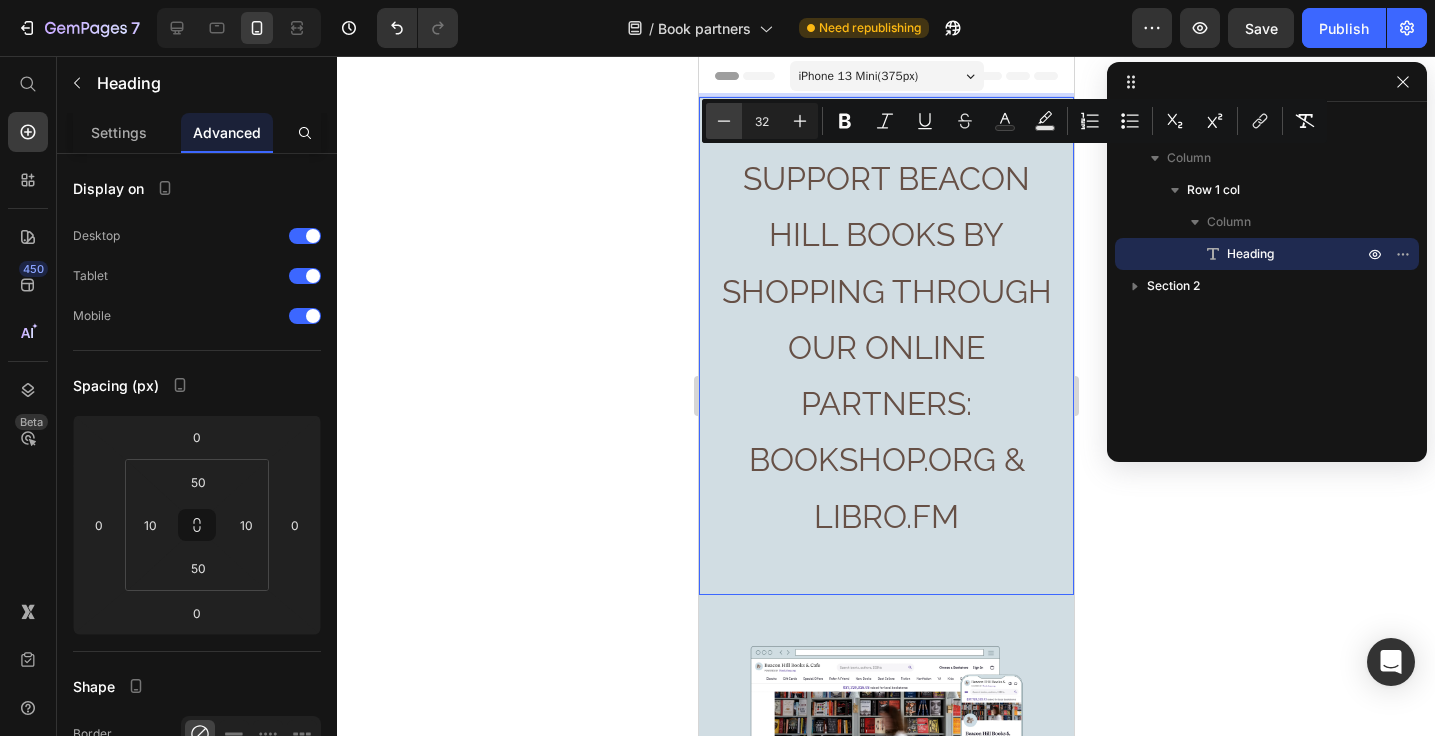 click 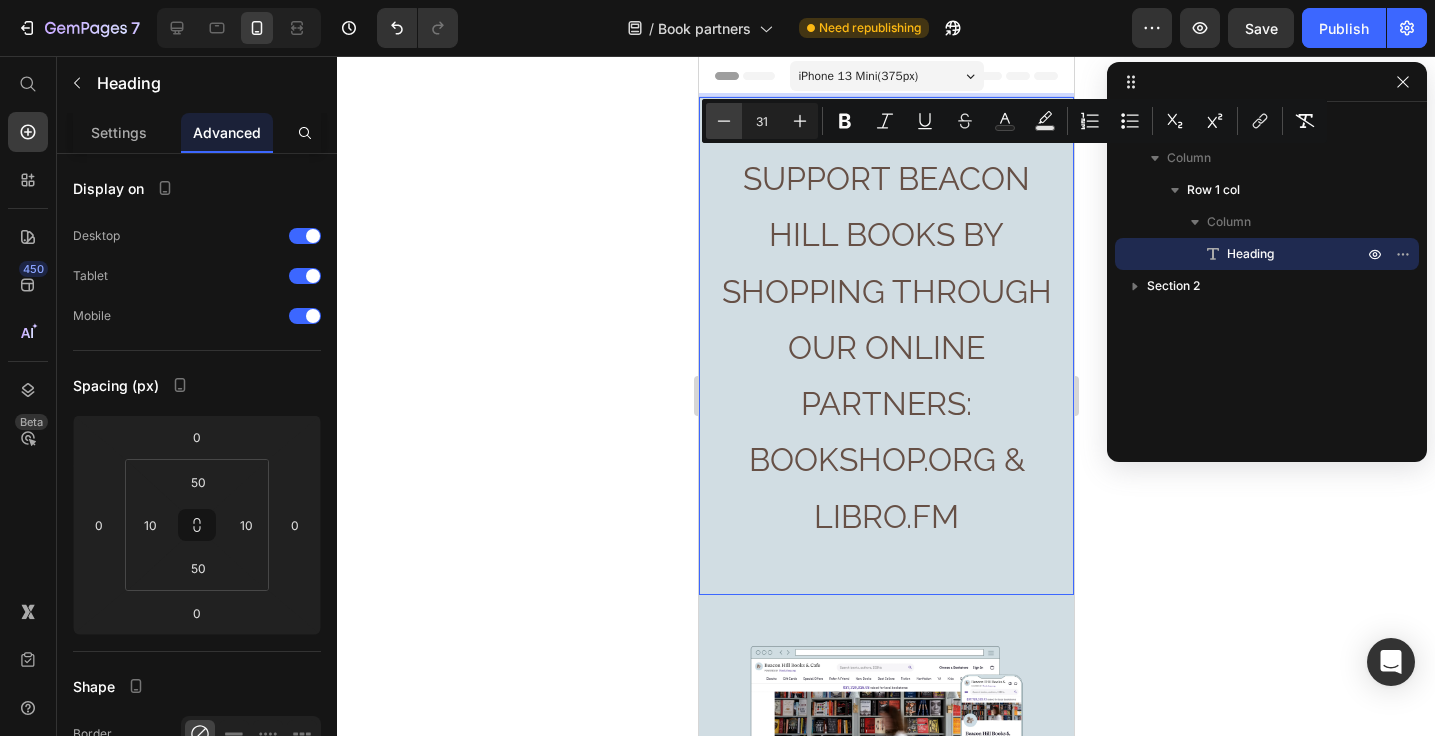 click 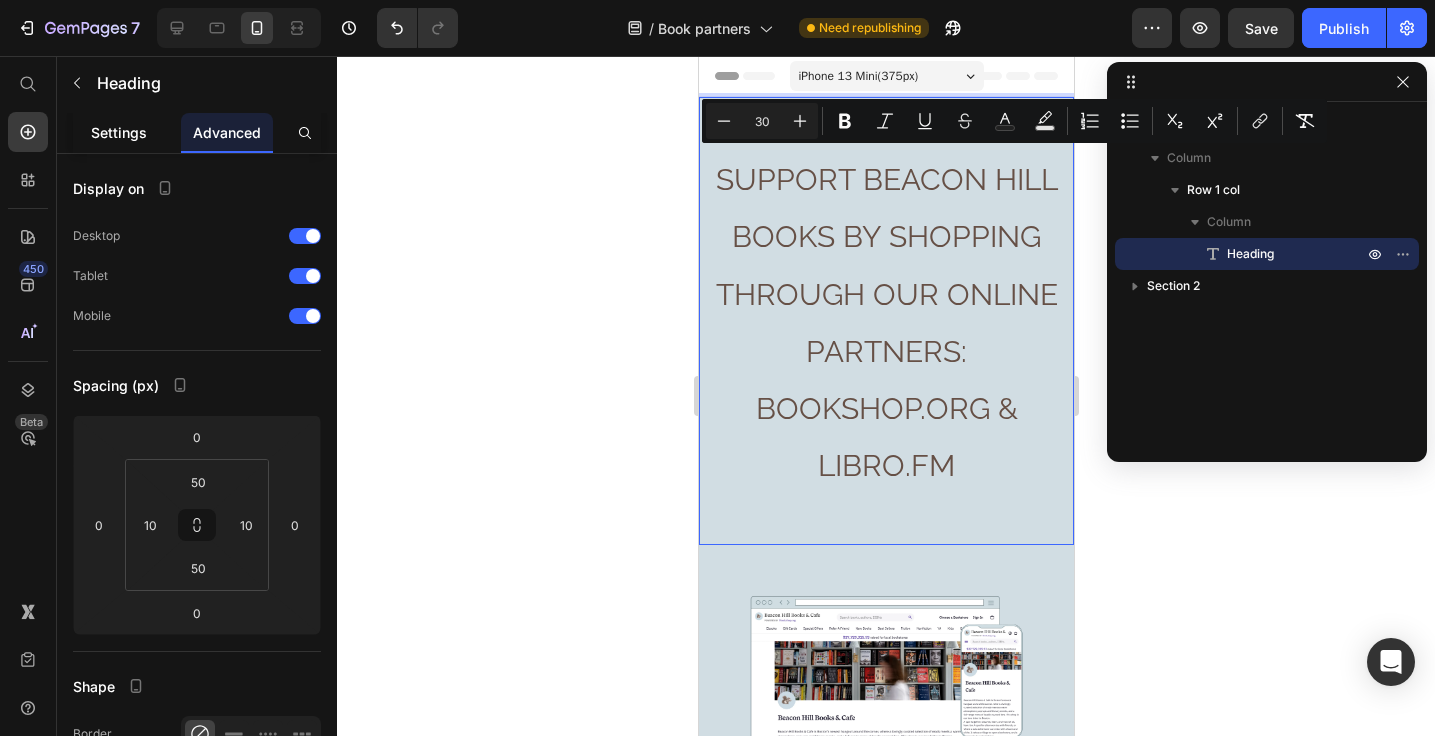click on "Settings" at bounding box center [119, 132] 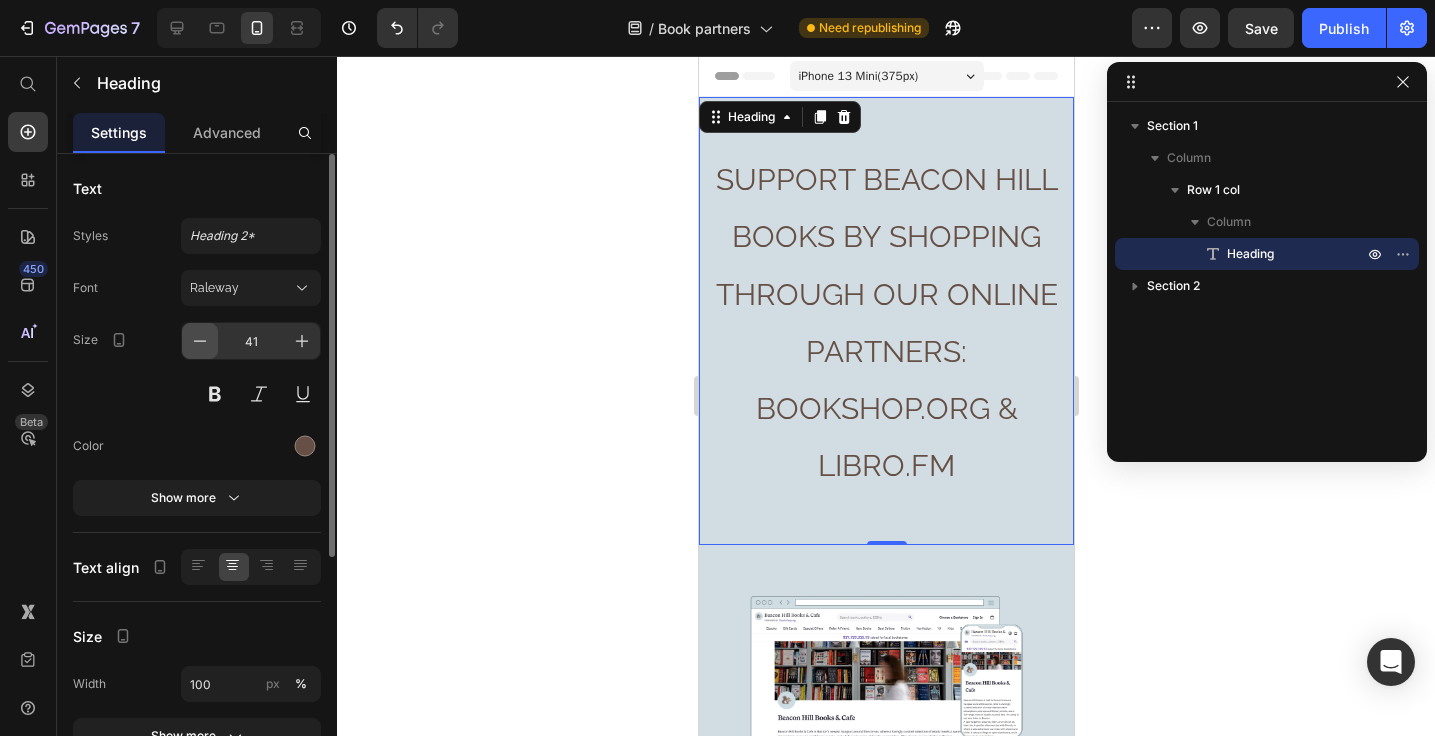 click 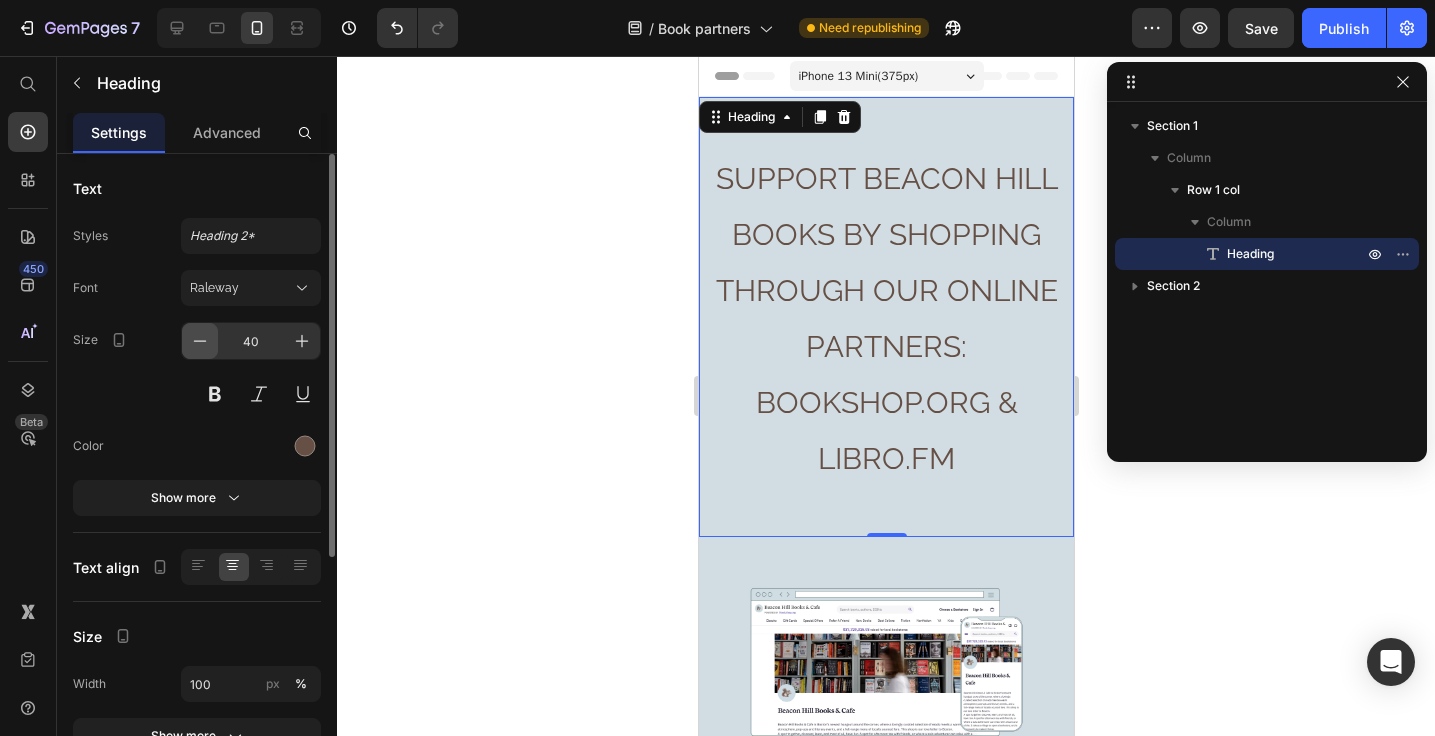 click 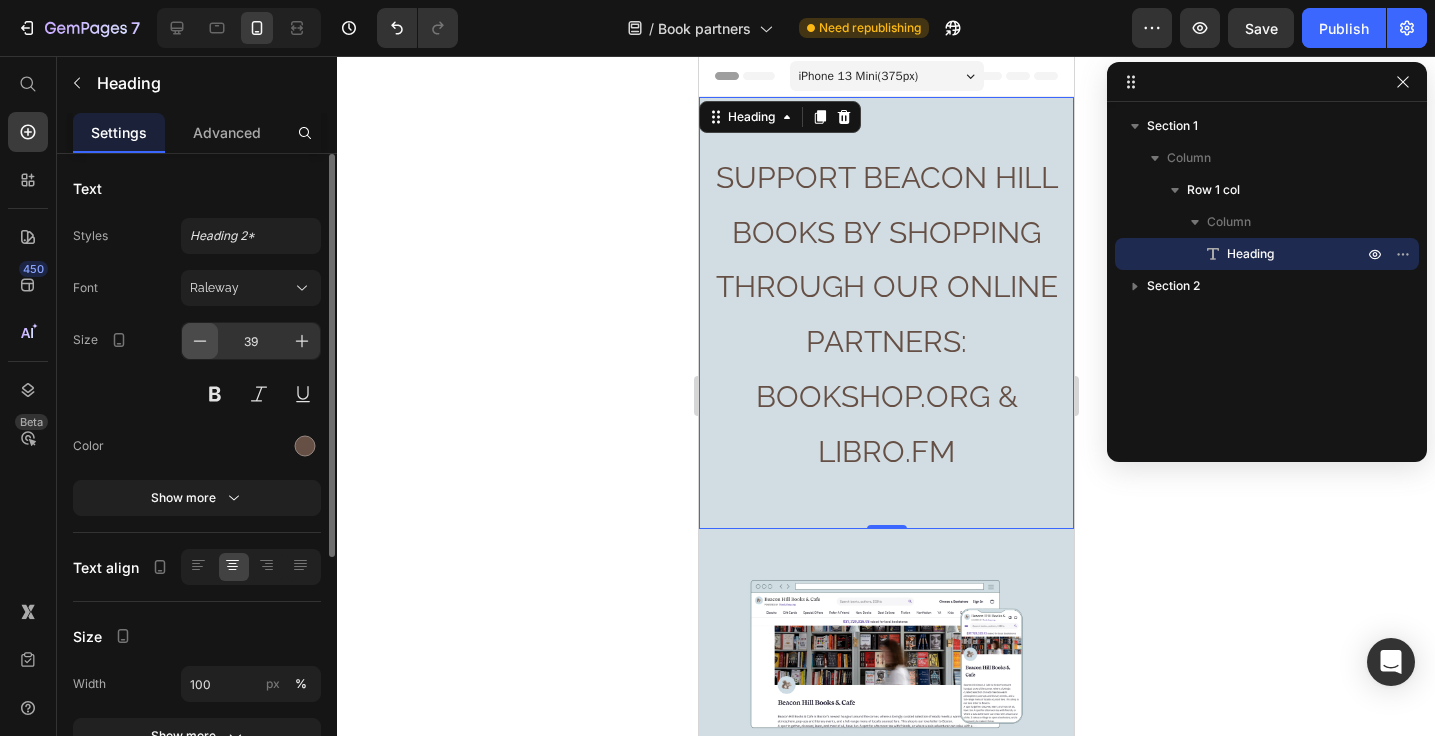 click 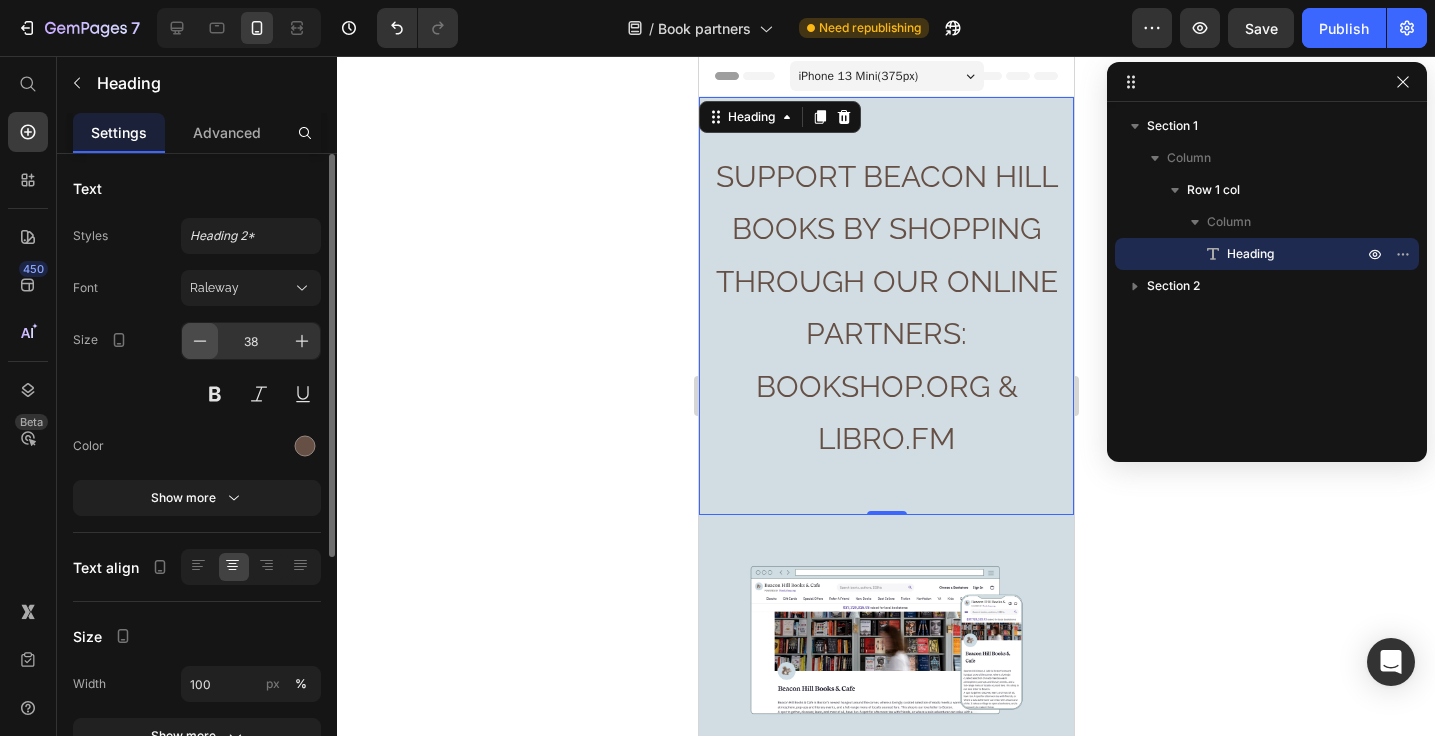 click 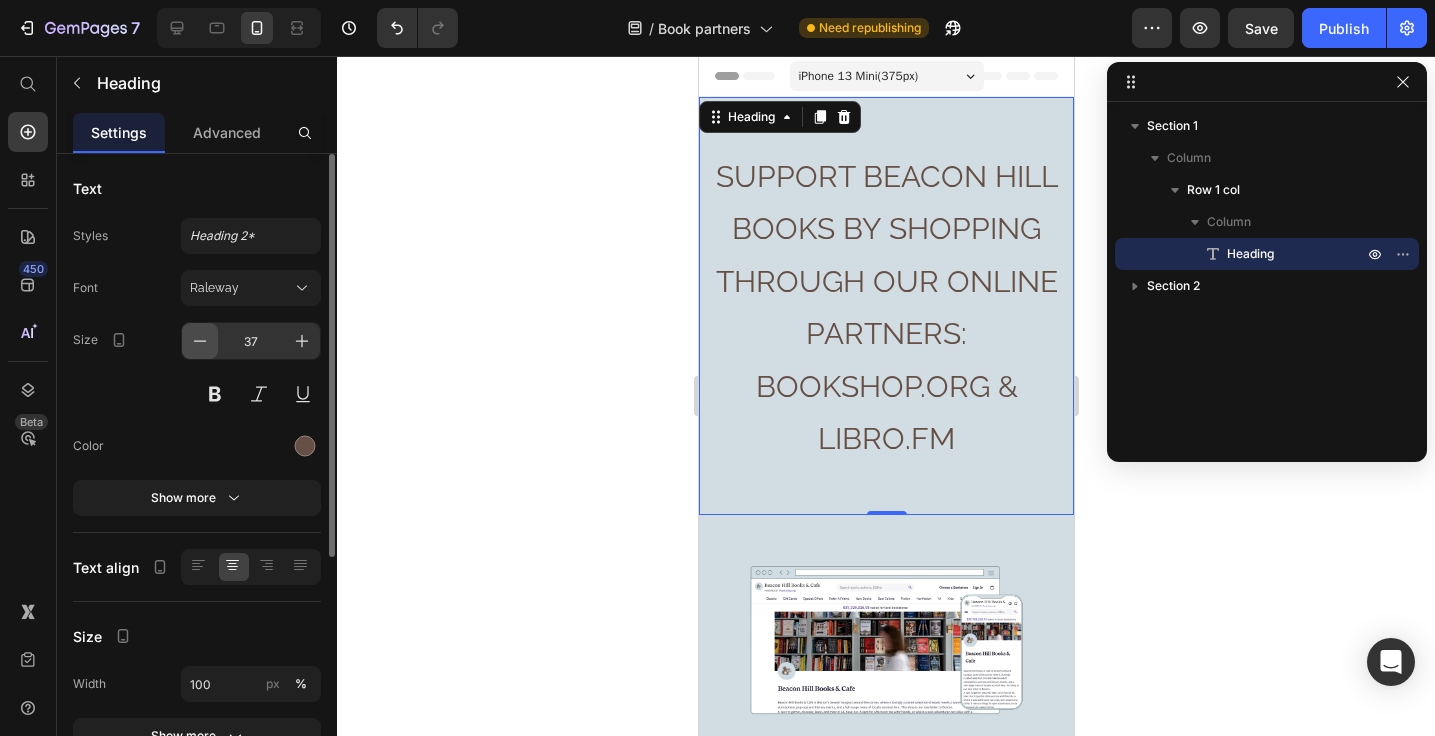 click 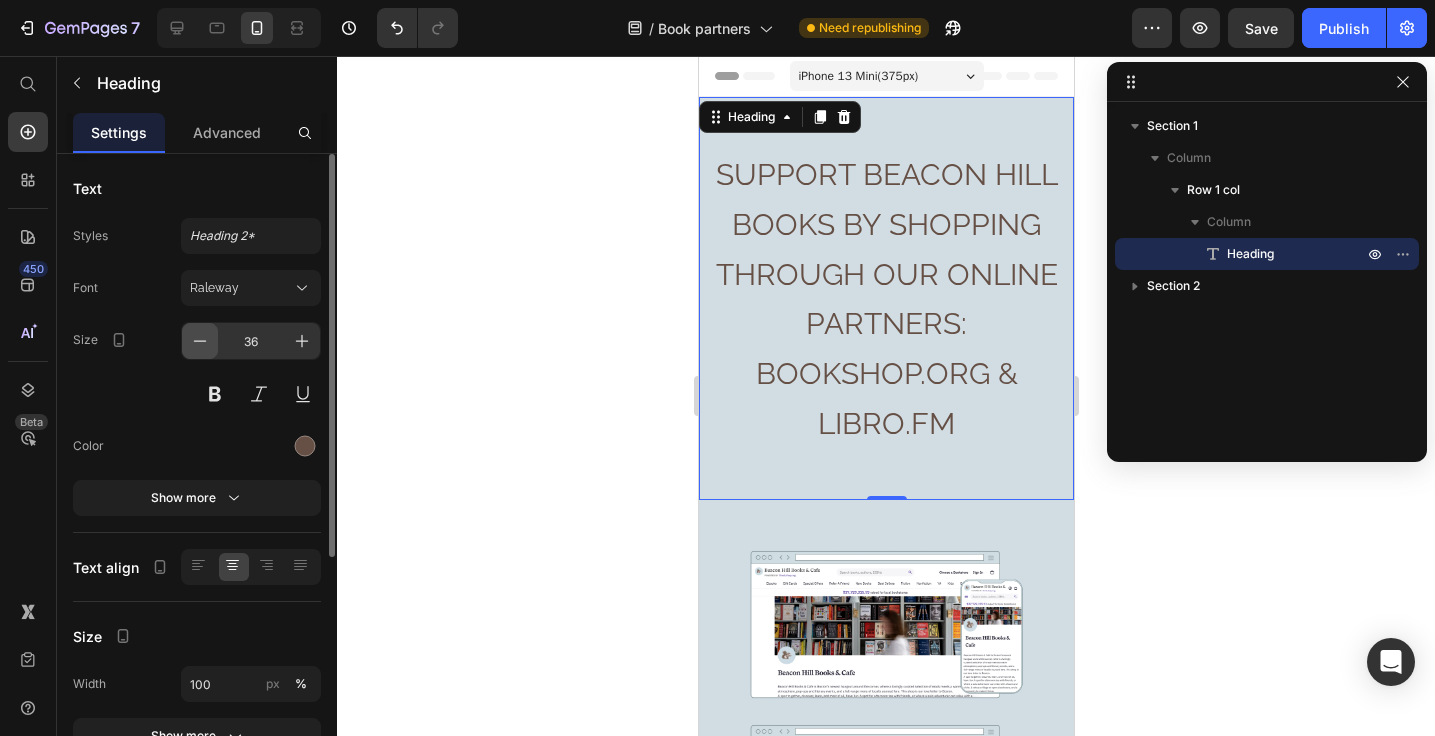 click 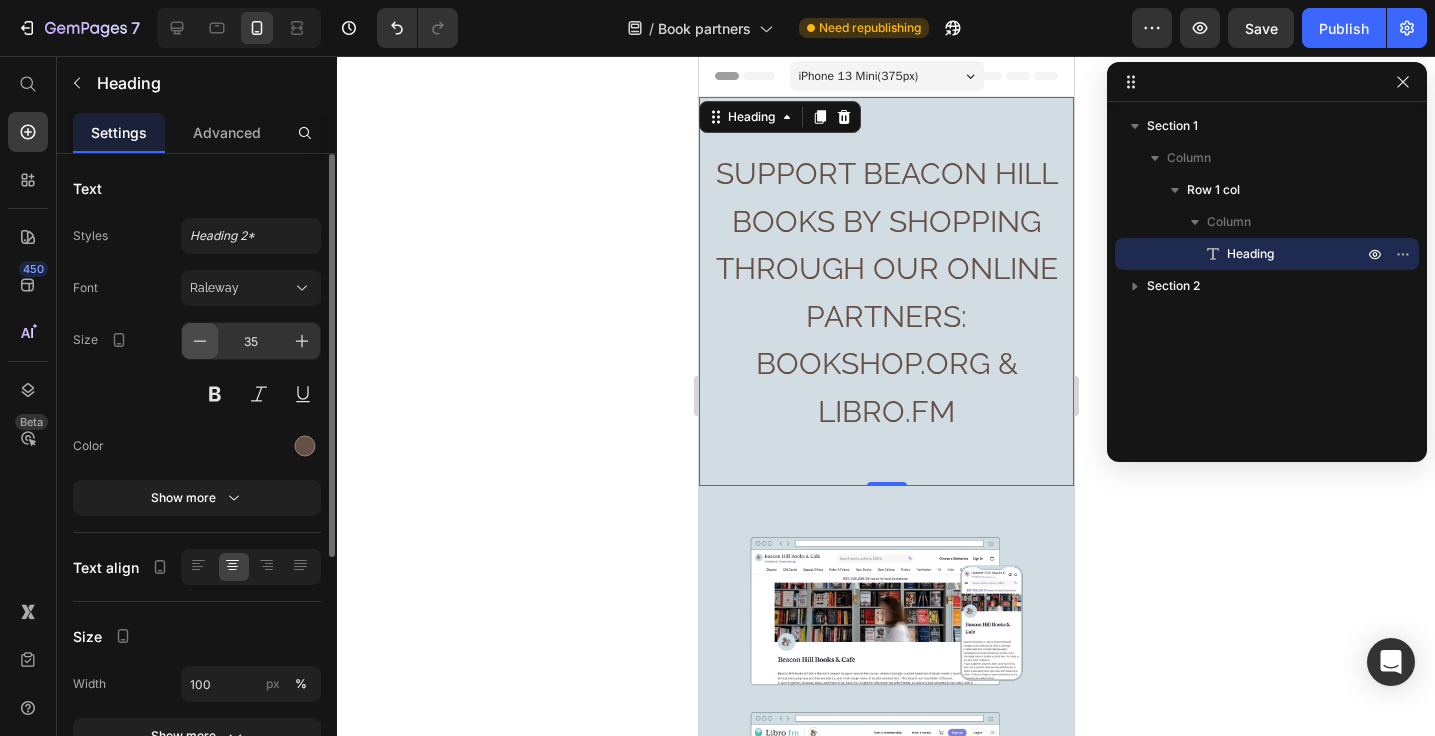 click 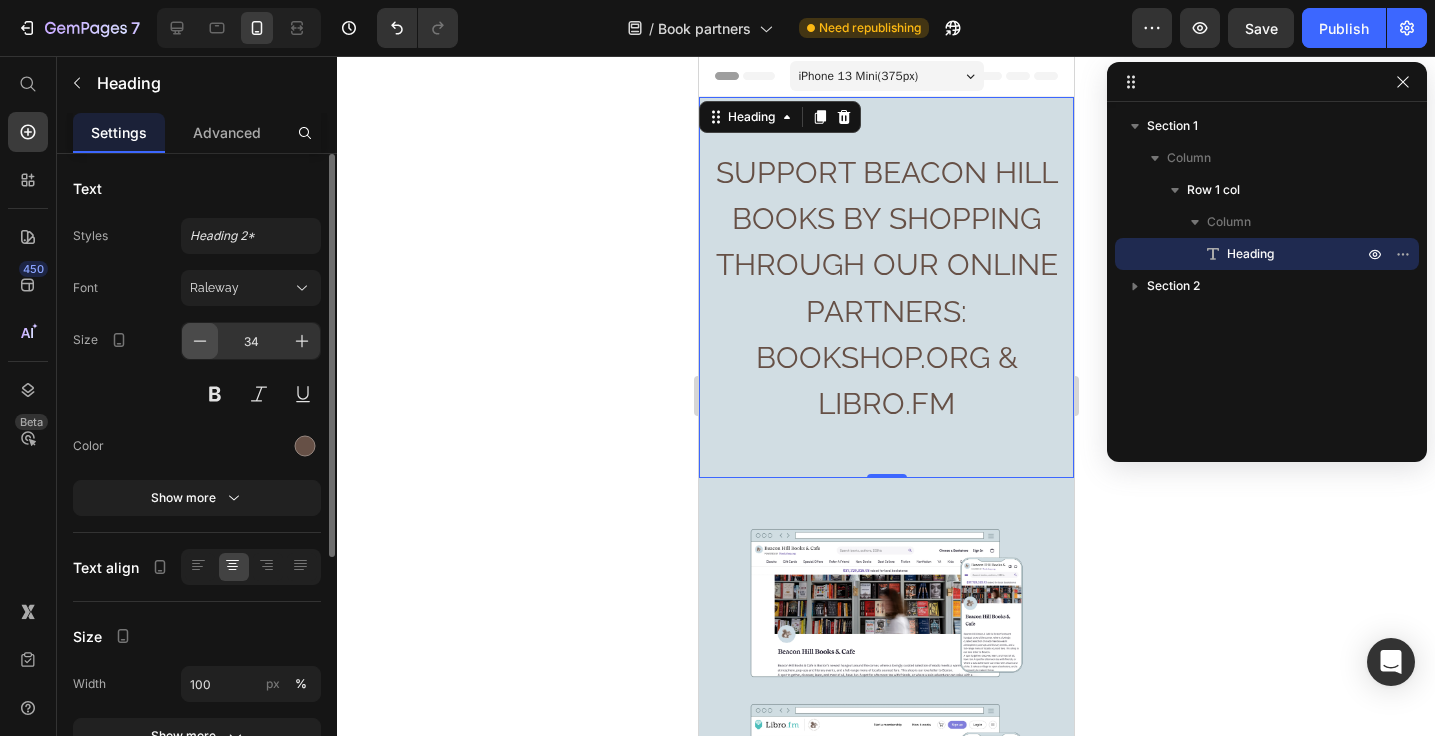 click 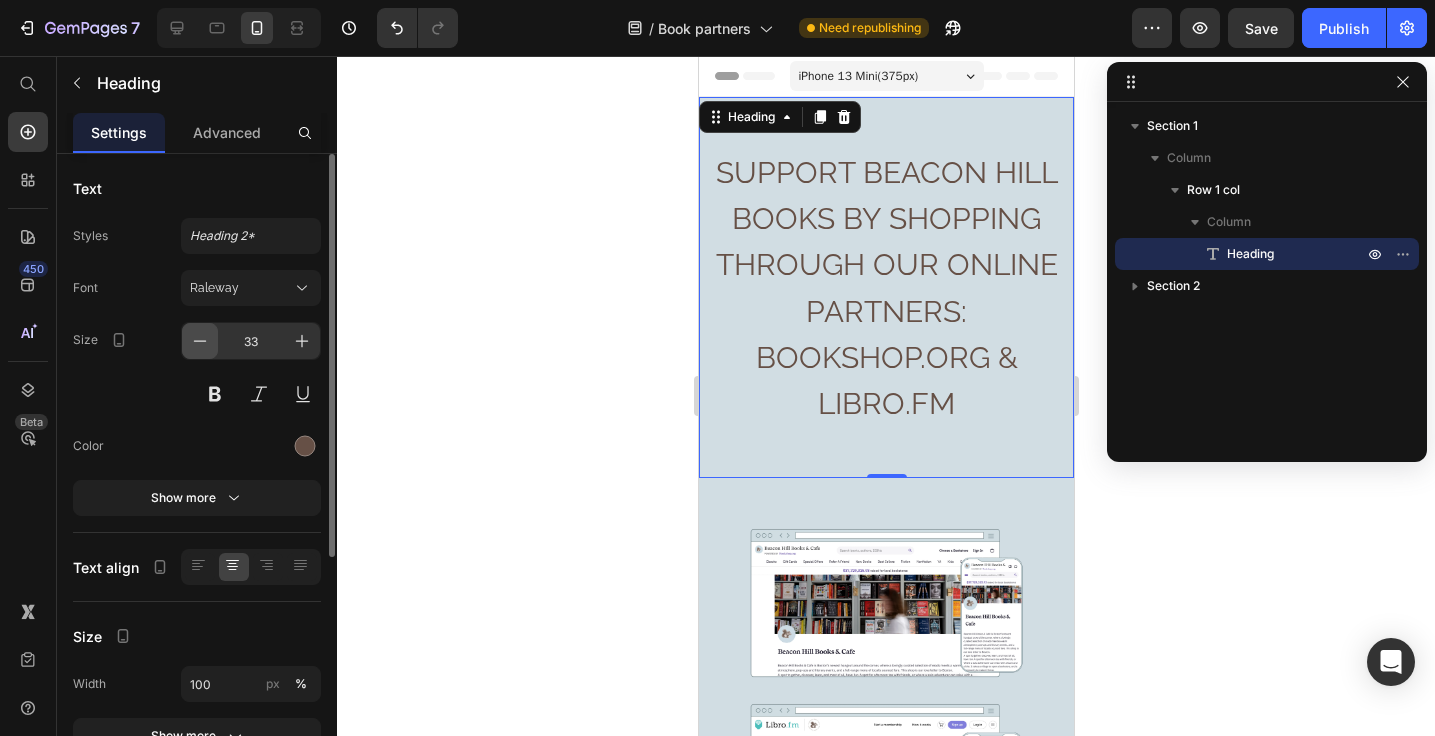 click 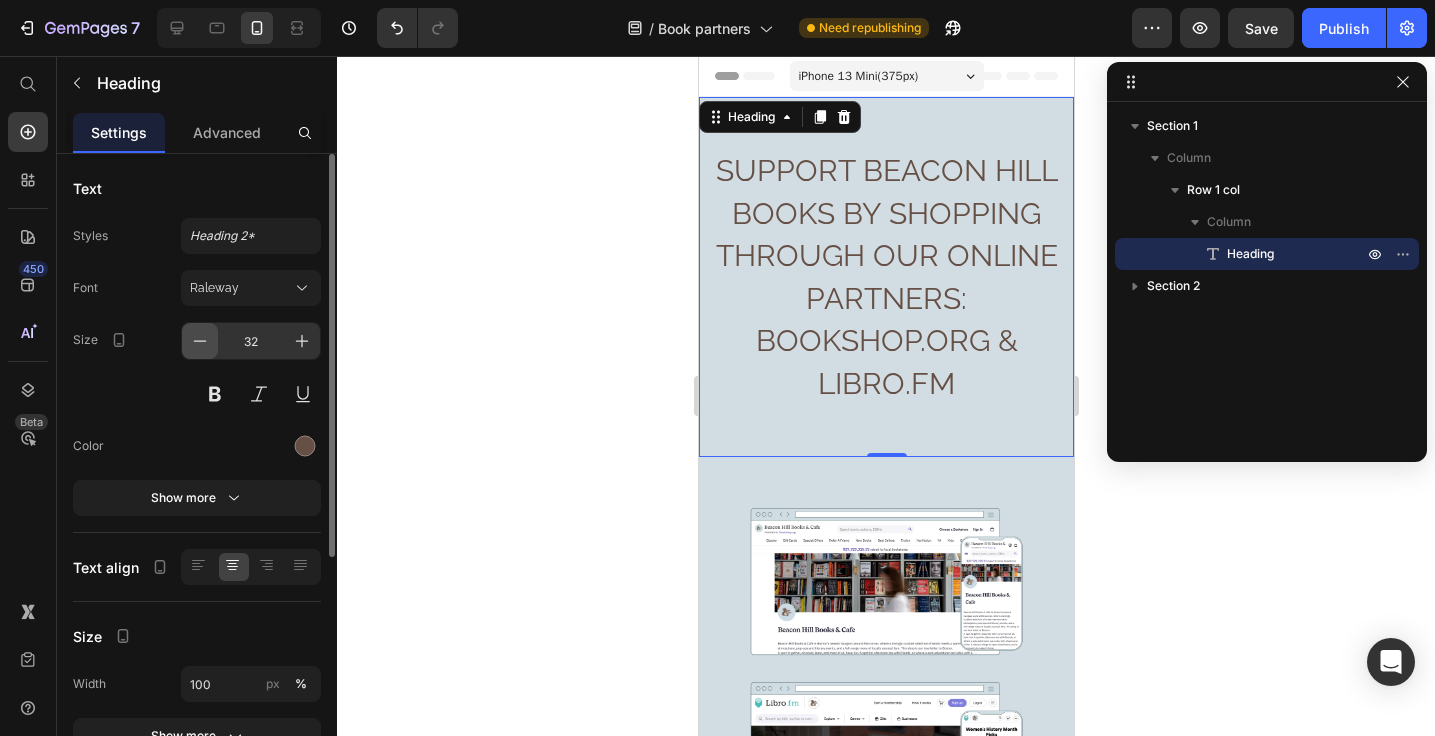 click 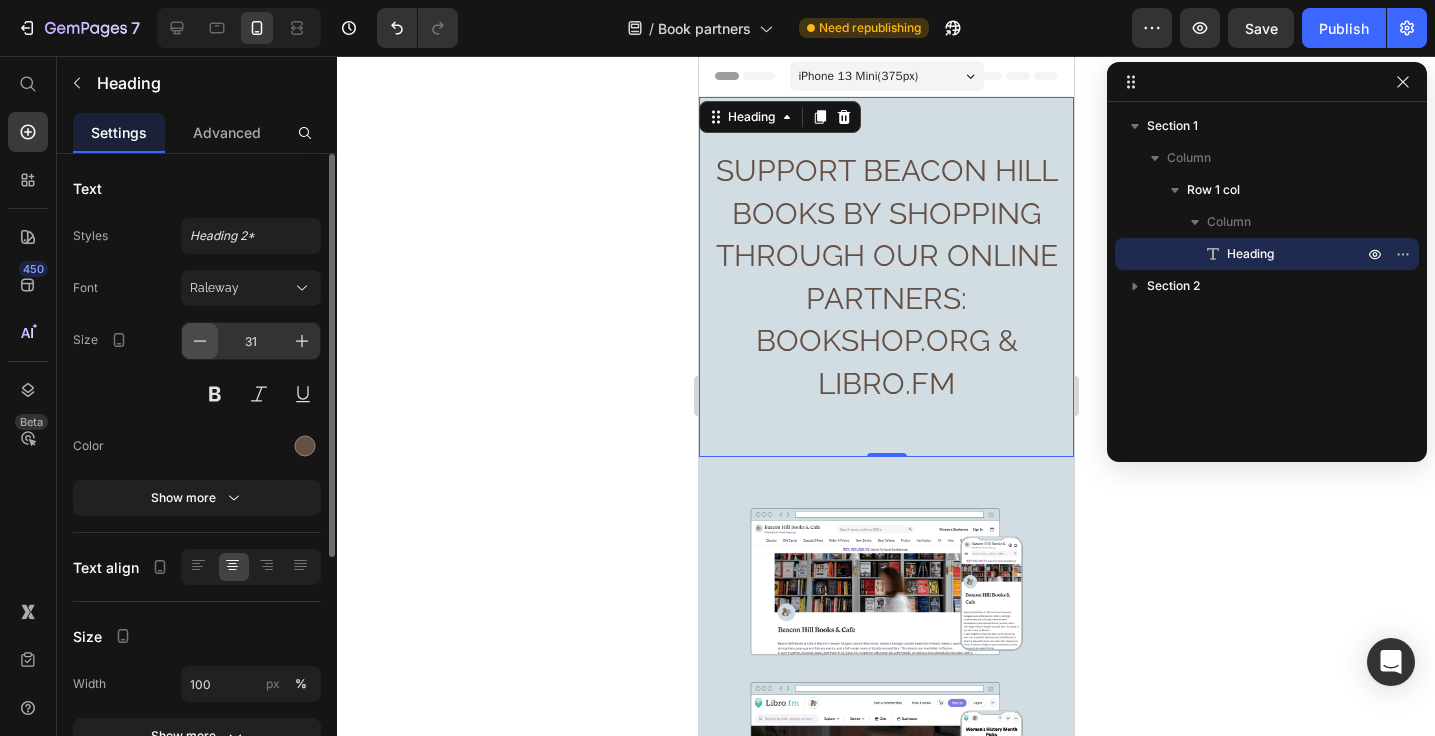 click 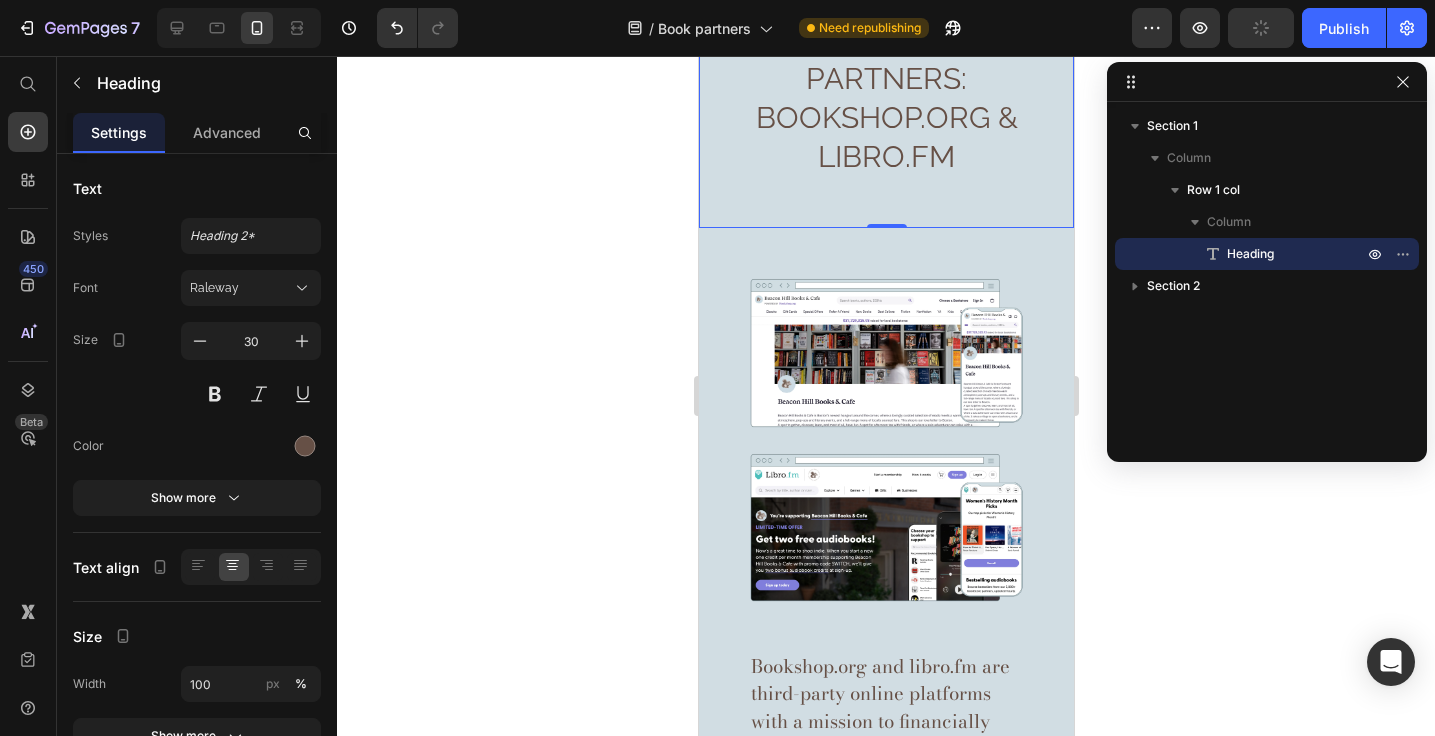 scroll, scrollTop: 254, scrollLeft: 0, axis: vertical 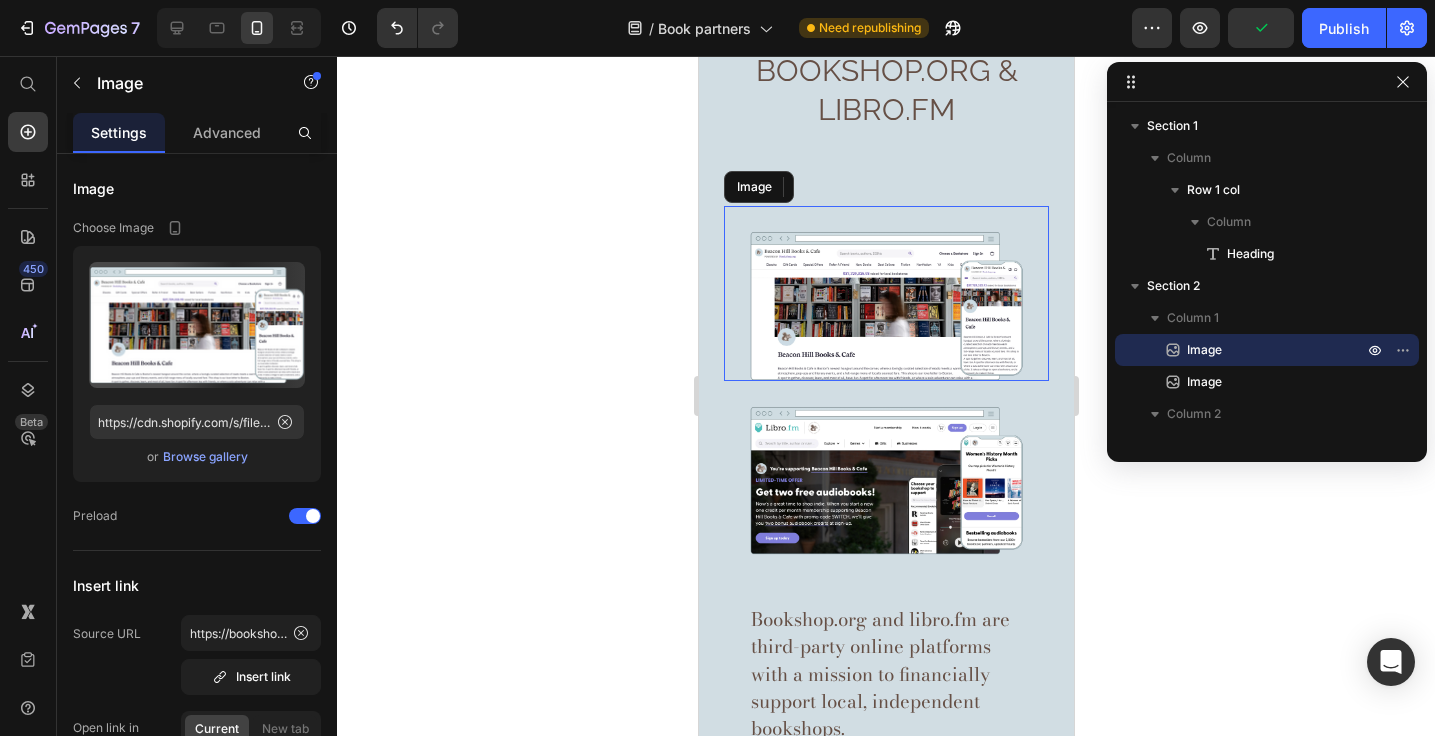 click at bounding box center (885, 293) 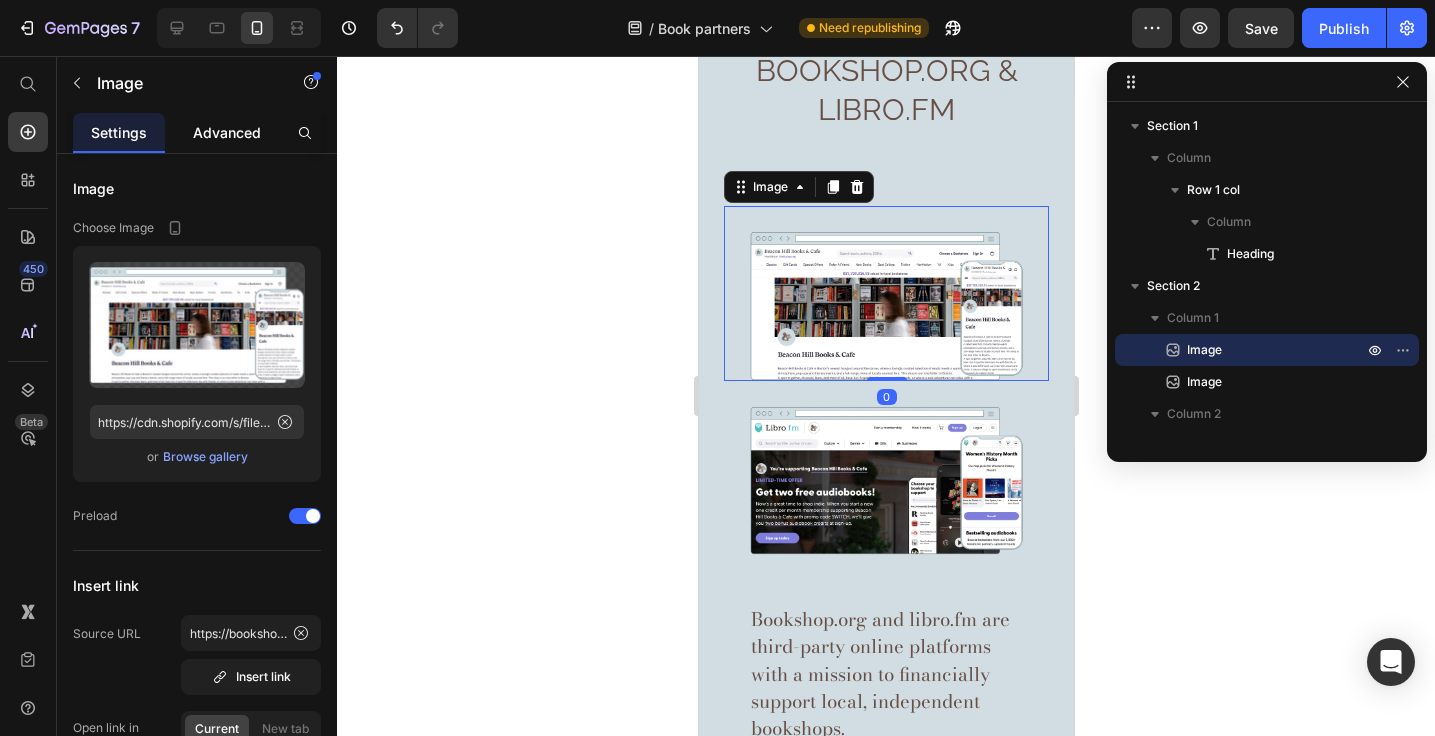 click on "Advanced" at bounding box center [227, 132] 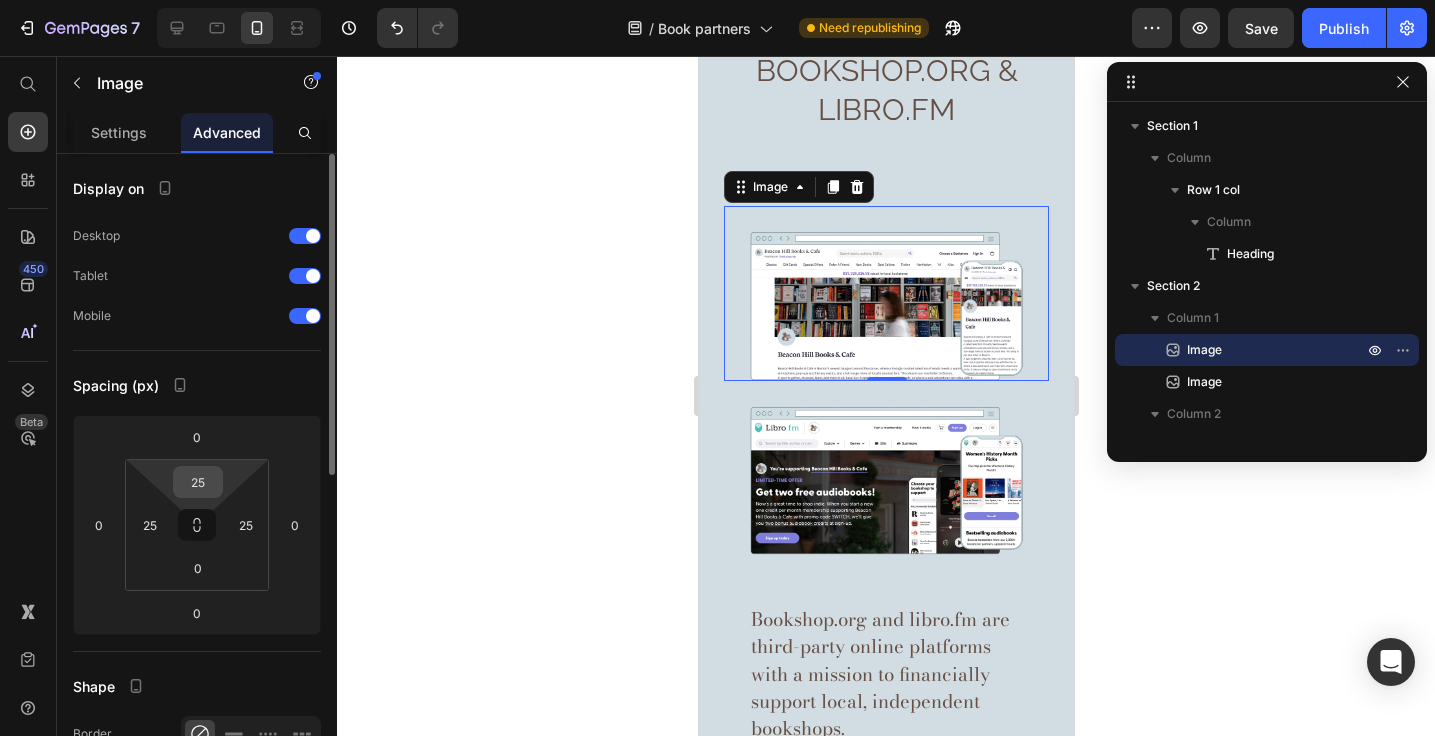 click on "25" at bounding box center (198, 482) 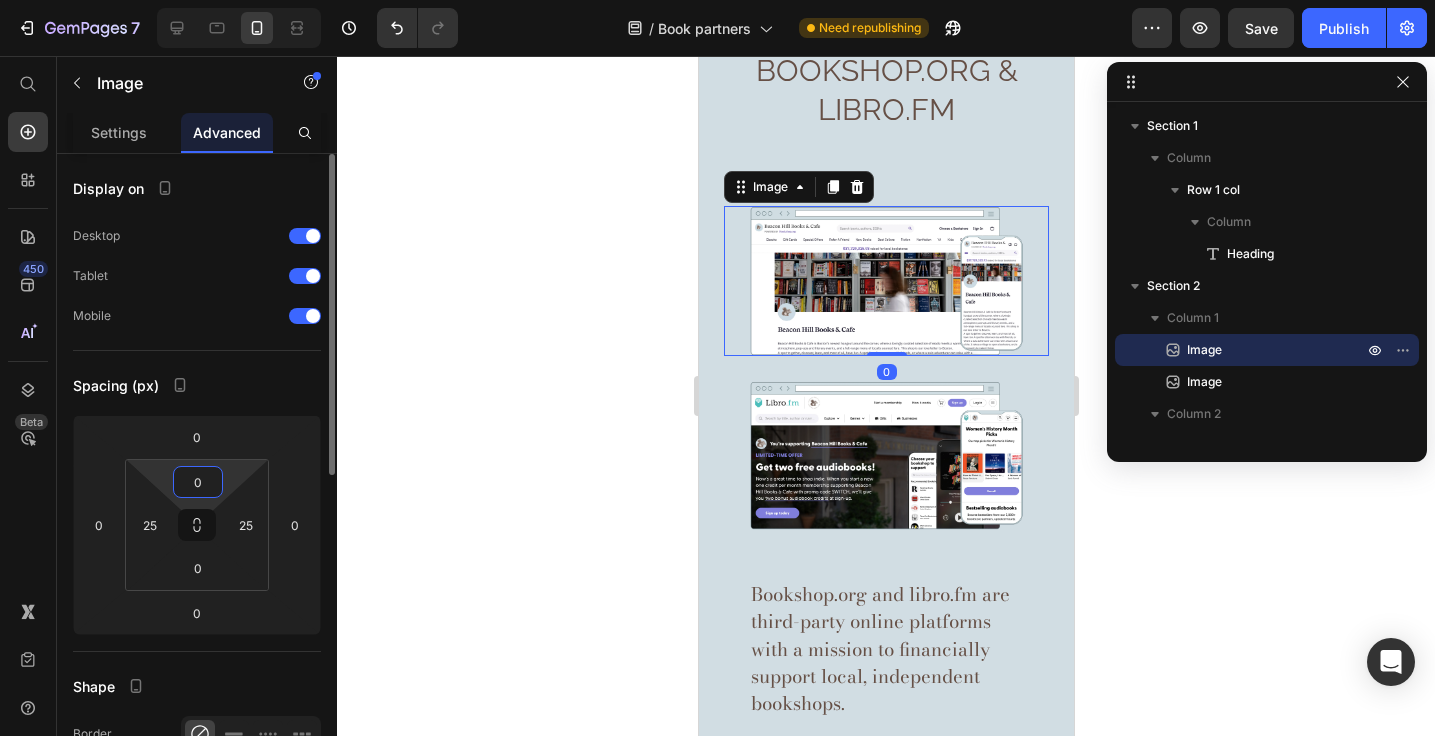 type on "0" 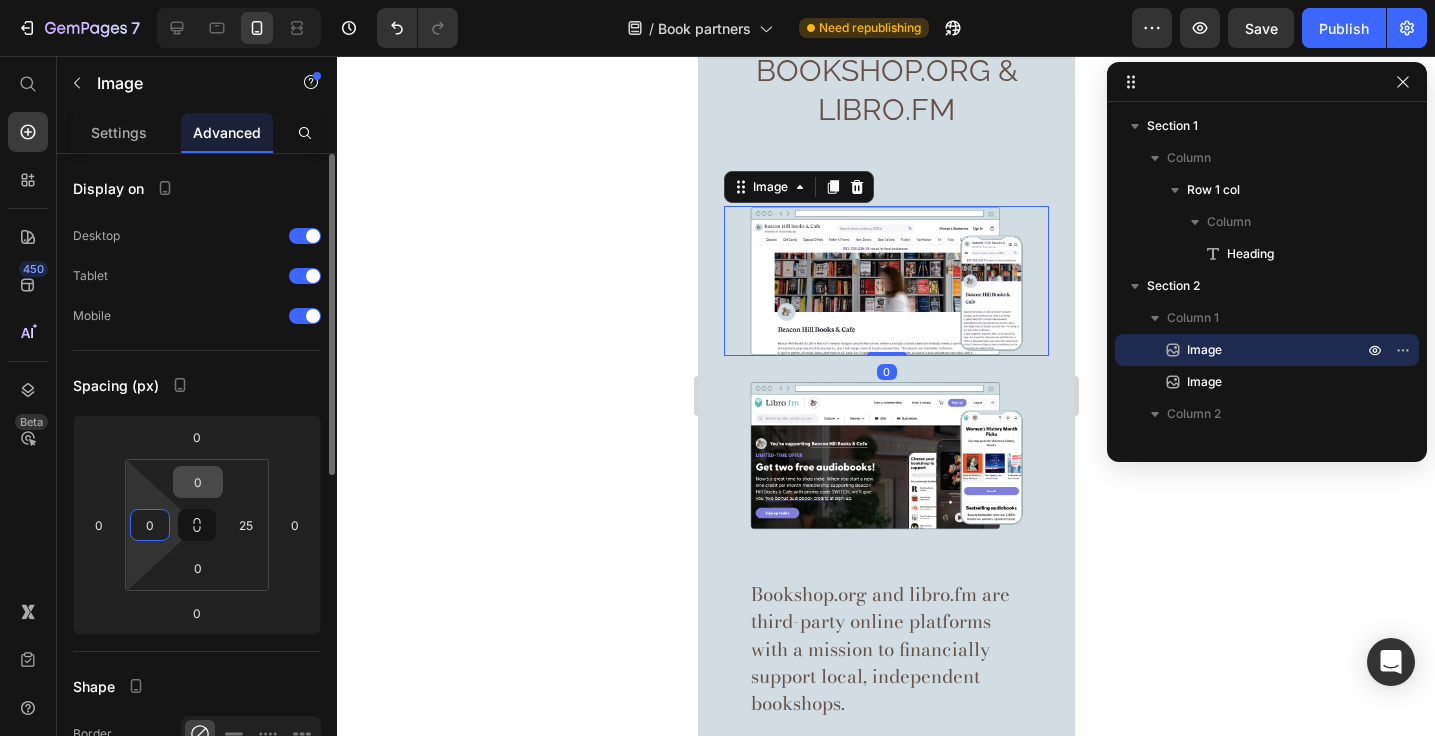 type on "0" 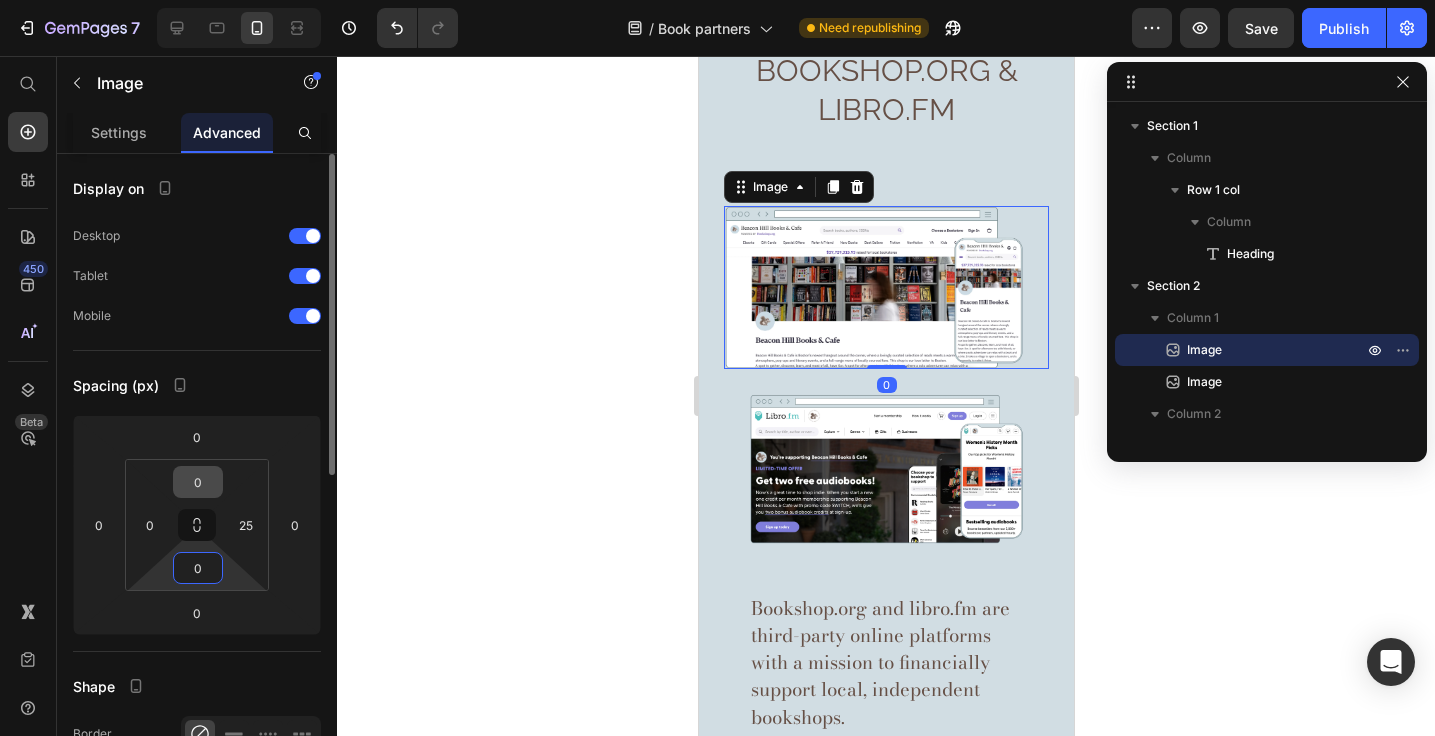 type on "0" 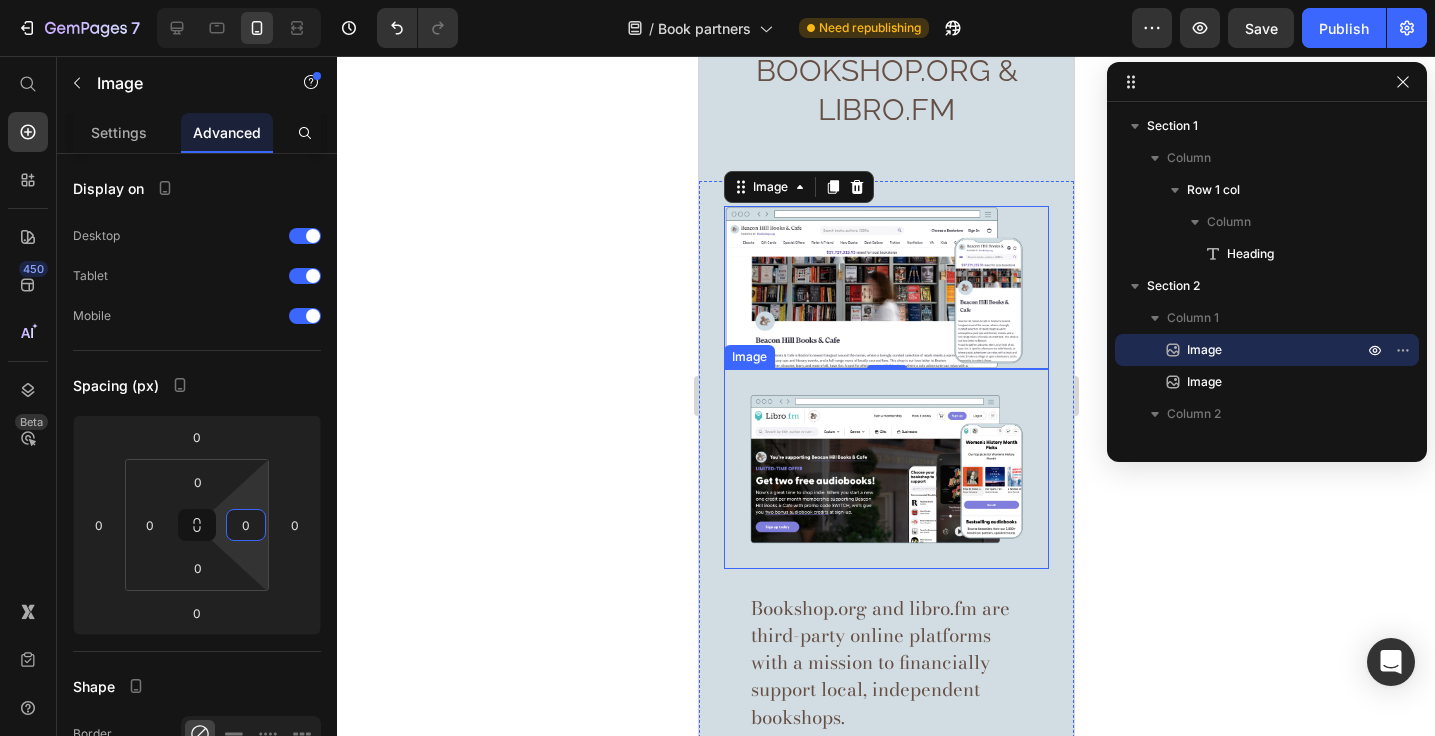 click at bounding box center (885, 469) 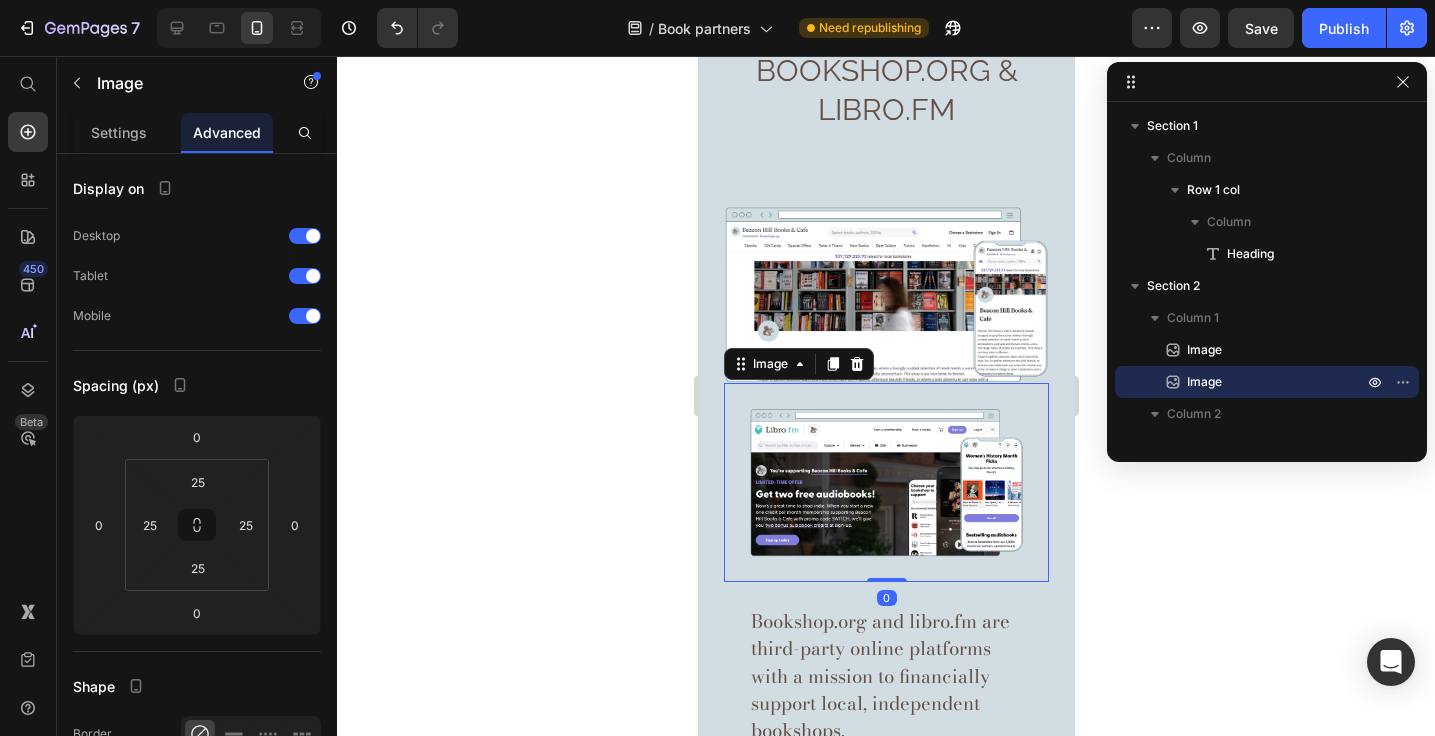click at bounding box center [885, 483] 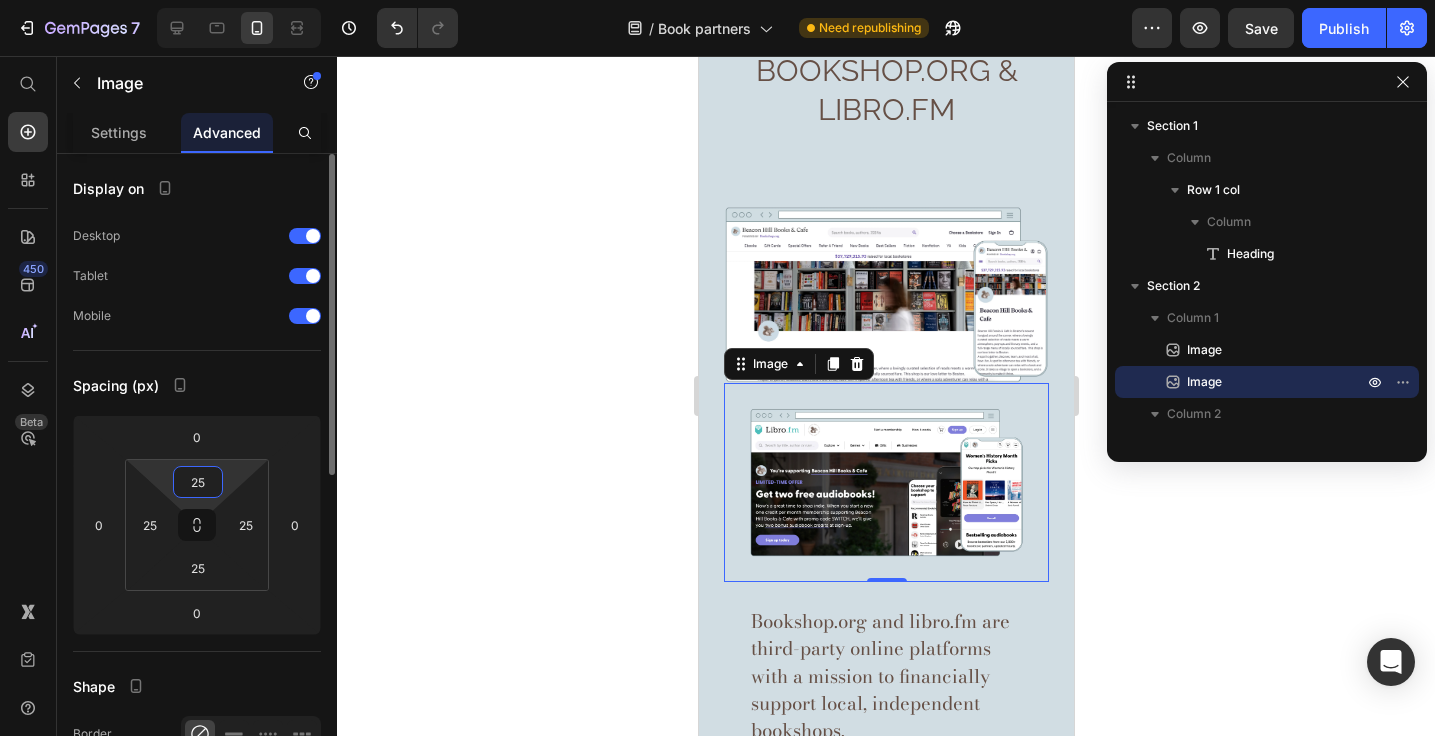 click on "25" at bounding box center (198, 482) 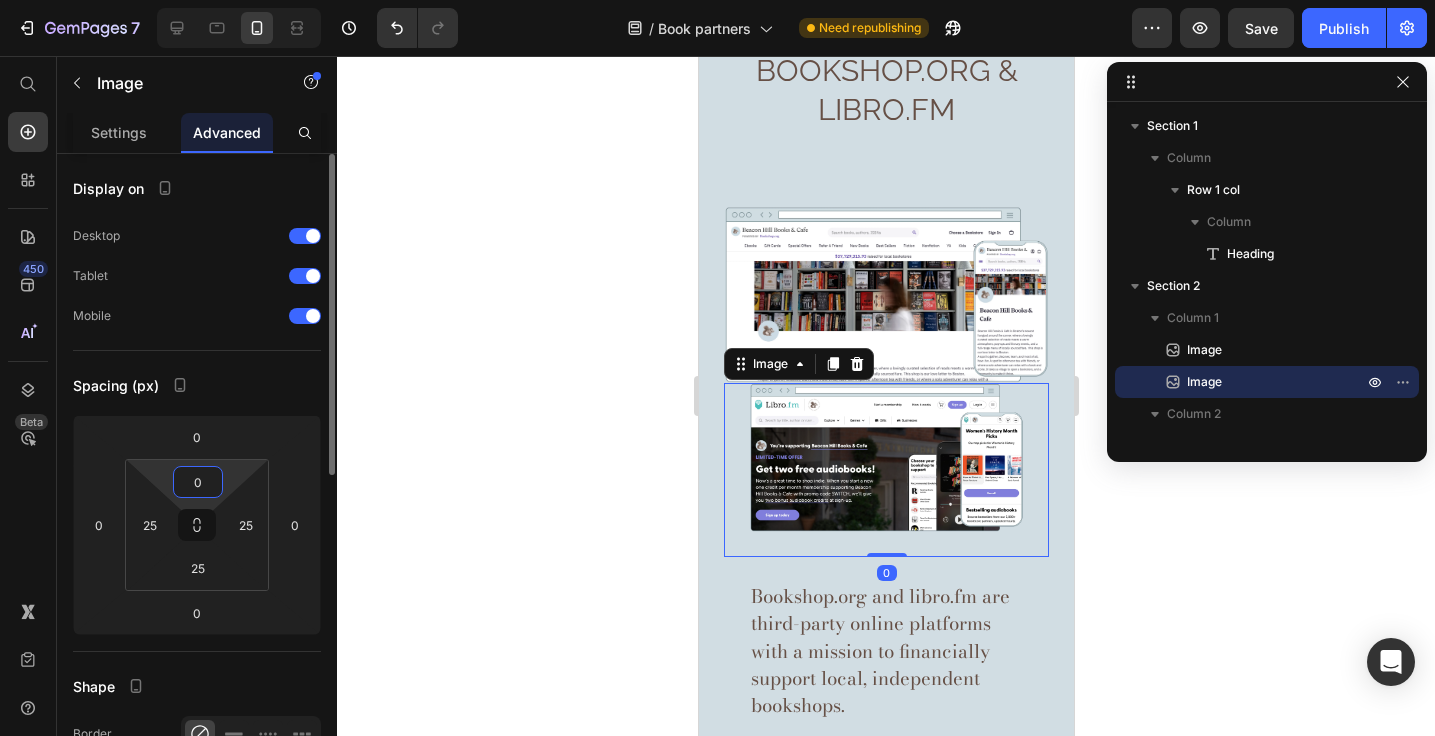 type on "0" 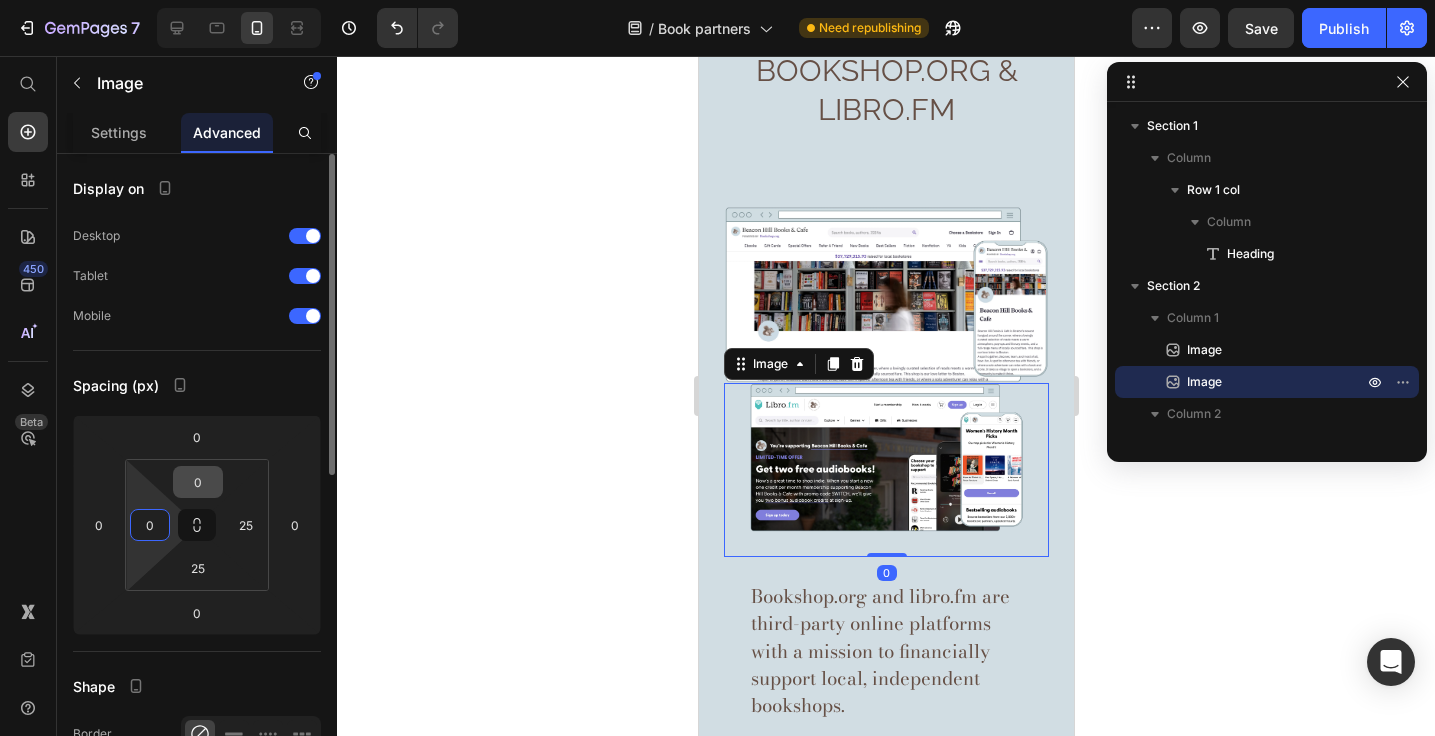 type on "0" 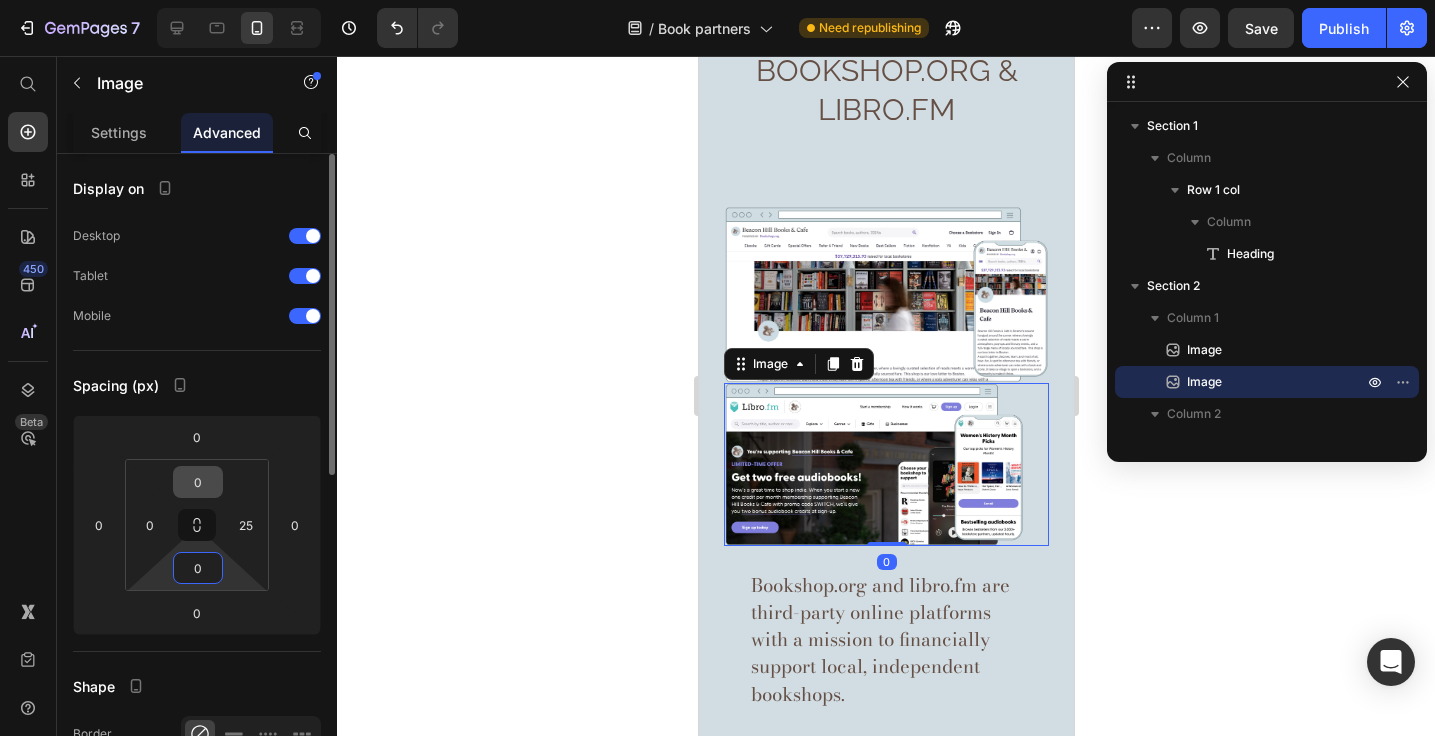 type on "0" 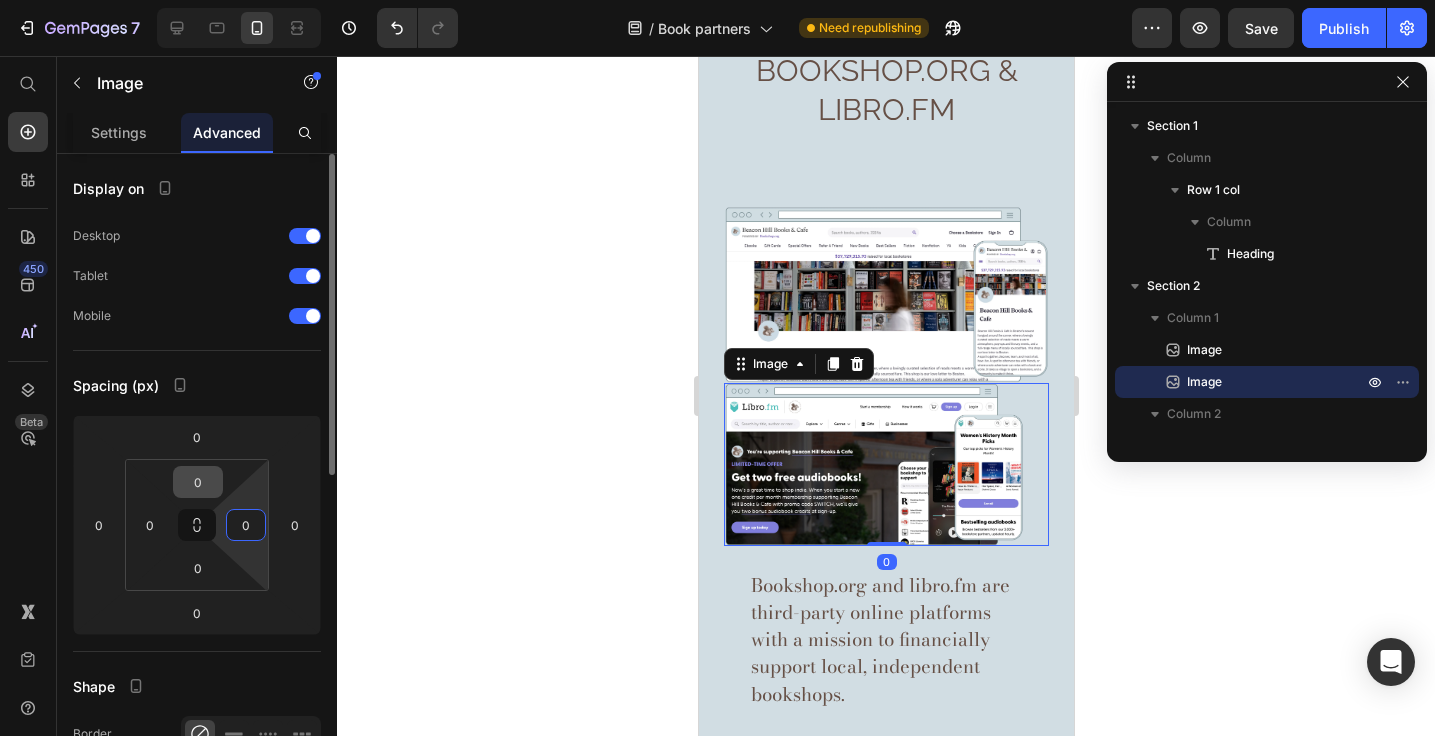 type on "0" 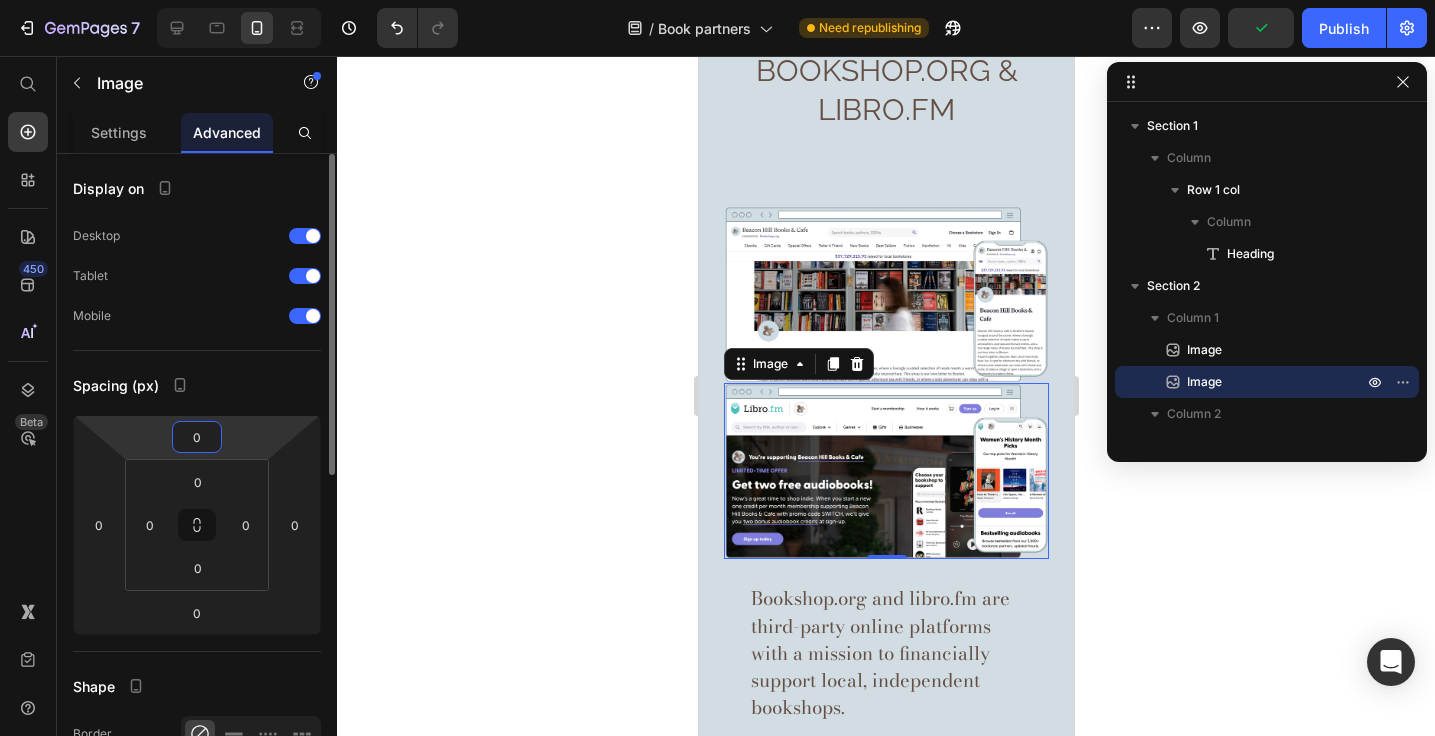 click on "0" at bounding box center (197, 437) 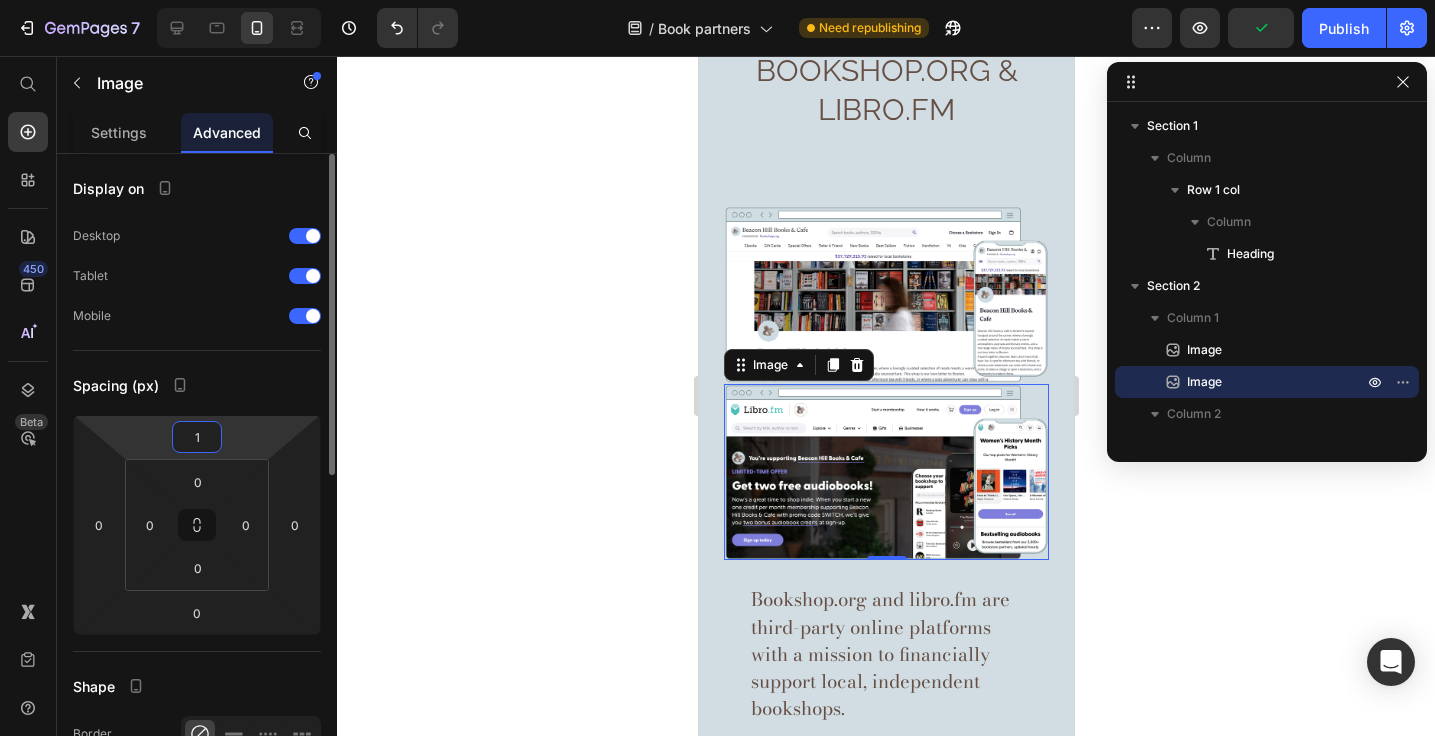 type on "15" 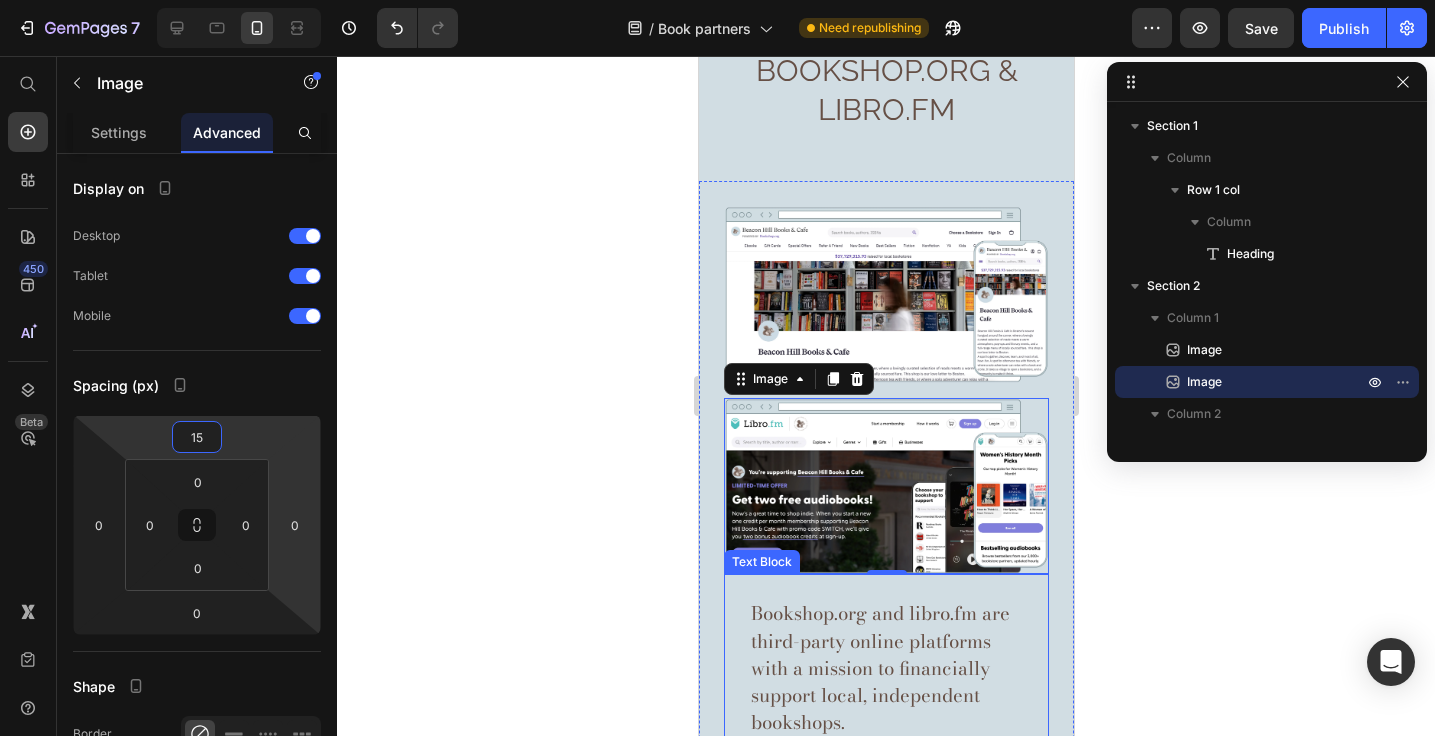 click on "Bookshop.org and libro.fm are third-party online platforms with a mission to financially support local, independent bookshops." at bounding box center [879, 667] 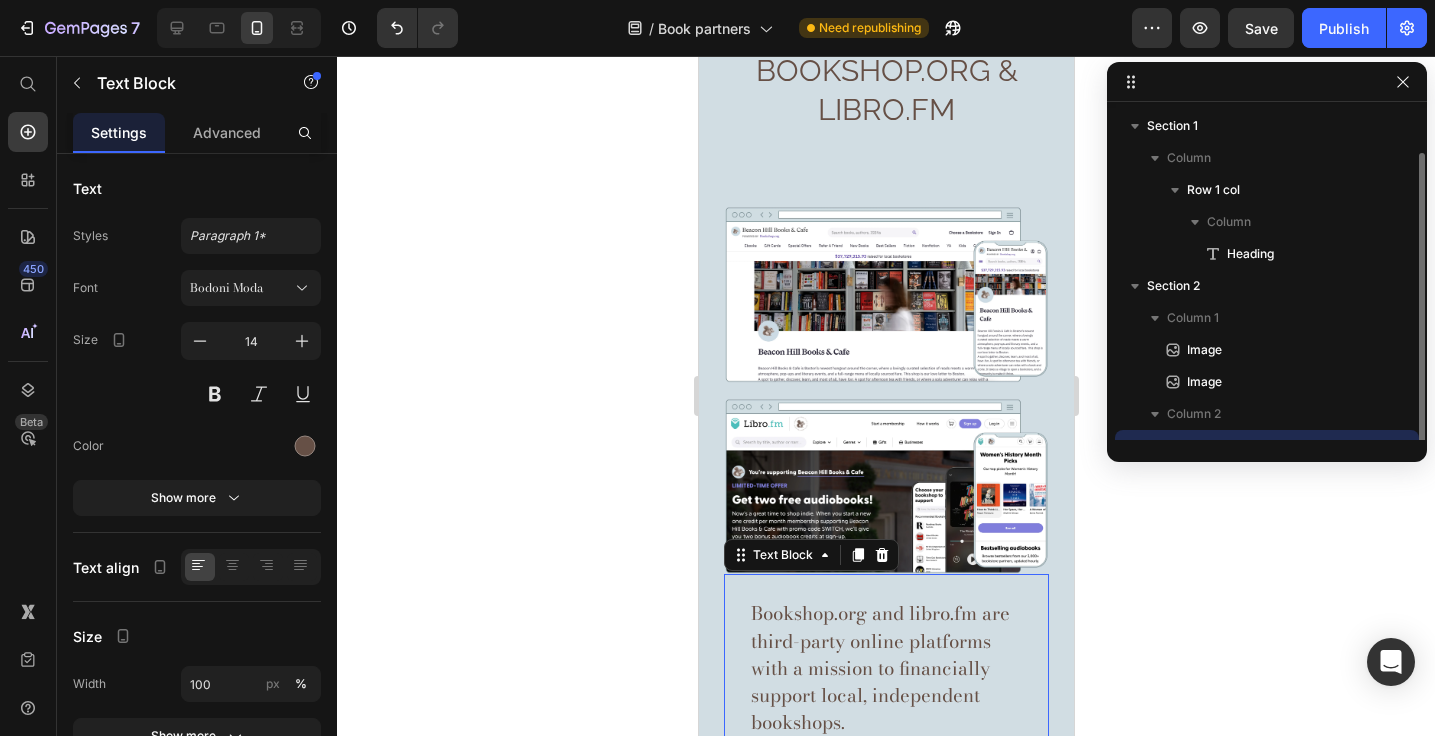 scroll, scrollTop: 22, scrollLeft: 0, axis: vertical 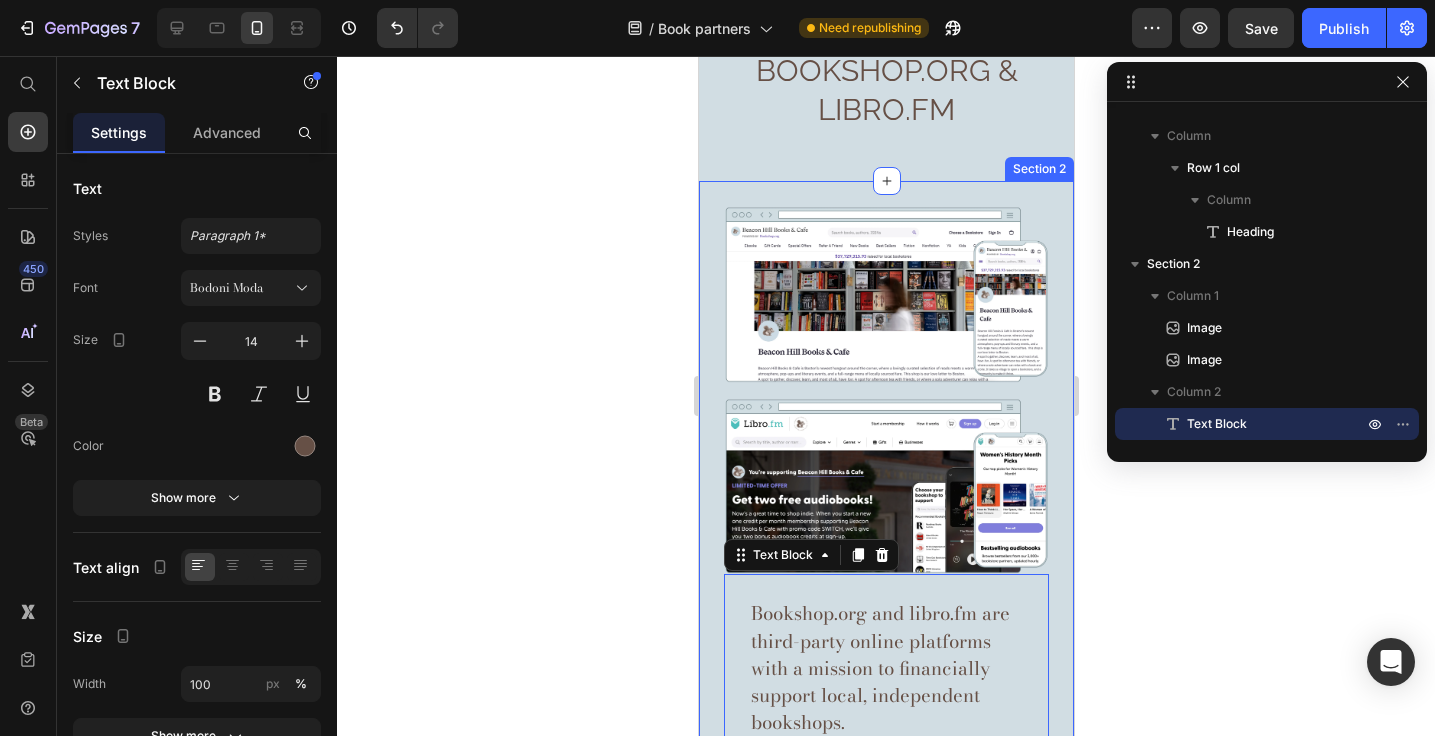 click on "Image Image Bookshop.org and libro.fm are third-party online platforms with a mission to financially support local, independent bookshops.    Through these platforms, you can buy books and audiobooks respectively while supporting Beacon Hill Books & Cafe at the same time.    If you’d like to show your support for us and order online,  click here for books  and  click here for audiobooks .    Please note that Bookshop.org does not reflect our in-store inventory.  If you would like to inquire about our in-store inventory, please call us and we will be happy to help! Text Block   0 Section 2" at bounding box center (885, 692) 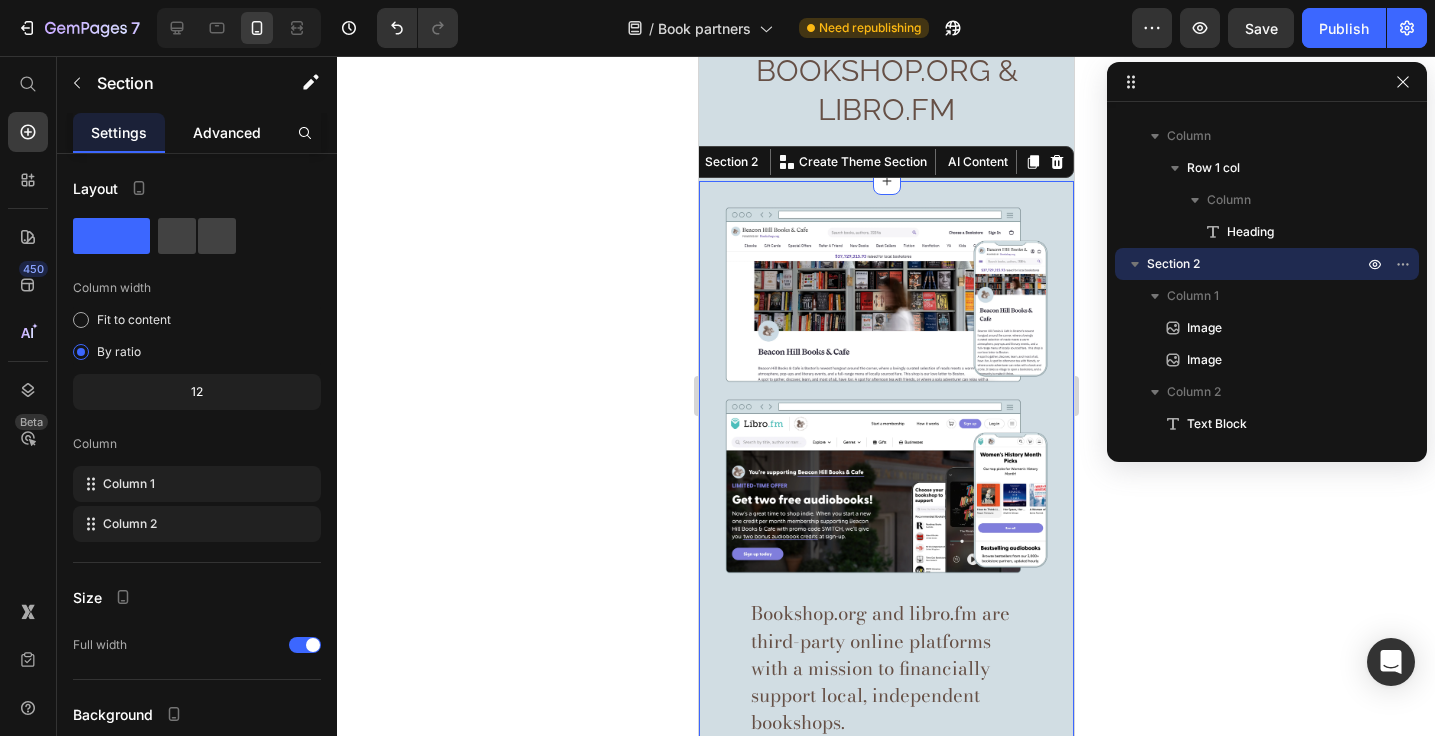 click on "Advanced" at bounding box center [227, 132] 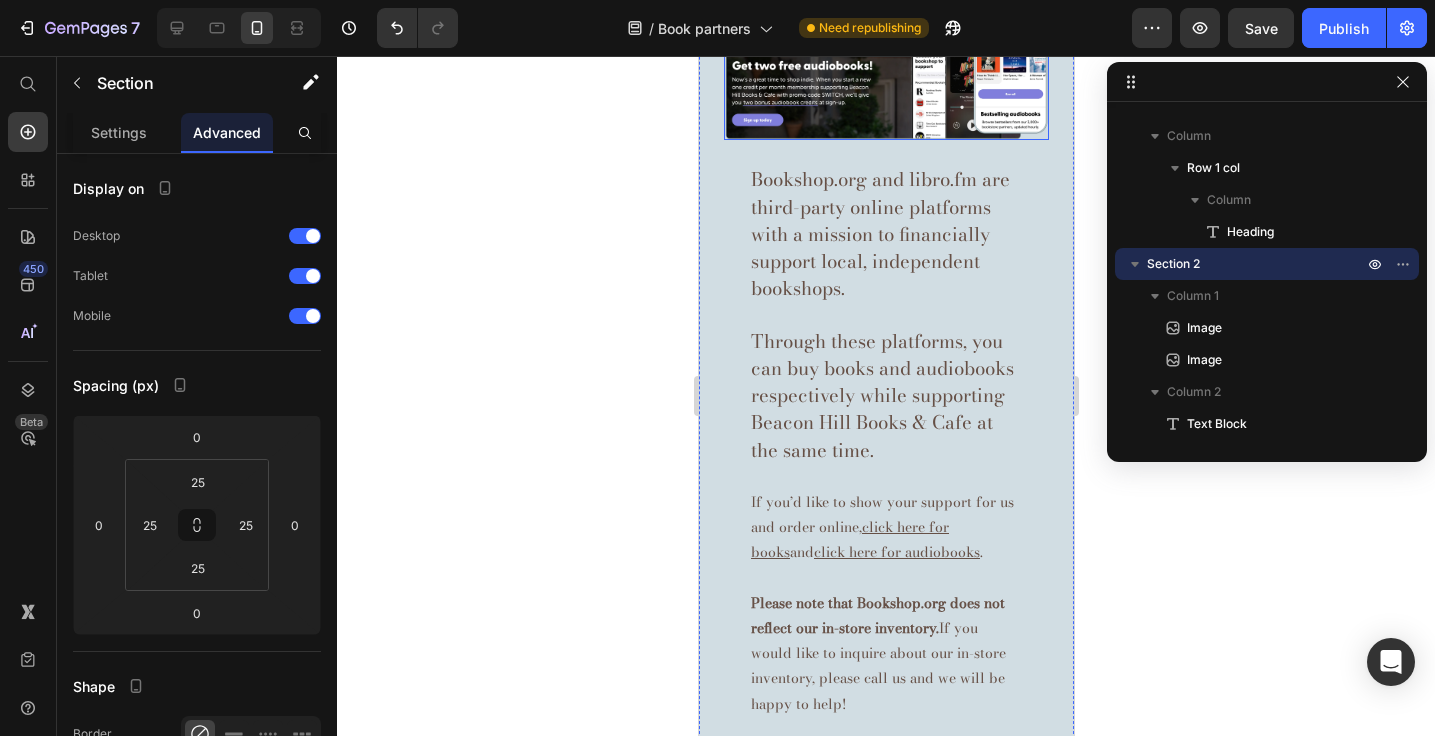 scroll, scrollTop: 876, scrollLeft: 0, axis: vertical 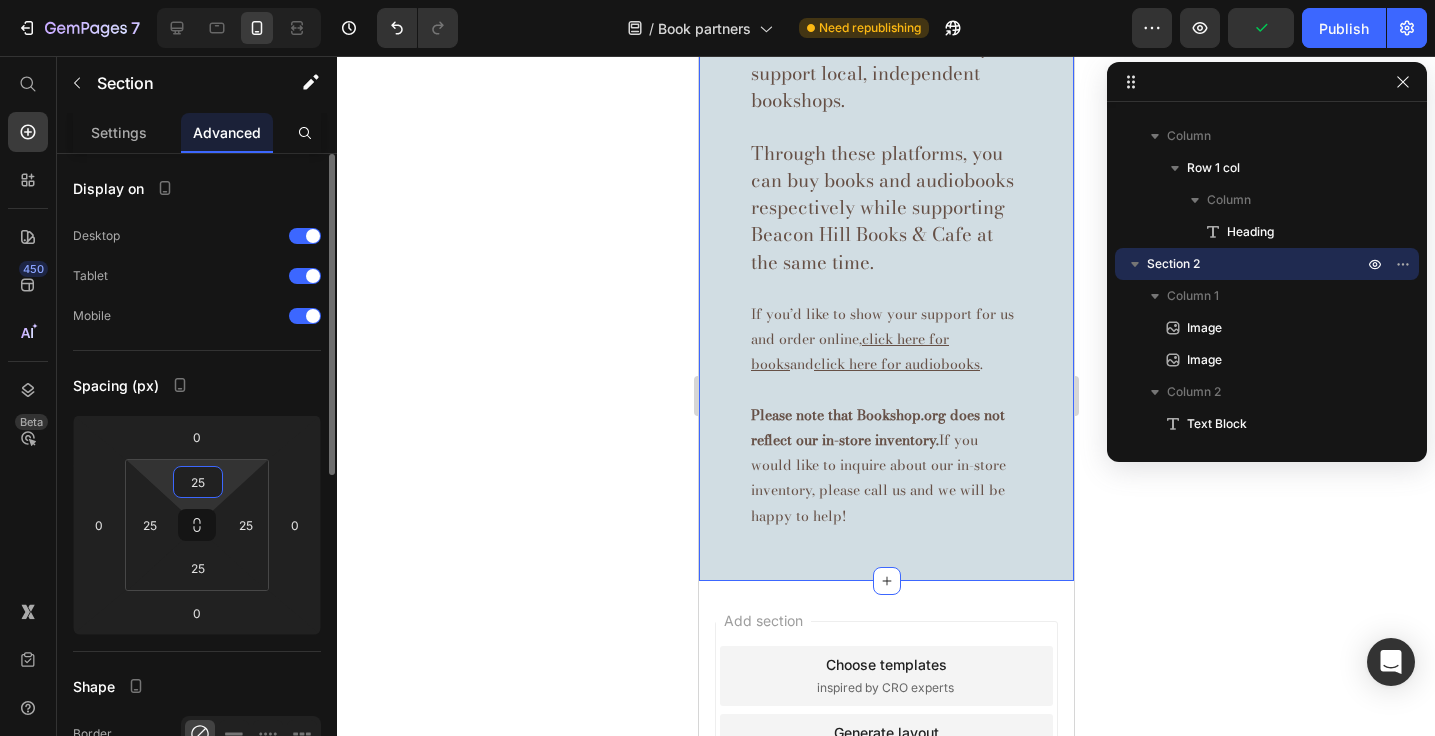 click on "25" at bounding box center [198, 482] 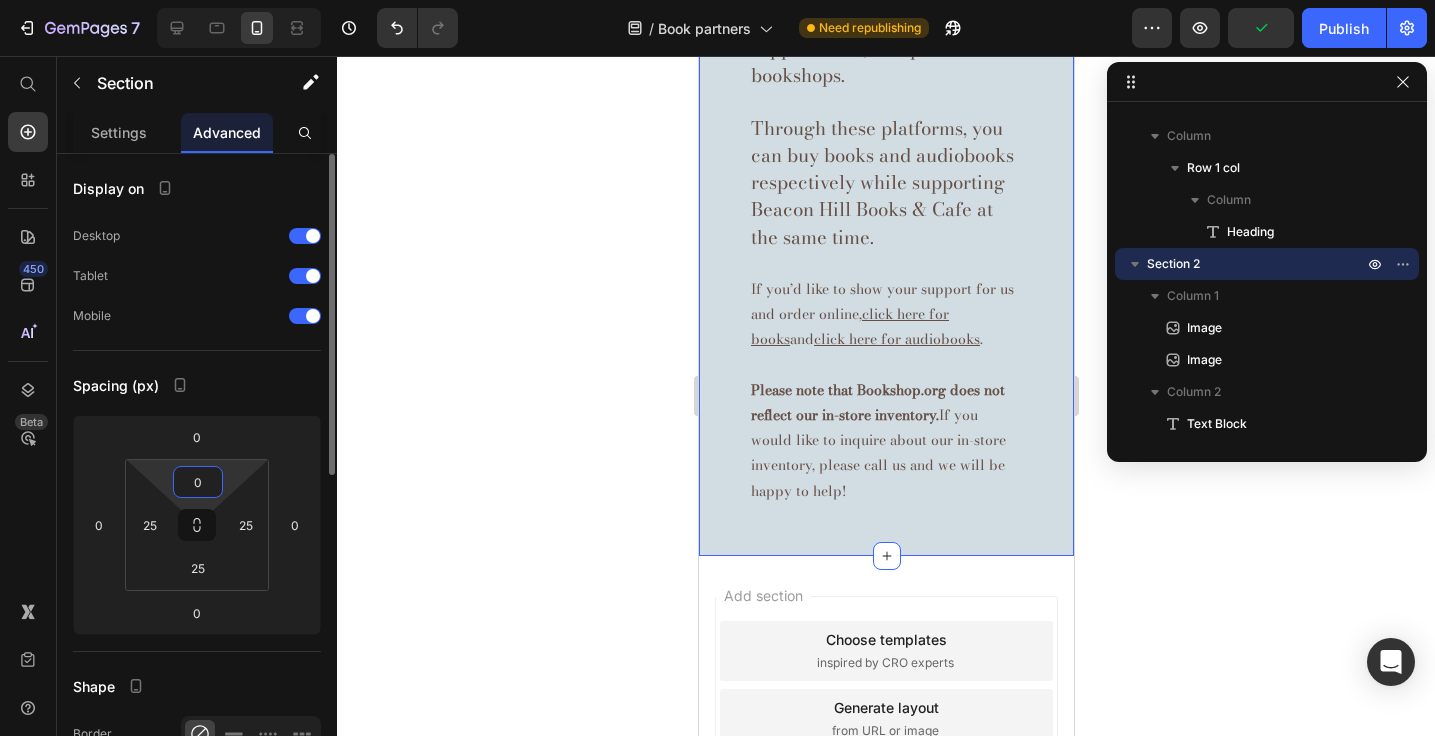 type on "0" 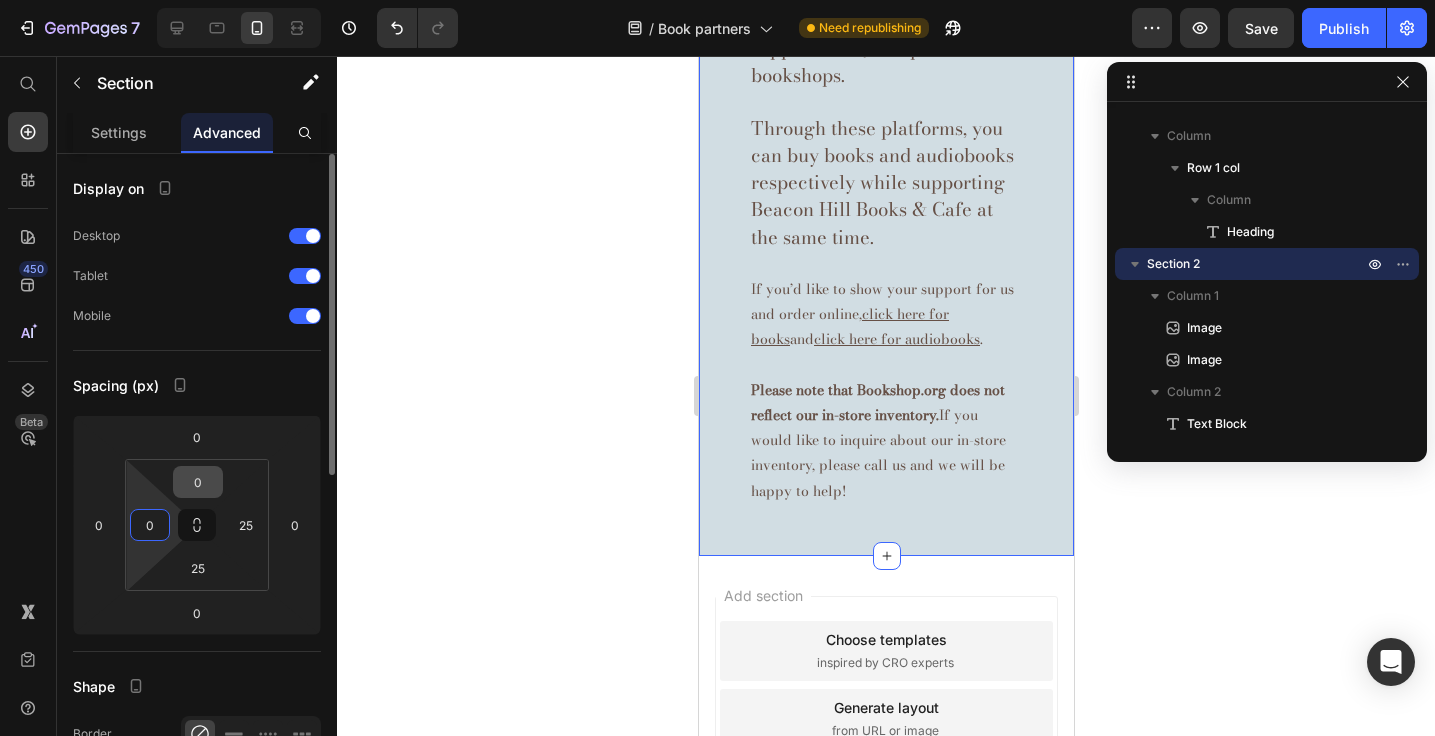 type on "0" 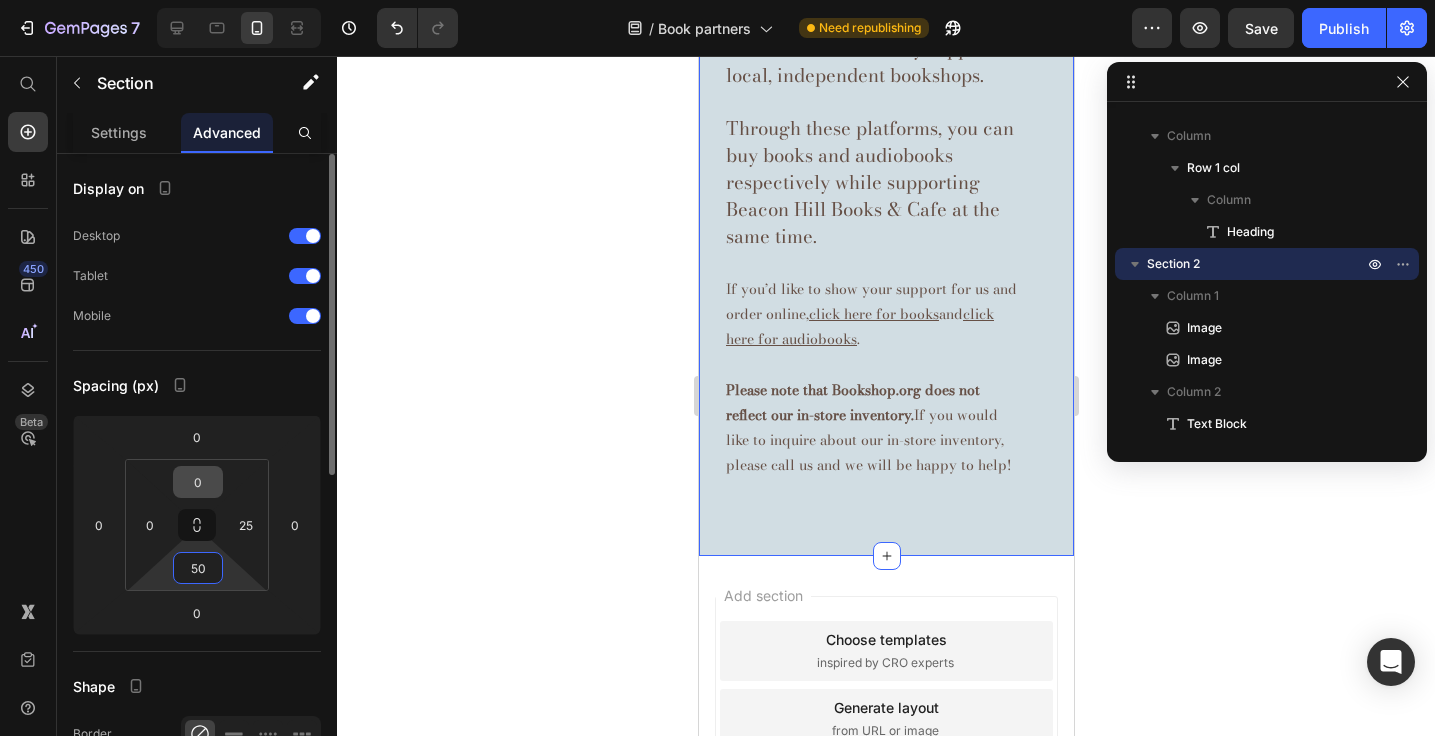 type on "50" 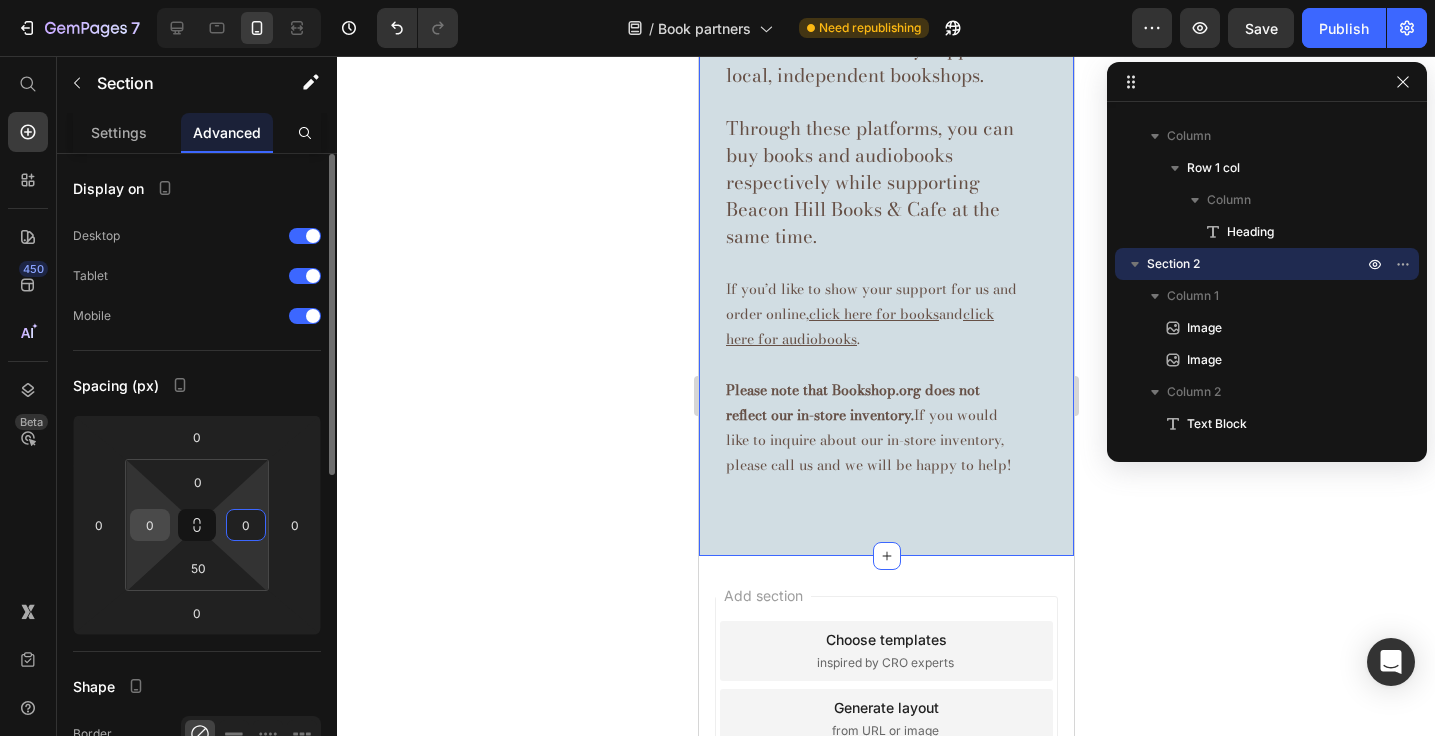 type on "0" 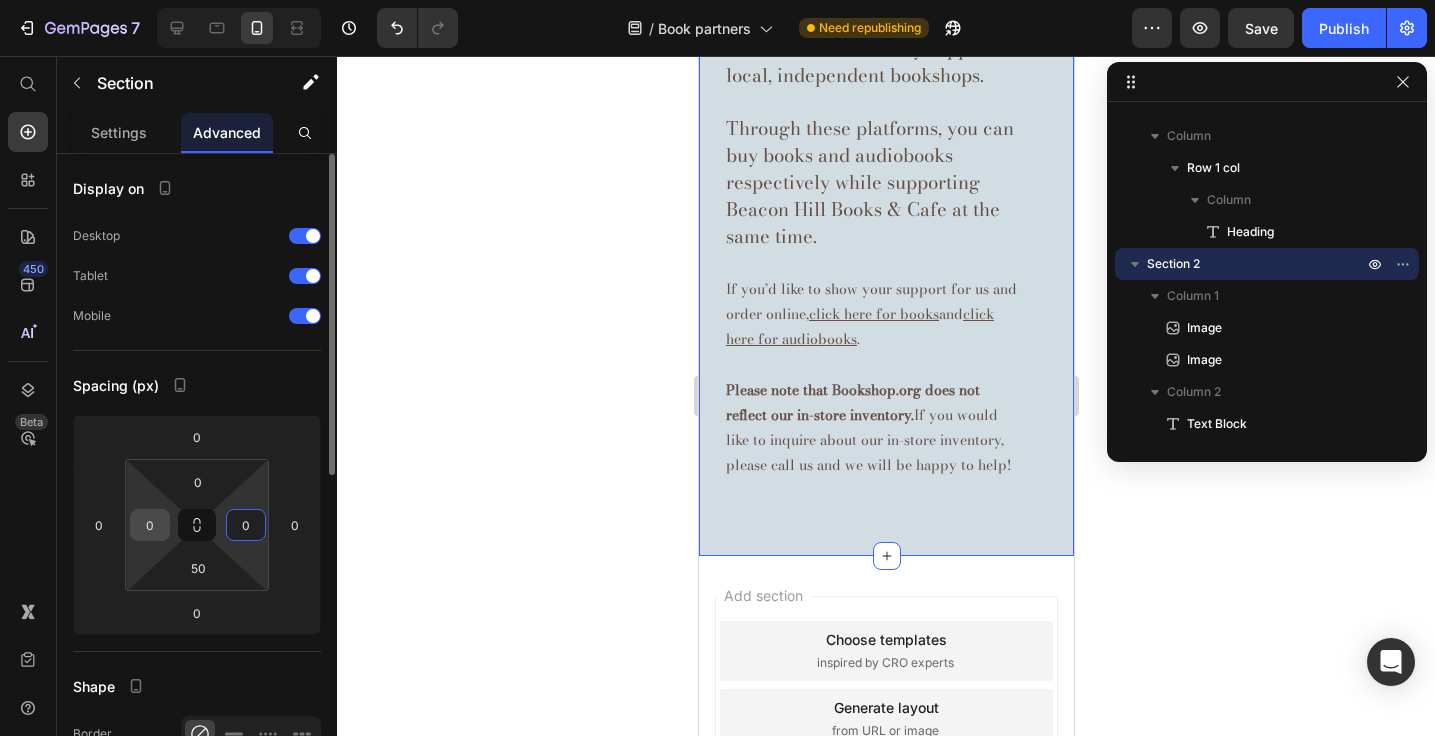 click on "0" at bounding box center (150, 525) 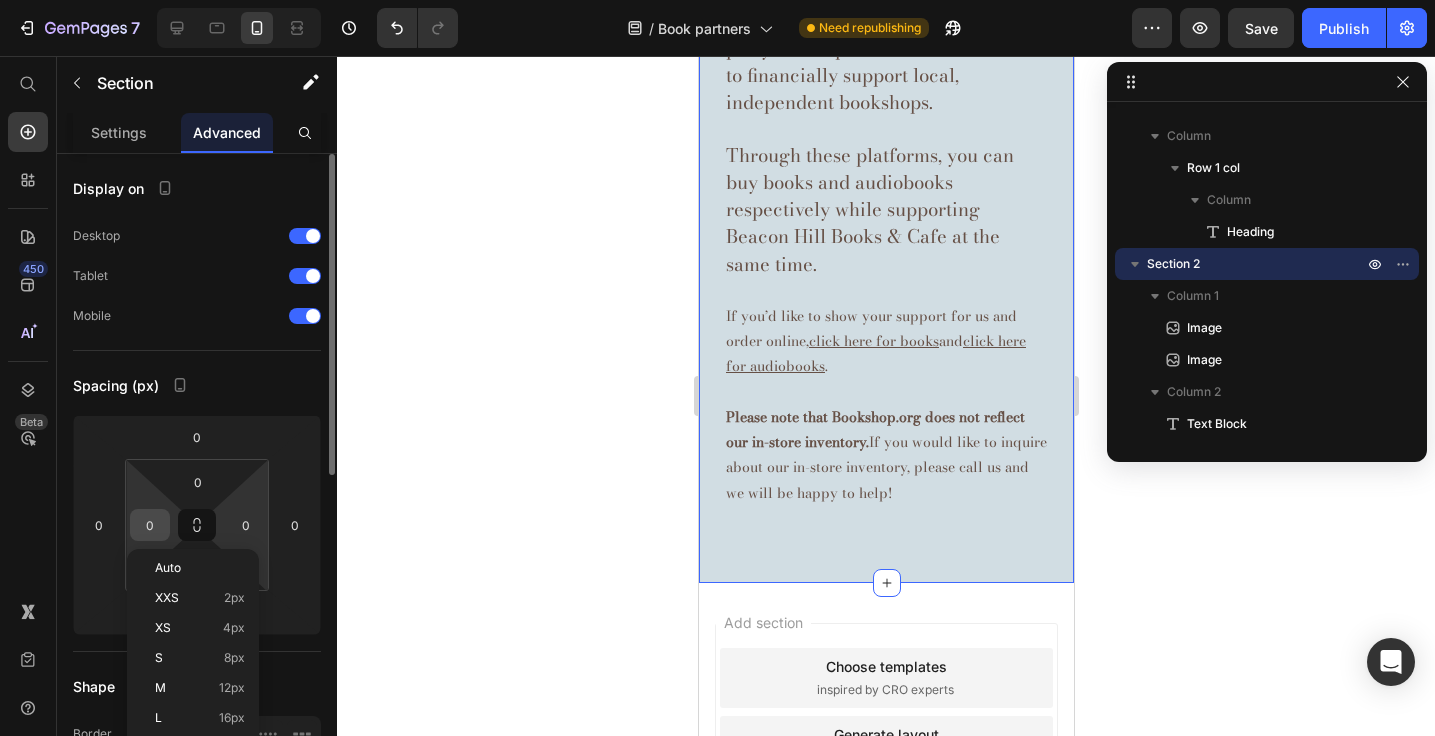 click on "0" at bounding box center (150, 525) 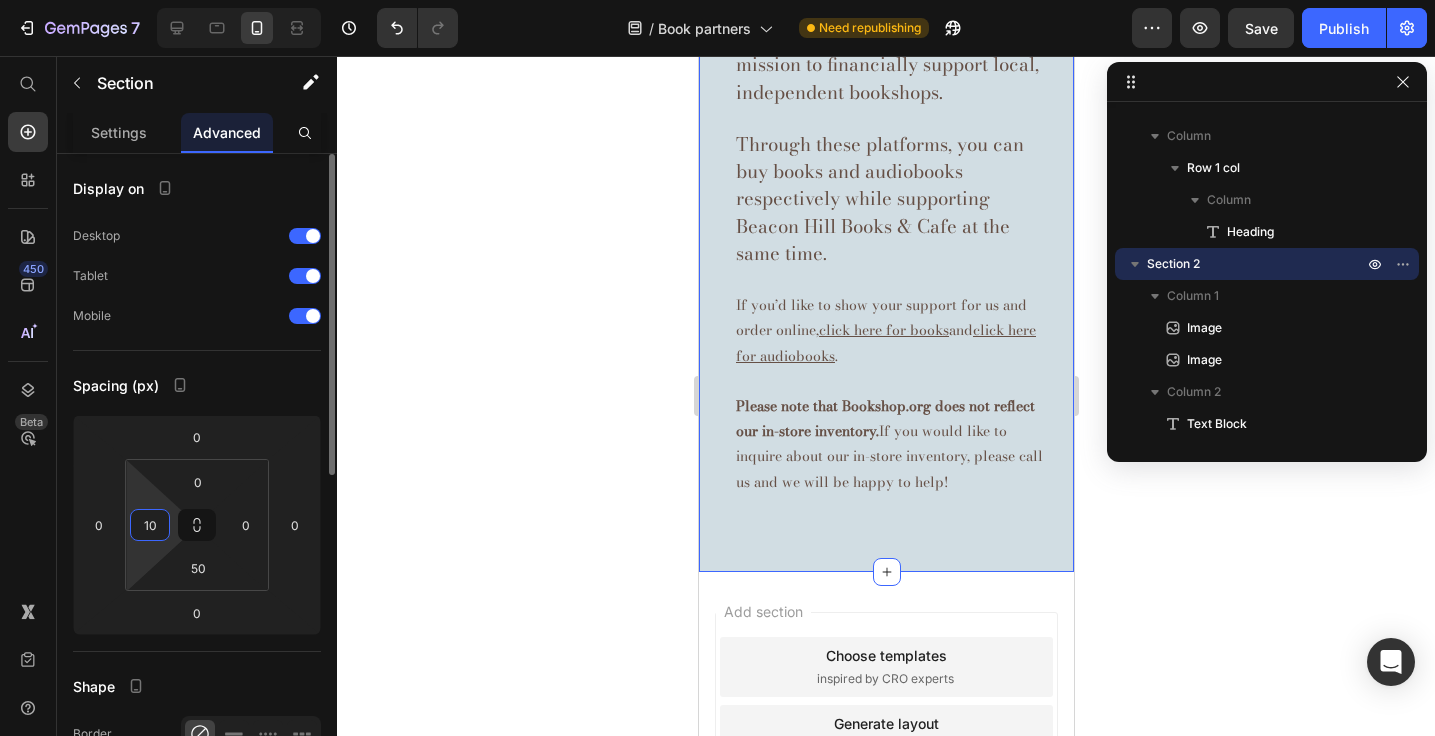 type on "10" 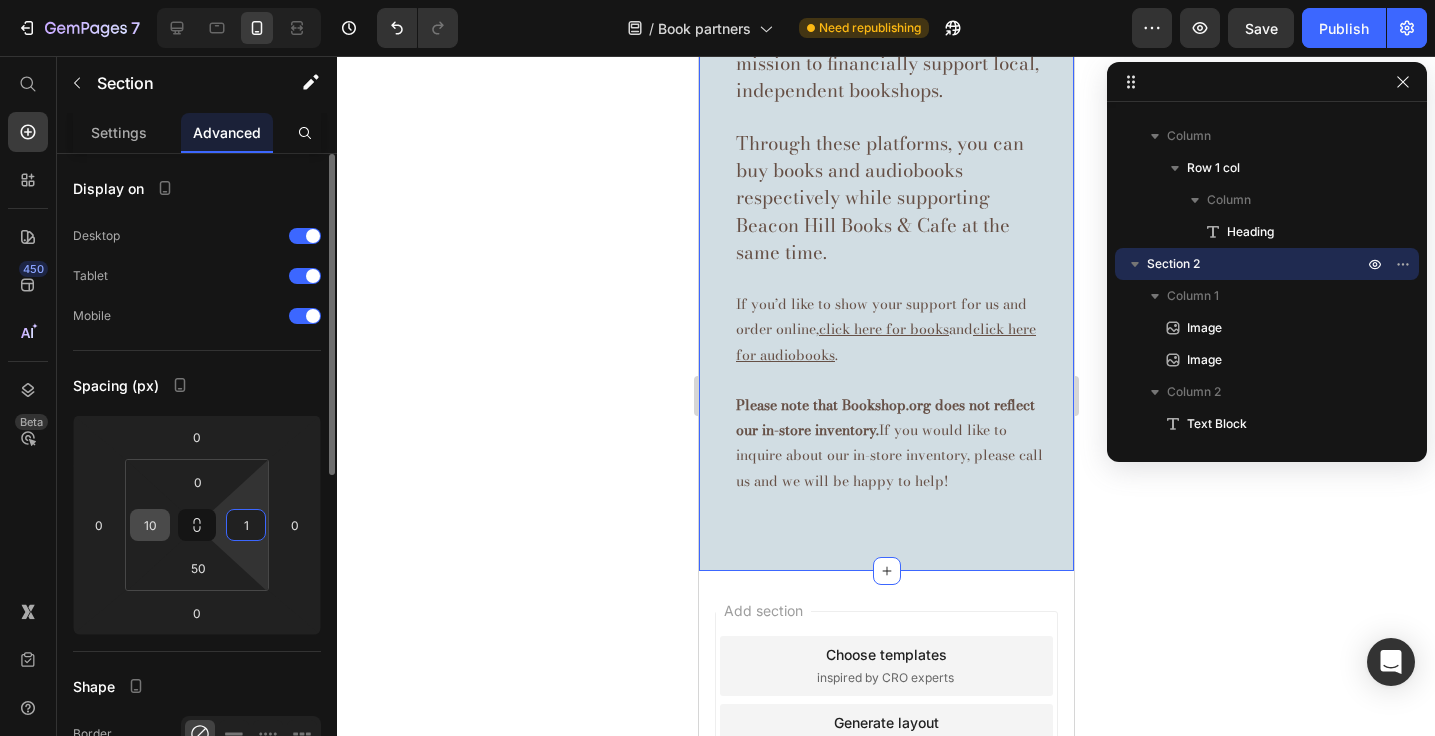 type on "10" 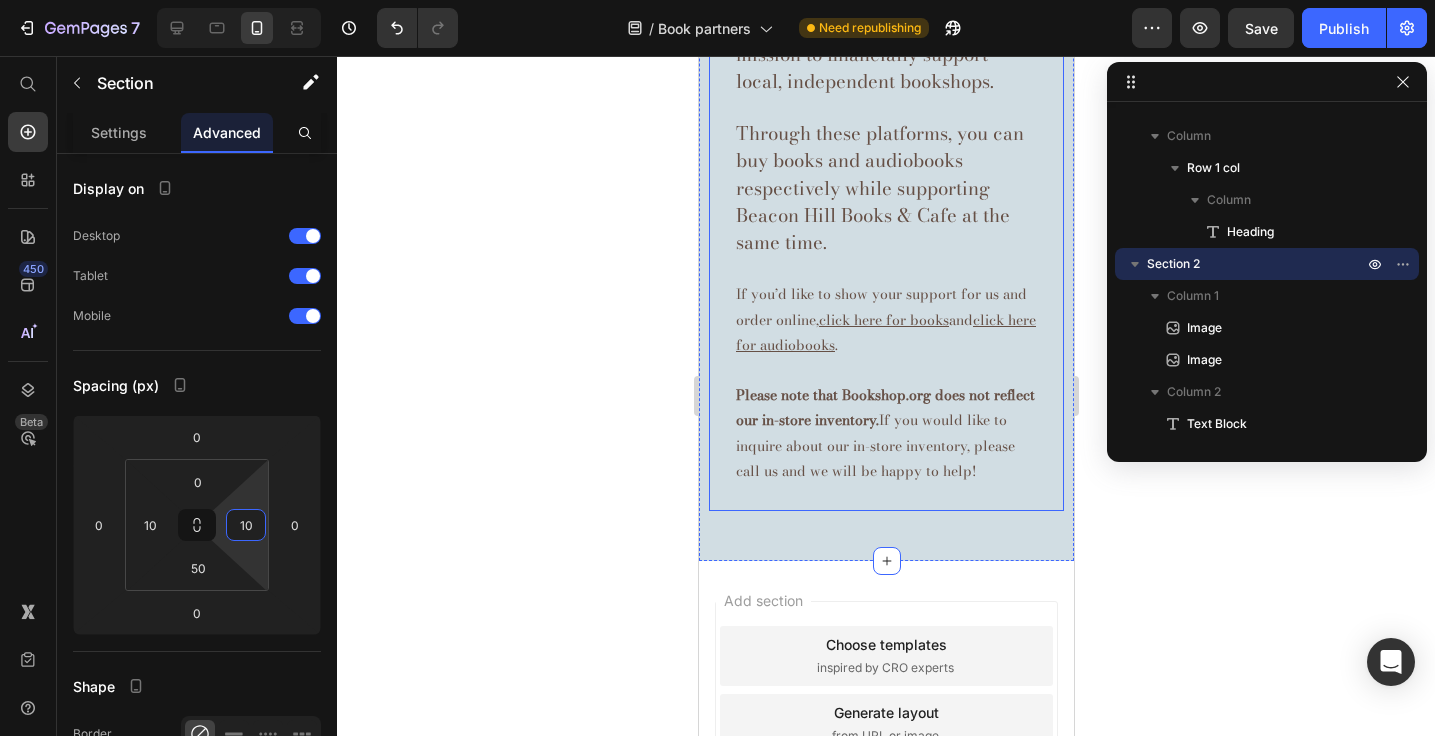 click on "Bookshop.org and libro.fm are third-party online platforms with a mission to financially support local, independent bookshops.    Through these platforms, you can buy books and audiobooks respectively while supporting Beacon Hill Books & Cafe at the same time.    If you’d like to show your support for us and order online,  click here for books  and  click here for audiobooks .    Please note that Bookshop.org does not reflect our in-store inventory.  If you would like to inquire about our in-store inventory, please call us and we will be happy to help! Text Block" at bounding box center [885, 235] 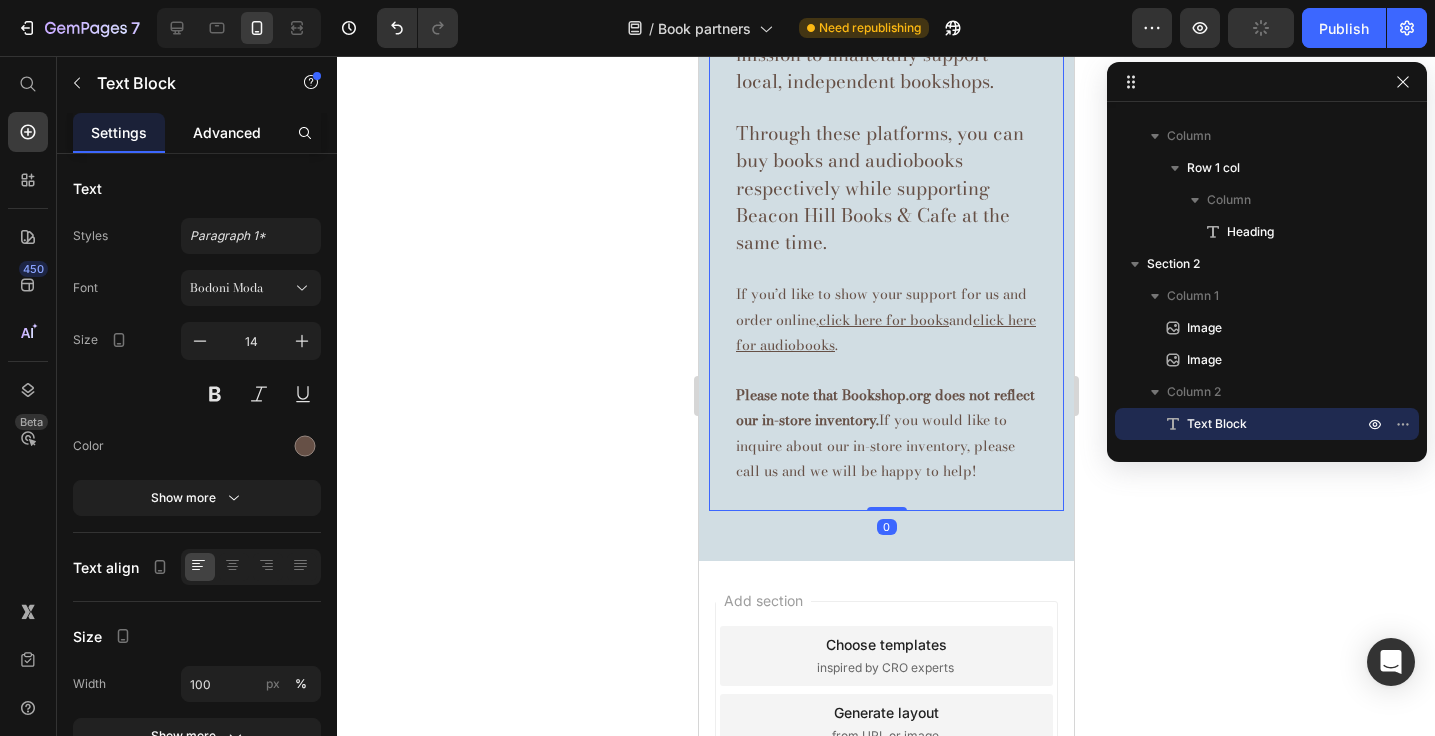 click on "Advanced" at bounding box center [227, 132] 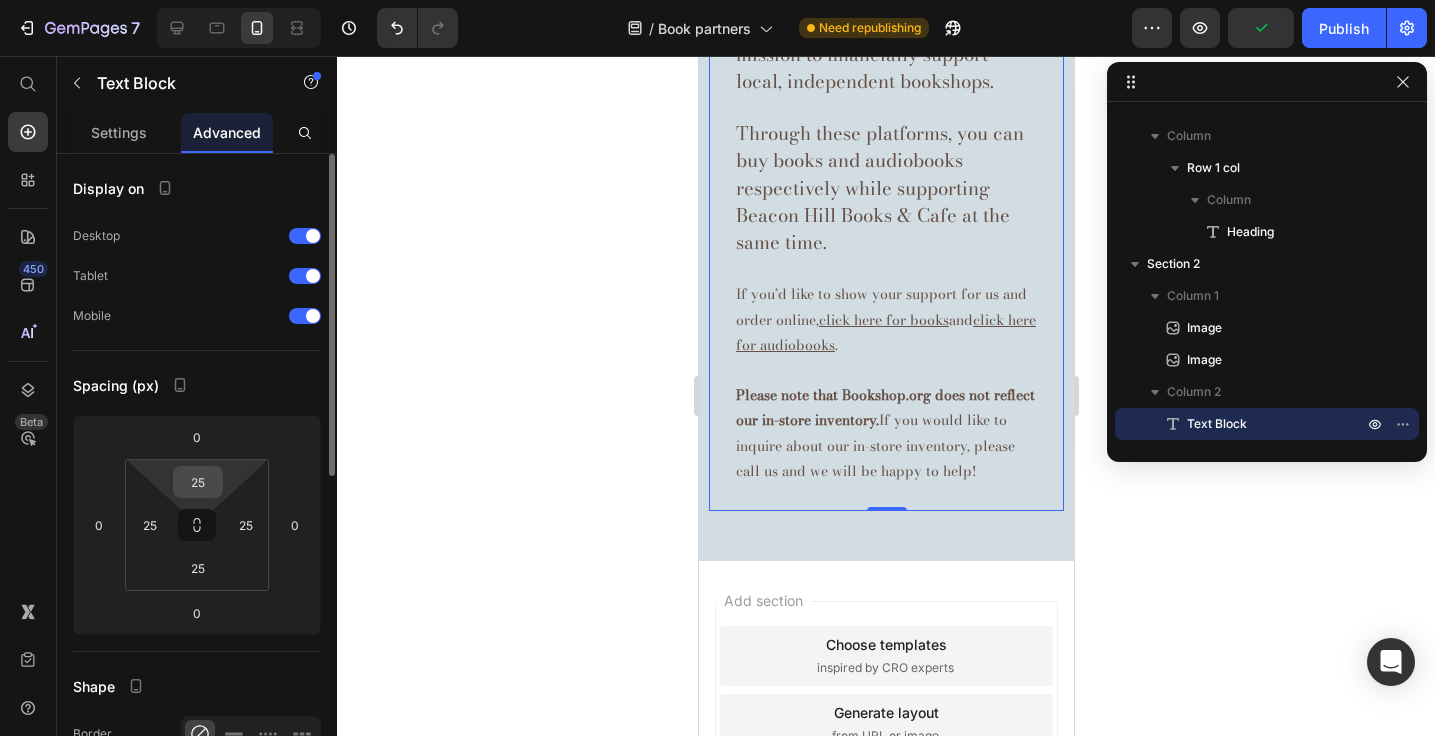 click on "25" at bounding box center (198, 482) 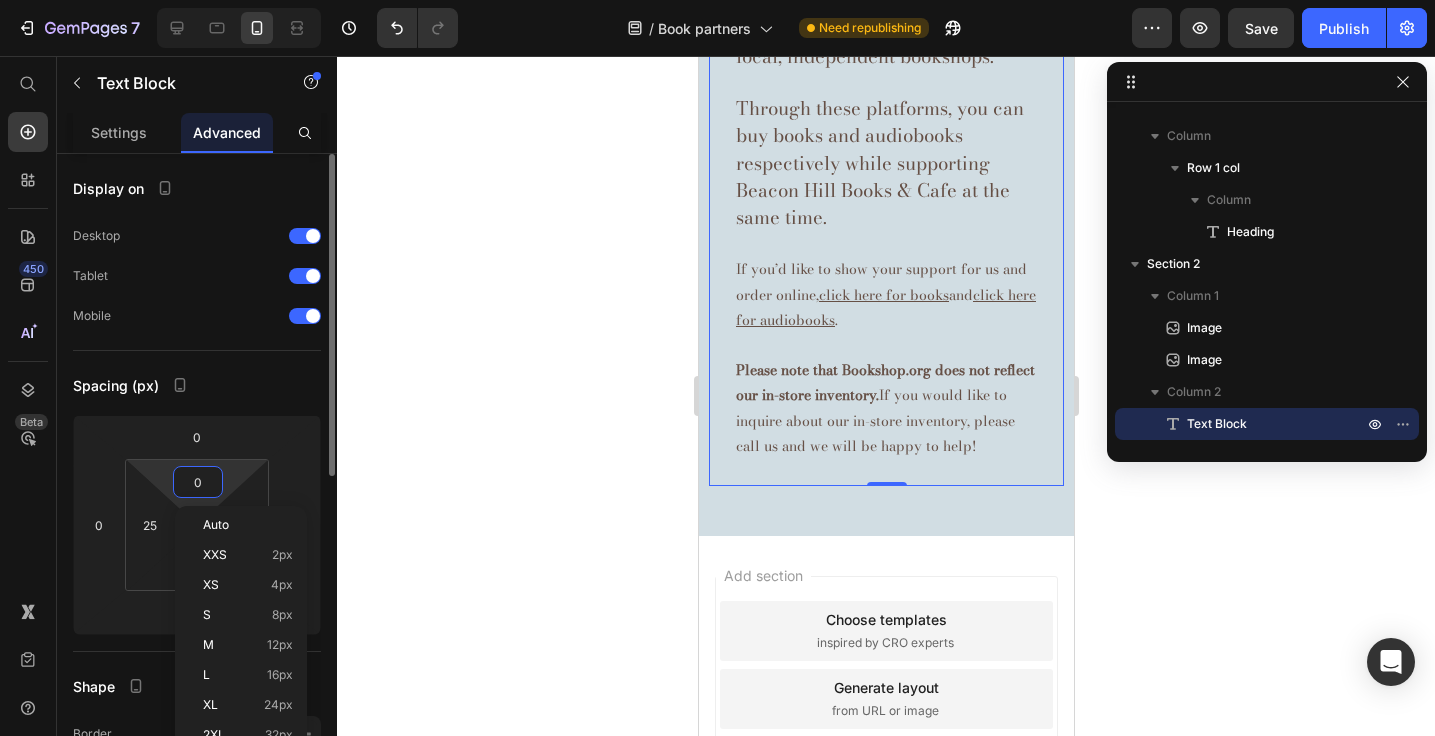 type on "0" 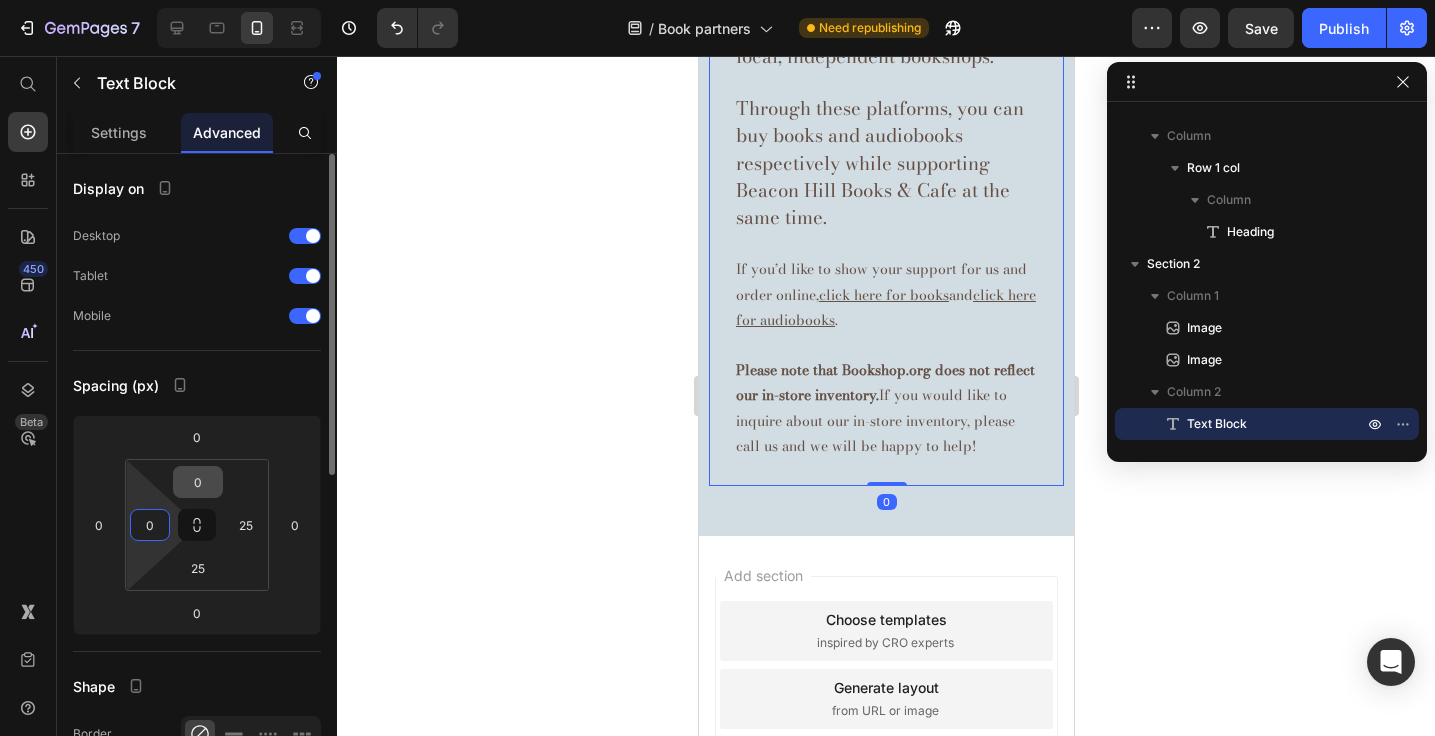 type on "0" 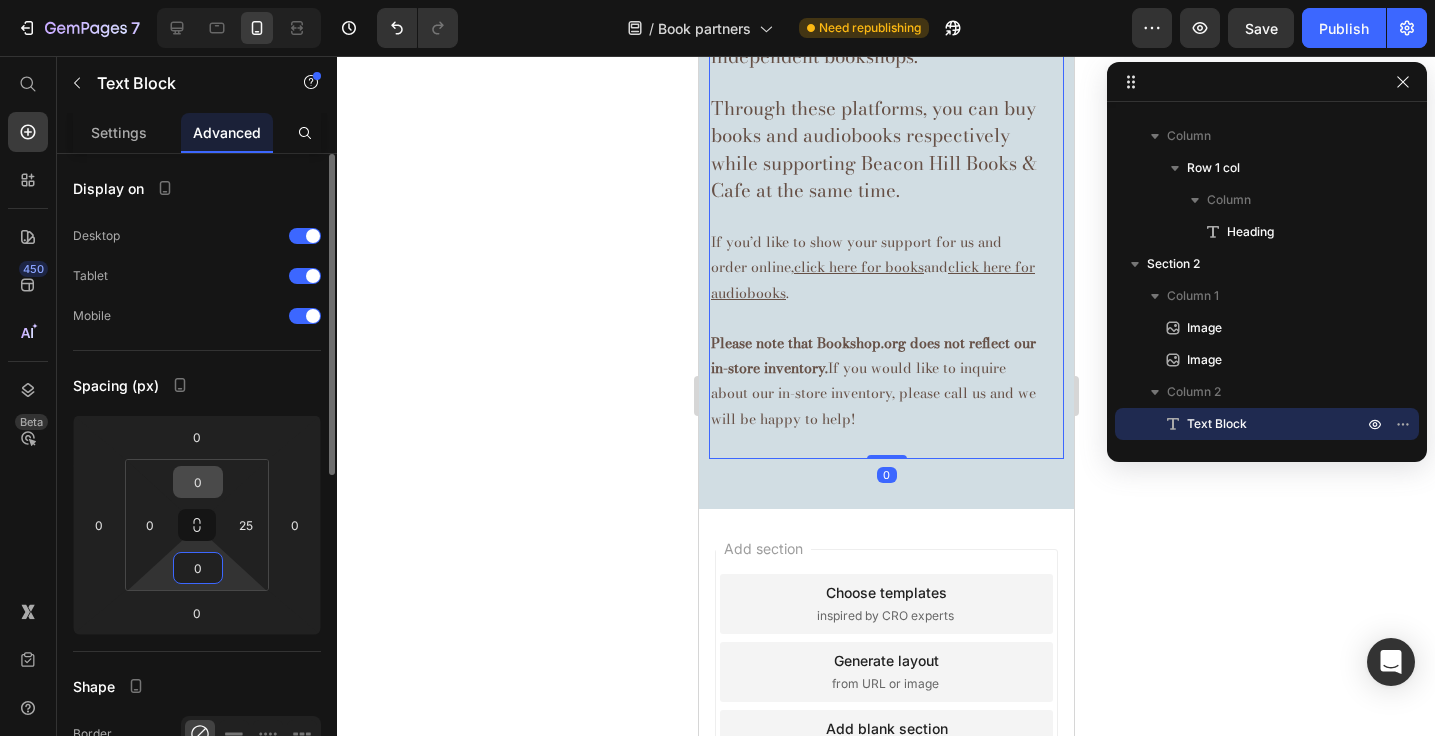 type on "0" 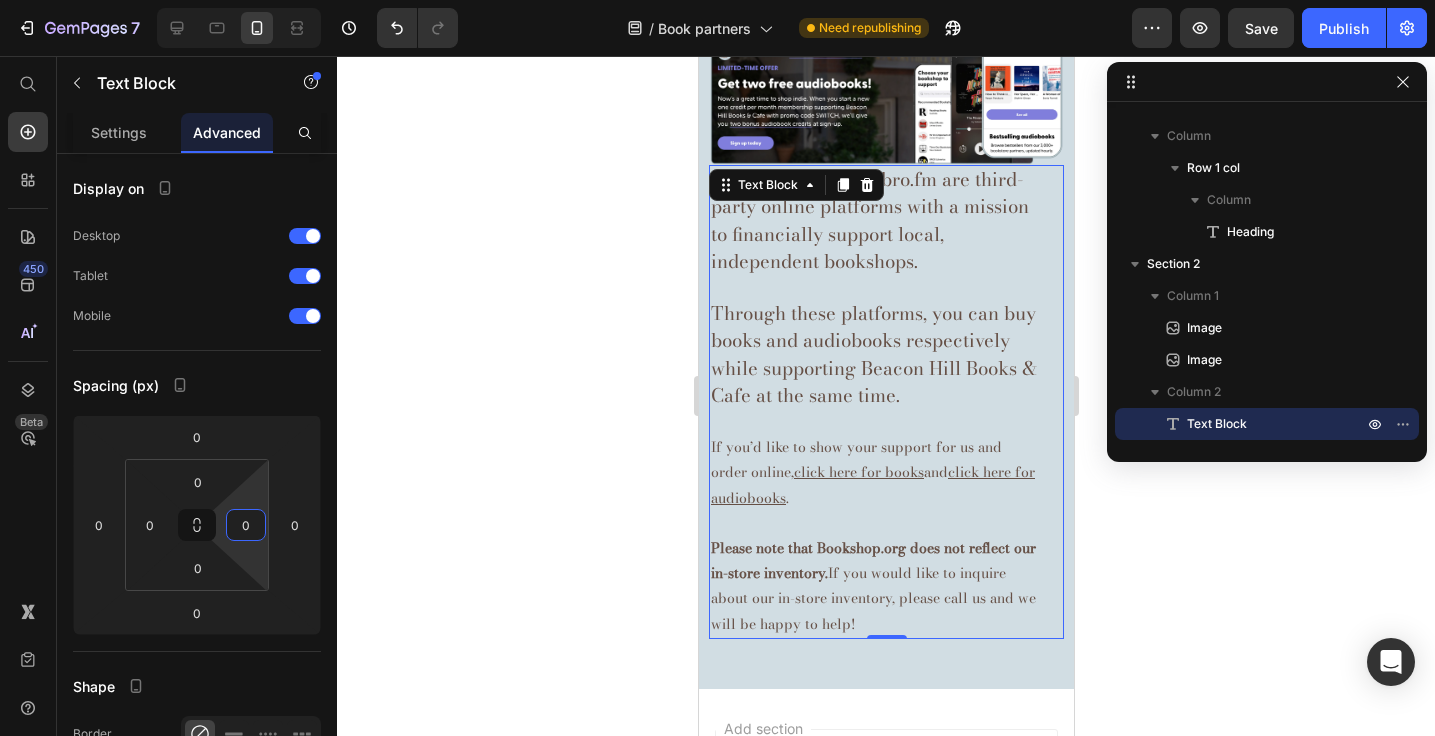 scroll, scrollTop: 652, scrollLeft: 0, axis: vertical 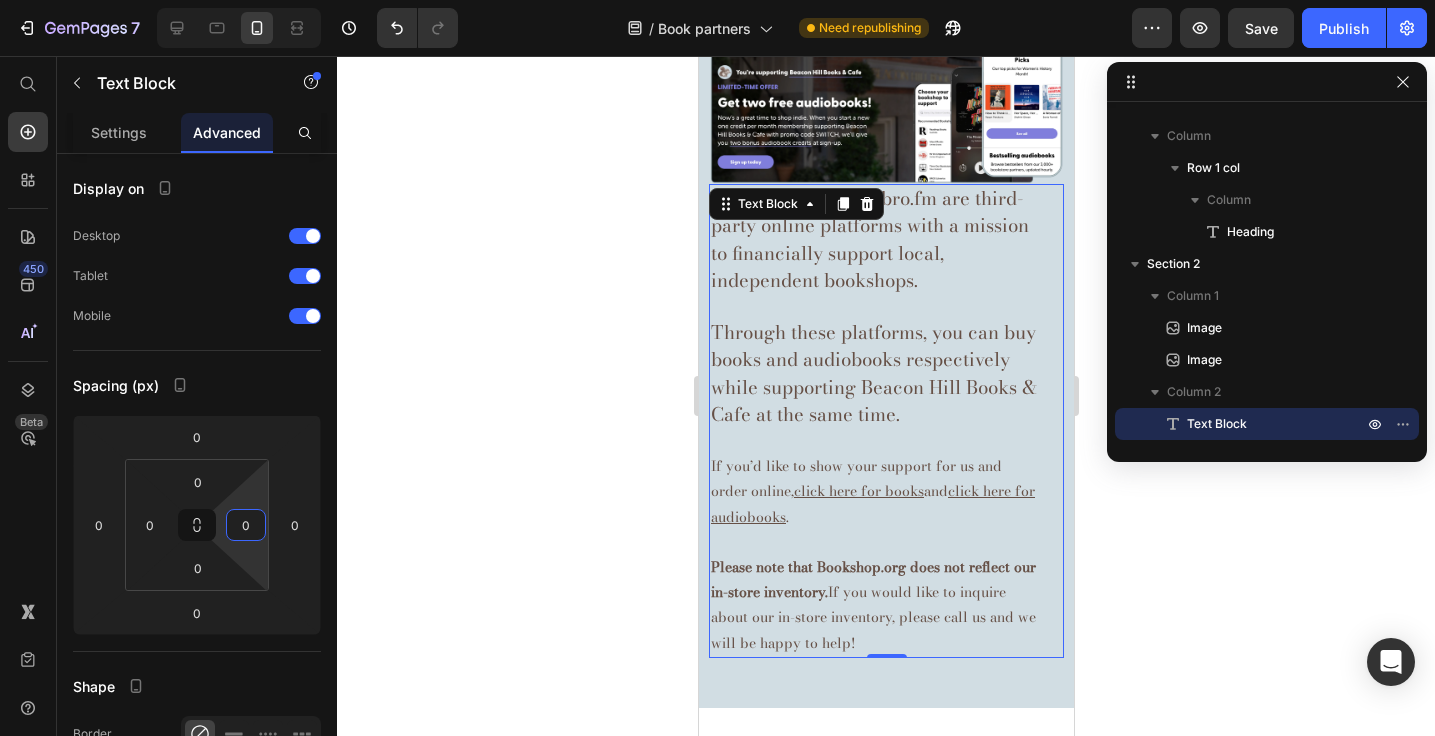 type on "0" 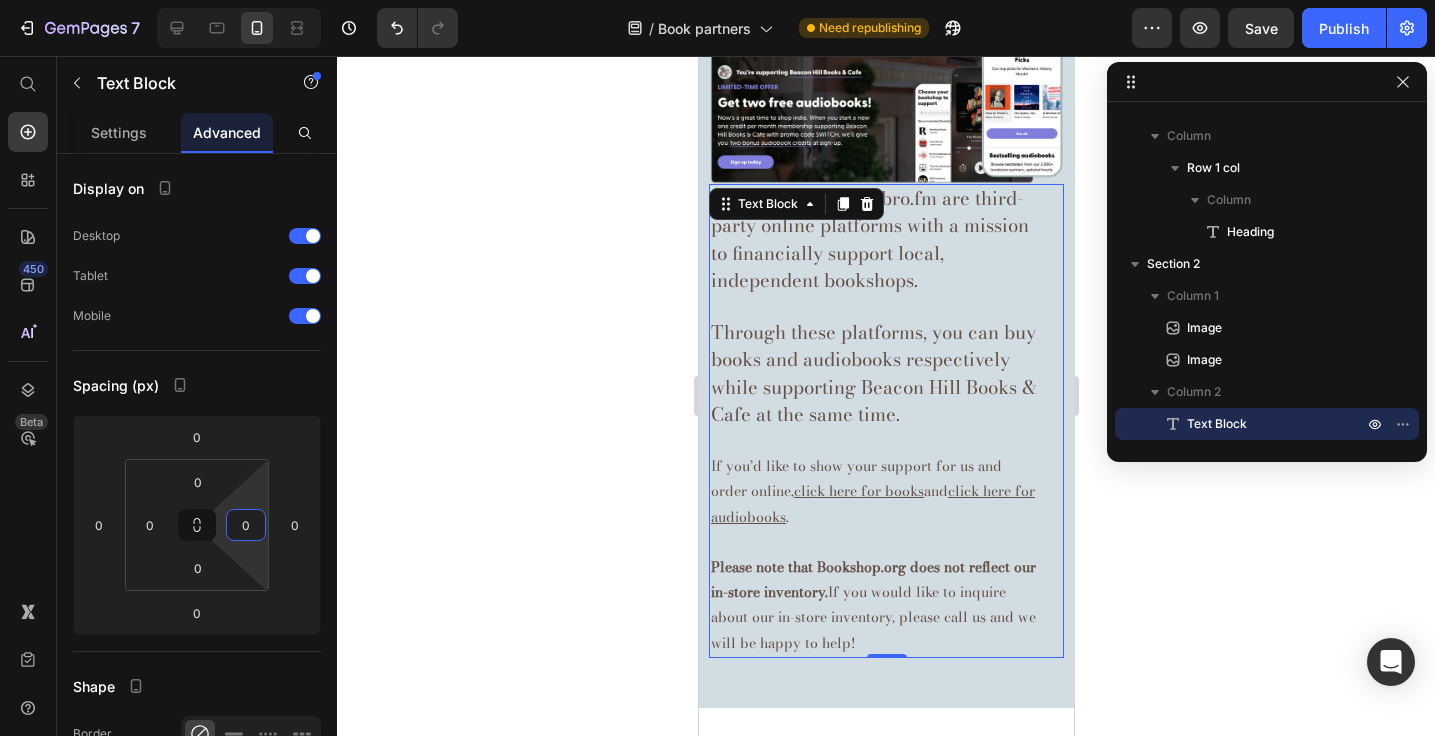 click 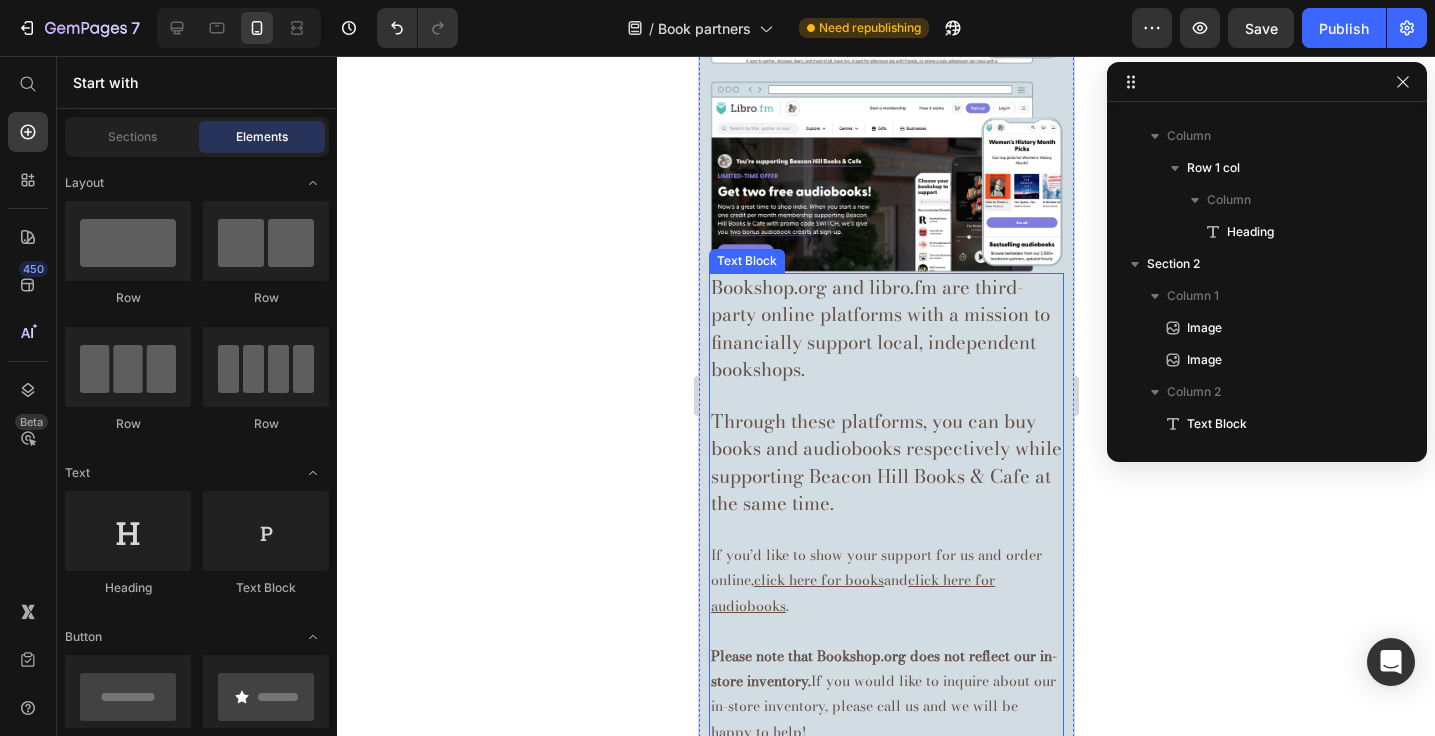 scroll, scrollTop: 432, scrollLeft: 0, axis: vertical 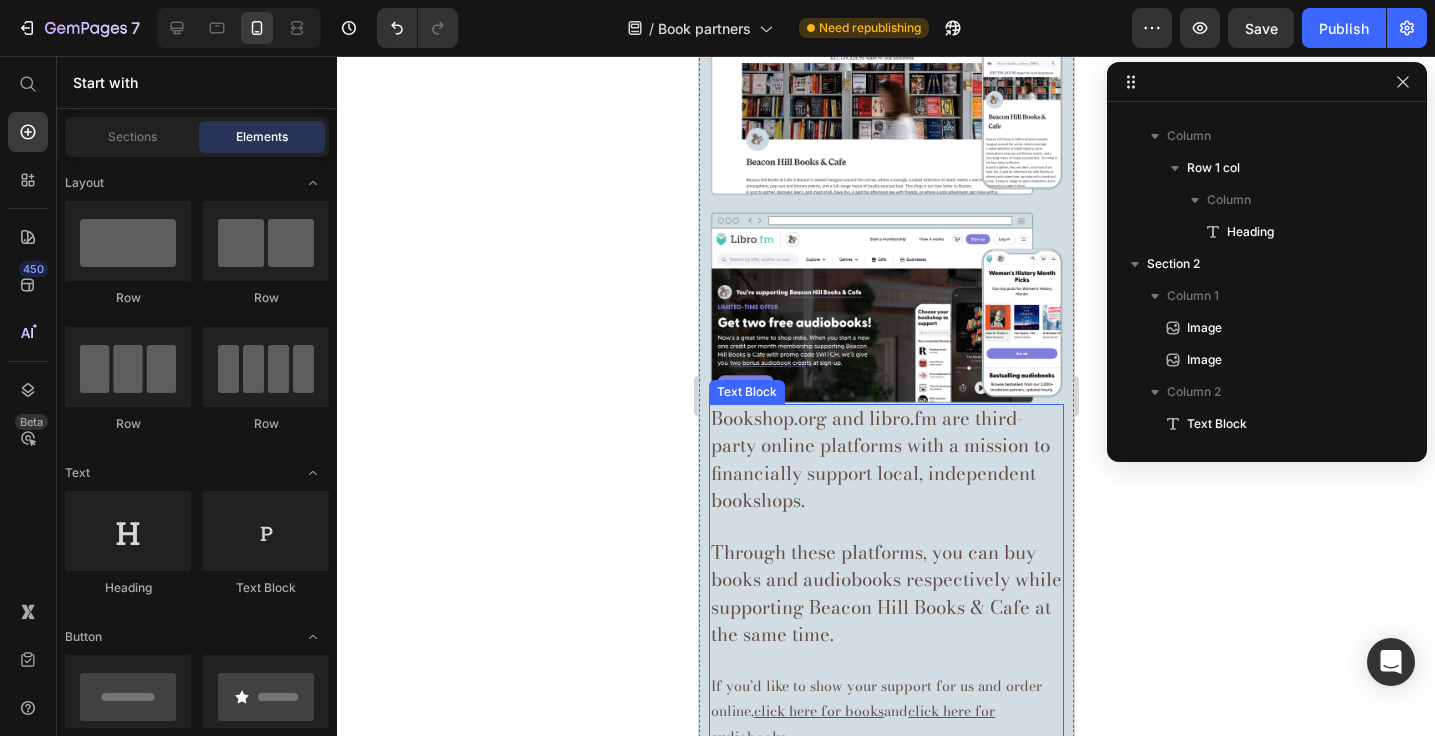 click on "Bookshop.org and libro.fm are third-party online platforms with a mission to financially support local, independent bookshops." at bounding box center [885, 460] 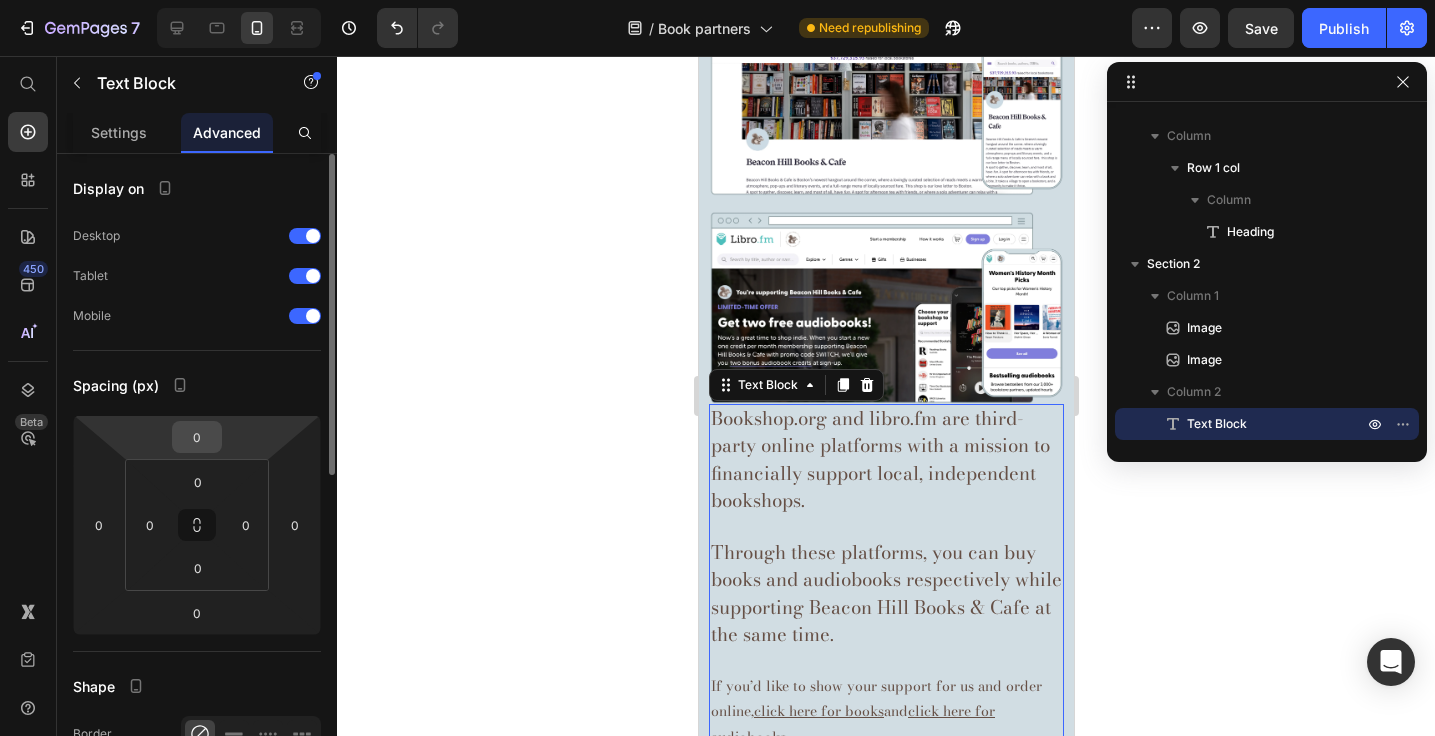 click on "0" at bounding box center [197, 437] 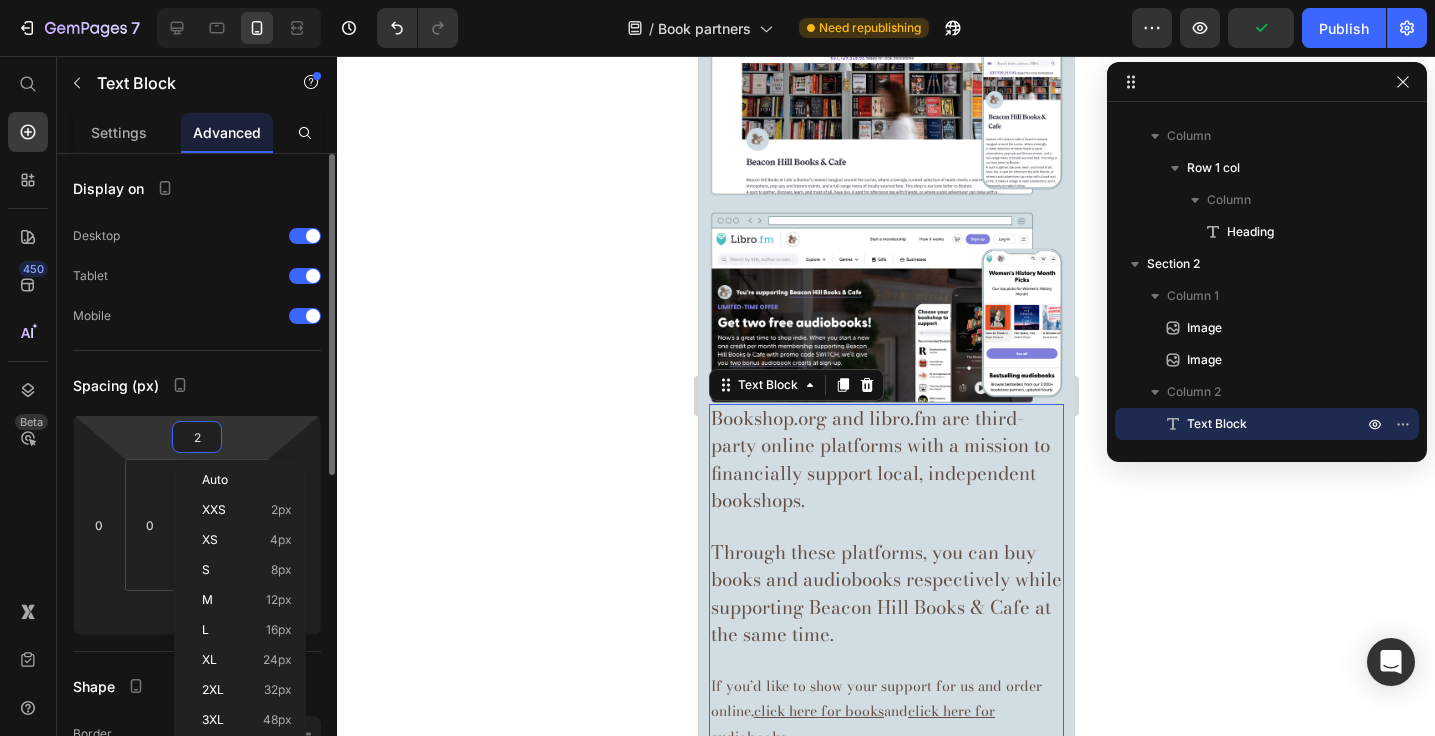 type on "25" 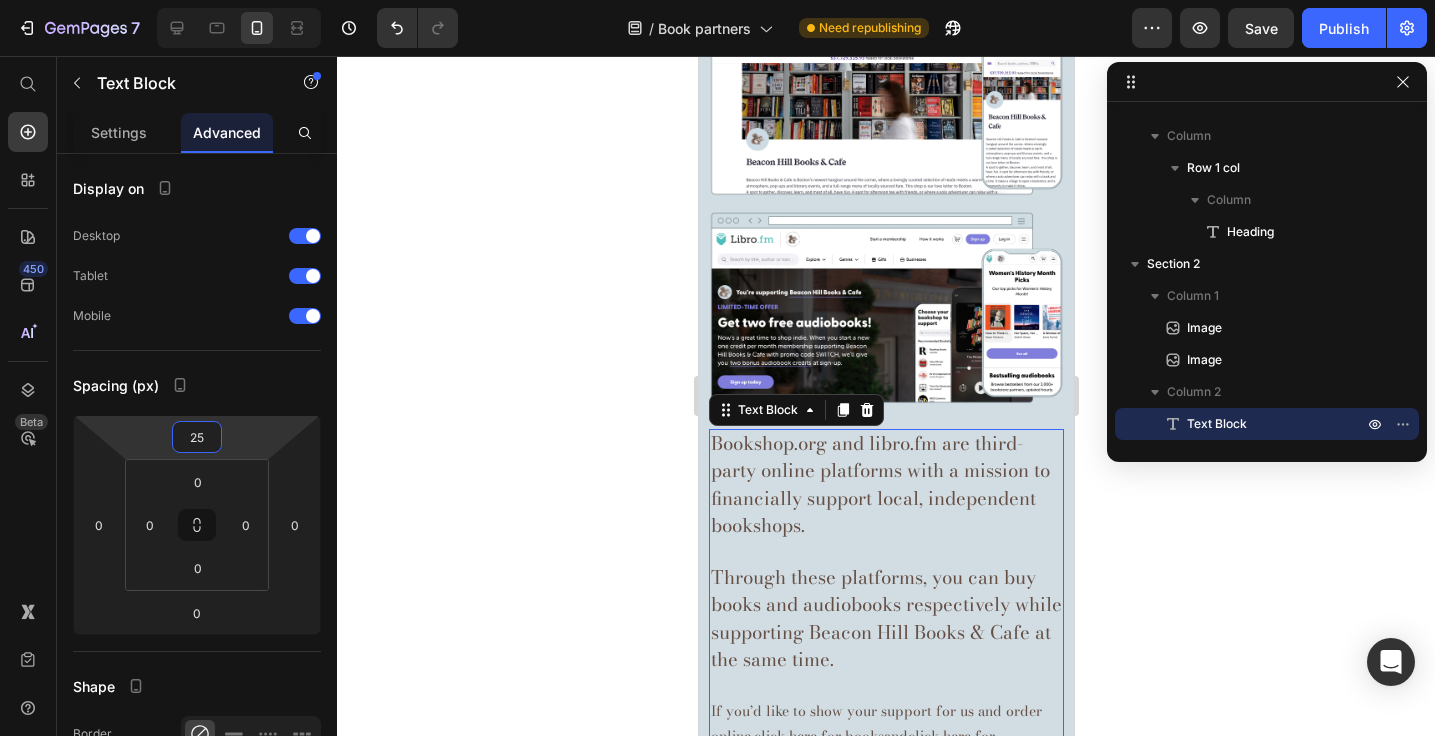 click 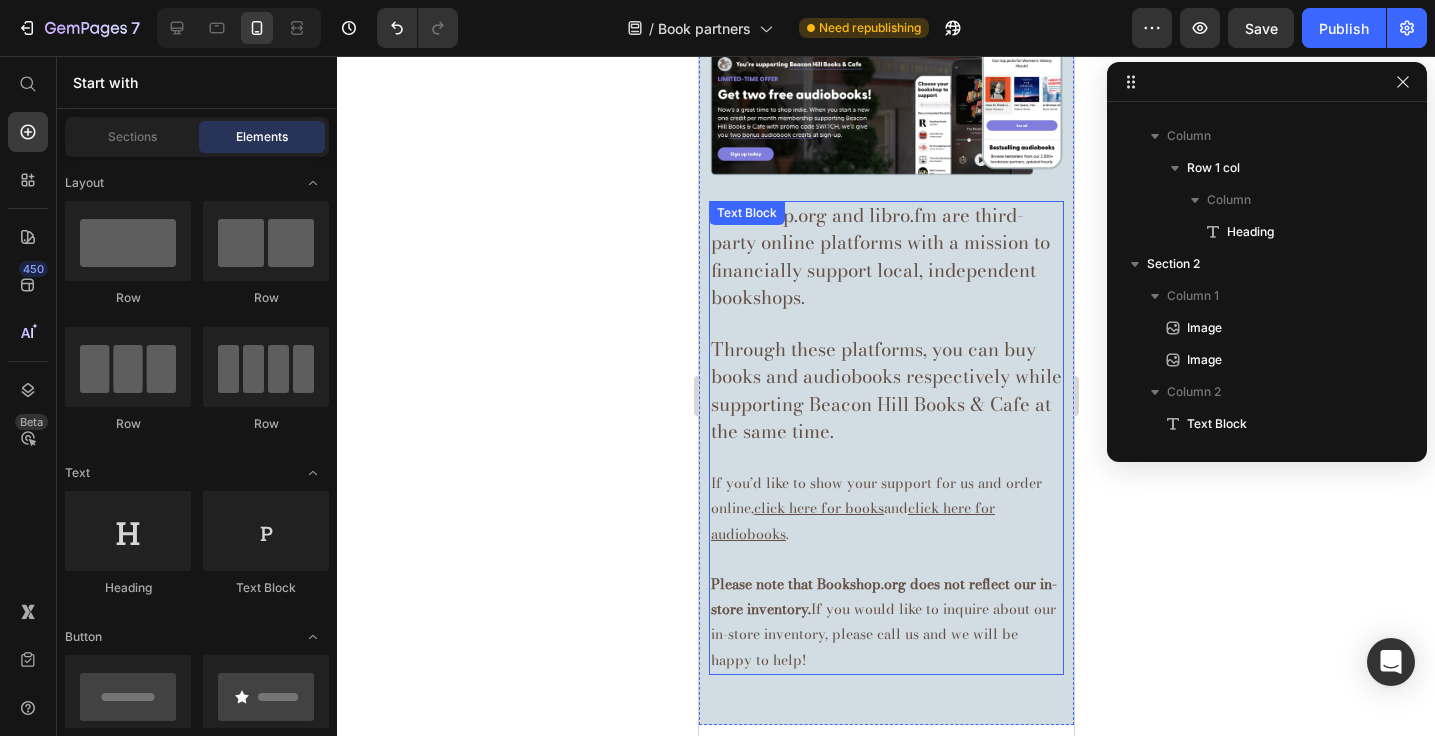 scroll, scrollTop: 563, scrollLeft: 0, axis: vertical 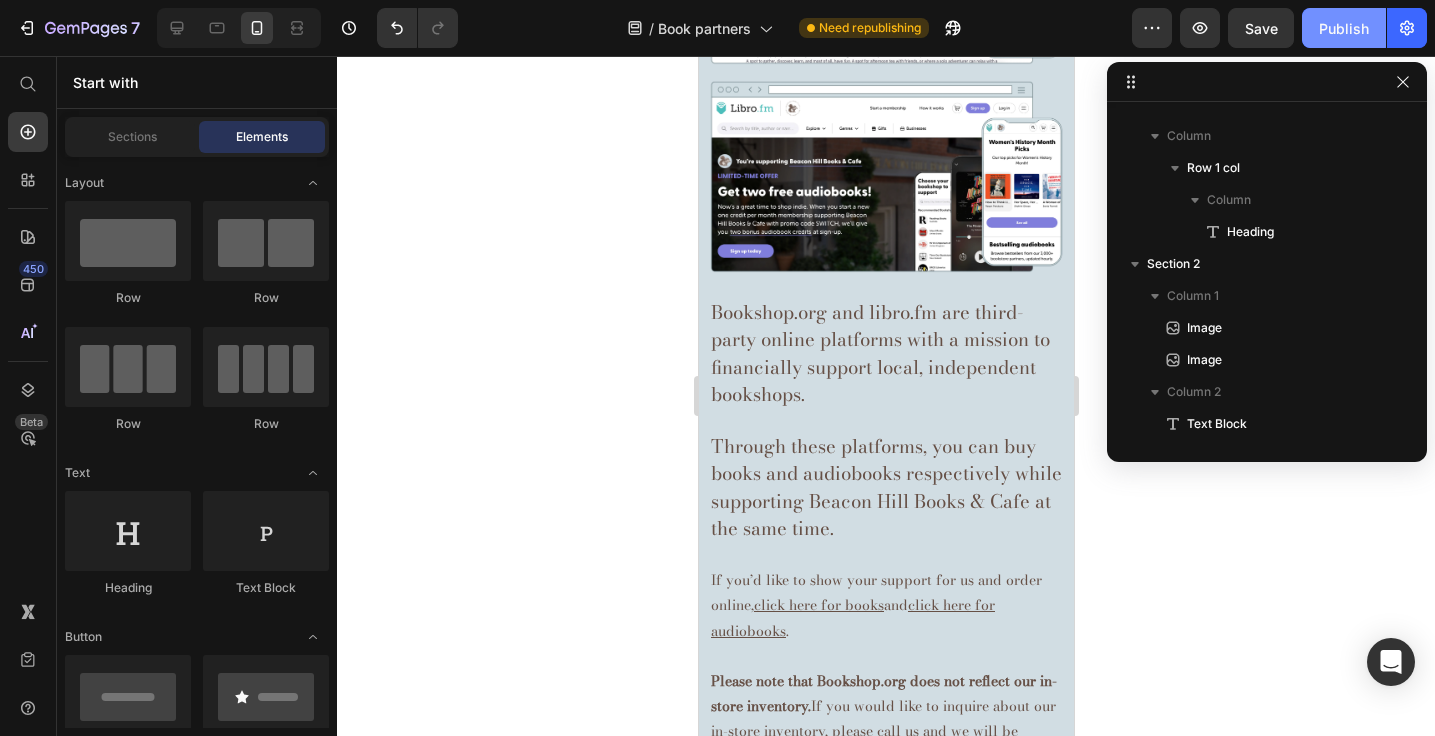 click on "Publish" at bounding box center [1344, 28] 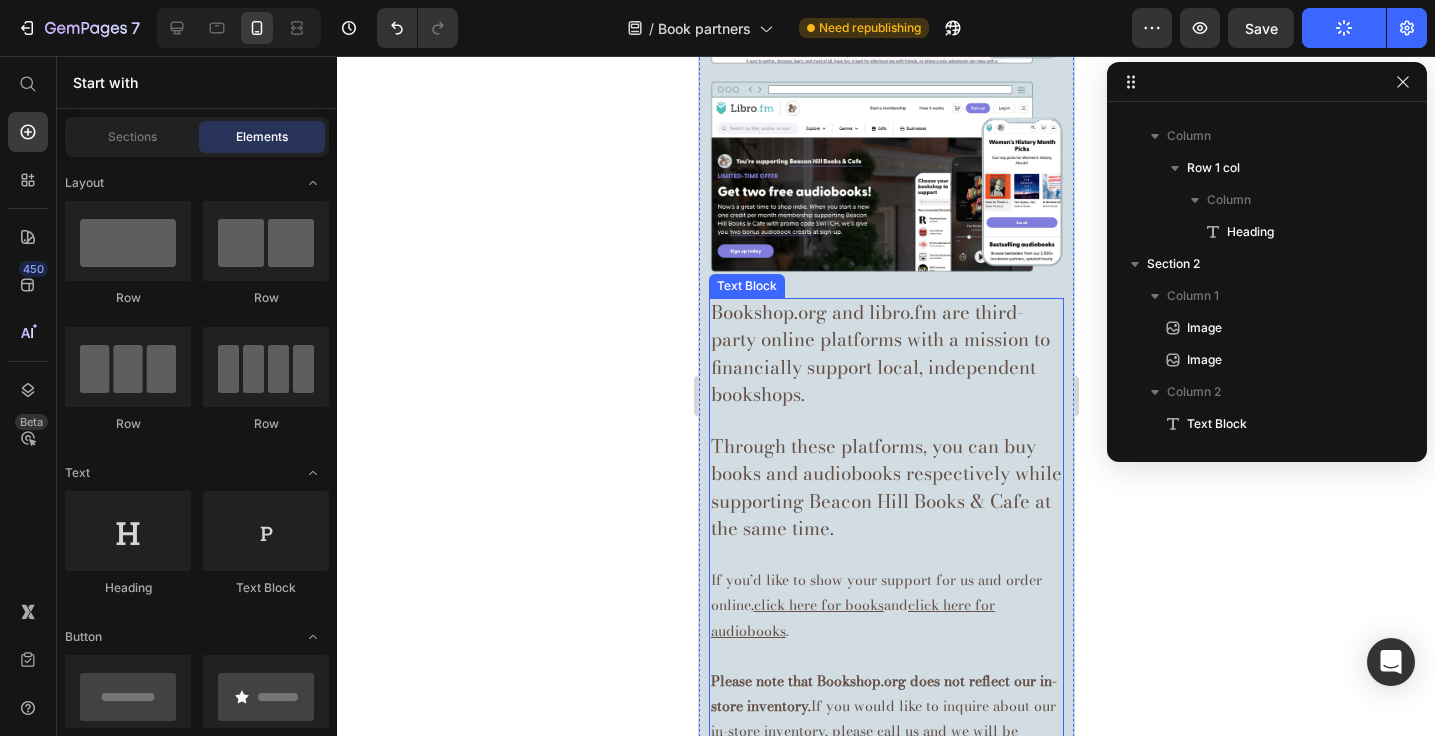 click on "Bookshop.org and libro.fm are third-party online platforms with a mission to financially support local, independent bookshops." at bounding box center [885, 354] 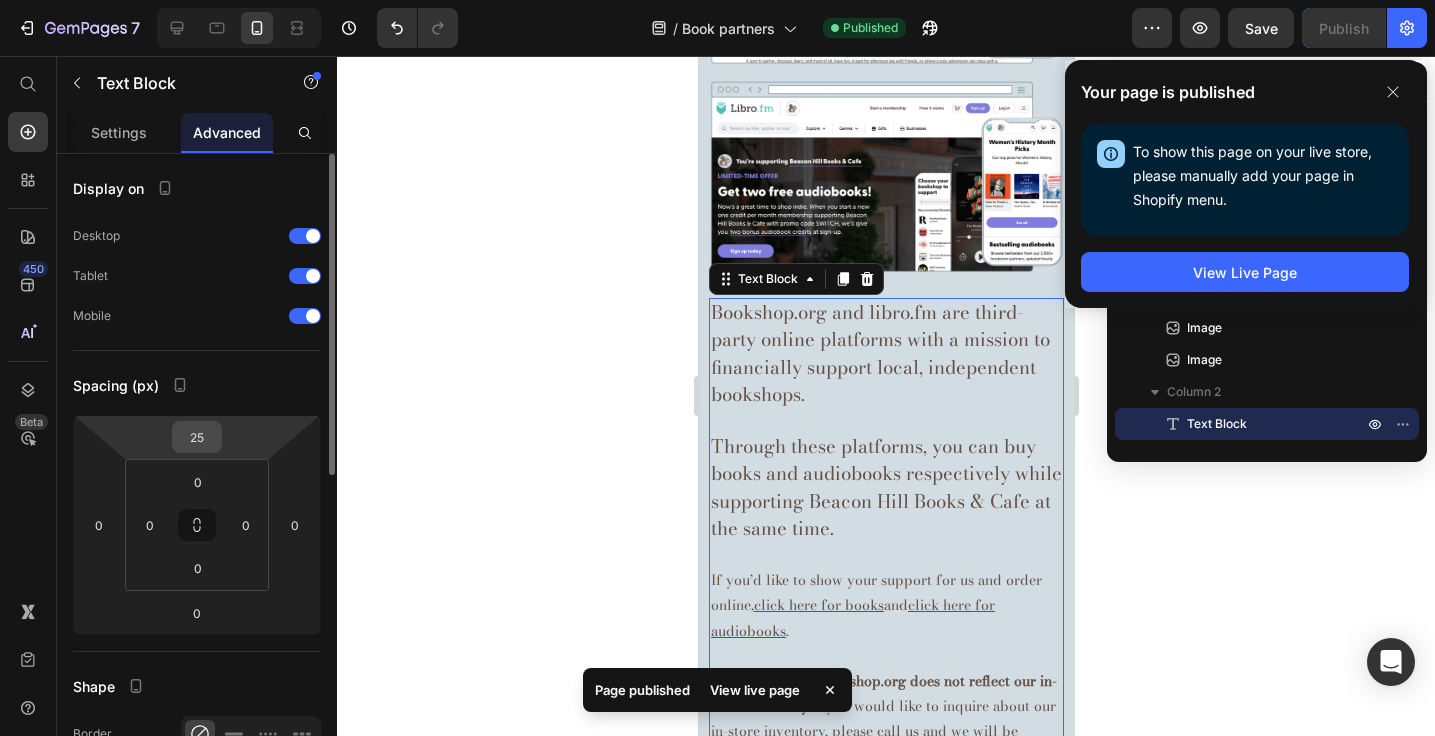 click on "25" at bounding box center (197, 437) 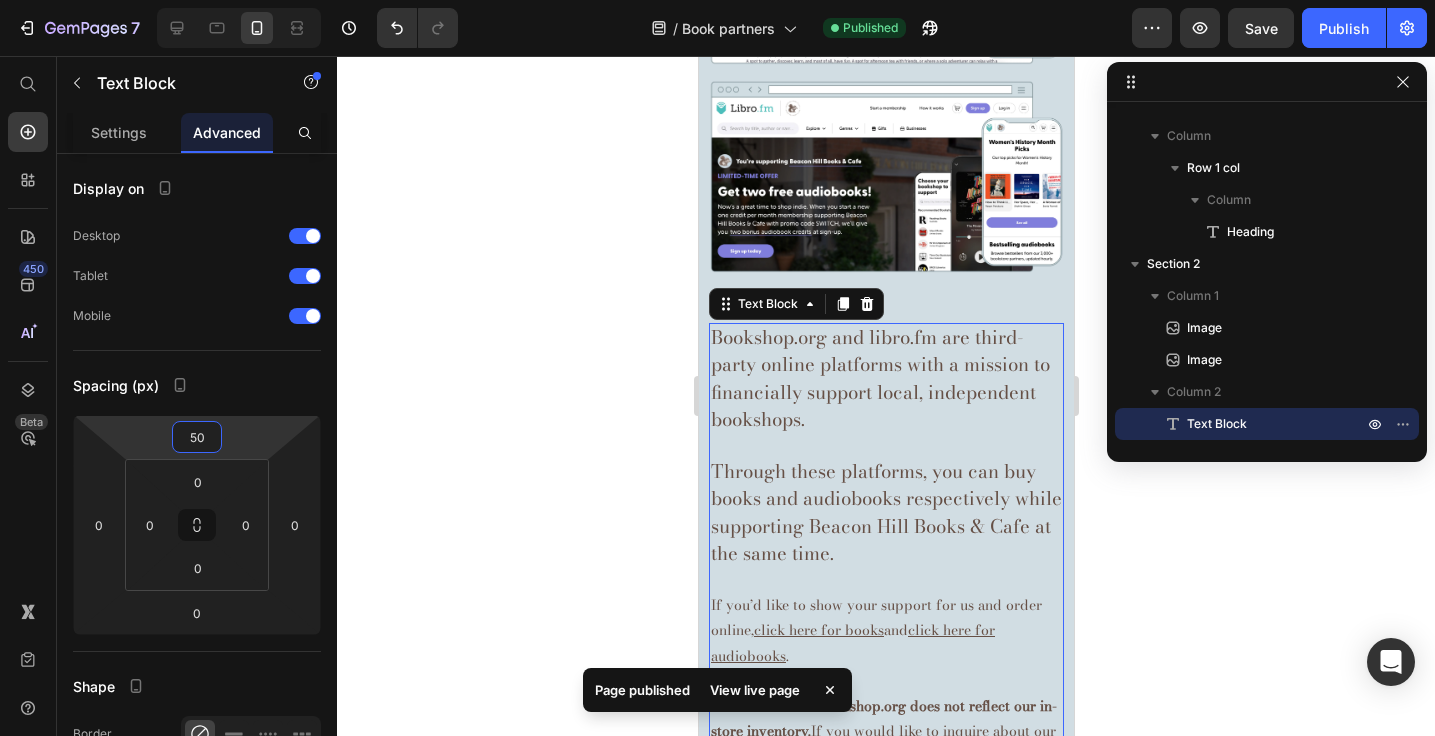 type on "50" 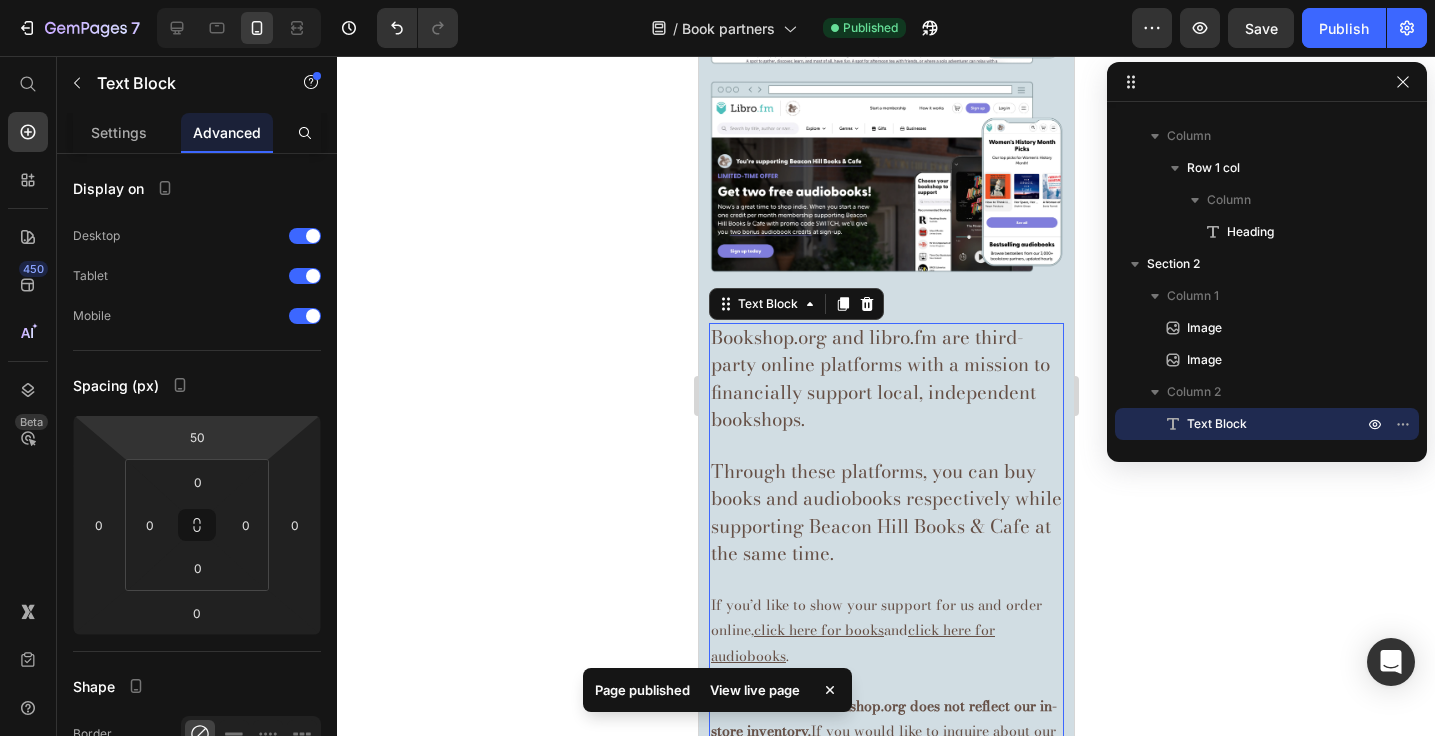 click 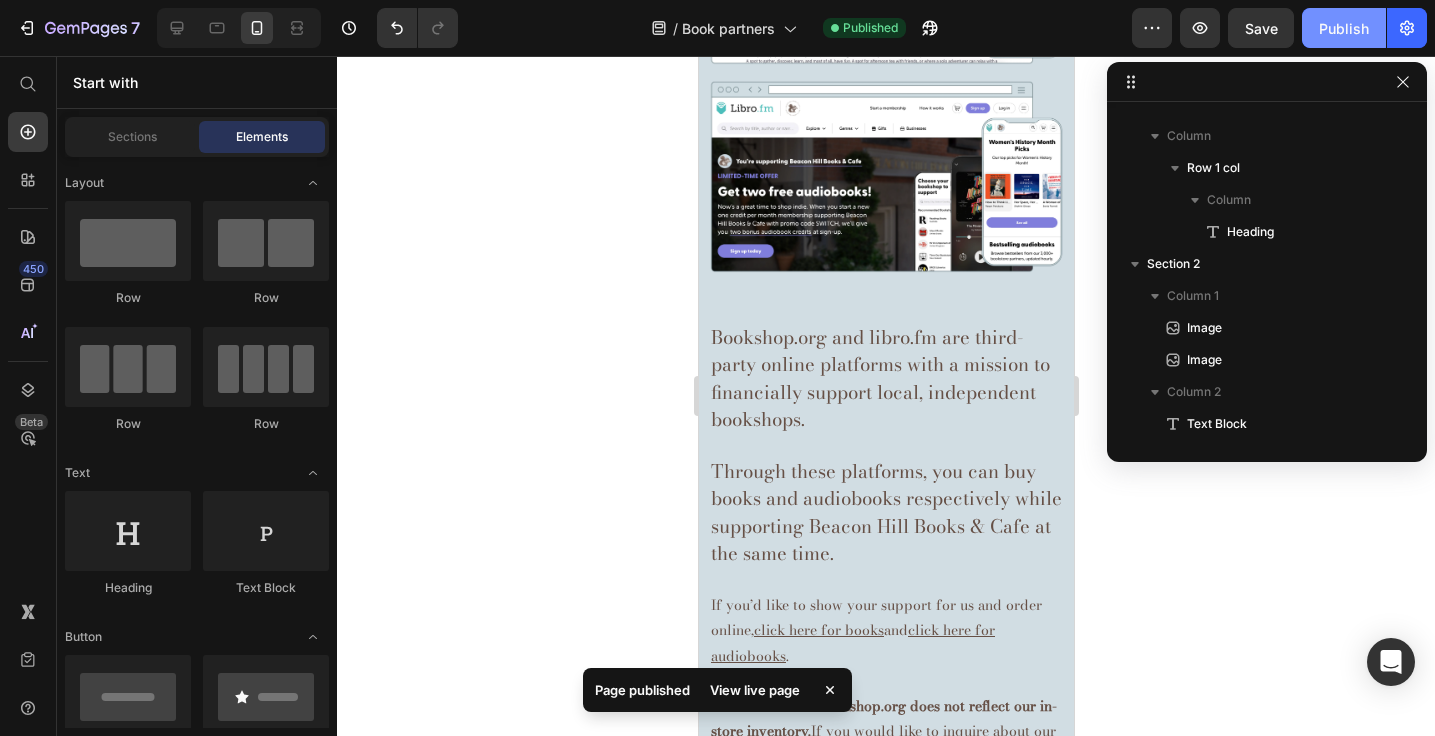 click on "Publish" at bounding box center [1344, 28] 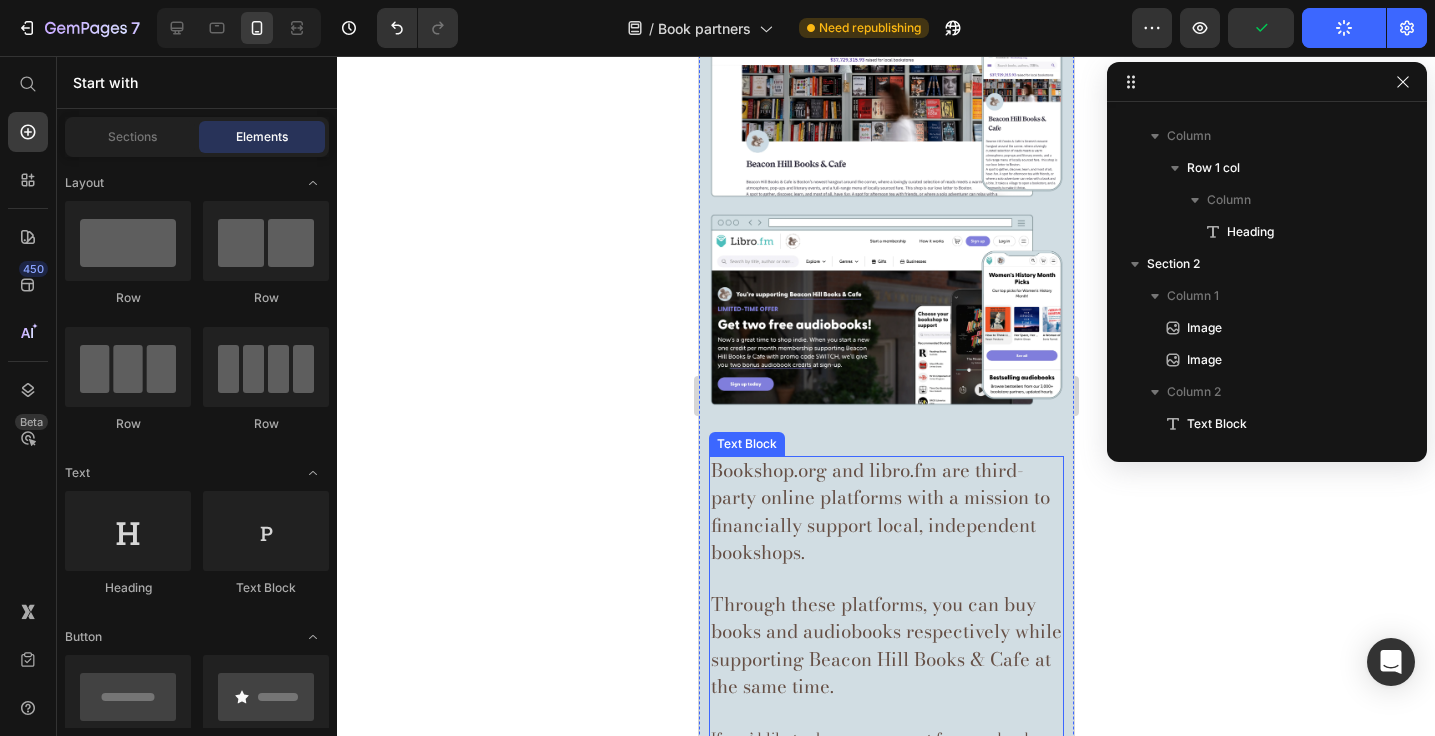 scroll, scrollTop: 416, scrollLeft: 0, axis: vertical 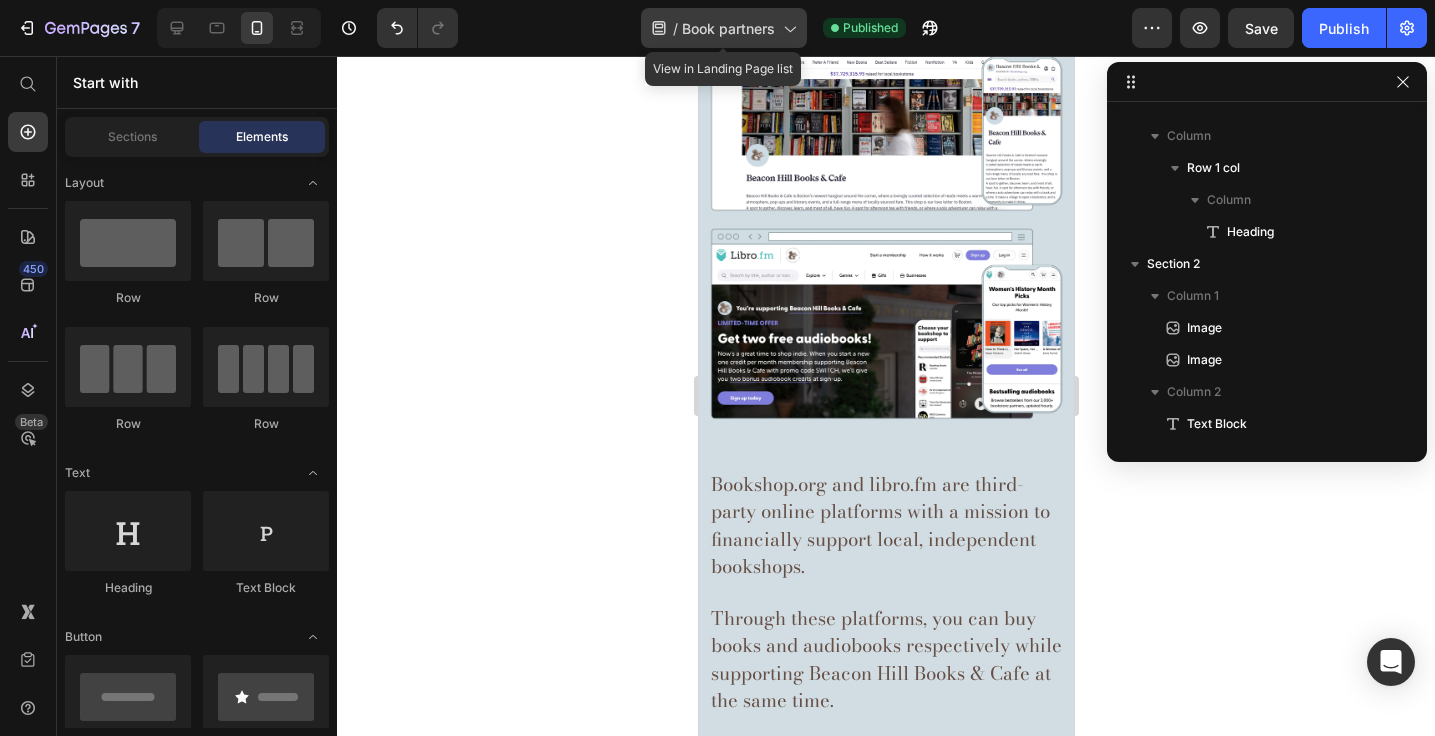 click on "Book partners" at bounding box center [728, 28] 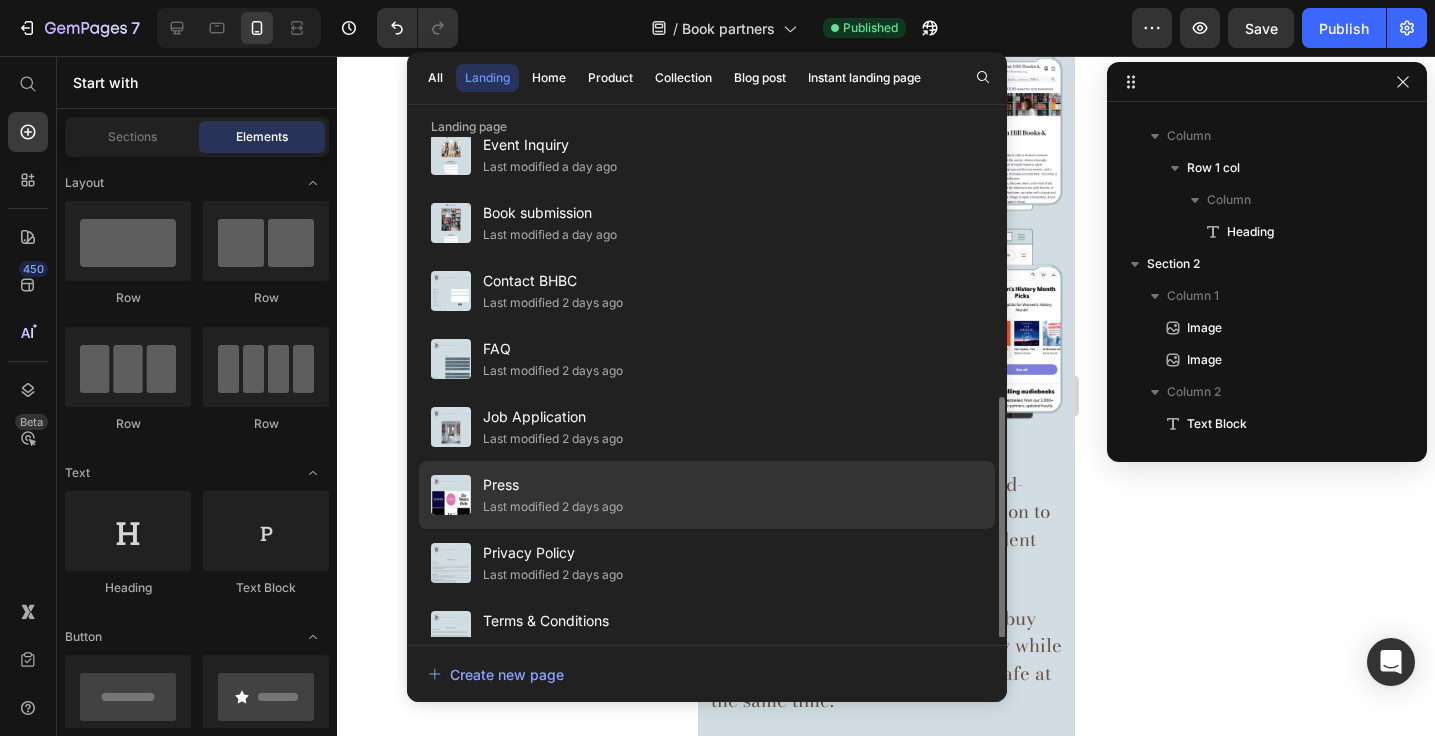 scroll, scrollTop: 534, scrollLeft: 0, axis: vertical 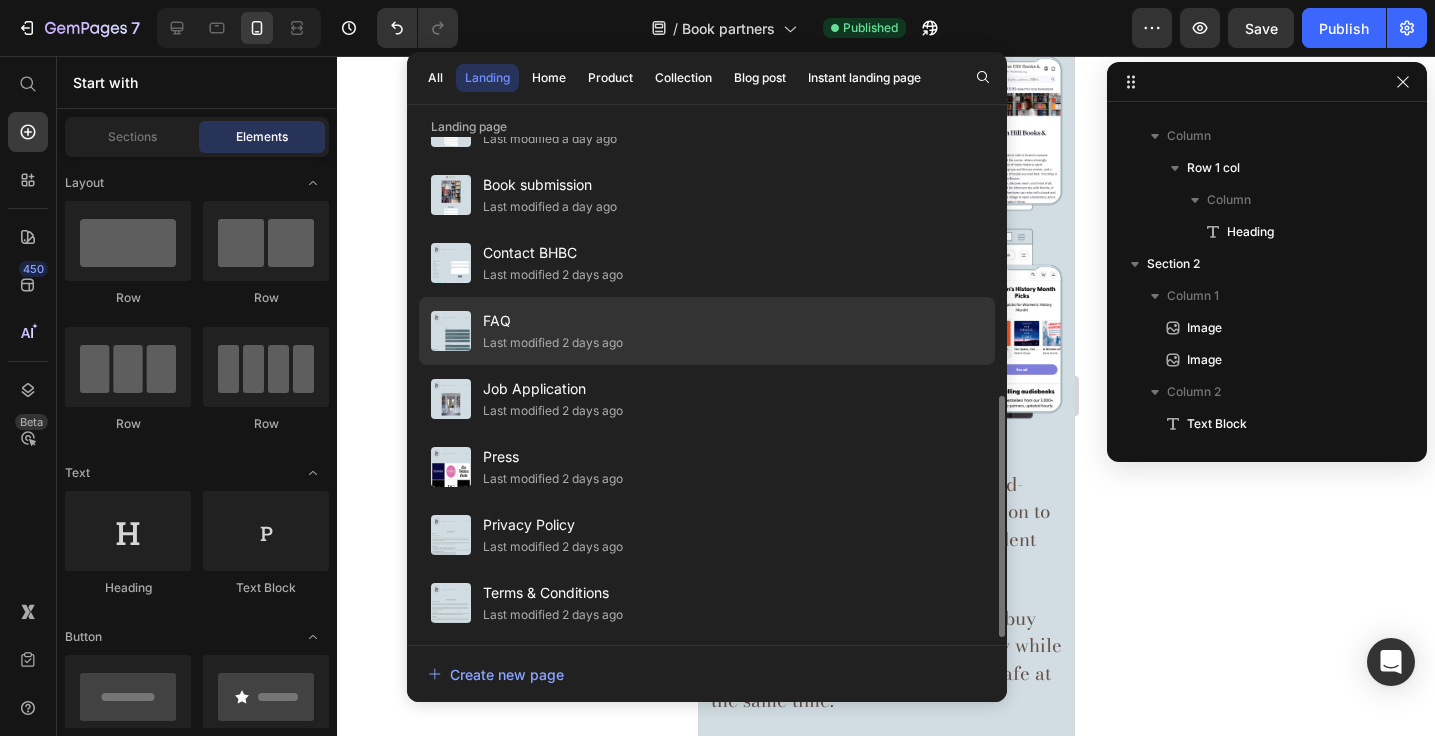 click on "Last modified 2 days ago" 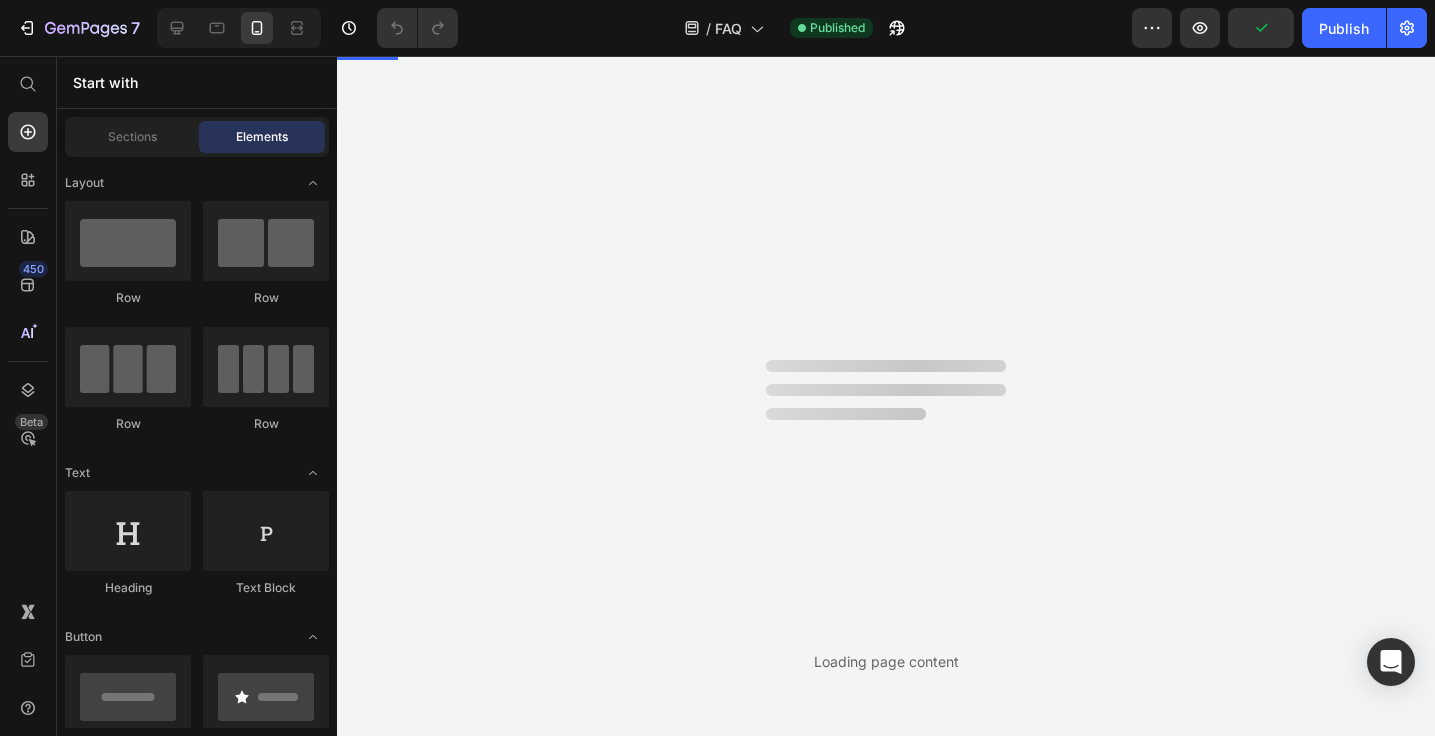 scroll, scrollTop: 0, scrollLeft: 0, axis: both 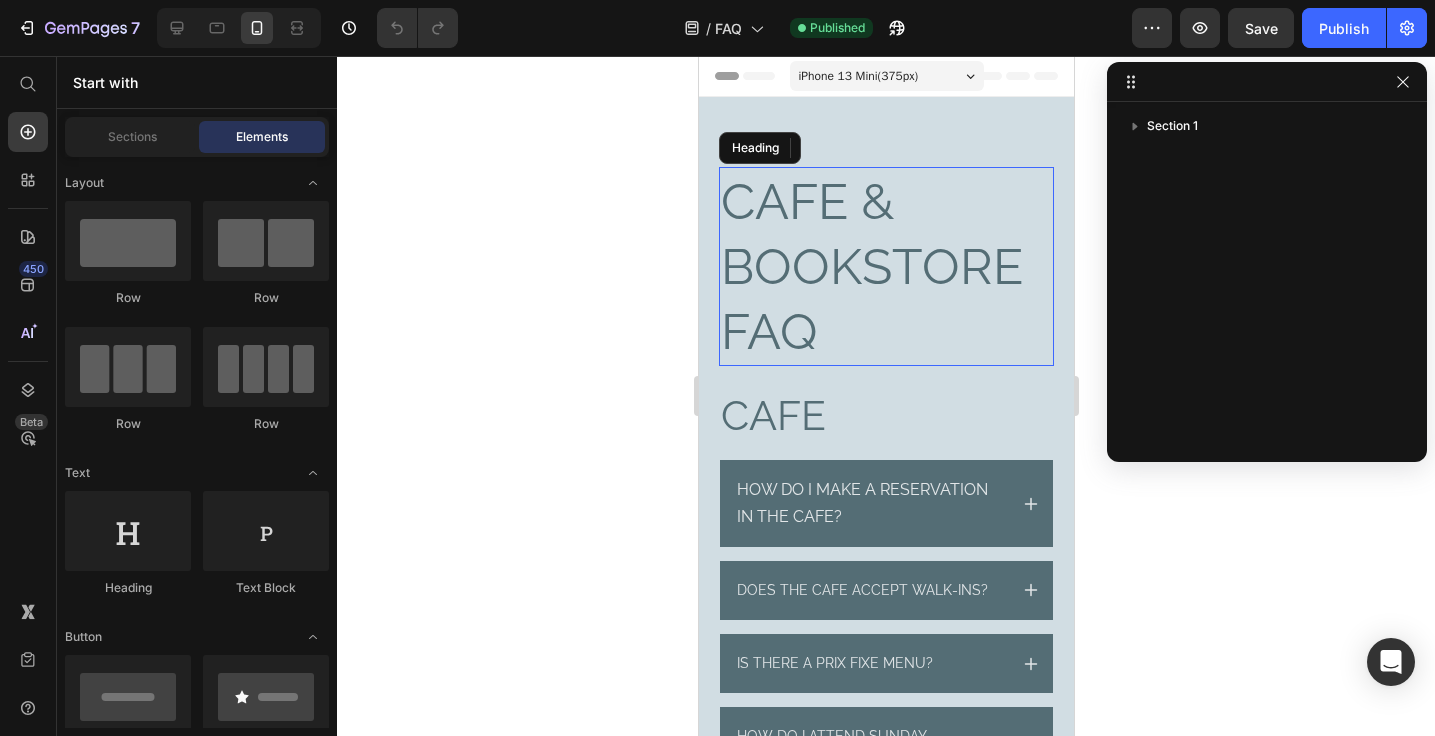 click on "CAFE & BOOKSTORE FAQ" at bounding box center [885, 266] 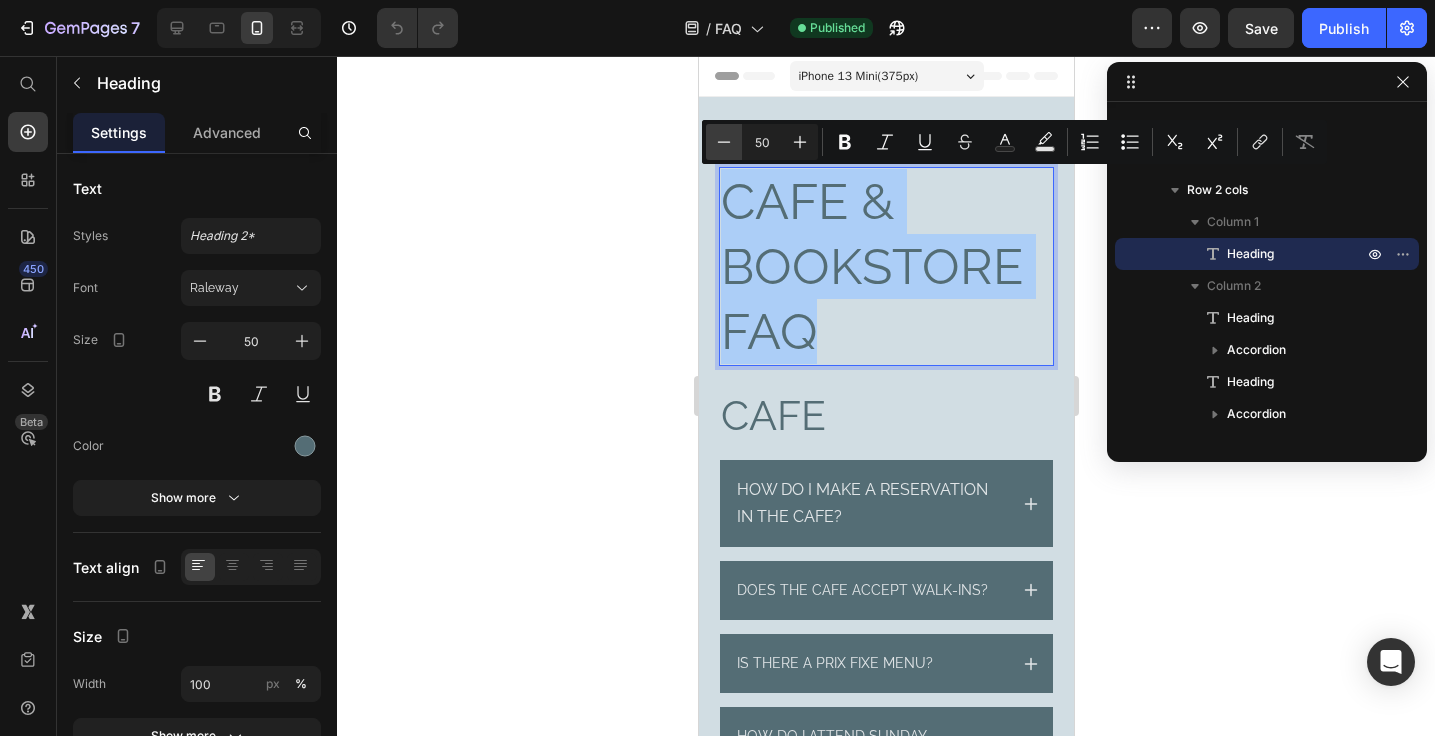click 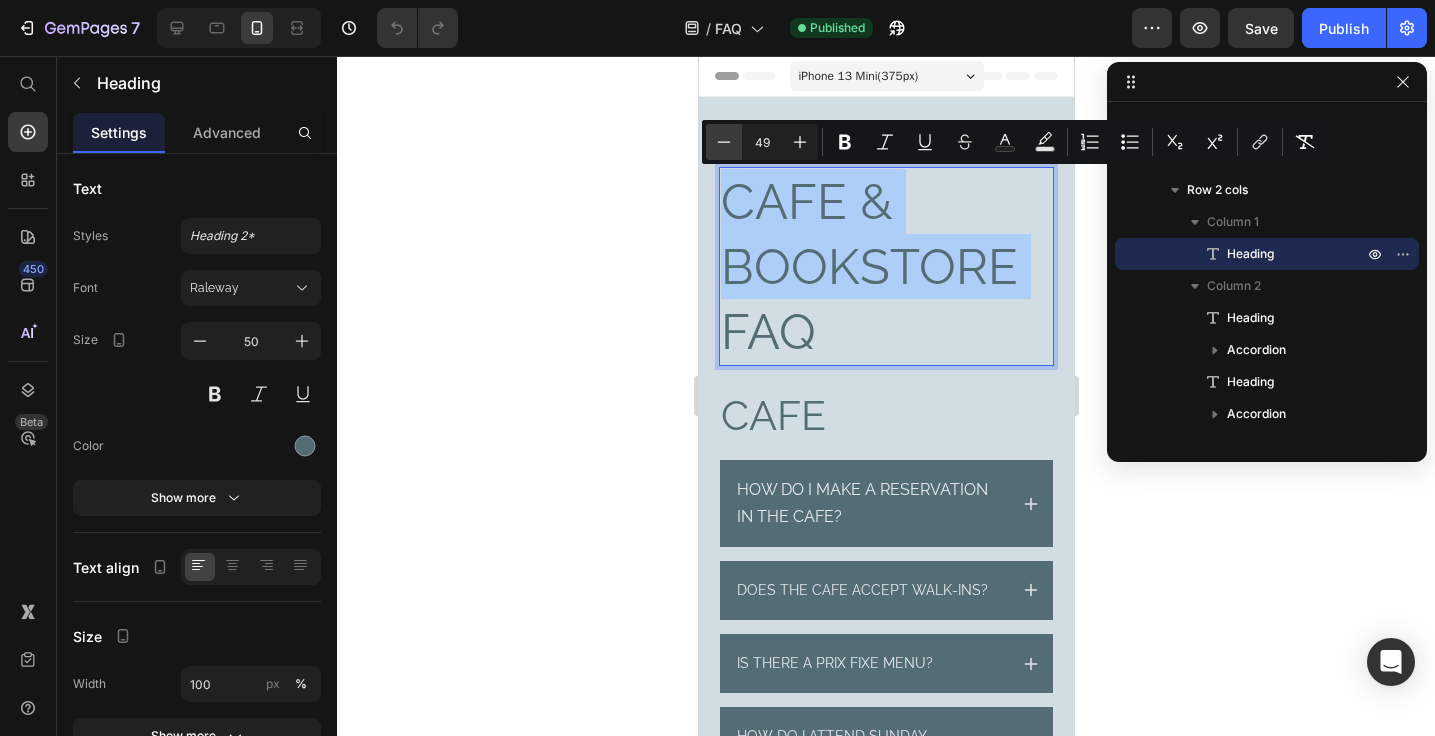 click 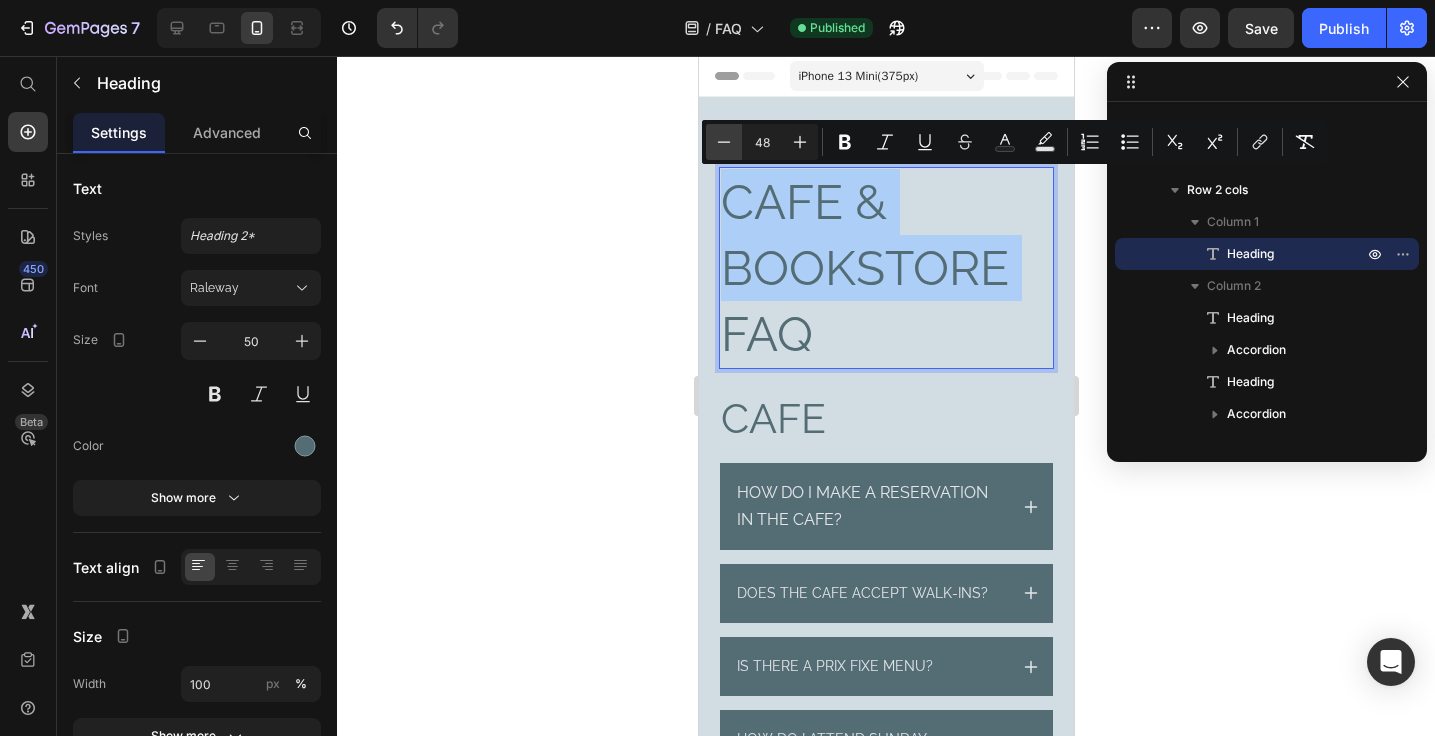 click 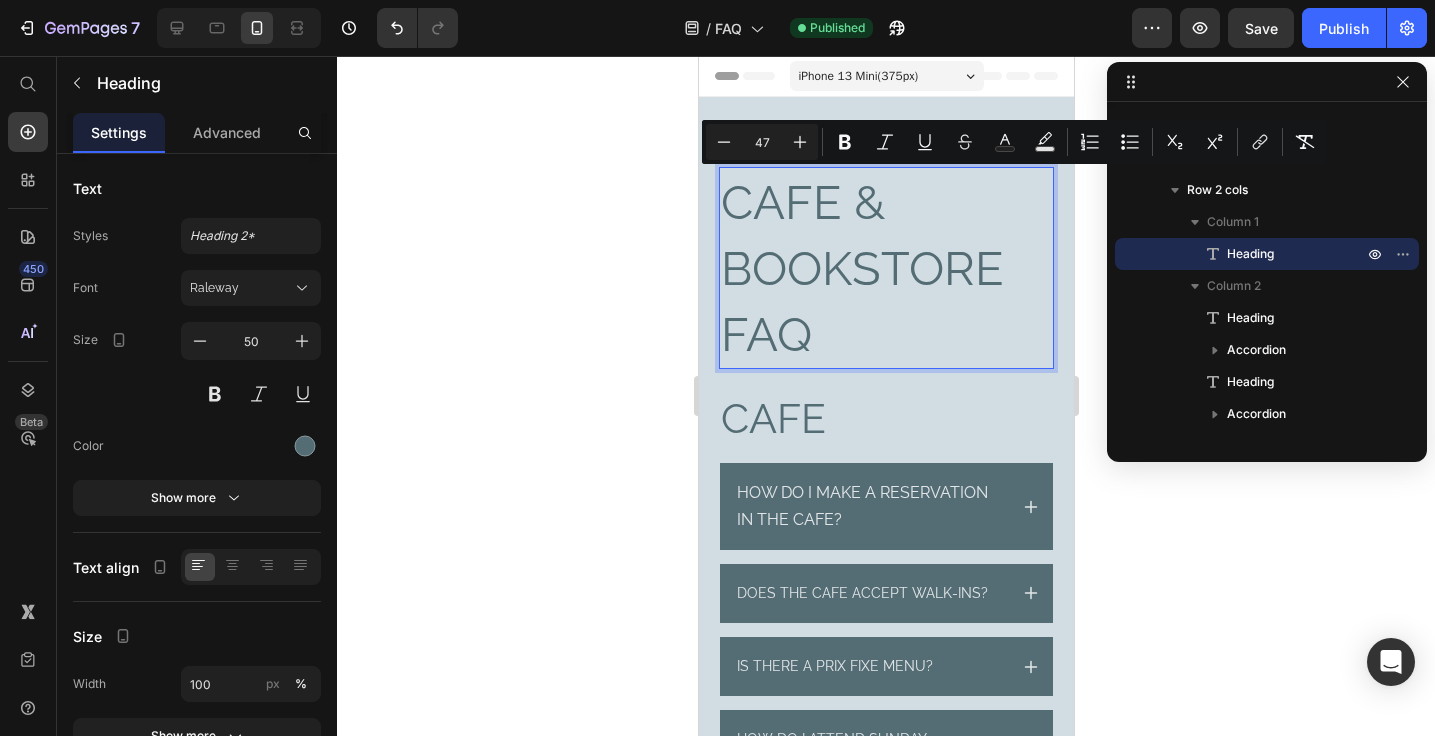 drag, startPoint x: 770, startPoint y: 144, endPoint x: 753, endPoint y: 144, distance: 17 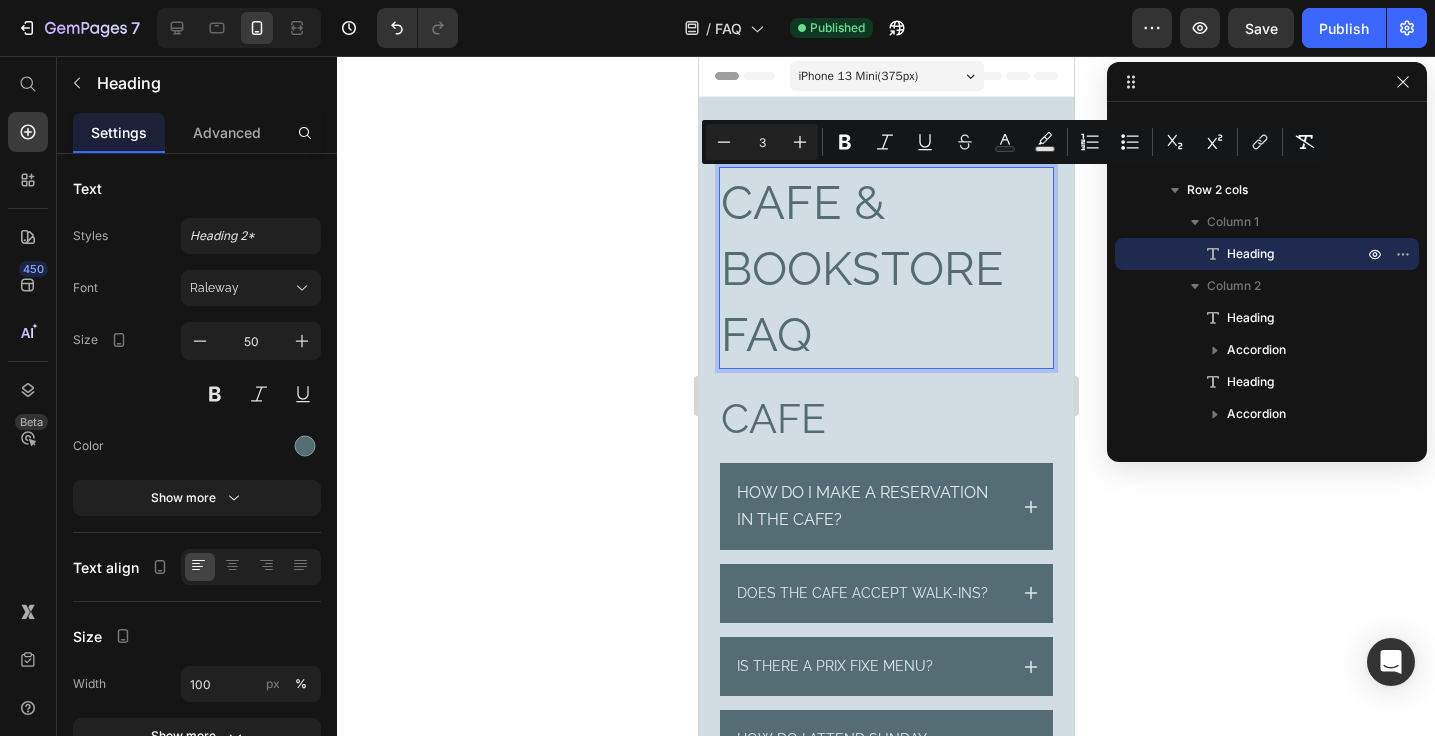 type on "3" 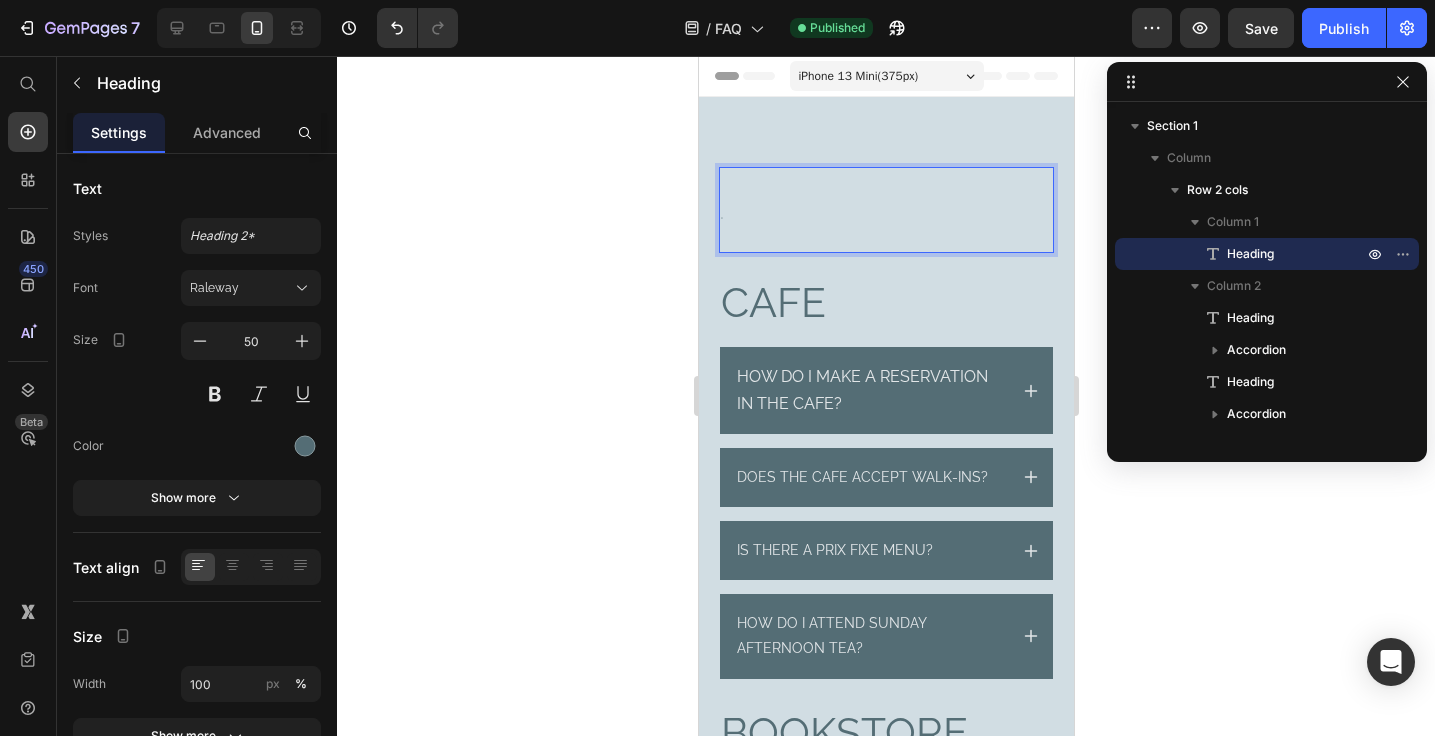 click on "0" at bounding box center [885, 210] 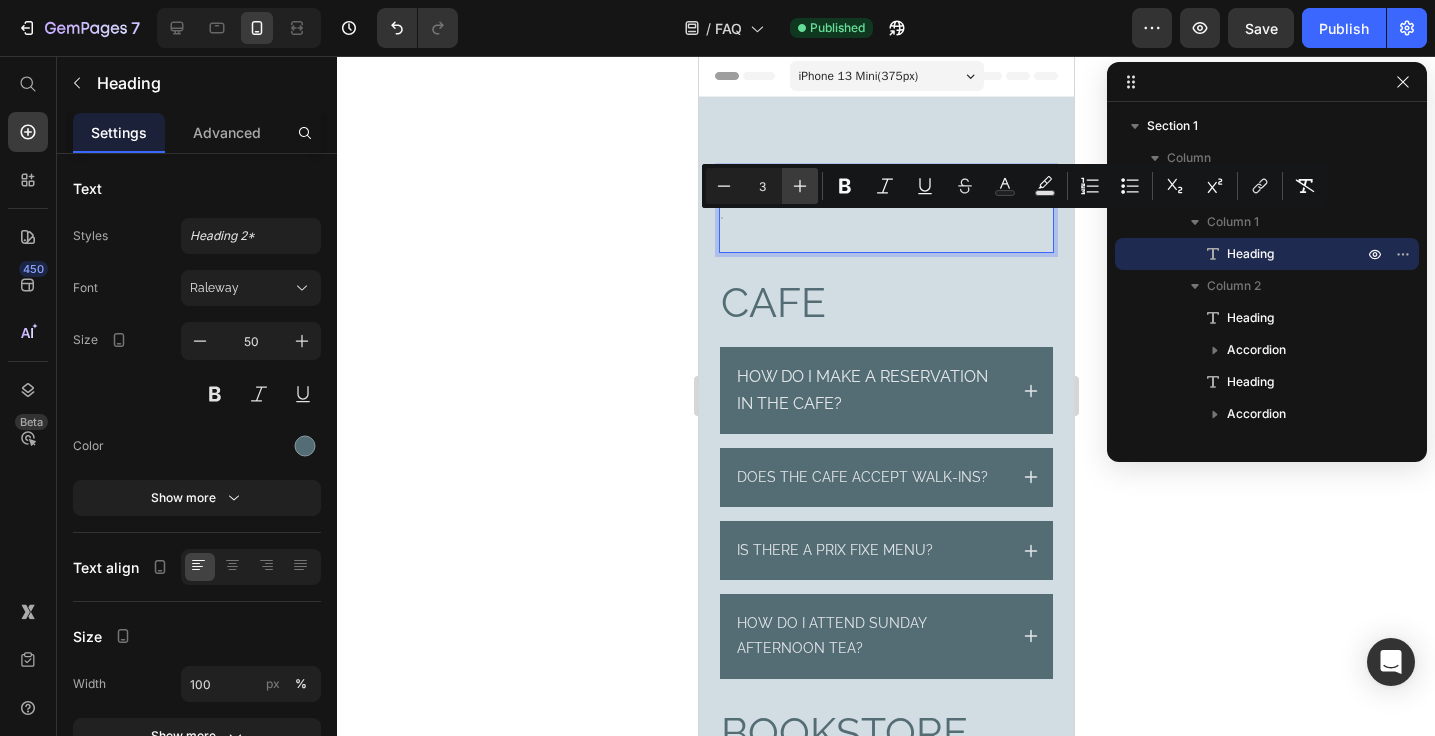 click 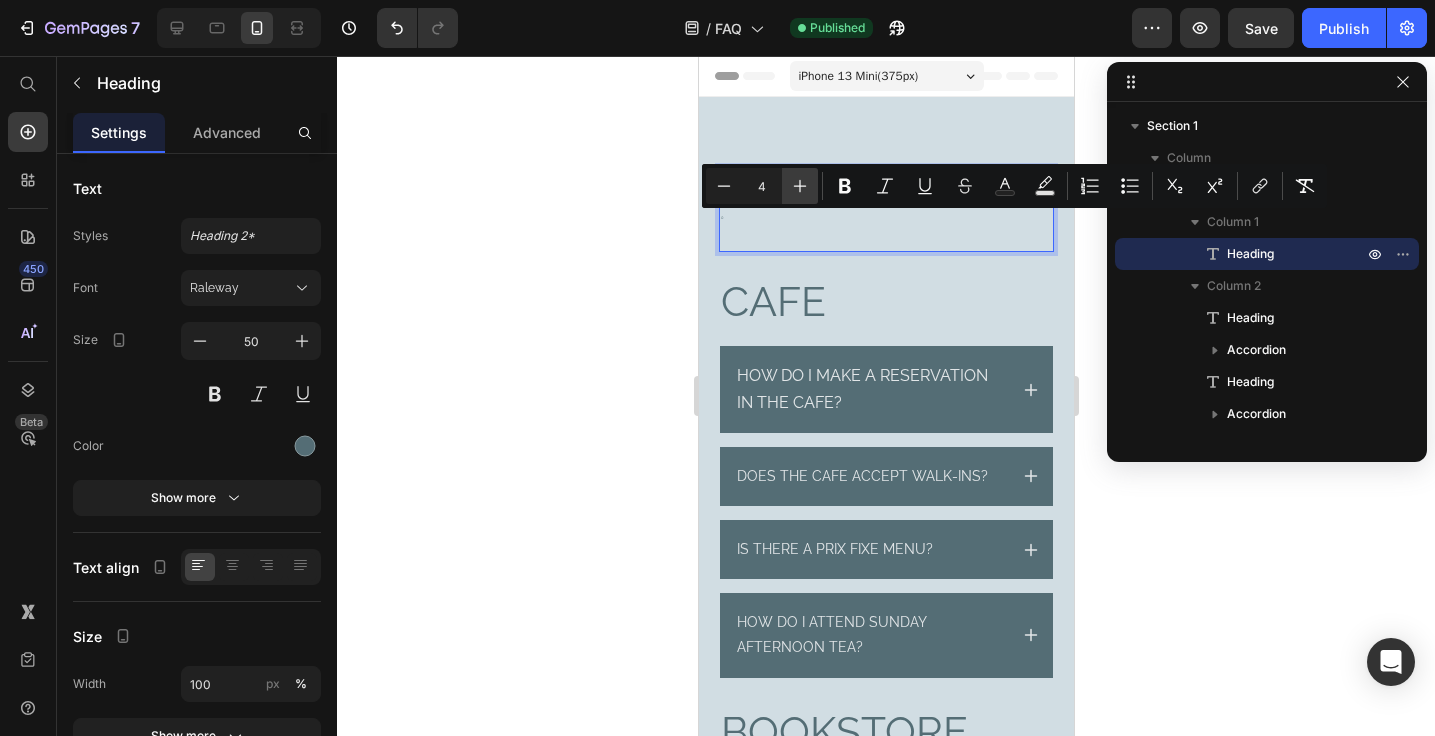 click 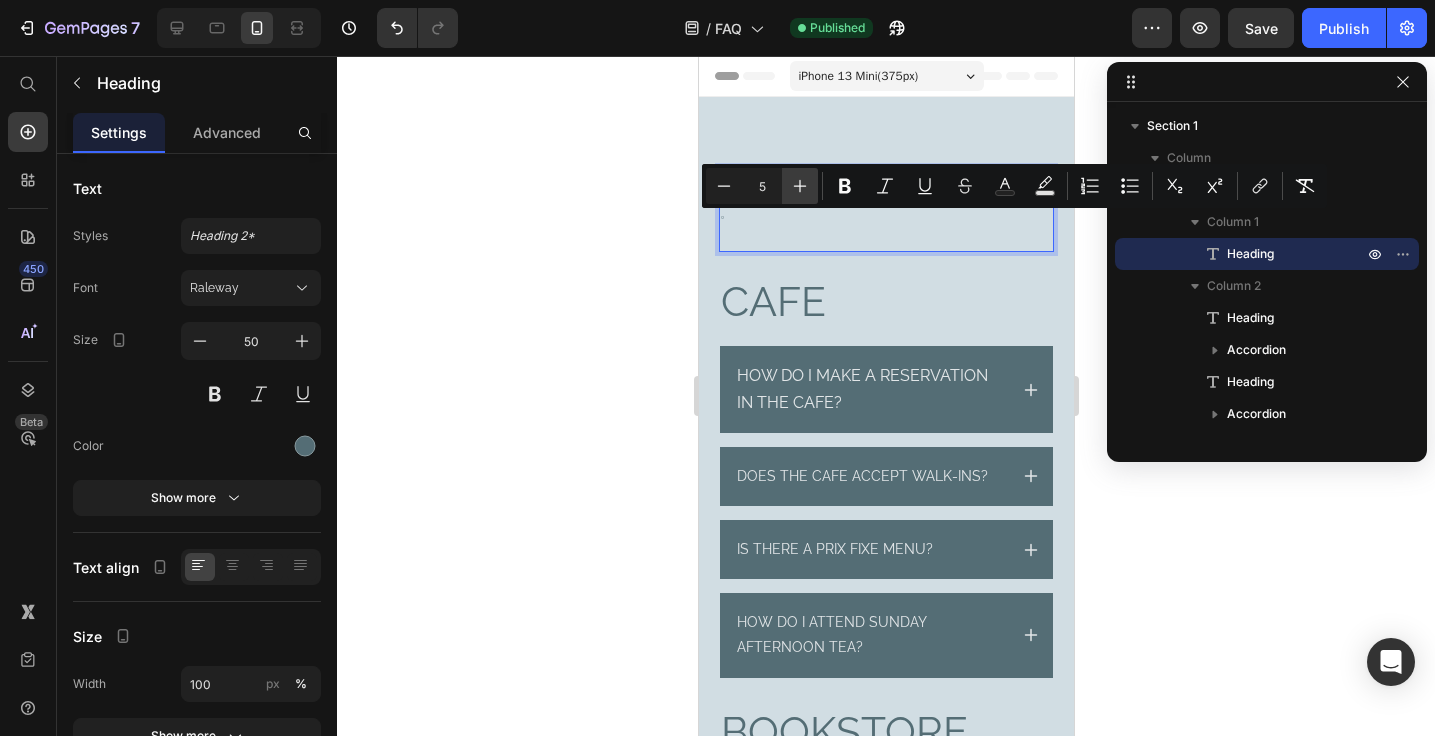 click 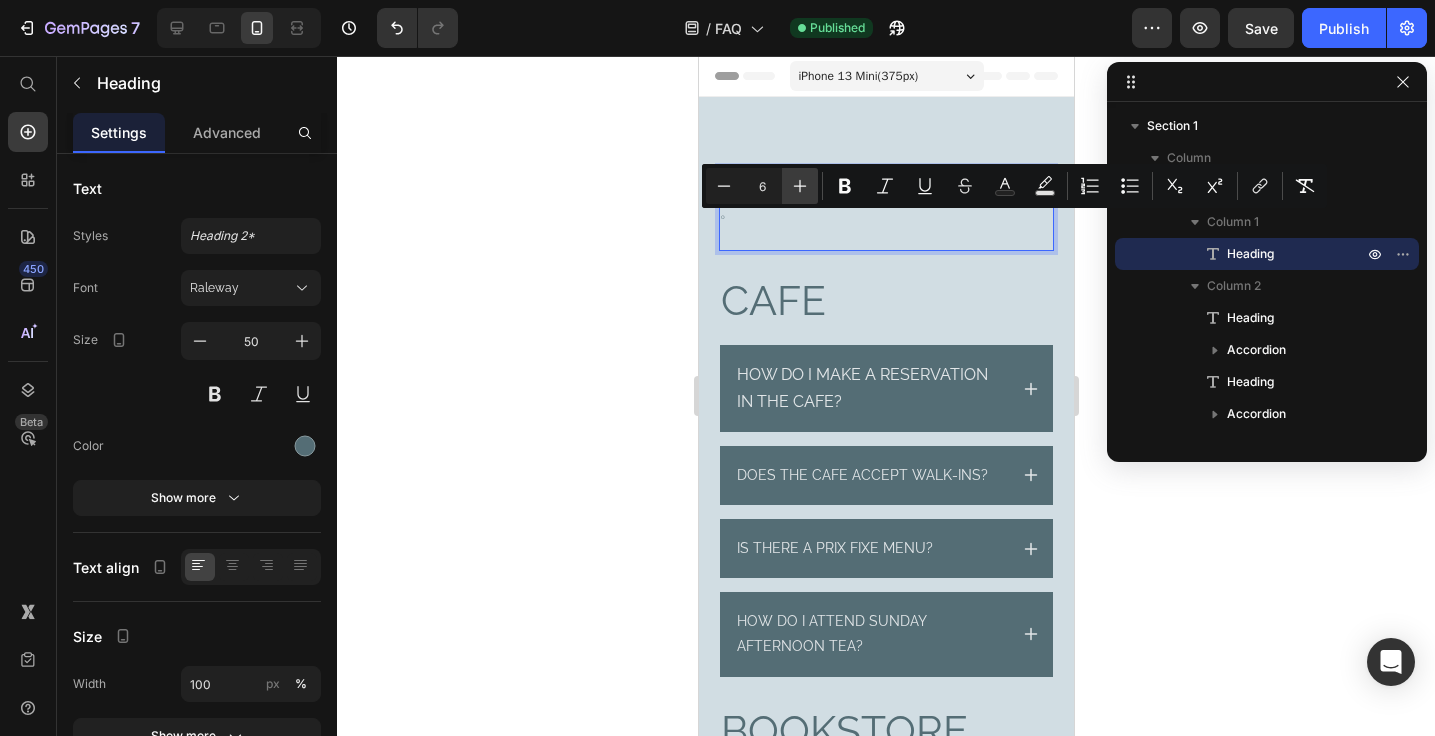 click 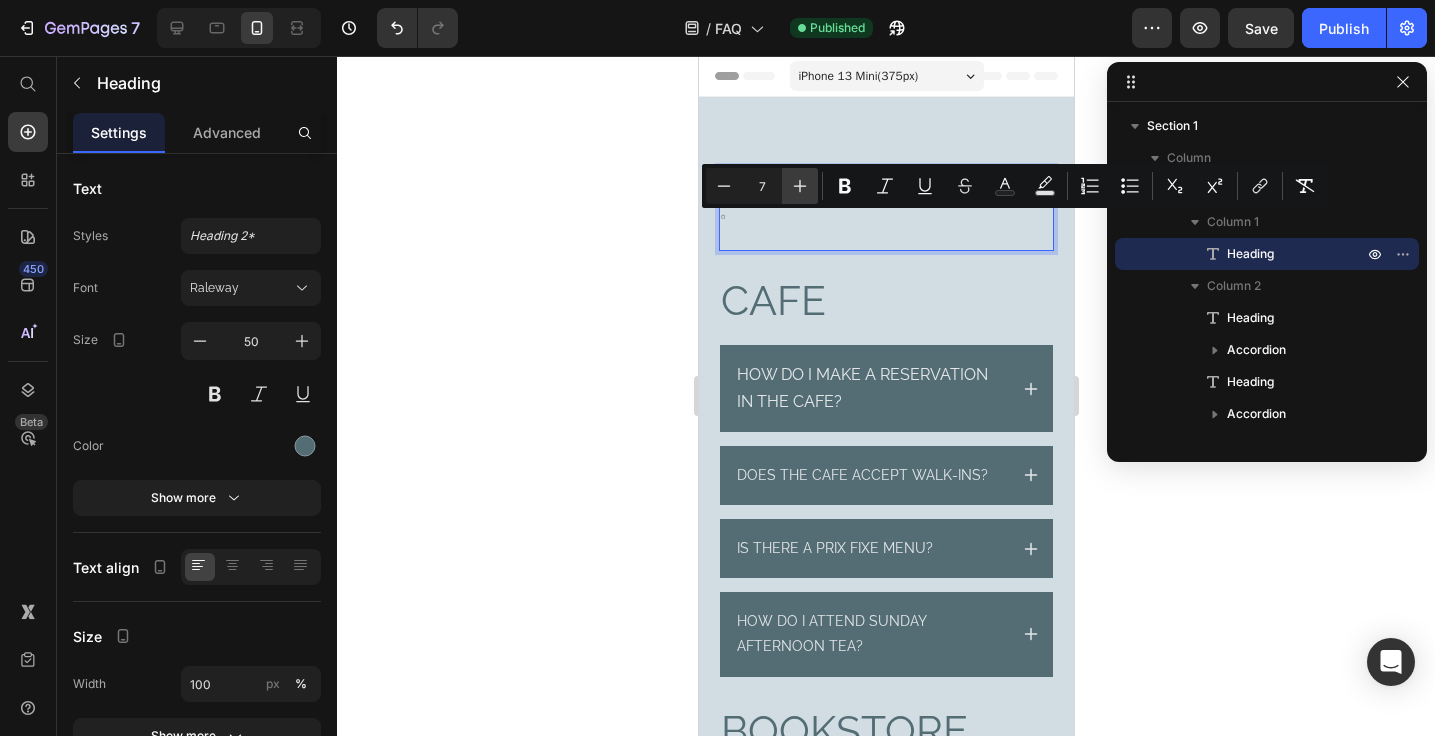 click 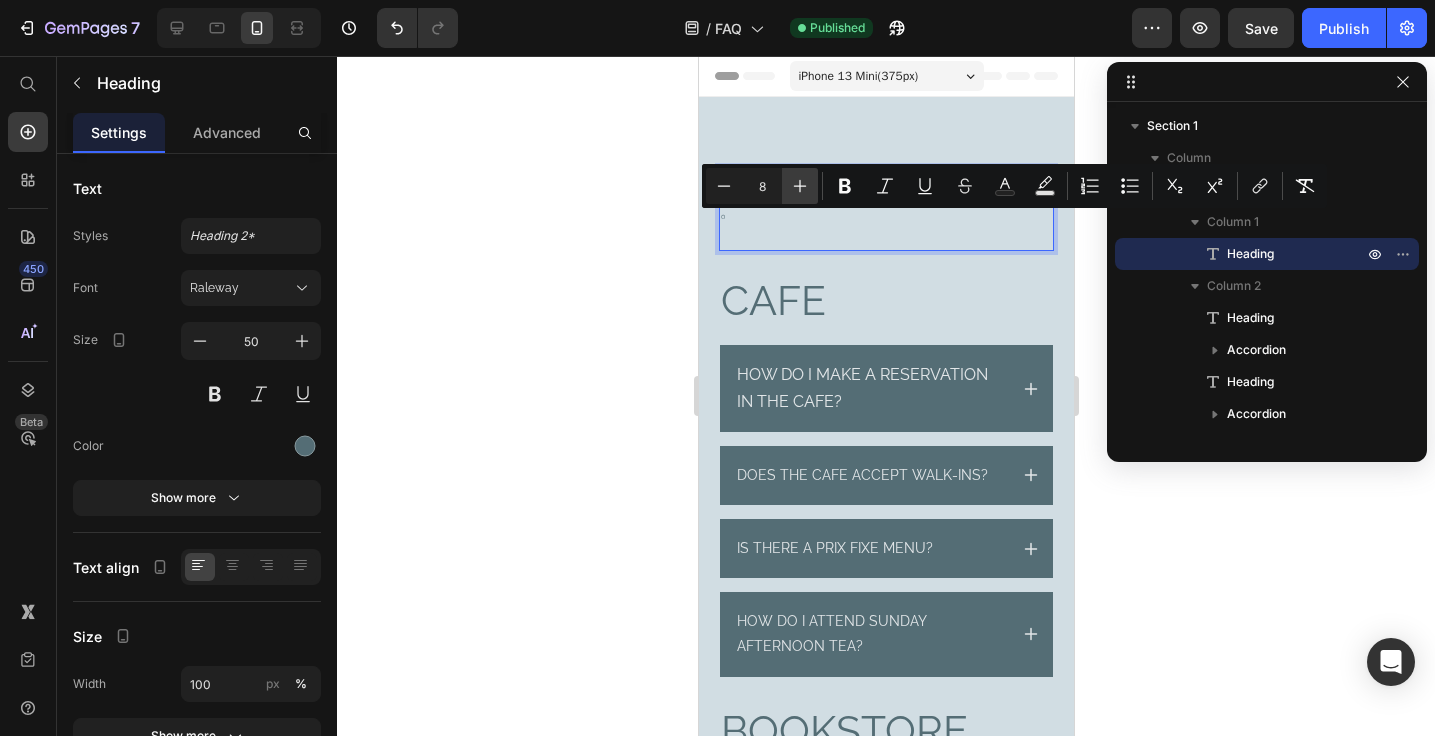 click 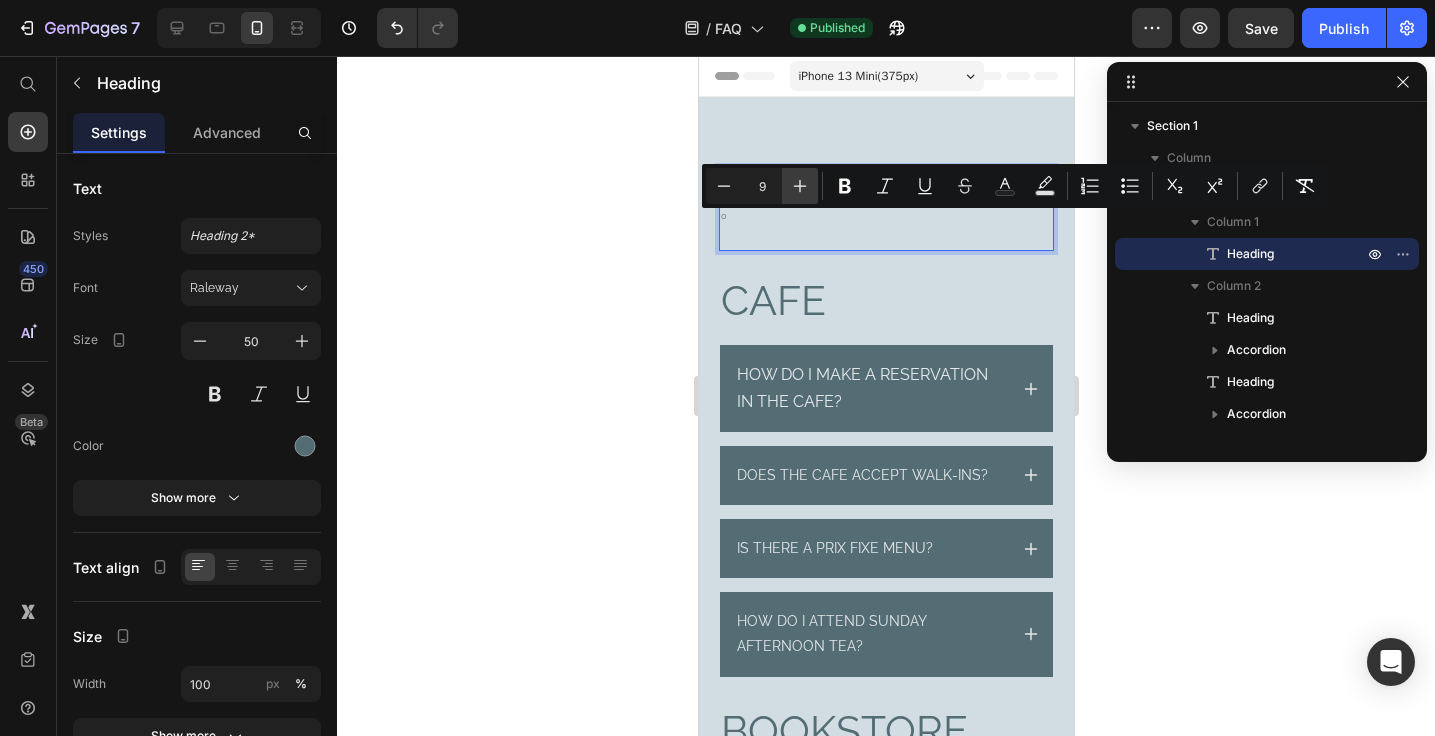 click 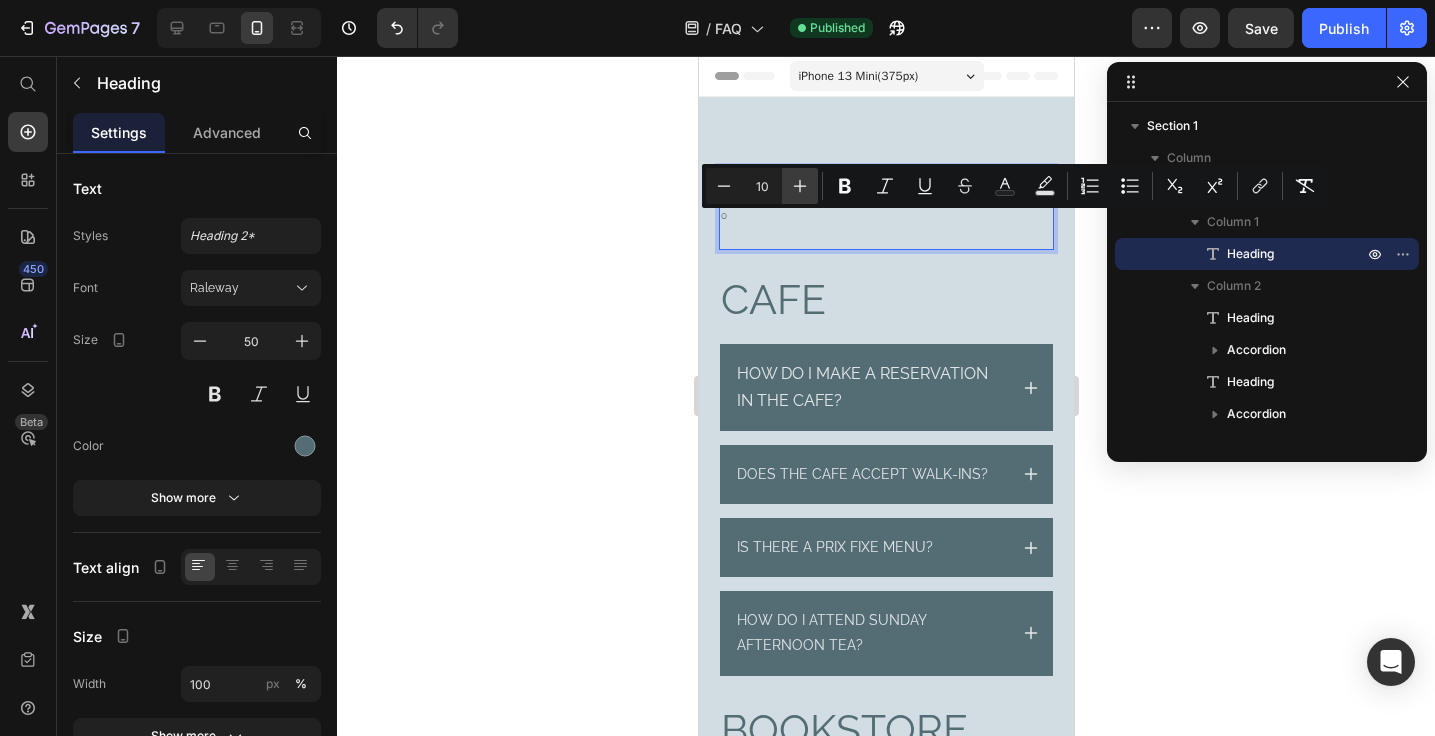 click 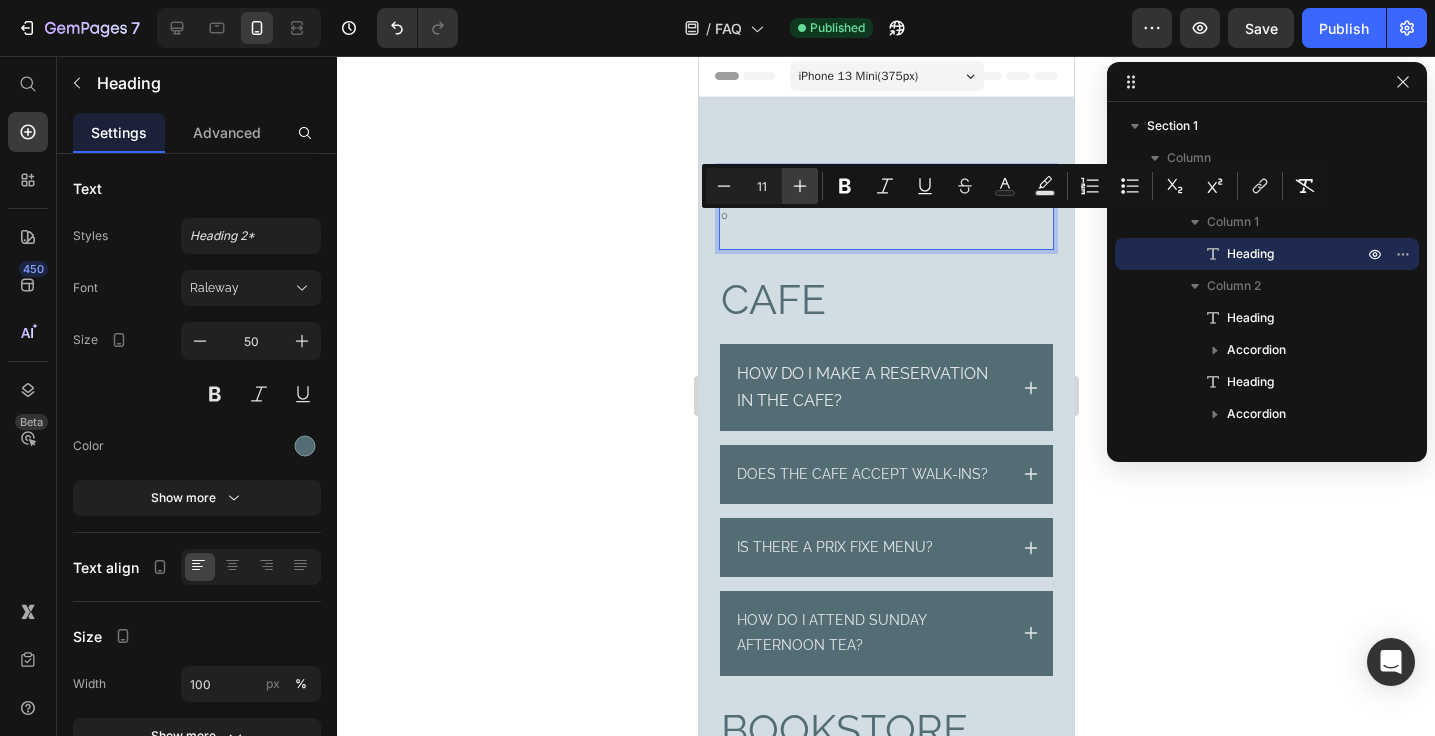 click 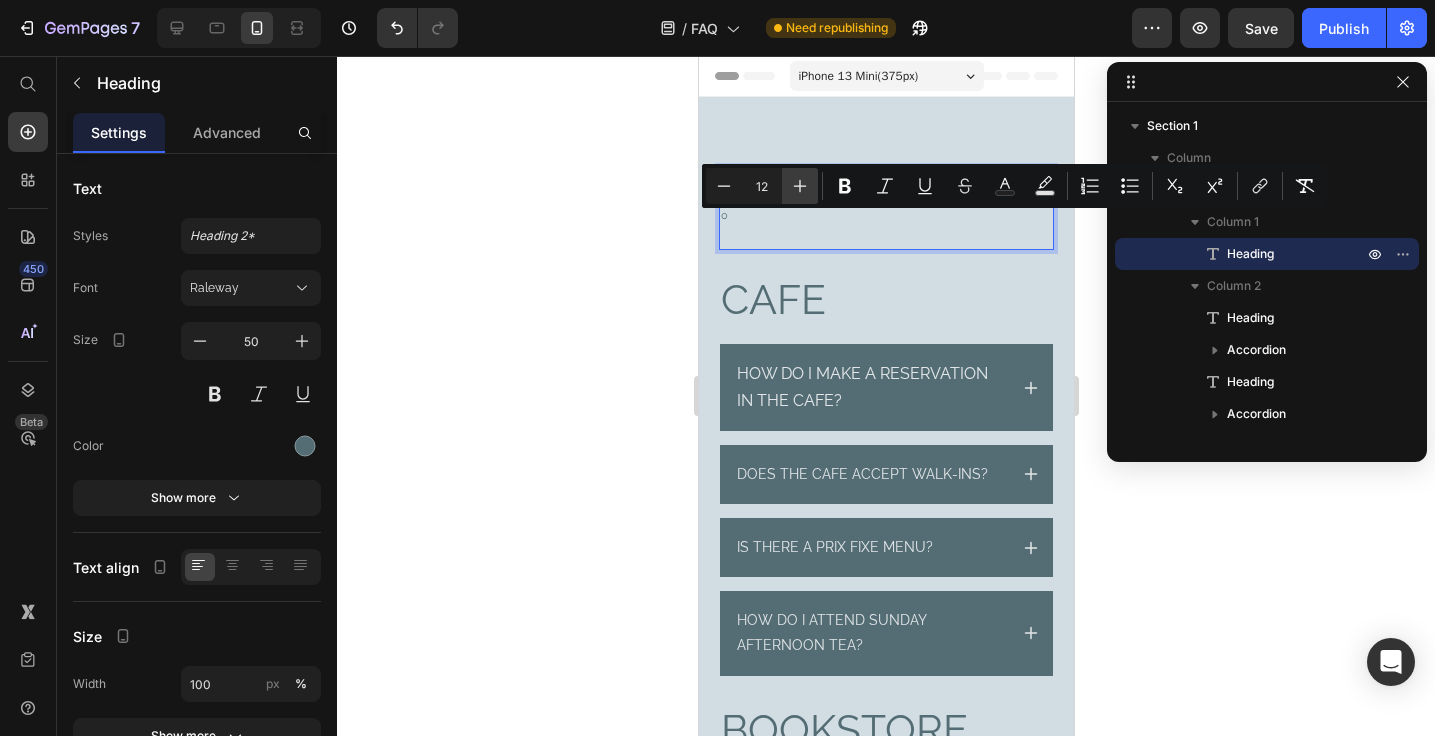 click 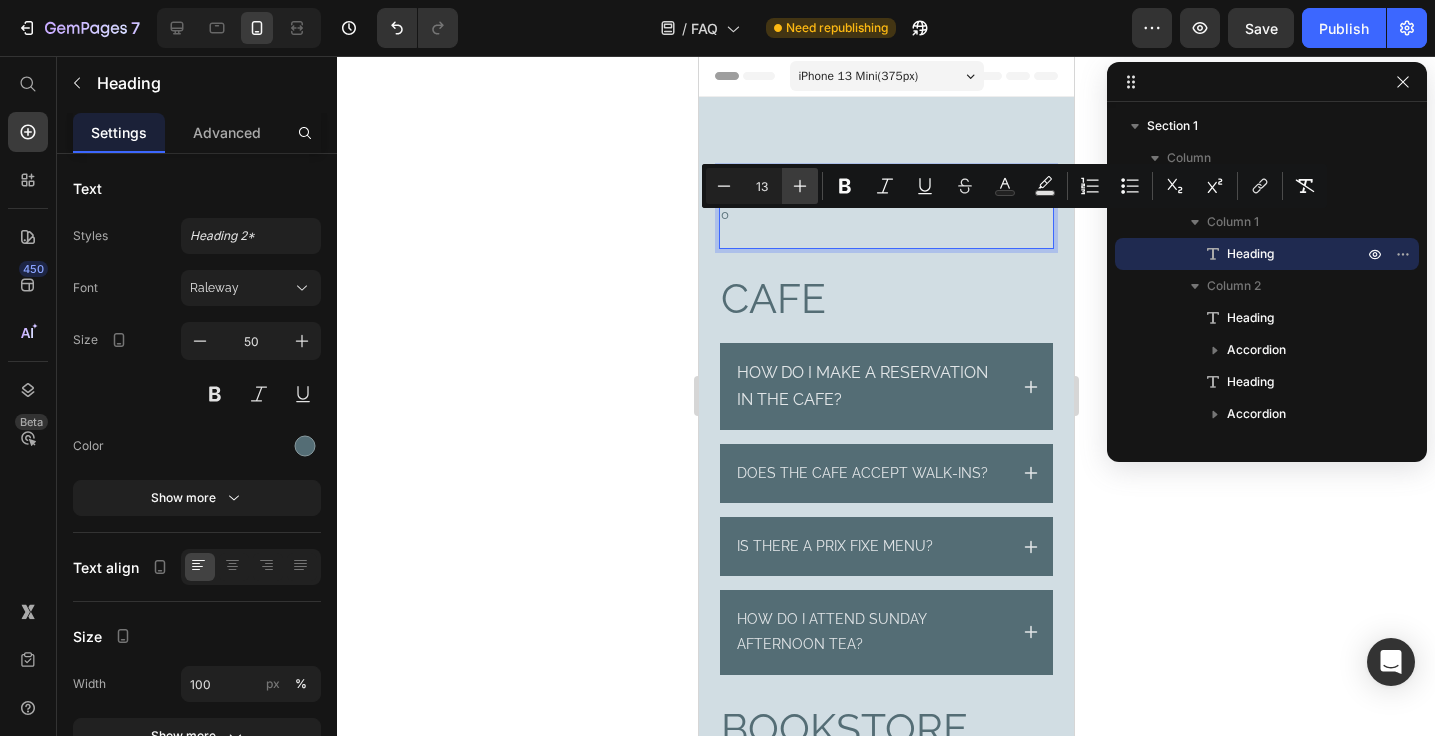 click 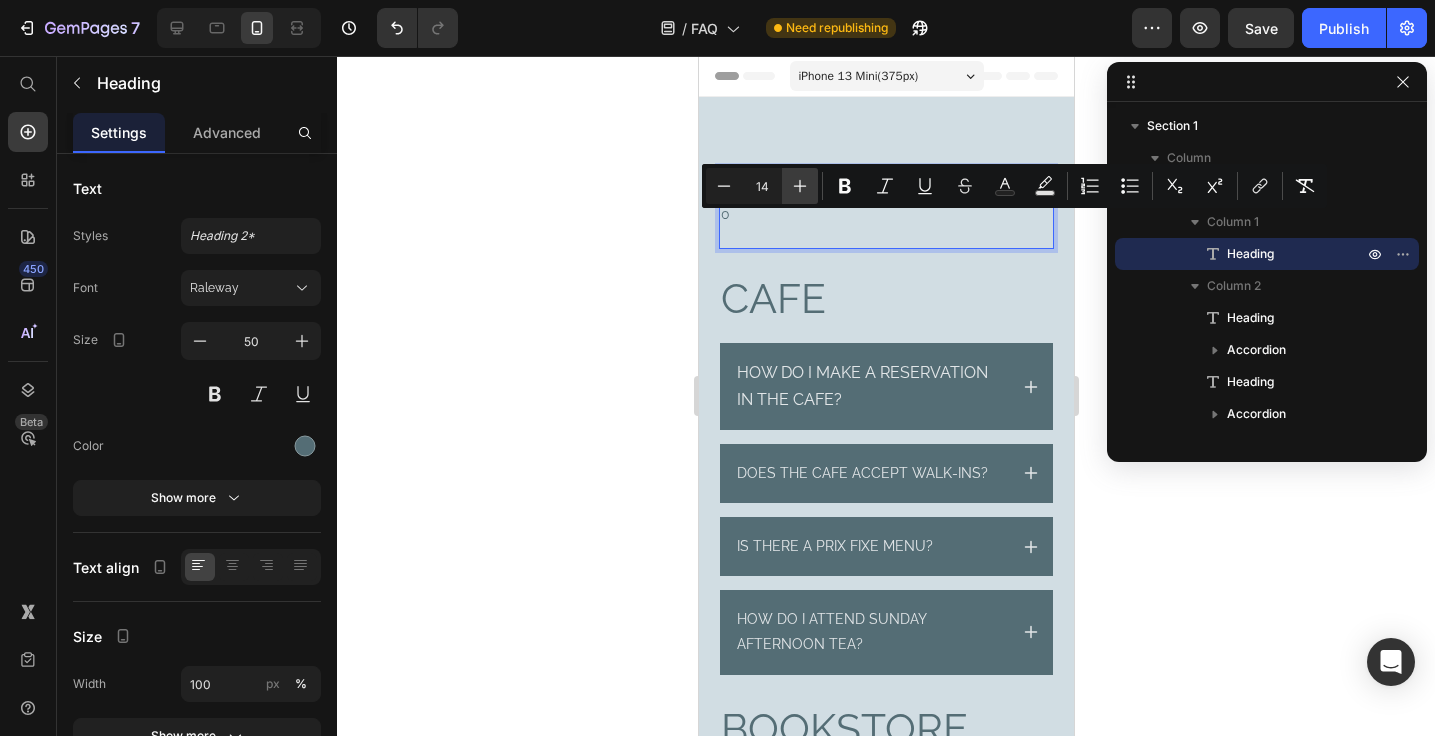 click 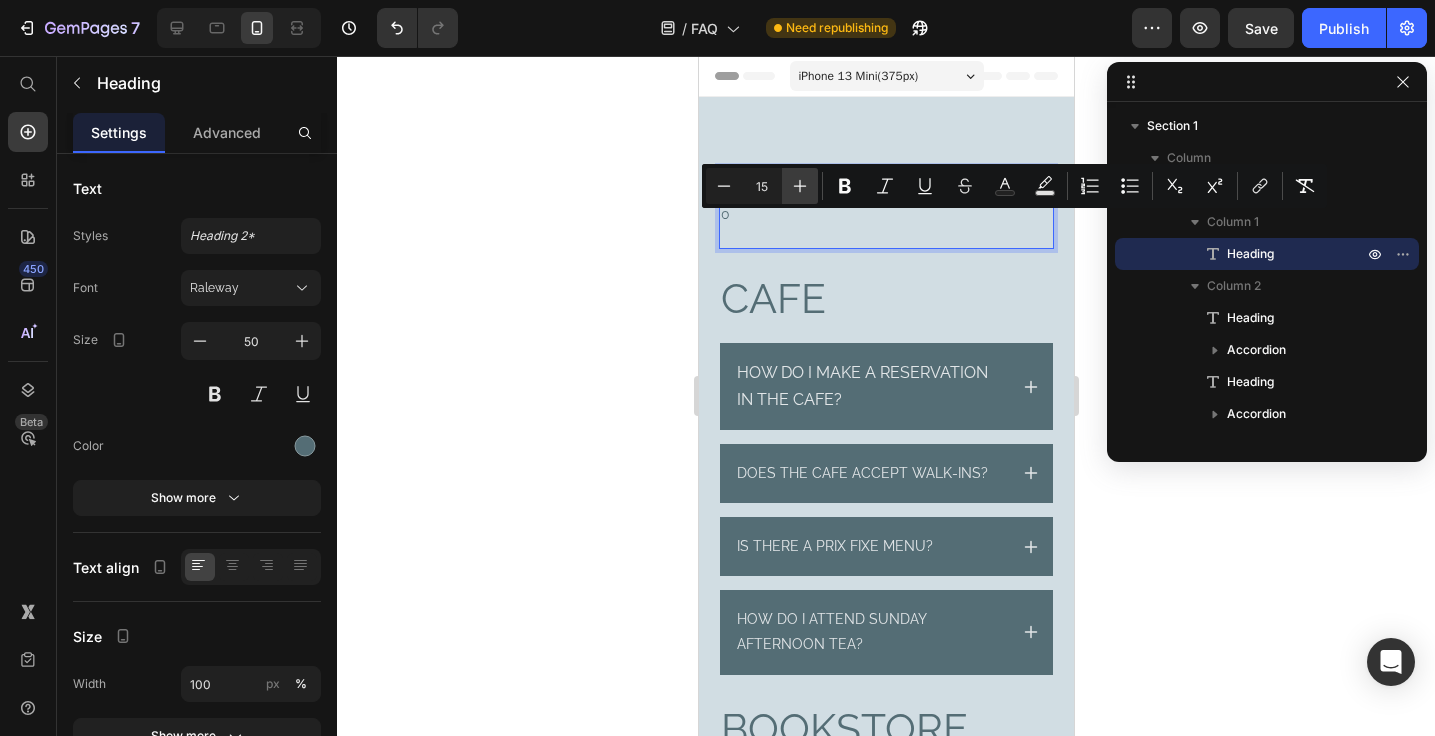 click 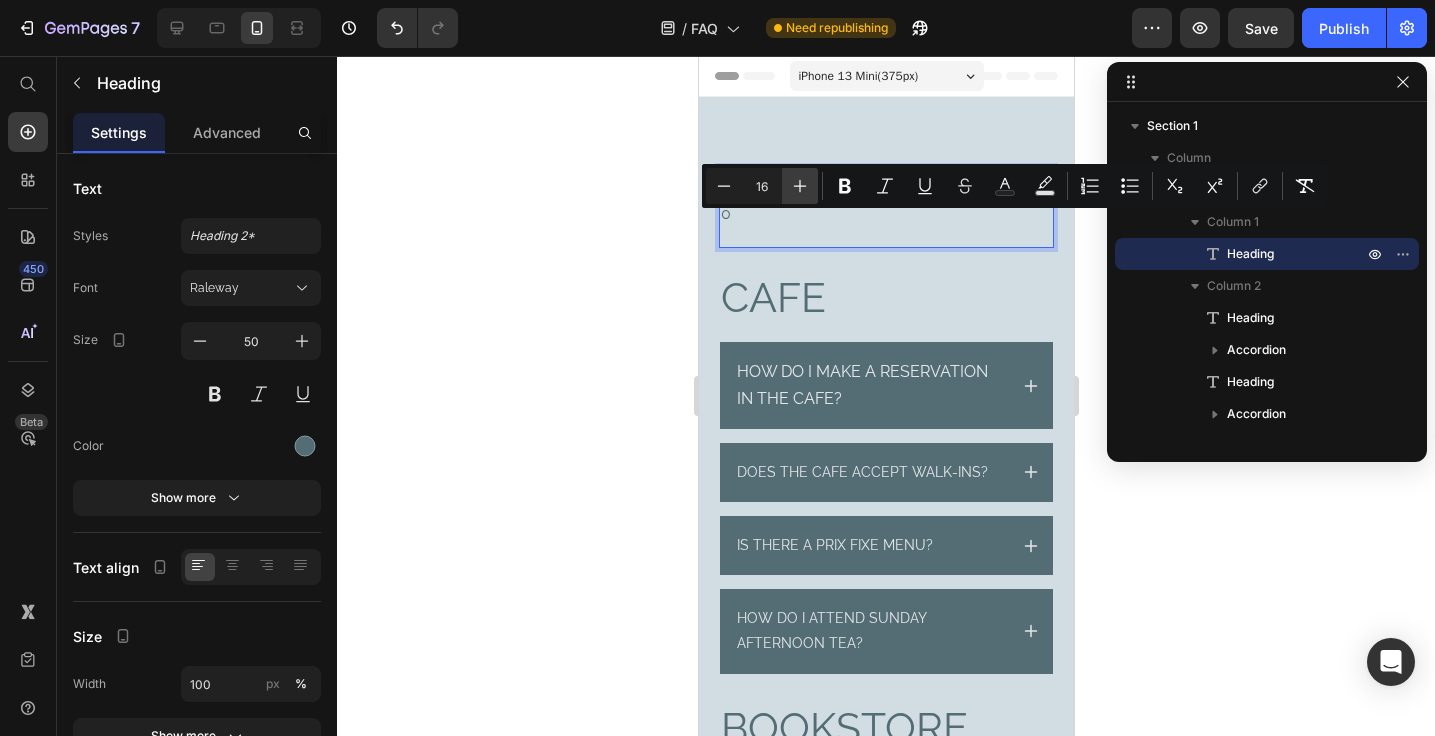 click 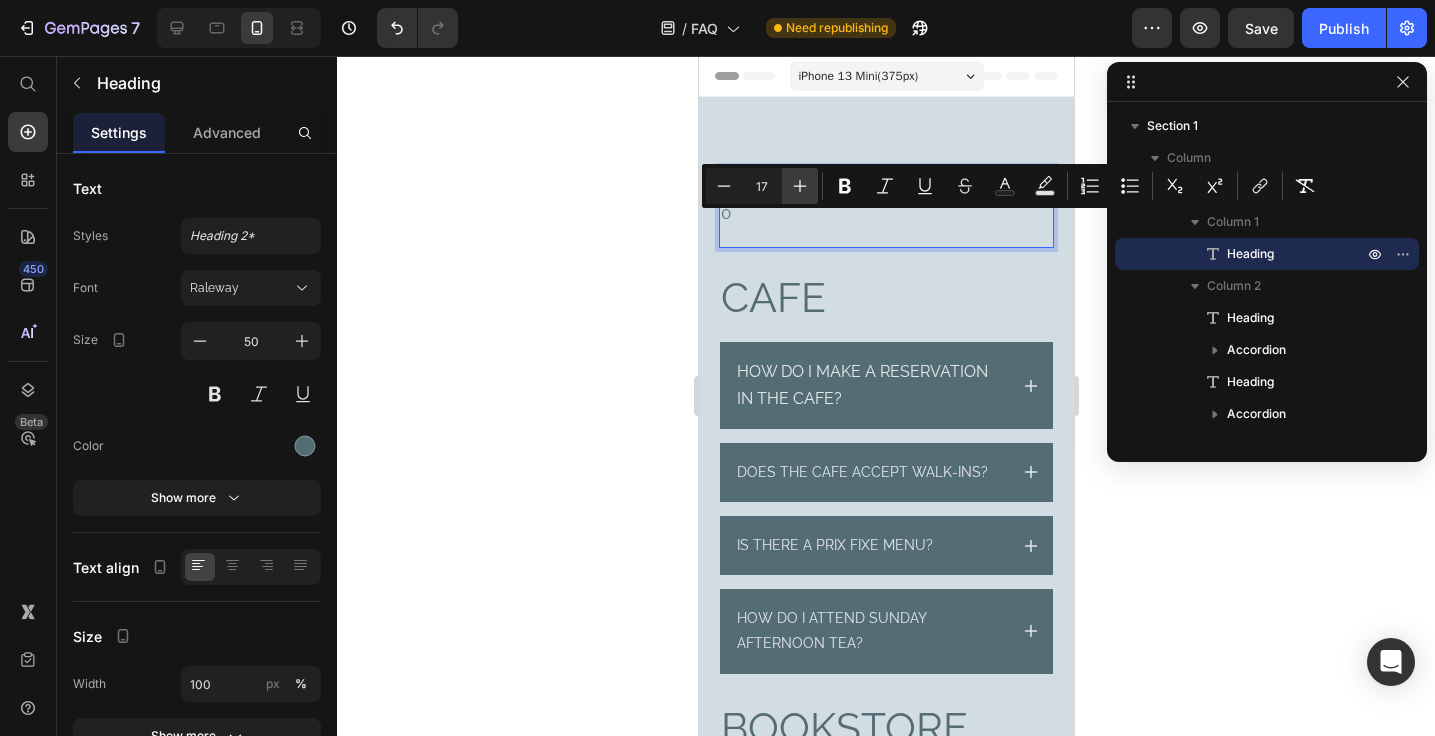 click 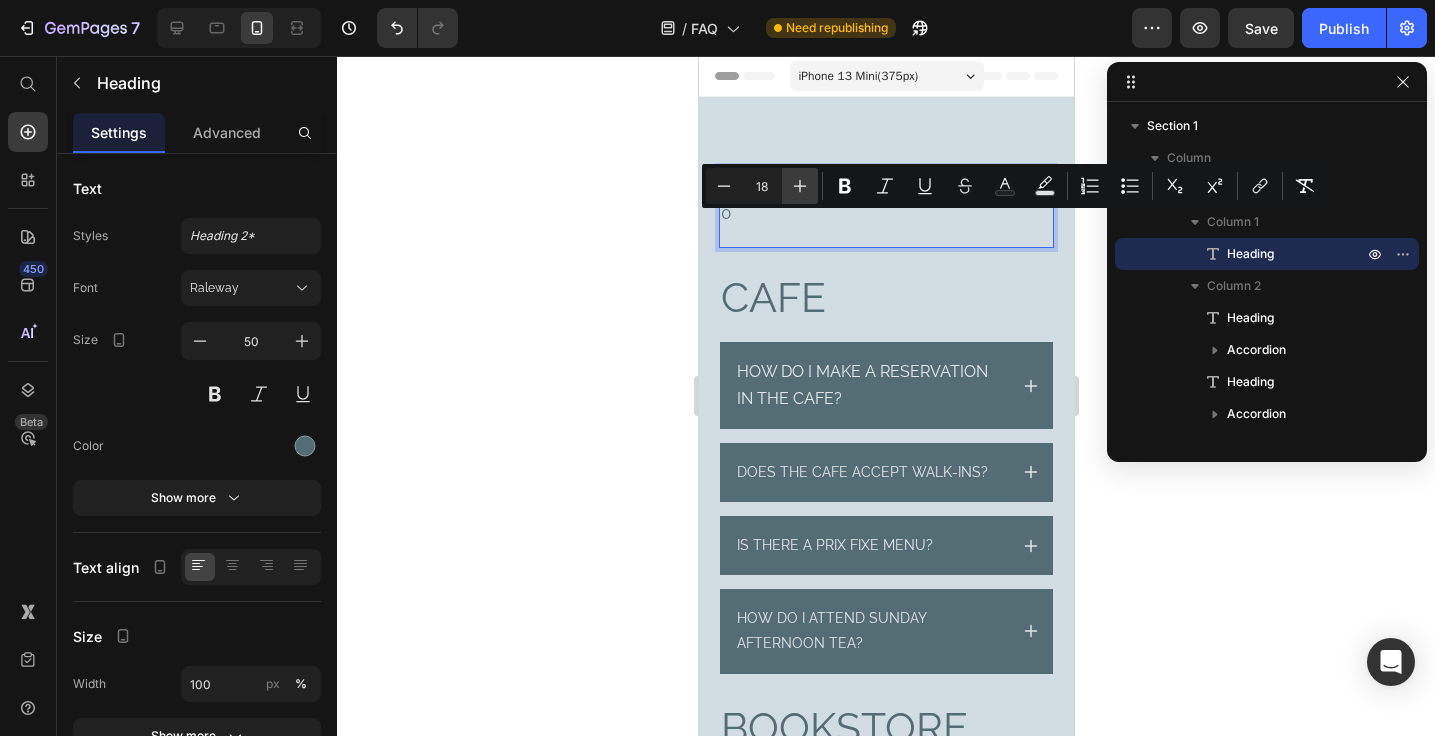 click 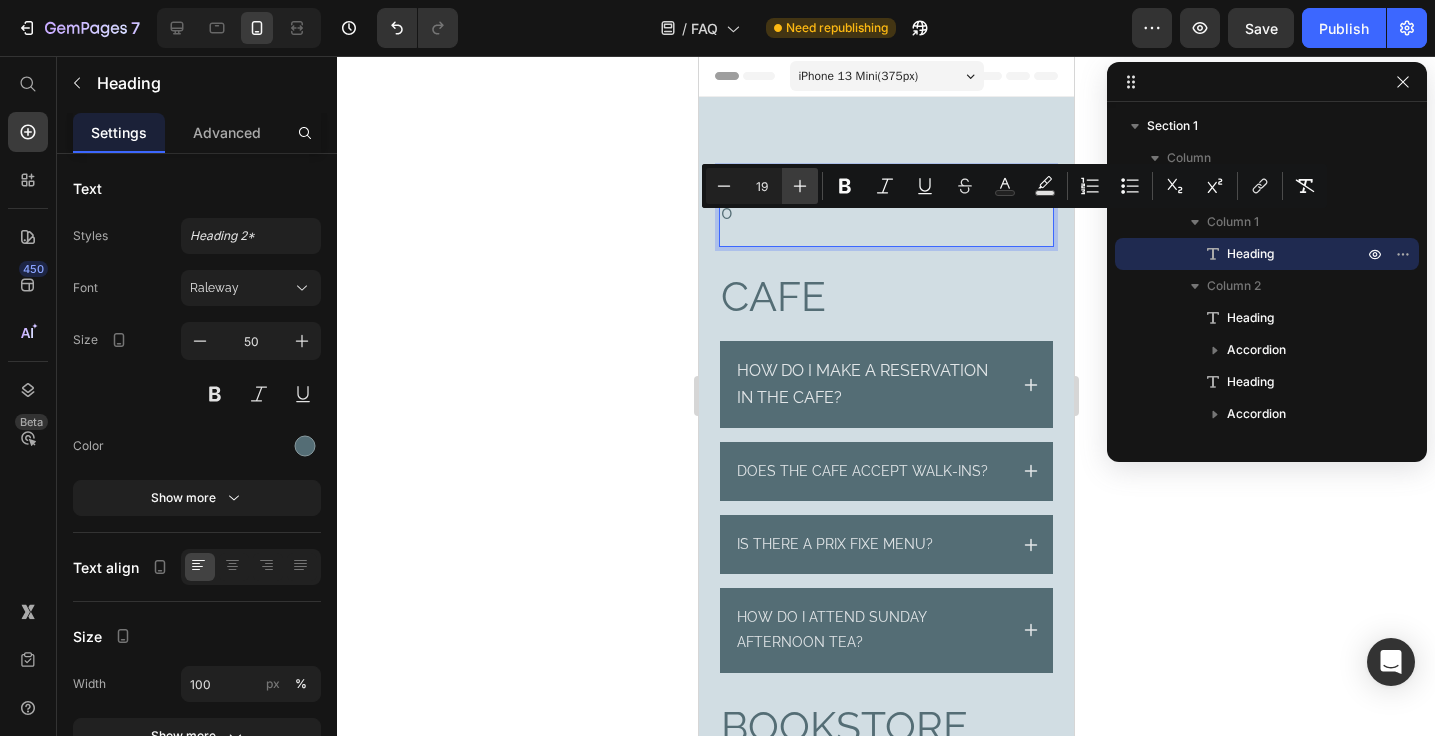 click 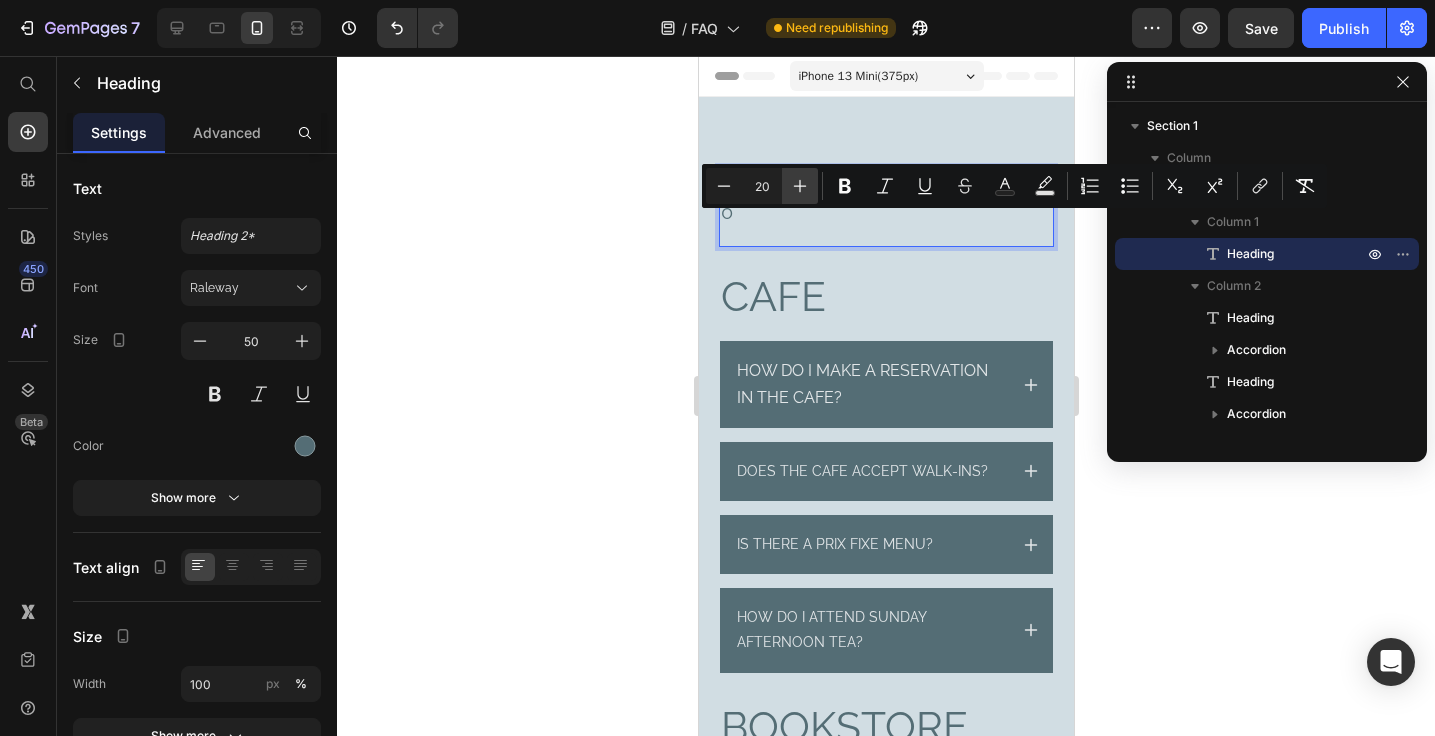 click 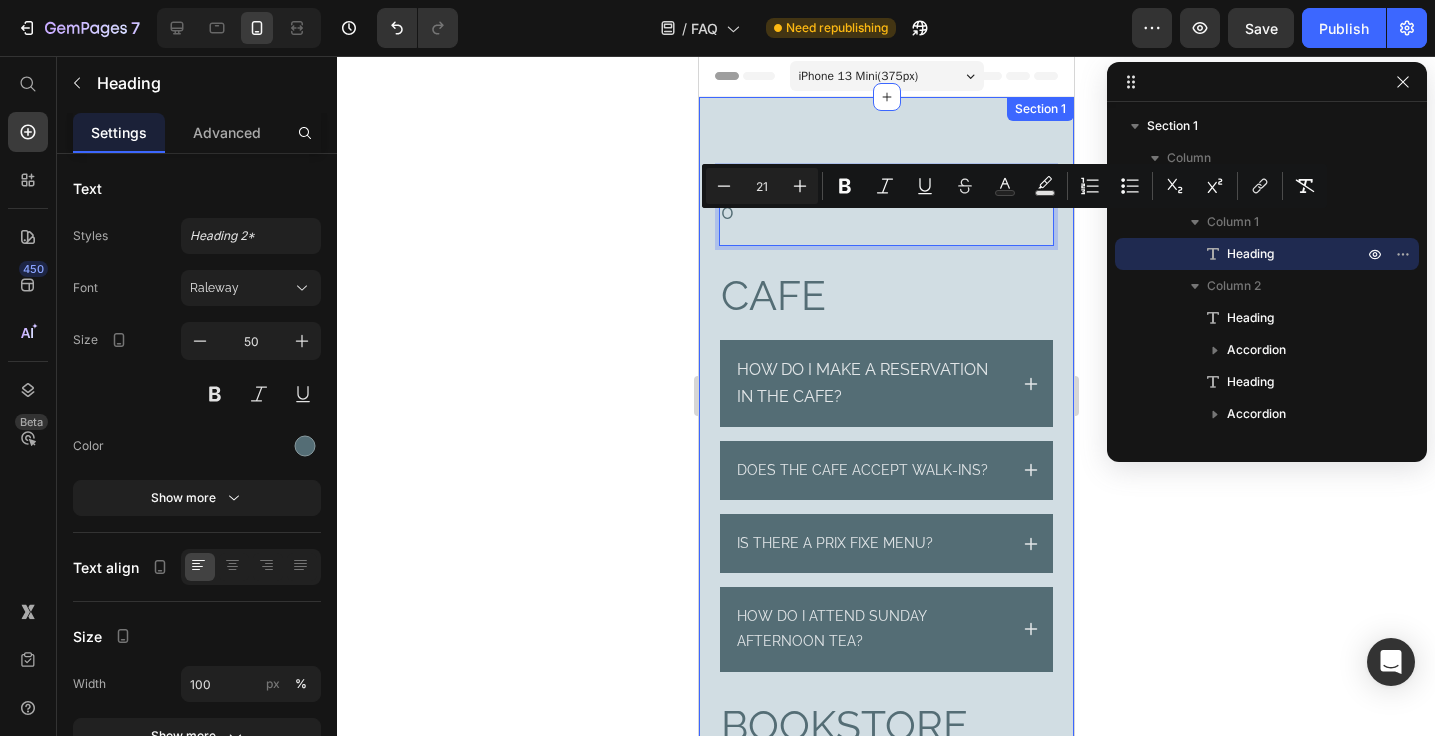 click 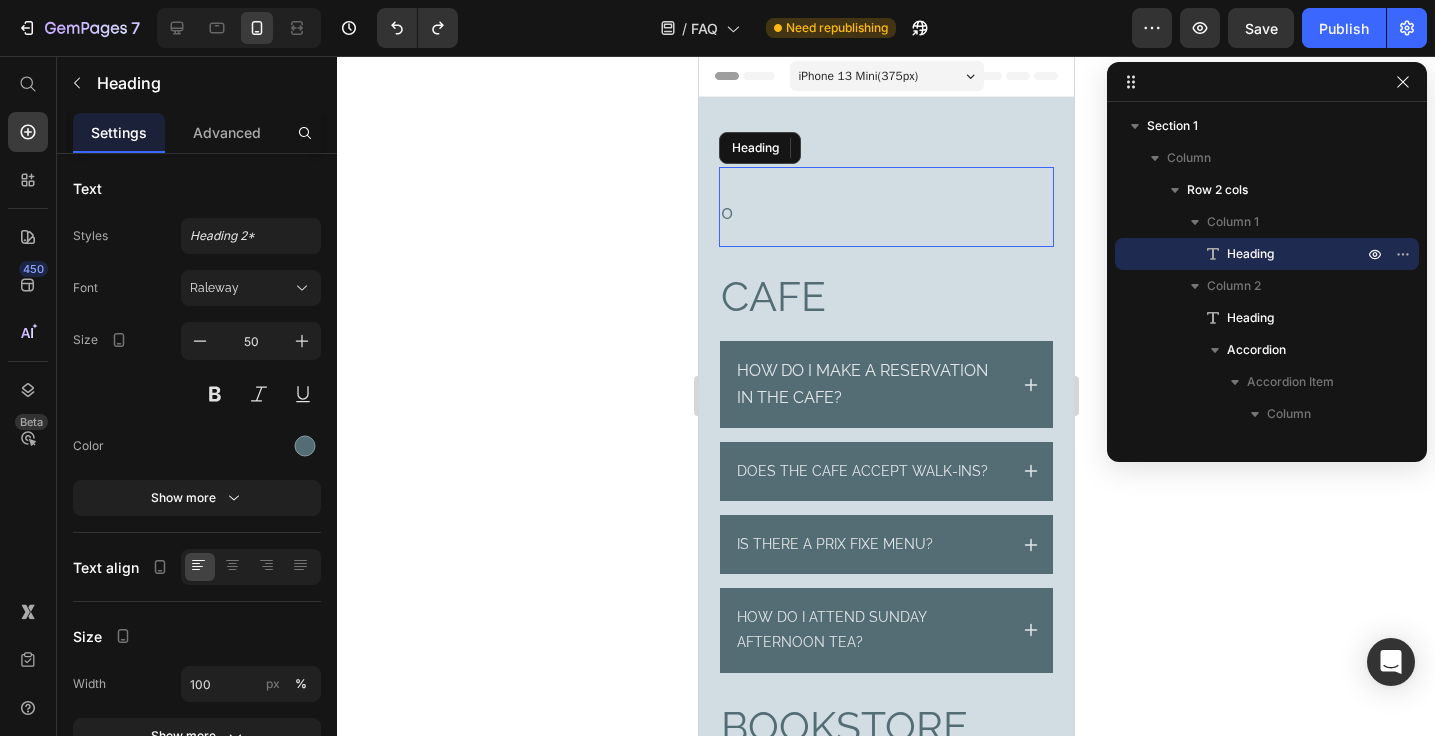 click on "0" at bounding box center [885, 207] 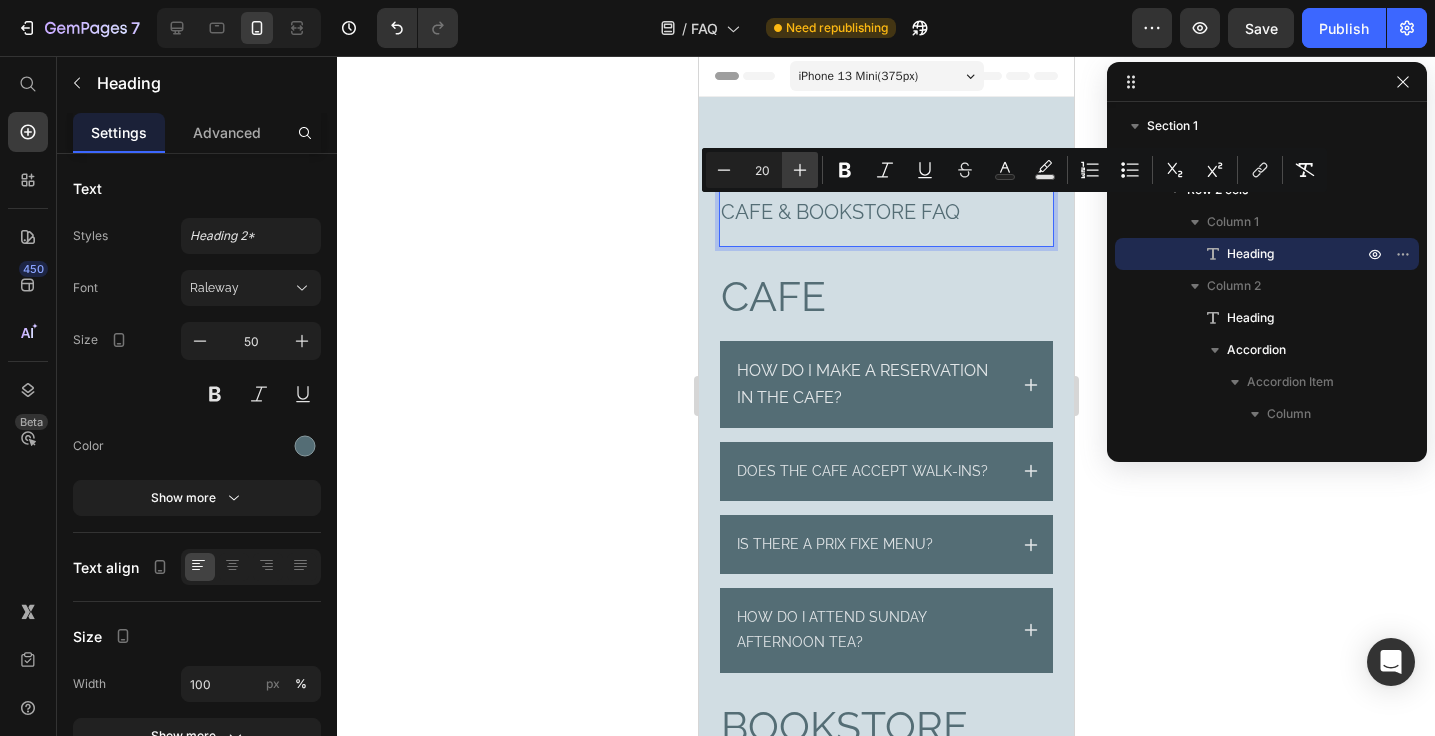 click 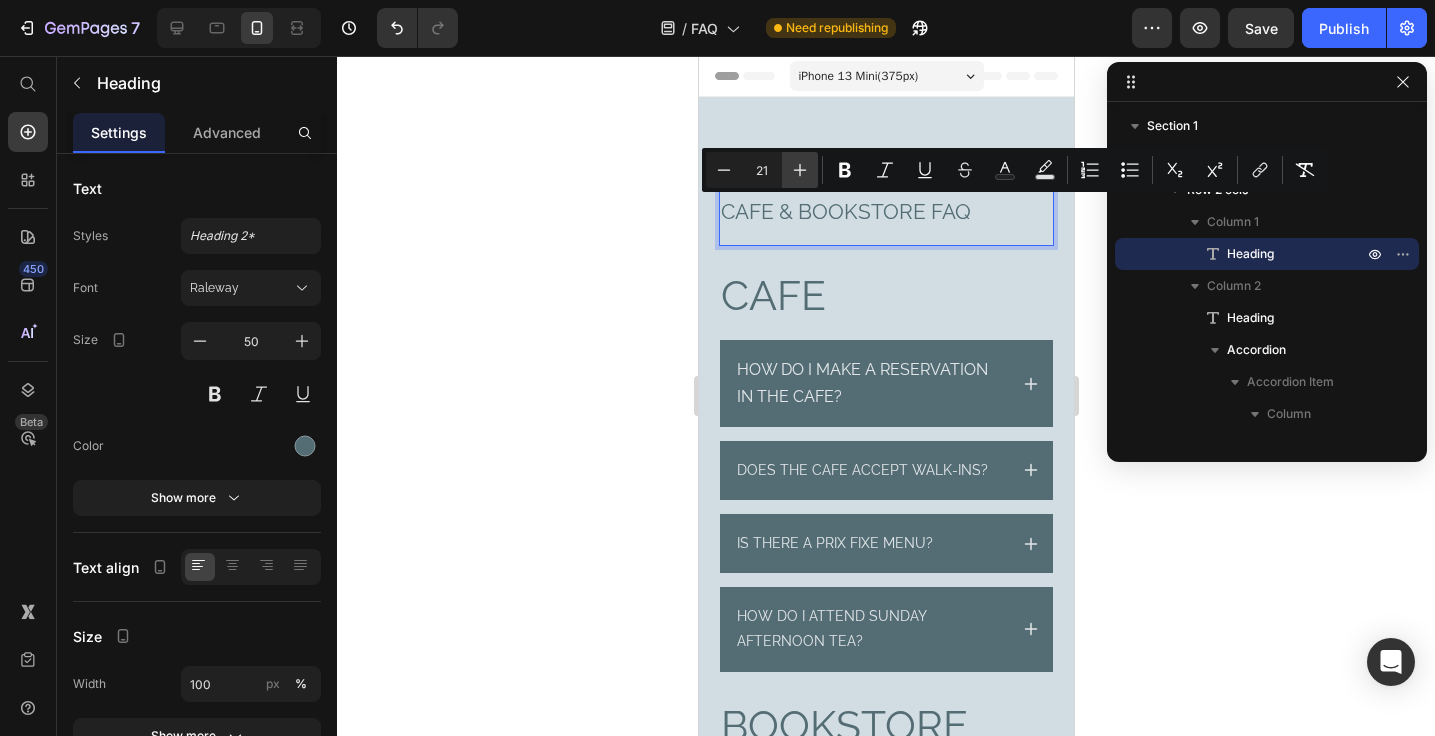 click 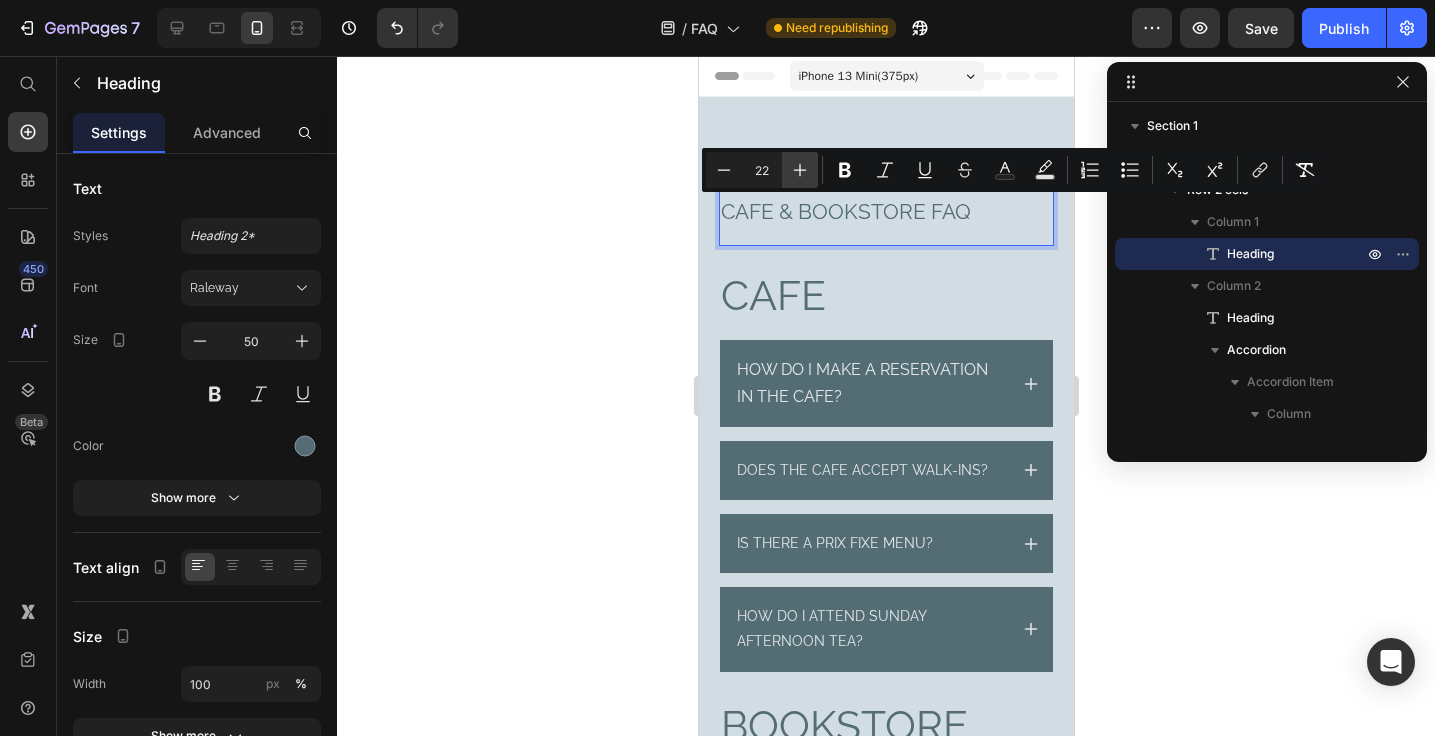 click 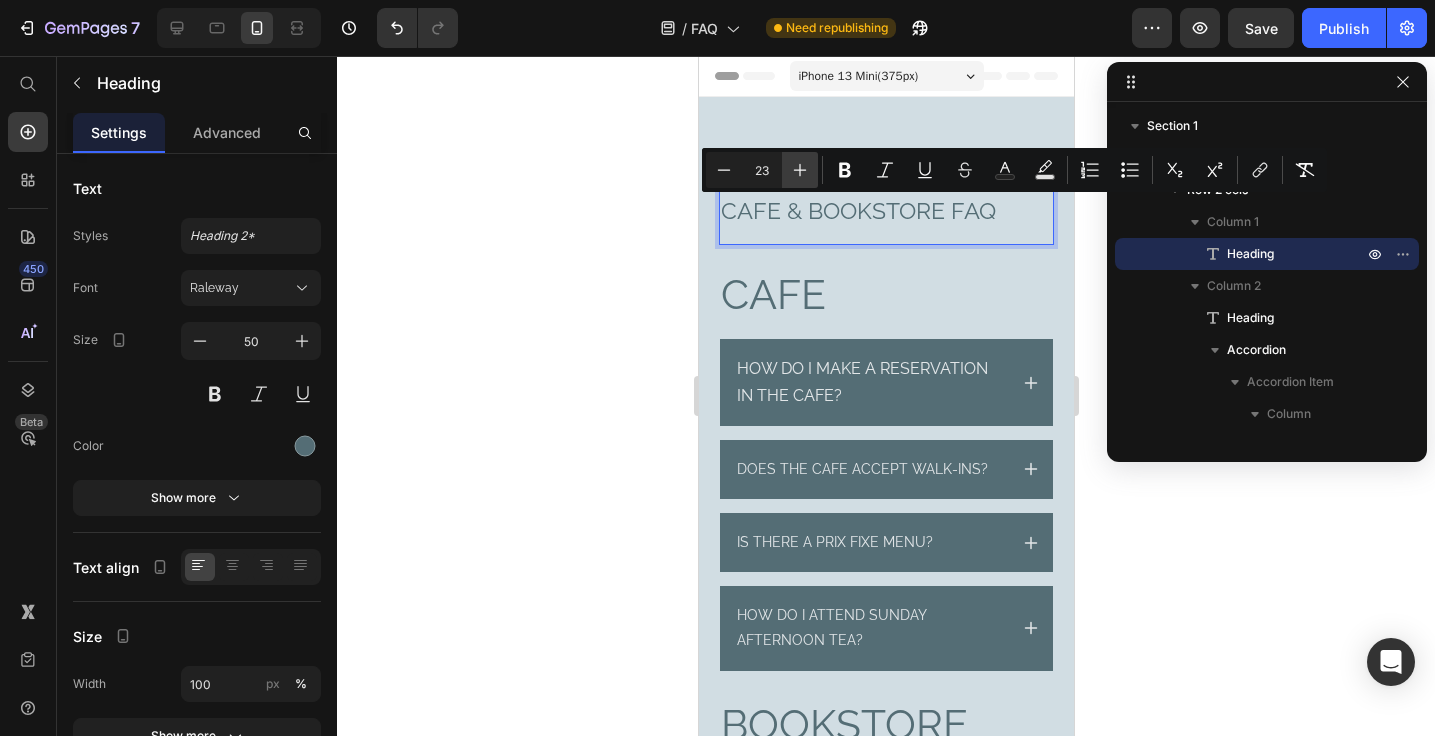 click 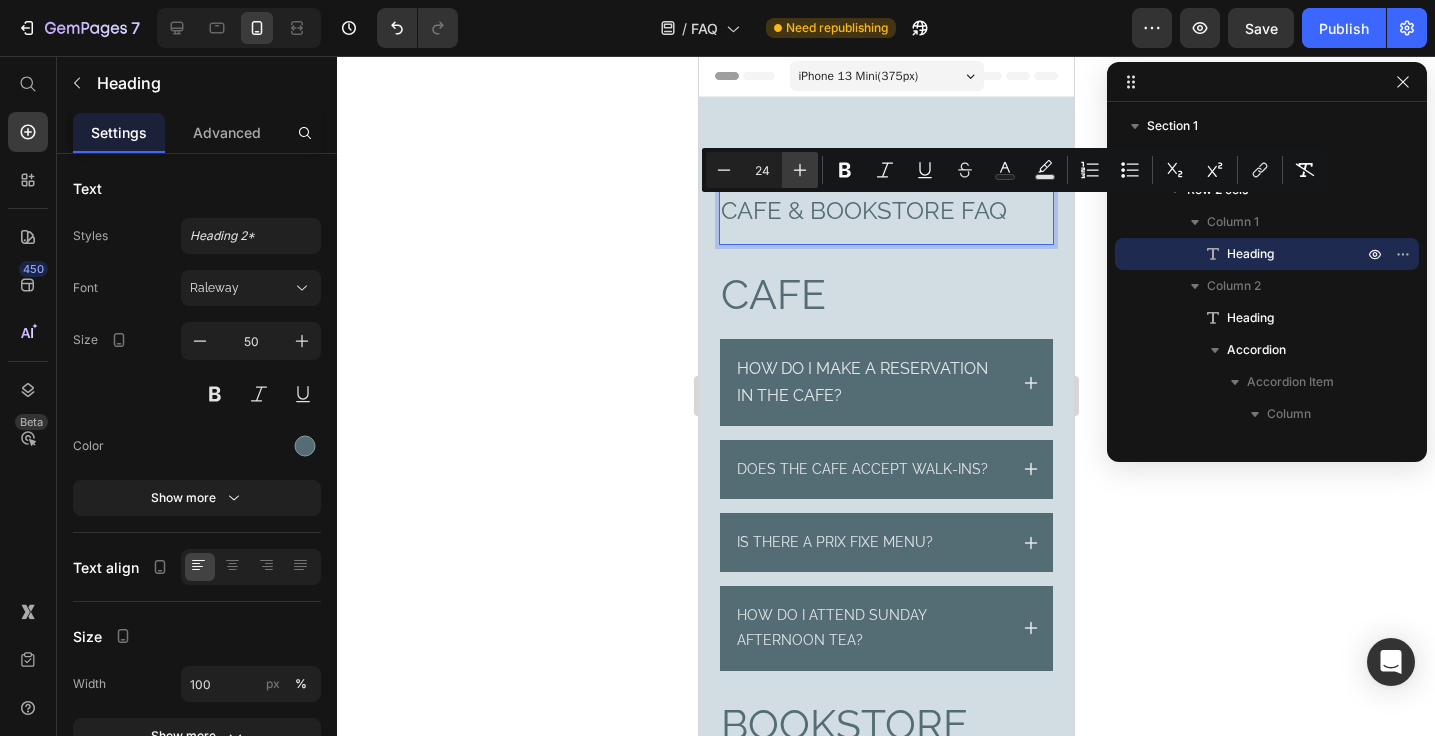 click 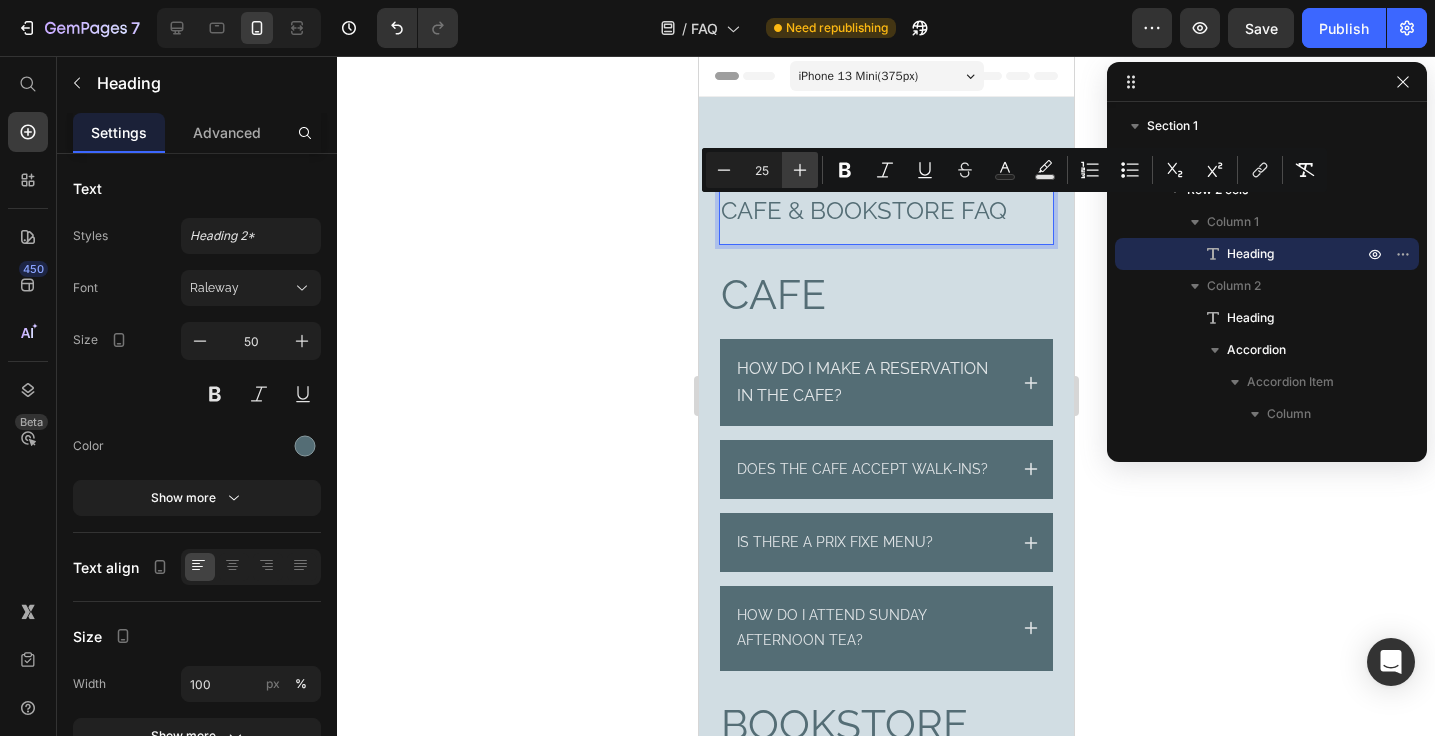 click 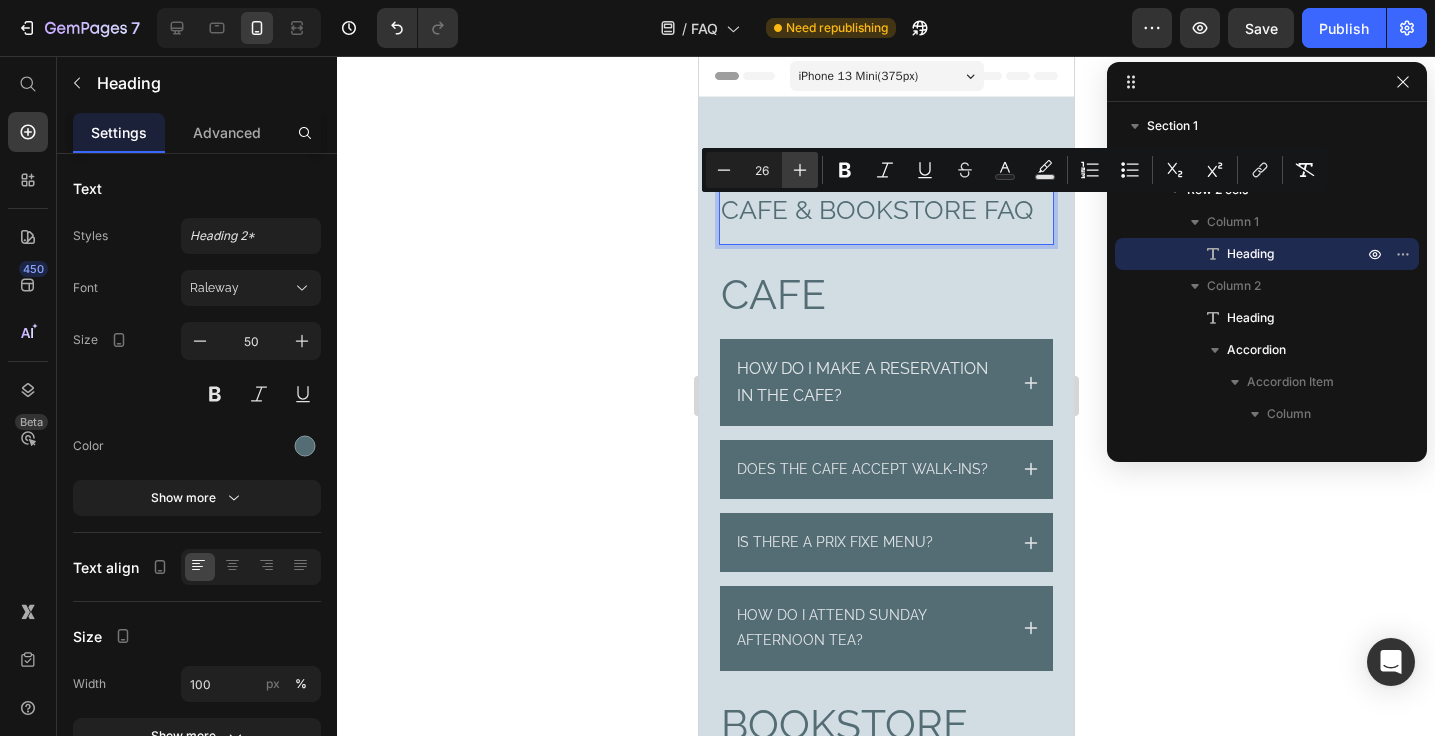 click 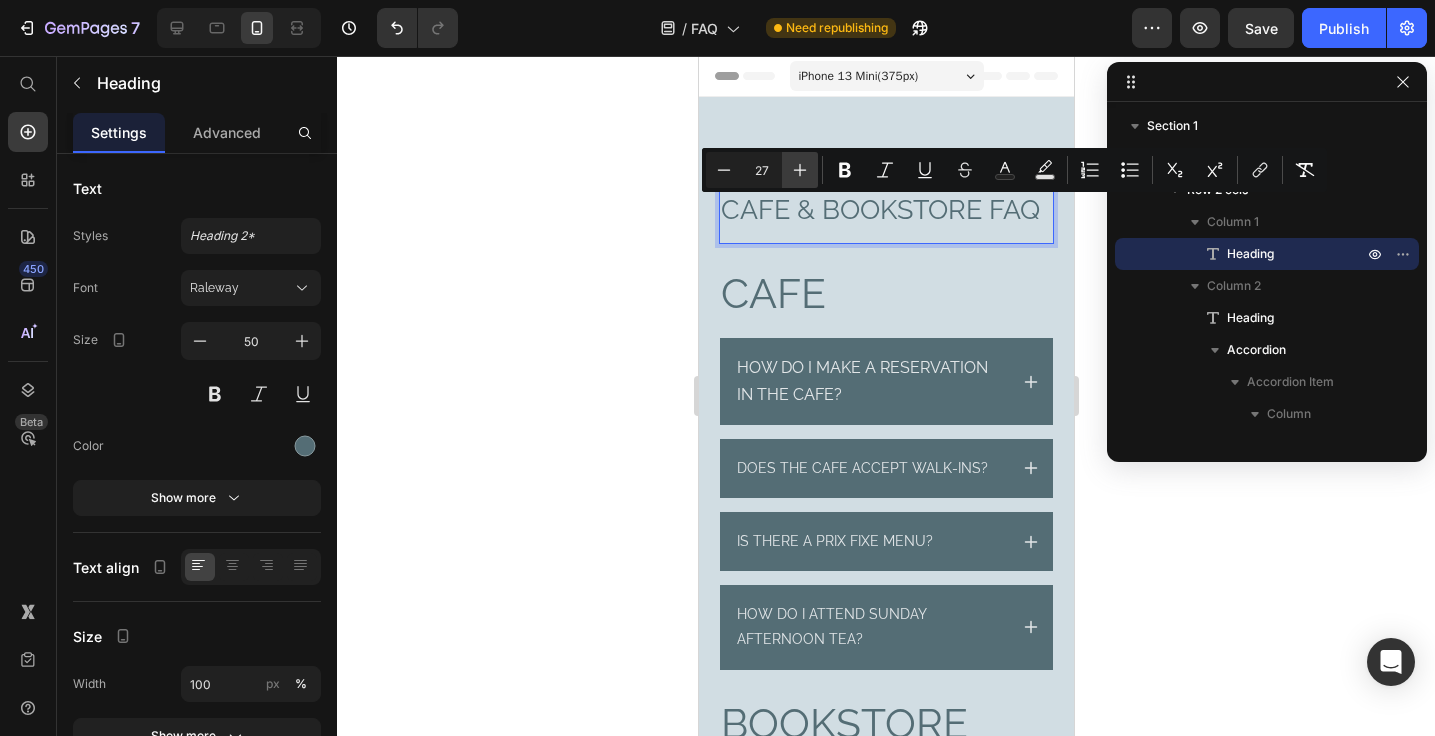 click 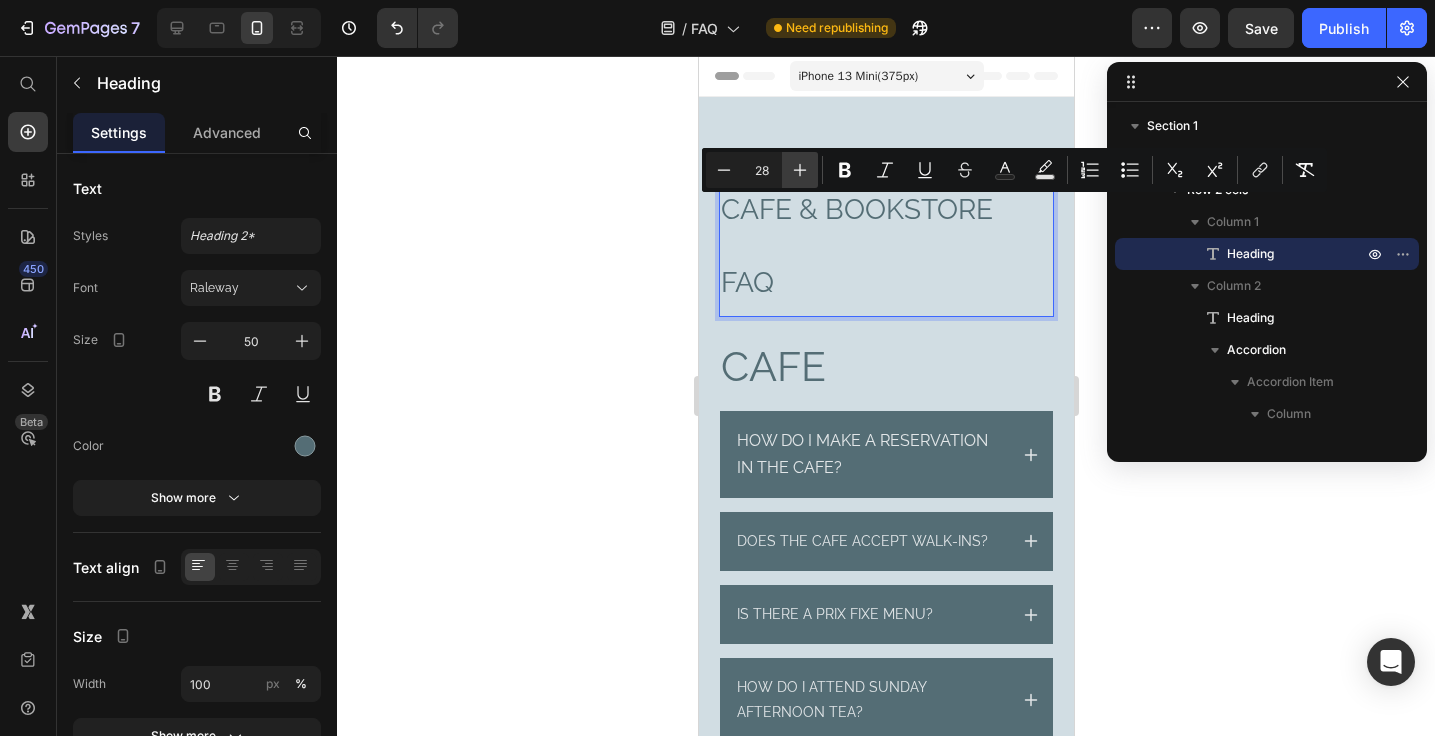click 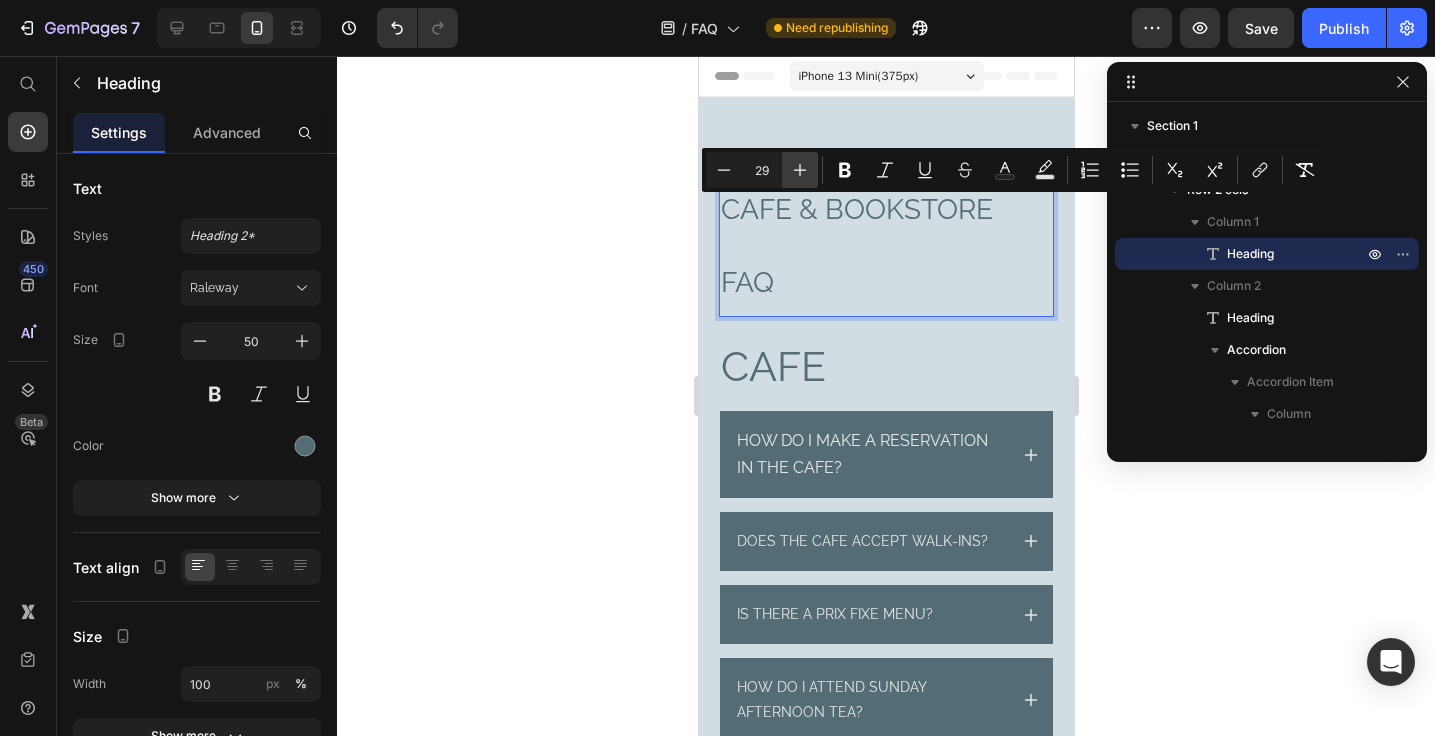 click 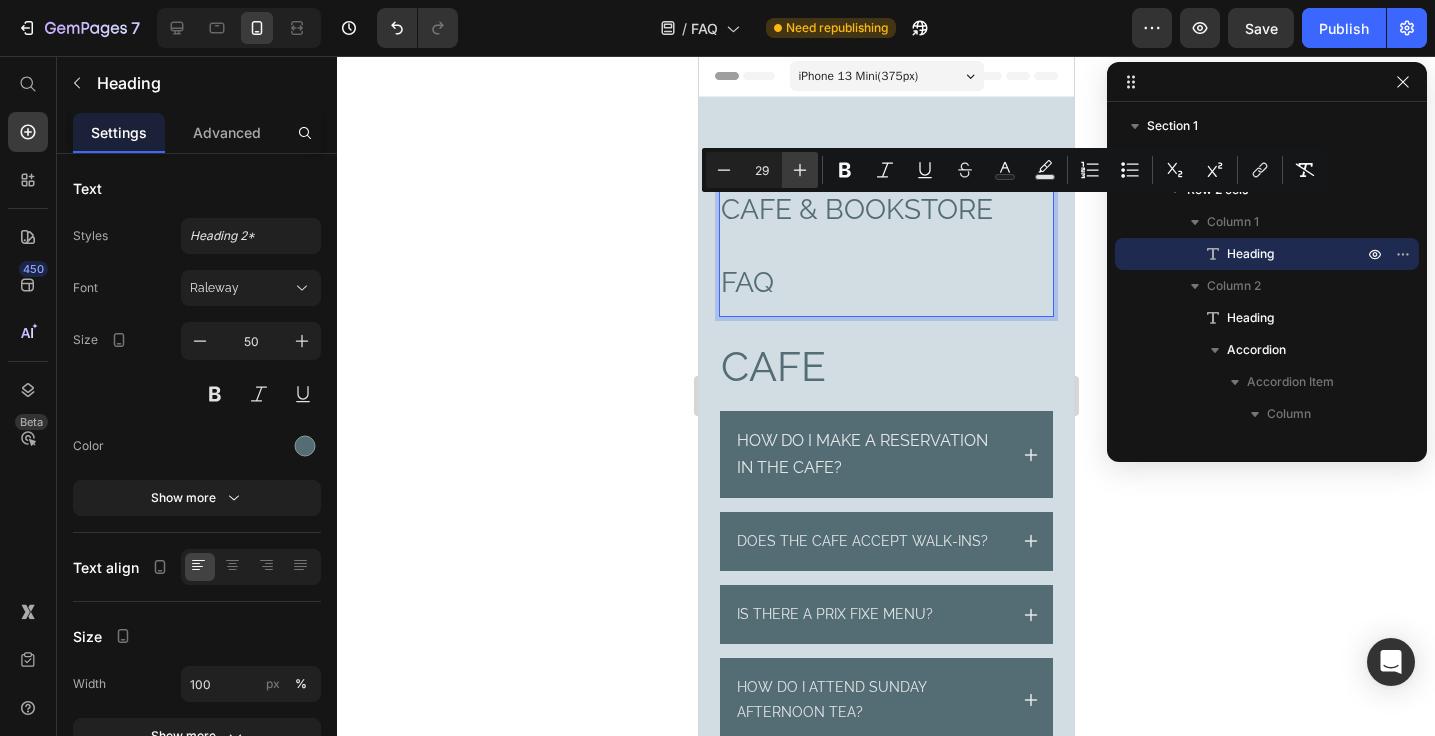 type on "30" 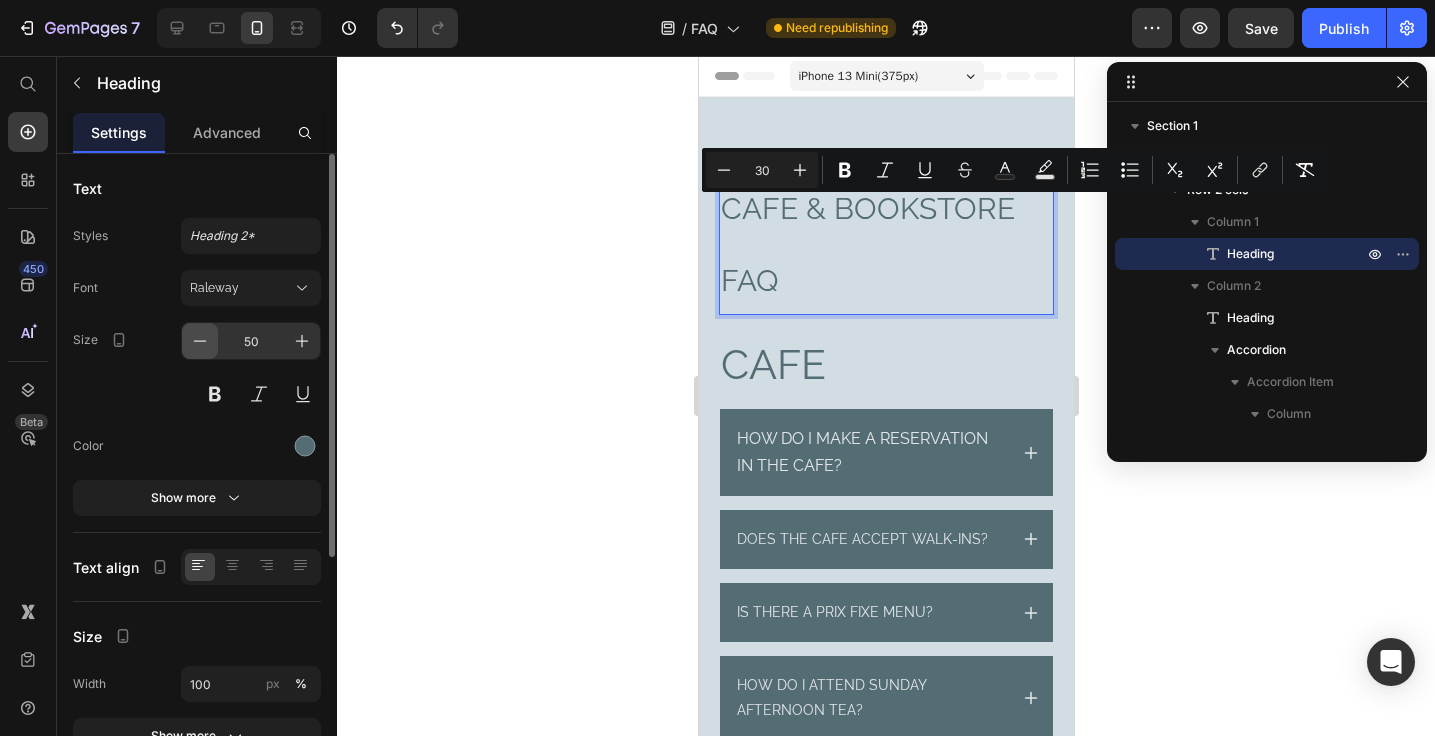 click 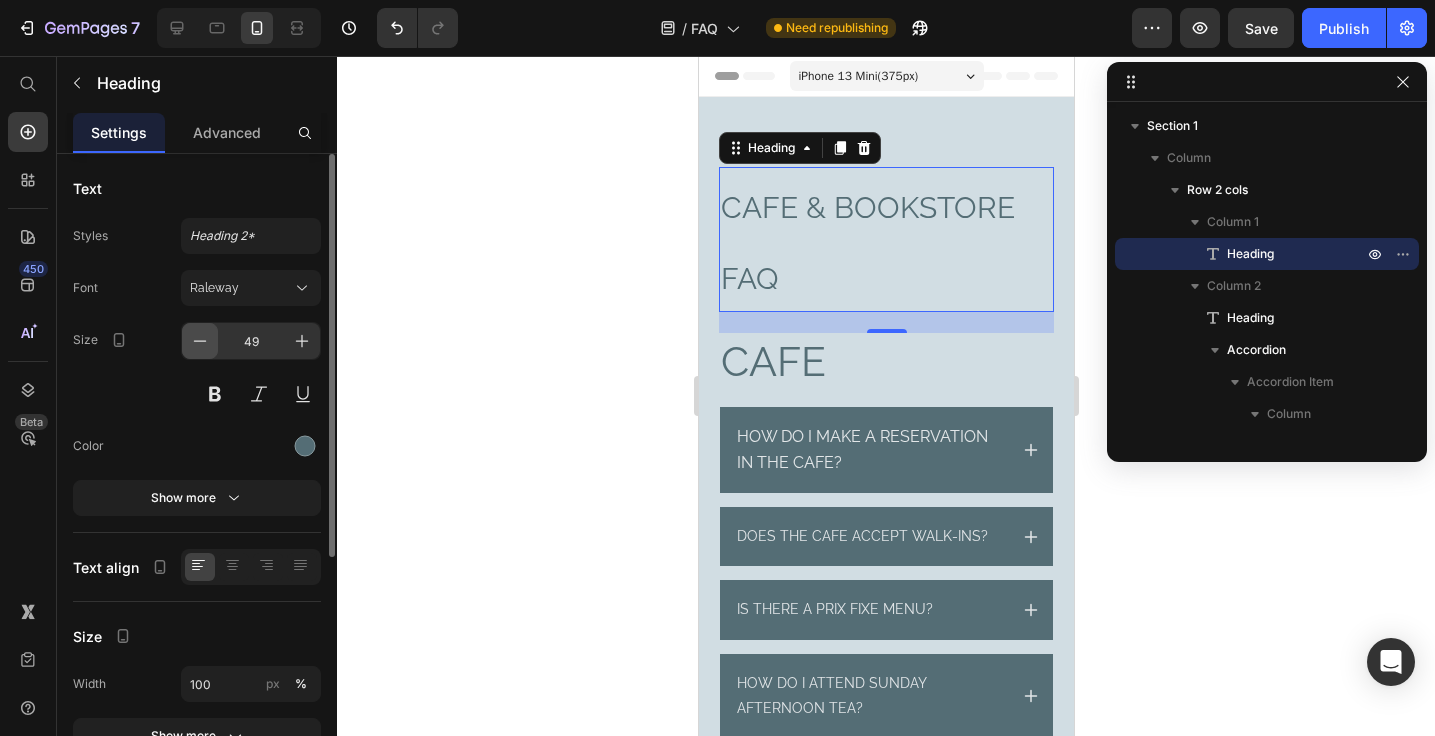 click 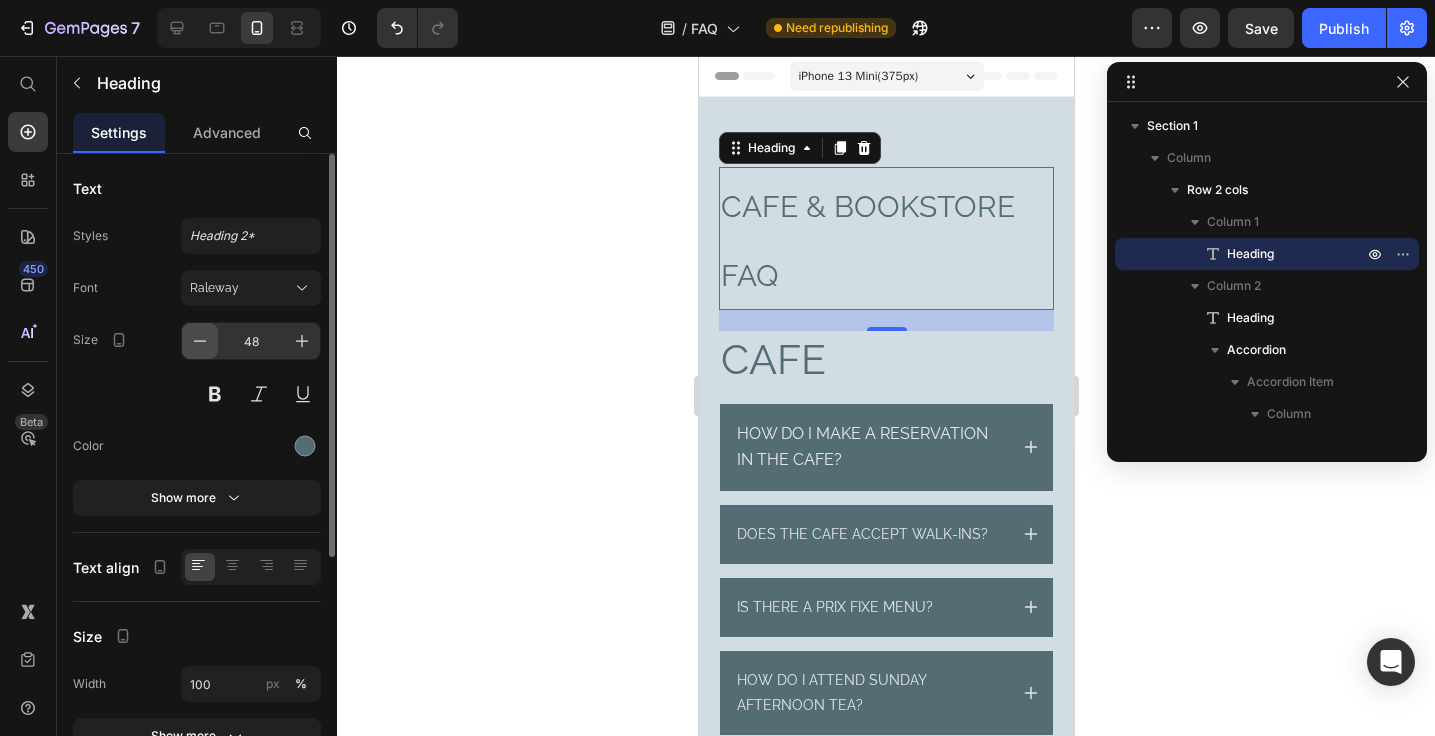 click 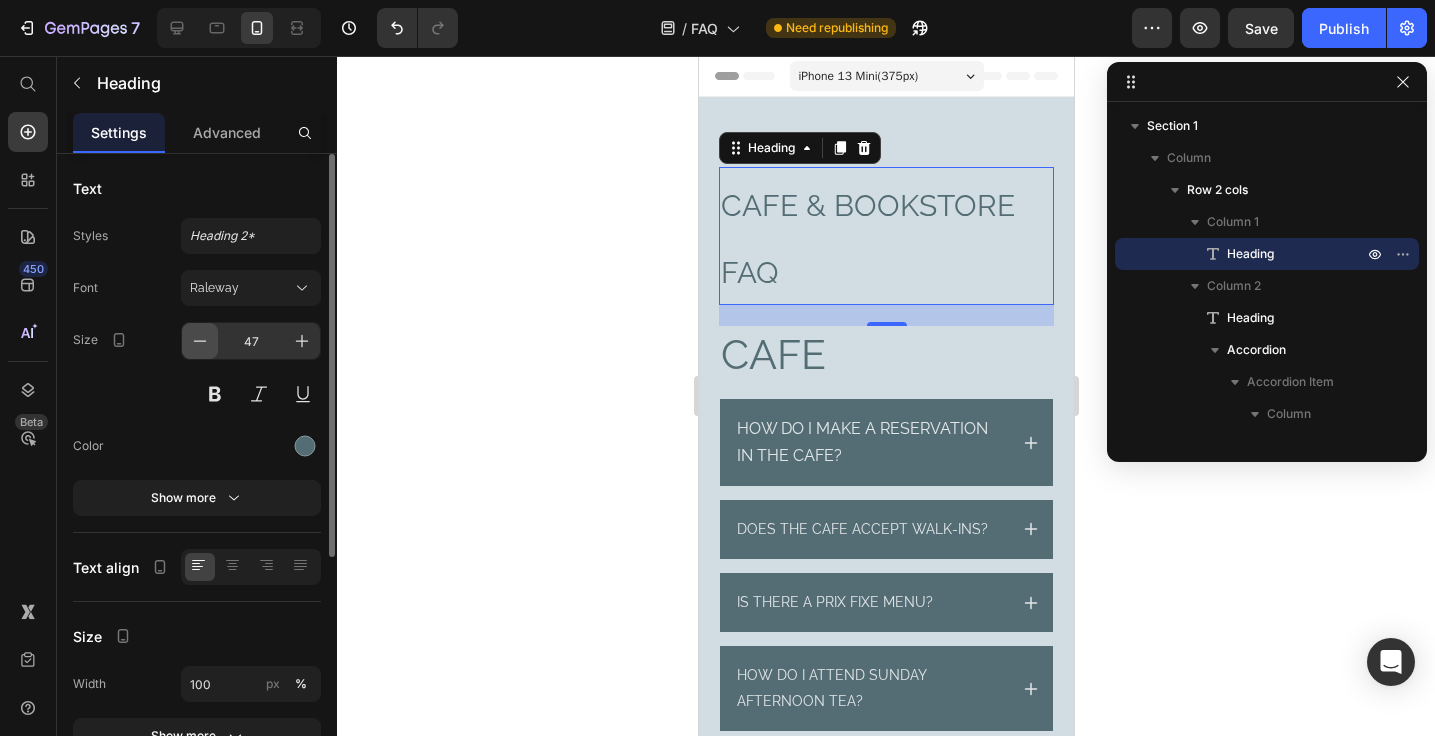 click 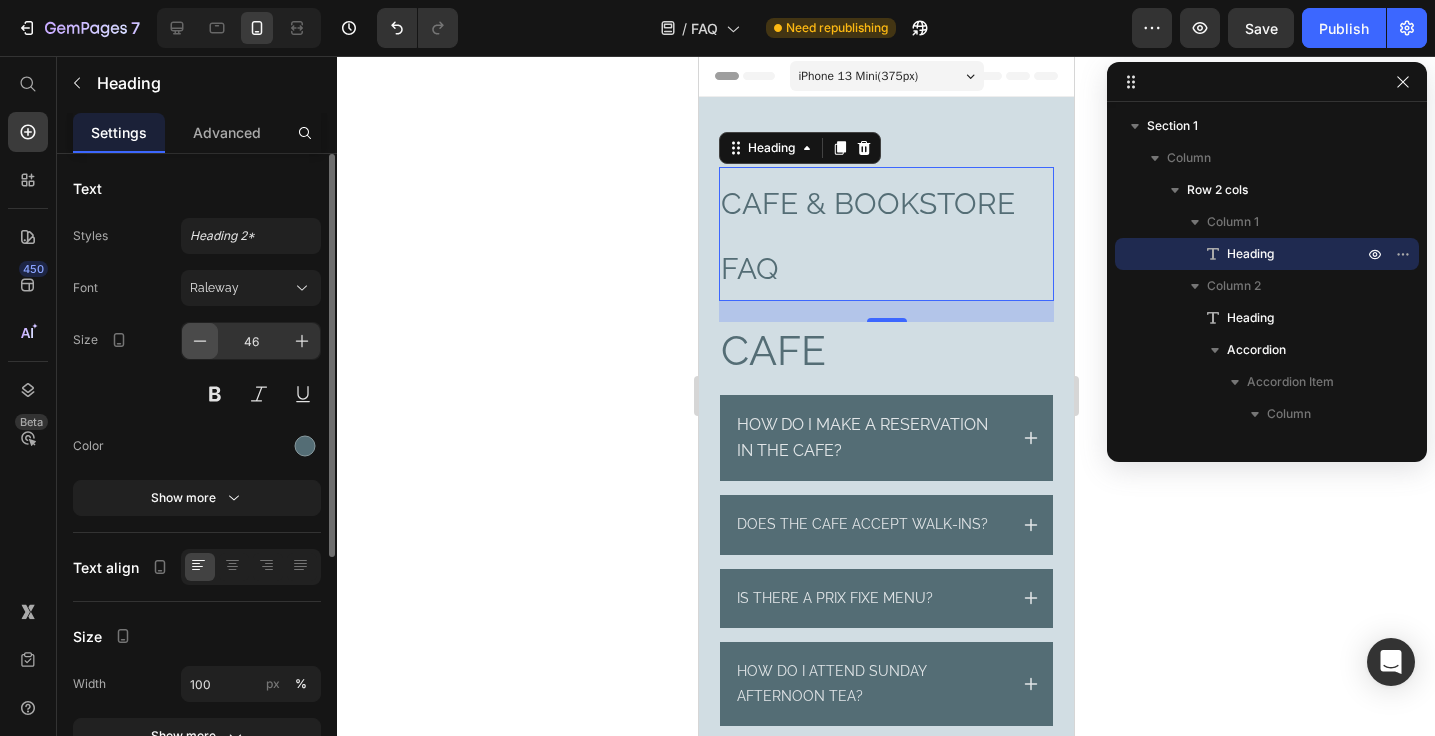 click 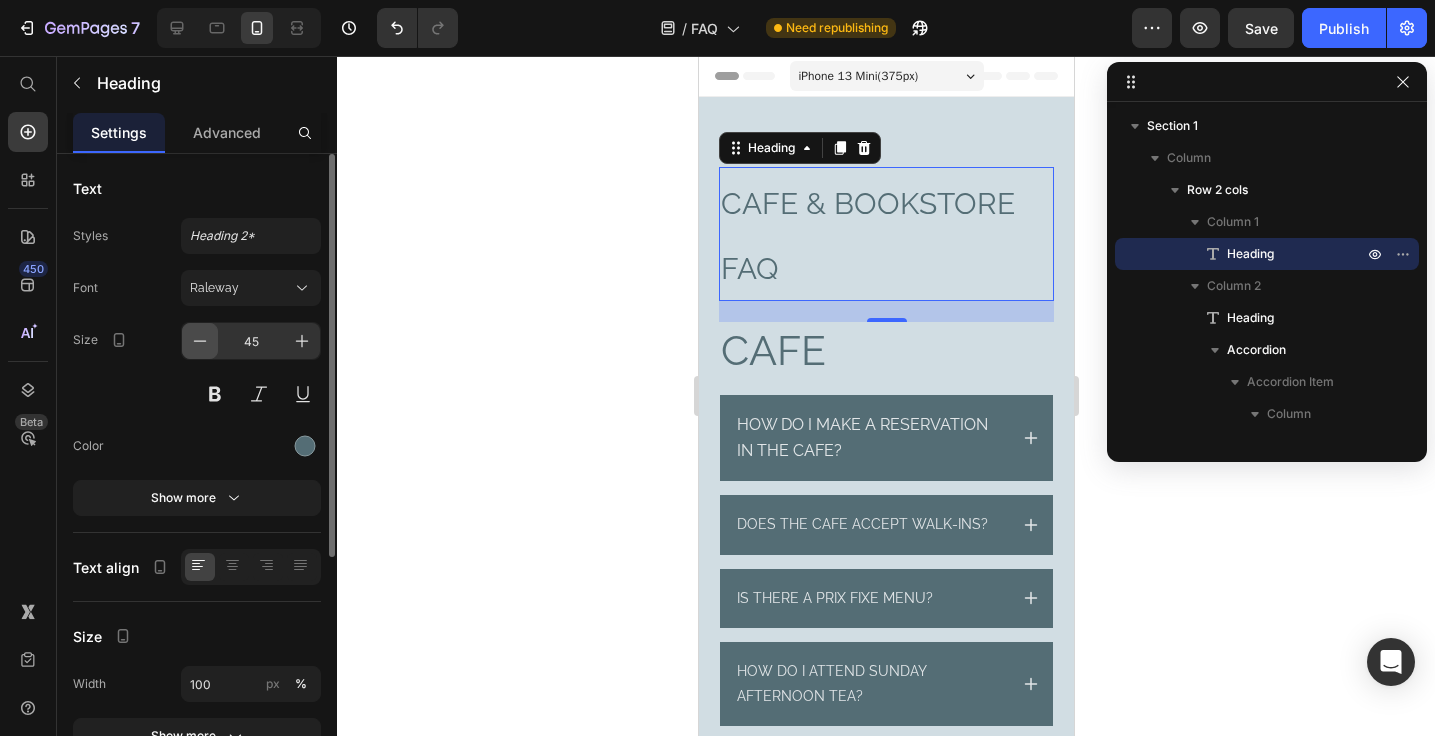 click 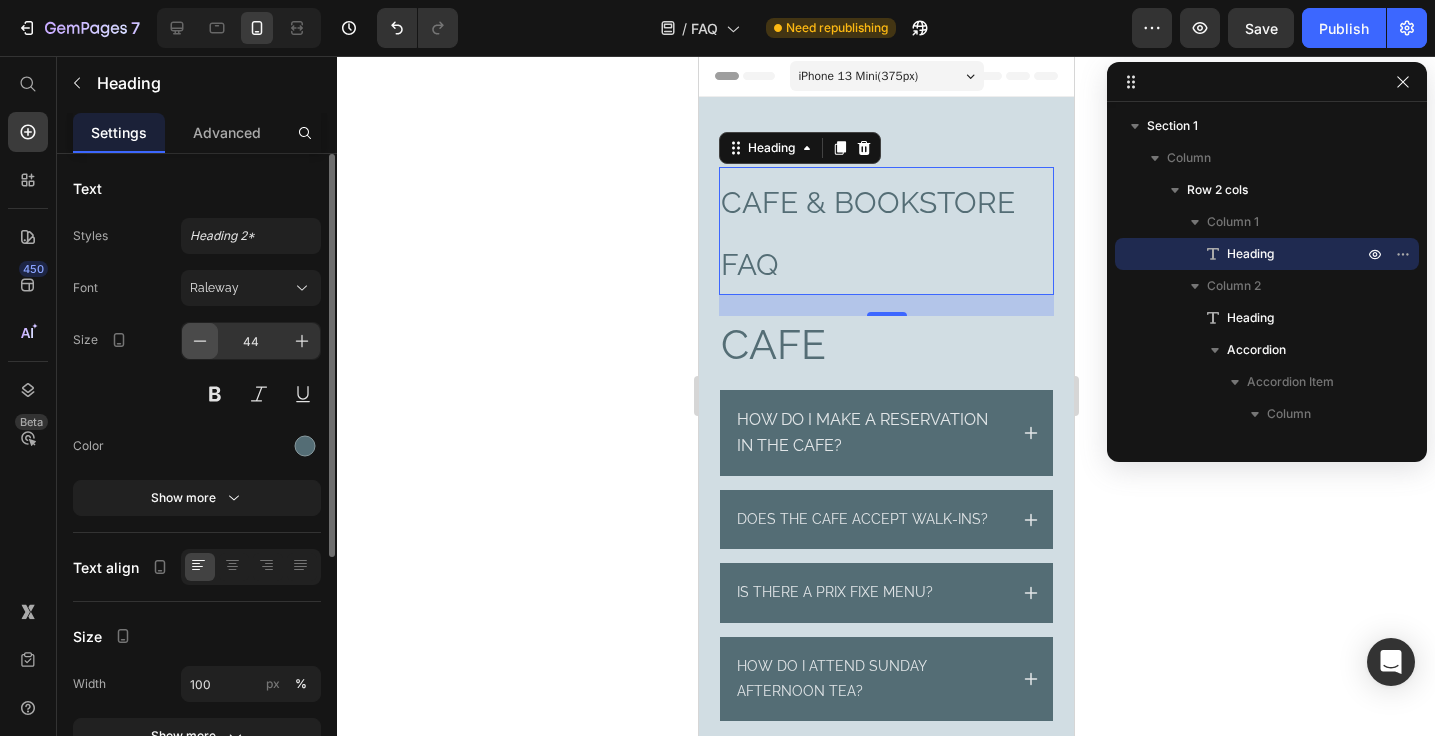 click 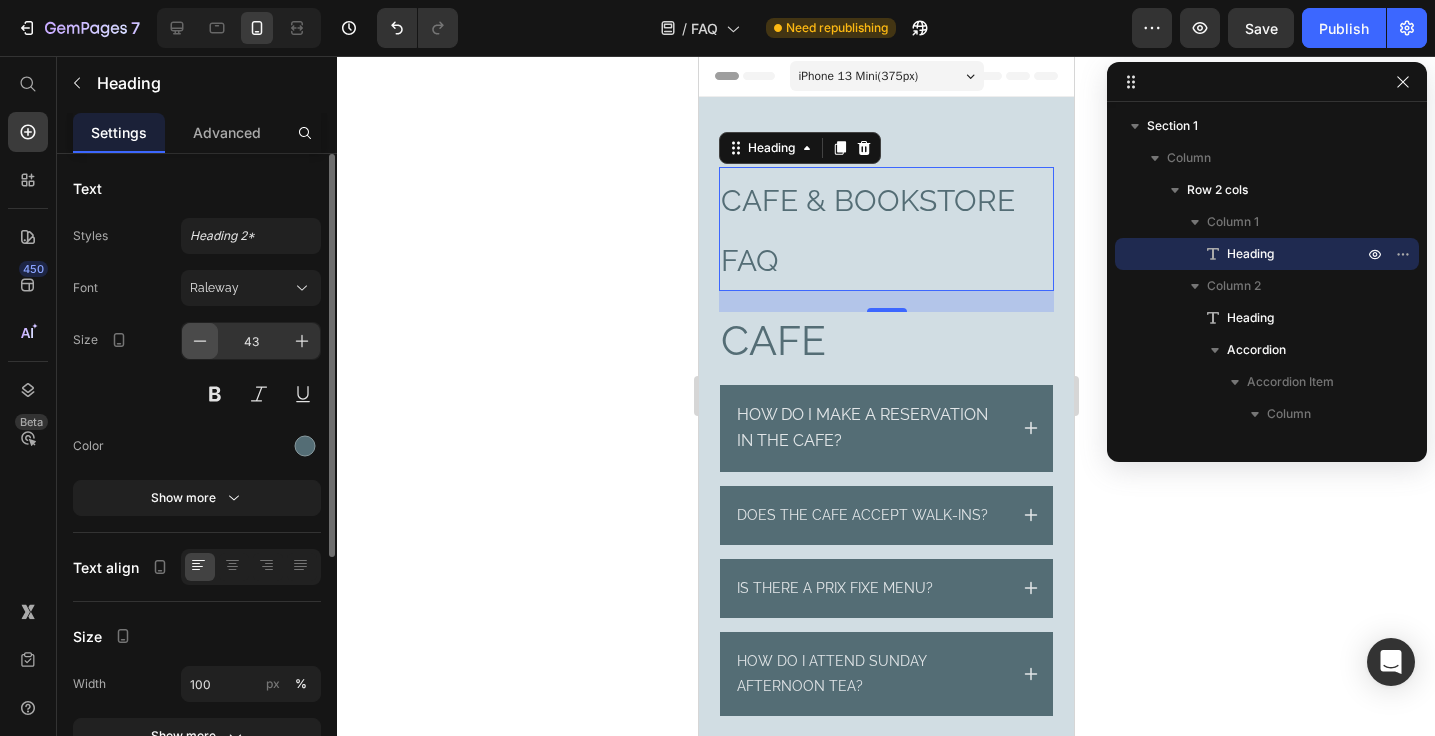 click 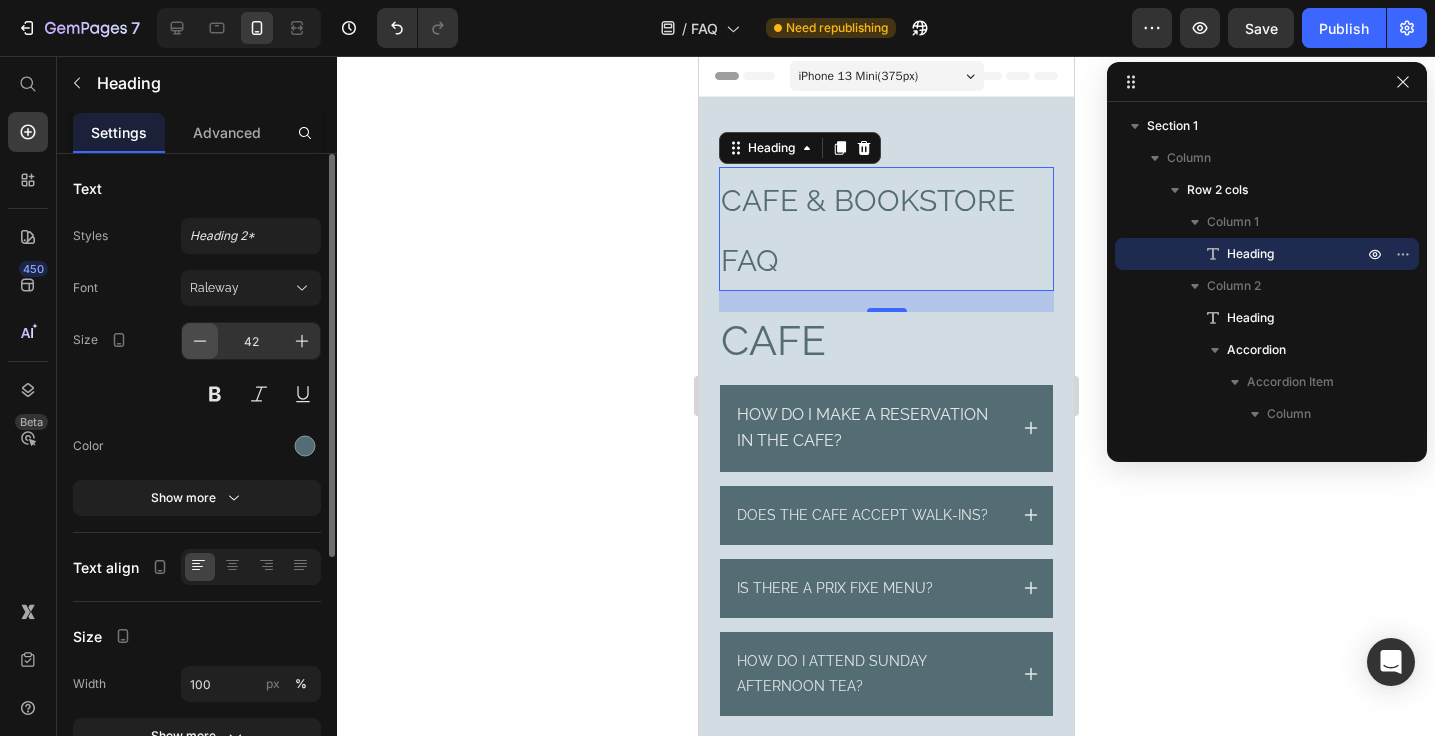 click 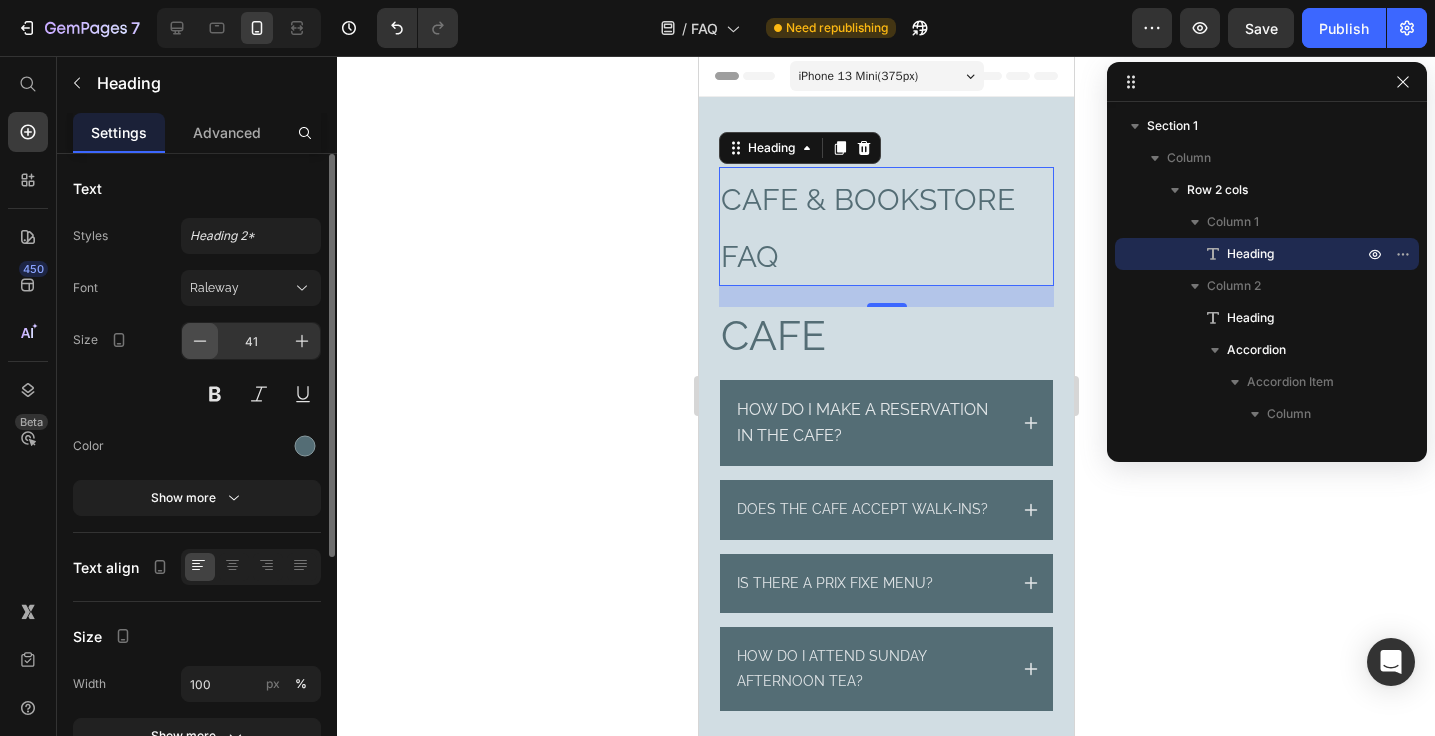click 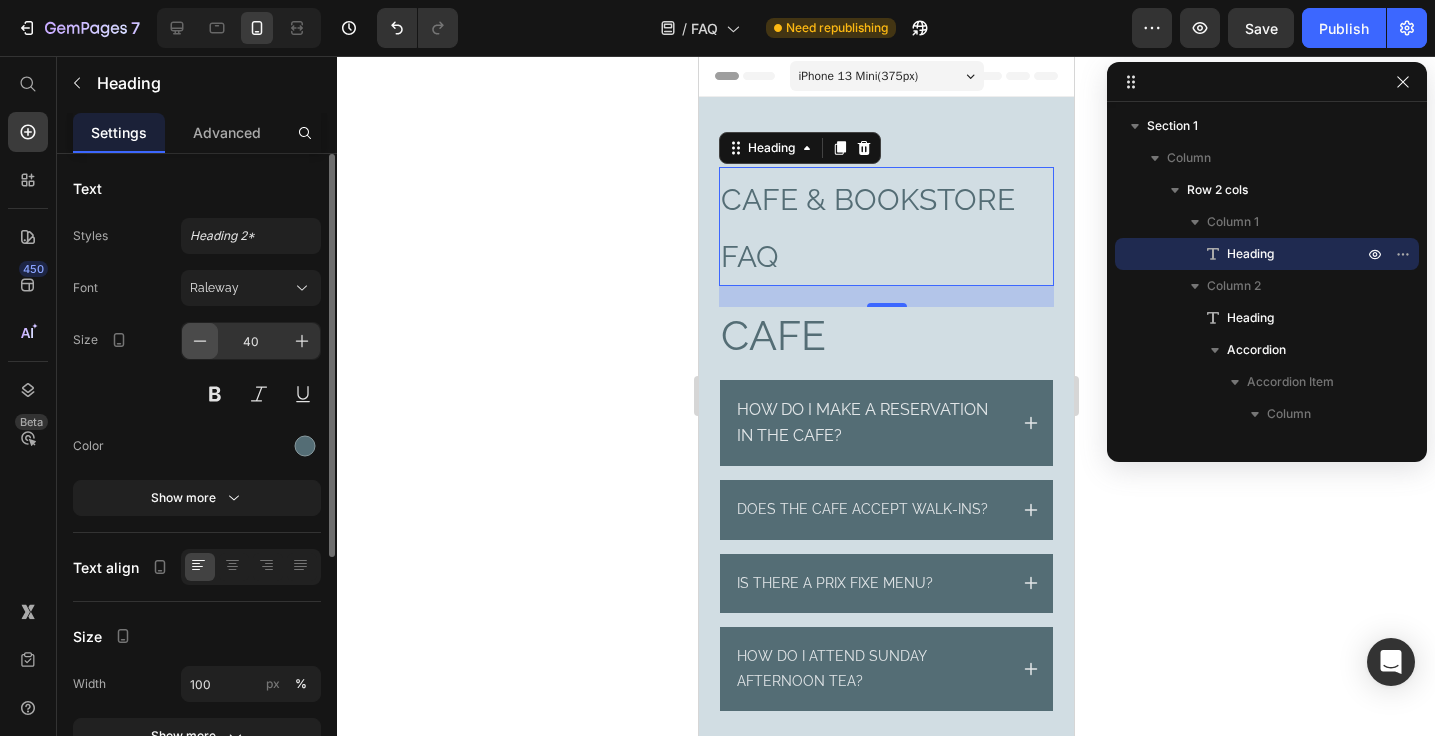 click 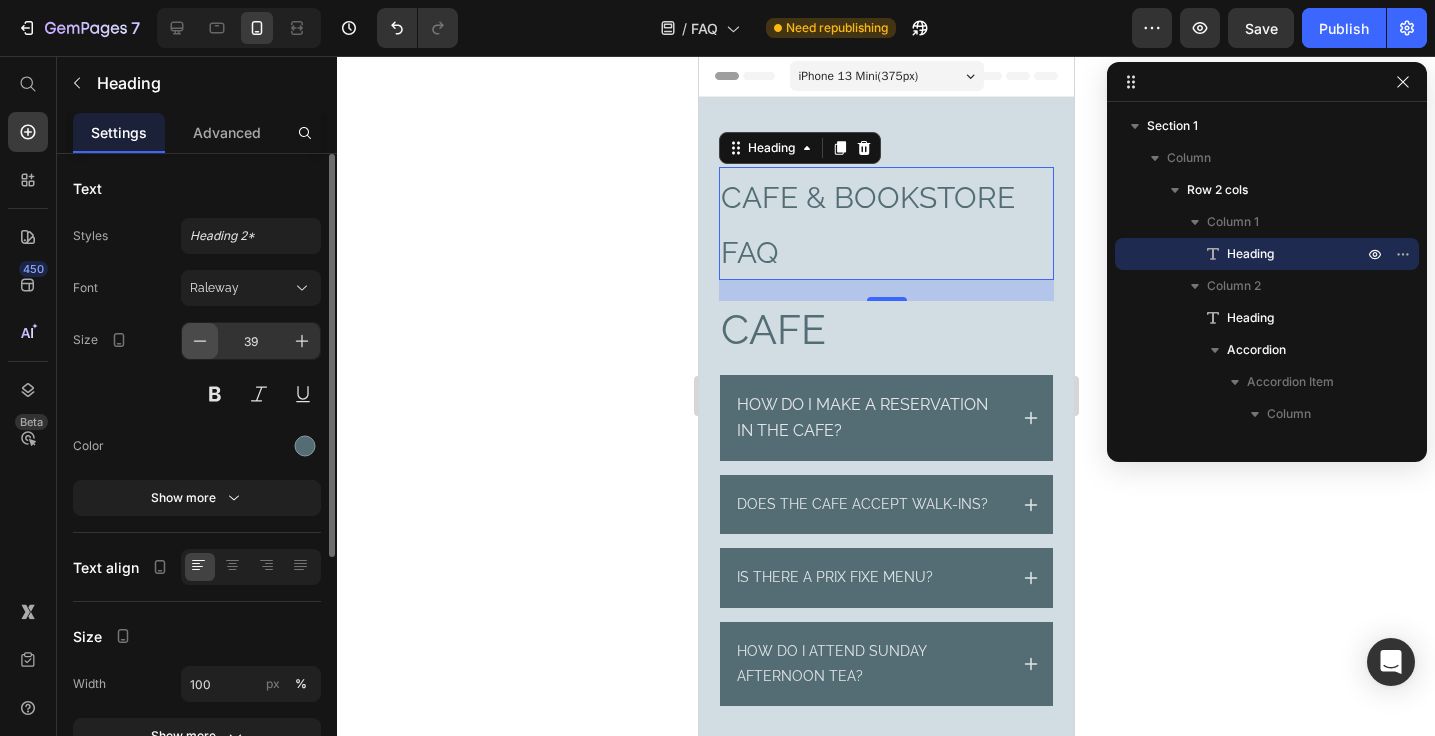 click 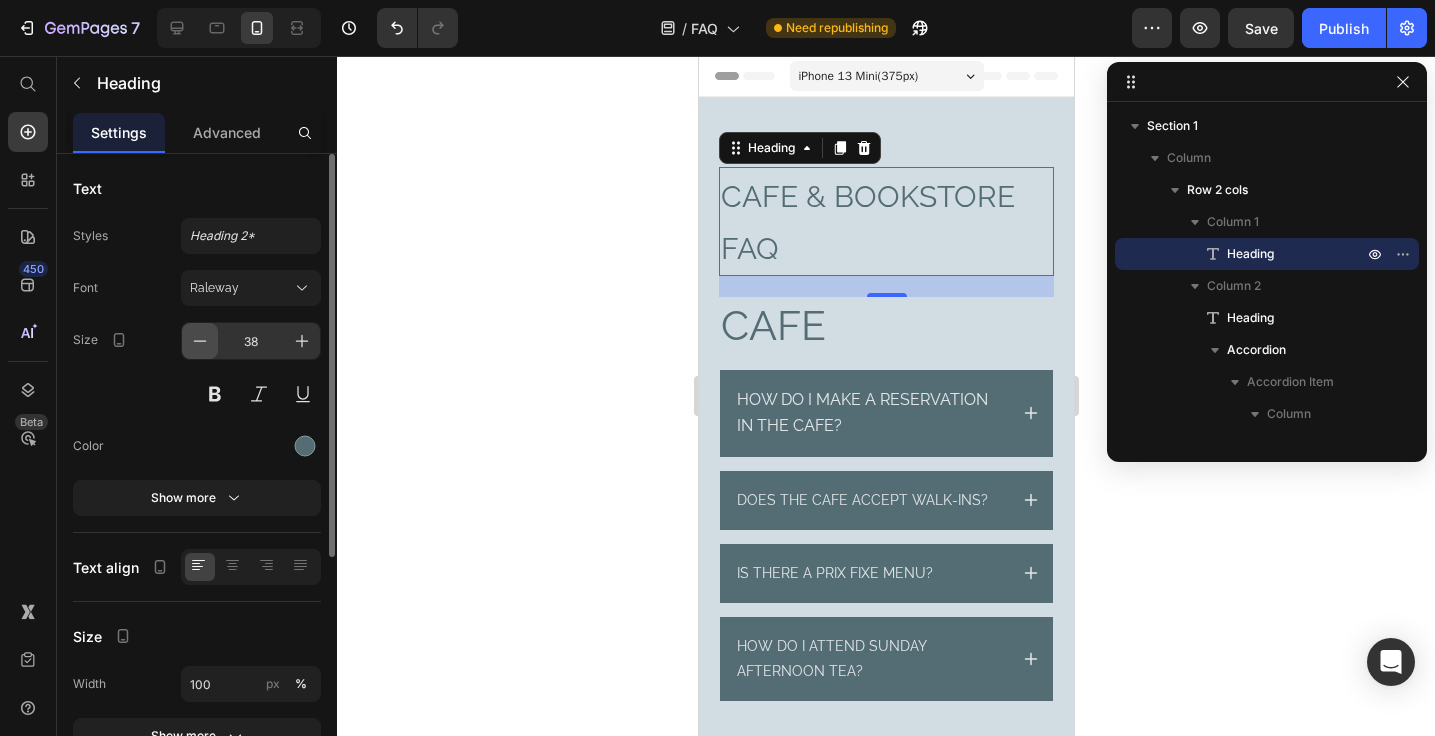 click 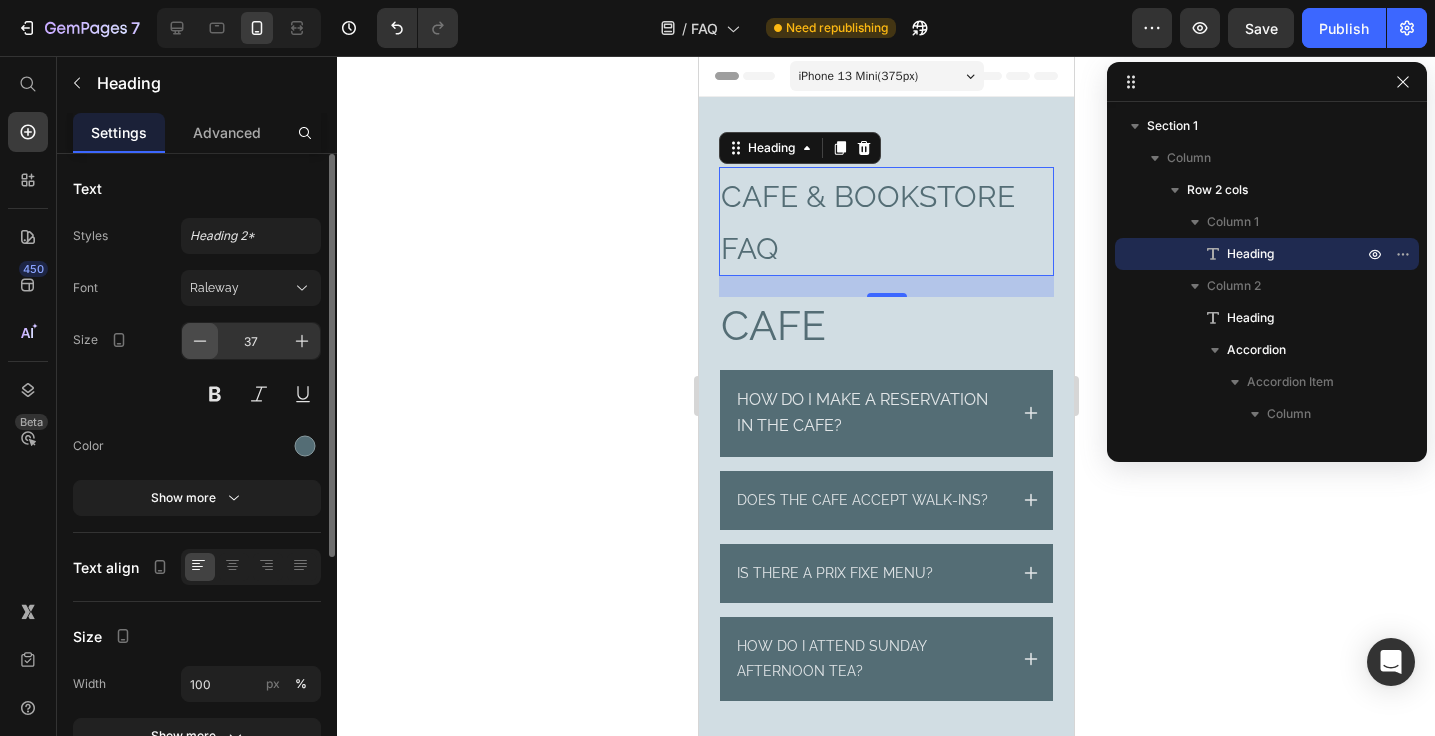 click 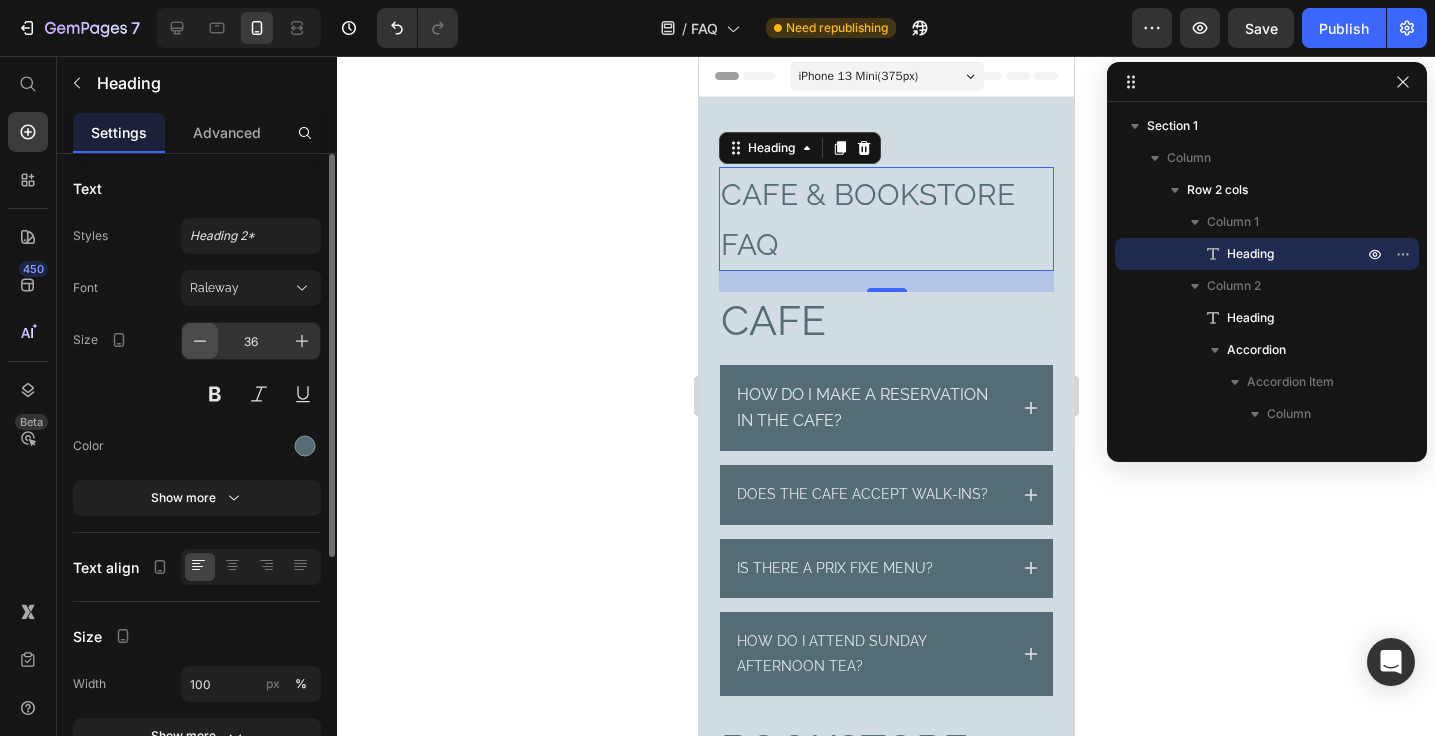 click 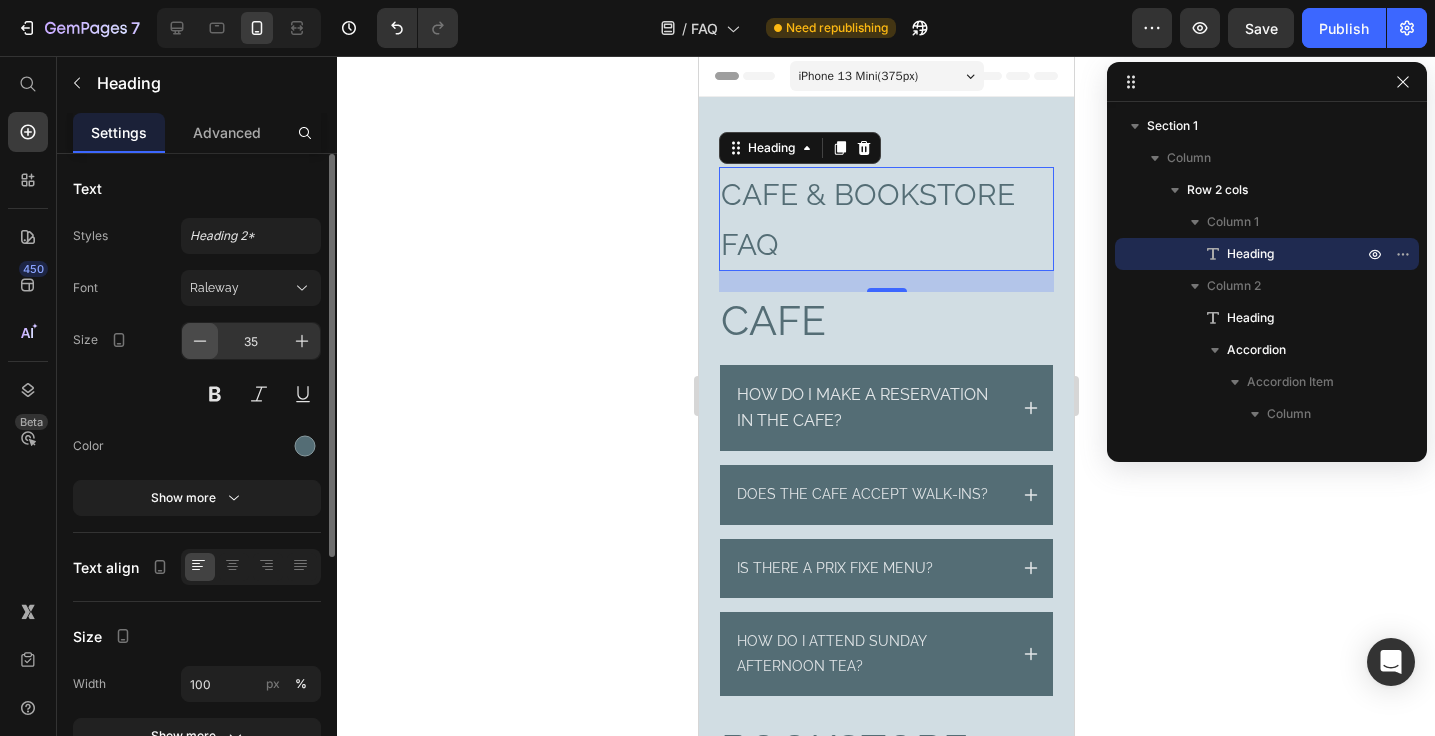 click 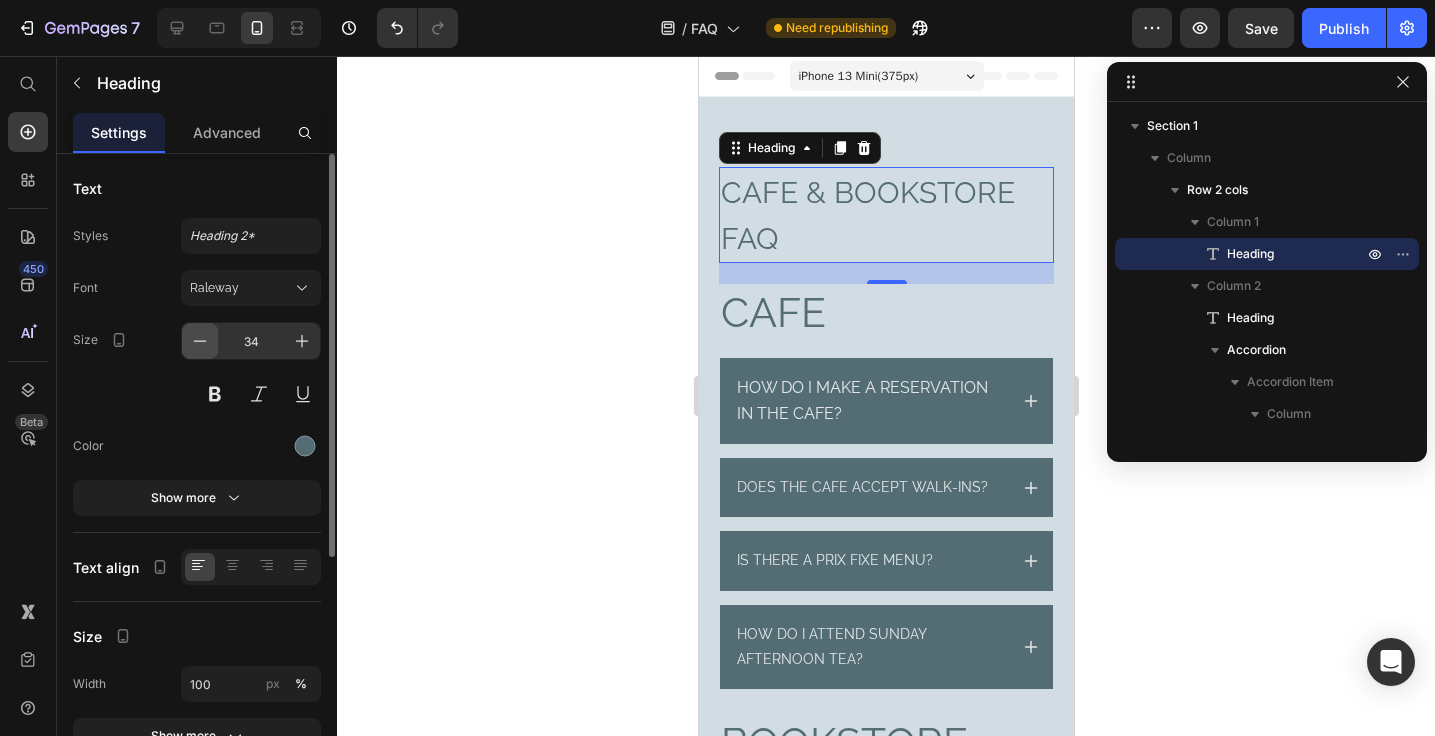 click 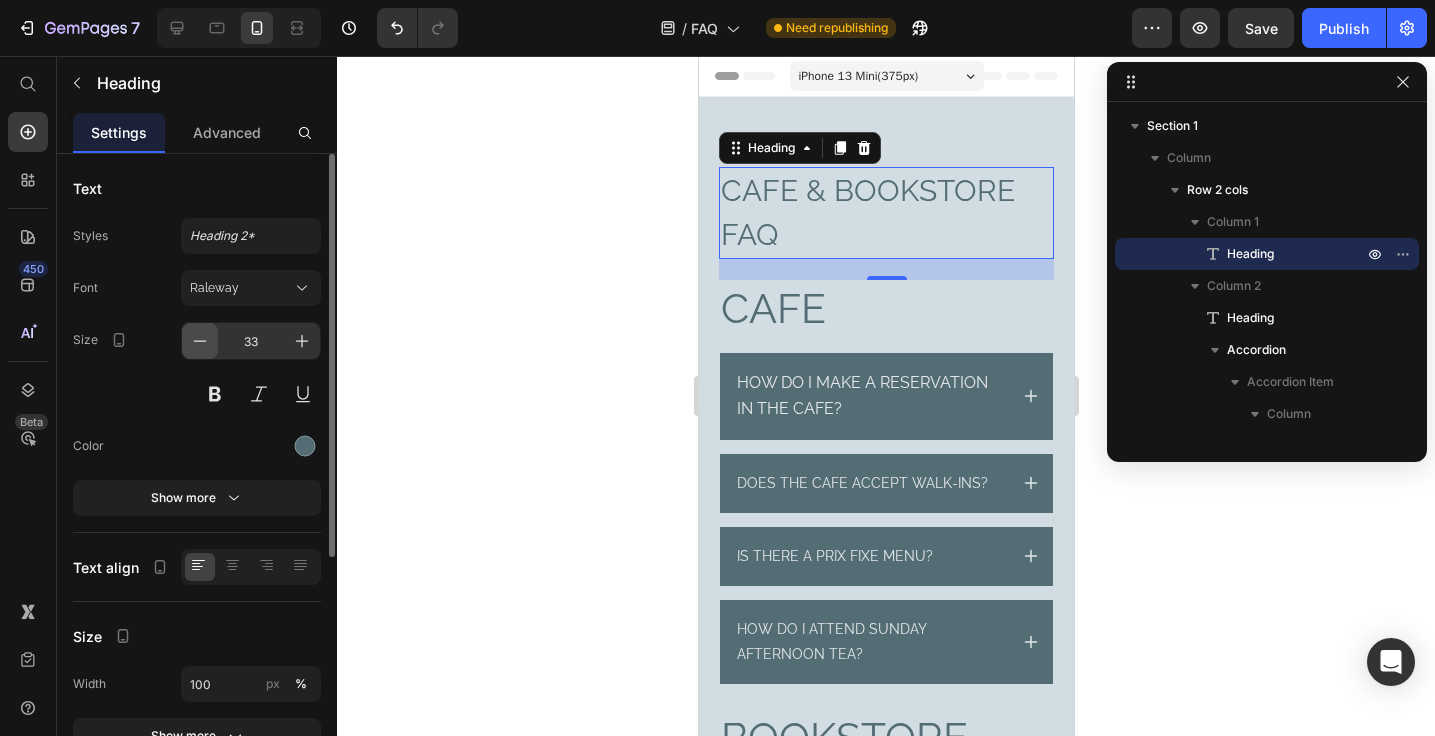 click 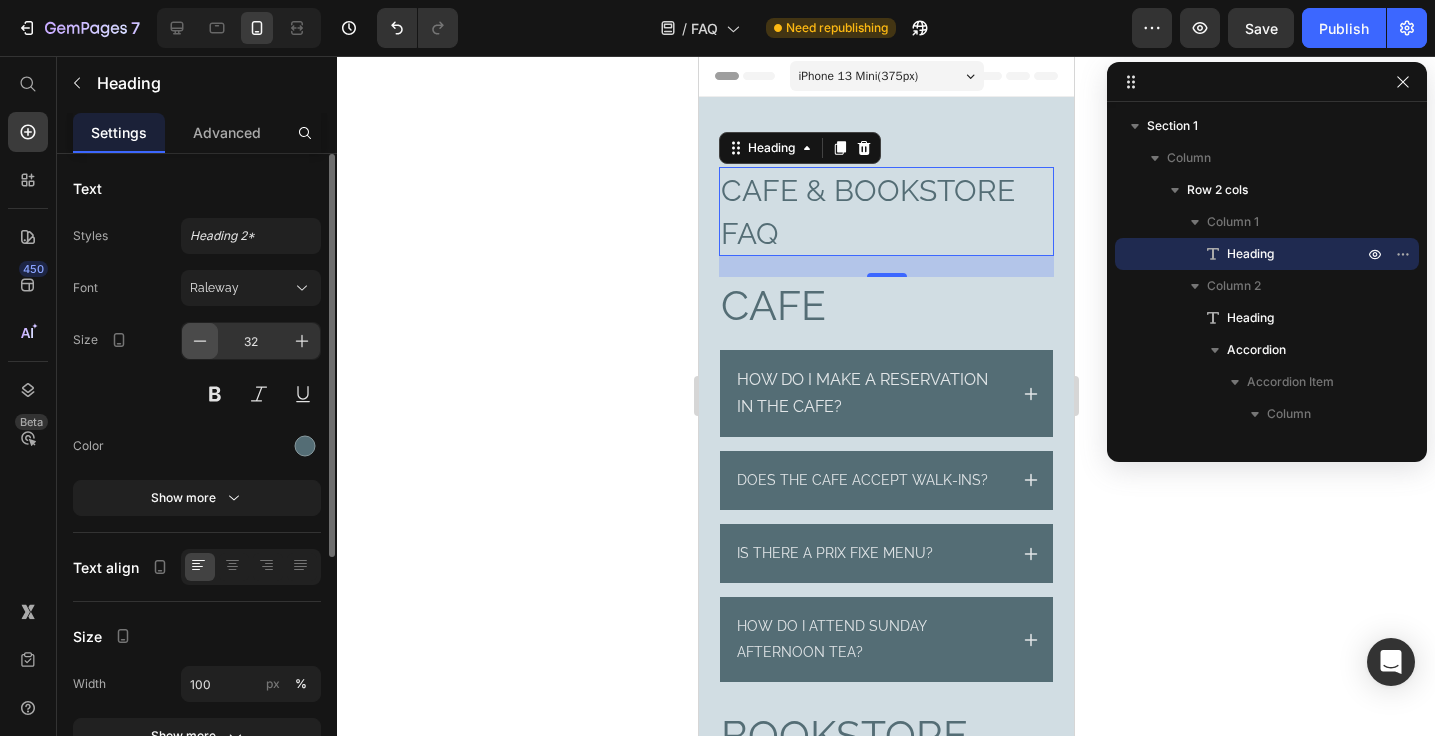 click 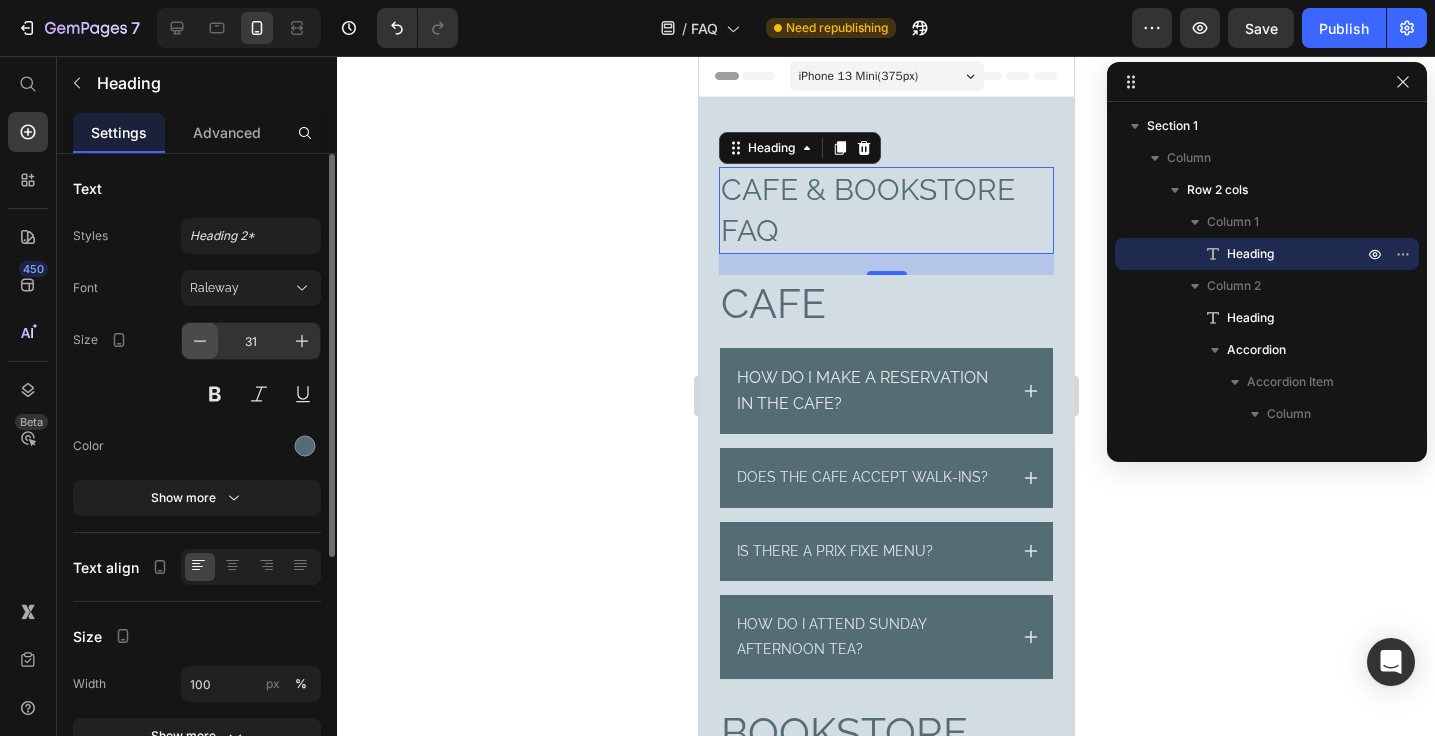 click 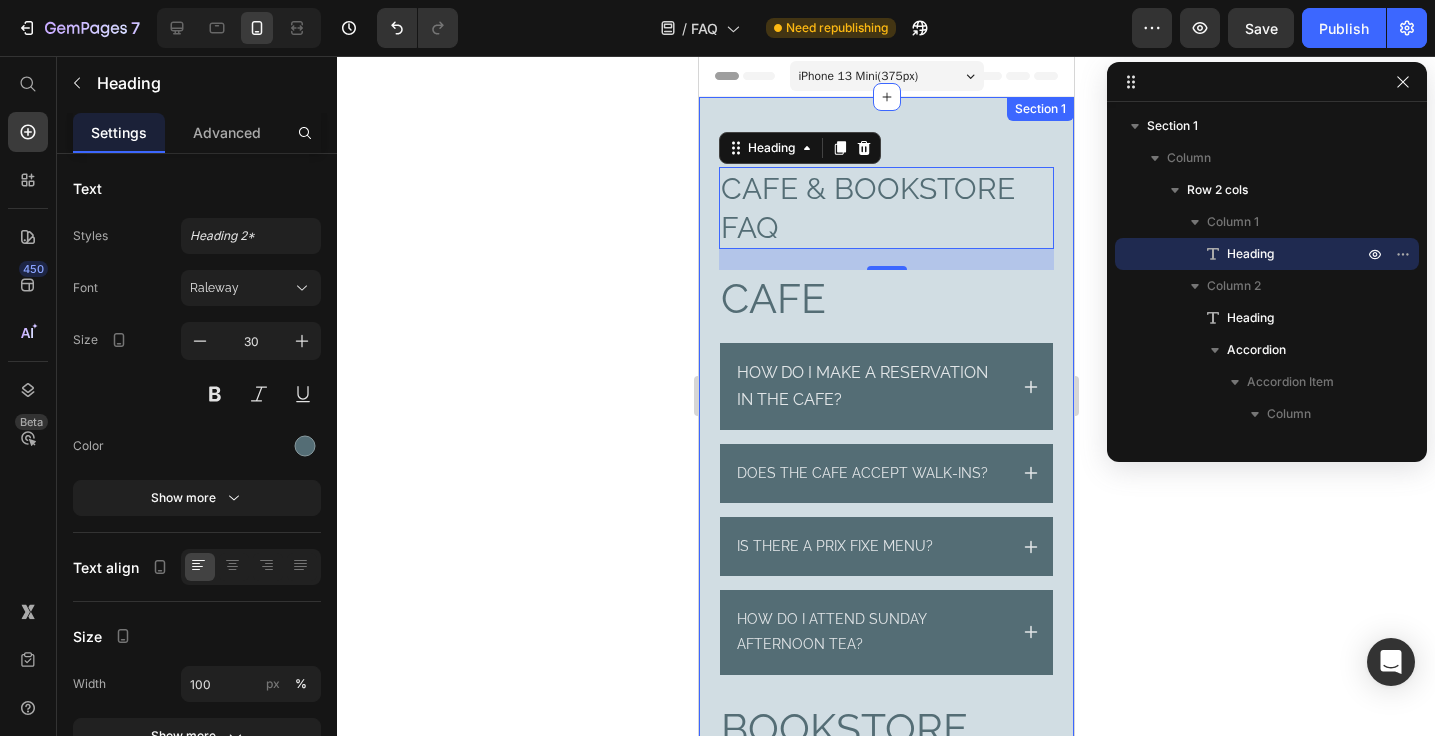 click on "⁠⁠⁠⁠⁠⁠⁠ CAFE & BOOKSTORE FAQ Heading   21 Cafe Heading
How do I make a reservation in the cafE?
Does the cafE accept walk-ins?
Is there a prix fixe menu?
How do I attend Sunday afternoon tea? Accordion BOOKSTORE Heading
Do you sell gift cards?
Is the building ADA accessible?
What are the paint colors used in the store?
How can I submit my book to the store?
Do you ship merchandise?
Are you hiring? Accordion EVENTS Heading
Do you host private events?
Do you host author events? Accordion GETTING HERE Heading
Where can I park to visit the store?
What is the closest T stop? Accordion Row Section 1" at bounding box center [885, 881] 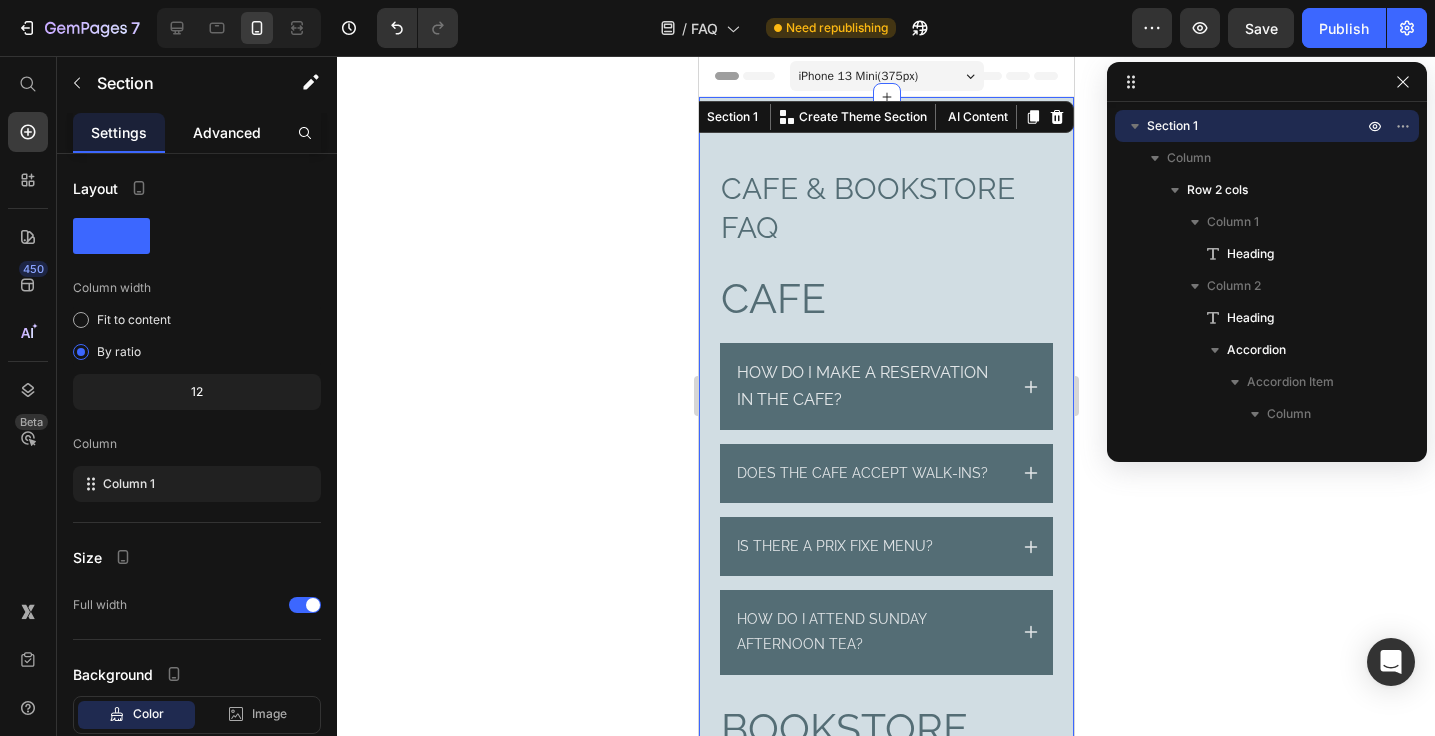click on "Advanced" at bounding box center (227, 132) 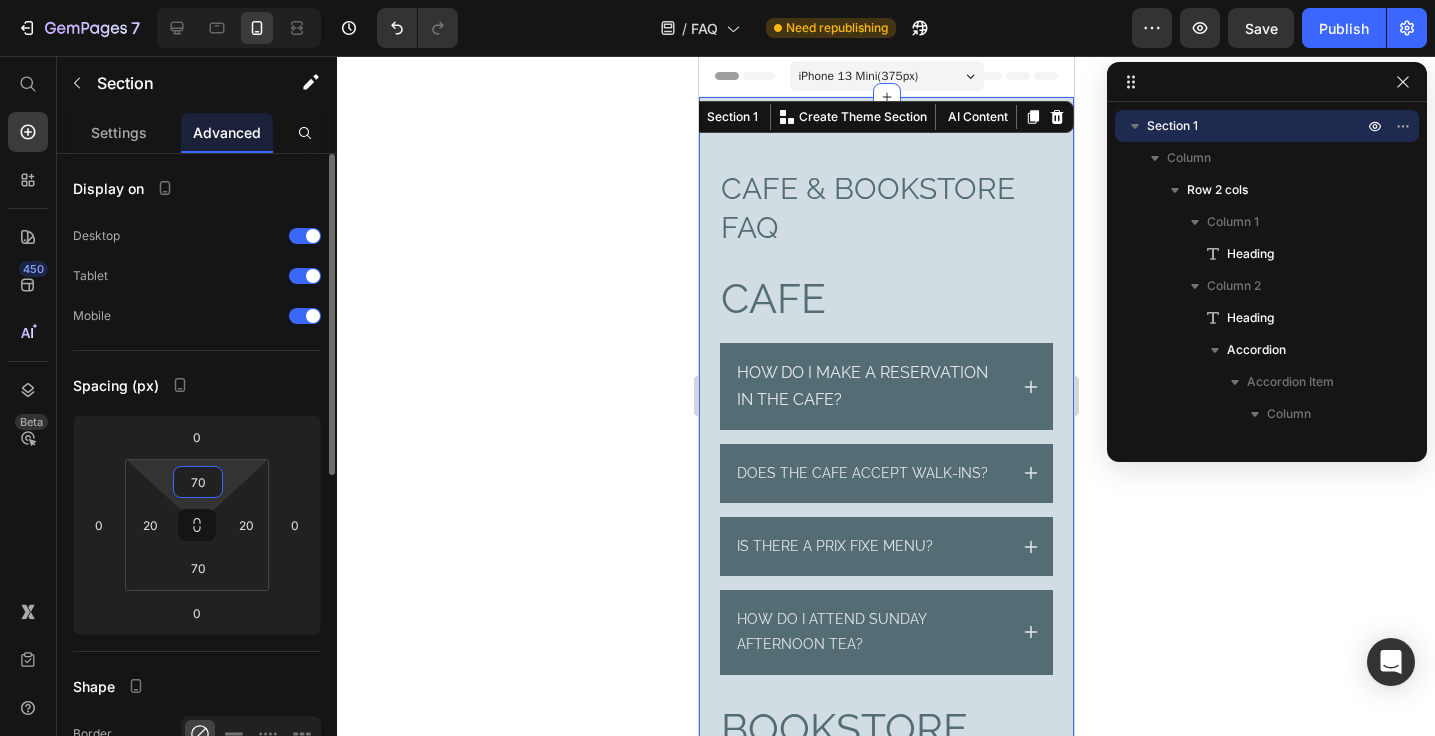 click on "70" at bounding box center (198, 482) 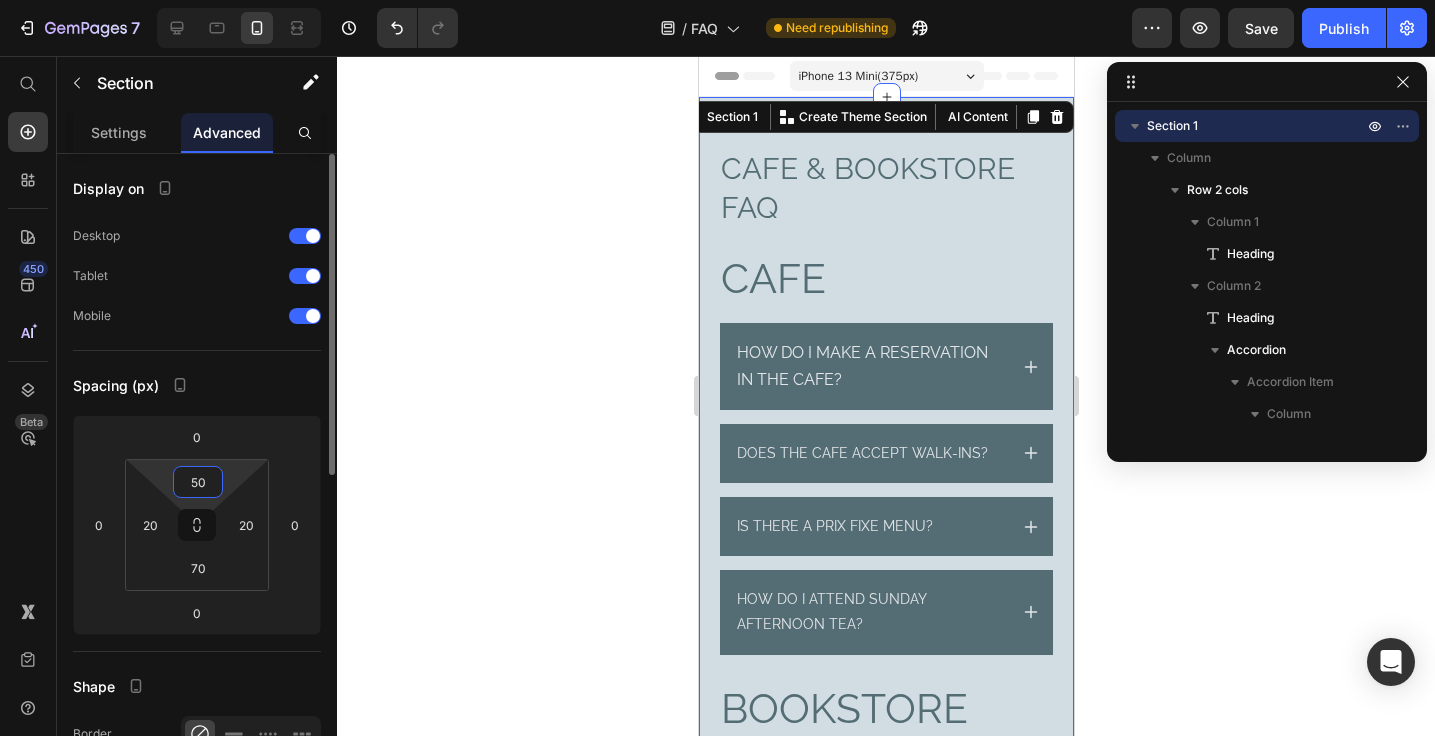 type on "50" 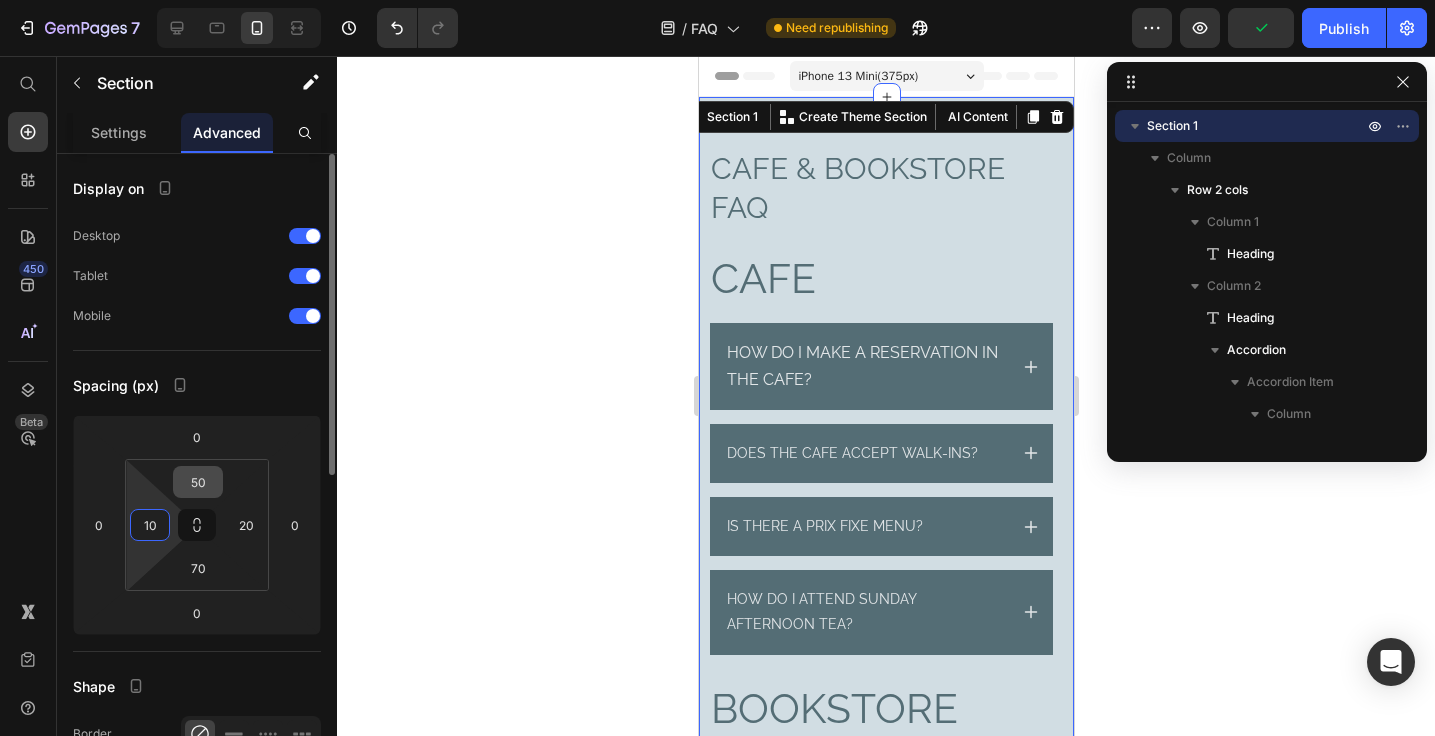 type on "10" 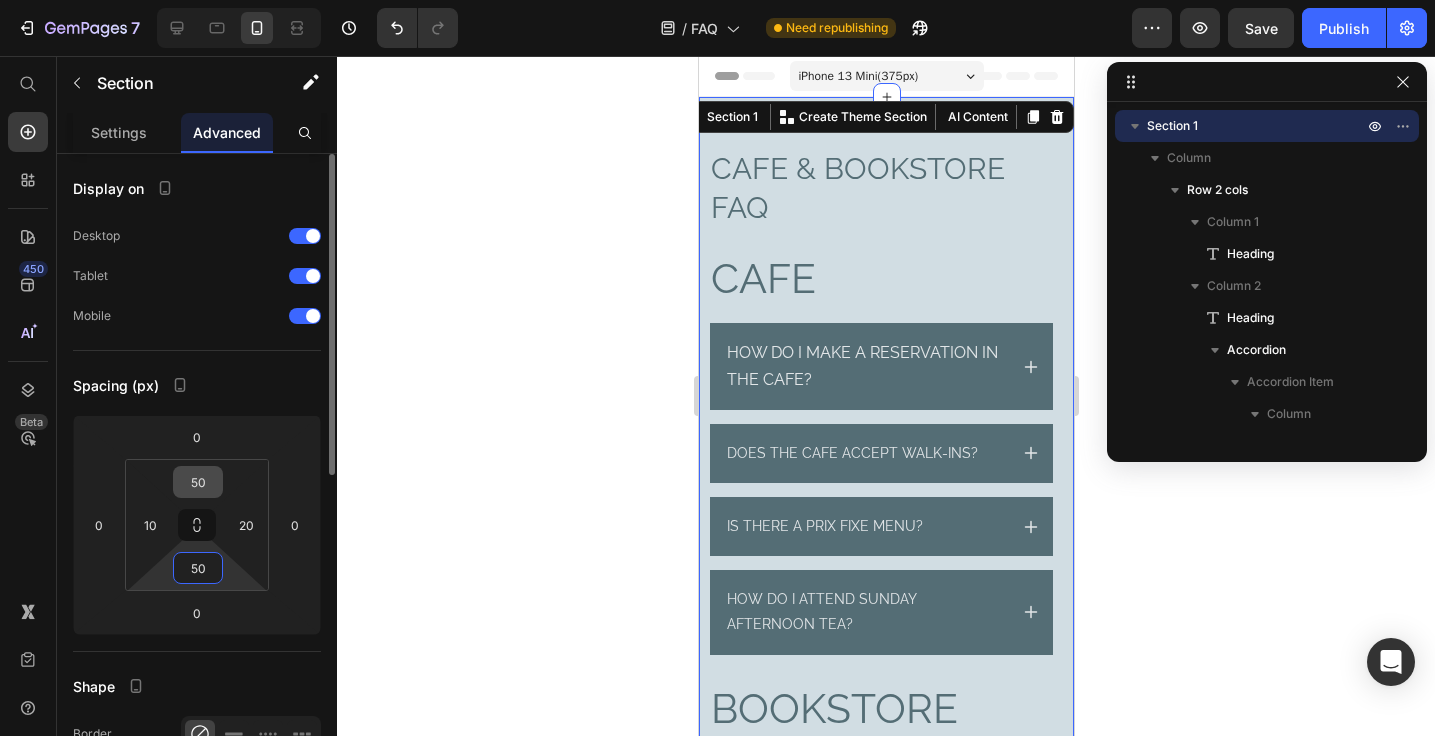 type on "50" 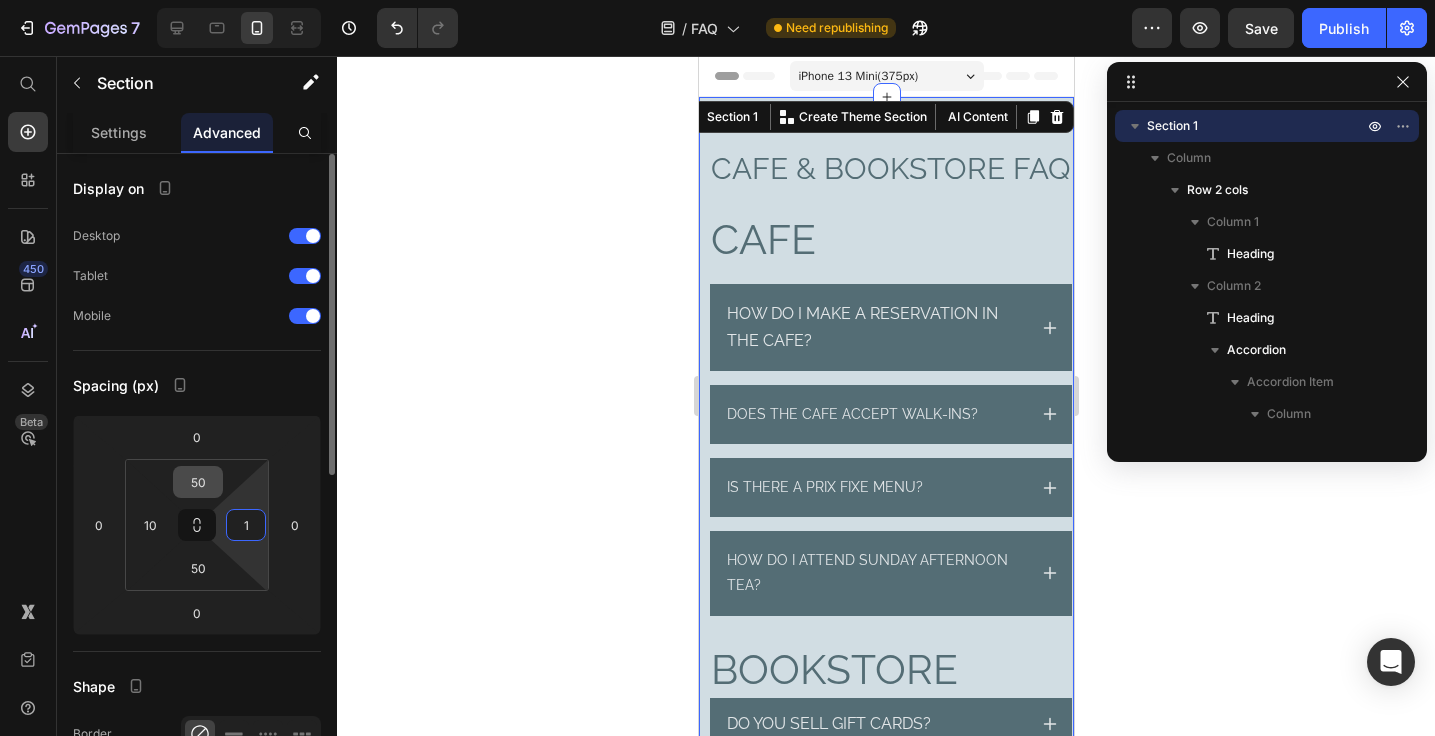 type on "10" 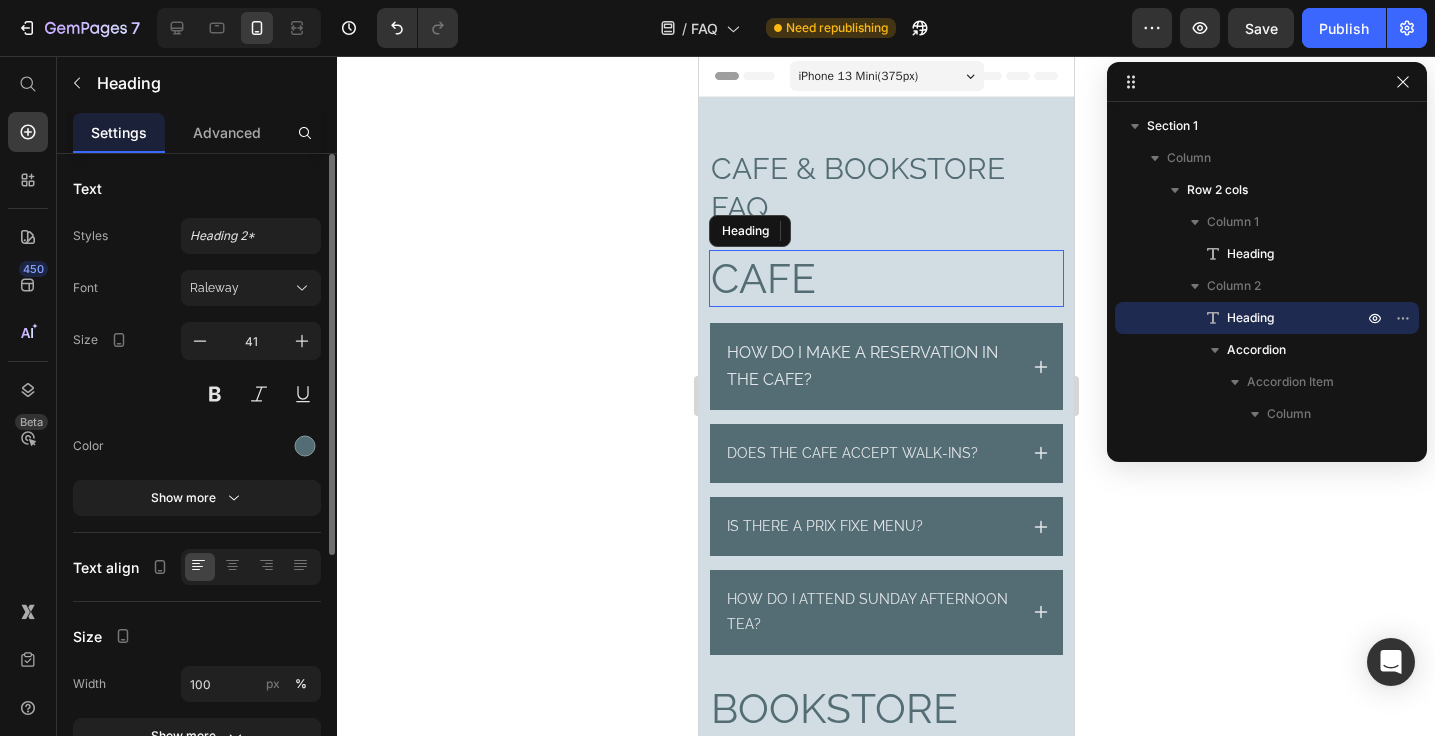 click on "Cafe" at bounding box center (885, 278) 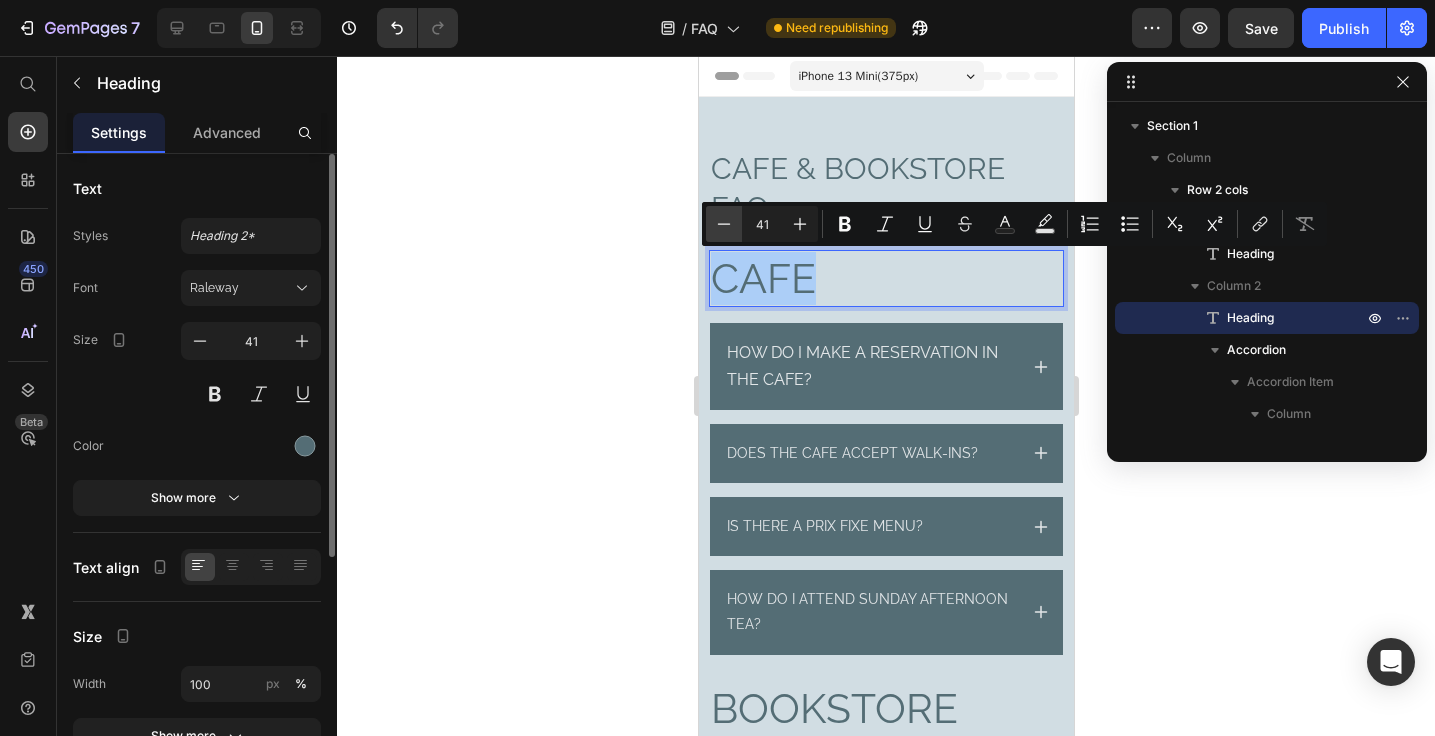click 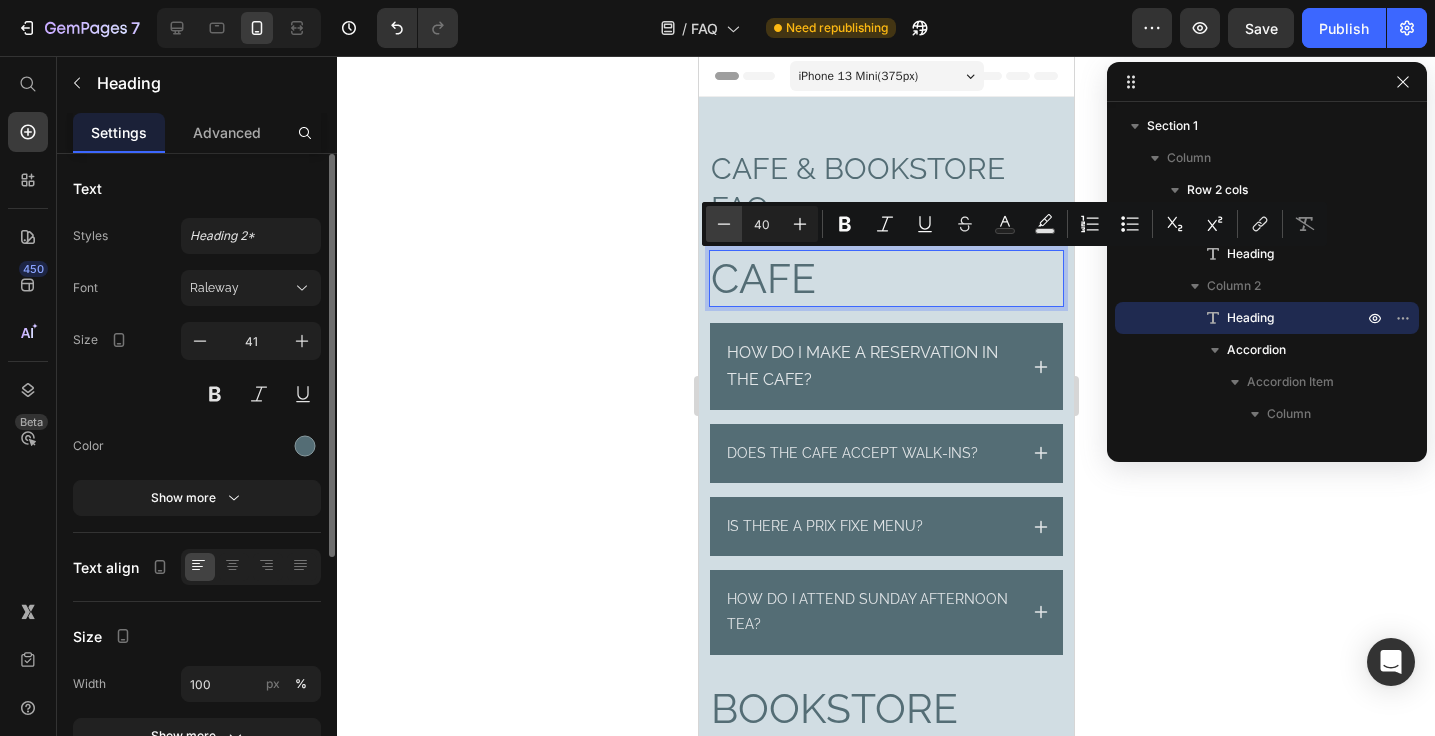 click 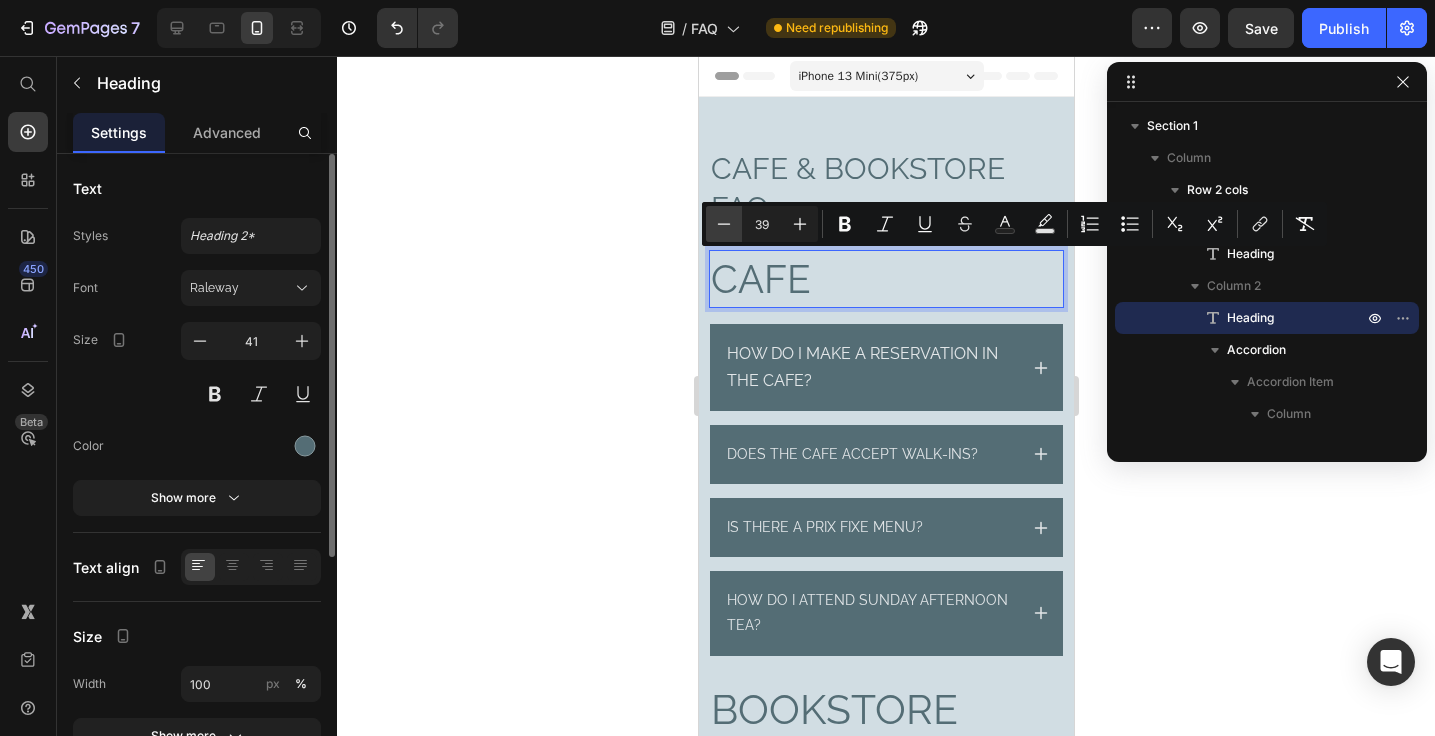 click 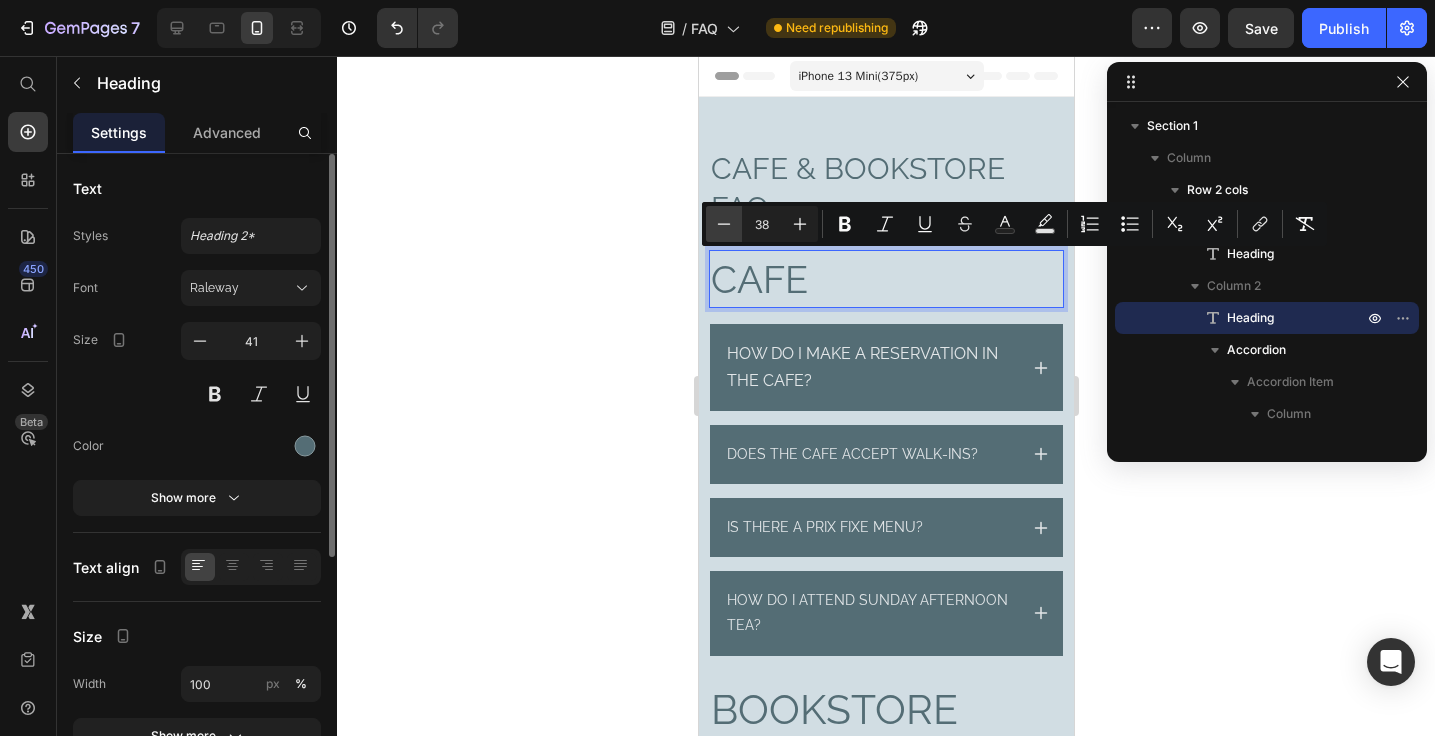 click 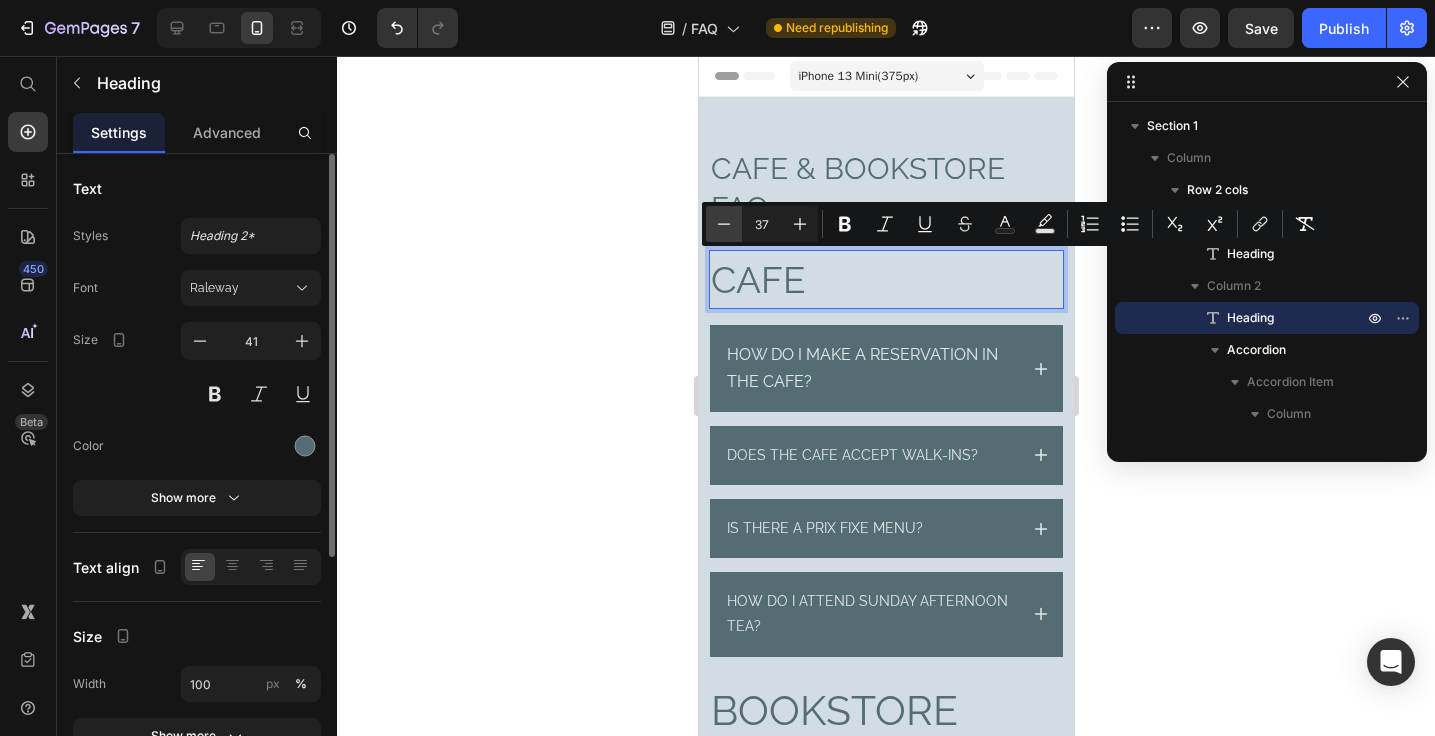 click 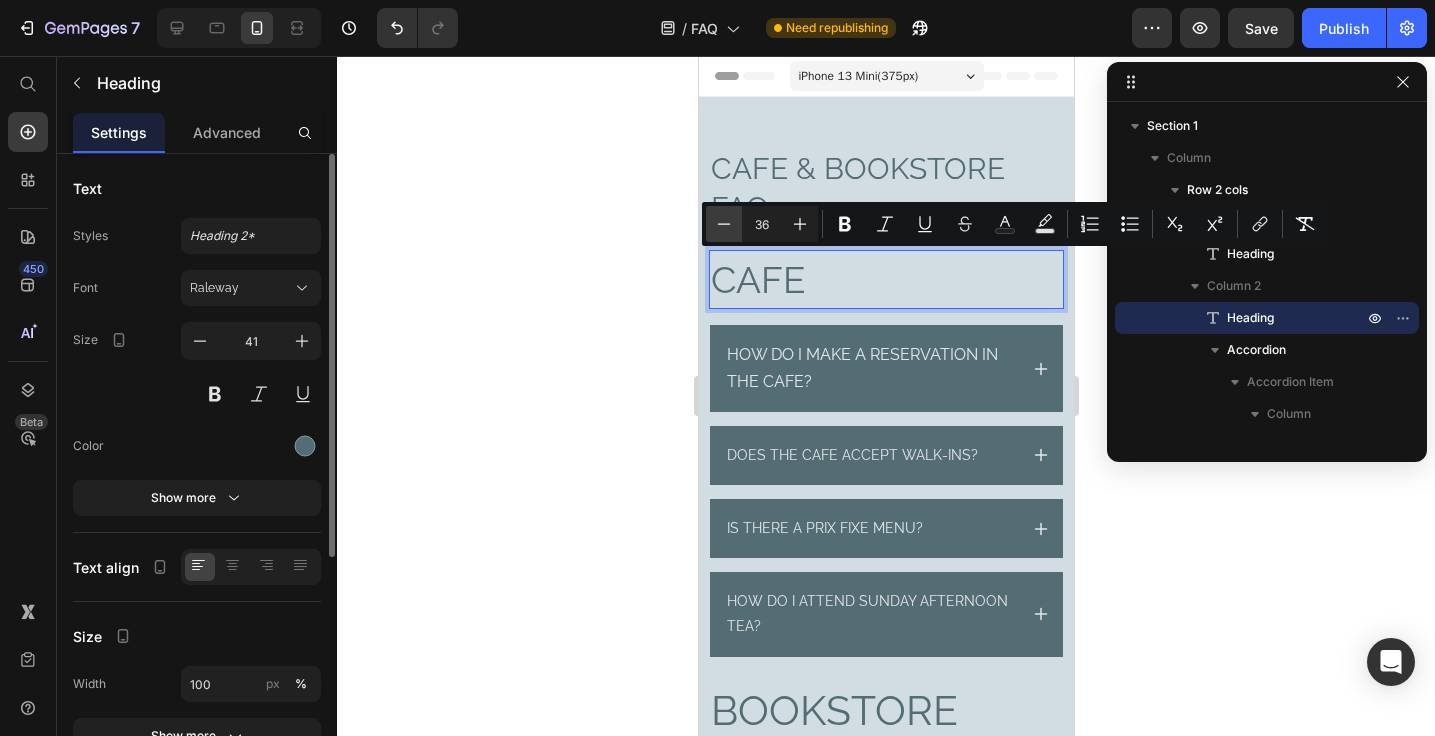 click 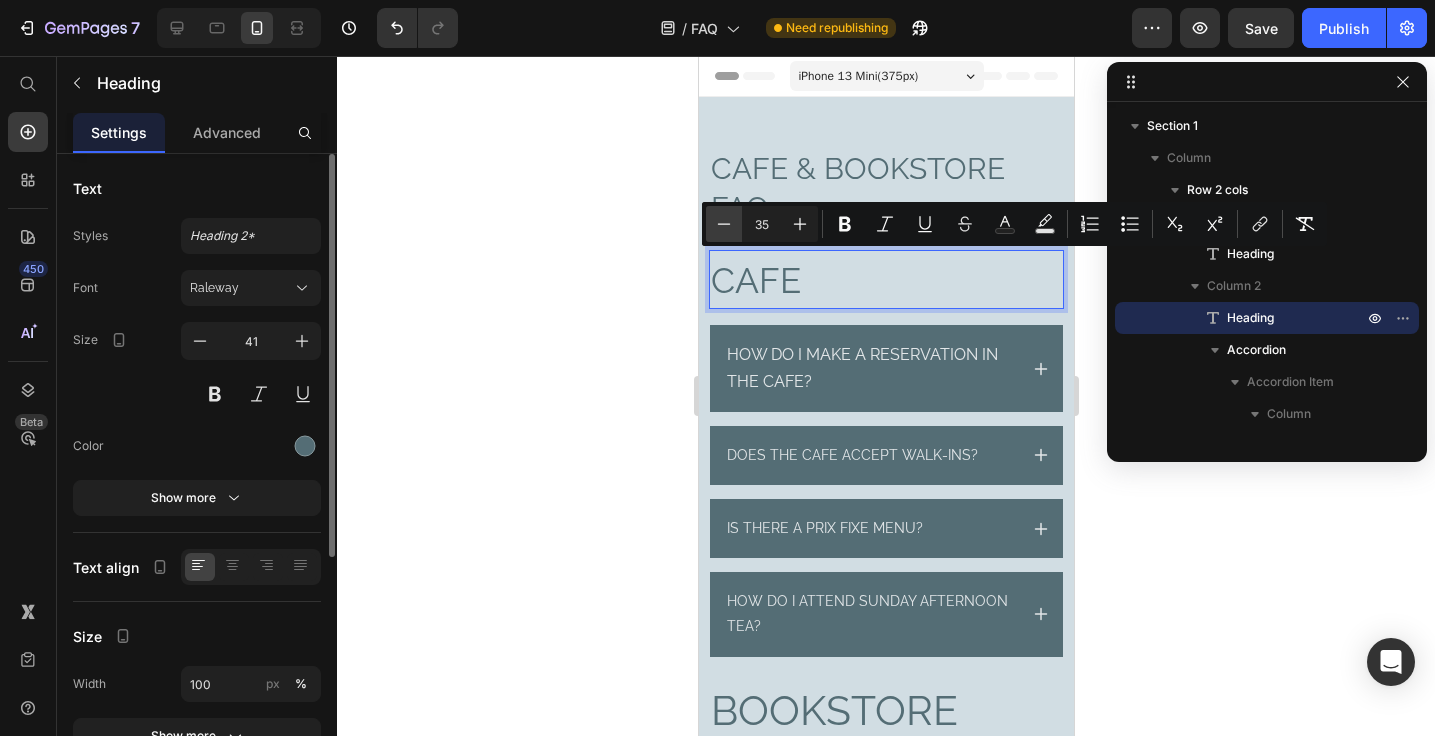 click 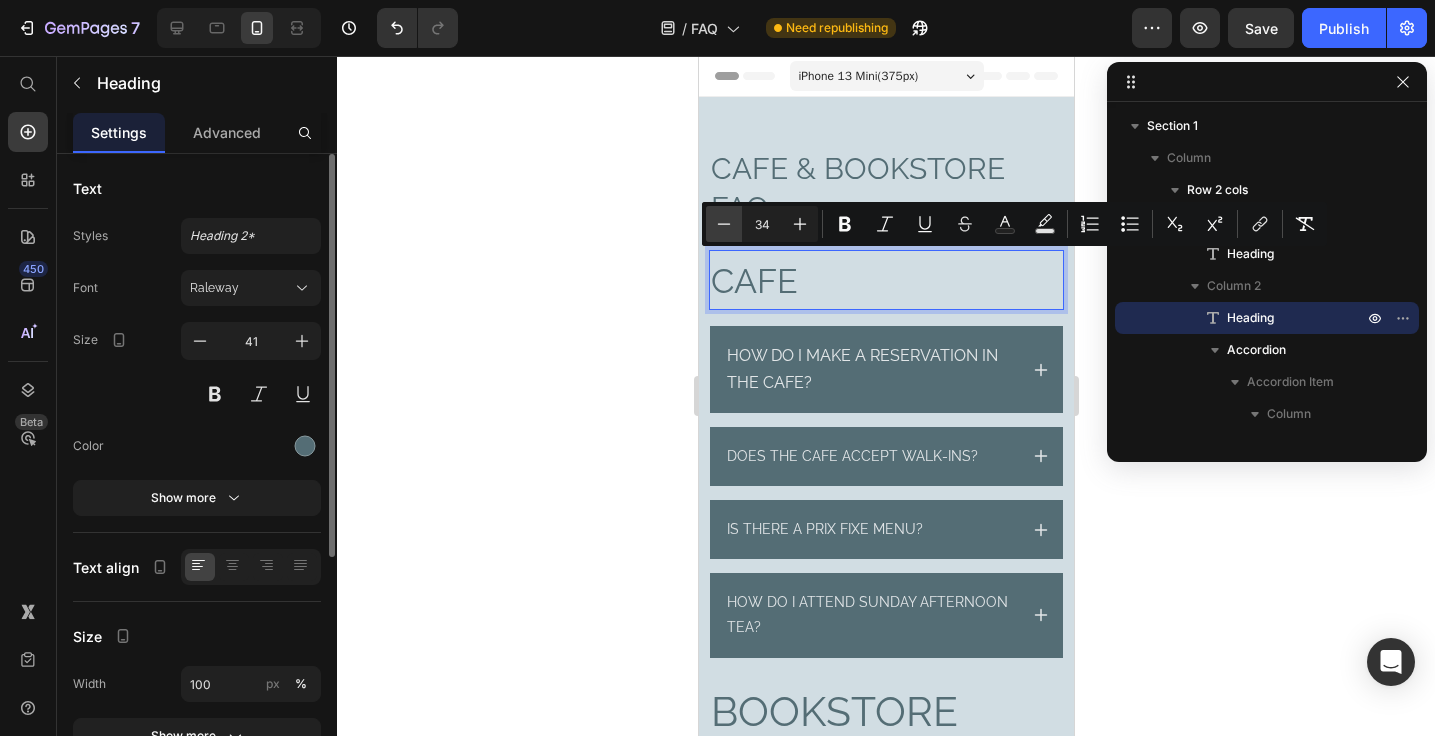 click 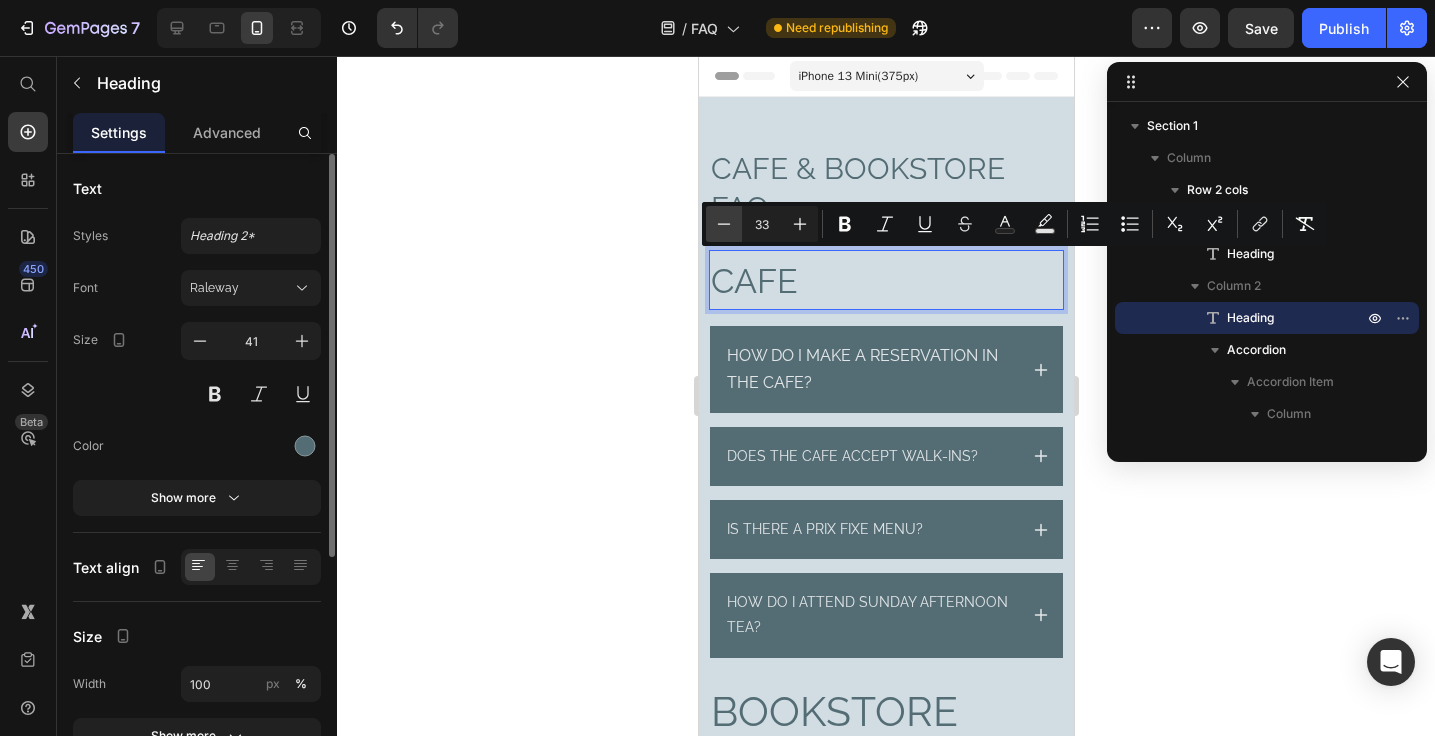 click 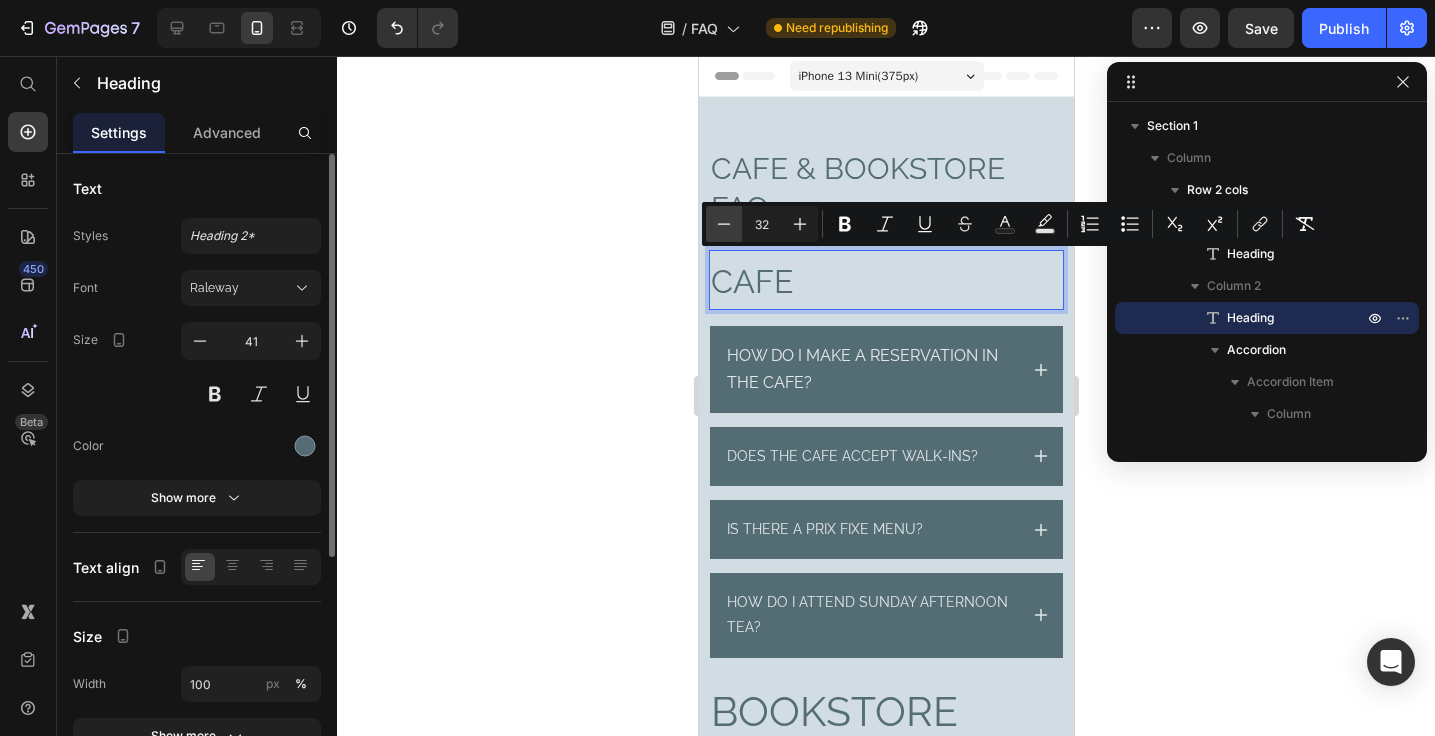 click 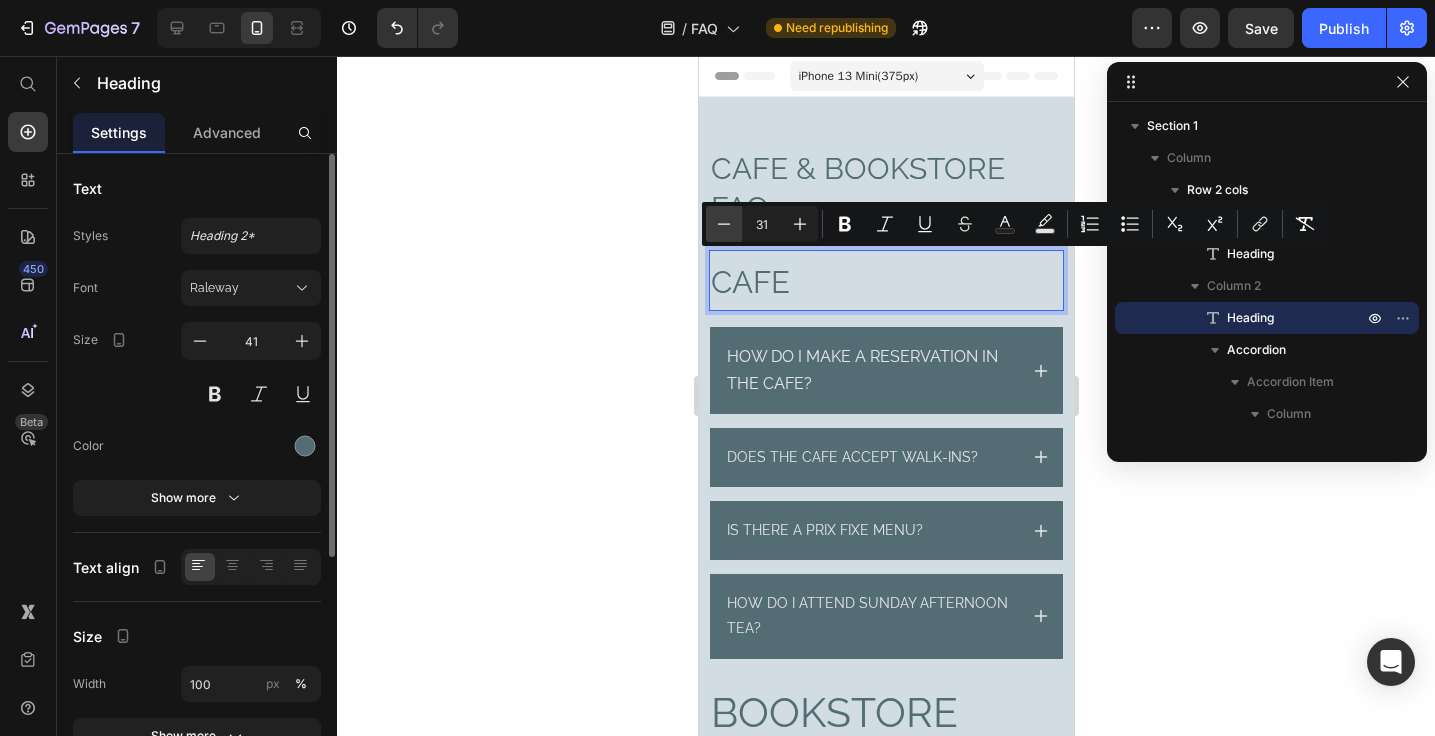 click 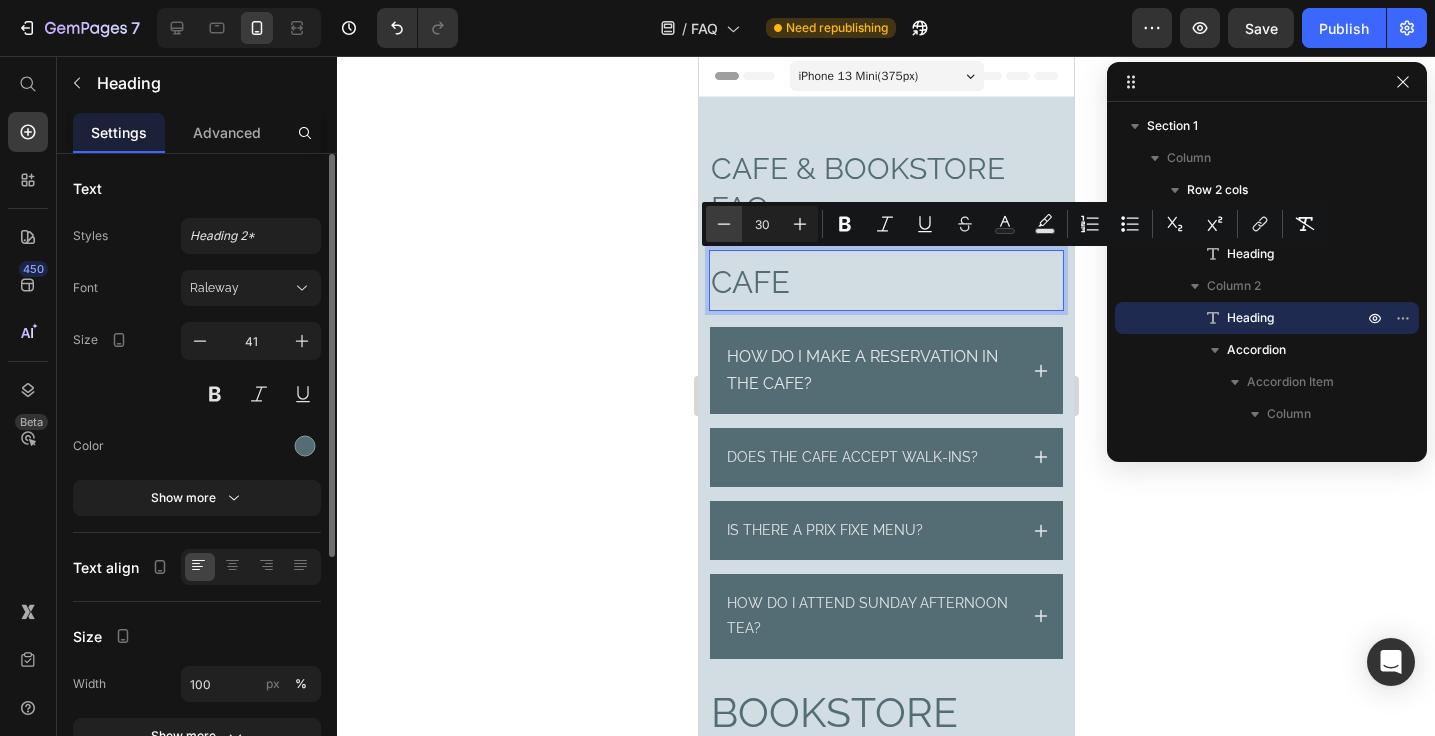 click 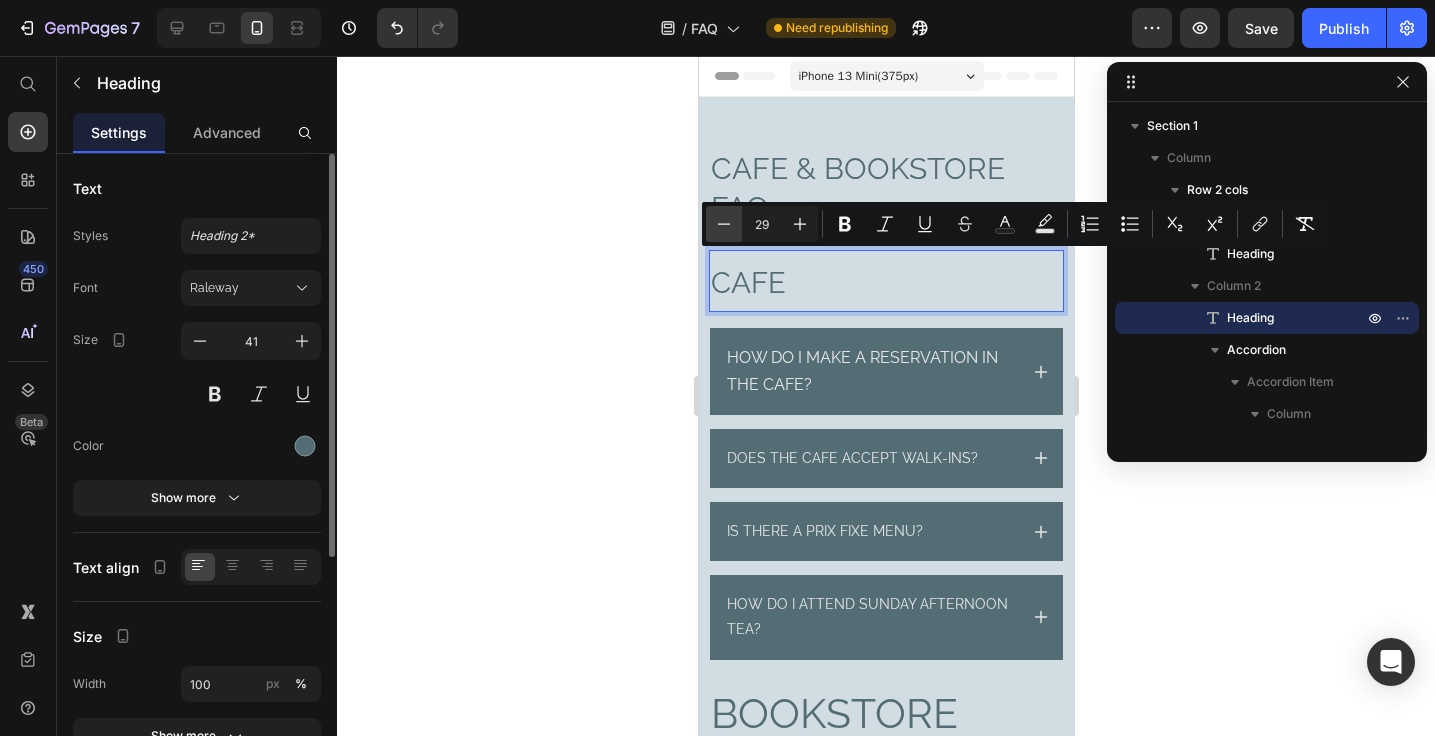 click 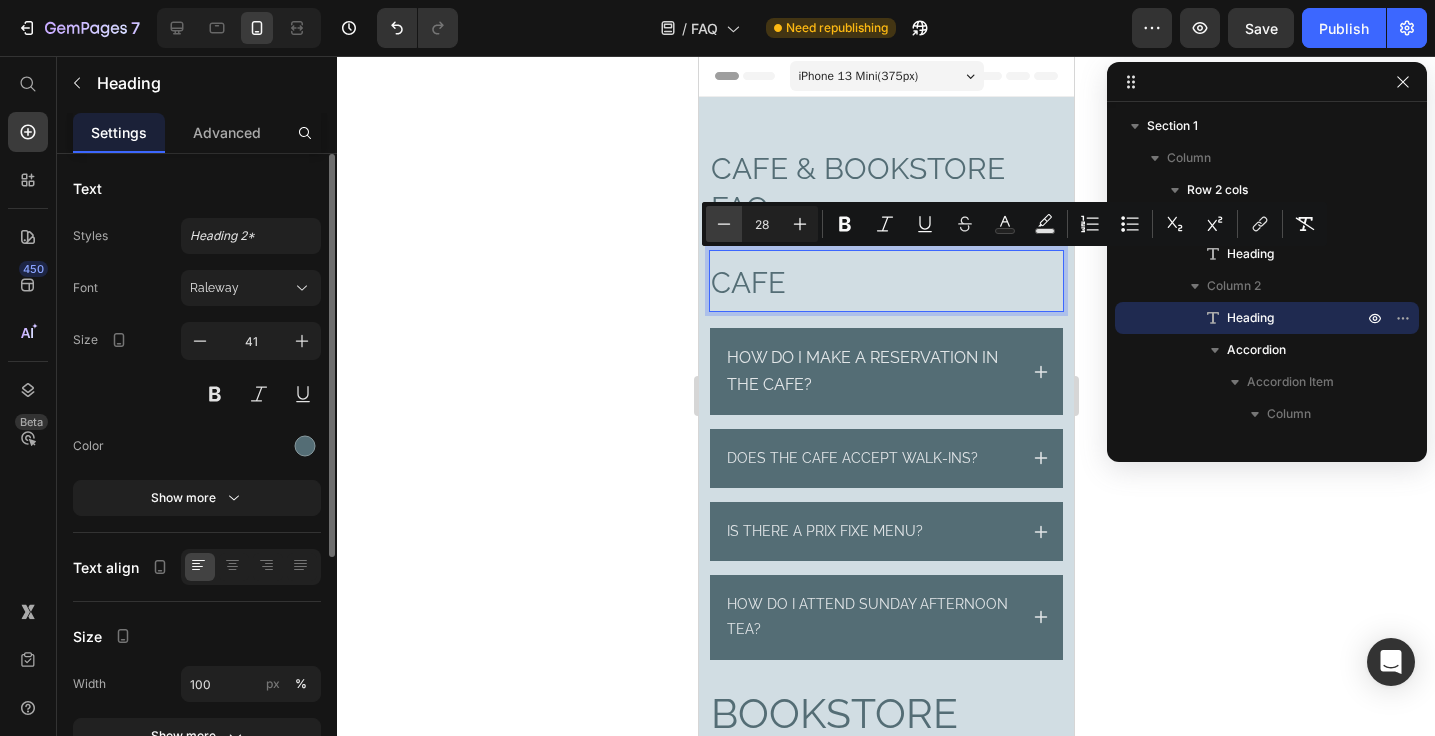 click 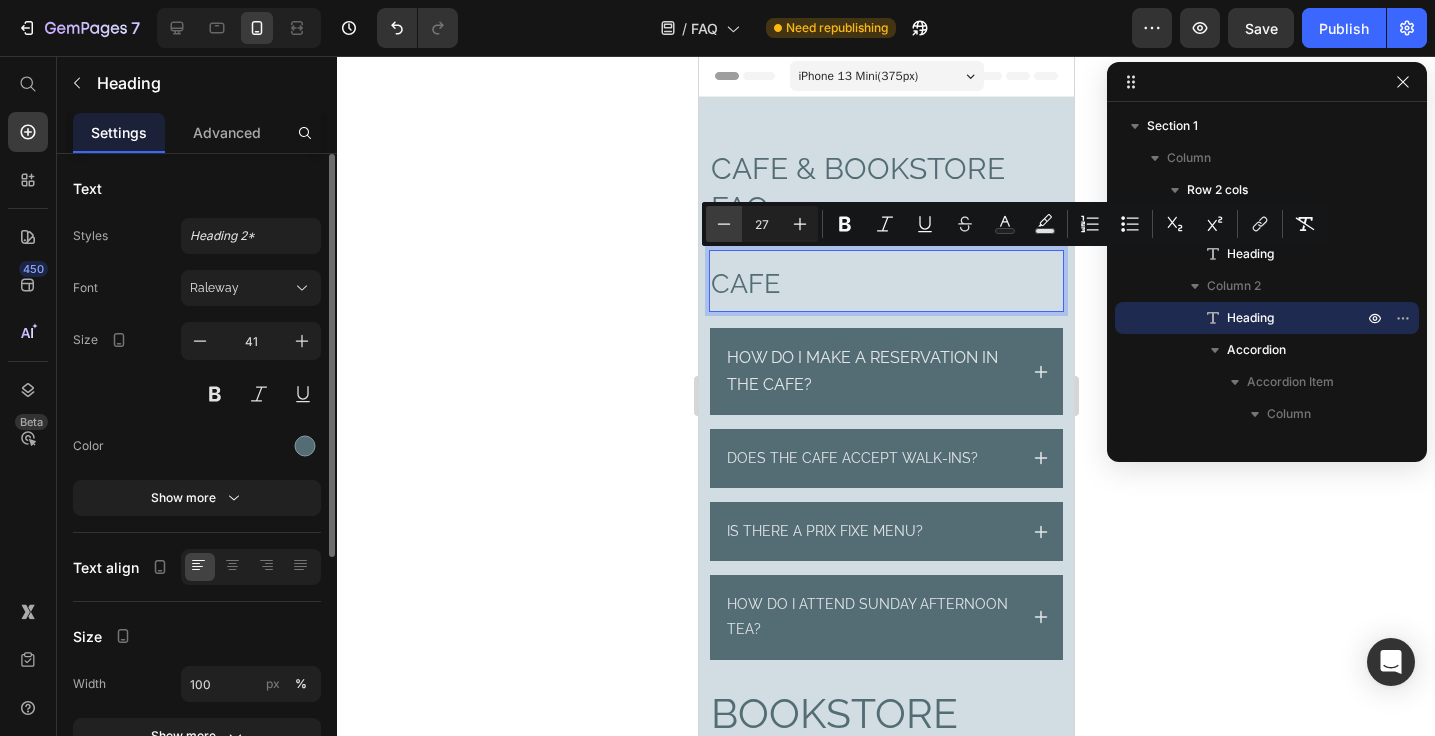 click 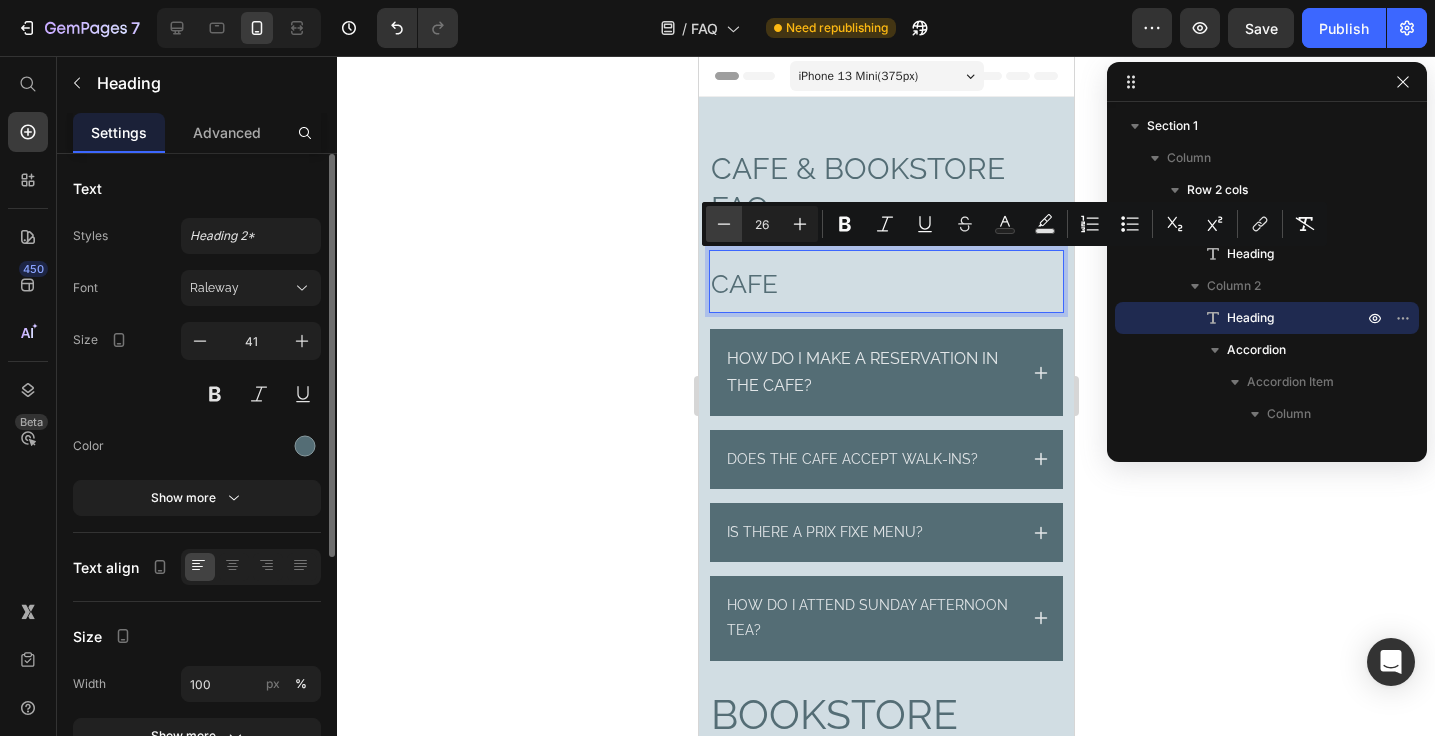 click 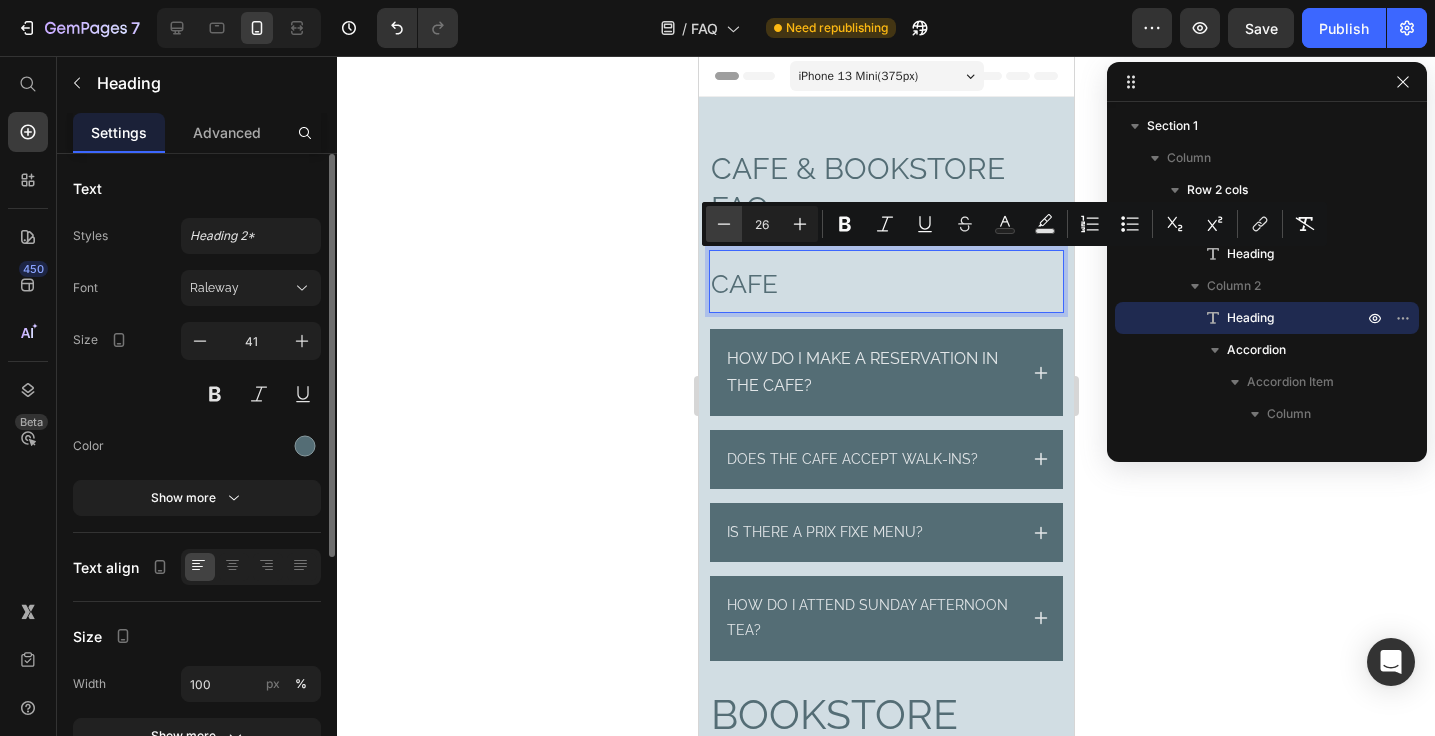 type on "25" 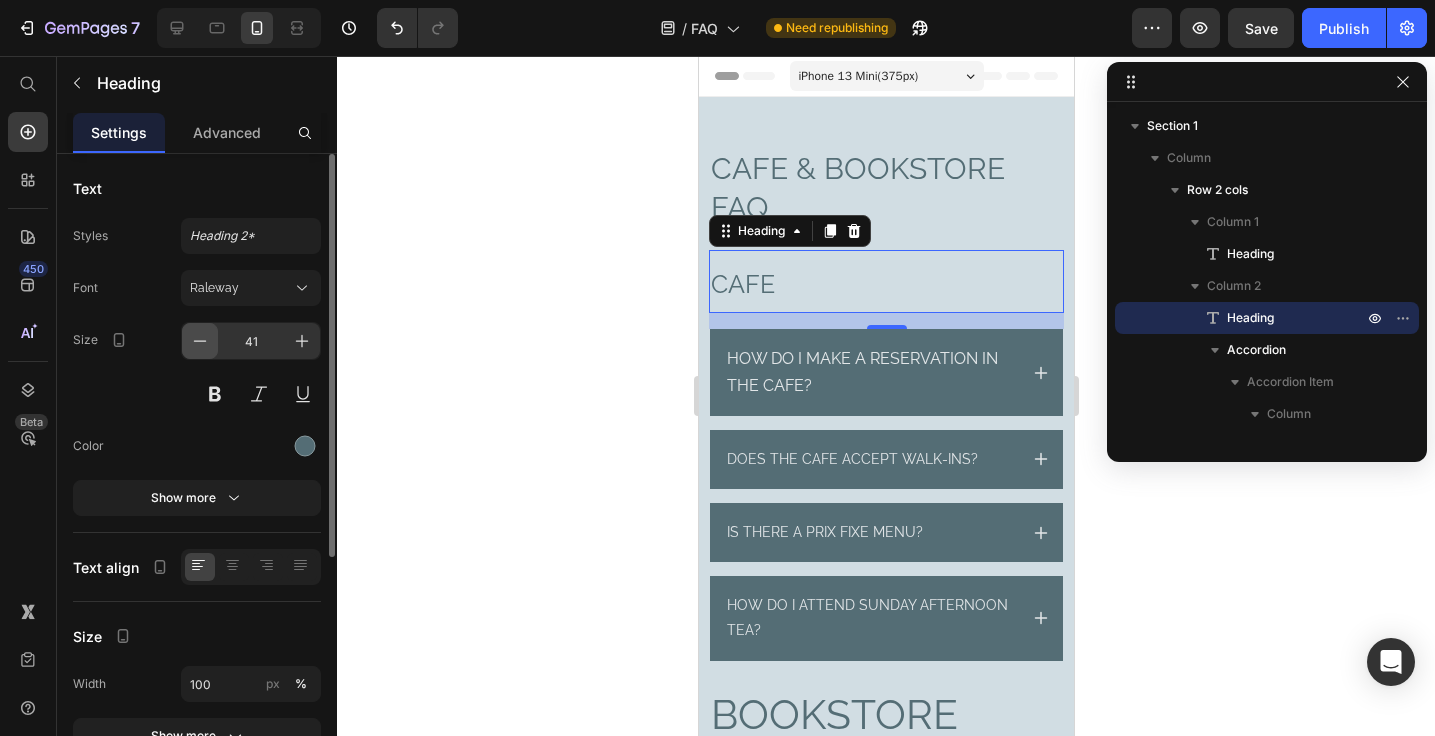 click 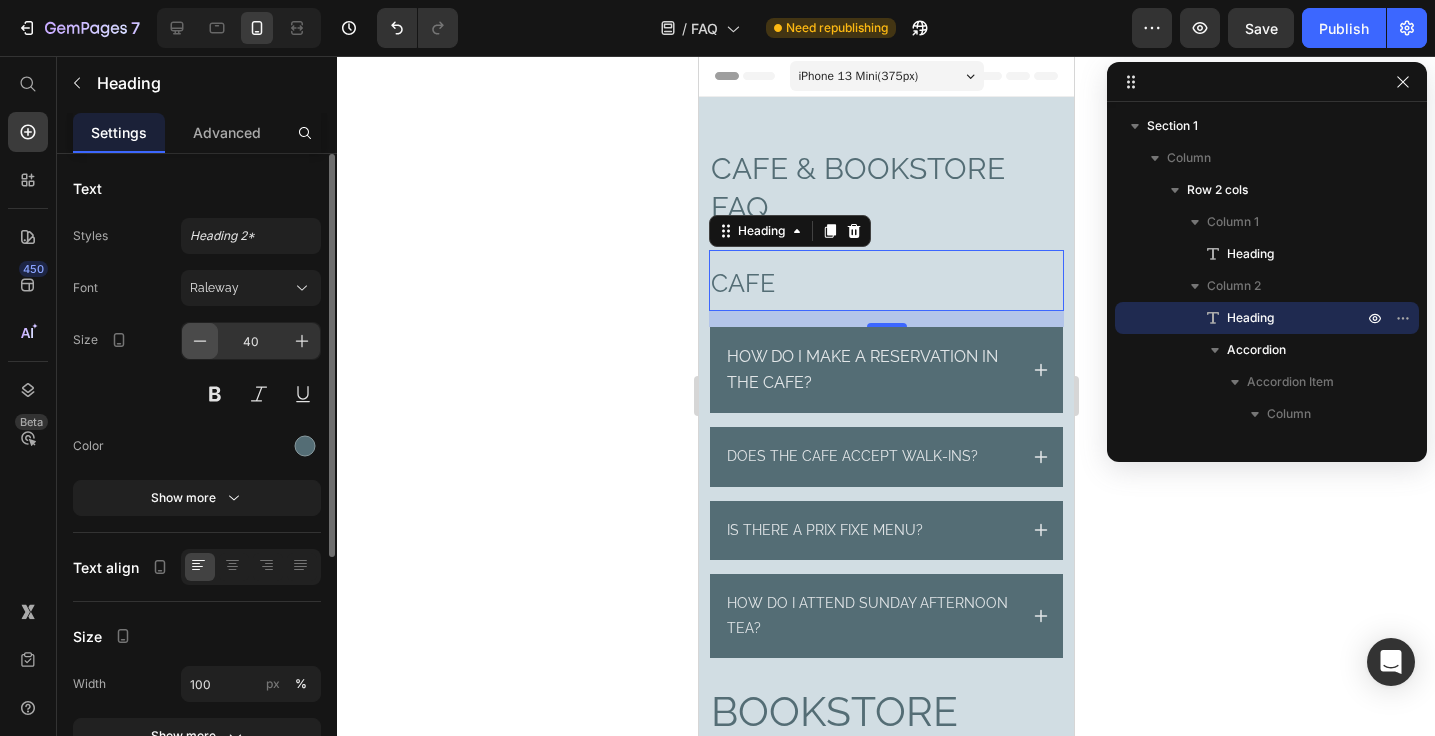click 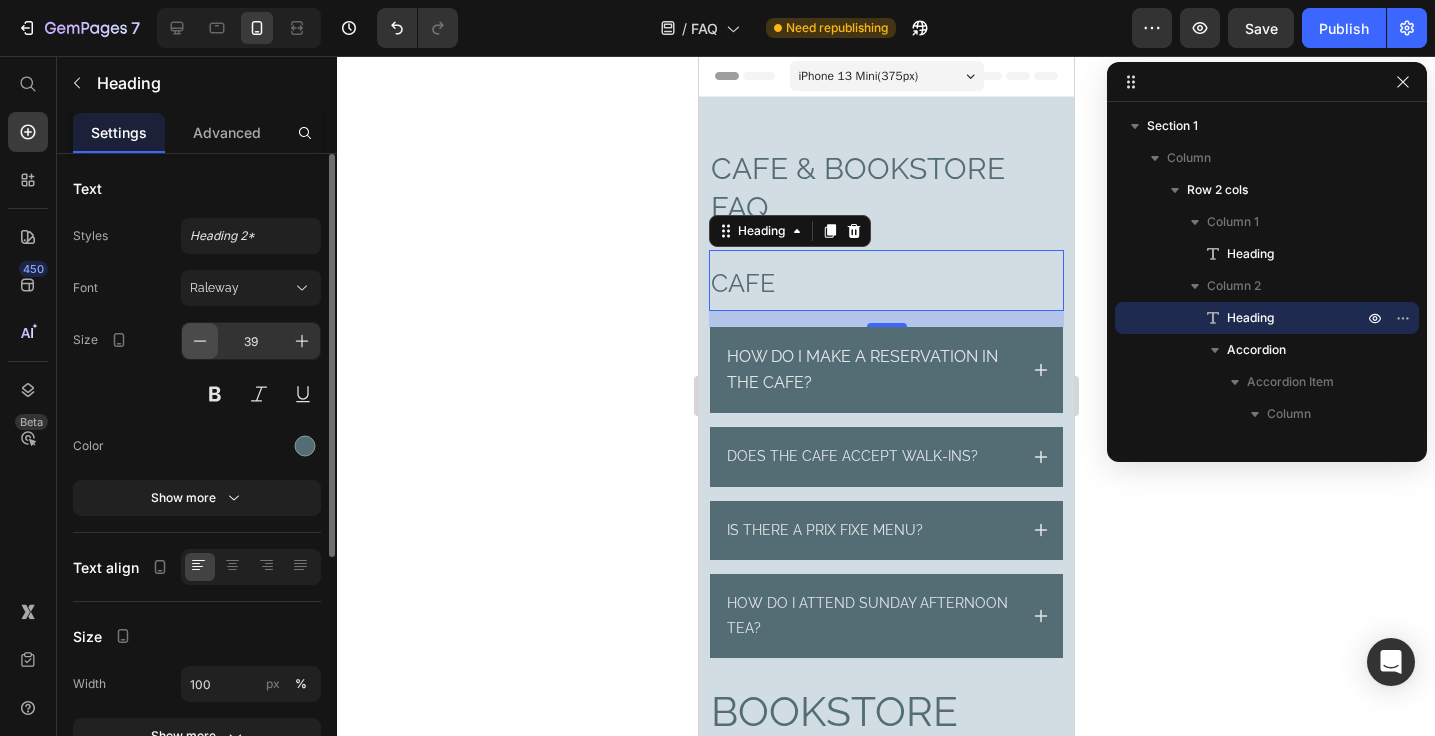 click 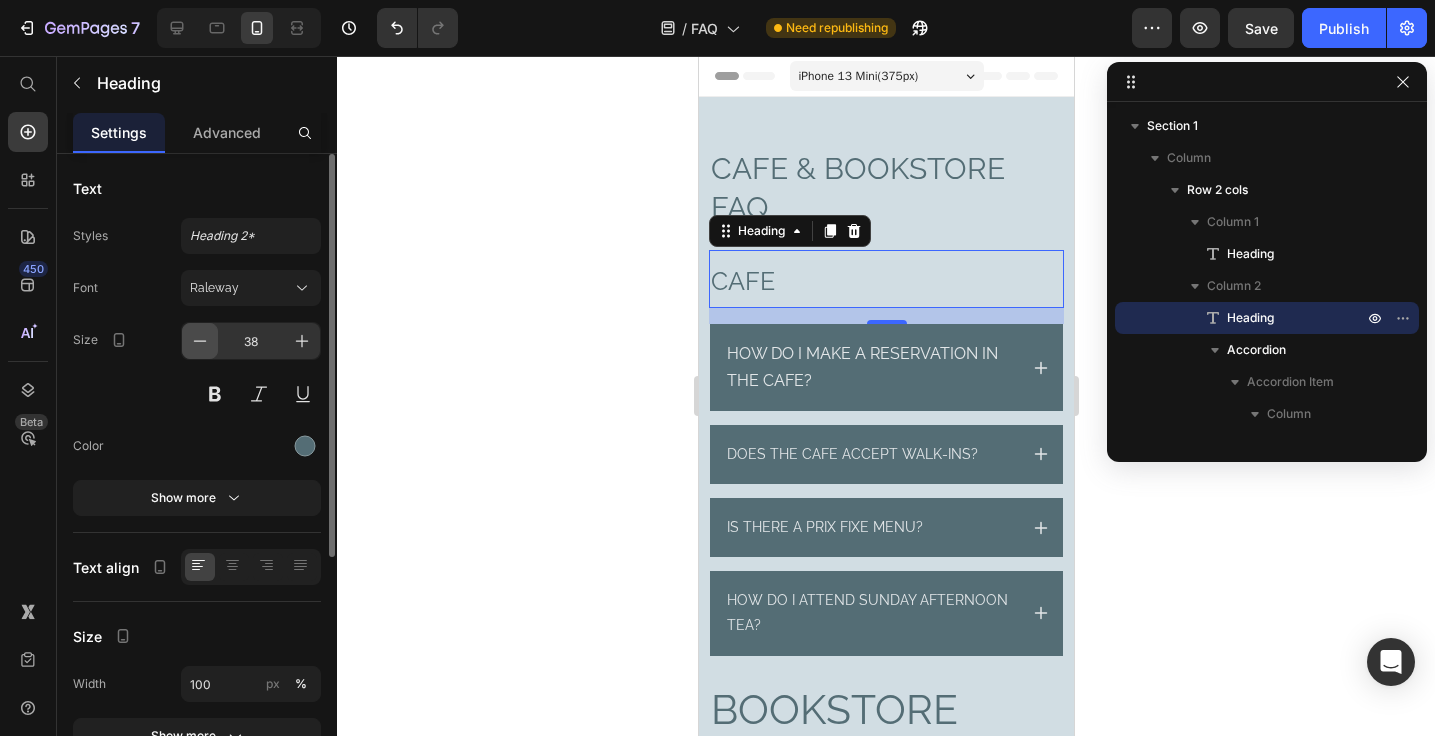 click 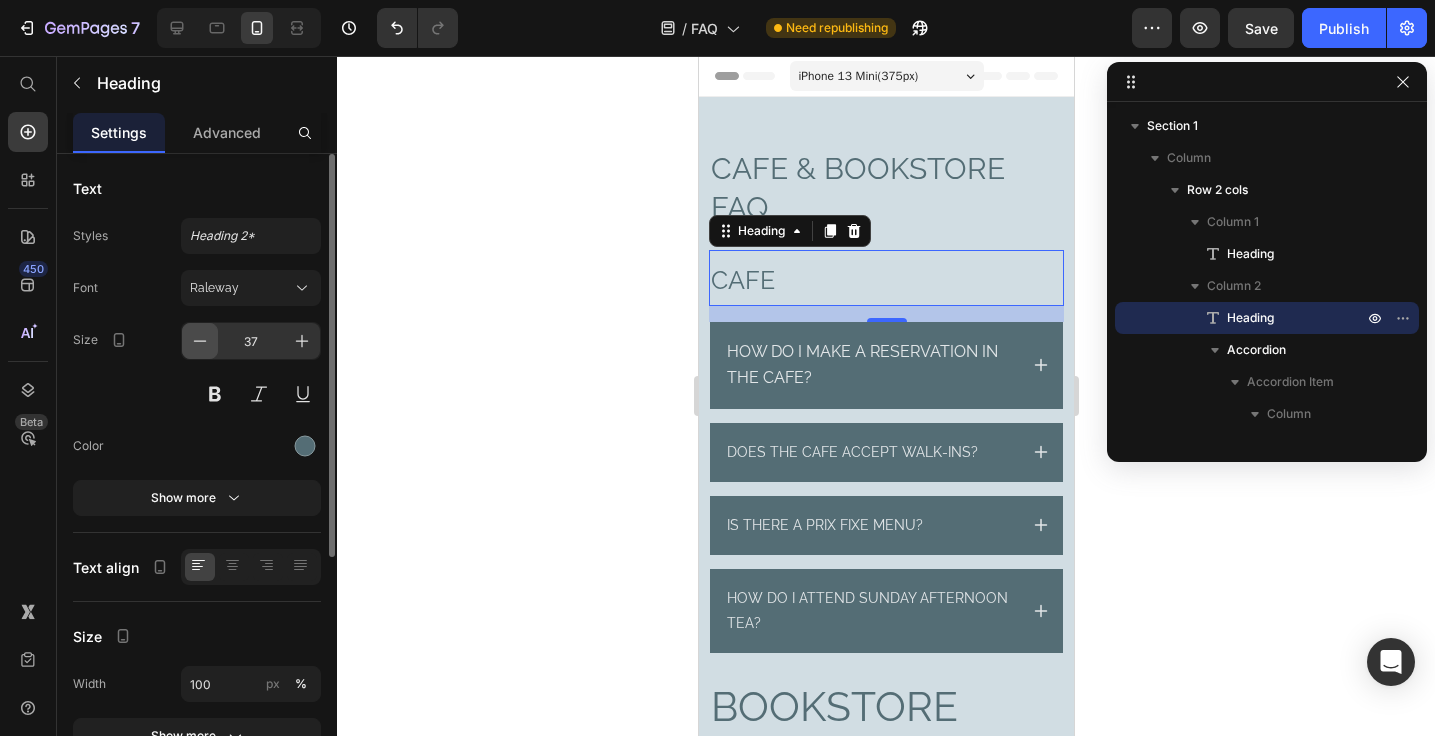 click 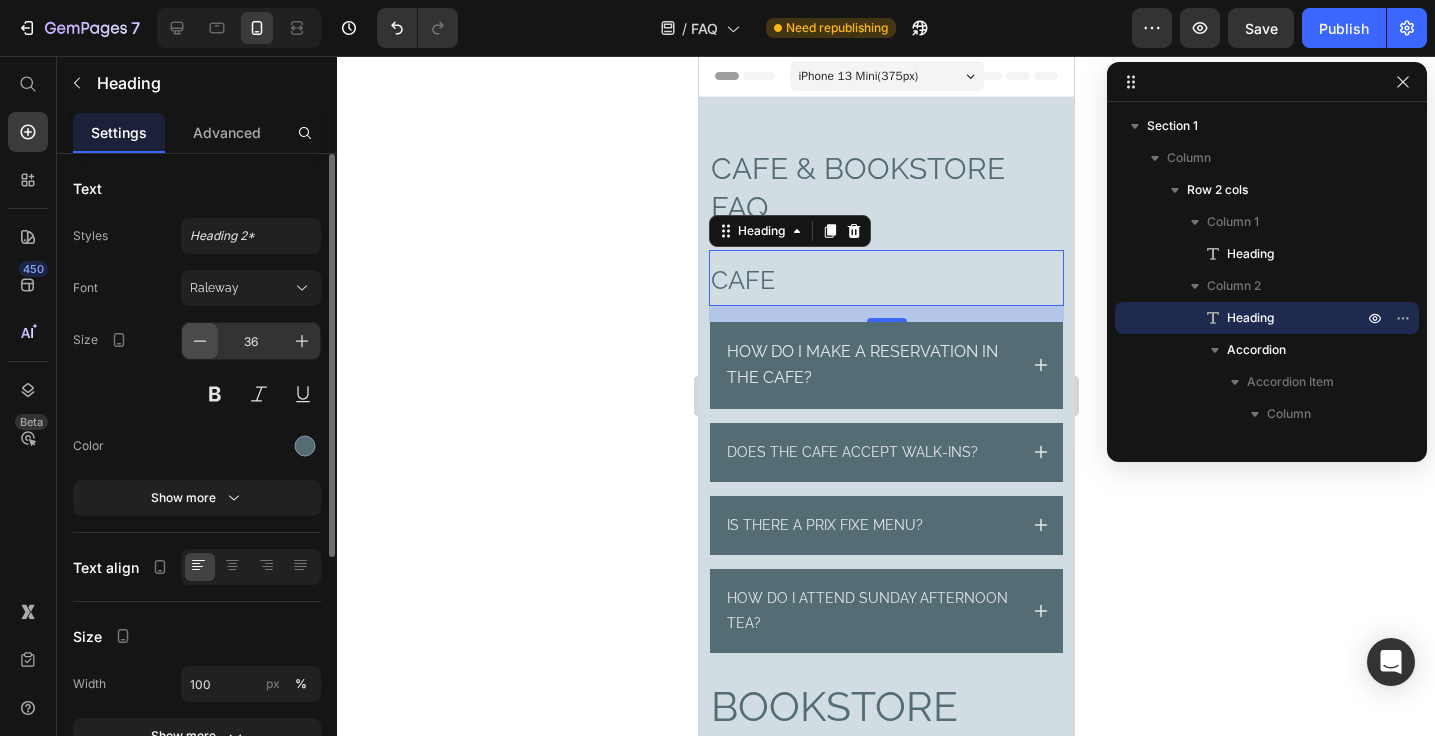 click 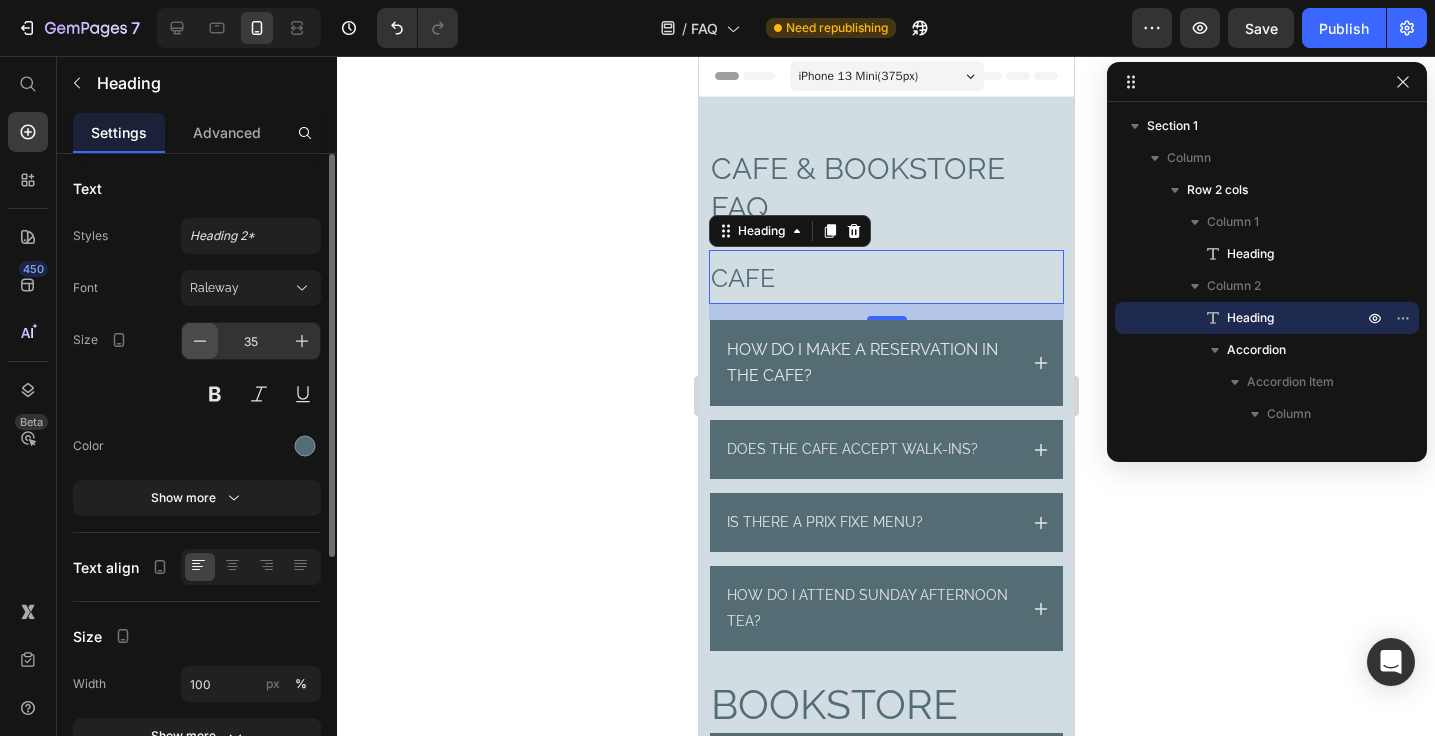 click 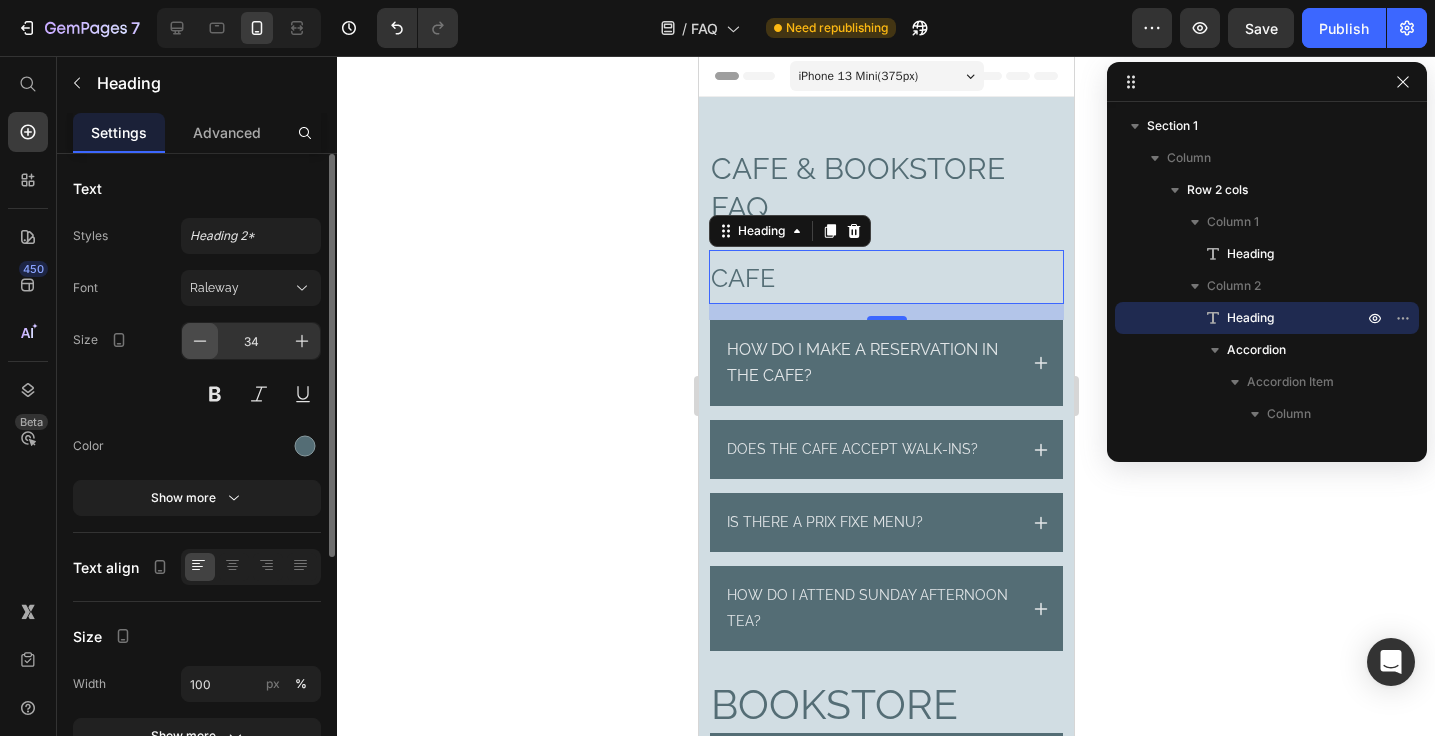 click 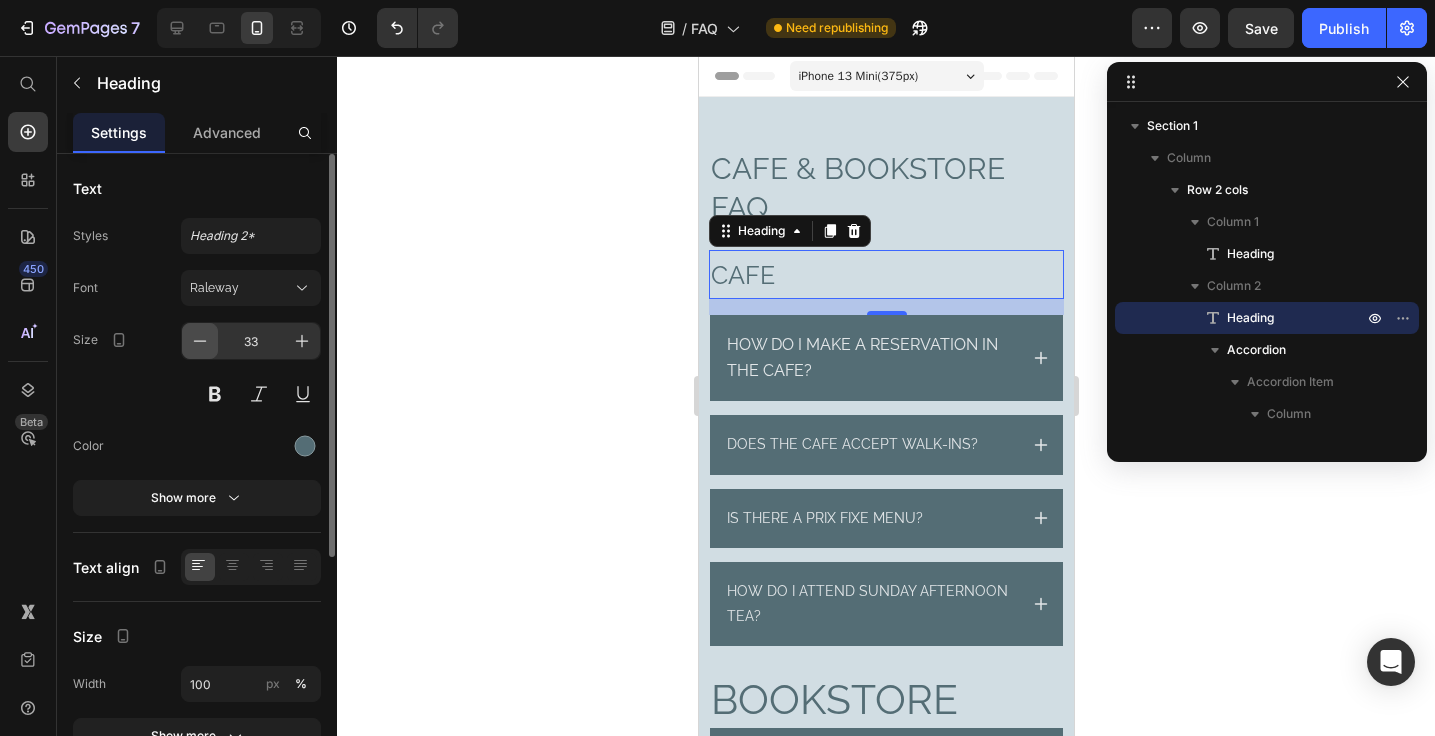 click 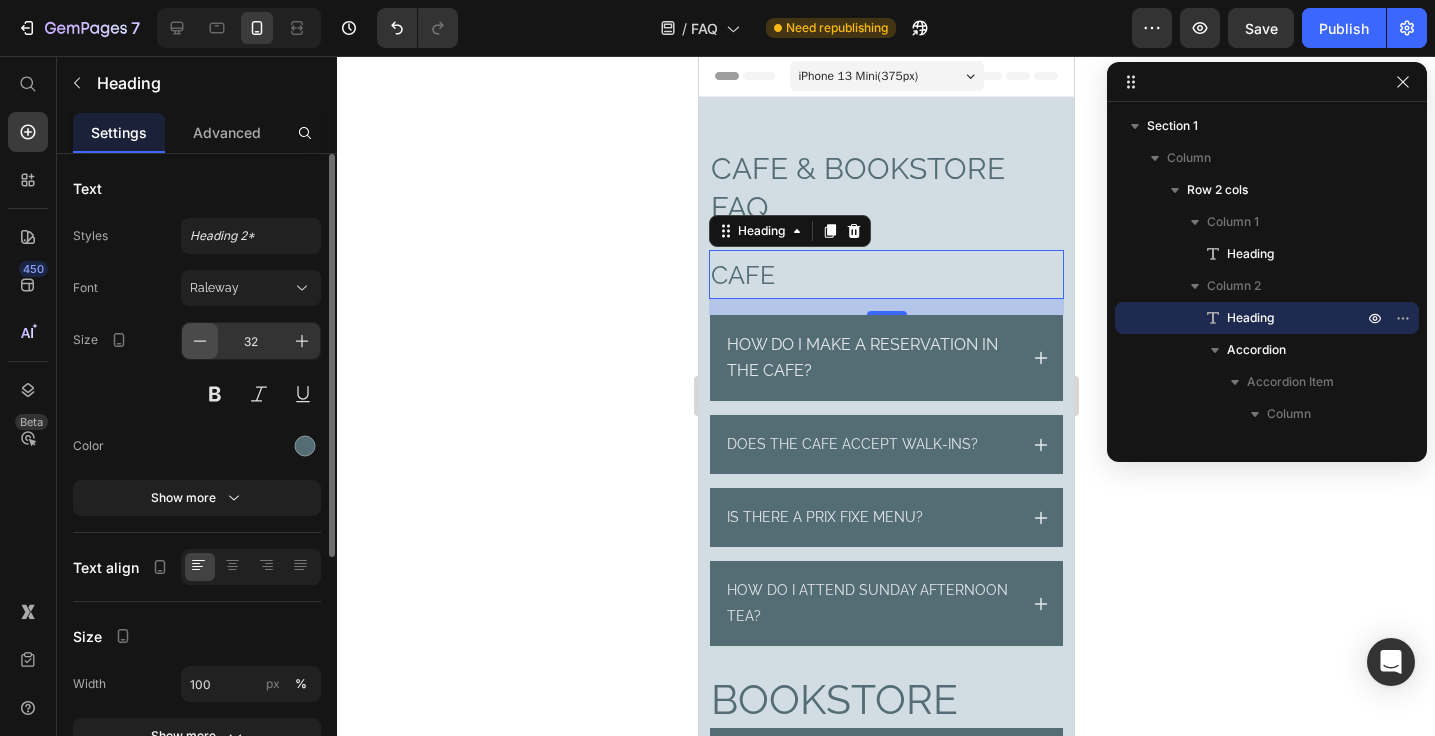 click 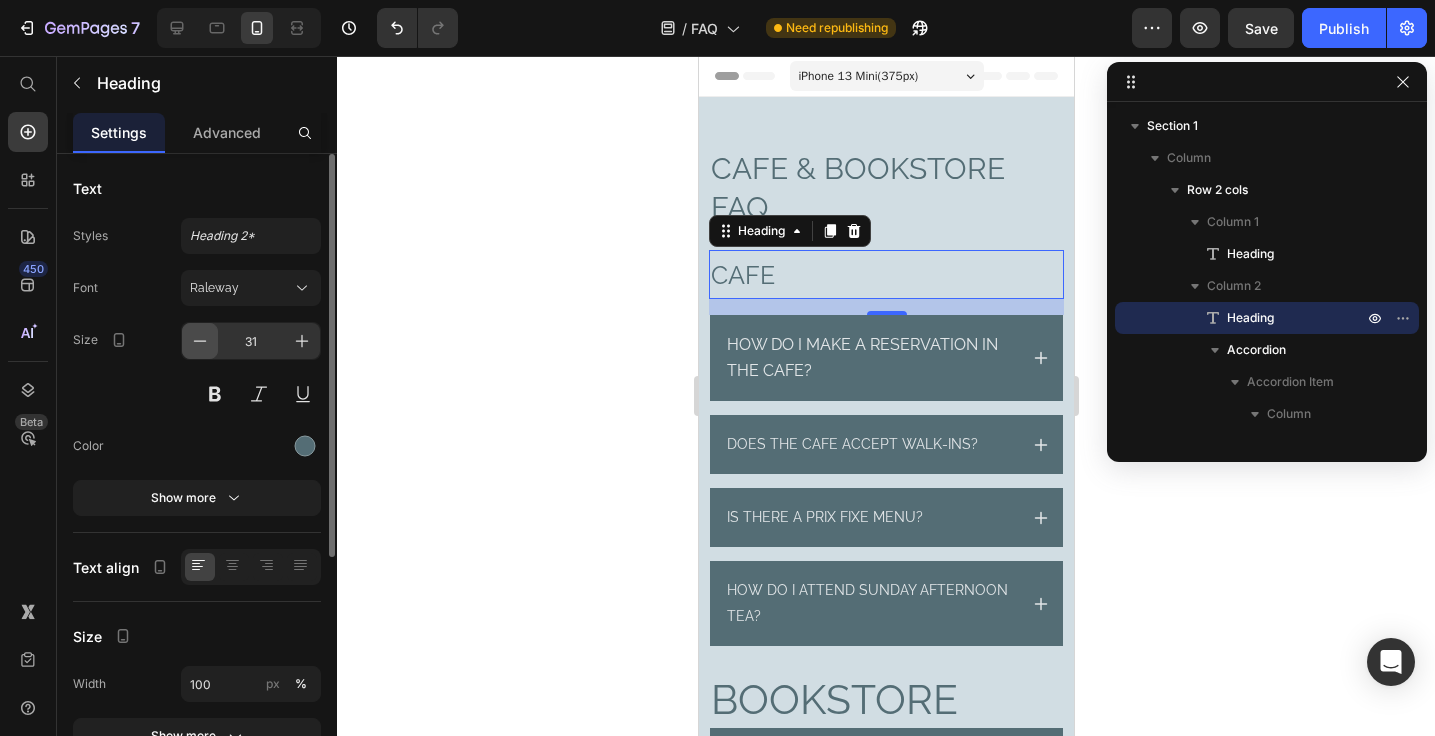 click 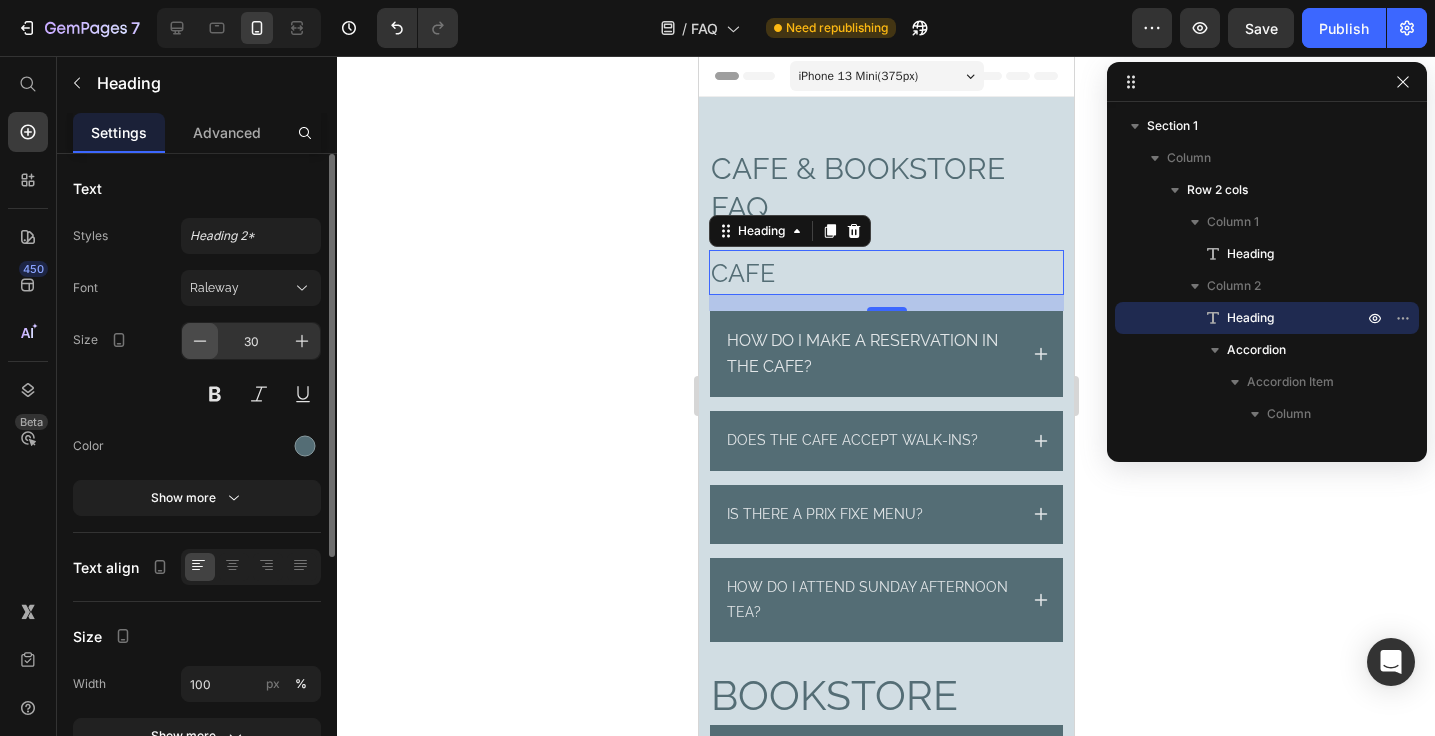 click 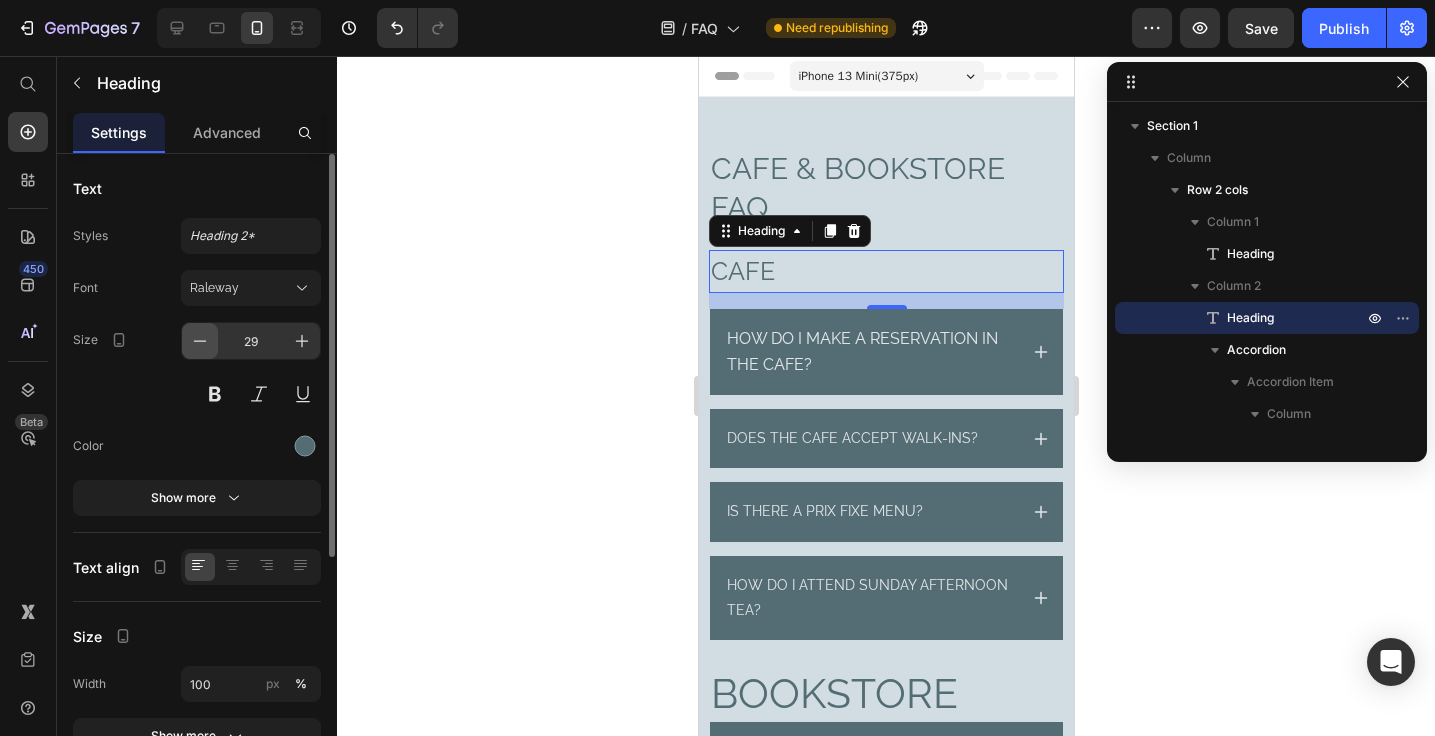 click 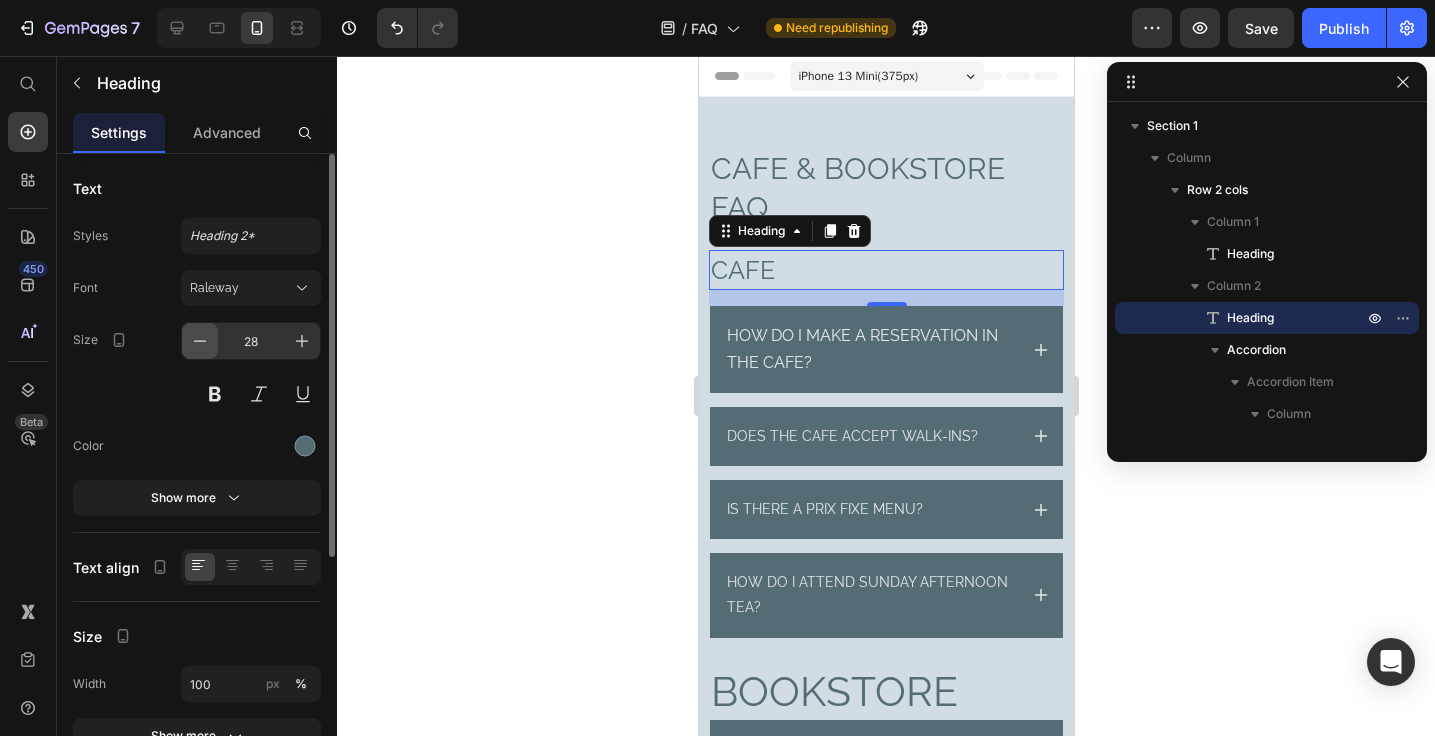 click 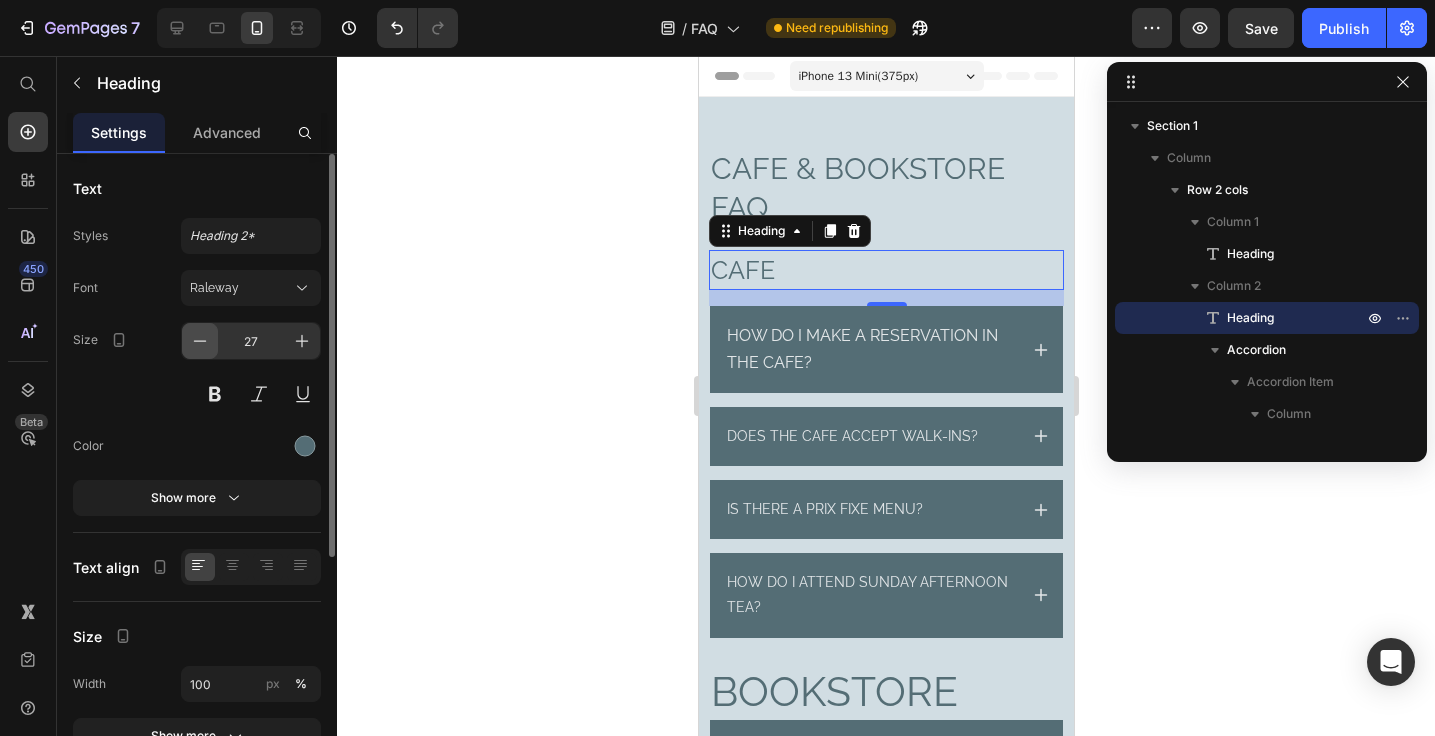 click 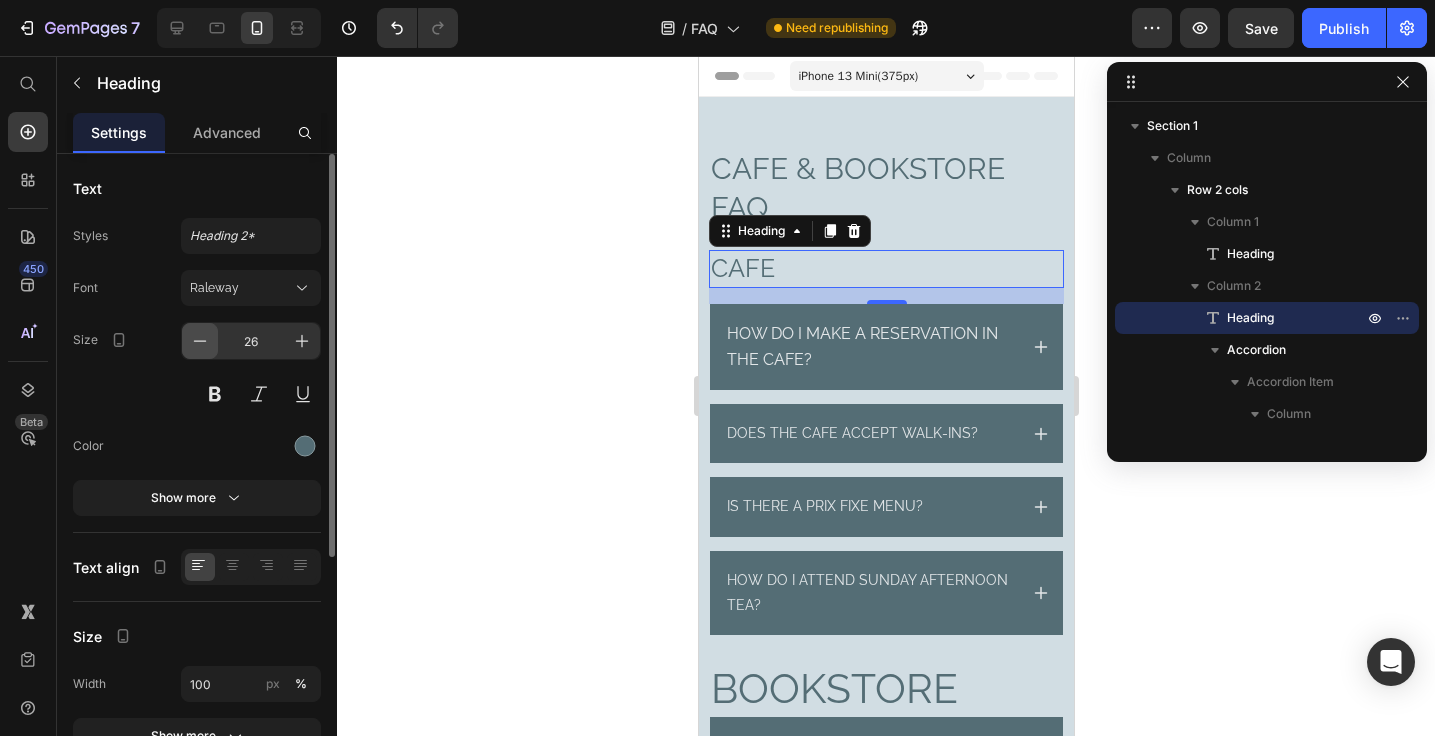 click 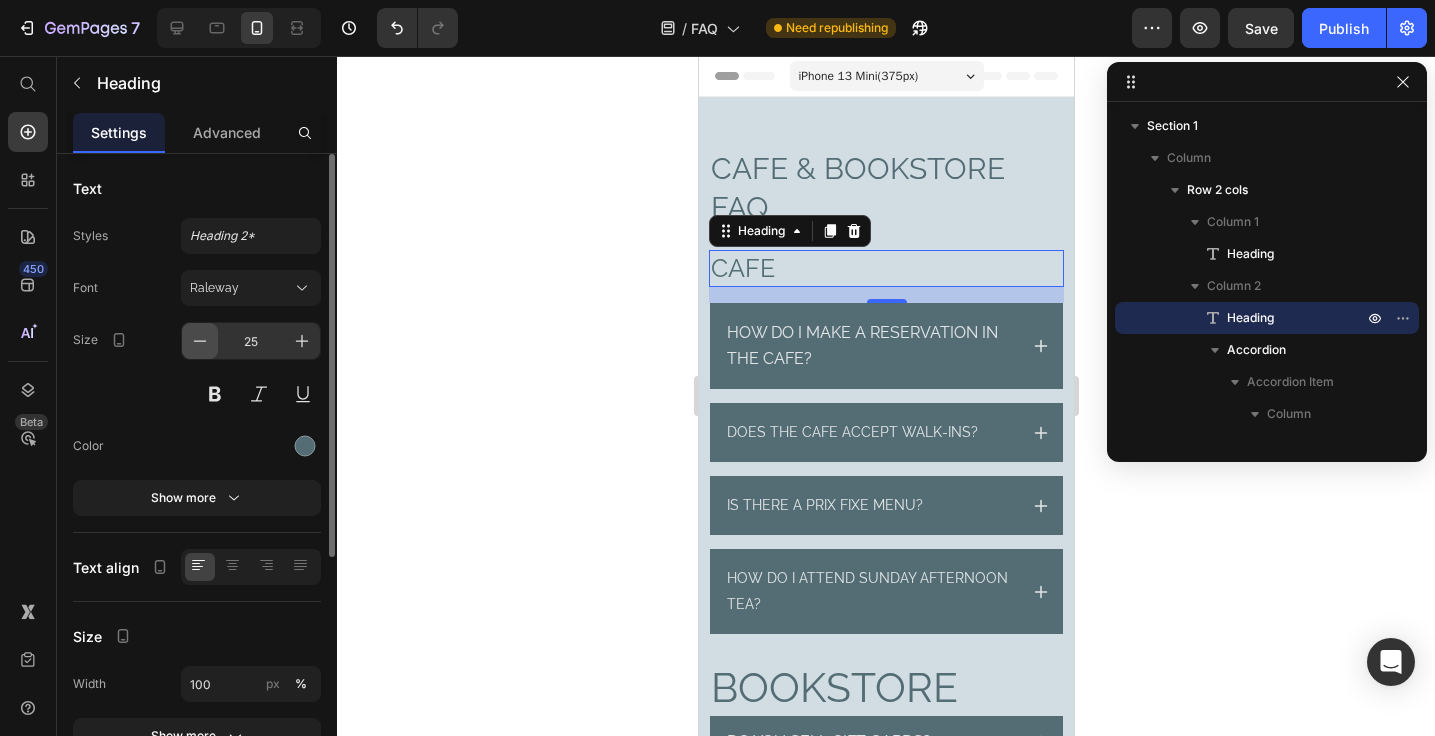 click 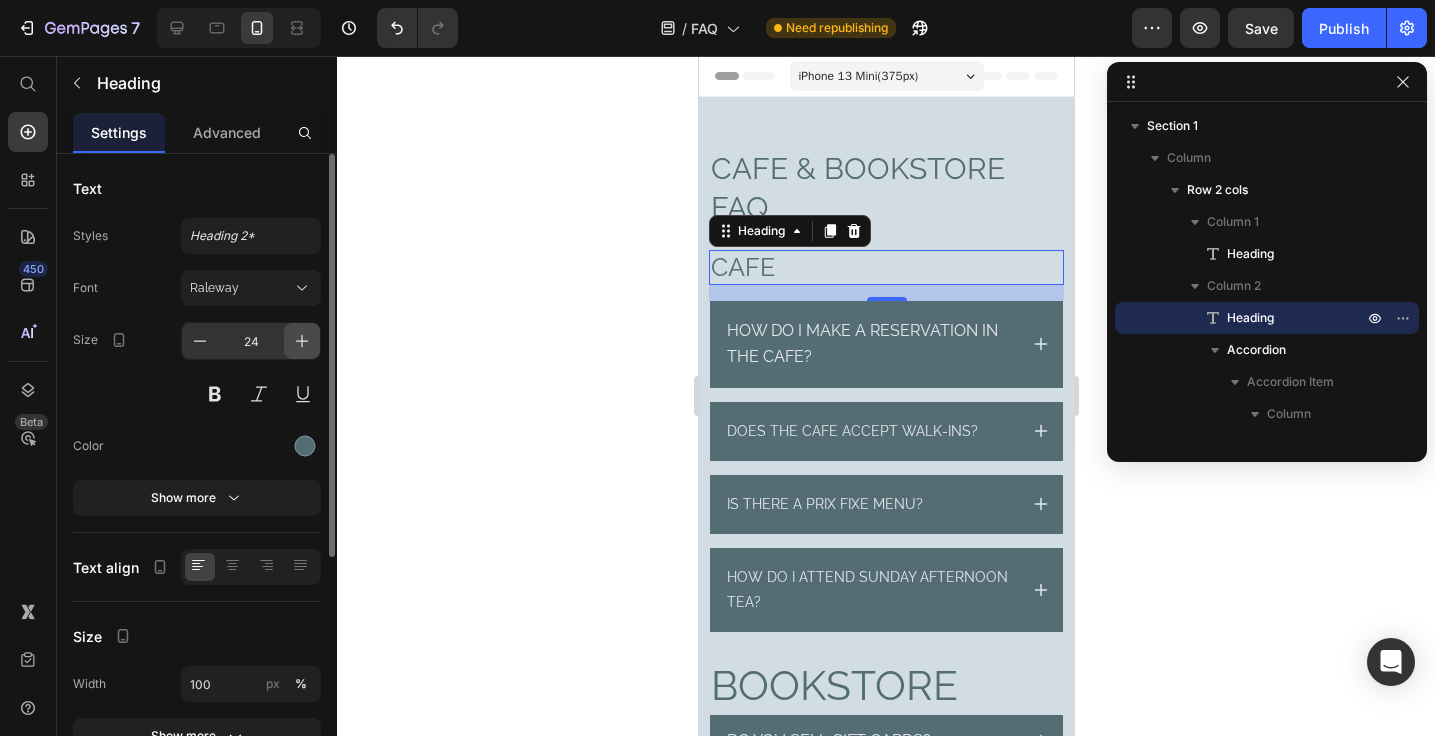 click 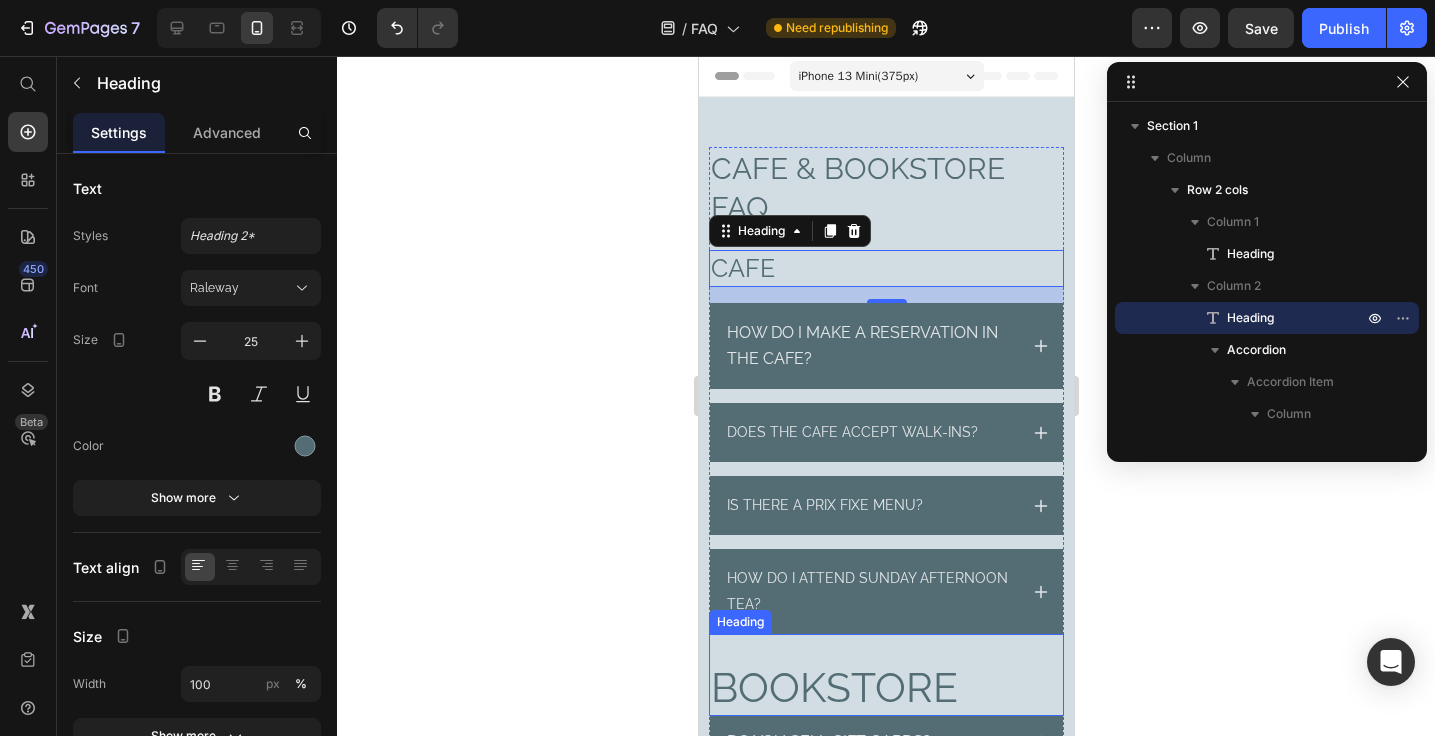 click on "BOOKSTORE" at bounding box center [885, 687] 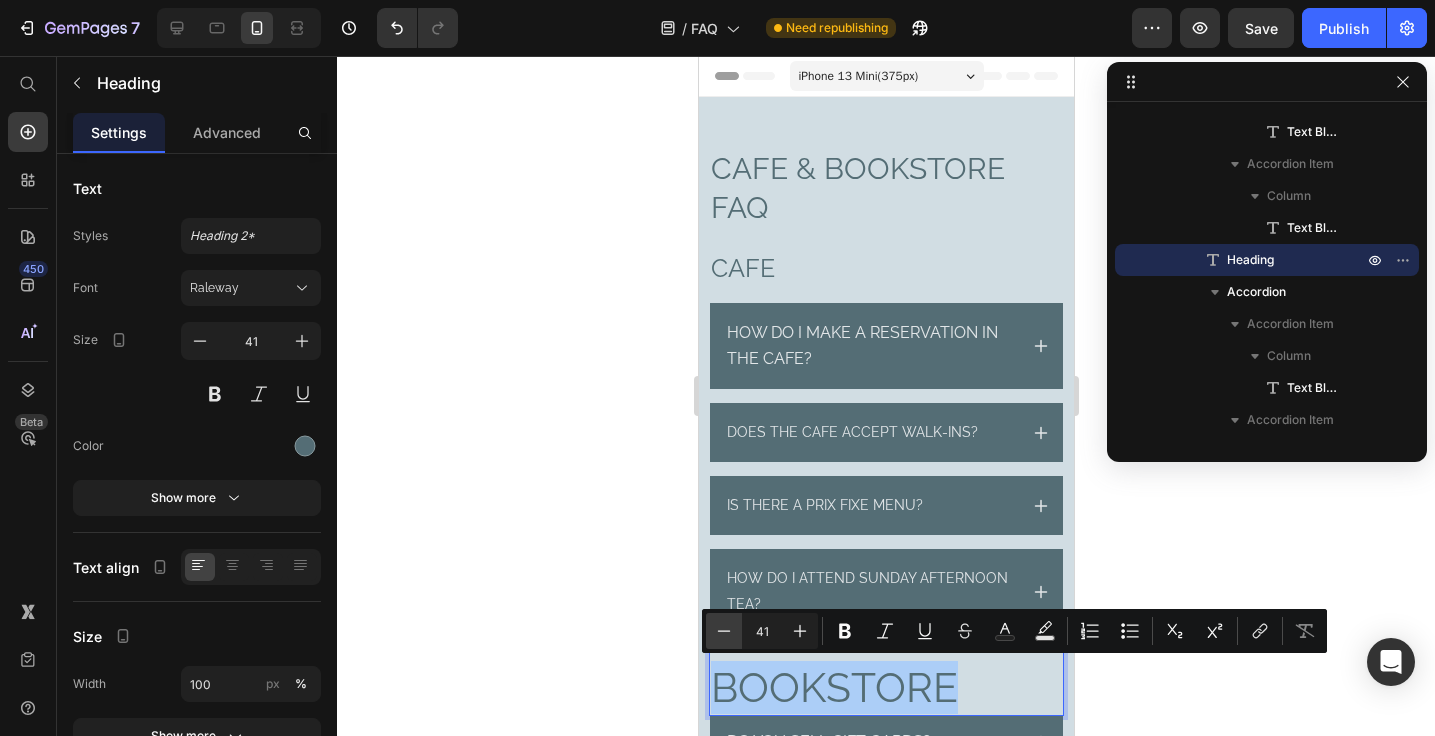 click on "Minus" at bounding box center [724, 631] 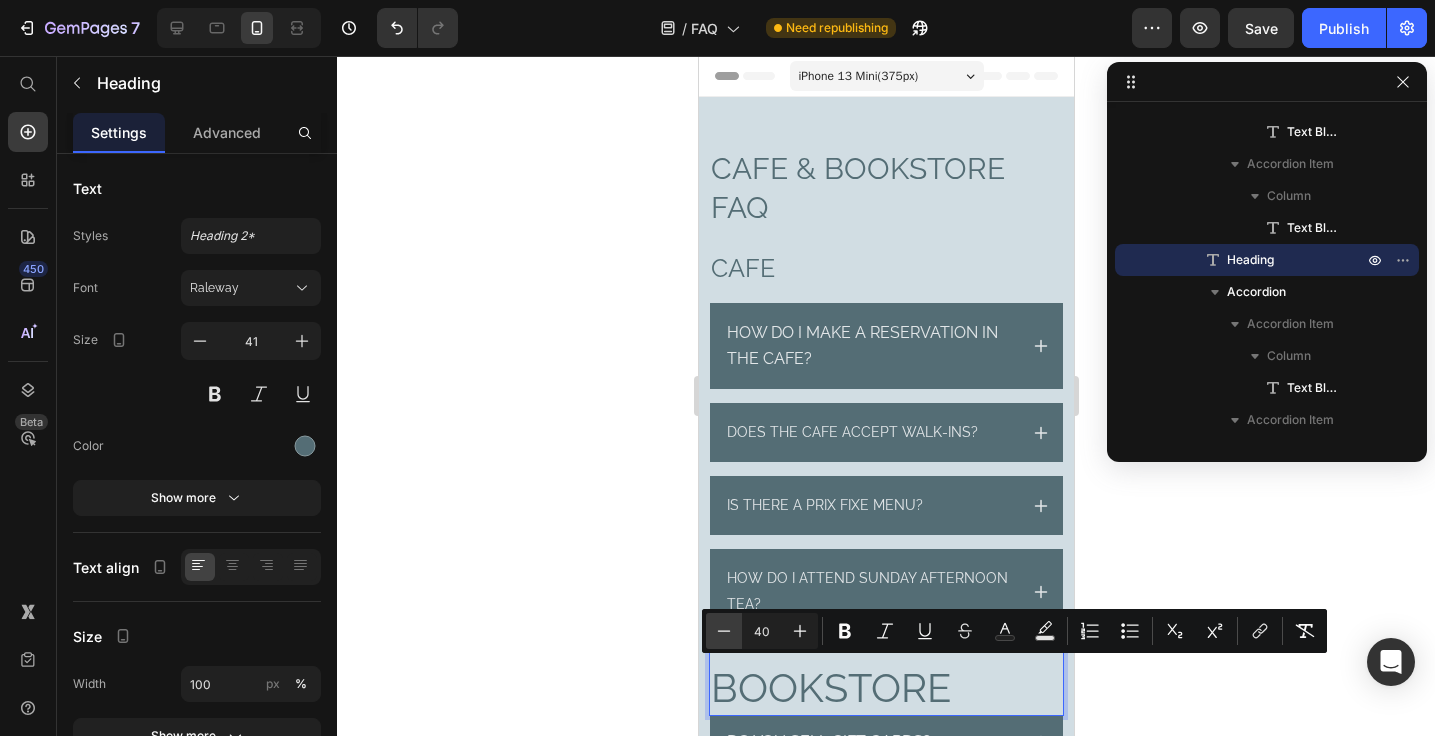 click on "Minus" at bounding box center [724, 631] 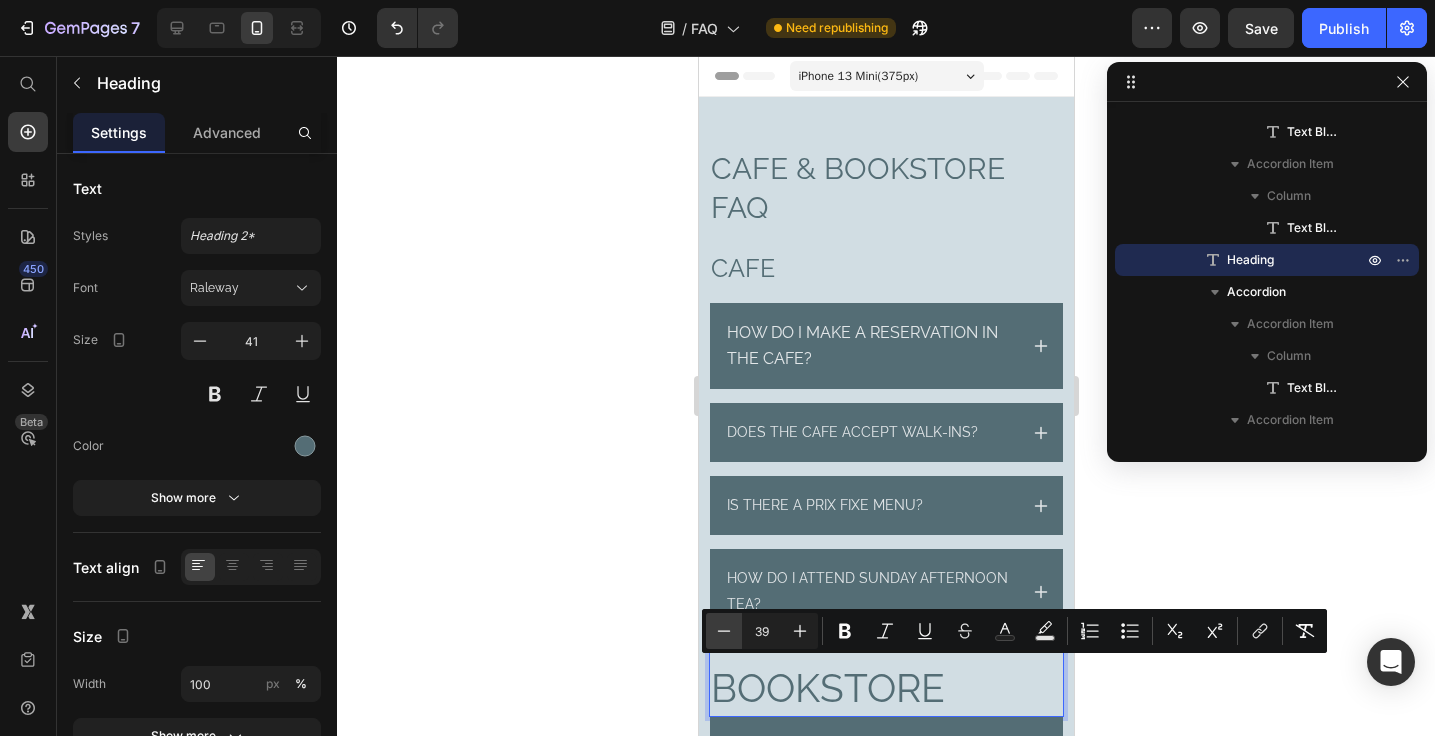 click on "Minus" at bounding box center (724, 631) 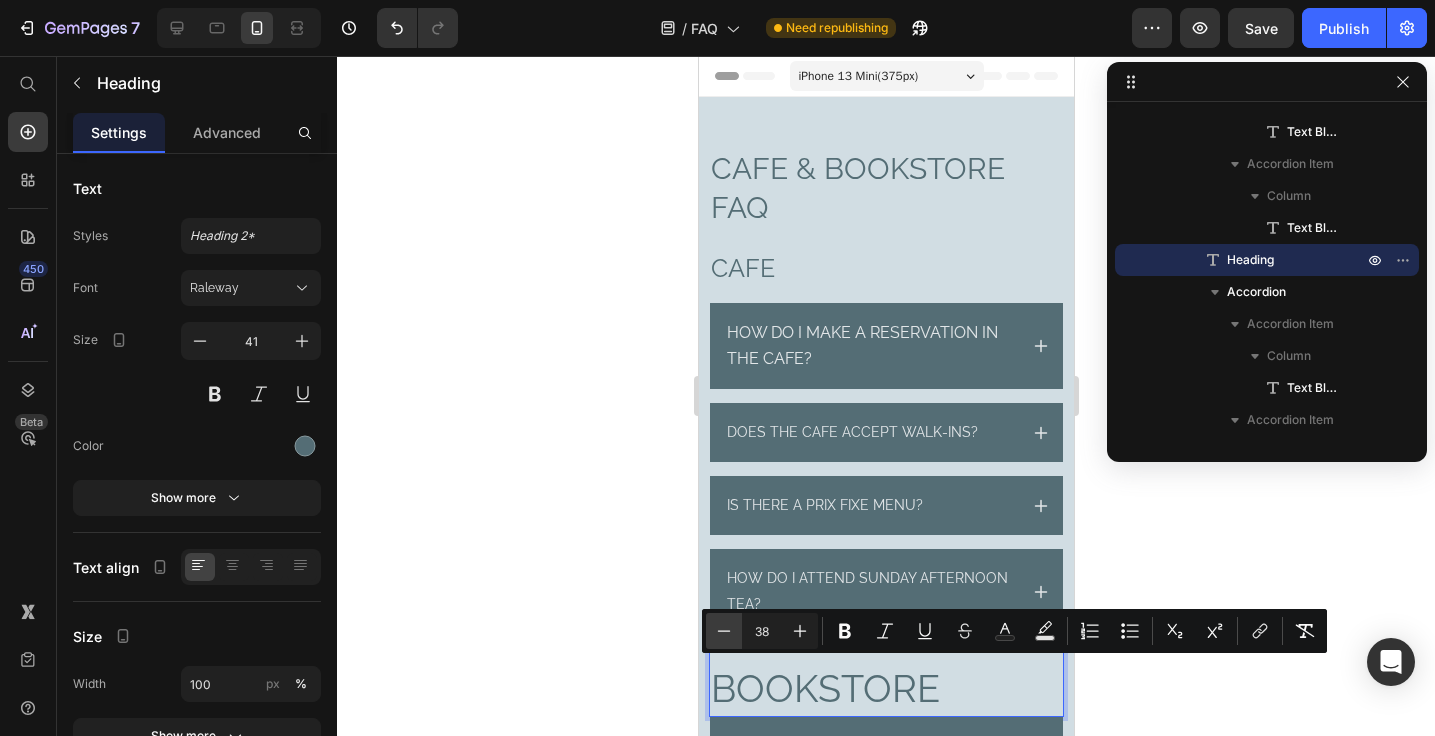 click on "Minus" at bounding box center [724, 631] 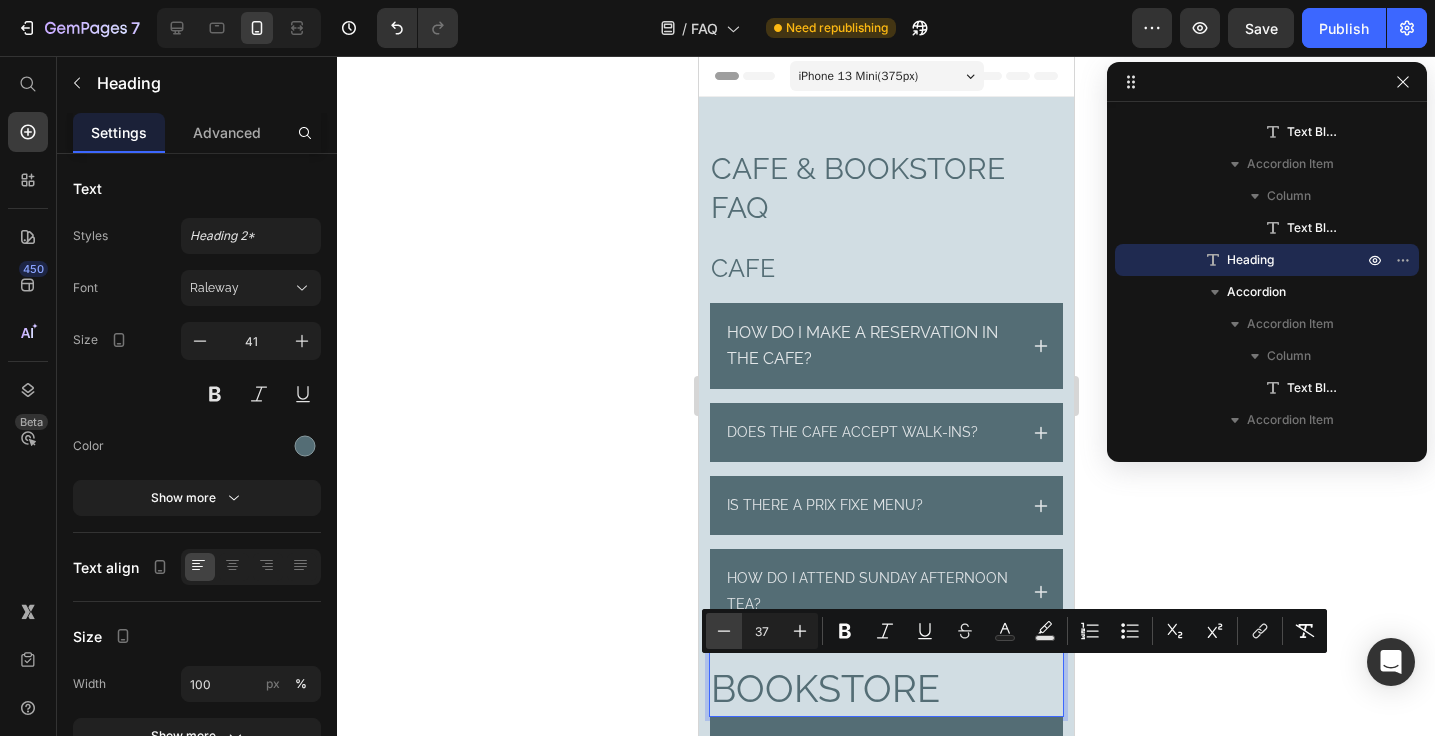 click on "Minus" at bounding box center [724, 631] 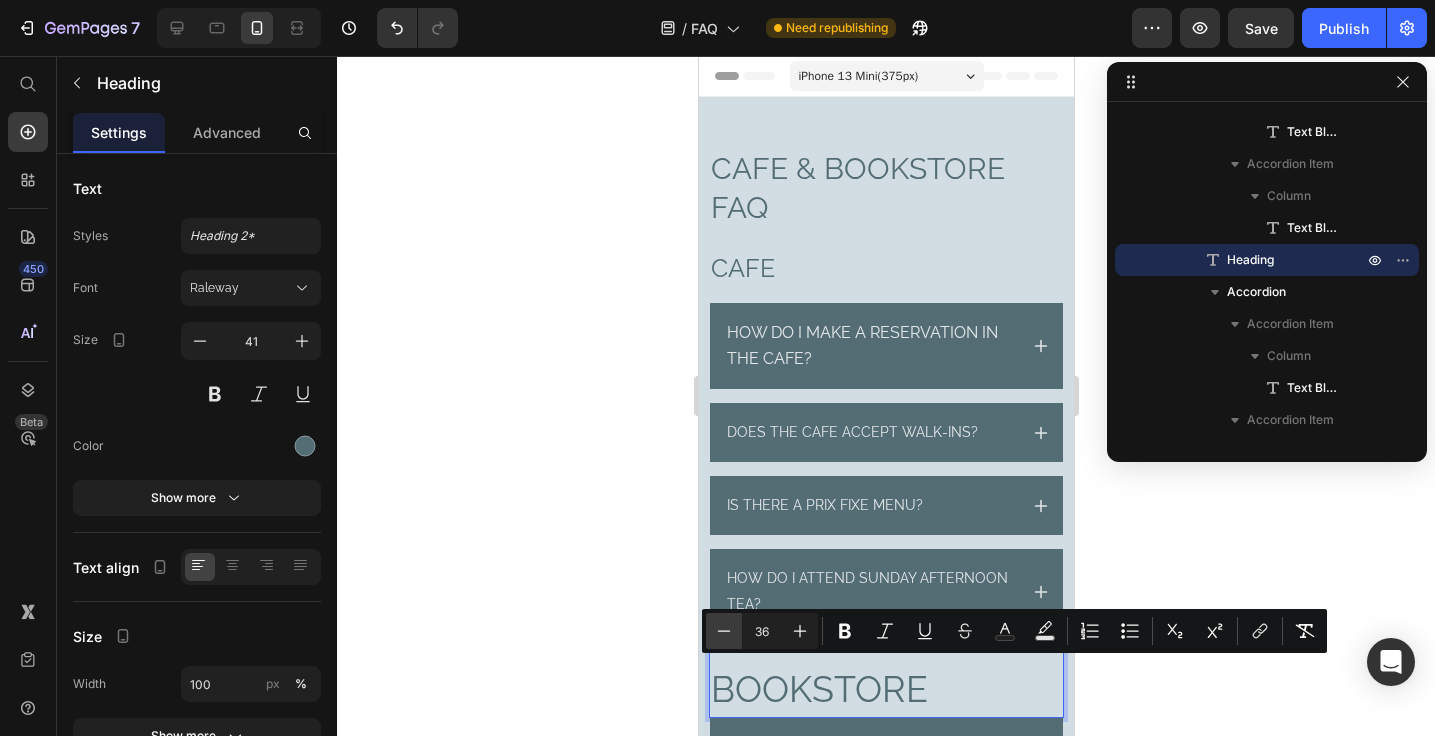 click on "Minus" at bounding box center (724, 631) 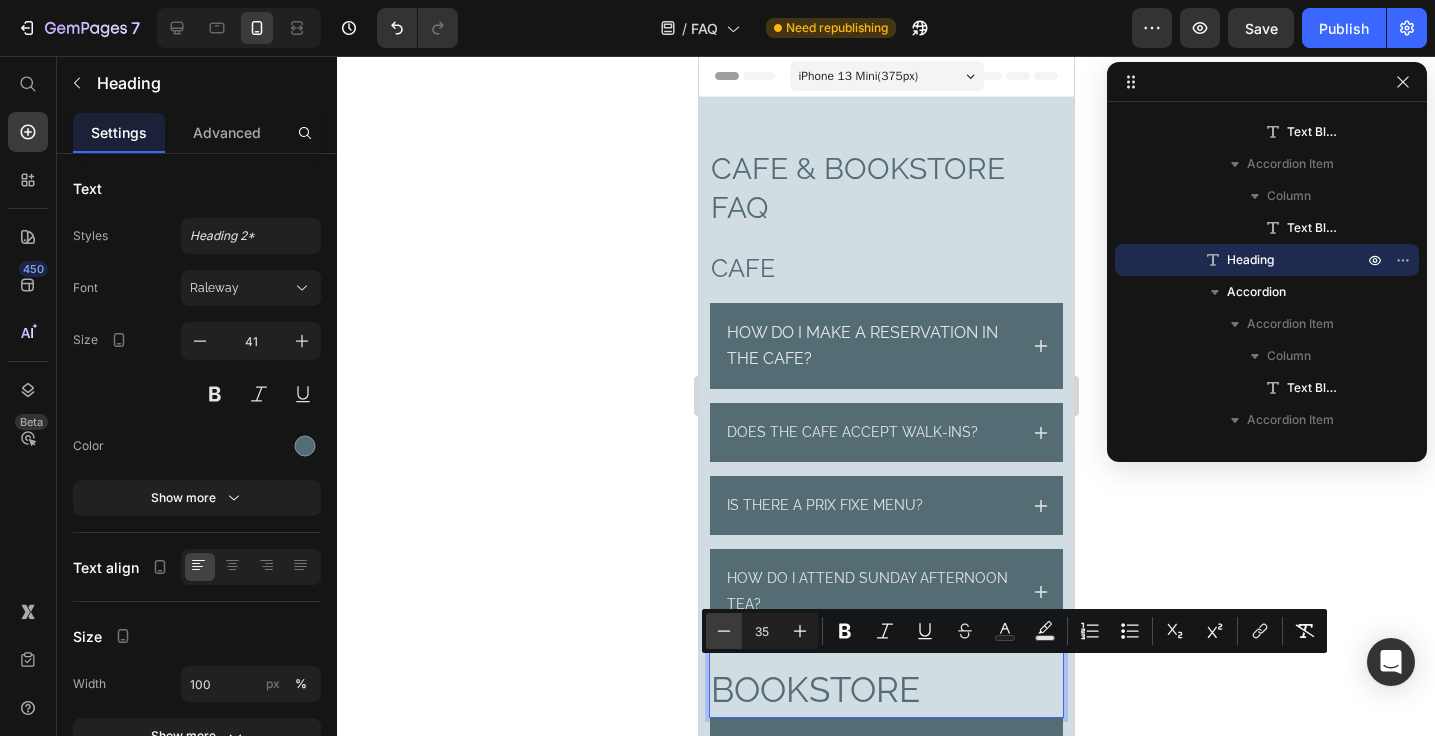 click on "Minus" at bounding box center (724, 631) 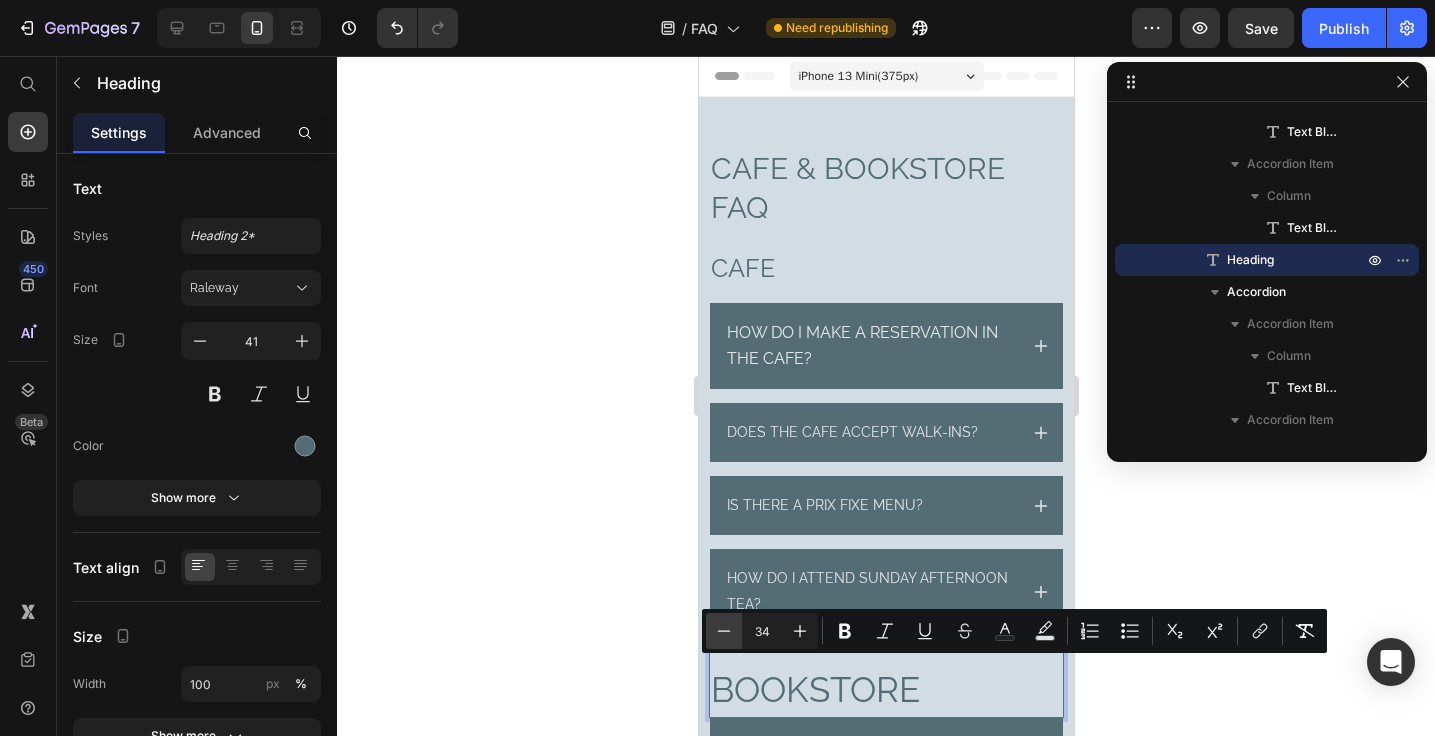 click on "Minus" at bounding box center (724, 631) 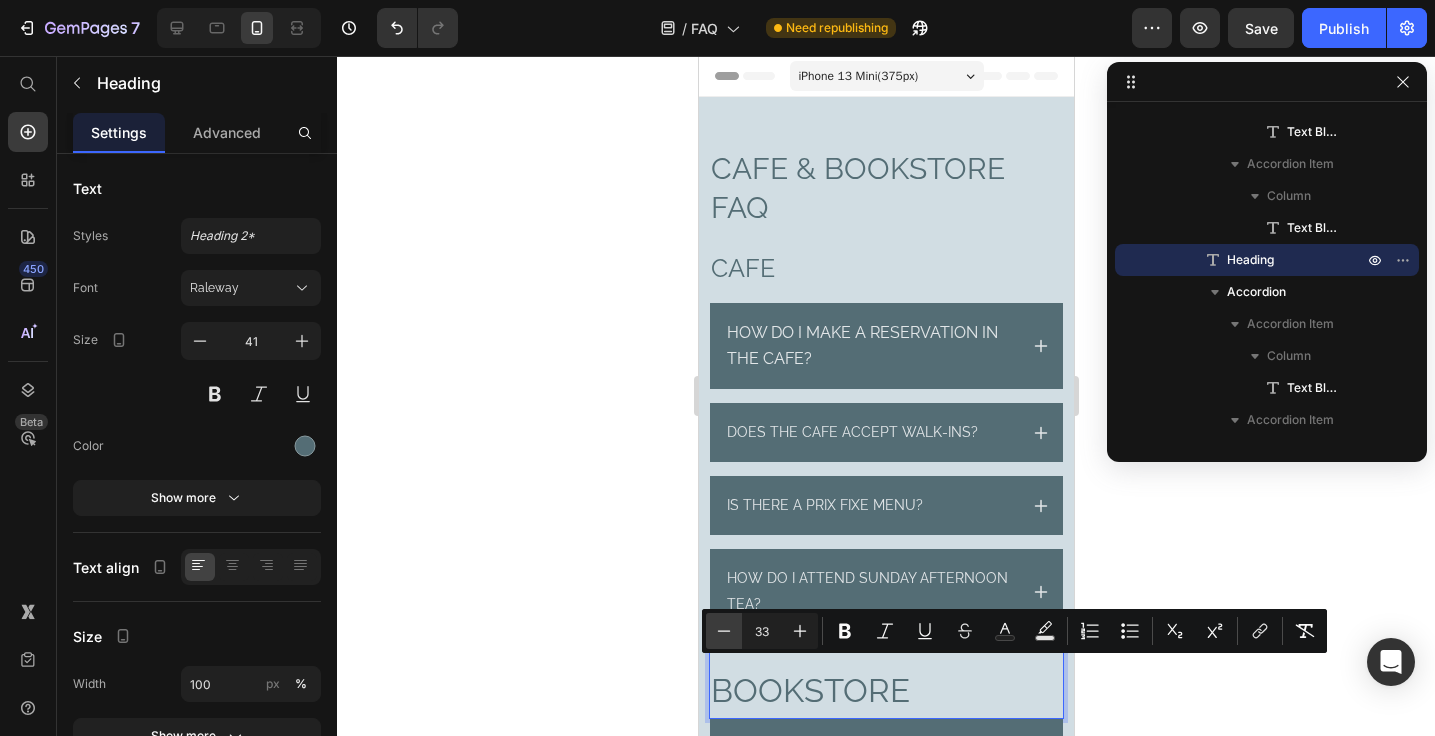 click on "Minus" at bounding box center (724, 631) 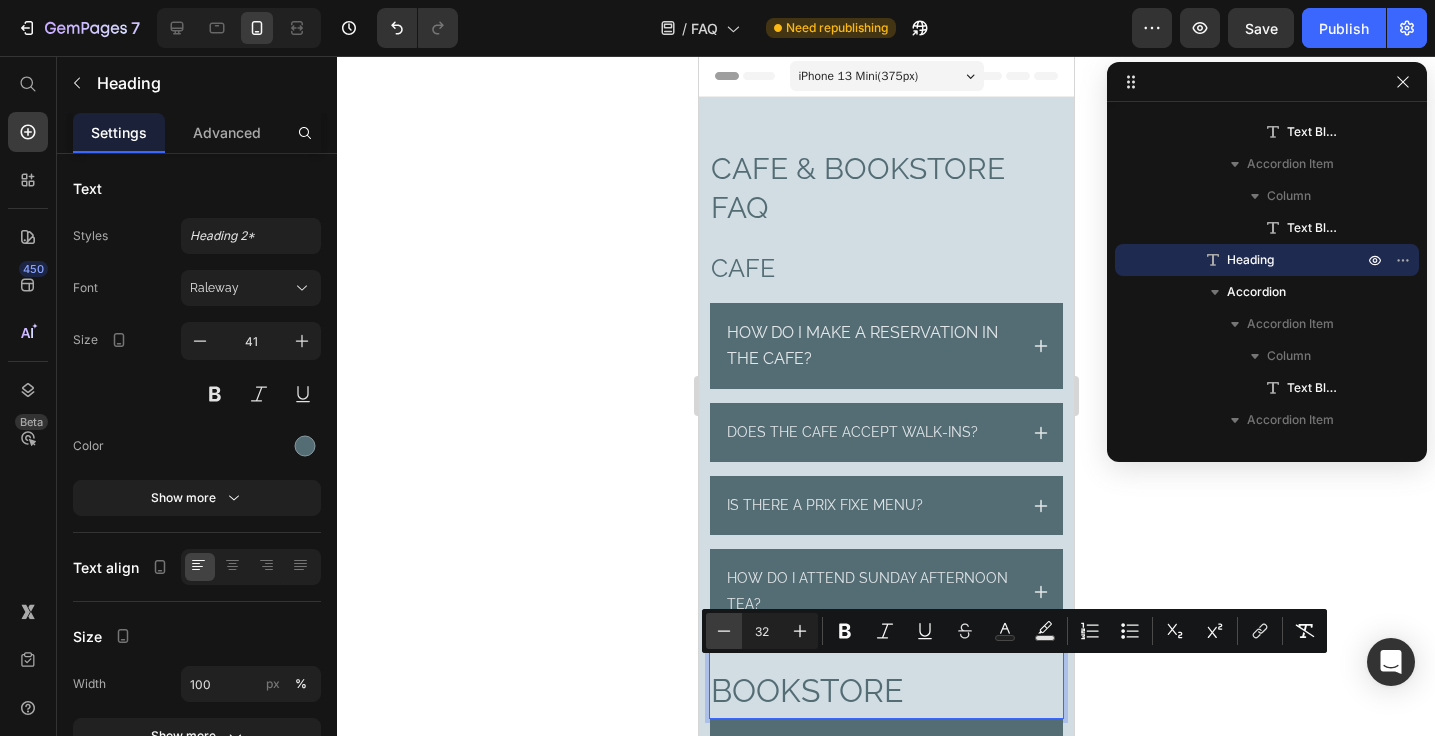 click on "Minus" at bounding box center (724, 631) 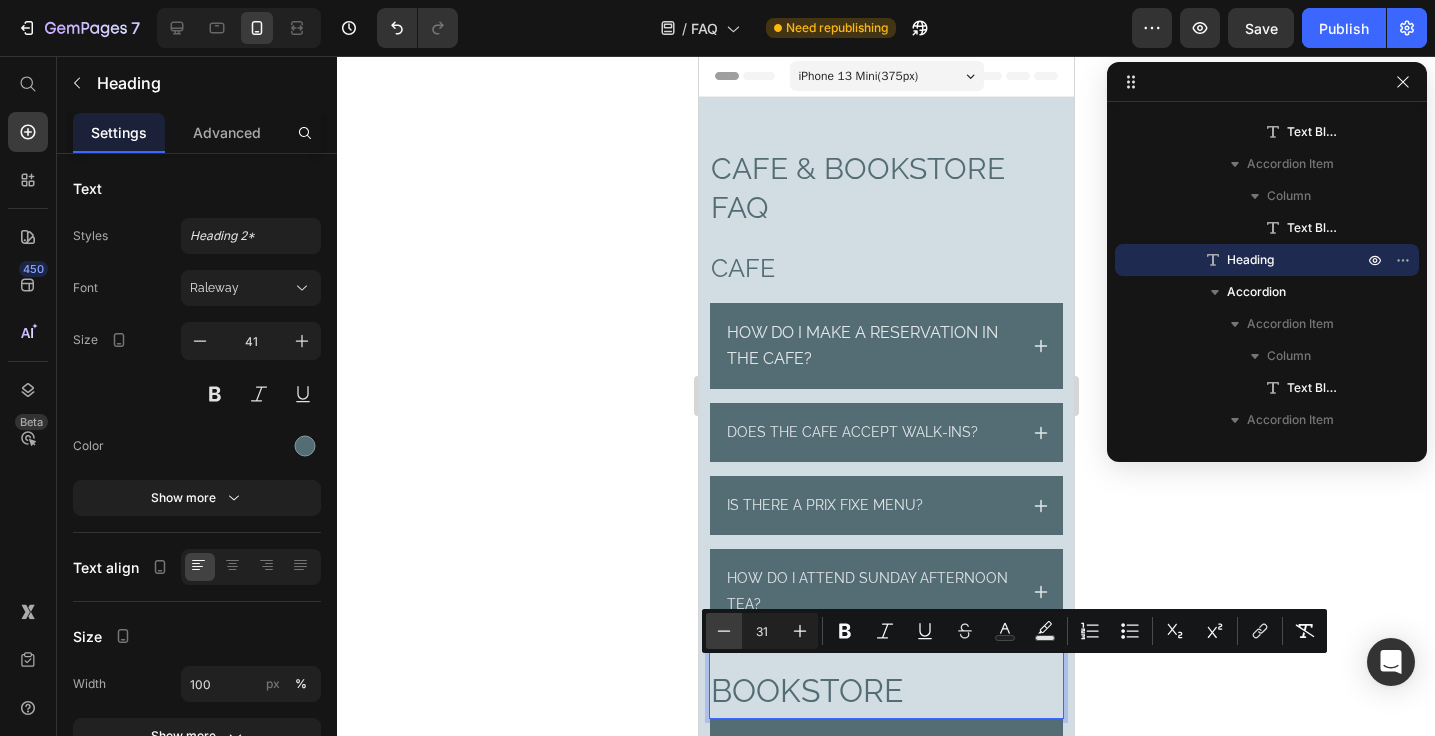 click on "Minus" at bounding box center [724, 631] 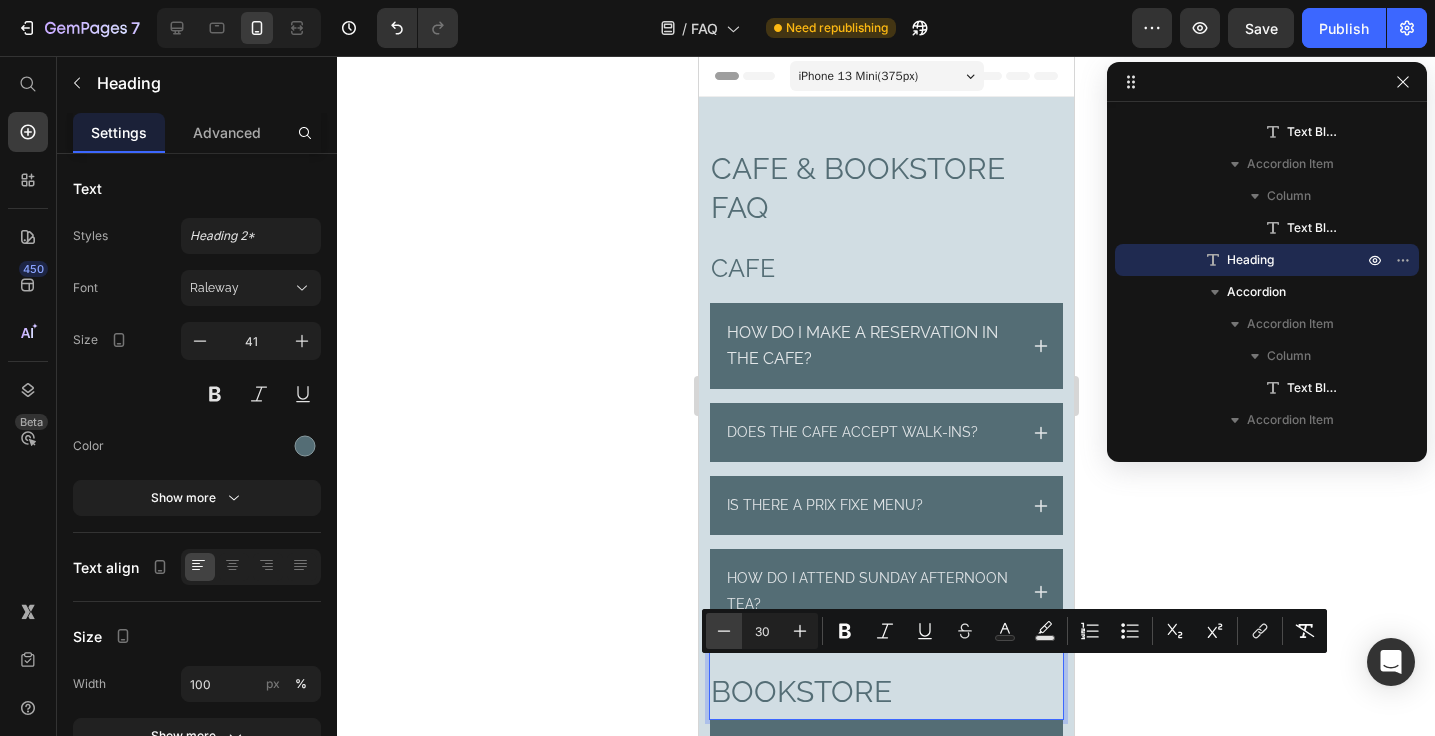 click on "Minus" at bounding box center (724, 631) 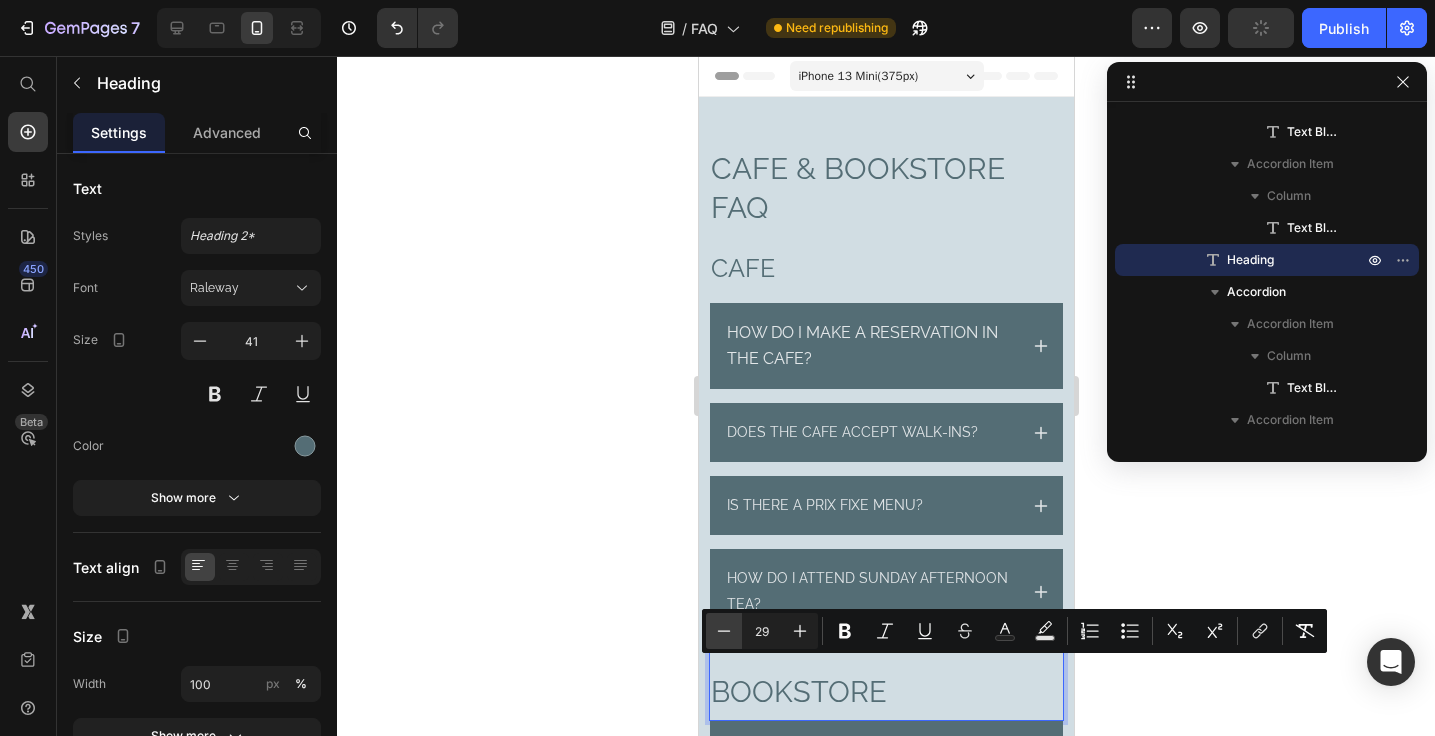 click on "Minus" at bounding box center (724, 631) 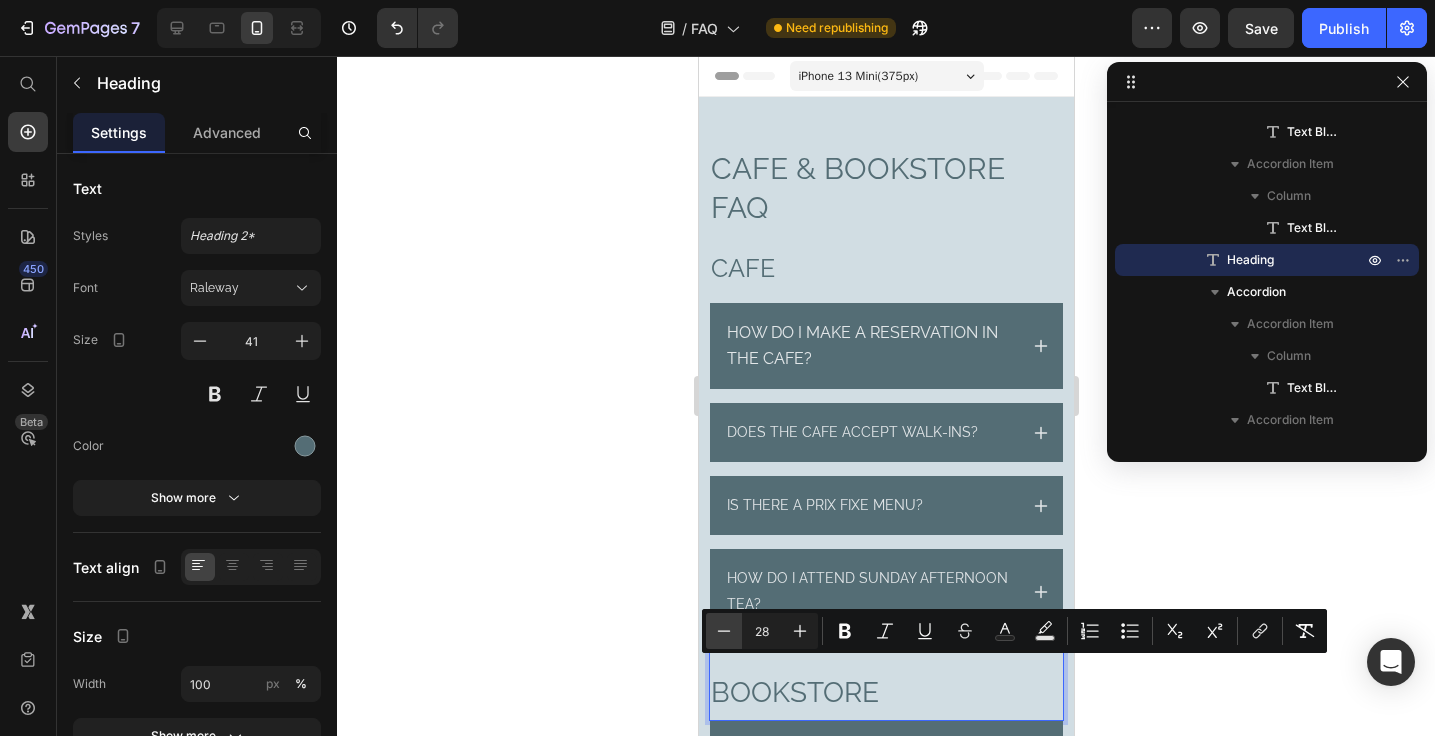 click on "Minus" at bounding box center [724, 631] 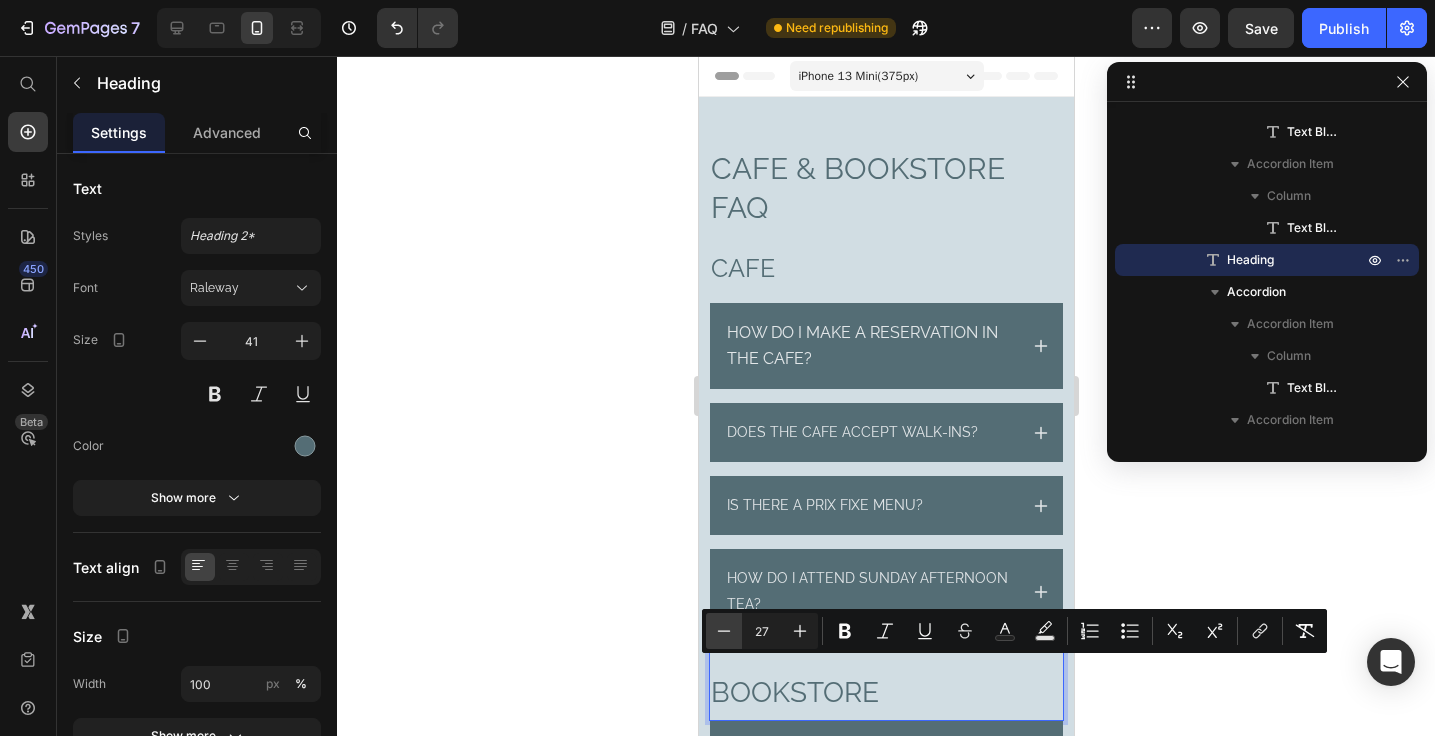 click on "Minus" at bounding box center [724, 631] 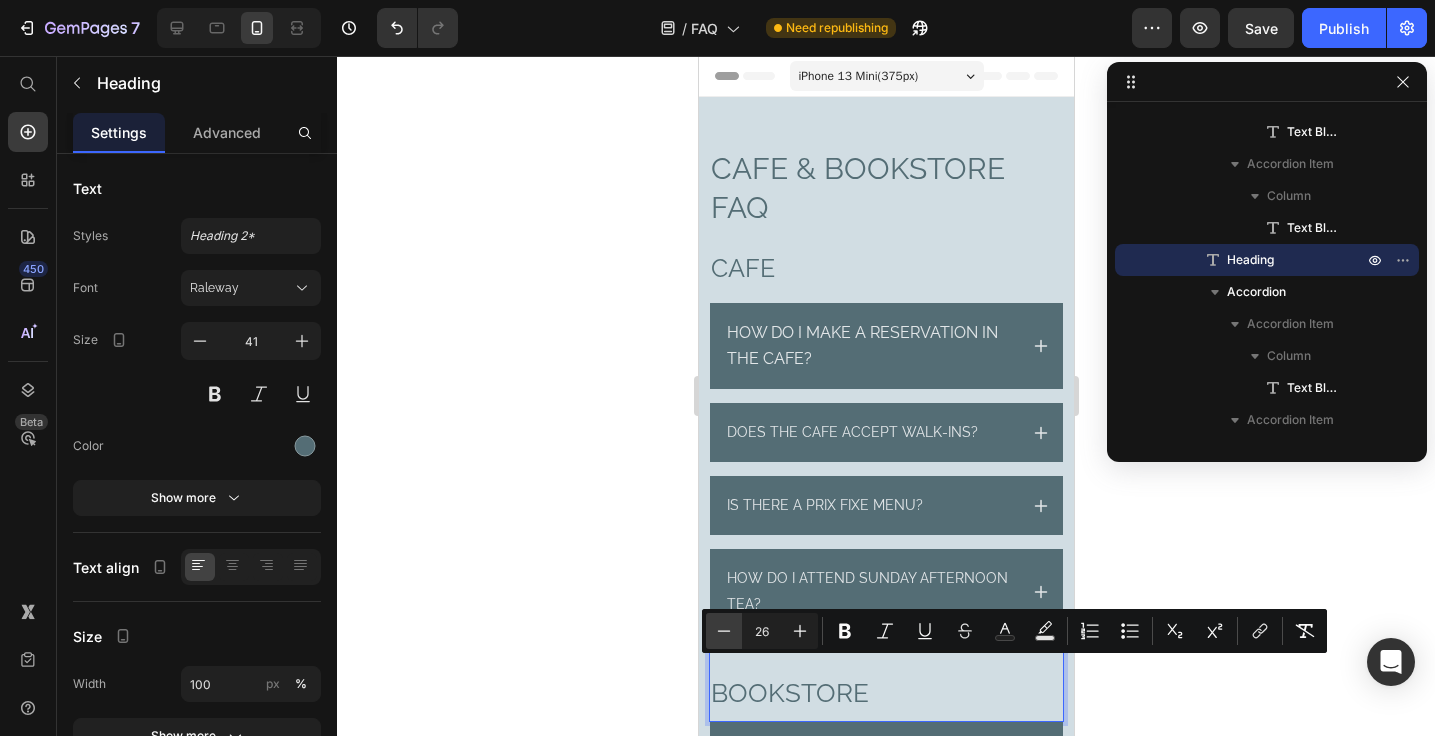 click on "Minus" at bounding box center (724, 631) 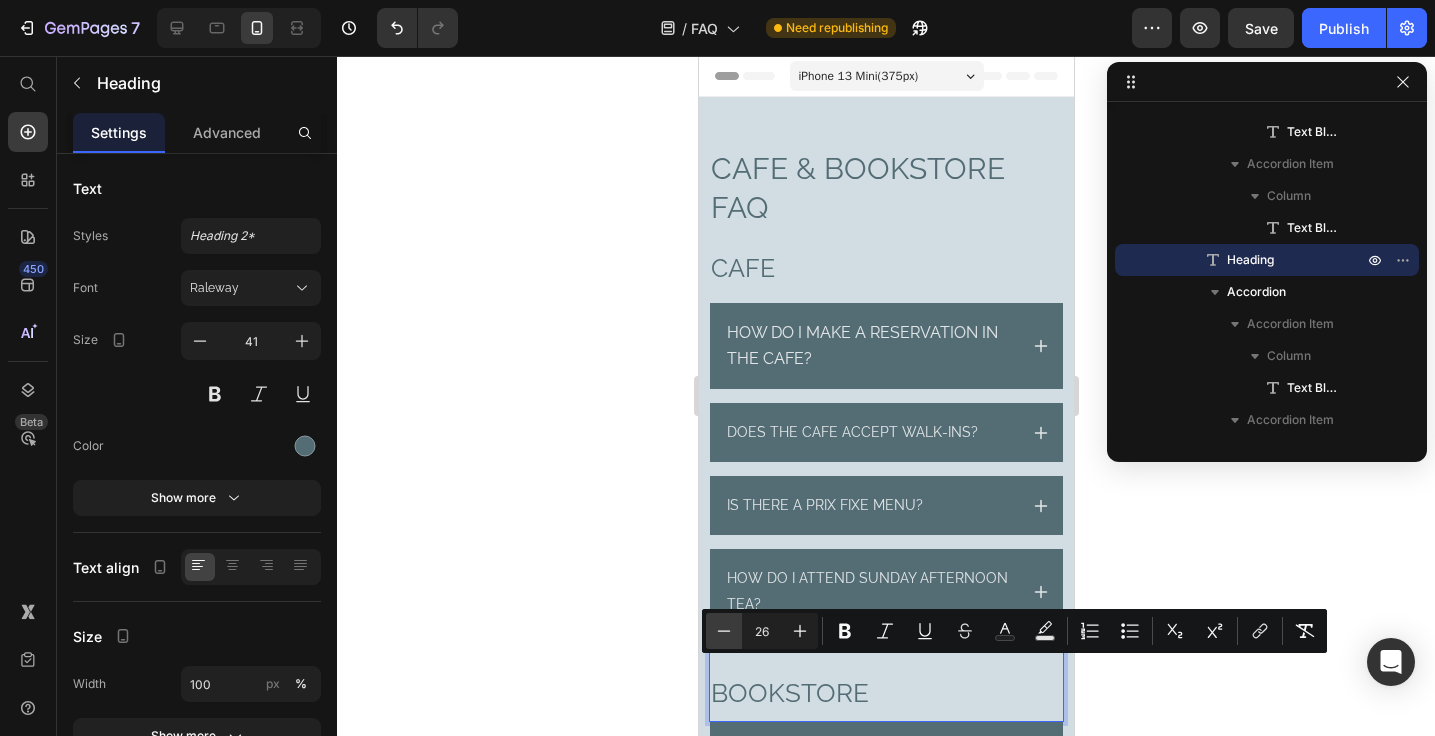 type on "25" 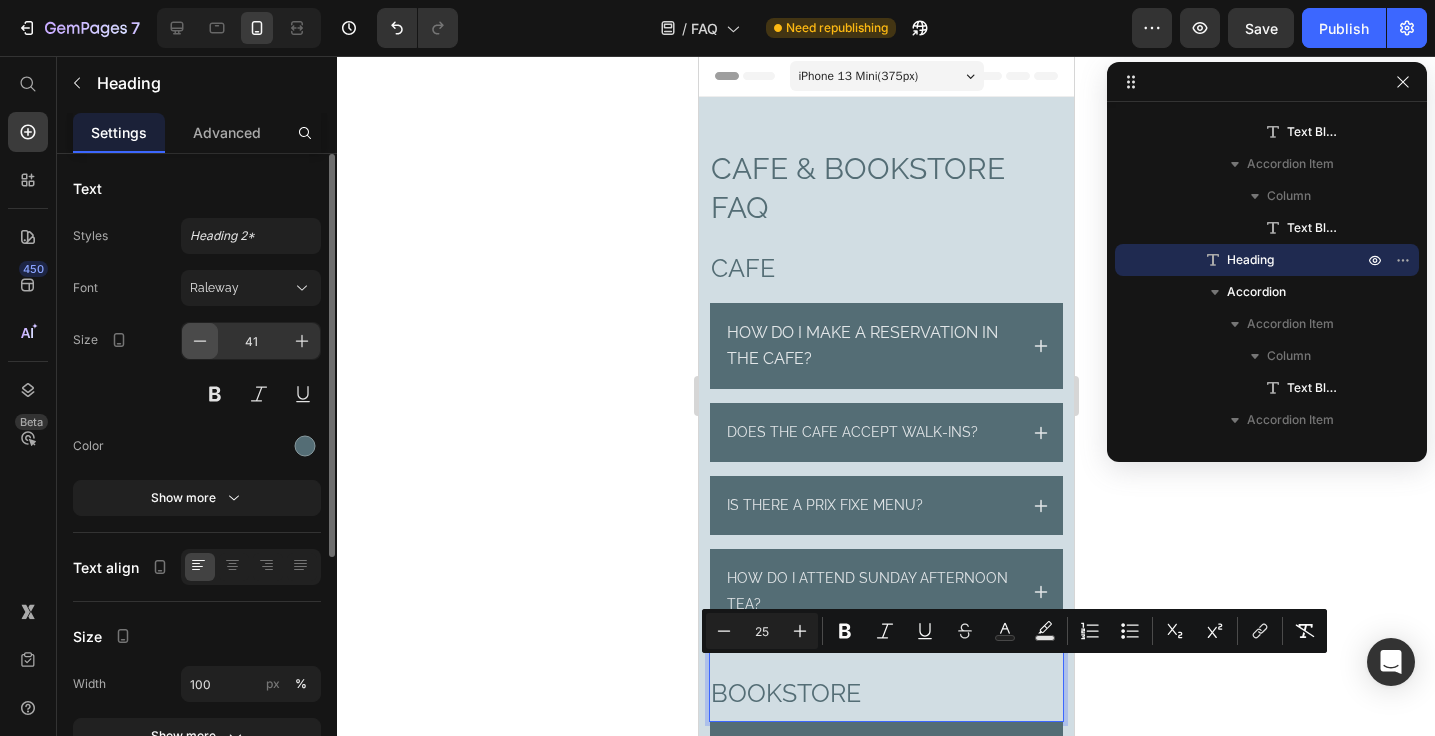click 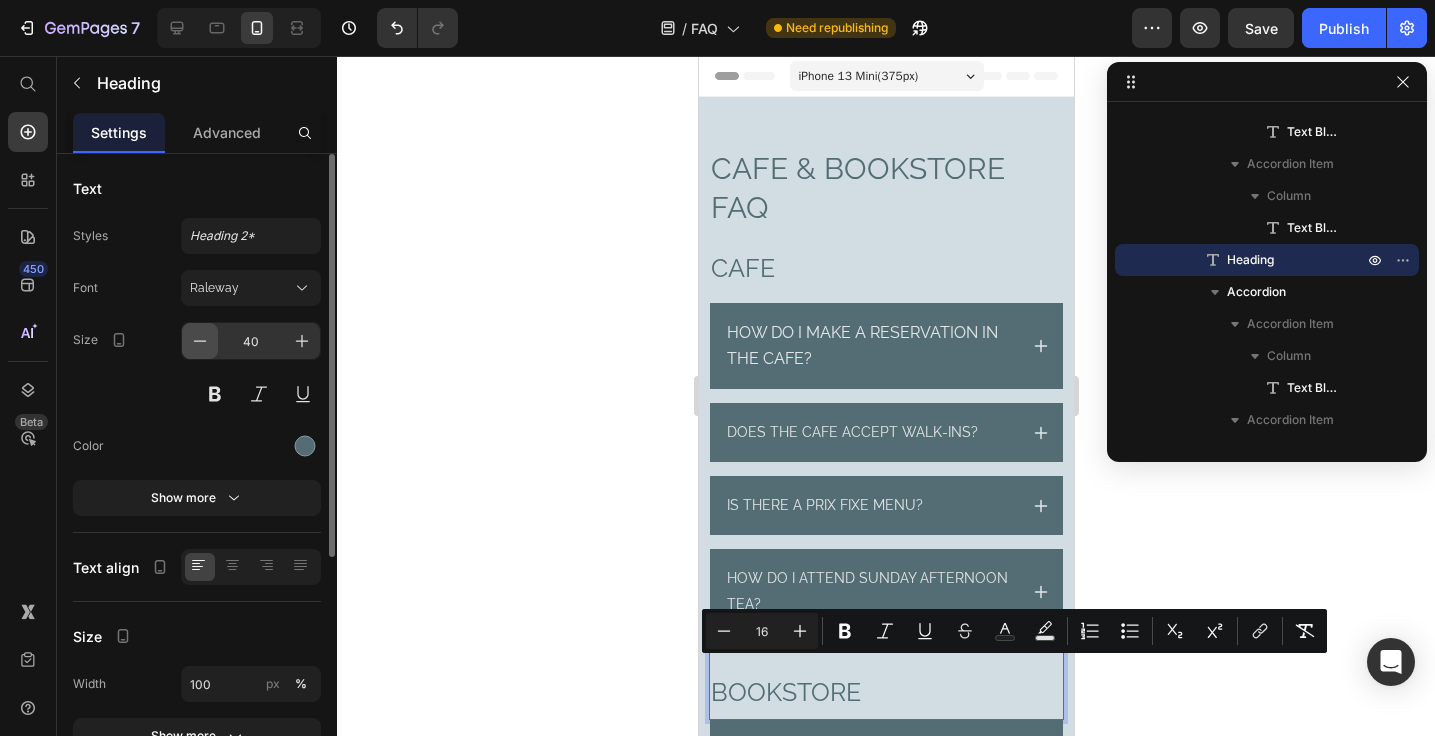 click 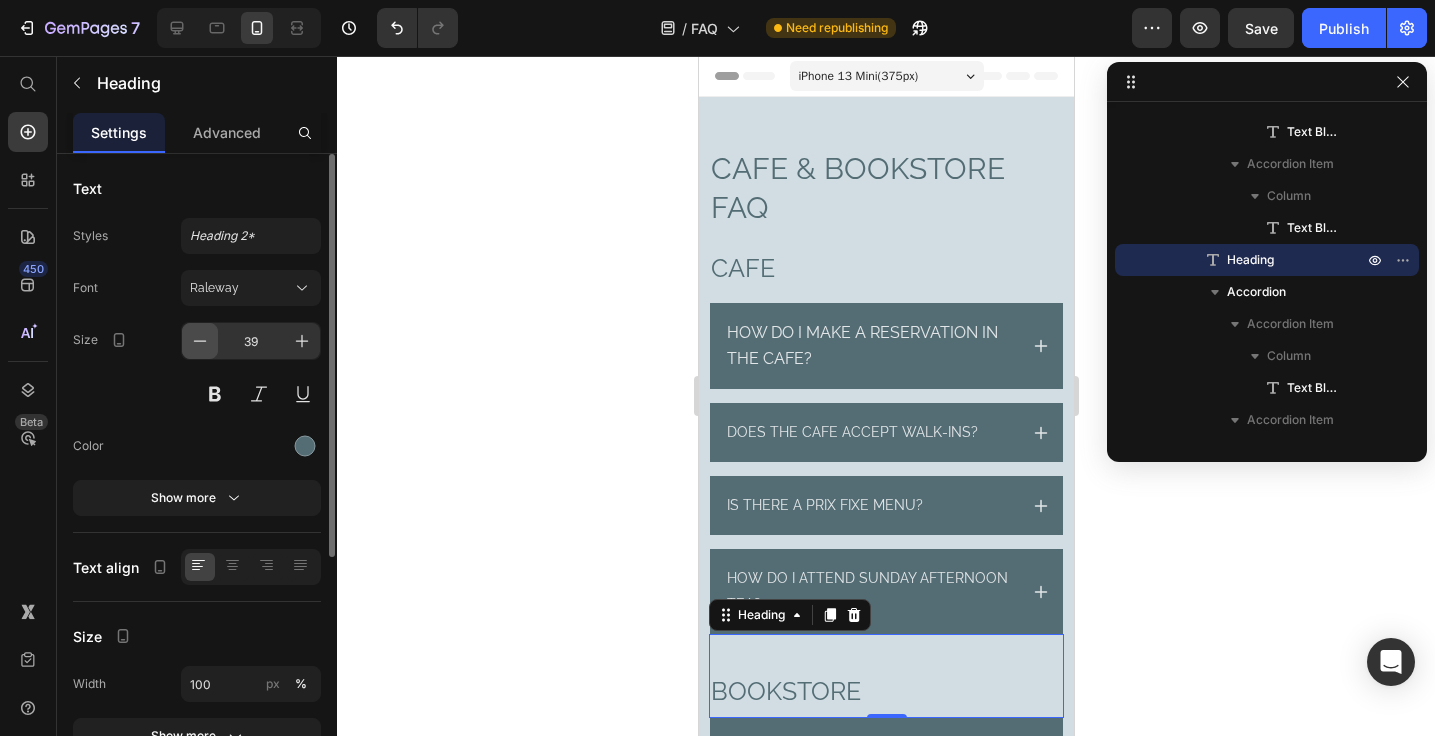 click 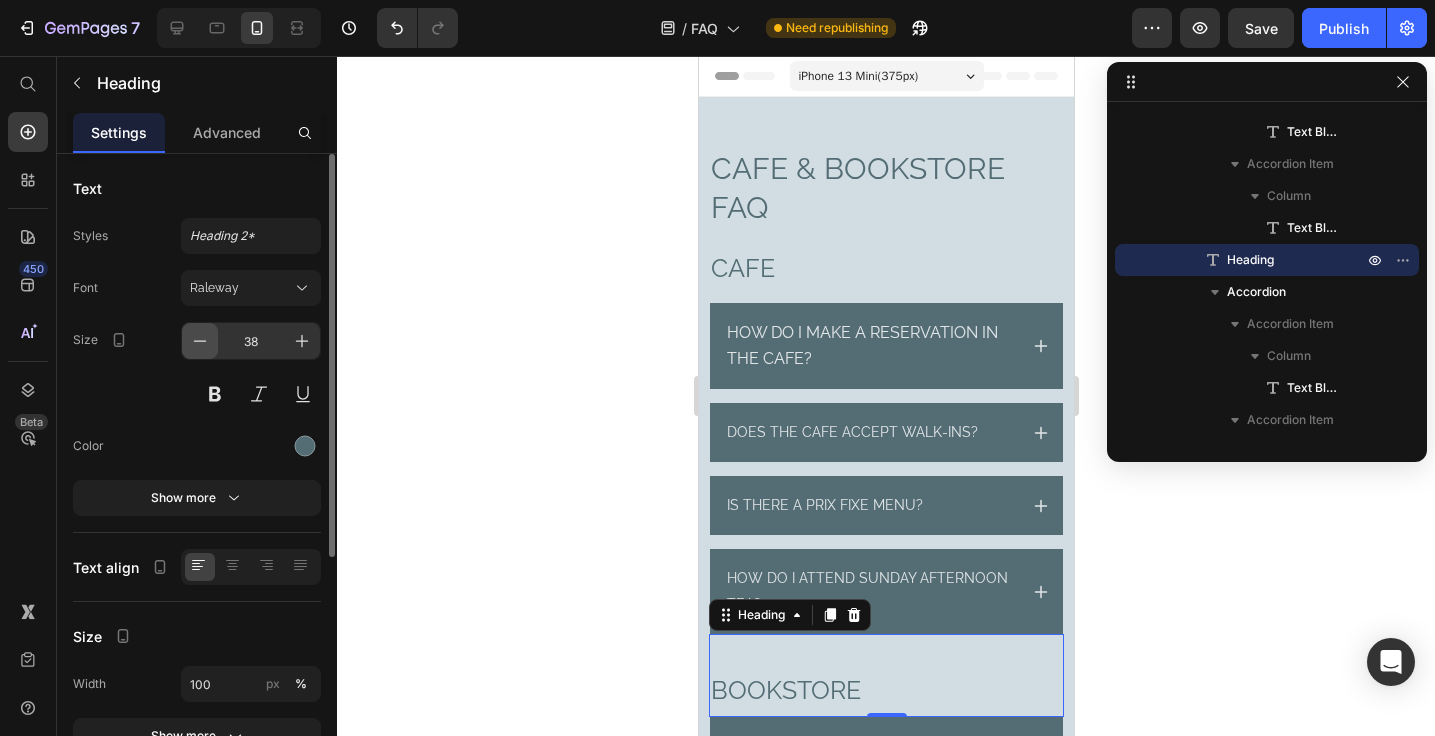 click 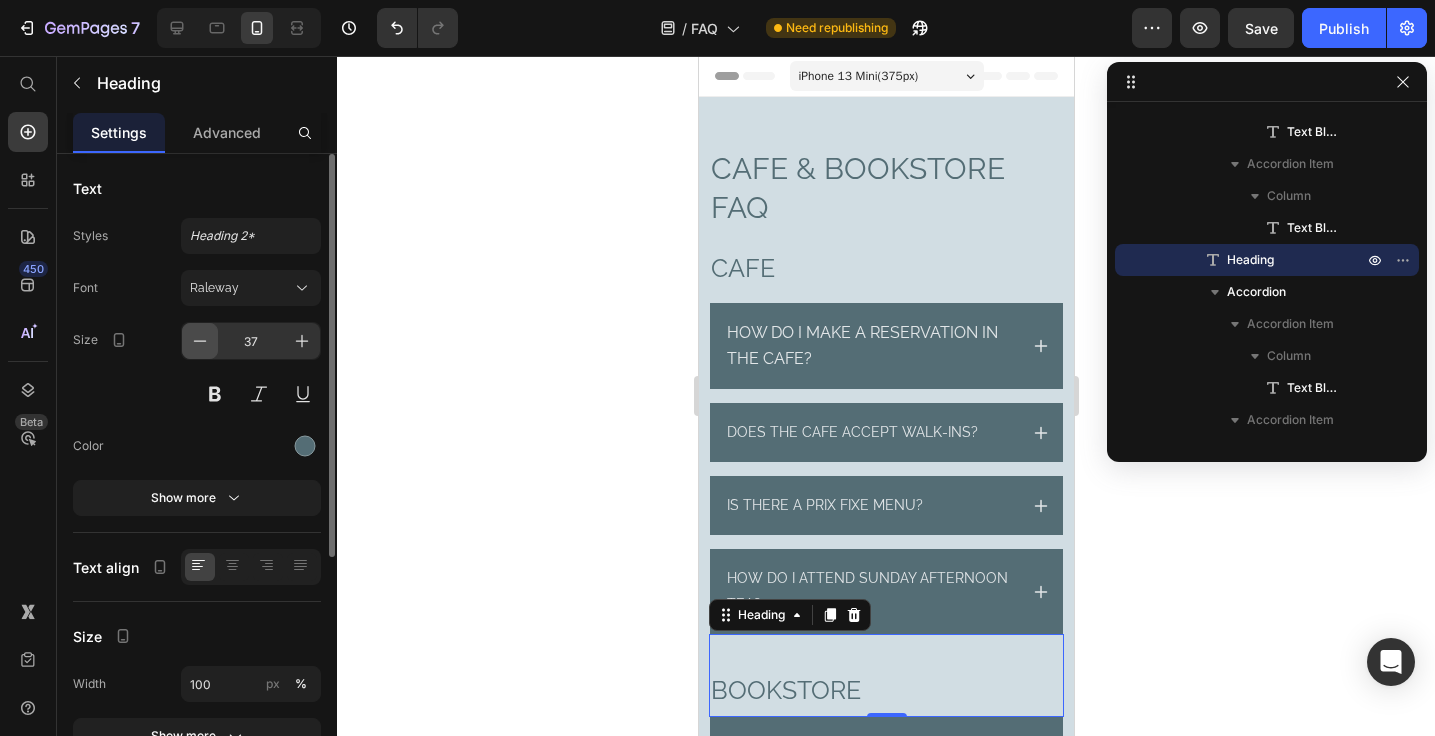 click 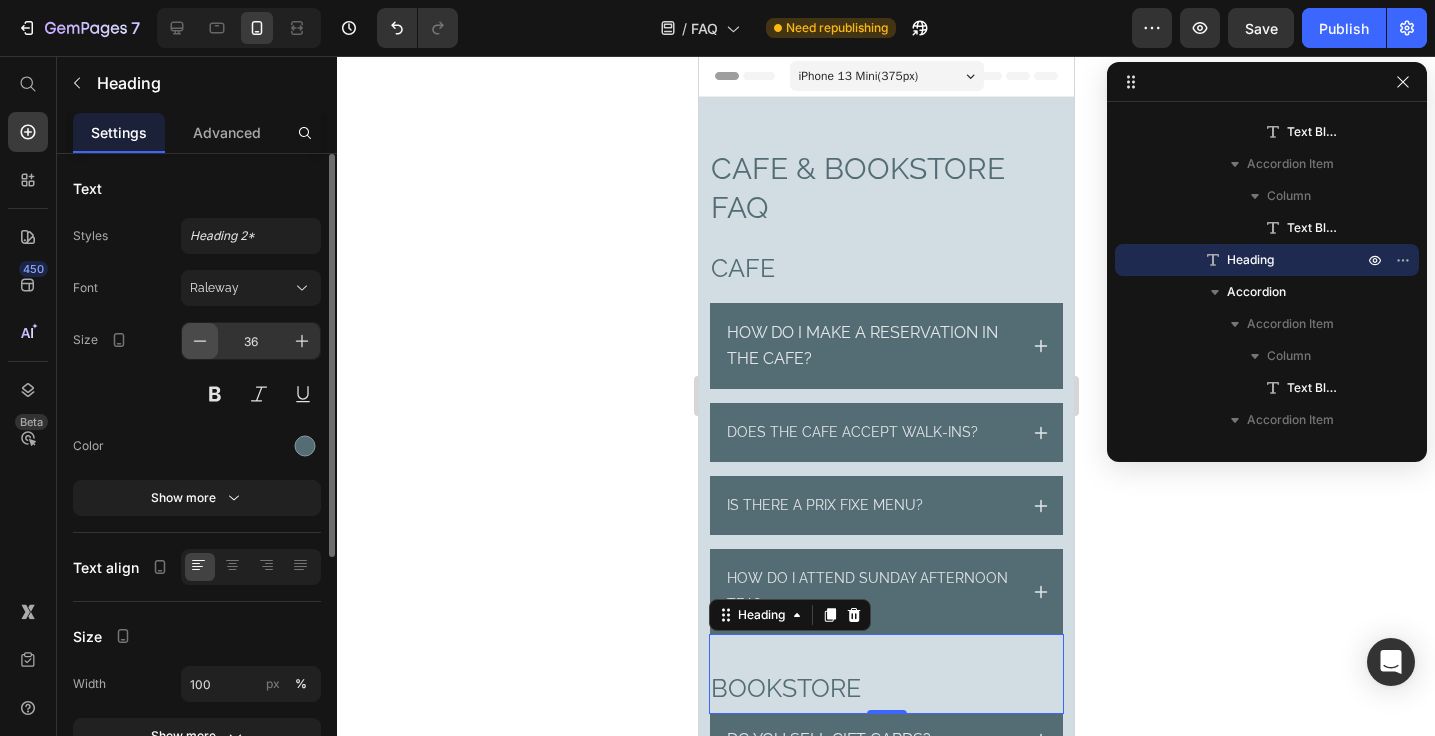 click 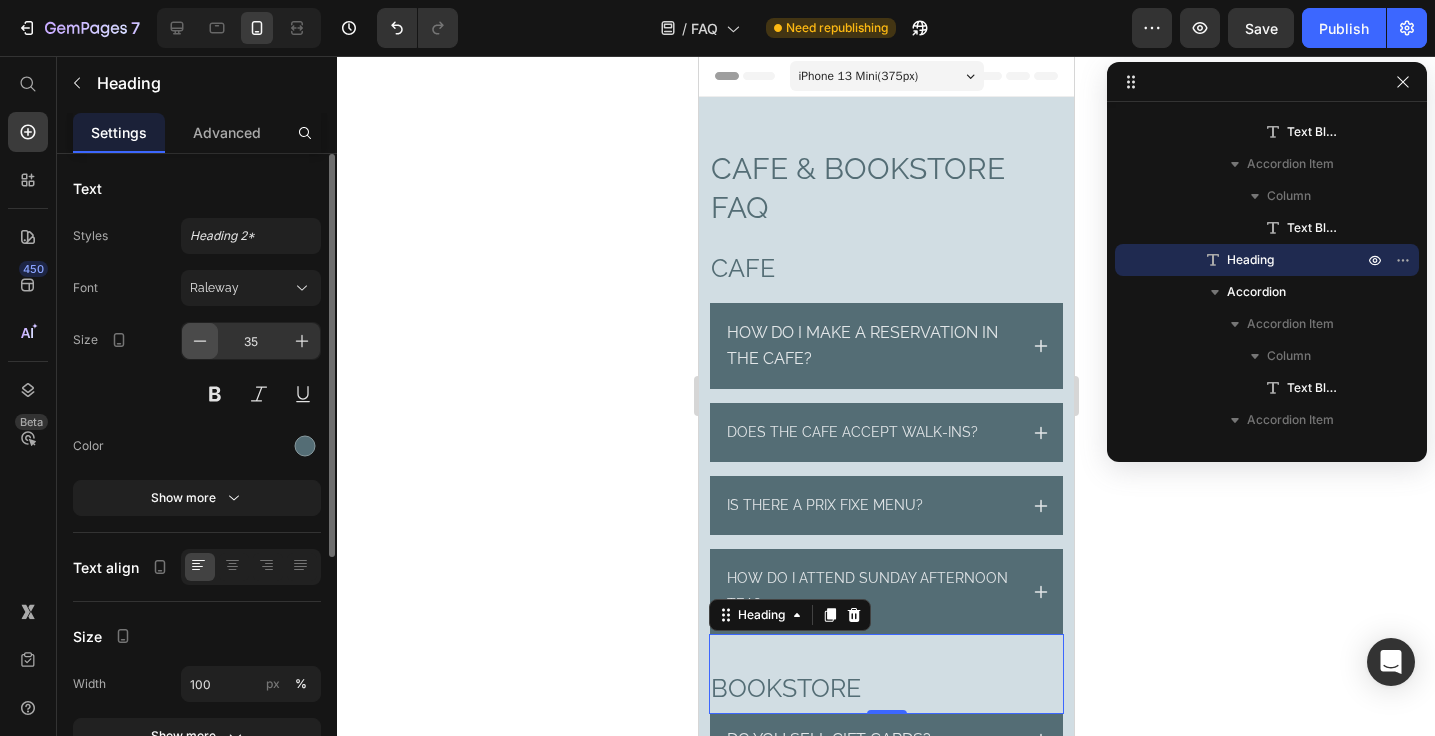 click 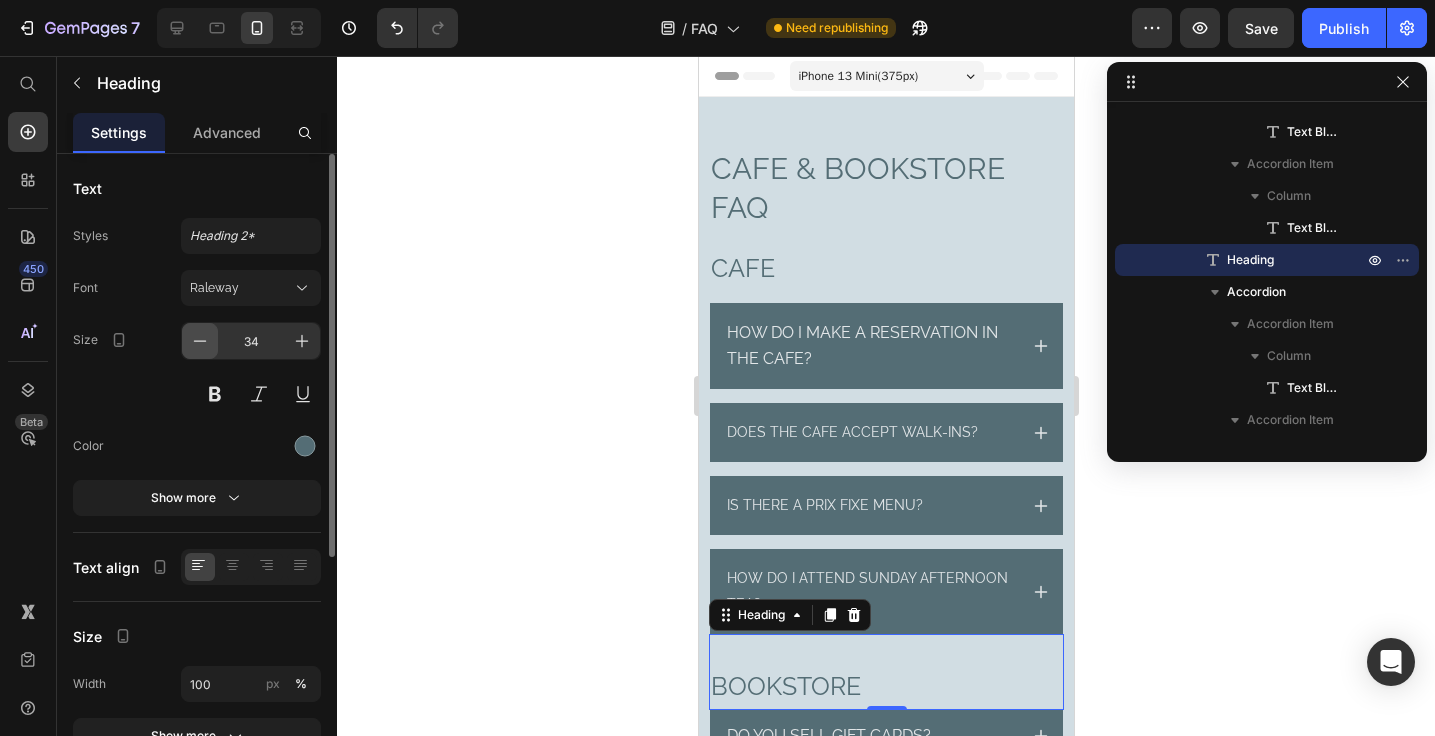 click 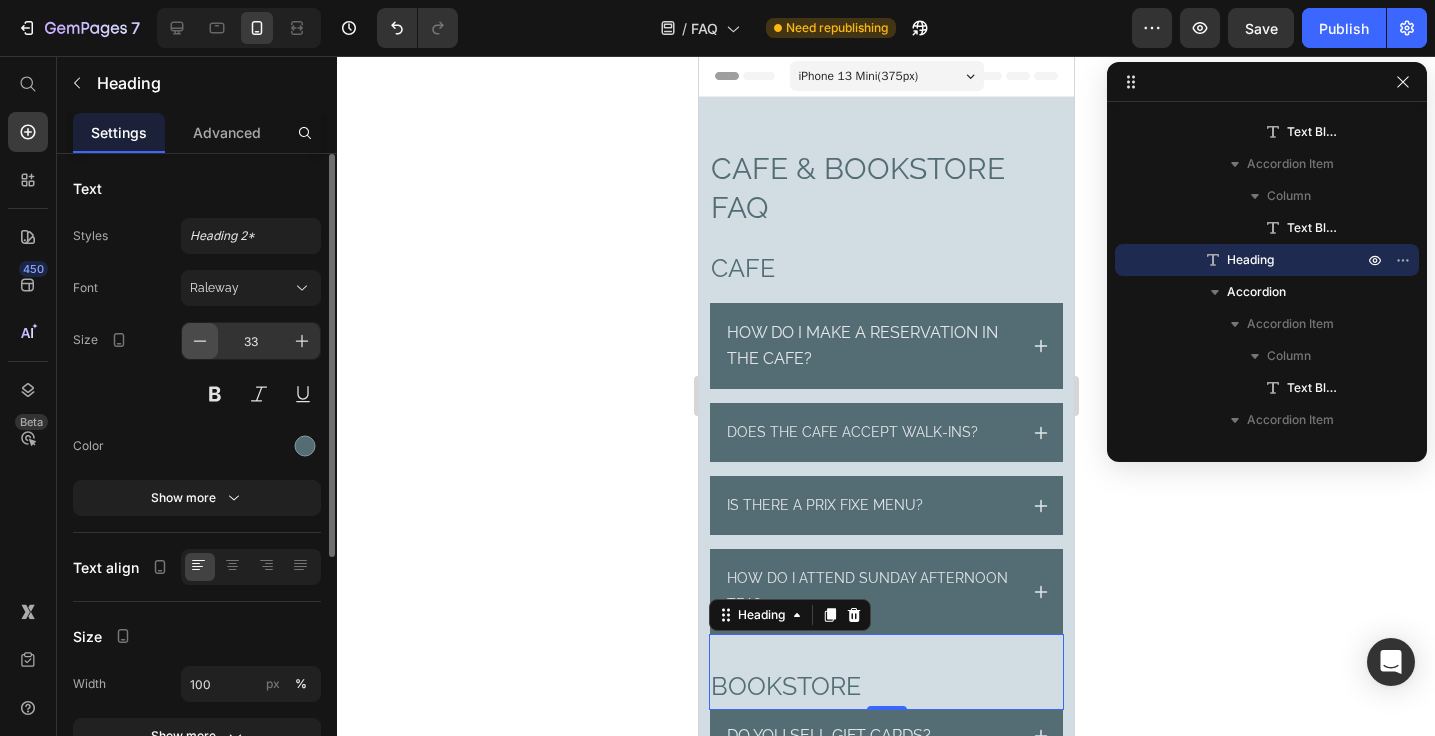 click 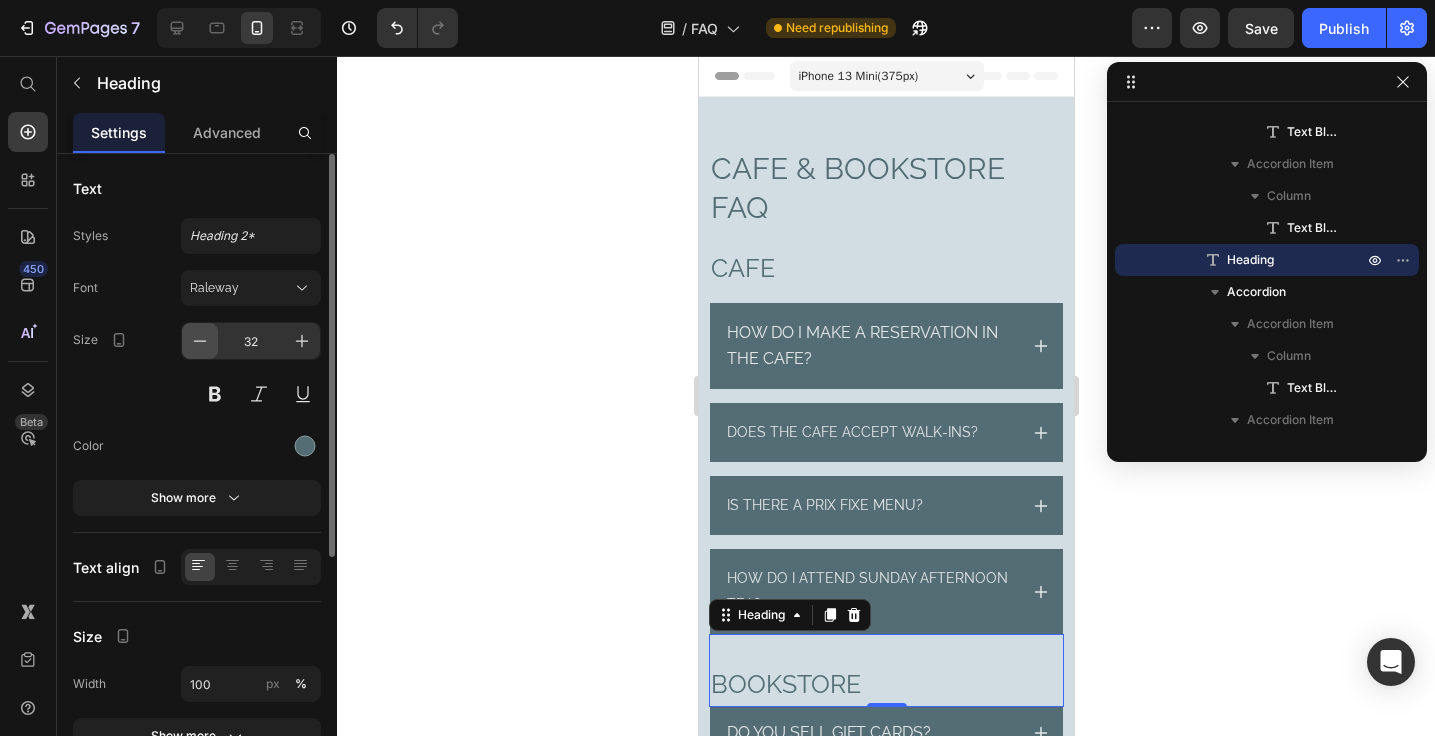 click 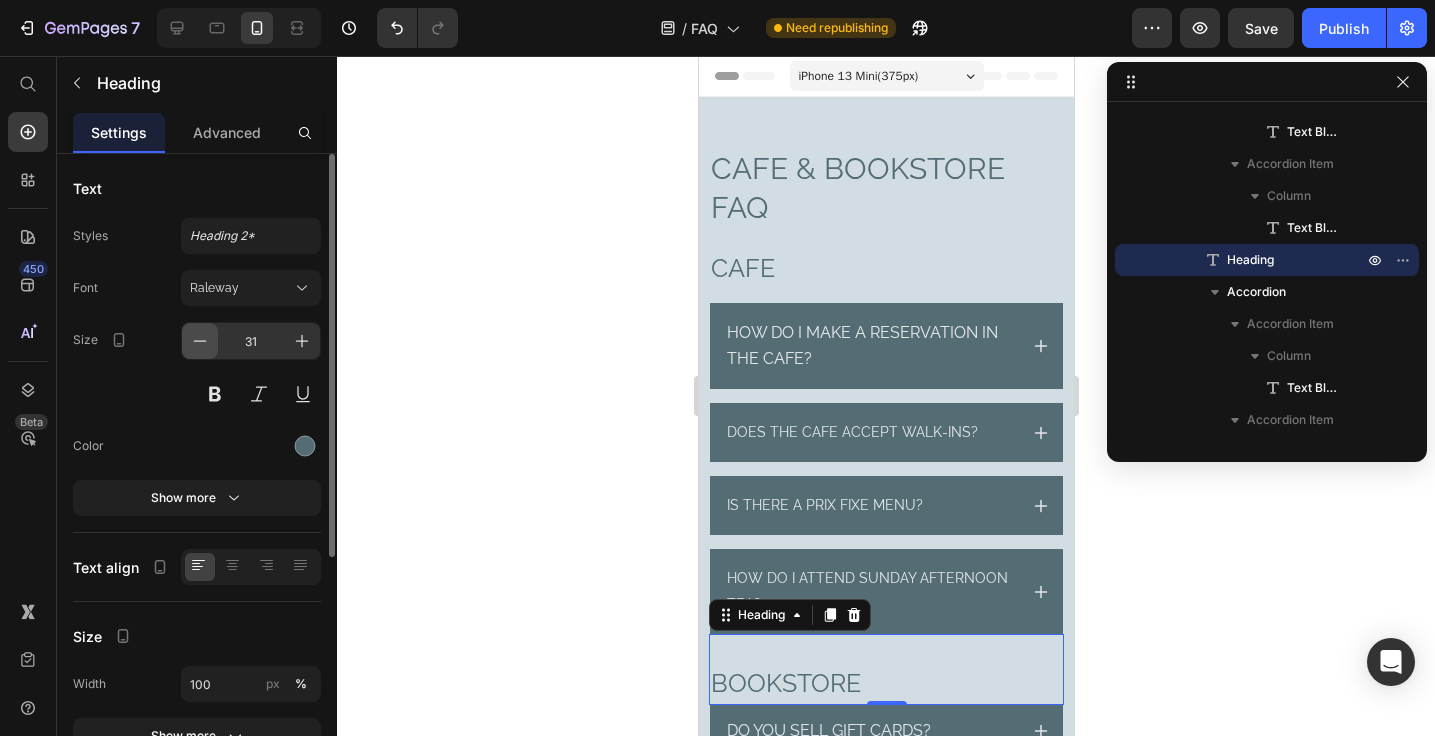 click 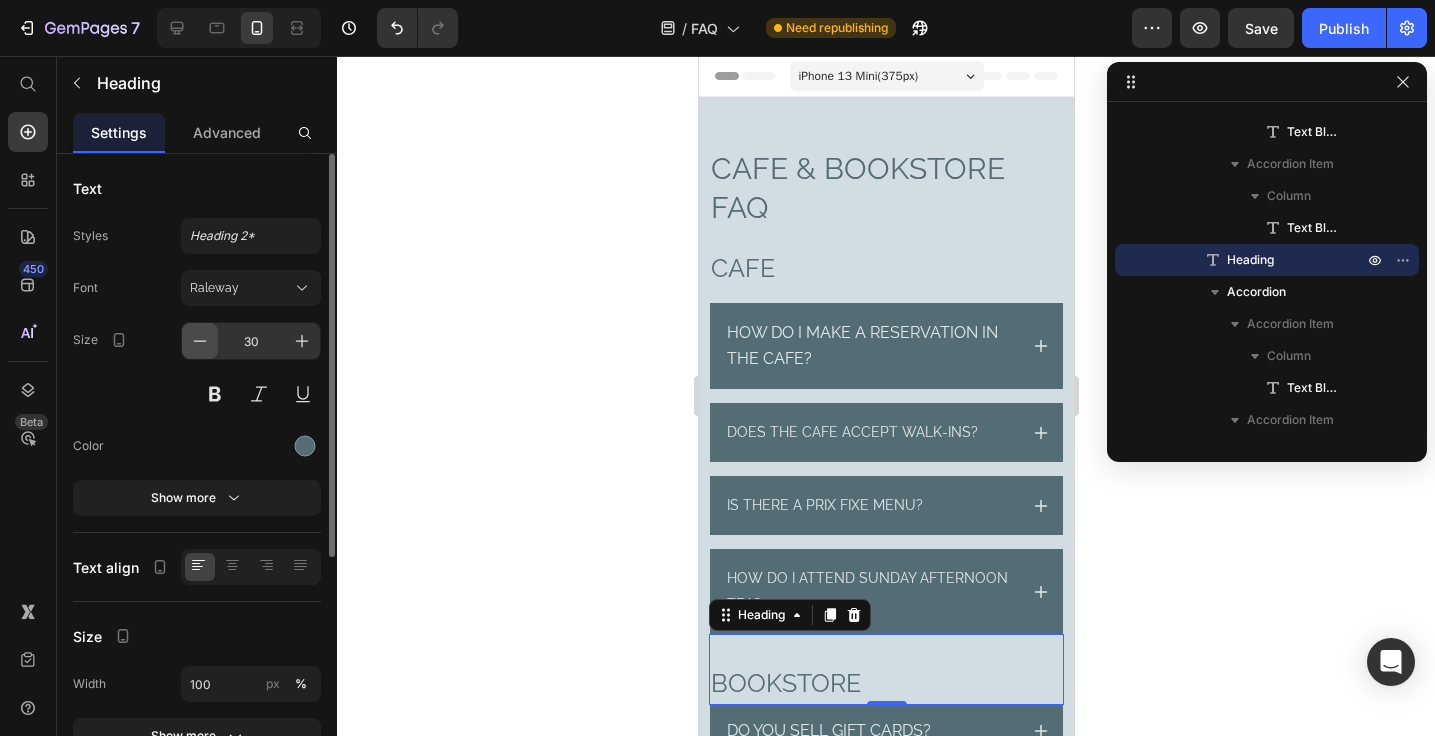 click 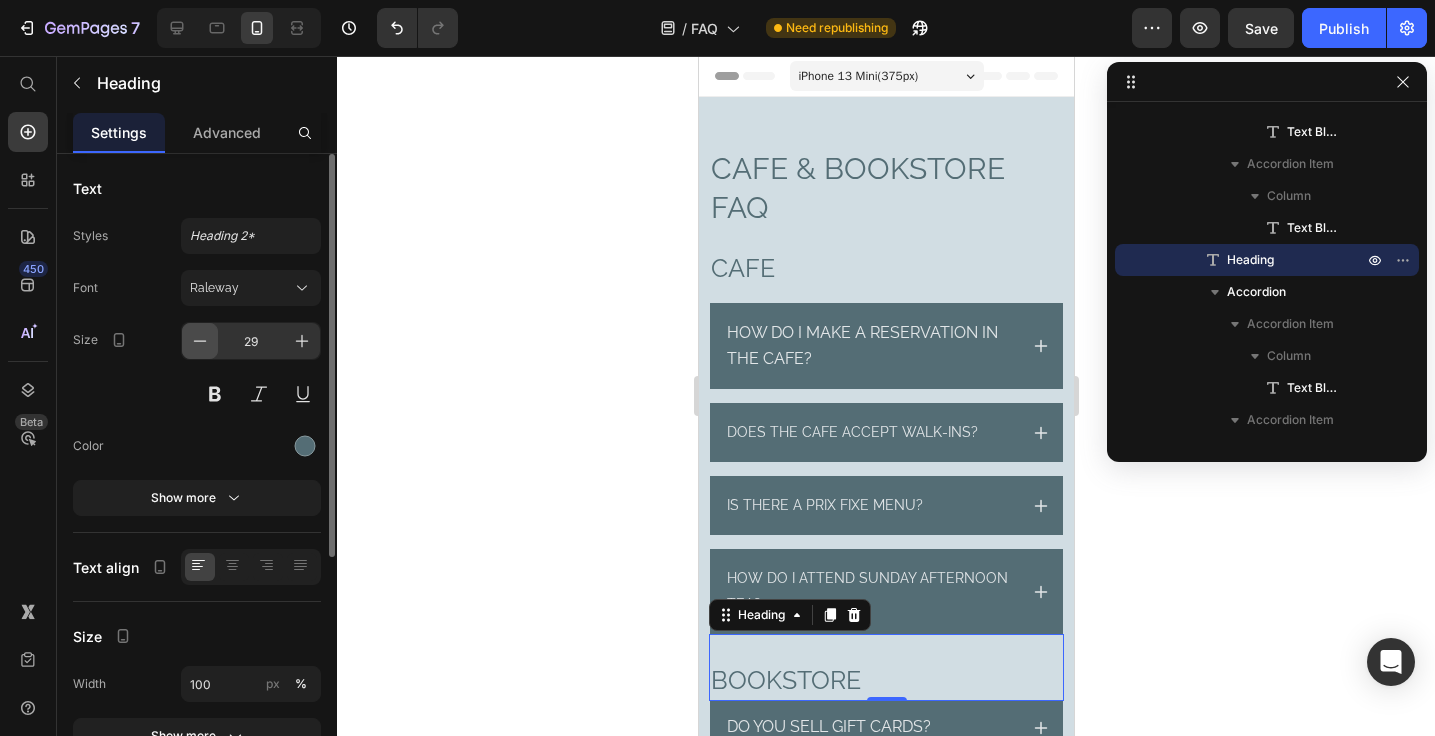click 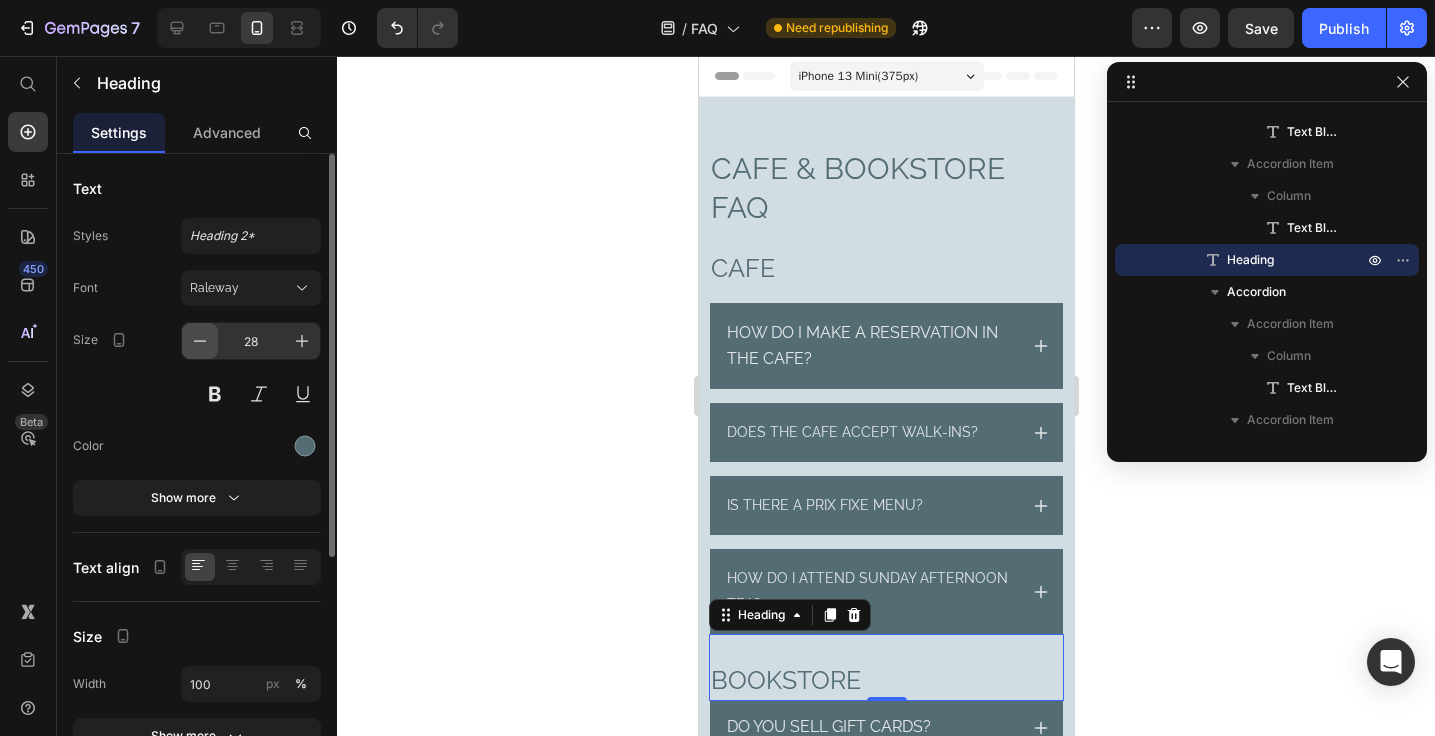 click 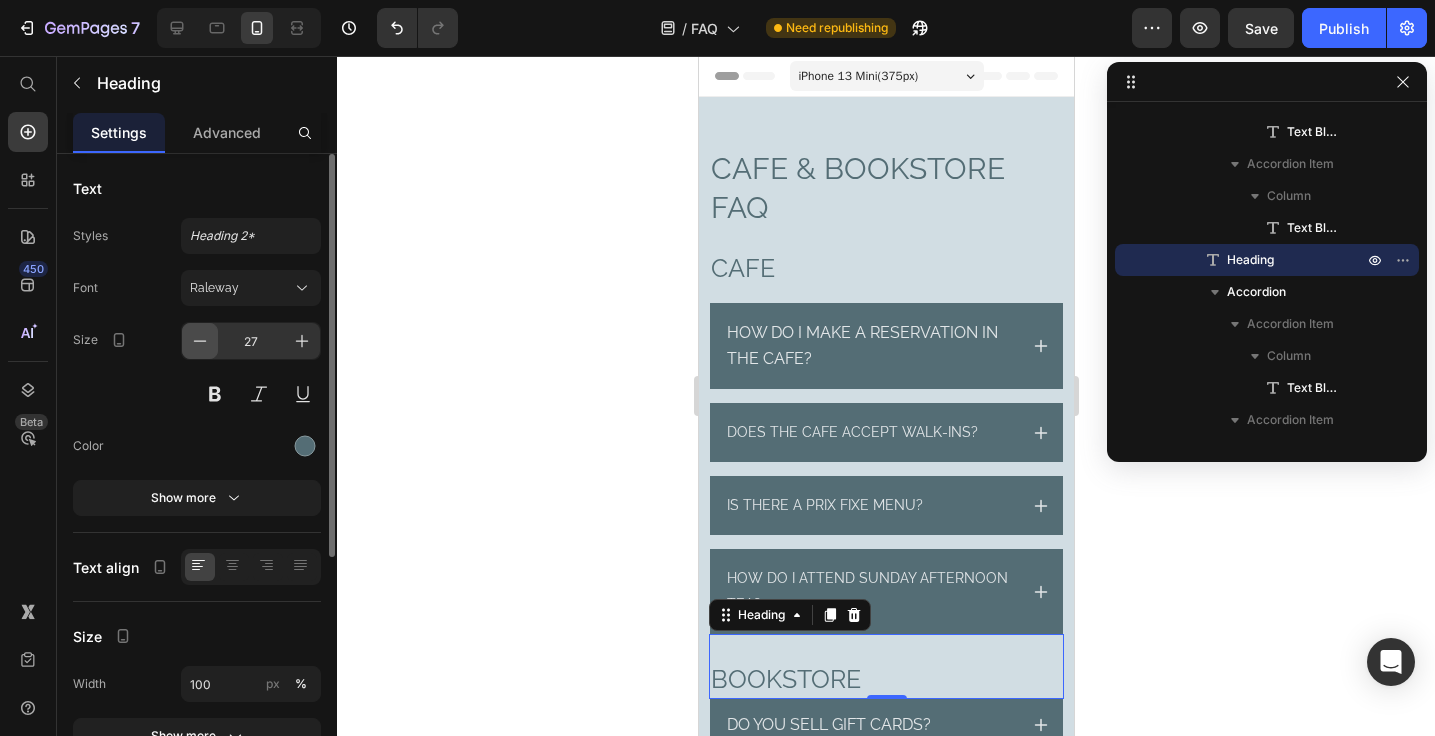 click 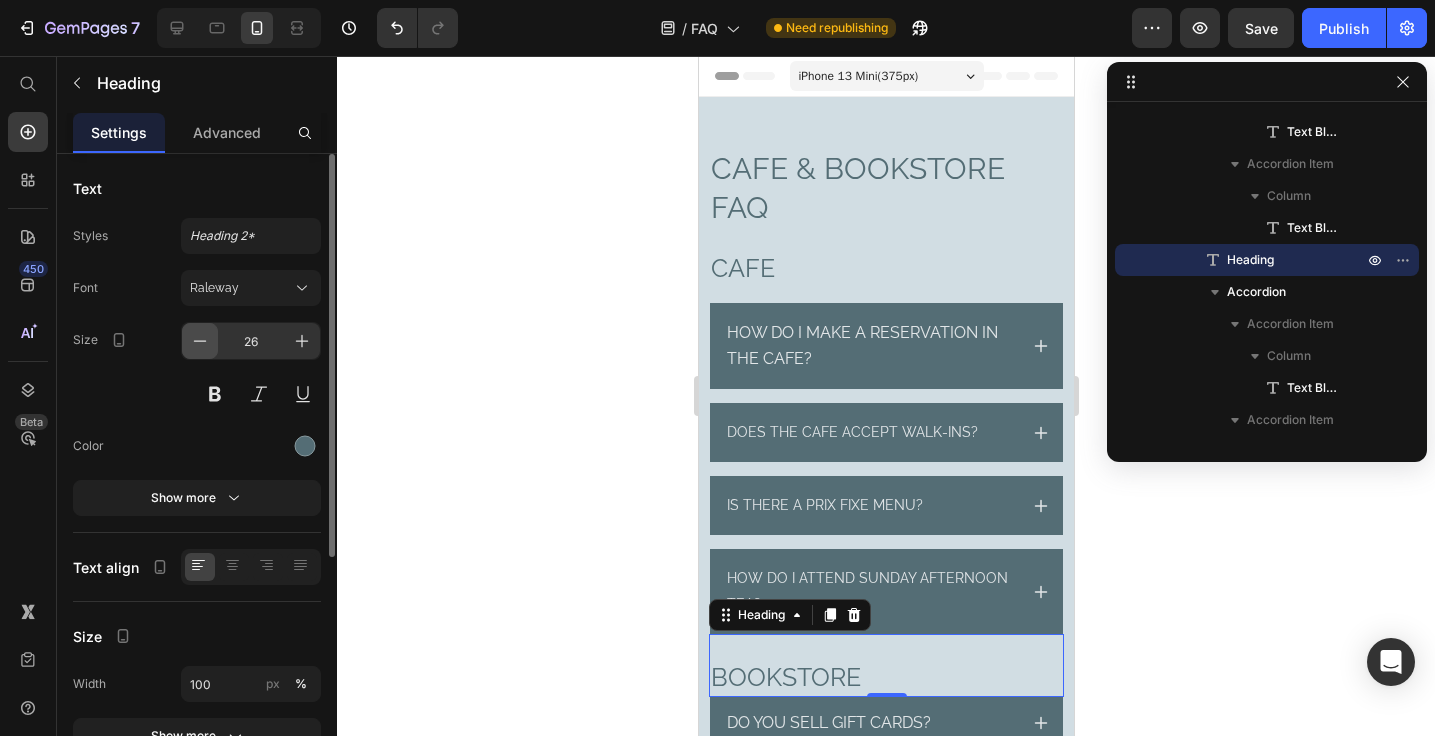 click 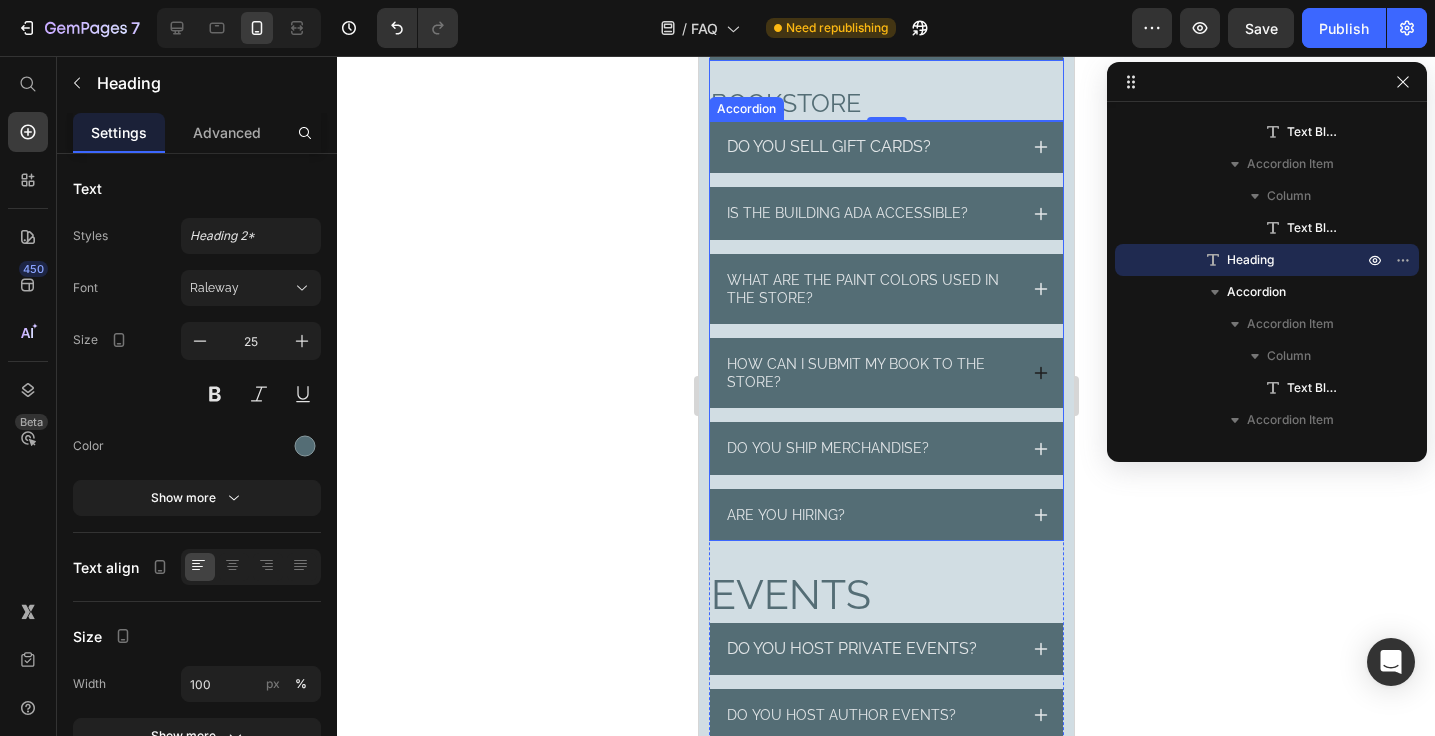 scroll, scrollTop: 647, scrollLeft: 0, axis: vertical 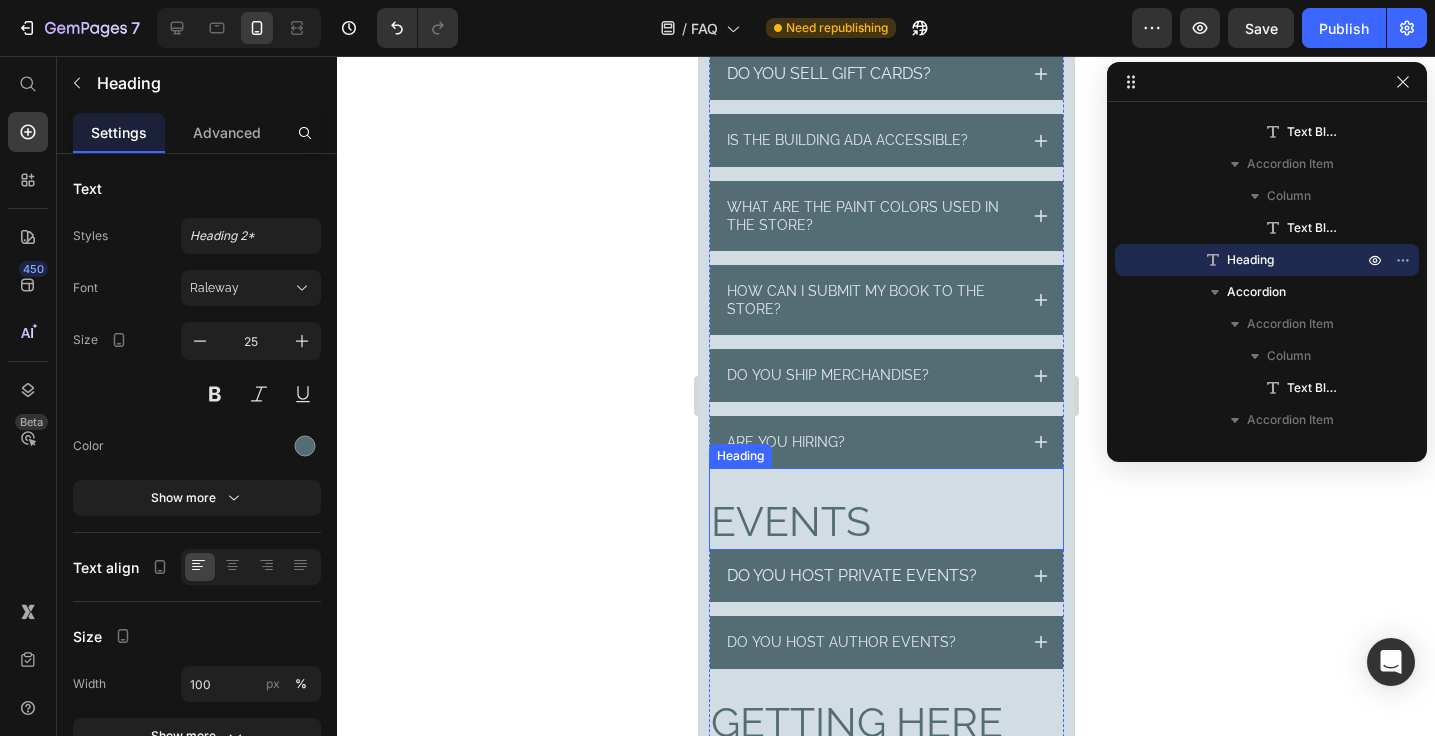 click on "EVENTS" at bounding box center (885, 521) 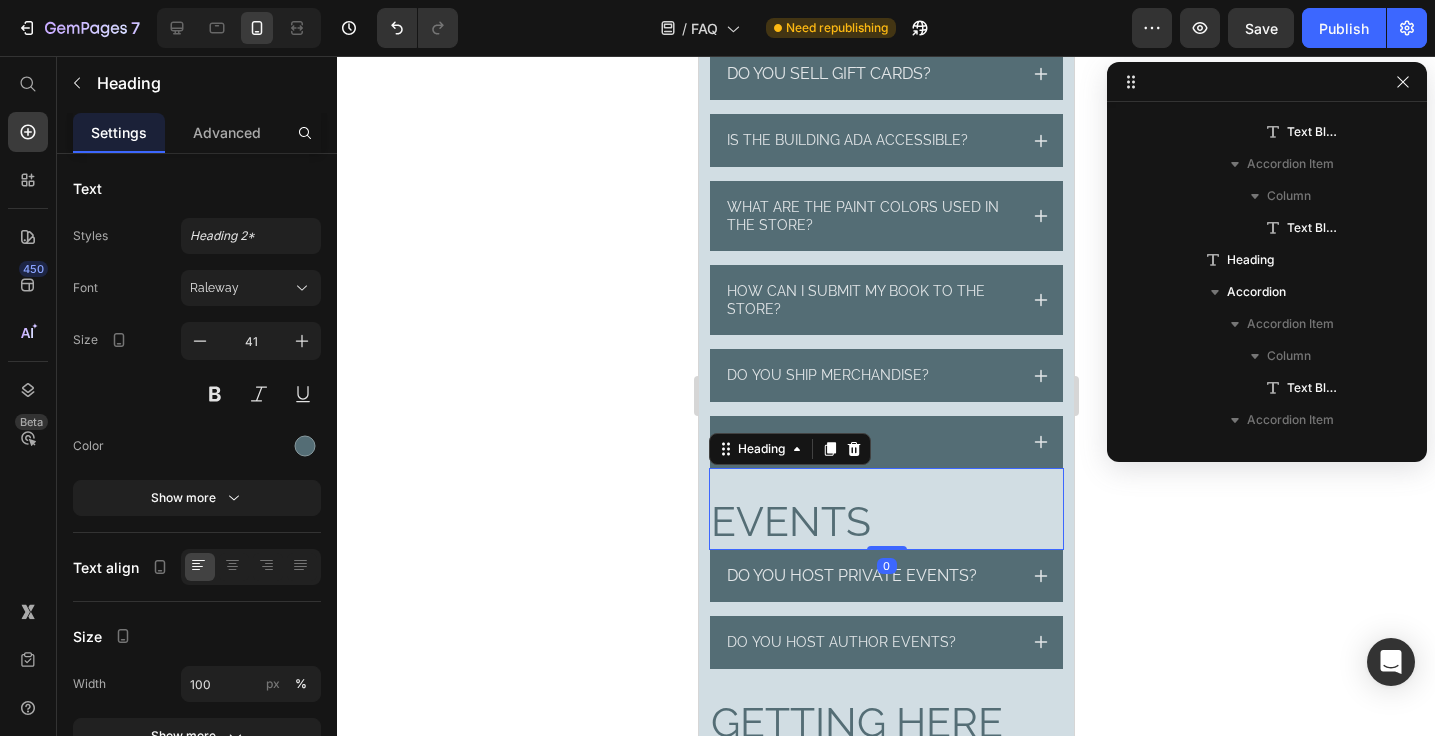 scroll, scrollTop: 1146, scrollLeft: 0, axis: vertical 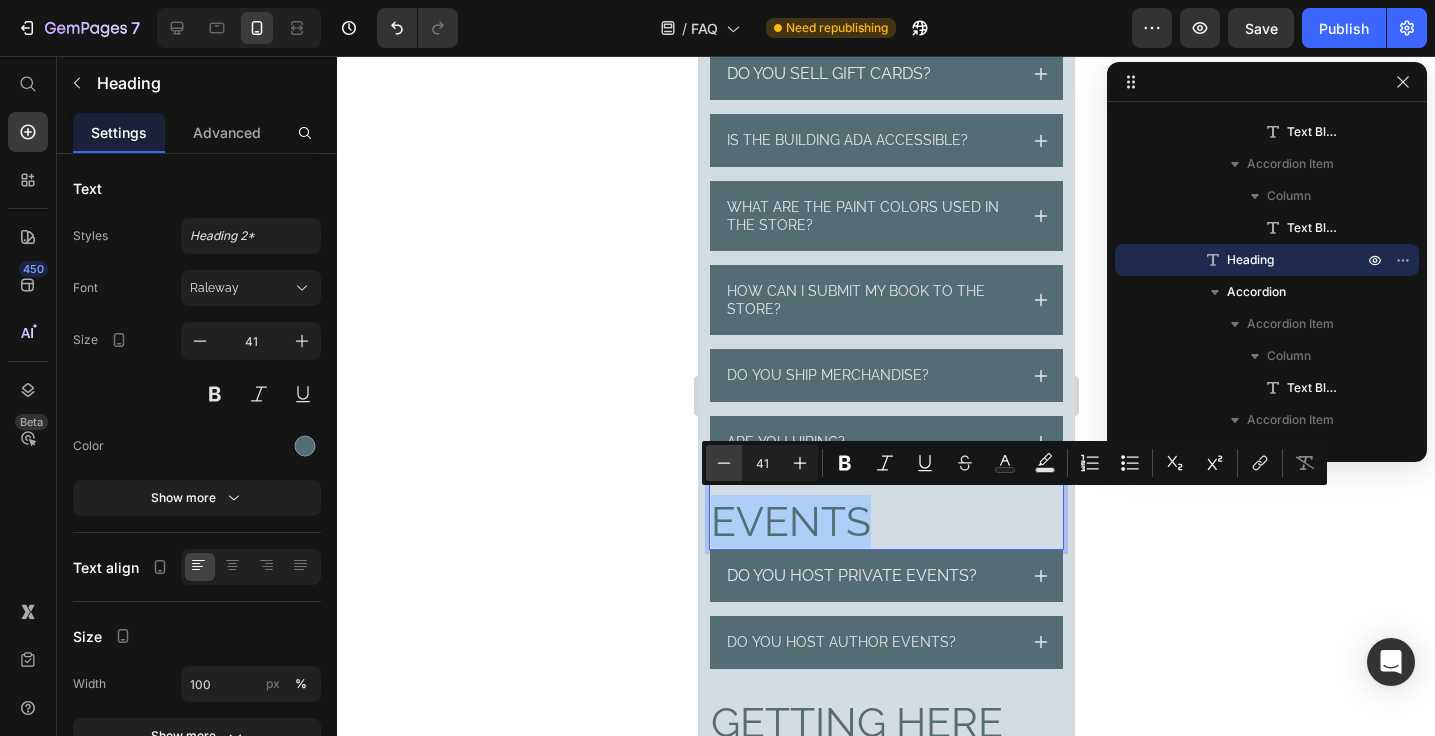 click 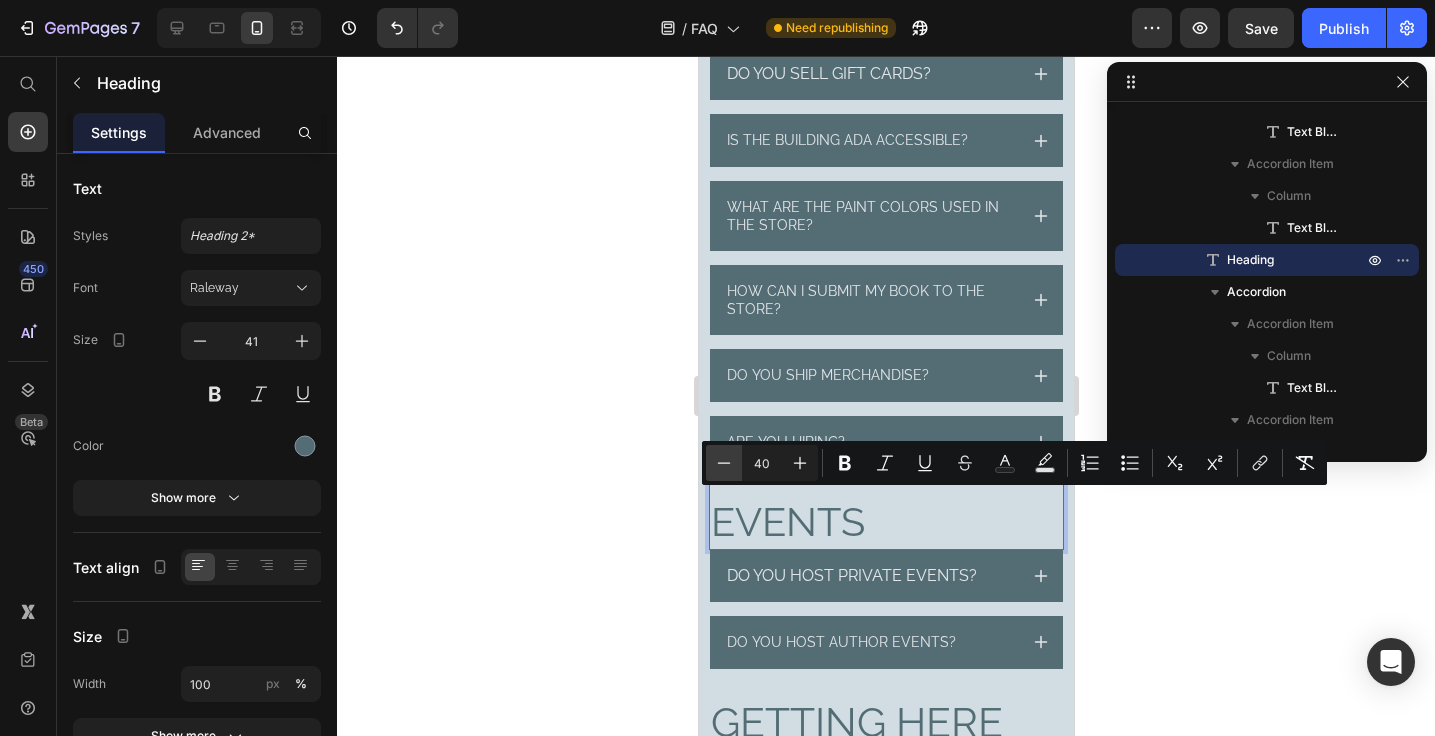 click 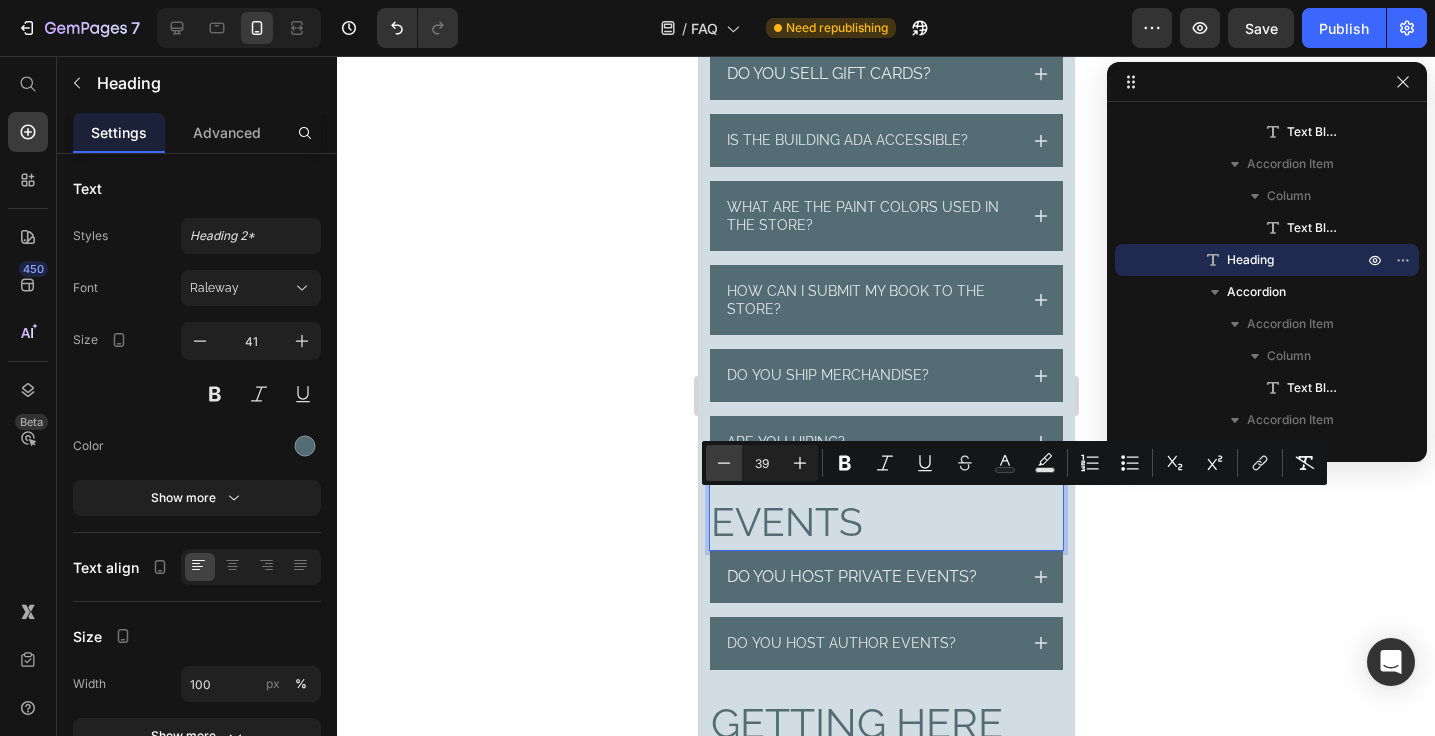 click 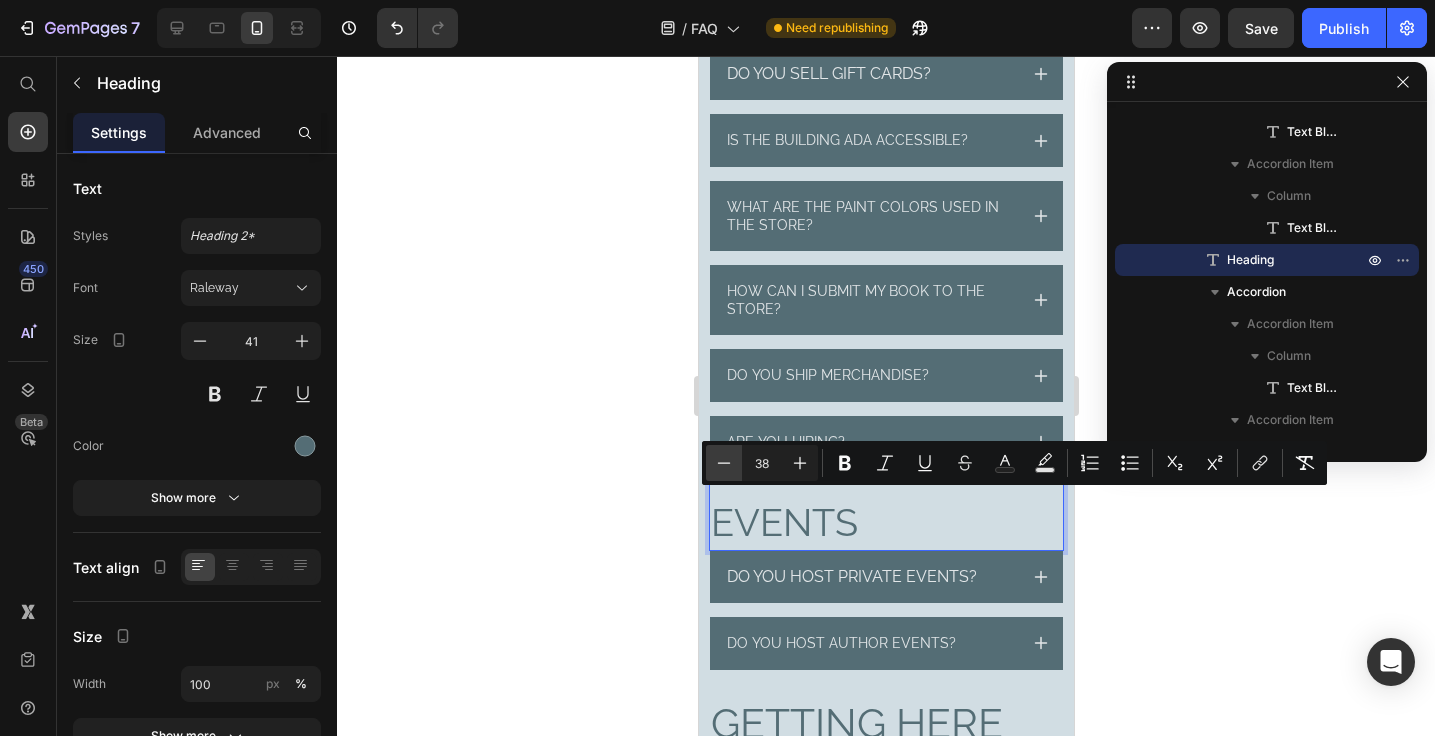 click 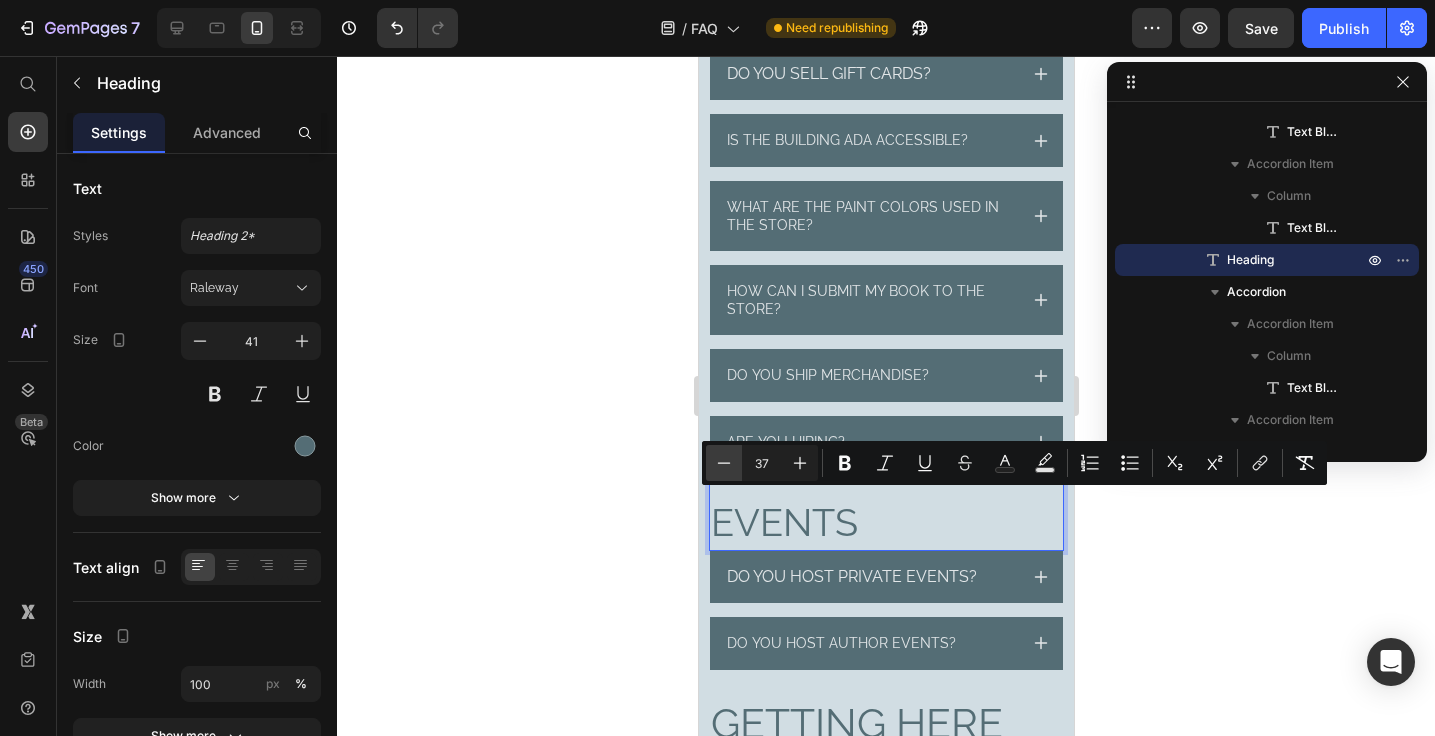 click 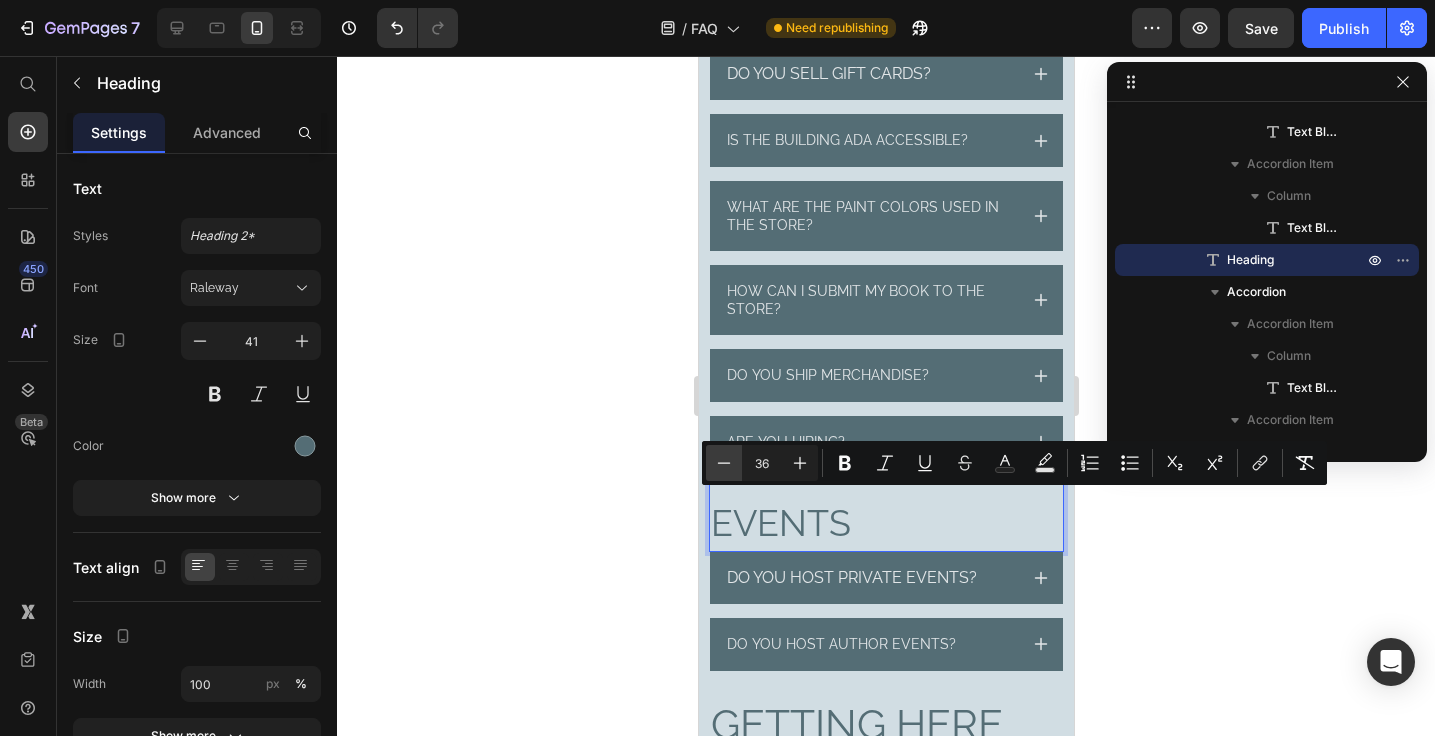 click 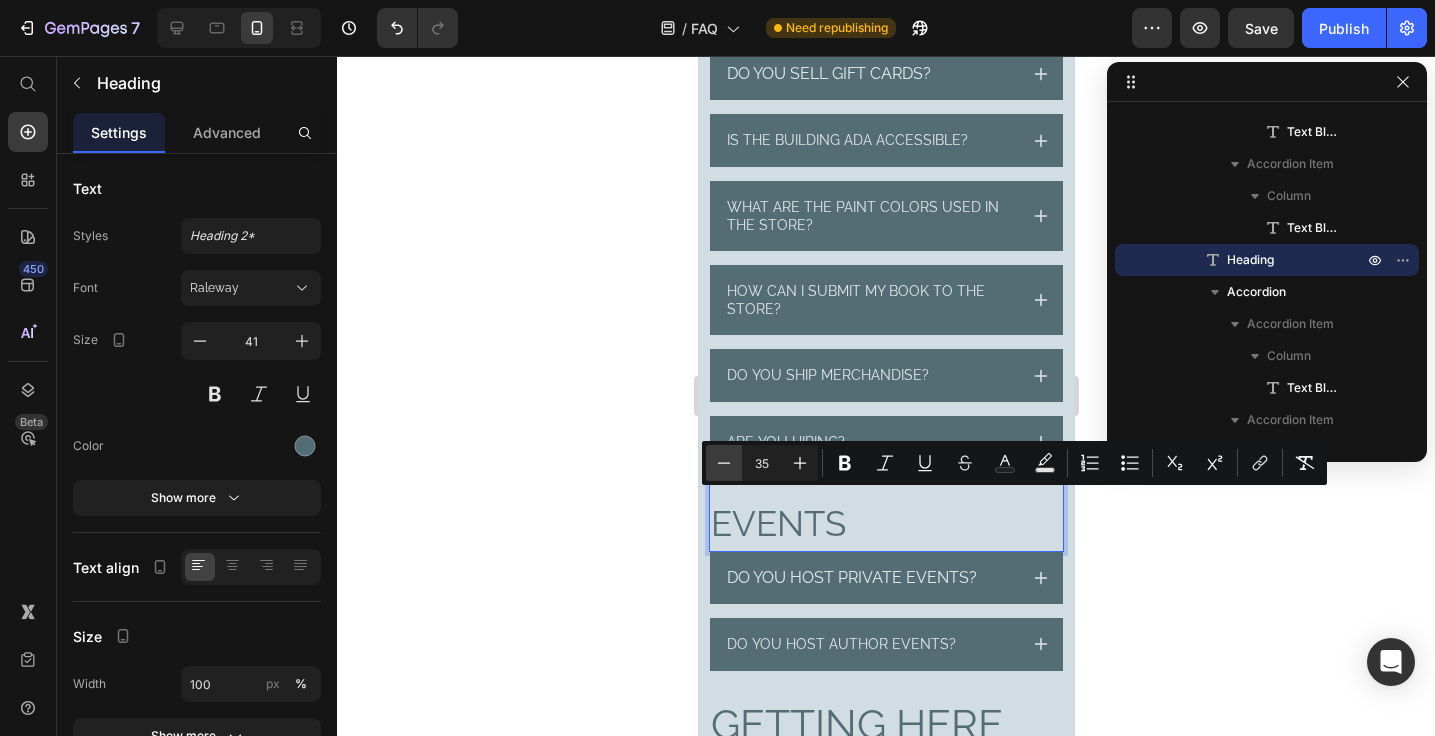 click 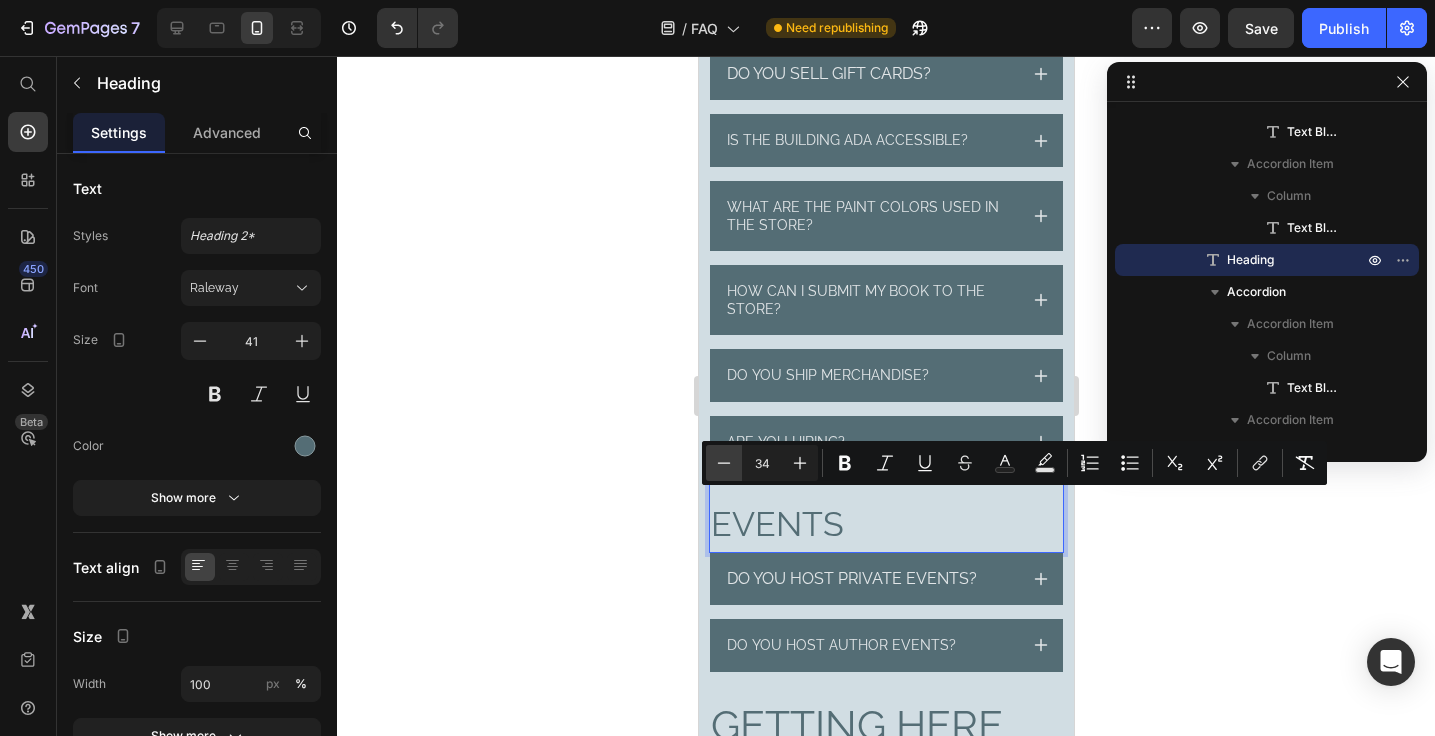 click 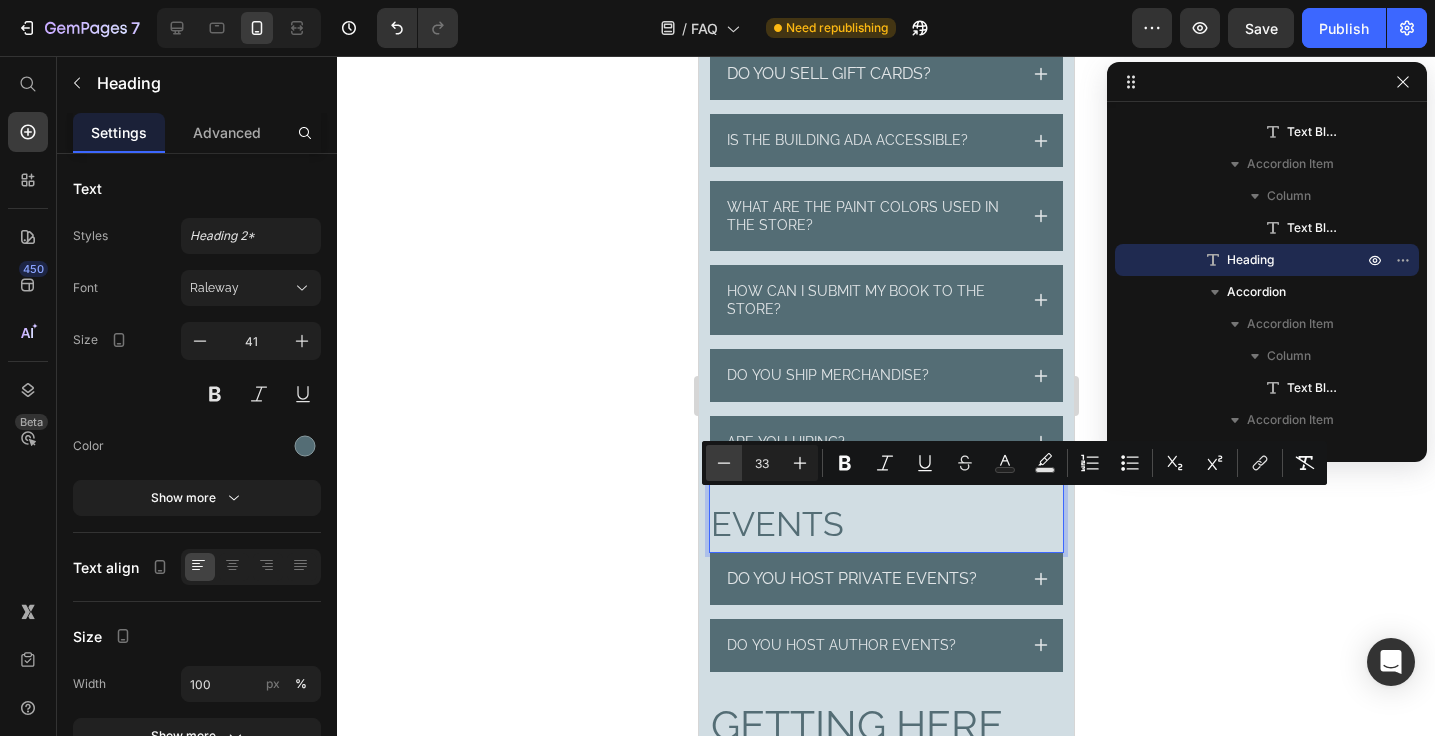 click 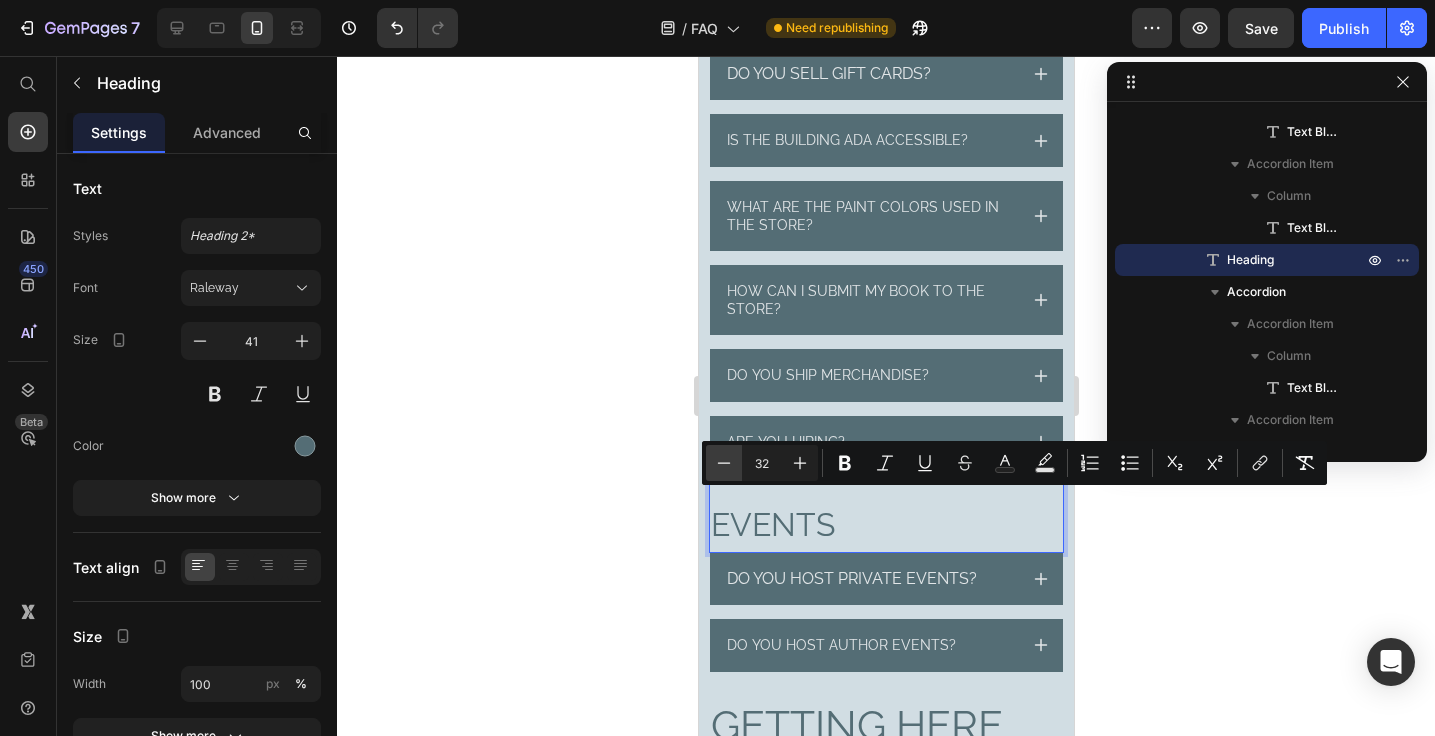 click 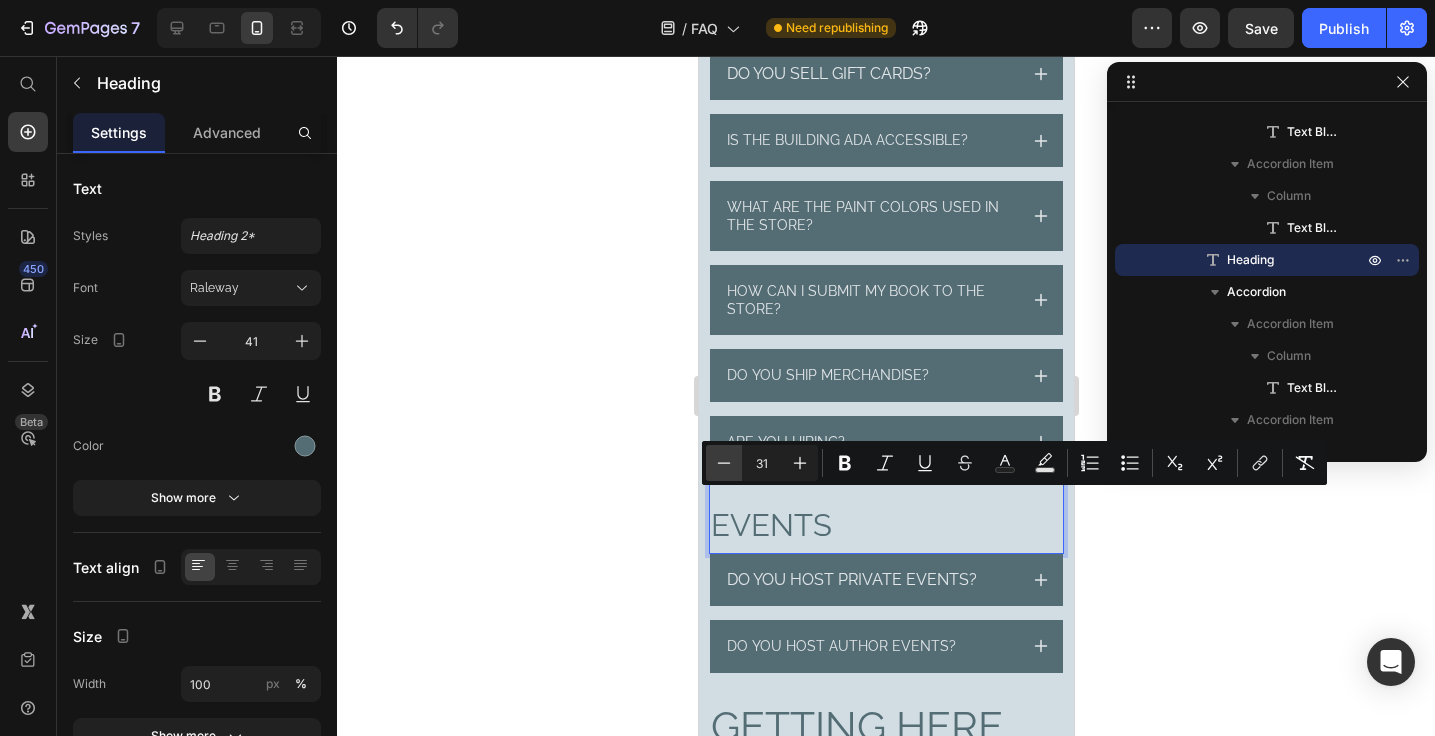 click 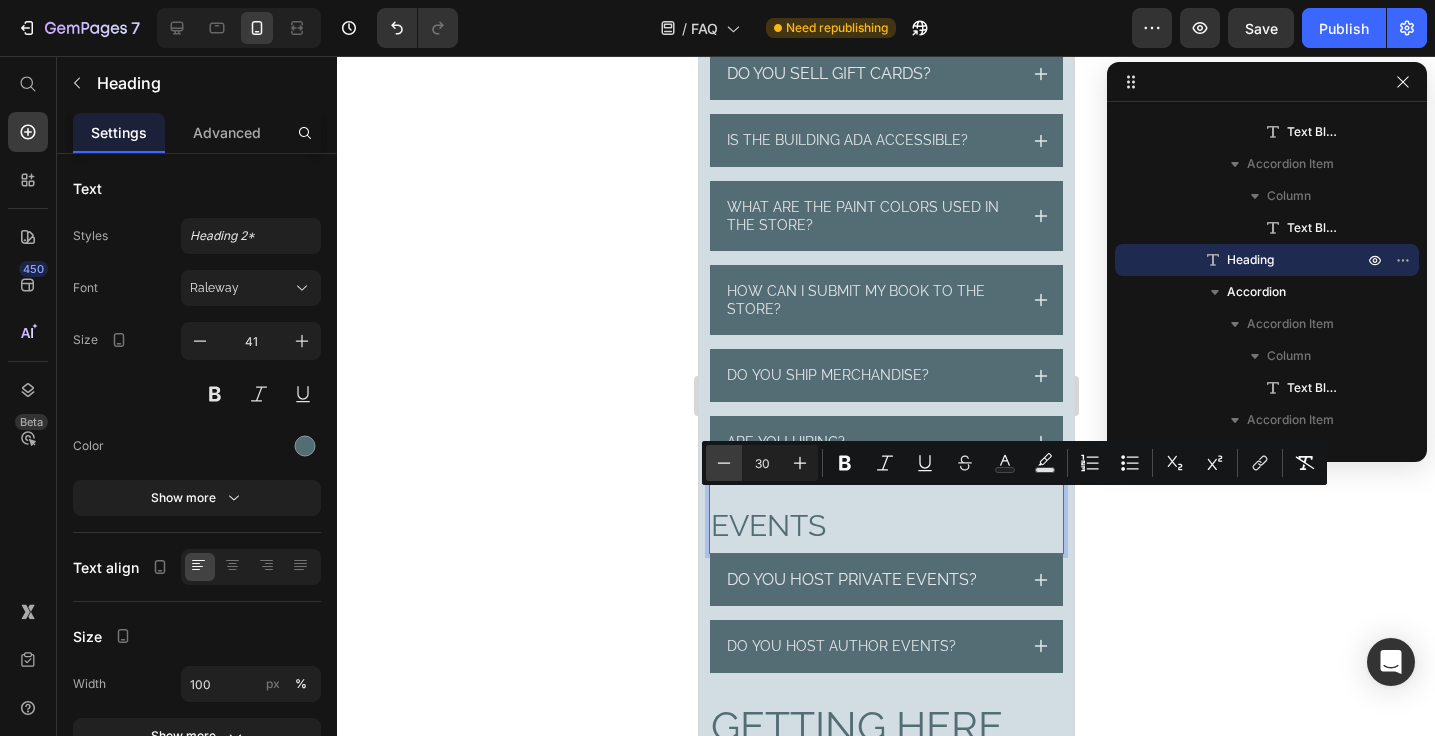 click 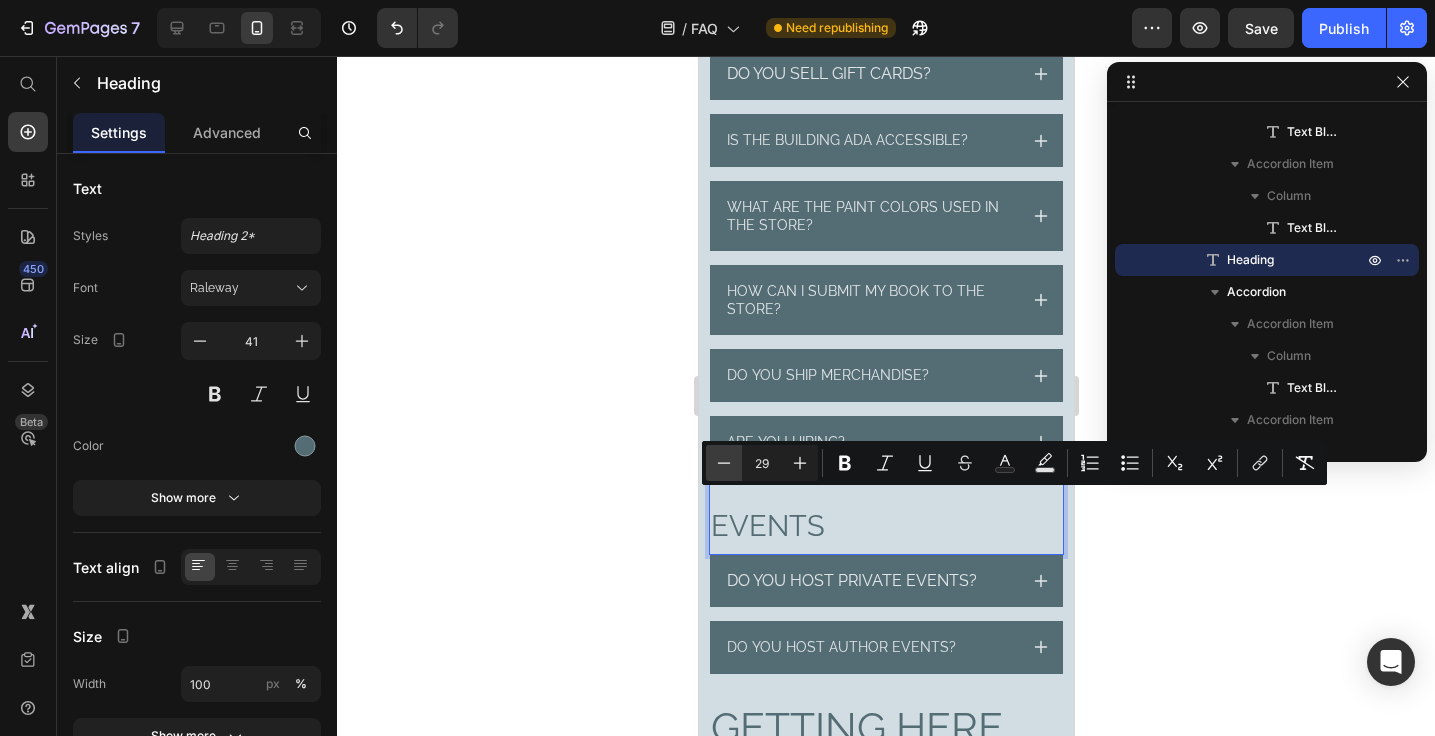 click 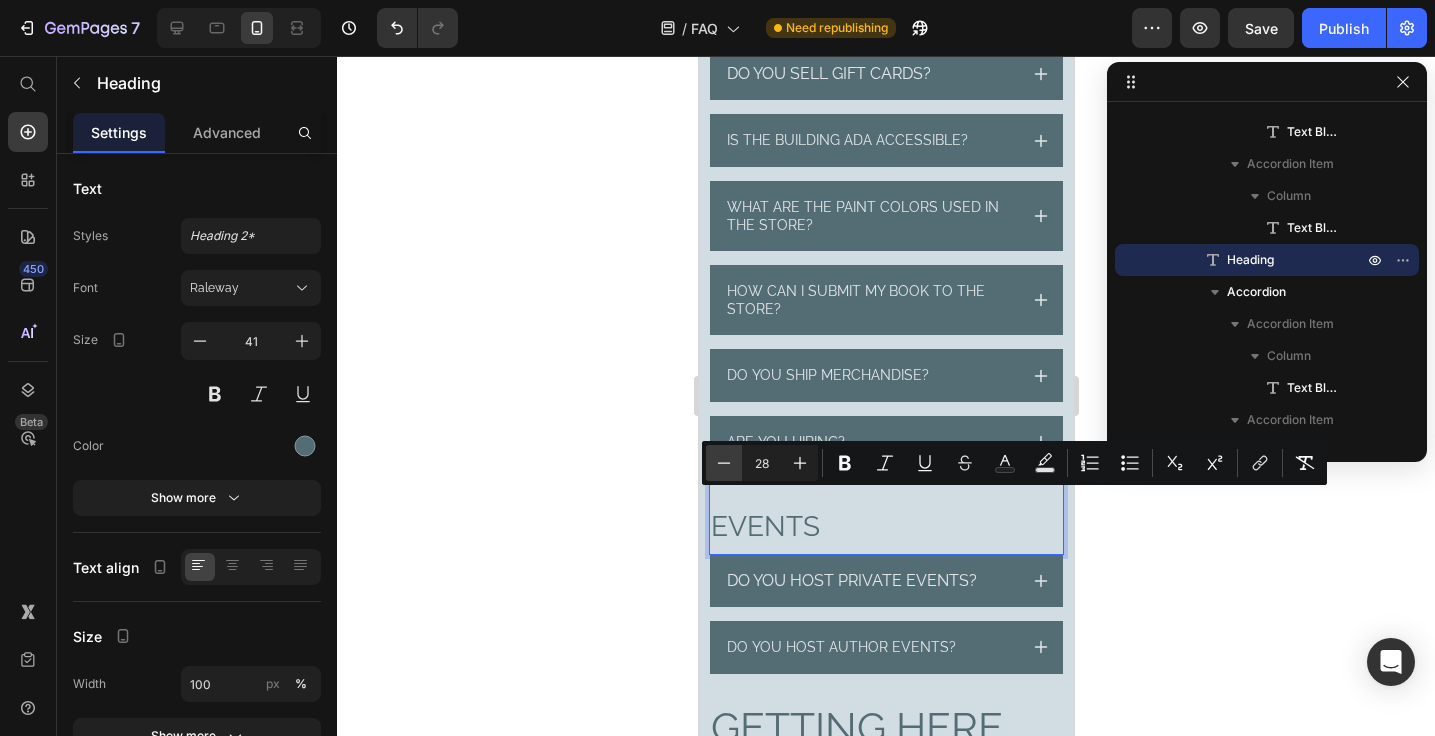 click 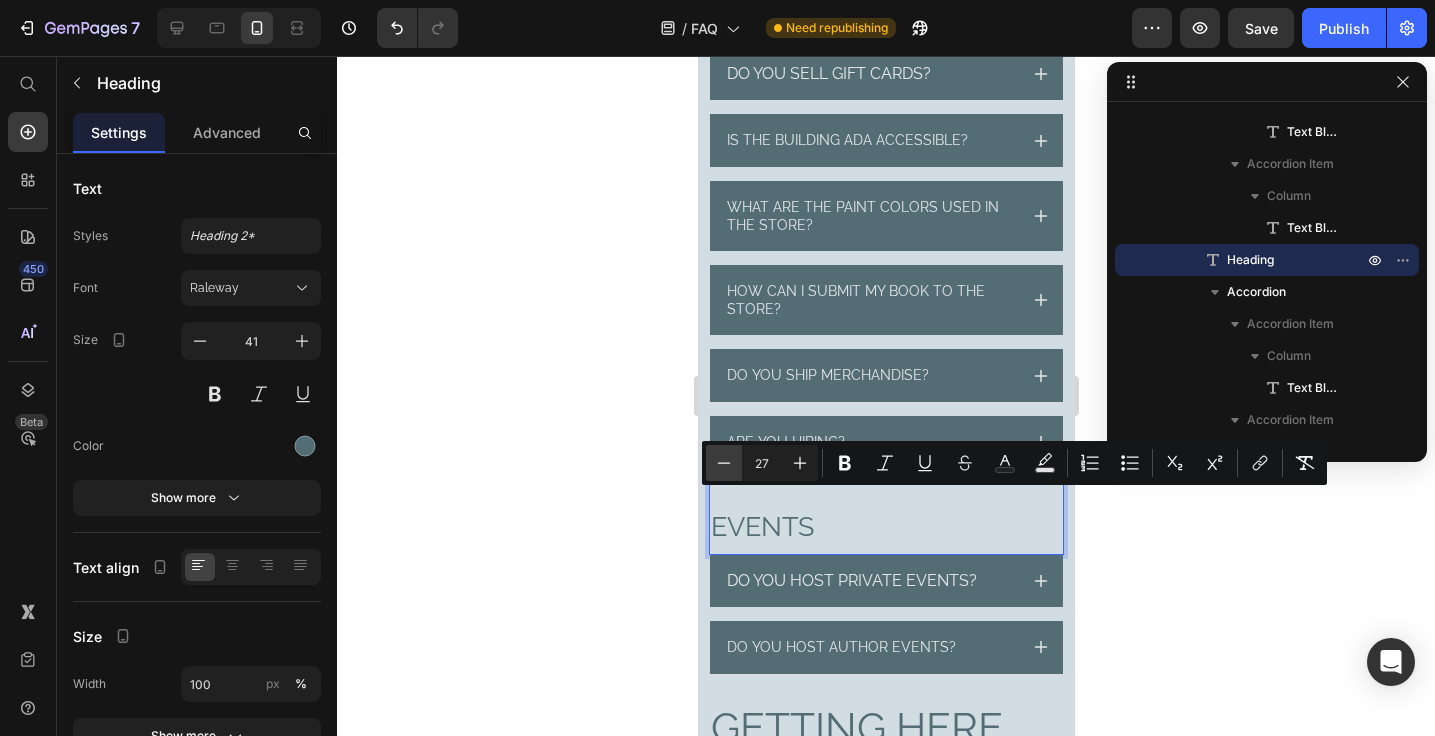 click 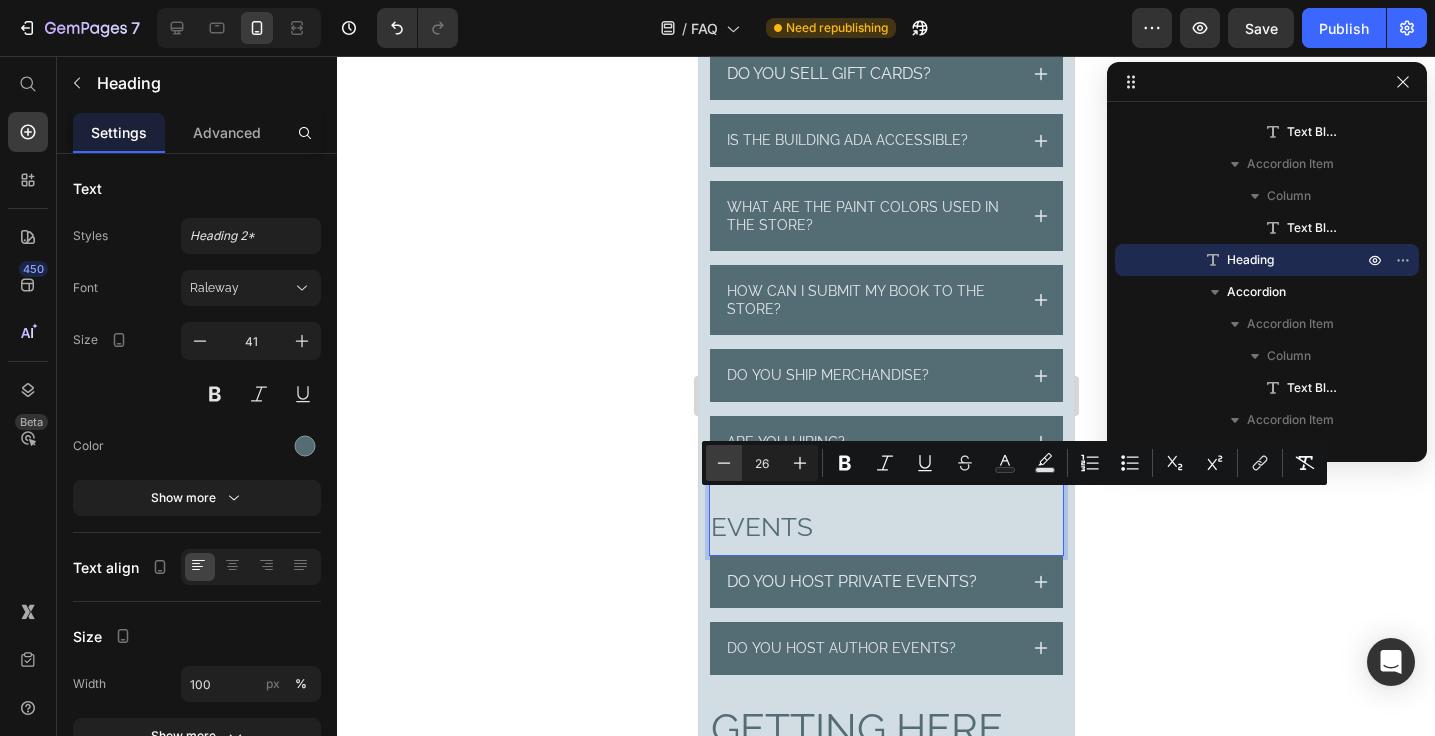 click 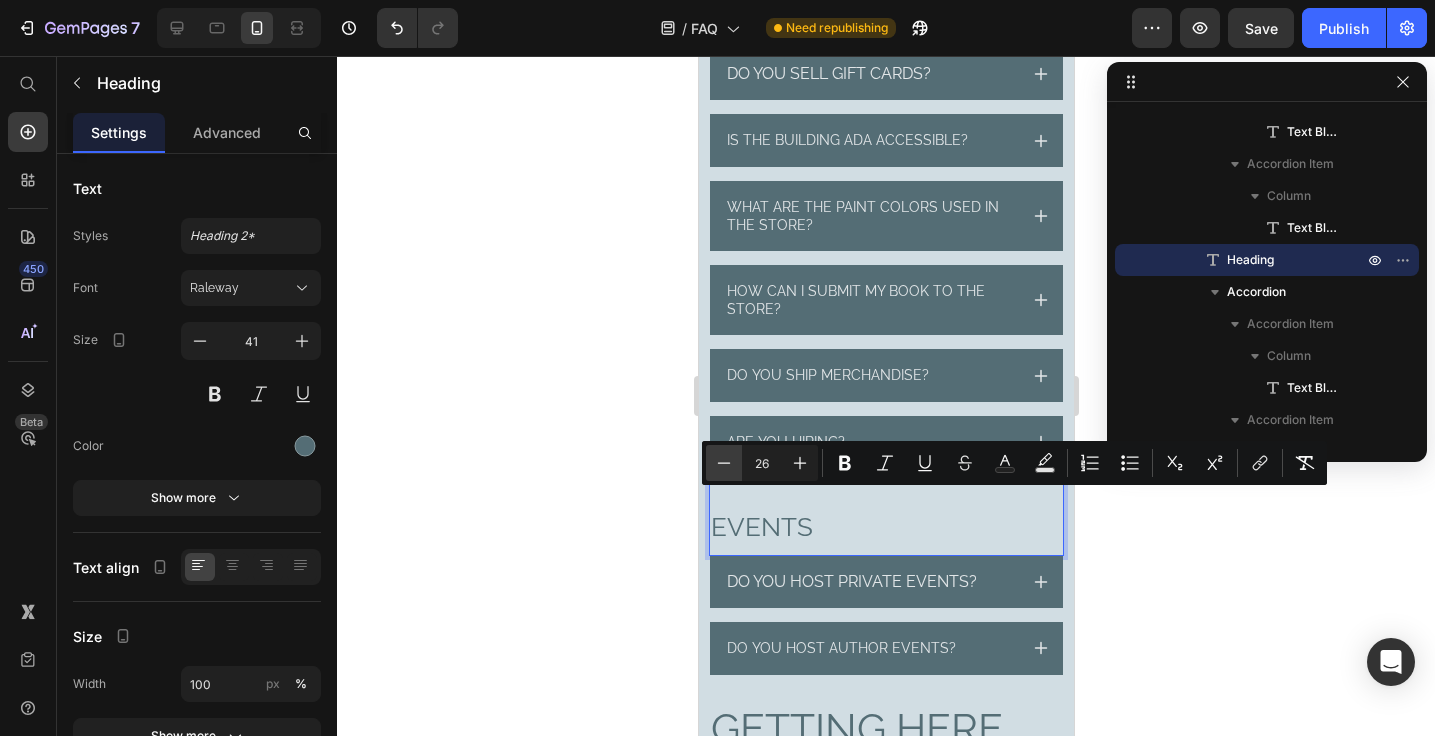 type on "25" 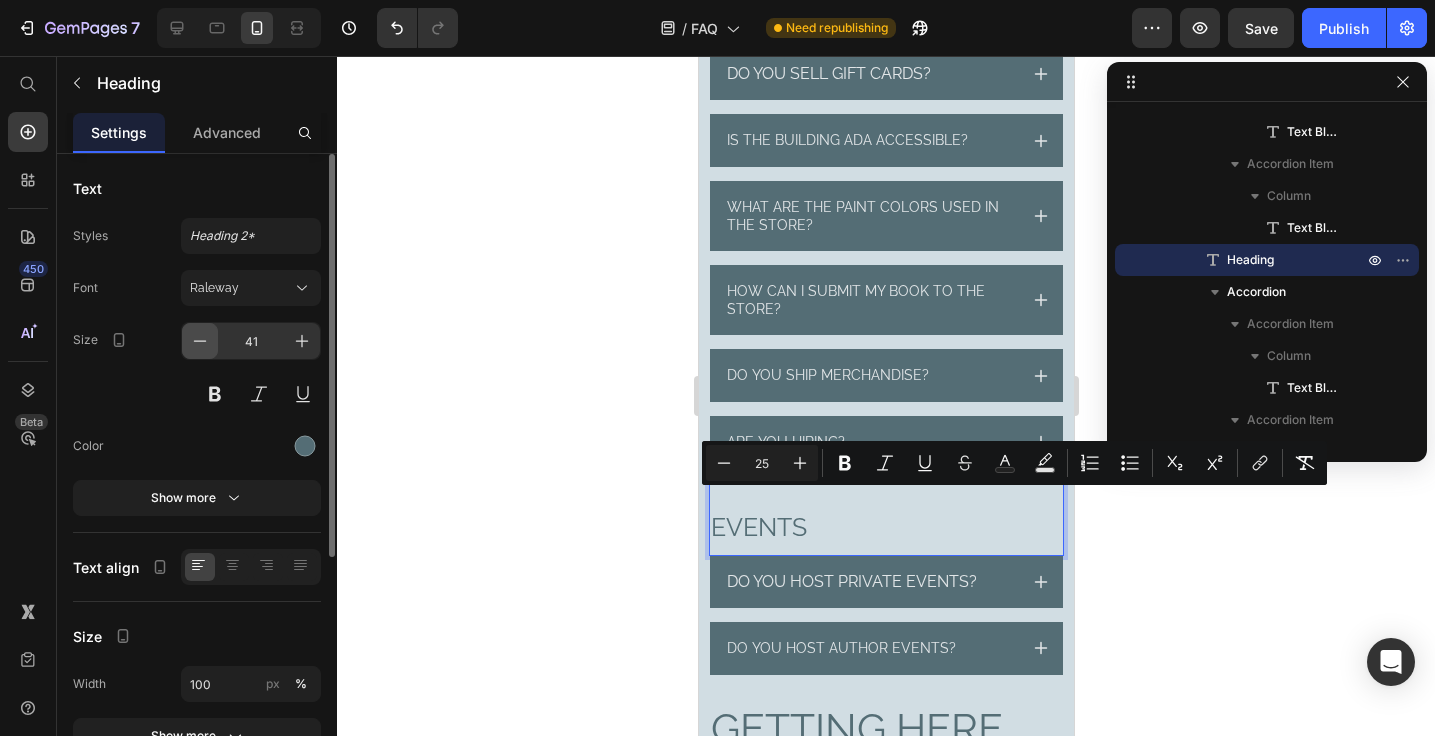 click 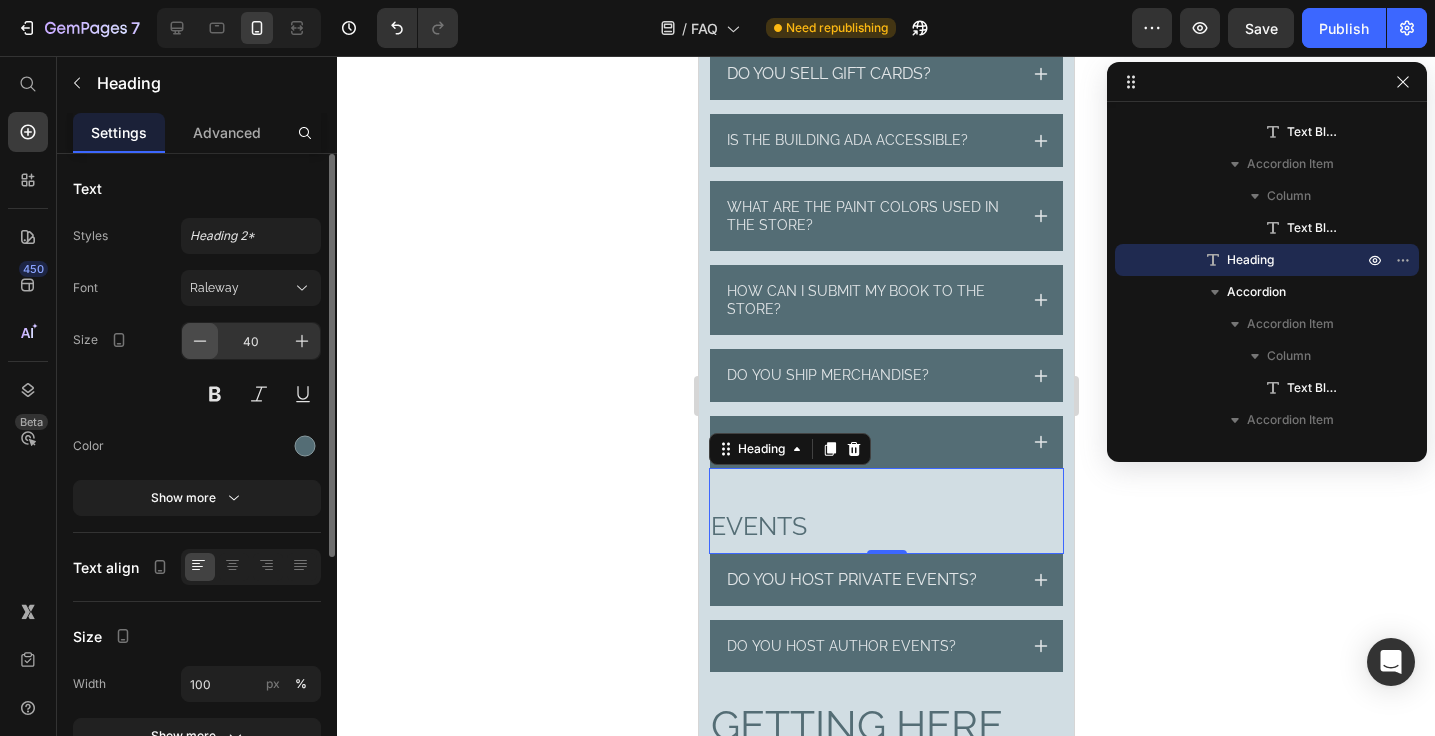 click 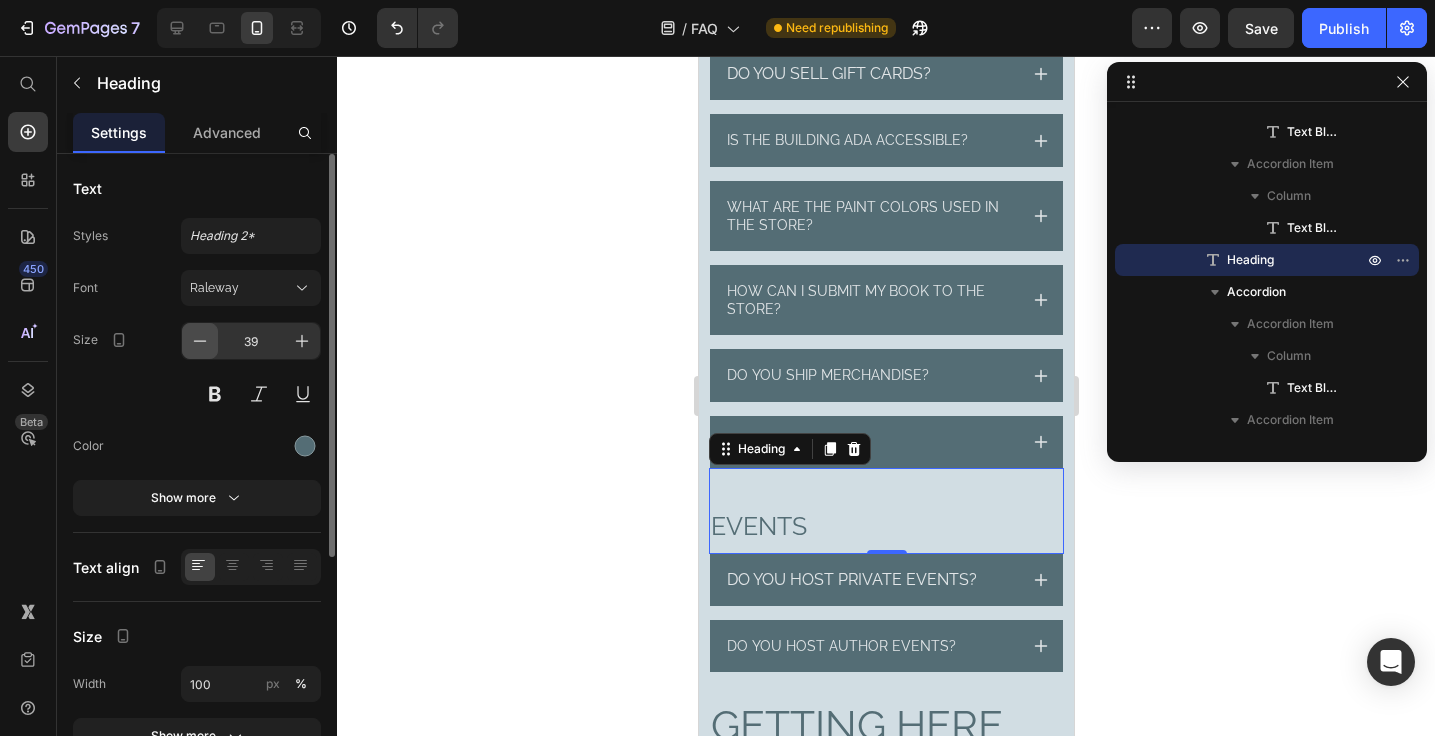 click 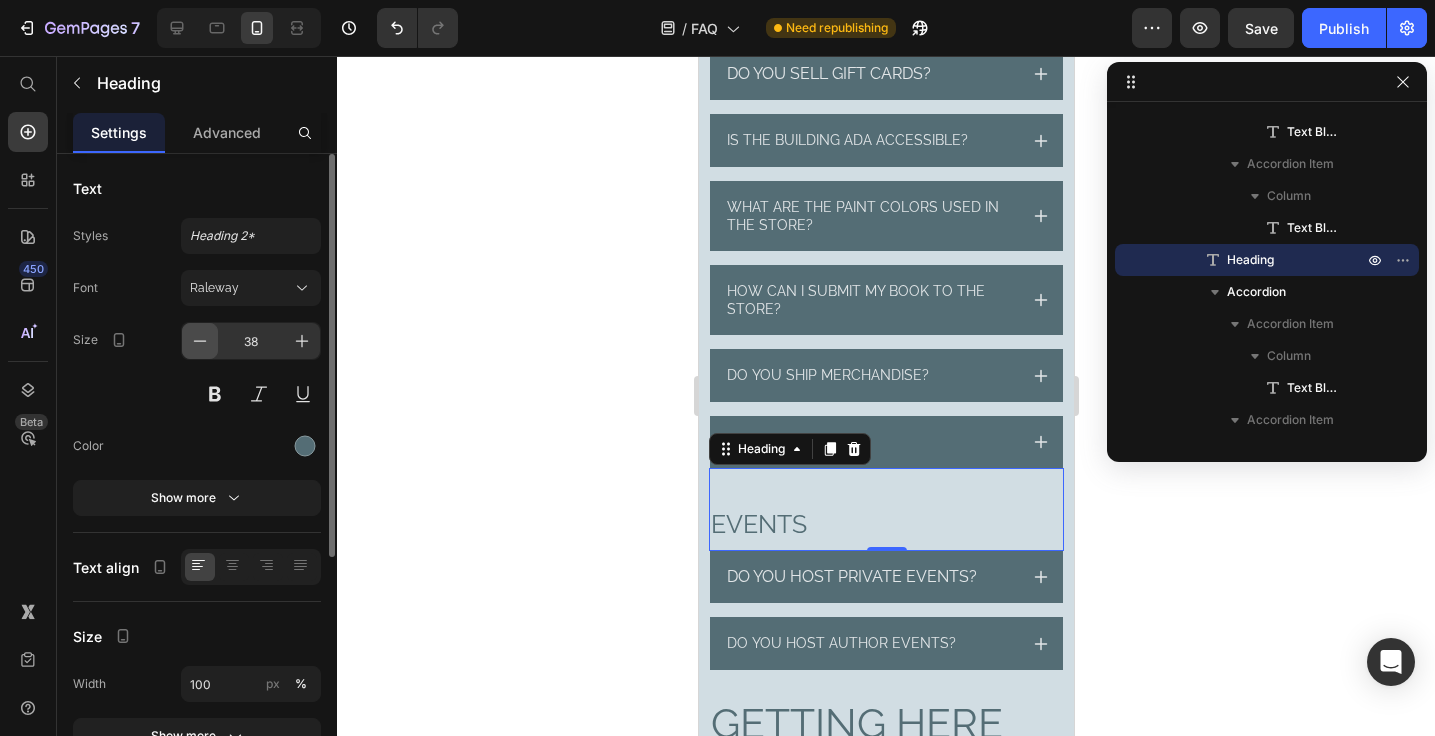 click 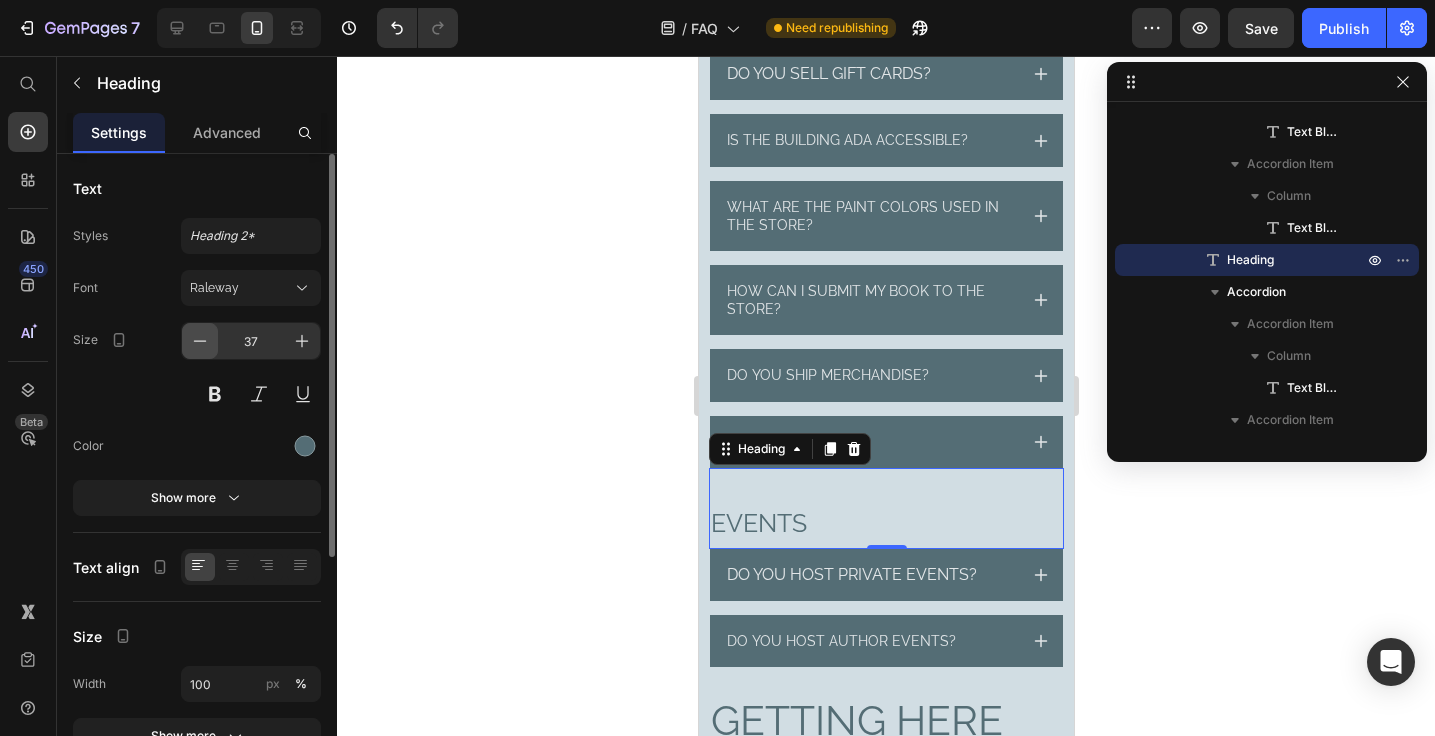 click 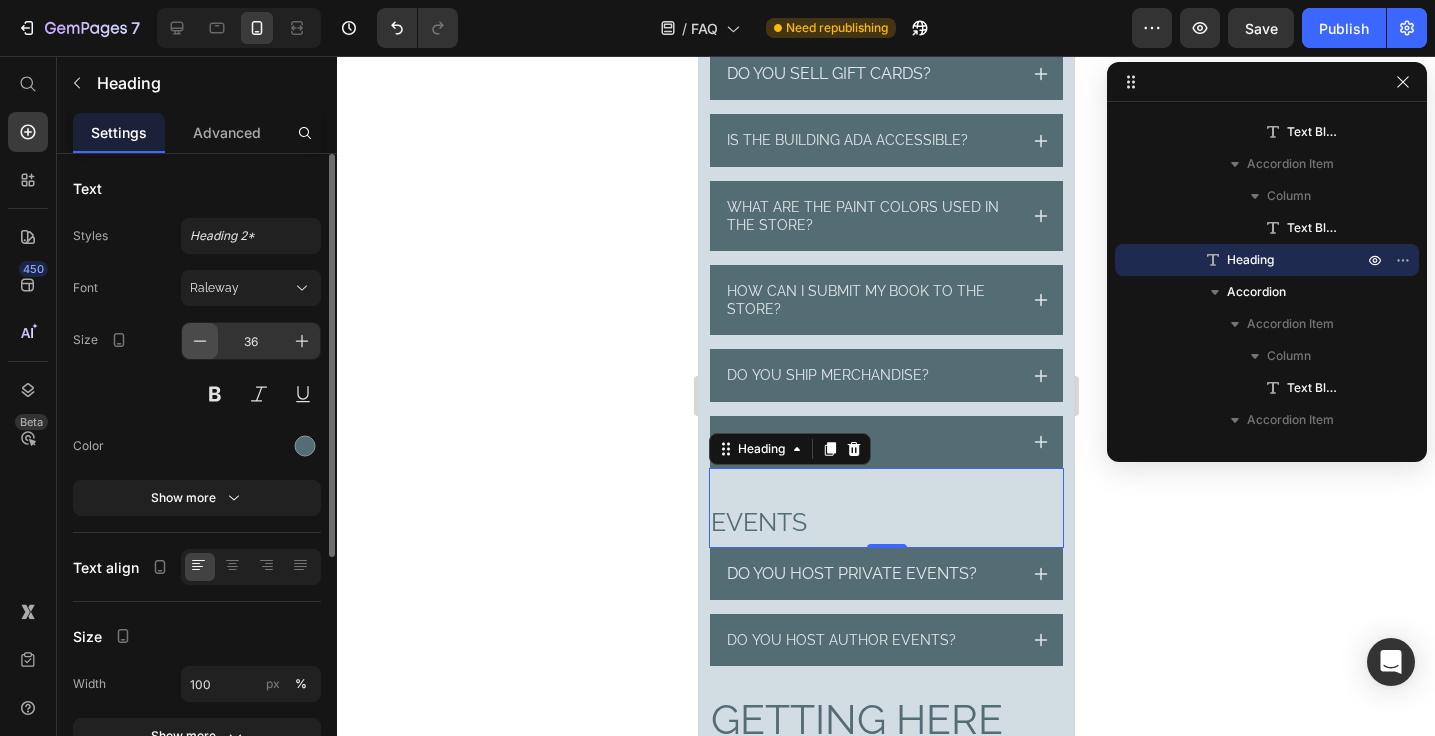 click 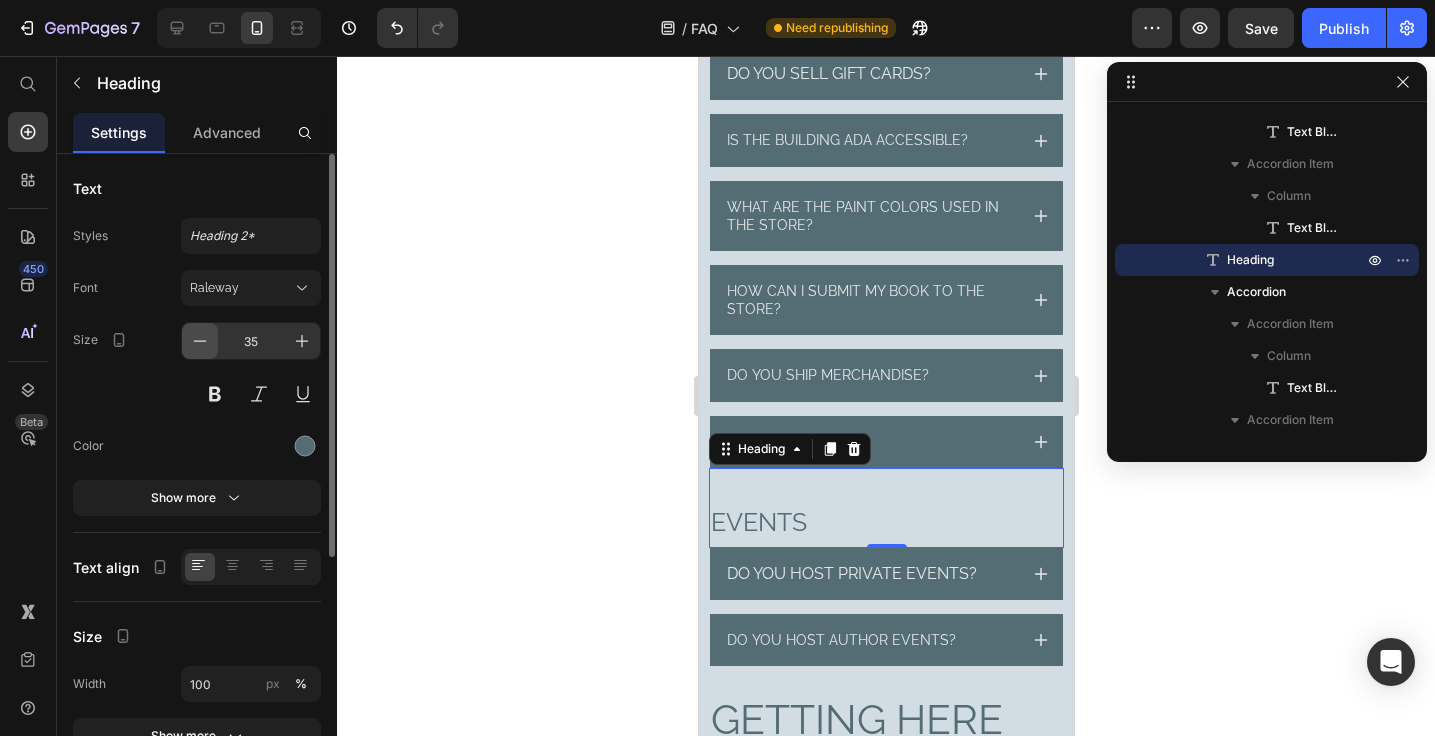 click 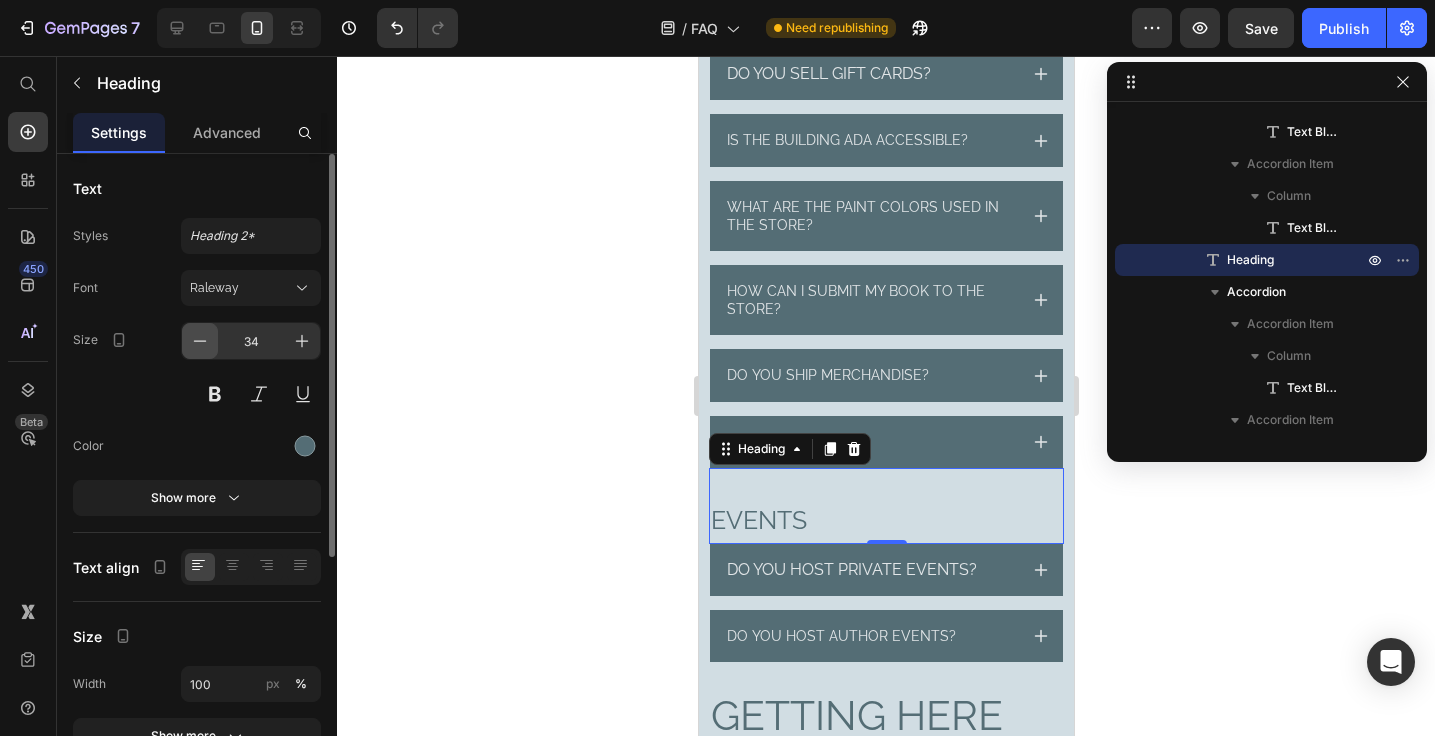 click 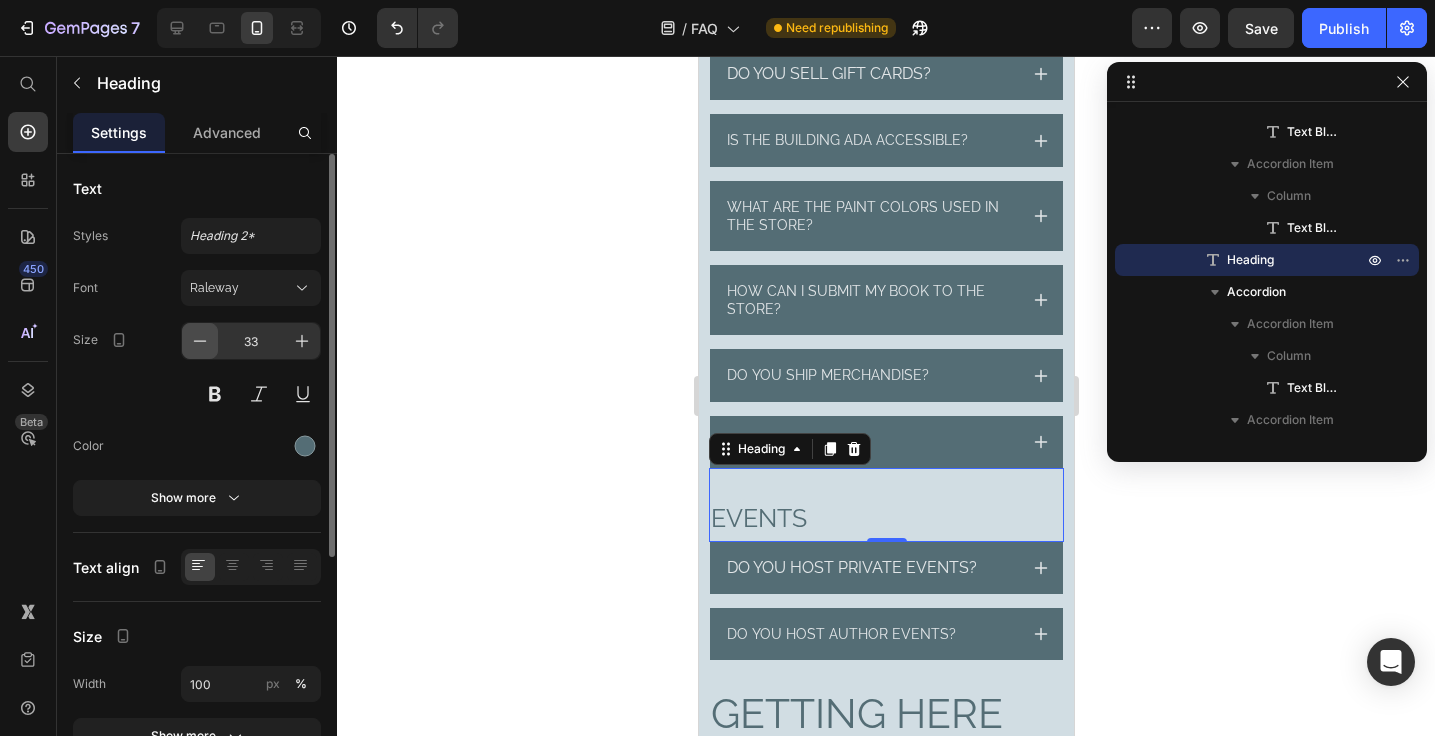 click 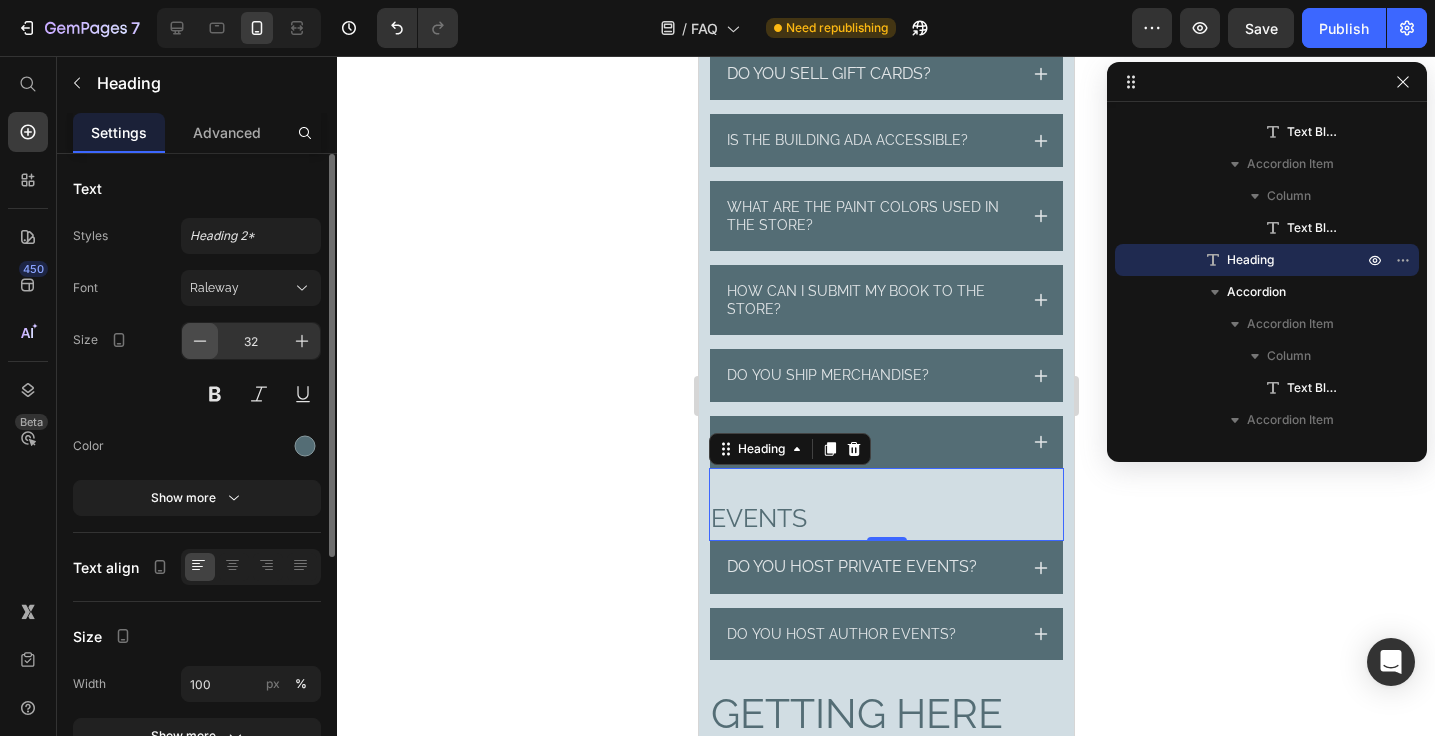 click 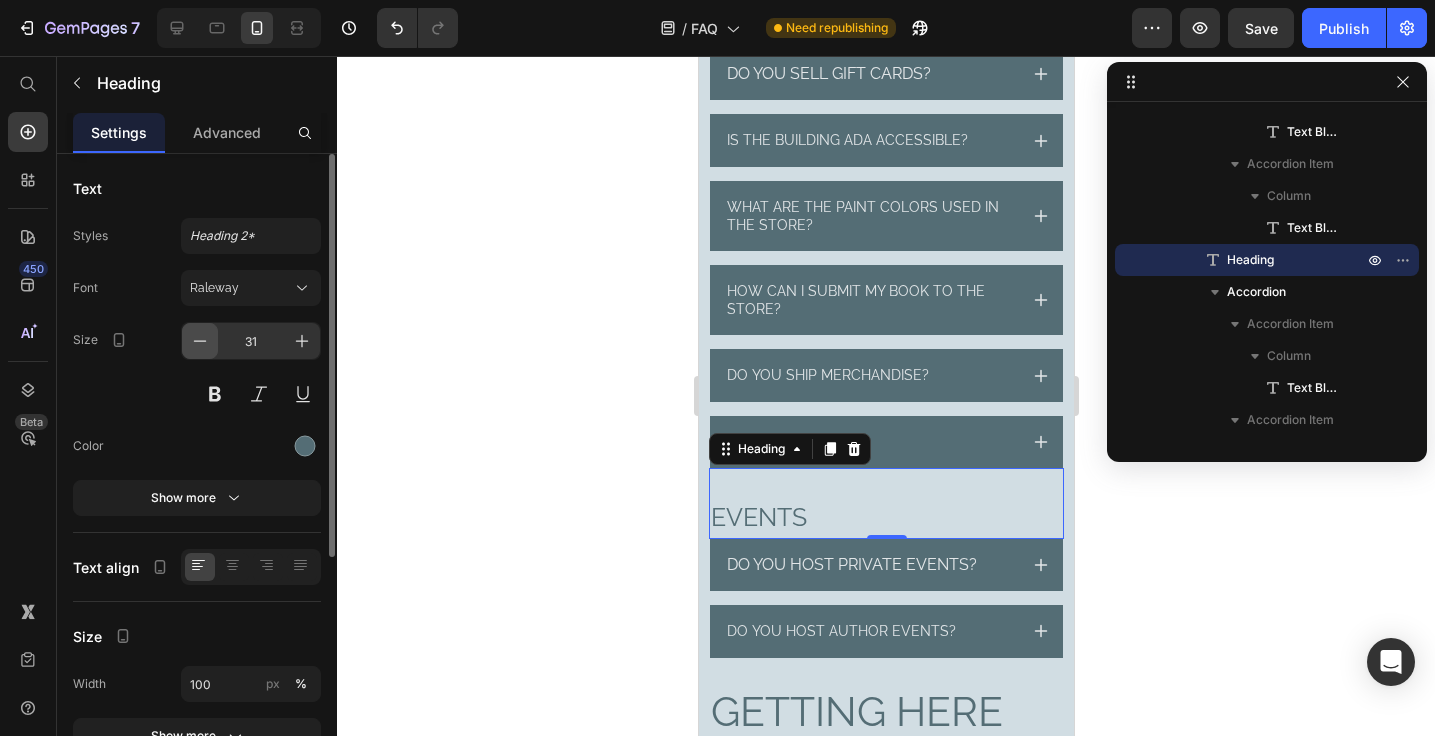 click 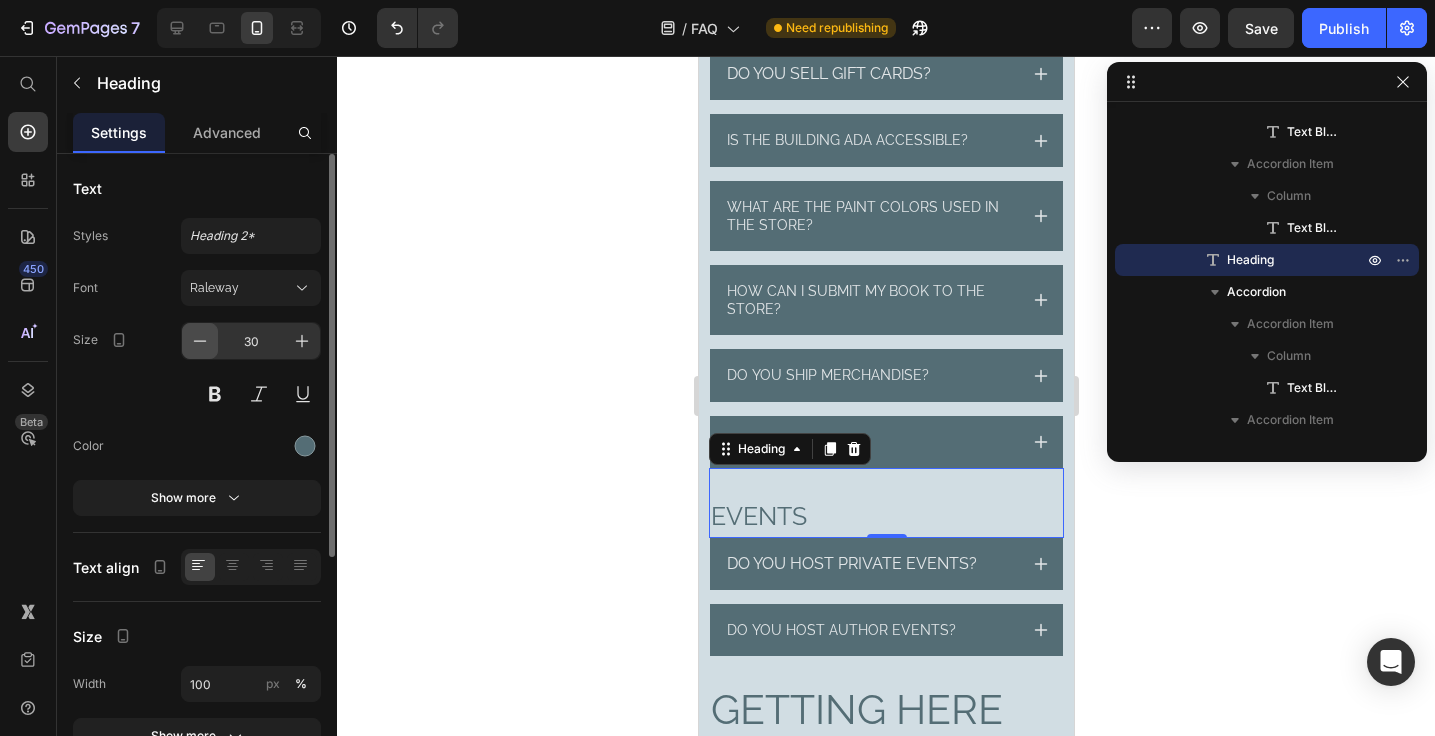 click 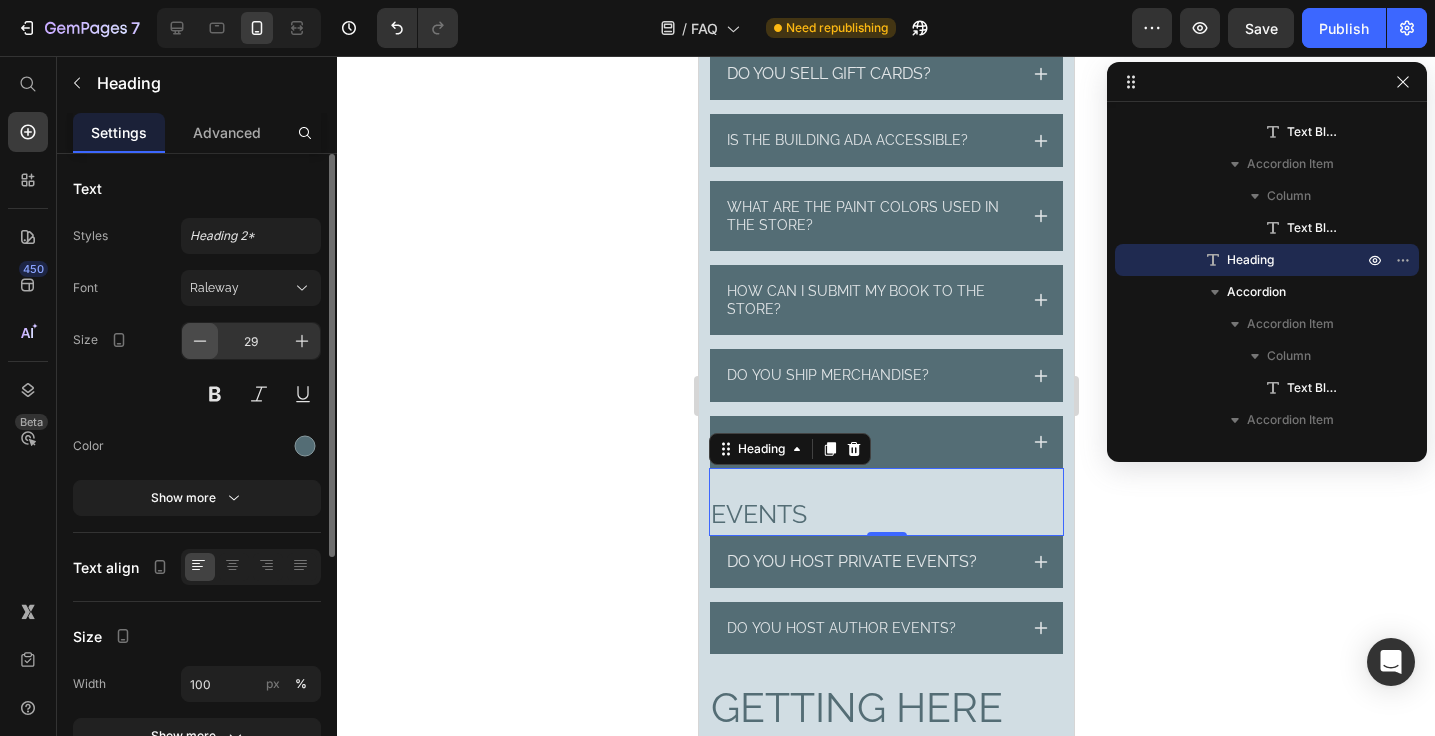 click 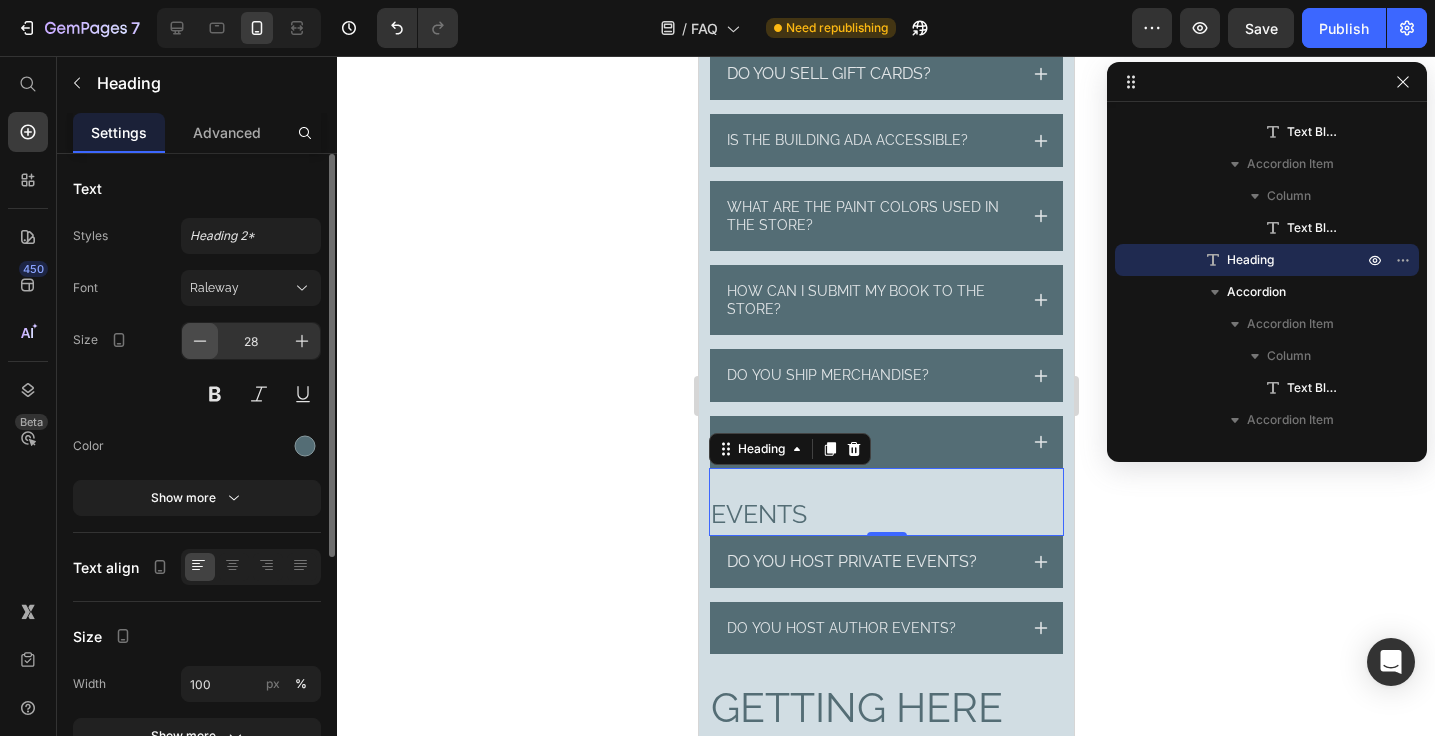 click 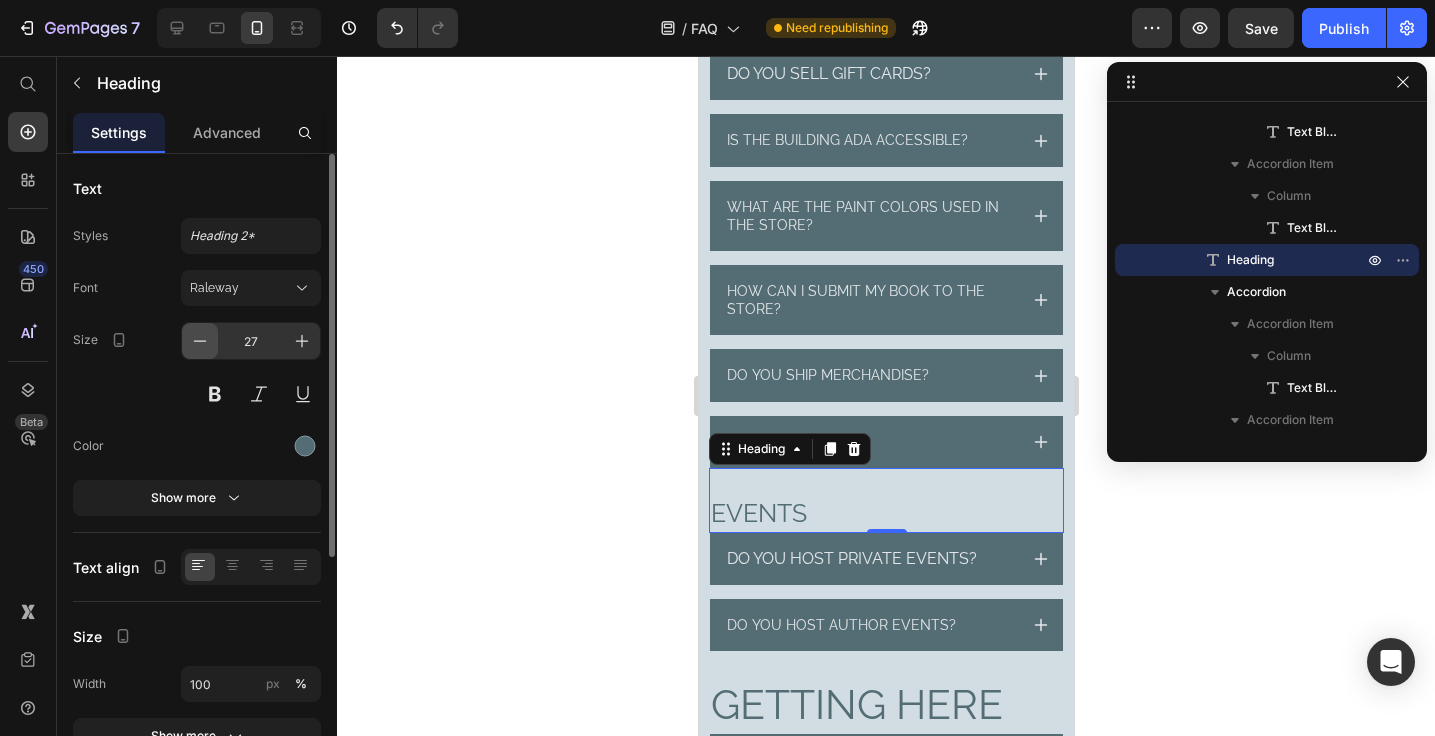 click 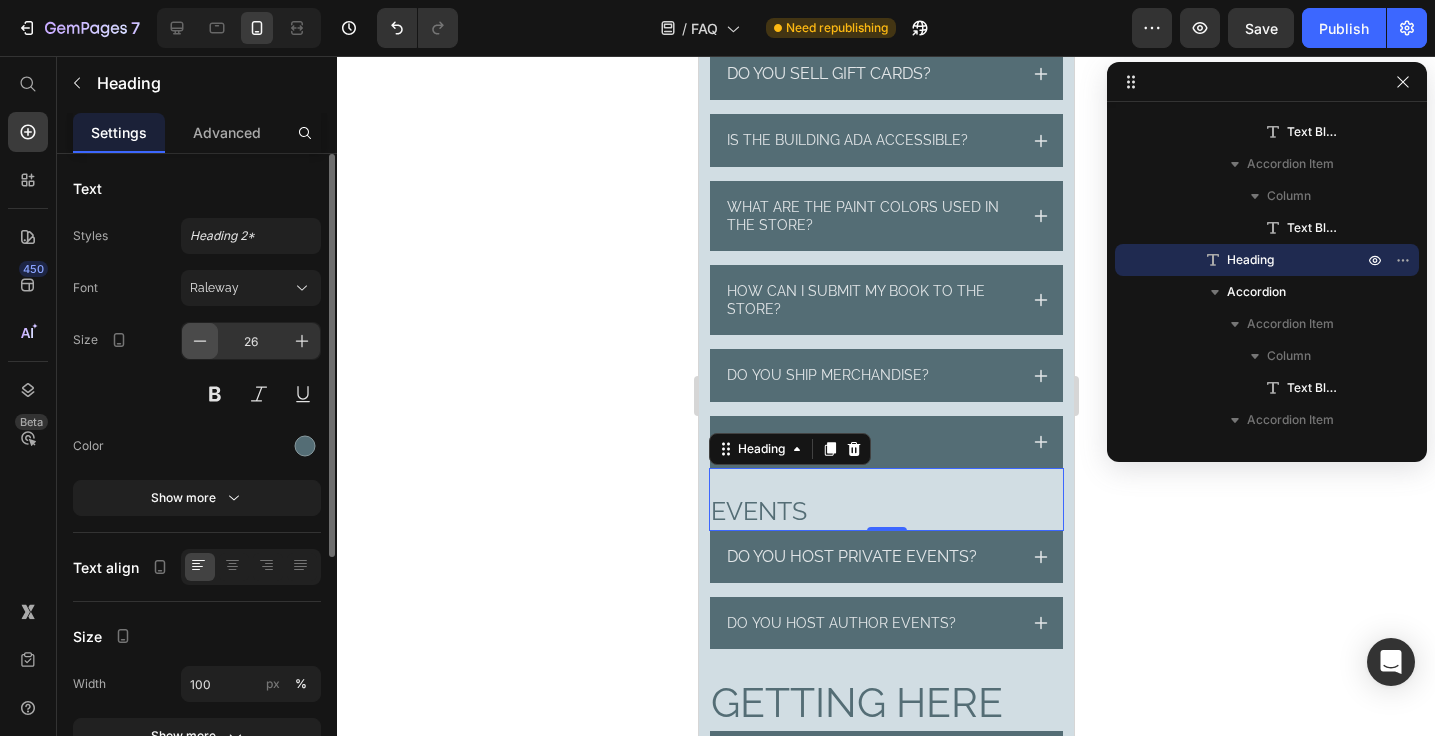 click 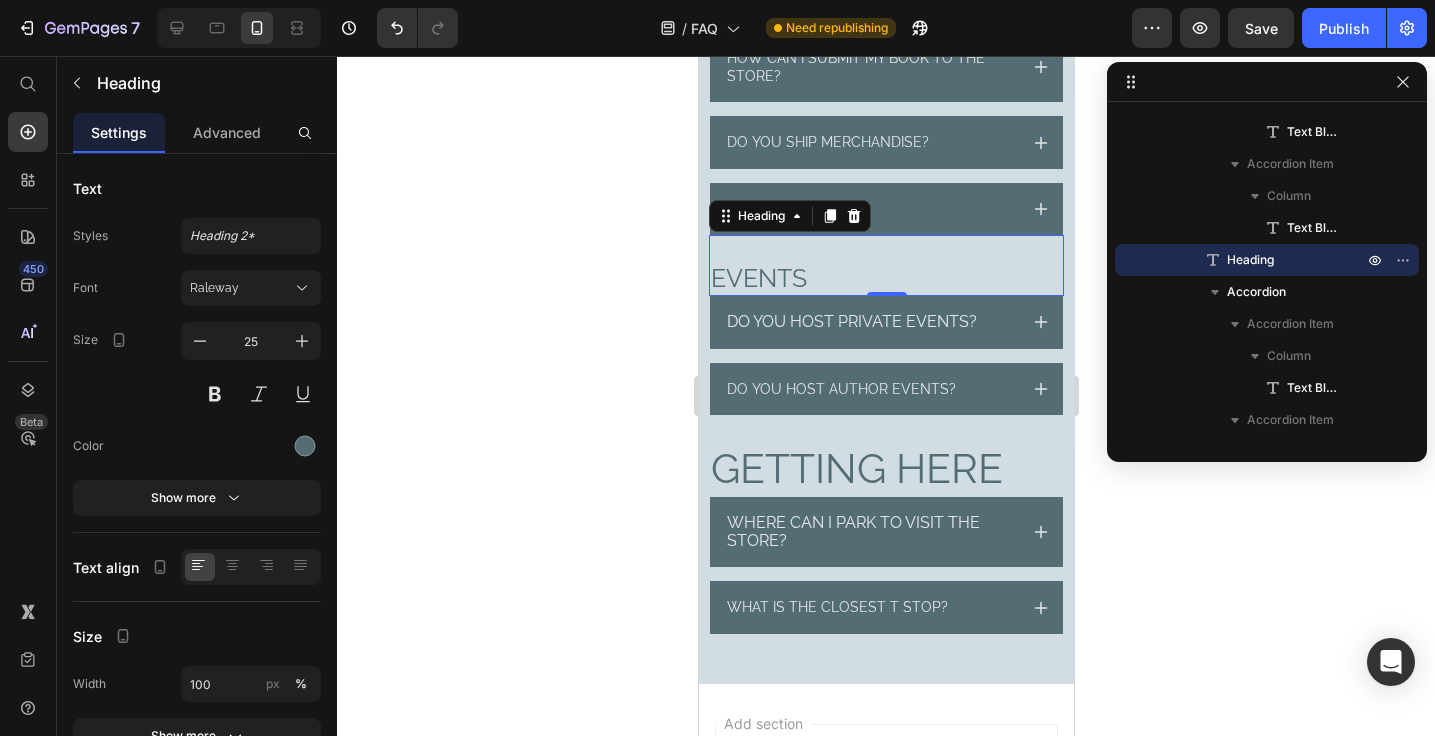 scroll, scrollTop: 909, scrollLeft: 0, axis: vertical 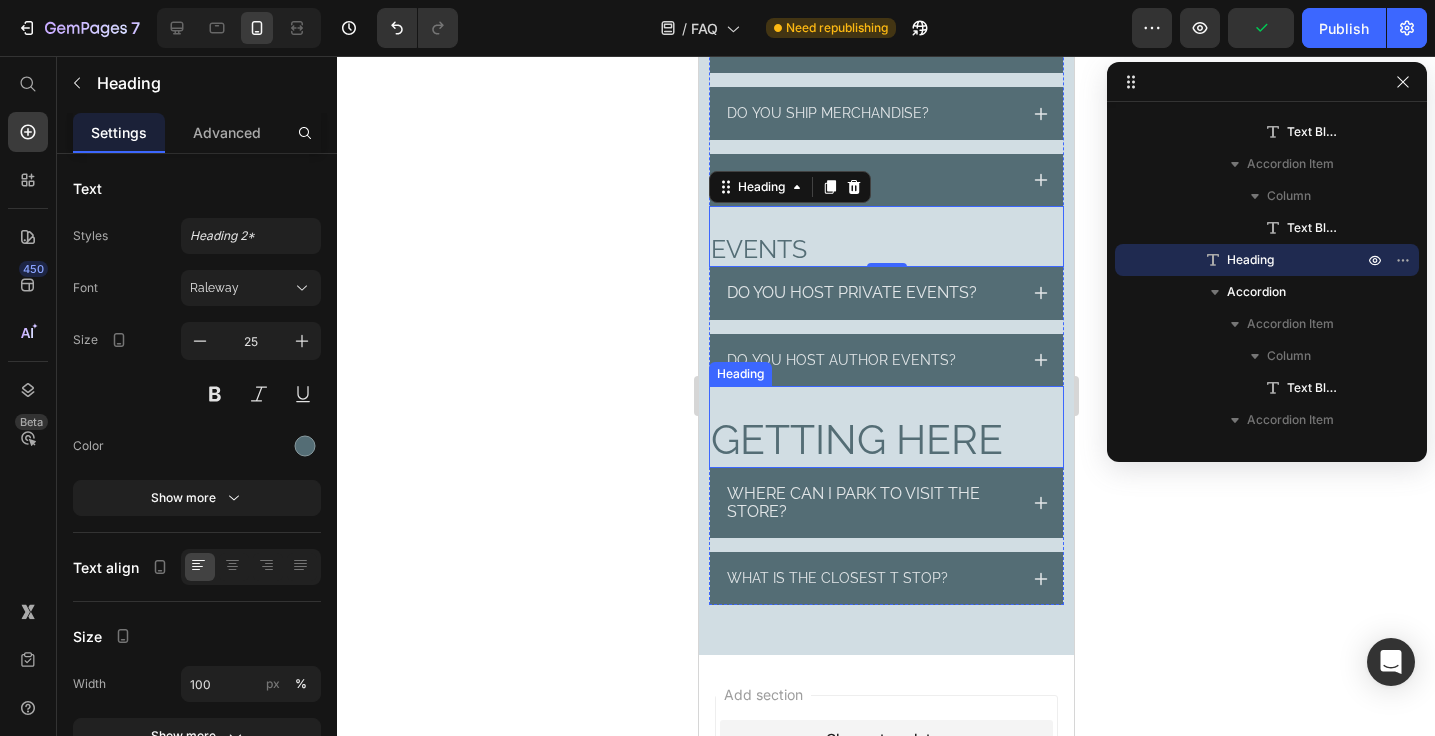 click on "GETTING HERE" at bounding box center (885, 439) 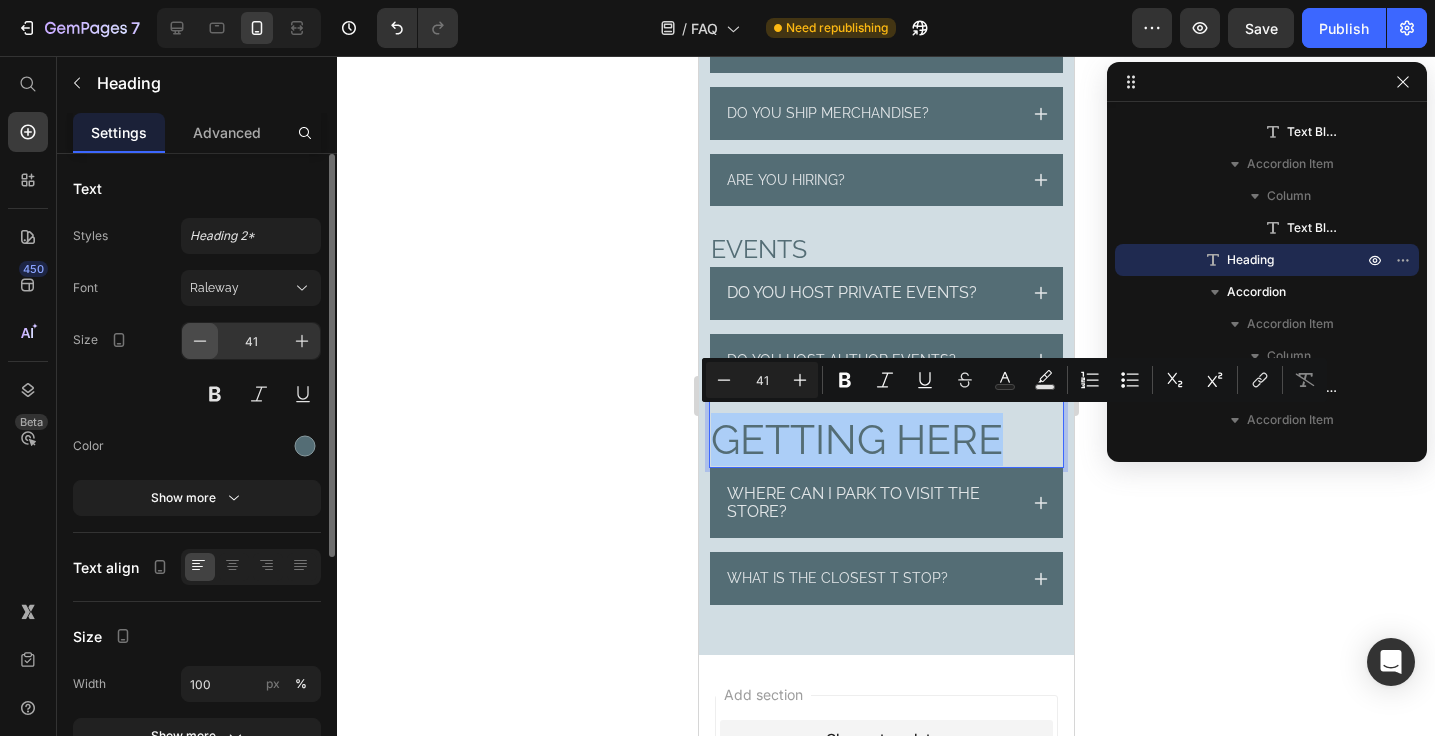 click 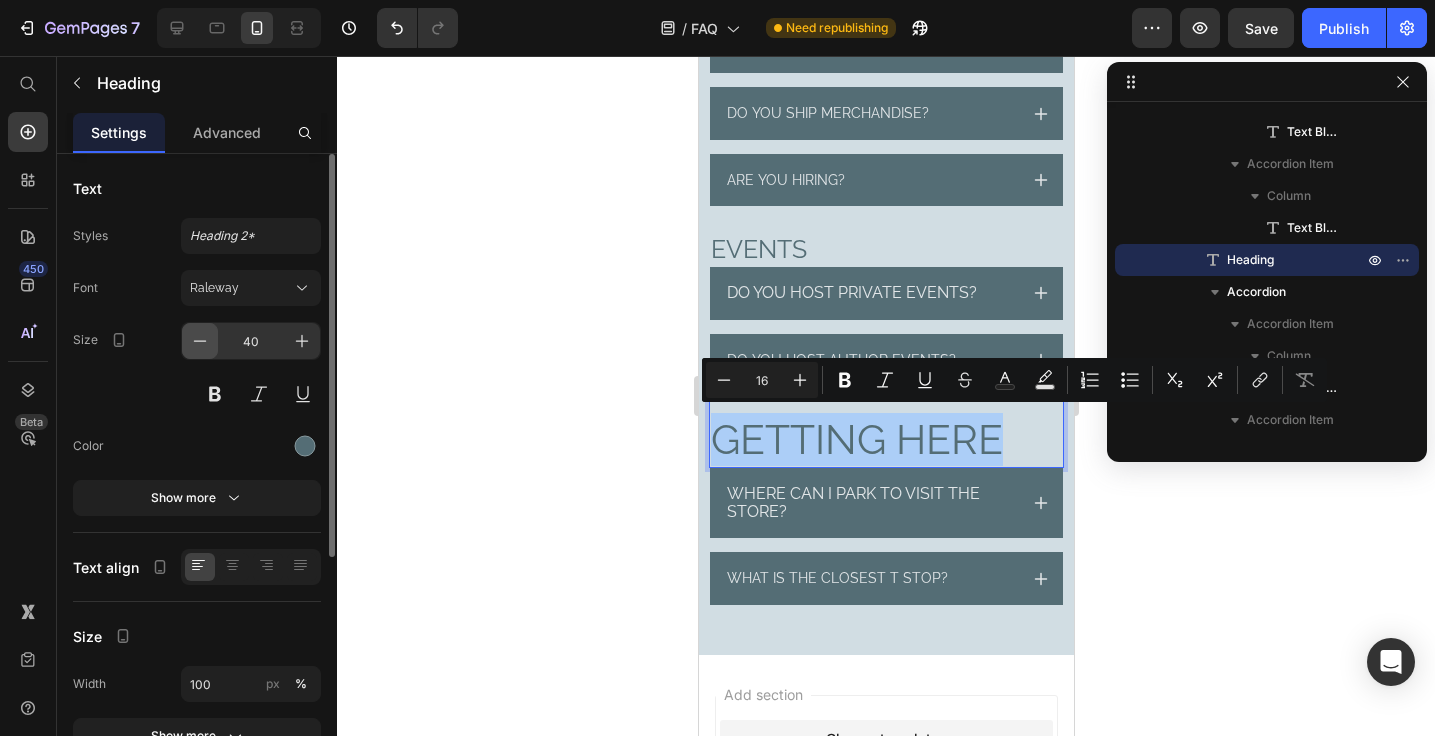 click 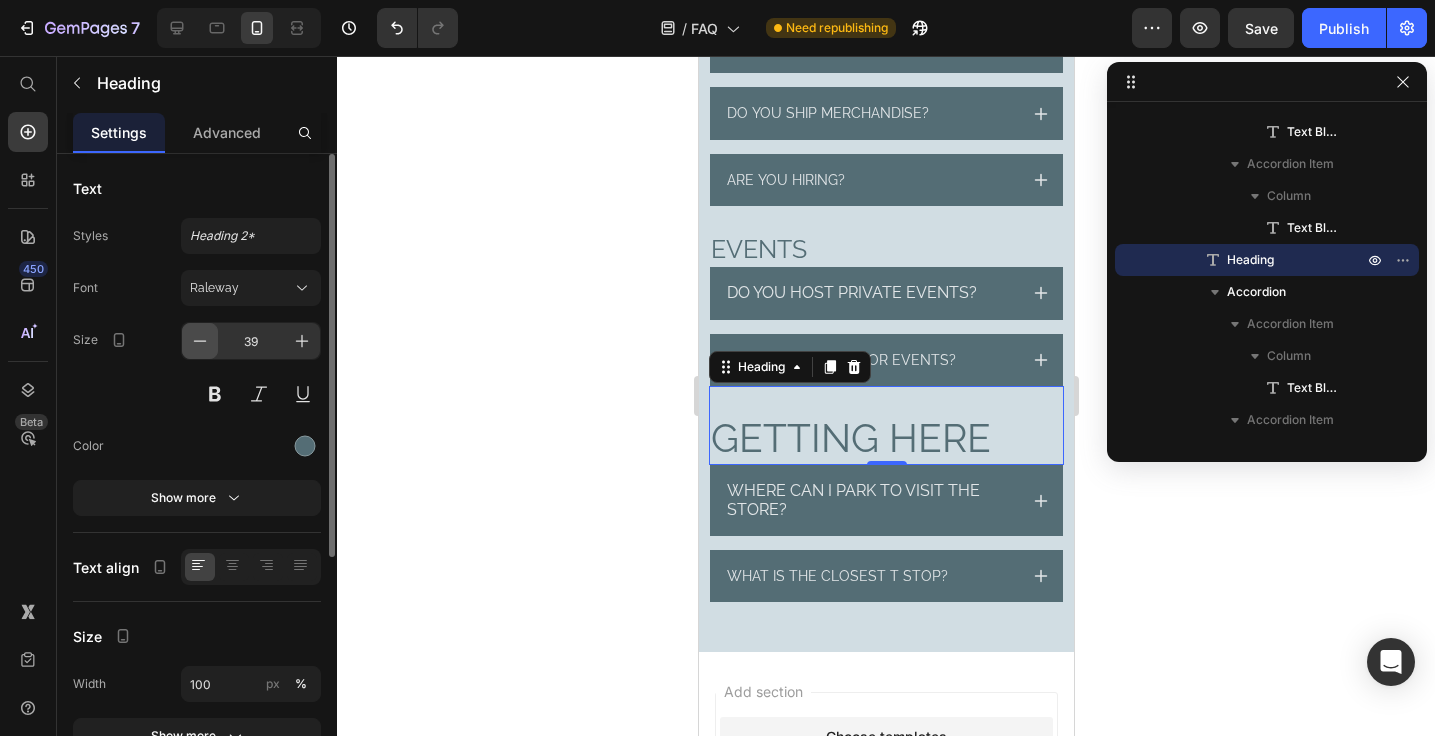 click 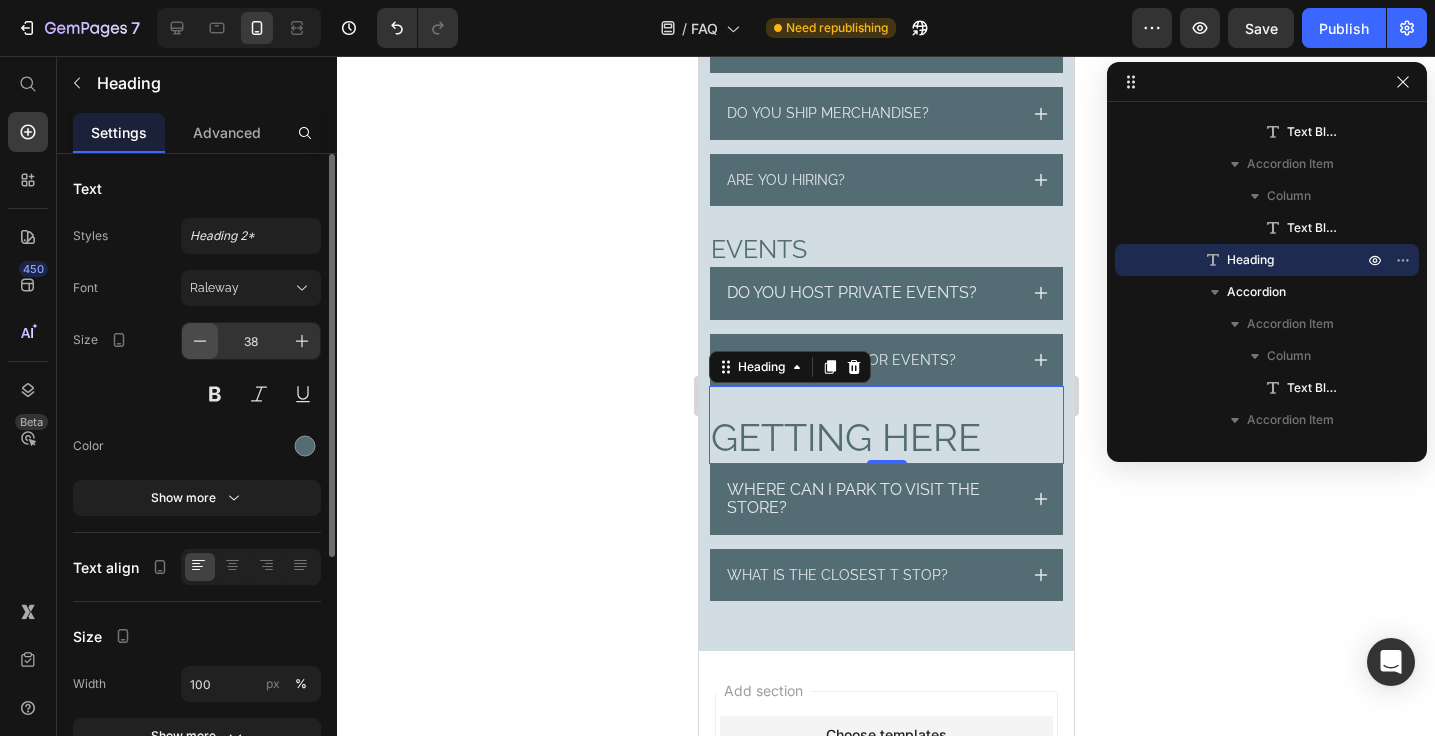 click 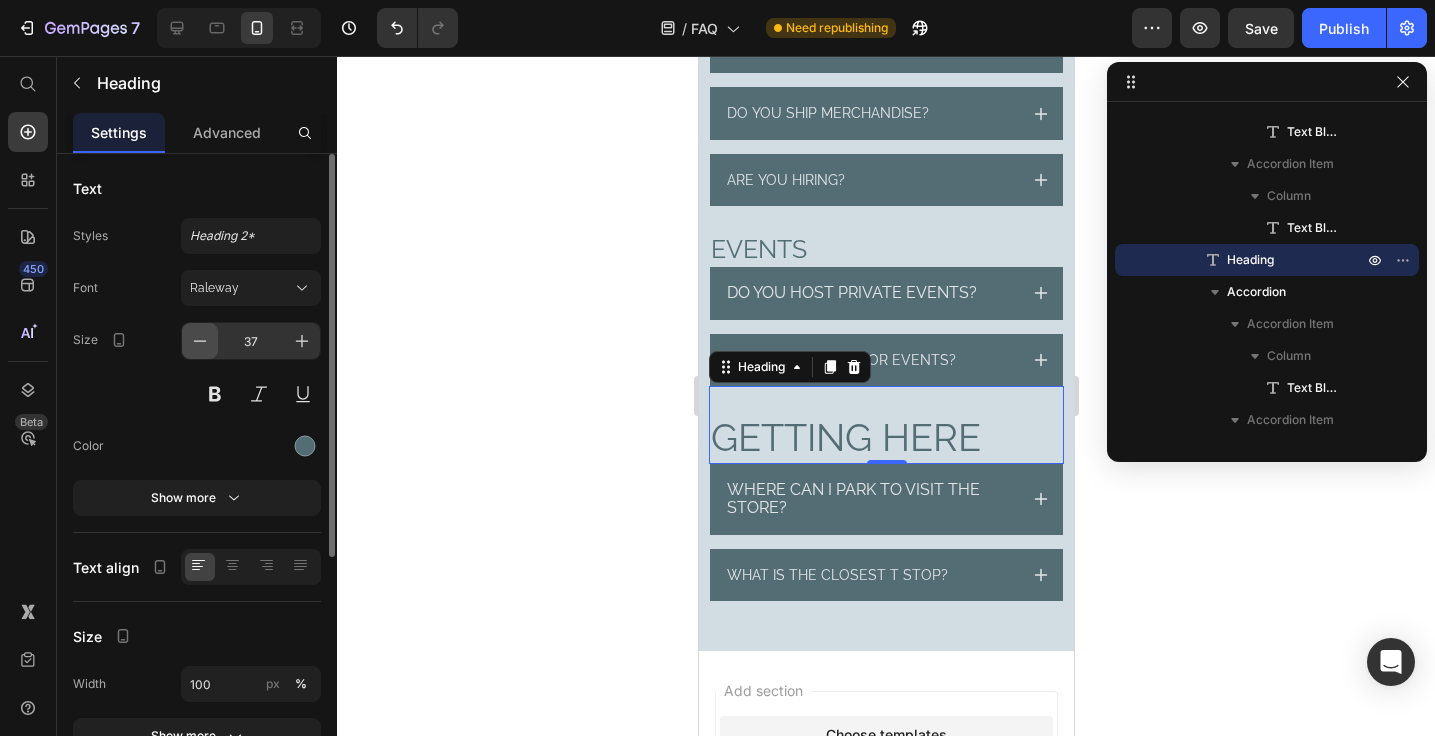 click 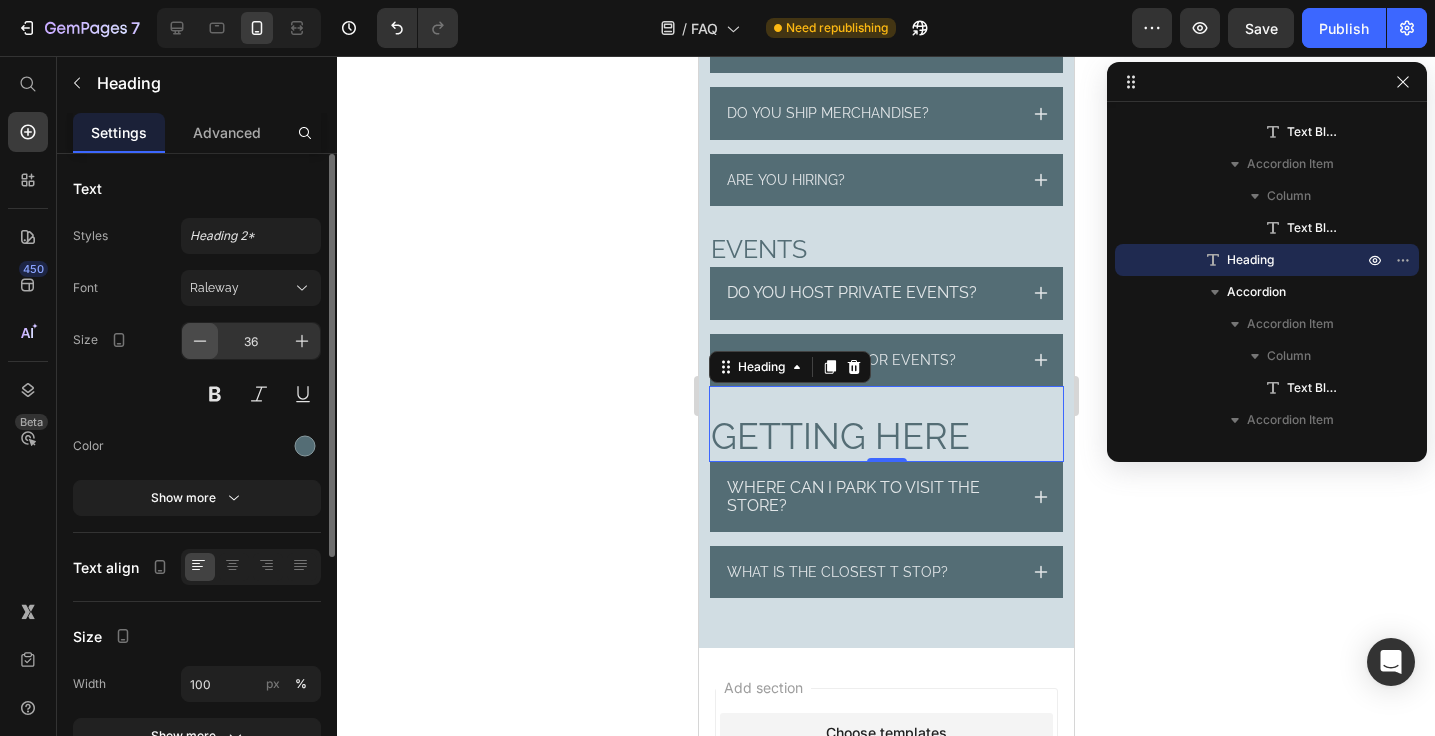 click 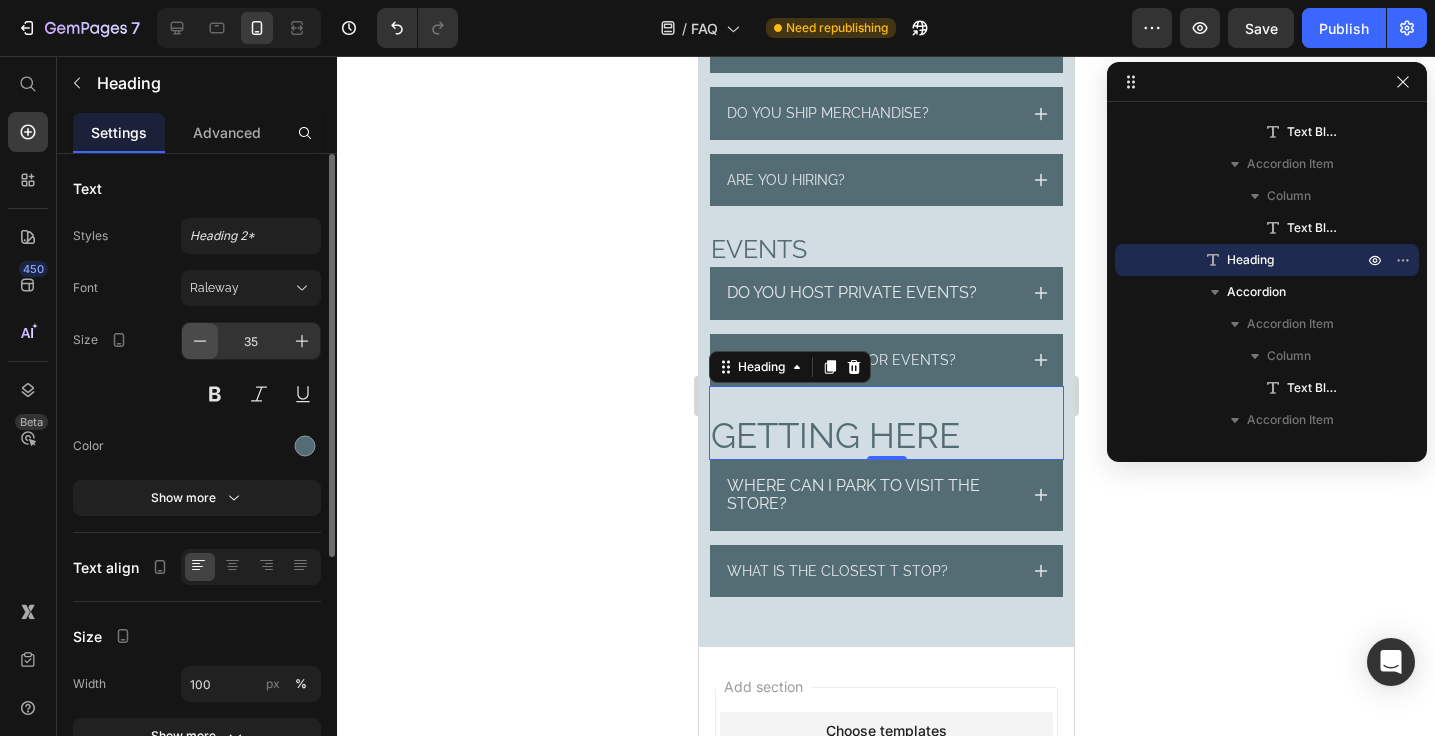 click 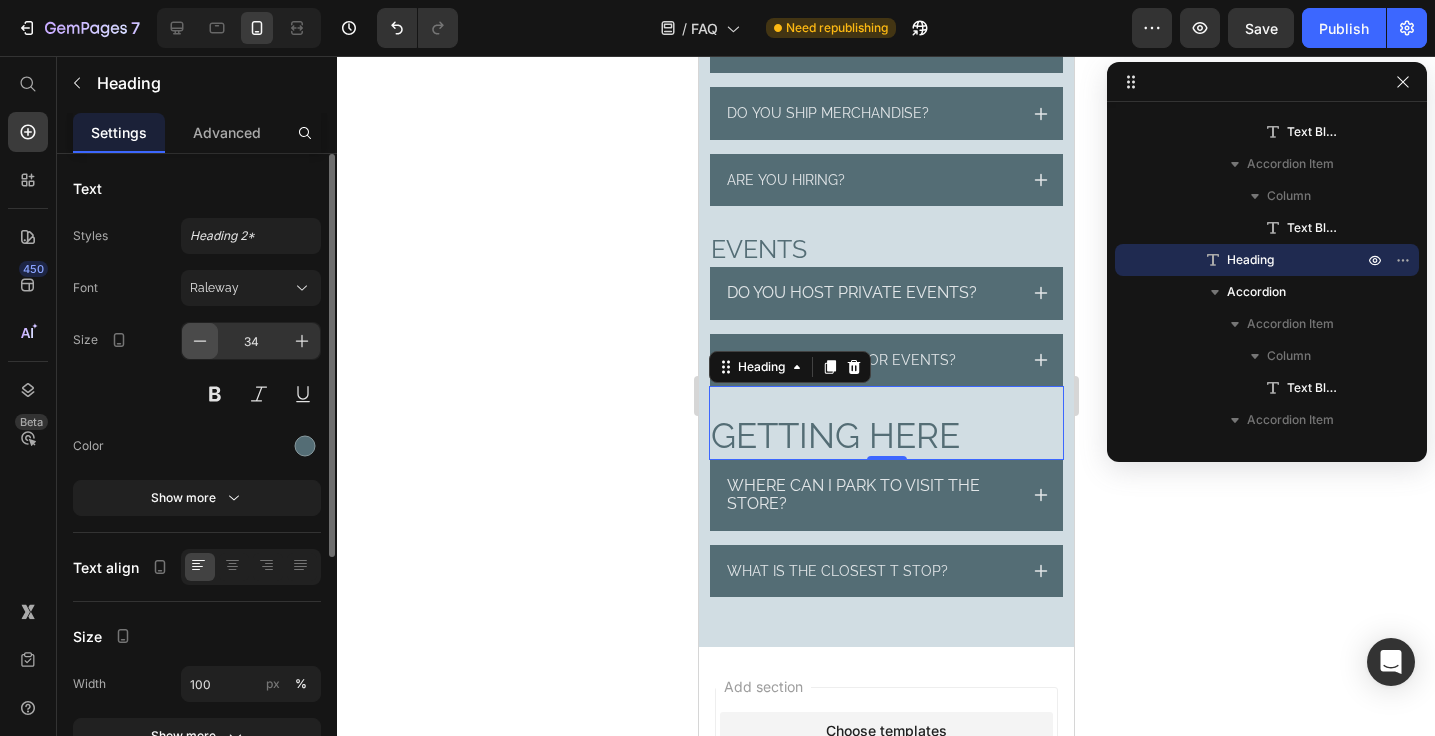 click 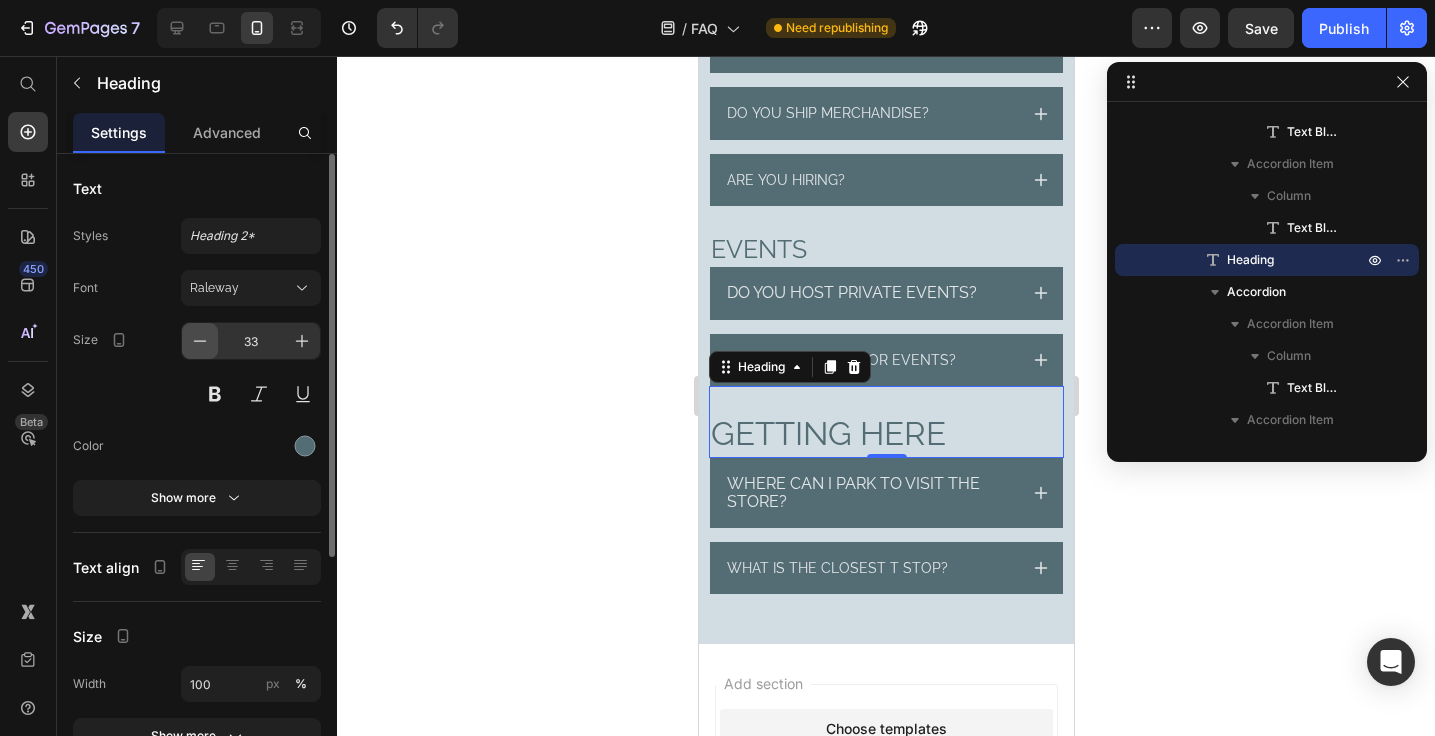click 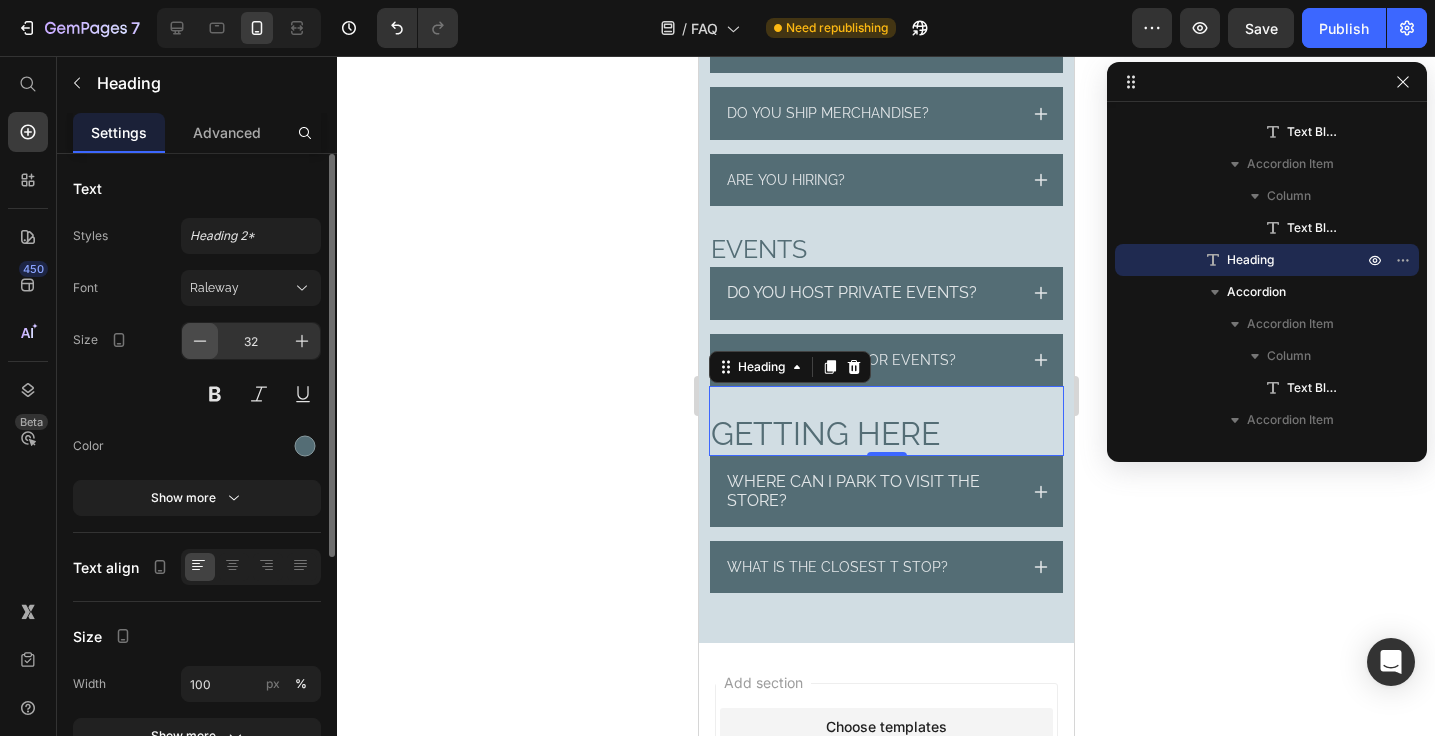click 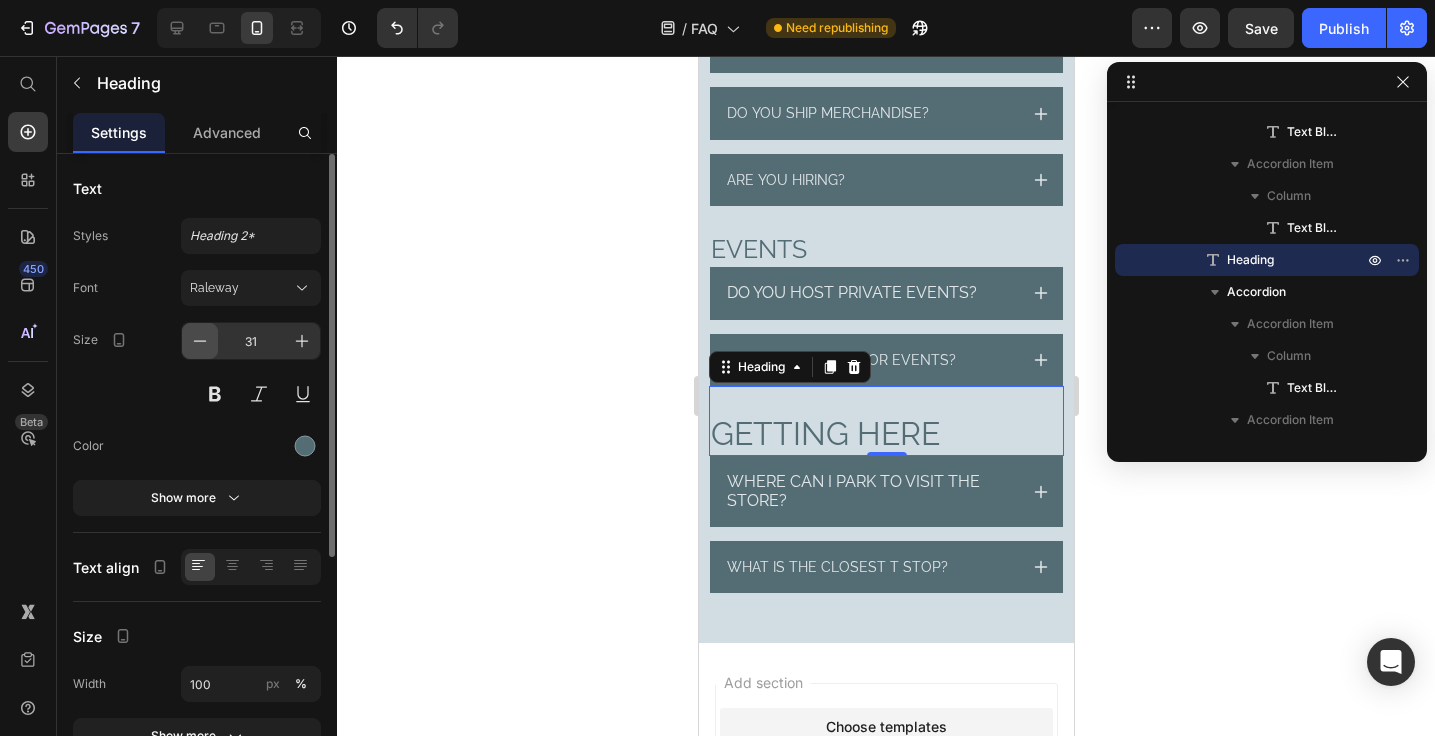 click 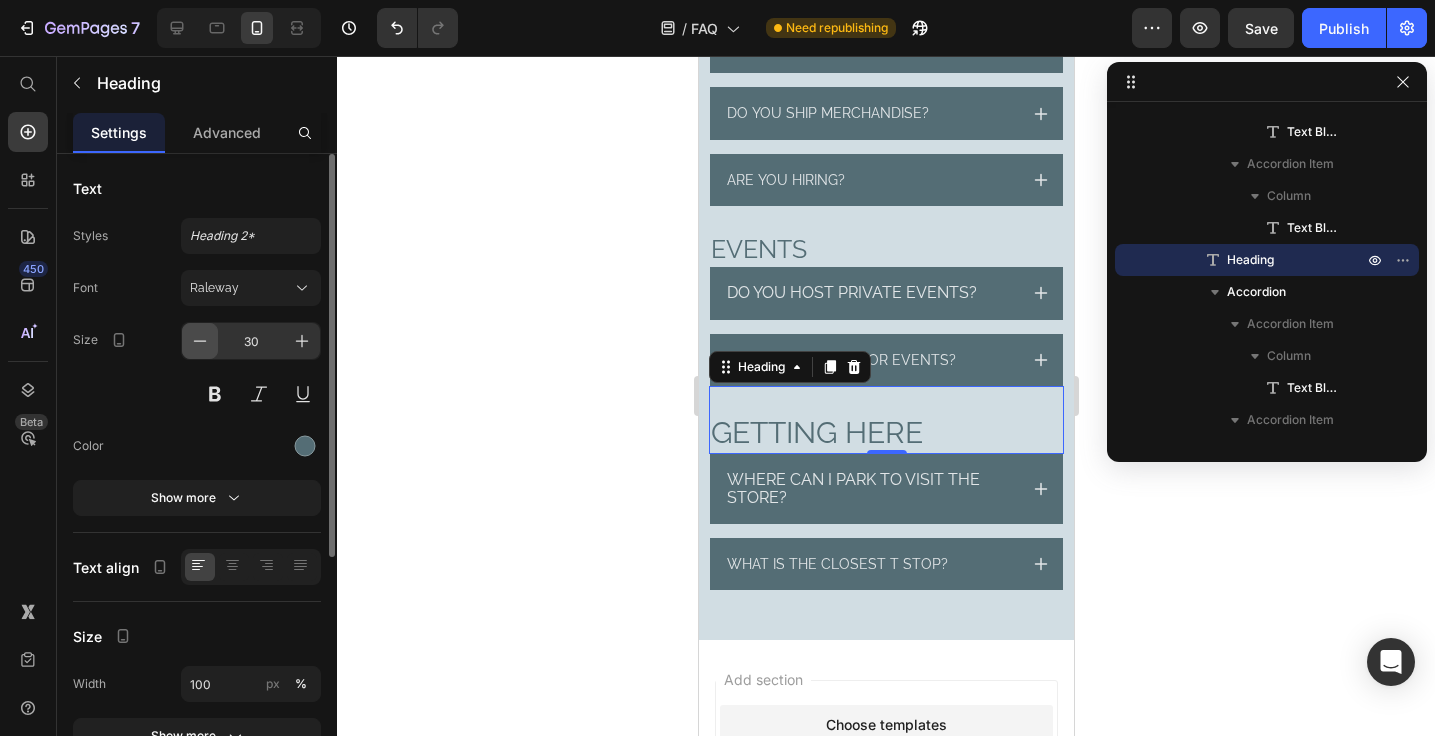 click 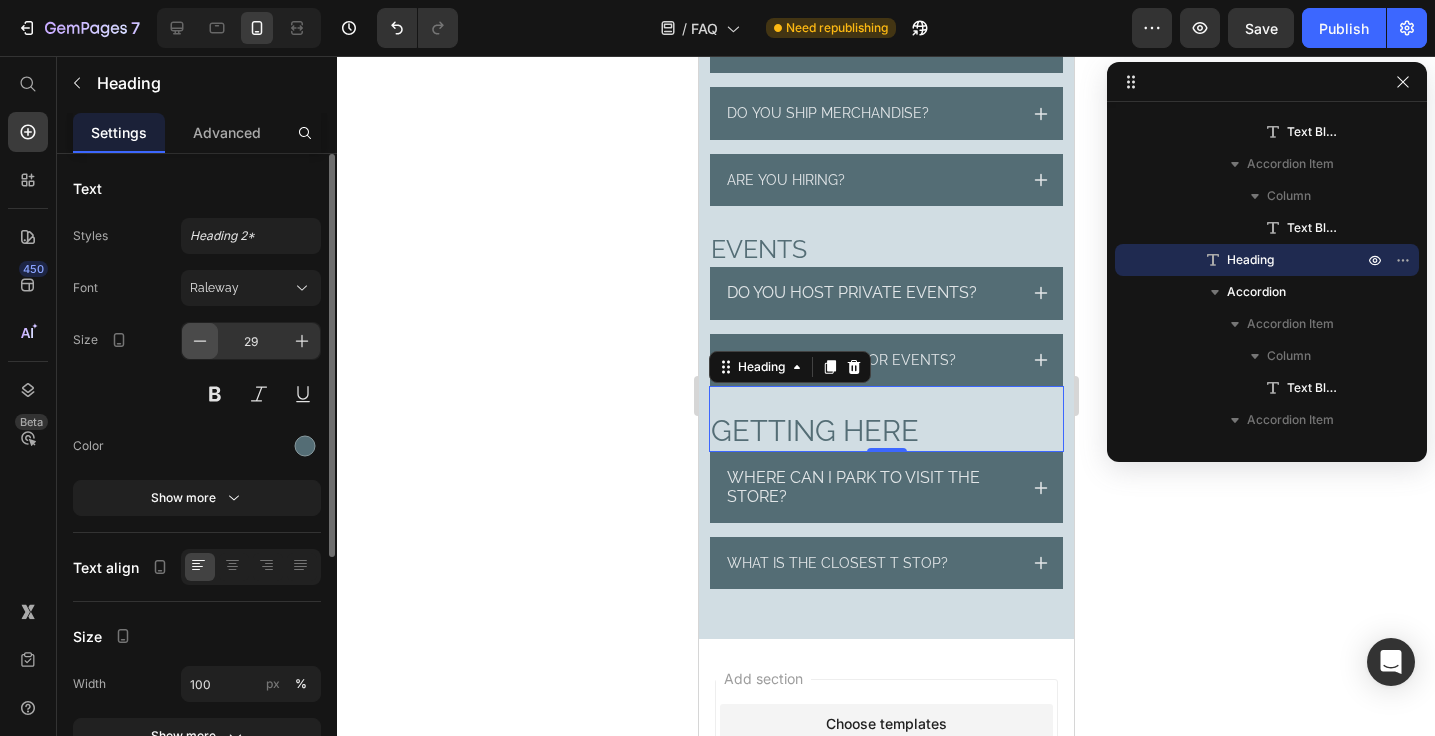 click 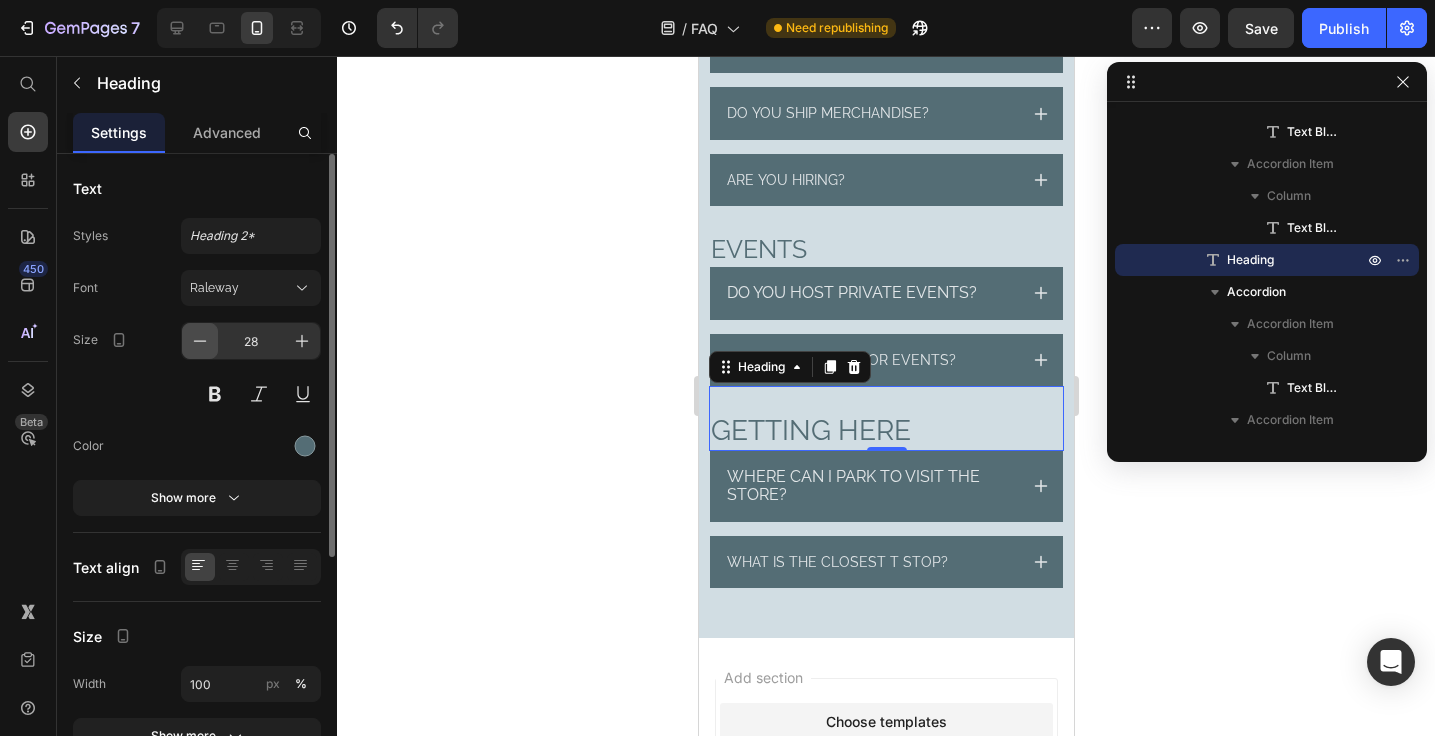 click 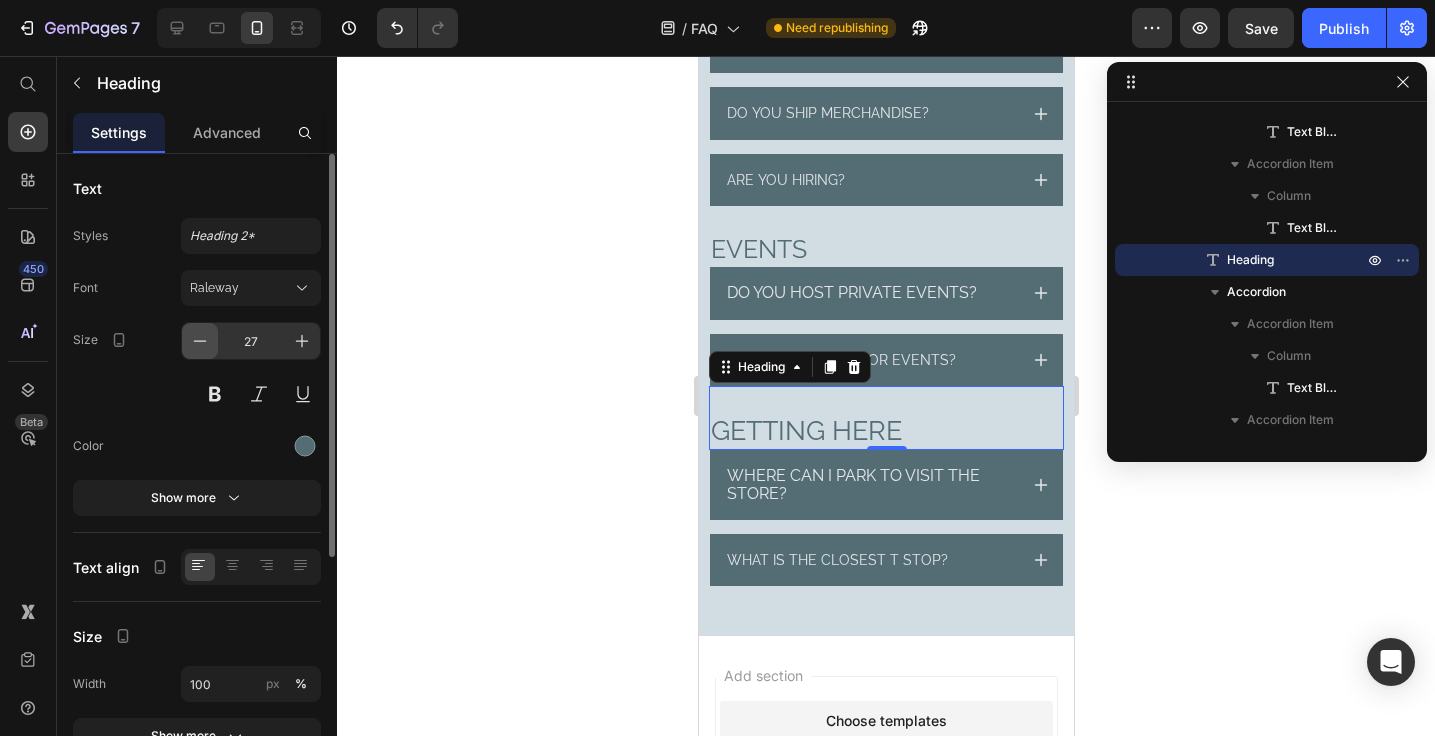 click 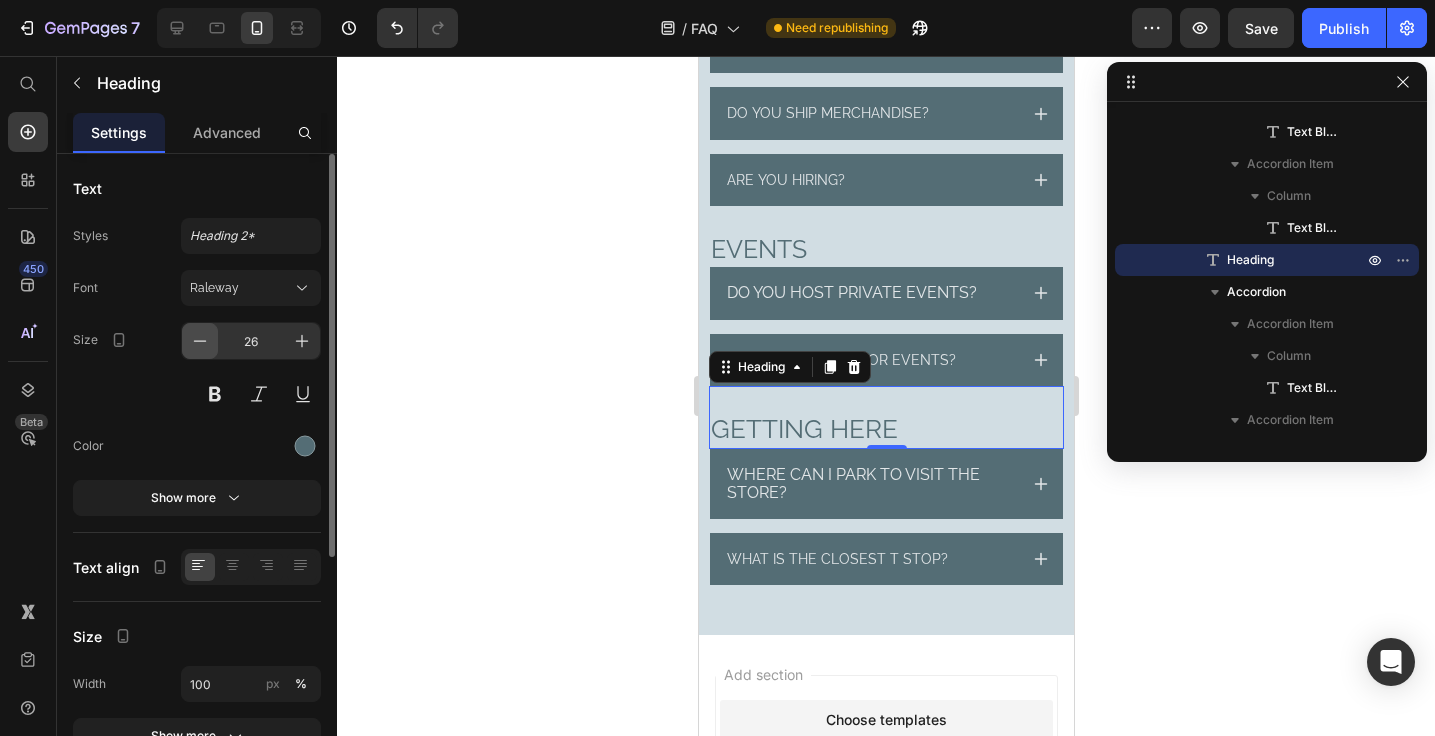 click 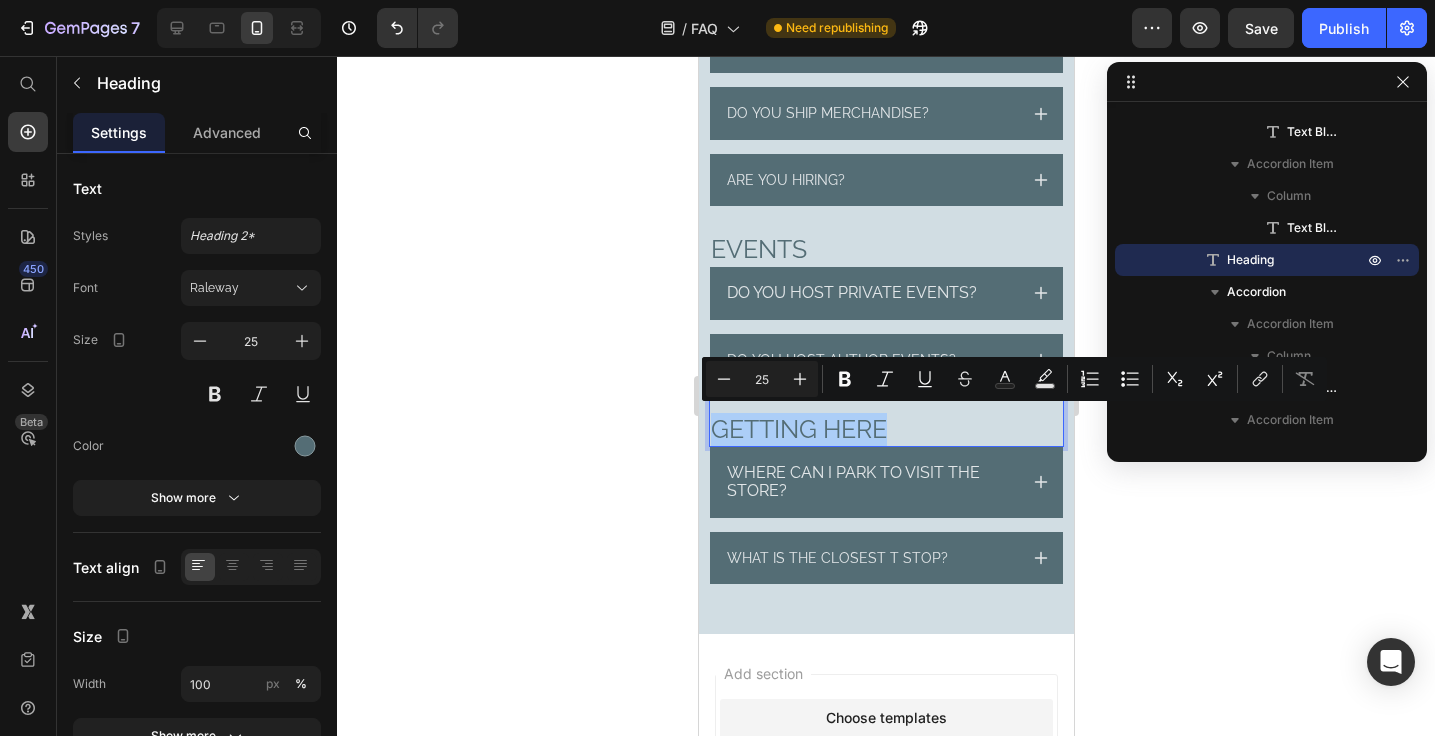 click 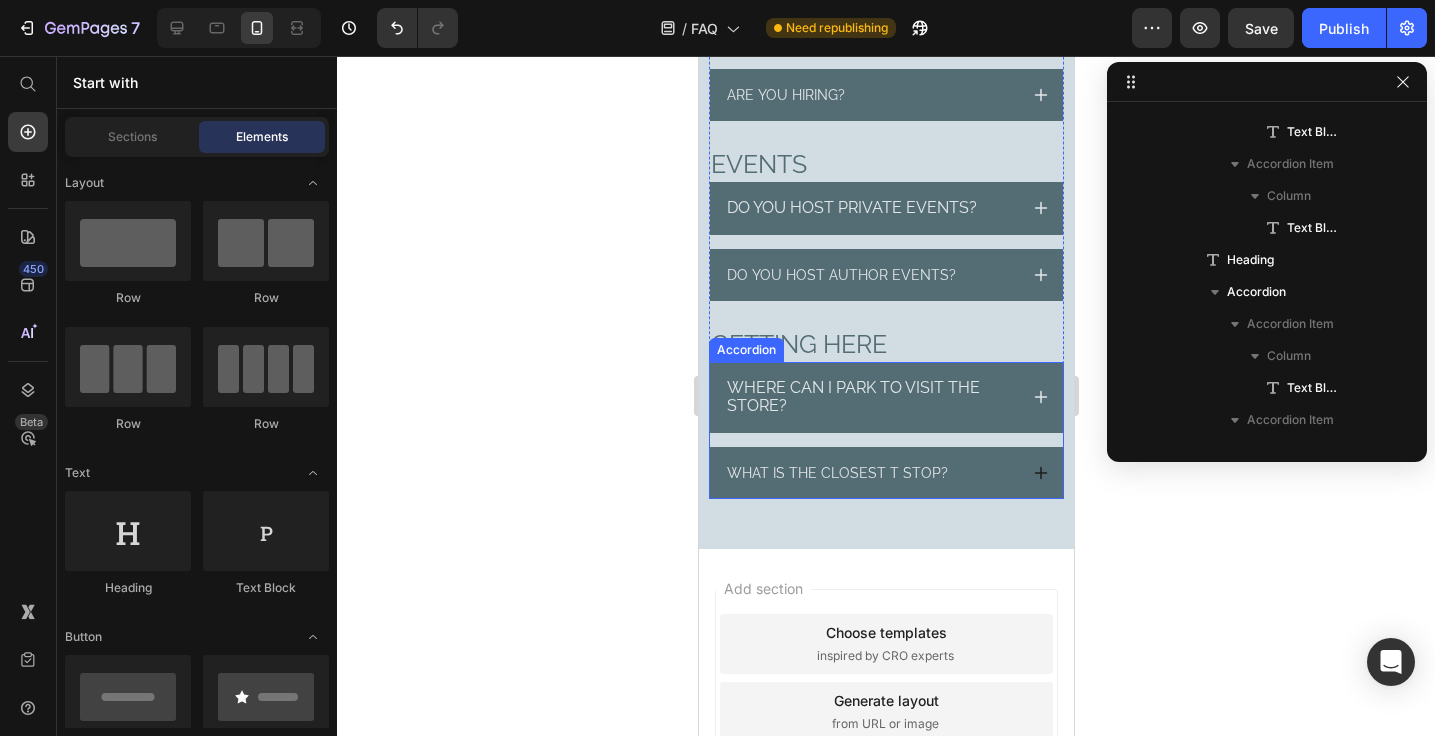 scroll, scrollTop: 996, scrollLeft: 0, axis: vertical 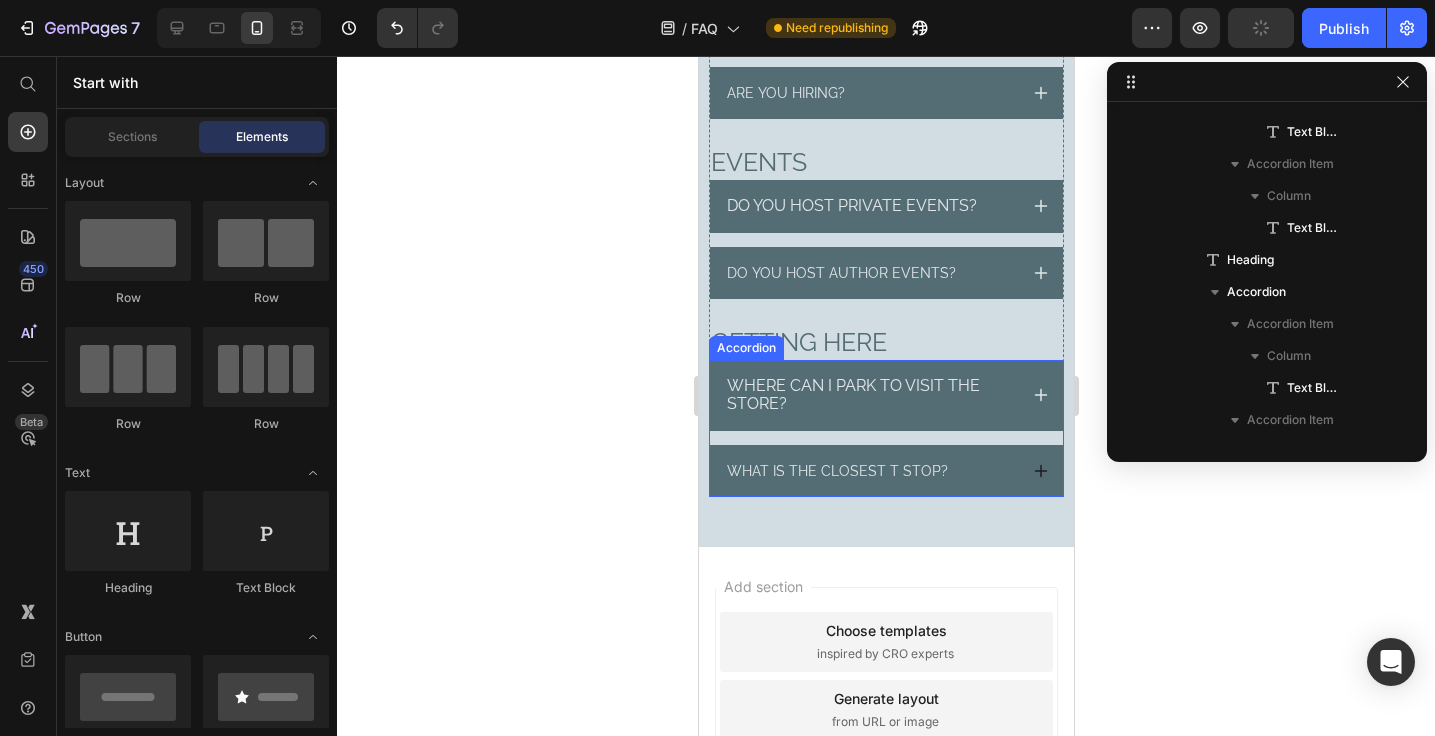 click on "What is the closest T stop?" at bounding box center [836, 471] 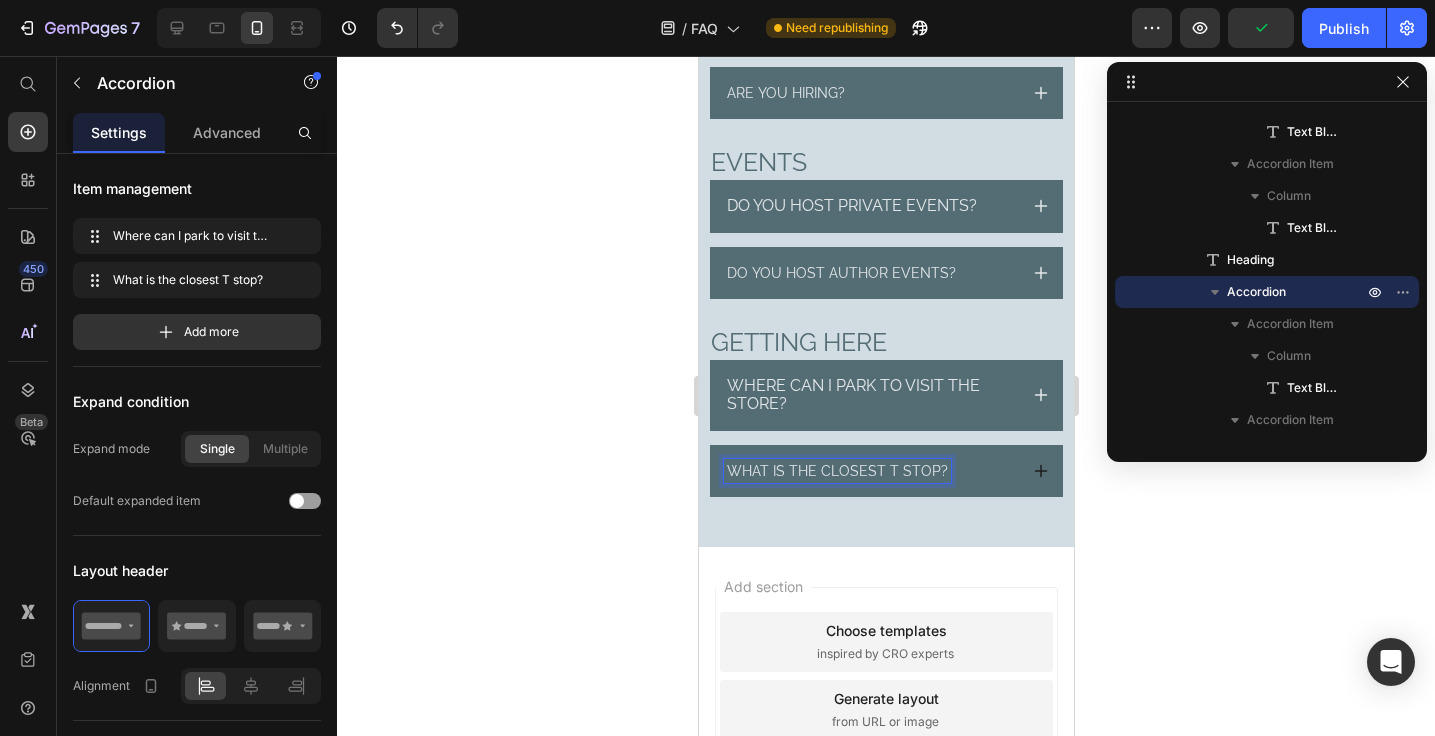 click on "What is the closest T stop?" at bounding box center [836, 471] 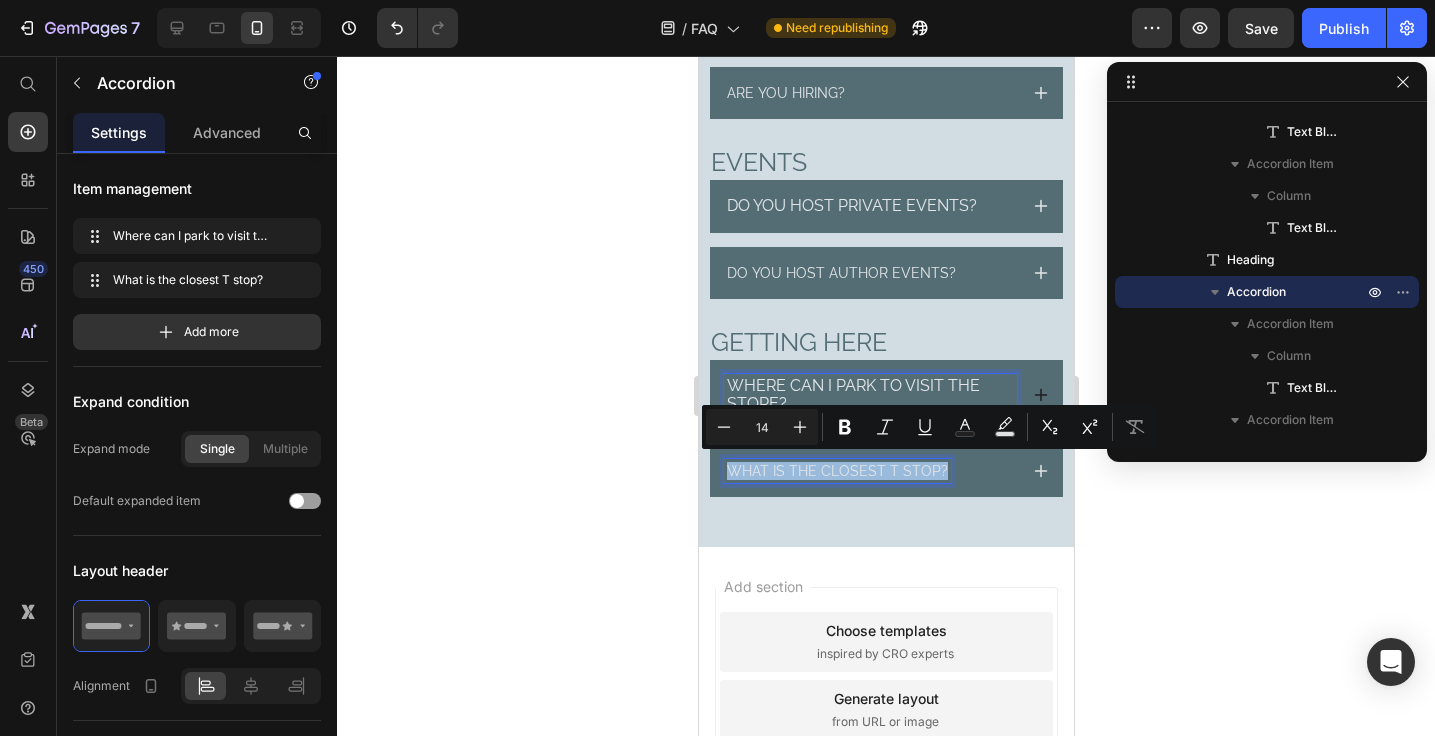 type on "16" 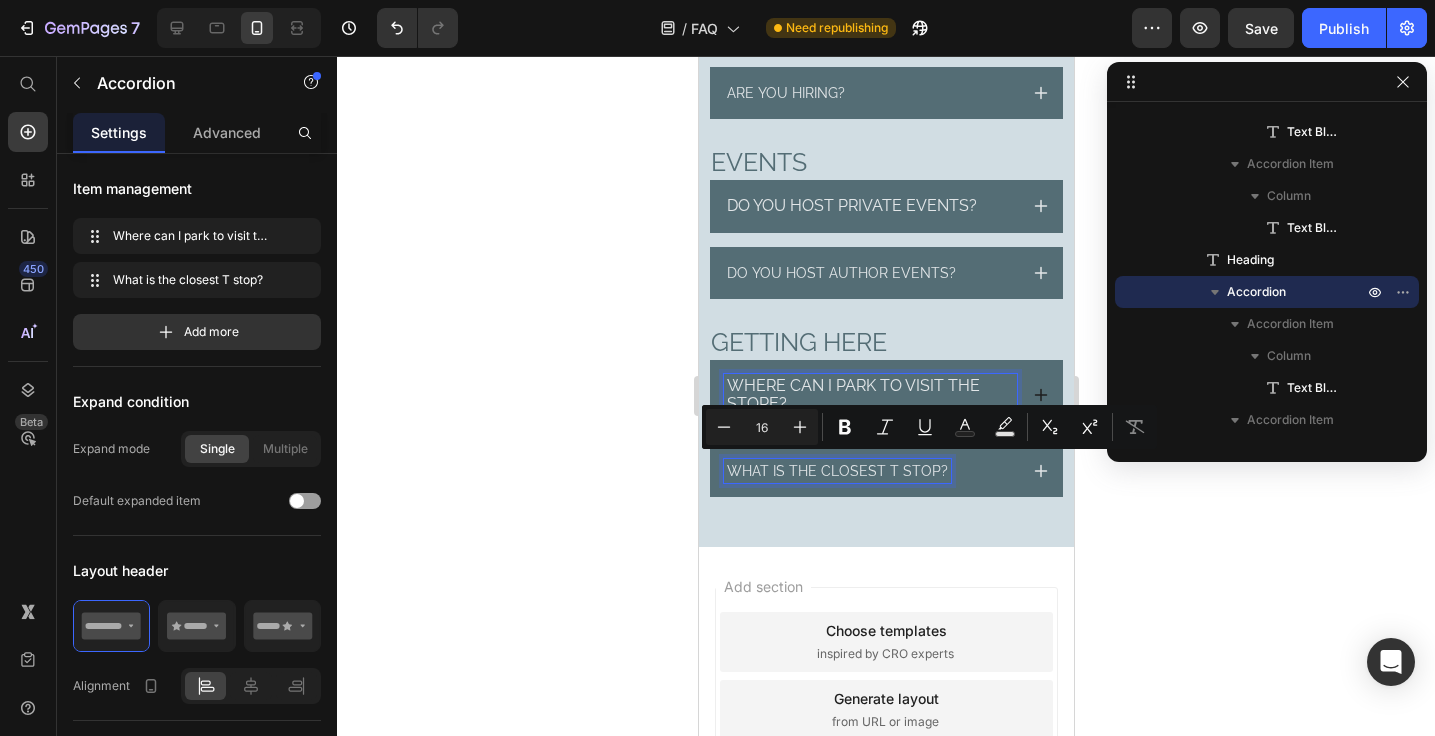 click on "Where can I park to visit the store?" at bounding box center [852, 394] 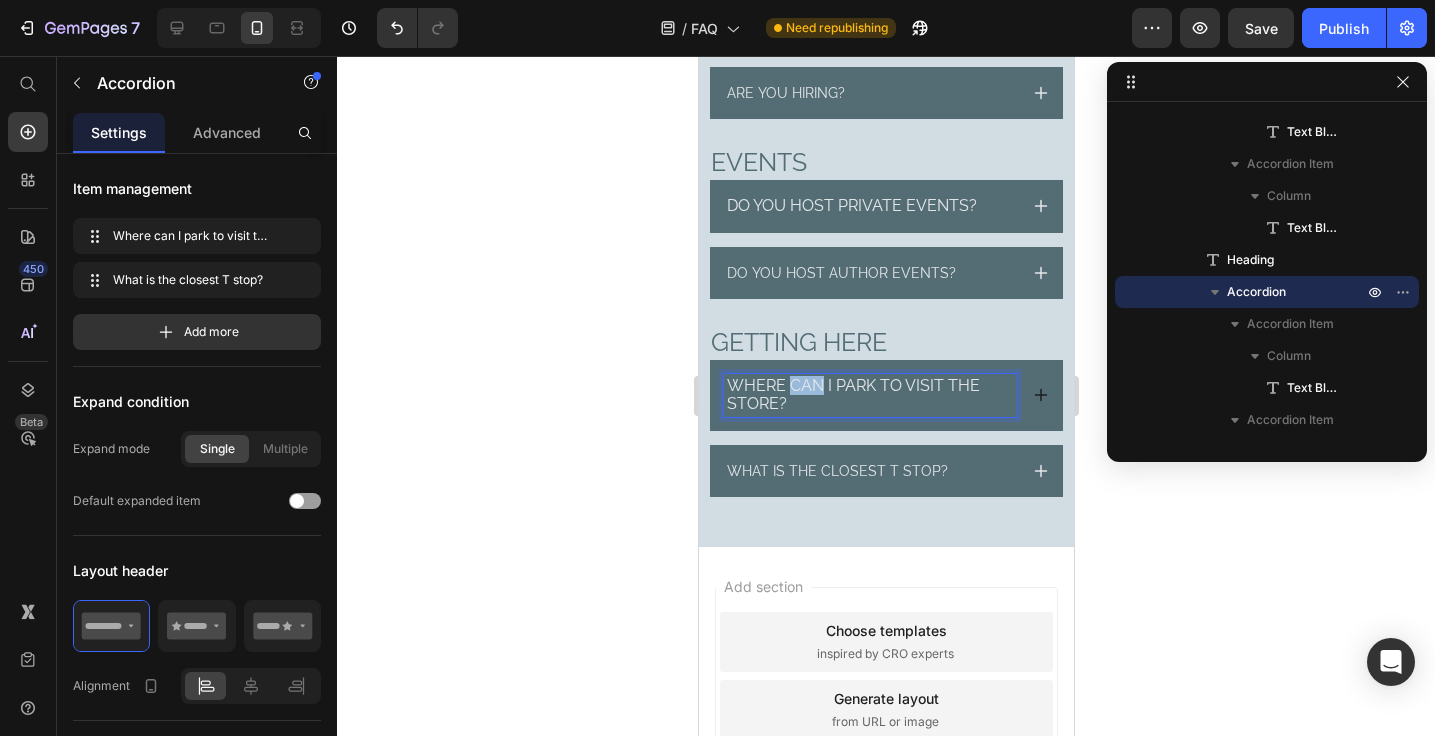 click on "Where can I park to visit the store?" at bounding box center [852, 394] 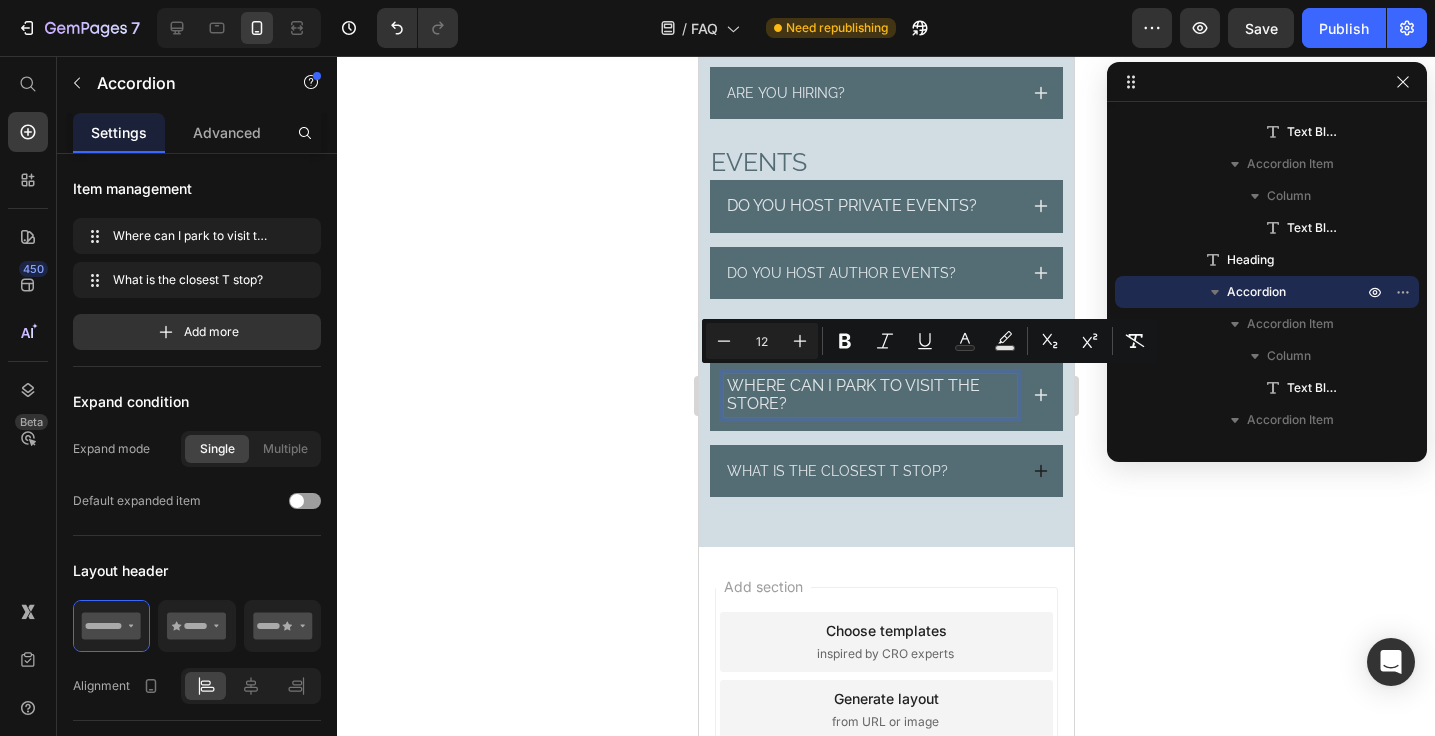 click on "What is the closest T stop?" at bounding box center [836, 471] 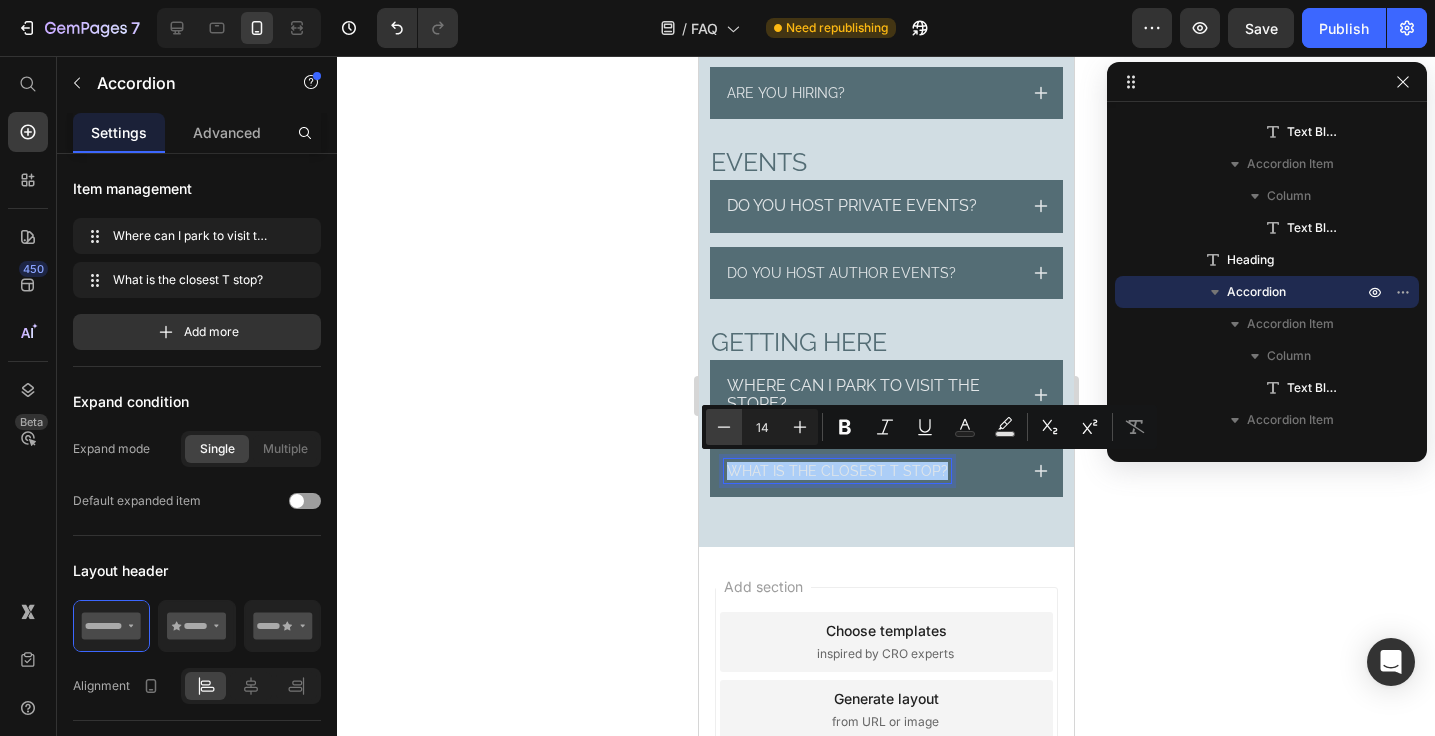 click 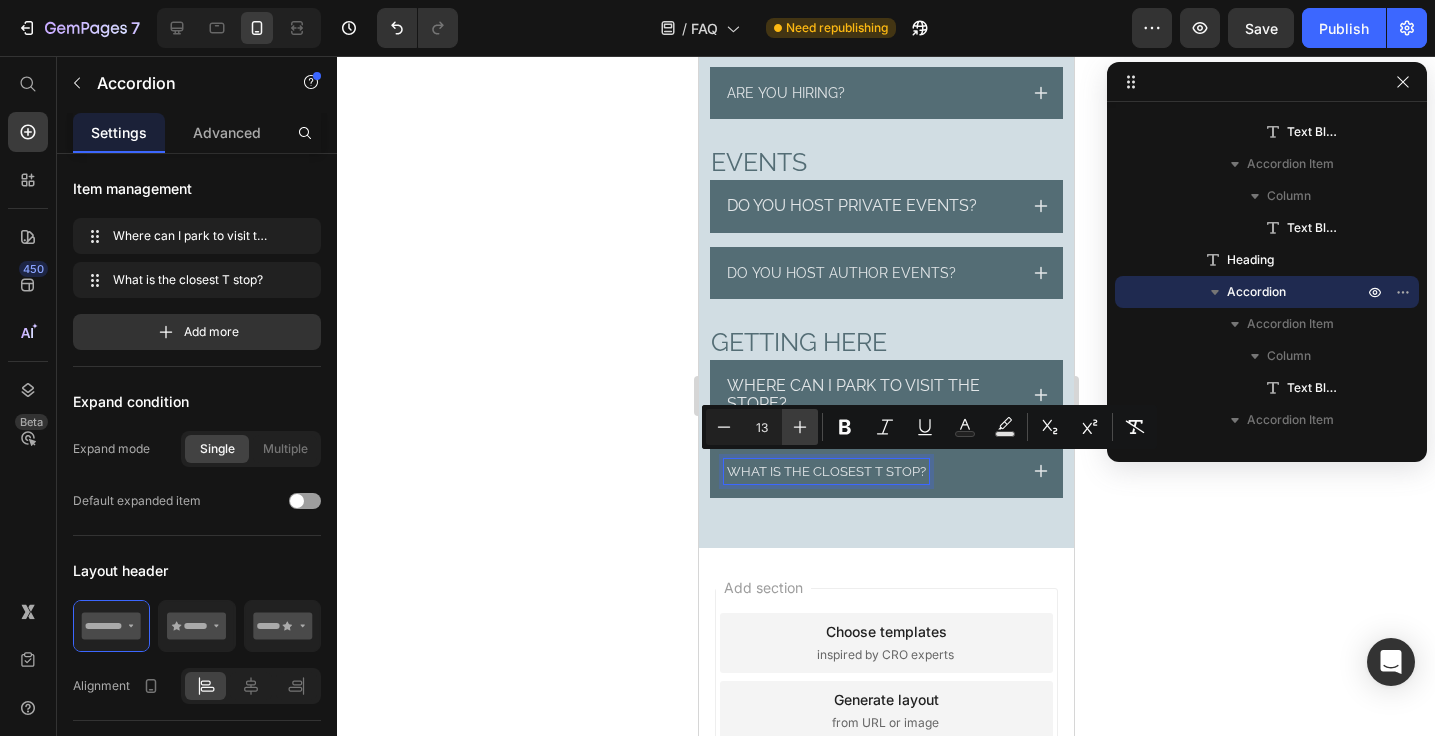 click 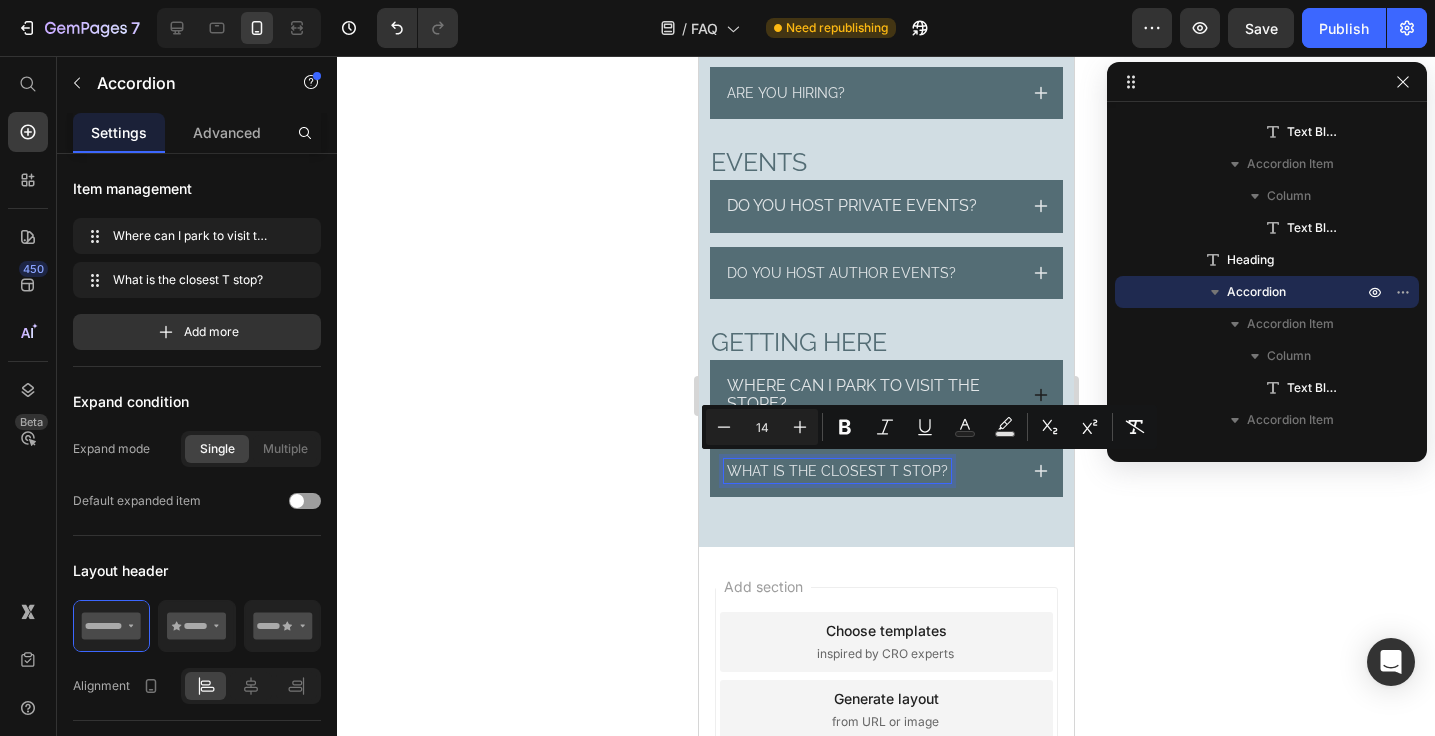click on "Where can I park to visit the store?" at bounding box center (852, 394) 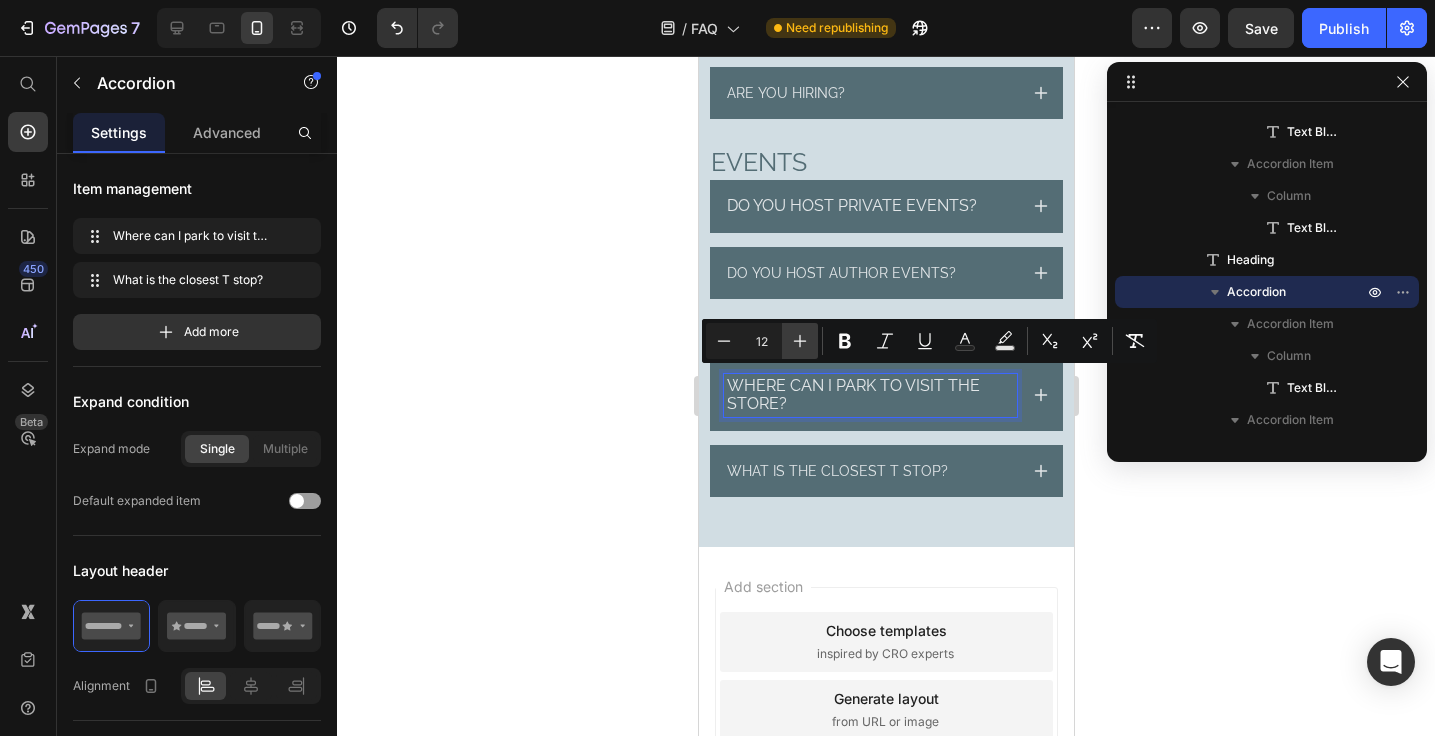 click 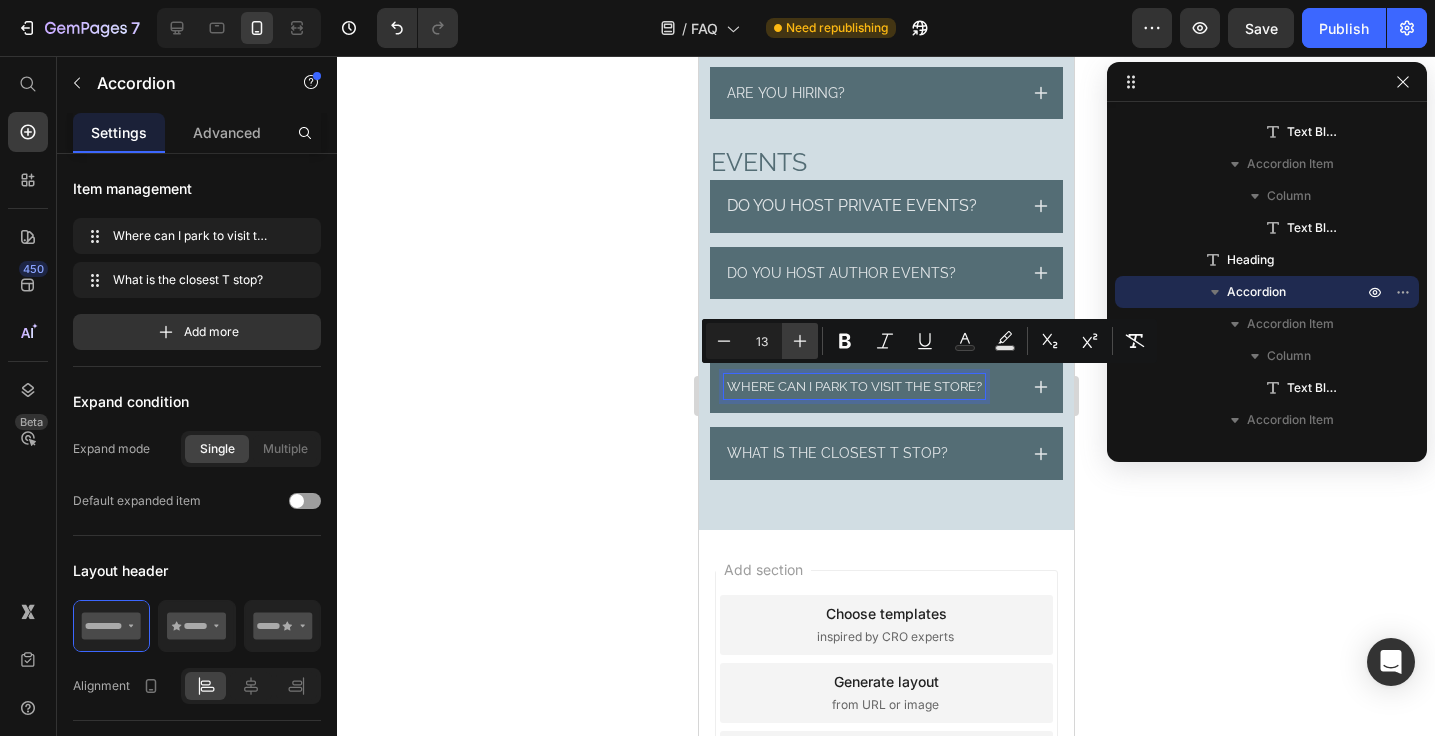 click 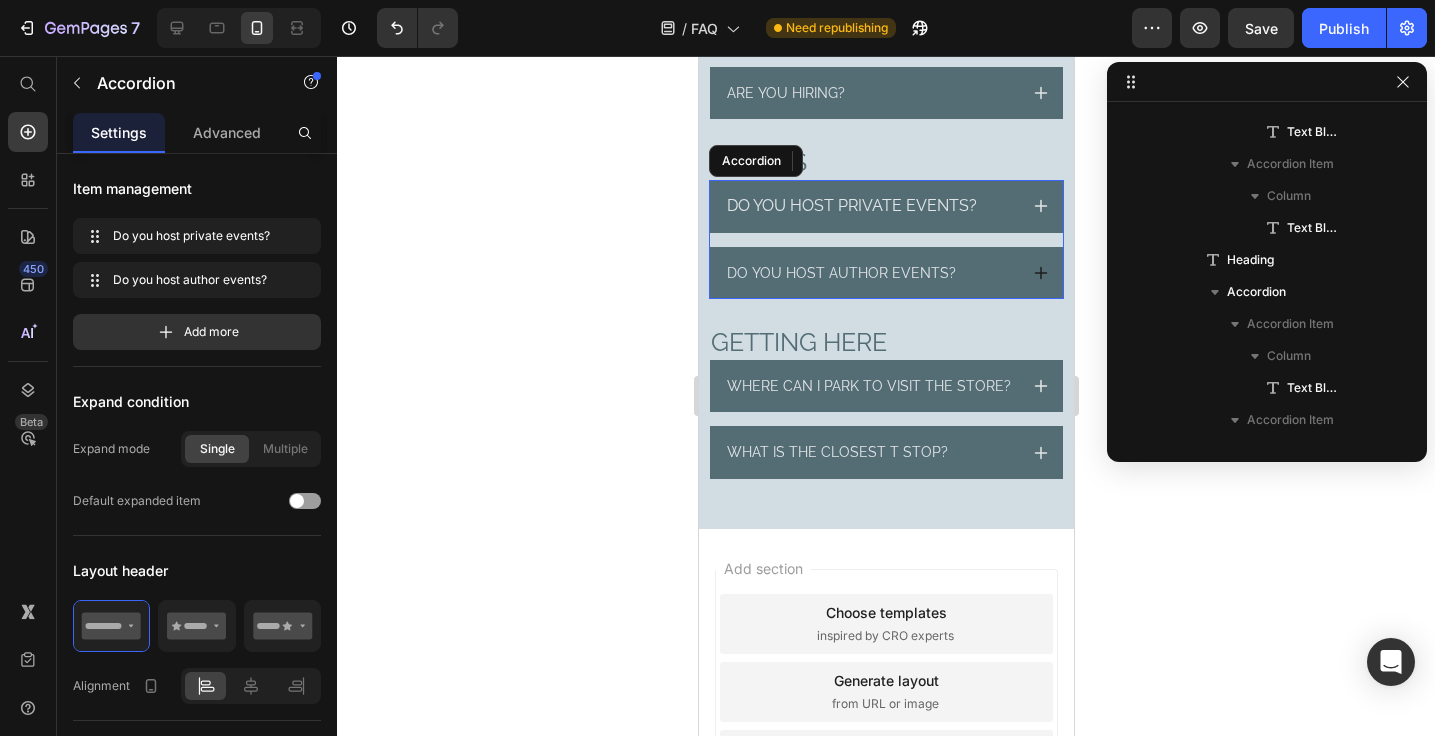click on "Do you host author events?" at bounding box center (840, 273) 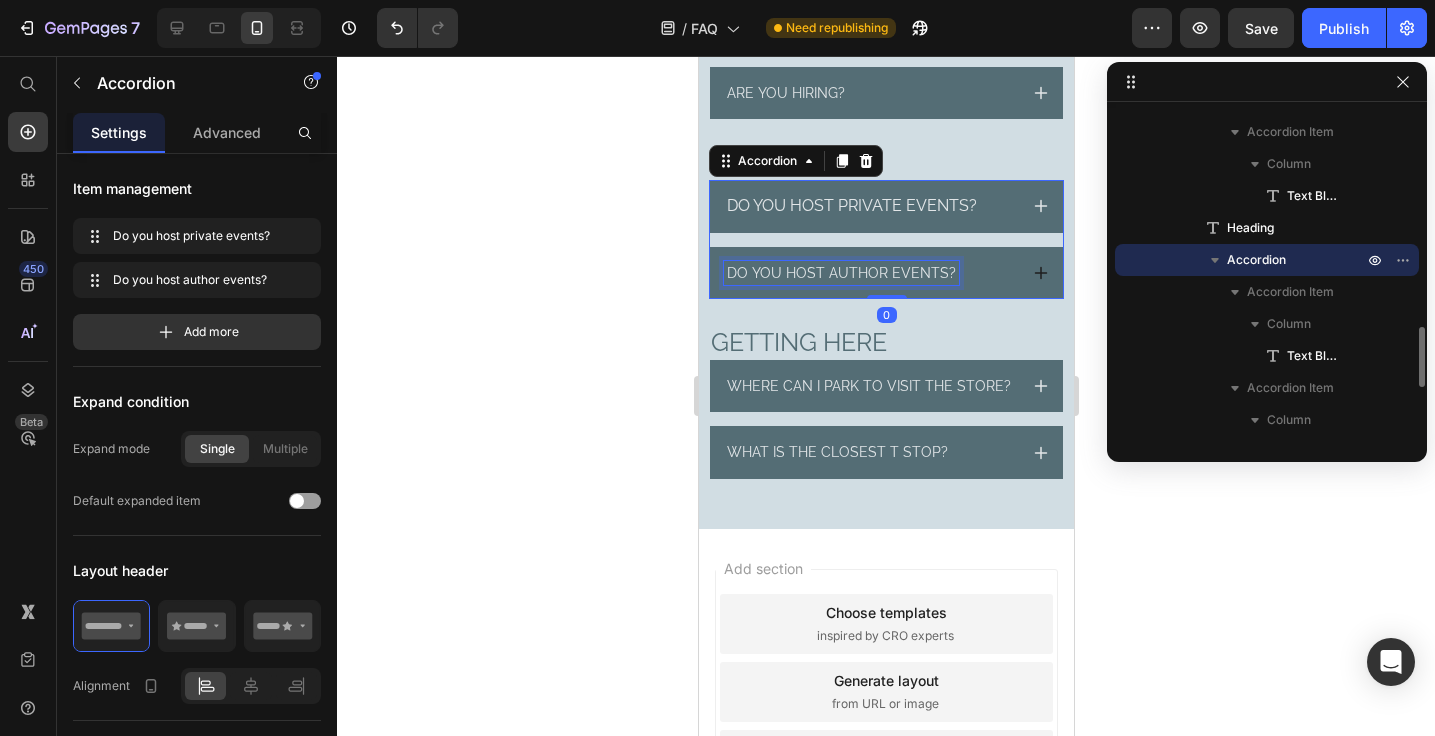click on "Do you host author events?" at bounding box center [840, 273] 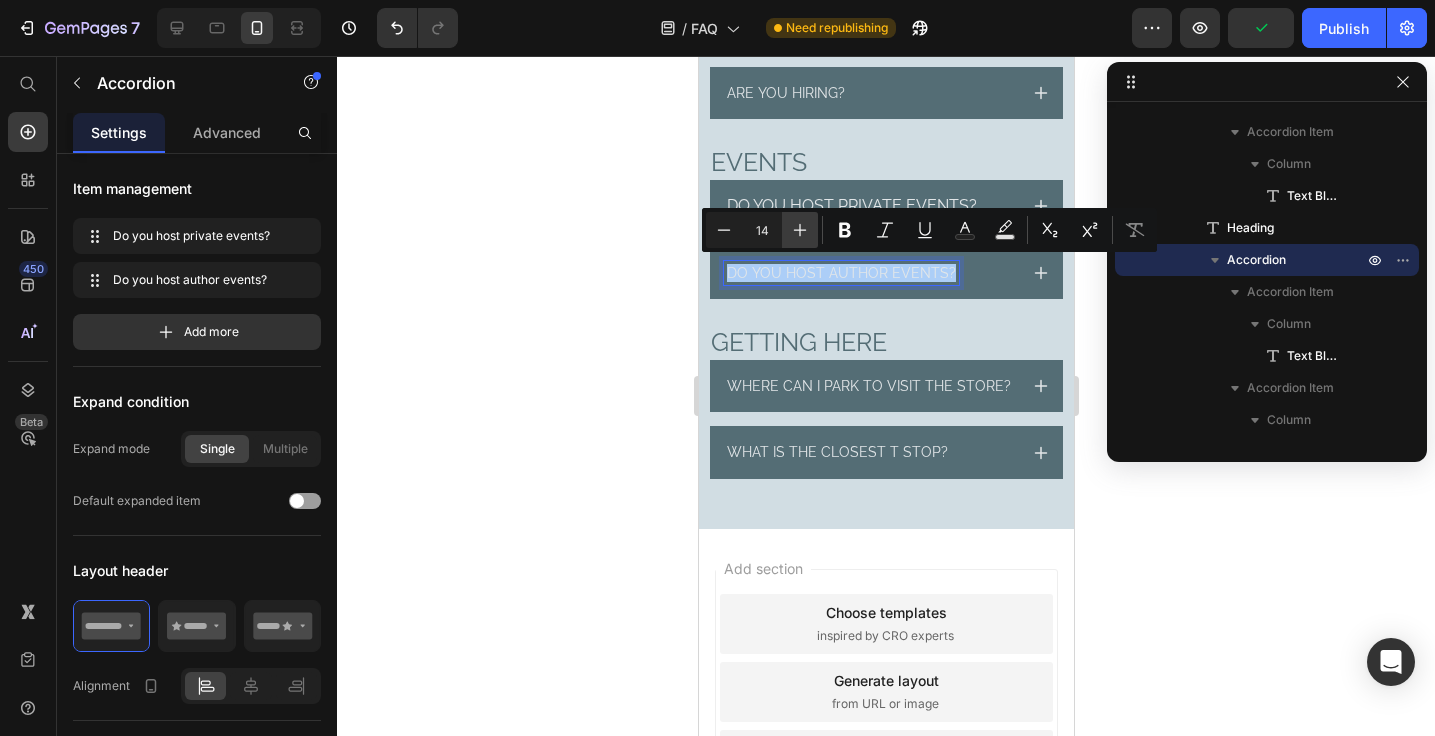 click 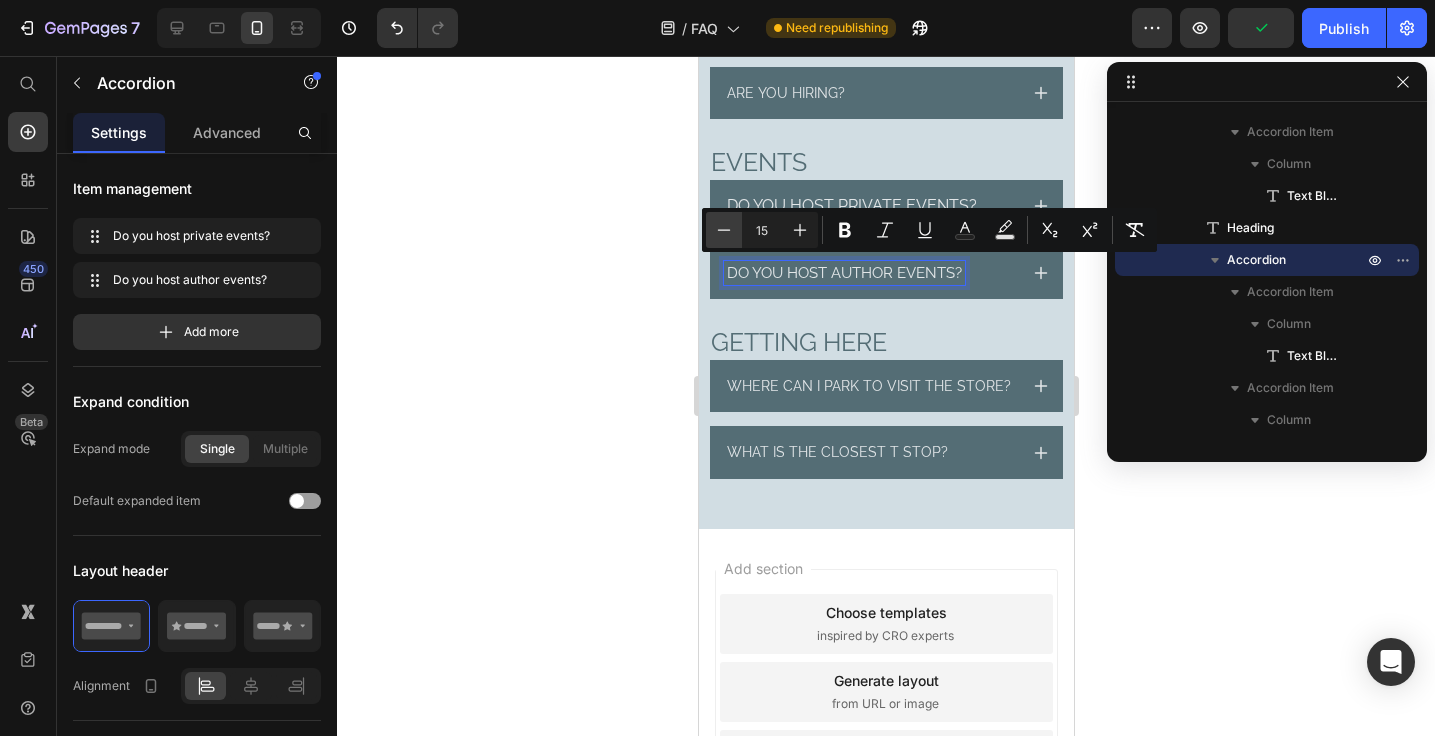 click 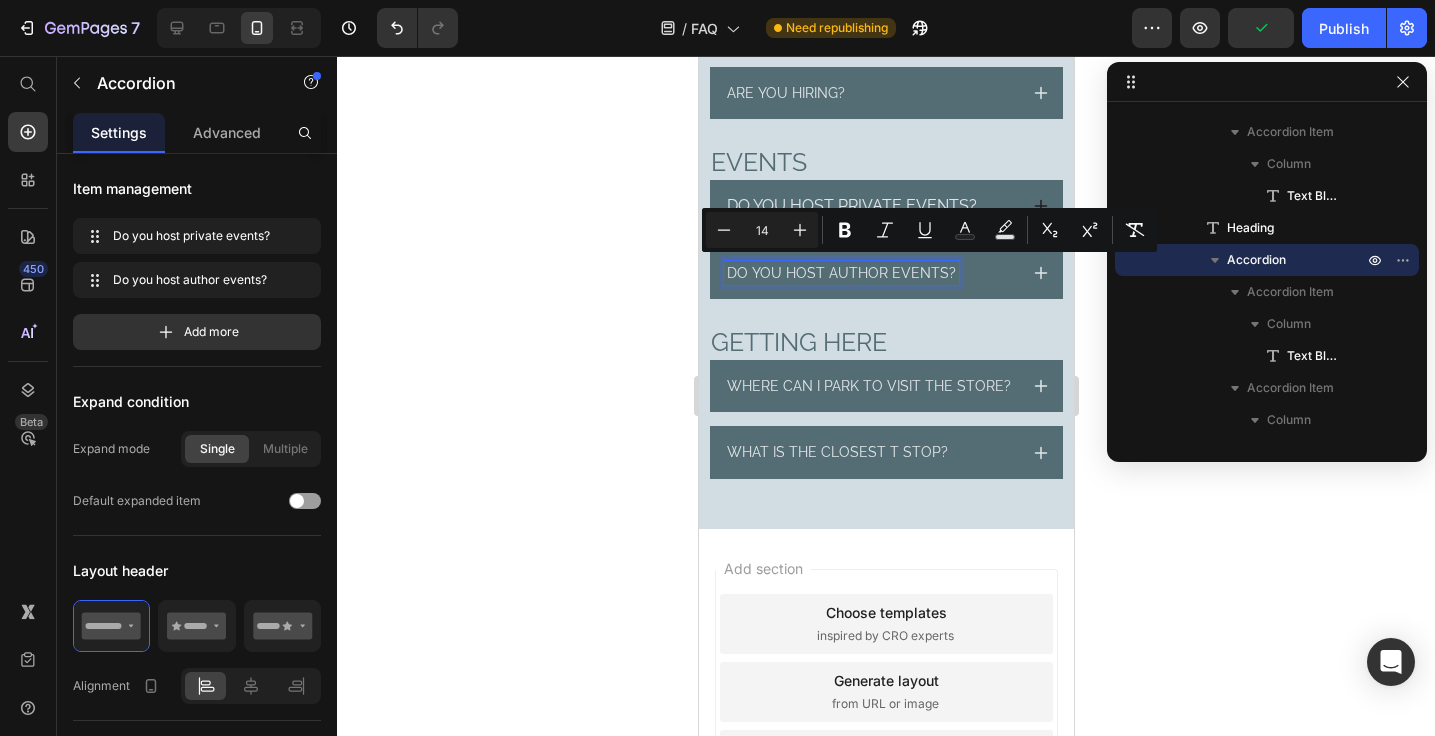 click on "Do you host private events?" at bounding box center (851, 205) 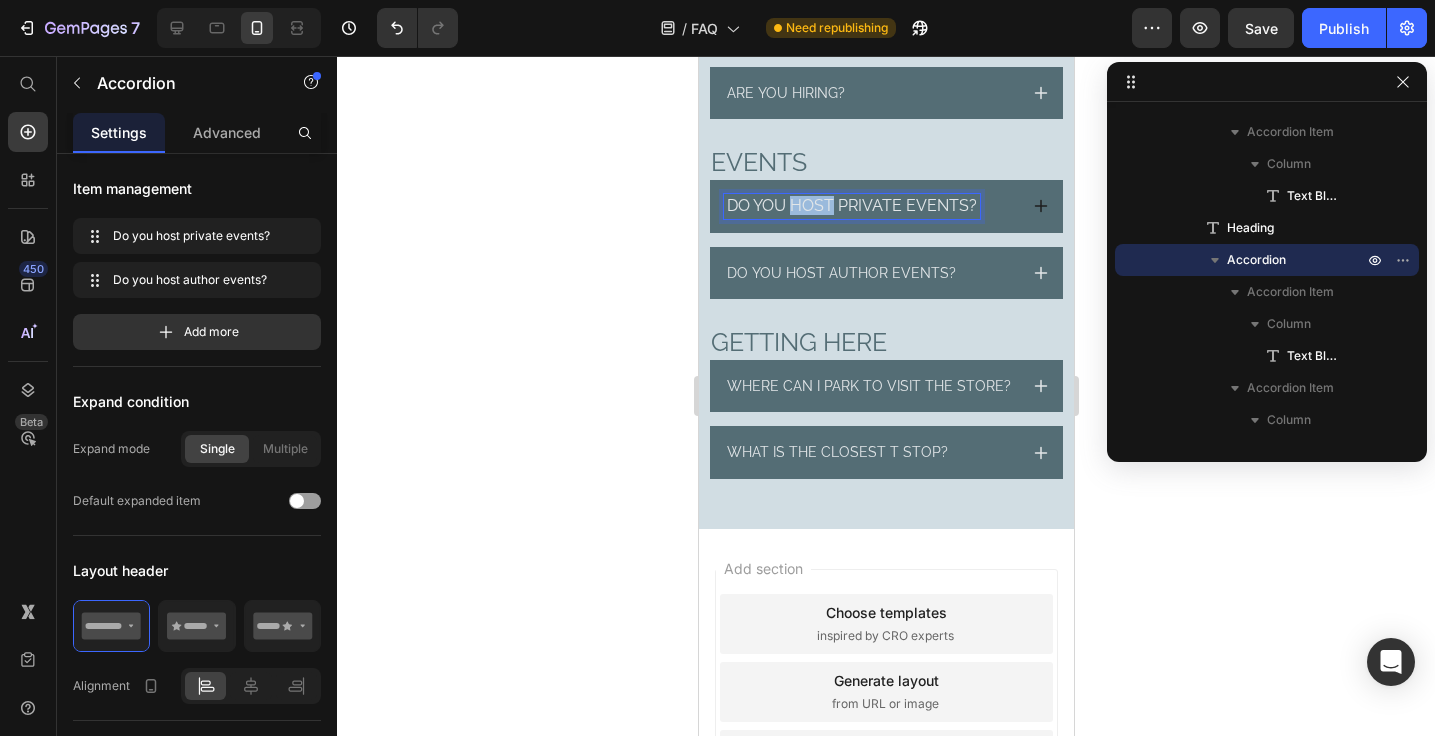 click on "Do you host private events?" at bounding box center [851, 205] 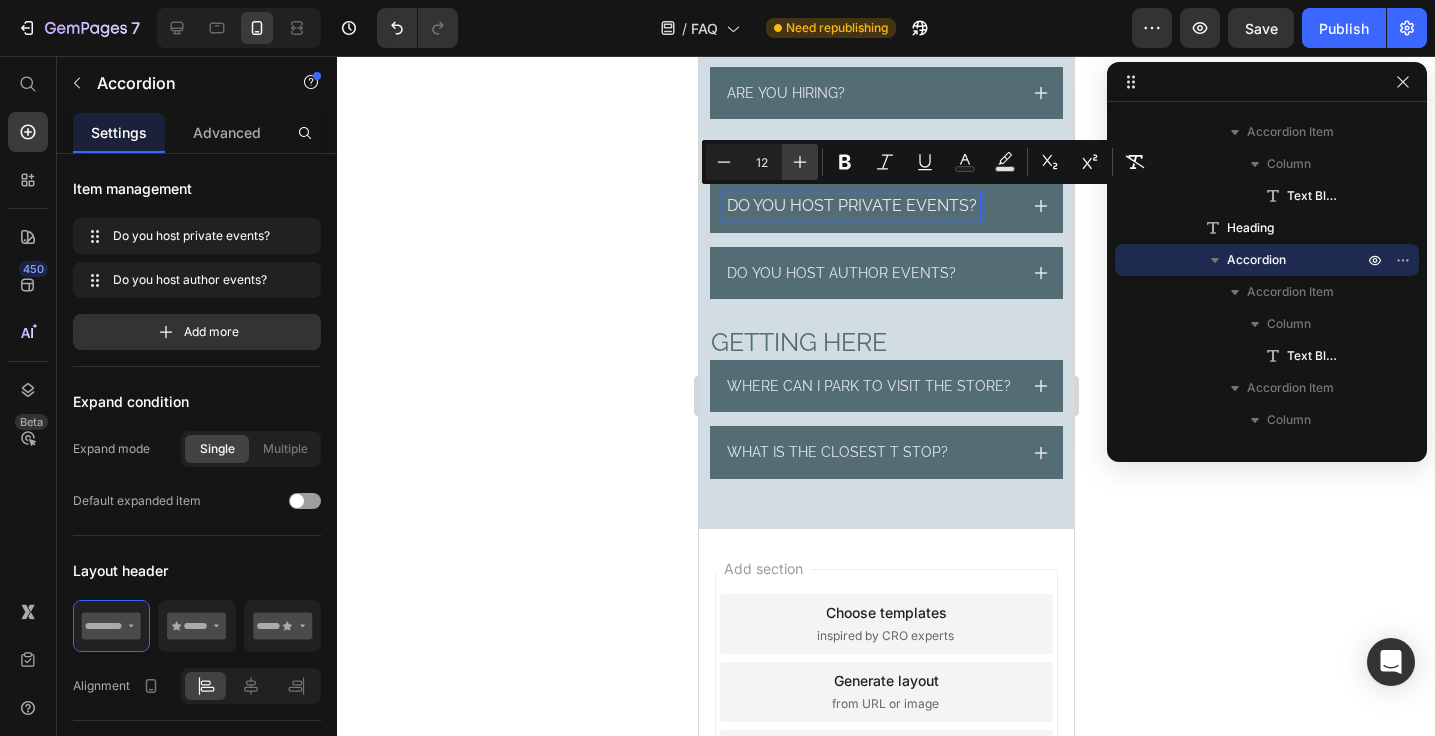 click 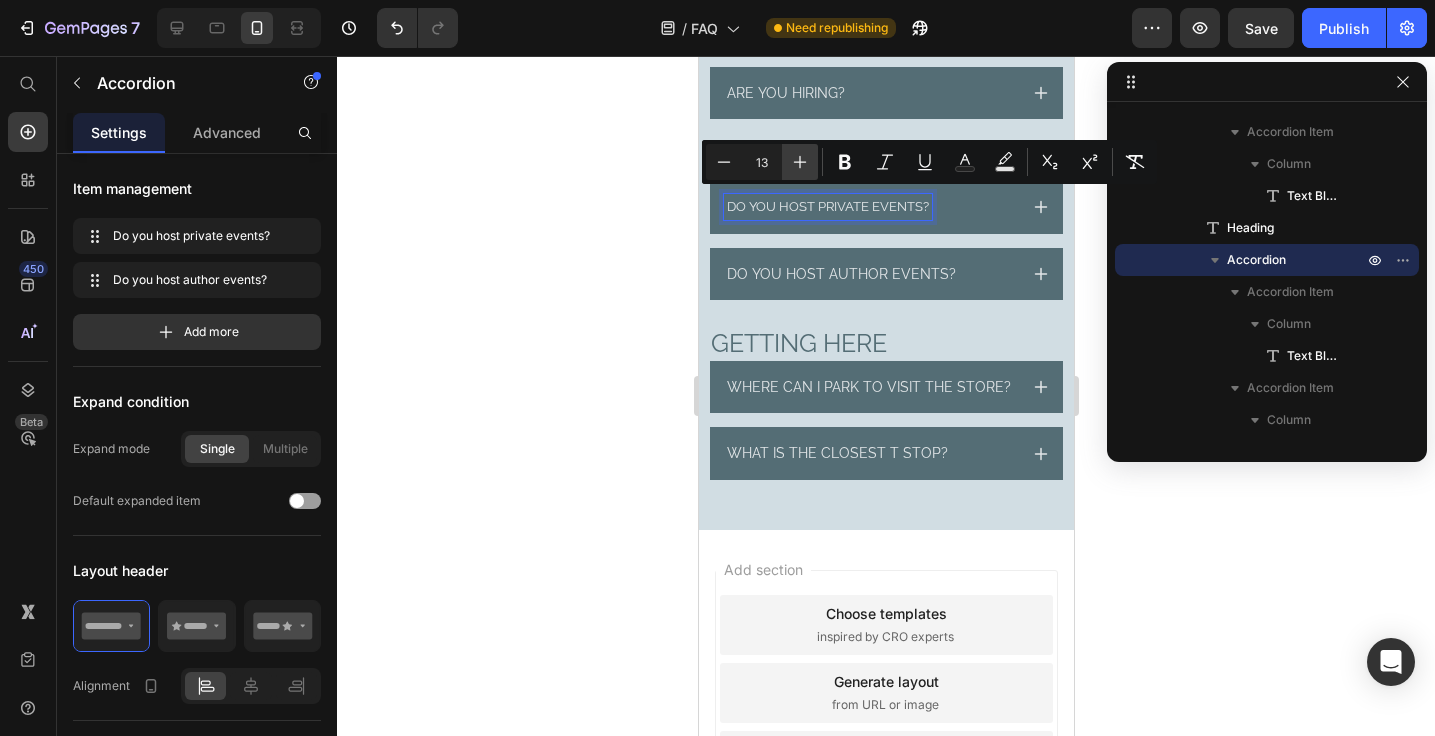 click 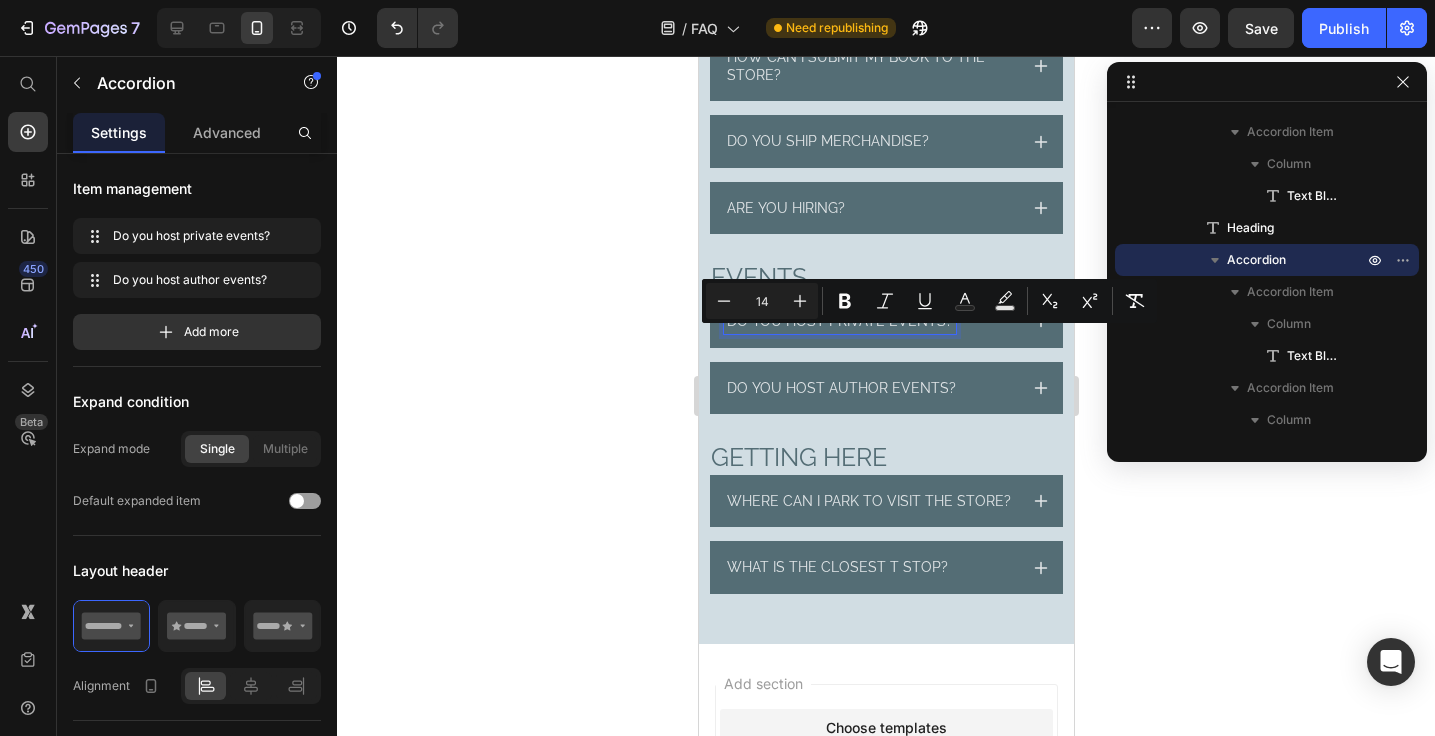 scroll, scrollTop: 825, scrollLeft: 0, axis: vertical 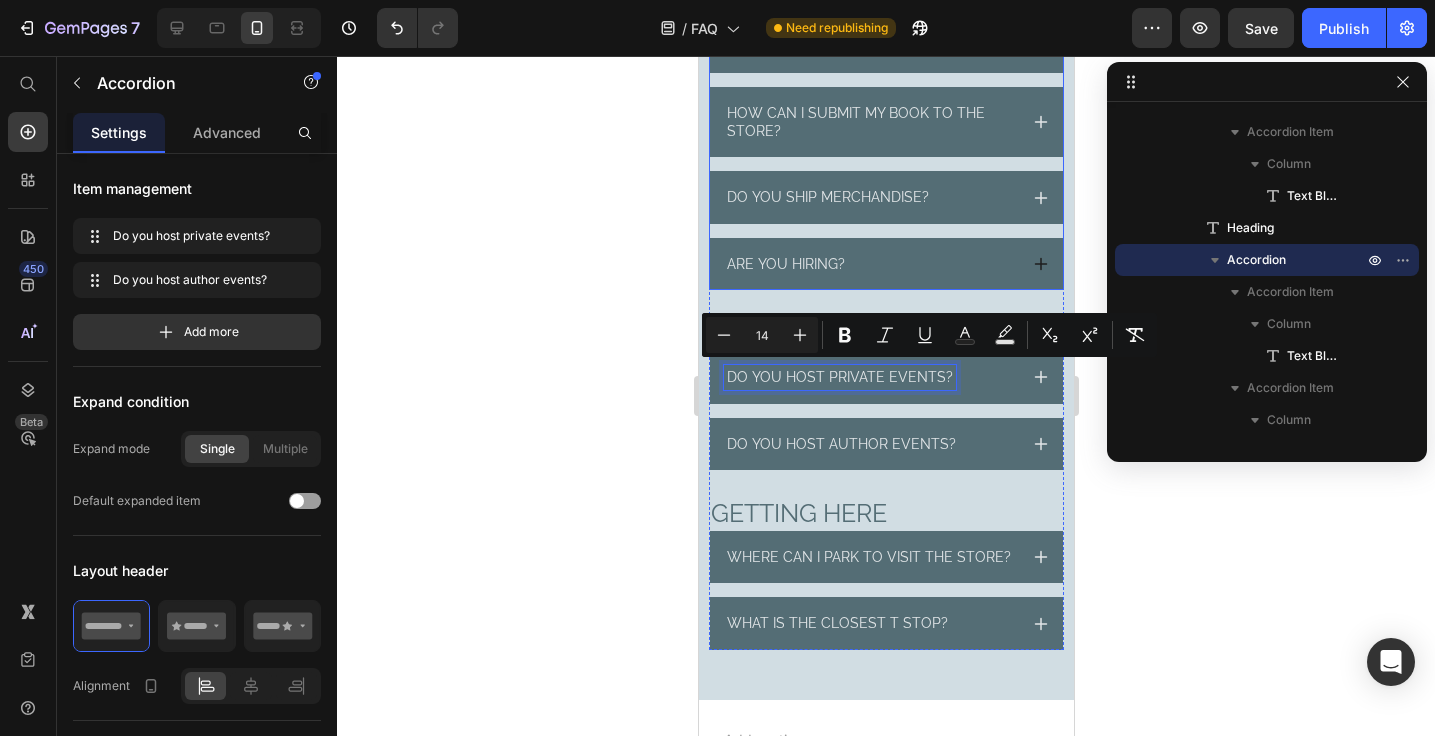 click on "Are you hiring?" at bounding box center [785, 264] 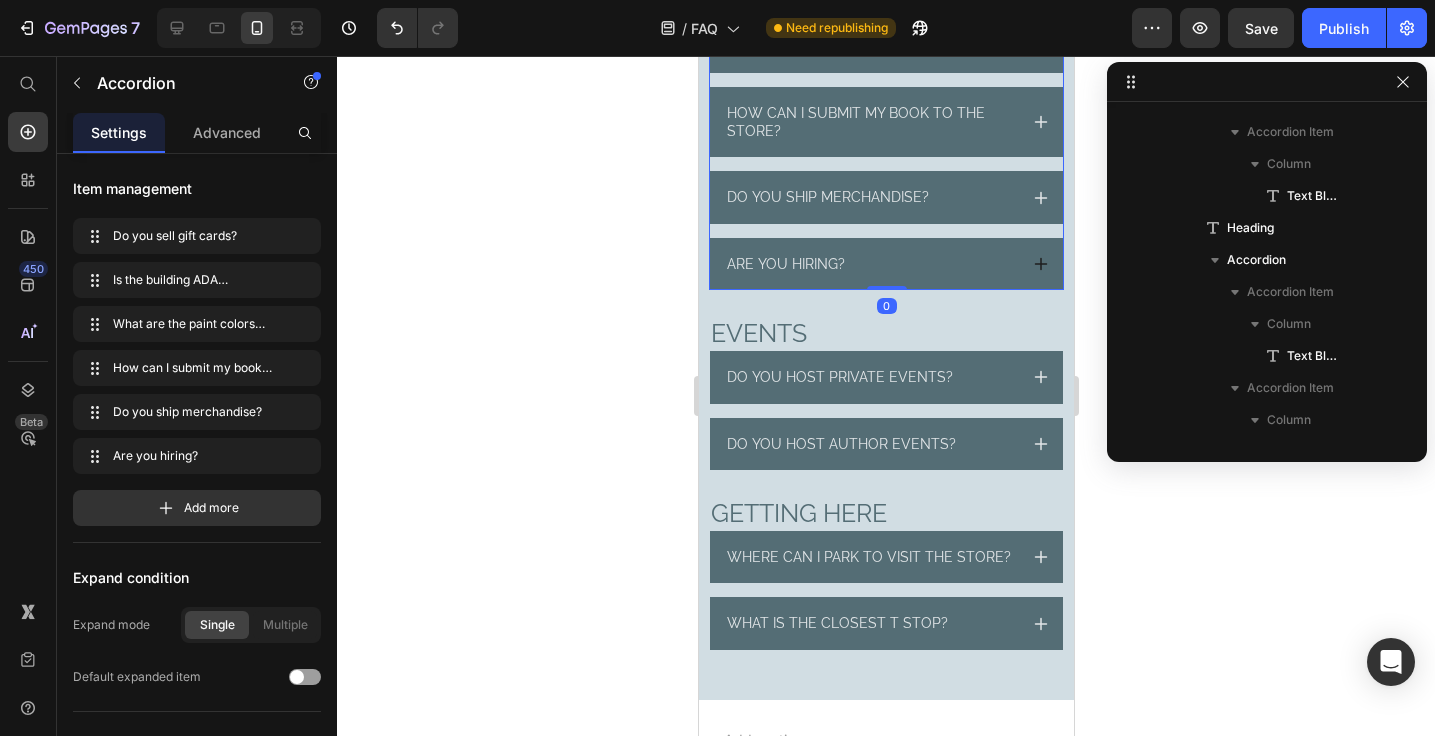 scroll, scrollTop: 538, scrollLeft: 0, axis: vertical 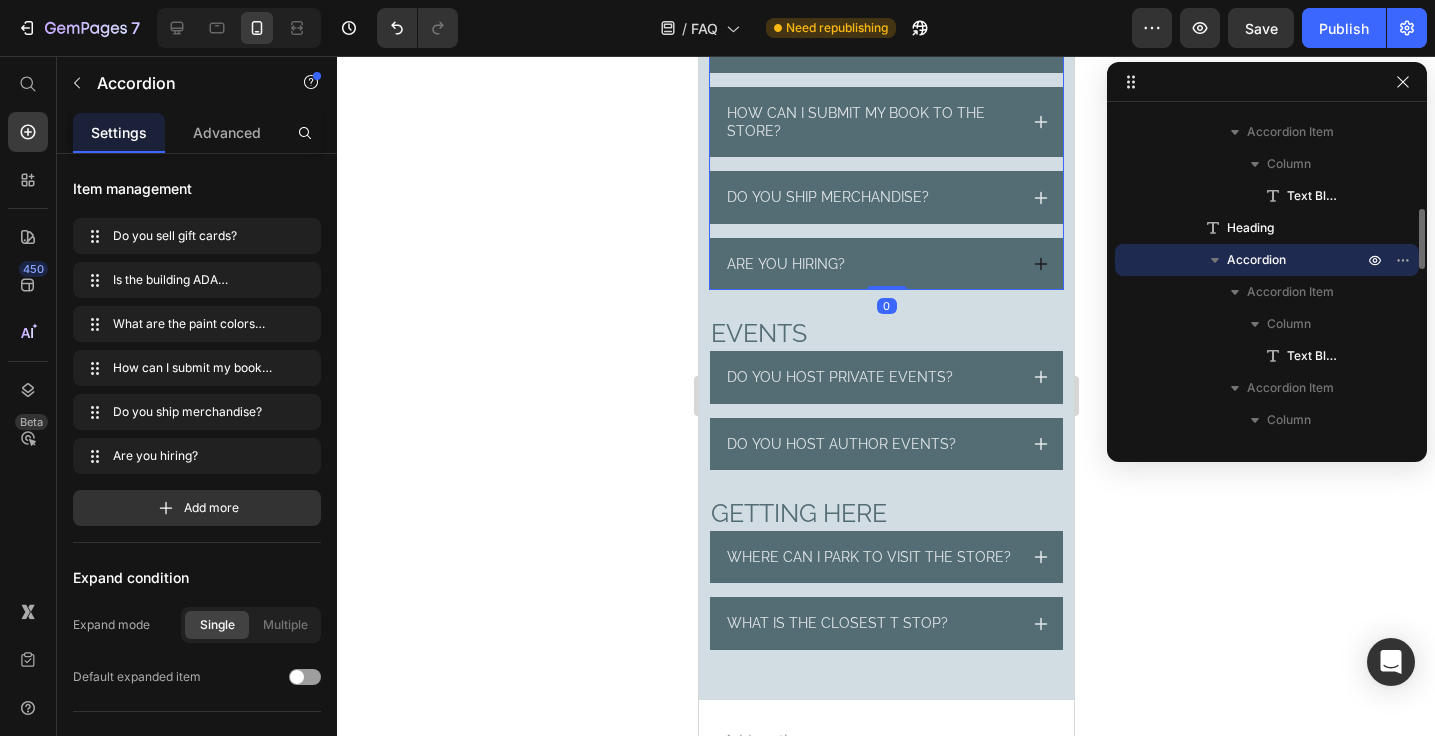 click on "Are you hiring?" at bounding box center (785, 264) 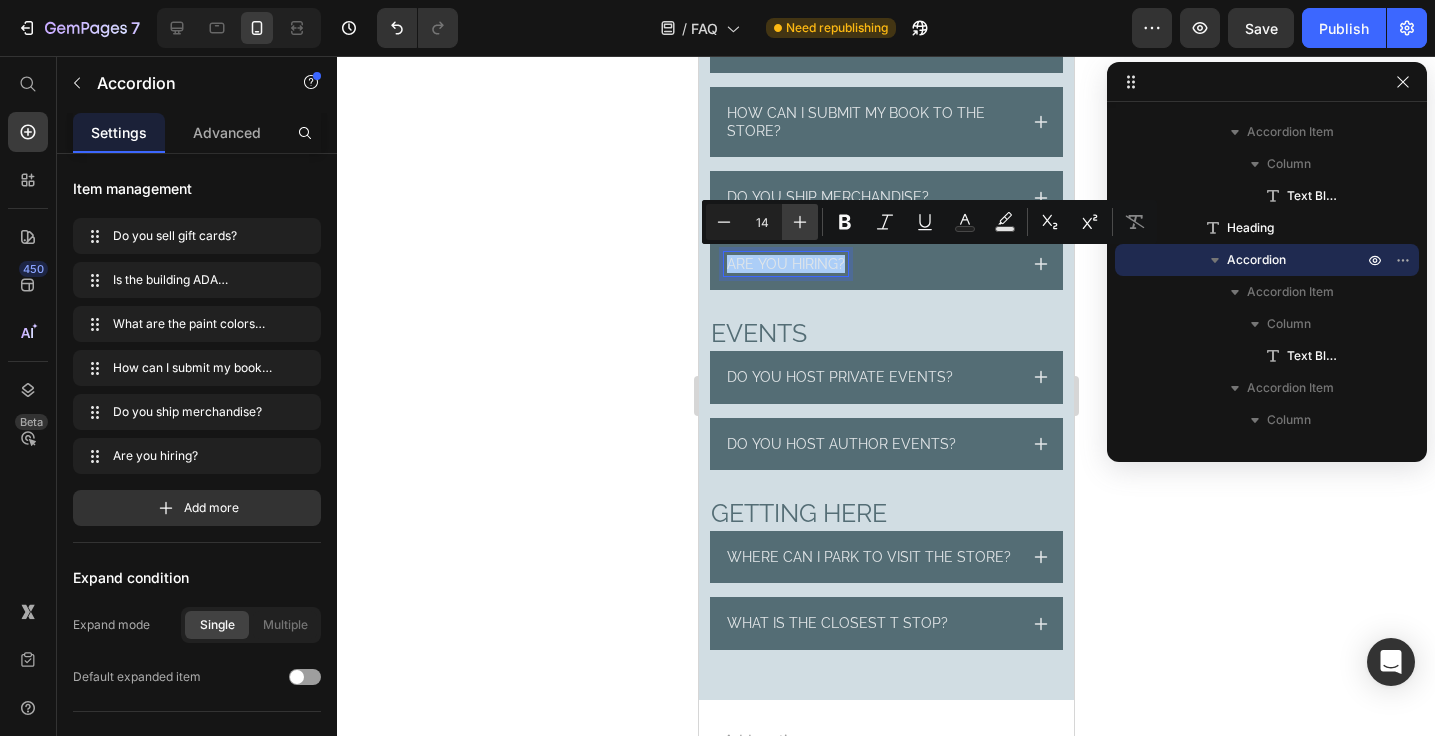 click 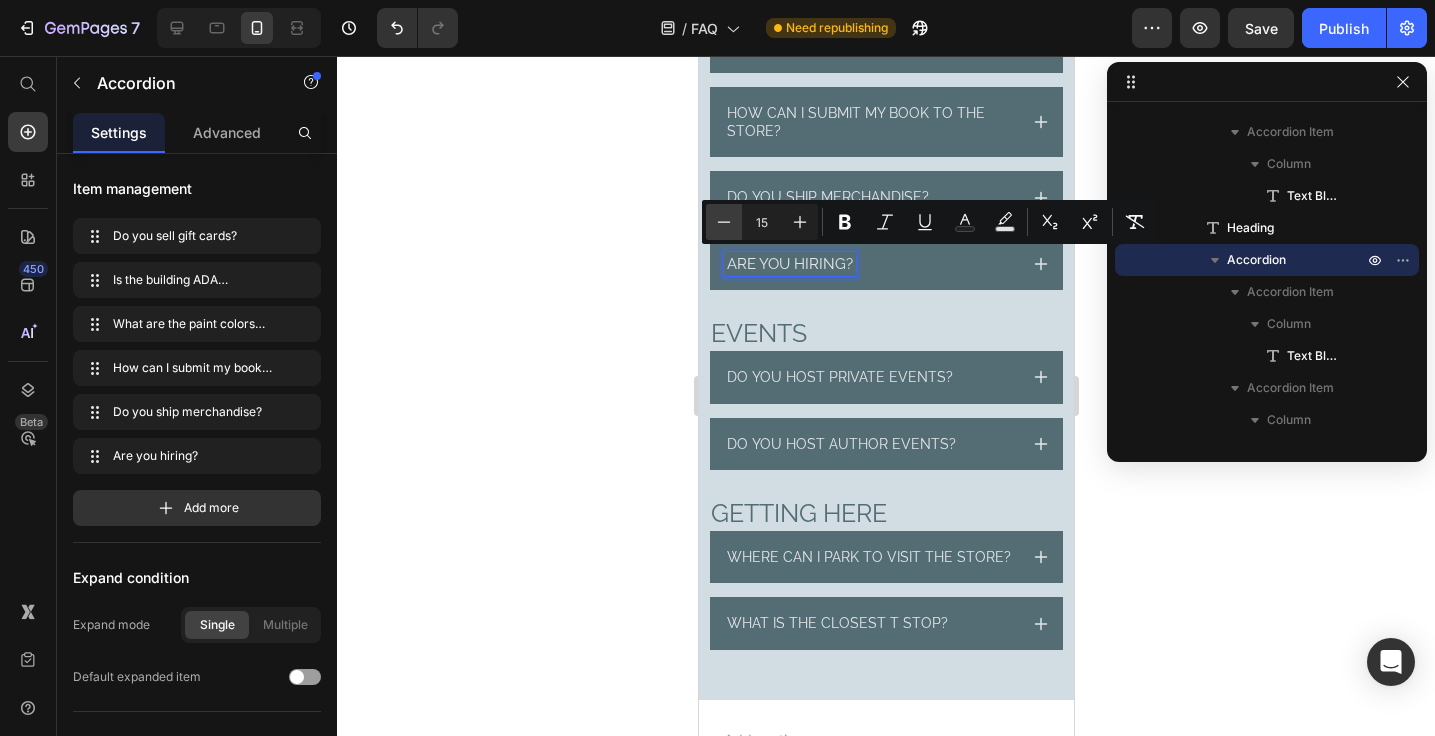click 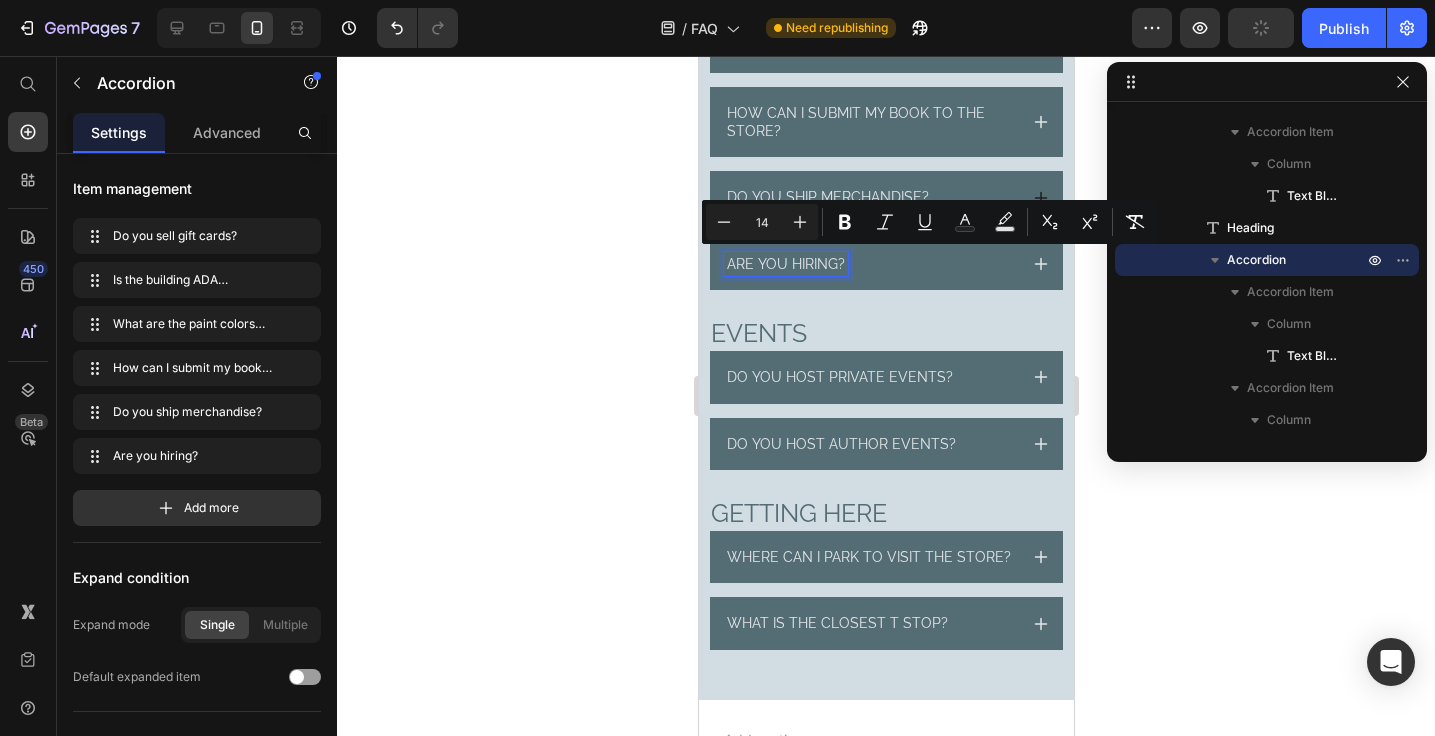 click on "Do you ship merchandise?" at bounding box center (827, 197) 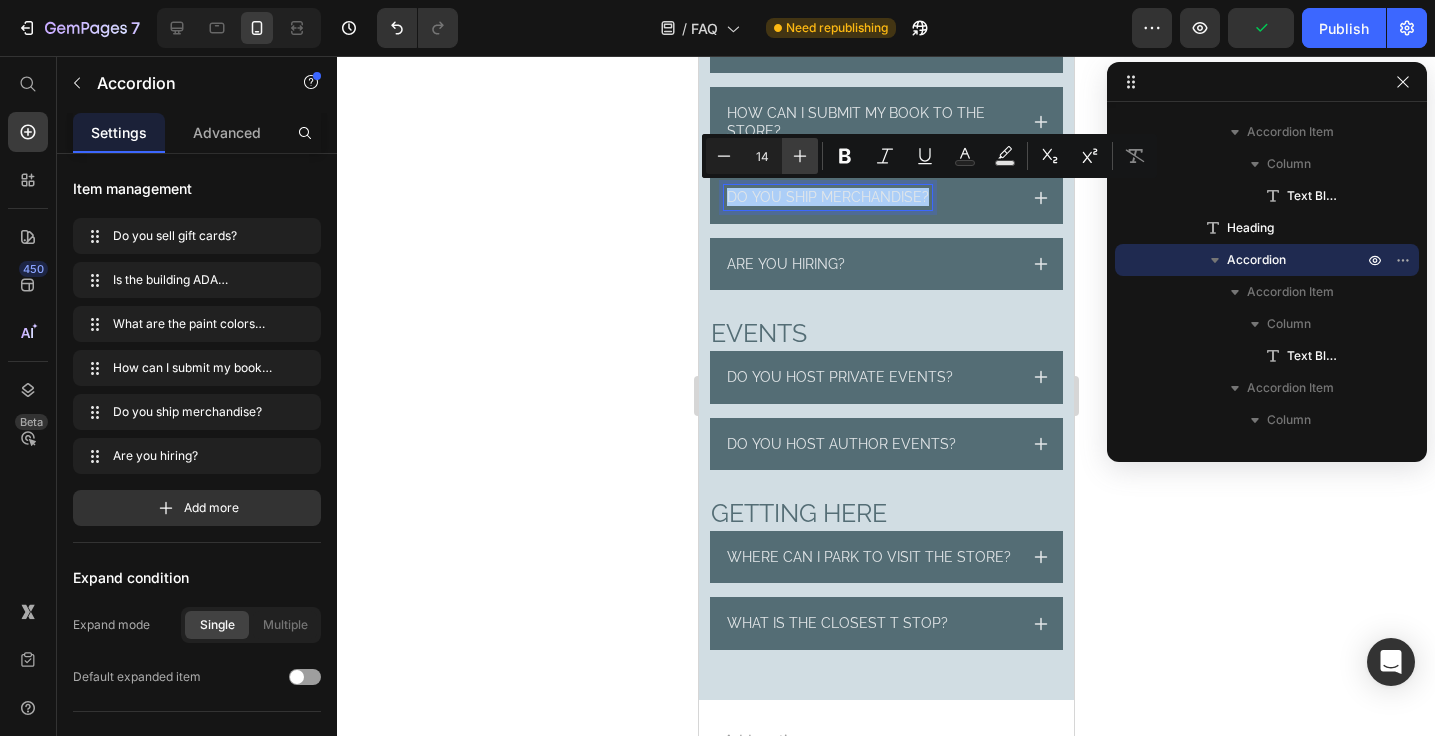 click 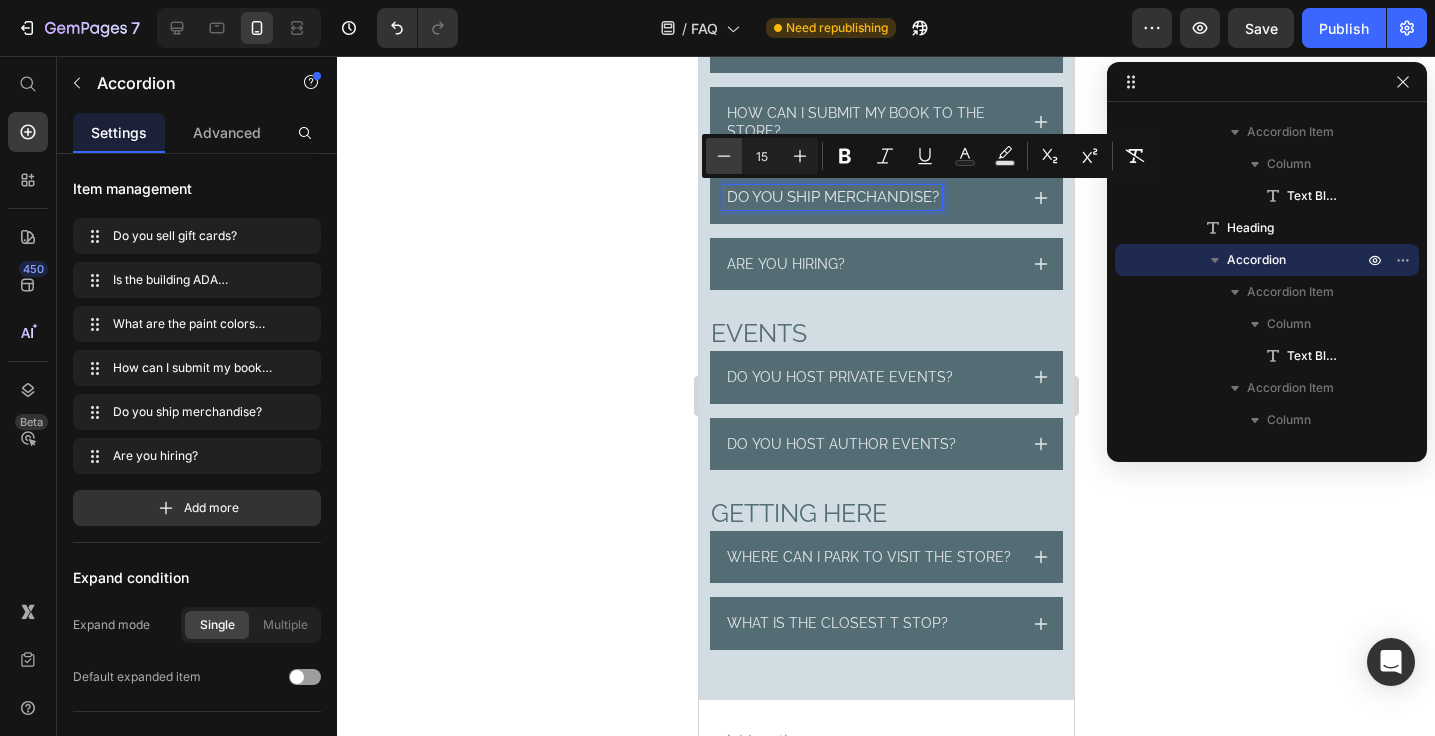 click 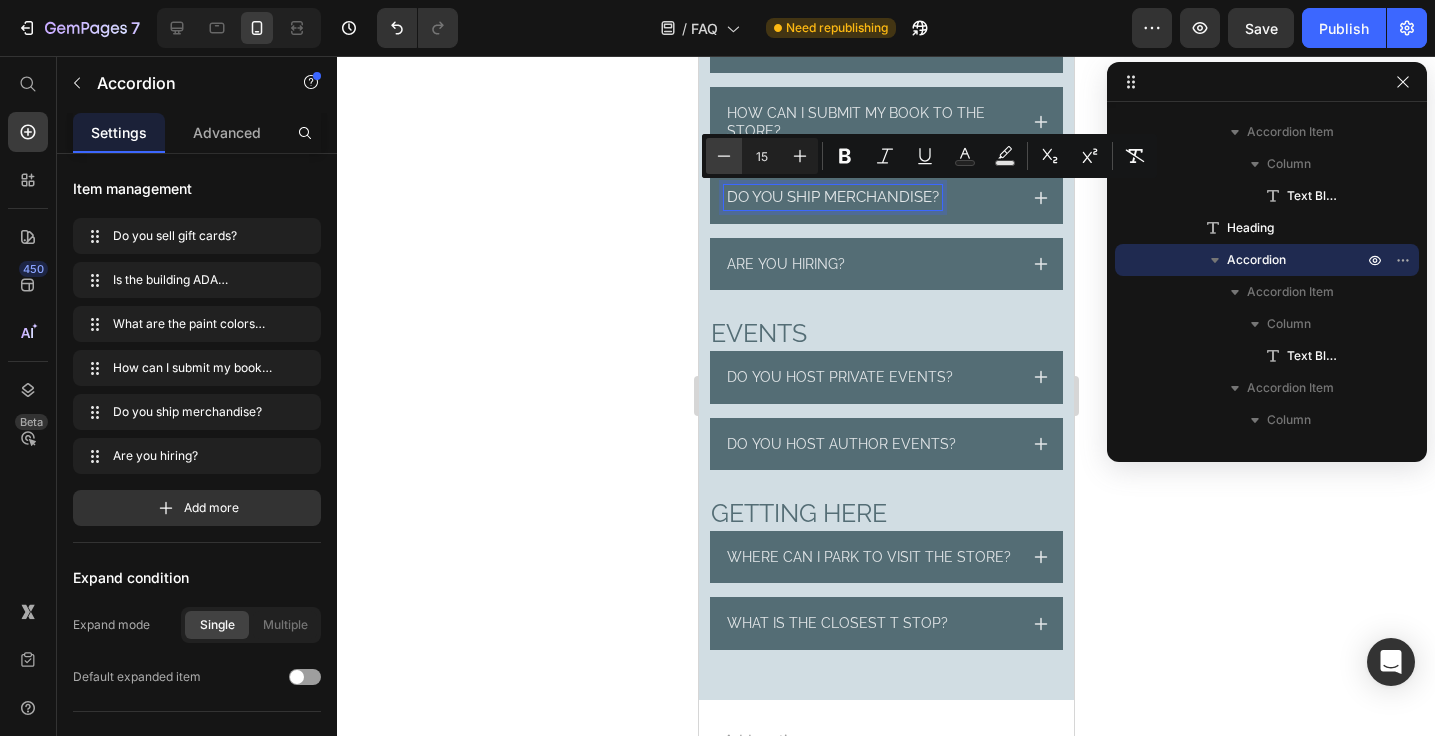 type on "14" 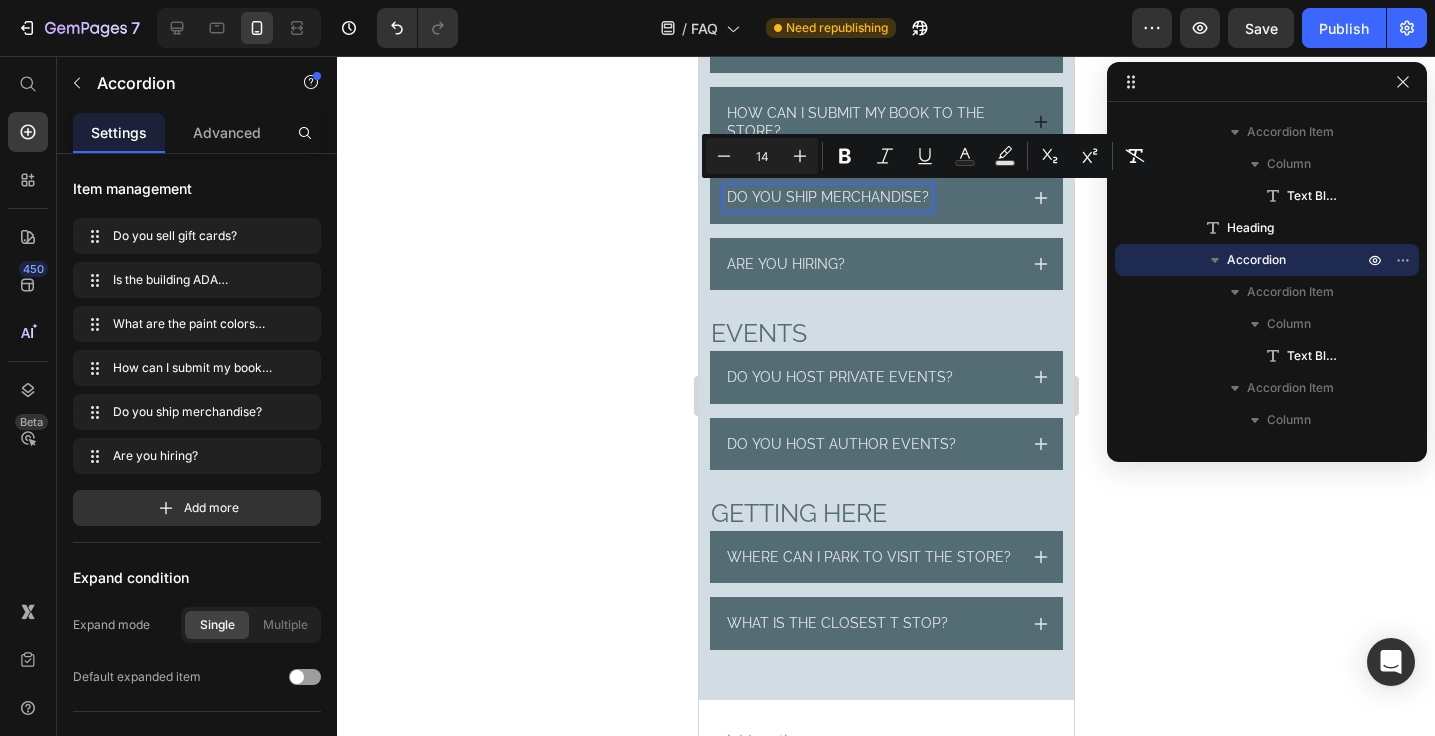 click on "How can I submit my book to the store?" at bounding box center (869, 122) 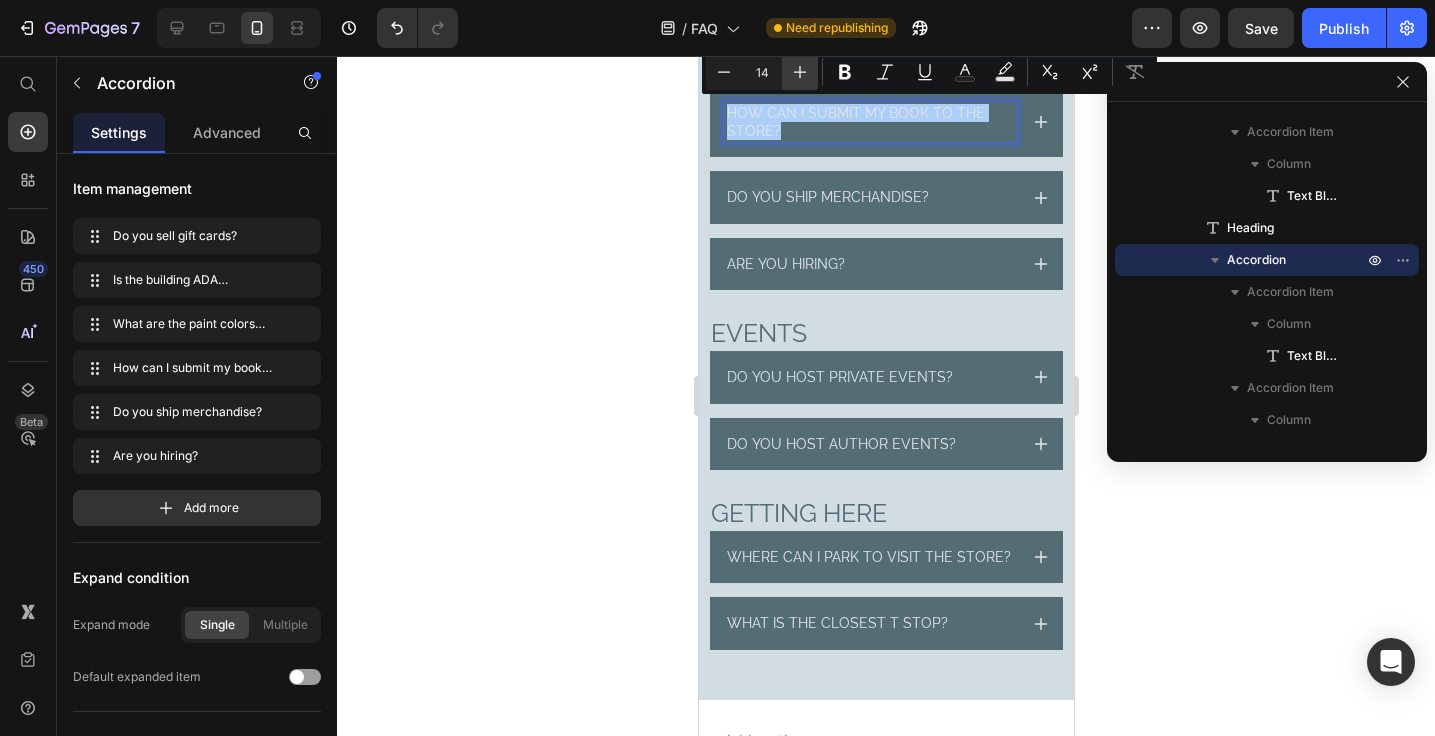 click 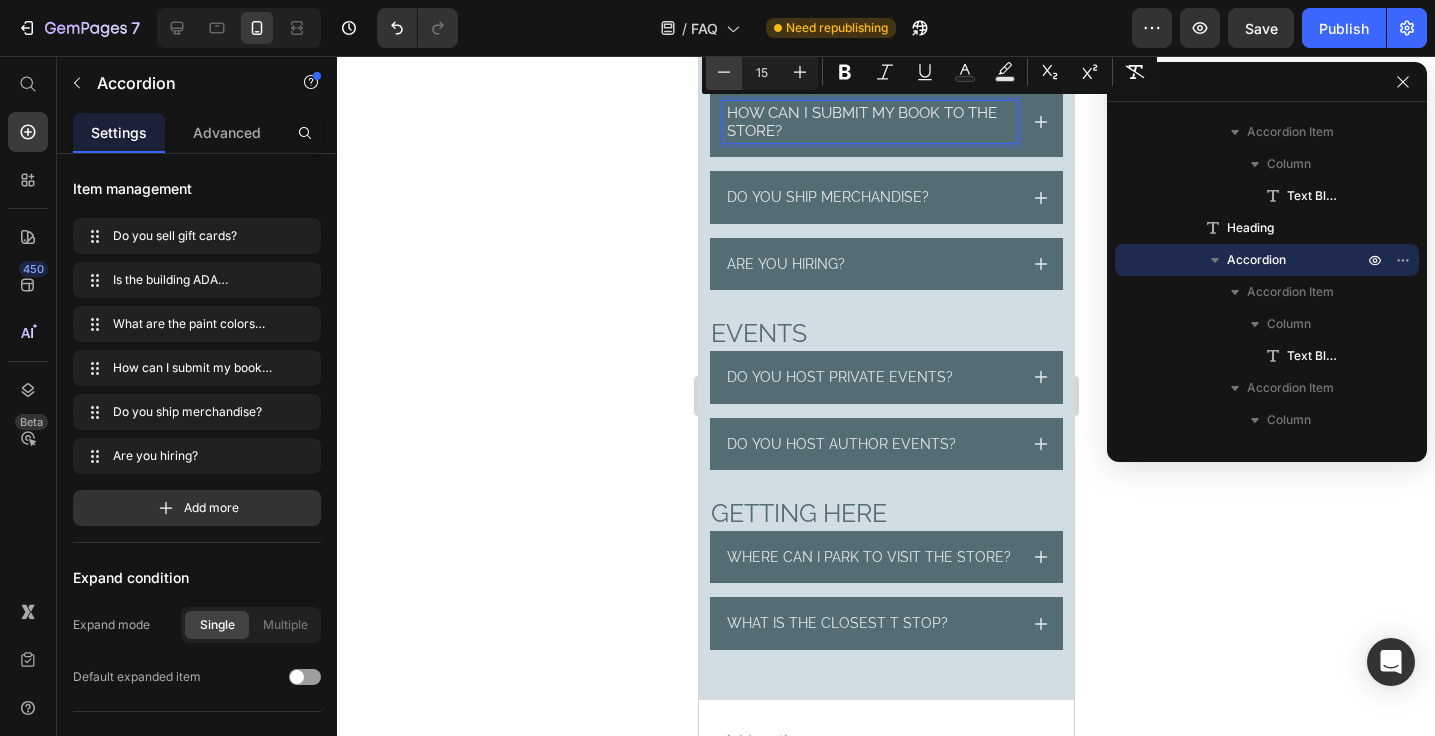click 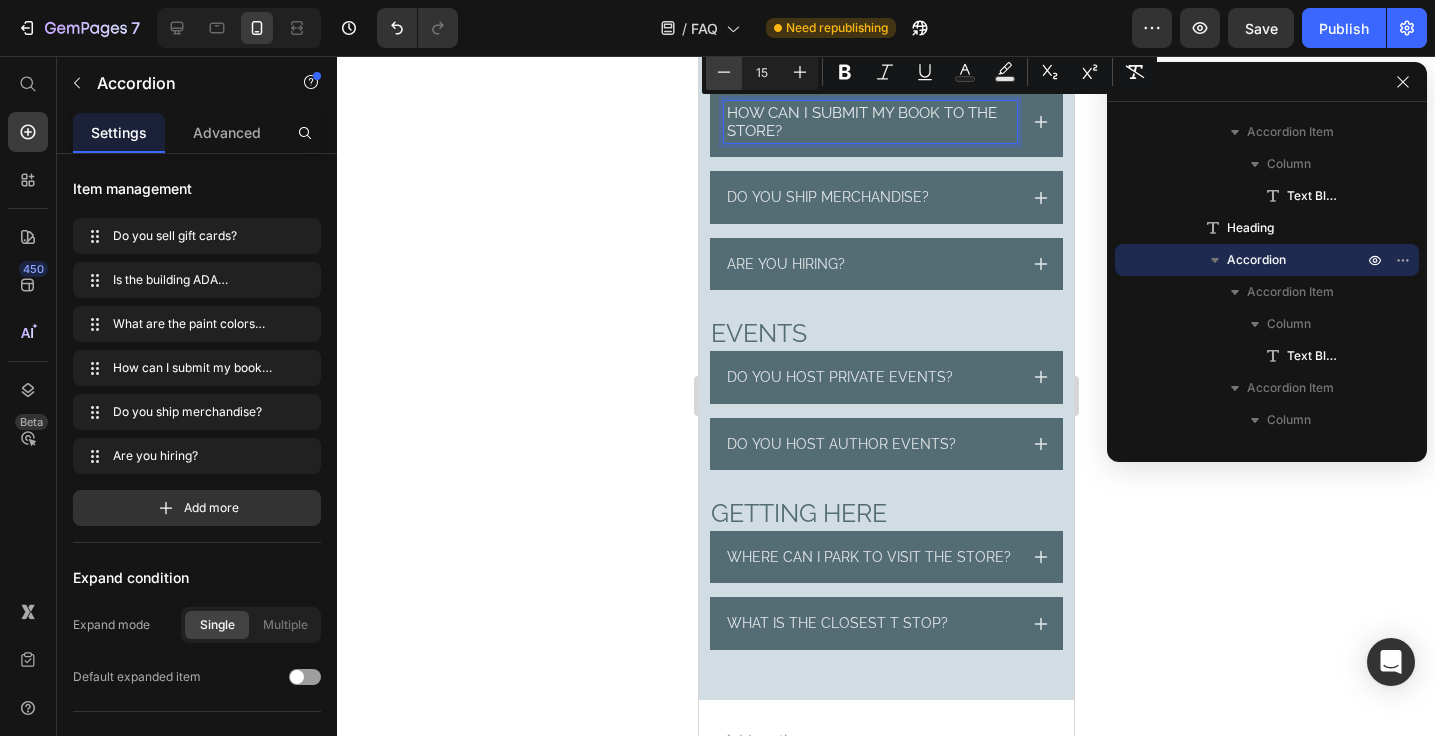 type on "14" 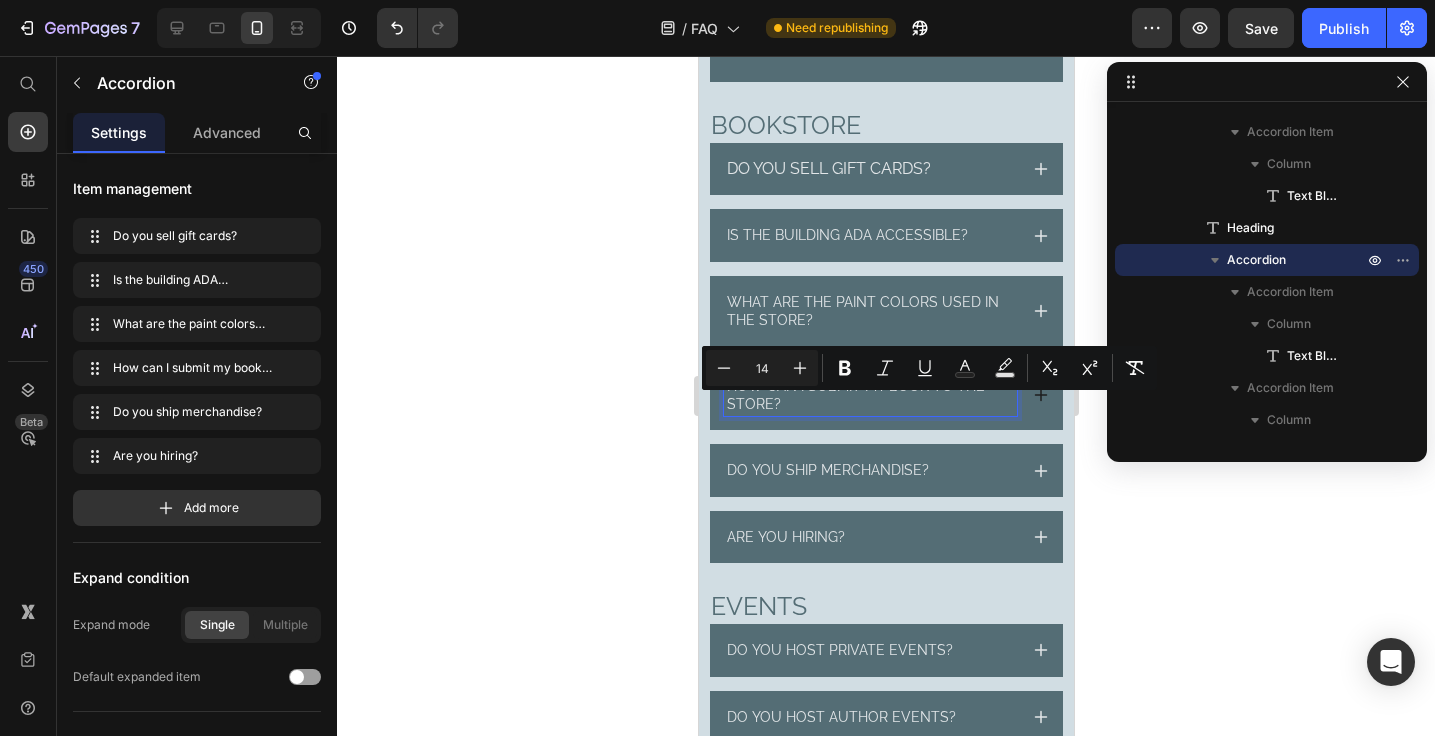 scroll, scrollTop: 513, scrollLeft: 0, axis: vertical 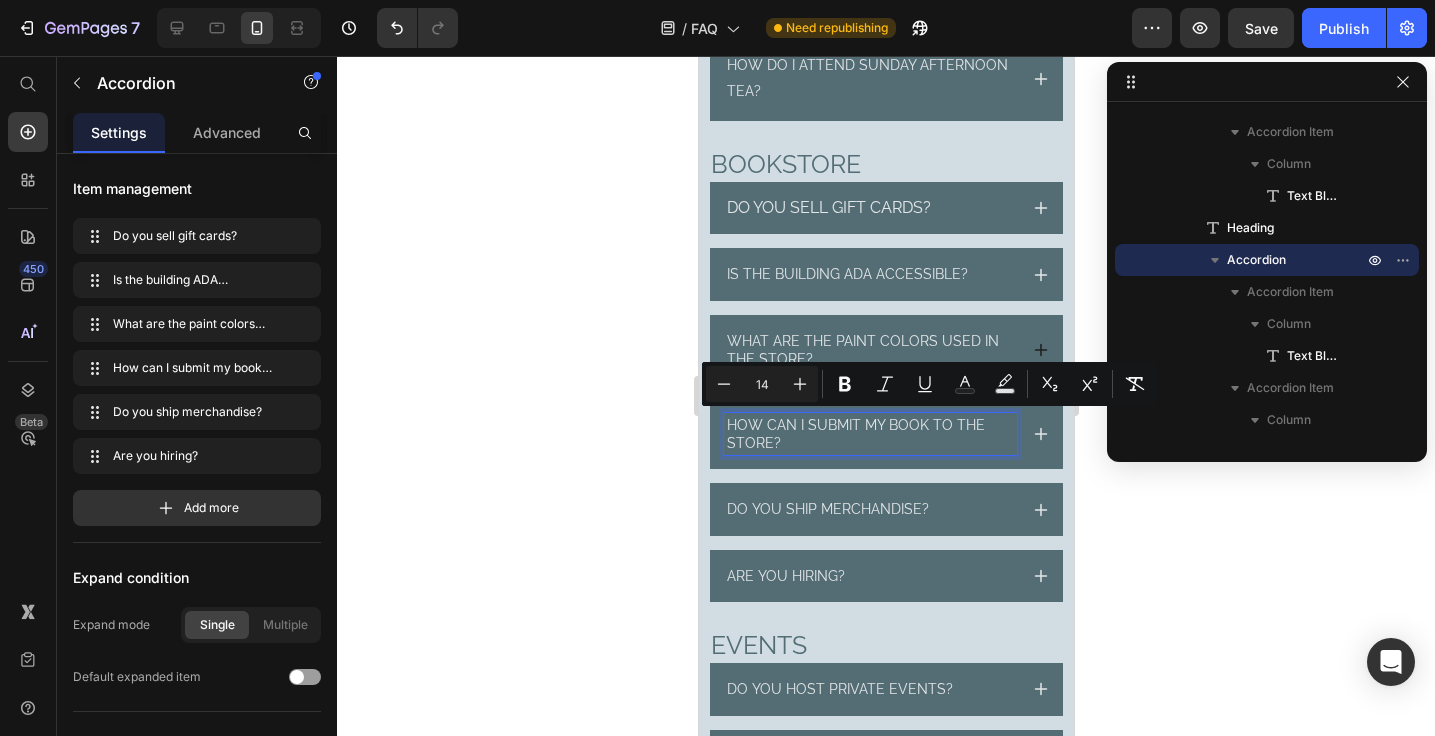 click on "What are the paint colors used in the store?" at bounding box center [869, 350] 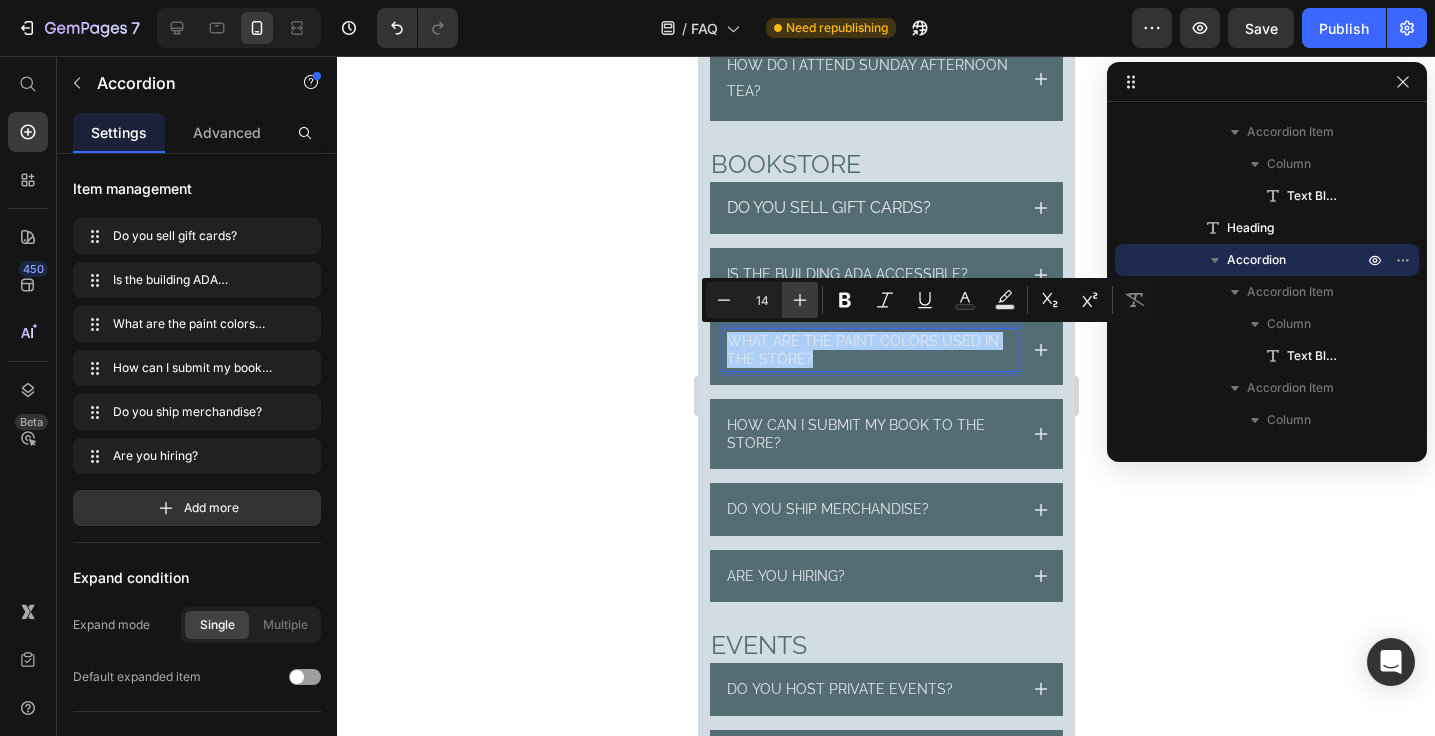 click 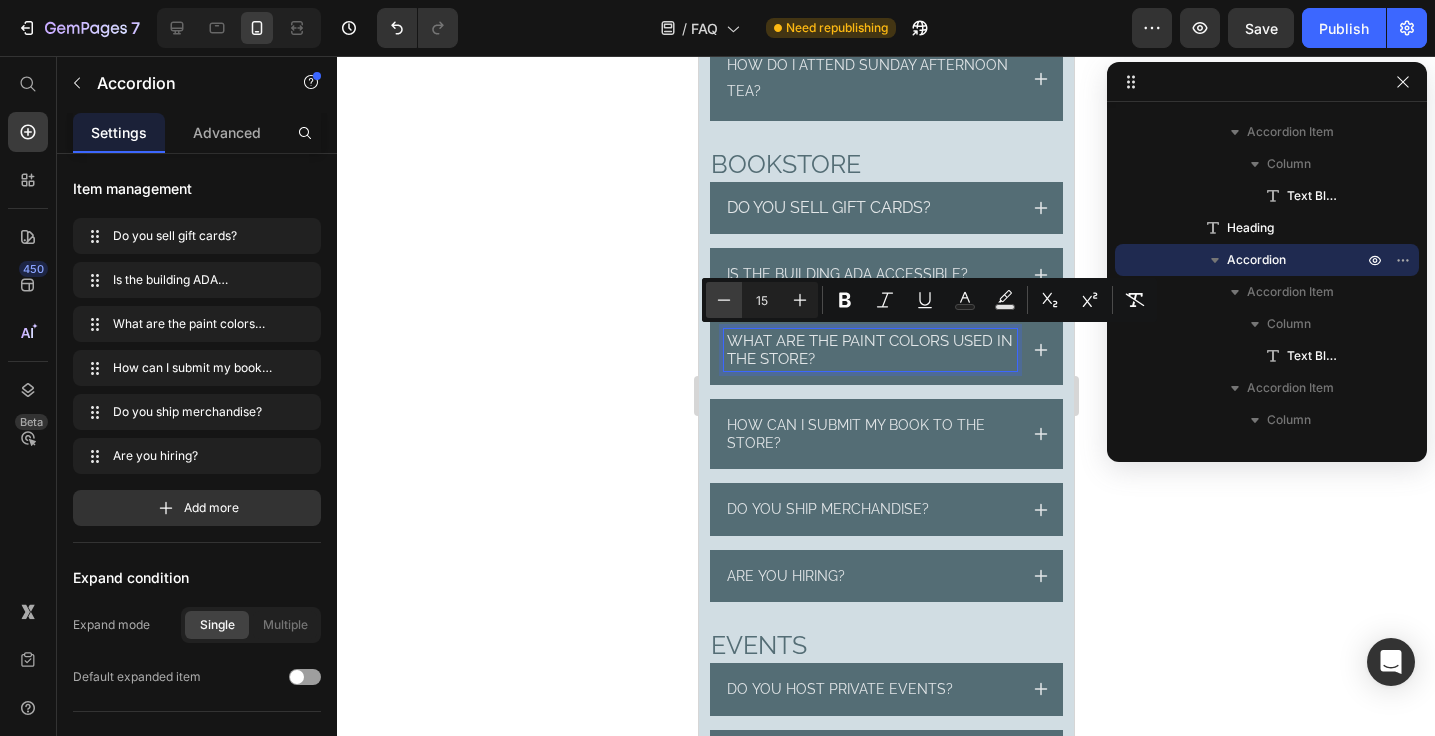 click 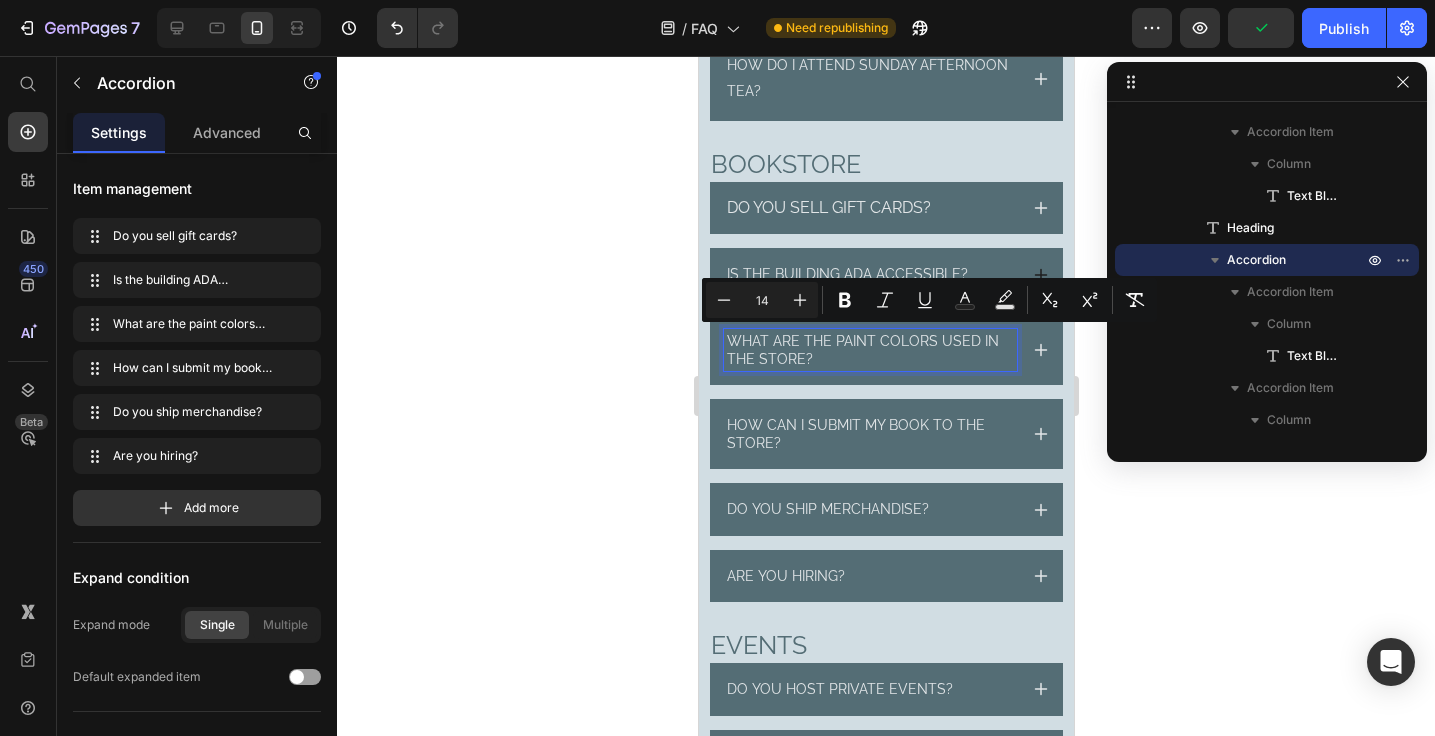 click on "Is the building ADA accessible?" at bounding box center [846, 274] 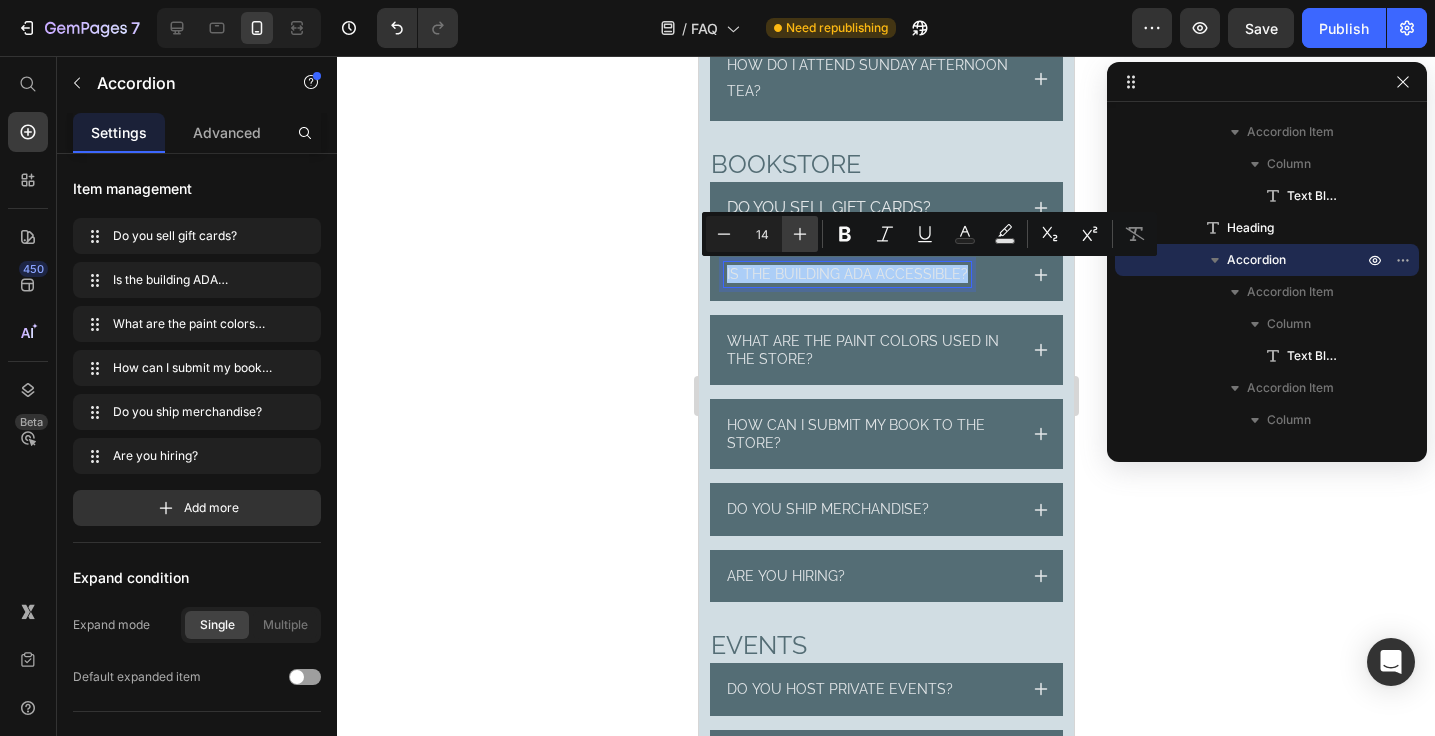 click 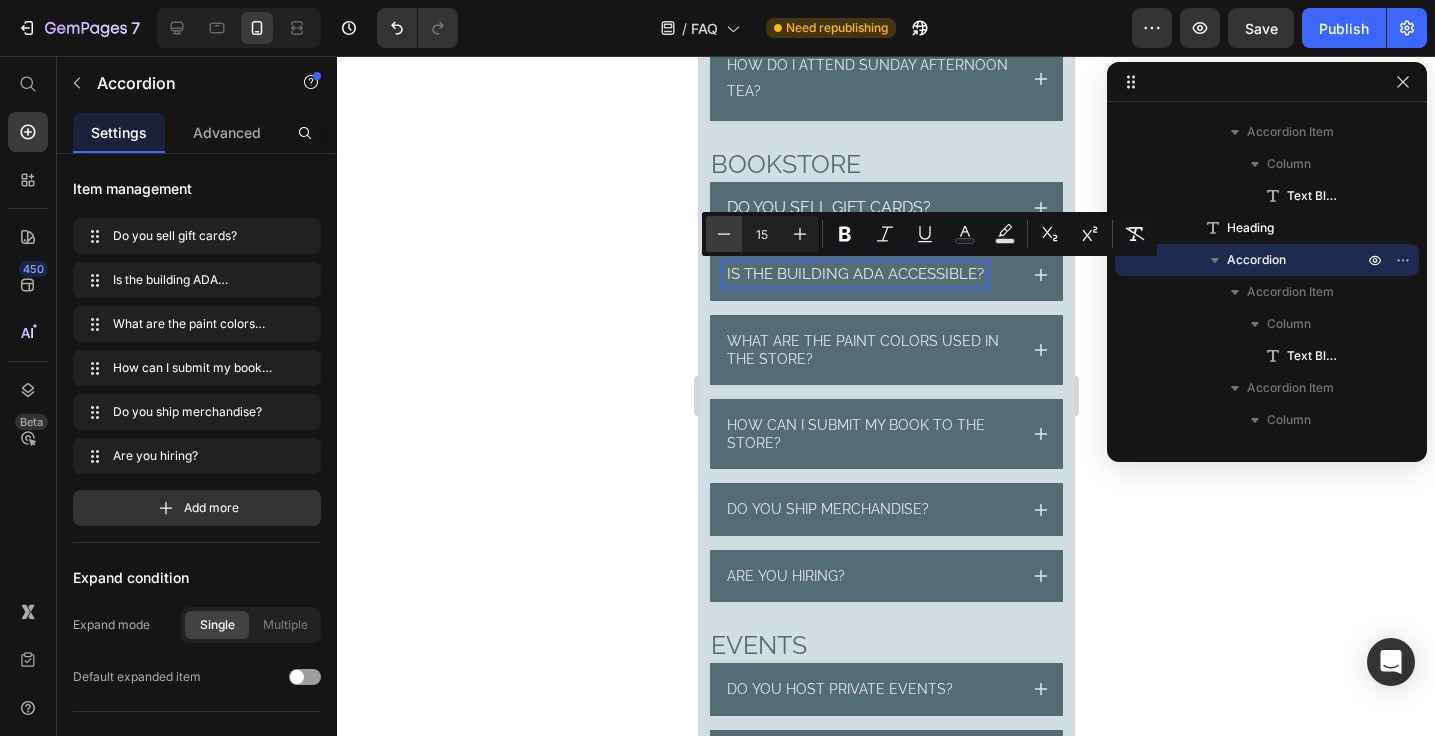 click 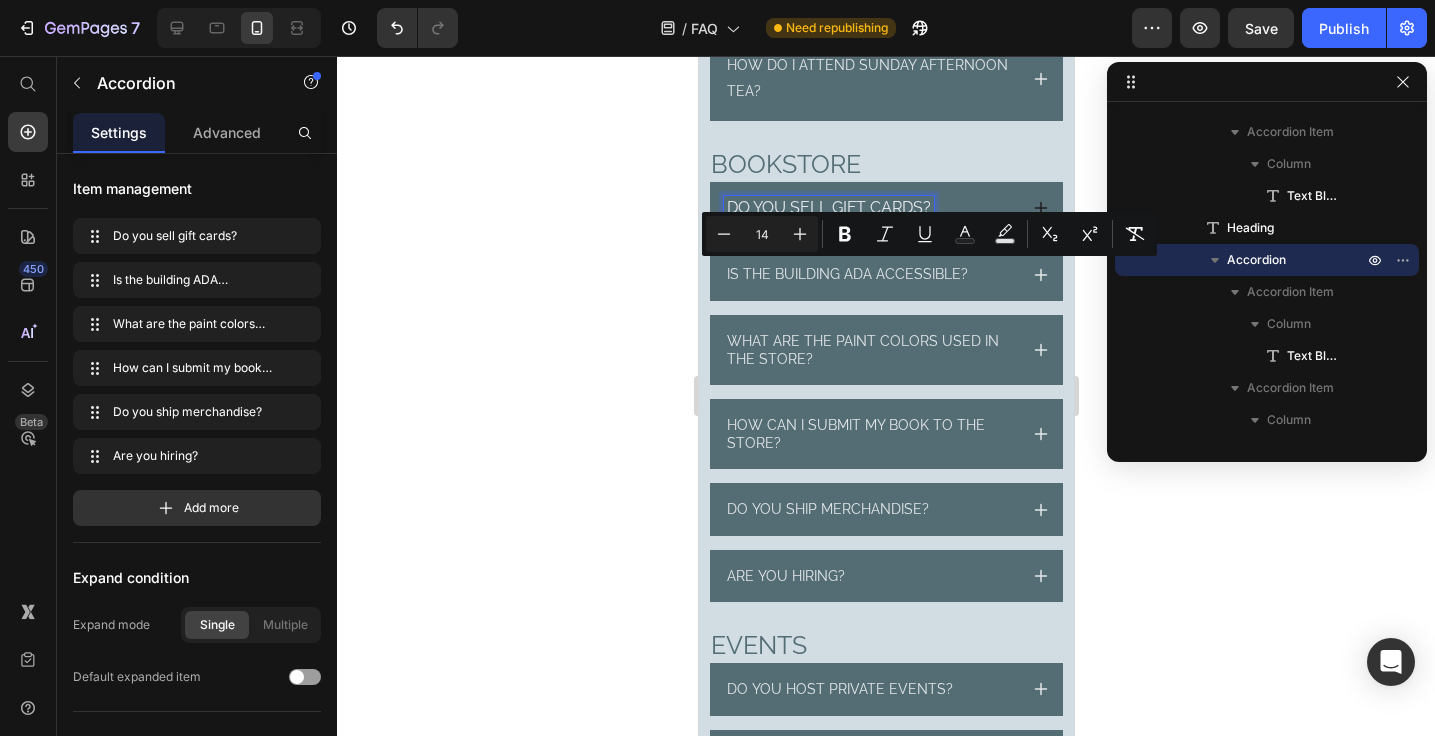 click on "Do you sell gift cards?" at bounding box center [828, 207] 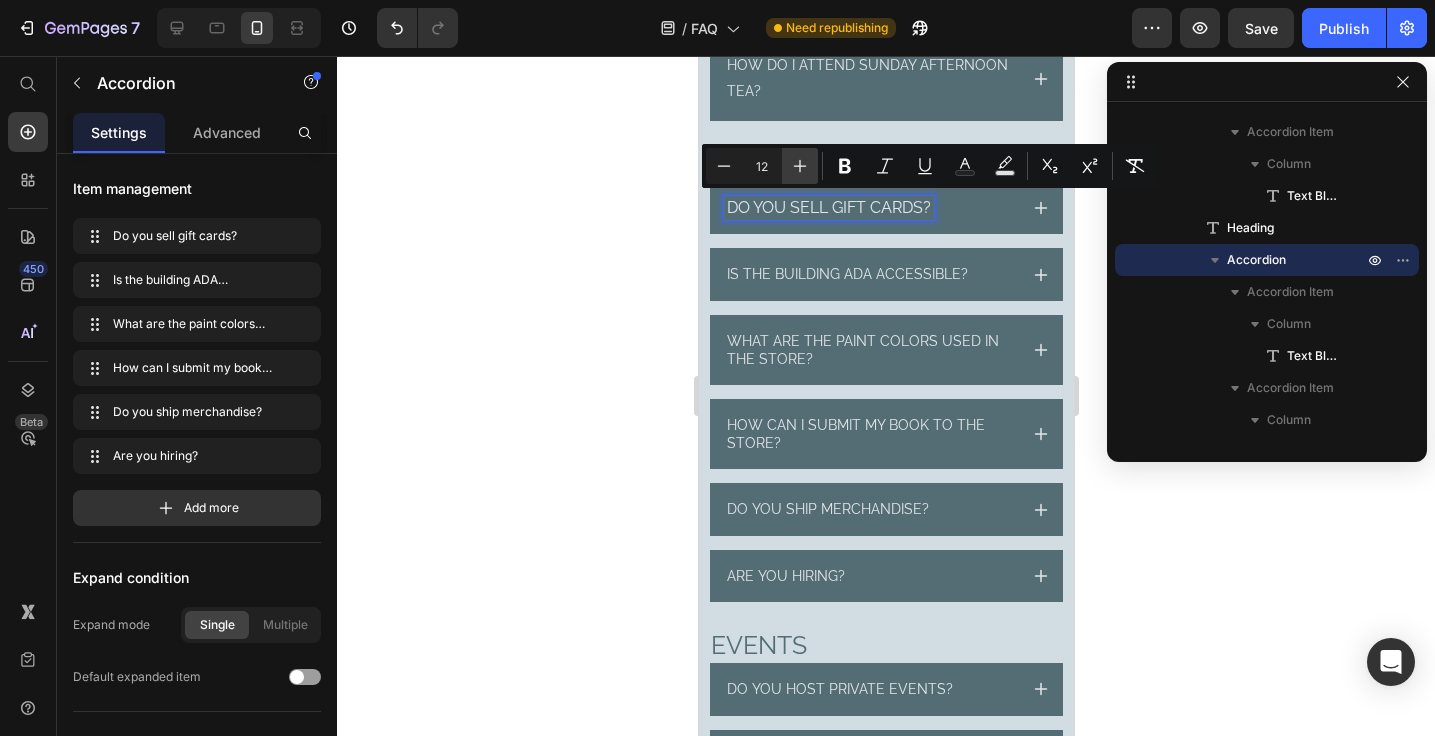 click 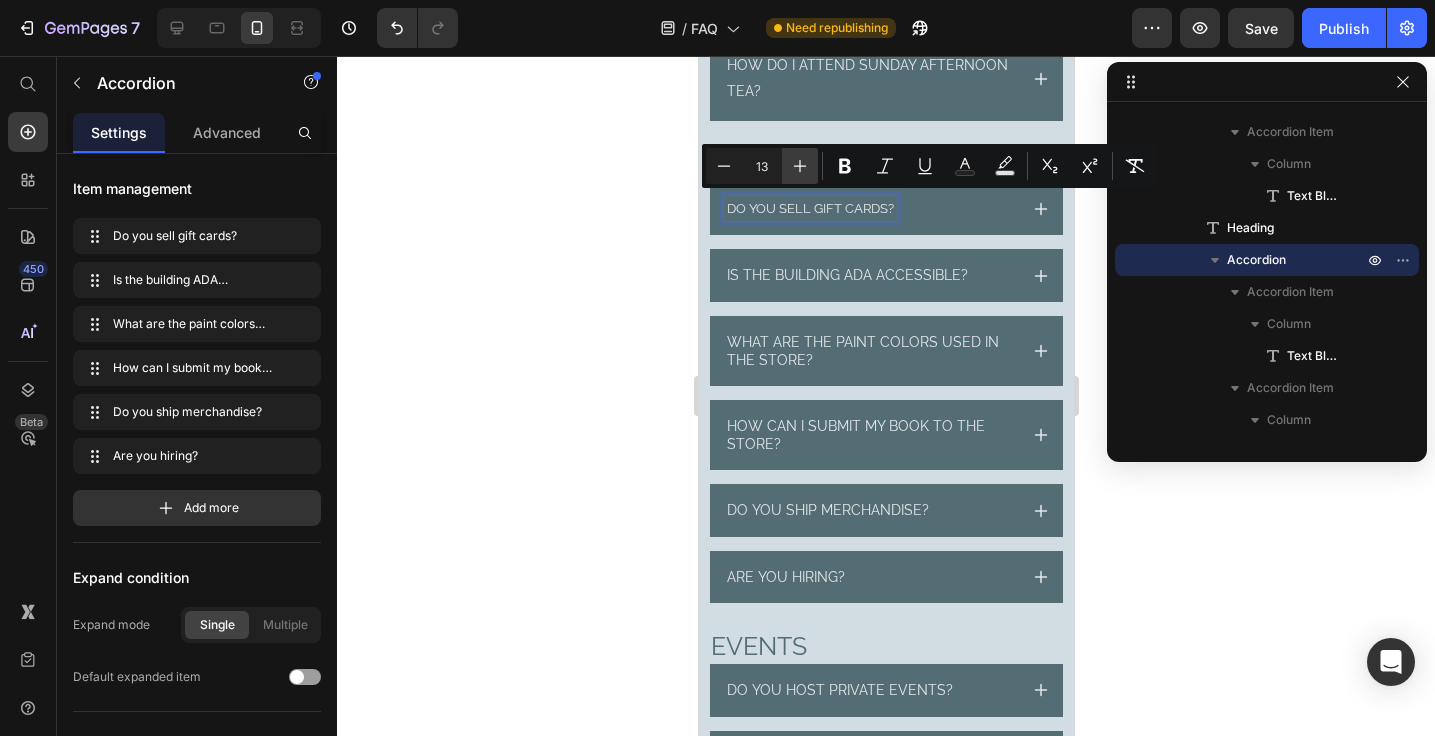 click 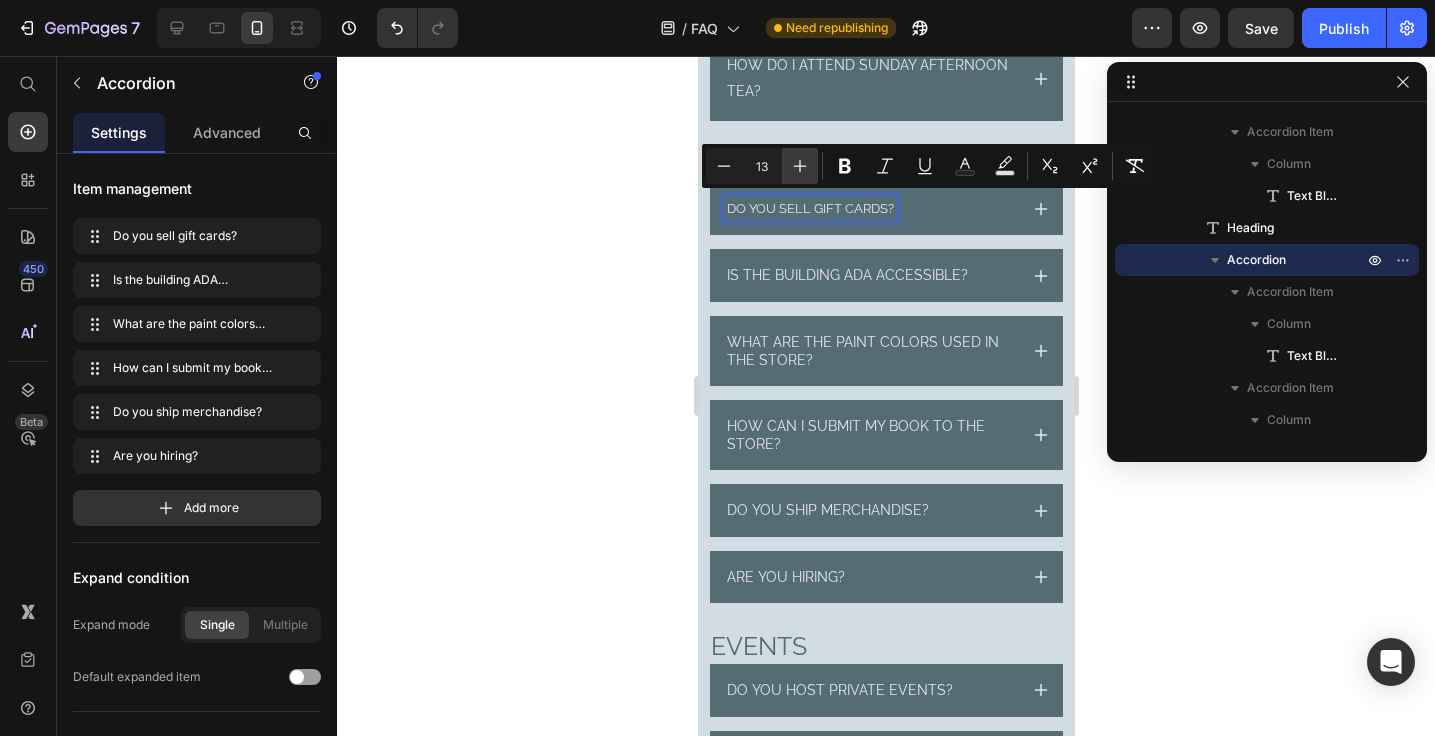 type on "14" 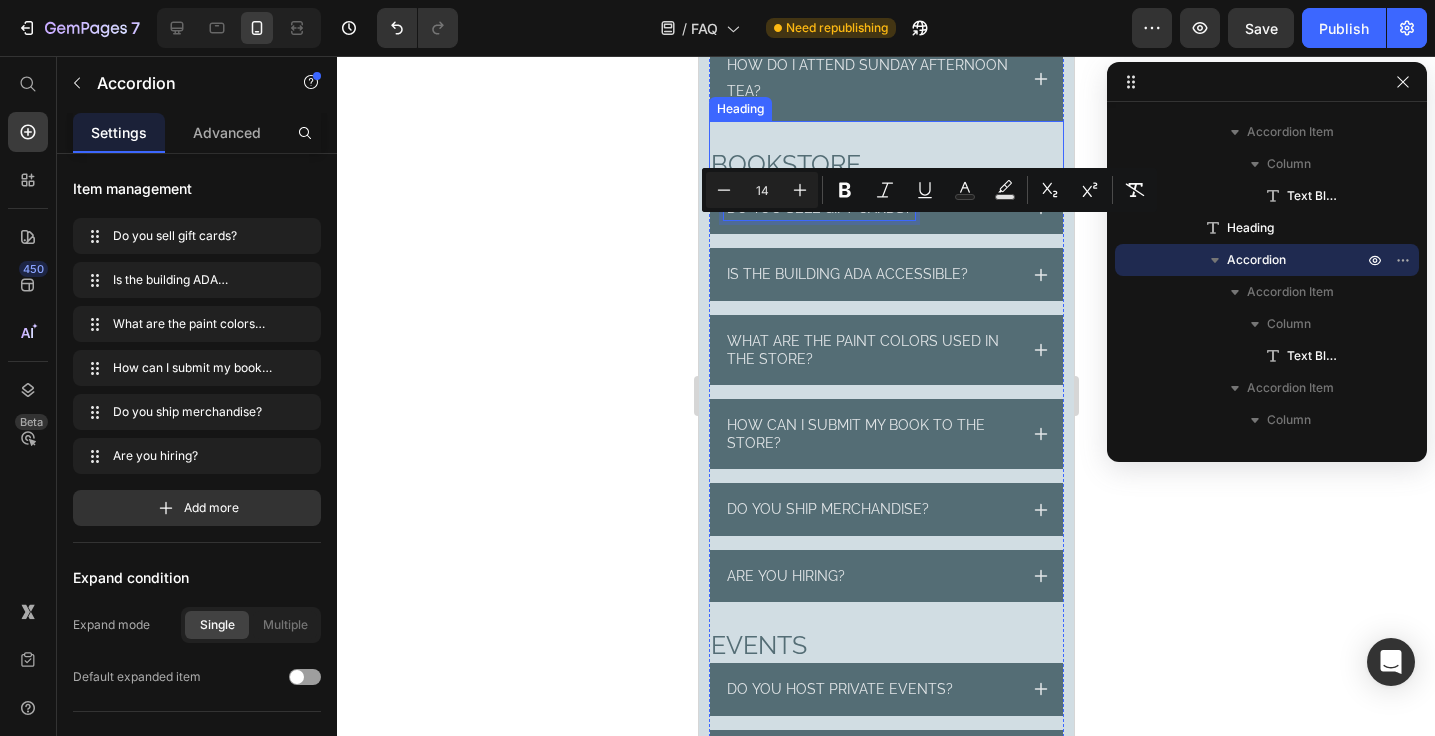 scroll, scrollTop: 439, scrollLeft: 0, axis: vertical 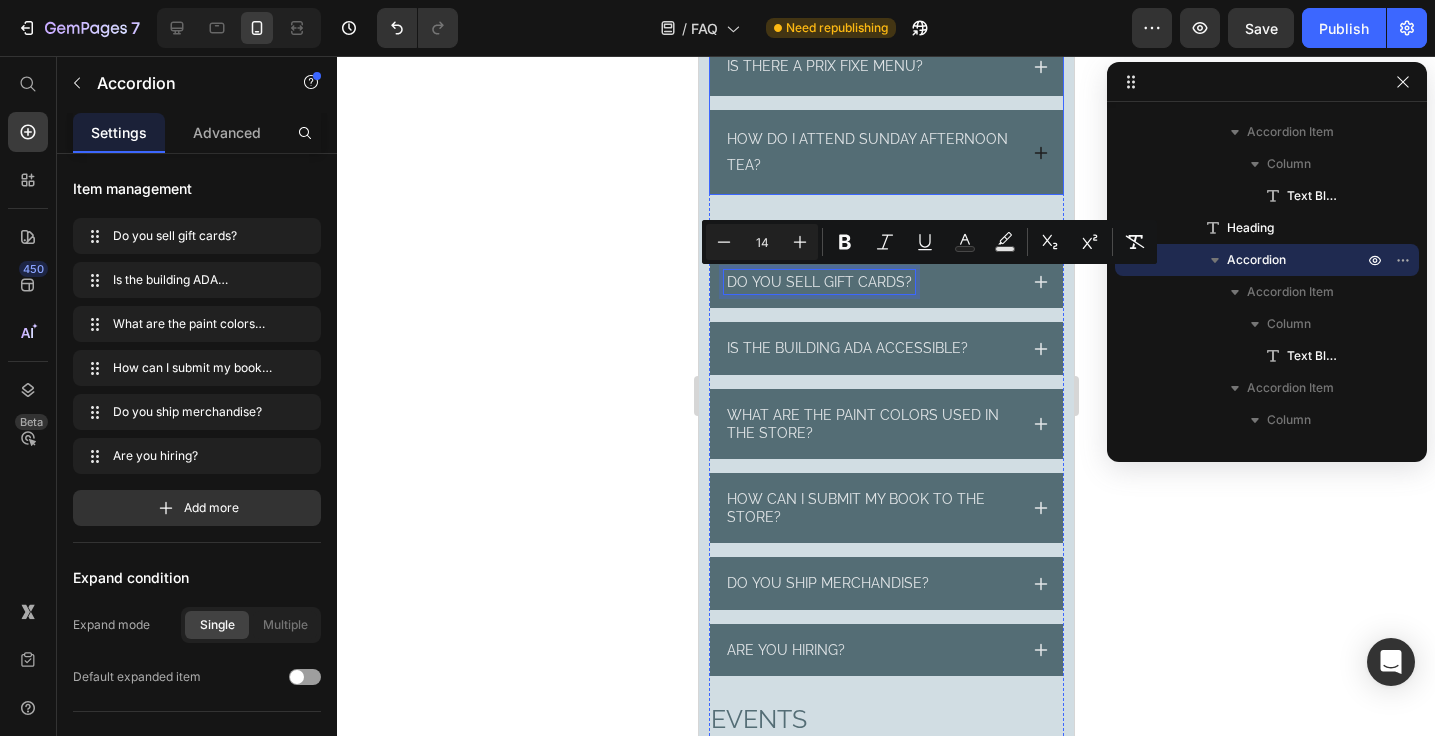 click on "How do I attend Sunday afternoon tea?" at bounding box center [869, 152] 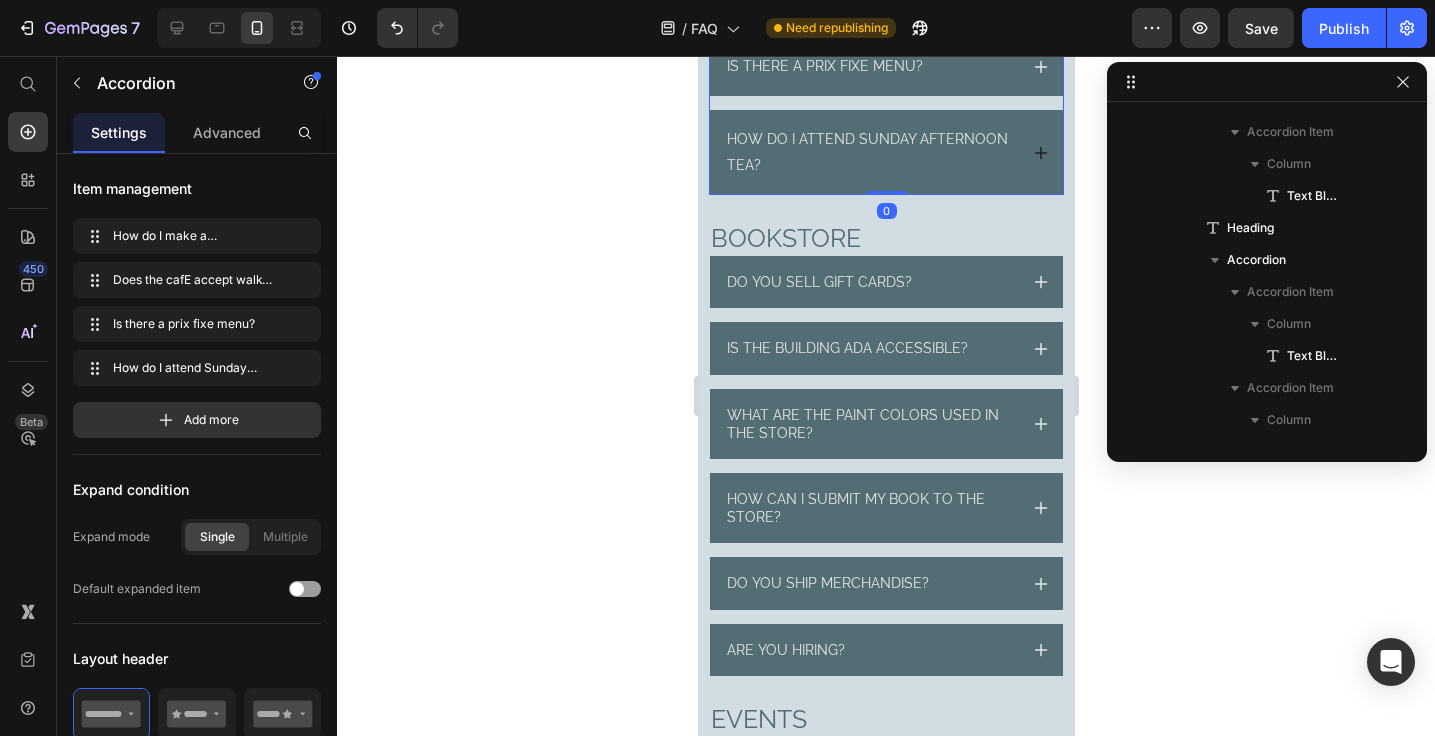 scroll, scrollTop: 90, scrollLeft: 0, axis: vertical 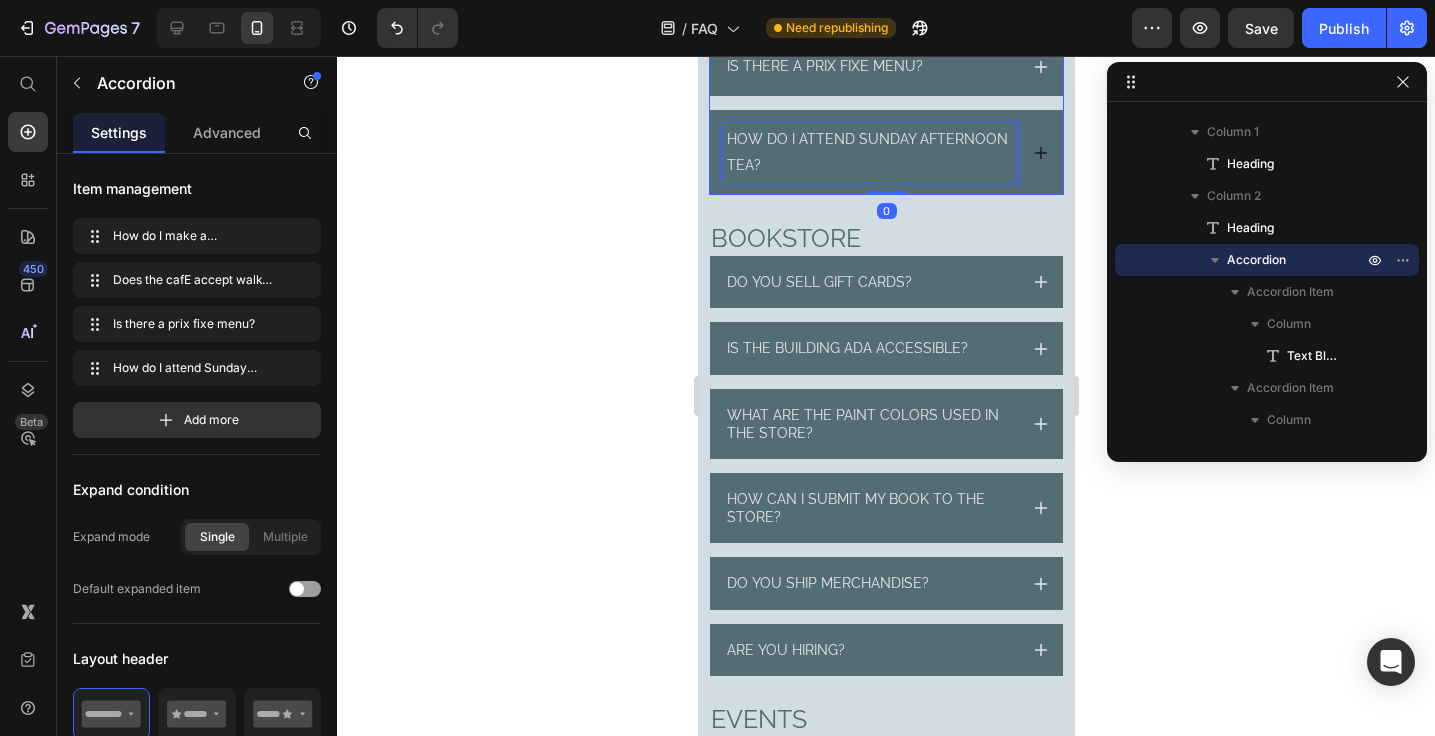 click on "How do I attend Sunday afternoon tea?" at bounding box center [869, 152] 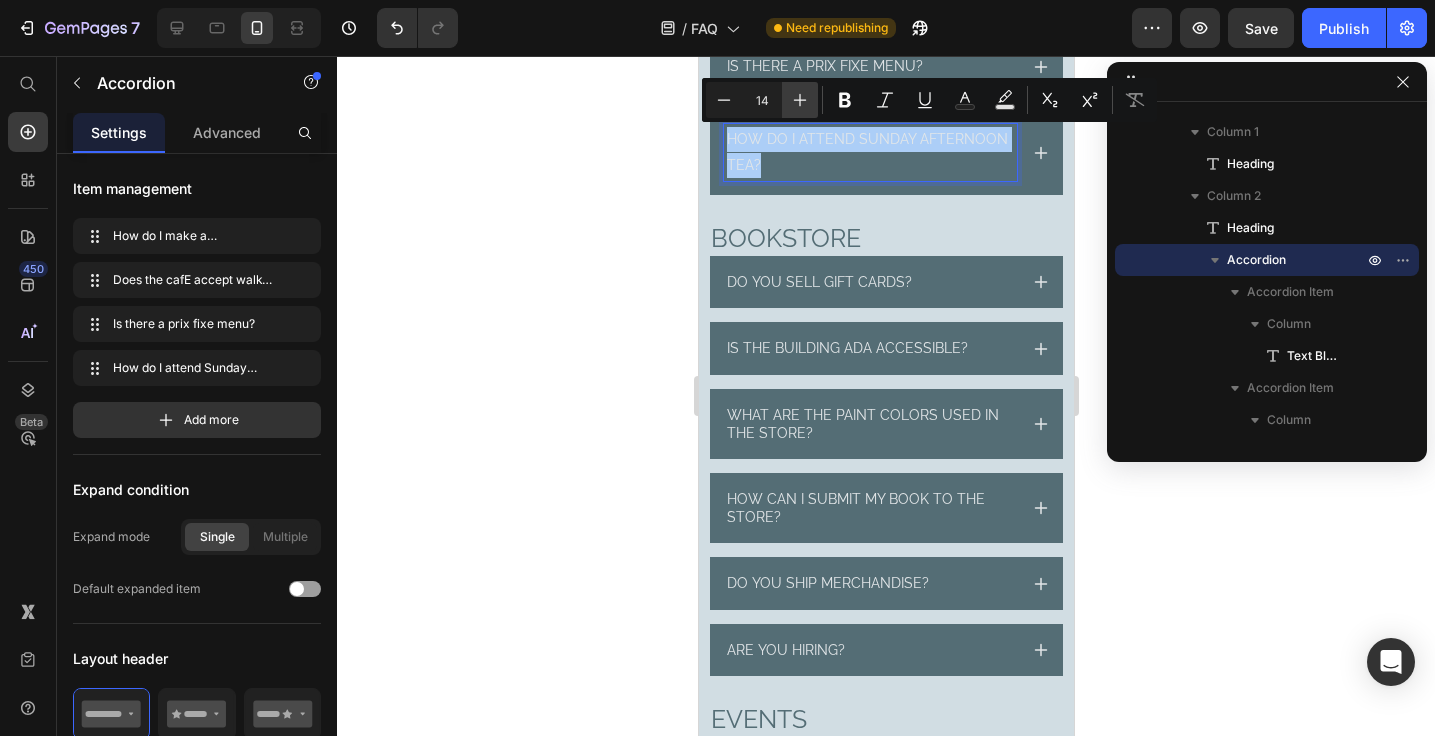 click 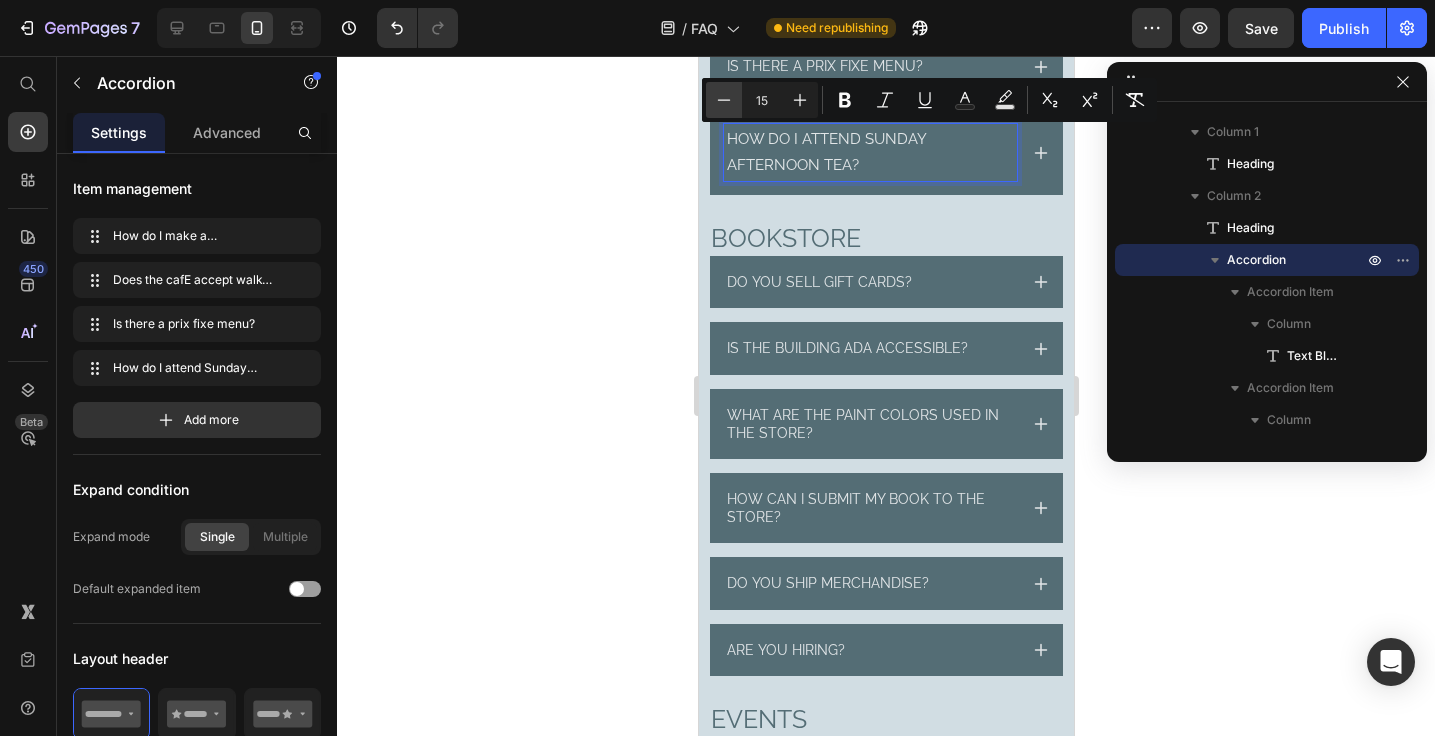 click 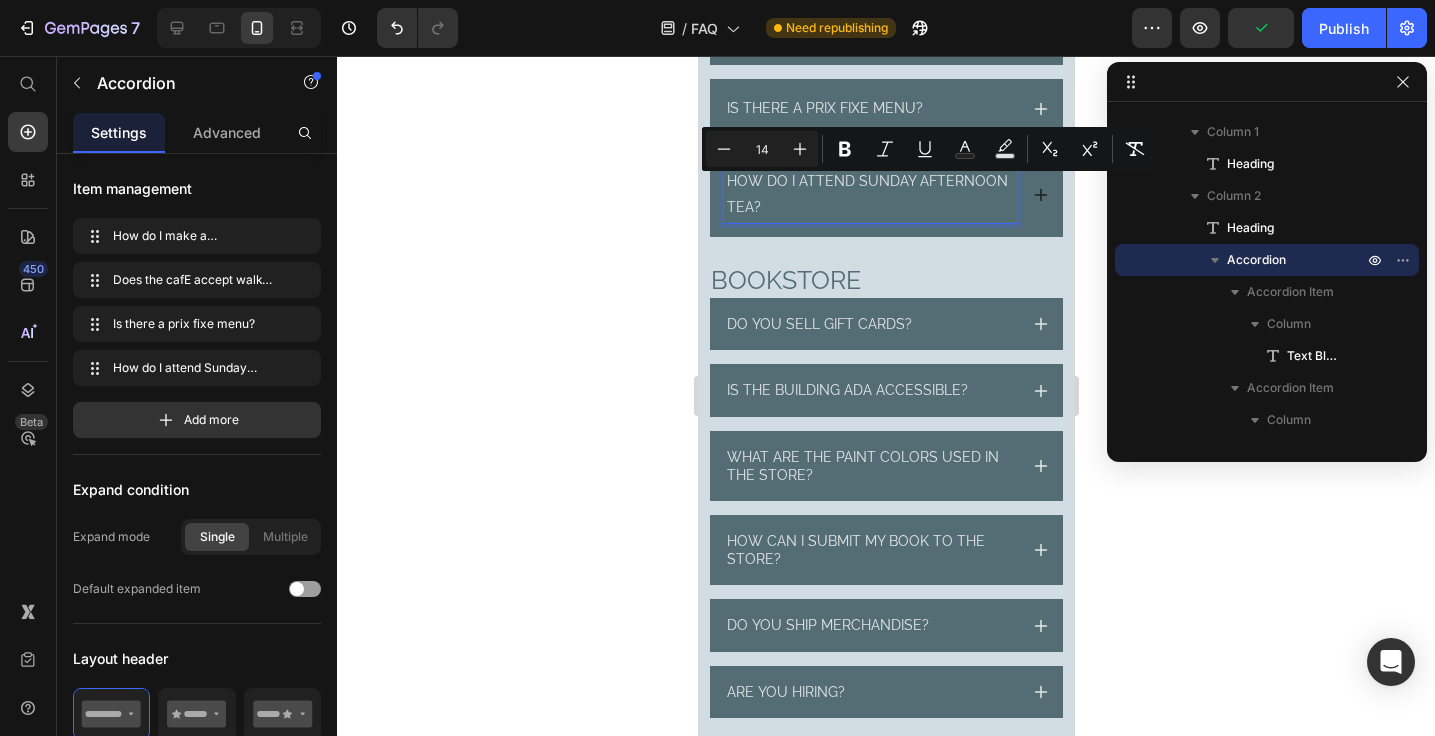 scroll, scrollTop: 368, scrollLeft: 0, axis: vertical 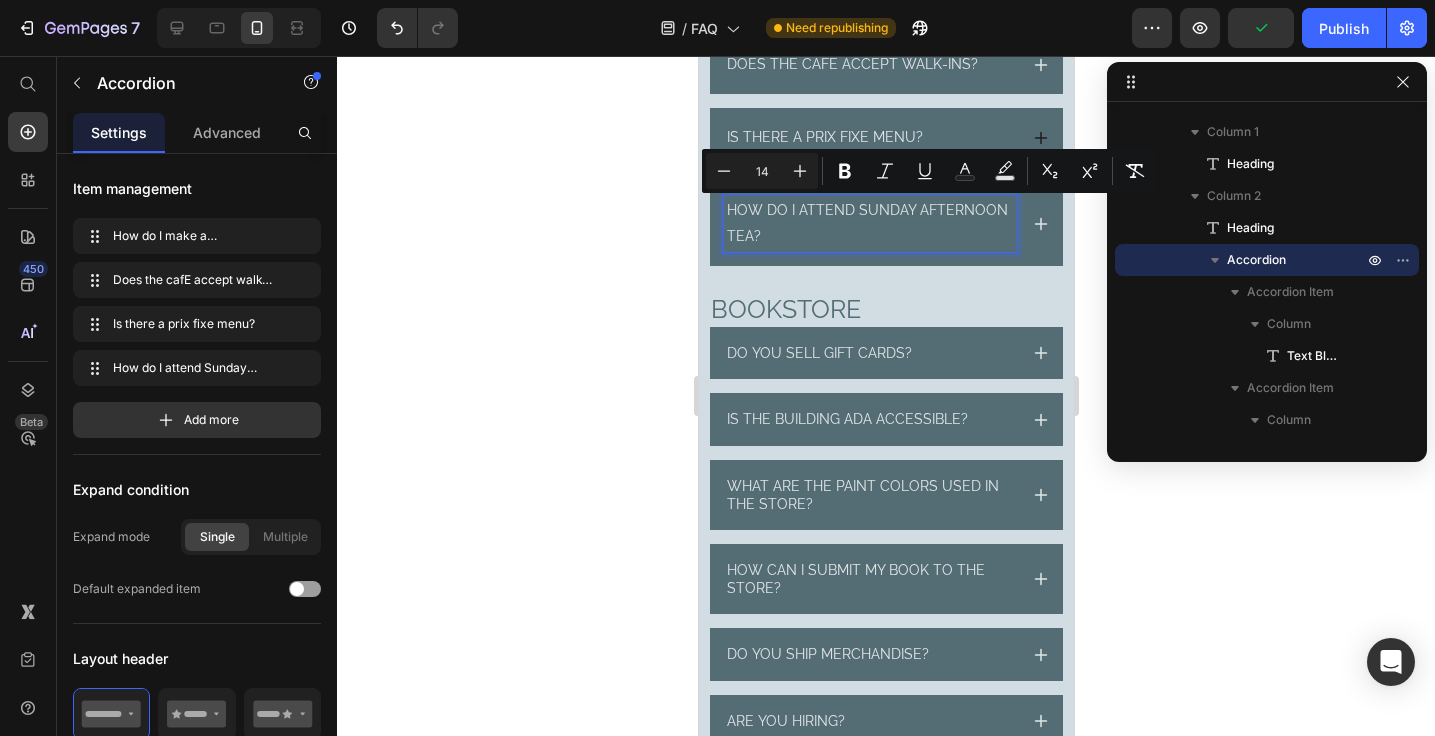 click on "Is there a prix fixe menu?" at bounding box center [824, 137] 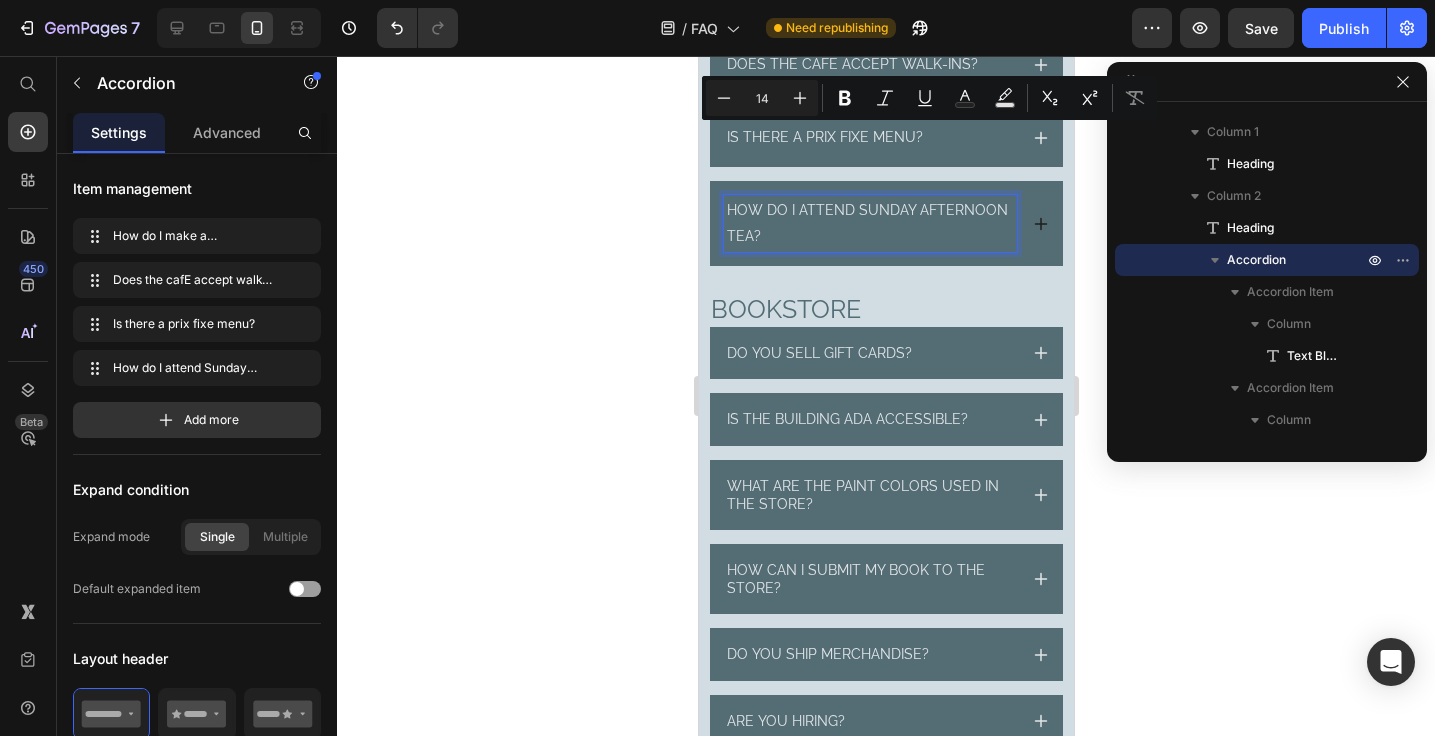 click on "How do I attend Sunday afternoon tea?" at bounding box center [869, 223] 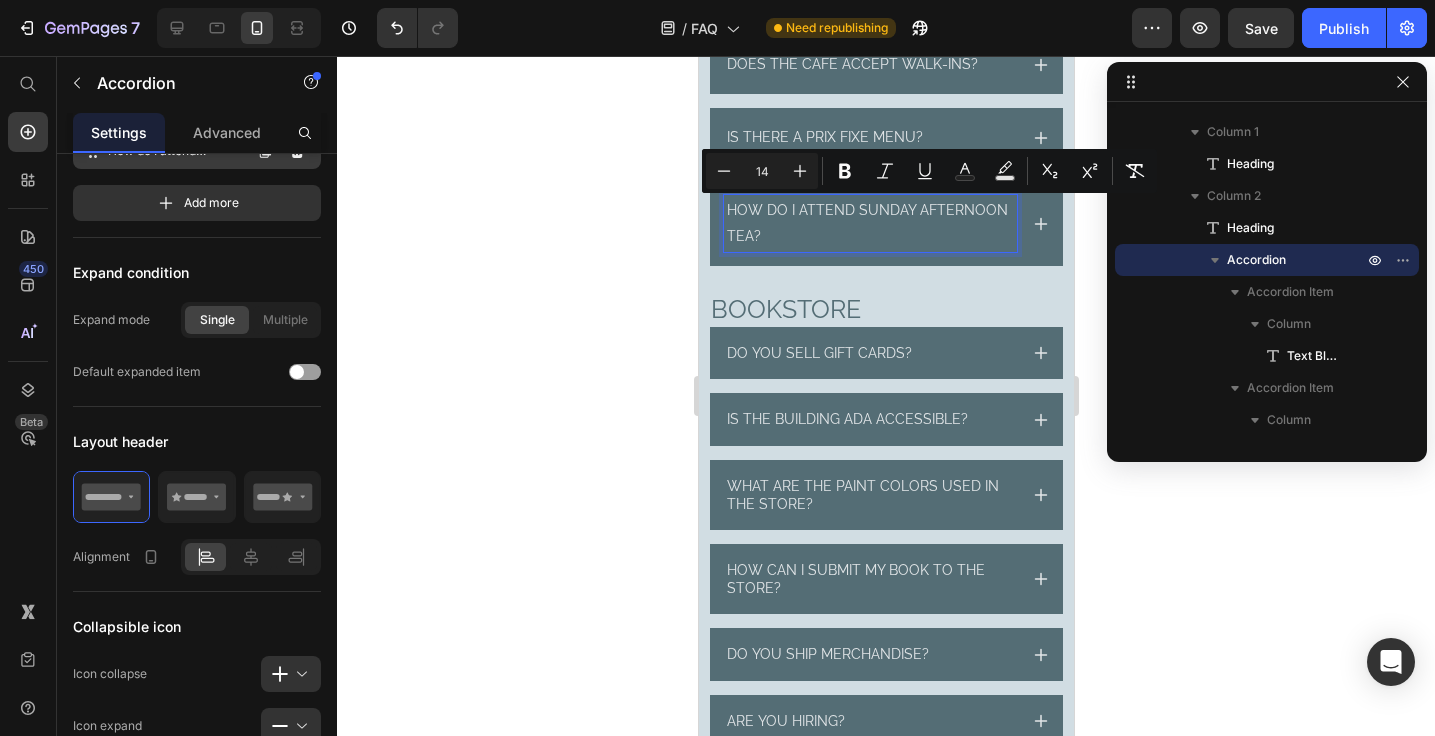 scroll, scrollTop: 0, scrollLeft: 0, axis: both 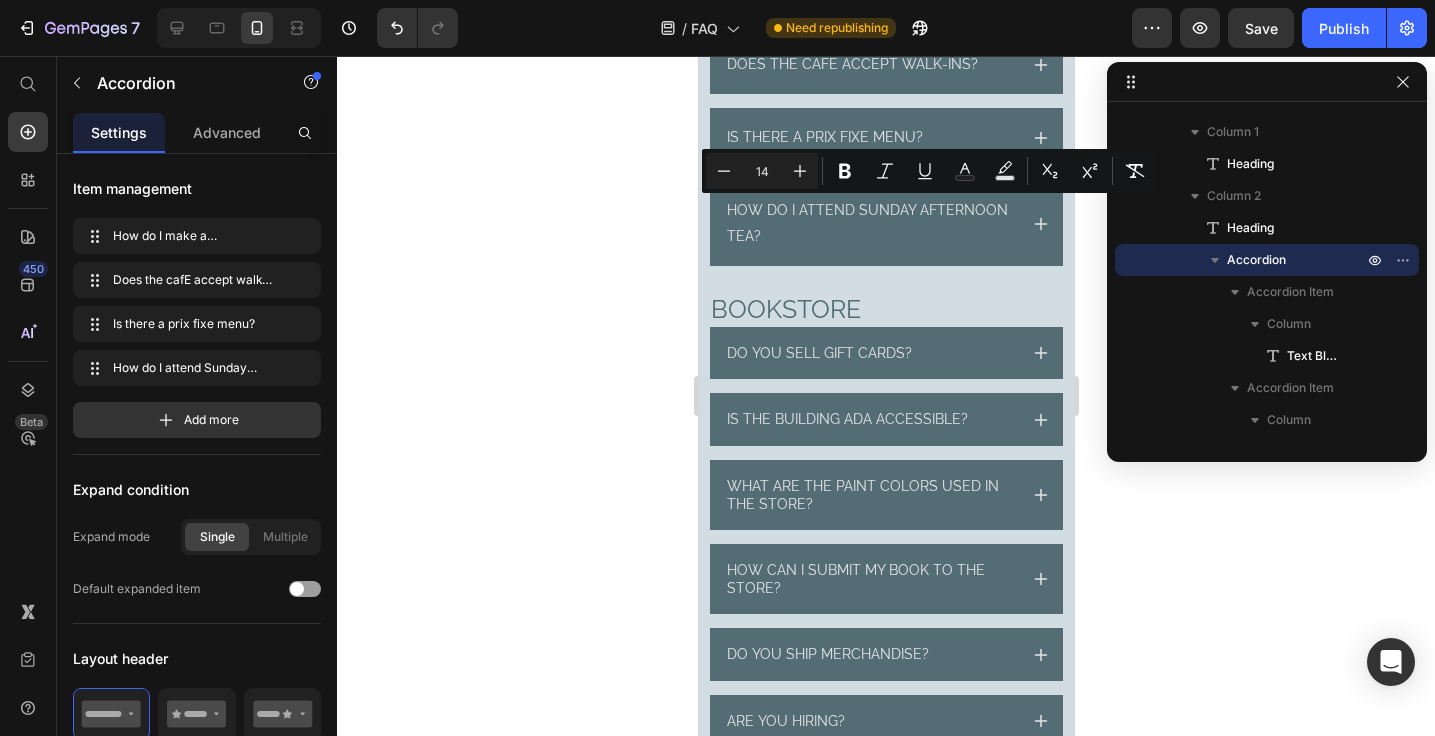 click on "Settings" at bounding box center (119, 132) 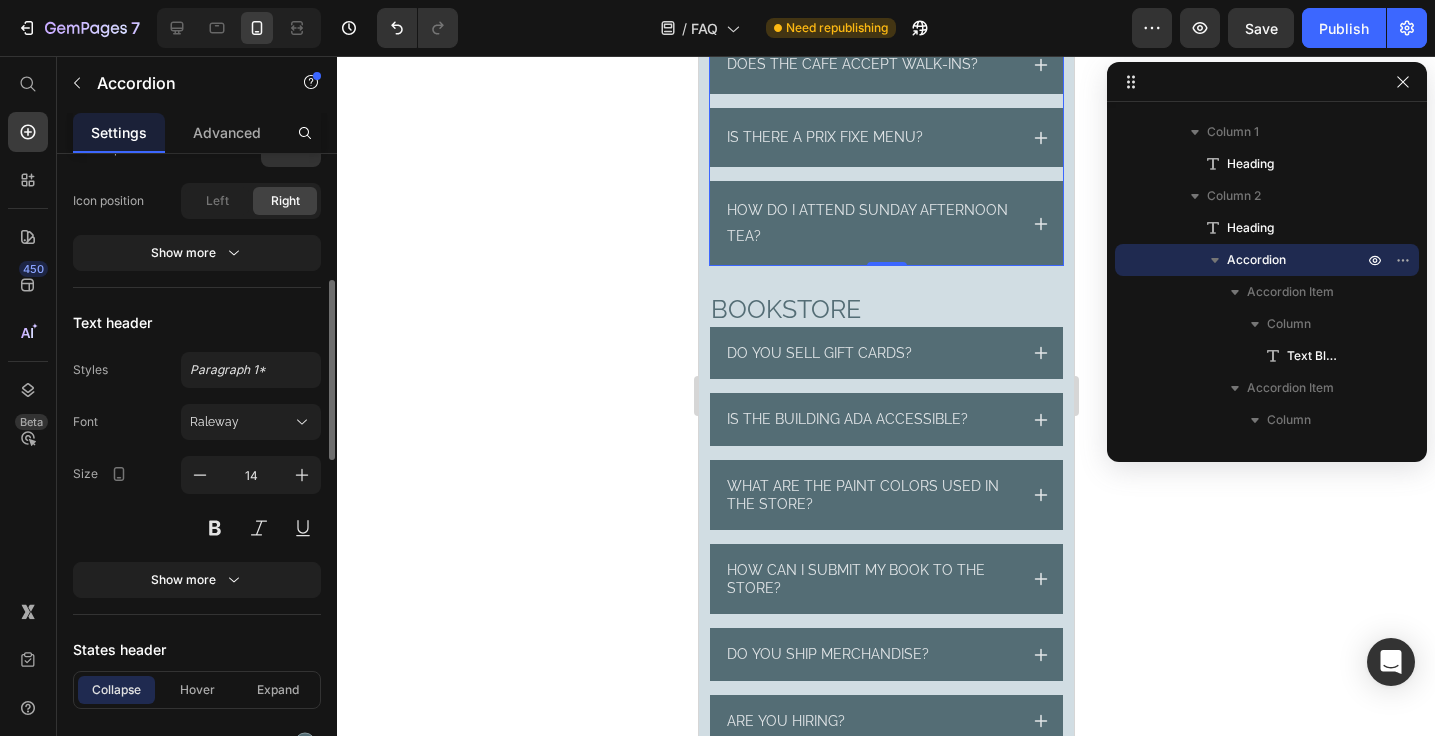 scroll, scrollTop: 801, scrollLeft: 0, axis: vertical 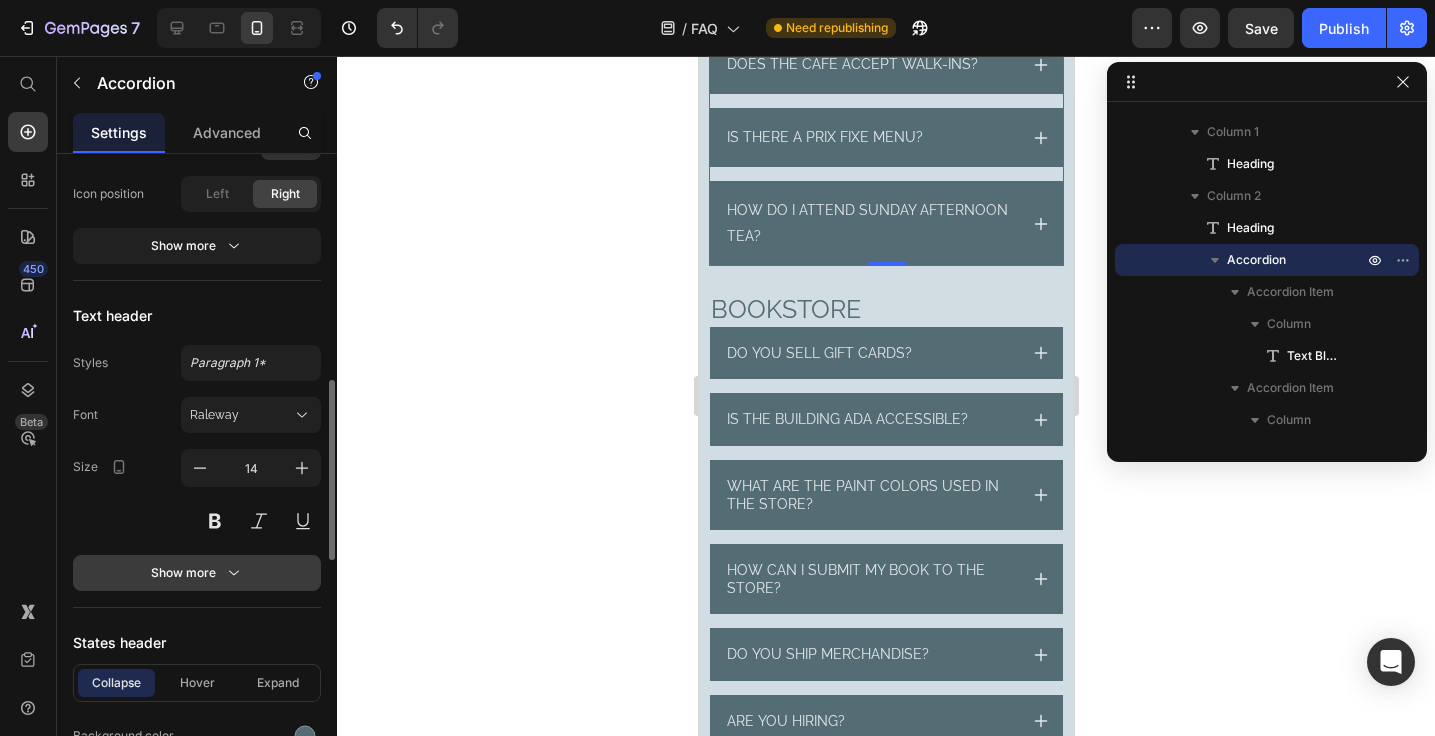 click on "Show more" at bounding box center [197, 573] 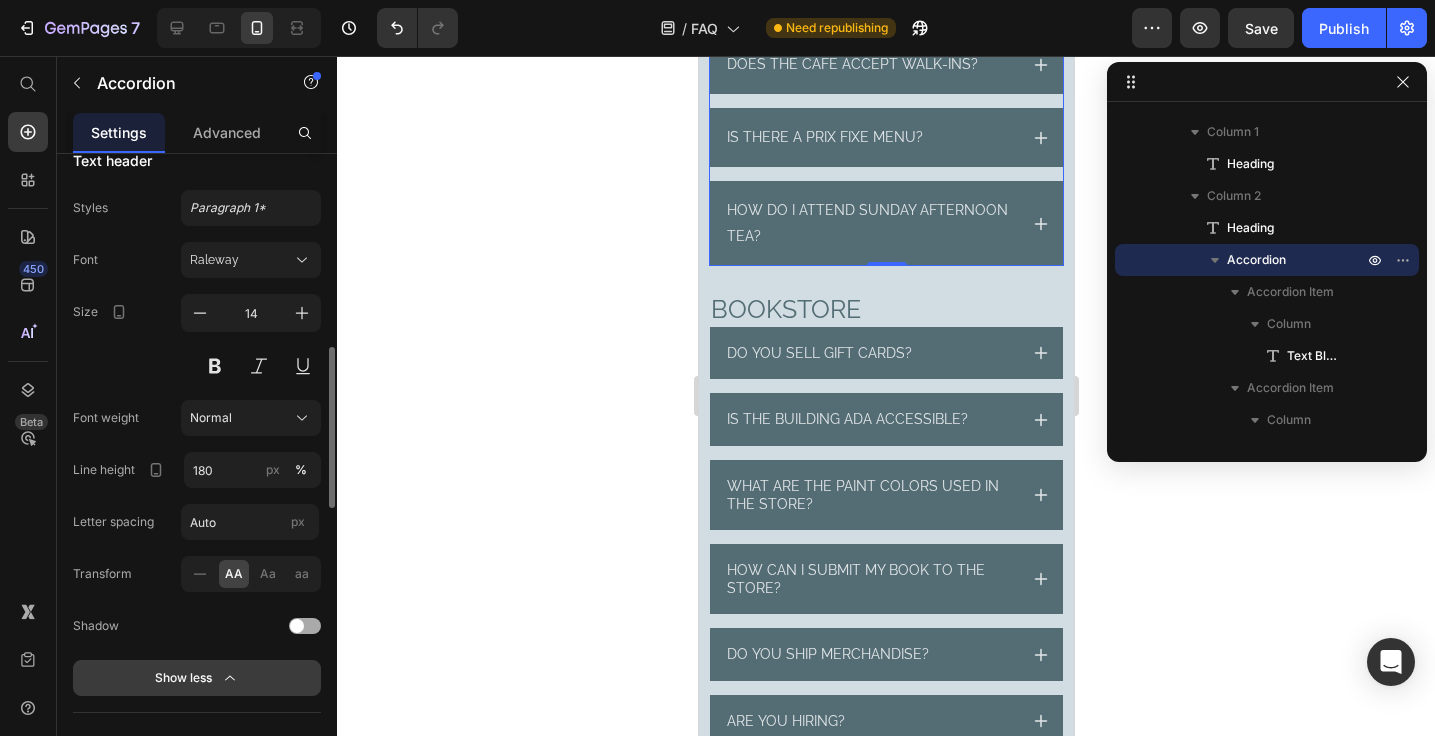scroll, scrollTop: 993, scrollLeft: 0, axis: vertical 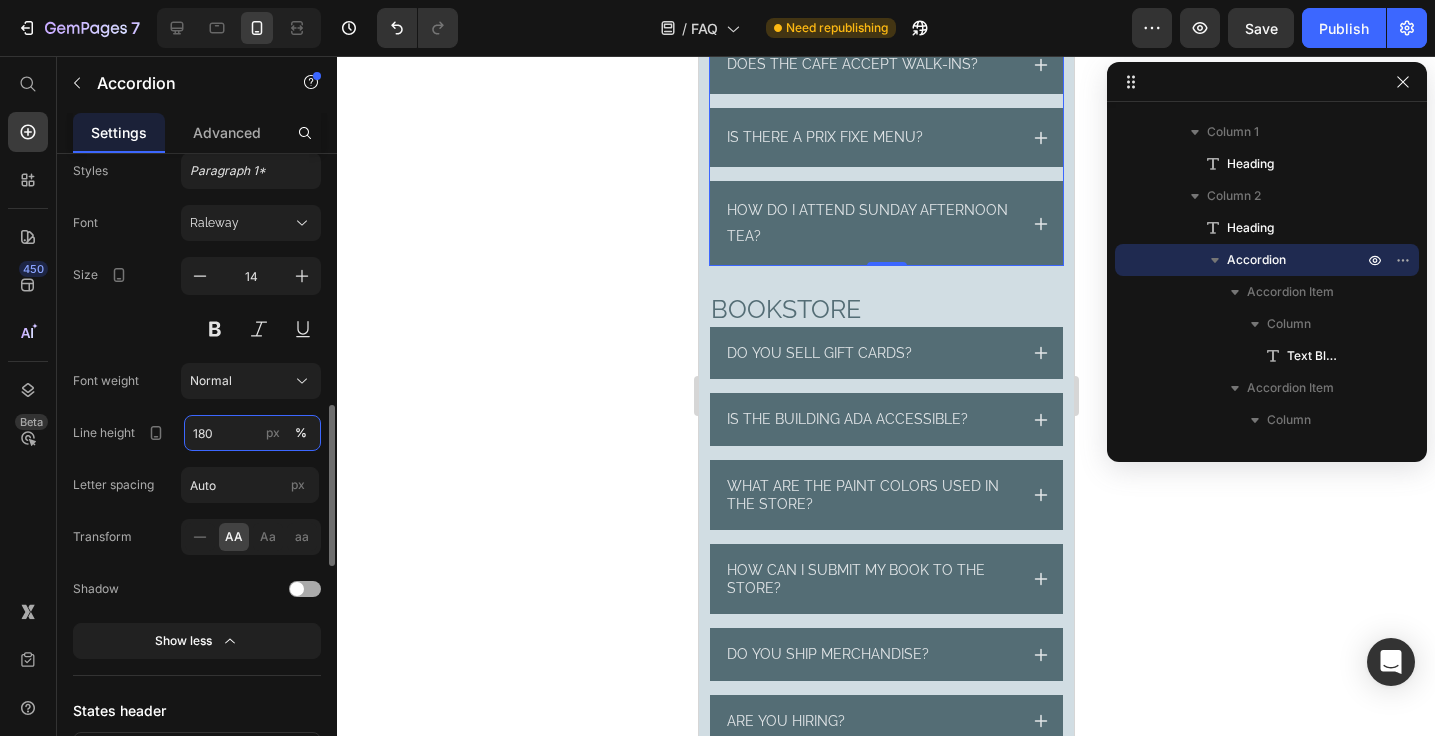 click on "180" at bounding box center (252, 433) 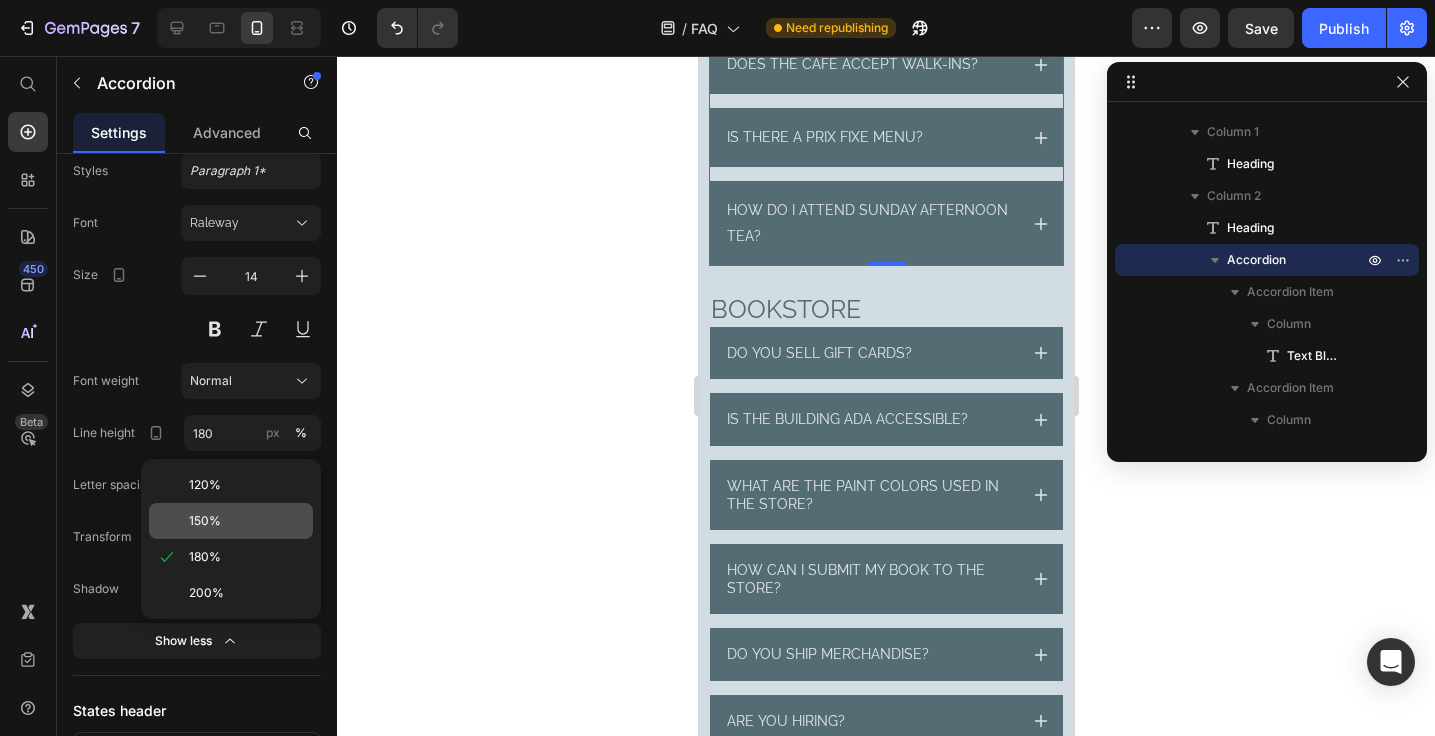 click on "150%" at bounding box center [247, 521] 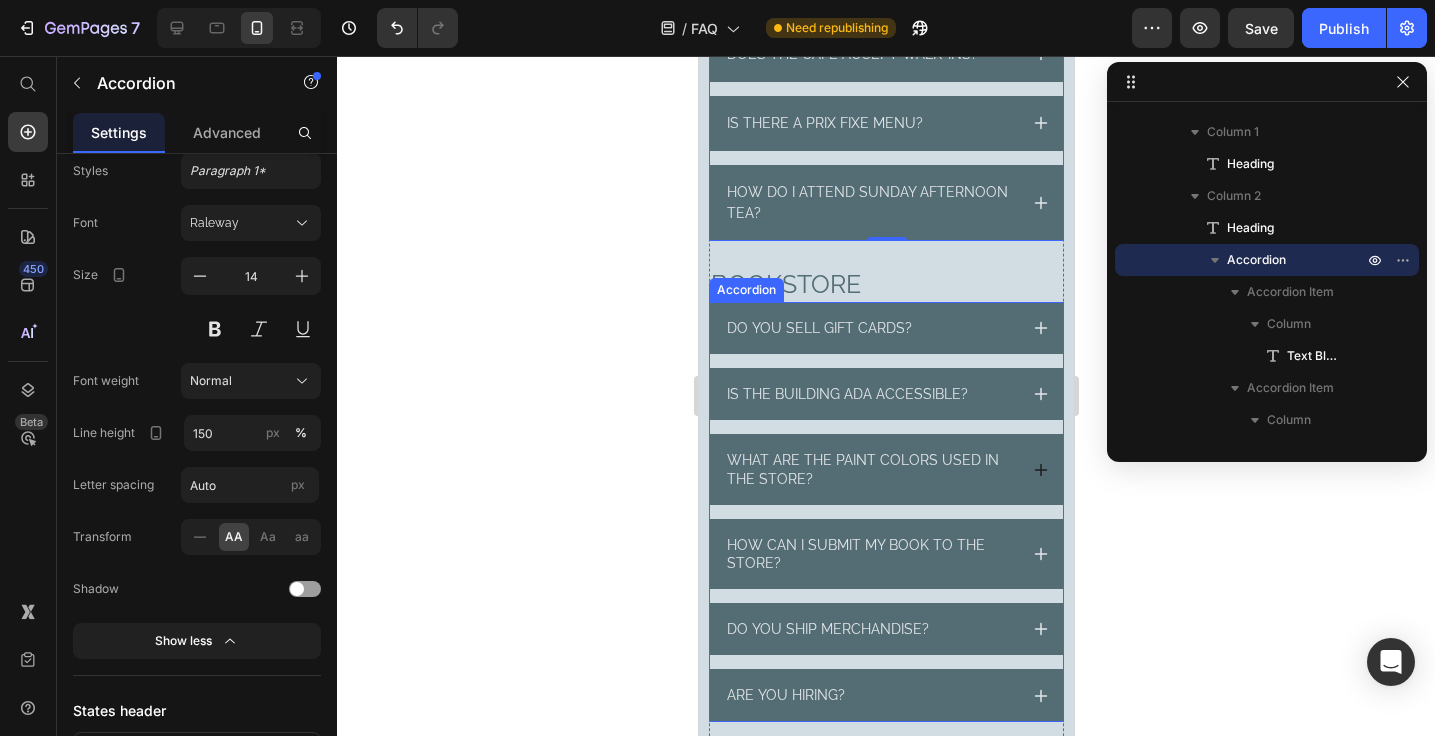 click on "What are the paint colors used in the store?" at bounding box center (869, 469) 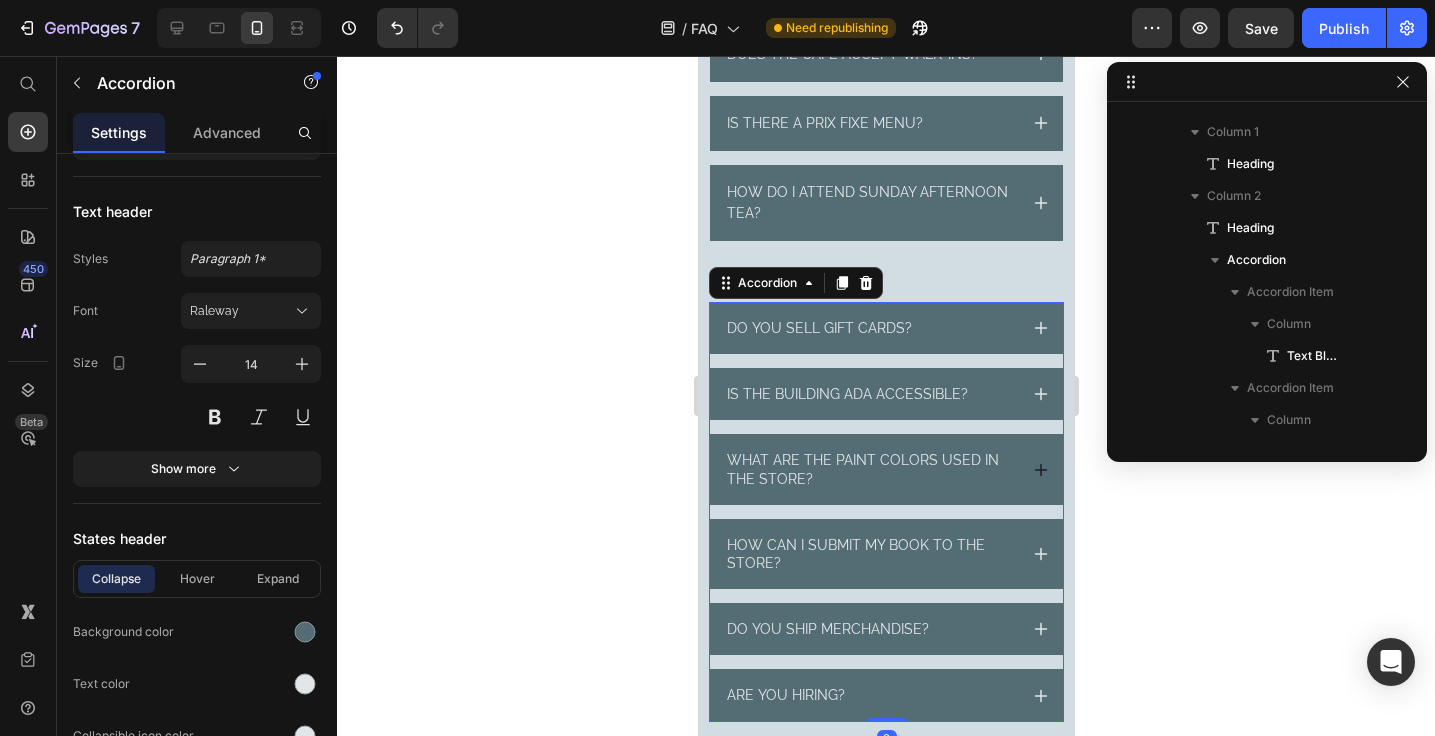 scroll, scrollTop: 538, scrollLeft: 0, axis: vertical 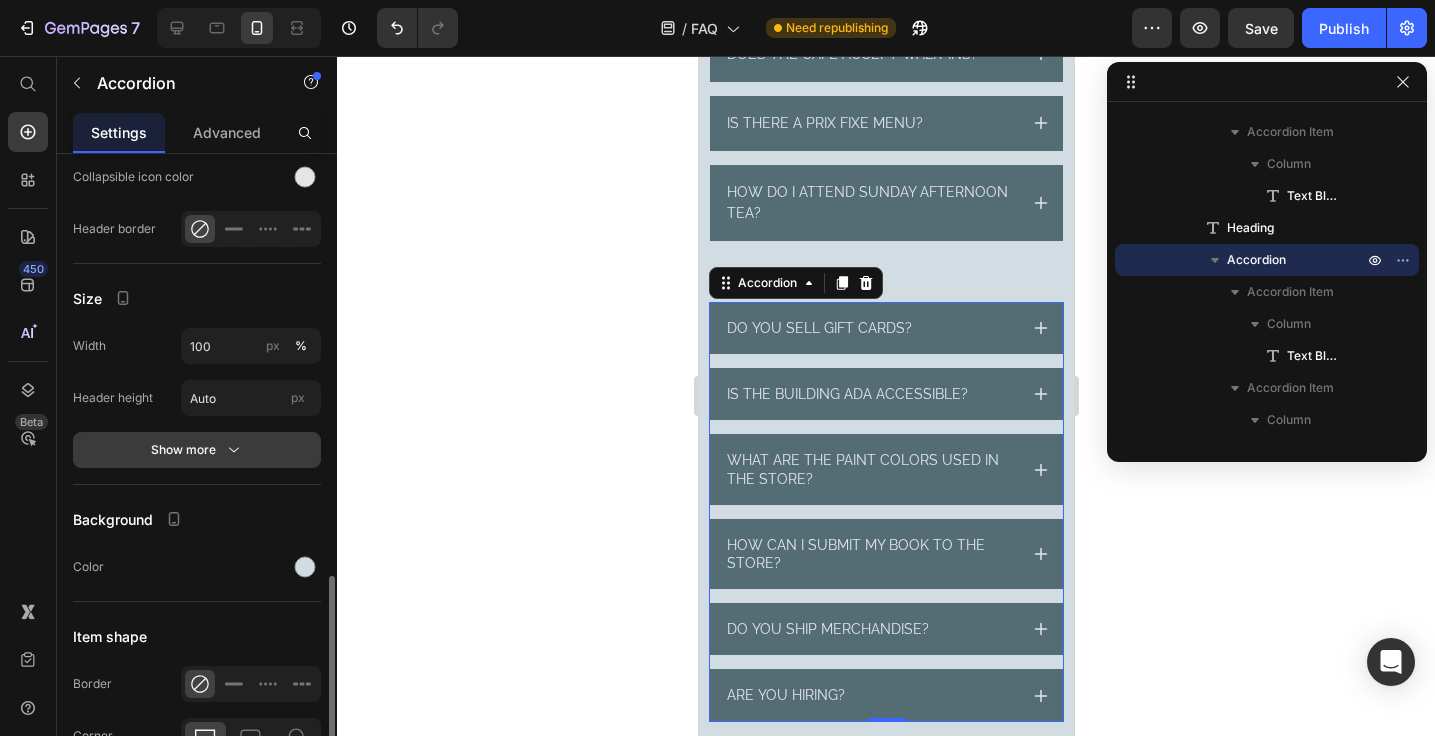 click 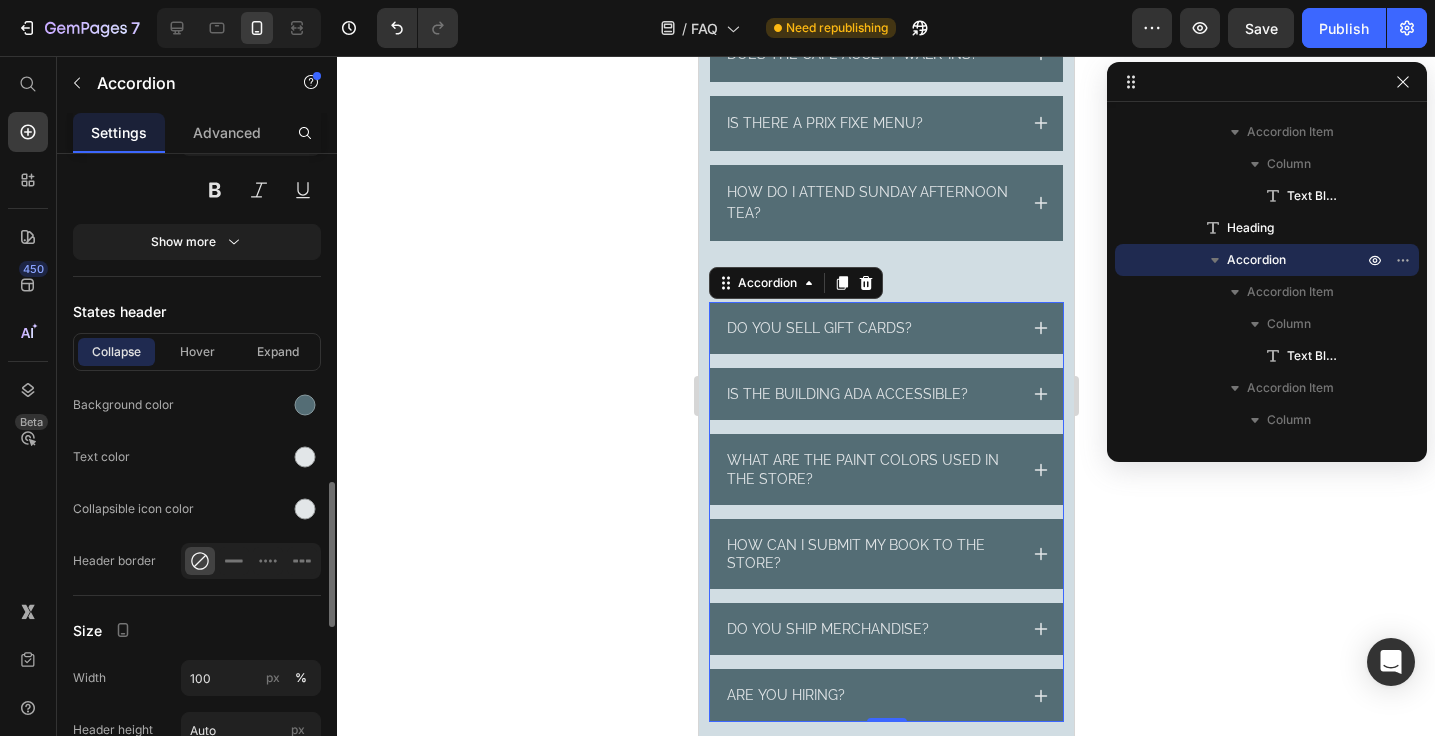 scroll, scrollTop: 1136, scrollLeft: 0, axis: vertical 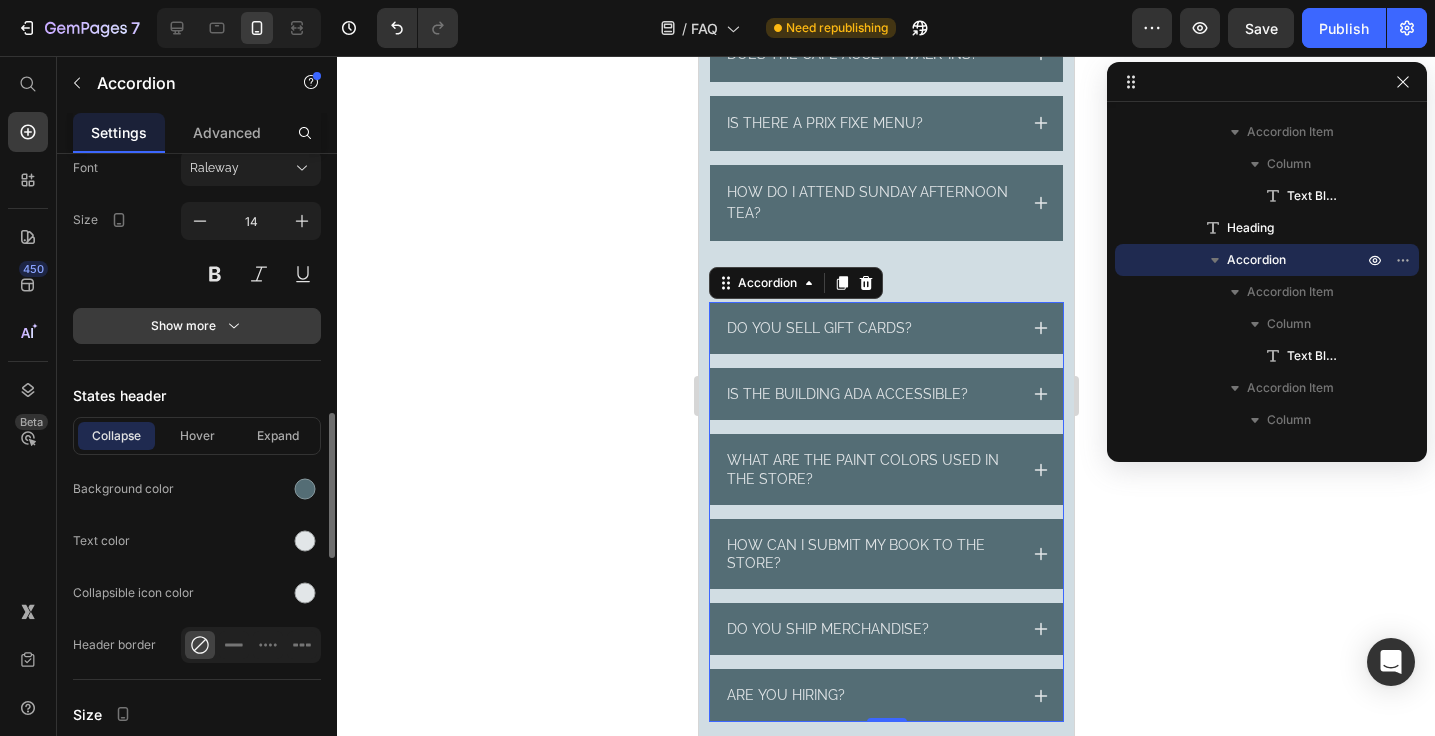 click on "Show more" at bounding box center (197, 326) 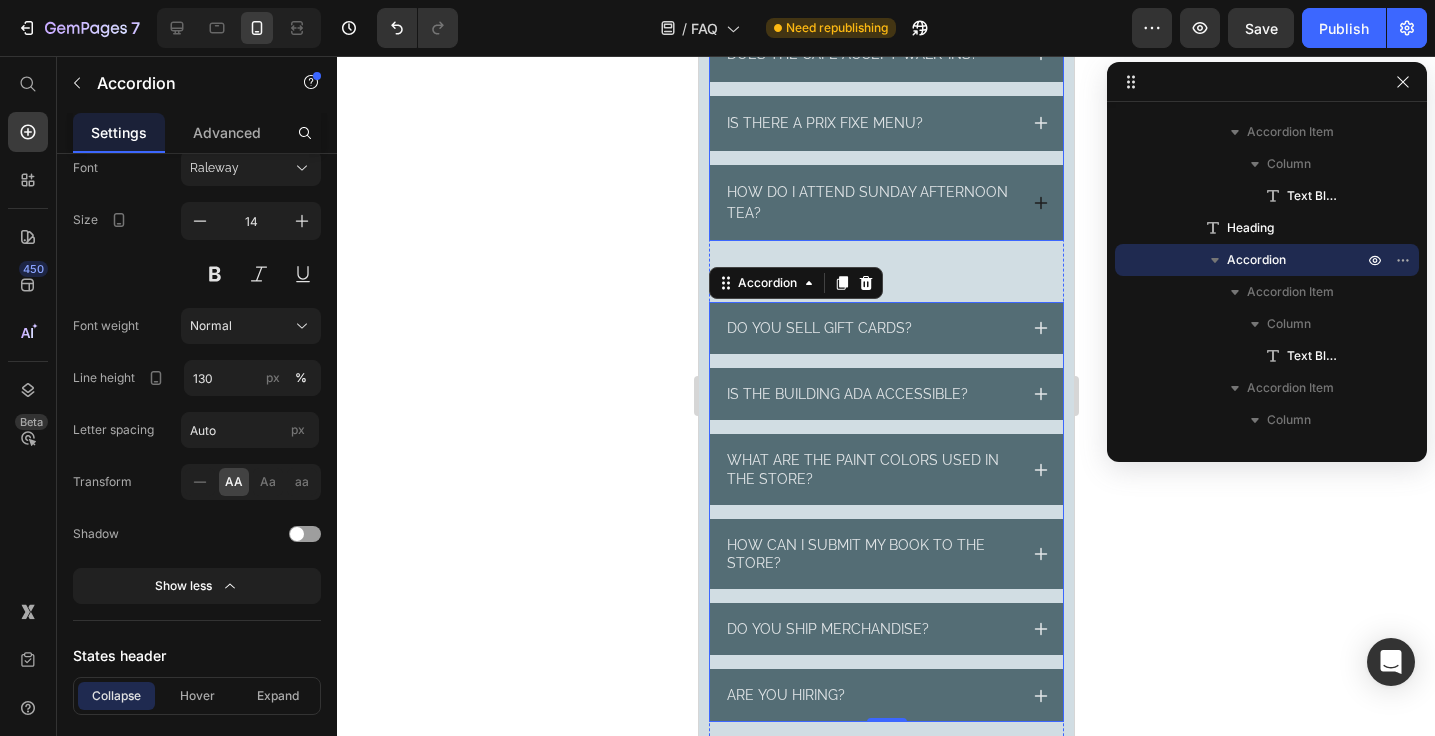 click on "How do I attend Sunday afternoon tea?" at bounding box center [869, 203] 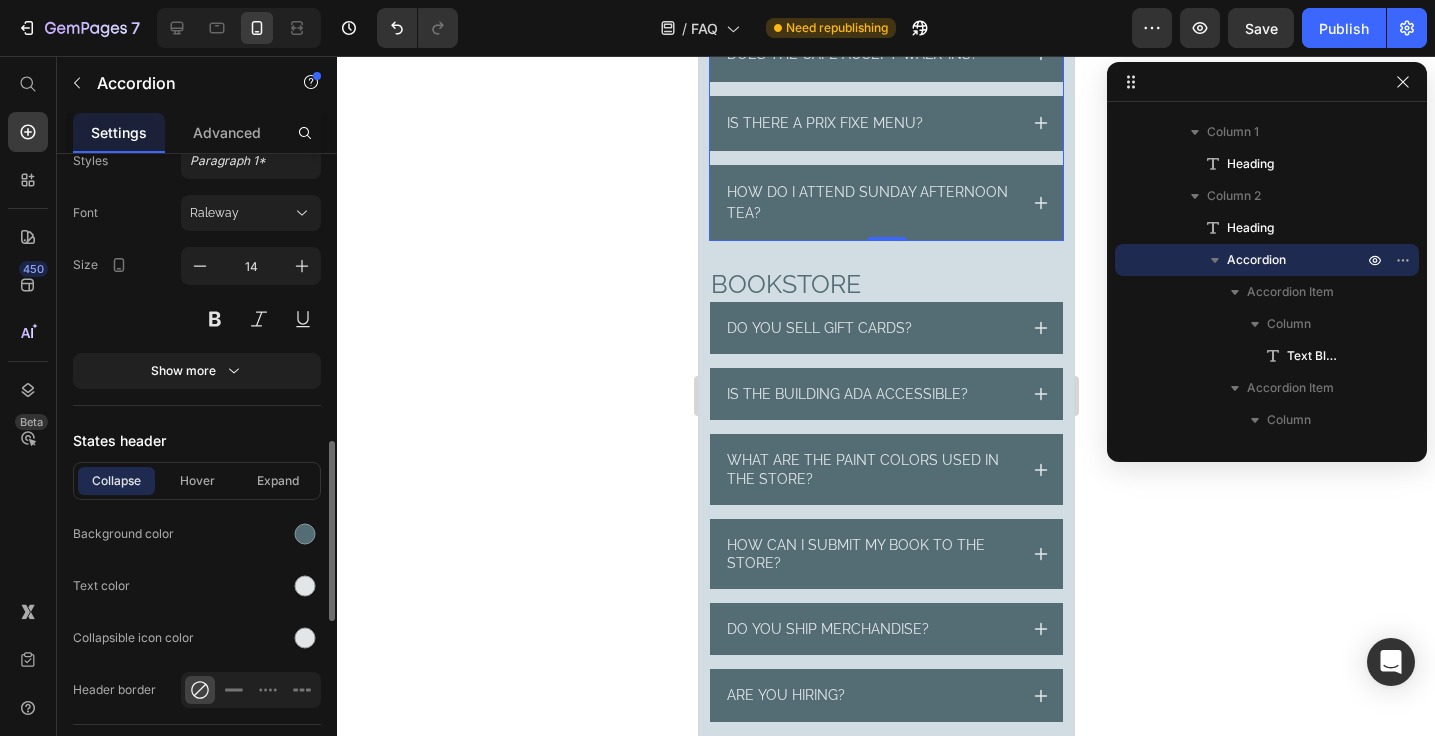 scroll, scrollTop: 1002, scrollLeft: 0, axis: vertical 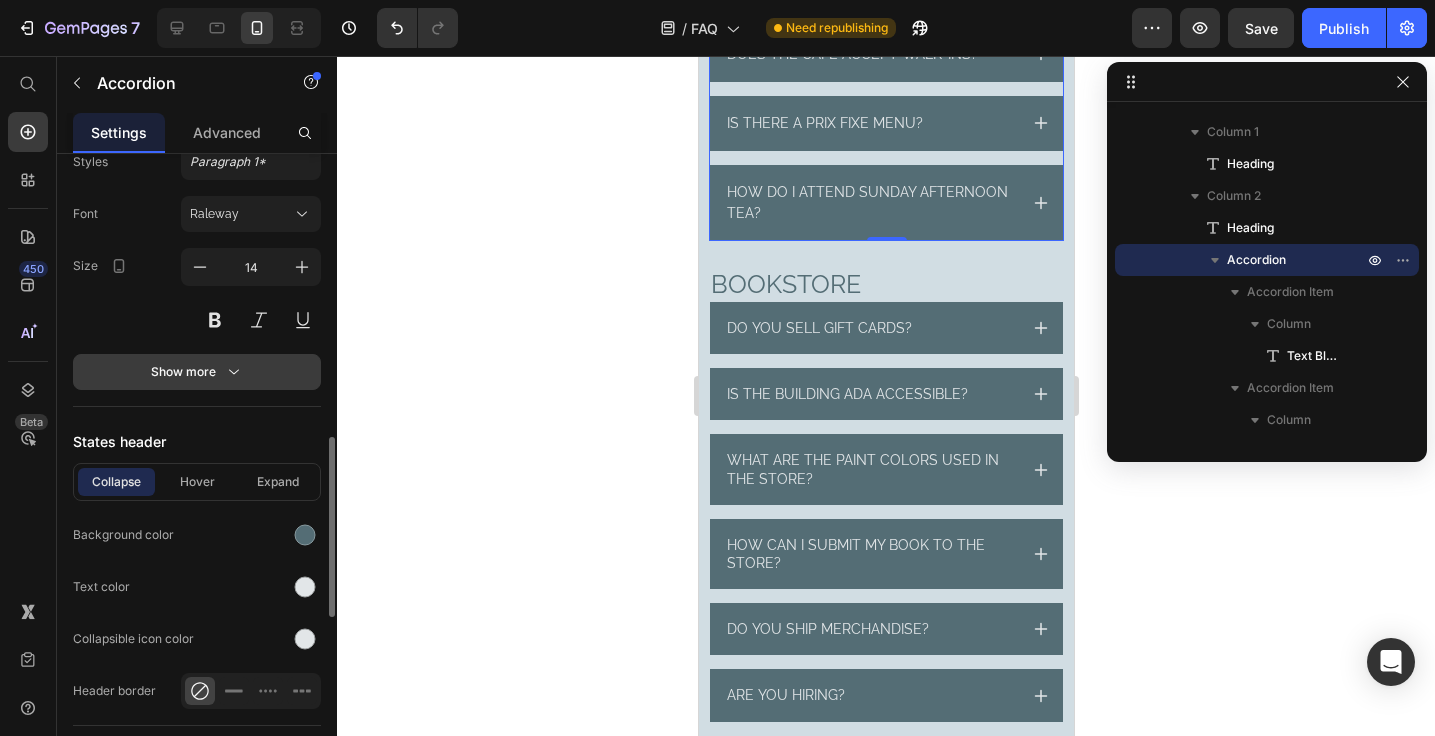 click on "Show more" at bounding box center (197, 372) 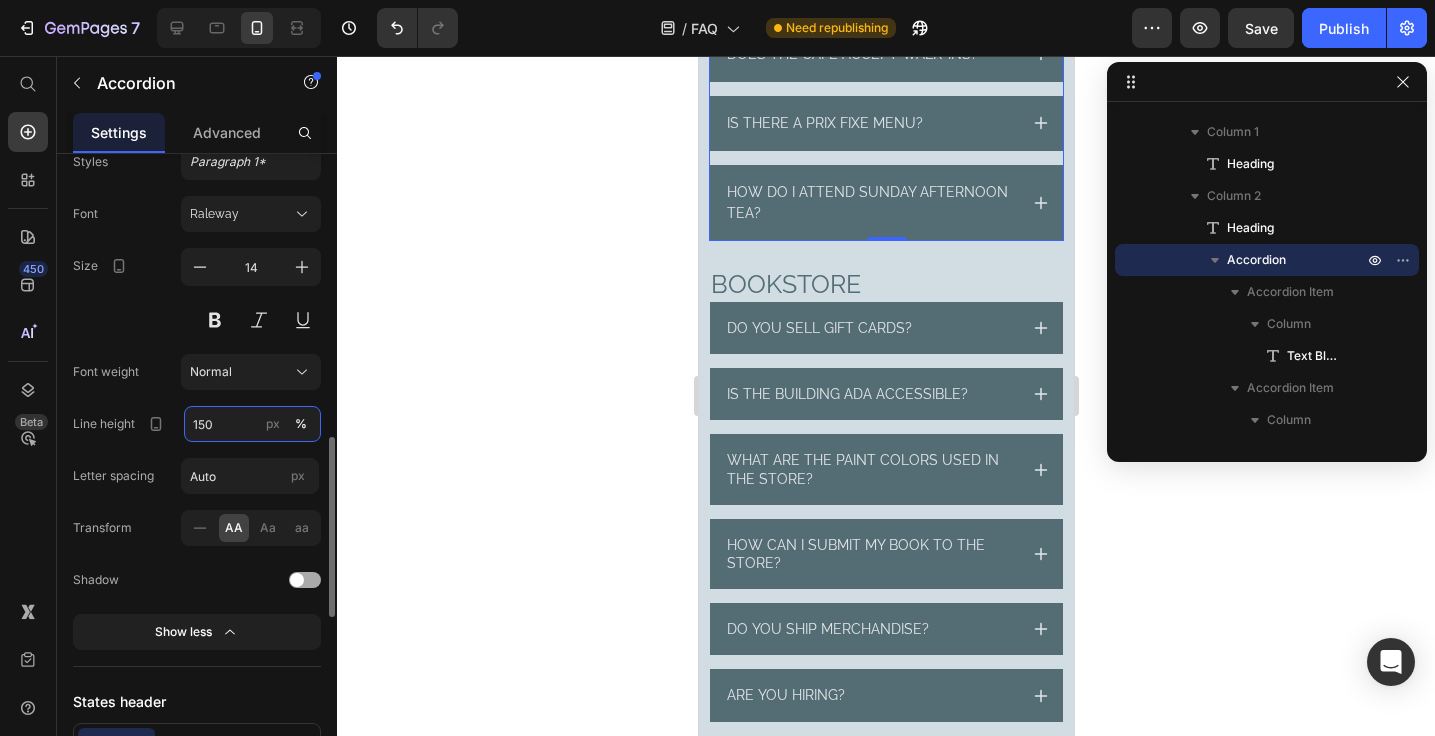 click on "150" at bounding box center [252, 424] 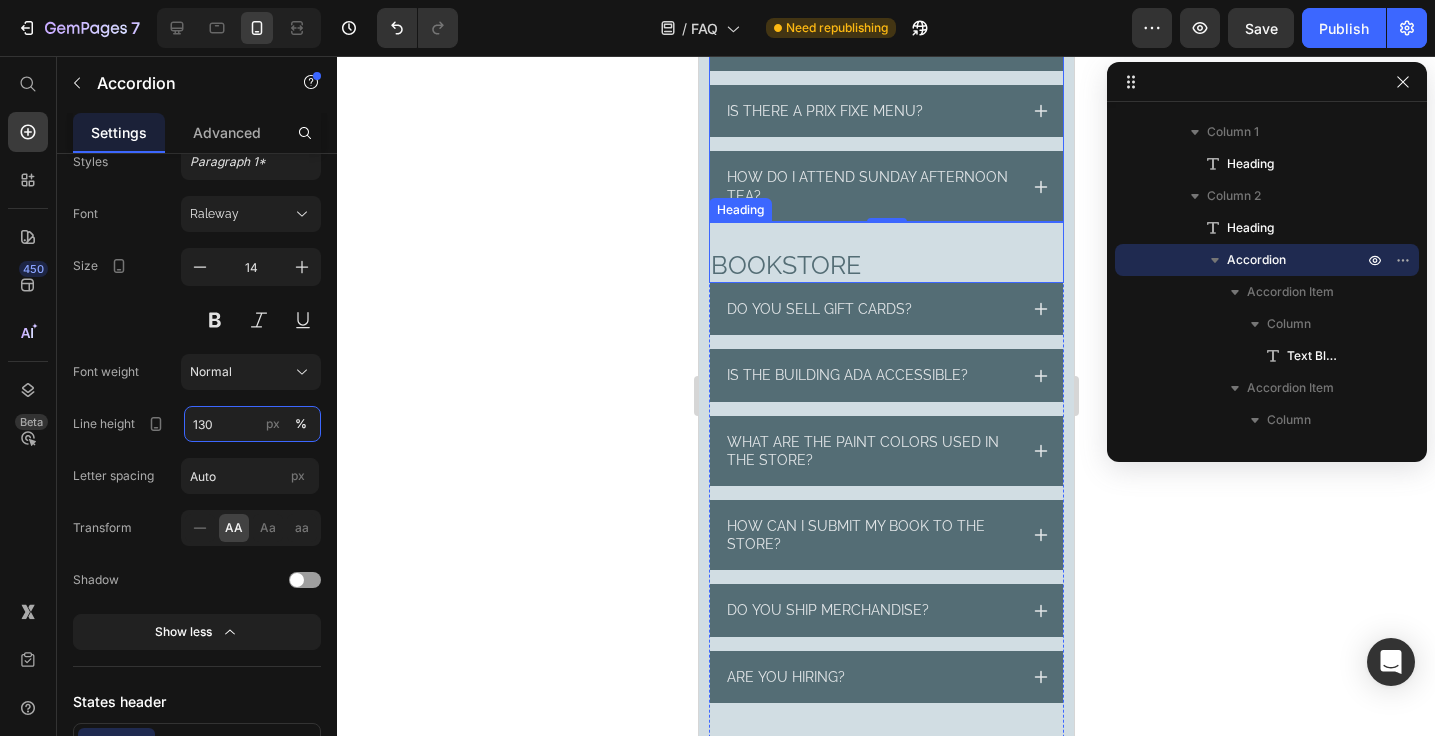 scroll, scrollTop: 167, scrollLeft: 0, axis: vertical 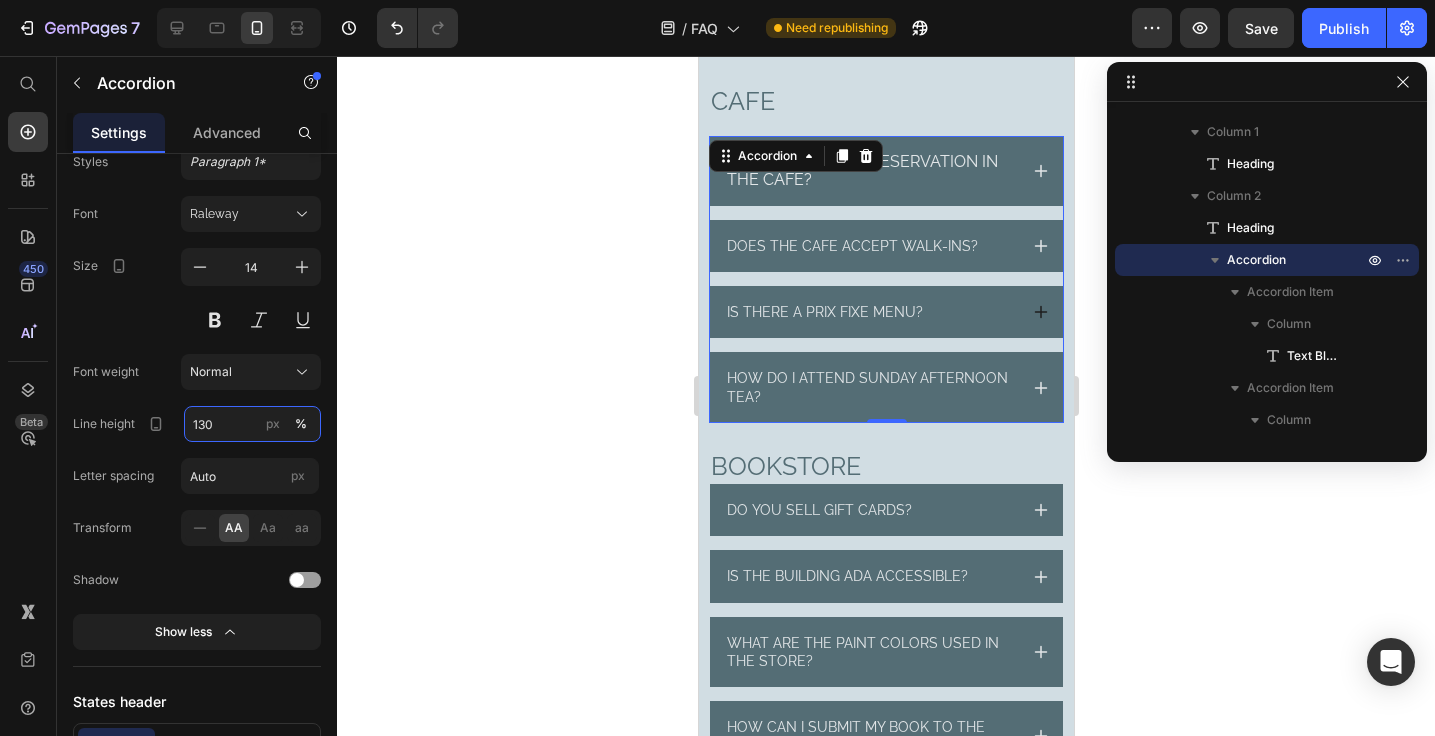 type on "130" 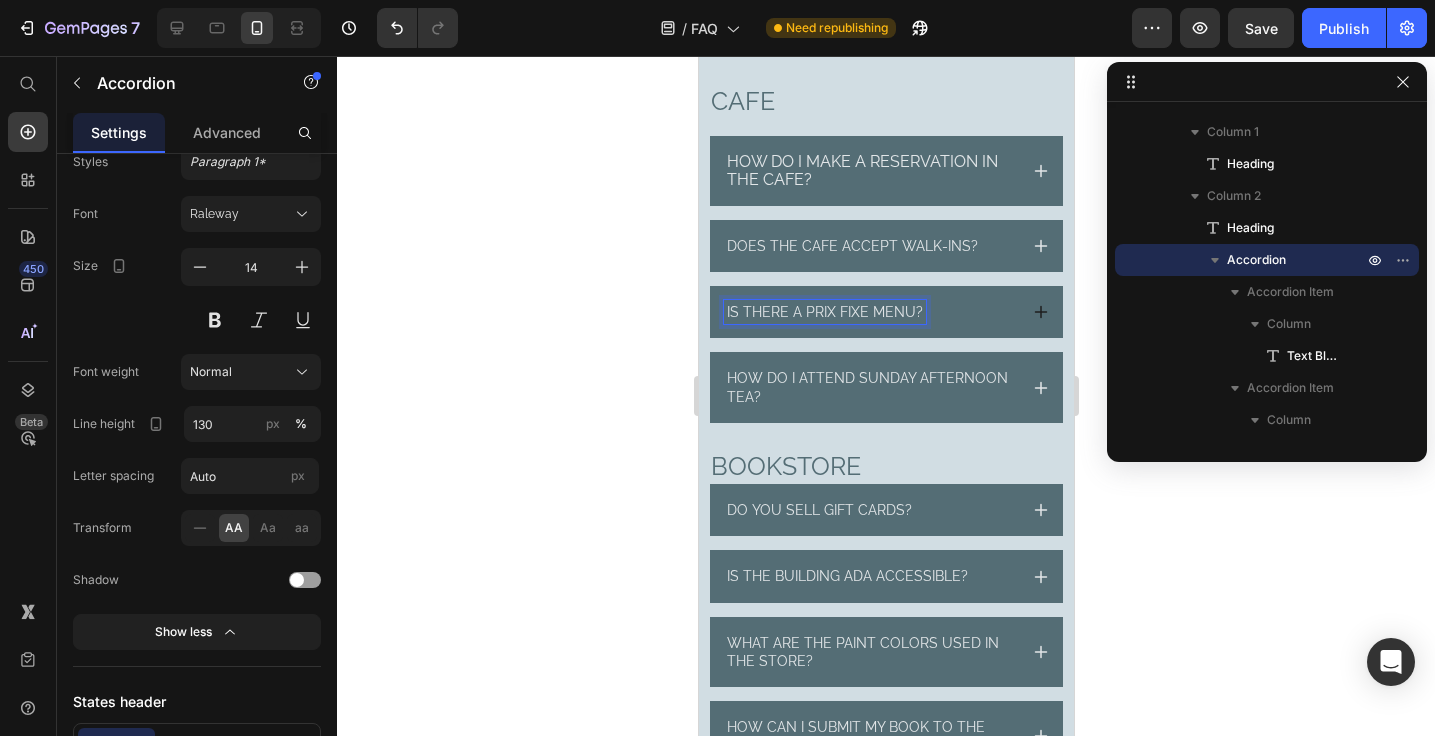 click on "Is there a prix fixe menu?" at bounding box center (824, 312) 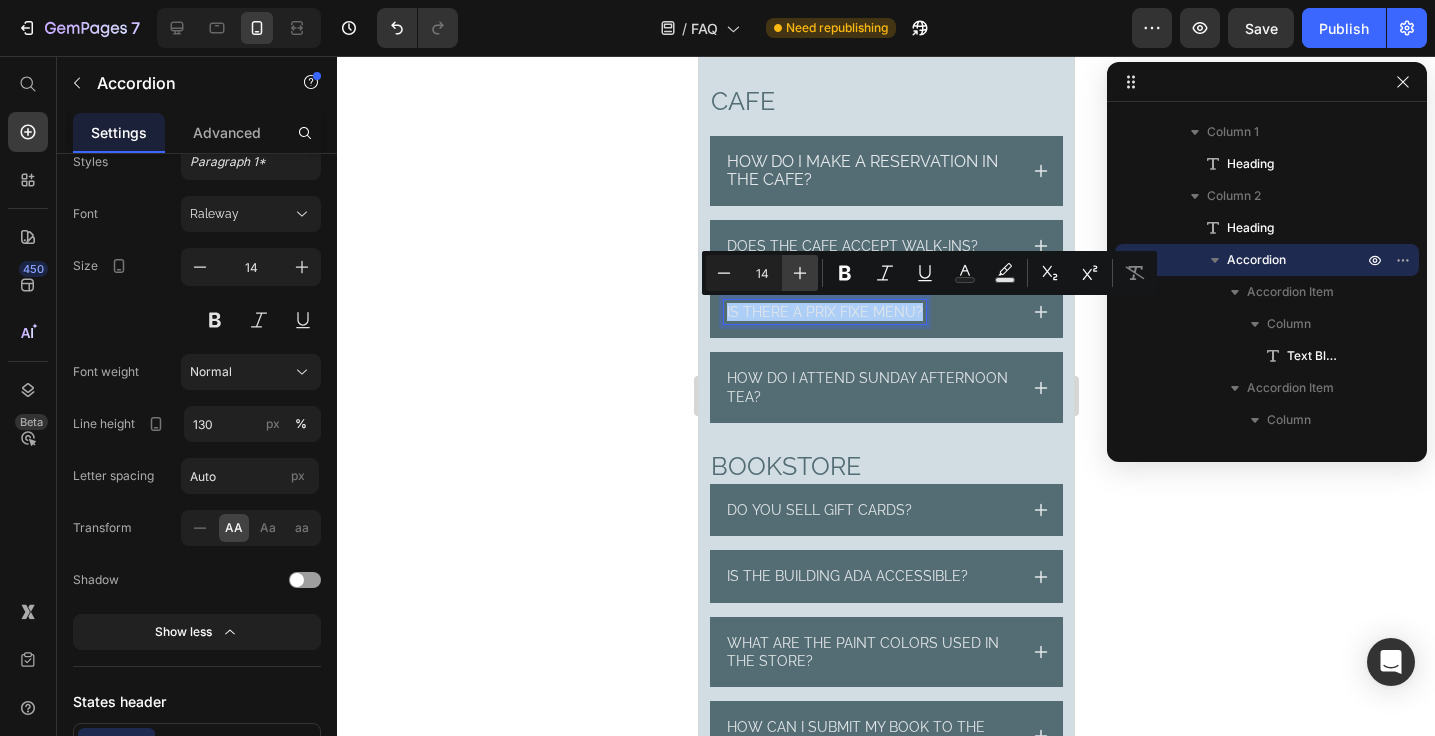 click 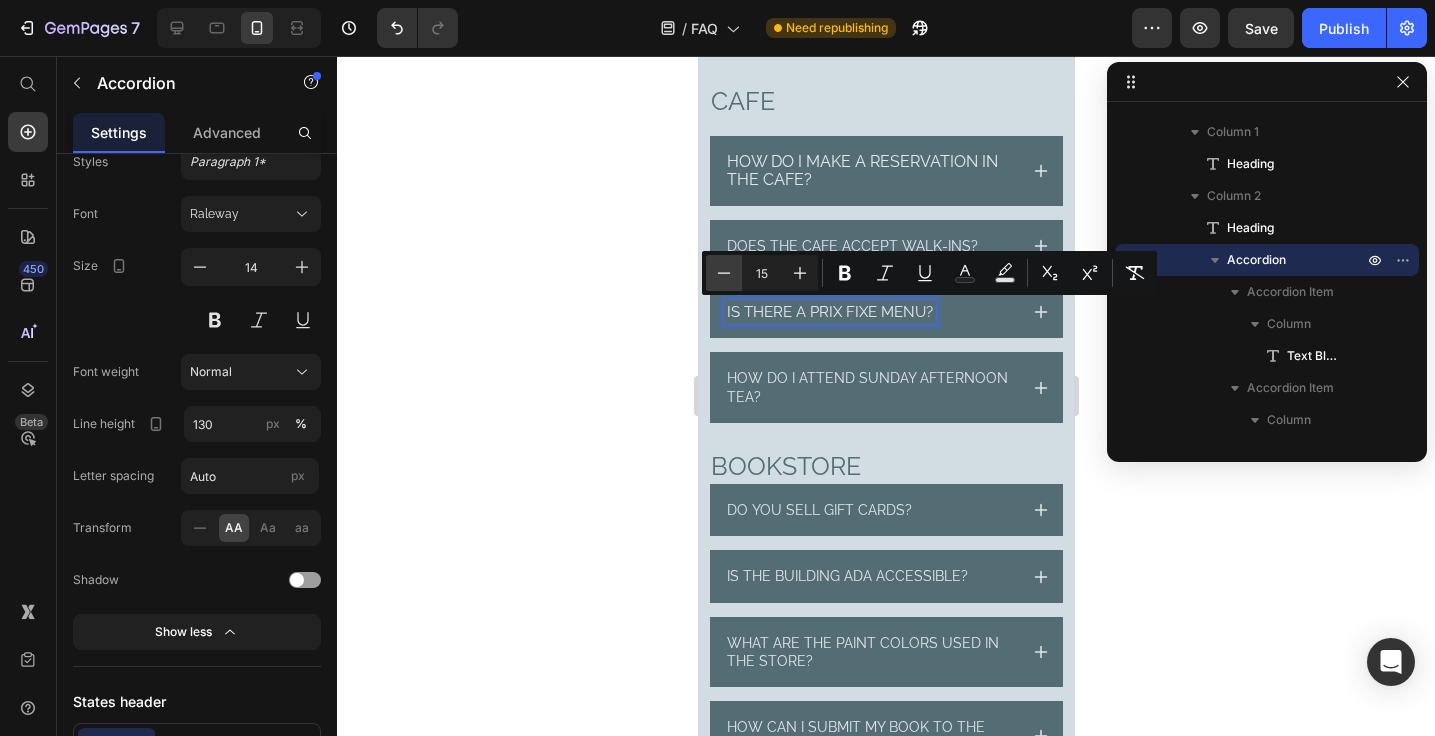 click 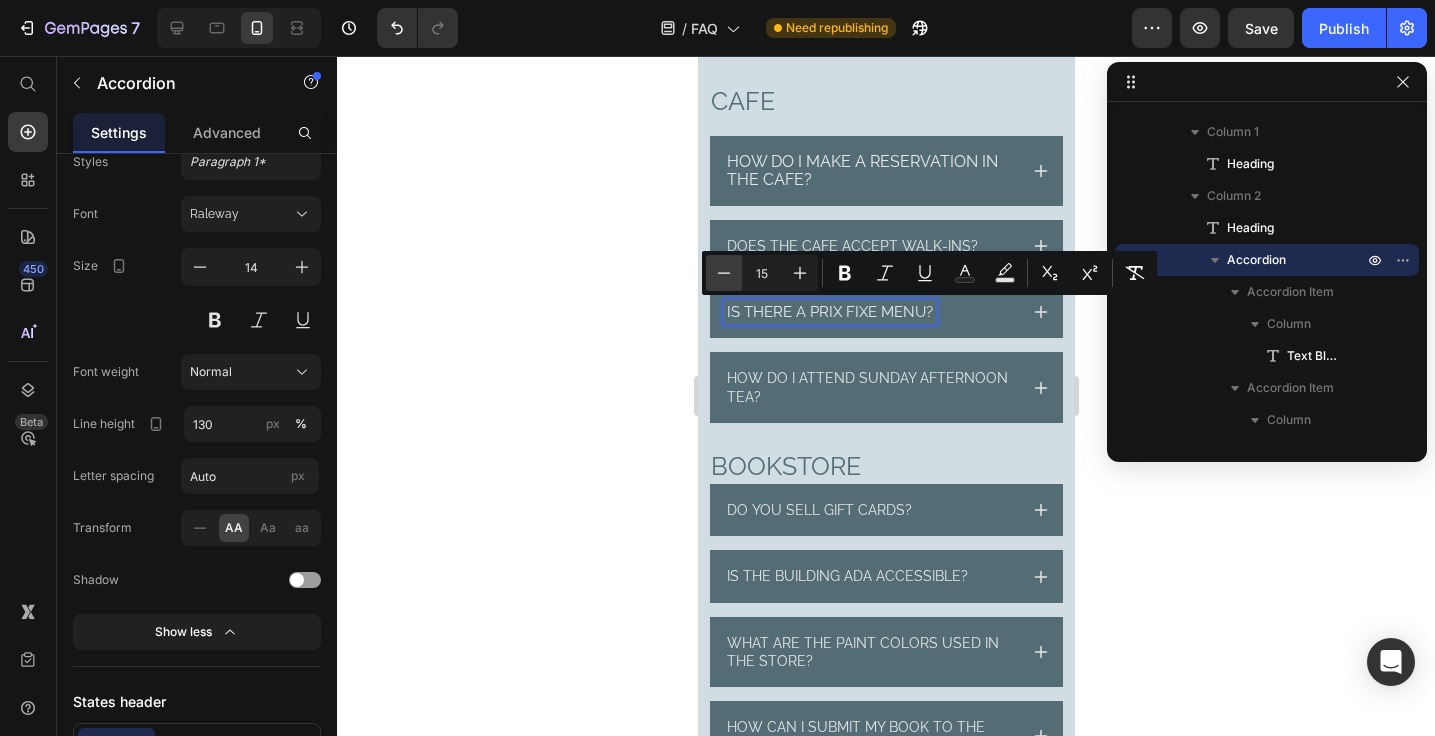 type on "14" 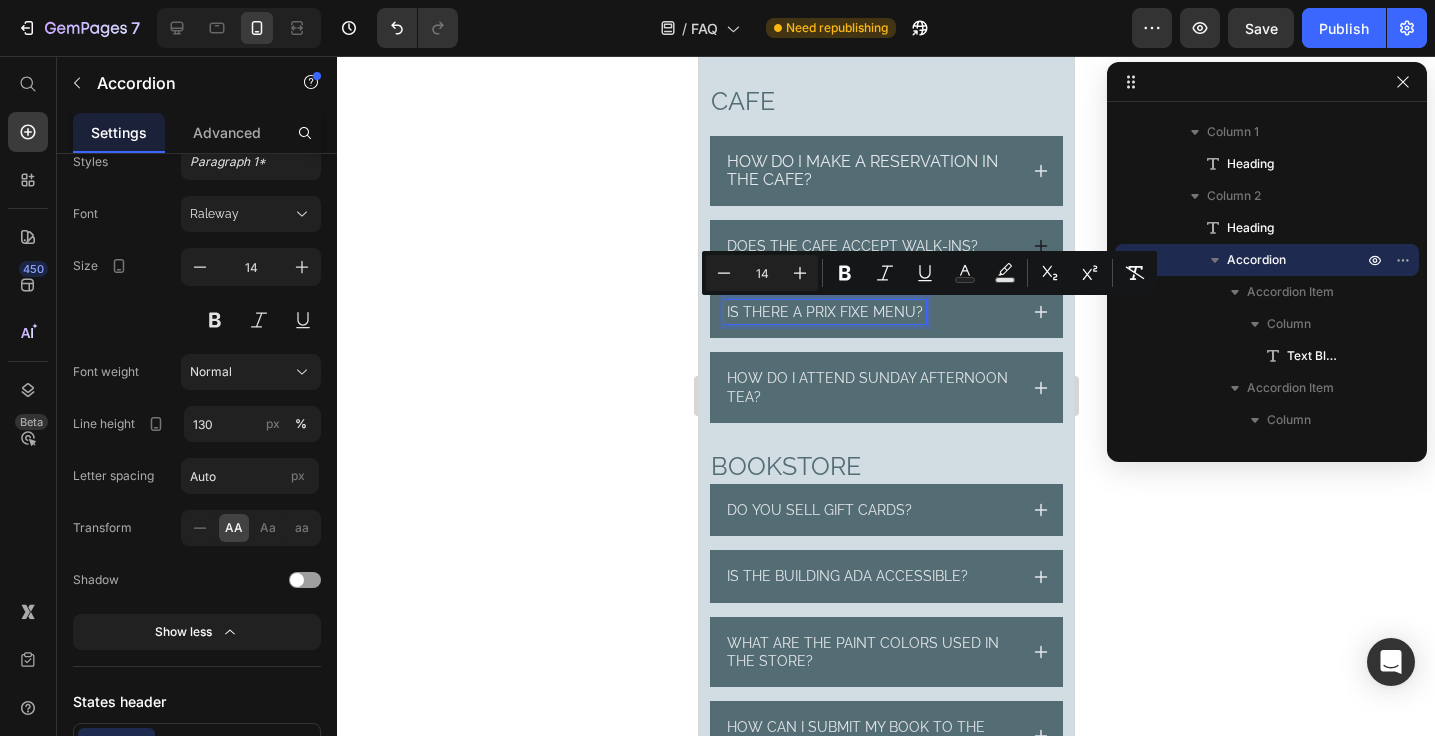 click on "Does the cafE accept walk-ins?" at bounding box center (851, 246) 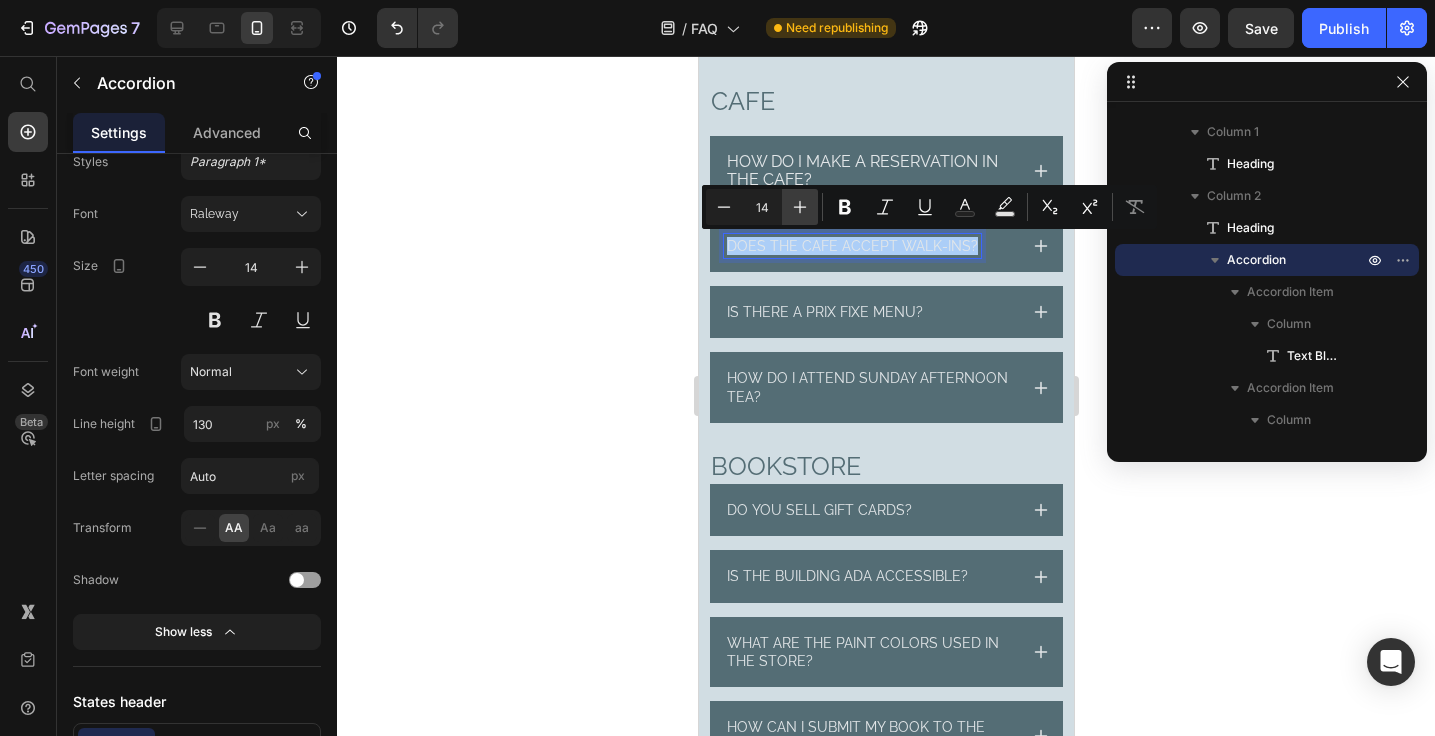 click 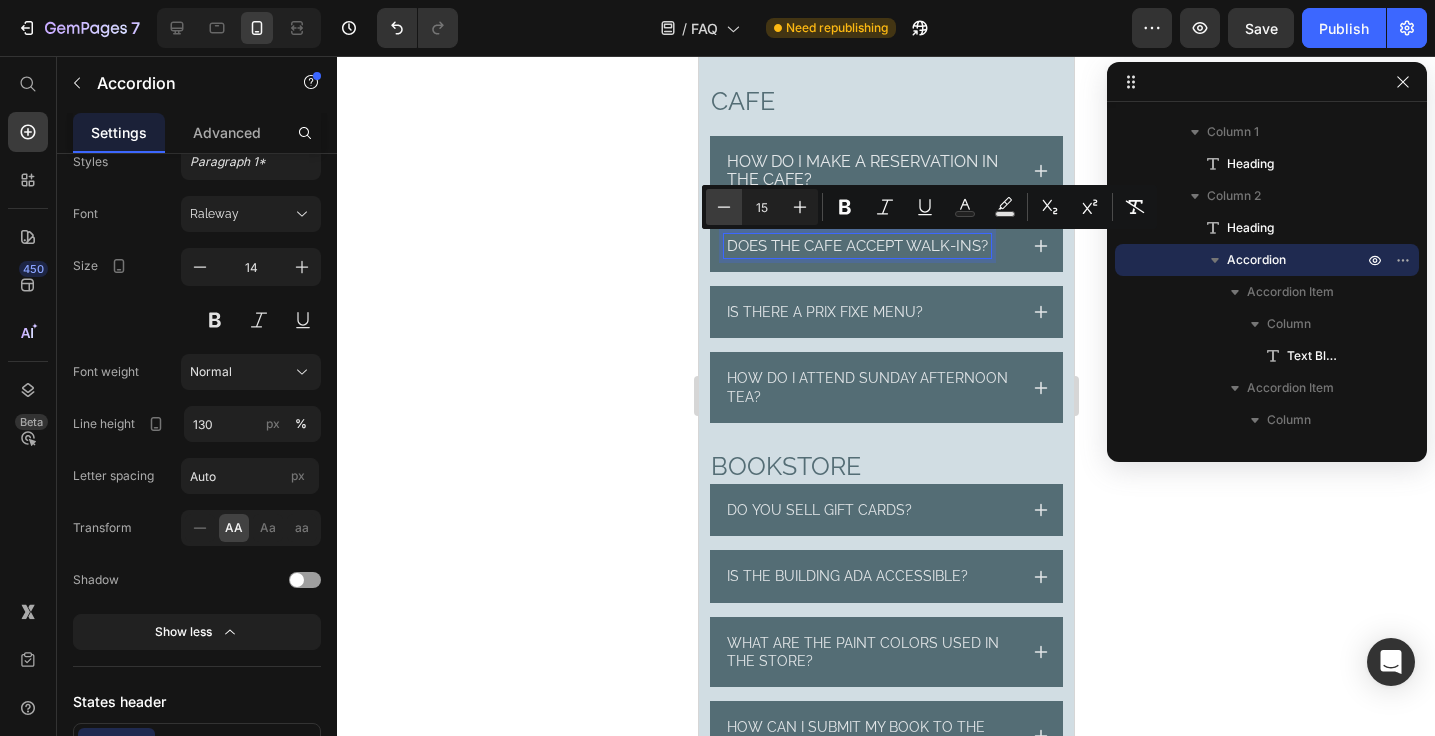 click 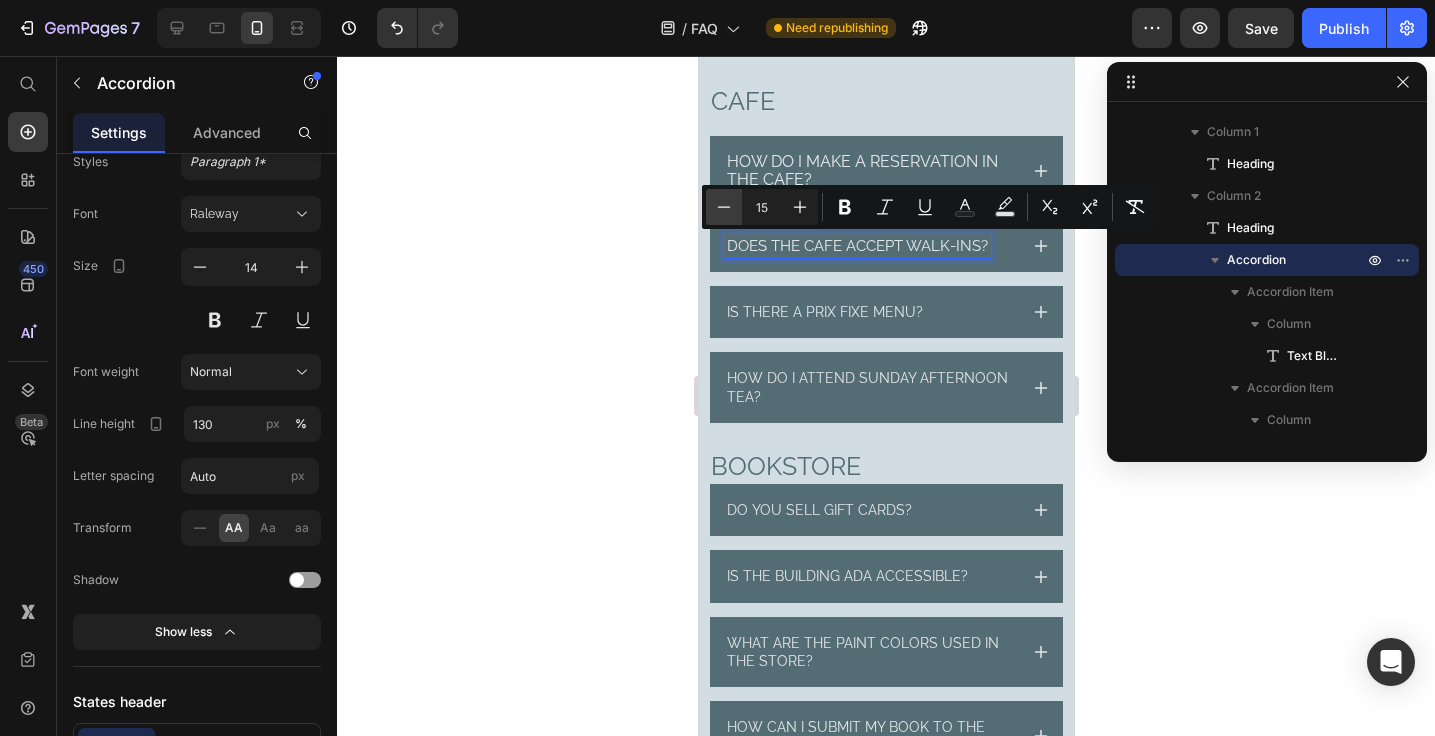type on "14" 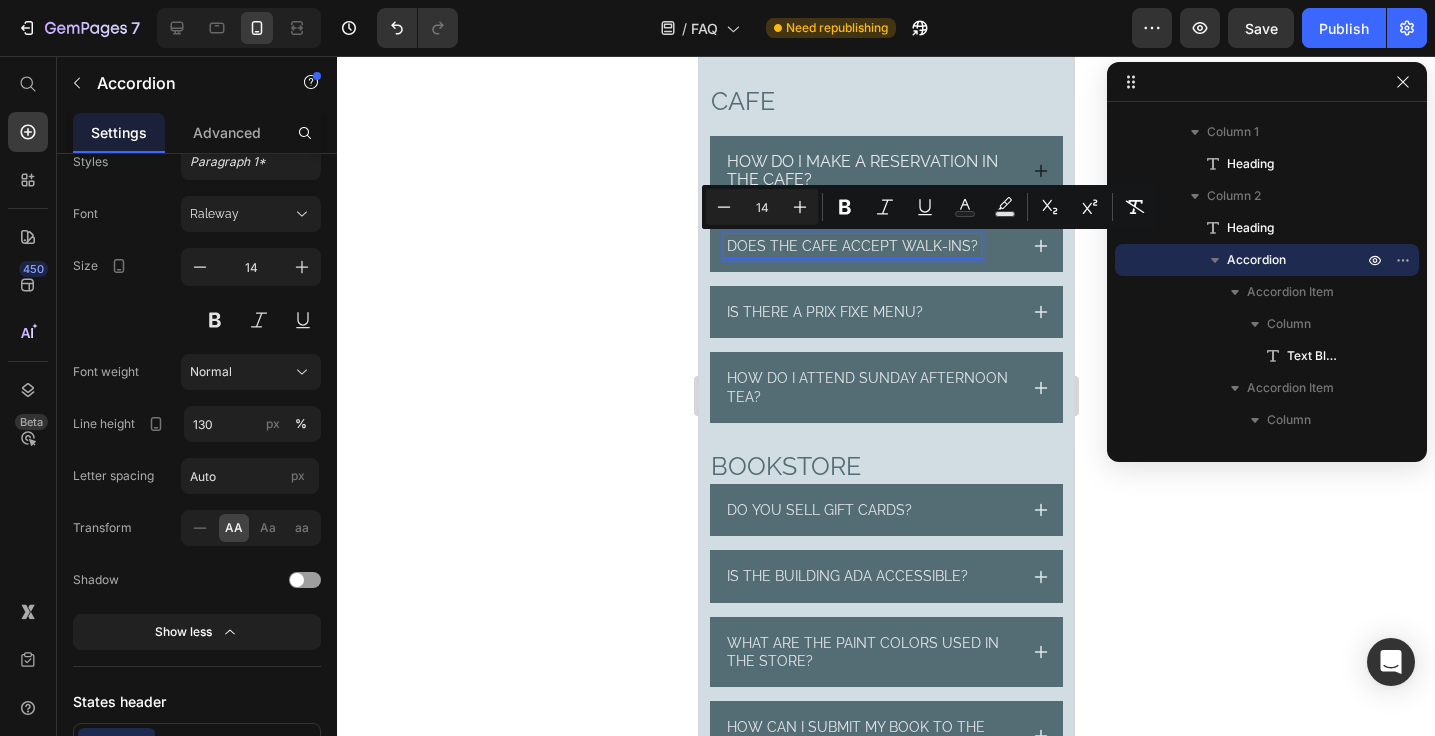click on "How do I make a reservation in the cafE?" at bounding box center [861, 170] 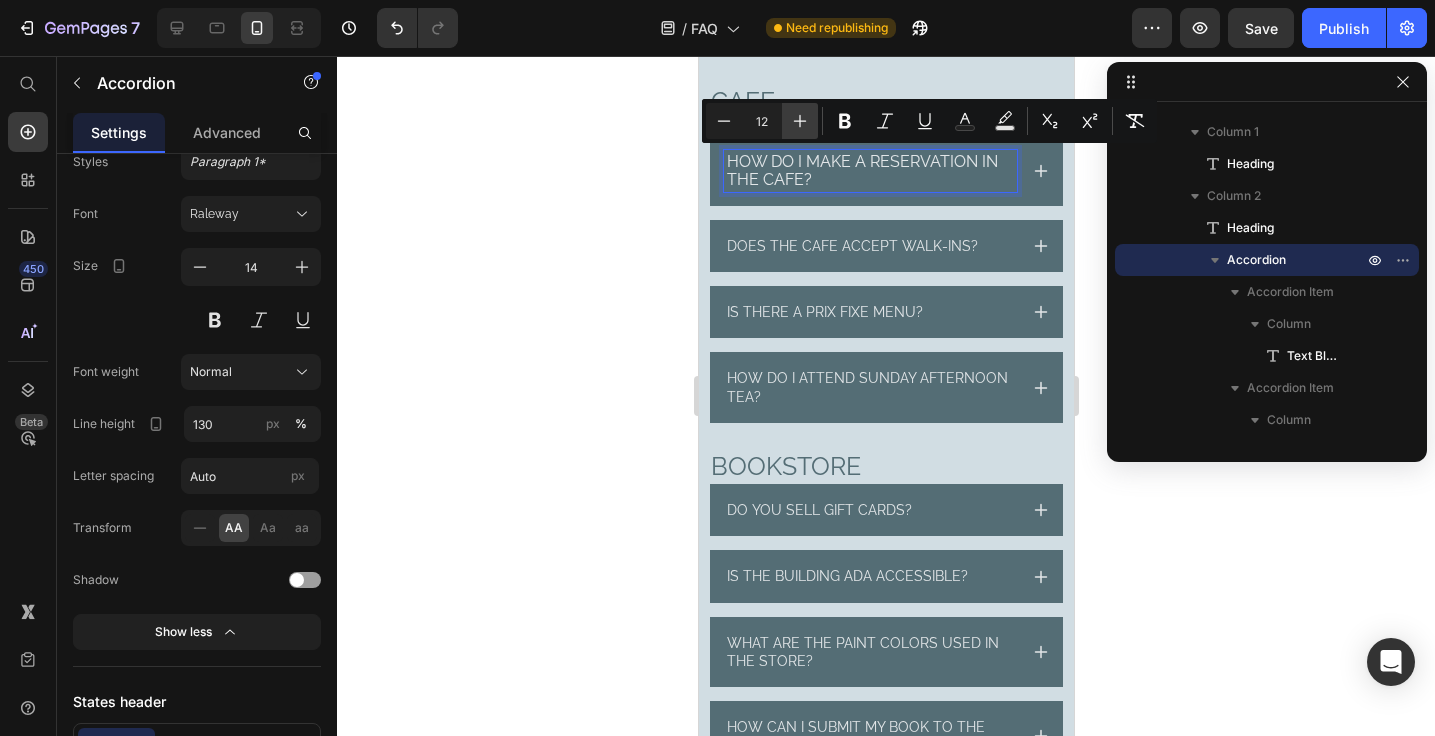 click 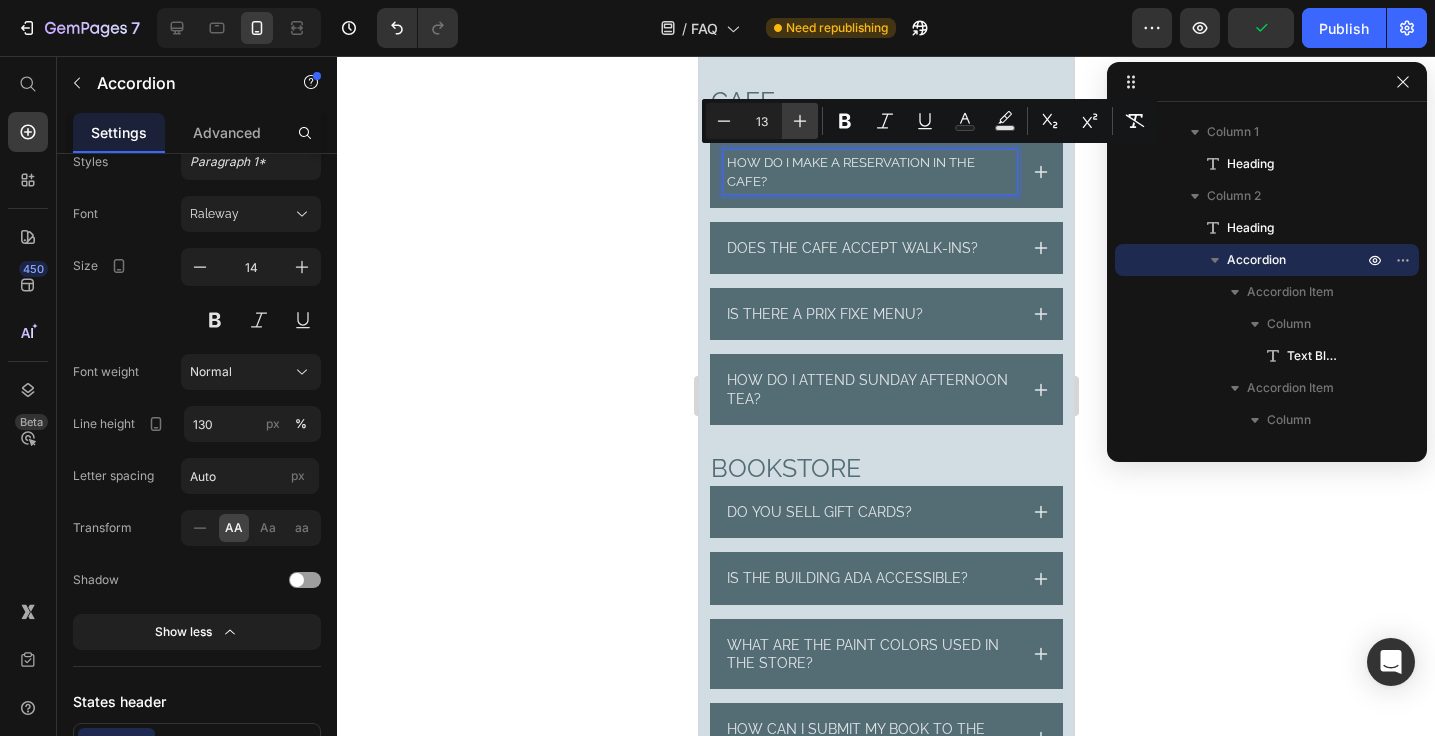 click 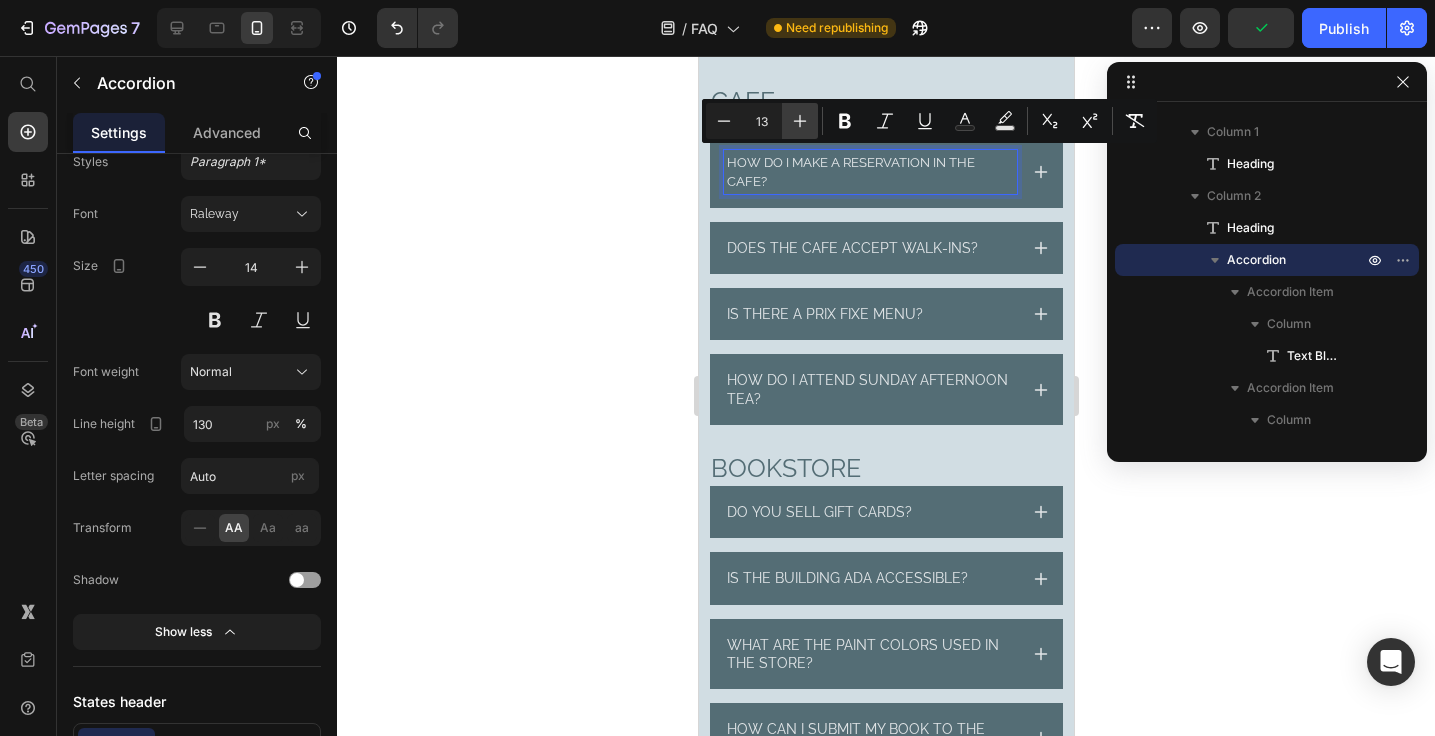 type on "14" 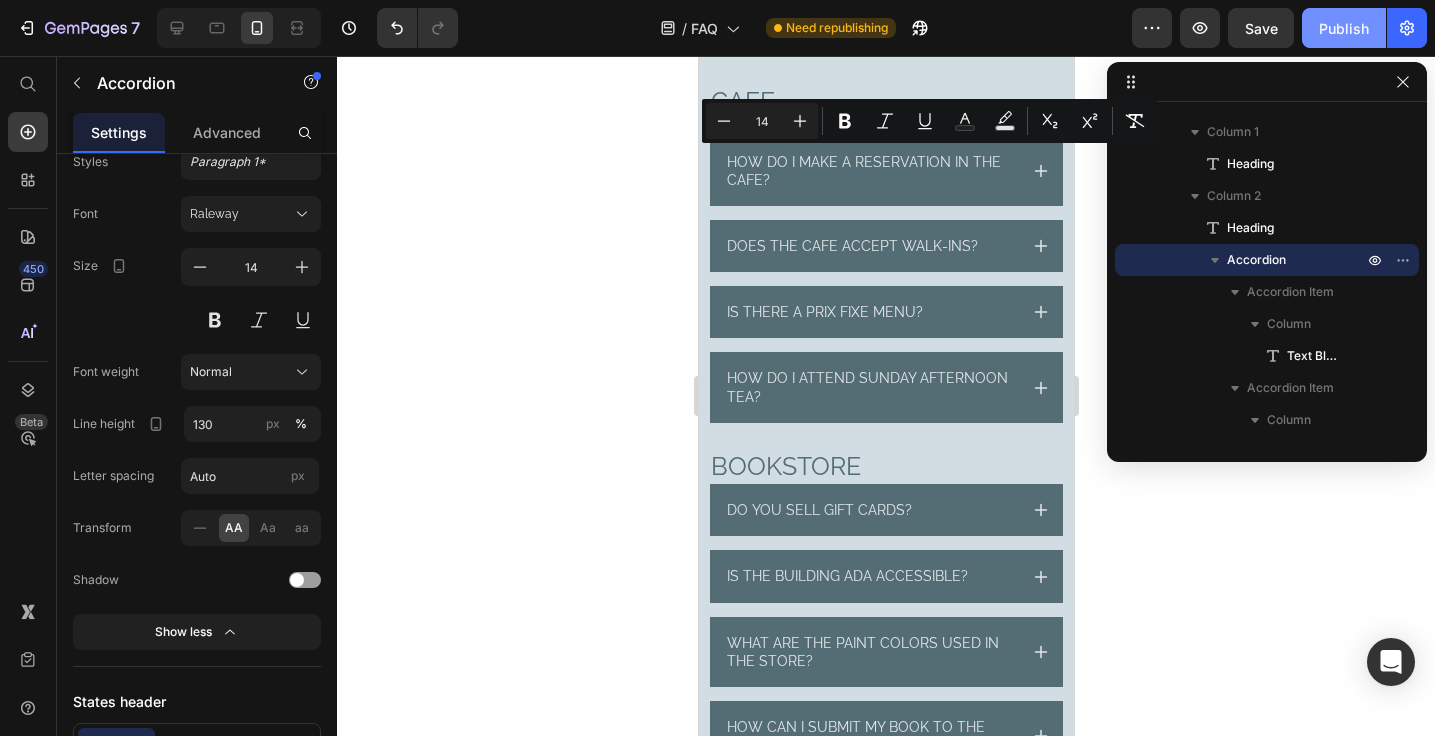 click on "Publish" at bounding box center (1344, 28) 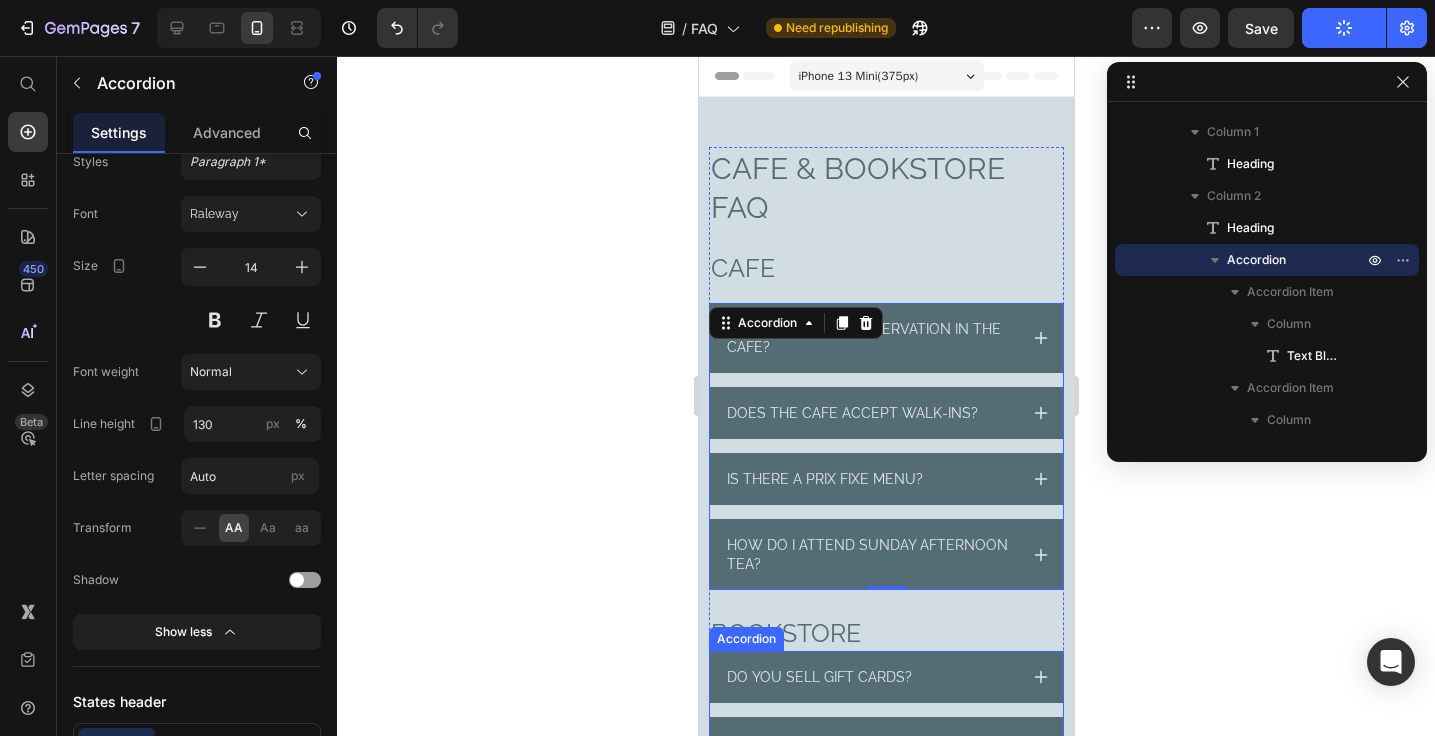 scroll, scrollTop: 0, scrollLeft: 0, axis: both 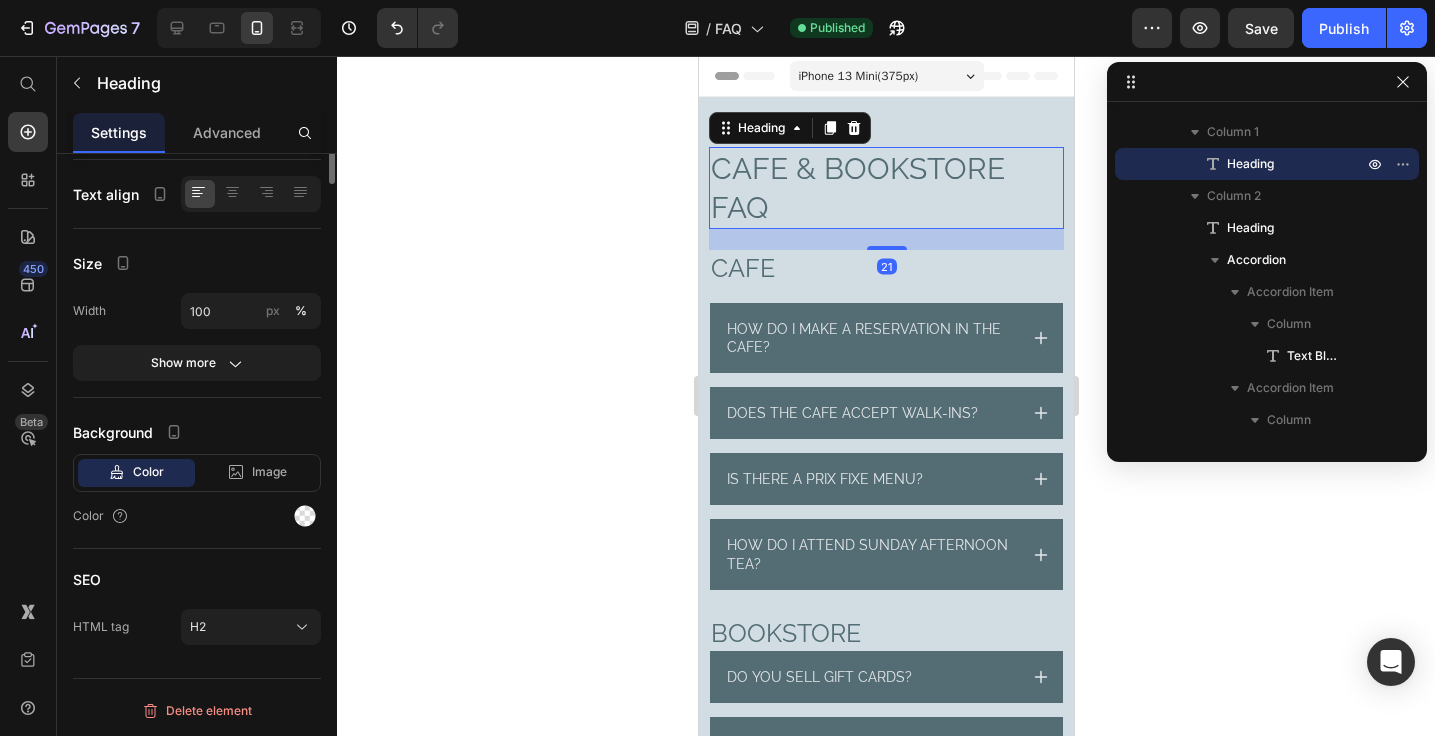 click on "⁠⁠⁠⁠⁠⁠⁠ CAFE & BOOKSTORE FAQ" at bounding box center [885, 188] 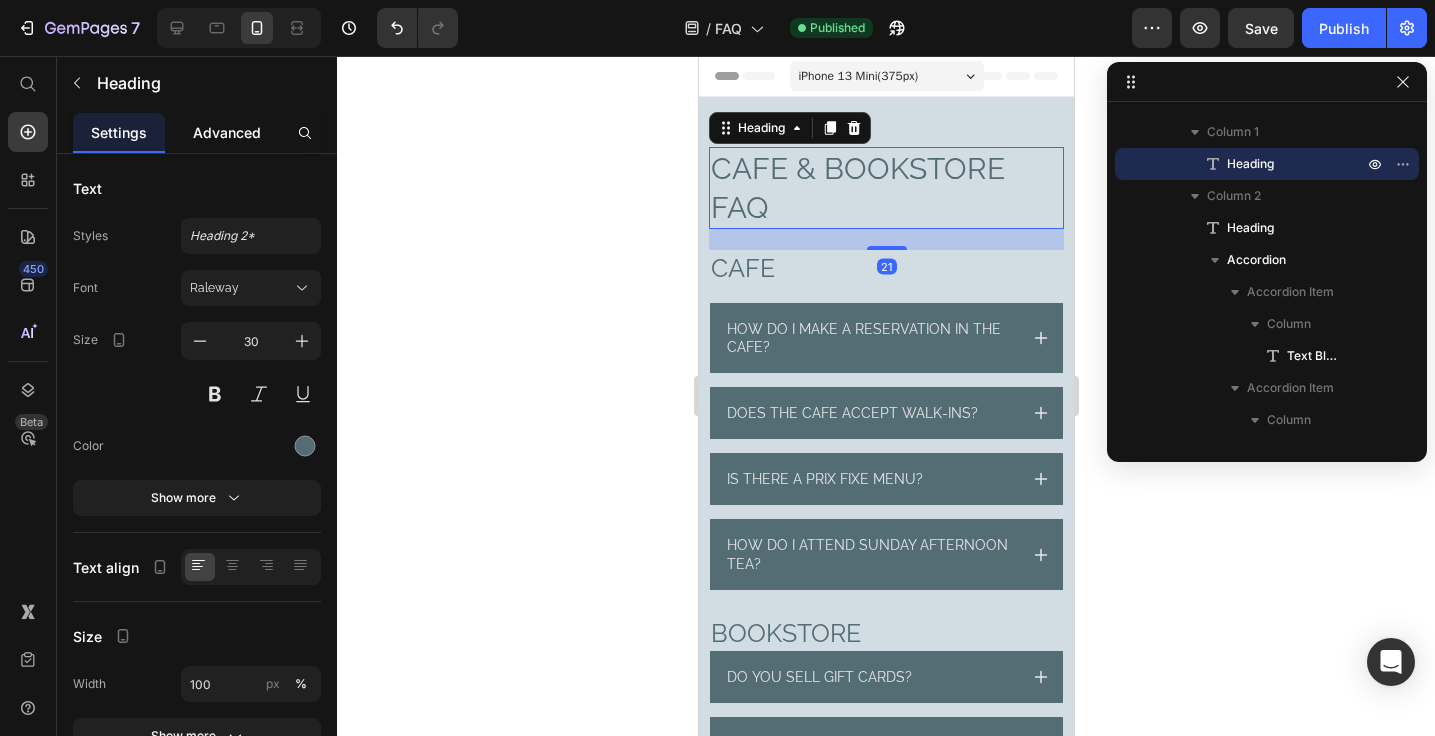 click on "Advanced" at bounding box center [227, 132] 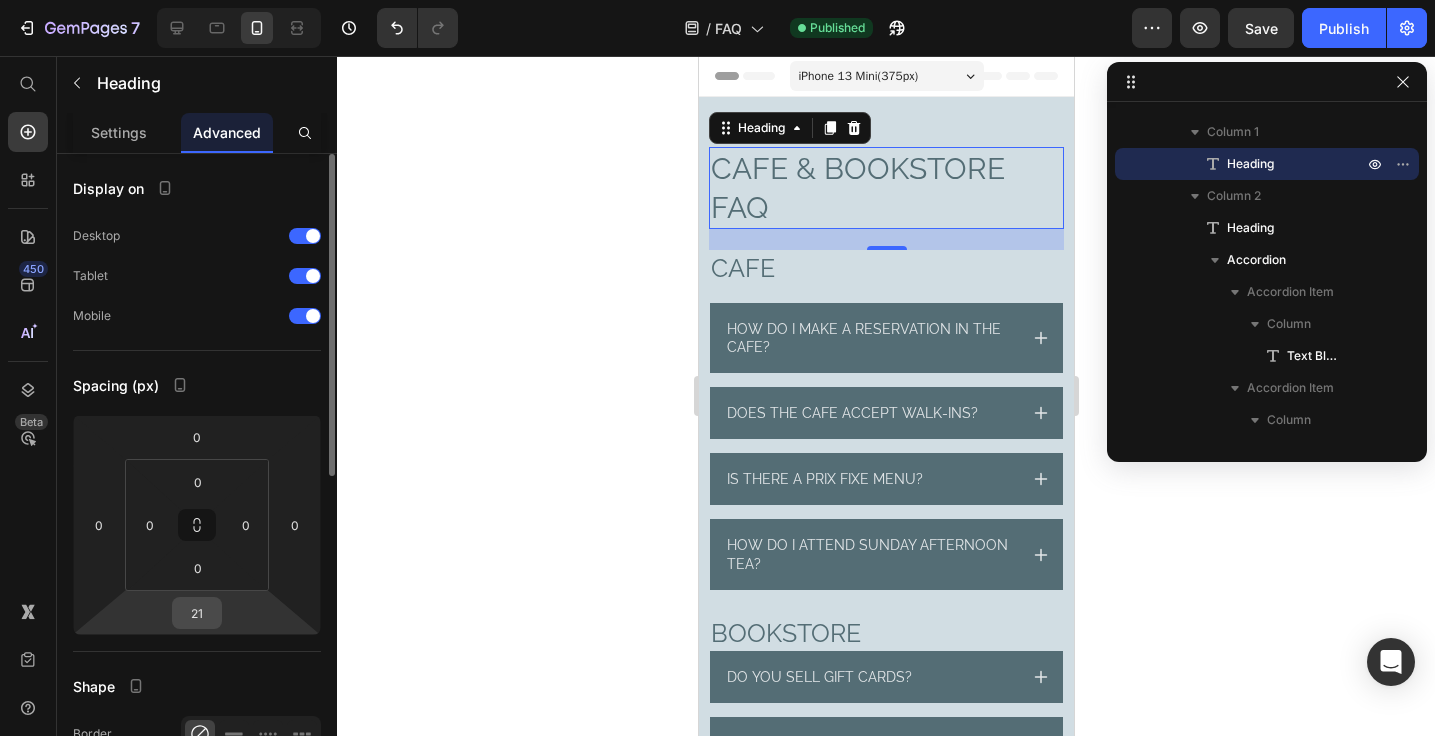 click on "21" at bounding box center [197, 613] 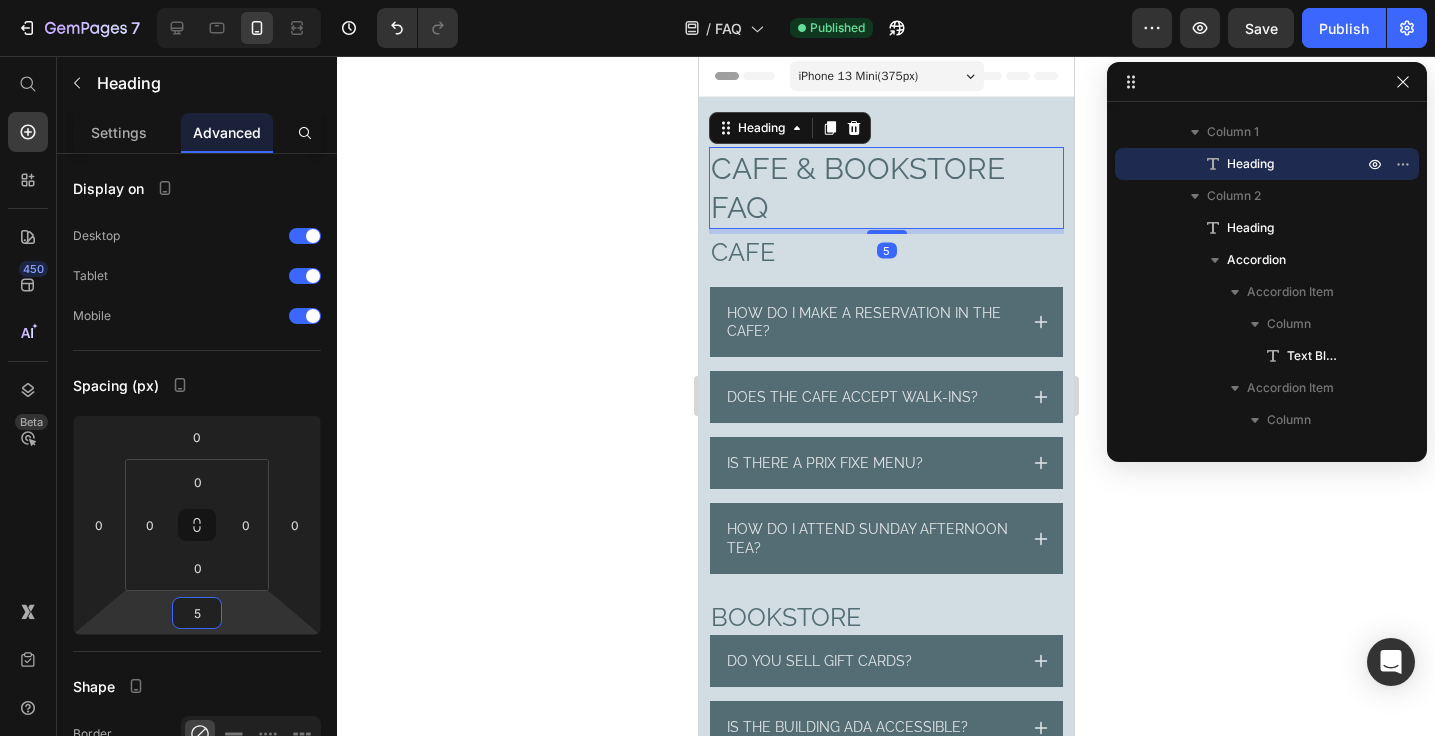 type on "50" 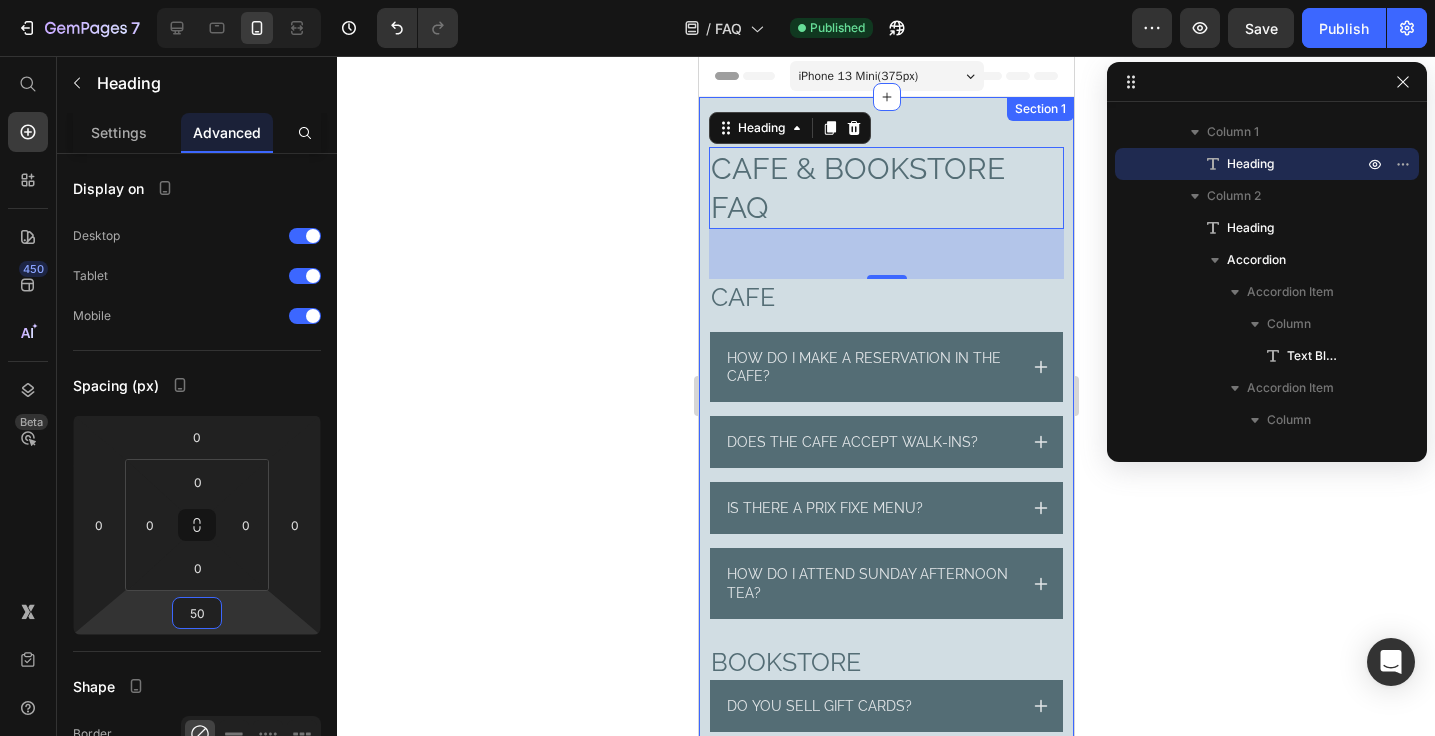 click on "⁠⁠⁠⁠⁠⁠⁠ CAFE & BOOKSTORE FAQ Heading   50 ⁠⁠⁠⁠⁠⁠⁠ Cafe Heading
How do I make a reservation in the cafE?
Does the cafE accept walk-ins?
Is there a prix fixe menu?
How do I attend Sunday afternoon tea? Accordion ⁠⁠⁠⁠⁠⁠⁠ BOOKSTORE Heading
Do you sell gift cards?
Is the building ADA accessible?
What are the paint colors used in the store?
How can I submit my book to the store?
Do you ship merchandise?
Are you hiring? Accordion ⁠⁠⁠⁠⁠⁠⁠ EVENTS Heading
Do you host private events?
Do you host author events? Accordion GETTING HERE Heading
Where can I park to visit the store?
What is the closest T stop? Accordion Row Section 1" at bounding box center [885, 803] 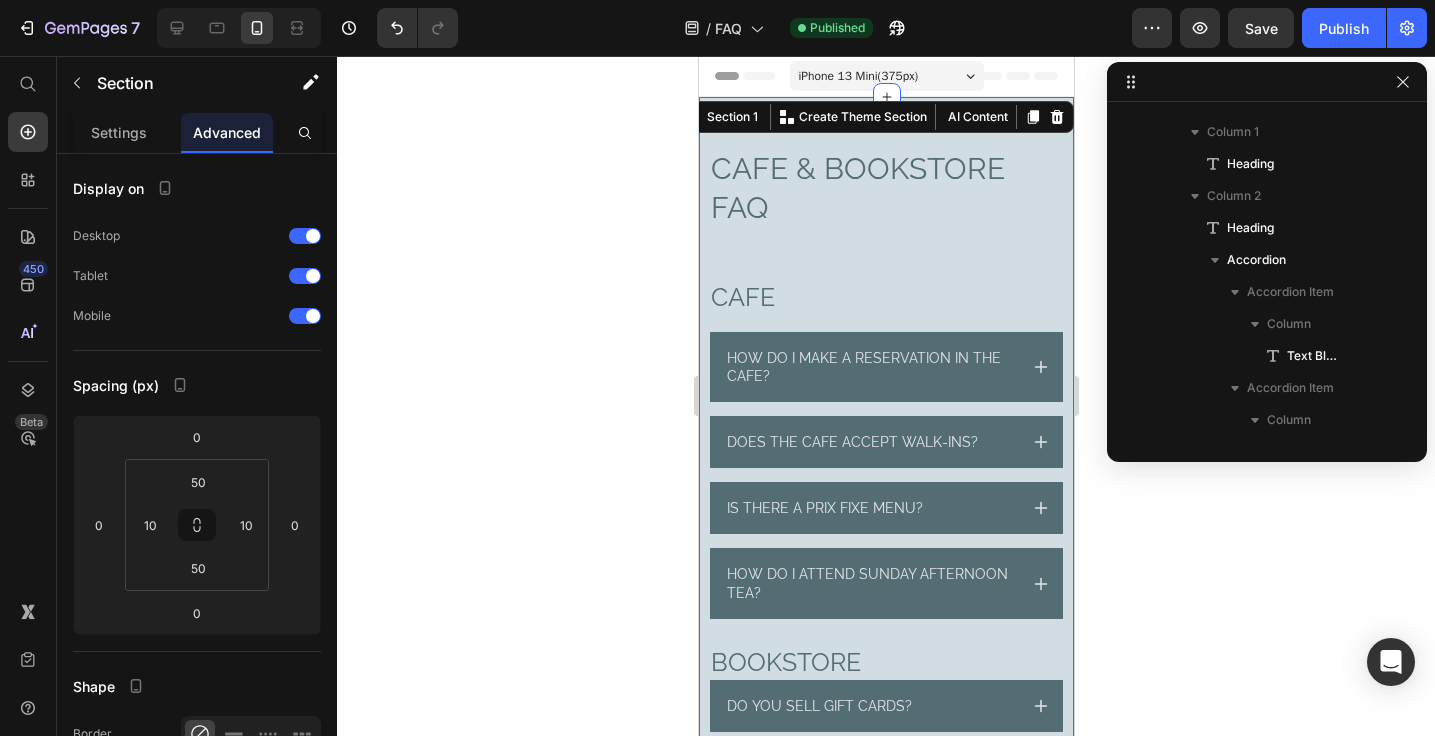 scroll, scrollTop: 0, scrollLeft: 0, axis: both 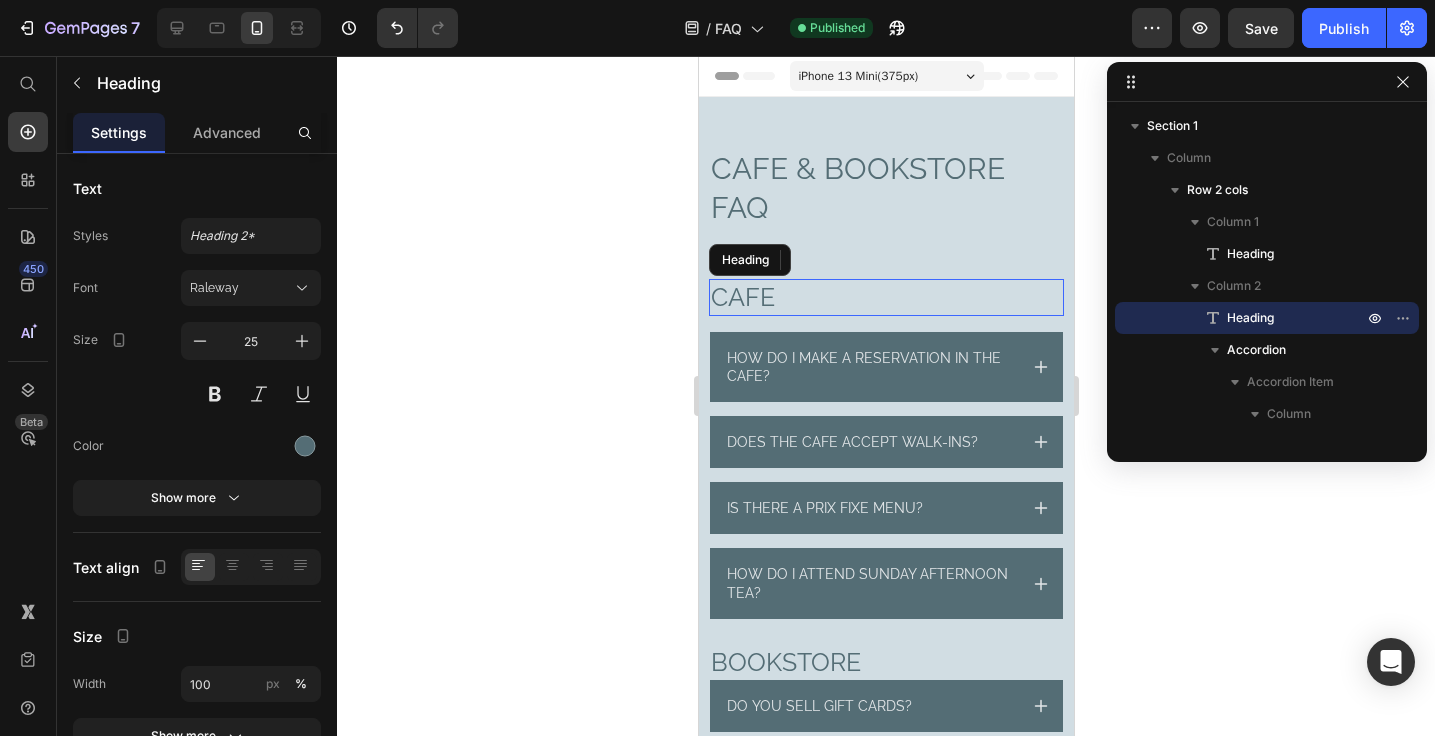 click on "⁠⁠⁠⁠⁠⁠⁠ Cafe" at bounding box center (885, 297) 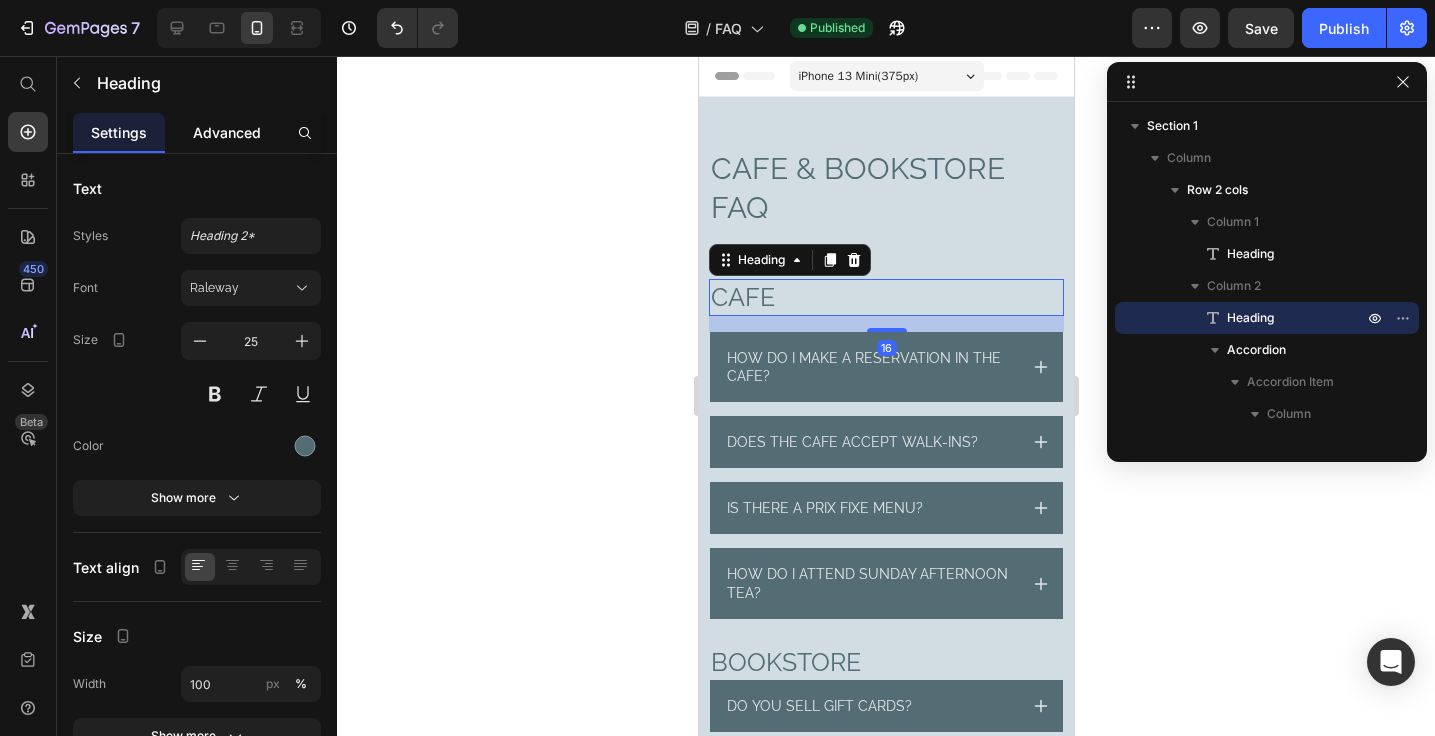 click on "Advanced" at bounding box center [227, 132] 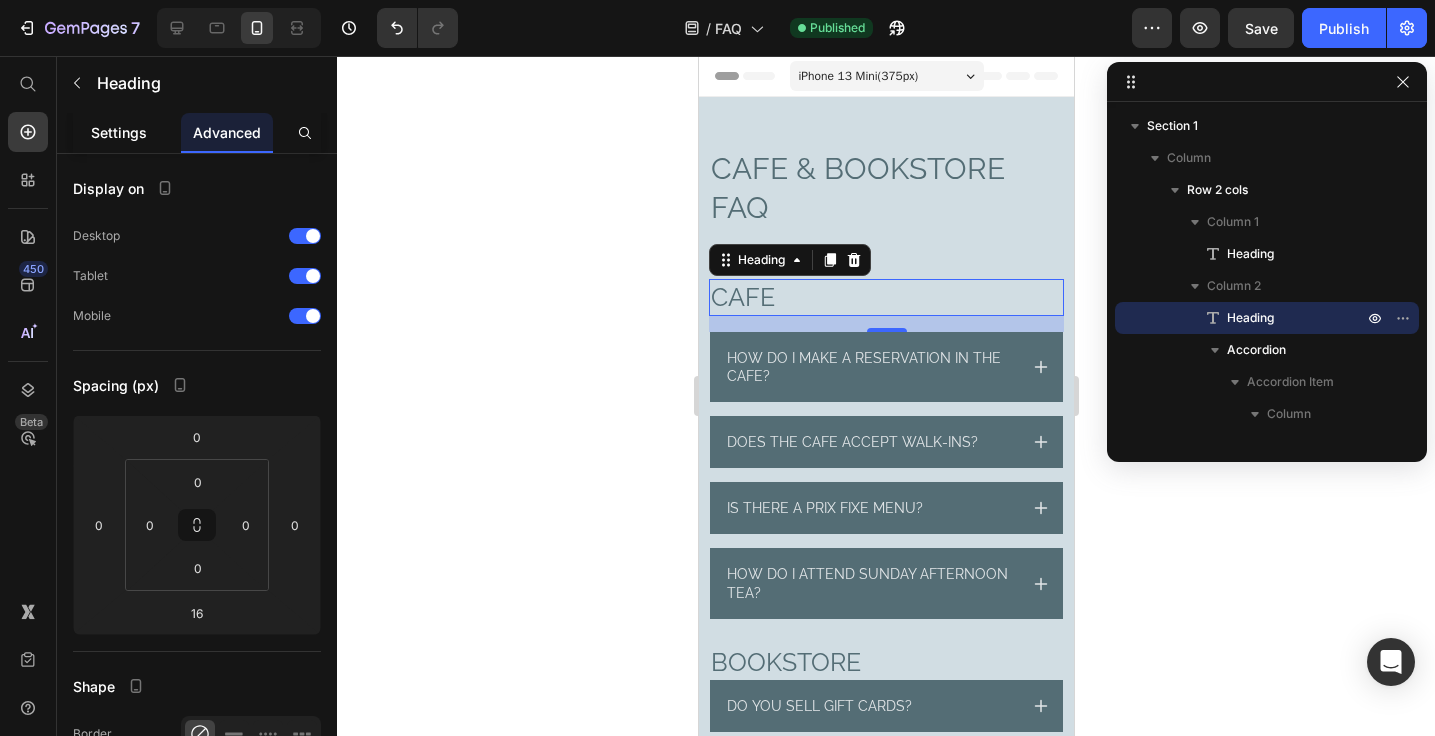 click on "Settings" at bounding box center [119, 132] 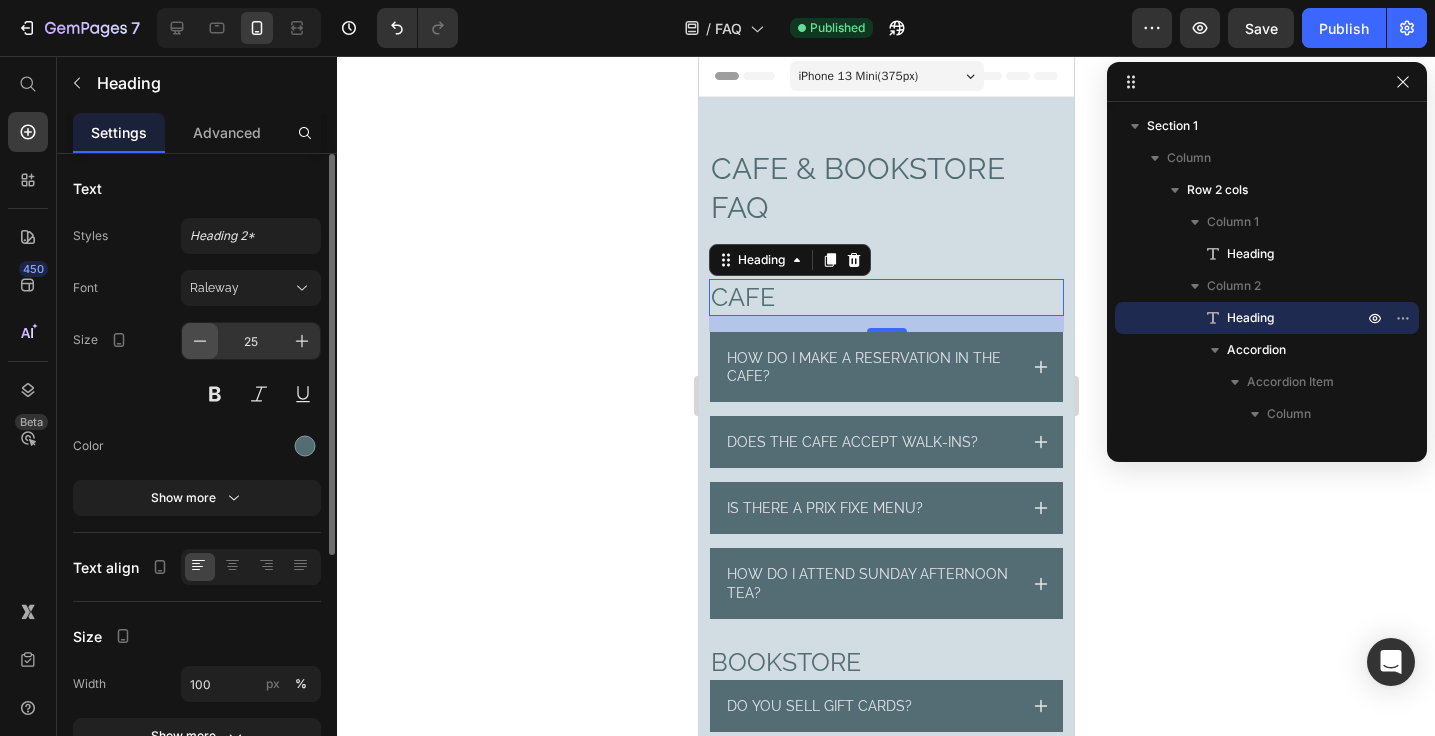 click 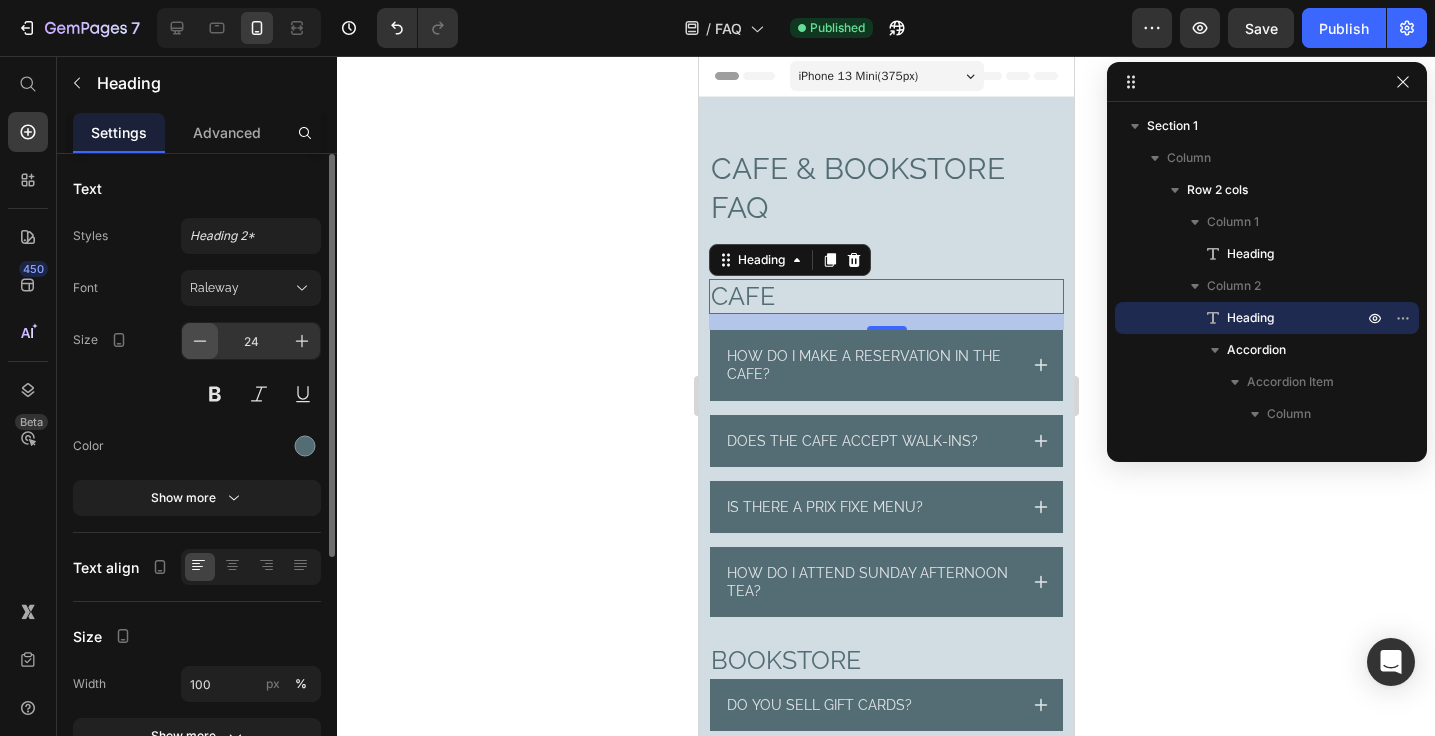 click 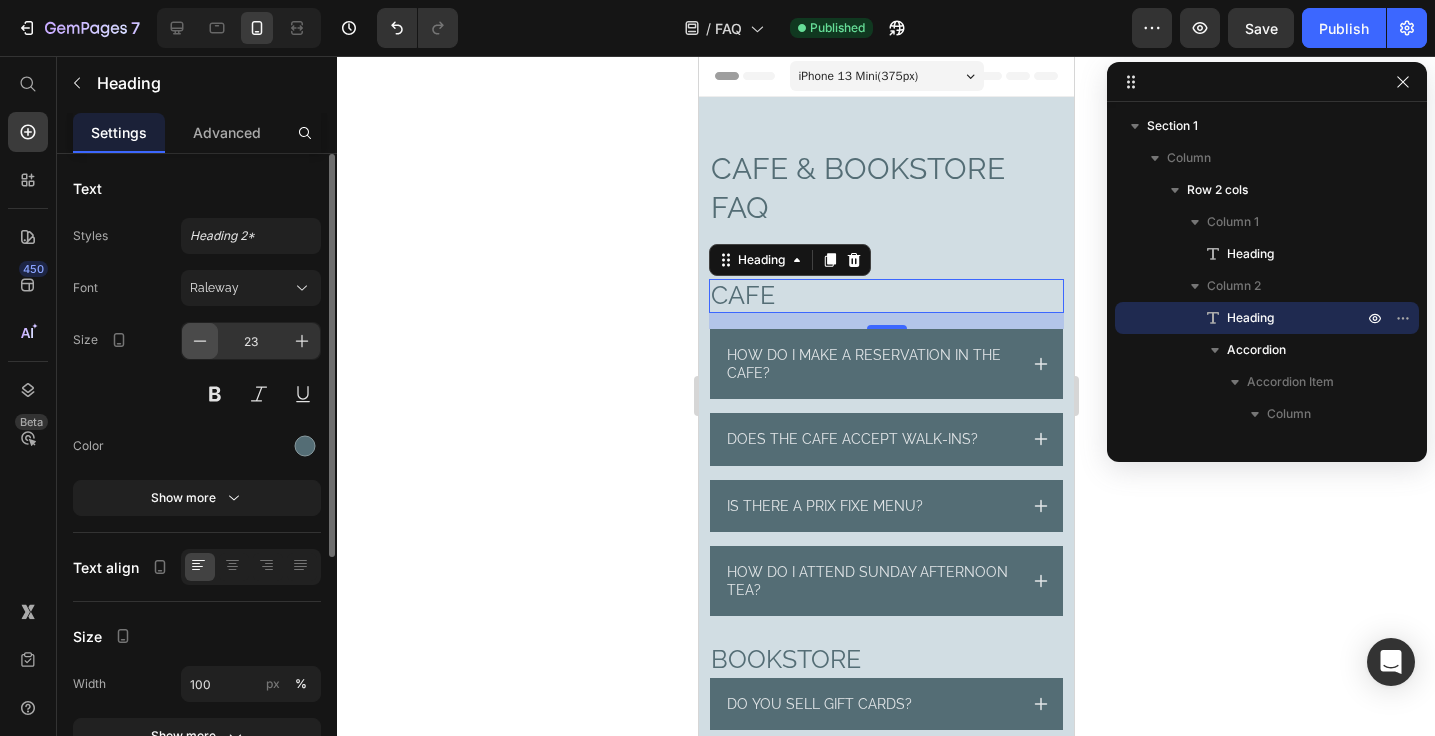 click 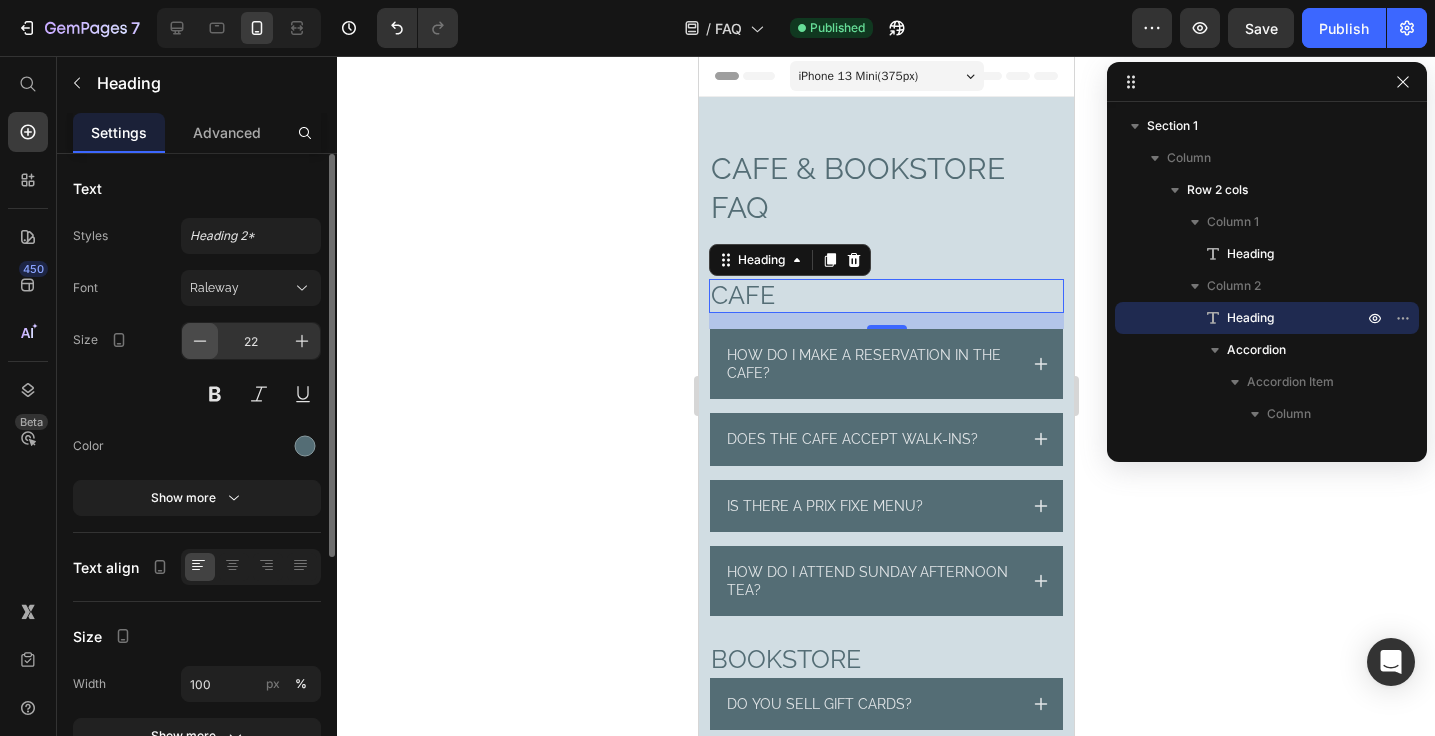 click 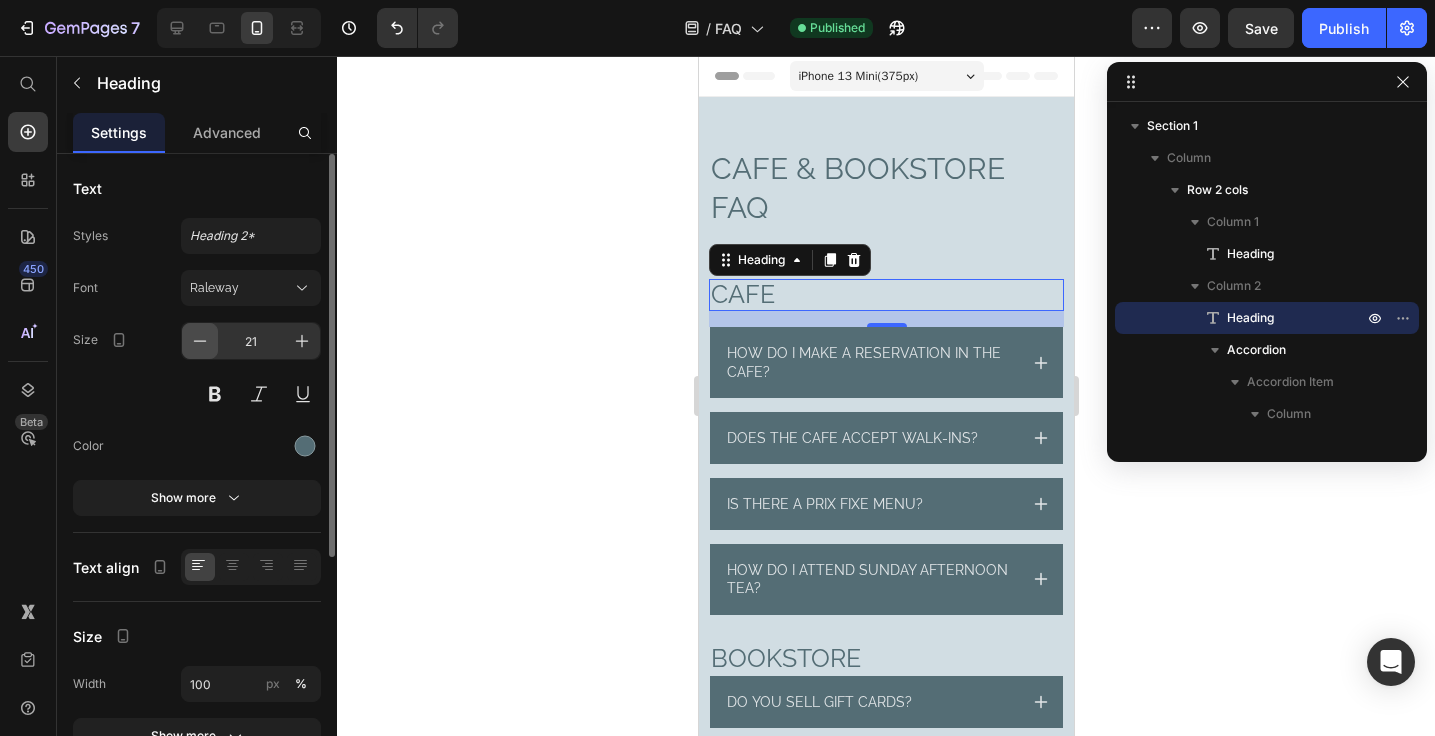 click 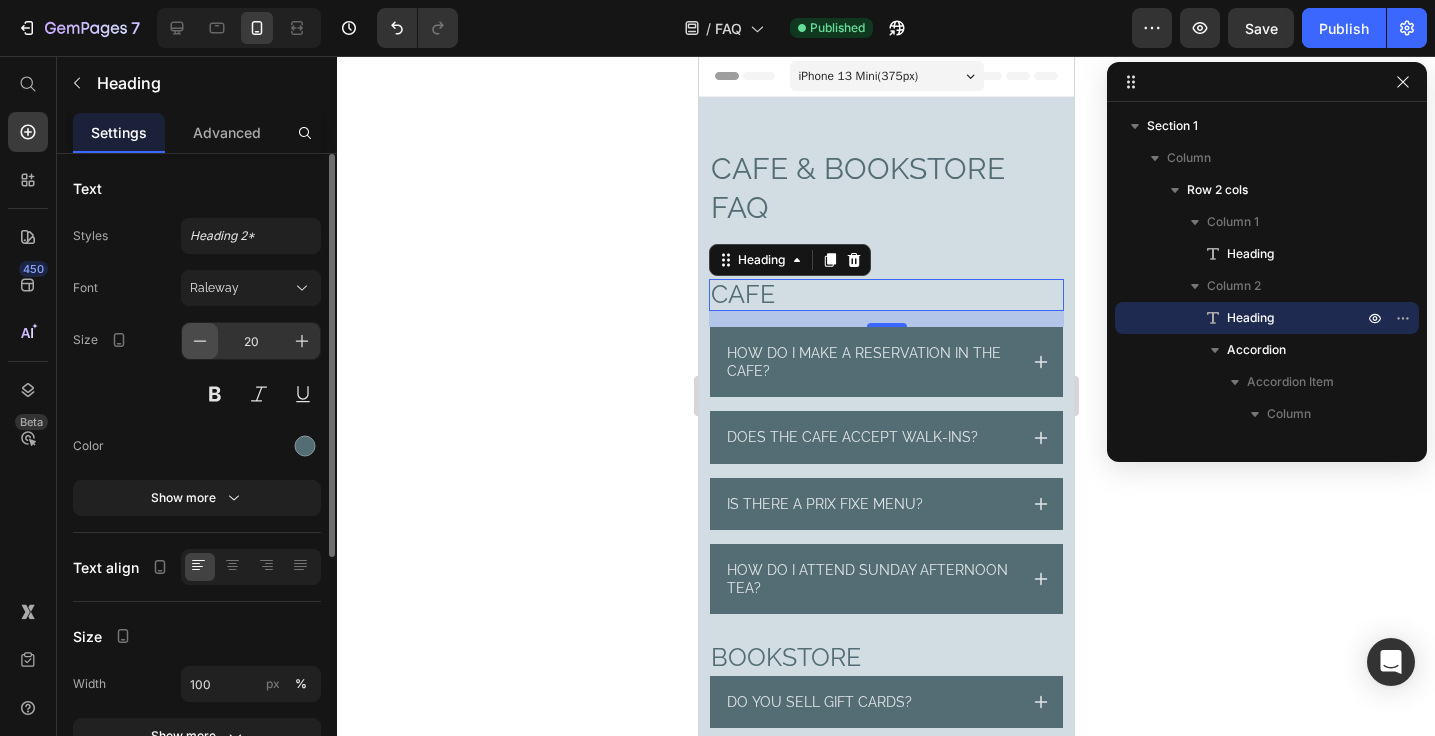 click 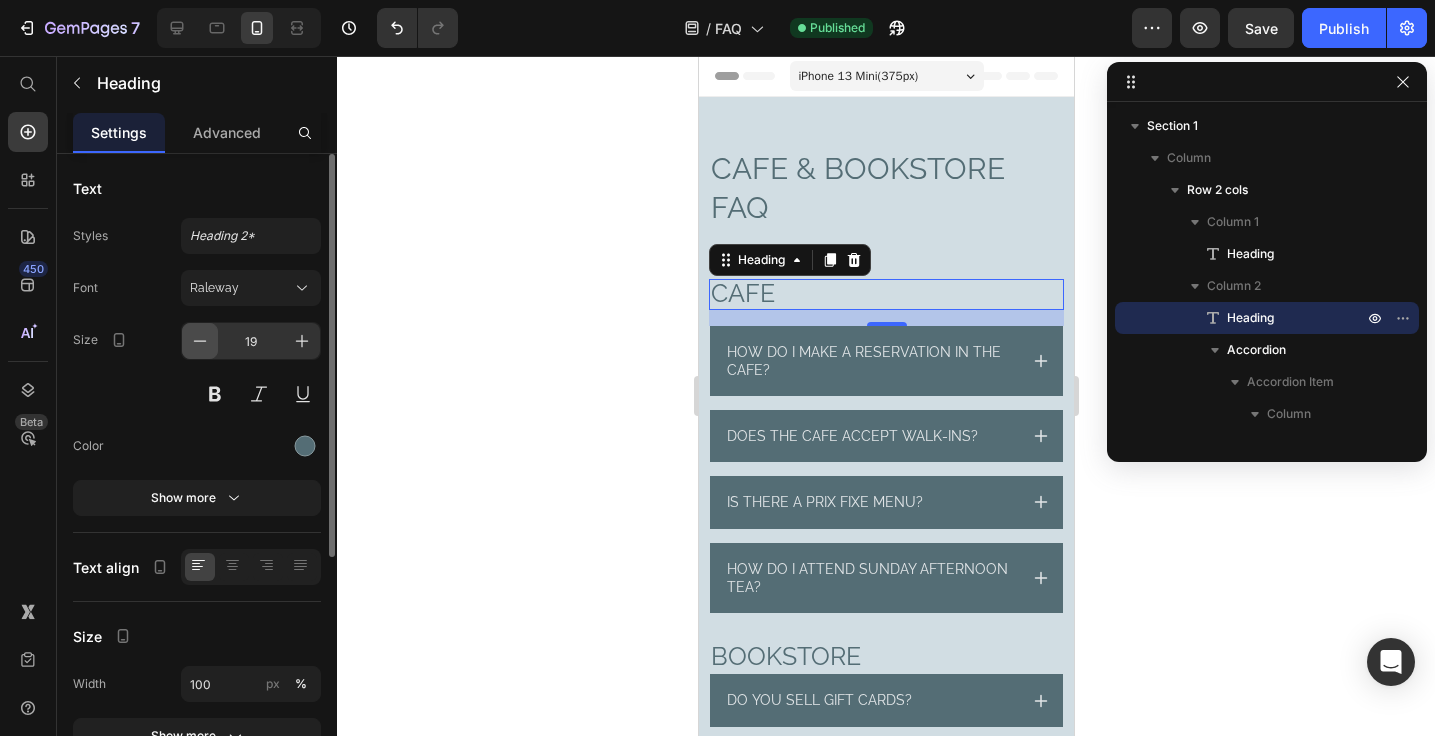 click 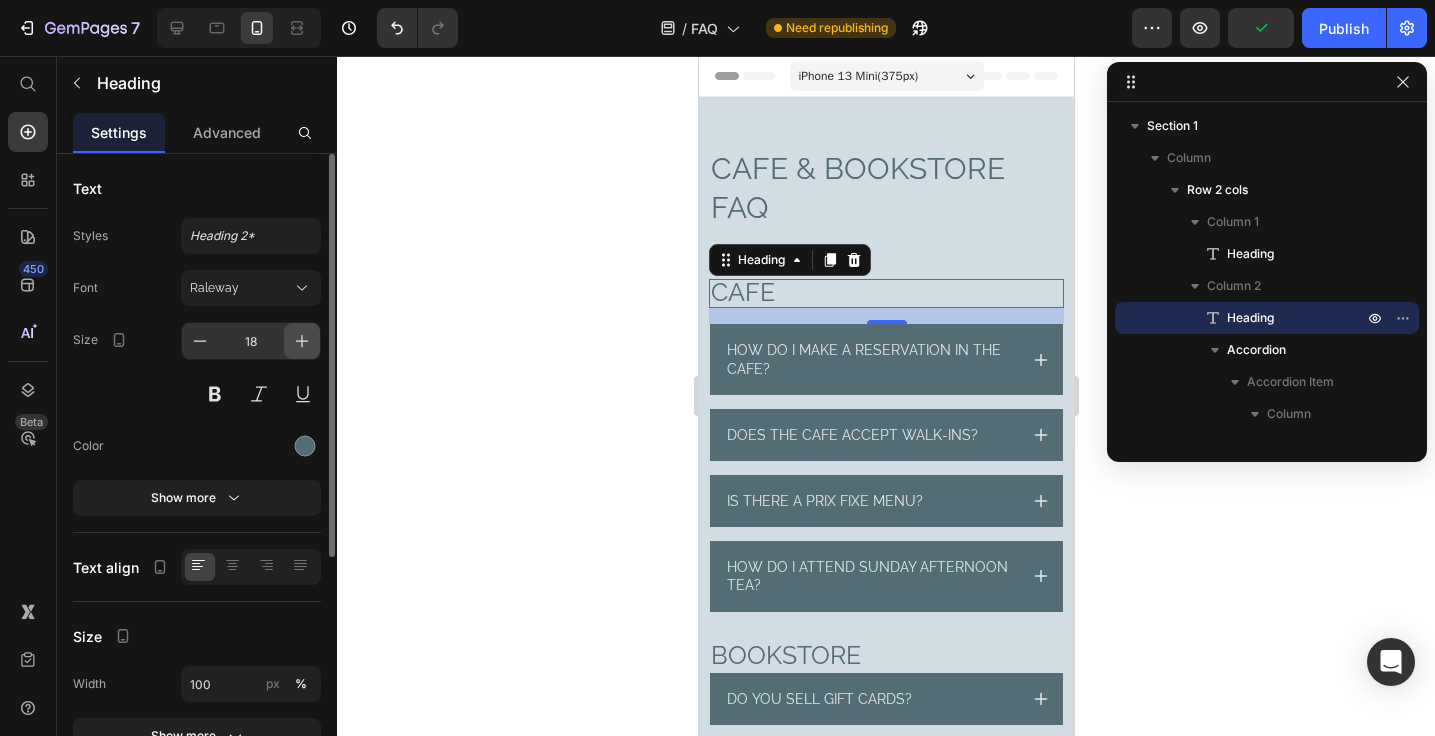 click 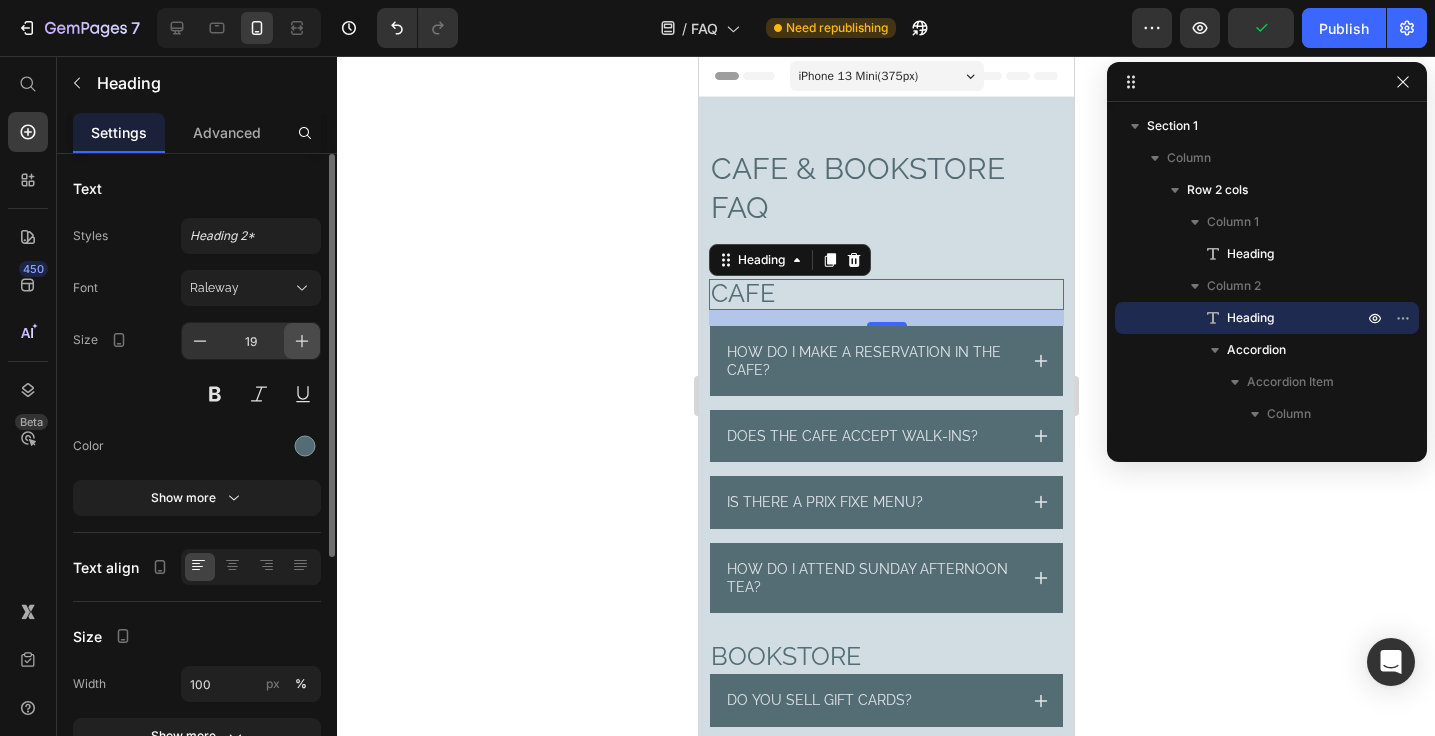 click 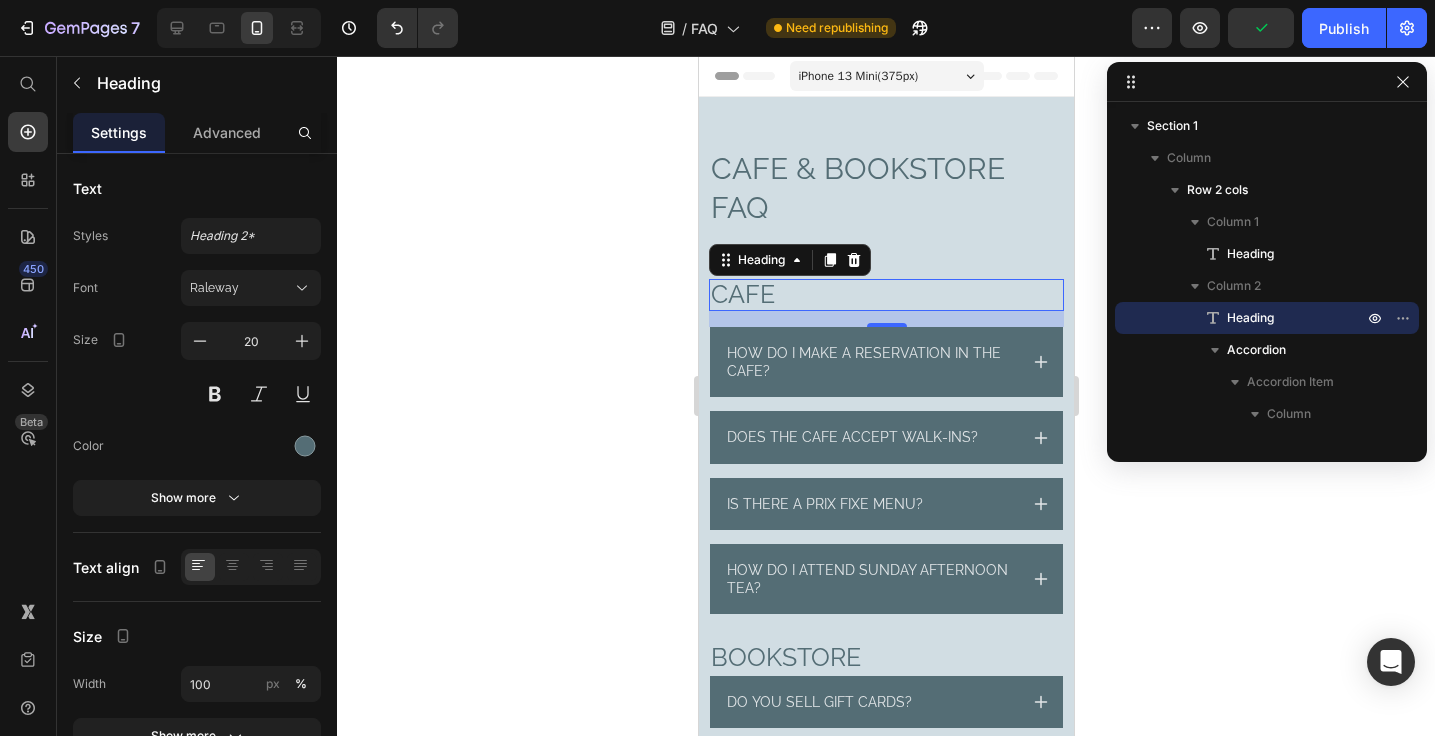 click 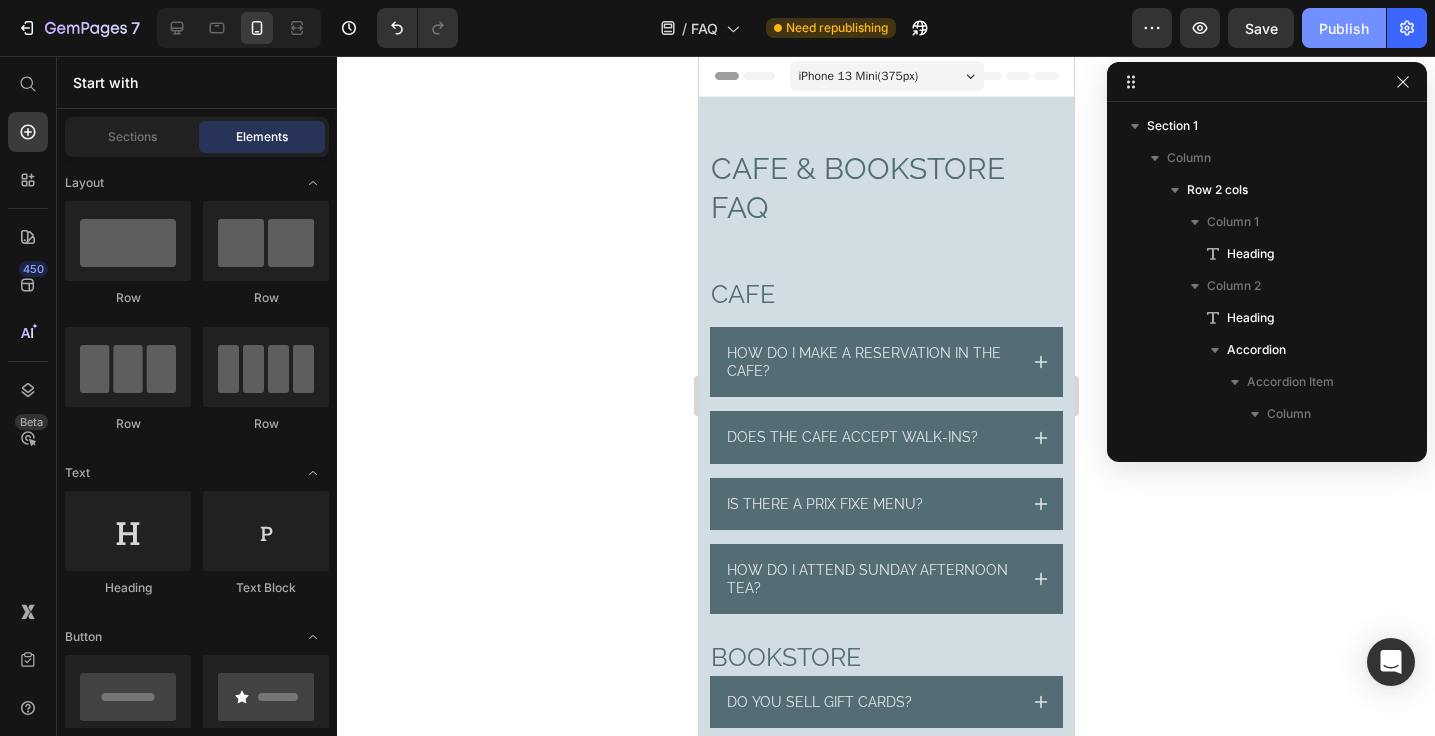 click on "Publish" at bounding box center (1344, 28) 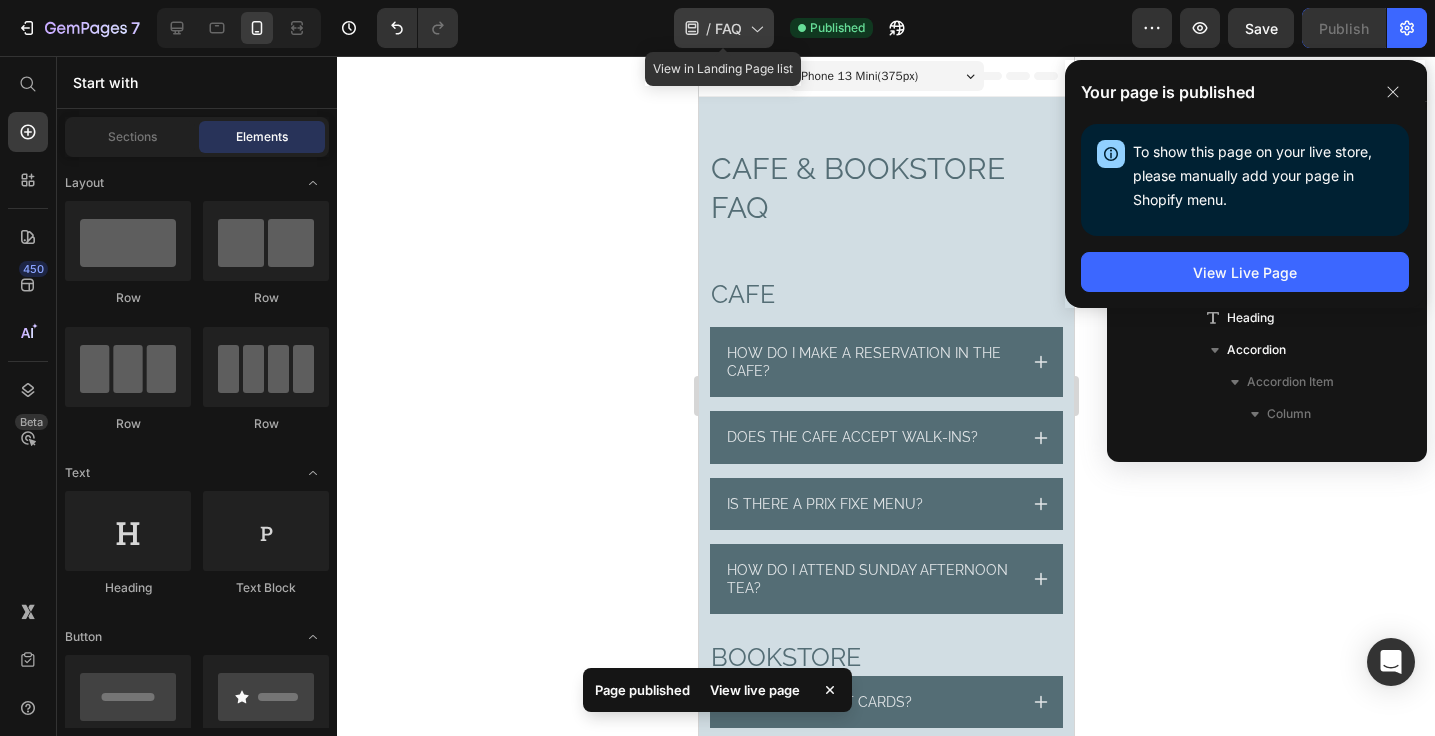 click 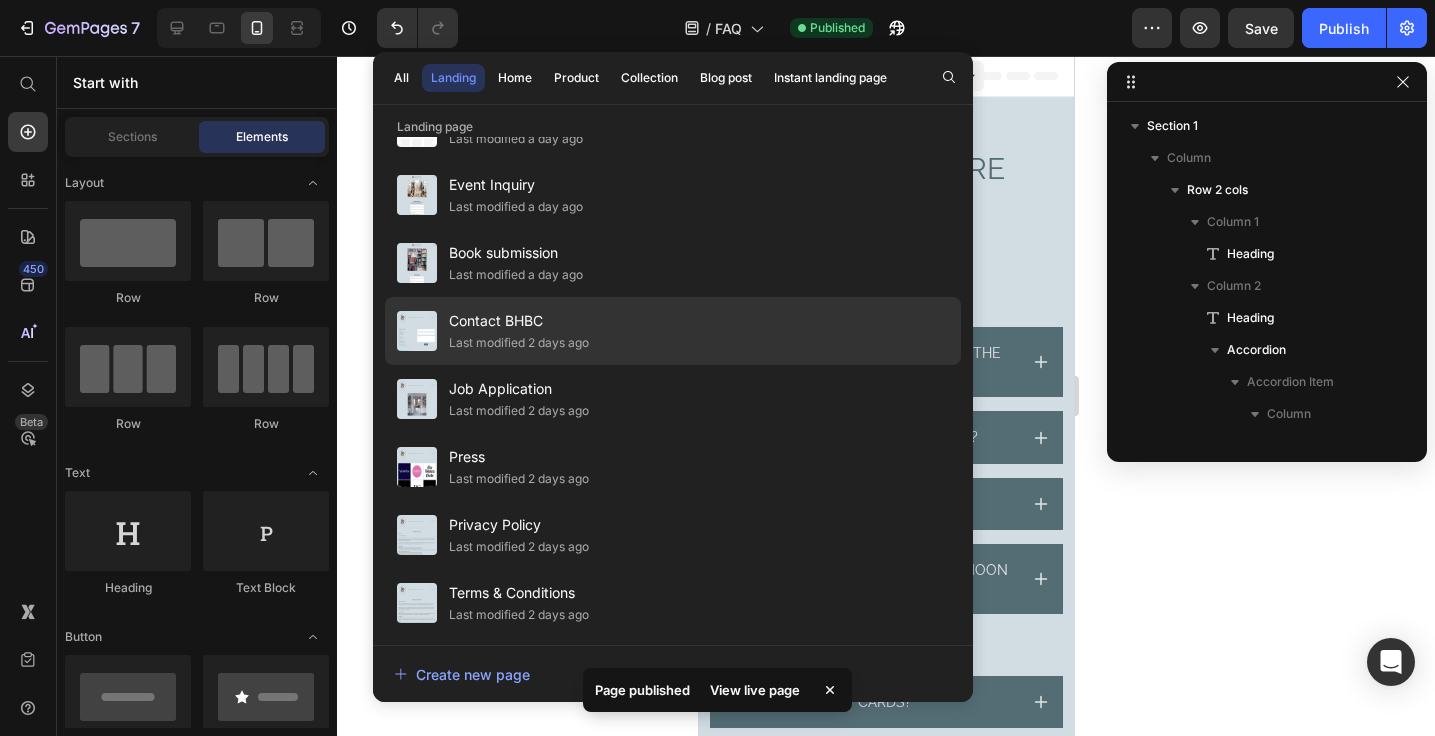click on "Contact BHBC" at bounding box center [519, 321] 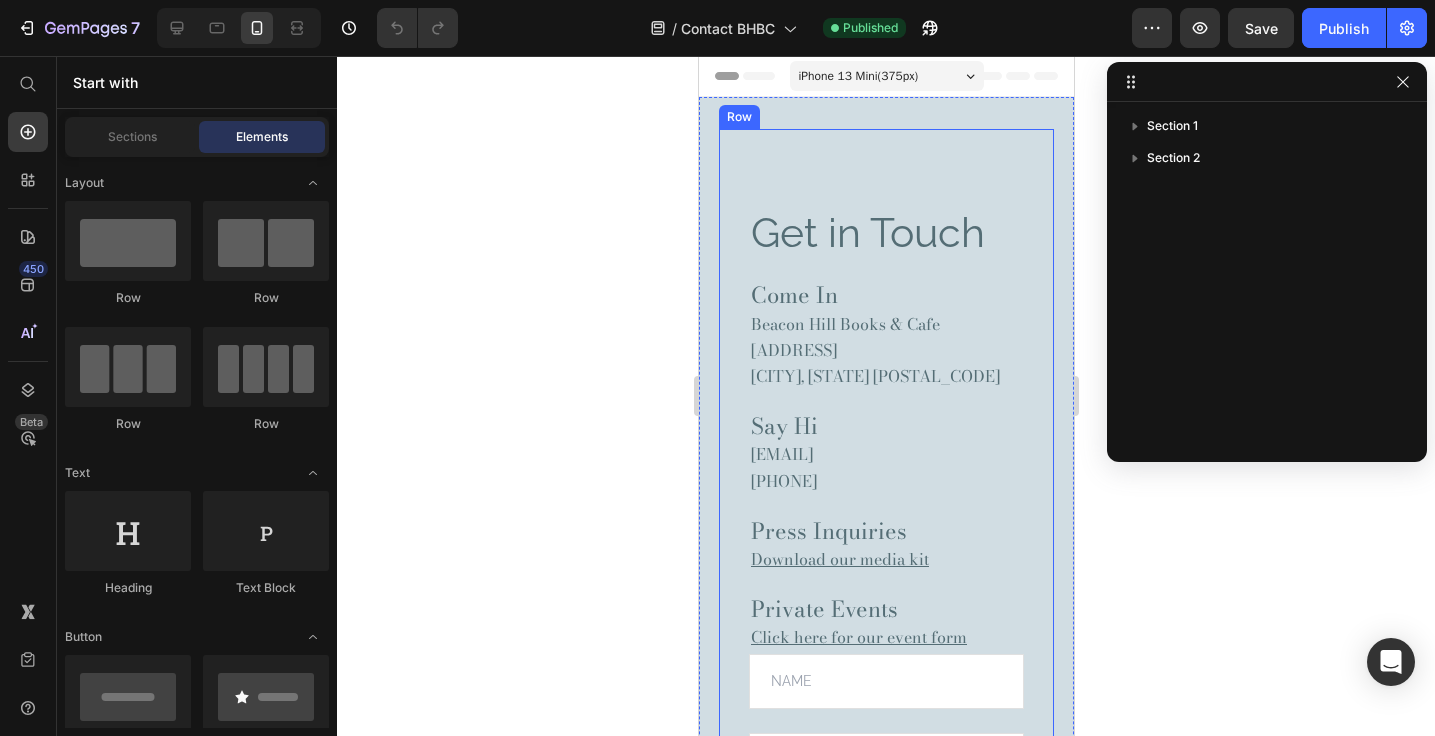 scroll, scrollTop: 0, scrollLeft: 0, axis: both 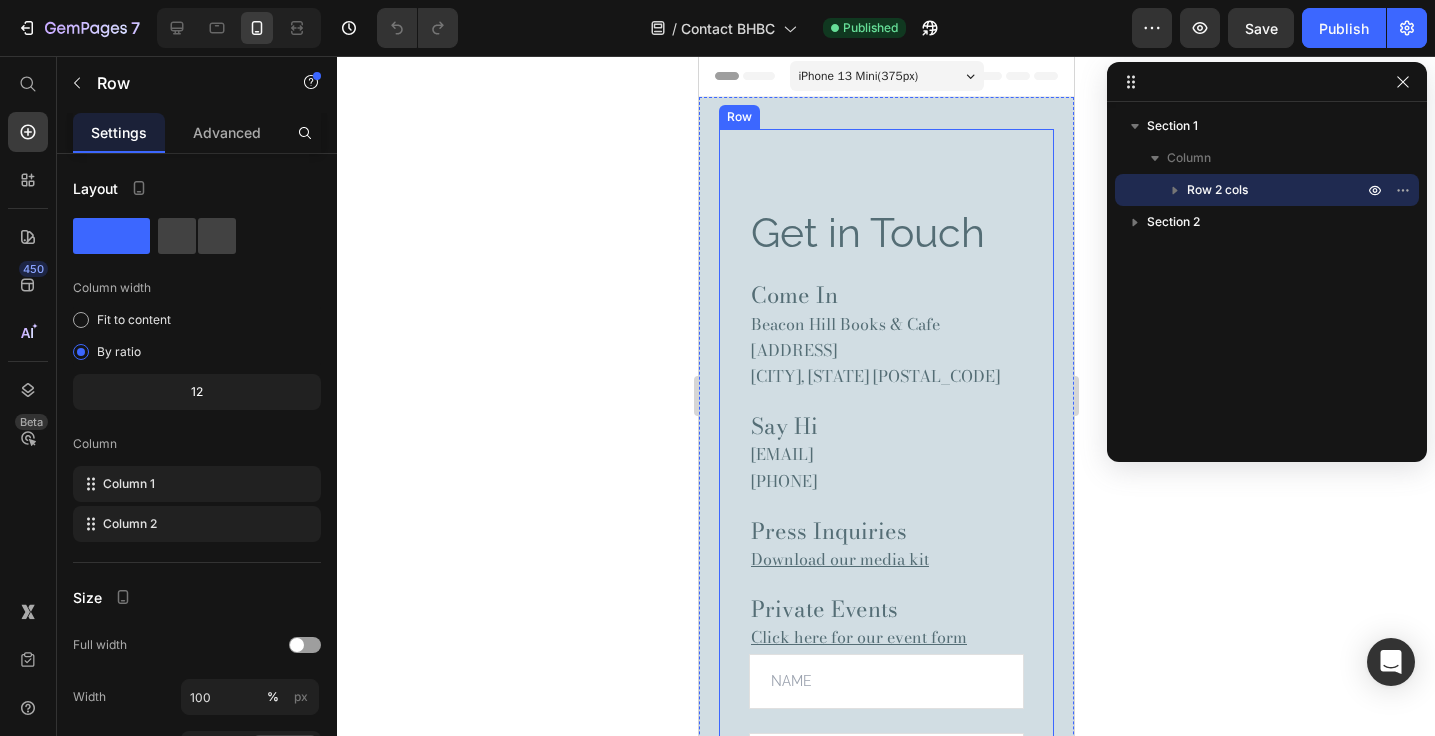click on "Get in Touch Heading Come In Beacon Hill Books & Cafe 71 Charles Street Boston, MA 02114 Text Block Say Hi hello@bhbooks.com (617) 945-4713 Text Block Press Inquiries Download our media kit Text Block Private Events Click here for our event form Text Block Text Field Email Field Text Area Submit Submit Button Contact Form Row" at bounding box center [885, 623] 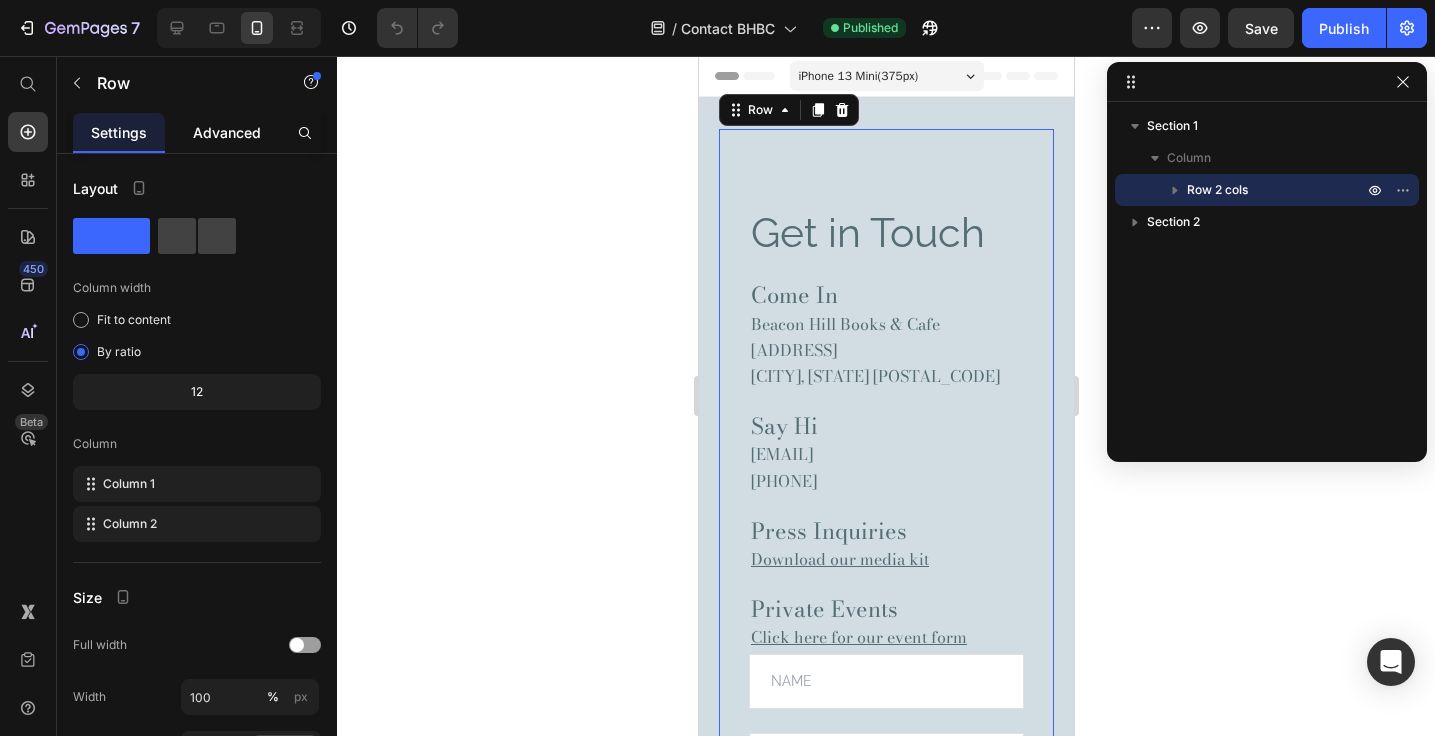 click on "Advanced" at bounding box center (227, 132) 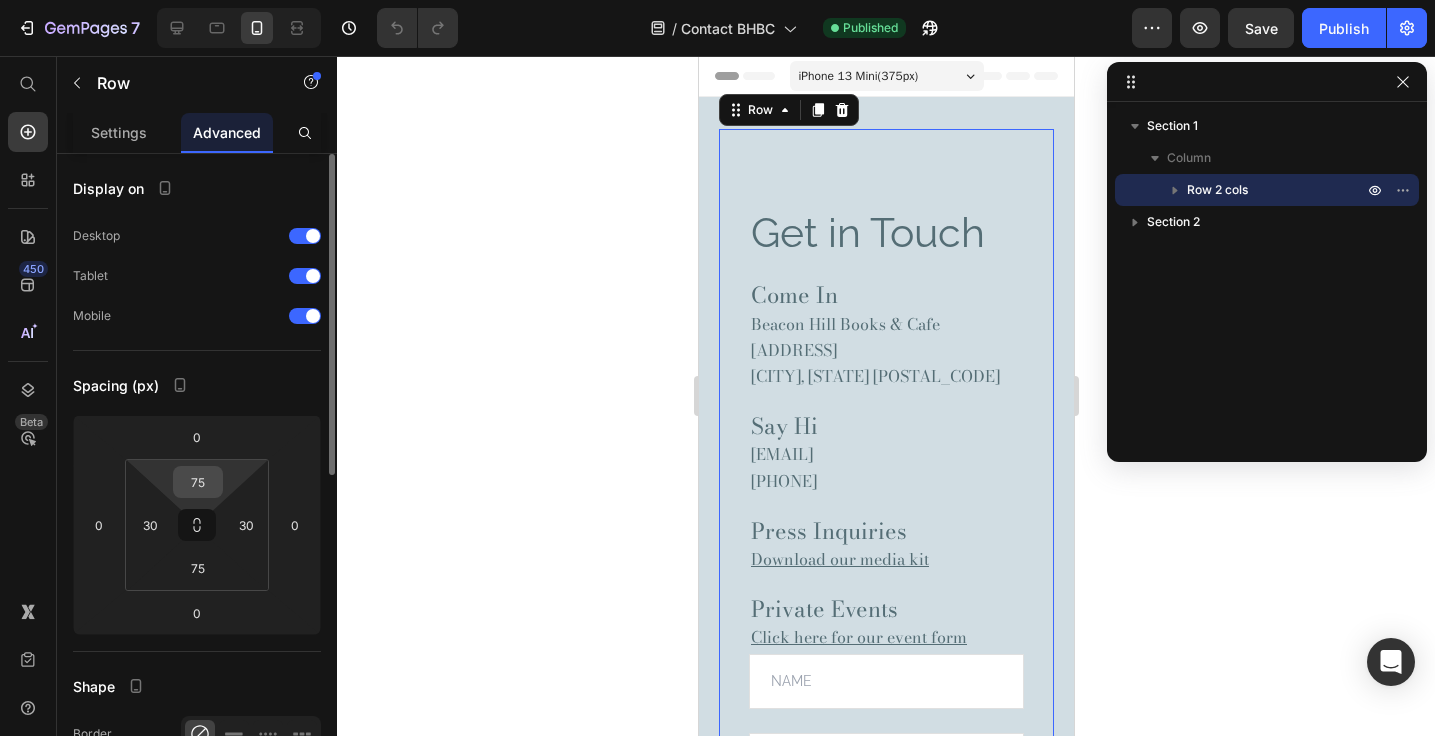 click on "75" at bounding box center (198, 482) 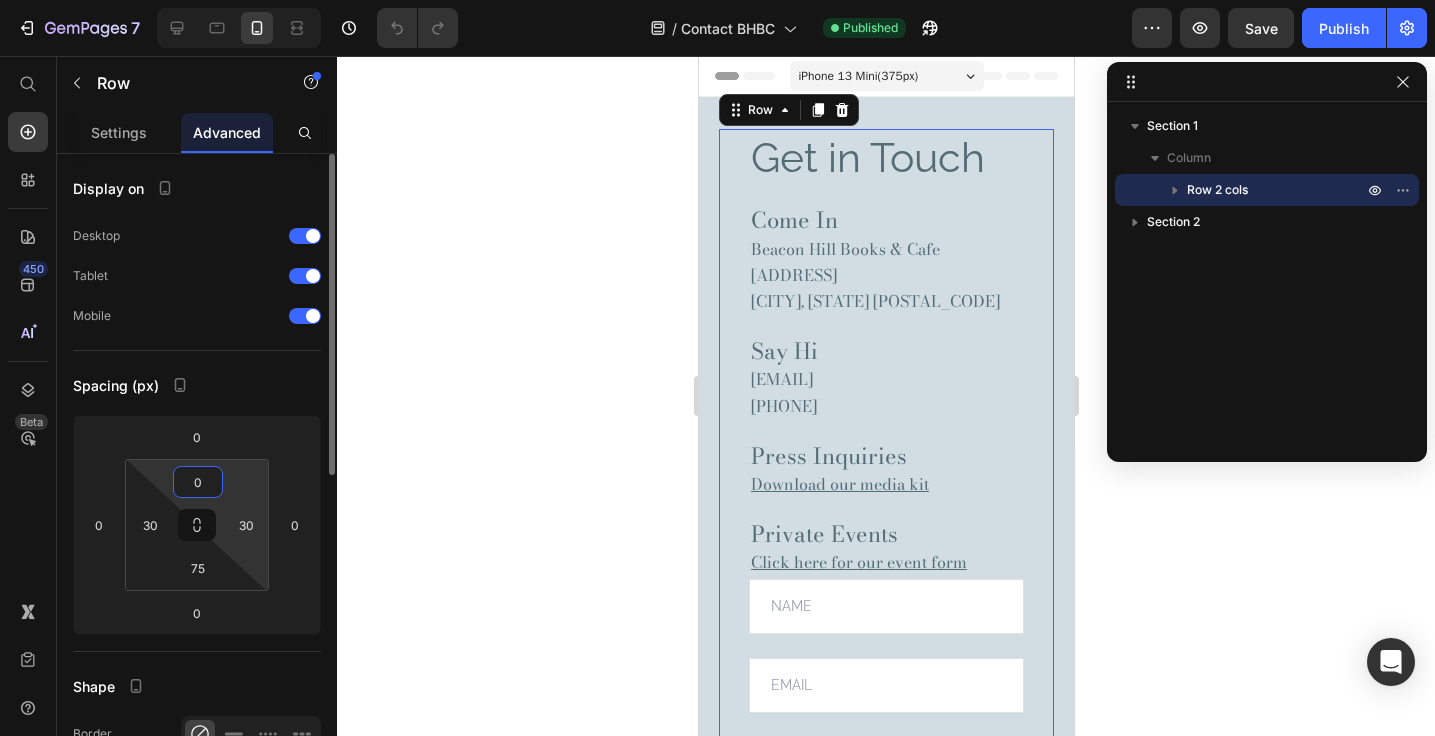 type on "0" 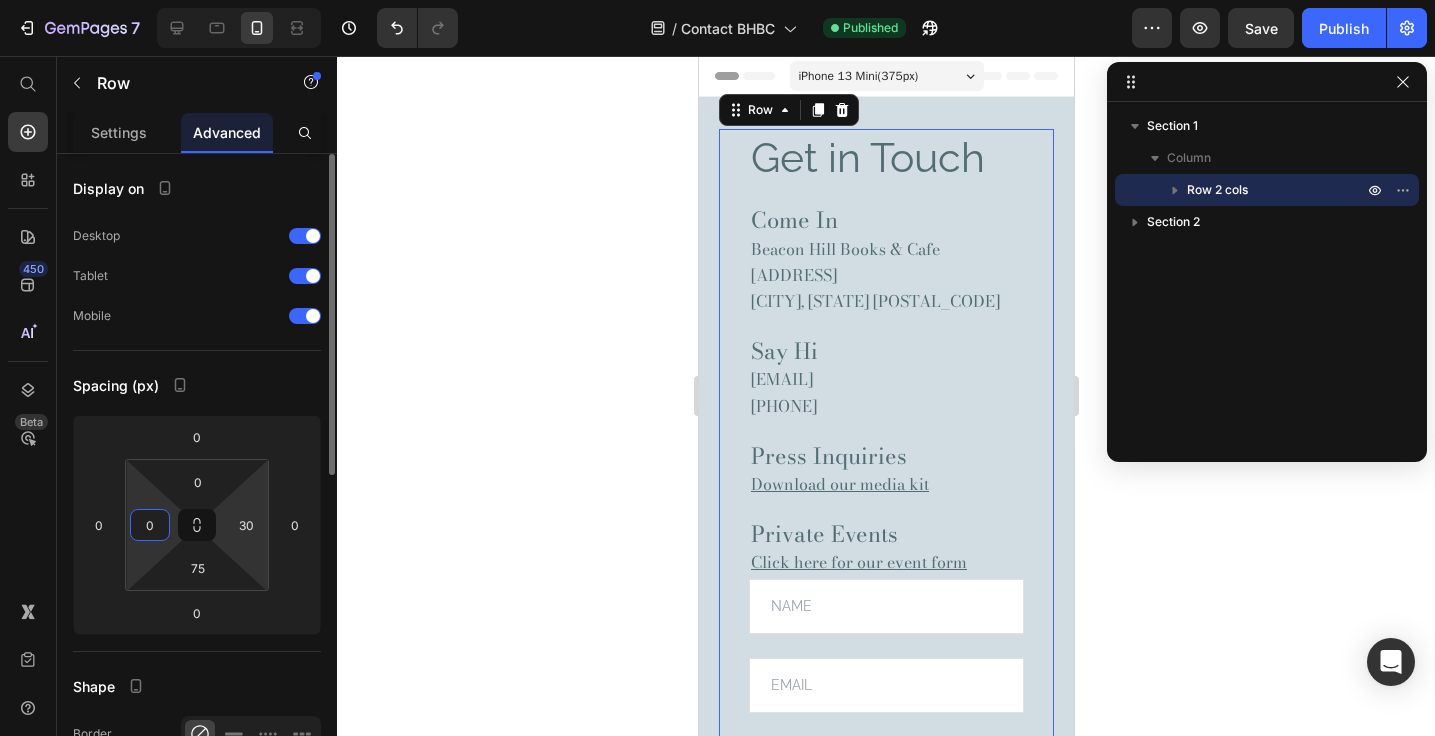 type on "0" 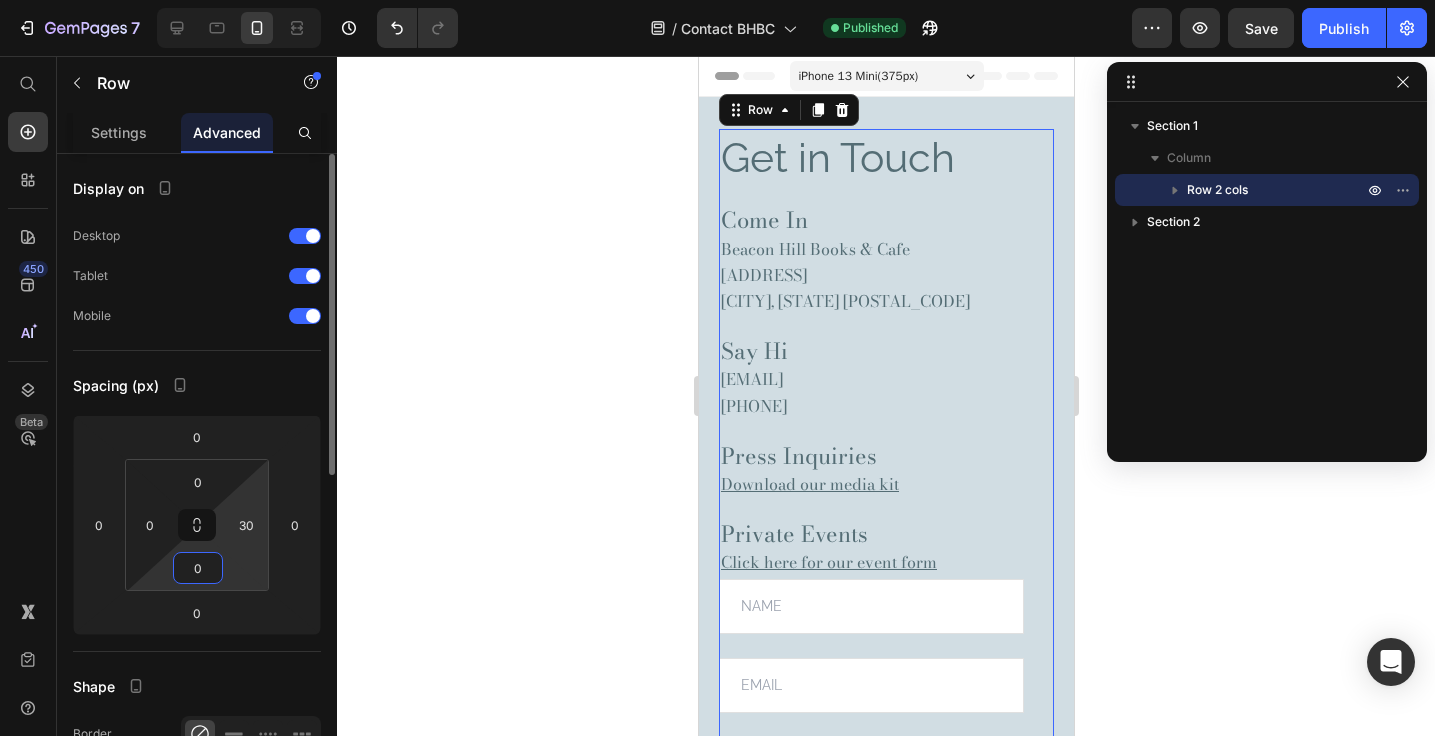 type on "0" 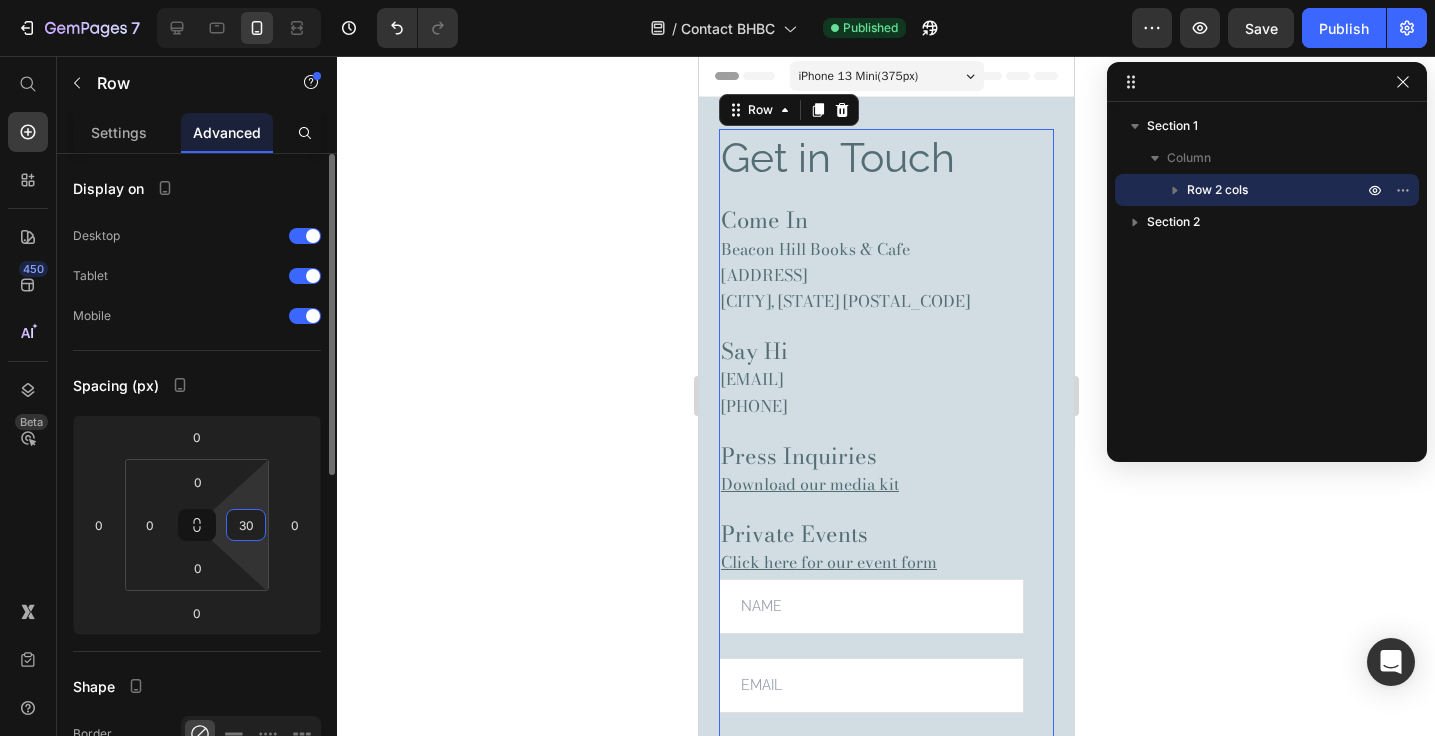 type on "0" 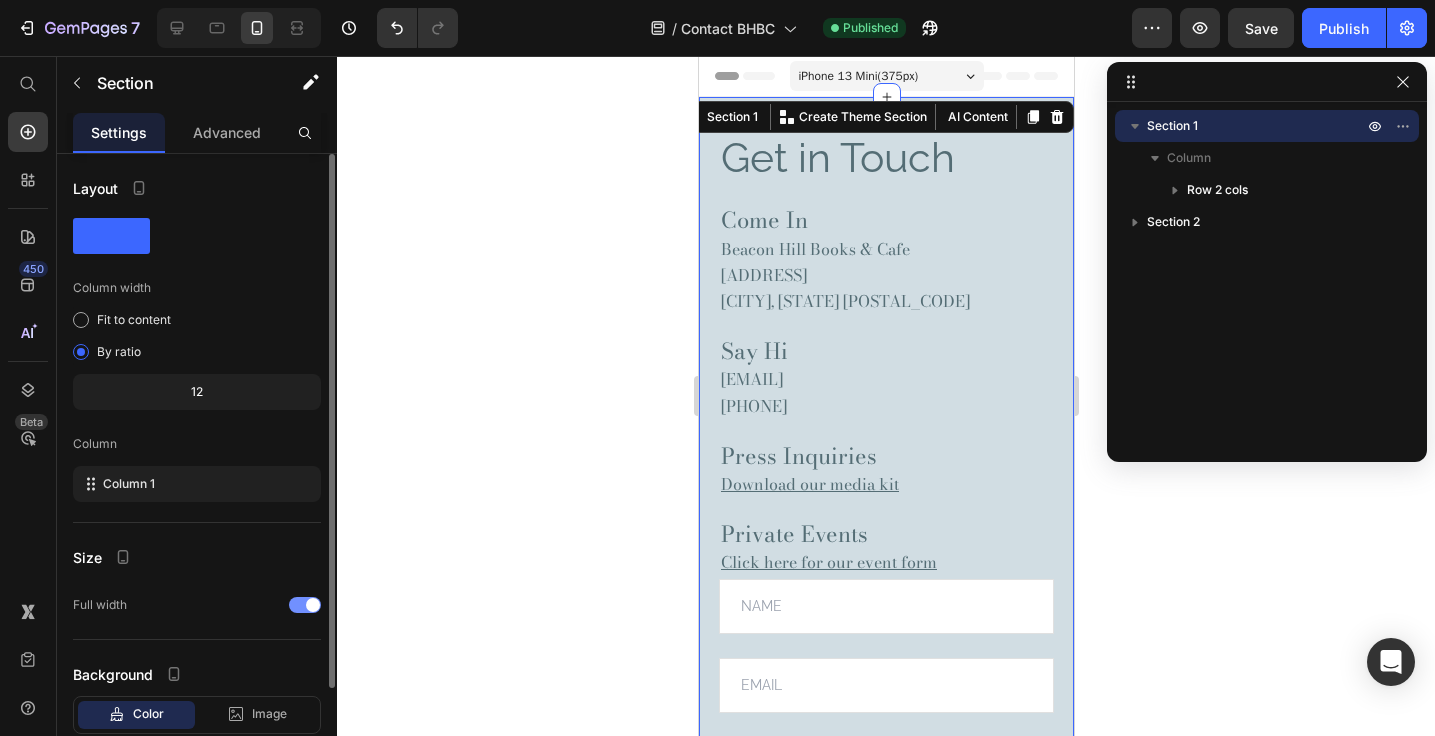 click on "Get in Touch Heading Come In Beacon Hill Books & Cafe 71 Charles Street Boston, MA 02114 Text Block Say Hi hello@bhbooks.com (617) 945-4713 Text Block Press Inquiries Download our media kit Text Block Private Events Click here for our event form Text Block Text Field Email Field Text Area Submit Submit Button Contact Form Row Section 1   You can create reusable sections Create Theme Section AI Content Write with GemAI What would you like to describe here? Tone and Voice Persuasive Product Getting products... Show more Generate" at bounding box center (885, 533) 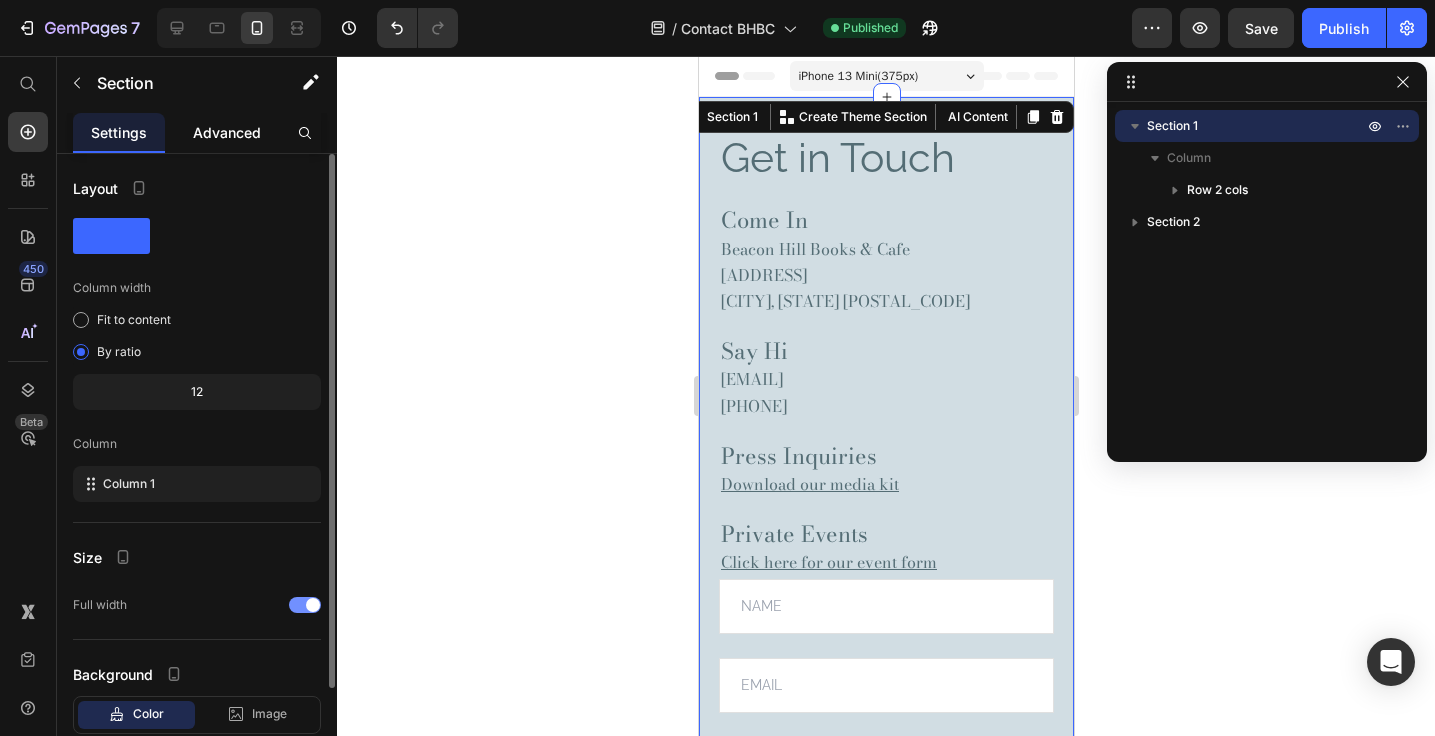 click on "Advanced" at bounding box center [227, 132] 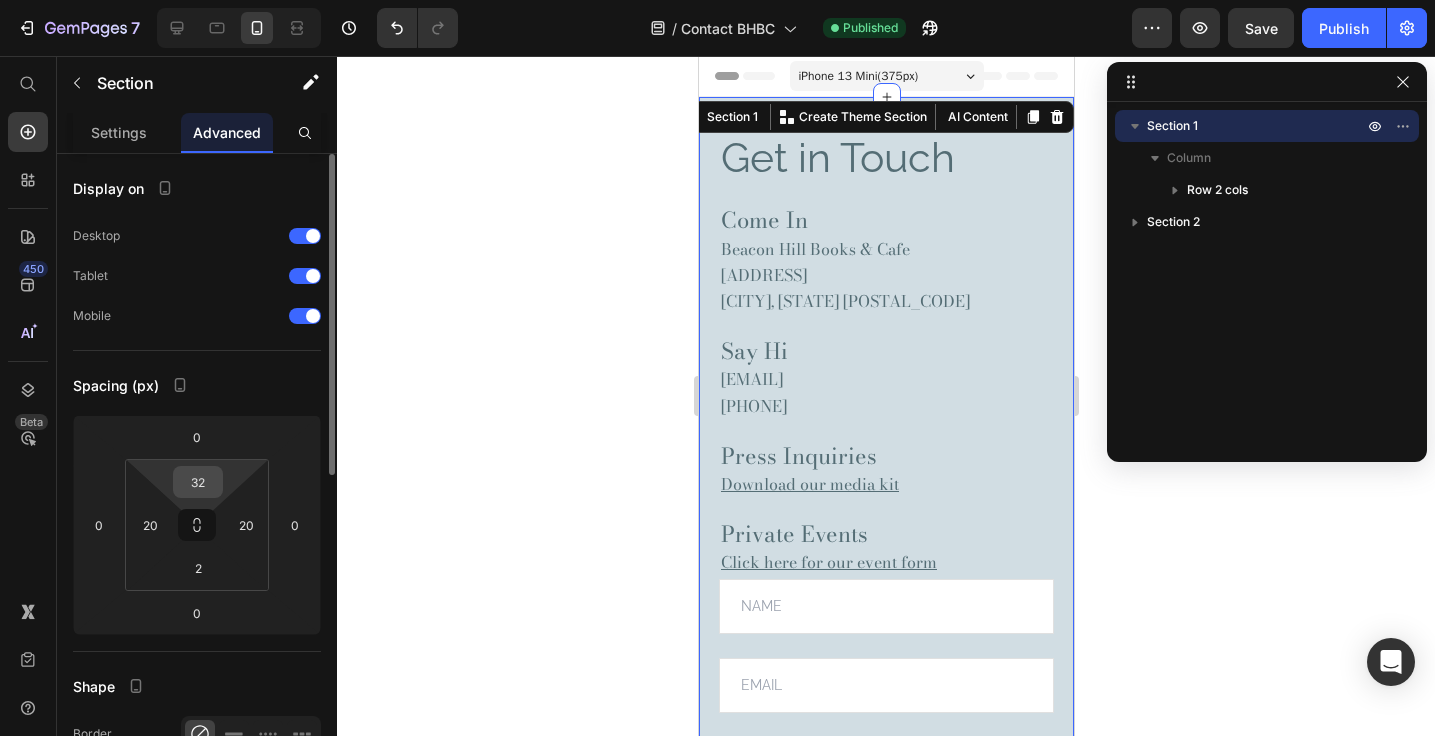 click on "32" at bounding box center [198, 482] 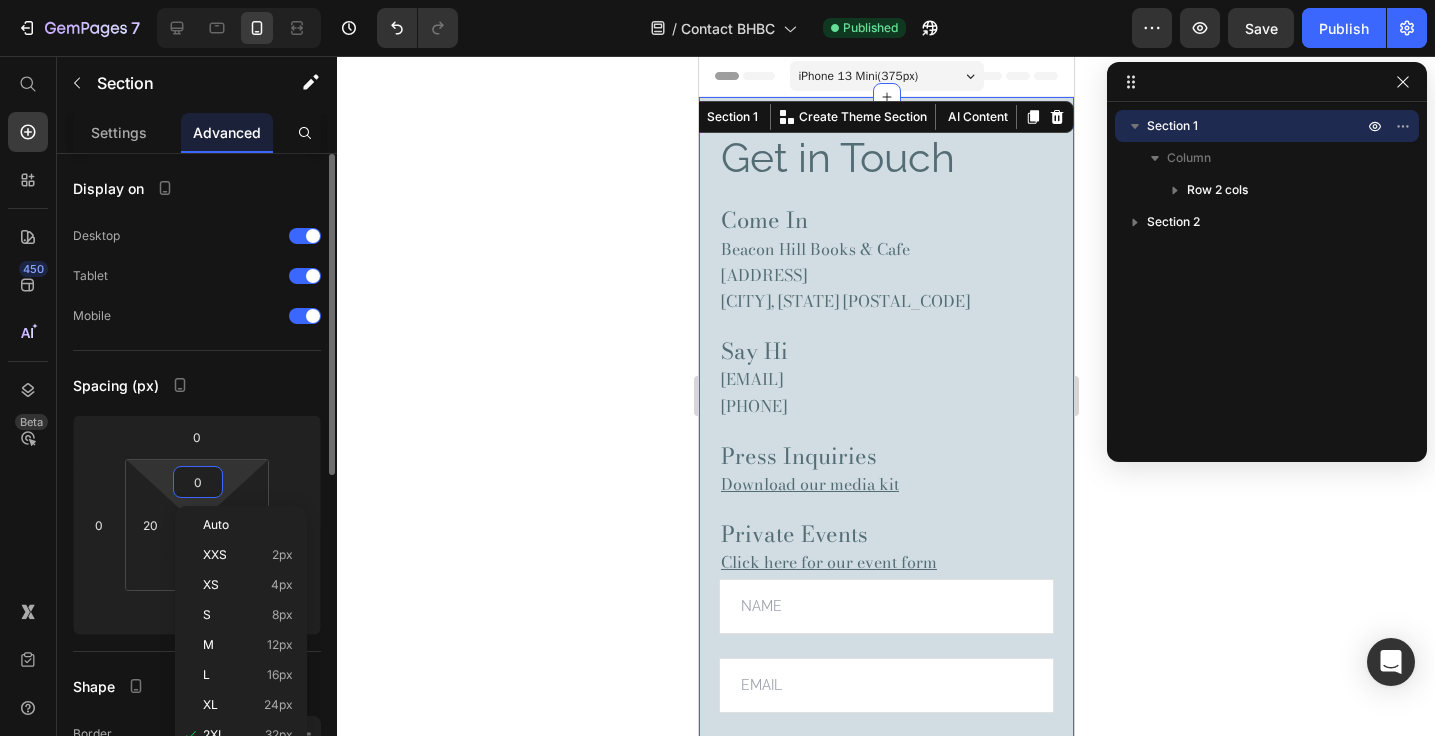 type on "0" 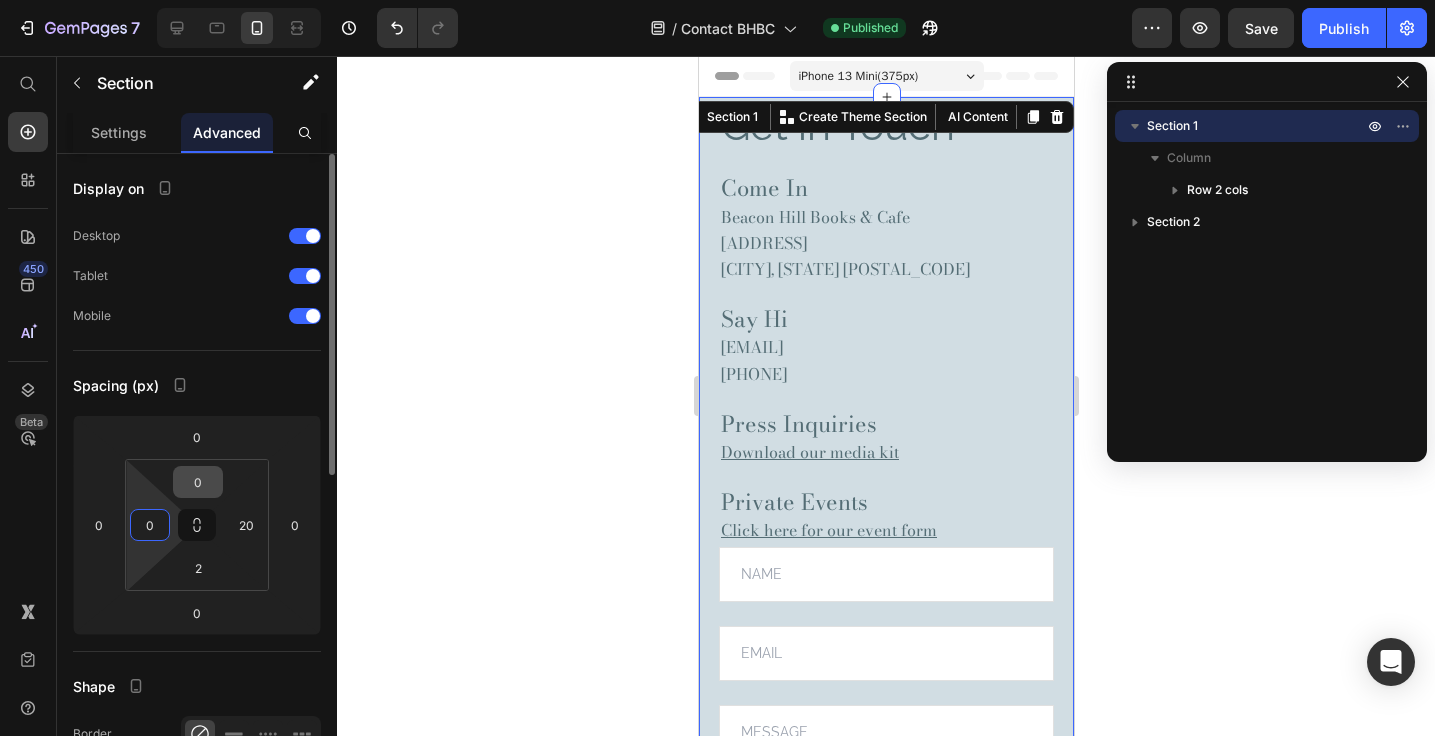 type on "0" 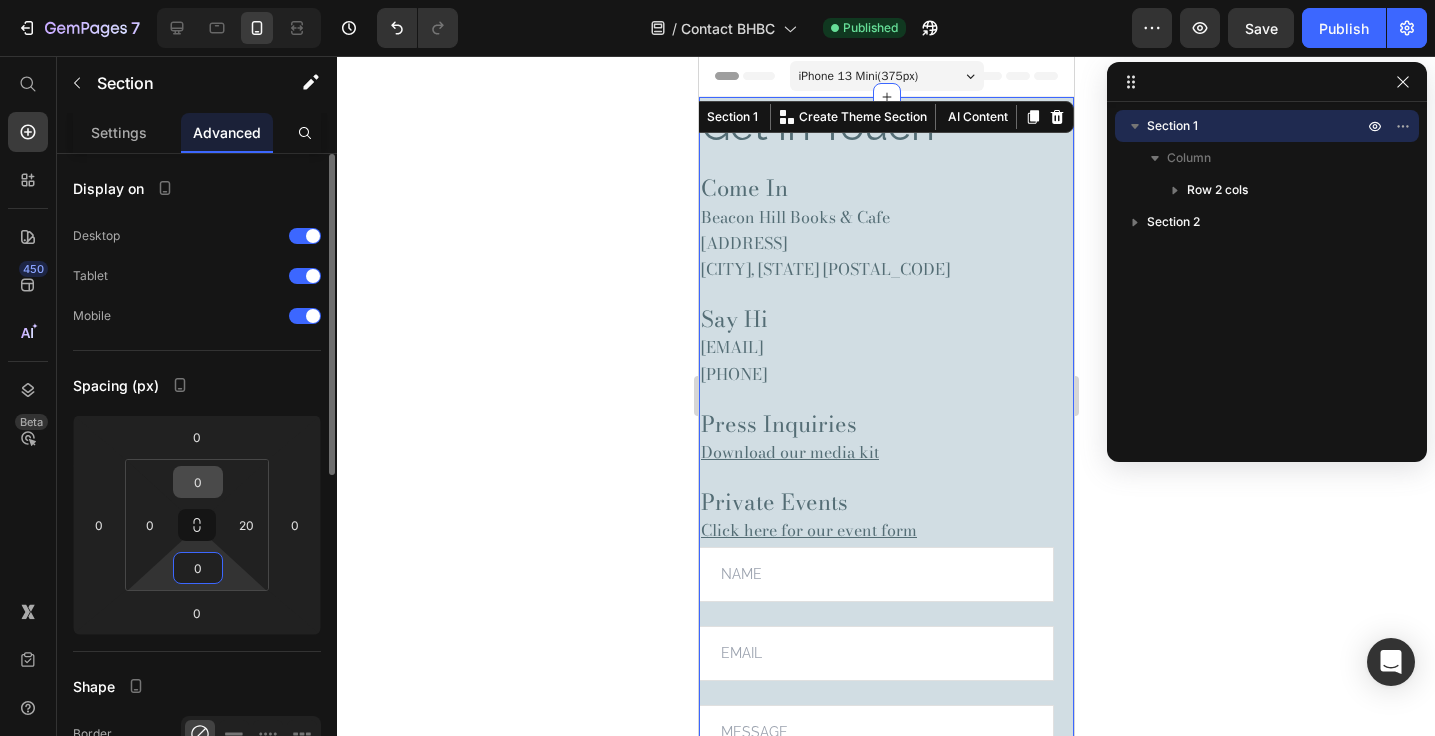 type on "0" 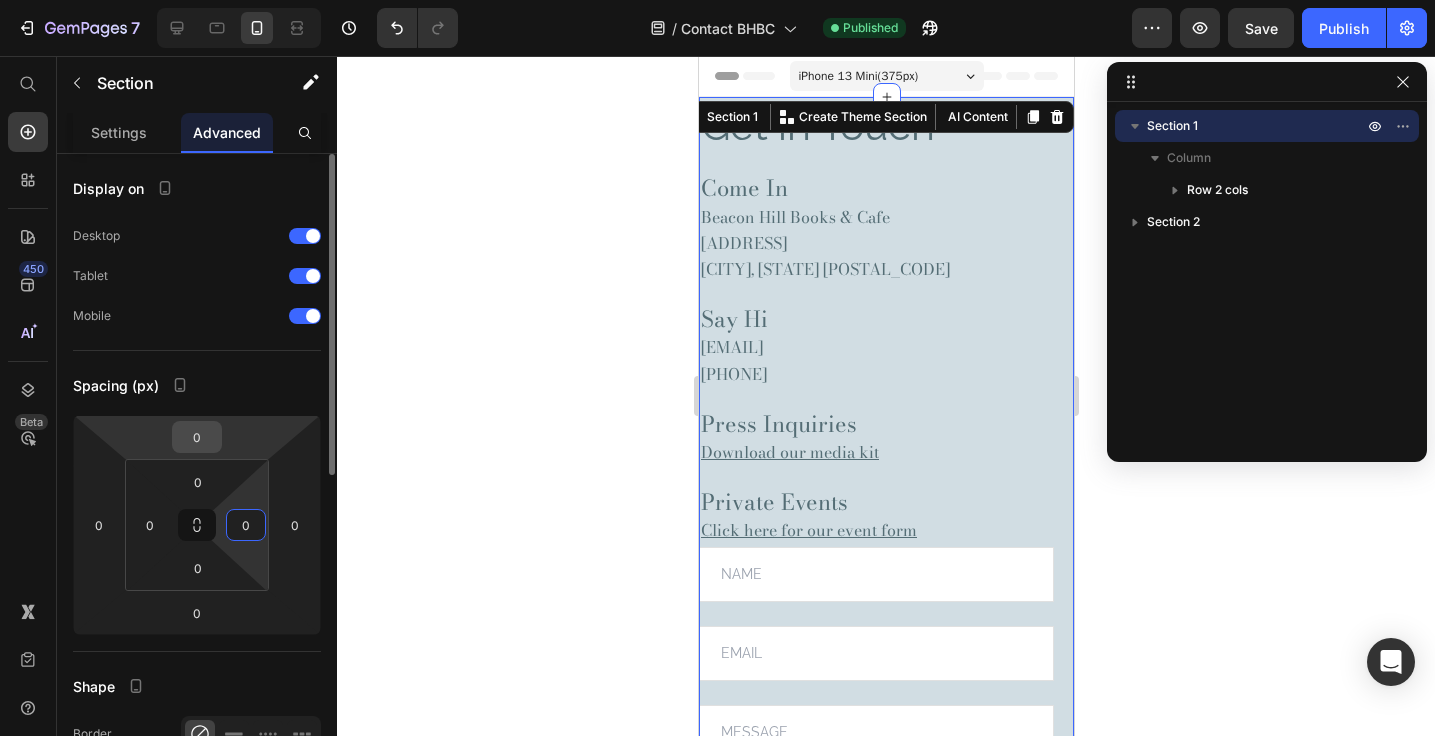 type on "0" 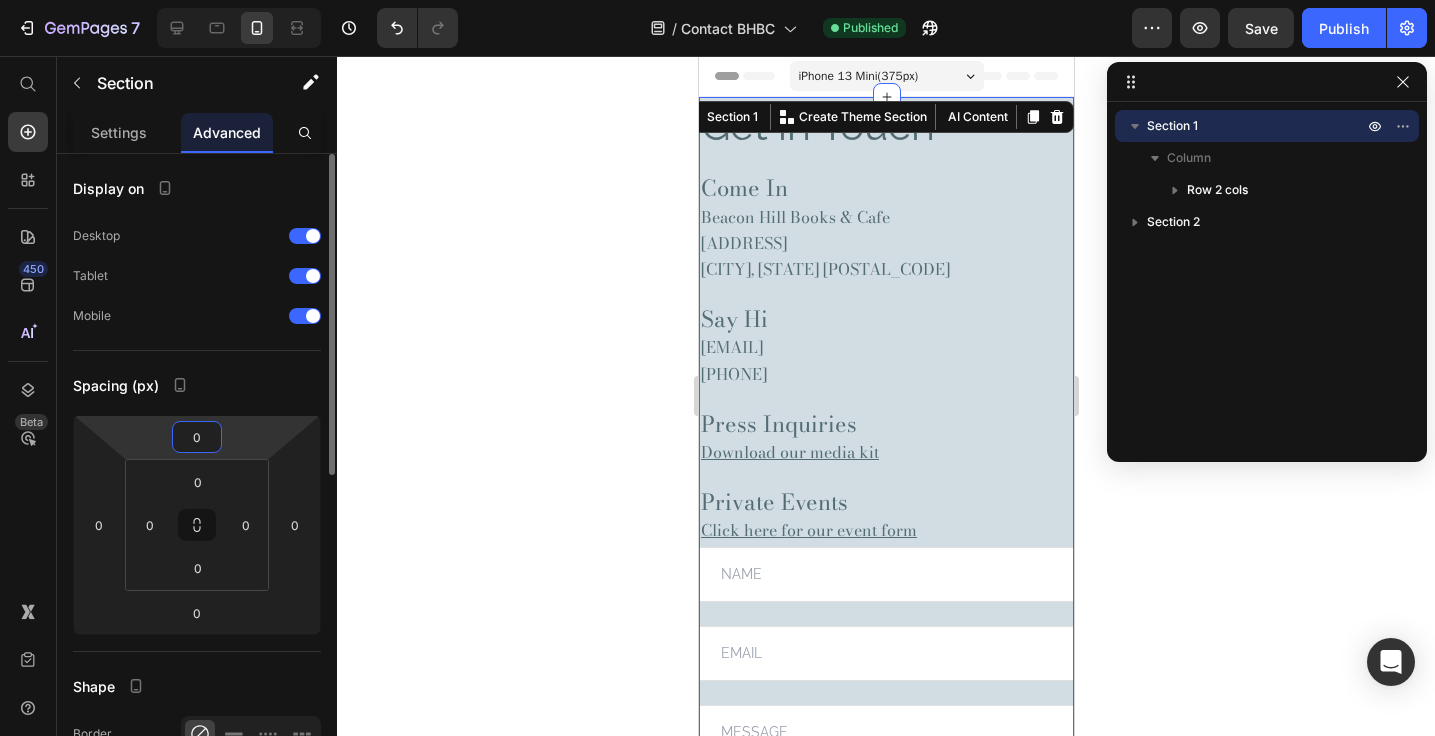 click on "0" at bounding box center (197, 437) 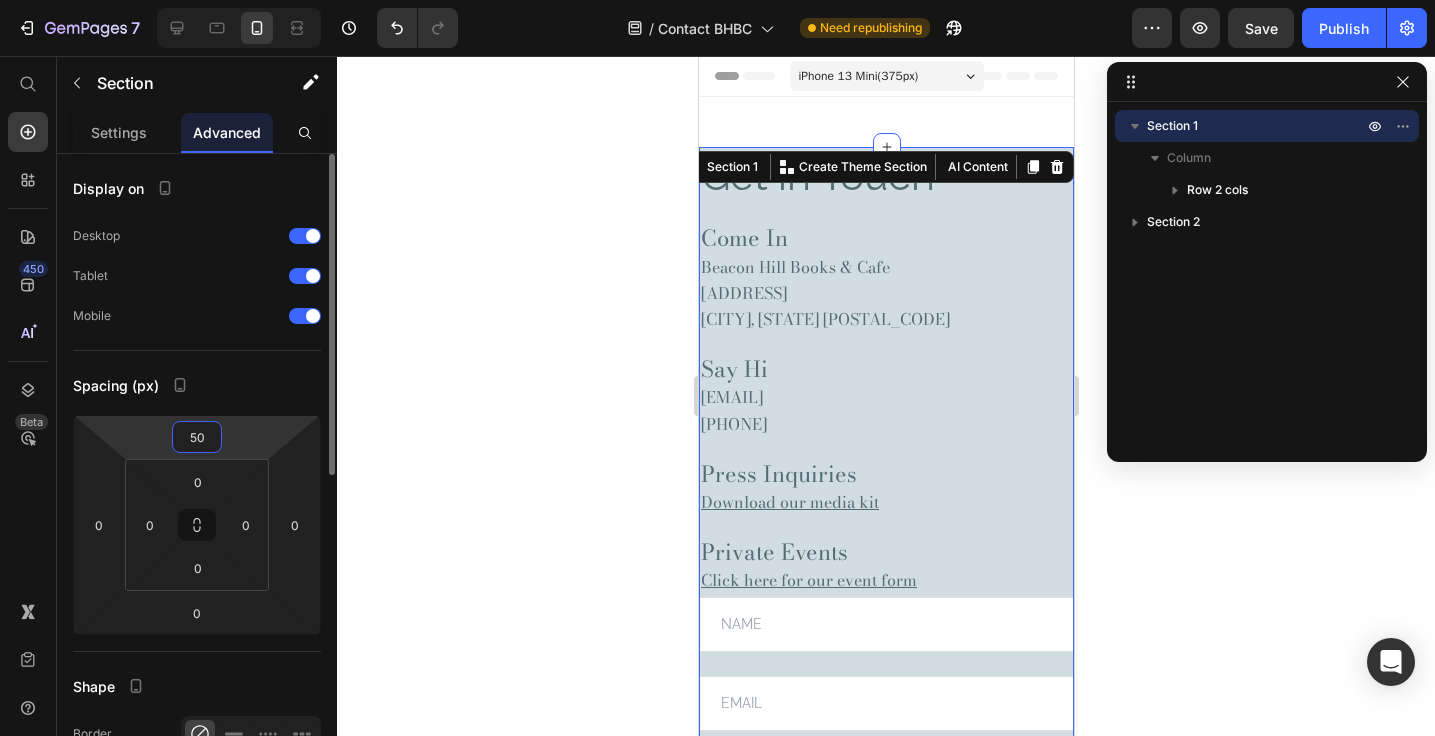 type on "0" 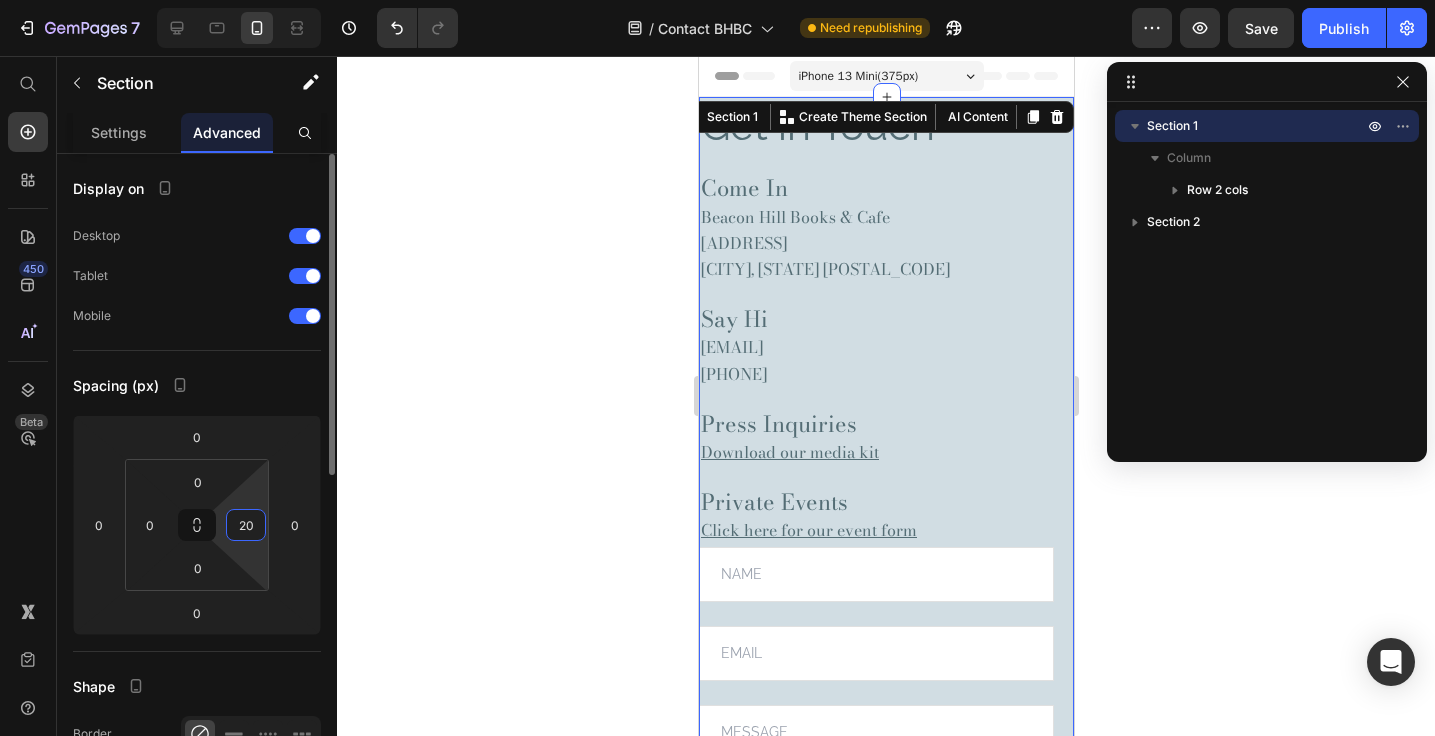 click on "20" at bounding box center [246, 525] 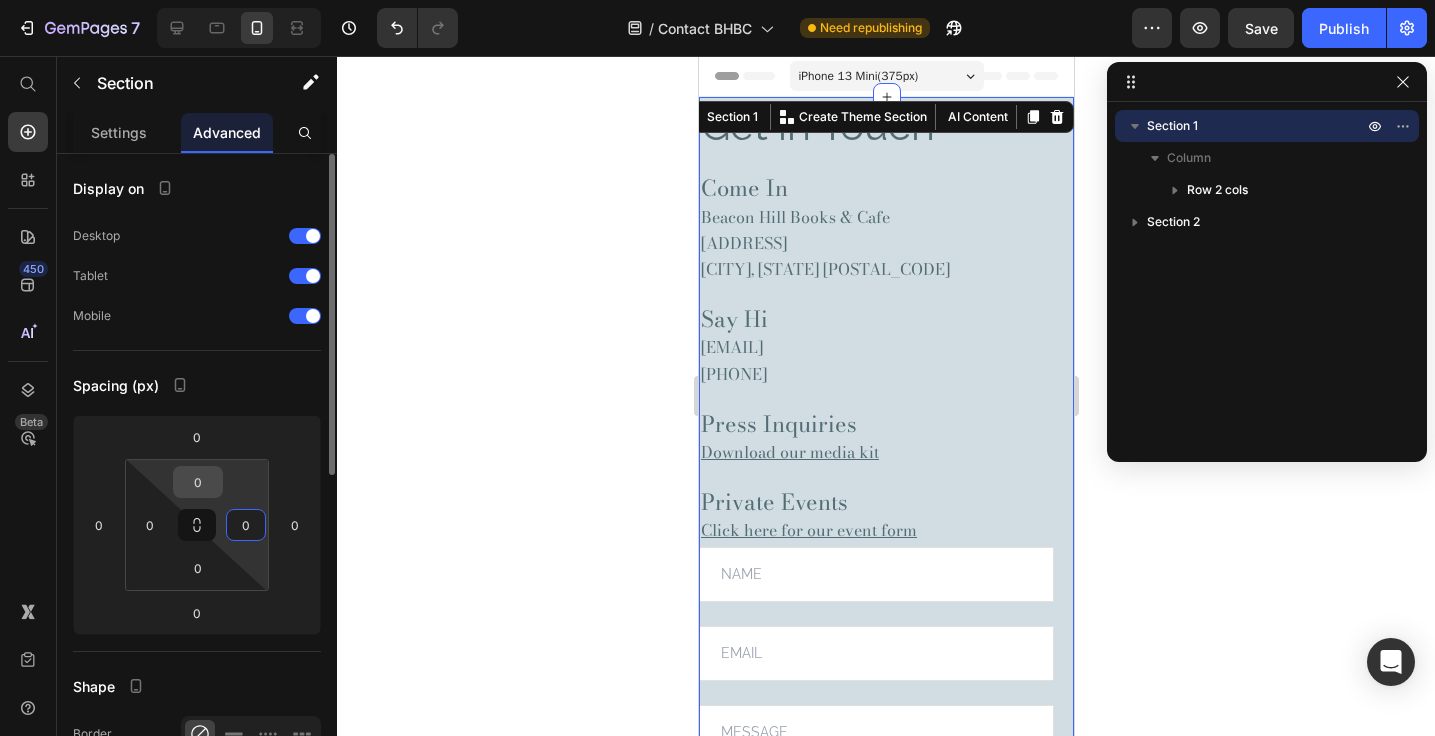 type on "0" 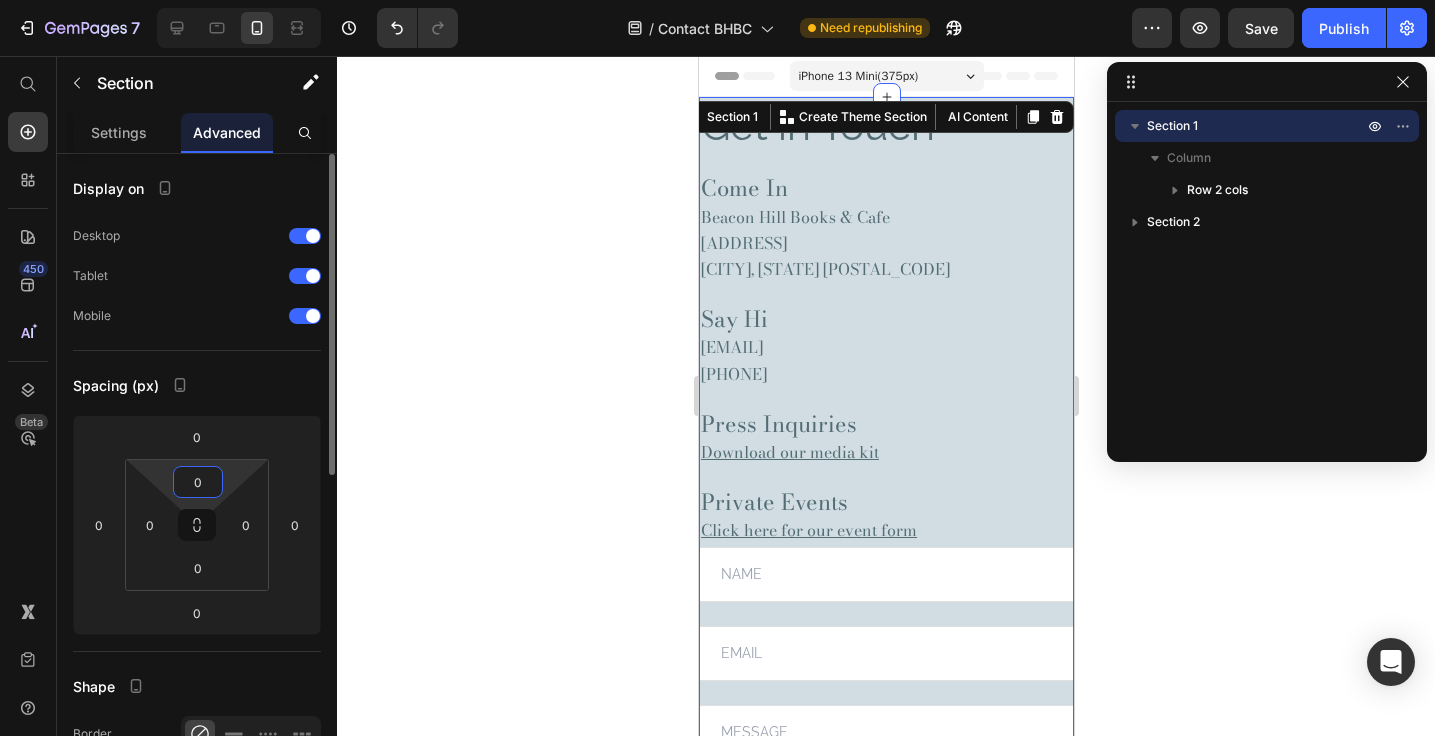 click on "0" at bounding box center [198, 482] 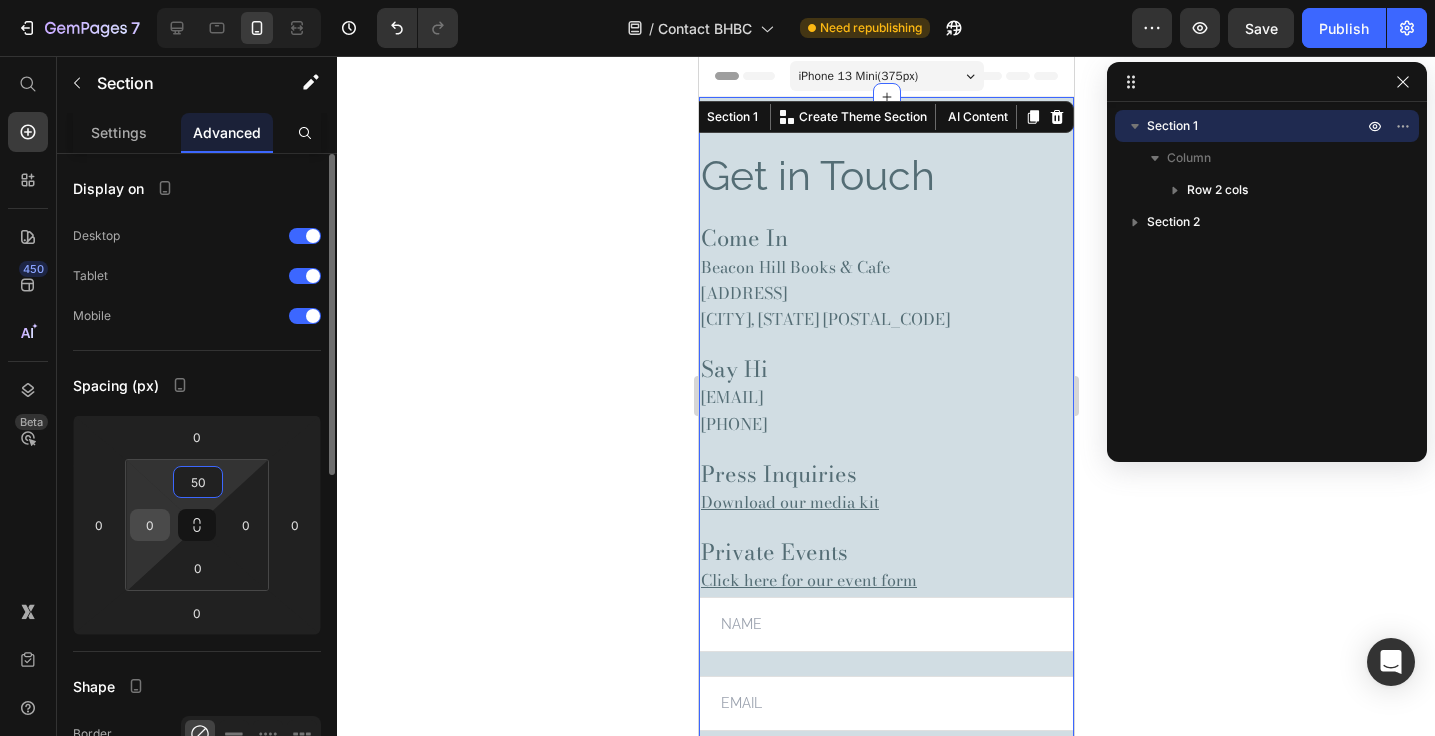 type on "50" 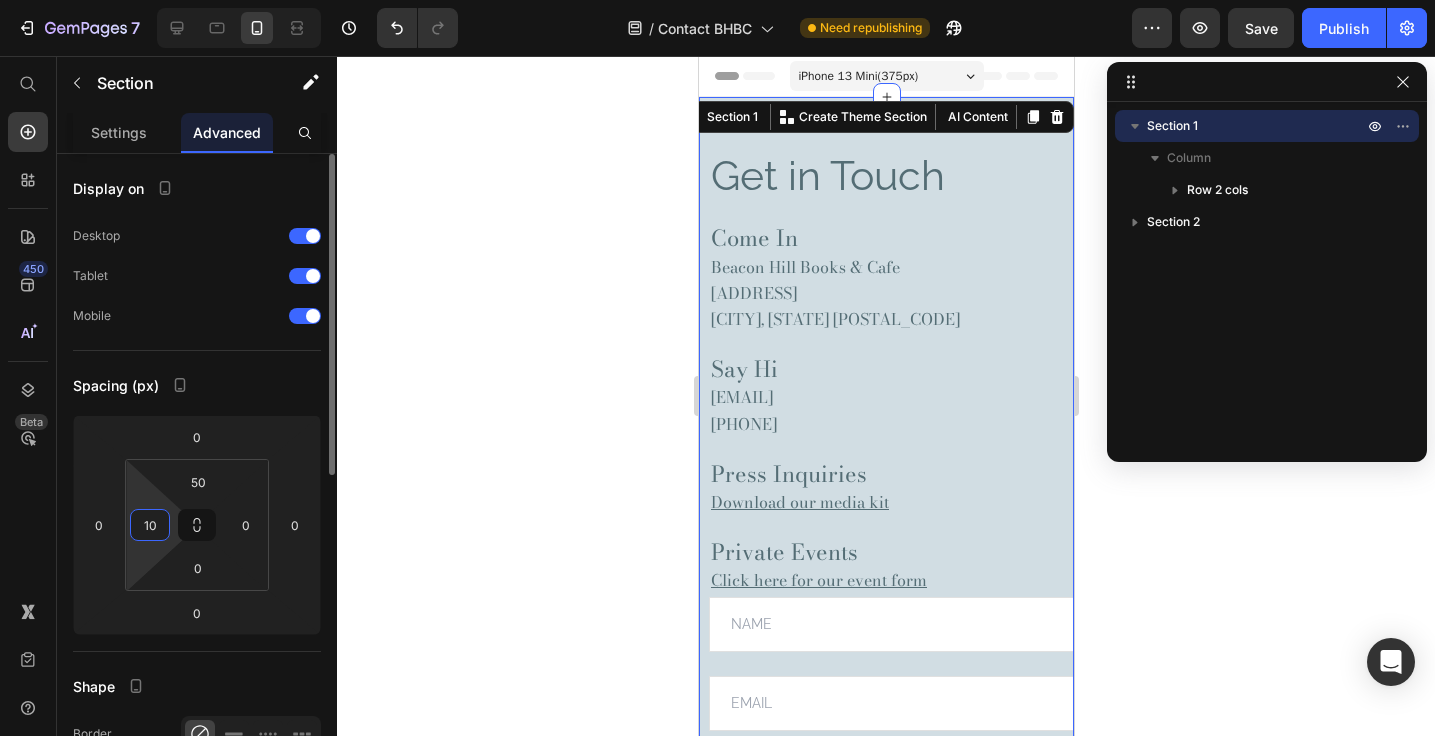 type on "10" 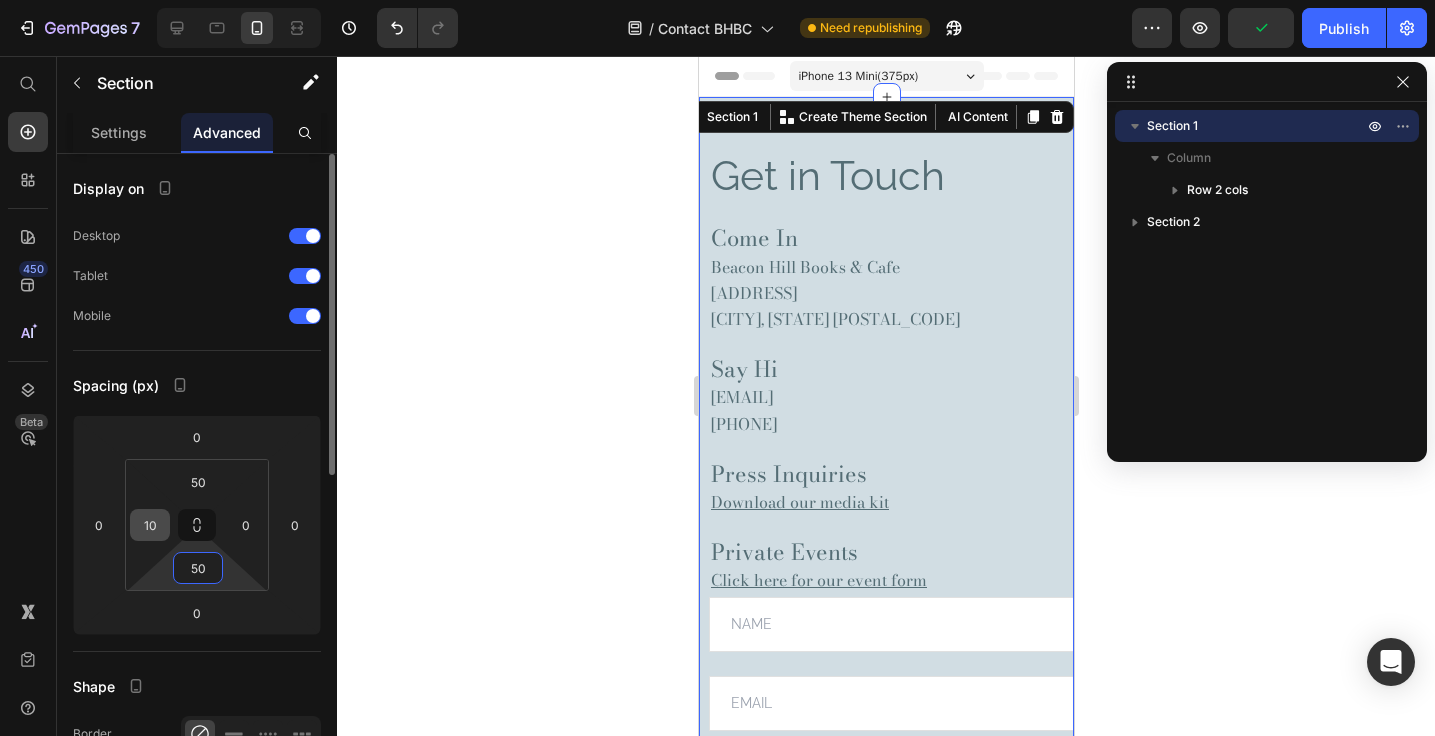 type on "50" 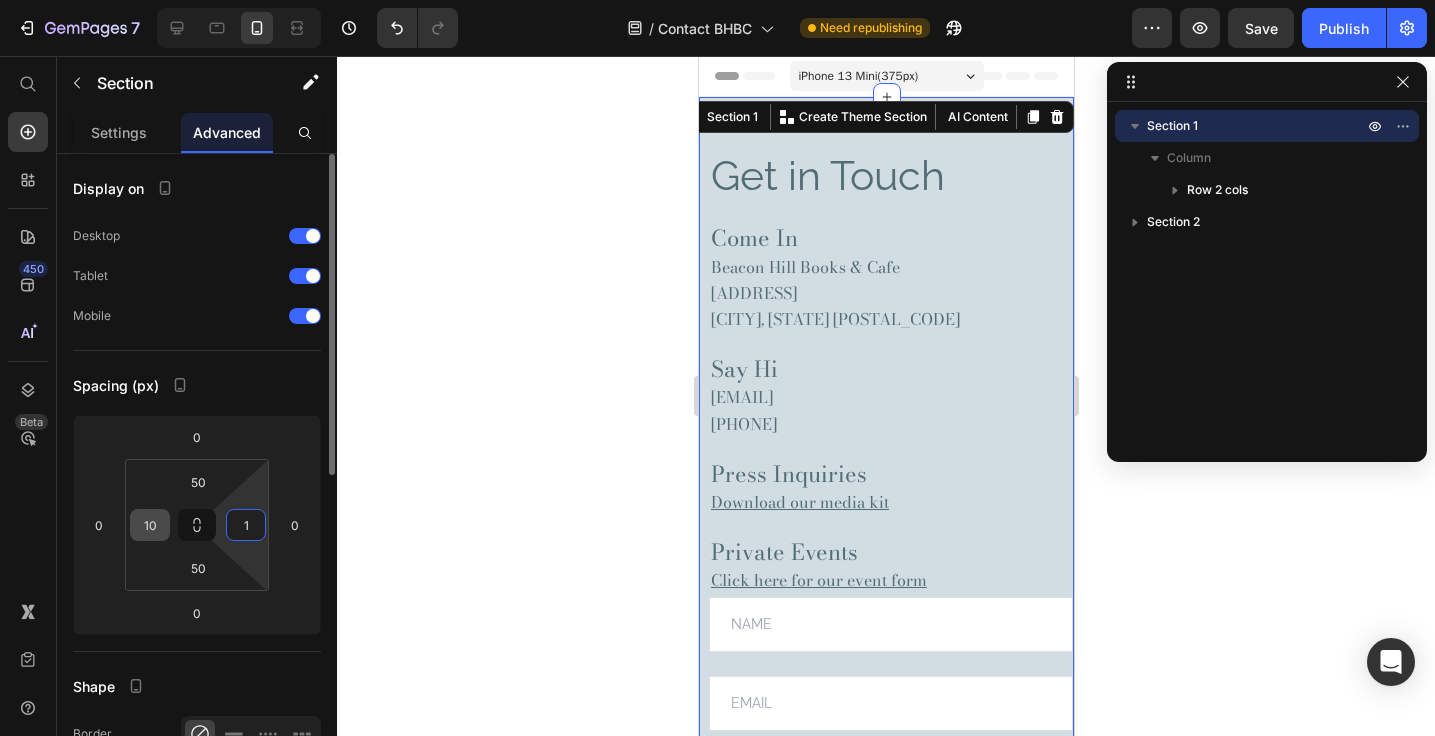 type on "10" 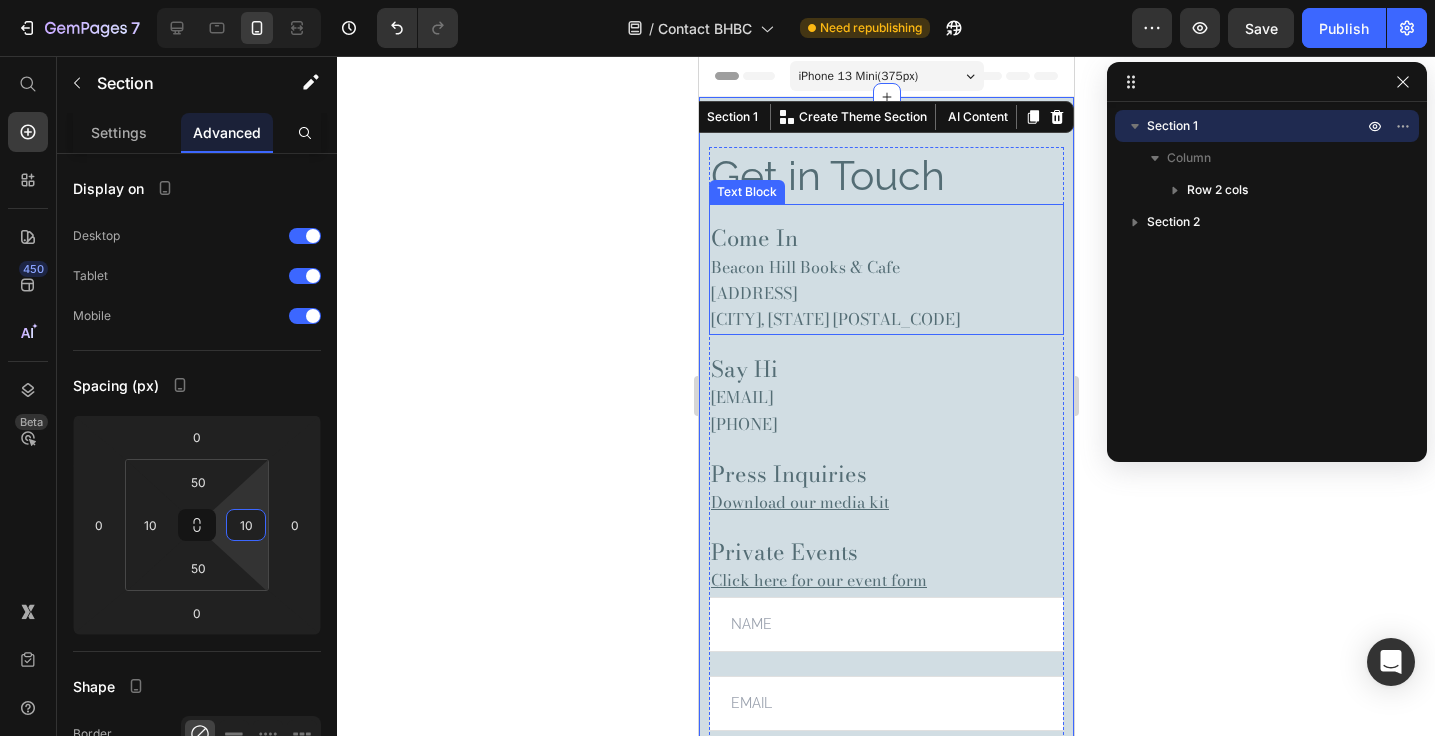 scroll, scrollTop: 0, scrollLeft: 0, axis: both 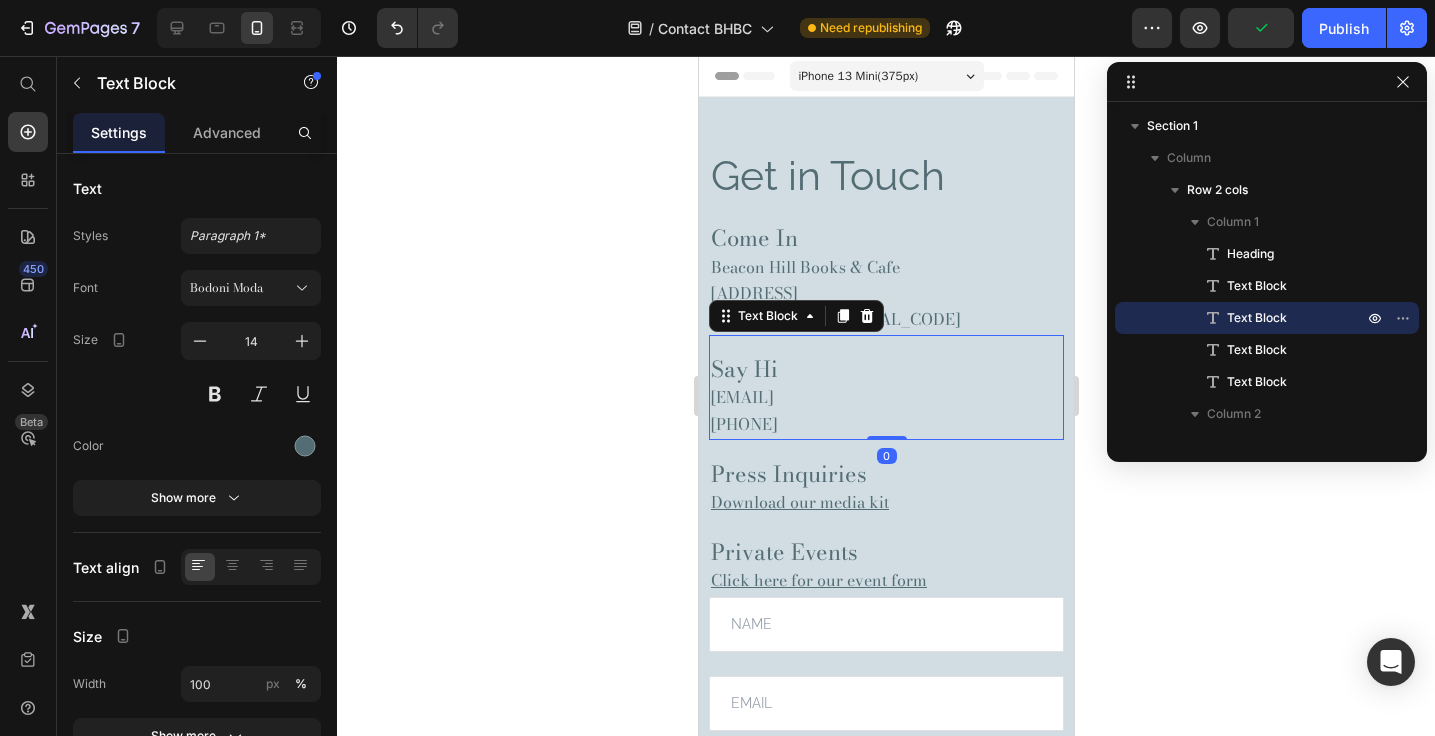 click on "Say Hi" at bounding box center (885, 371) 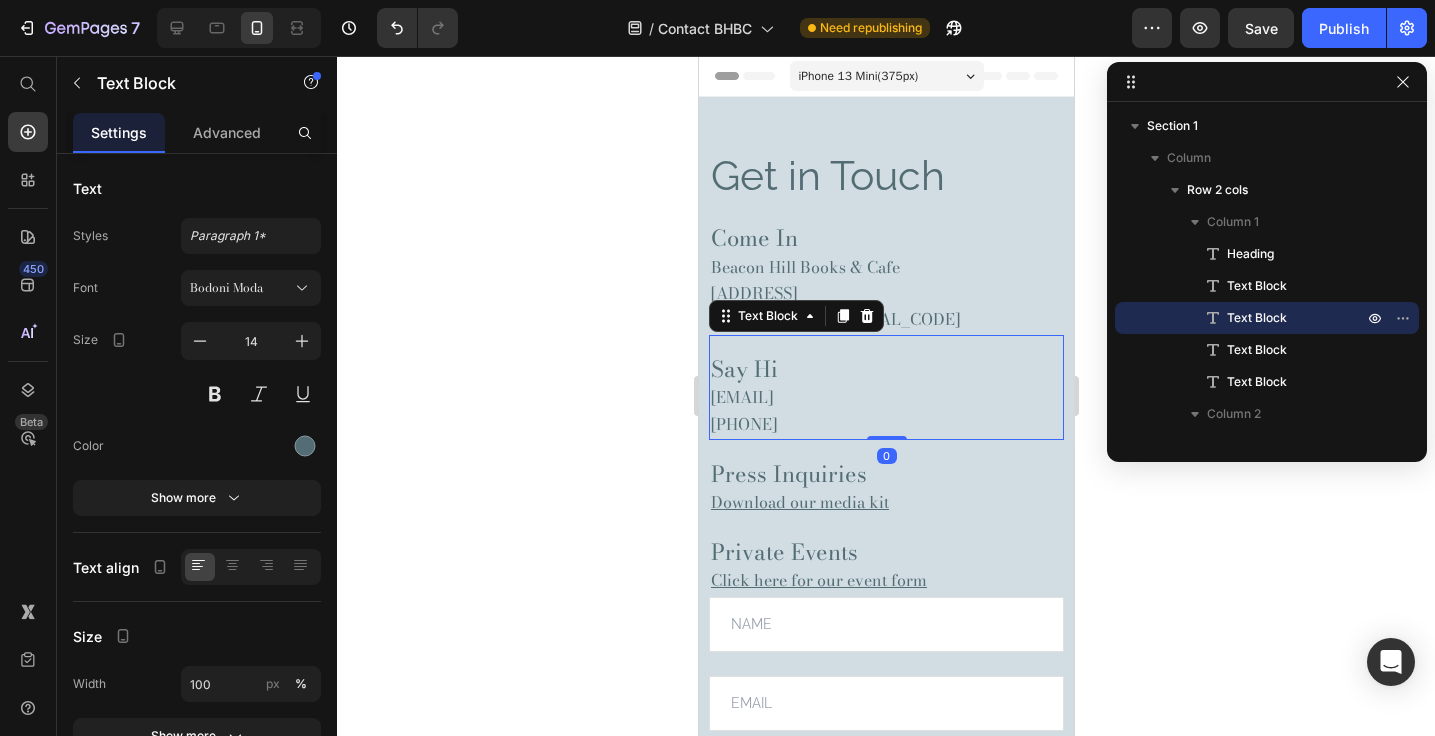 click on "Say Hi" at bounding box center (885, 371) 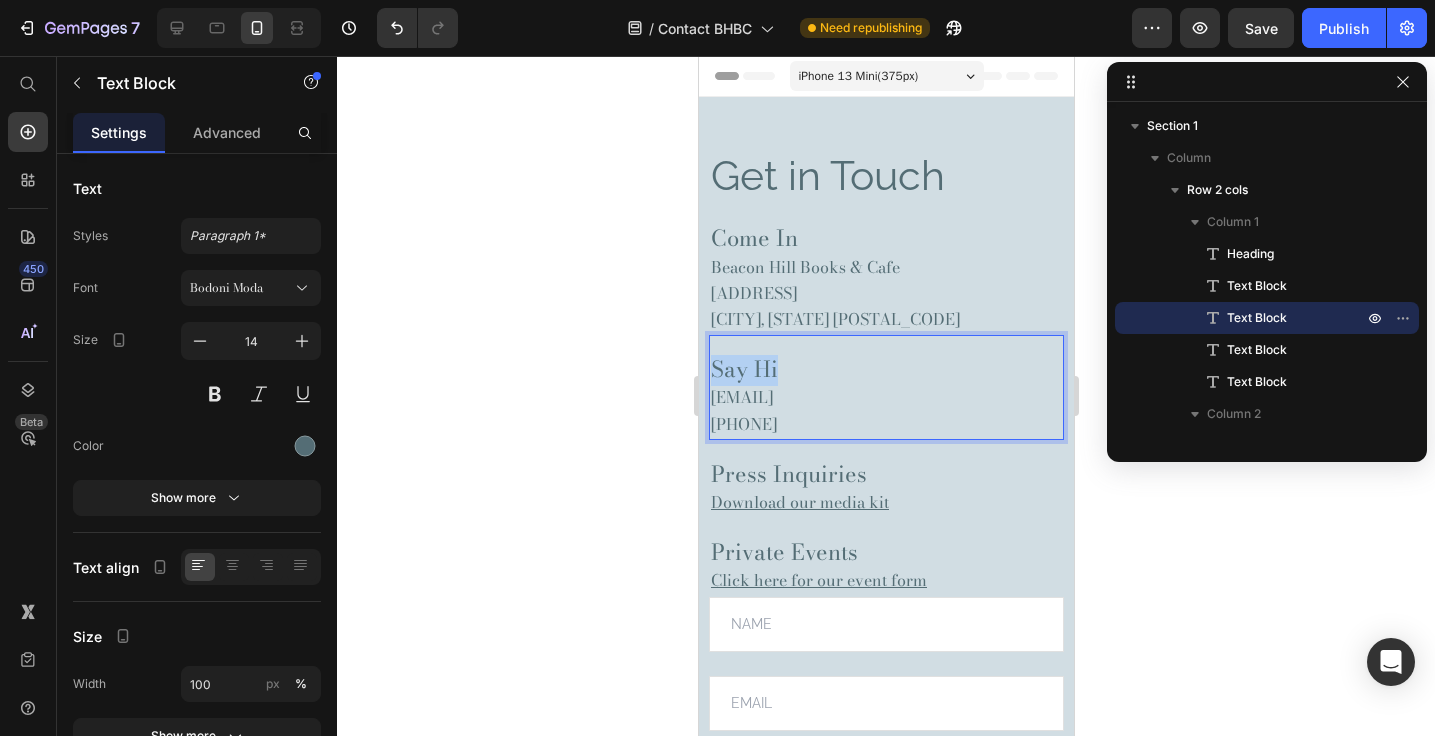 drag, startPoint x: 783, startPoint y: 365, endPoint x: 695, endPoint y: 362, distance: 88.051125 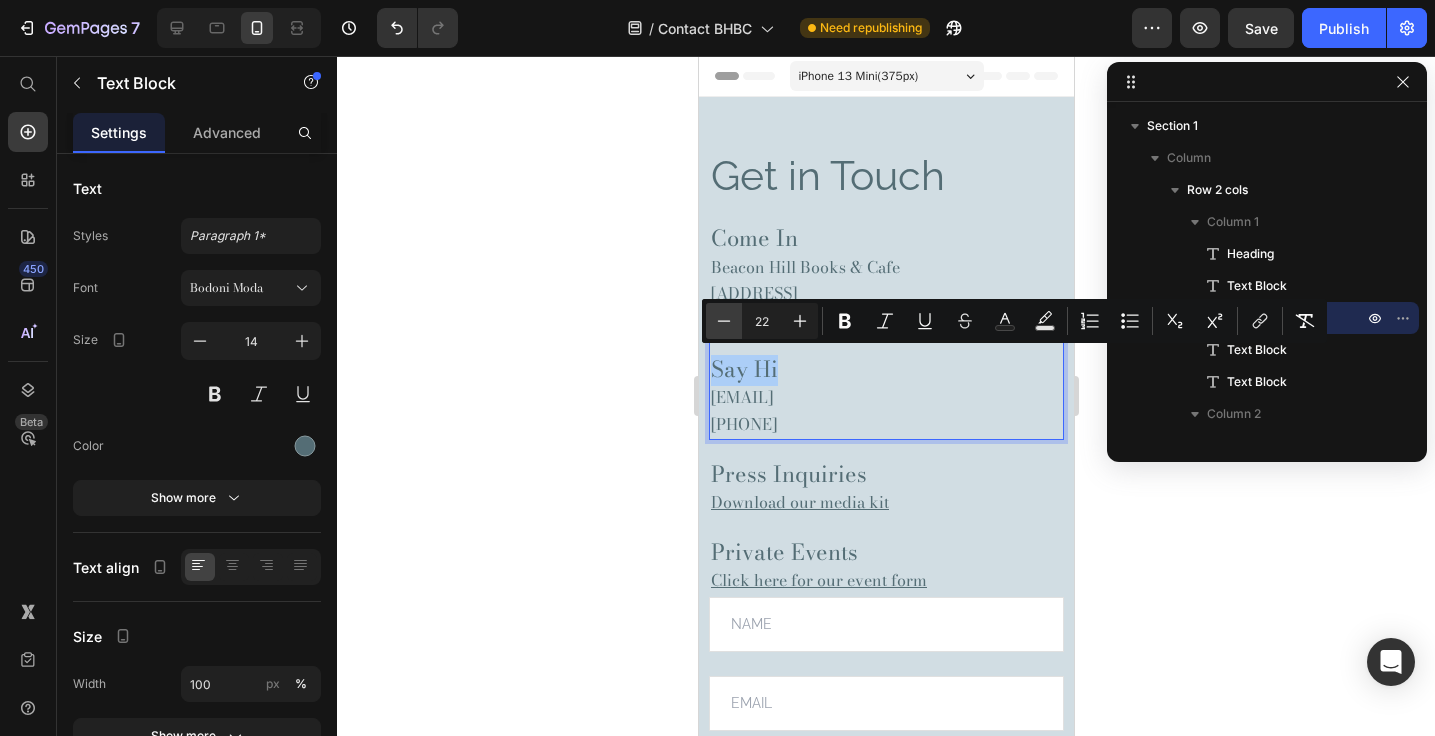 click 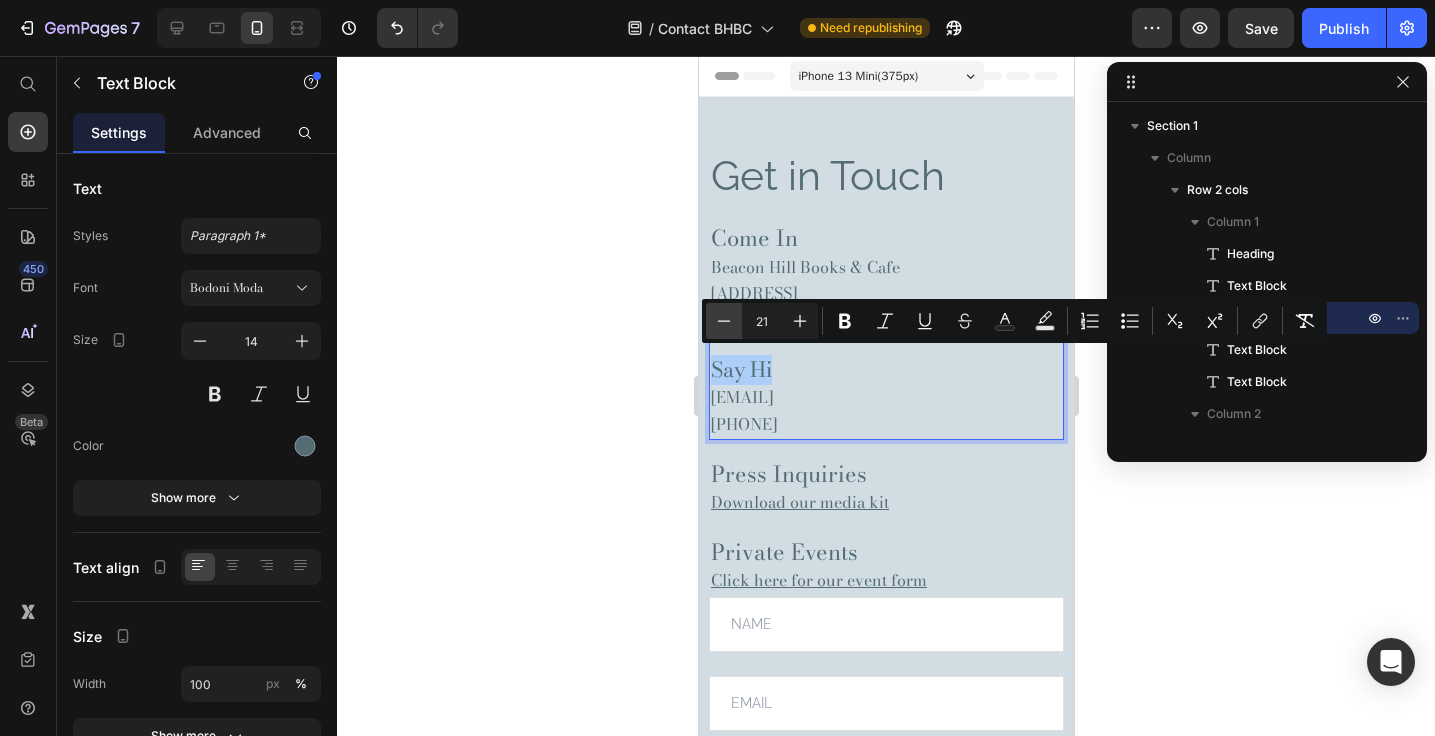 click 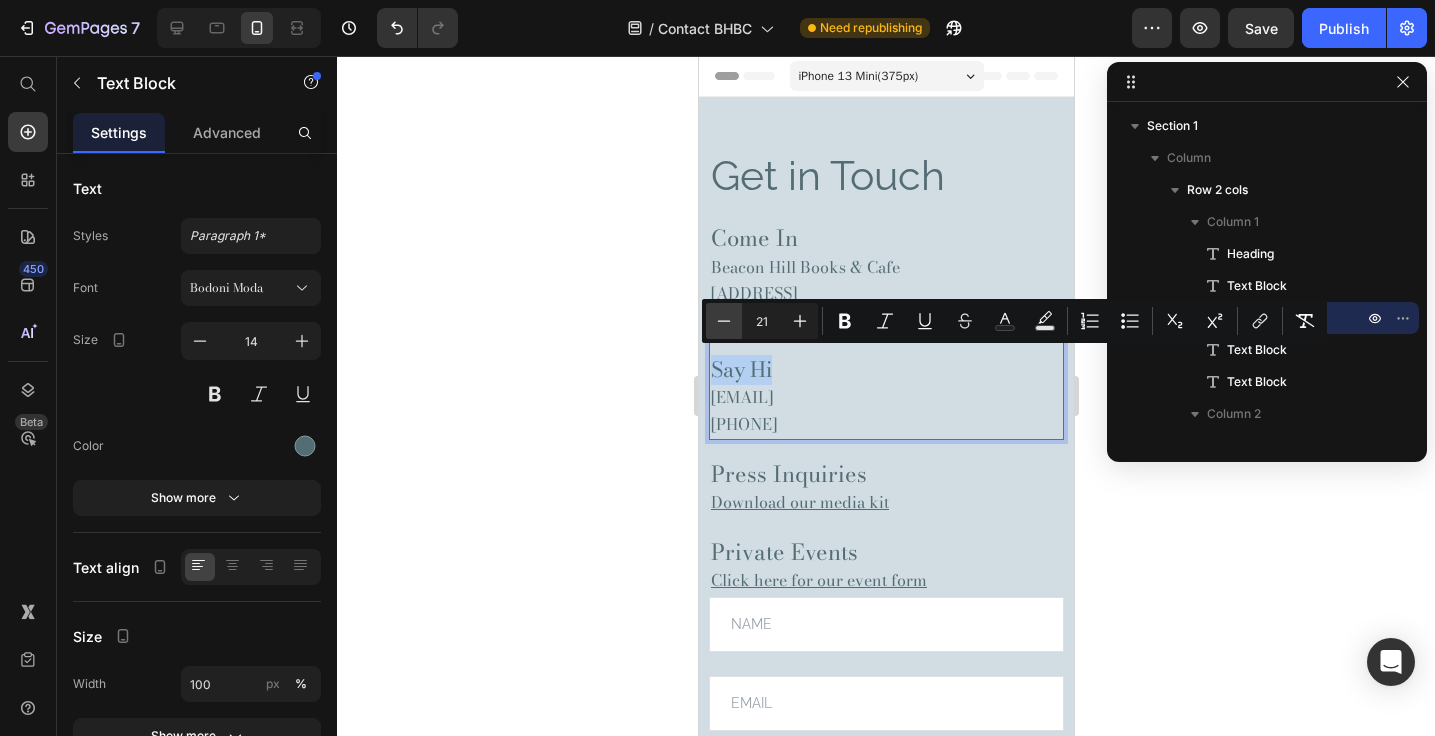 type on "20" 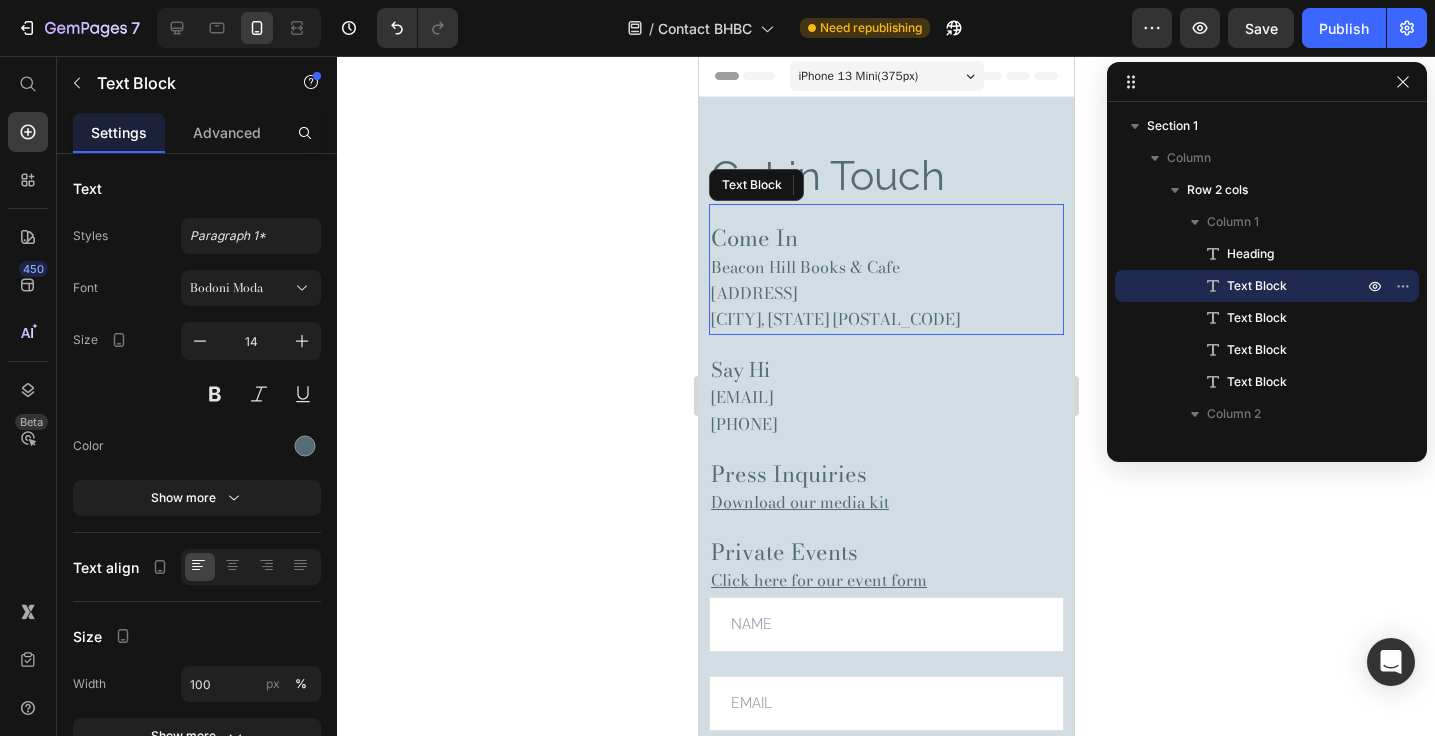 click on "Come In" at bounding box center (753, 238) 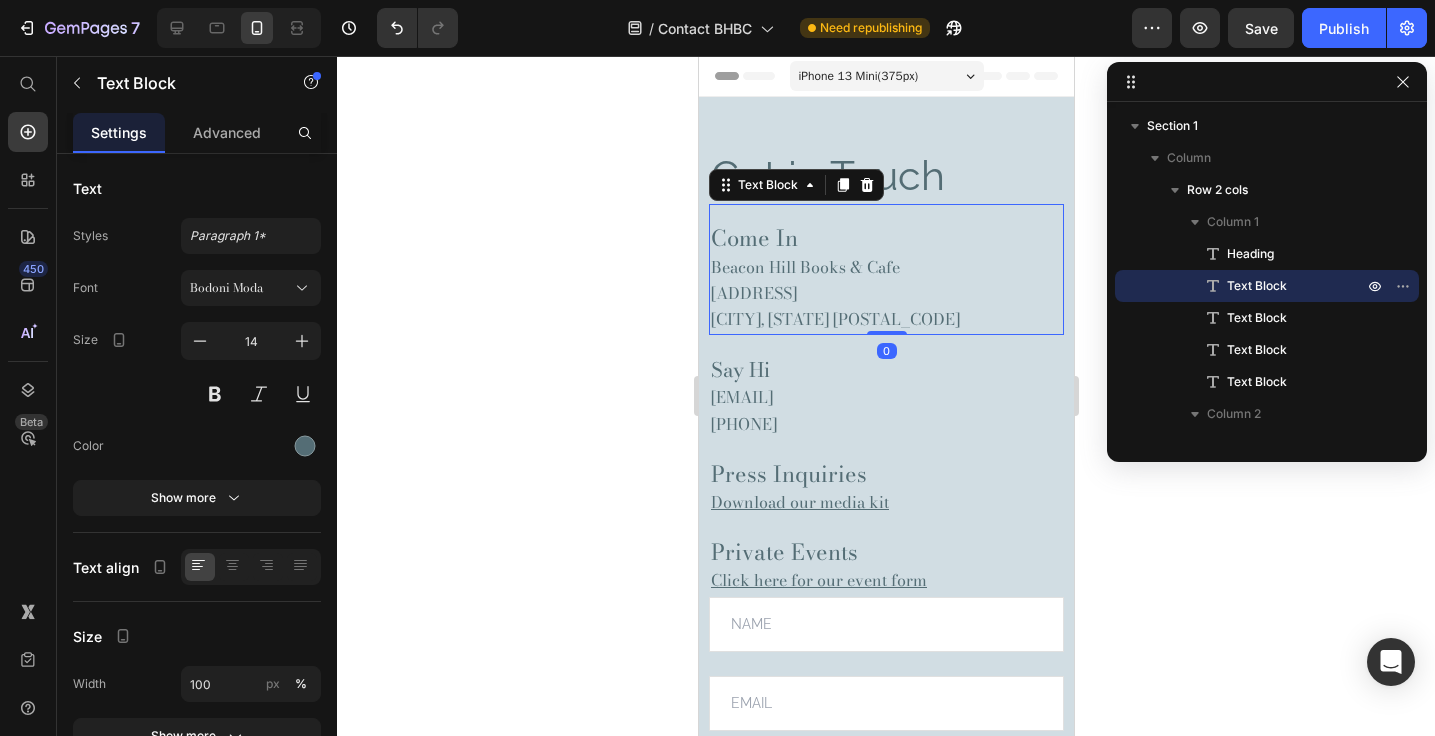 click on "Come In" at bounding box center [885, 240] 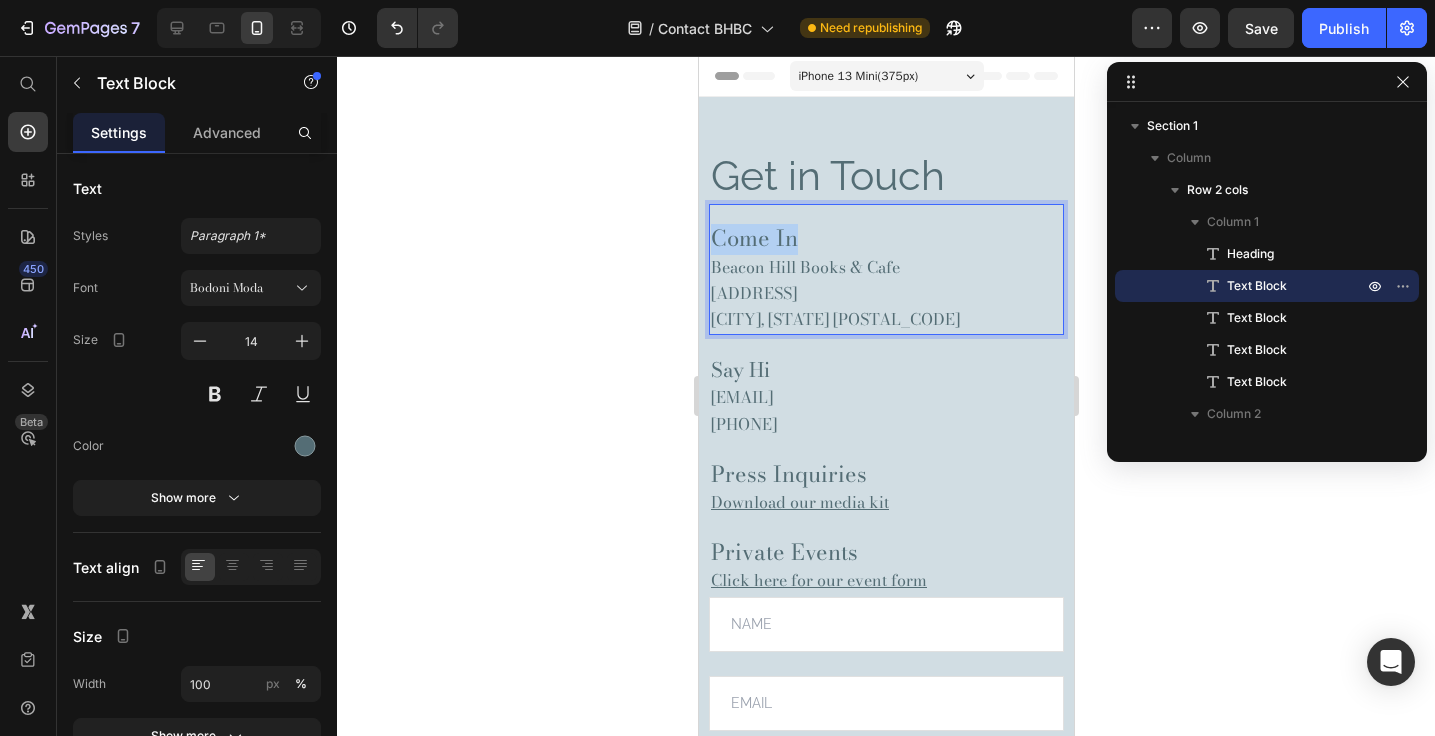 drag, startPoint x: 802, startPoint y: 240, endPoint x: 710, endPoint y: 235, distance: 92.13577 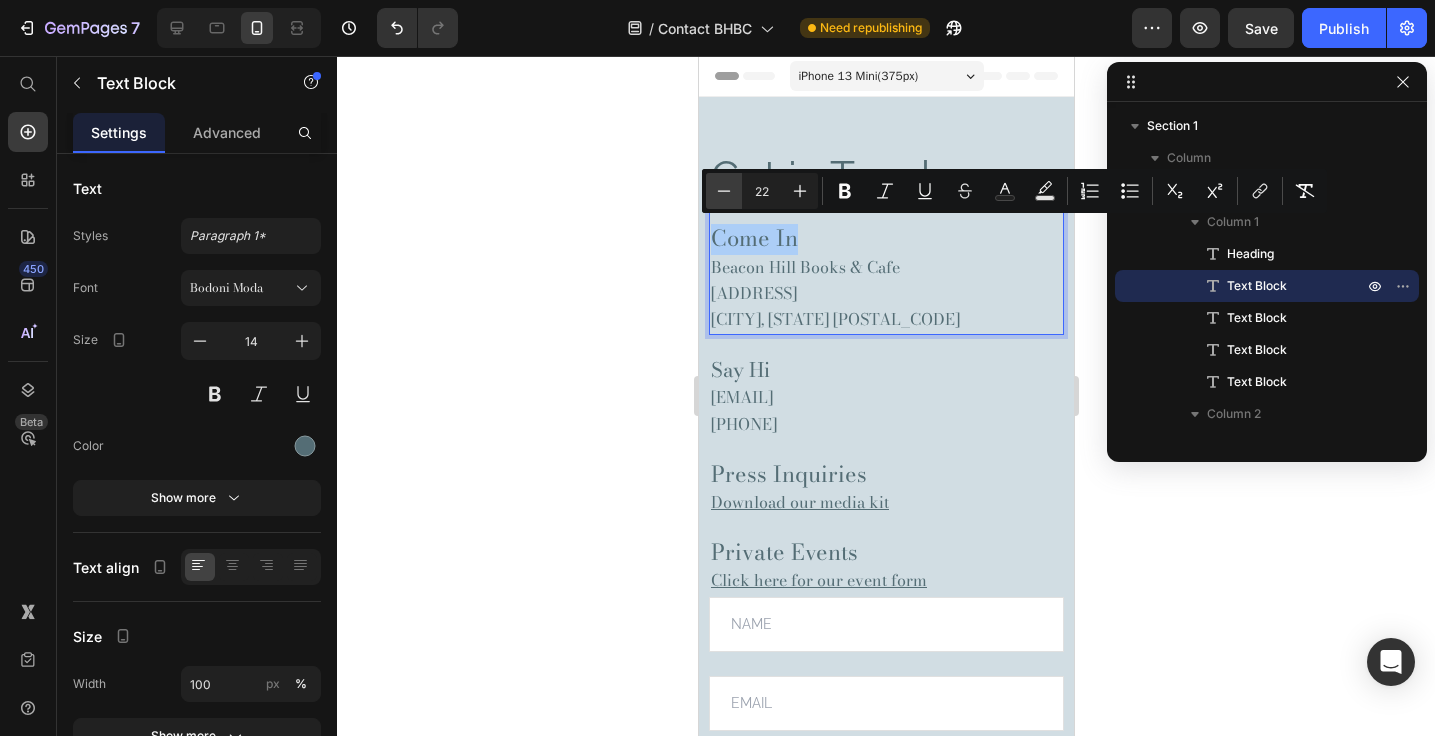click 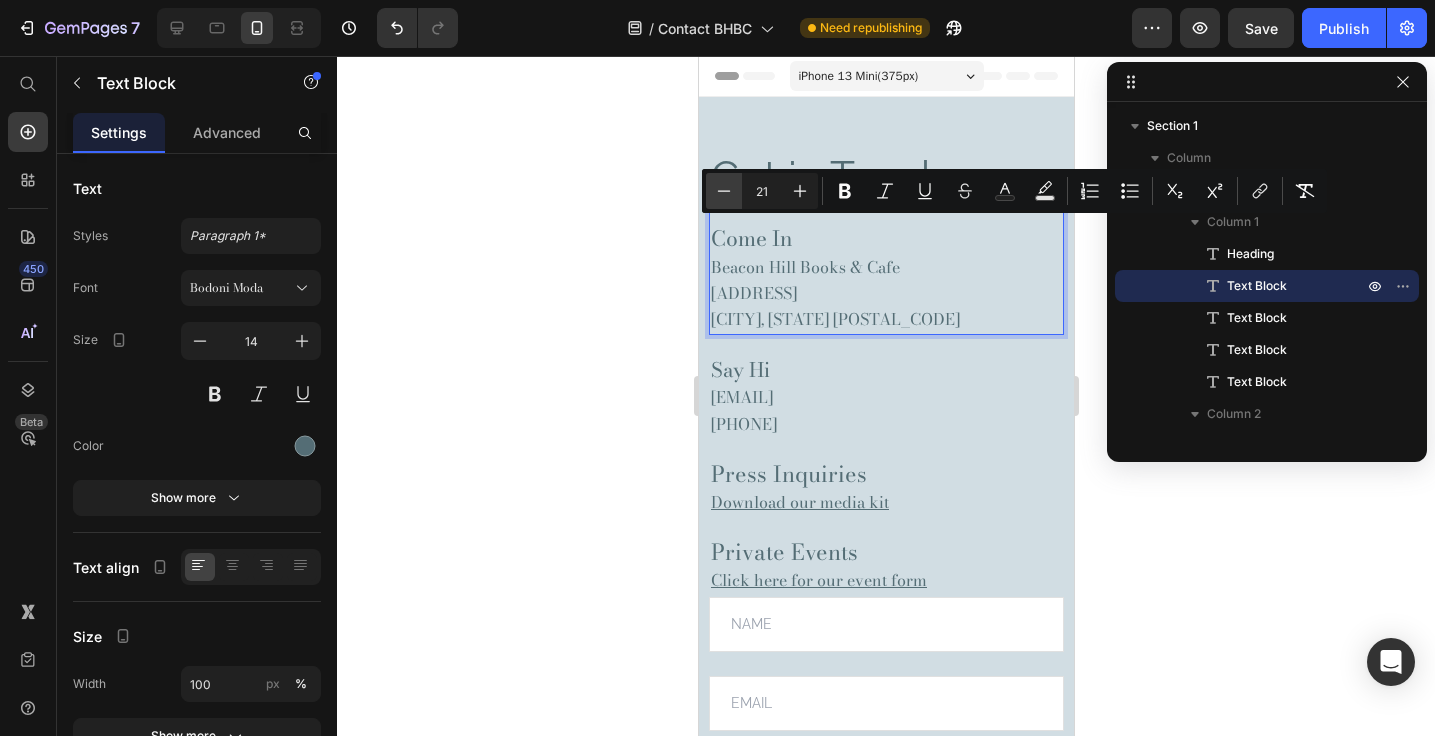 click 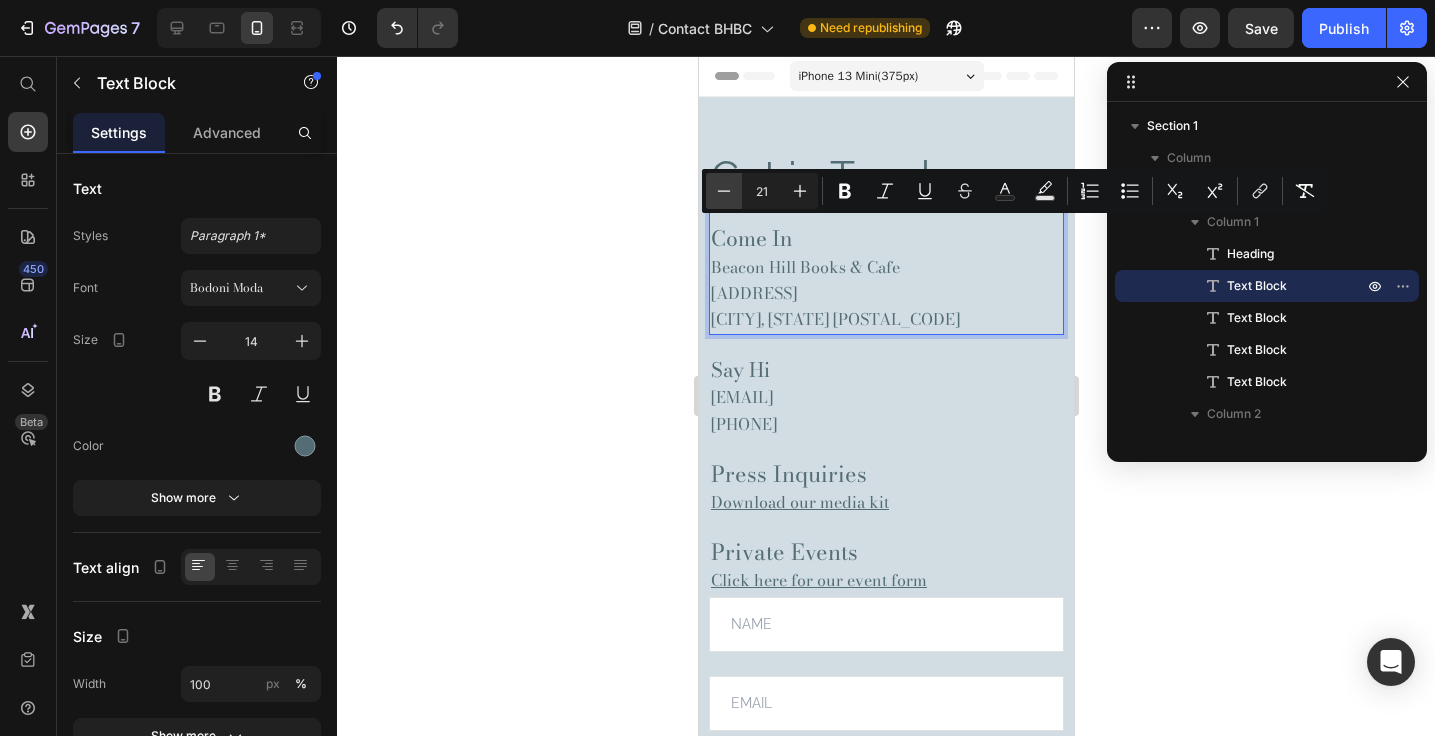 type on "20" 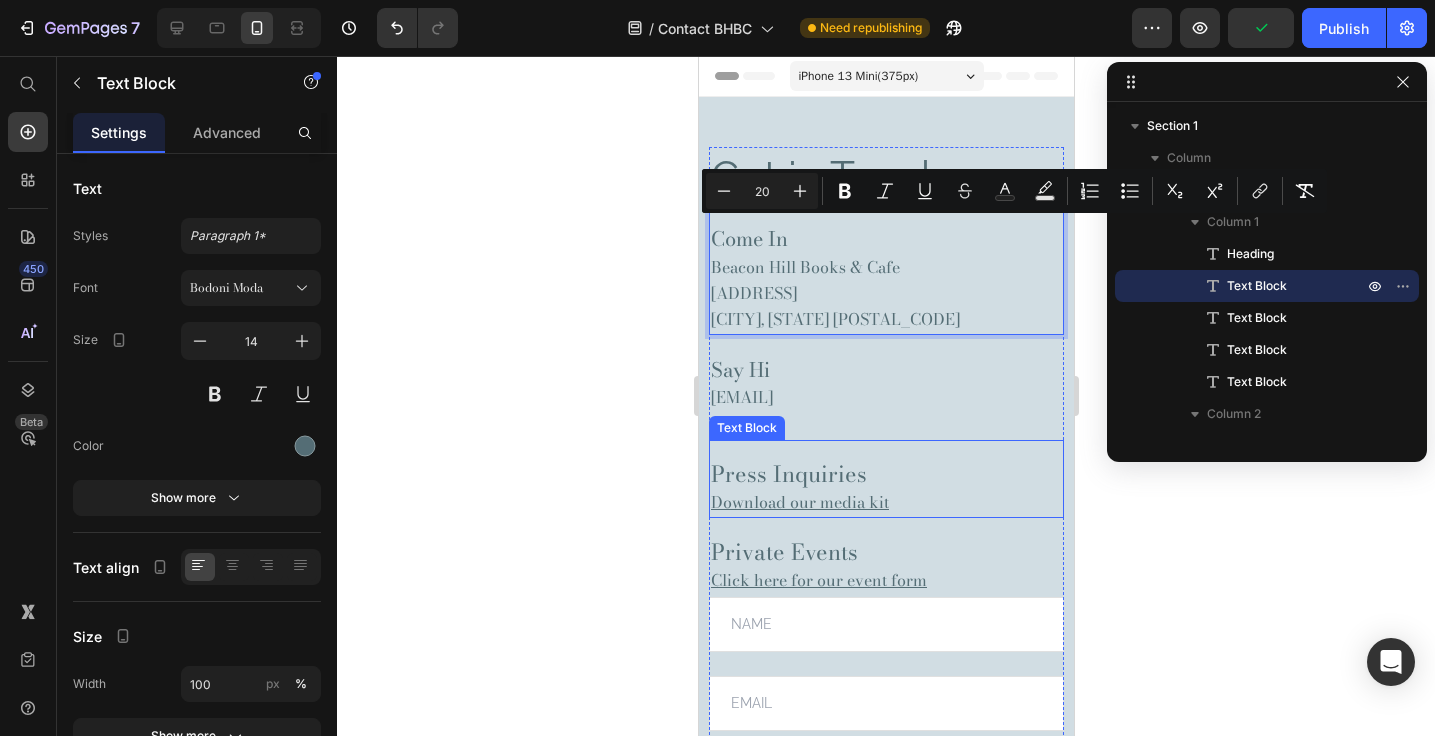 click on "Press Inquiries" at bounding box center (885, 476) 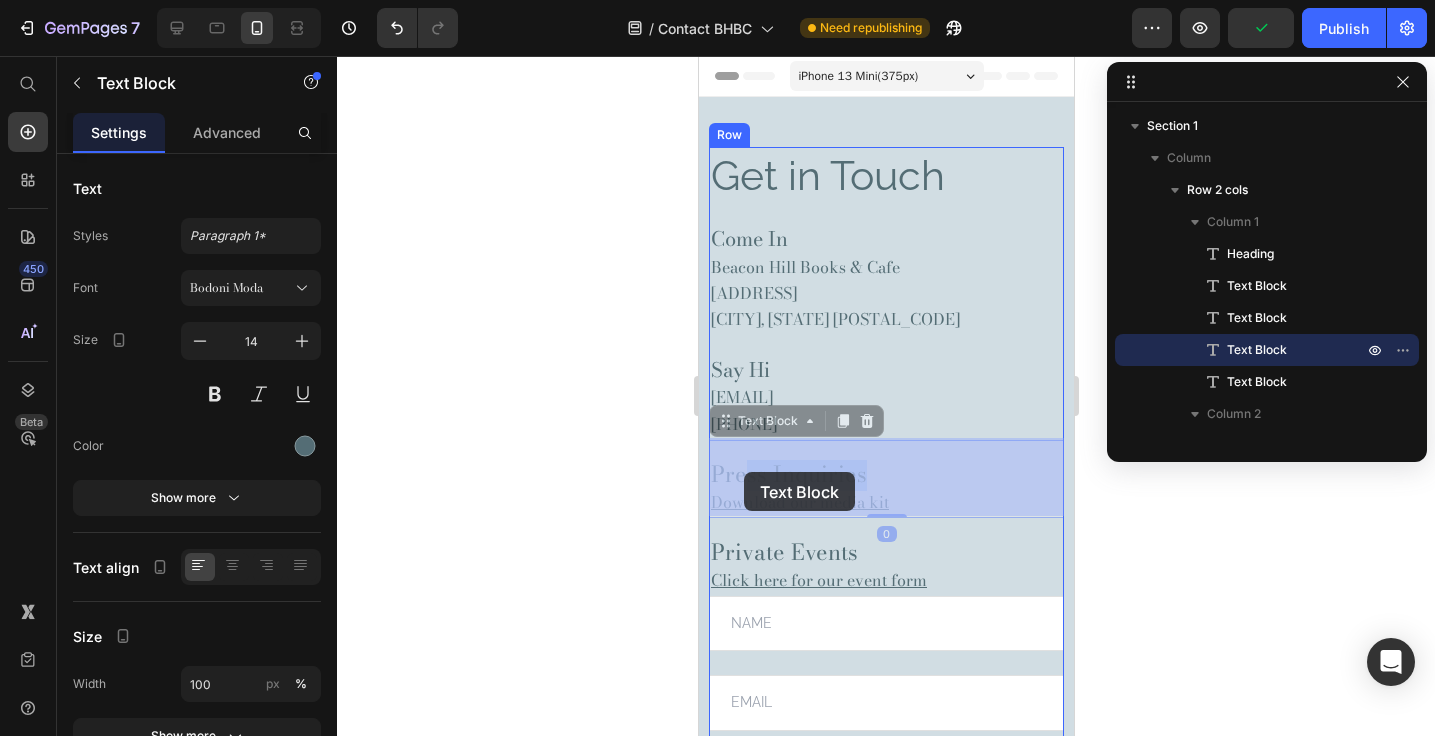 drag, startPoint x: 877, startPoint y: 473, endPoint x: 744, endPoint y: 472, distance: 133.00375 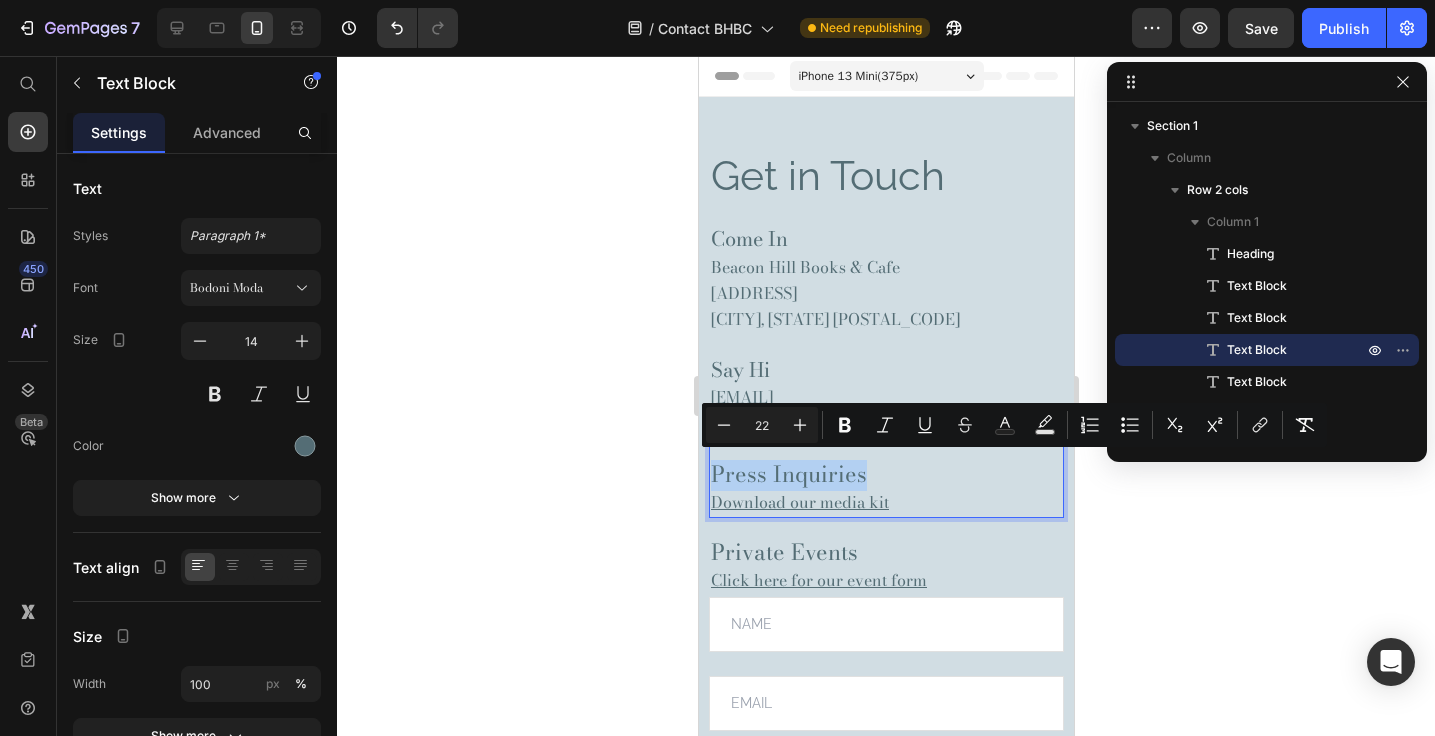 drag, startPoint x: 863, startPoint y: 468, endPoint x: 712, endPoint y: 465, distance: 151.0298 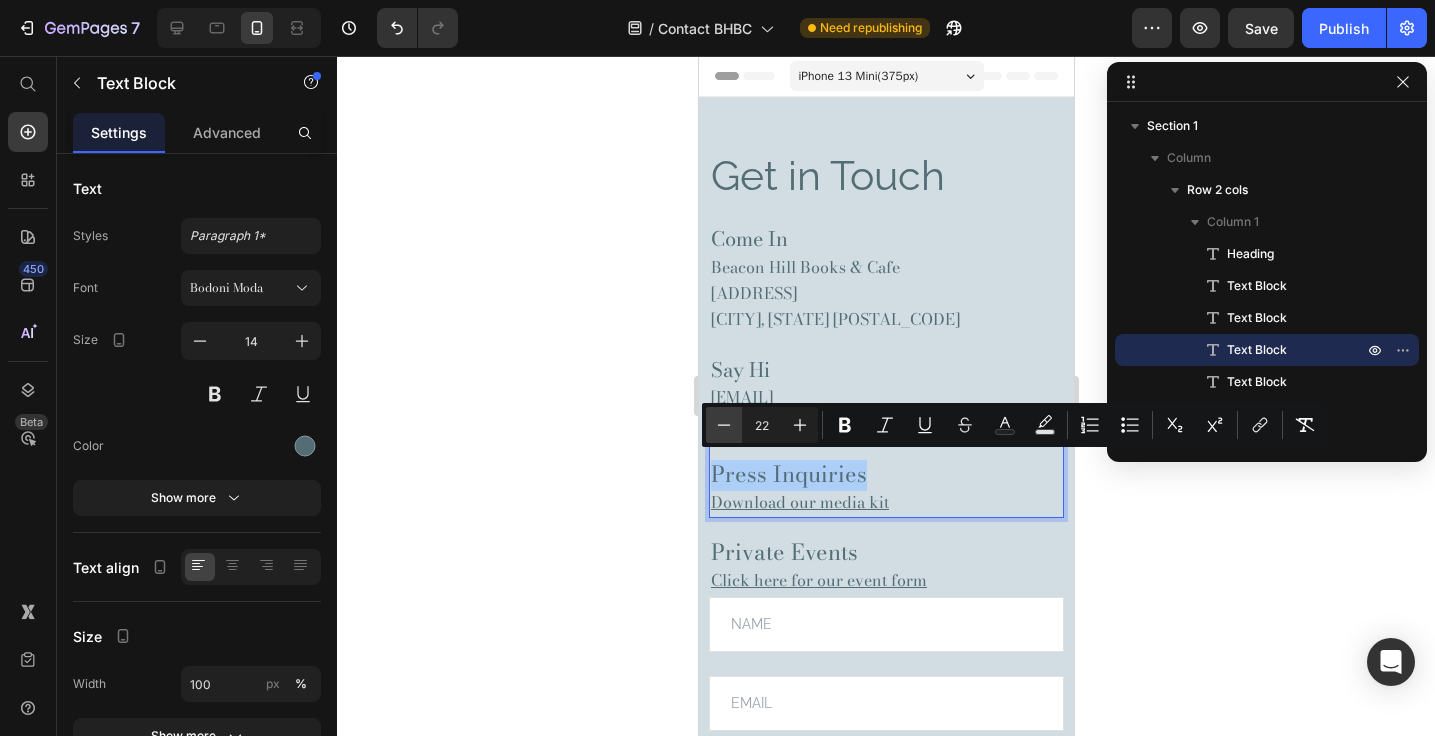 click 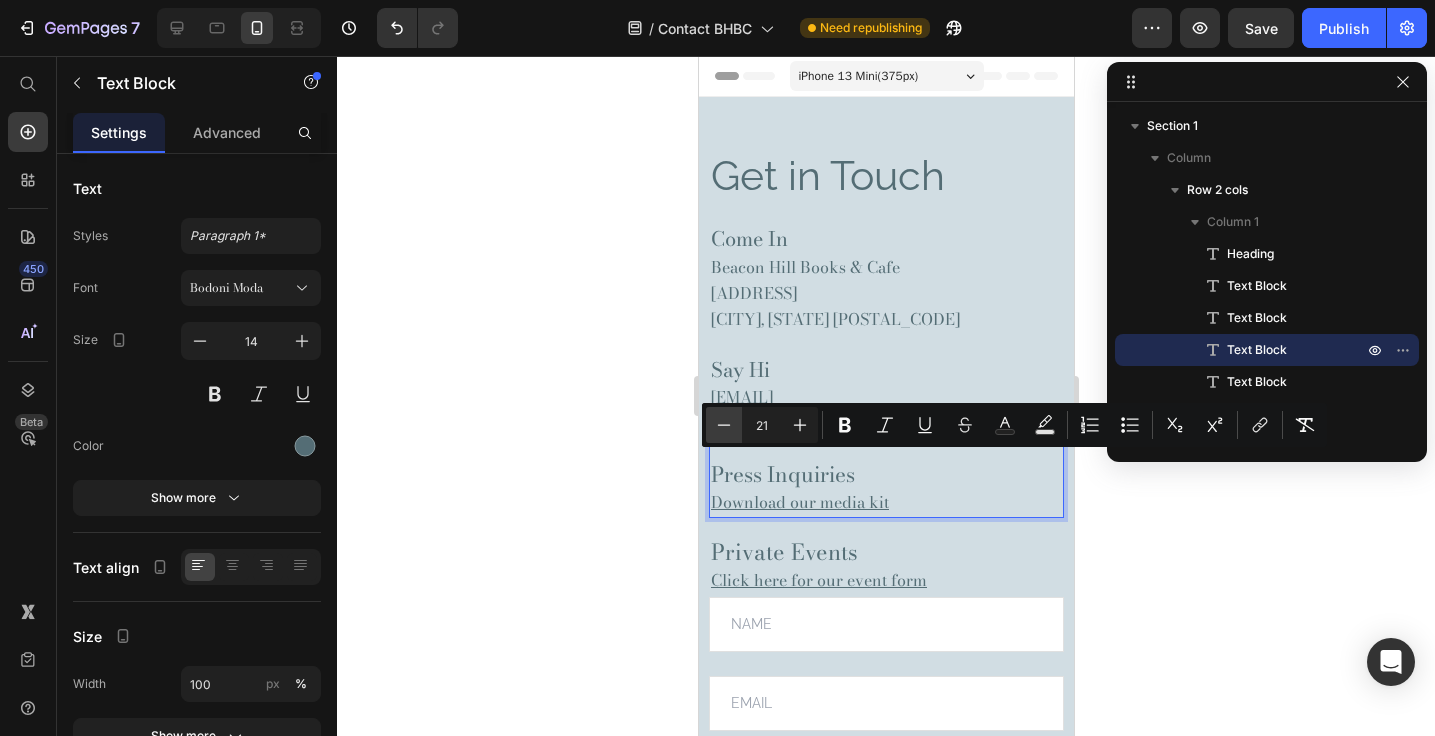 click 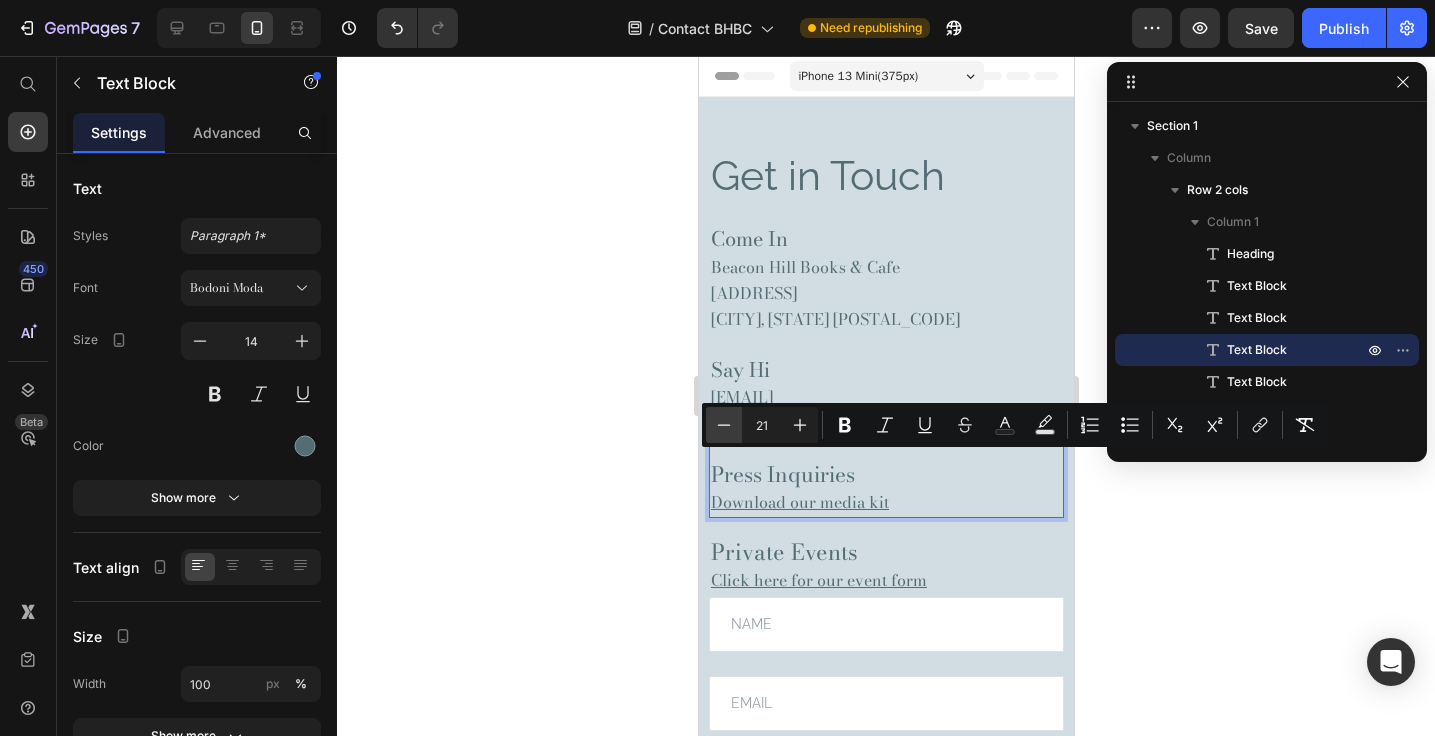 type on "20" 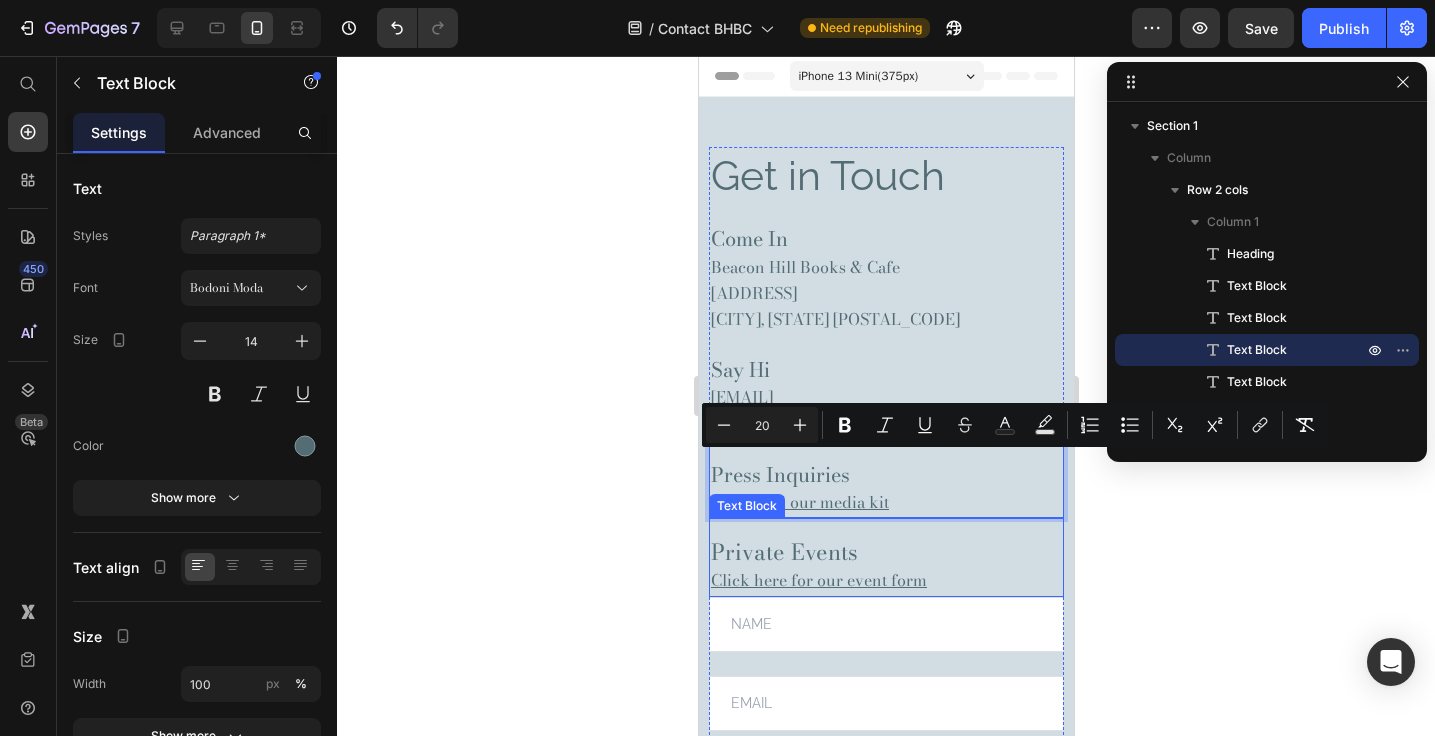 click on "Private Events" at bounding box center (885, 554) 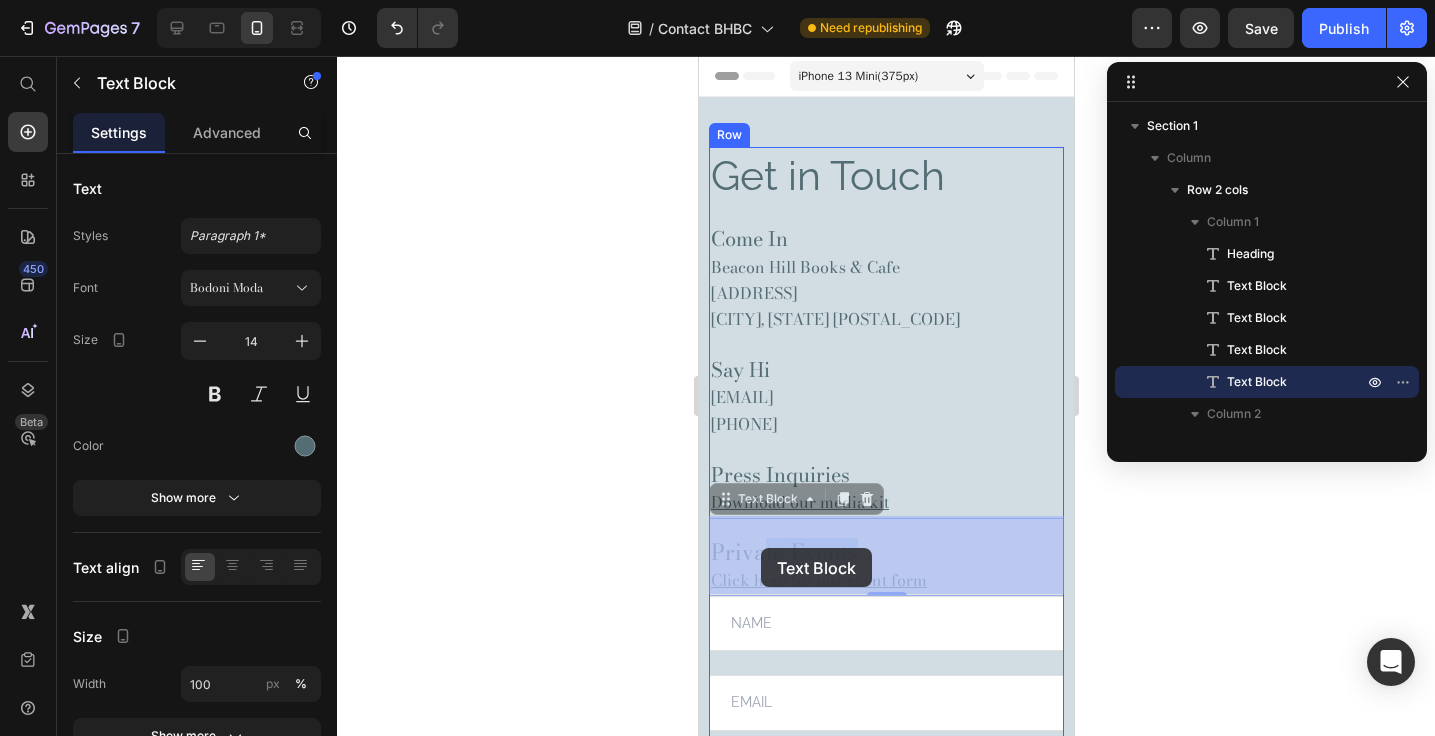 drag, startPoint x: 865, startPoint y: 545, endPoint x: 760, endPoint y: 548, distance: 105.04285 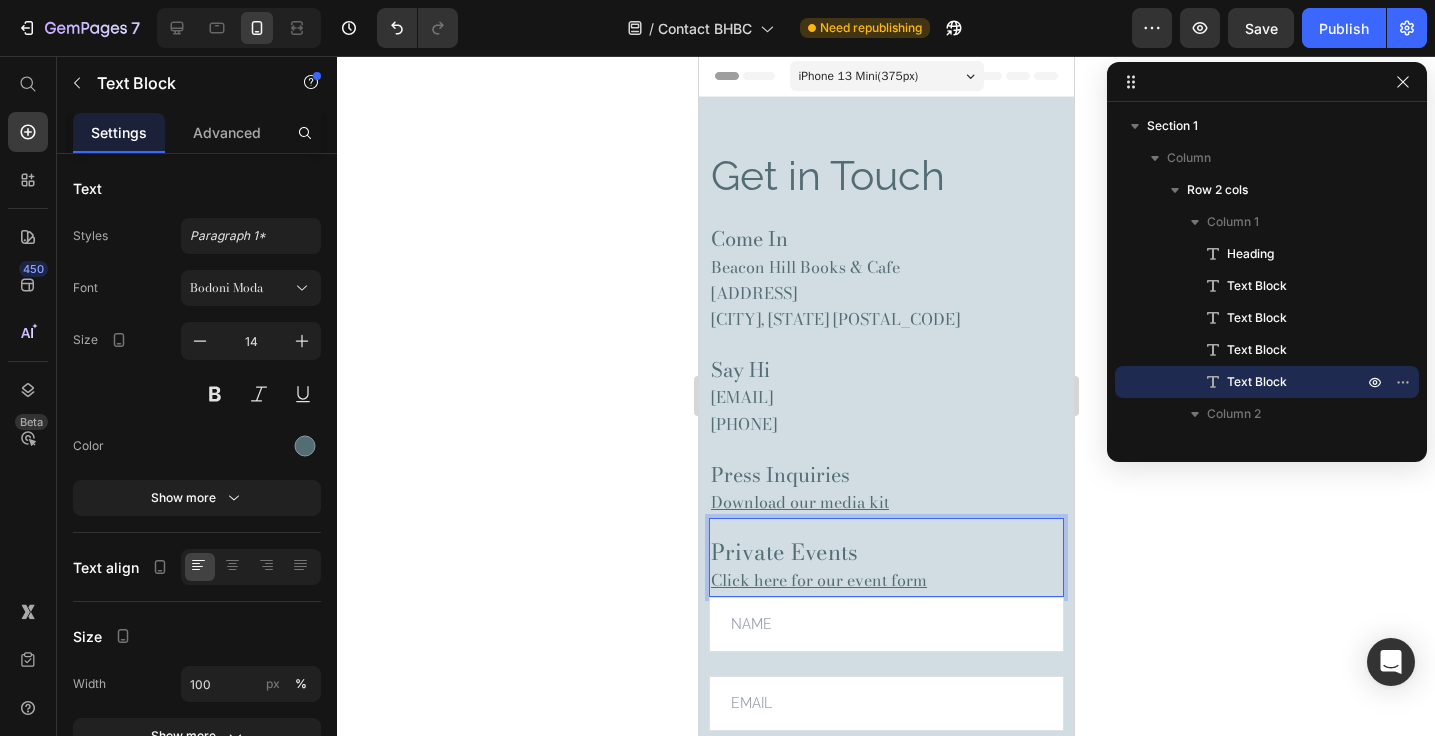 click on "Private Events" at bounding box center [885, 554] 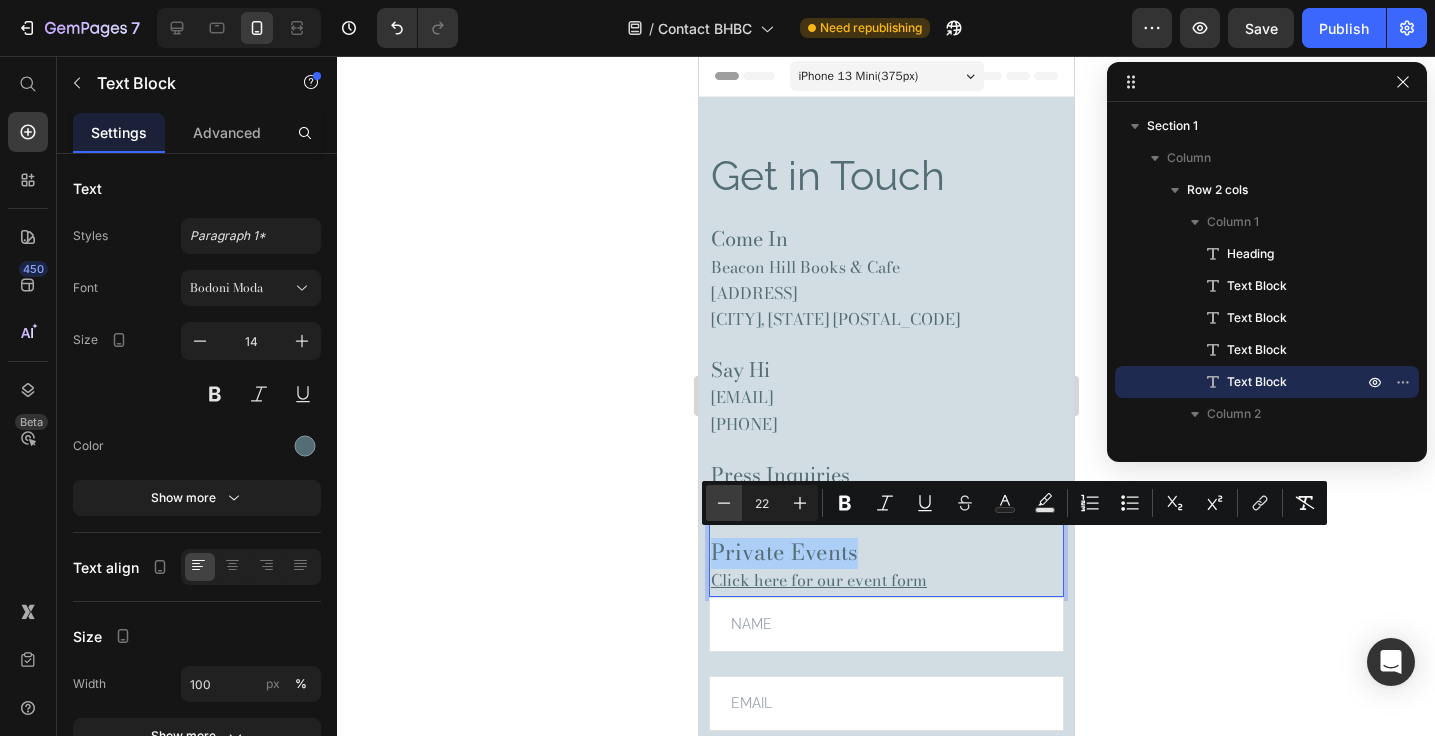 click 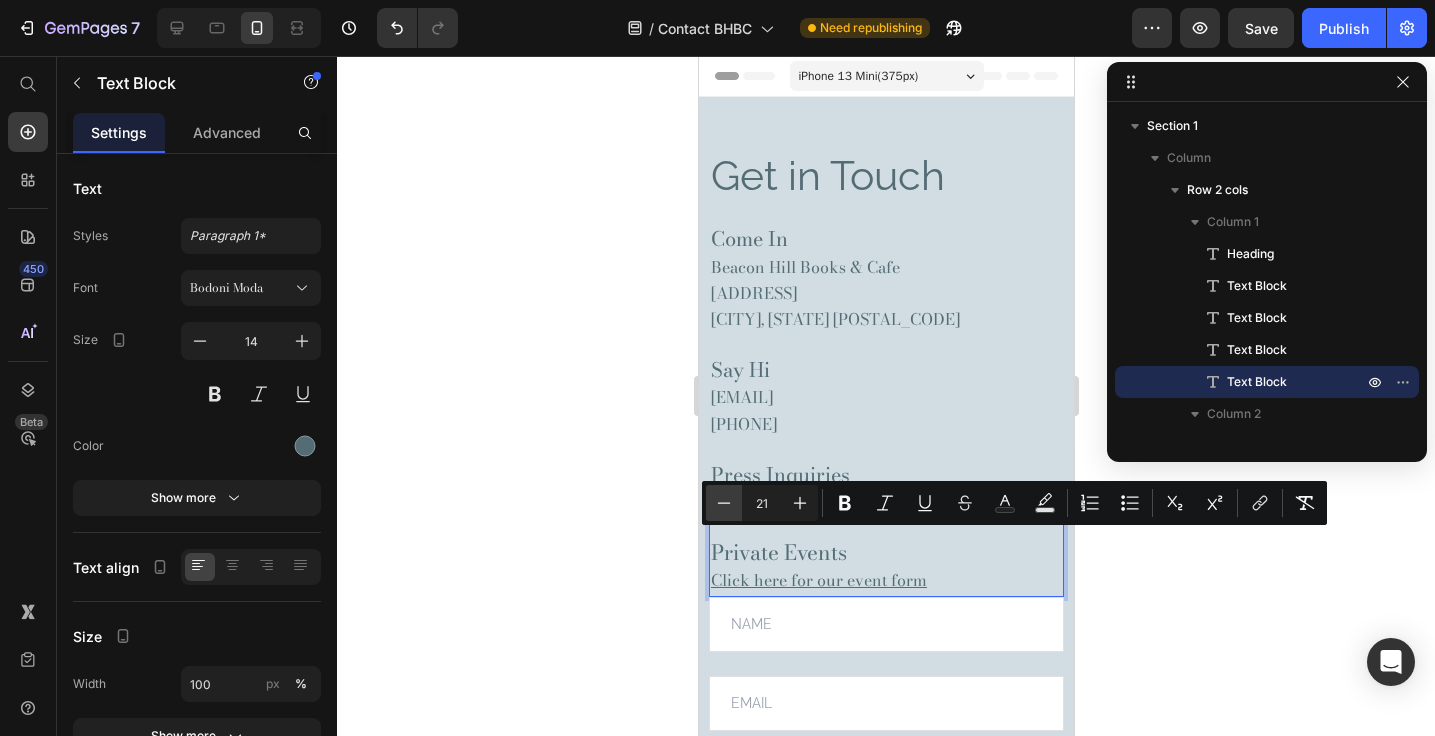 click 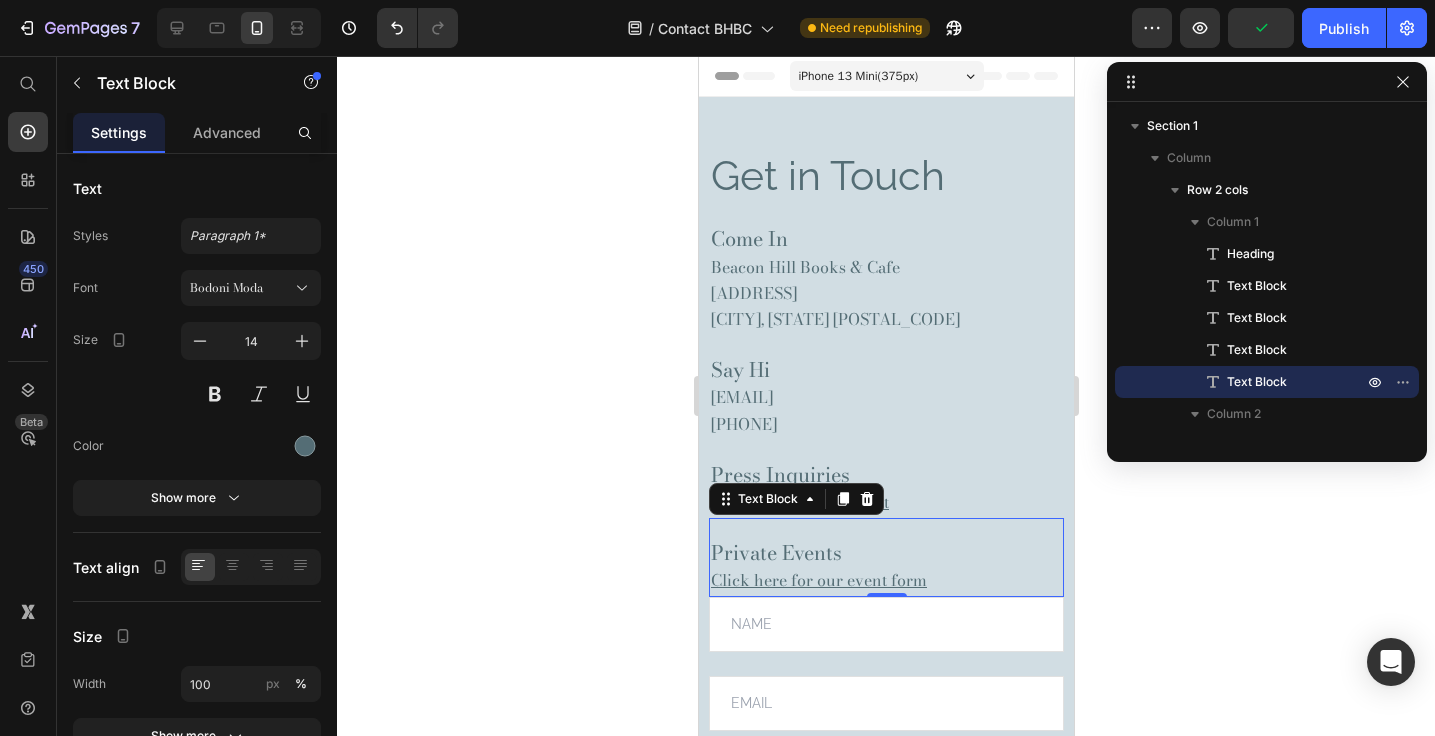 drag, startPoint x: 1350, startPoint y: 20, endPoint x: 1173, endPoint y: 579, distance: 586.35315 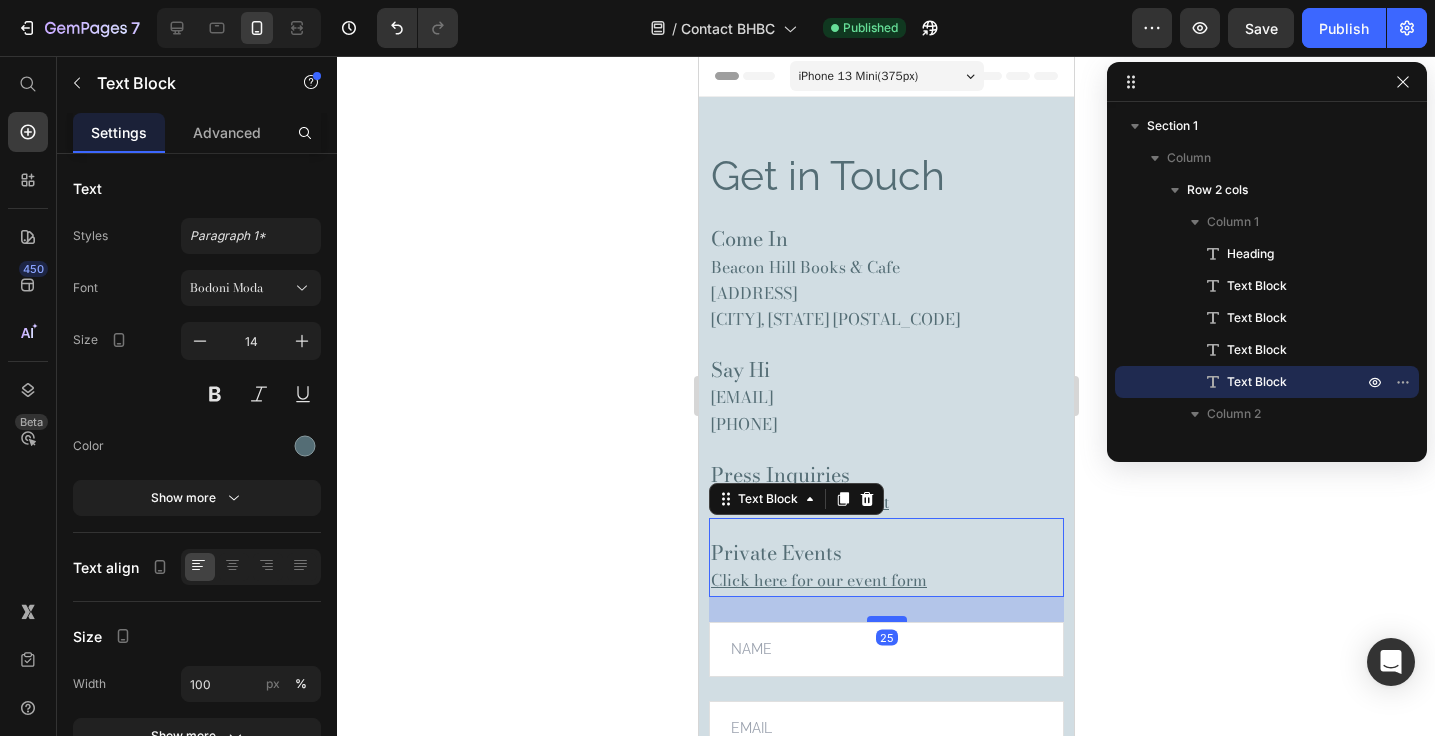 drag, startPoint x: 892, startPoint y: 592, endPoint x: 893, endPoint y: 617, distance: 25.019993 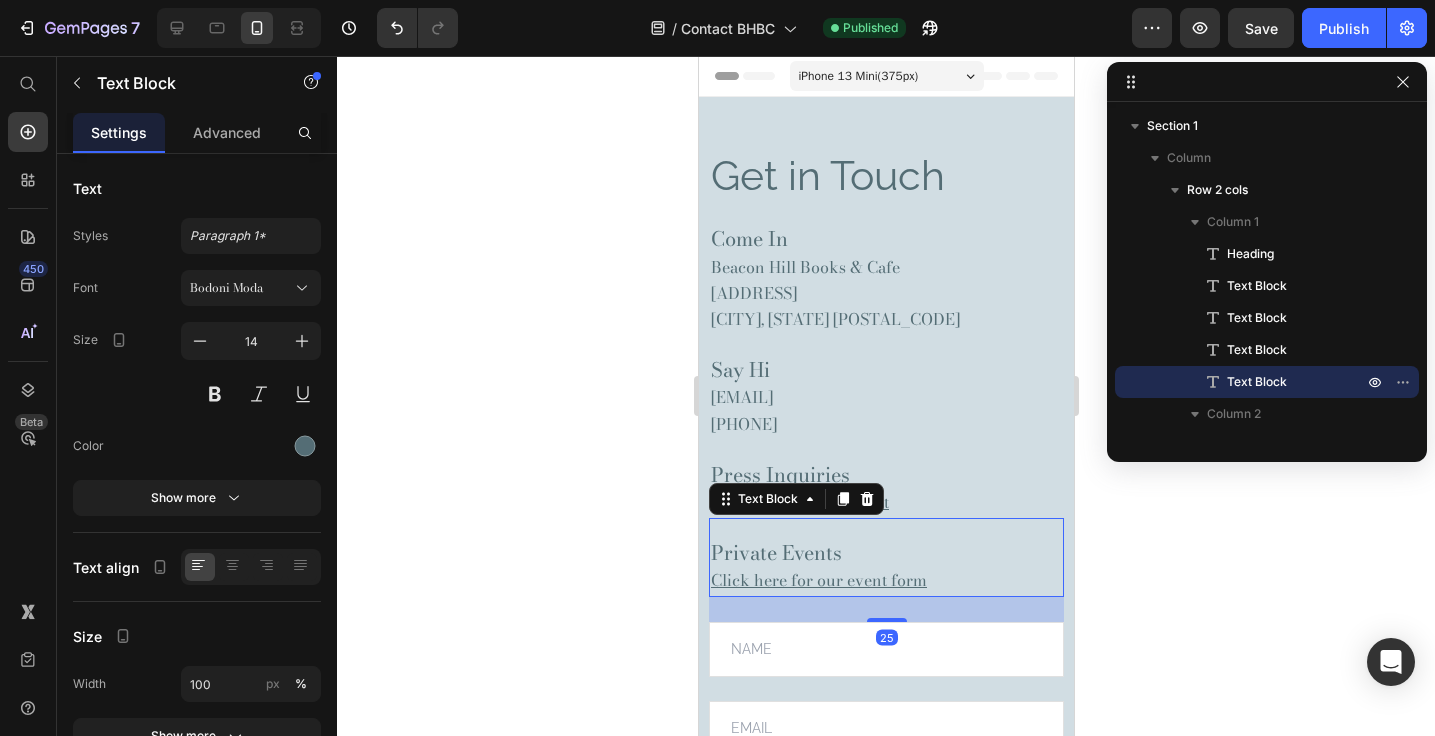 click 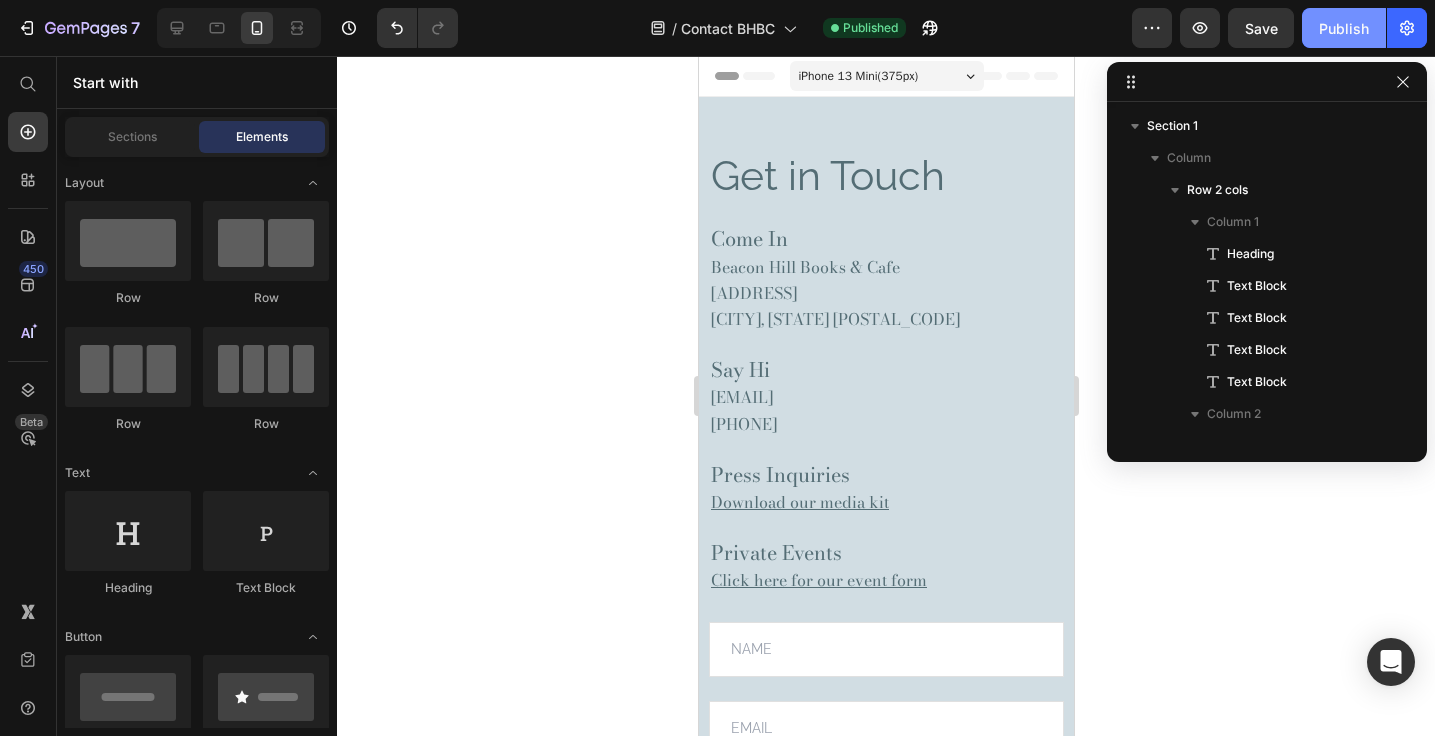 click on "Publish" at bounding box center (1344, 28) 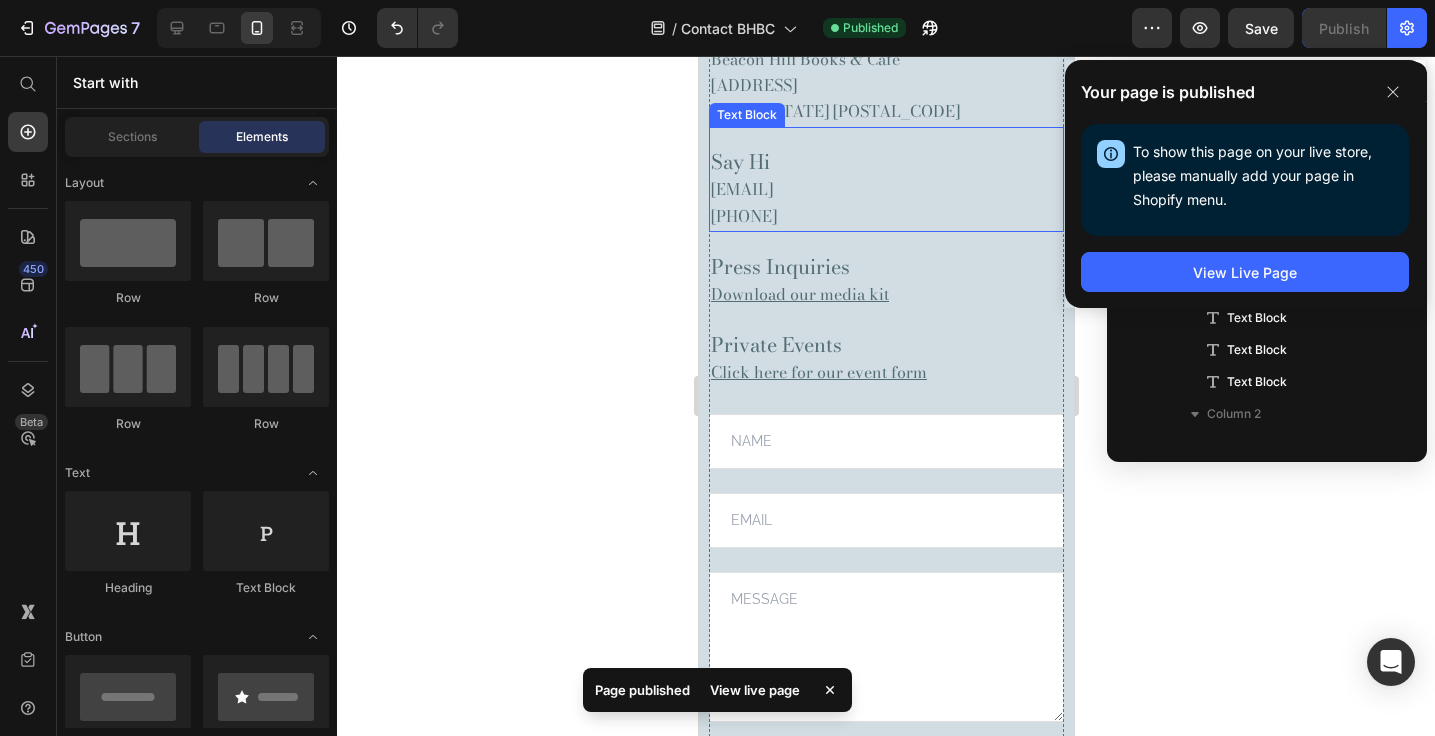 scroll, scrollTop: 431, scrollLeft: 0, axis: vertical 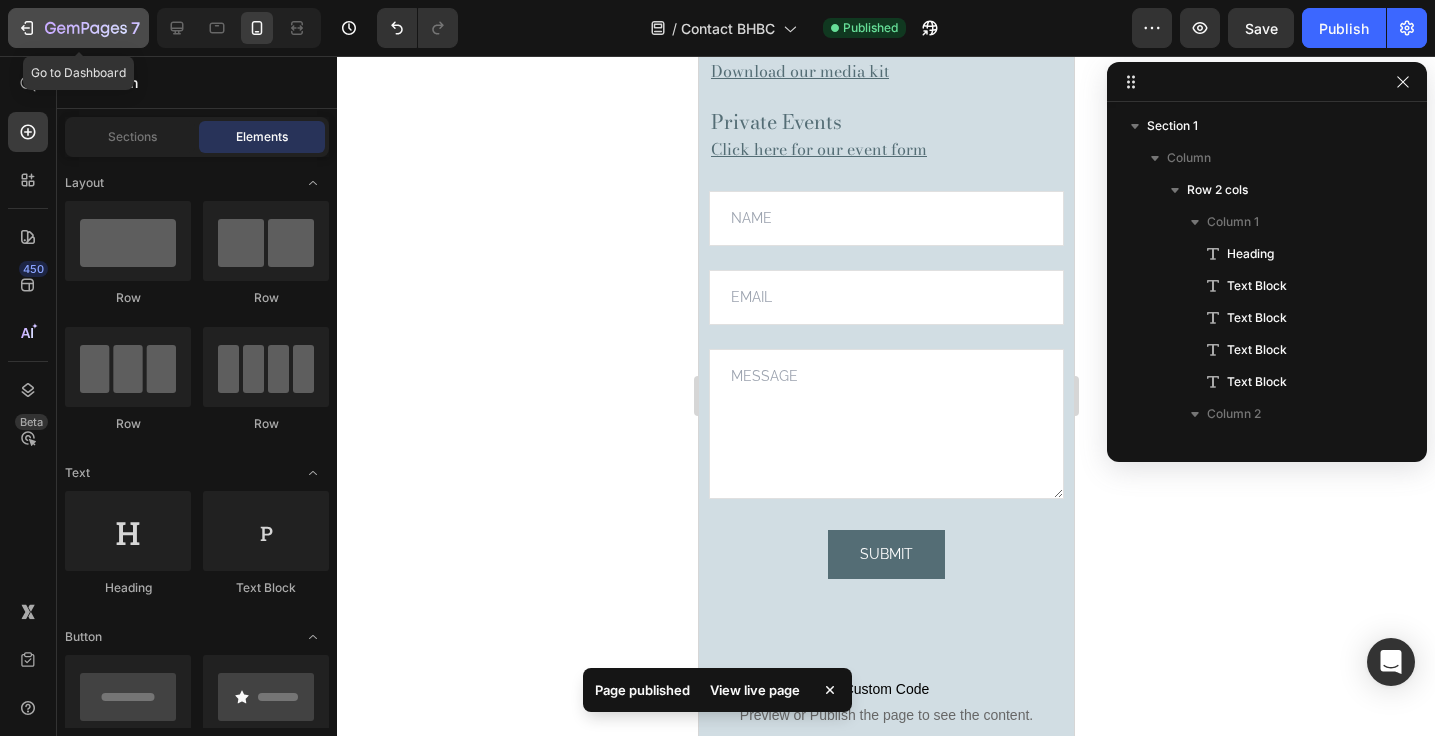 click 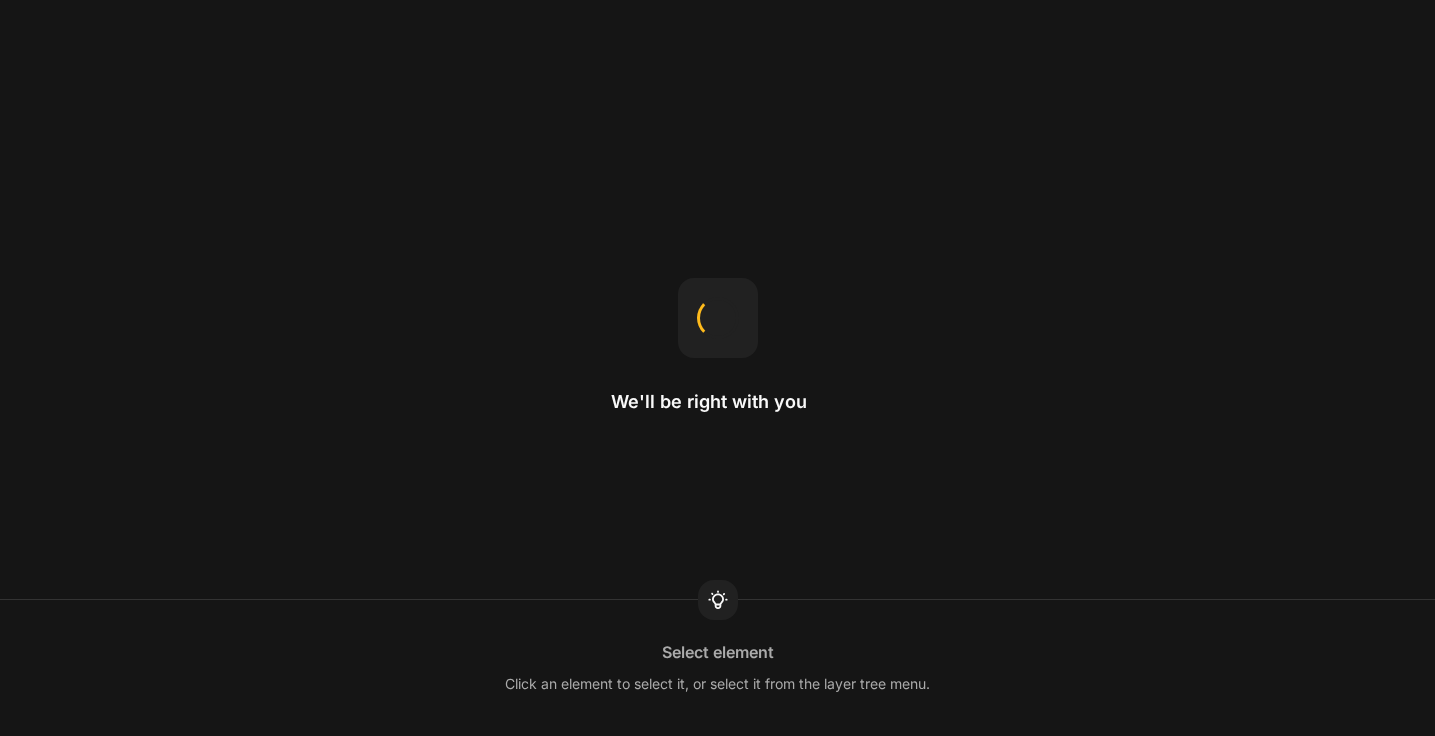 scroll, scrollTop: 0, scrollLeft: 0, axis: both 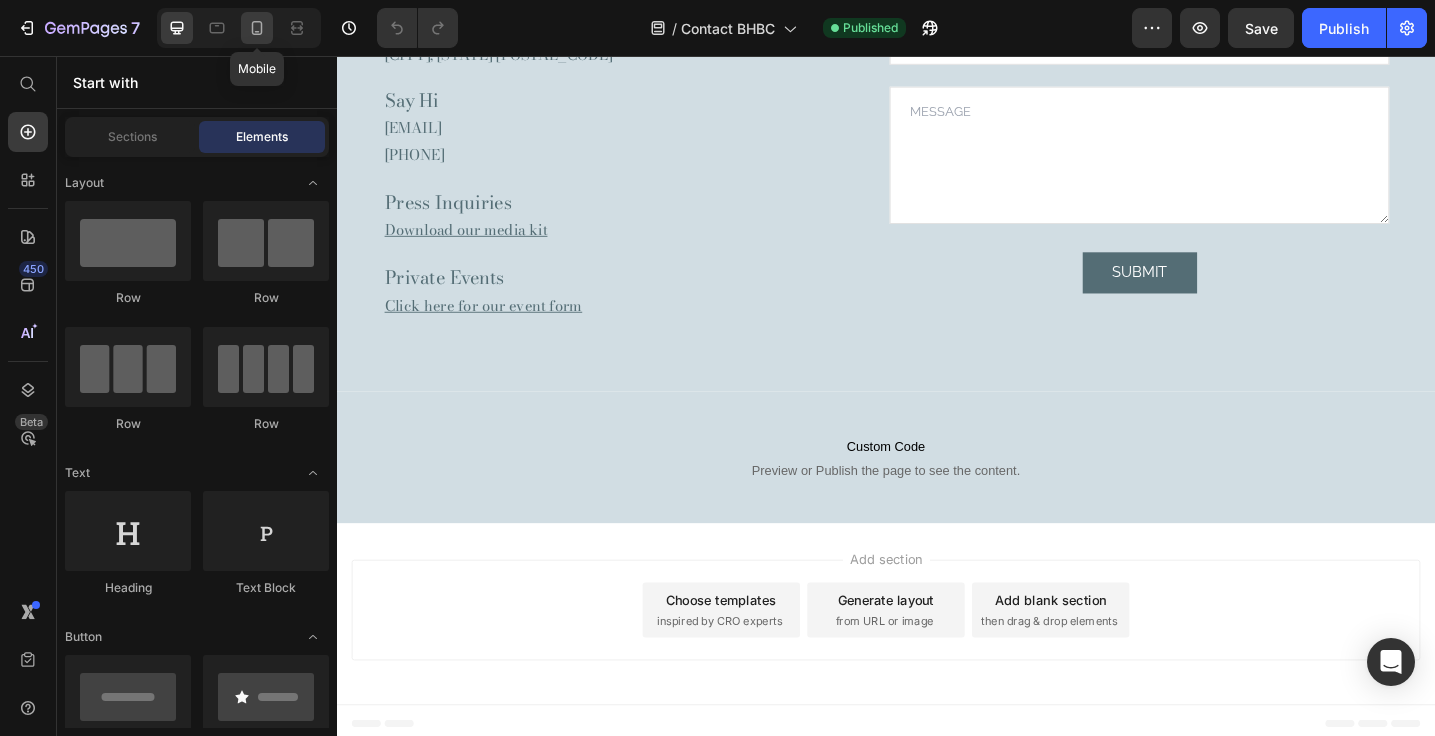 click 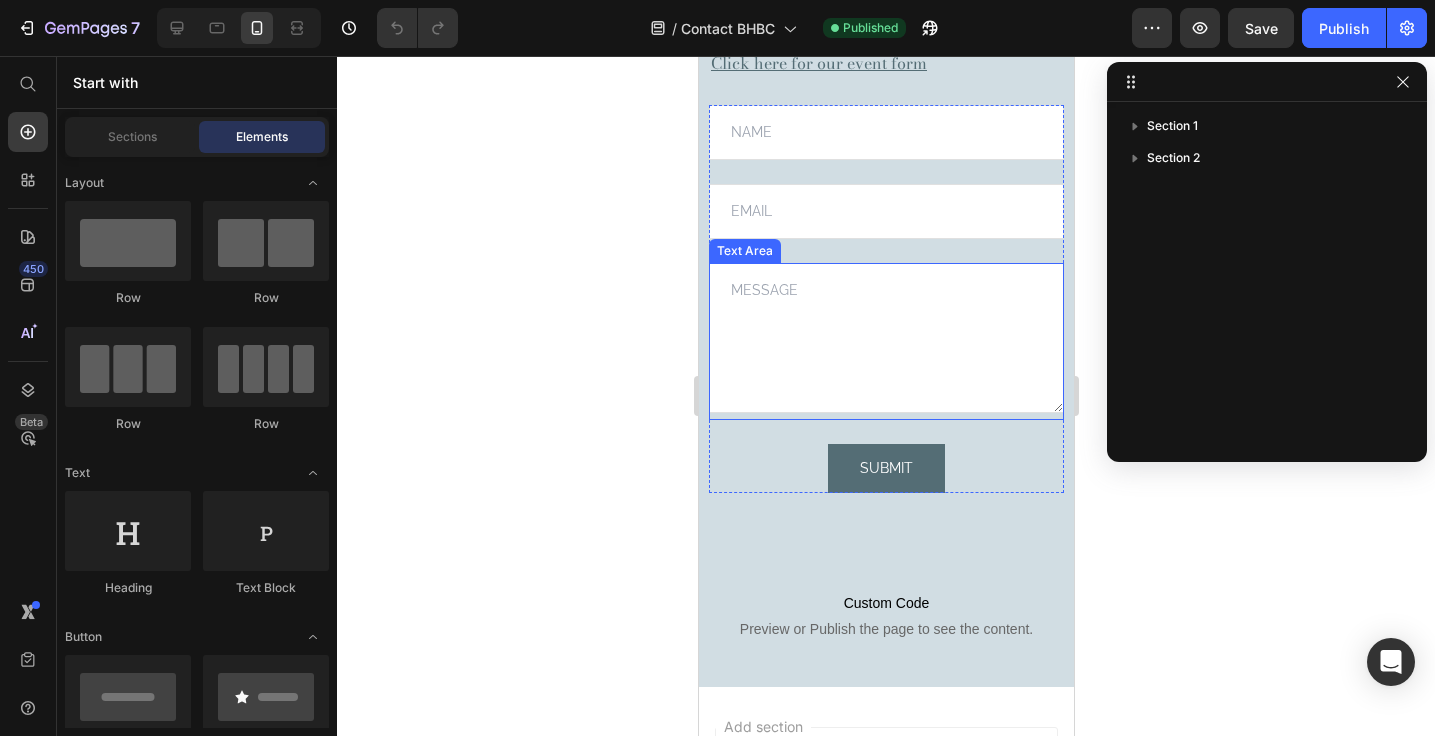 scroll, scrollTop: 813, scrollLeft: 0, axis: vertical 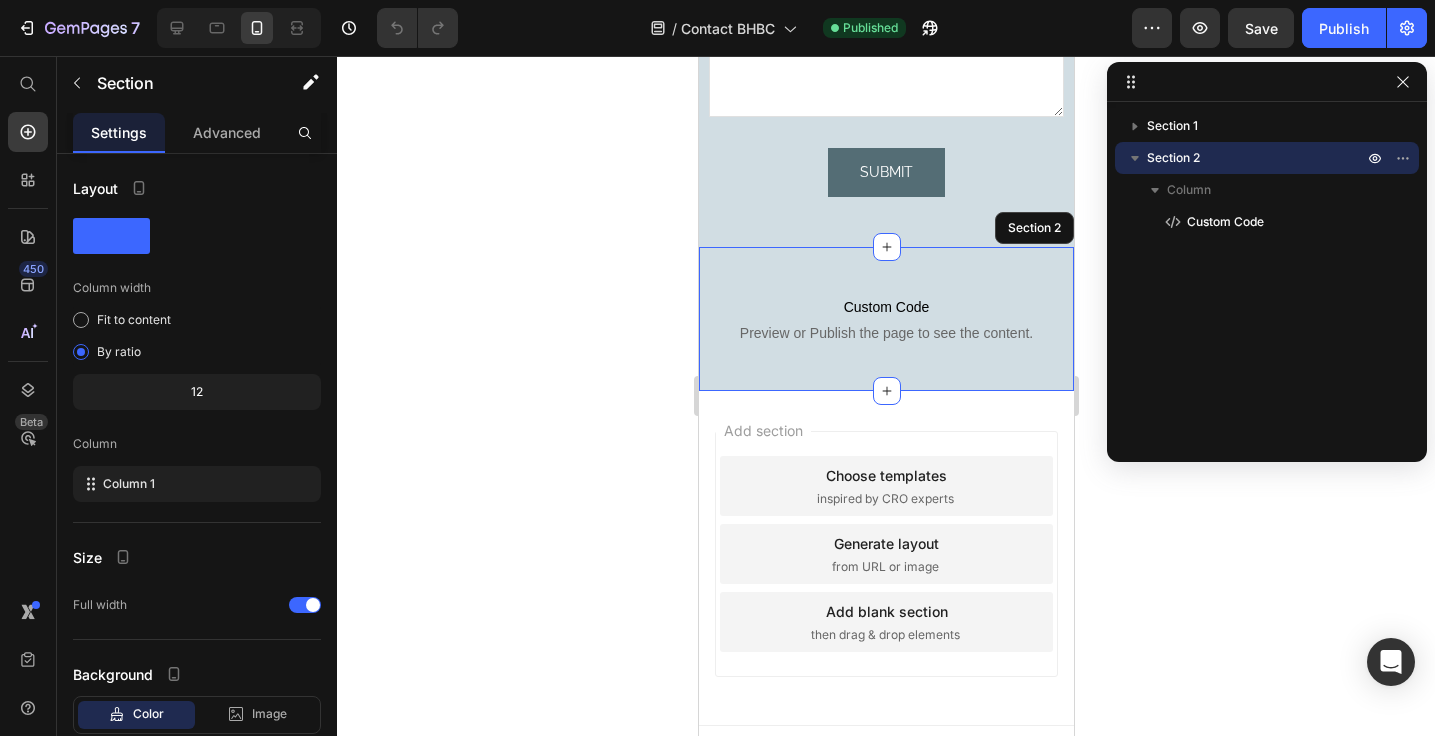 click on "Custom Code
Preview or Publish the page to see the content. Custom Code Section 2" at bounding box center [885, 319] 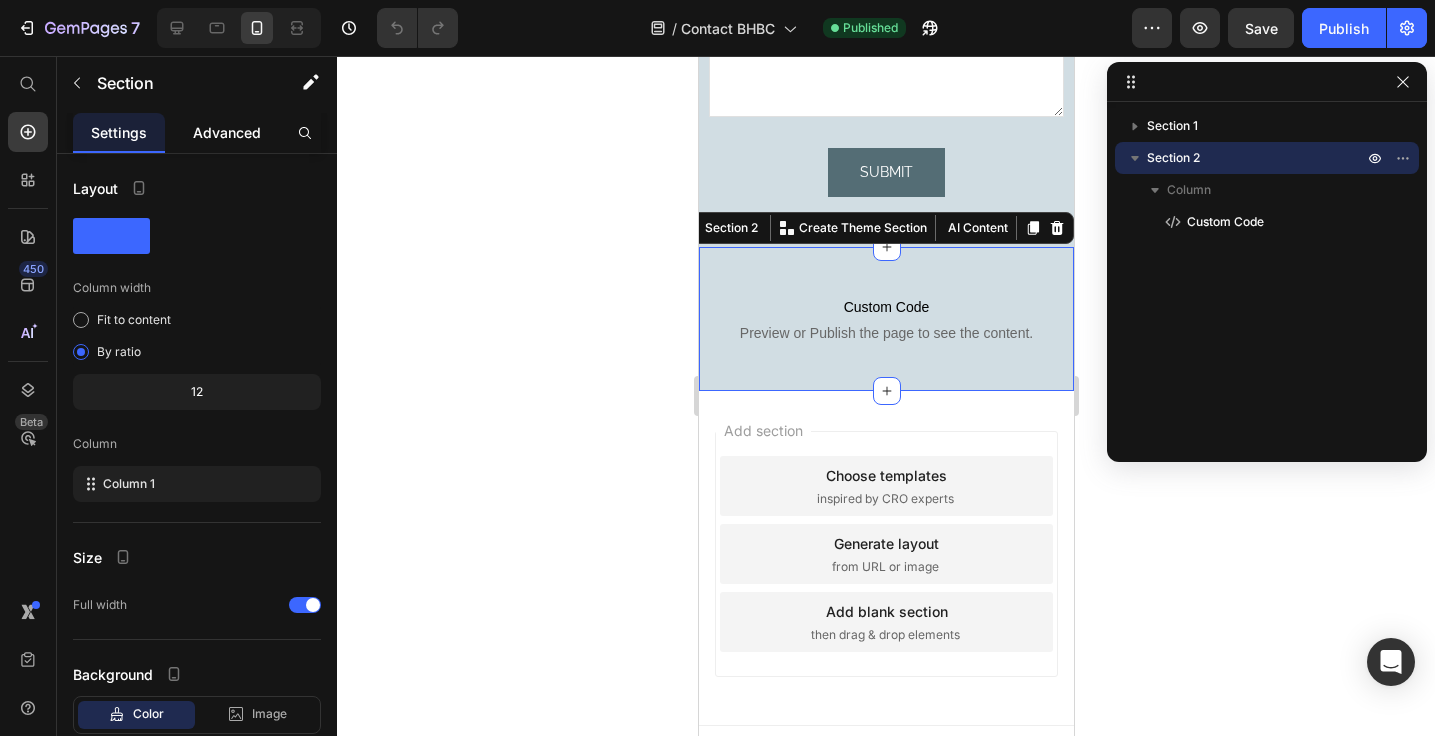 click on "Advanced" at bounding box center [227, 132] 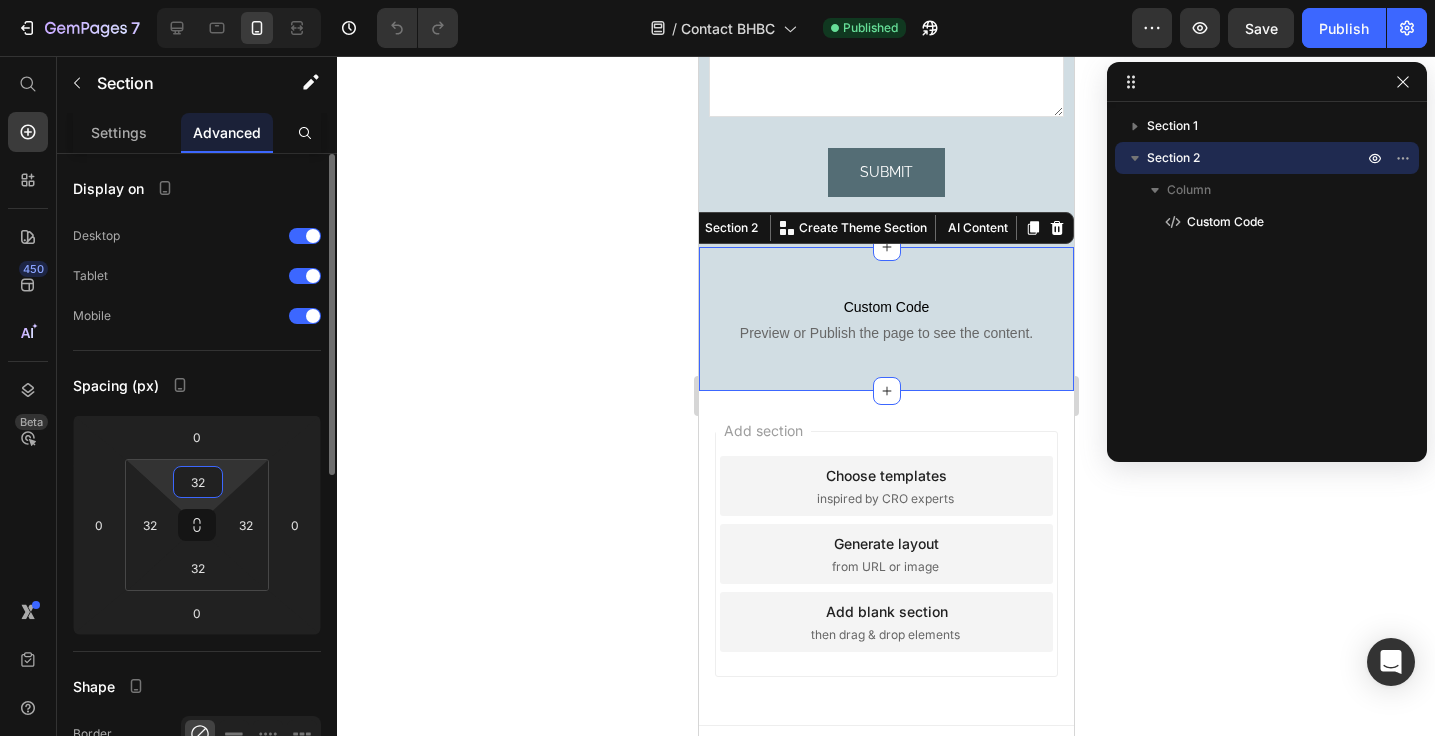click on "32" at bounding box center [198, 482] 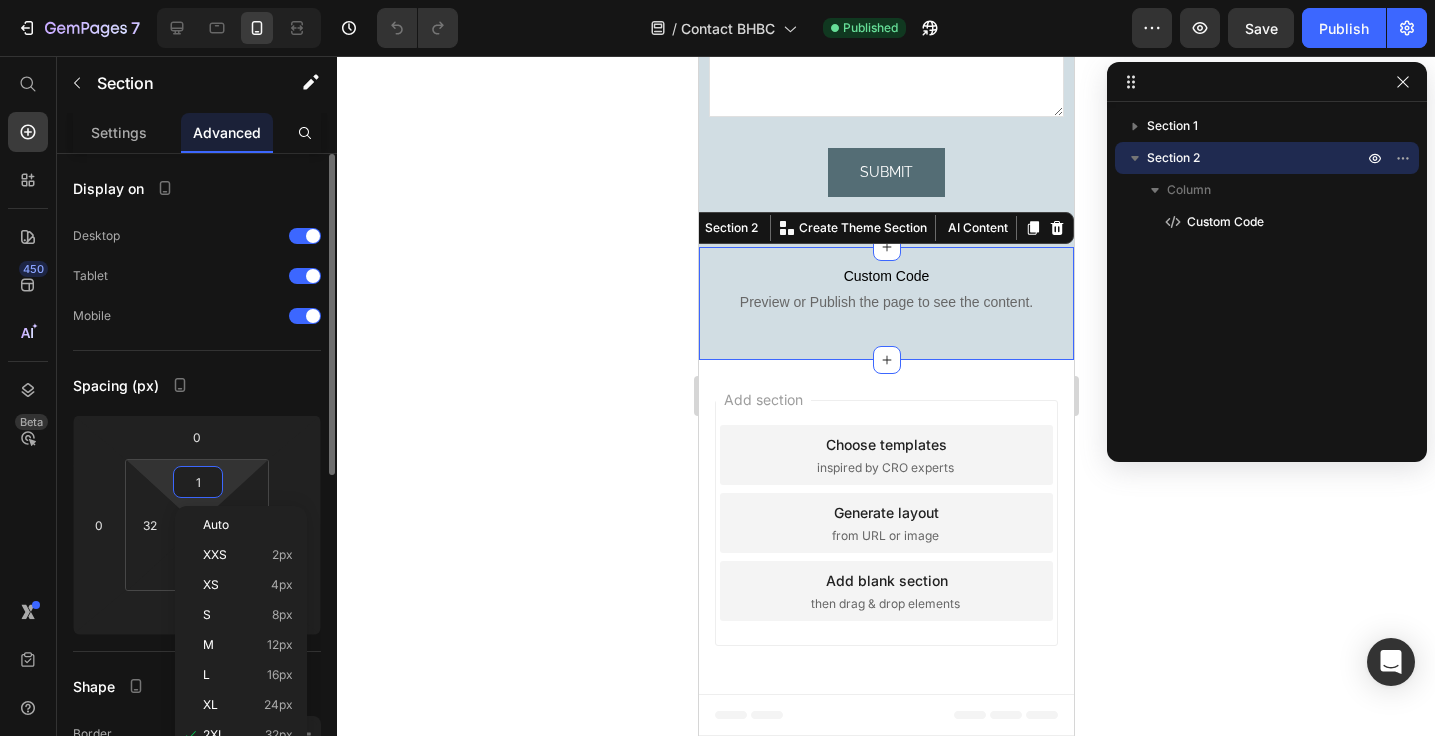 scroll, scrollTop: 810, scrollLeft: 0, axis: vertical 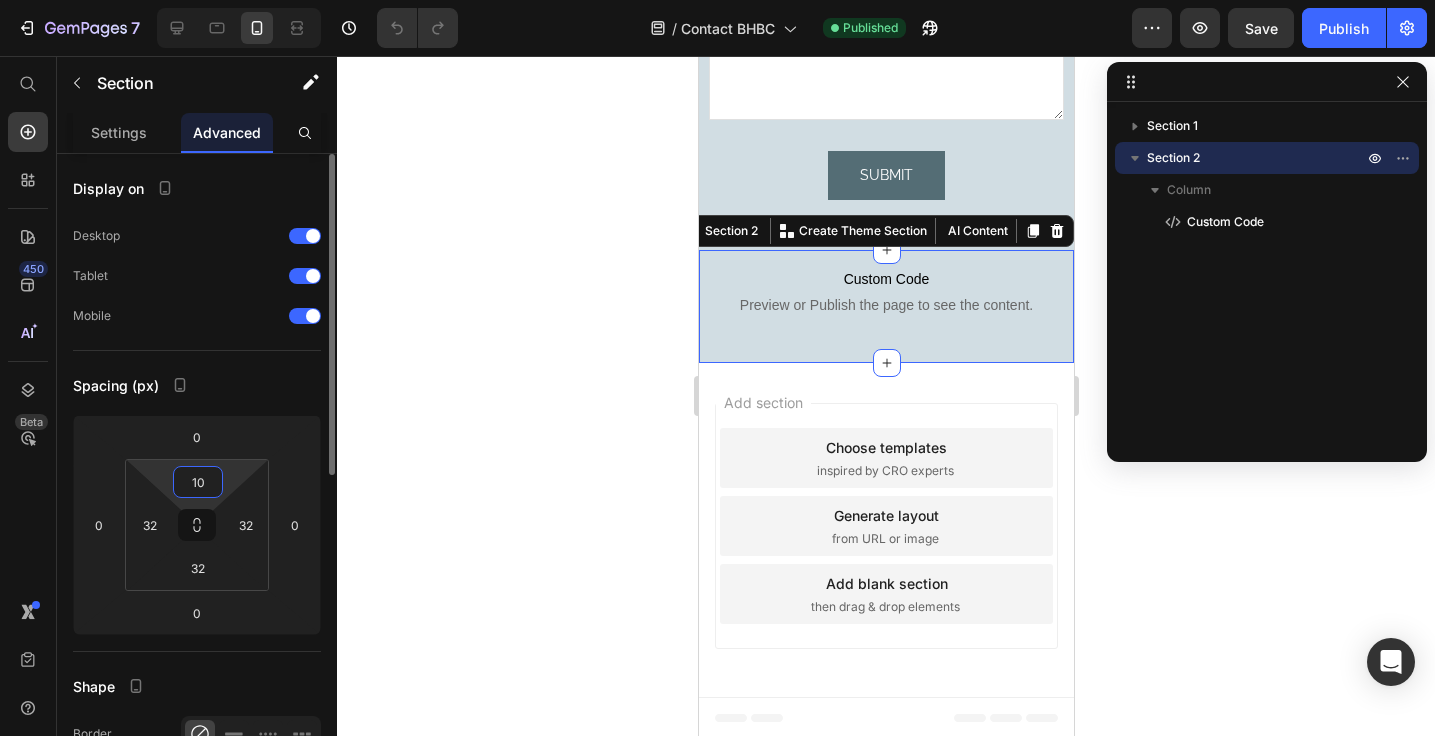 type on "10" 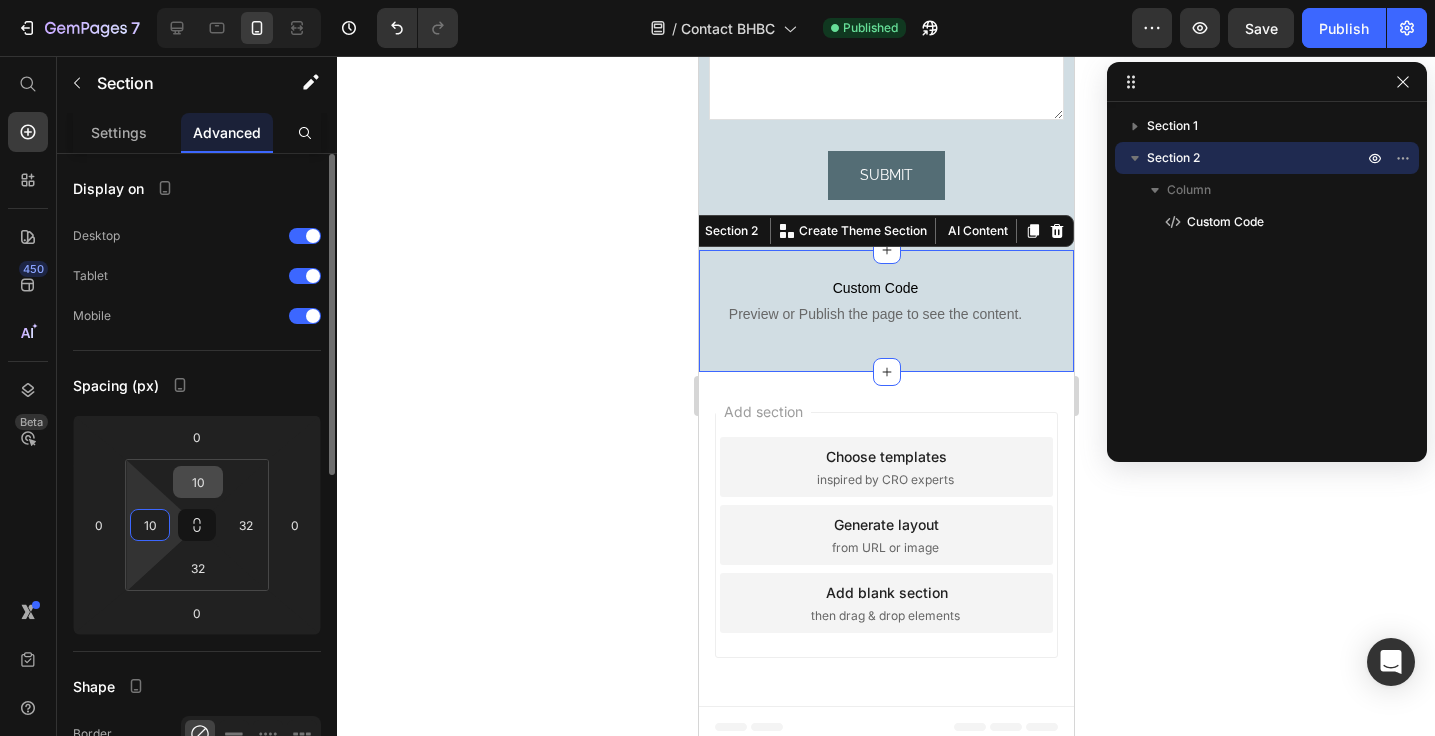 type on "10" 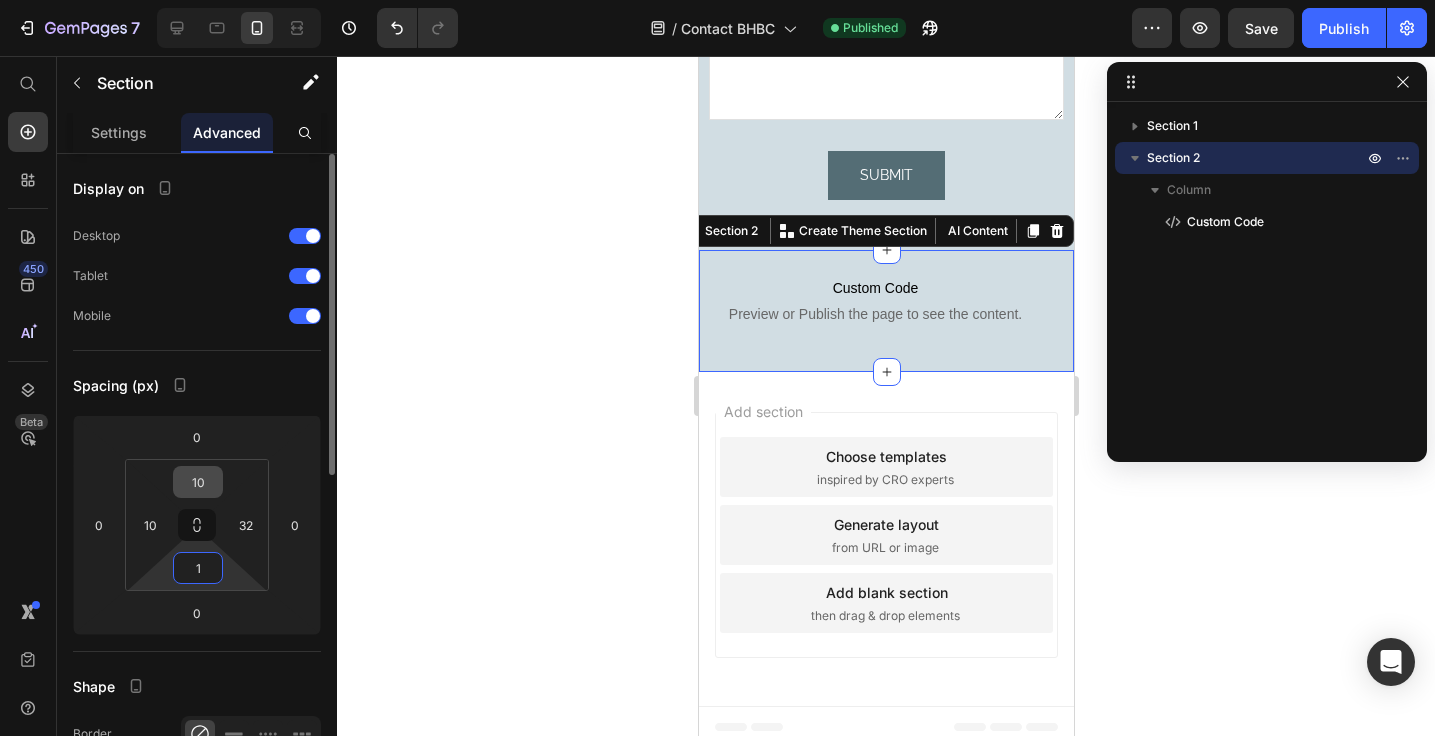 scroll, scrollTop: 788, scrollLeft: 0, axis: vertical 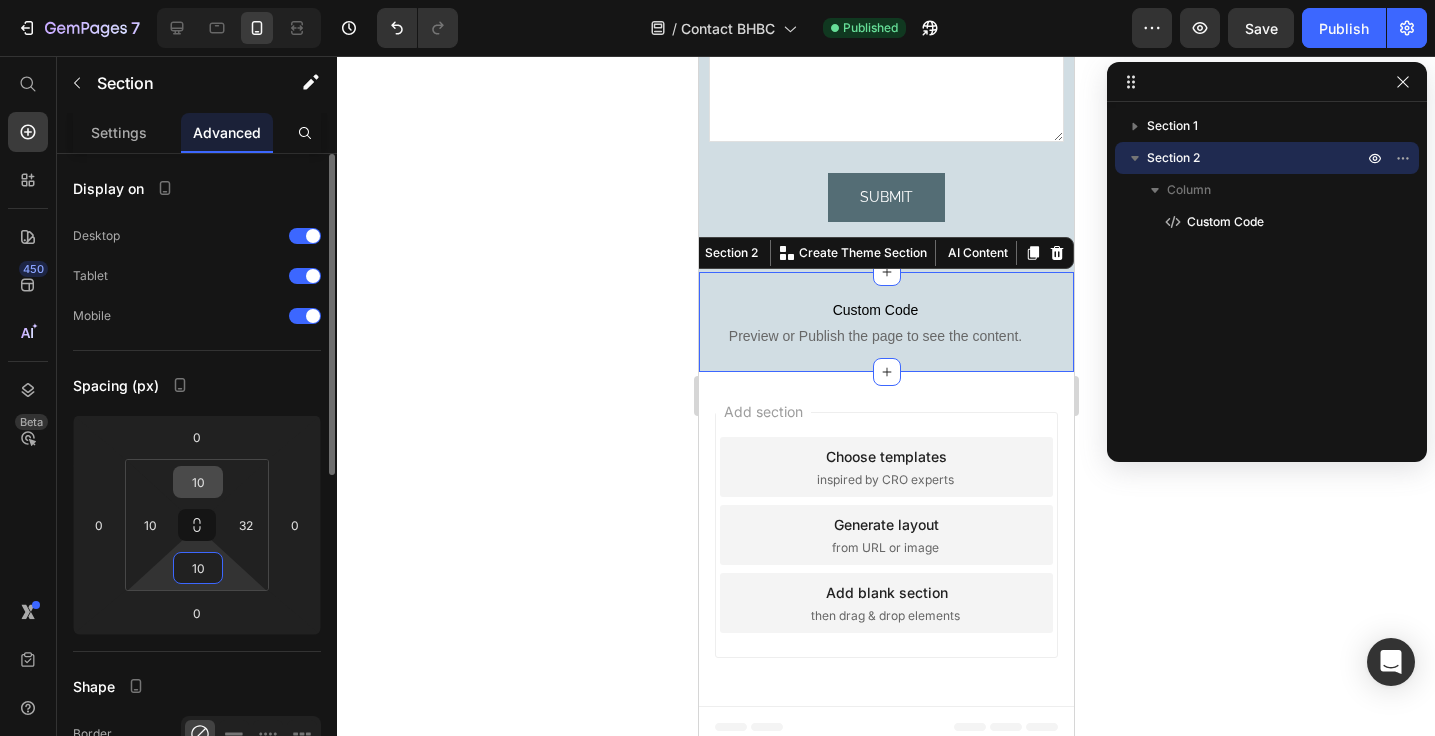 type on "10" 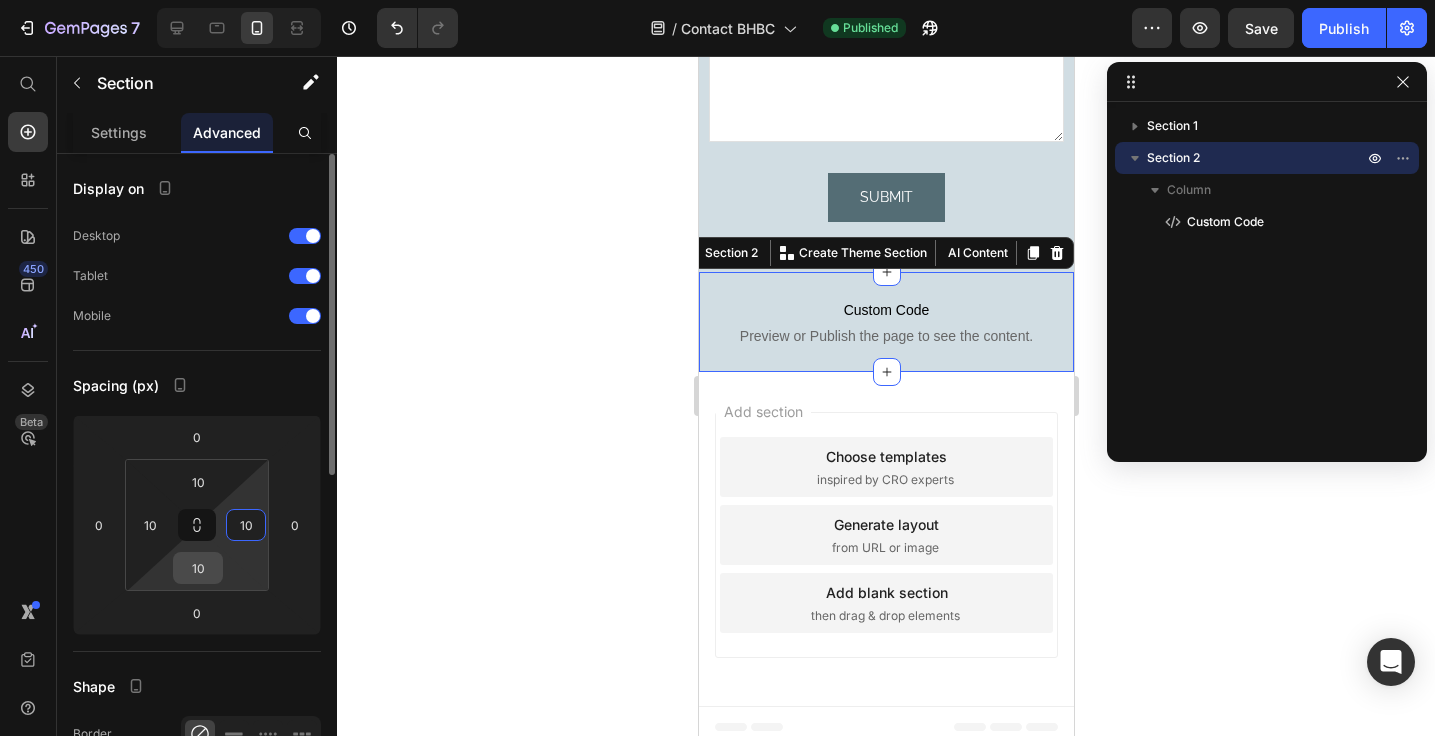 type on "10" 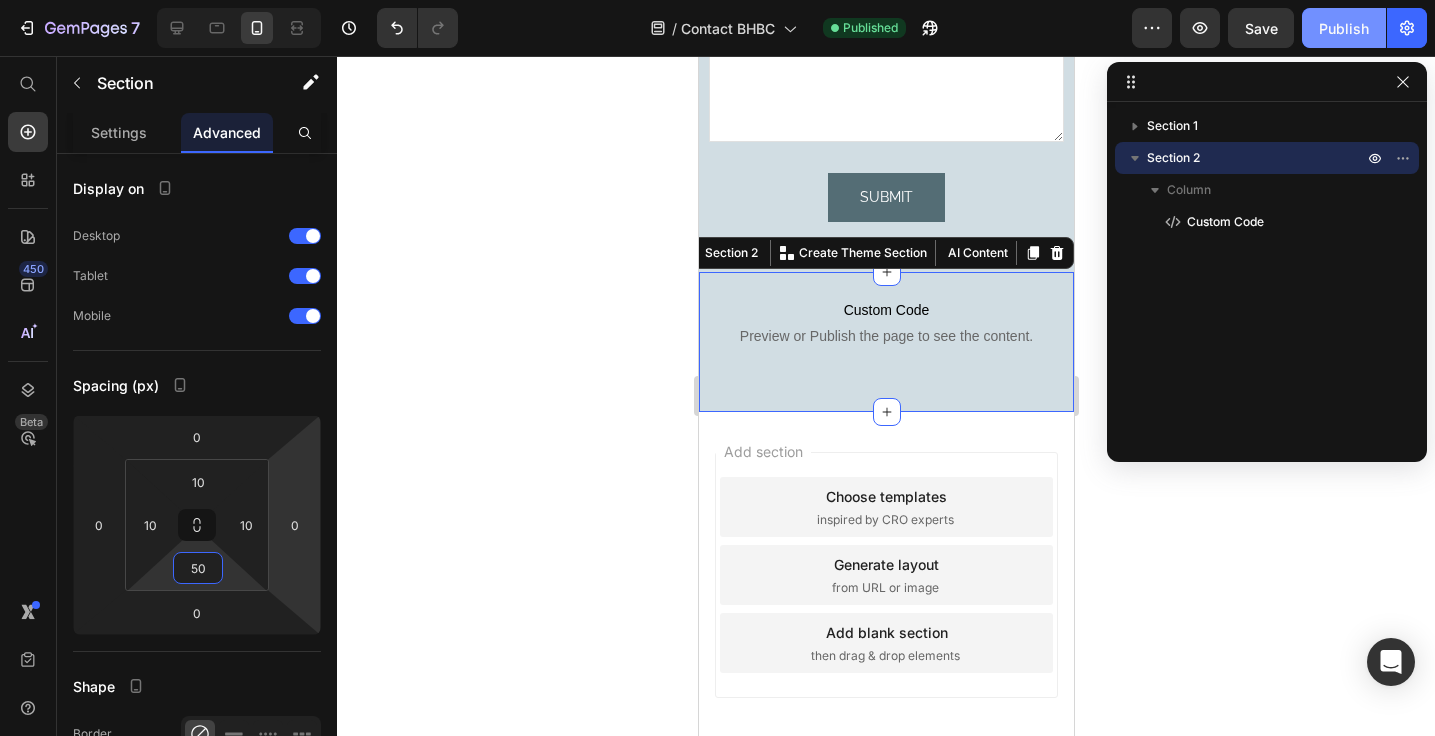 type on "50" 